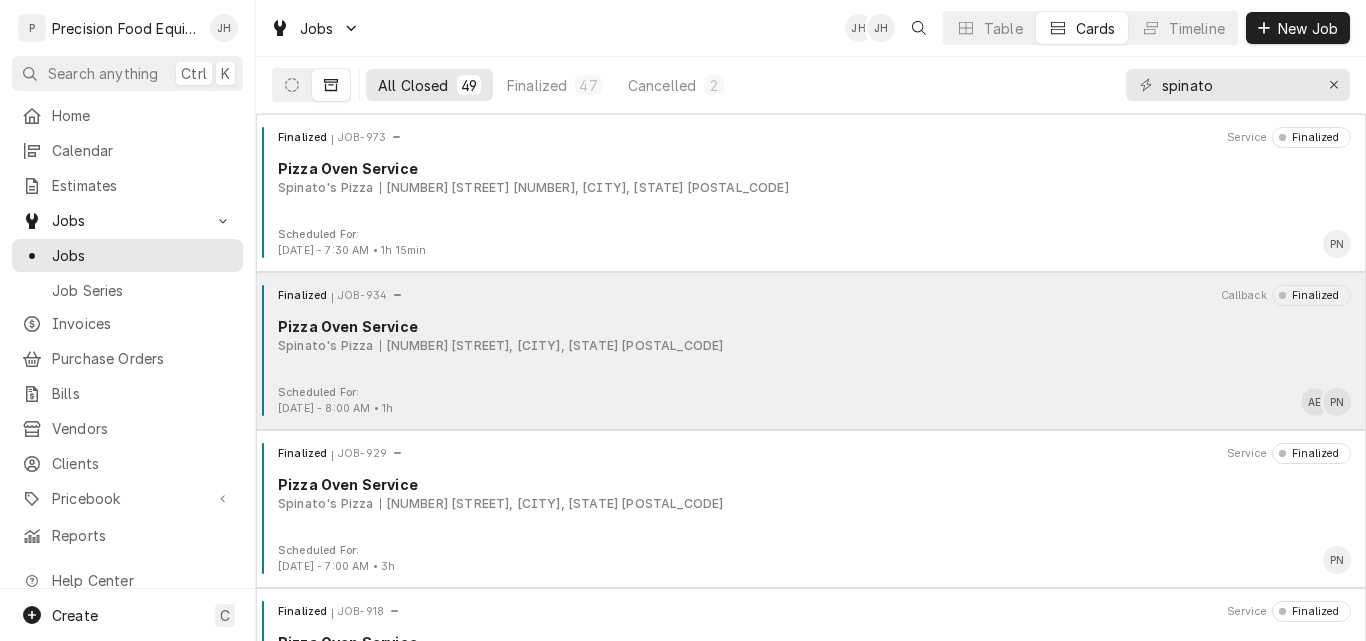 scroll, scrollTop: 0, scrollLeft: 0, axis: both 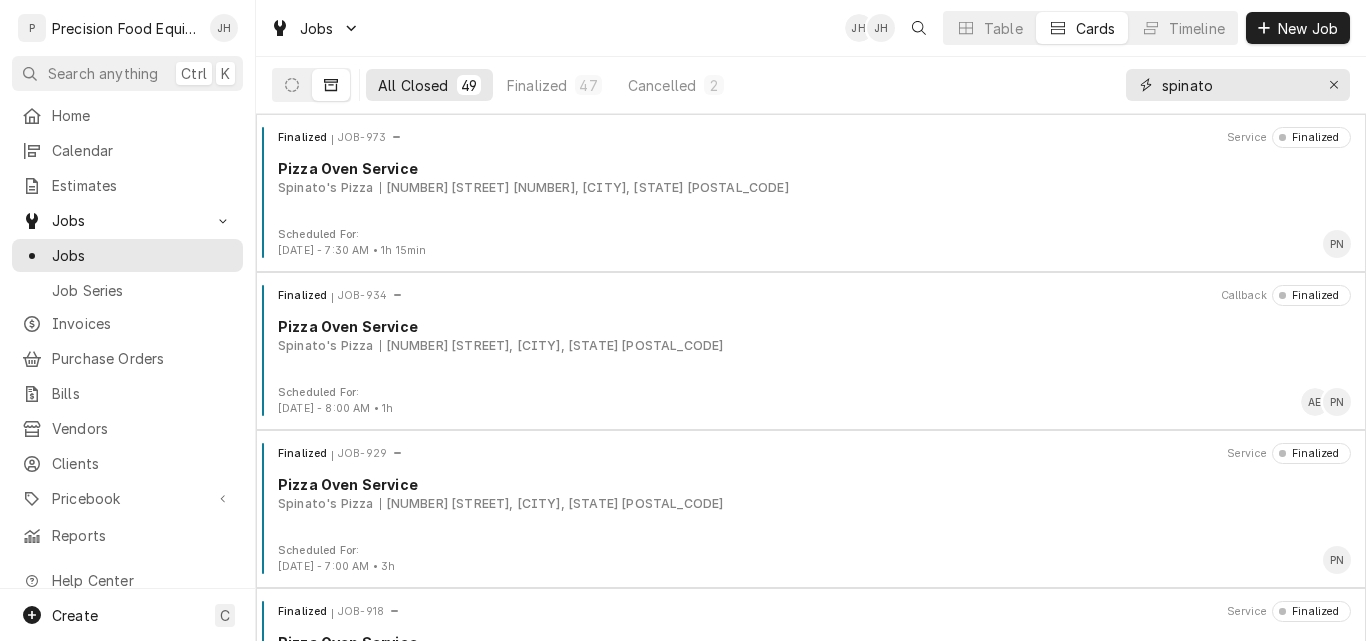 click on "spinato" at bounding box center (1237, 85) 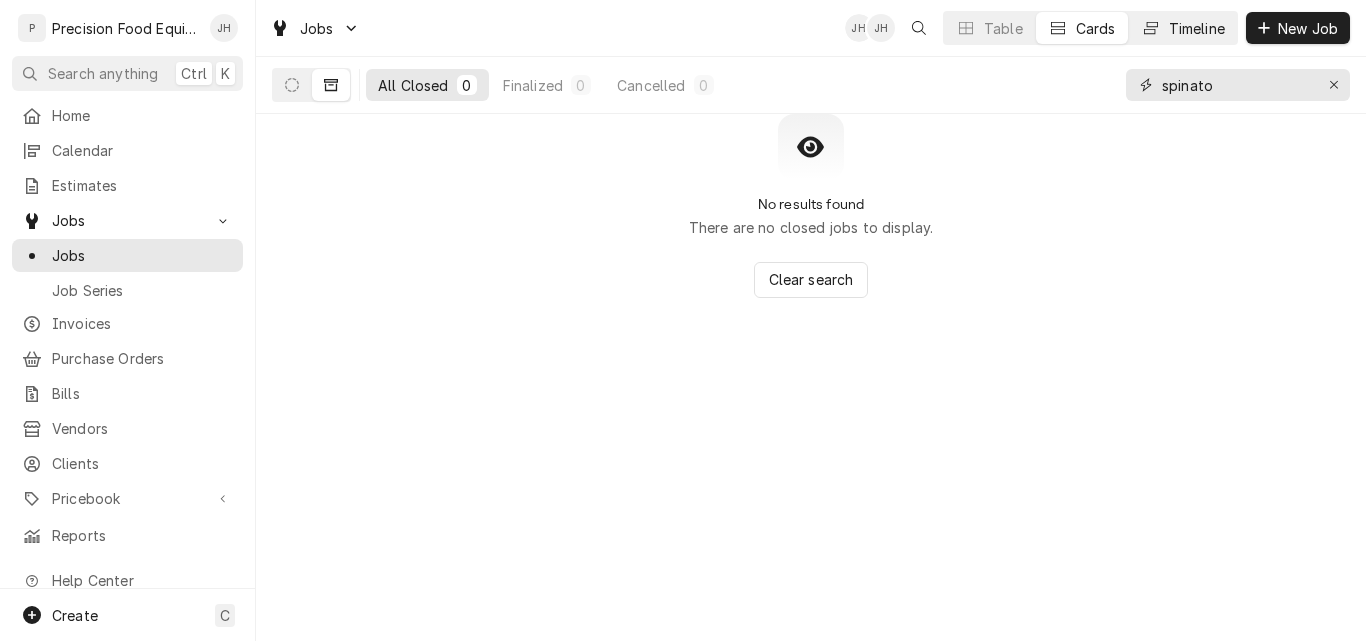 type on "spinato" 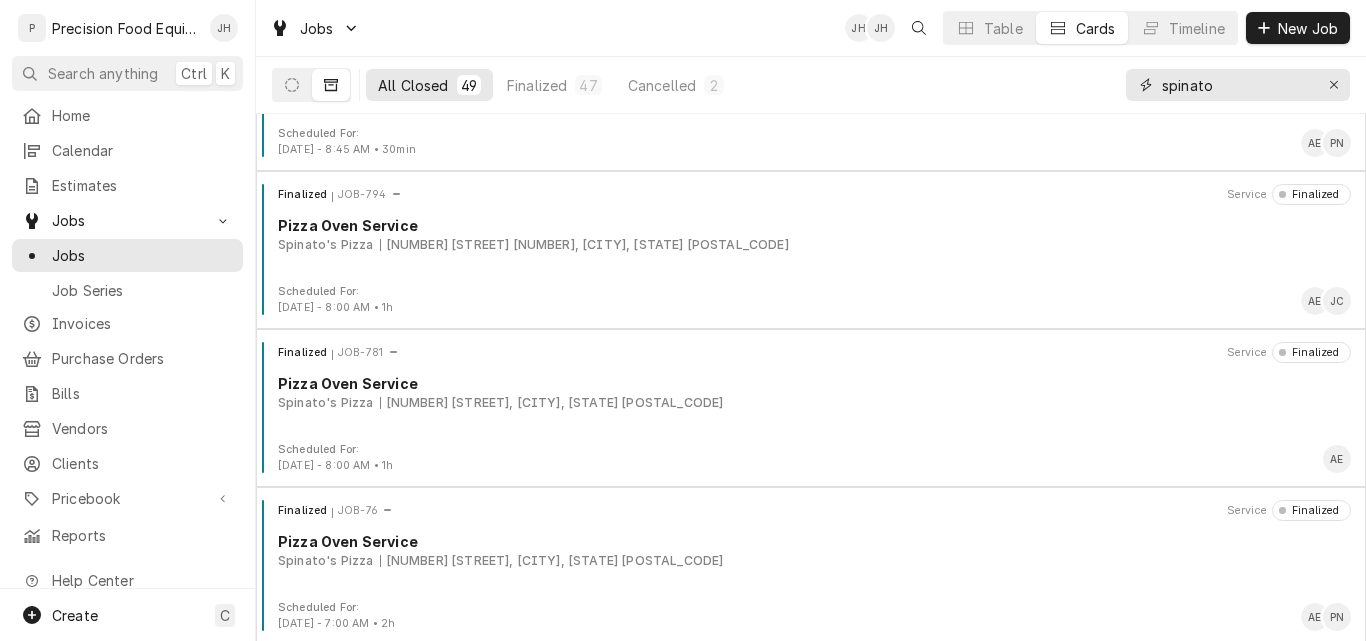scroll, scrollTop: 1053, scrollLeft: 0, axis: vertical 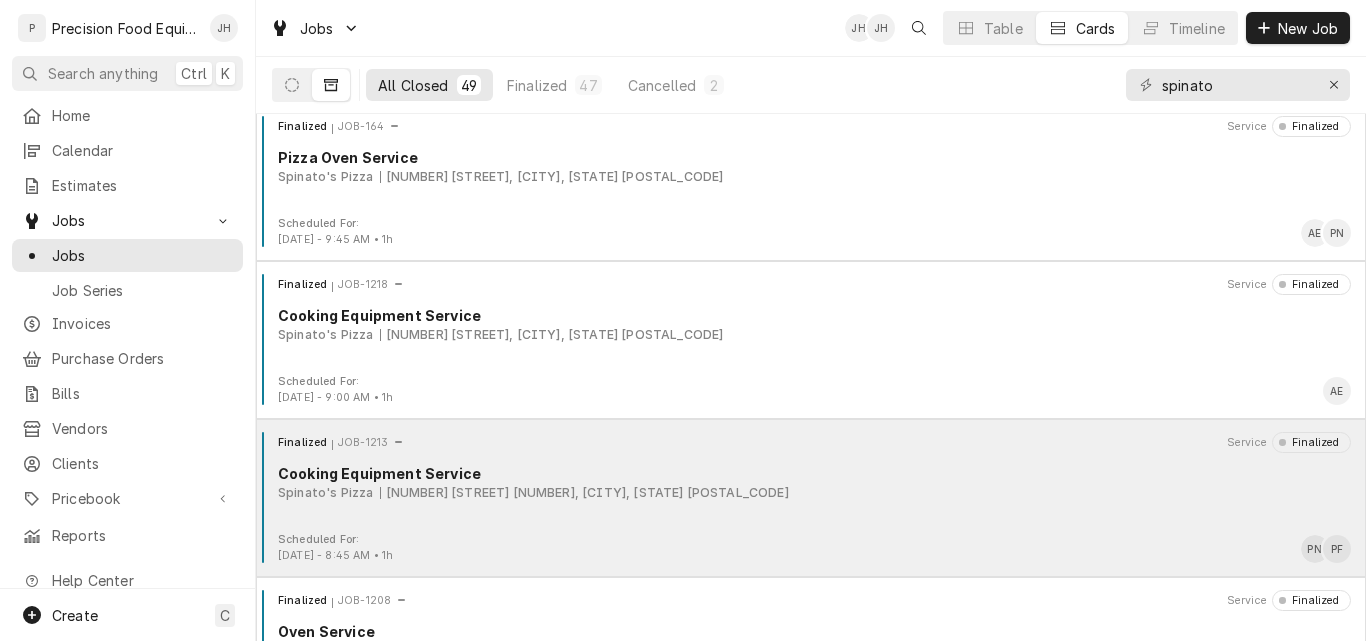 click on "Cooking Equipment Service" at bounding box center (814, 473) 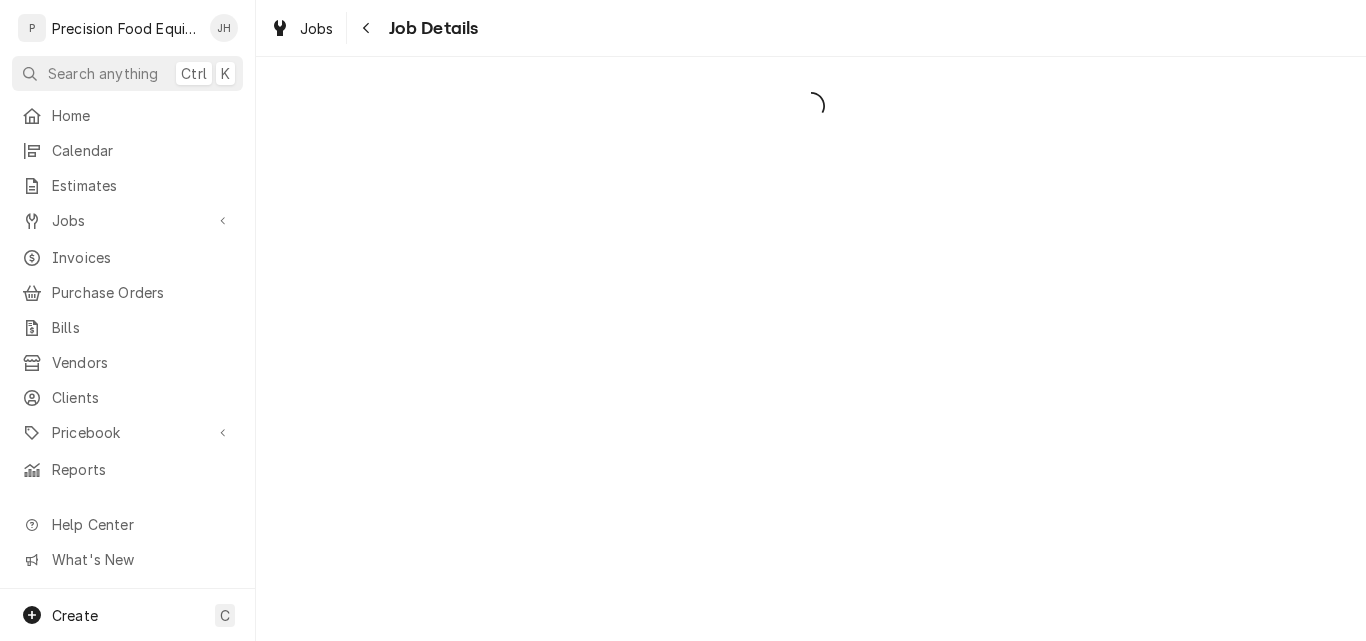 scroll, scrollTop: 0, scrollLeft: 0, axis: both 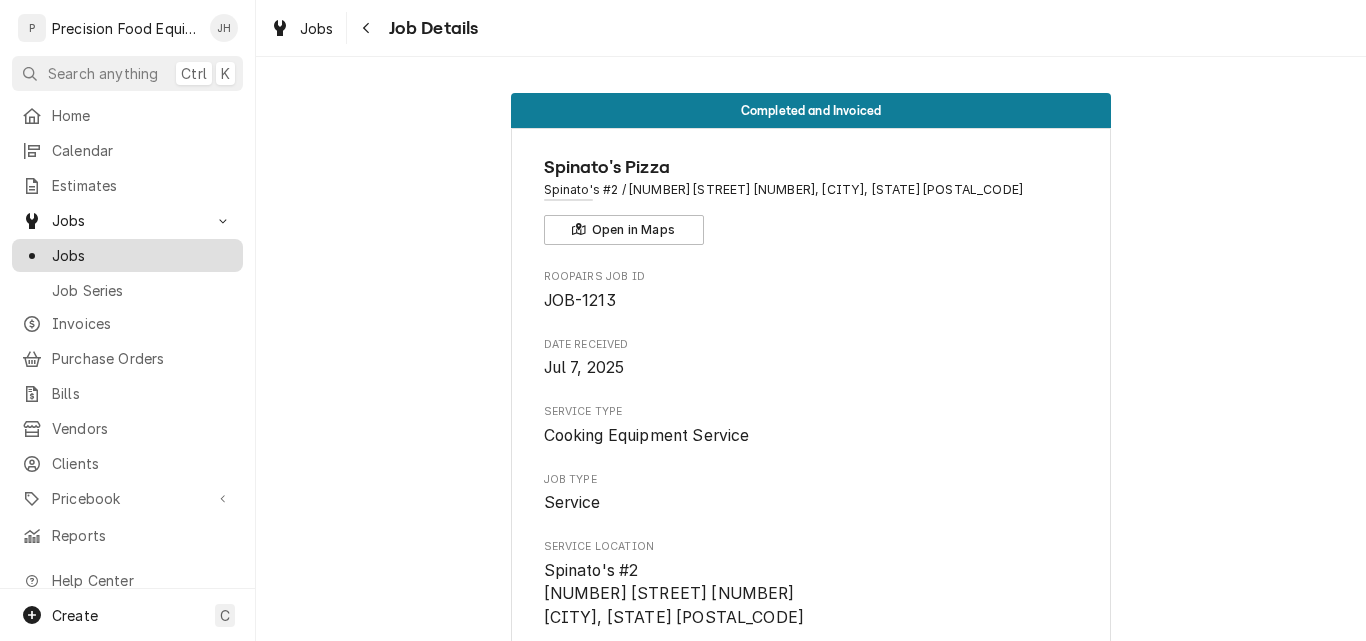click on "Jobs" at bounding box center [142, 255] 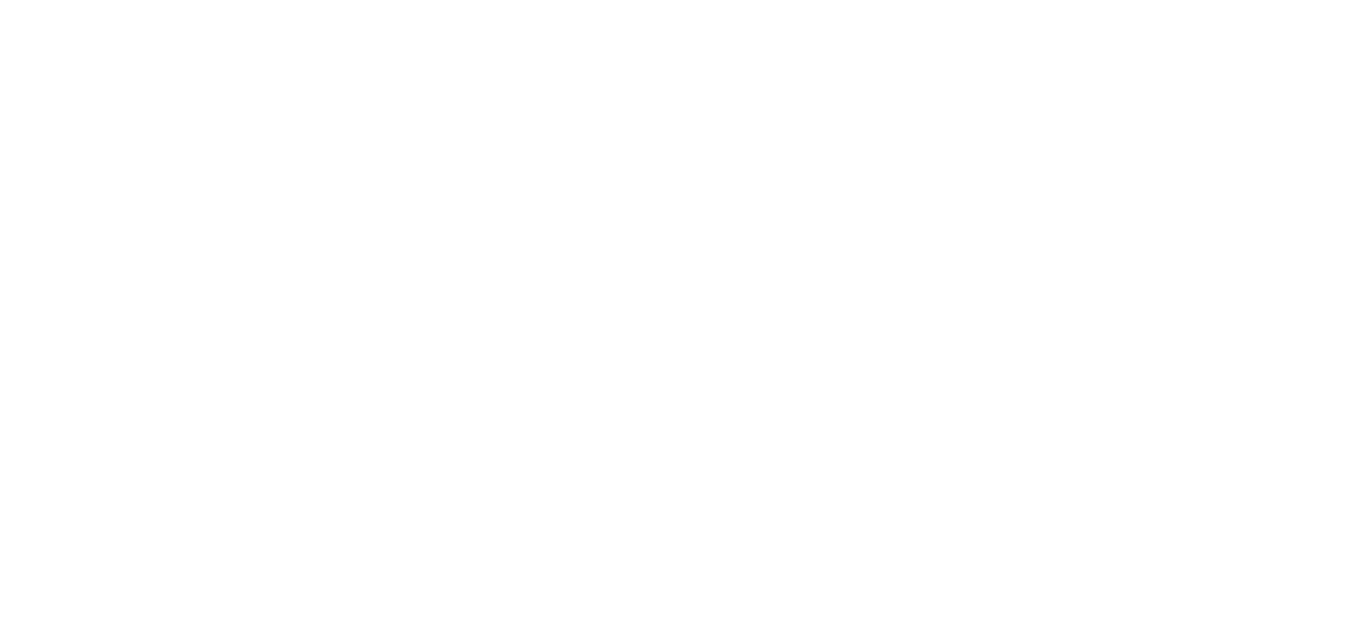 scroll, scrollTop: 0, scrollLeft: 0, axis: both 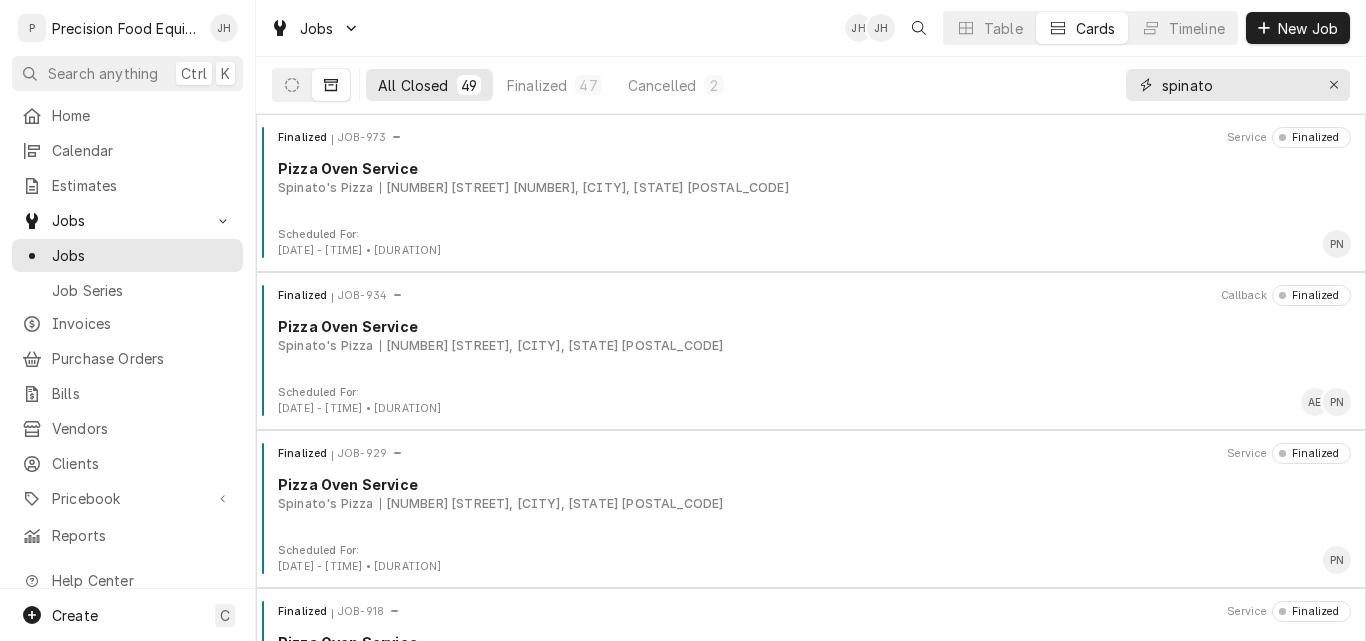 drag, startPoint x: 1216, startPoint y: 91, endPoint x: 1123, endPoint y: 93, distance: 93.0215 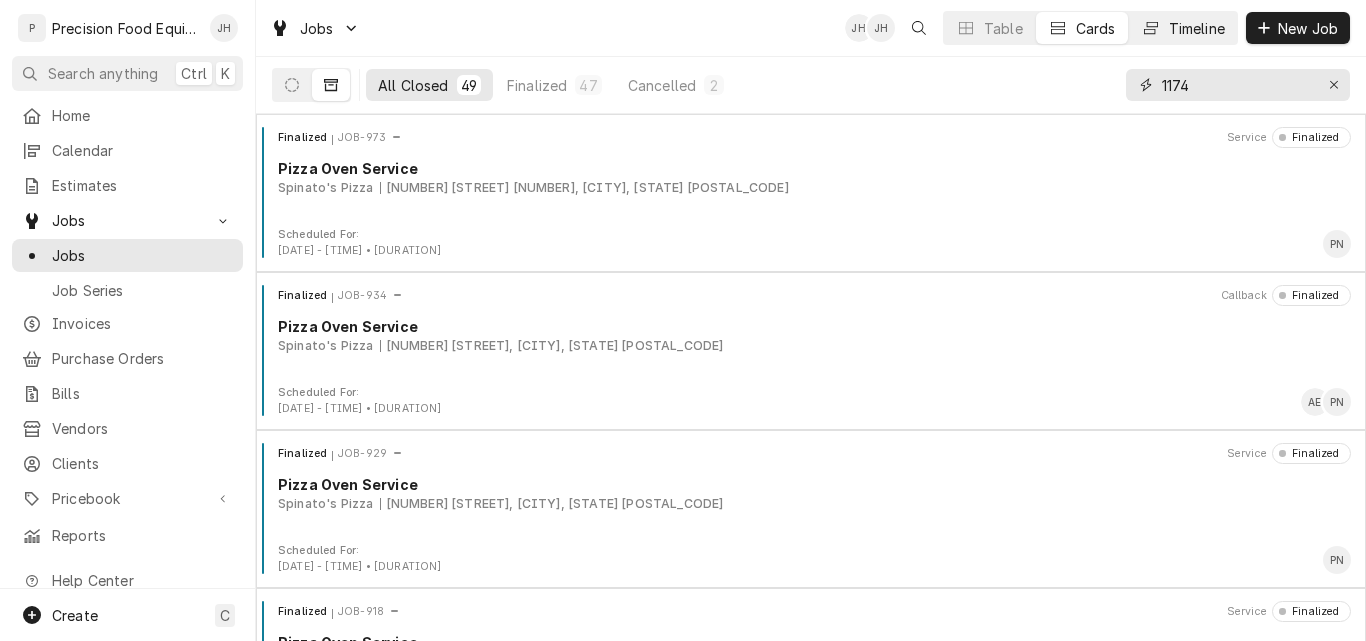 type on "1174" 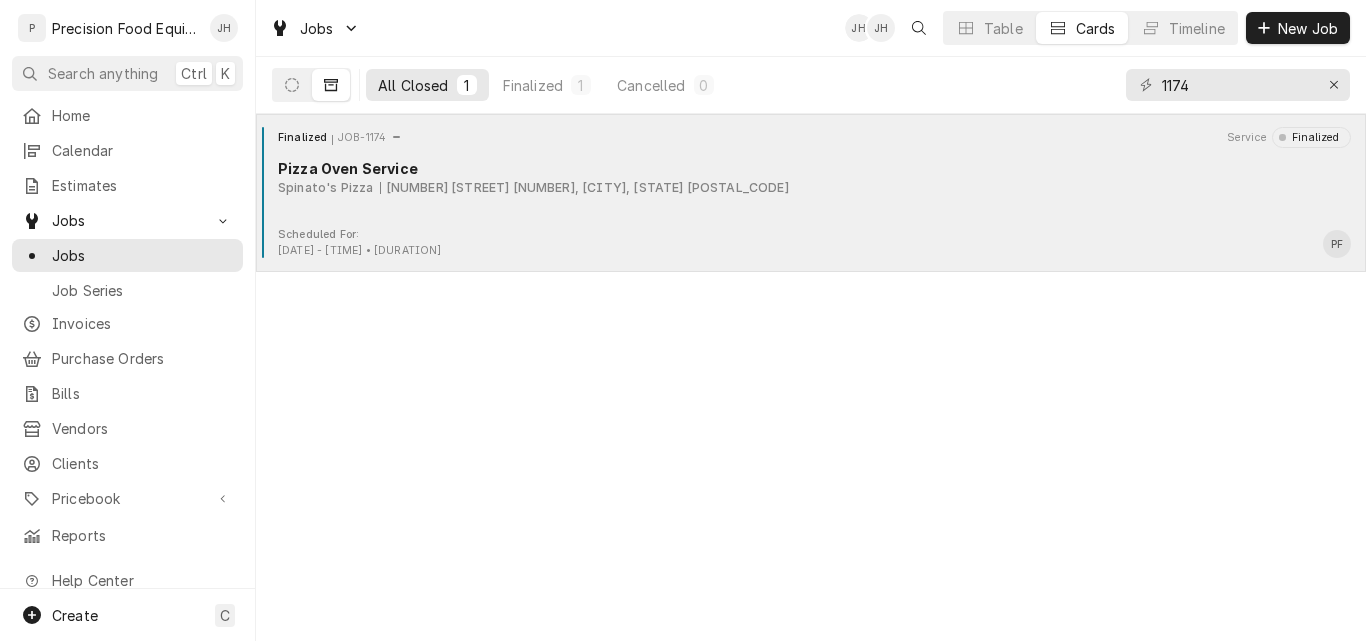click on "Finalized JOB-1174 Service Finalized Pizza Oven Service Spinato's Pizza 1614 E Bell Rd 104, Phoenix, AZ 85022" at bounding box center (811, 177) 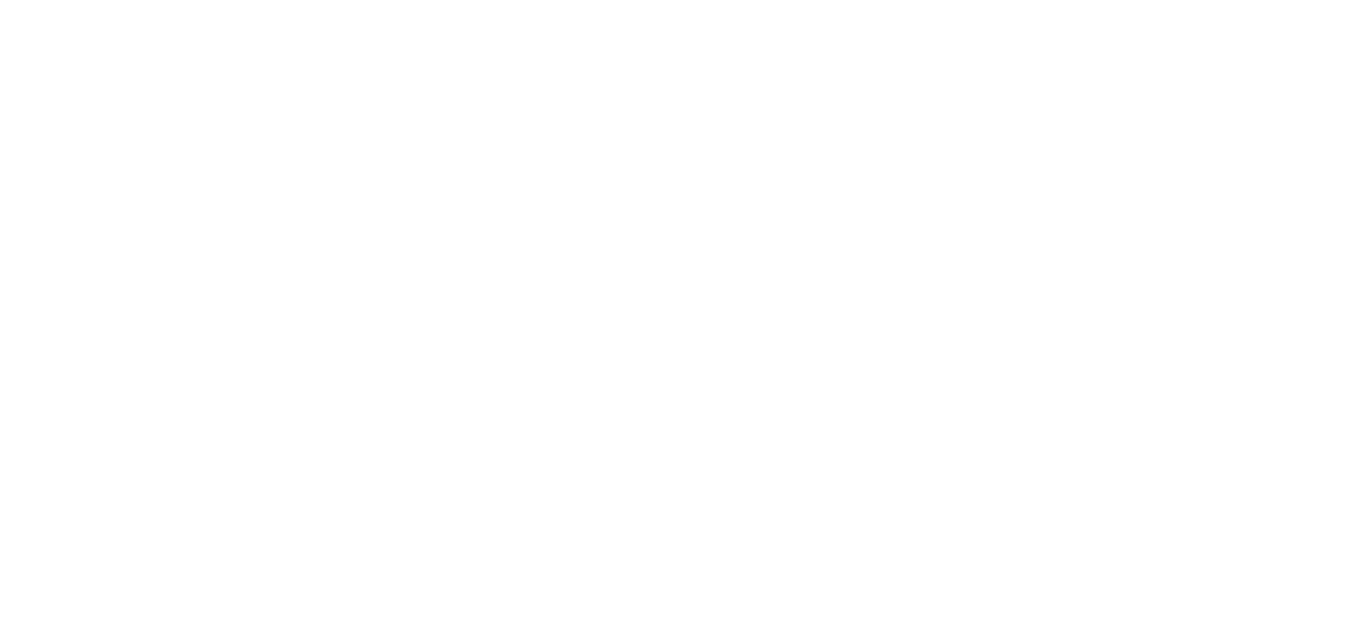 scroll, scrollTop: 0, scrollLeft: 0, axis: both 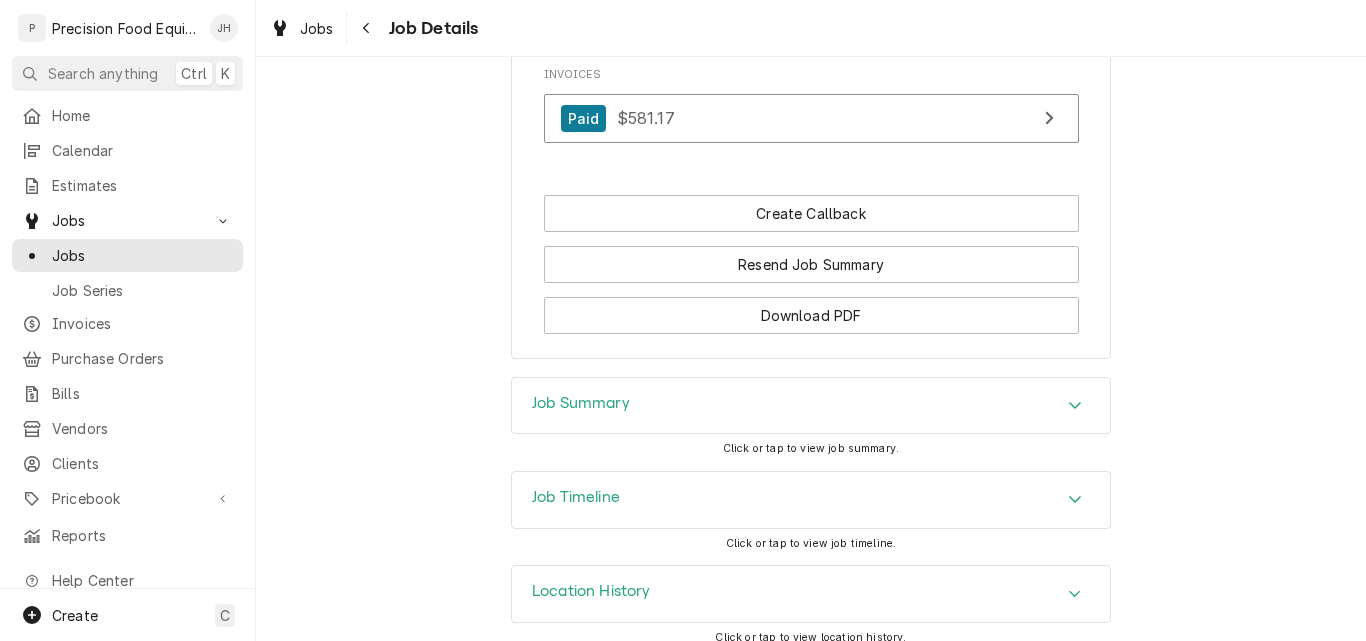 click on "Location History" at bounding box center [811, 594] 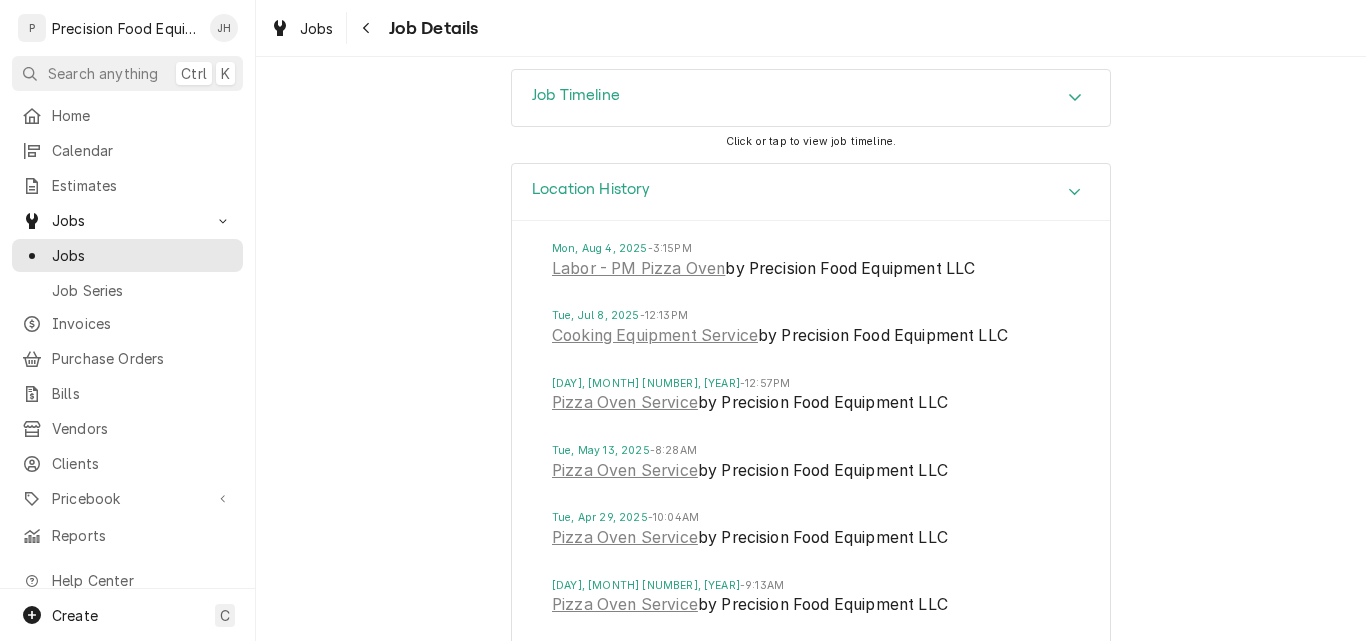 scroll, scrollTop: 1964, scrollLeft: 0, axis: vertical 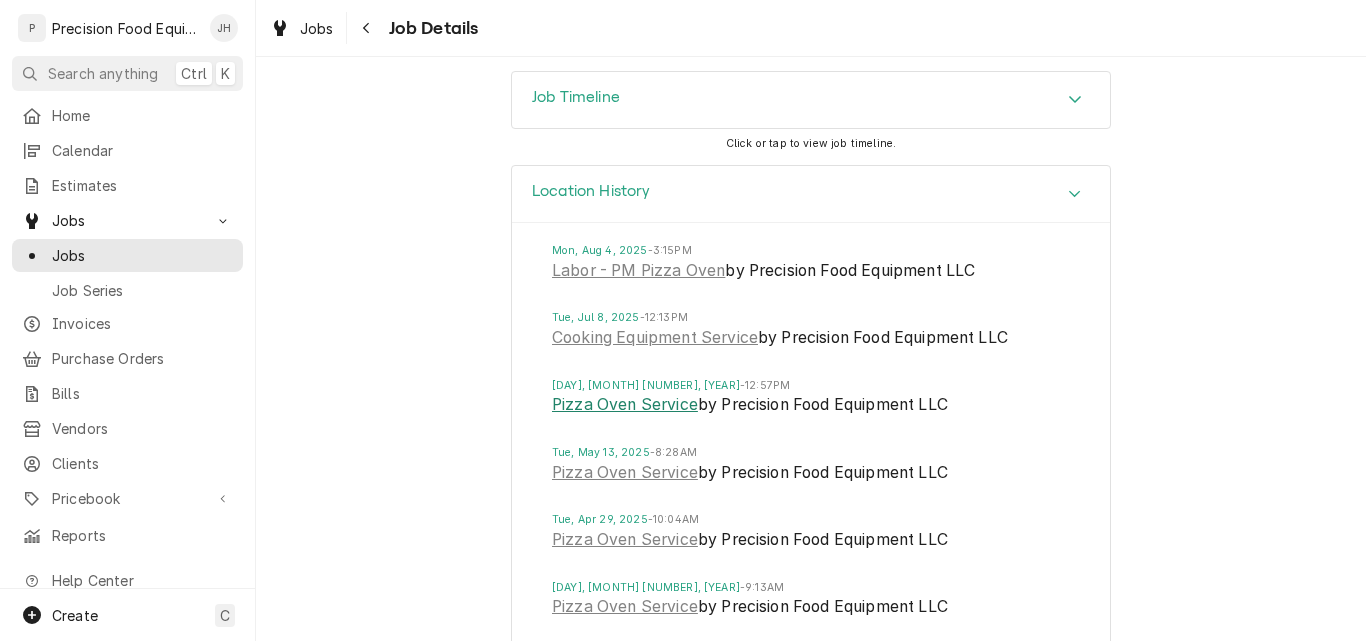 click on "Pizza Oven Service" at bounding box center [625, 405] 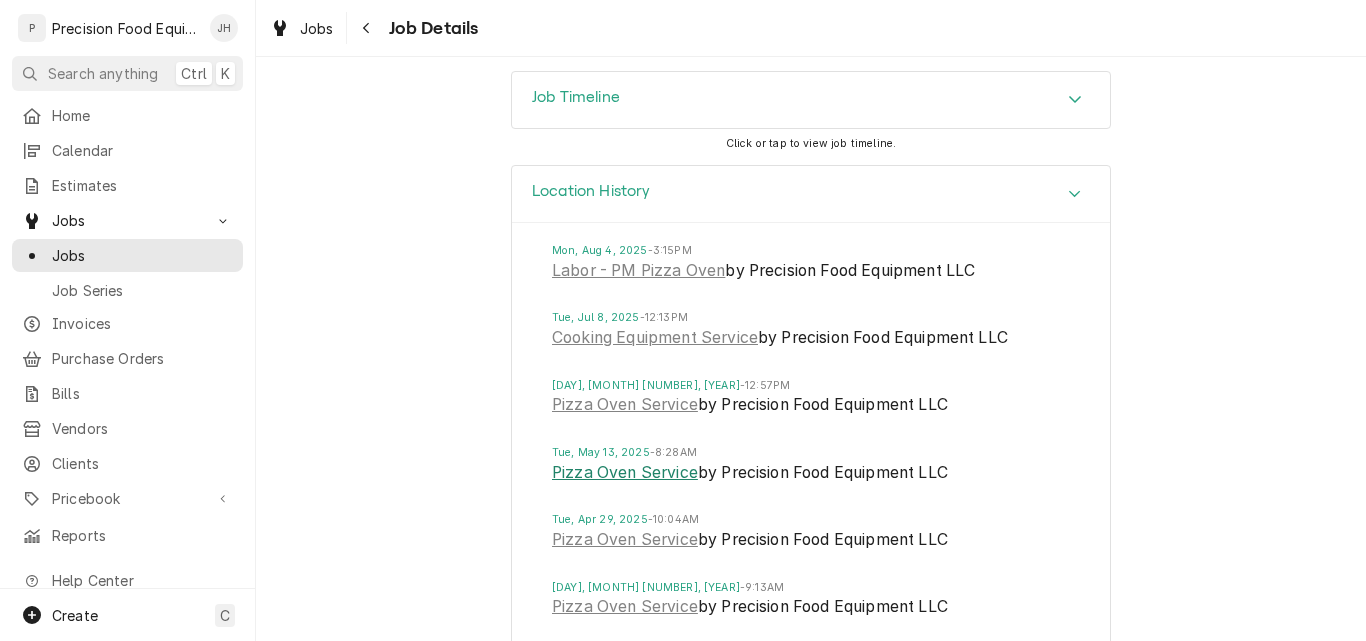 click on "Pizza Oven Service" at bounding box center [625, 473] 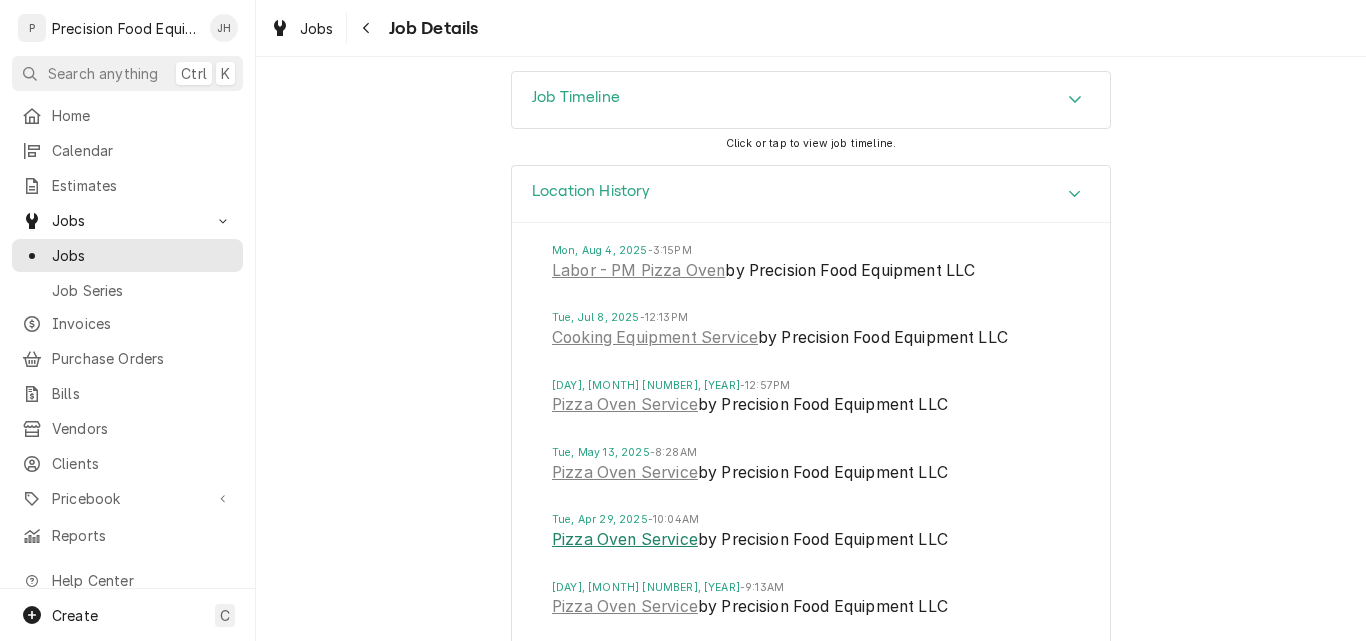 click on "Pizza Oven Service" at bounding box center (625, 540) 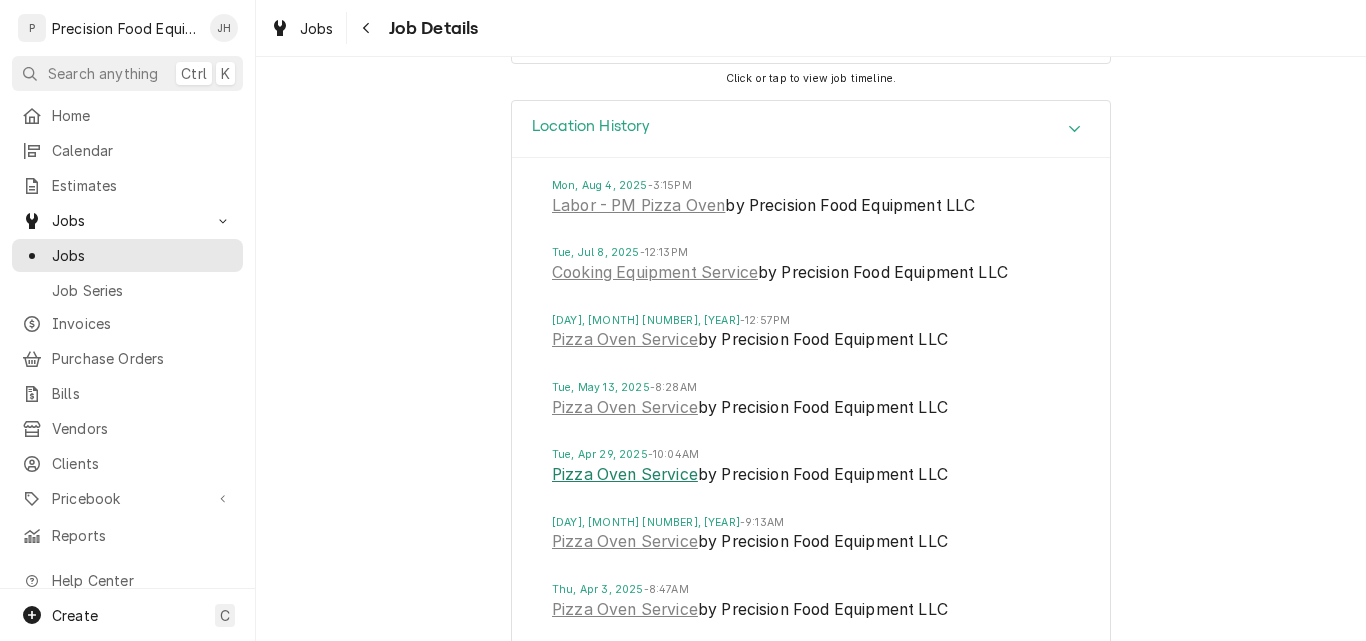 scroll, scrollTop: 2064, scrollLeft: 0, axis: vertical 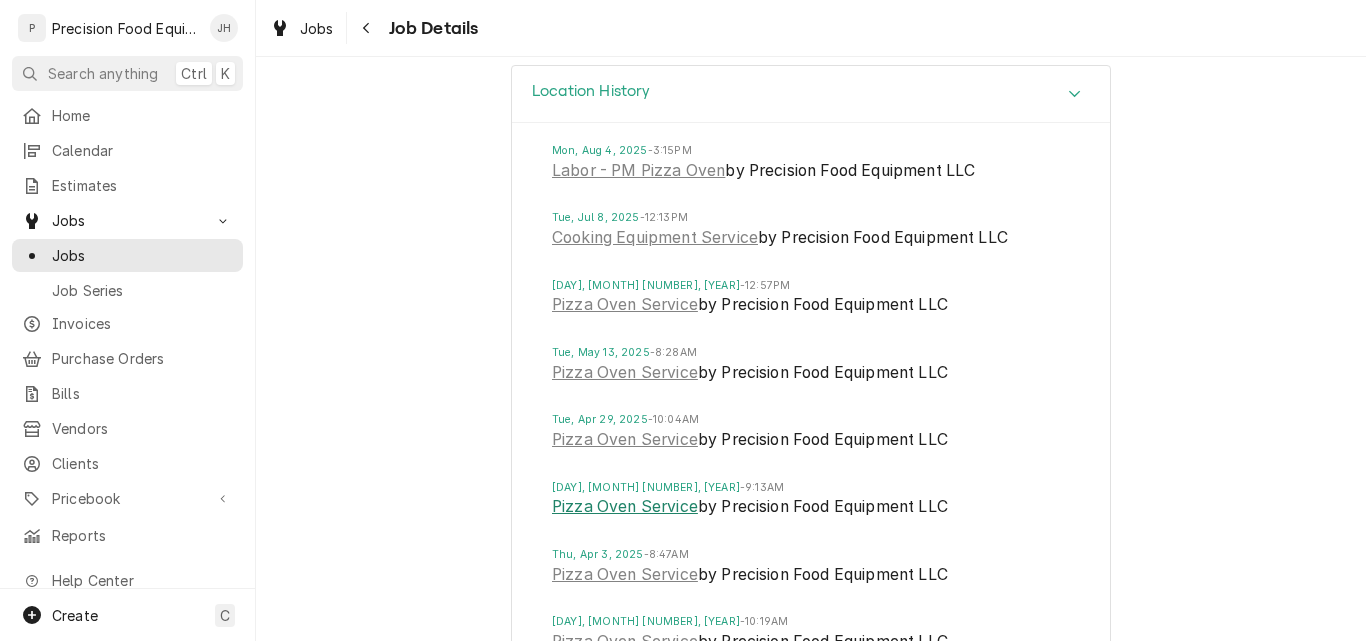 click on "Pizza Oven Service" at bounding box center [625, 507] 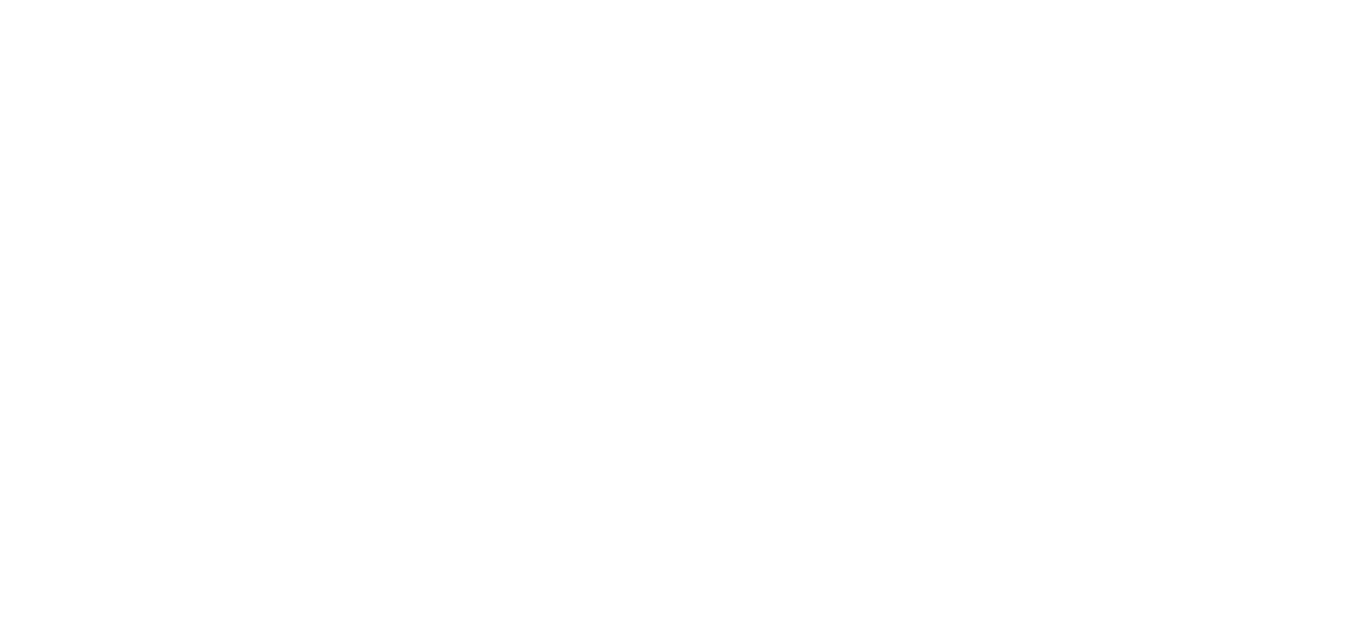 scroll, scrollTop: 0, scrollLeft: 0, axis: both 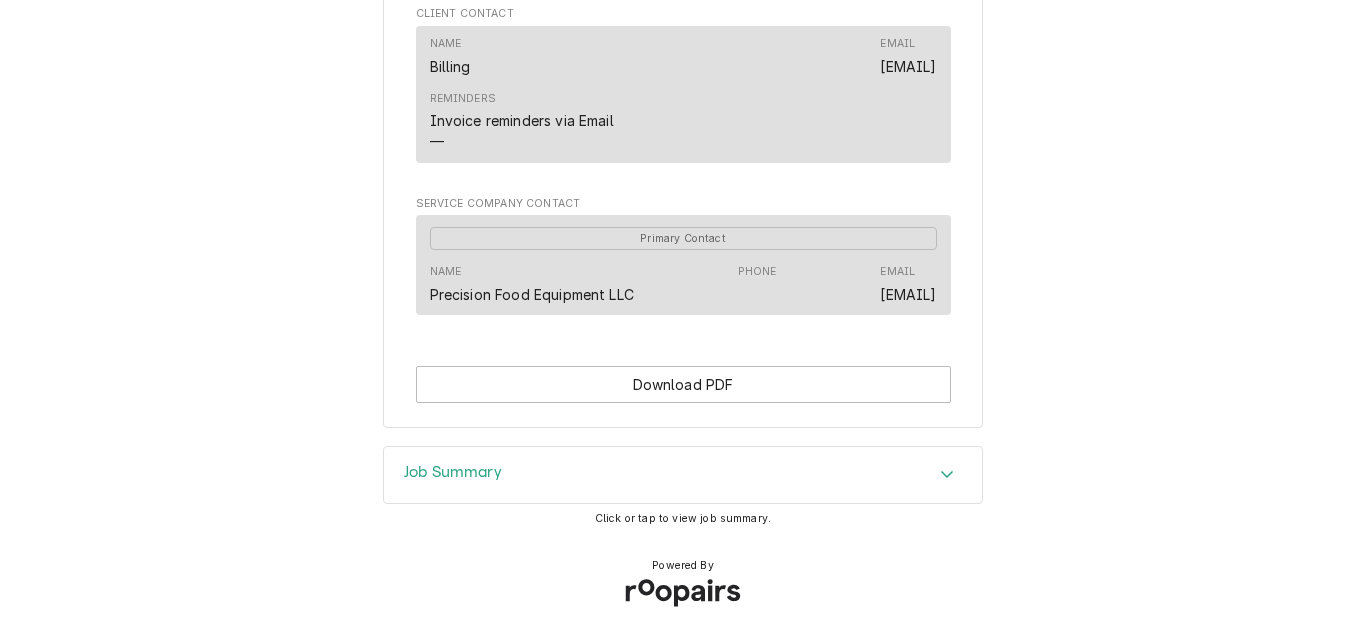 click on "Job Summary" at bounding box center [683, 475] 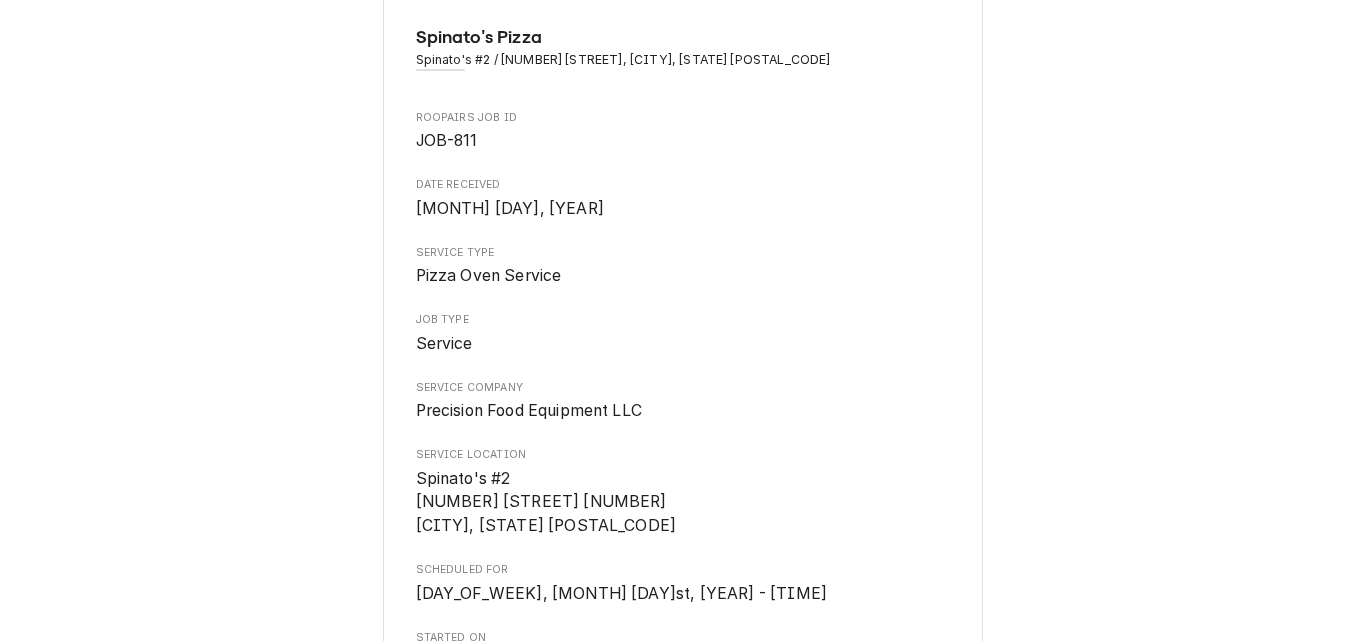 scroll, scrollTop: 0, scrollLeft: 0, axis: both 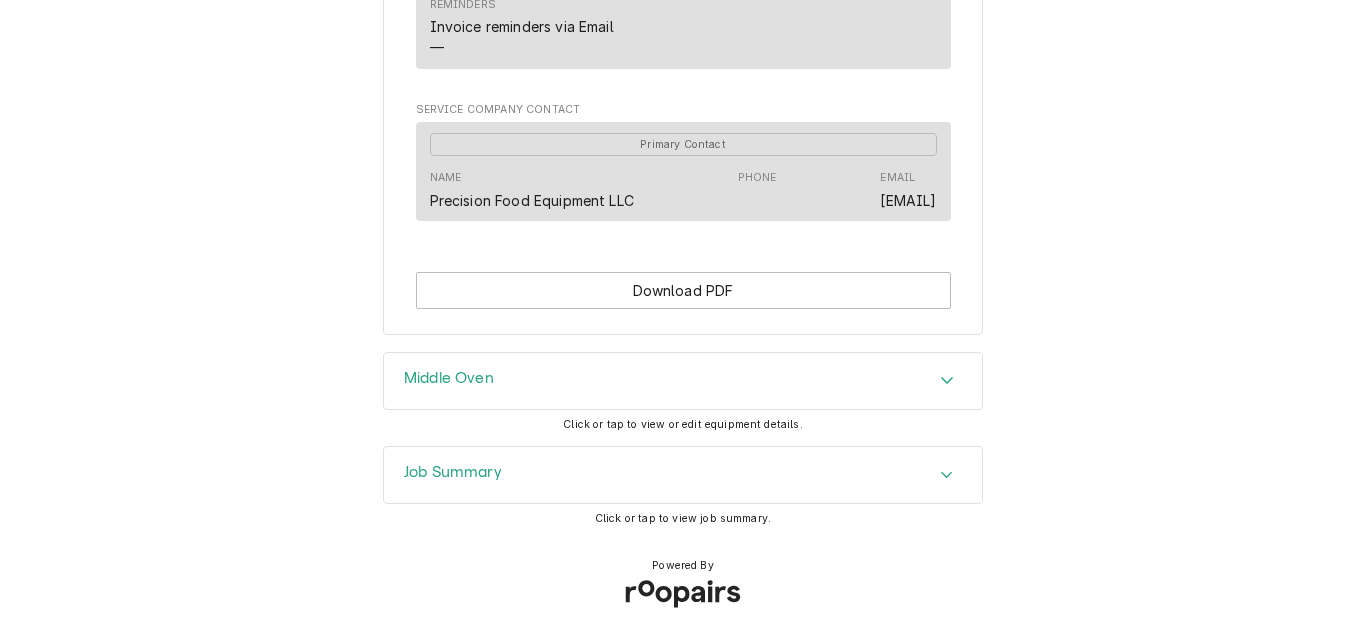 click on "Job Summary" at bounding box center [683, 475] 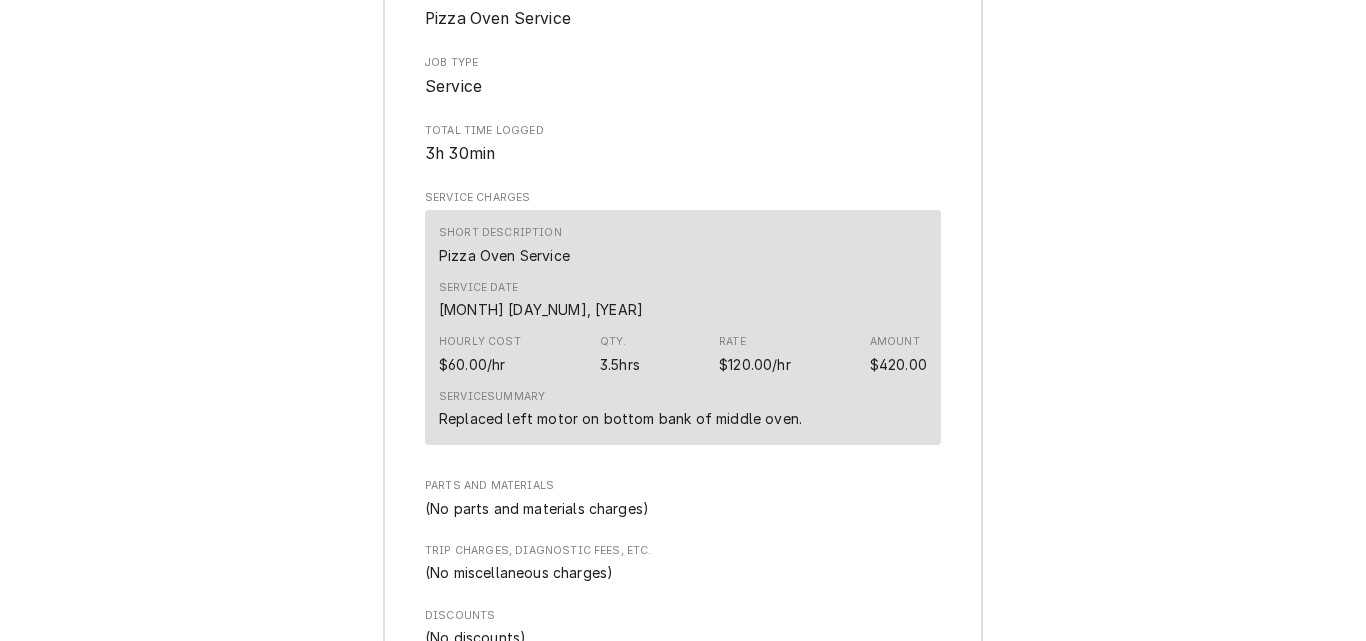scroll, scrollTop: 1832, scrollLeft: 0, axis: vertical 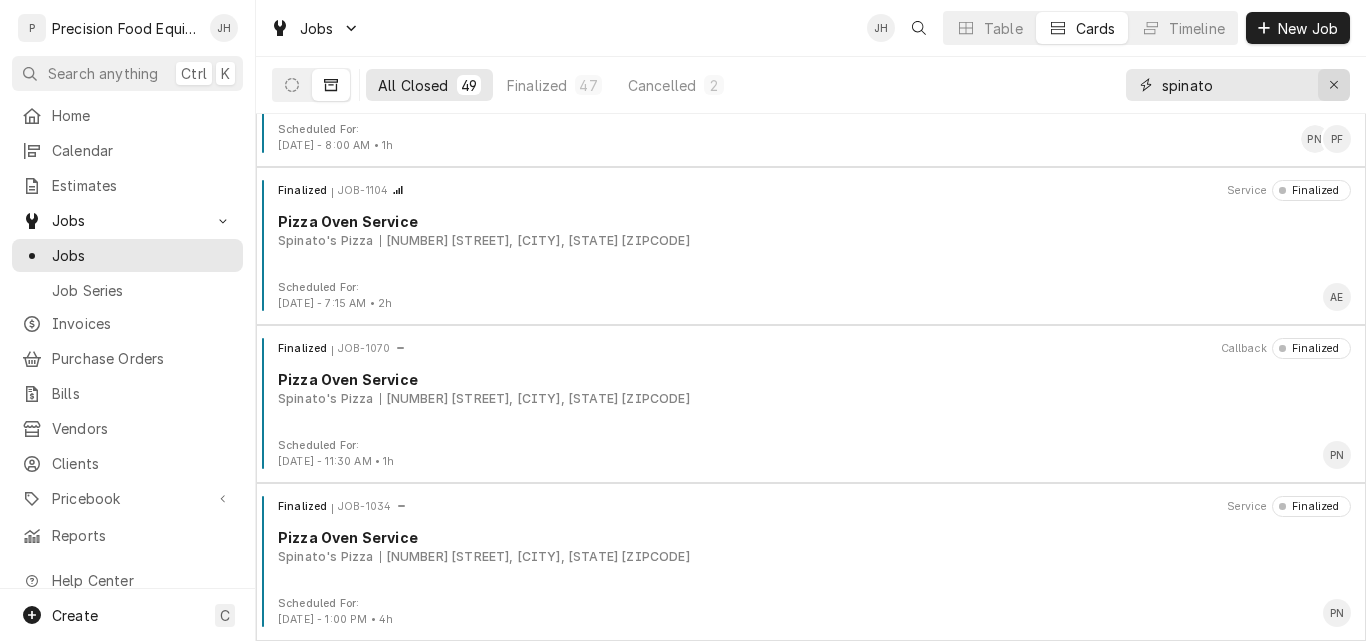 click 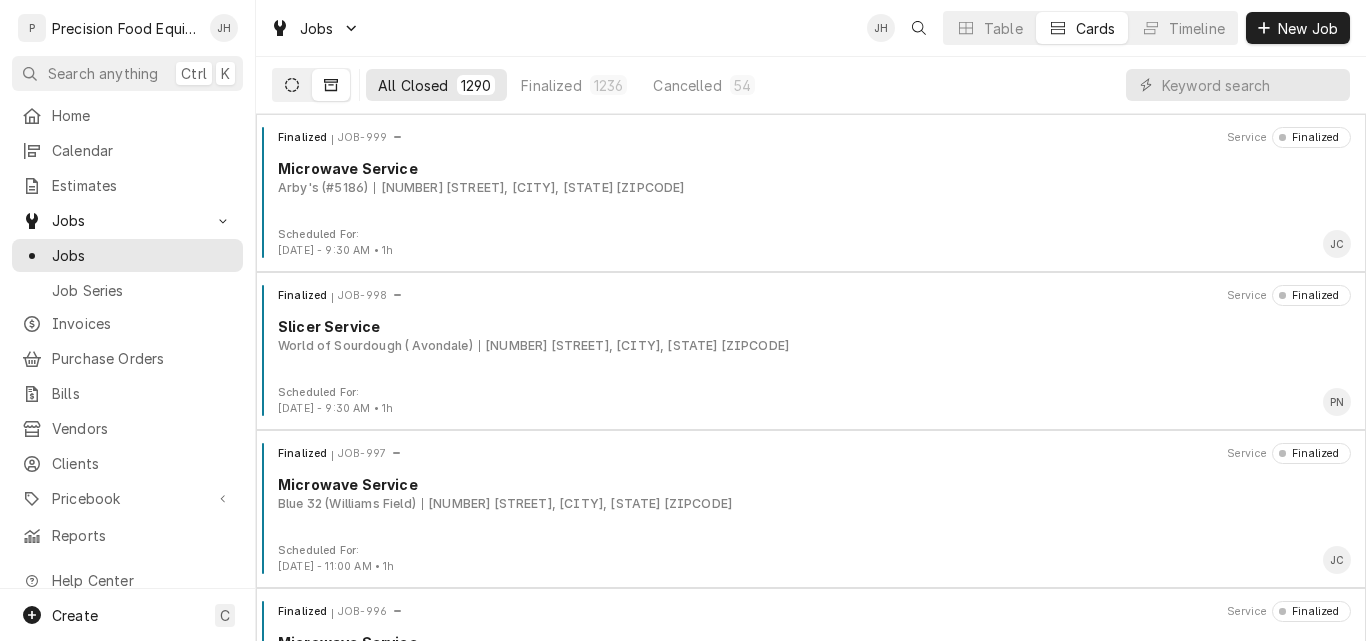 click at bounding box center (292, 85) 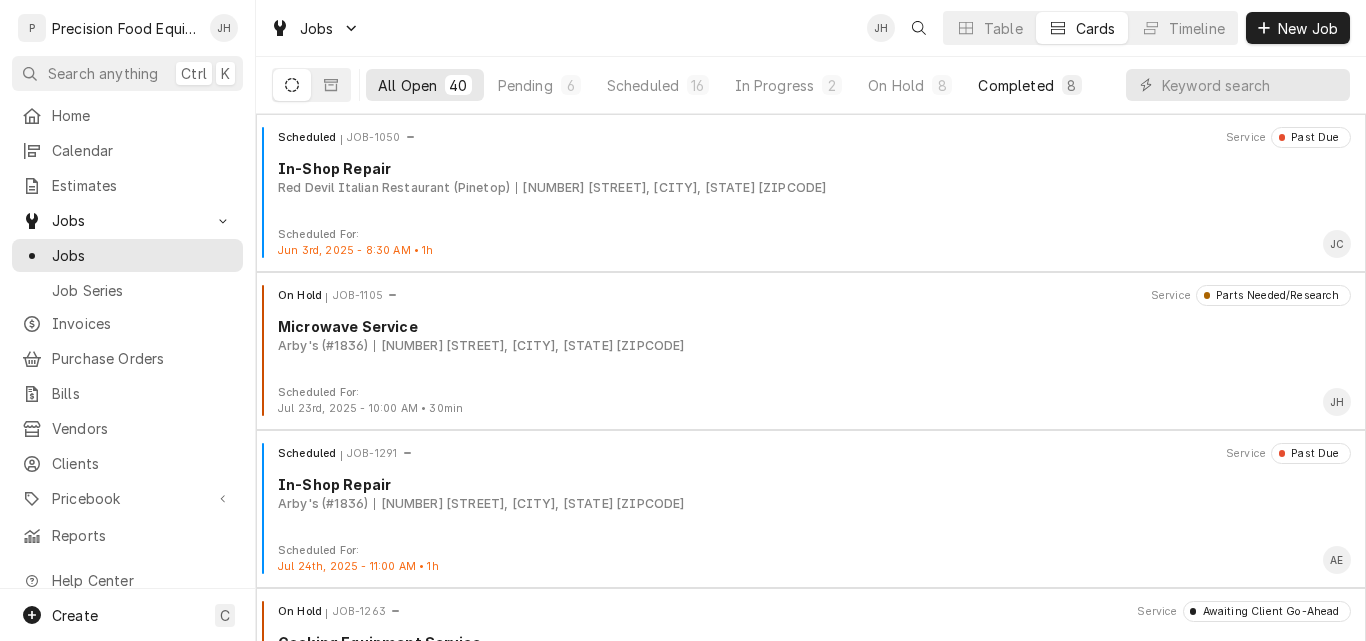 click on "Completed" at bounding box center [1015, 85] 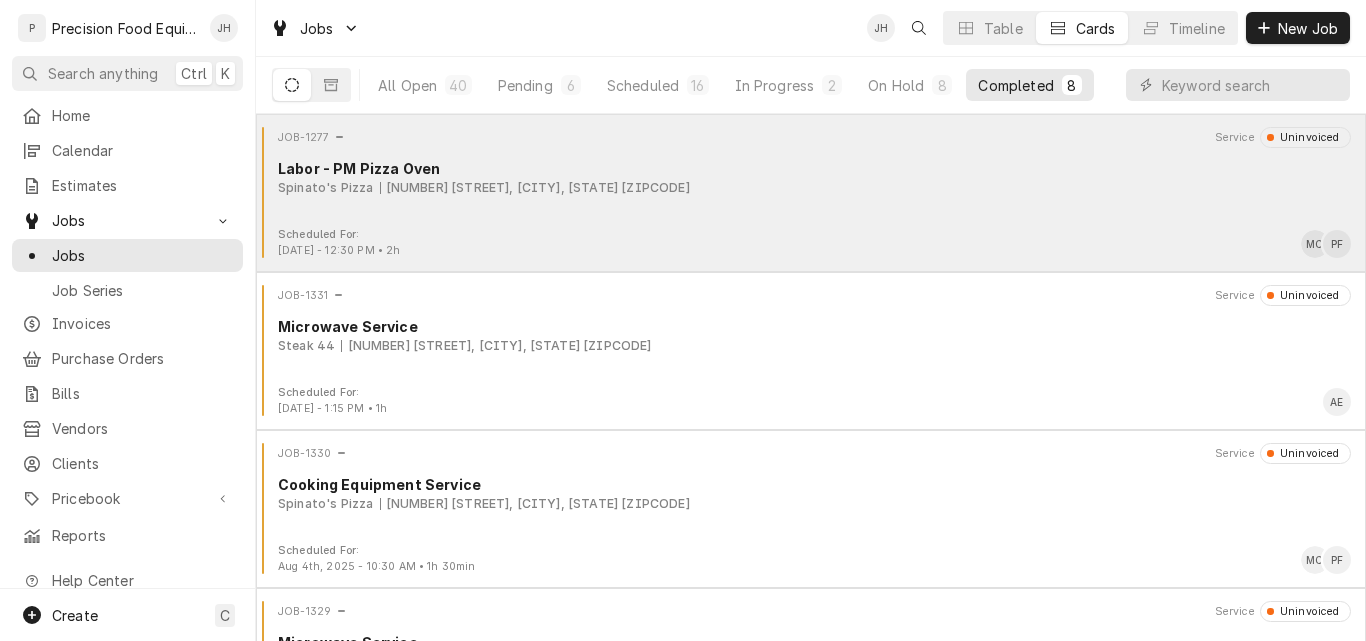 click on "JOB-1277 Service Uninvoiced Labor - PM Pizza Oven Spinato's Pizza 1614 E Bell Rd 104, Phoenix, AZ 85022" at bounding box center [811, 177] 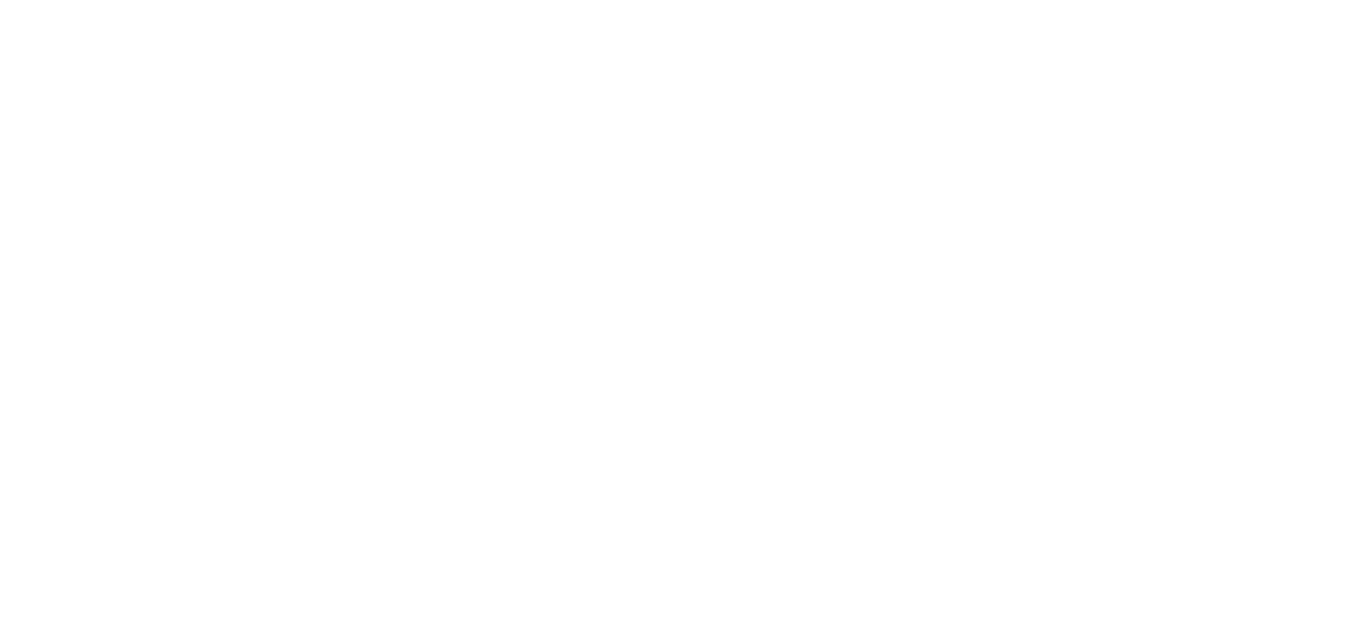 scroll, scrollTop: 0, scrollLeft: 0, axis: both 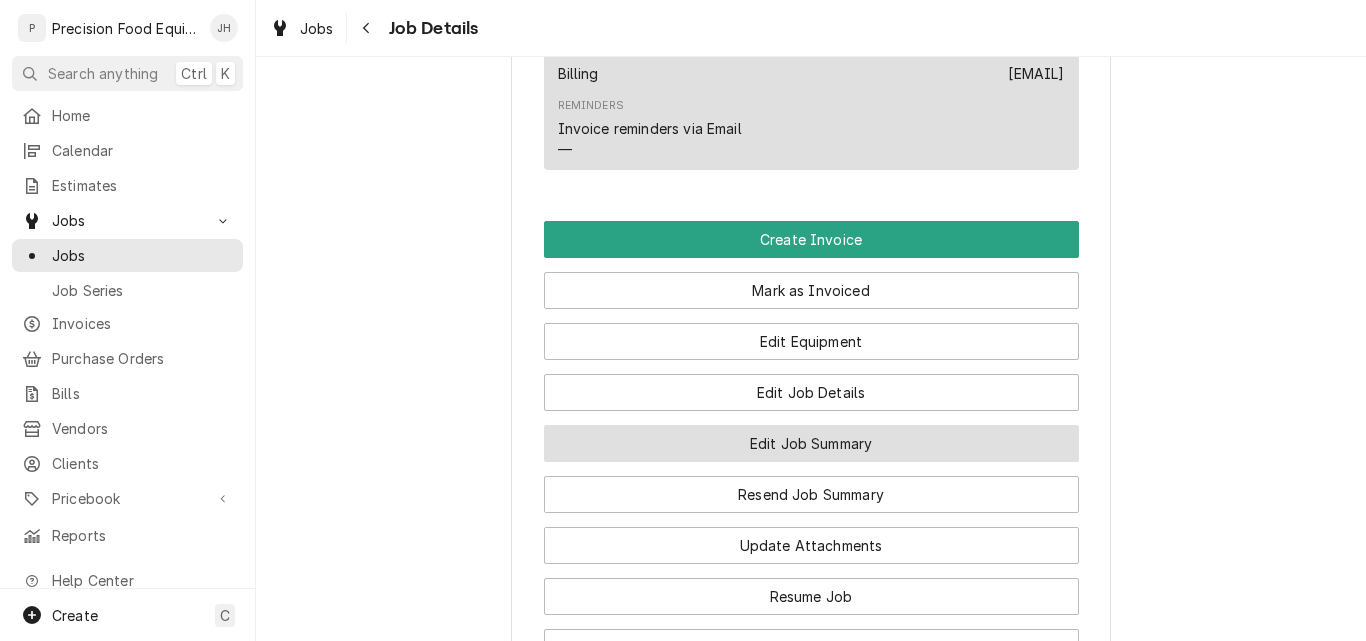 click on "Edit Job Summary" at bounding box center [811, 443] 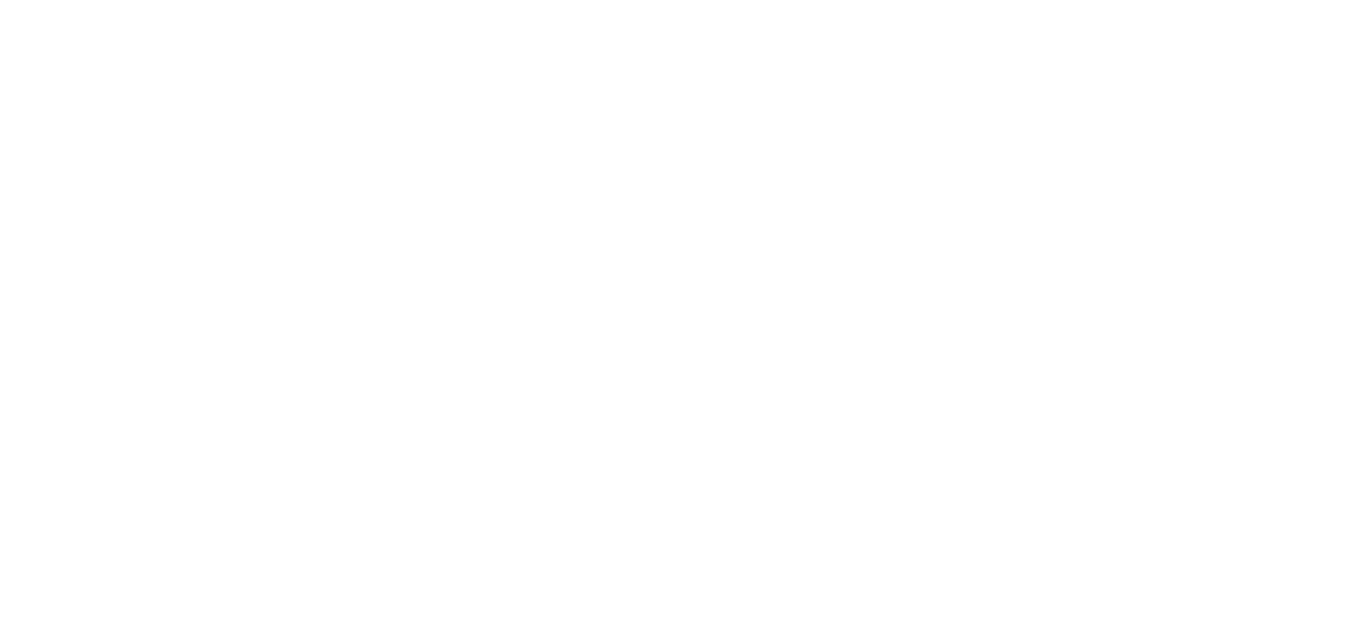 scroll, scrollTop: 0, scrollLeft: 0, axis: both 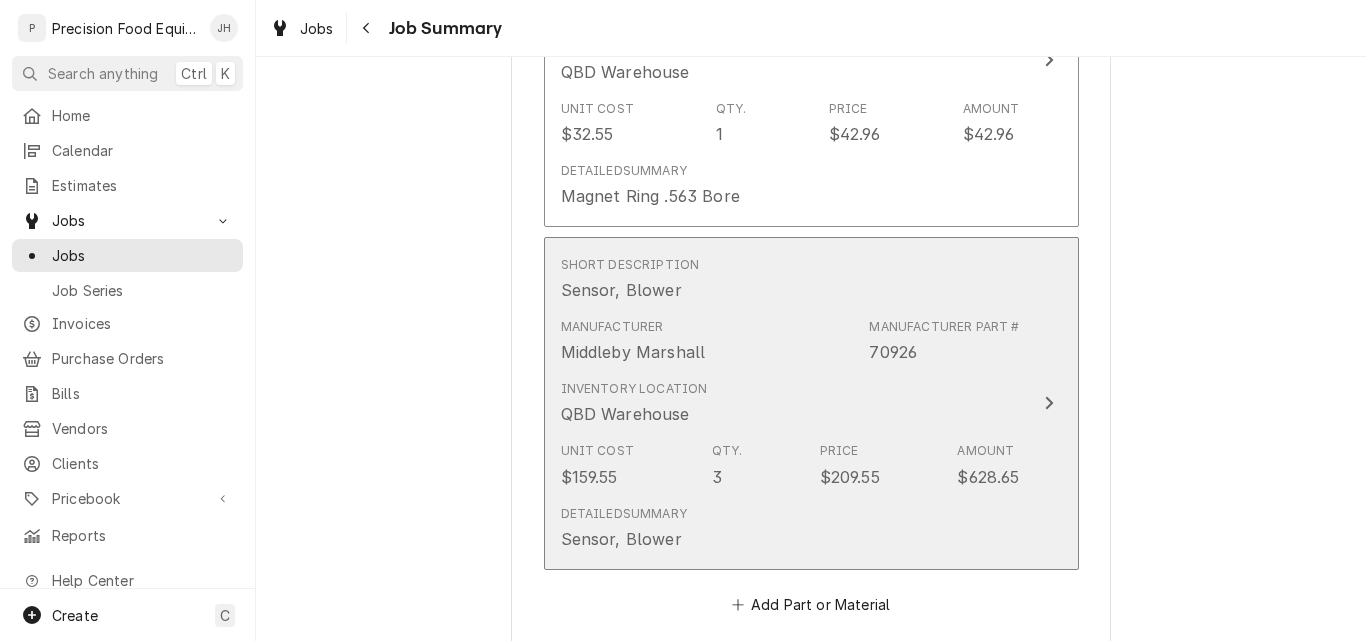 click on "Qty. 3" at bounding box center [727, 465] 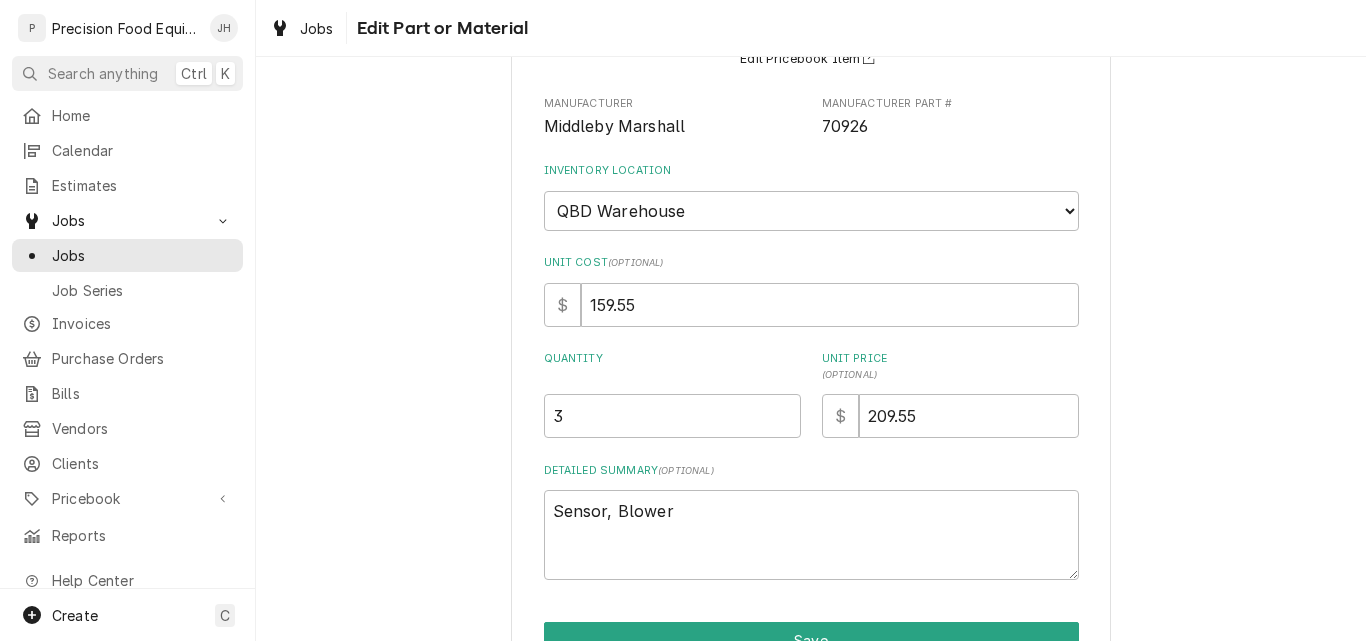 scroll, scrollTop: 200, scrollLeft: 0, axis: vertical 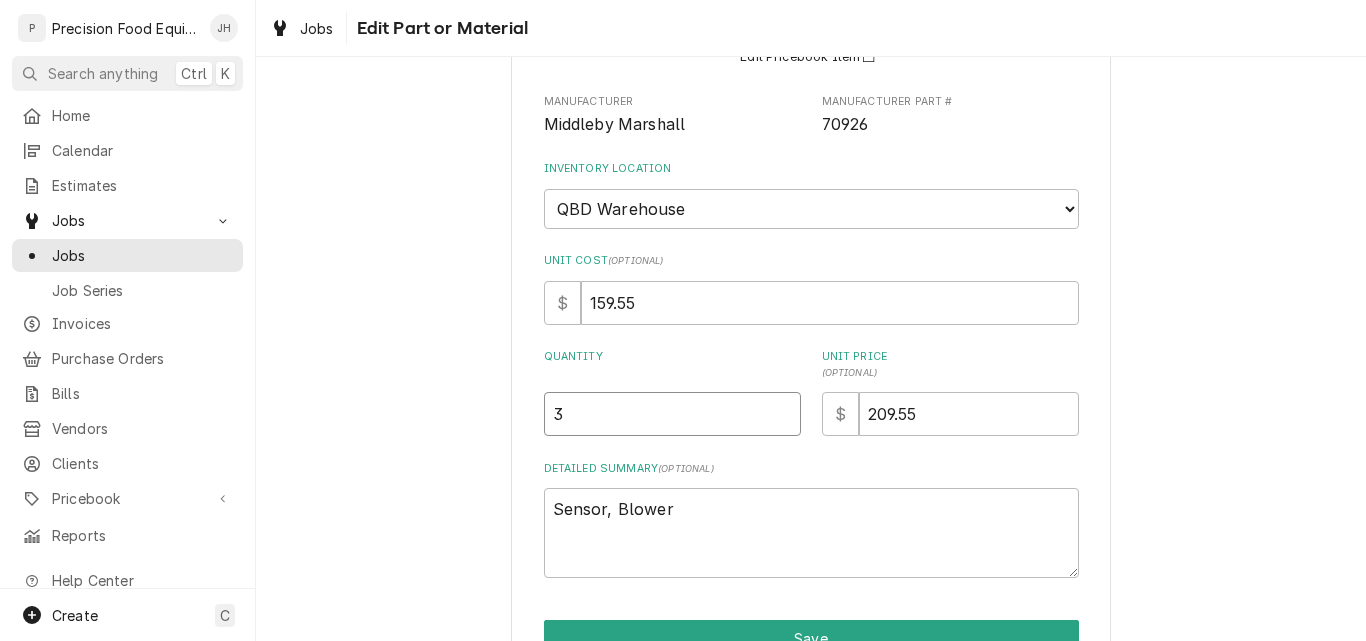 drag, startPoint x: 568, startPoint y: 421, endPoint x: 532, endPoint y: 422, distance: 36.013885 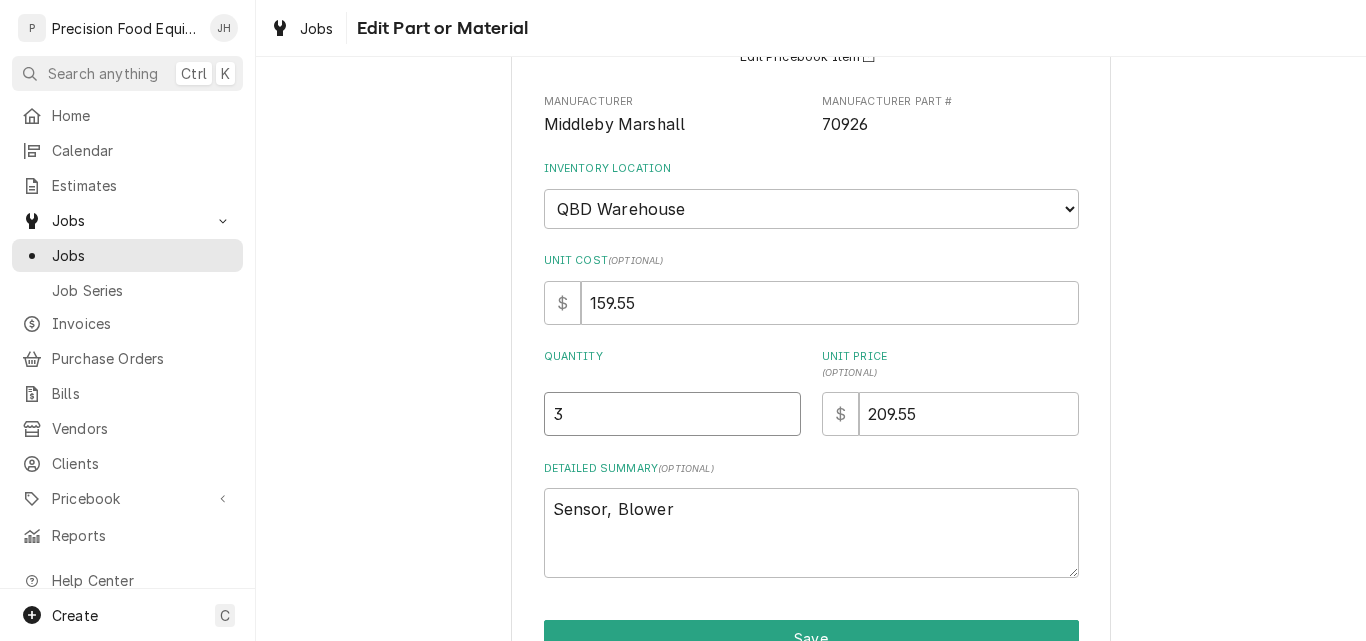 type on "x" 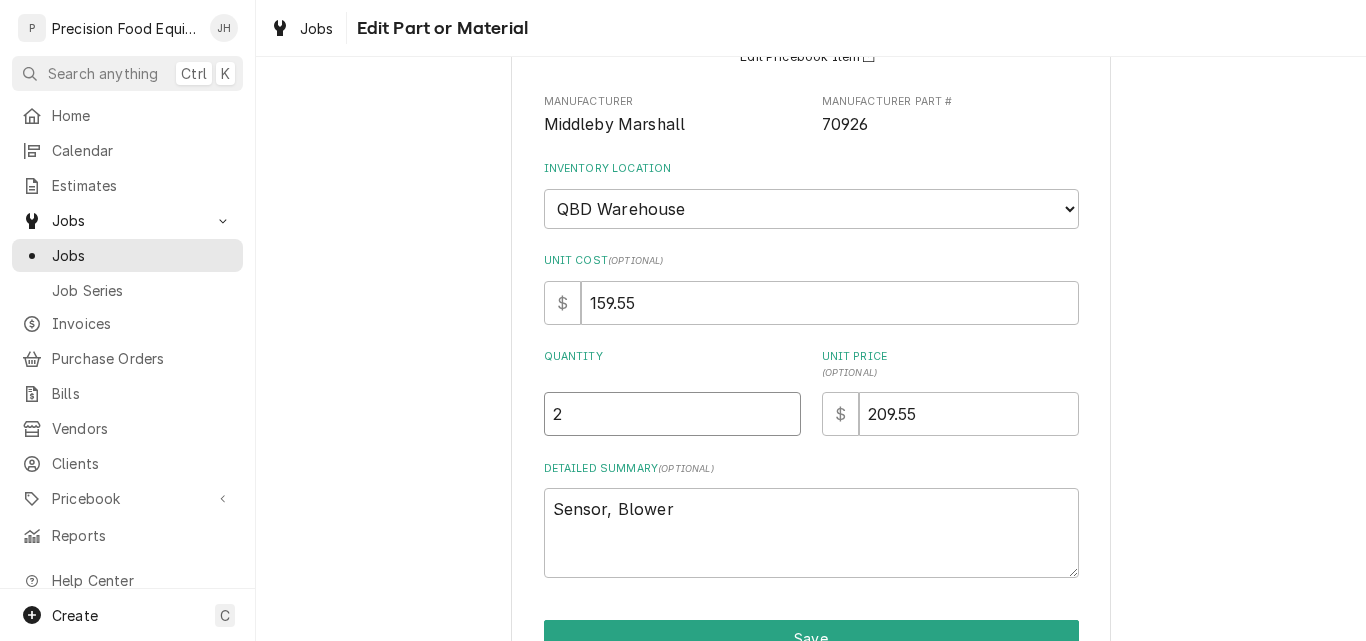 type on "2" 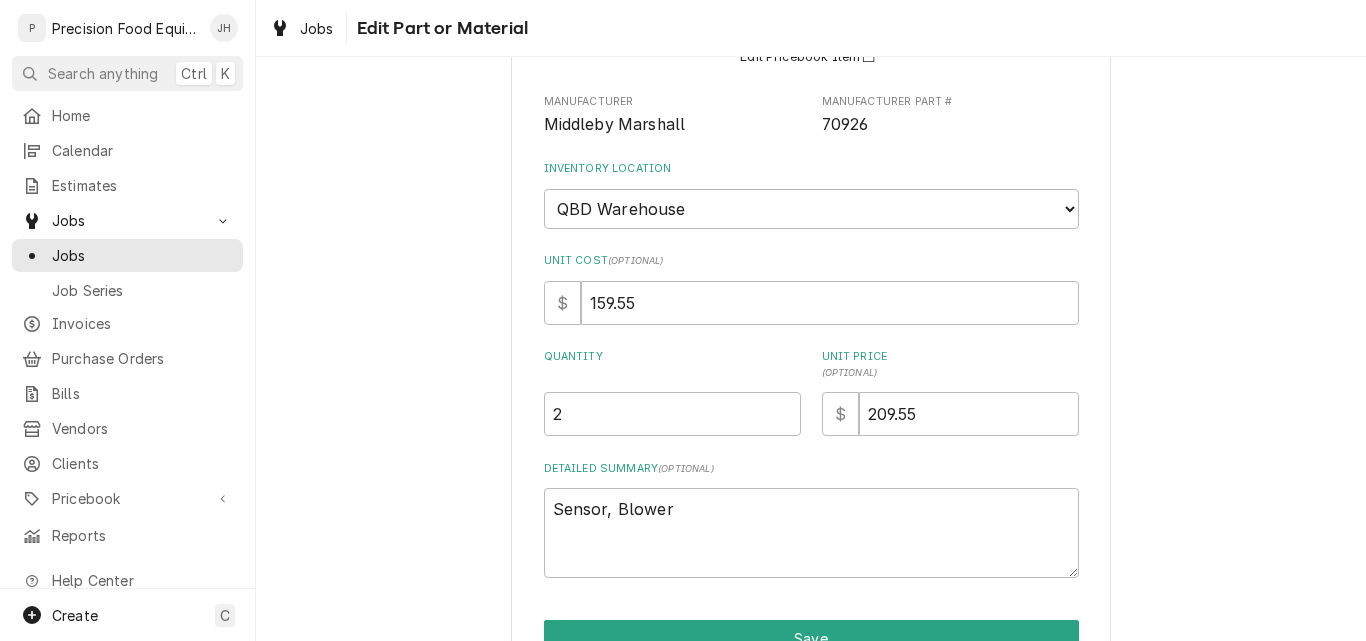scroll, scrollTop: 310, scrollLeft: 0, axis: vertical 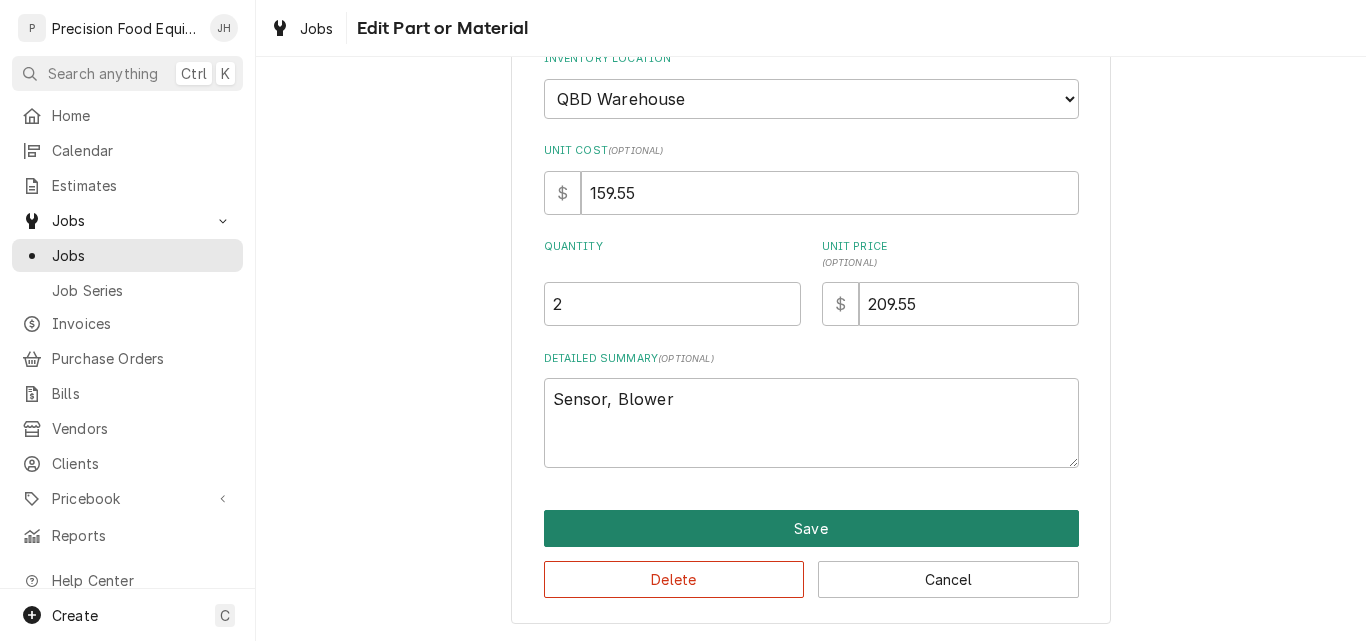 click on "Save" at bounding box center [811, 528] 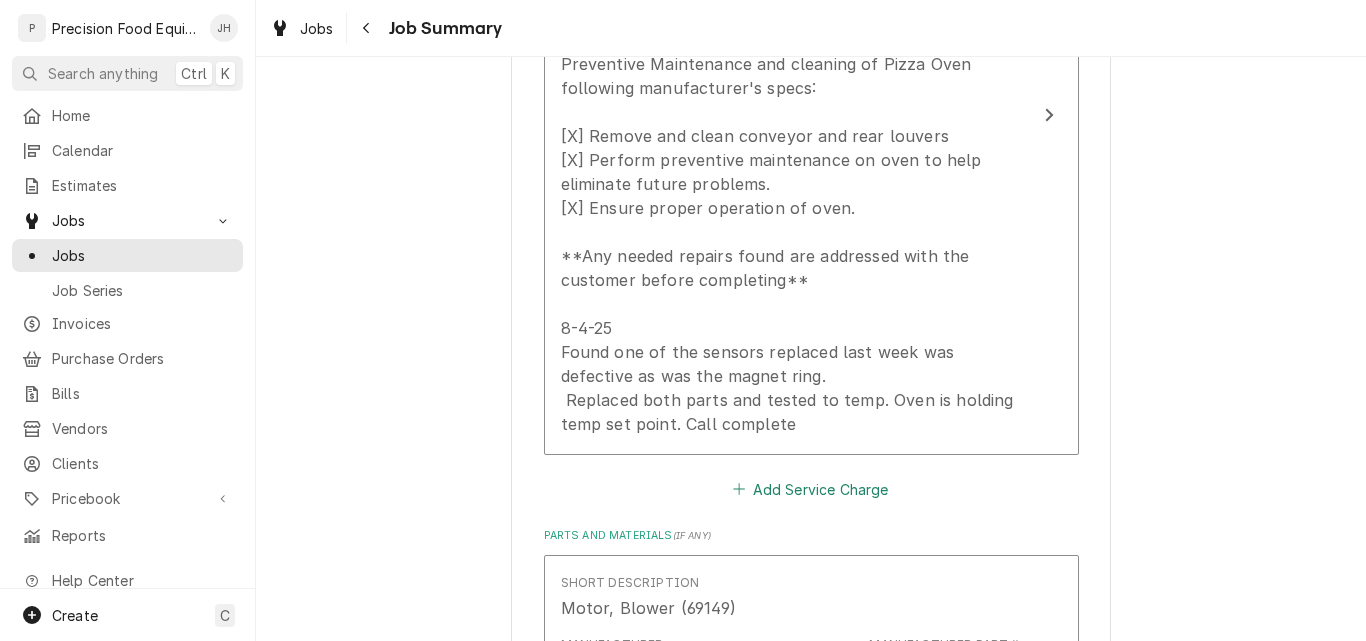scroll, scrollTop: 800, scrollLeft: 0, axis: vertical 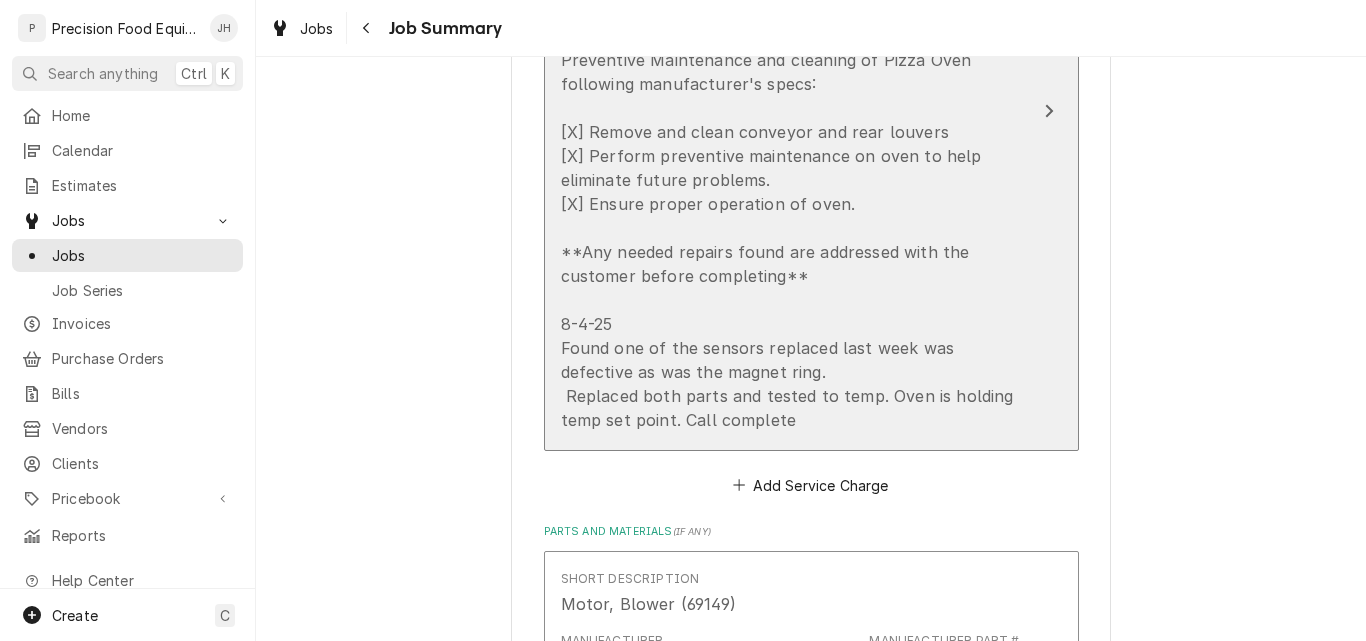 click on "2 Technicians - 3 hours
—
Preventive Maintenance and cleaning of Pizza Oven following manufacturer's specs:
[X] Remove and clean conveyor and rear louvers
[X] Perform preventive maintenance on oven to help eliminate future problems.
[X] Ensure proper operation of oven.
**Any needed repairs found are addressed with the customer before completing**
8-4-25
Found one of the sensors replaced last week was defective as was the magnet ring.
Replaced both parts and tested to temp. Oven is holding temp set point. Call complete" at bounding box center (790, 216) 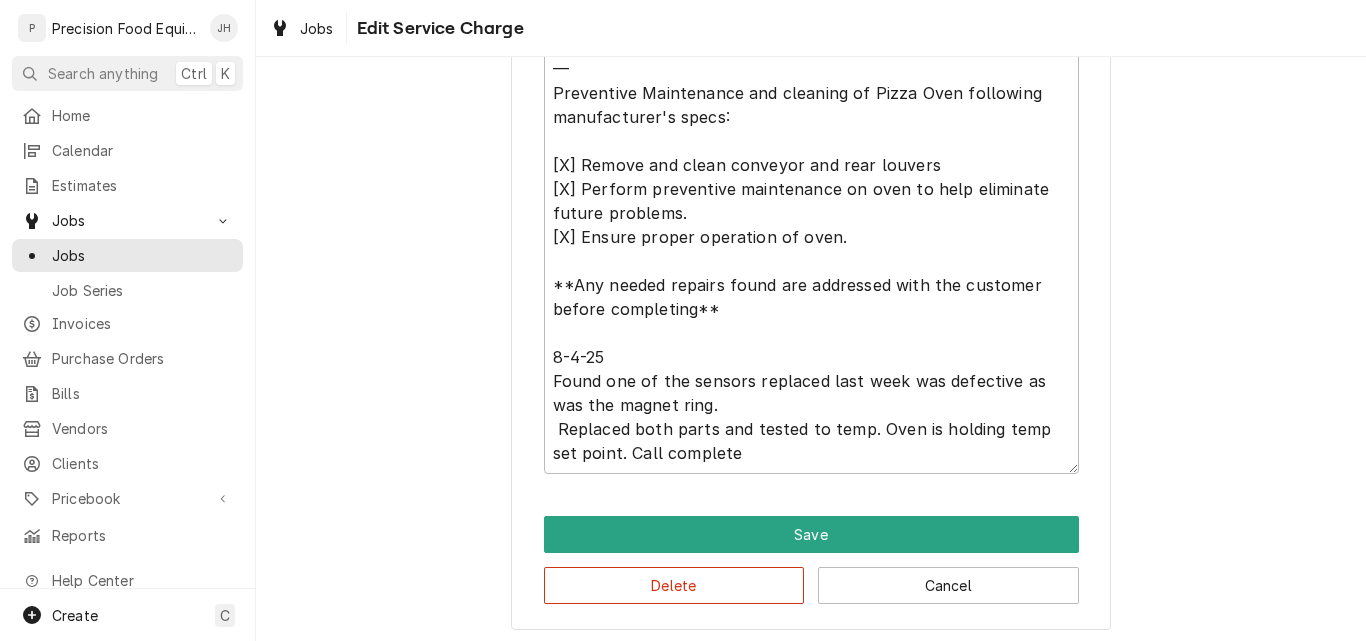 scroll, scrollTop: 702, scrollLeft: 0, axis: vertical 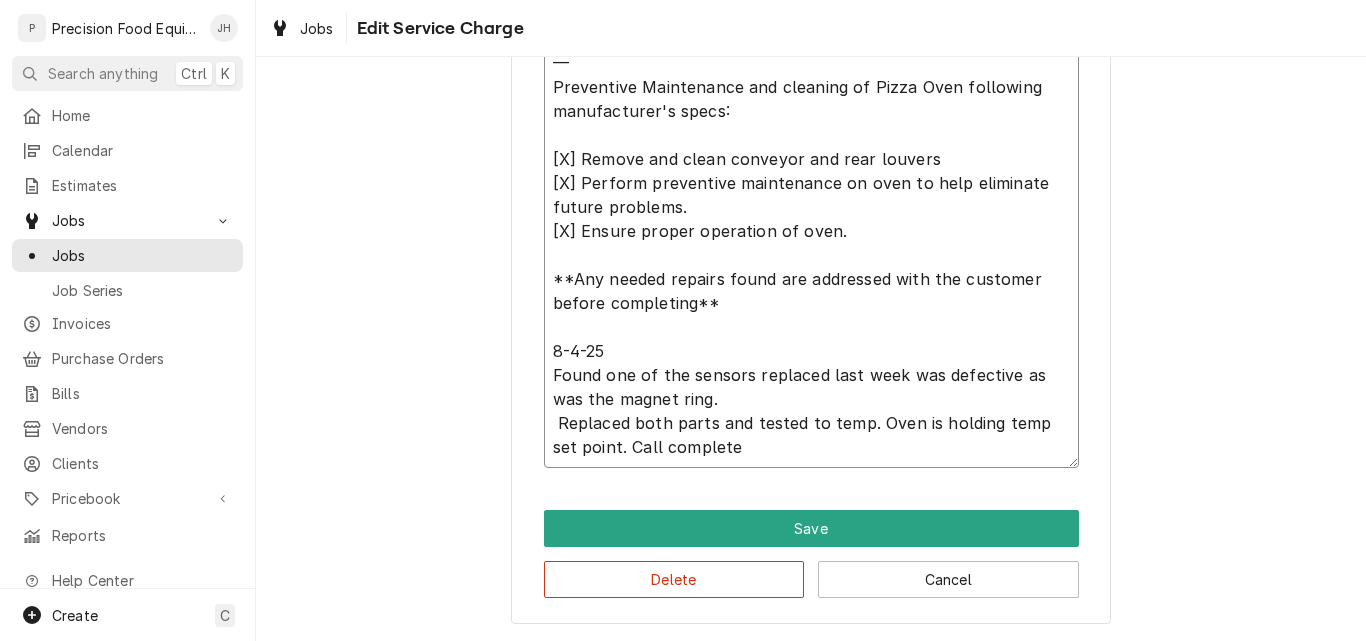 drag, startPoint x: 546, startPoint y: 342, endPoint x: 739, endPoint y: 463, distance: 227.79376 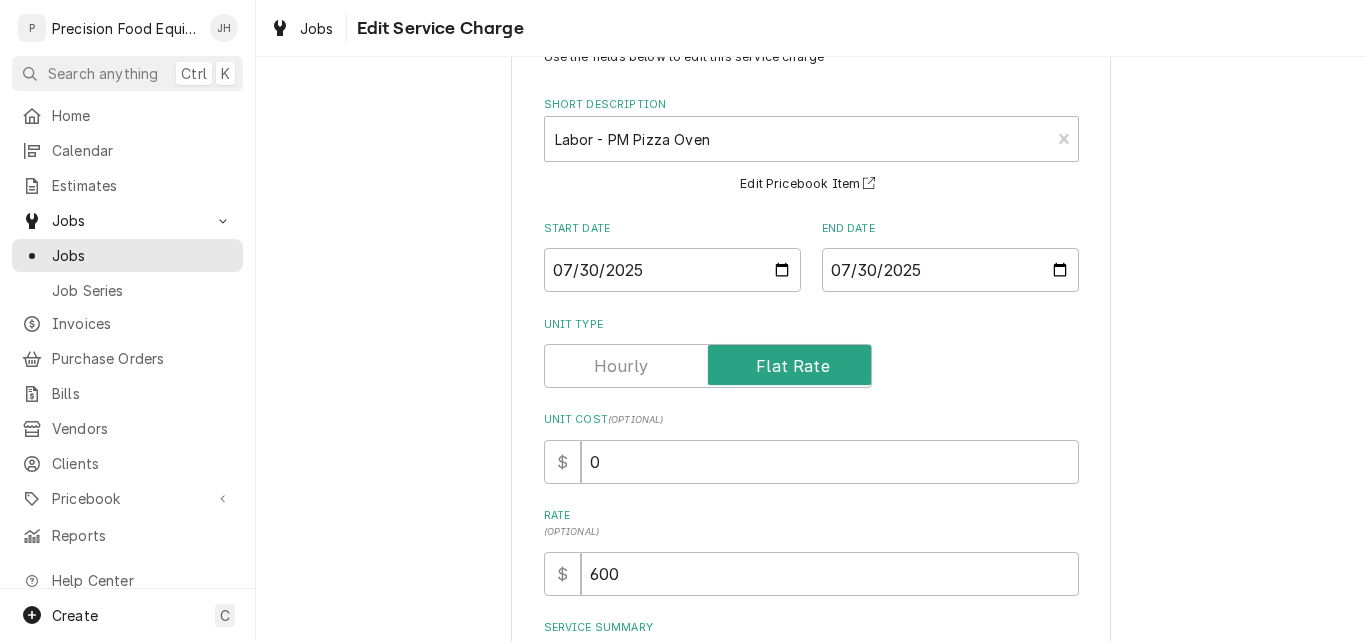 scroll, scrollTop: 2, scrollLeft: 0, axis: vertical 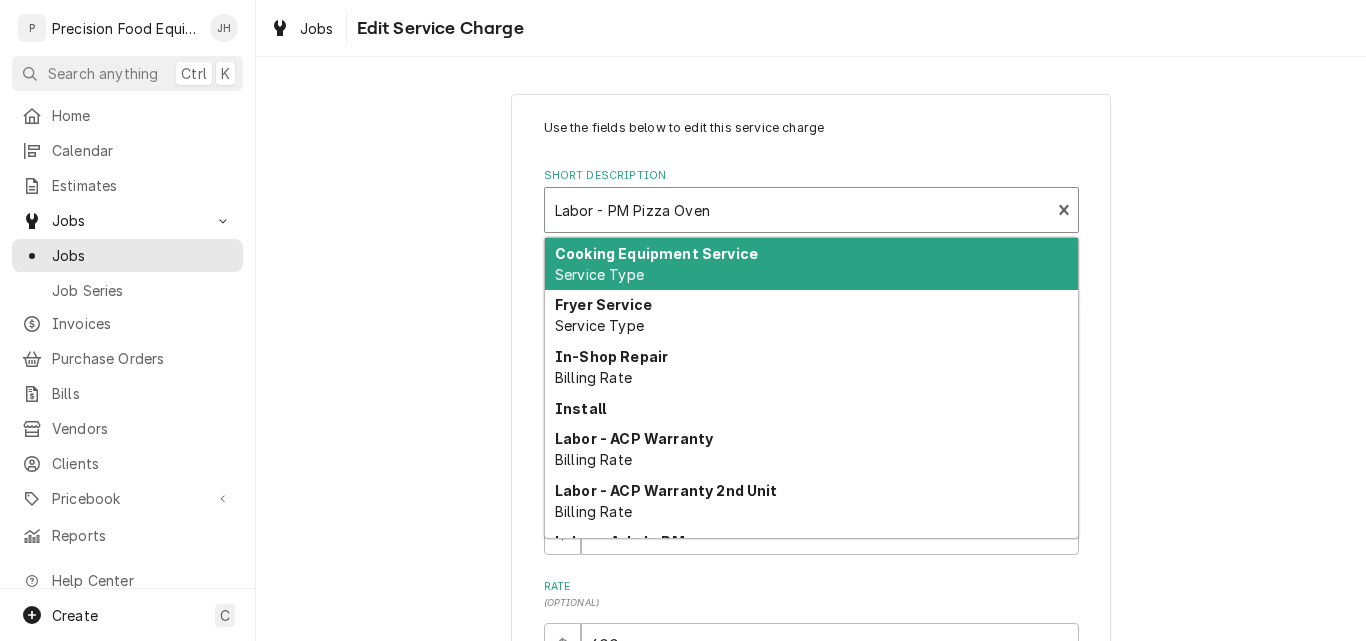 click at bounding box center [798, 210] 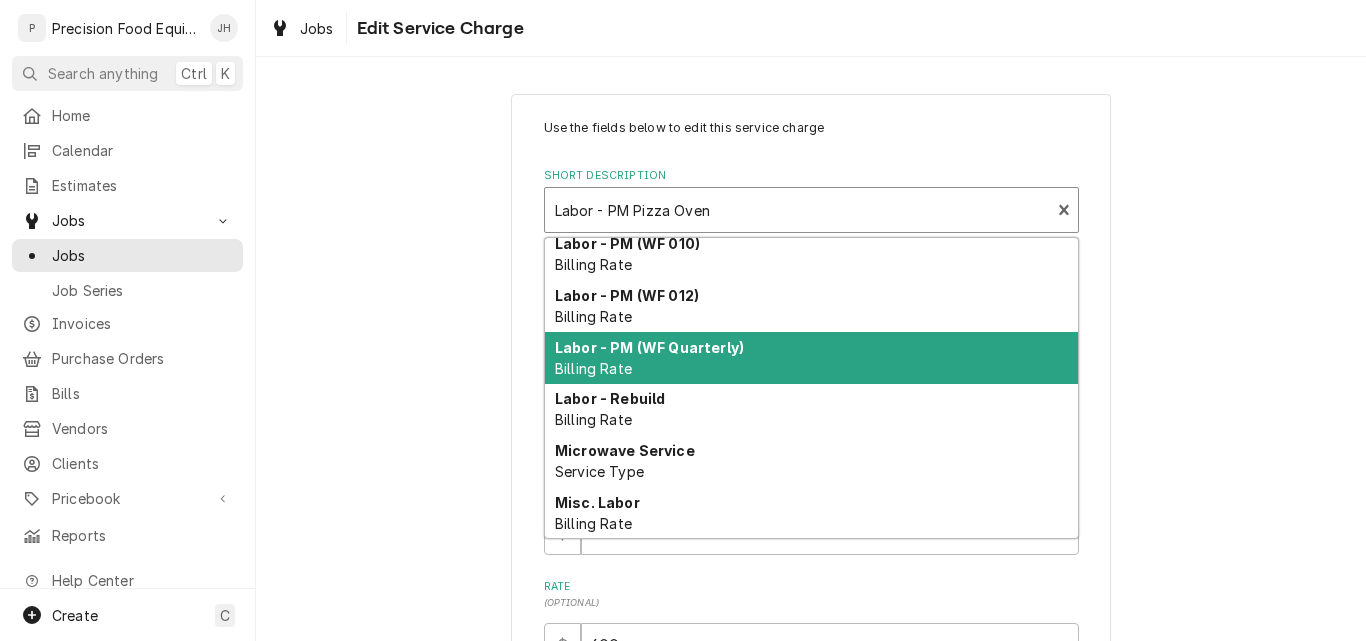 scroll, scrollTop: 1186, scrollLeft: 0, axis: vertical 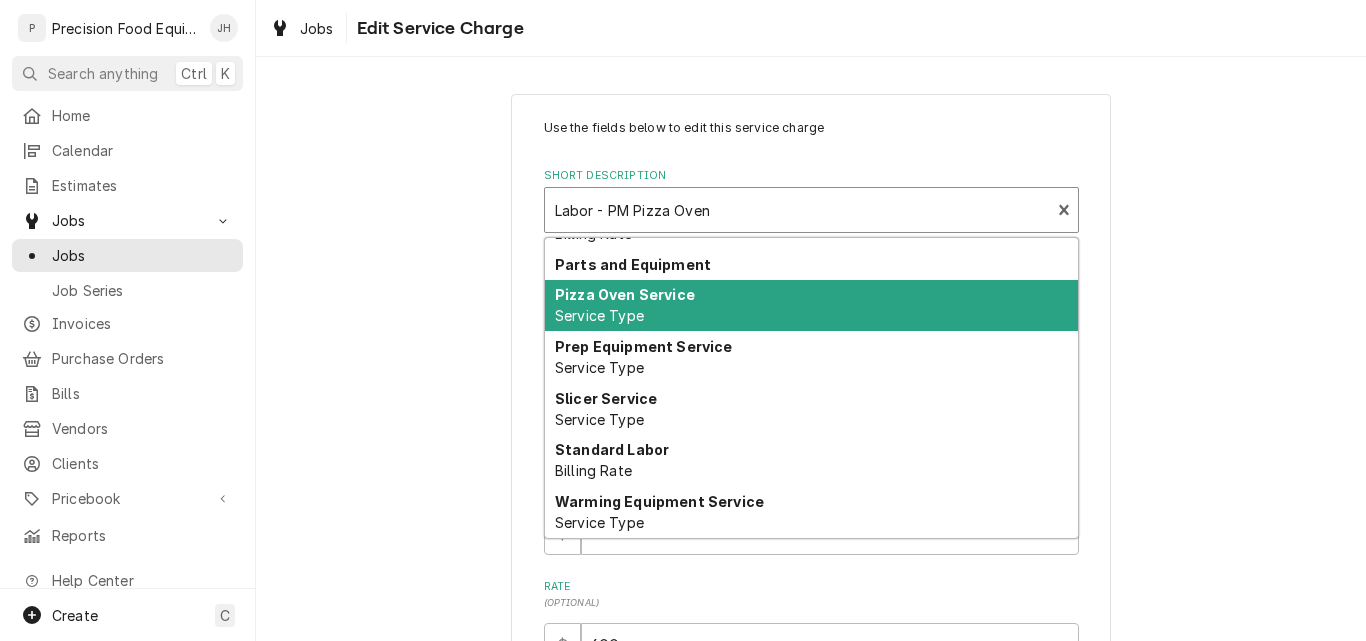 click on "Pizza Oven Service Service Type" at bounding box center [811, 306] 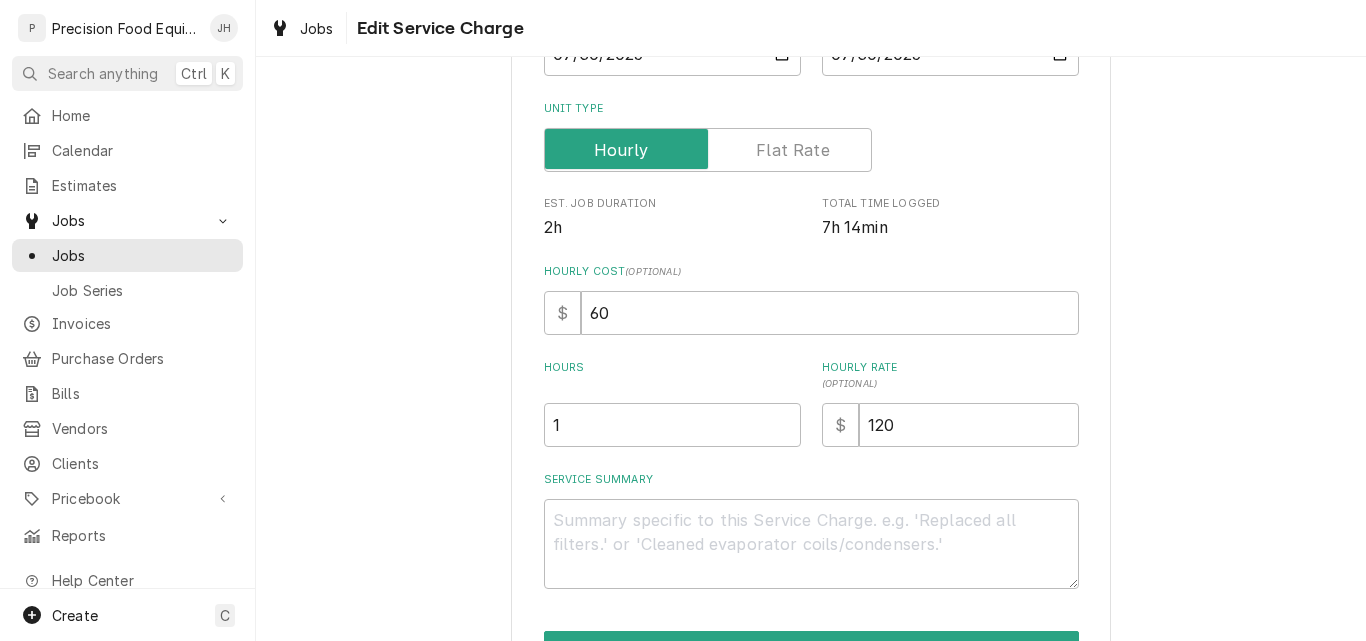 scroll, scrollTop: 300, scrollLeft: 0, axis: vertical 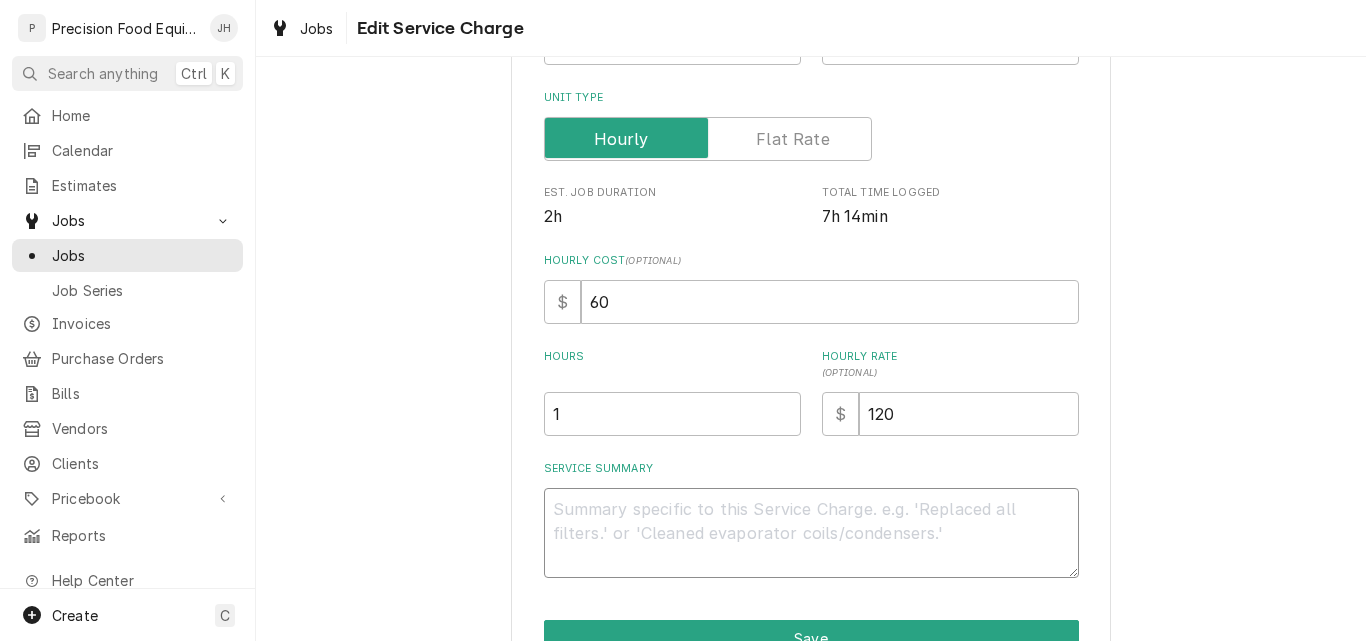 paste on "8-4-25
Found one of the sensors replaced last week was defective as was the magnet ring.
Replaced both parts and tested to temp. Oven is holding temp set point. Call complete" 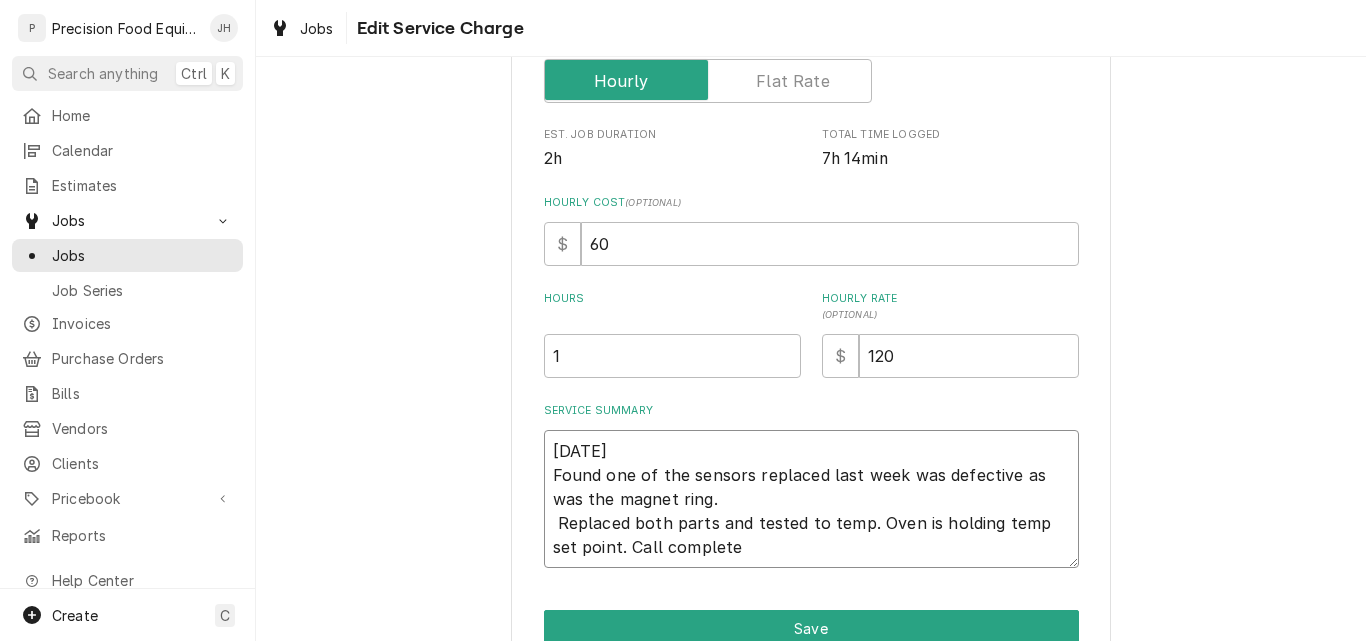 scroll, scrollTop: 458, scrollLeft: 0, axis: vertical 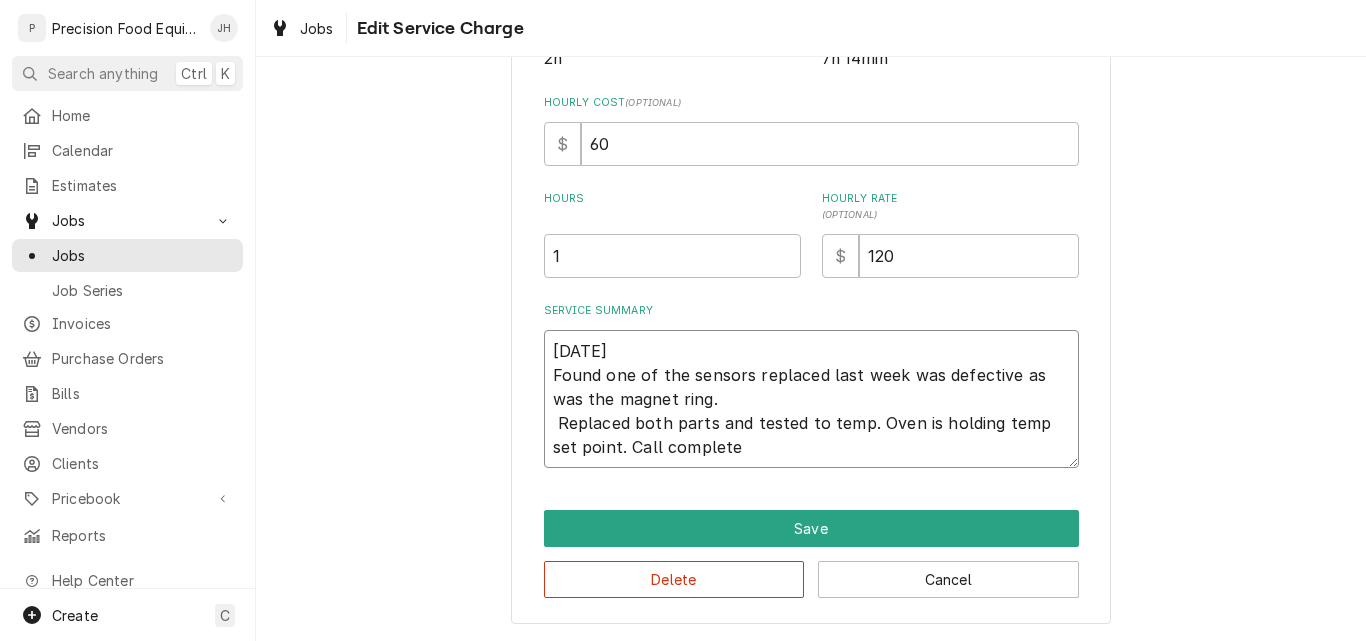 click on "8-4-25
Found one of the sensors replaced last week was defective as was the magnet ring.
Replaced both parts and tested to temp. Oven is holding temp set point. Call complete" at bounding box center (811, 399) 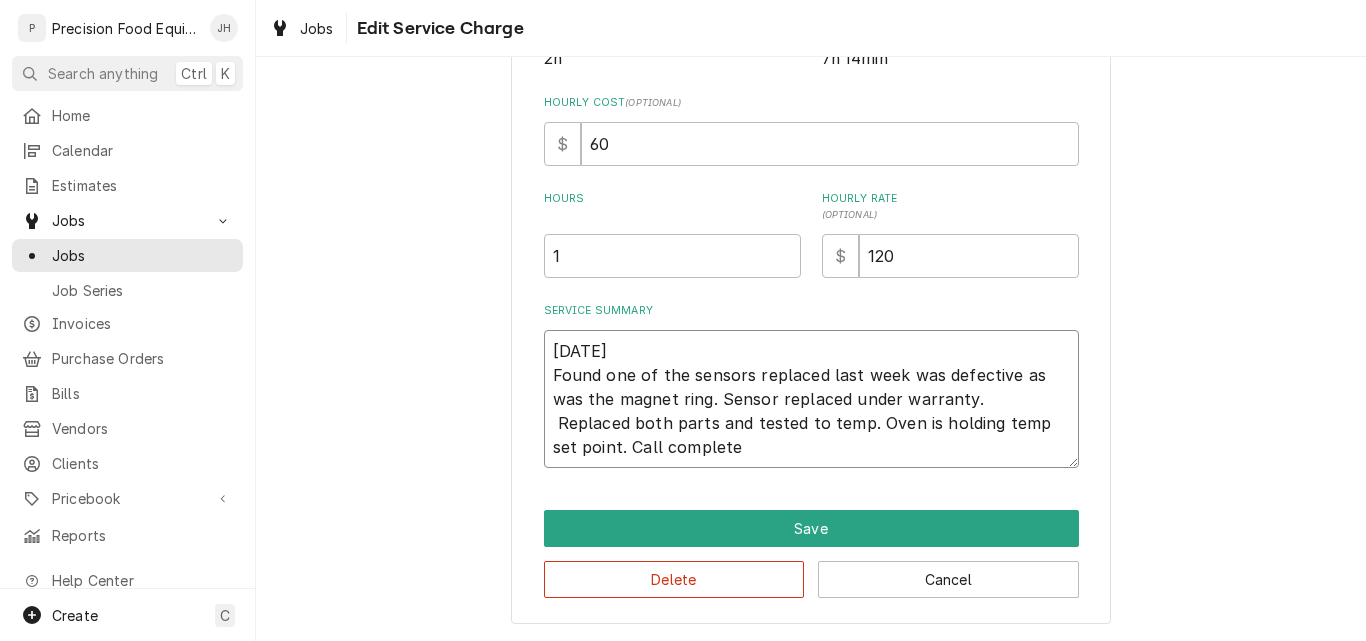 type on "x" 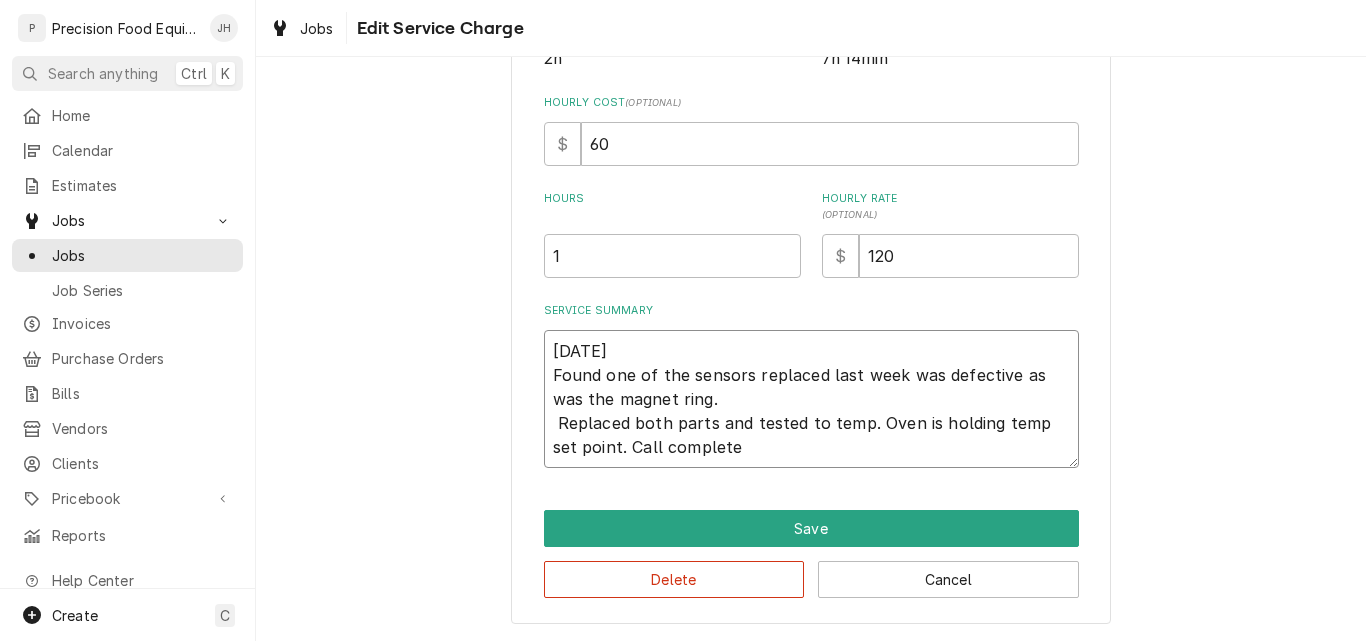 type on "x" 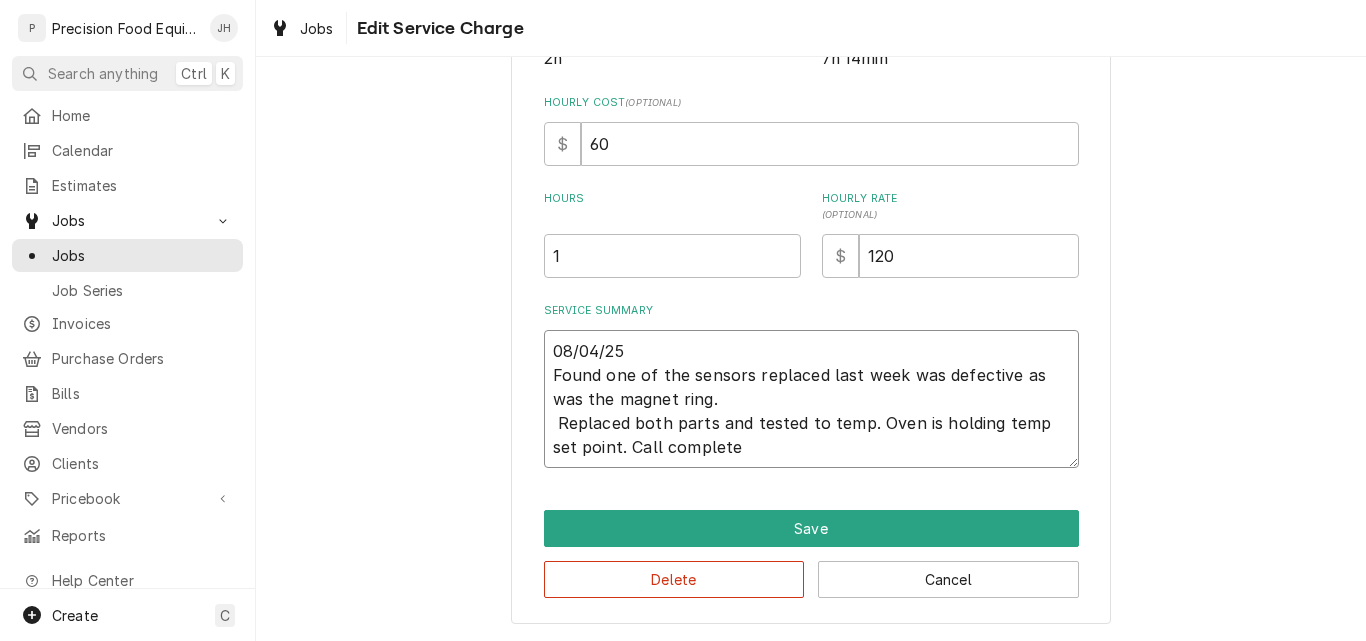 type on "x" 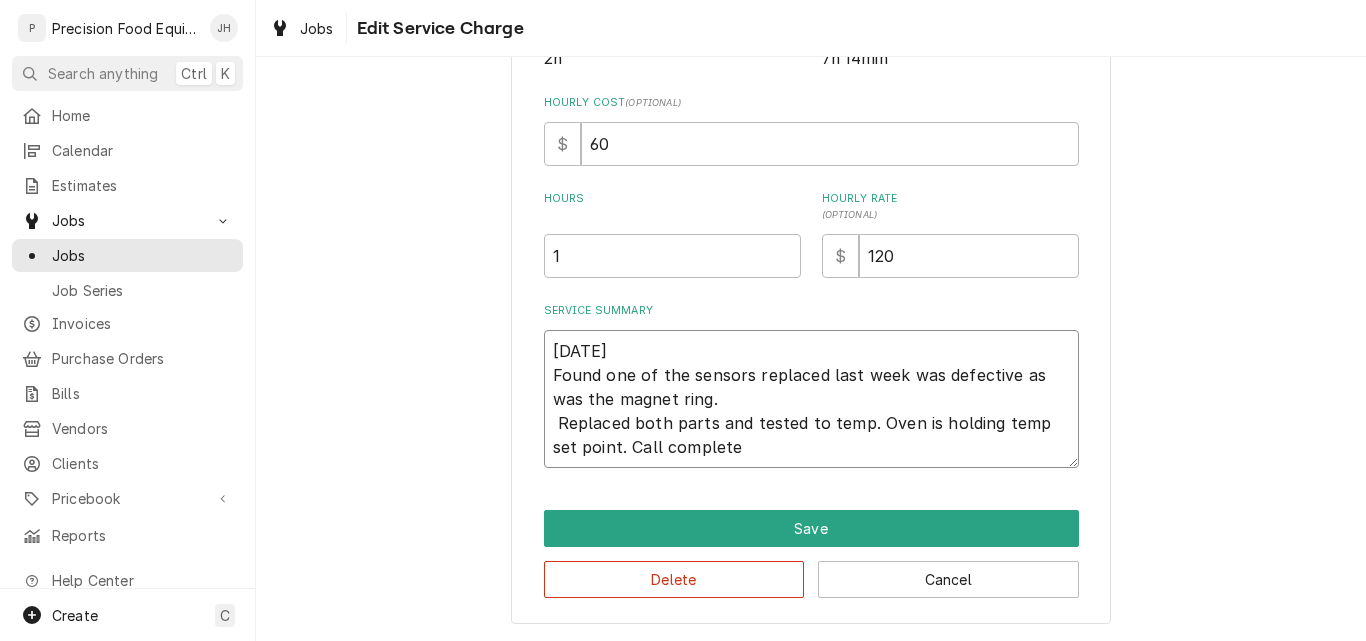 type on "x" 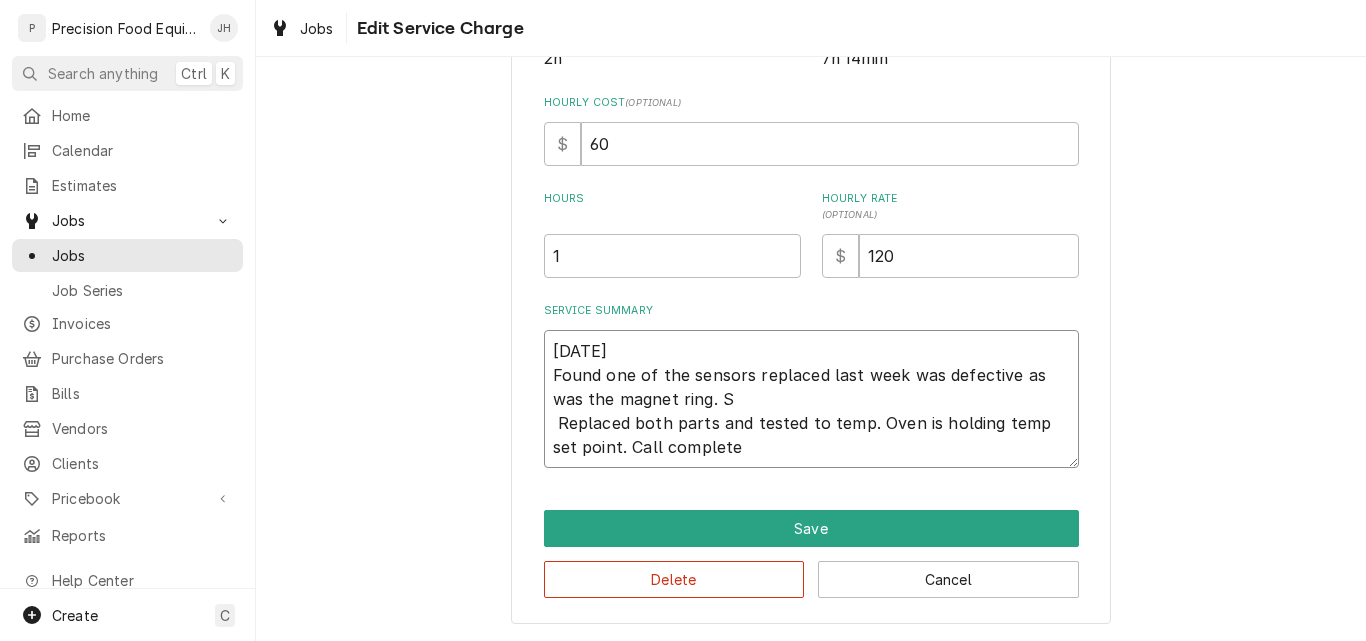 type on "x" 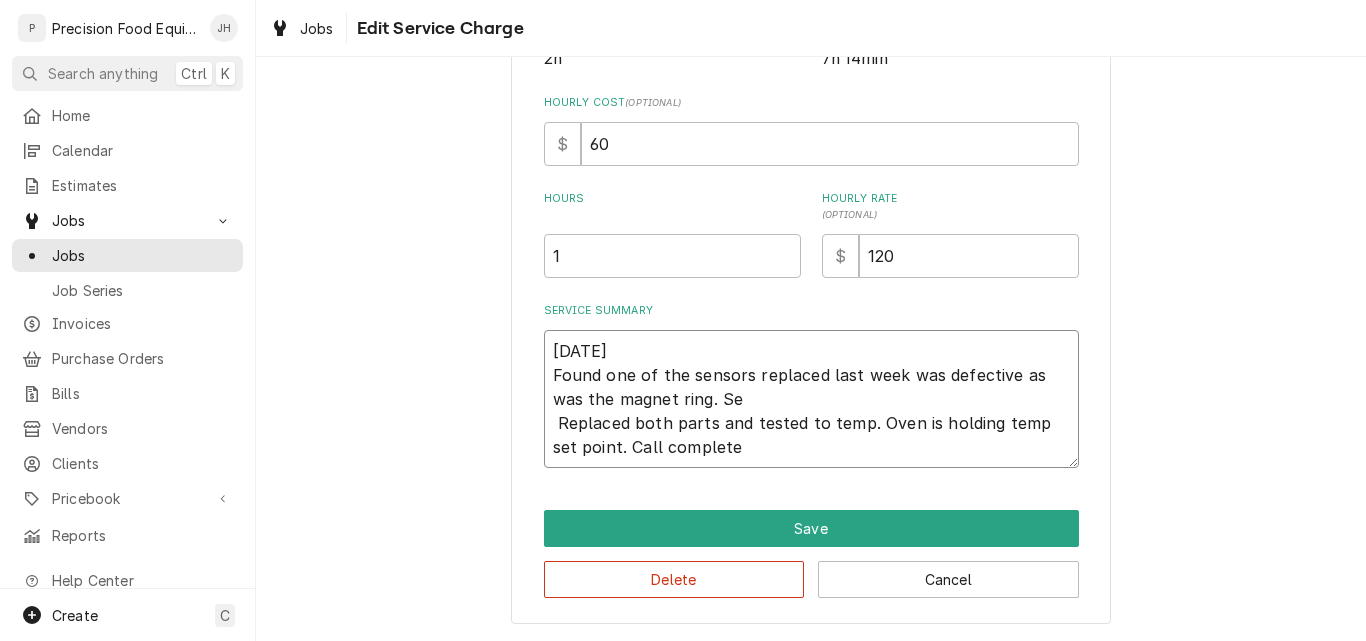type on "x" 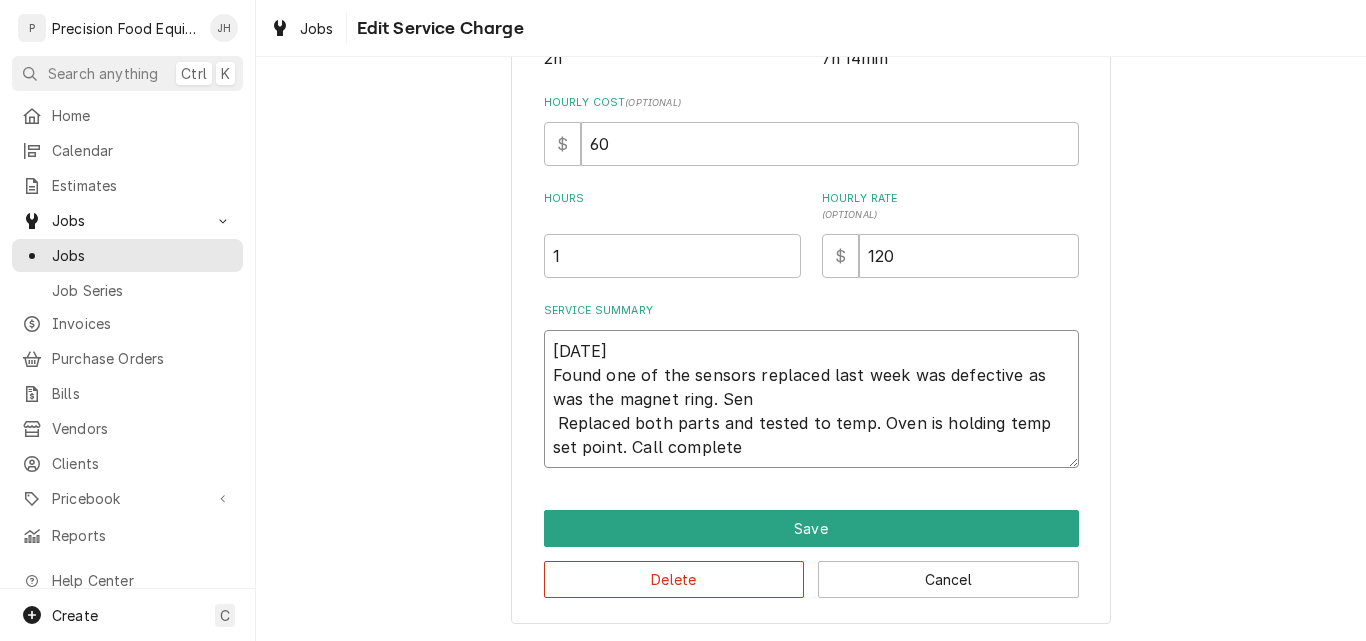 type on "x" 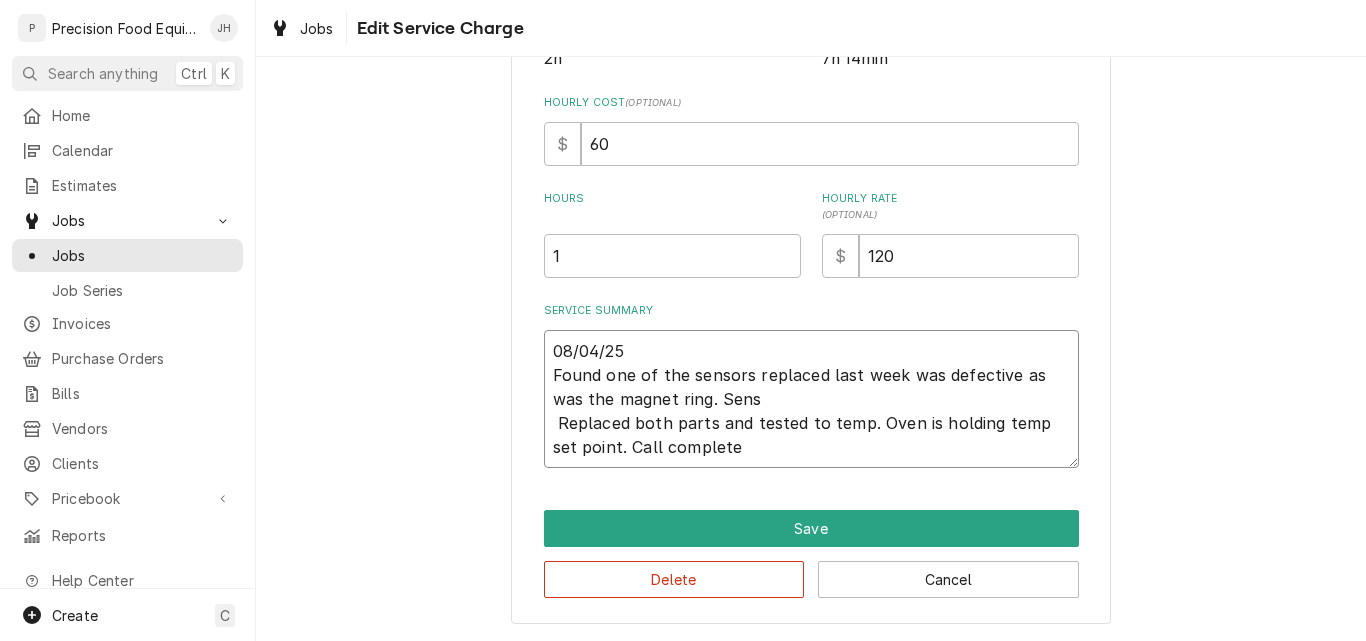 type on "x" 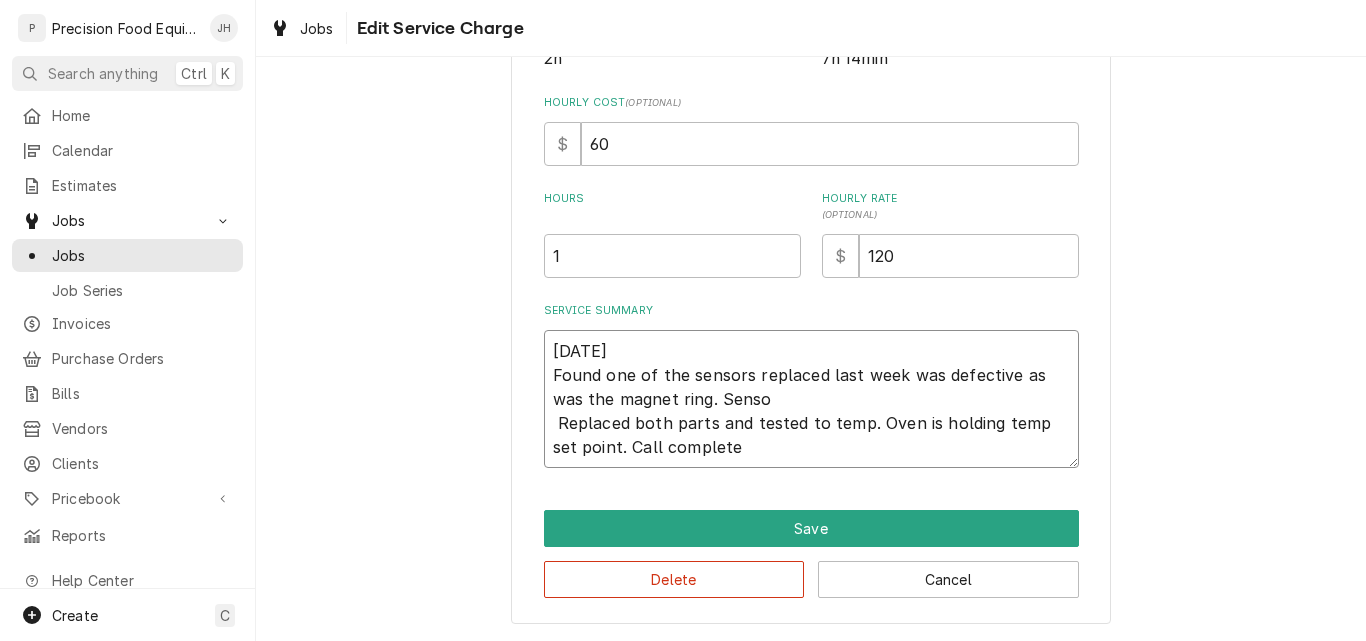 type on "x" 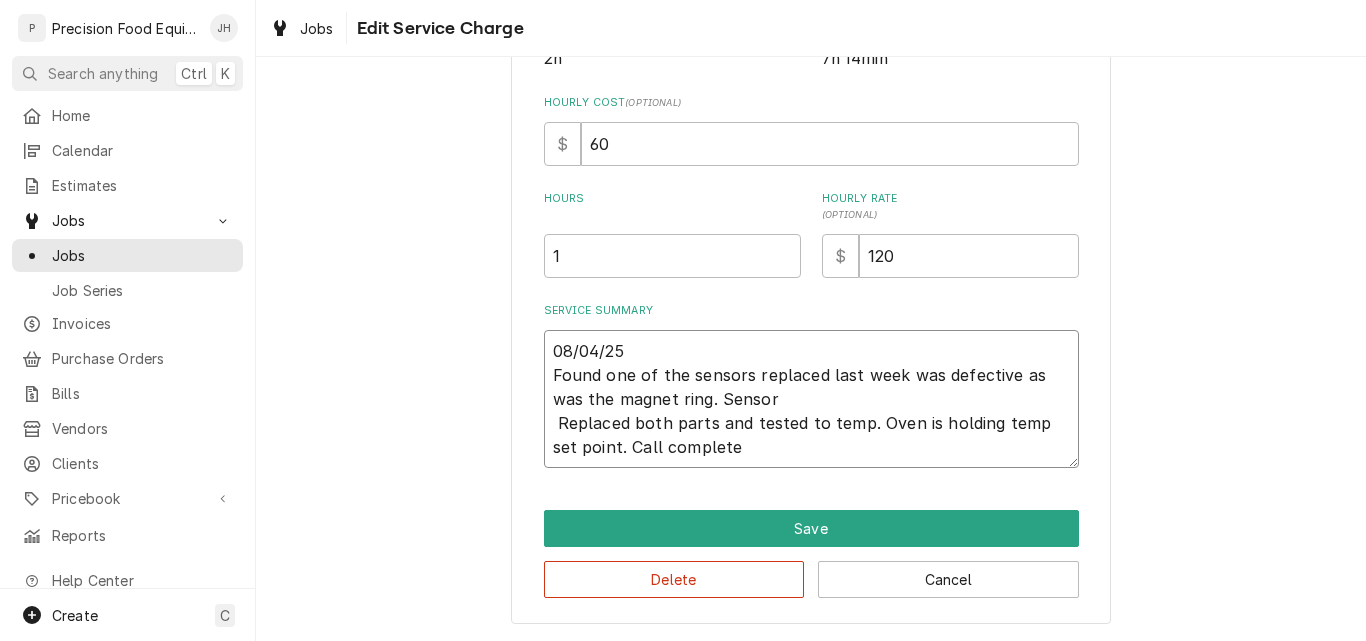 type on "x" 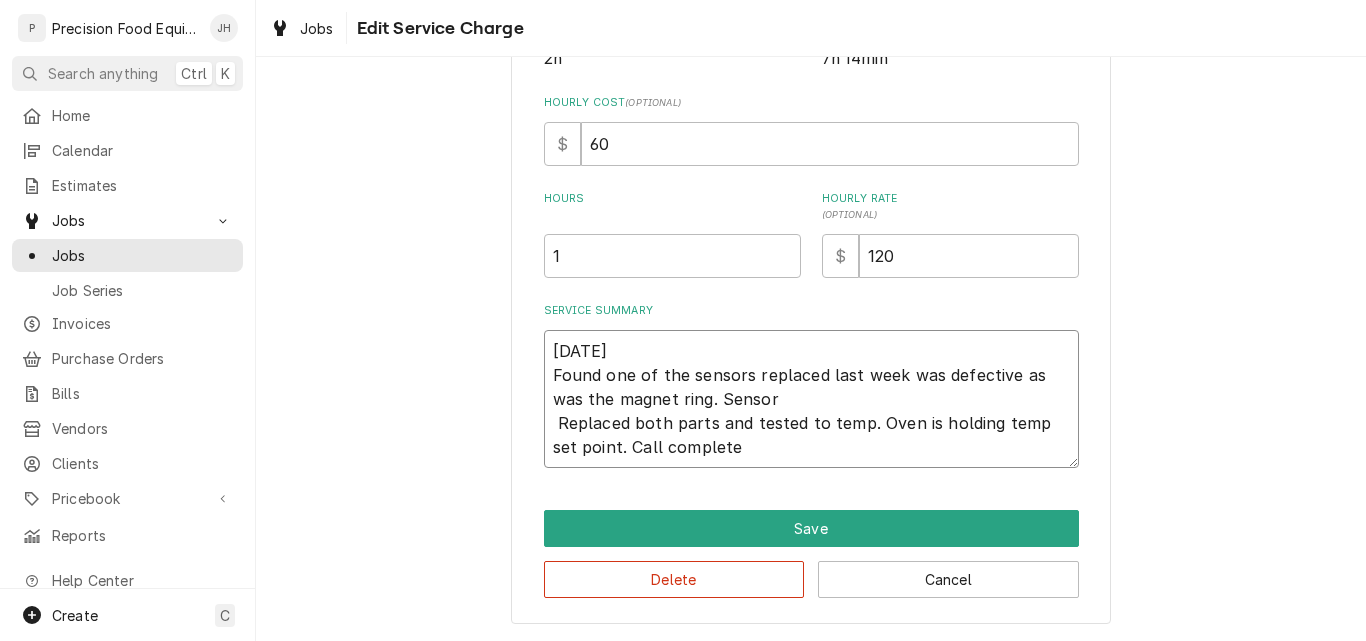 type on "x" 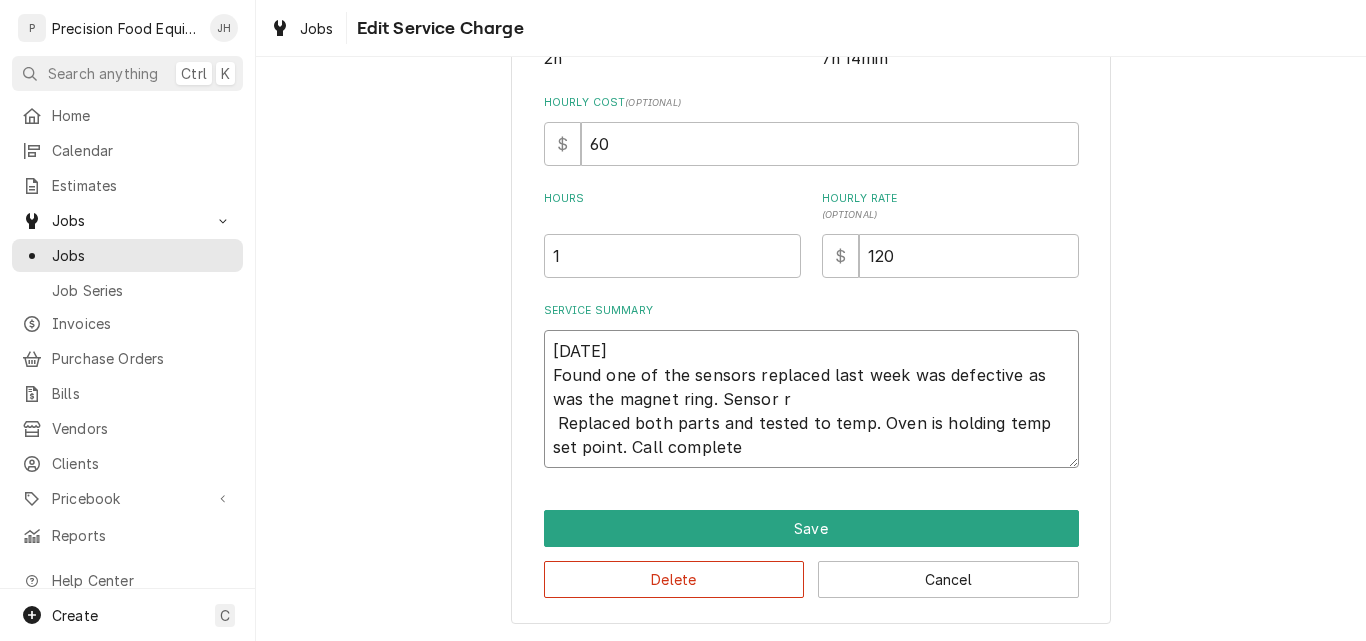 type on "x" 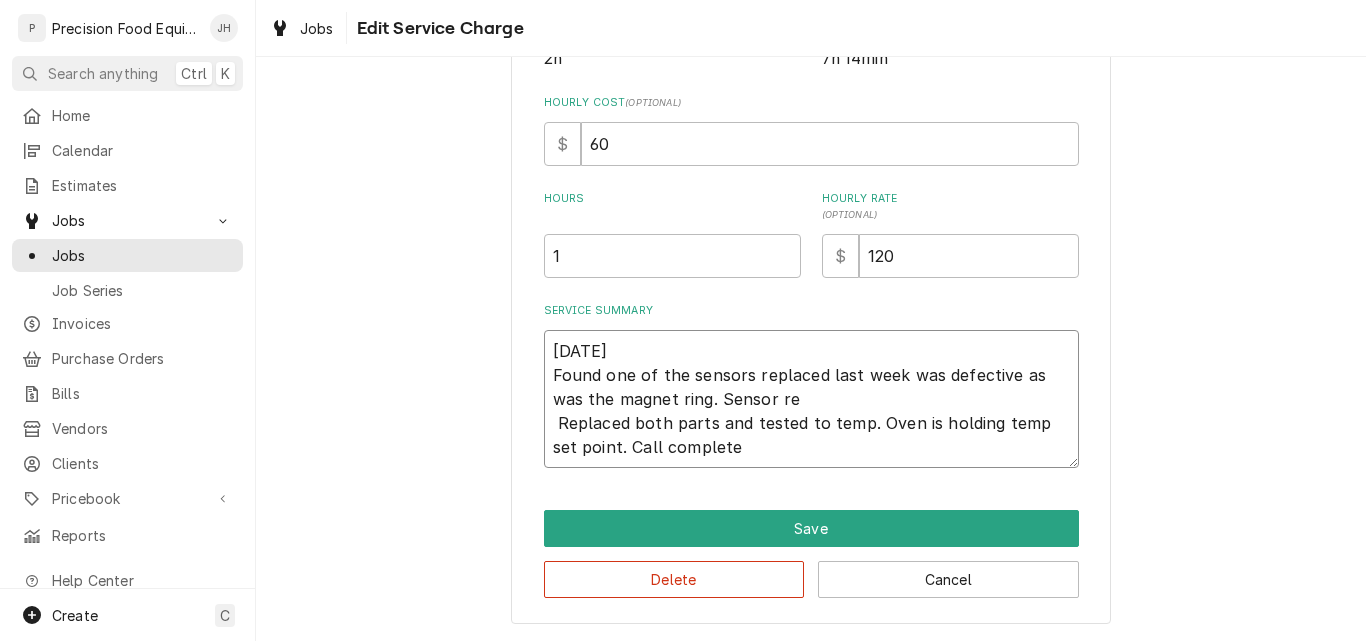 type on "x" 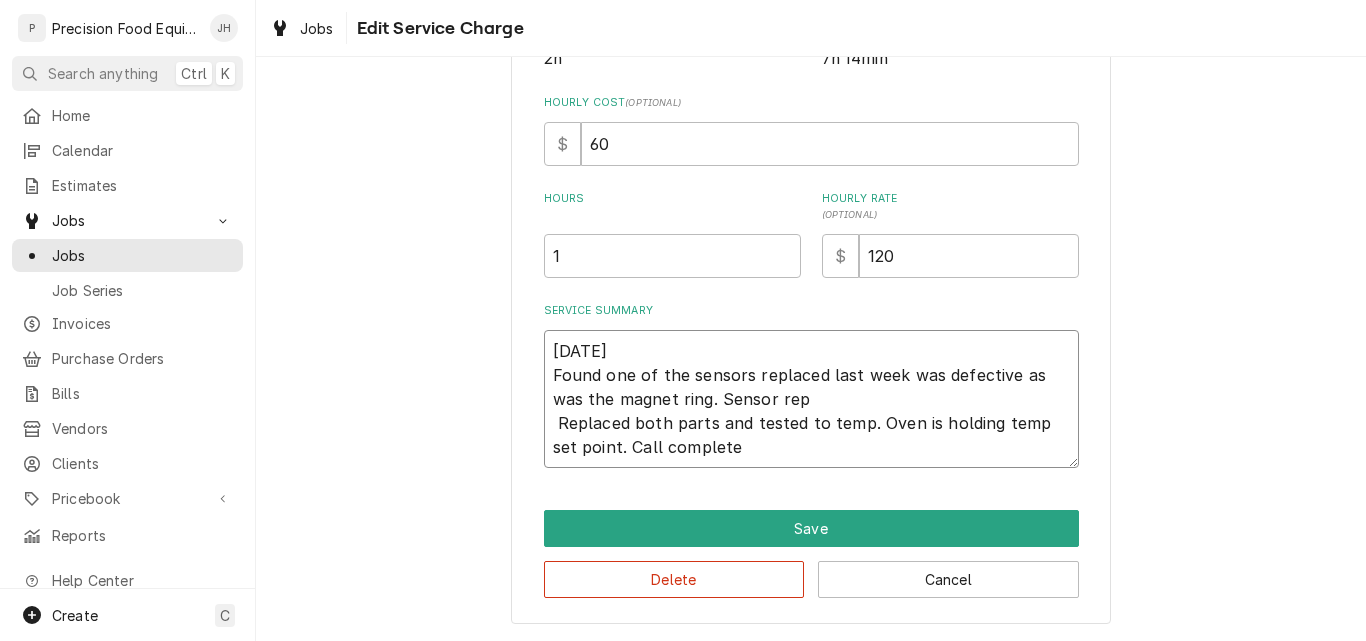 type on "x" 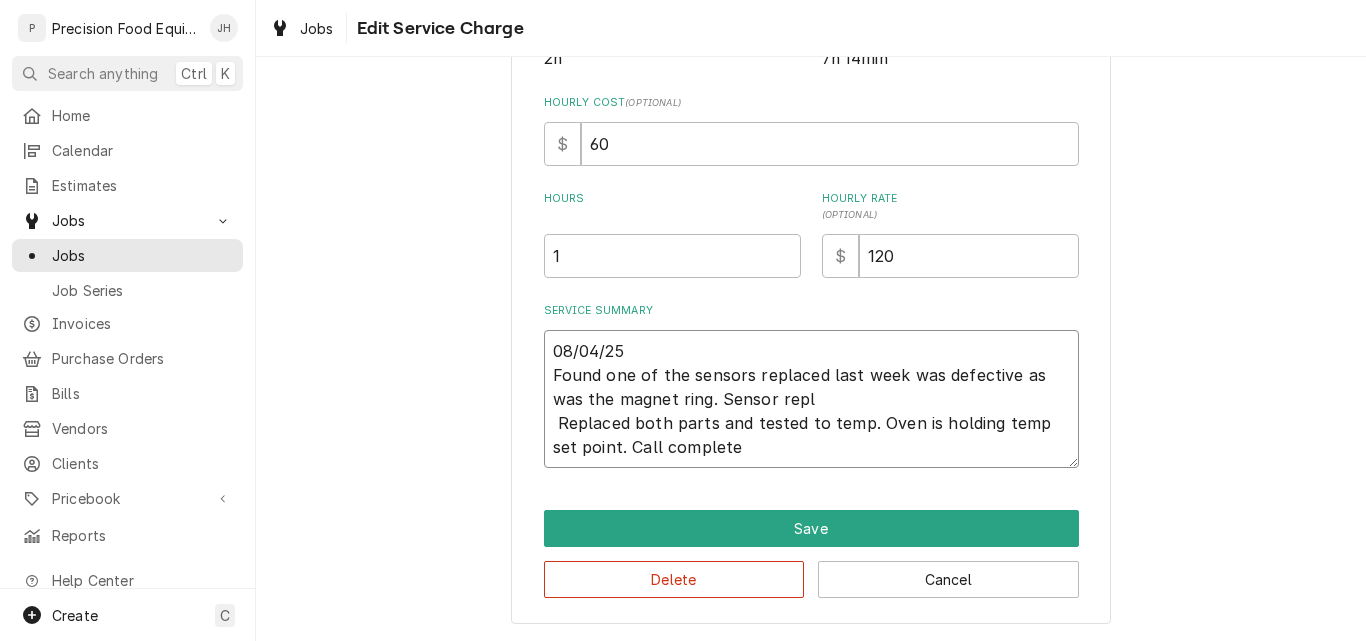 type on "x" 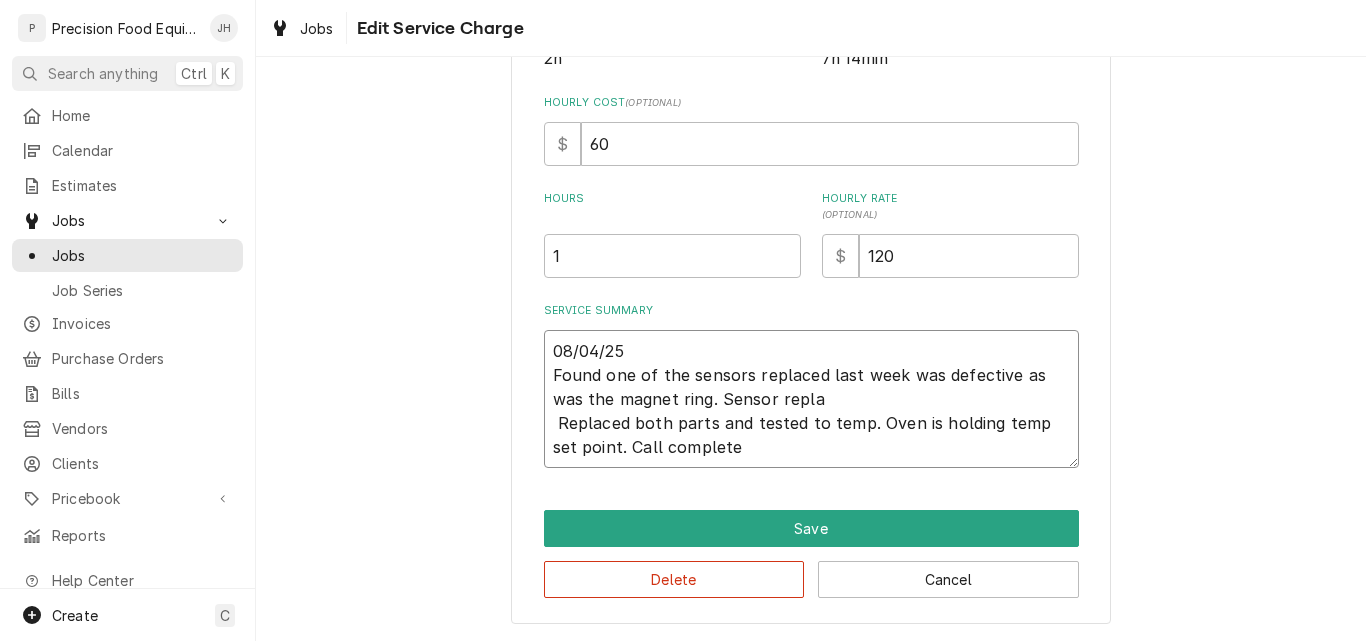 type on "x" 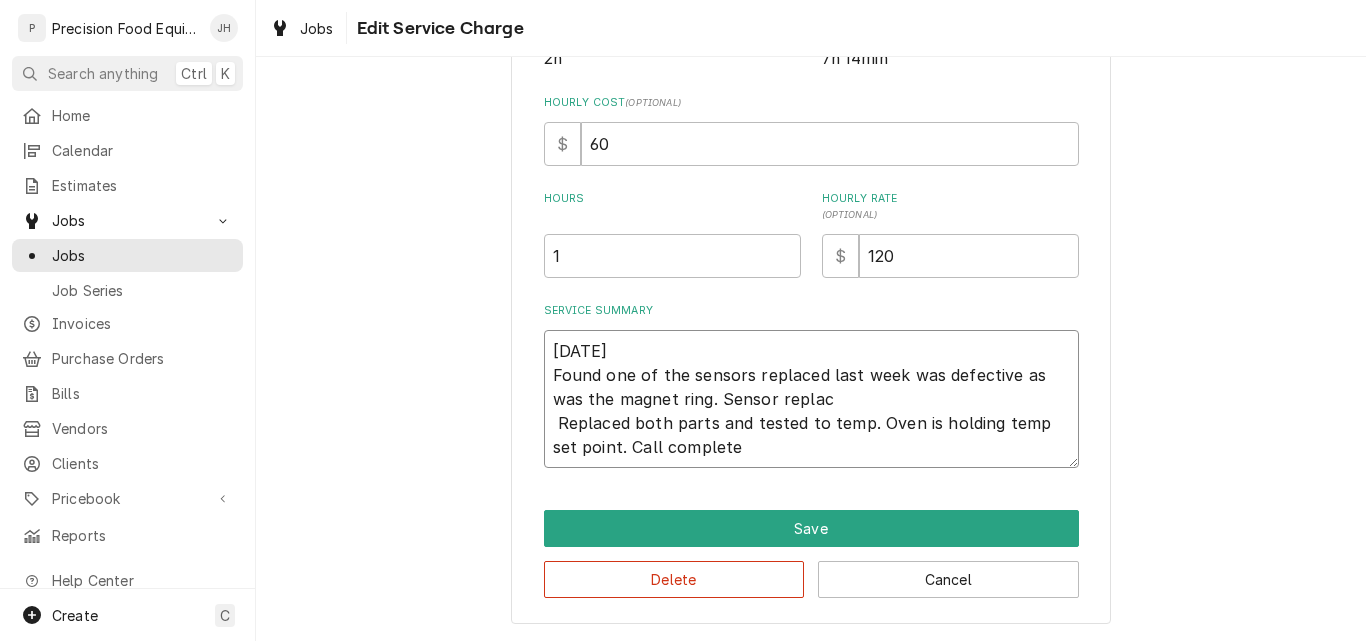type on "x" 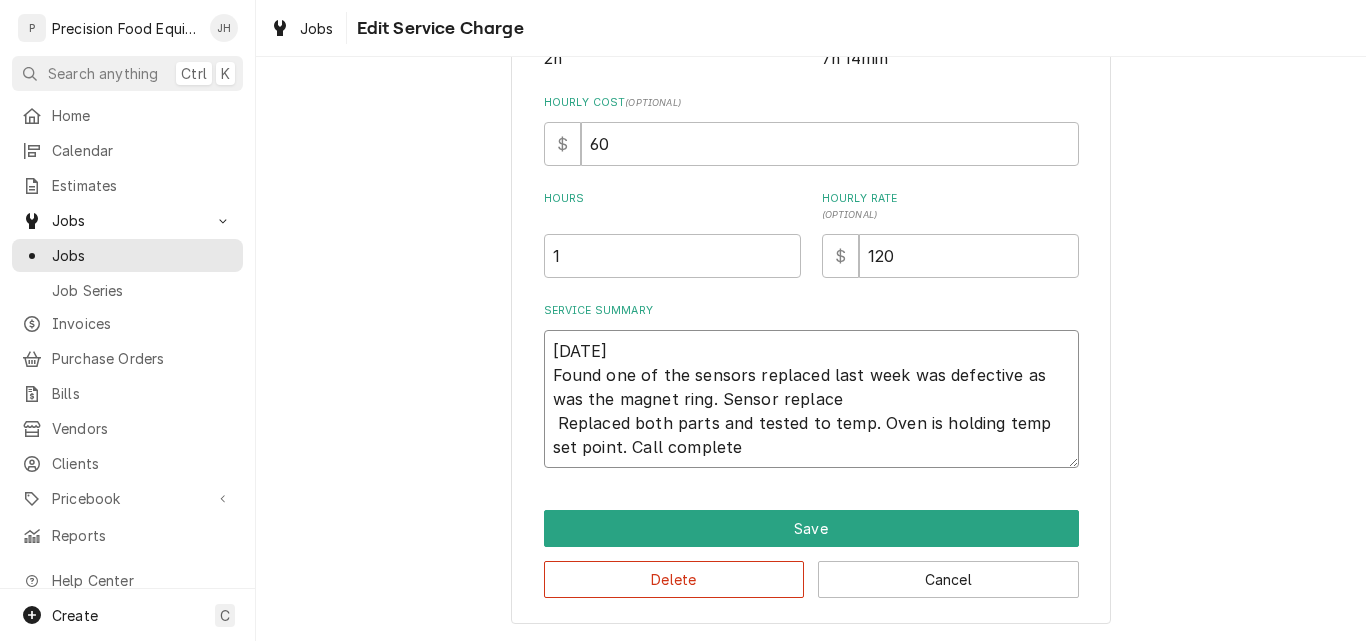 type on "x" 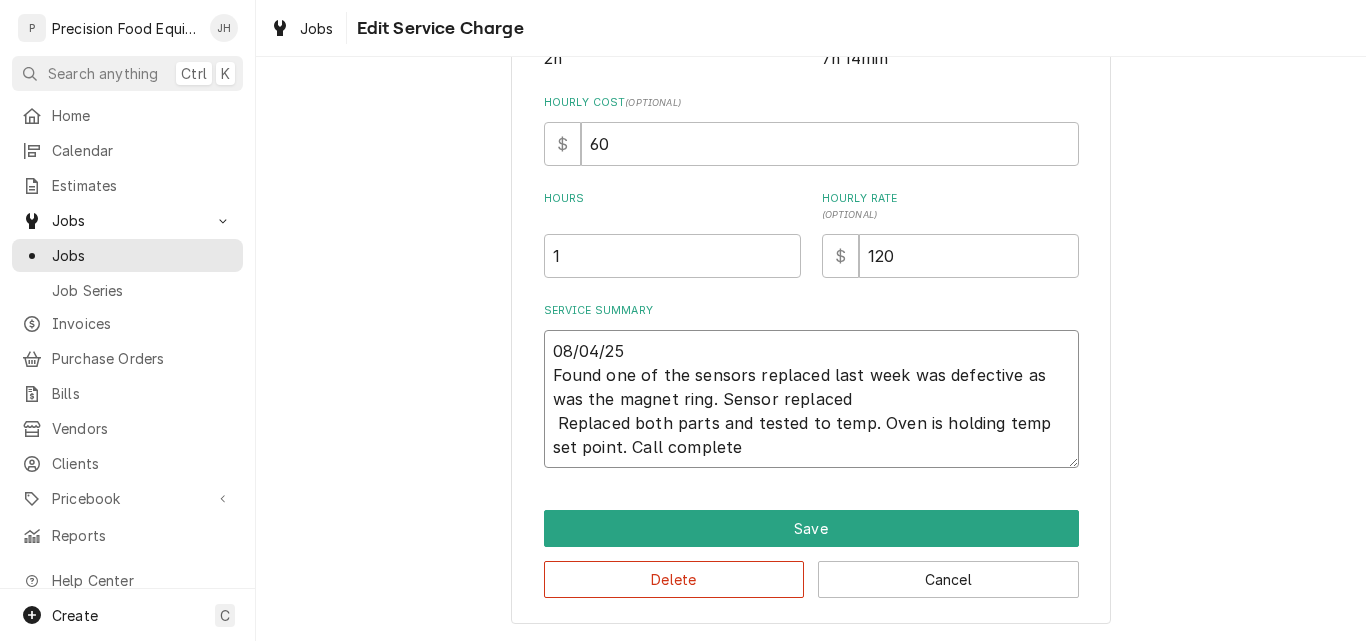 type on "x" 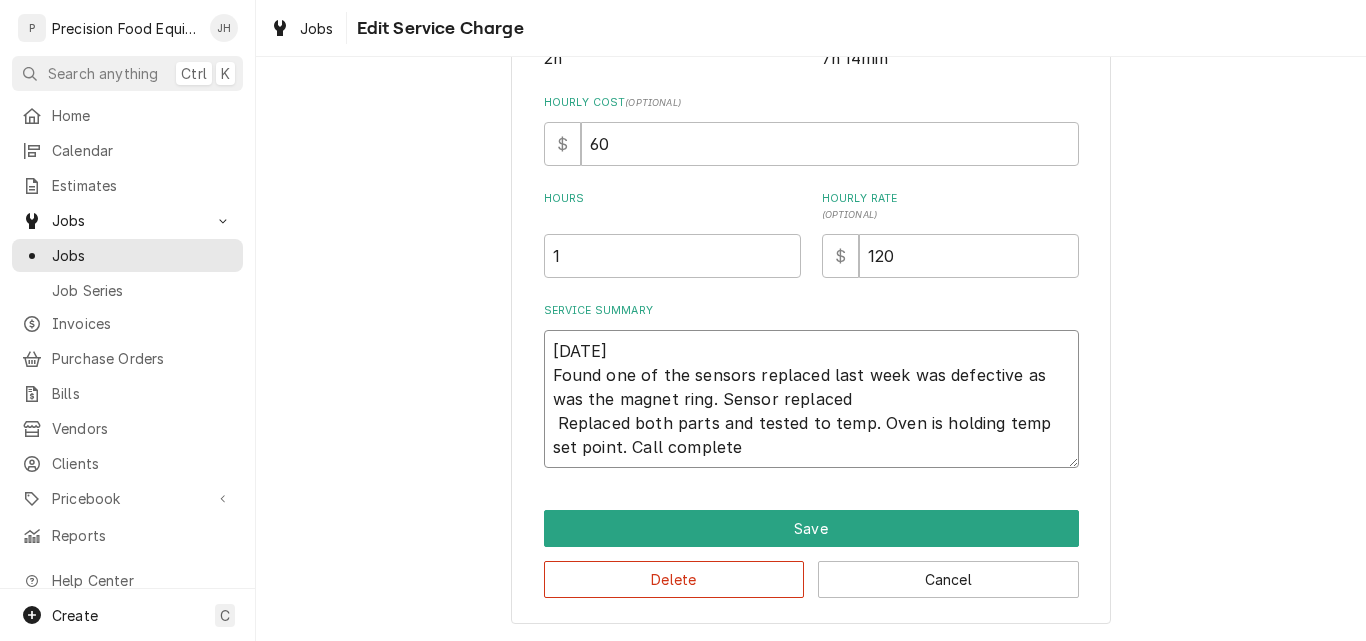 type on "x" 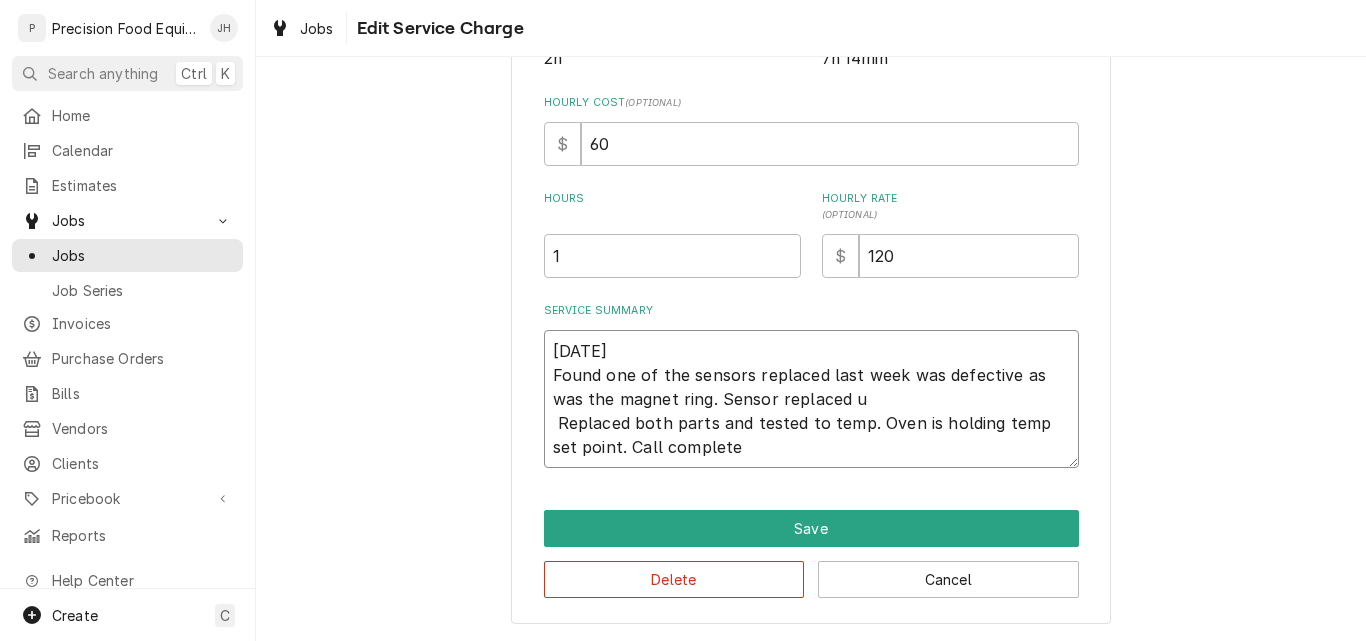type on "x" 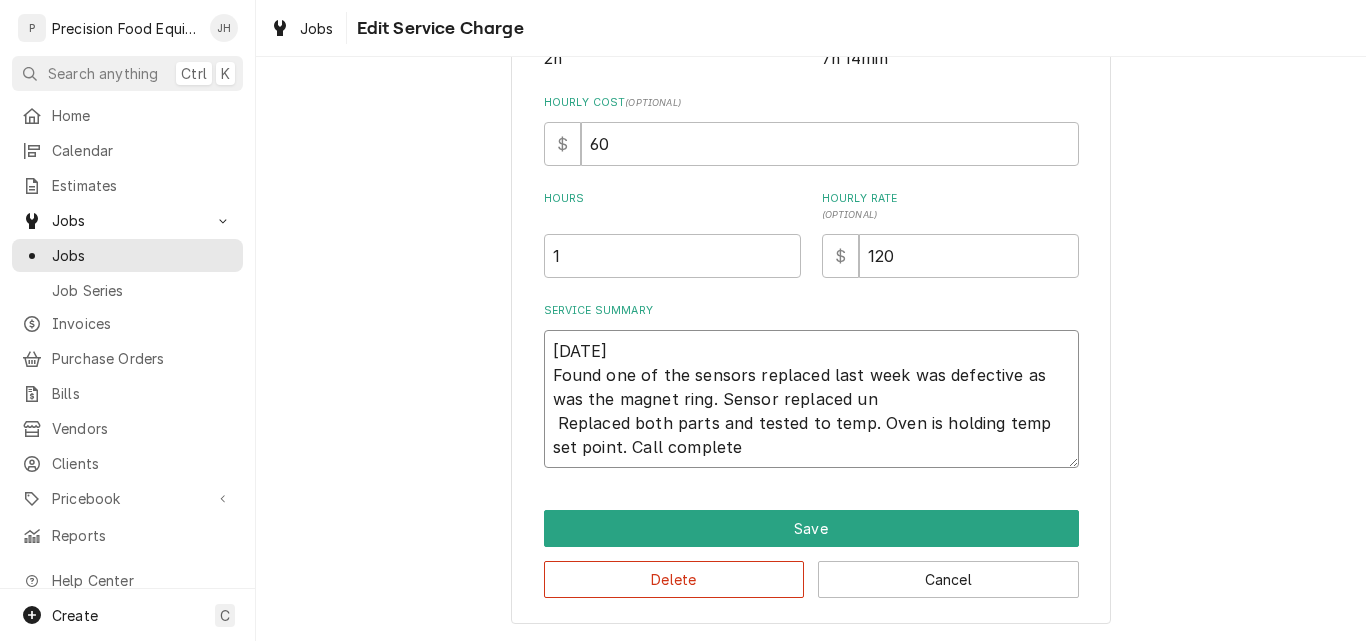 type on "x" 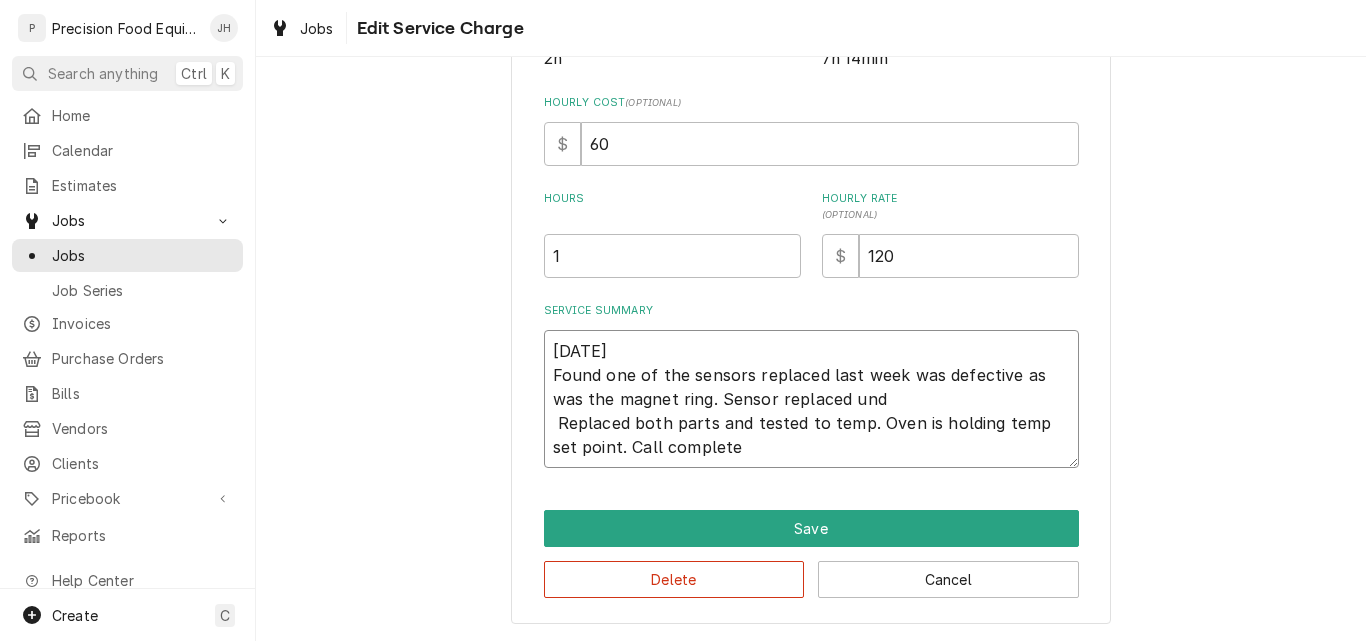 type on "x" 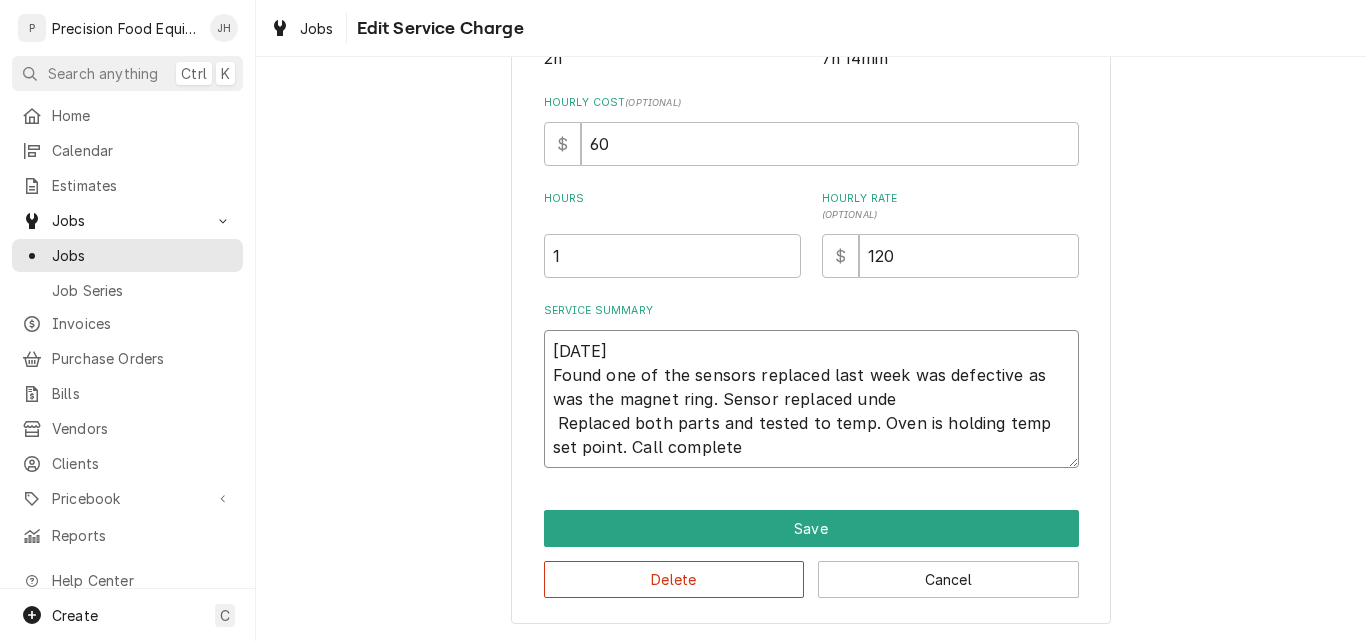 type on "x" 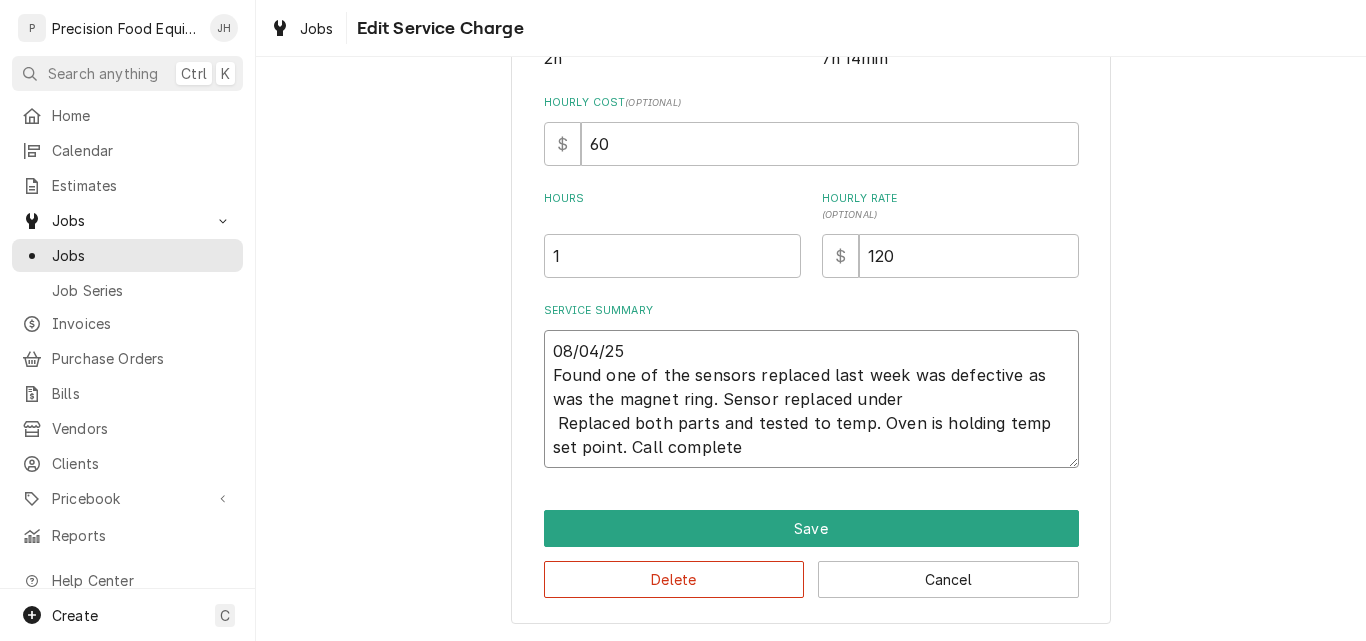 type on "x" 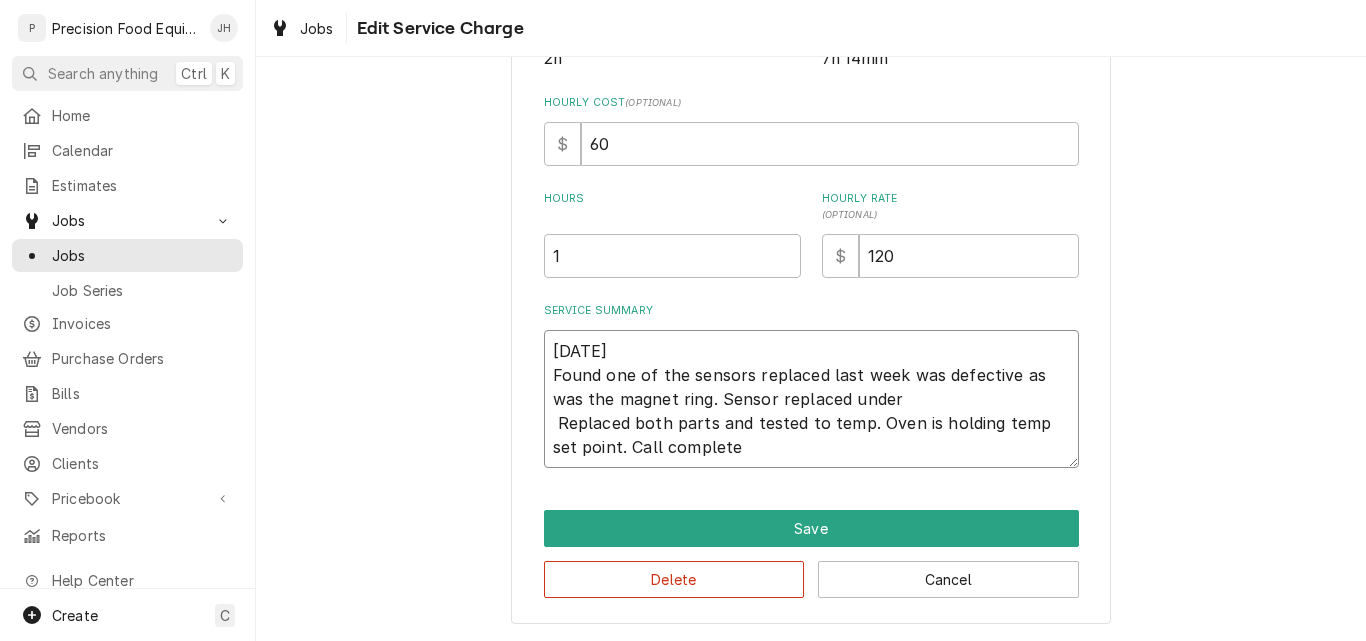 type on "x" 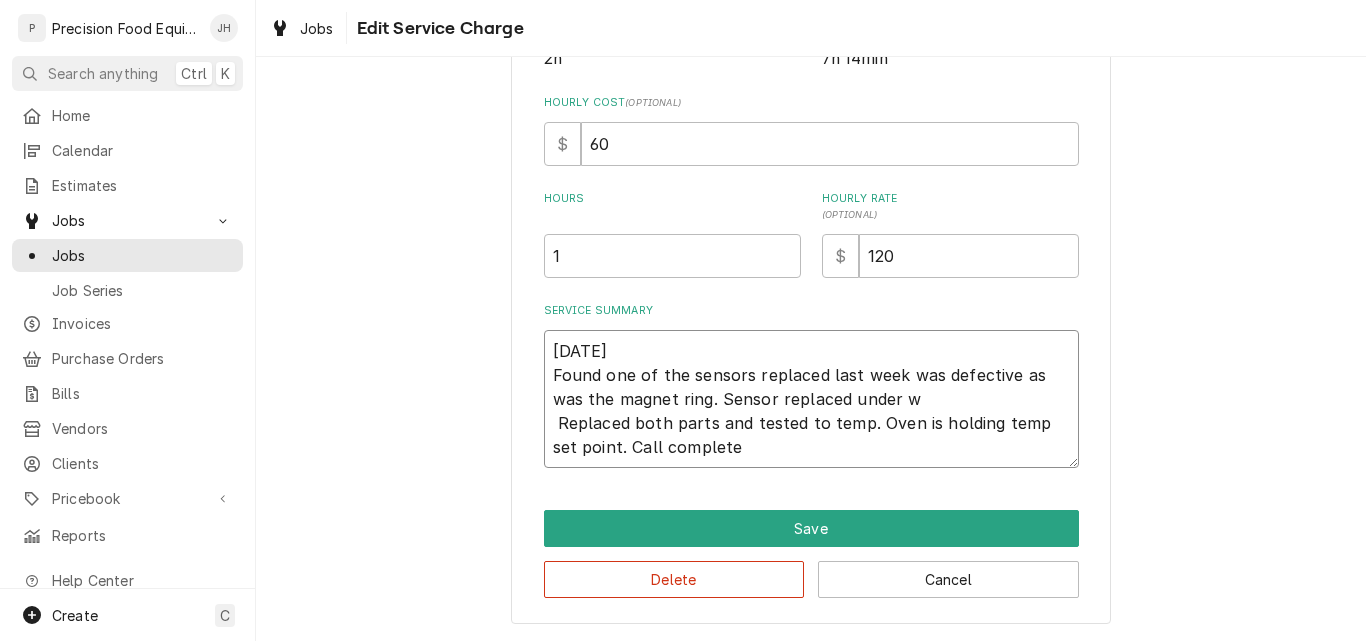 type on "x" 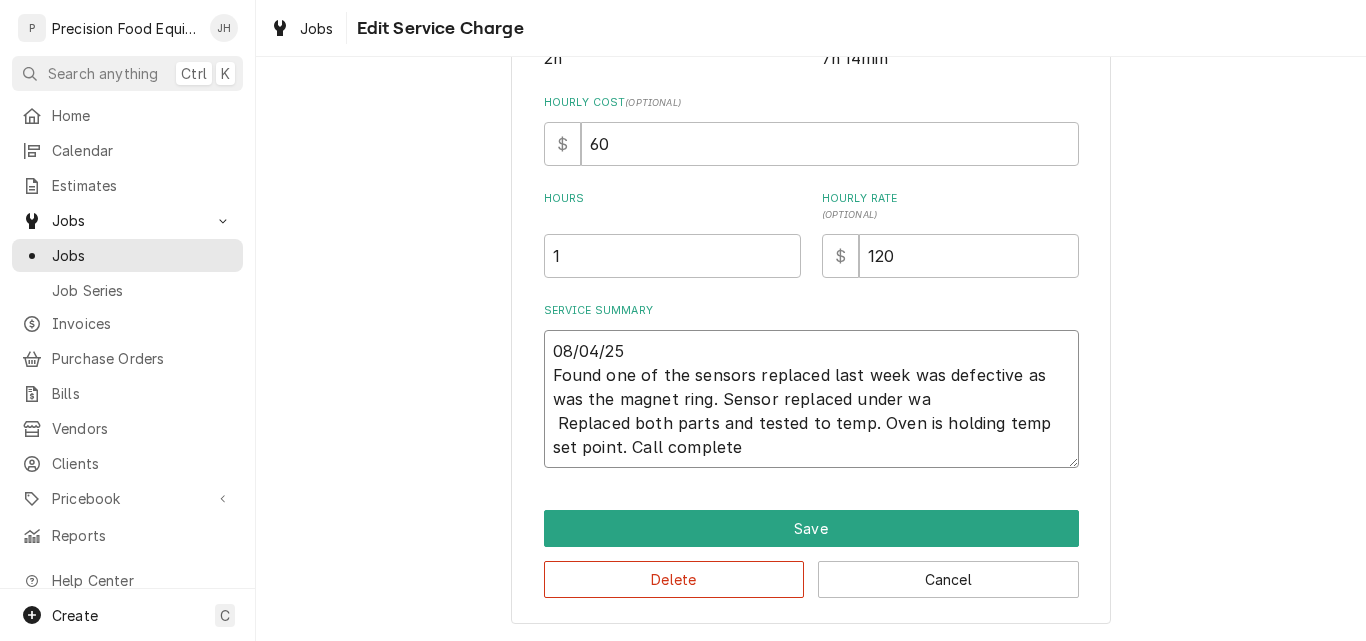 type on "x" 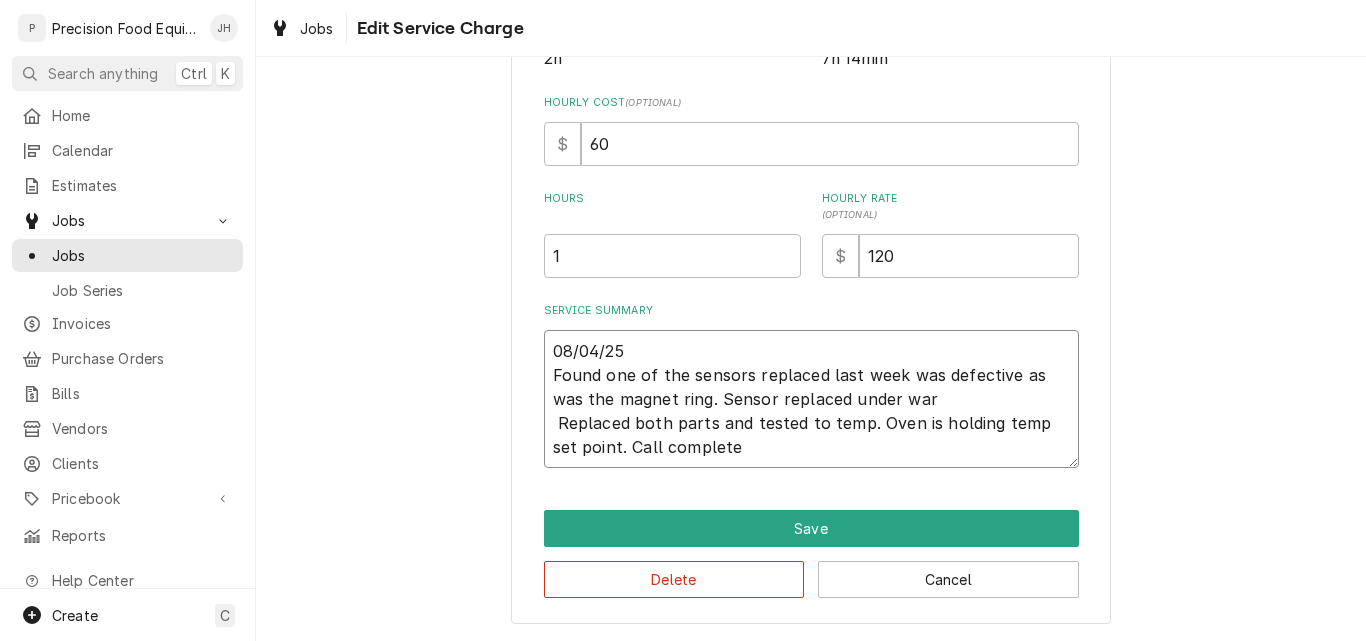 type on "x" 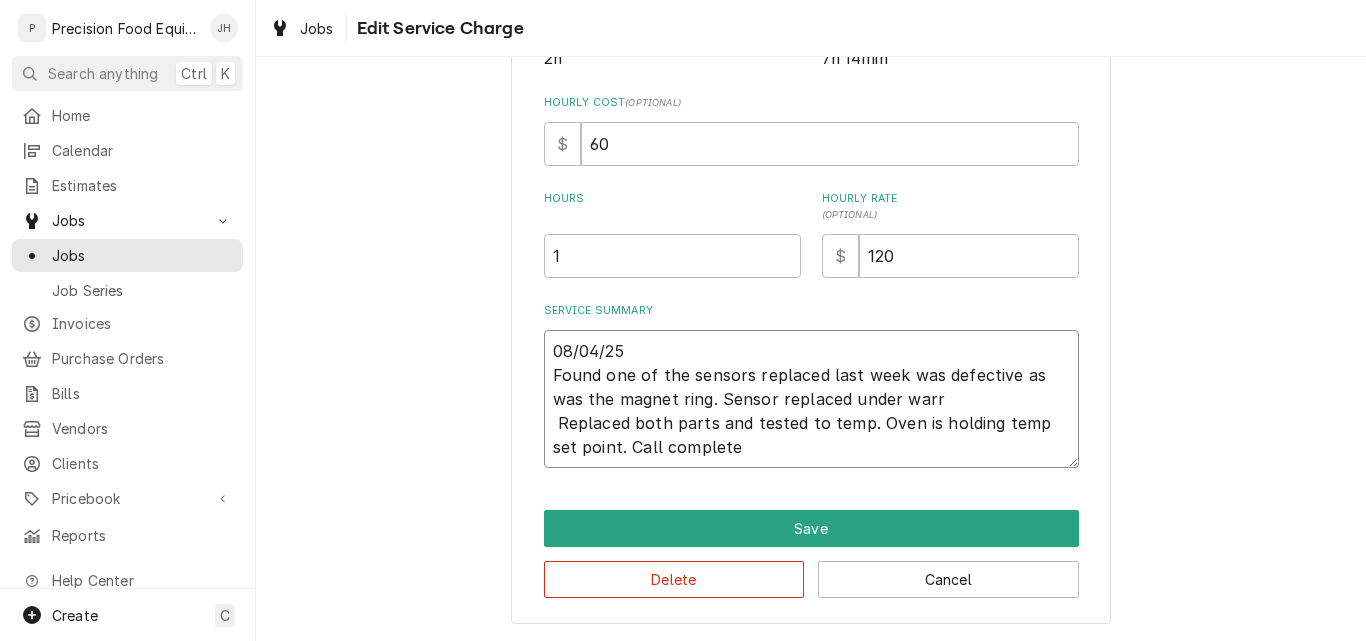 type on "x" 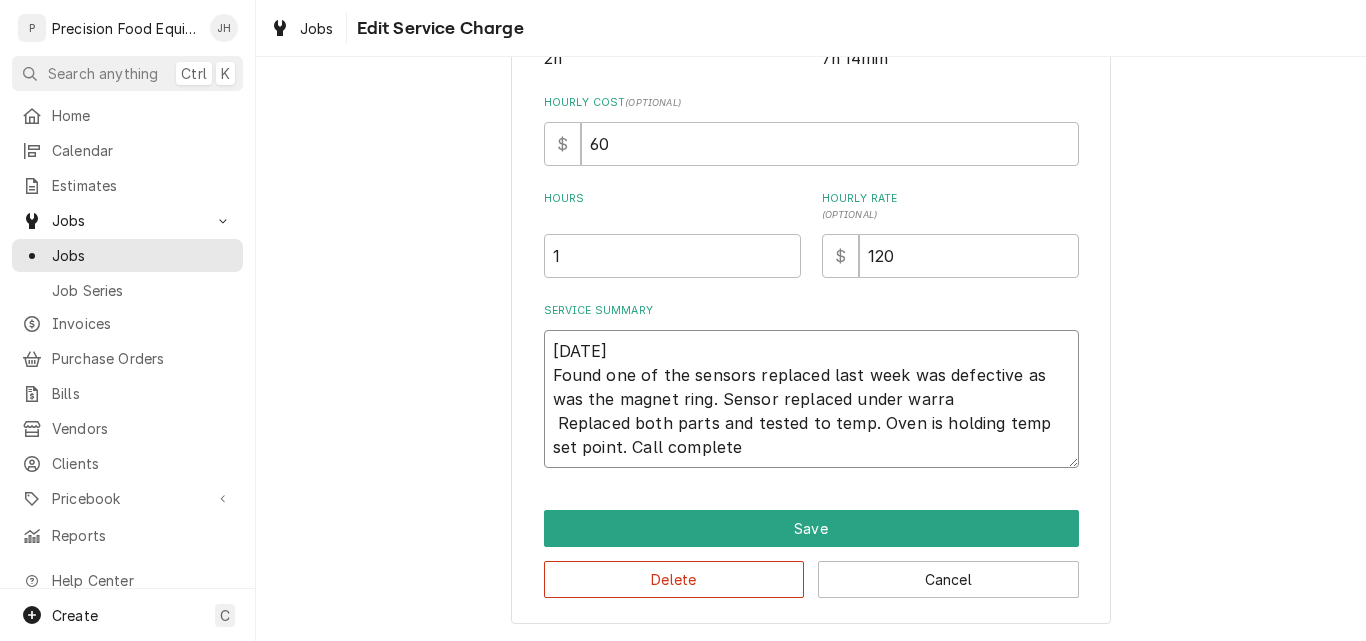 type on "x" 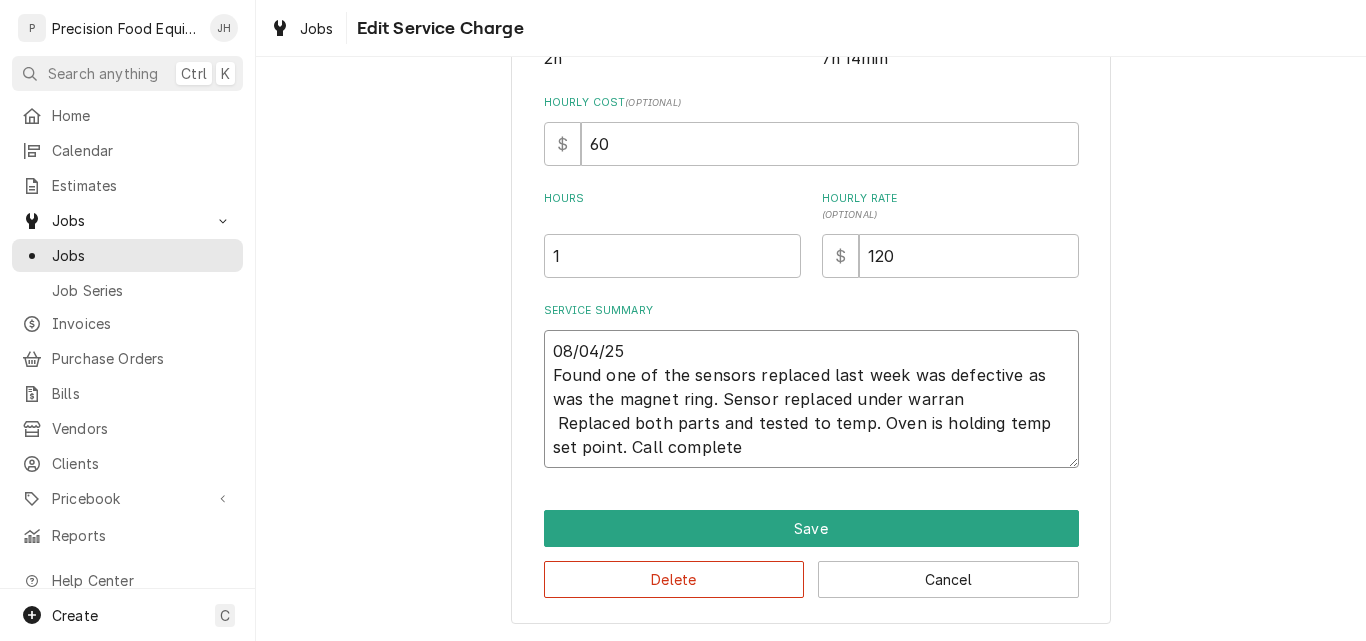type on "x" 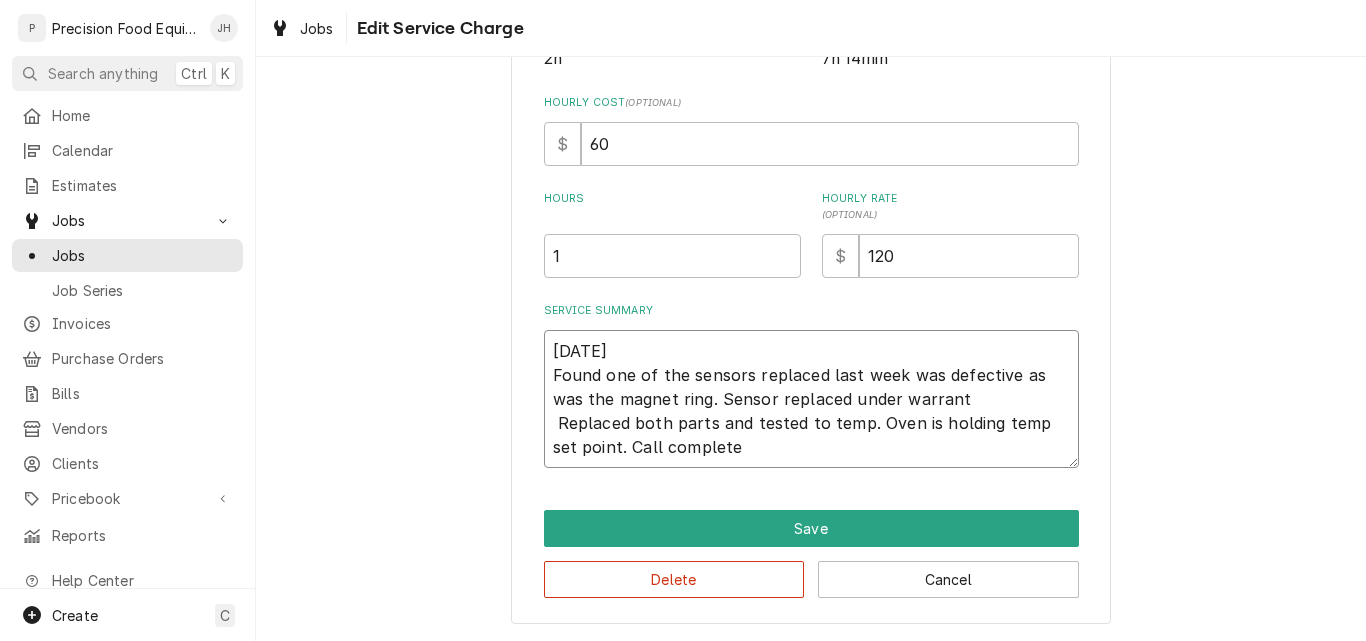 type on "x" 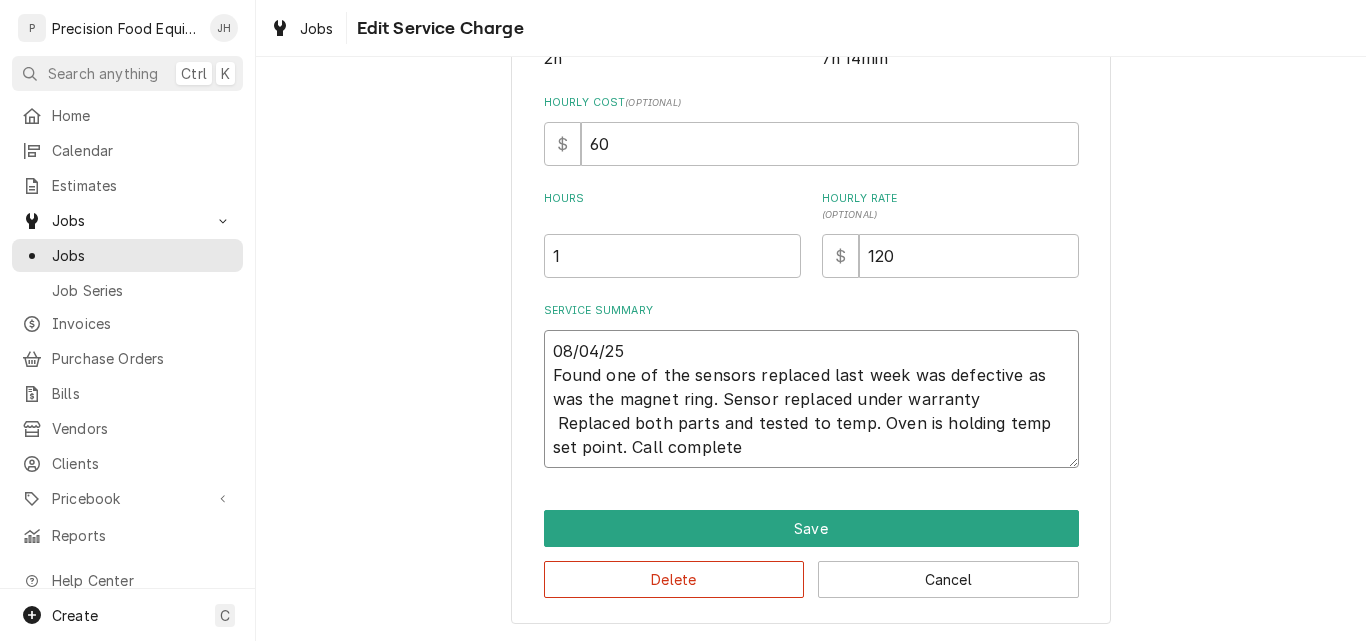 type on "x" 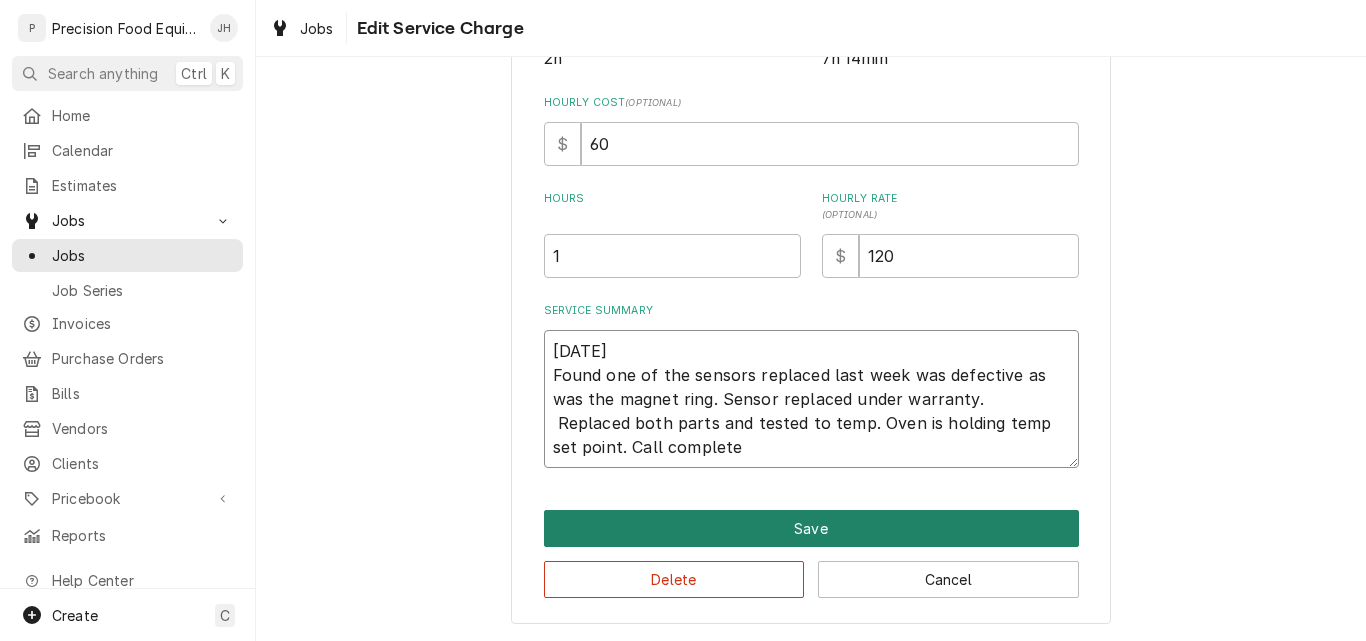 type on "08/04/25
Found one of the sensors replaced last week was defective as was the magnet ring. Sensor replaced under warranty.
Replaced both parts and tested to temp. Oven is holding temp set point. Call complete" 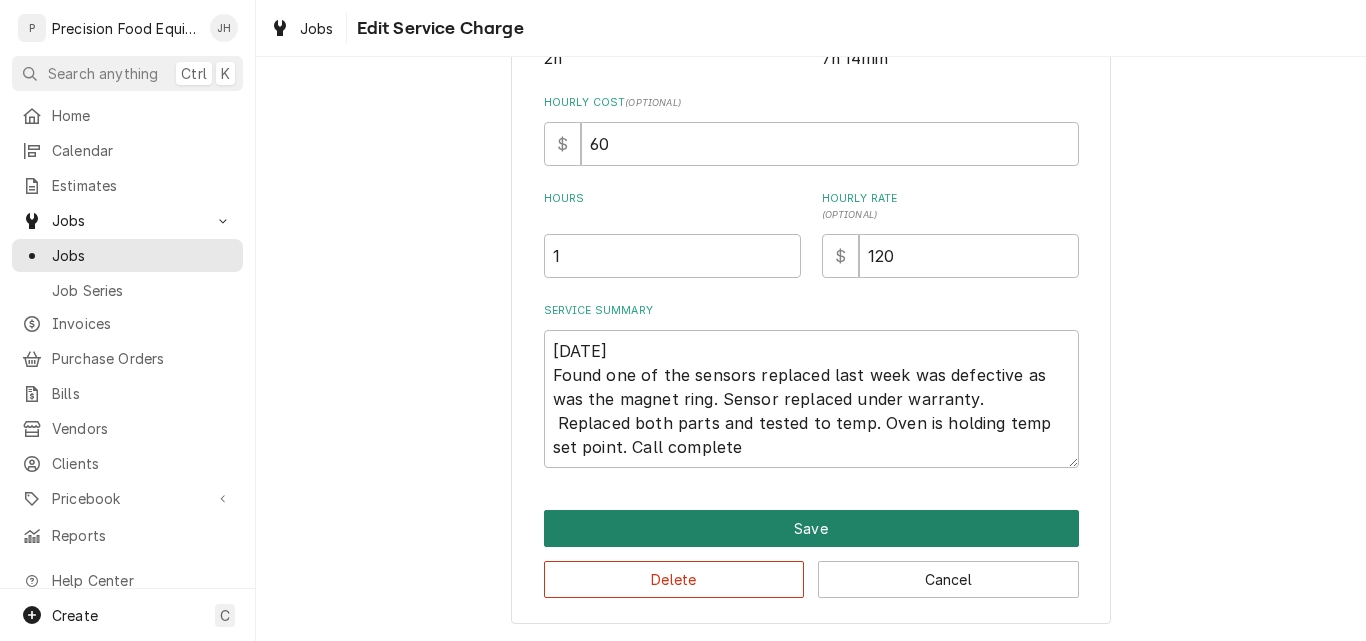click on "Save" at bounding box center [811, 528] 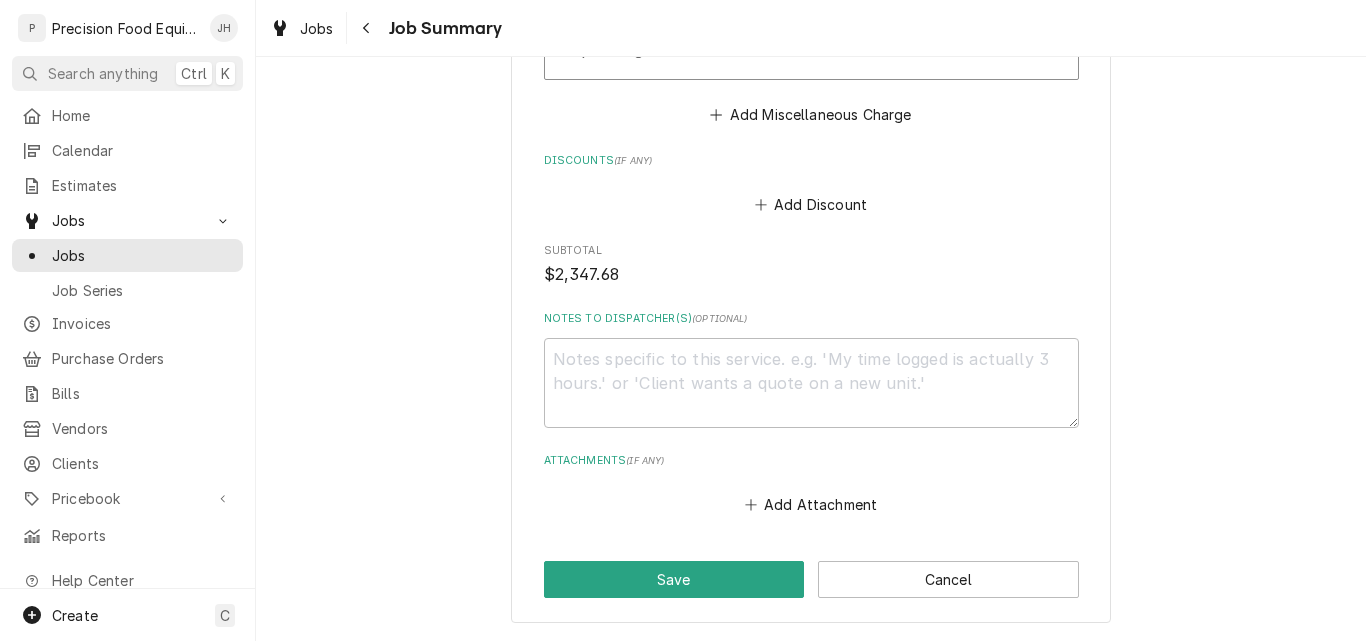 scroll, scrollTop: 2381, scrollLeft: 0, axis: vertical 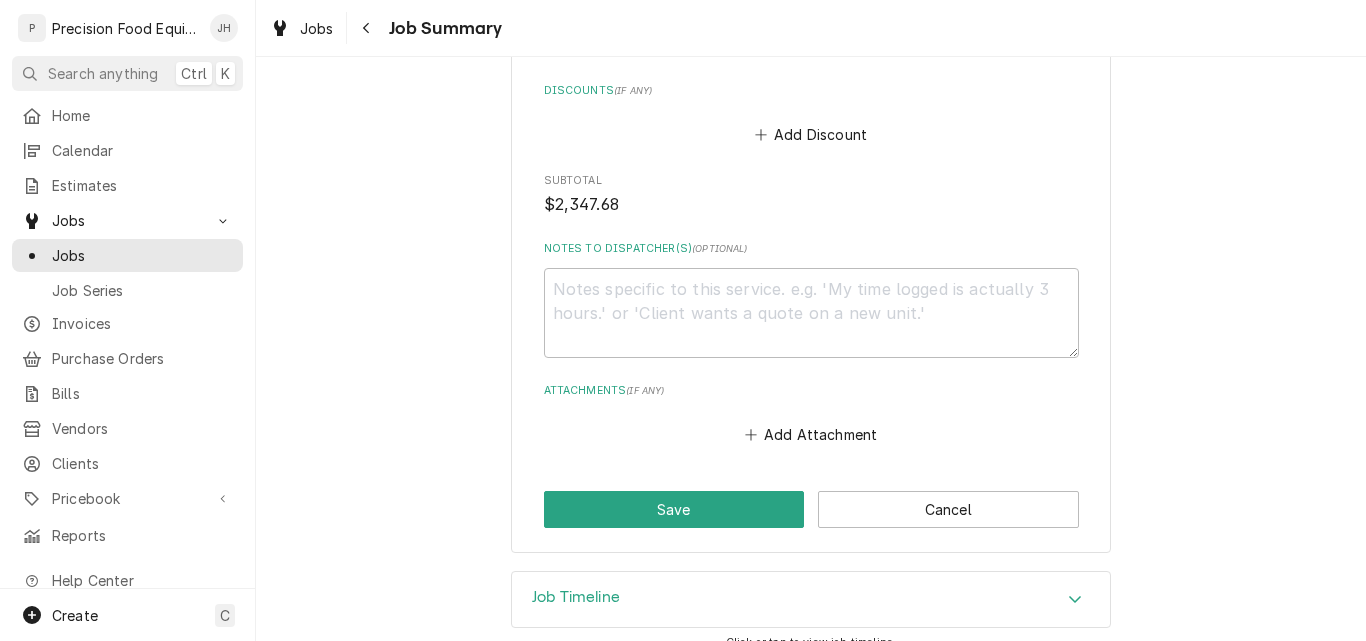 click on "Job Timeline" at bounding box center [811, 600] 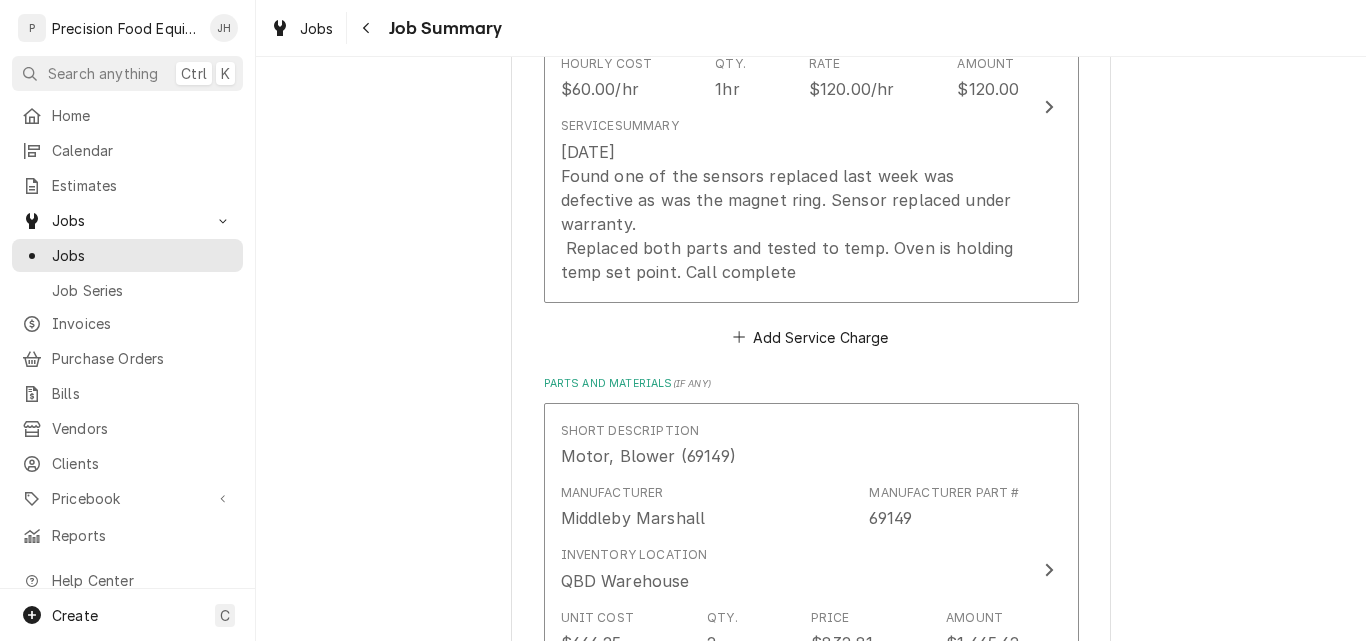 scroll, scrollTop: 381, scrollLeft: 0, axis: vertical 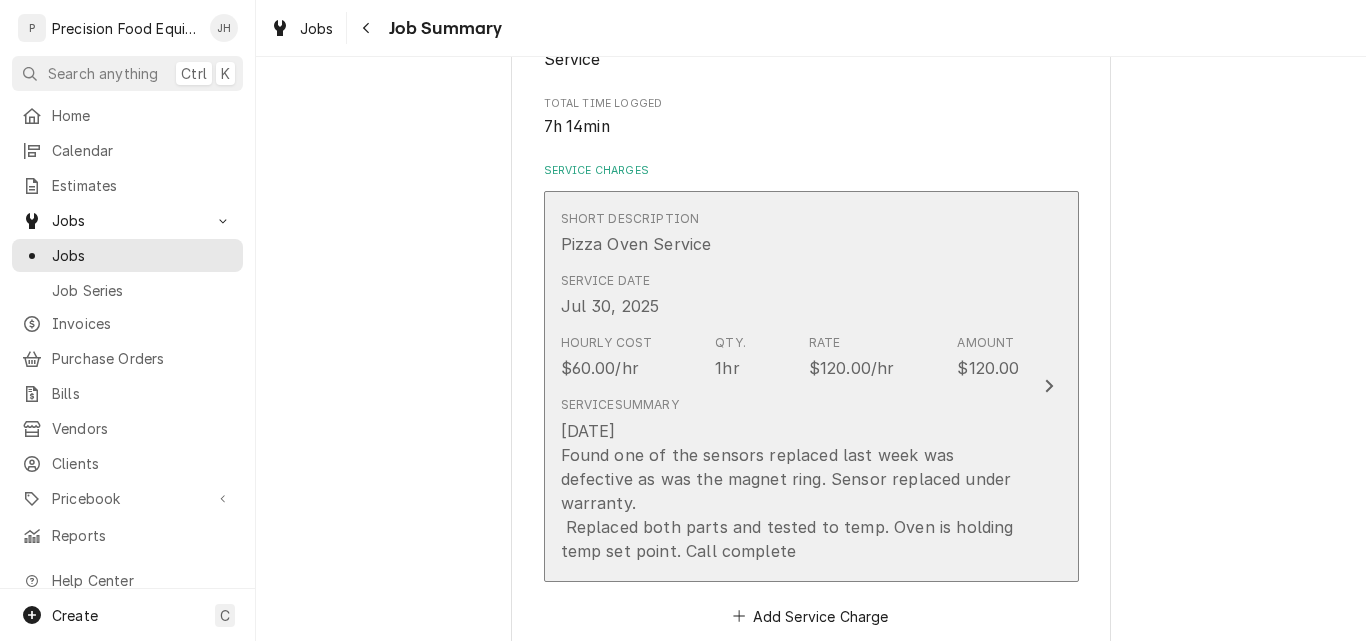 click on "Service  Summary 08/04/25
Found one of the sensors replaced last week was defective as was the magnet ring. Sensor replaced under warranty.
Replaced both parts and tested to temp. Oven is holding temp set point. Call complete" at bounding box center [790, 479] 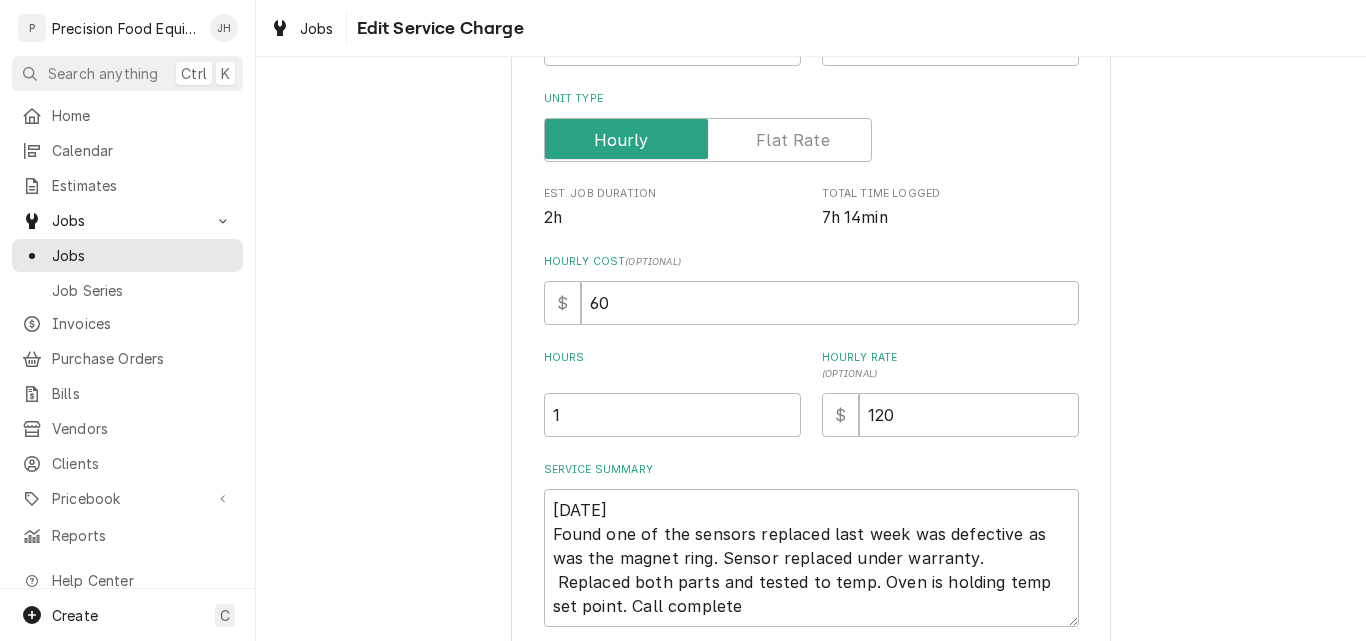 scroll, scrollTop: 300, scrollLeft: 0, axis: vertical 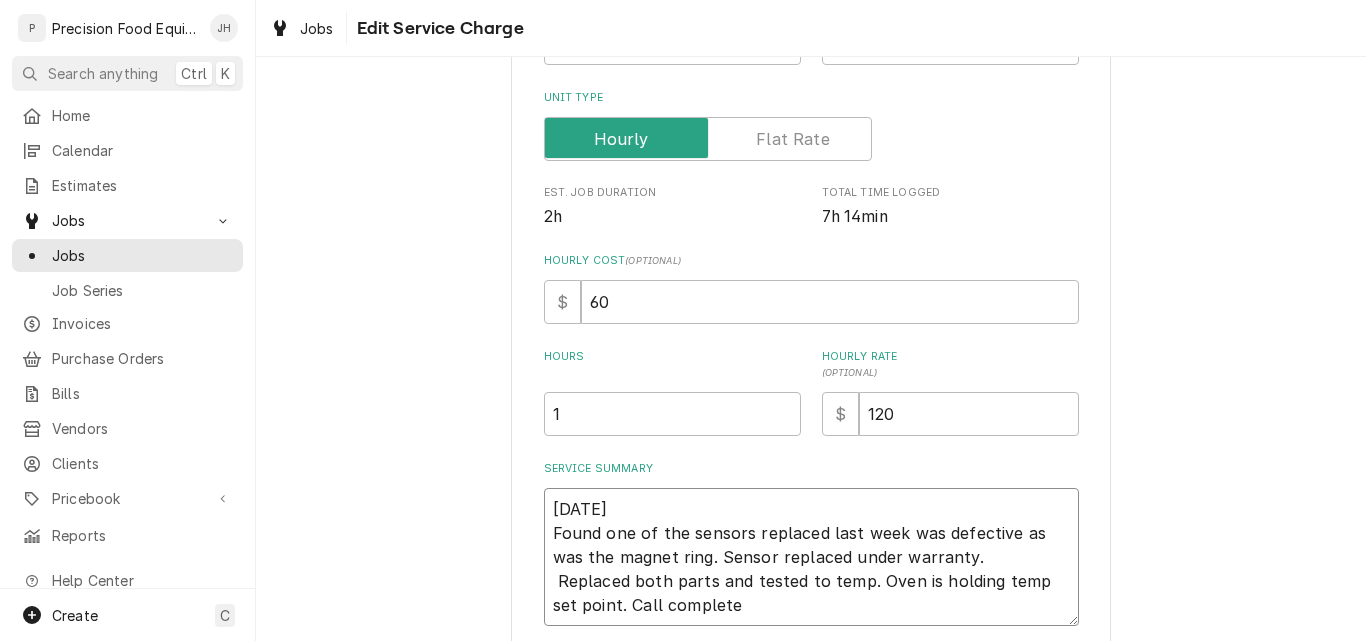 click on "08/04/25
Found one of the sensors replaced last week was defective as was the magnet ring. Sensor replaced under warranty.
Replaced both parts and tested to temp. Oven is holding temp set point. Call complete" at bounding box center (811, 557) 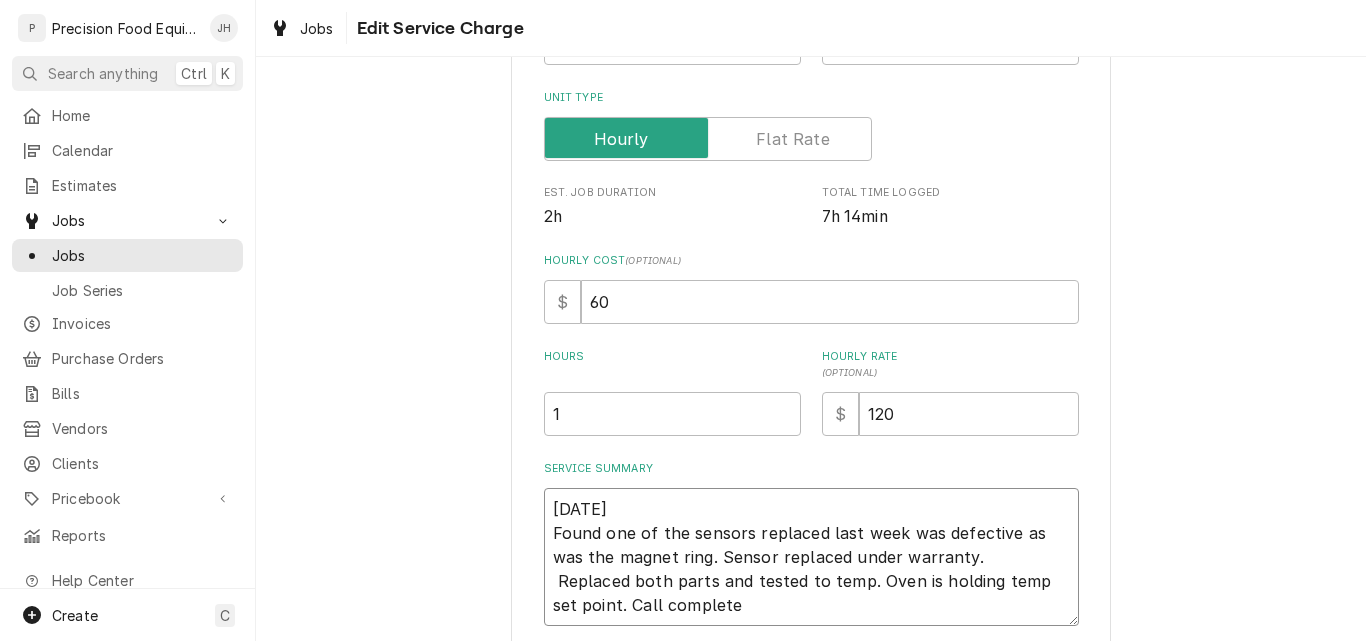 type on "x" 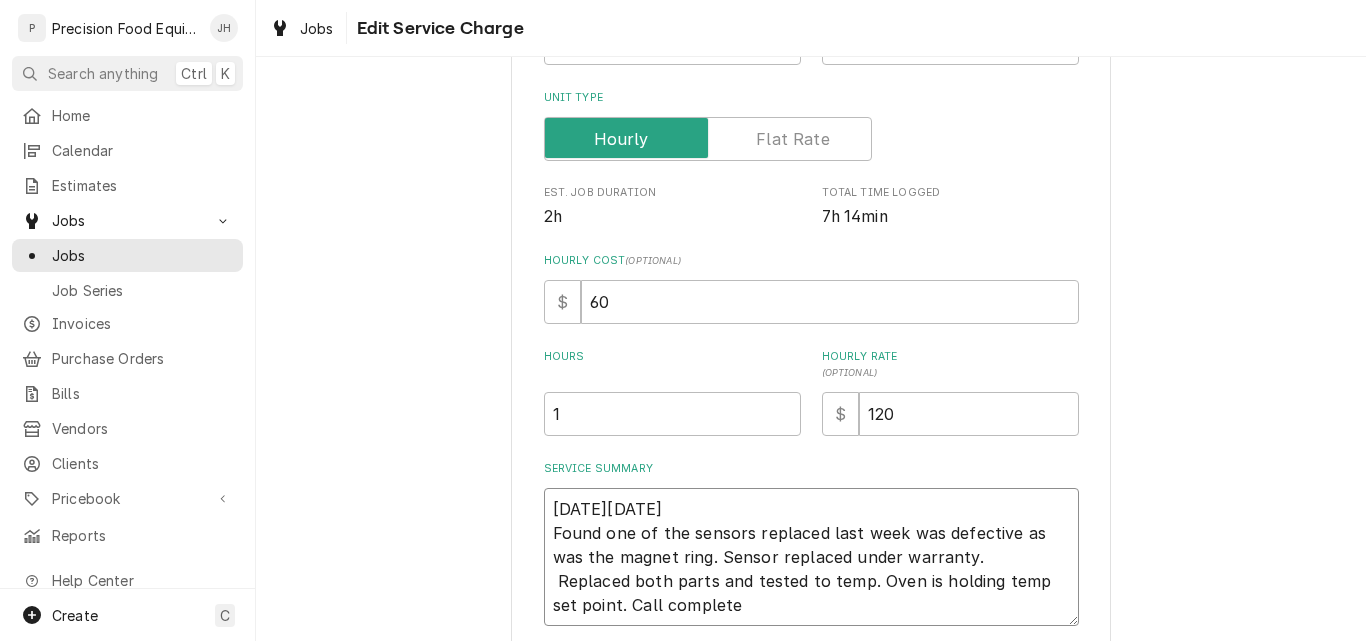 type on "x" 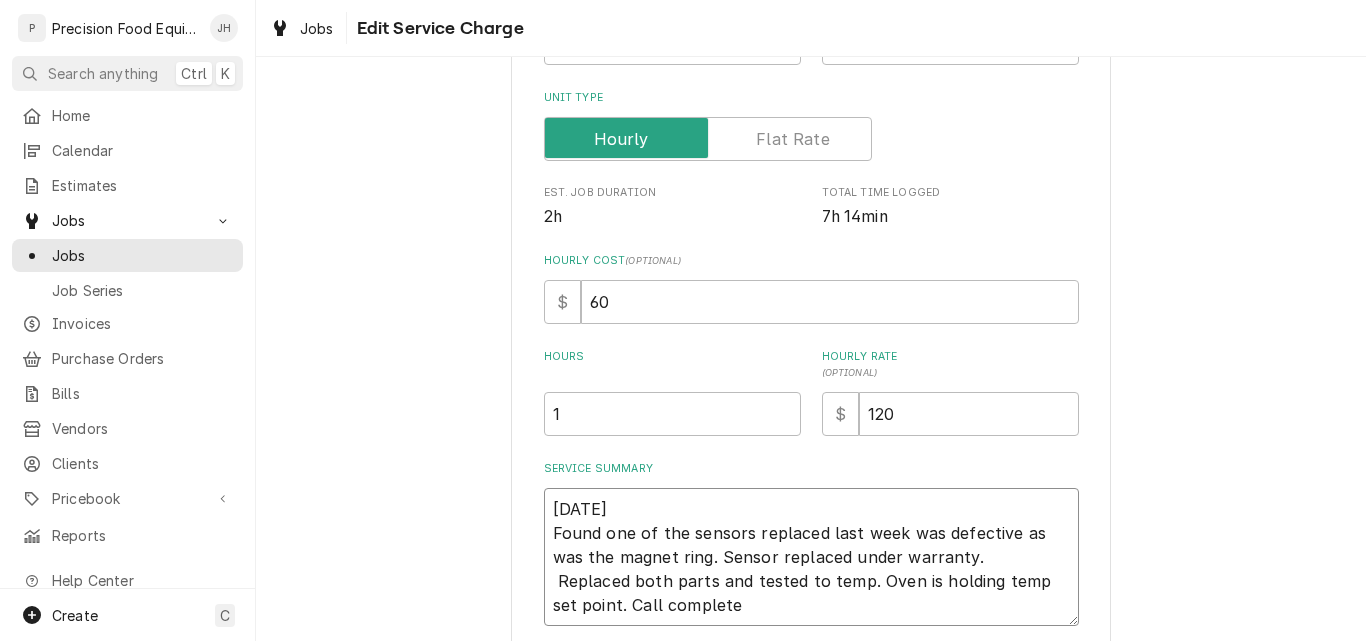 type on "x" 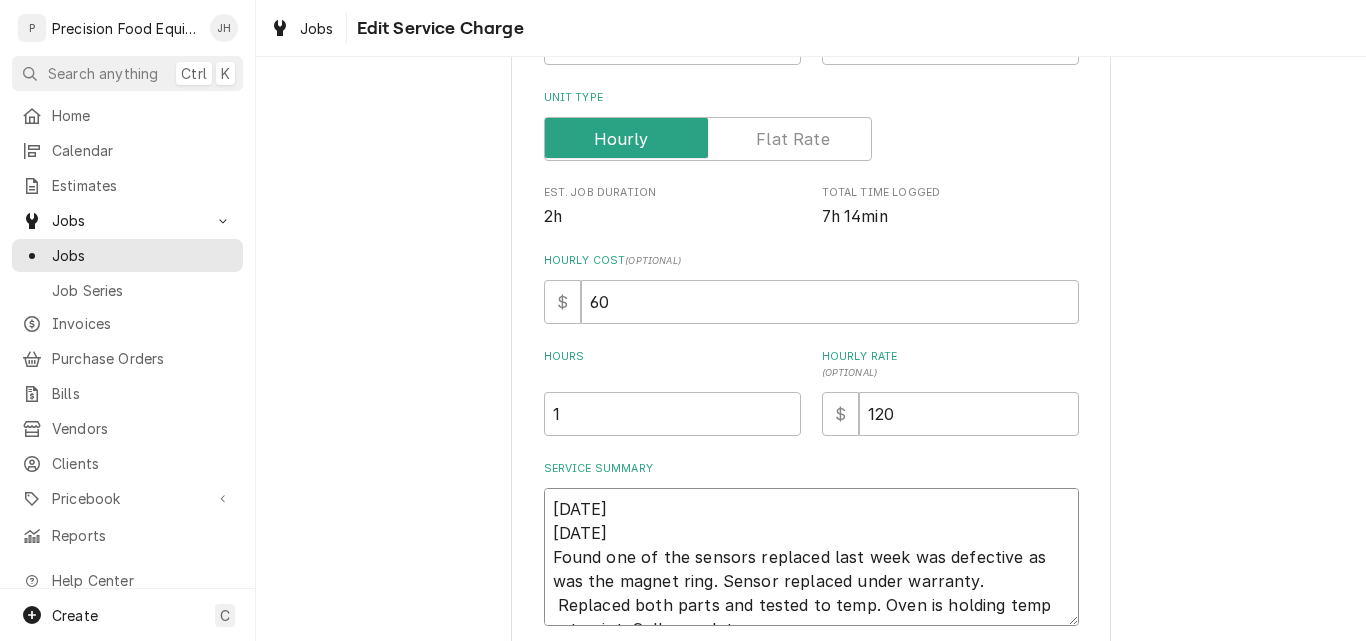 type on "x" 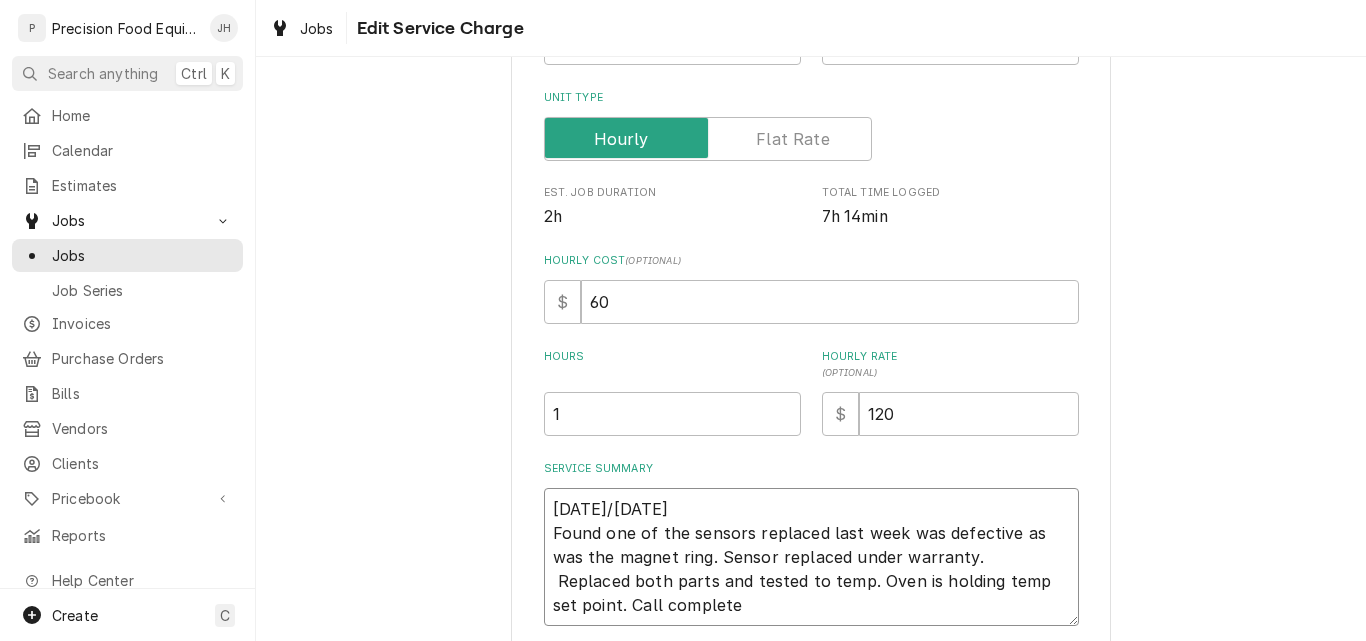 type on "x" 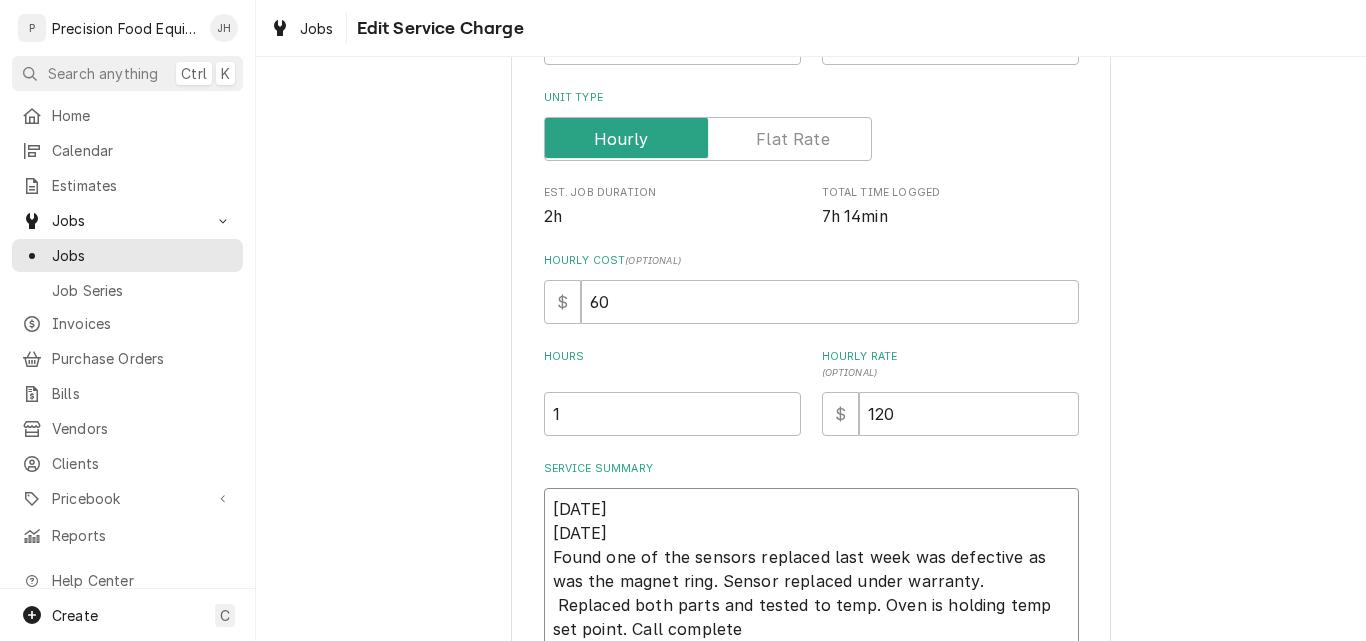 type on "x" 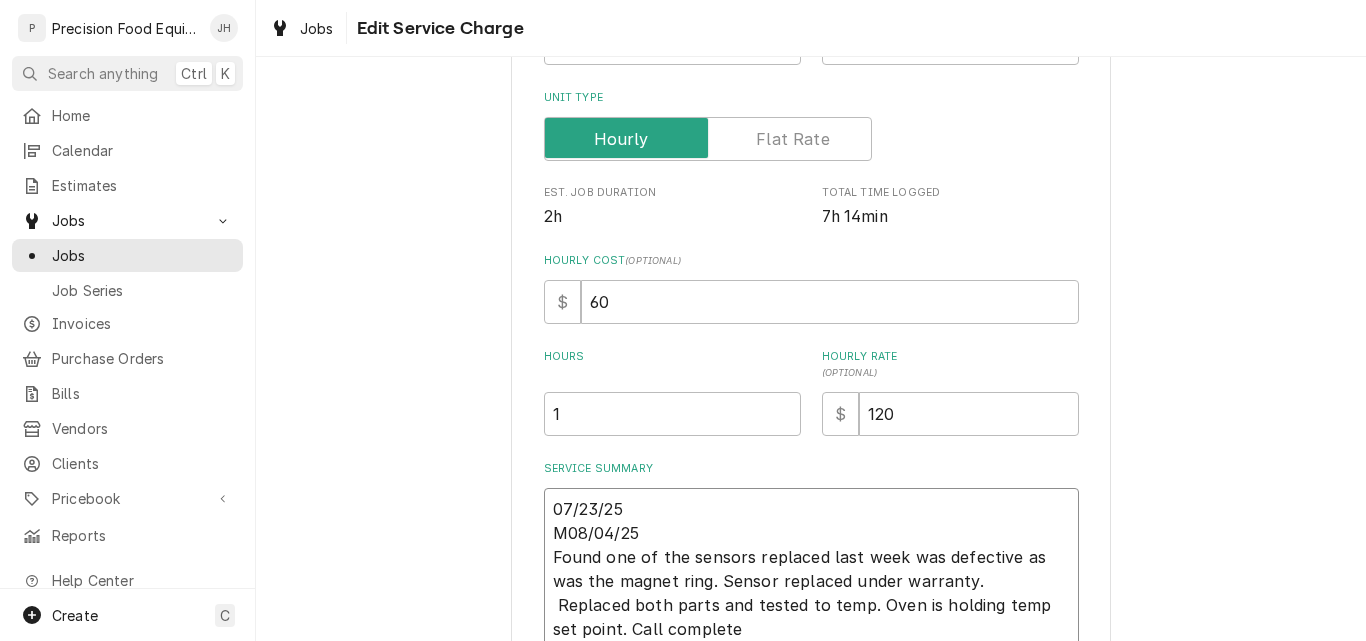 type on "x" 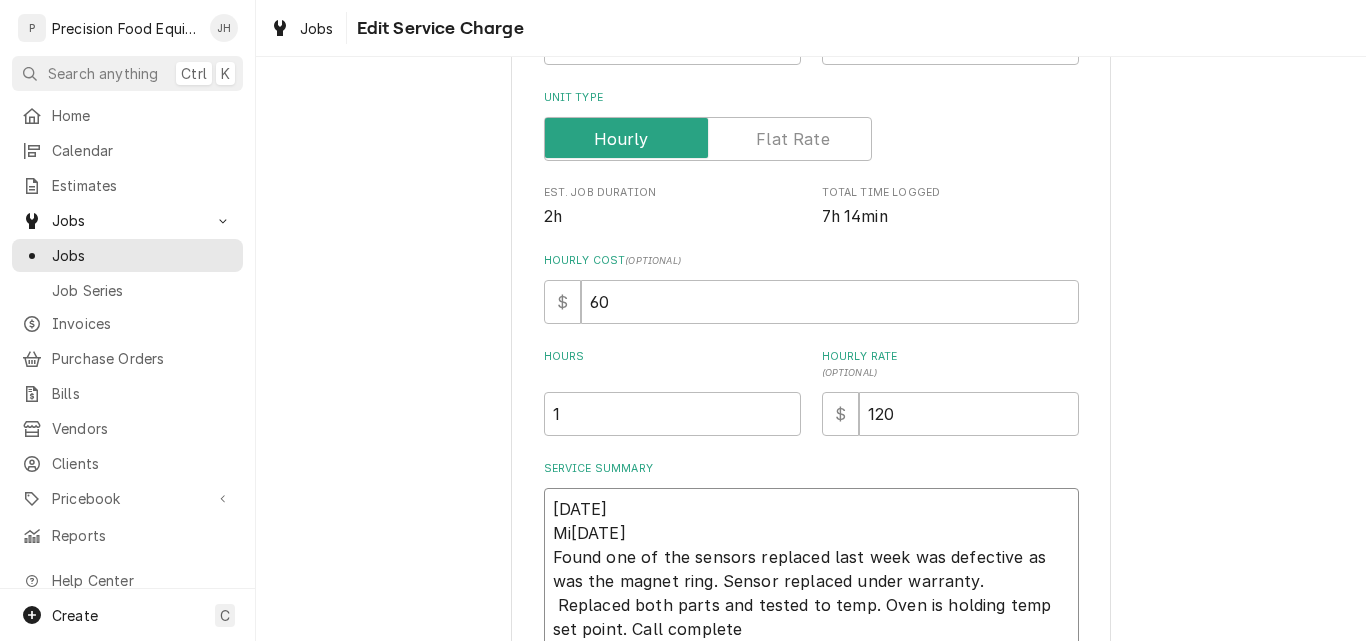 type on "x" 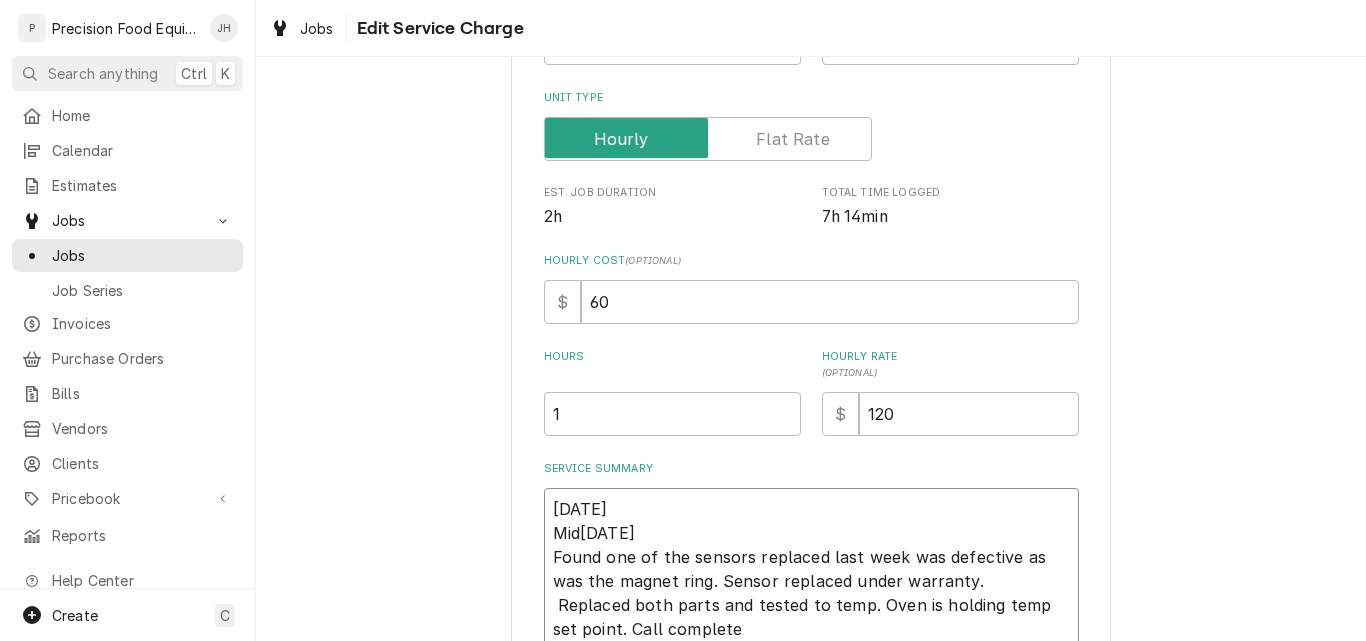 type on "x" 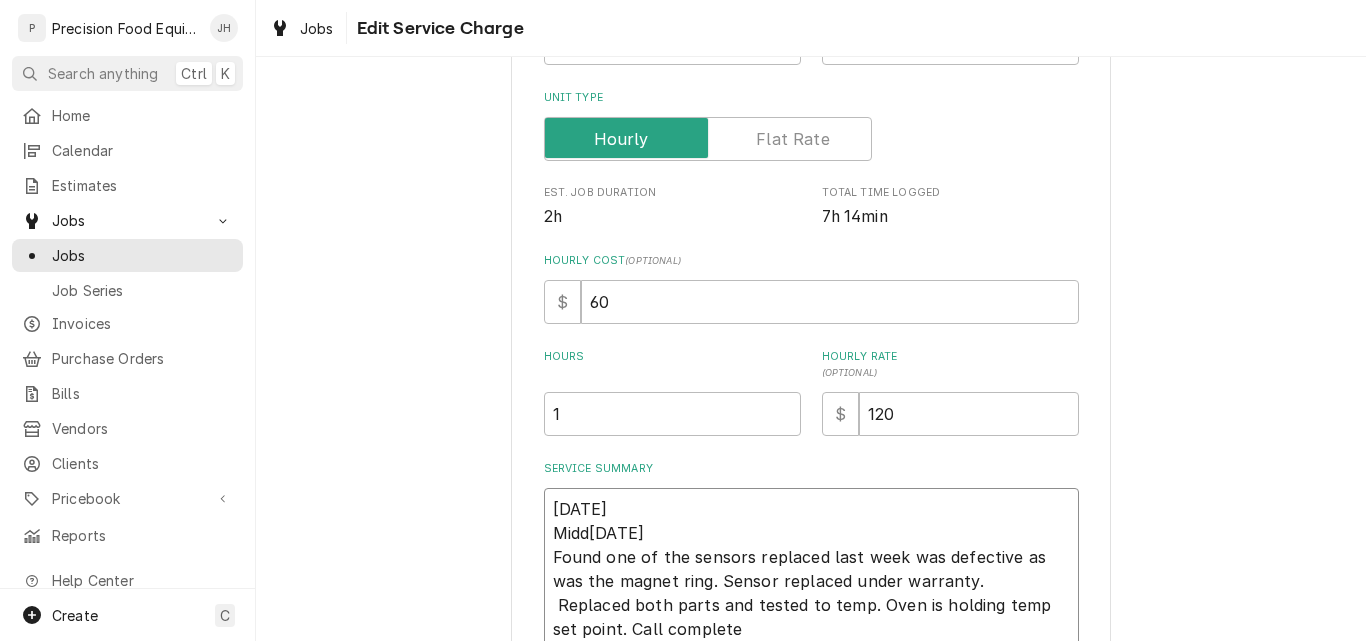 type on "07/23/25
Middl08/04/25
Found one of the sensors replaced last week was defective as was the magnet ring. Sensor replaced under warranty.
Replaced both parts and tested to temp. Oven is holding temp set point. Call complete" 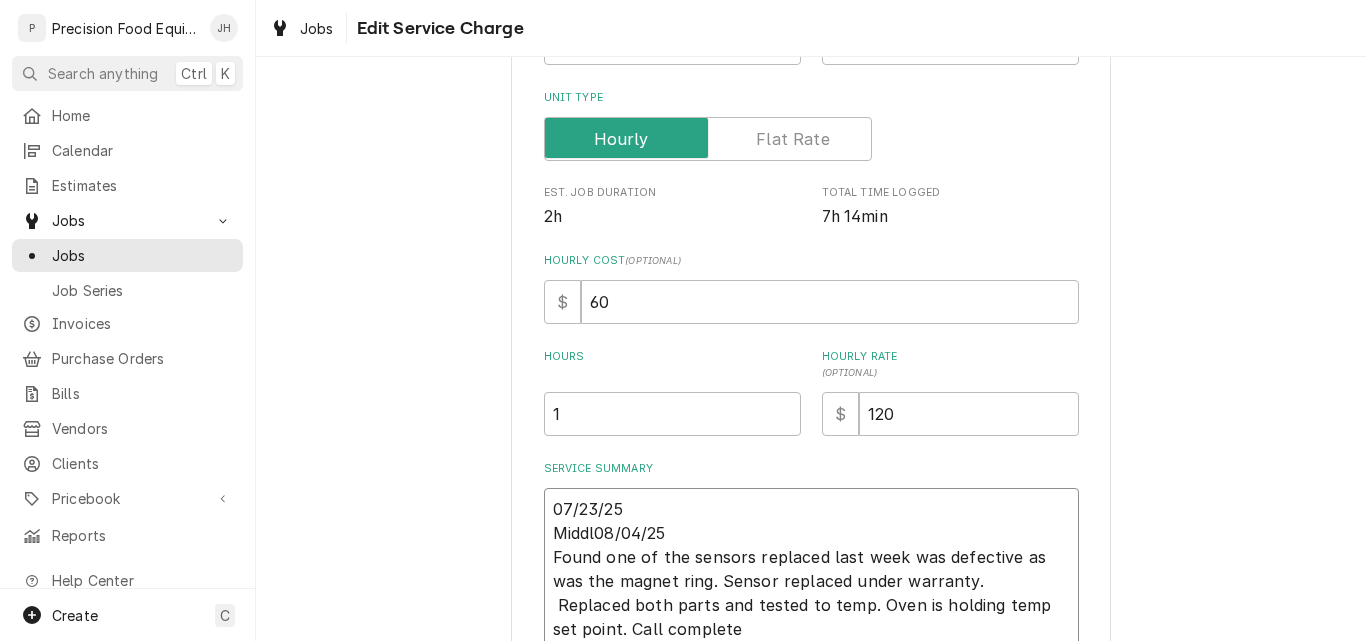 type on "x" 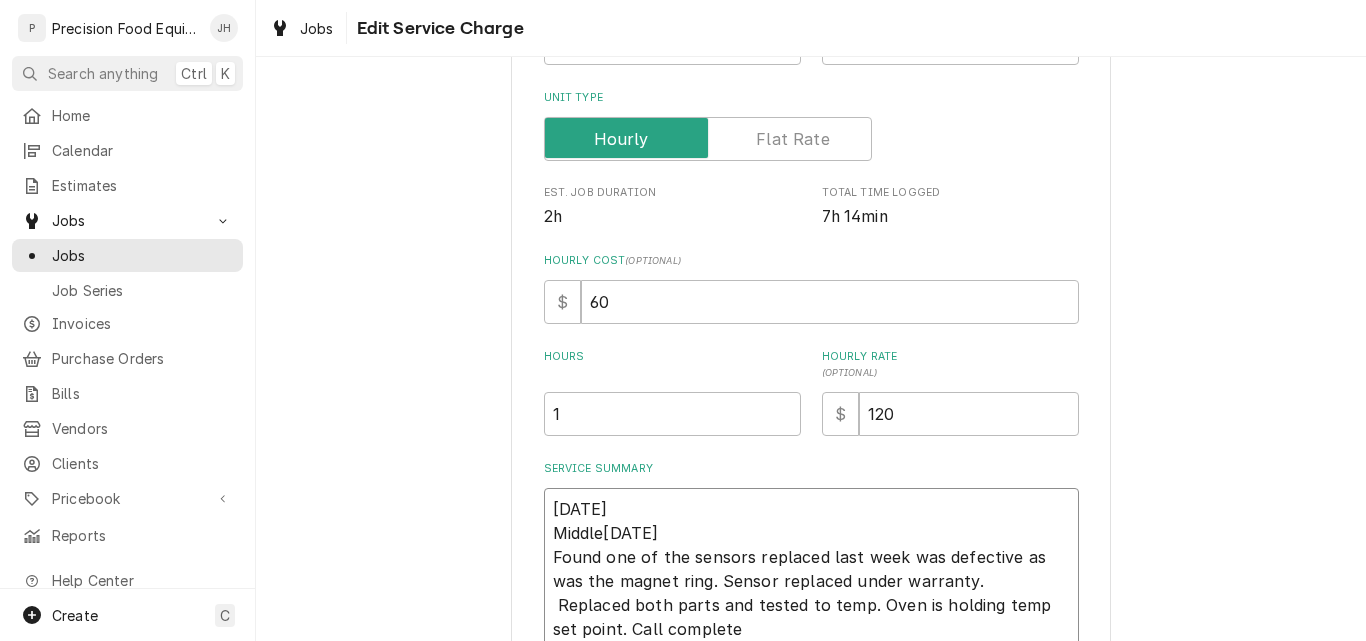 type on "x" 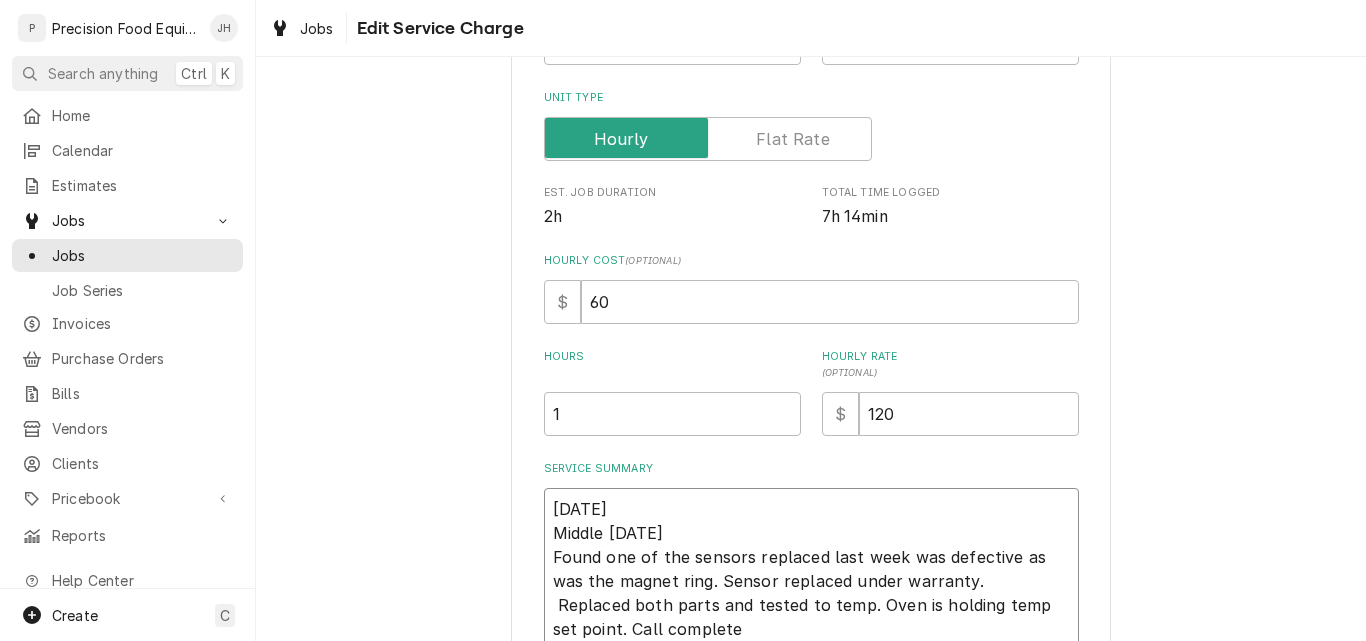 type on "x" 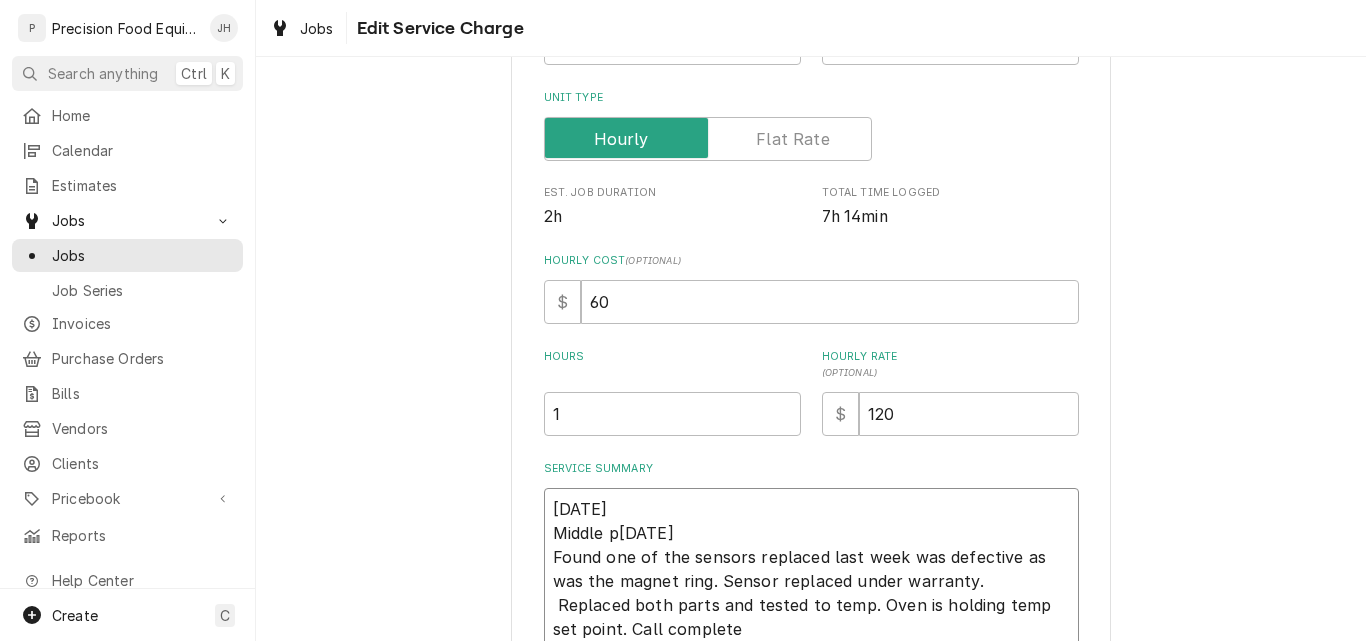 type on "x" 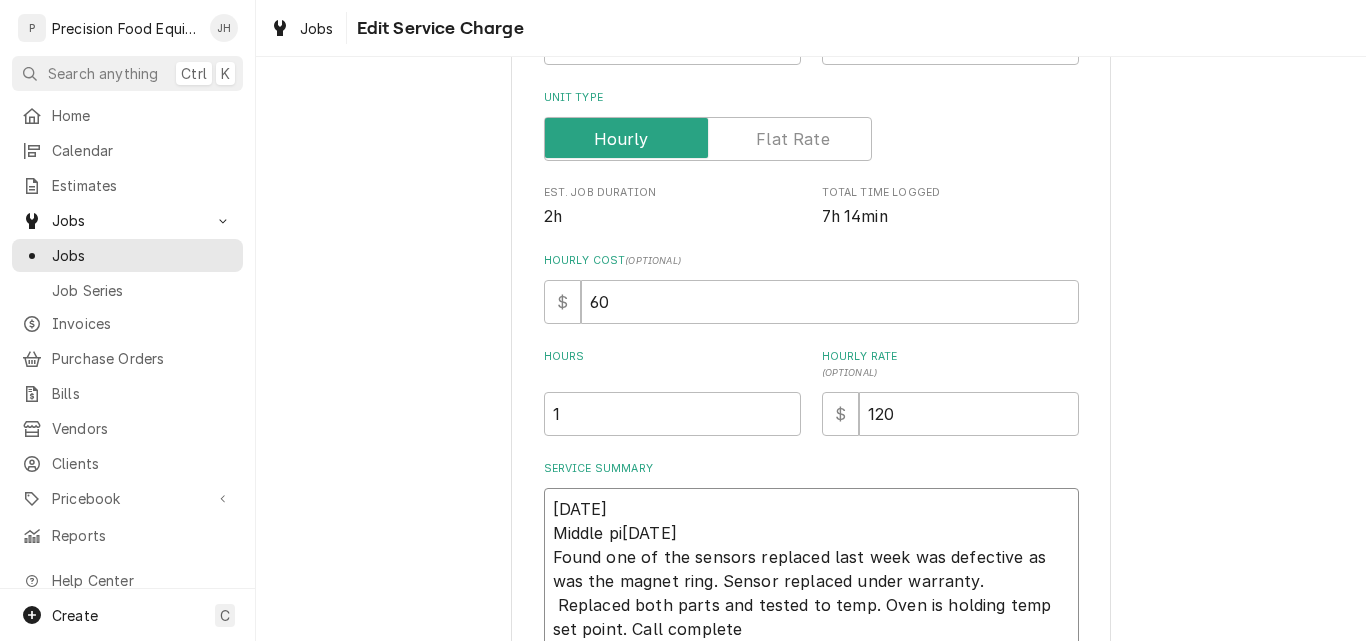 type on "x" 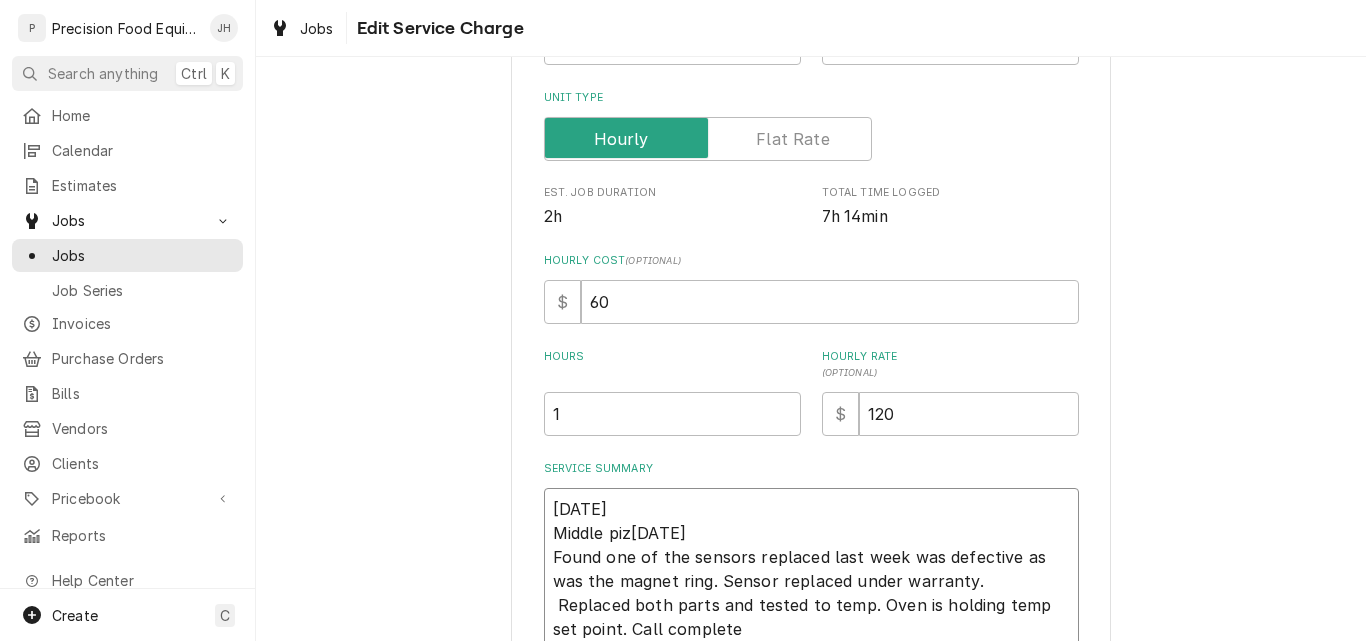 type on "x" 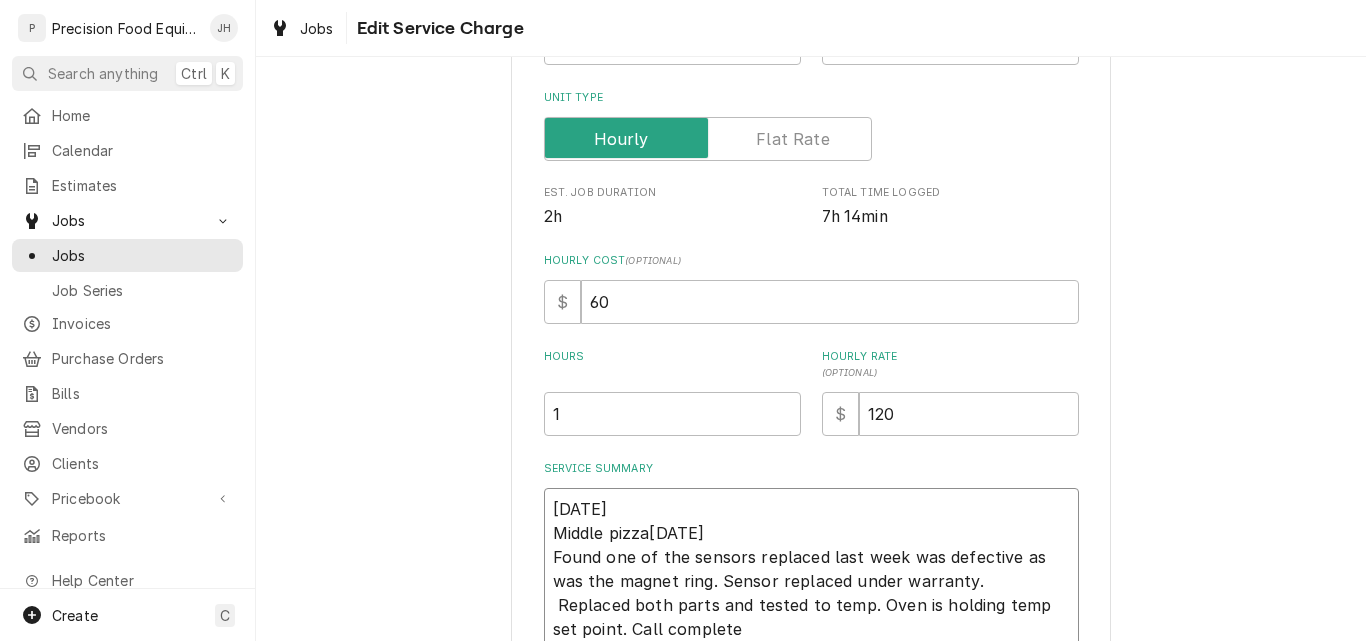 type on "x" 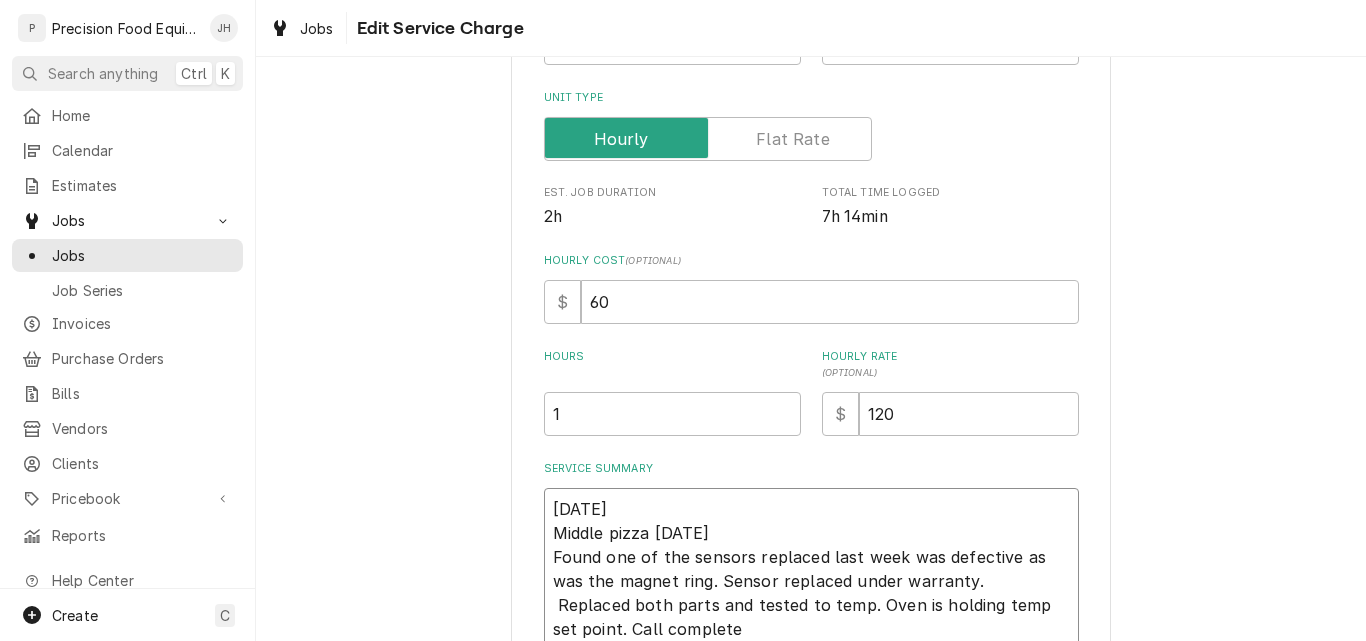 type on "x" 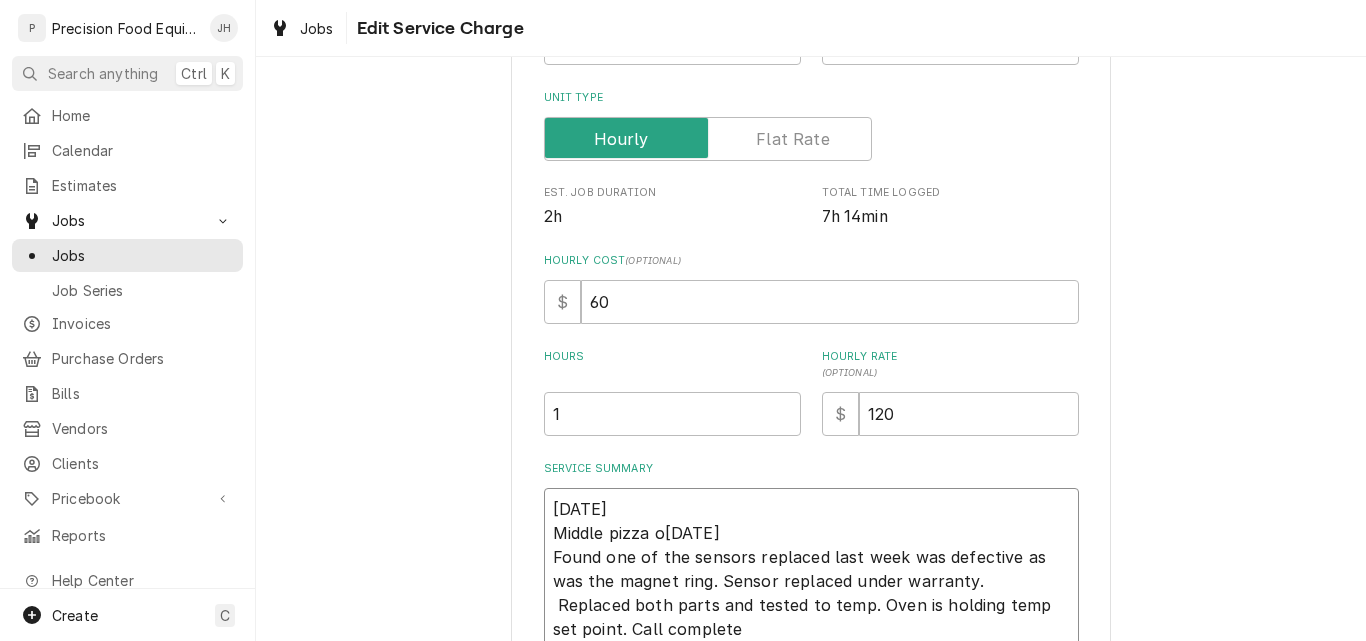 type on "x" 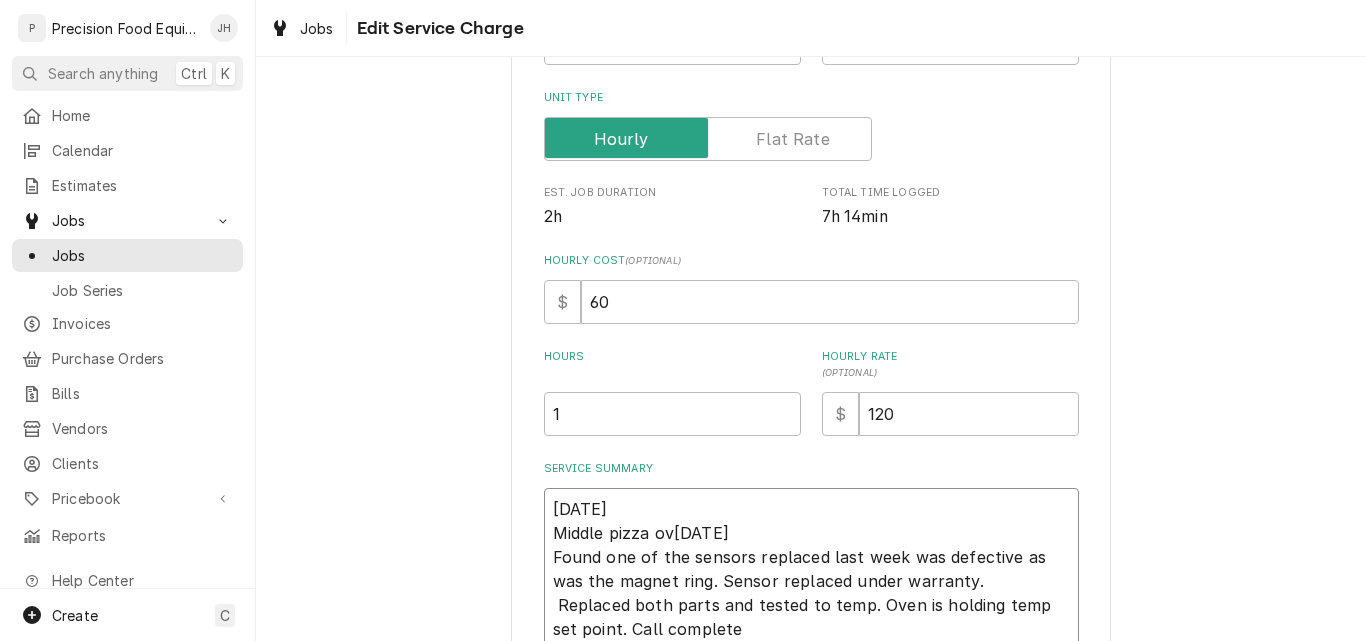 type on "x" 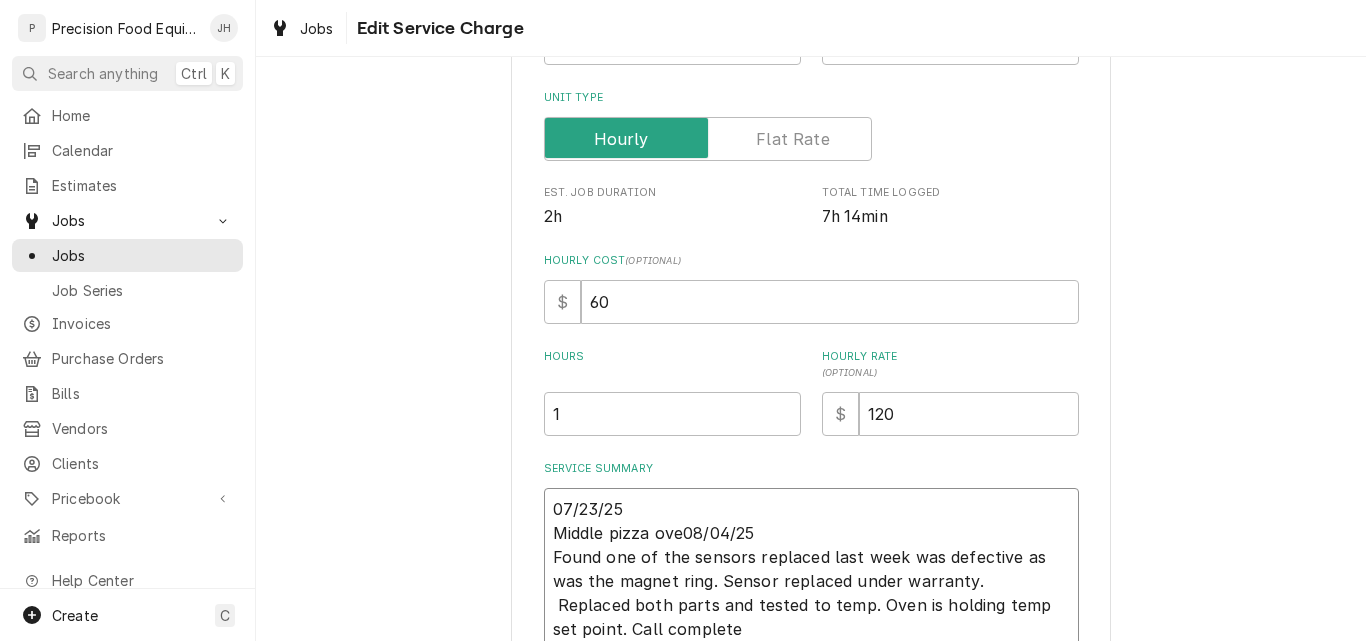 type on "x" 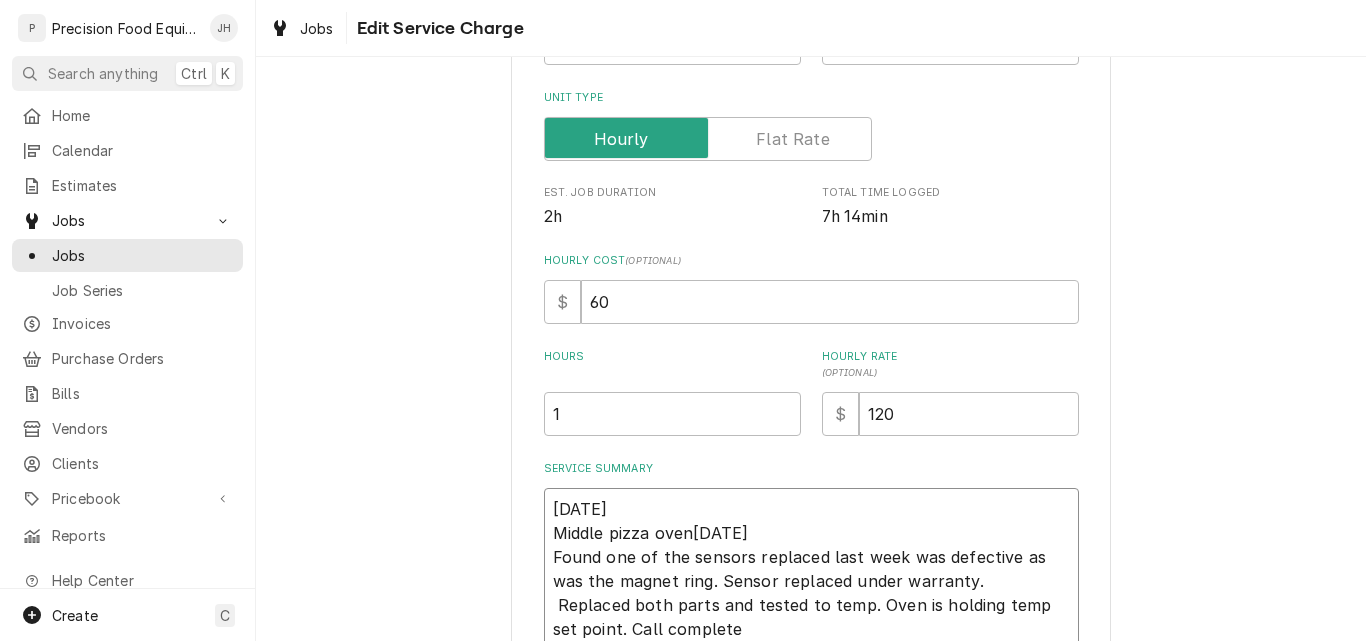 type on "x" 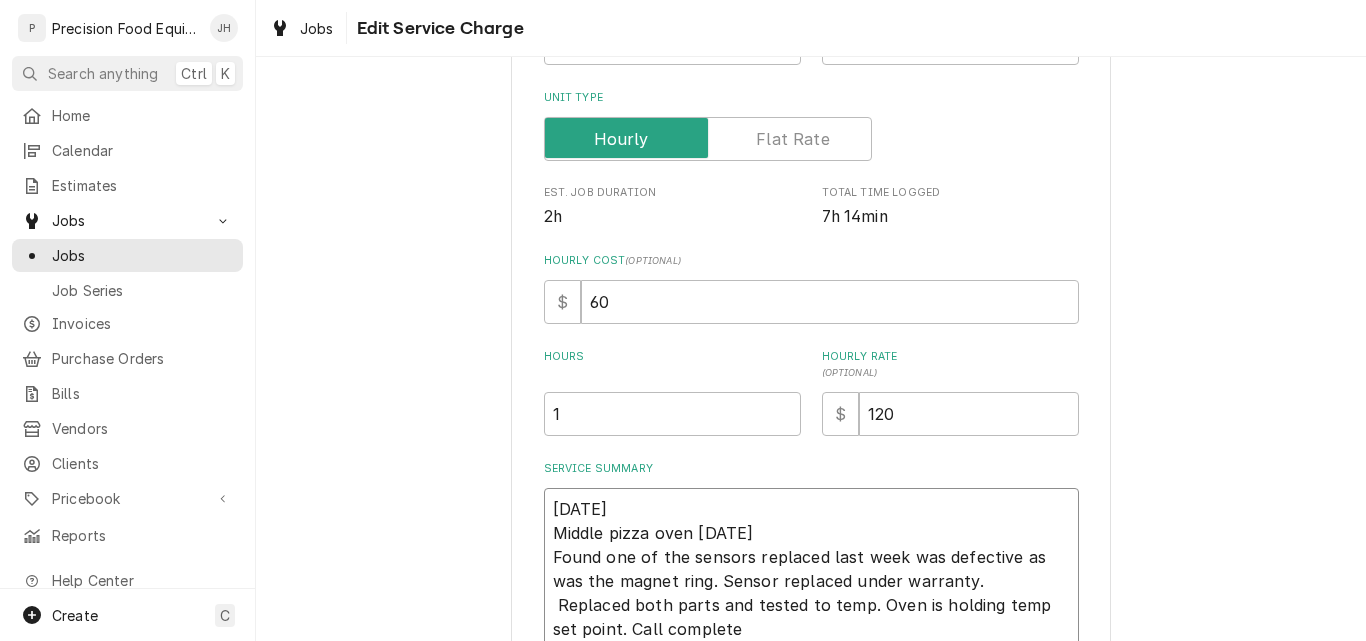 type on "x" 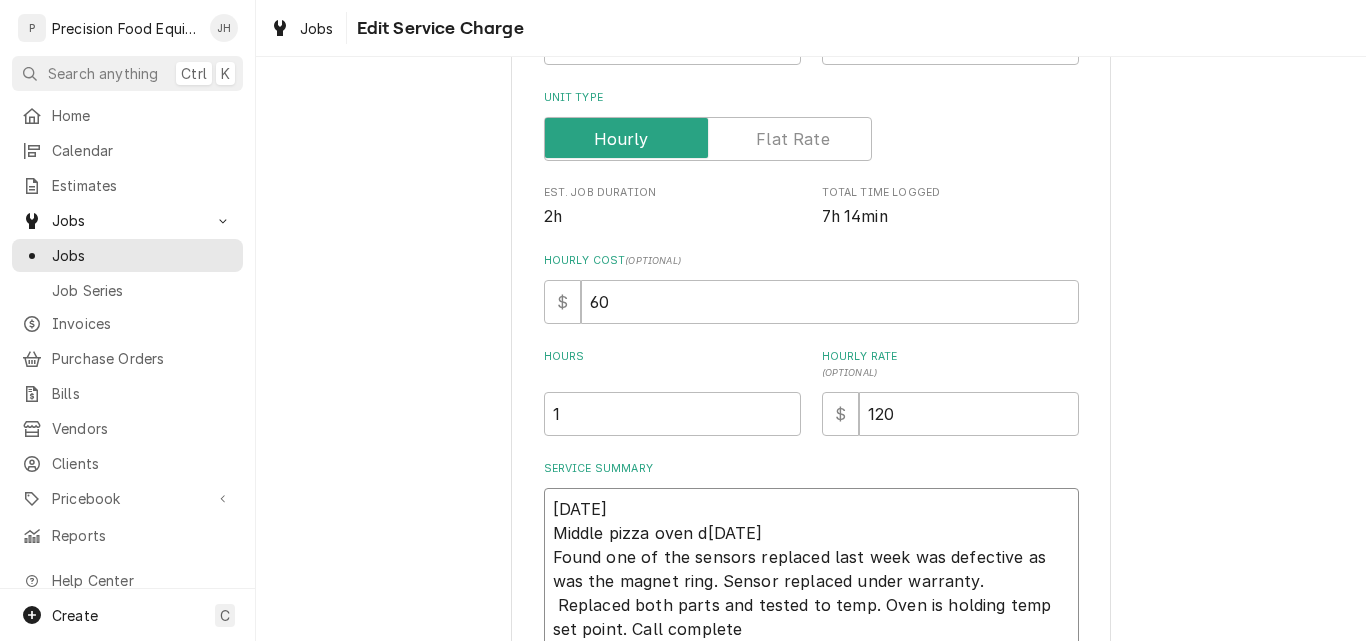 type on "07/23/25
Middle pizza oven di08/04/25
Found one of the sensors replaced last week was defective as was the magnet ring. Sensor replaced under warranty.
Replaced both parts and tested to temp. Oven is holding temp set point. Call complete" 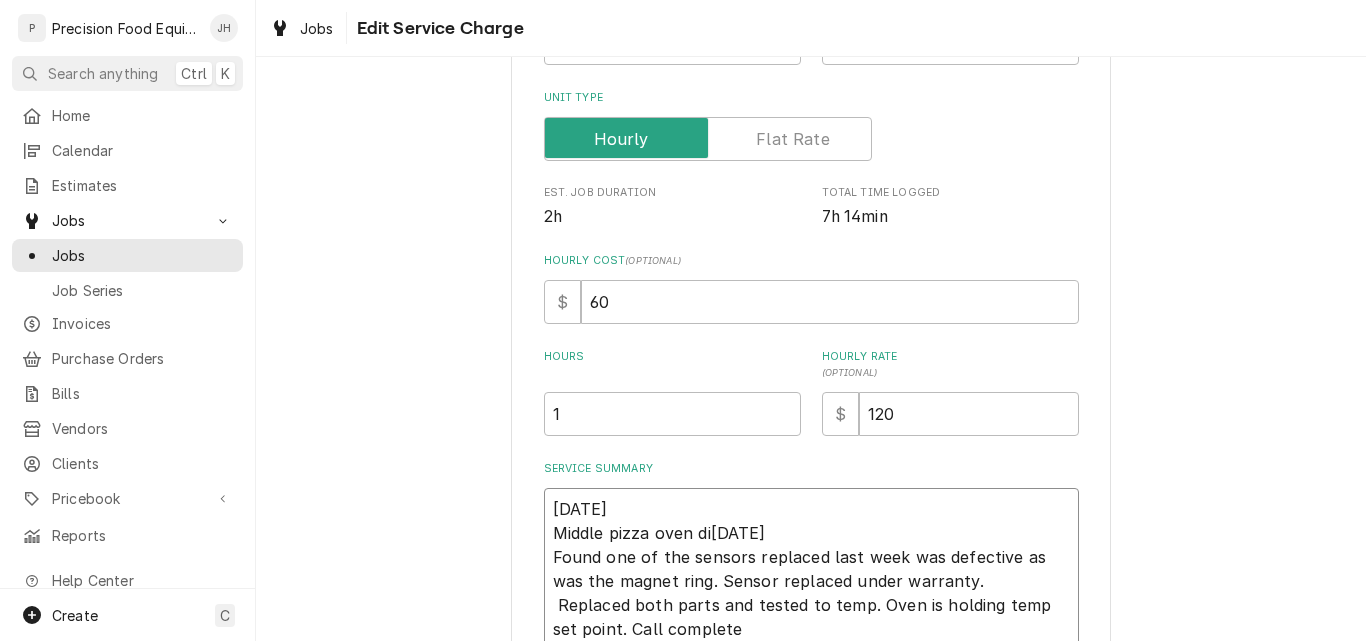 type on "x" 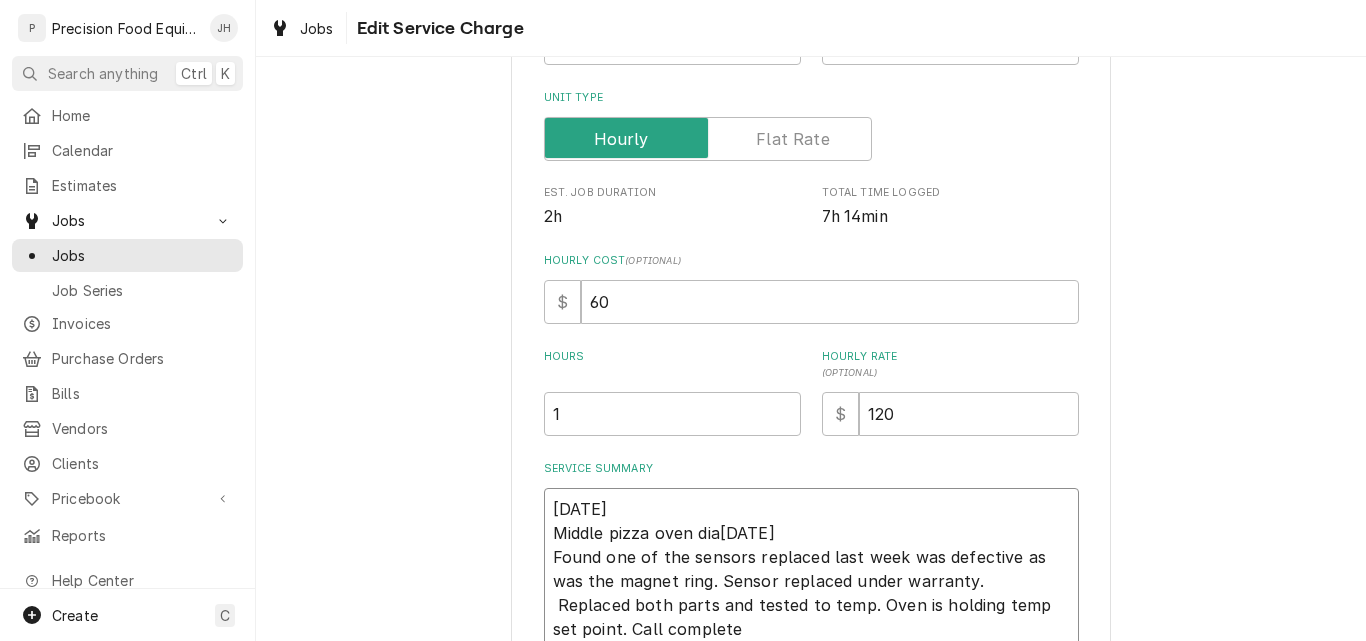 type on "x" 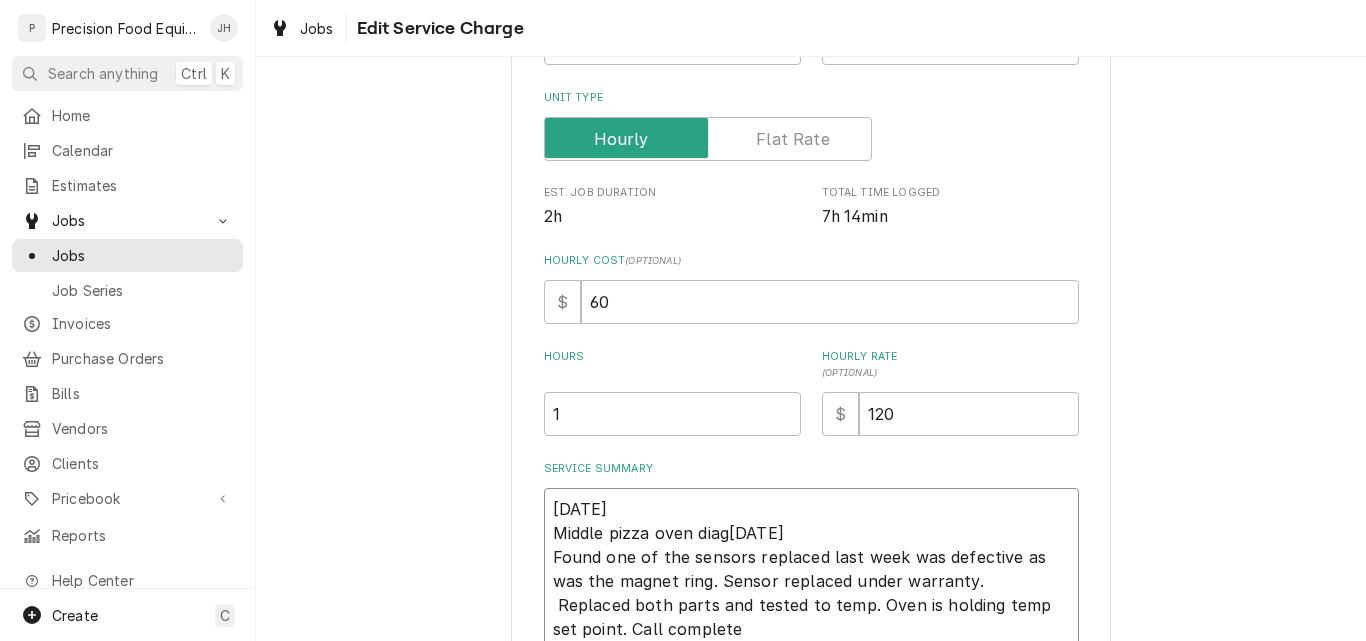 type on "x" 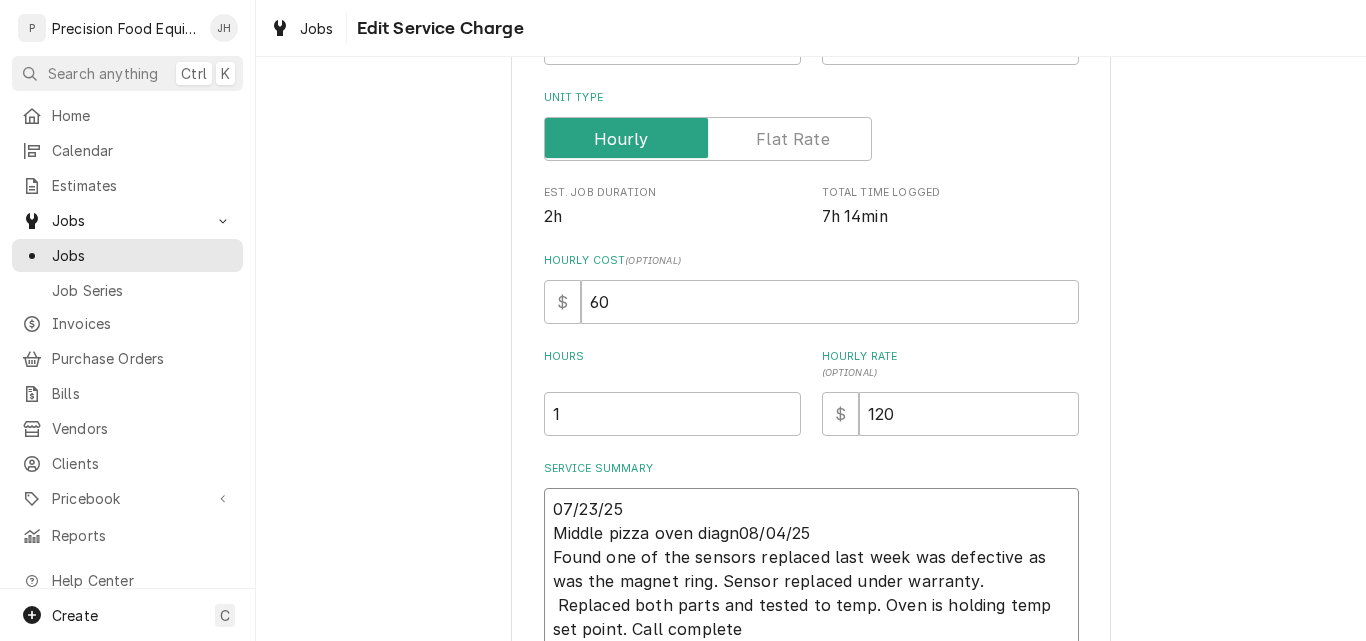type on "x" 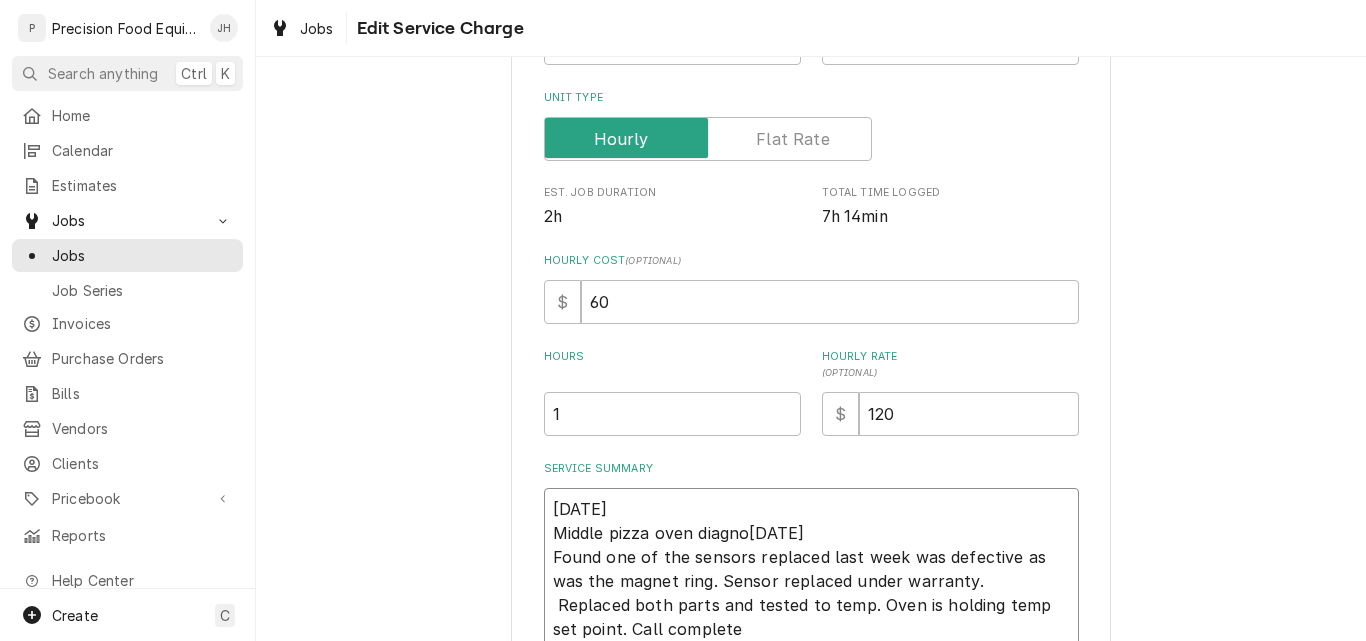 type on "x" 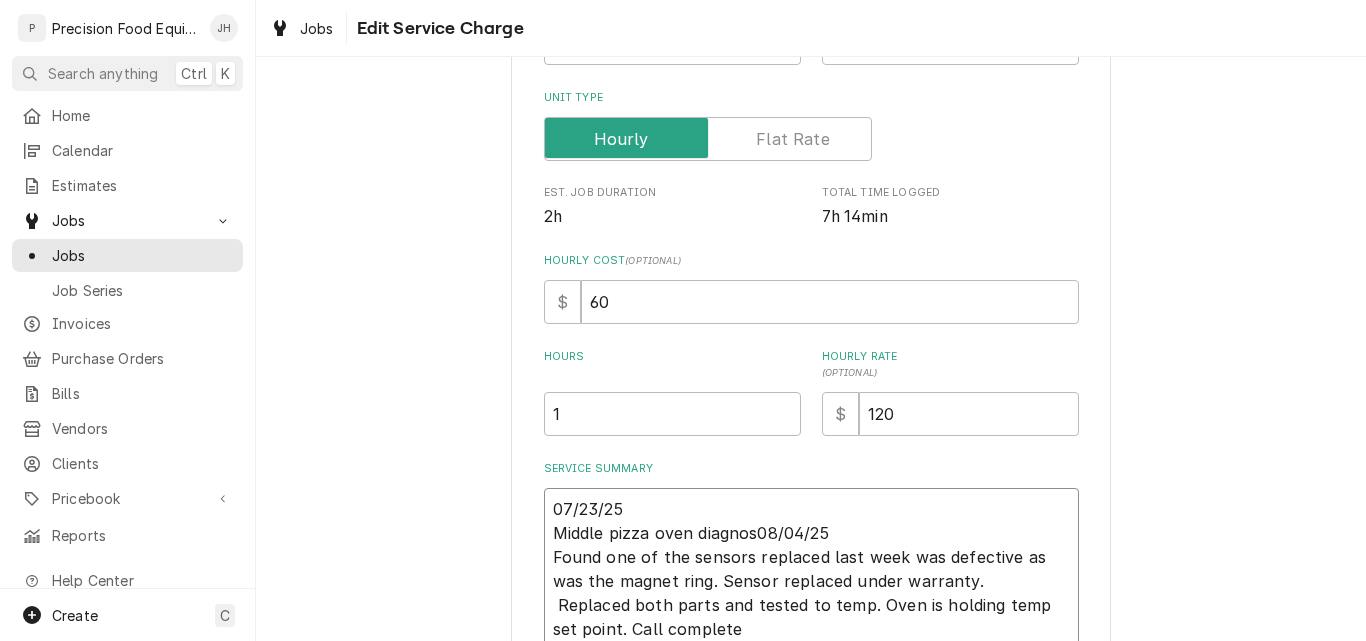 type on "x" 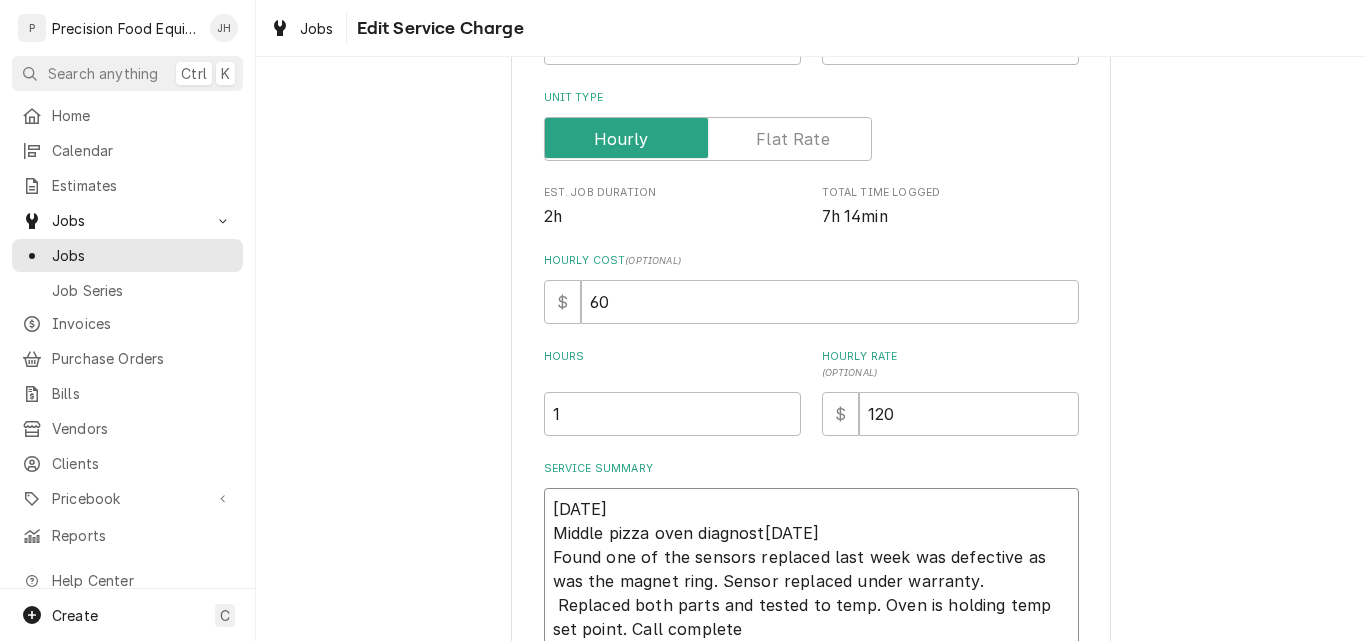 type on "x" 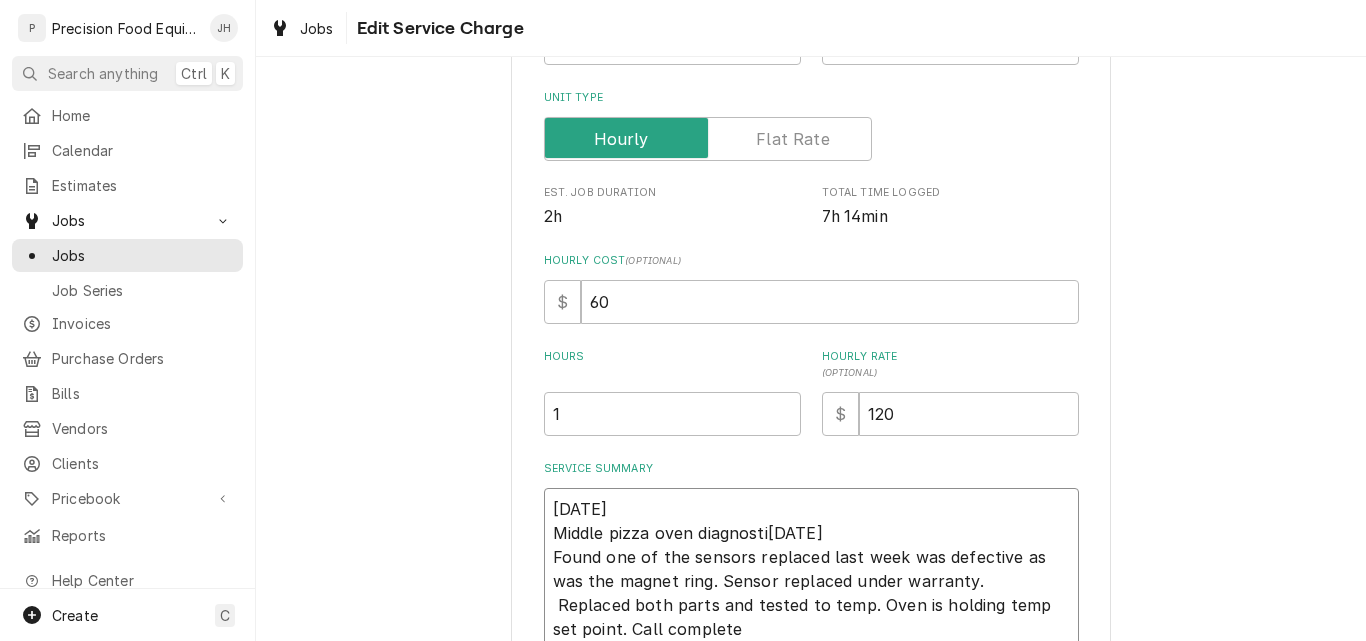 type on "x" 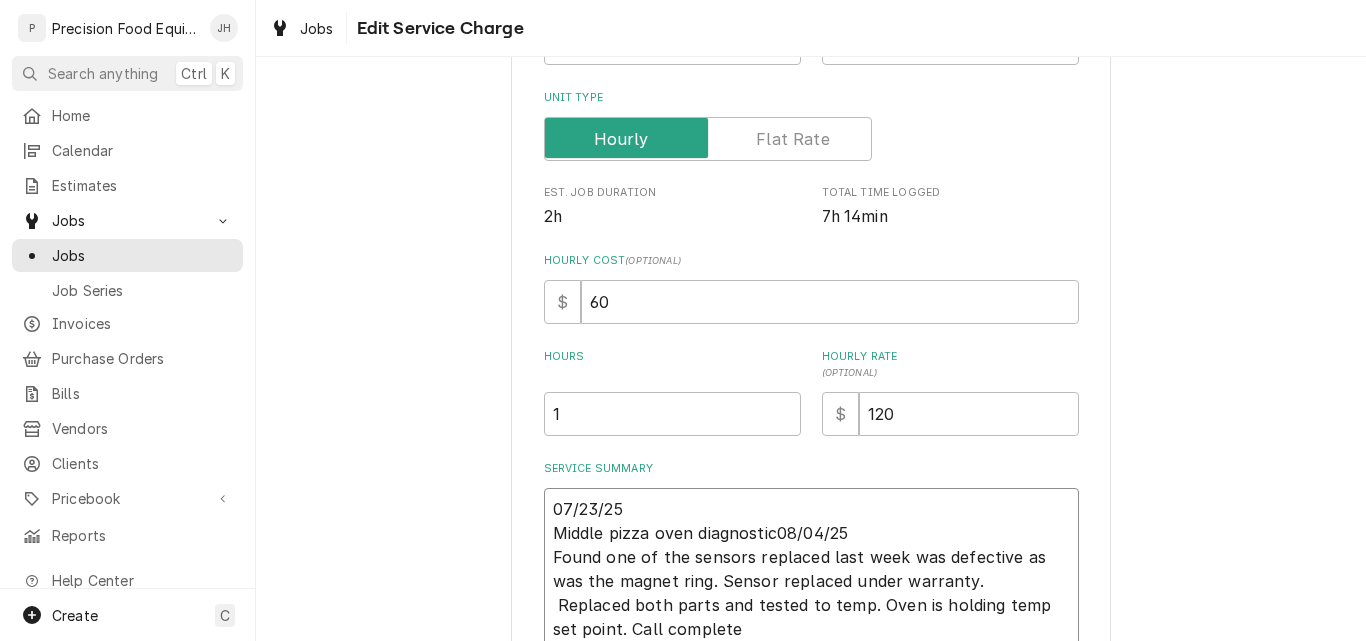 type on "07/23/25
Middle pizza oven diagnosticd08/04/25
Found one of the sensors replaced last week was defective as was the magnet ring. Sensor replaced under warranty.
Replaced both parts and tested to temp. Oven is holding temp set point. Call complete" 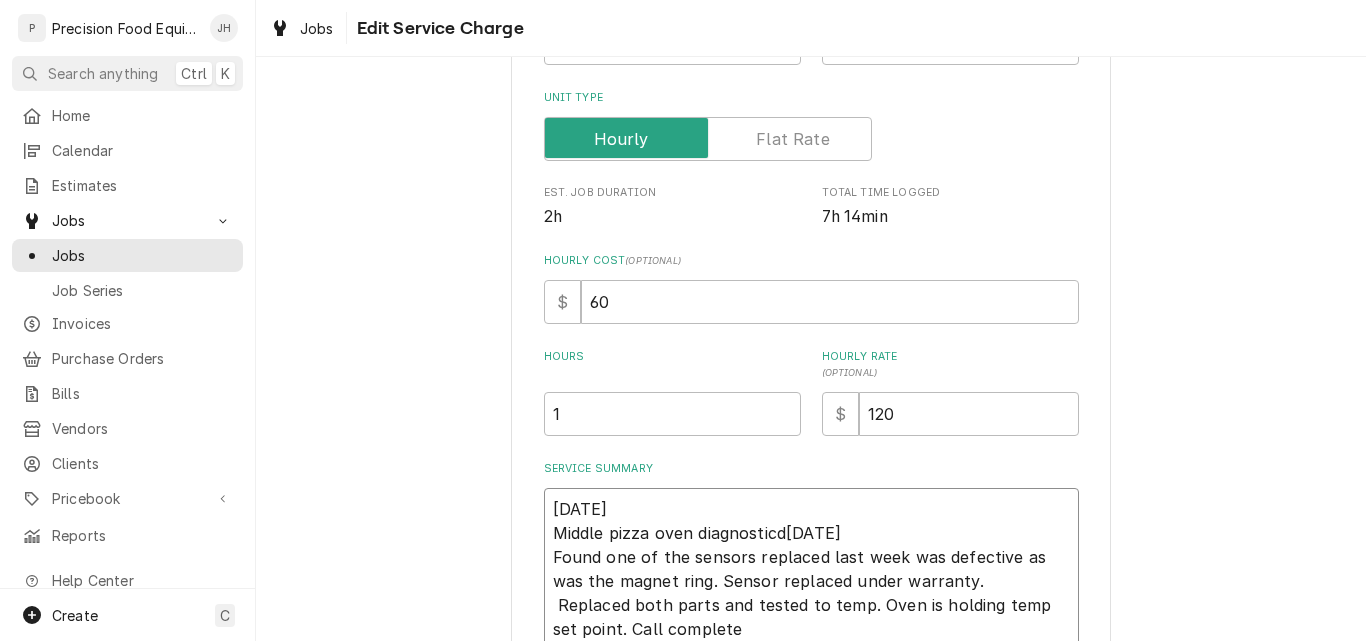 type on "x" 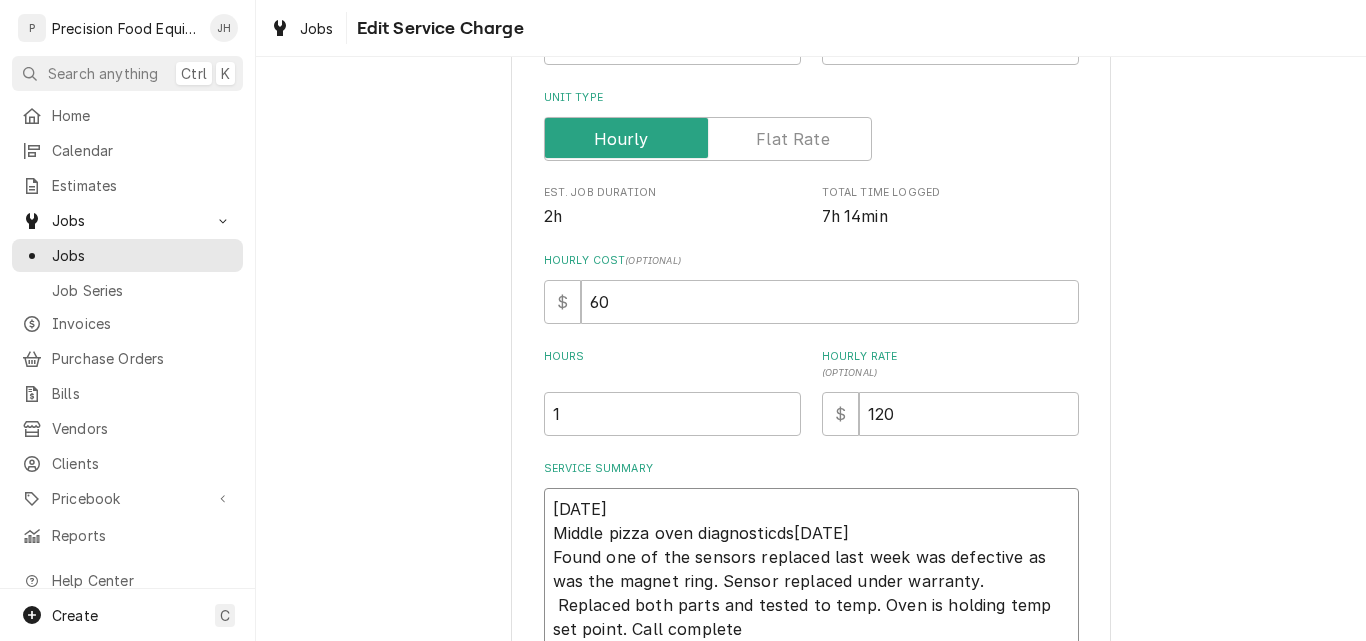 type on "x" 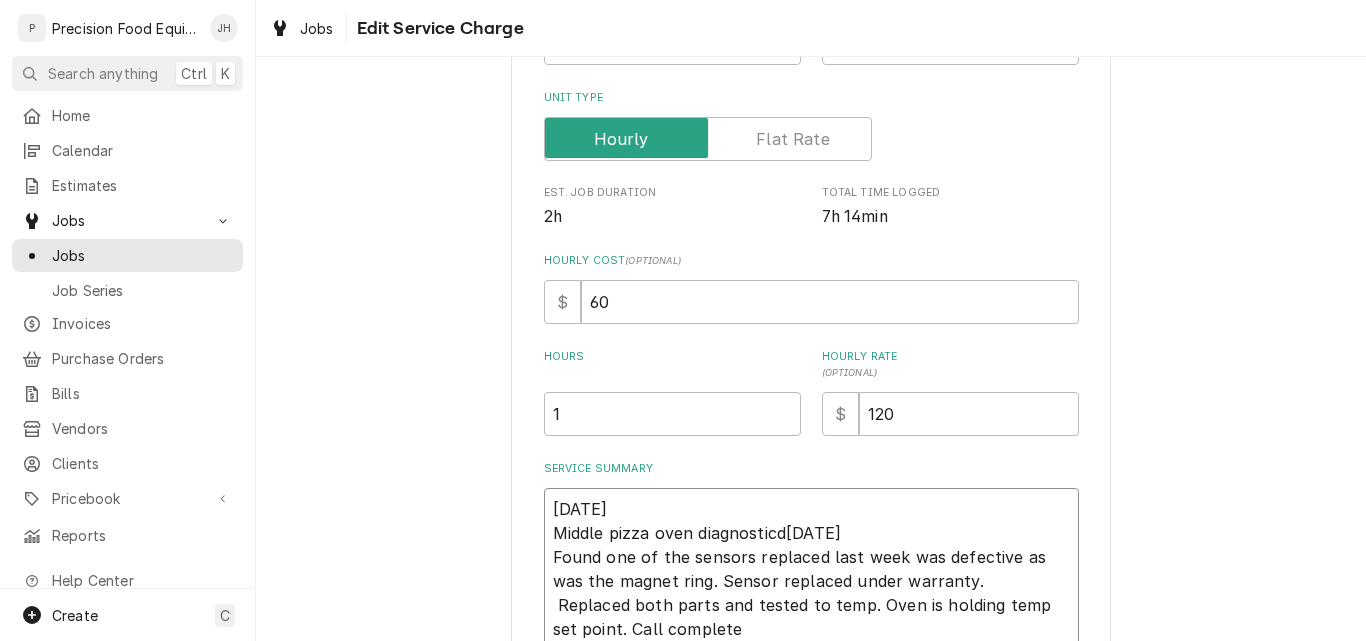 type on "x" 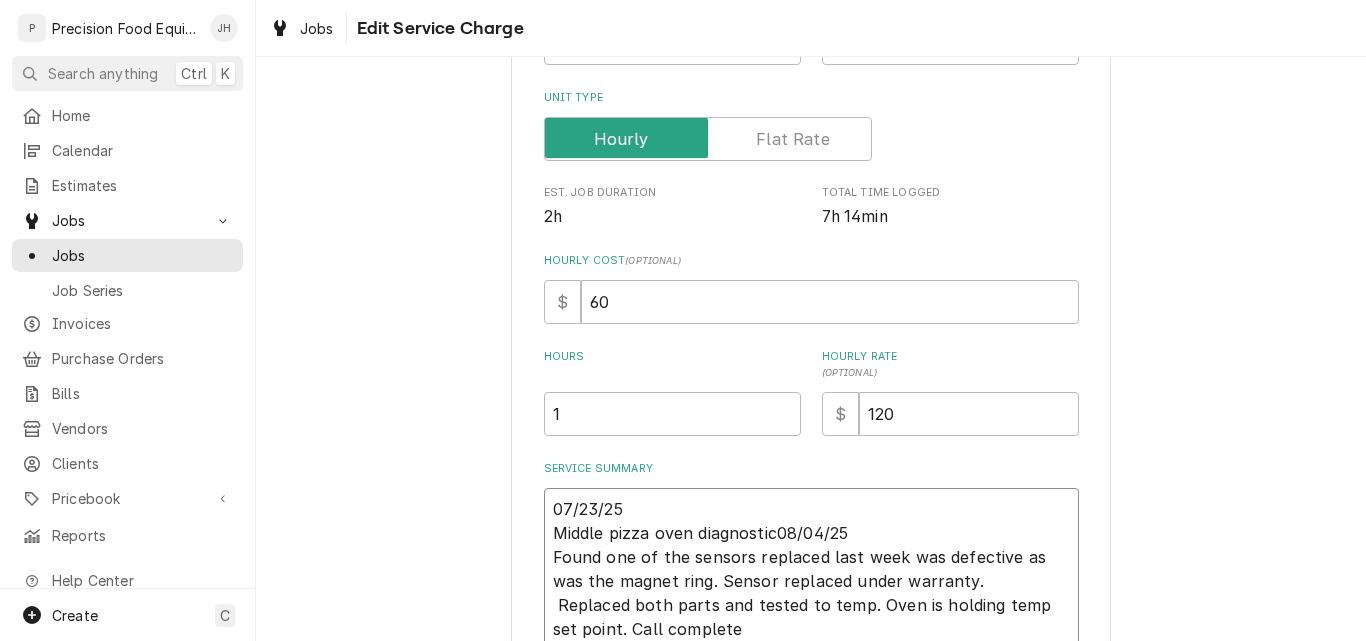 type on "x" 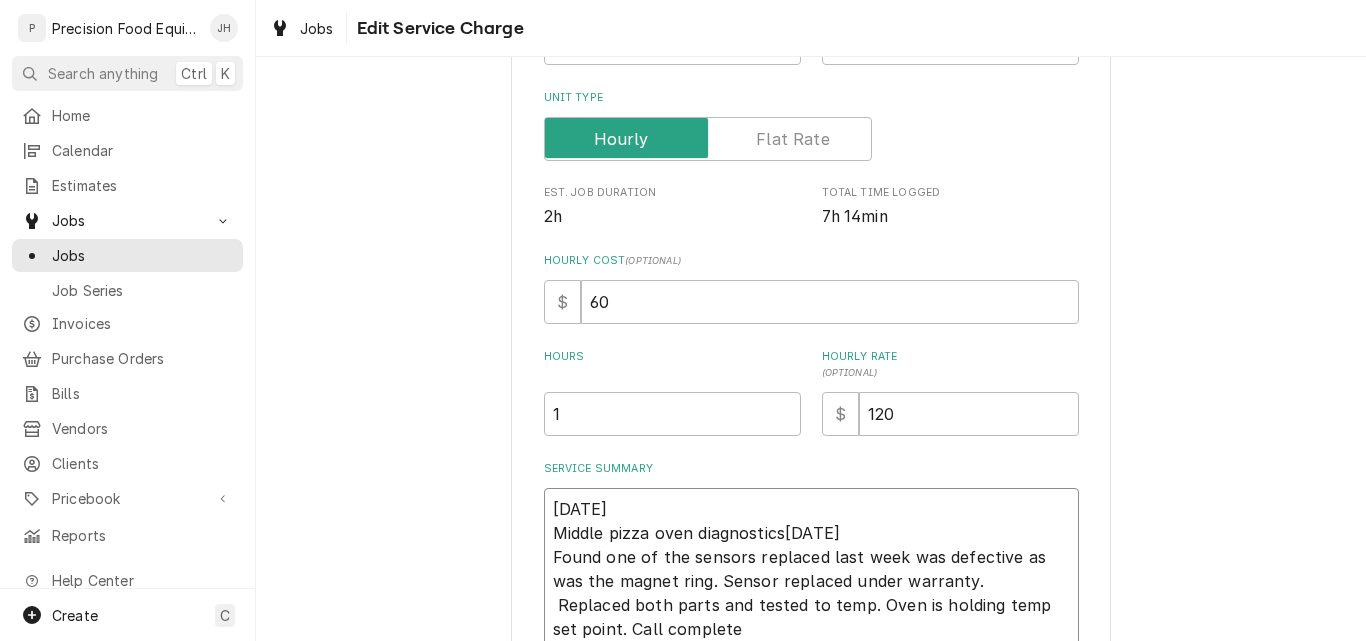 type on "x" 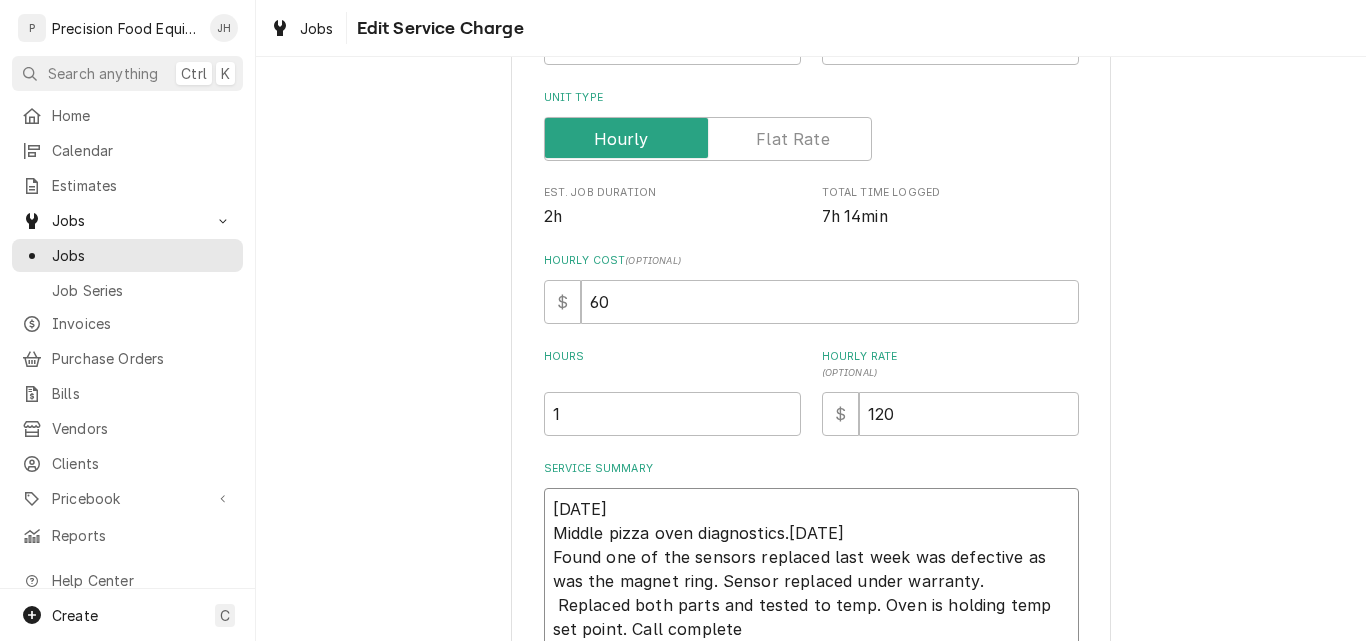 type on "x" 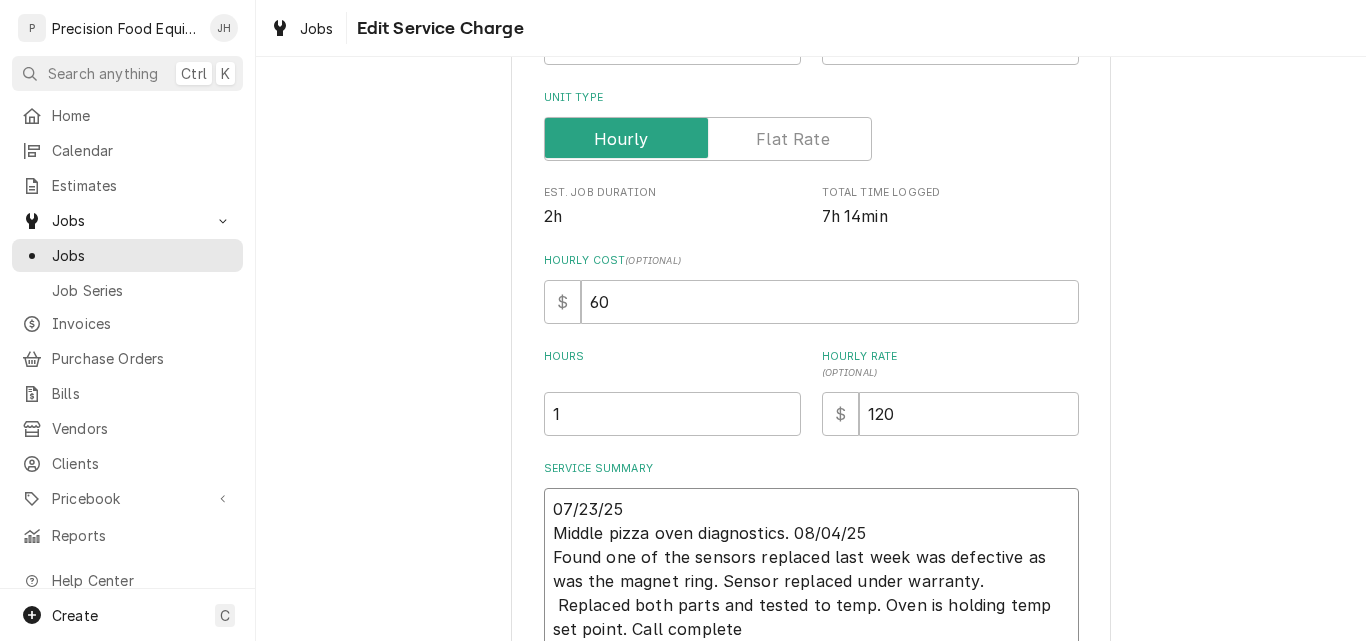 type on "x" 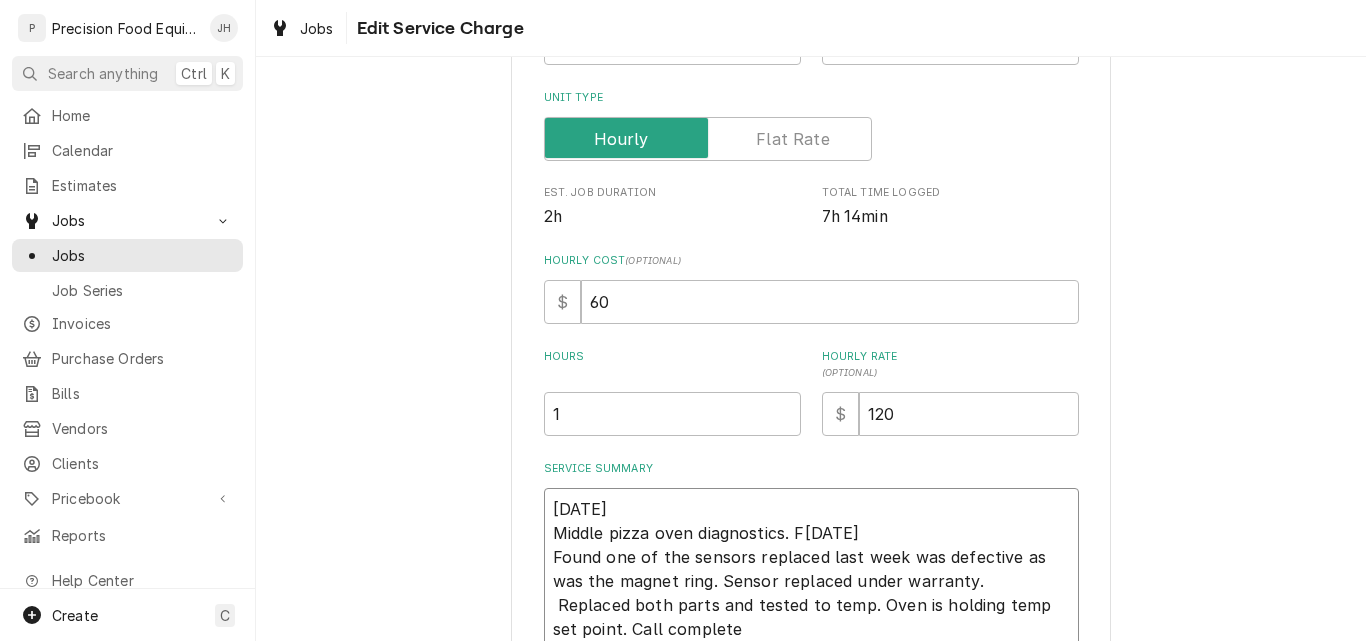 type on "x" 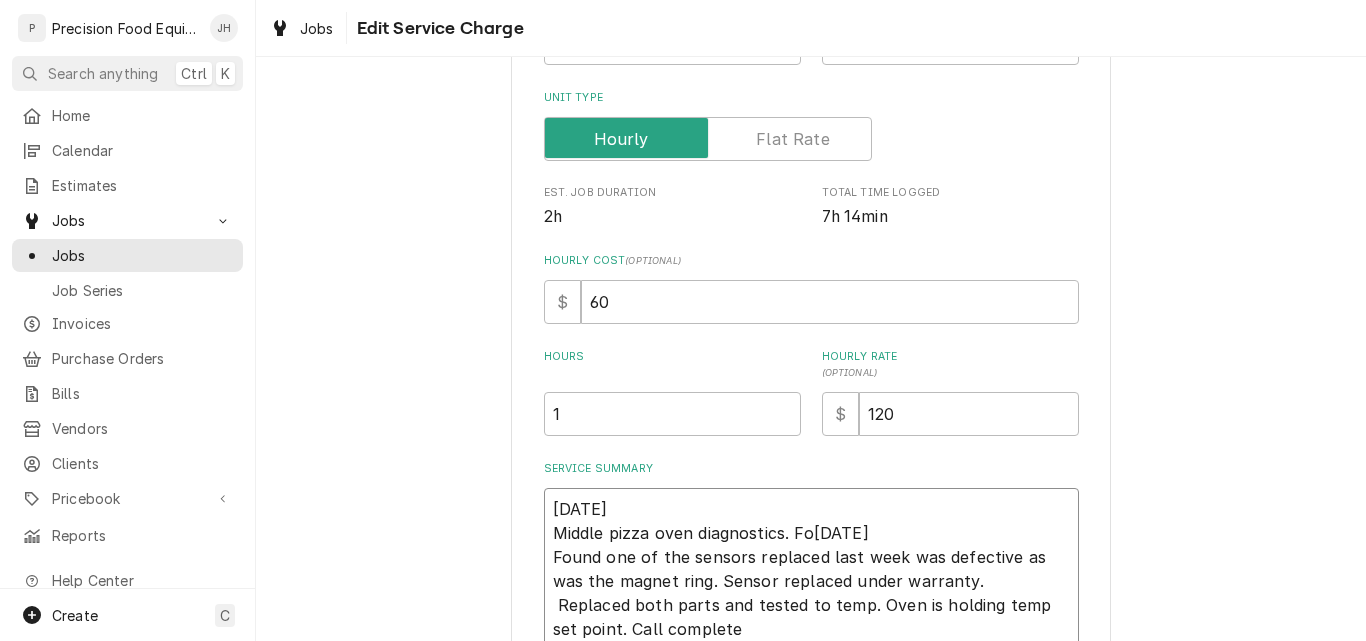 type on "x" 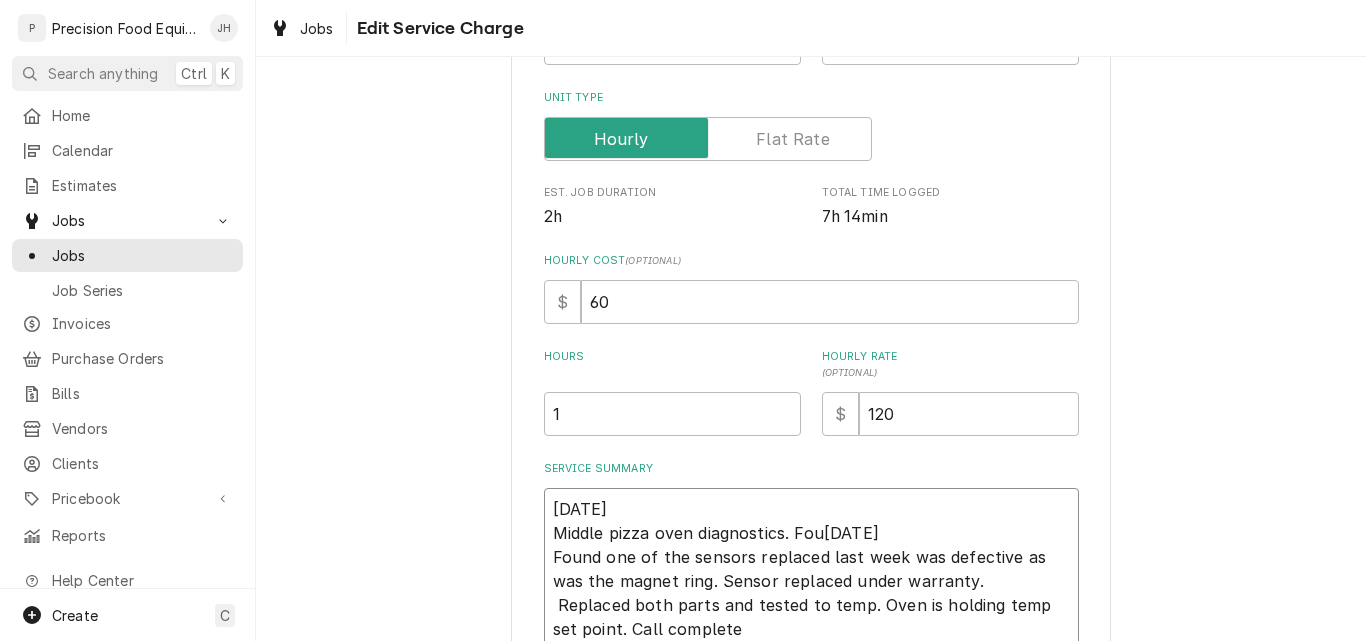type on "x" 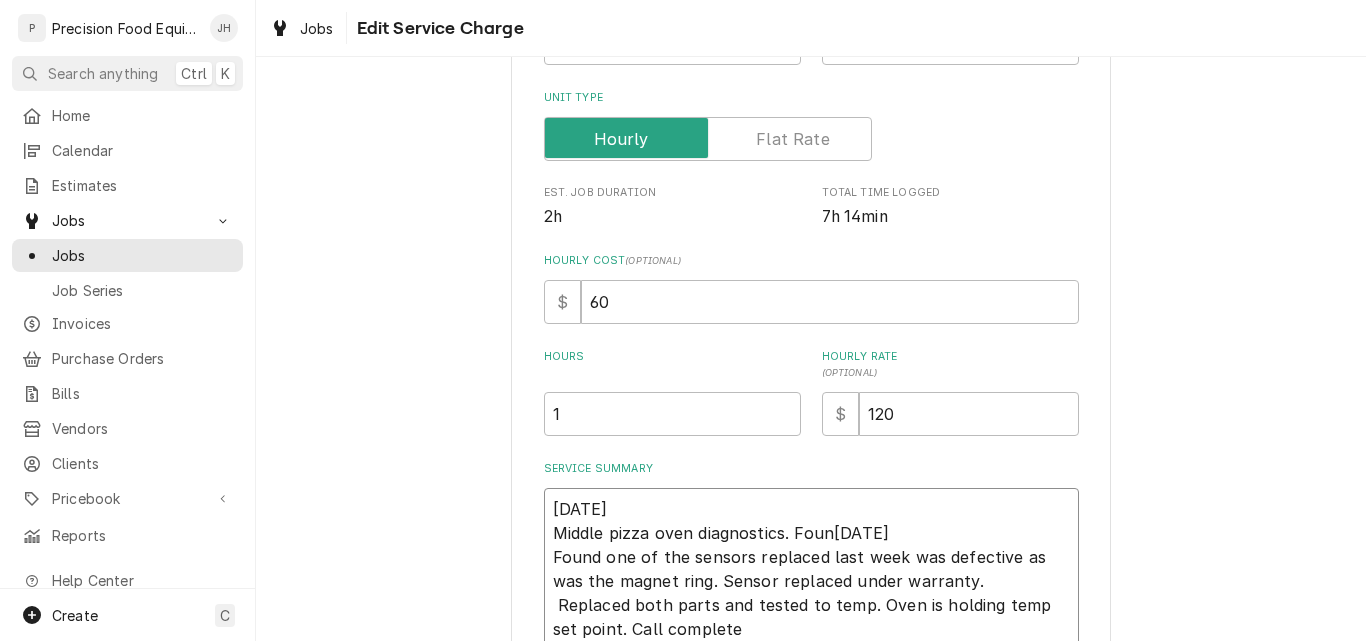 type on "x" 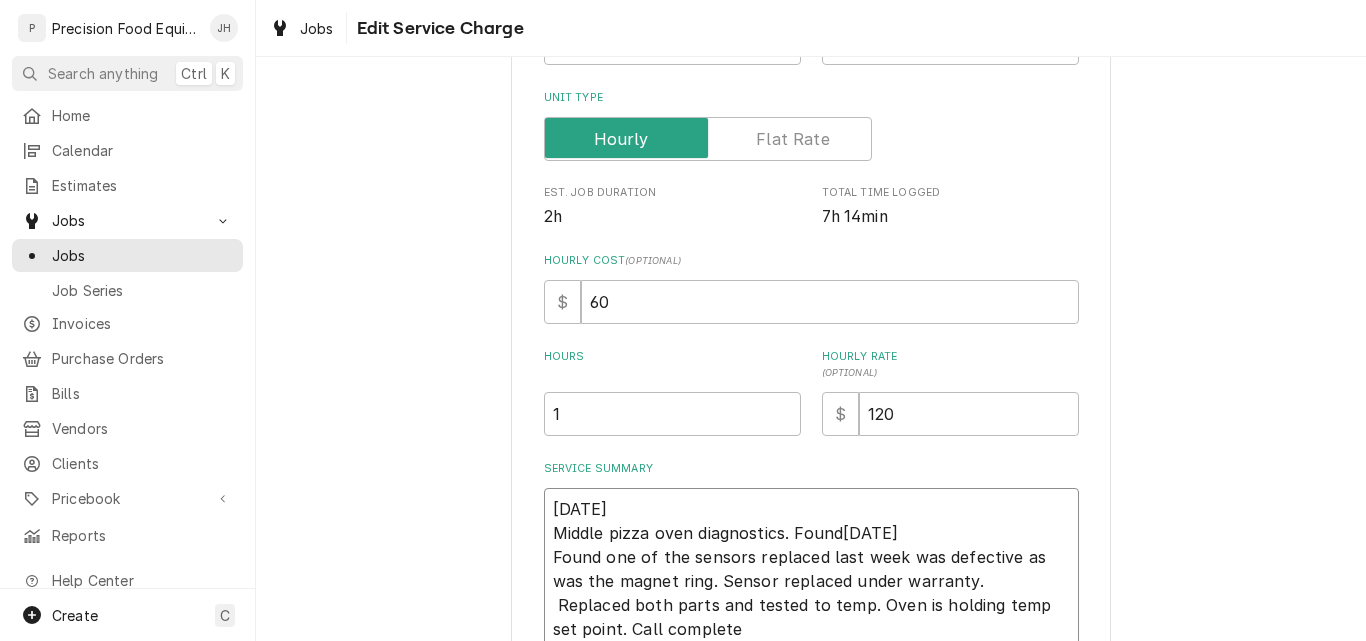 type on "x" 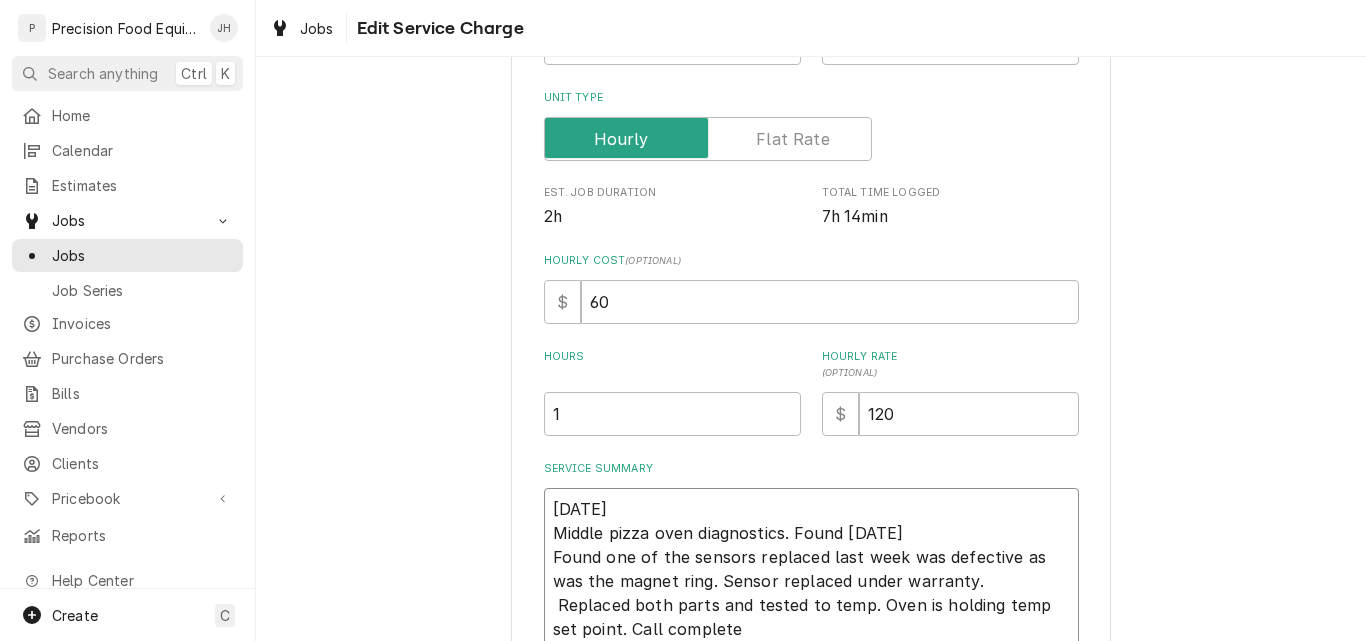 type on "x" 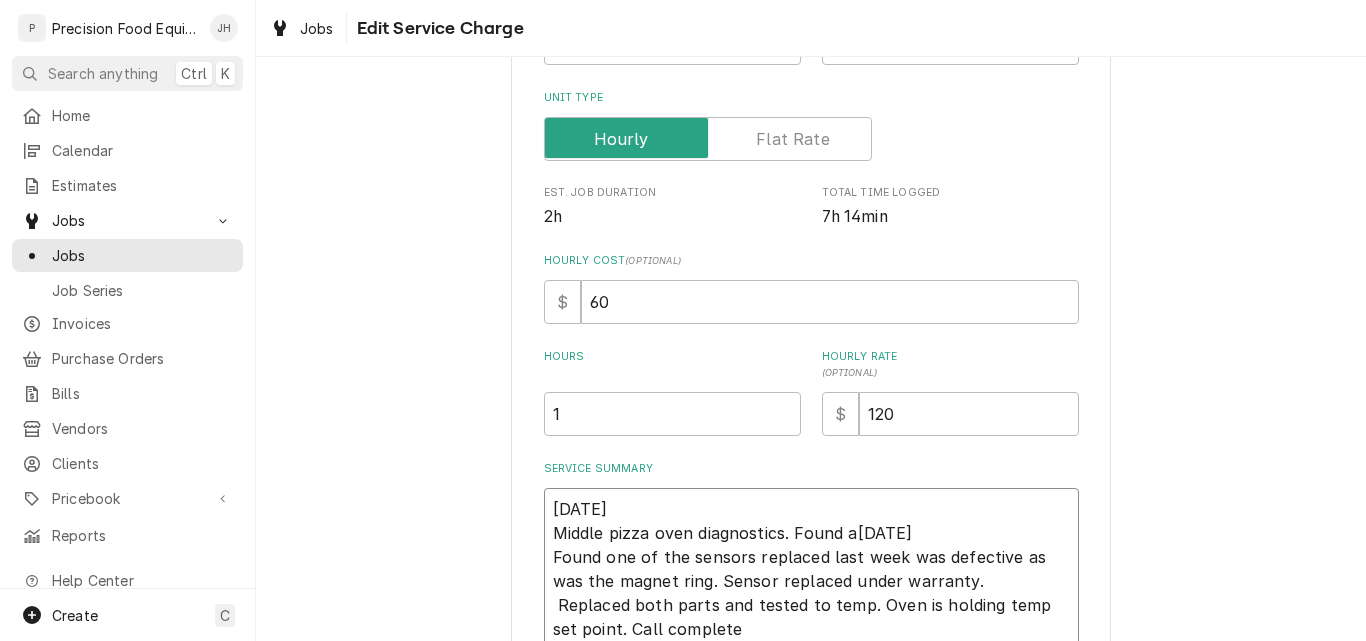 type on "x" 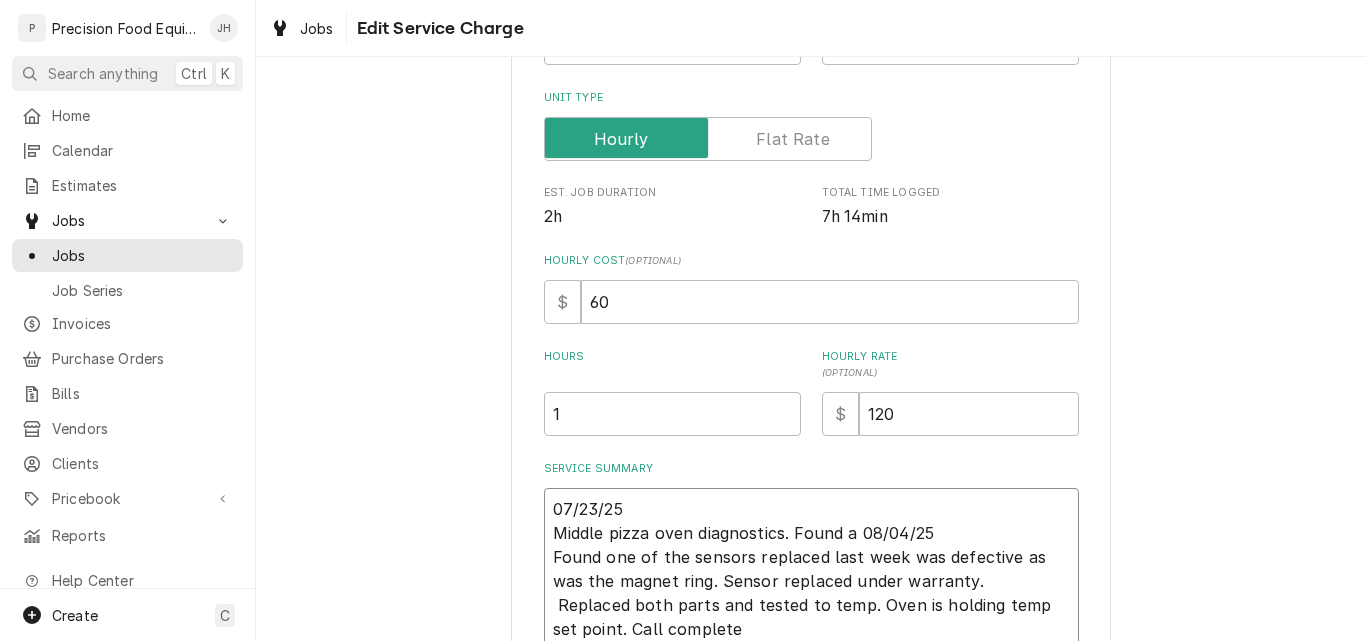 type on "x" 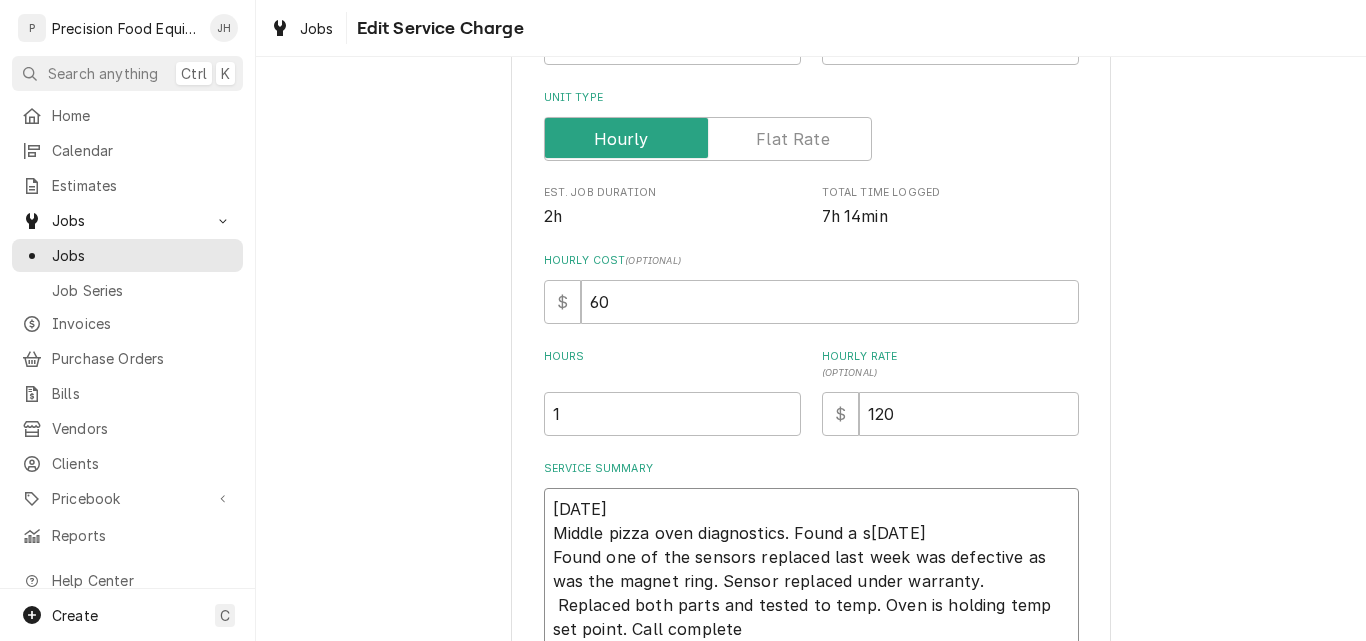 type on "x" 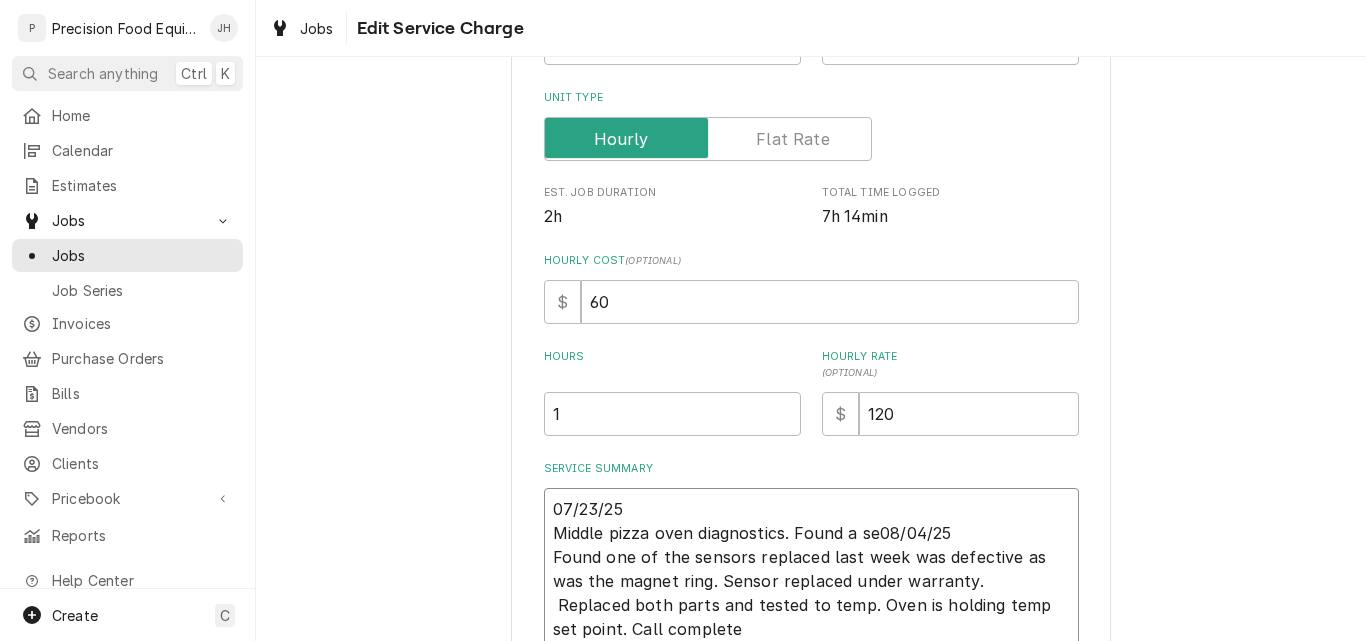type on "x" 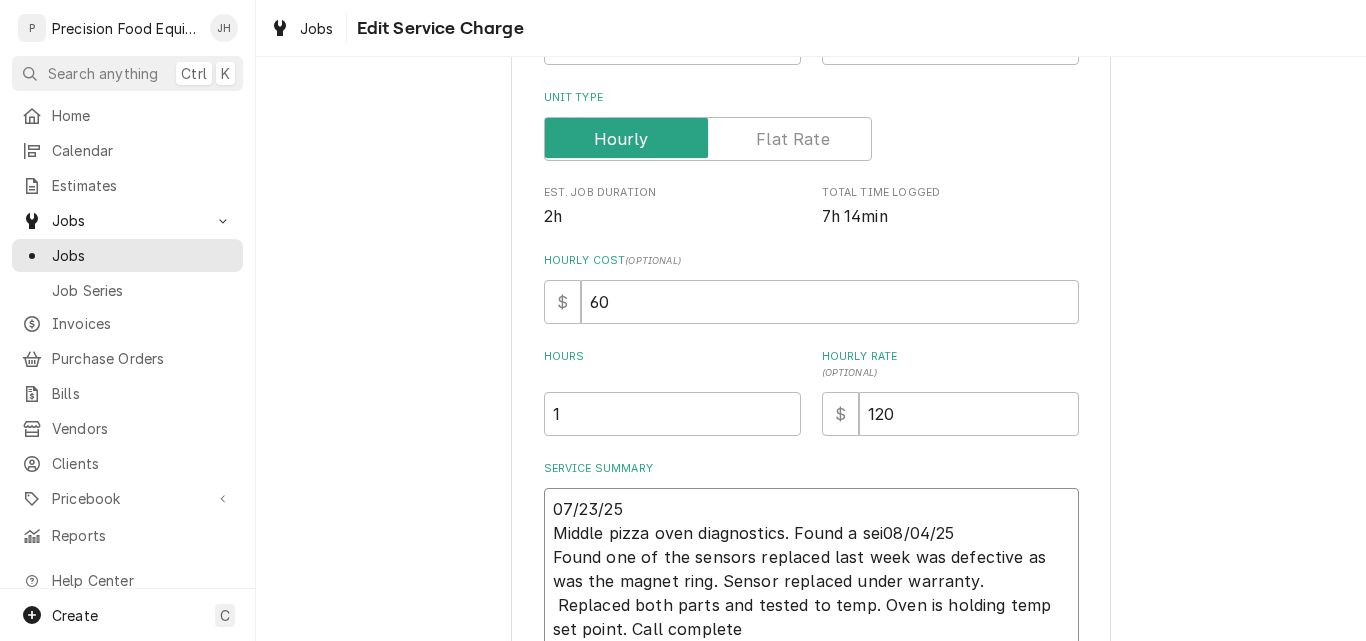 type on "x" 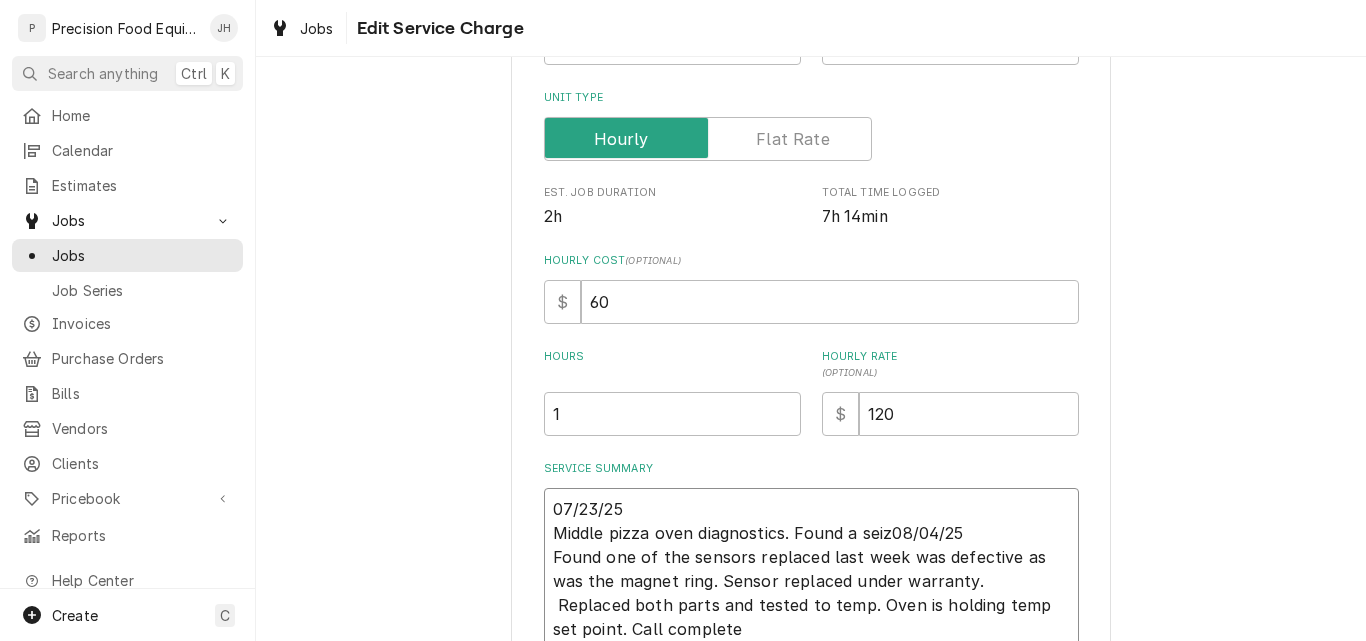 type on "x" 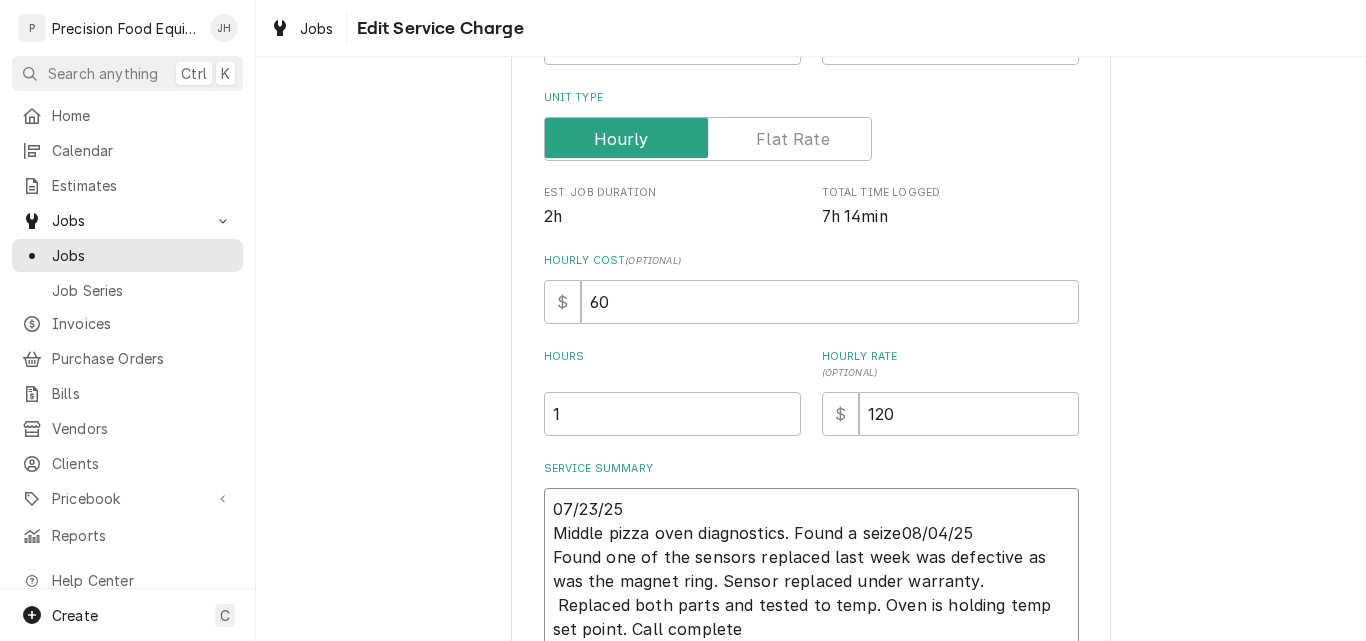 type on "x" 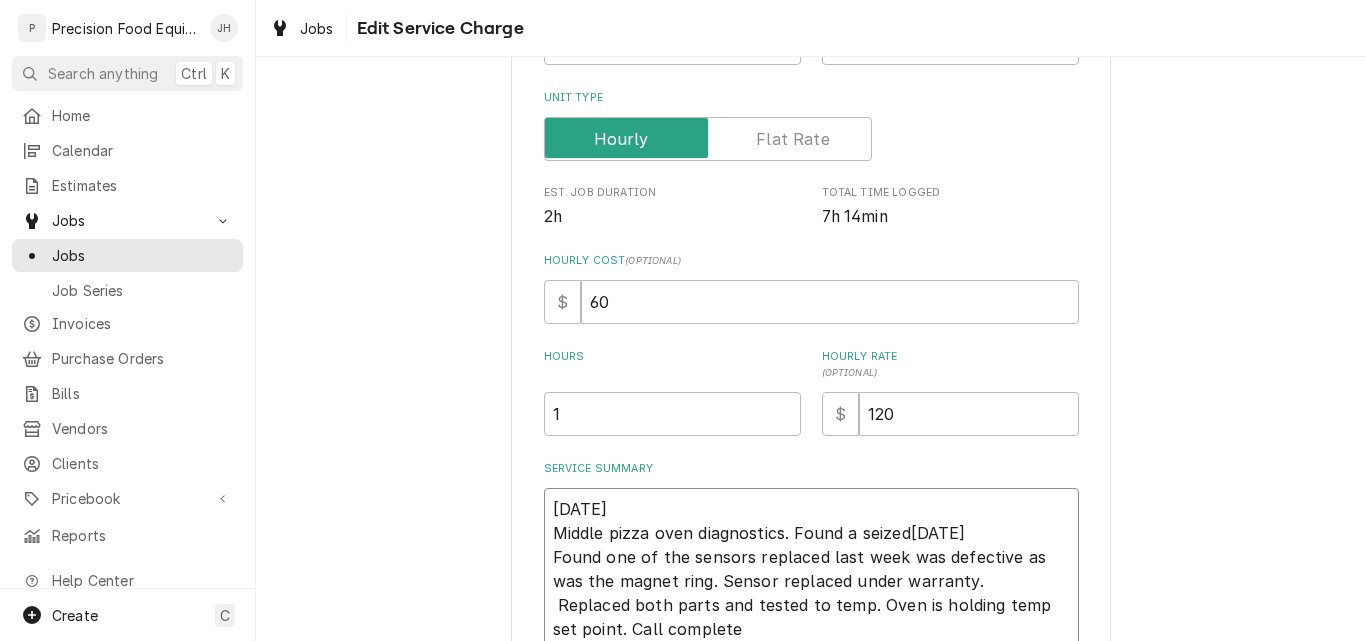 type on "x" 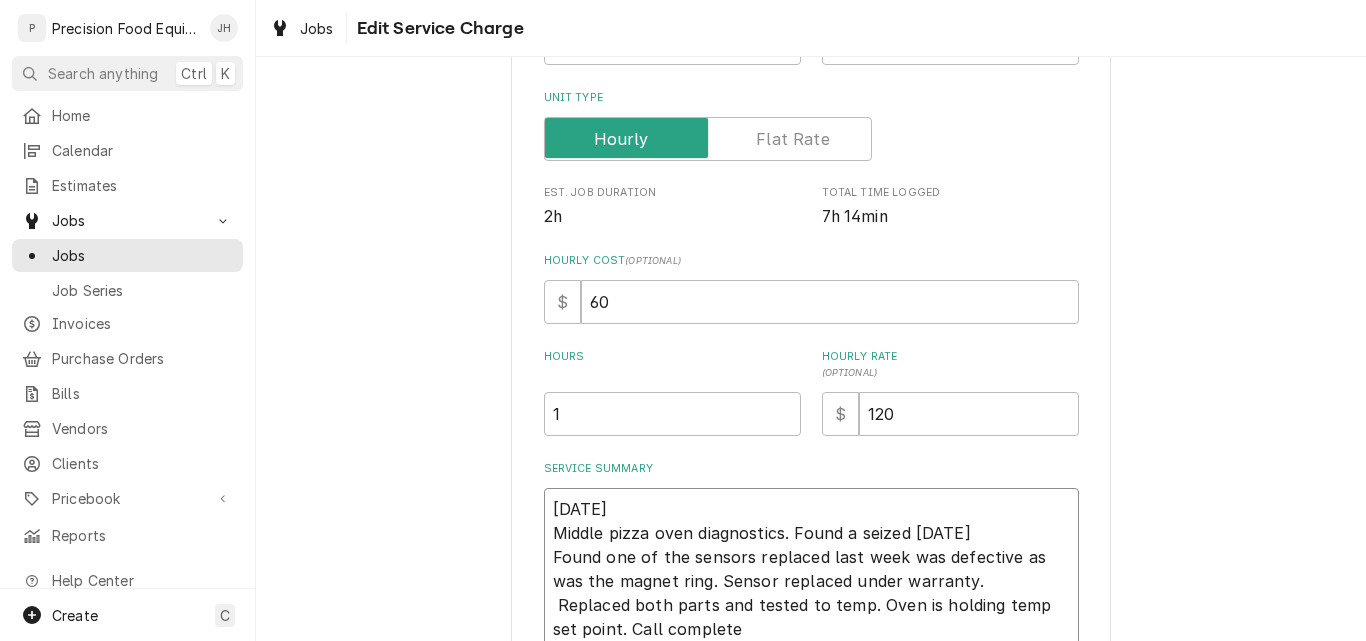 type on "x" 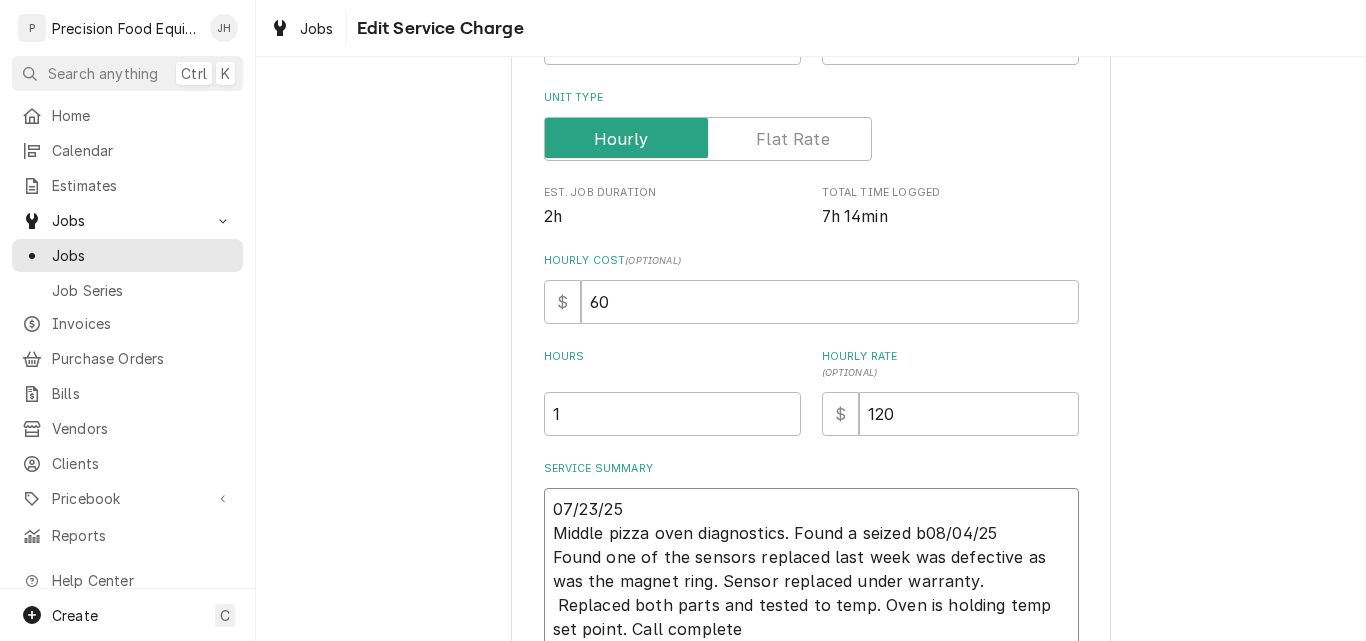 type on "x" 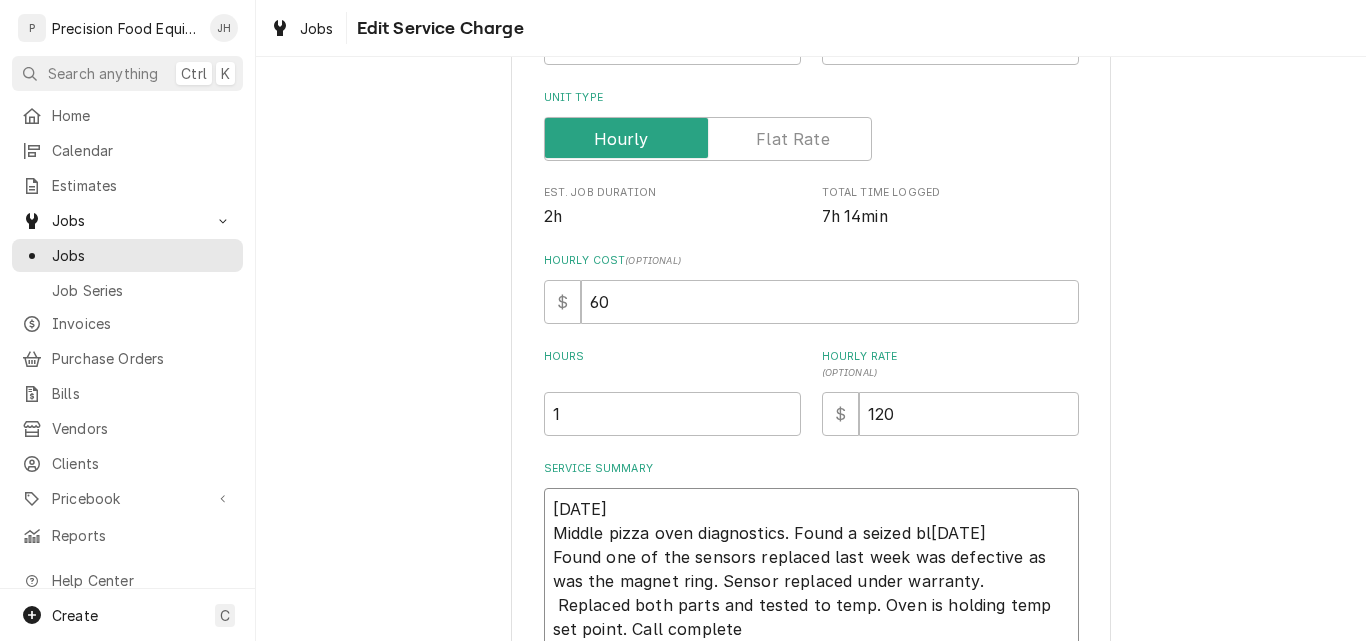 type on "x" 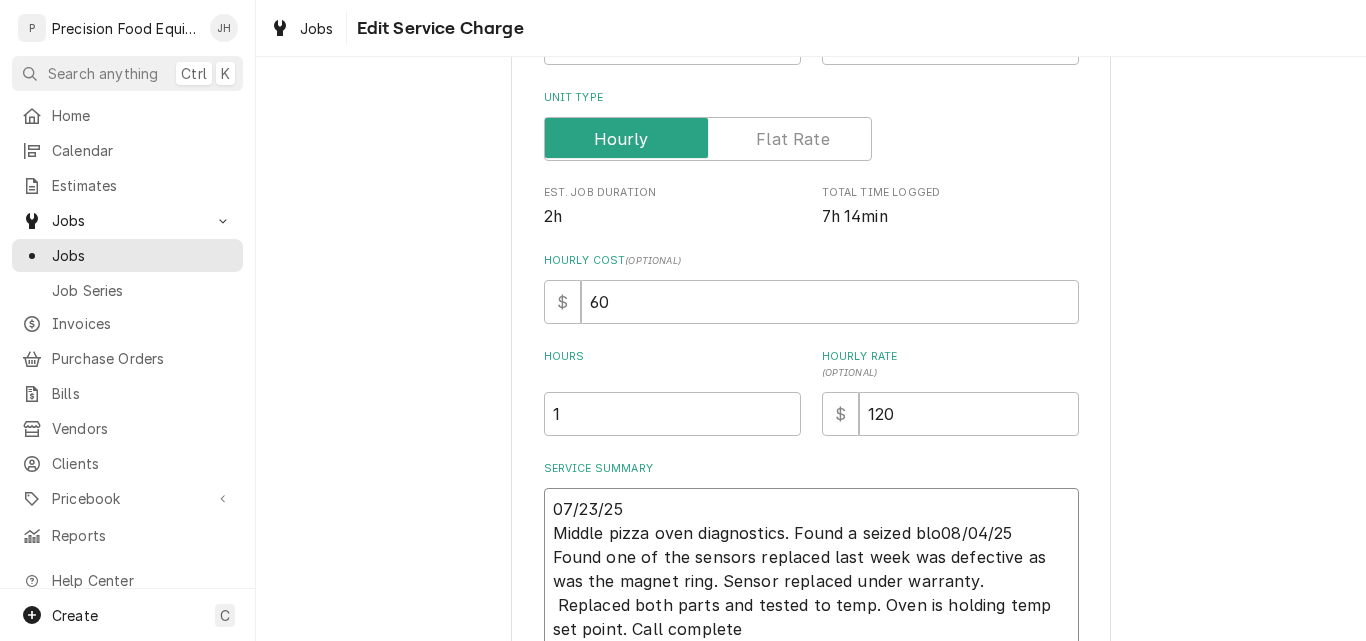 type on "x" 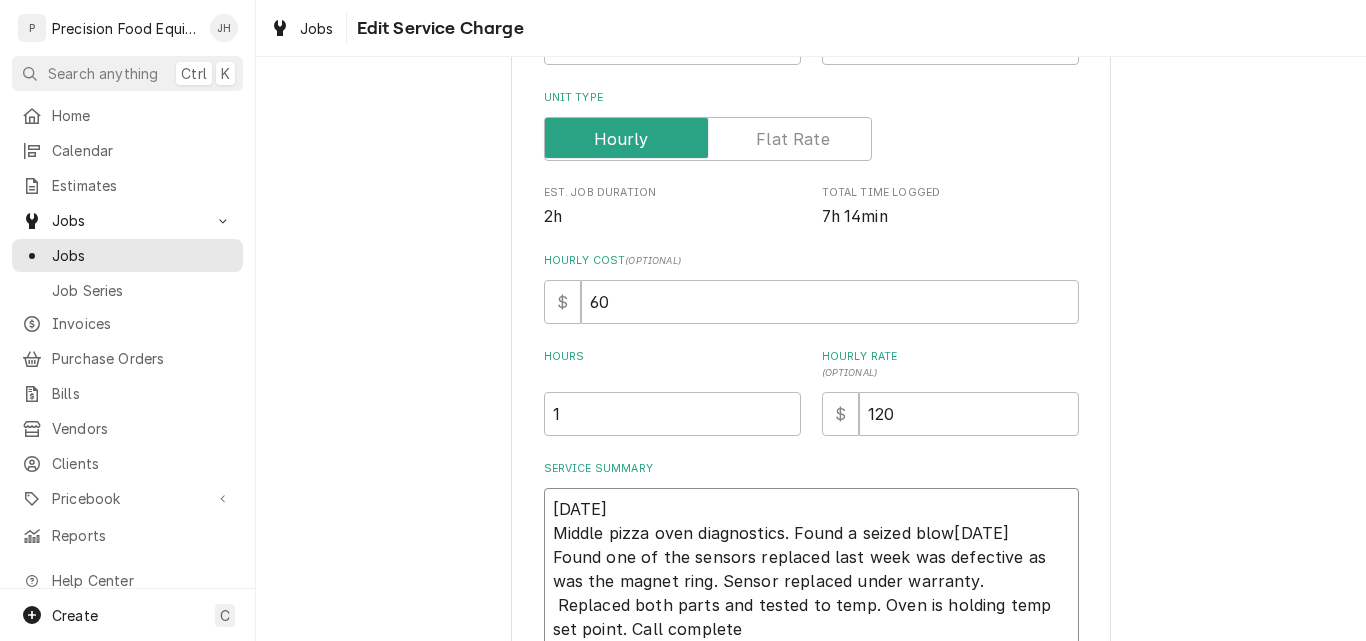 type 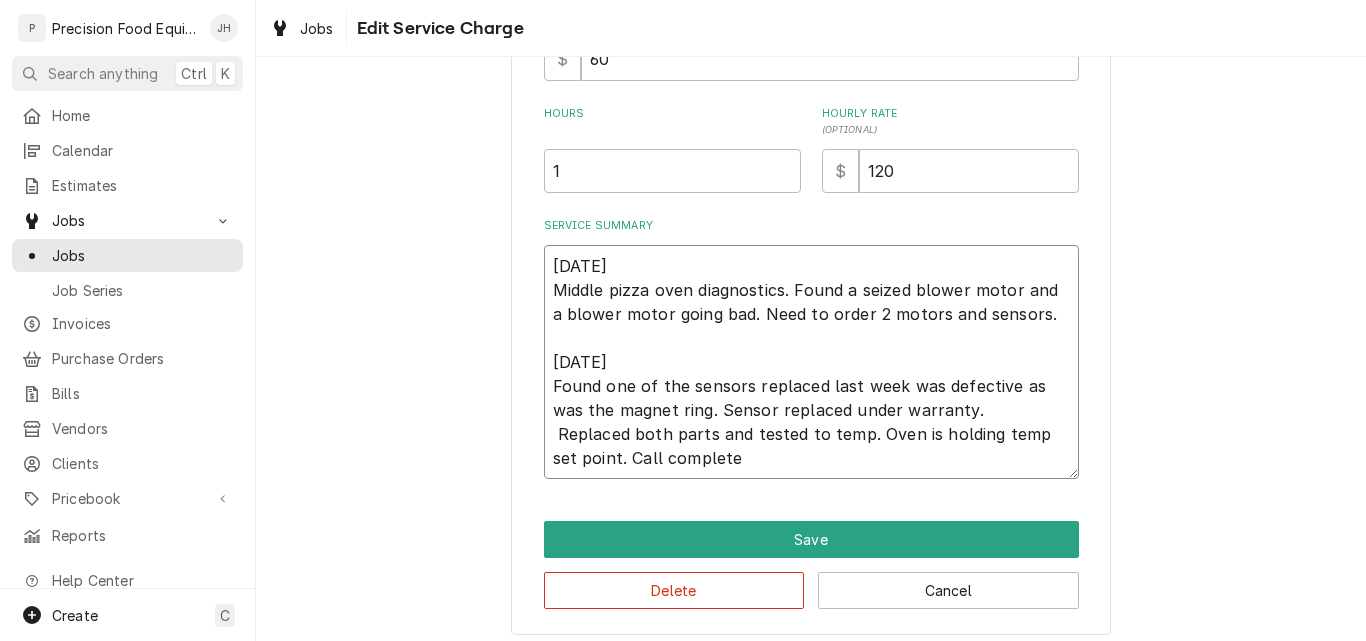 scroll, scrollTop: 554, scrollLeft: 0, axis: vertical 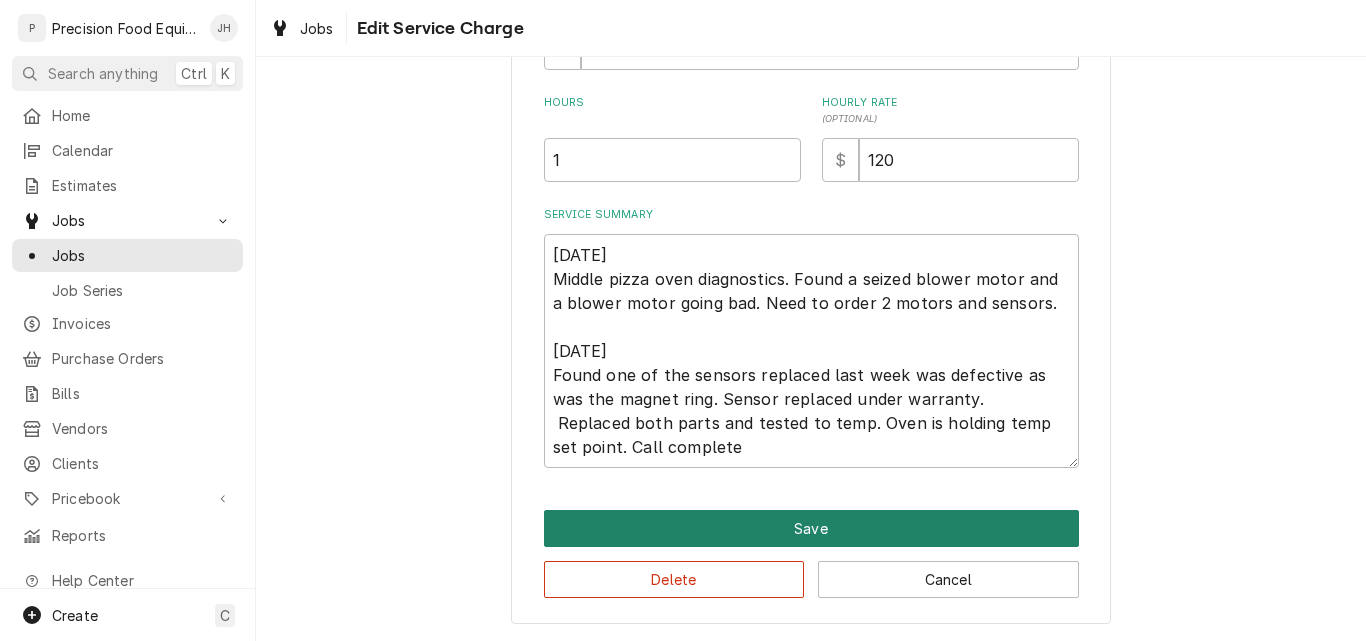click on "Save" at bounding box center (811, 528) 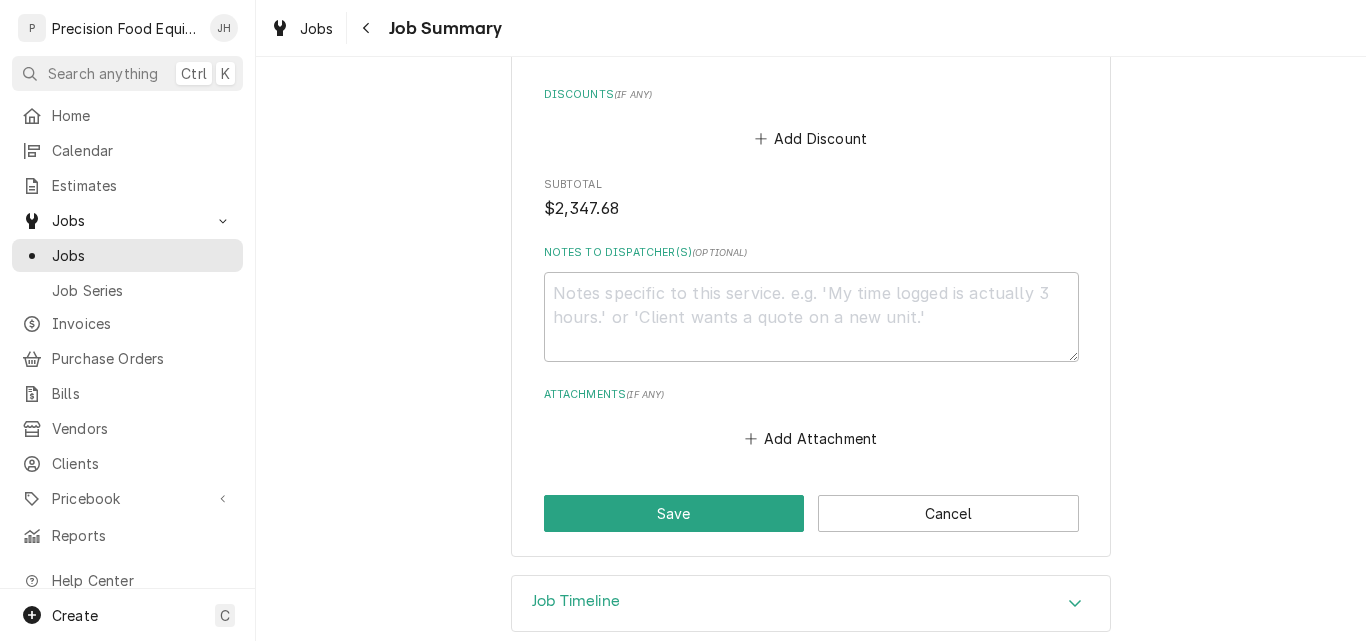 scroll, scrollTop: 2501, scrollLeft: 0, axis: vertical 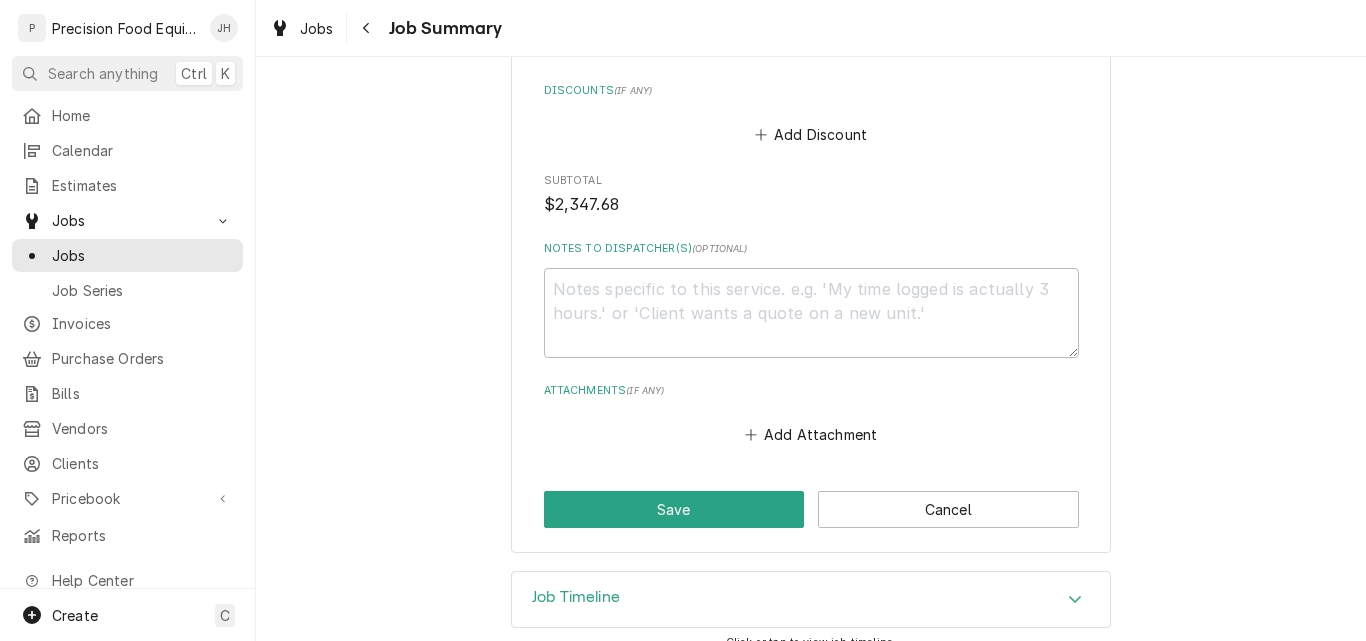 click on "Job Timeline" at bounding box center (811, 600) 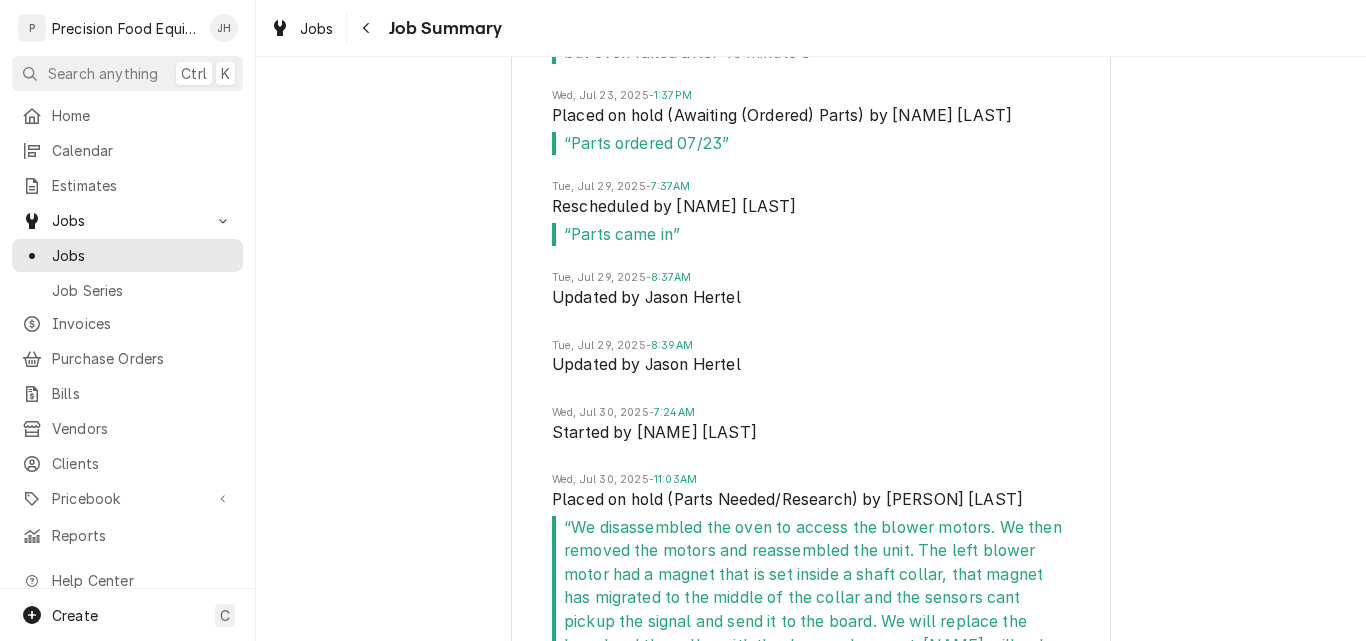 scroll, scrollTop: 3501, scrollLeft: 0, axis: vertical 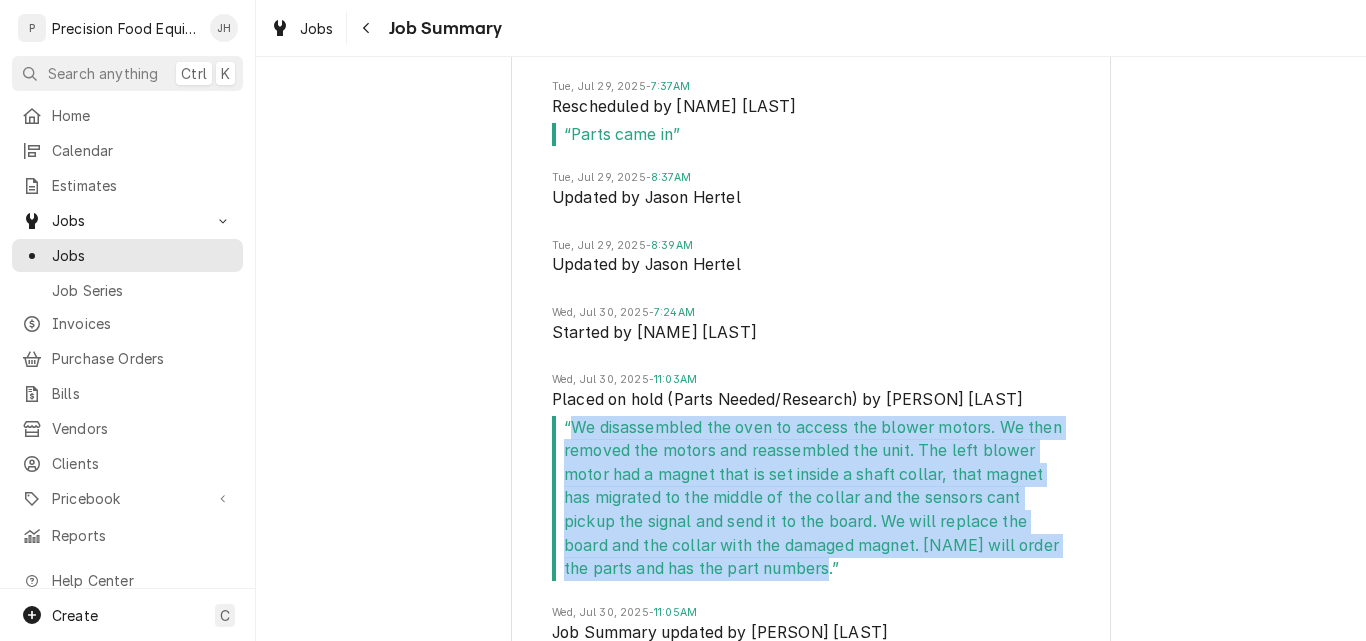 drag, startPoint x: 565, startPoint y: 402, endPoint x: 829, endPoint y: 552, distance: 303.63794 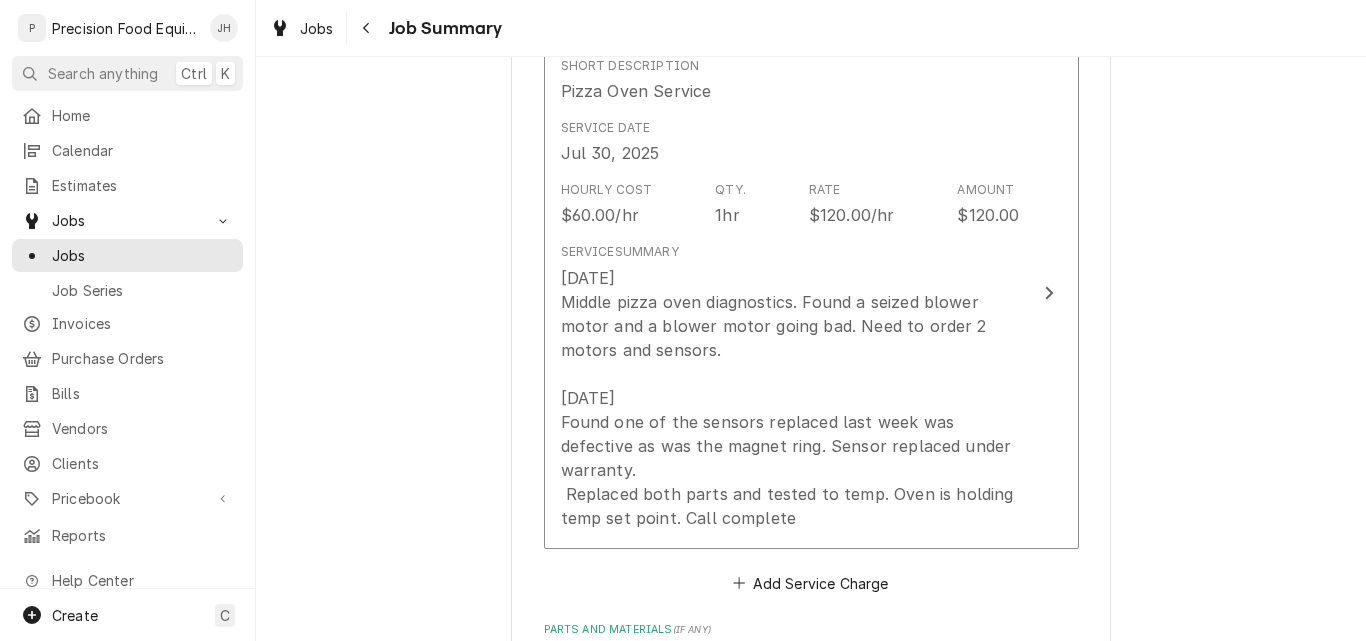 scroll, scrollTop: 501, scrollLeft: 0, axis: vertical 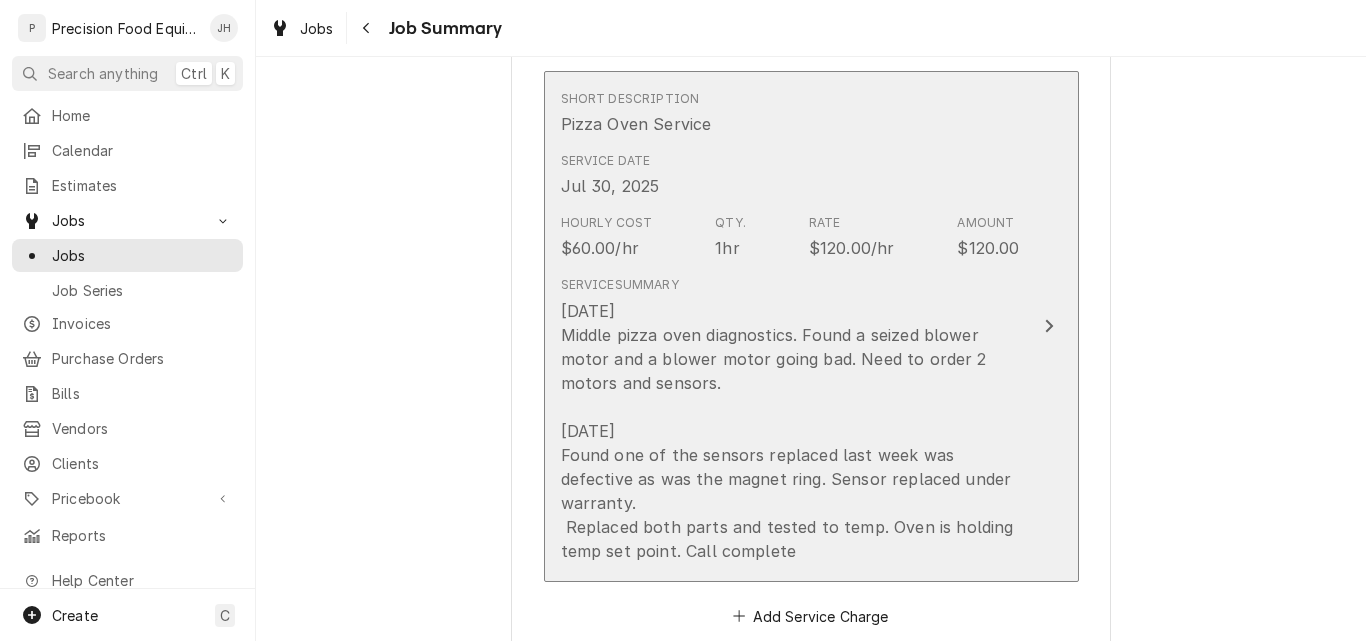 click on "07/23/25
Middle pizza oven diagnostics. Found a seized blower motor and a blower motor going bad. Need to order 2 motors and sensors.
08/04/25
Found one of the sensors replaced last week was defective as was the magnet ring. Sensor replaced under warranty.
Replaced both parts and tested to temp. Oven is holding temp set point. Call complete" at bounding box center [790, 431] 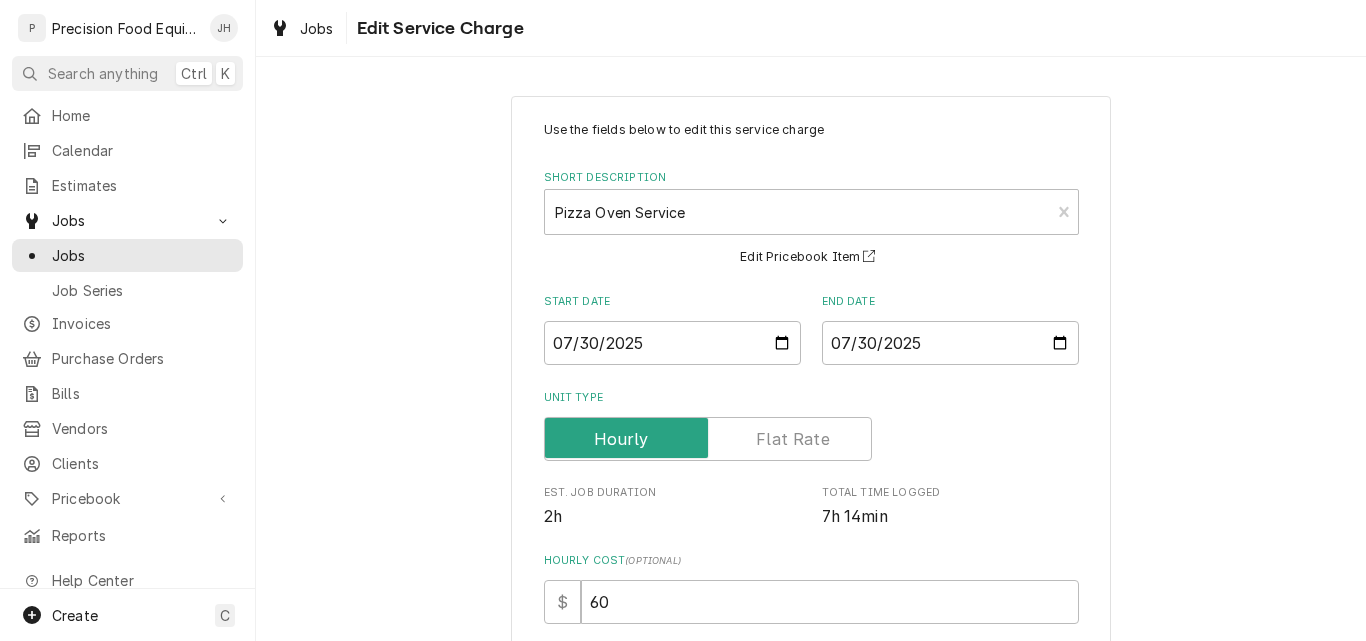scroll, scrollTop: 400, scrollLeft: 0, axis: vertical 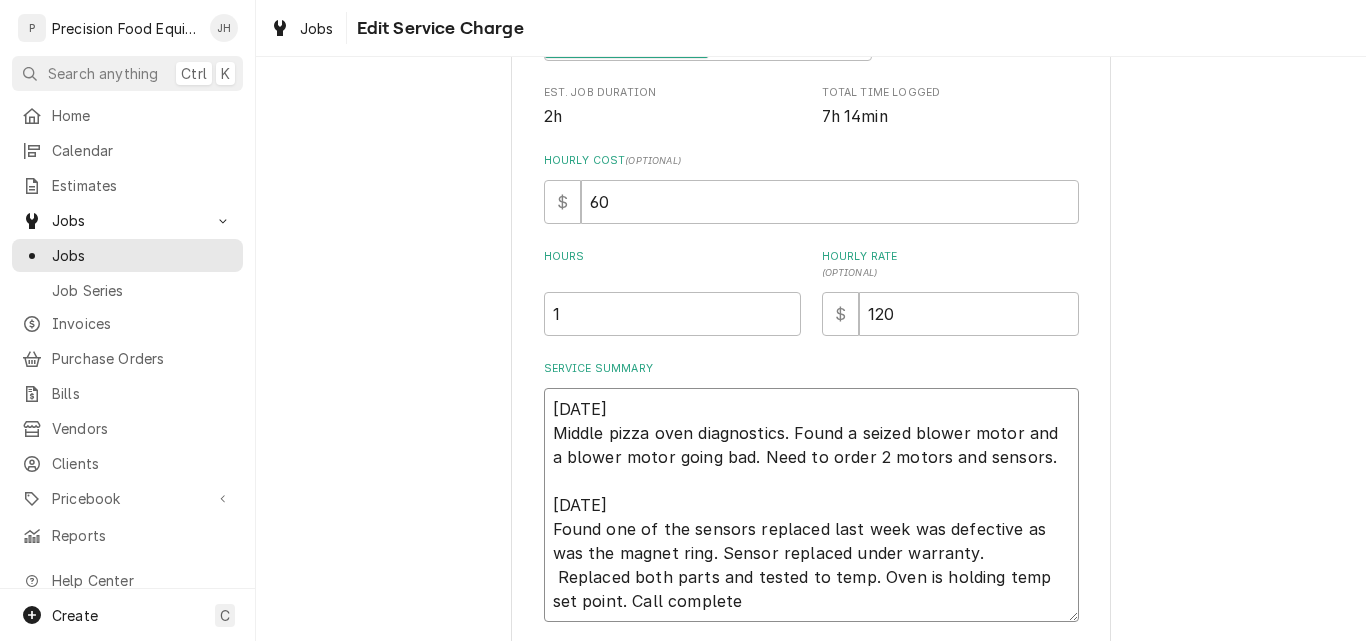 click on "07/23/25
Middle pizza oven diagnostics. Found a seized blower motor and a blower motor going bad. Need to order 2 motors and sensors.
08/04/25
Found one of the sensors replaced last week was defective as was the magnet ring. Sensor replaced under warranty.
Replaced both parts and tested to temp. Oven is holding temp set point. Call complete" at bounding box center (811, 505) 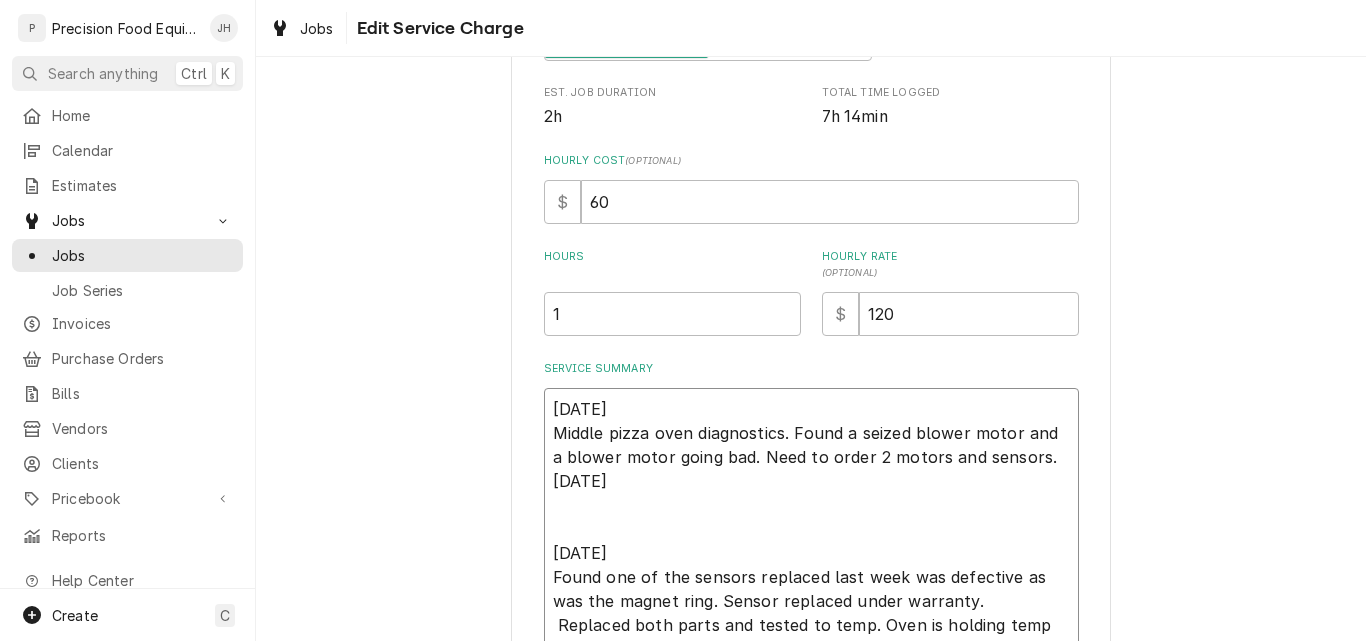 paste on "We disassembled the oven to access the blower motors. We then removed the motors and reassembled the unit. The left blower motor had a magnet that is set inside a shaft collar, that magnet has migrated to the middle of the collar and the sensors cant pickup the signal and send it to the board. We will replace the board and the collar with the damaged magnet. Jason will order the parts and has the part numbers." 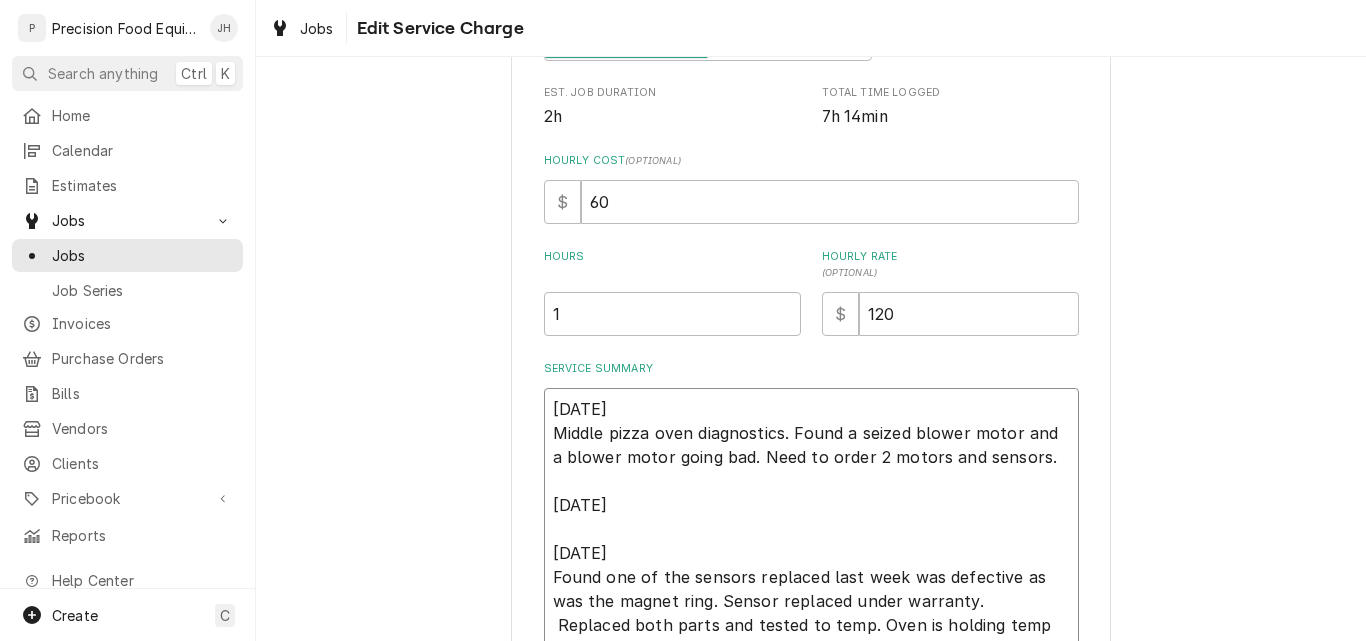 scroll, scrollTop: 419, scrollLeft: 0, axis: vertical 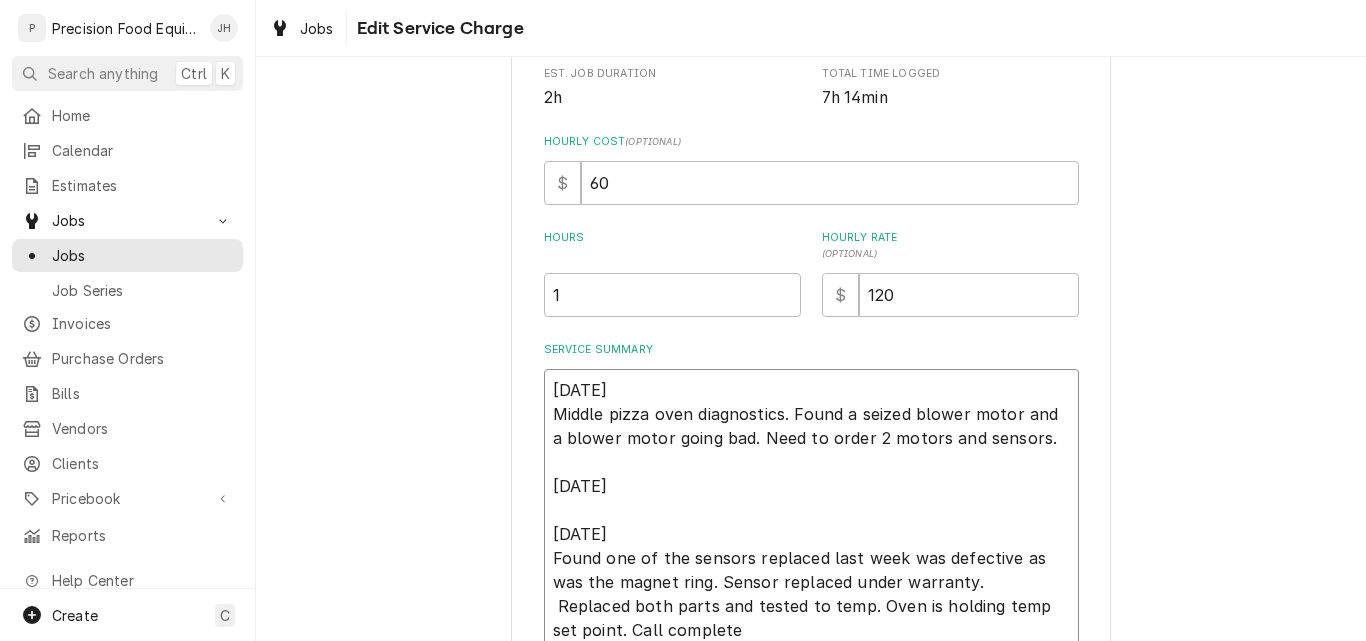 drag, startPoint x: 648, startPoint y: 607, endPoint x: 547, endPoint y: 607, distance: 101 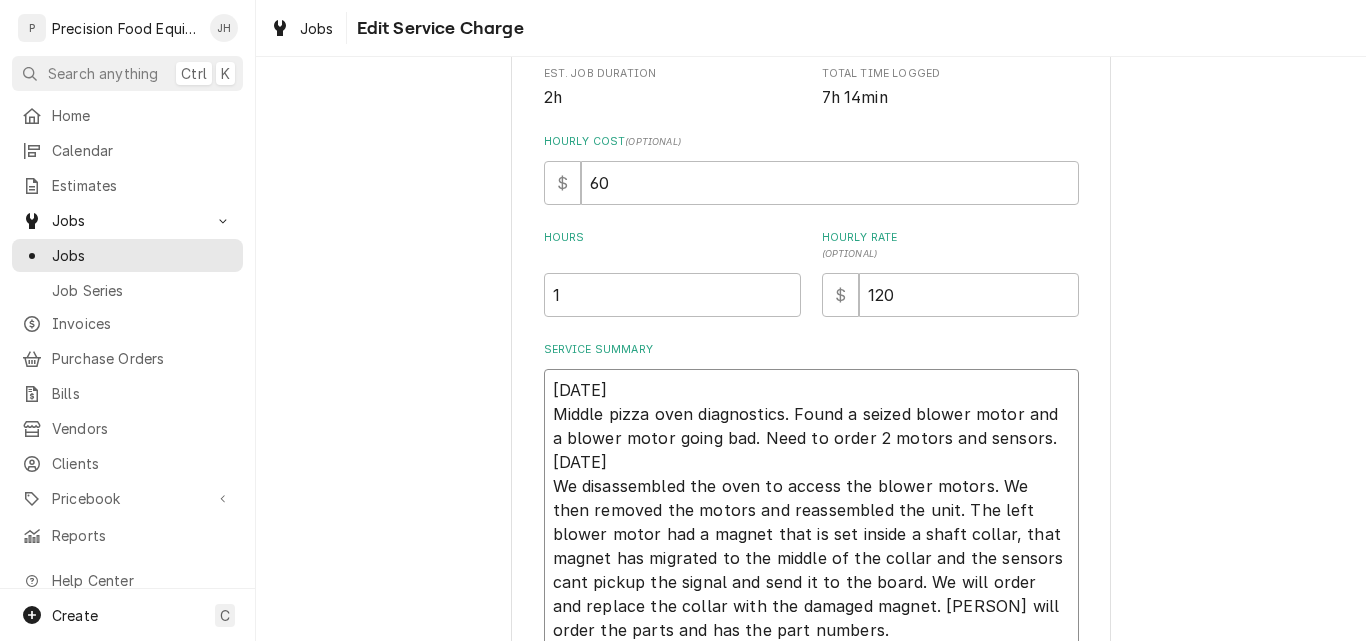 scroll, scrollTop: 619, scrollLeft: 0, axis: vertical 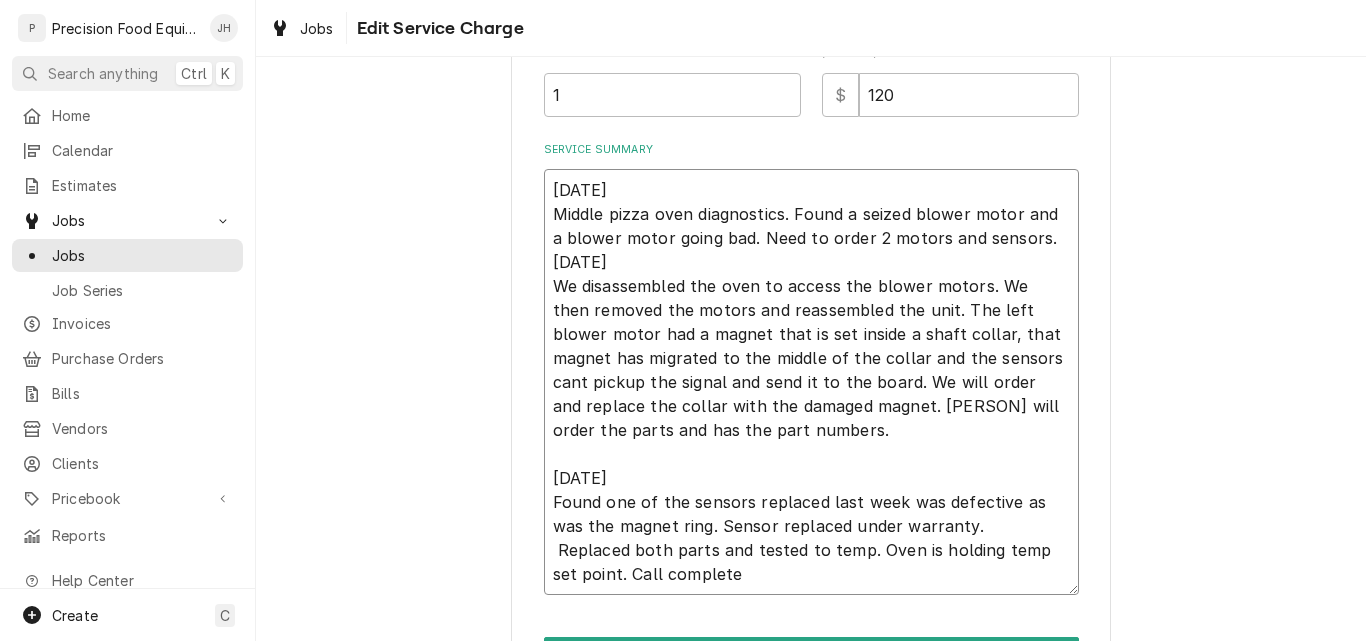 drag, startPoint x: 799, startPoint y: 434, endPoint x: 892, endPoint y: 405, distance: 97.41663 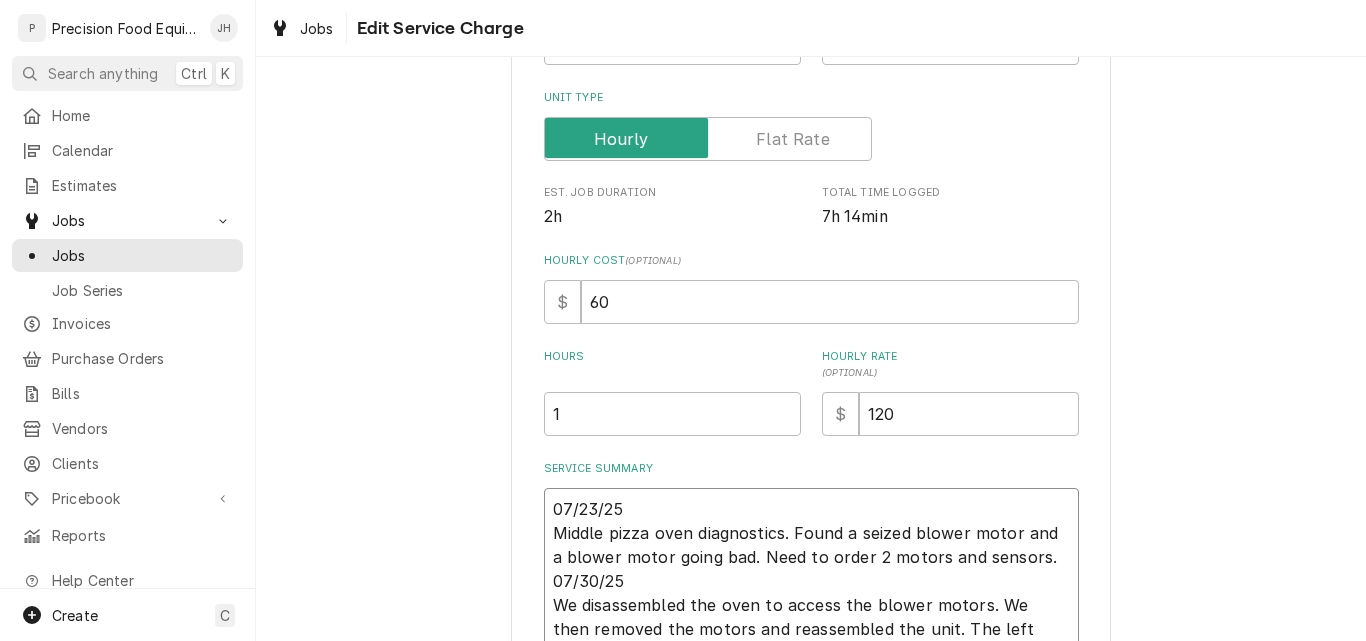 scroll, scrollTop: 319, scrollLeft: 0, axis: vertical 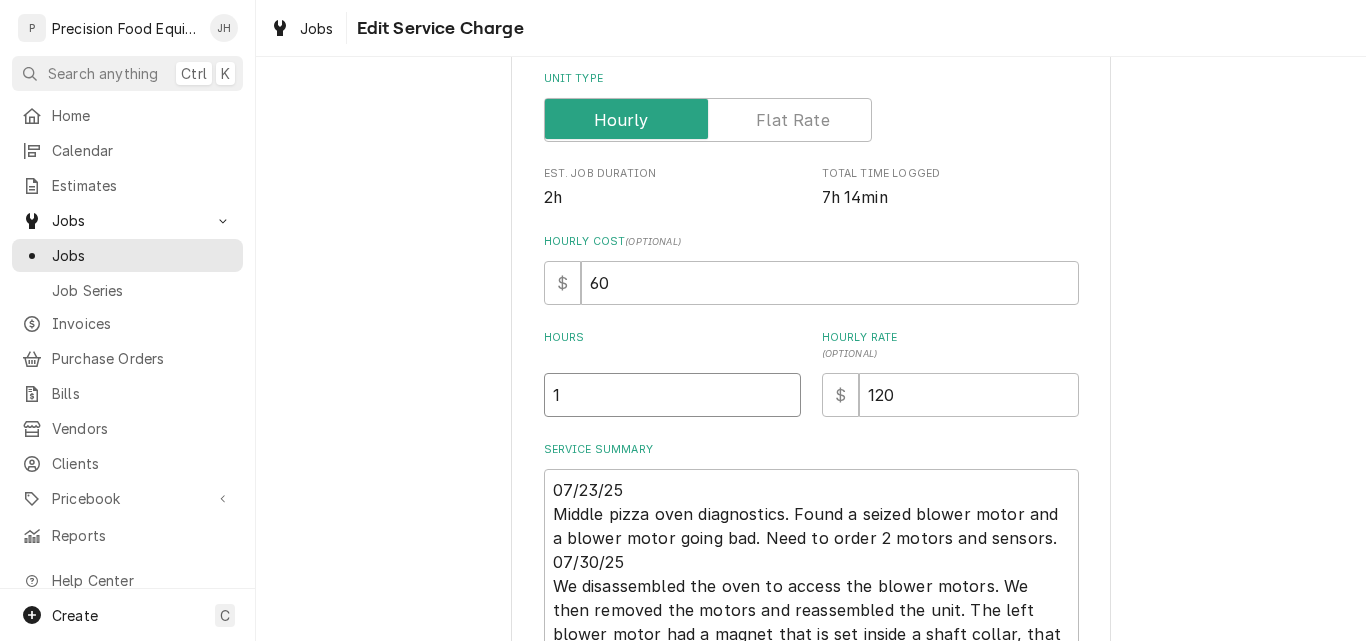 drag, startPoint x: 571, startPoint y: 395, endPoint x: 442, endPoint y: 395, distance: 129 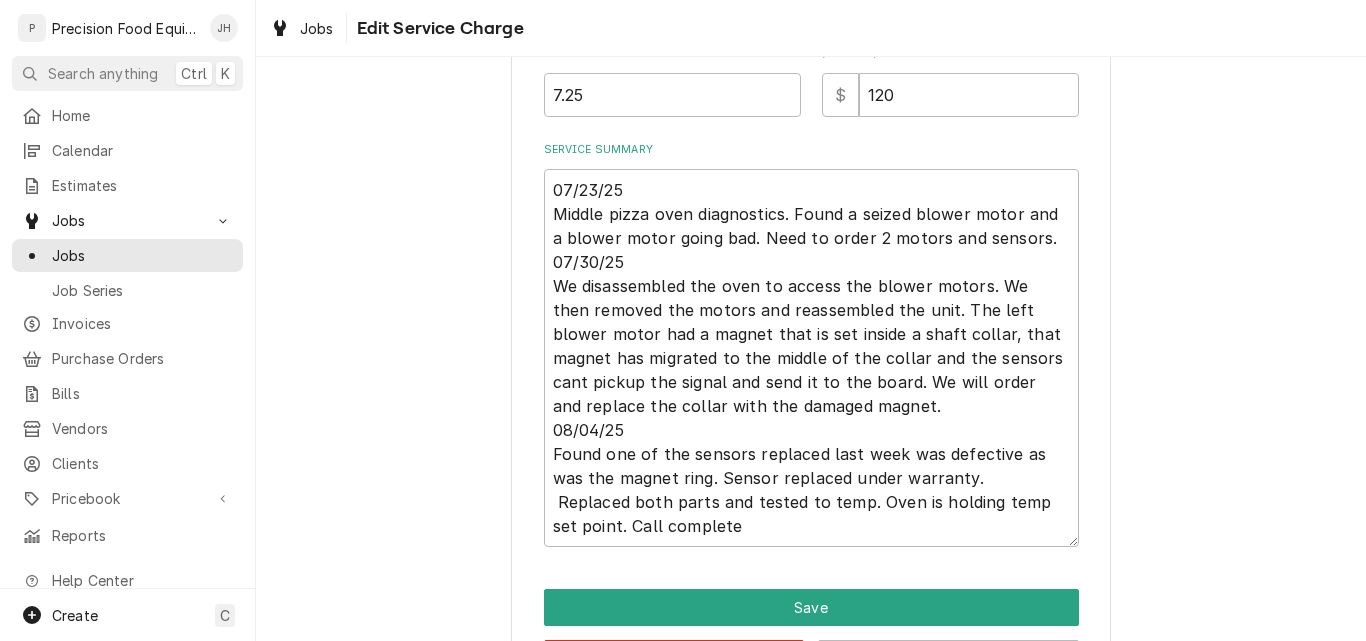 scroll, scrollTop: 698, scrollLeft: 0, axis: vertical 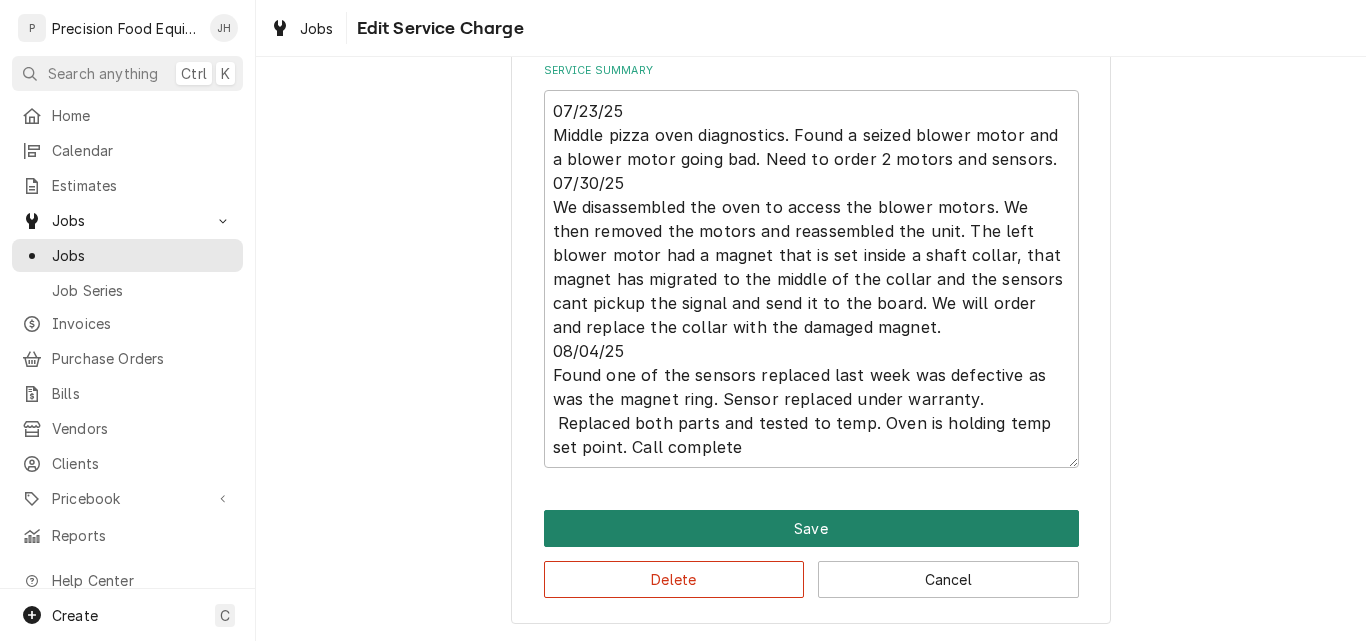 click on "Save" at bounding box center [811, 528] 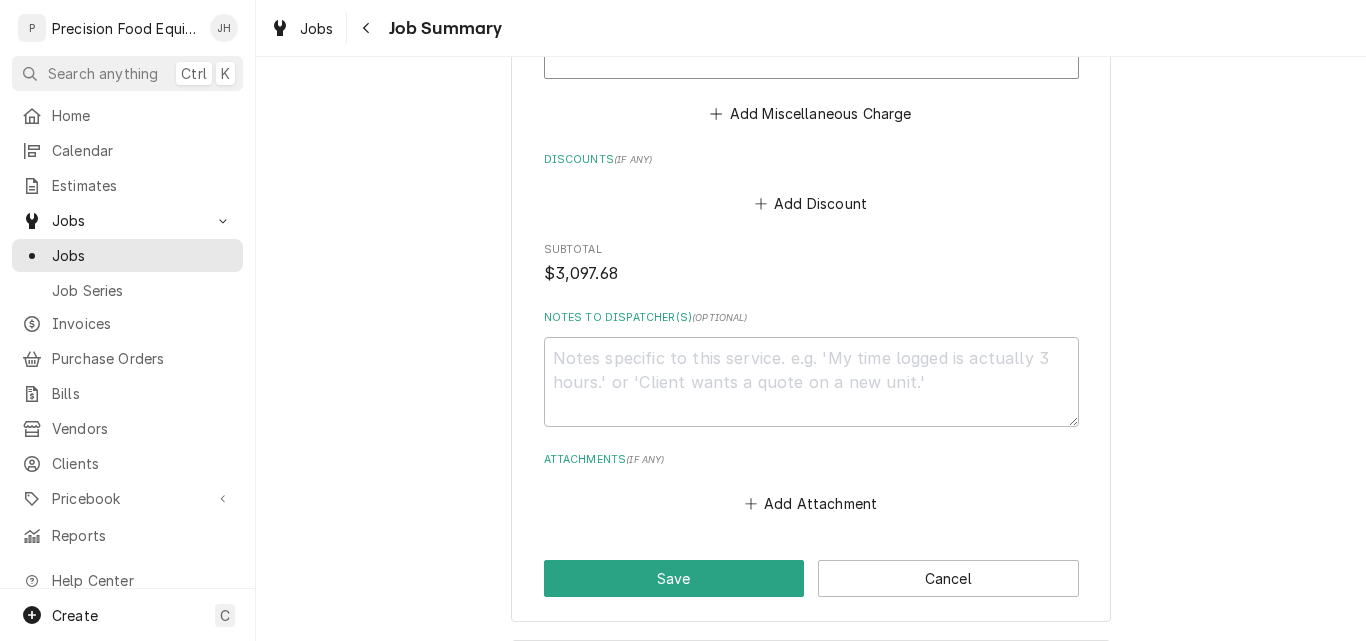 scroll, scrollTop: 2669, scrollLeft: 0, axis: vertical 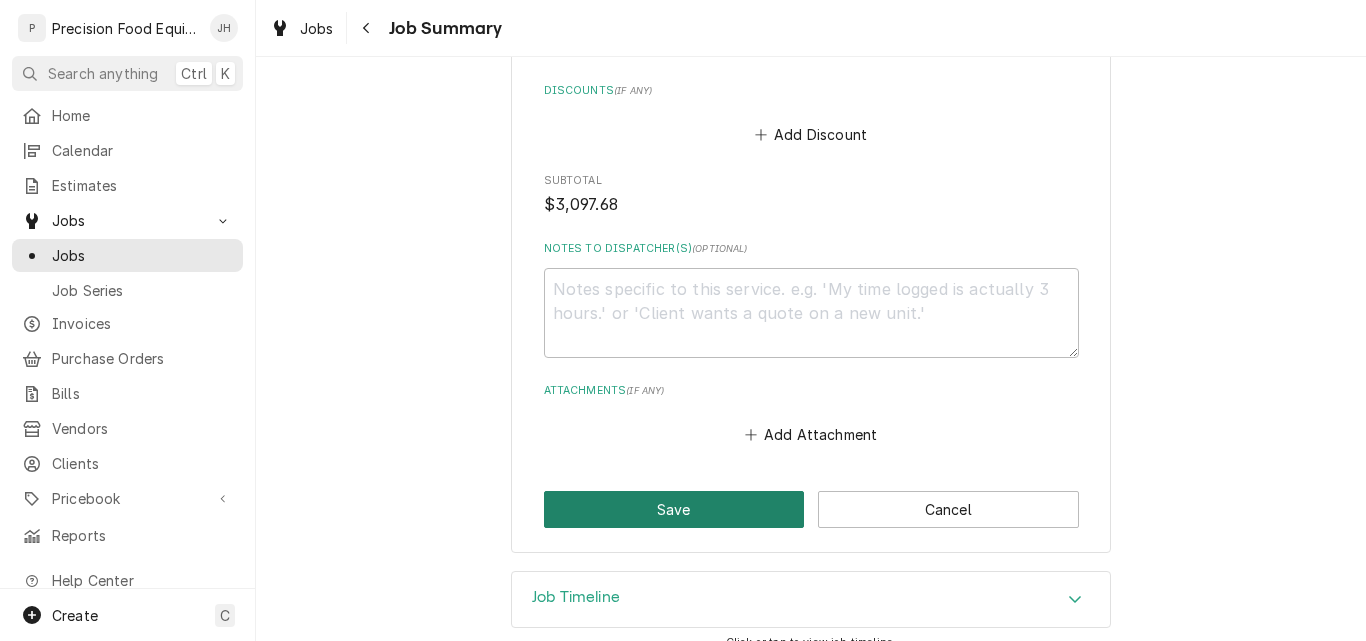 click on "Save" at bounding box center [674, 509] 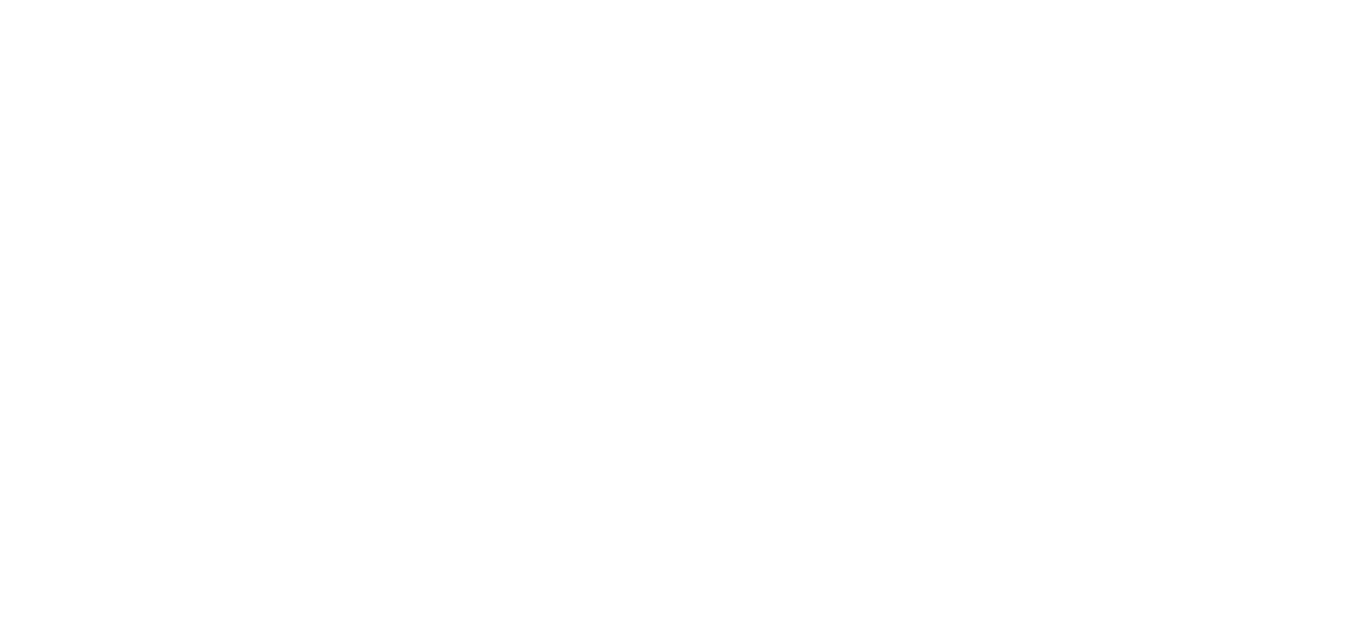 scroll, scrollTop: 0, scrollLeft: 0, axis: both 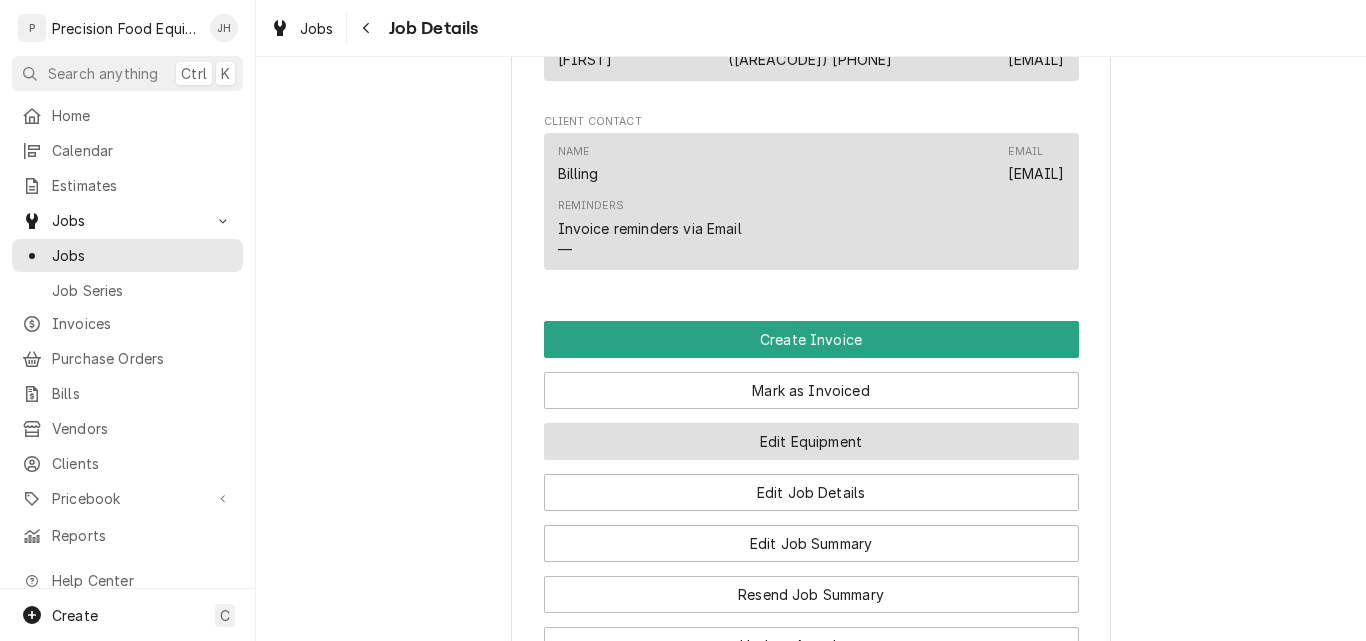 click on "Edit Equipment" at bounding box center [811, 441] 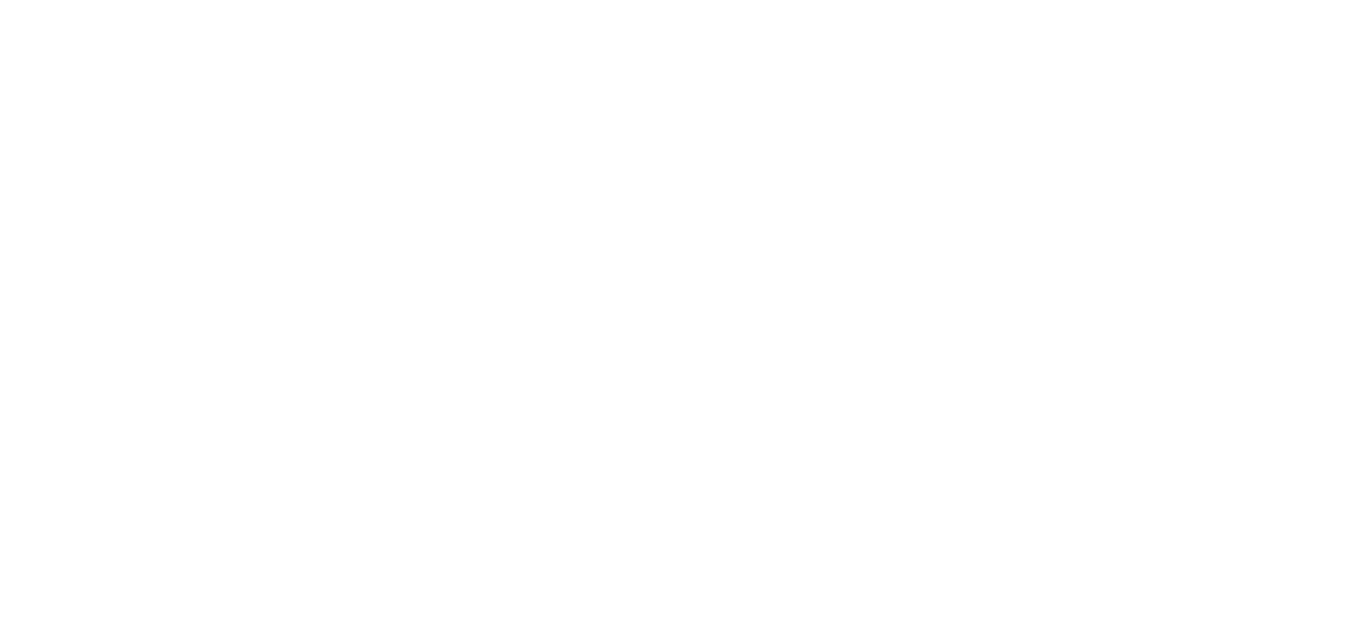 scroll, scrollTop: 0, scrollLeft: 0, axis: both 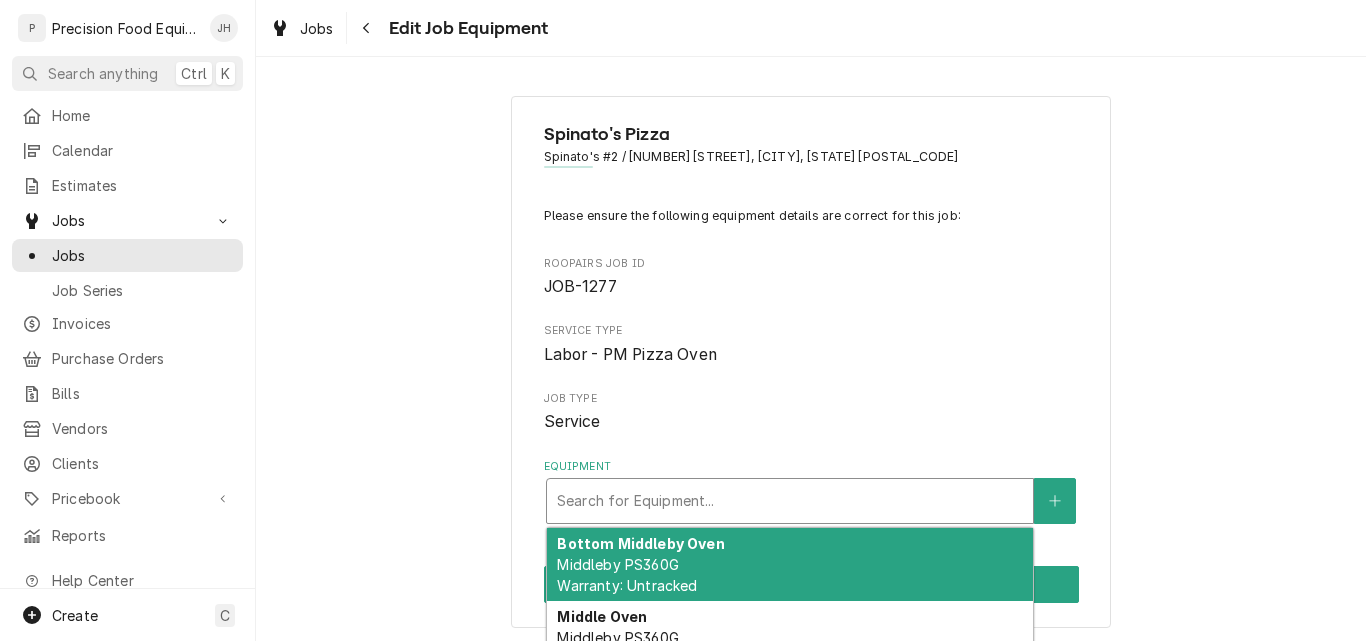 click at bounding box center [790, 501] 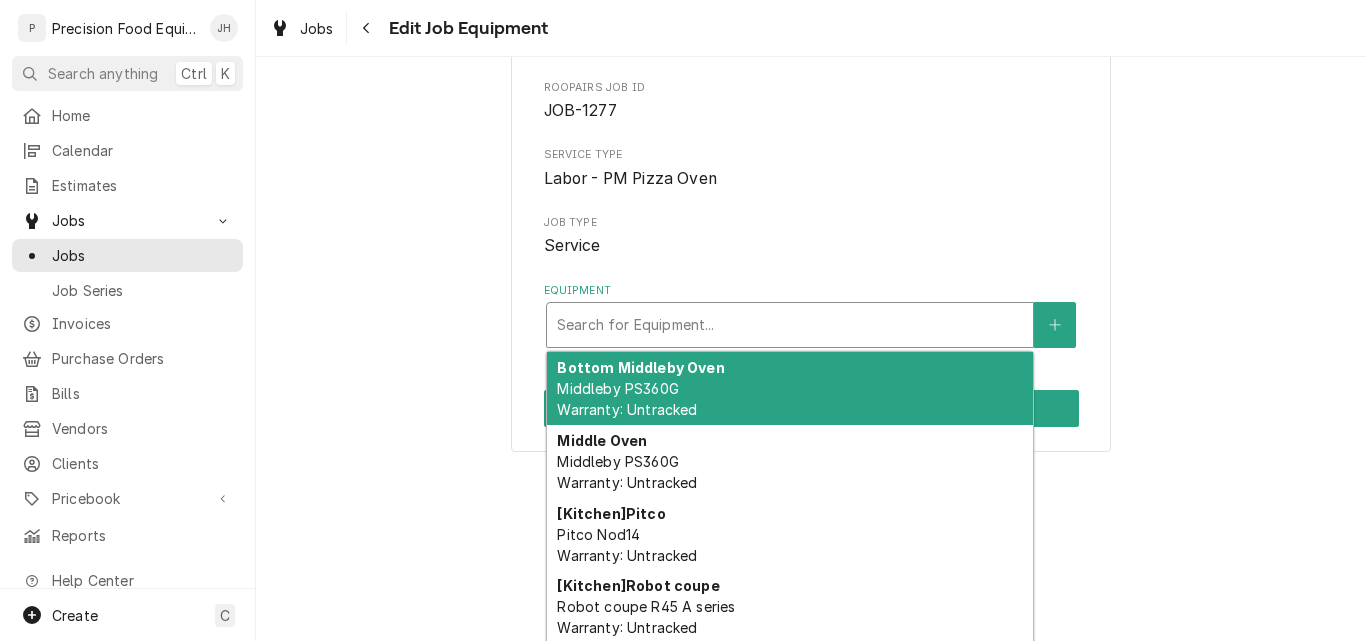 scroll, scrollTop: 188, scrollLeft: 0, axis: vertical 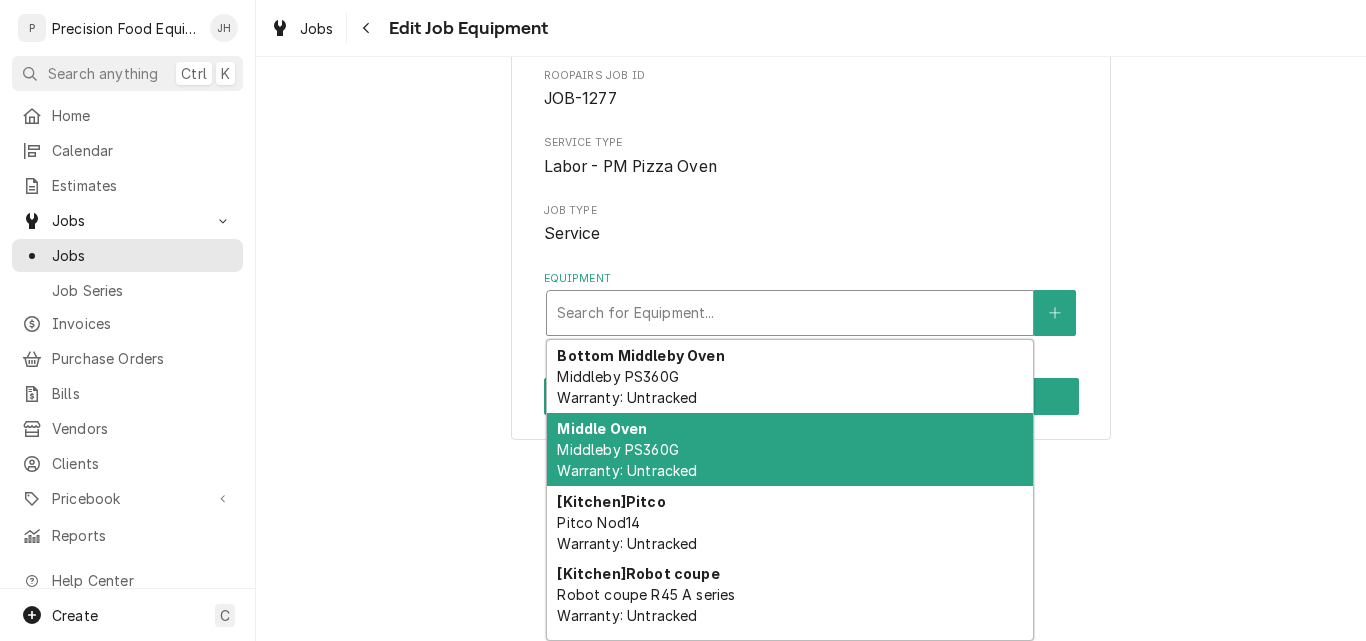 click on "Middle Oven Middleby PS360G Warranty: Untracked" at bounding box center [790, 449] 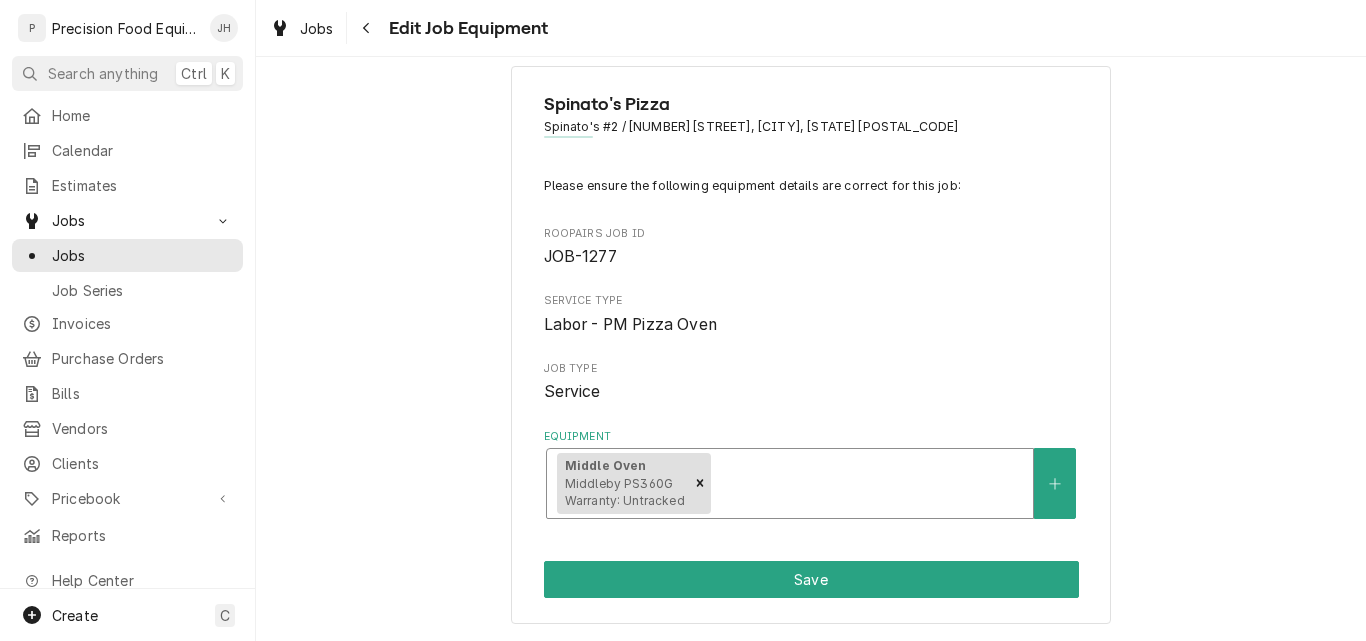 scroll, scrollTop: 188, scrollLeft: 0, axis: vertical 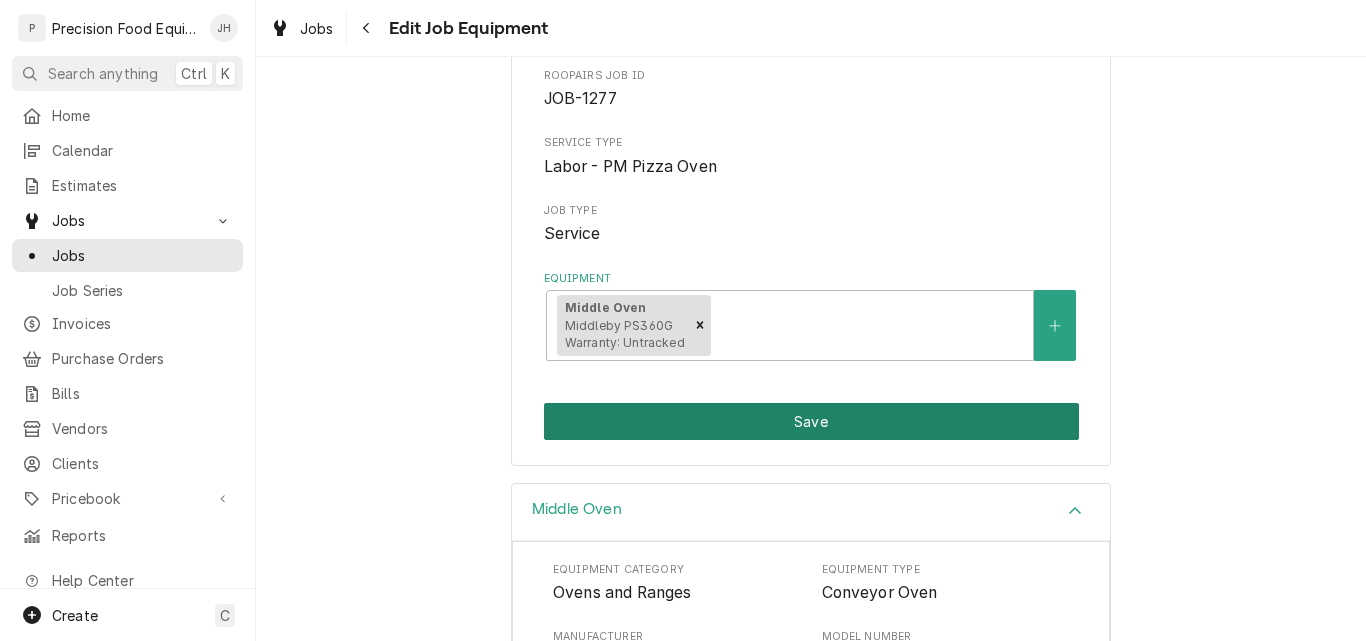click on "Save" at bounding box center (811, 421) 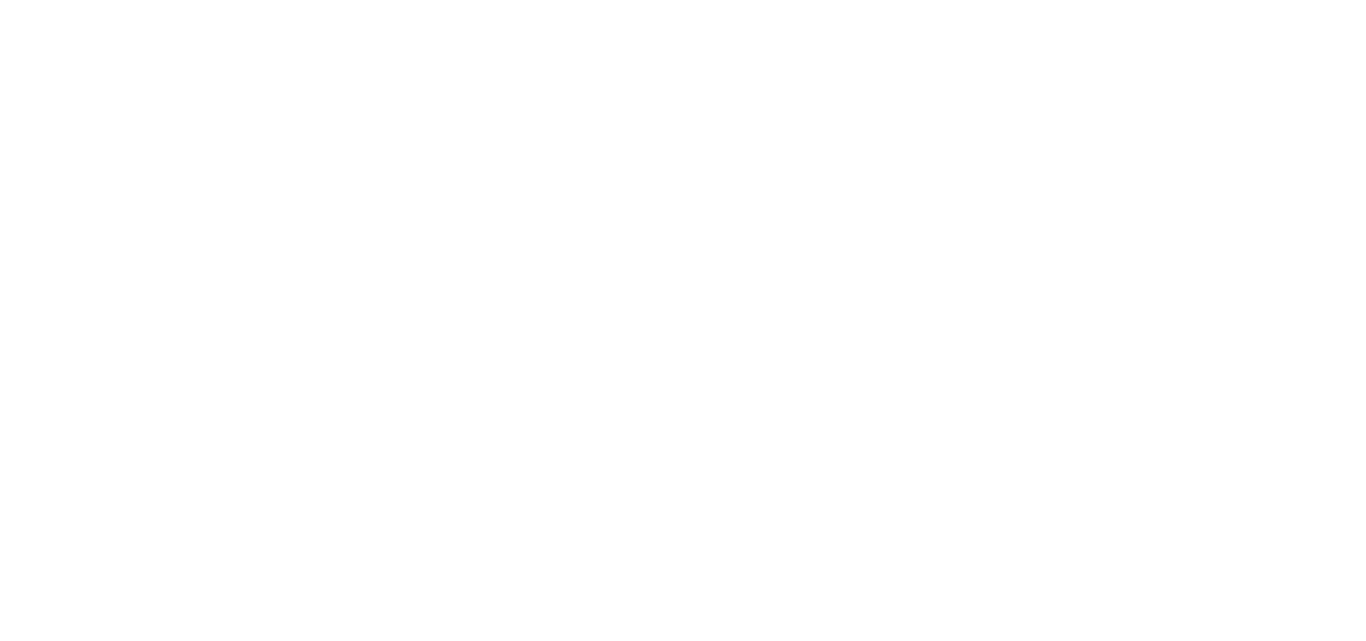 scroll, scrollTop: 0, scrollLeft: 0, axis: both 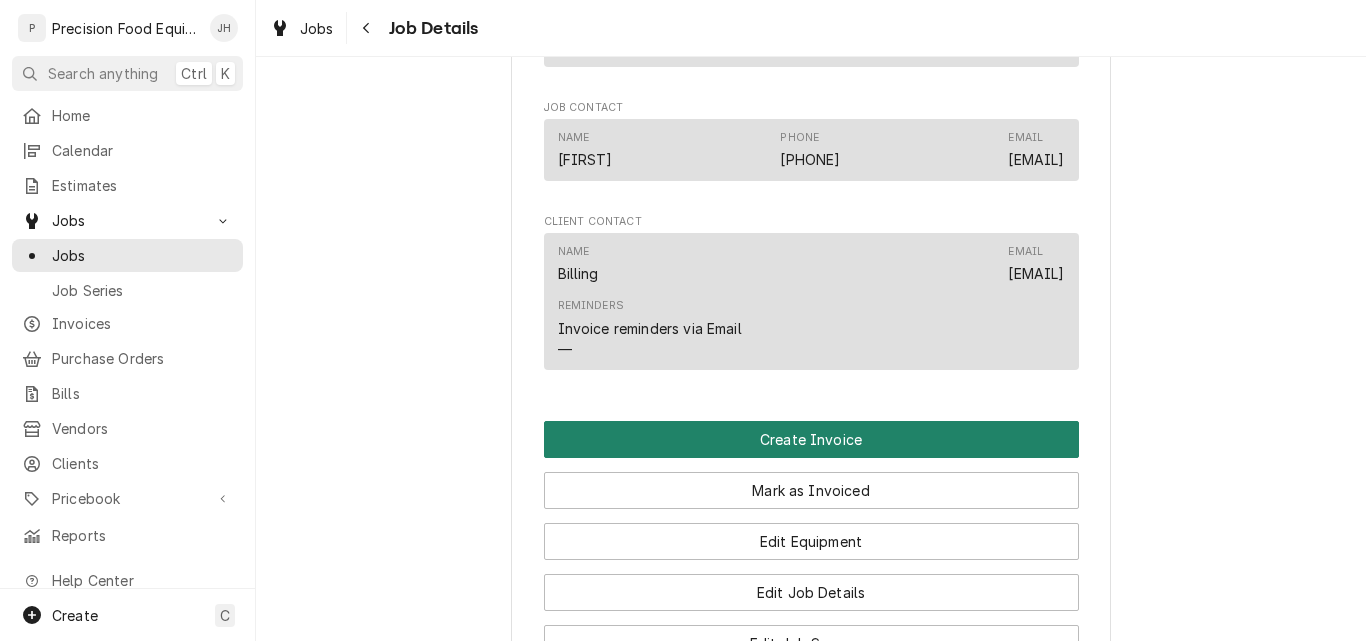 click on "Create Invoice" at bounding box center [811, 439] 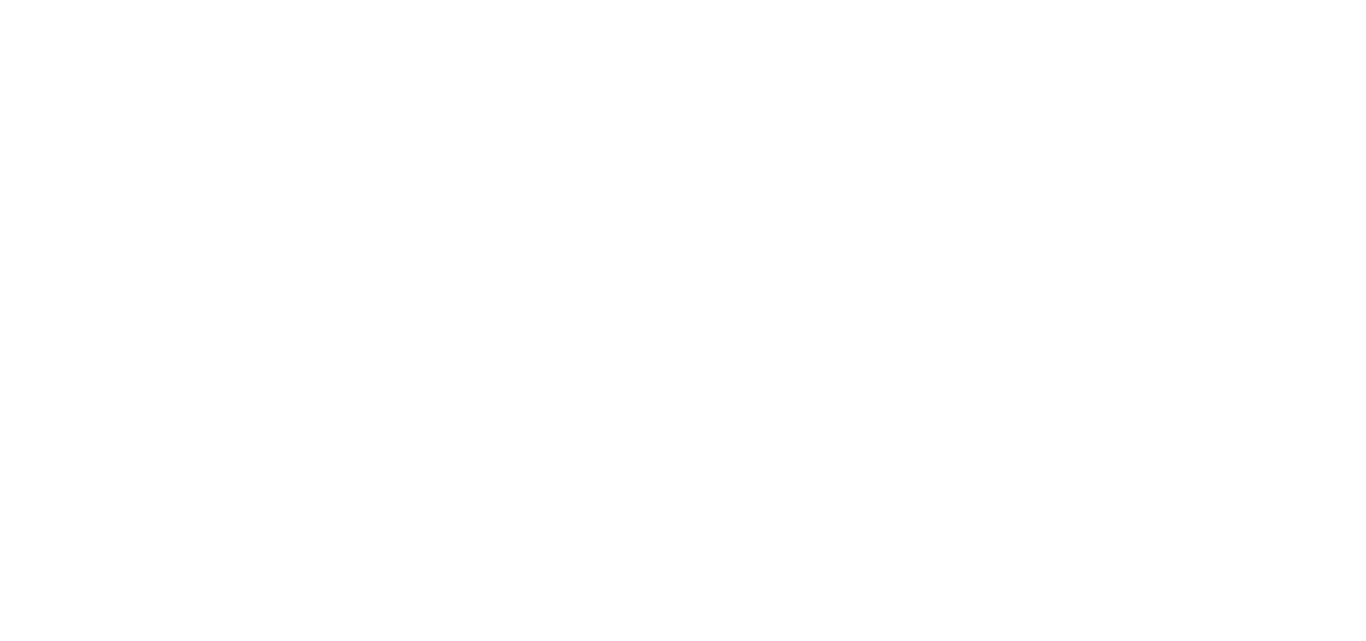 scroll, scrollTop: 0, scrollLeft: 0, axis: both 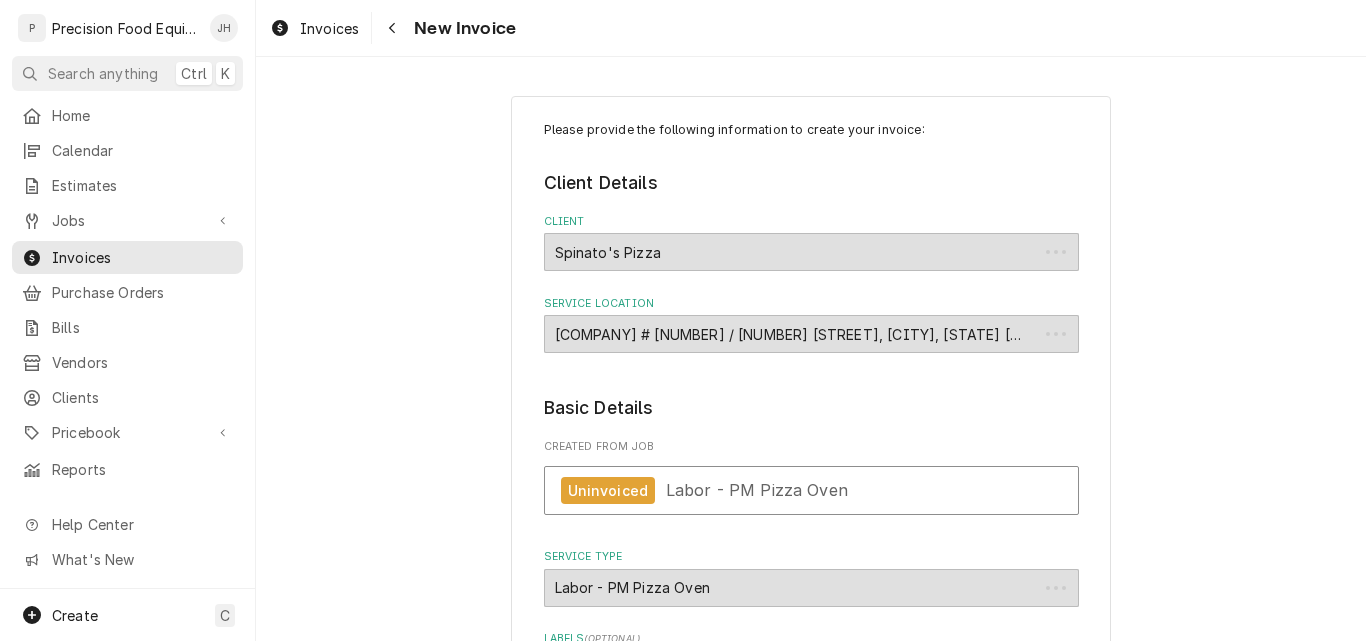 type on "x" 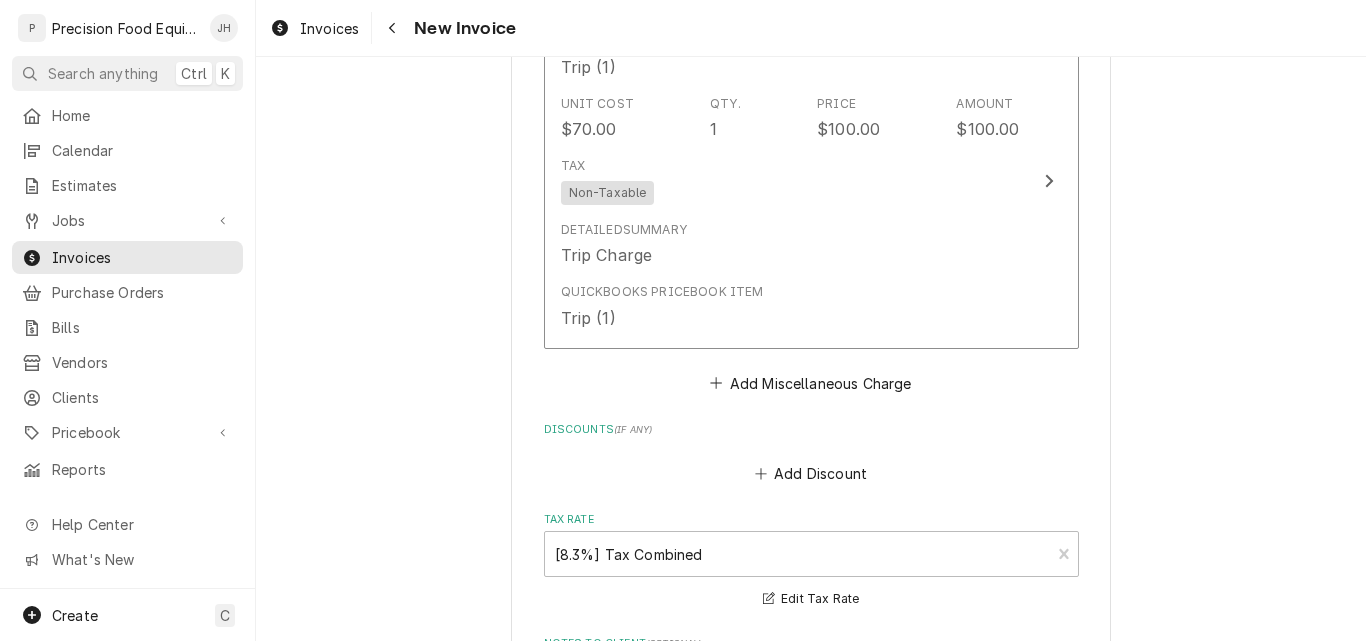 scroll, scrollTop: 4100, scrollLeft: 0, axis: vertical 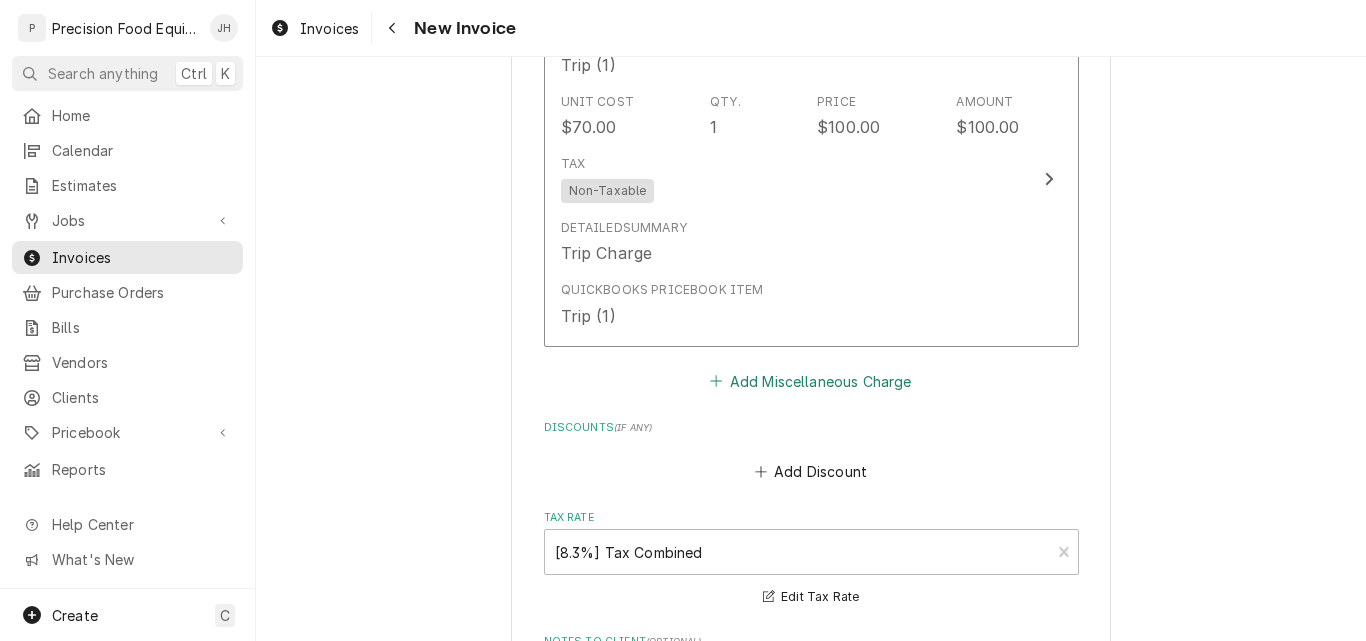 click on "Add Miscellaneous Charge" at bounding box center (811, 381) 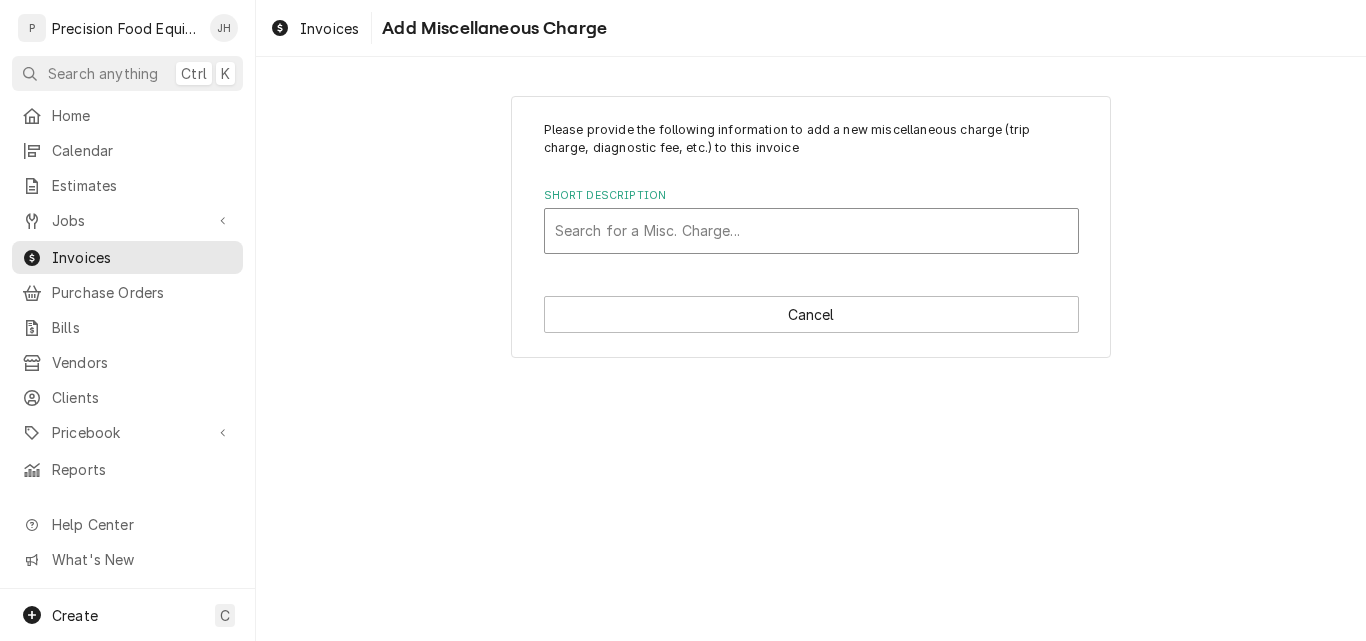 click at bounding box center [811, 231] 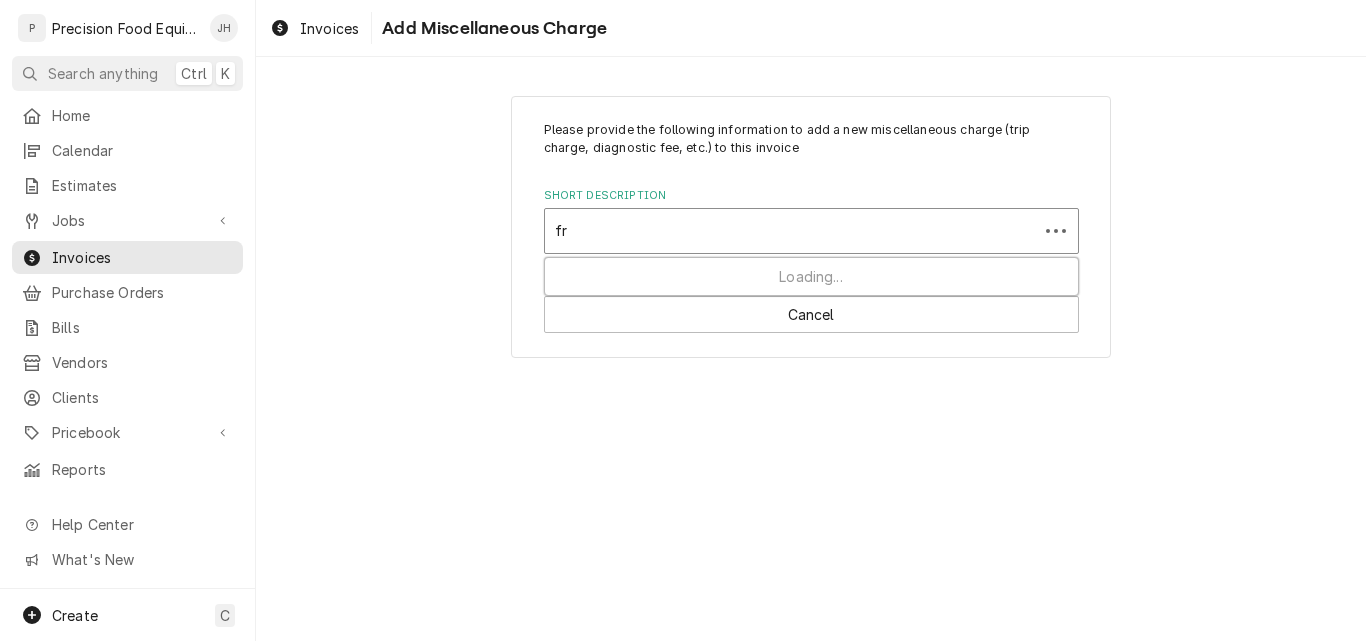 type on "fre" 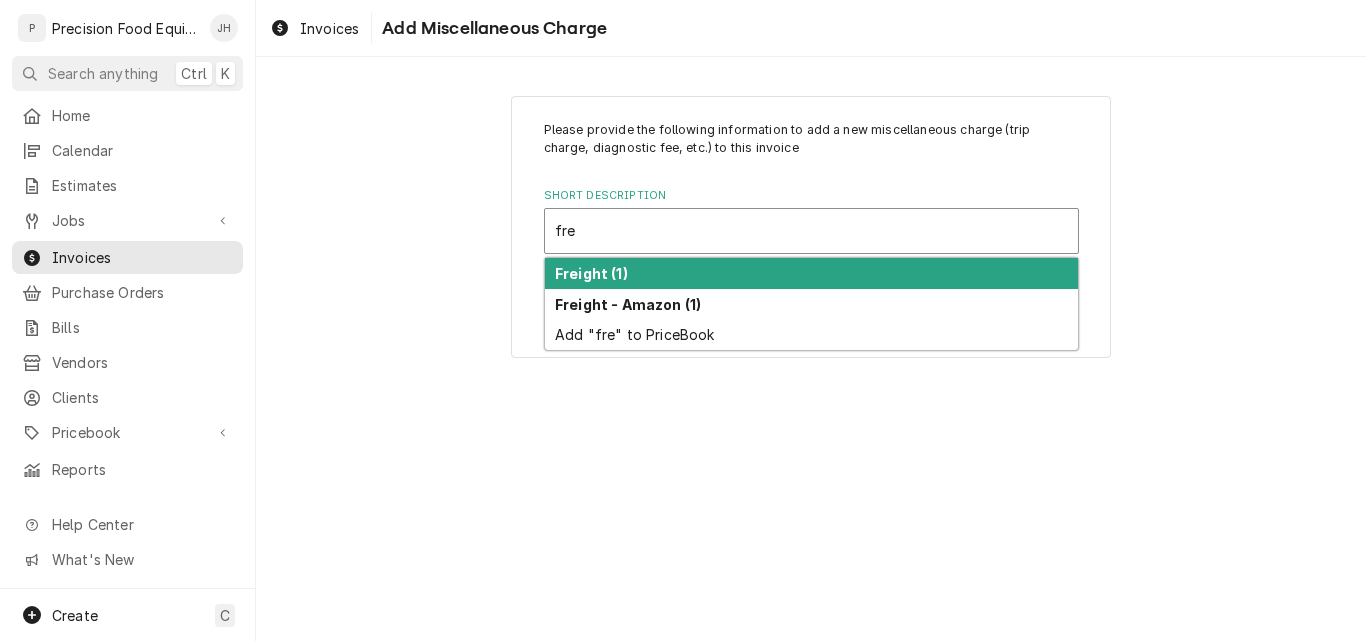 click on "Freight (1)" at bounding box center (591, 273) 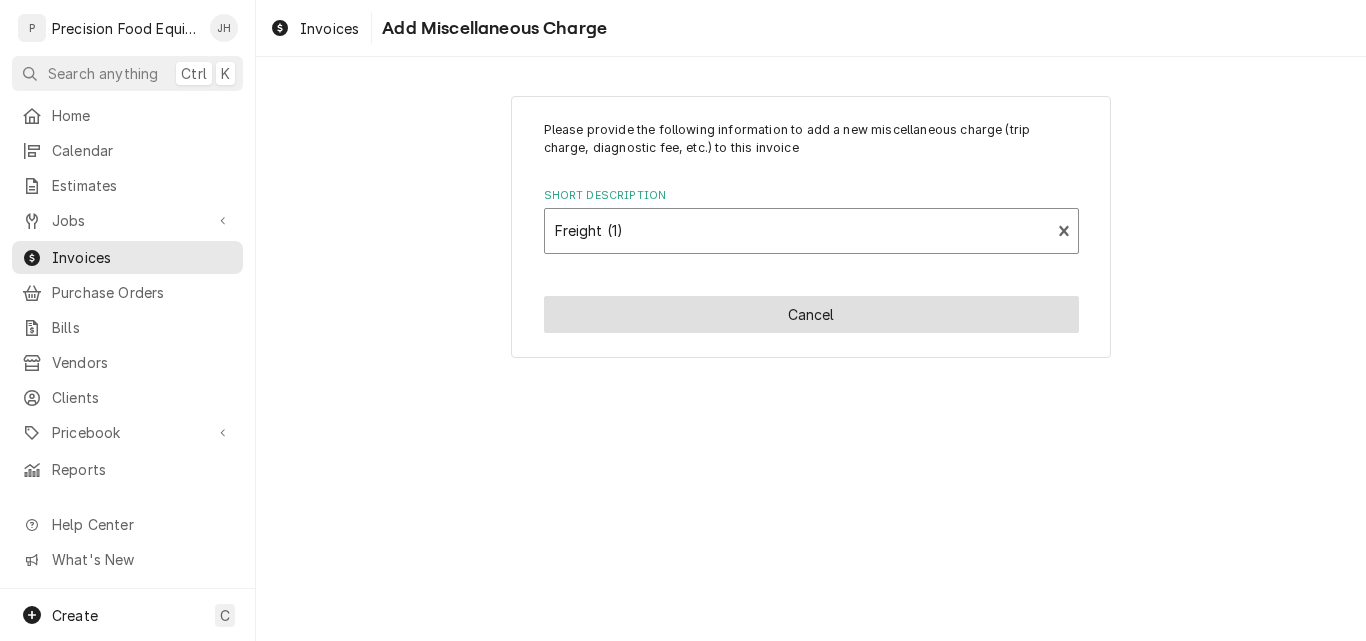 type 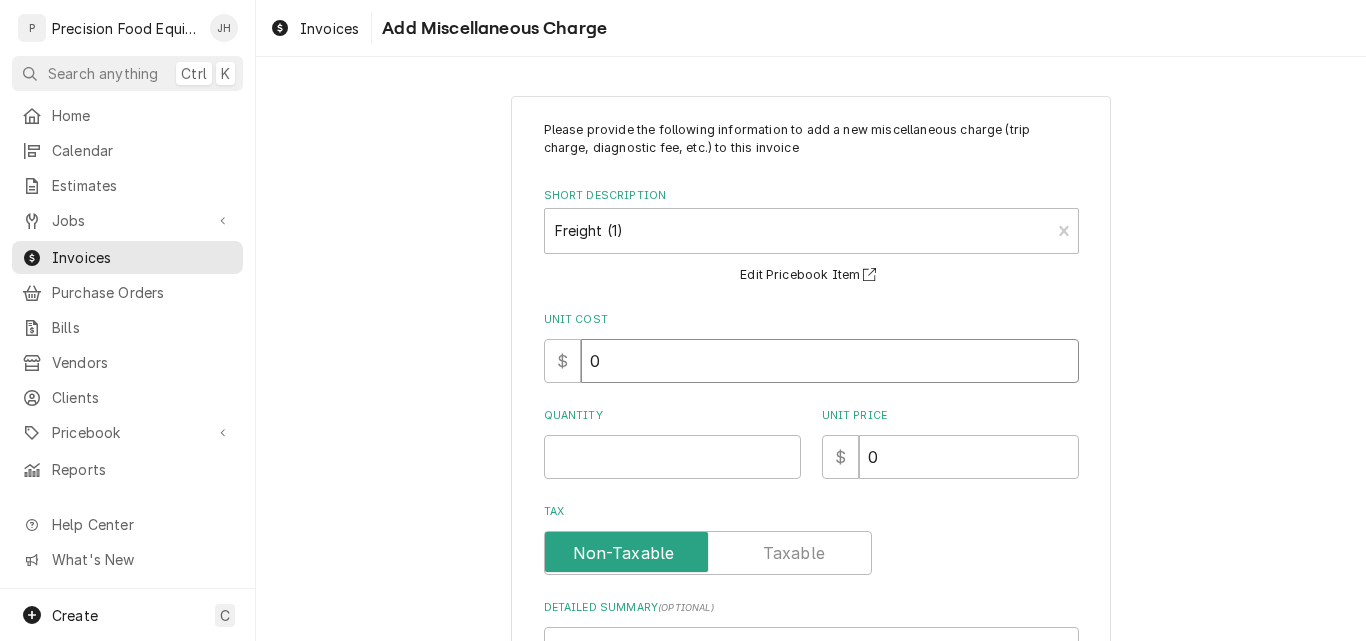 click on "0" at bounding box center (830, 361) 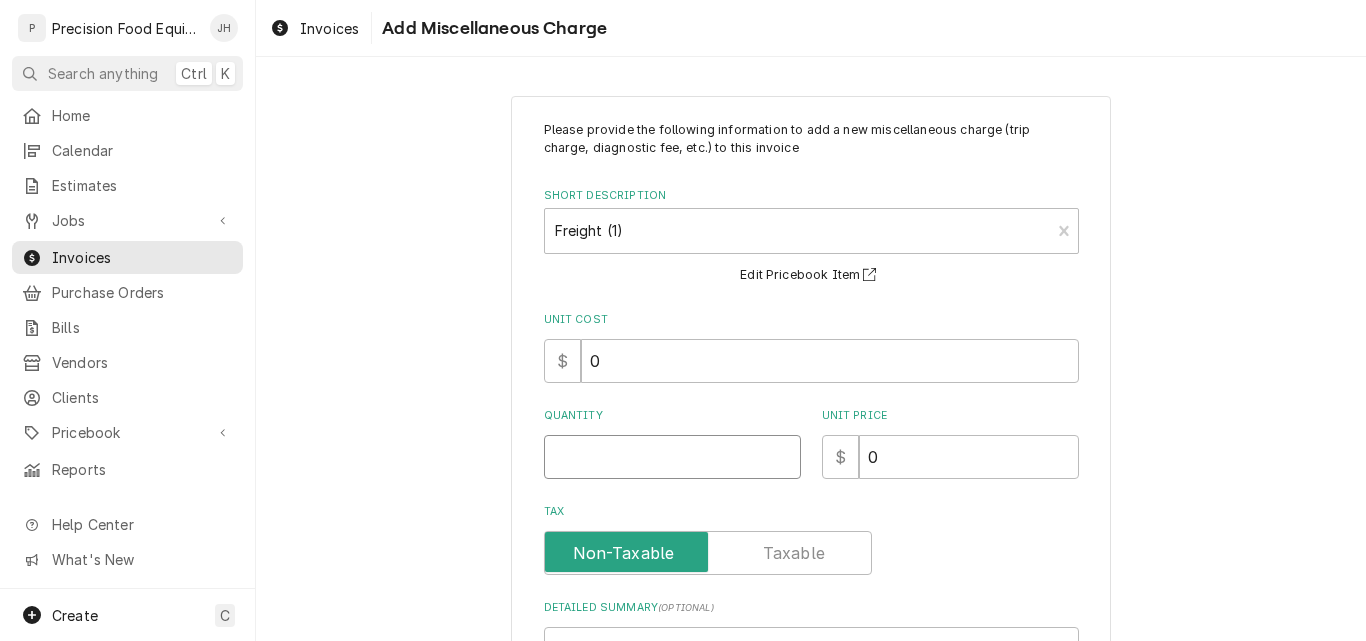 click on "Quantity" at bounding box center [672, 457] 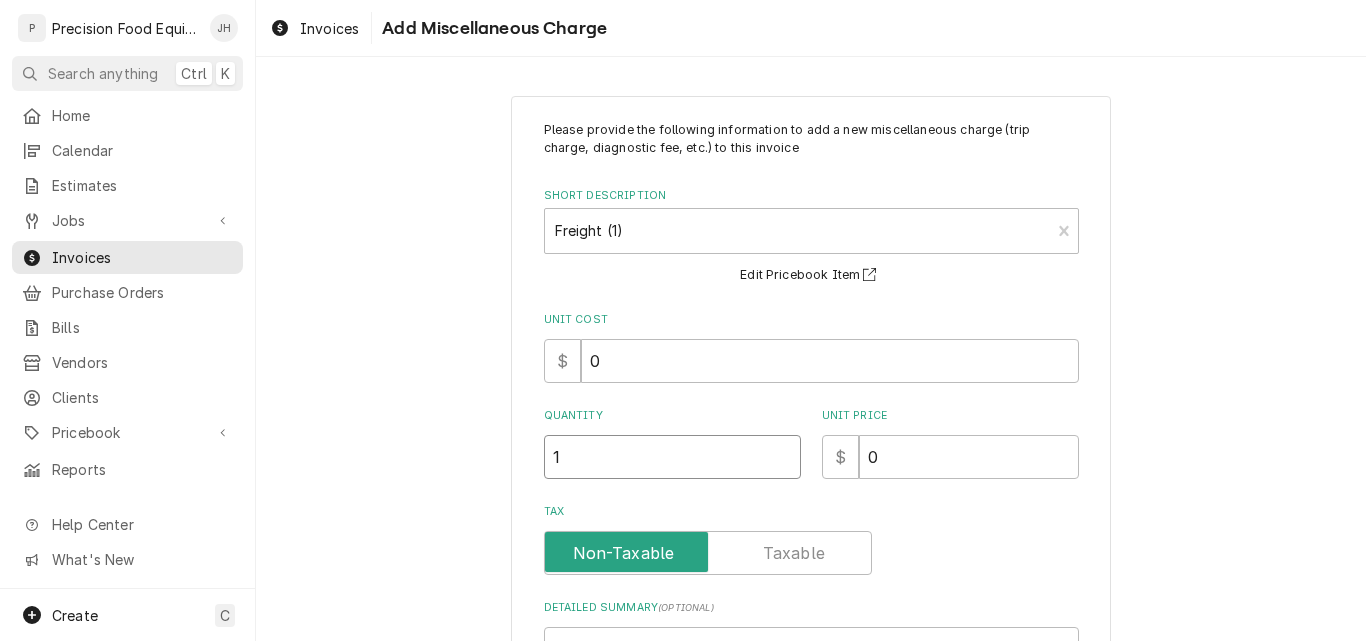 type on "1" 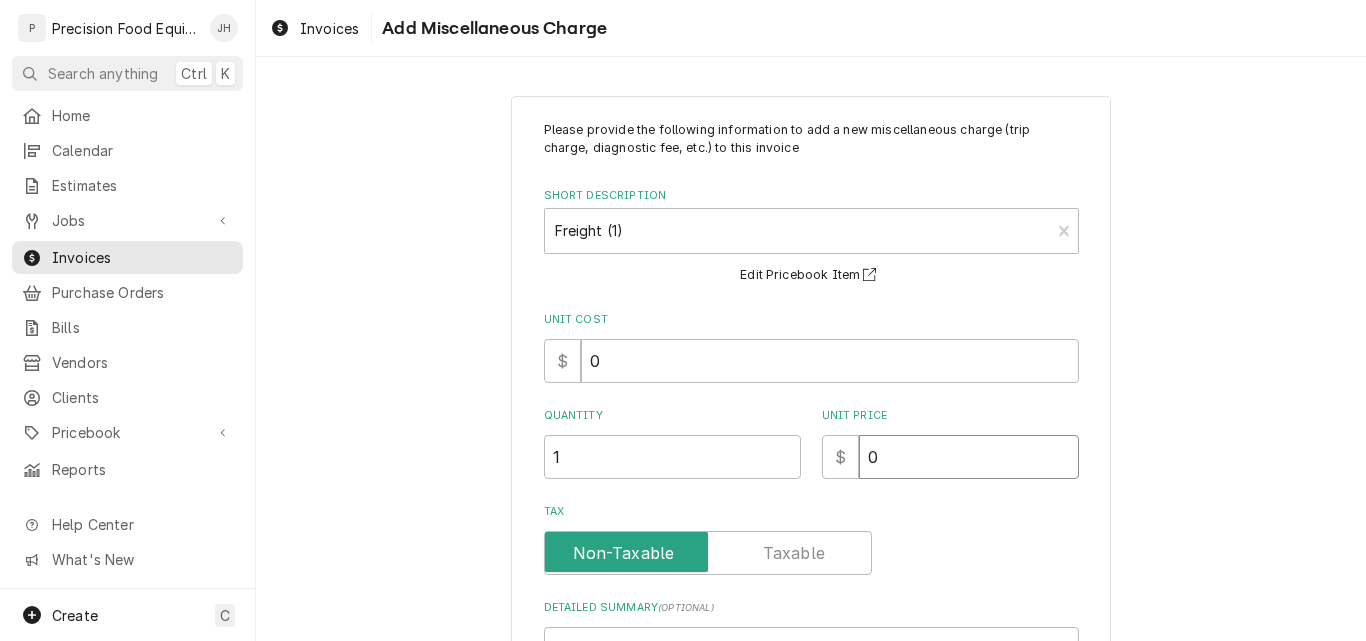 type on "x" 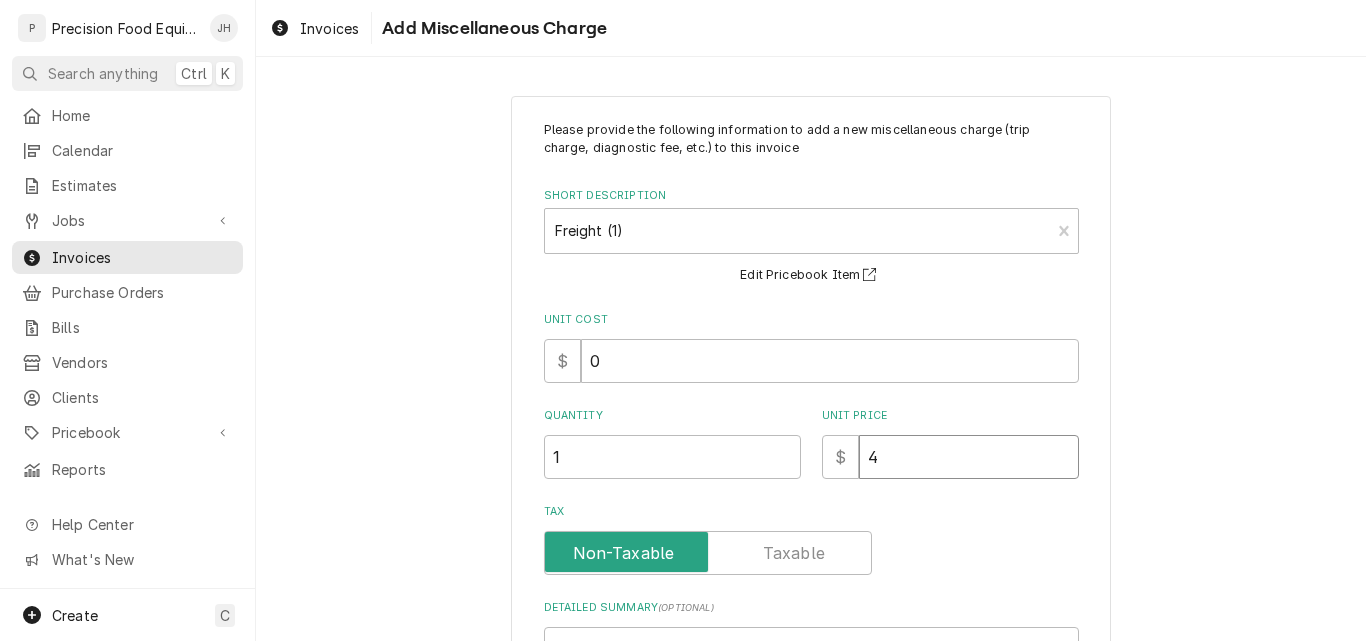 type on "x" 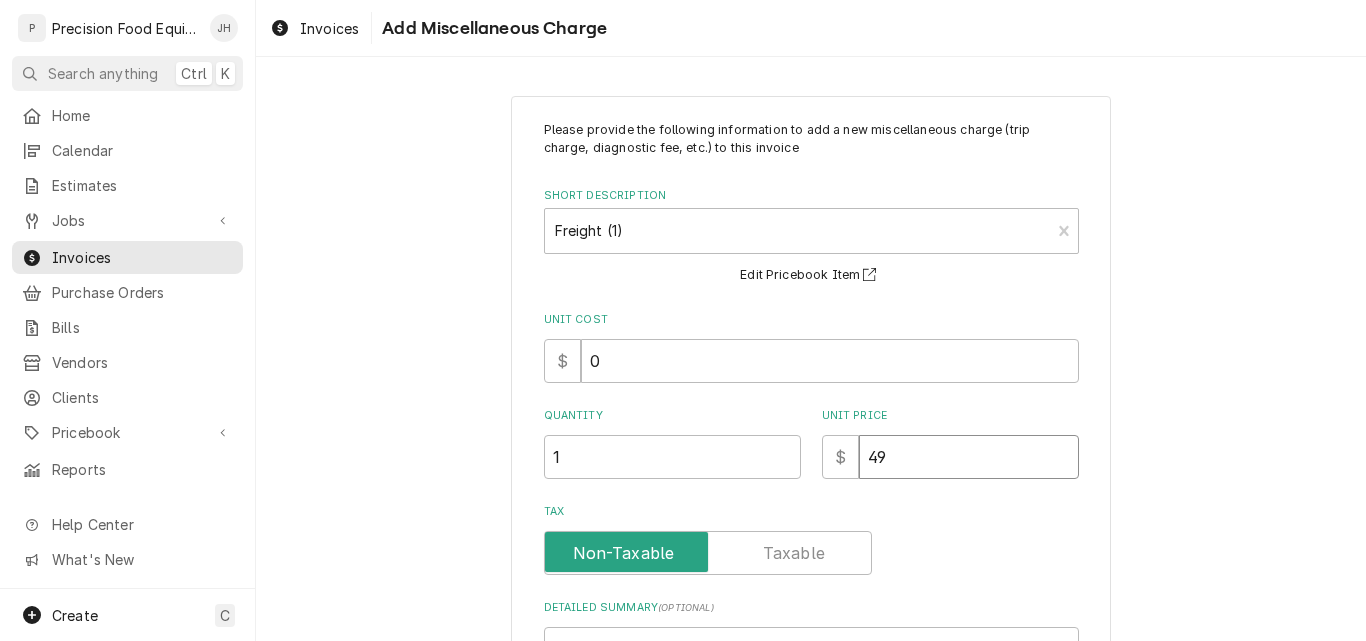 type on "x" 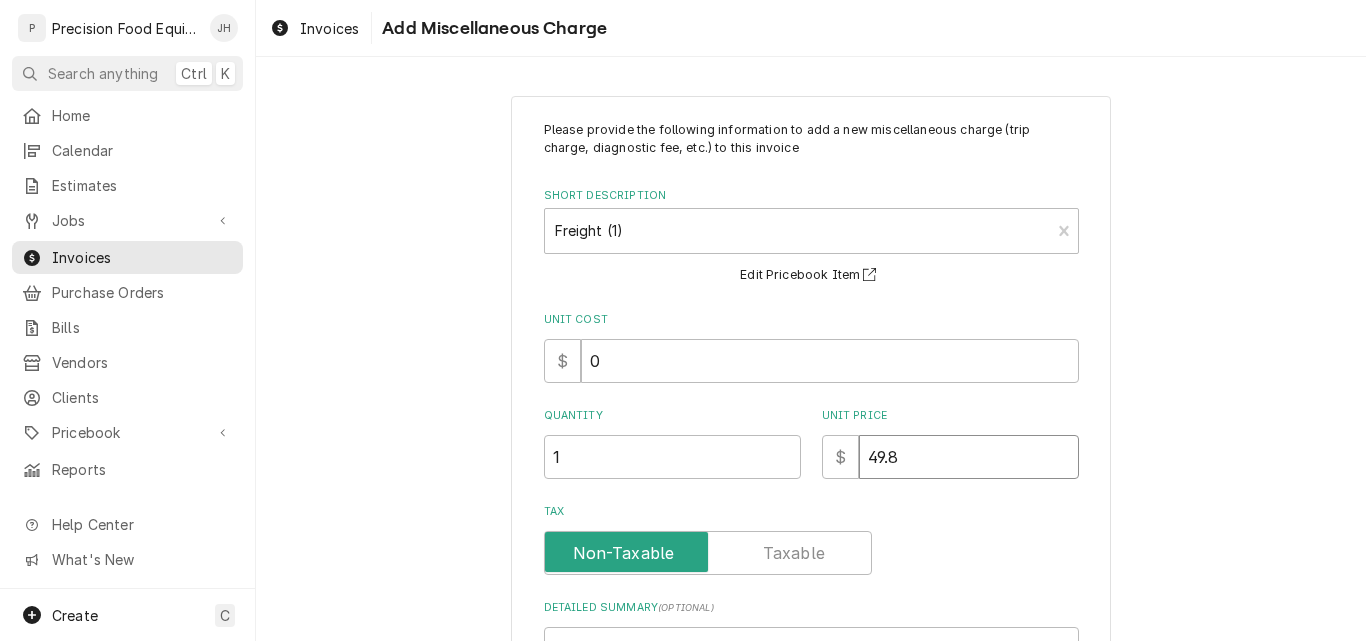 type on "x" 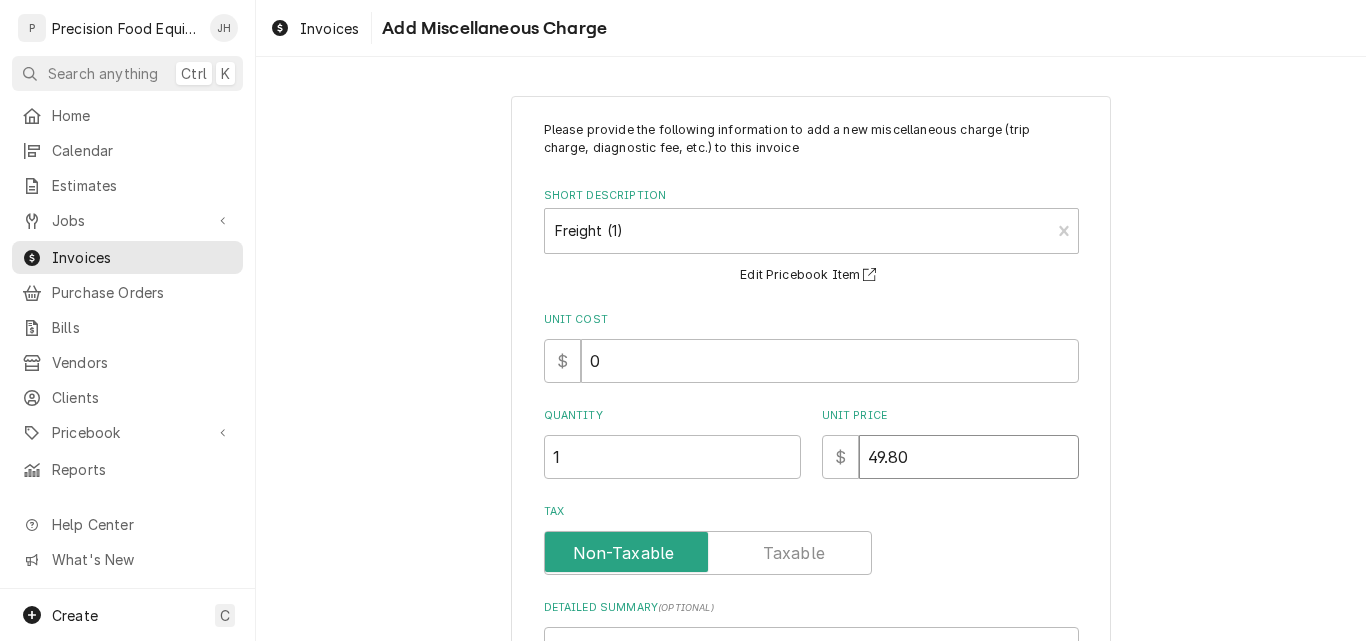 type on "49.80" 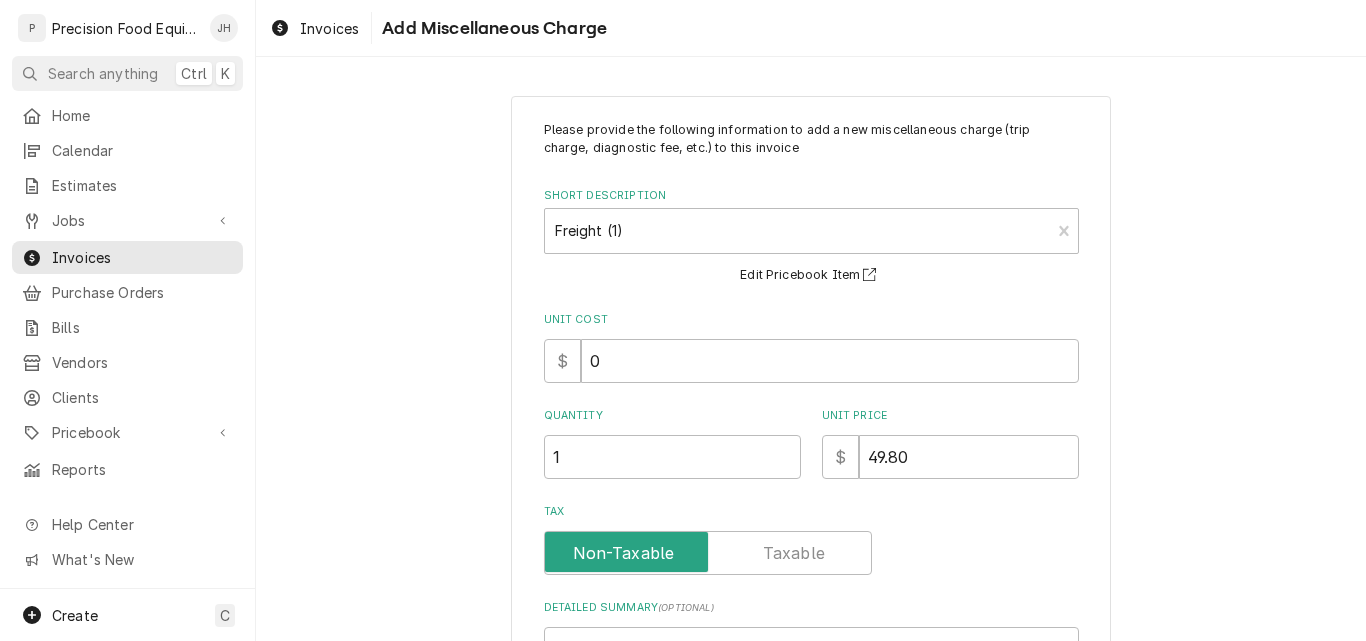 scroll, scrollTop: 290, scrollLeft: 0, axis: vertical 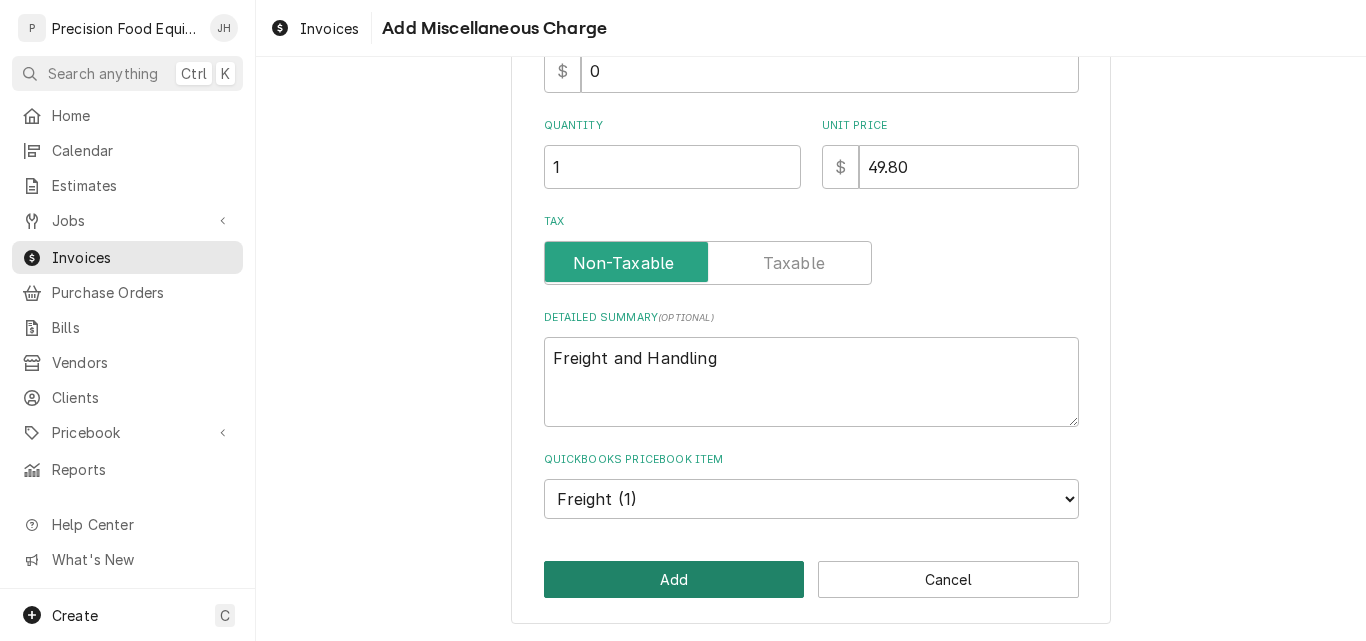 click on "Add" at bounding box center (674, 579) 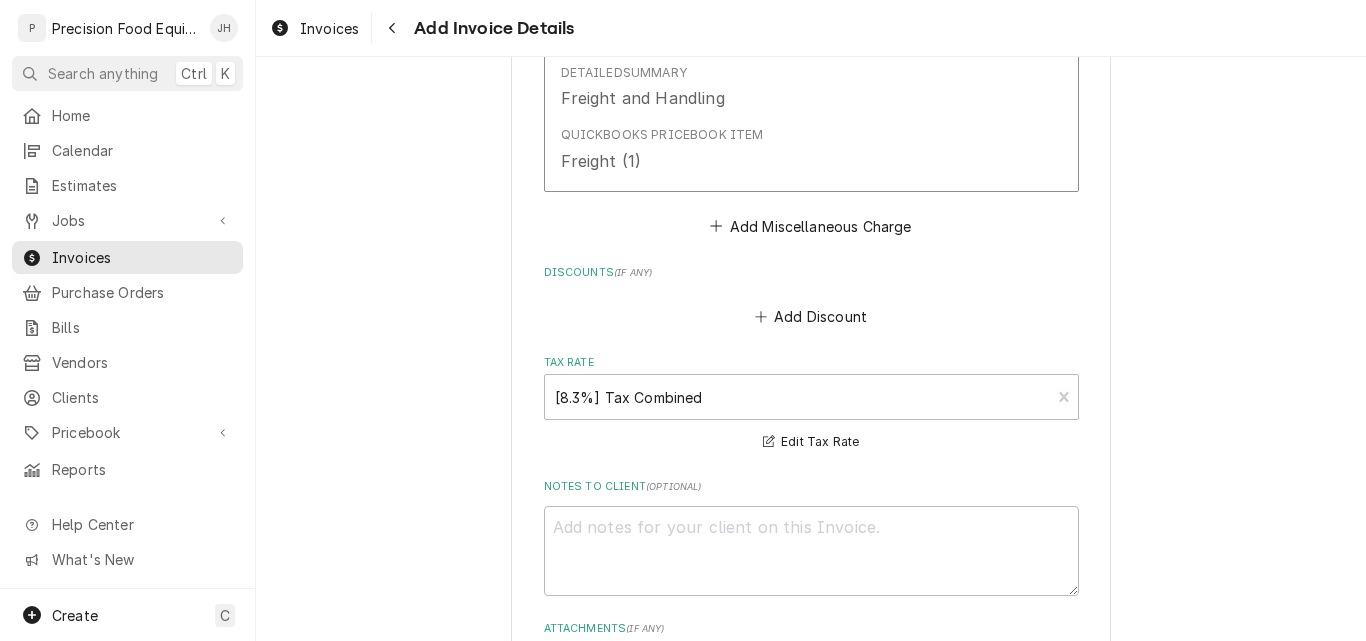 scroll, scrollTop: 5000, scrollLeft: 0, axis: vertical 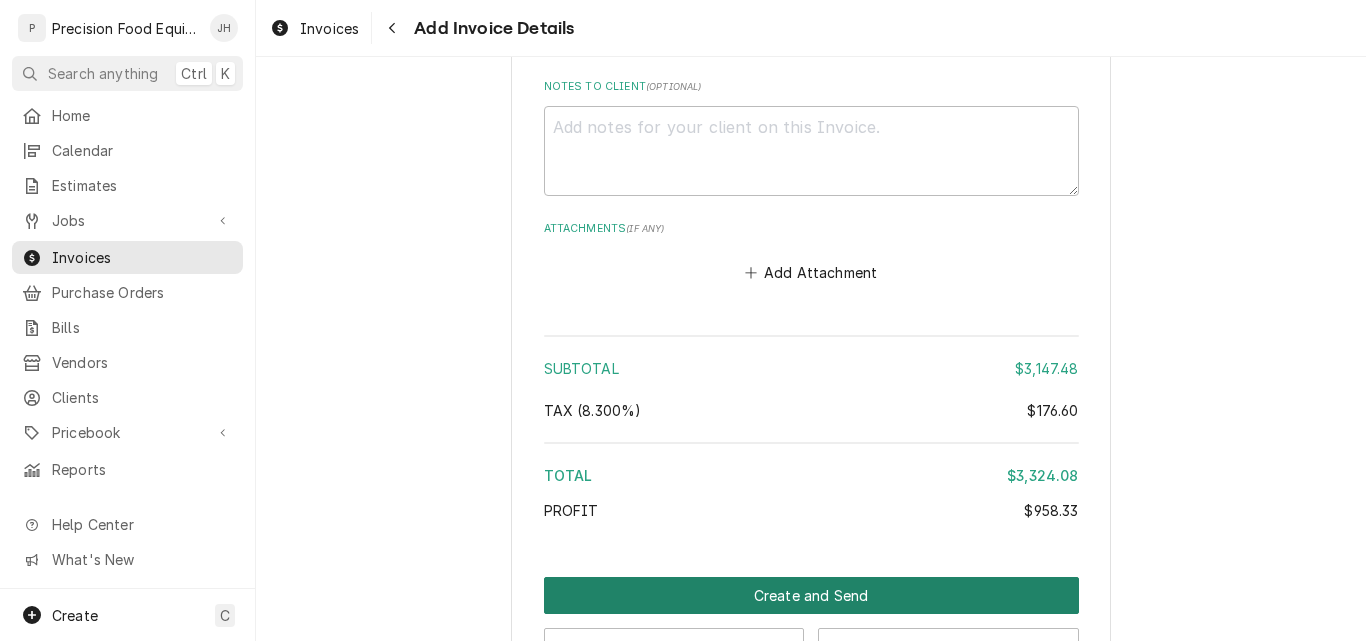 click on "Create and Send" at bounding box center (811, 595) 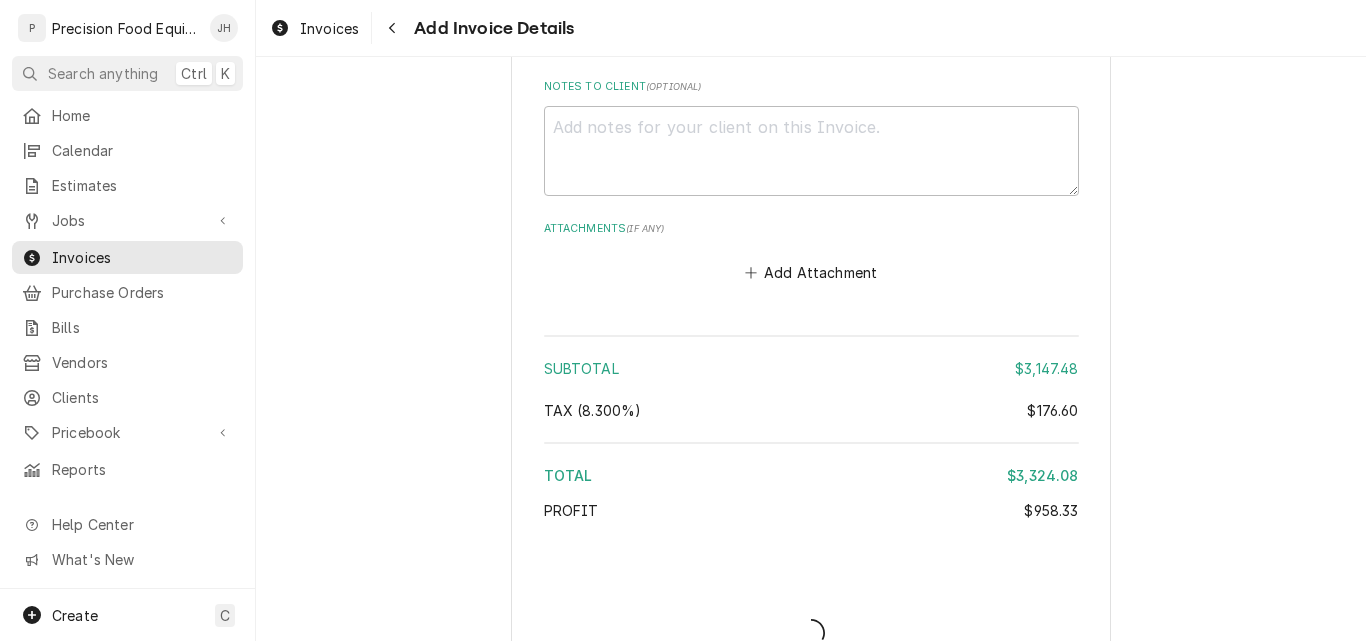 type on "x" 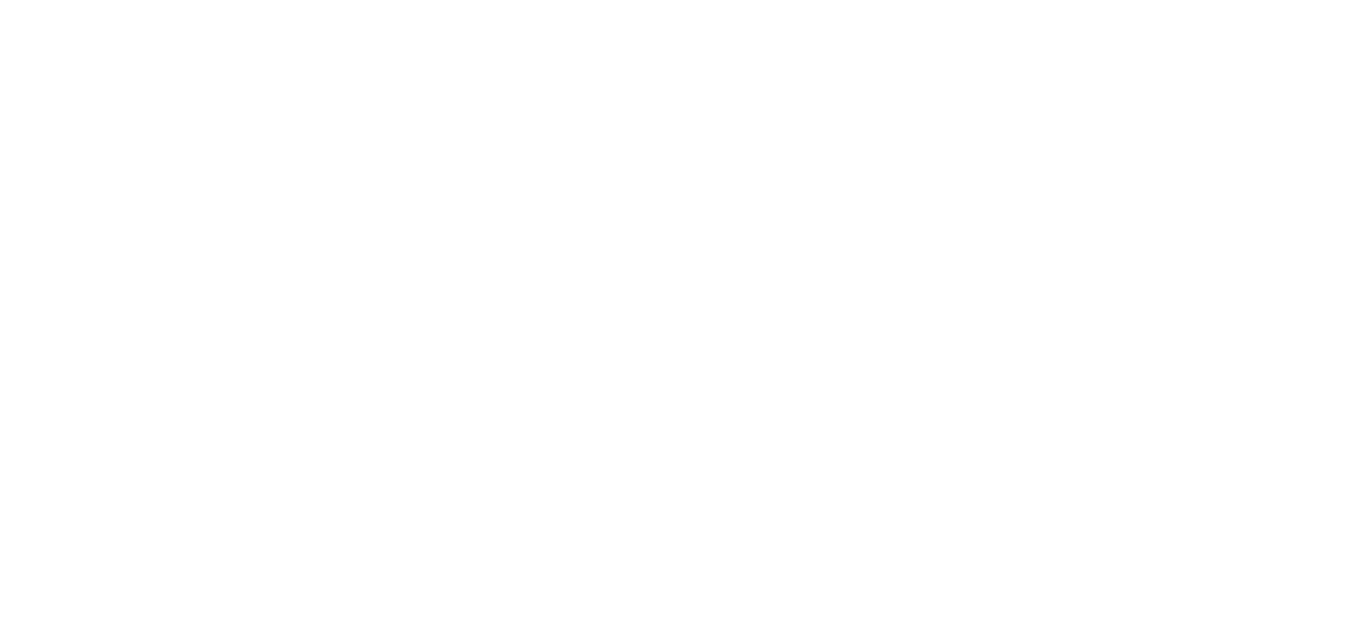 scroll, scrollTop: 0, scrollLeft: 0, axis: both 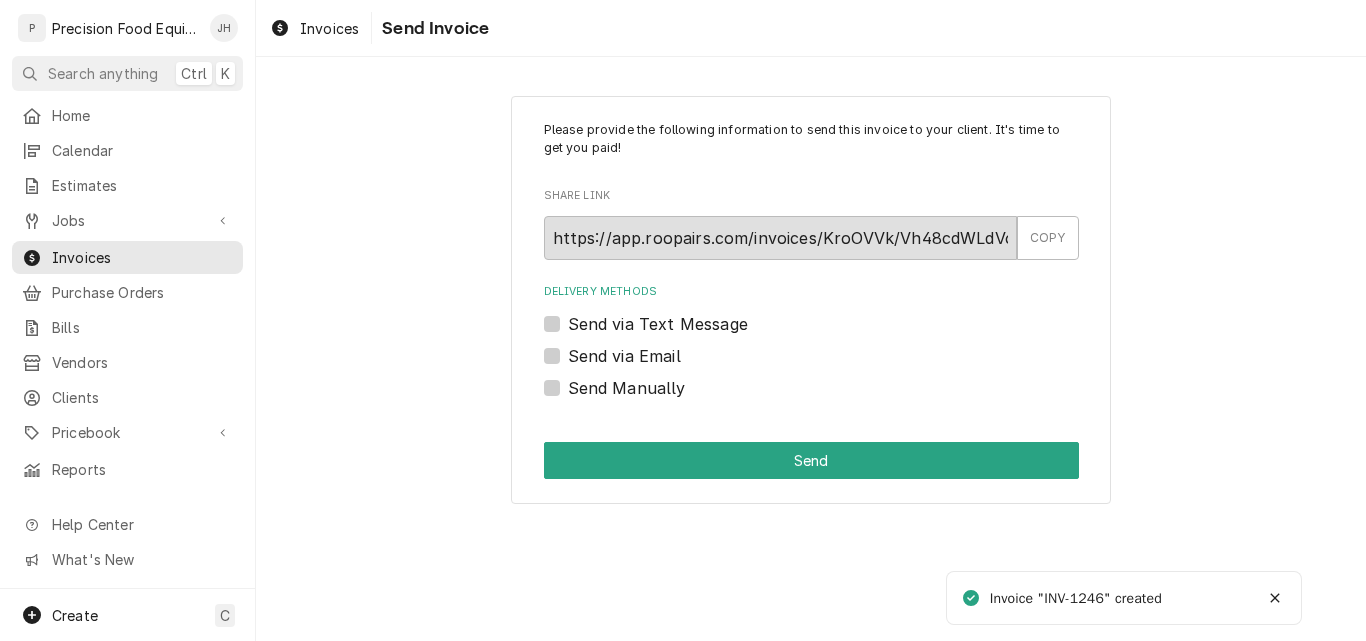 click on "Send via Email" at bounding box center (624, 356) 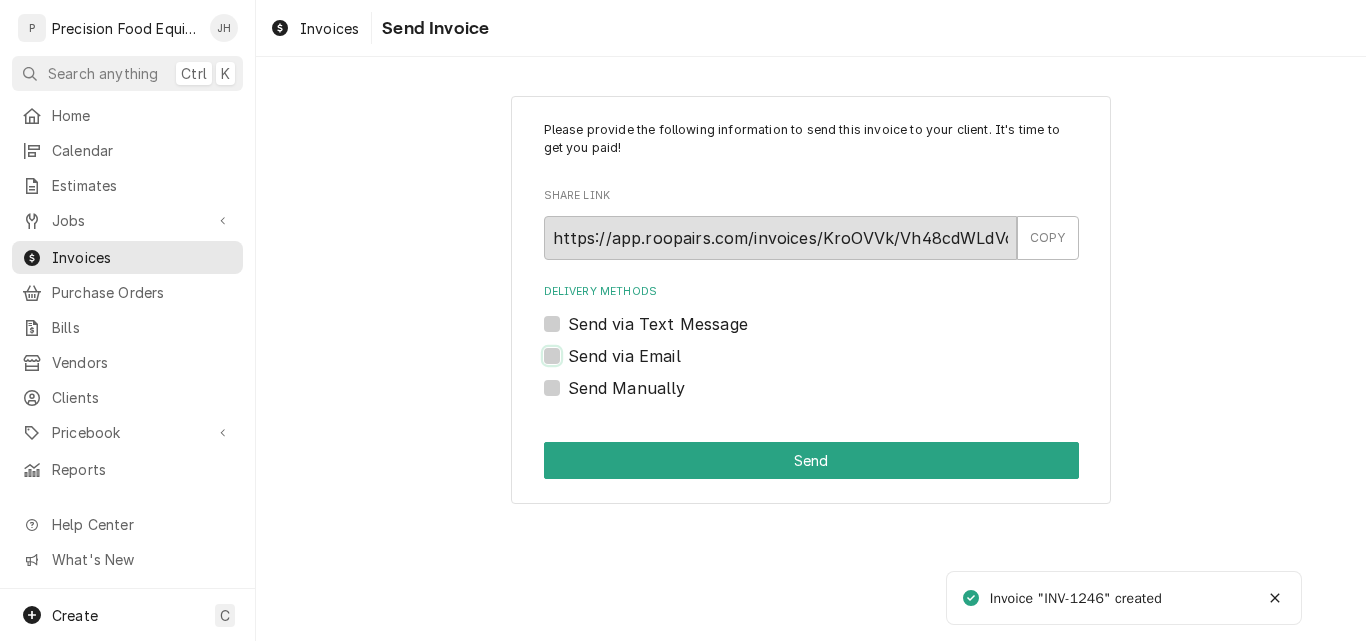 click on "Send via Email" at bounding box center [835, 366] 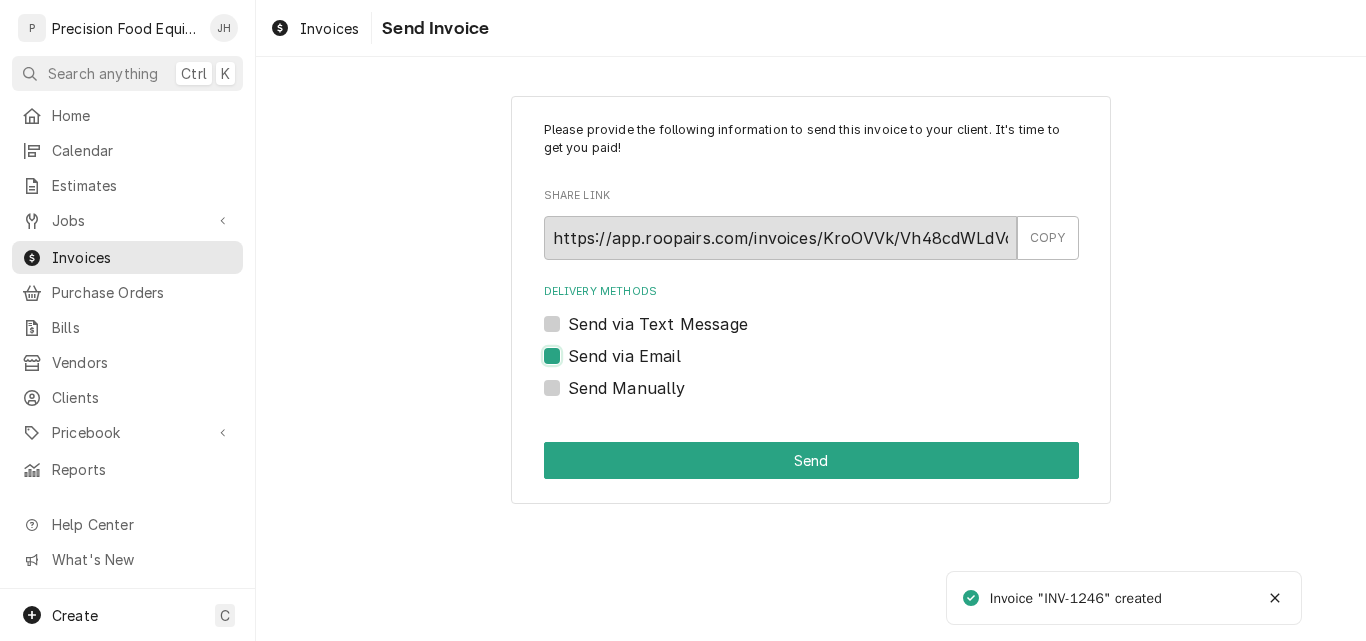 checkbox on "true" 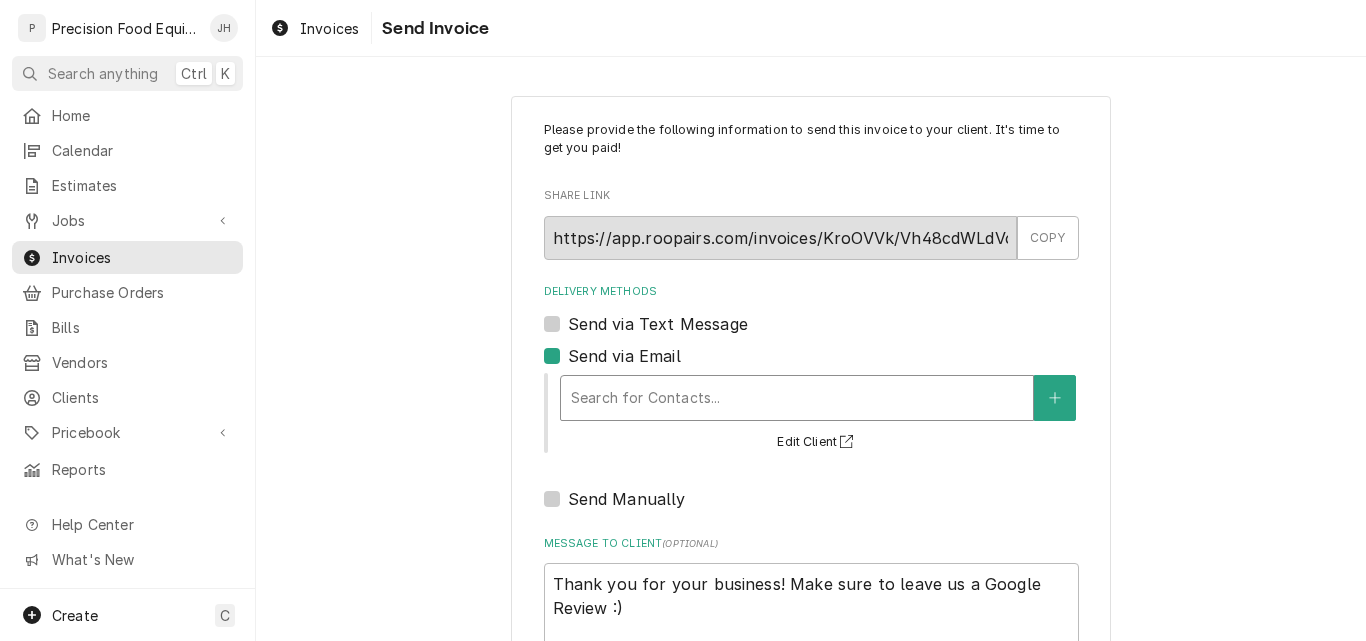 click at bounding box center [797, 398] 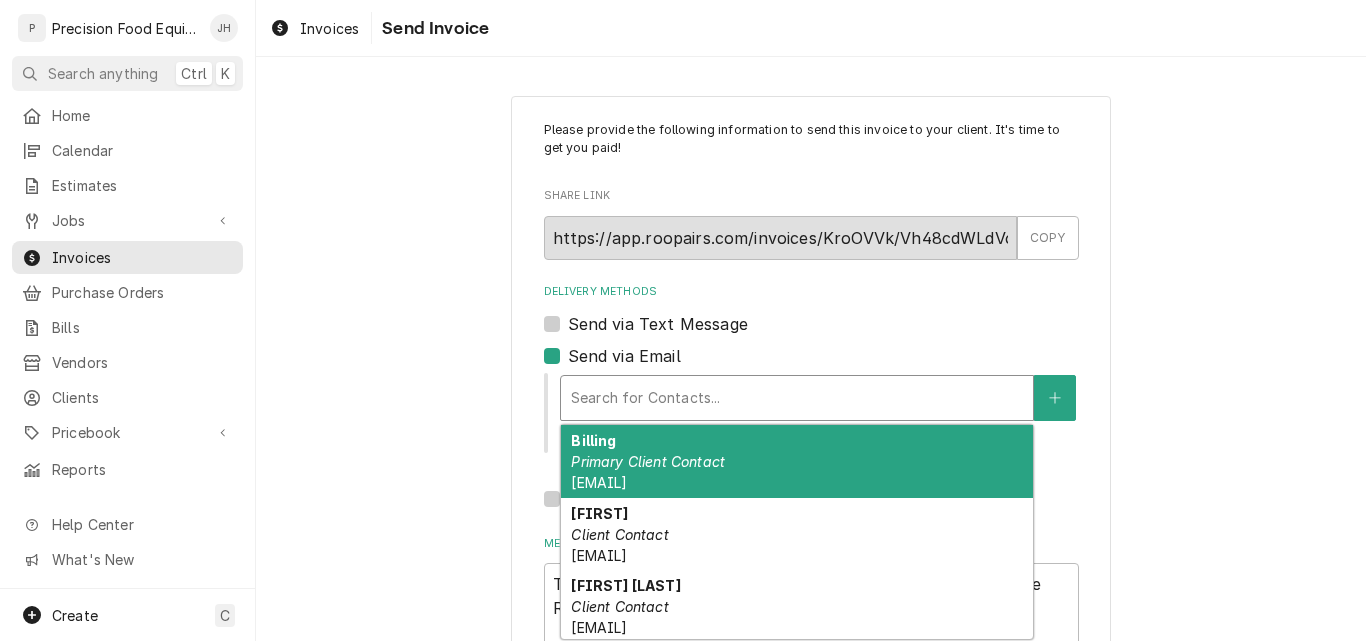 click on "Primary Client Contact" at bounding box center (648, 461) 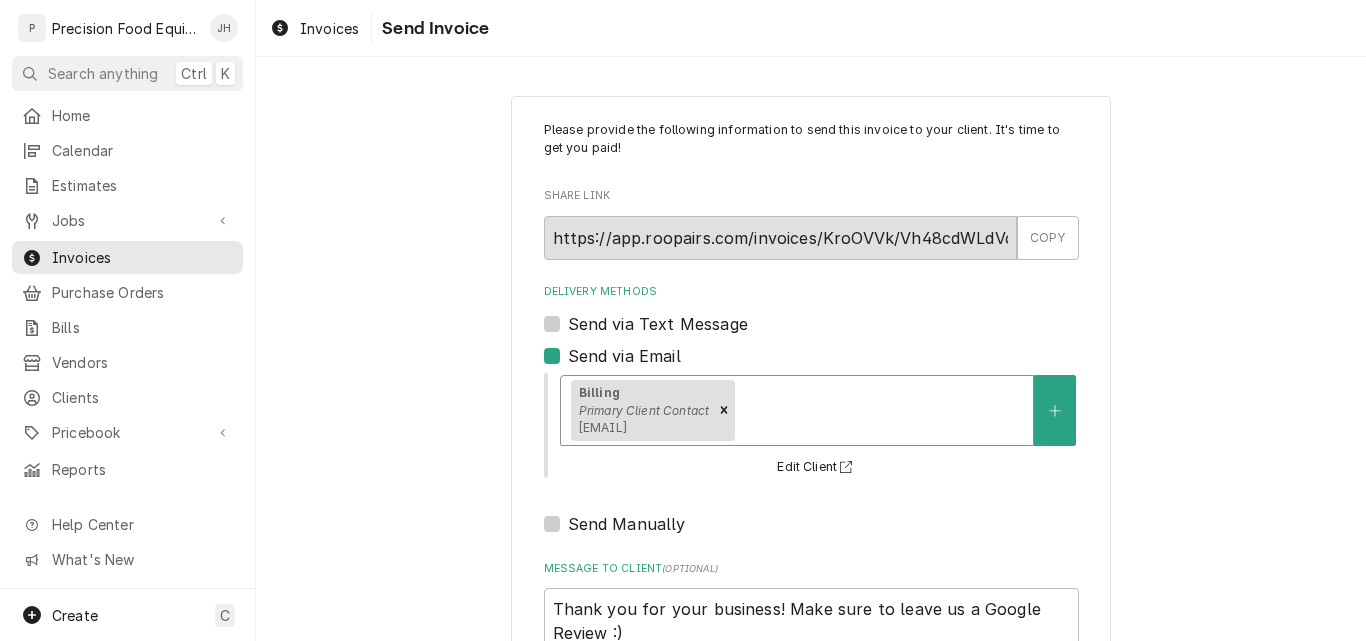 scroll, scrollTop: 159, scrollLeft: 0, axis: vertical 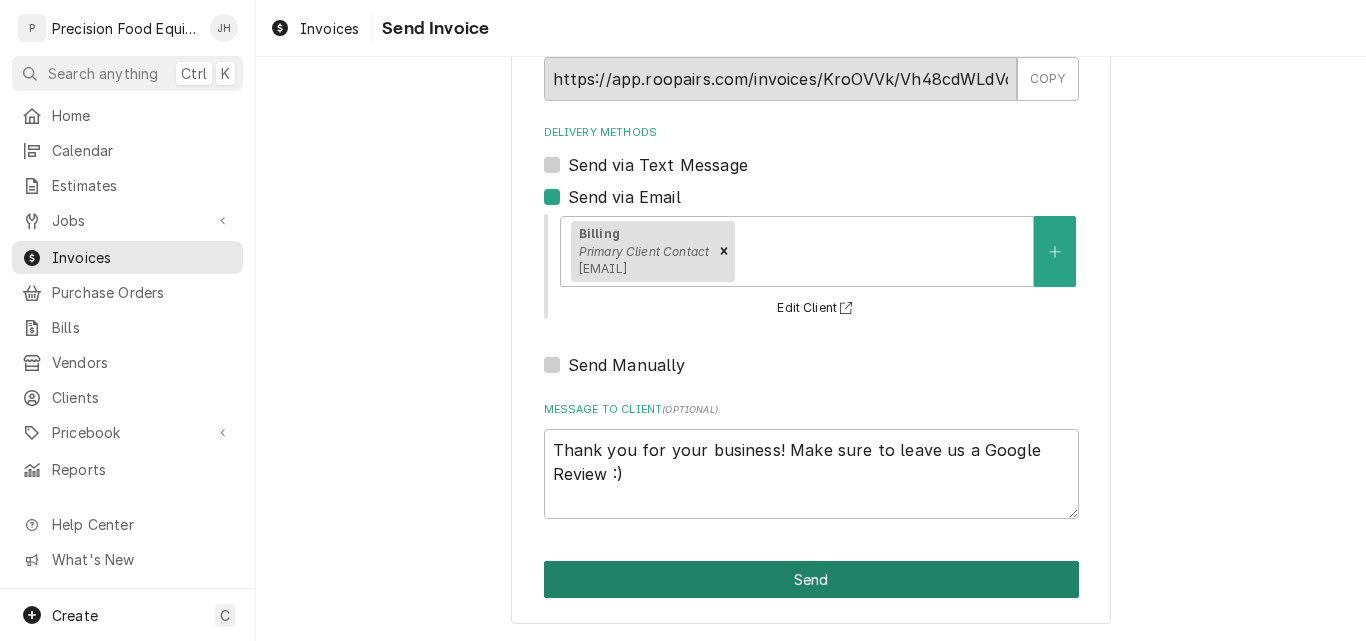 click on "Send" at bounding box center (811, 579) 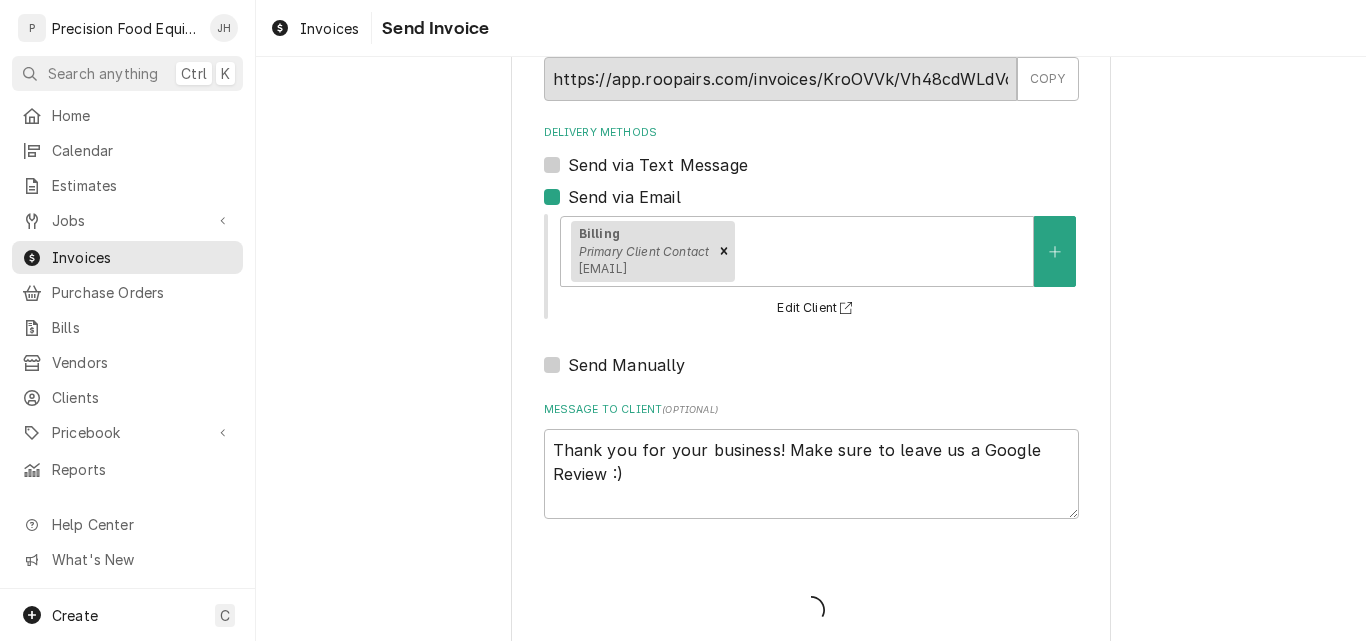 type on "x" 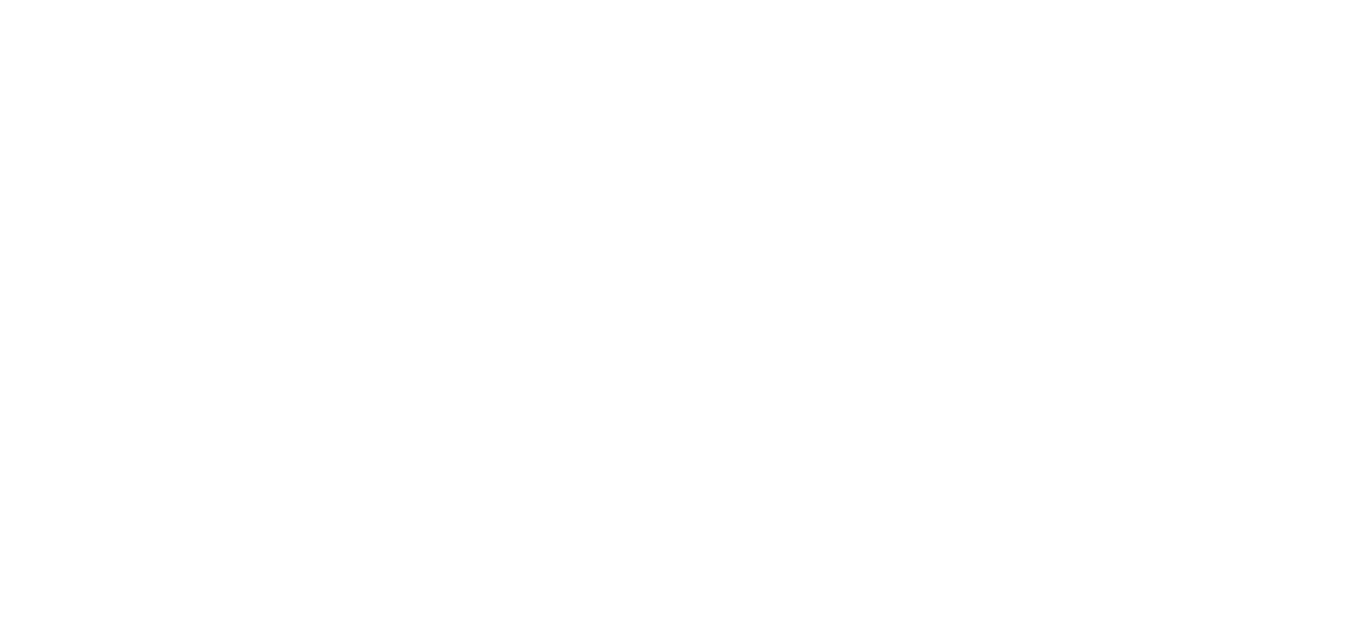 scroll, scrollTop: 0, scrollLeft: 0, axis: both 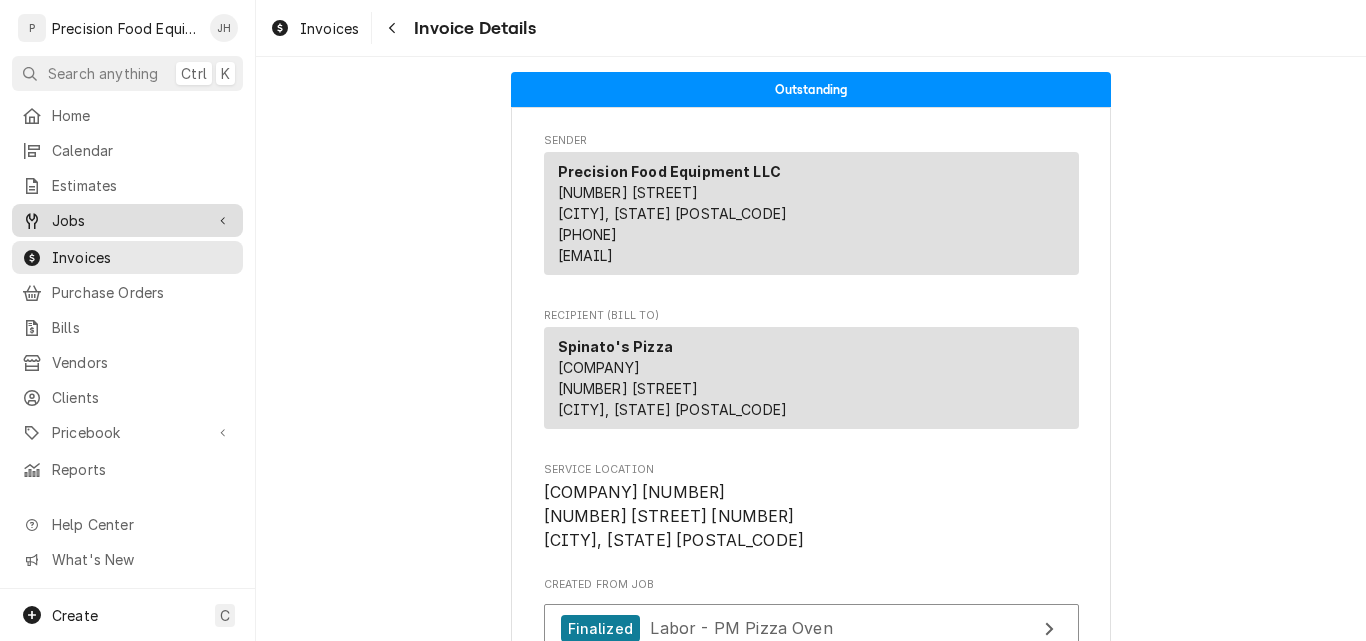 click on "Jobs" at bounding box center (127, 220) 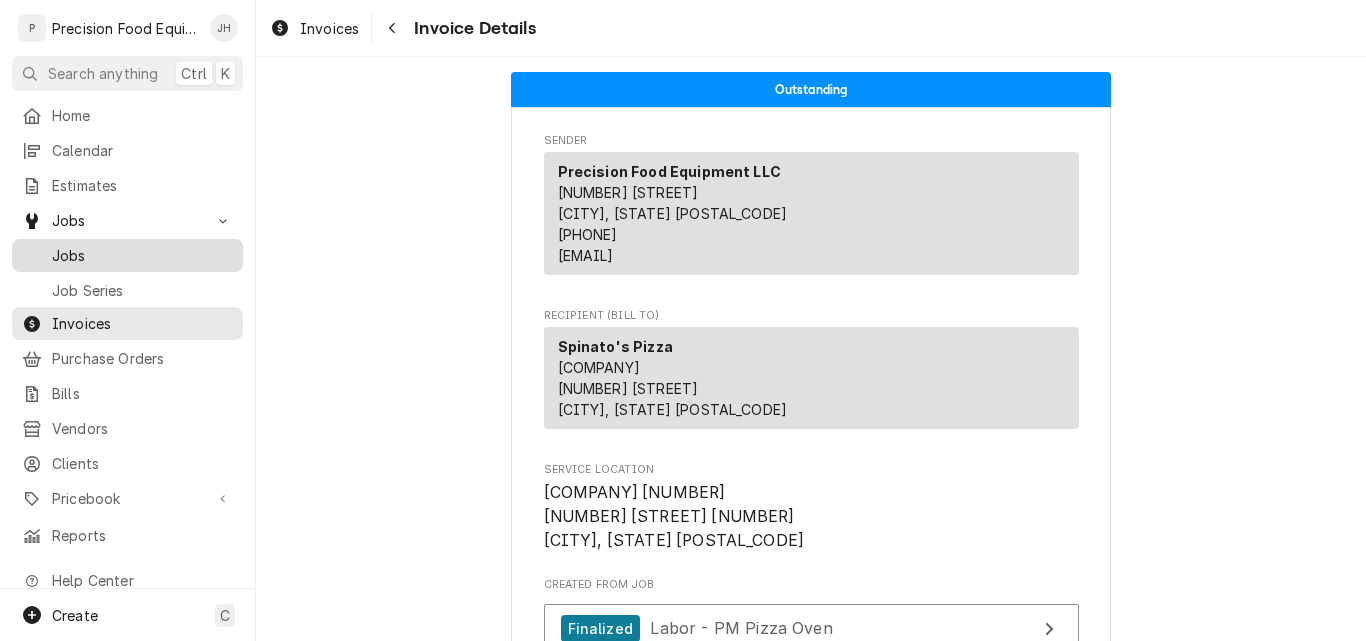 click on "Jobs" at bounding box center (142, 255) 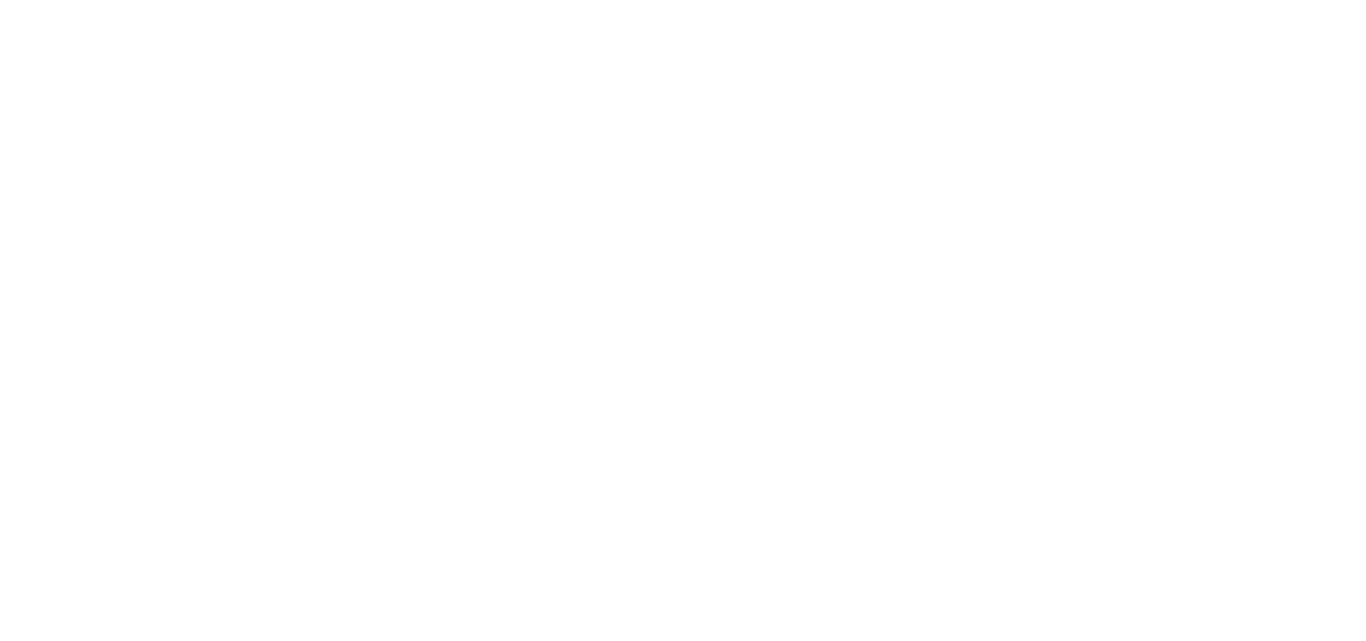 scroll, scrollTop: 0, scrollLeft: 0, axis: both 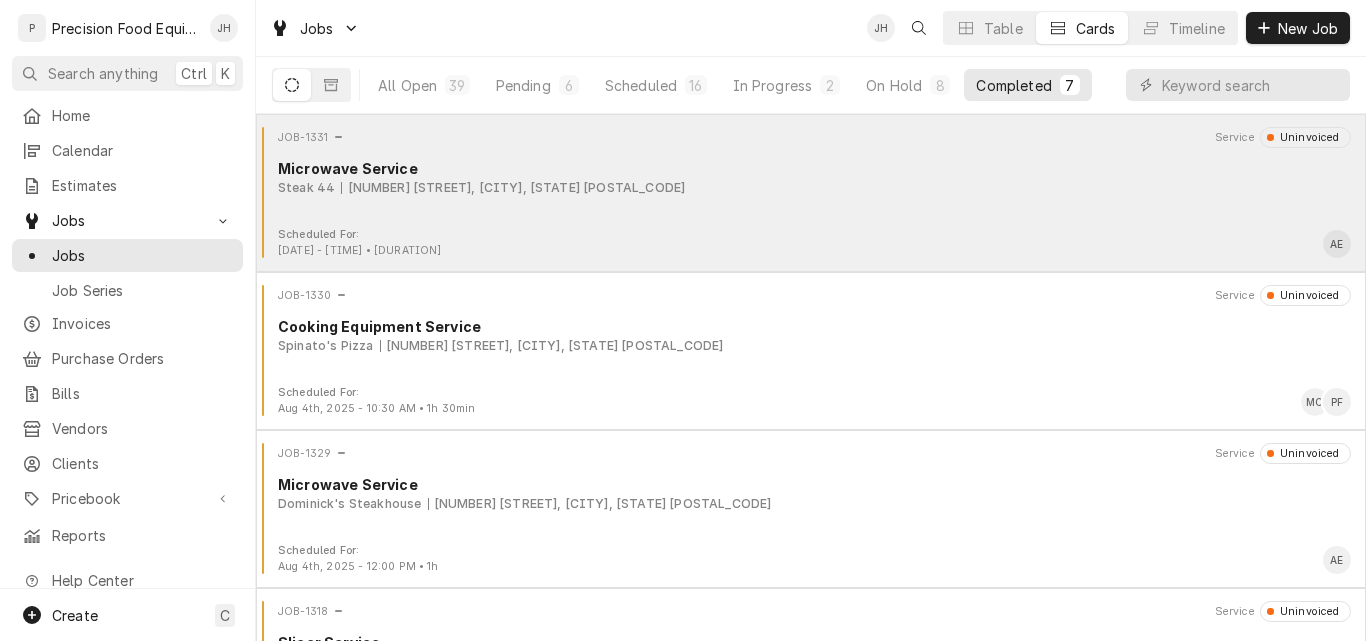 click on "JOB-1331 Service Uninvoiced Microwave Service Steak 44 5101 N. 44th St, Phoenix, AZ 85018" at bounding box center [811, 177] 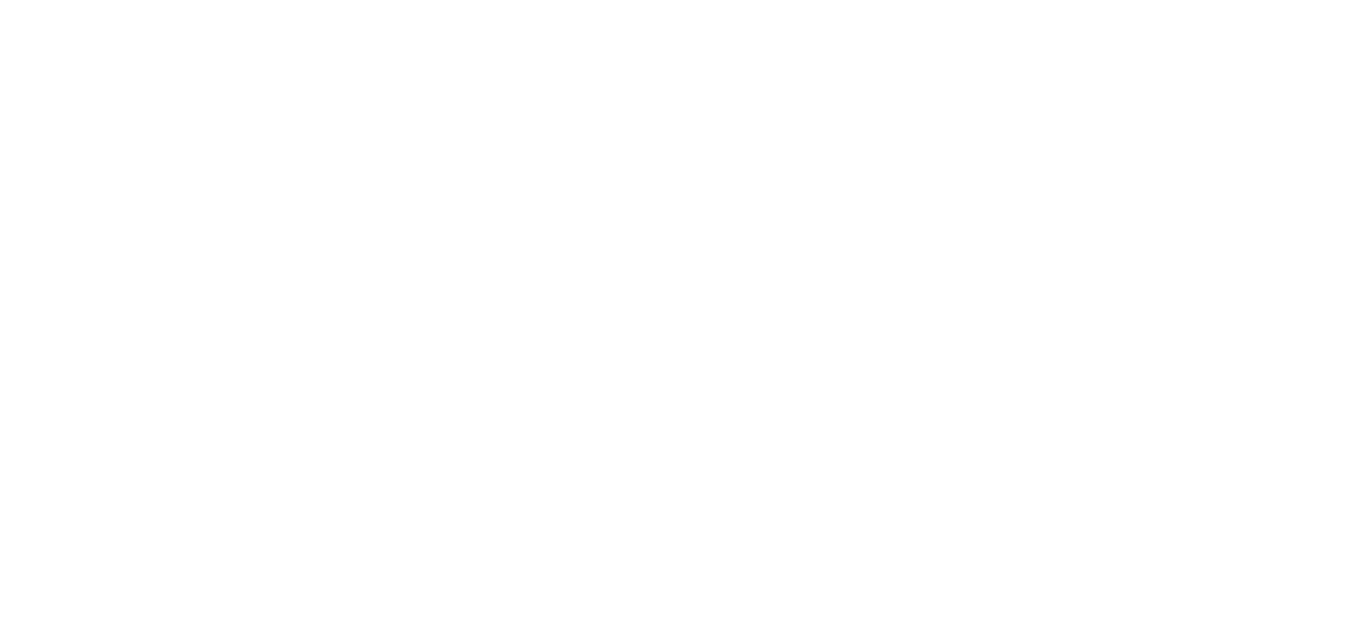 scroll, scrollTop: 0, scrollLeft: 0, axis: both 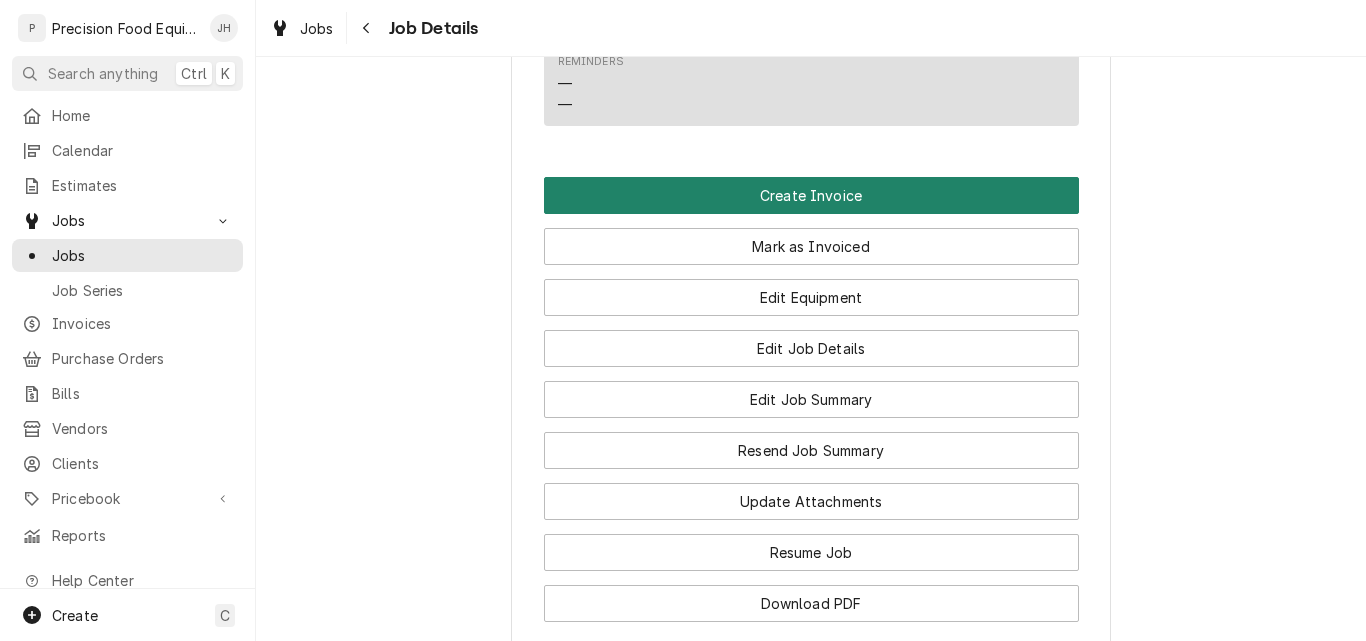 click on "Create Invoice" at bounding box center (811, 195) 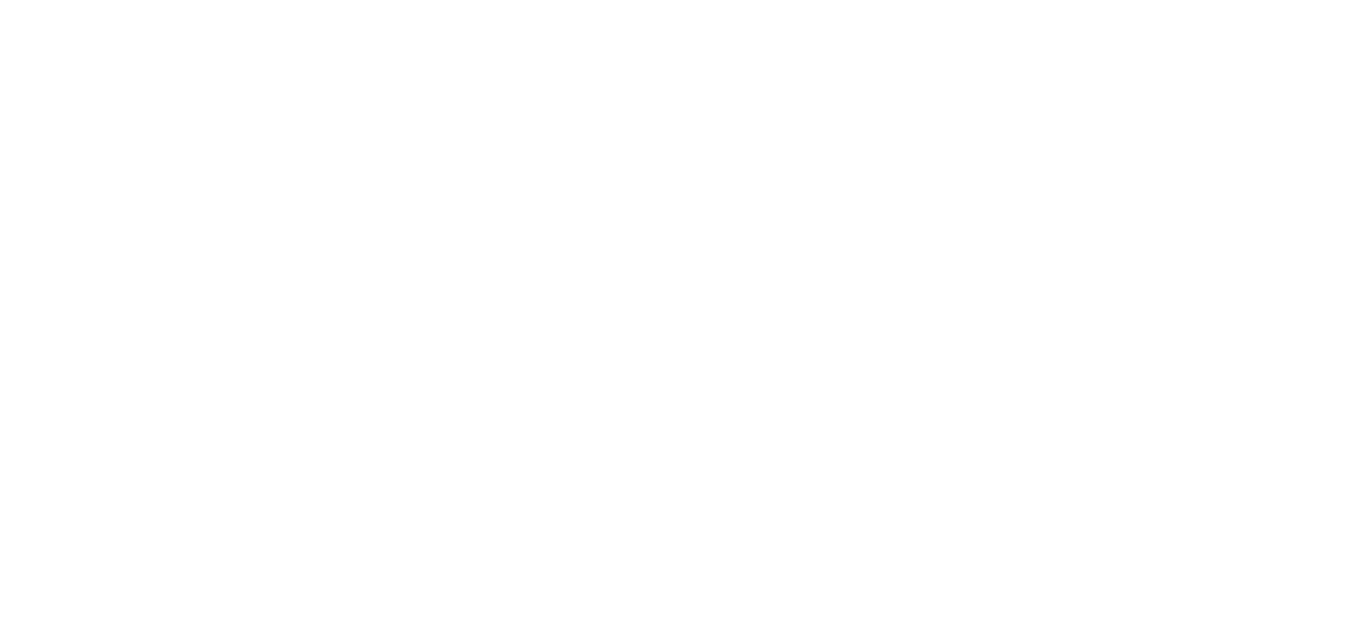 scroll, scrollTop: 0, scrollLeft: 0, axis: both 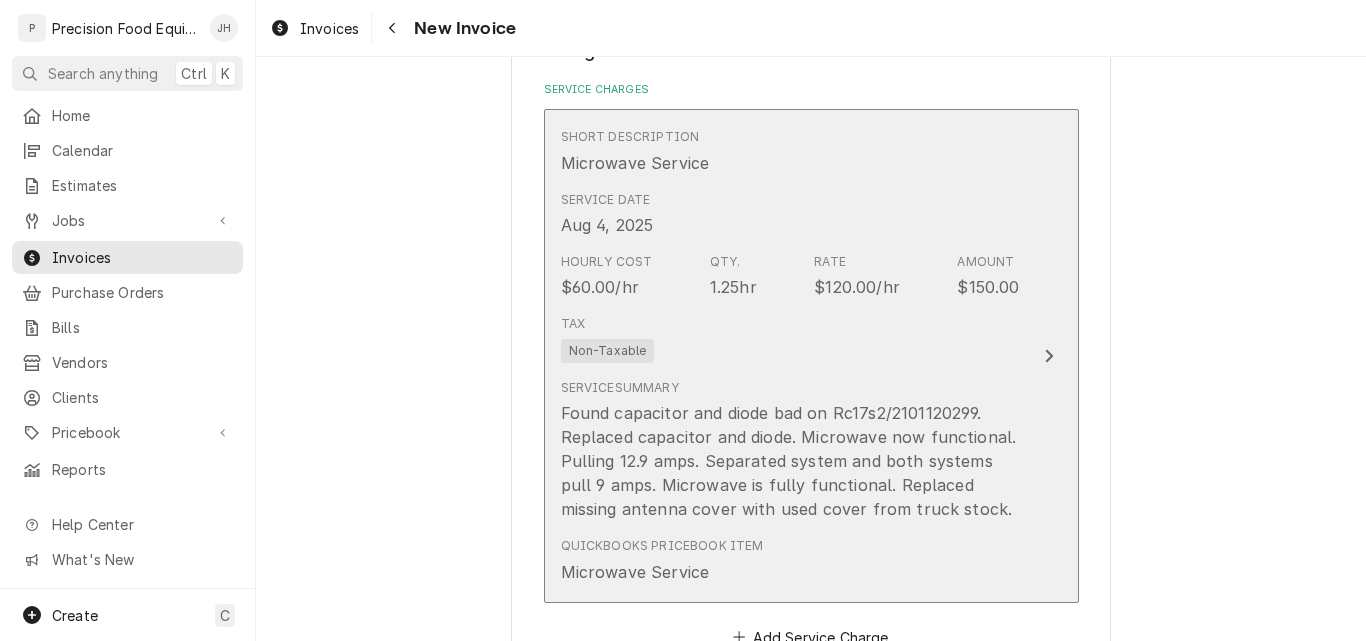 click on "Tax Non-Taxable" at bounding box center [790, 339] 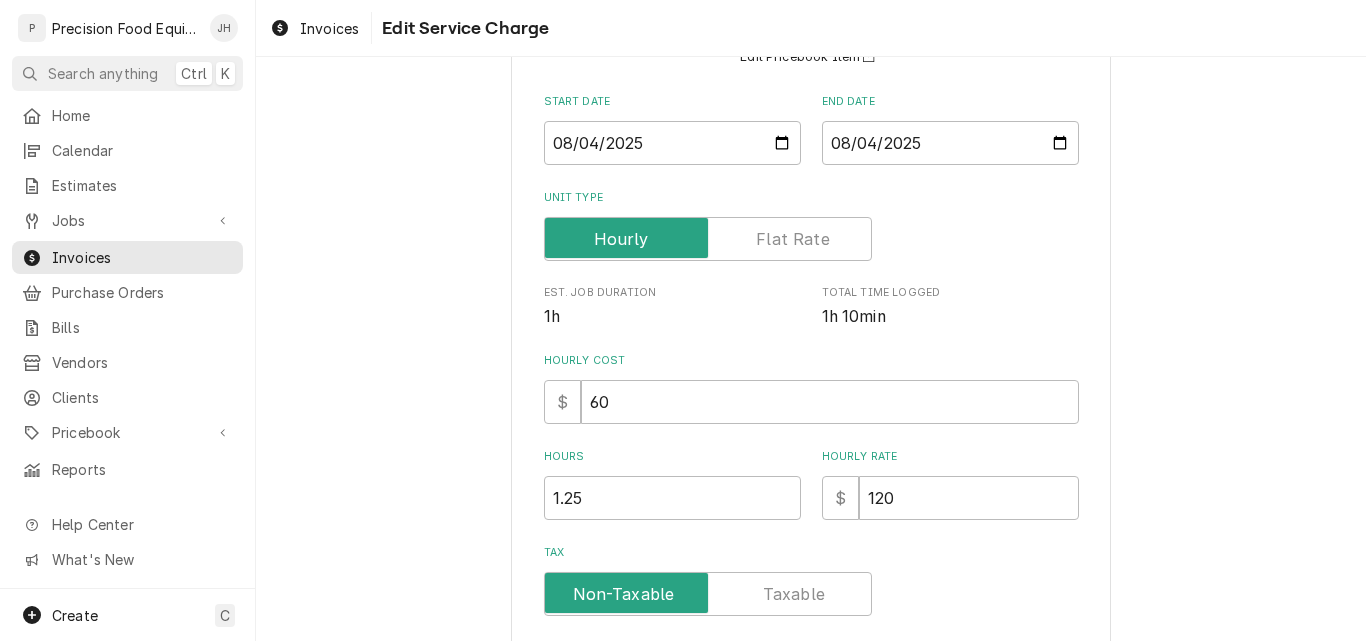 scroll, scrollTop: 400, scrollLeft: 0, axis: vertical 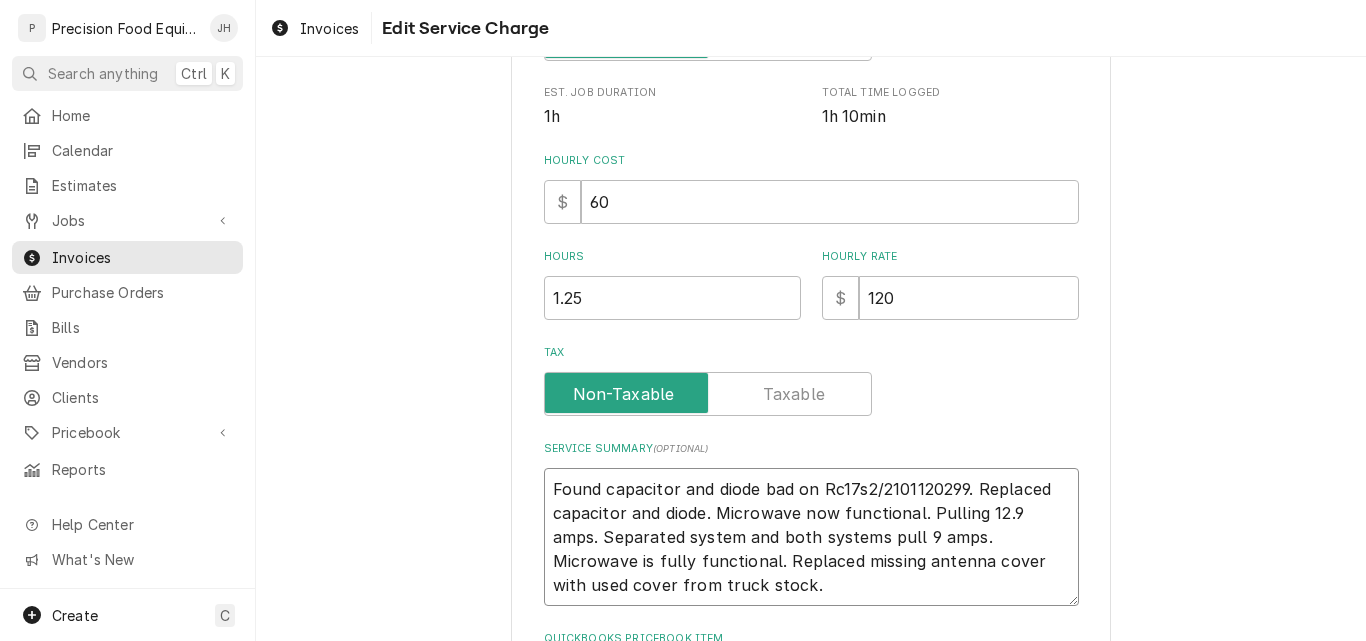 click on "Found capacitor and diode bad on Rc17s2/2101120299. Replaced capacitor and diode. Microwave now functional. Pulling 12.9 amps. Separated system and both systems pull 9 amps. Microwave is fully functional. Replaced missing antenna cover with used cover from truck stock." at bounding box center (811, 537) 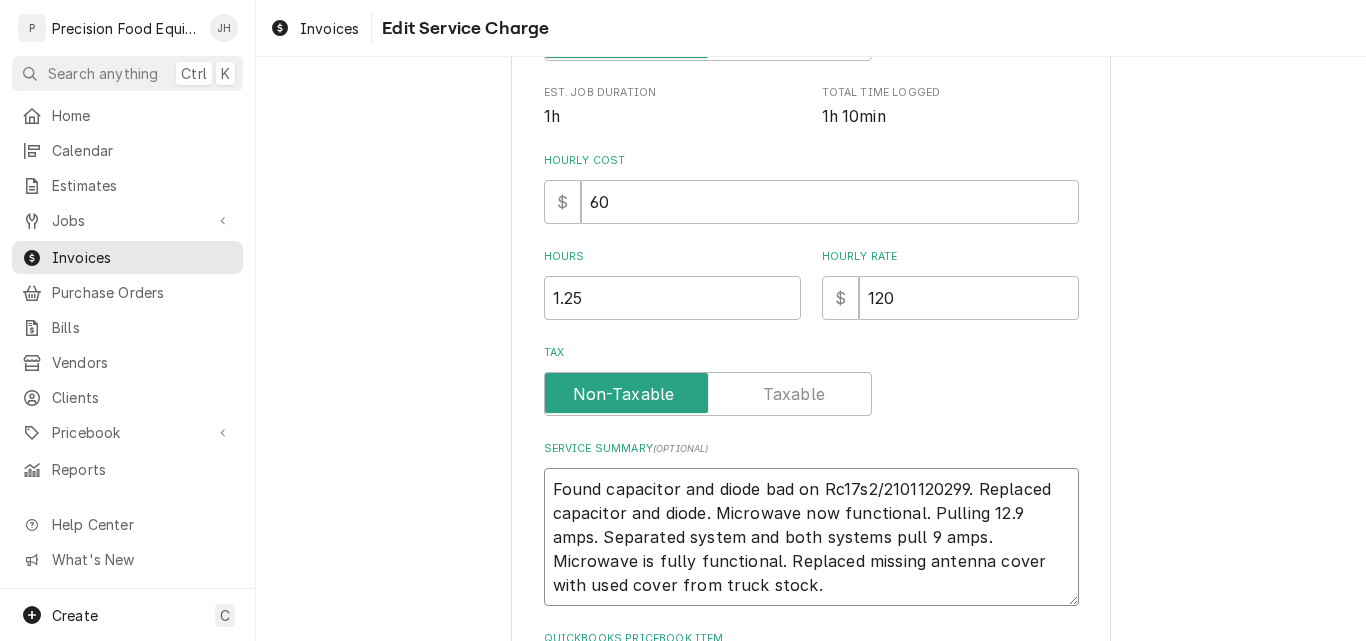 type on "x" 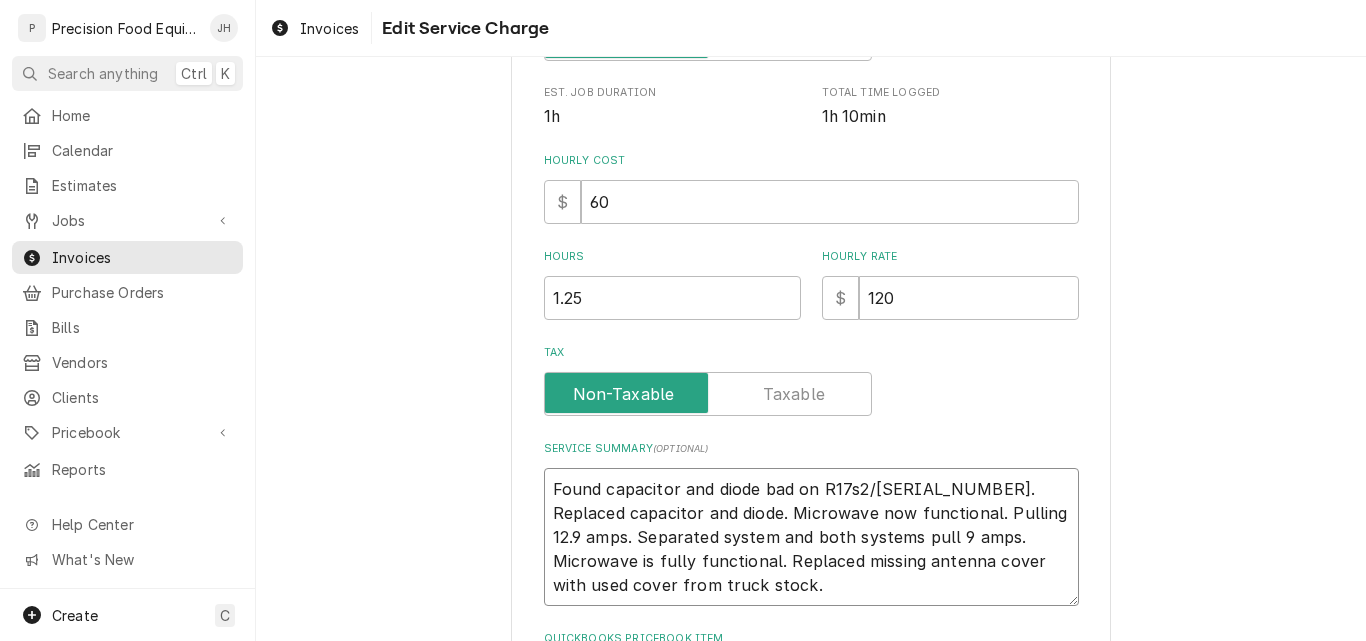 type on "x" 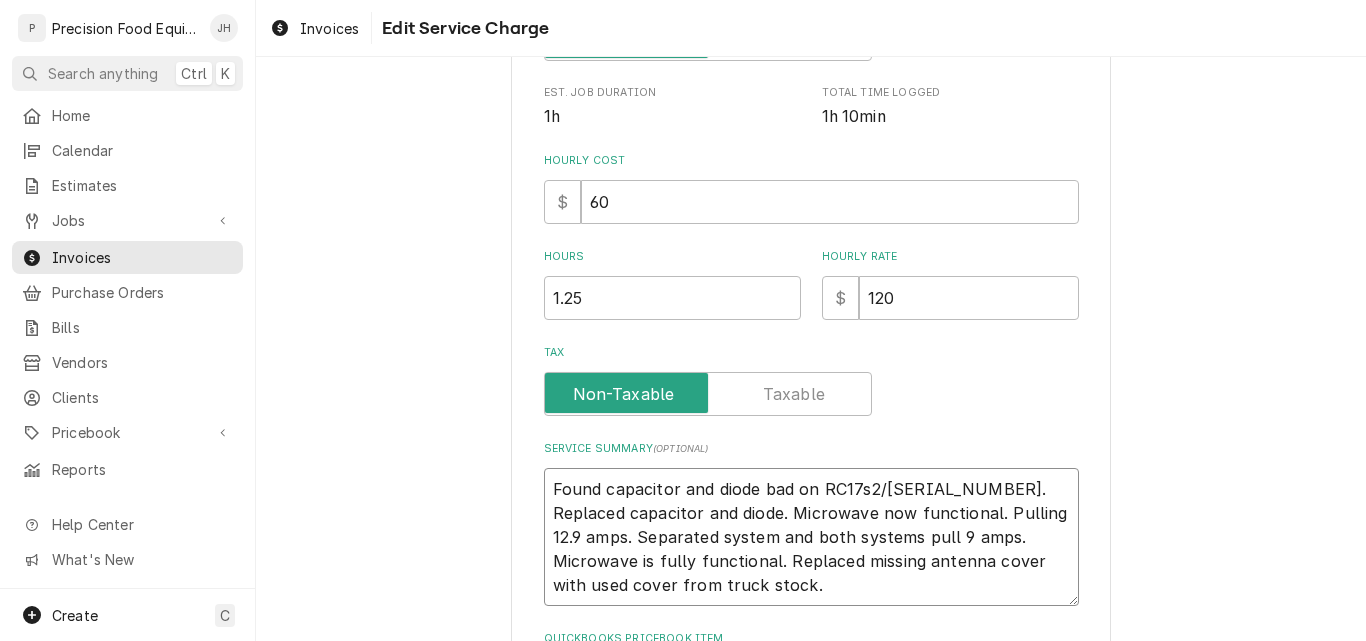 type on "x" 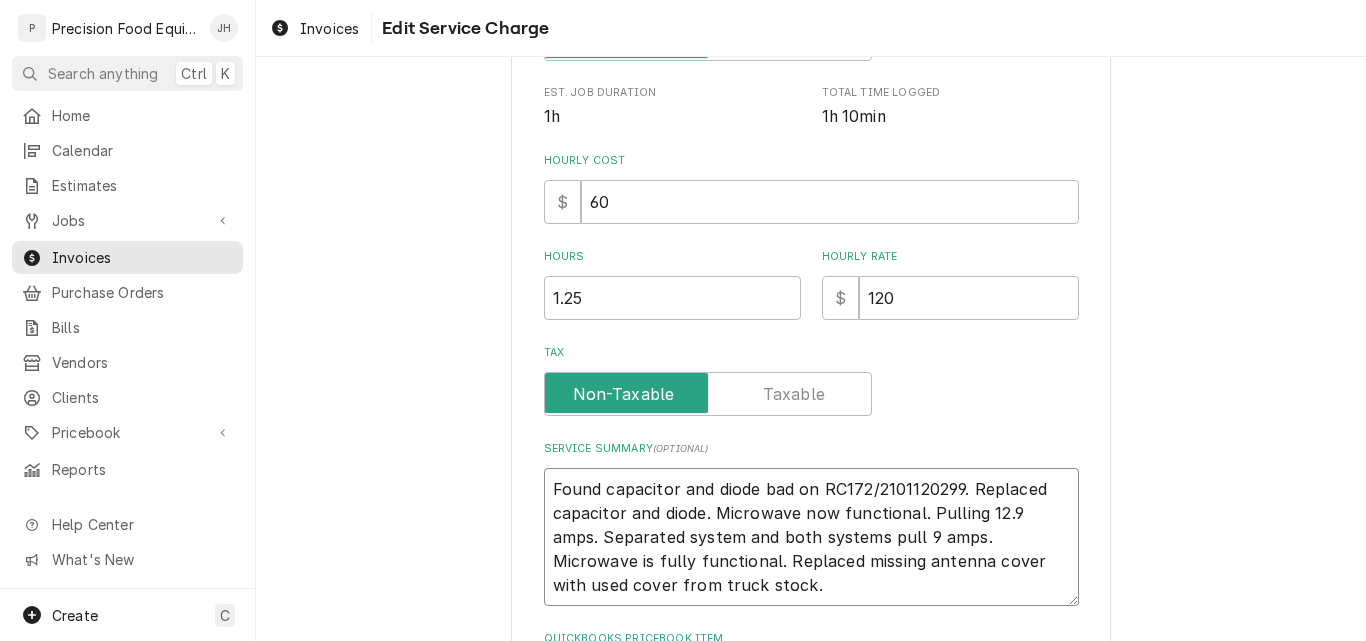 type on "x" 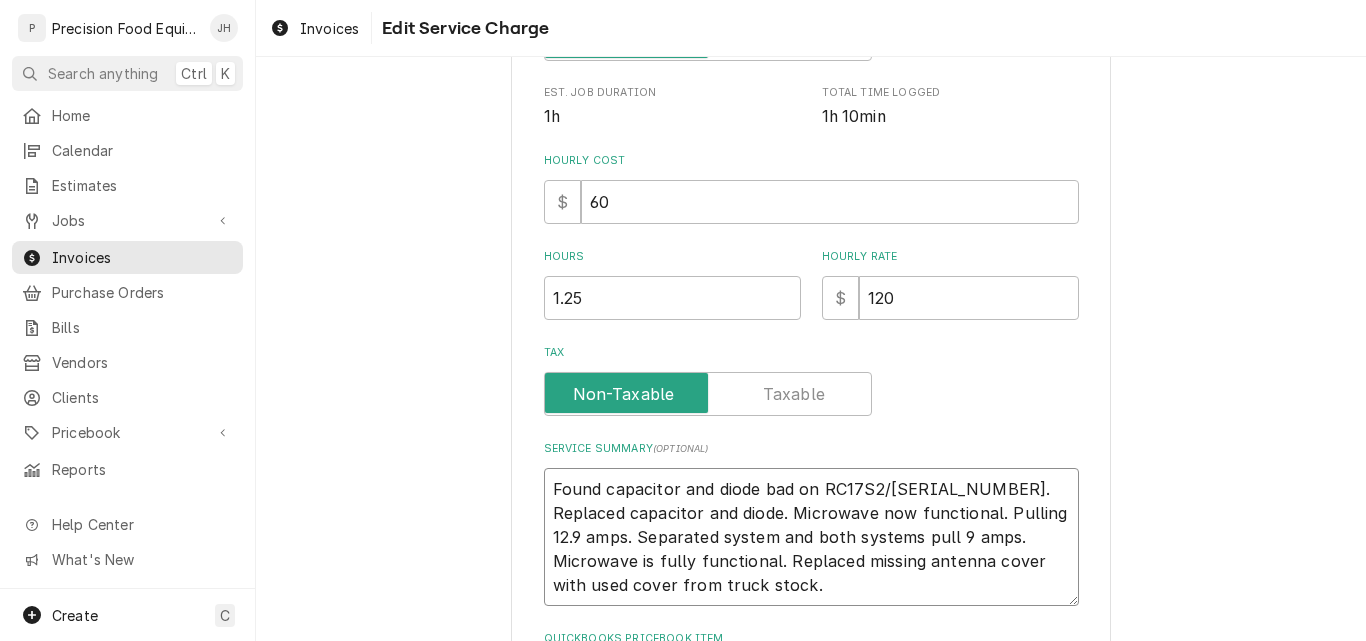 type on "x" 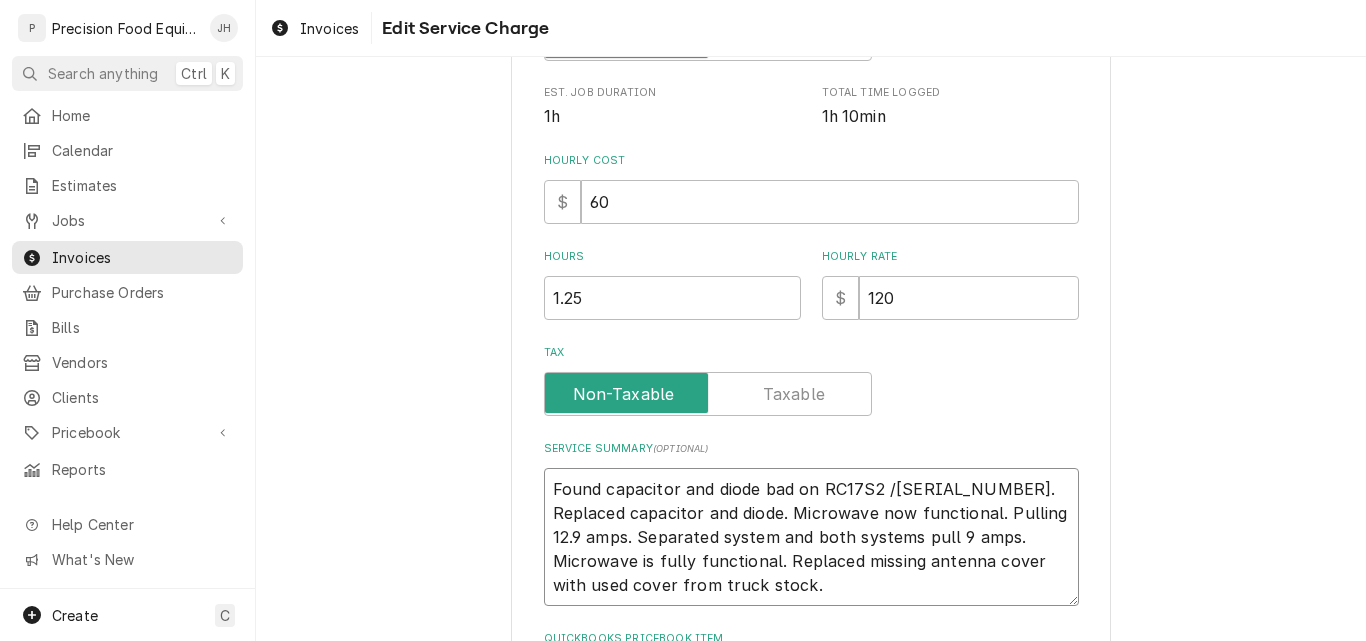 type on "x" 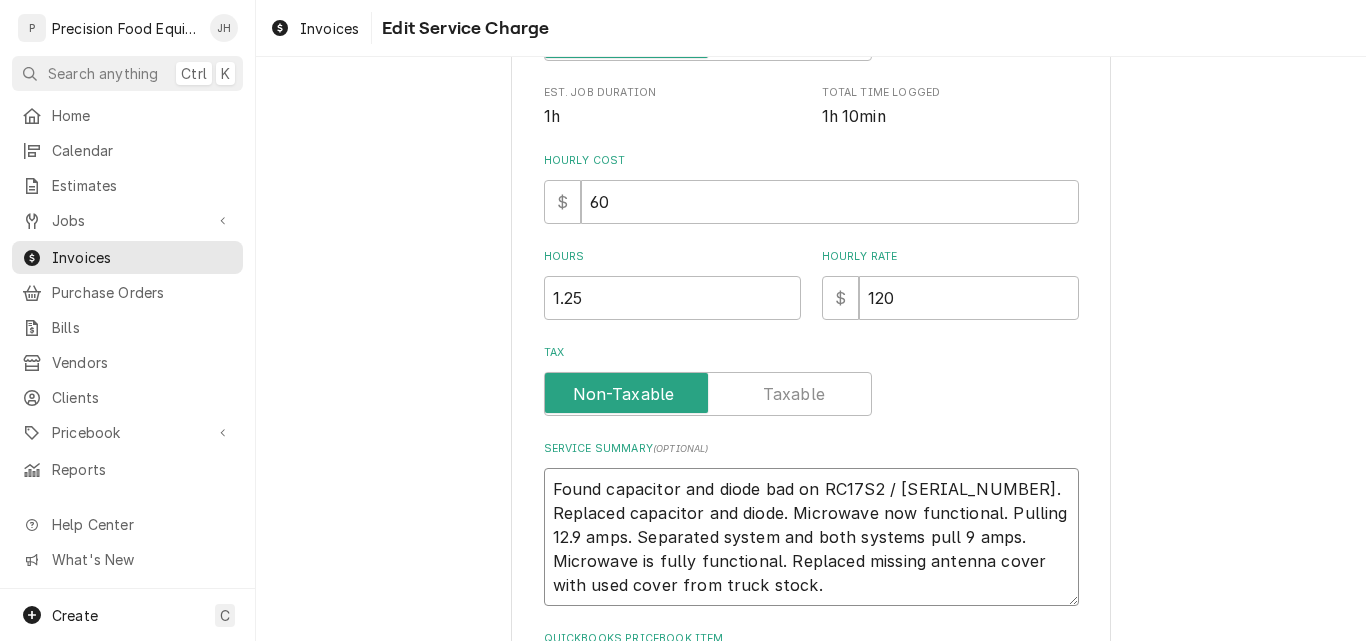 type on "x" 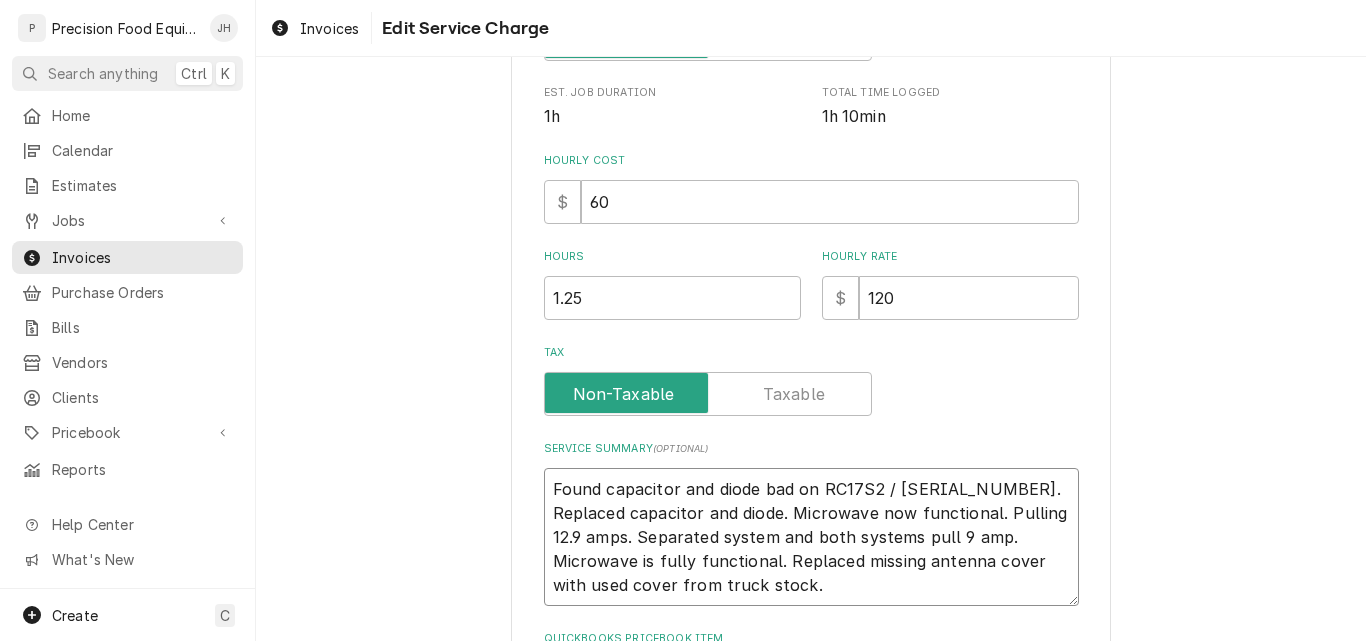 type on "x" 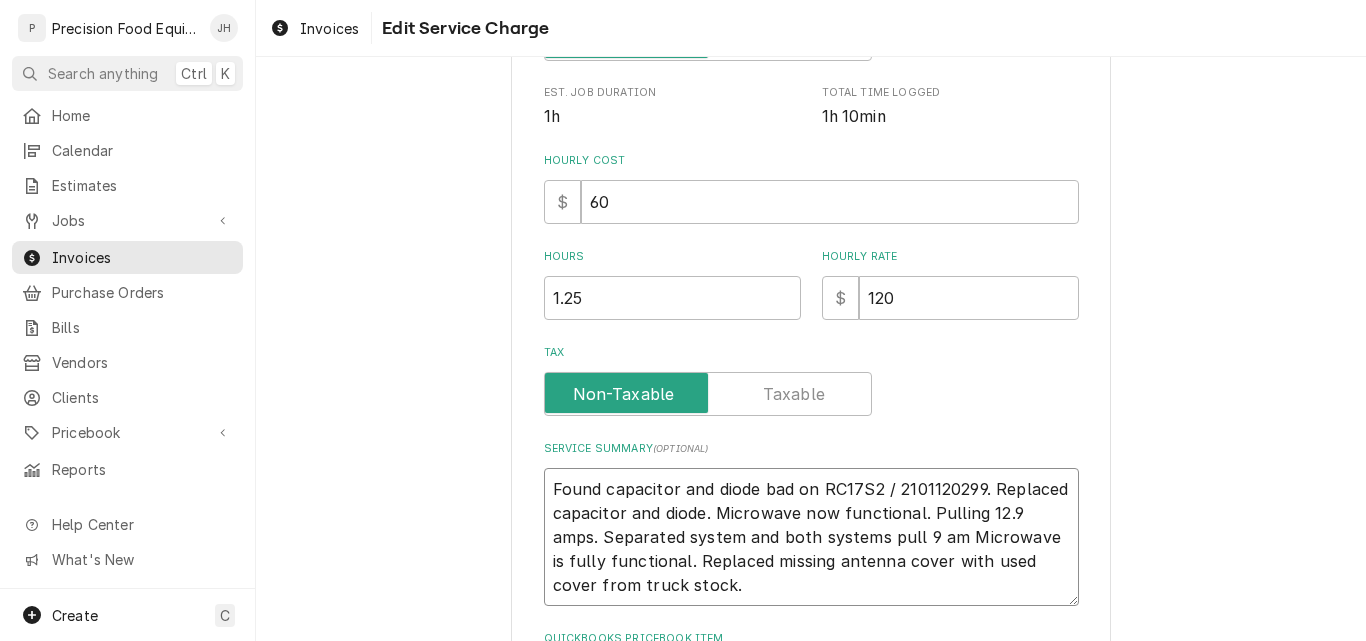 type on "x" 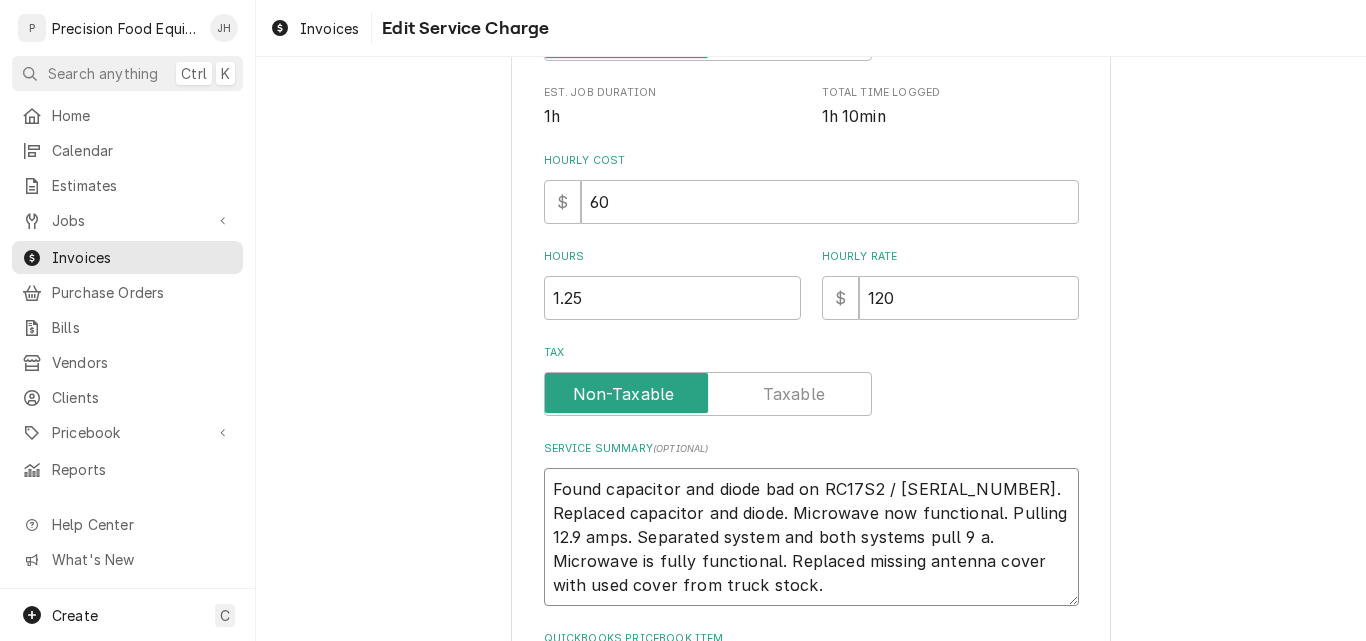 type on "x" 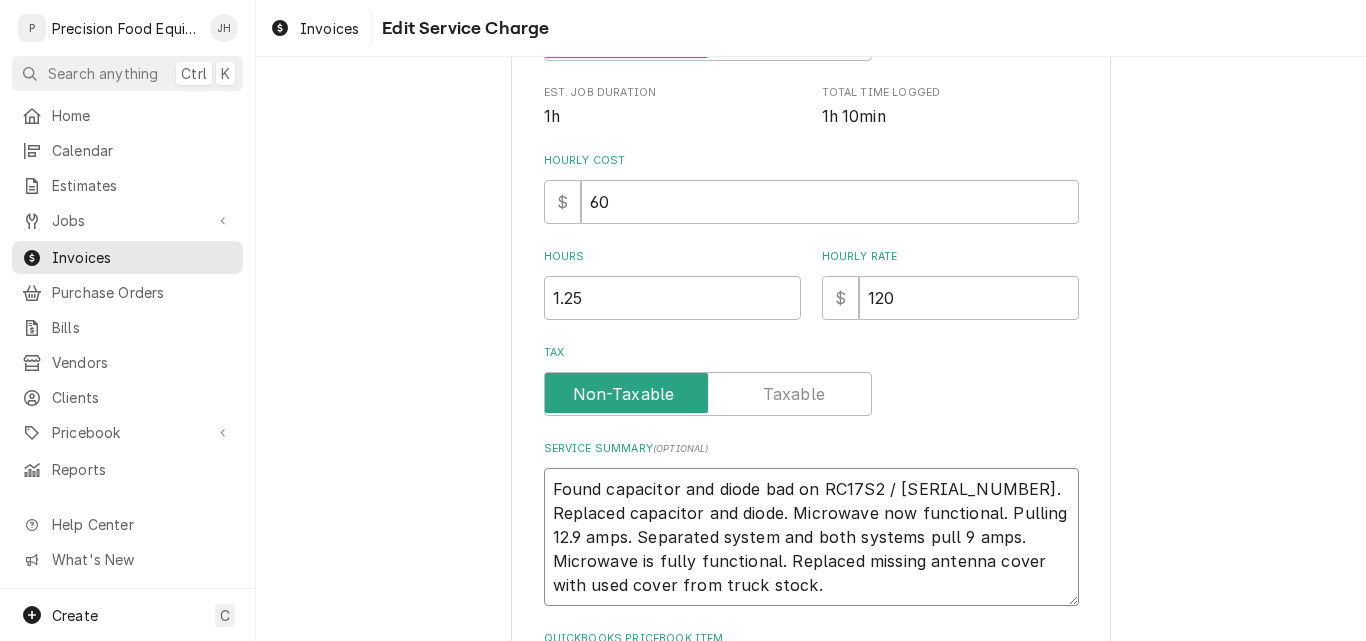 type on "x" 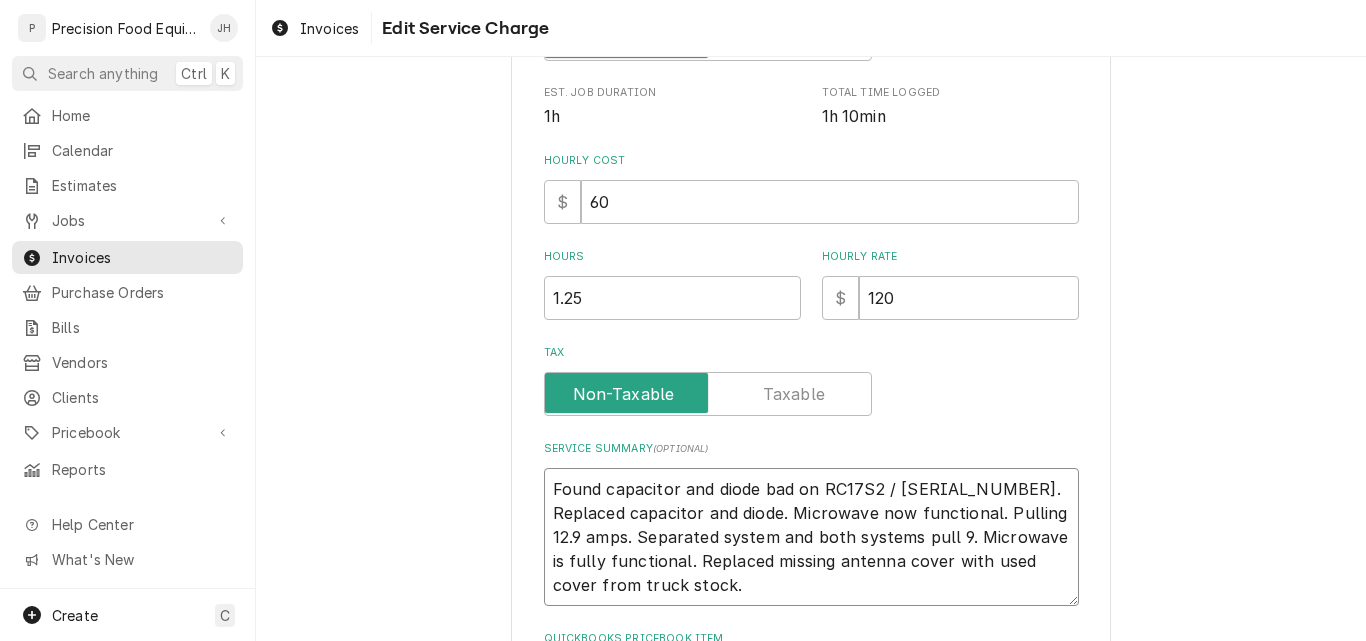 type on "x" 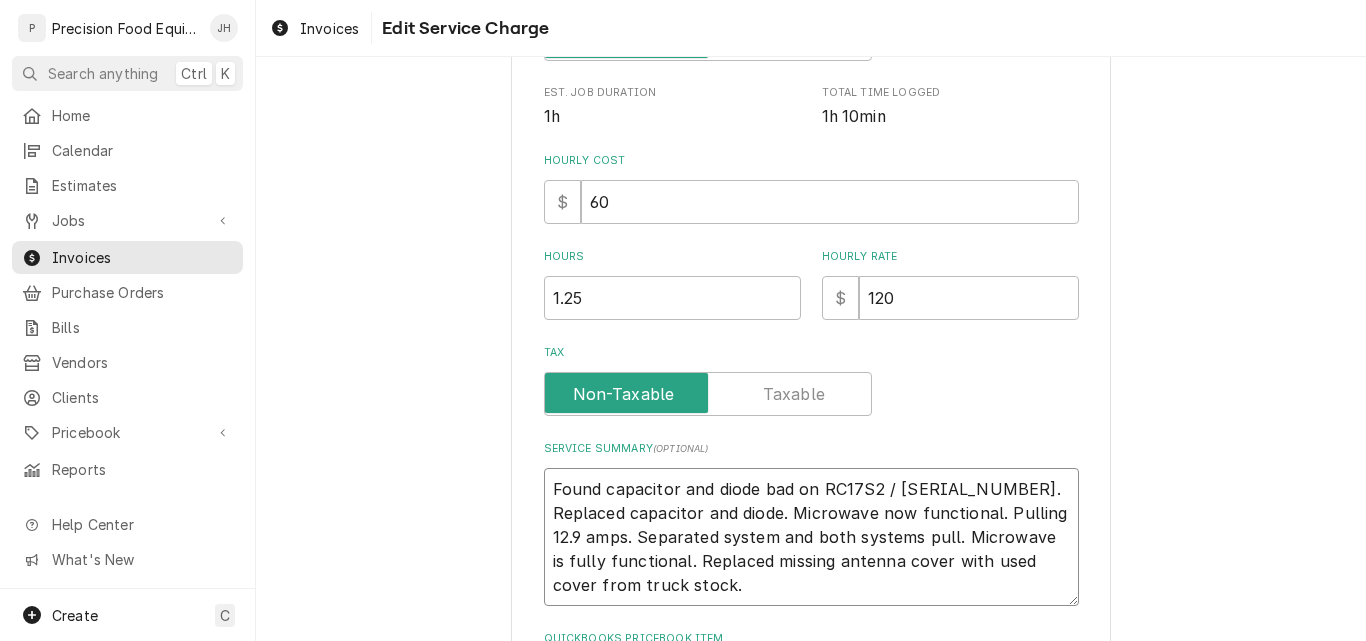 type on "x" 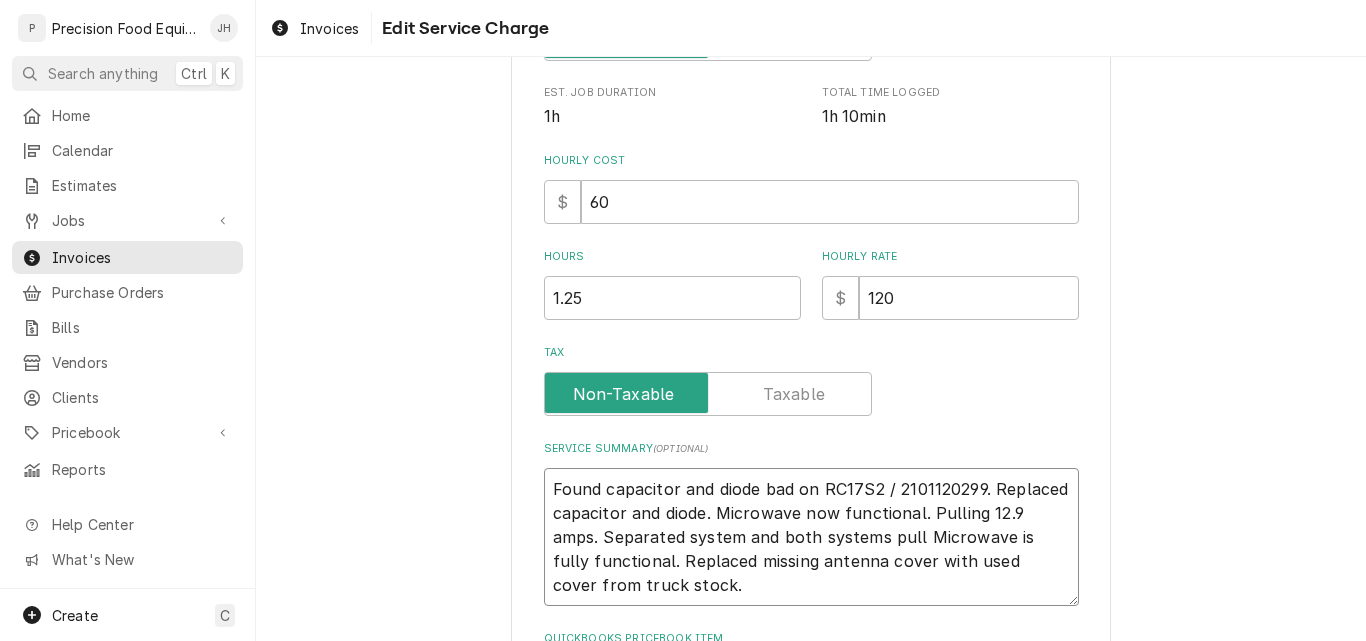 type on "x" 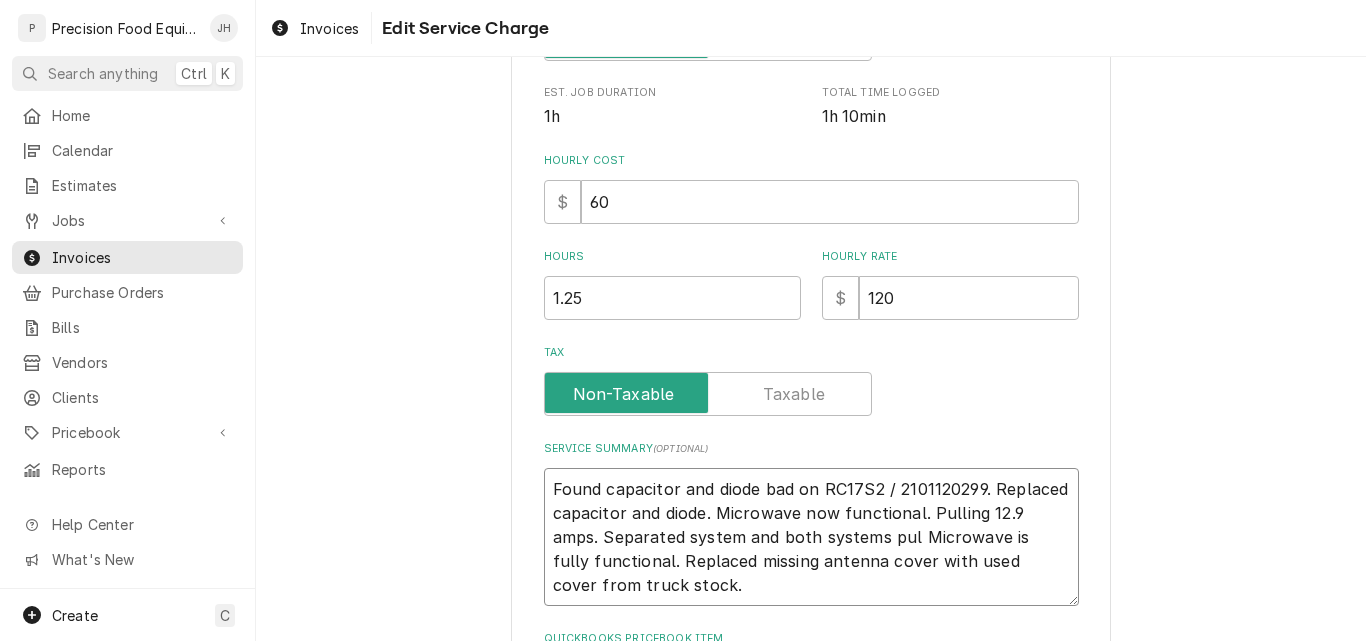 type on "x" 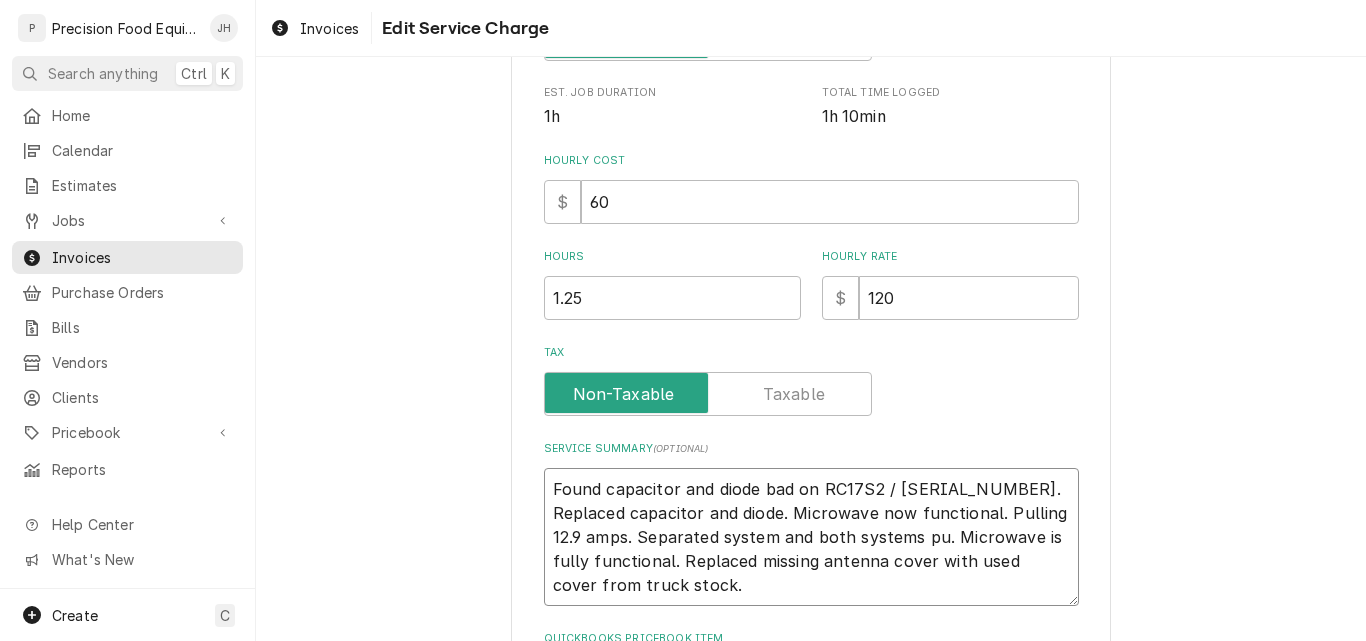 type on "x" 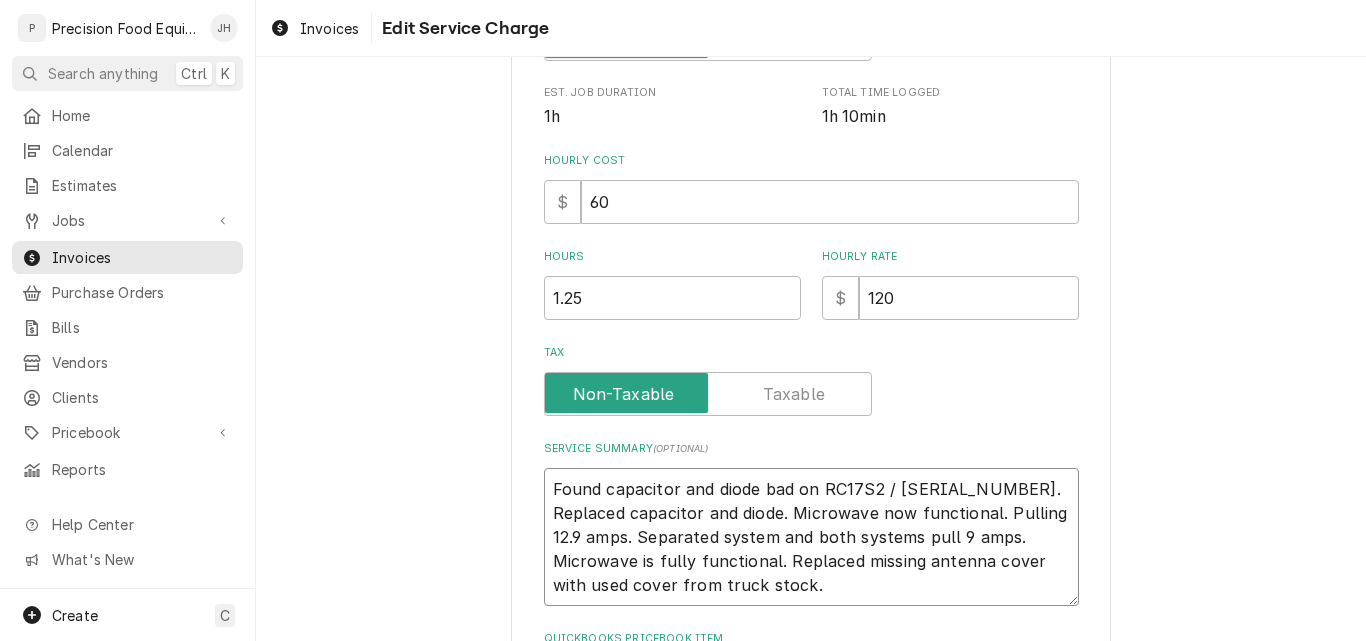 type on "x" 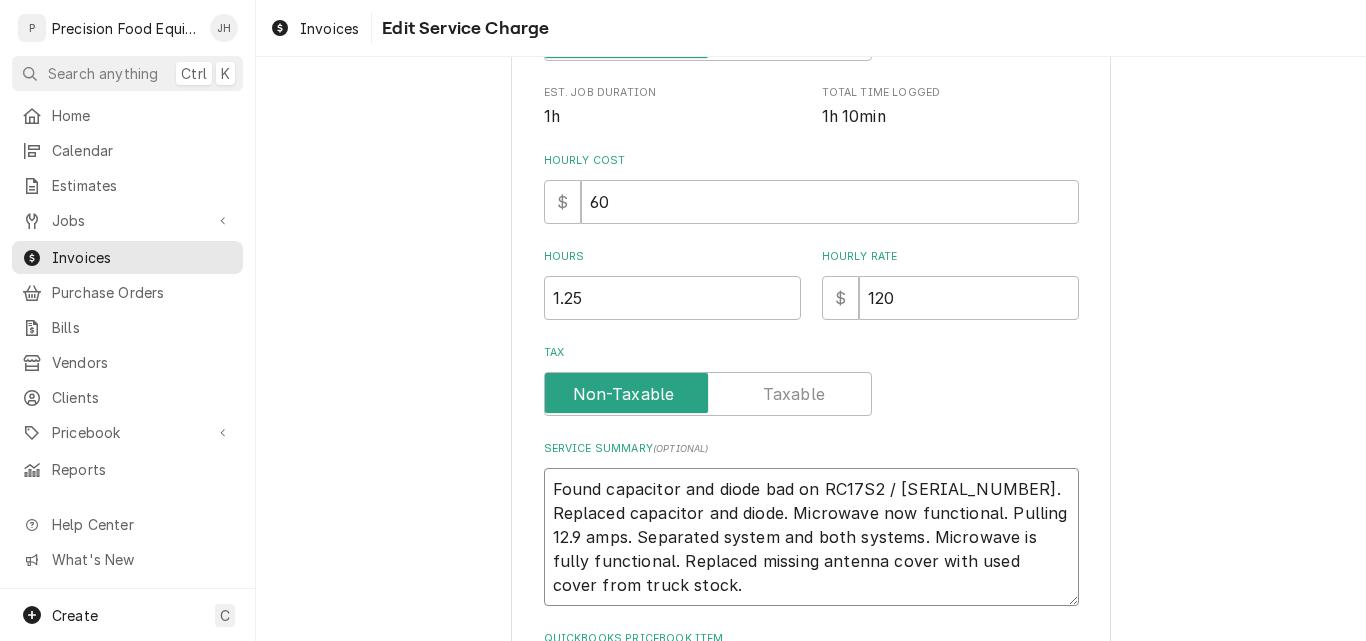 type on "x" 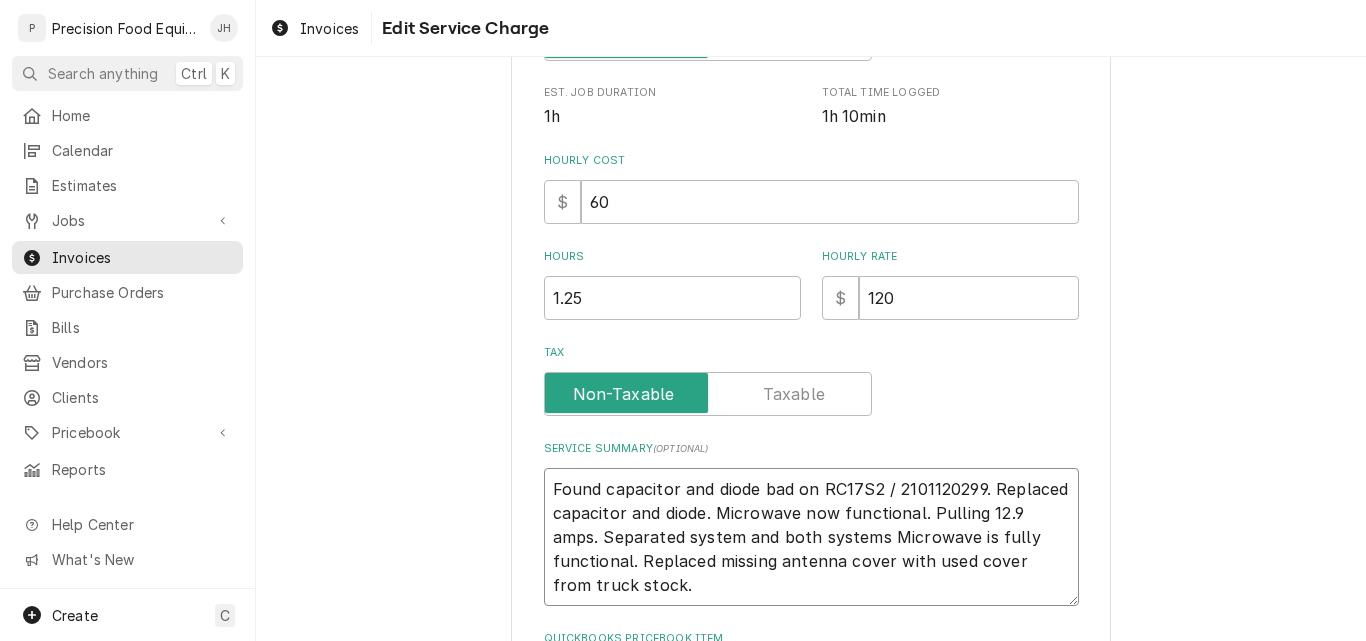 type on "x" 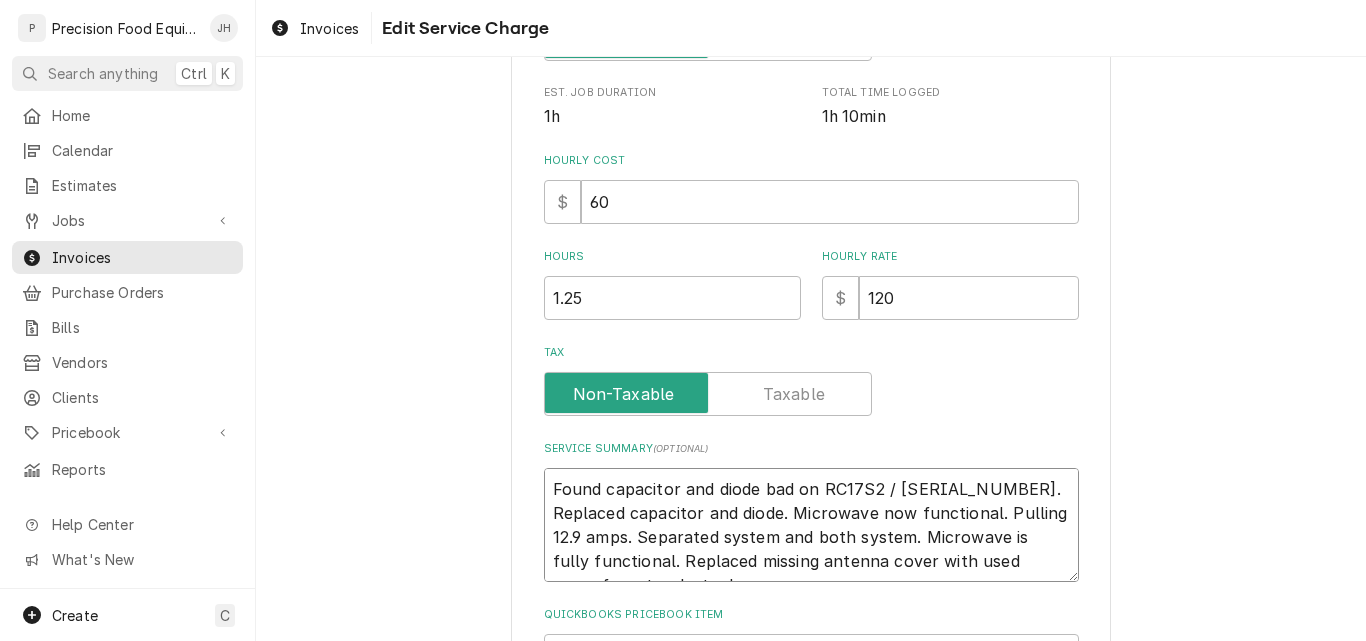 type on "x" 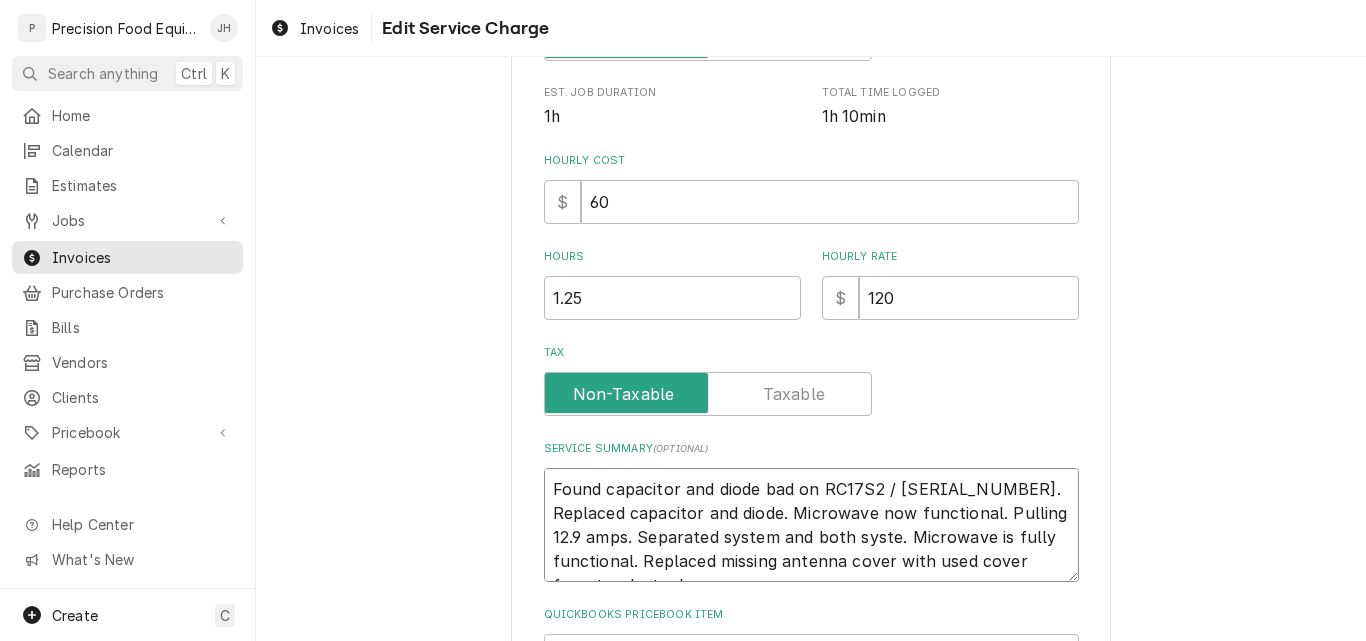 type on "x" 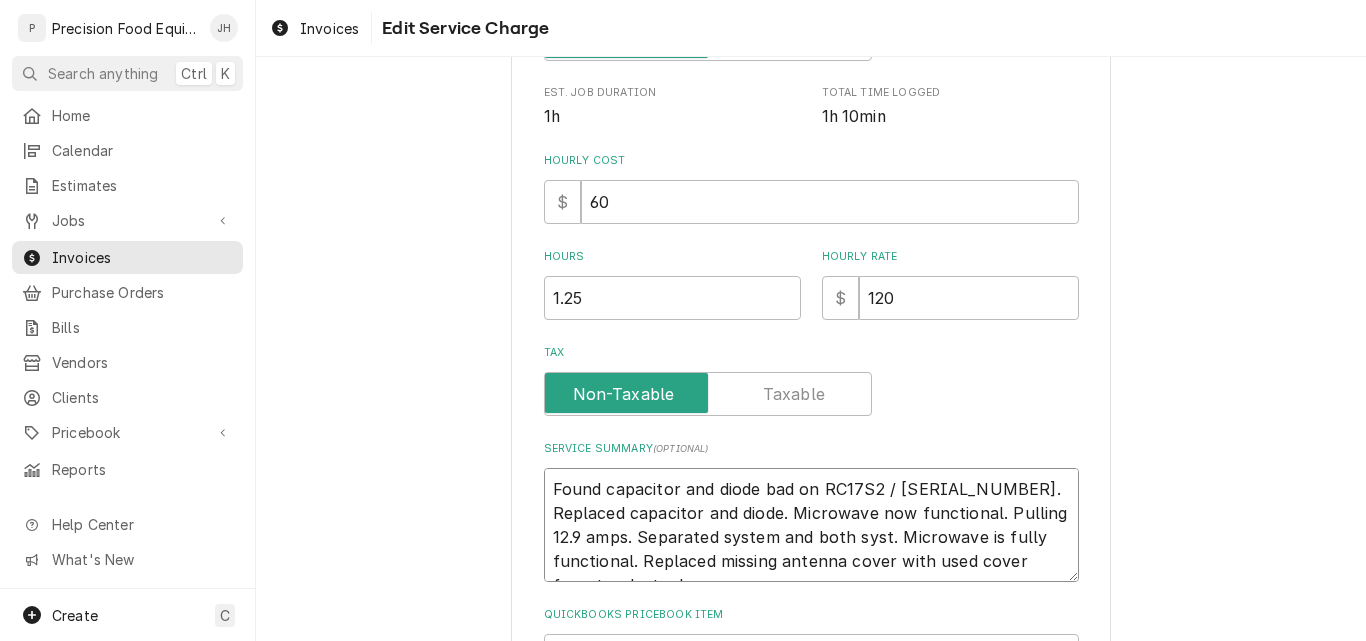 type on "x" 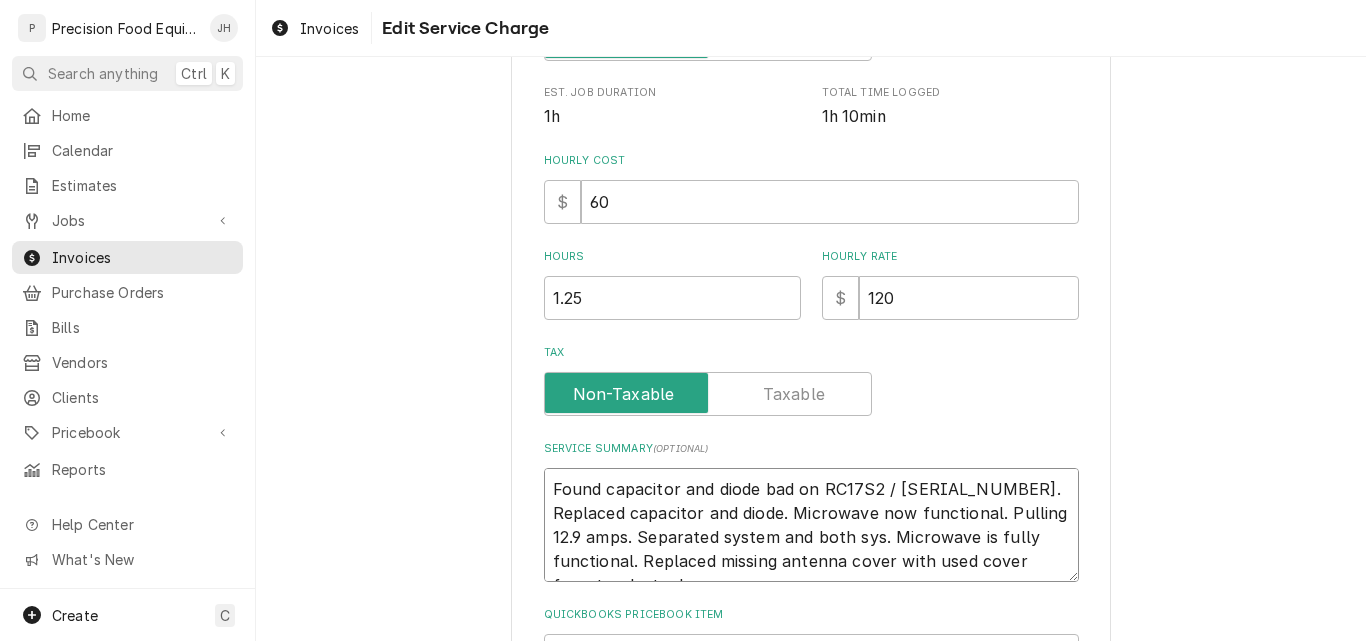 type on "x" 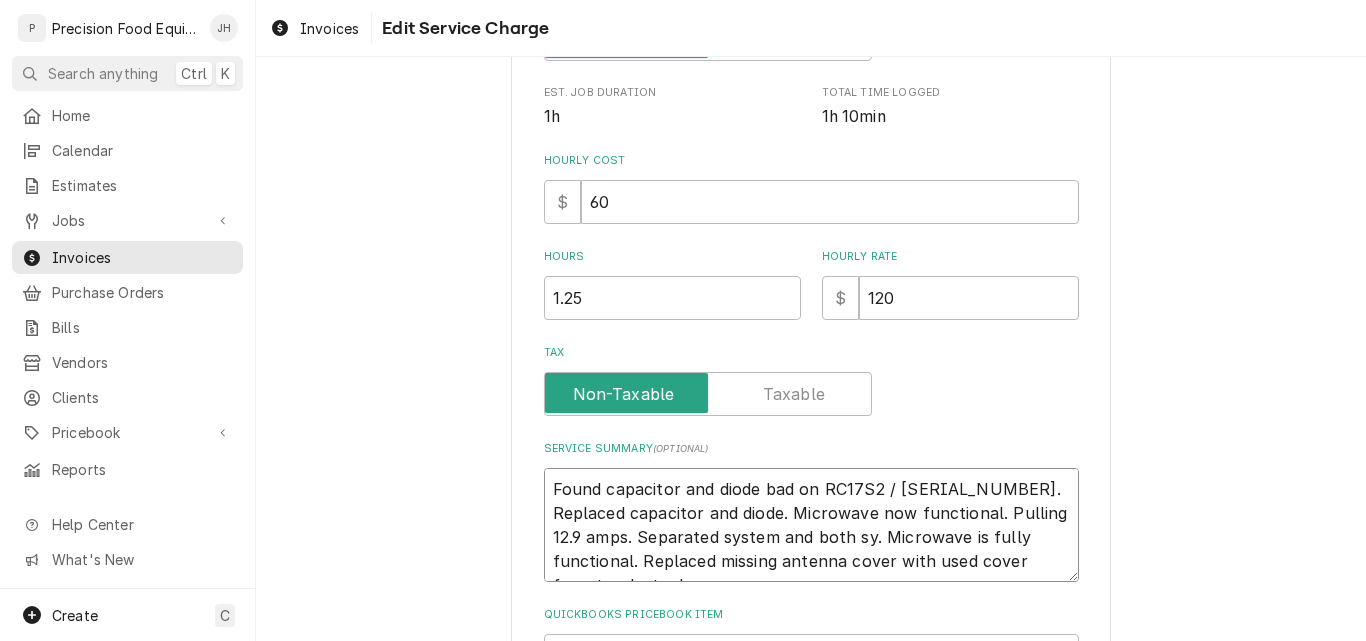 type on "x" 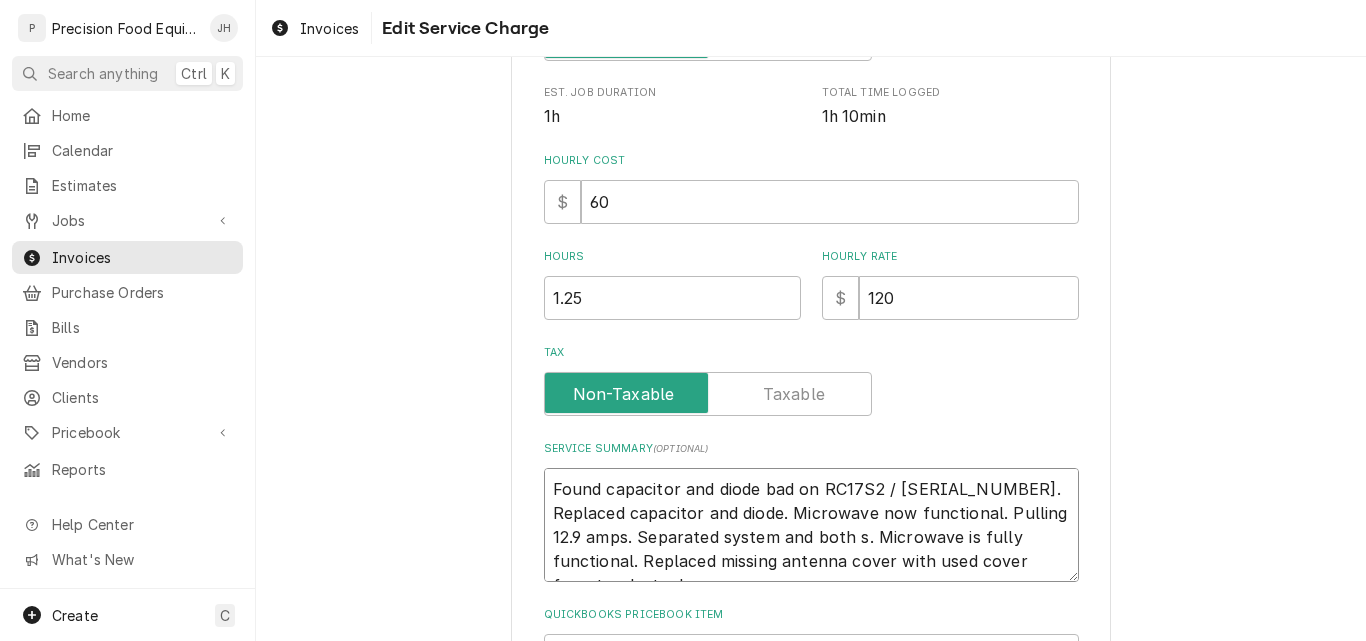 type on "x" 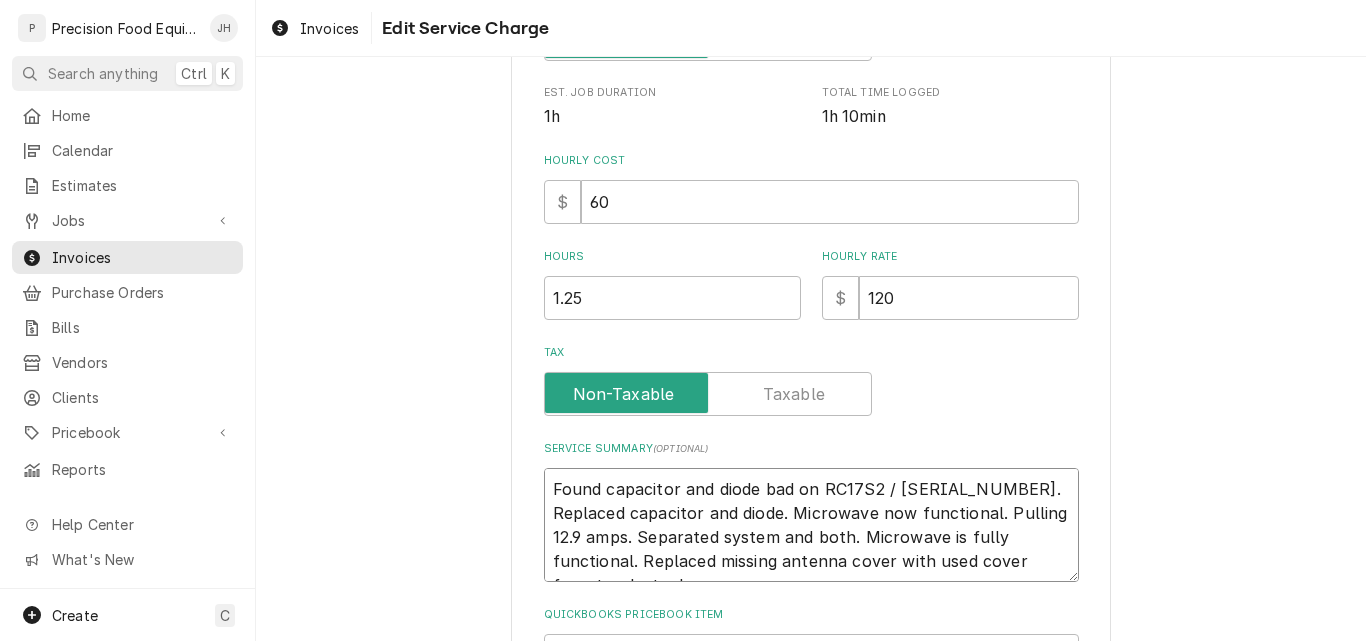 type on "x" 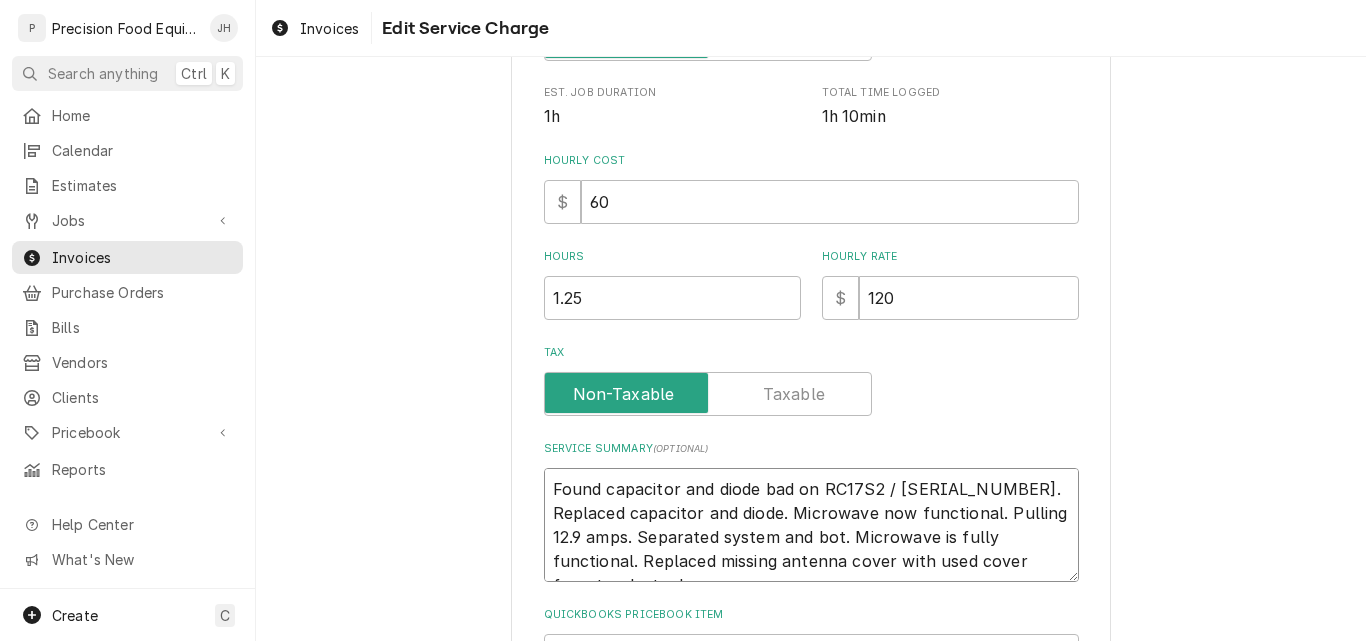 type on "x" 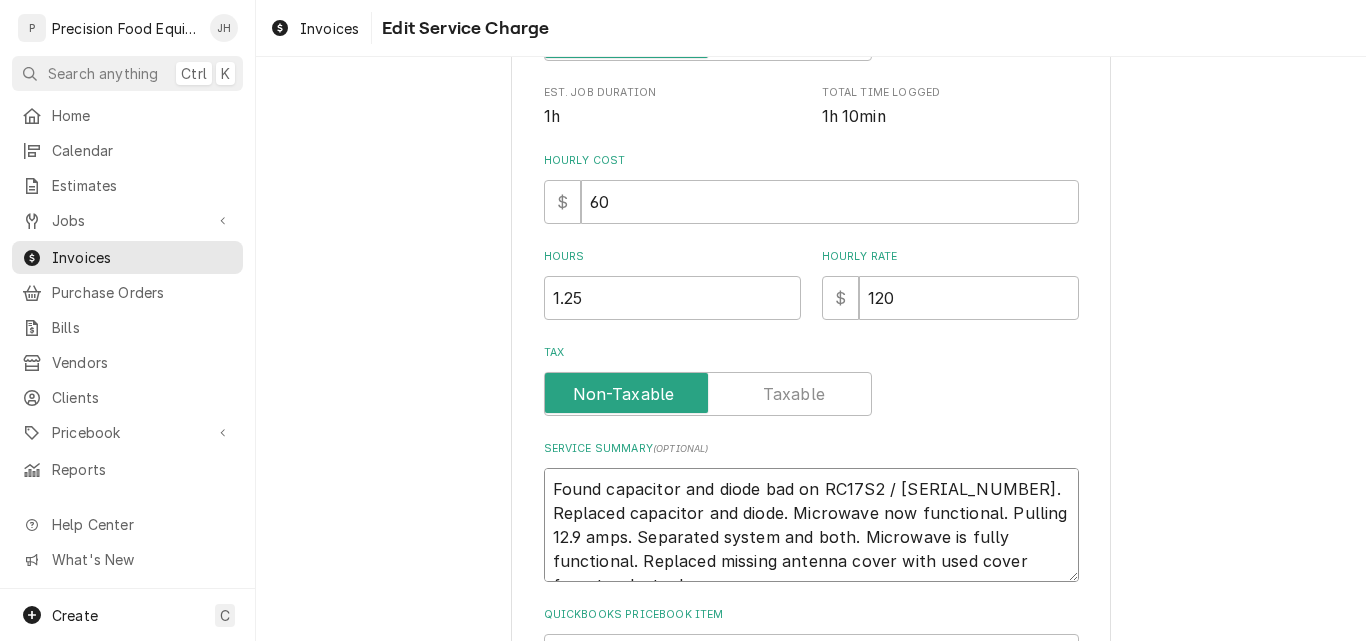 type on "x" 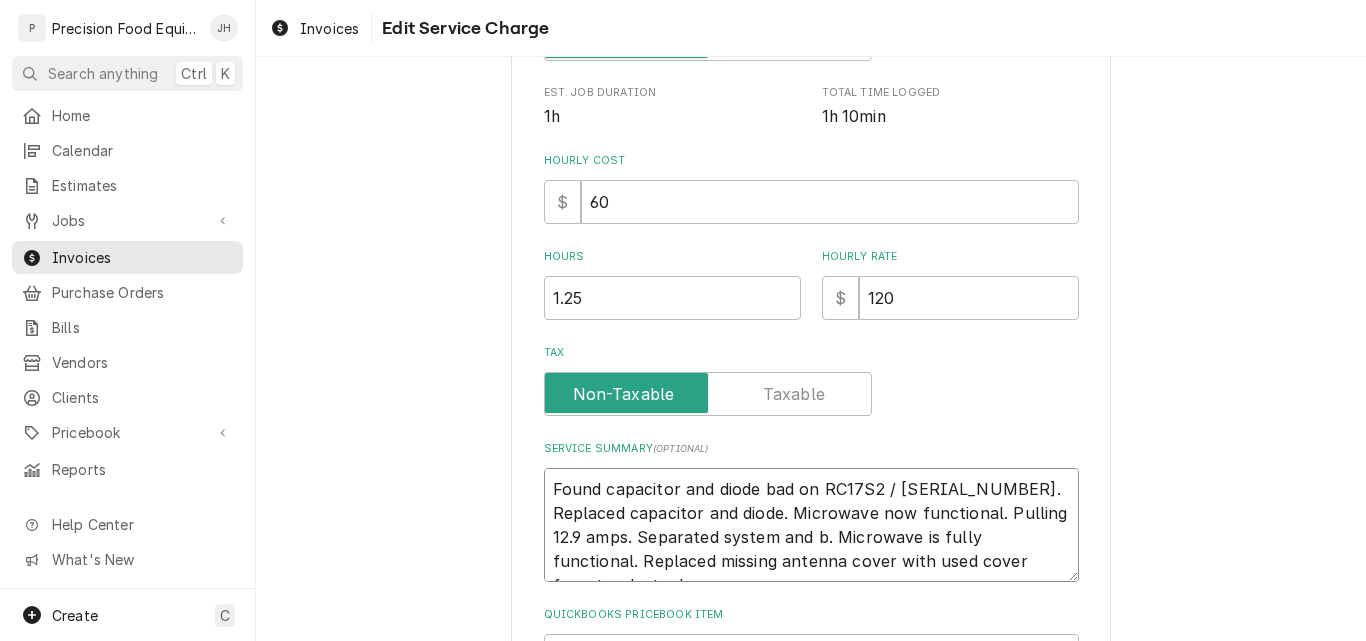 type on "x" 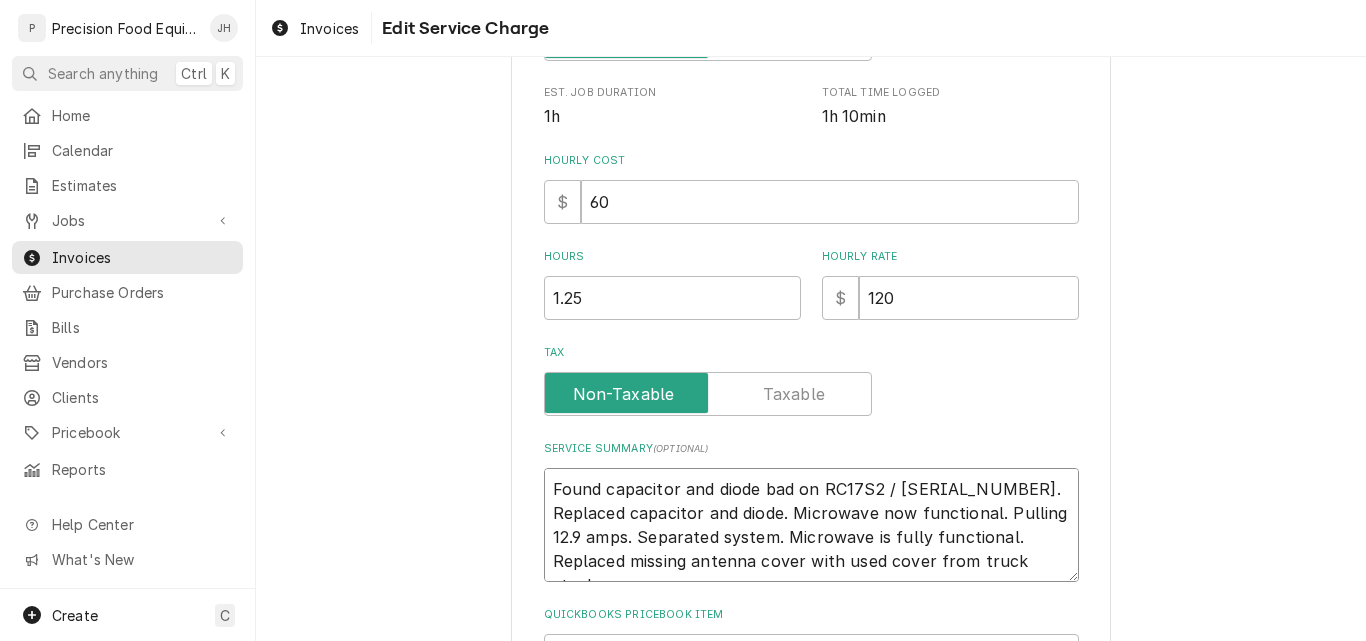 type on "x" 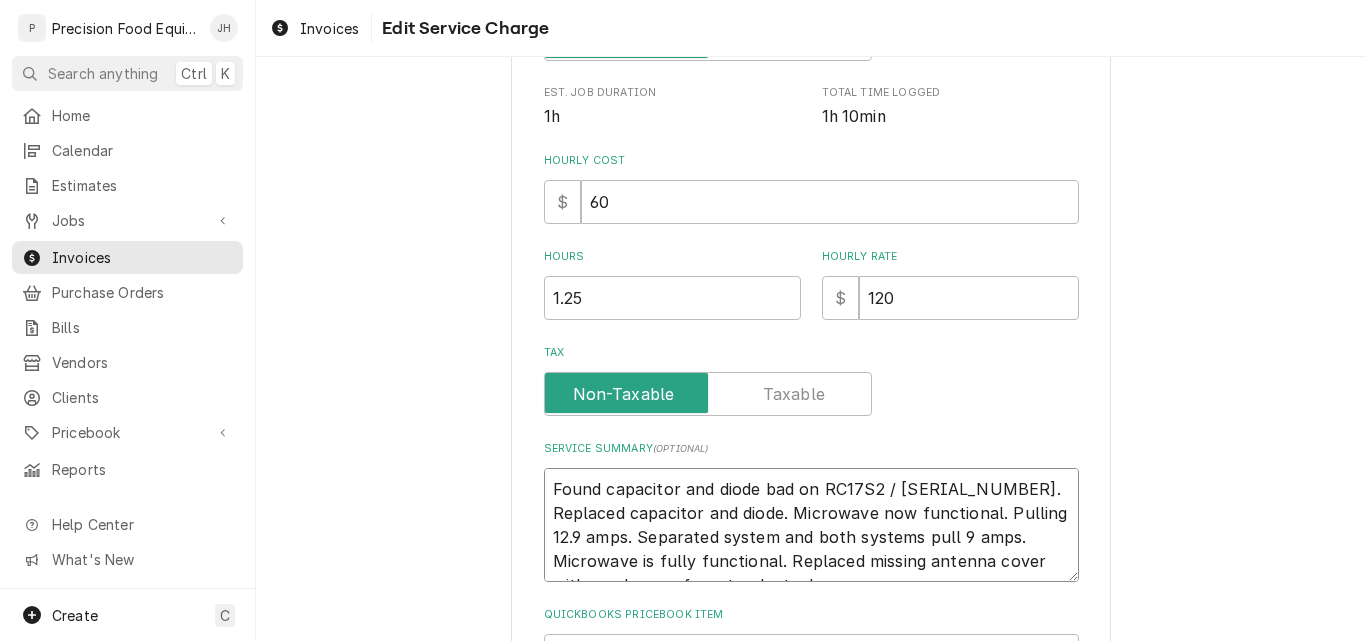 type on "x" 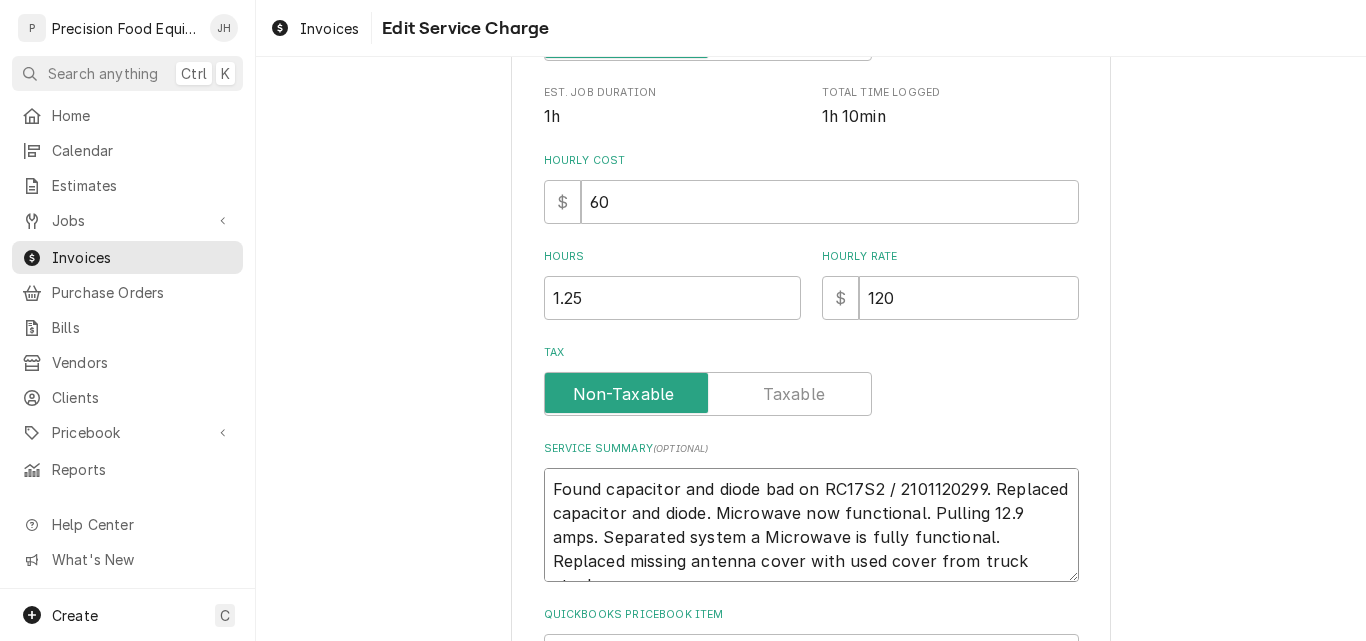type on "x" 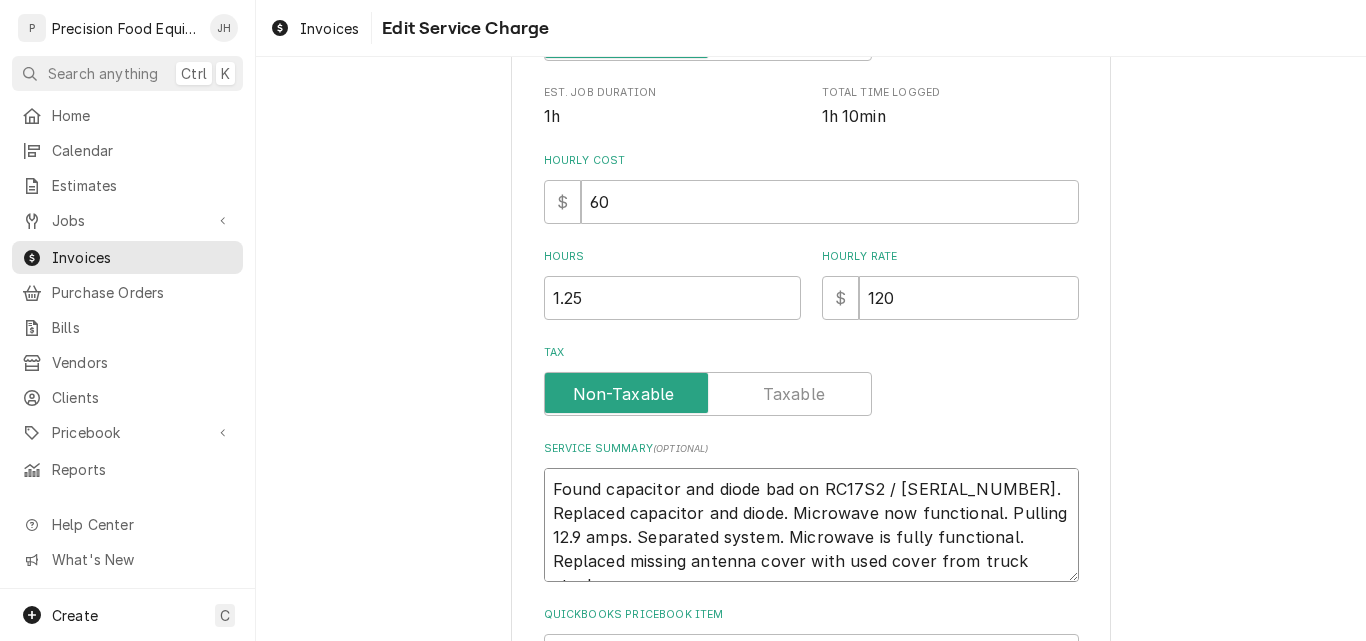 type on "x" 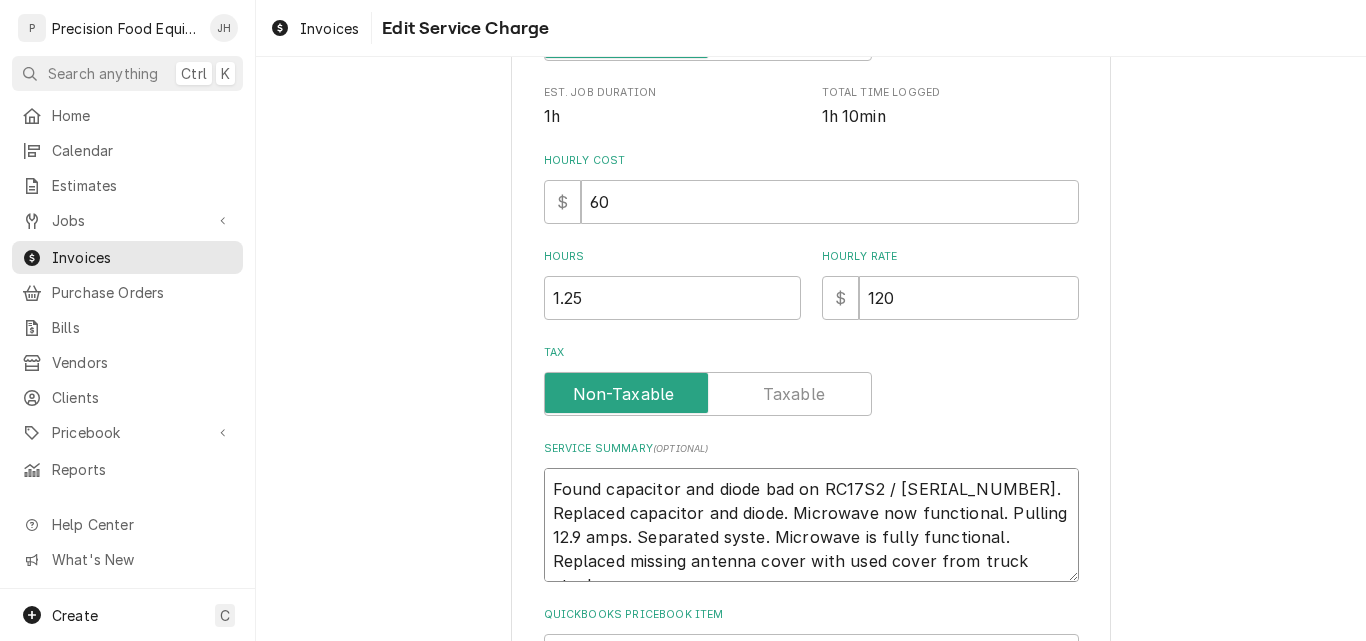 type on "x" 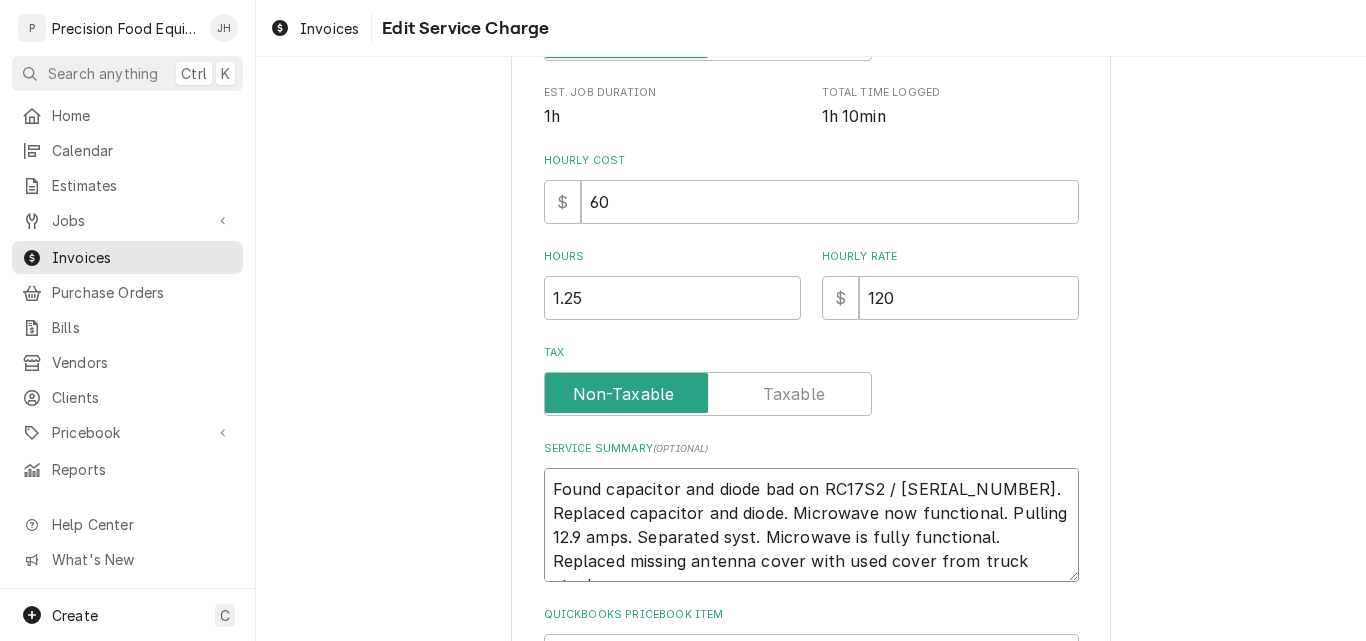 type on "x" 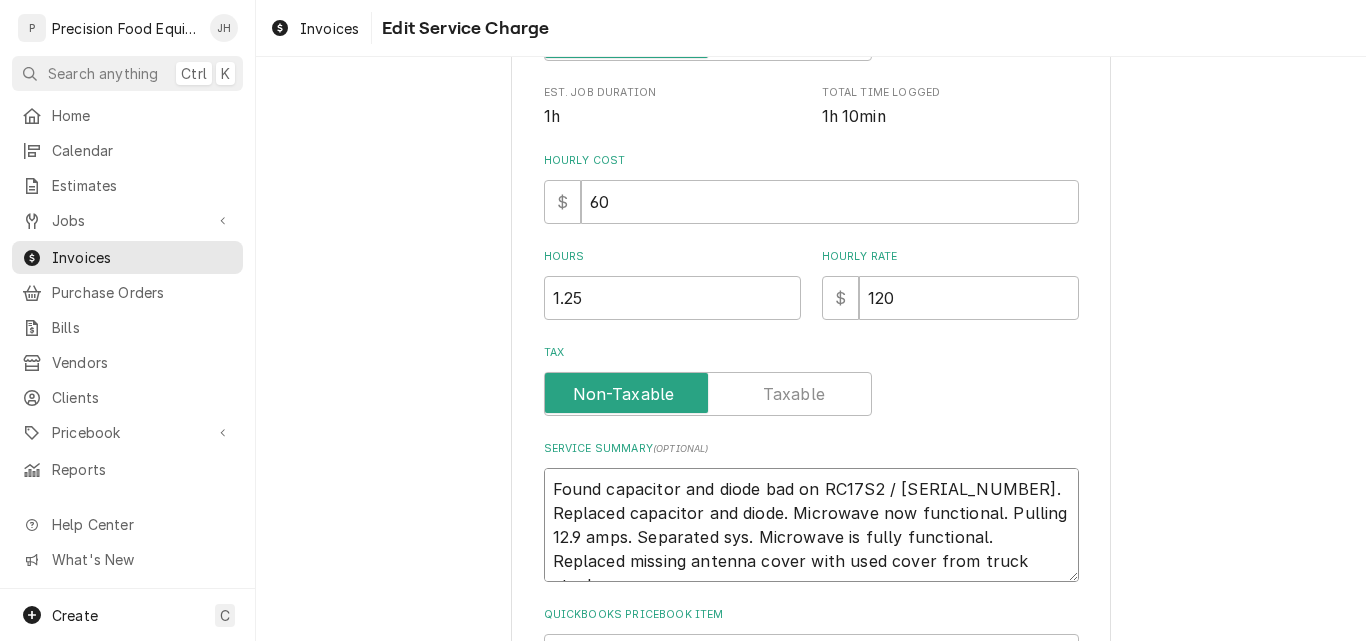 type on "x" 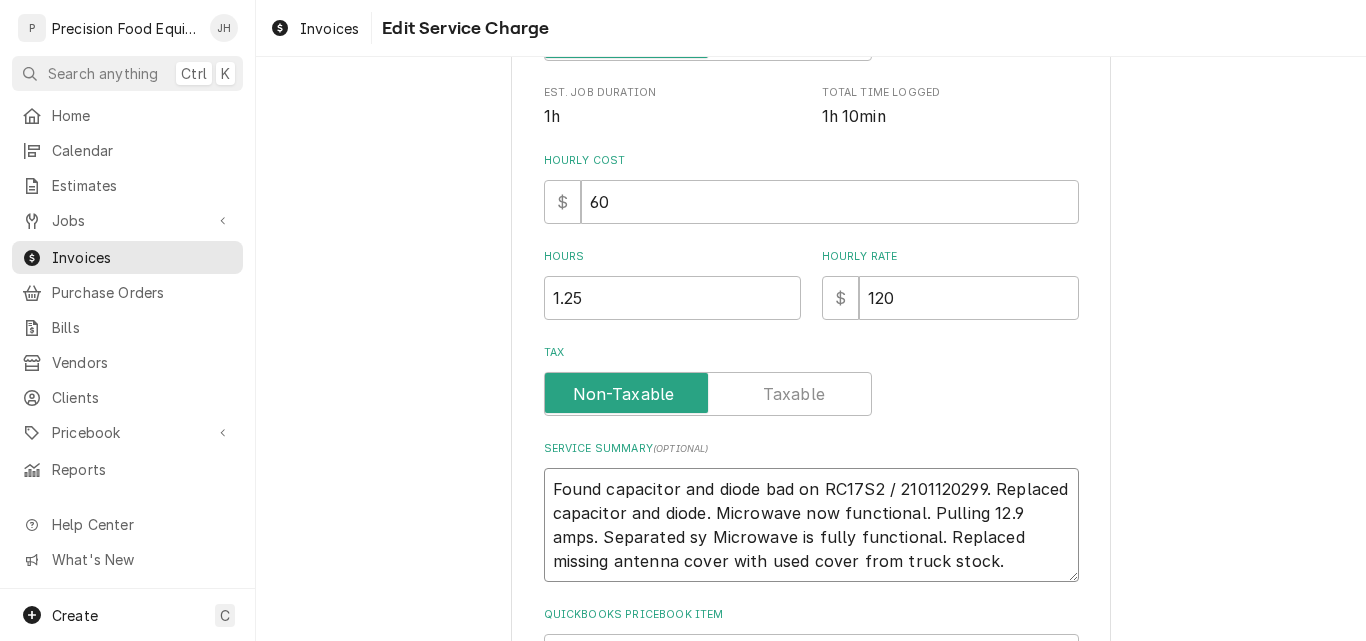 type on "x" 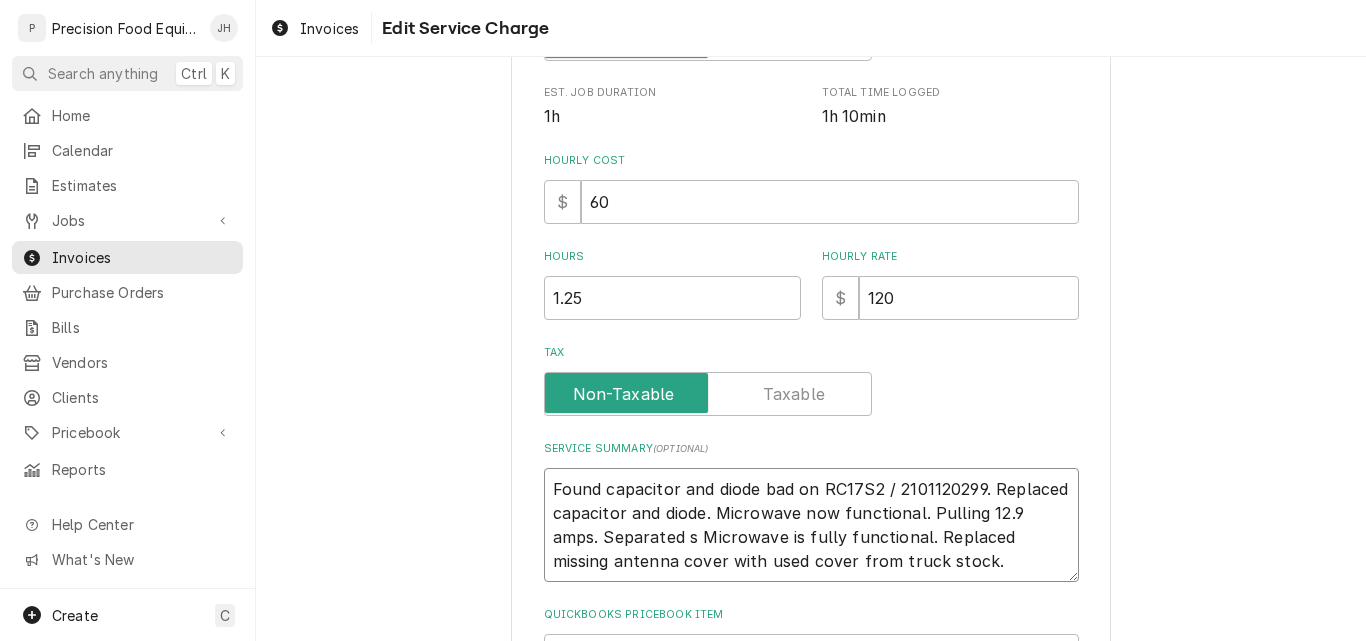type on "x" 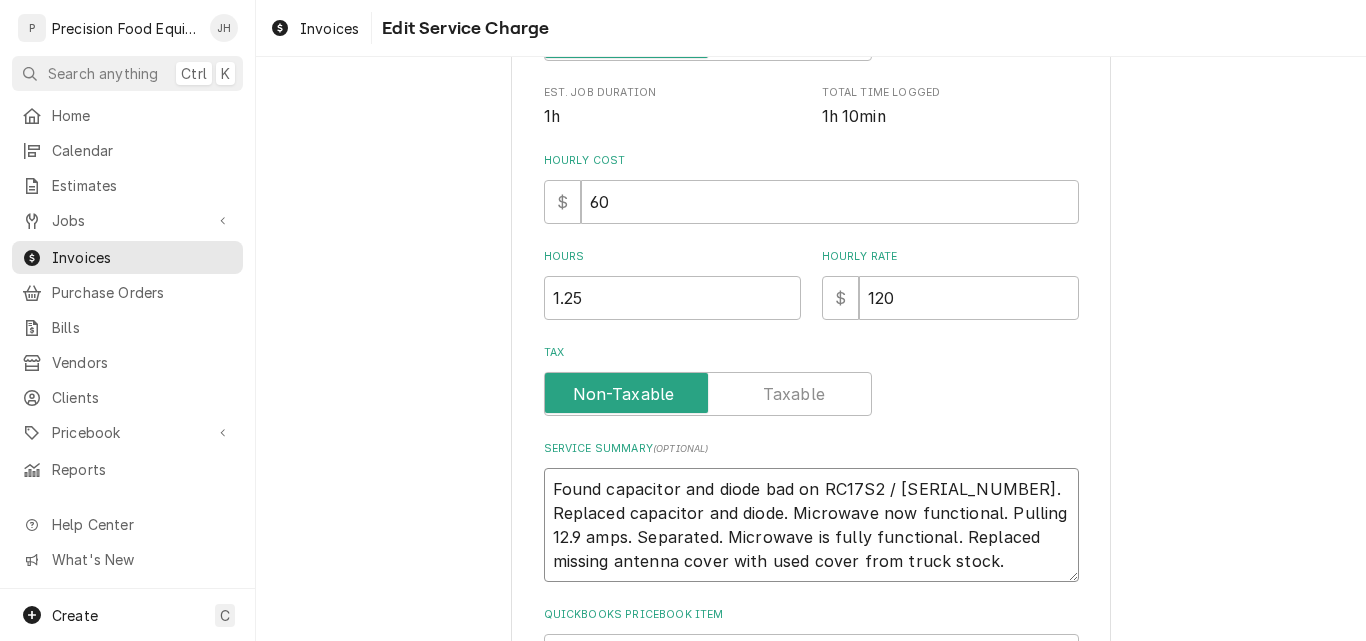 type on "x" 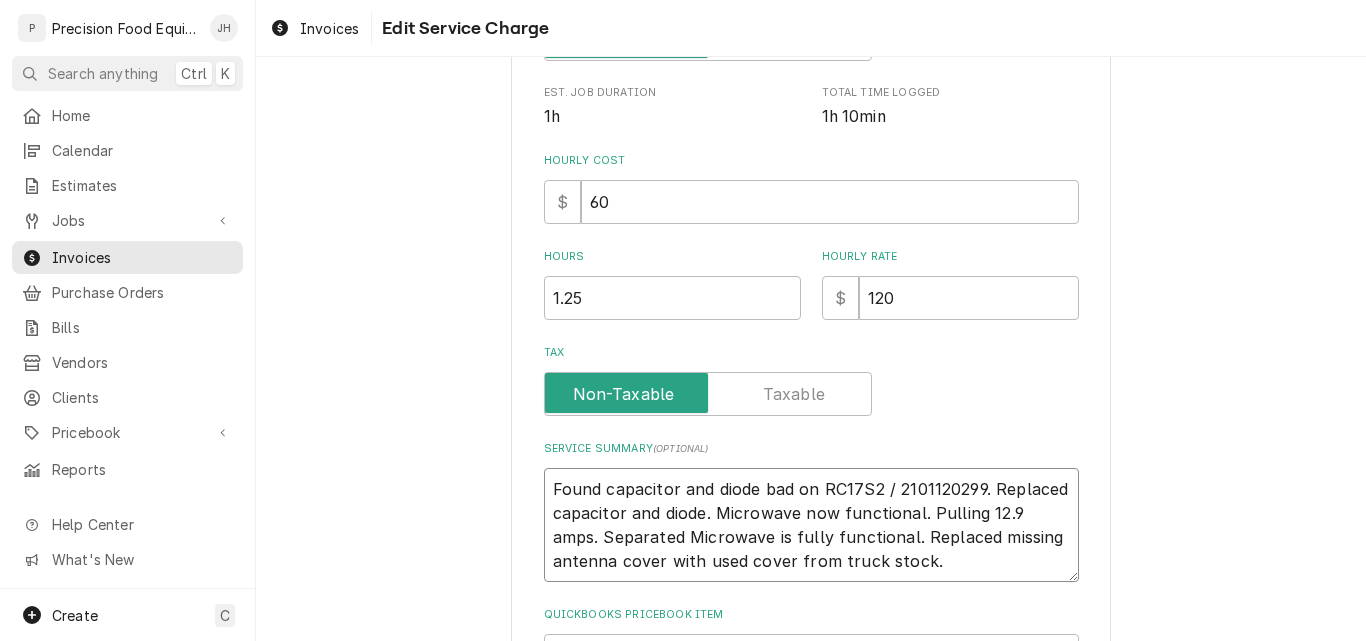 type on "x" 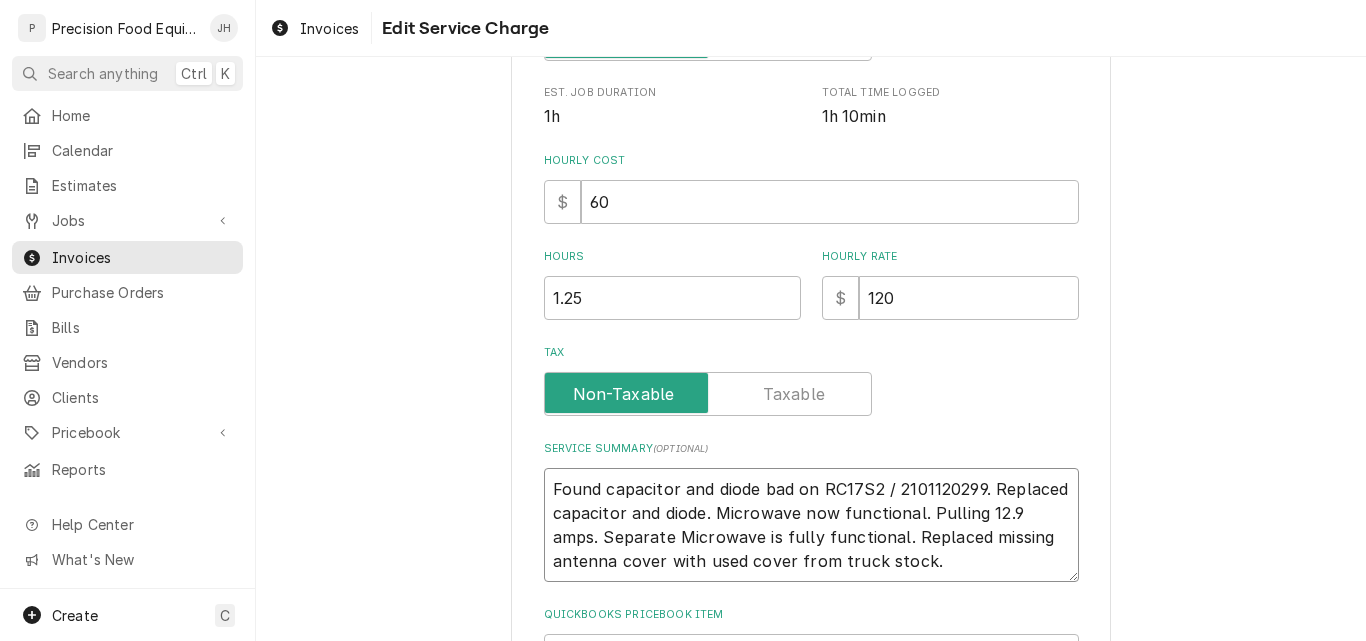 type on "Found capacitor and diode bad on RC17S2 / 2101120299. Replaced capacitor and diode. Microwave now functional. Pulling 12.9 amps. Separat Microwave is fully functional. Replaced missing antenna cover with used cover from truck stock." 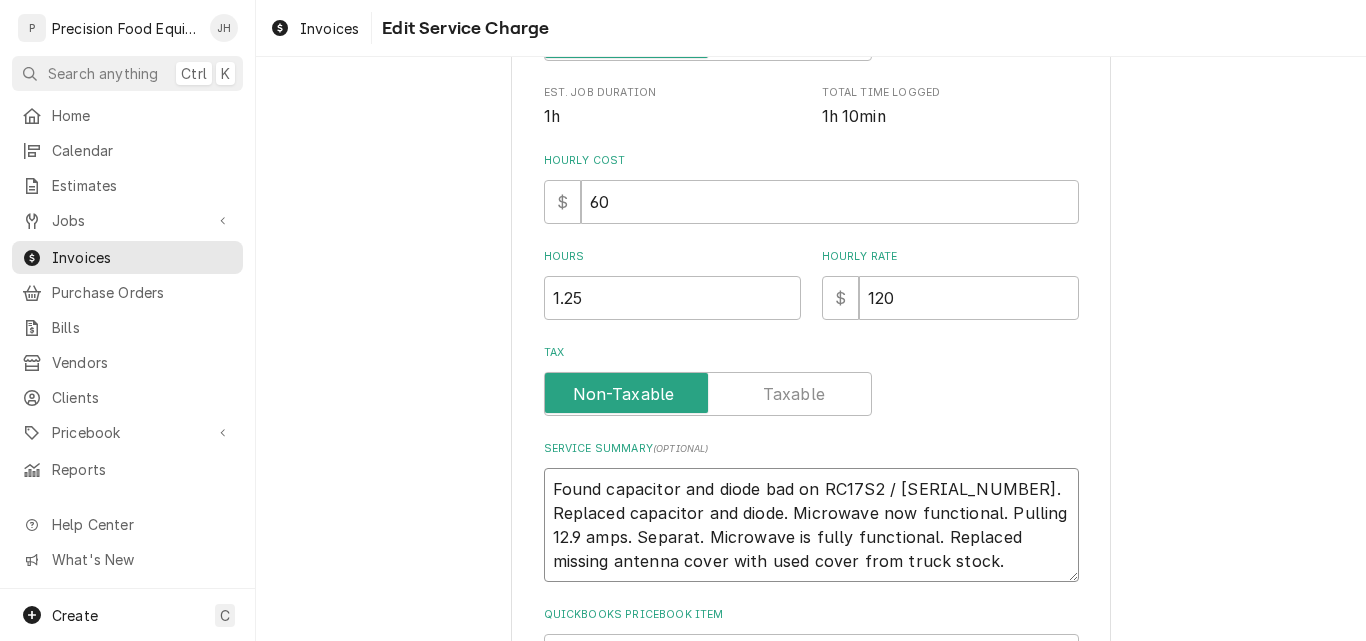 type on "x" 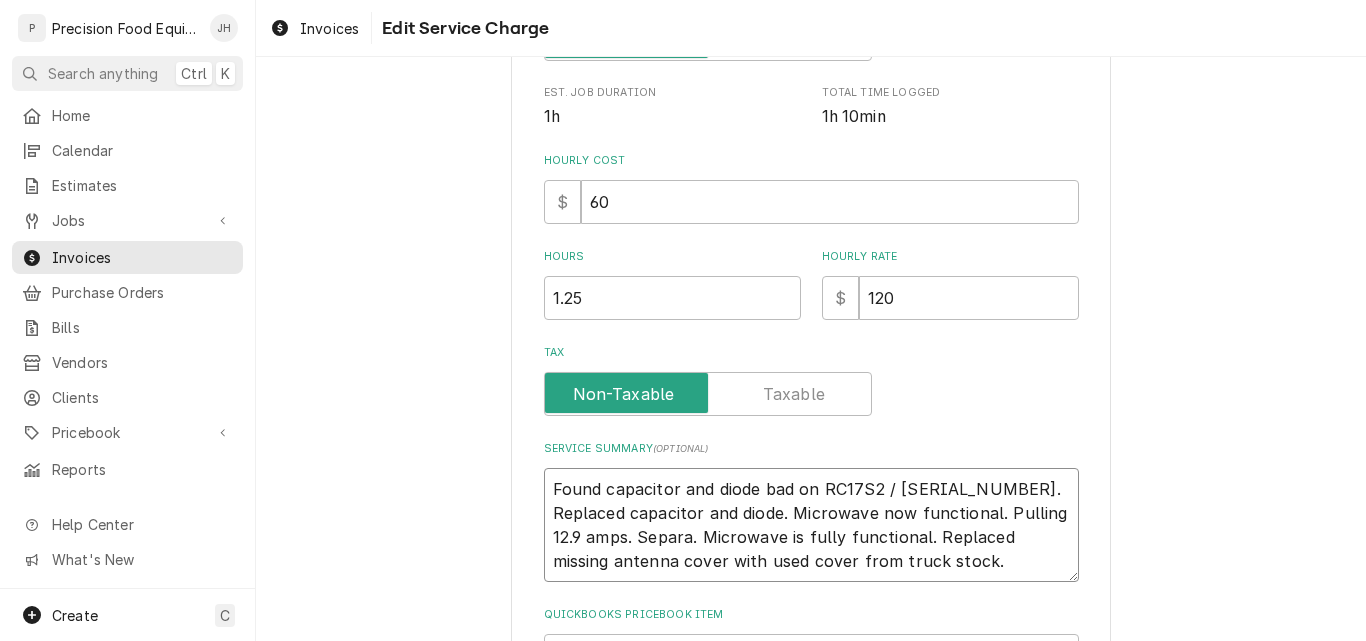 type on "x" 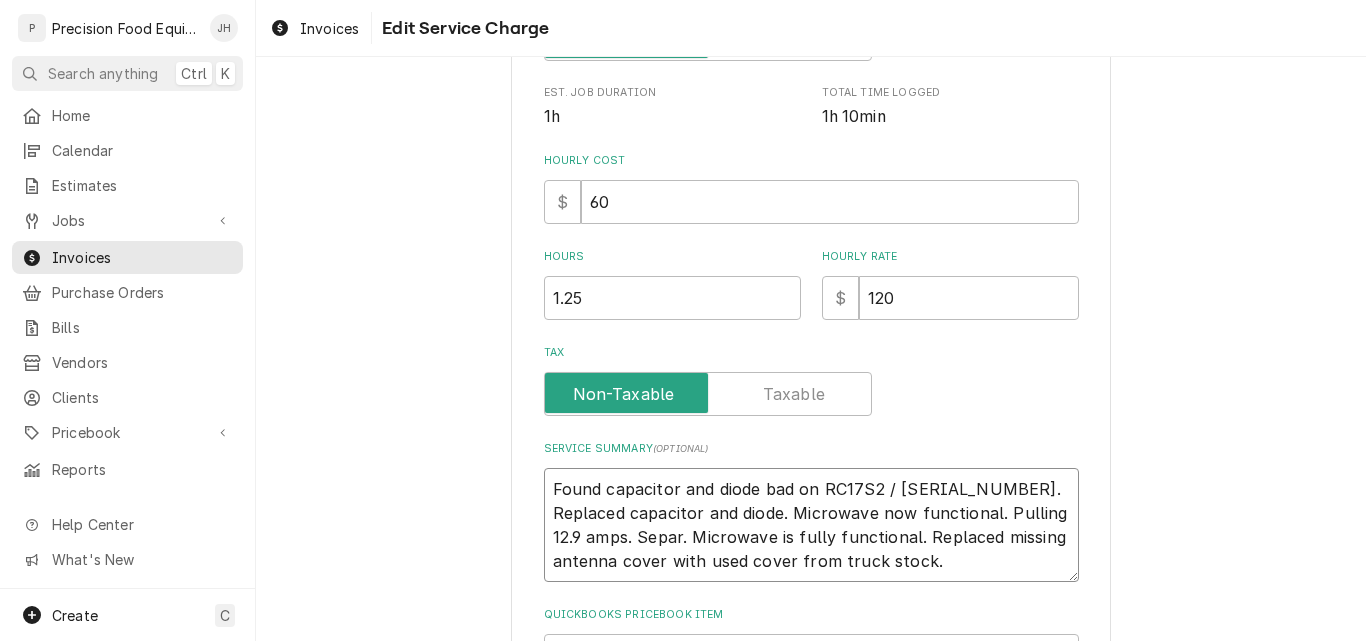 type on "x" 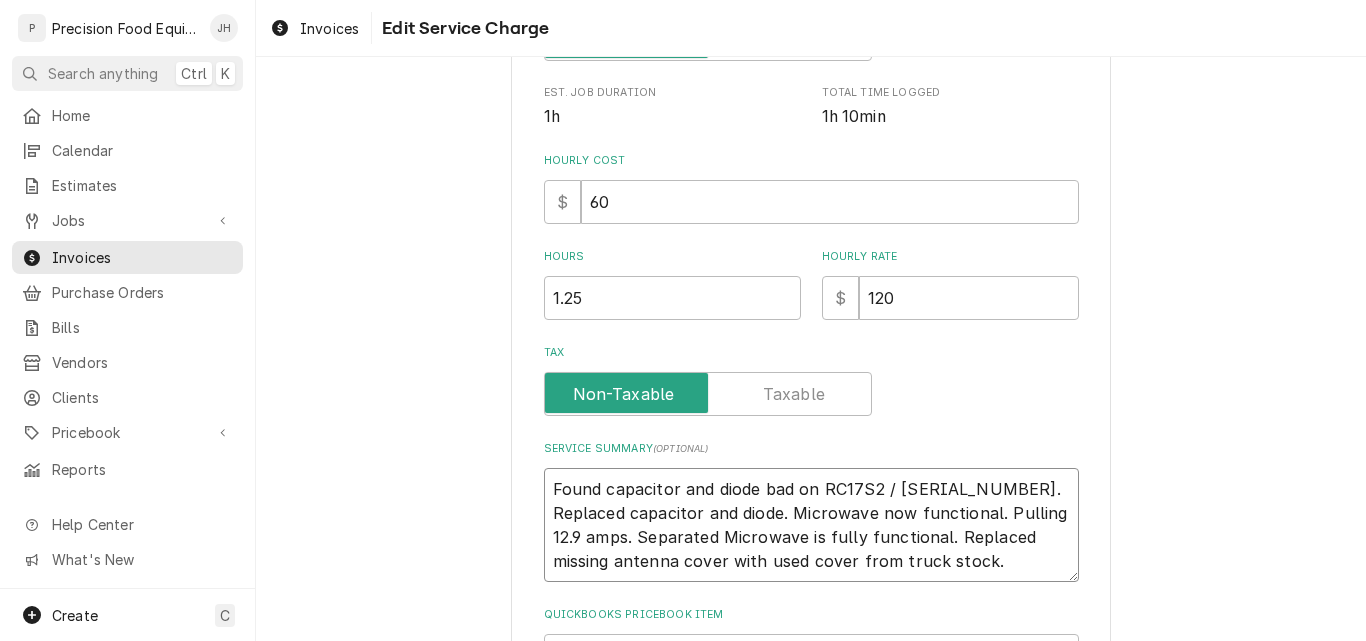 type on "x" 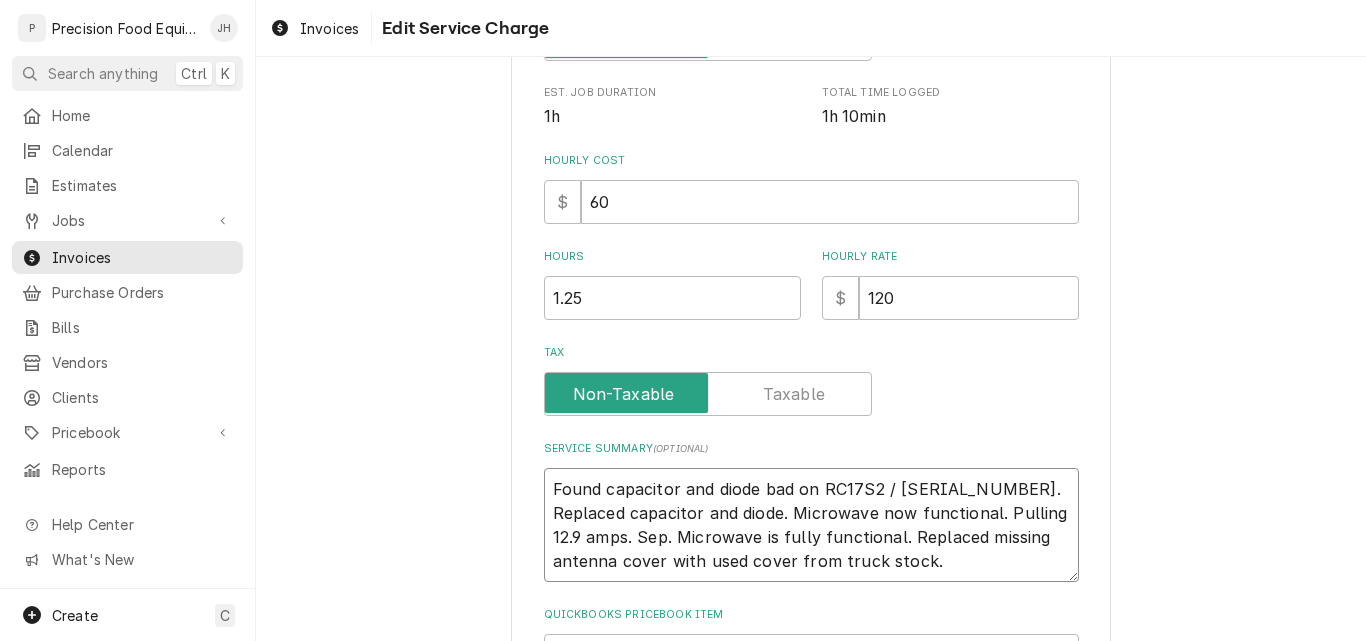 type on "x" 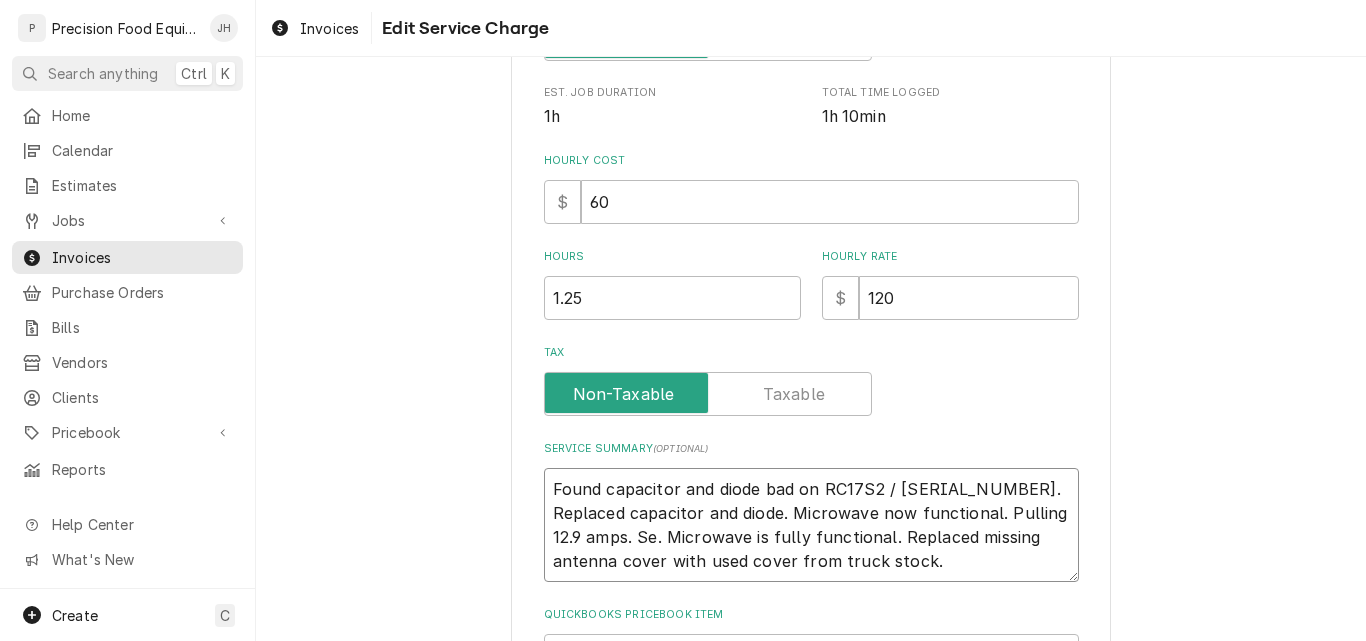 type on "x" 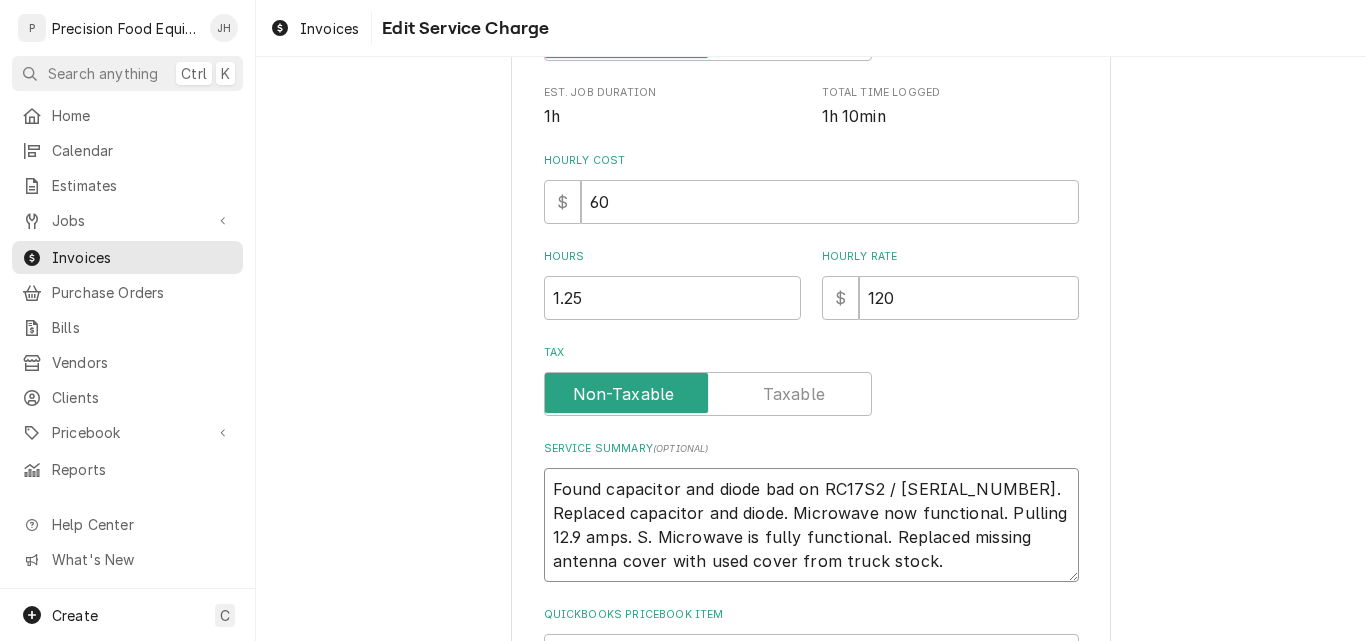 type on "x" 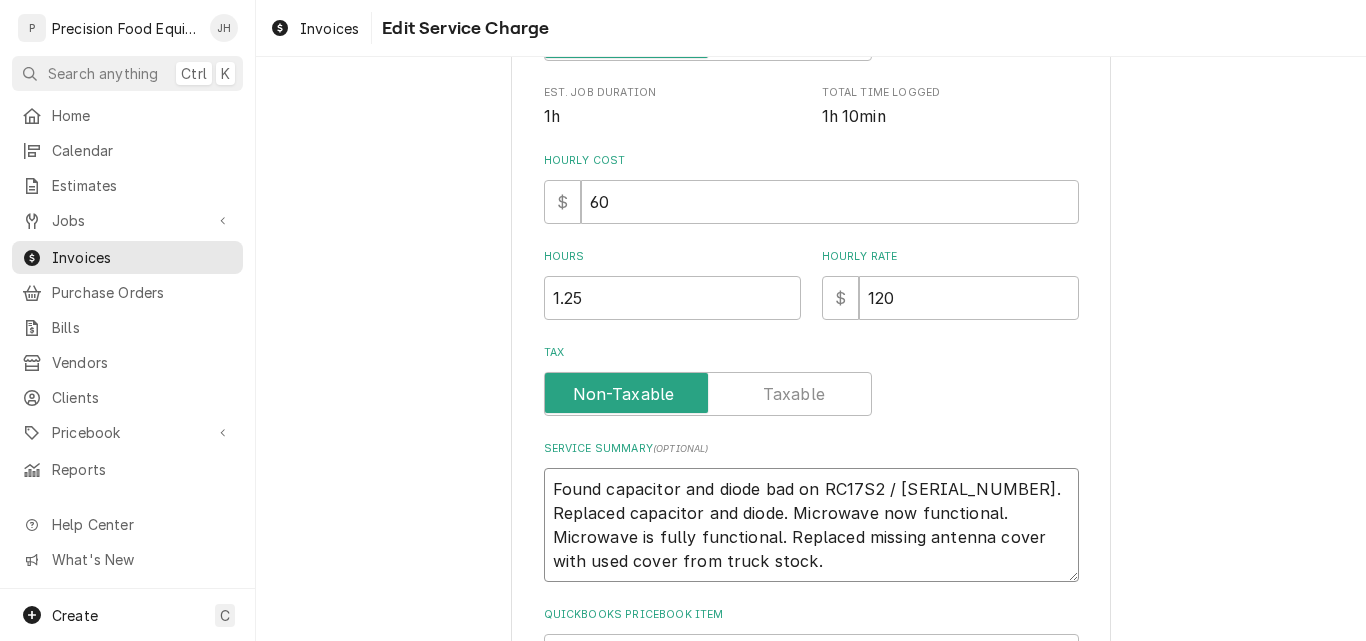 type on "x" 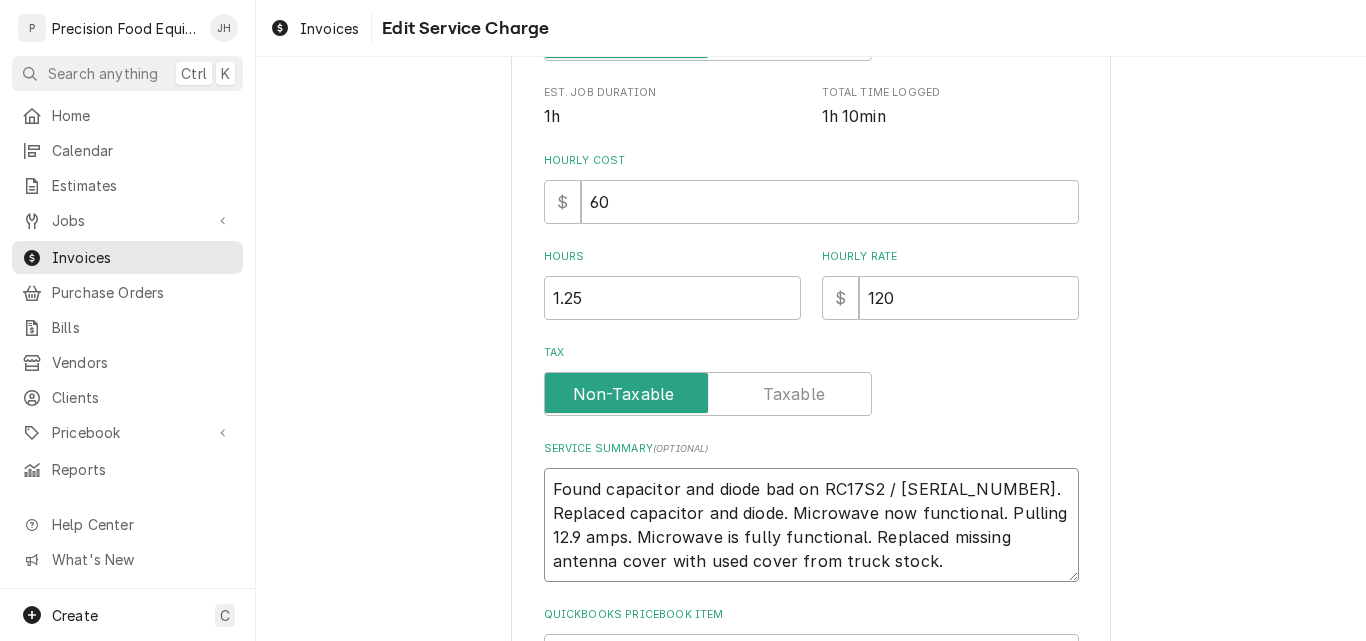 type on "x" 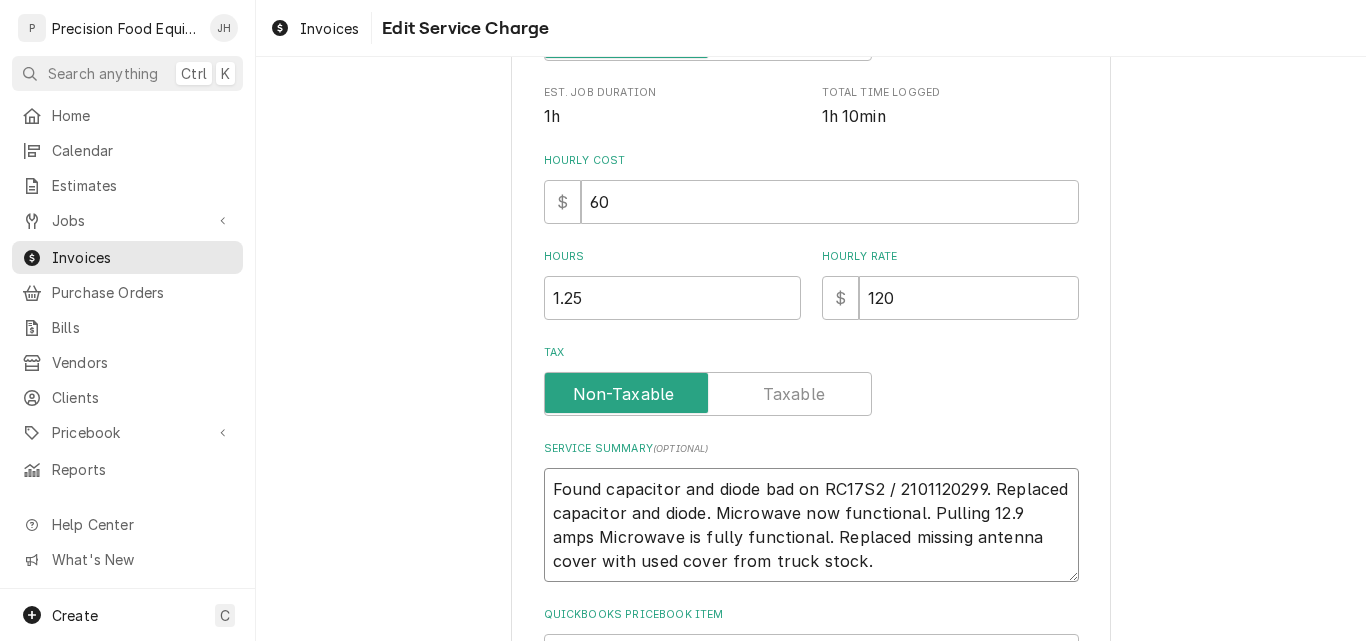 type on "x" 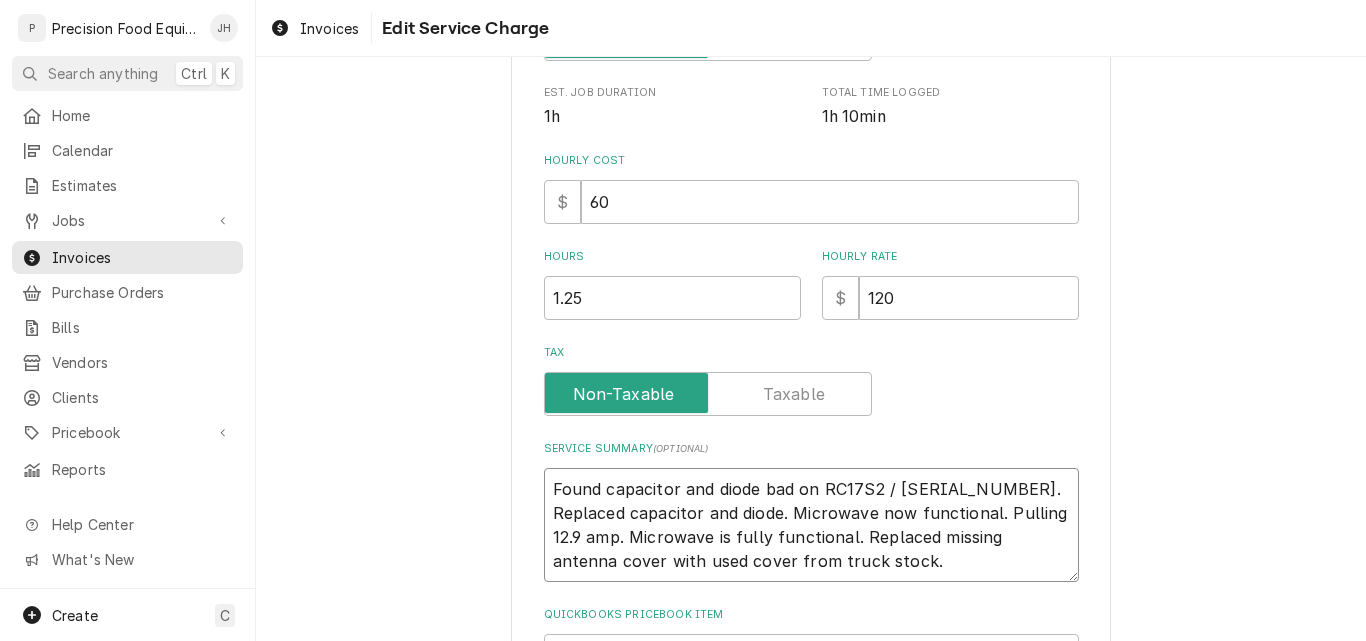 type on "x" 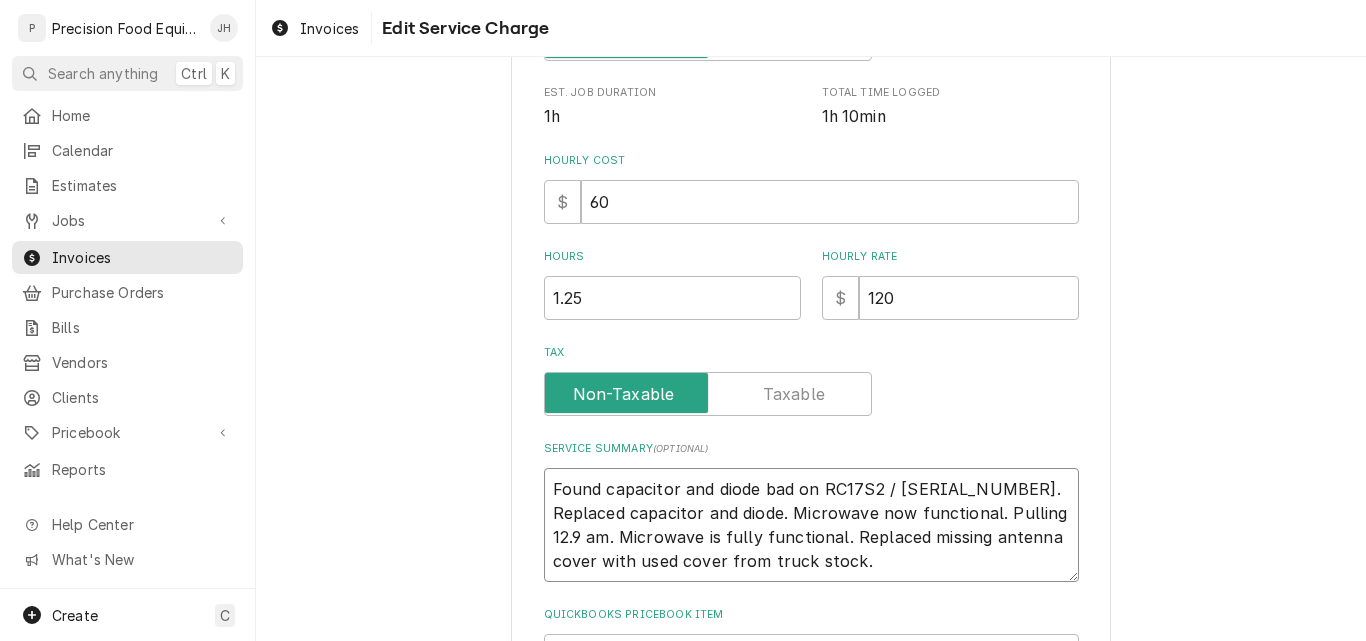type on "x" 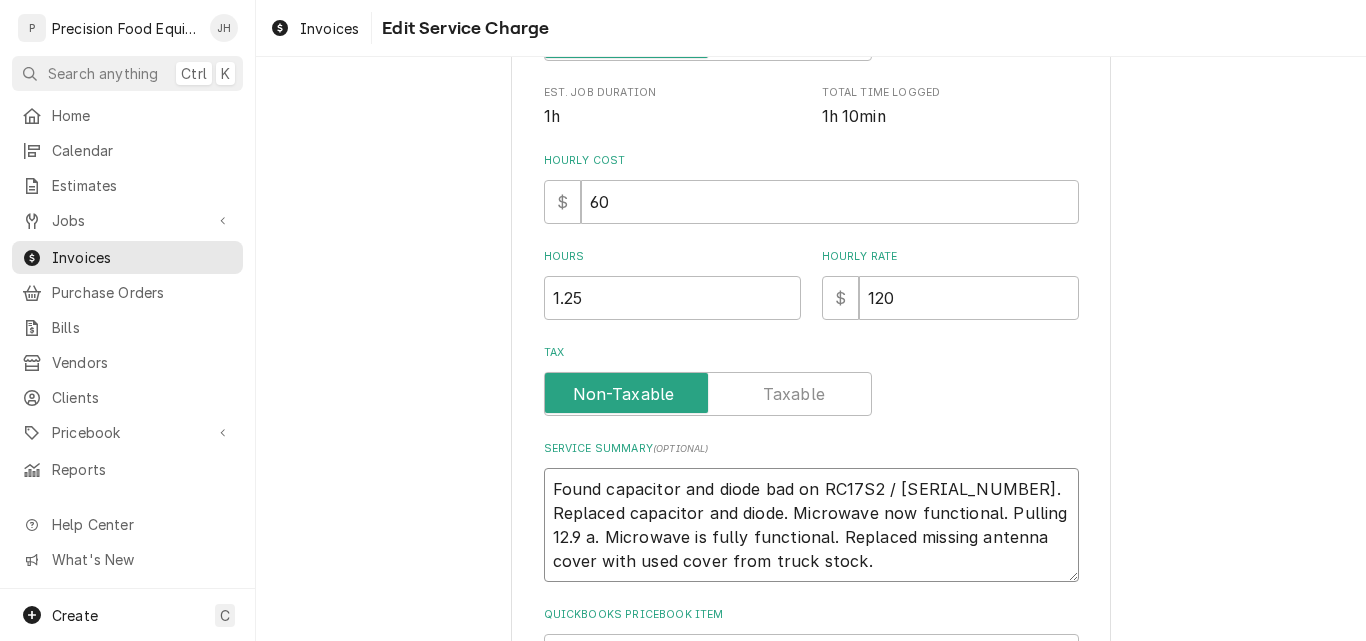 type on "x" 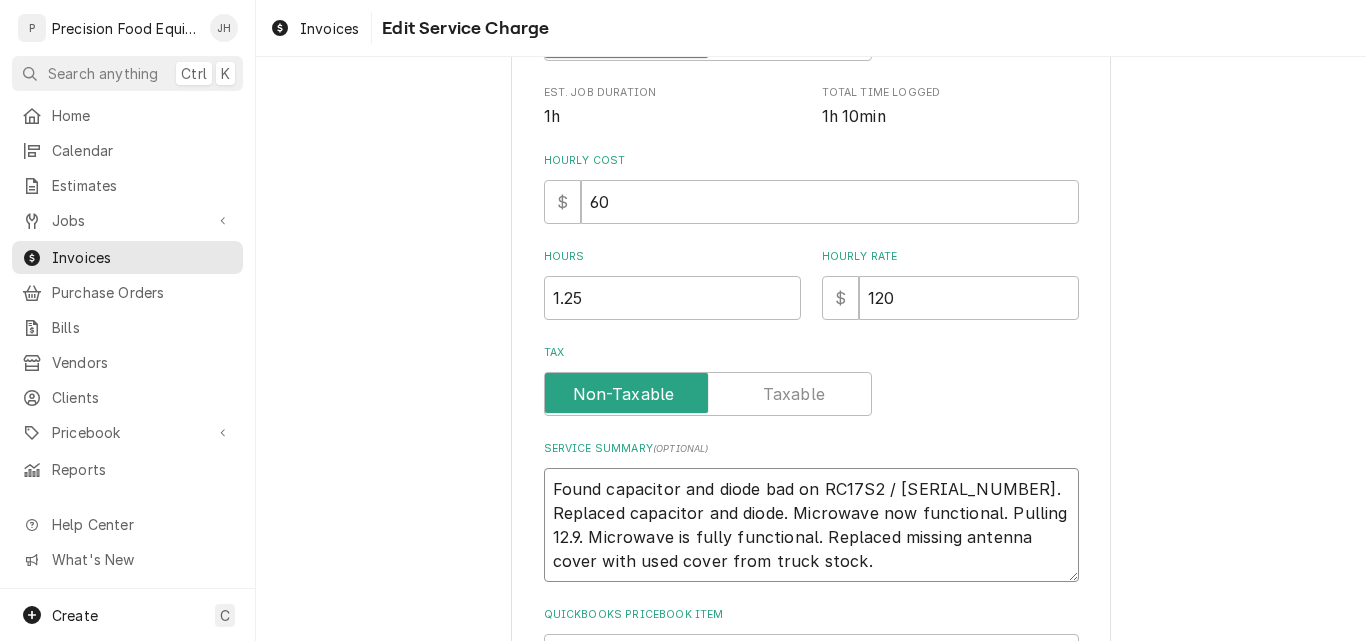 type on "x" 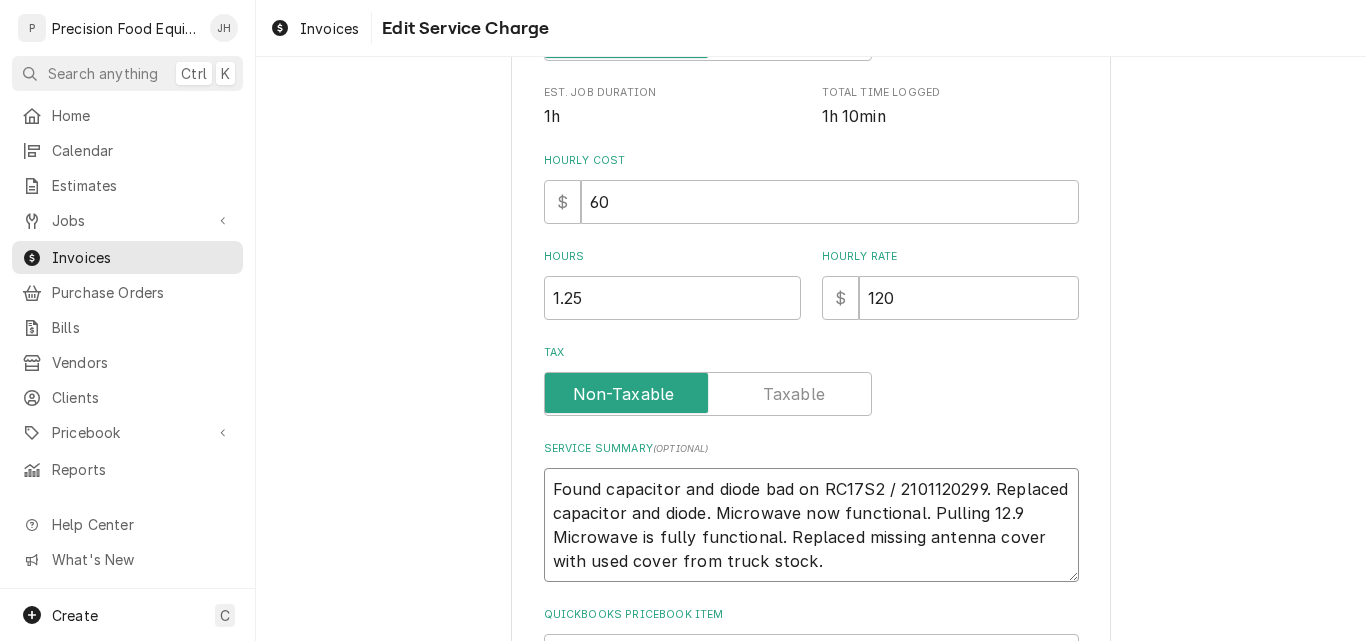 type on "x" 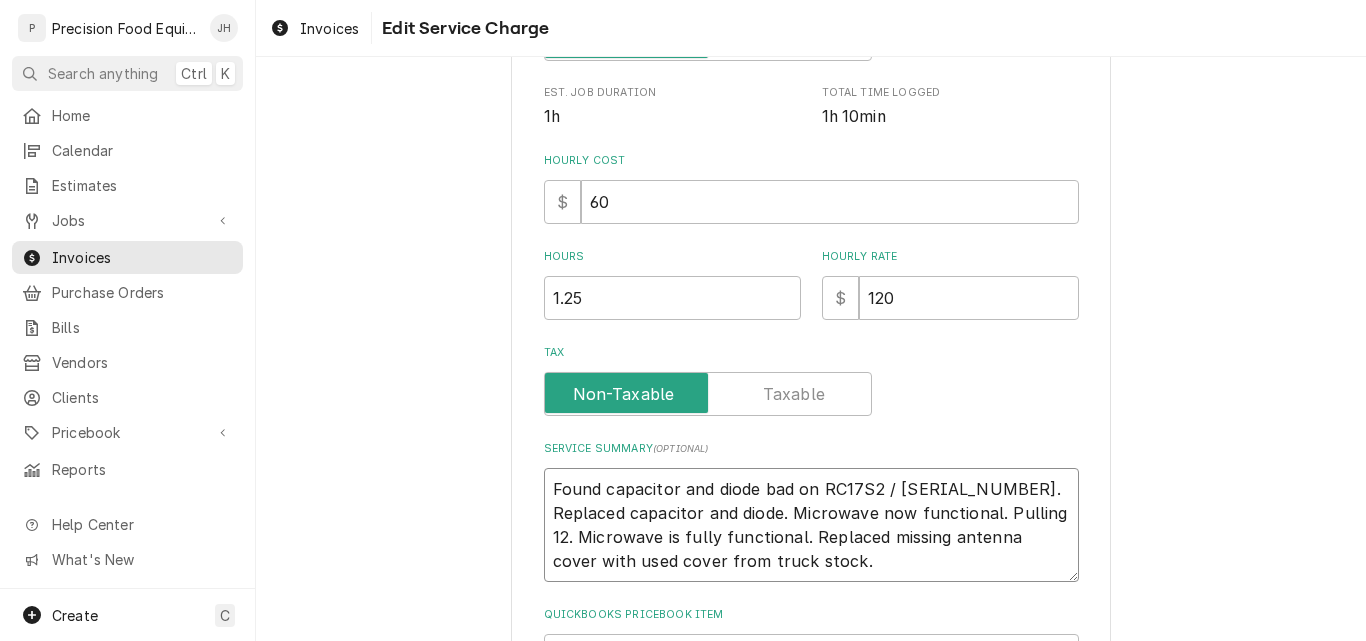 type on "x" 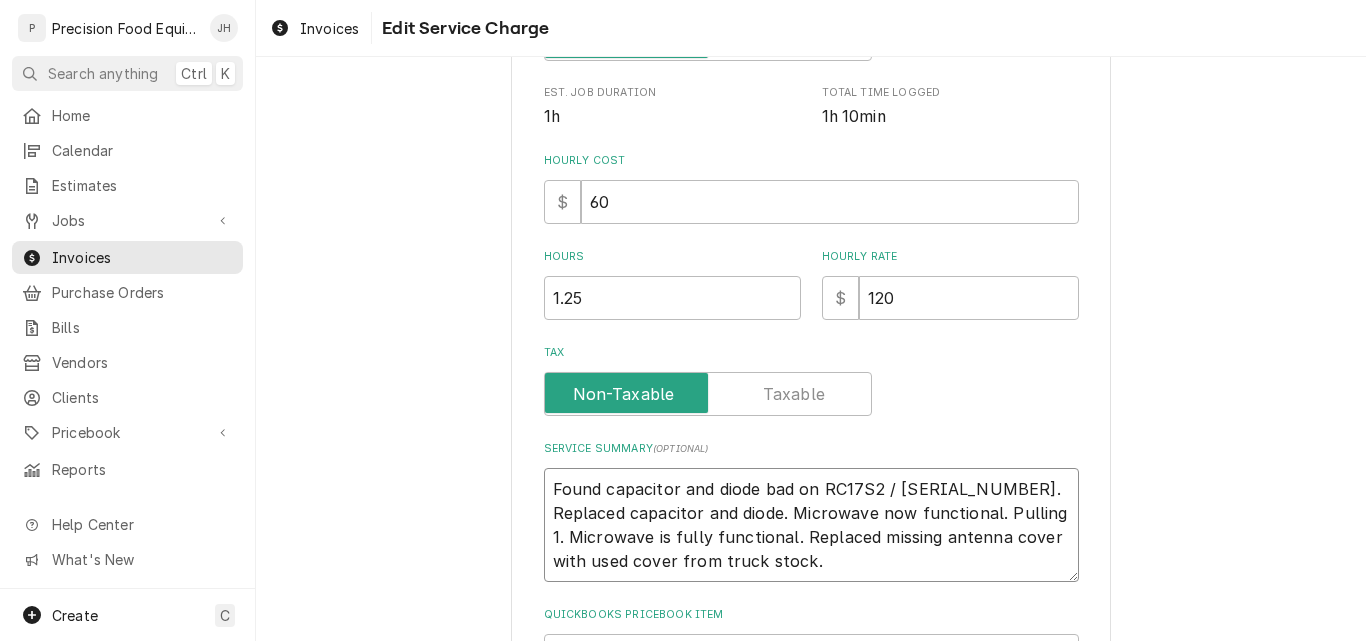type on "x" 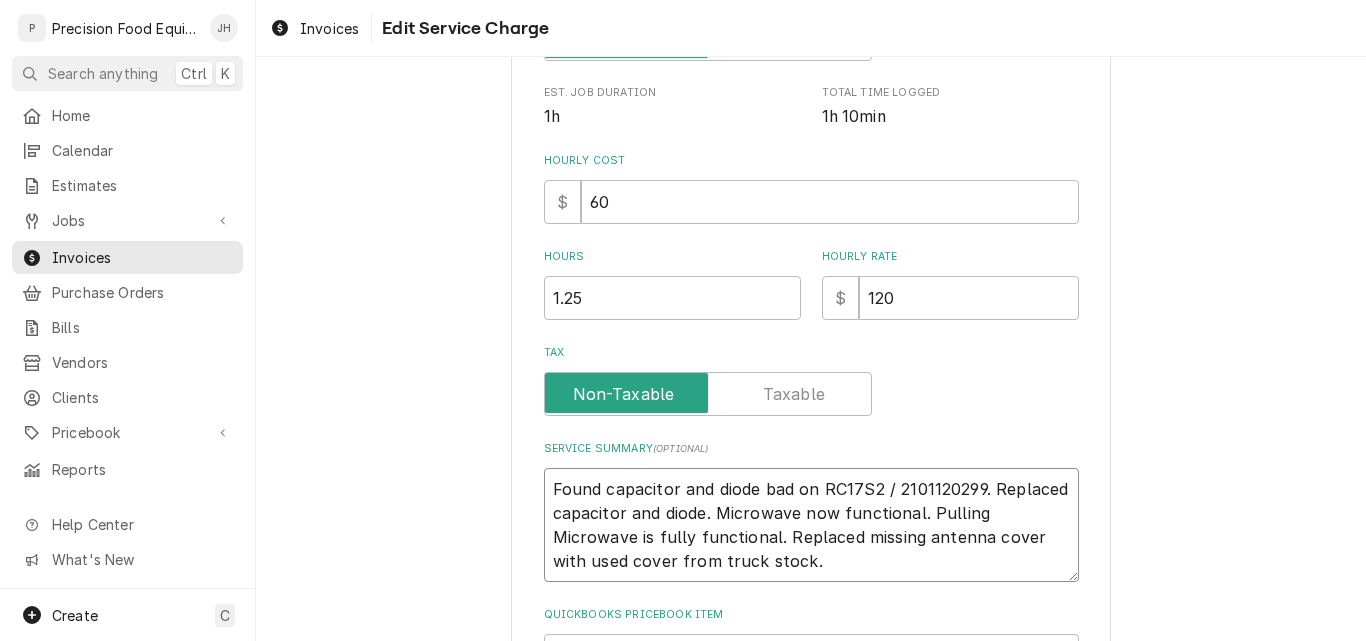 type on "x" 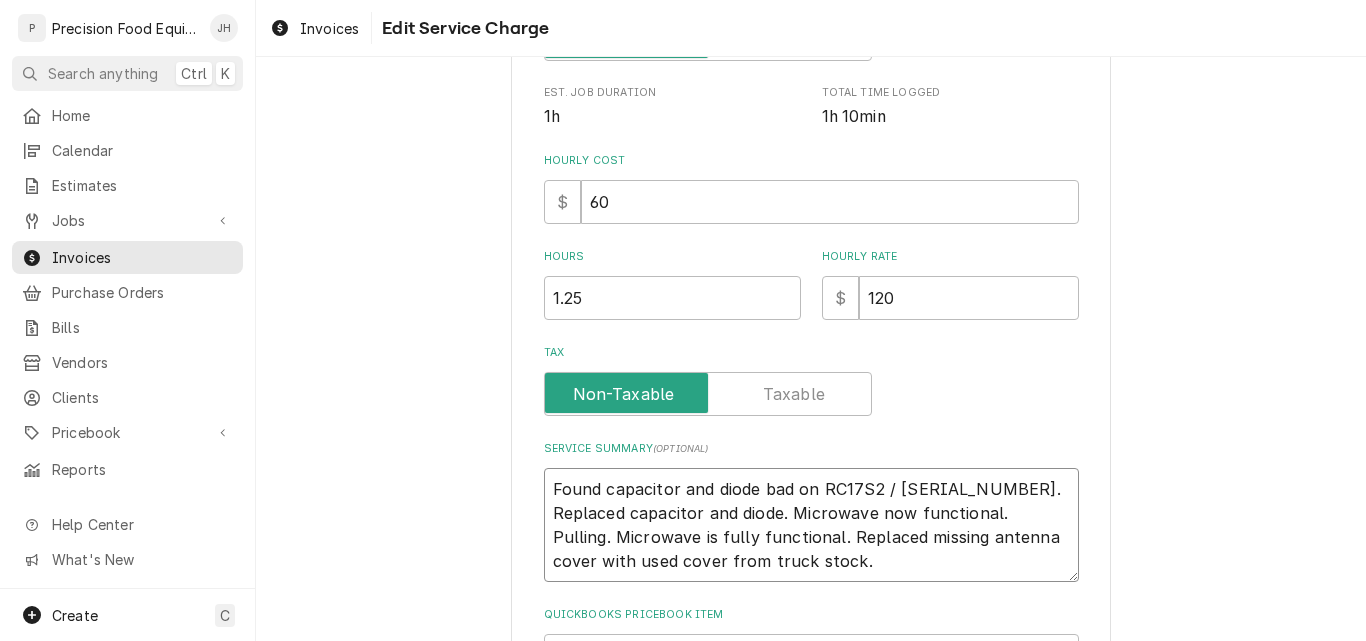 type on "x" 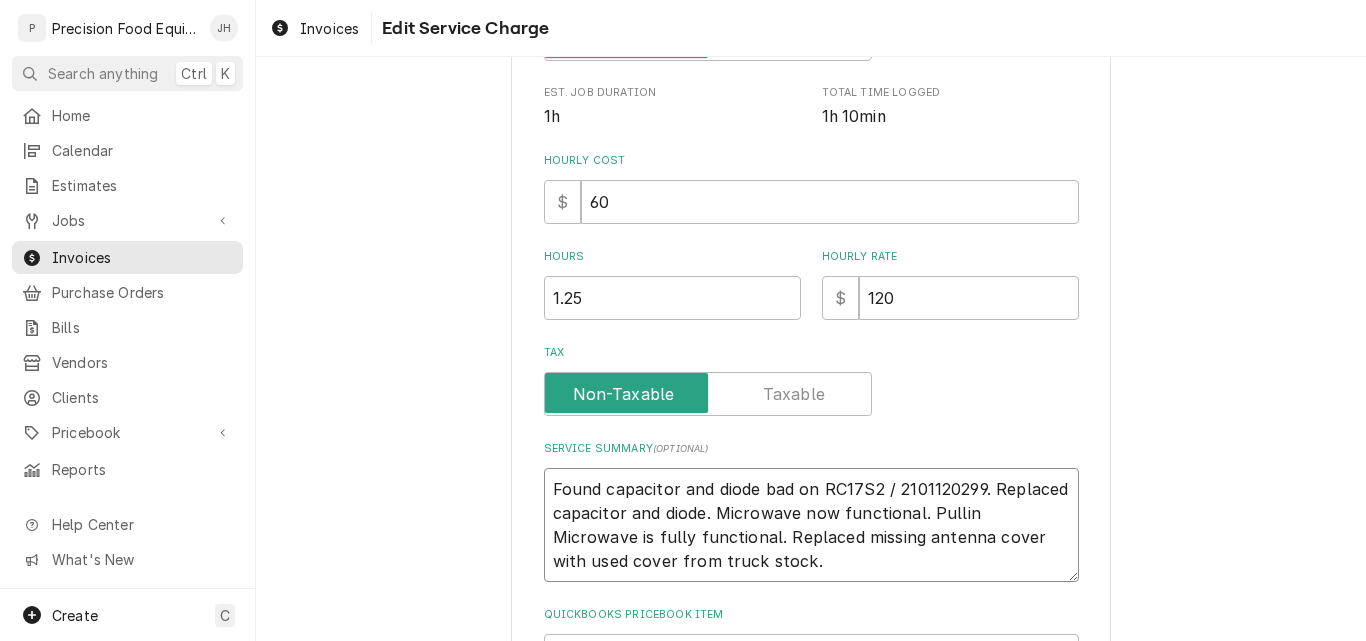 type on "x" 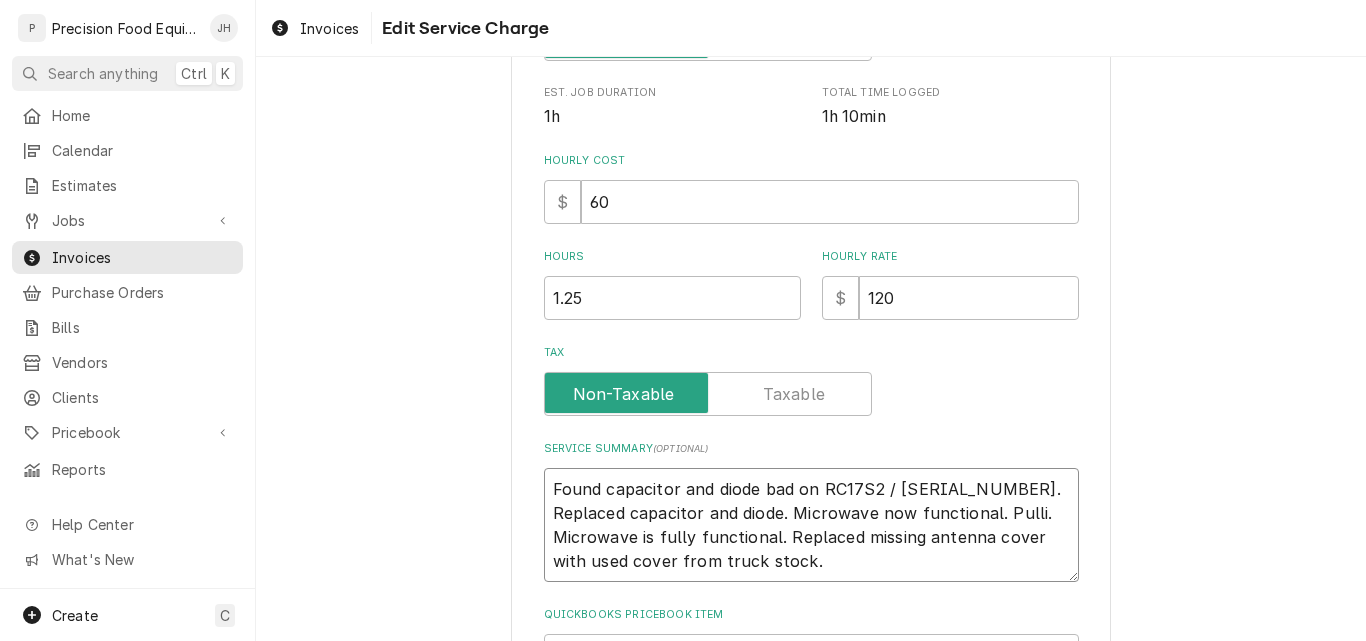 type on "x" 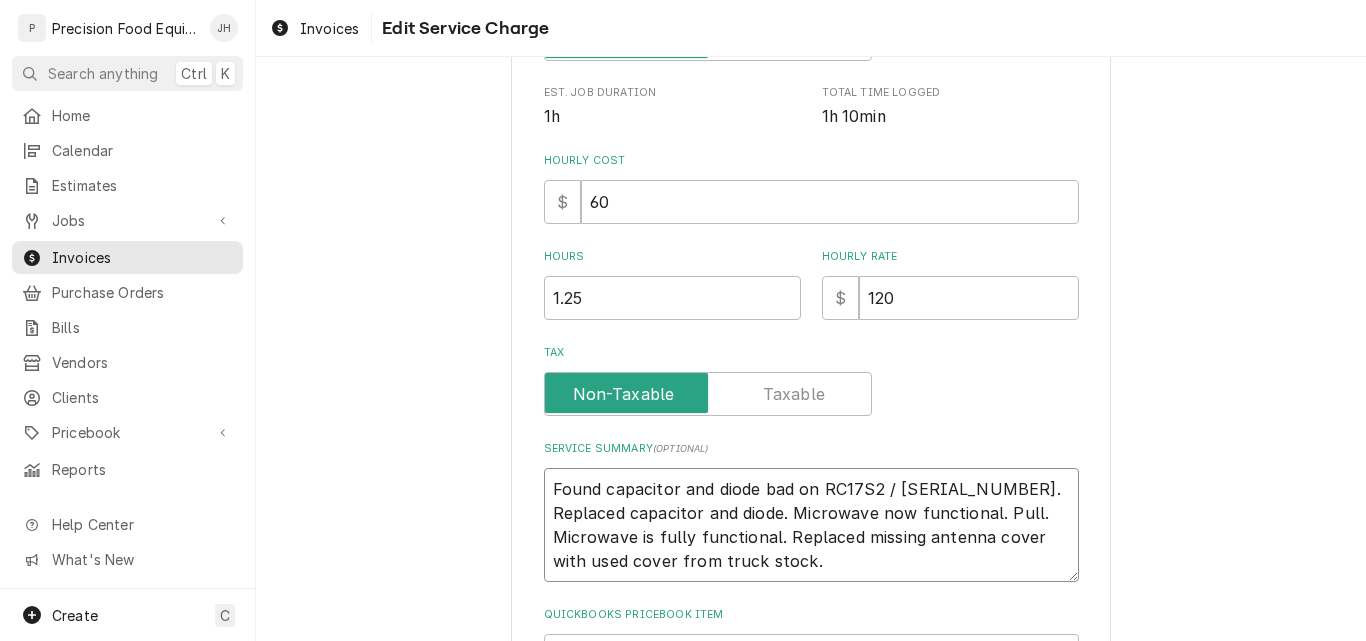 type on "x" 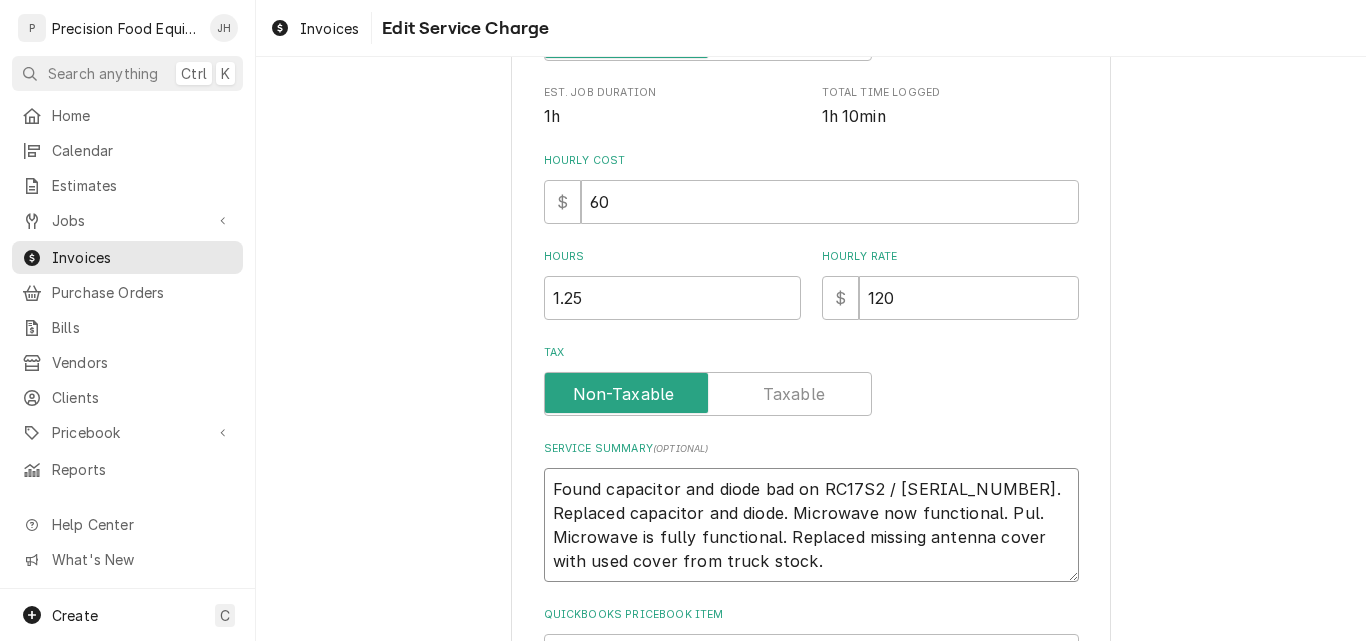 type on "Found capacitor and diode bad on RC17S2 / 2101120299. Replaced capacitor and diode. Microwave now functional. Pu Microwave is fully functional. Replaced missing antenna cover with used cover from truck stock." 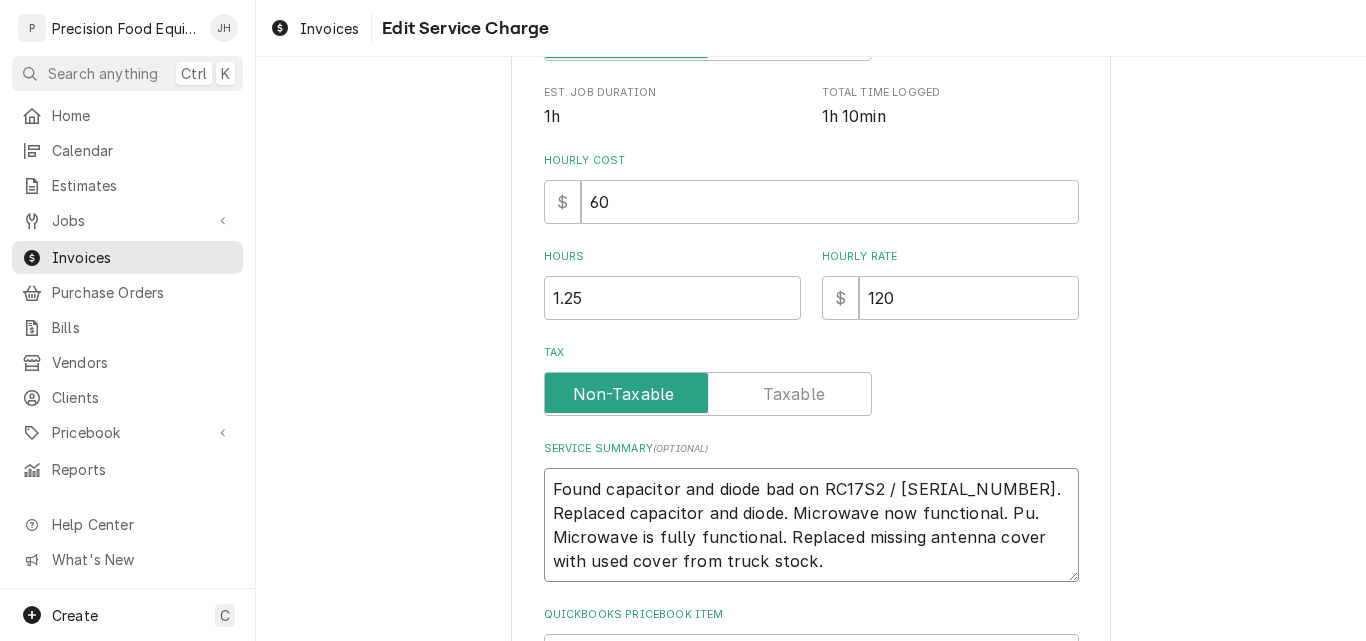 type on "x" 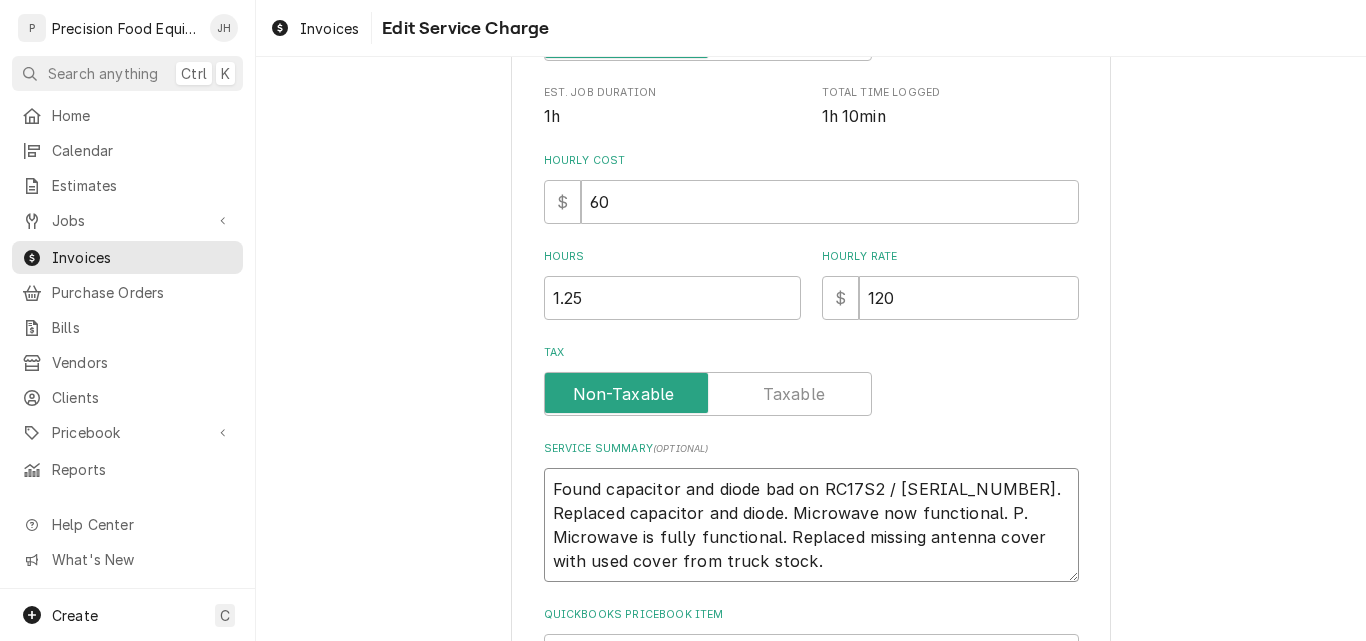 type on "x" 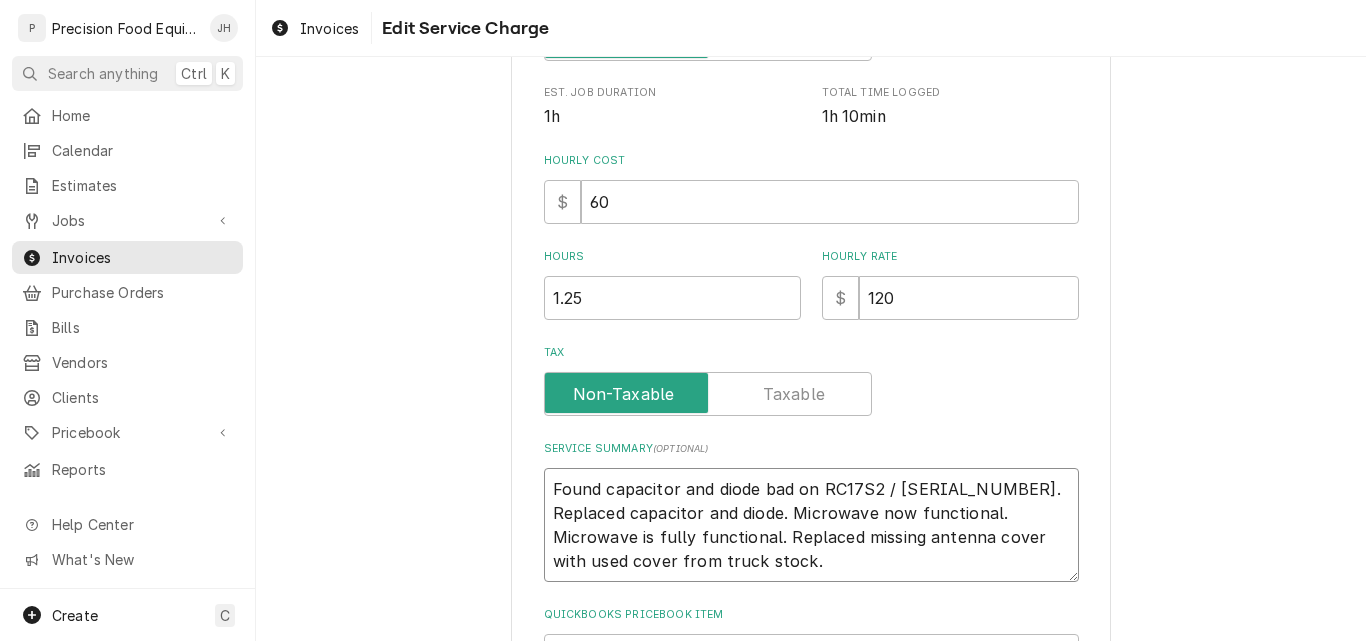 type on "x" 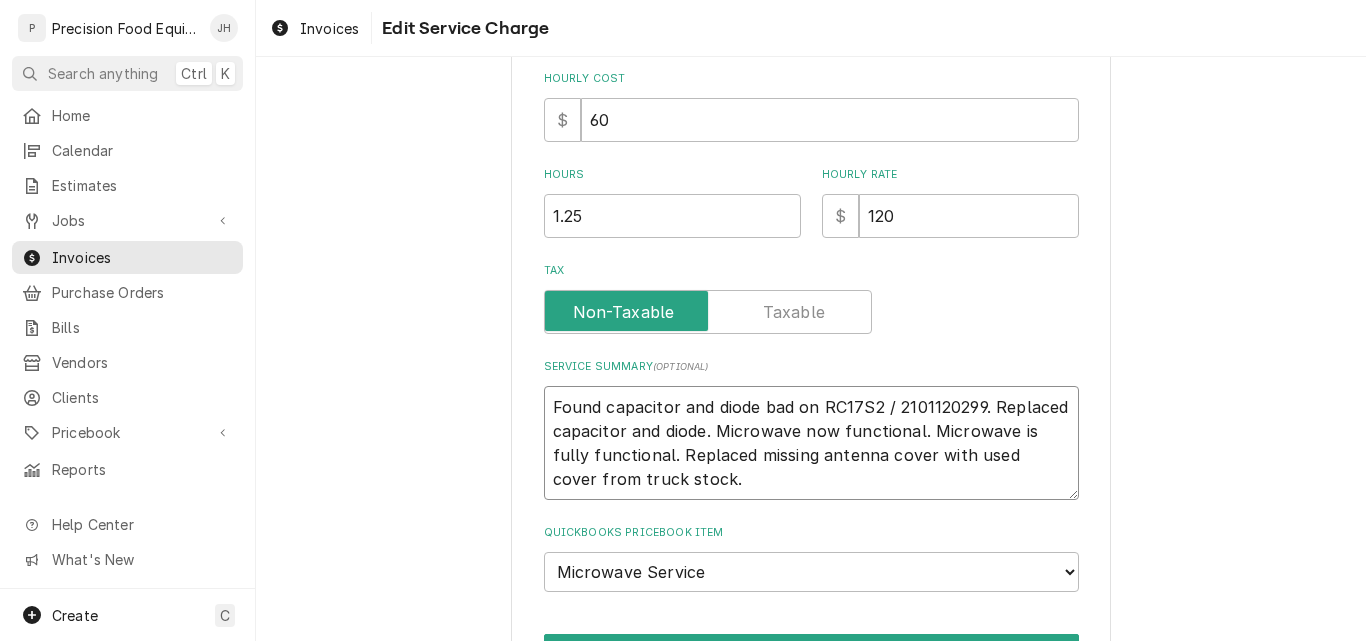 scroll, scrollTop: 606, scrollLeft: 0, axis: vertical 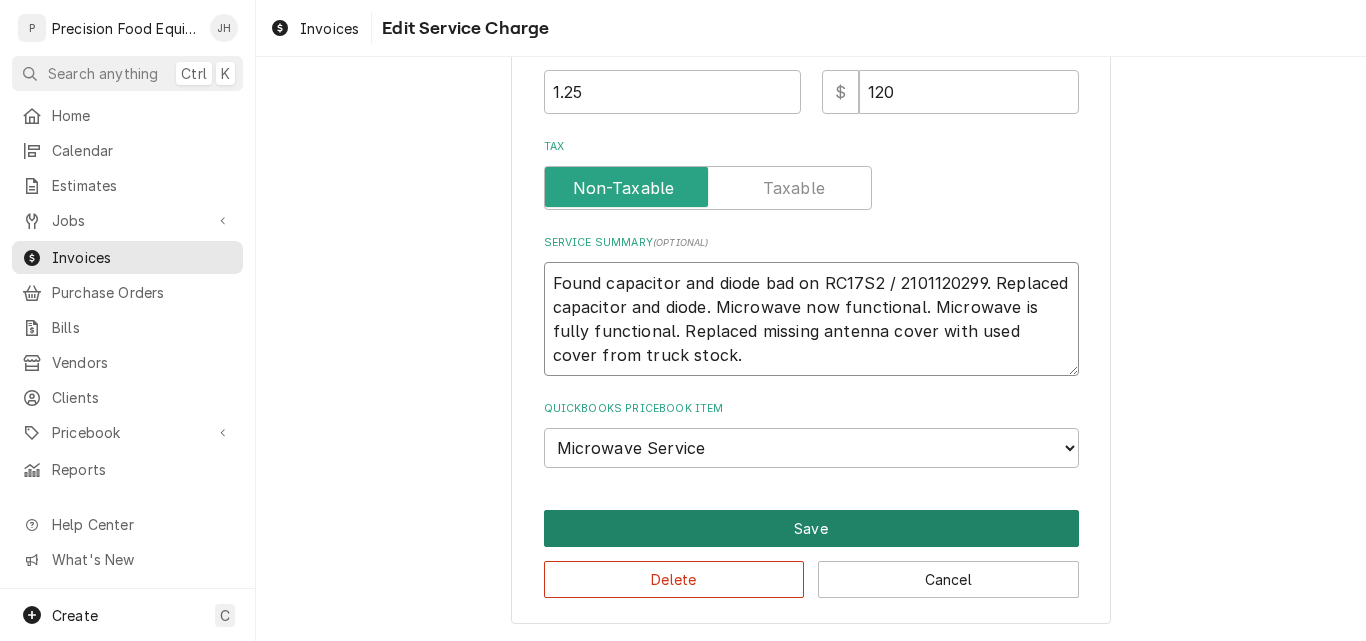 type on "Found capacitor and diode bad on RC17S2 / 2101120299. Replaced capacitor and diode. Microwave now functional. Microwave is fully functional. Replaced missing antenna cover with used cover from truck stock." 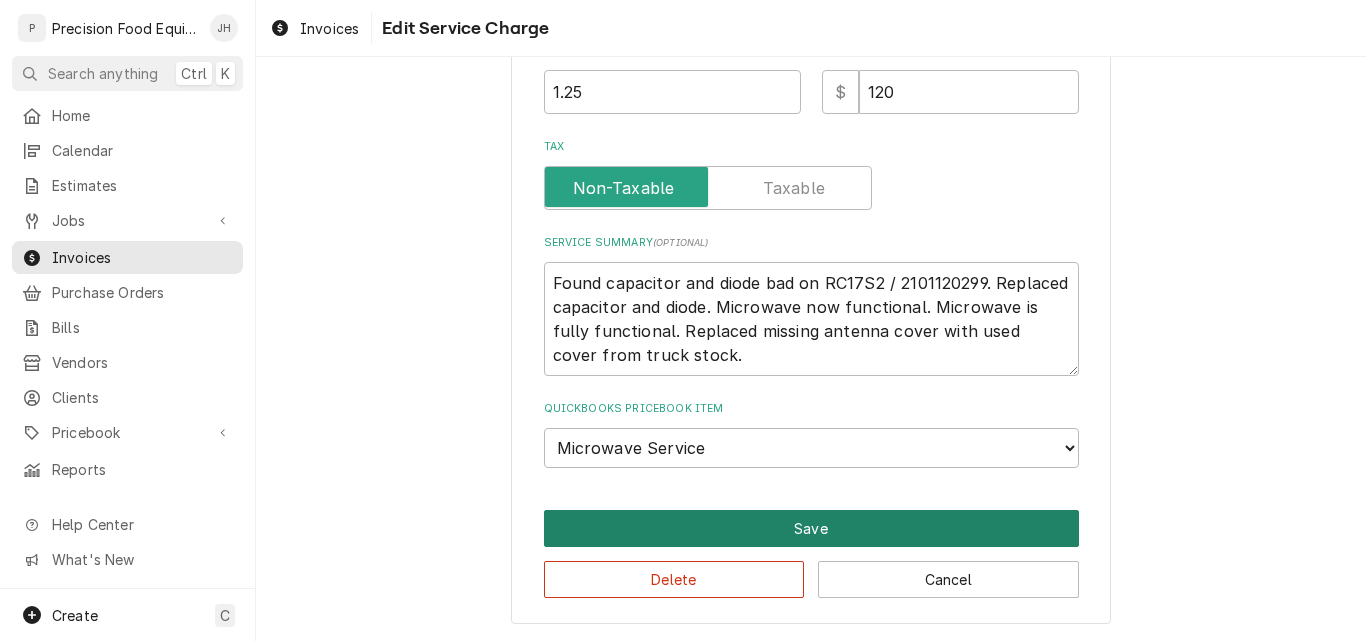 click on "Save" at bounding box center (811, 528) 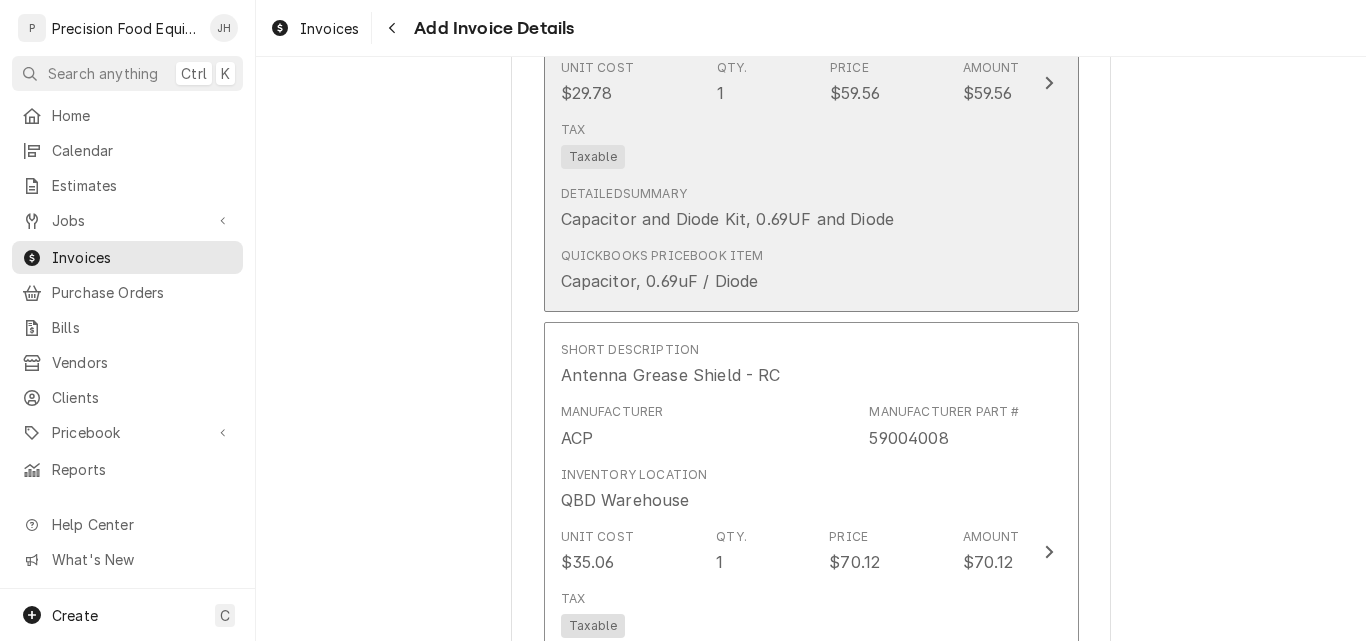 scroll, scrollTop: 2176, scrollLeft: 0, axis: vertical 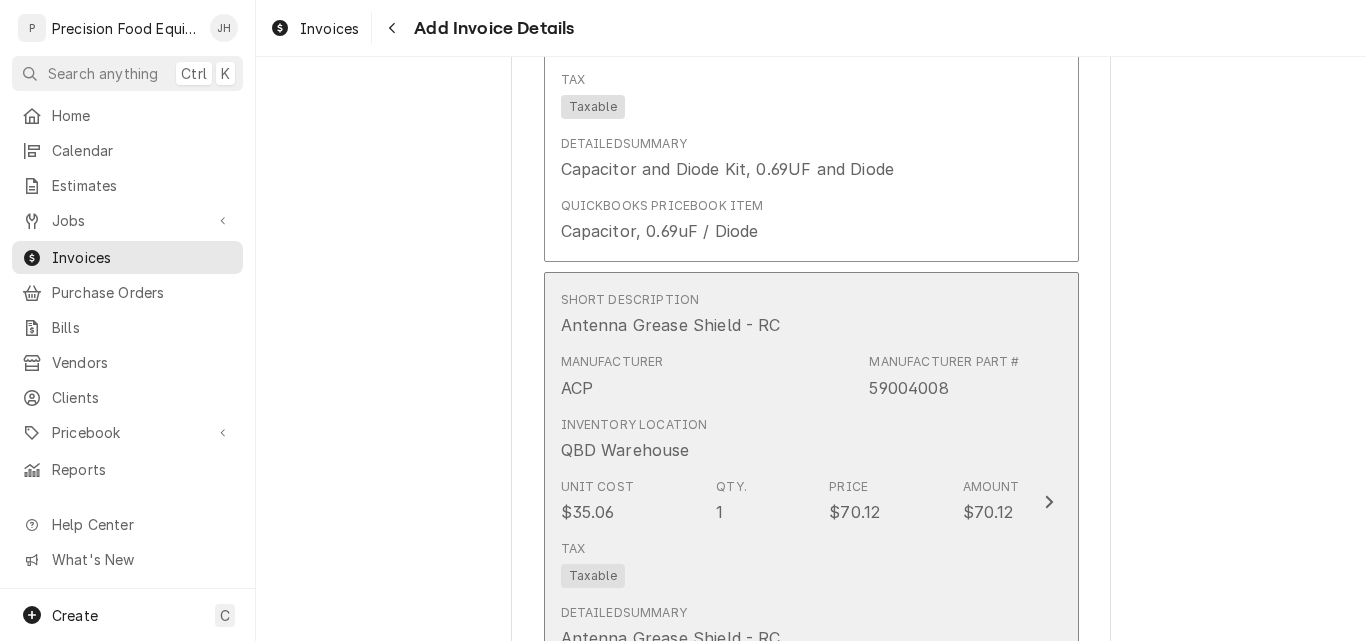 click on "Inventory Location QBD Warehouse" at bounding box center [790, 439] 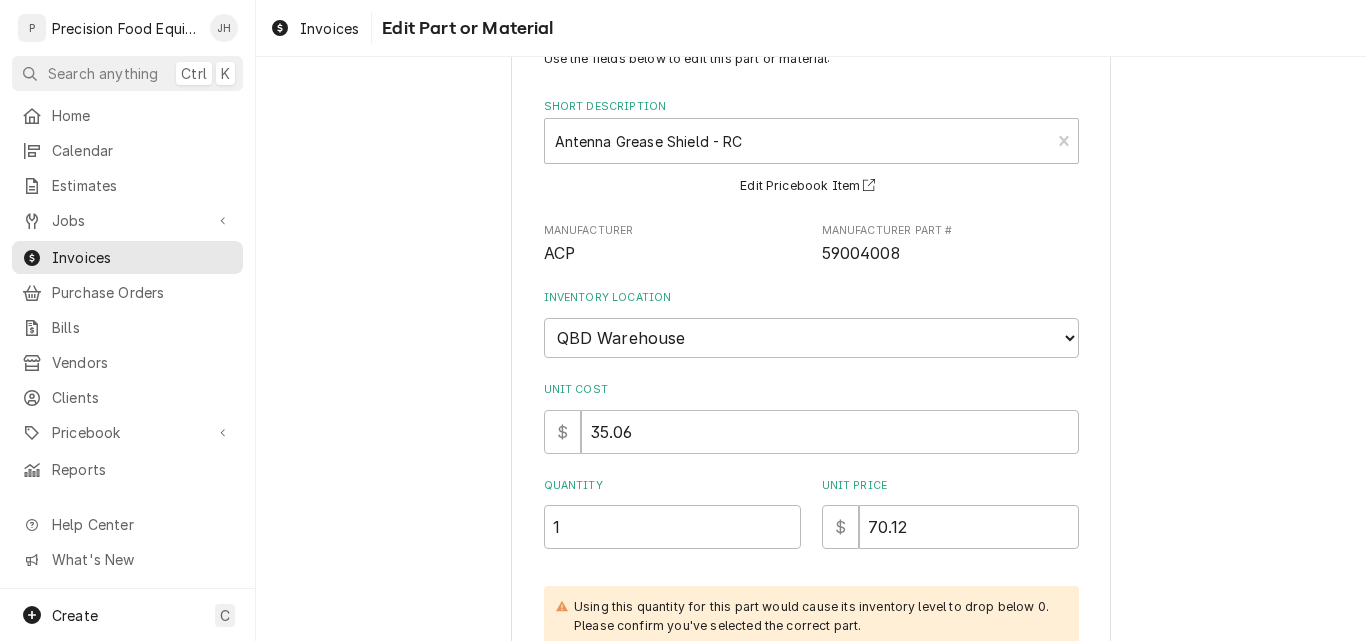 scroll, scrollTop: 200, scrollLeft: 0, axis: vertical 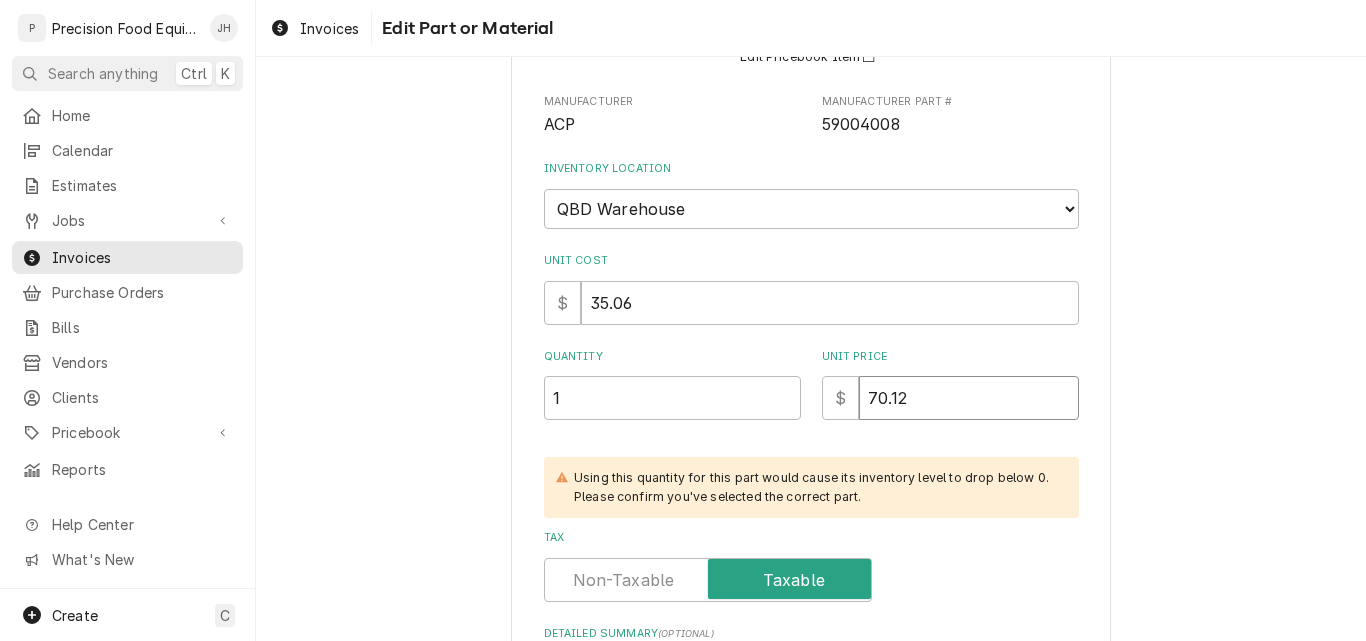 drag, startPoint x: 859, startPoint y: 398, endPoint x: 971, endPoint y: 397, distance: 112.00446 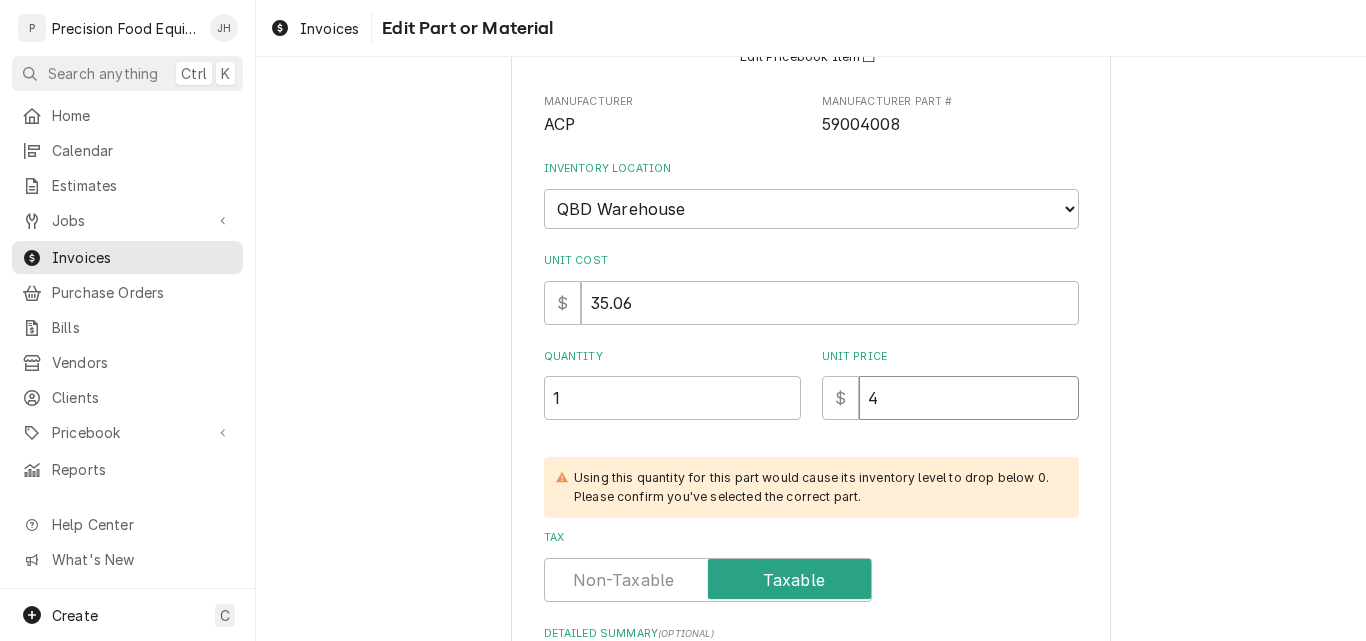 type on "40" 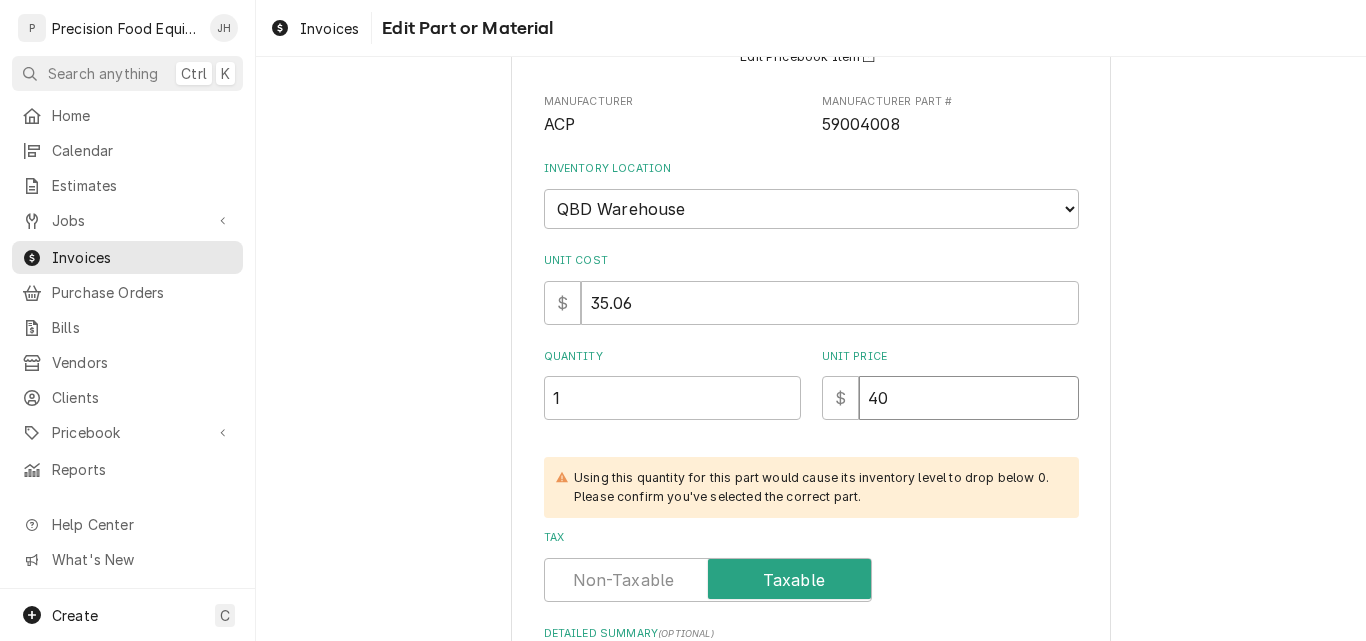 type on "x" 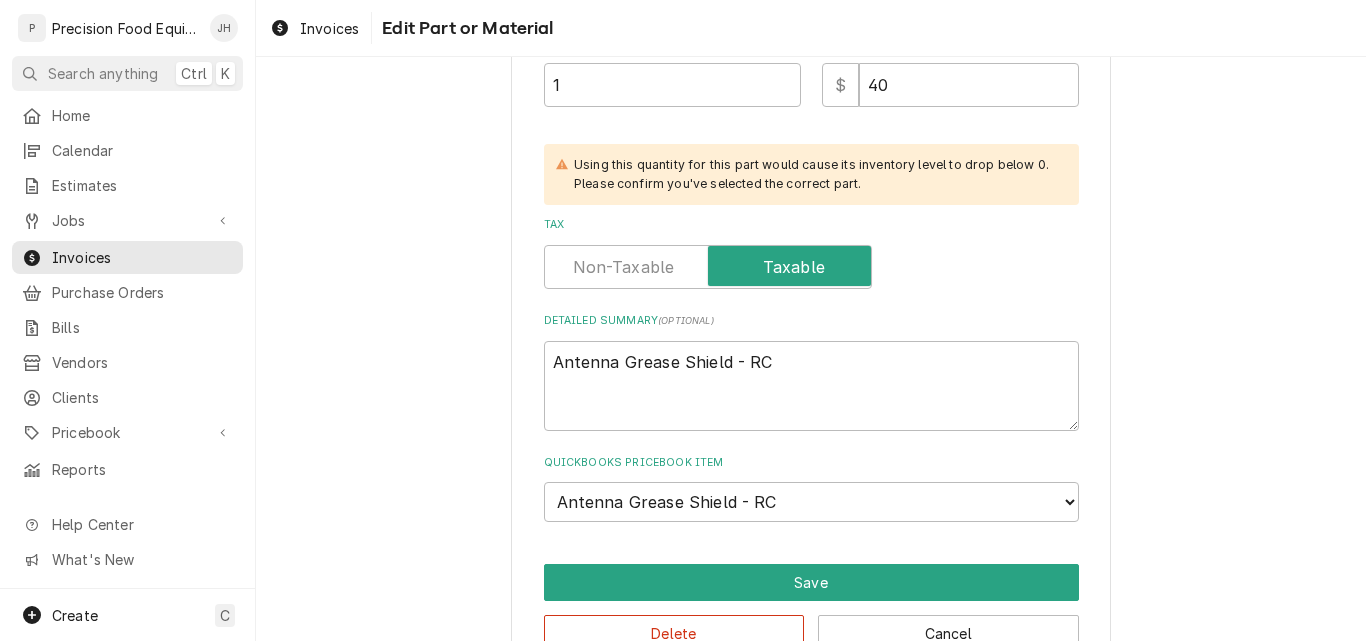 scroll, scrollTop: 567, scrollLeft: 0, axis: vertical 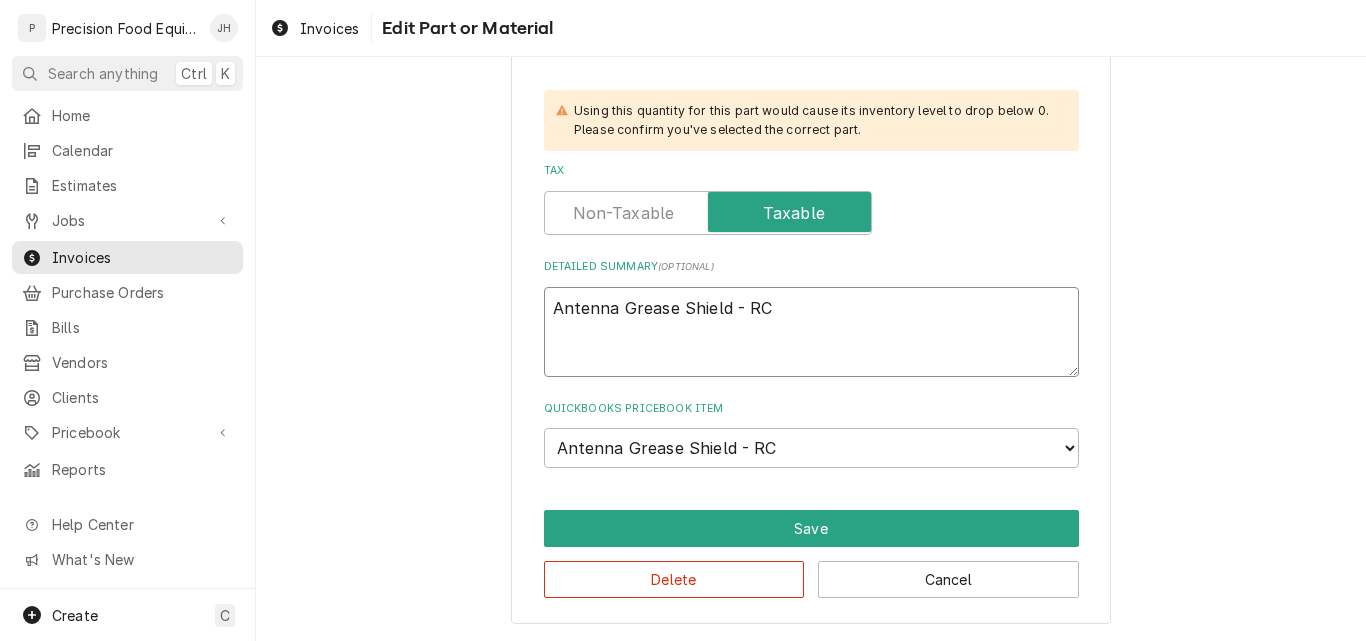 click on "Antenna Grease Shield - RC" at bounding box center [811, 332] 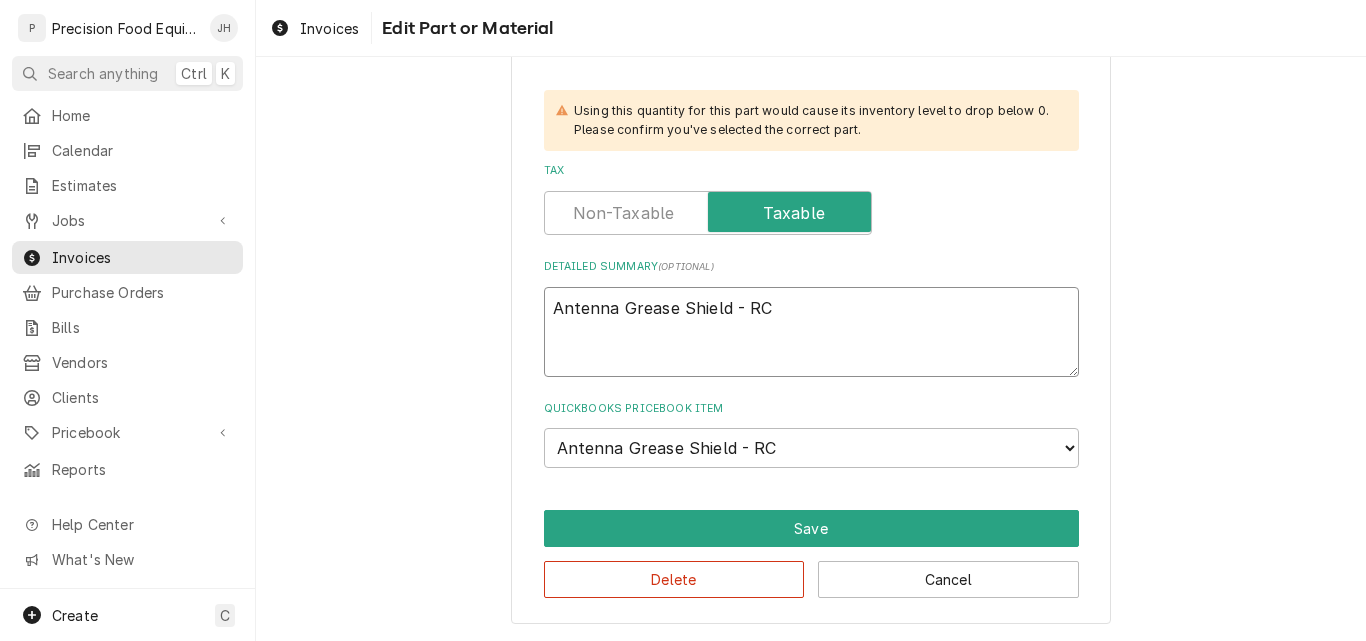 type on "x" 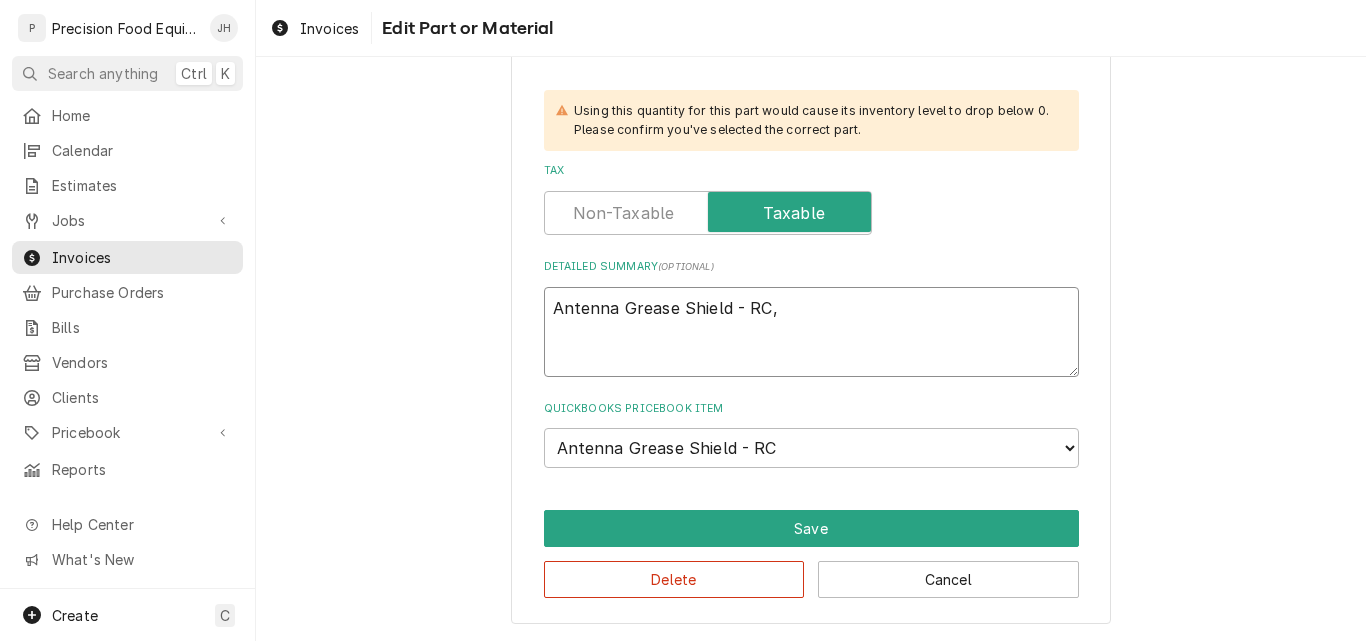 type on "Antenna Grease Shield - RC," 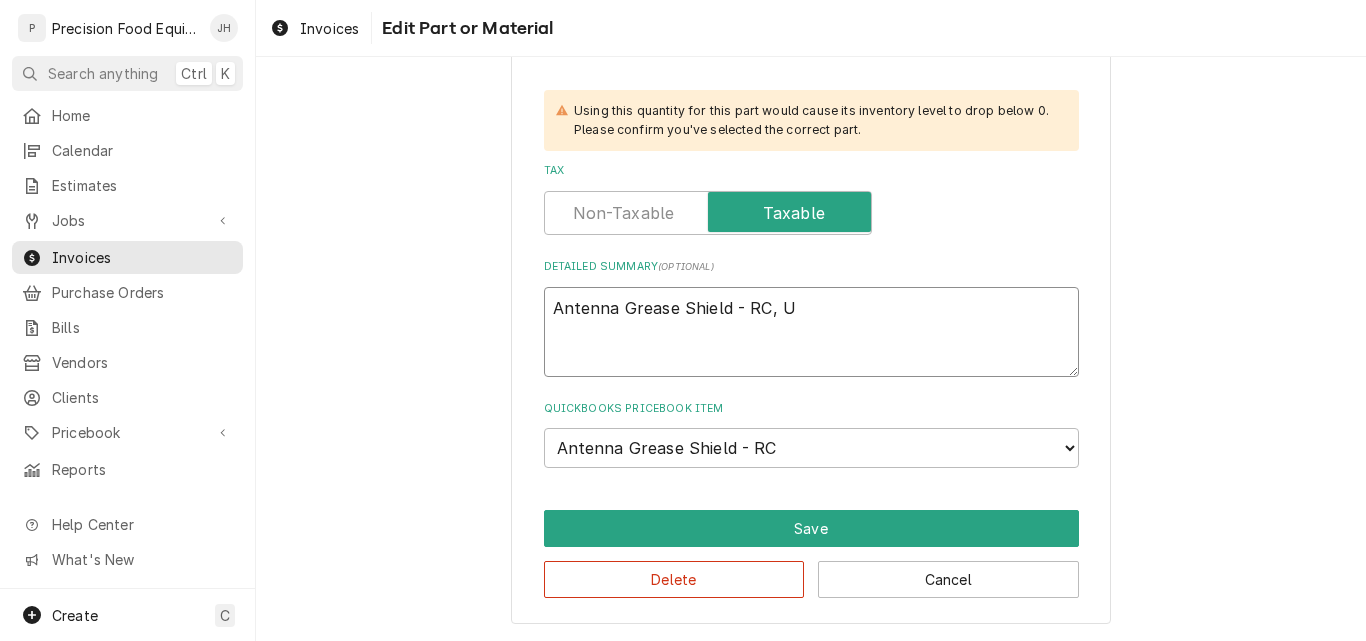 type on "x" 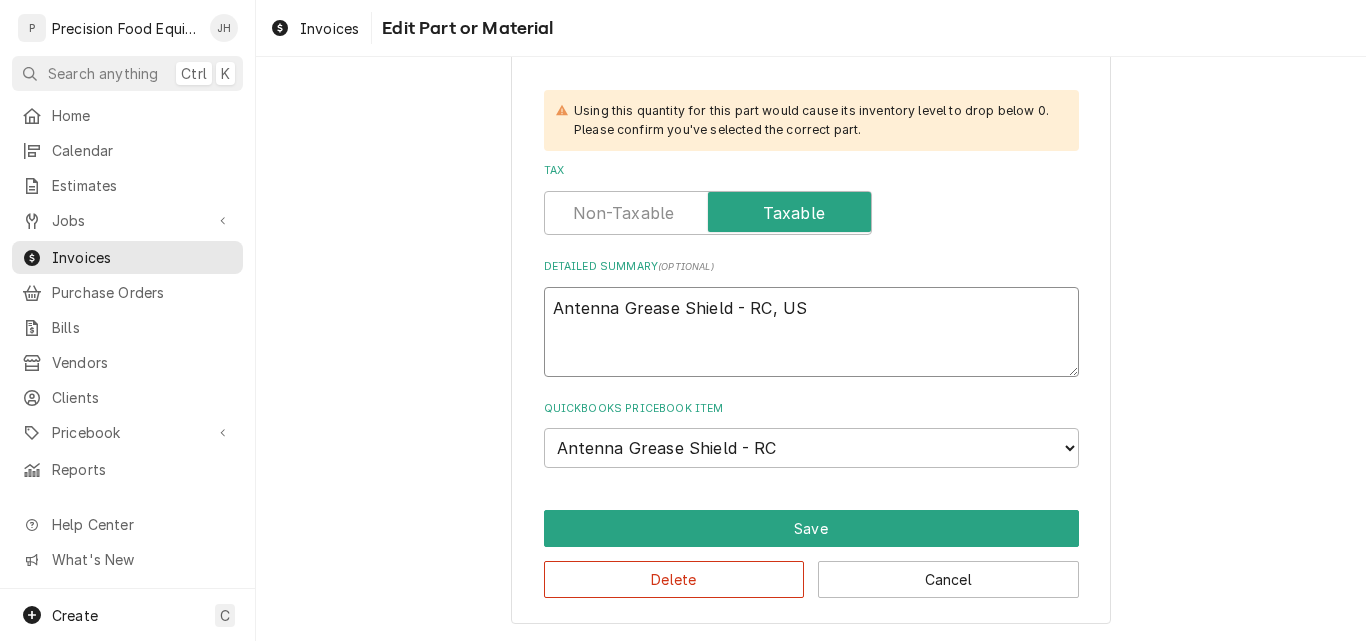 type on "x" 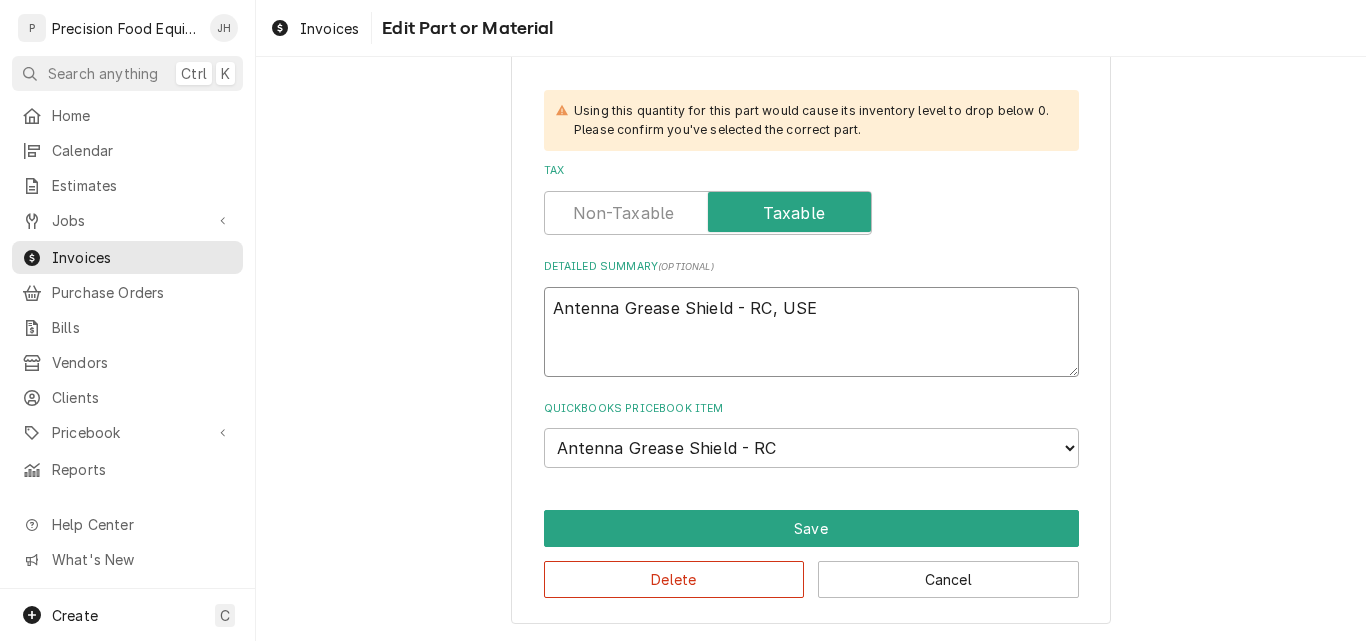 type on "x" 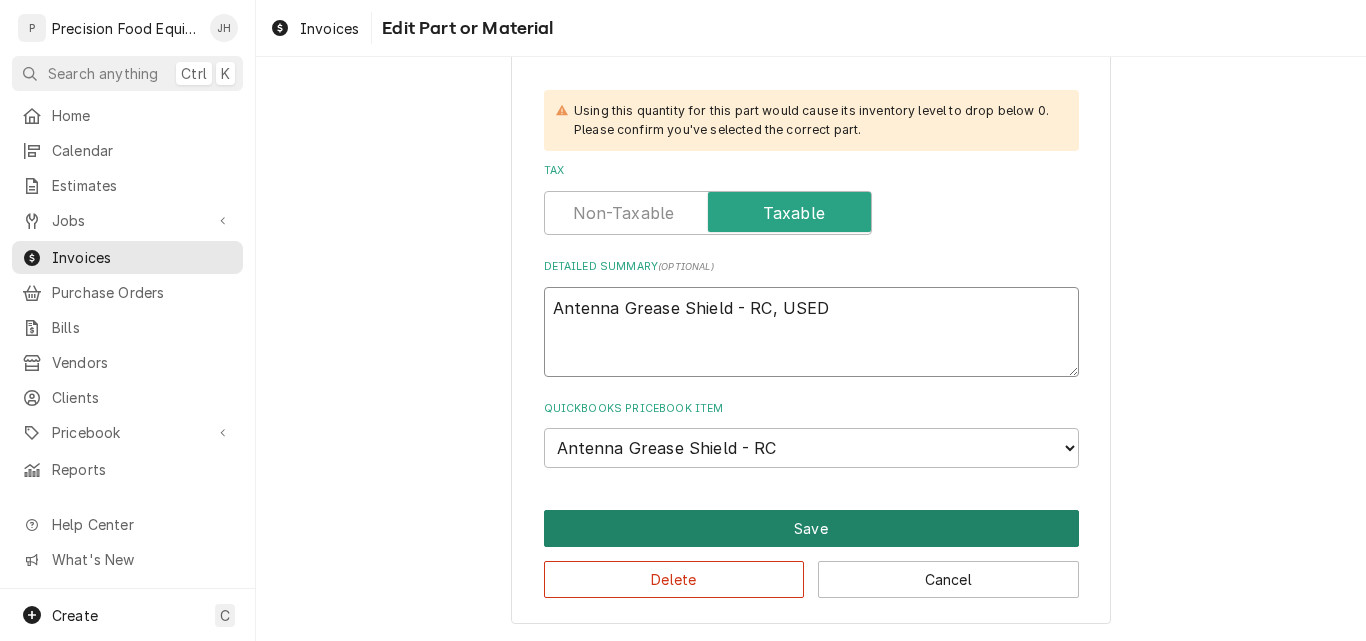 type on "Antenna Grease Shield - RC, USED" 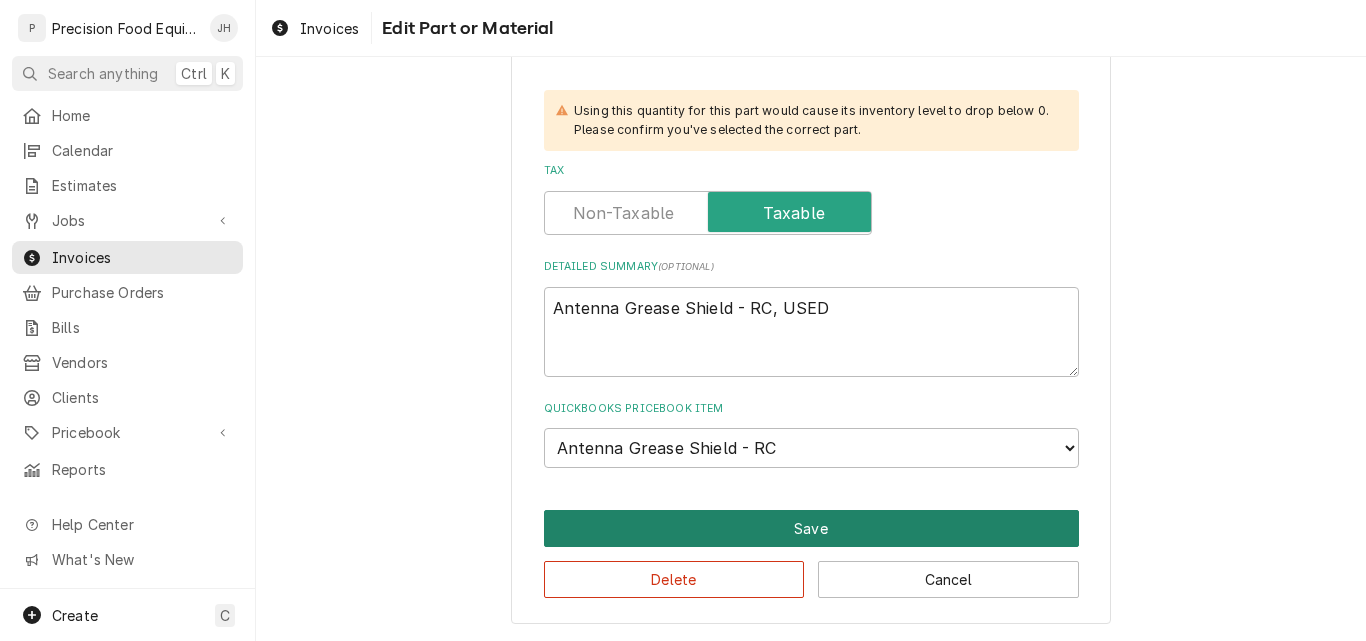 click on "Save" at bounding box center (811, 528) 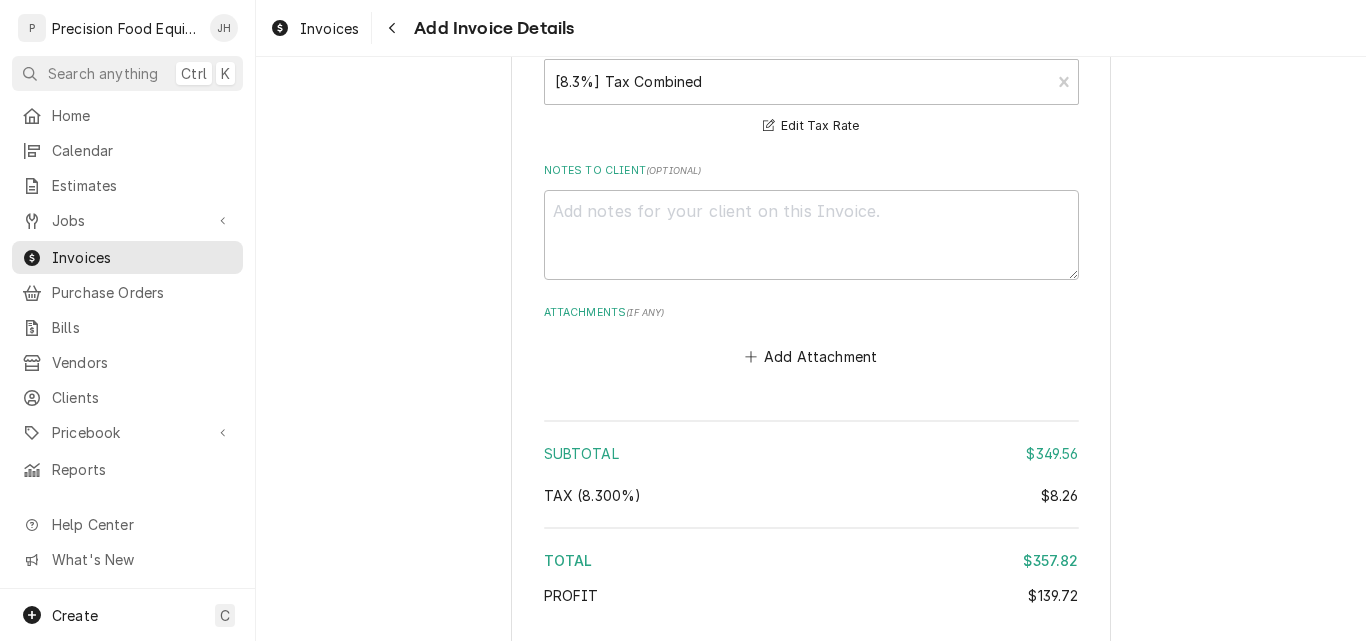 scroll, scrollTop: 3552, scrollLeft: 0, axis: vertical 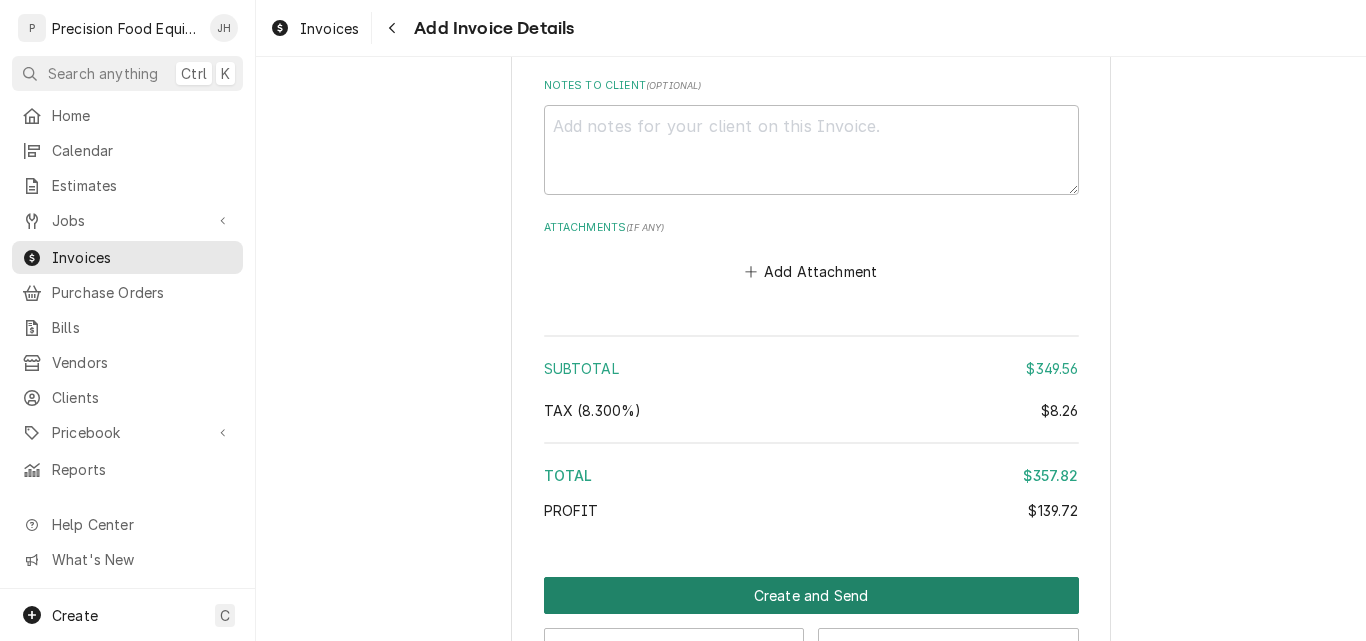 click on "Create and Send" at bounding box center (811, 595) 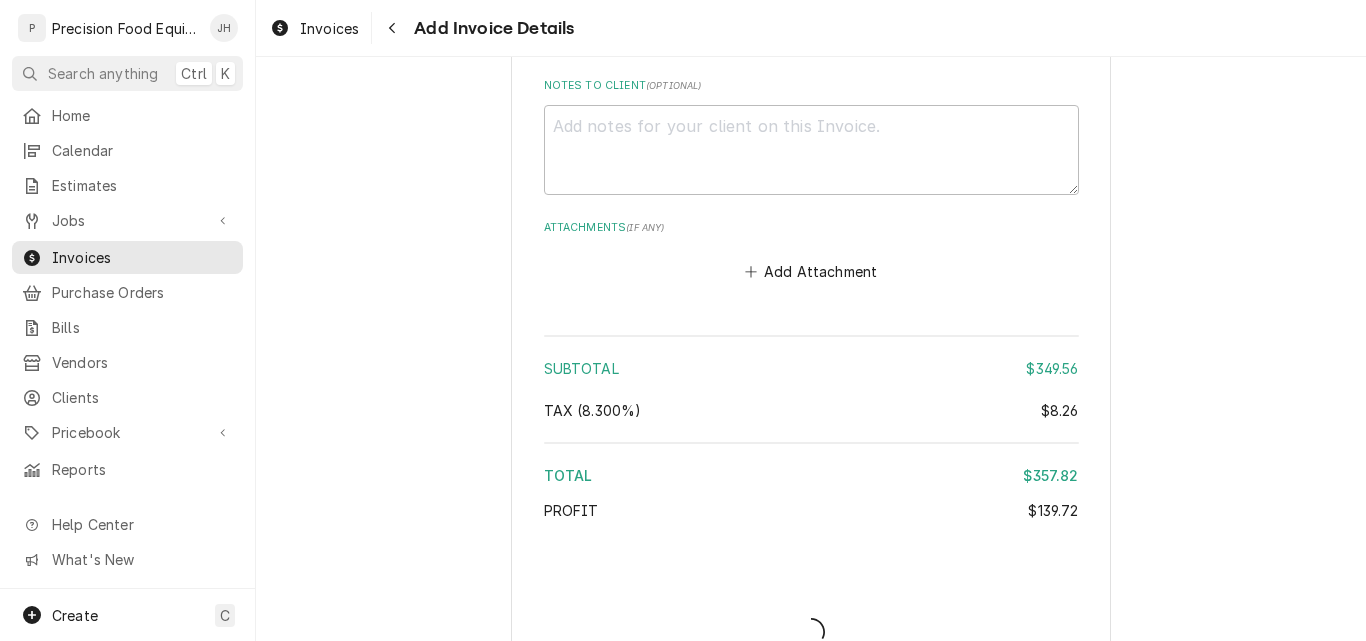 type on "x" 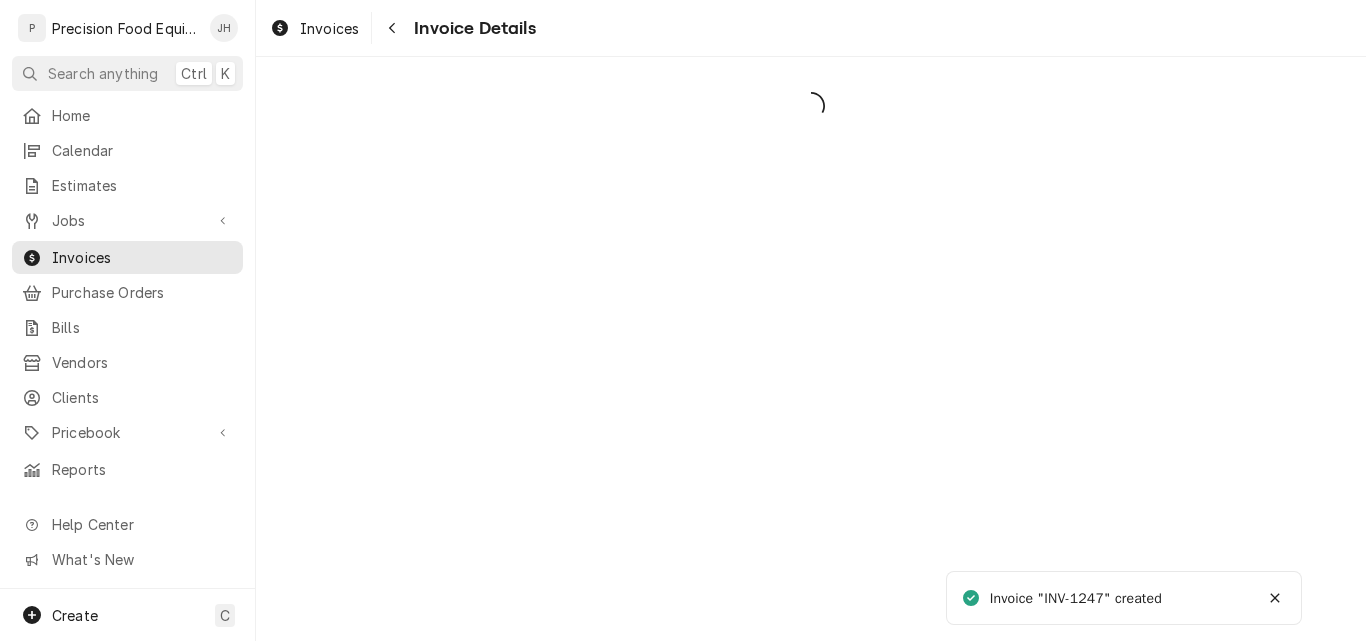 scroll, scrollTop: 0, scrollLeft: 0, axis: both 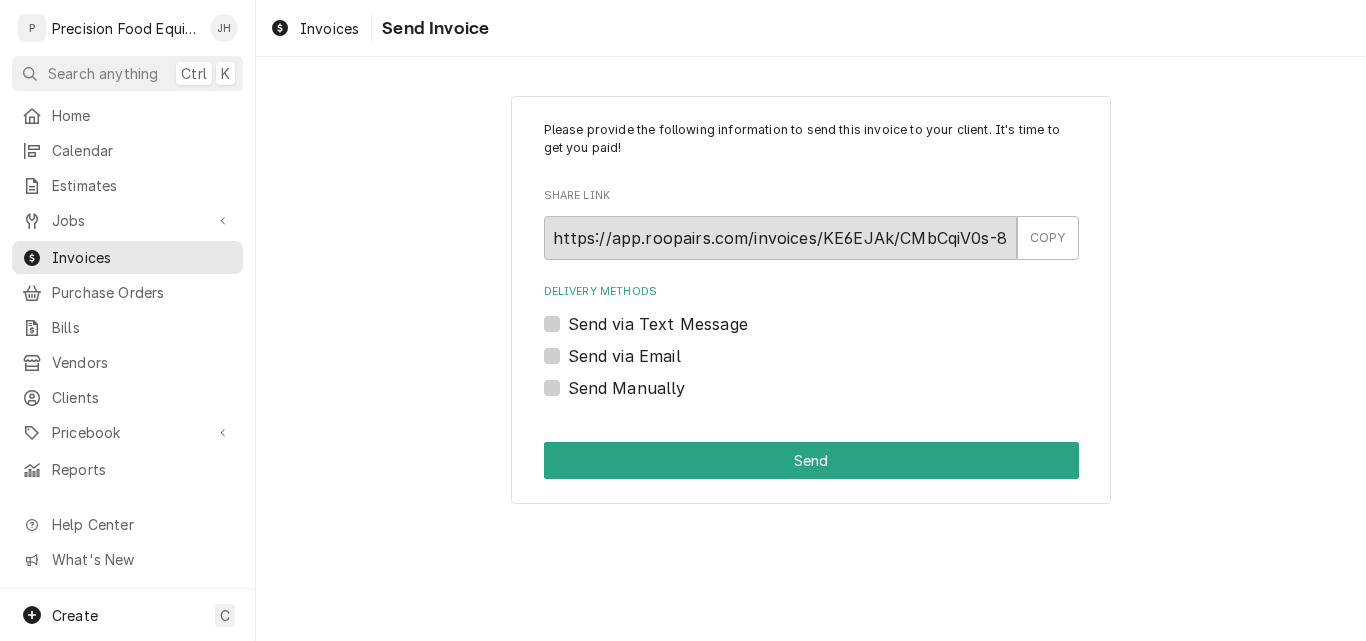click on "Send via Email" at bounding box center (624, 356) 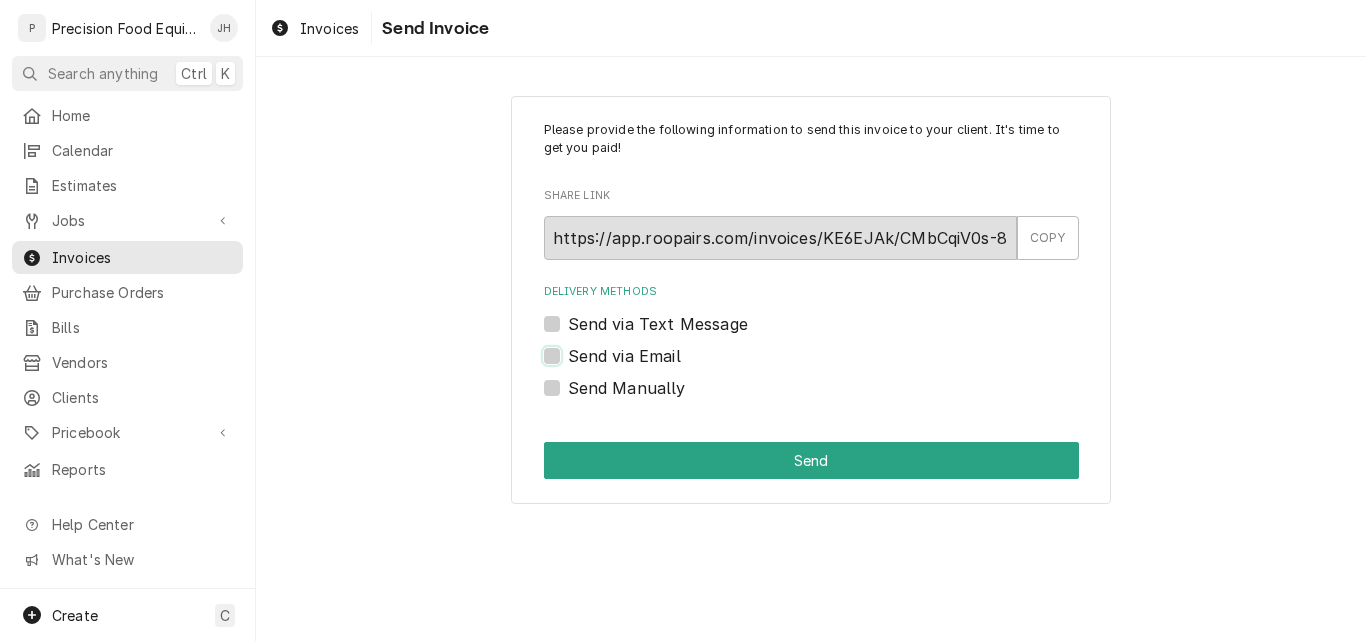 click on "Send via Email" at bounding box center [835, 366] 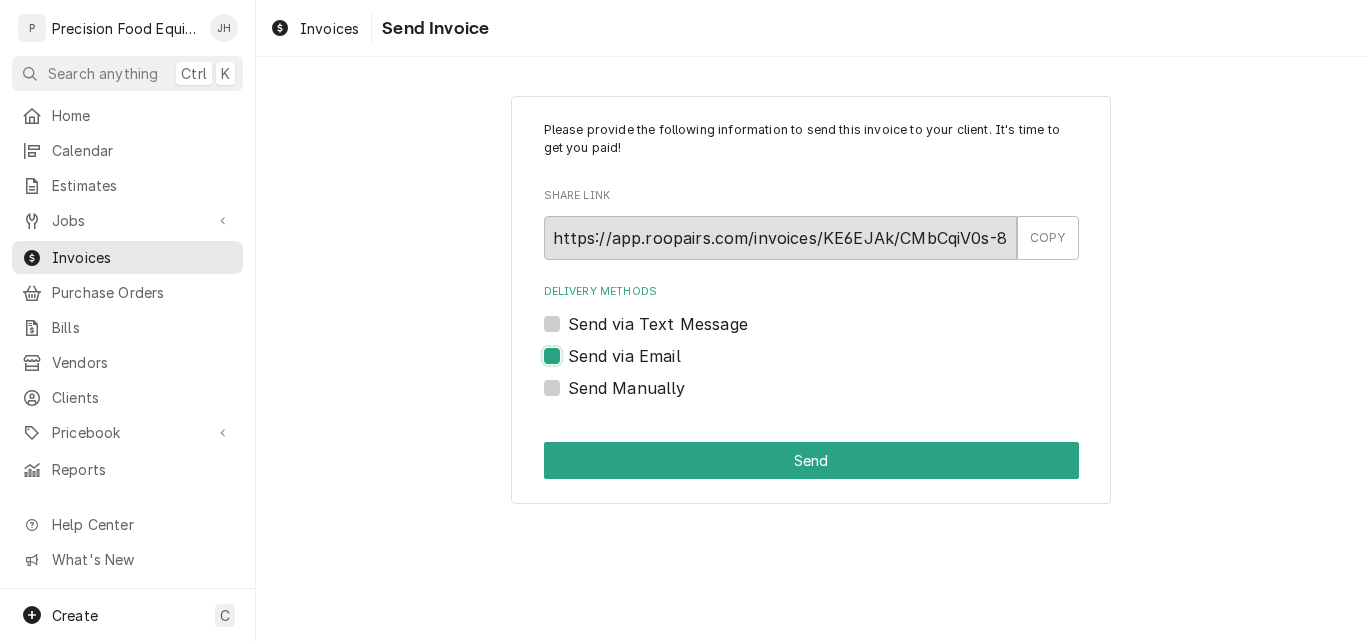 checkbox on "true" 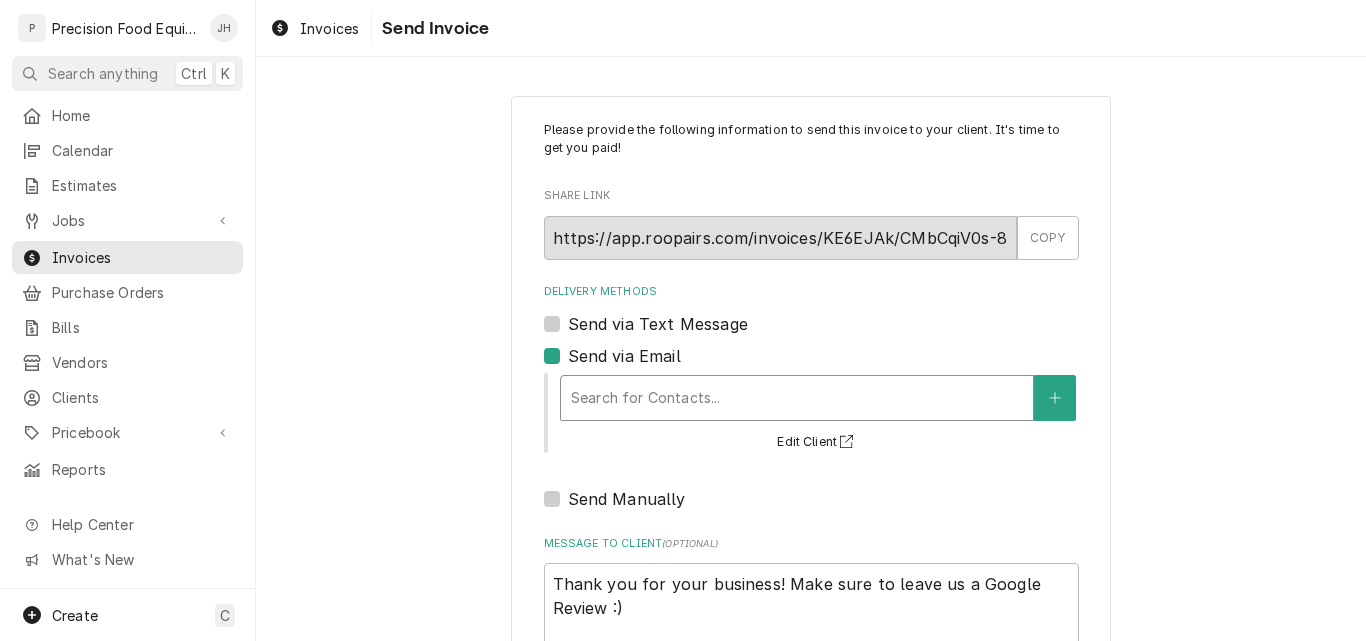 click at bounding box center (797, 398) 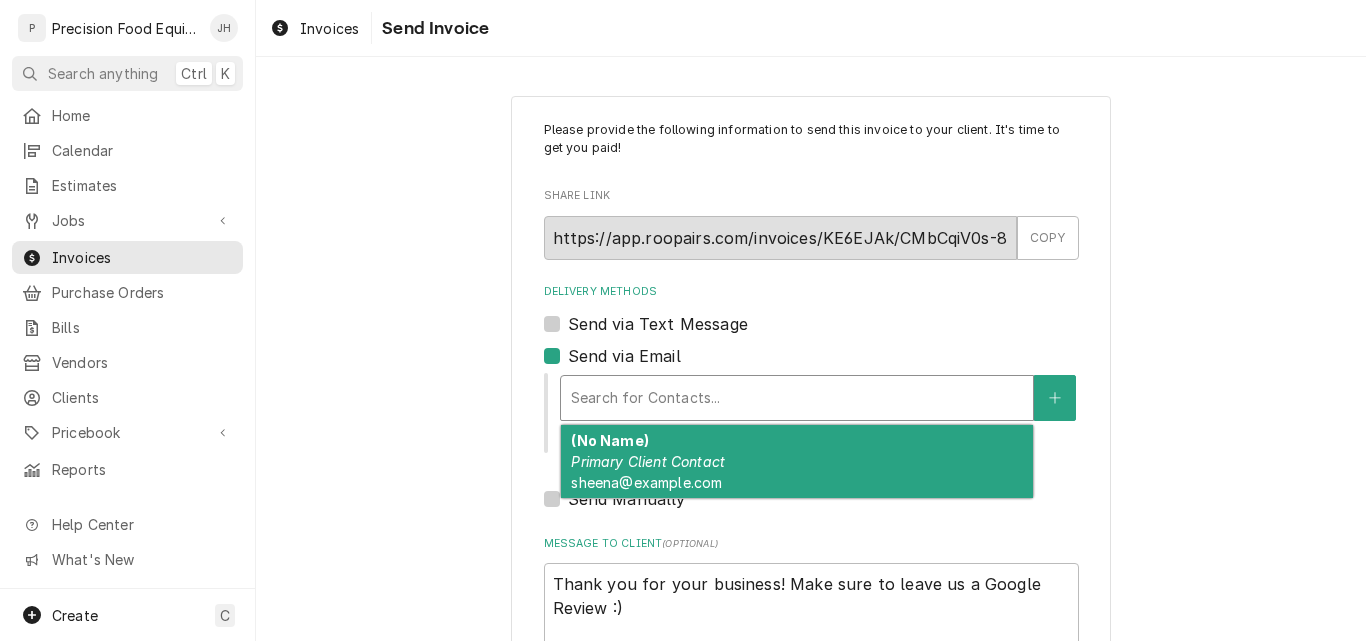 click on "(No Name) Primary Client Contact sheena@example.com" at bounding box center (797, 461) 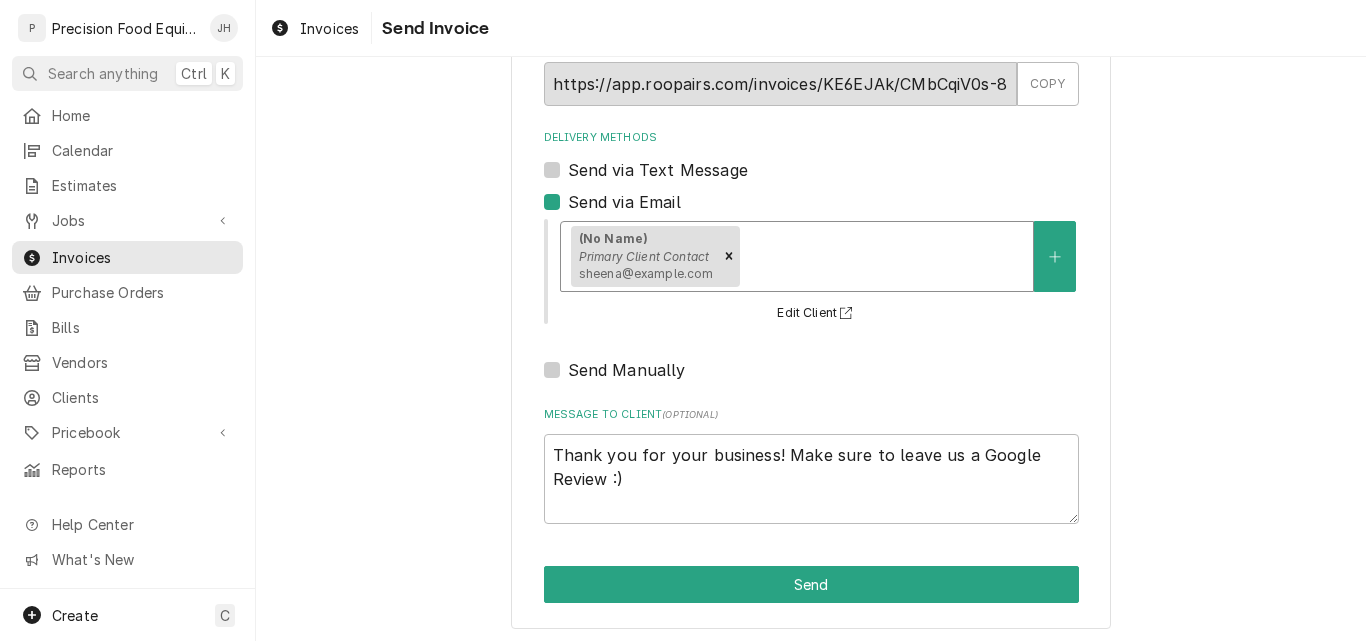 scroll, scrollTop: 159, scrollLeft: 0, axis: vertical 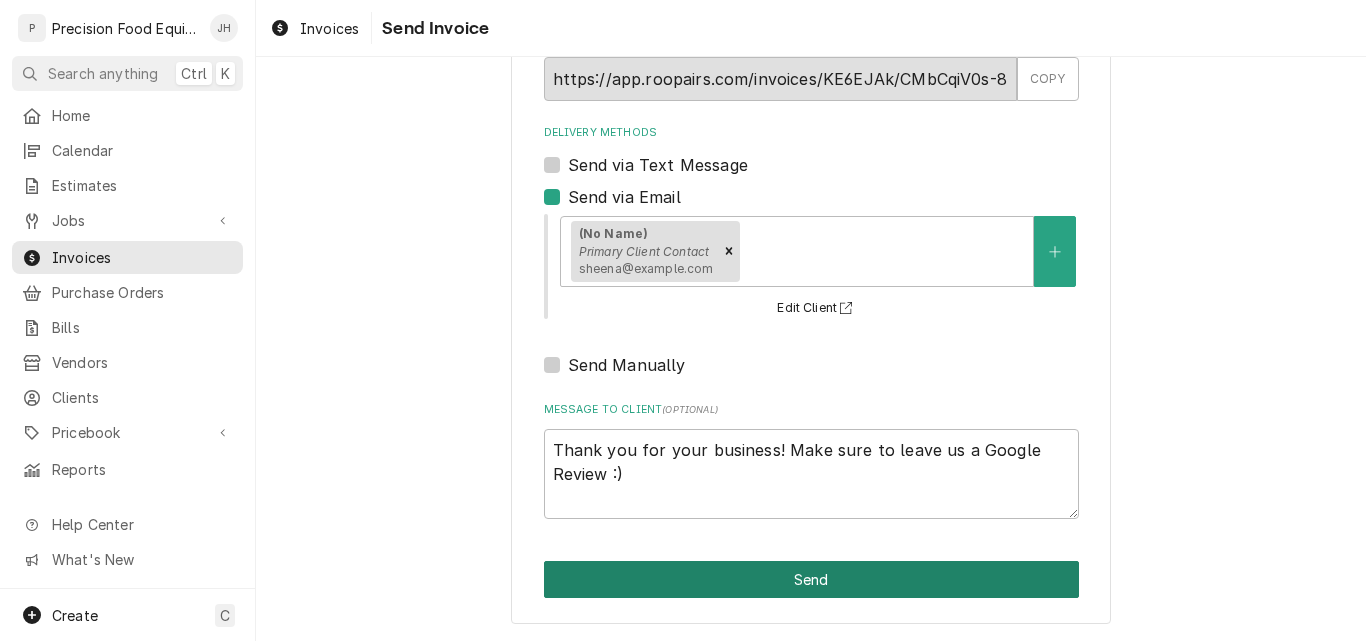 click on "Send" at bounding box center (811, 579) 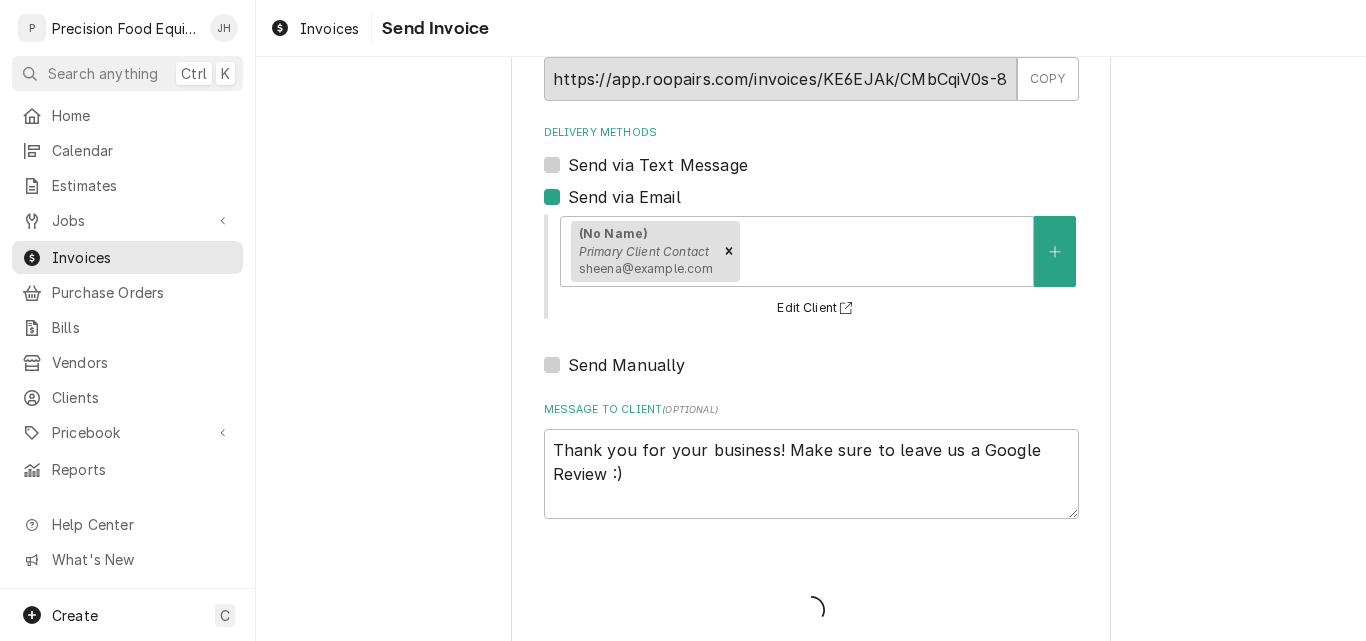 type on "x" 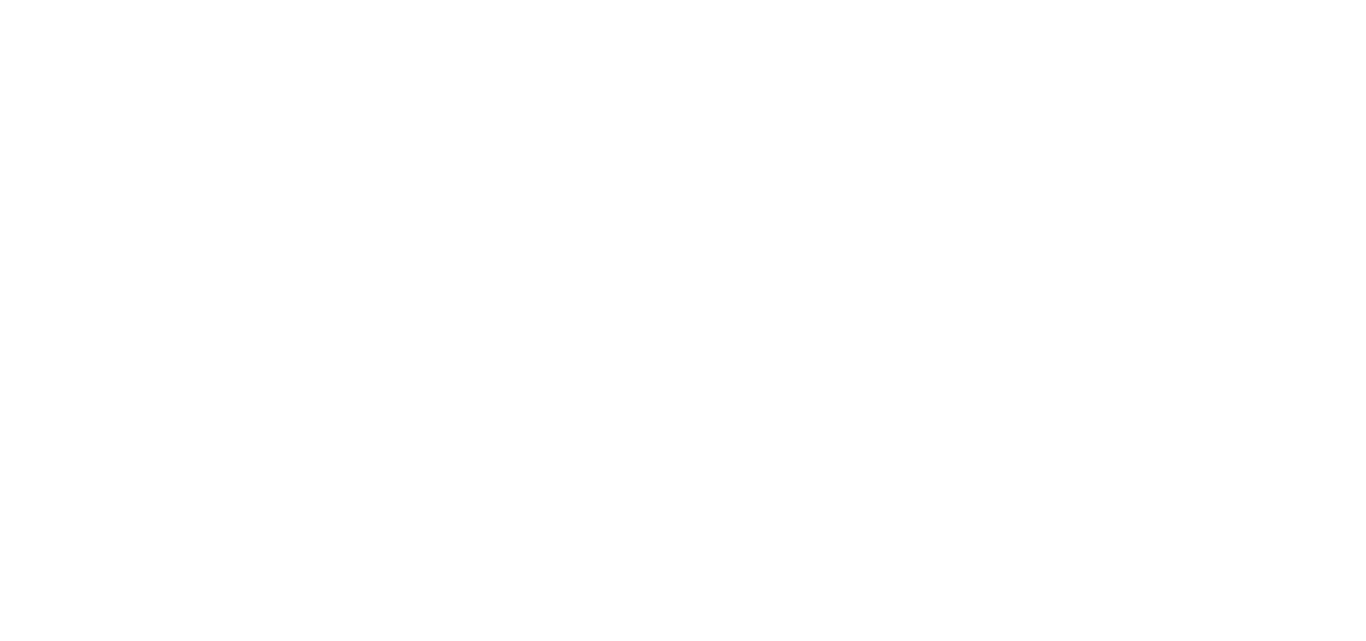 scroll, scrollTop: 0, scrollLeft: 0, axis: both 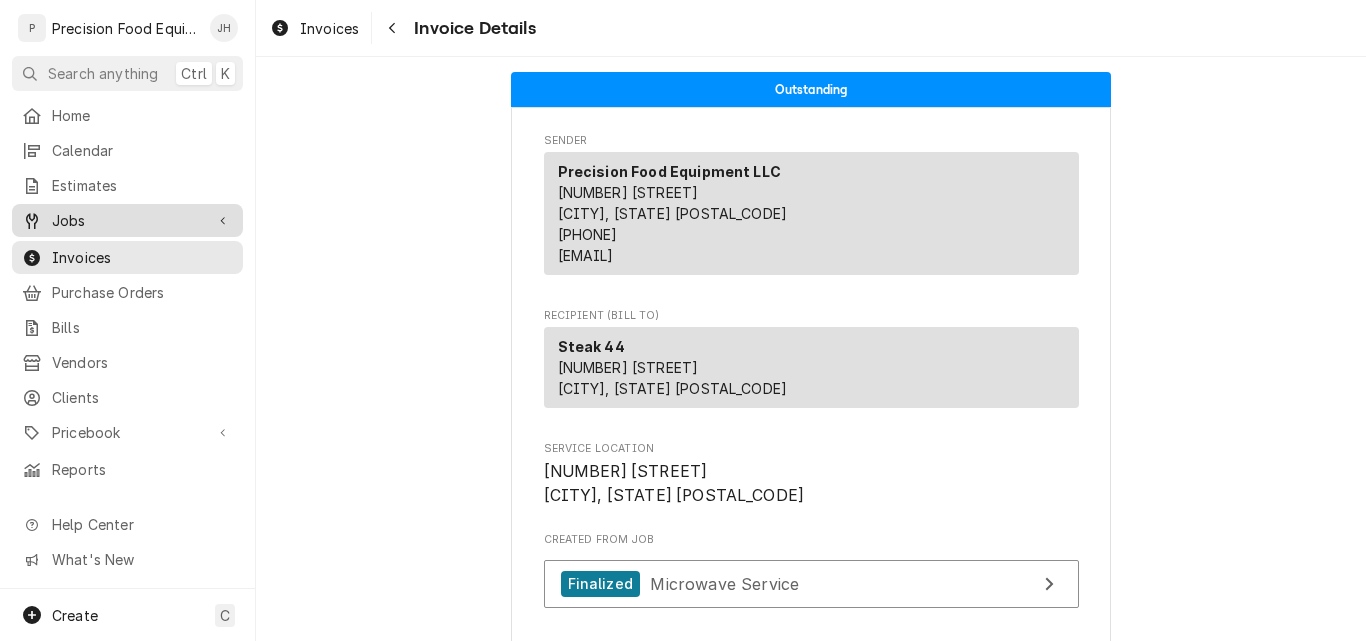 click on "Jobs" at bounding box center [127, 220] 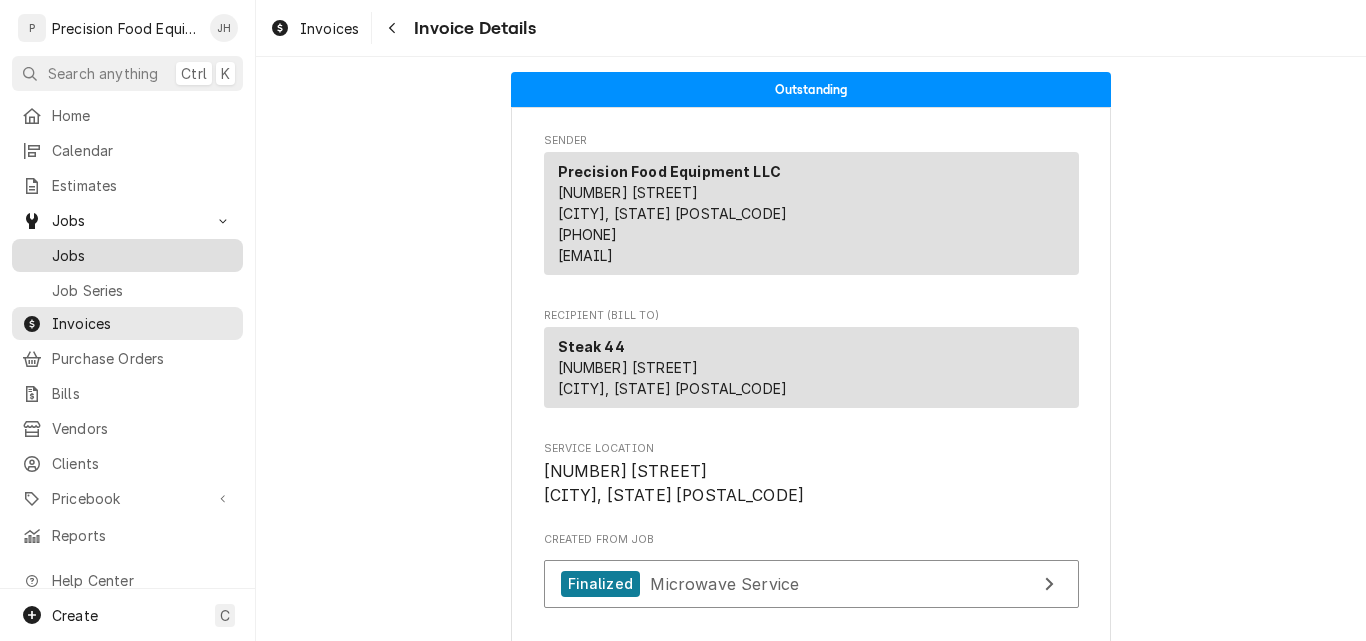 click on "Jobs" at bounding box center (127, 255) 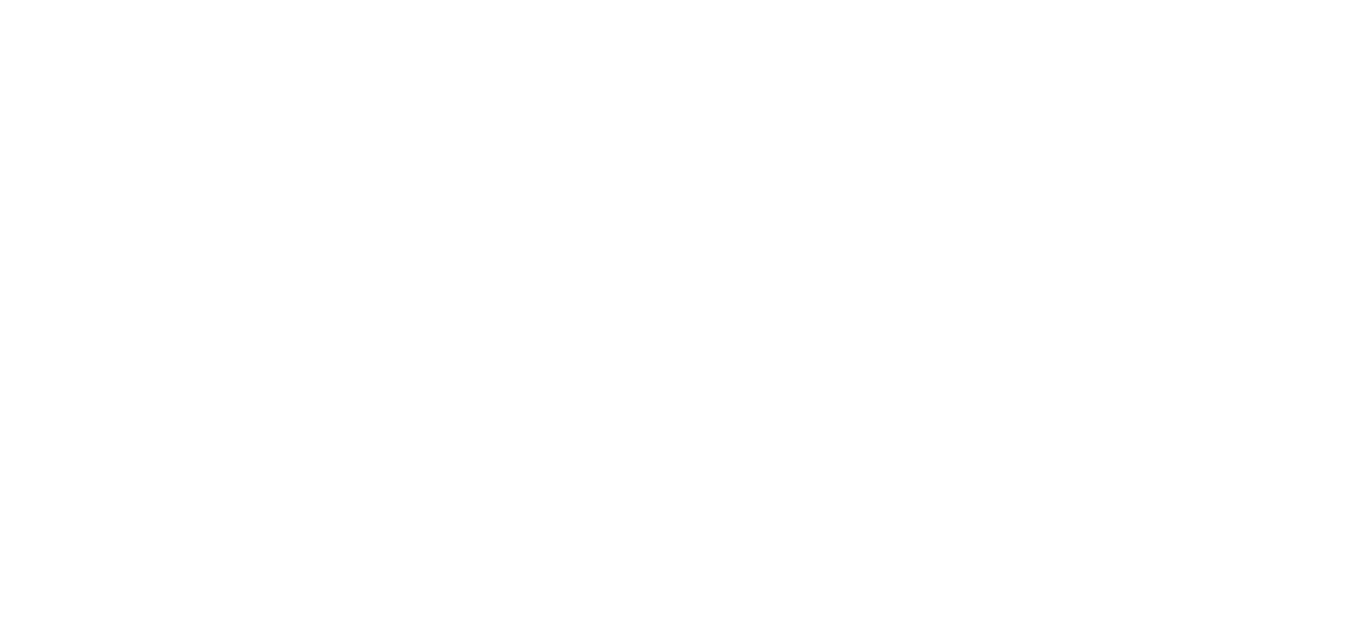 scroll, scrollTop: 0, scrollLeft: 0, axis: both 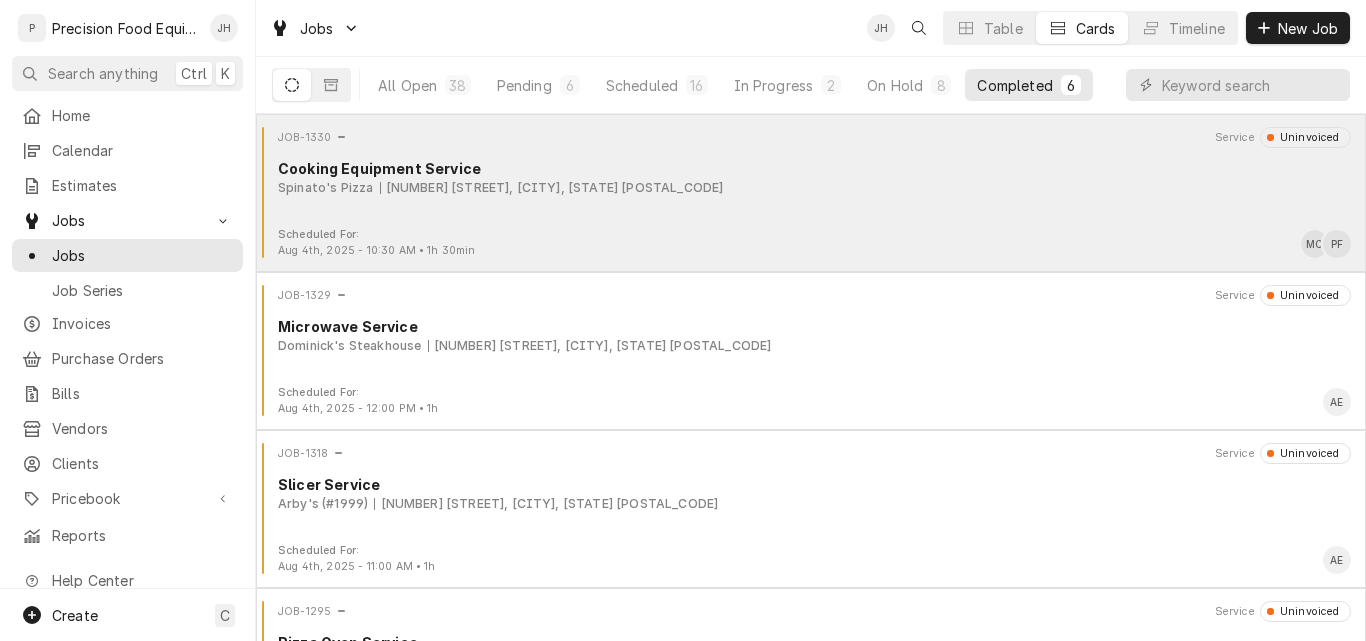 click on "JOB-1330 Service Uninvoiced Cooking Equipment Service Spinato's Pizza [NUMBER] [STREET], [CITY], [STATE] [POSTAL_CODE]" at bounding box center [811, 177] 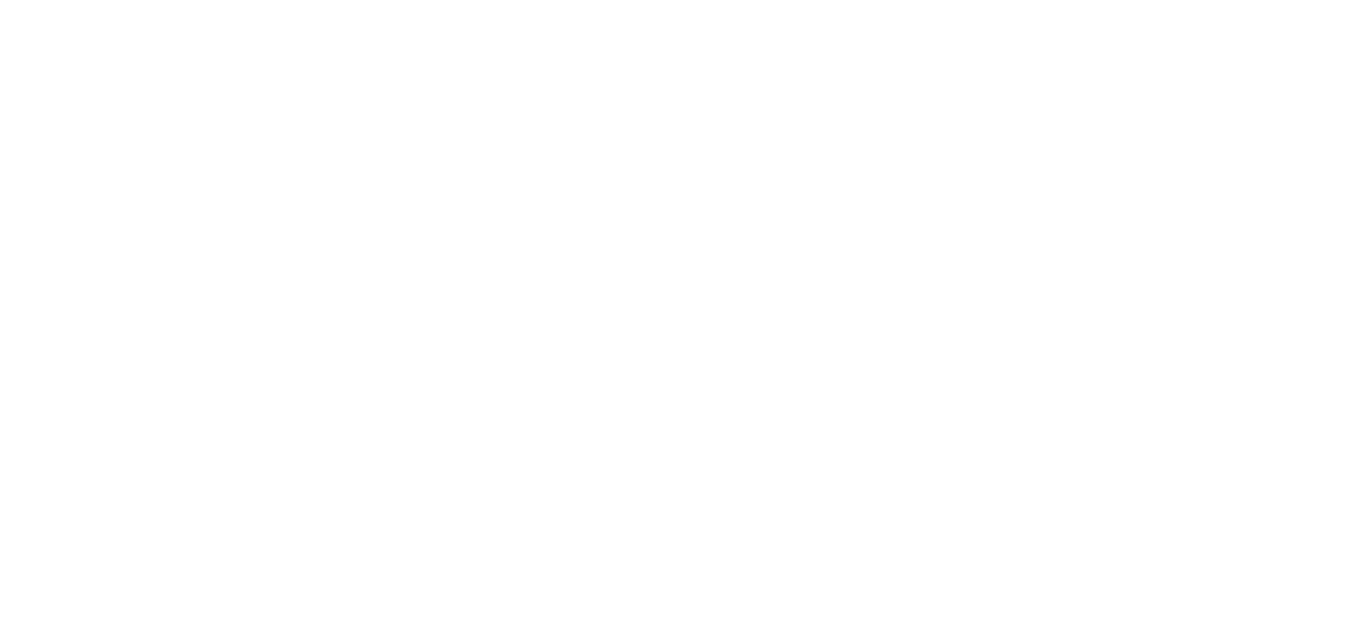 scroll, scrollTop: 0, scrollLeft: 0, axis: both 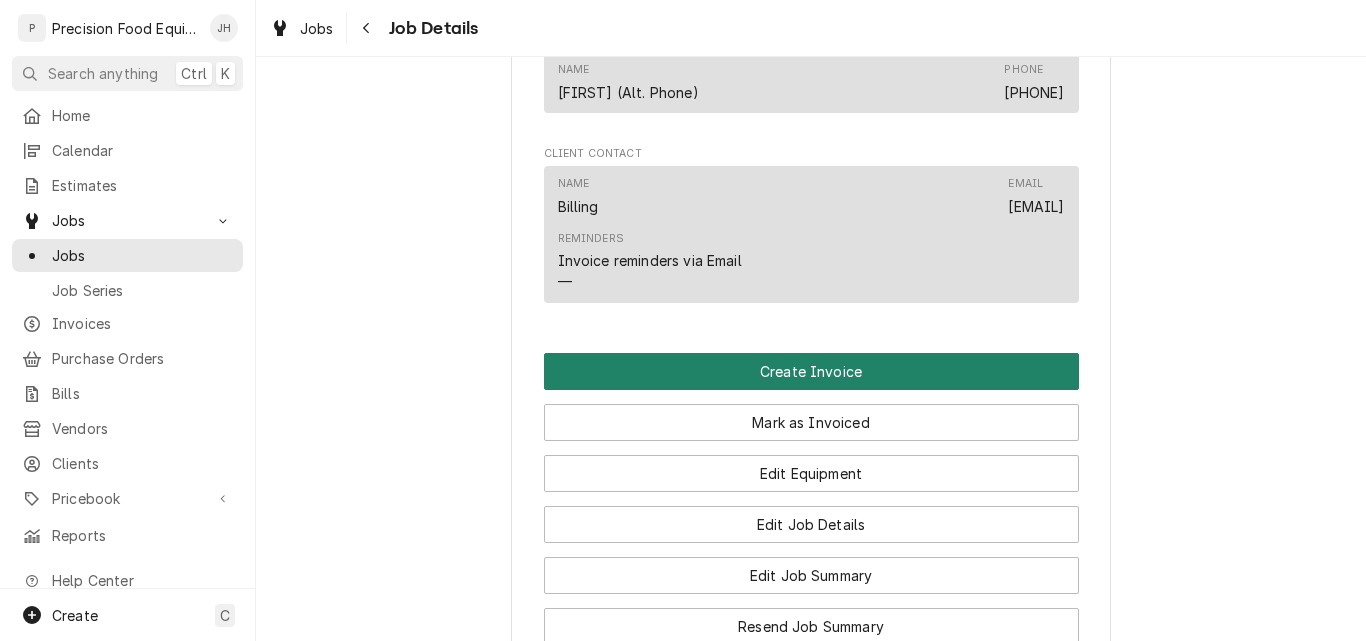click on "Create Invoice" at bounding box center (811, 371) 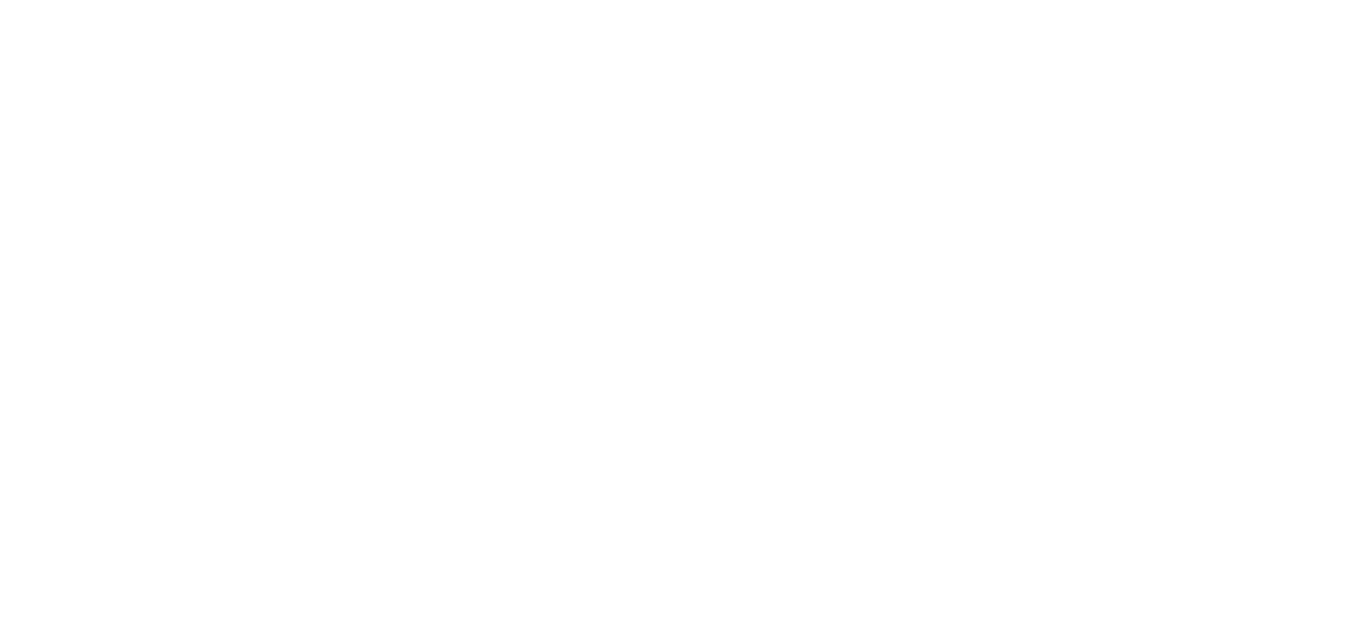 scroll, scrollTop: 0, scrollLeft: 0, axis: both 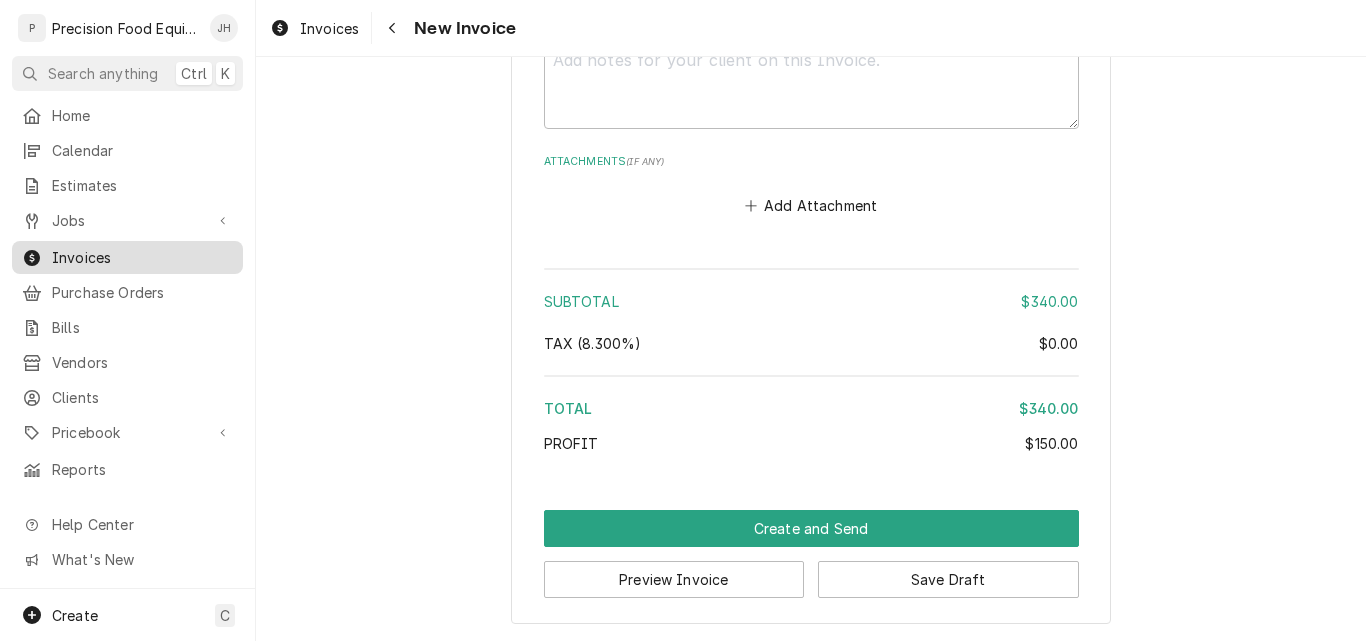 click on "Invoices" at bounding box center [142, 257] 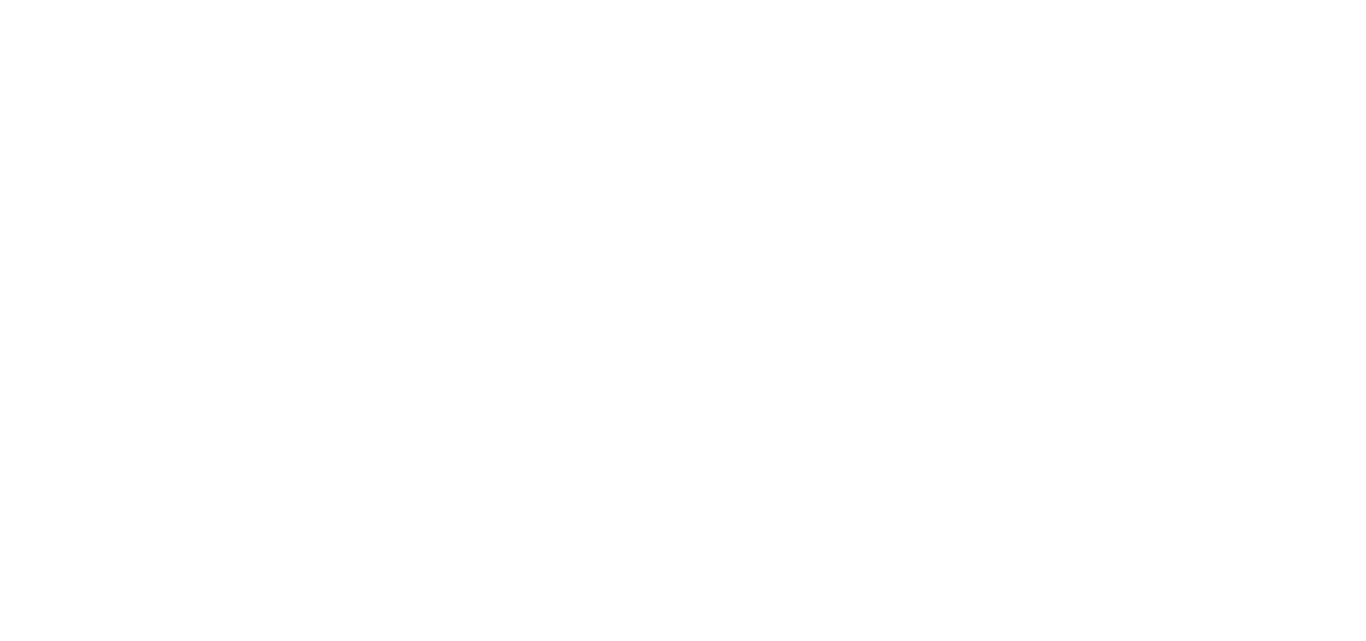 scroll, scrollTop: 0, scrollLeft: 0, axis: both 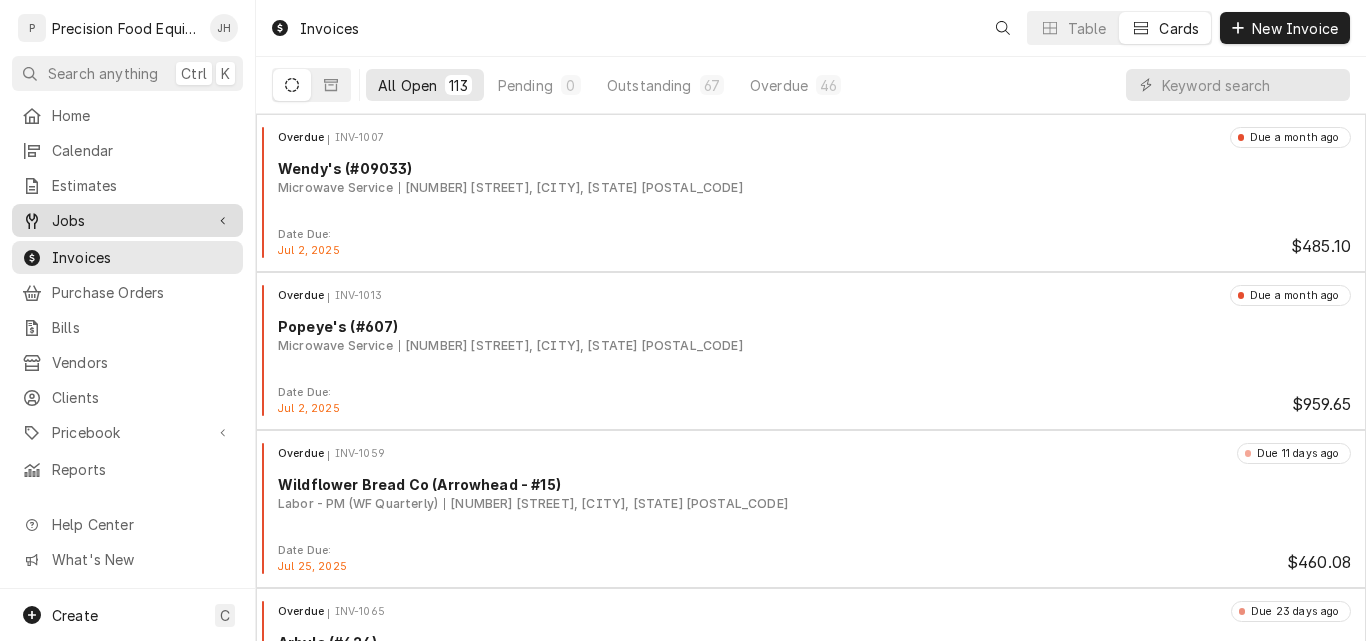 click on "Jobs" at bounding box center [127, 220] 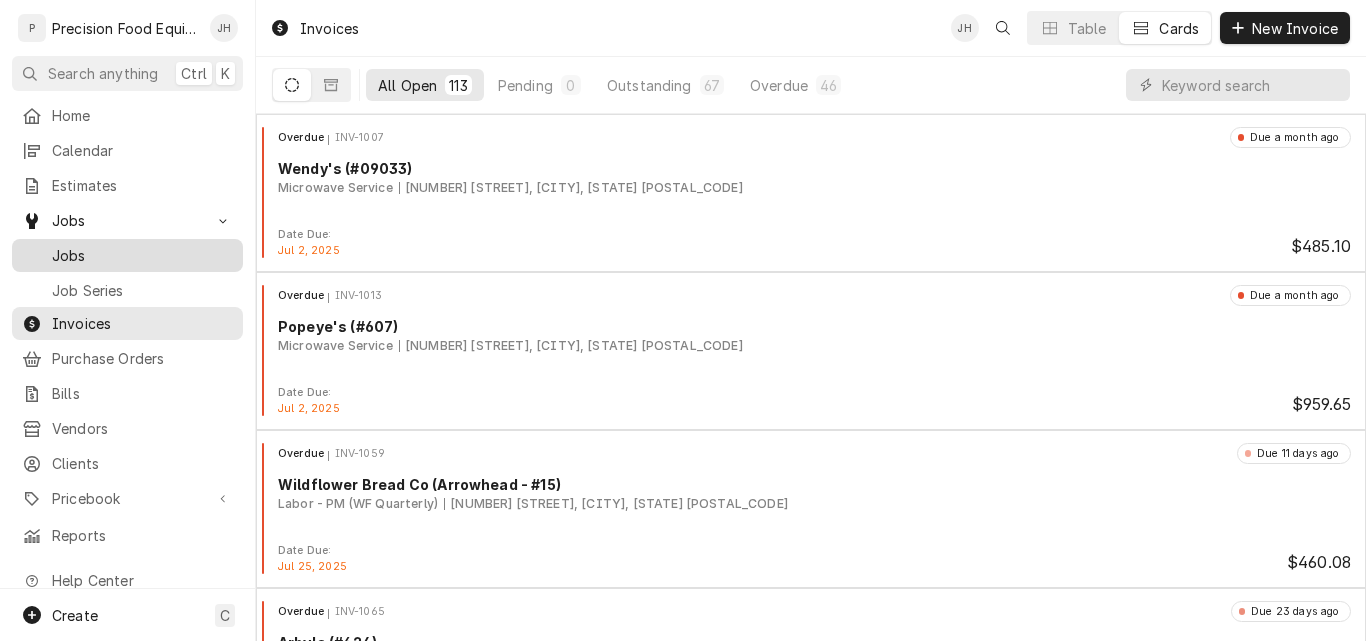 click on "Jobs" at bounding box center [142, 255] 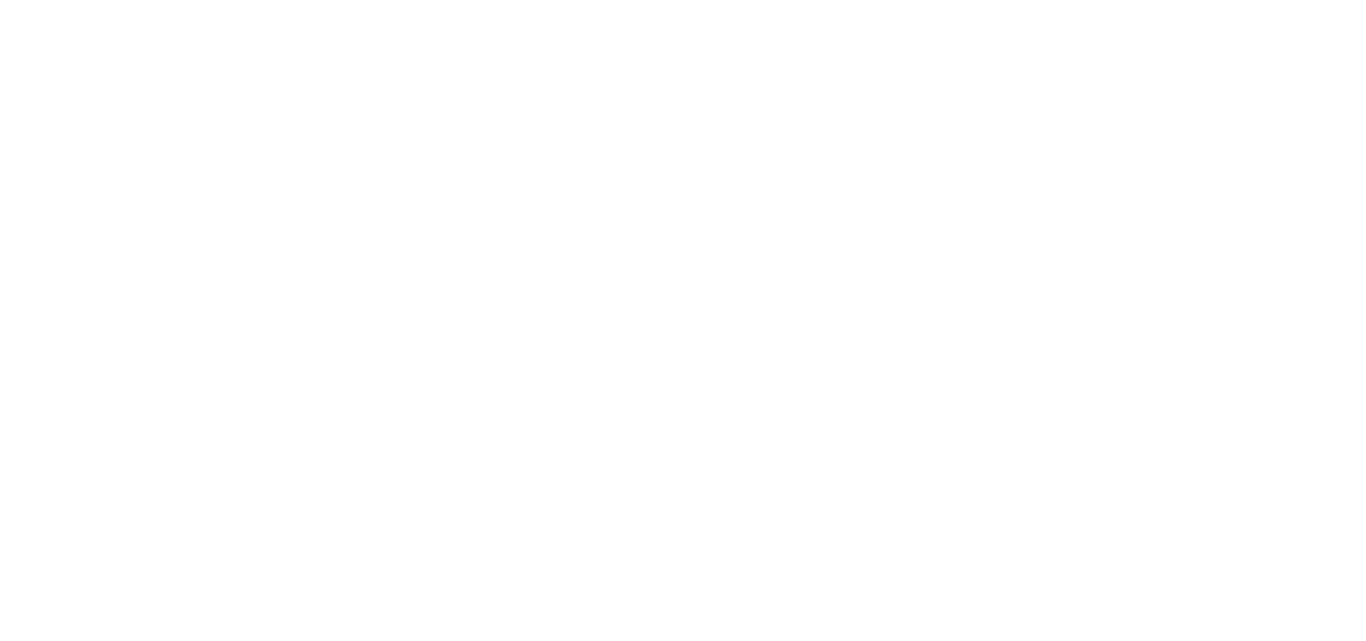 scroll, scrollTop: 0, scrollLeft: 0, axis: both 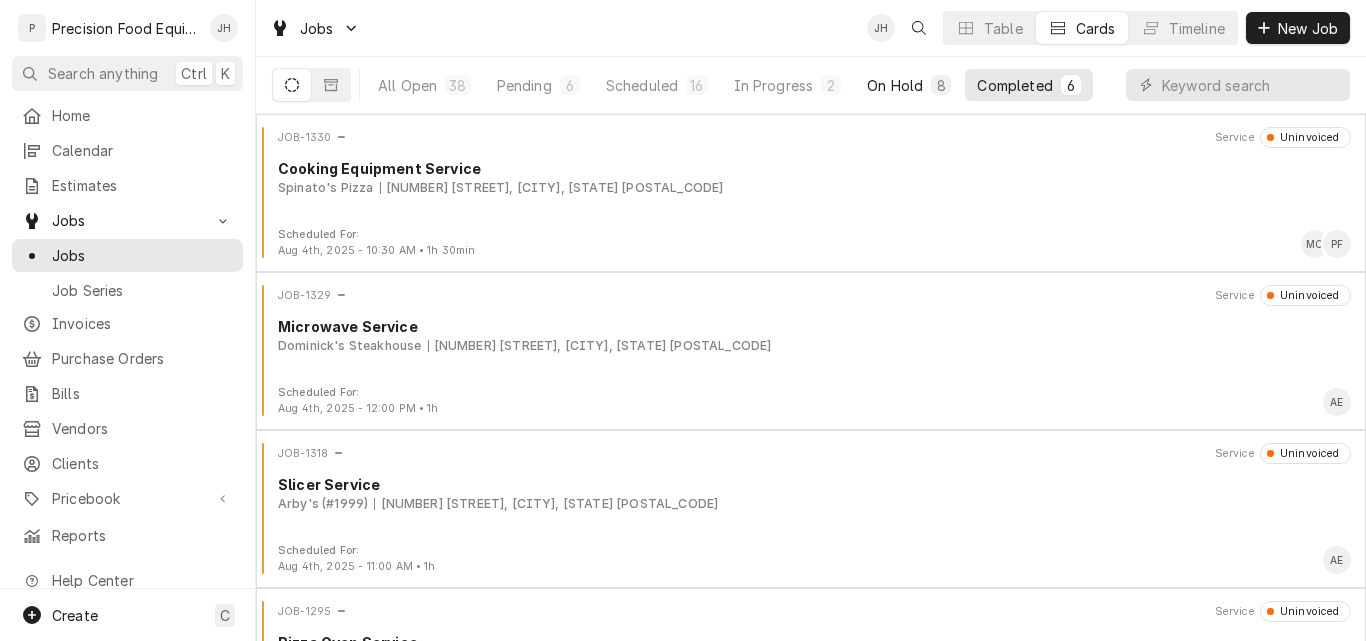 click on "On Hold" at bounding box center [895, 85] 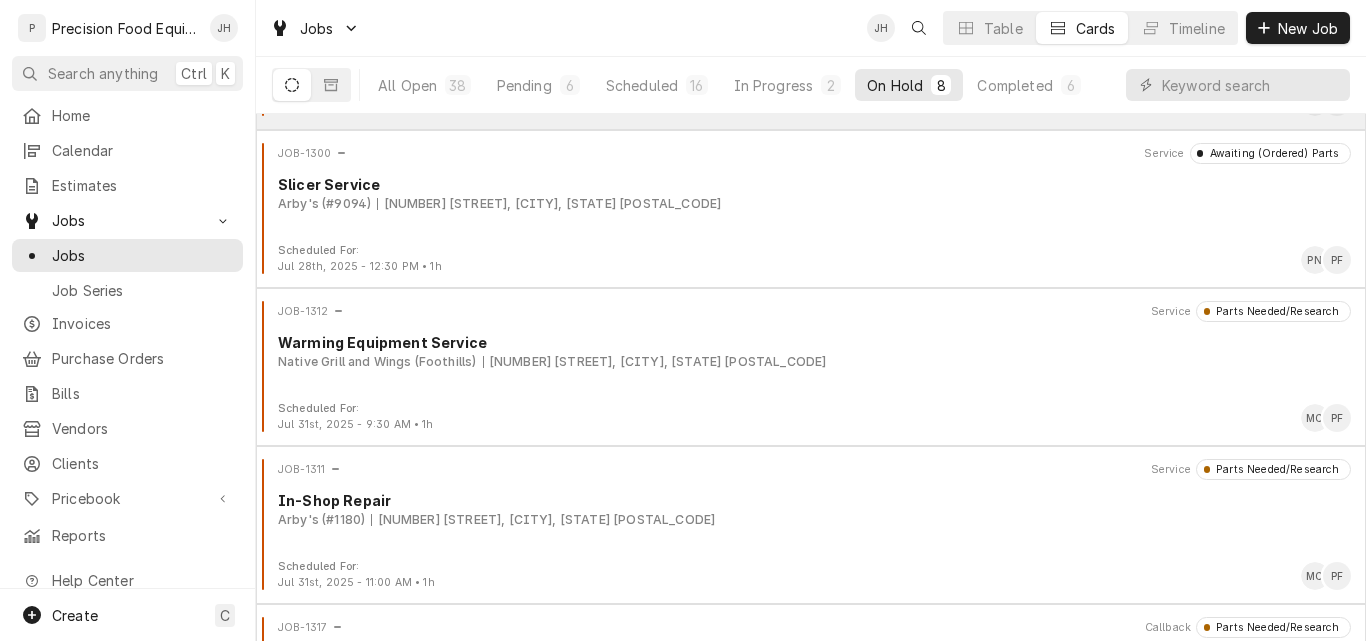 scroll, scrollTop: 400, scrollLeft: 0, axis: vertical 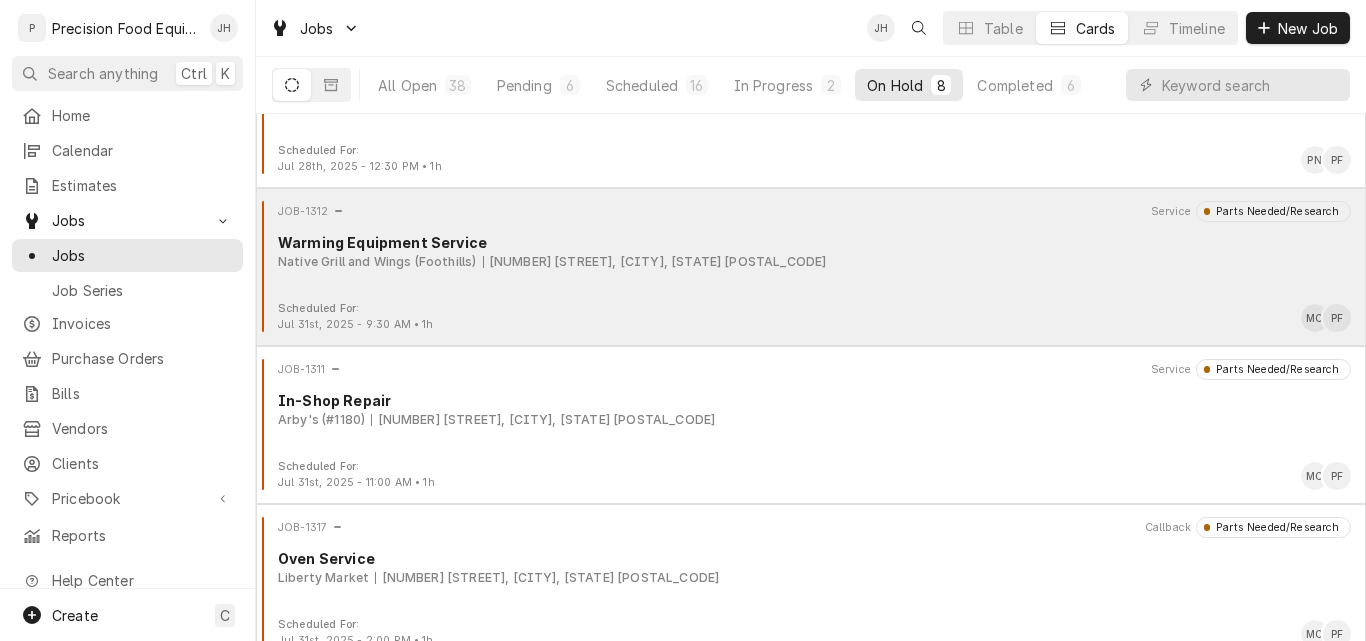 click on "JOB-1312 Service Parts Needed/Research Warming Equipment Service Native Grill and Wings (Foothills) 1339 E. Chandler Blvd, Phoenix, AZ 85048" at bounding box center (811, 251) 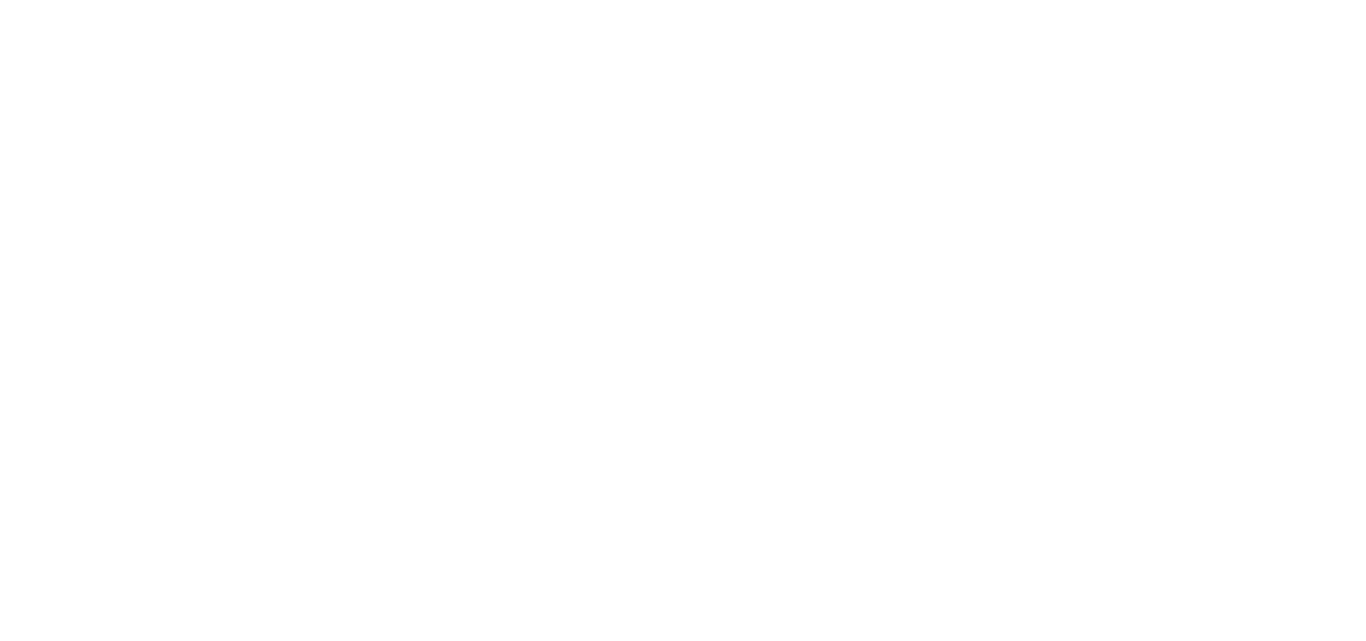 scroll, scrollTop: 0, scrollLeft: 0, axis: both 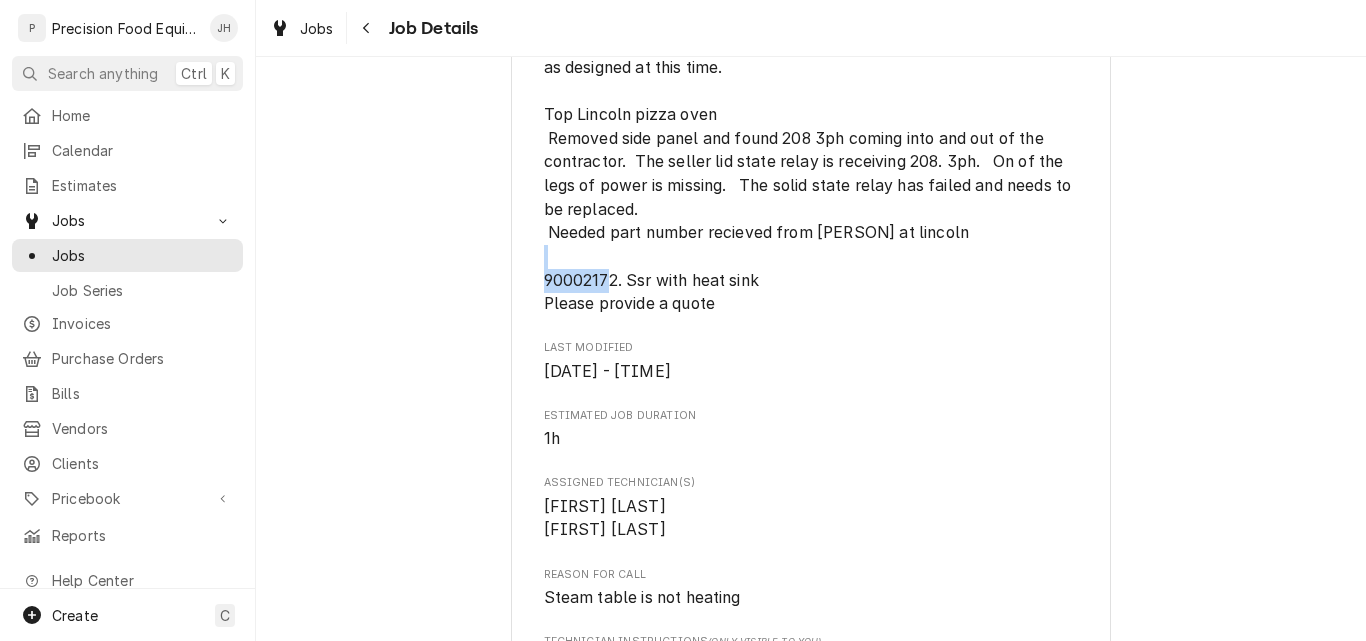 drag, startPoint x: 610, startPoint y: 277, endPoint x: 540, endPoint y: 278, distance: 70.00714 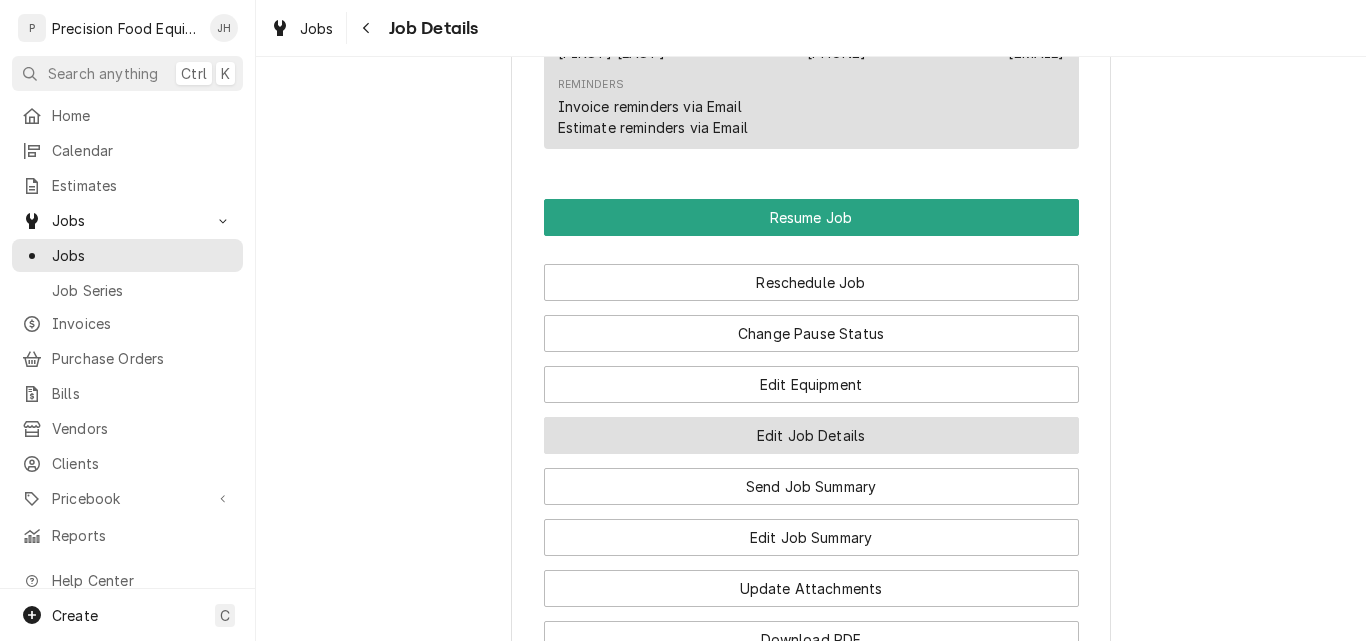 scroll, scrollTop: 2000, scrollLeft: 0, axis: vertical 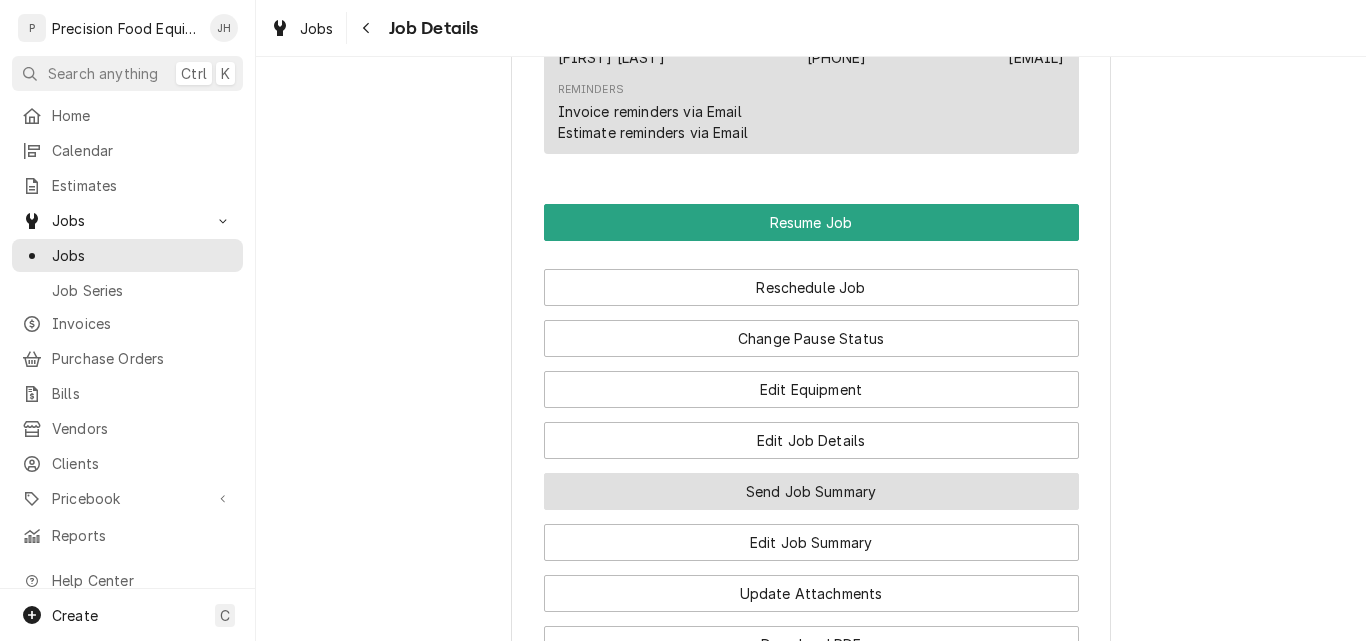click on "Send Job Summary" at bounding box center [811, 491] 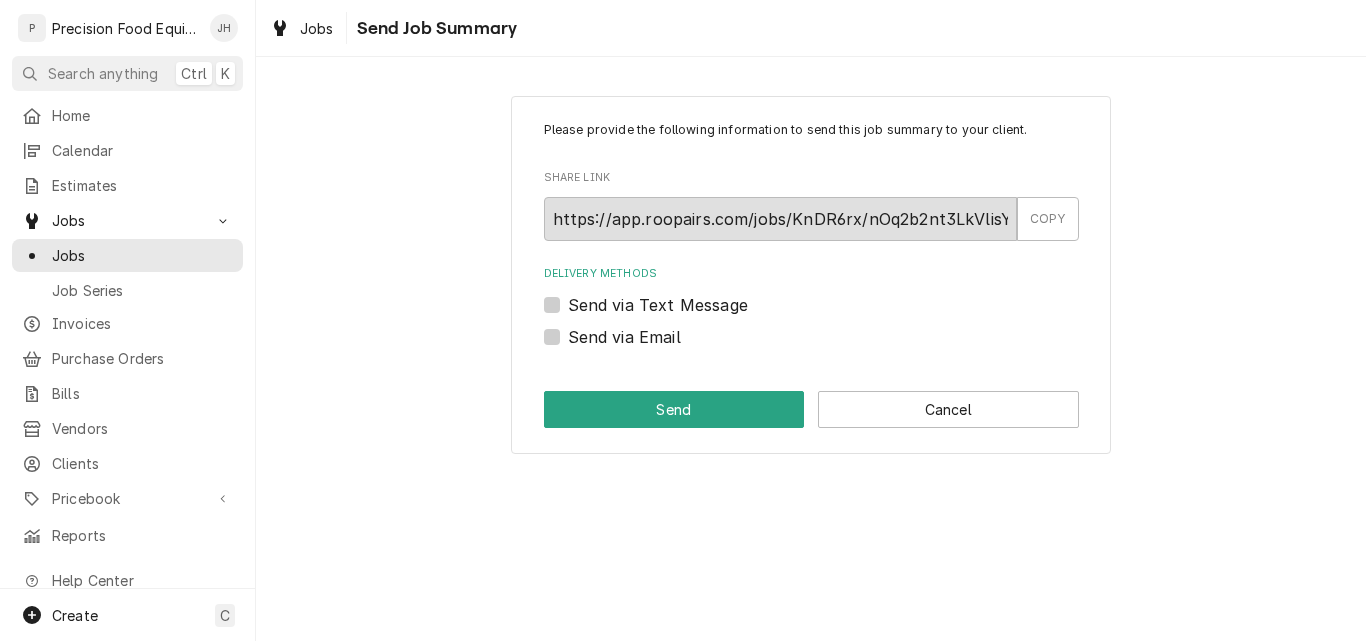 scroll, scrollTop: 0, scrollLeft: 0, axis: both 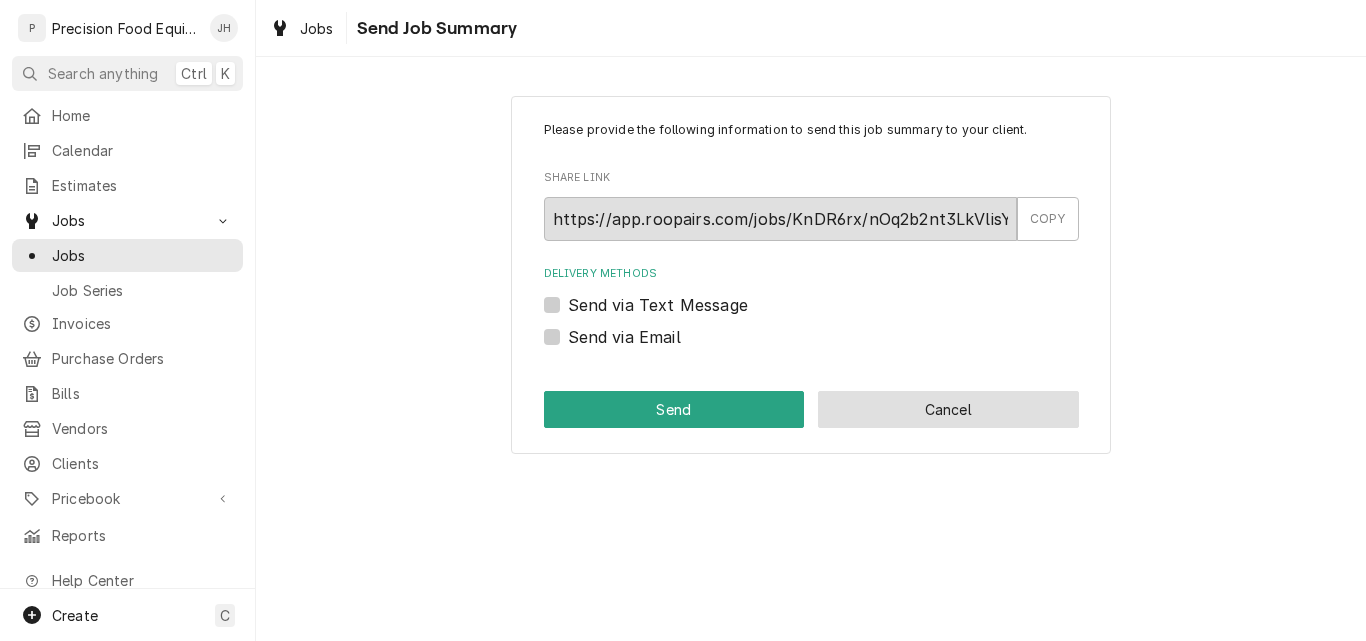 click on "Cancel" at bounding box center [948, 409] 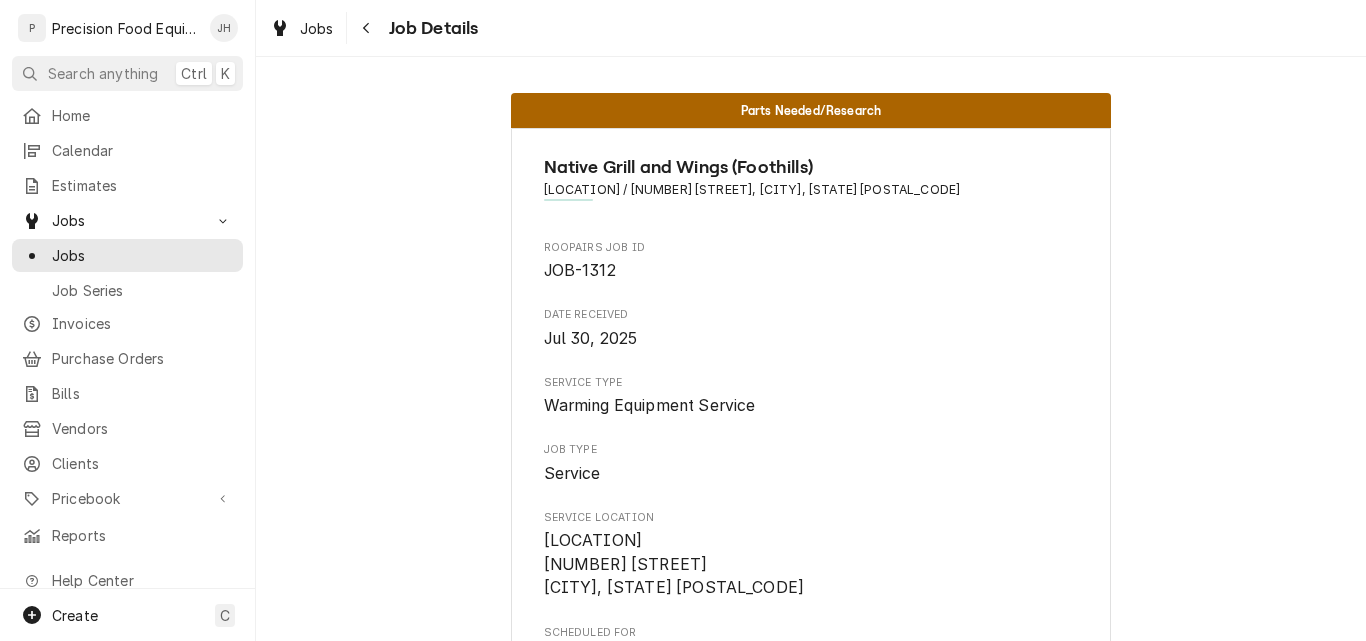 scroll, scrollTop: 2000, scrollLeft: 0, axis: vertical 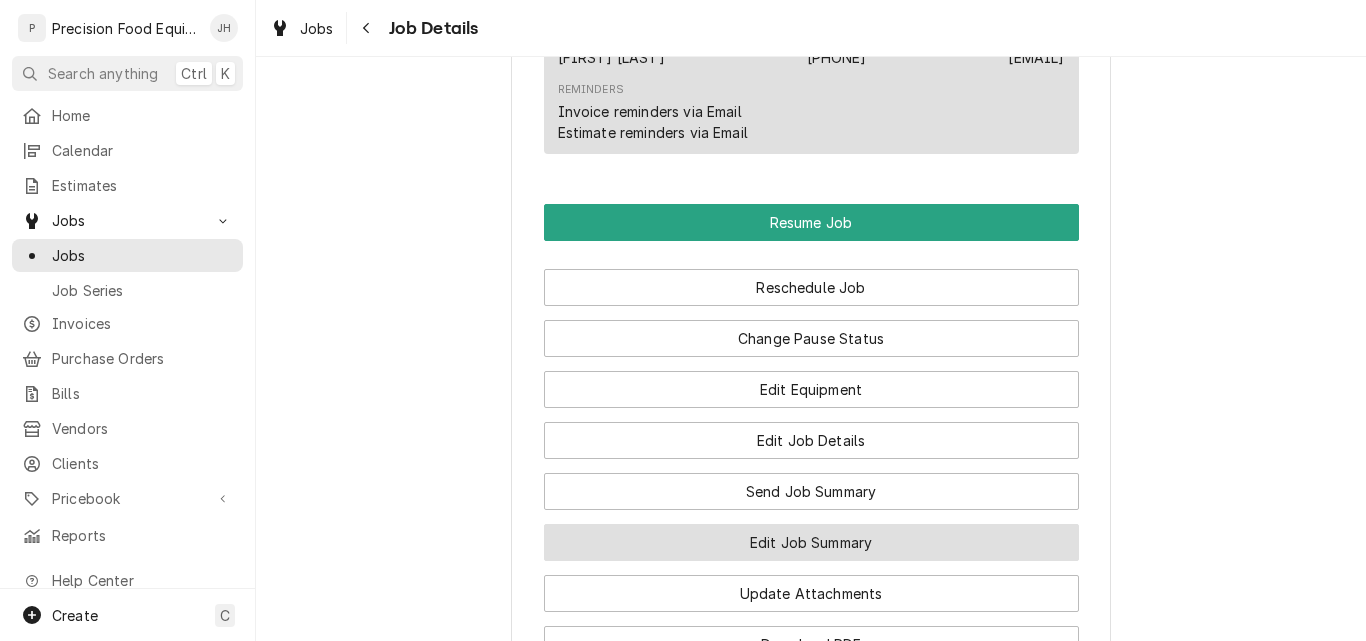 click on "Edit Job Summary" at bounding box center [811, 542] 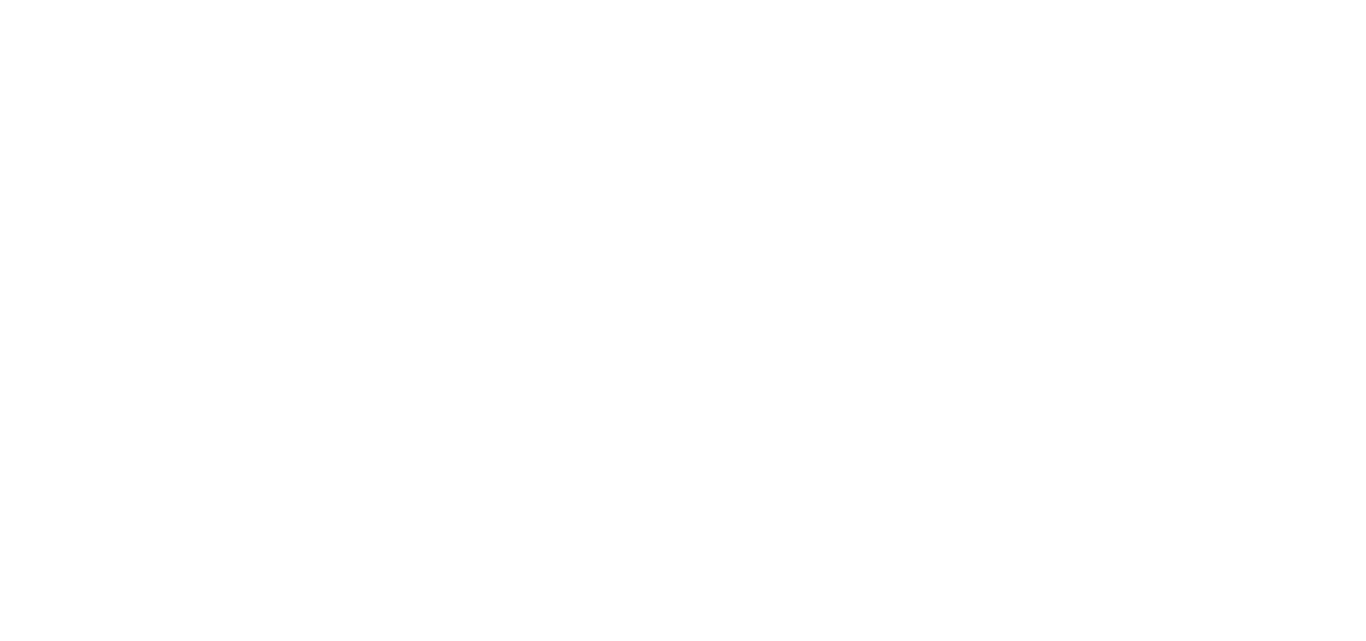 scroll, scrollTop: 0, scrollLeft: 0, axis: both 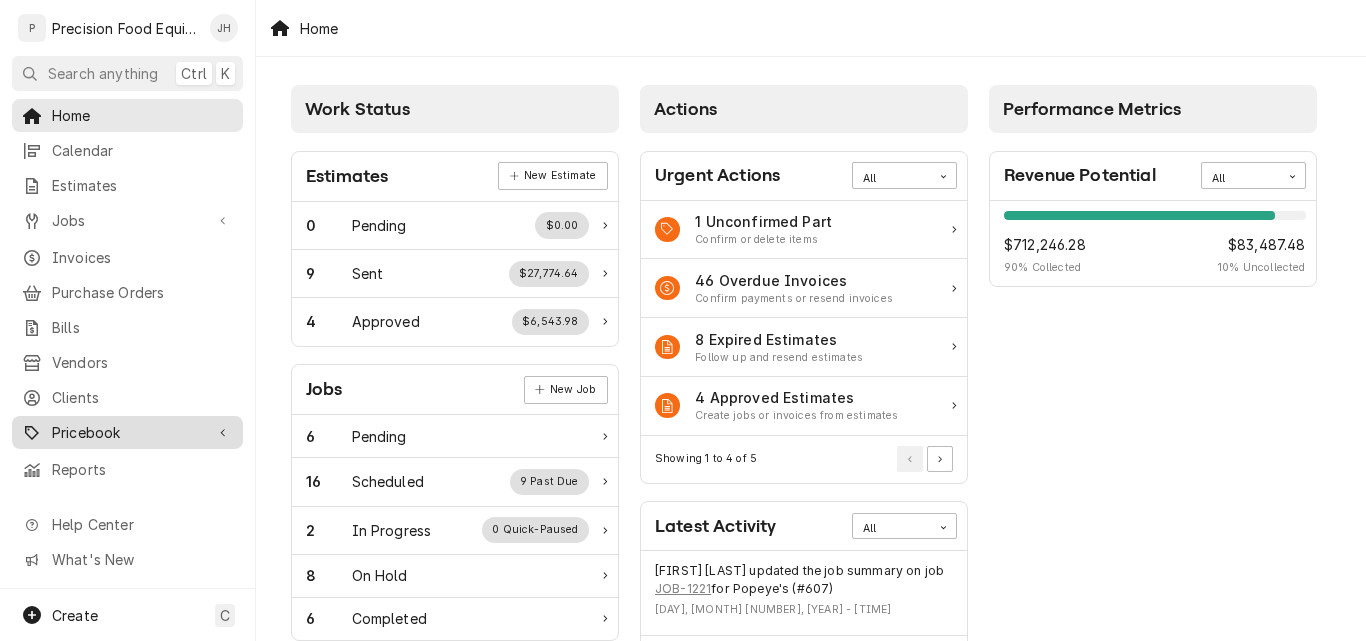 click on "Pricebook" at bounding box center (127, 432) 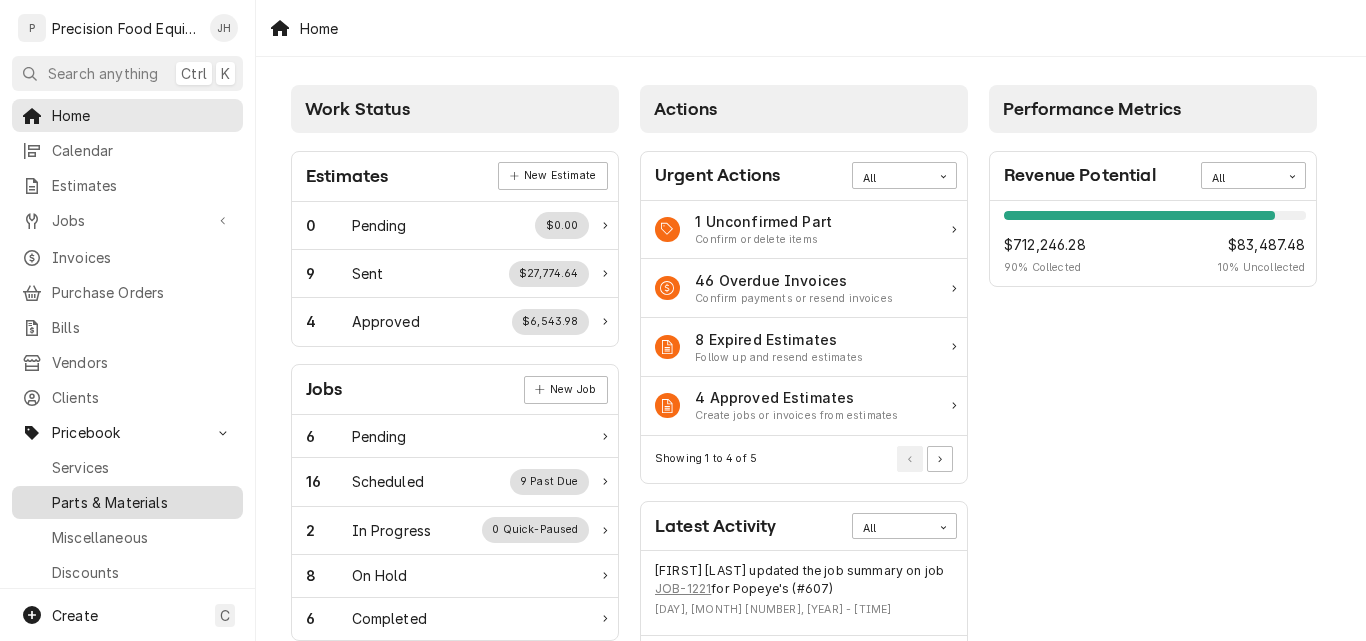 click on "Parts & Materials" at bounding box center (142, 502) 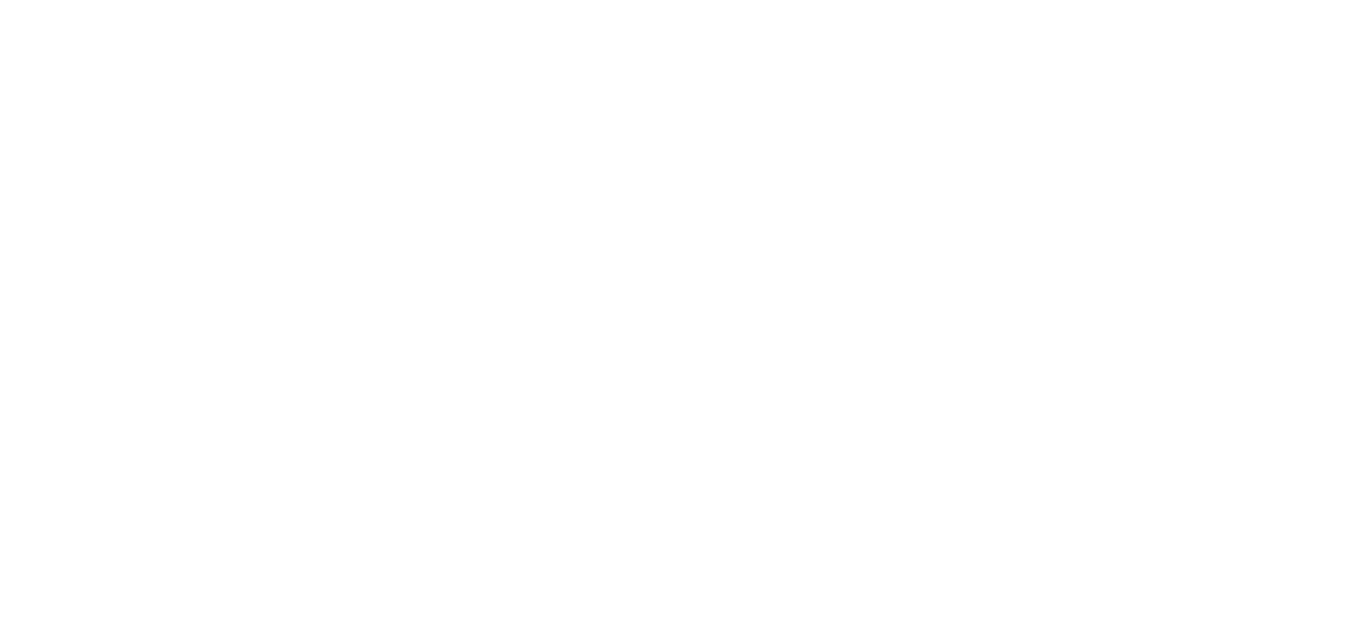 scroll, scrollTop: 0, scrollLeft: 0, axis: both 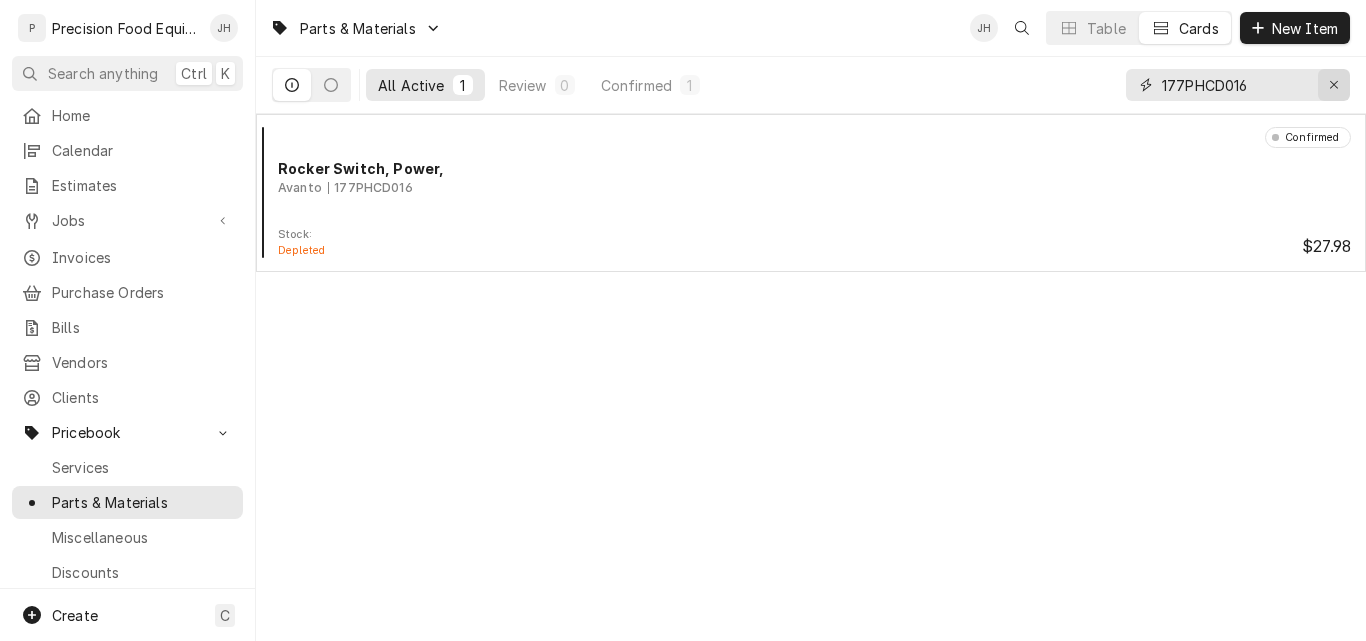 click 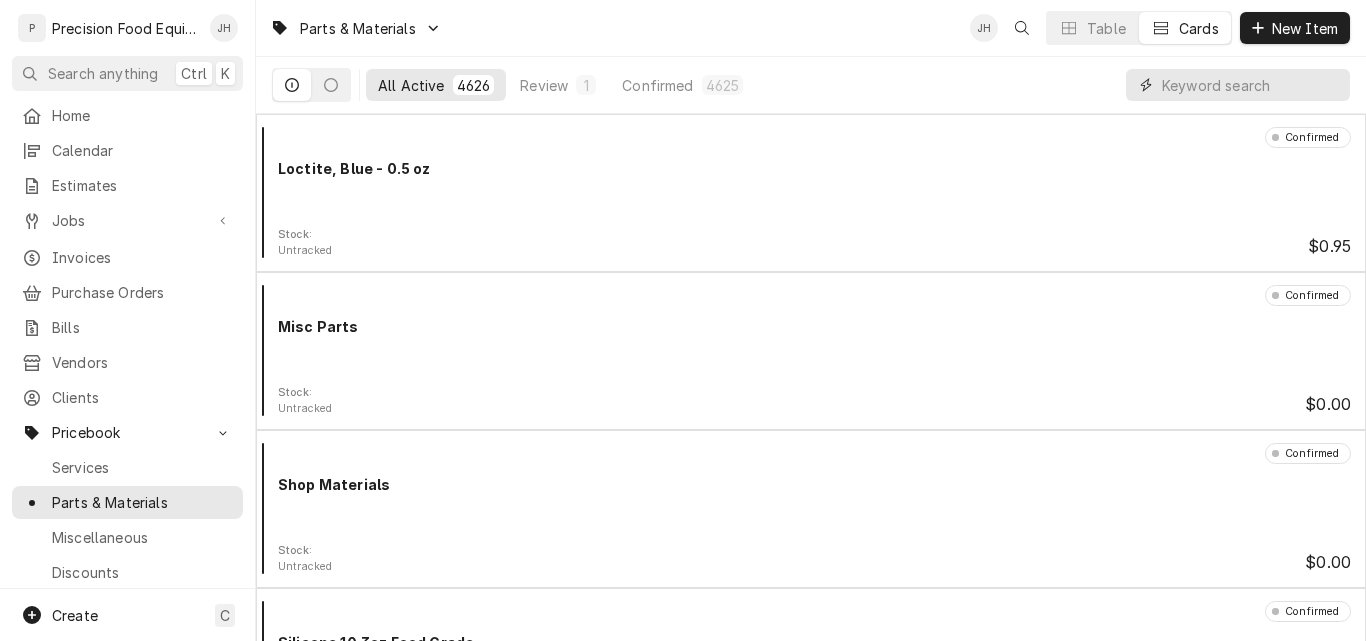 paste on "FK90002172" 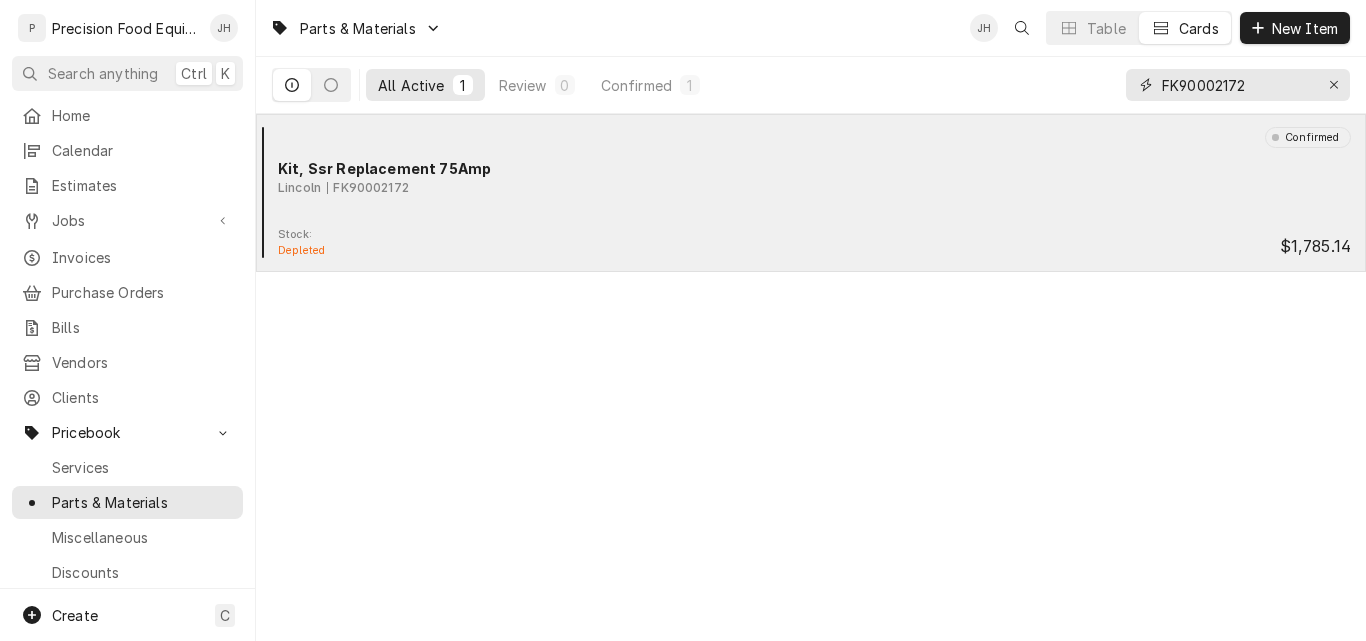 drag, startPoint x: 1267, startPoint y: 82, endPoint x: 992, endPoint y: 115, distance: 276.97293 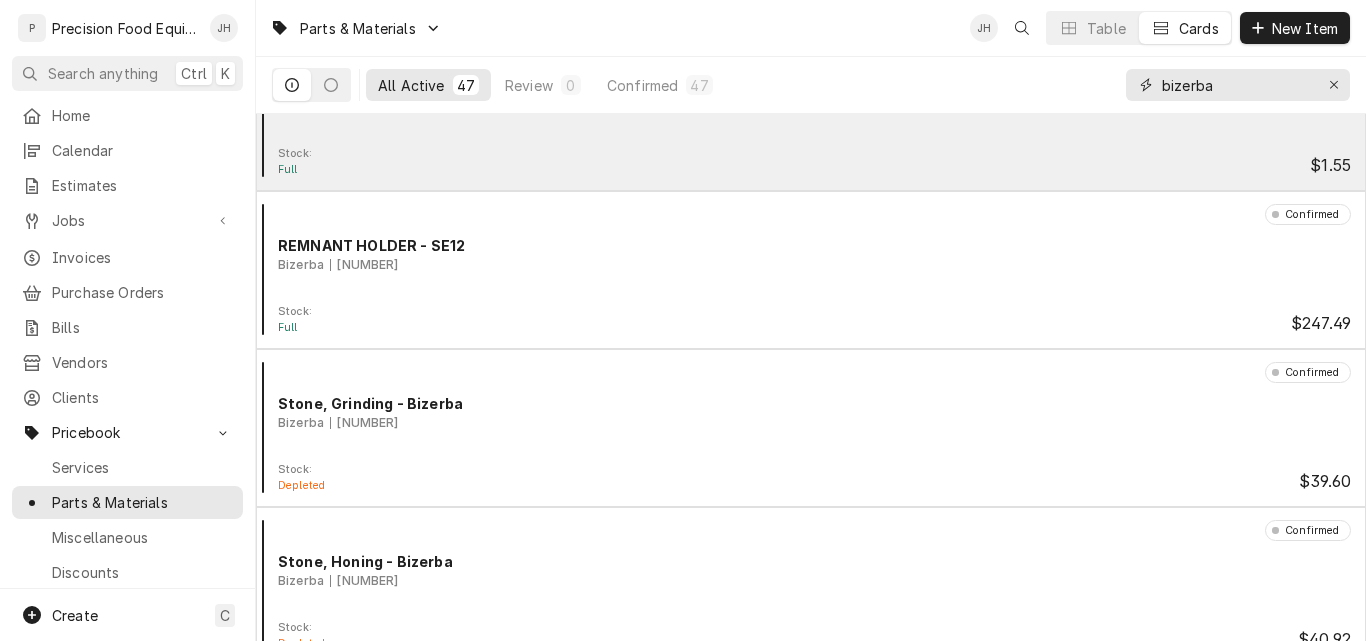 scroll, scrollTop: 2600, scrollLeft: 0, axis: vertical 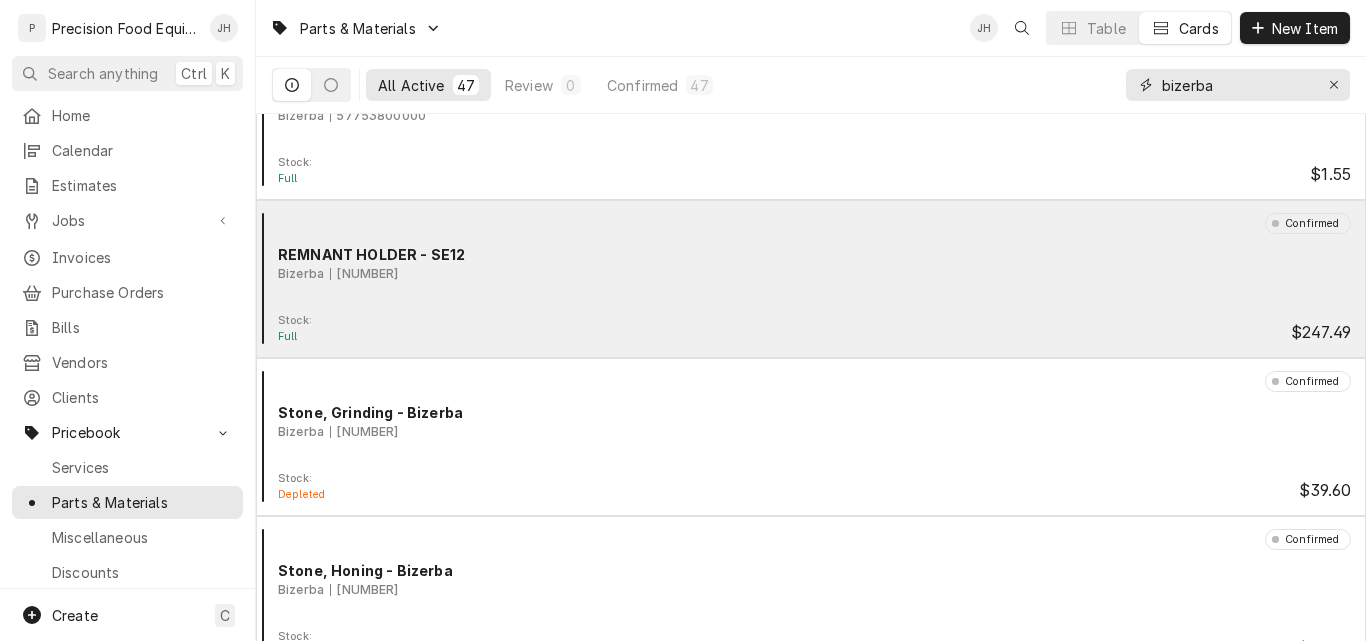 type on "bizerba" 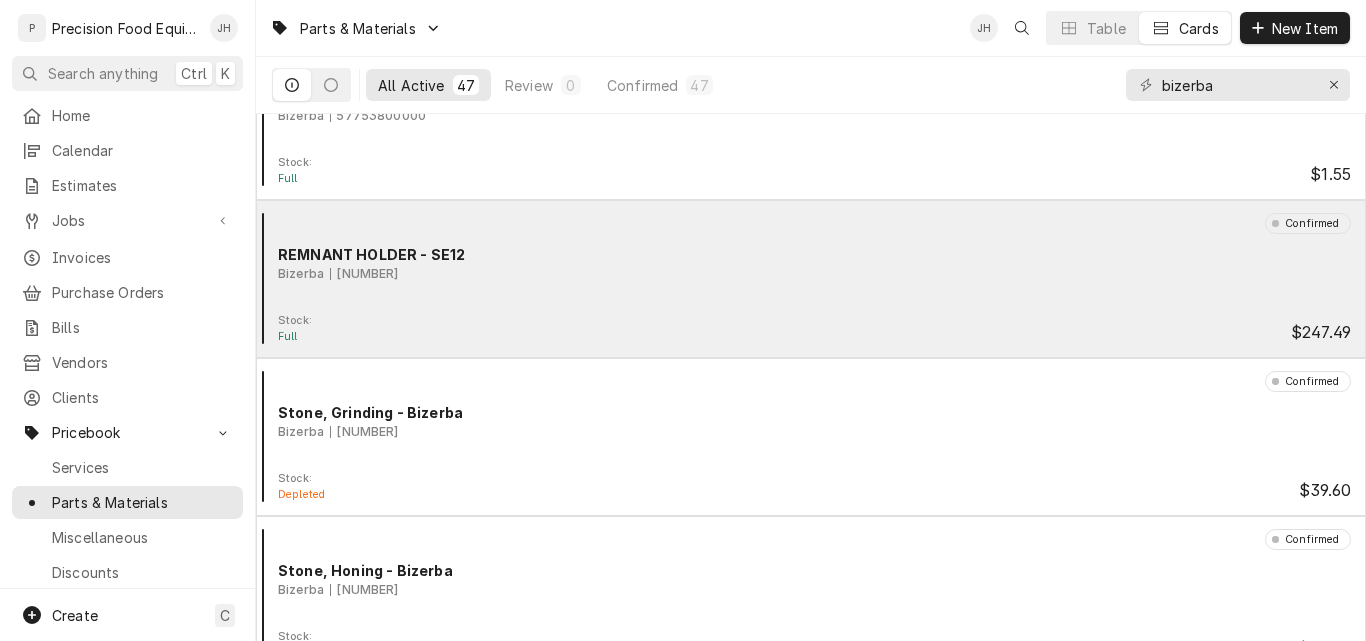 click on "Confirmed REMNANT HOLDER - SE12 Bizerba 6022040170" at bounding box center [811, 263] 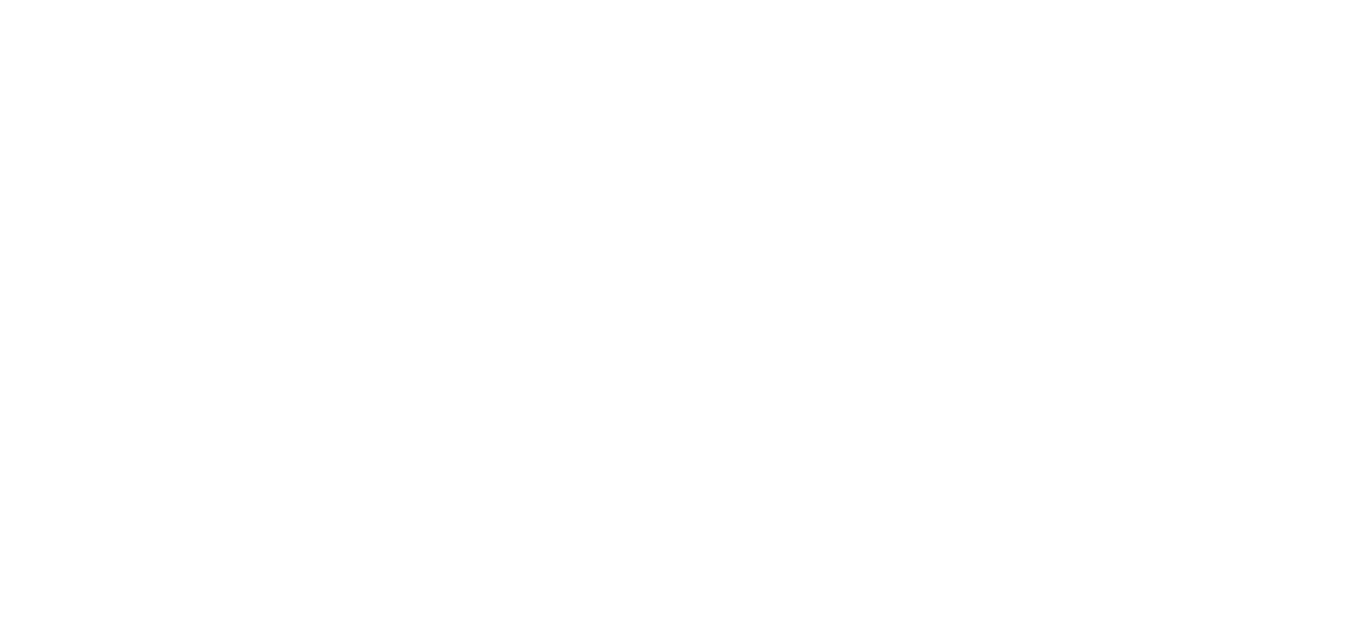 scroll, scrollTop: 0, scrollLeft: 0, axis: both 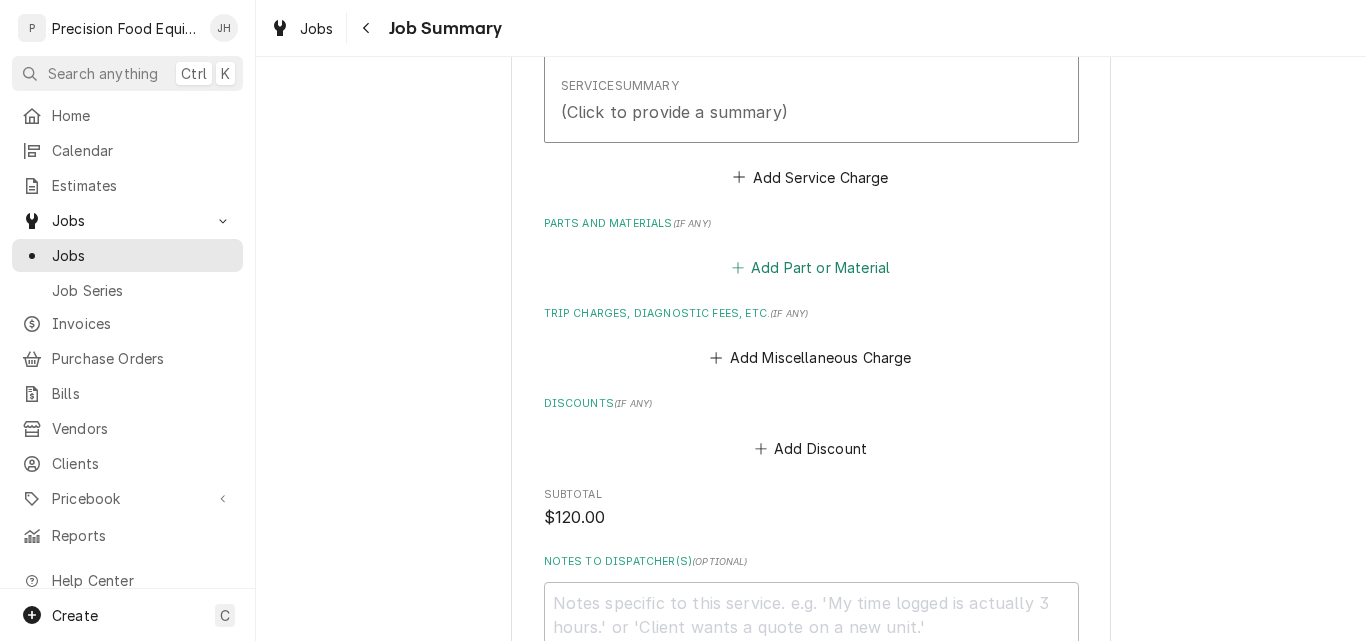 click on "Add Part or Material" at bounding box center (810, 268) 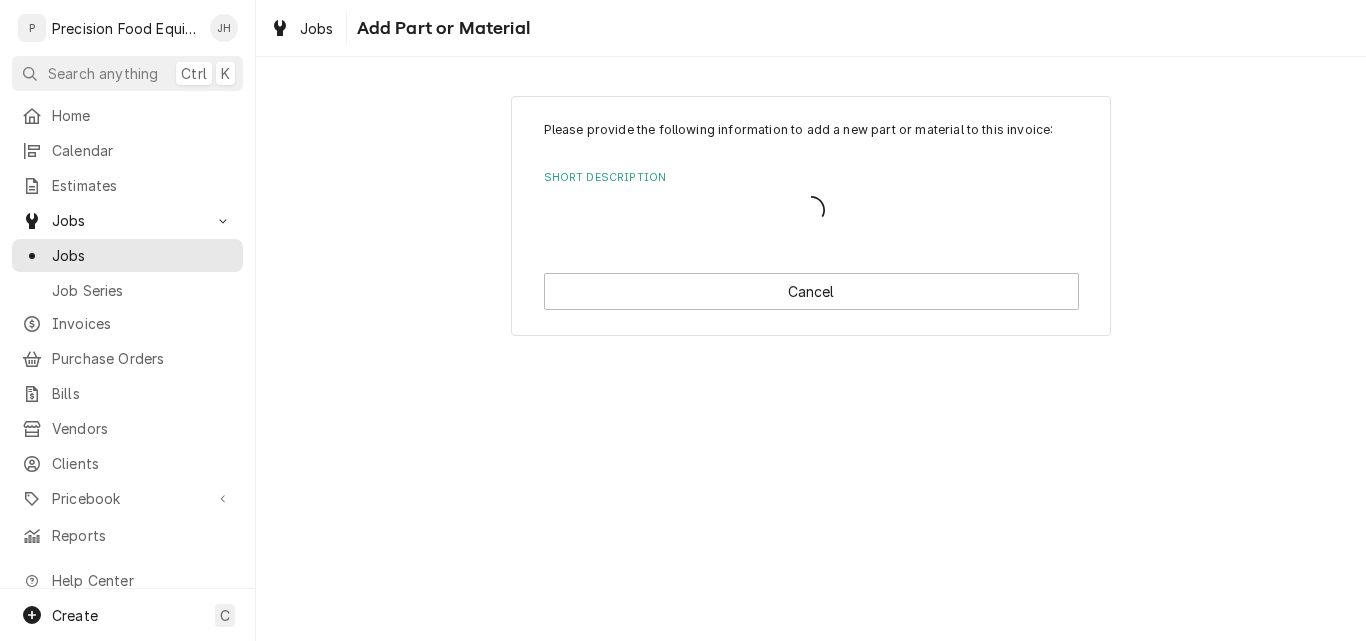 scroll, scrollTop: 0, scrollLeft: 0, axis: both 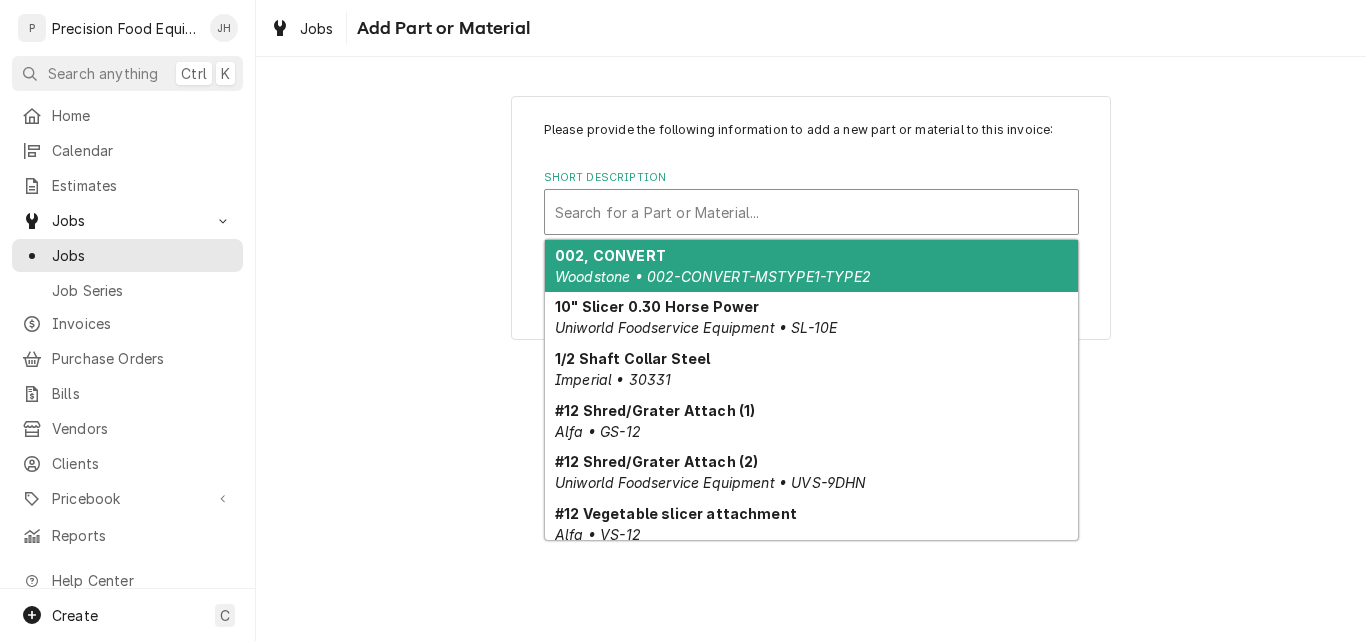 drag, startPoint x: 726, startPoint y: 213, endPoint x: 585, endPoint y: 212, distance: 141.00354 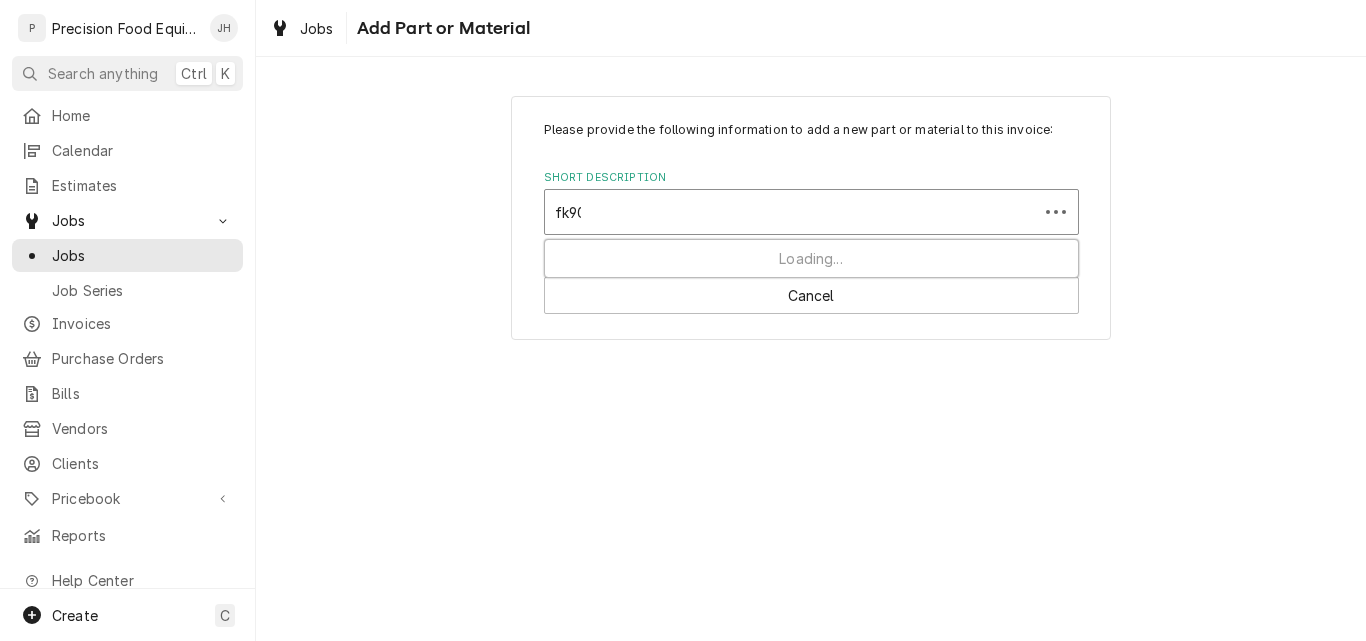 type on "fk900" 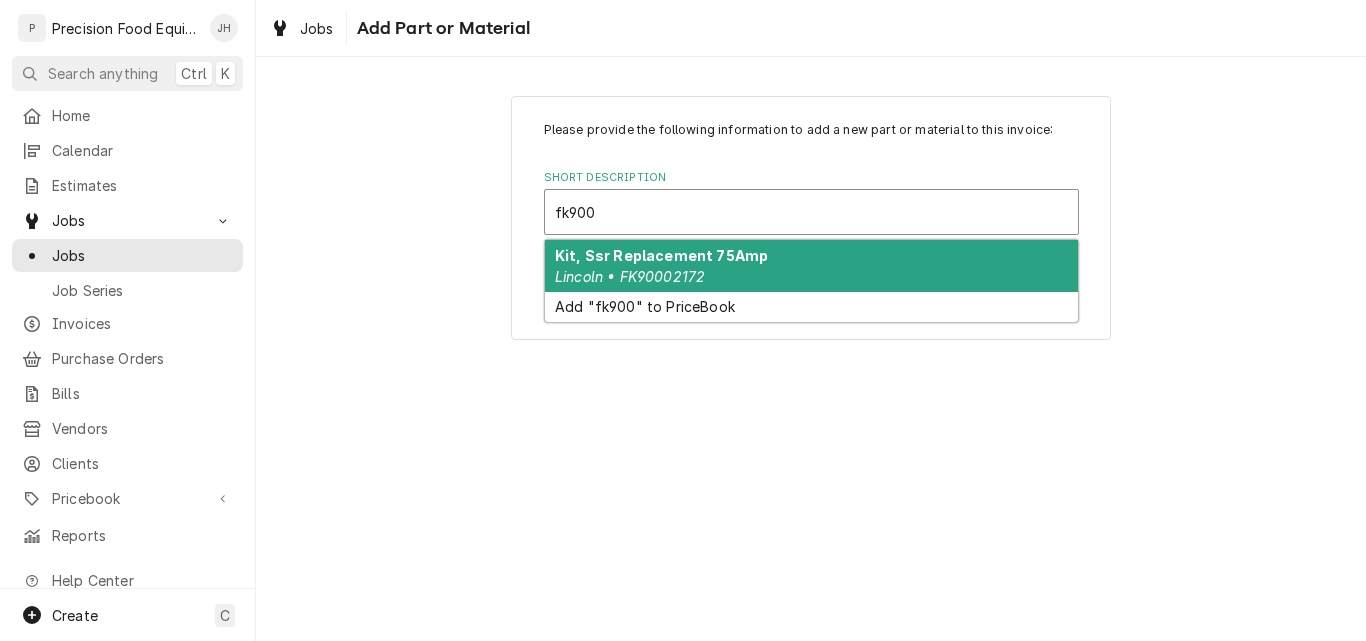 click on "Kit, Ssr Replacement 75Amp" at bounding box center [661, 255] 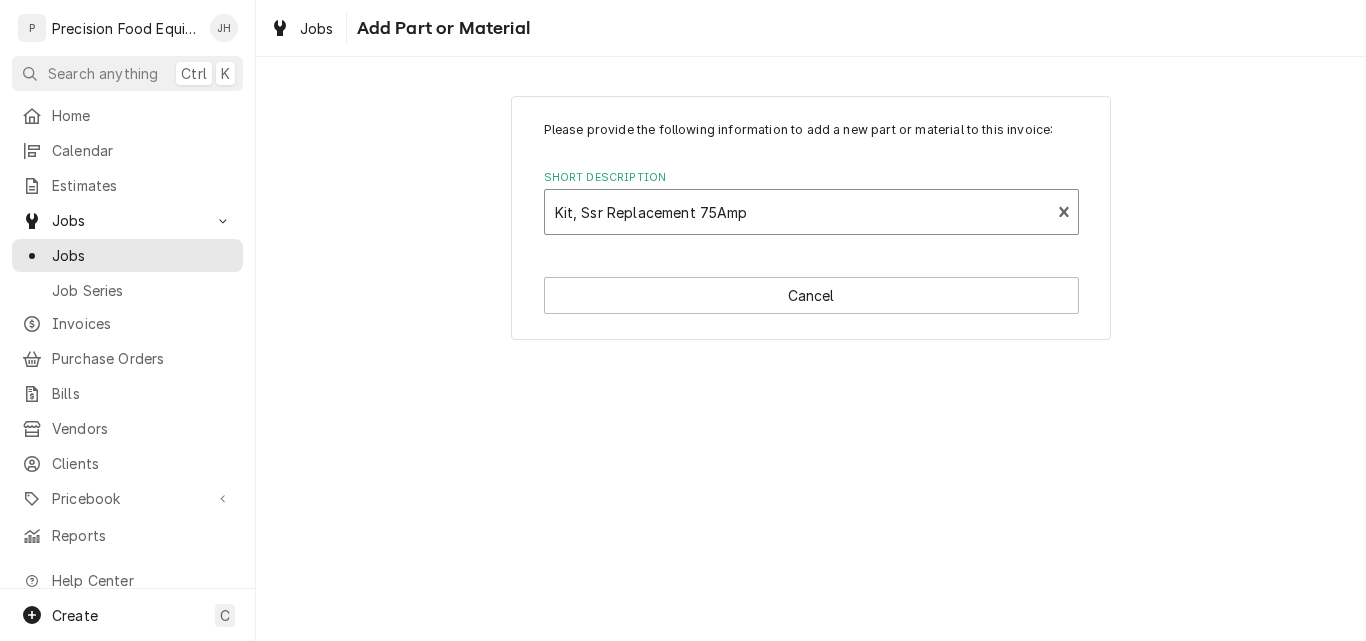 type on "x" 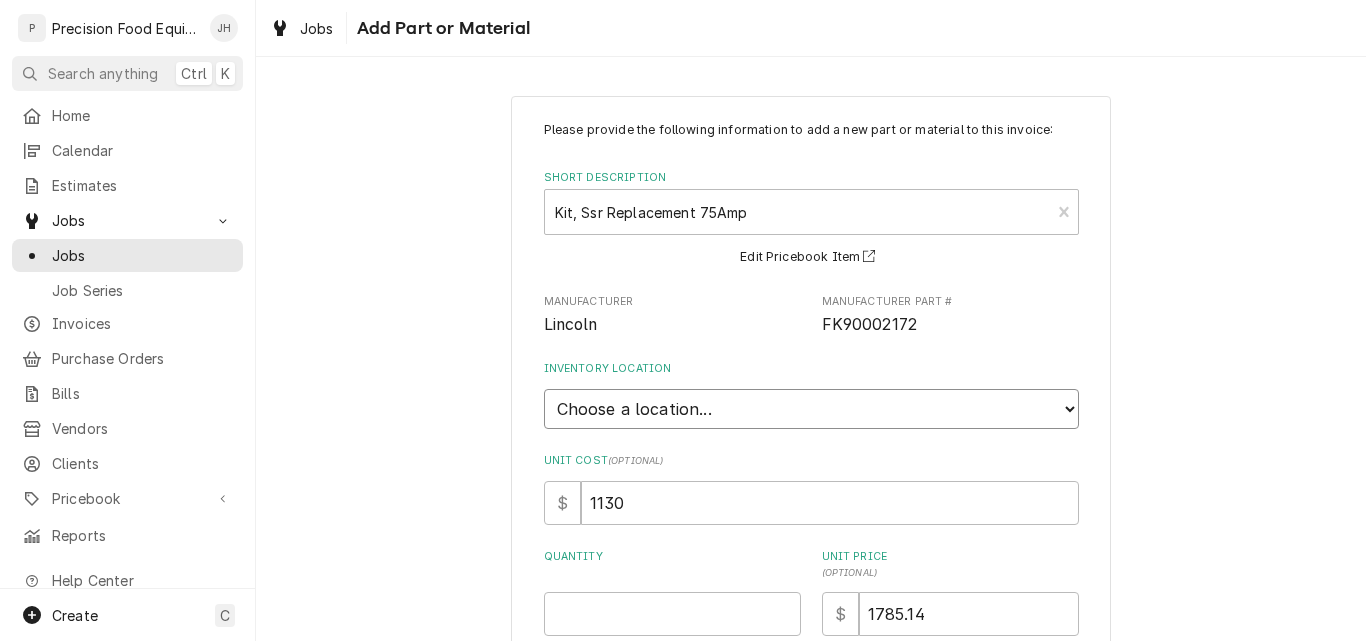 click on "Choose a location... QBD Warehouse" at bounding box center [811, 409] 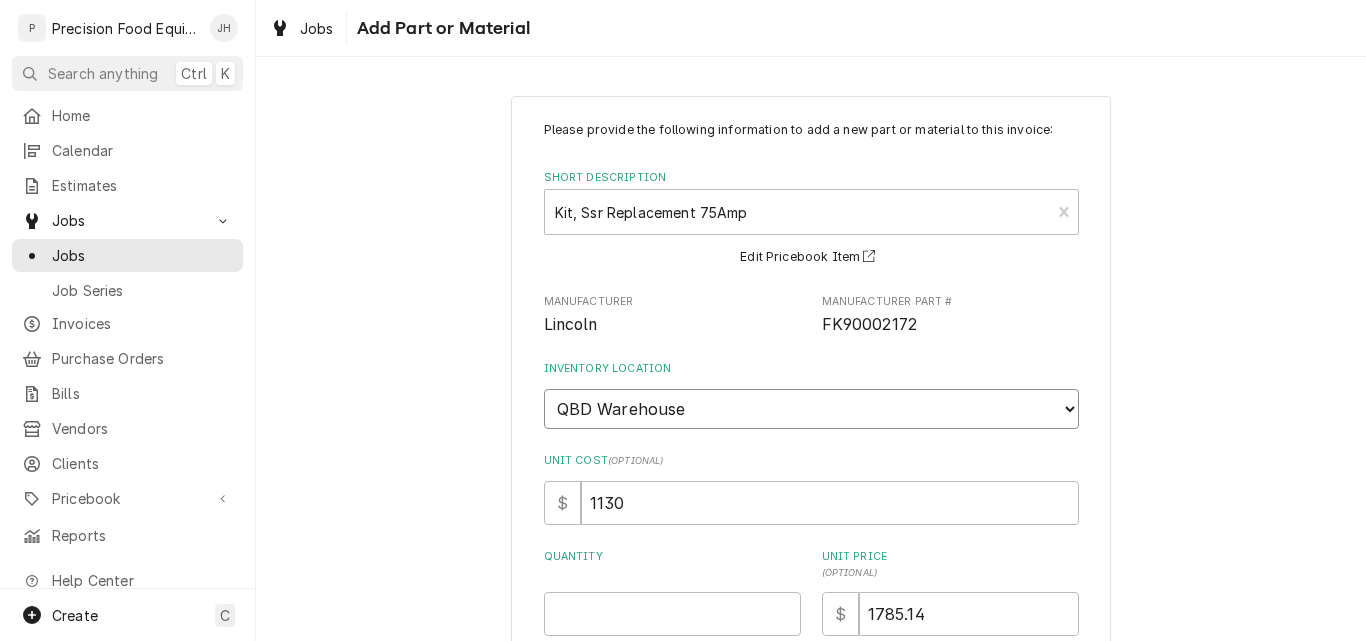 click on "Choose a location... QBD Warehouse" at bounding box center [811, 409] 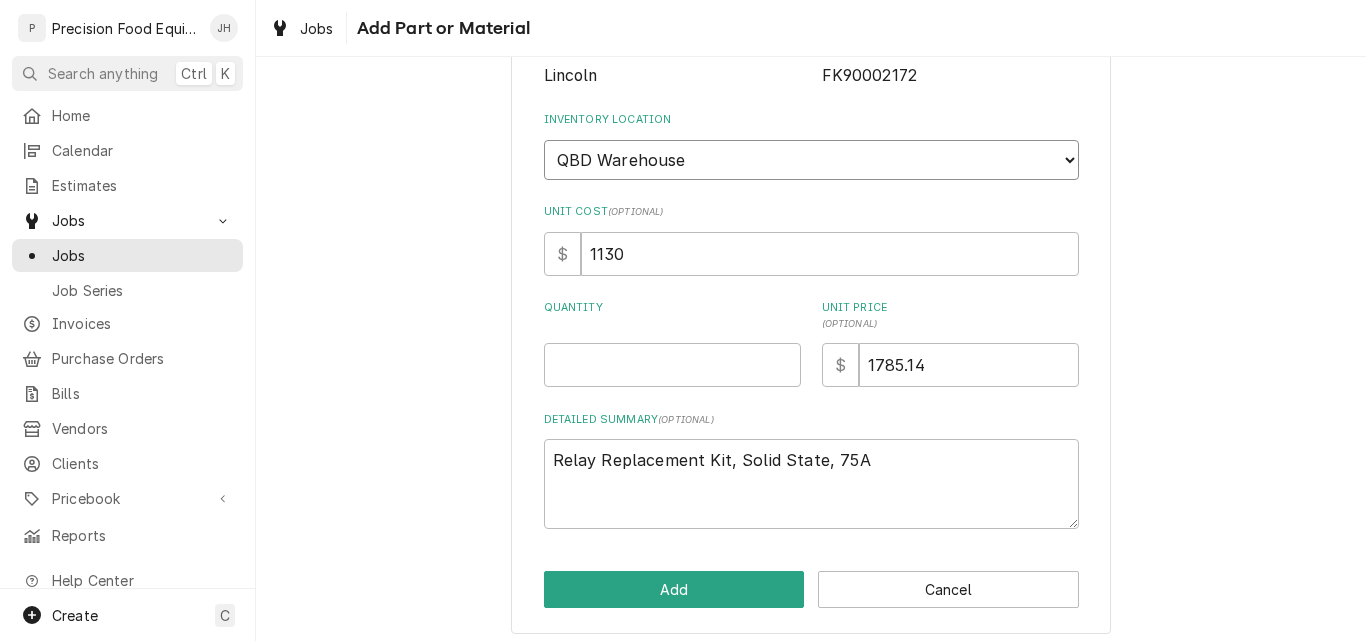 scroll, scrollTop: 259, scrollLeft: 0, axis: vertical 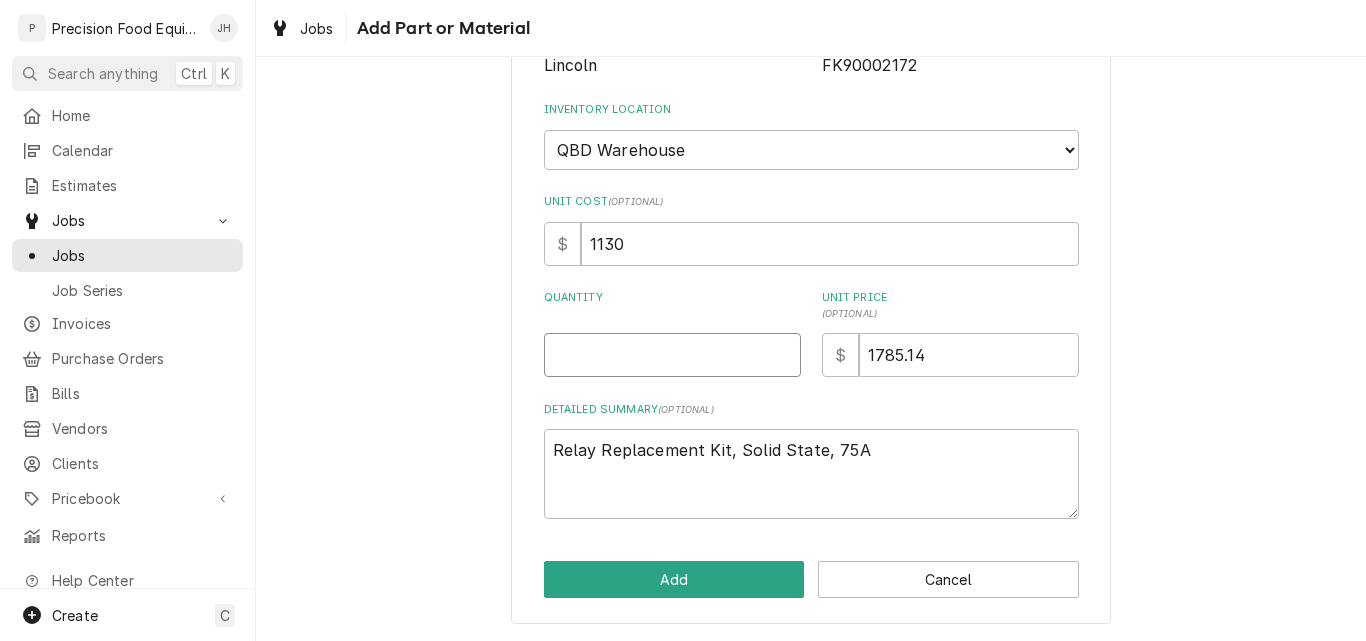 click on "Quantity" at bounding box center [672, 355] 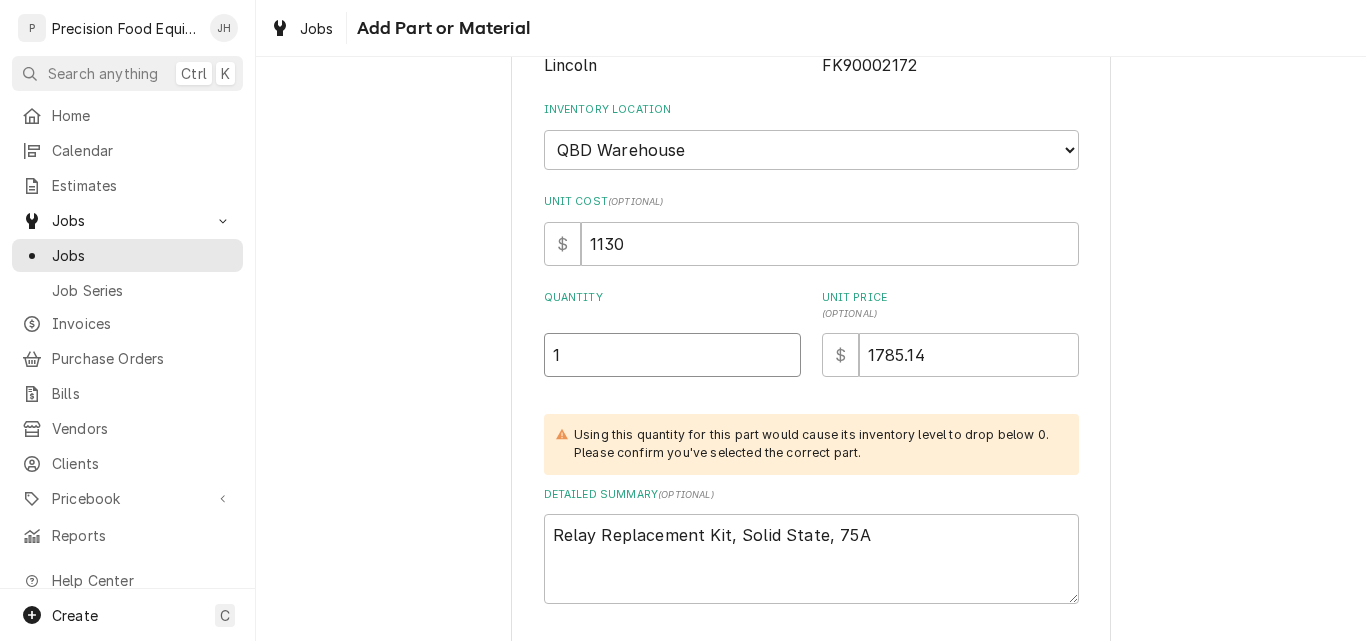 type on "1" 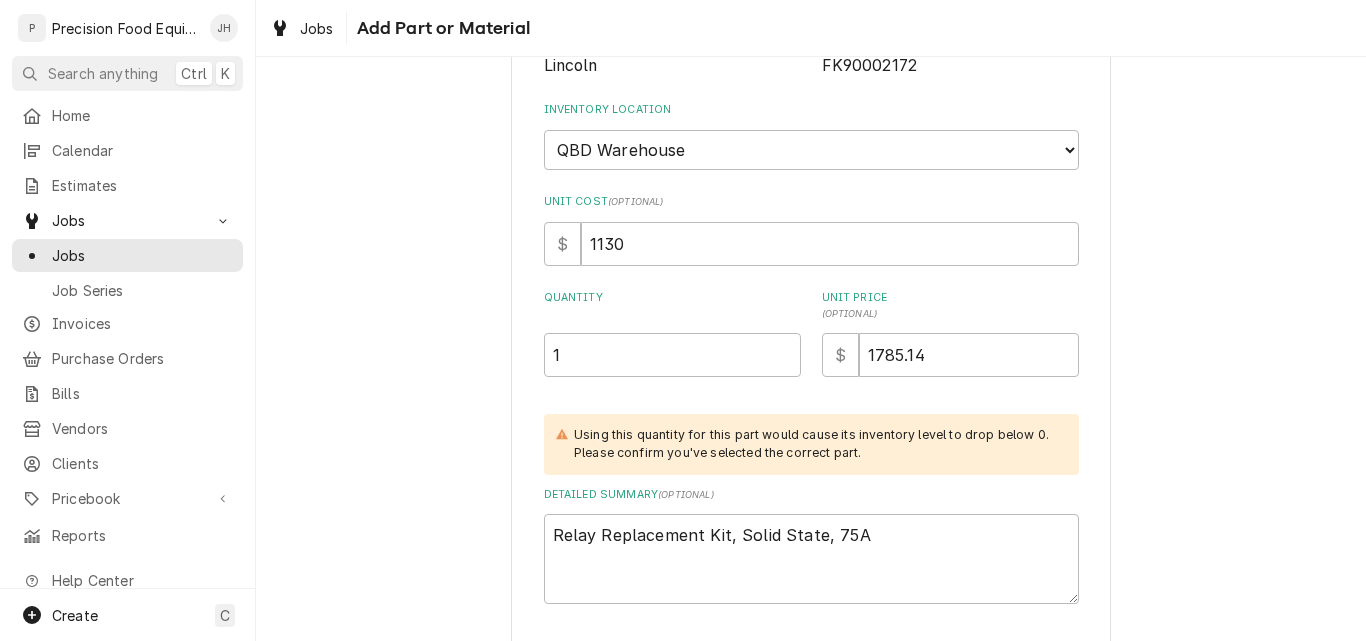 scroll, scrollTop: 344, scrollLeft: 0, axis: vertical 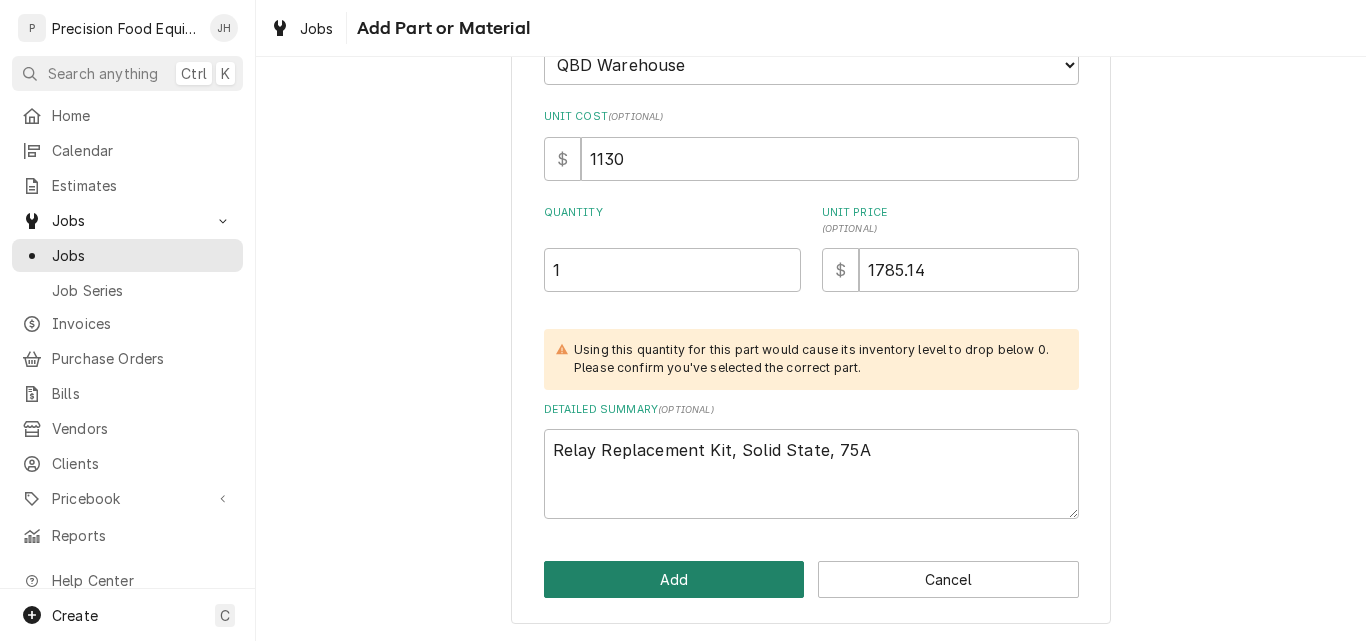 click on "Add" at bounding box center [674, 579] 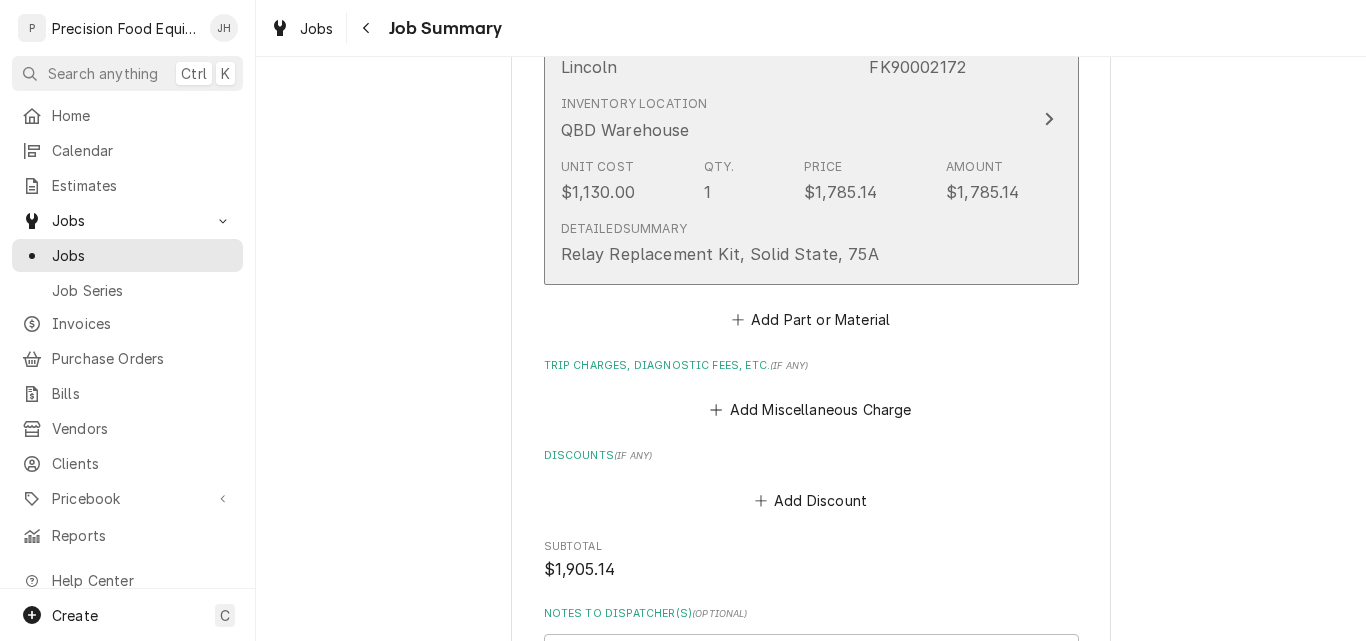 scroll, scrollTop: 1000, scrollLeft: 0, axis: vertical 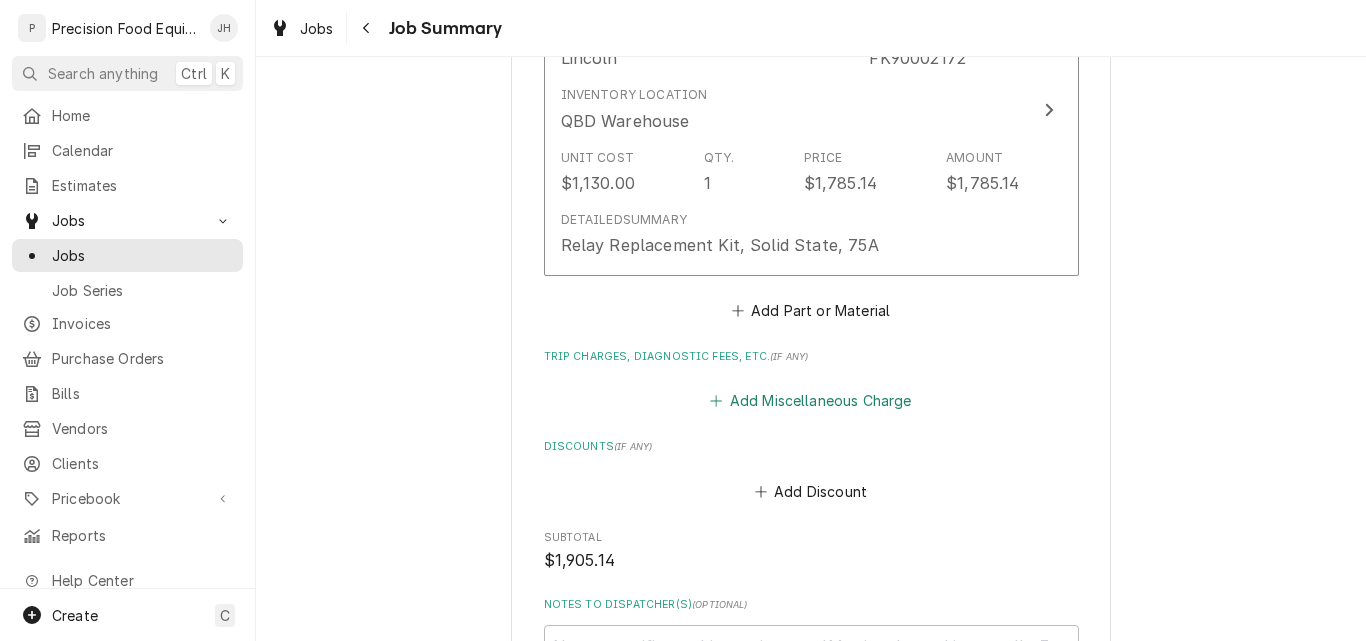 click on "Add Miscellaneous Charge" at bounding box center (811, 401) 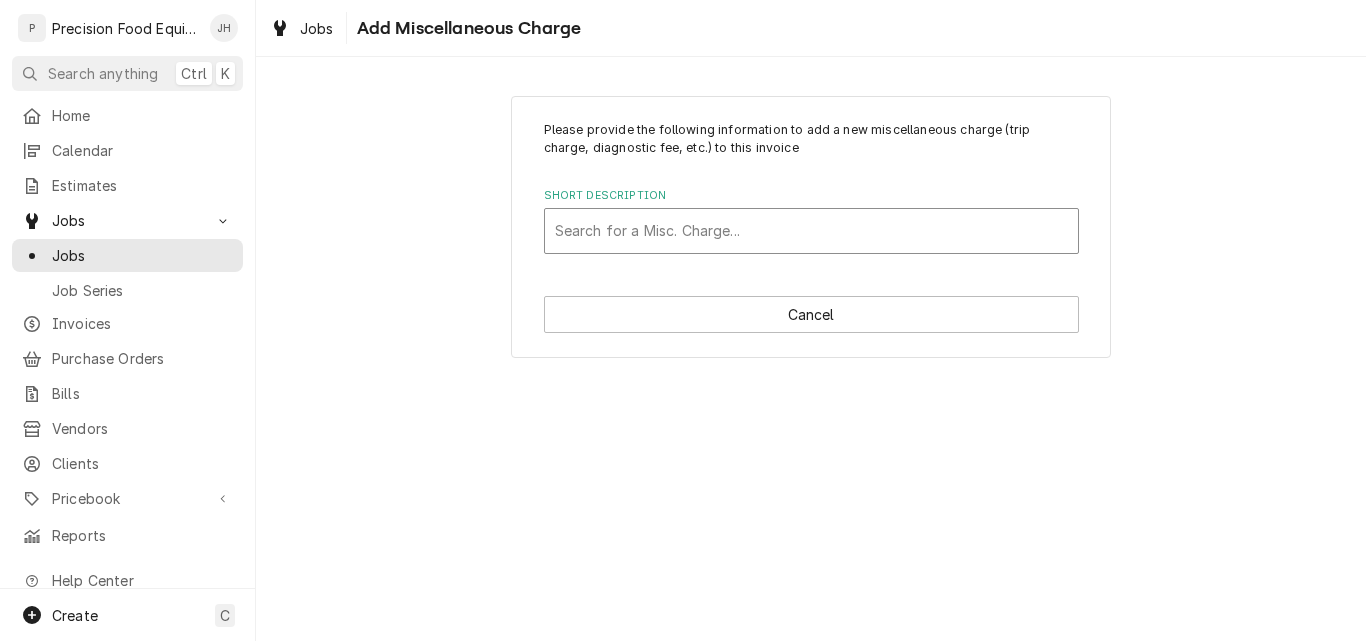 click at bounding box center [811, 231] 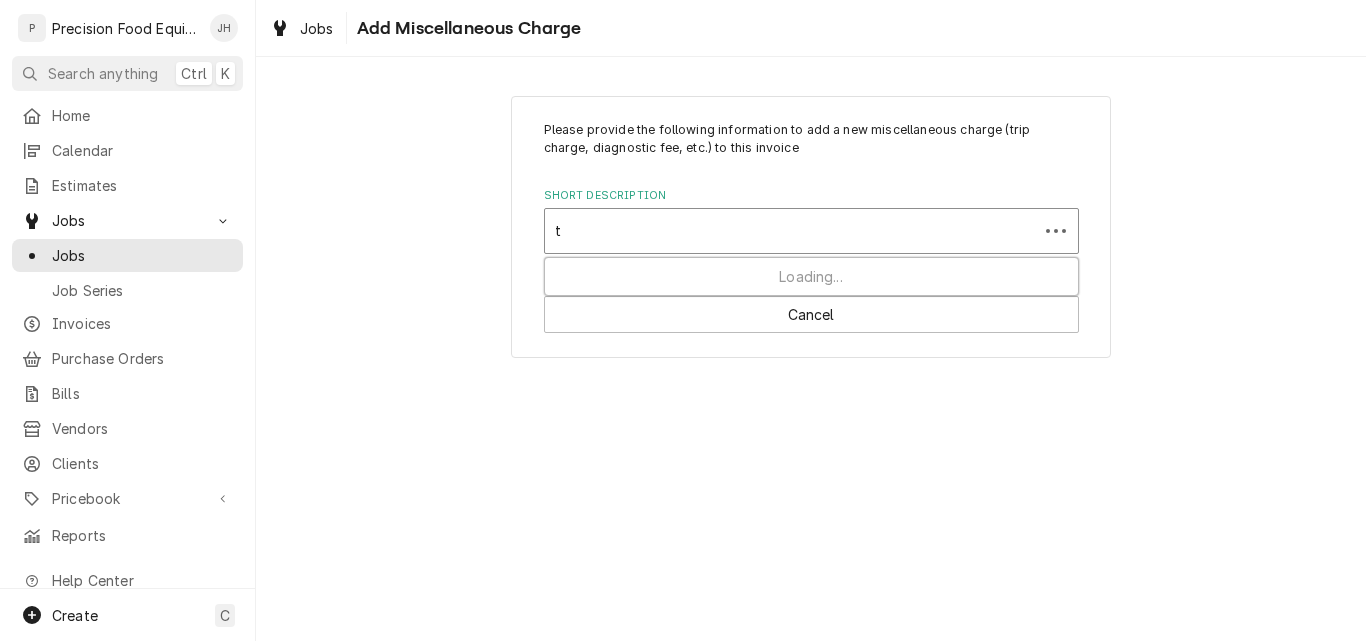 type on "tr" 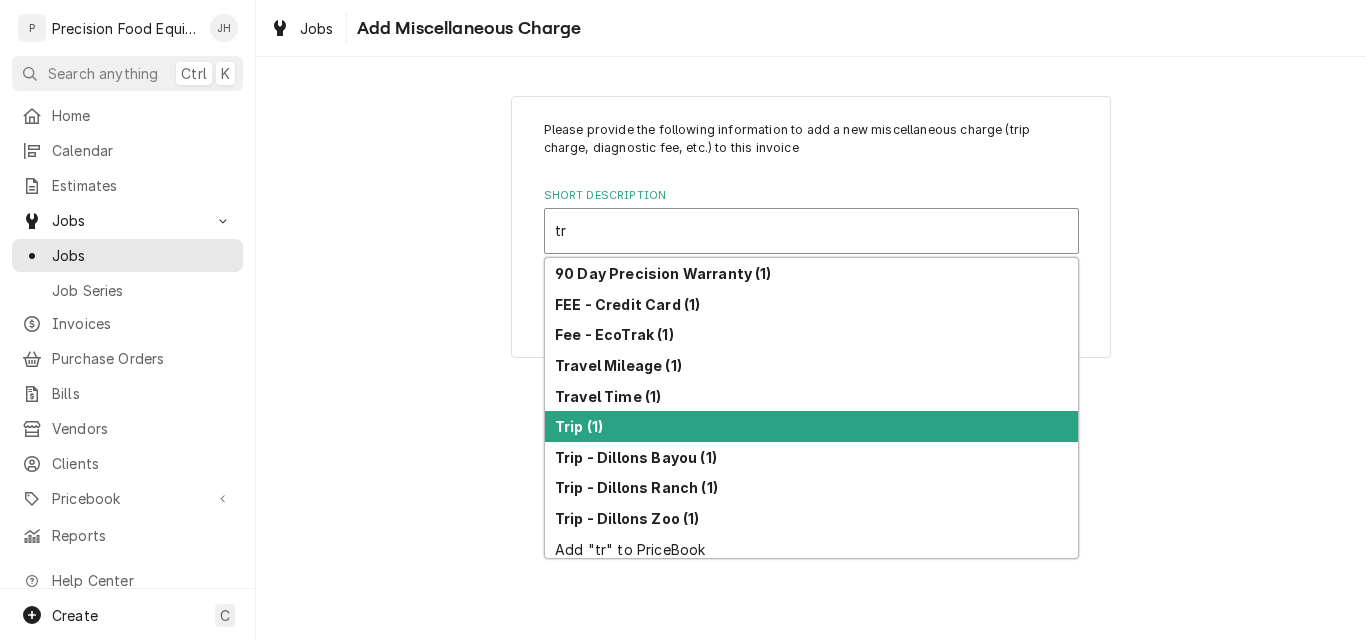 click on "Trip (1)" at bounding box center [579, 426] 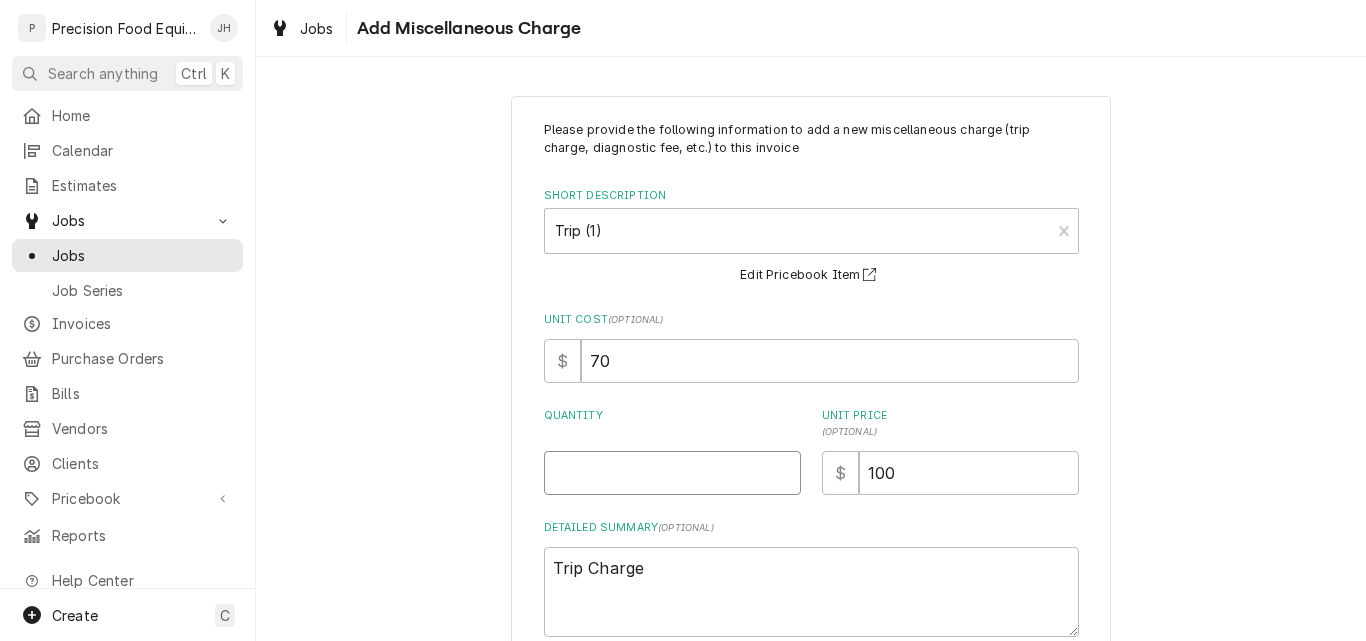 click on "Quantity" at bounding box center (672, 473) 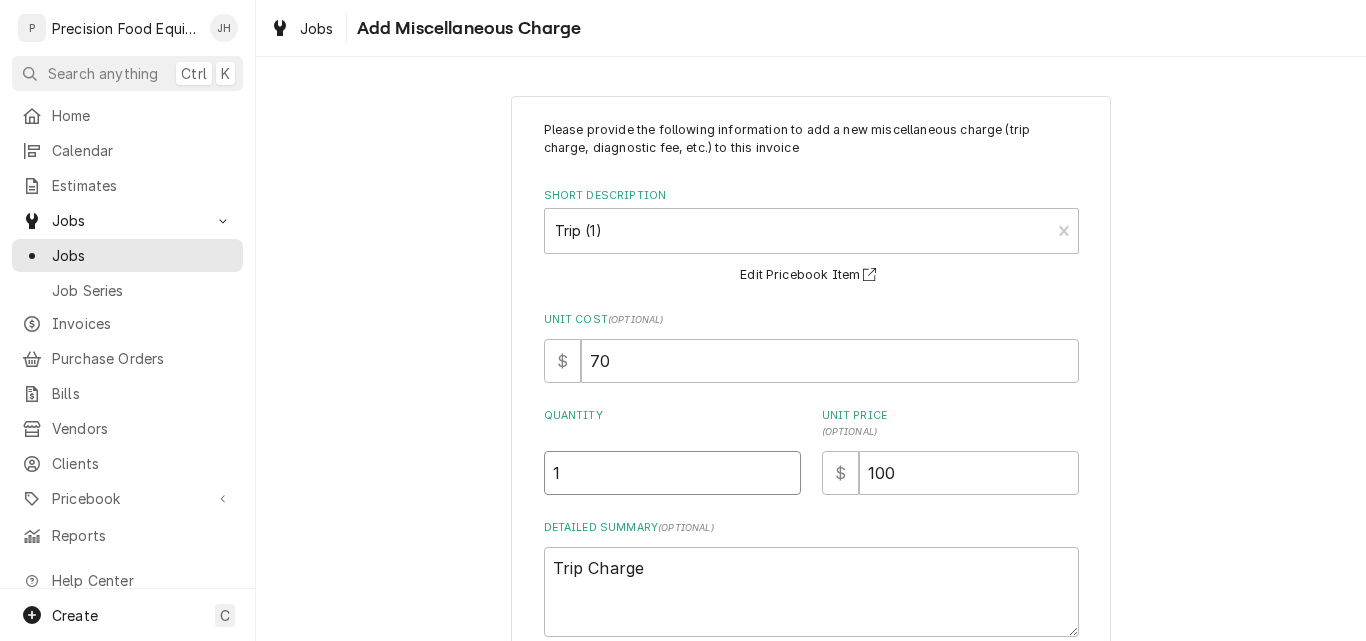 type on "1" 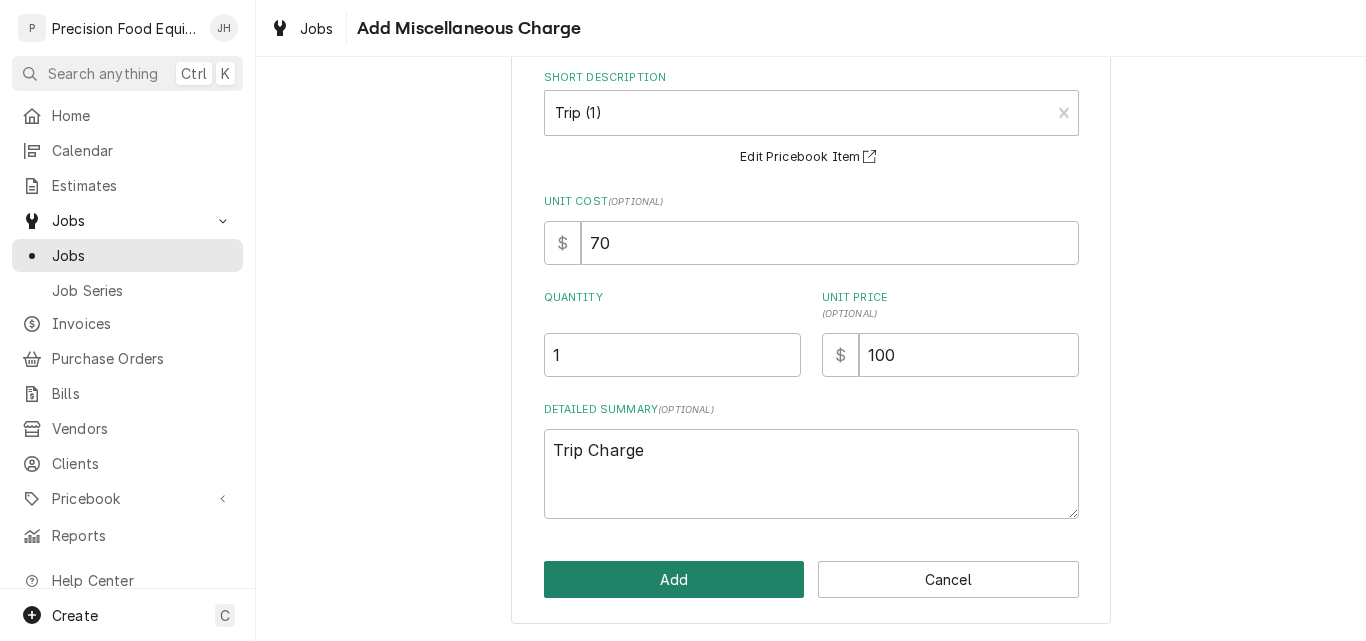 click on "Add" at bounding box center [674, 579] 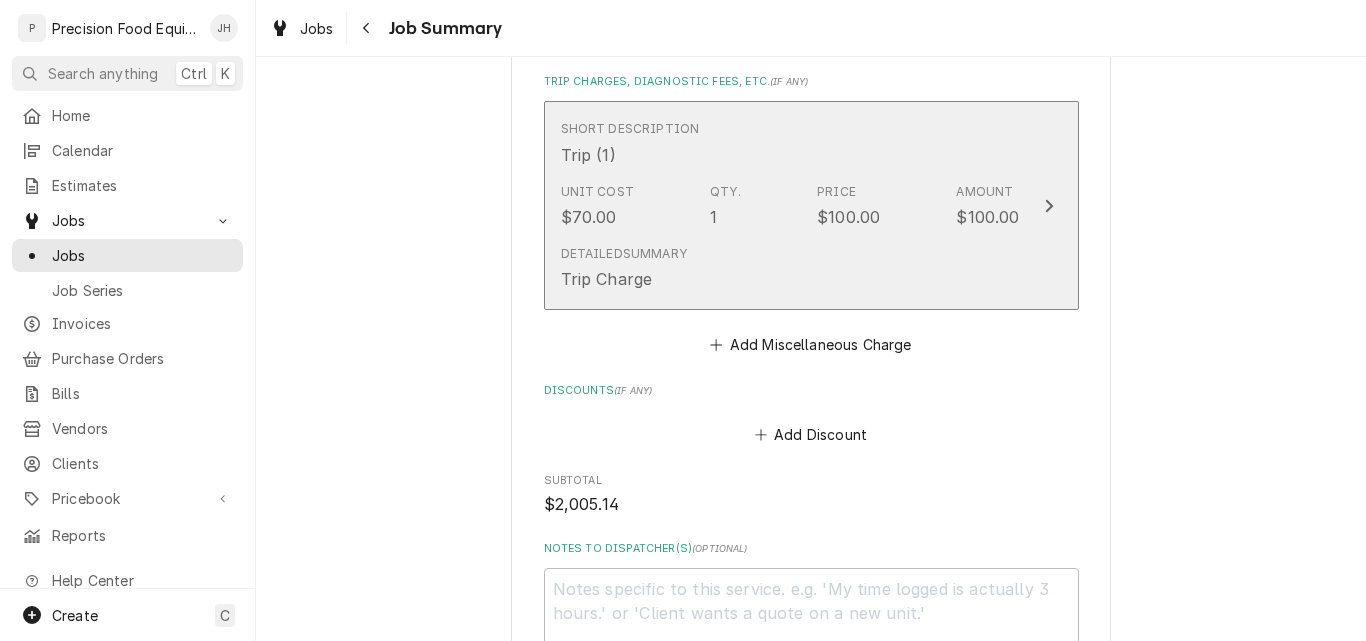 scroll, scrollTop: 1300, scrollLeft: 0, axis: vertical 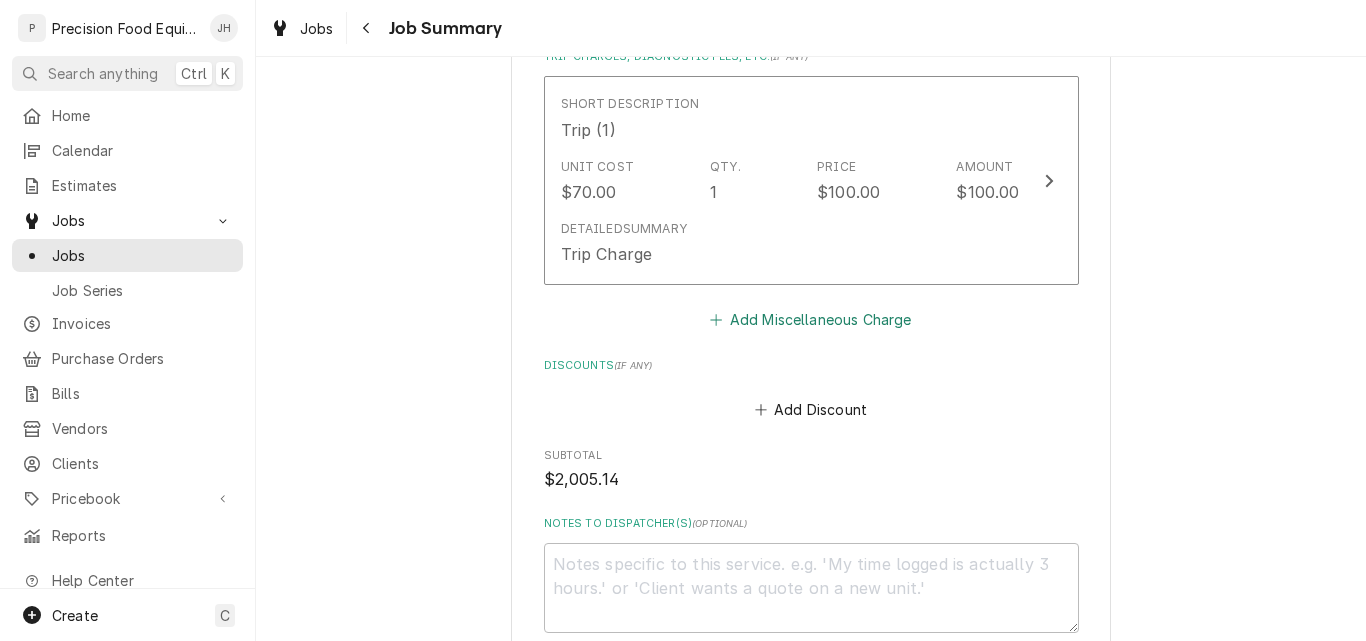 click on "Add Miscellaneous Charge" at bounding box center [811, 319] 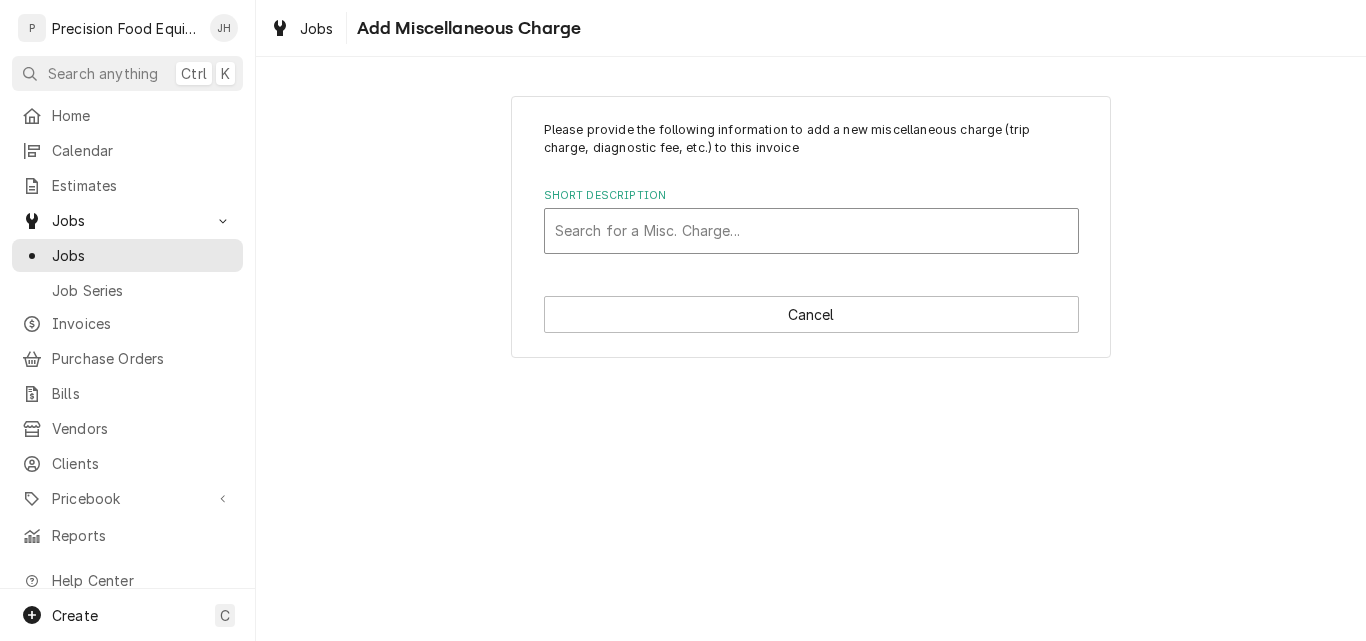 click at bounding box center [811, 231] 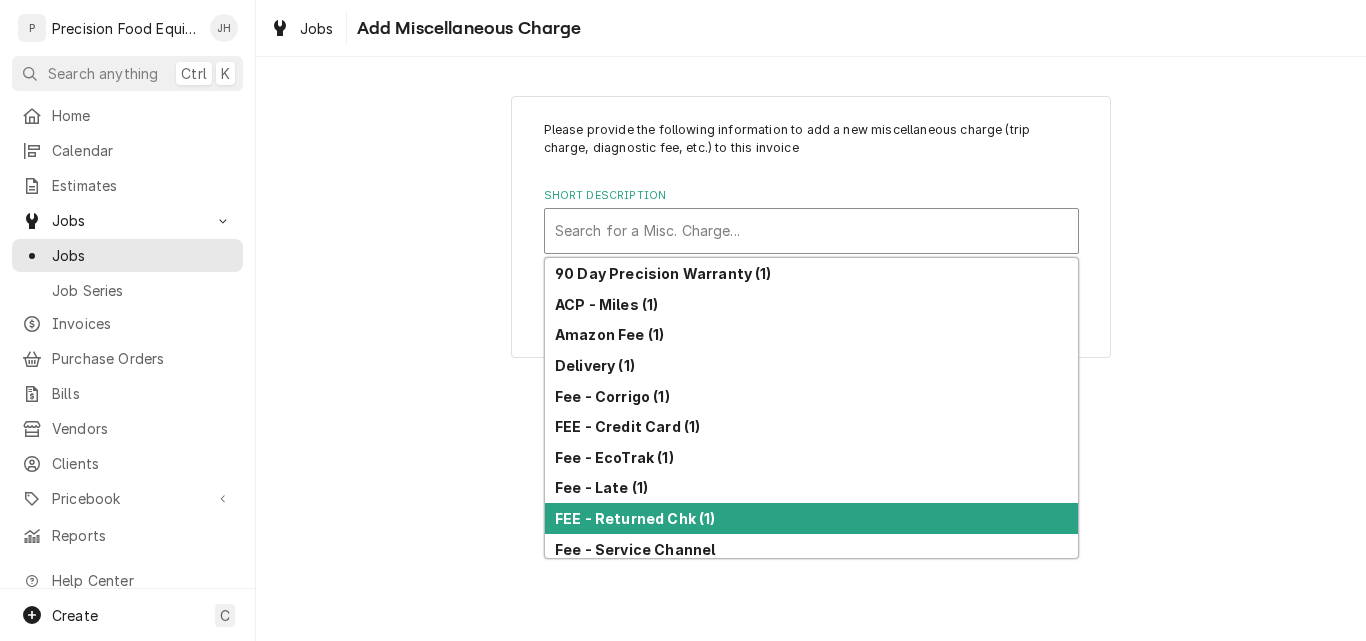 scroll, scrollTop: 100, scrollLeft: 0, axis: vertical 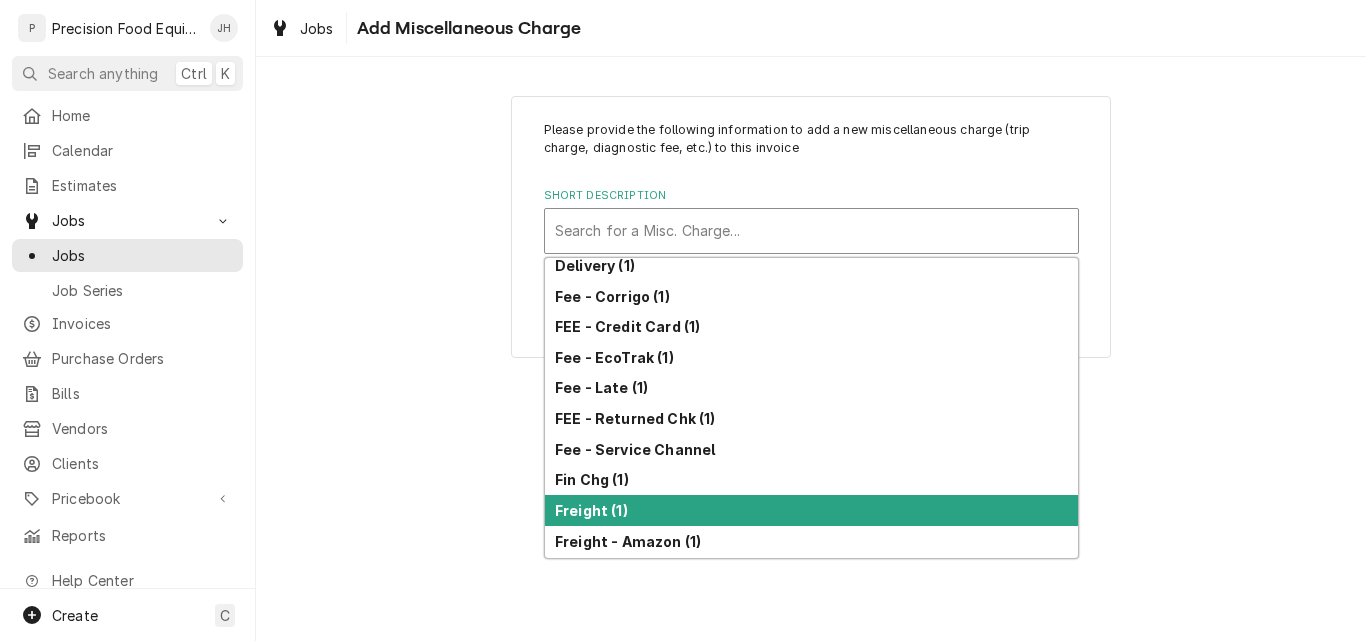 click on "Freight (1)" at bounding box center [591, 510] 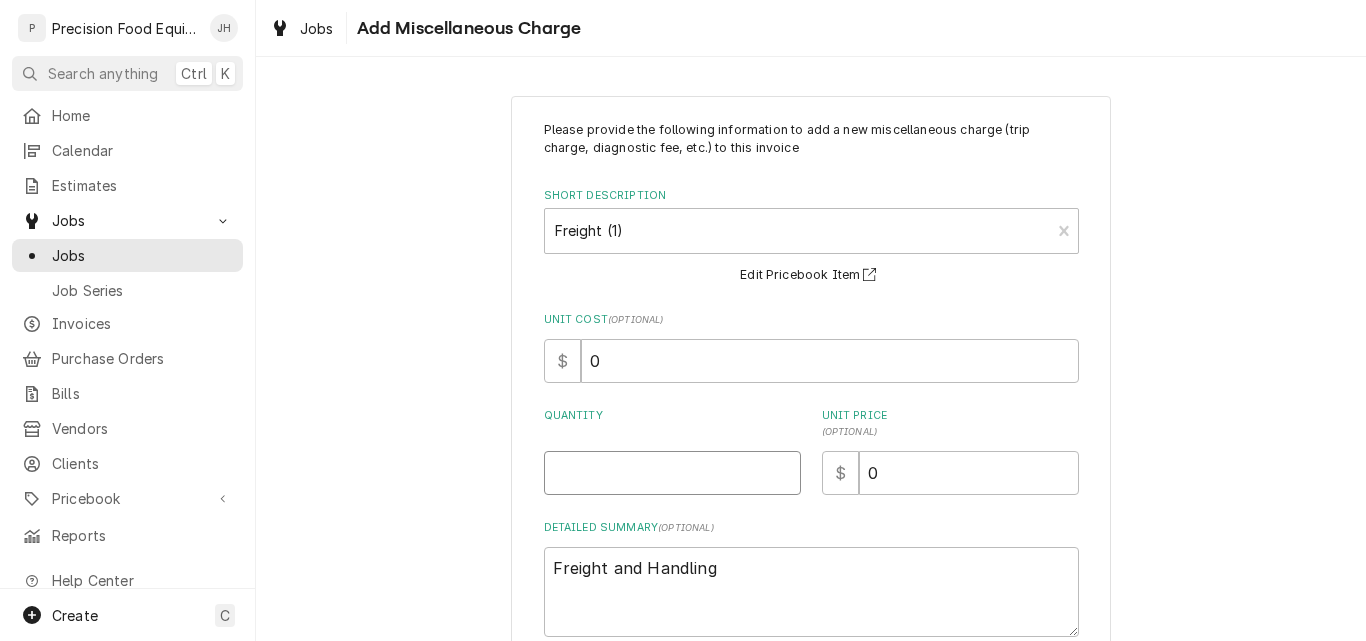 click on "Quantity" at bounding box center (672, 473) 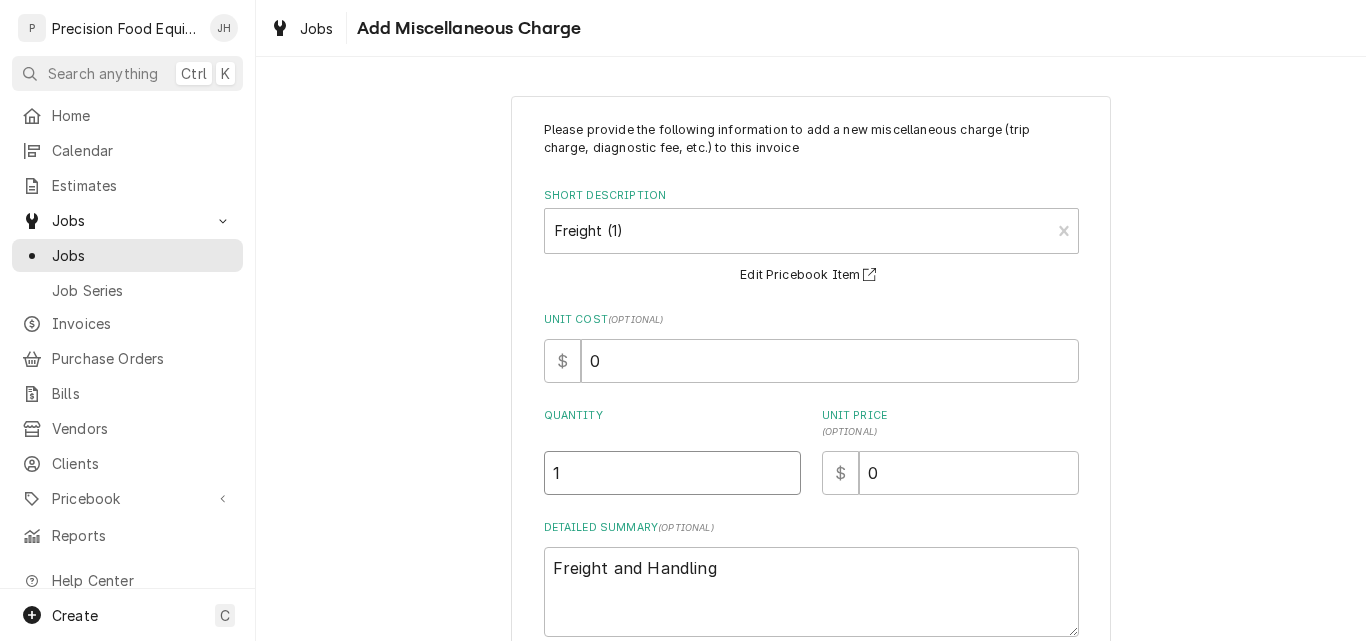 type on "1" 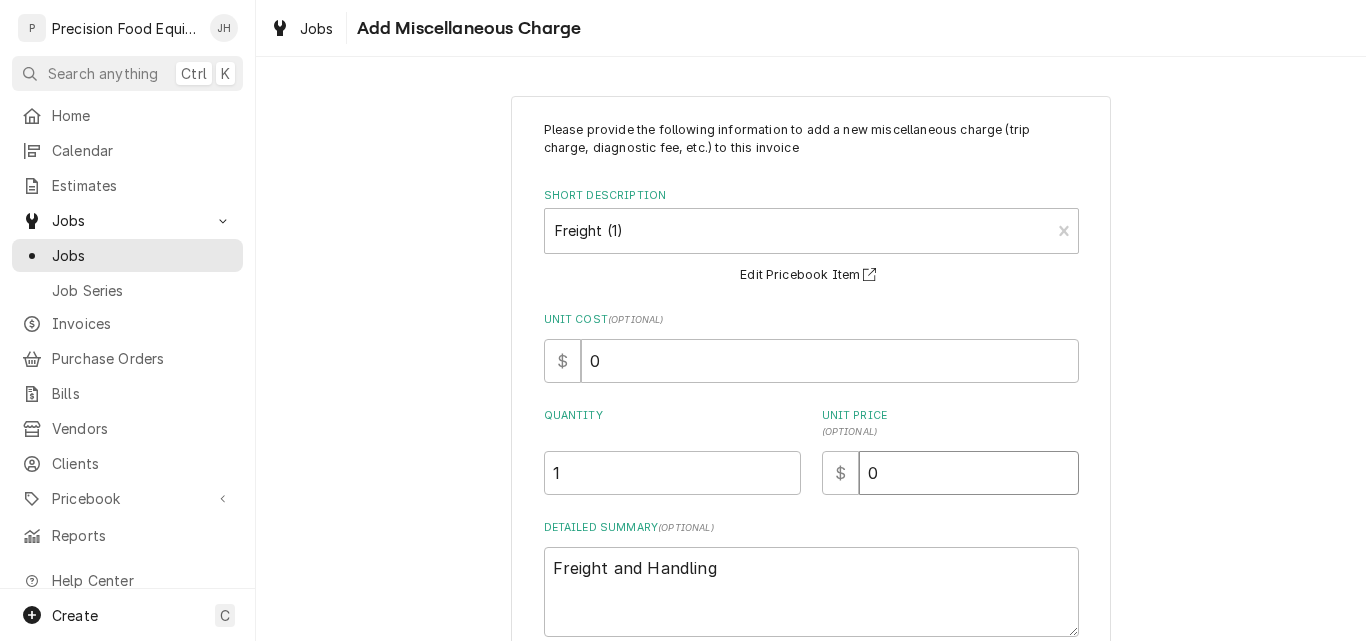 type on "x" 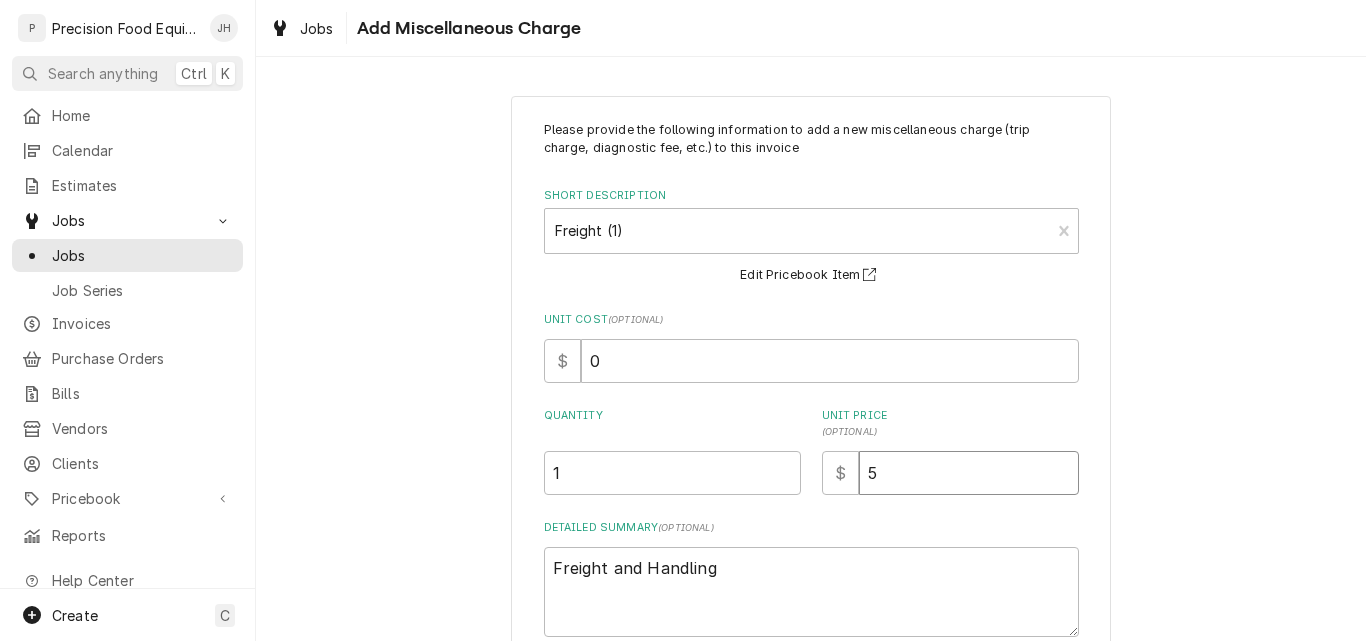 type on "x" 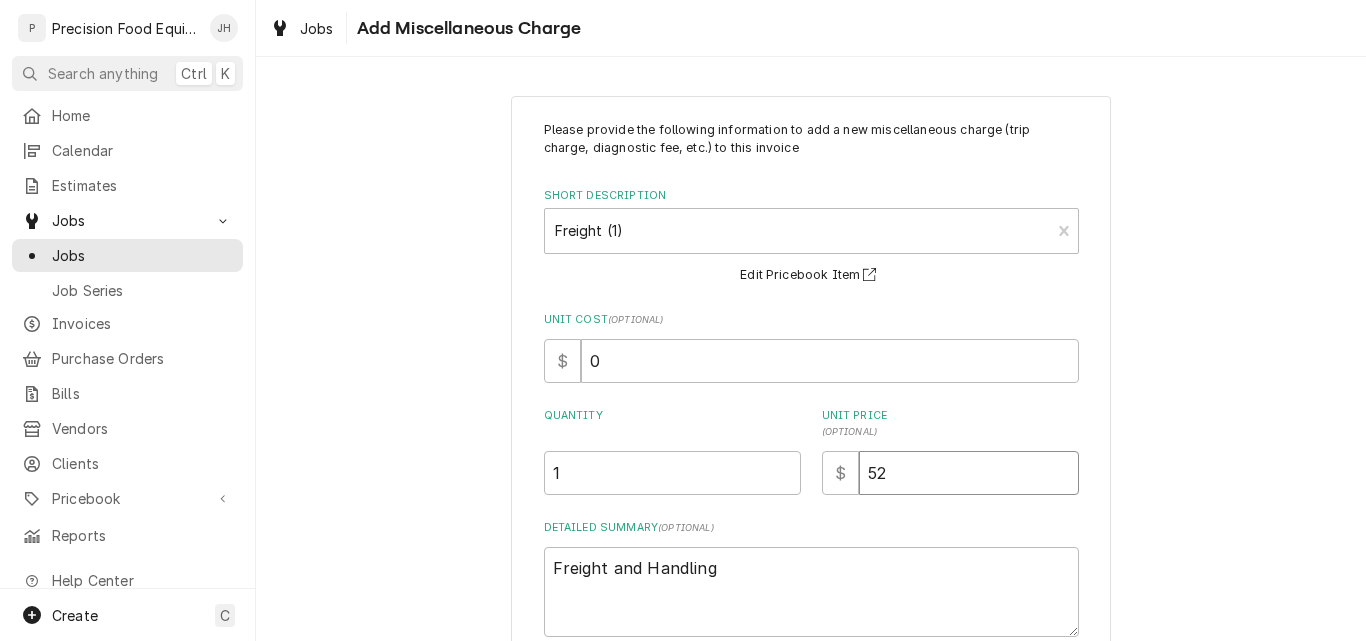 type on "x" 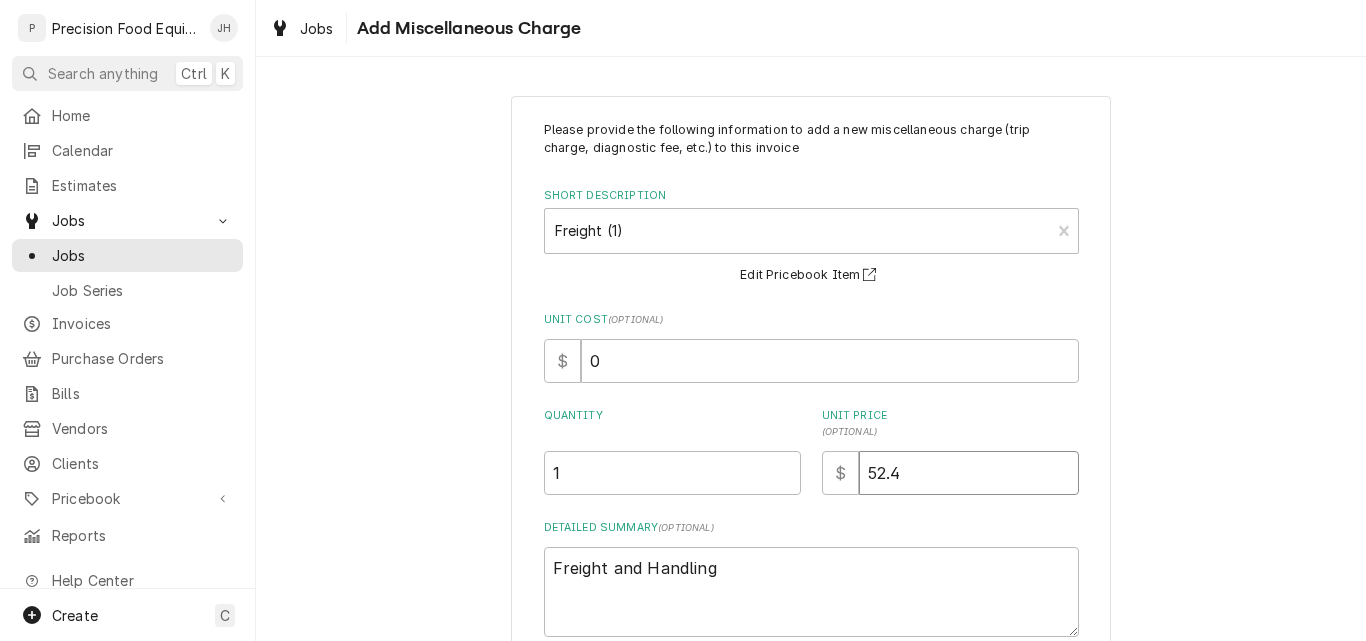 type on "x" 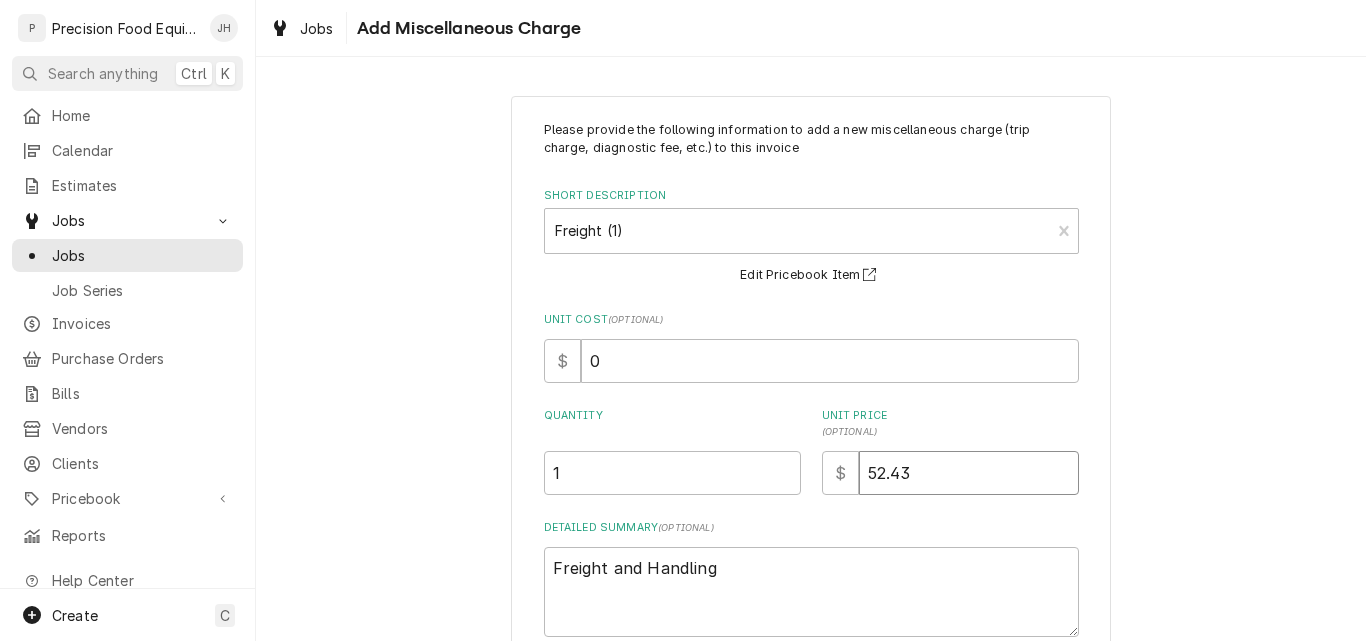 type on "52.43" 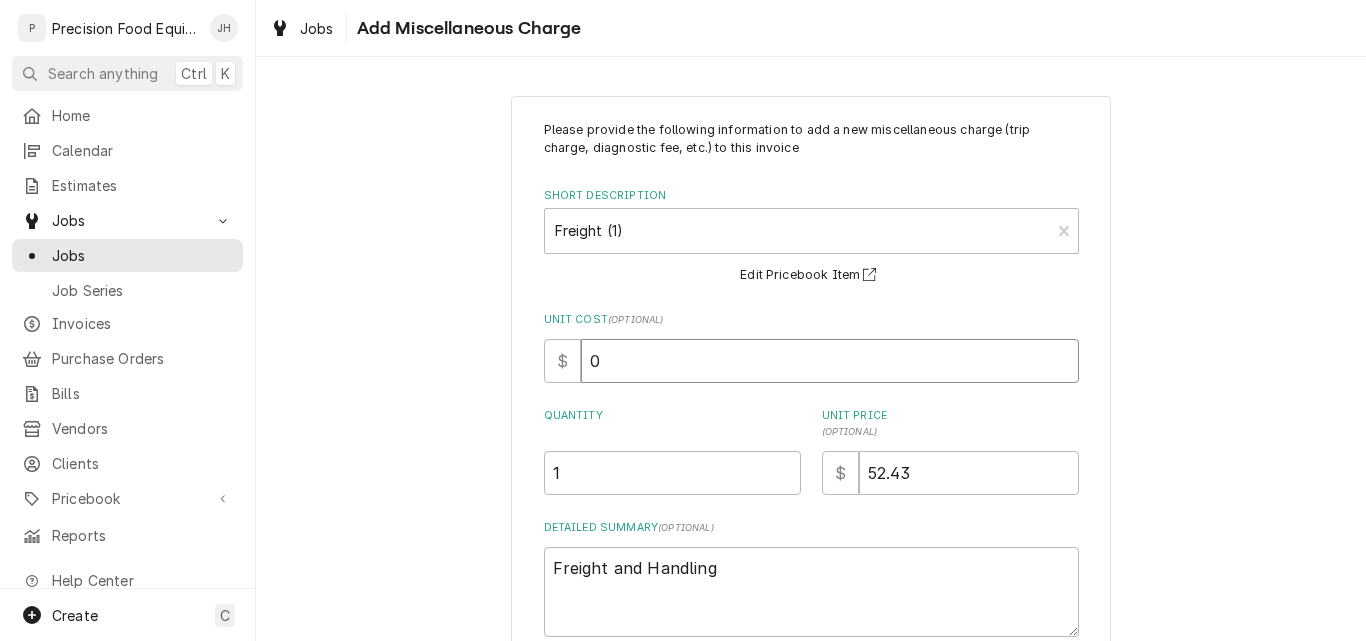 drag, startPoint x: 613, startPoint y: 379, endPoint x: 488, endPoint y: 383, distance: 125.06398 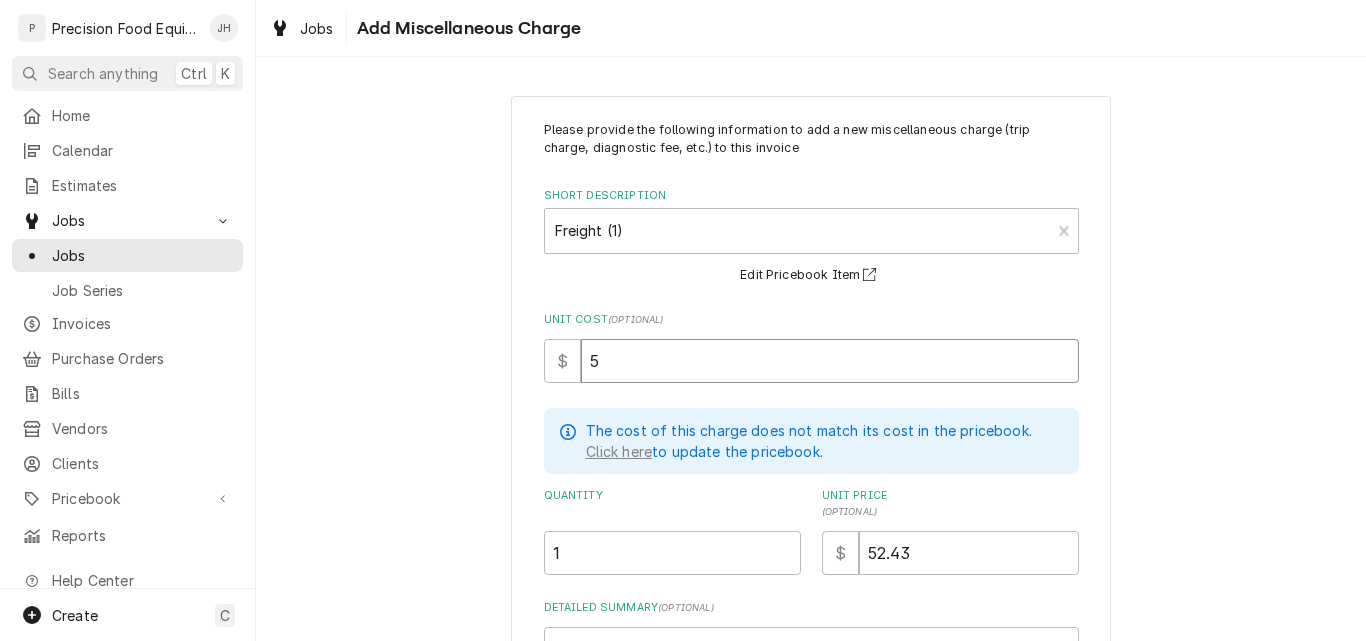 type on "x" 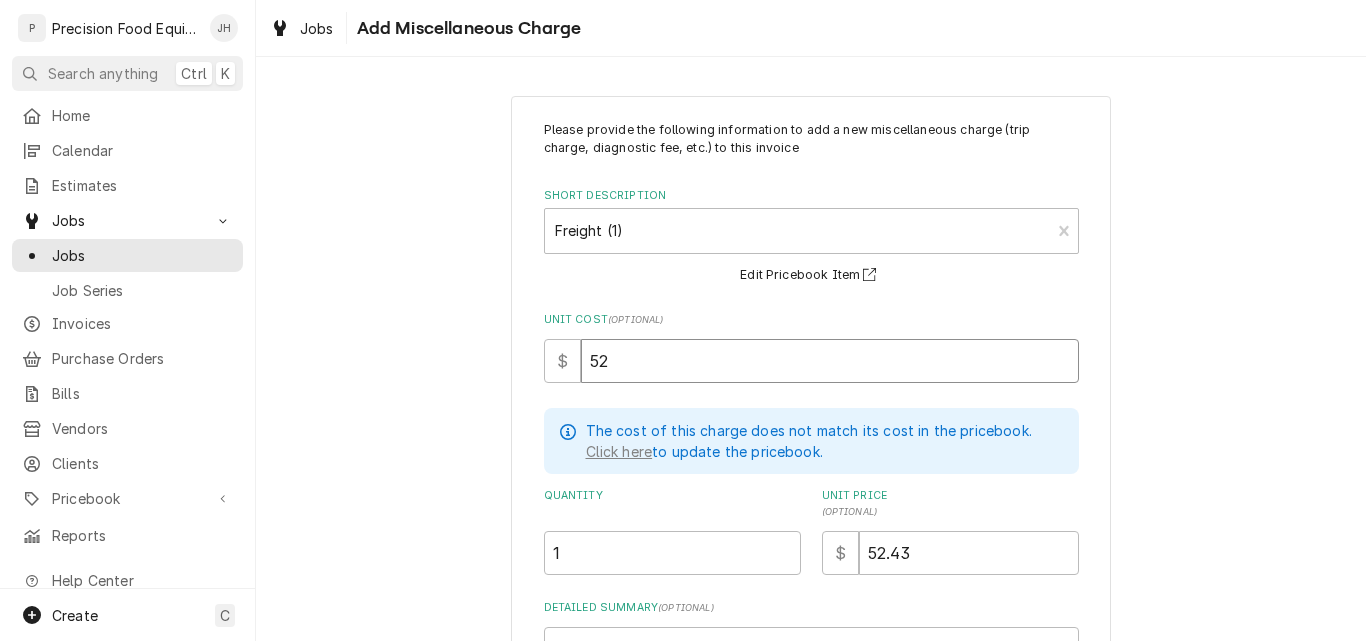 type on "x" 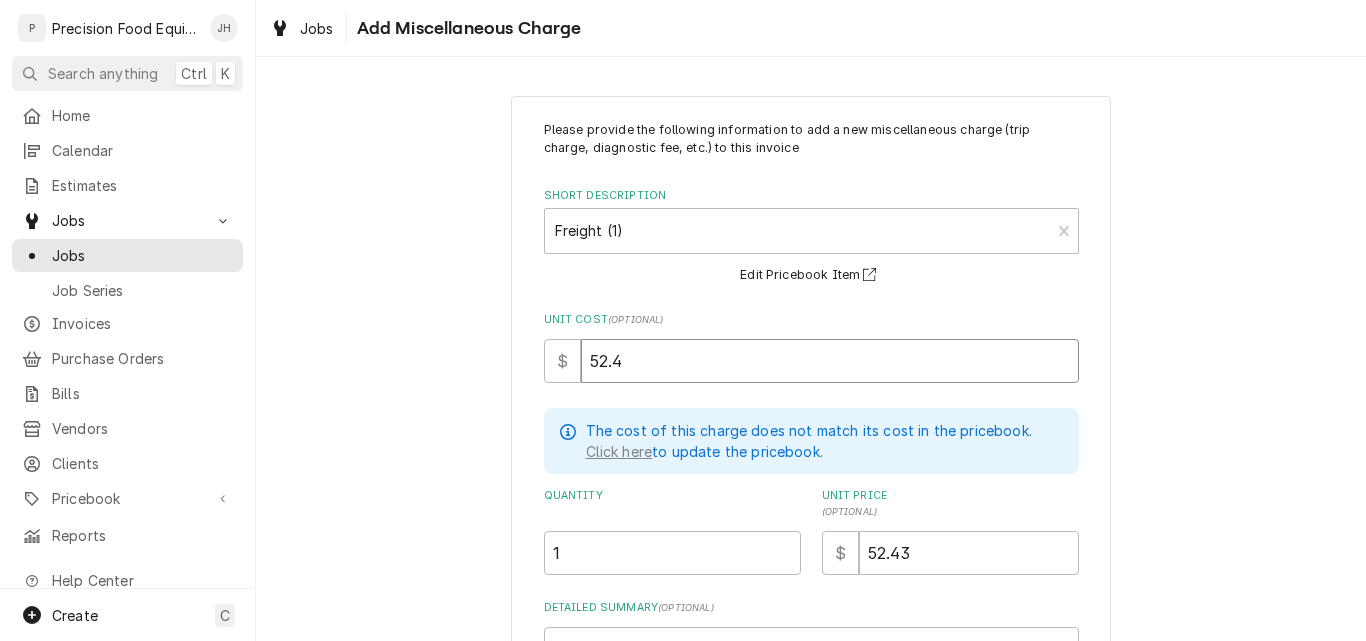 type on "x" 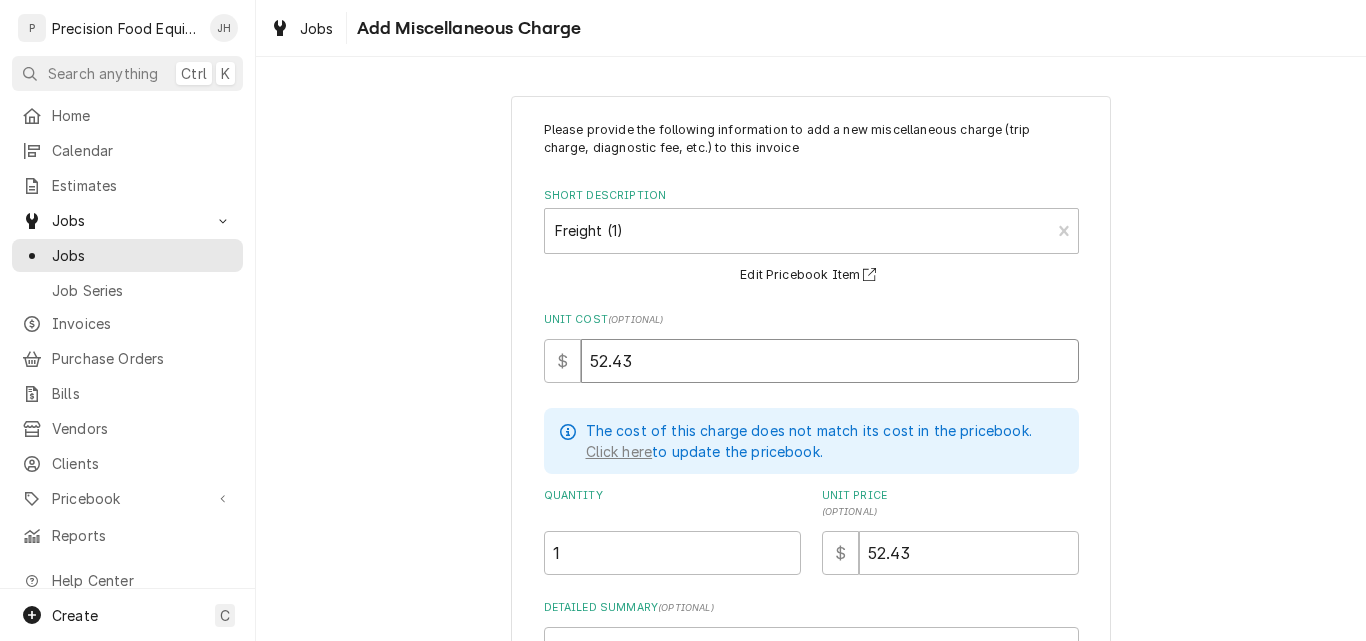 type on "52.43" 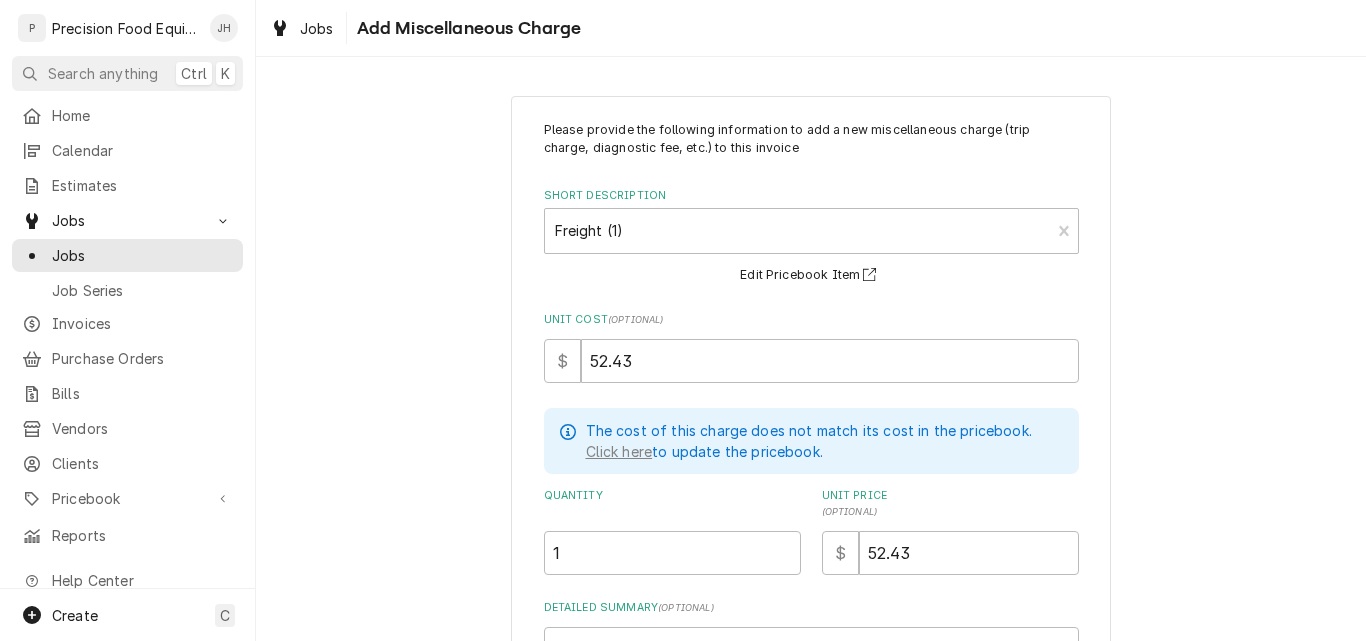 scroll, scrollTop: 196, scrollLeft: 0, axis: vertical 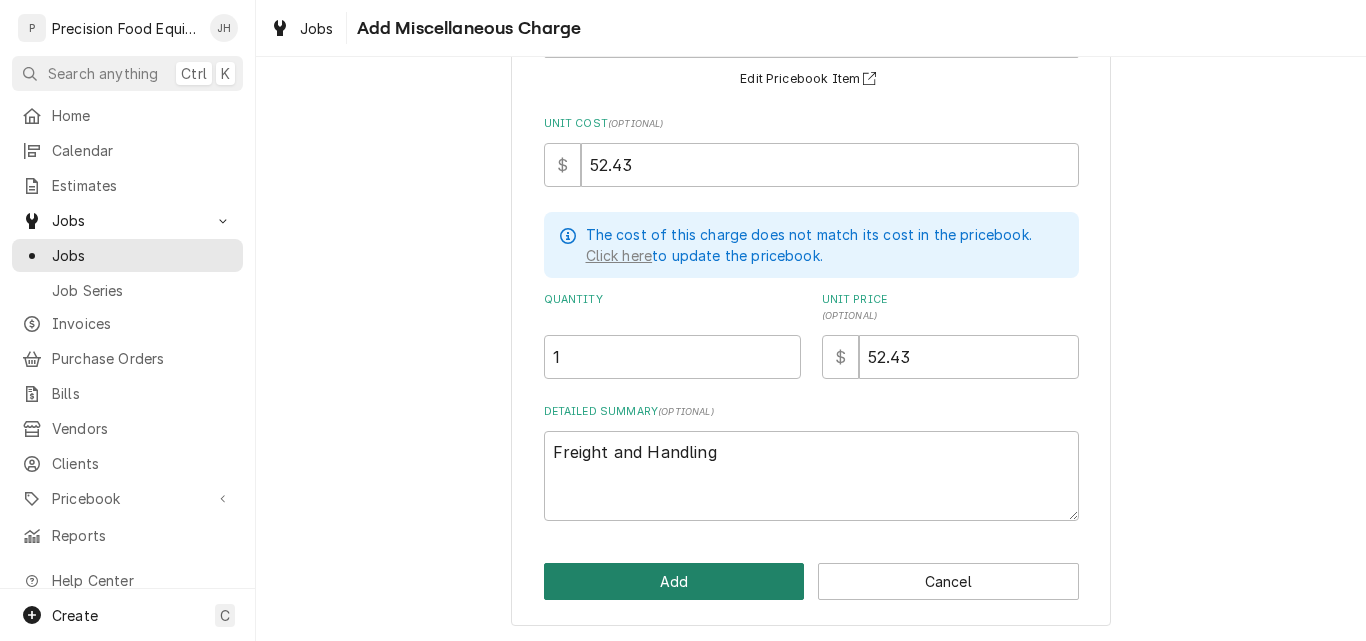 click on "Add" at bounding box center [674, 581] 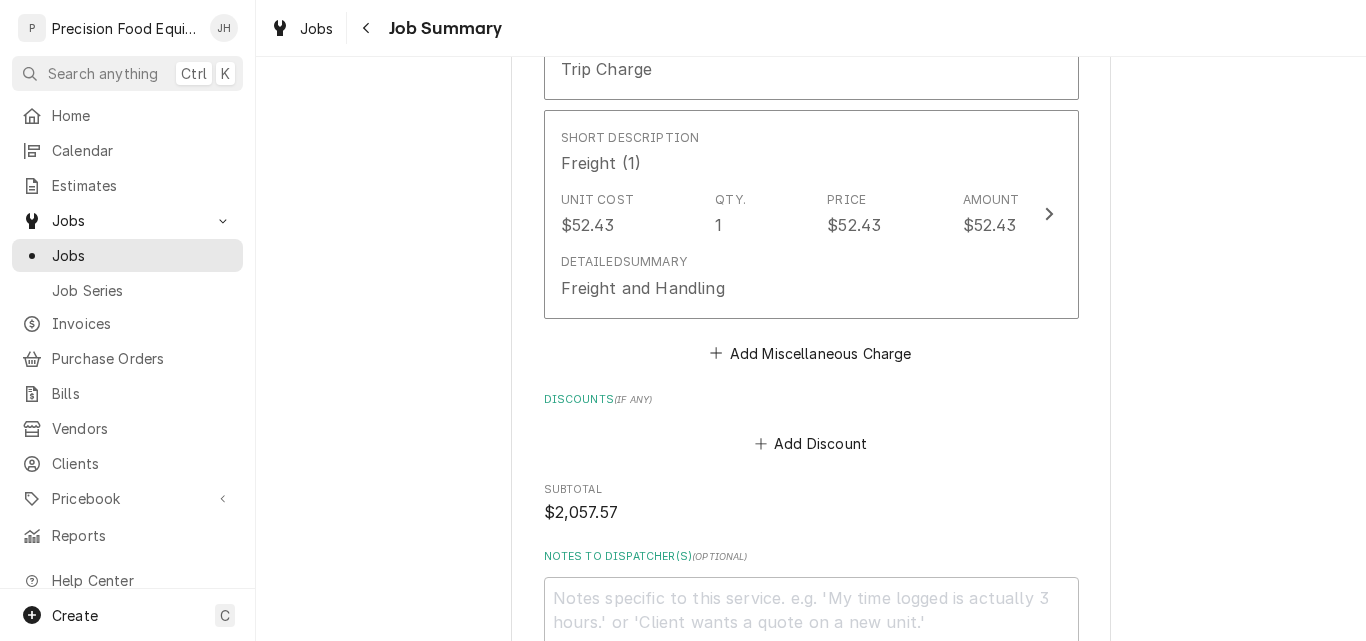 scroll, scrollTop: 1900, scrollLeft: 0, axis: vertical 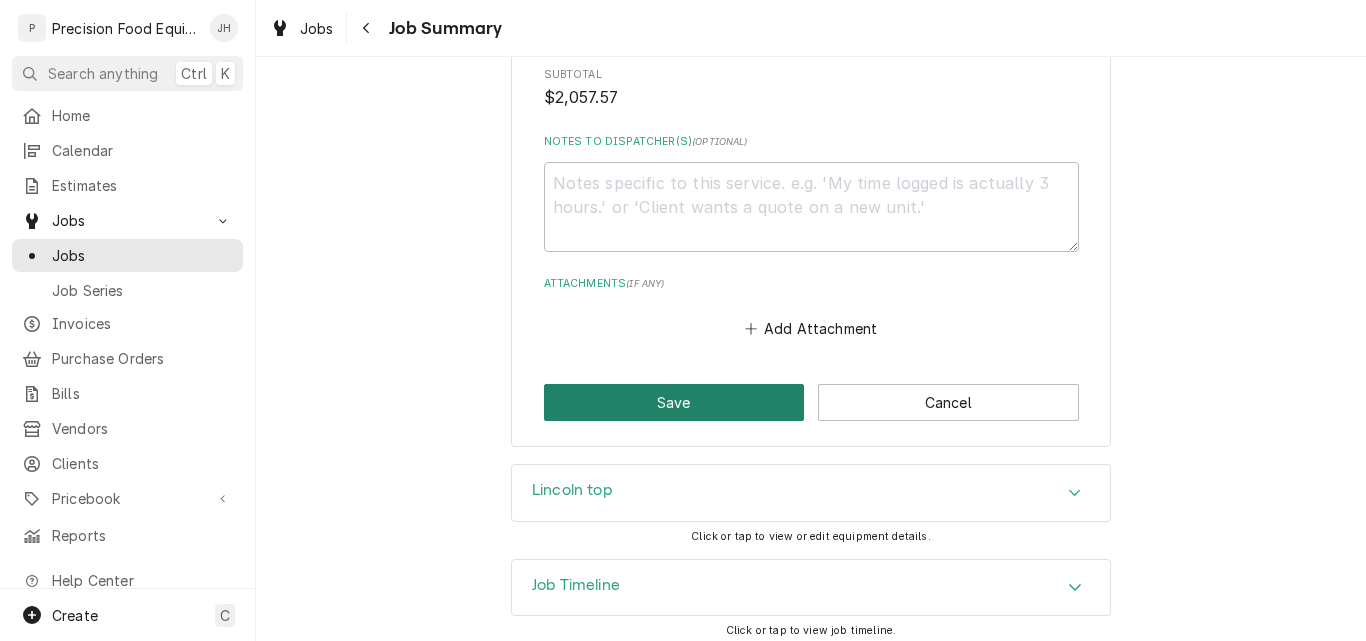 click on "Save" at bounding box center [674, 402] 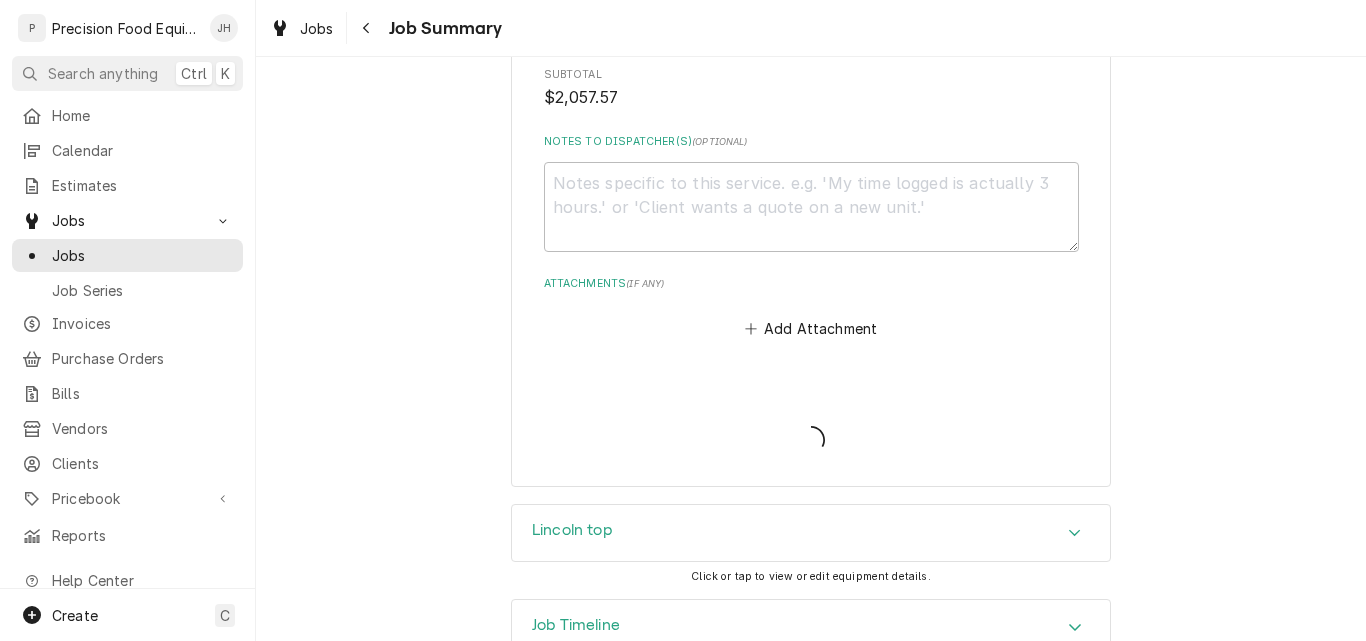 scroll, scrollTop: 1952, scrollLeft: 0, axis: vertical 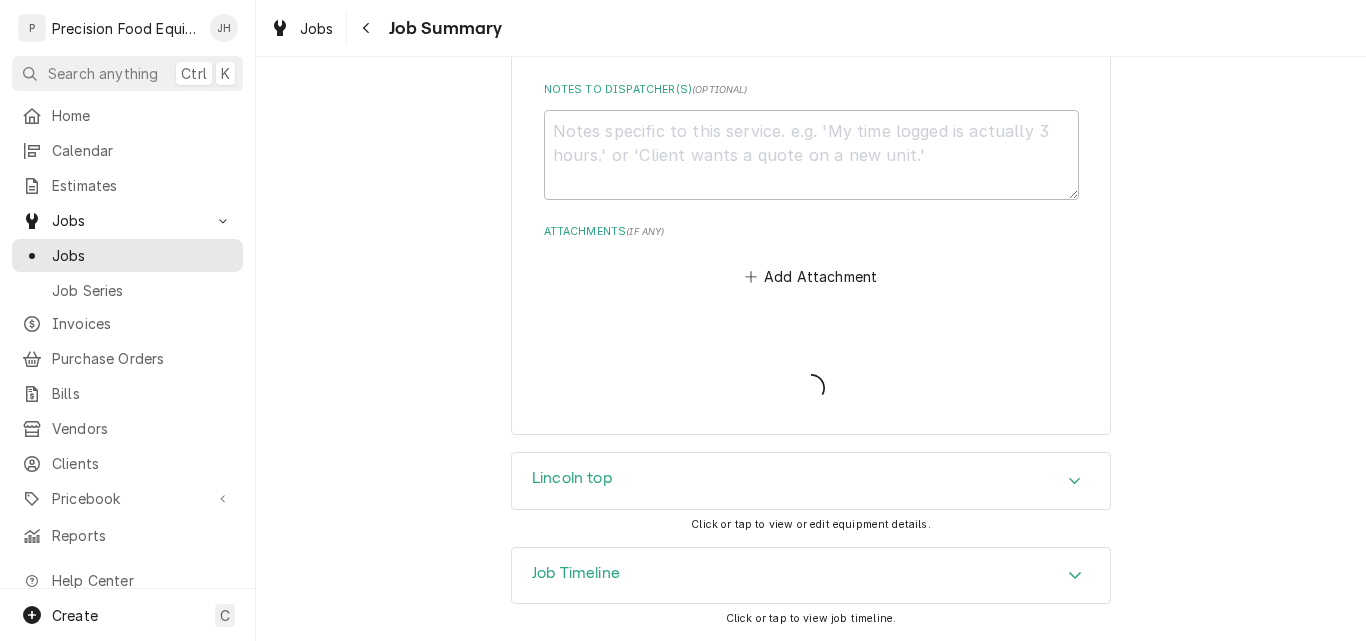 type on "x" 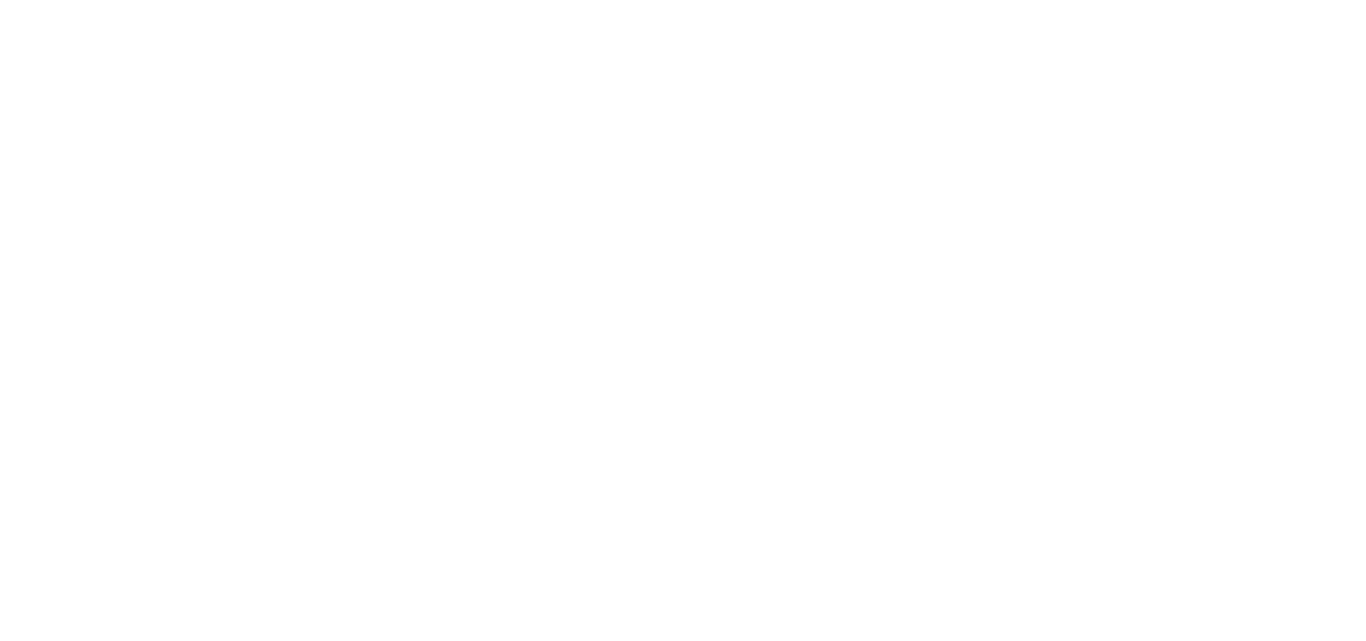 scroll, scrollTop: 0, scrollLeft: 0, axis: both 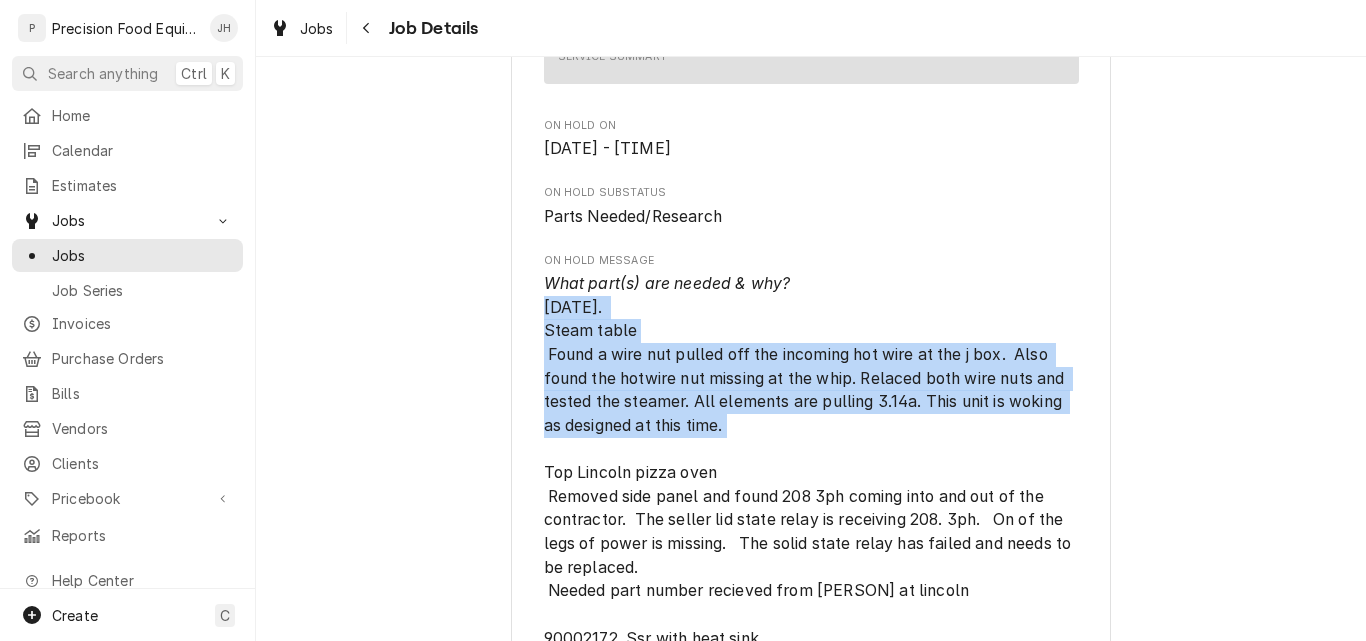 drag, startPoint x: 532, startPoint y: 306, endPoint x: 726, endPoint y: 424, distance: 227.06827 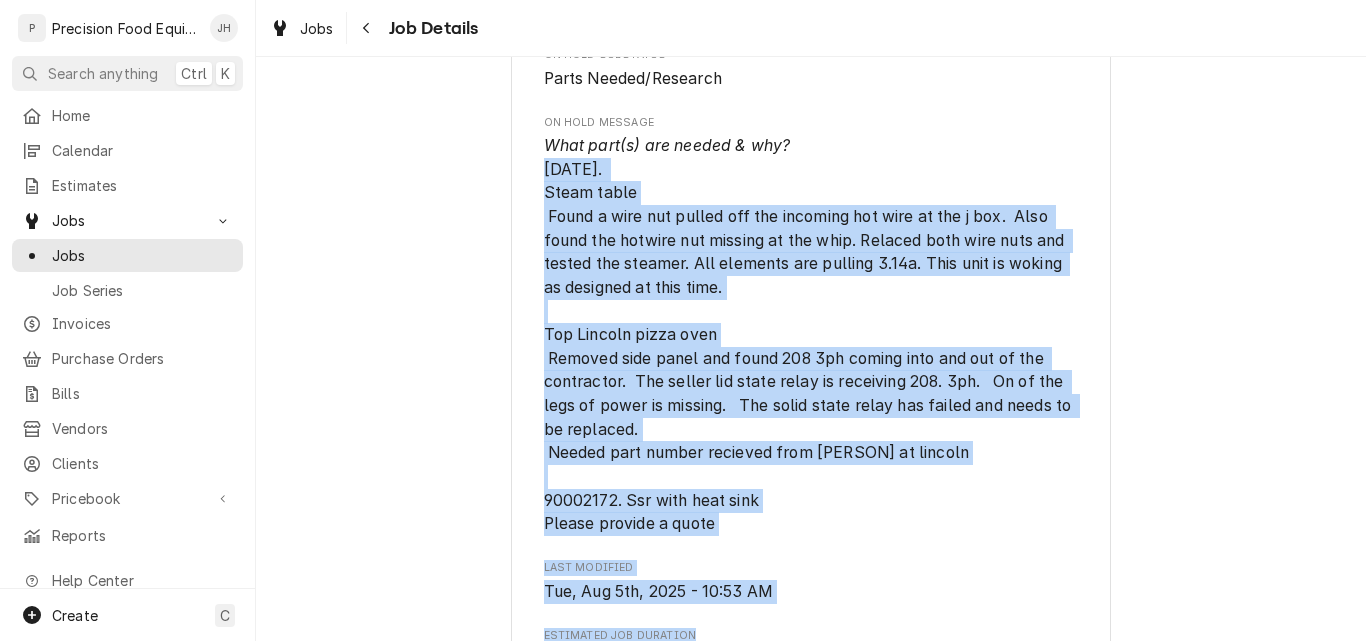 scroll, scrollTop: 953, scrollLeft: 0, axis: vertical 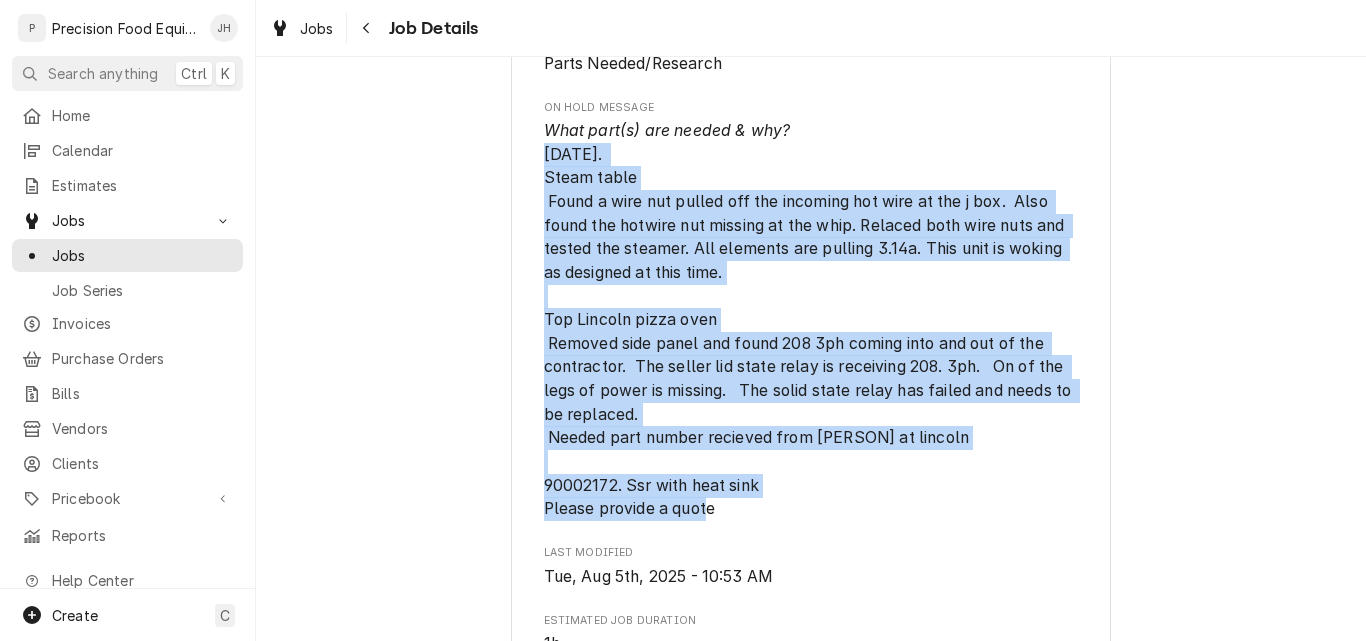 drag, startPoint x: 535, startPoint y: 305, endPoint x: 906, endPoint y: 498, distance: 418.19852 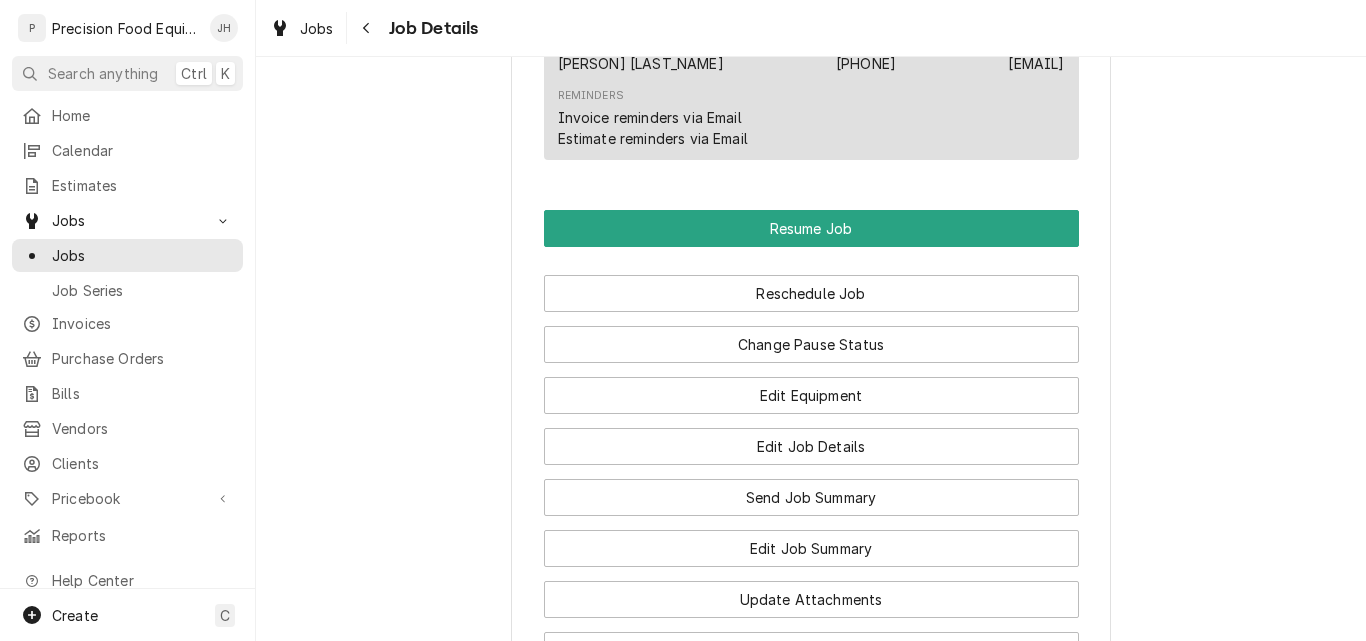 scroll, scrollTop: 2153, scrollLeft: 0, axis: vertical 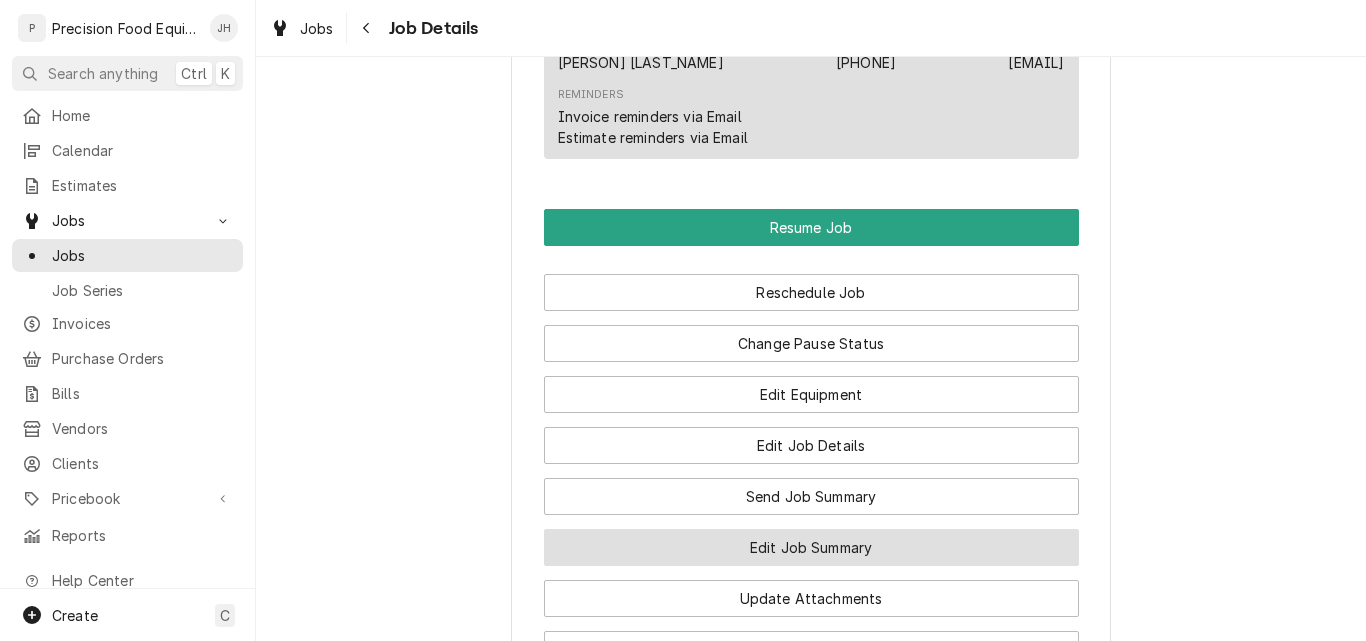 click on "Edit Job Summary" at bounding box center [811, 547] 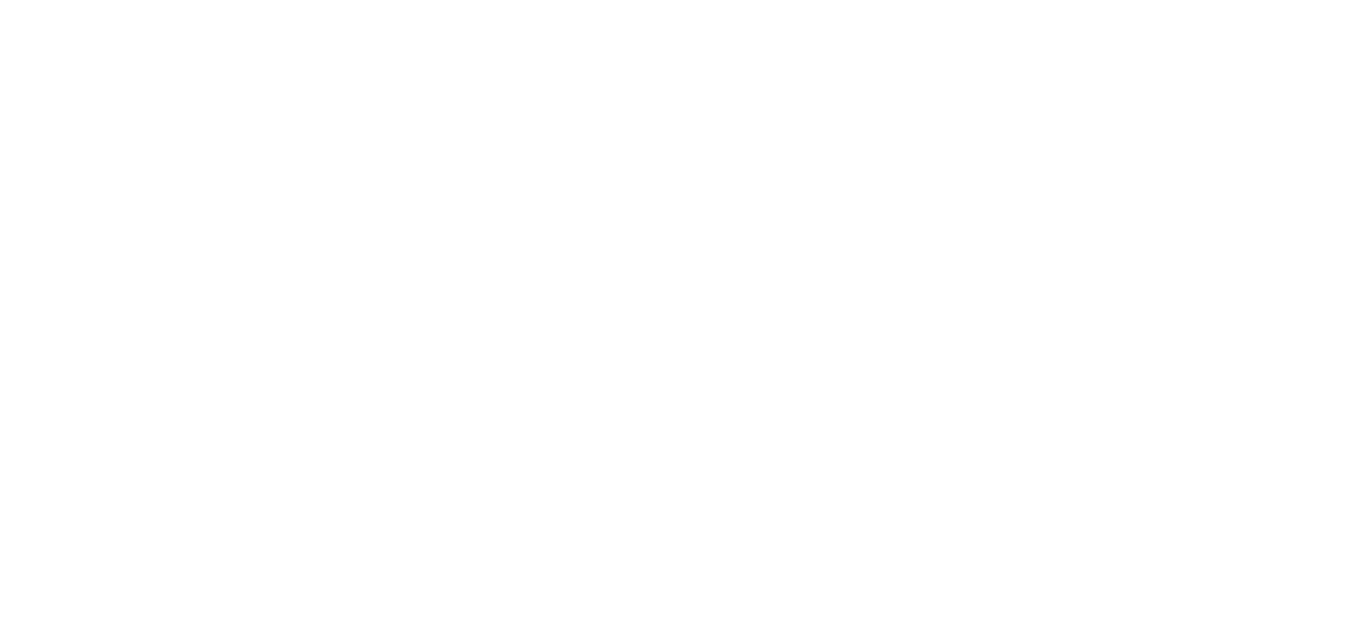scroll, scrollTop: 0, scrollLeft: 0, axis: both 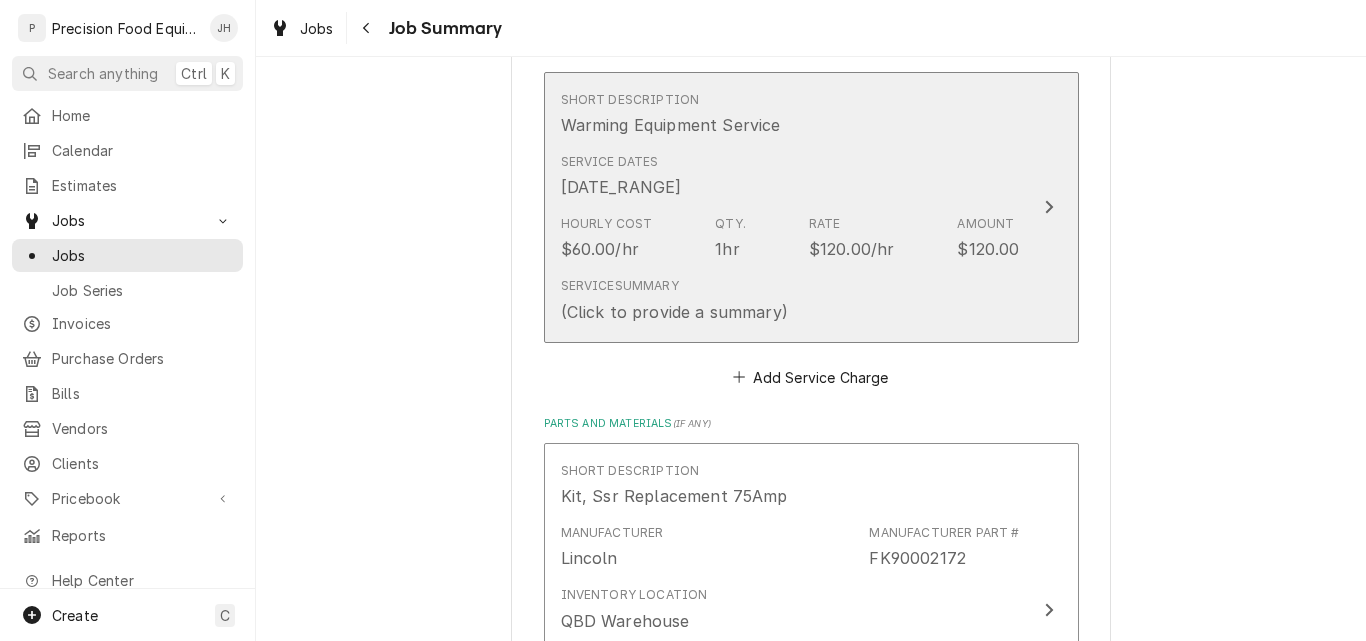click on "Service  Summary (Click to provide a summary)" at bounding box center [790, 300] 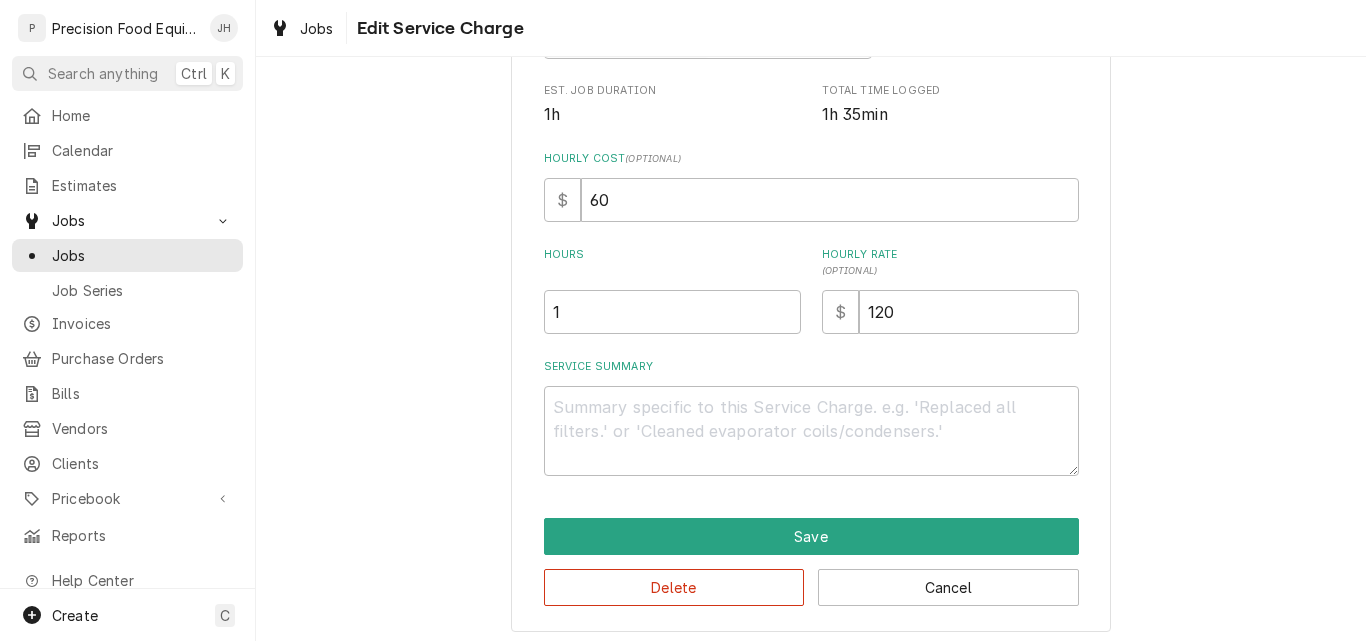scroll, scrollTop: 410, scrollLeft: 0, axis: vertical 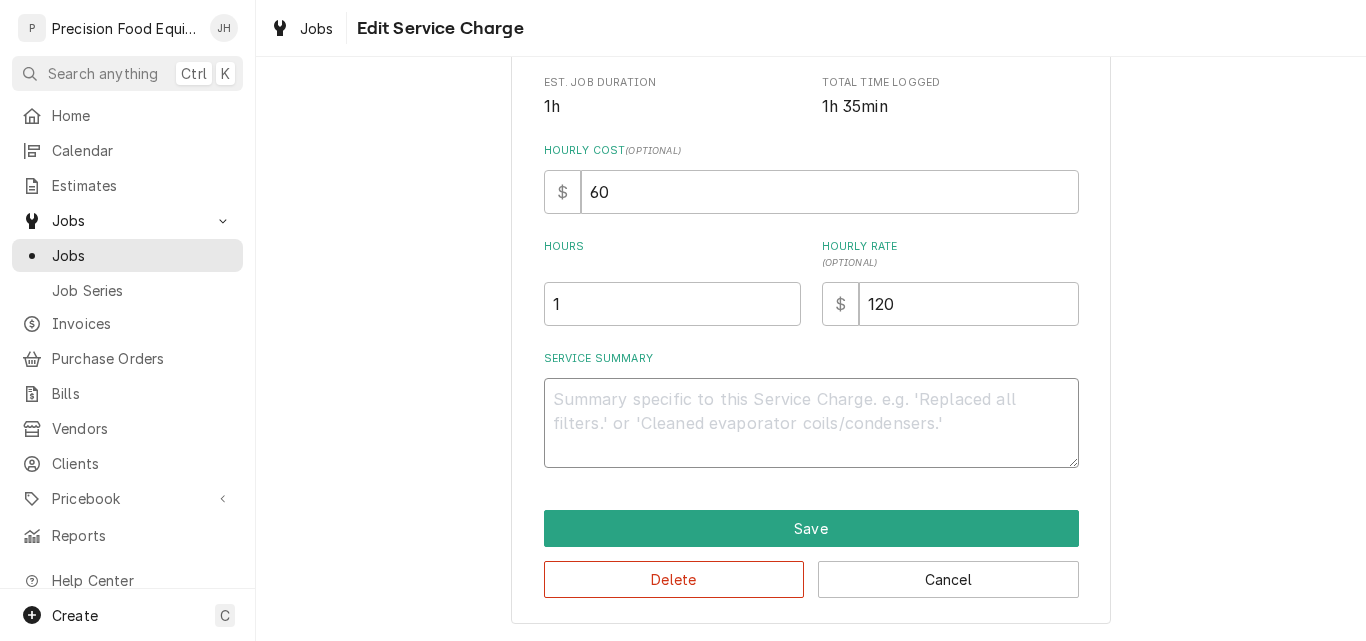 click on "Service Summary" at bounding box center [811, 423] 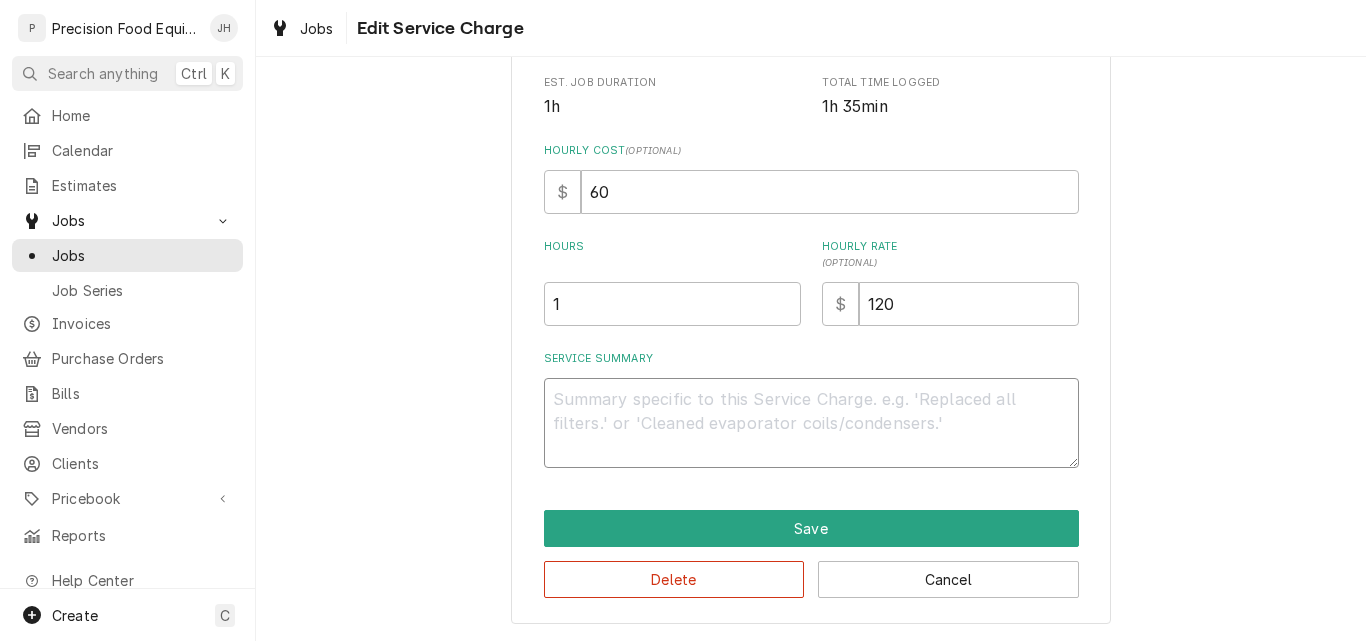 paste on "7-31-25.
Steam table
Found a wire nut pulled off the incoming hot wire at the j box.  Also found the hotwire nut missing at the whip. Relaced both wire nuts and tested the steamer. All elements are pulling 3.14a. This unit is woking as designed at this time.
Top Lincoln pizza oven
Removed side panel and found 208 3ph coming into and out of the contractor.  The seller lid state relay is receiving 208. 3ph.   On of the legs of power is missing.   The solid state relay has failed and needs to be replaced.
Needed part number recieved from johnny at lincoln
90002172. Ssr with heat sink
Please provide a quote" 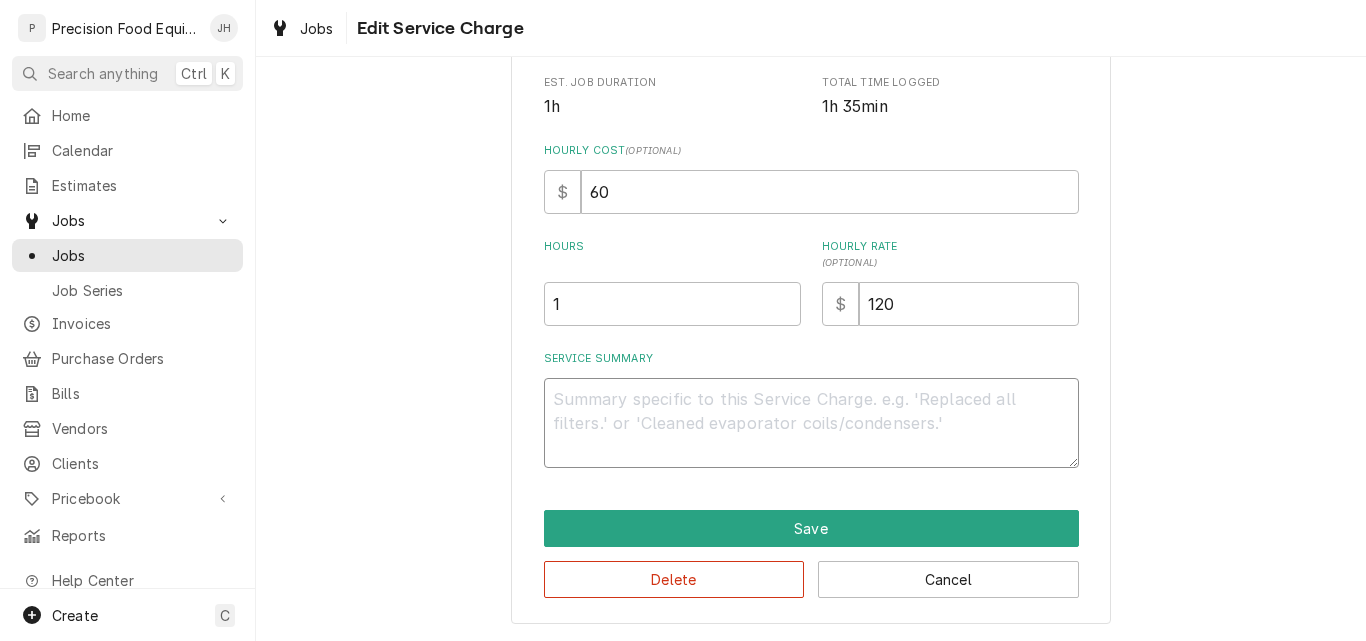 type on "x" 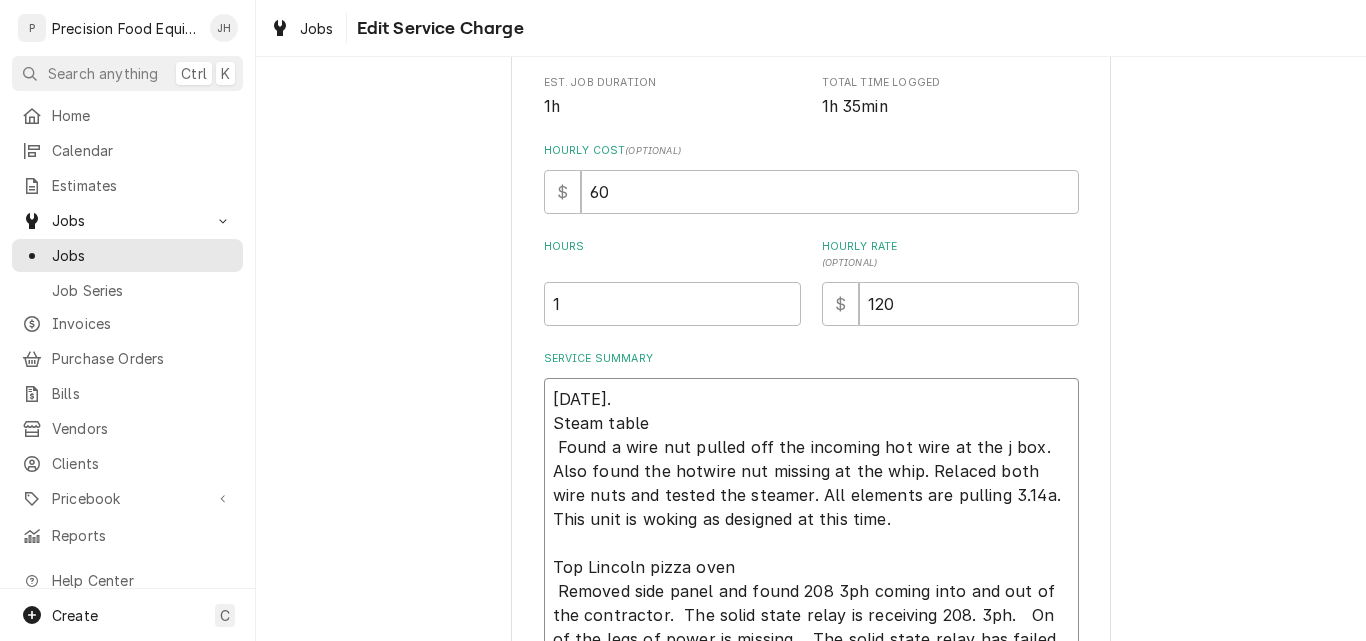 scroll, scrollTop: 539, scrollLeft: 0, axis: vertical 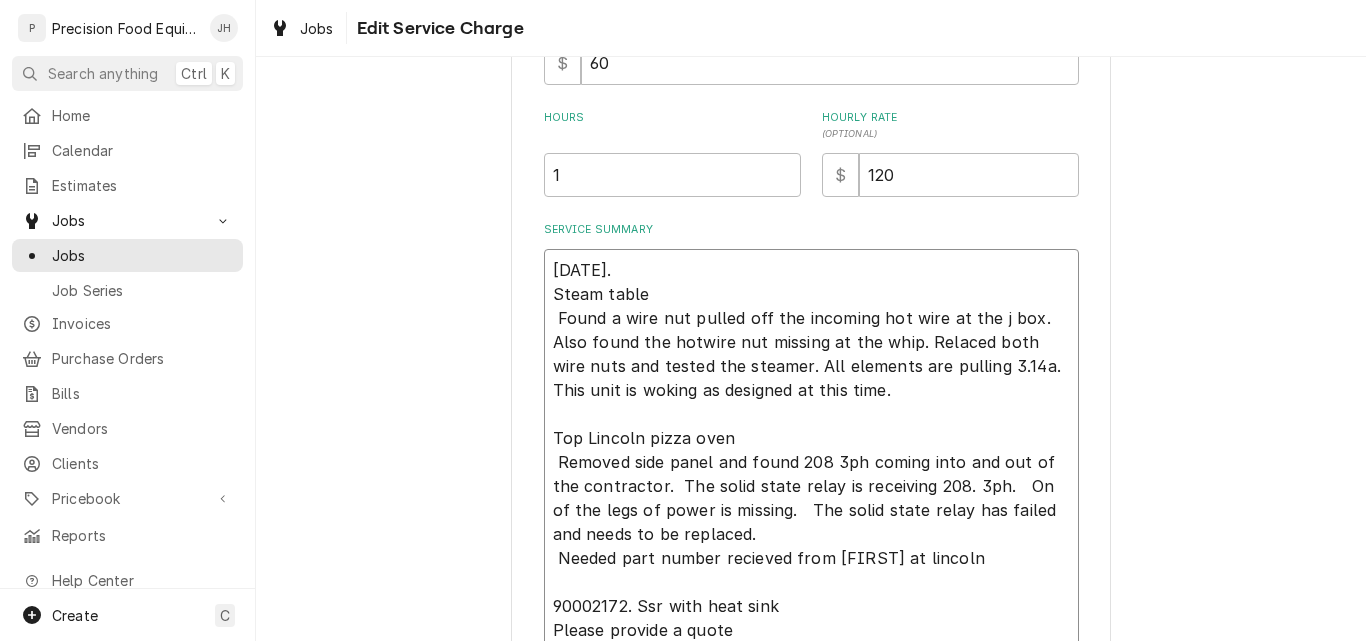 click on "7-31-25.
Steam table
Found a wire nut pulled off the incoming hot wire at the j box.  Also found the hotwire nut missing at the whip. Relaced both wire nuts and tested the steamer. All elements are pulling 3.14a. This unit is woking as designed at this time.
Top Lincoln pizza oven
Removed side panel and found 208 3ph coming into and out of the contractor.  The seller lid state relay is receiving 208. 3ph.   On of the legs of power is missing.   The solid state relay has failed and needs to be replaced.
Needed part number recieved from johnny at lincoln
90002172. Ssr with heat sink
Please provide a quote" at bounding box center [811, 450] 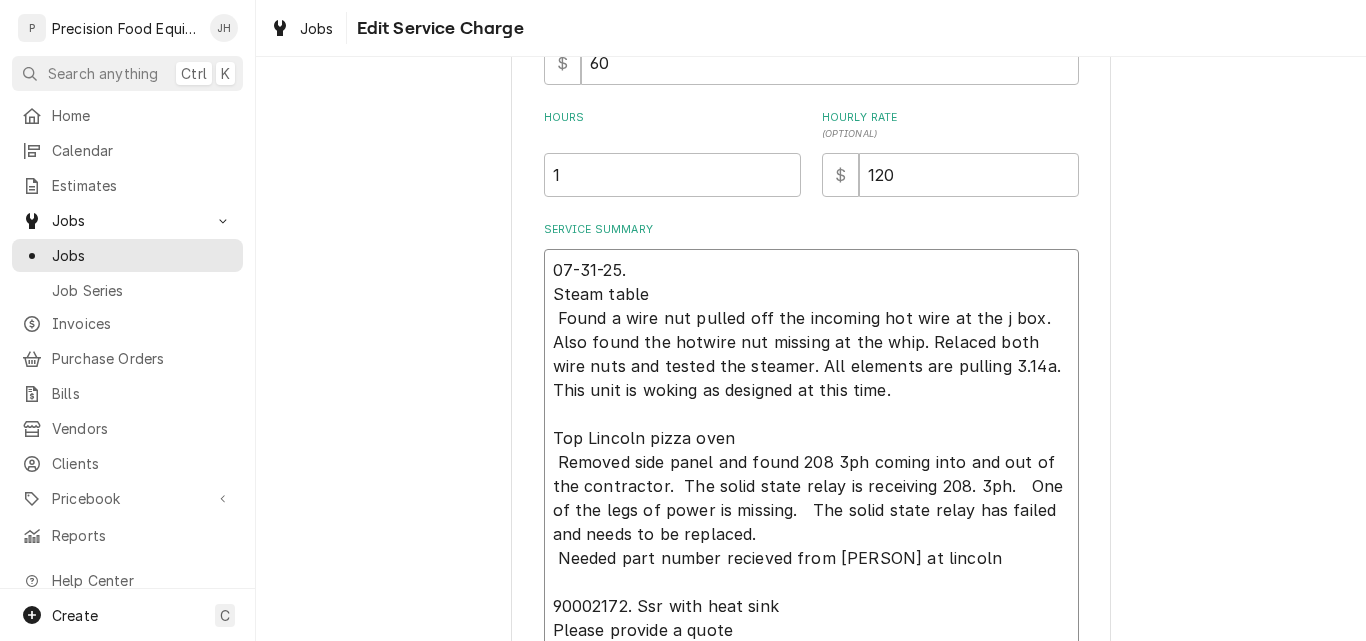 type on "x" 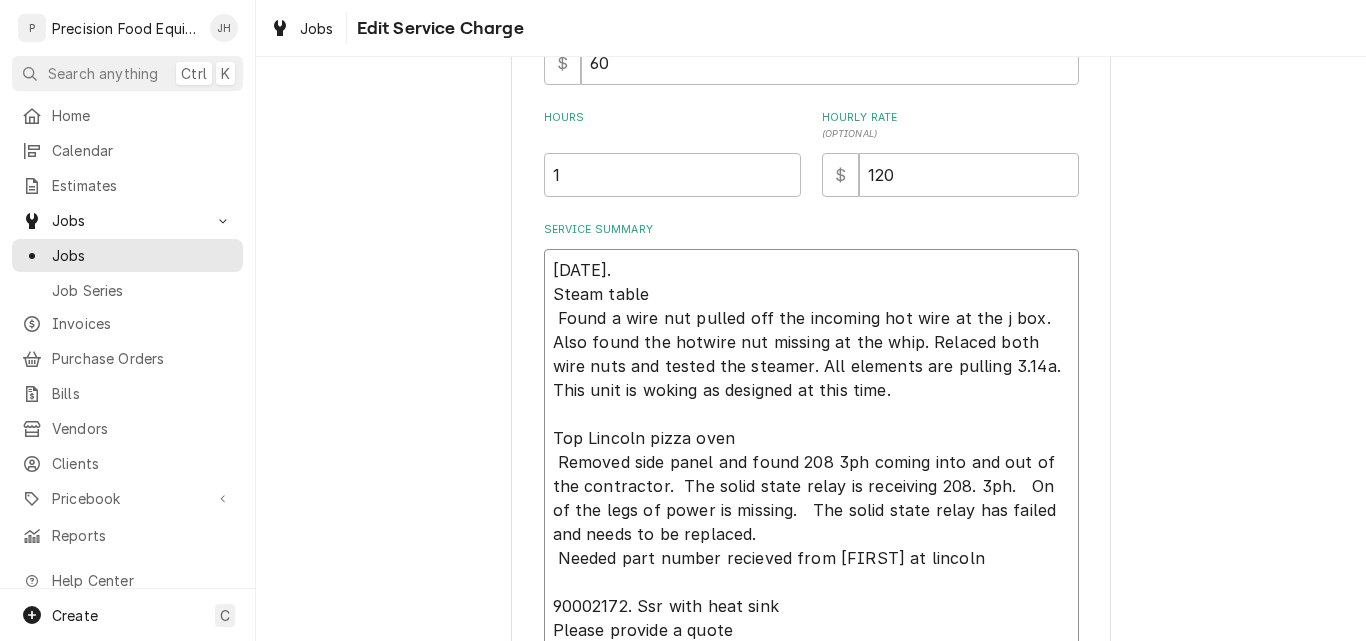 type on "x" 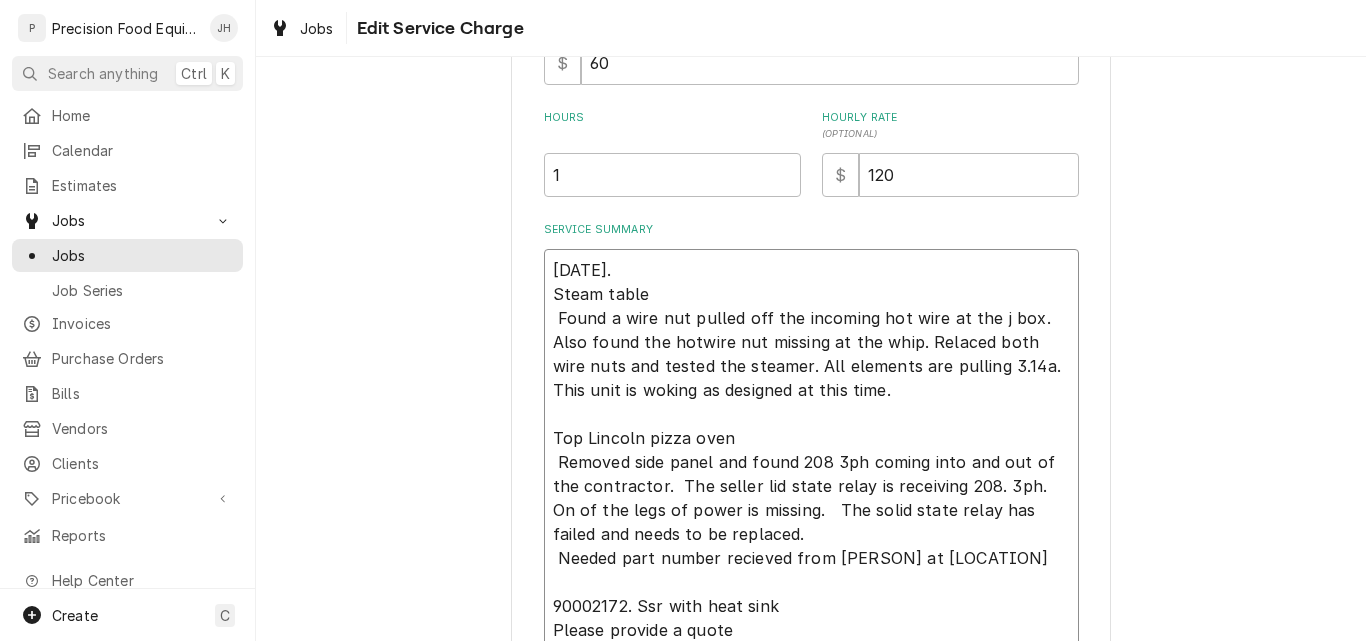 type on "x" 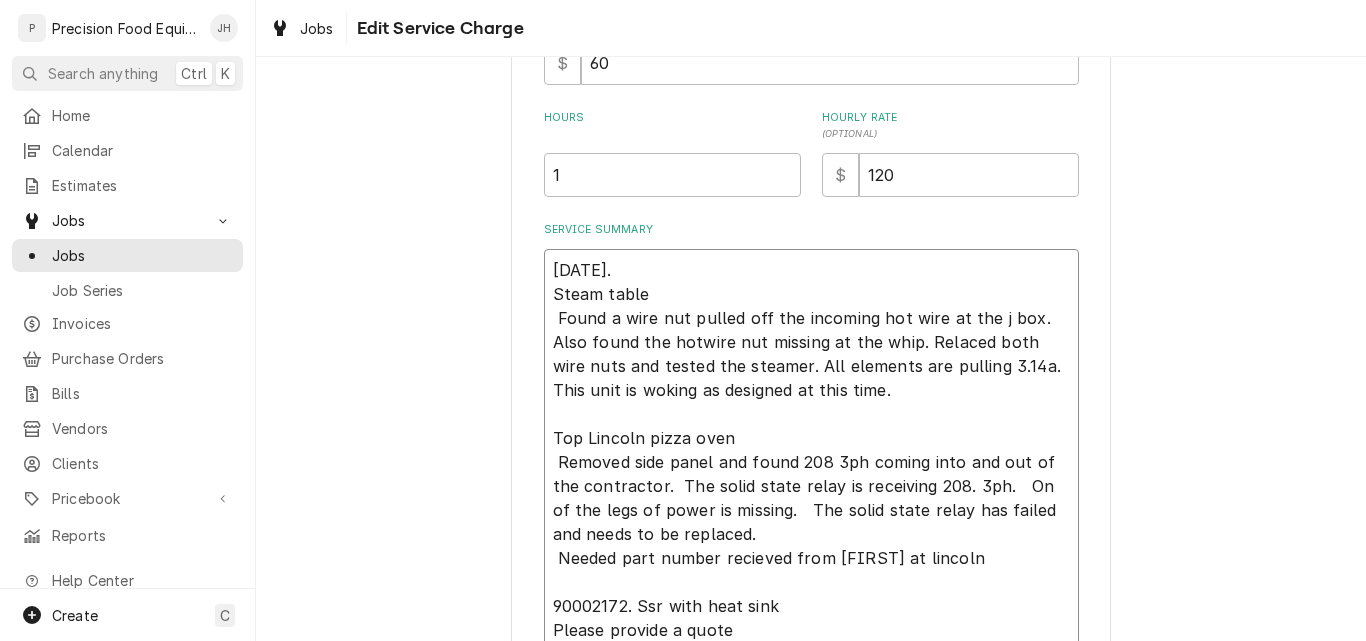 type on "x" 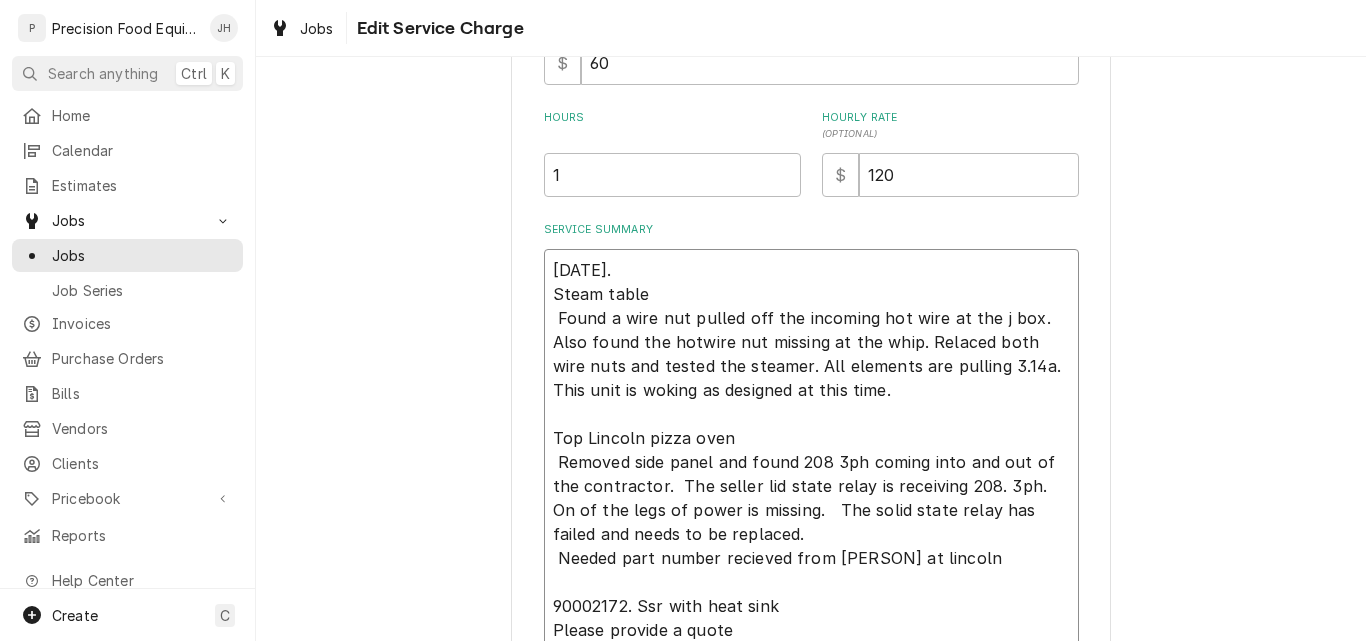 type on "x" 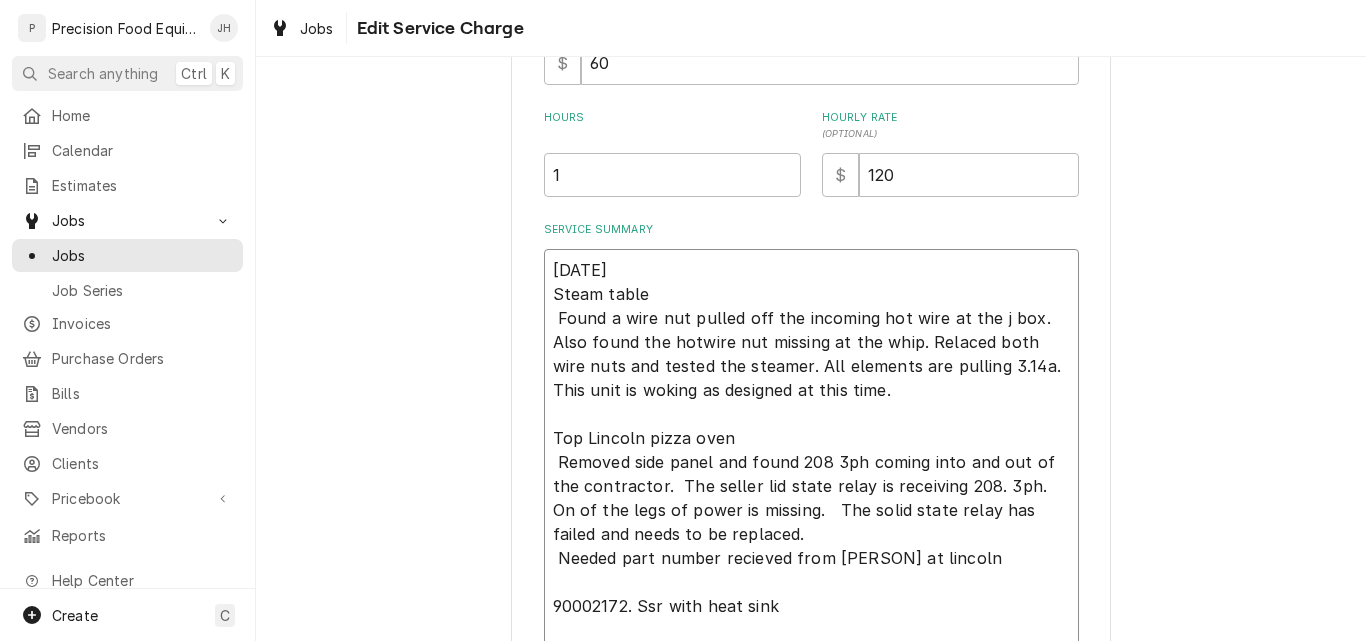 type on "x" 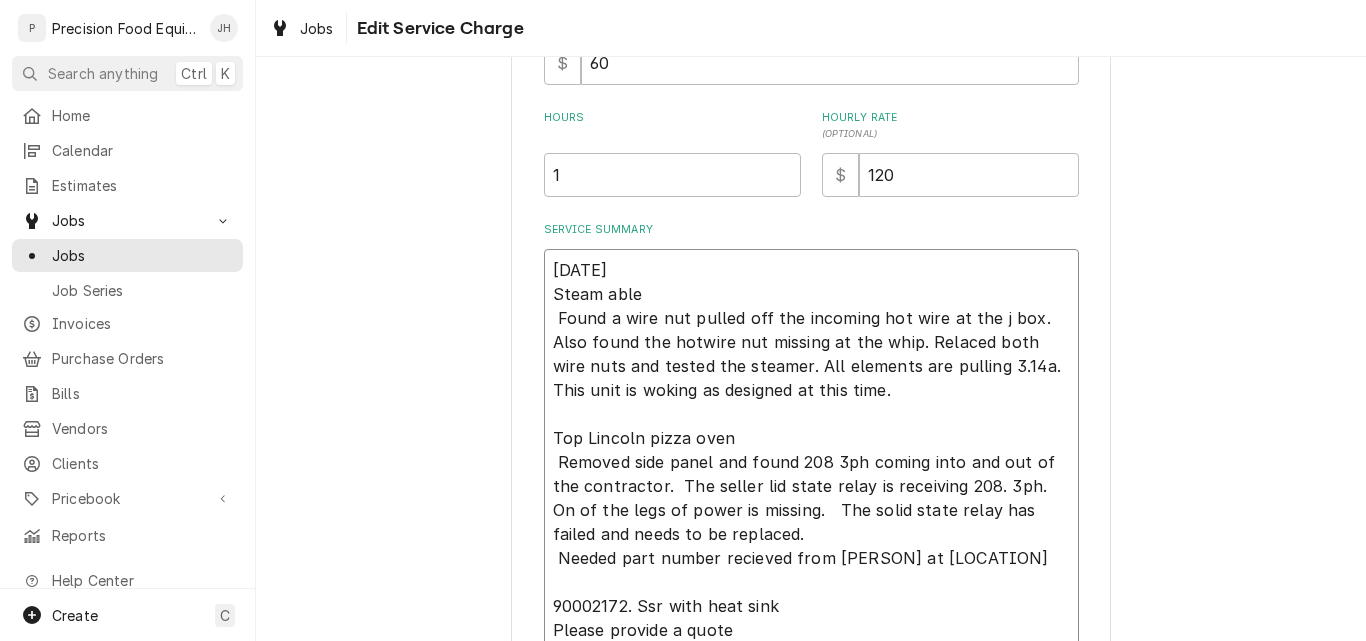 type on "x" 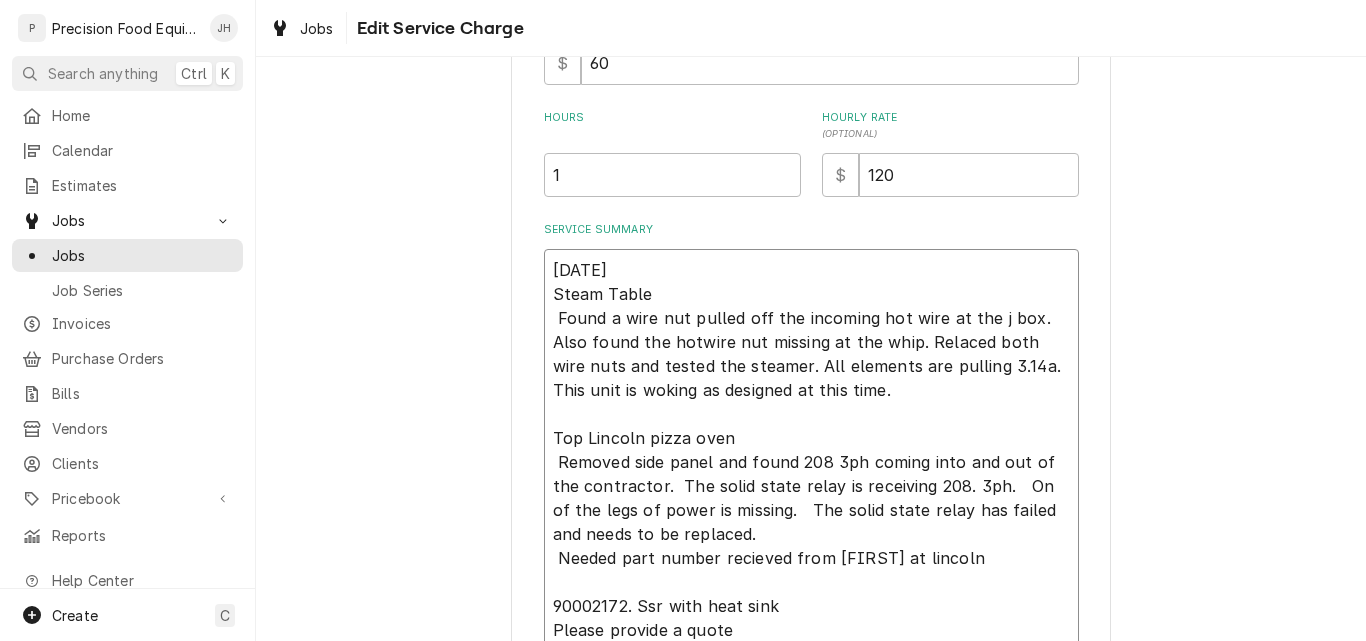 type on "x" 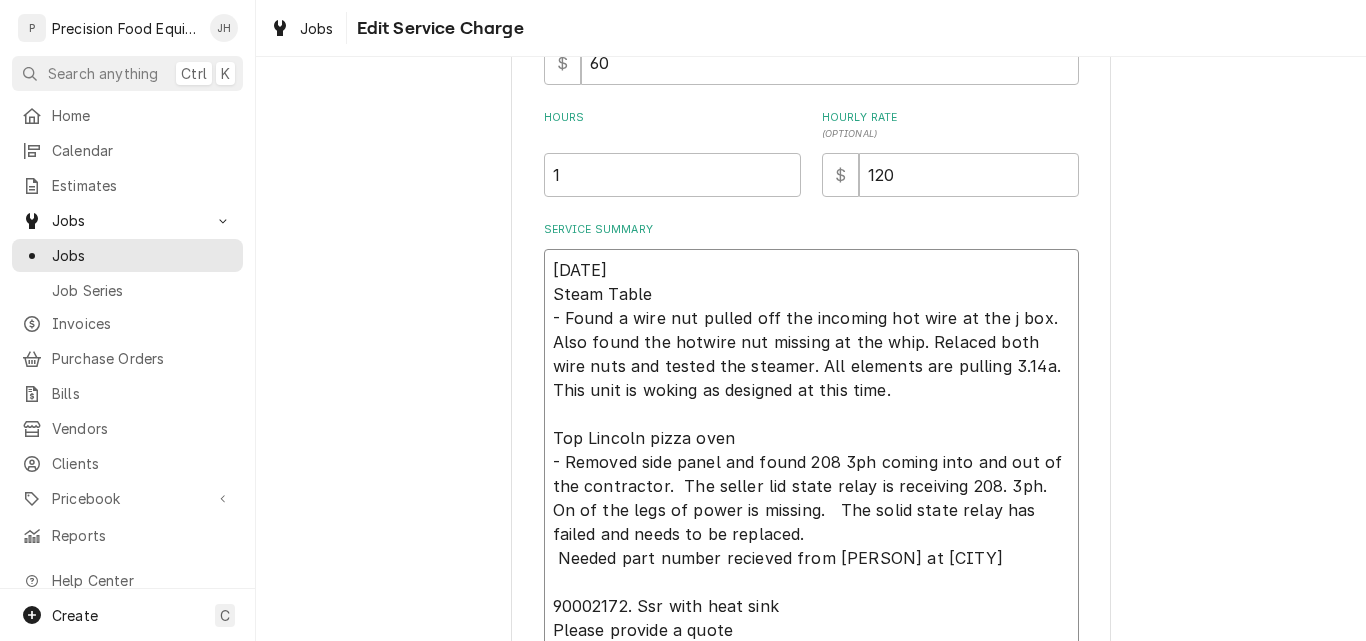 type on "x" 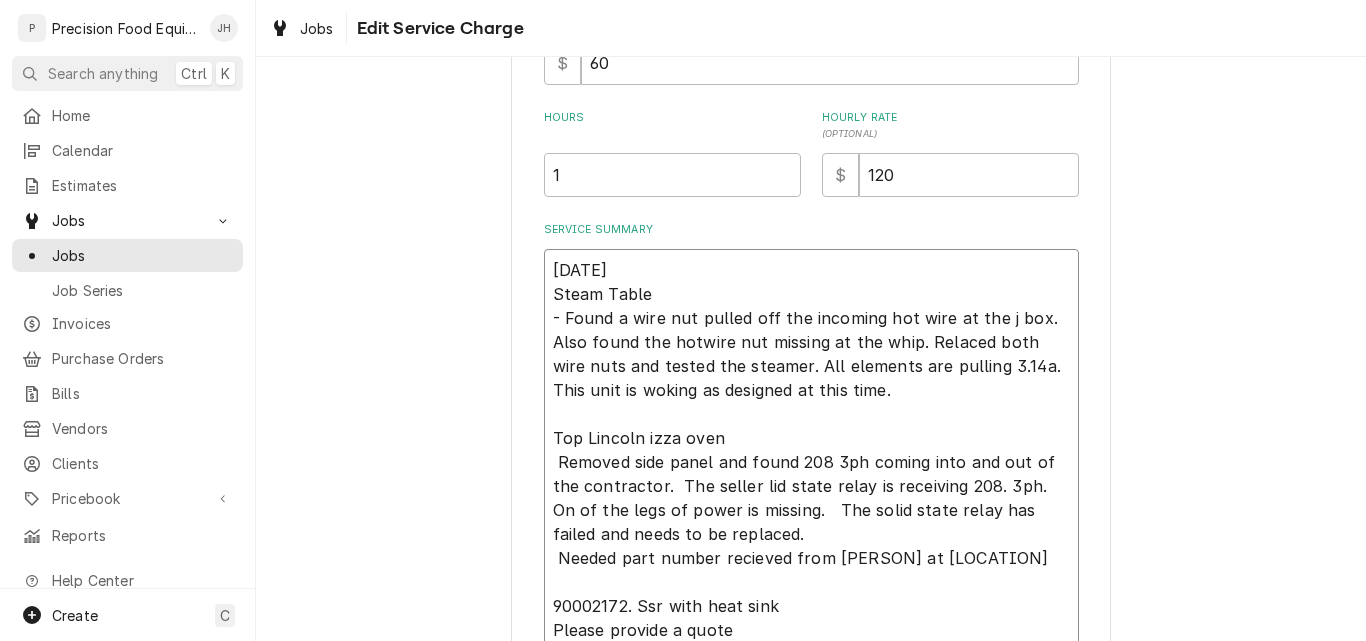 type on "x" 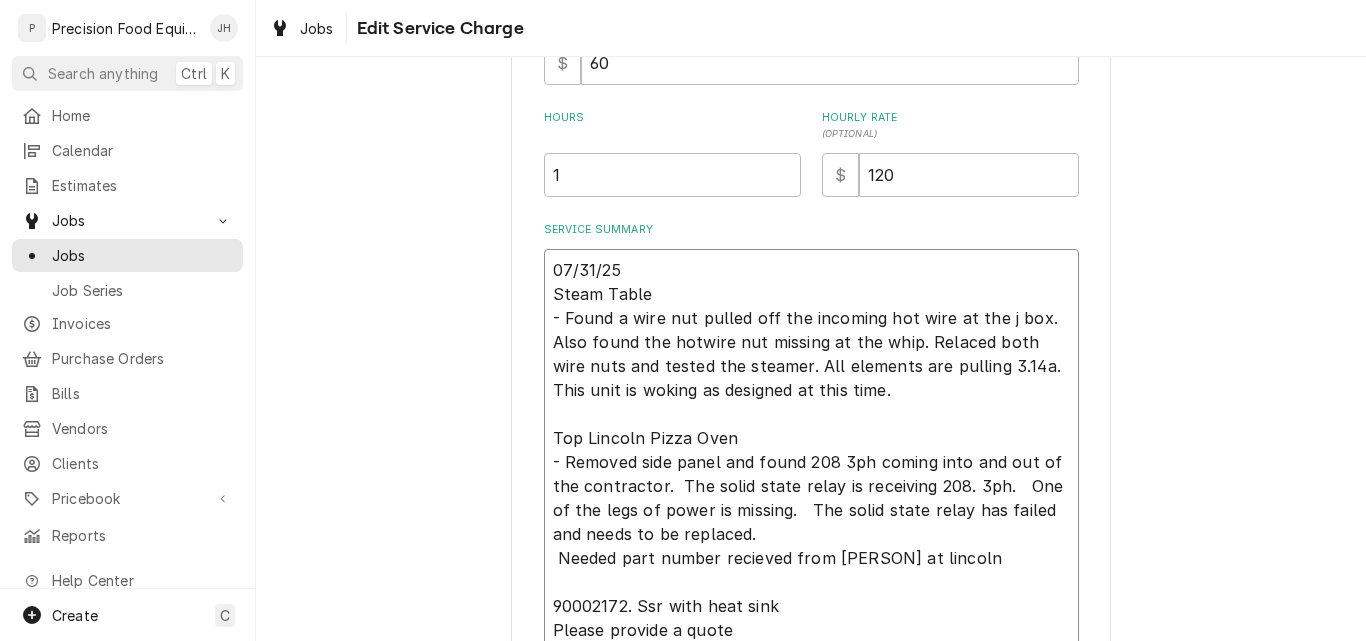 type on "x" 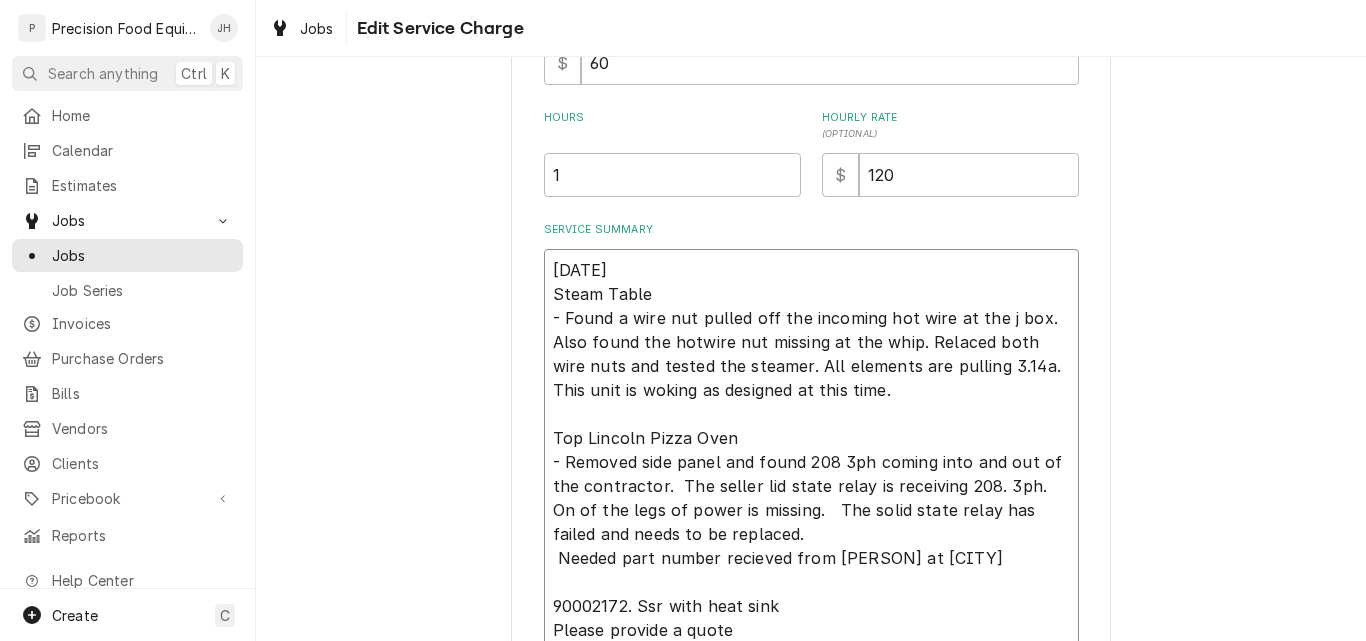 type on "x" 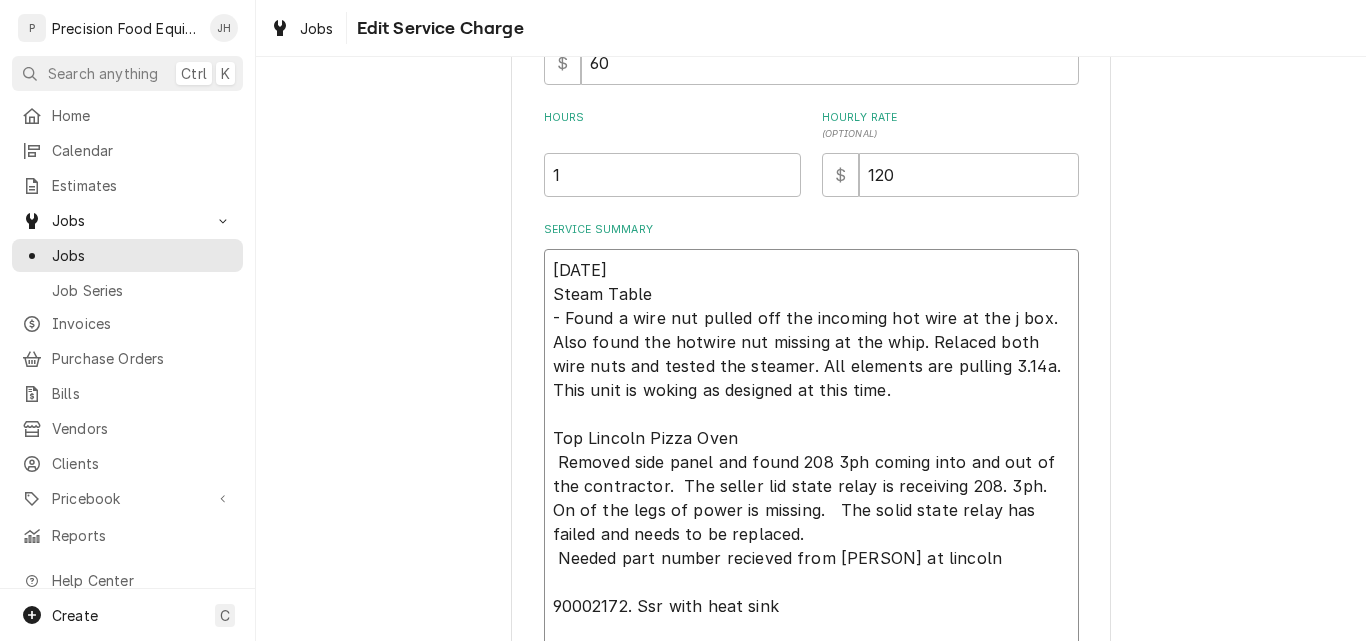 type on "x" 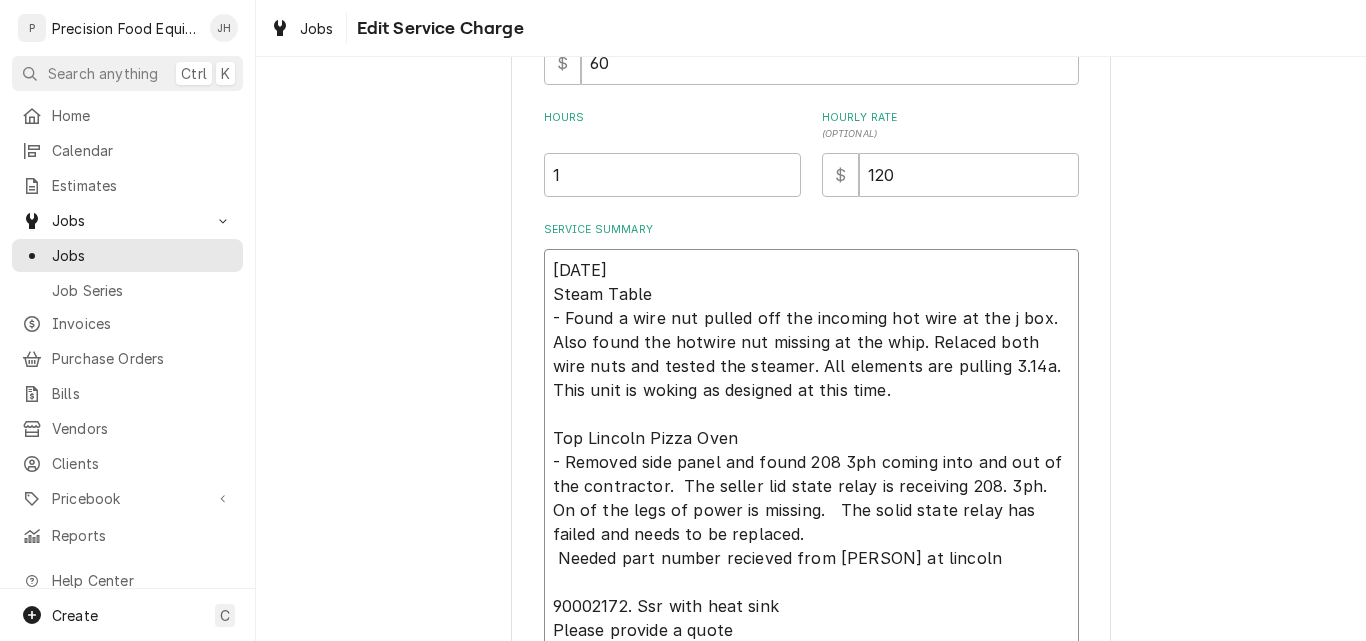 type on "x" 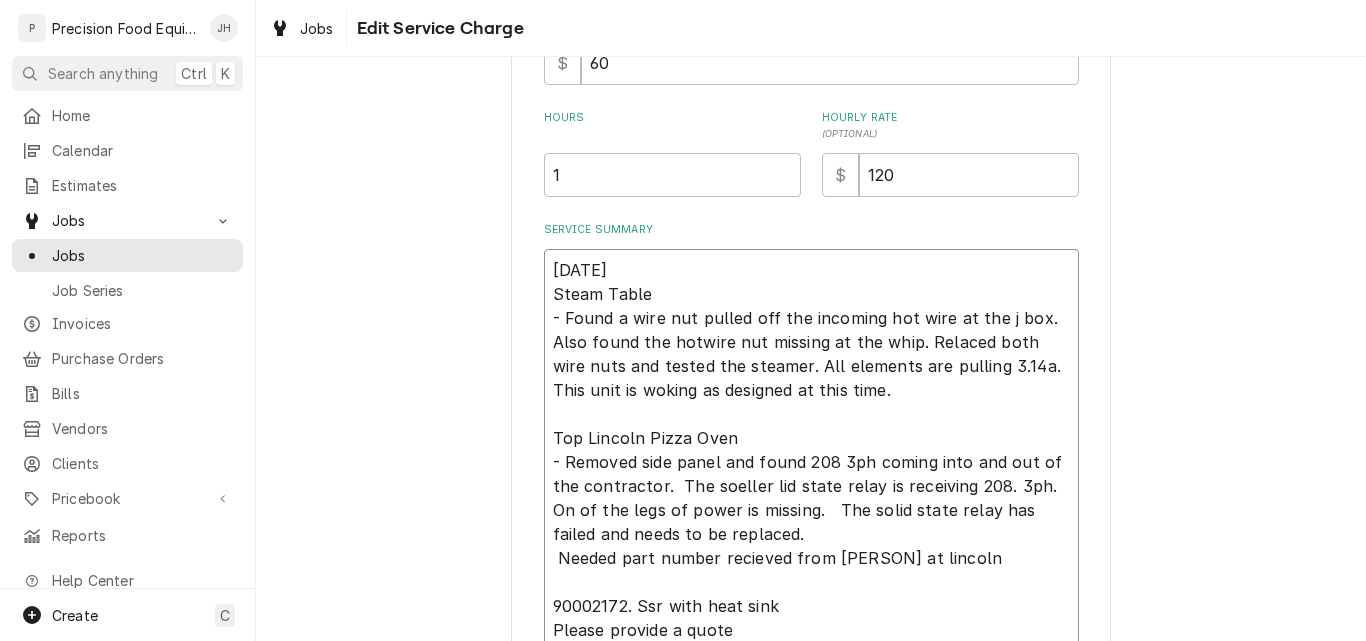 type on "x" 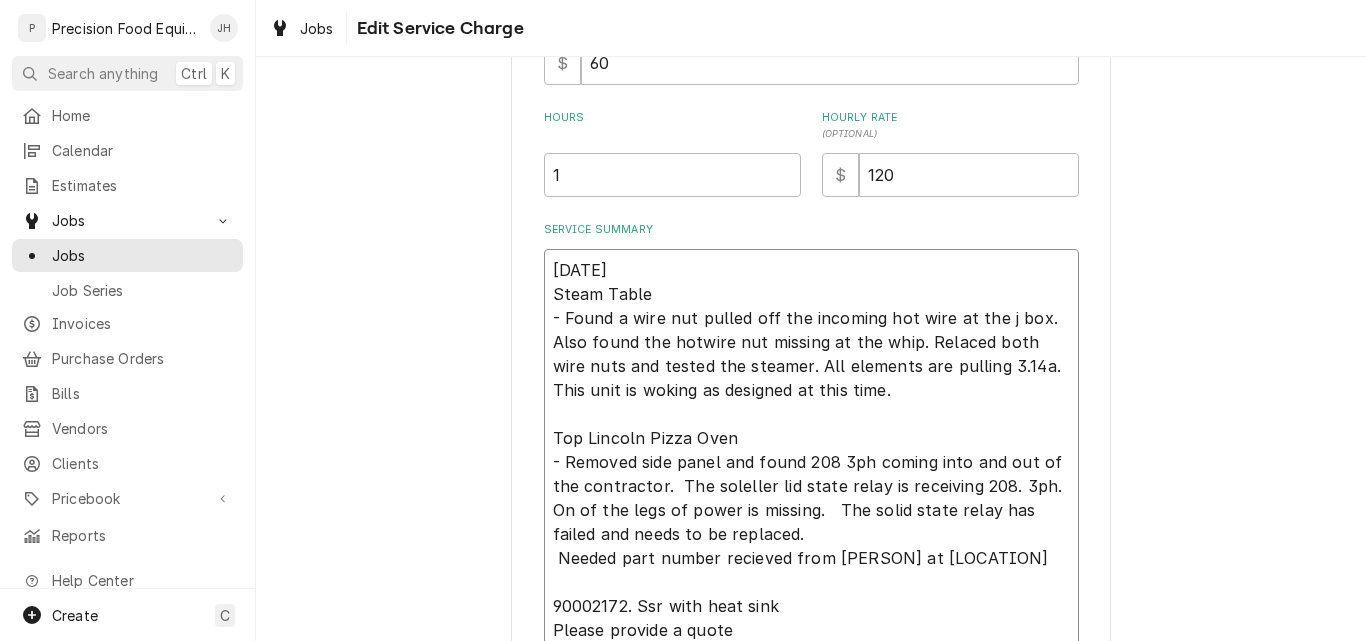 type on "x" 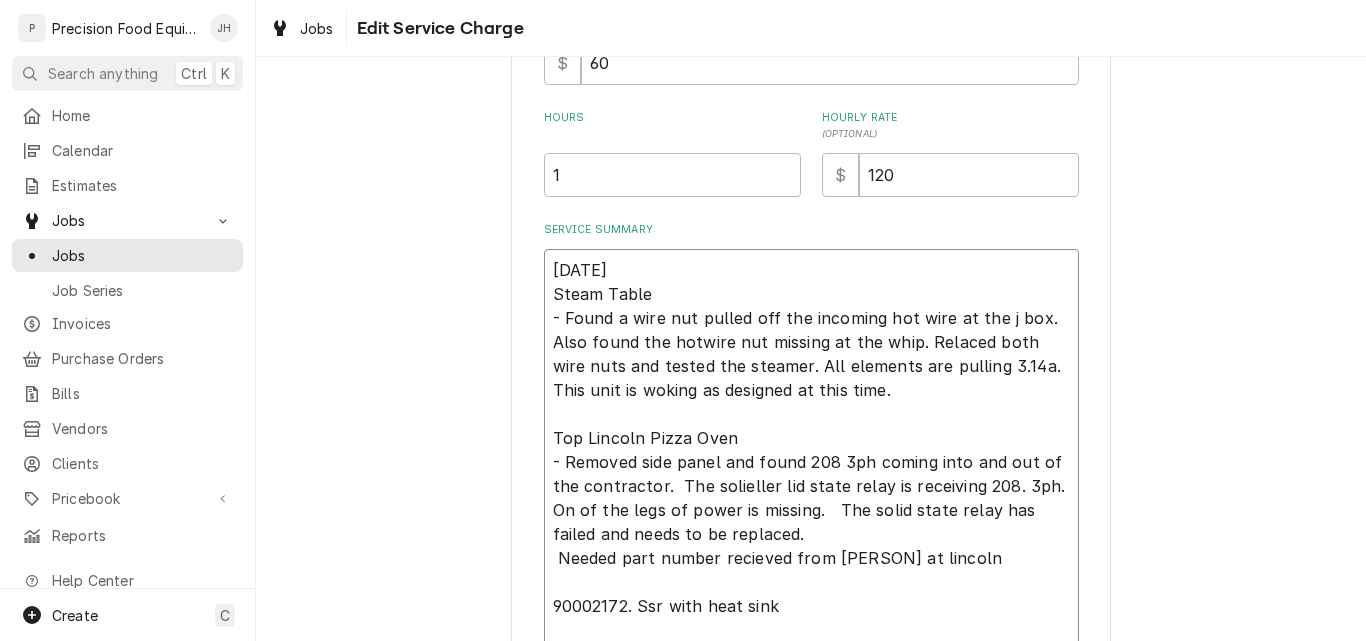 type on "x" 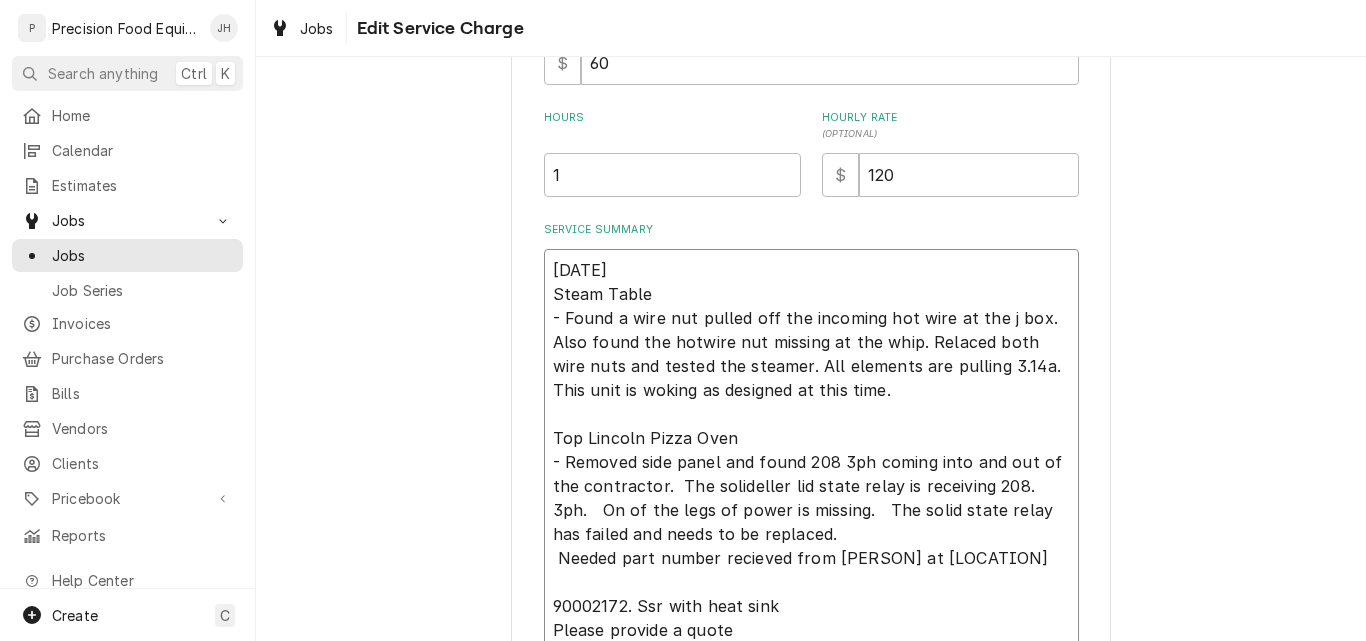 type on "x" 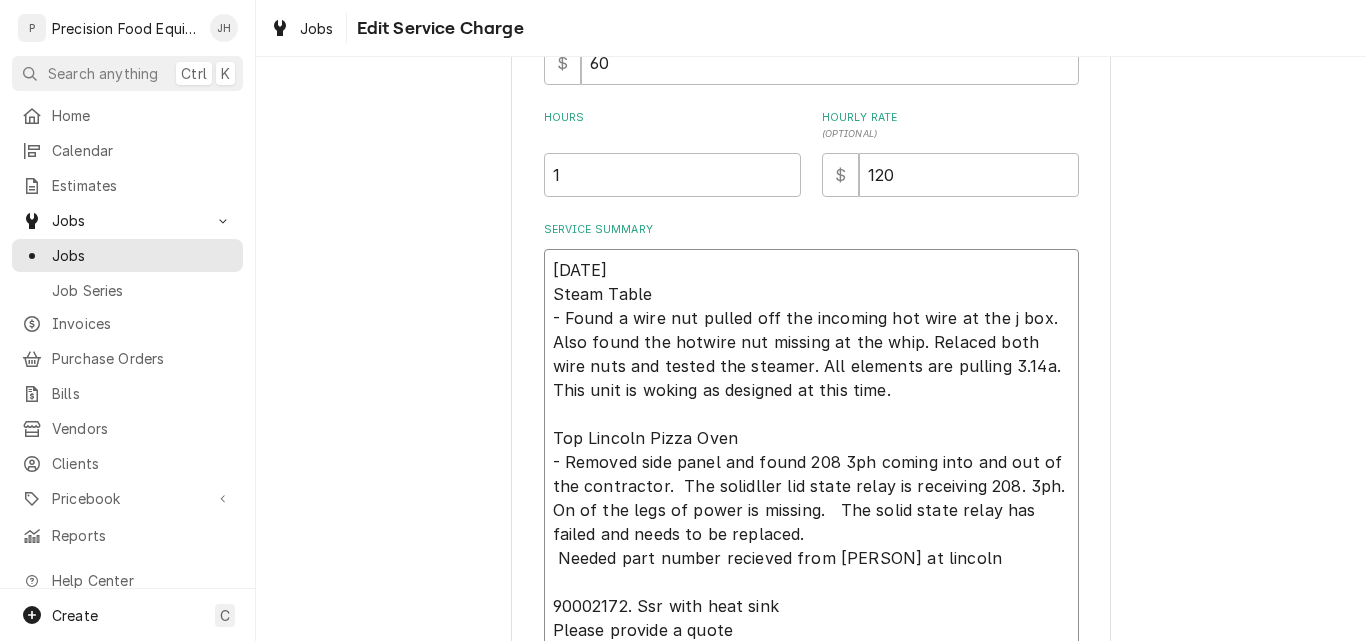 type on "x" 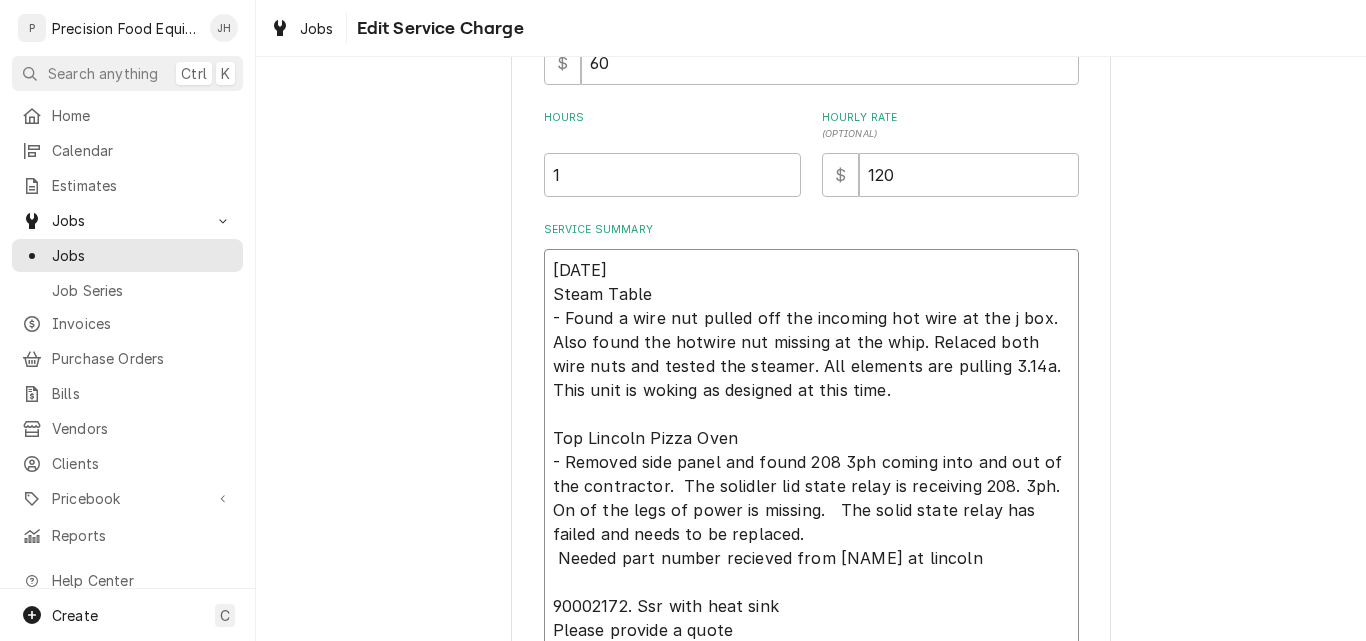 type on "x" 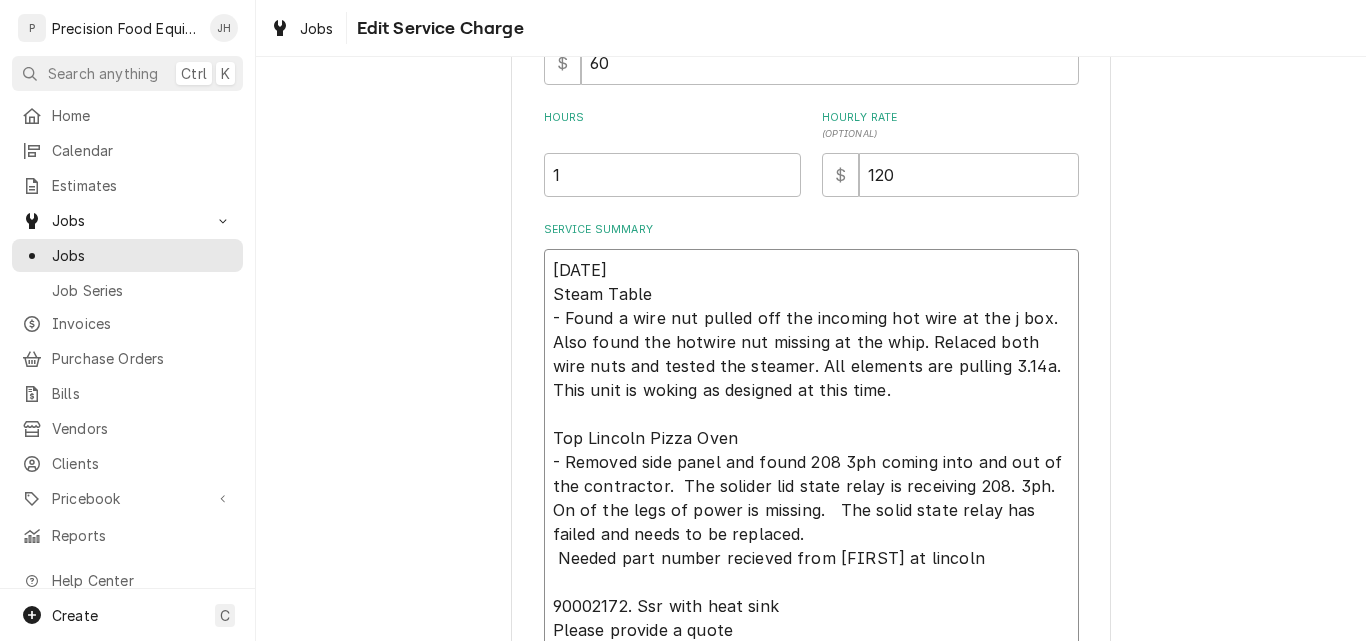 type on "x" 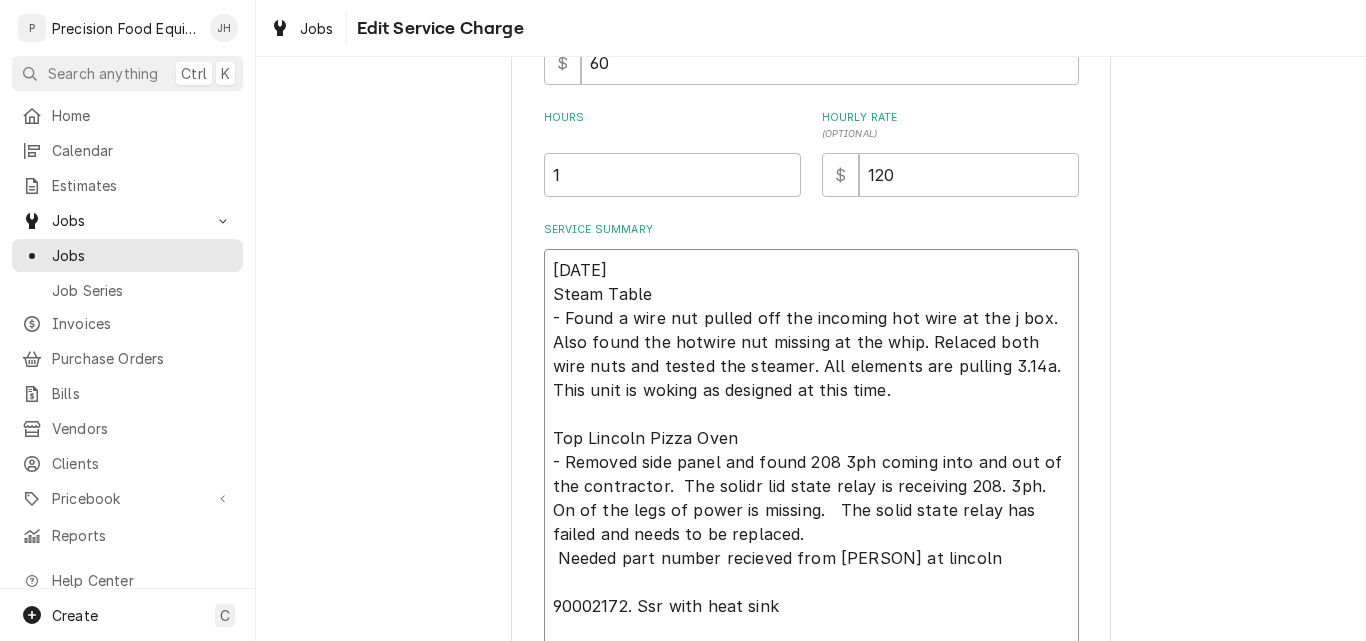 type on "x" 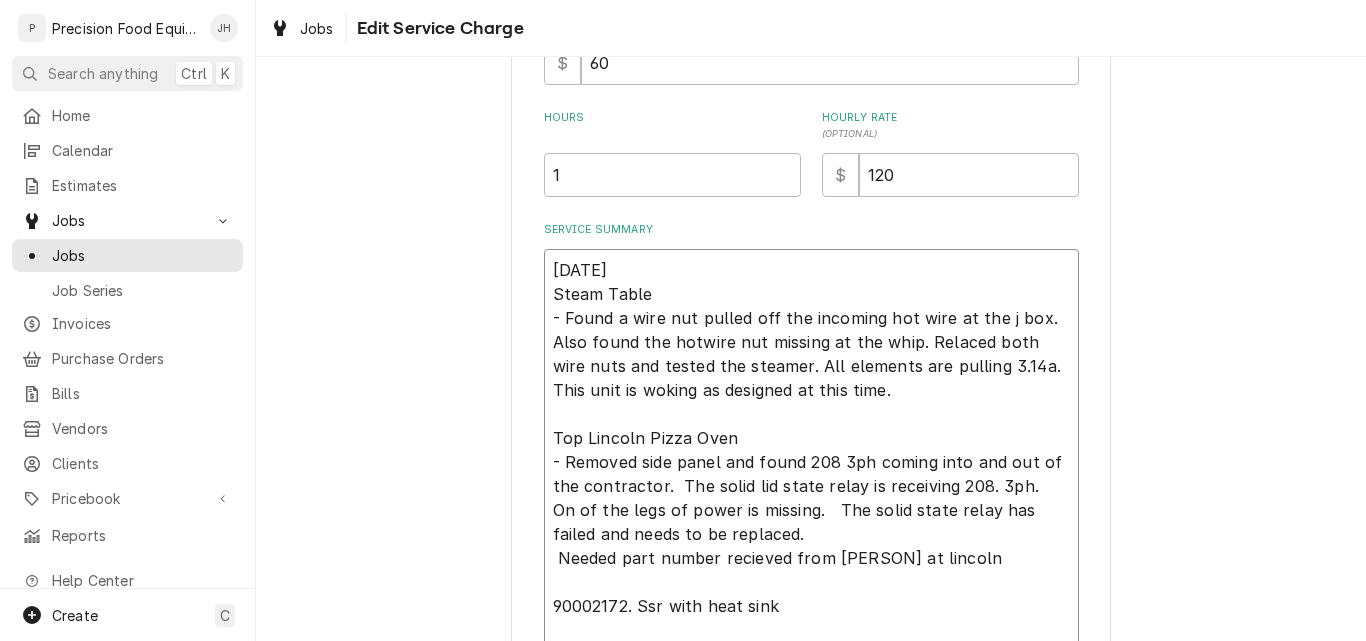 type on "x" 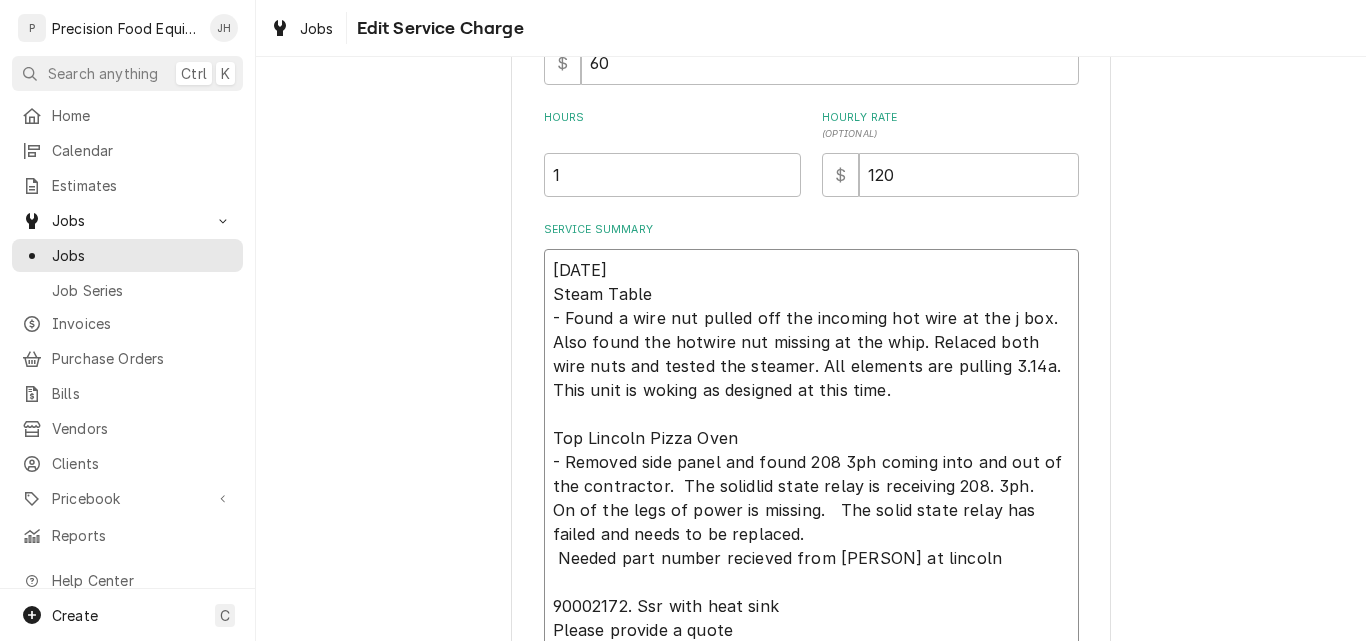 type on "x" 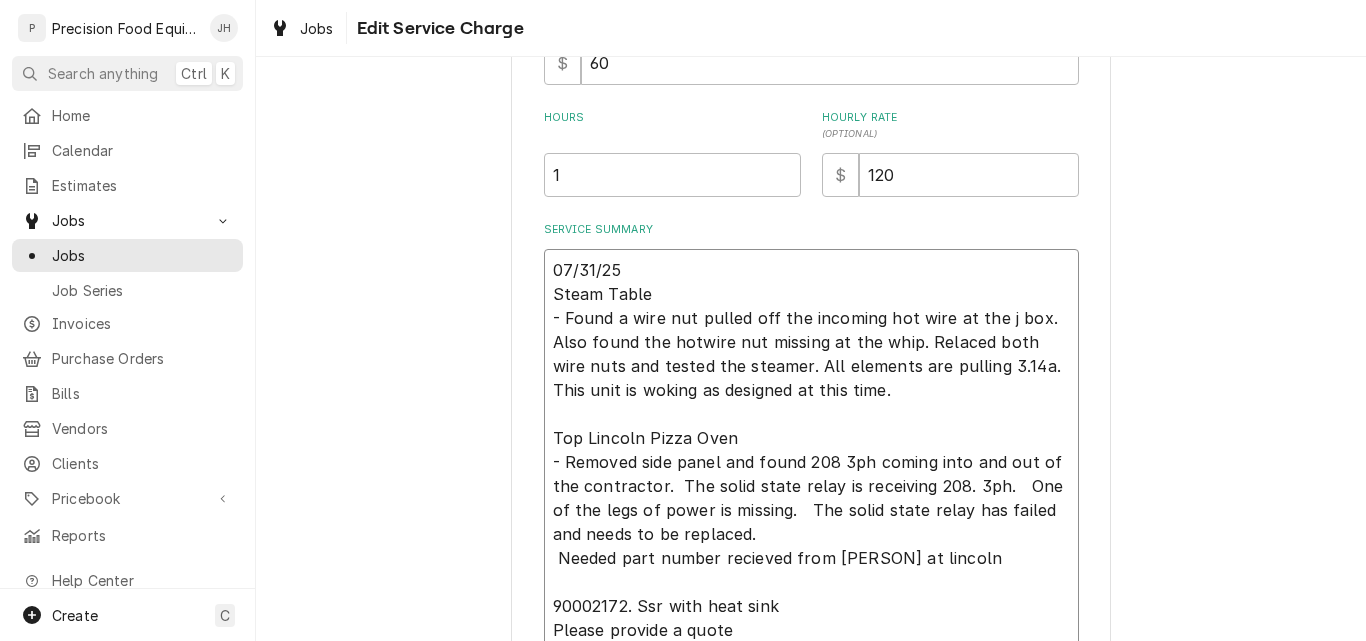 type on "x" 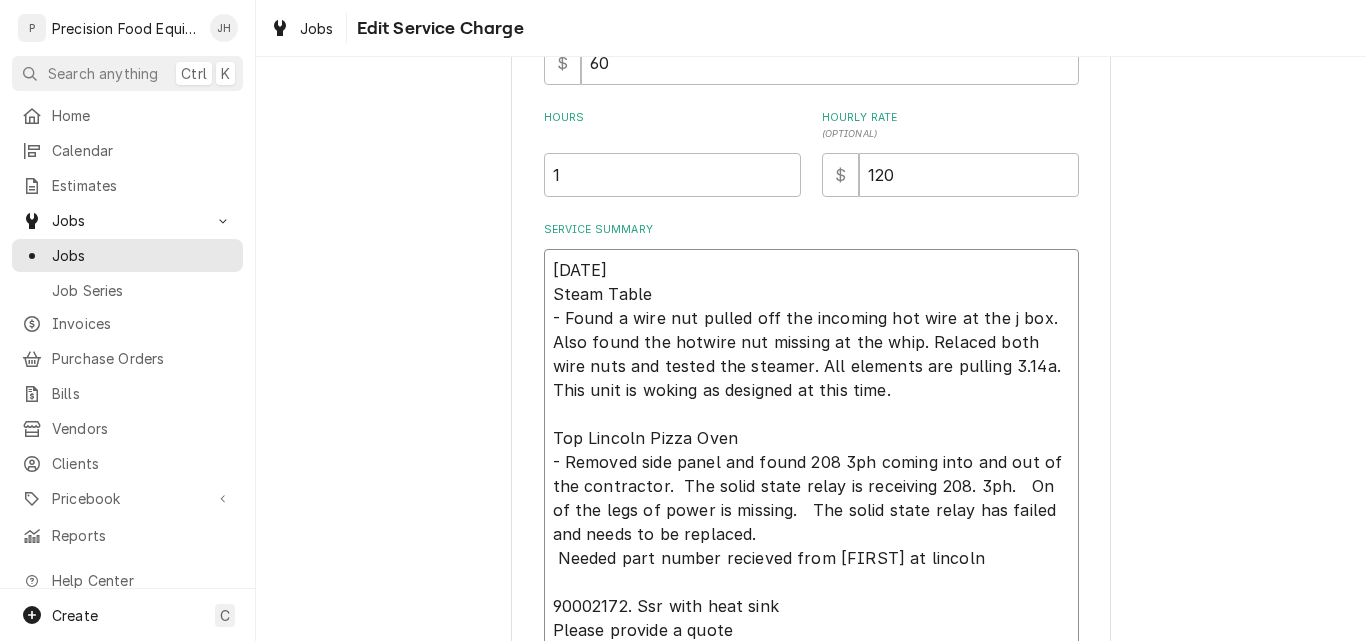 type on "x" 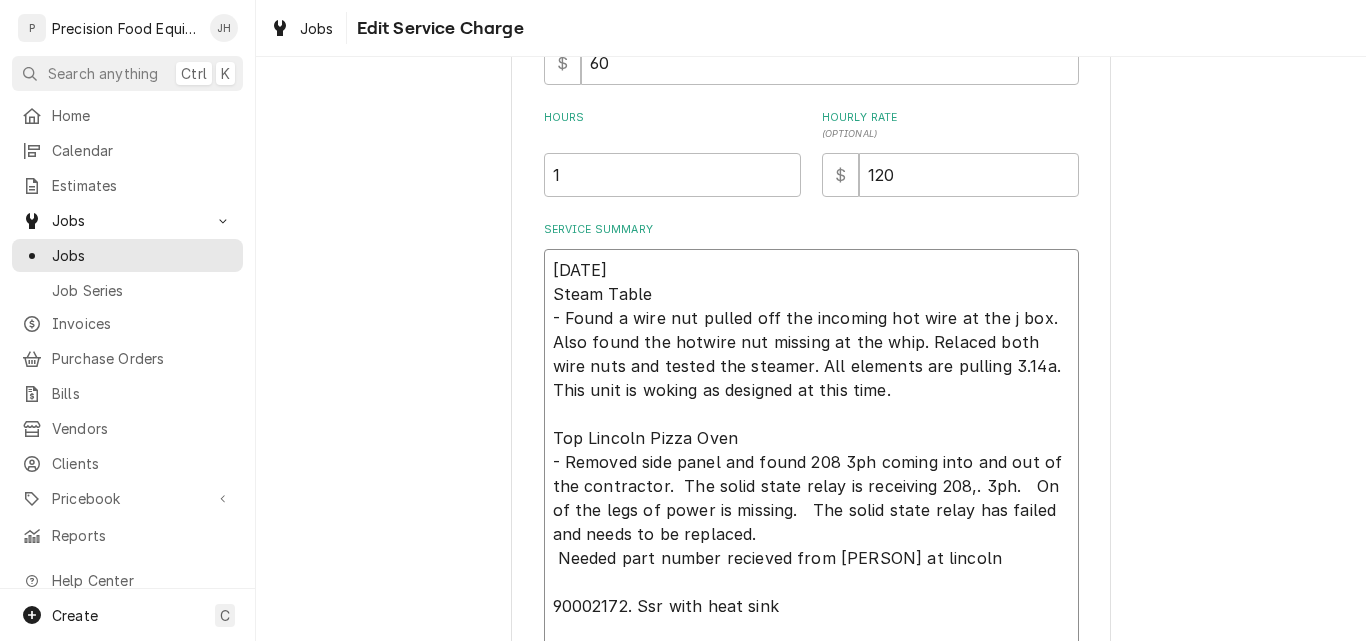 type on "x" 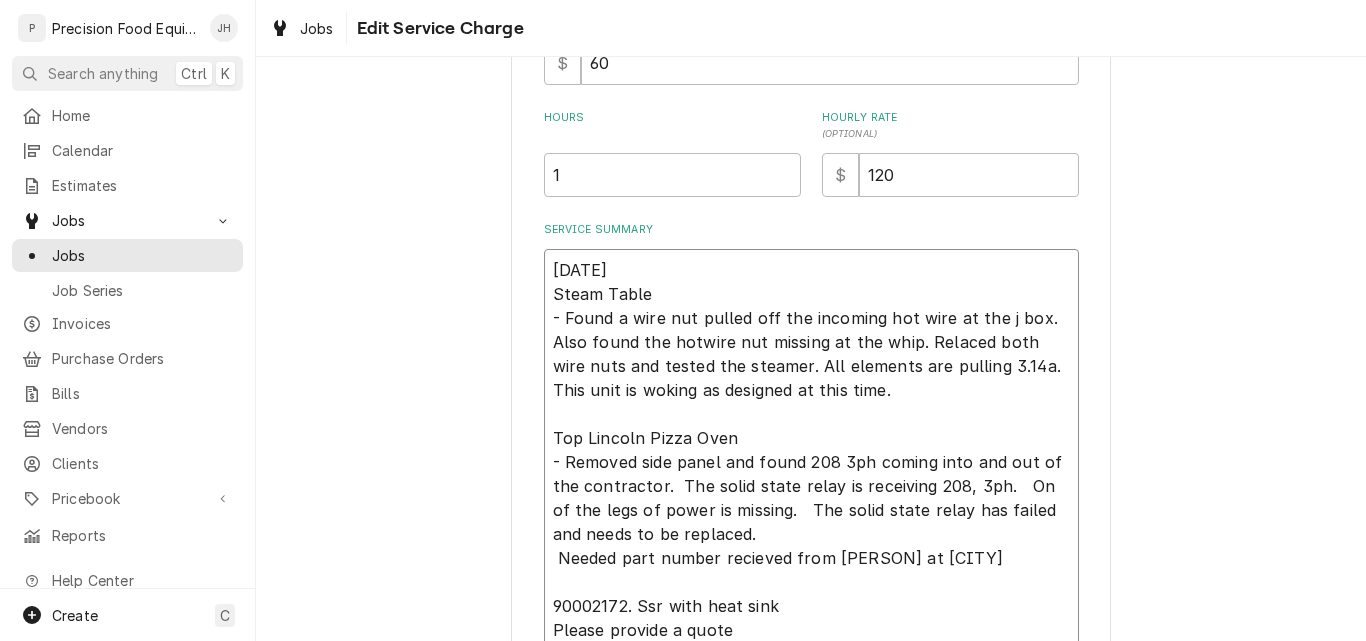 type on "x" 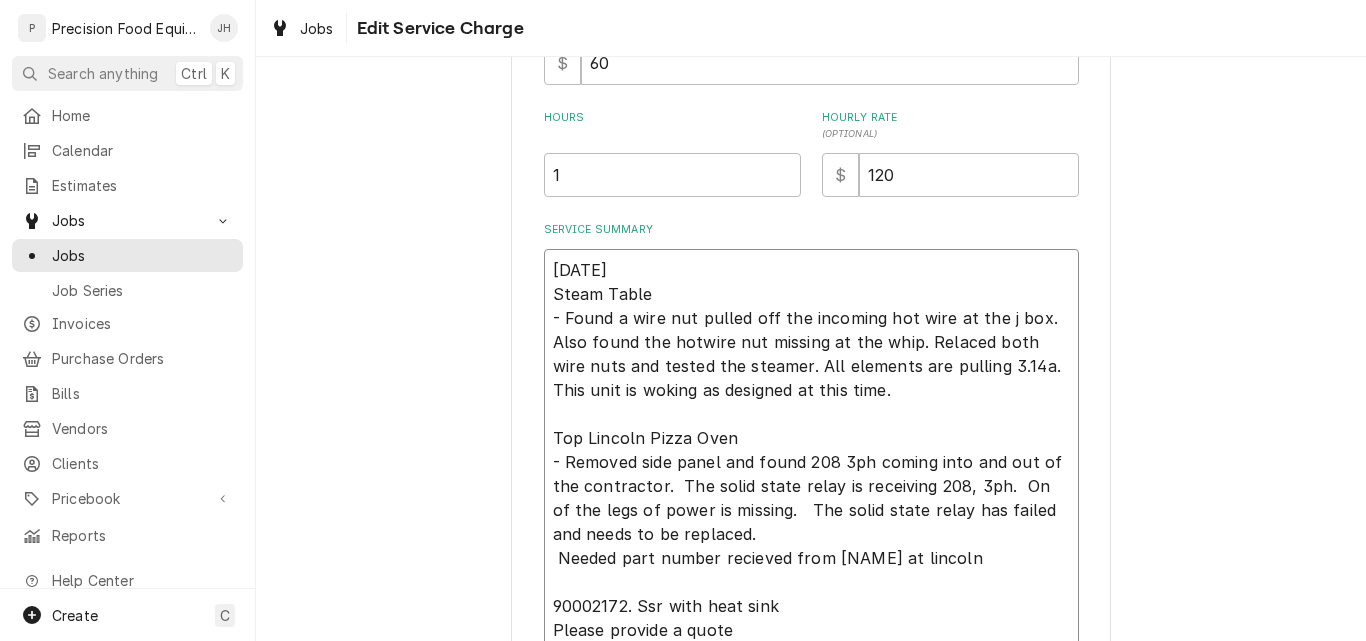 type on "x" 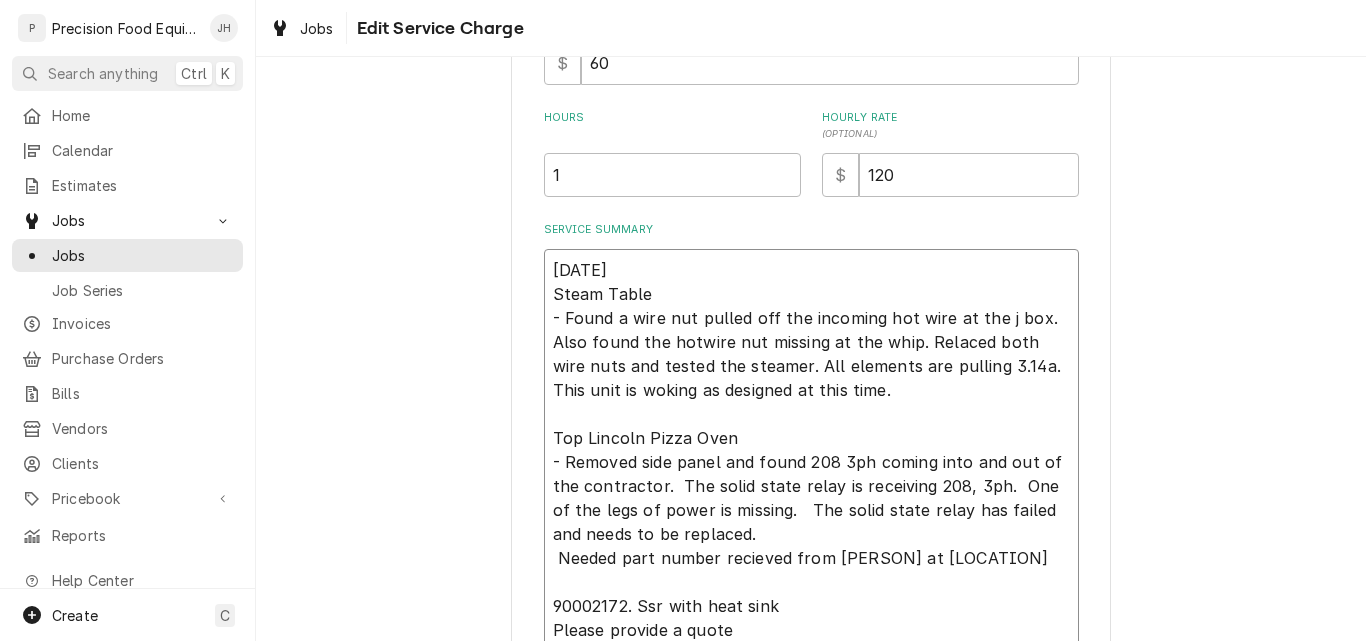 type on "x" 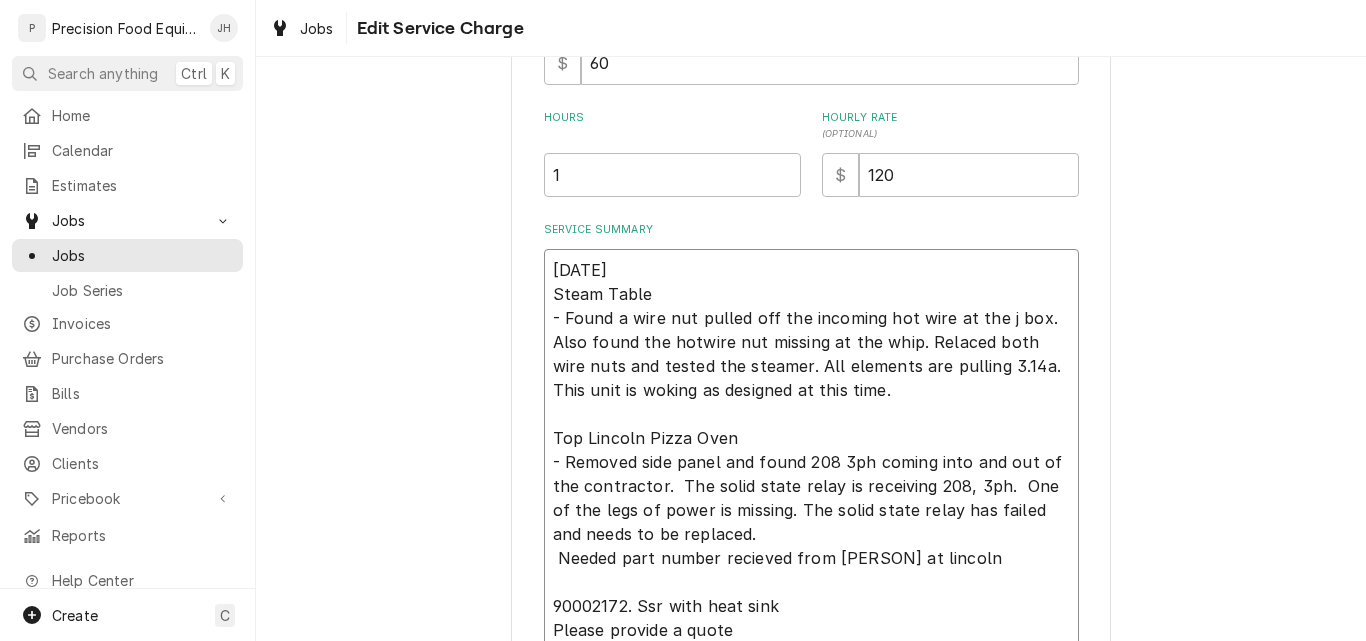type on "x" 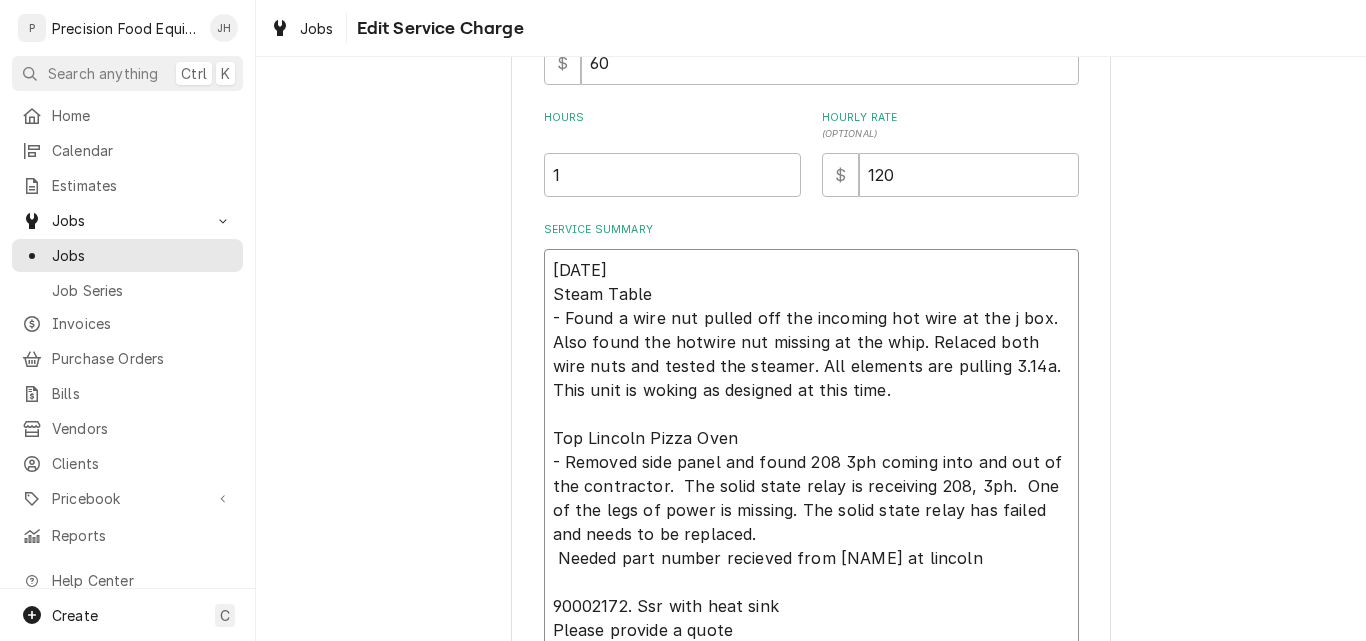 type on "x" 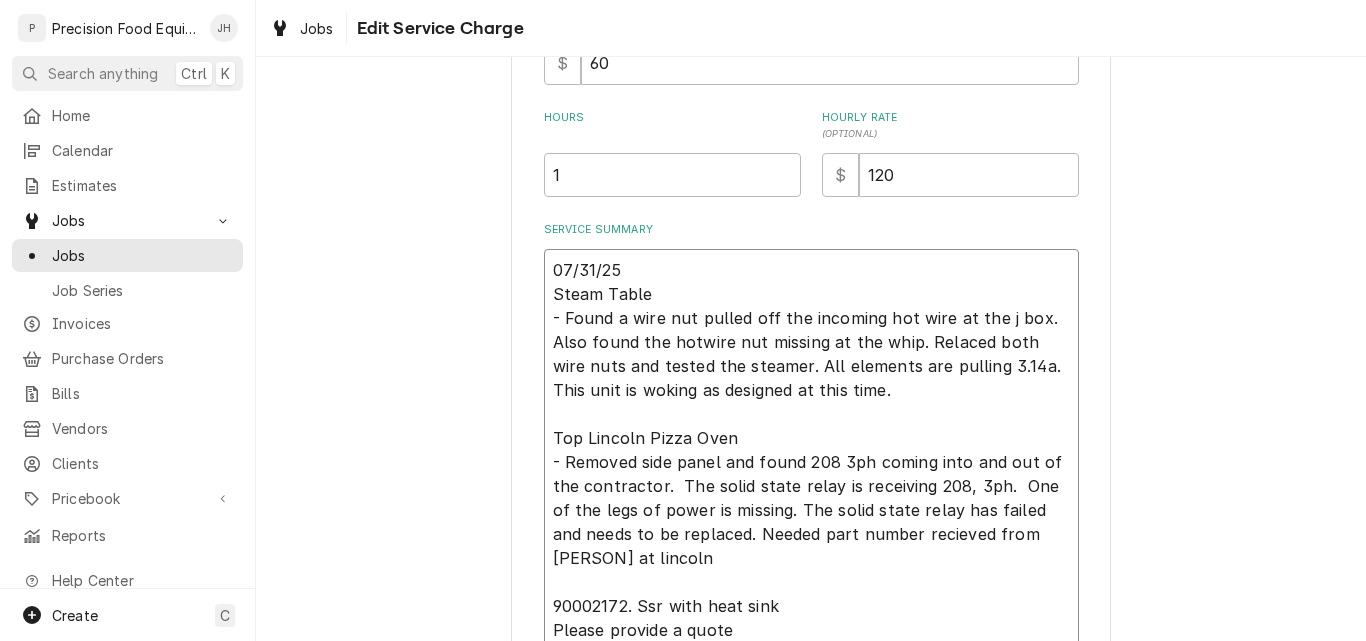 type on "x" 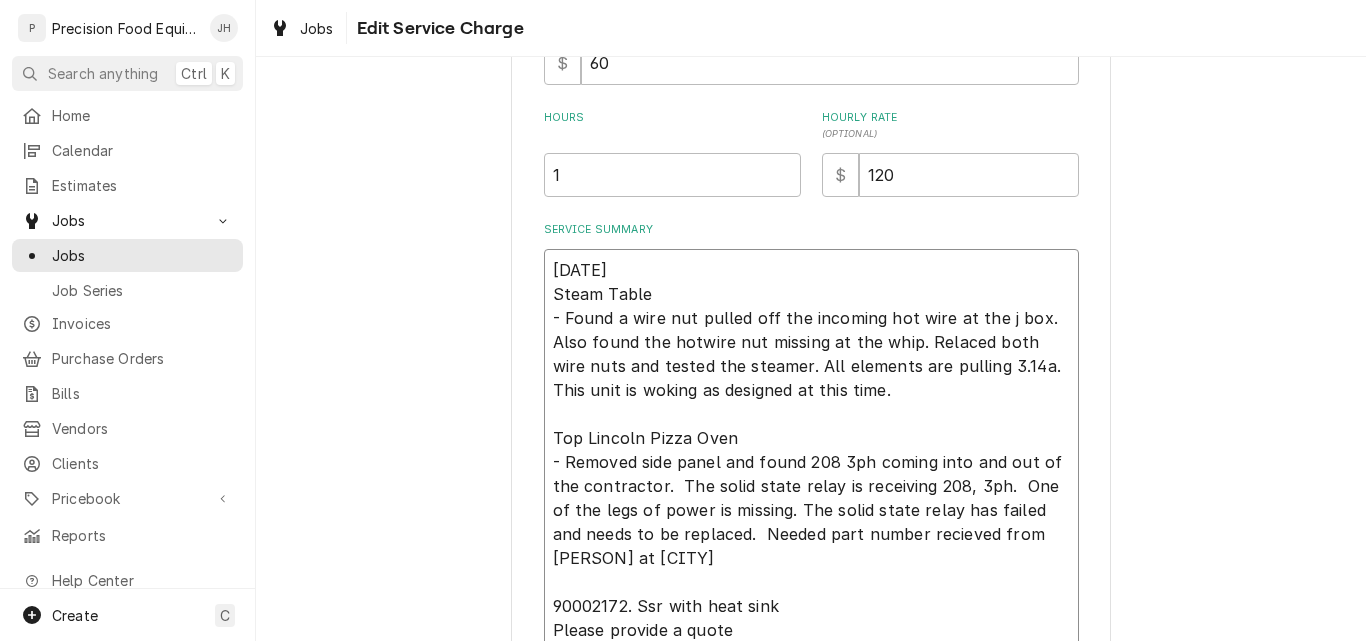type on "x" 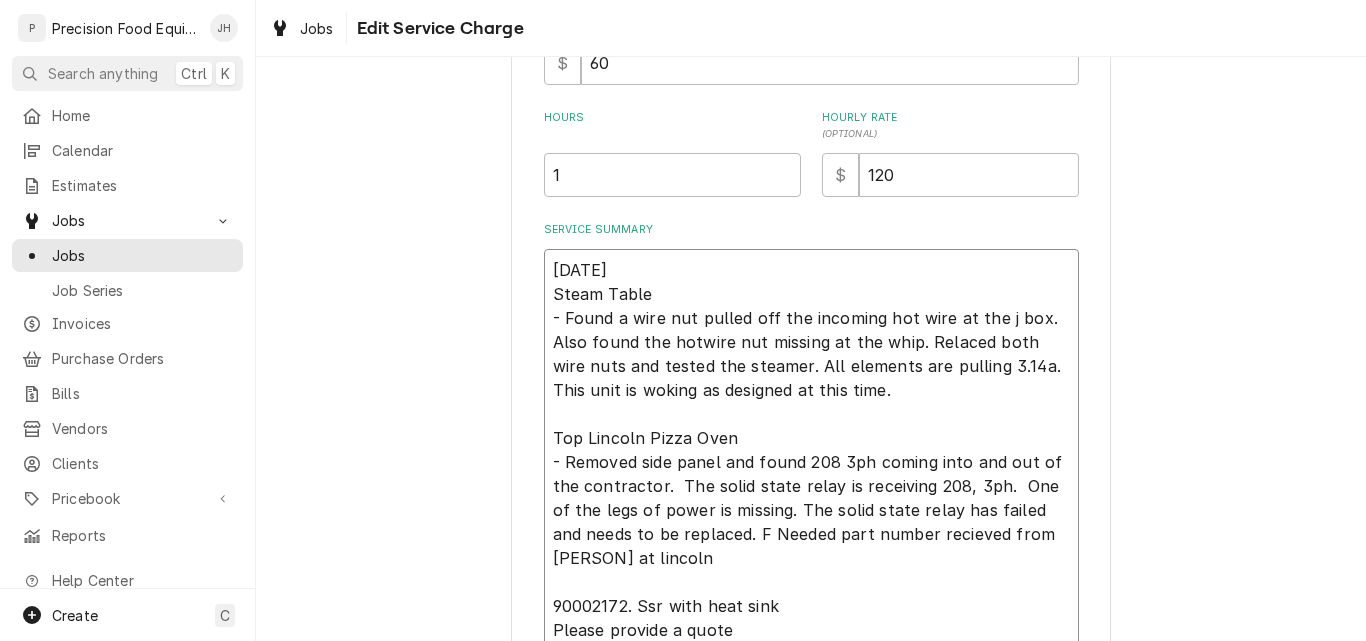 type on "x" 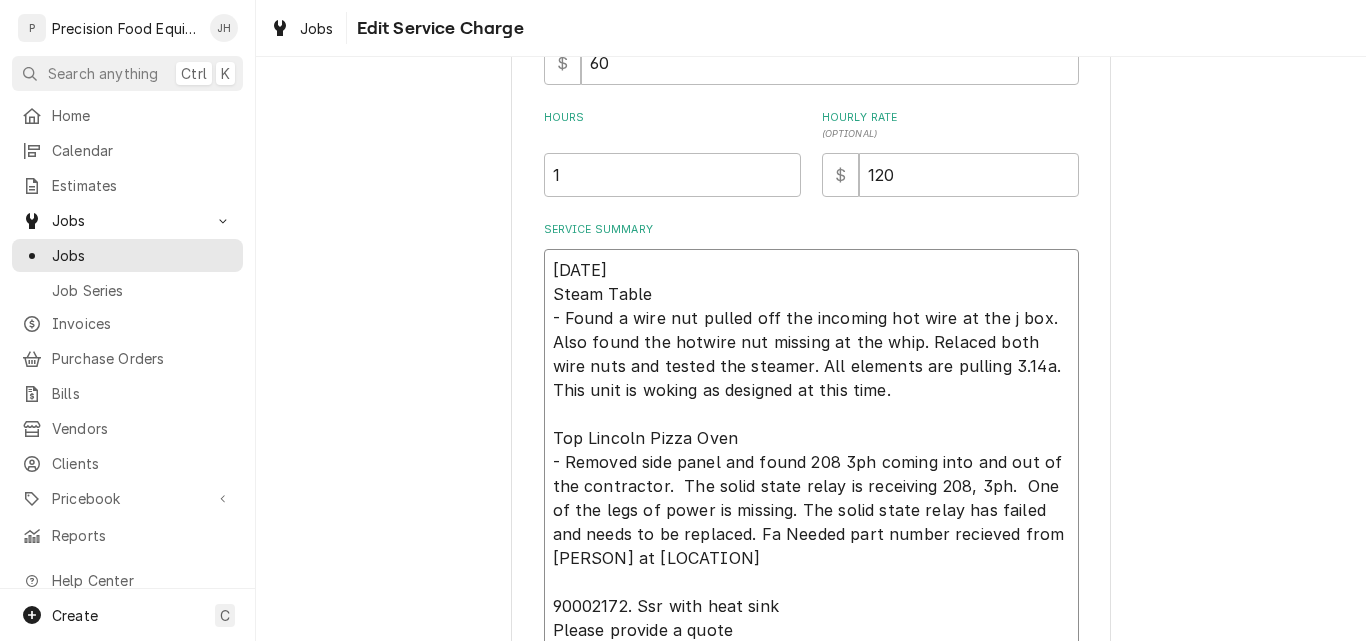type on "x" 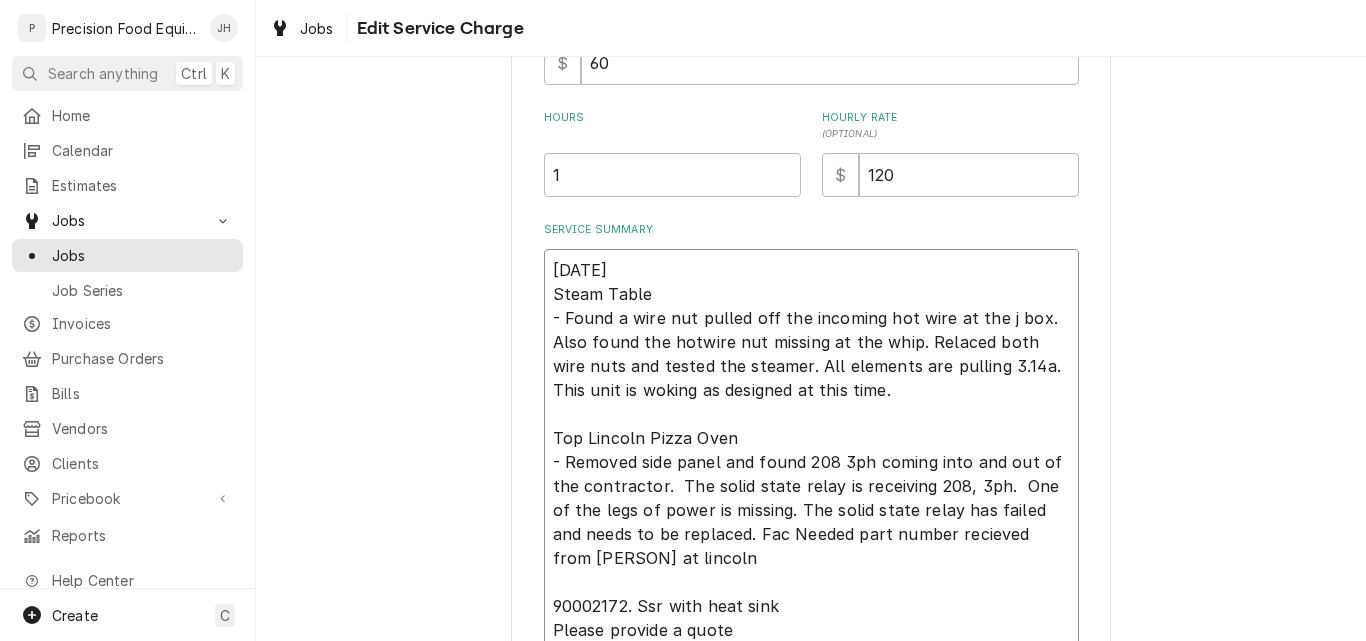type on "x" 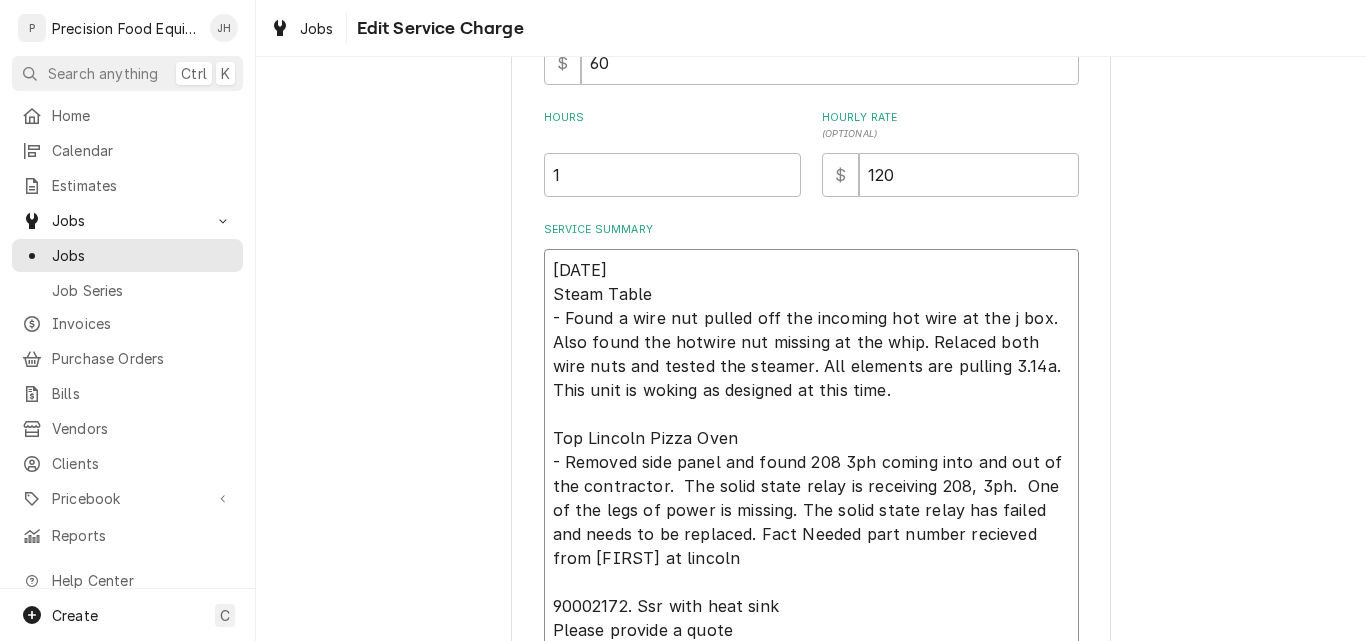 type on "x" 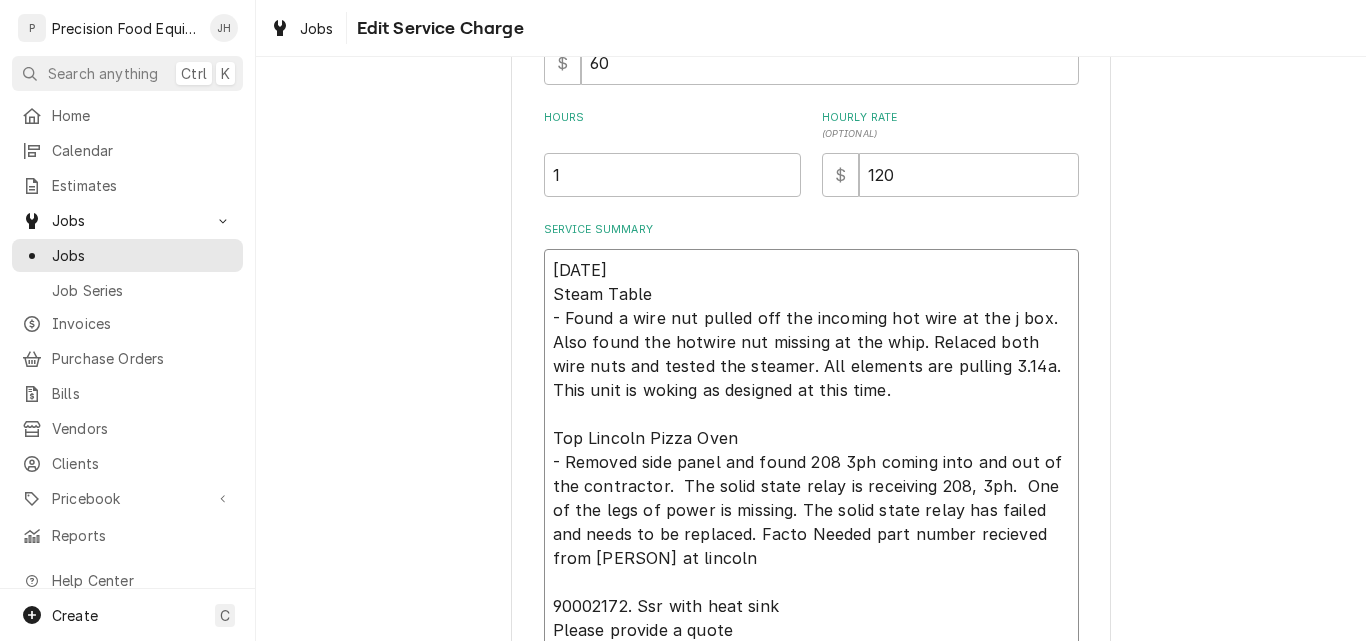 click on "07/31/25
Steam Table
- Found a wire nut pulled off the incoming hot wire at the j box.  Also found the hotwire nut missing at the whip. Relaced both wire nuts and tested the steamer. All elements are pulling 3.14a. This unit is woking as designed at this time.
Top Lincoln Pizza Oven
- Removed side panel and found 208 3ph coming into and out of the contractor.  The solid state relay is receiving 208, 3ph.  One of the legs of power is missing. The solid state relay has failed and needs to be replaced. Facto Needed part number recieved from johnny at lincoln
90002172. Ssr with heat sink
Please provide a quote" at bounding box center [811, 450] 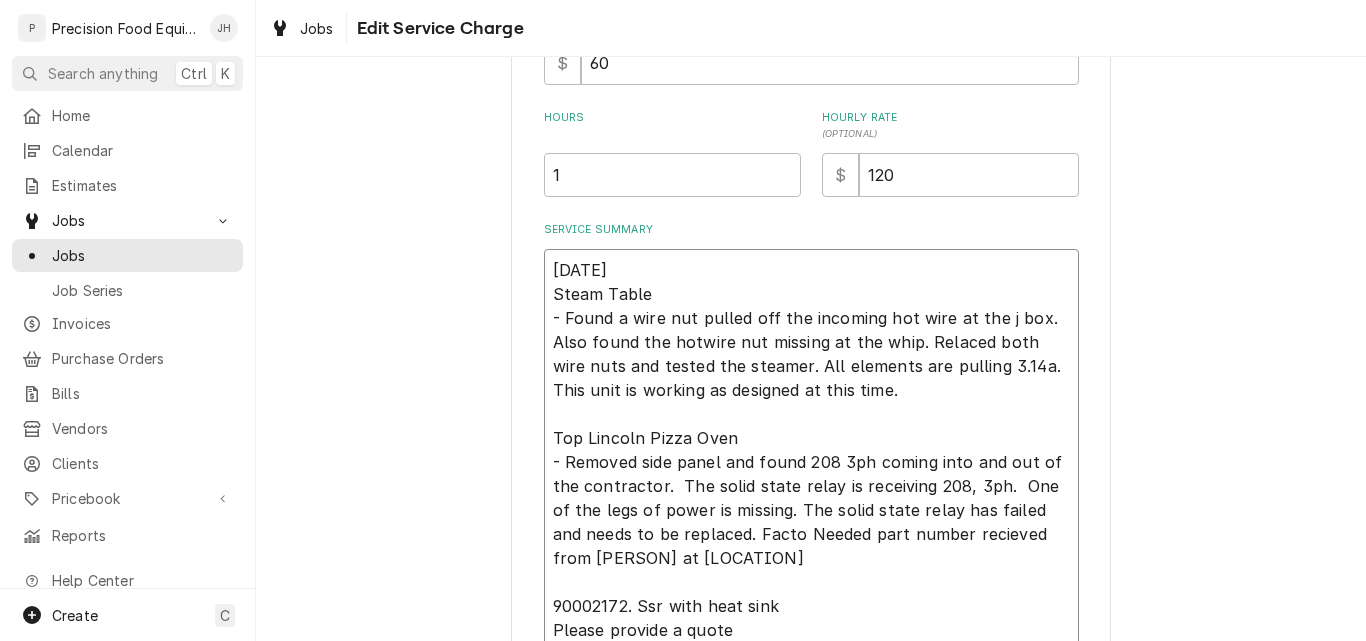 click on "07/31/25
Steam Table
- Found a wire nut pulled off the incoming hot wire at the j box.  Also found the hotwire nut missing at the whip. Relaced both wire nuts and tested the steamer. All elements are pulling 3.14a. This unit is working as designed at this time.
Top Lincoln Pizza Oven
- Removed side panel and found 208 3ph coming into and out of the contractor.  The solid state relay is receiving 208, 3ph.  One of the legs of power is missing. The solid state relay has failed and needs to be replaced. Facto Needed part number recieved from johnny at lincoln
90002172. Ssr with heat sink
Please provide a quote" at bounding box center (811, 450) 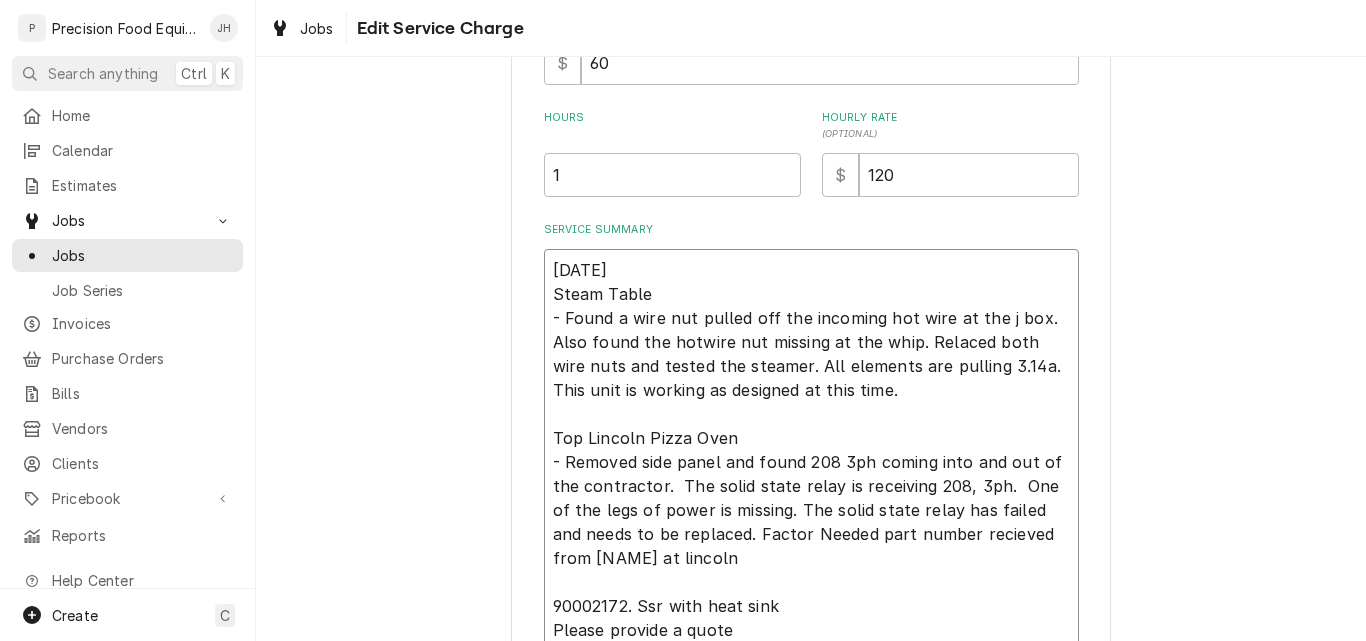 type on "x" 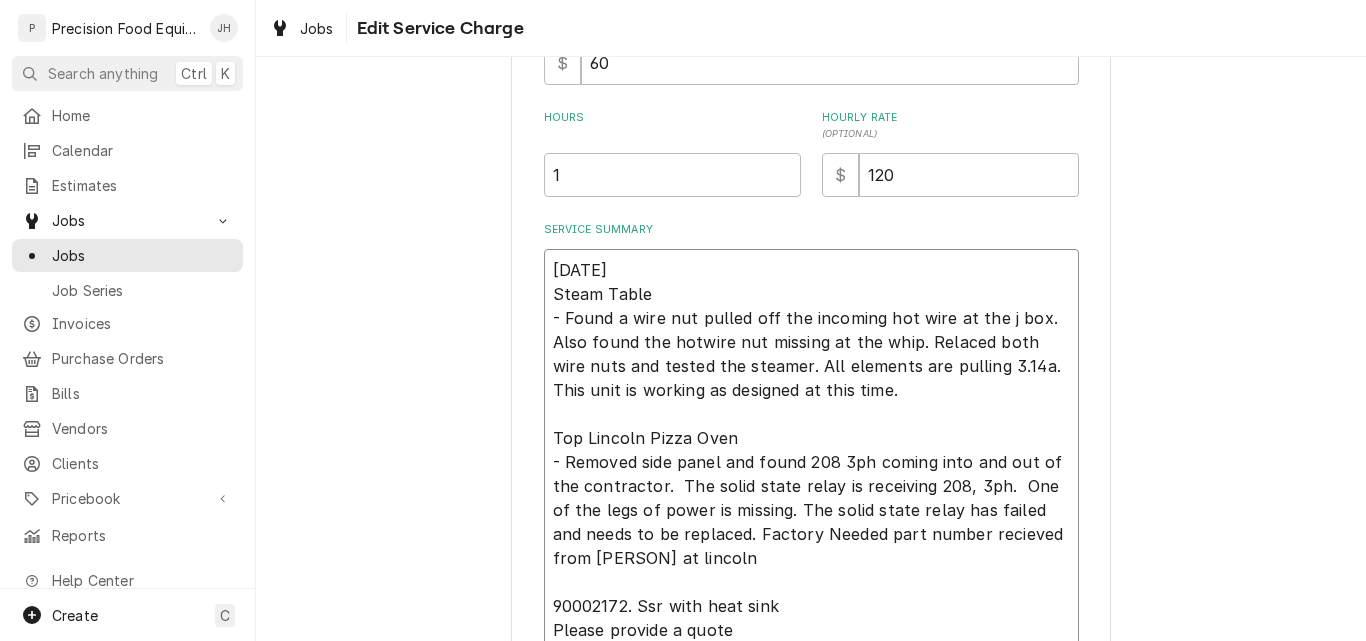 type on "x" 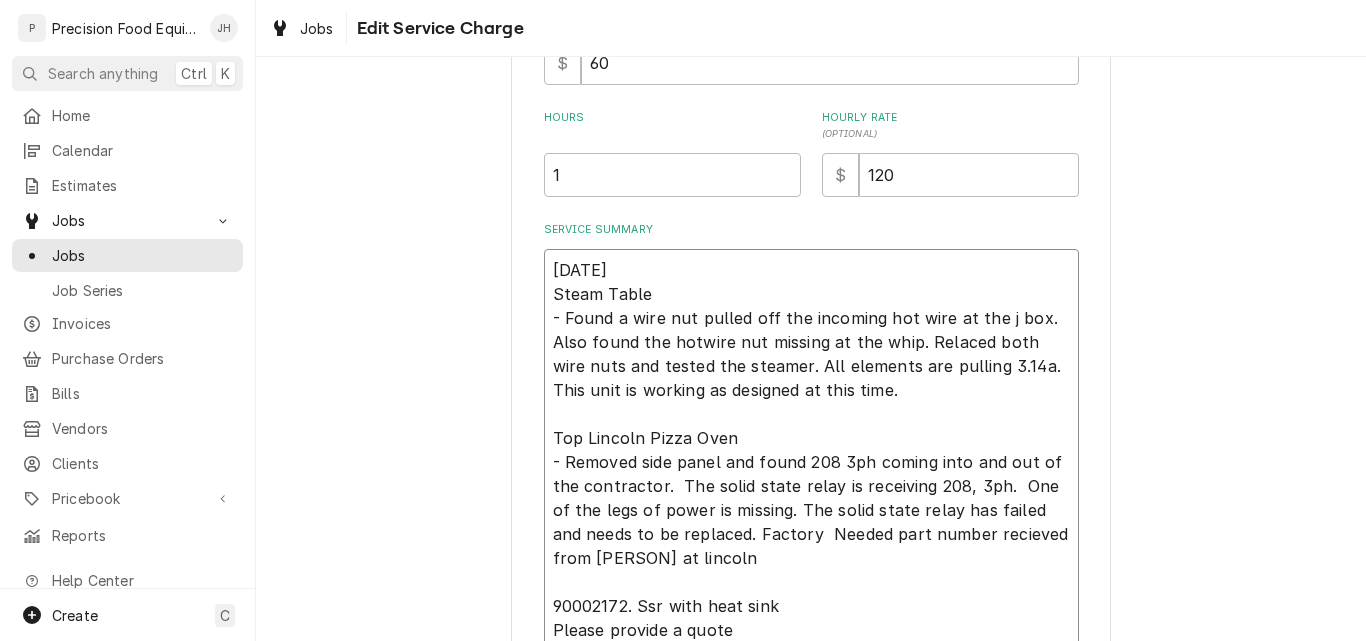 type on "x" 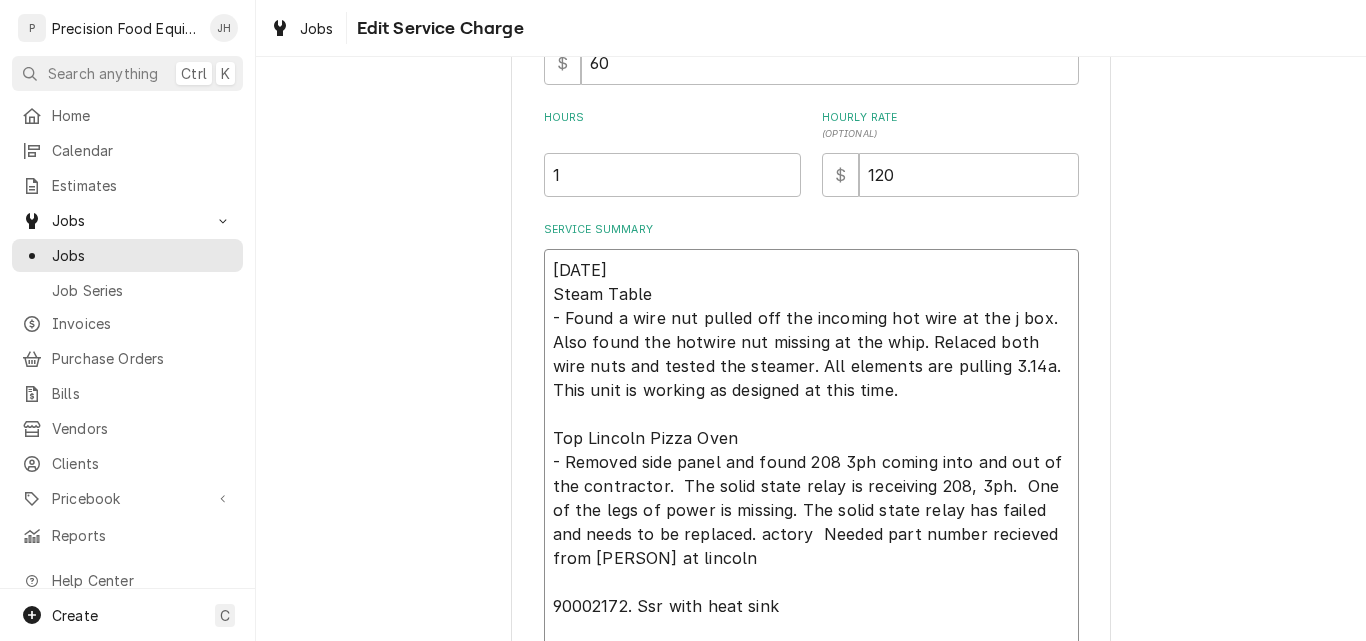 type on "x" 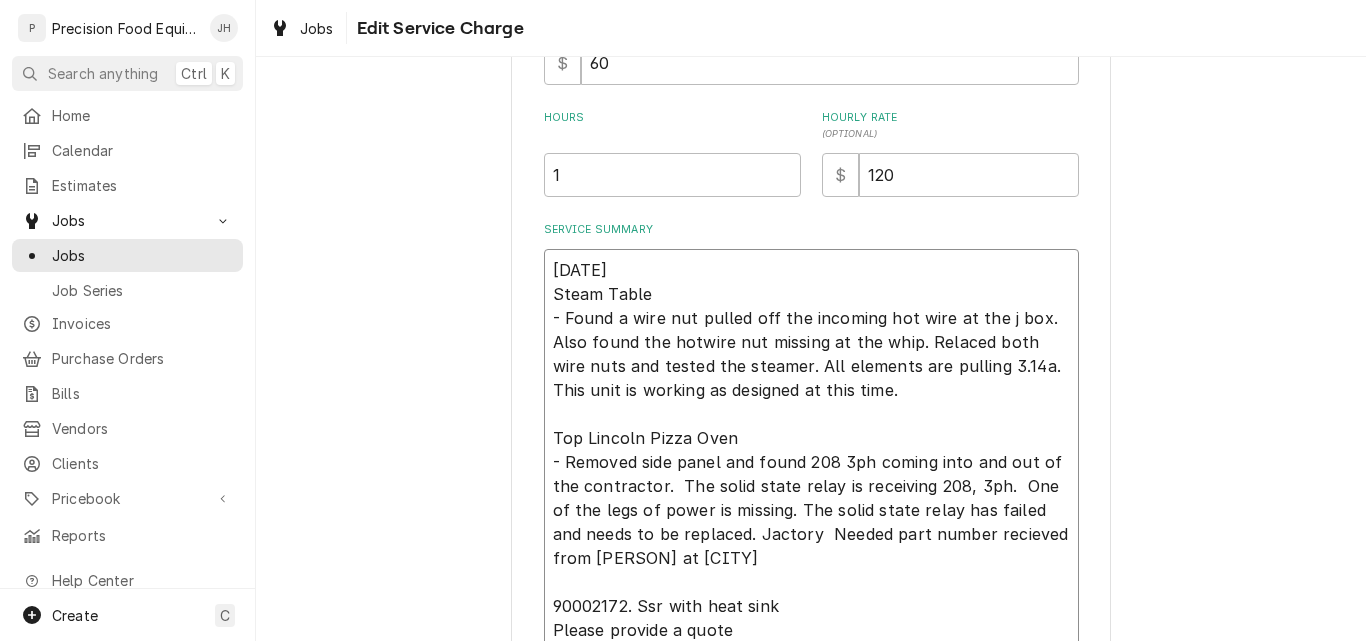 type on "x" 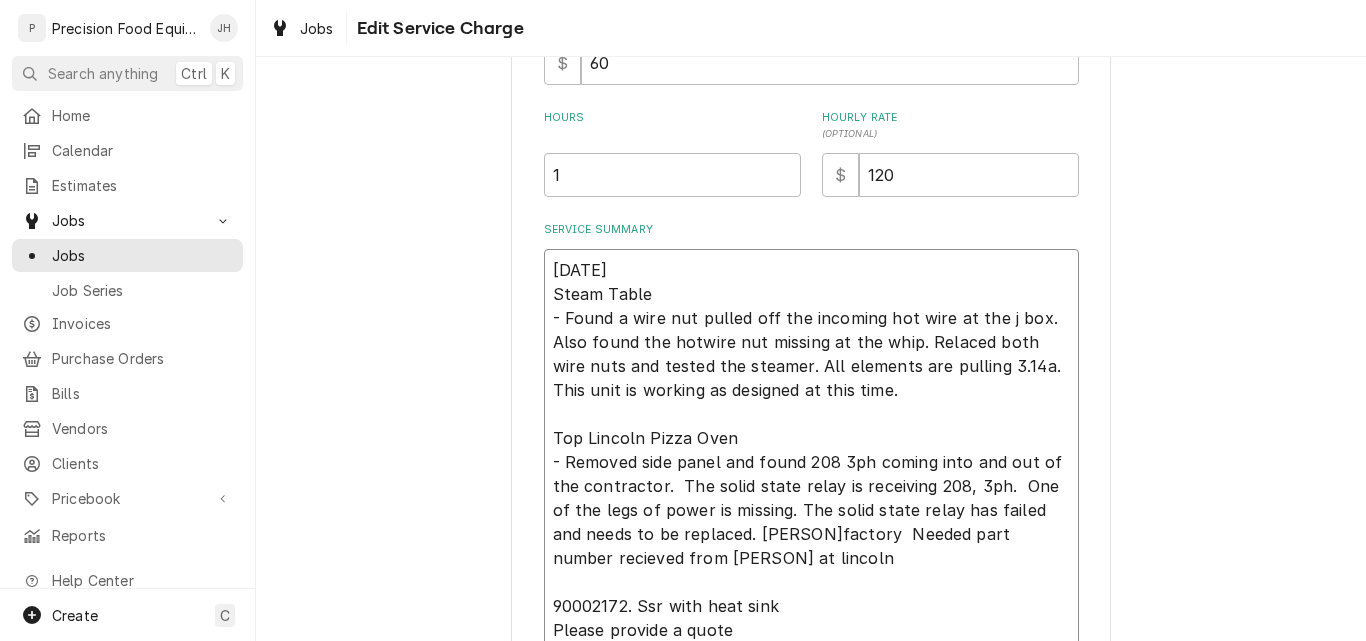 type on "x" 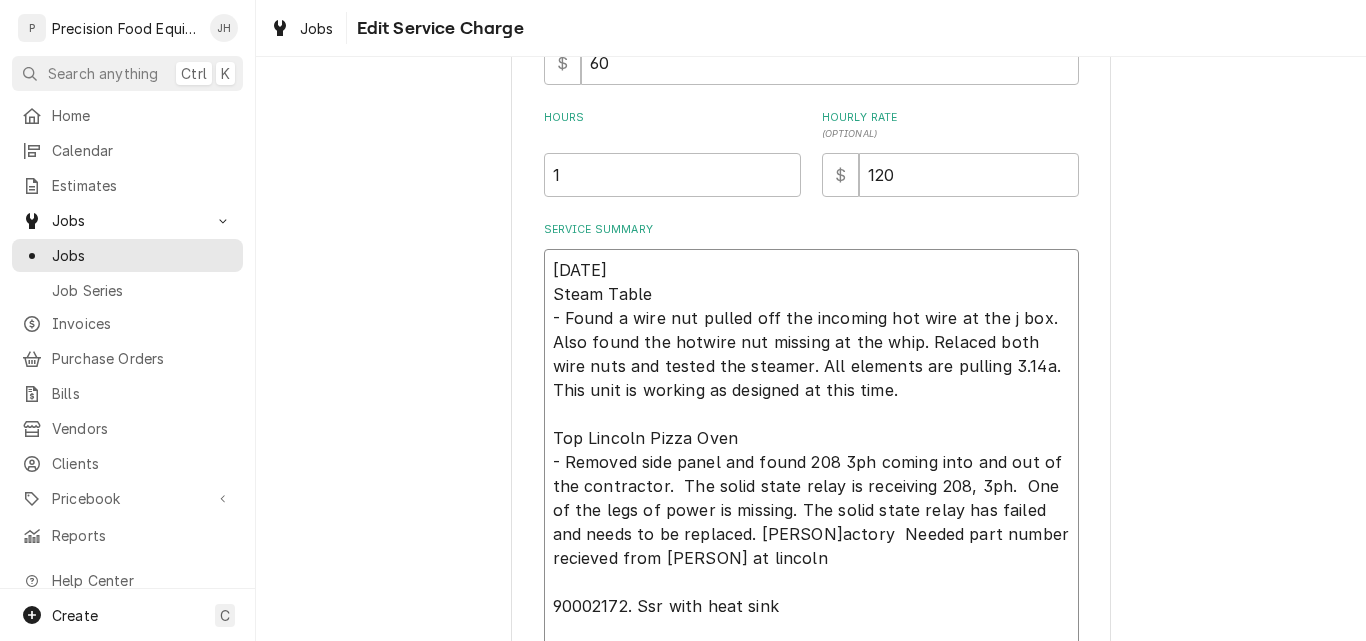type on "x" 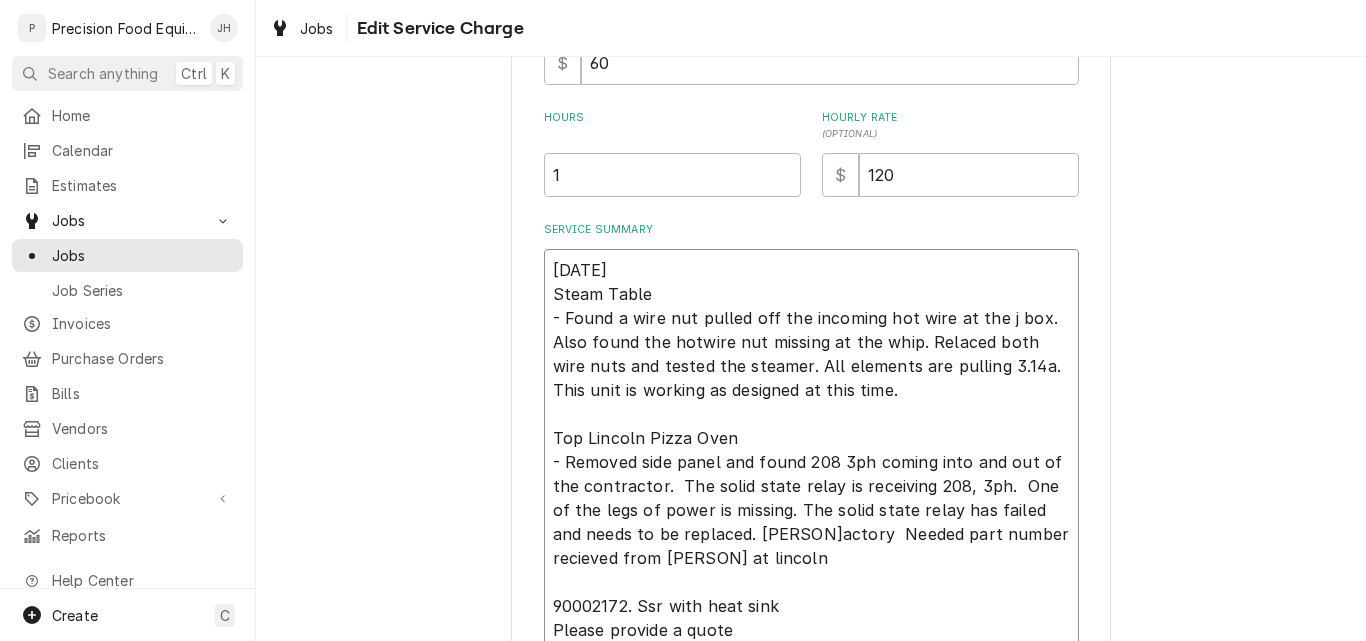 type on "x" 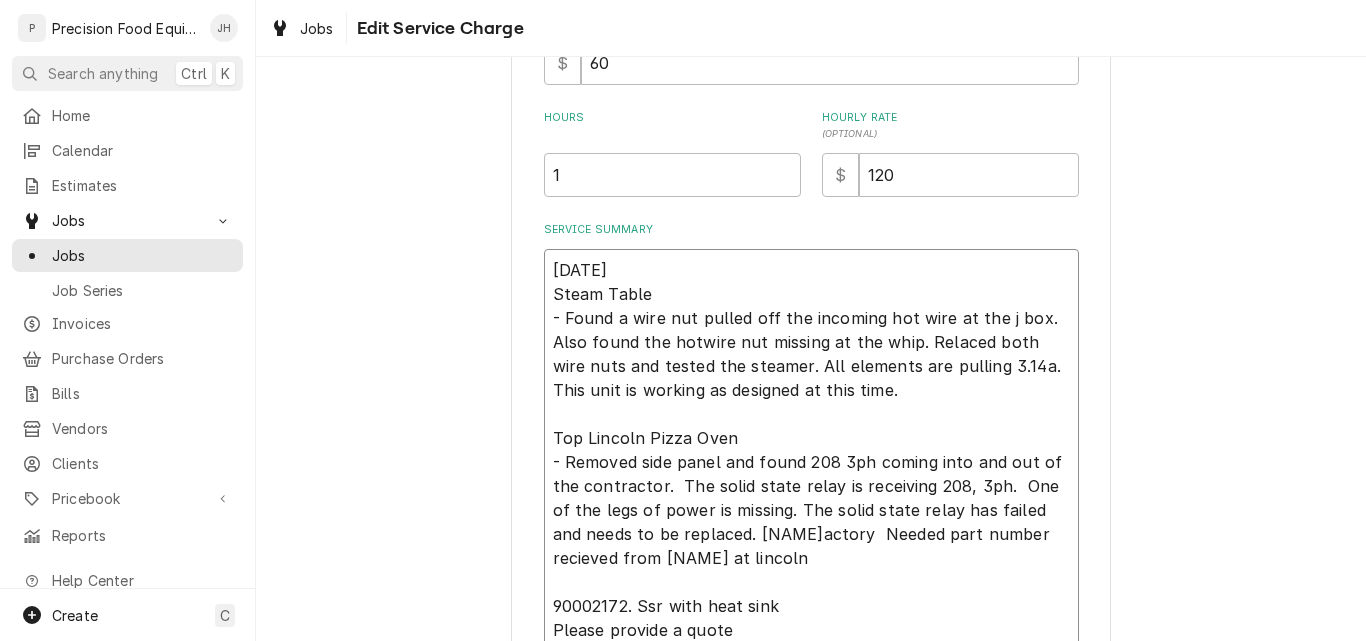 type on "x" 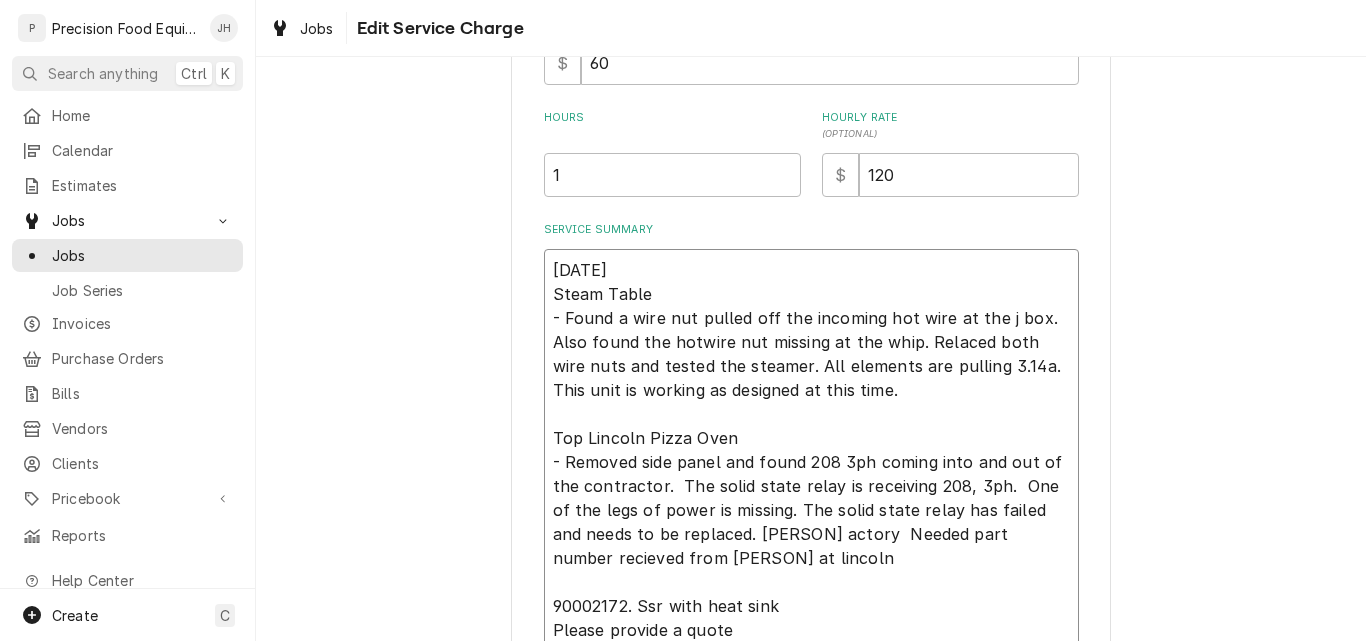 type on "x" 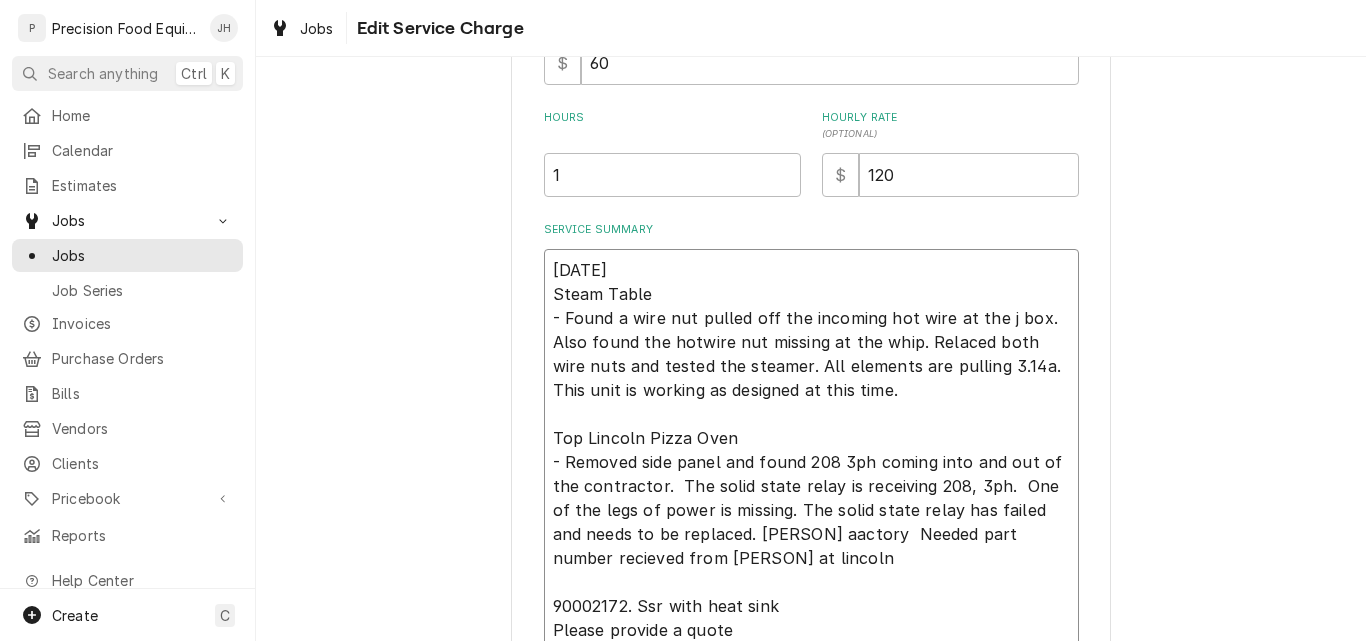type on "x" 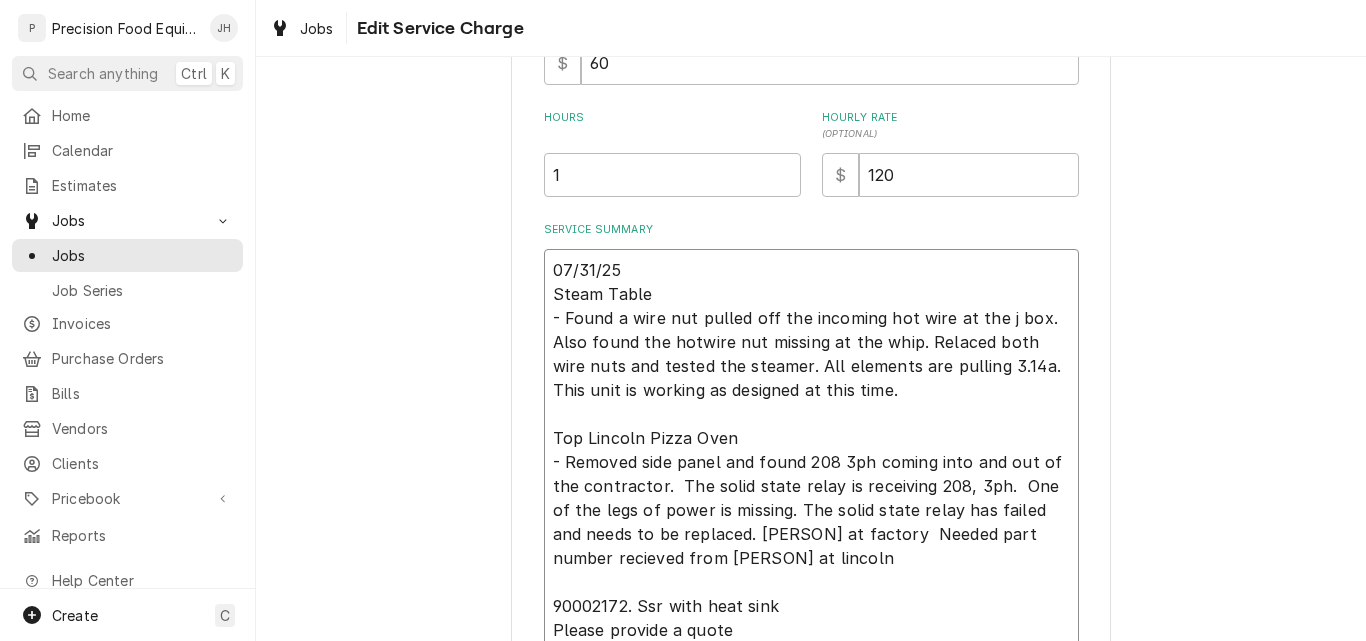 type on "x" 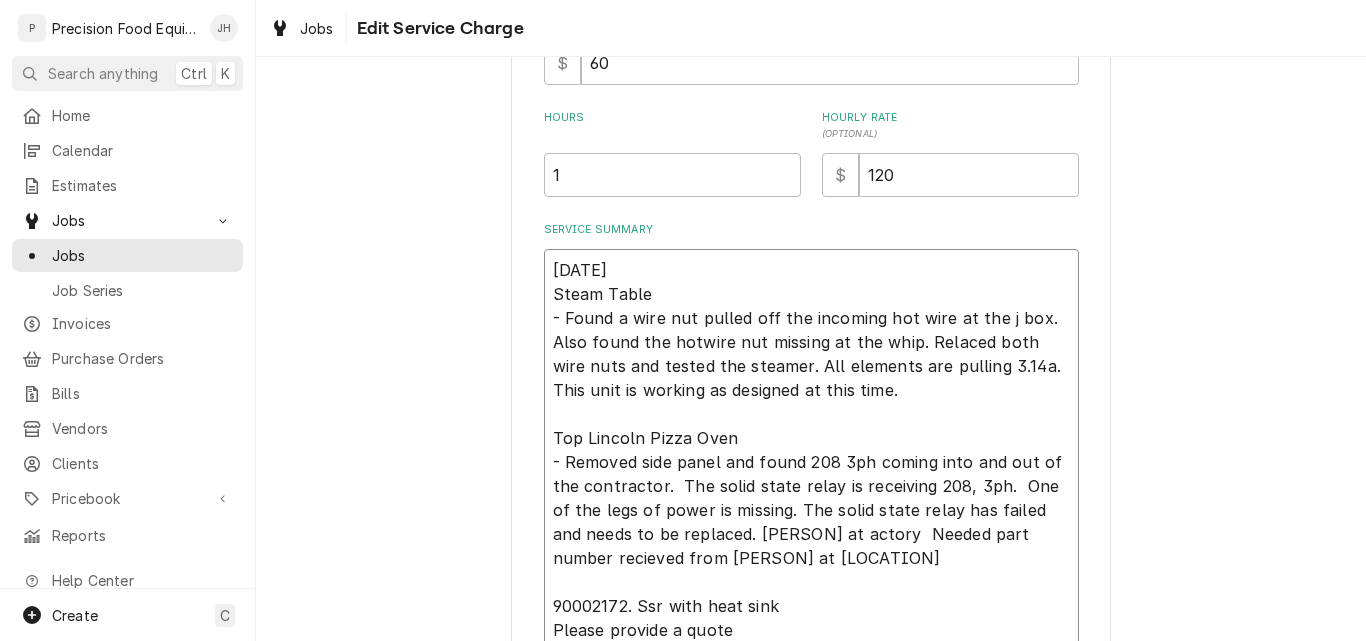 type on "x" 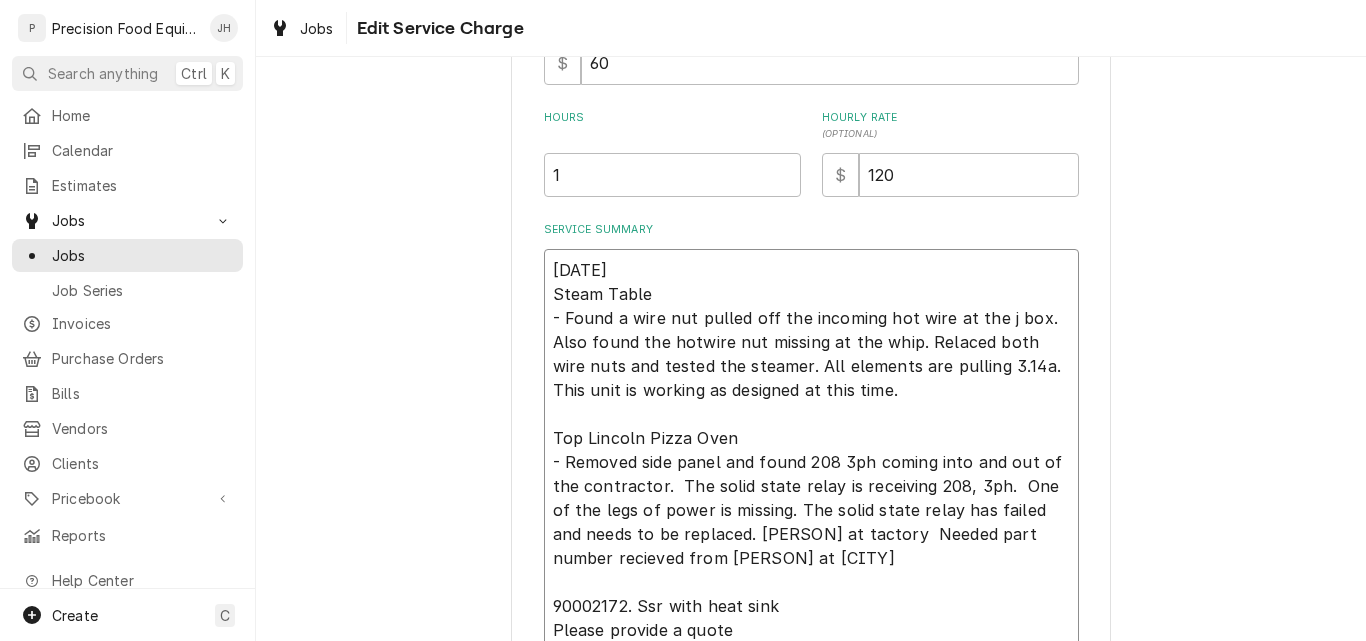 type on "x" 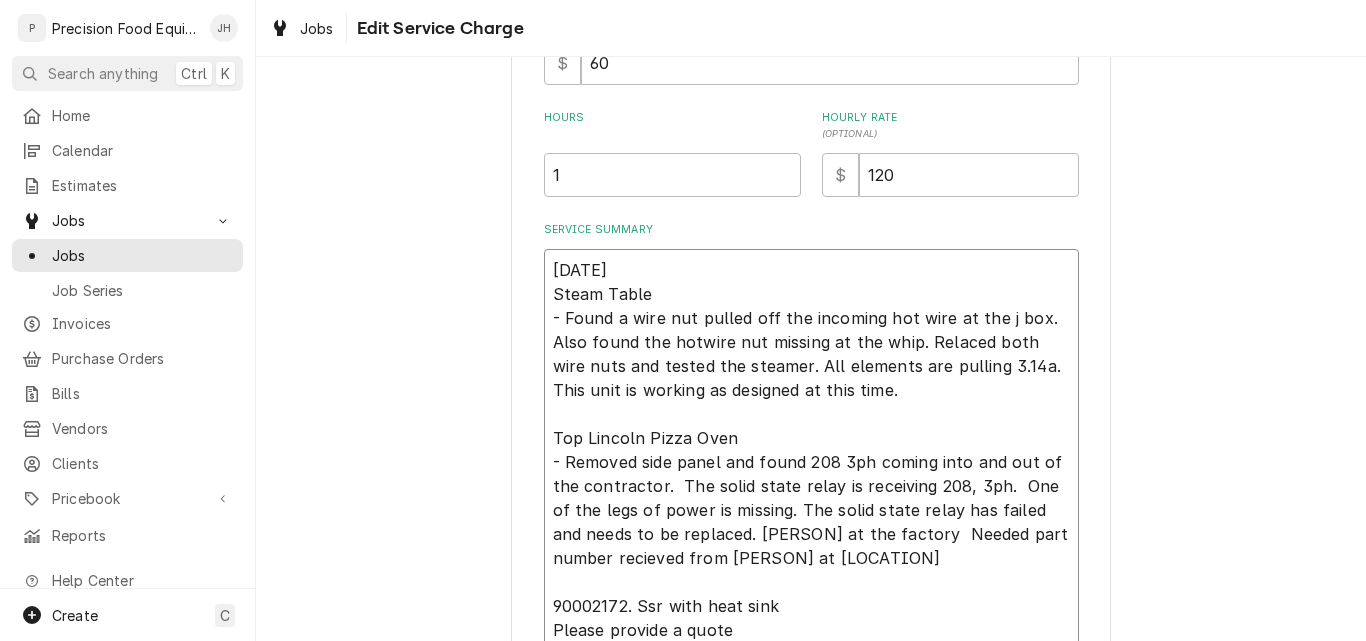type on "x" 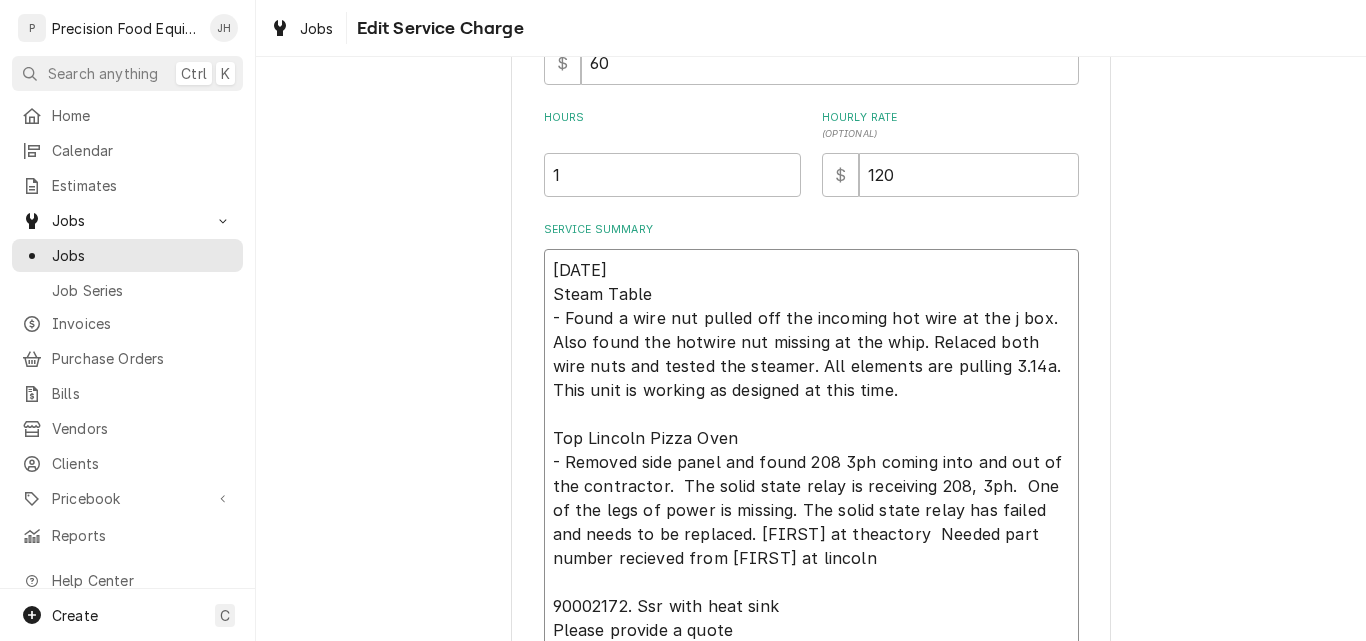 type on "x" 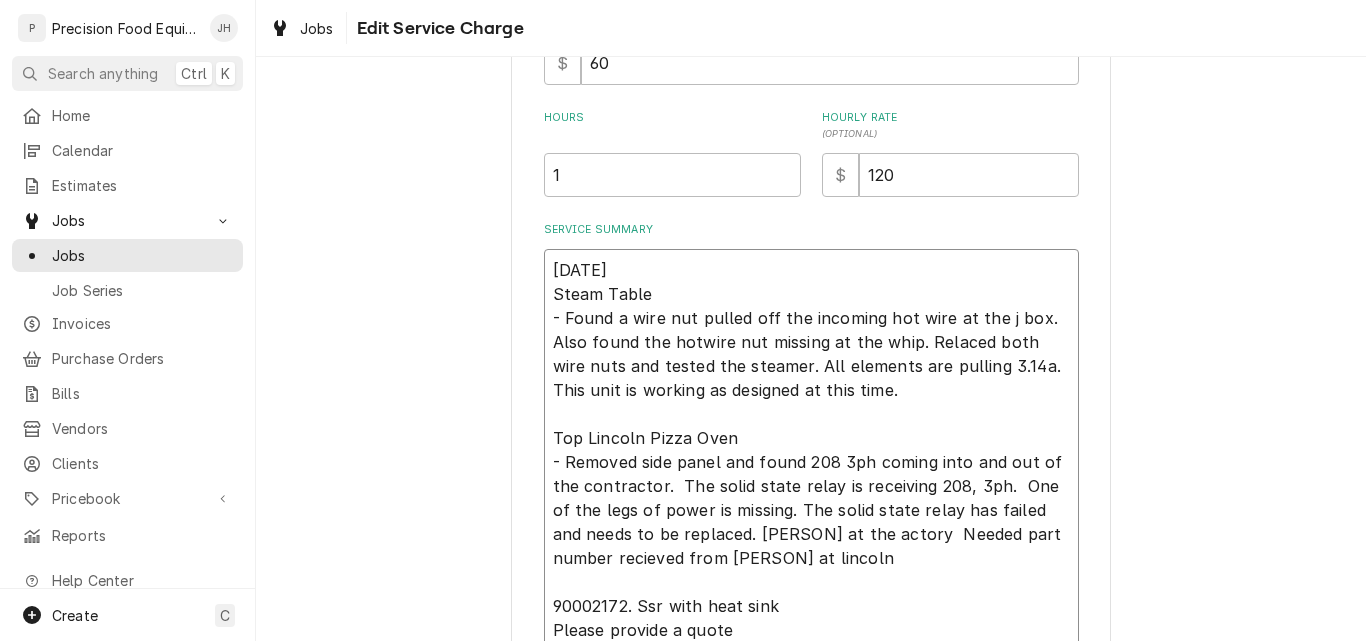 type on "x" 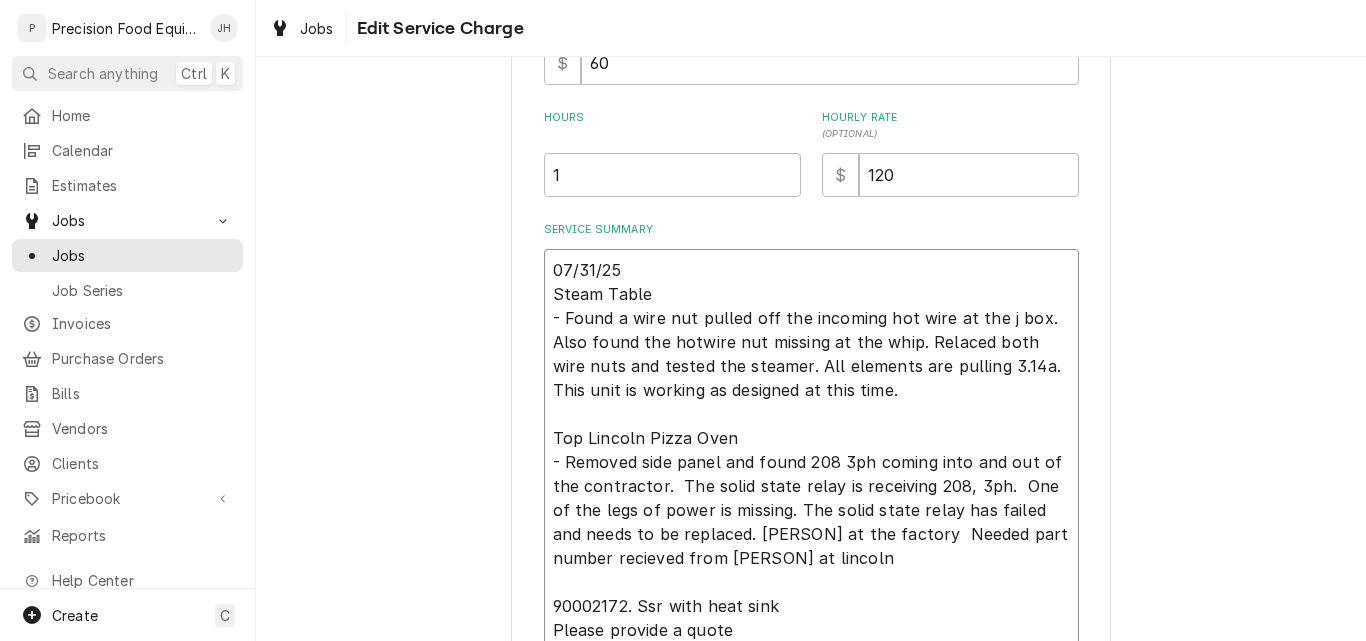 type on "x" 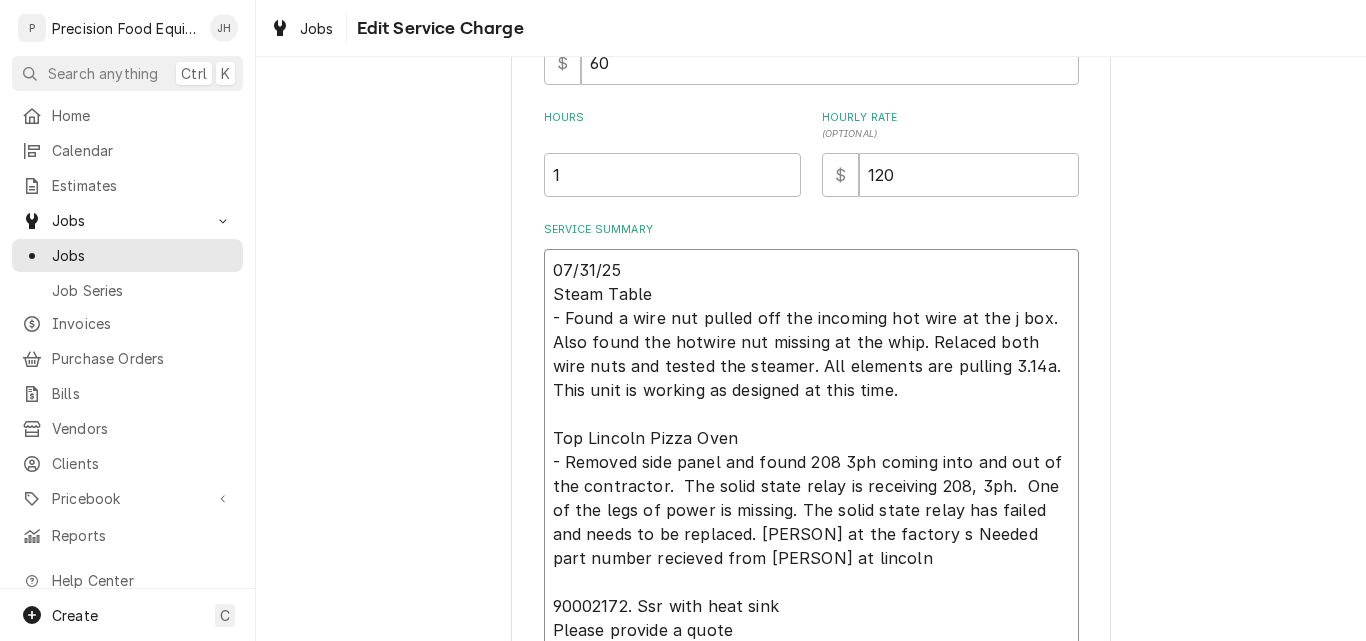 type on "x" 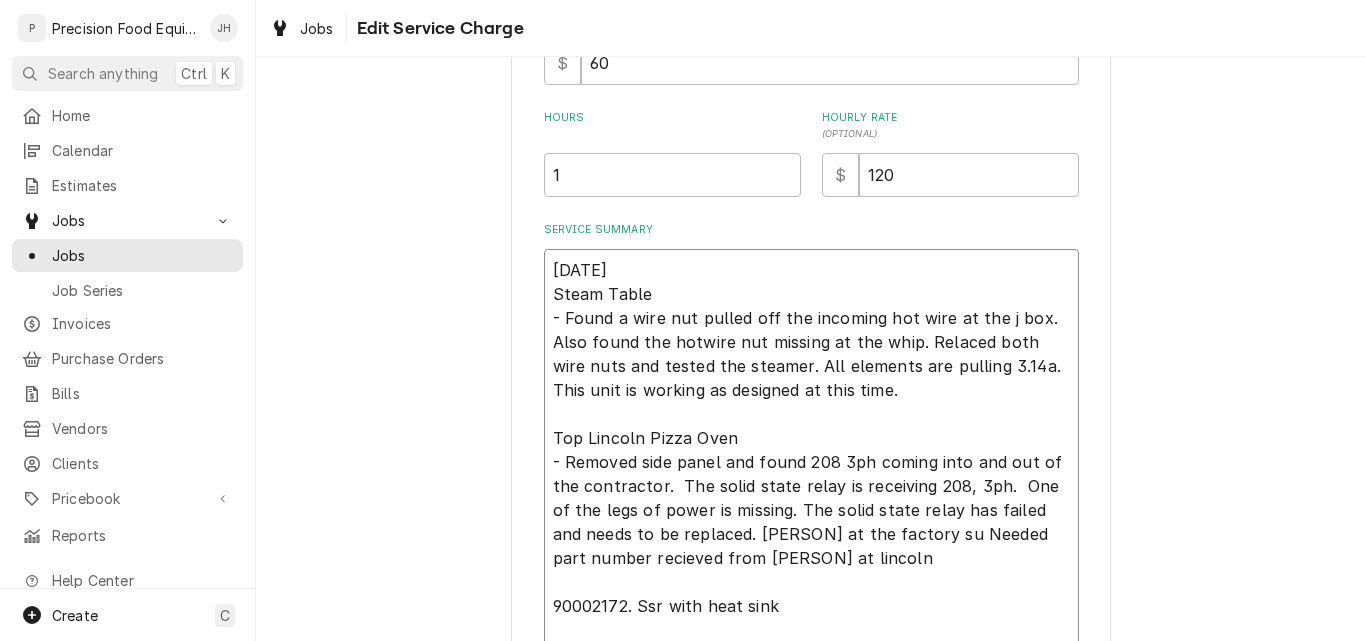 type on "x" 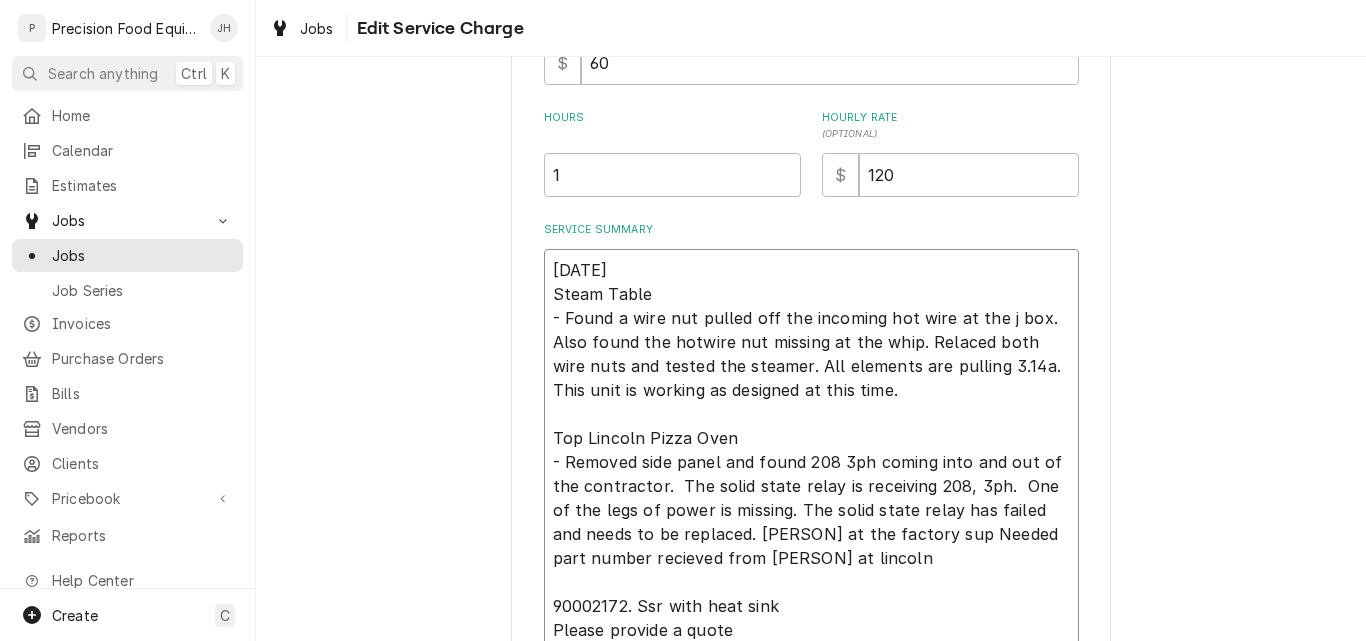 type on "x" 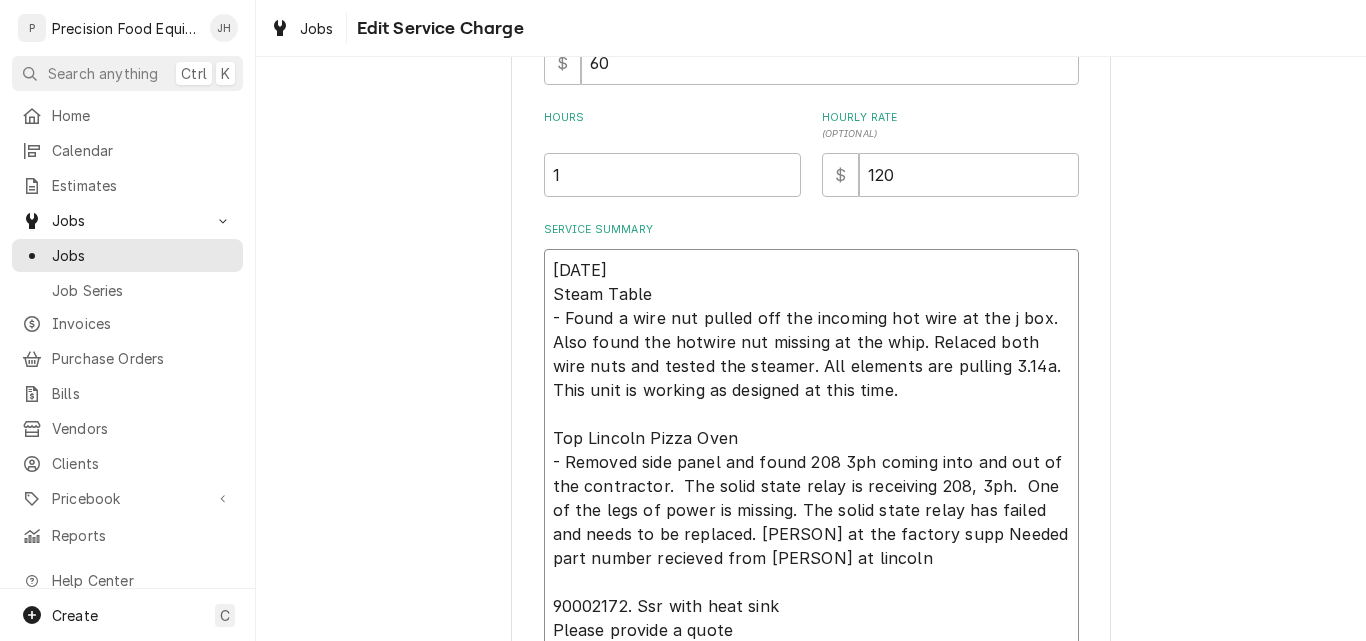 type on "x" 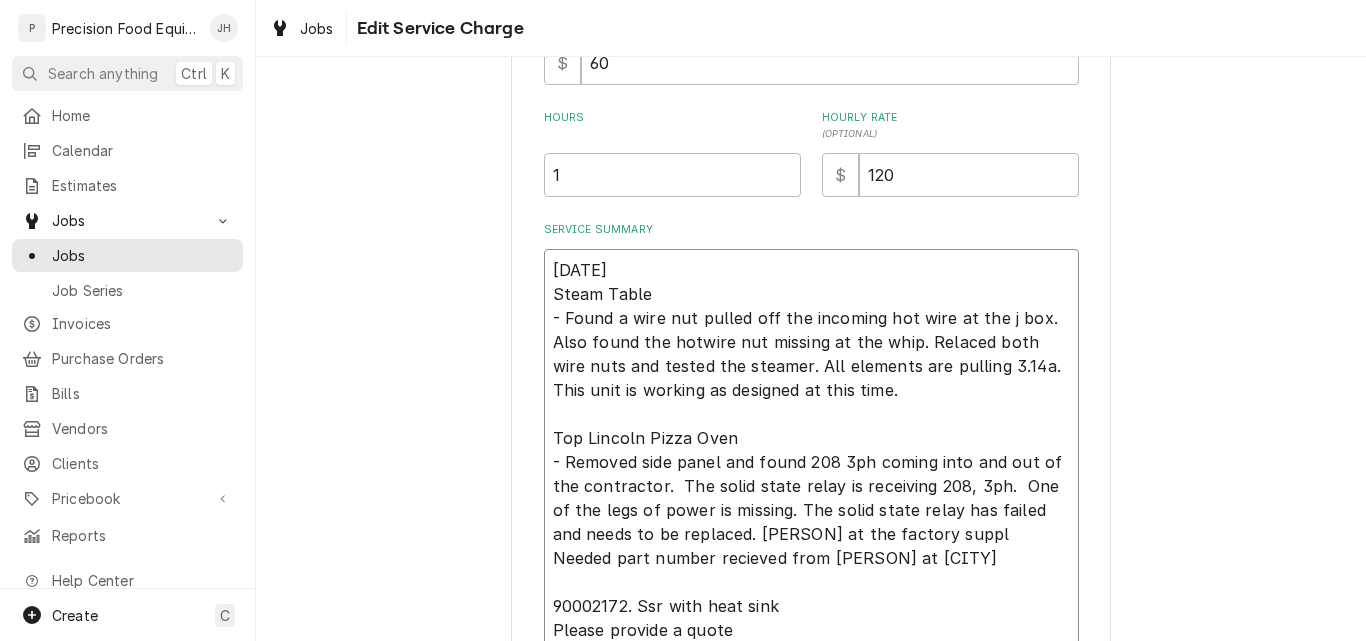 type on "x" 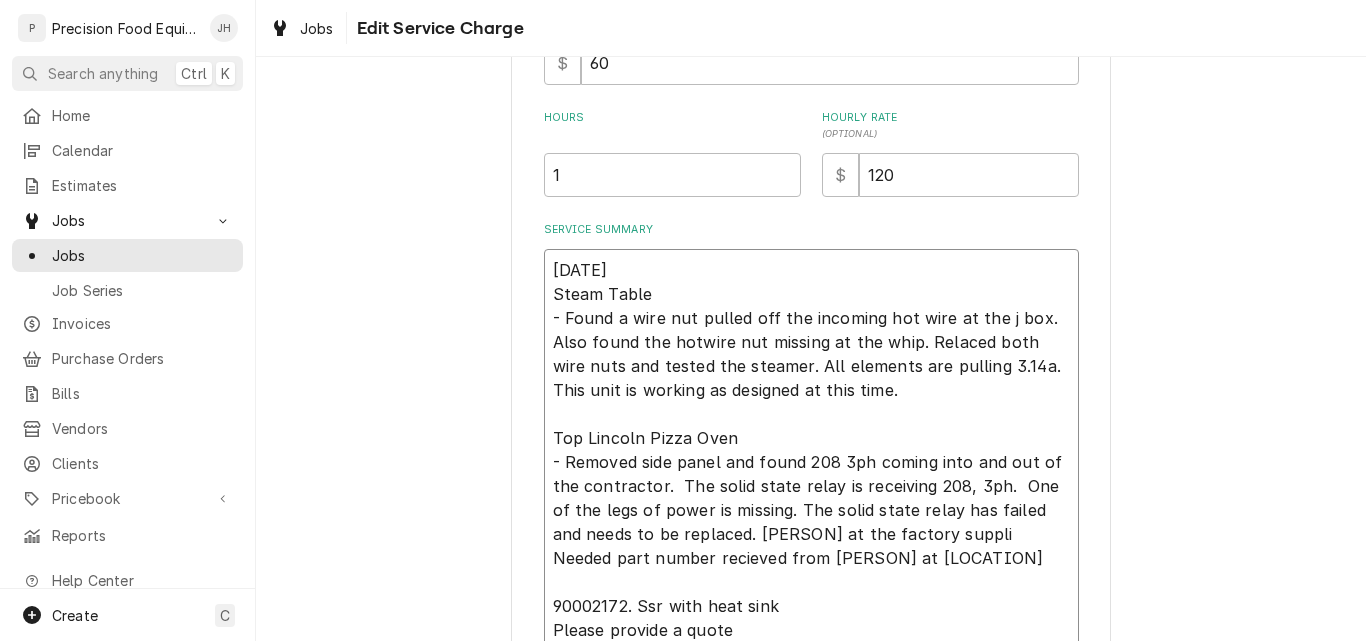 type on "x" 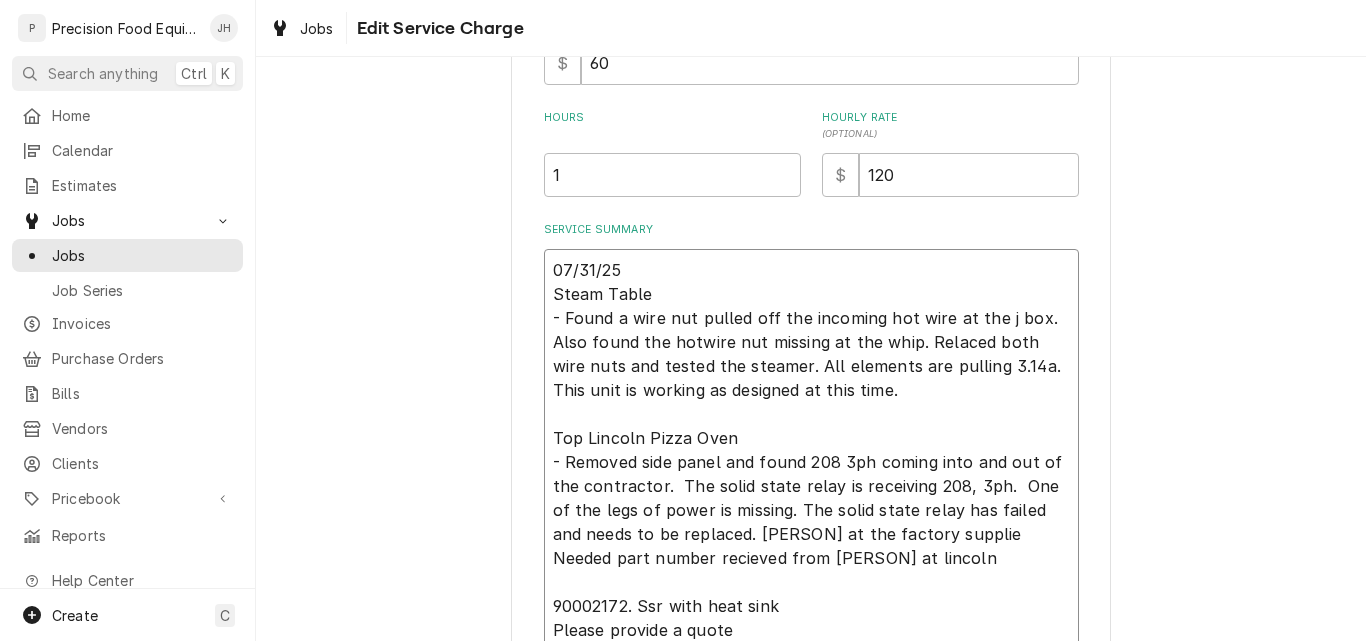 type on "x" 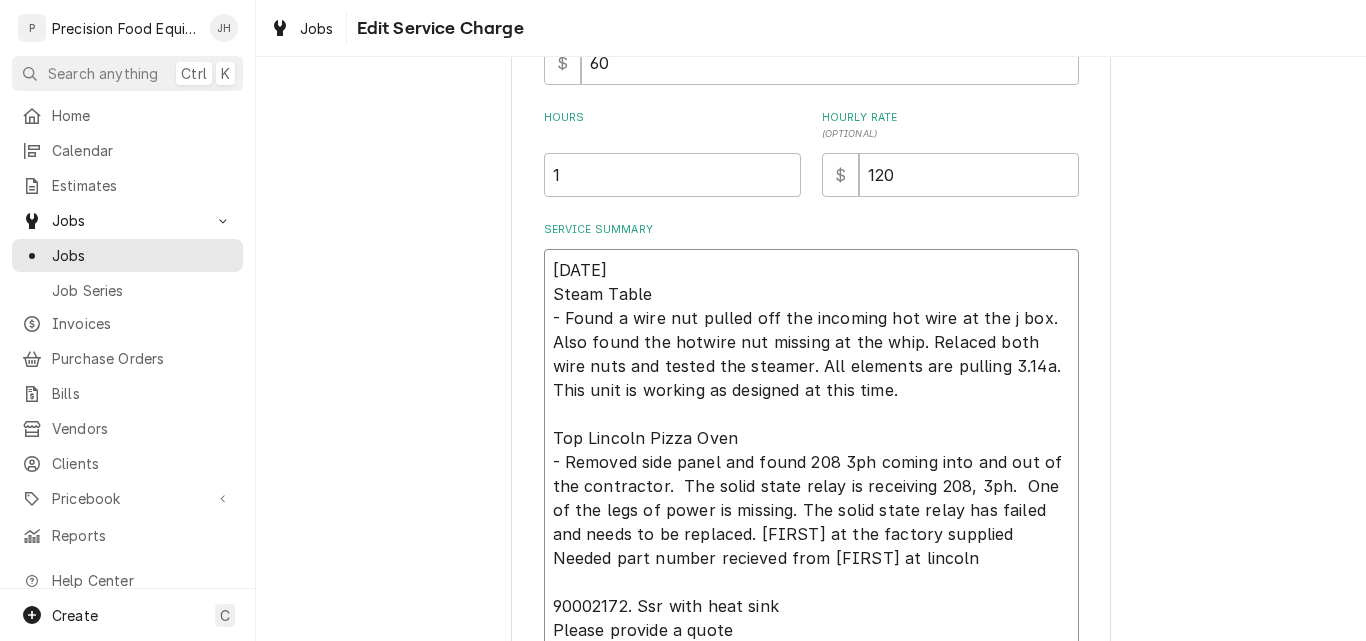 type on "x" 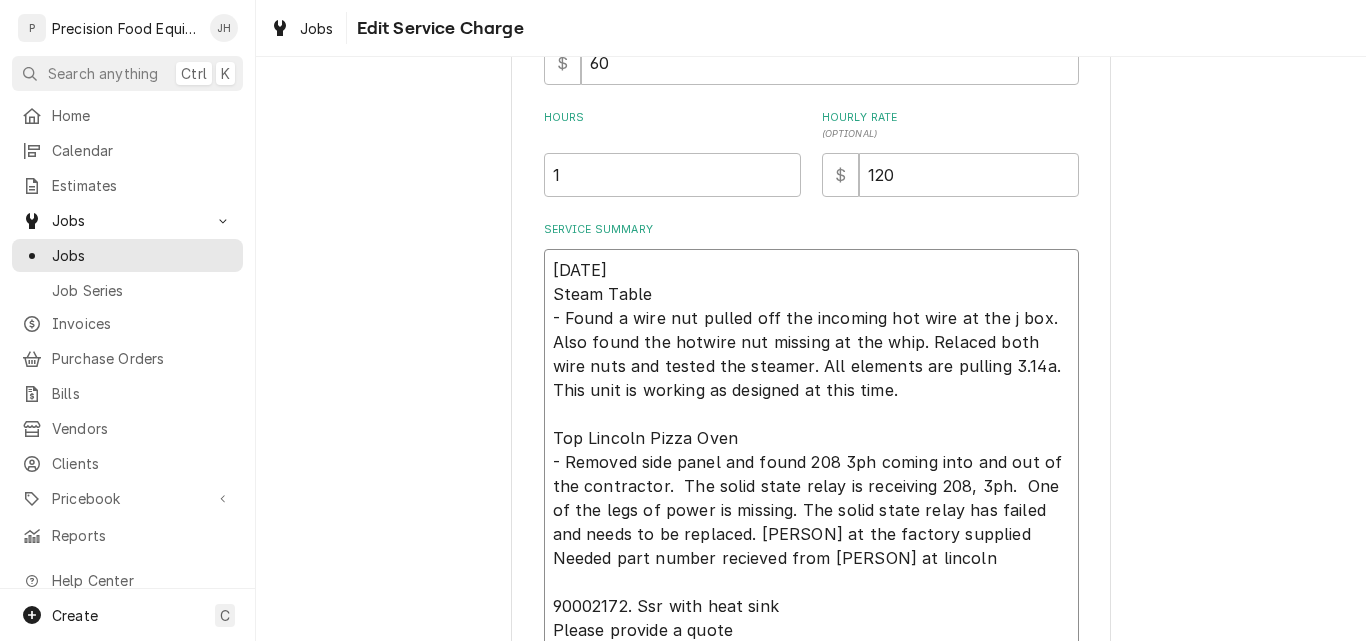 type on "x" 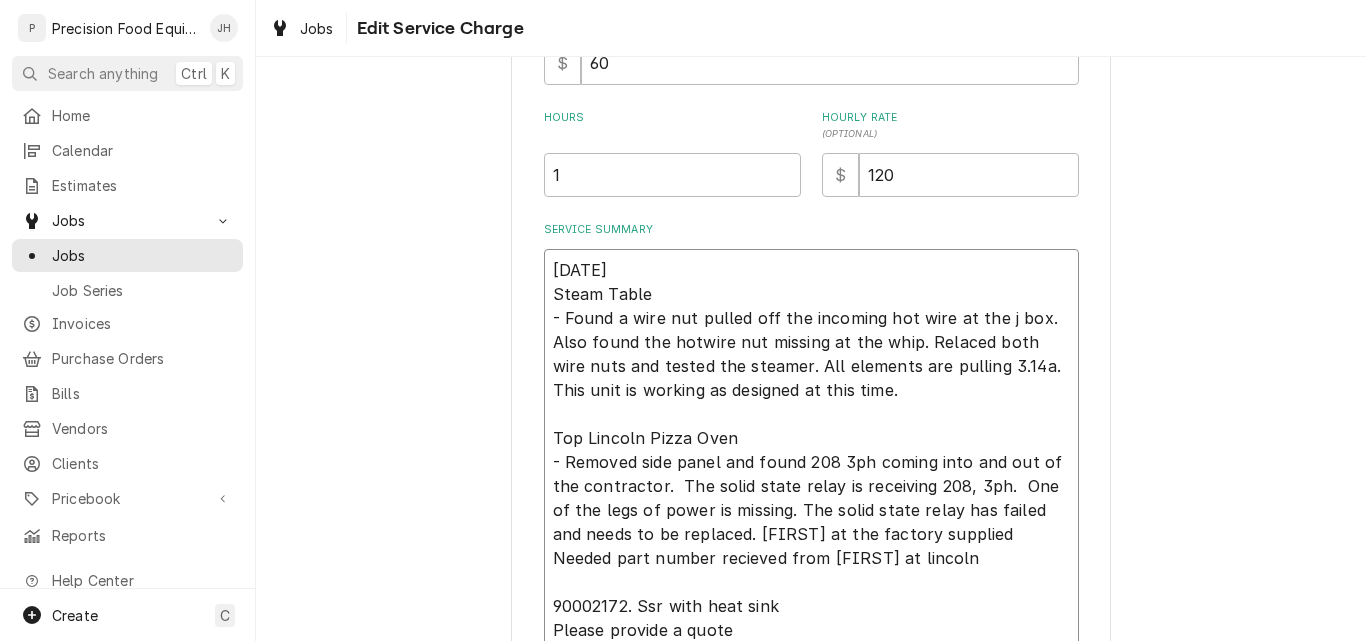 type on "x" 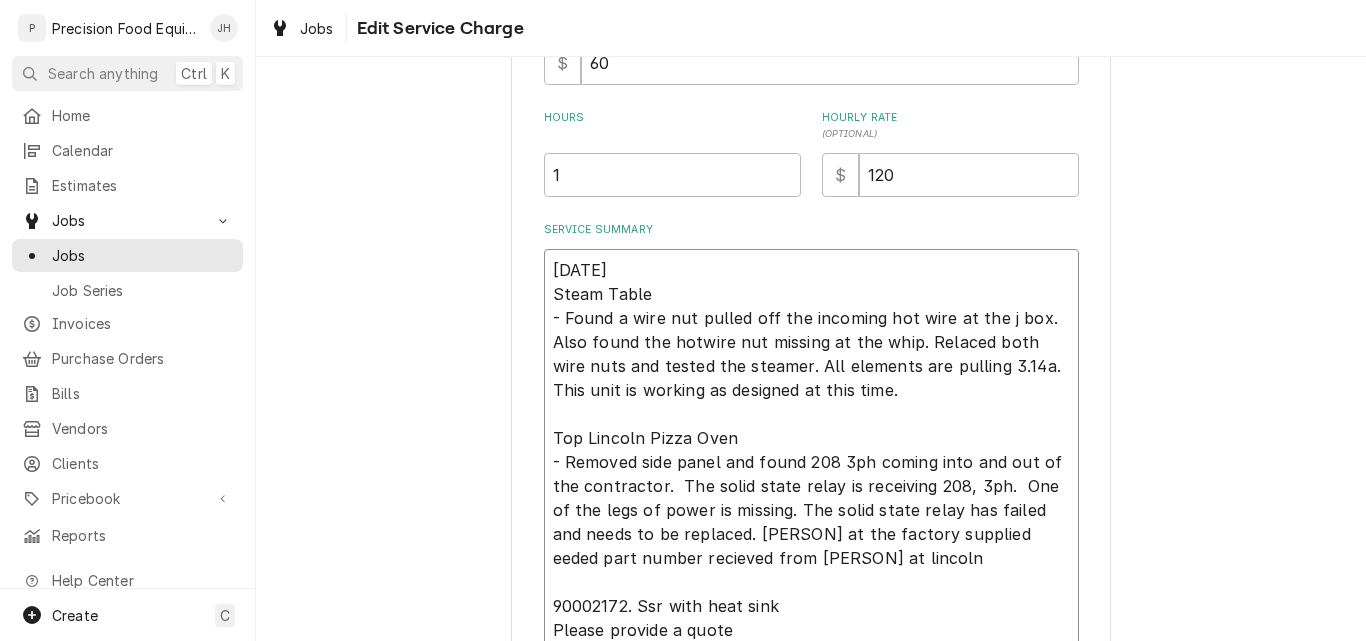type on "x" 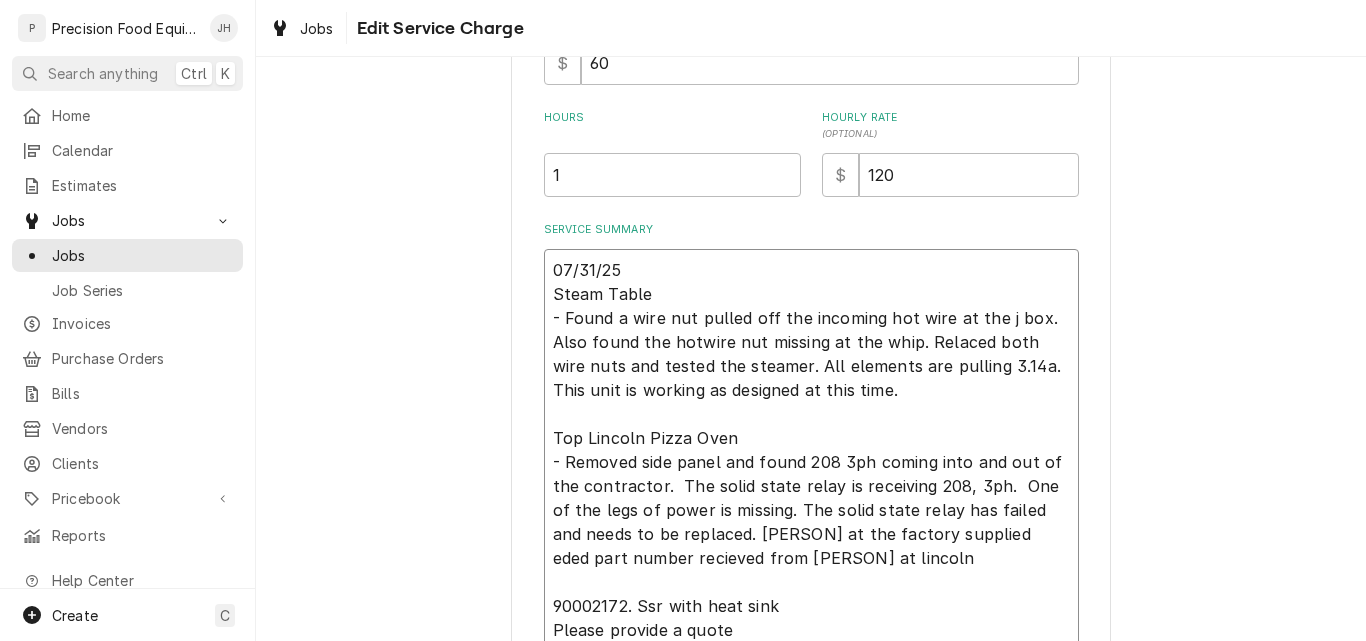 type on "x" 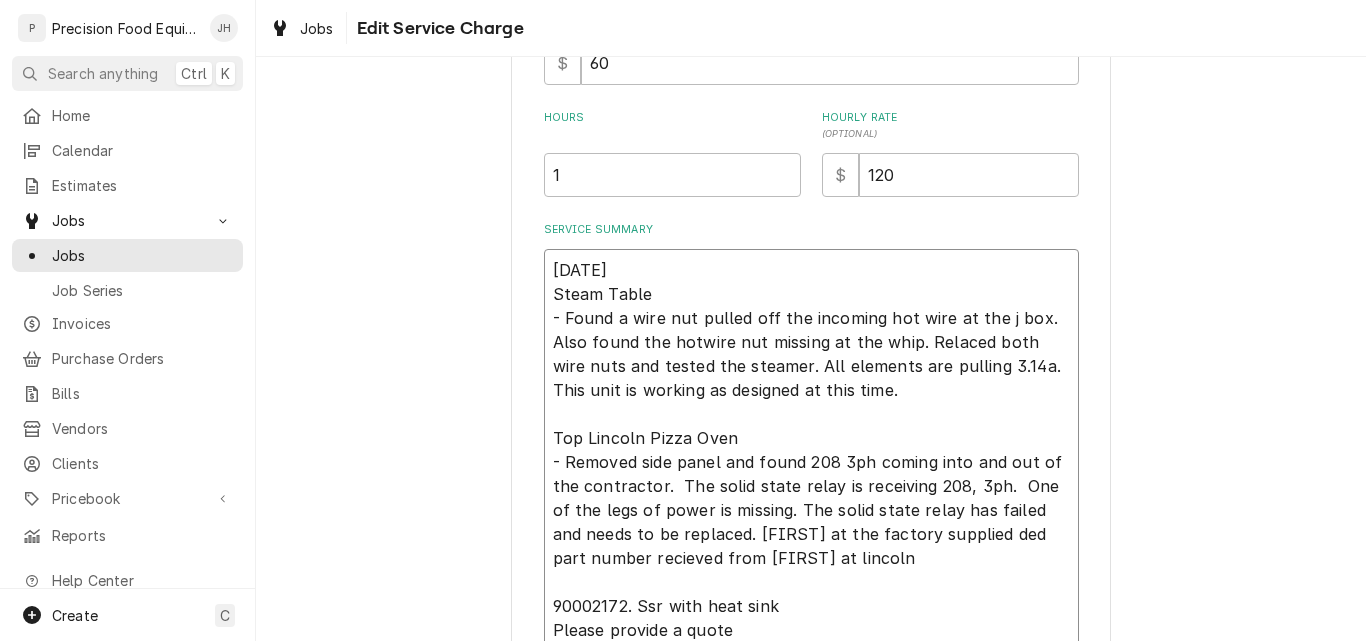 type on "x" 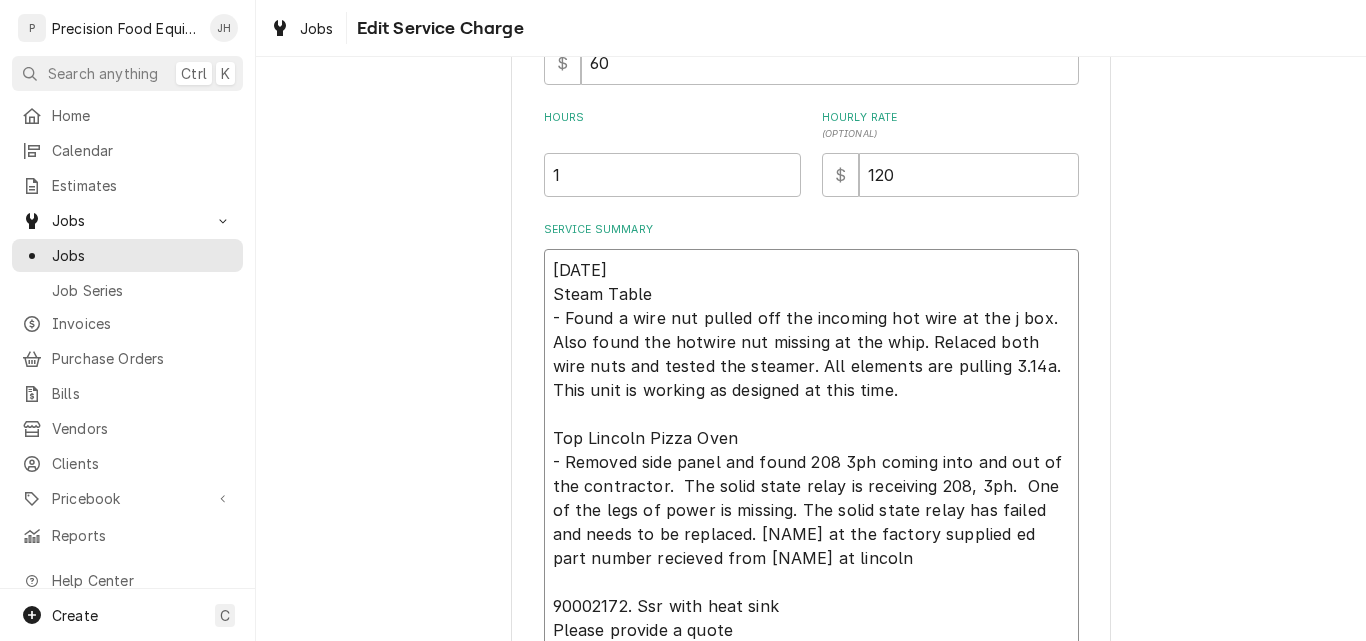 type on "x" 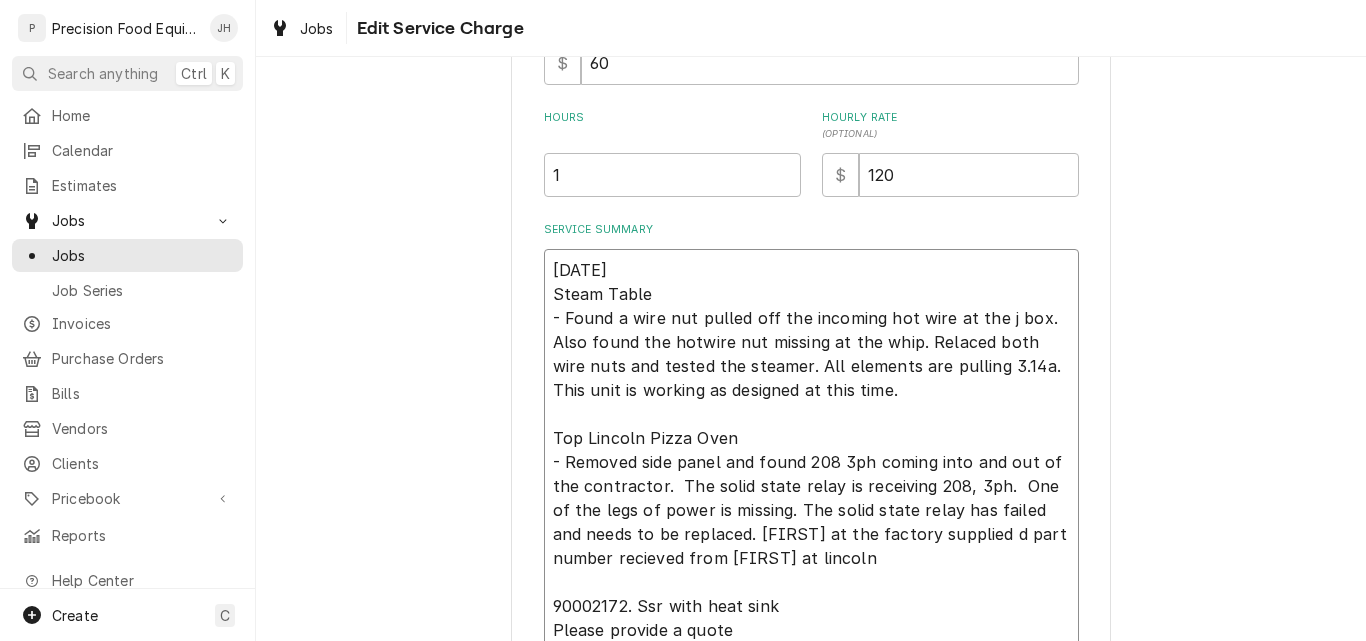type on "x" 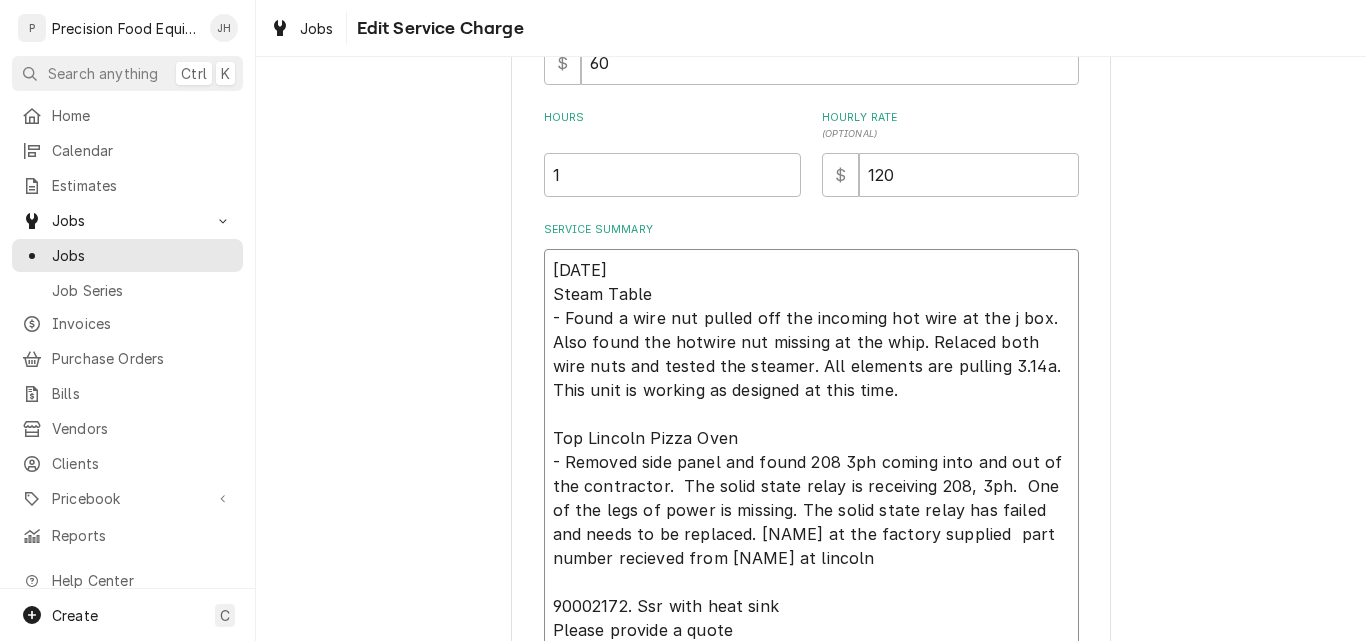 type on "x" 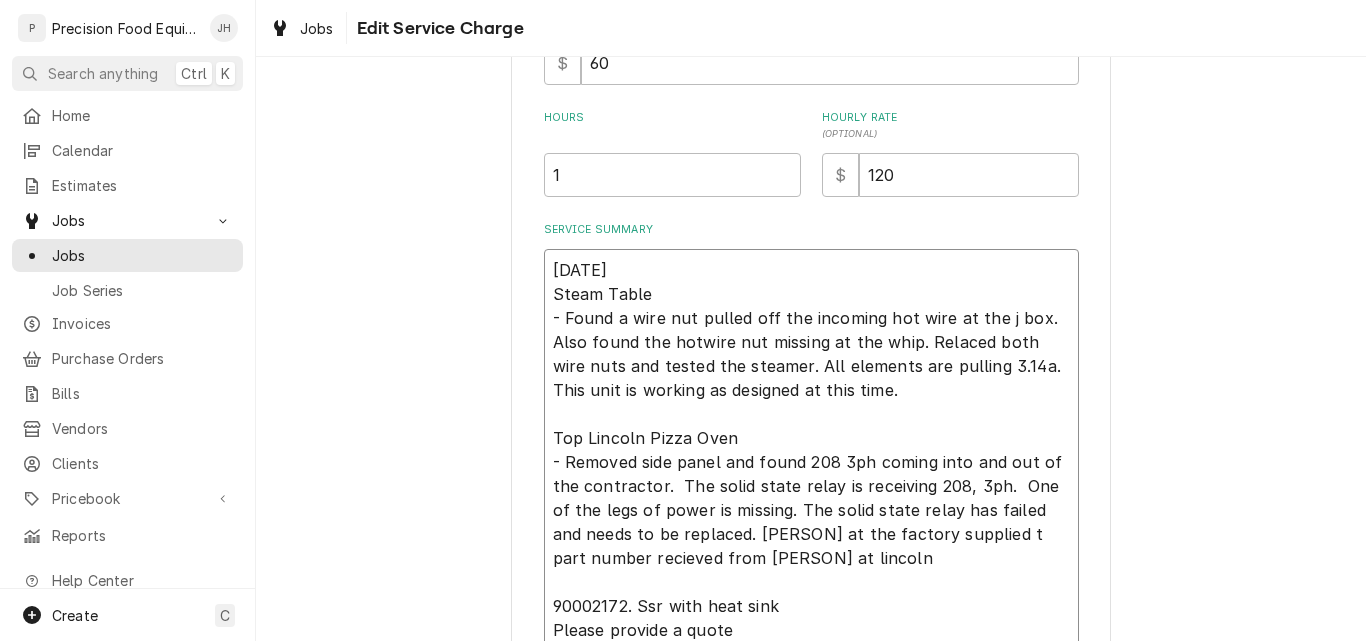 type on "x" 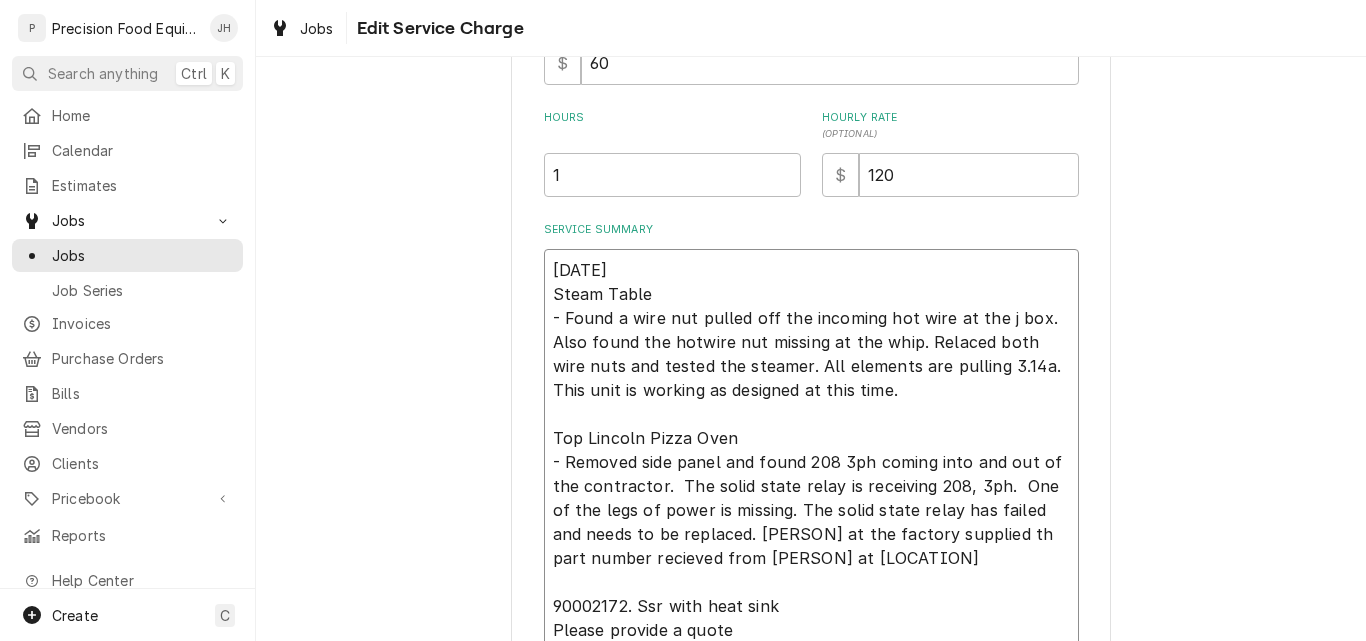 type on "x" 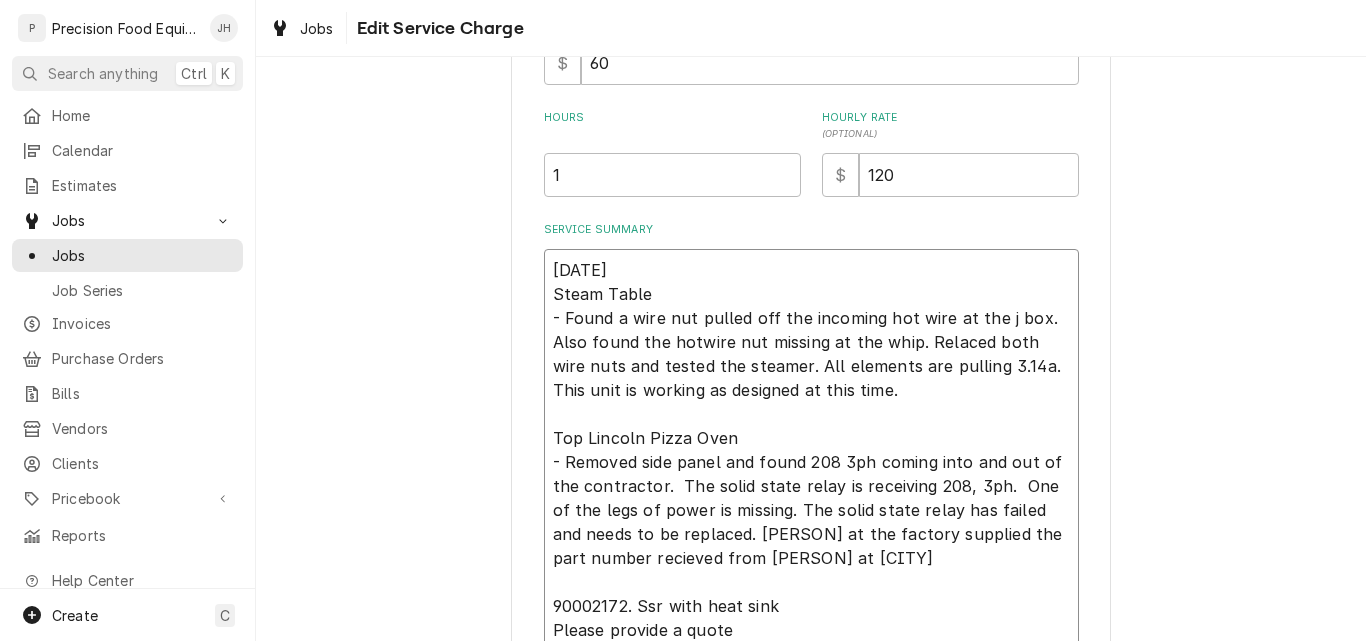 type on "x" 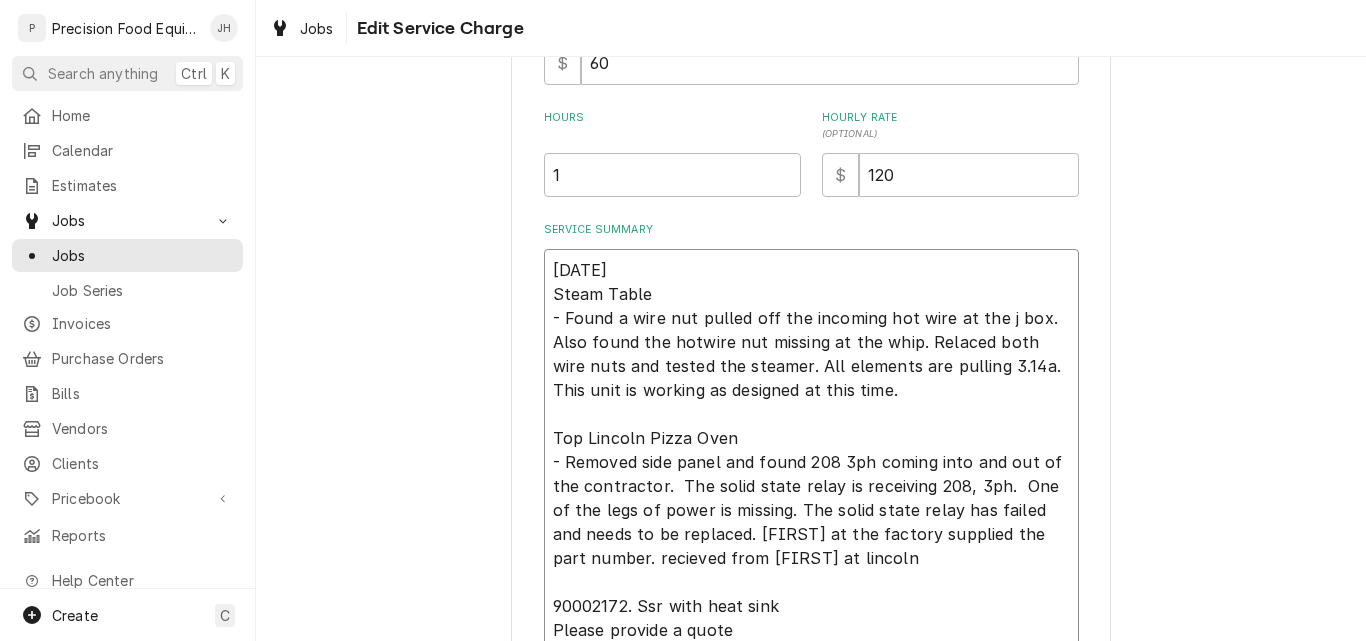 type on "x" 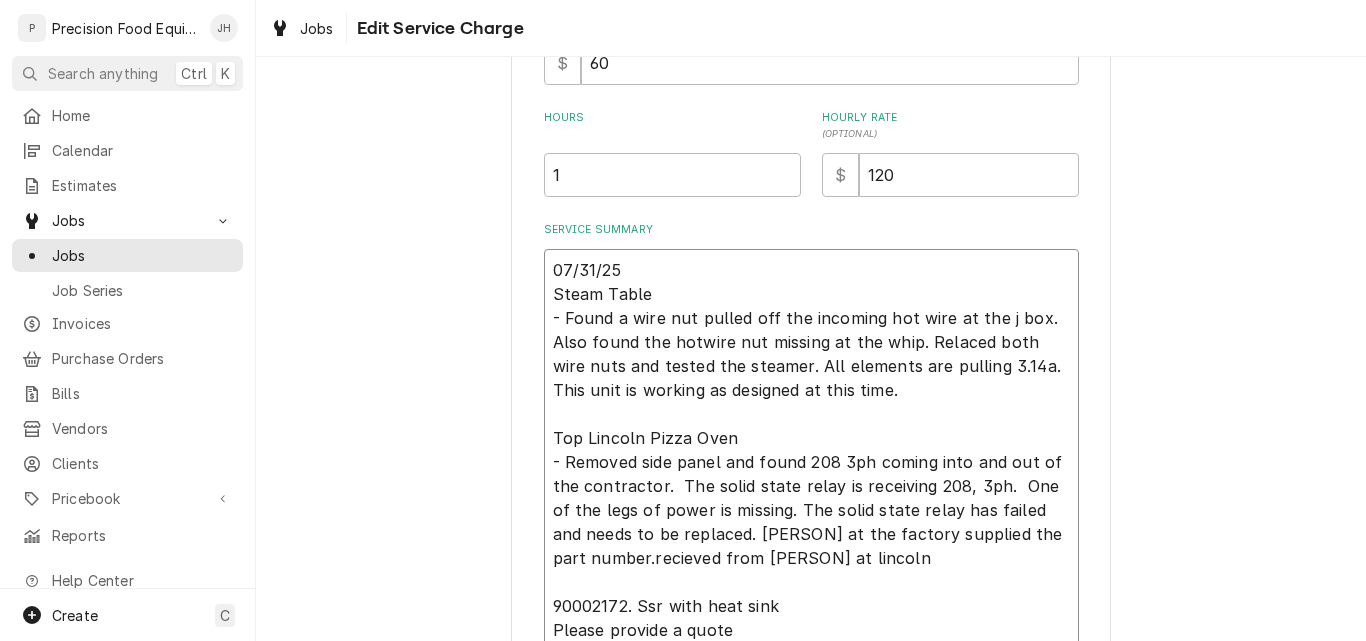 type on "x" 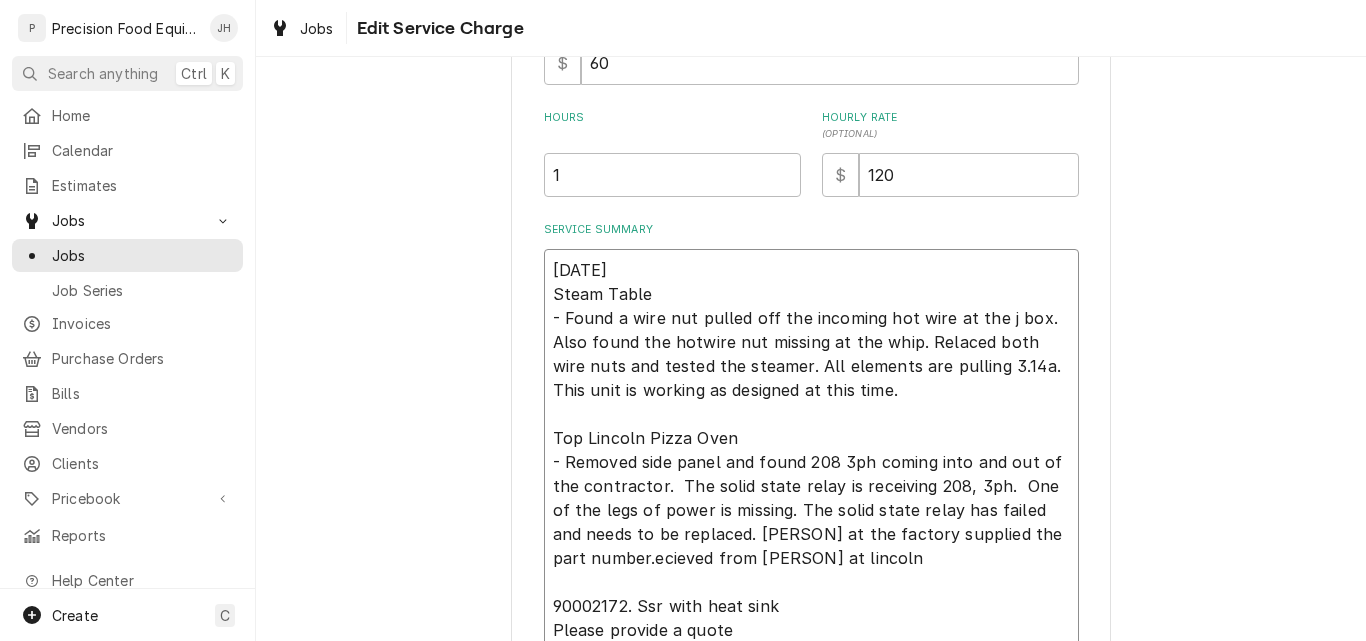 type on "x" 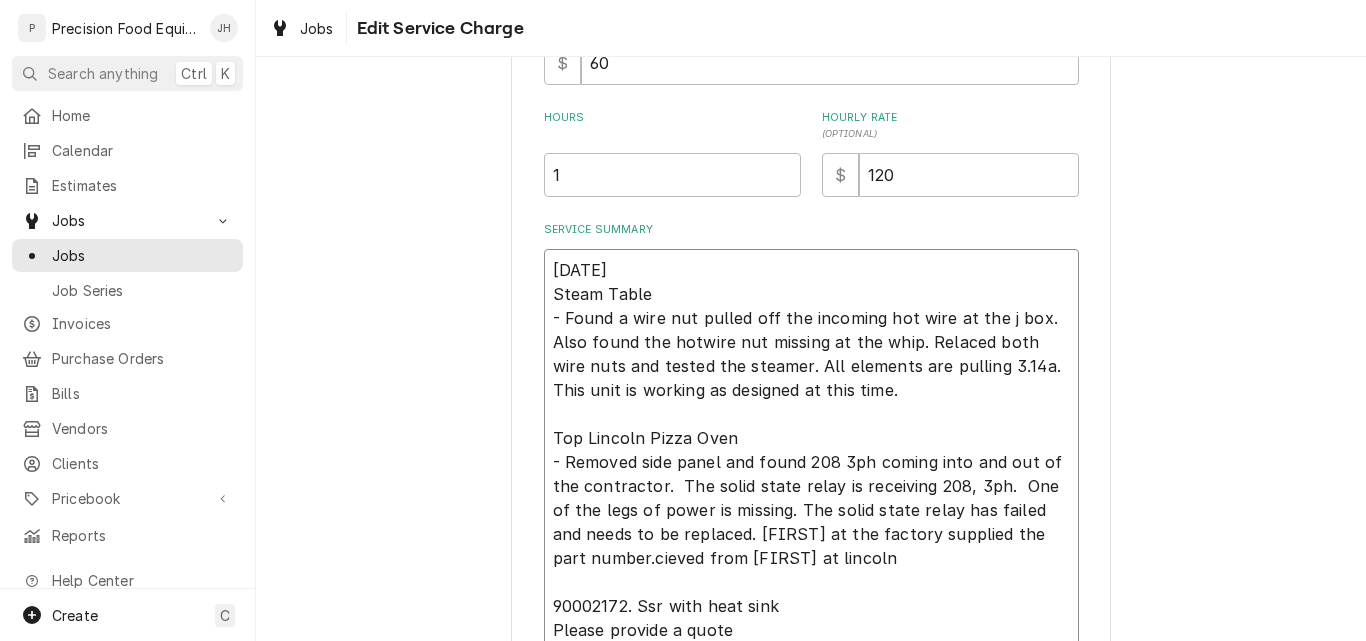 type on "x" 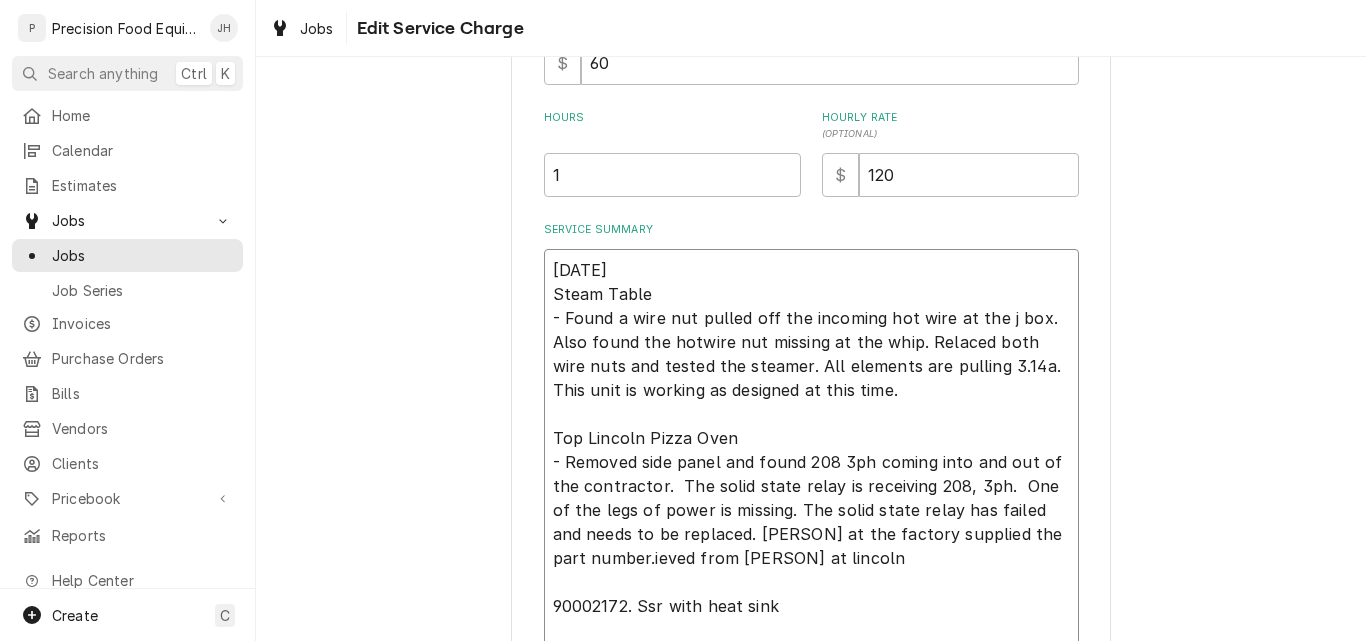 type on "x" 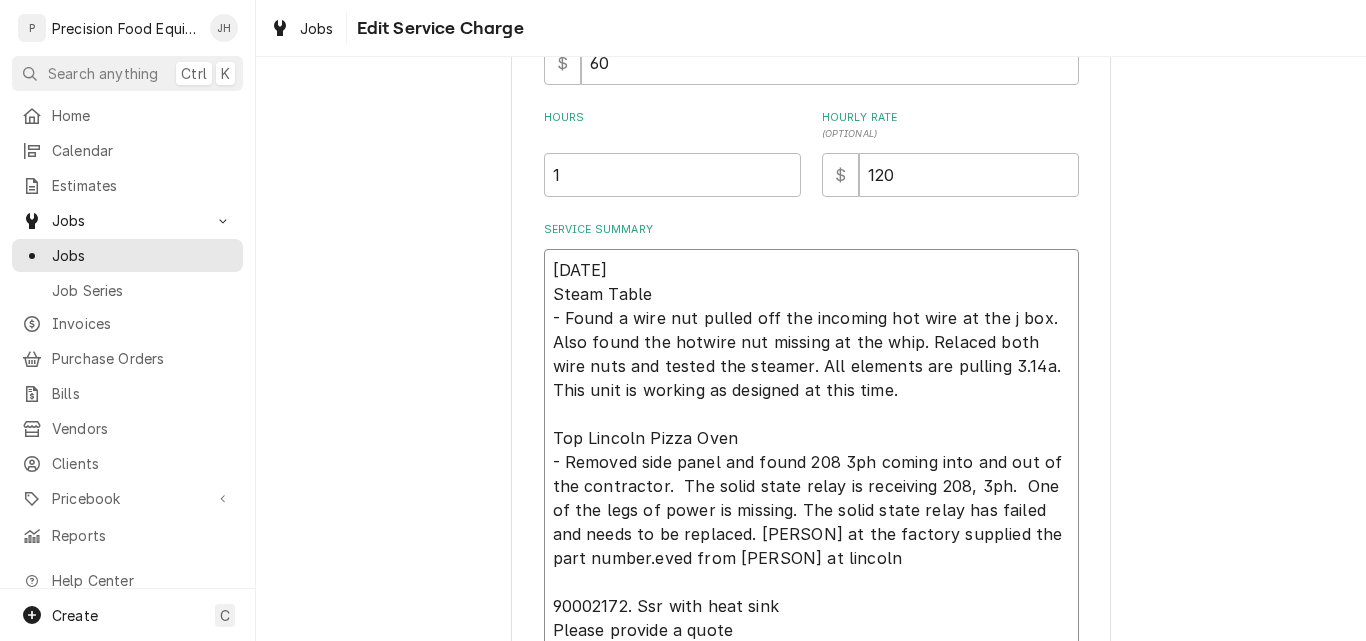 type on "x" 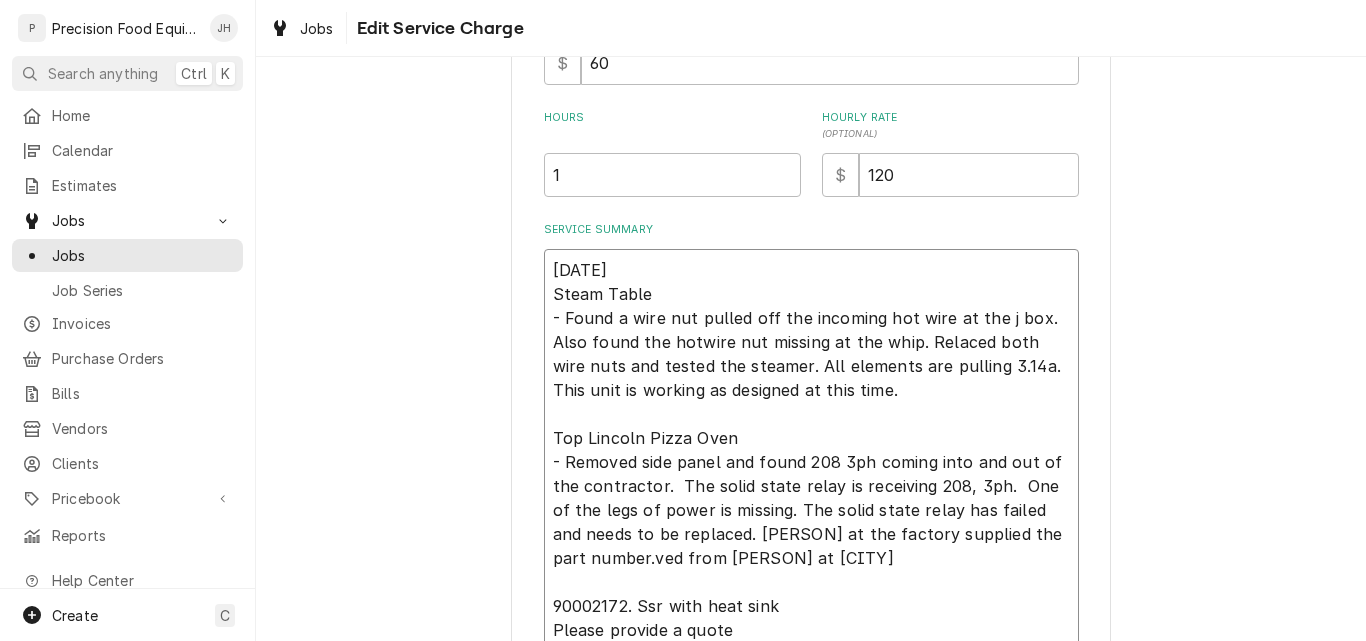 type on "x" 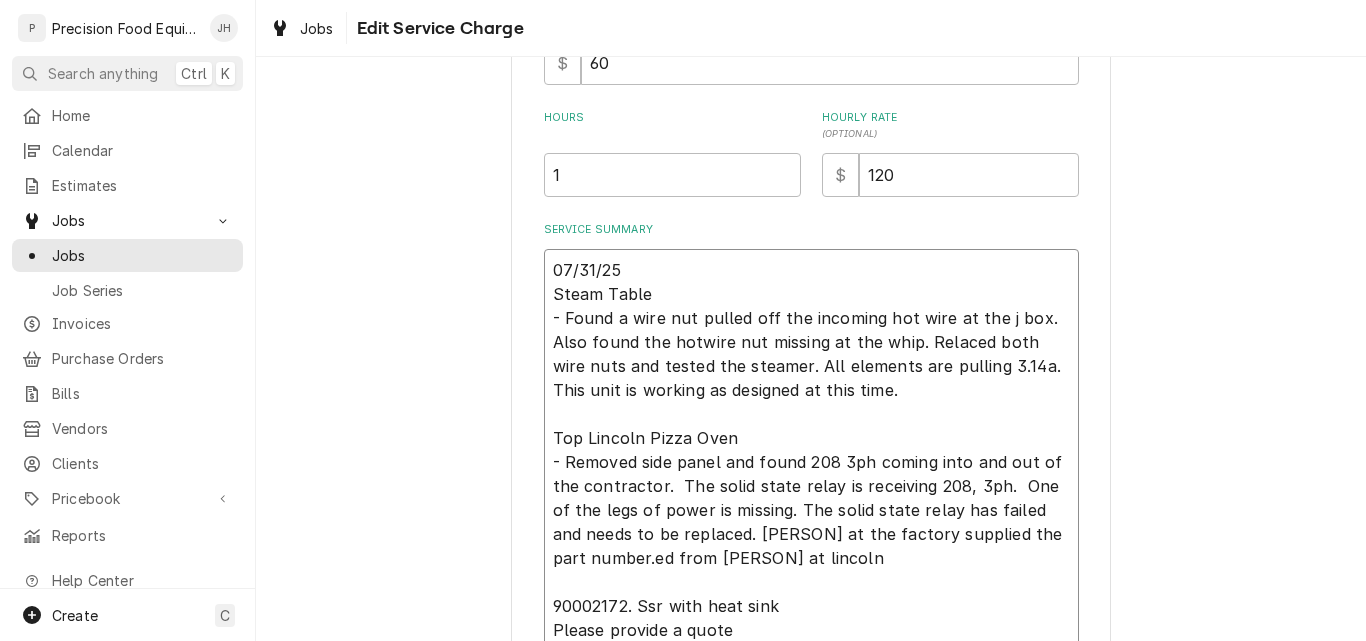 type on "x" 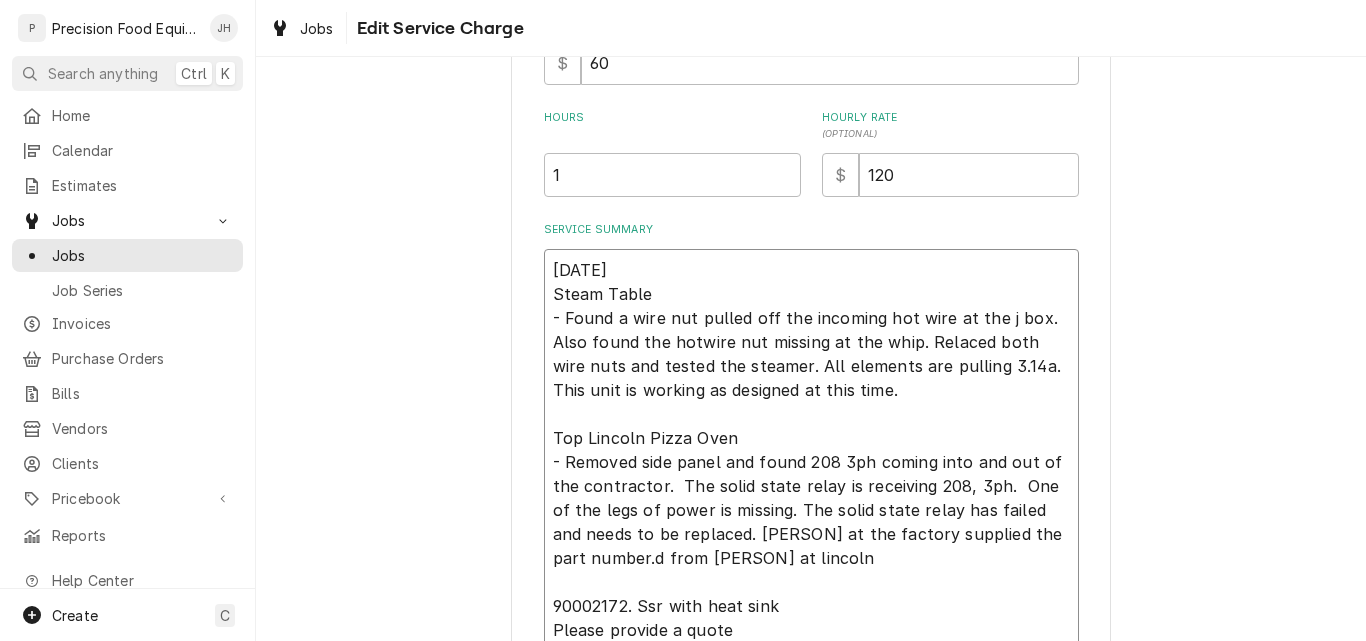 type on "x" 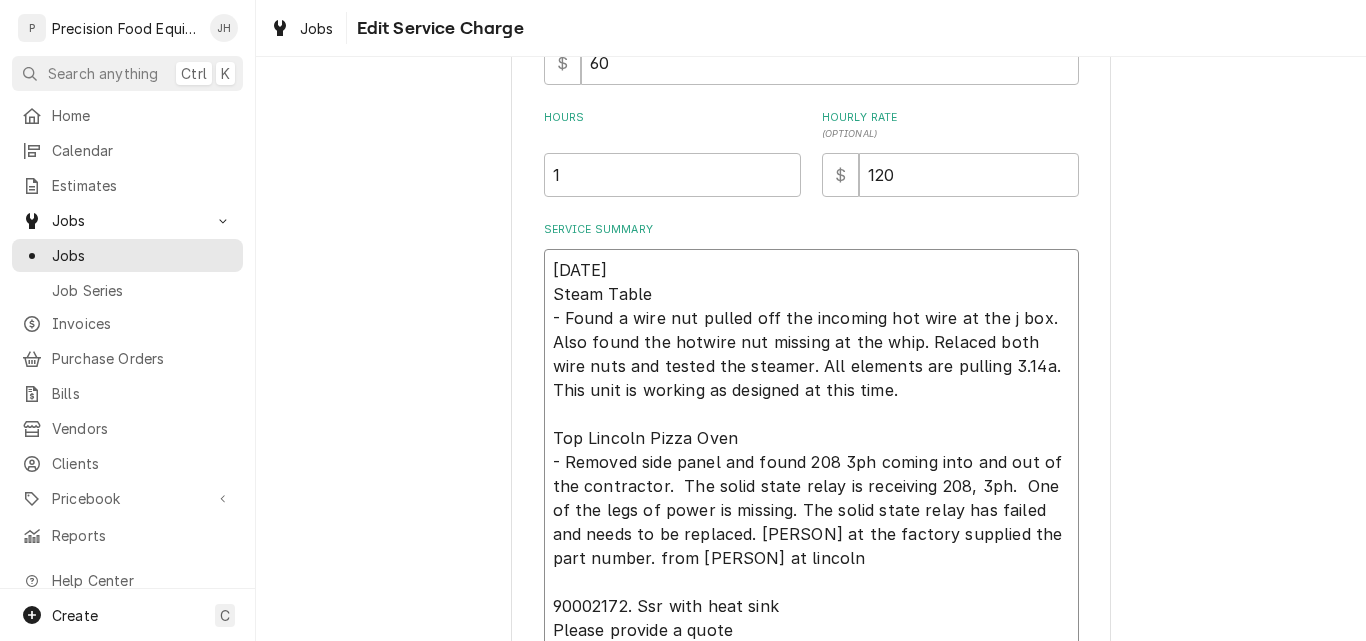 type on "x" 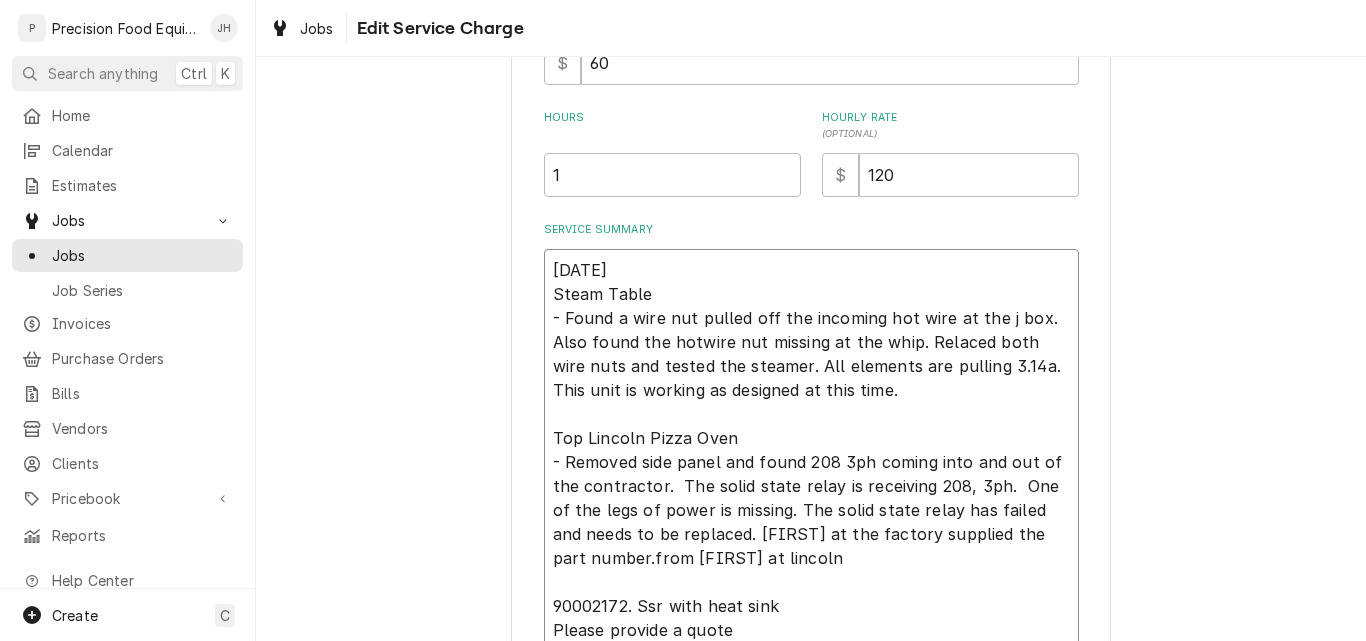 type on "x" 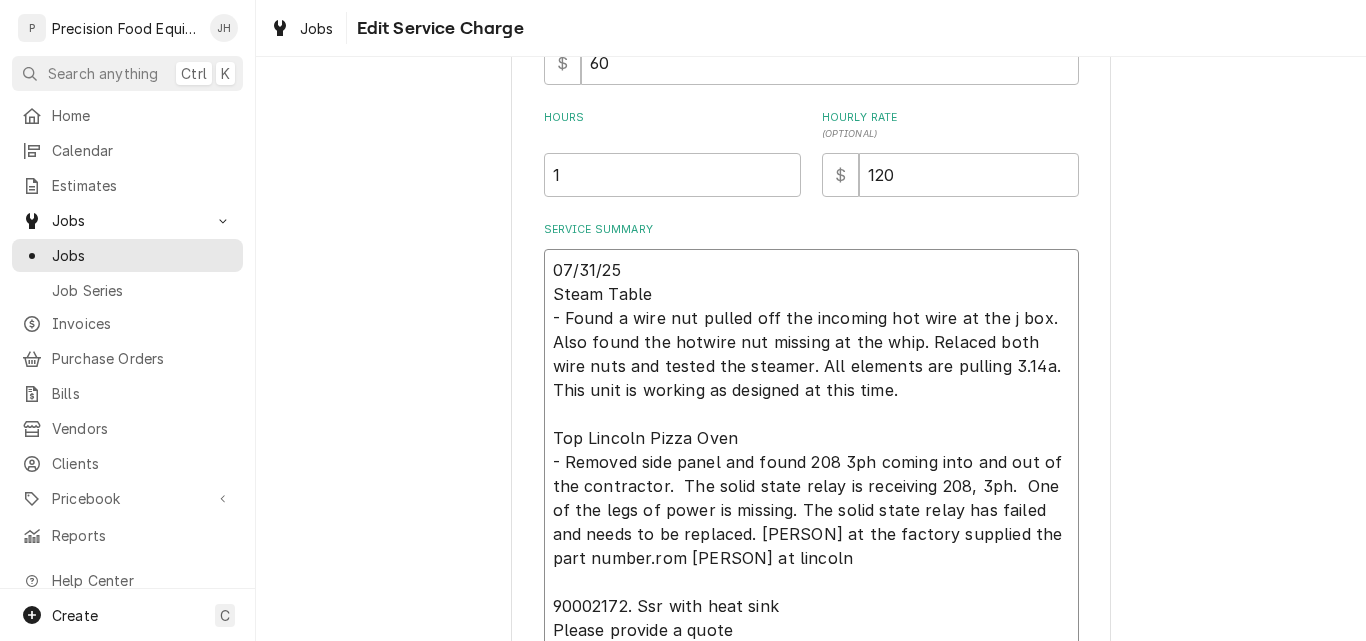 type on "x" 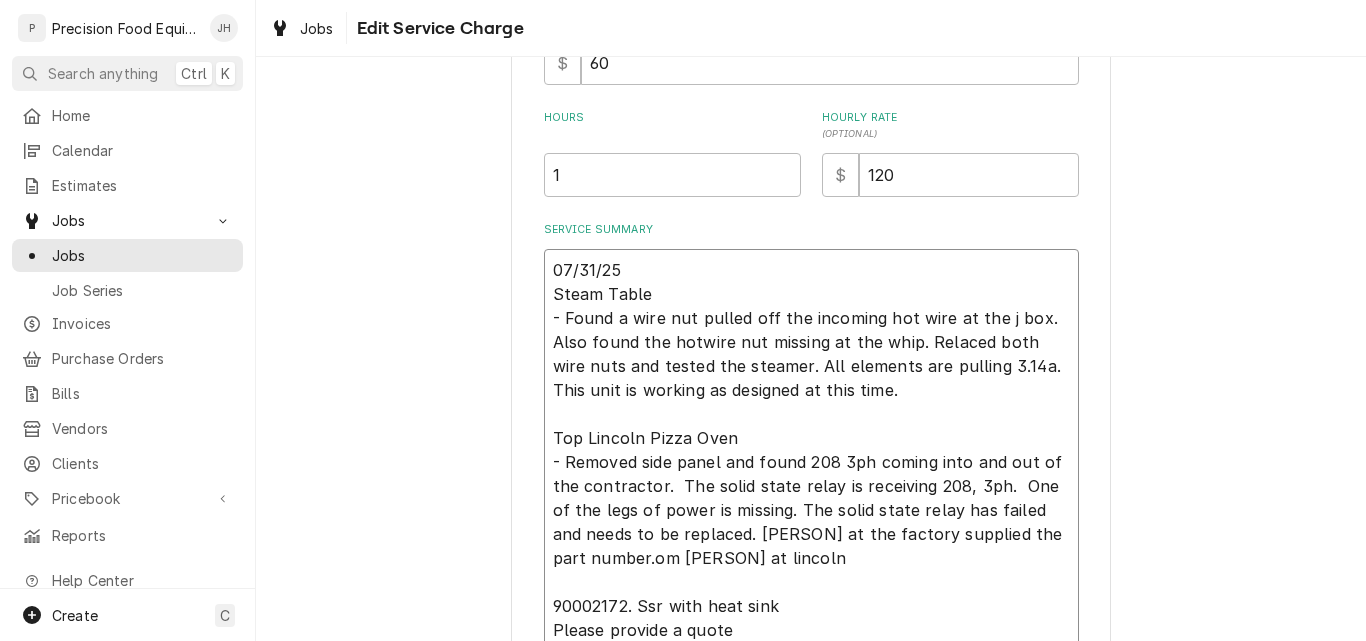type on "x" 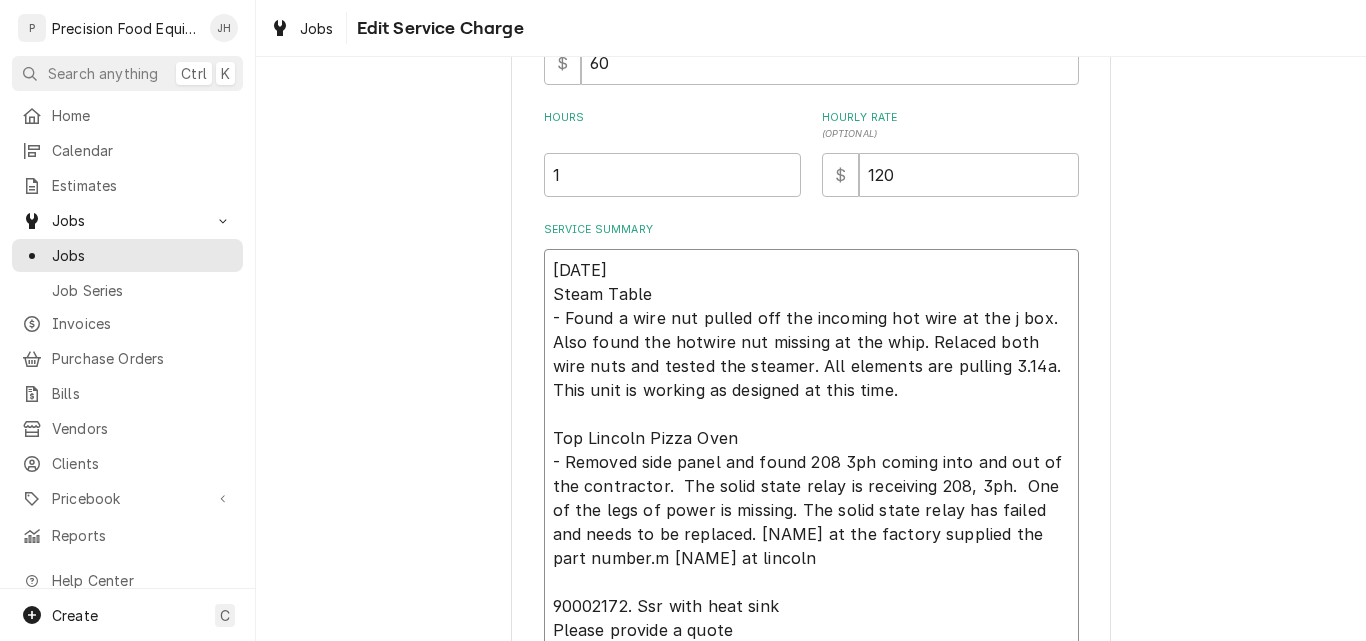 type on "x" 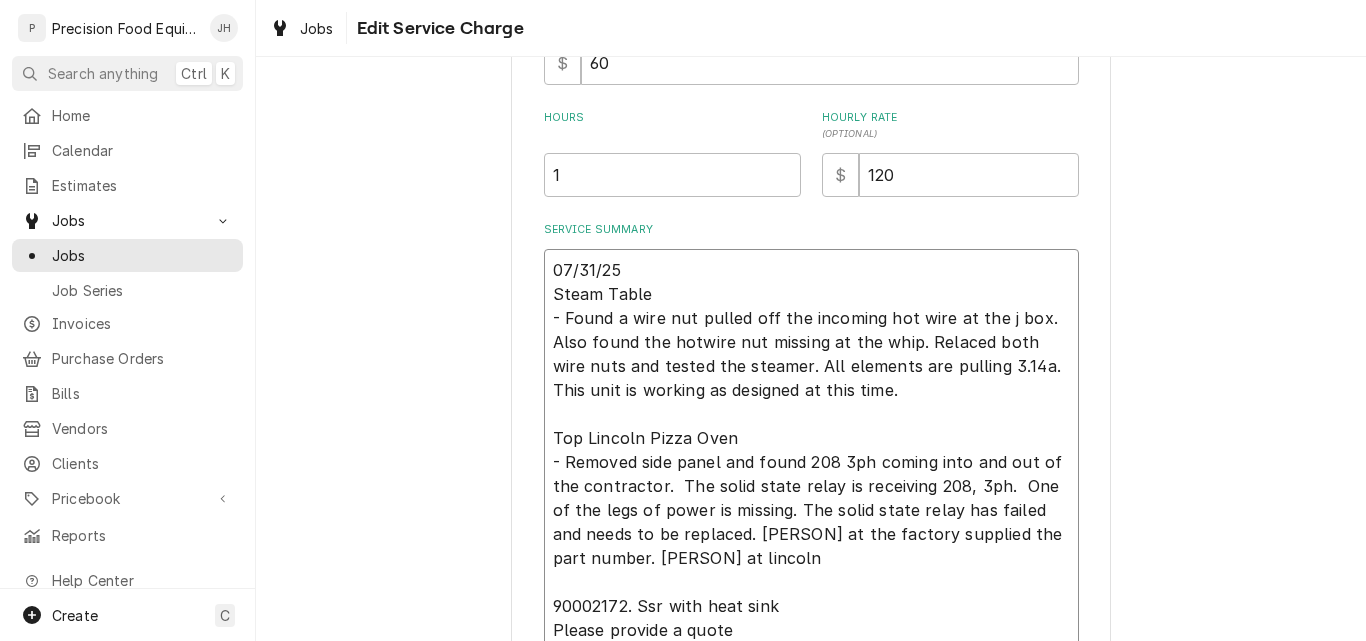 type on "x" 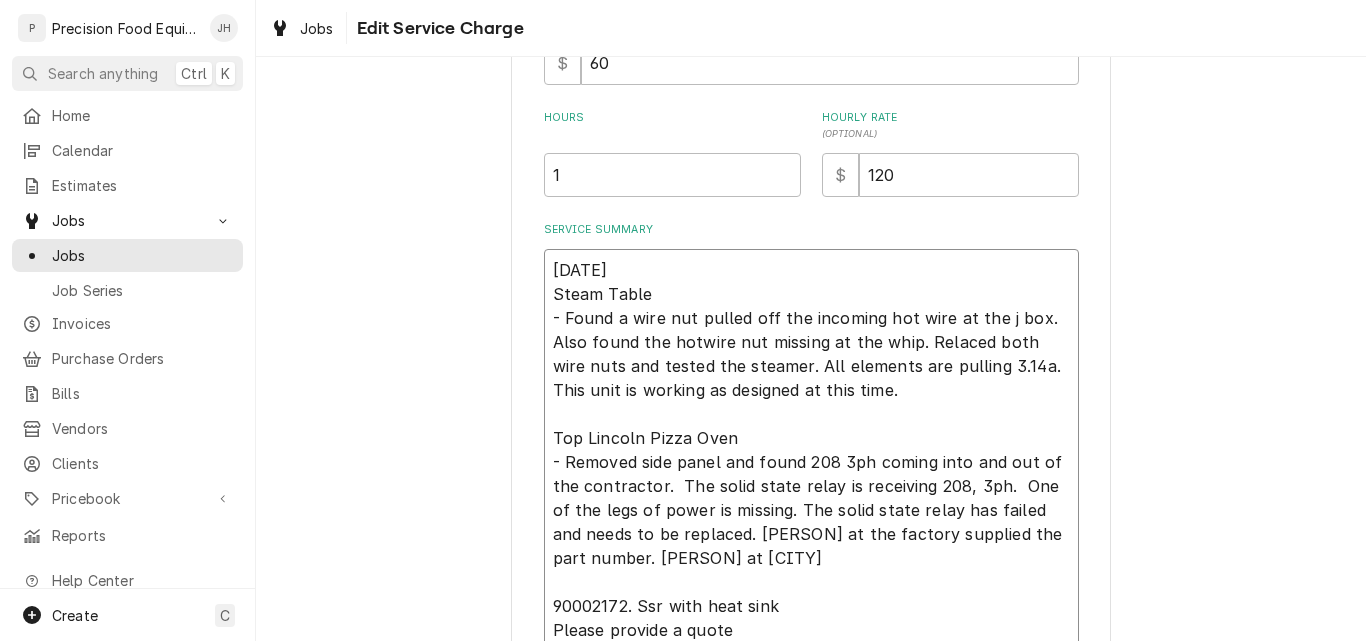type on "x" 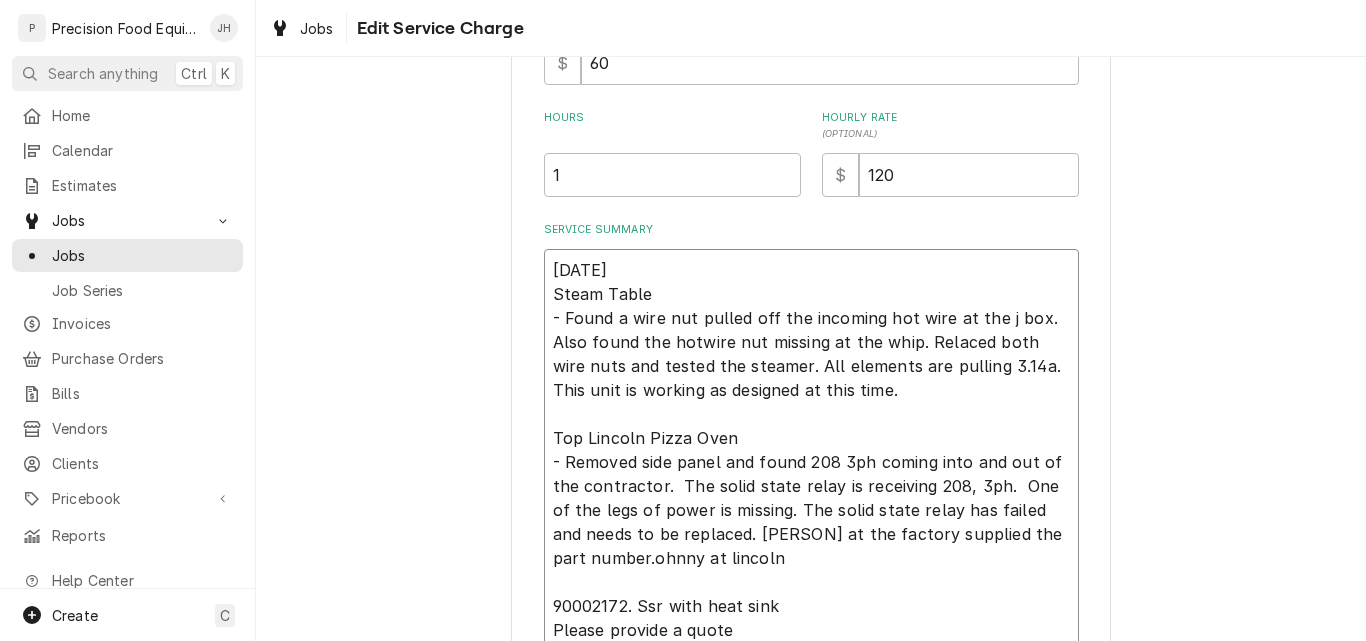 type on "x" 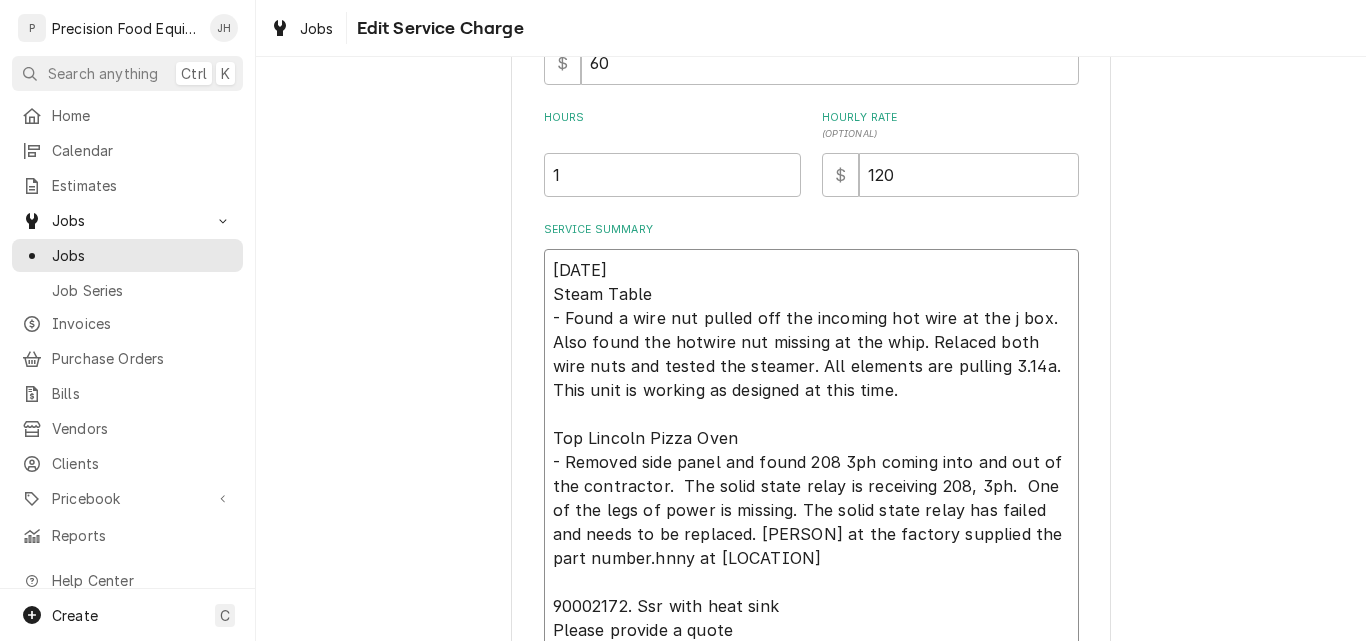 type on "x" 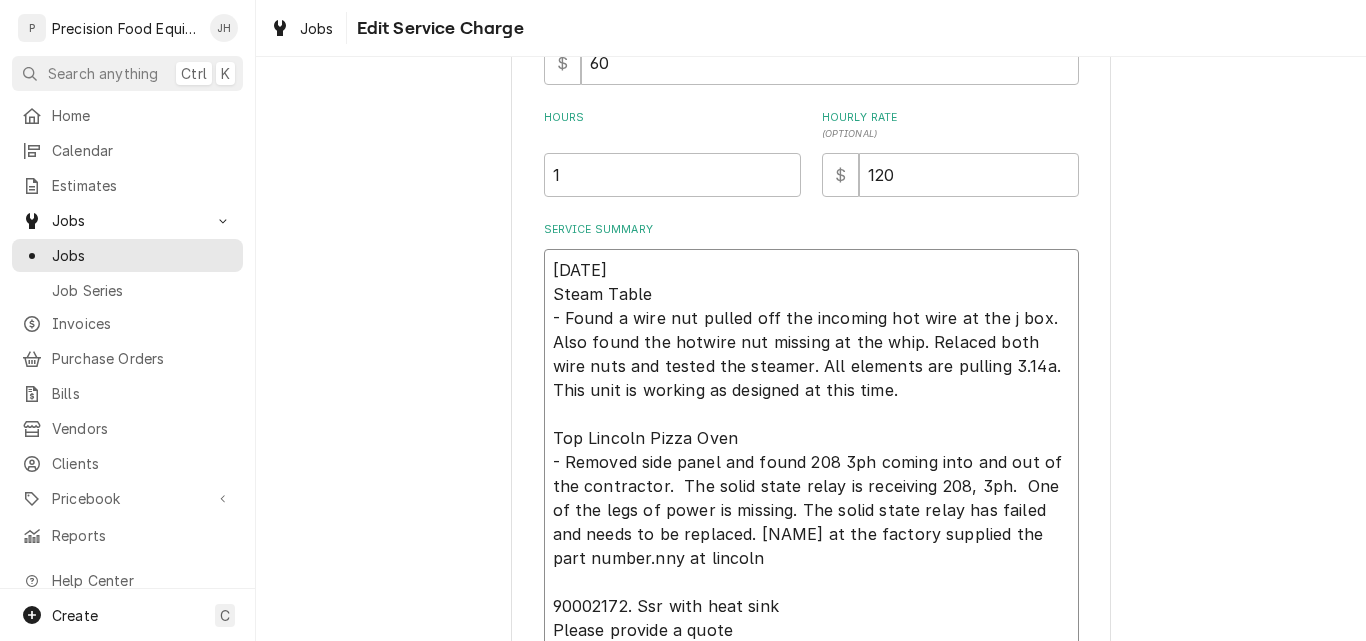 type on "x" 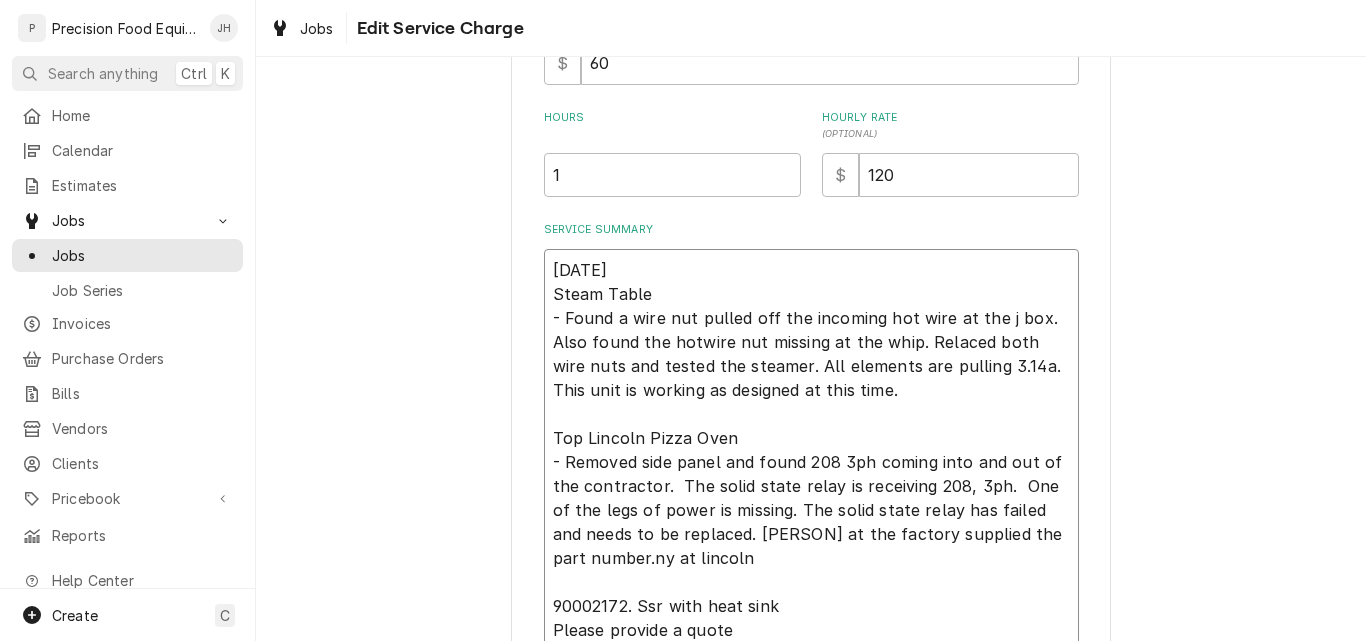 type 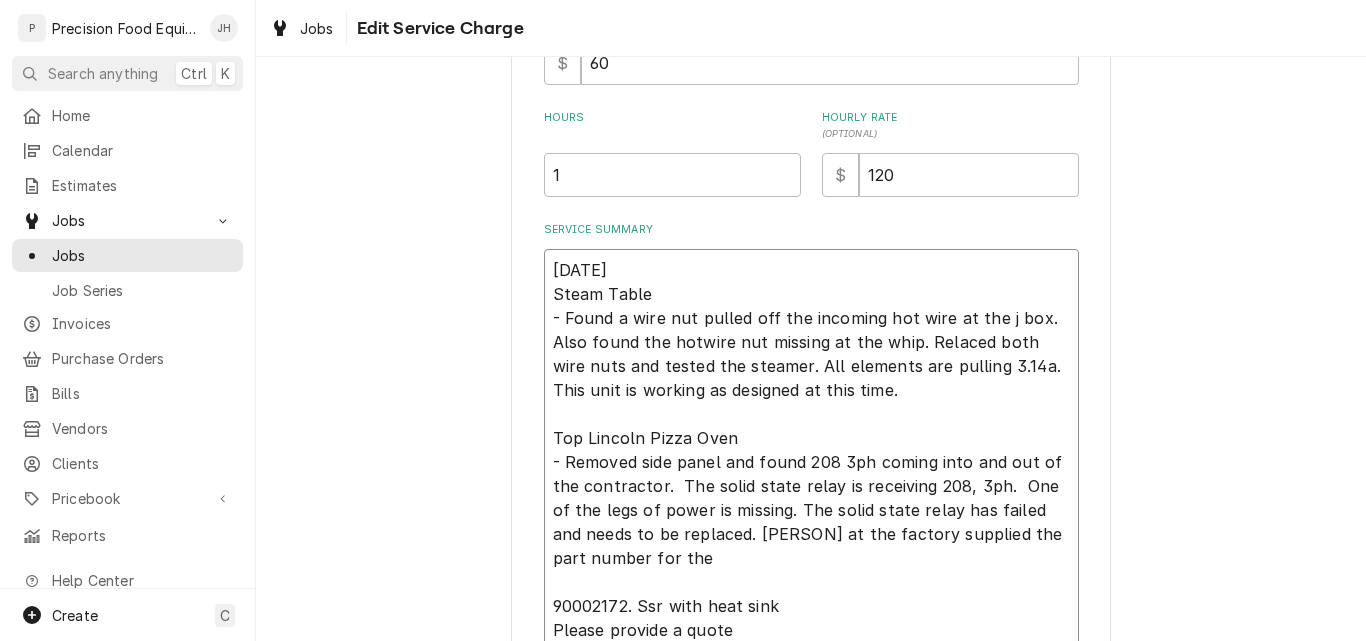 paste on "Relay Replacement Kit, Solid State, 75A" 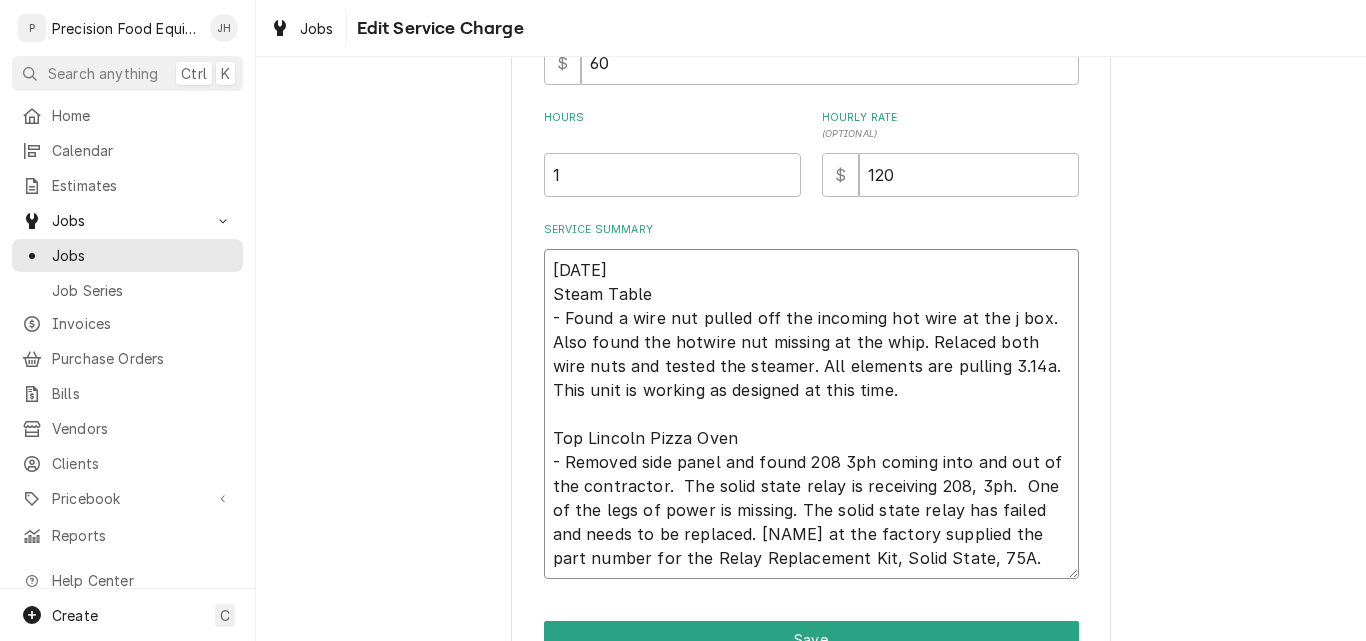 click on "07/31/25
Steam Table
- Found a wire nut pulled off the incoming hot wire at the j box.  Also found the hotwire nut missing at the whip. Relaced both wire nuts and tested the steamer. All elements are pulling 3.14a. This unit is working as designed at this time.
Top Lincoln Pizza Oven
- Removed side panel and found 208 3ph coming into and out of the contractor.  The solid state relay is receiving 208, 3ph.  One of the legs of power is missing. The solid state relay has failed and needs to be replaced. Johnny at the factory supplied the part number for the Relay Replacement Kit, Solid State, 75A." at bounding box center [811, 414] 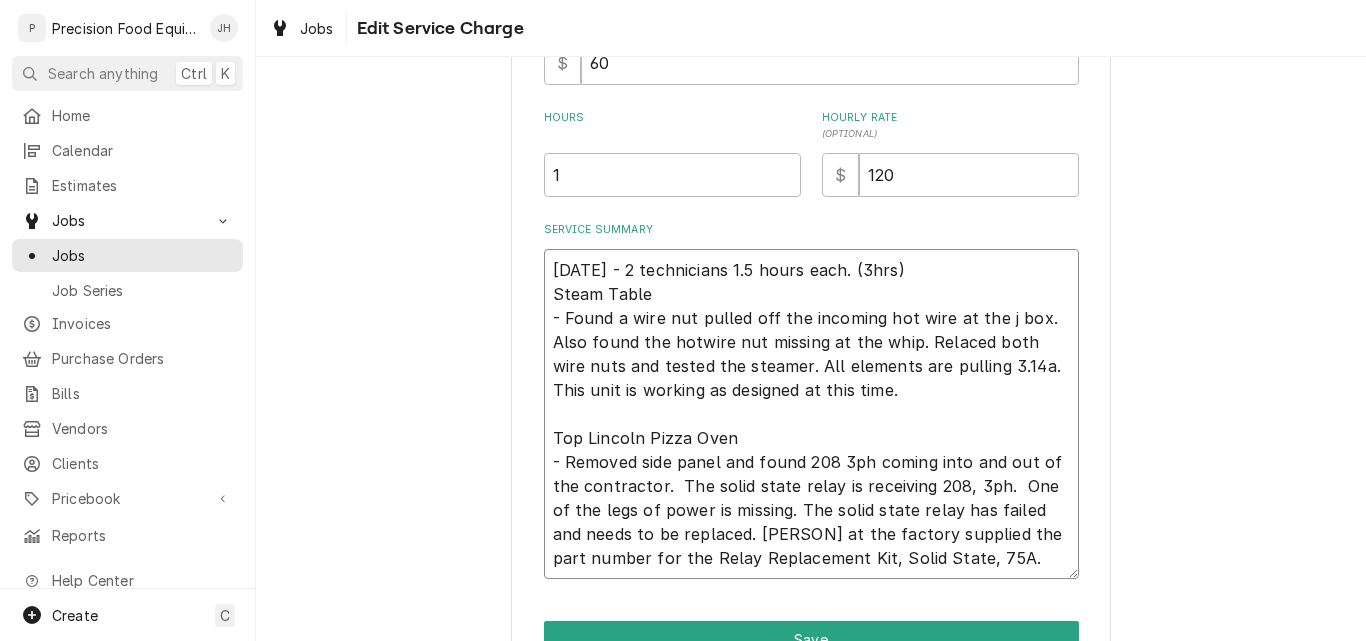 click on "07/31/25 - 2 technicians 1.5 hours each. (3hrs)
Steam Table
- Found a wire nut pulled off the incoming hot wire at the j box.  Also found the hotwire nut missing at the whip. Relaced both wire nuts and tested the steamer. All elements are pulling 3.14a. This unit is working as designed at this time.
Top Lincoln Pizza Oven
- Removed side panel and found 208 3ph coming into and out of the contractor.  The solid state relay is receiving 208, 3ph.  One of the legs of power is missing. The solid state relay has failed and needs to be replaced. Johnny at the factory supplied the part number for the Relay Replacement Kit, Solid State, 75A." at bounding box center (811, 414) 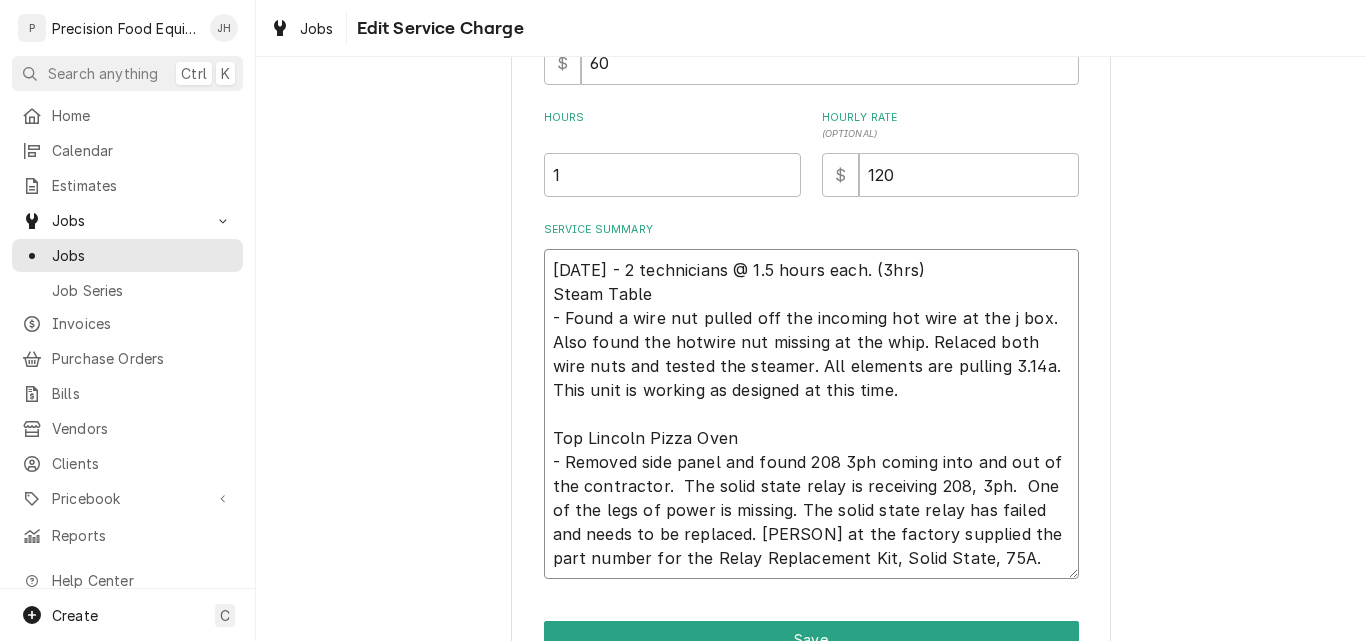 scroll, scrollTop: 650, scrollLeft: 0, axis: vertical 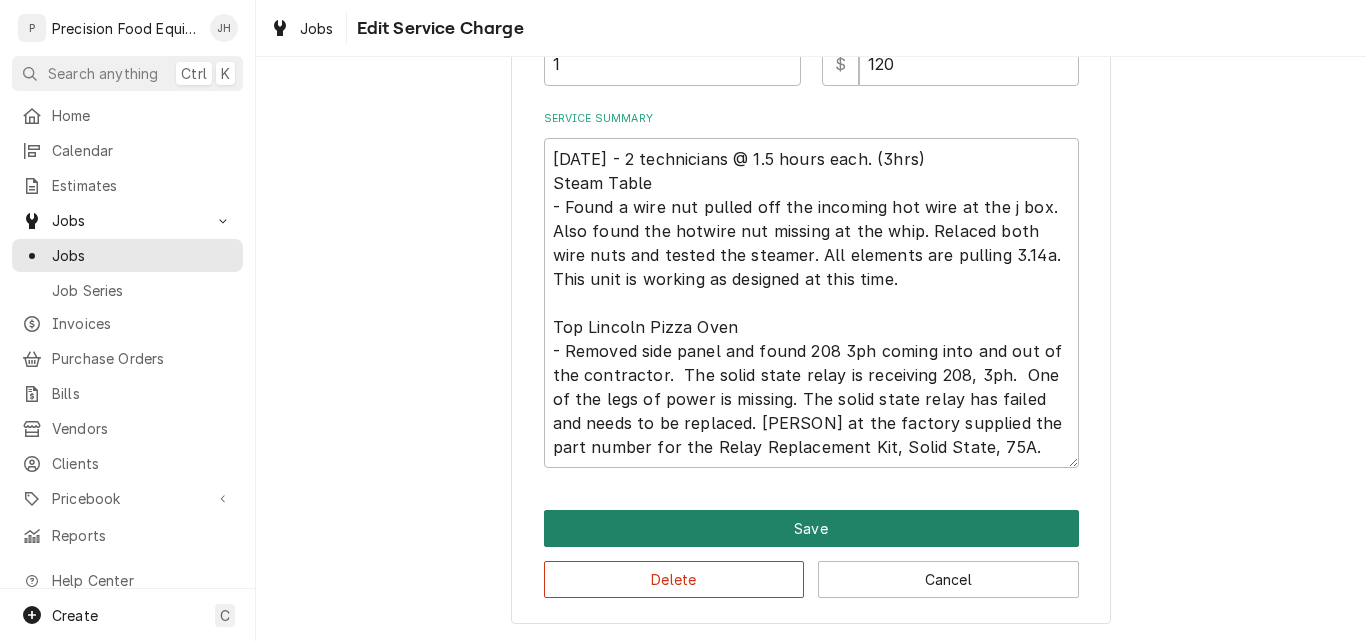 click on "Save" at bounding box center [811, 528] 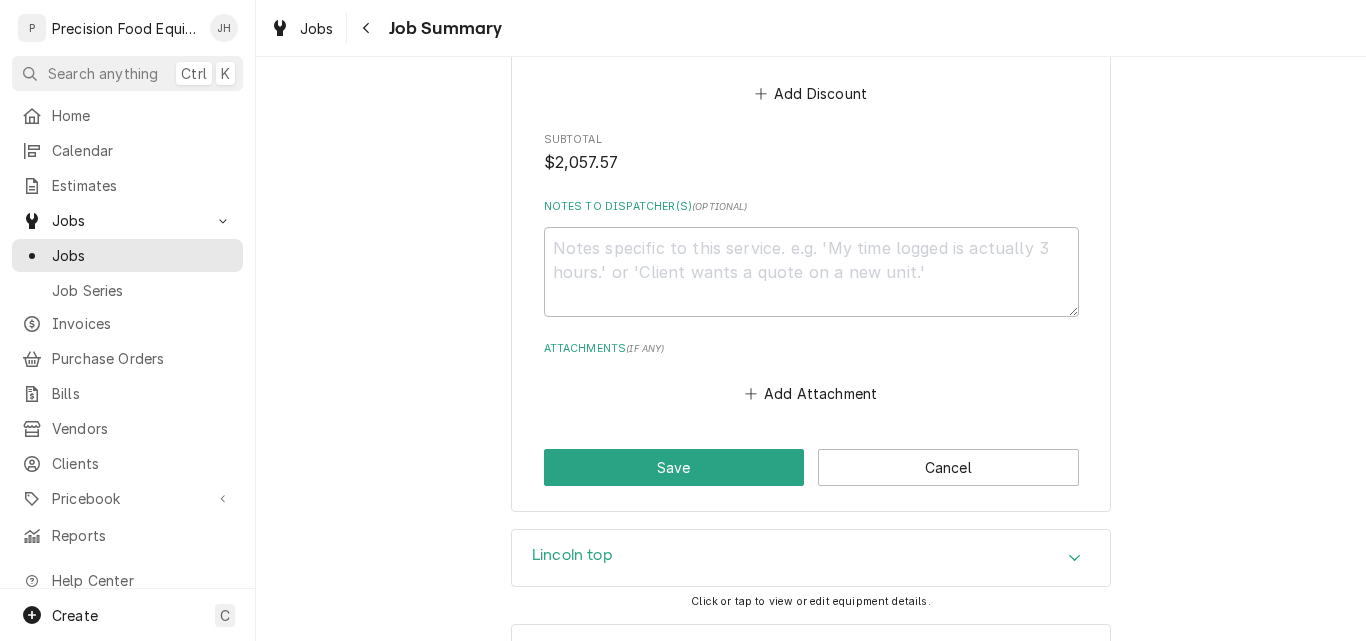 scroll, scrollTop: 2200, scrollLeft: 0, axis: vertical 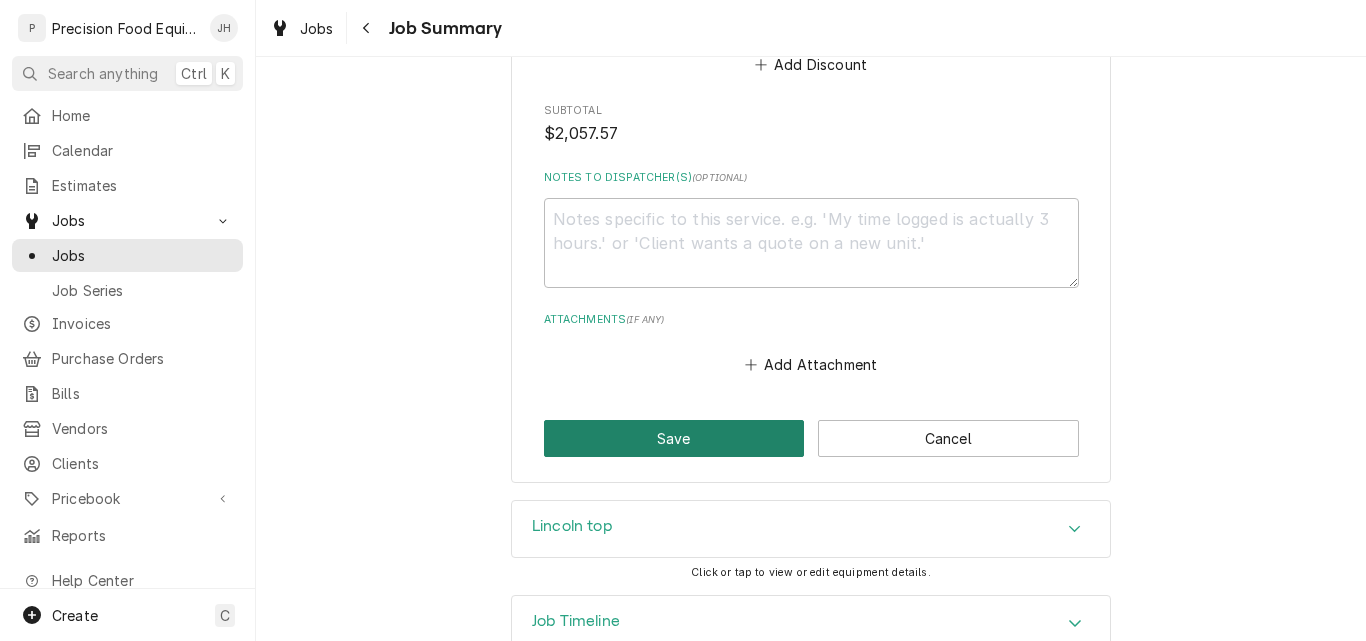 click on "Save" at bounding box center (674, 438) 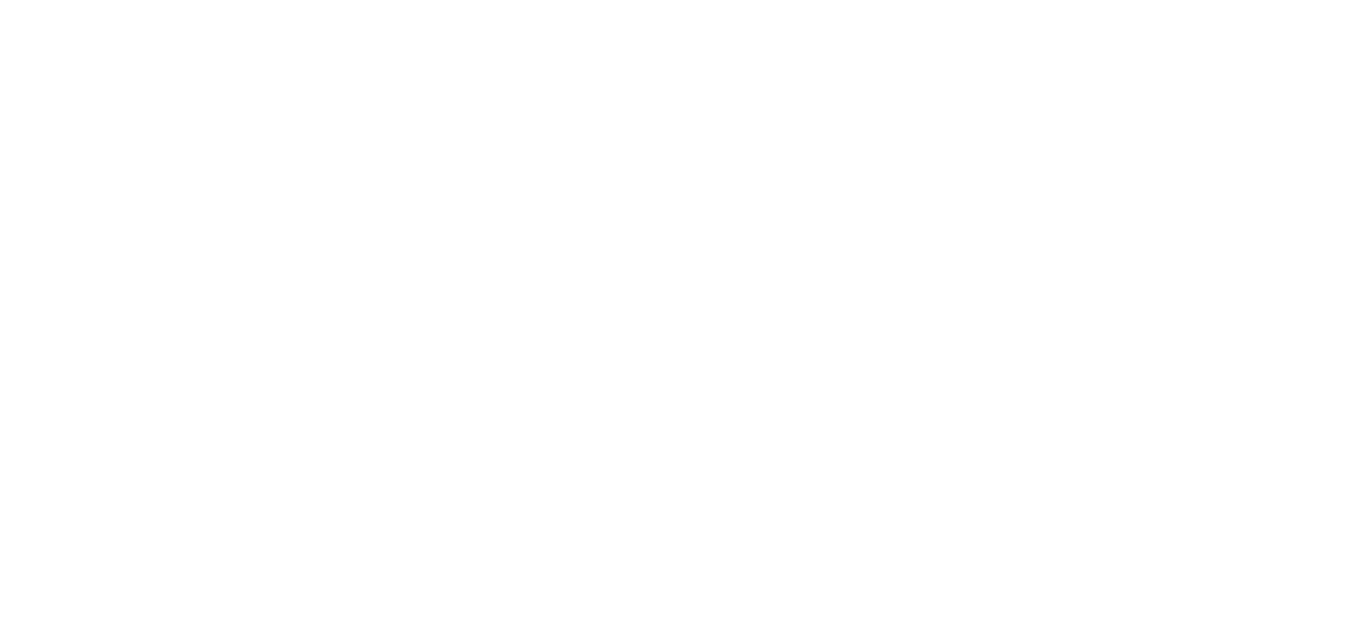 scroll, scrollTop: 0, scrollLeft: 0, axis: both 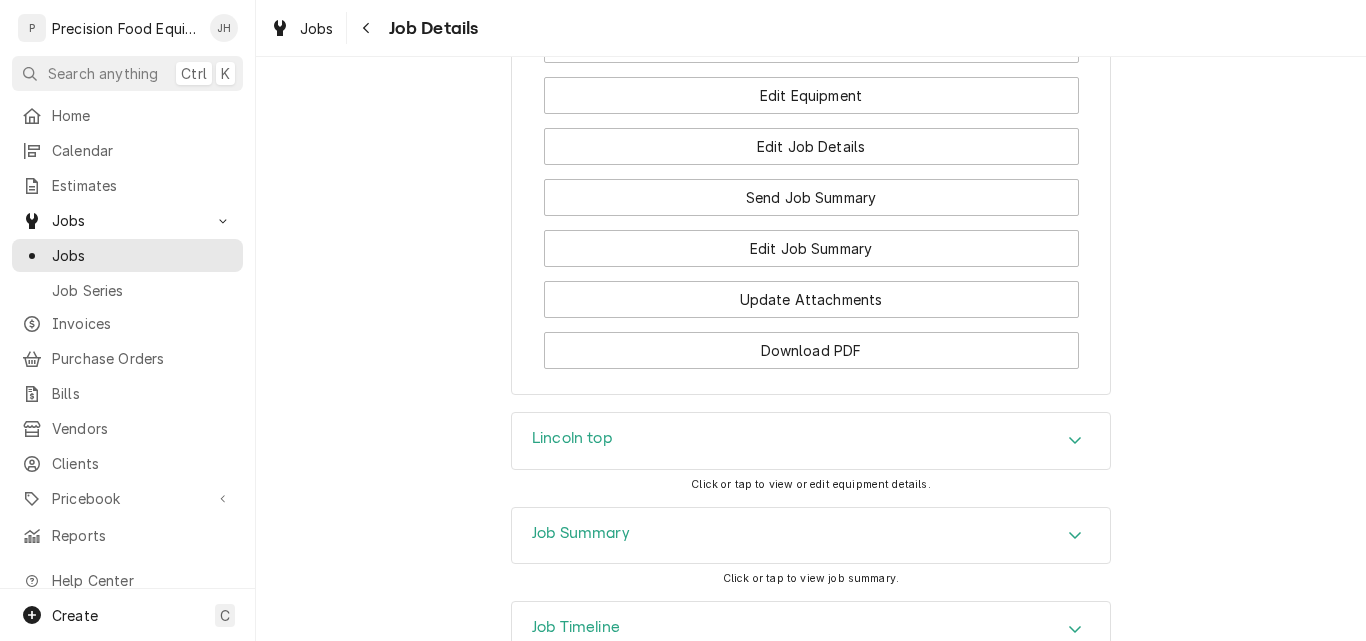 click on "Reschedule Job" at bounding box center [811, -7] 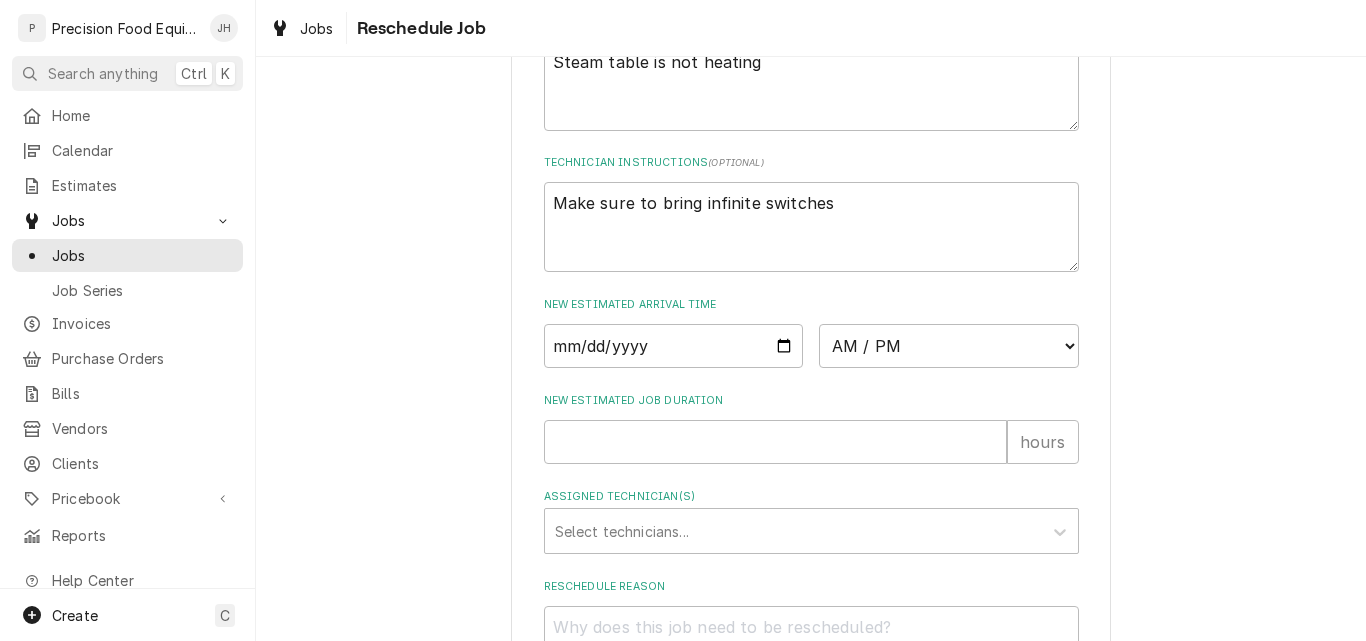 scroll, scrollTop: 700, scrollLeft: 0, axis: vertical 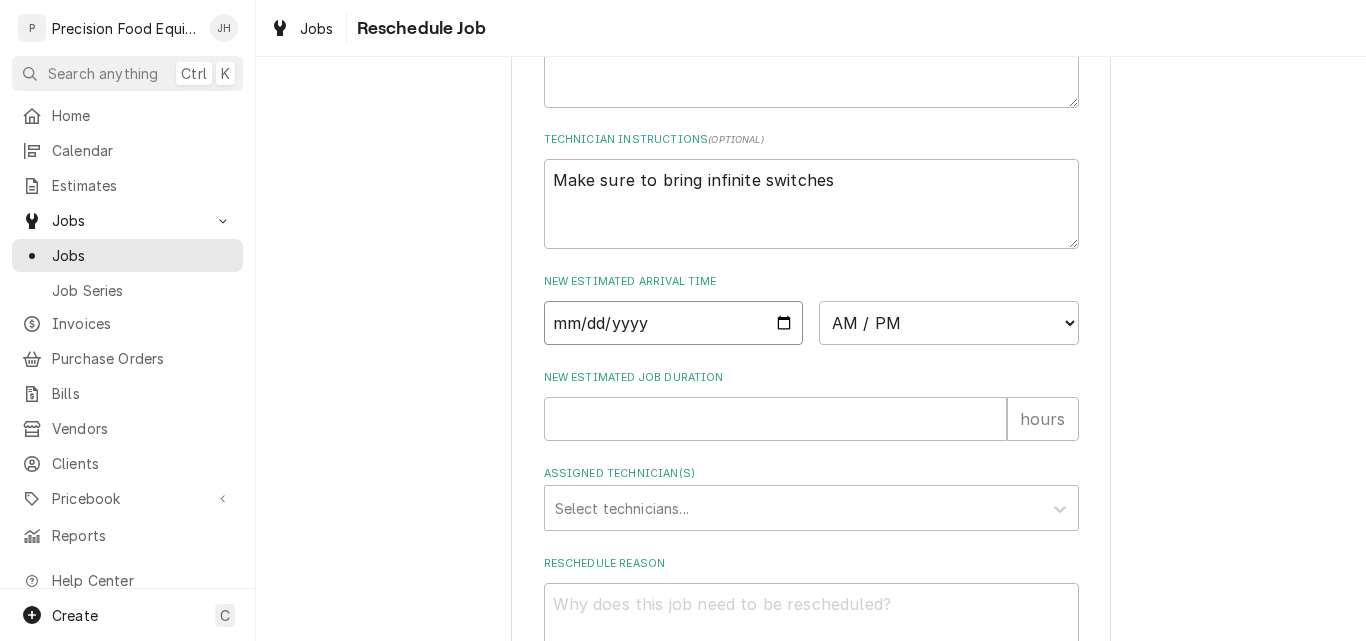 click at bounding box center [674, 323] 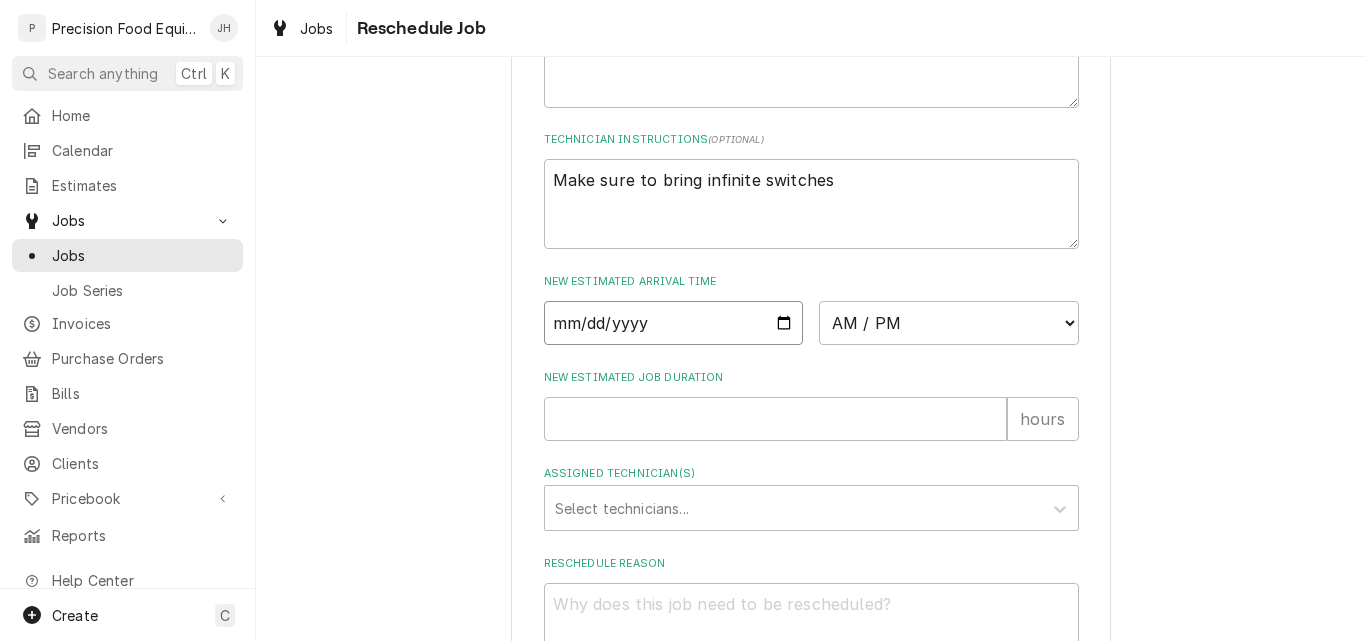 type on "2025-08-07" 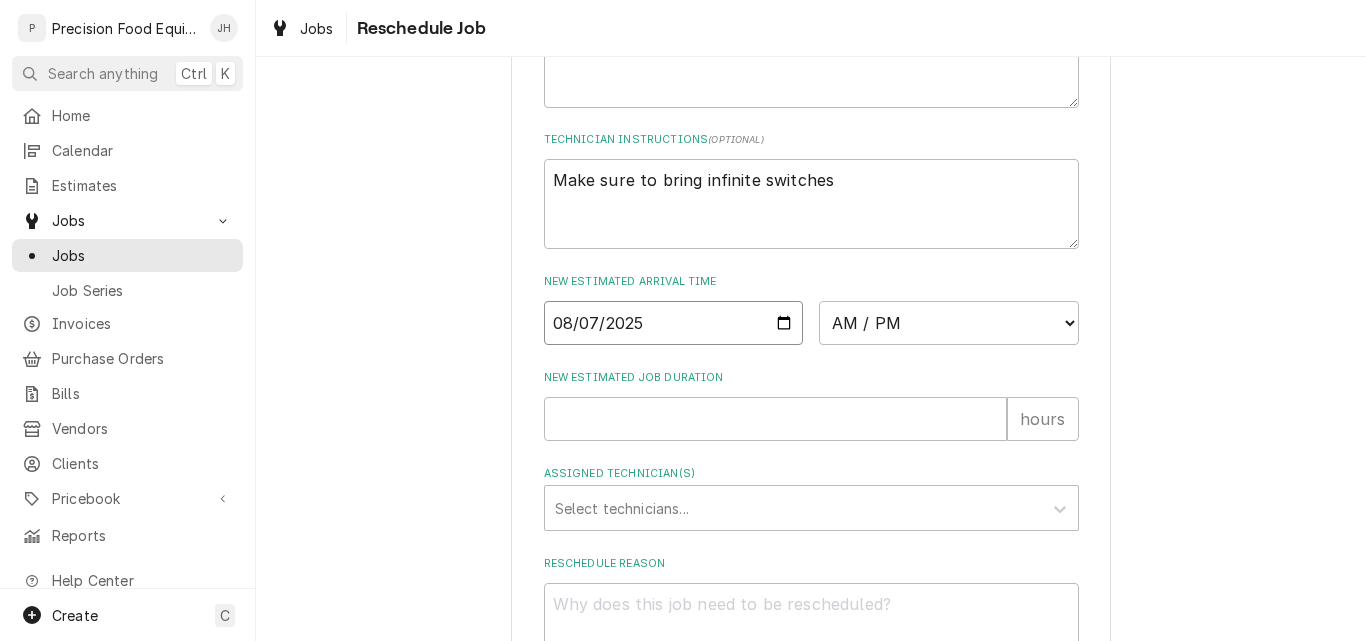 type on "x" 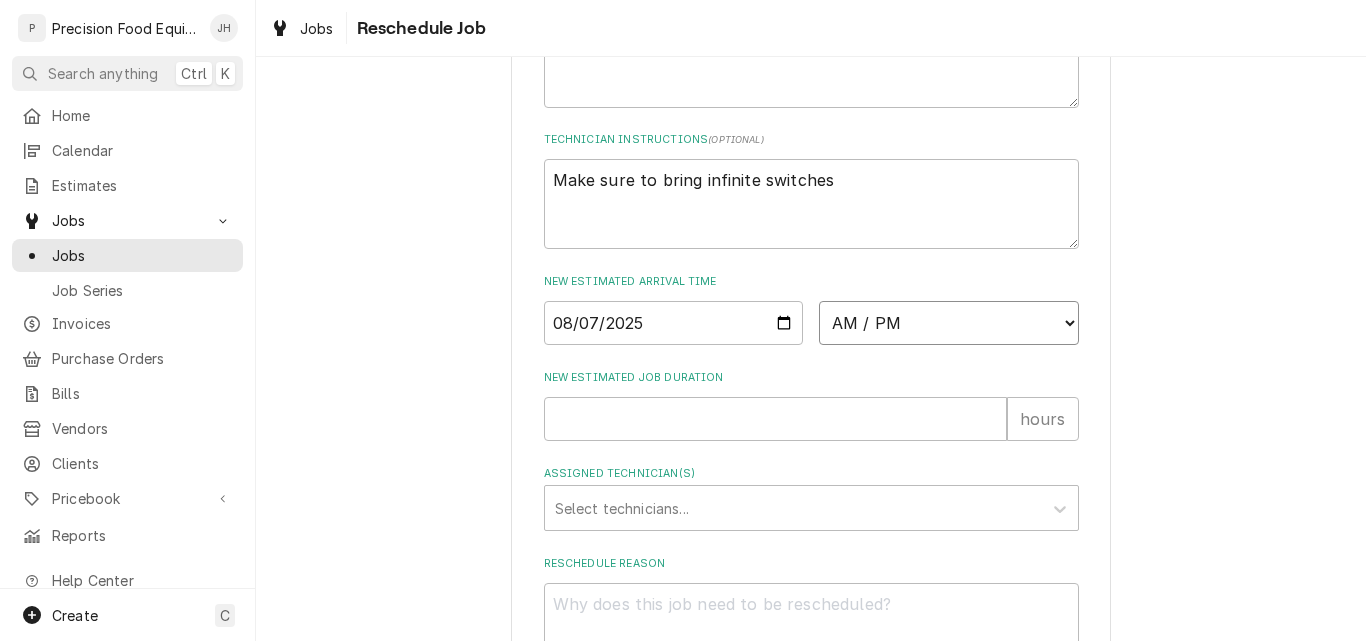 click on "AM / PM 6:00 AM 6:15 AM 6:30 AM 6:45 AM 7:00 AM 7:15 AM 7:30 AM 7:45 AM 8:00 AM 8:15 AM 8:30 AM 8:45 AM 9:00 AM 9:15 AM 9:30 AM 9:45 AM 10:00 AM 10:15 AM 10:30 AM 10:45 AM 11:00 AM 11:15 AM 11:30 AM 11:45 AM 12:00 PM 12:15 PM 12:30 PM 12:45 PM 1:00 PM 1:15 PM 1:30 PM 1:45 PM 2:00 PM 2:15 PM 2:30 PM 2:45 PM 3:00 PM 3:15 PM 3:30 PM 3:45 PM 4:00 PM 4:15 PM 4:30 PM 4:45 PM 5:00 PM 5:15 PM 5:30 PM 5:45 PM 6:00 PM 6:15 PM 6:30 PM 6:45 PM 7:00 PM 7:15 PM 7:30 PM 7:45 PM 8:00 PM 8:15 PM 8:30 PM 8:45 PM 9:00 PM 9:15 PM 9:30 PM 9:45 PM 10:00 PM 10:15 PM 10:30 PM 10:45 PM 11:00 PM 11:15 PM 11:30 PM 11:45 PM 12:00 AM 12:15 AM 12:30 AM 12:45 AM 1:00 AM 1:15 AM 1:30 AM 1:45 AM 2:00 AM 2:15 AM 2:30 AM 2:45 AM 3:00 AM 3:15 AM 3:30 AM 3:45 AM 4:00 AM 4:15 AM 4:30 AM 4:45 AM 5:00 AM 5:15 AM 5:30 AM 5:45 AM" at bounding box center (949, 323) 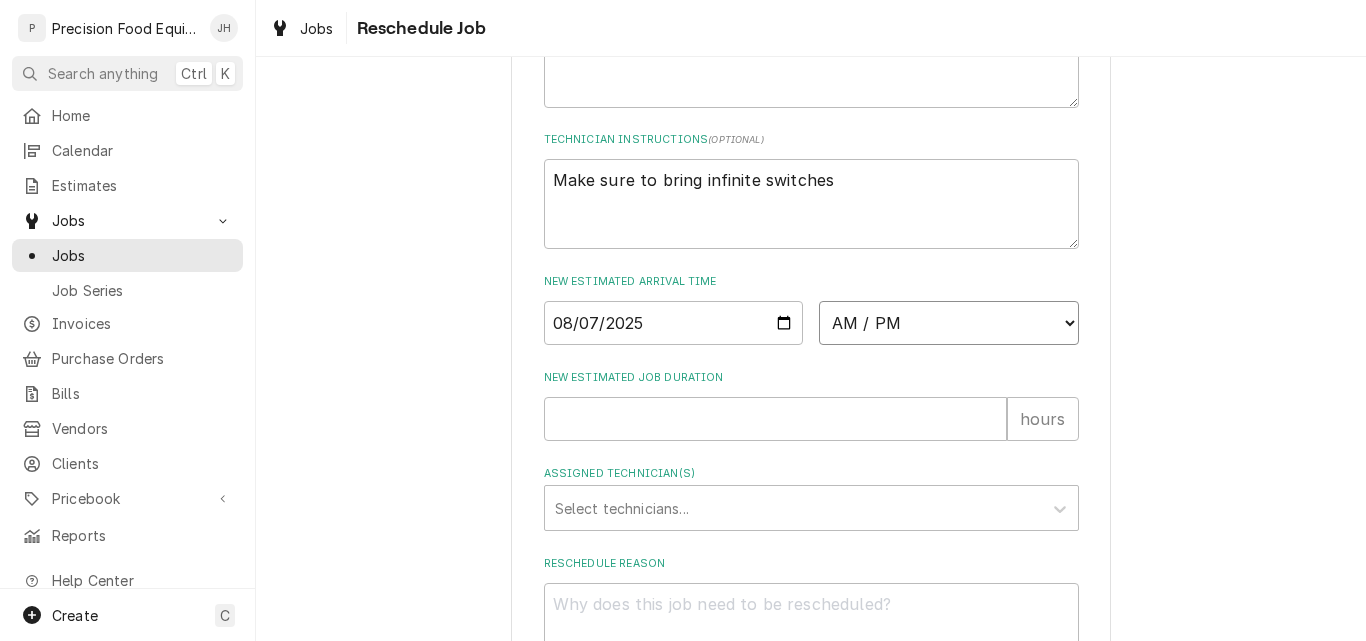 select on "09:00:00" 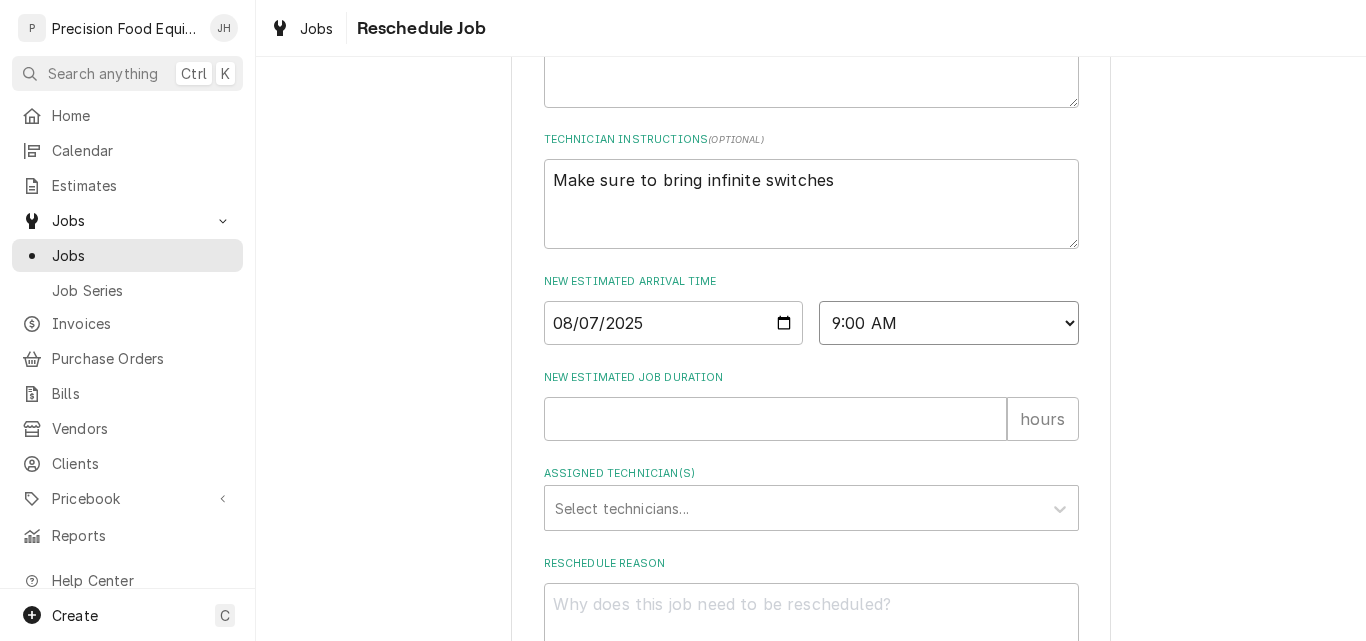 click on "AM / PM 6:00 AM 6:15 AM 6:30 AM 6:45 AM 7:00 AM 7:15 AM 7:30 AM 7:45 AM 8:00 AM 8:15 AM 8:30 AM 8:45 AM 9:00 AM 9:15 AM 9:30 AM 9:45 AM 10:00 AM 10:15 AM 10:30 AM 10:45 AM 11:00 AM 11:15 AM 11:30 AM 11:45 AM 12:00 PM 12:15 PM 12:30 PM 12:45 PM 1:00 PM 1:15 PM 1:30 PM 1:45 PM 2:00 PM 2:15 PM 2:30 PM 2:45 PM 3:00 PM 3:15 PM 3:30 PM 3:45 PM 4:00 PM 4:15 PM 4:30 PM 4:45 PM 5:00 PM 5:15 PM 5:30 PM 5:45 PM 6:00 PM 6:15 PM 6:30 PM 6:45 PM 7:00 PM 7:15 PM 7:30 PM 7:45 PM 8:00 PM 8:15 PM 8:30 PM 8:45 PM 9:00 PM 9:15 PM 9:30 PM 9:45 PM 10:00 PM 10:15 PM 10:30 PM 10:45 PM 11:00 PM 11:15 PM 11:30 PM 11:45 PM 12:00 AM 12:15 AM 12:30 AM 12:45 AM 1:00 AM 1:15 AM 1:30 AM 1:45 AM 2:00 AM 2:15 AM 2:30 AM 2:45 AM 3:00 AM 3:15 AM 3:30 AM 3:45 AM 4:00 AM 4:15 AM 4:30 AM 4:45 AM 5:00 AM 5:15 AM 5:30 AM 5:45 AM" at bounding box center (949, 323) 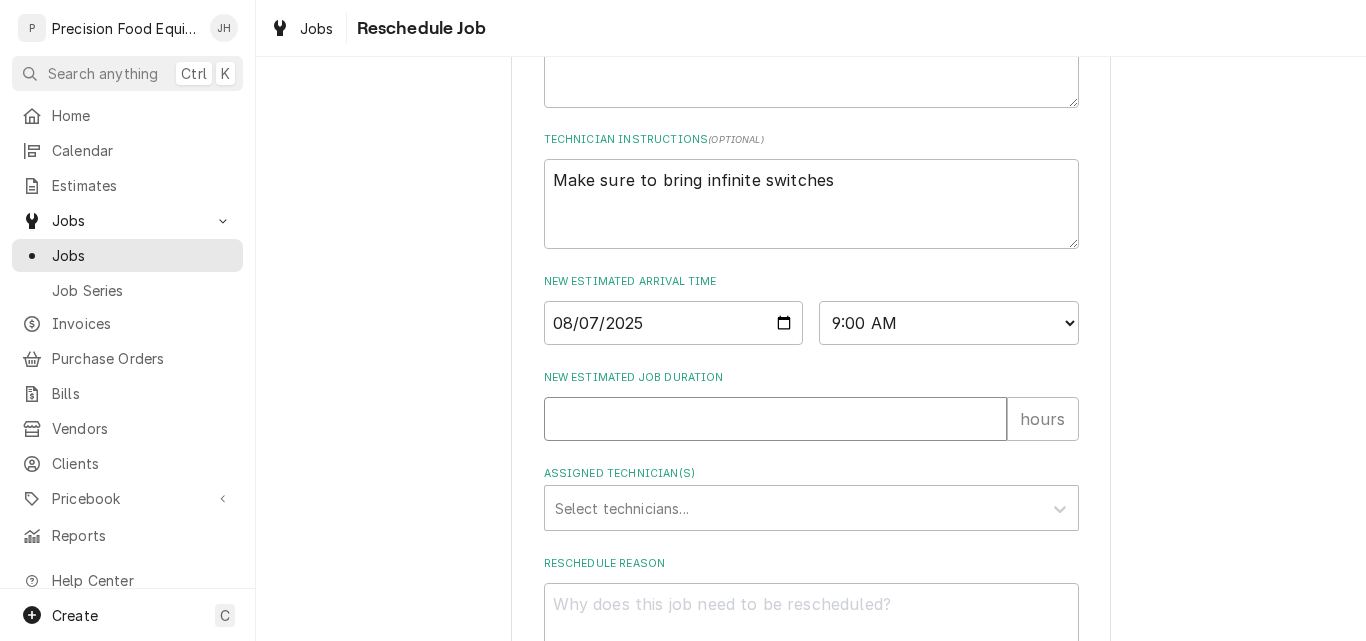 click on "New Estimated Job Duration" at bounding box center (775, 419) 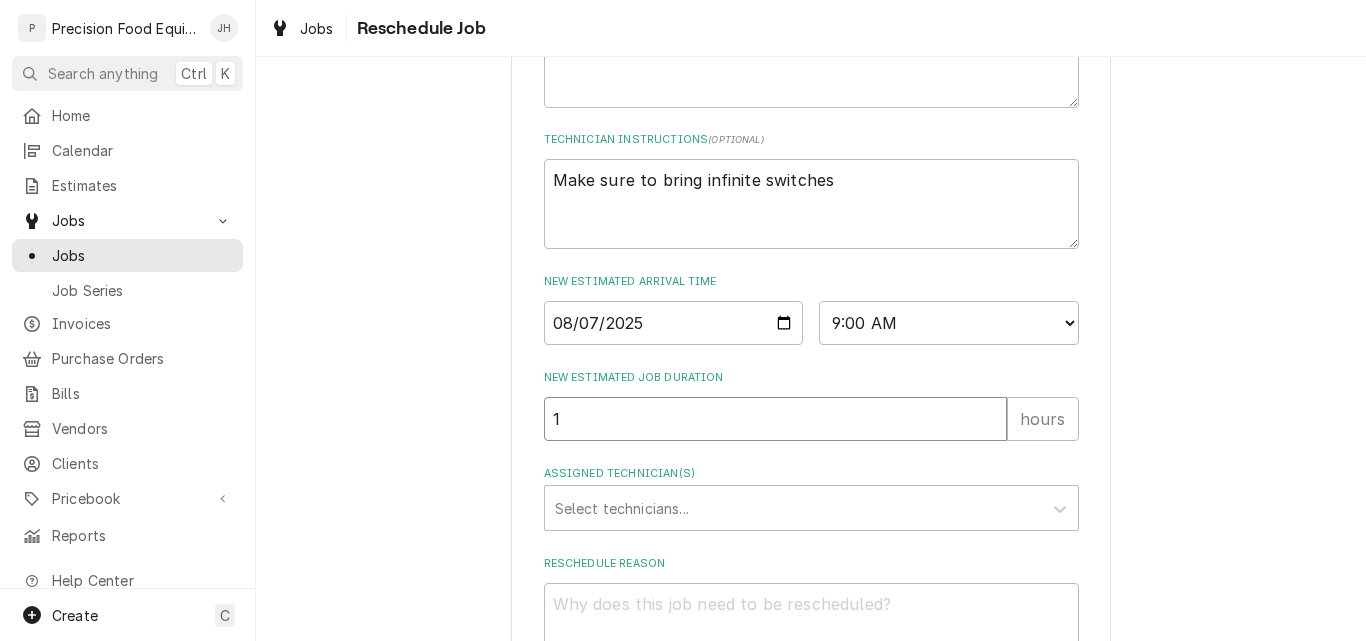 type on "1" 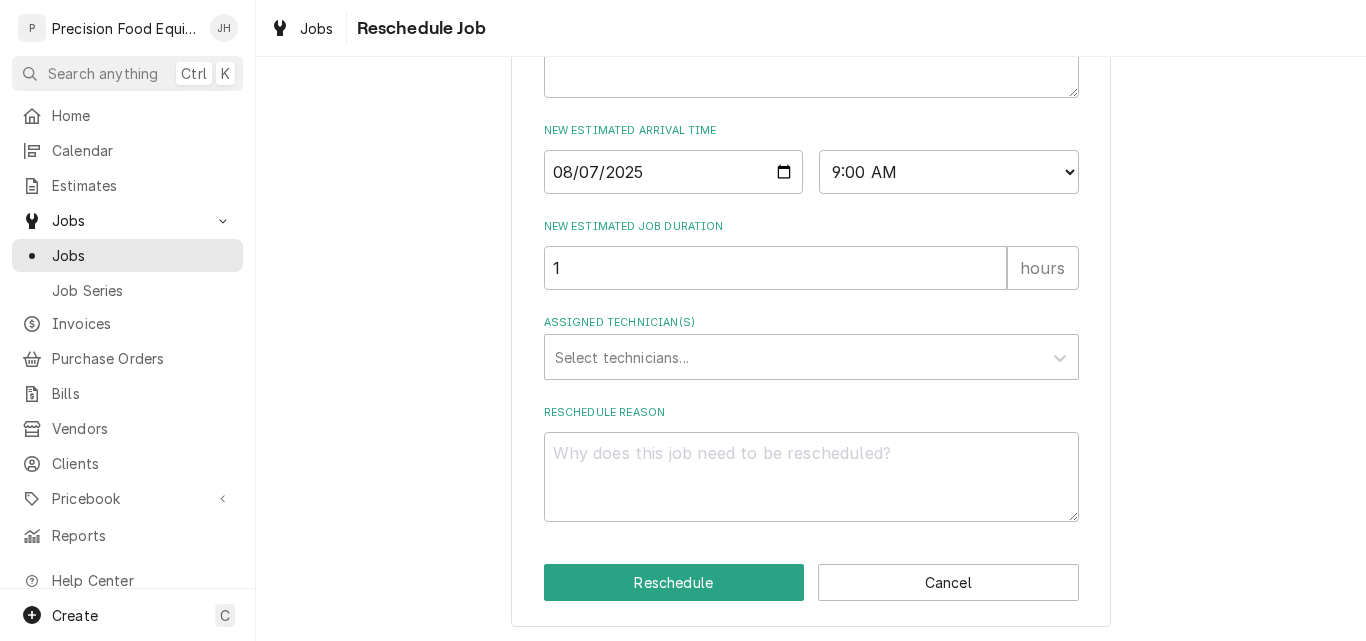scroll, scrollTop: 854, scrollLeft: 0, axis: vertical 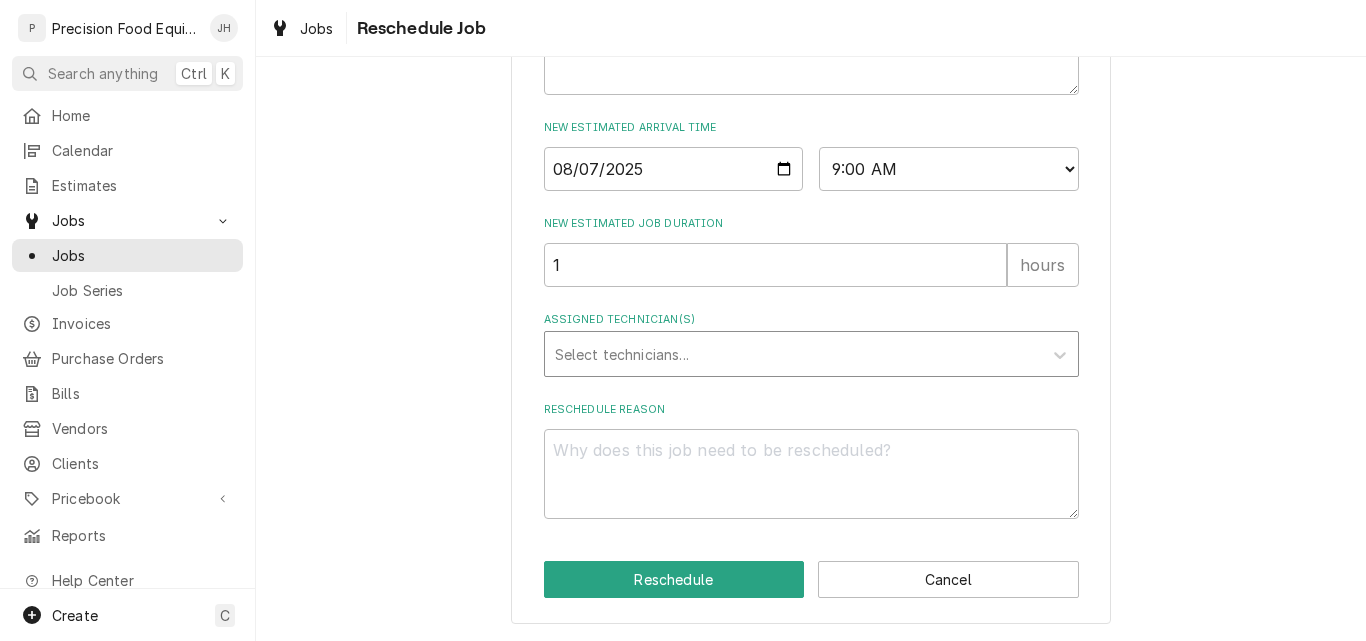 click at bounding box center [793, 354] 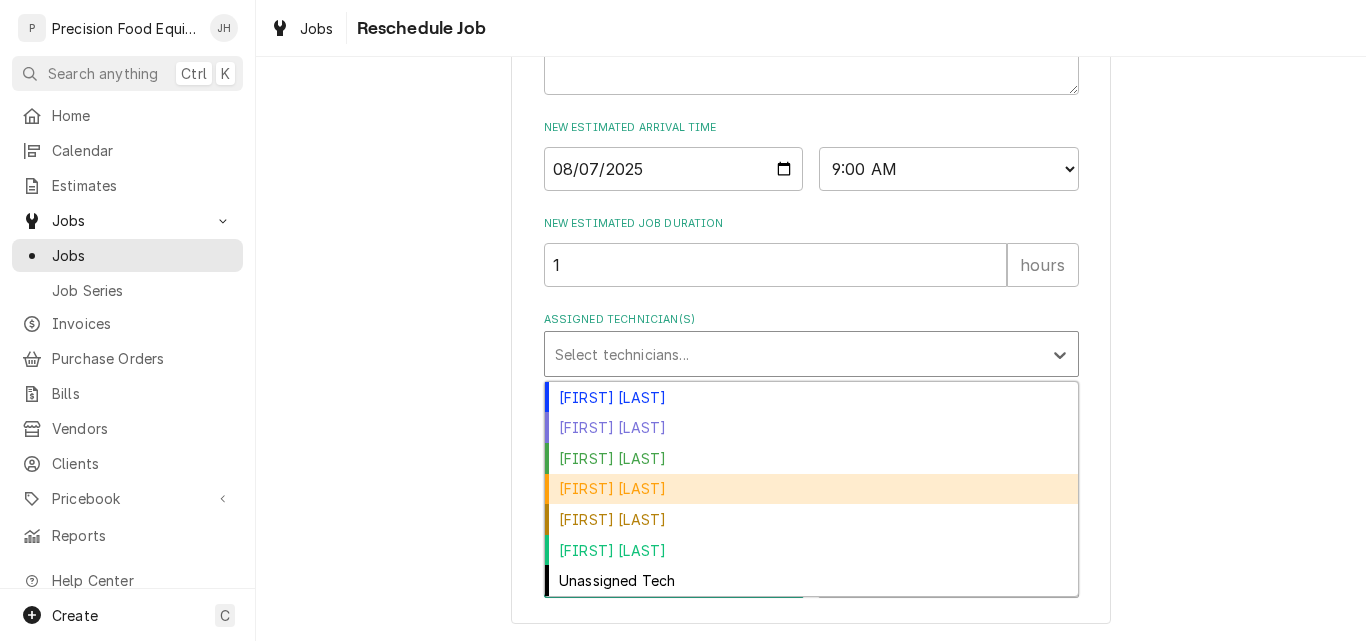 click on "Mike Caster" at bounding box center (811, 489) 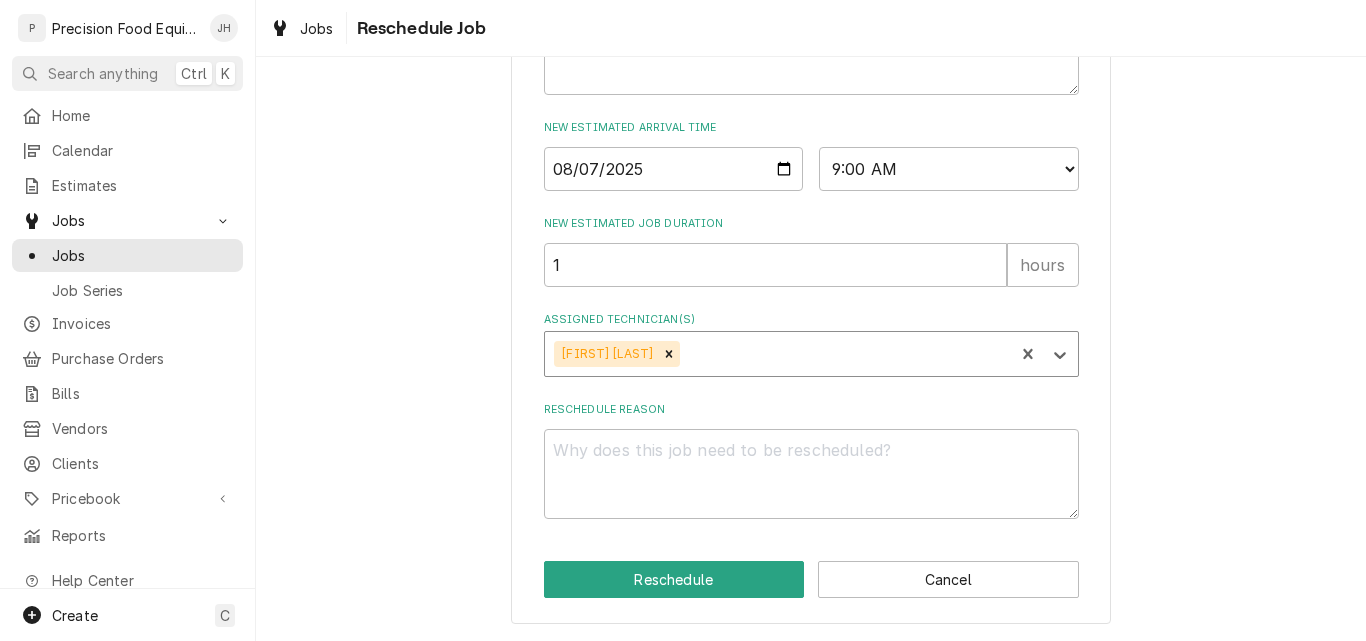 click at bounding box center [843, 354] 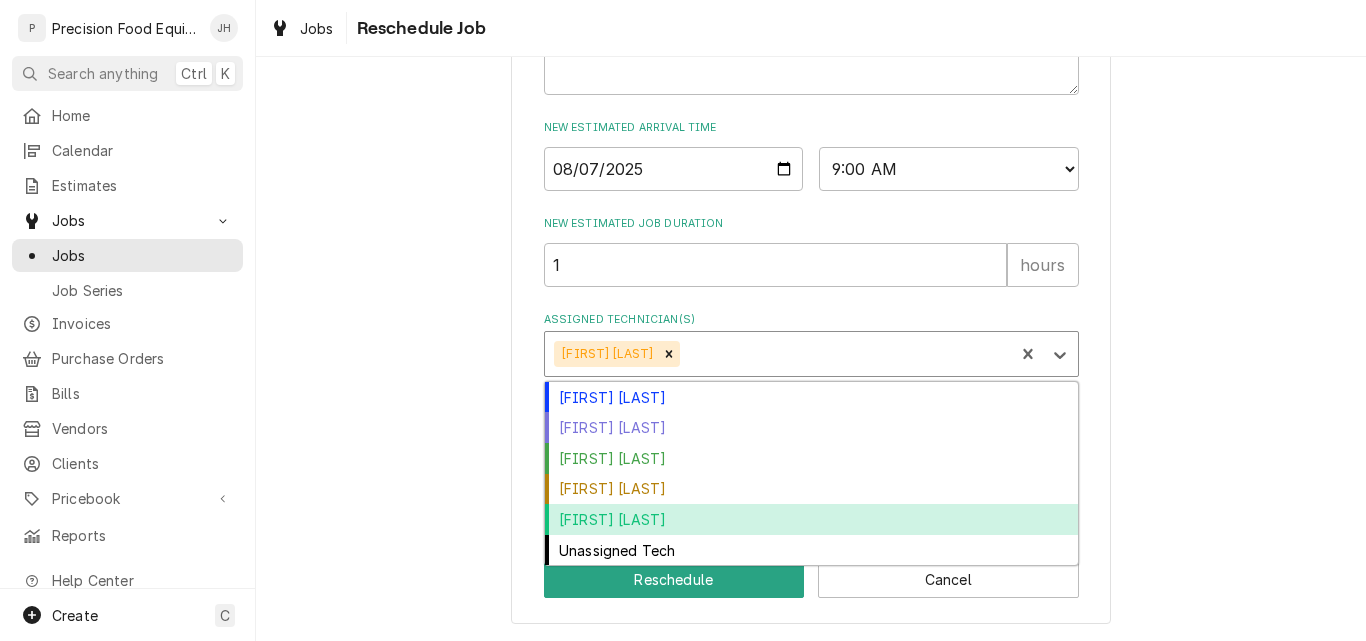 click on "Phil Fry" at bounding box center [811, 519] 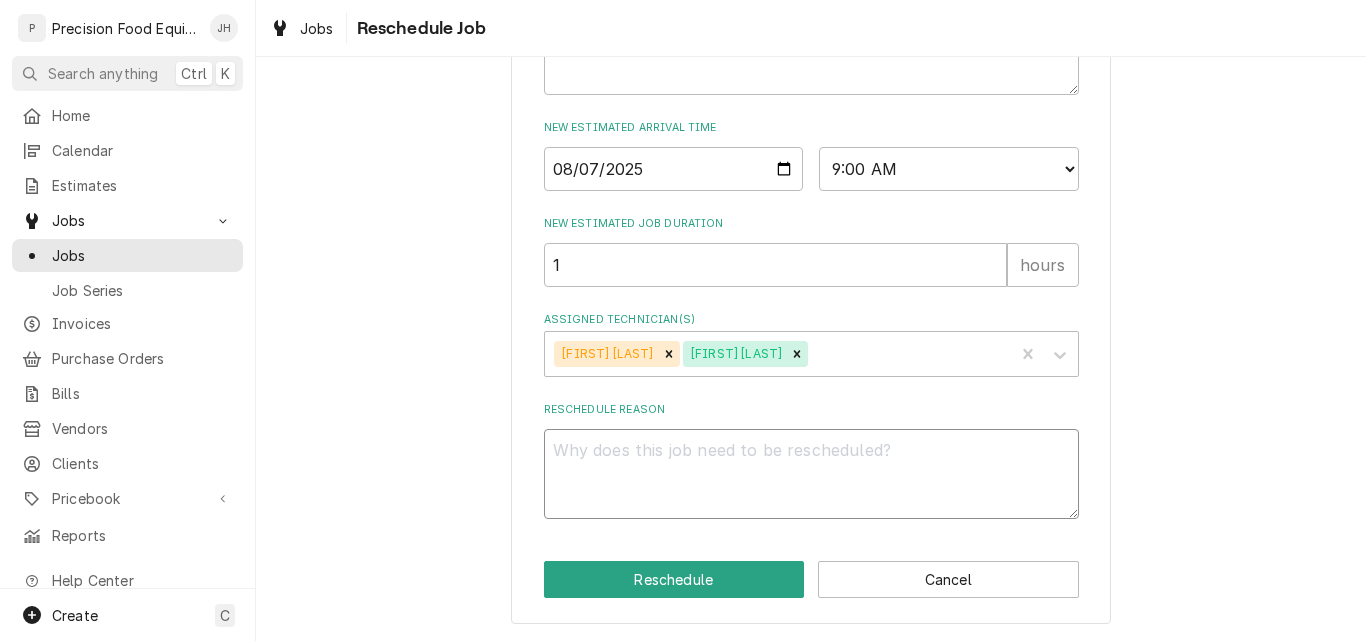 click on "Reschedule Reason" at bounding box center (811, 474) 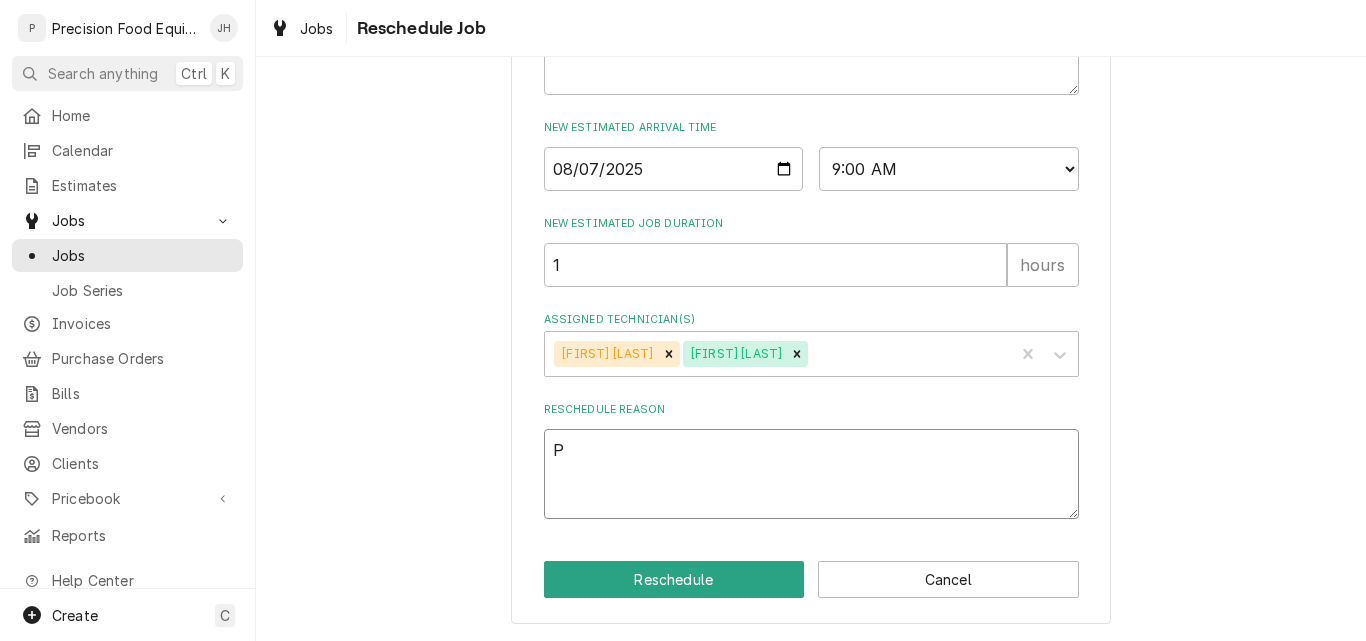 type on "x" 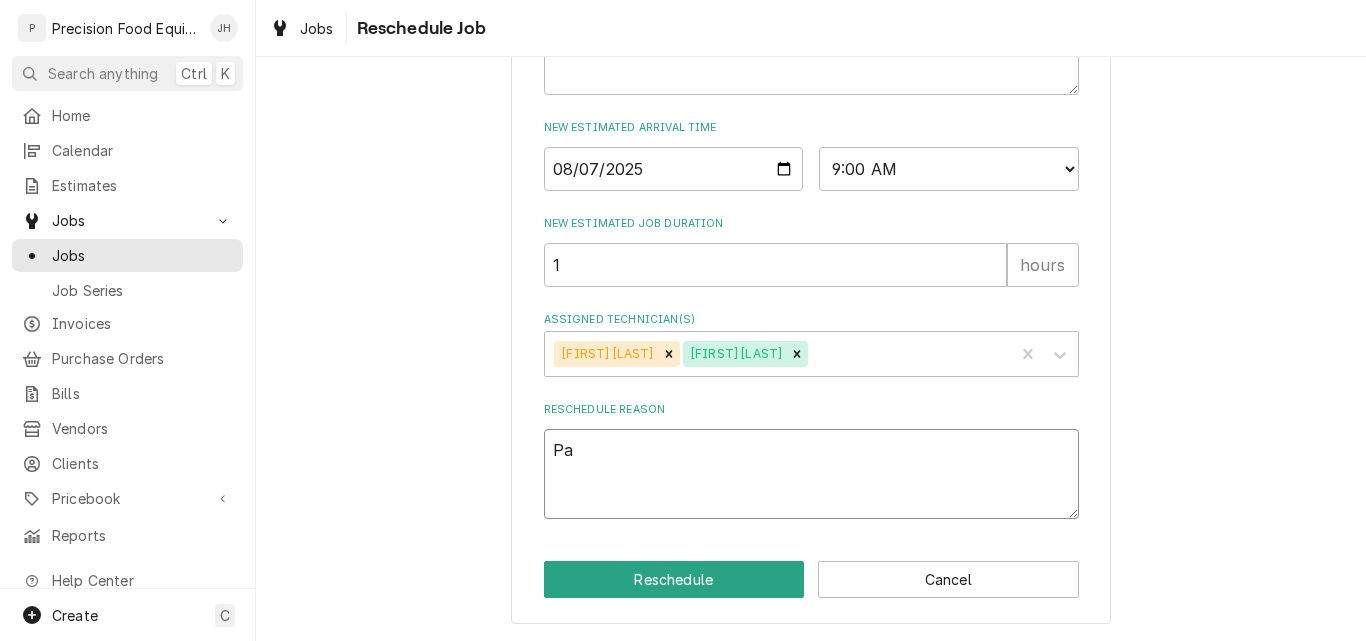 type on "x" 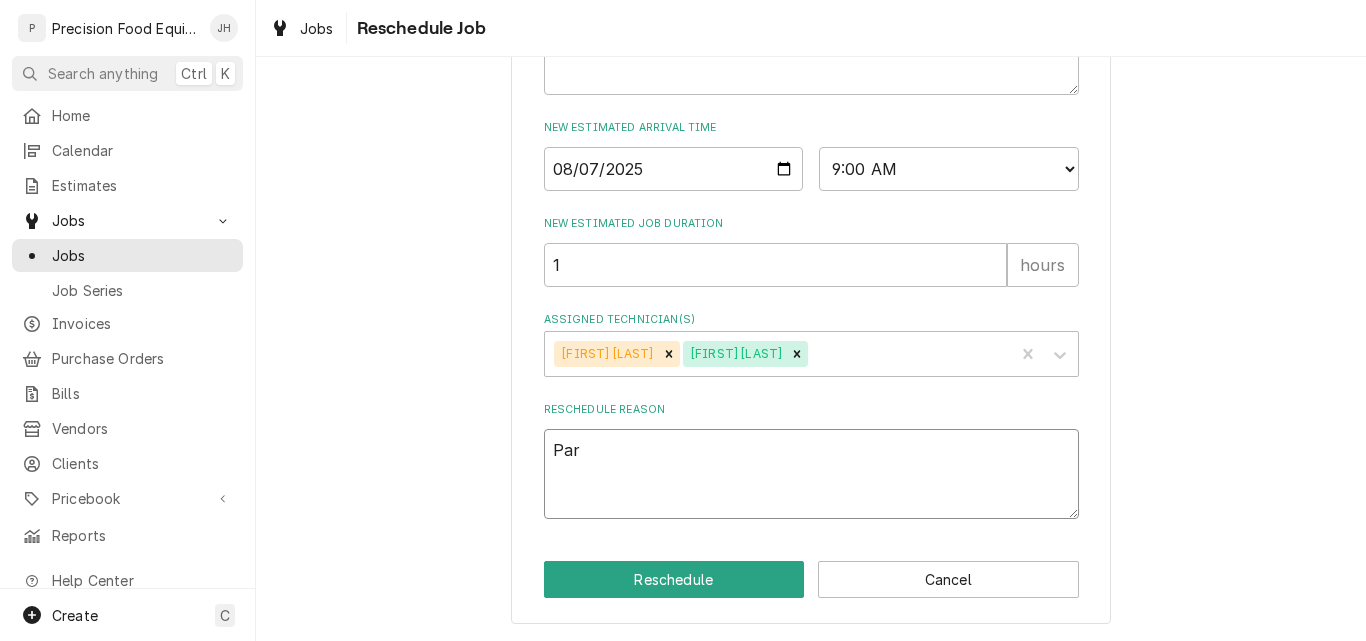 type on "x" 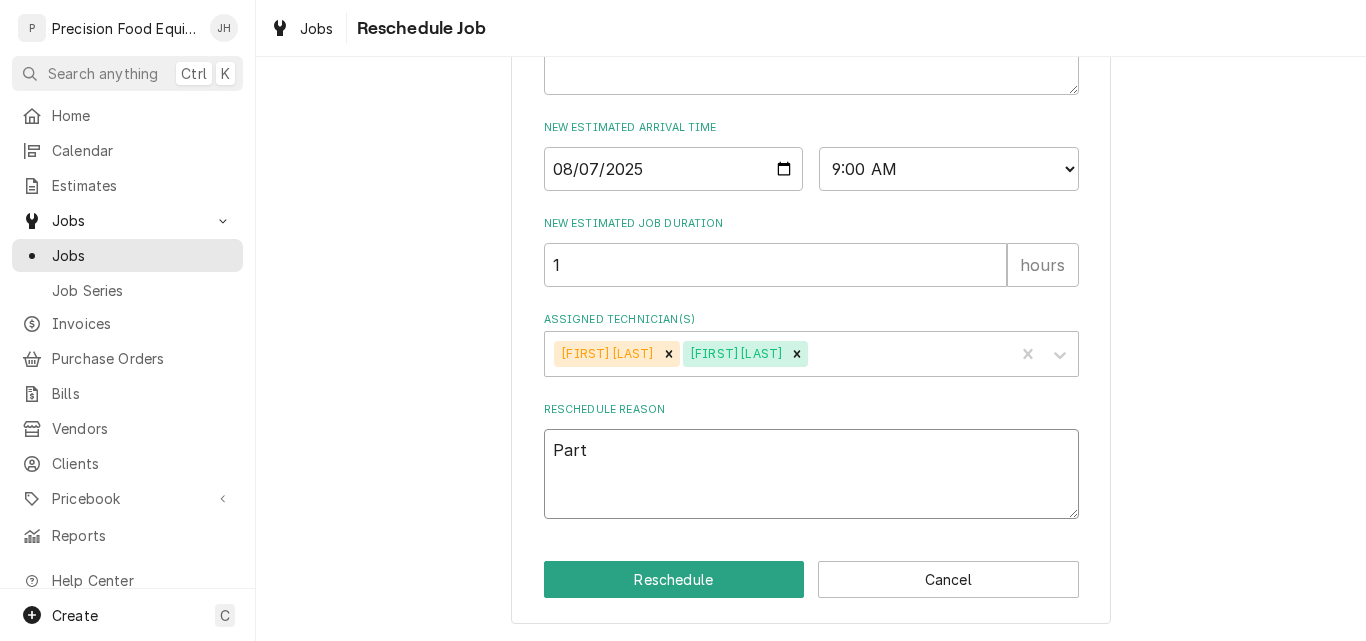 type on "x" 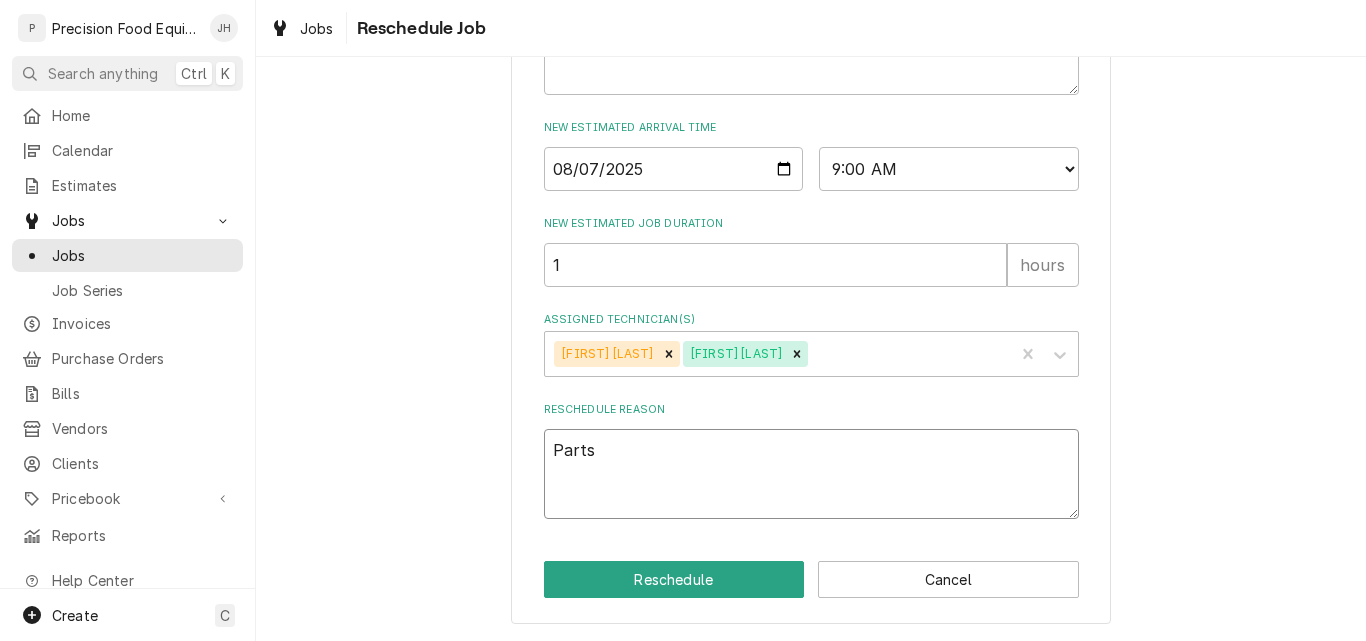 type on "x" 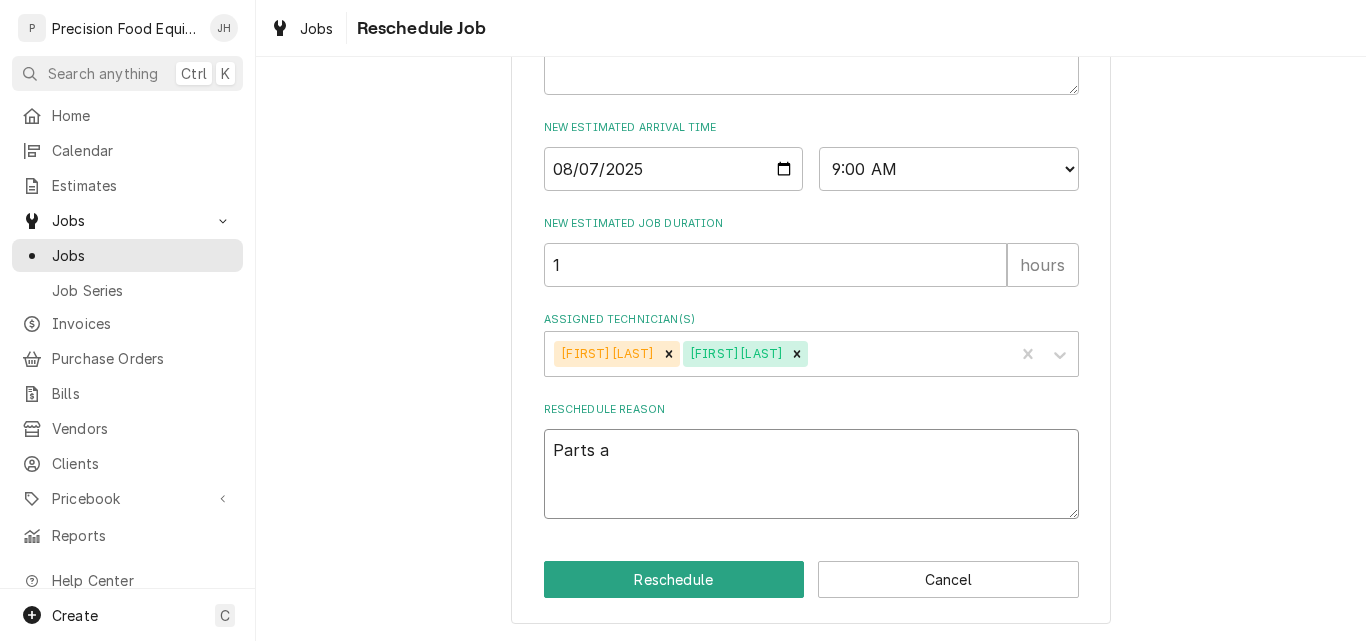 type on "x" 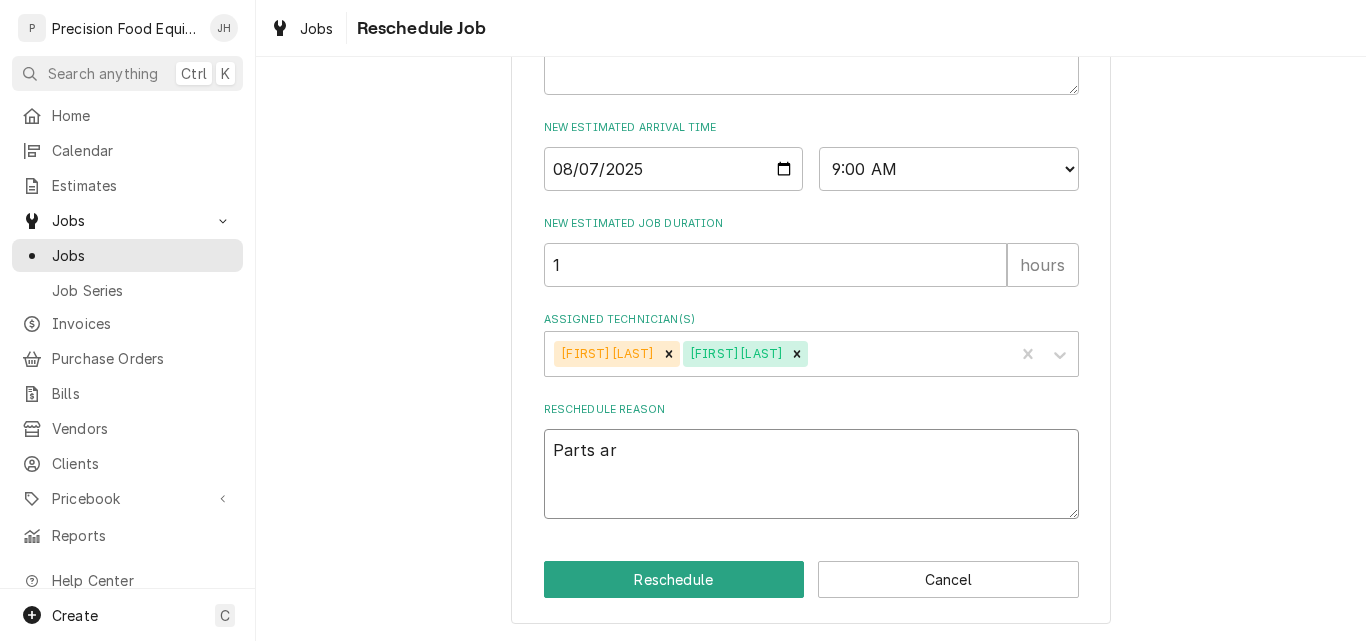 type on "x" 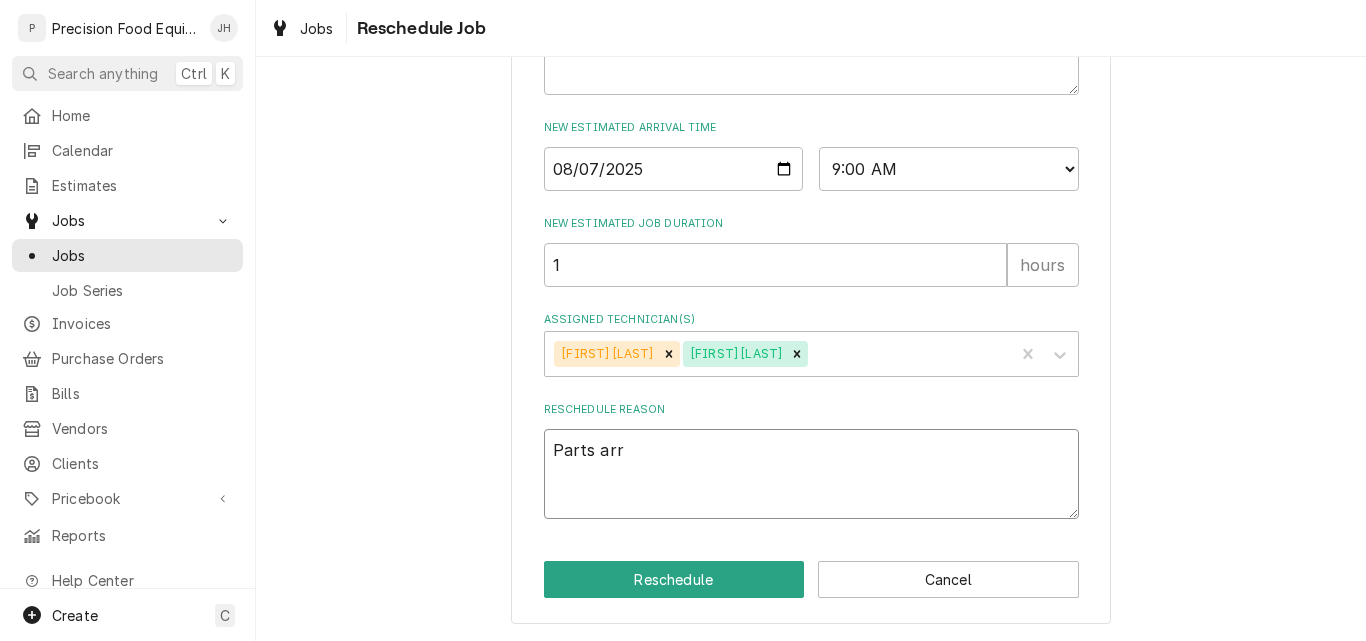 type on "x" 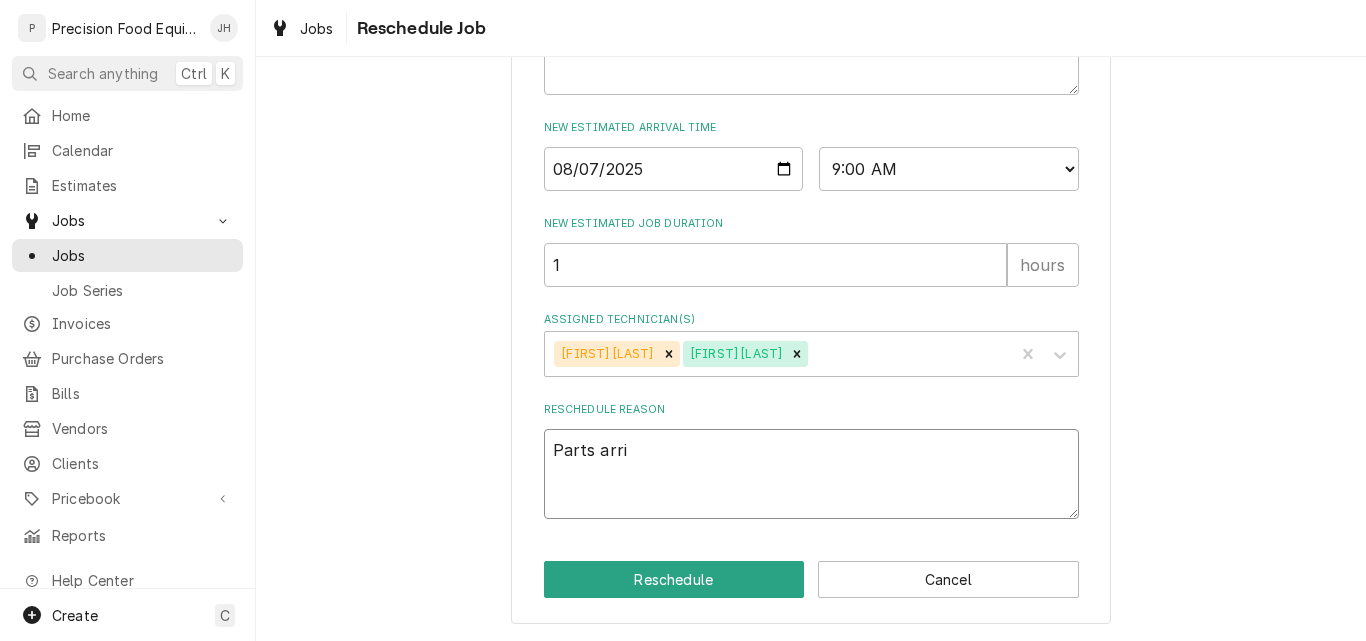 type on "x" 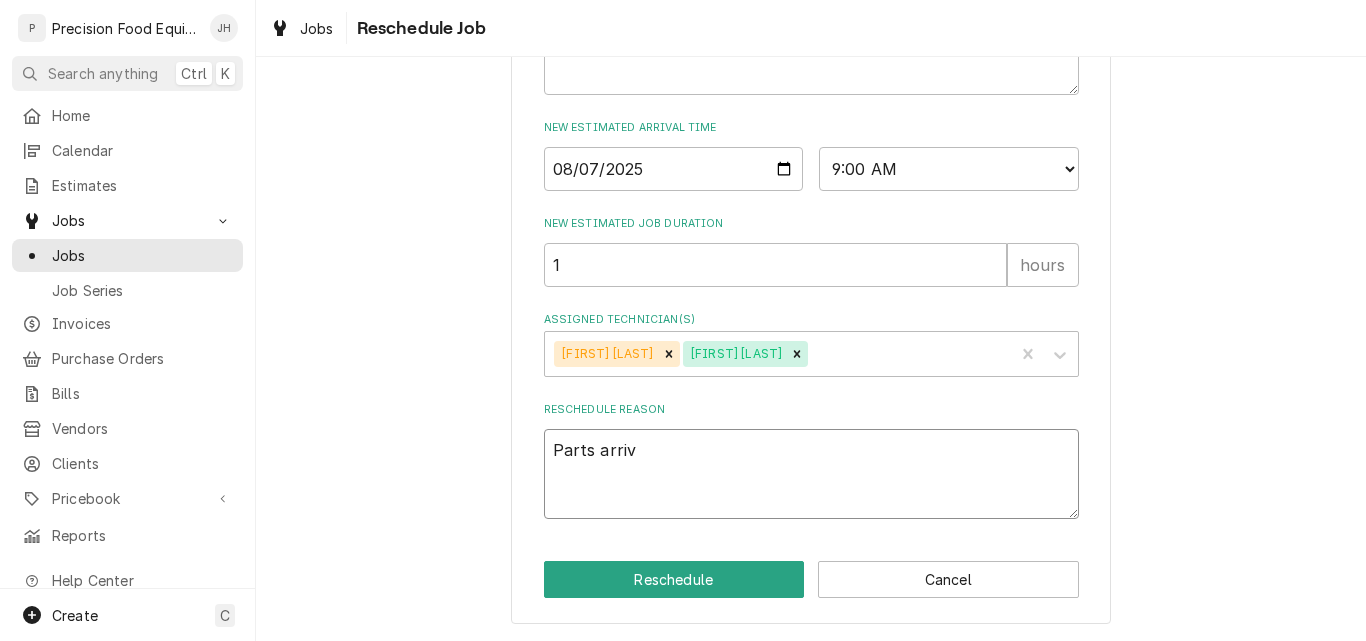 type on "x" 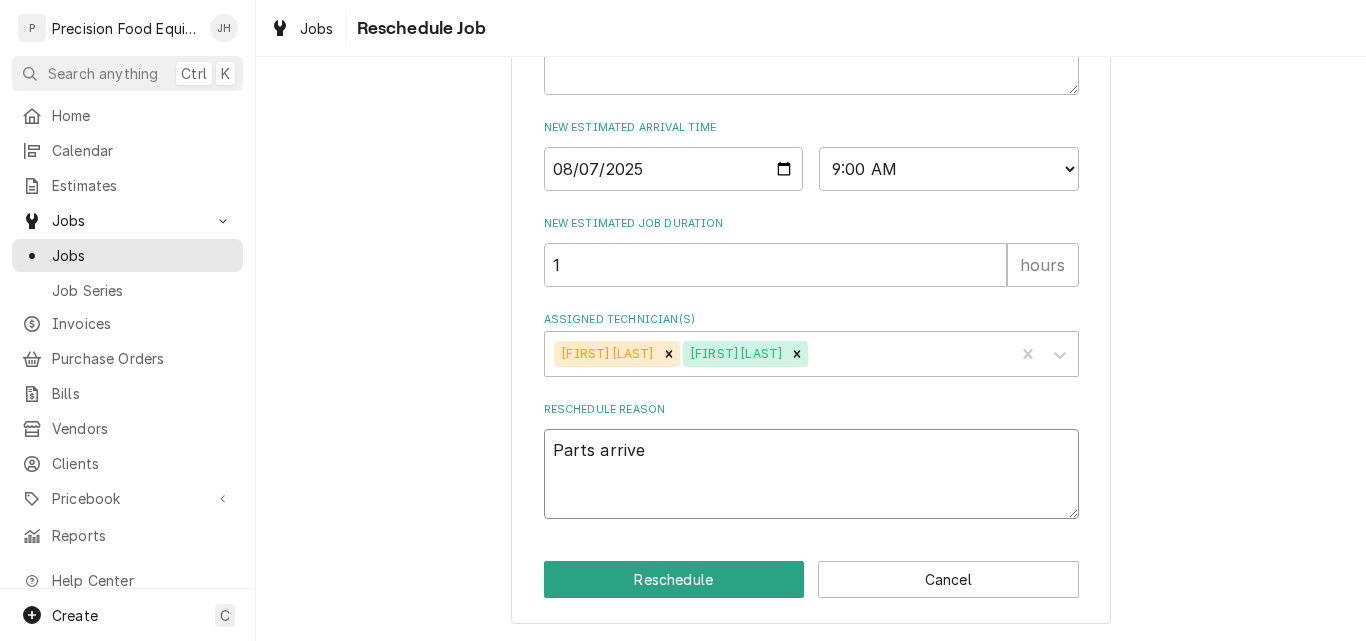 type on "x" 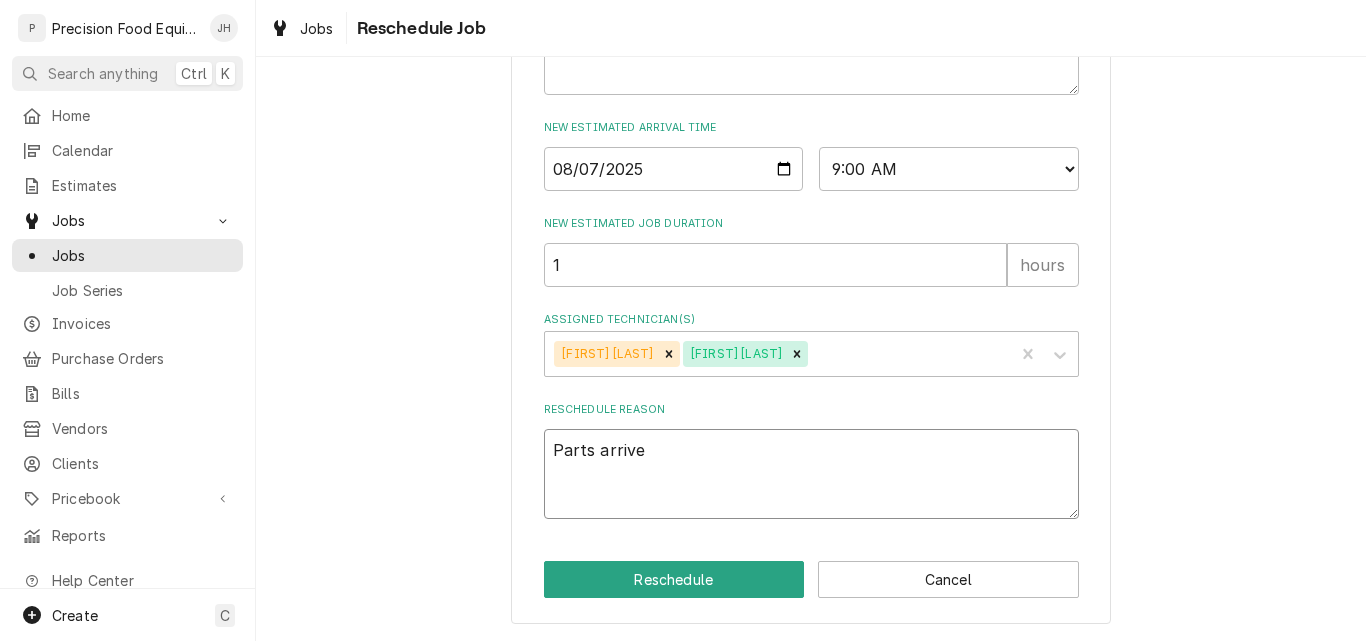 type on "x" 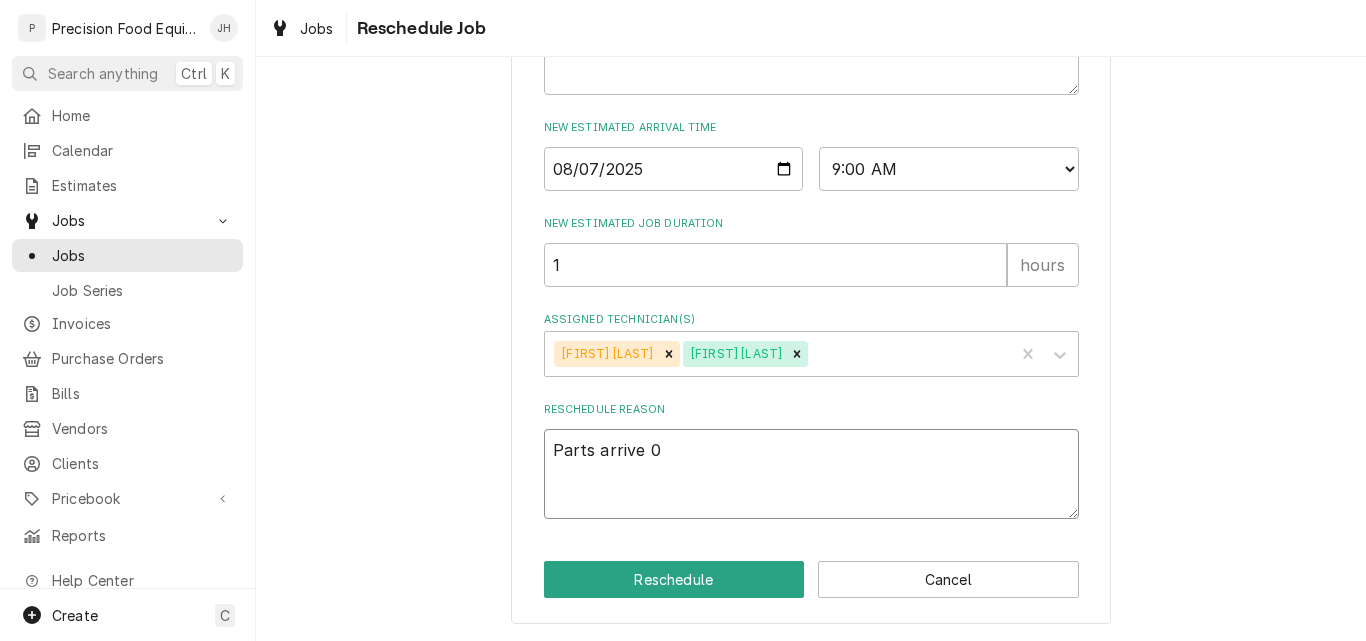 type on "x" 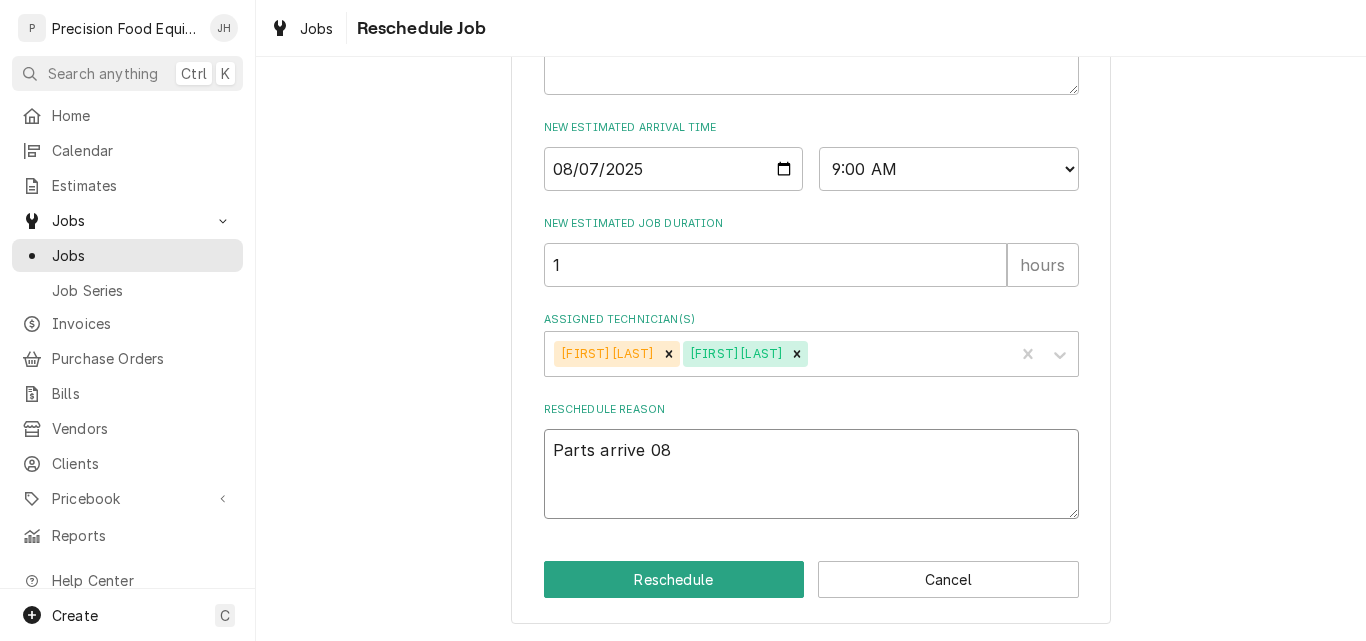 type on "x" 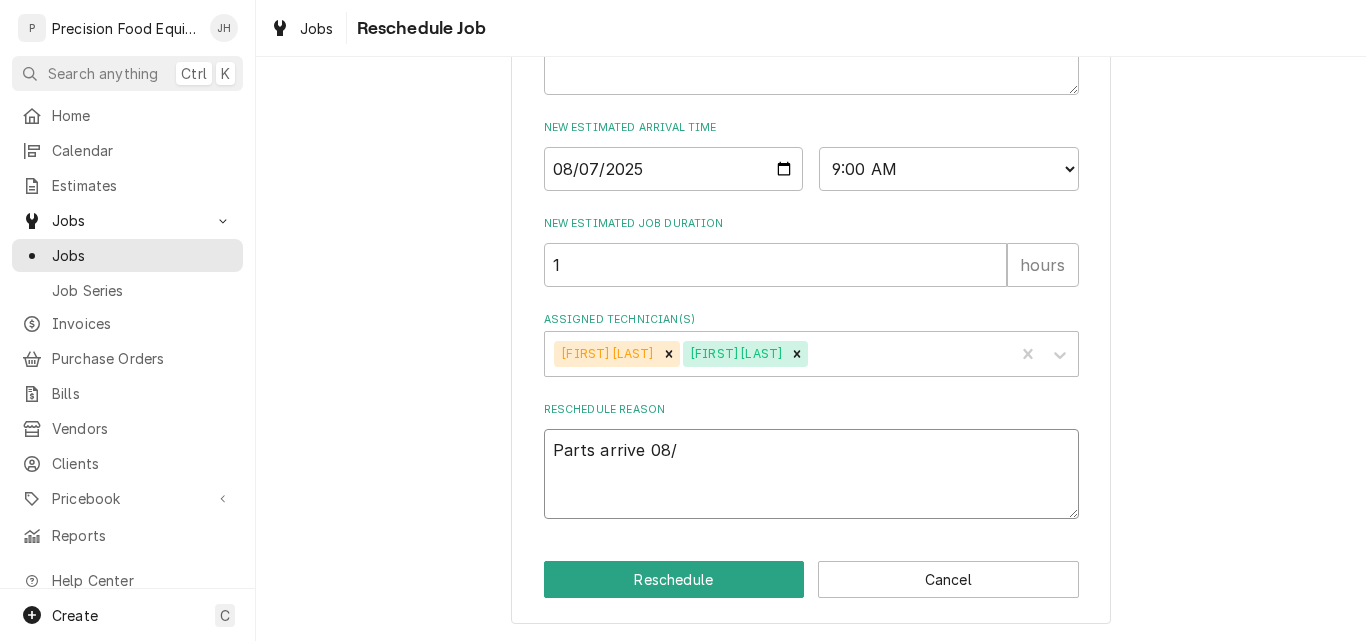 type on "x" 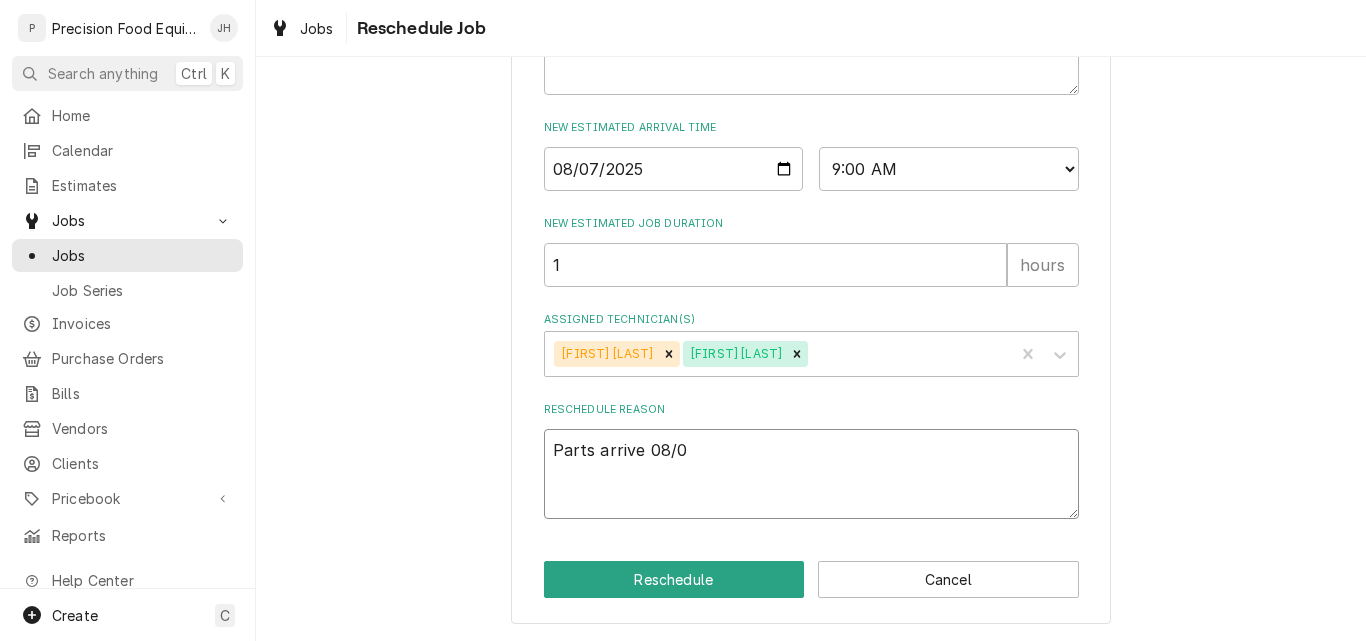 type on "Parts arrive 08/05" 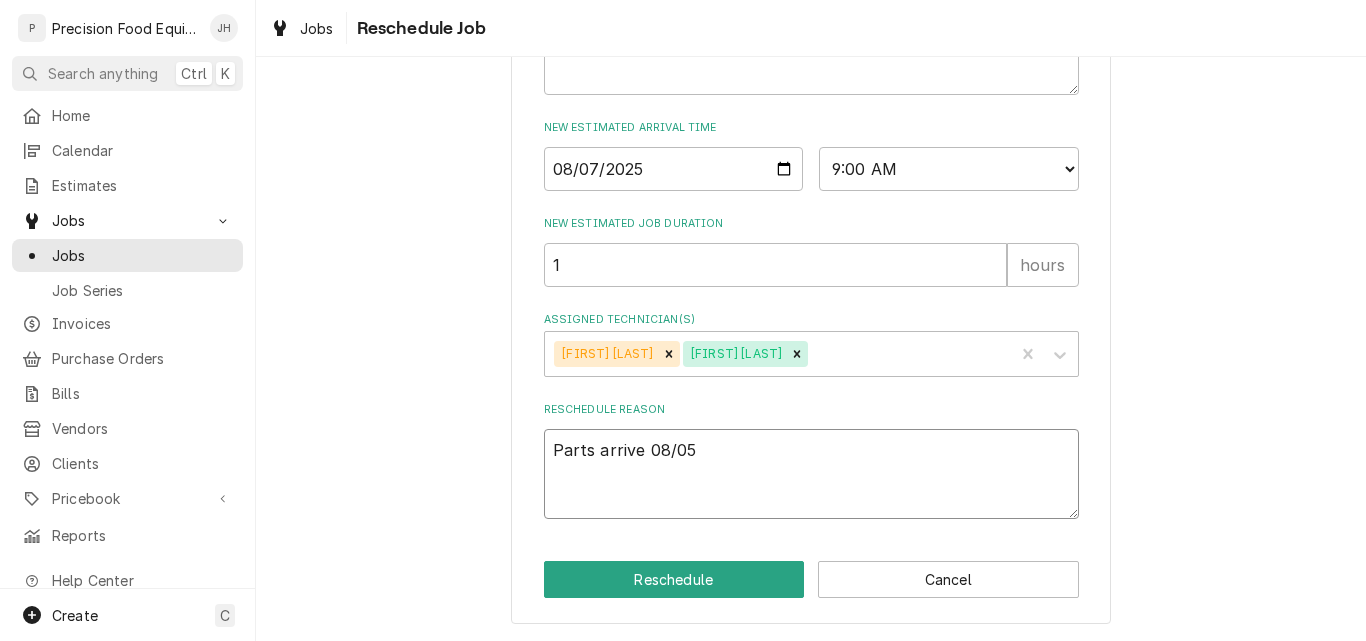 type on "x" 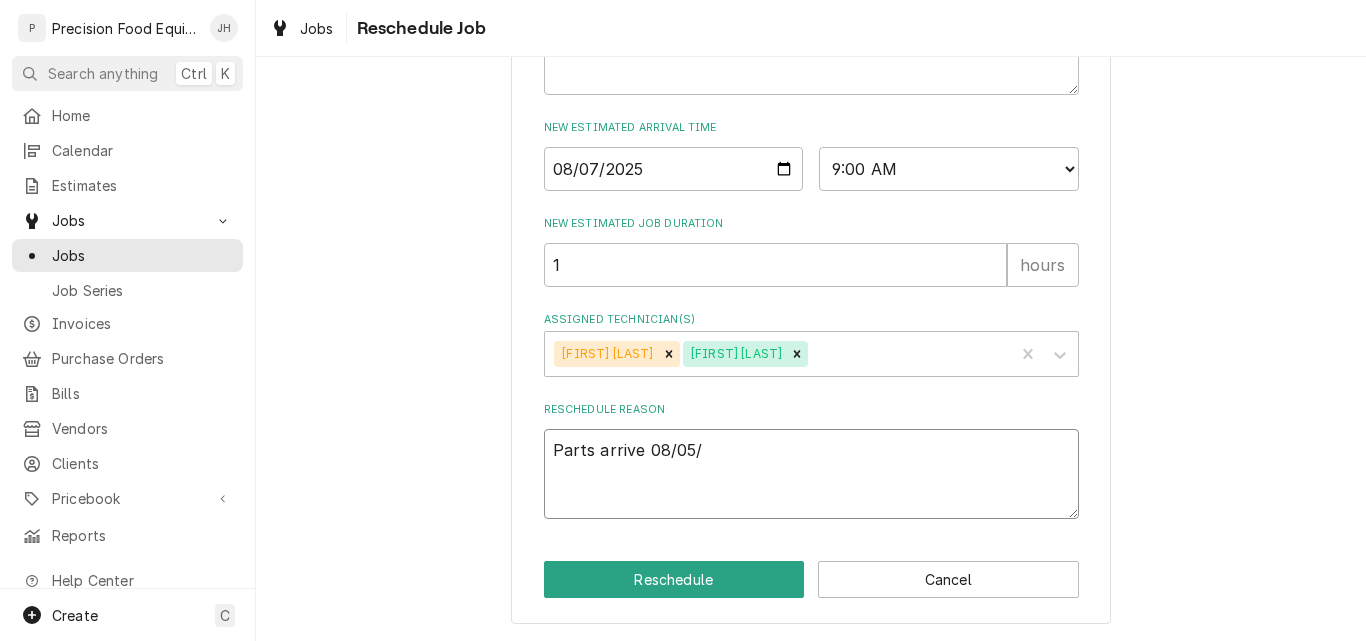 type on "x" 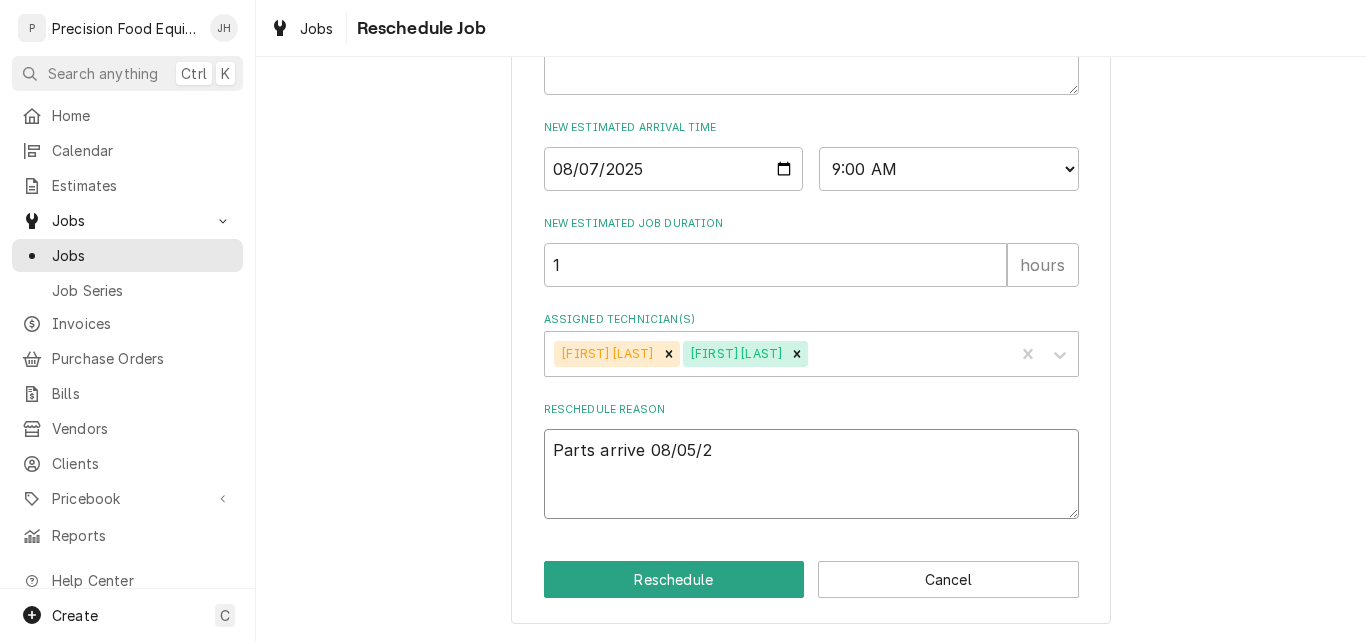 type on "x" 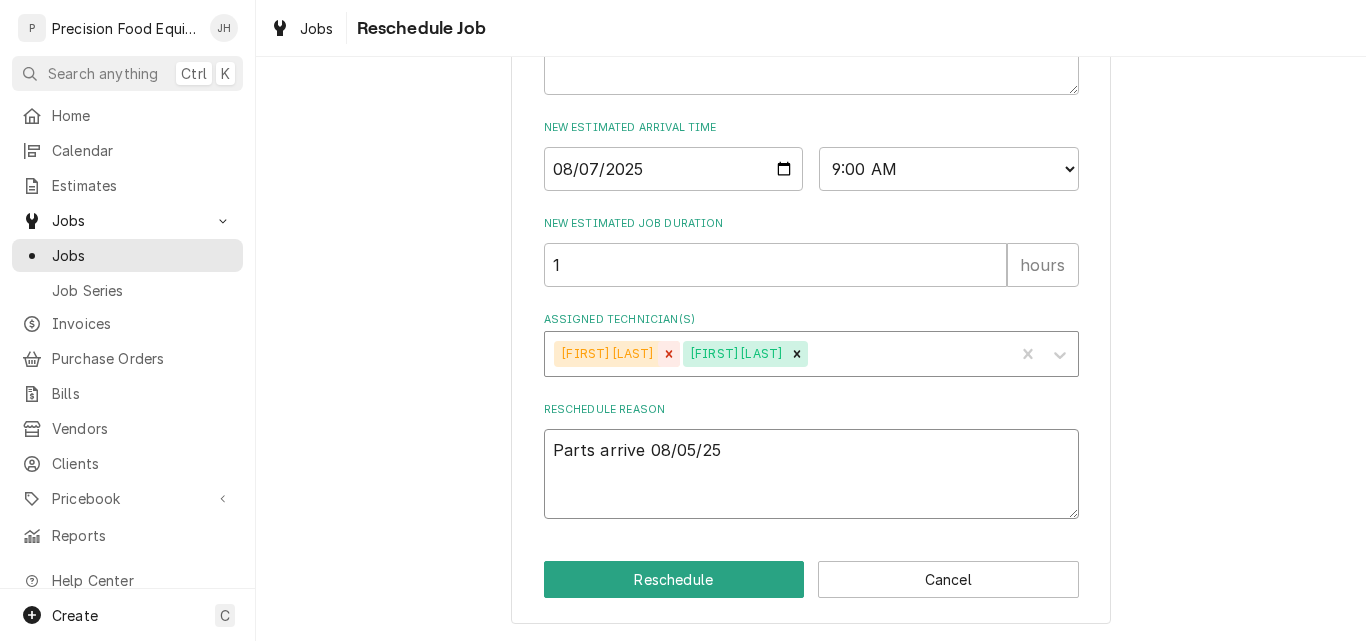 click 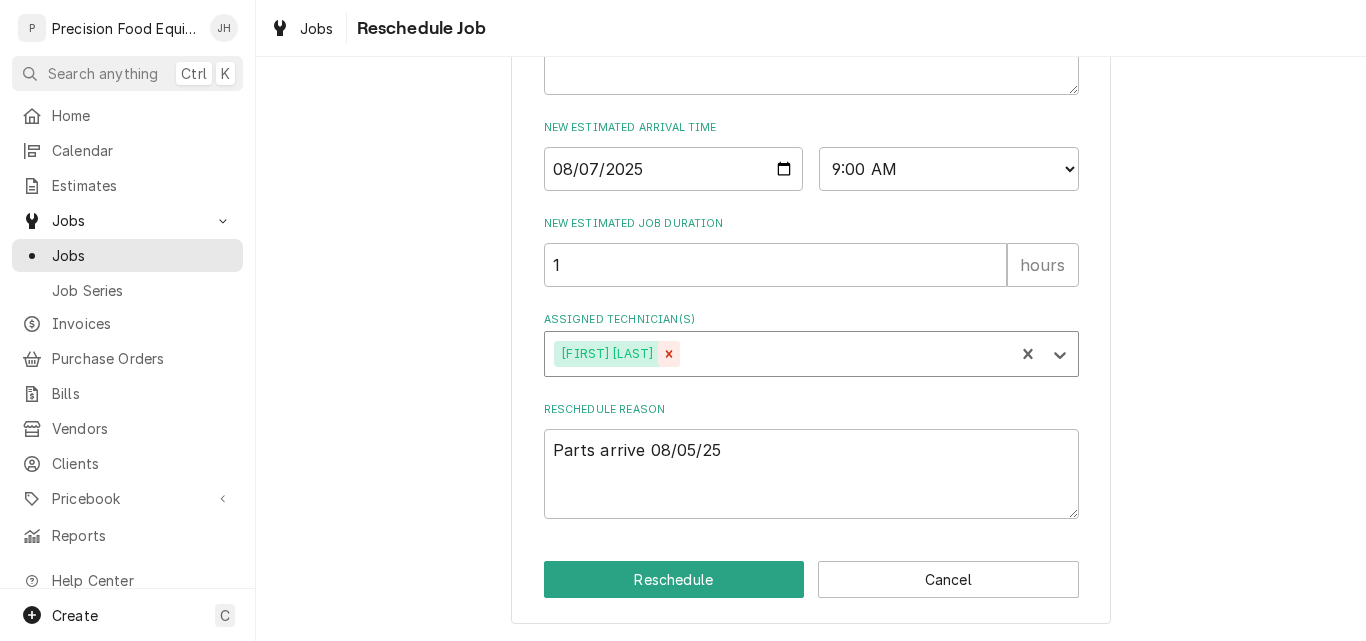 click 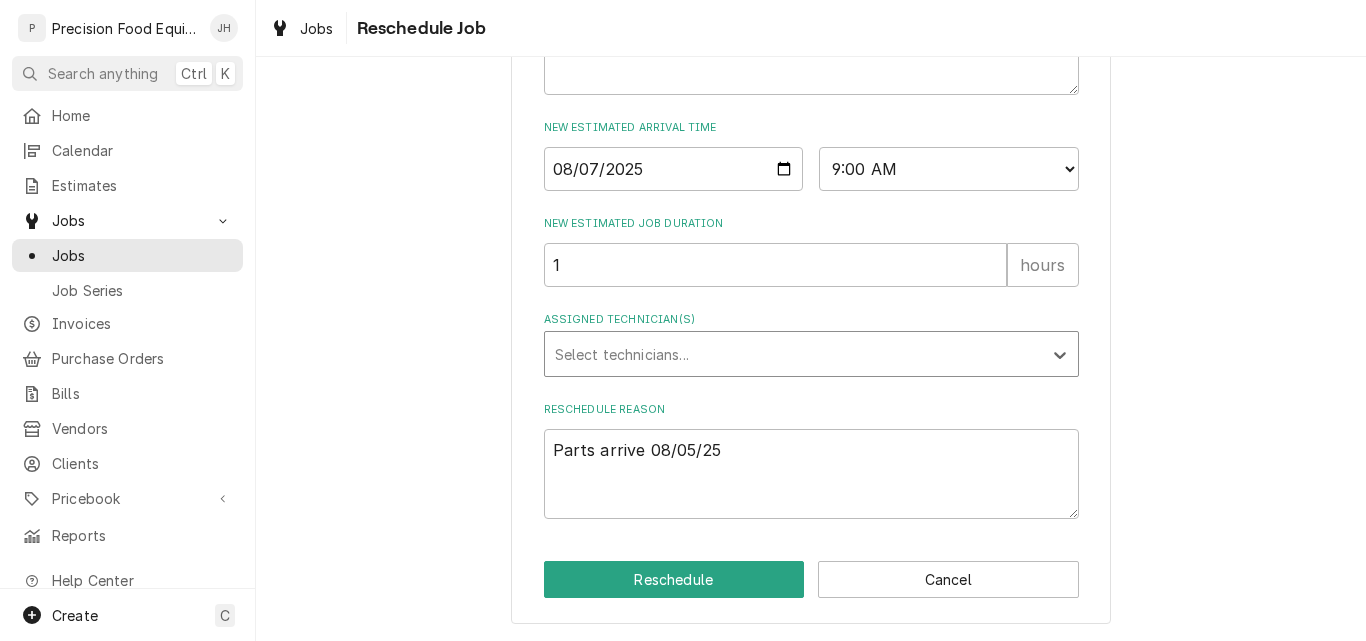 click at bounding box center [793, 354] 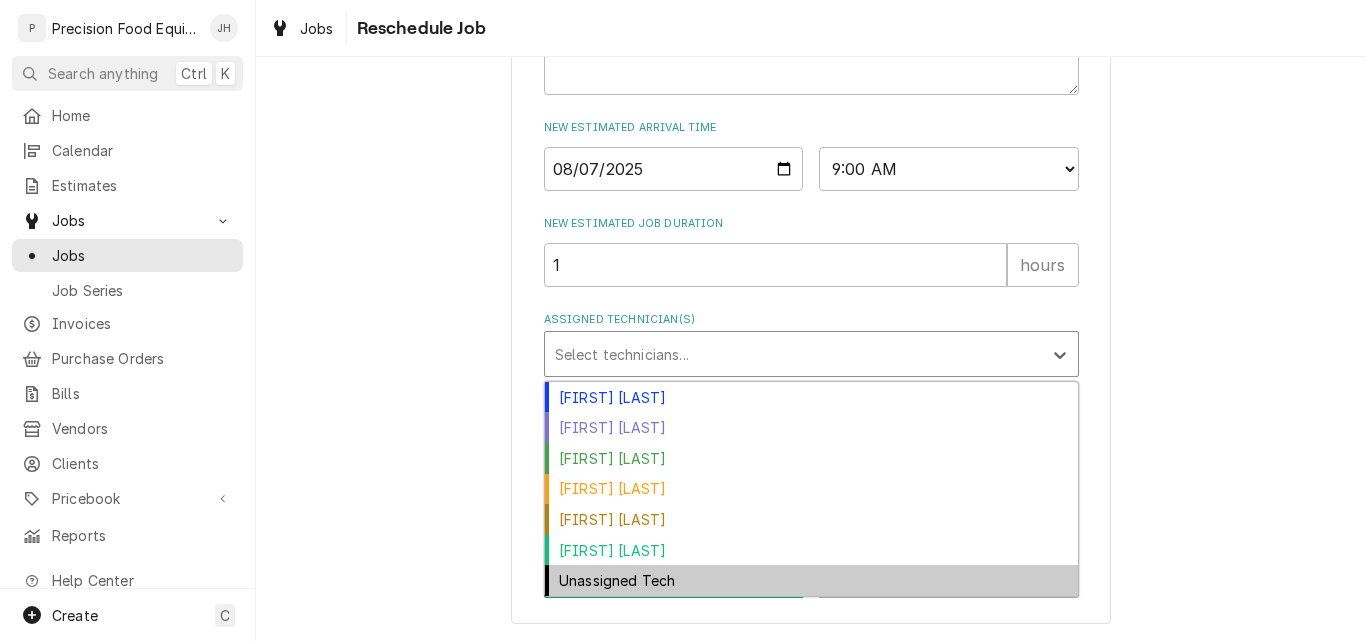 click on "Unassigned Tech" at bounding box center (811, 580) 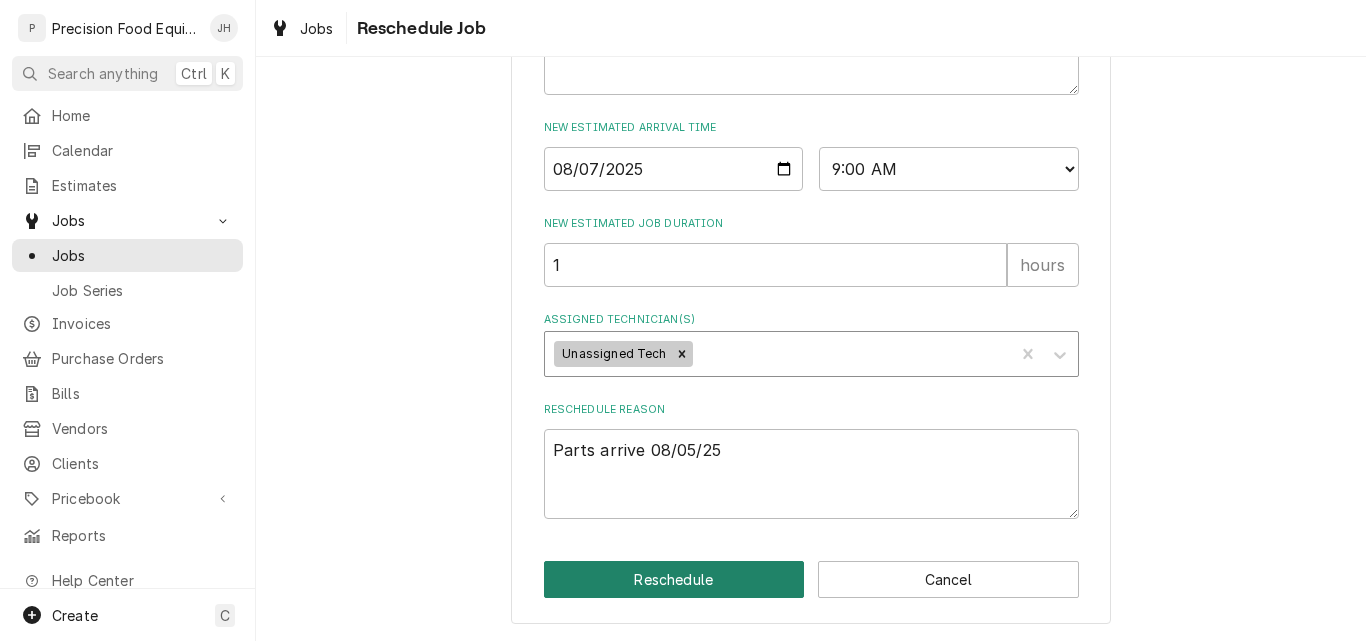 click on "Reschedule" at bounding box center [674, 579] 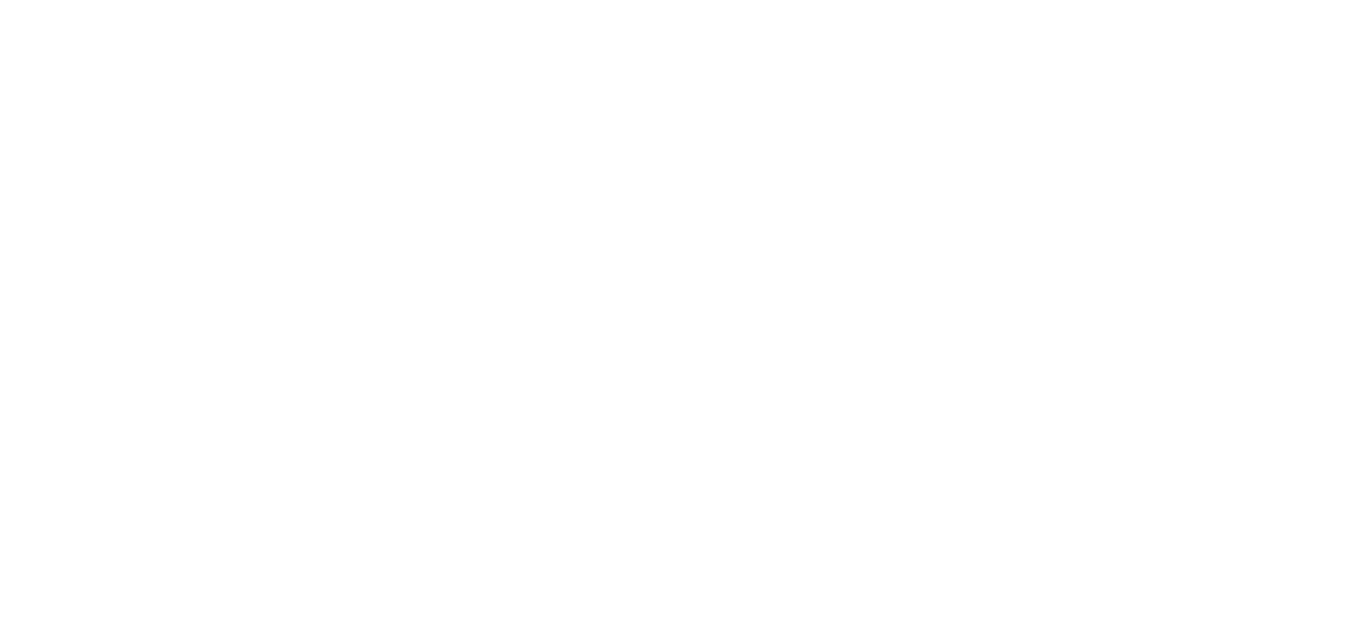 scroll, scrollTop: 0, scrollLeft: 0, axis: both 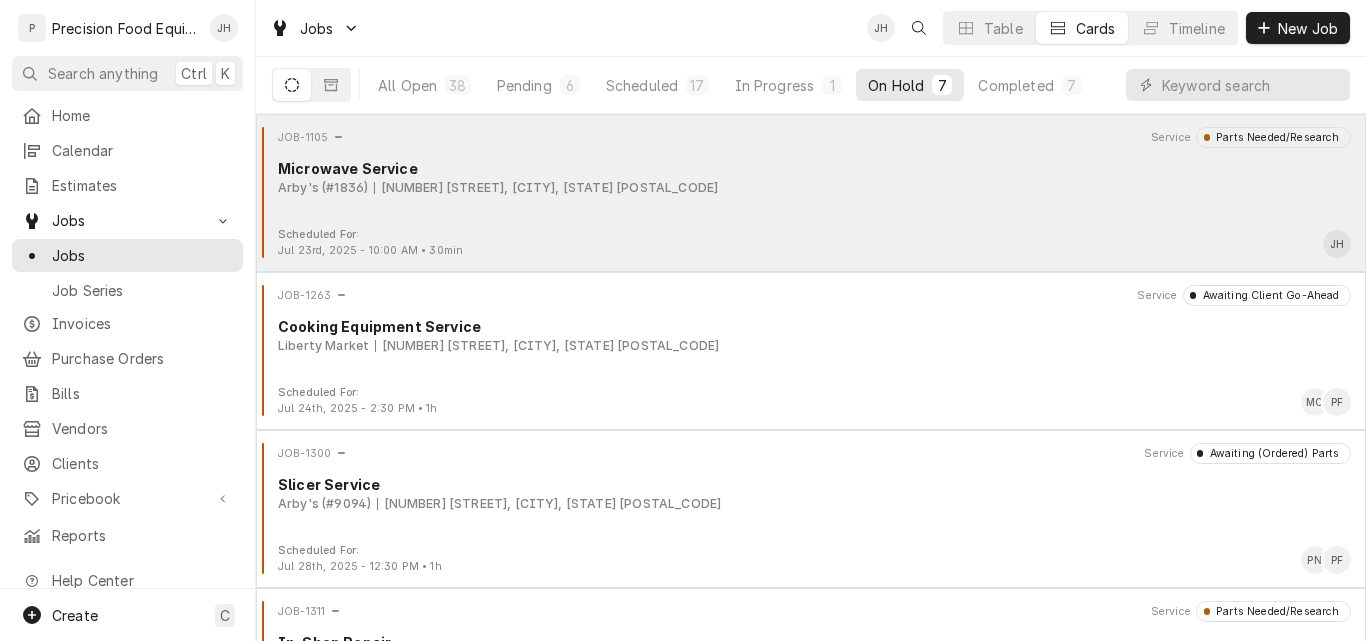 click on "JOB-1105 Service Parts Needed/Research Microwave Service Arby's (#1836) [NUMBER] [STREET], [CITY], [STATE] [POSTAL_CODE]" at bounding box center [811, 177] 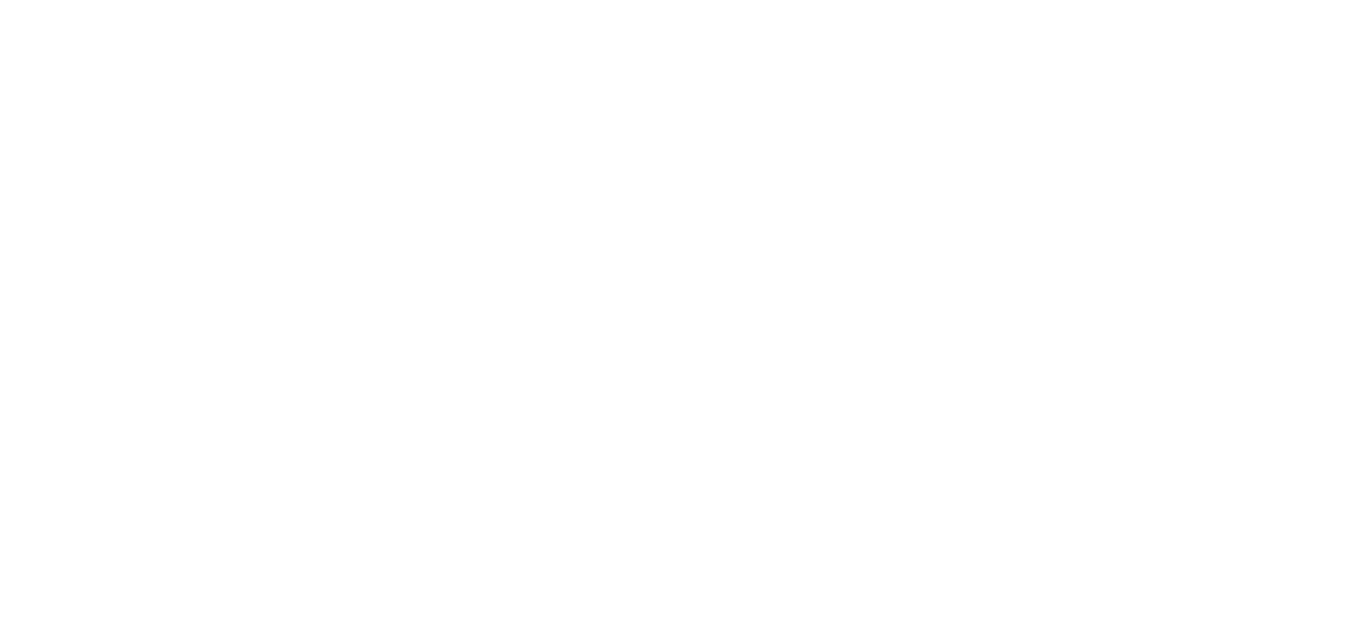 scroll, scrollTop: 0, scrollLeft: 0, axis: both 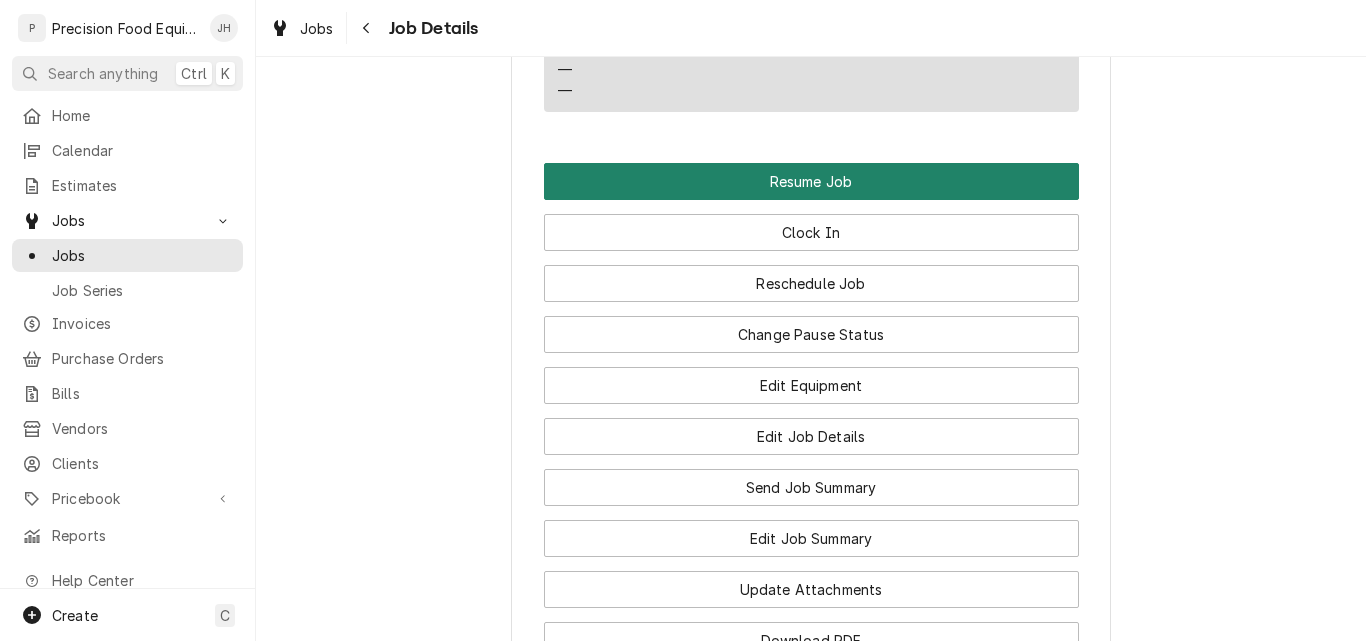 click on "Resume Job" at bounding box center [811, 181] 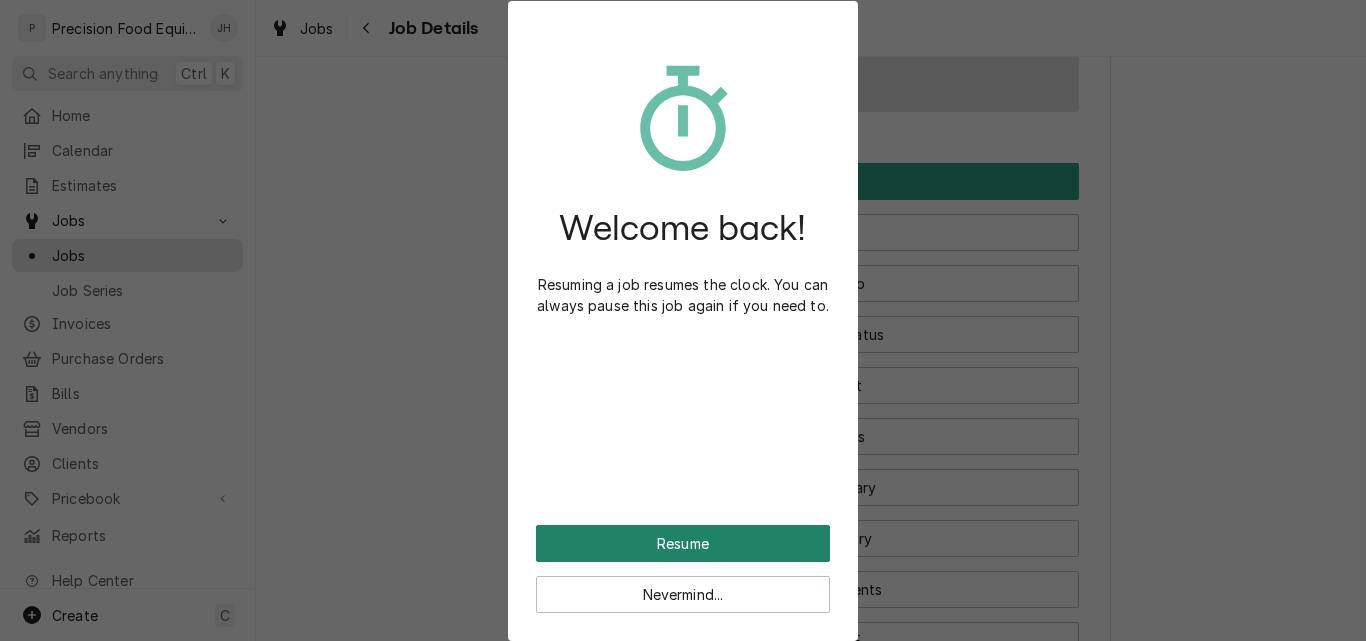 click on "Resume" at bounding box center (683, 543) 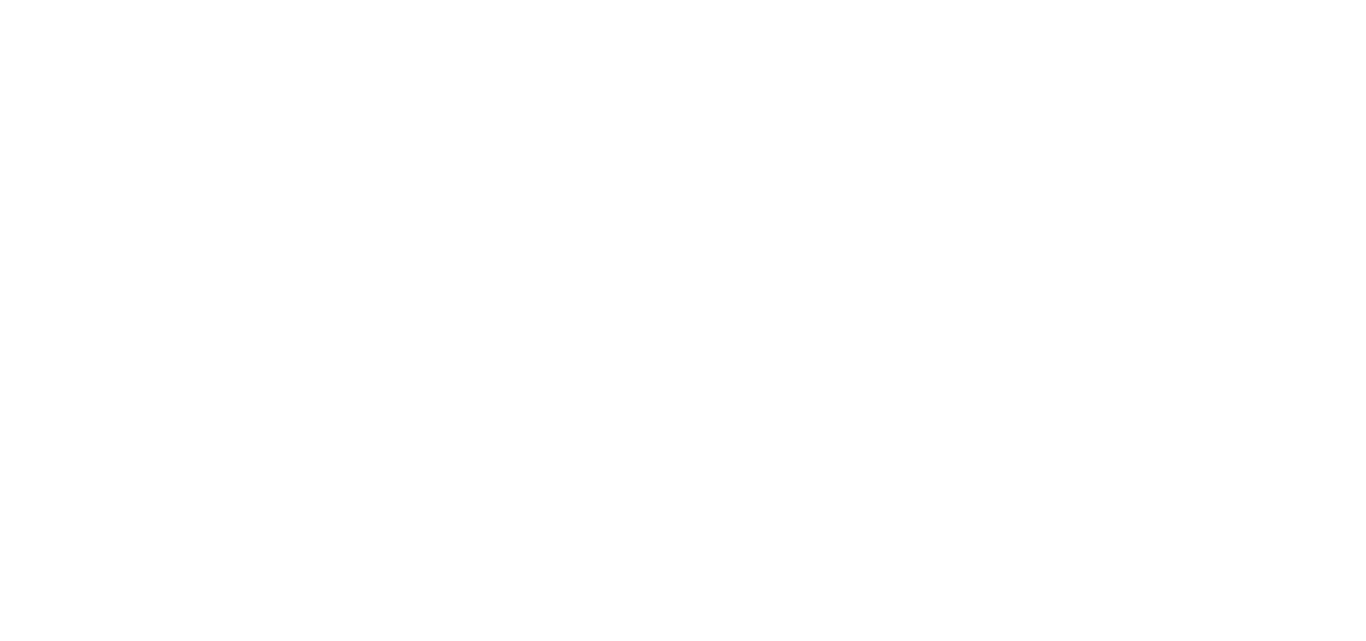 scroll, scrollTop: 0, scrollLeft: 0, axis: both 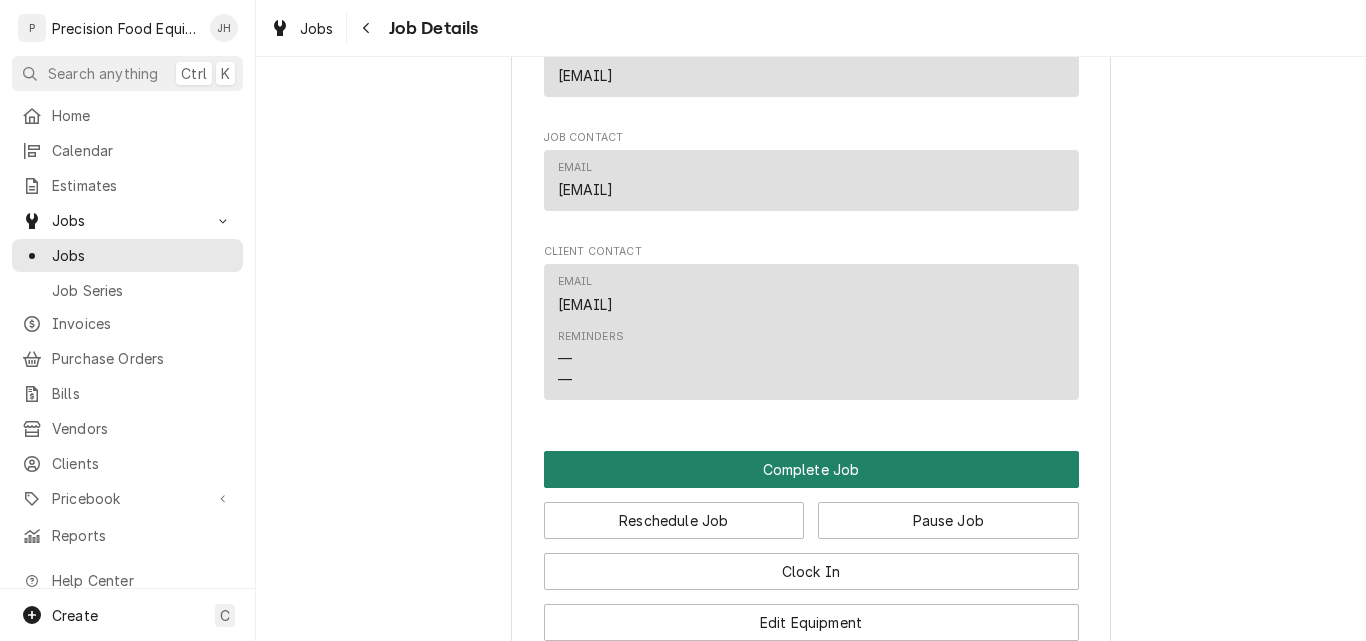 click on "Complete Job" at bounding box center (811, 469) 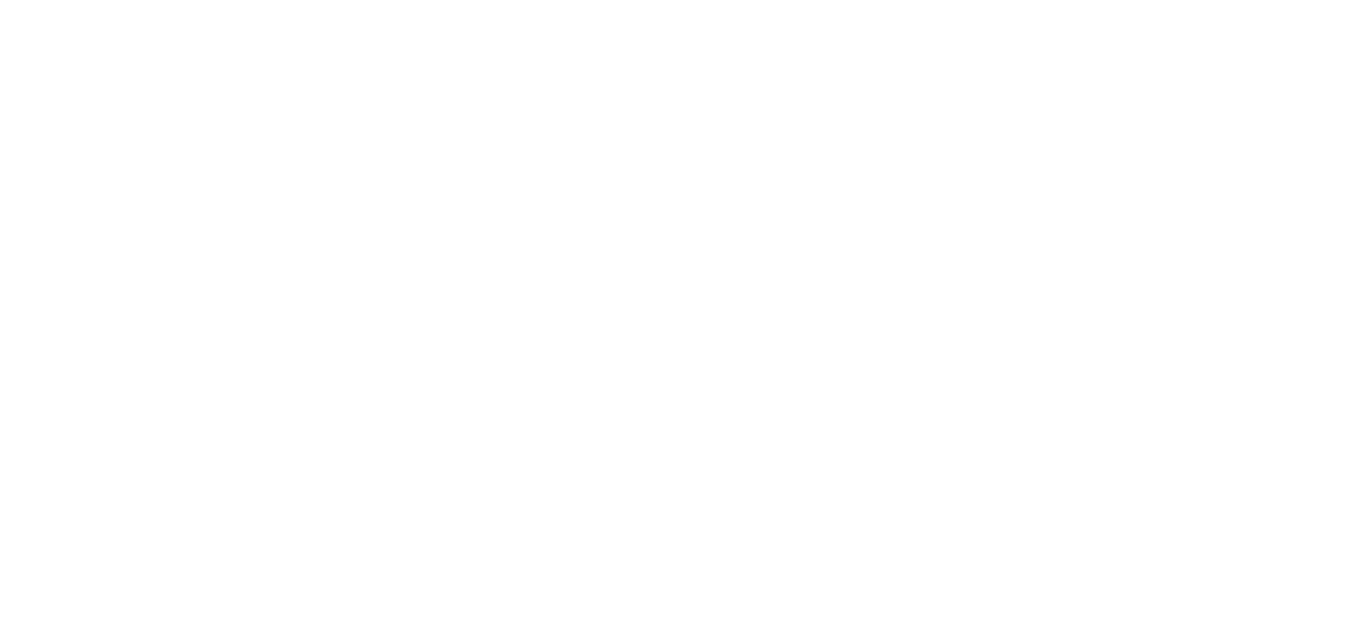 scroll, scrollTop: 0, scrollLeft: 0, axis: both 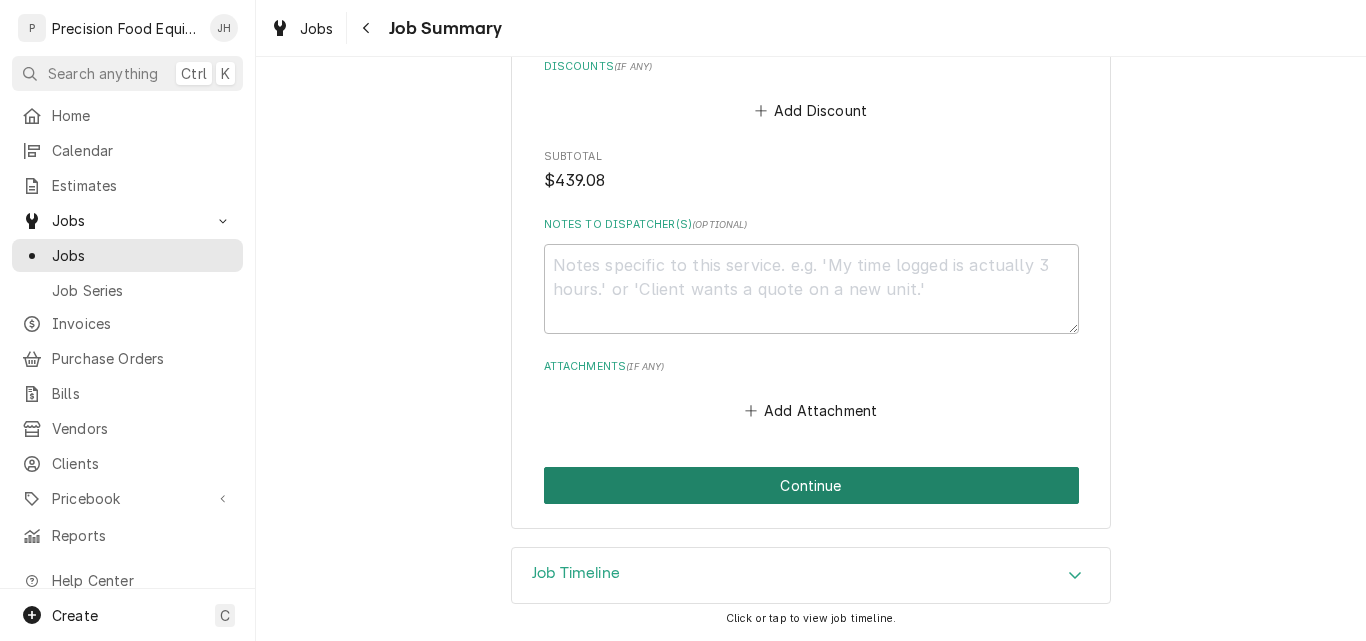 click on "Continue" at bounding box center (811, 485) 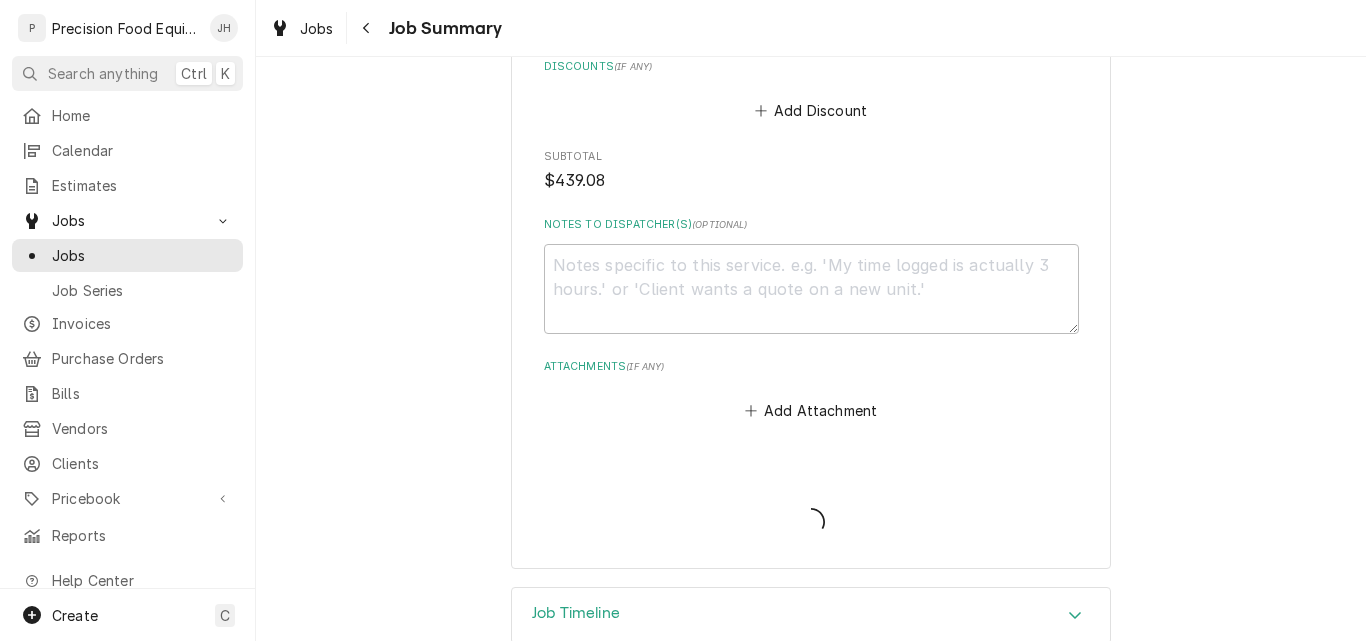type on "x" 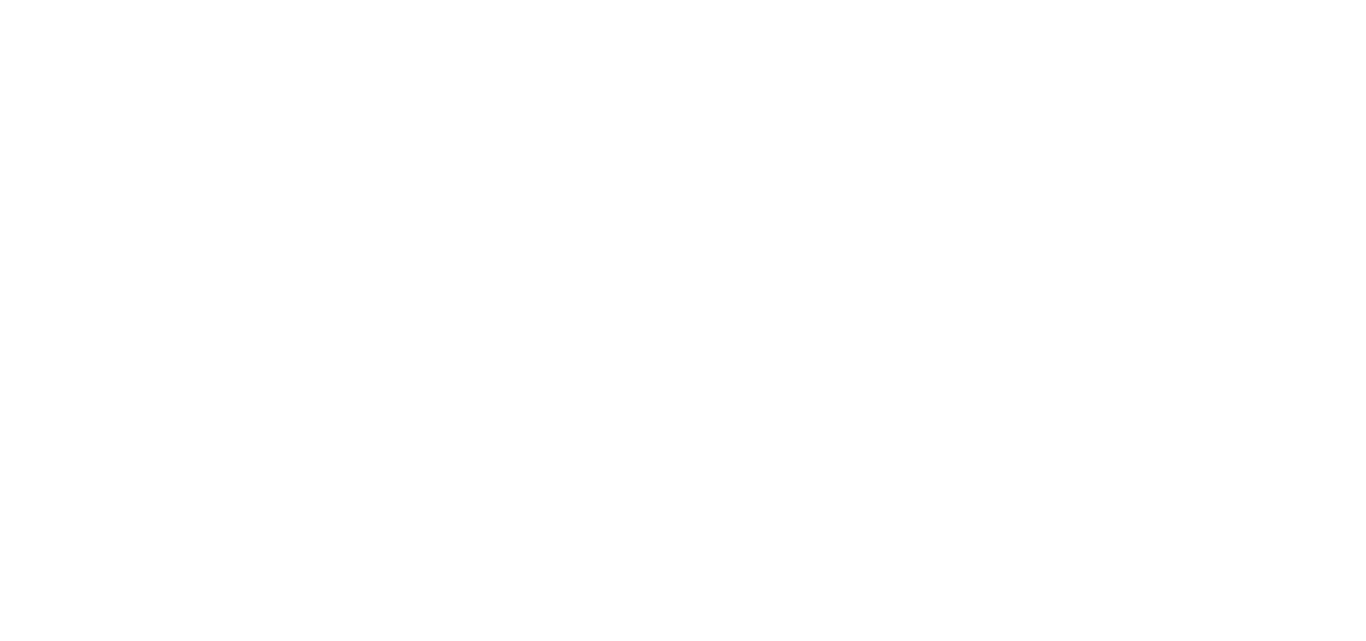 scroll, scrollTop: 0, scrollLeft: 0, axis: both 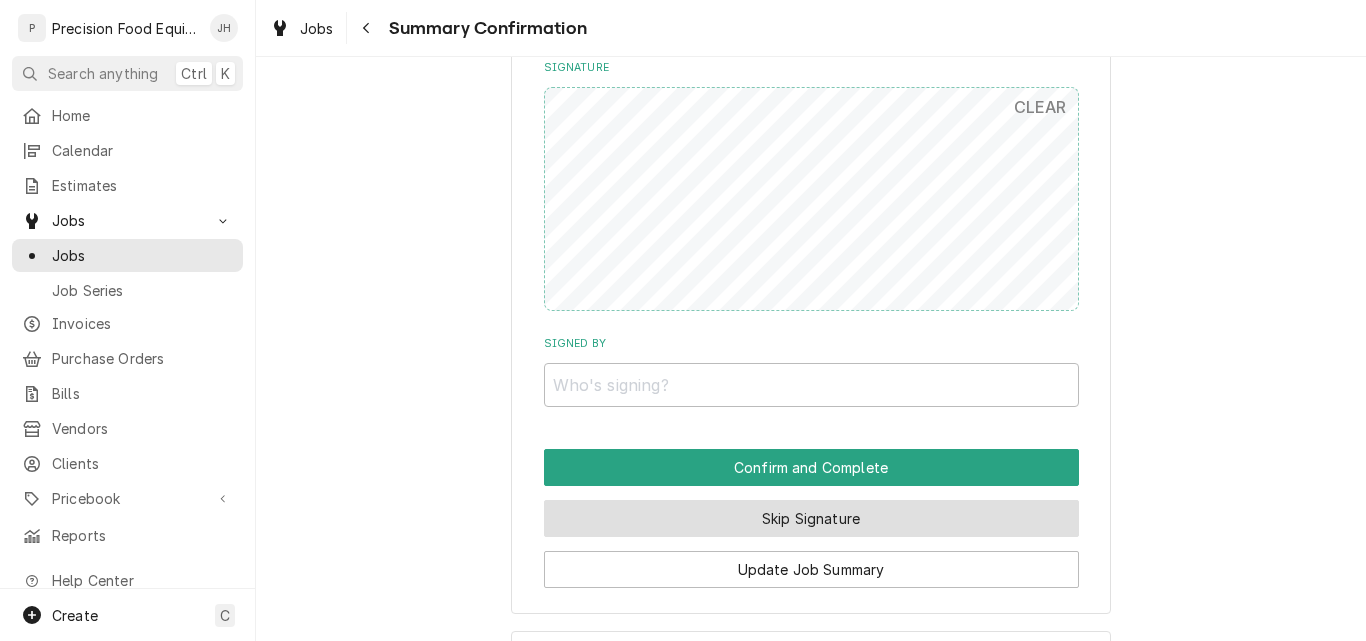 click on "Skip Signature" at bounding box center (811, 518) 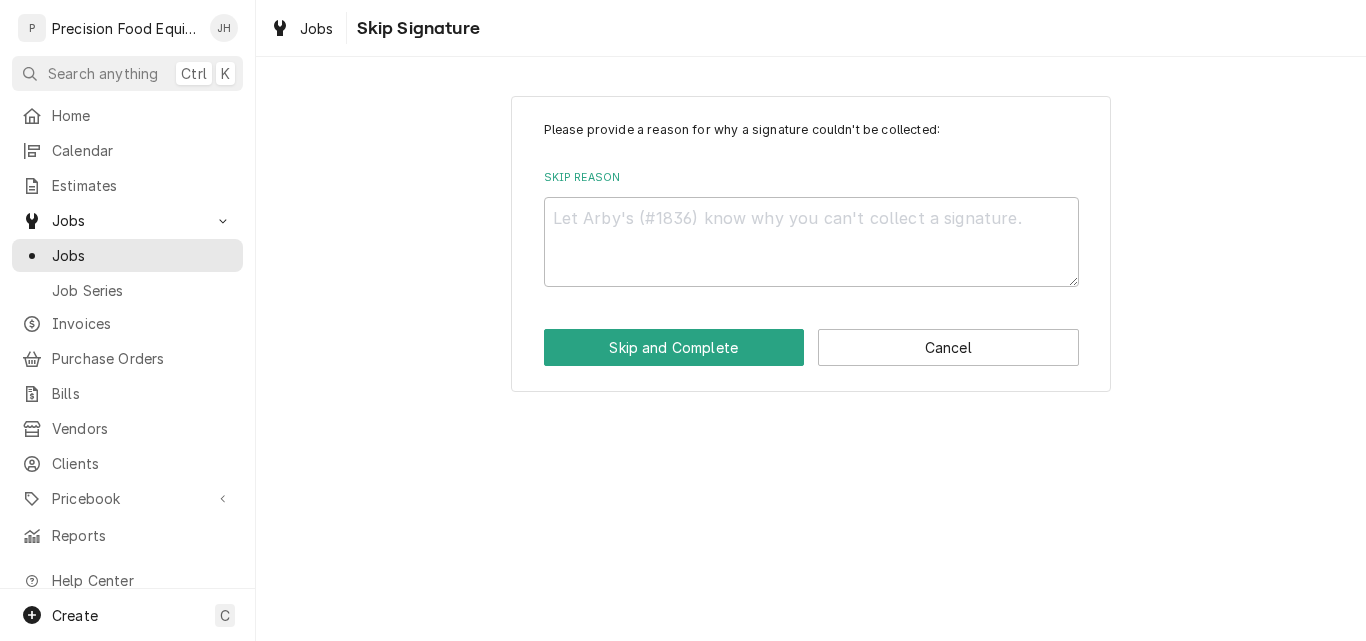 scroll, scrollTop: 0, scrollLeft: 0, axis: both 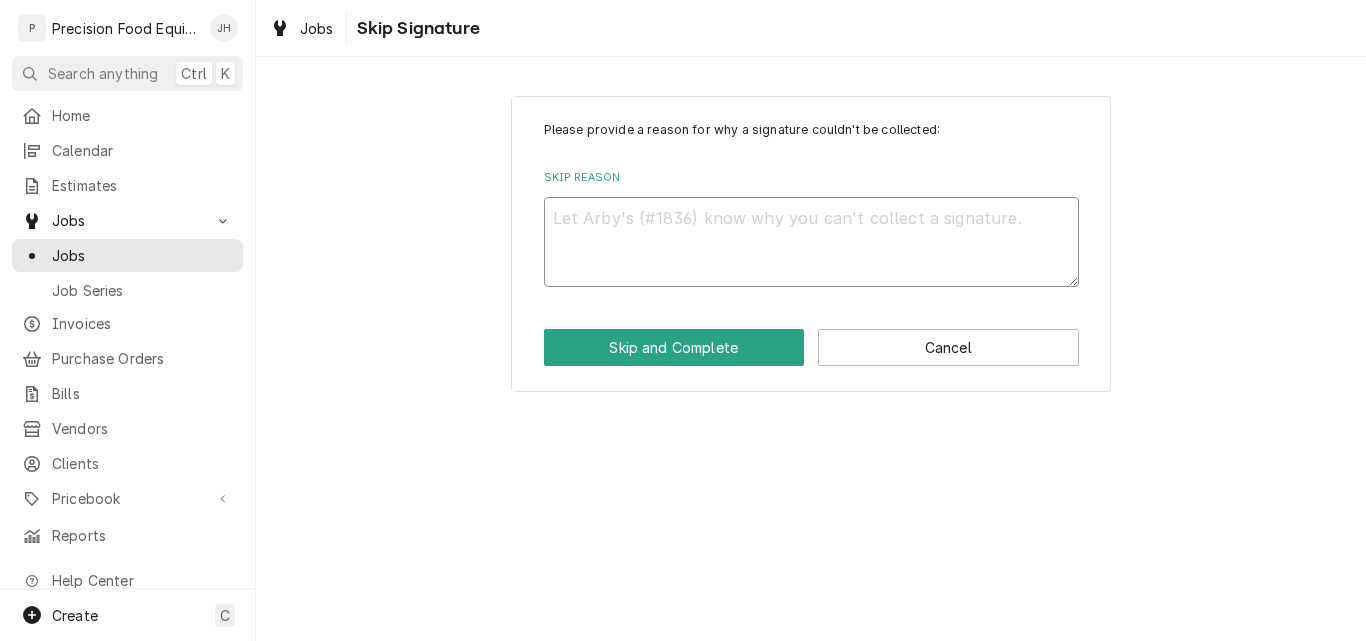 click on "Skip Reason" at bounding box center (811, 242) 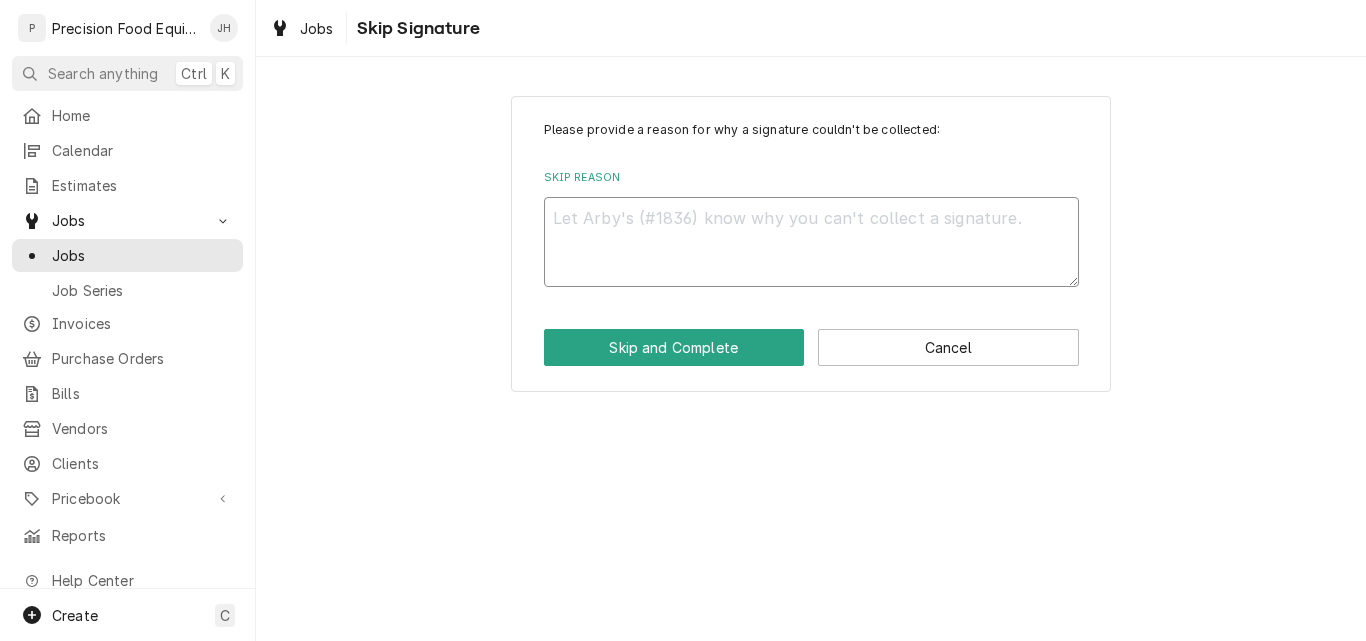 type on "x" 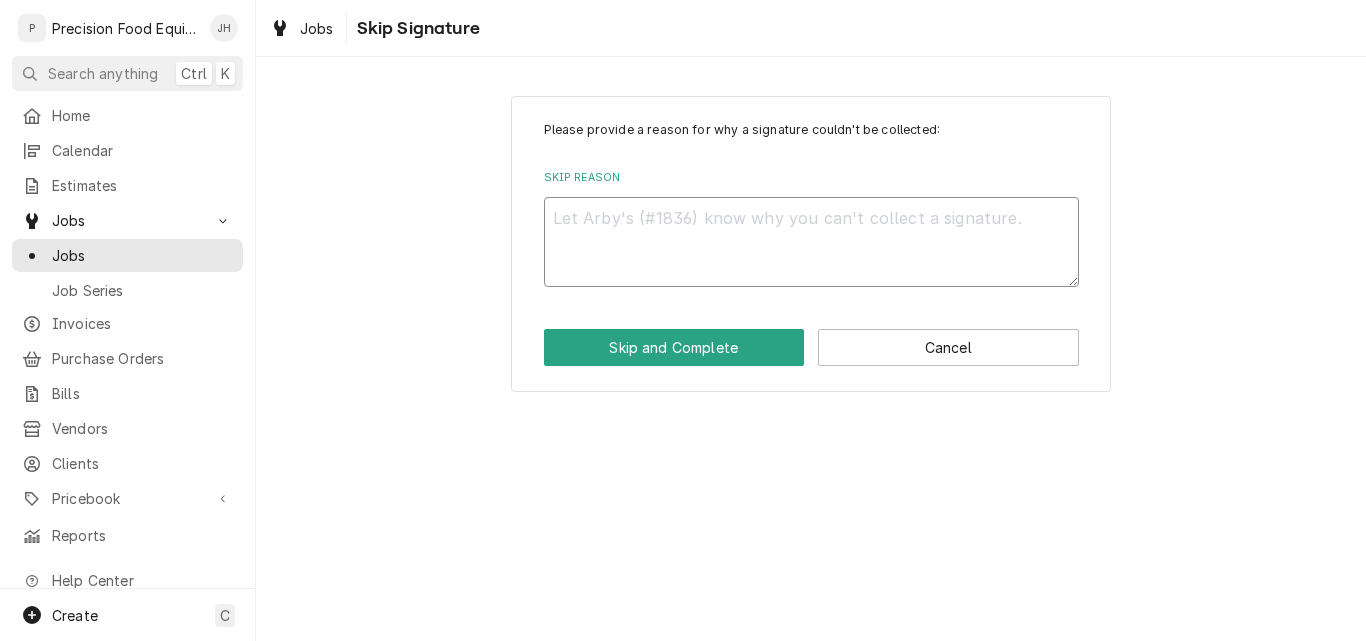 type on "n" 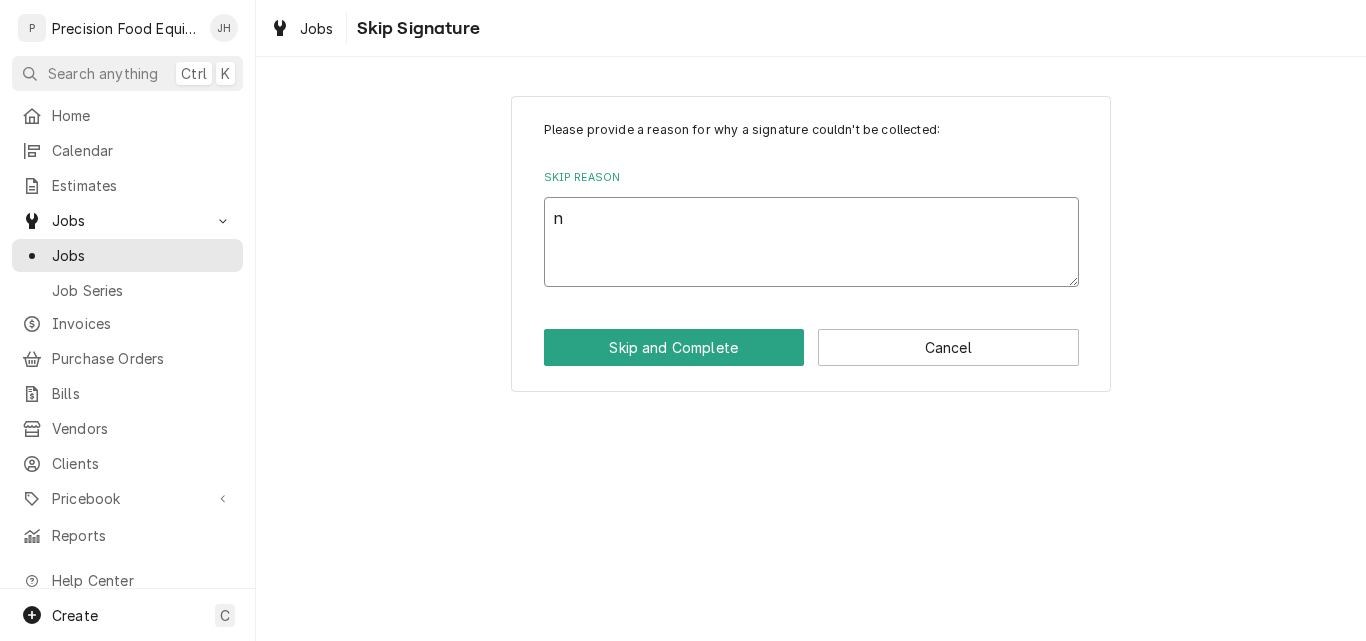 type on "x" 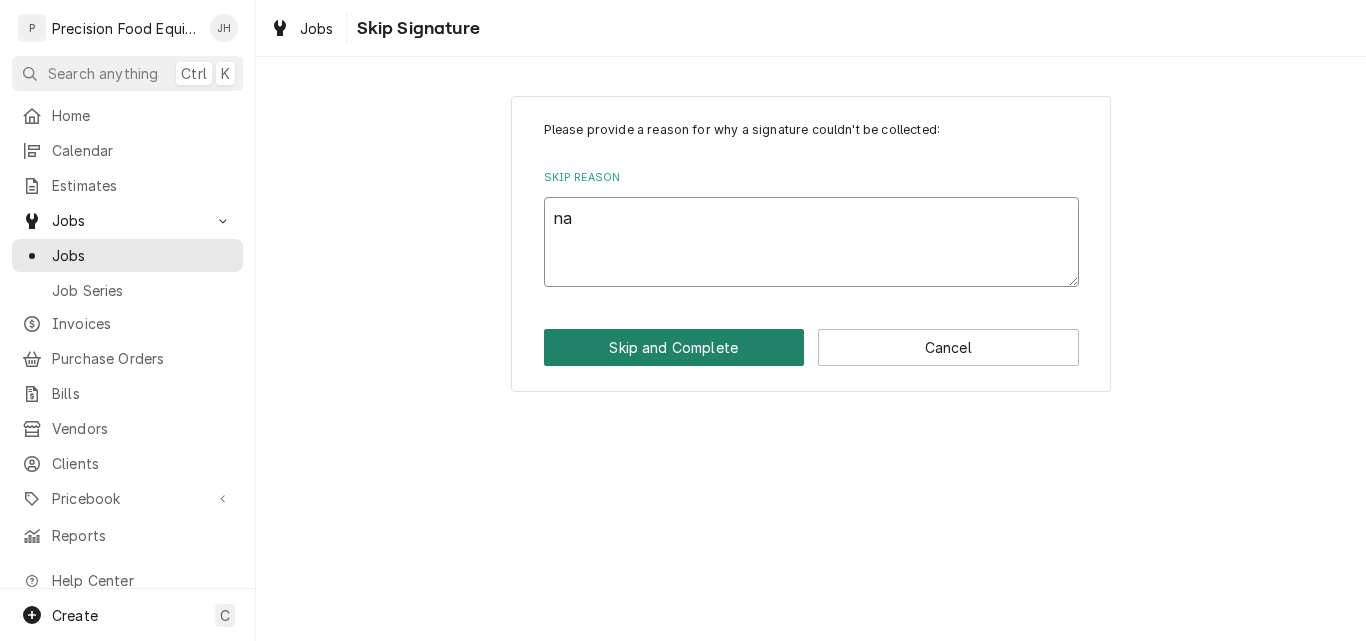 type on "na" 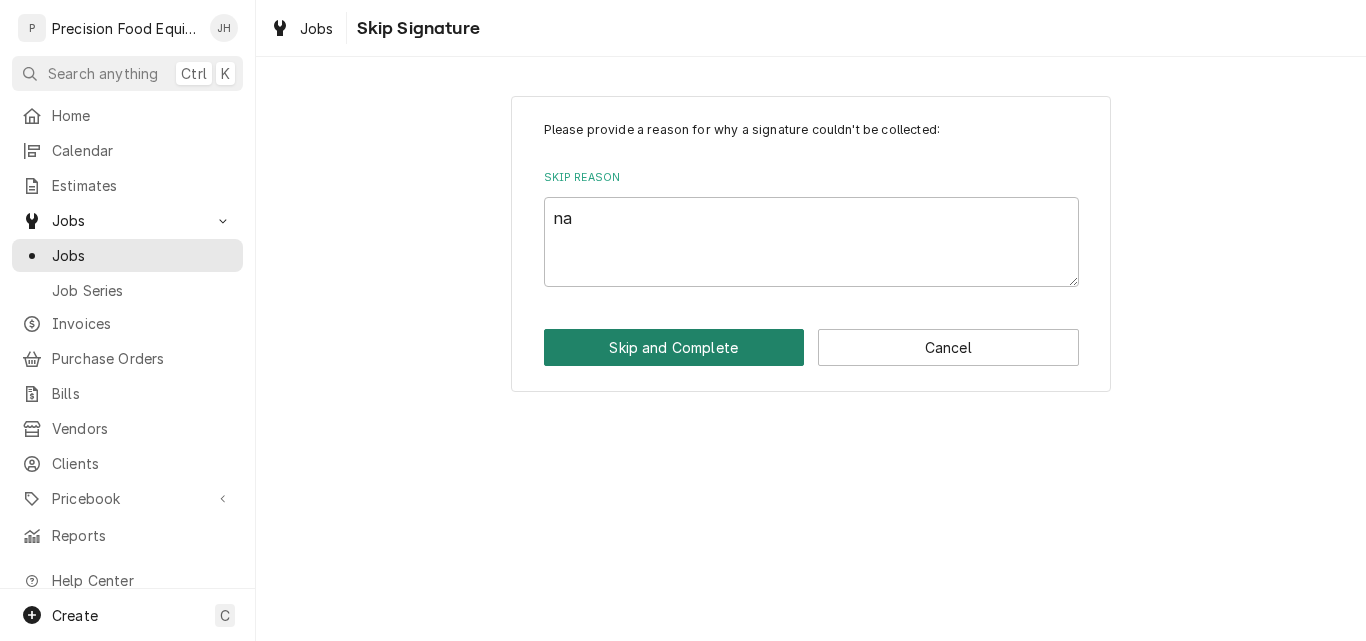 click on "Skip and Complete" at bounding box center (674, 347) 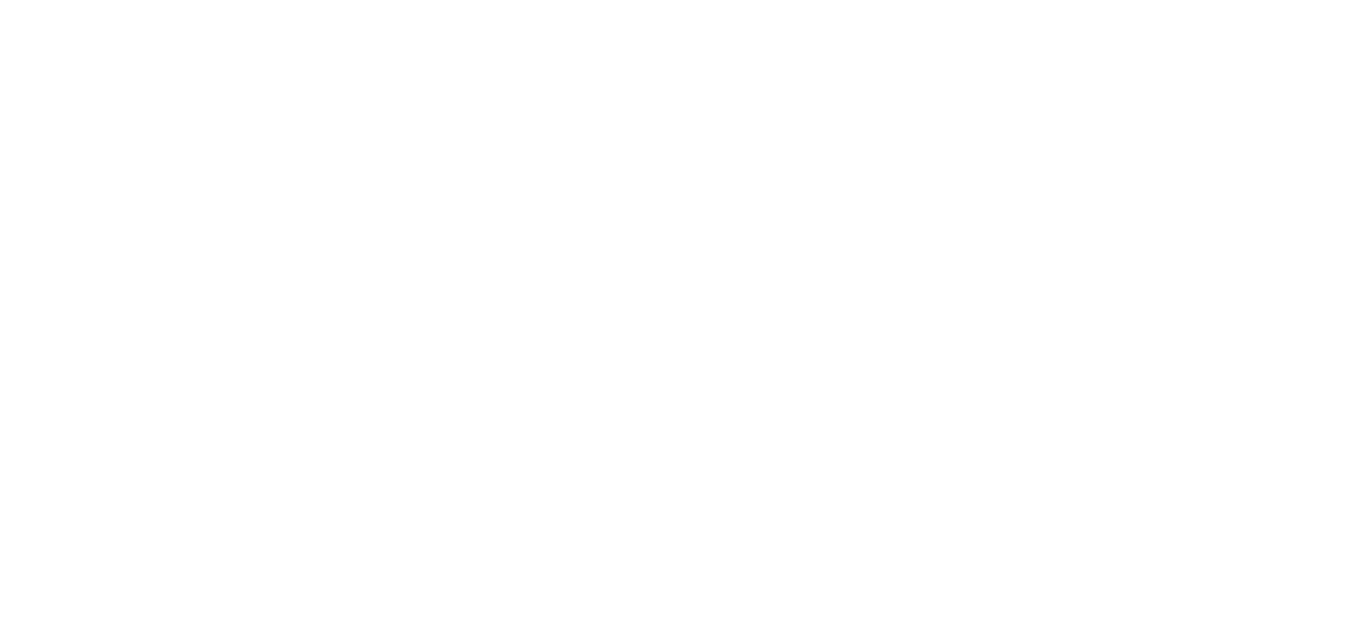 scroll, scrollTop: 0, scrollLeft: 0, axis: both 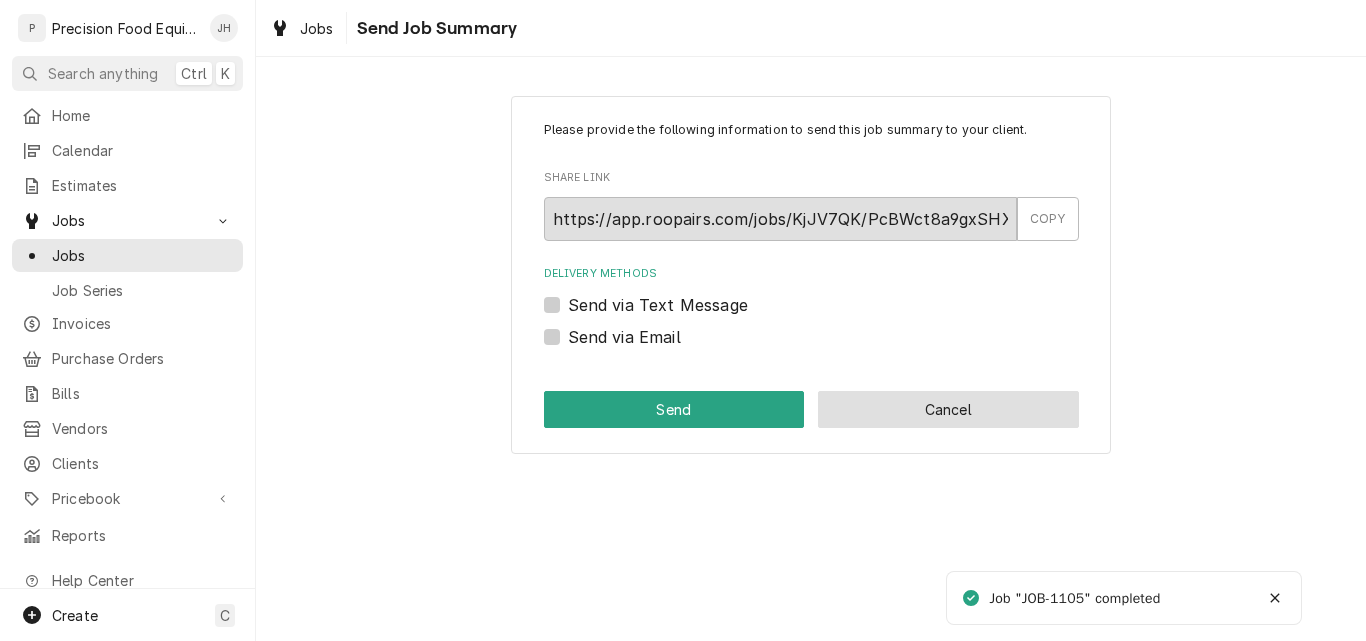 click on "Cancel" at bounding box center [948, 409] 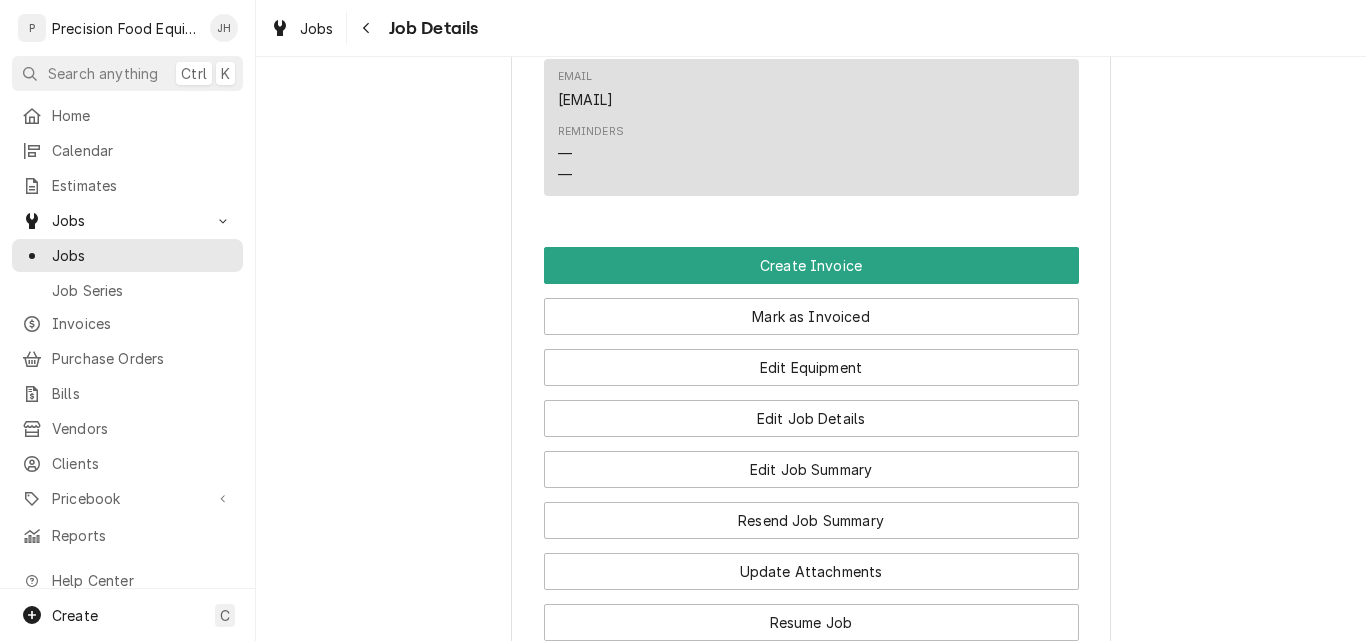 scroll, scrollTop: 1694, scrollLeft: 0, axis: vertical 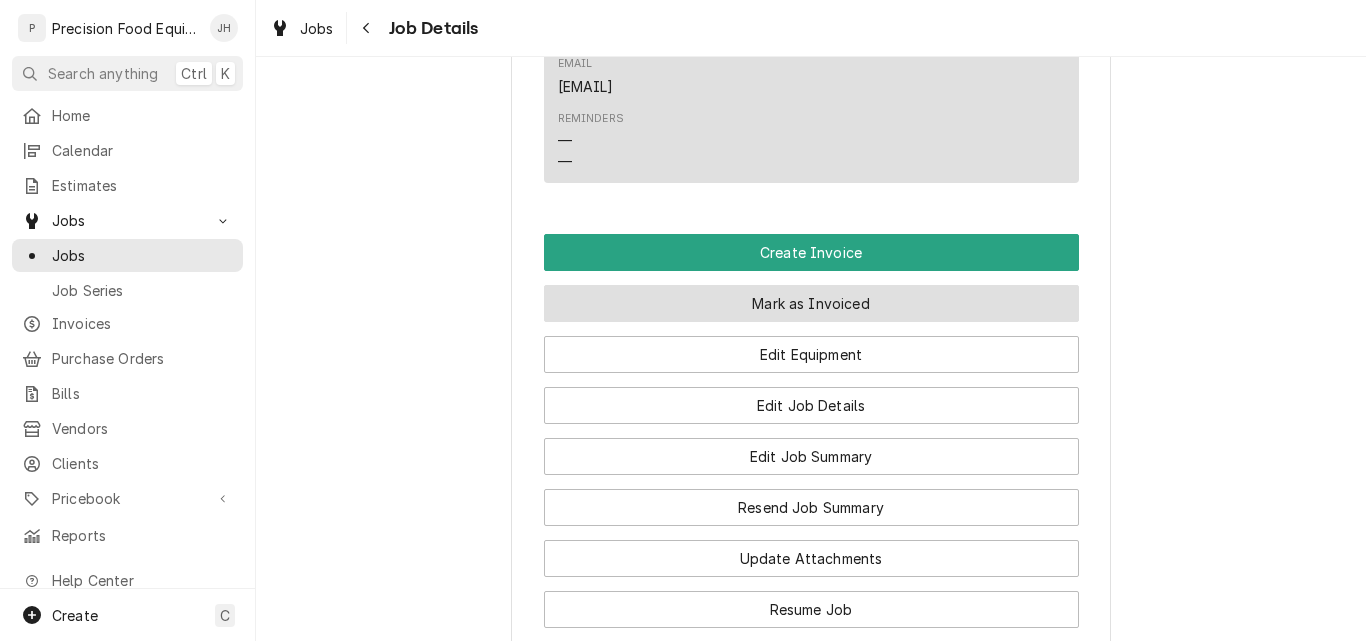 click on "Mark as Invoiced" at bounding box center [811, 303] 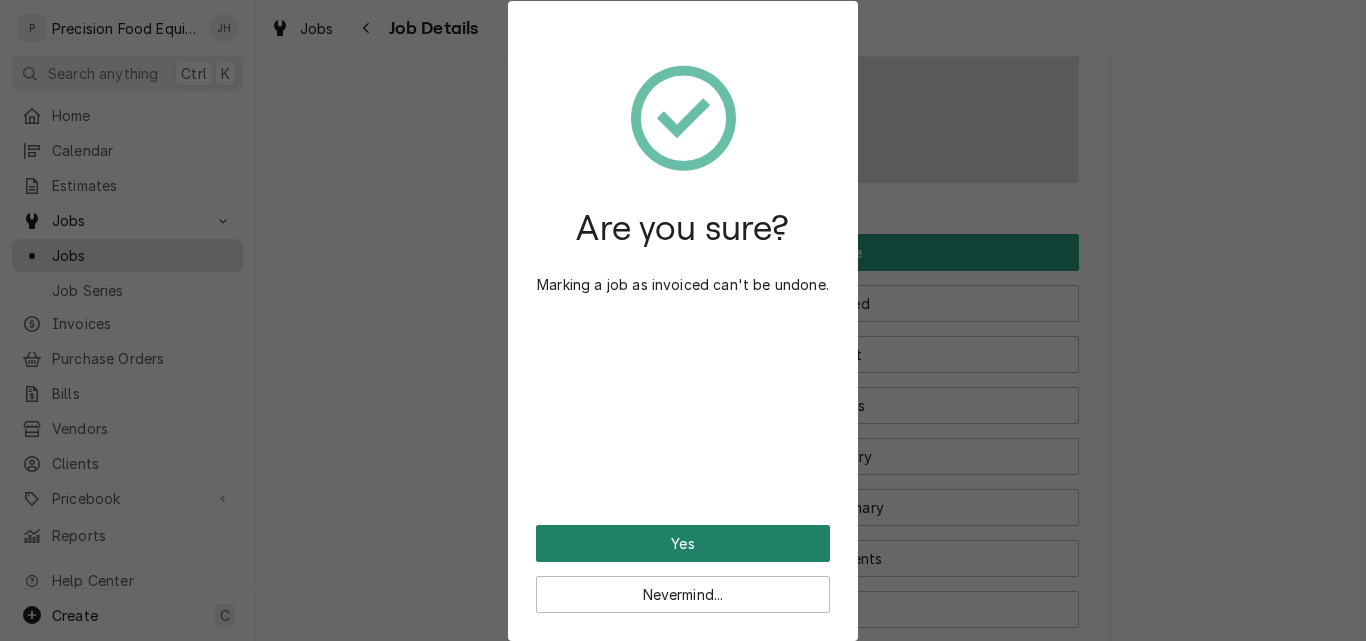 click on "Yes" at bounding box center (683, 543) 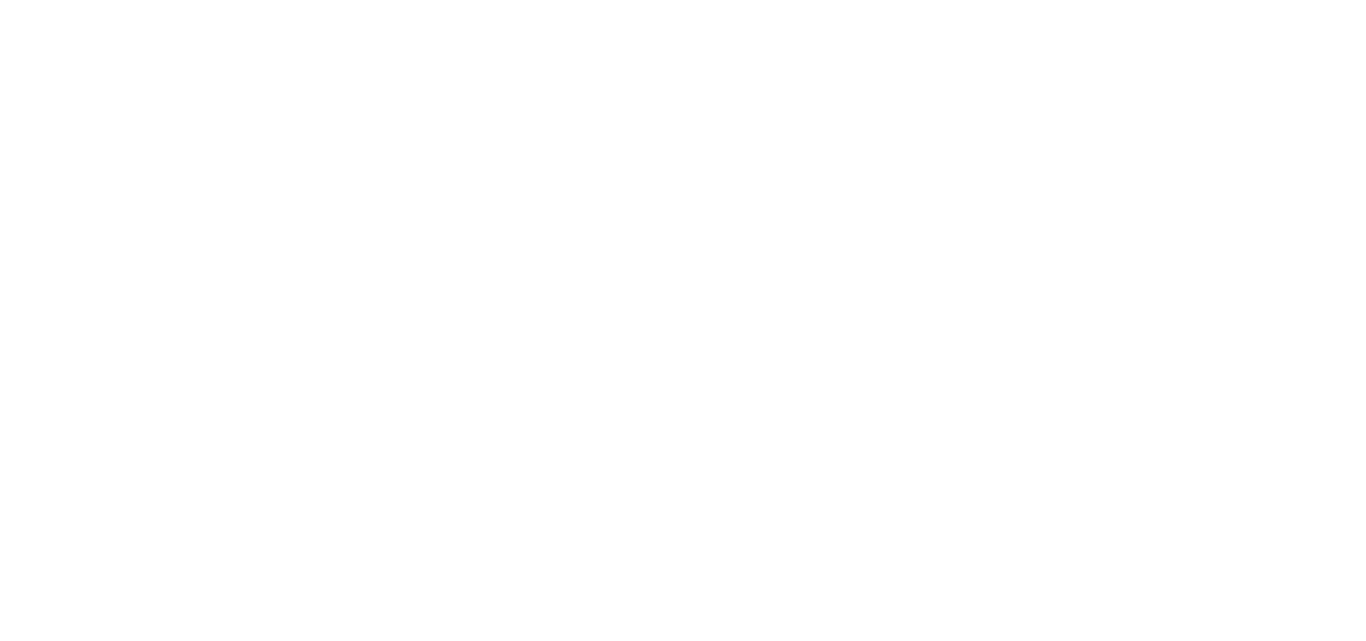 scroll, scrollTop: 0, scrollLeft: 0, axis: both 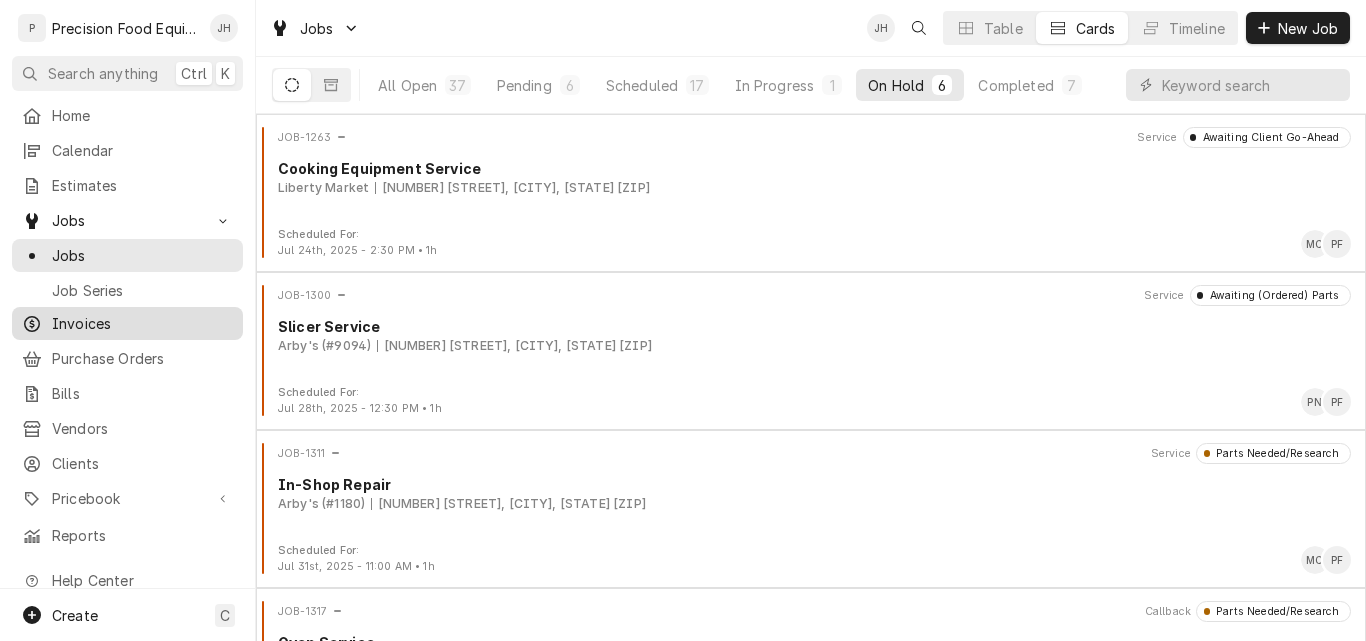 click on "Invoices" at bounding box center [142, 323] 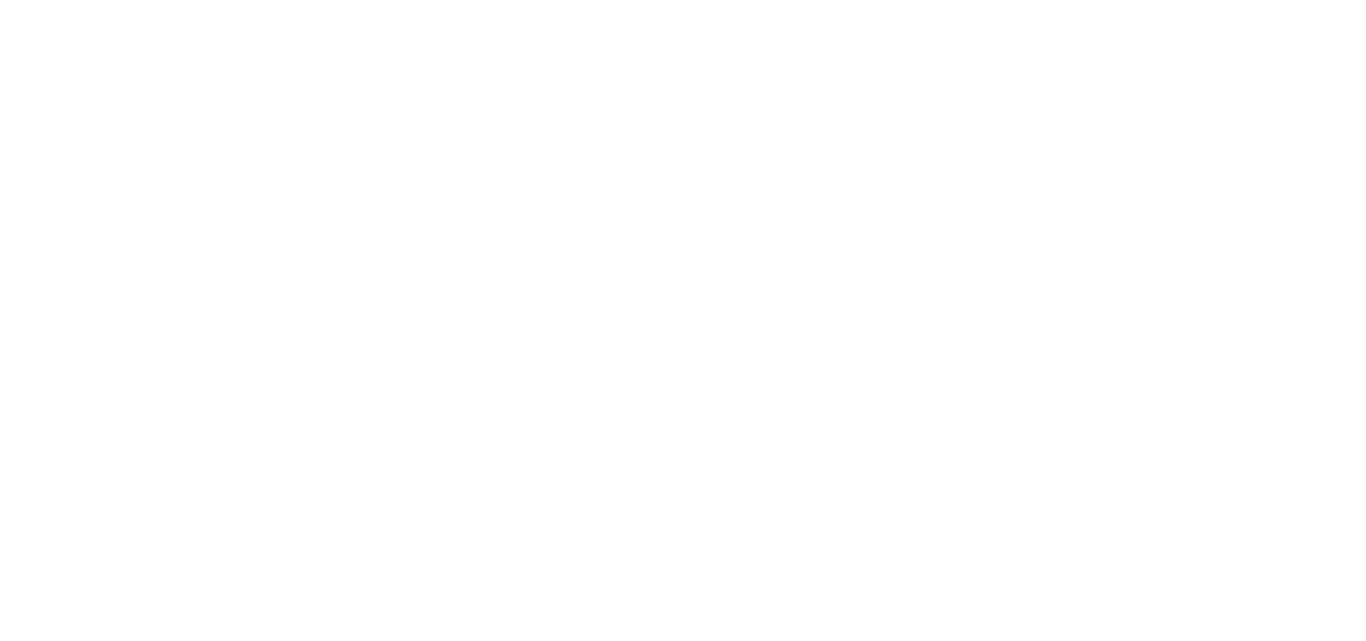 scroll, scrollTop: 0, scrollLeft: 0, axis: both 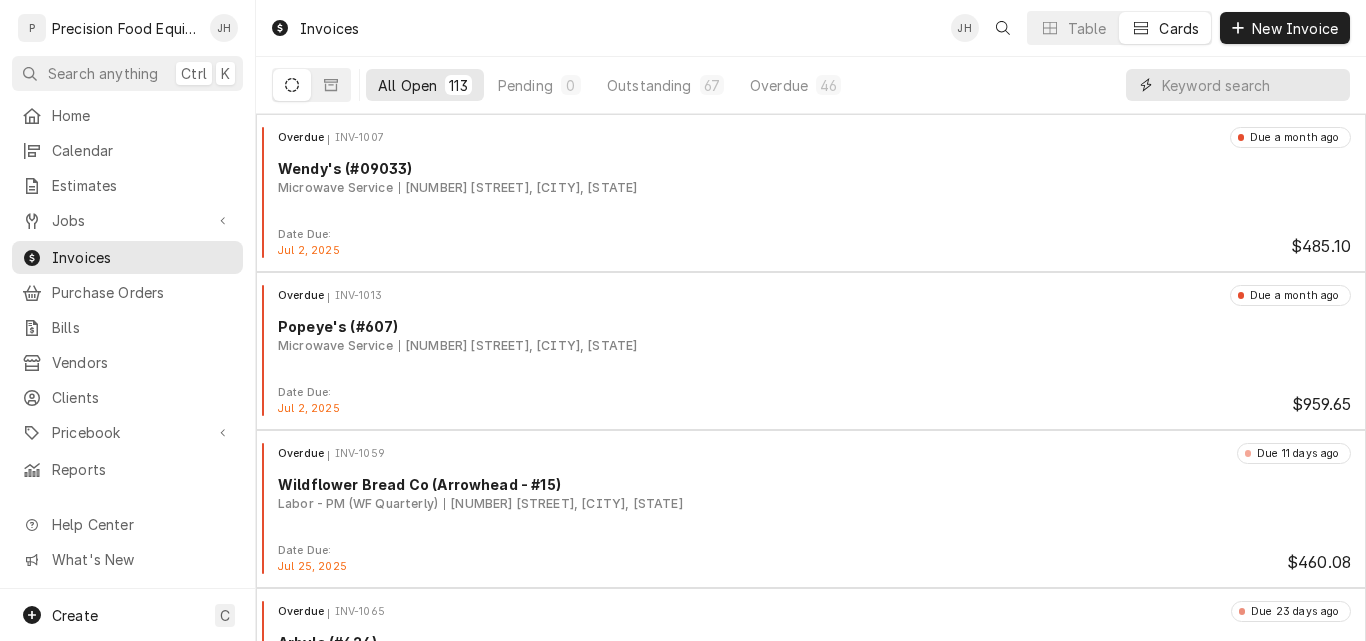 click at bounding box center [1251, 85] 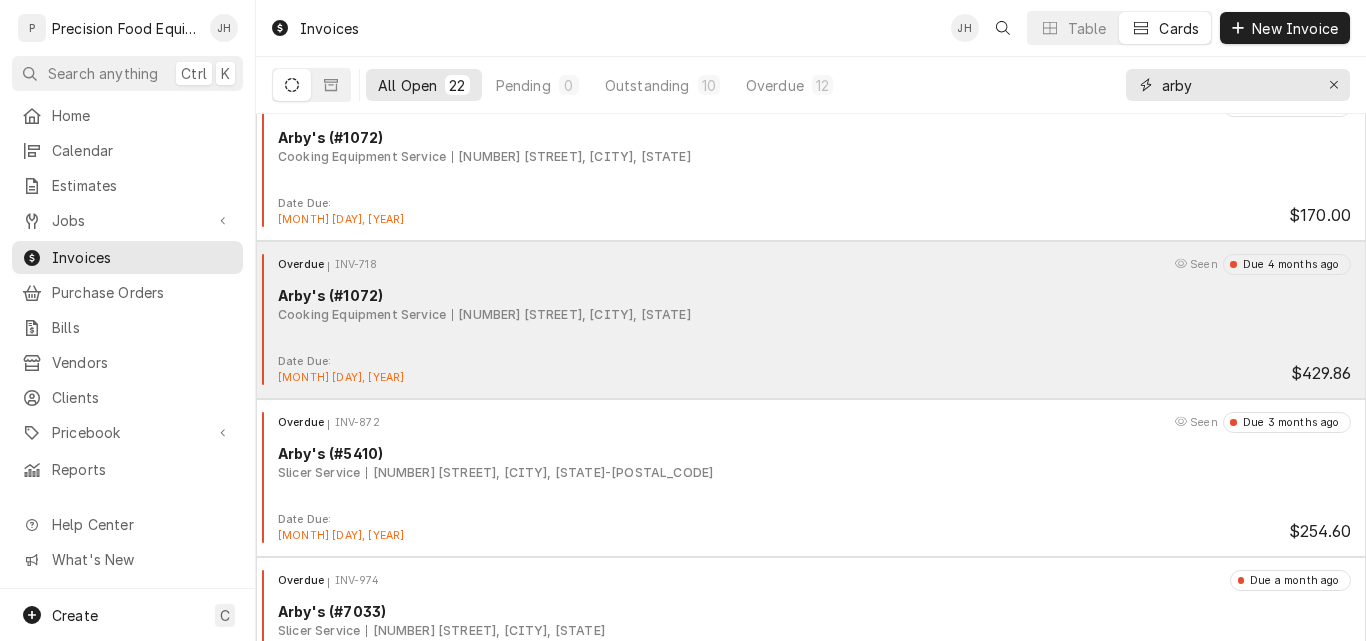 scroll, scrollTop: 2949, scrollLeft: 0, axis: vertical 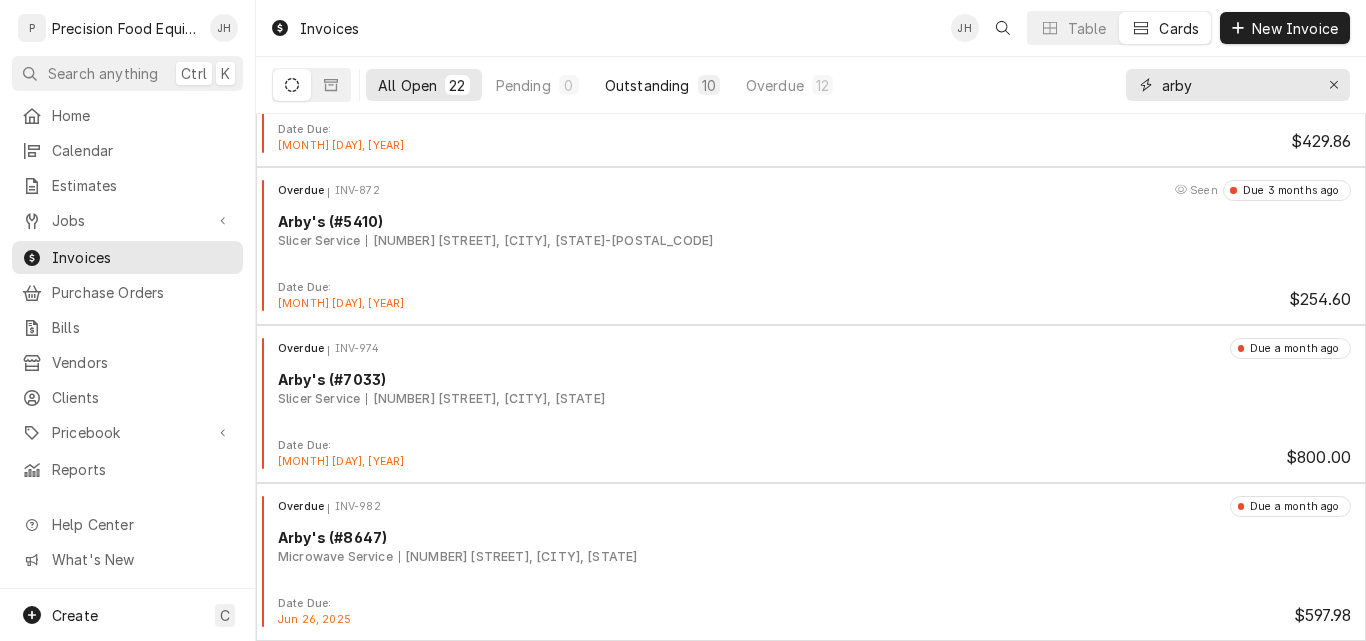 type on "arby" 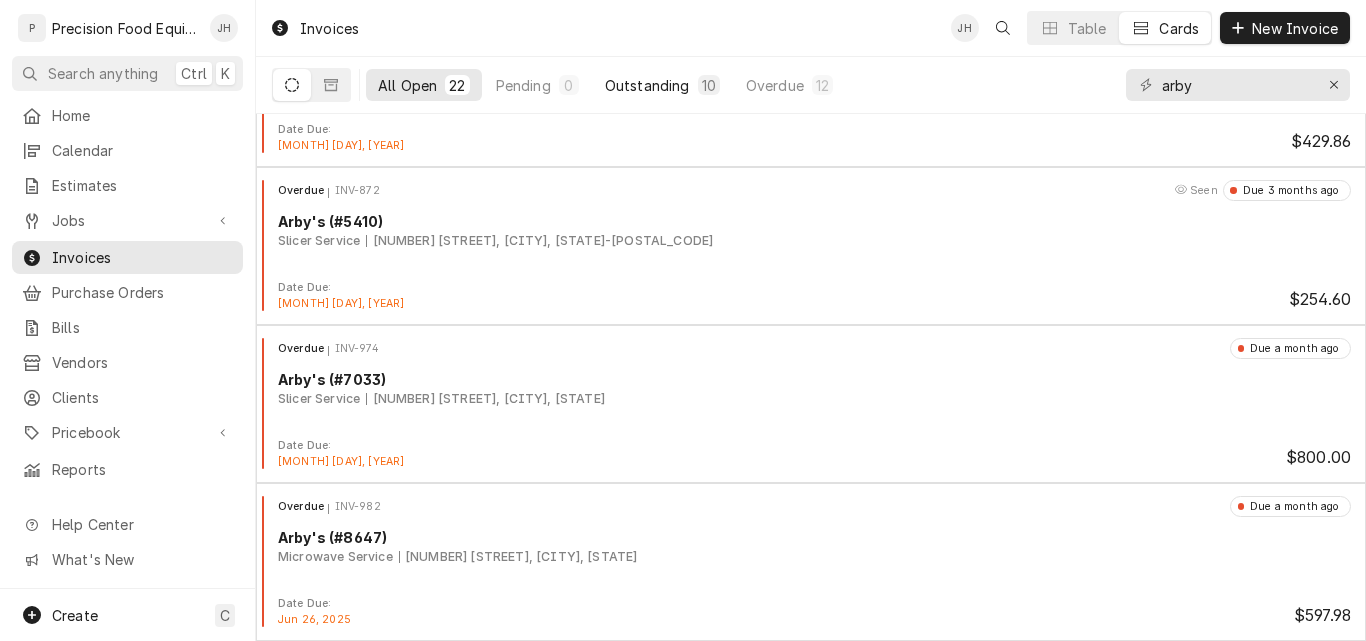 click on "Outstanding" at bounding box center [647, 85] 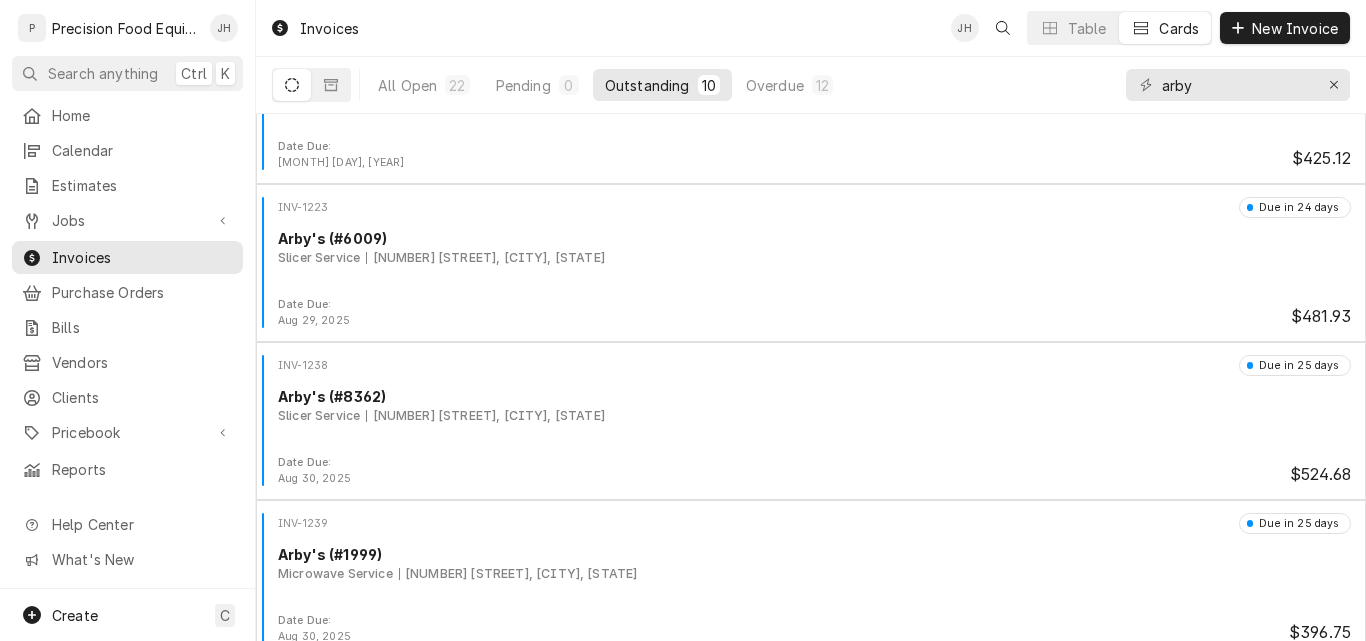 scroll, scrollTop: 1053, scrollLeft: 0, axis: vertical 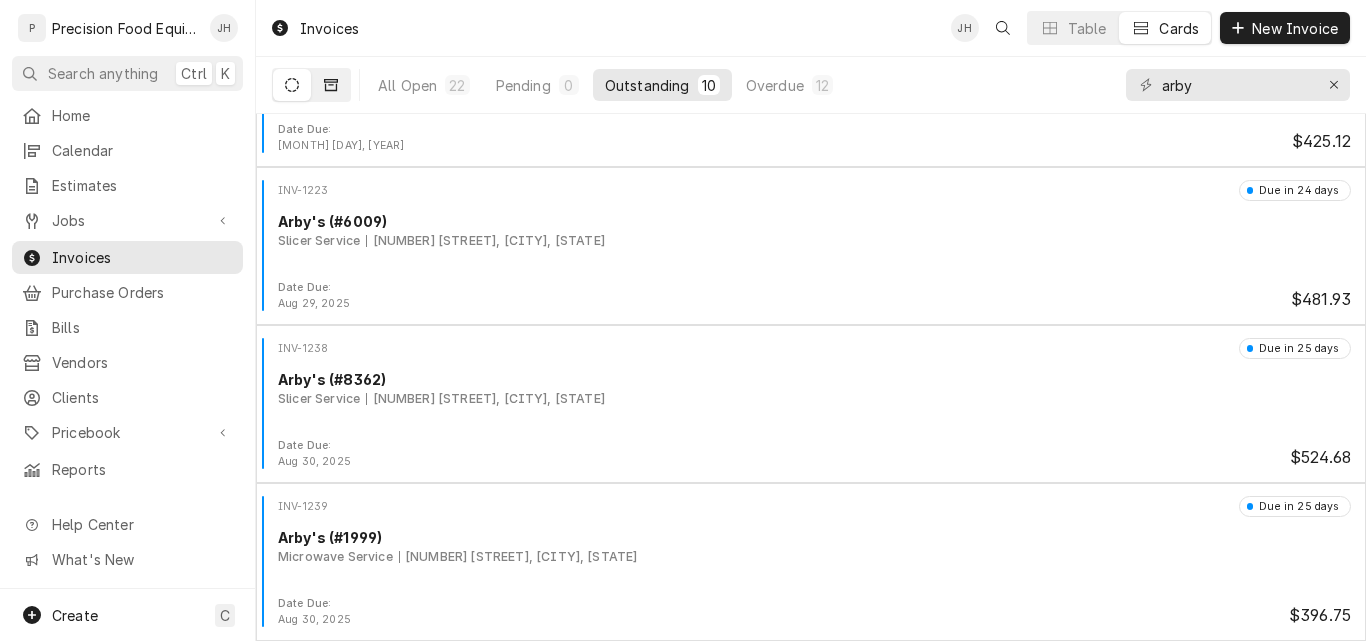 click 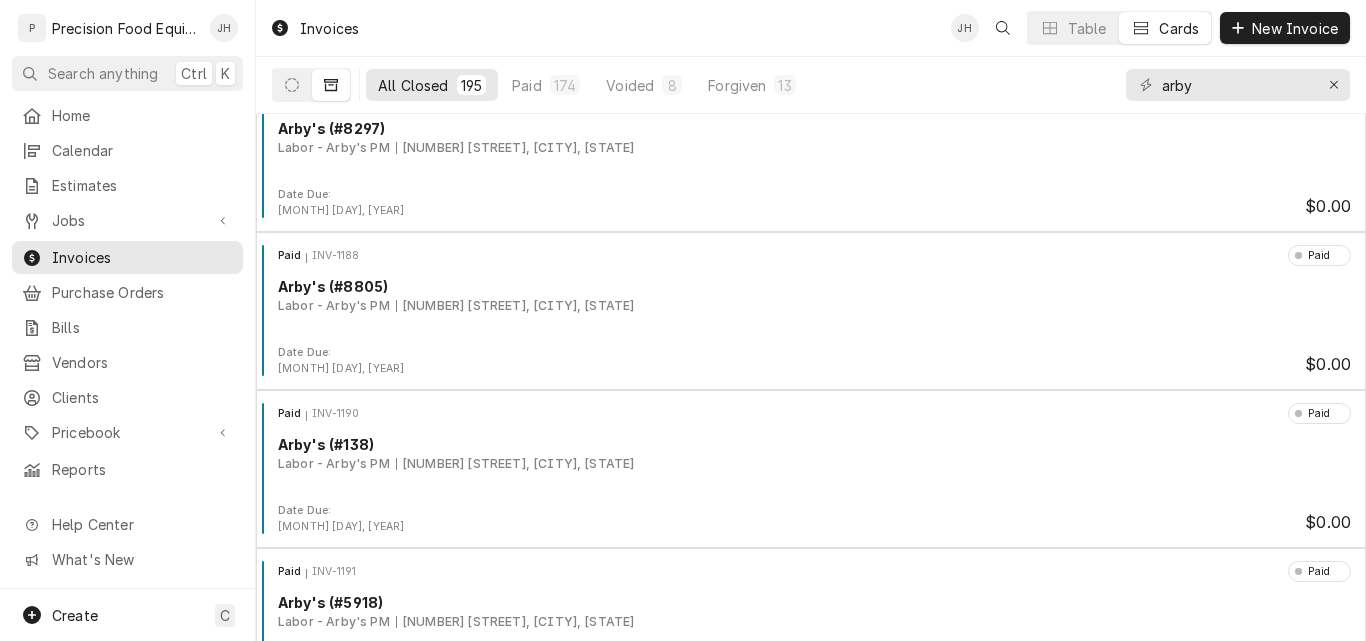 scroll, scrollTop: 3400, scrollLeft: 0, axis: vertical 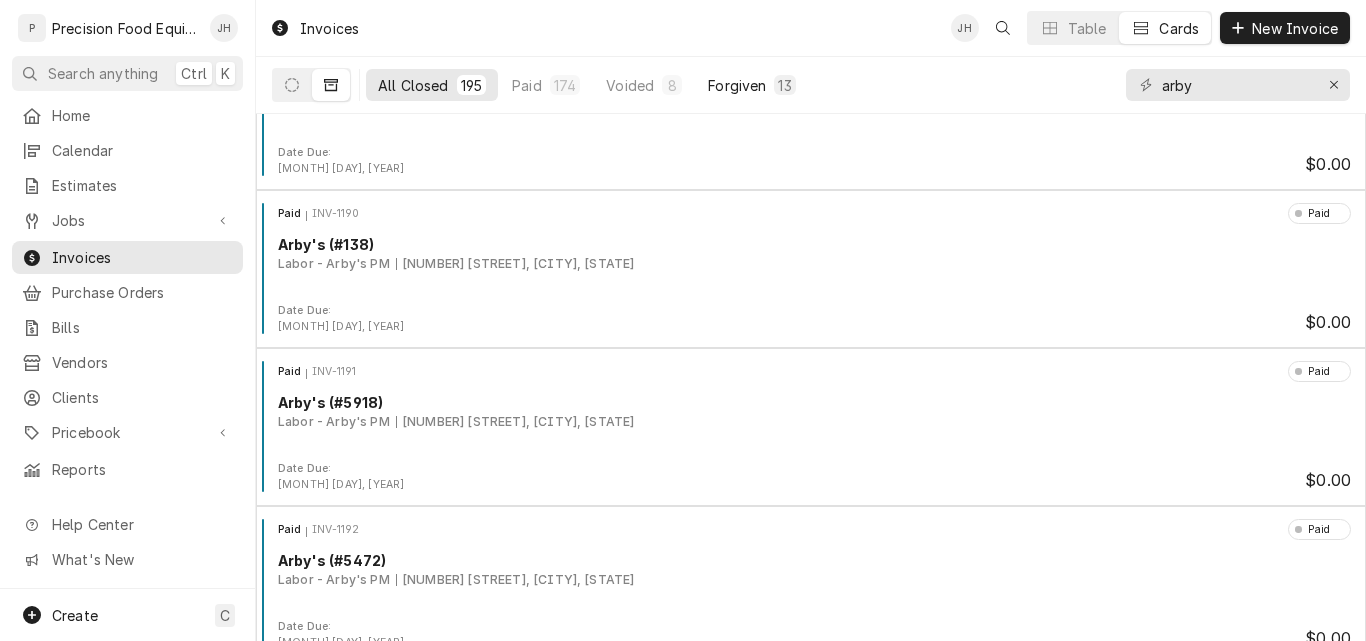 click on "Forgiven" at bounding box center [737, 85] 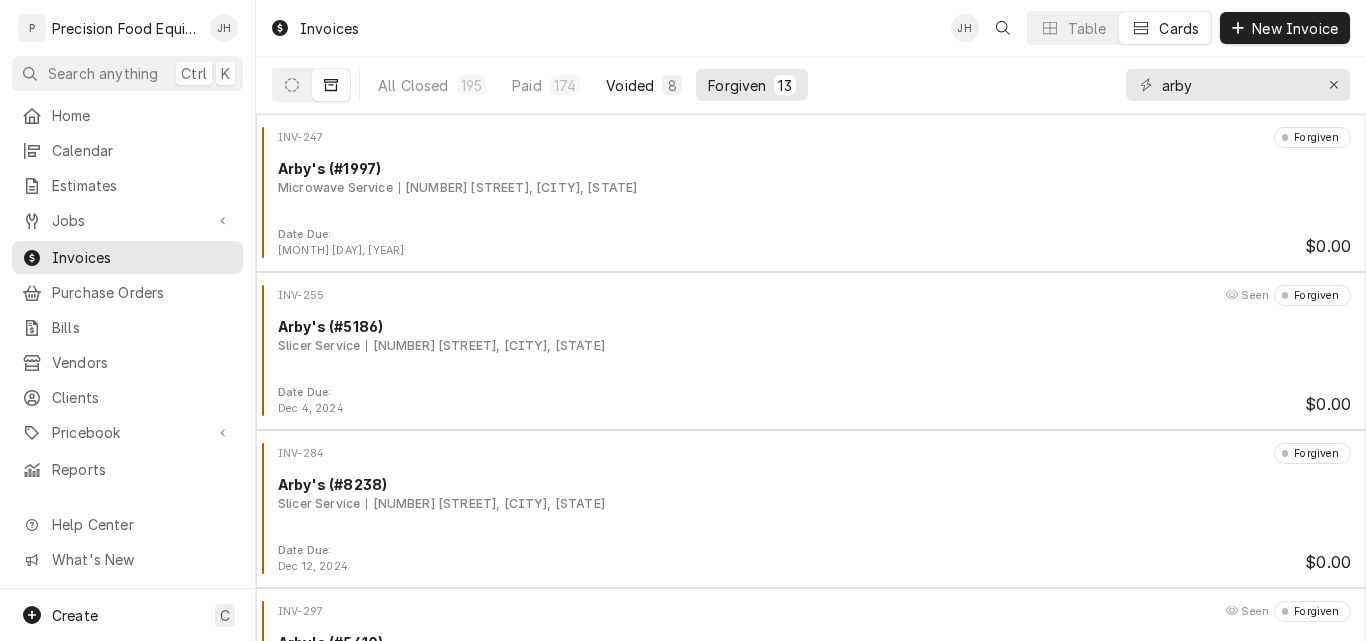 click on "Voided" at bounding box center [630, 85] 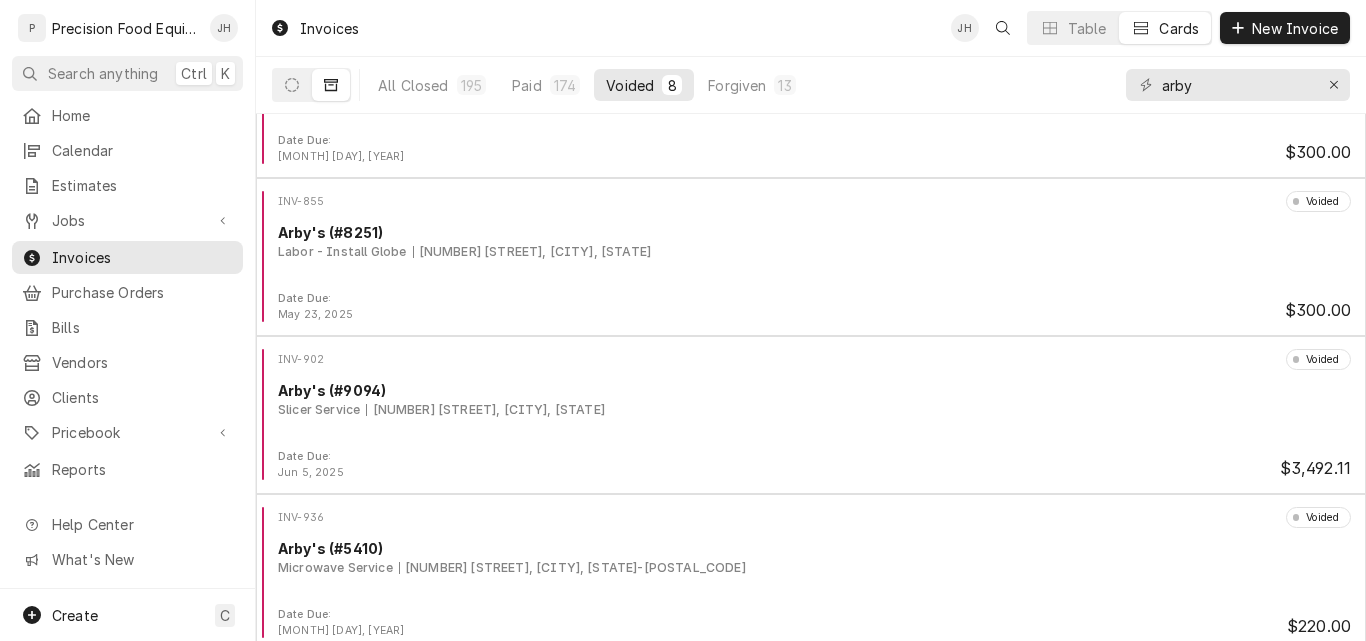 scroll, scrollTop: 737, scrollLeft: 0, axis: vertical 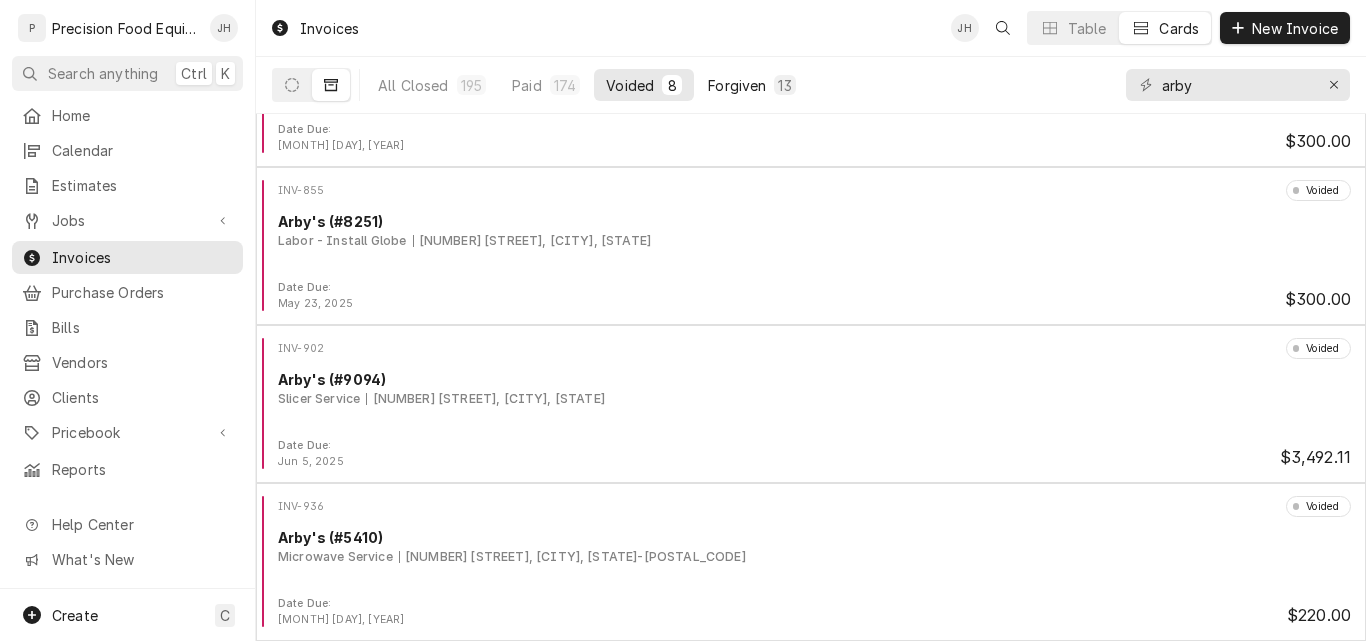 click on "Forgiven" at bounding box center (737, 85) 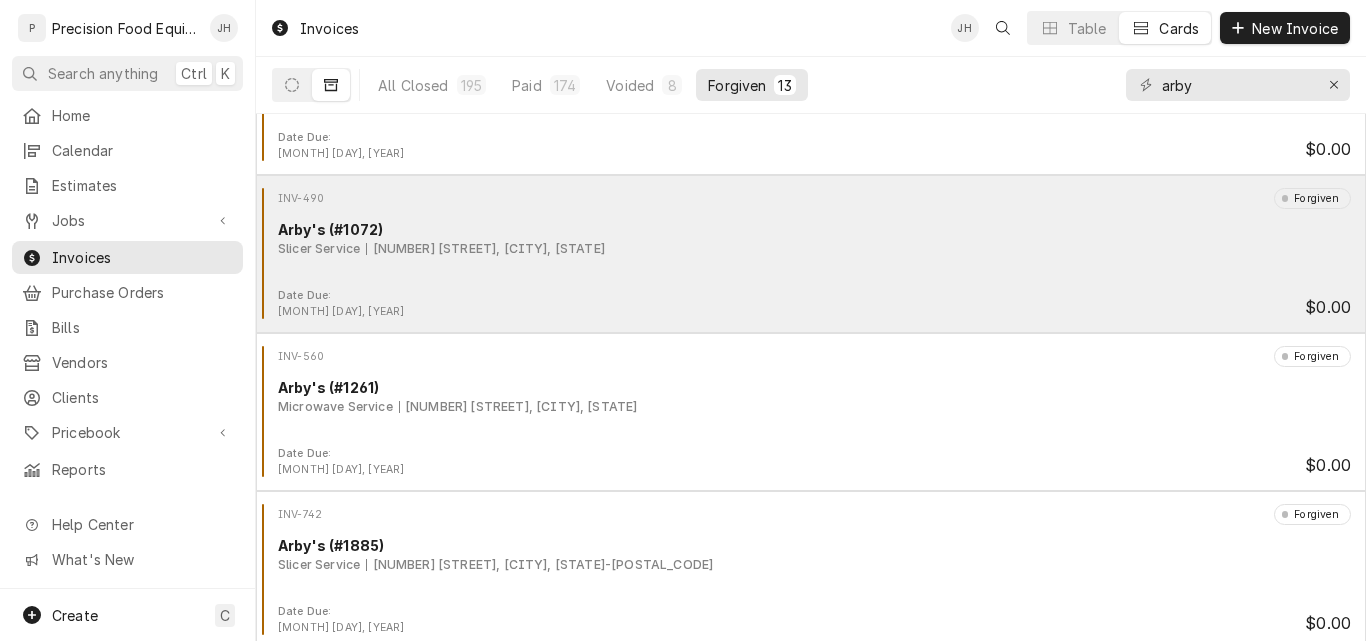 scroll, scrollTop: 1527, scrollLeft: 0, axis: vertical 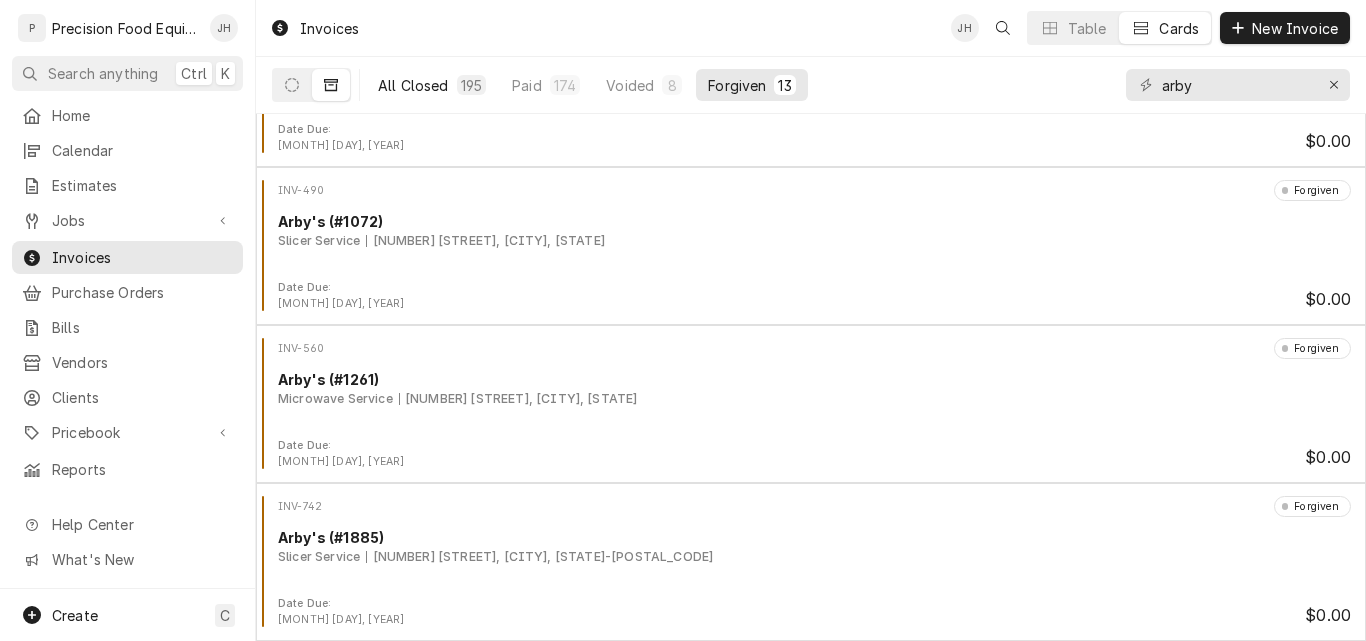 click on "All Closed" at bounding box center (413, 85) 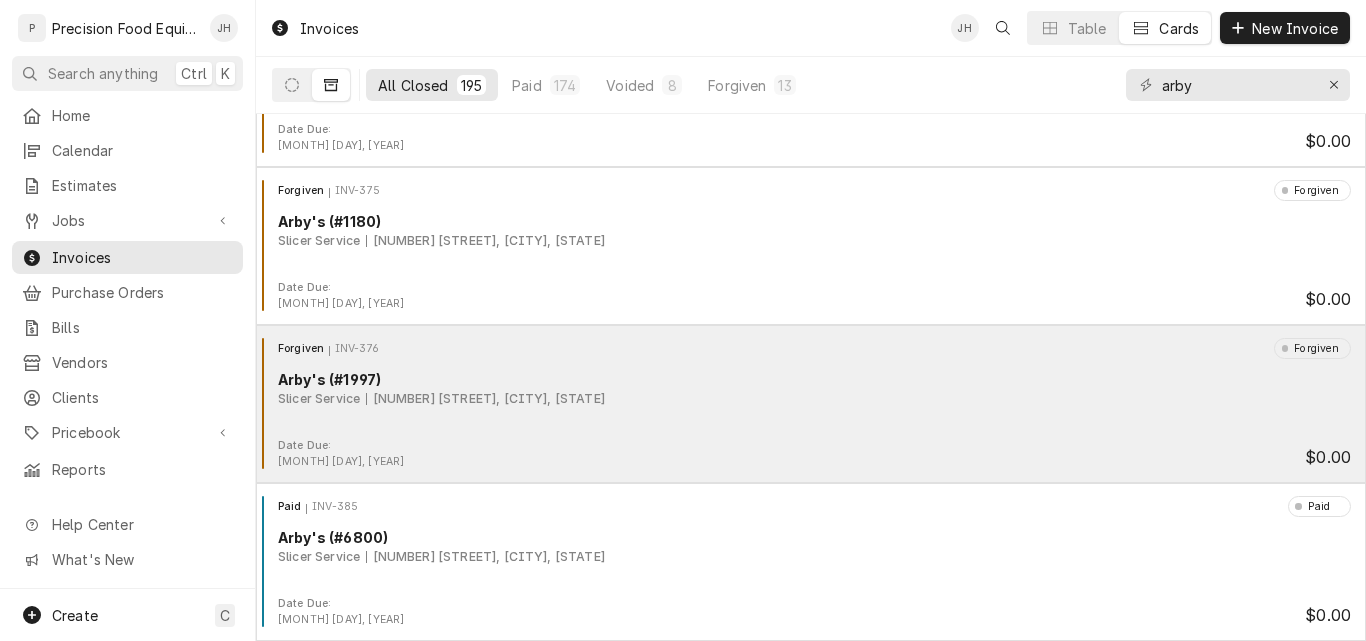 scroll, scrollTop: 12113, scrollLeft: 0, axis: vertical 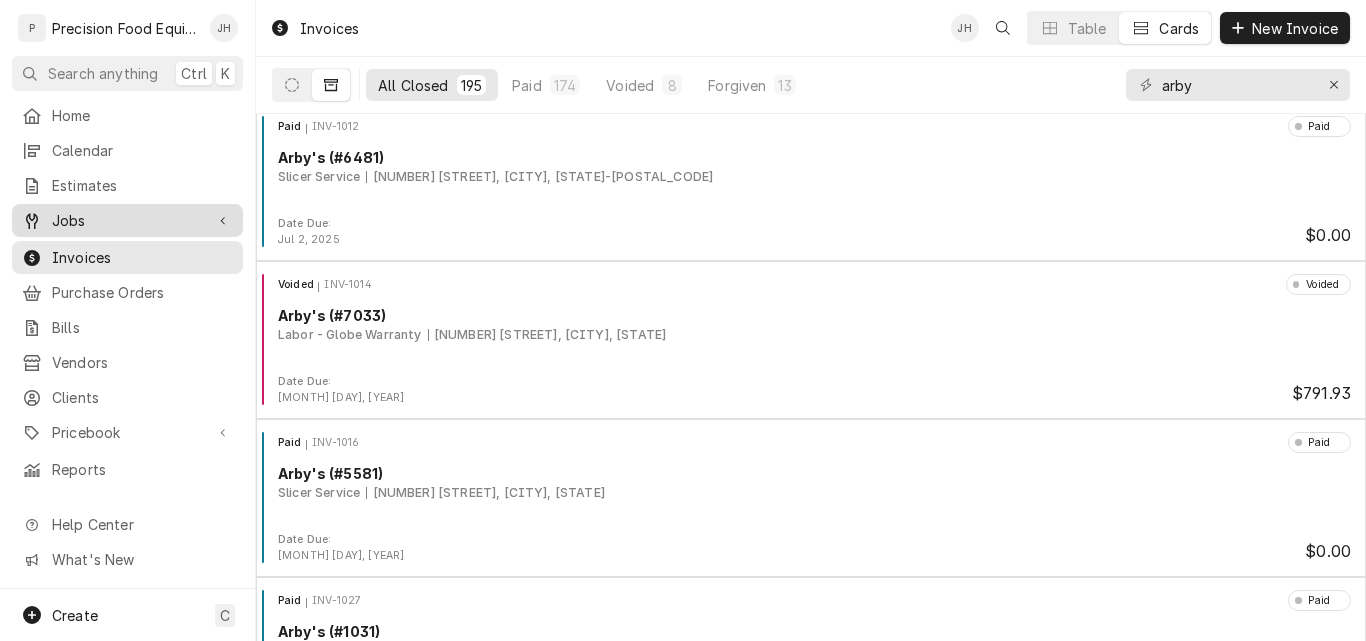 click on "Jobs" at bounding box center [127, 220] 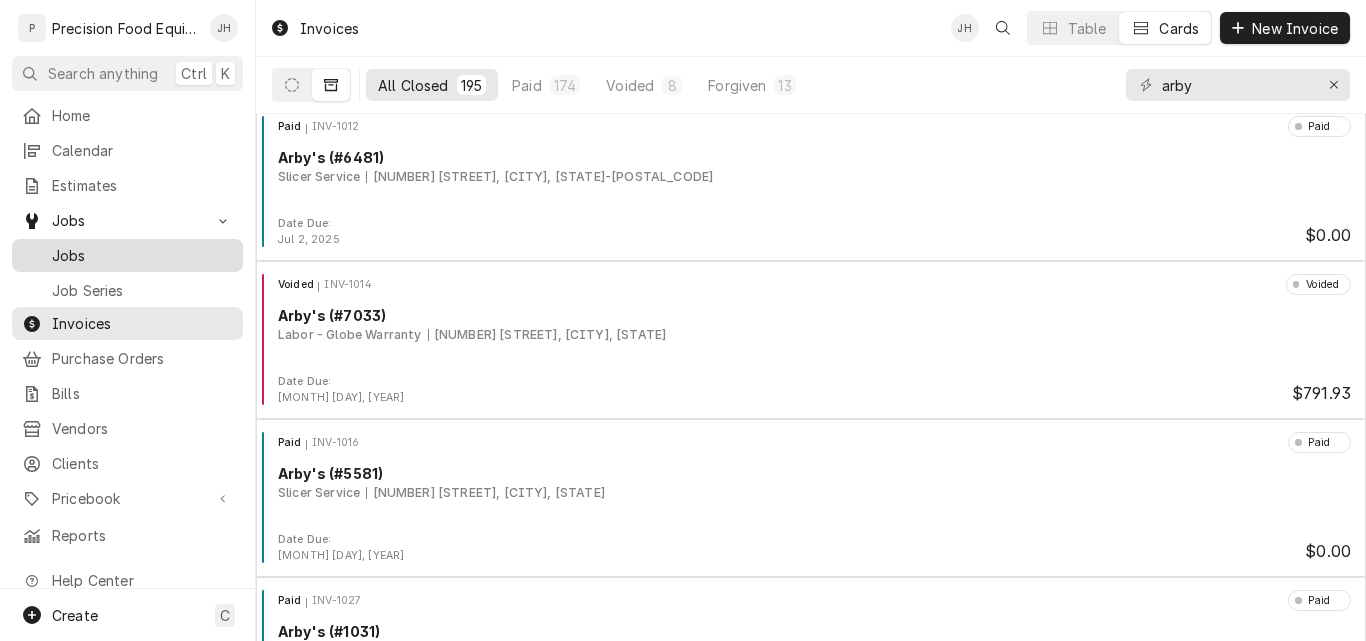 click on "Jobs" at bounding box center (142, 255) 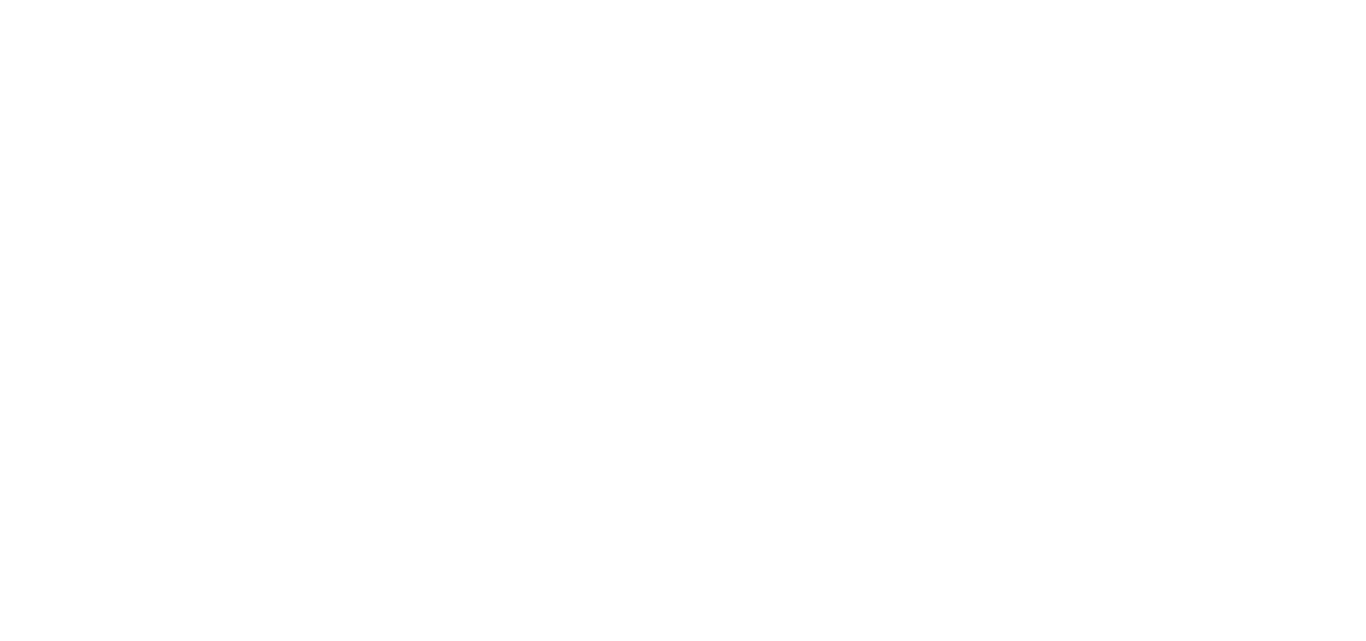 scroll, scrollTop: 0, scrollLeft: 0, axis: both 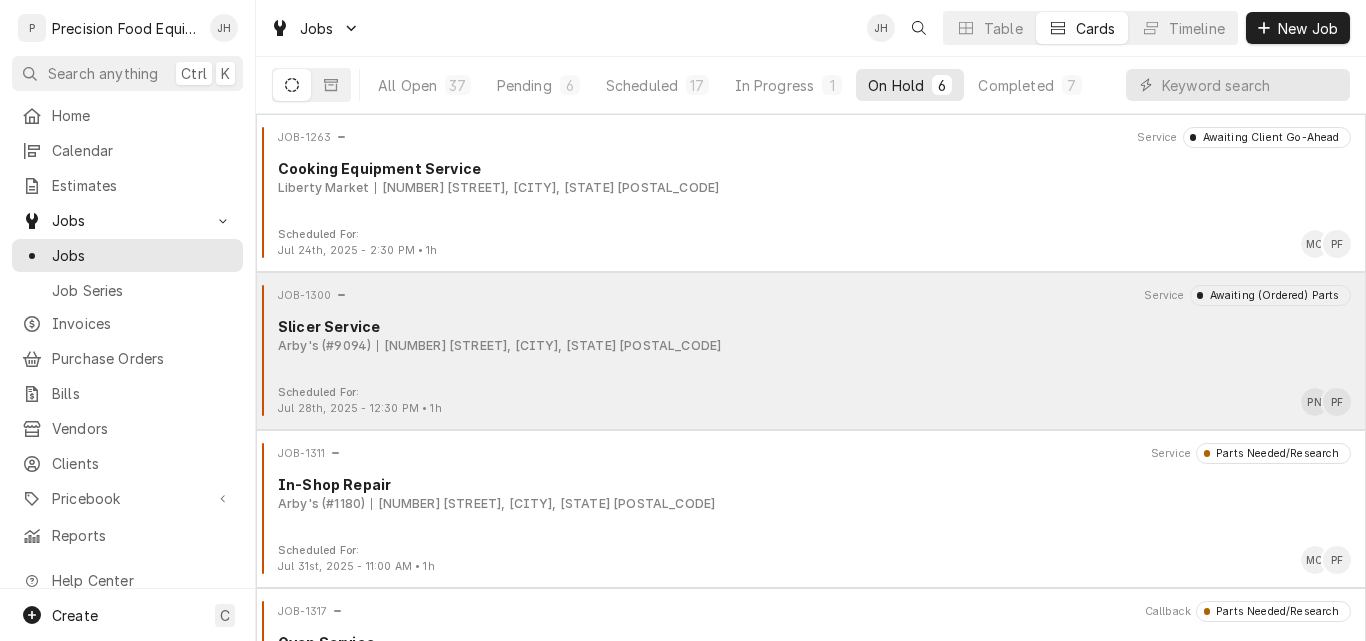 click on "JOB-1300 Service Awaiting (Ordered) Parts Slicer Service Arby's (#9094) 4710 E. Germann Rd., Gilbert, AZ 85297" at bounding box center (811, 335) 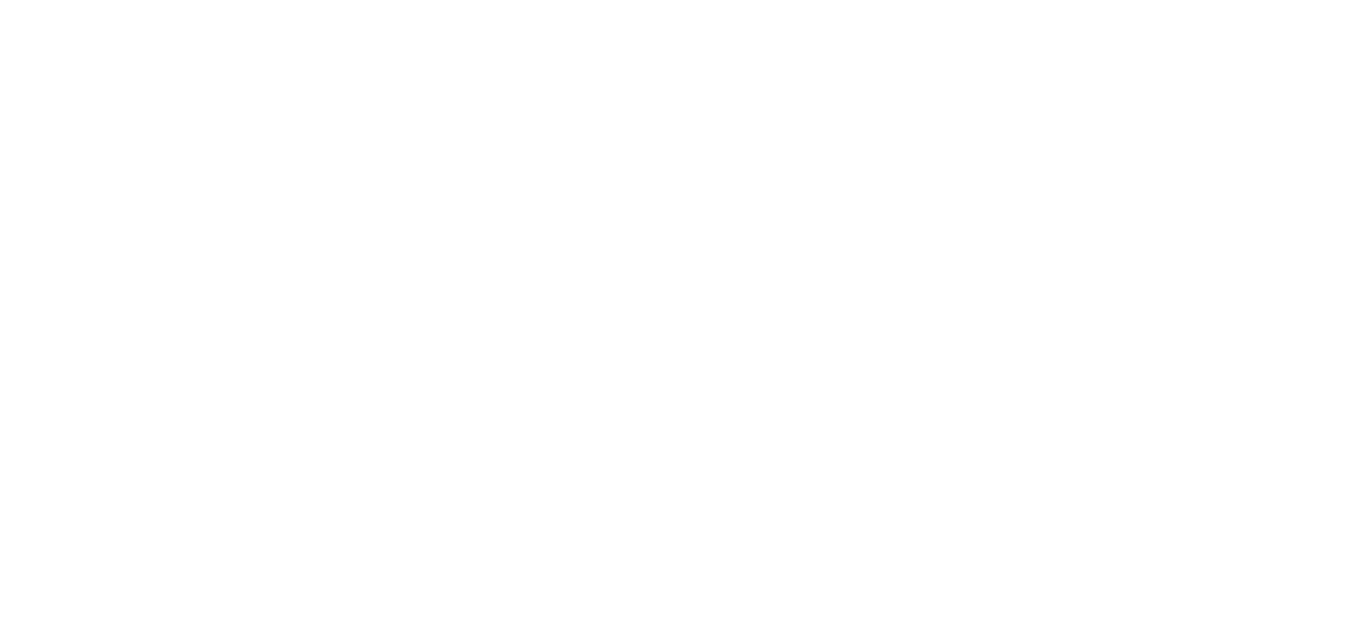 scroll, scrollTop: 0, scrollLeft: 0, axis: both 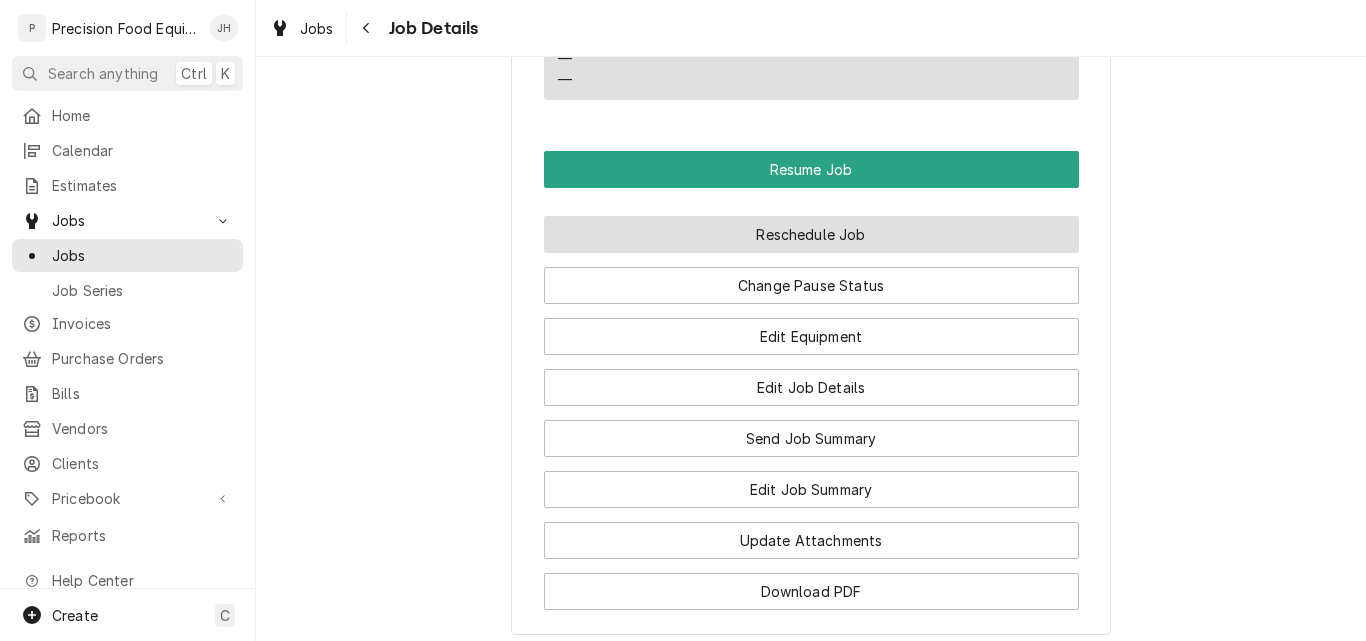 click on "Reschedule Job" at bounding box center [811, 234] 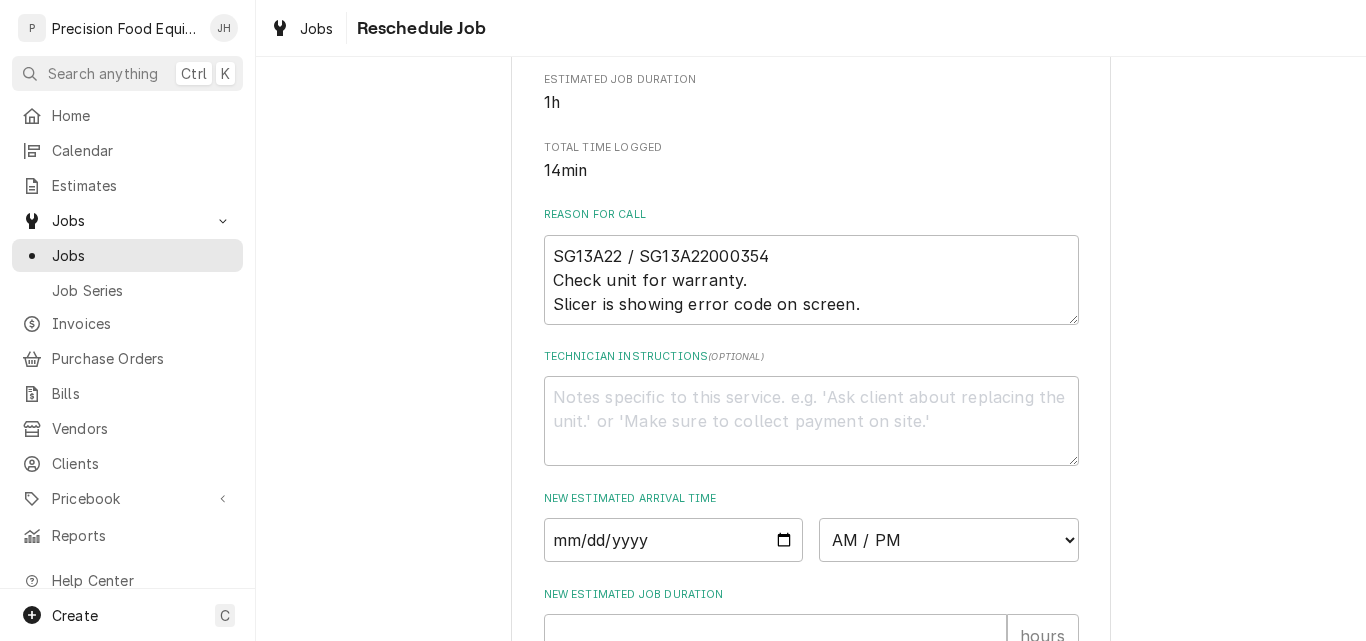 scroll, scrollTop: 700, scrollLeft: 0, axis: vertical 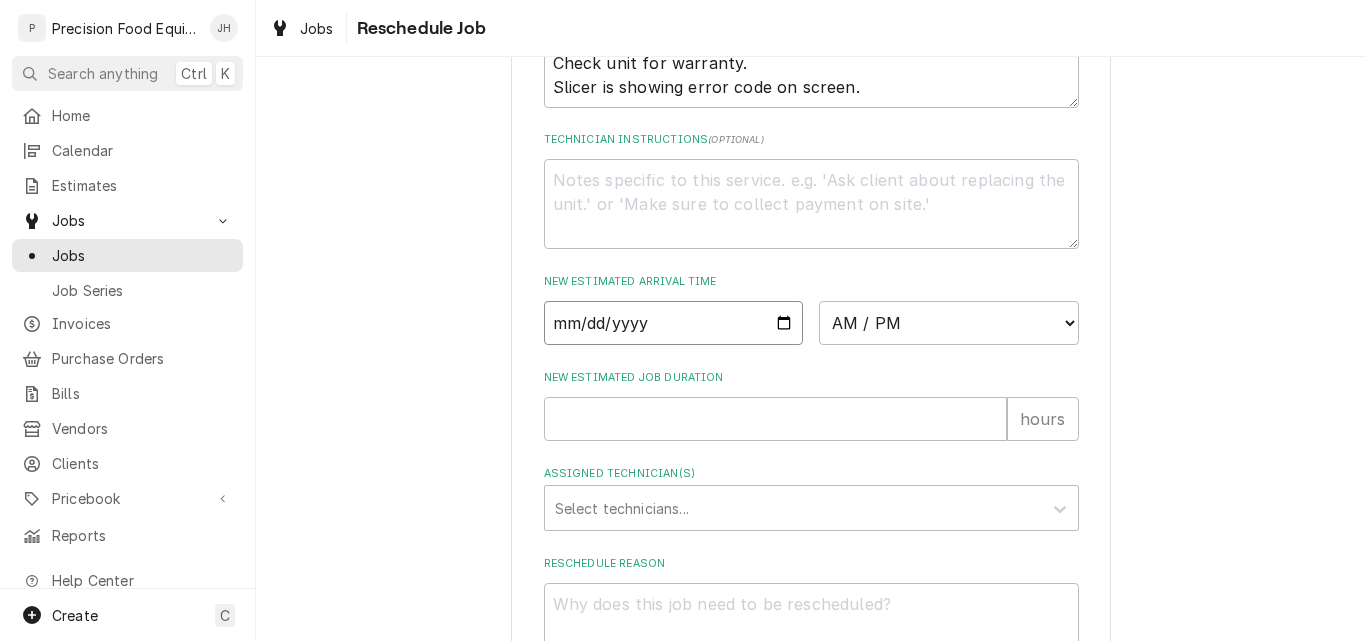 click at bounding box center (674, 323) 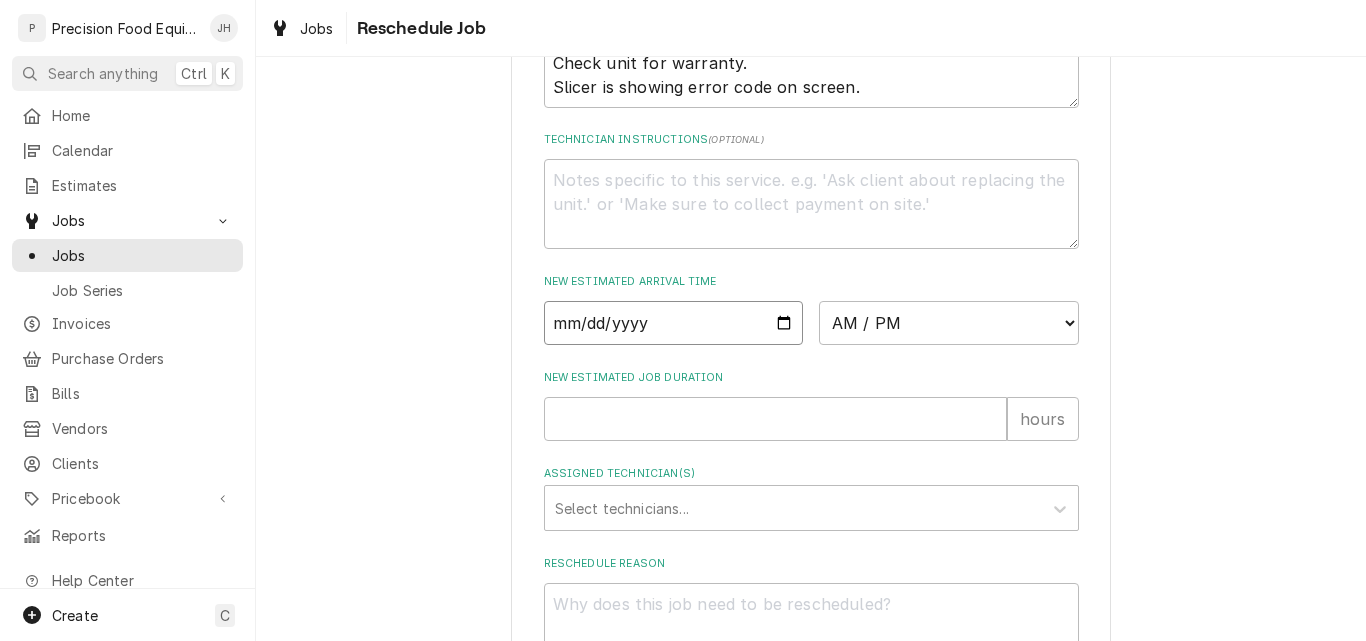 type on "2025-08-07" 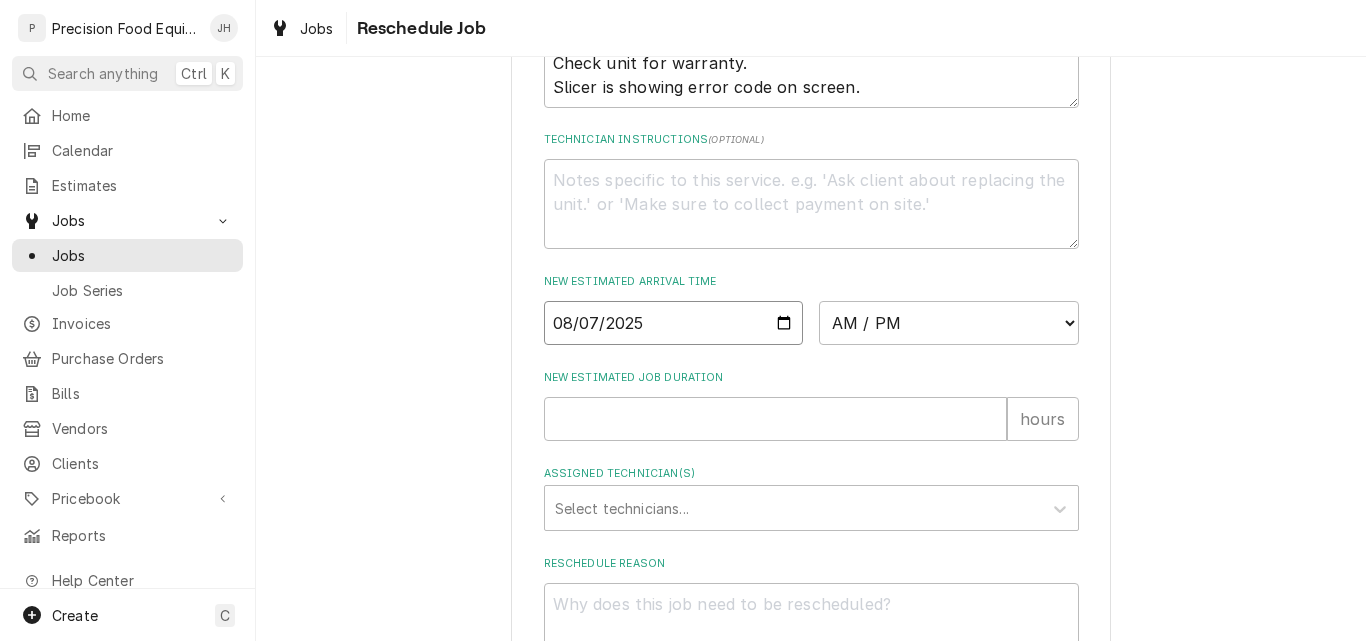 type on "x" 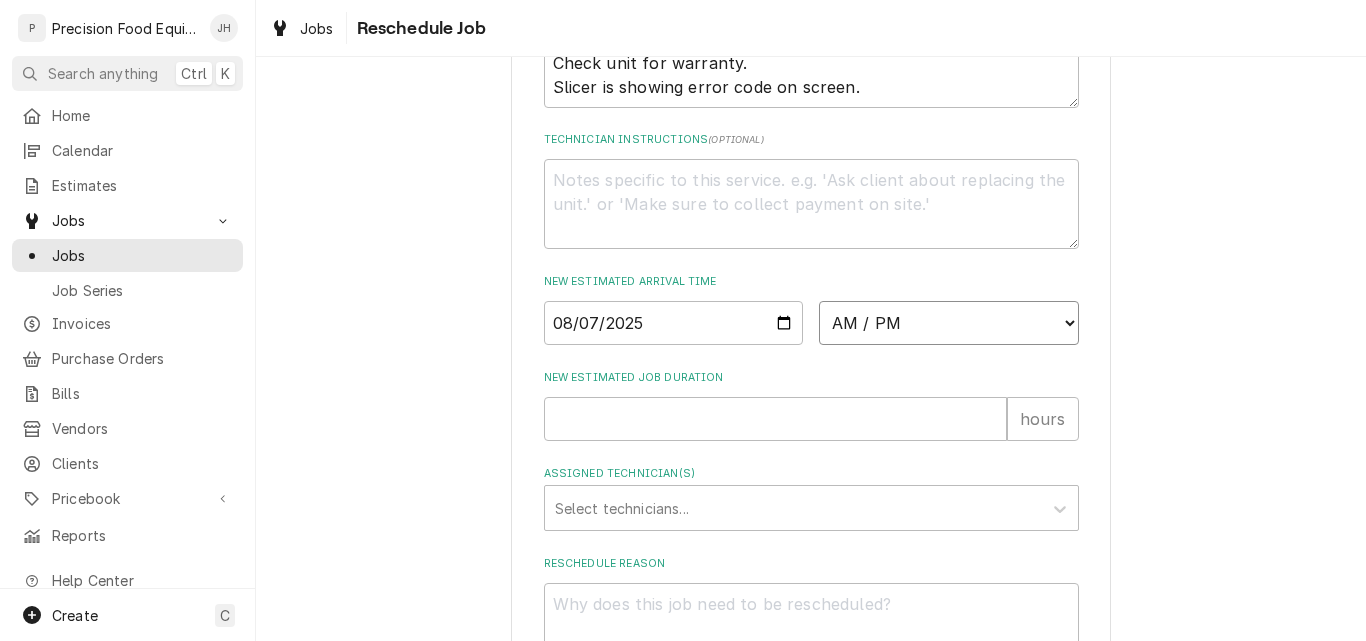 click on "AM / PM 6:00 AM 6:15 AM 6:30 AM 6:45 AM 7:00 AM 7:15 AM 7:30 AM 7:45 AM 8:00 AM 8:15 AM 8:30 AM 8:45 AM 9:00 AM 9:15 AM 9:30 AM 9:45 AM 10:00 AM 10:15 AM 10:30 AM 10:45 AM 11:00 AM 11:15 AM 11:30 AM 11:45 AM 12:00 PM 12:15 PM 12:30 PM 12:45 PM 1:00 PM 1:15 PM 1:30 PM 1:45 PM 2:00 PM 2:15 PM 2:30 PM 2:45 PM 3:00 PM 3:15 PM 3:30 PM 3:45 PM 4:00 PM 4:15 PM 4:30 PM 4:45 PM 5:00 PM 5:15 PM 5:30 PM 5:45 PM 6:00 PM 6:15 PM 6:30 PM 6:45 PM 7:00 PM 7:15 PM 7:30 PM 7:45 PM 8:00 PM 8:15 PM 8:30 PM 8:45 PM 9:00 PM 9:15 PM 9:30 PM 9:45 PM 10:00 PM 10:15 PM 10:30 PM 10:45 PM 11:00 PM 11:15 PM 11:30 PM 11:45 PM 12:00 AM 12:15 AM 12:30 AM 12:45 AM 1:00 AM 1:15 AM 1:30 AM 1:45 AM 2:00 AM 2:15 AM 2:30 AM 2:45 AM 3:00 AM 3:15 AM 3:30 AM 3:45 AM 4:00 AM 4:15 AM 4:30 AM 4:45 AM 5:00 AM 5:15 AM 5:30 AM 5:45 AM" at bounding box center (949, 323) 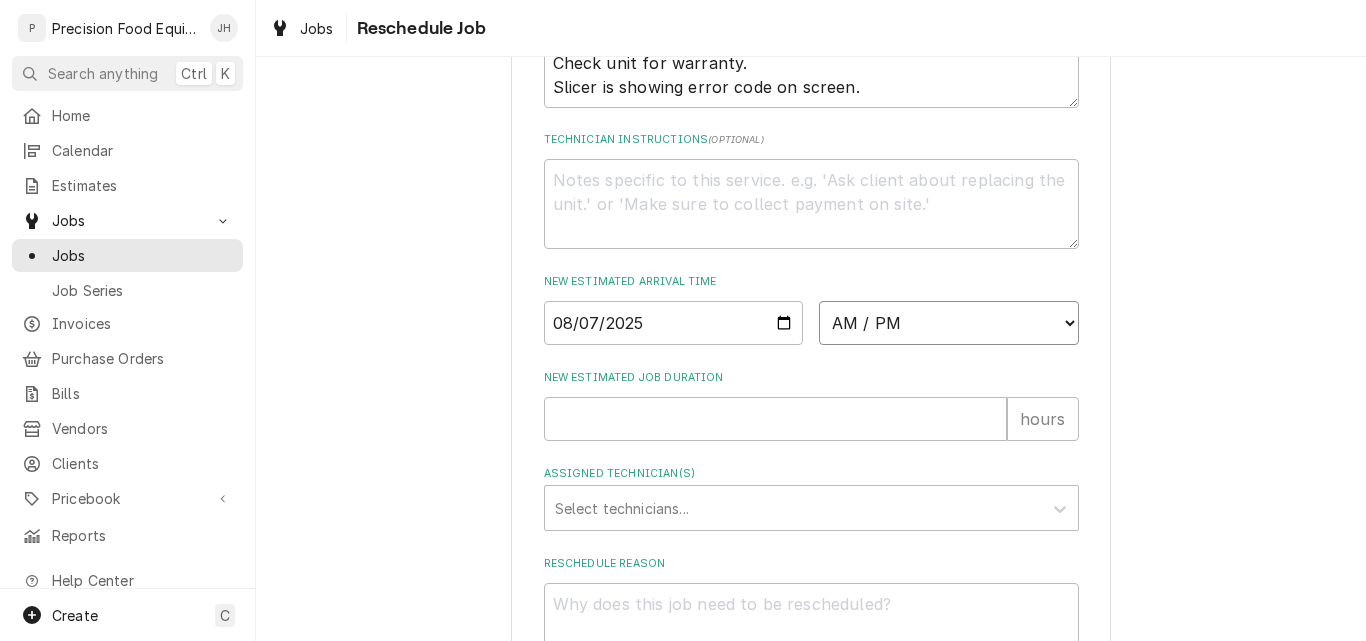 select on "08:00:00" 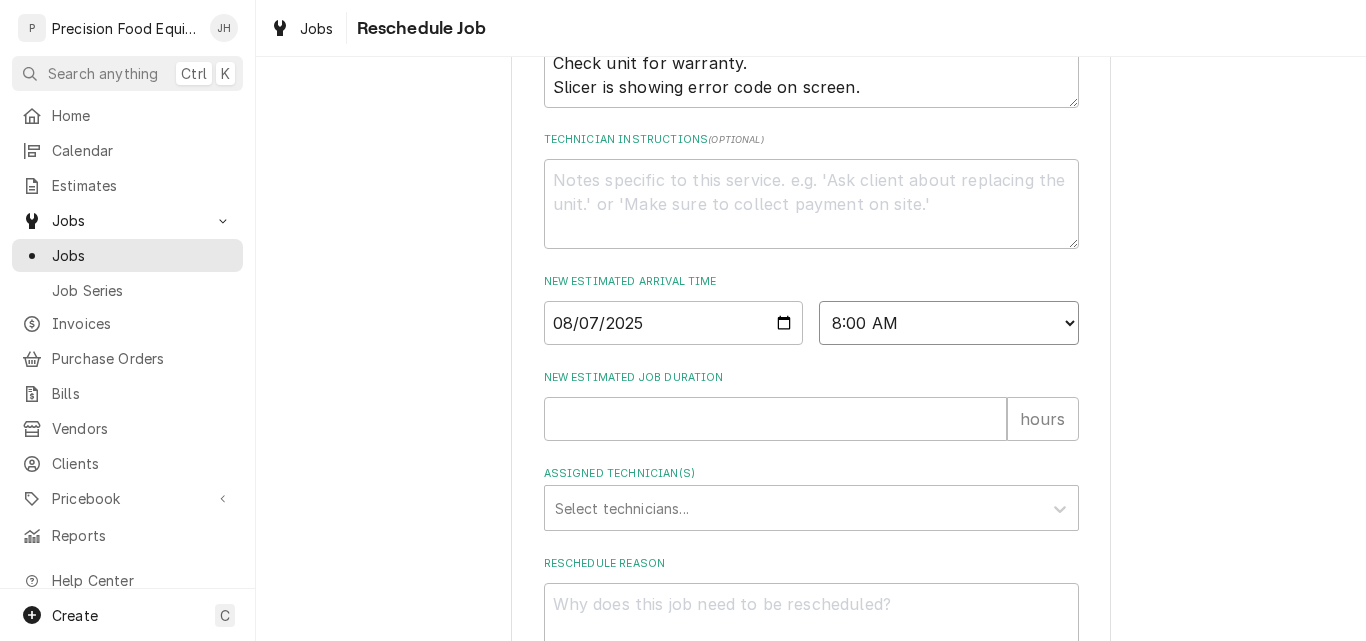 click on "AM / PM 6:00 AM 6:15 AM 6:30 AM 6:45 AM 7:00 AM 7:15 AM 7:30 AM 7:45 AM 8:00 AM 8:15 AM 8:30 AM 8:45 AM 9:00 AM 9:15 AM 9:30 AM 9:45 AM 10:00 AM 10:15 AM 10:30 AM 10:45 AM 11:00 AM 11:15 AM 11:30 AM 11:45 AM 12:00 PM 12:15 PM 12:30 PM 12:45 PM 1:00 PM 1:15 PM 1:30 PM 1:45 PM 2:00 PM 2:15 PM 2:30 PM 2:45 PM 3:00 PM 3:15 PM 3:30 PM 3:45 PM 4:00 PM 4:15 PM 4:30 PM 4:45 PM 5:00 PM 5:15 PM 5:30 PM 5:45 PM 6:00 PM 6:15 PM 6:30 PM 6:45 PM 7:00 PM 7:15 PM 7:30 PM 7:45 PM 8:00 PM 8:15 PM 8:30 PM 8:45 PM 9:00 PM 9:15 PM 9:30 PM 9:45 PM 10:00 PM 10:15 PM 10:30 PM 10:45 PM 11:00 PM 11:15 PM 11:30 PM 11:45 PM 12:00 AM 12:15 AM 12:30 AM 12:45 AM 1:00 AM 1:15 AM 1:30 AM 1:45 AM 2:00 AM 2:15 AM 2:30 AM 2:45 AM 3:00 AM 3:15 AM 3:30 AM 3:45 AM 4:00 AM 4:15 AM 4:30 AM 4:45 AM 5:00 AM 5:15 AM 5:30 AM 5:45 AM" at bounding box center [949, 323] 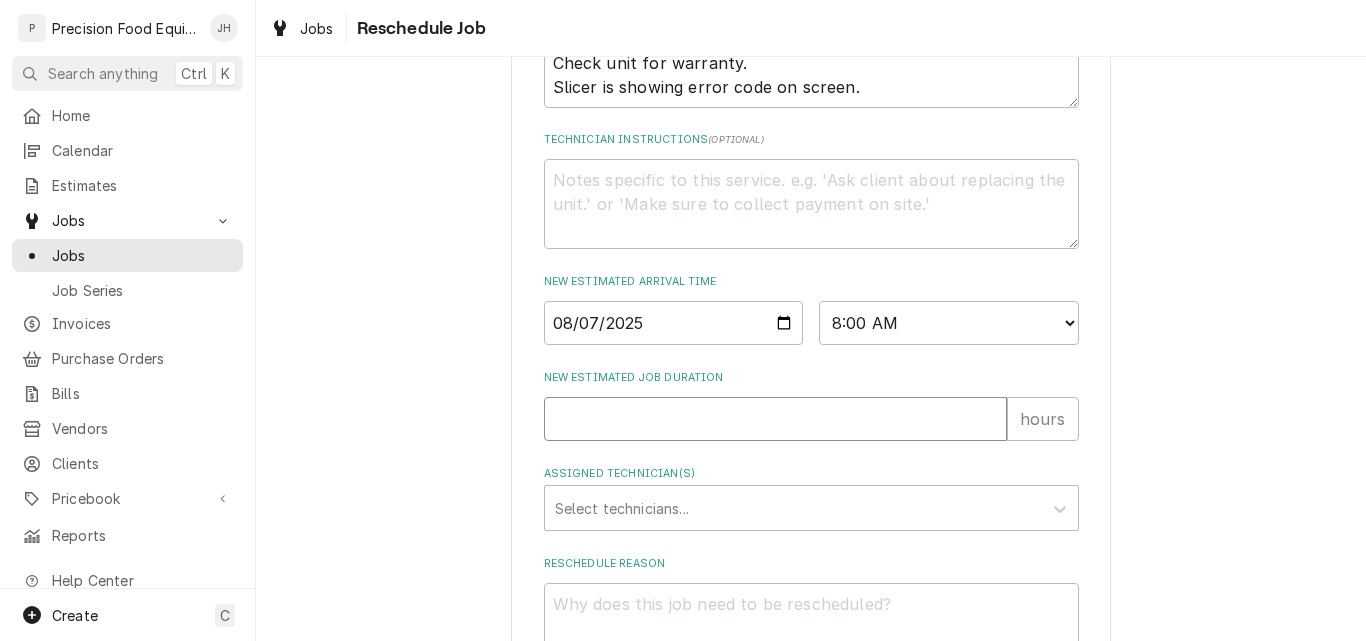 click on "New Estimated Job Duration" at bounding box center [775, 419] 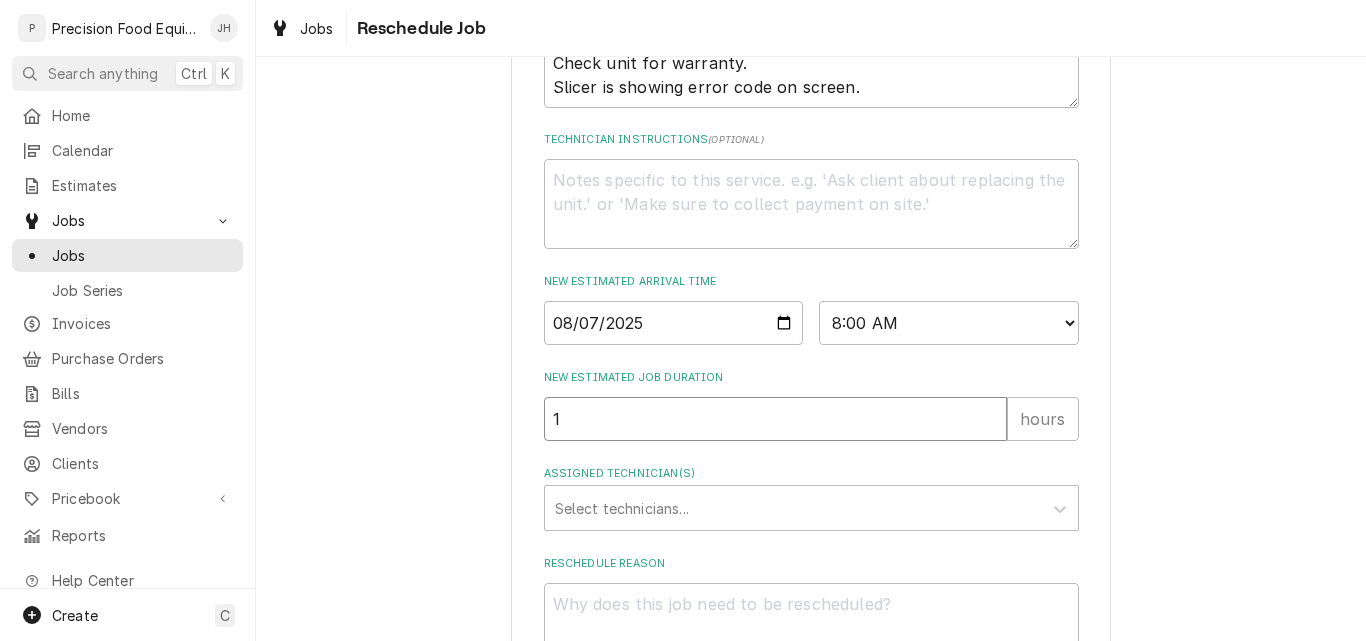 type on "1" 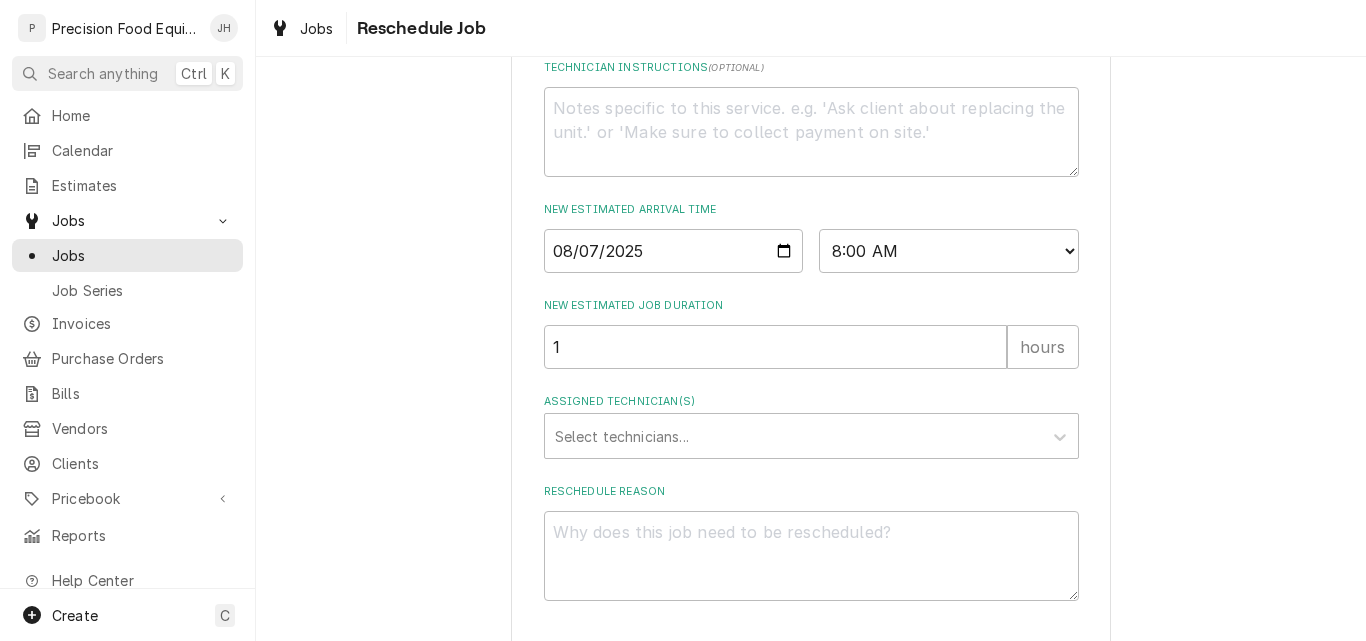 scroll, scrollTop: 854, scrollLeft: 0, axis: vertical 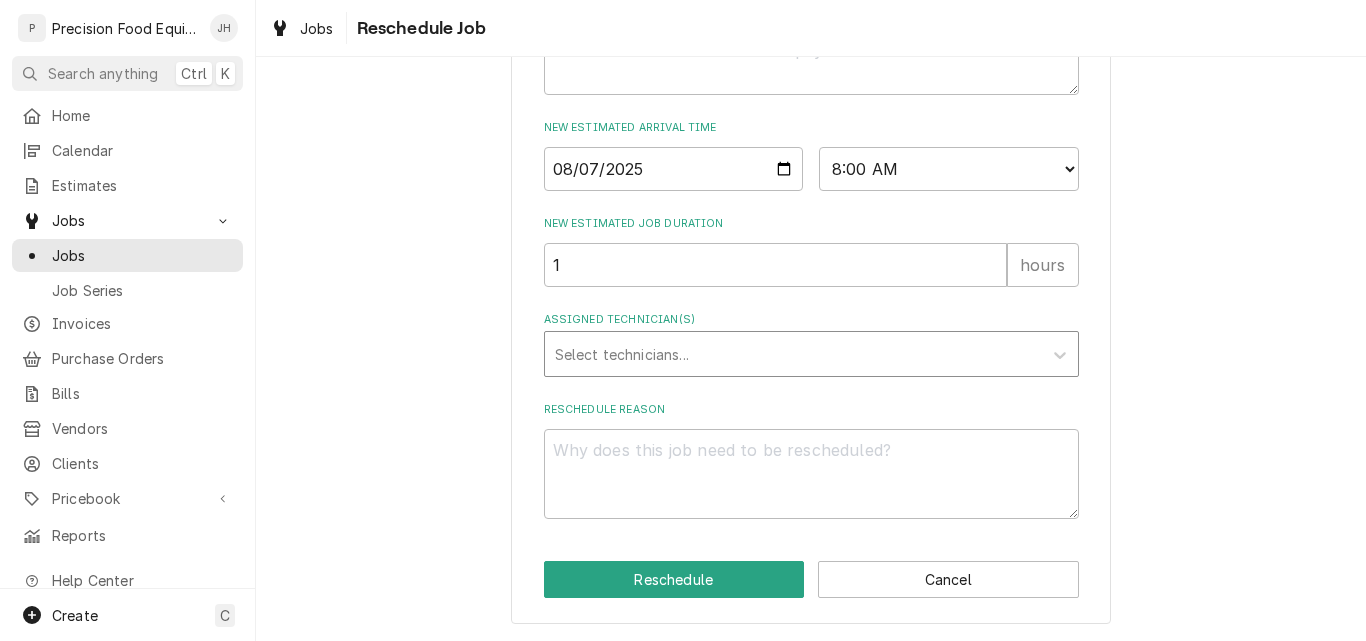 click at bounding box center (793, 354) 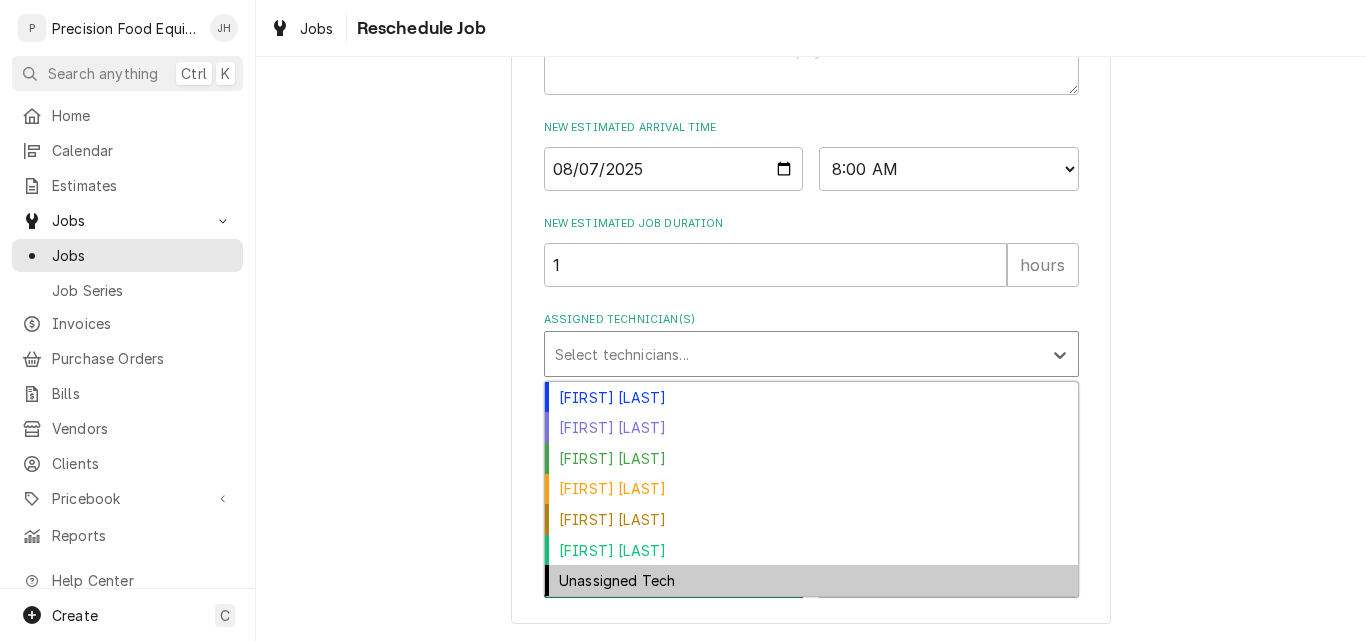 click on "Unassigned Tech" at bounding box center (811, 580) 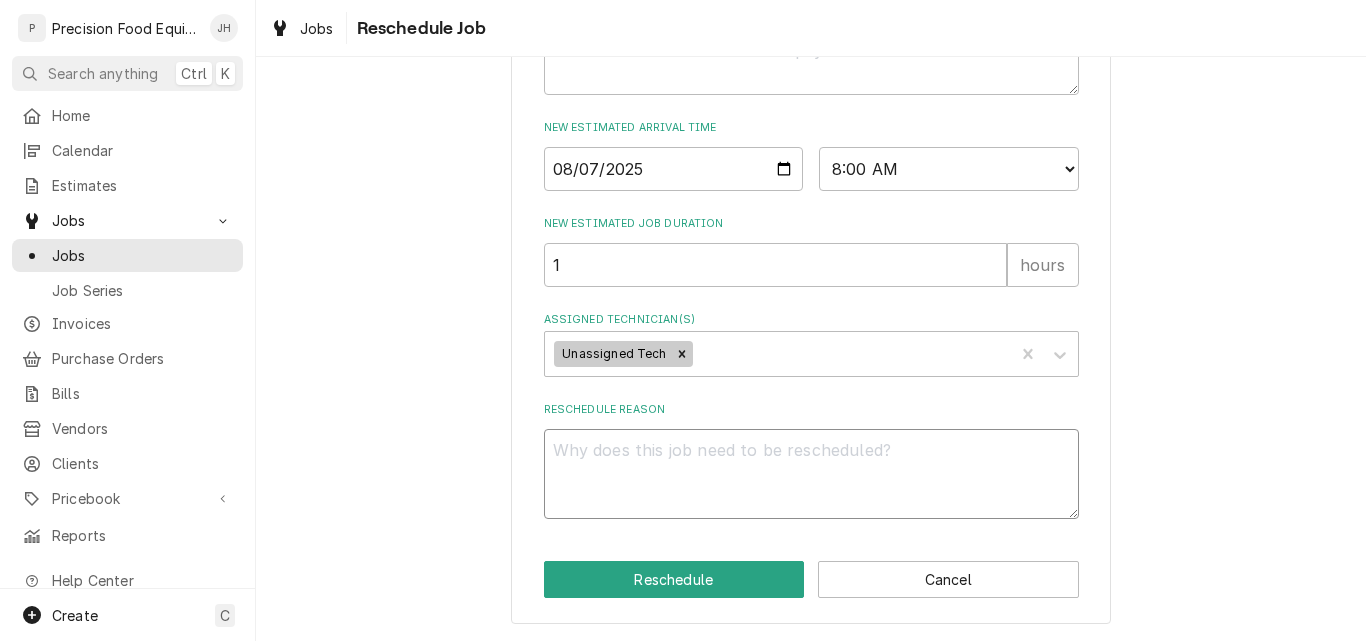 click on "Reschedule Reason" at bounding box center (811, 474) 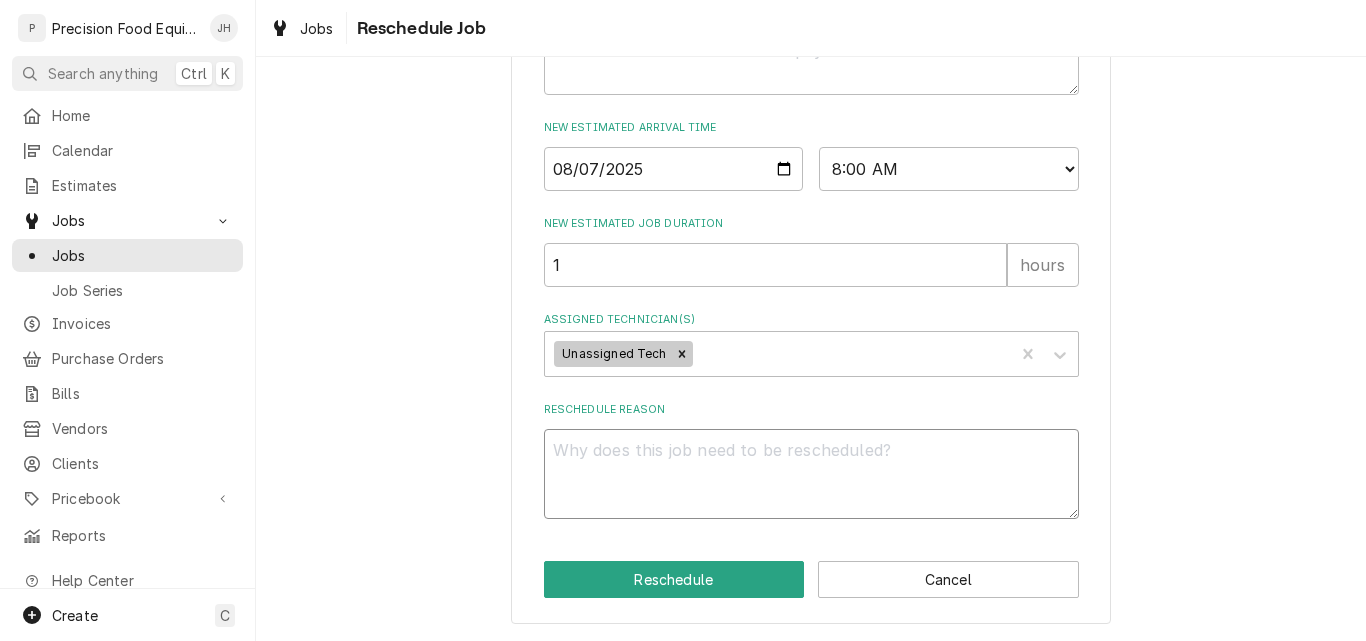 type on "x" 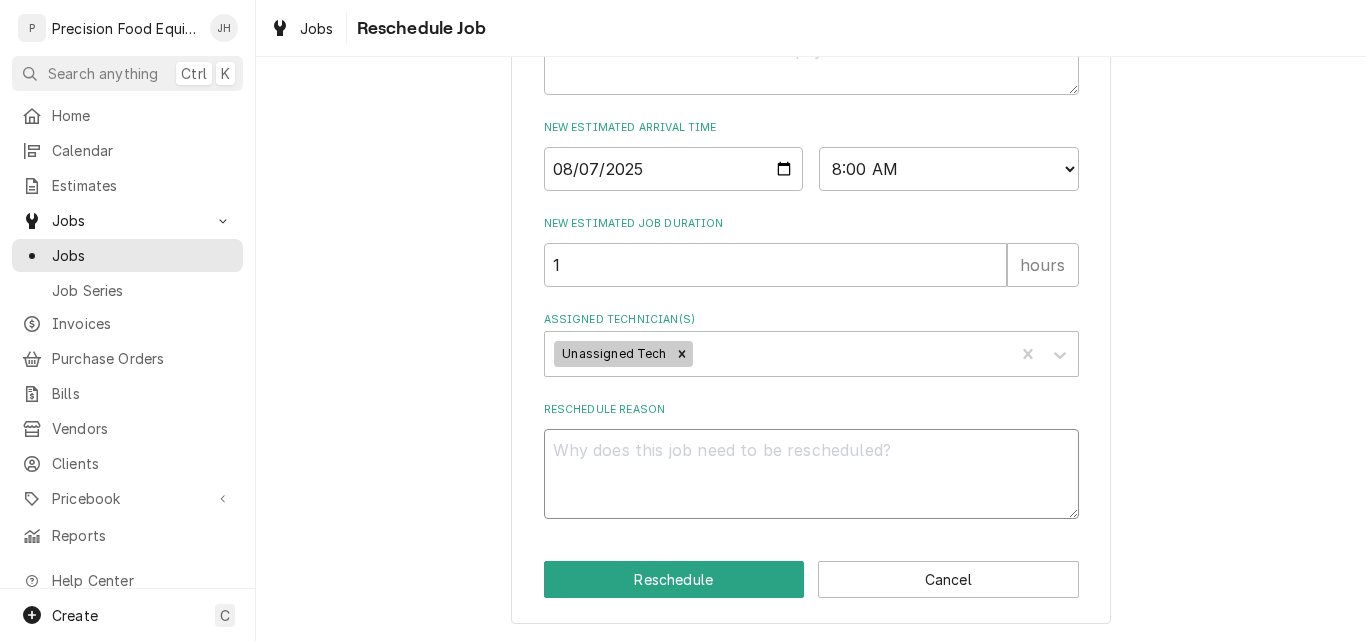type on "P" 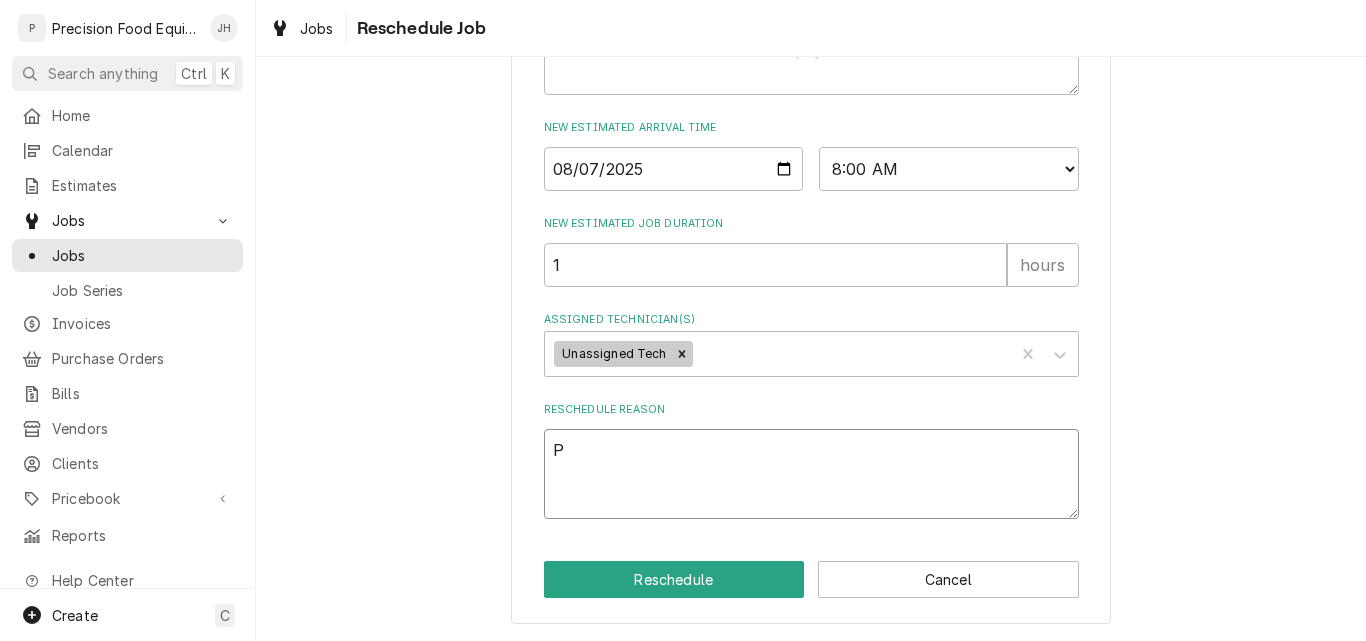 type on "x" 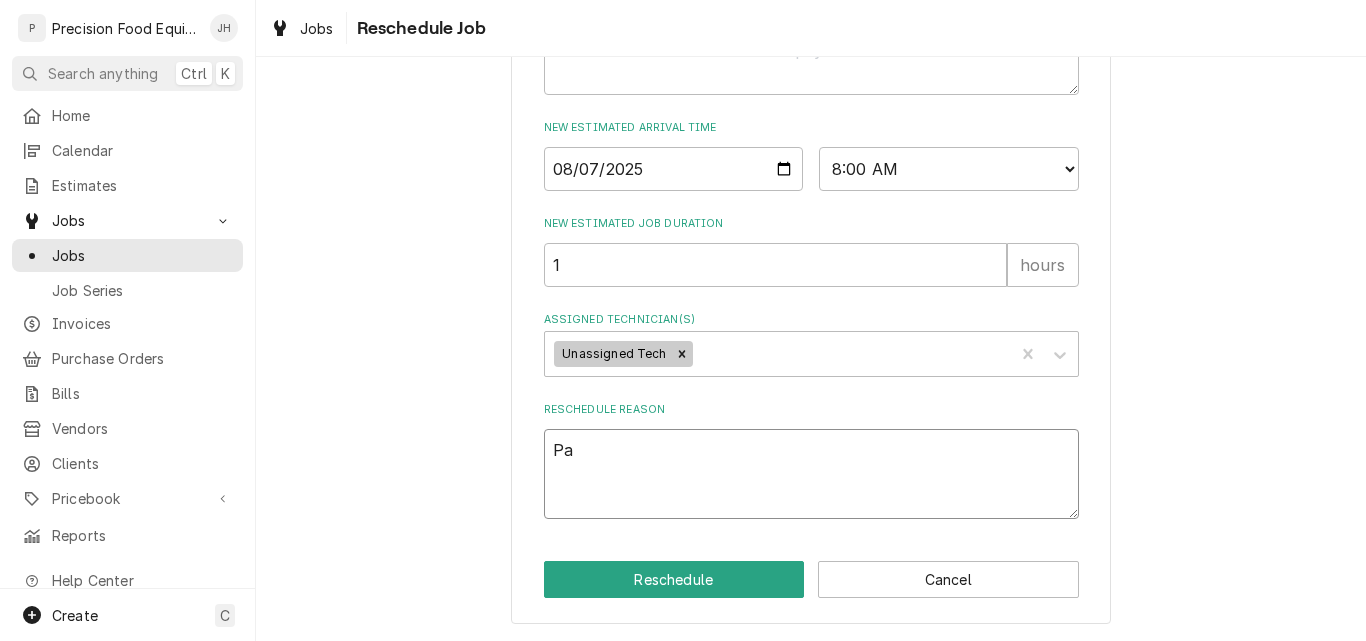 type on "x" 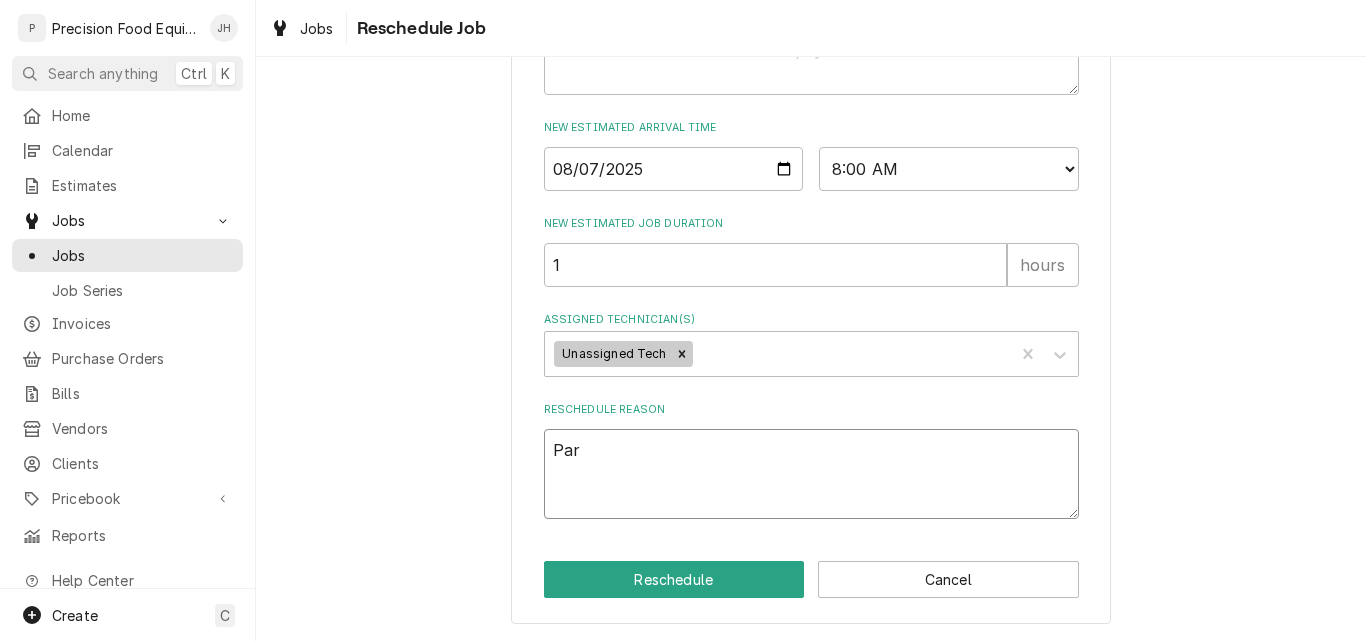 type on "x" 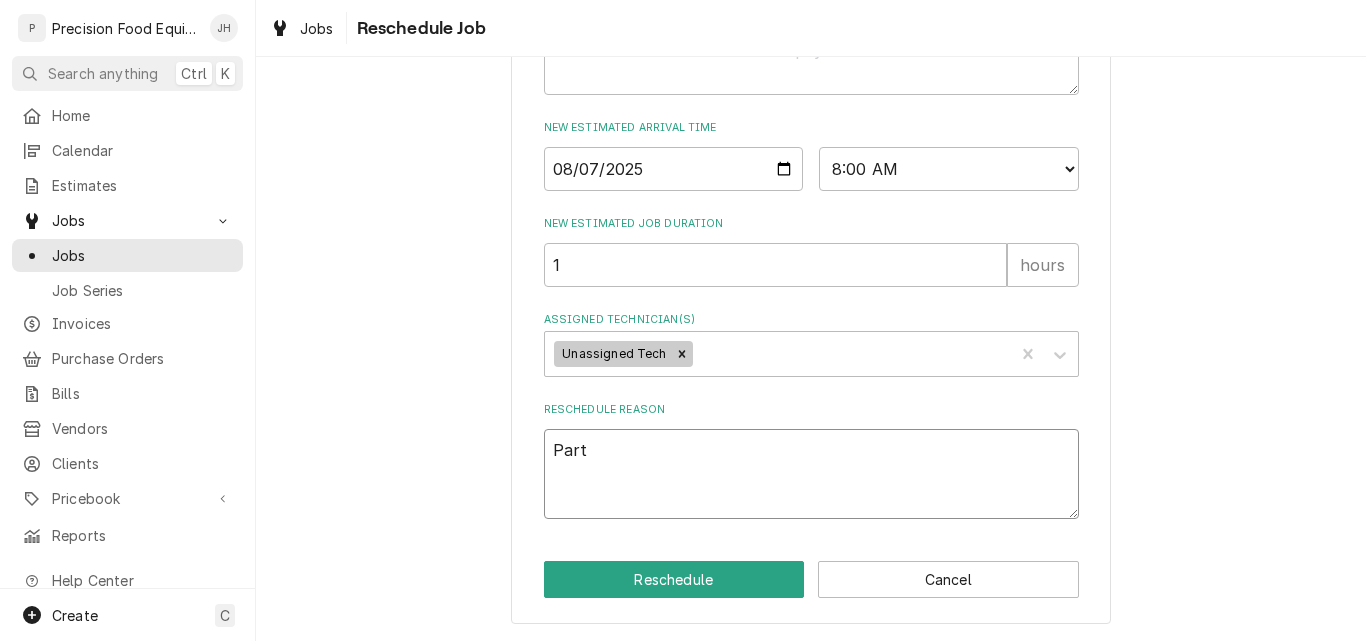 type on "x" 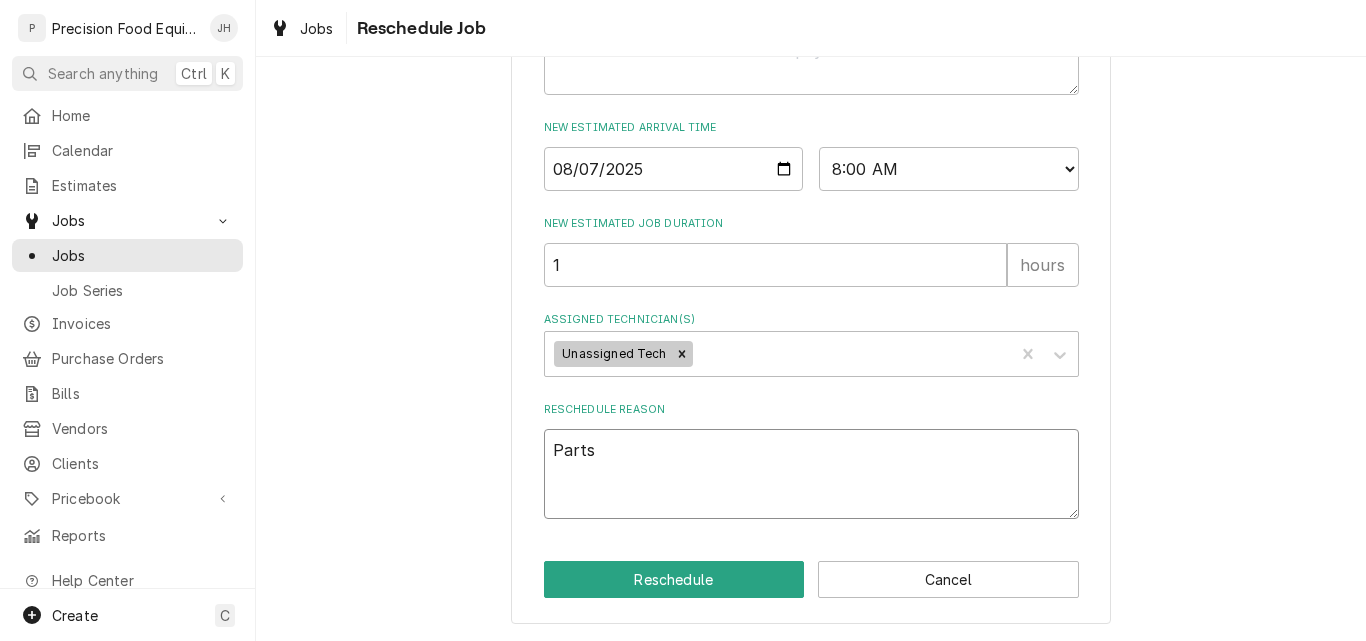 type on "x" 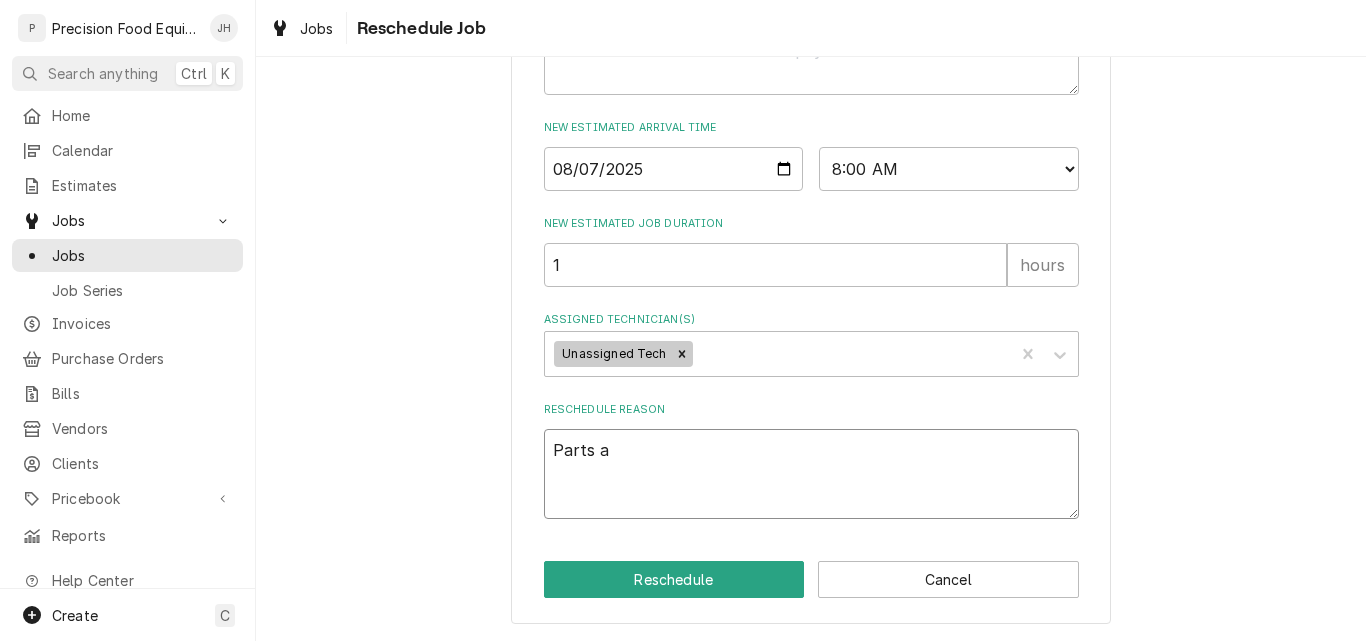 type on "x" 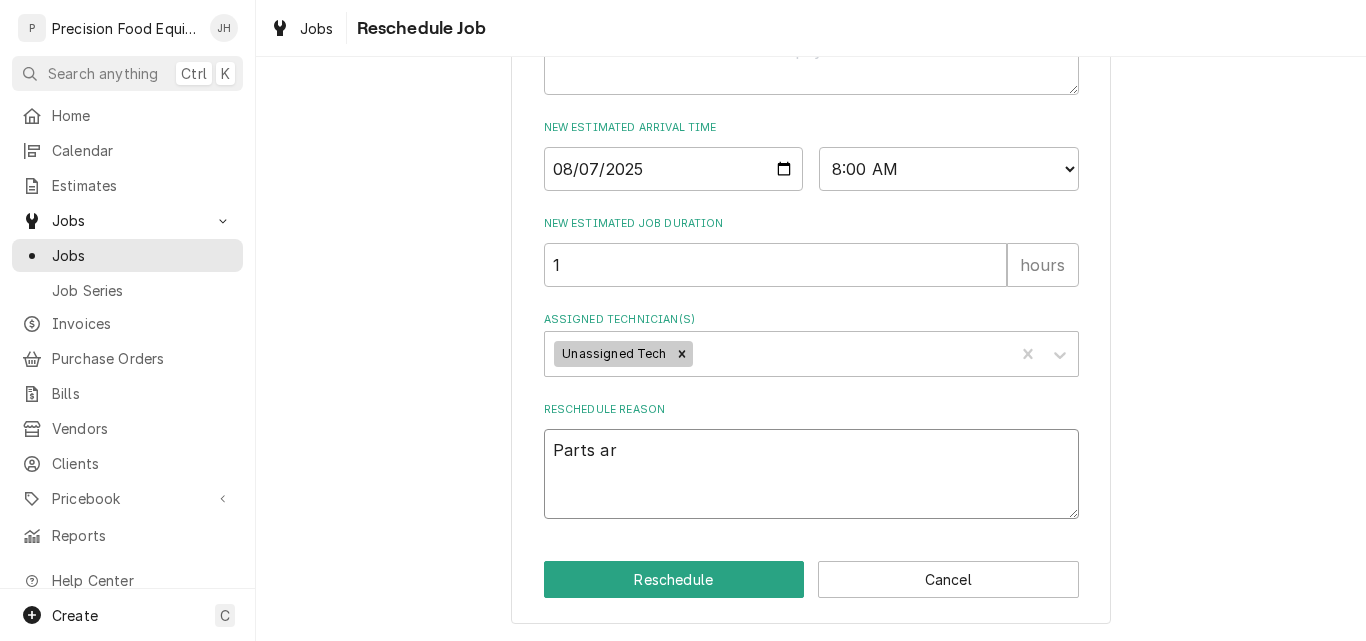 type on "x" 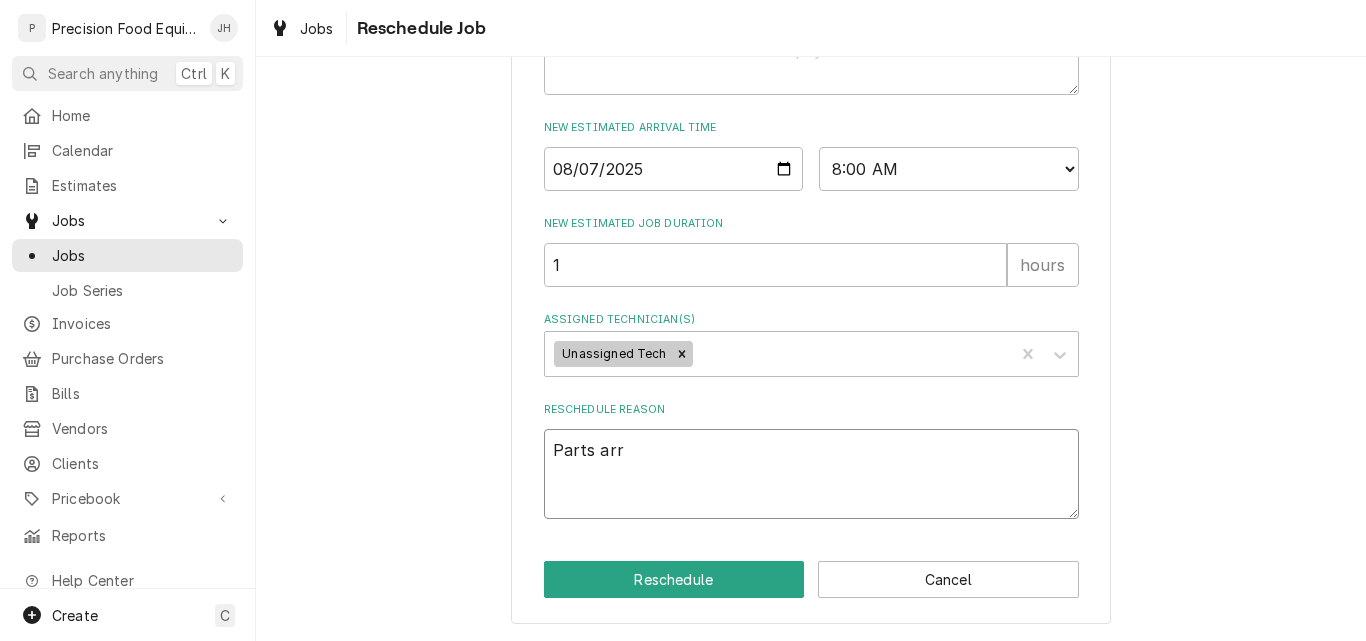 type on "x" 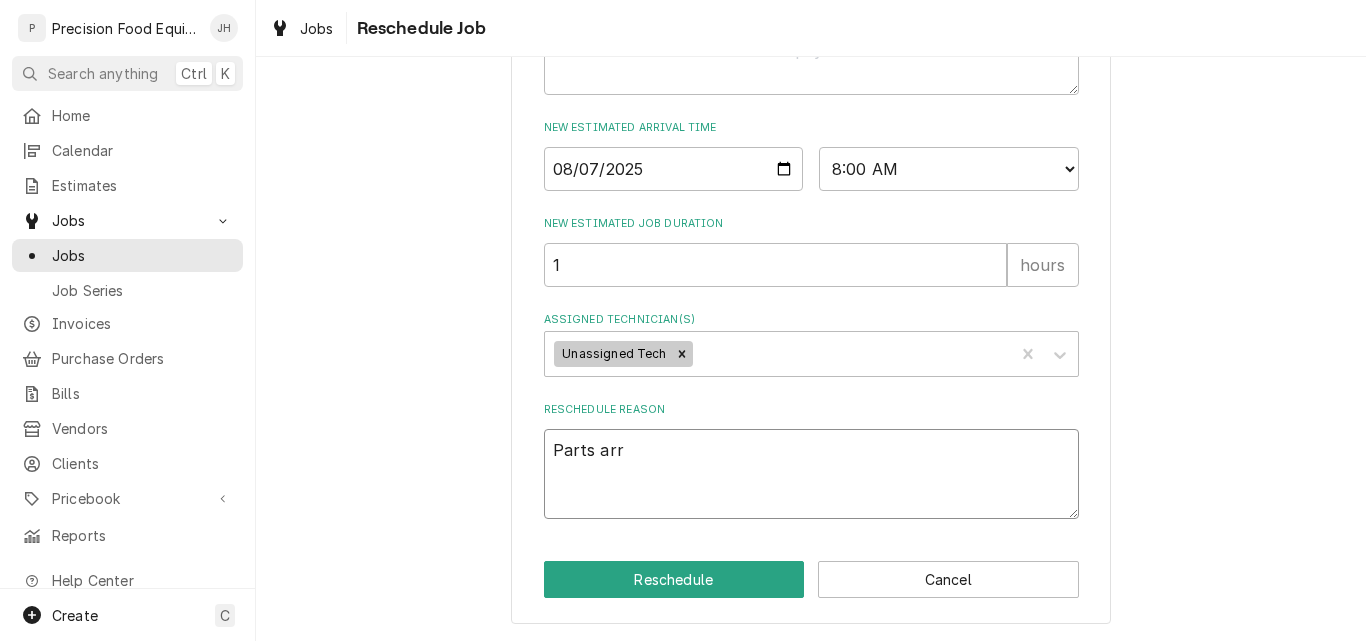 type on "Parts arri" 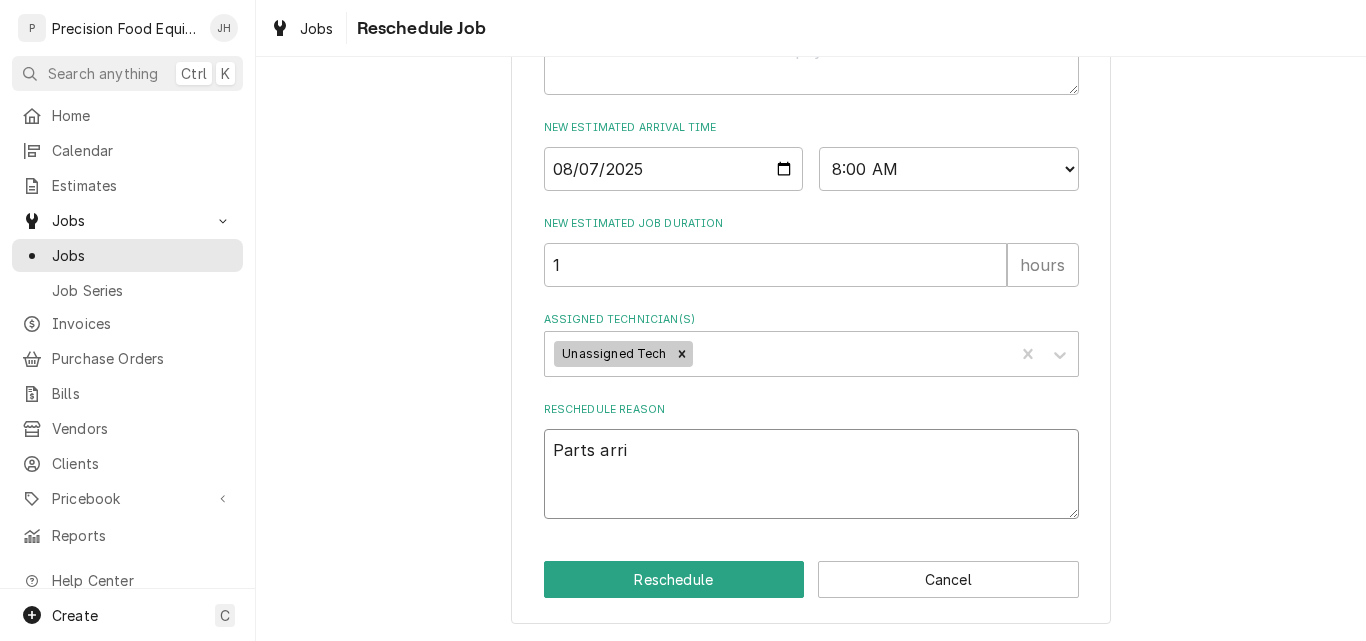 type on "x" 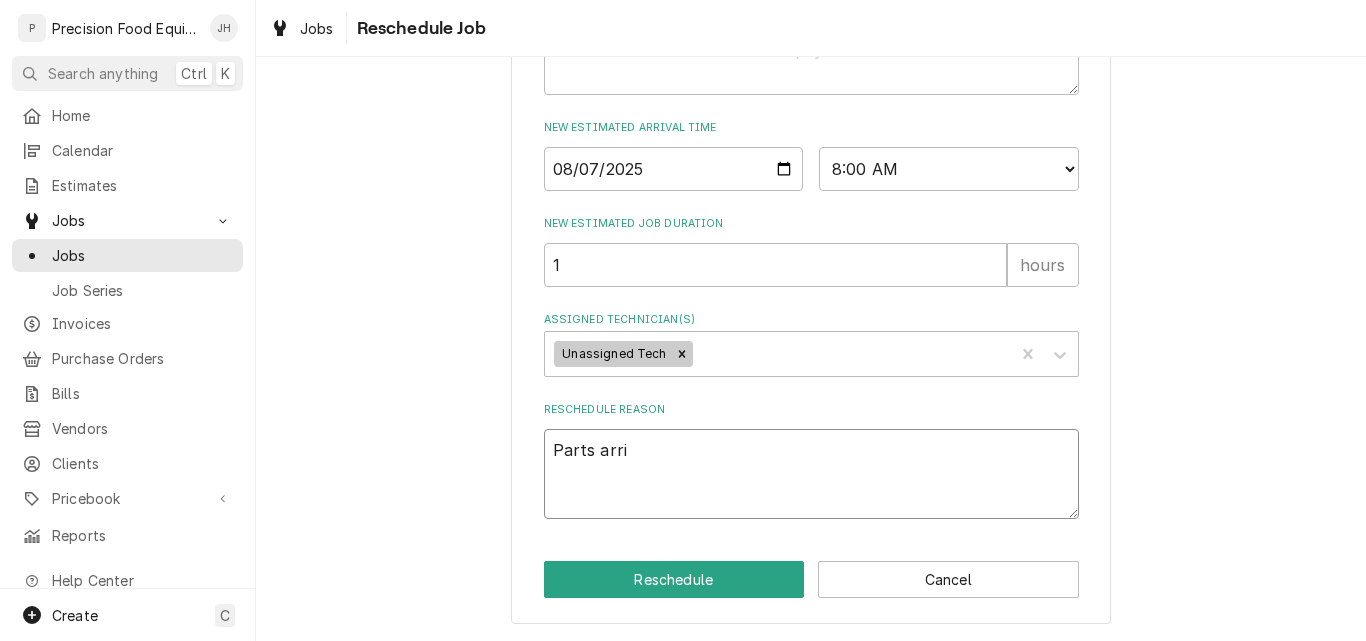 type on "Parts arriv" 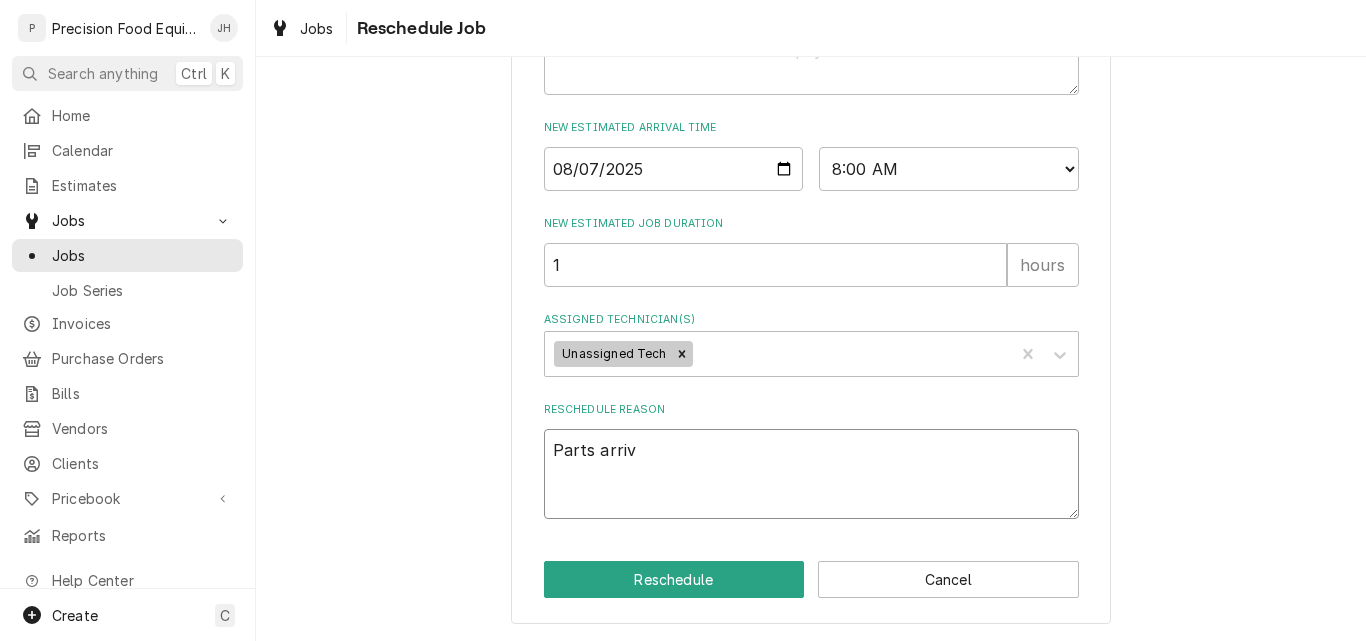 type on "x" 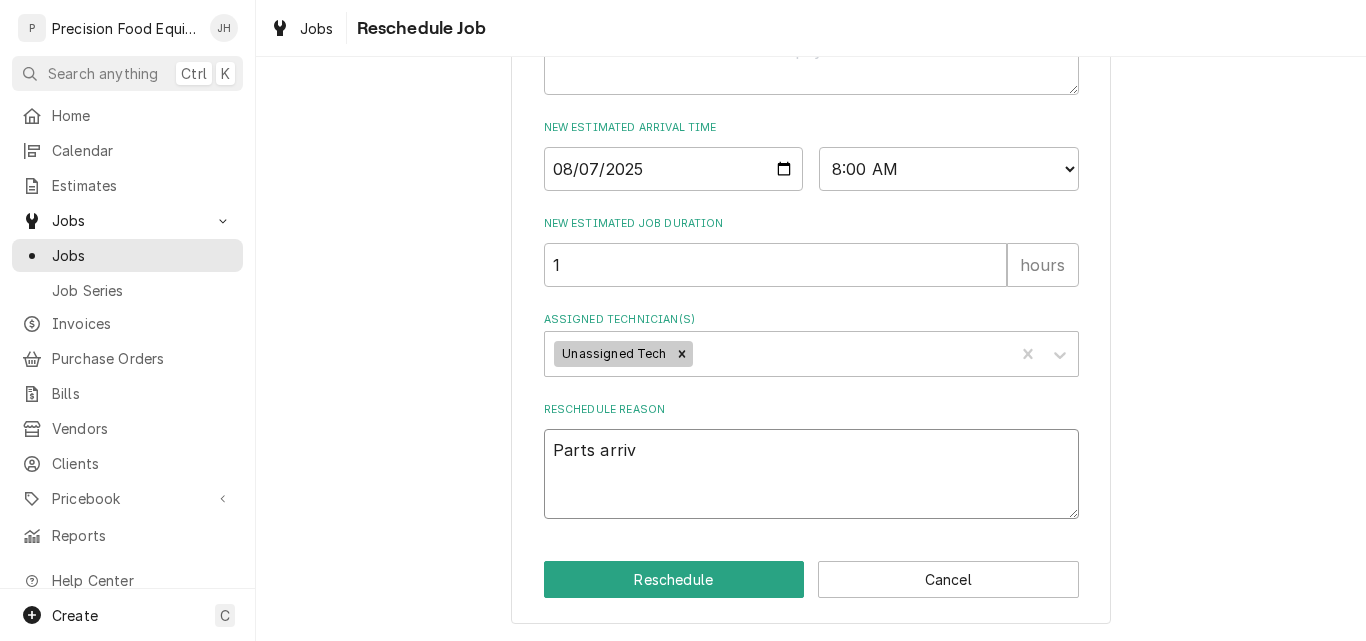 type on "Parts arrive" 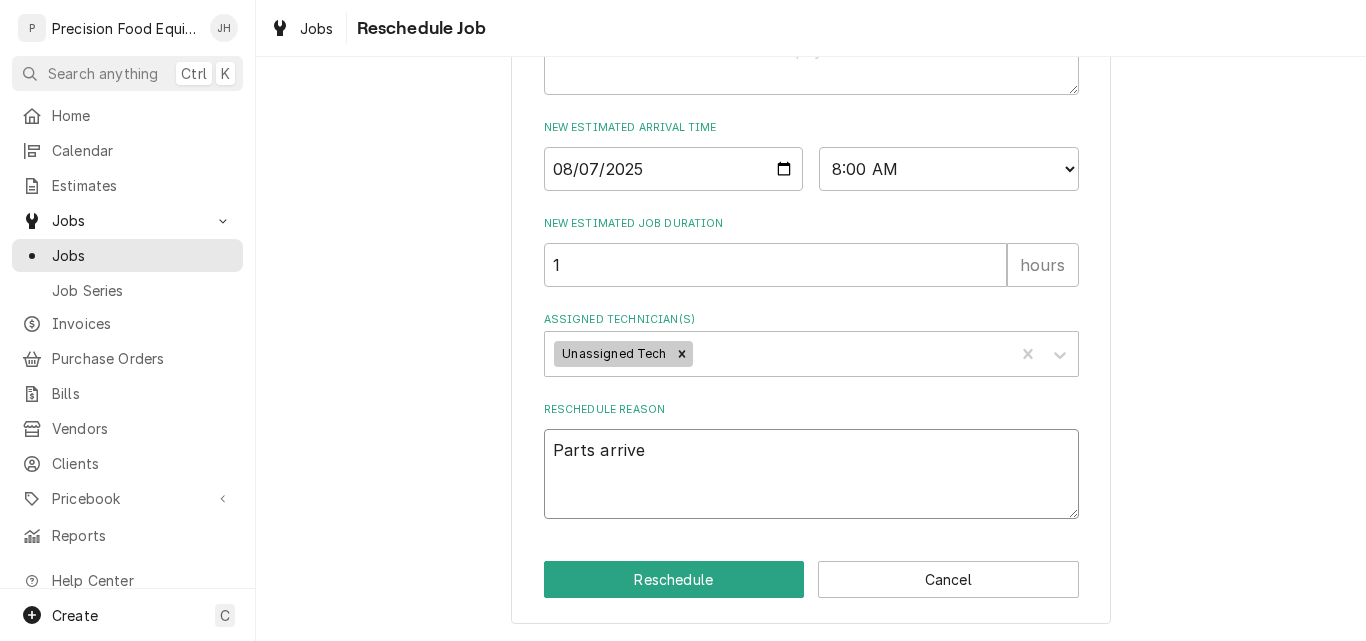 type on "x" 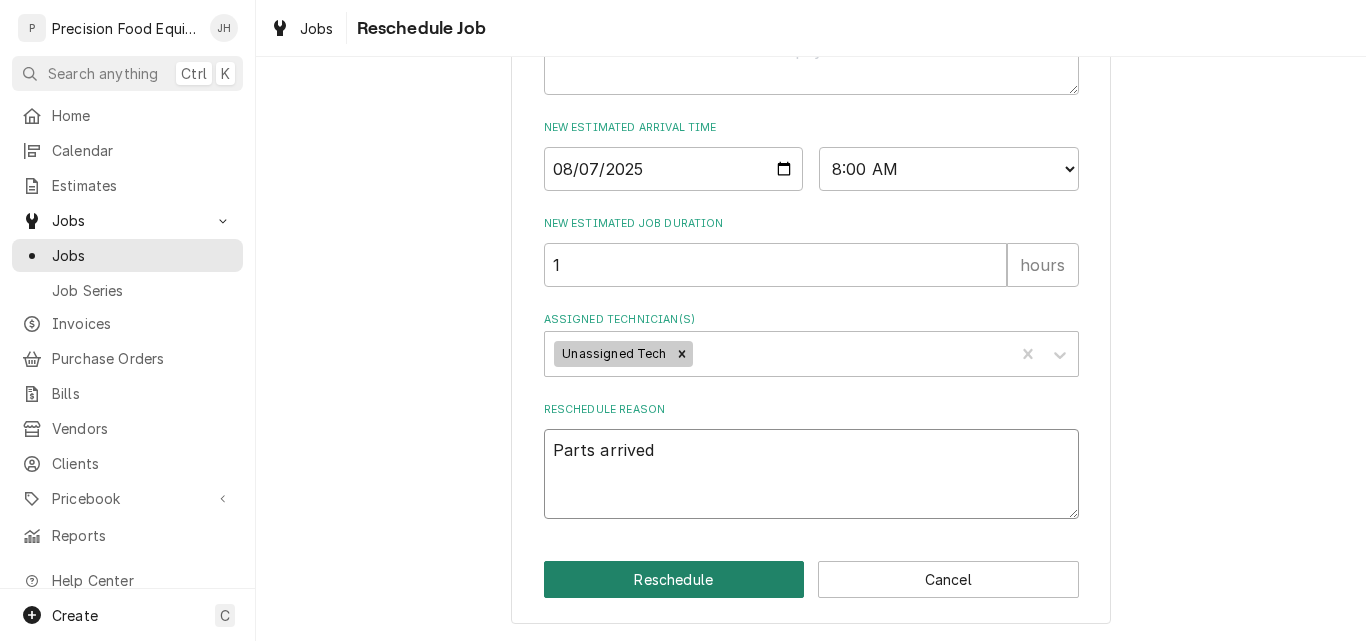 type on "Parts arrived" 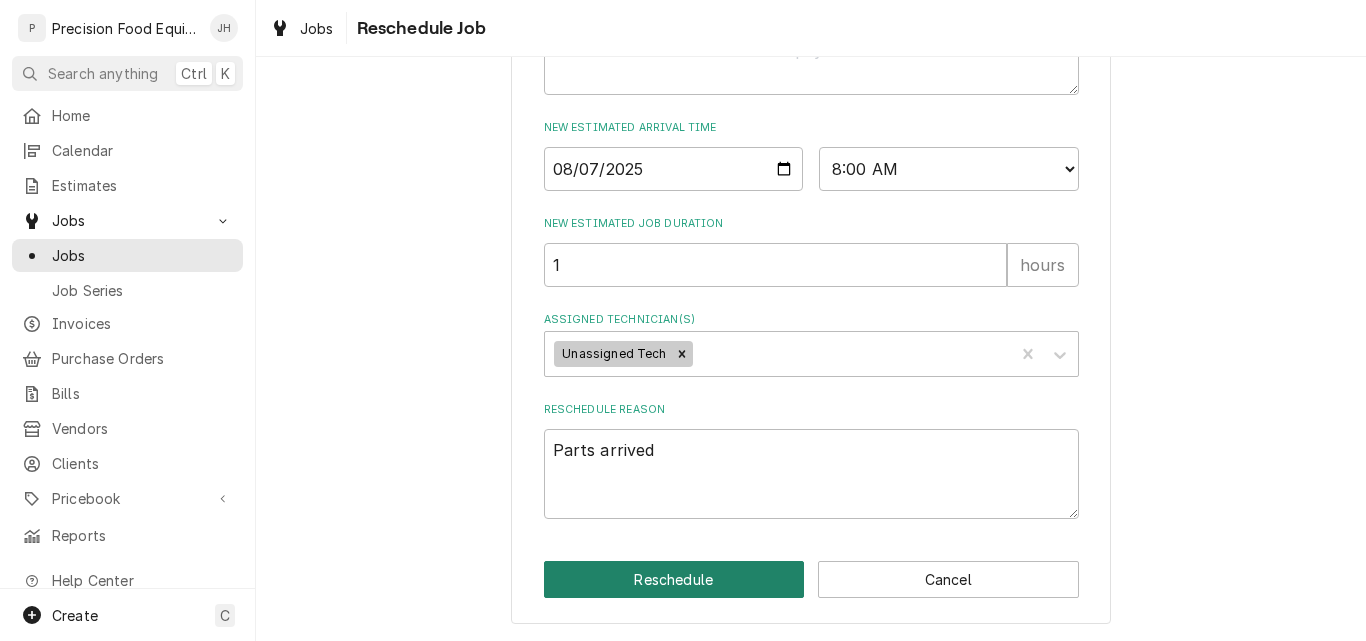 click on "Reschedule" at bounding box center [674, 579] 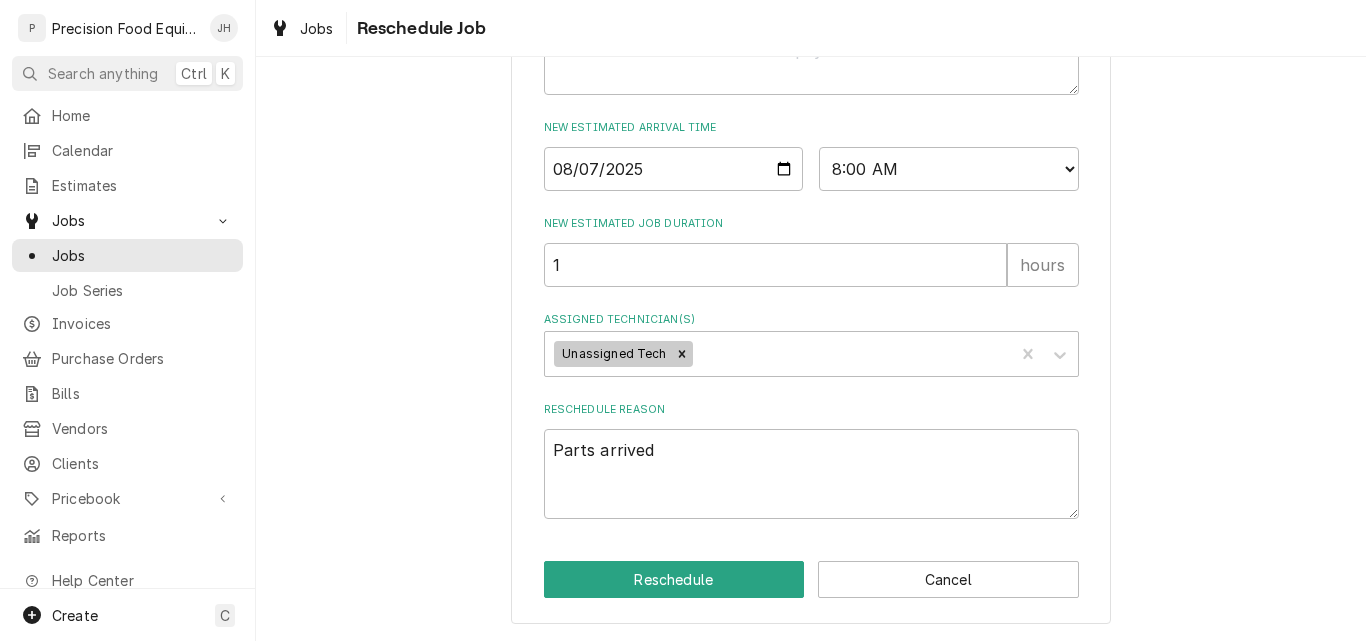 type on "x" 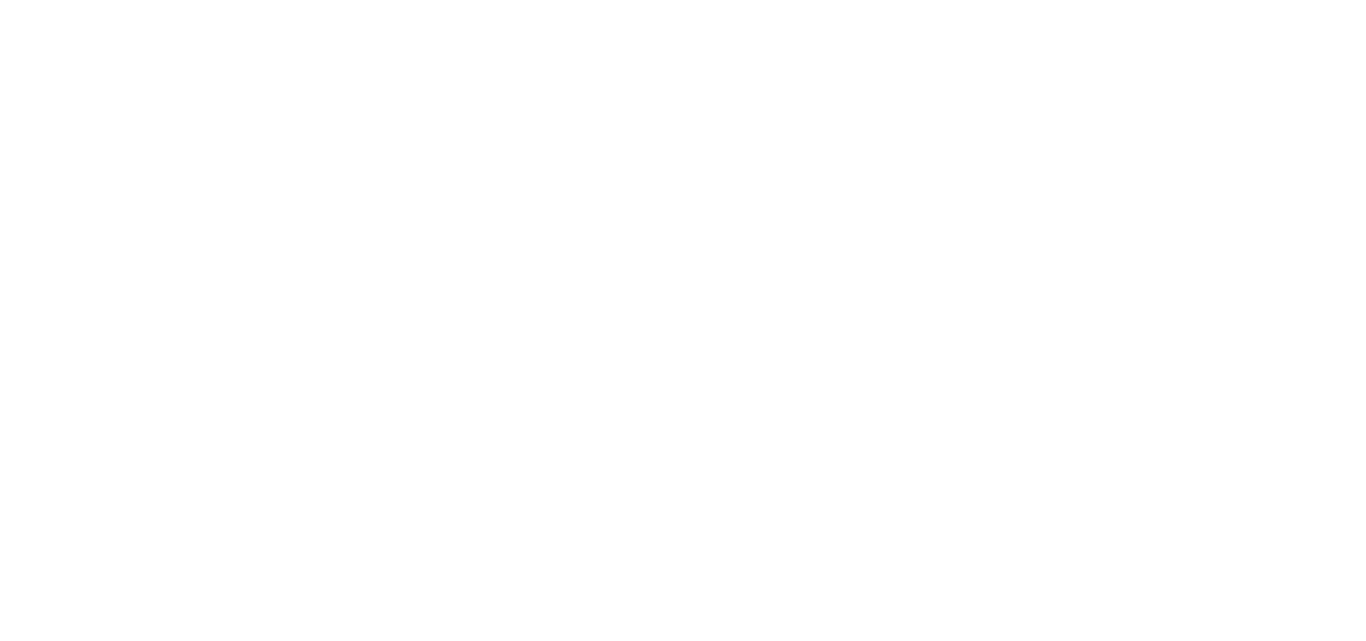 scroll, scrollTop: 0, scrollLeft: 0, axis: both 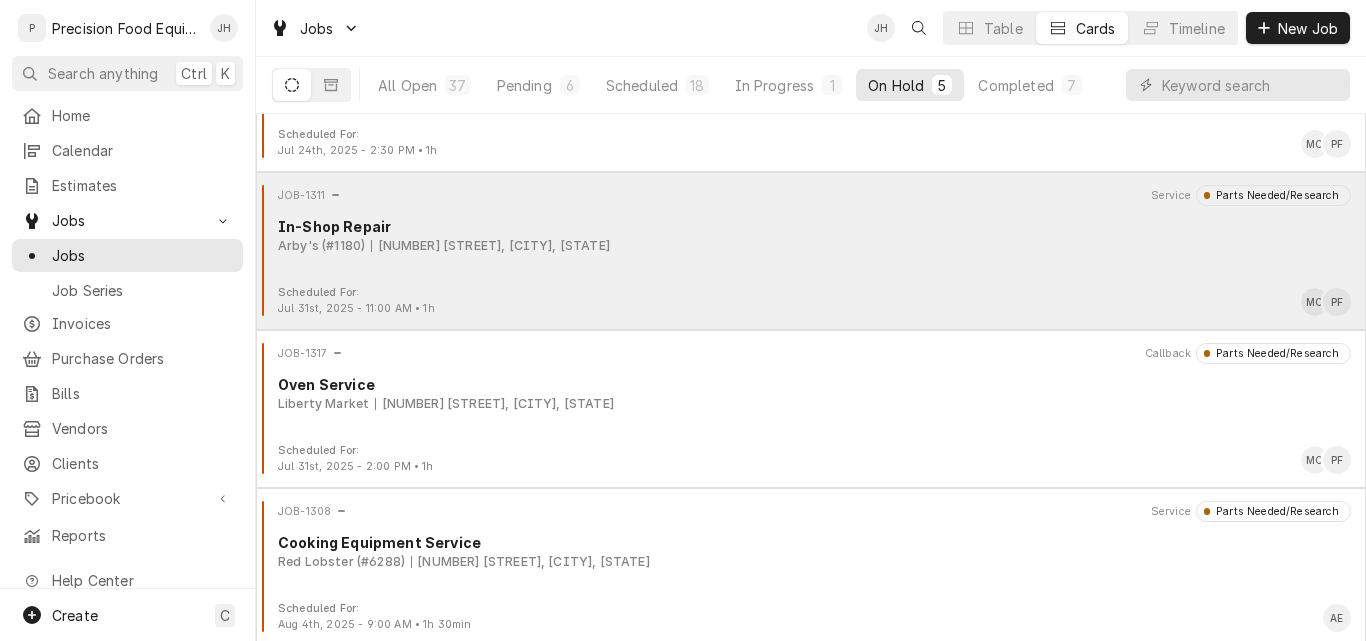 click on "JOB-1311 Service Parts Needed/Research In-Shop Repair Arby's (#1180) [NUMBER] [STREET], [CITY], [STATE]" at bounding box center [811, 235] 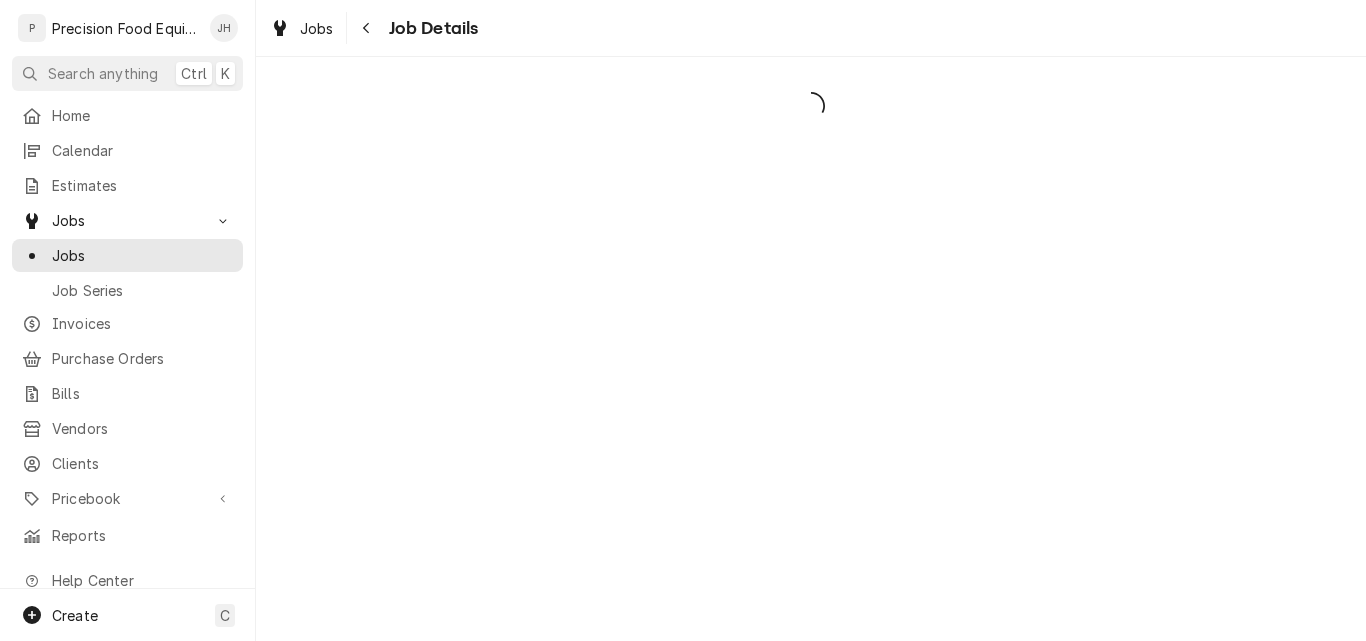 scroll, scrollTop: 0, scrollLeft: 0, axis: both 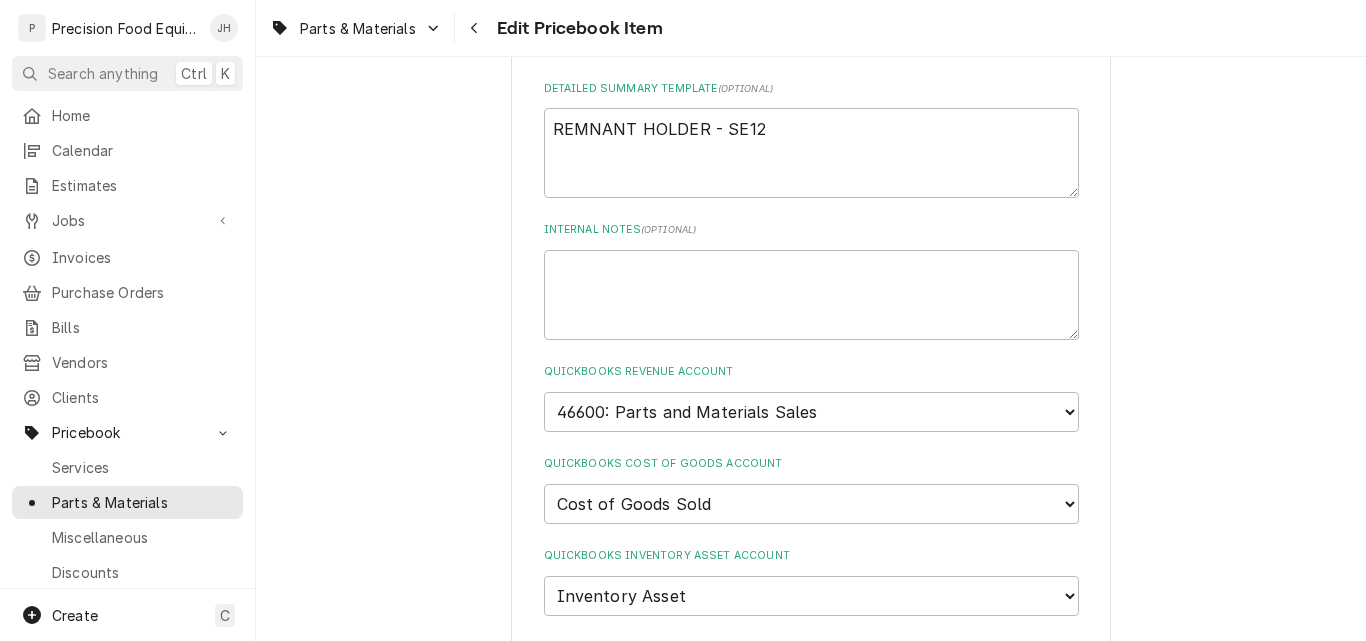 type on "x" 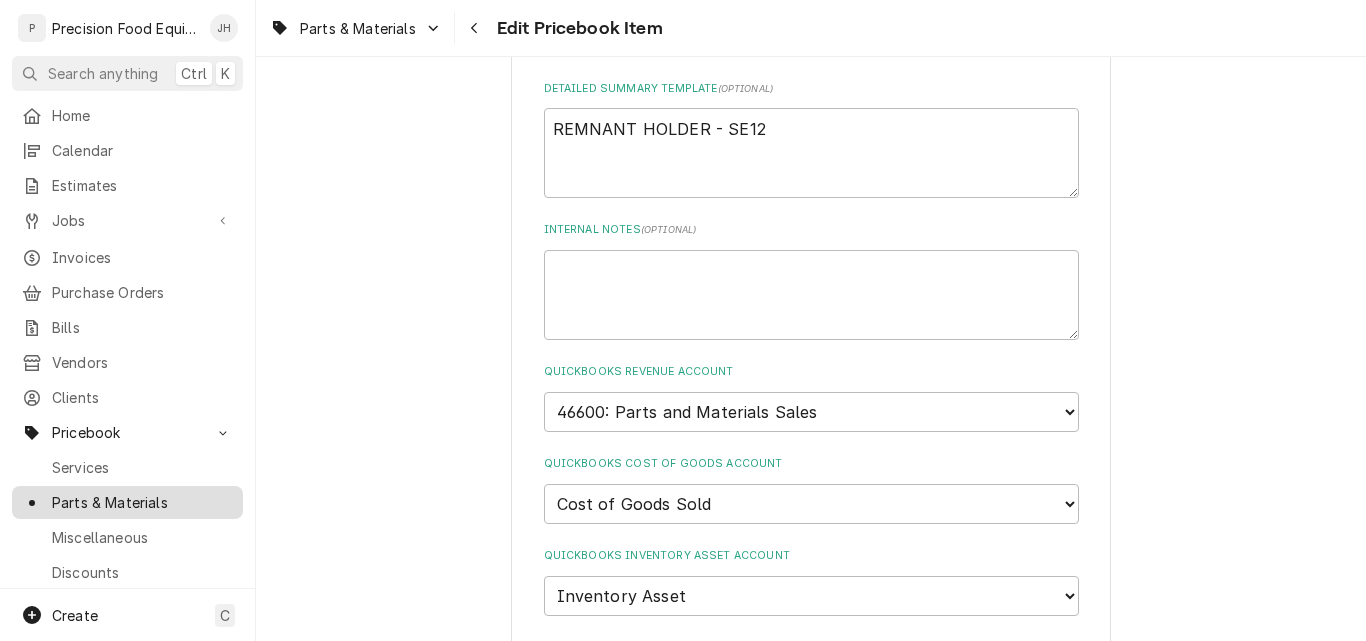 click on "Parts & Materials" at bounding box center (142, 502) 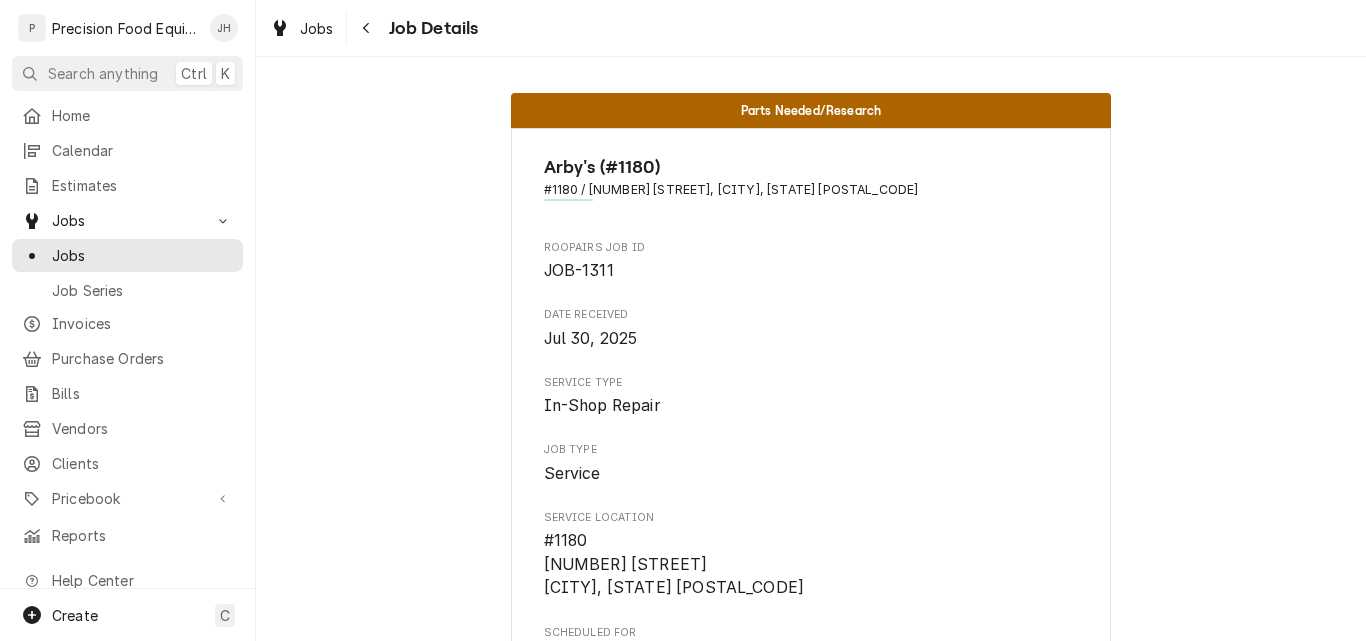 scroll, scrollTop: 0, scrollLeft: 0, axis: both 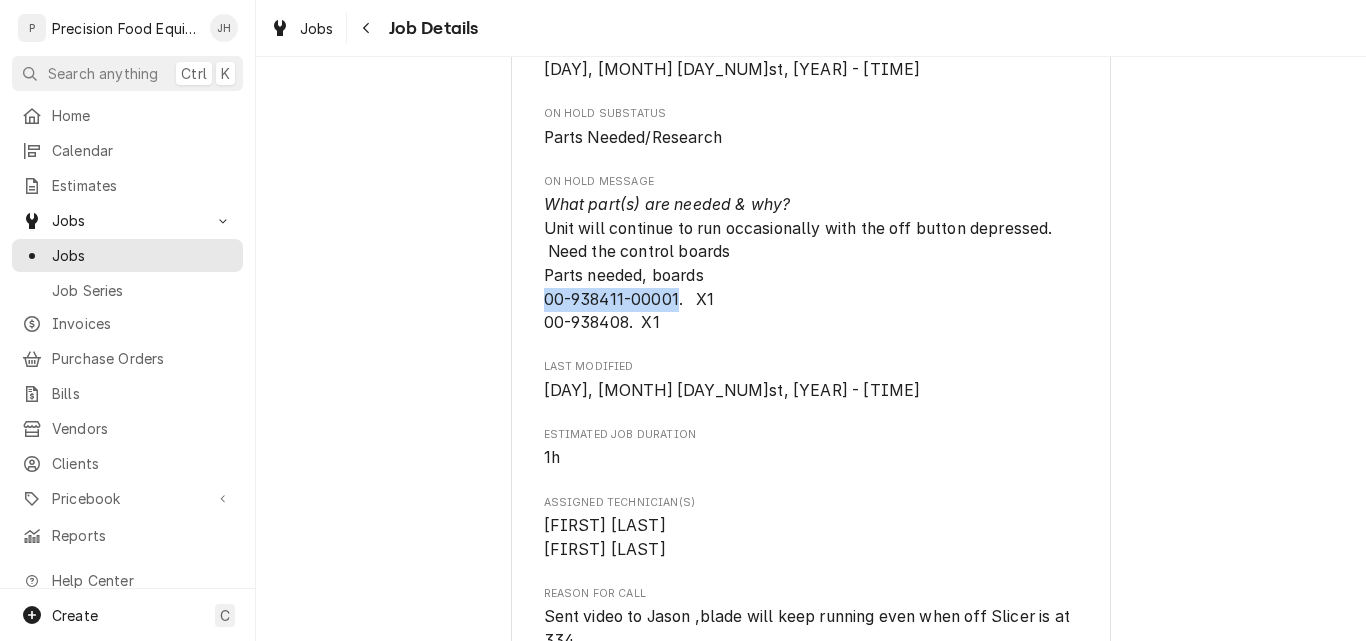 drag, startPoint x: 669, startPoint y: 301, endPoint x: 517, endPoint y: 301, distance: 152 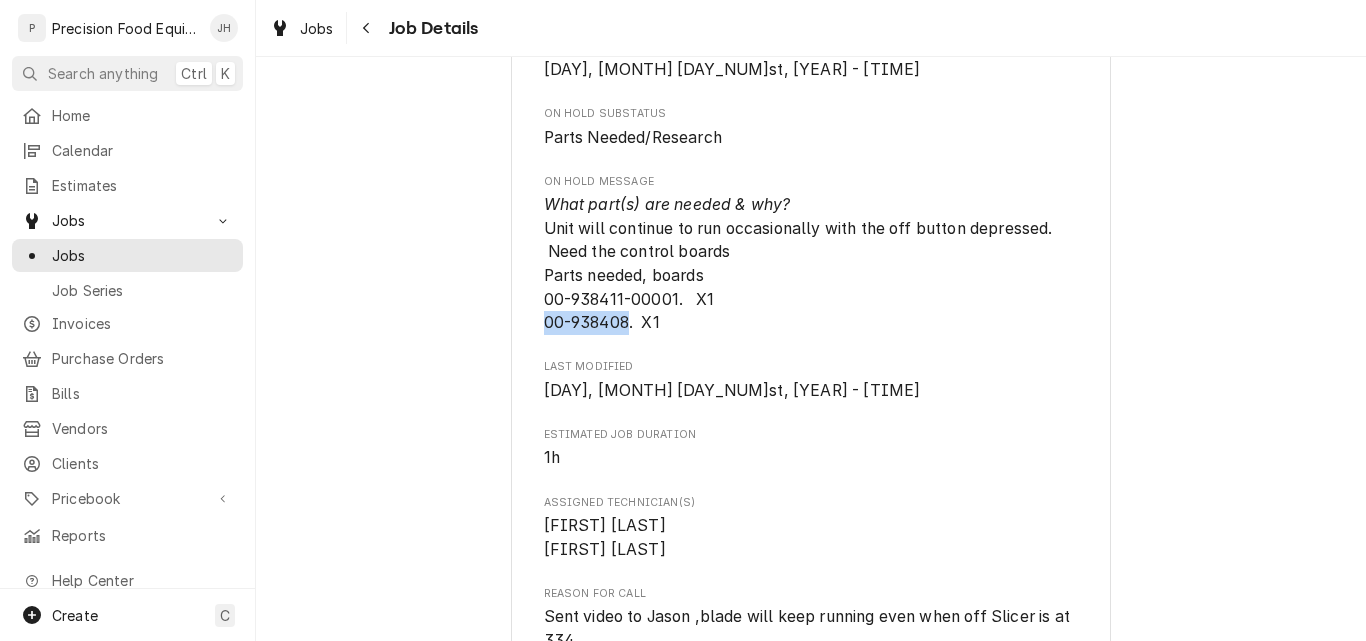 drag, startPoint x: 619, startPoint y: 326, endPoint x: 533, endPoint y: 320, distance: 86.209045 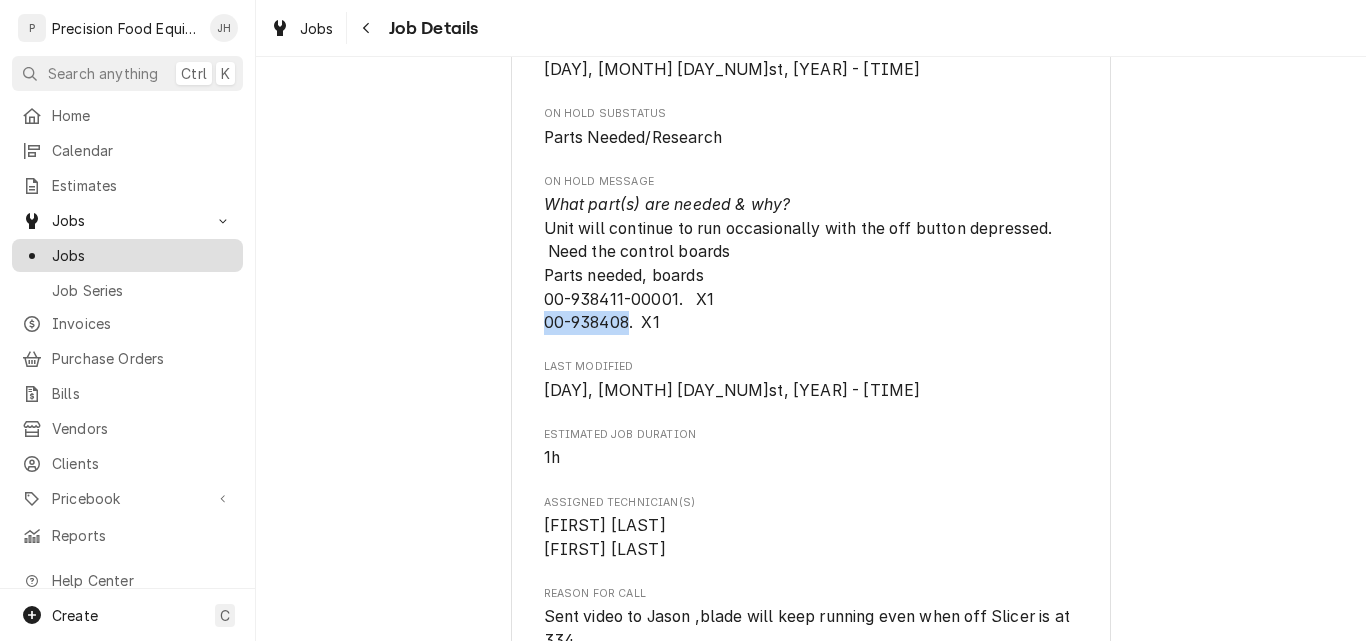 click on "Jobs" at bounding box center [142, 255] 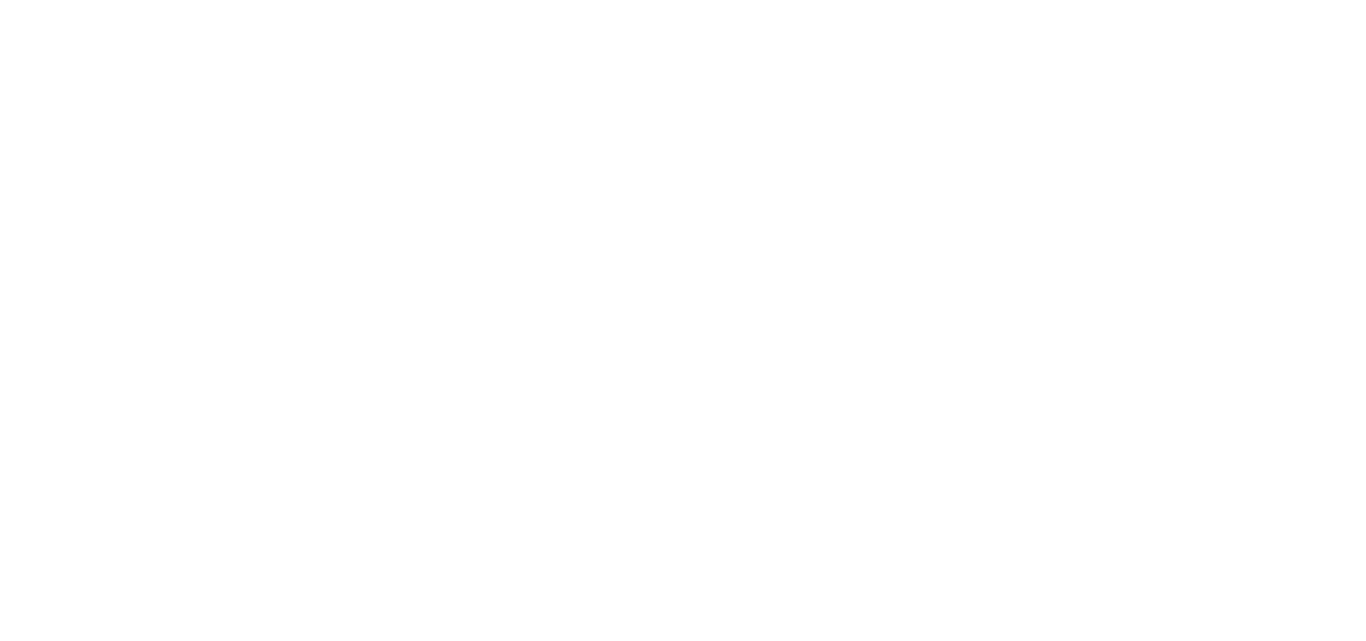 scroll, scrollTop: 0, scrollLeft: 0, axis: both 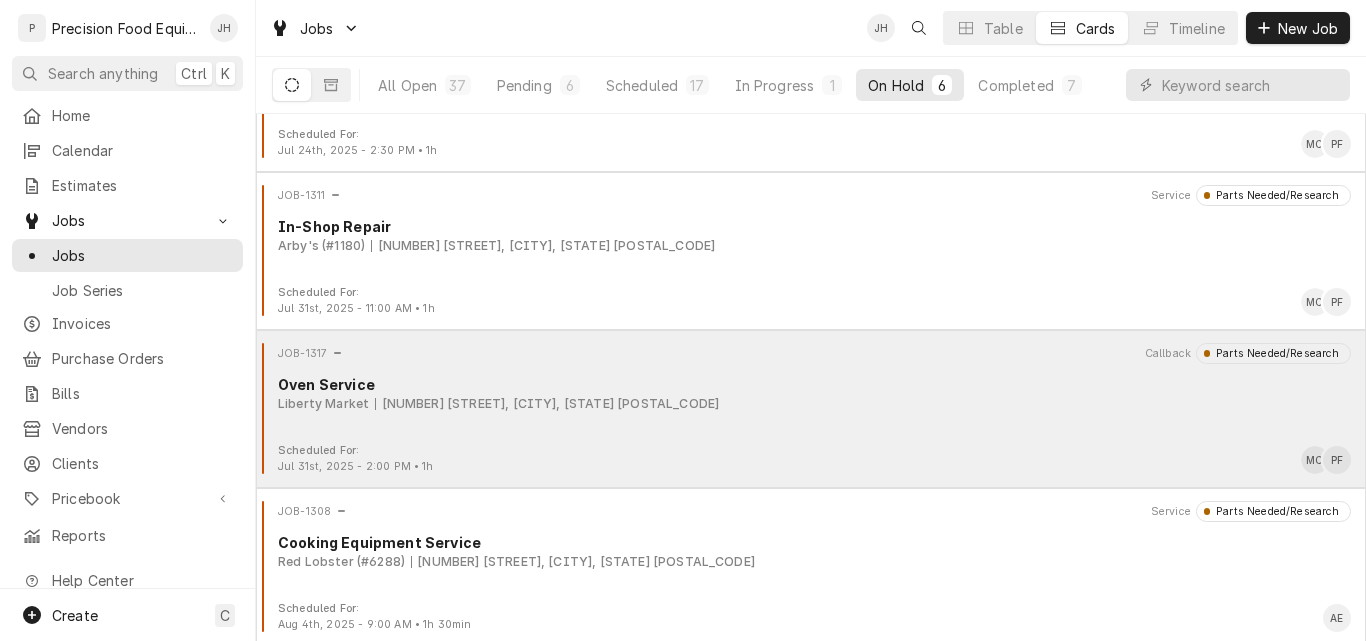 click on "JOB-1317 Callback Parts Needed/Research Oven Service Liberty Market [NUMBER] [STREET], [CITY], [STATE] [POSTAL_CODE]" at bounding box center (811, 393) 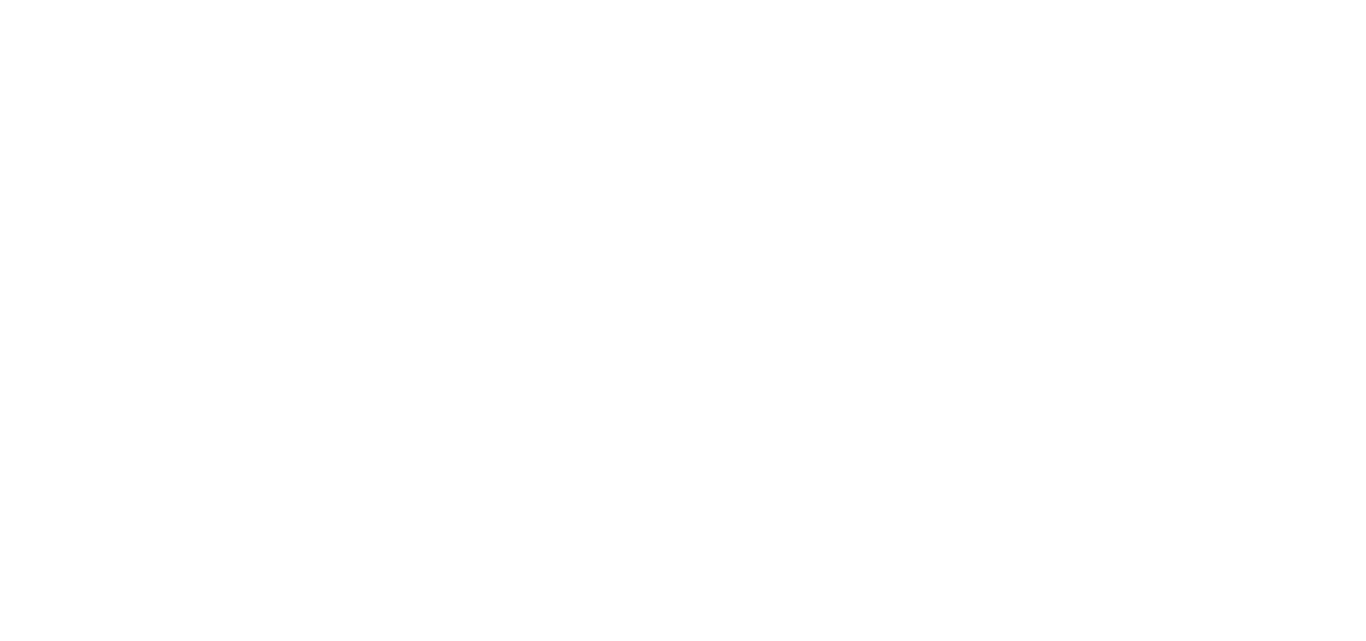 scroll, scrollTop: 0, scrollLeft: 0, axis: both 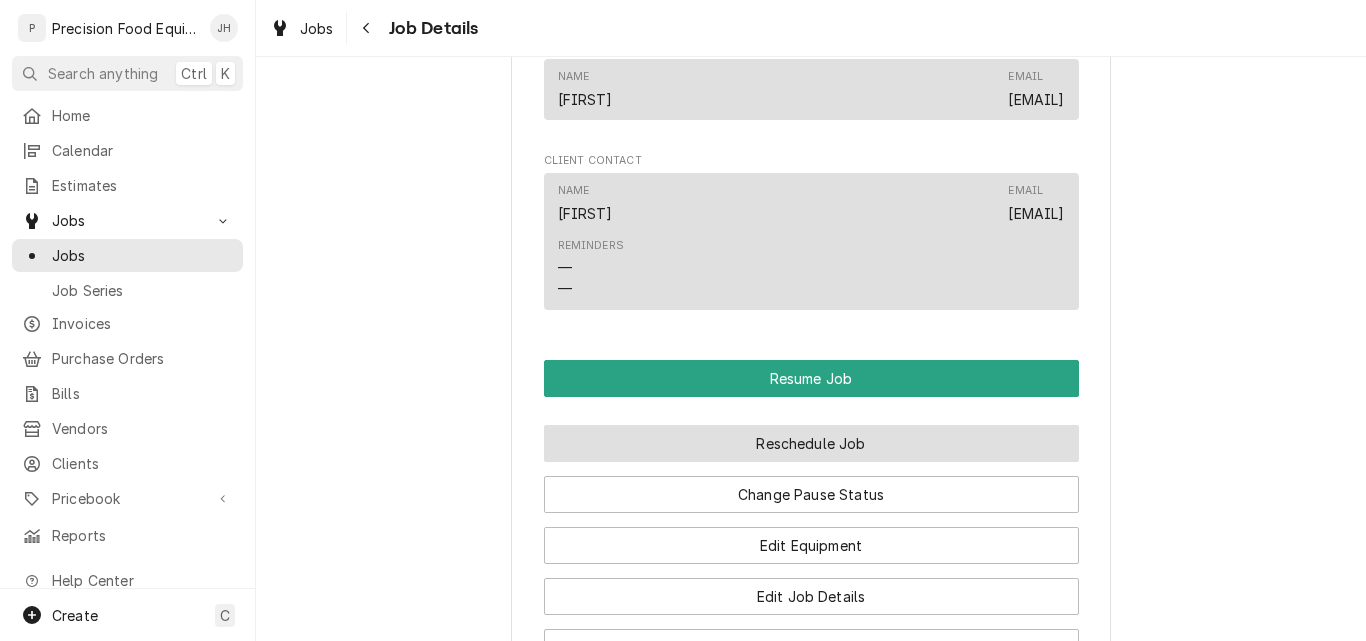 click on "Reschedule Job" at bounding box center (811, 443) 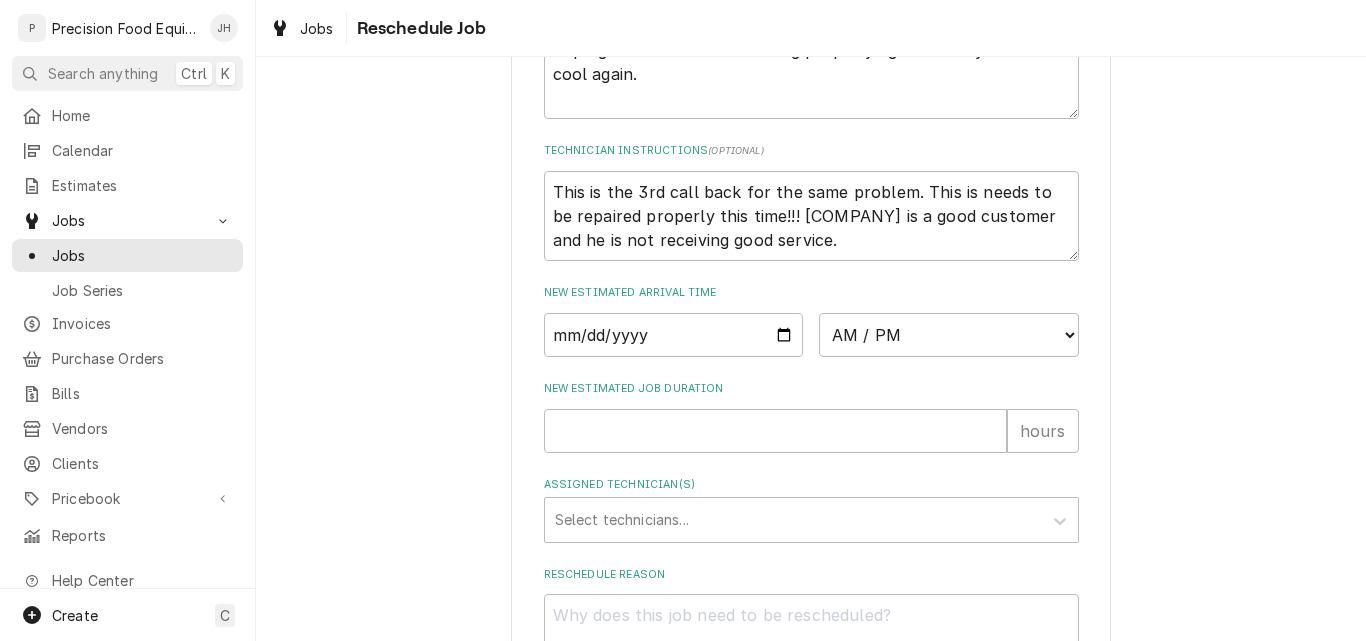 scroll, scrollTop: 700, scrollLeft: 0, axis: vertical 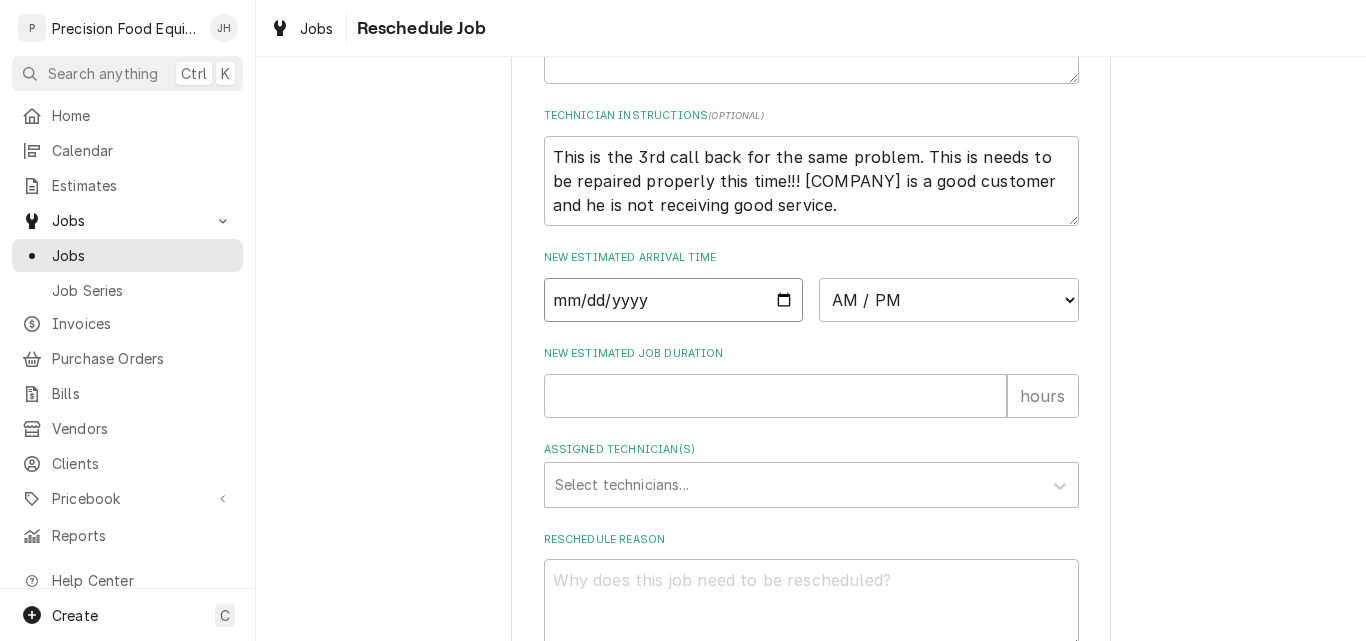 click at bounding box center [674, 300] 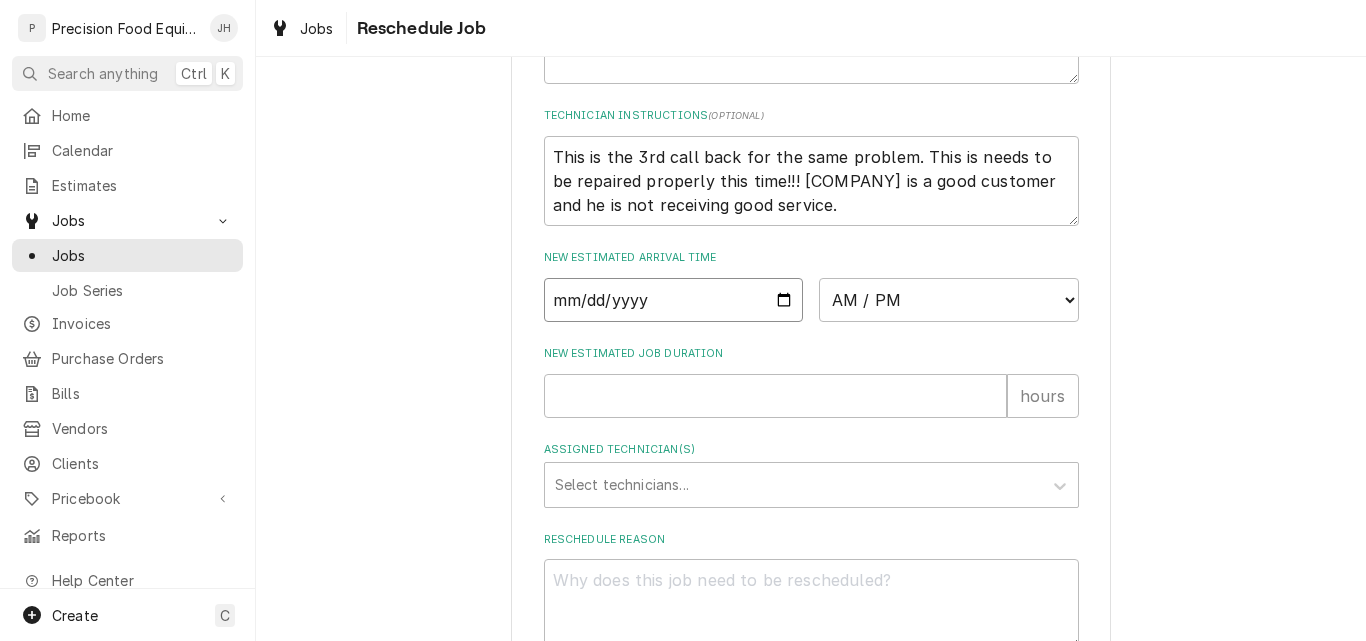 type on "2025-08-07" 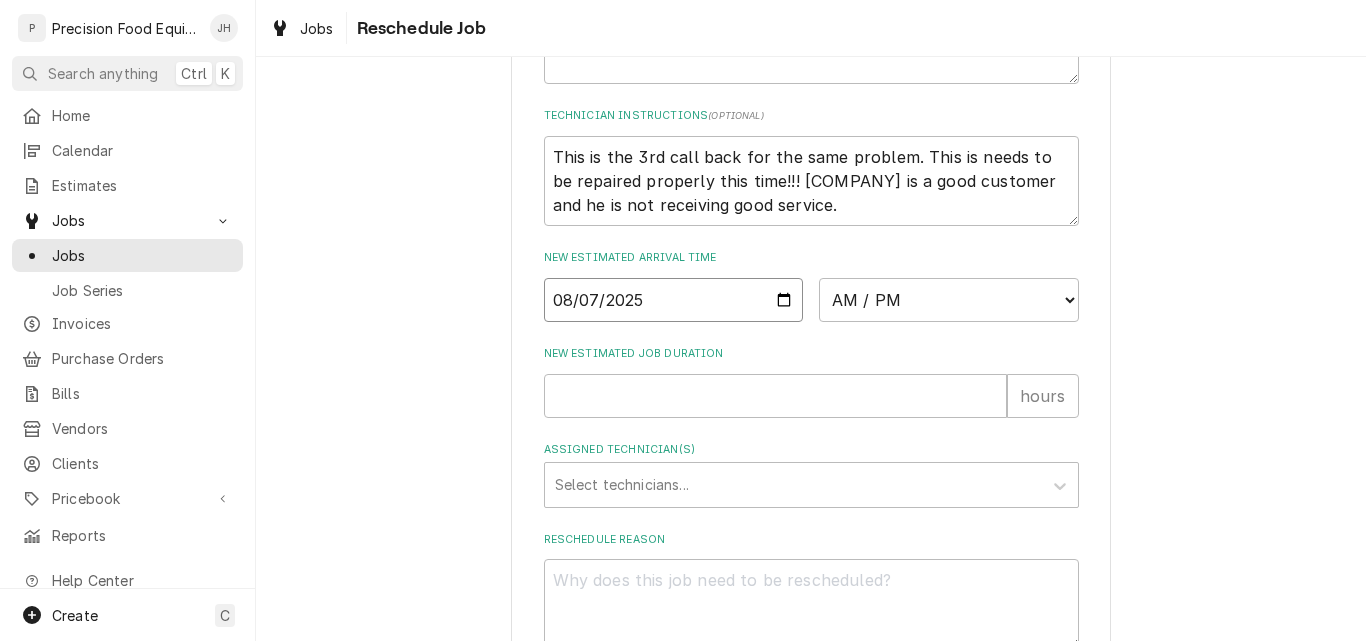 type on "x" 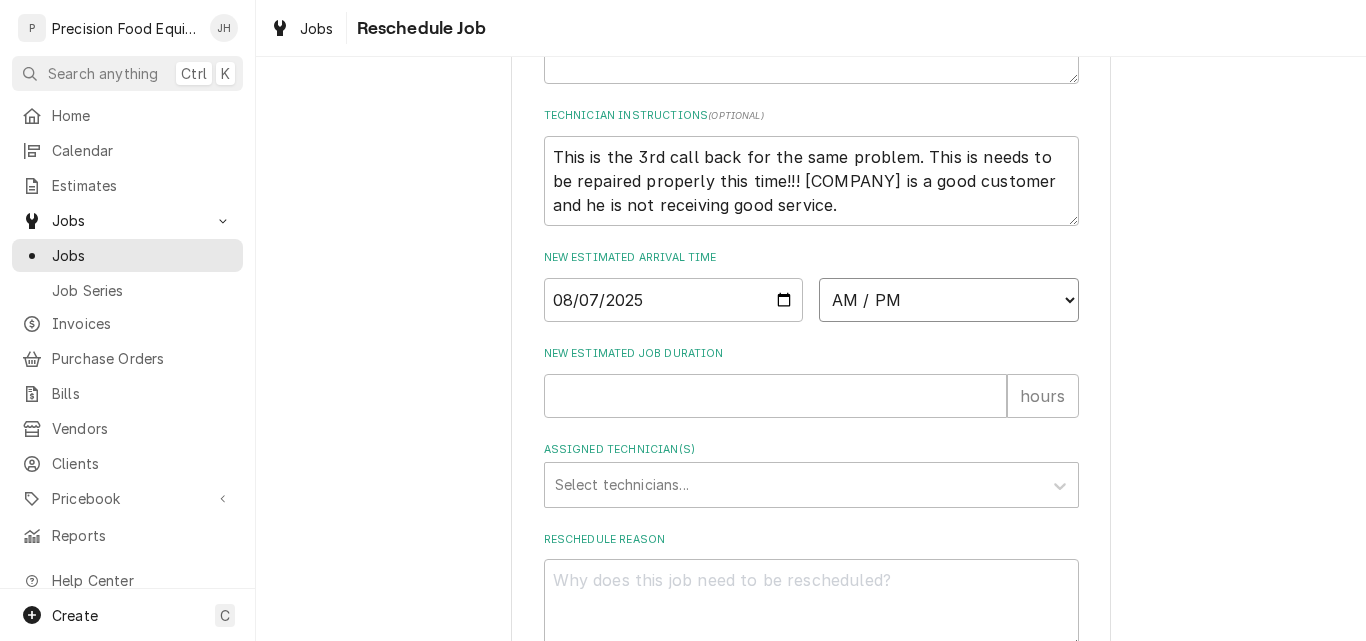 click on "AM / PM 6:00 AM 6:15 AM 6:30 AM 6:45 AM 7:00 AM 7:15 AM 7:30 AM 7:45 AM 8:00 AM 8:15 AM 8:30 AM 8:45 AM 9:00 AM 9:15 AM 9:30 AM 9:45 AM 10:00 AM 10:15 AM 10:30 AM 10:45 AM 11:00 AM 11:15 AM 11:30 AM 11:45 AM 12:00 PM 12:15 PM 12:30 PM 12:45 PM 1:00 PM 1:15 PM 1:30 PM 1:45 PM 2:00 PM 2:15 PM 2:30 PM 2:45 PM 3:00 PM 3:15 PM 3:30 PM 3:45 PM 4:00 PM 4:15 PM 4:30 PM 4:45 PM 5:00 PM 5:15 PM 5:30 PM 5:45 PM 6:00 PM 6:15 PM 6:30 PM 6:45 PM 7:00 PM 7:15 PM 7:30 PM 7:45 PM 8:00 PM 8:15 PM 8:30 PM 8:45 PM 9:00 PM 9:15 PM 9:30 PM 9:45 PM 10:00 PM 10:15 PM 10:30 PM 10:45 PM 11:00 PM 11:15 PM 11:30 PM 11:45 PM 12:00 AM 12:15 AM 12:30 AM 12:45 AM 1:00 AM 1:15 AM 1:30 AM 1:45 AM 2:00 AM 2:15 AM 2:30 AM 2:45 AM 3:00 AM 3:15 AM 3:30 AM 3:45 AM 4:00 AM 4:15 AM 4:30 AM 4:45 AM 5:00 AM 5:15 AM 5:30 AM 5:45 AM" at bounding box center [949, 300] 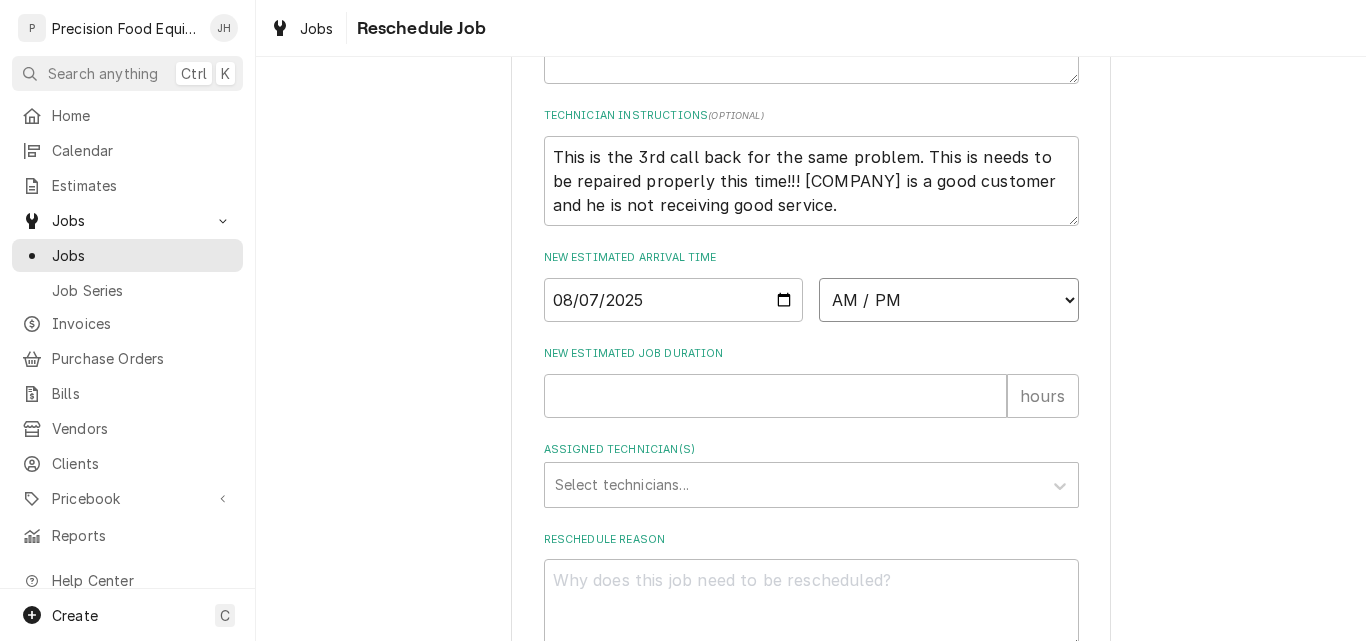 select on "10:00:00" 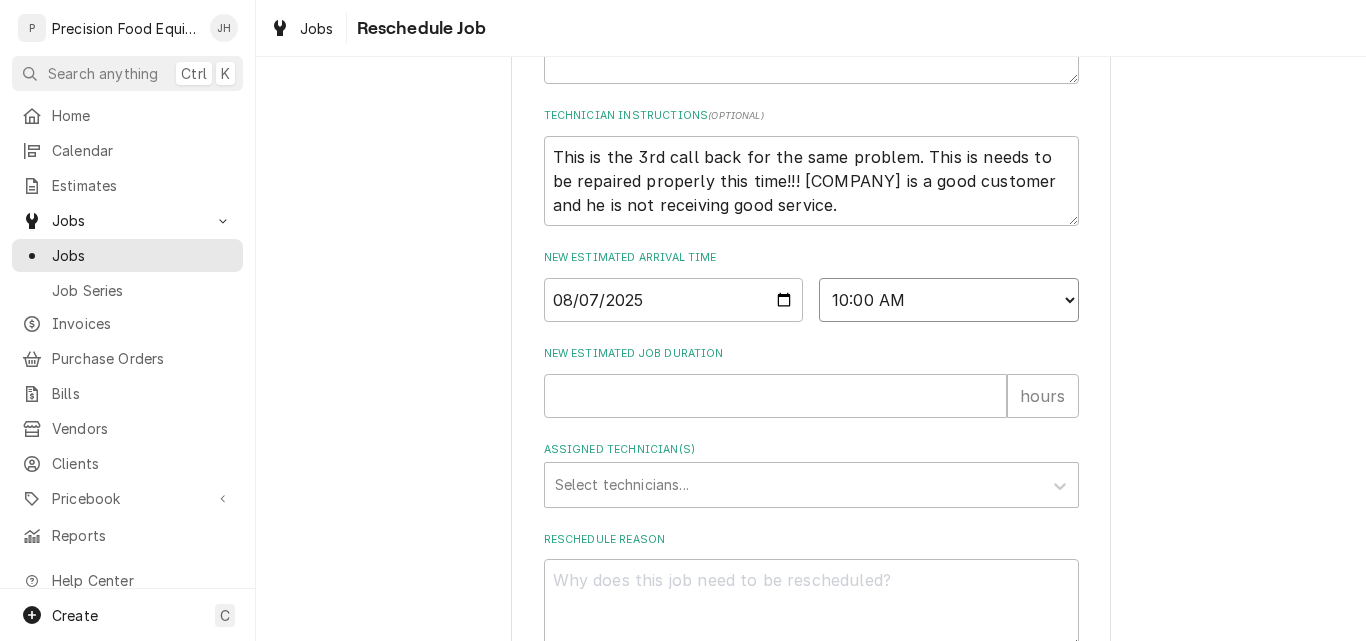 click on "AM / PM 6:00 AM 6:15 AM 6:30 AM 6:45 AM 7:00 AM 7:15 AM 7:30 AM 7:45 AM 8:00 AM 8:15 AM 8:30 AM 8:45 AM 9:00 AM 9:15 AM 9:30 AM 9:45 AM 10:00 AM 10:15 AM 10:30 AM 10:45 AM 11:00 AM 11:15 AM 11:30 AM 11:45 AM 12:00 PM 12:15 PM 12:30 PM 12:45 PM 1:00 PM 1:15 PM 1:30 PM 1:45 PM 2:00 PM 2:15 PM 2:30 PM 2:45 PM 3:00 PM 3:15 PM 3:30 PM 3:45 PM 4:00 PM 4:15 PM 4:30 PM 4:45 PM 5:00 PM 5:15 PM 5:30 PM 5:45 PM 6:00 PM 6:15 PM 6:30 PM 6:45 PM 7:00 PM 7:15 PM 7:30 PM 7:45 PM 8:00 PM 8:15 PM 8:30 PM 8:45 PM 9:00 PM 9:15 PM 9:30 PM 9:45 PM 10:00 PM 10:15 PM 10:30 PM 10:45 PM 11:00 PM 11:15 PM 11:30 PM 11:45 PM 12:00 AM 12:15 AM 12:30 AM 12:45 AM 1:00 AM 1:15 AM 1:30 AM 1:45 AM 2:00 AM 2:15 AM 2:30 AM 2:45 AM 3:00 AM 3:15 AM 3:30 AM 3:45 AM 4:00 AM 4:15 AM 4:30 AM 4:45 AM 5:00 AM 5:15 AM 5:30 AM 5:45 AM" at bounding box center (949, 300) 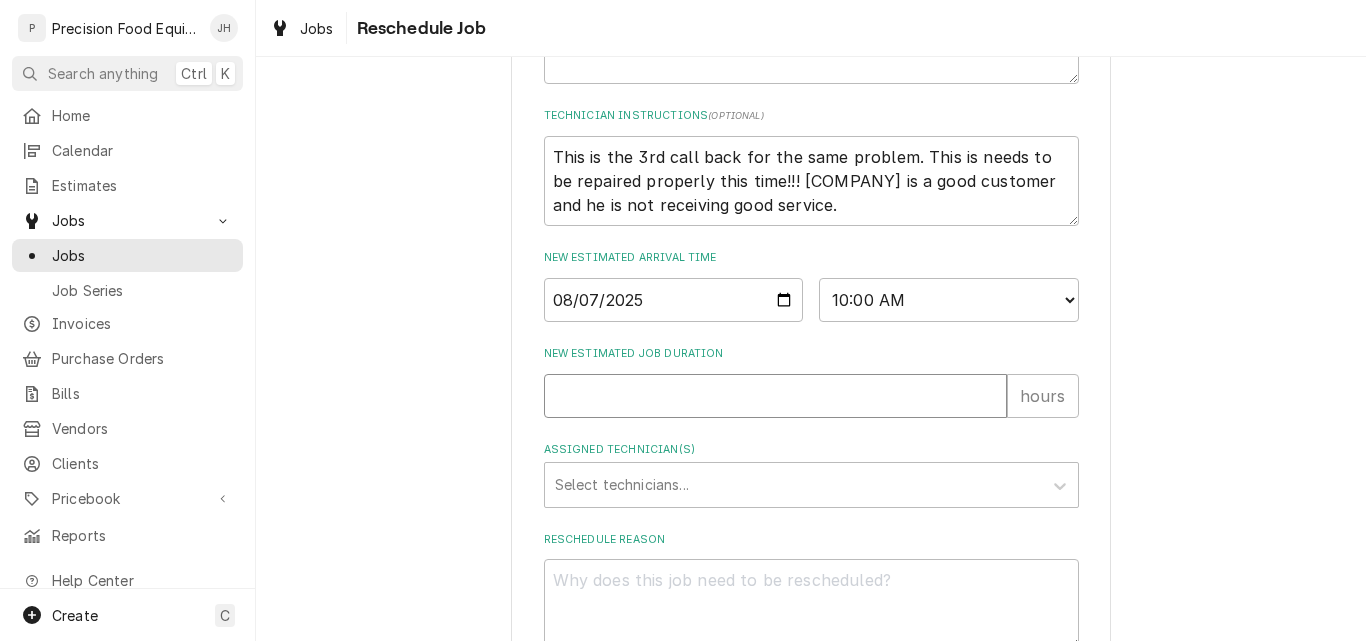 click on "New Estimated Job Duration" at bounding box center [775, 396] 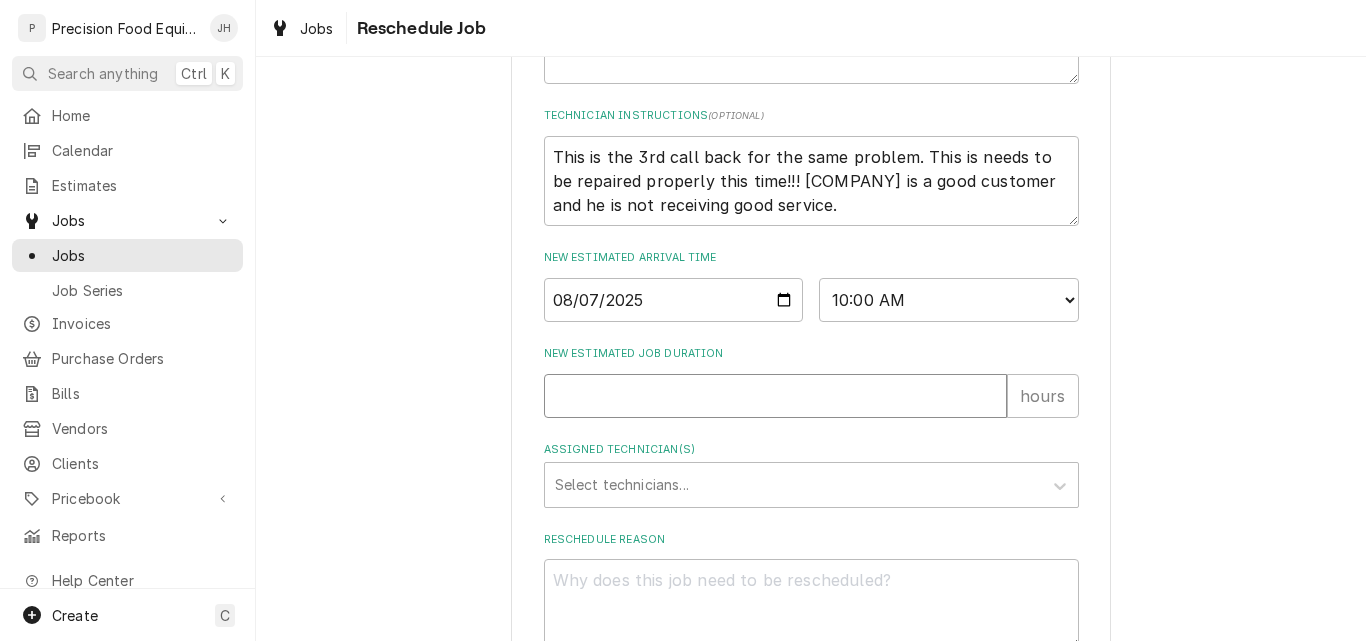 type on "x" 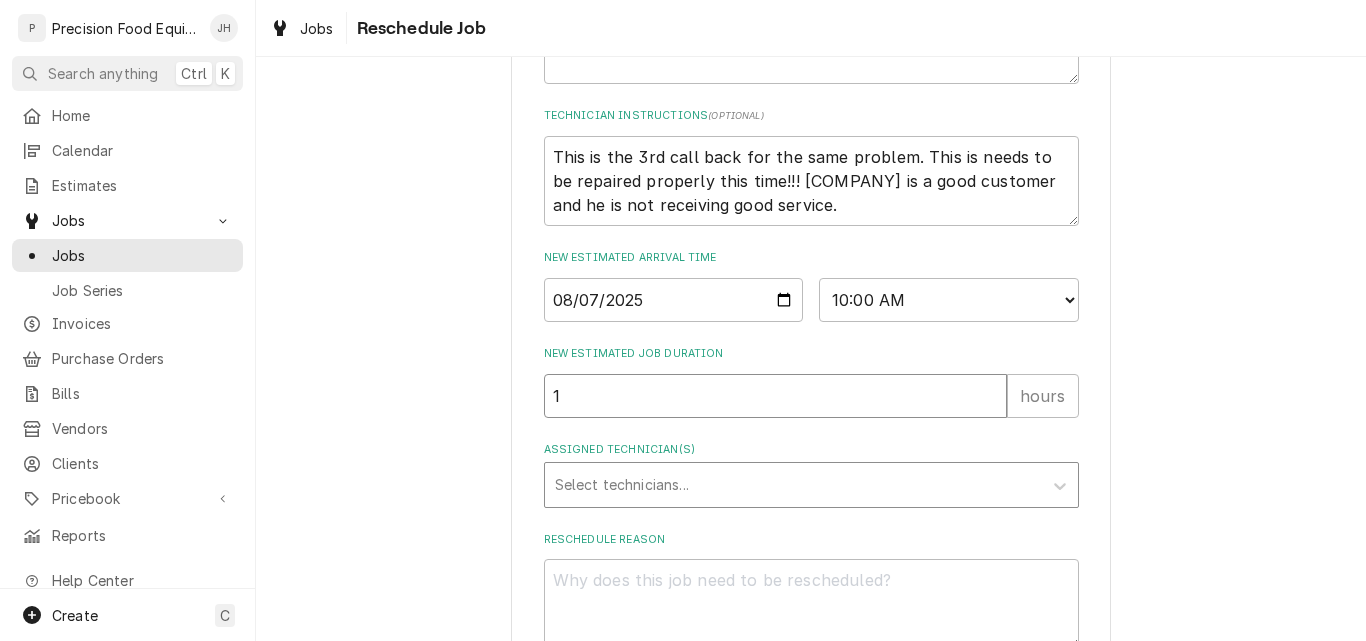 type on "1" 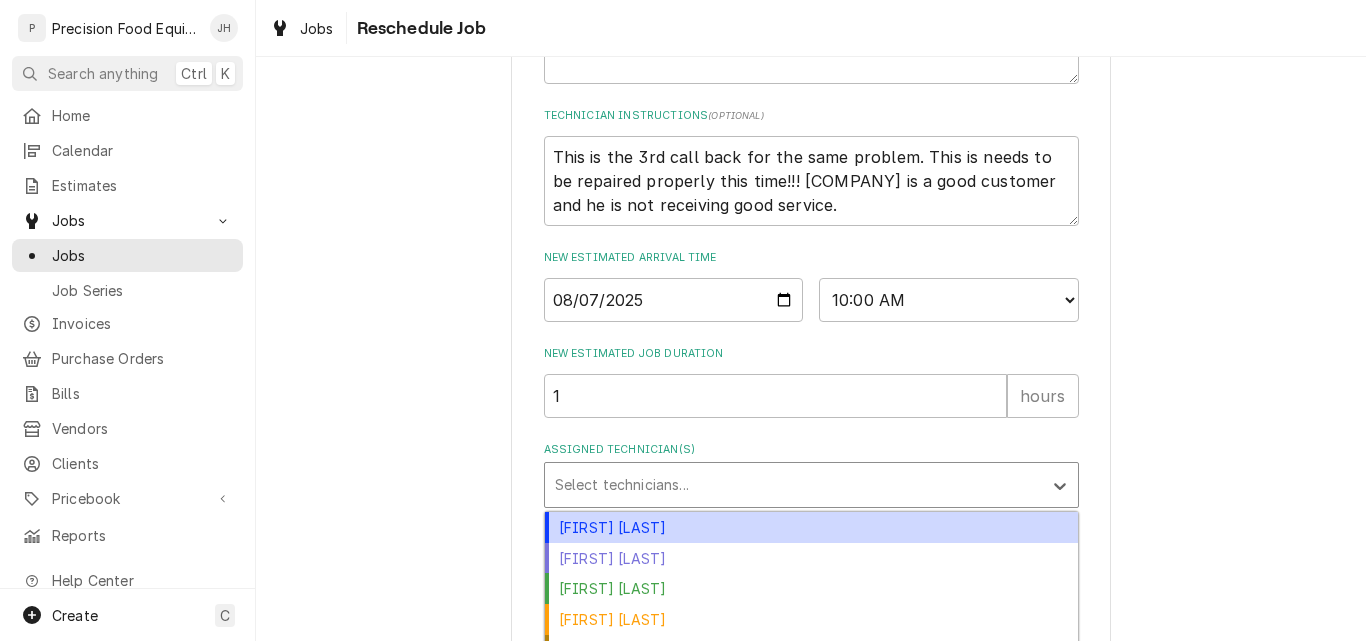 click at bounding box center [793, 485] 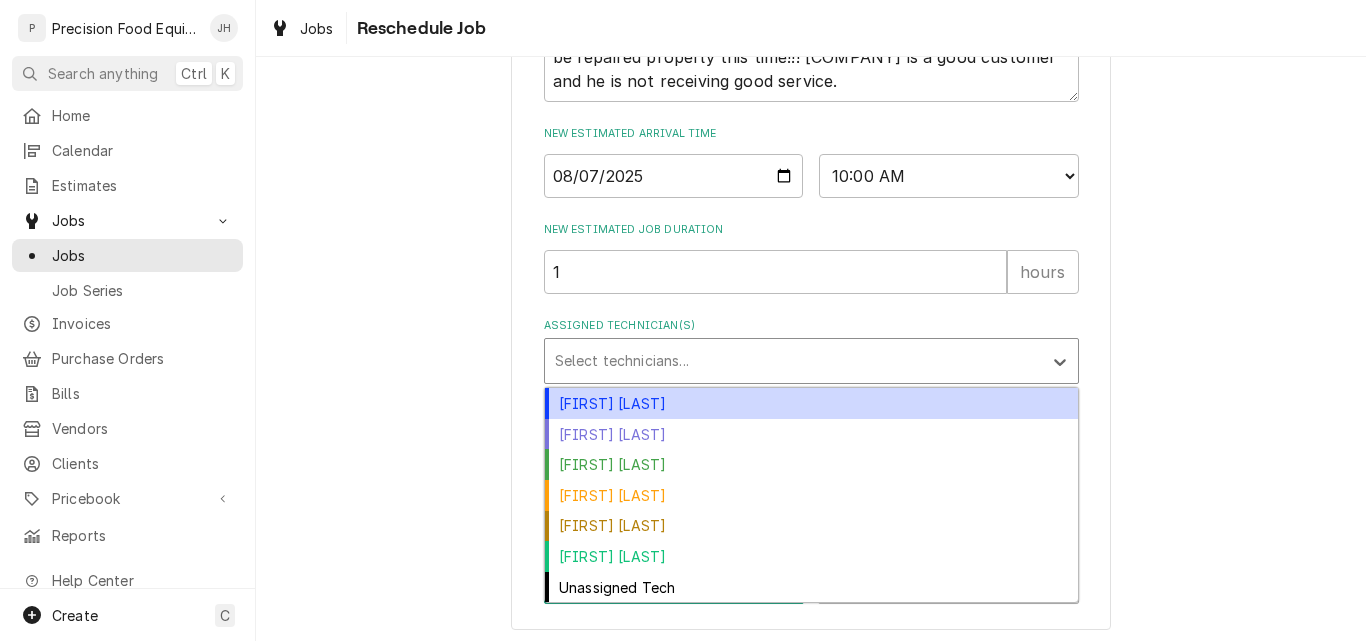 scroll, scrollTop: 830, scrollLeft: 0, axis: vertical 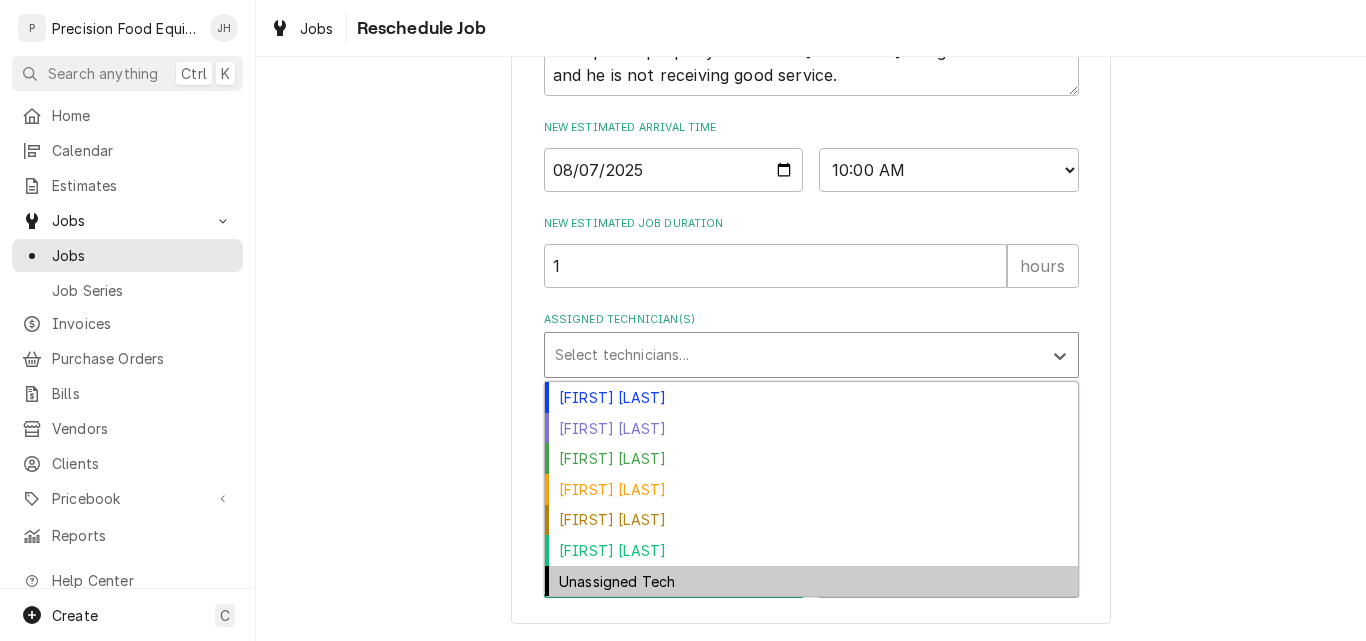 click on "Unassigned Tech" at bounding box center (811, 581) 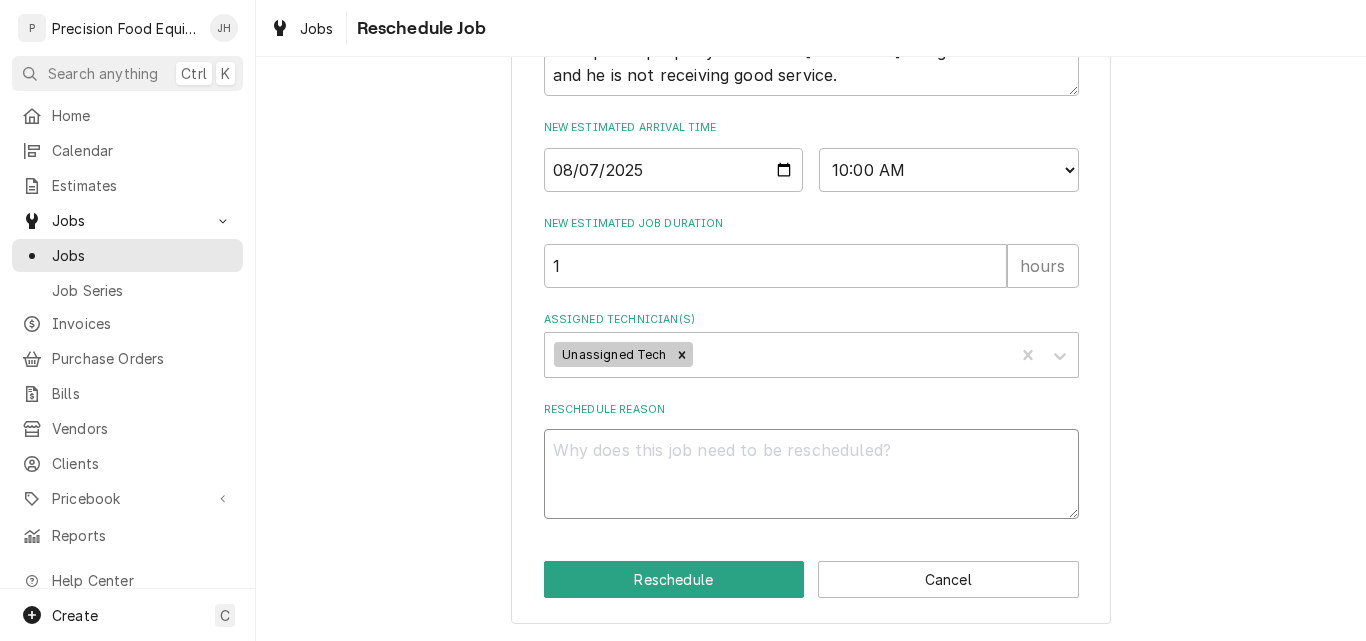click on "Reschedule Reason" at bounding box center (811, 474) 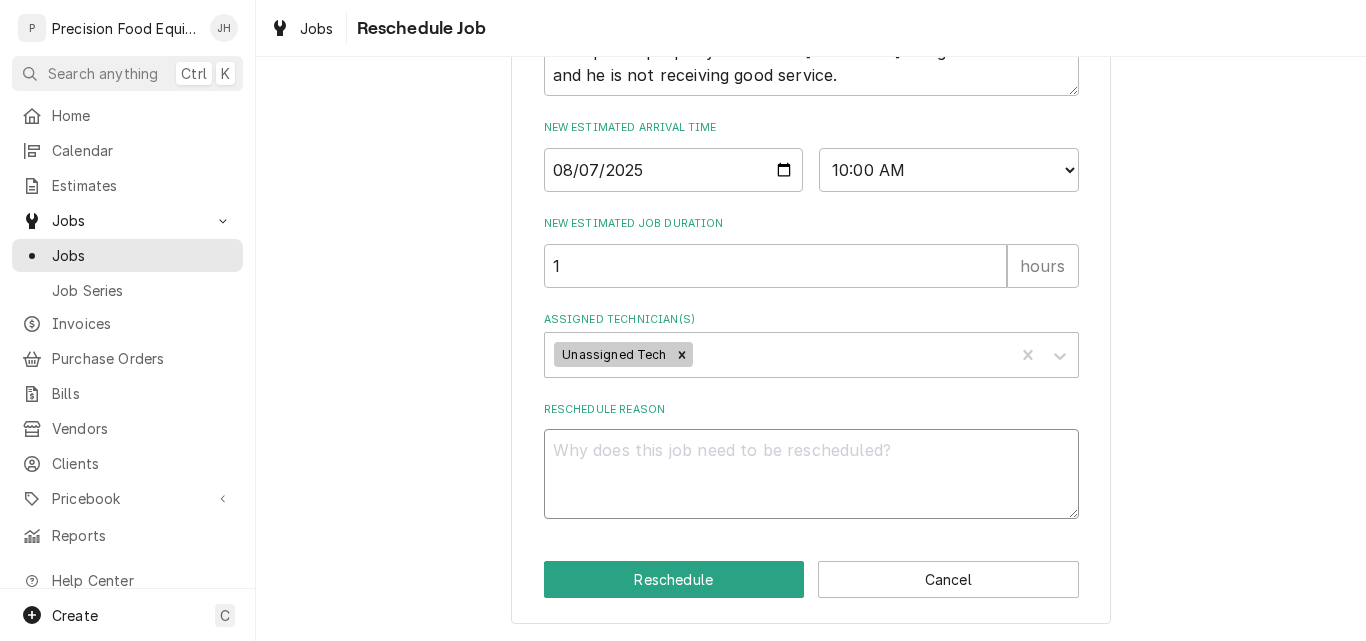 type on "x" 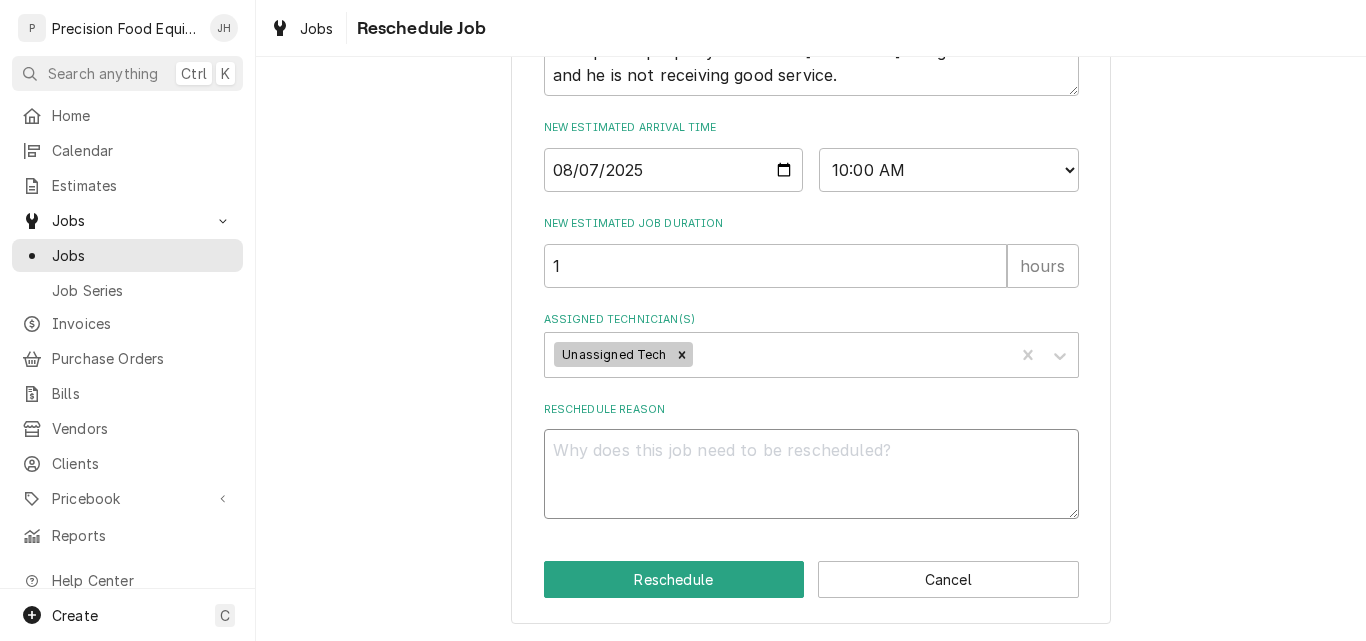 type on "R" 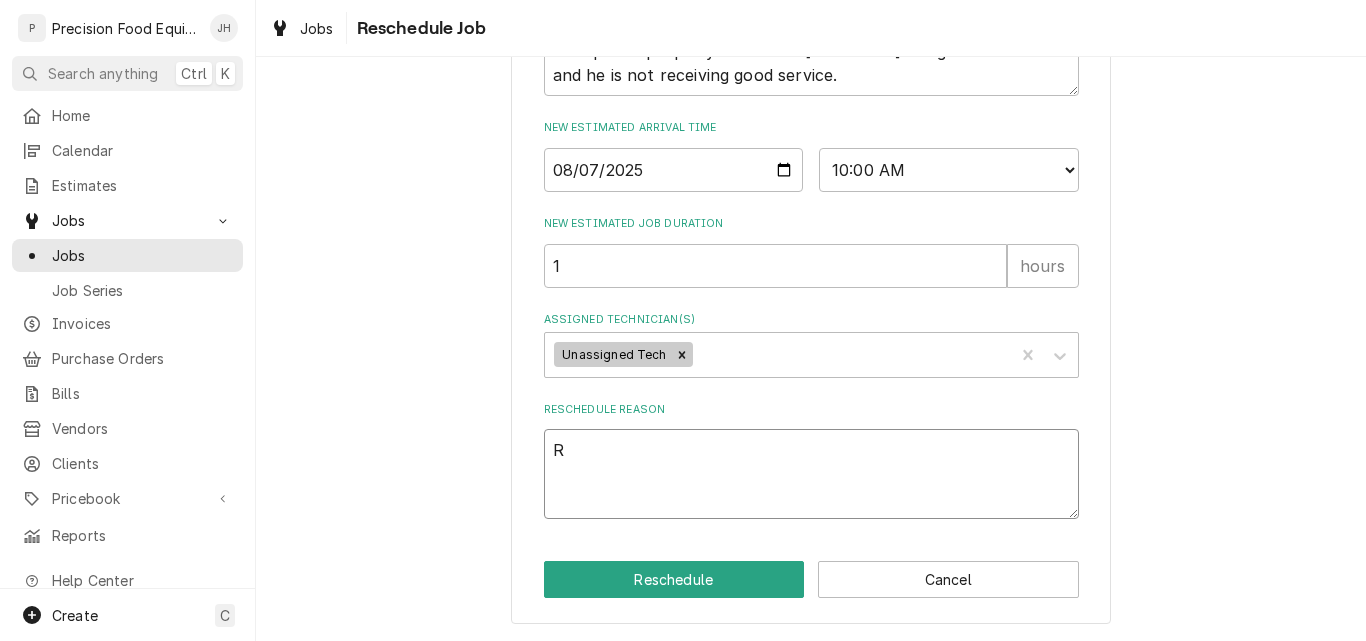 type on "x" 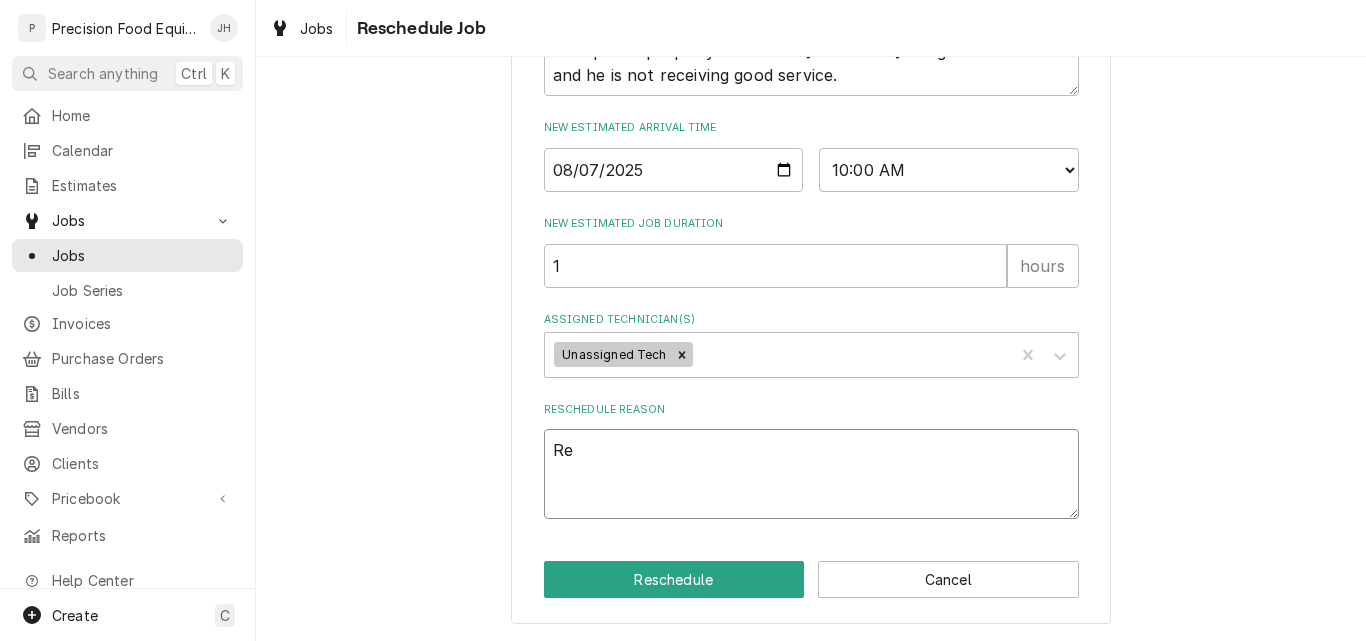type on "x" 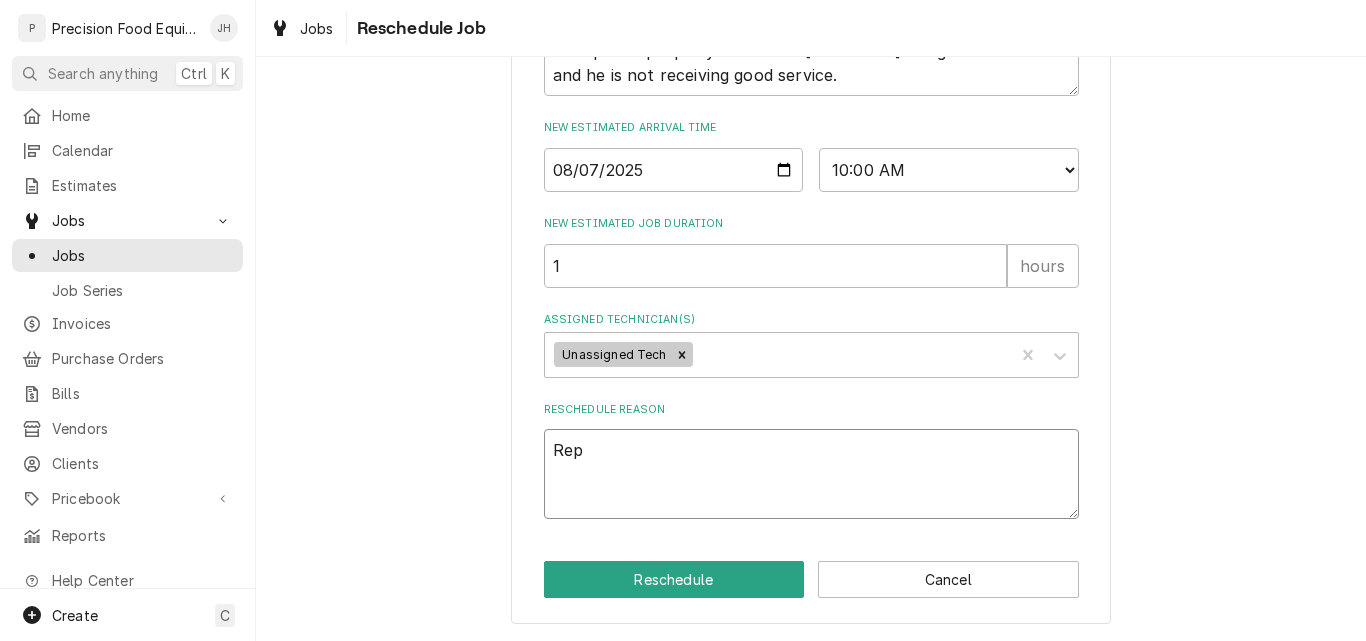 type on "x" 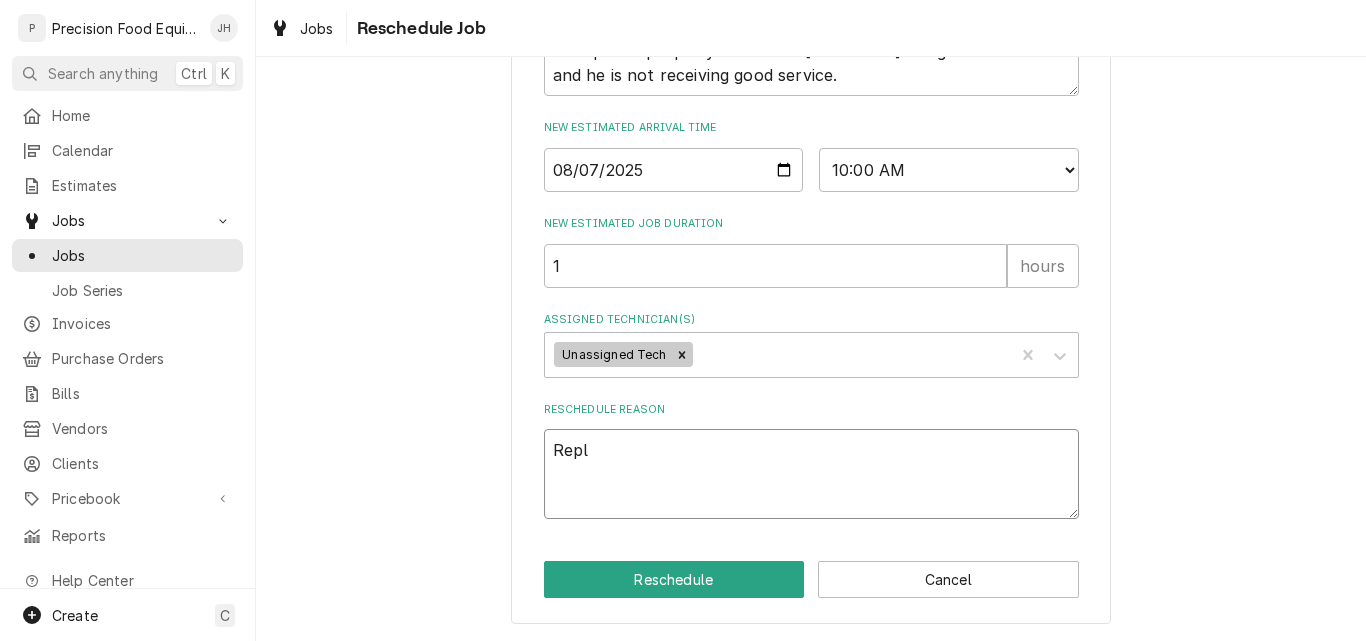 type on "x" 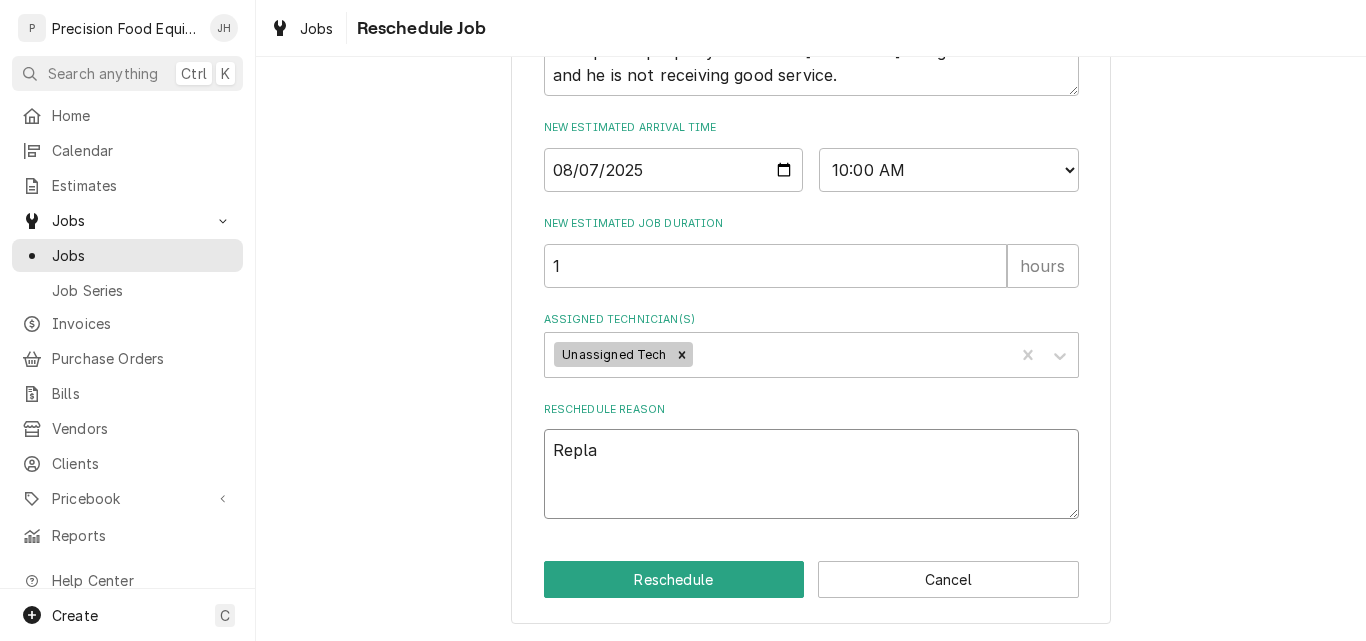 type on "x" 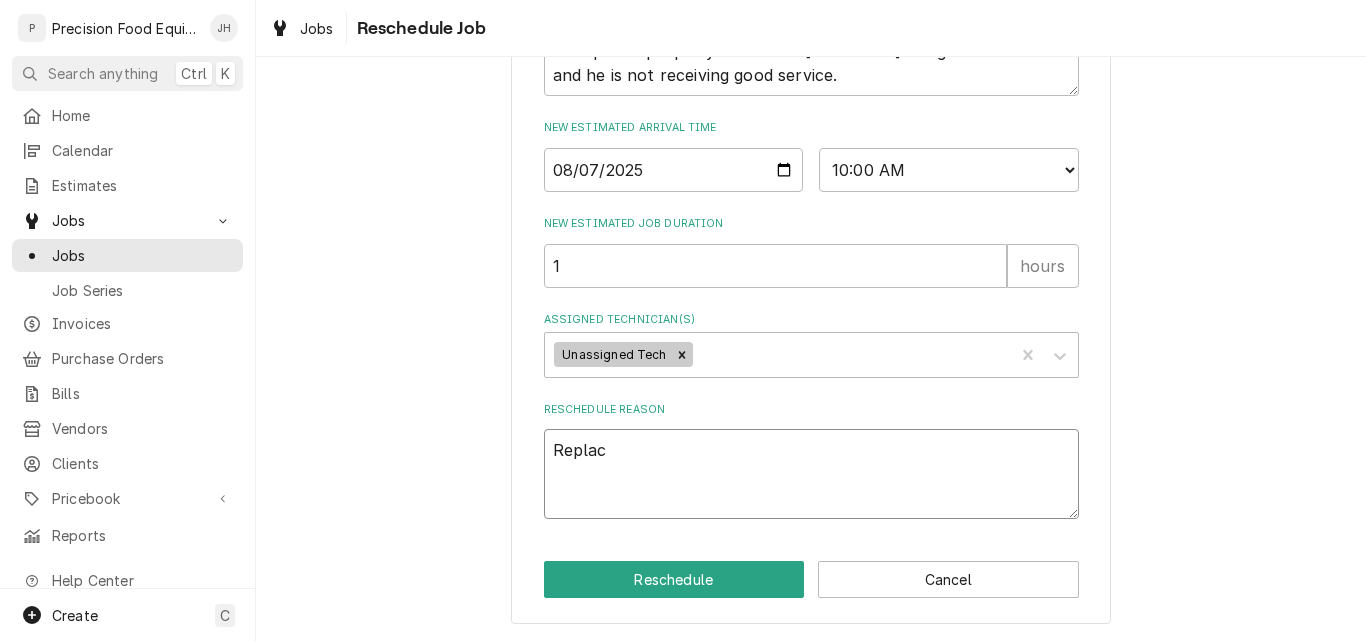type on "x" 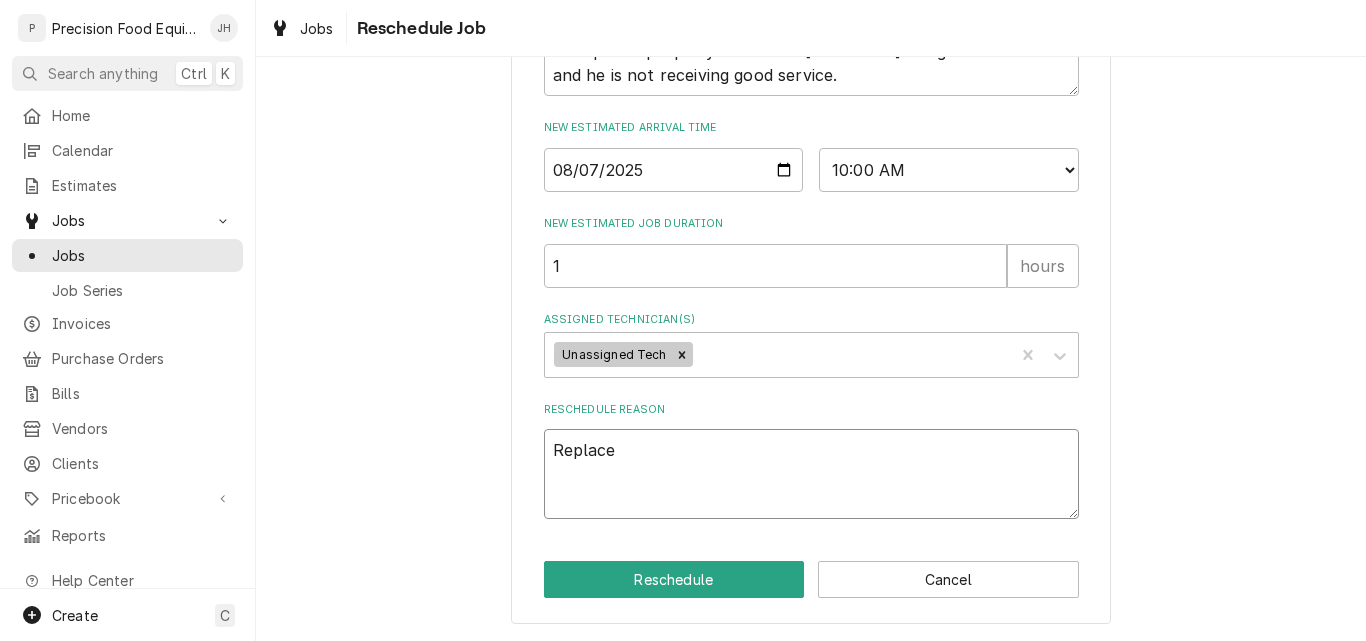 type on "x" 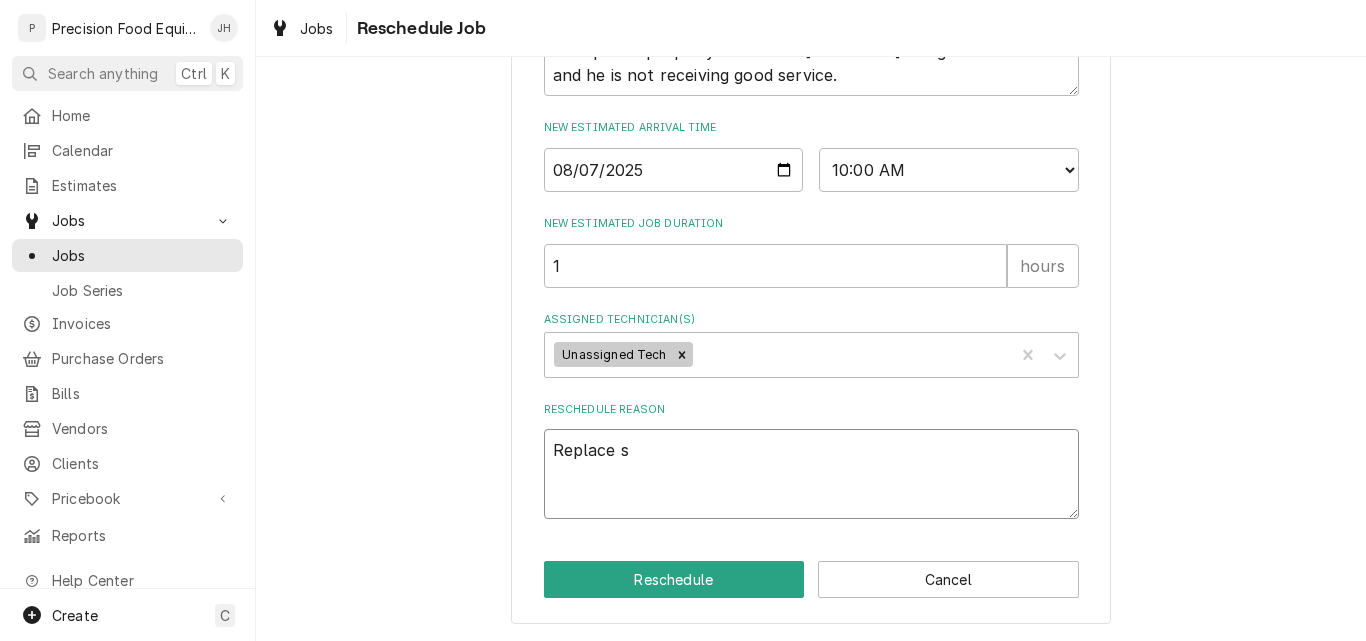 type on "x" 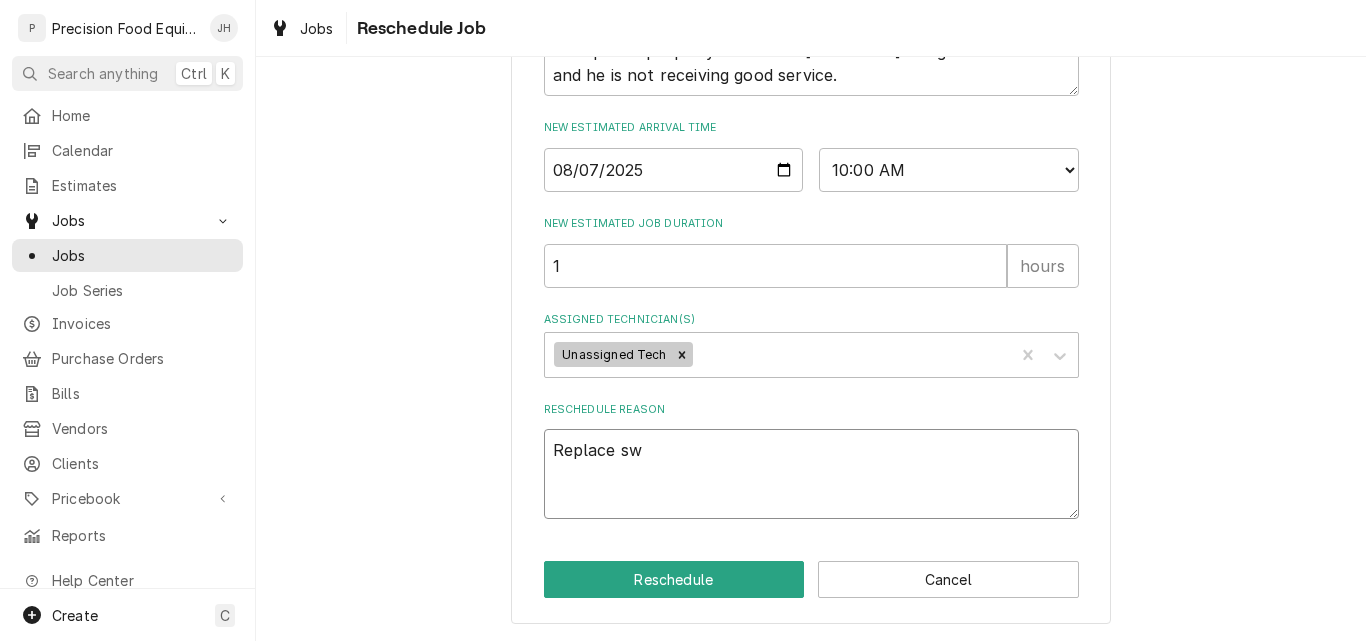 type on "x" 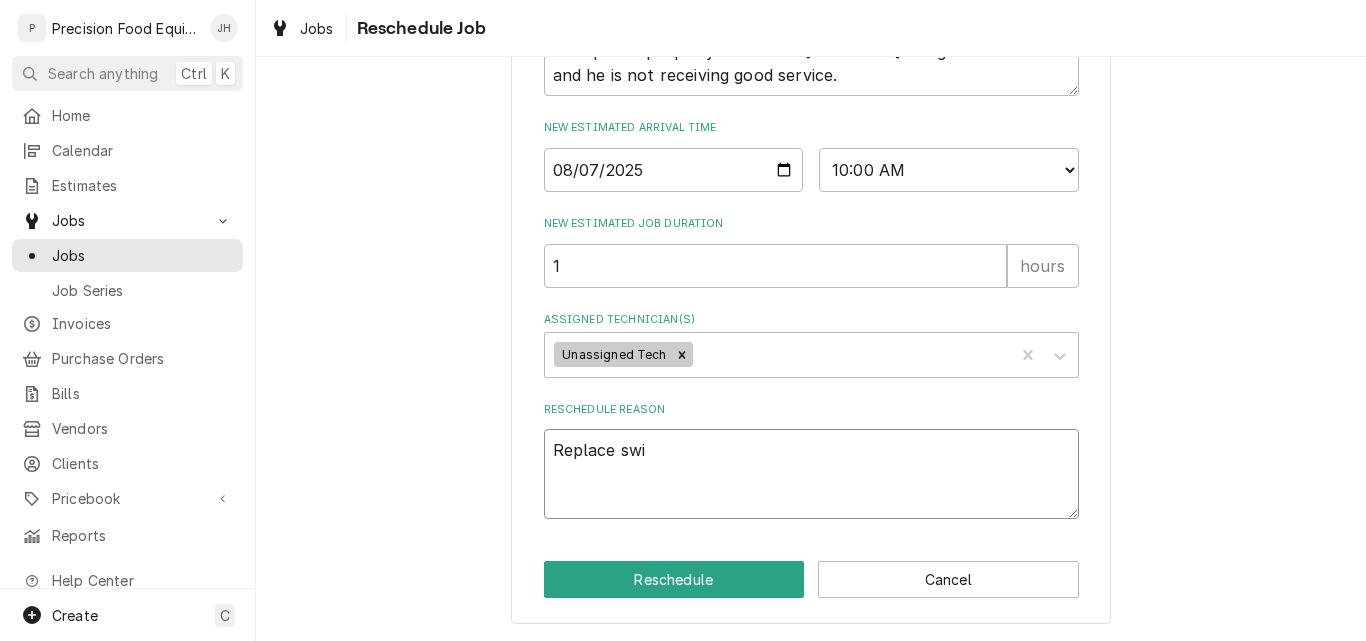 type on "x" 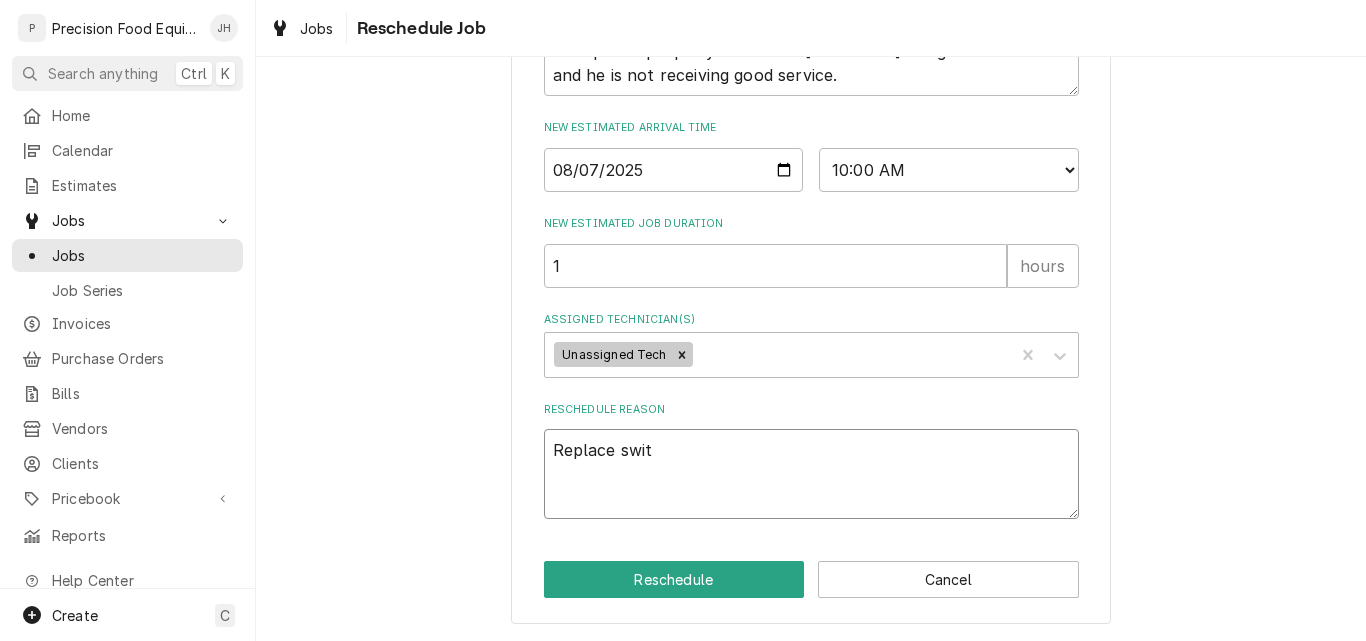 type on "x" 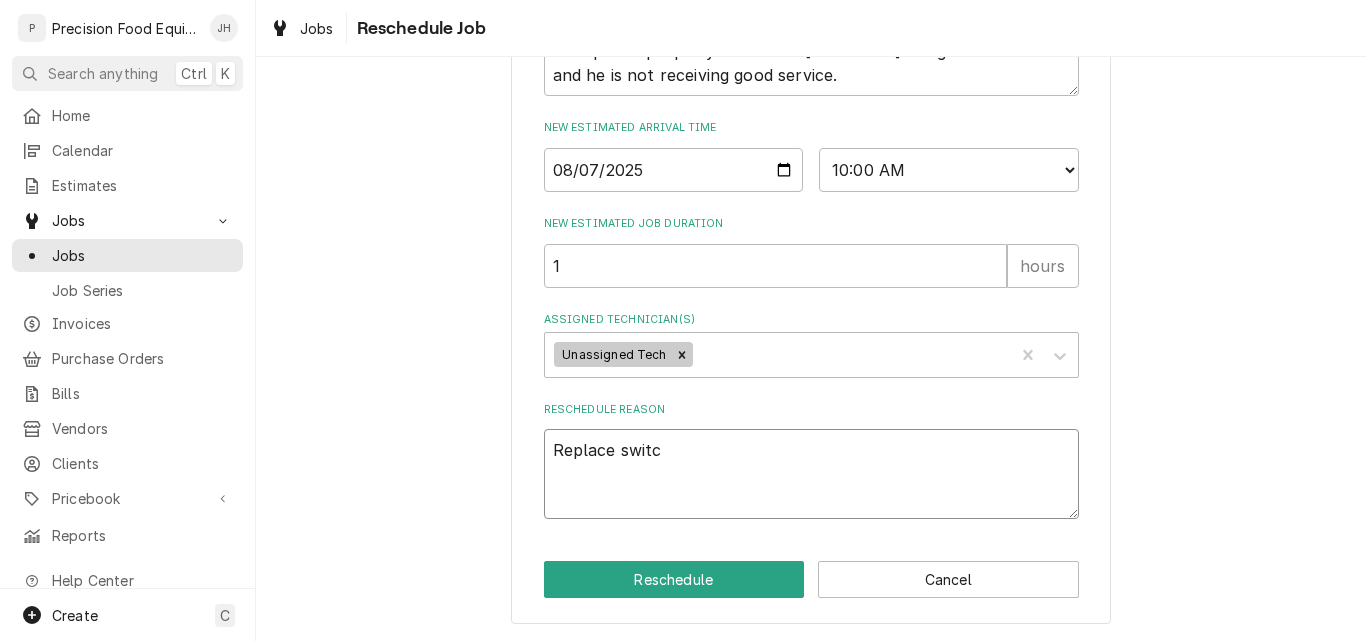 type on "Replace switch" 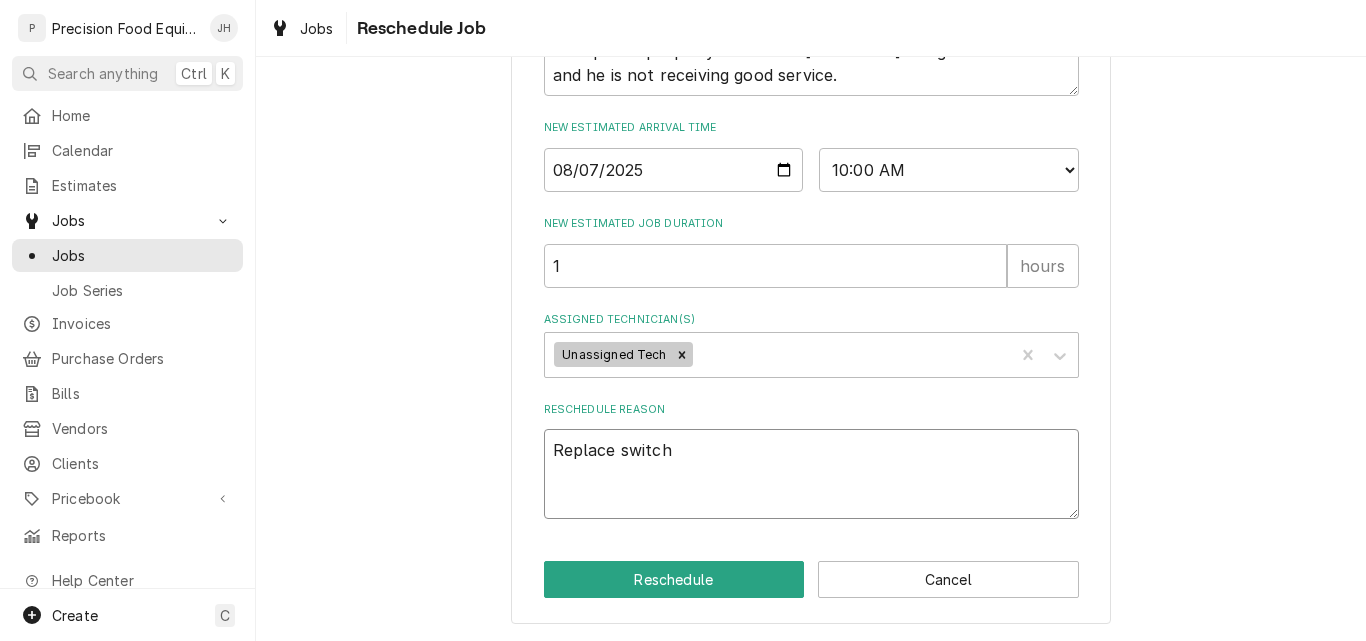 type on "x" 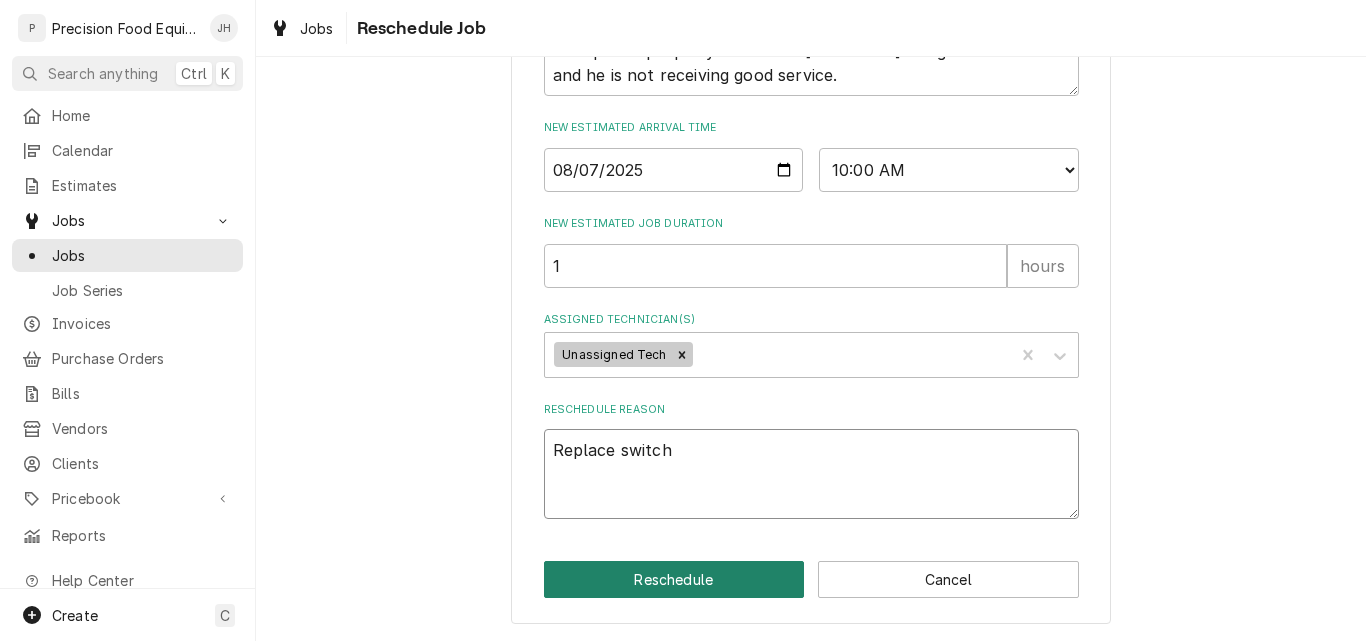type on "Replace switch" 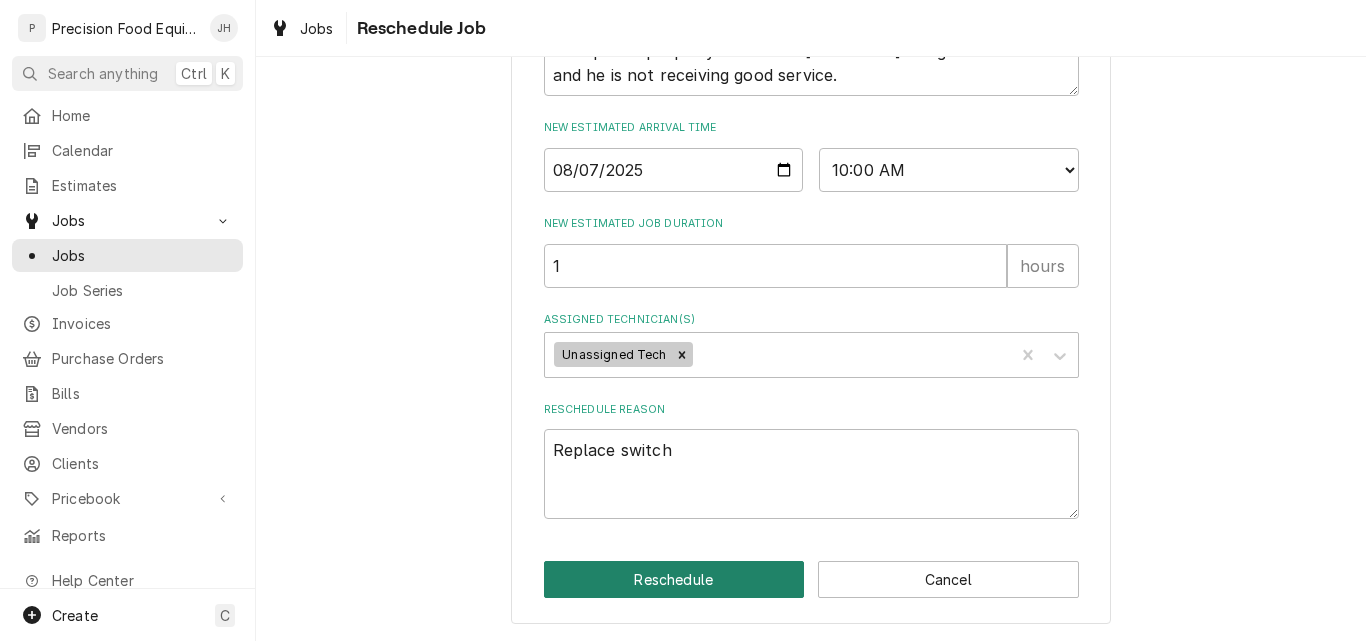 click on "Reschedule" at bounding box center (674, 579) 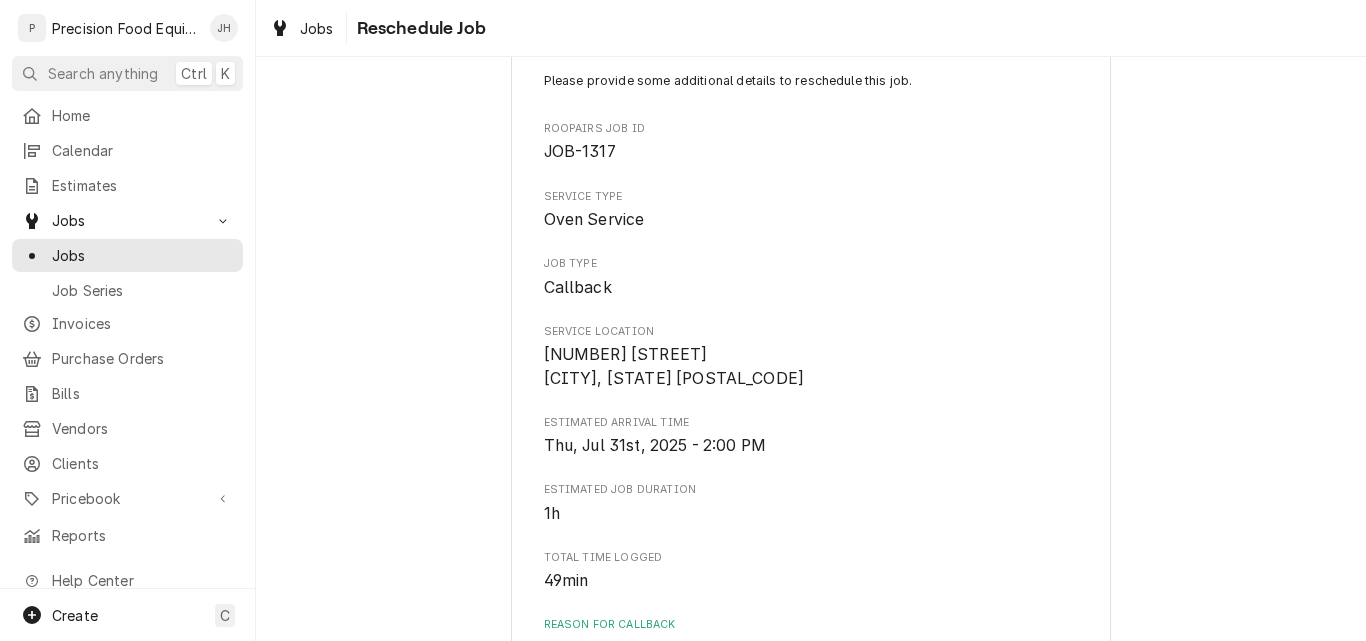 scroll, scrollTop: 0, scrollLeft: 0, axis: both 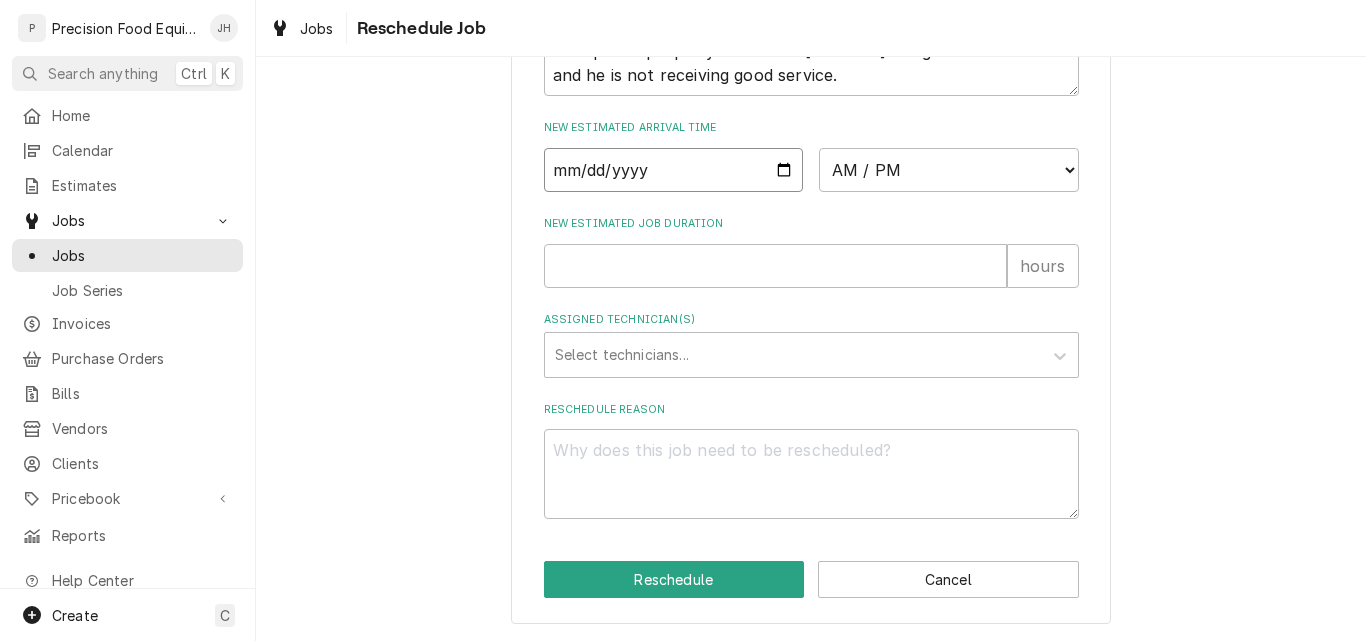 click at bounding box center [674, 170] 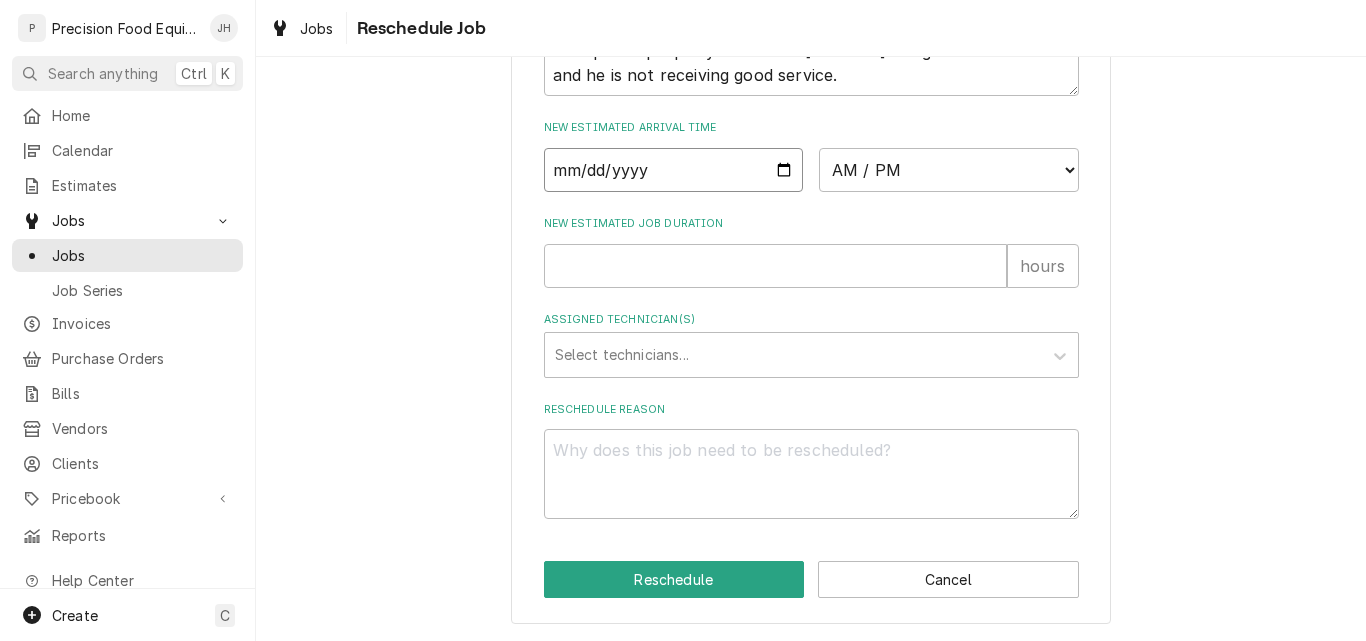 type on "x" 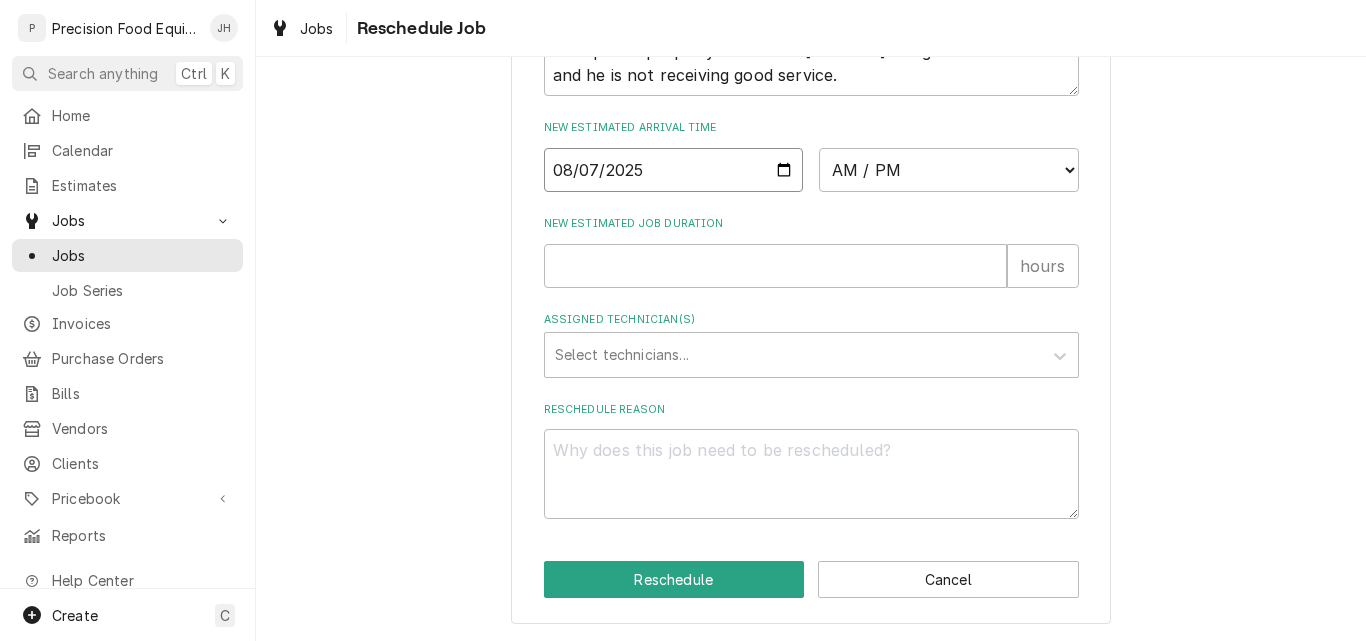 type on "2025-08-07" 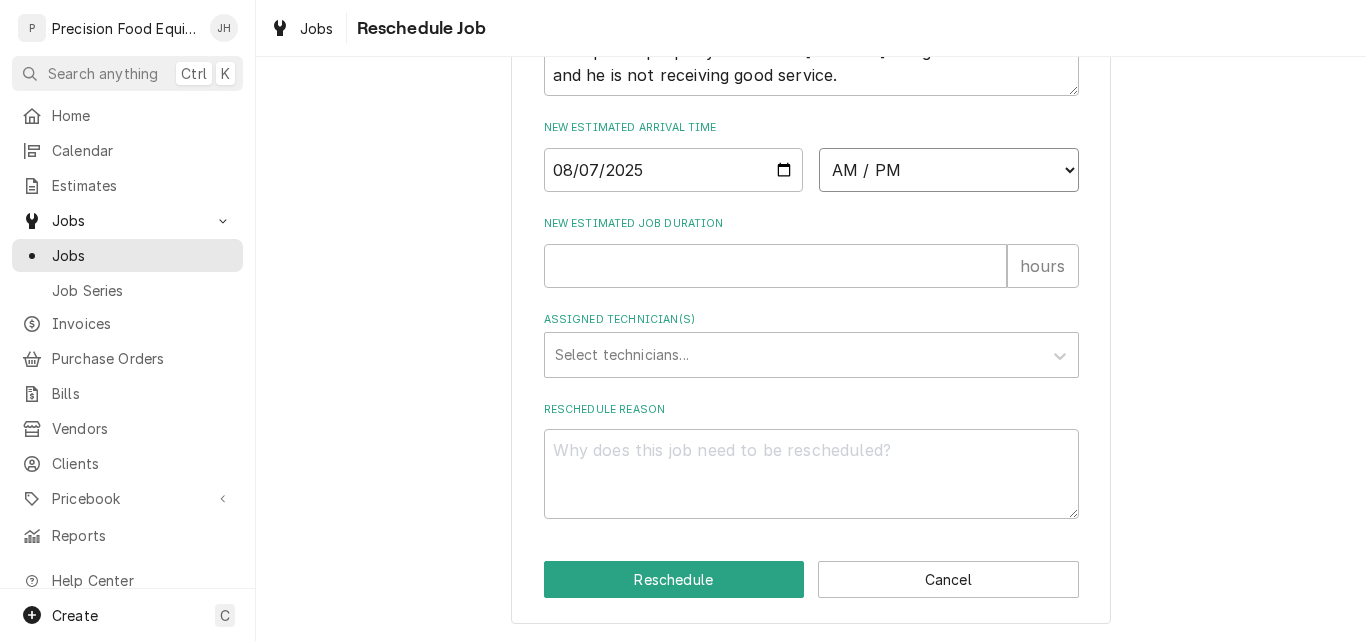 click on "AM / PM 6:00 AM 6:15 AM 6:30 AM 6:45 AM 7:00 AM 7:15 AM 7:30 AM 7:45 AM 8:00 AM 8:15 AM 8:30 AM 8:45 AM 9:00 AM 9:15 AM 9:30 AM 9:45 AM 10:00 AM 10:15 AM 10:30 AM 10:45 AM 11:00 AM 11:15 AM 11:30 AM 11:45 AM 12:00 PM 12:15 PM 12:30 PM 12:45 PM 1:00 PM 1:15 PM 1:30 PM 1:45 PM 2:00 PM 2:15 PM 2:30 PM 2:45 PM 3:00 PM 3:15 PM 3:30 PM 3:45 PM 4:00 PM 4:15 PM 4:30 PM 4:45 PM 5:00 PM 5:15 PM 5:30 PM 5:45 PM 6:00 PM 6:15 PM 6:30 PM 6:45 PM 7:00 PM 7:15 PM 7:30 PM 7:45 PM 8:00 PM 8:15 PM 8:30 PM 8:45 PM 9:00 PM 9:15 PM 9:30 PM 9:45 PM 10:00 PM 10:15 PM 10:30 PM 10:45 PM 11:00 PM 11:15 PM 11:30 PM 11:45 PM 12:00 AM 12:15 AM 12:30 AM 12:45 AM 1:00 AM 1:15 AM 1:30 AM 1:45 AM 2:00 AM 2:15 AM 2:30 AM 2:45 AM 3:00 AM 3:15 AM 3:30 AM 3:45 AM 4:00 AM 4:15 AM 4:30 AM 4:45 AM 5:00 AM 5:15 AM 5:30 AM 5:45 AM" at bounding box center (949, 170) 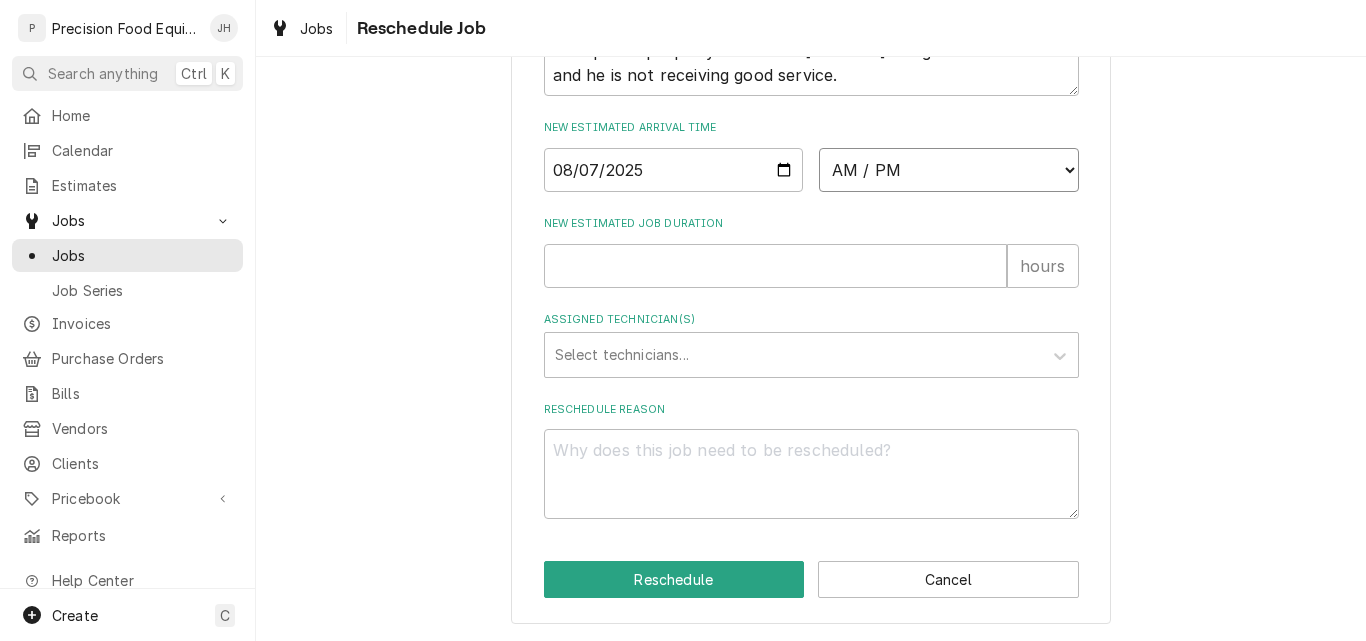 select on "10:00:00" 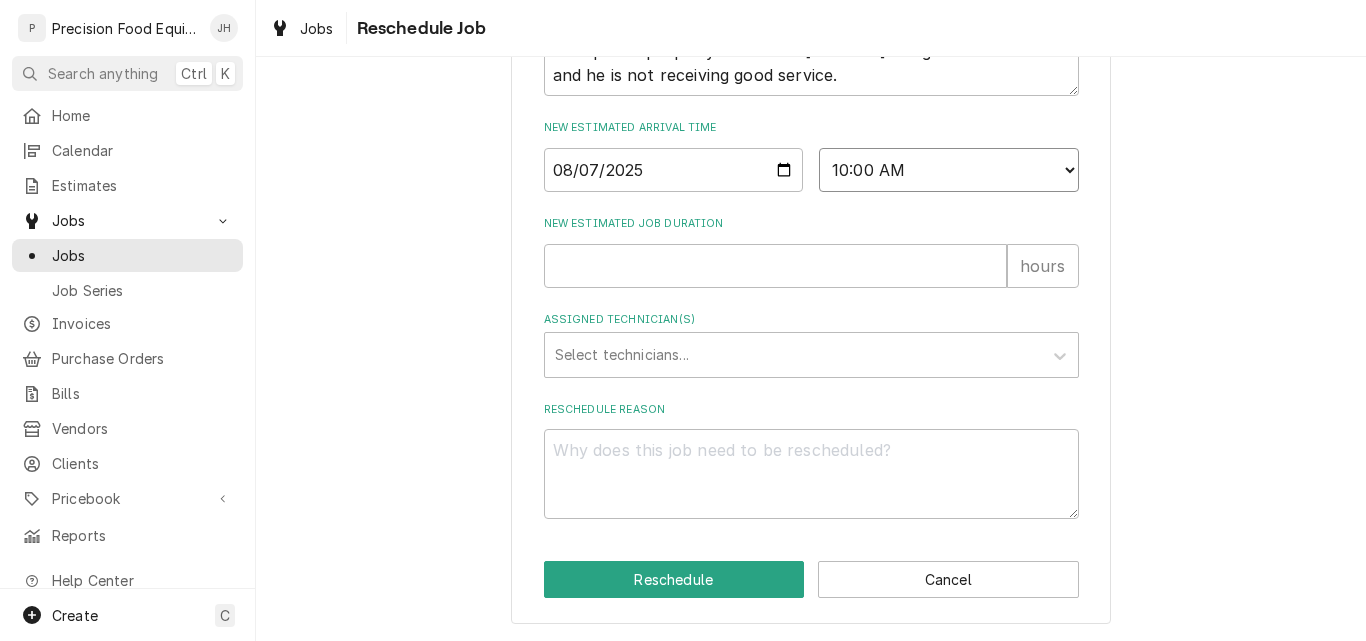 click on "AM / PM 6:00 AM 6:15 AM 6:30 AM 6:45 AM 7:00 AM 7:15 AM 7:30 AM 7:45 AM 8:00 AM 8:15 AM 8:30 AM 8:45 AM 9:00 AM 9:15 AM 9:30 AM 9:45 AM 10:00 AM 10:15 AM 10:30 AM 10:45 AM 11:00 AM 11:15 AM 11:30 AM 11:45 AM 12:00 PM 12:15 PM 12:30 PM 12:45 PM 1:00 PM 1:15 PM 1:30 PM 1:45 PM 2:00 PM 2:15 PM 2:30 PM 2:45 PM 3:00 PM 3:15 PM 3:30 PM 3:45 PM 4:00 PM 4:15 PM 4:30 PM 4:45 PM 5:00 PM 5:15 PM 5:30 PM 5:45 PM 6:00 PM 6:15 PM 6:30 PM 6:45 PM 7:00 PM 7:15 PM 7:30 PM 7:45 PM 8:00 PM 8:15 PM 8:30 PM 8:45 PM 9:00 PM 9:15 PM 9:30 PM 9:45 PM 10:00 PM 10:15 PM 10:30 PM 10:45 PM 11:00 PM 11:15 PM 11:30 PM 11:45 PM 12:00 AM 12:15 AM 12:30 AM 12:45 AM 1:00 AM 1:15 AM 1:30 AM 1:45 AM 2:00 AM 2:15 AM 2:30 AM 2:45 AM 3:00 AM 3:15 AM 3:30 AM 3:45 AM 4:00 AM 4:15 AM 4:30 AM 4:45 AM 5:00 AM 5:15 AM 5:30 AM 5:45 AM" at bounding box center [949, 170] 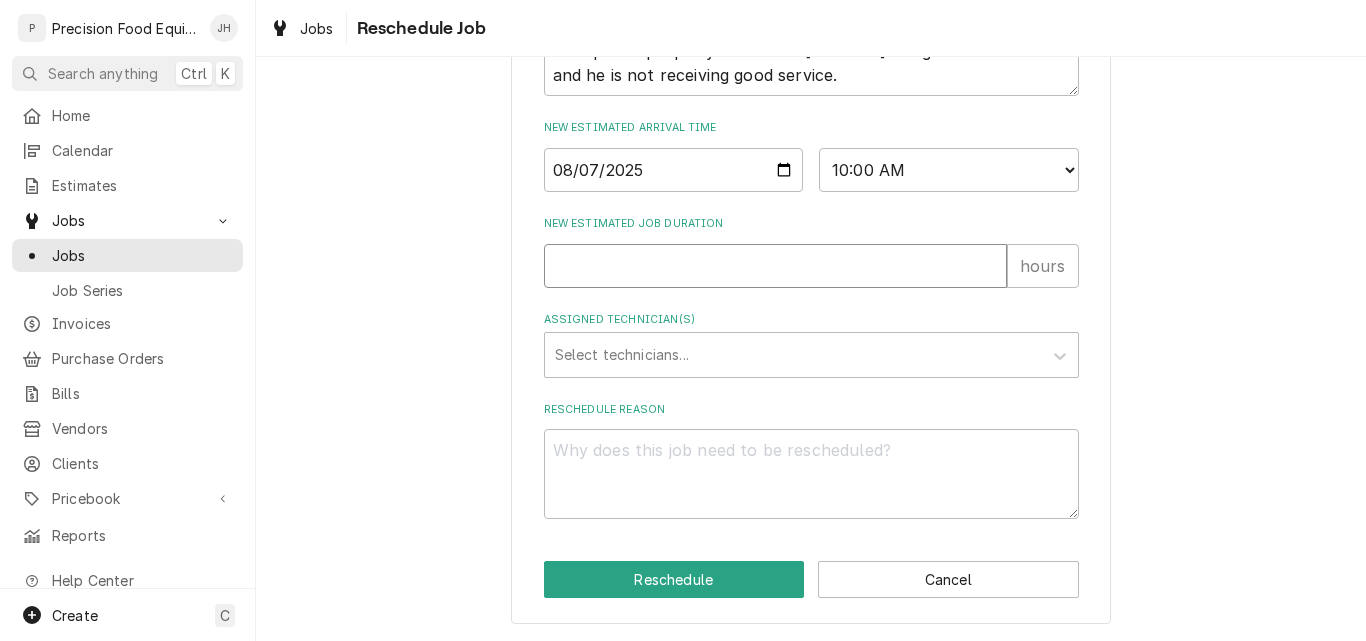 click on "New Estimated Job Duration" at bounding box center [775, 266] 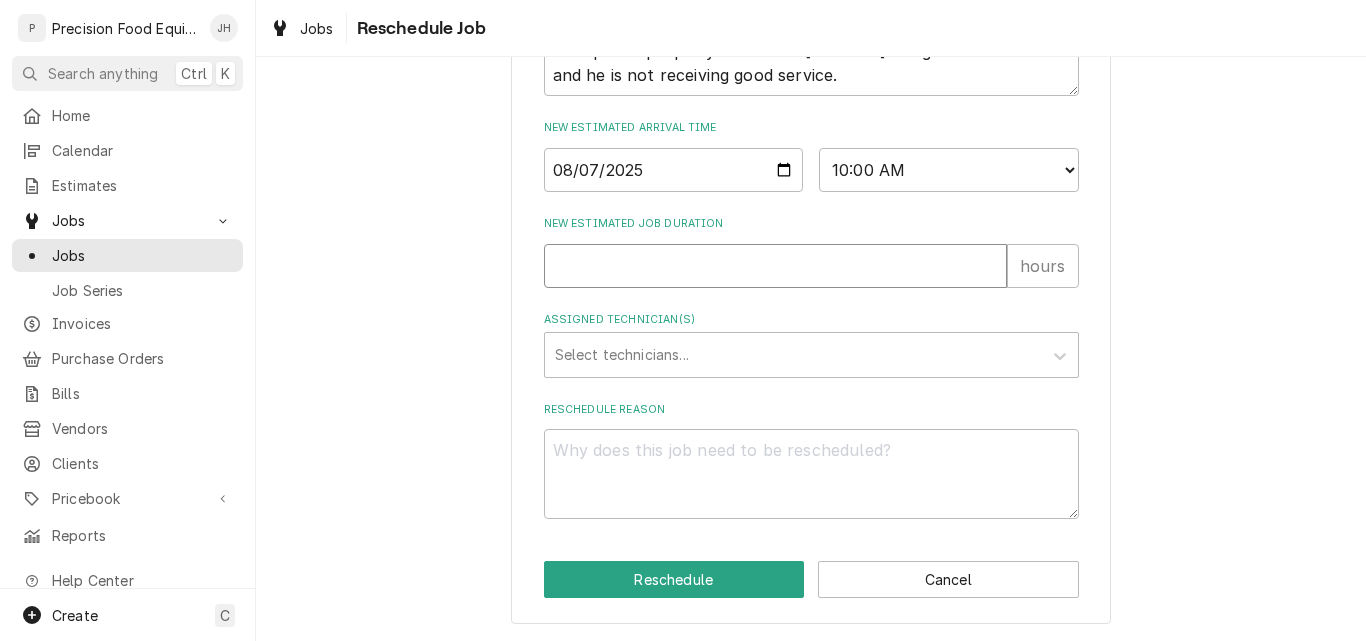 type on "x" 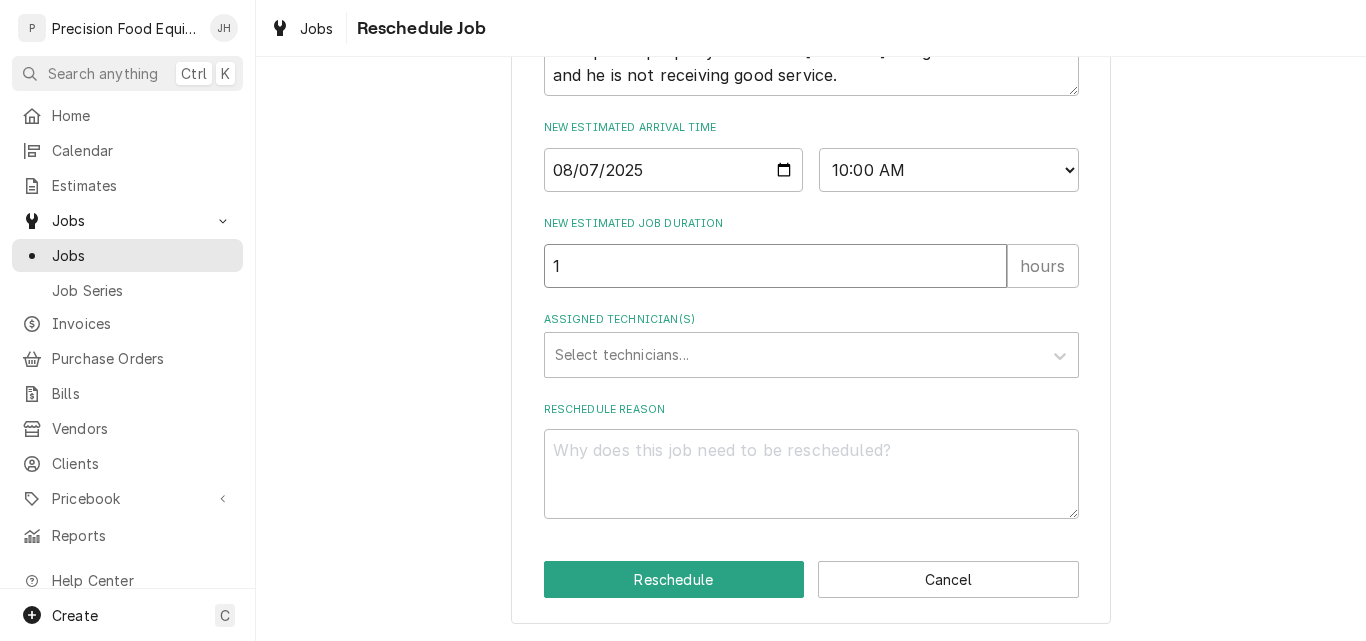 type on "1" 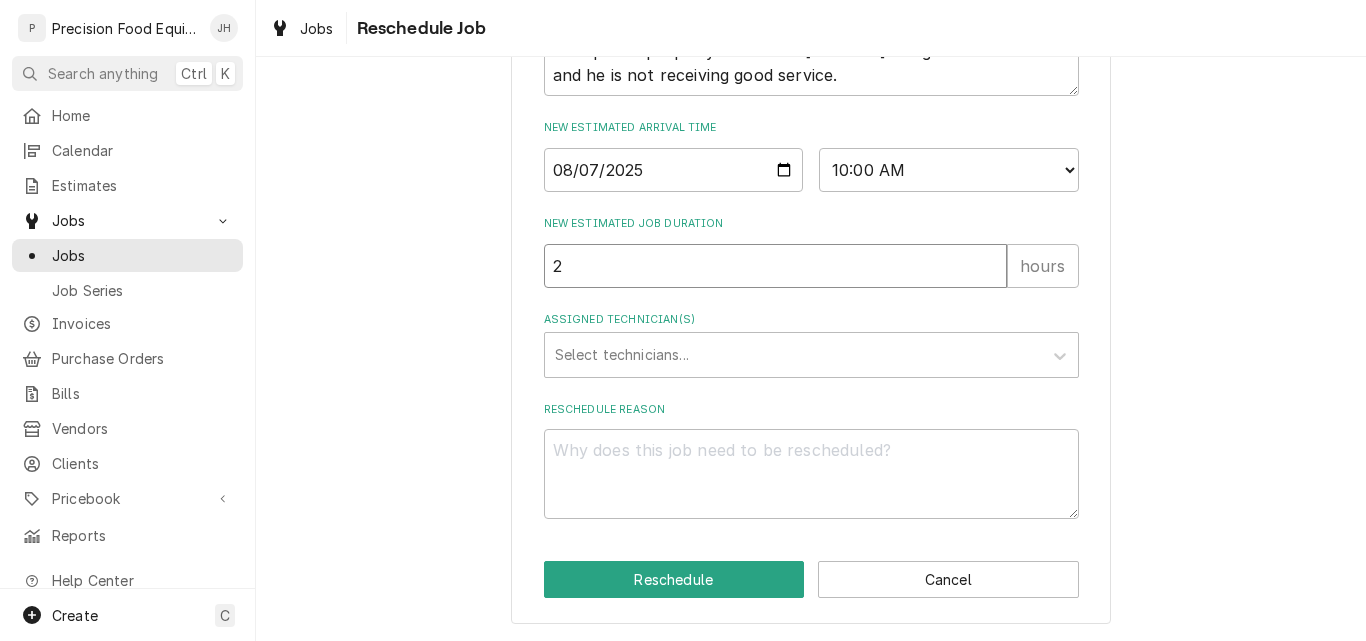 type on "2" 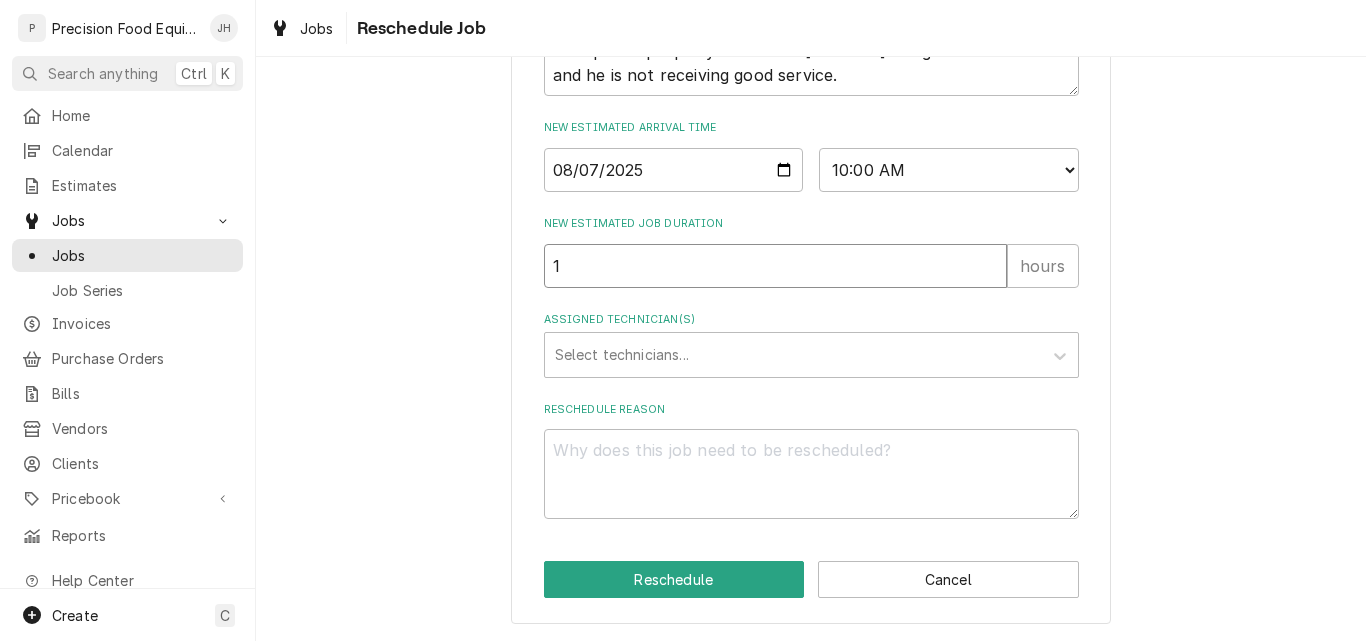 type on "1" 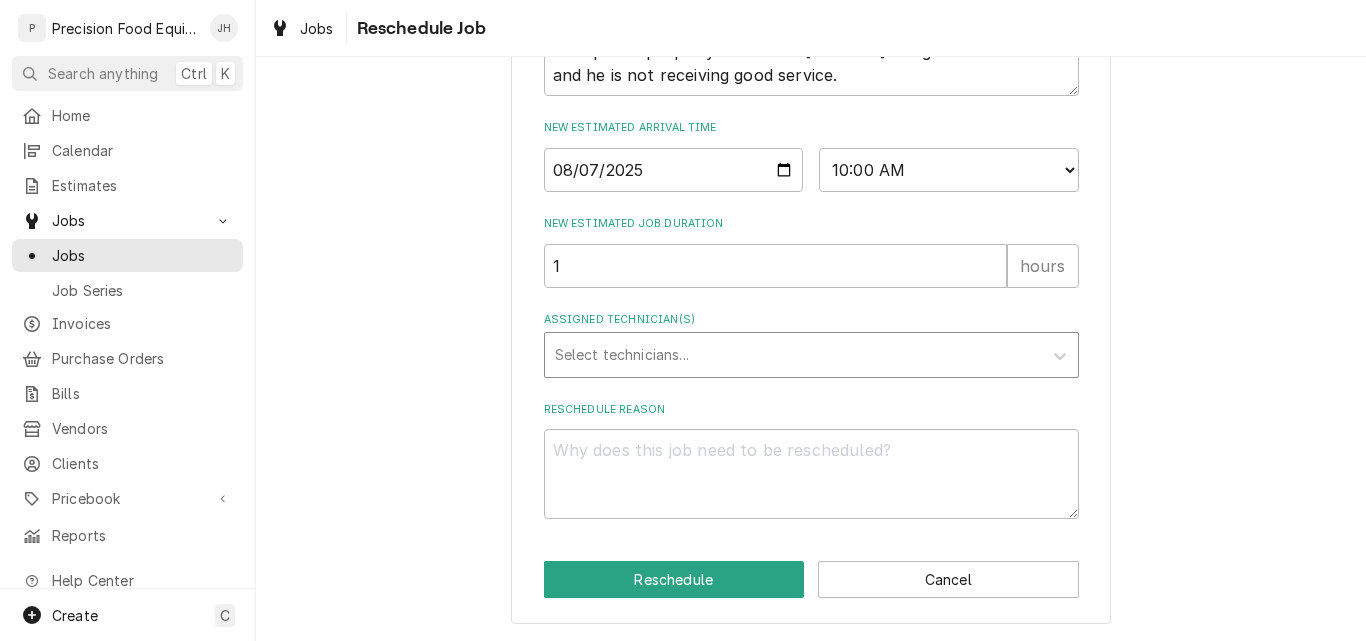 click at bounding box center [793, 355] 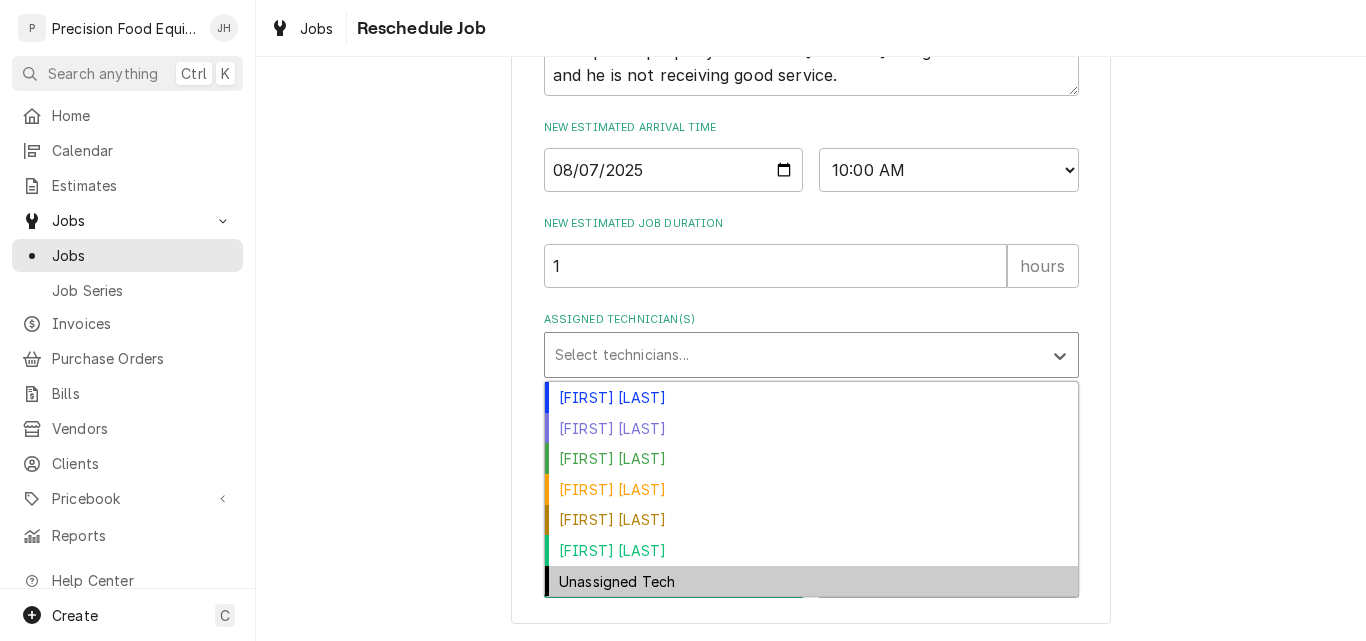 click on "Unassigned Tech" at bounding box center (811, 581) 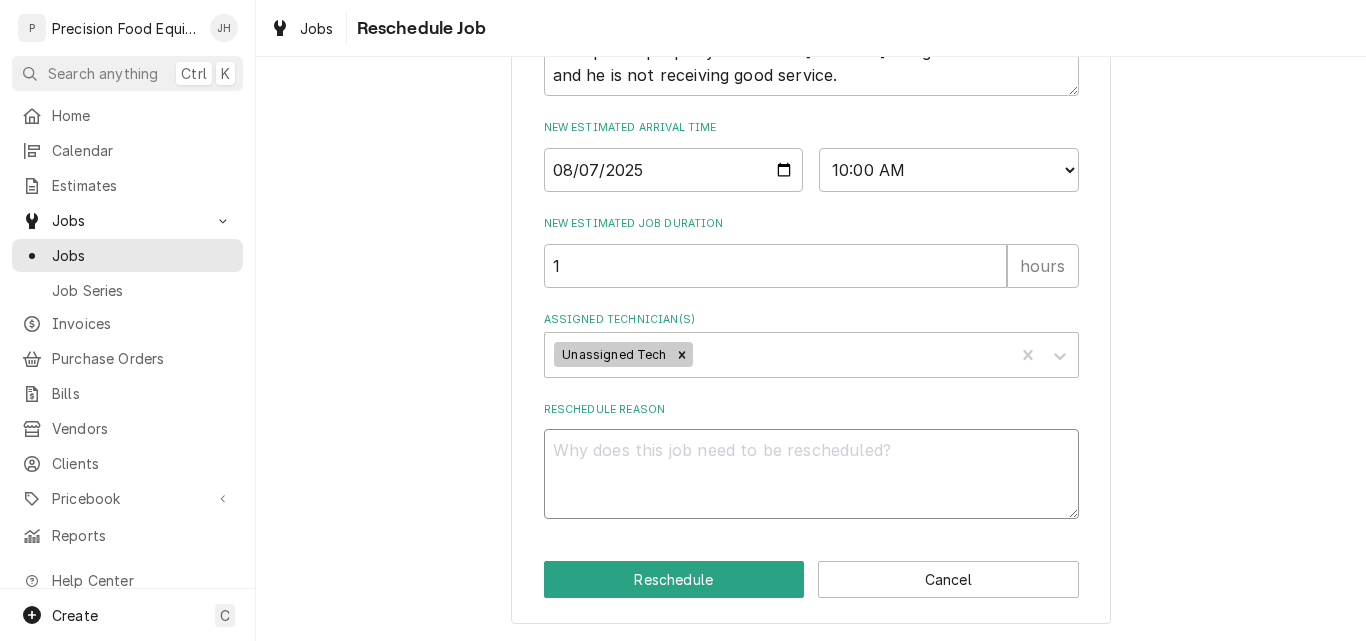 click on "Reschedule Reason" at bounding box center [811, 474] 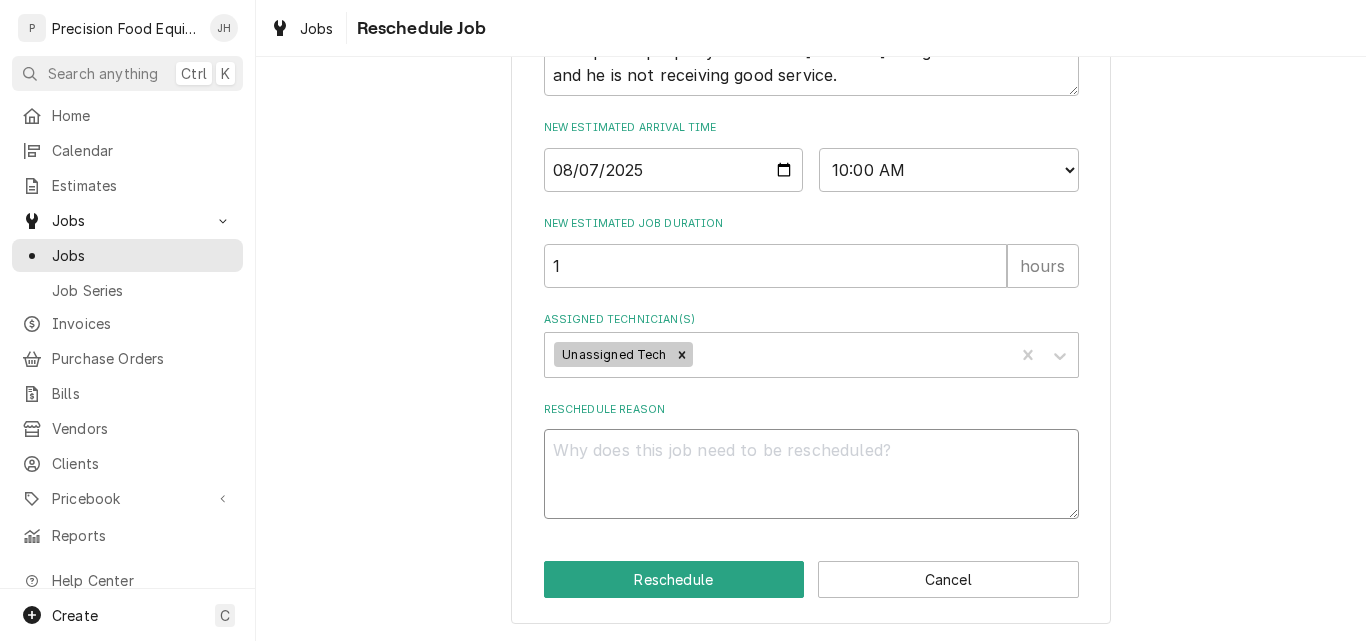 type on "x" 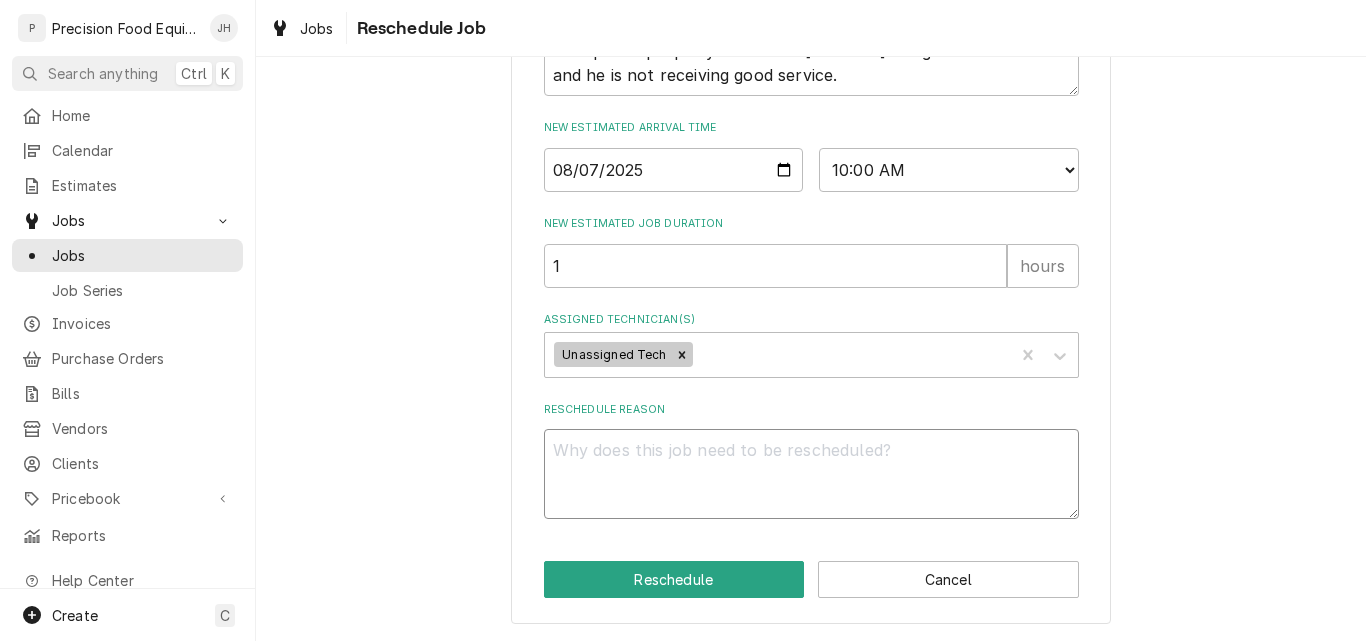 type on "R" 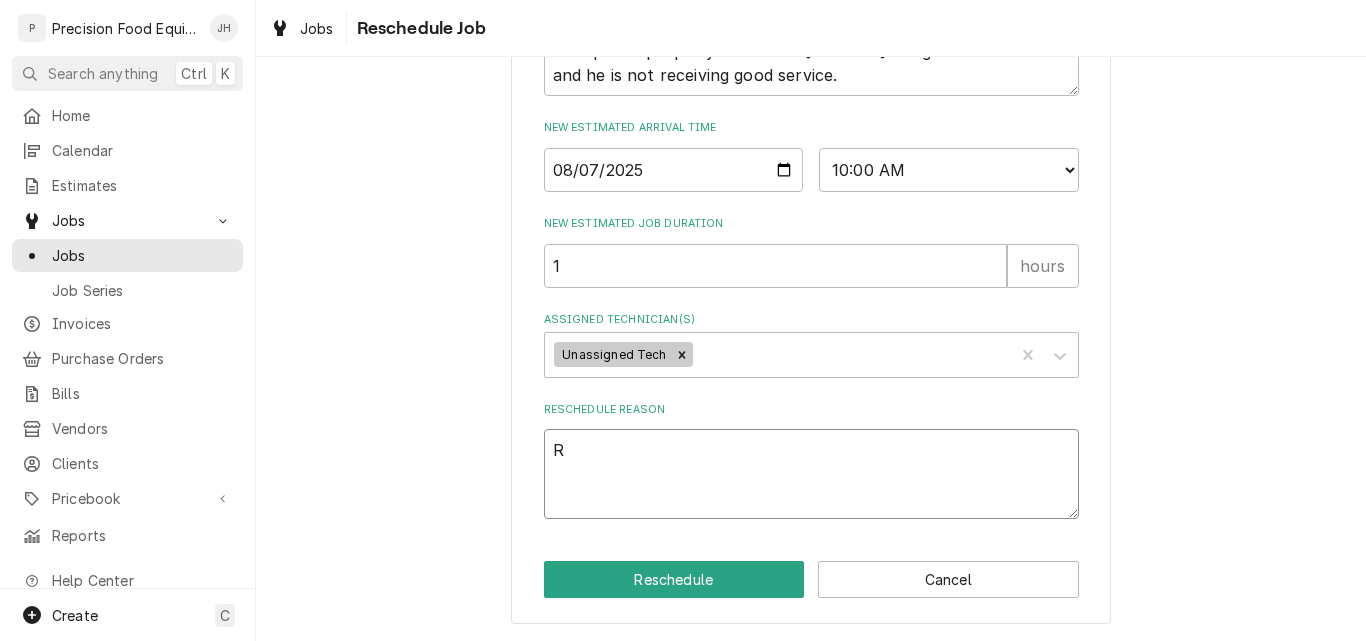 type on "x" 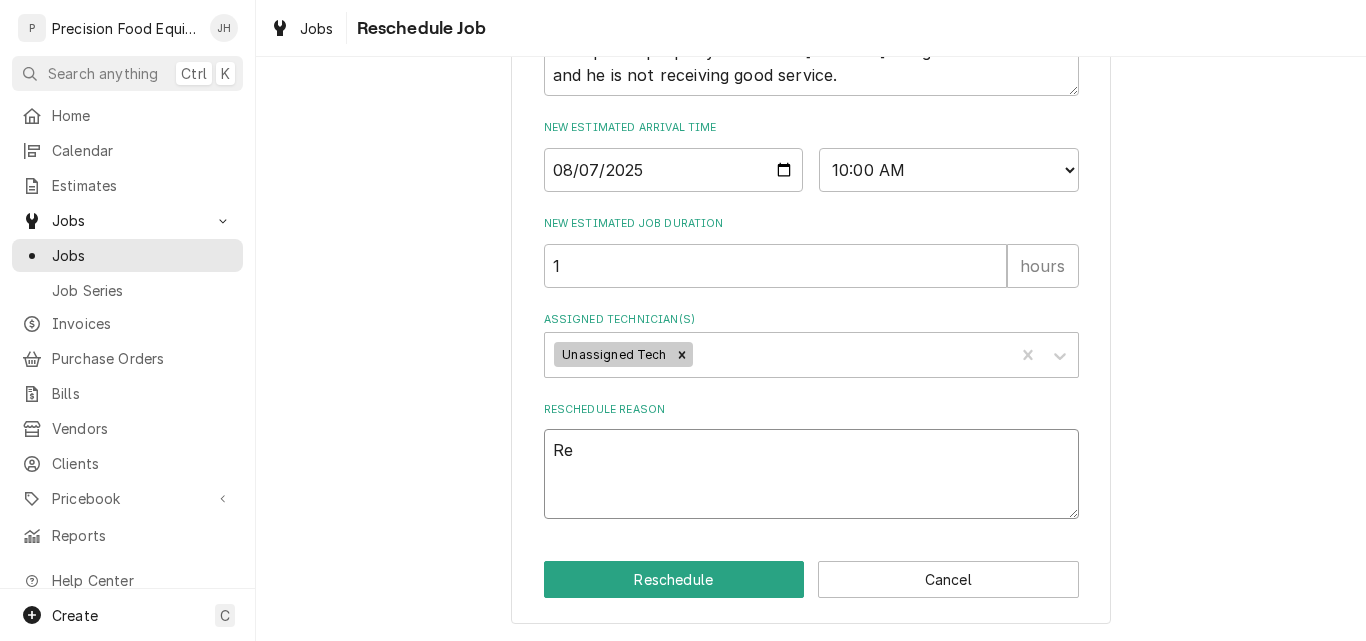type on "x" 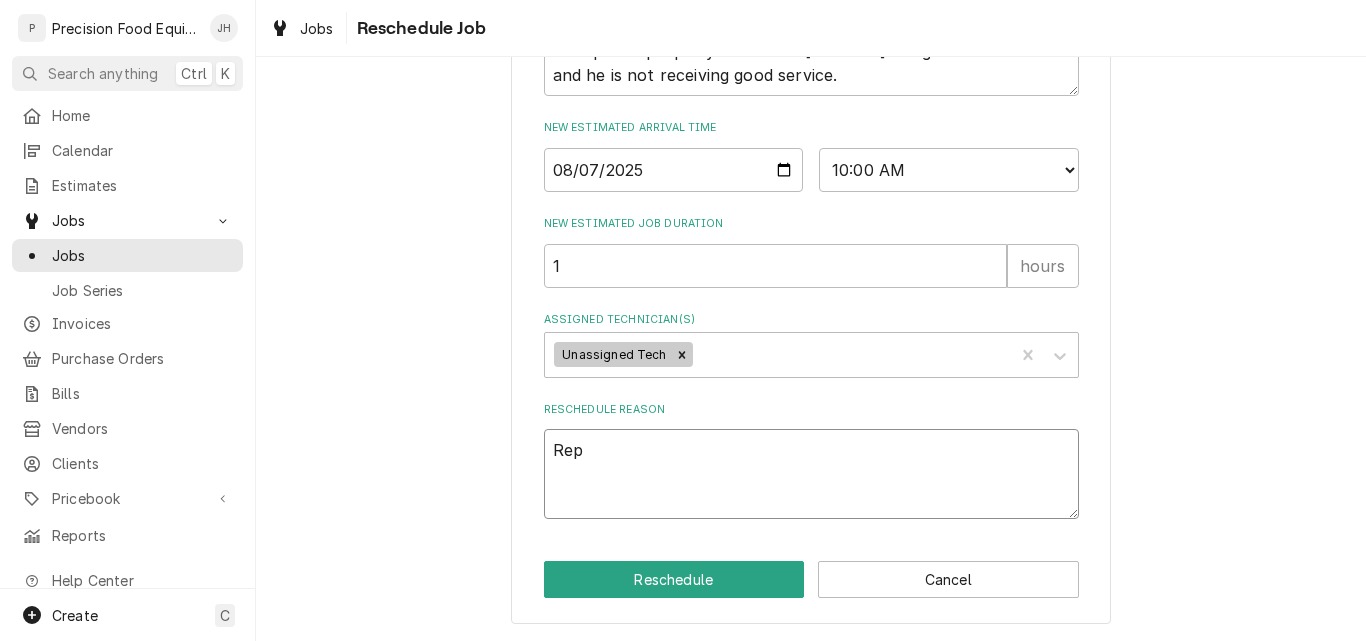 type on "x" 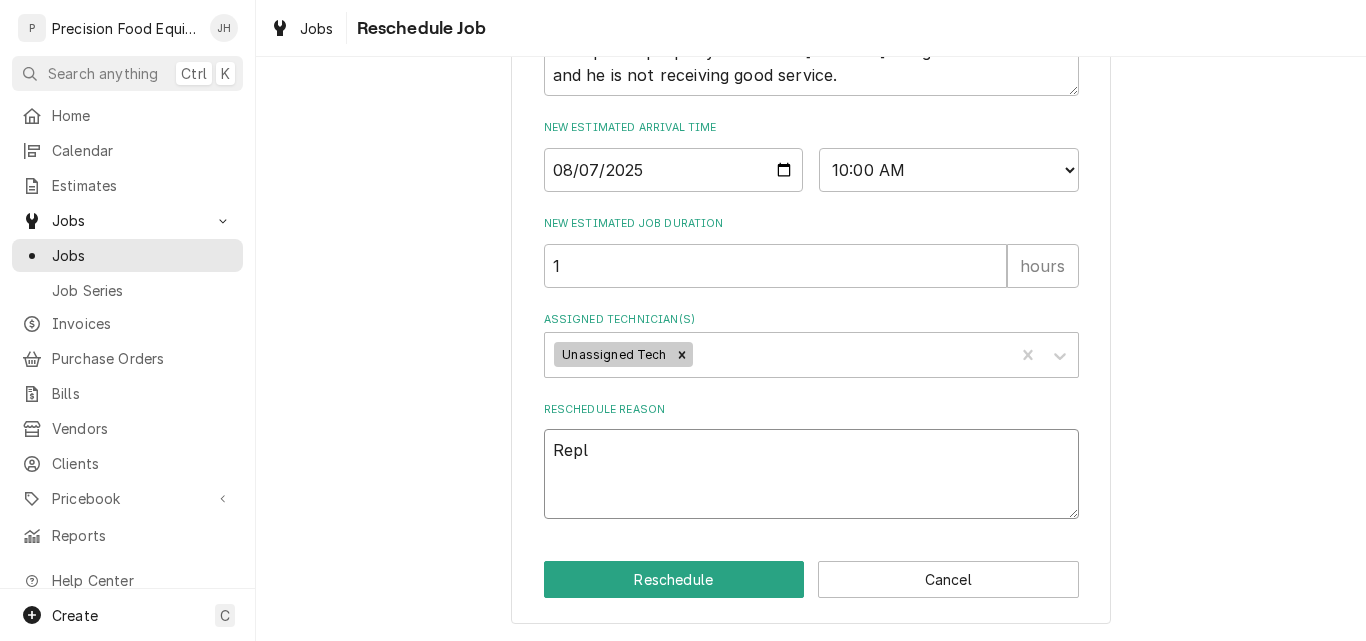 type on "x" 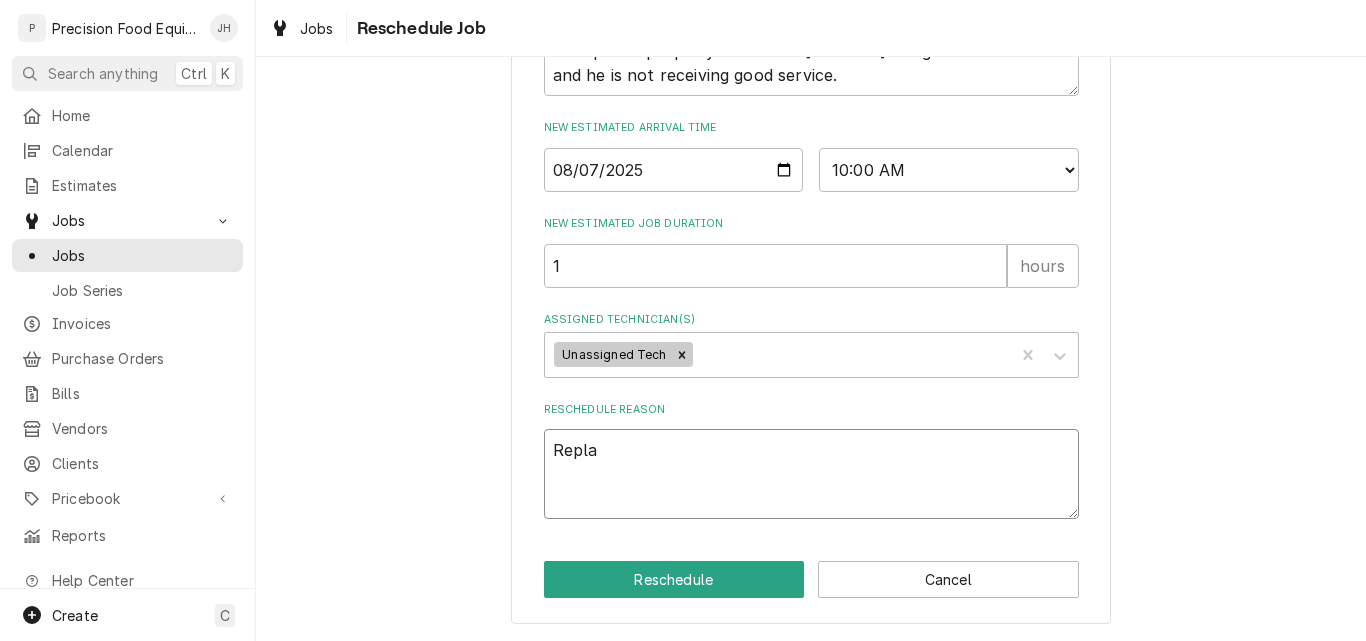 type on "x" 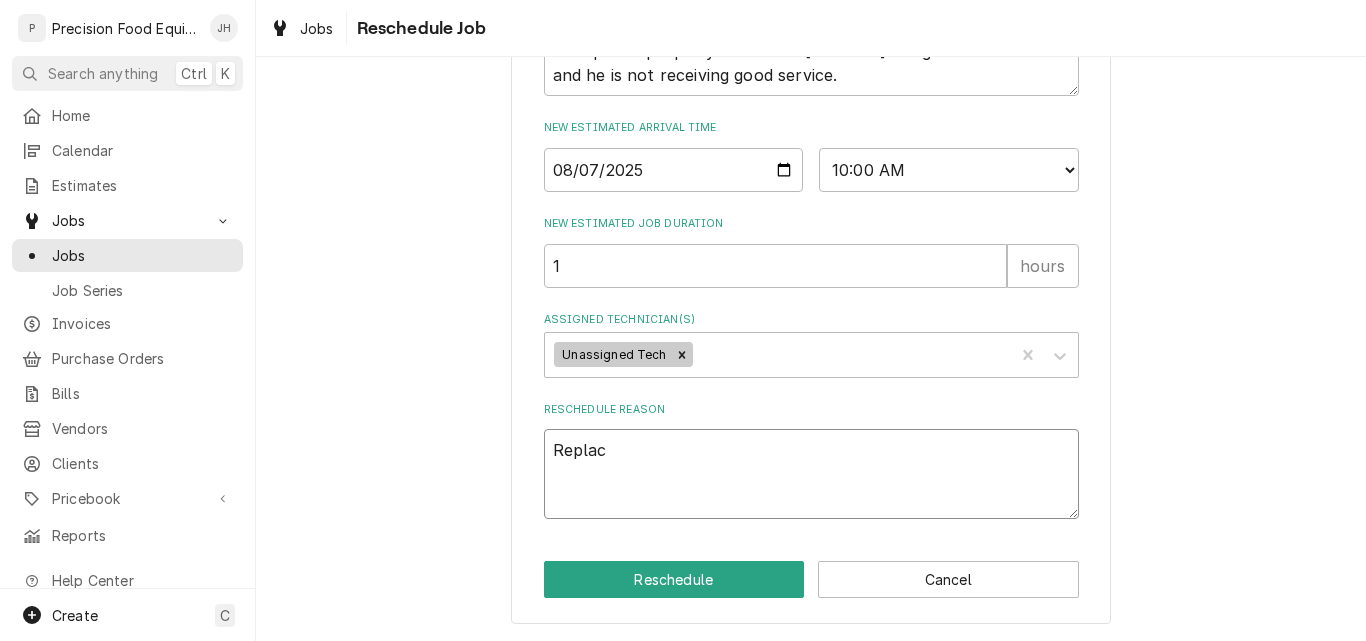 type on "x" 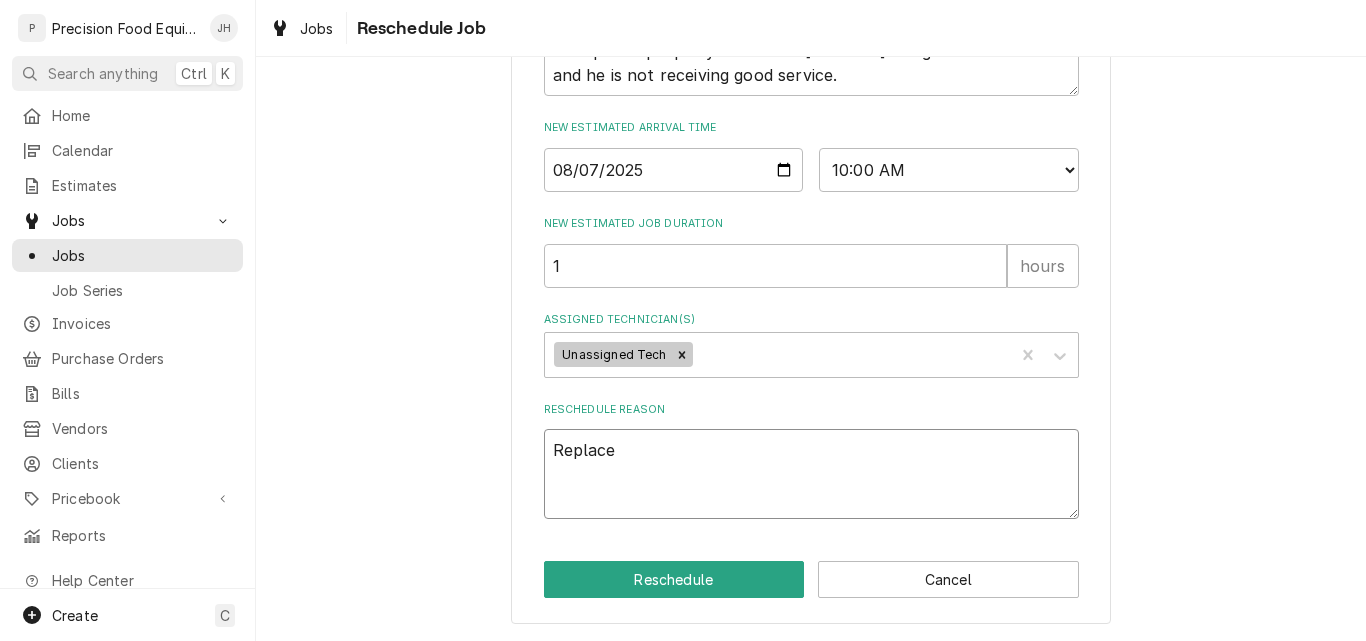 type on "x" 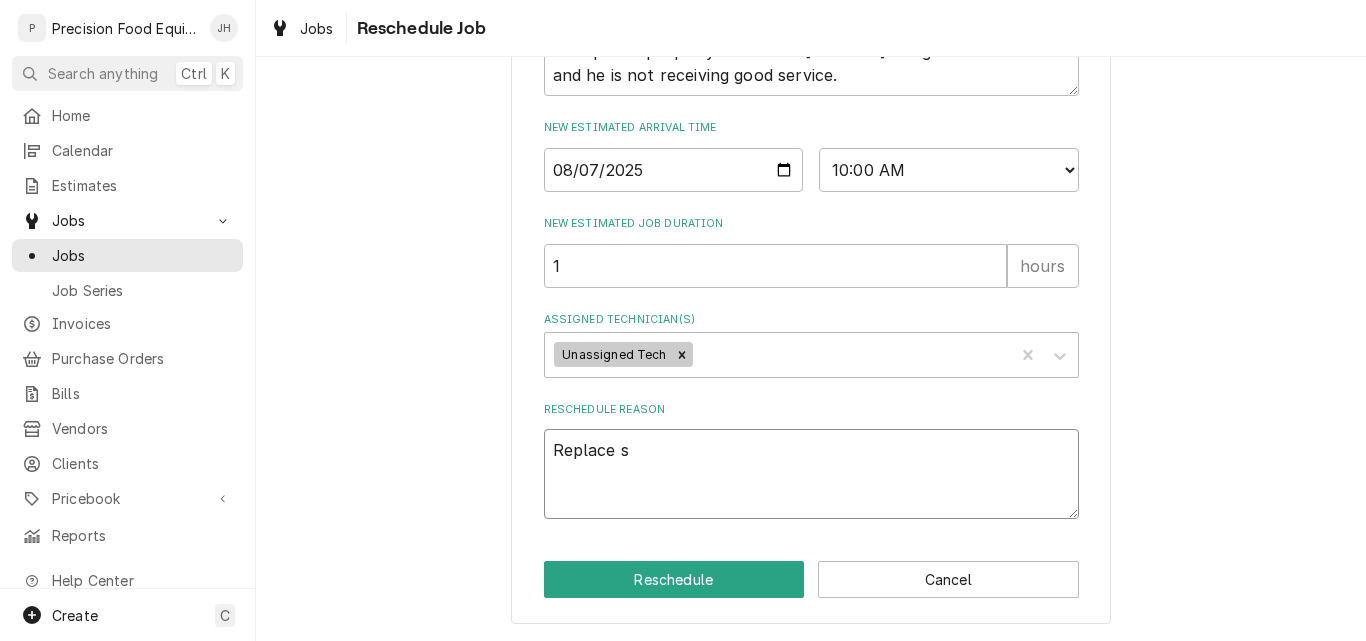 type on "x" 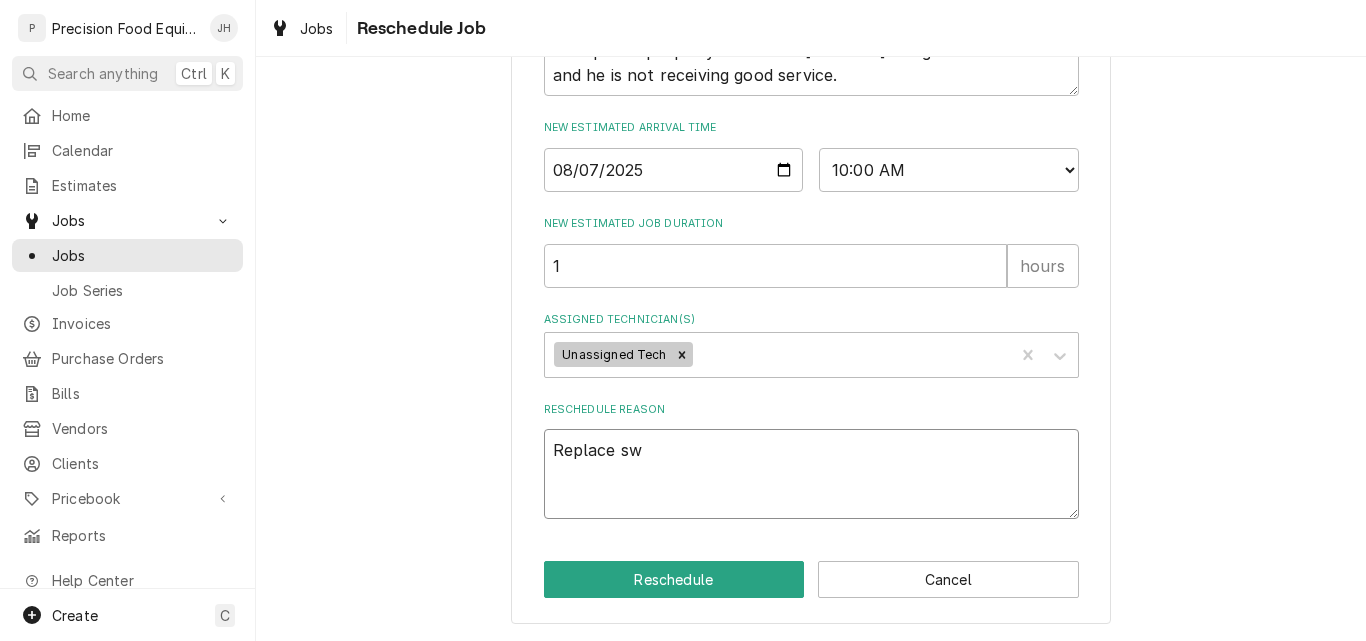 type on "x" 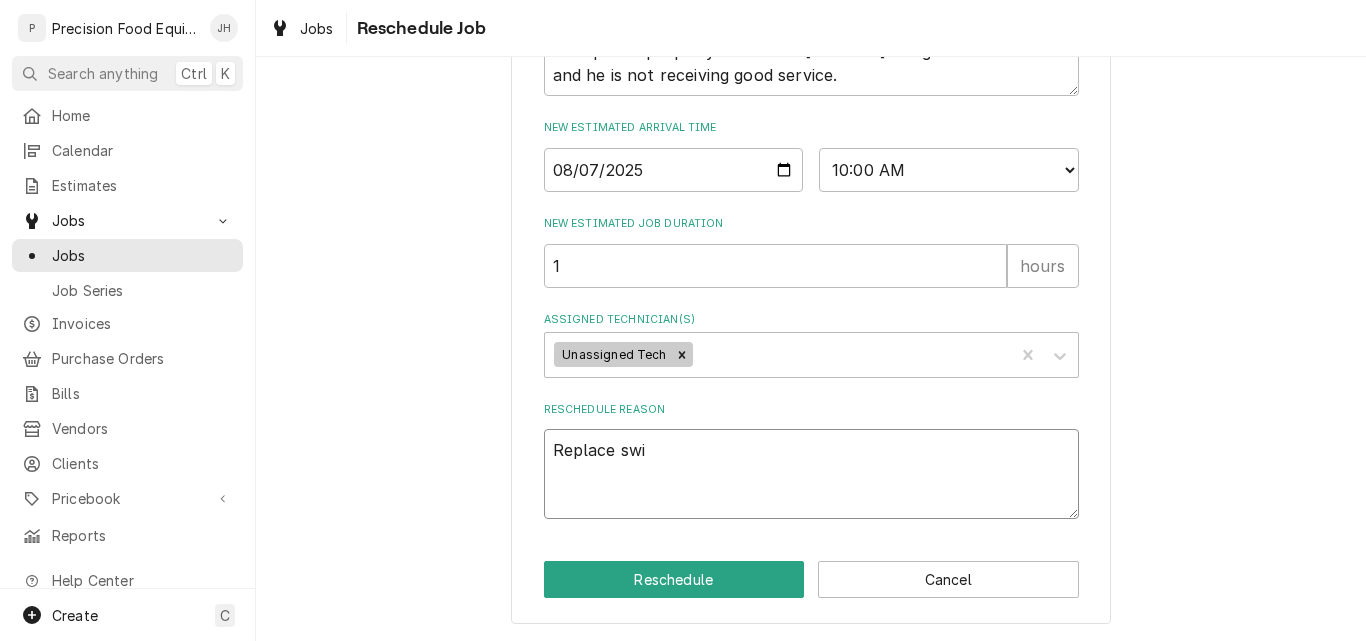 type on "x" 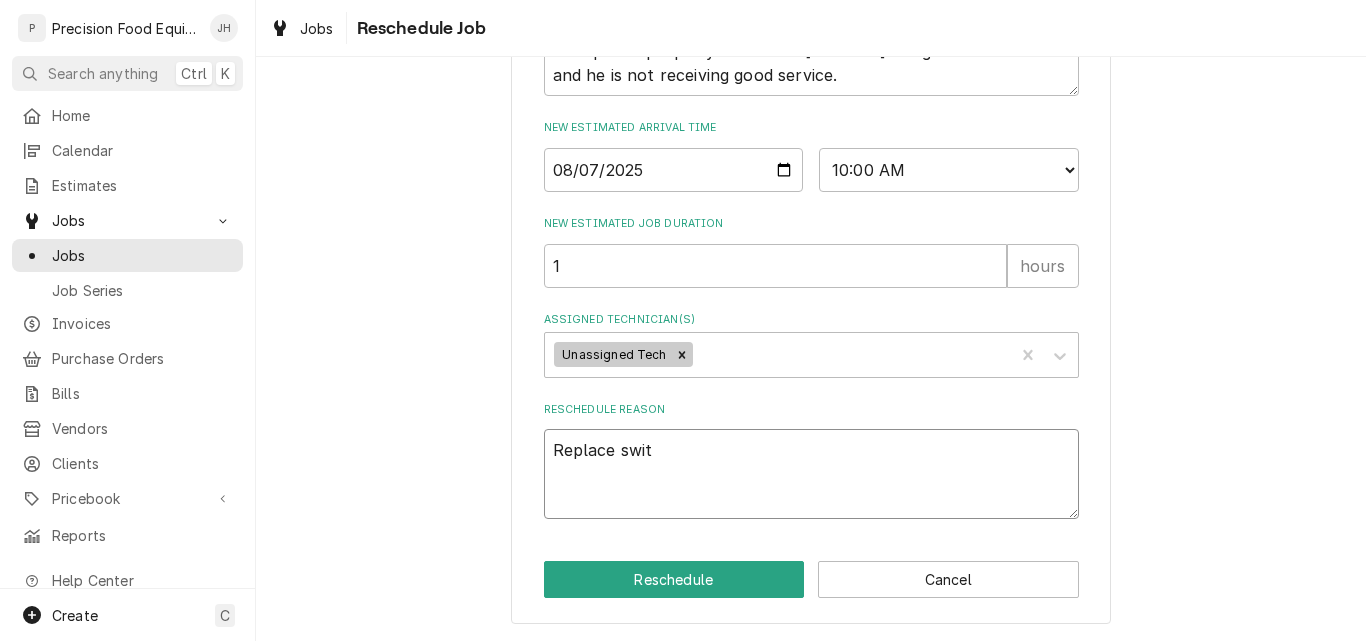 type on "x" 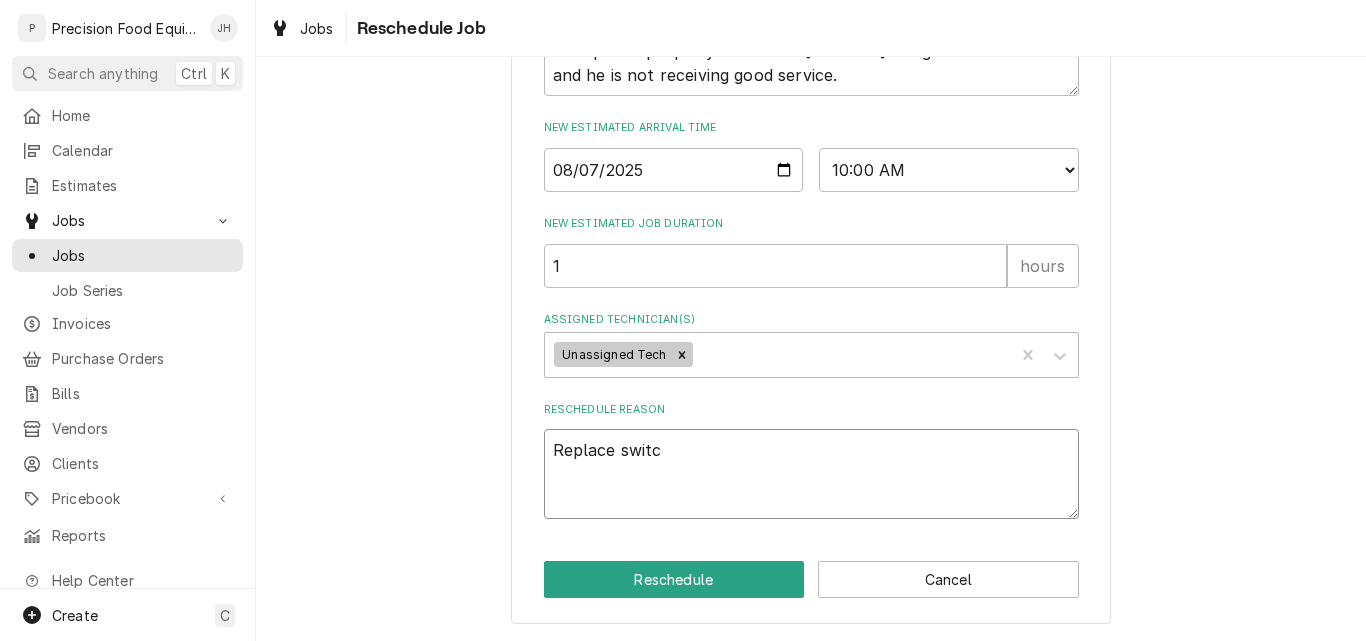 type on "x" 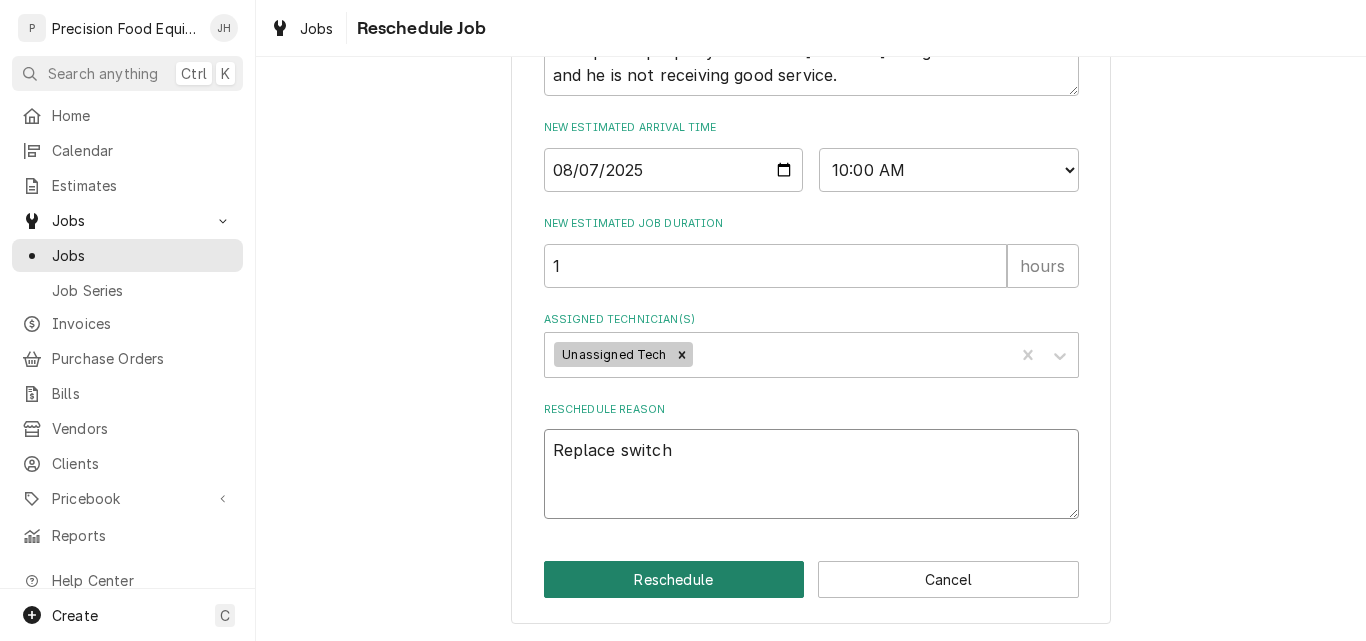type on "Replace switch" 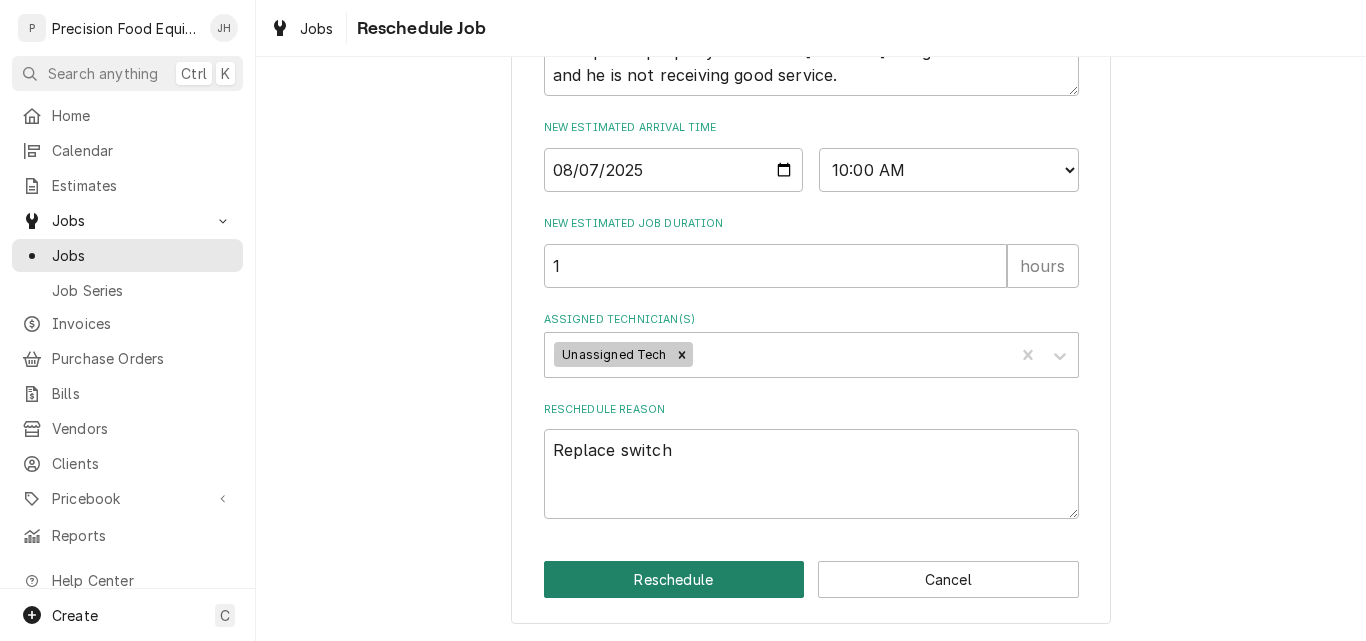 click on "Reschedule" at bounding box center (674, 579) 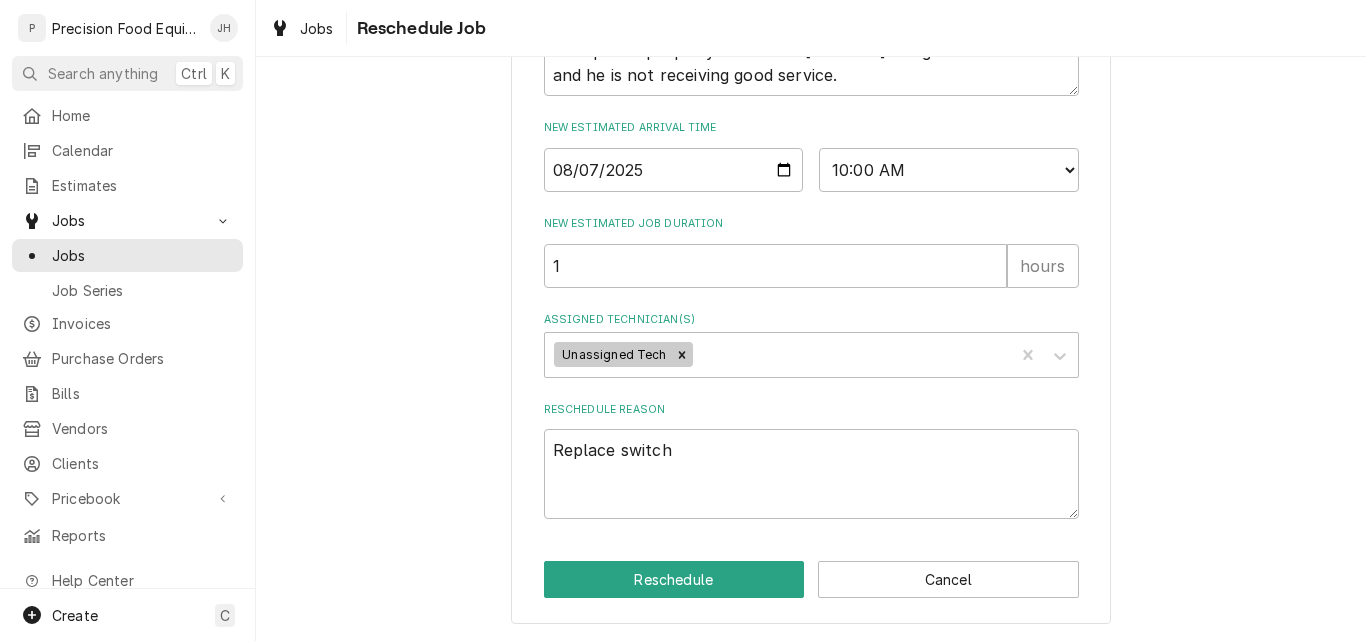 type on "x" 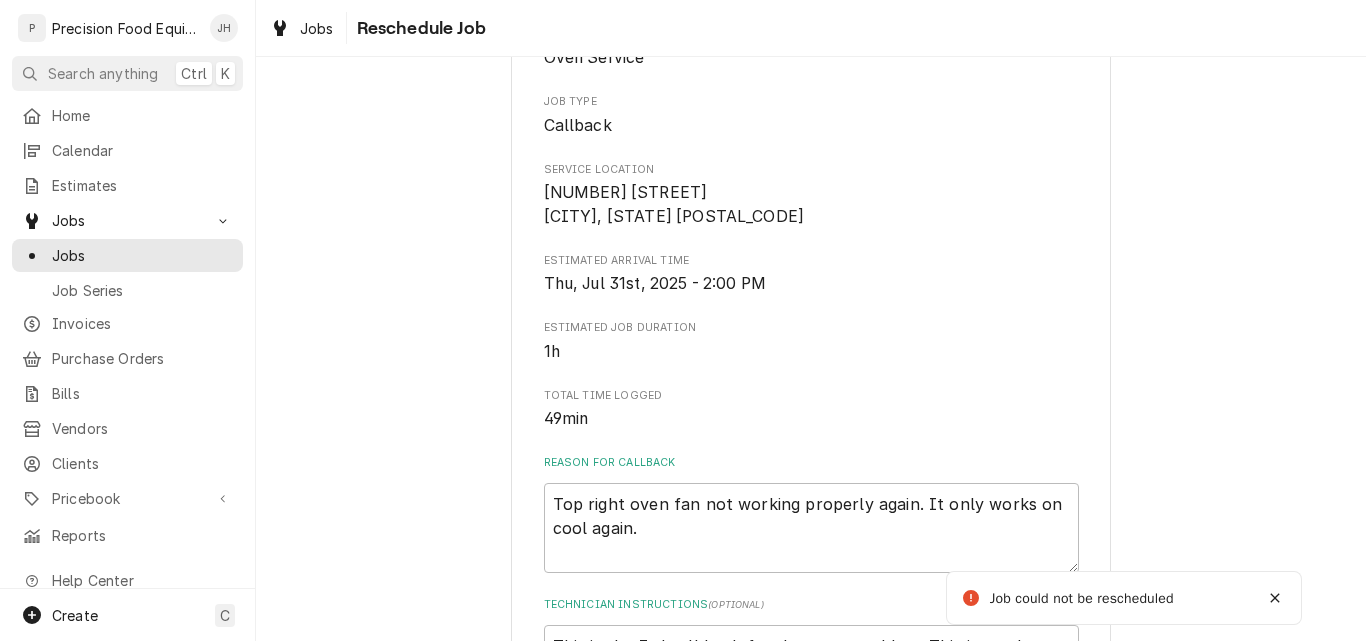 scroll, scrollTop: 0, scrollLeft: 0, axis: both 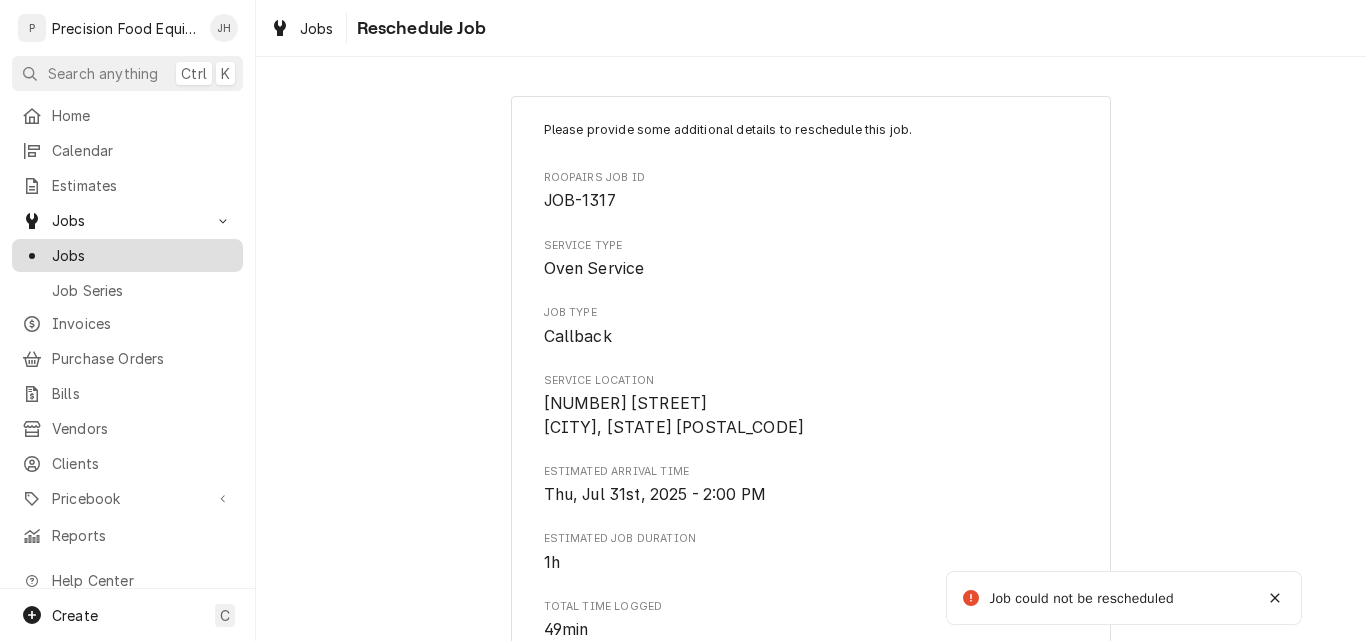 click on "Jobs" at bounding box center (142, 255) 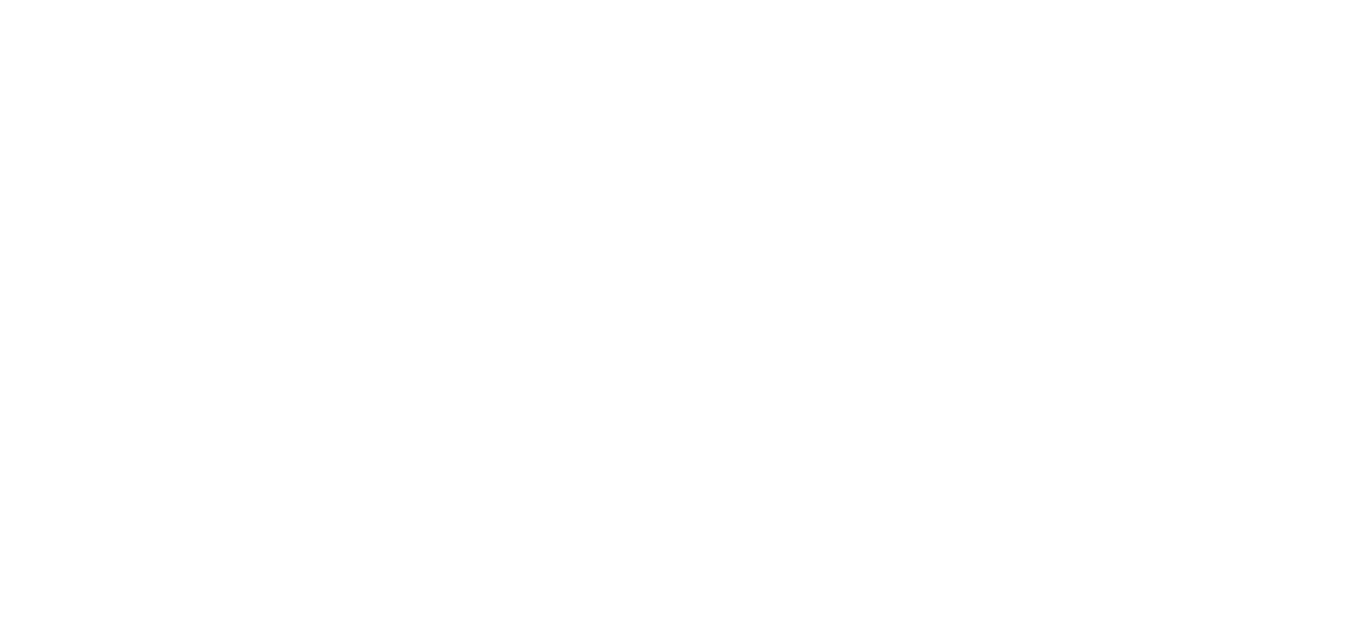 scroll, scrollTop: 0, scrollLeft: 0, axis: both 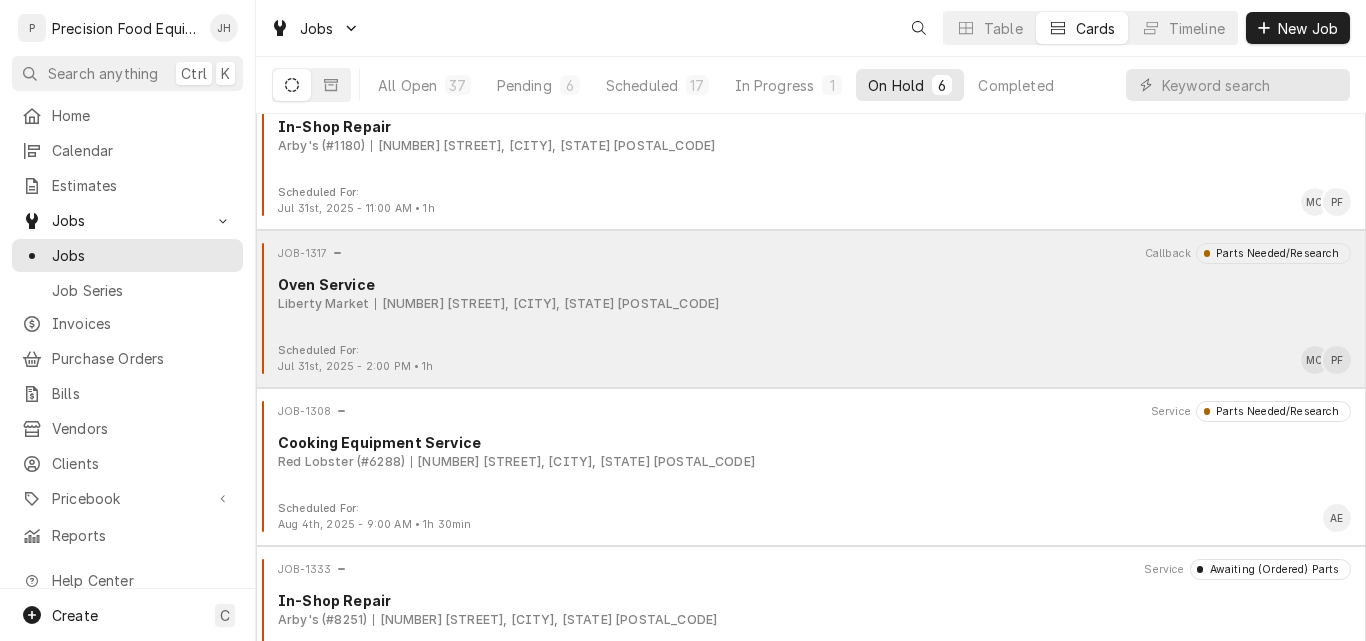 click on "Oven Service" at bounding box center [814, 284] 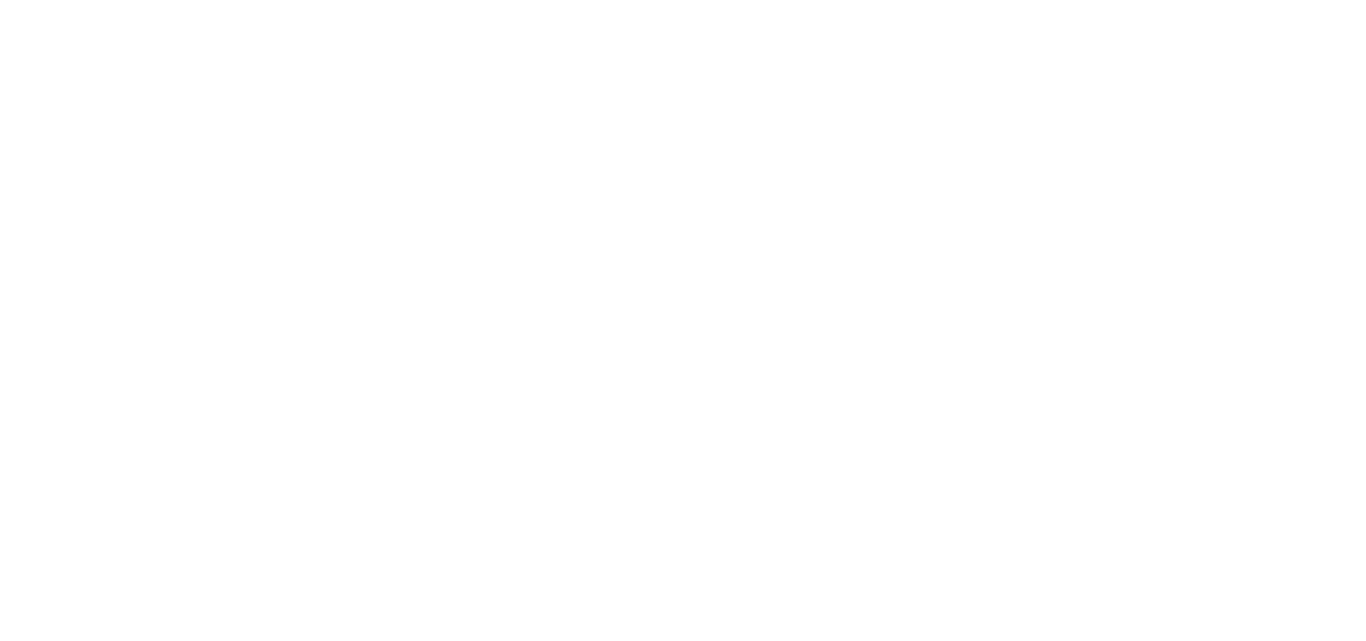 scroll, scrollTop: 0, scrollLeft: 0, axis: both 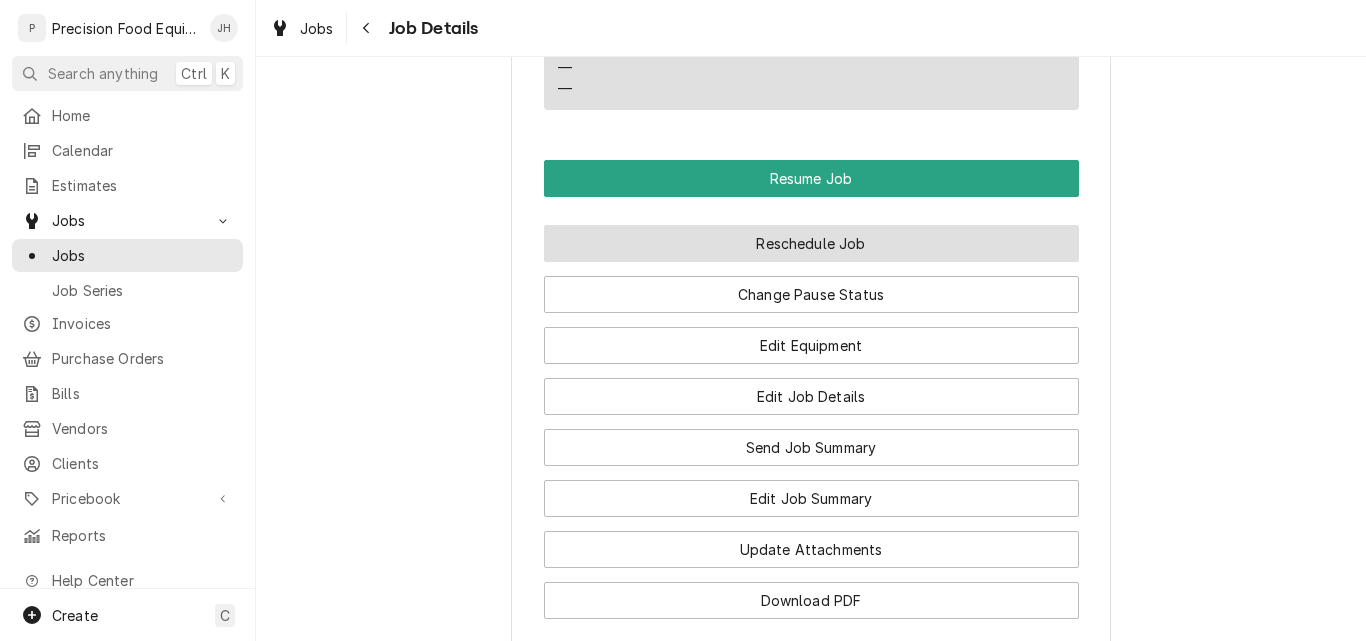 click on "Reschedule Job" at bounding box center (811, 243) 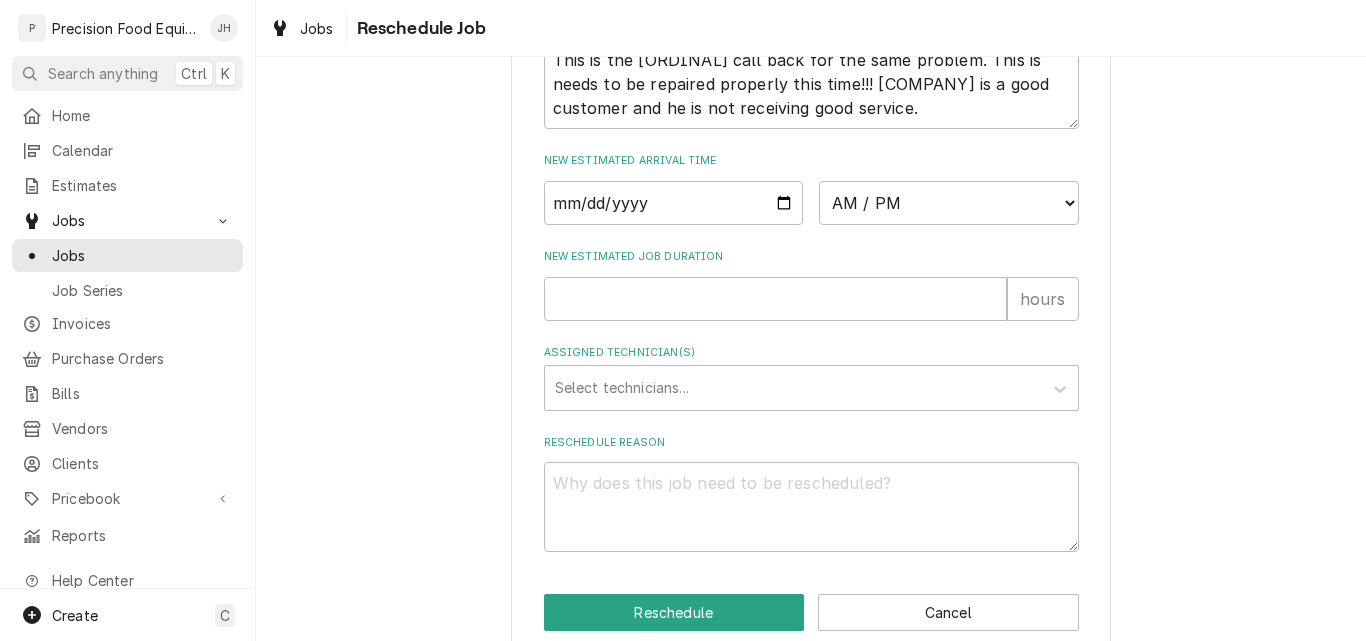 scroll, scrollTop: 800, scrollLeft: 0, axis: vertical 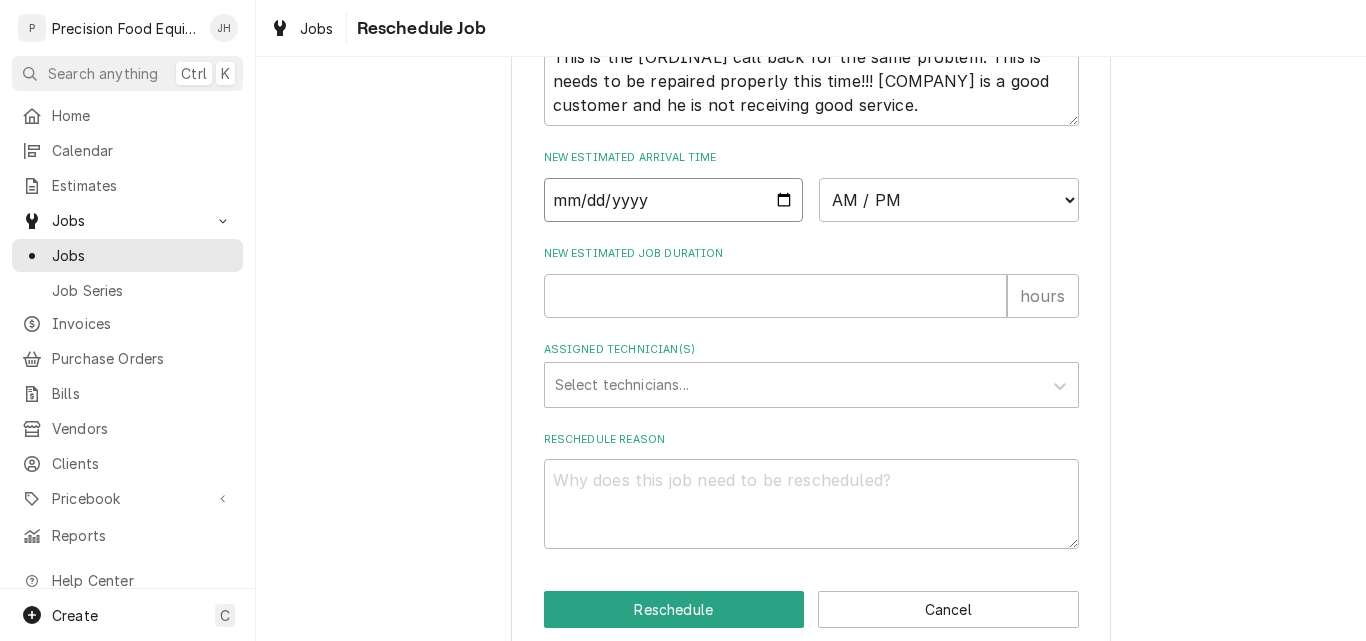 click at bounding box center [674, 200] 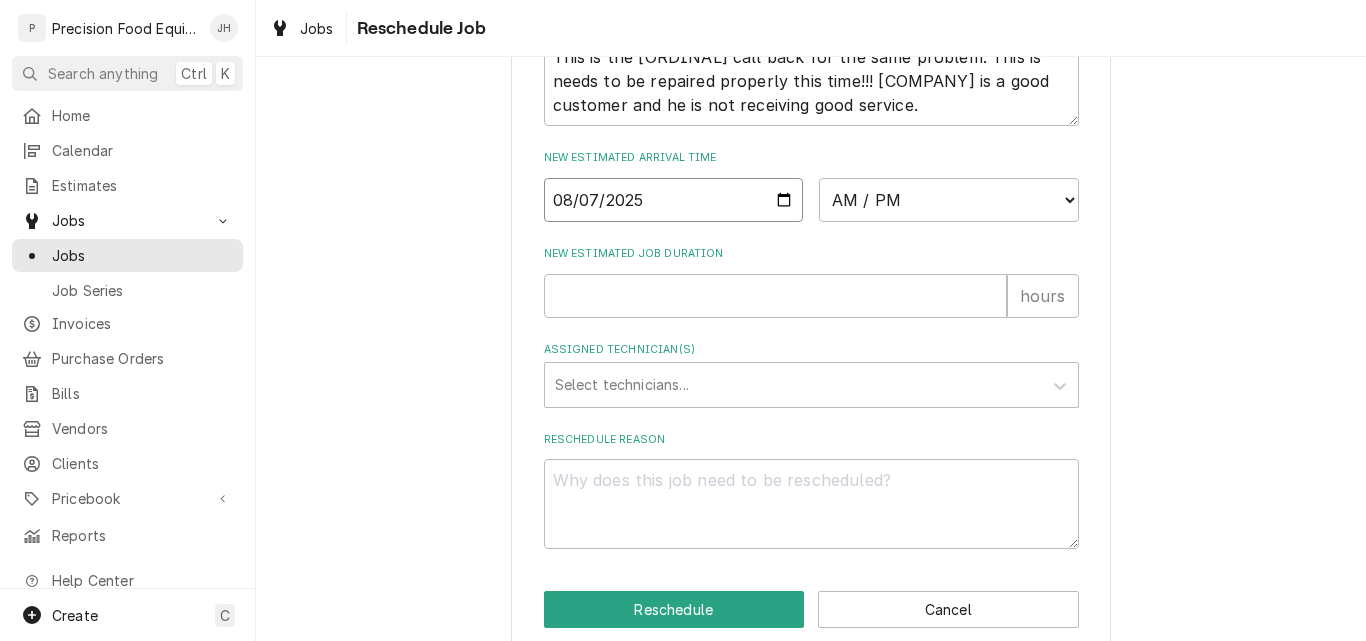 type on "2025-08-07" 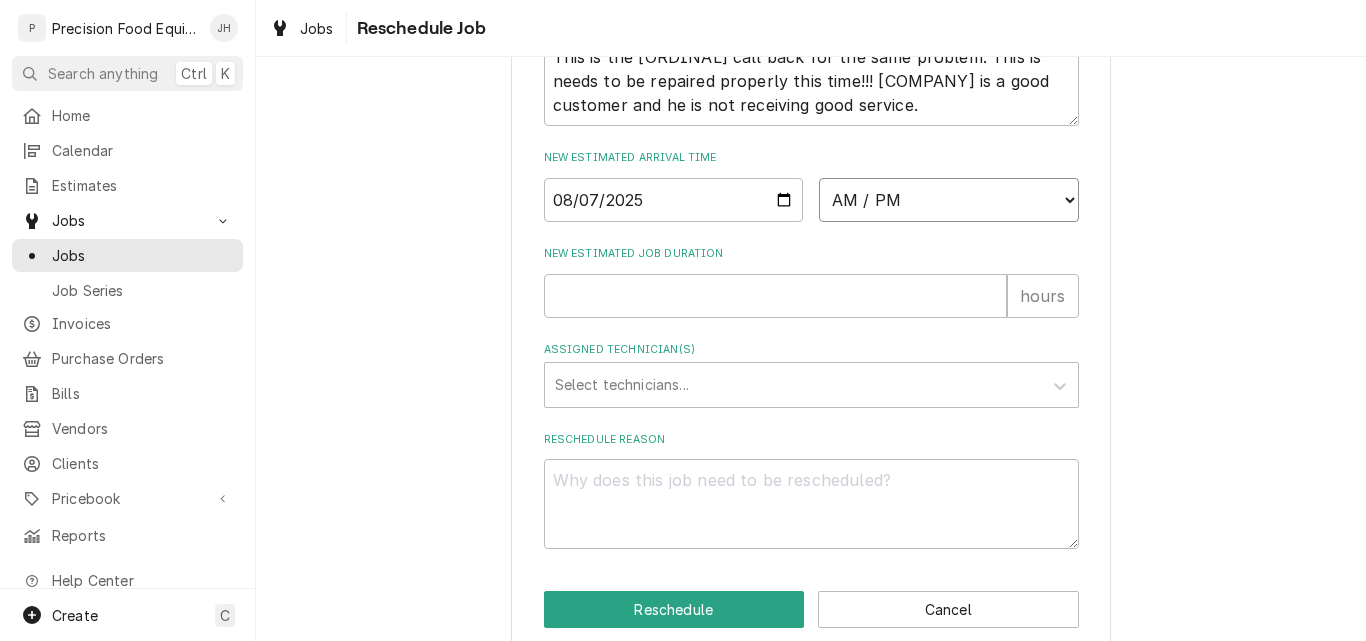 click on "AM / PM 6:00 AM 6:15 AM 6:30 AM 6:45 AM 7:00 AM 7:15 AM 7:30 AM 7:45 AM 8:00 AM 8:15 AM 8:30 AM 8:45 AM 9:00 AM 9:15 AM 9:30 AM 9:45 AM 10:00 AM 10:15 AM 10:30 AM 10:45 AM 11:00 AM 11:15 AM 11:30 AM 11:45 AM 12:00 PM 12:15 PM 12:30 PM 12:45 PM 1:00 PM 1:15 PM 1:30 PM 1:45 PM 2:00 PM 2:15 PM 2:30 PM 2:45 PM 3:00 PM 3:15 PM 3:30 PM 3:45 PM 4:00 PM 4:15 PM 4:30 PM 4:45 PM 5:00 PM 5:15 PM 5:30 PM 5:45 PM 6:00 PM 6:15 PM 6:30 PM 6:45 PM 7:00 PM 7:15 PM 7:30 PM 7:45 PM 8:00 PM 8:15 PM 8:30 PM 8:45 PM 9:00 PM 9:15 PM 9:30 PM 9:45 PM 10:00 PM 10:15 PM 10:30 PM 10:45 PM 11:00 PM 11:15 PM 11:30 PM 11:45 PM 12:00 AM 12:15 AM 12:30 AM 12:45 AM 1:00 AM 1:15 AM 1:30 AM 1:45 AM 2:00 AM 2:15 AM 2:30 AM 2:45 AM 3:00 AM 3:15 AM 3:30 AM 3:45 AM 4:00 AM 4:15 AM 4:30 AM 4:45 AM 5:00 AM 5:15 AM 5:30 AM 5:45 AM" at bounding box center [949, 200] 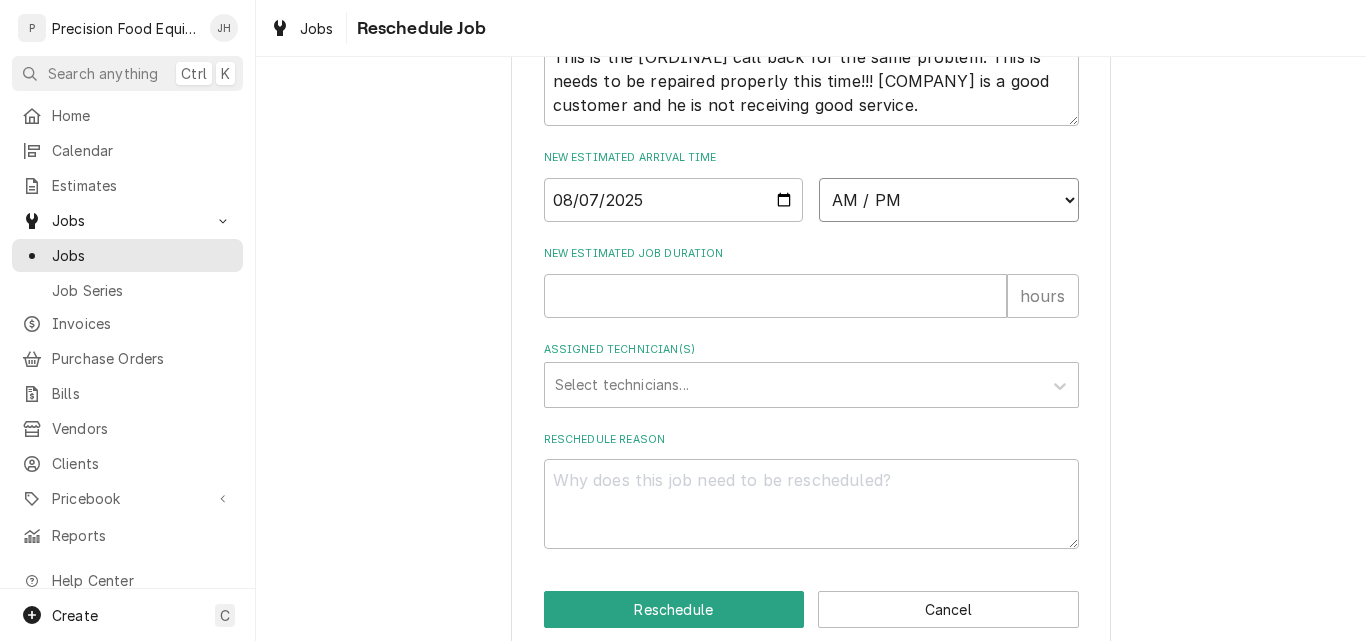 select on "10:00:00" 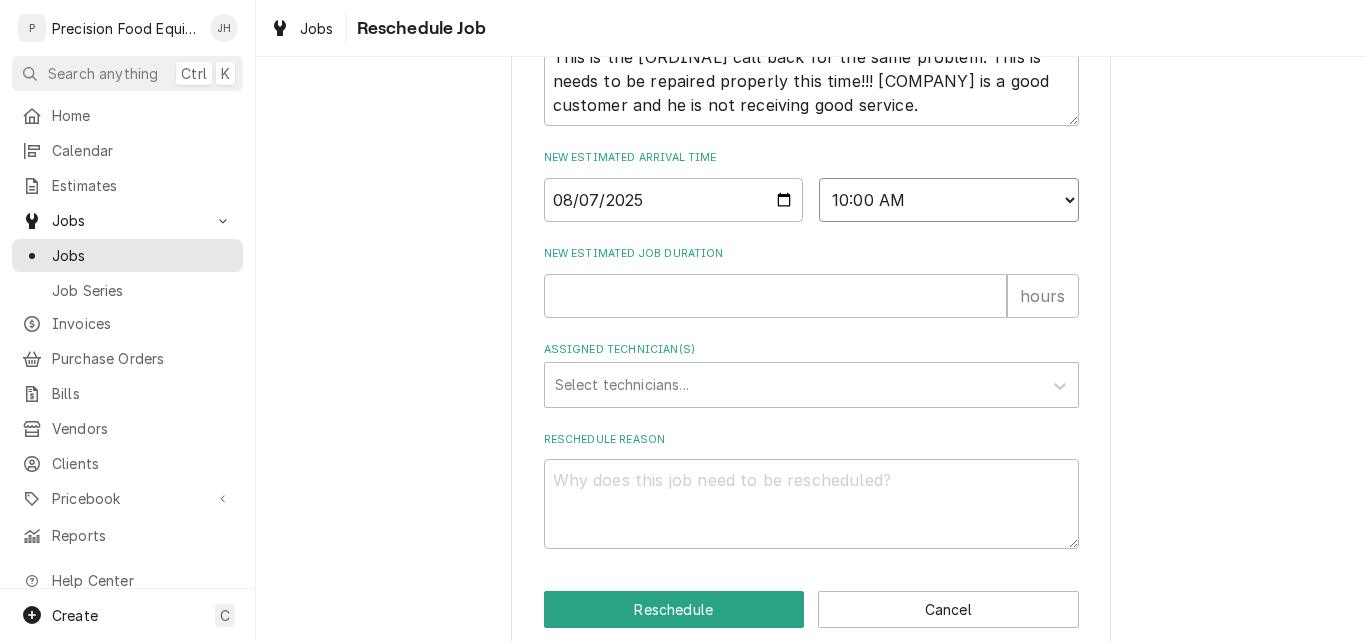 click on "AM / PM 6:00 AM 6:15 AM 6:30 AM 6:45 AM 7:00 AM 7:15 AM 7:30 AM 7:45 AM 8:00 AM 8:15 AM 8:30 AM 8:45 AM 9:00 AM 9:15 AM 9:30 AM 9:45 AM 10:00 AM 10:15 AM 10:30 AM 10:45 AM 11:00 AM 11:15 AM 11:30 AM 11:45 AM 12:00 PM 12:15 PM 12:30 PM 12:45 PM 1:00 PM 1:15 PM 1:30 PM 1:45 PM 2:00 PM 2:15 PM 2:30 PM 2:45 PM 3:00 PM 3:15 PM 3:30 PM 3:45 PM 4:00 PM 4:15 PM 4:30 PM 4:45 PM 5:00 PM 5:15 PM 5:30 PM 5:45 PM 6:00 PM 6:15 PM 6:30 PM 6:45 PM 7:00 PM 7:15 PM 7:30 PM 7:45 PM 8:00 PM 8:15 PM 8:30 PM 8:45 PM 9:00 PM 9:15 PM 9:30 PM 9:45 PM 10:00 PM 10:15 PM 10:30 PM 10:45 PM 11:00 PM 11:15 PM 11:30 PM 11:45 PM 12:00 AM 12:15 AM 12:30 AM 12:45 AM 1:00 AM 1:15 AM 1:30 AM 1:45 AM 2:00 AM 2:15 AM 2:30 AM 2:45 AM 3:00 AM 3:15 AM 3:30 AM 3:45 AM 4:00 AM 4:15 AM 4:30 AM 4:45 AM 5:00 AM 5:15 AM 5:30 AM 5:45 AM" at bounding box center [949, 200] 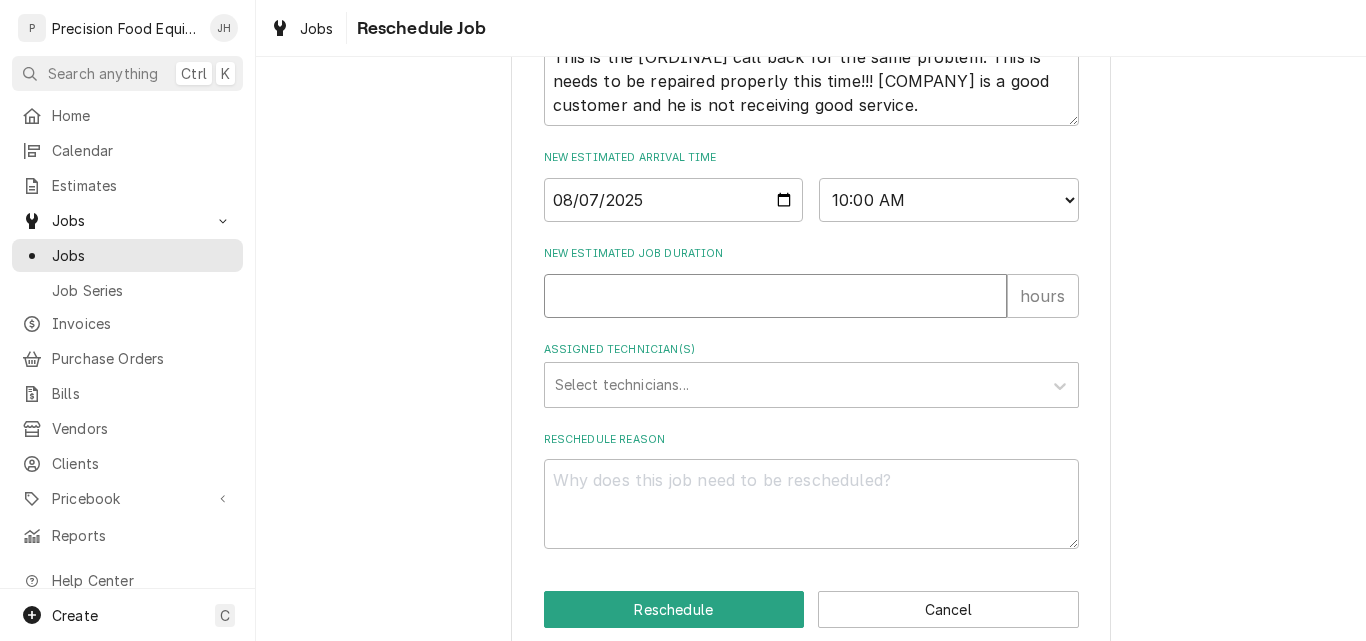 click on "New Estimated Job Duration" at bounding box center (775, 296) 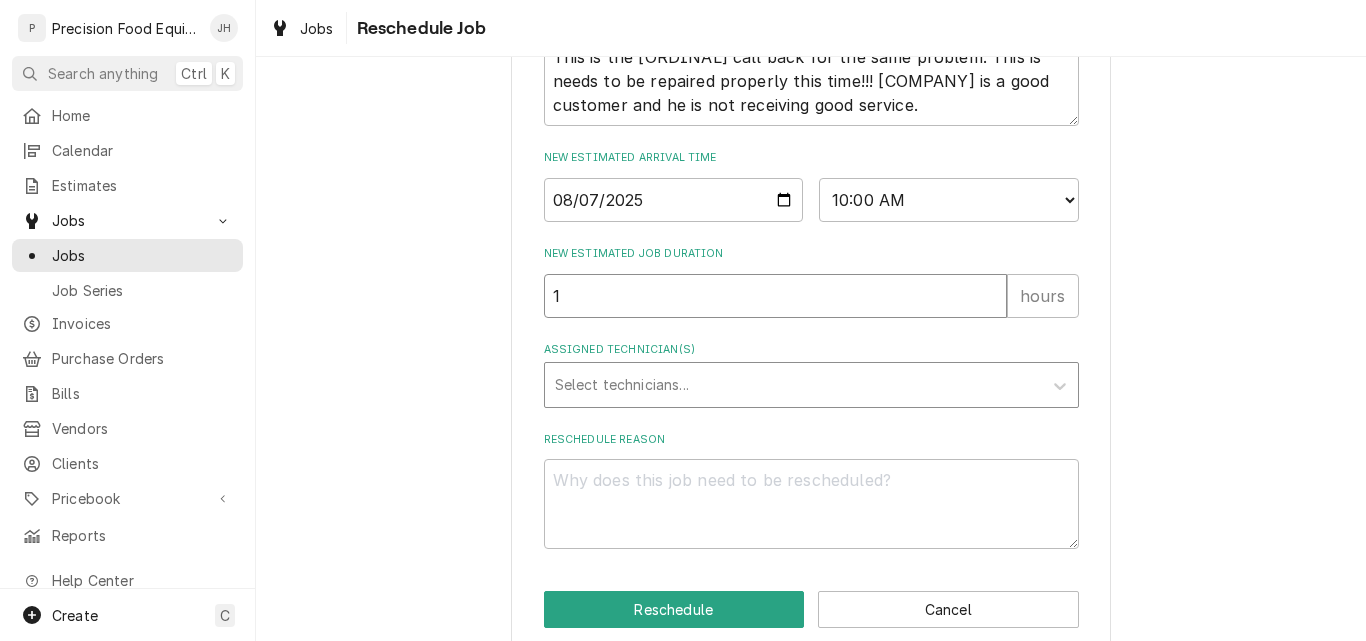 type on "1" 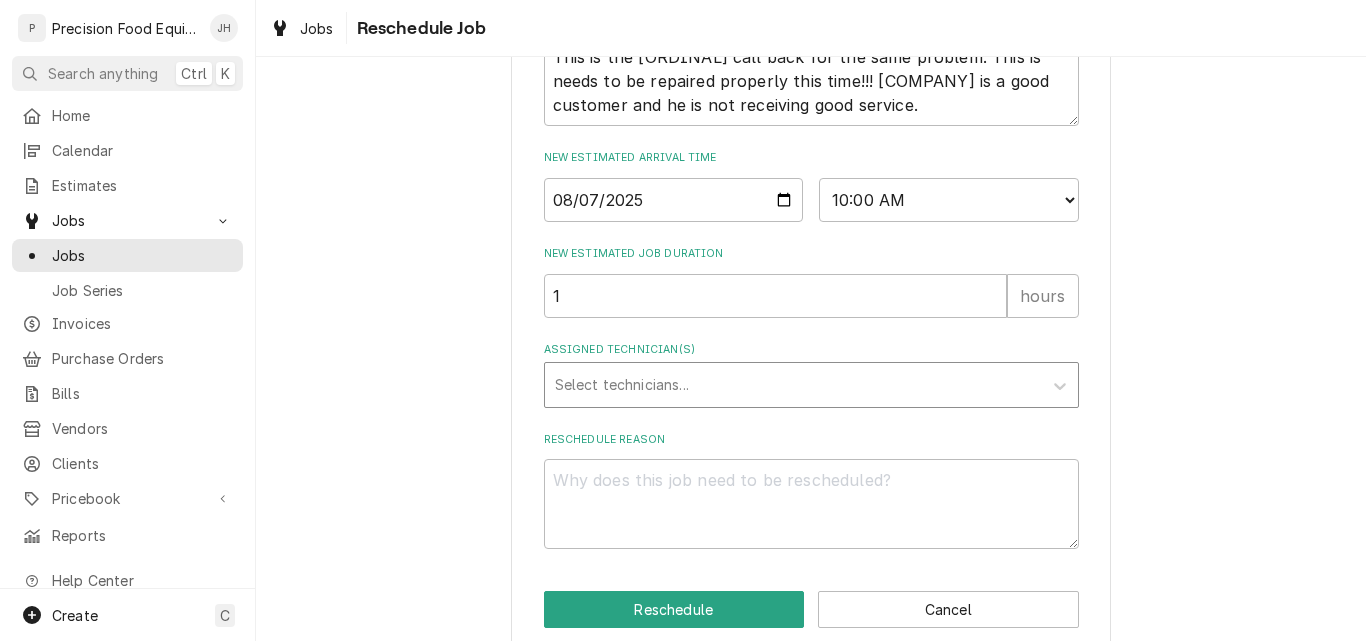 click at bounding box center (793, 385) 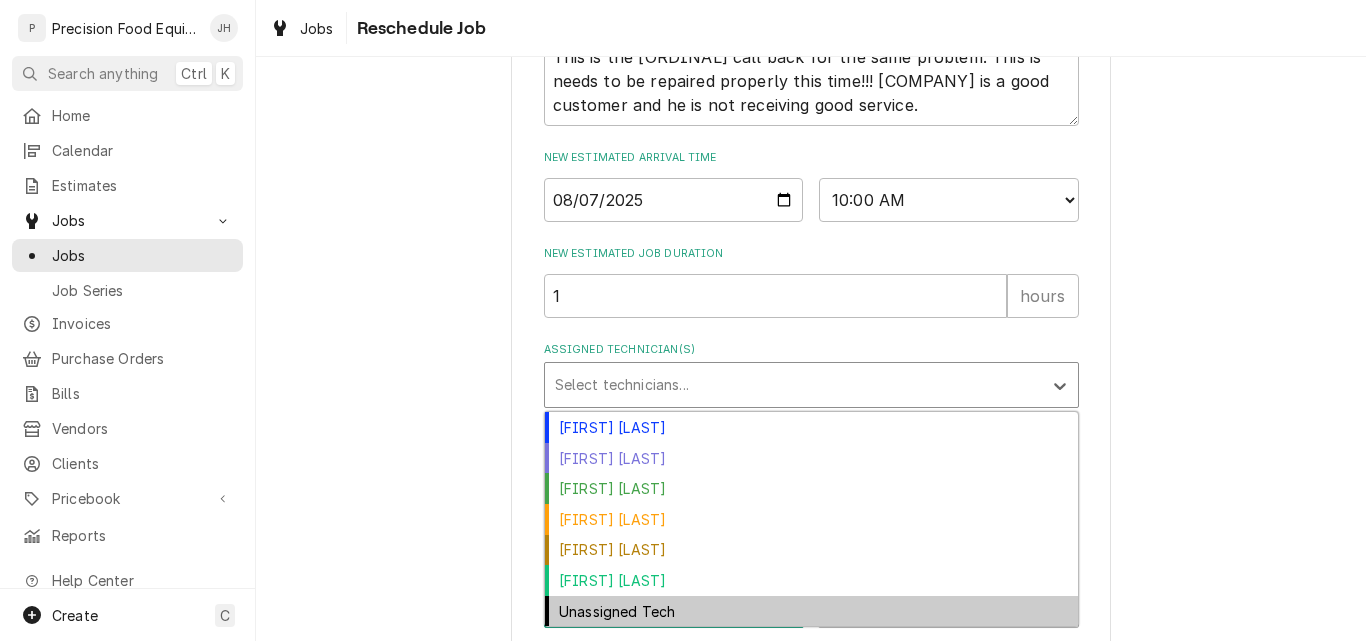 click on "Unassigned Tech" at bounding box center (811, 611) 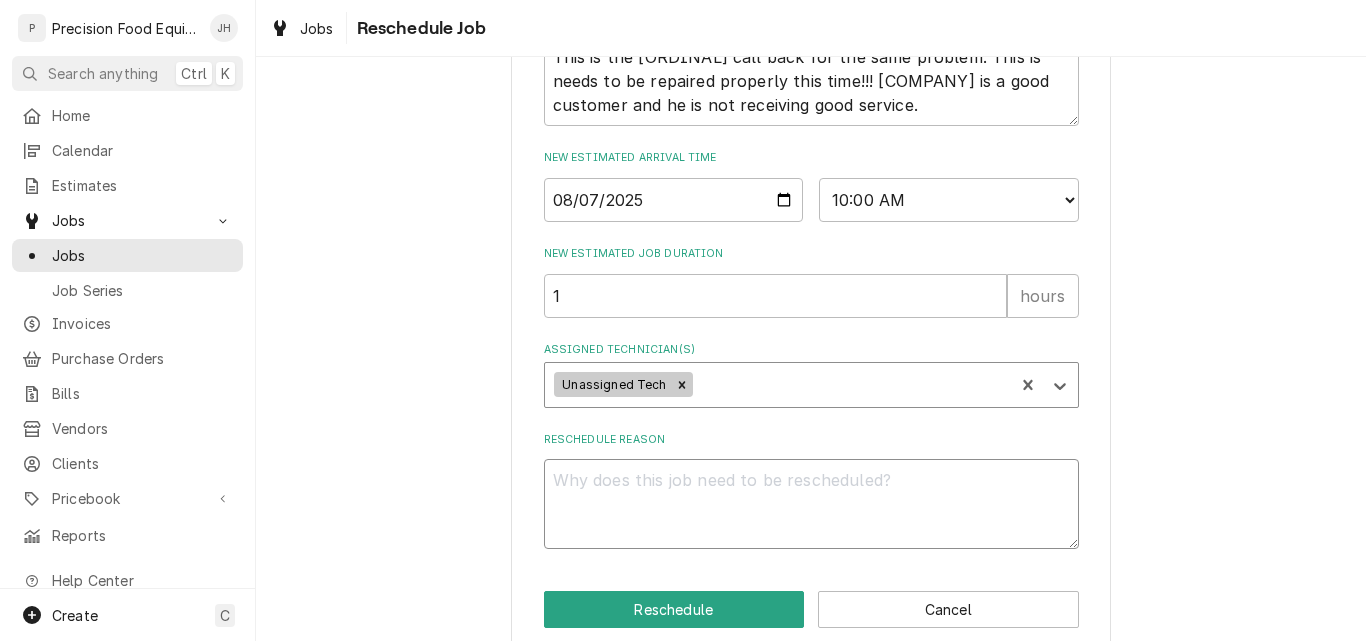 click on "Reschedule Reason" at bounding box center [811, 504] 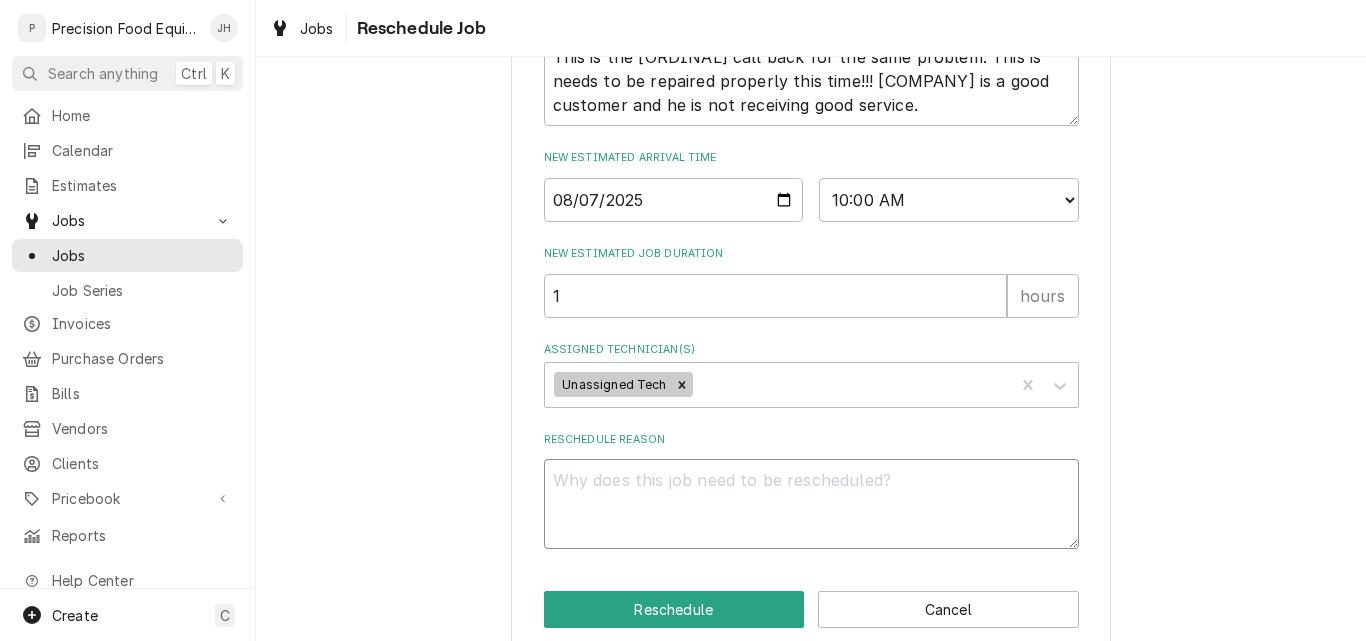 type on "x" 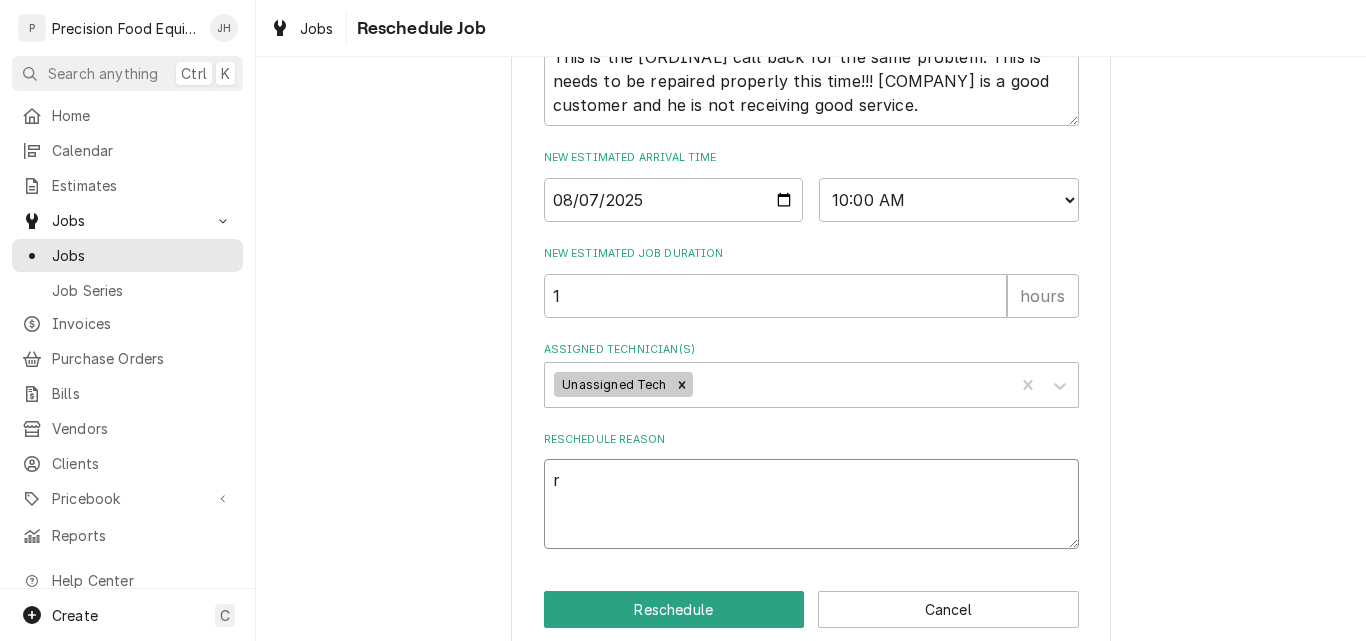 type on "re" 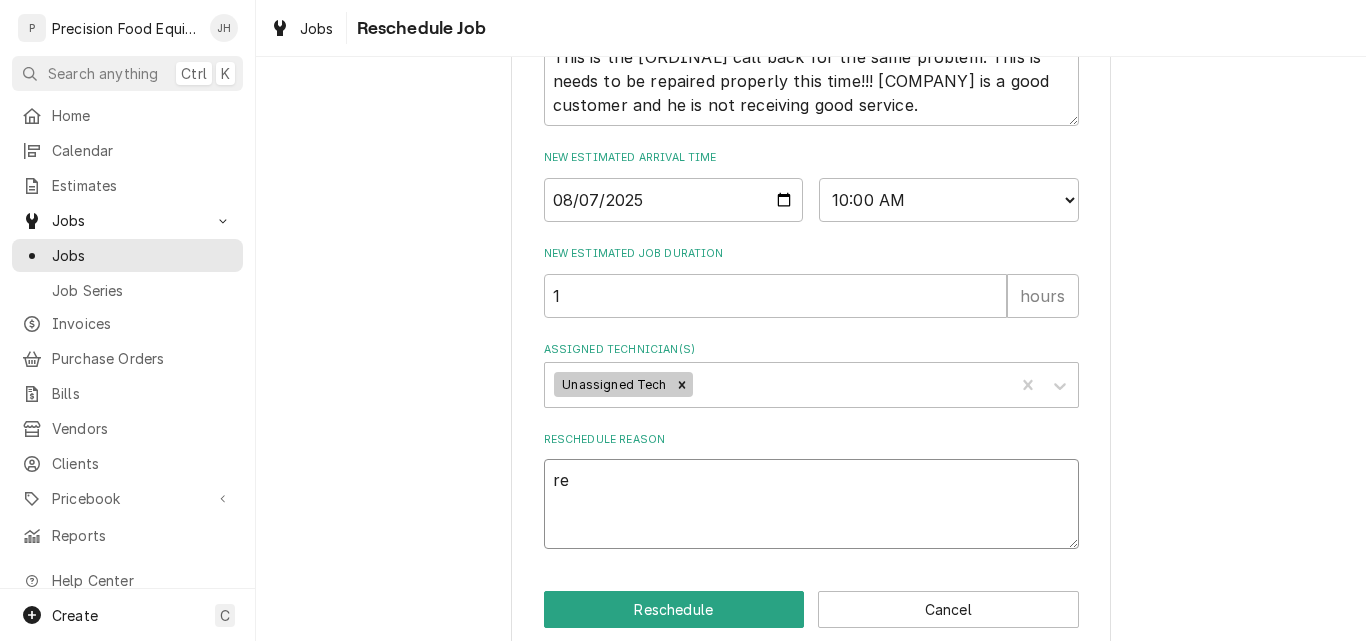 type on "x" 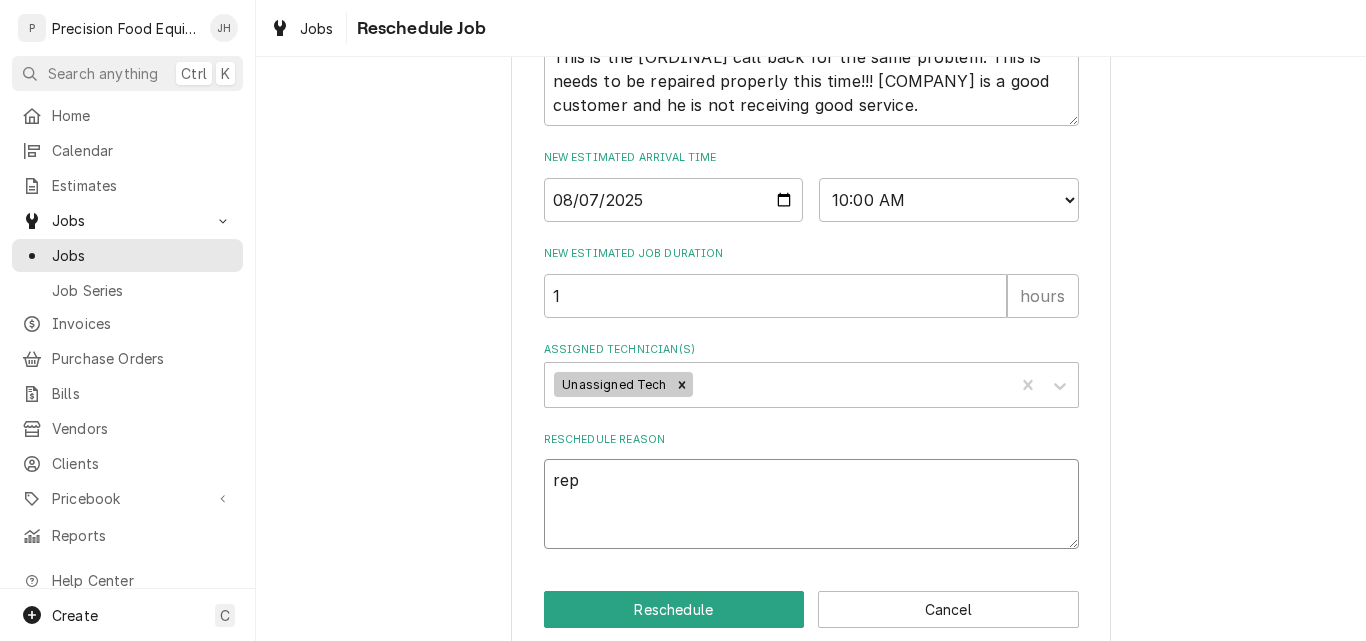 type on "x" 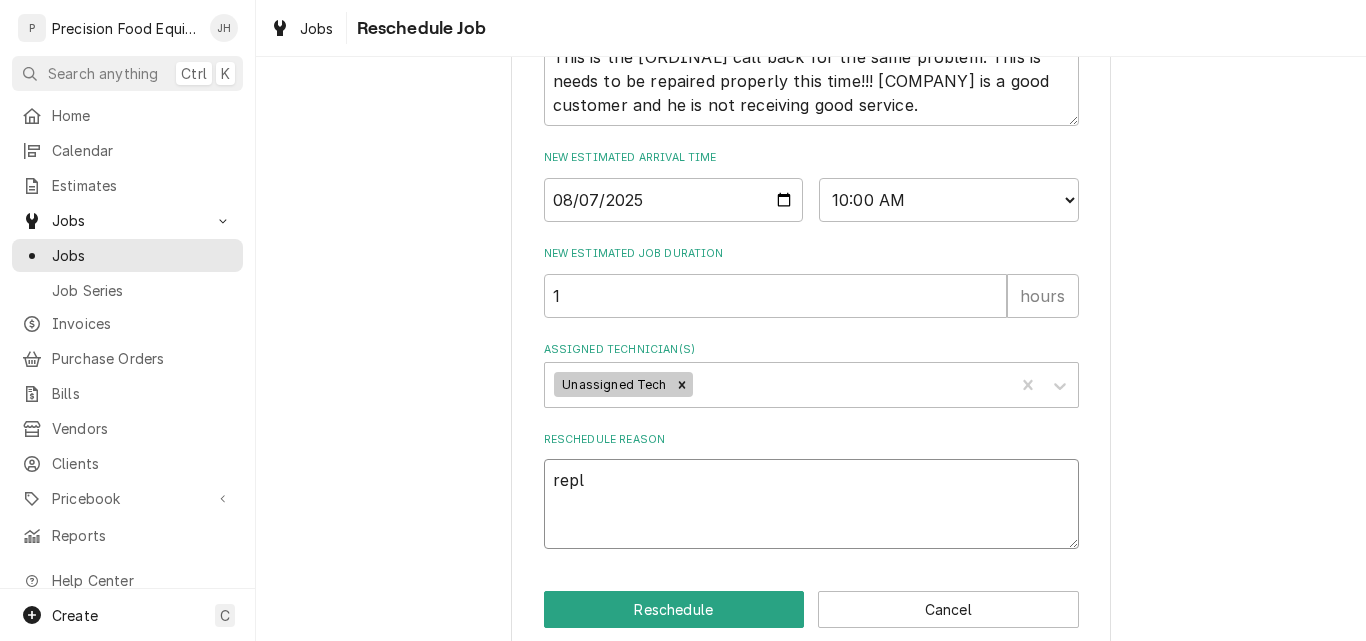 type on "x" 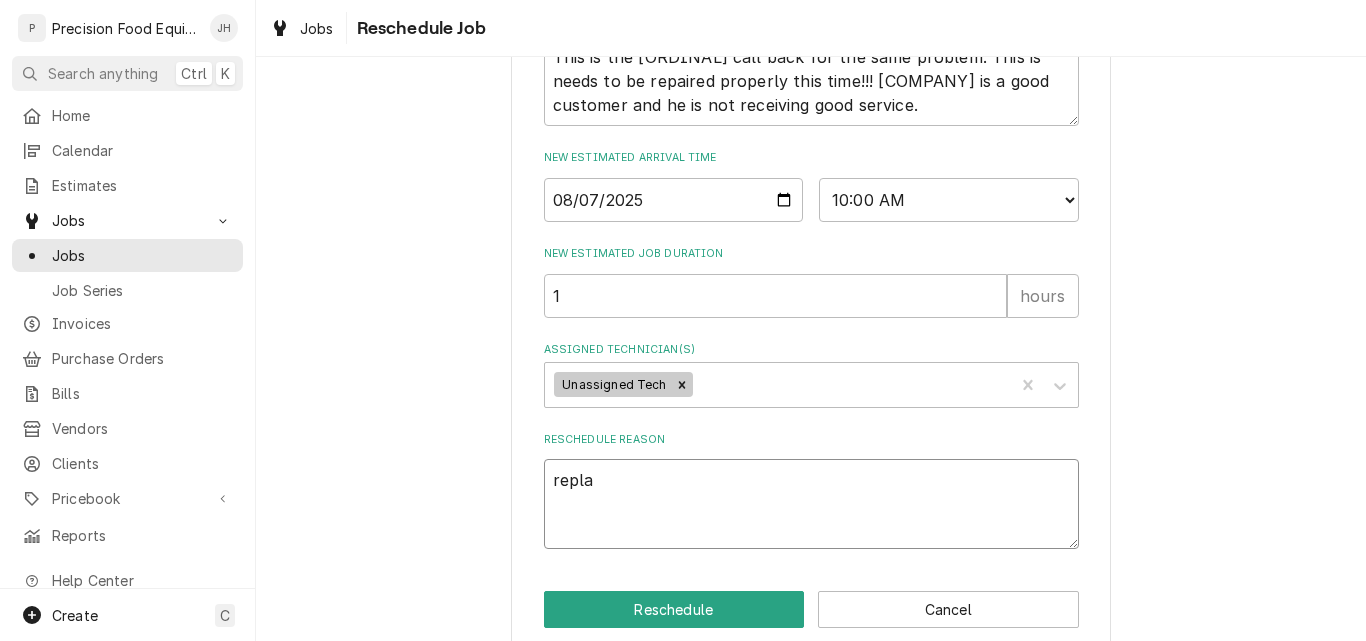 type on "x" 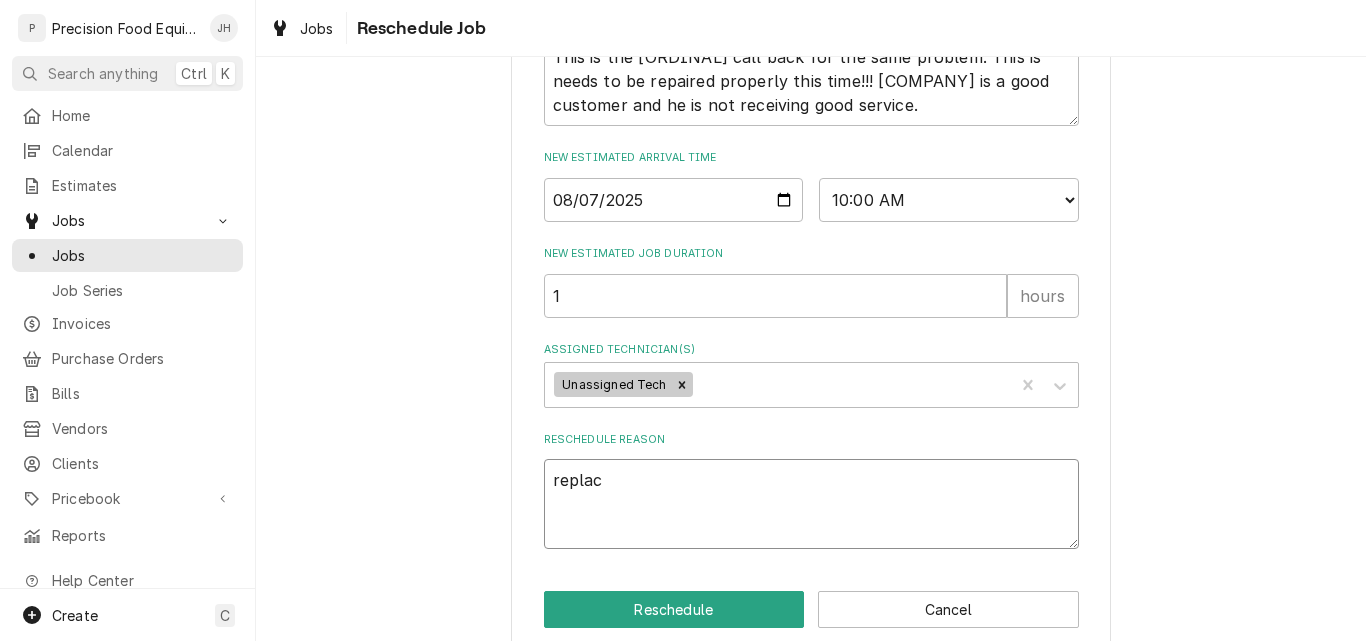 type on "x" 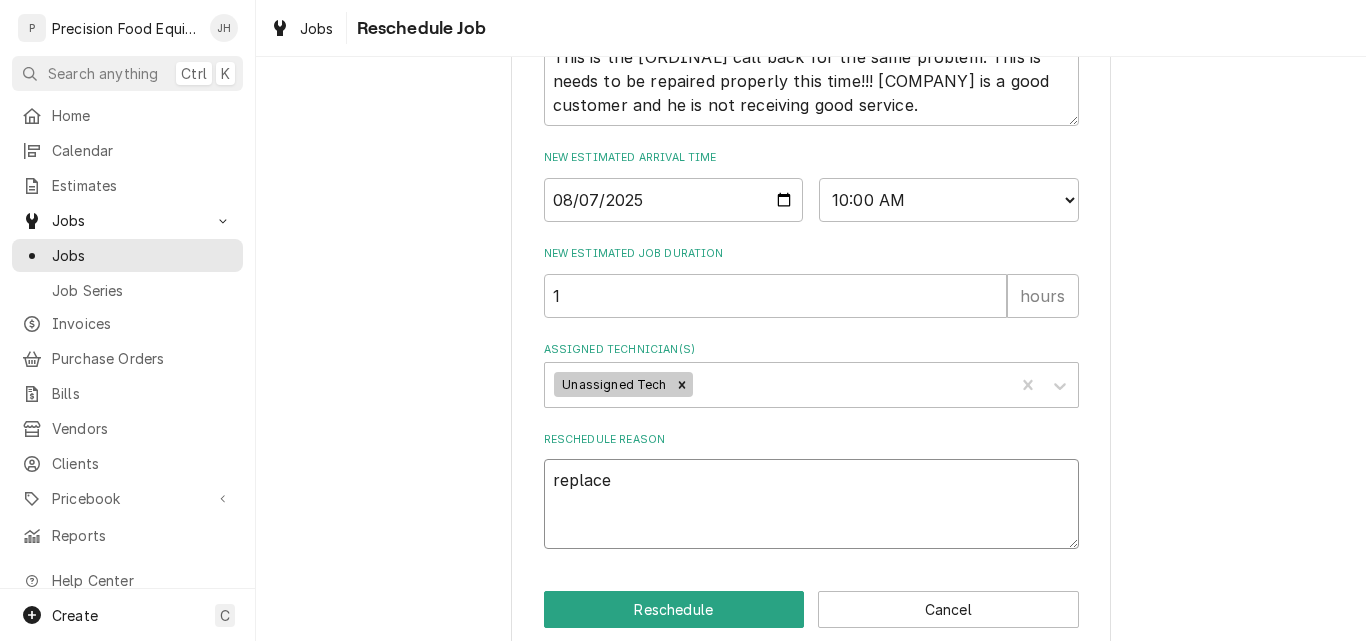 type on "x" 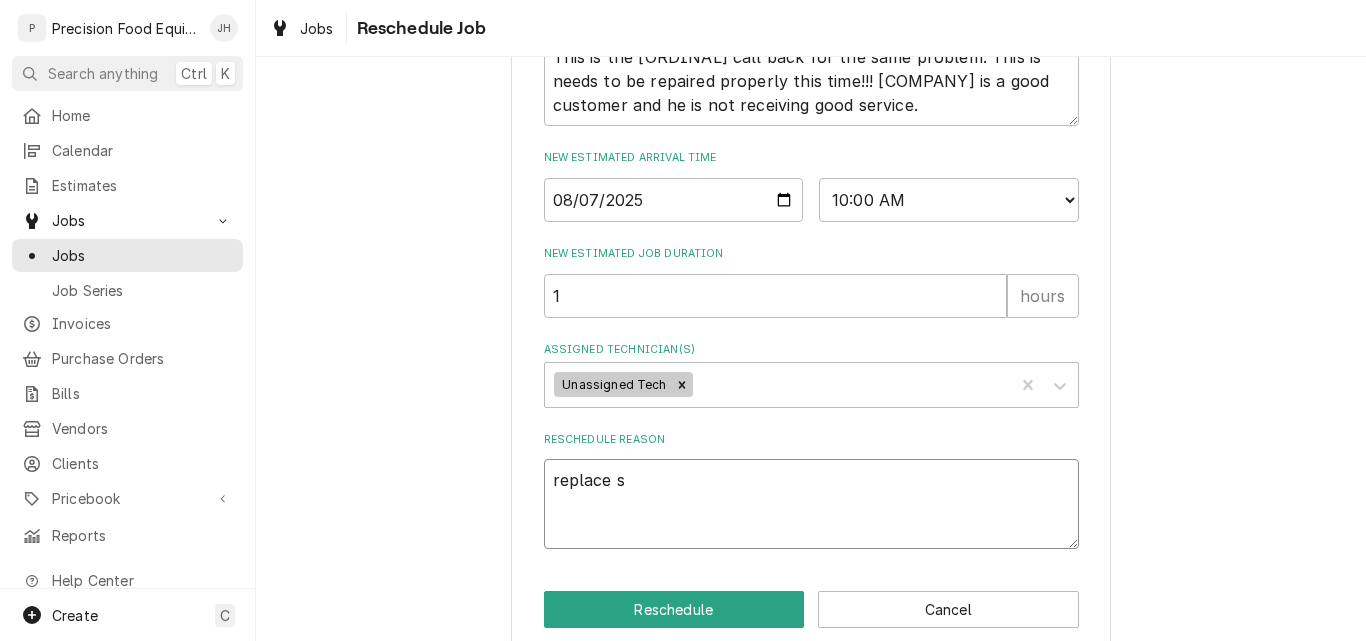 type on "x" 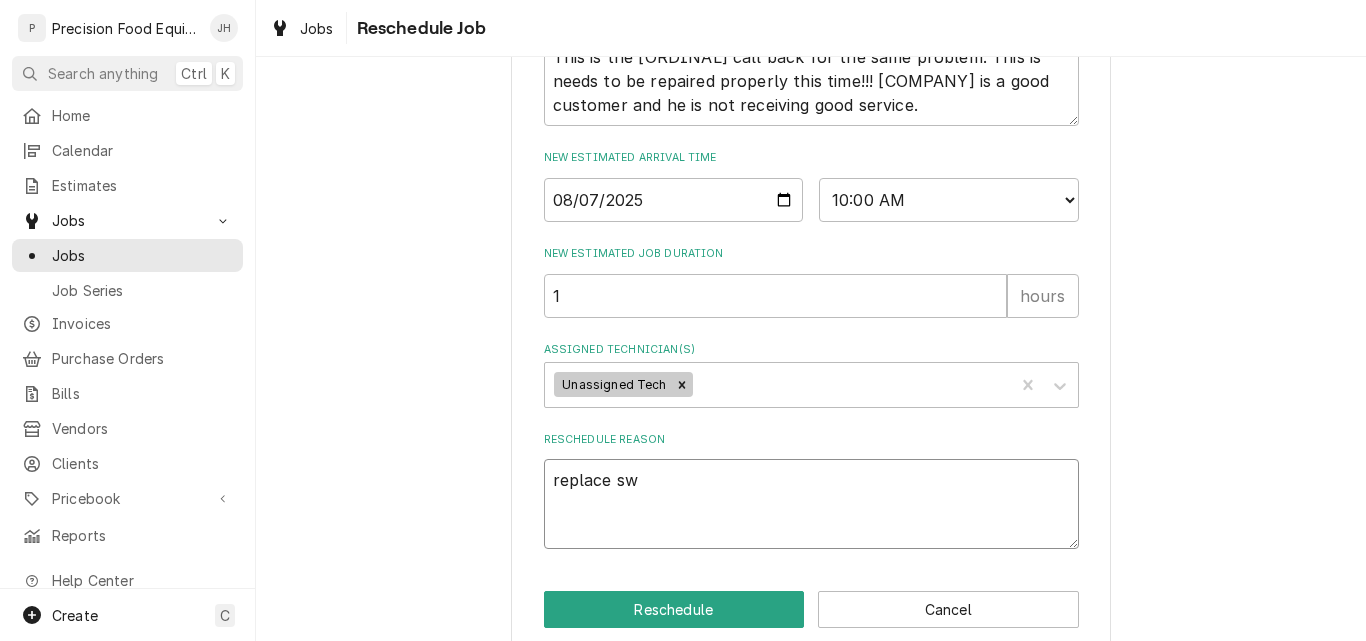 type on "x" 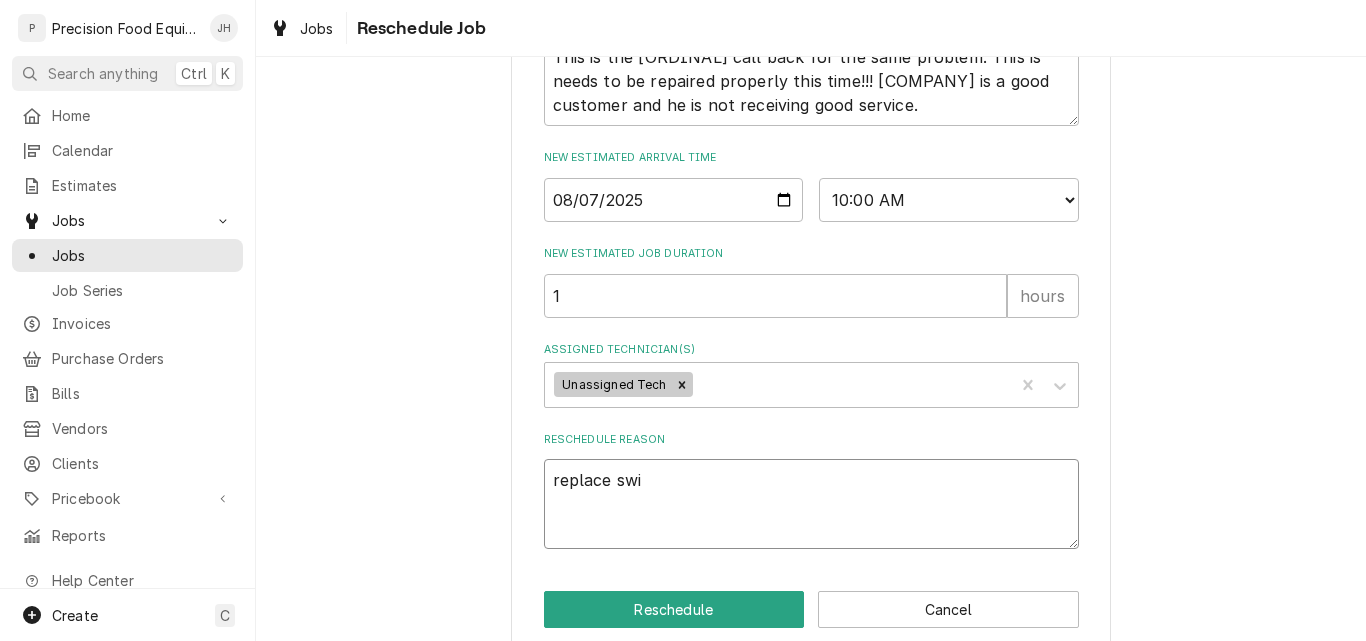 type on "x" 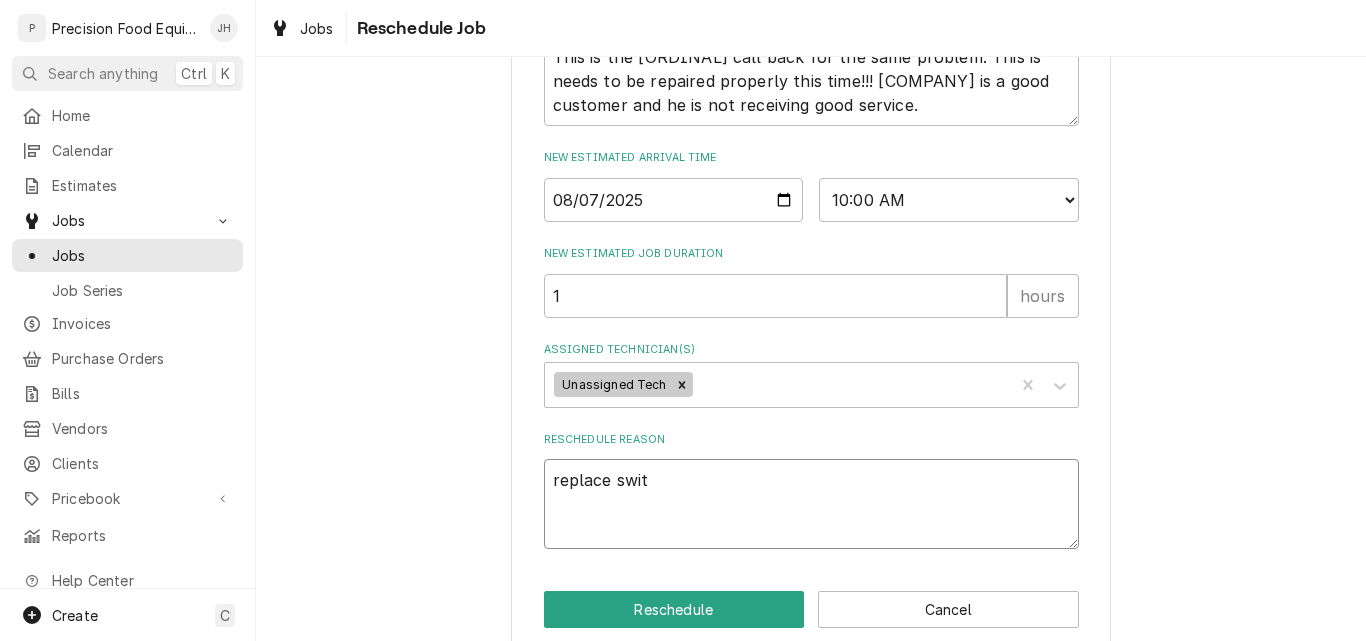 type on "x" 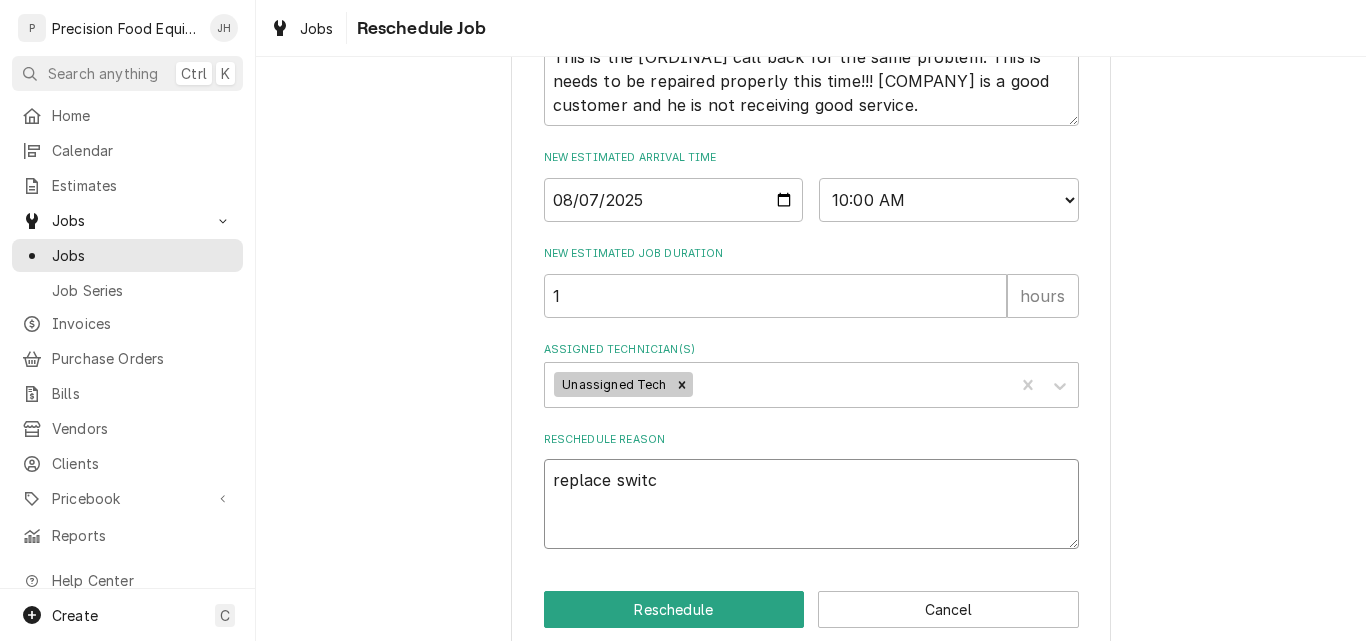 type on "replace switch" 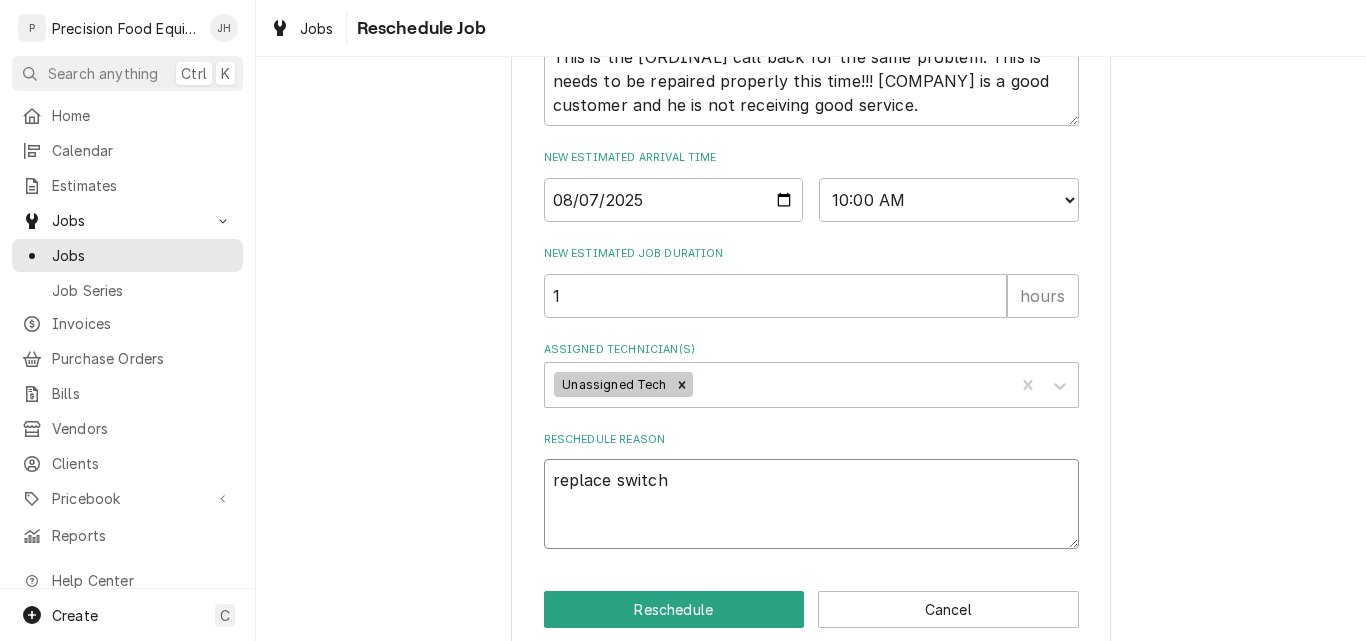 type on "x" 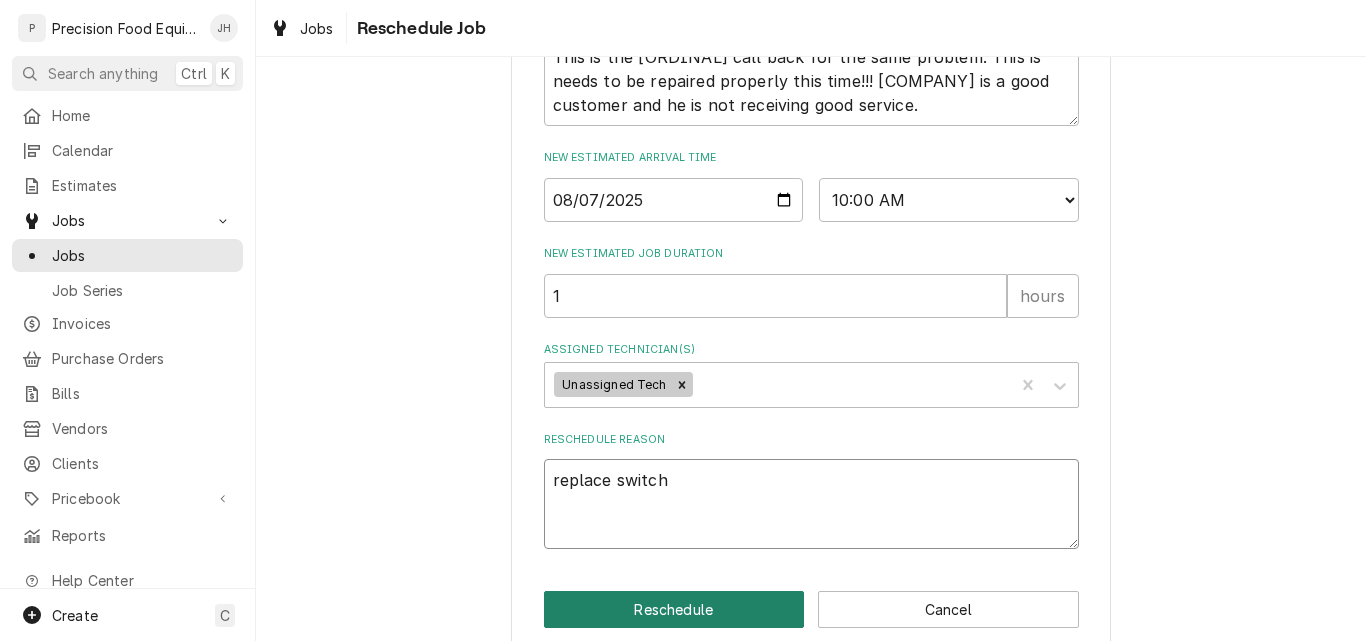type on "replace switch" 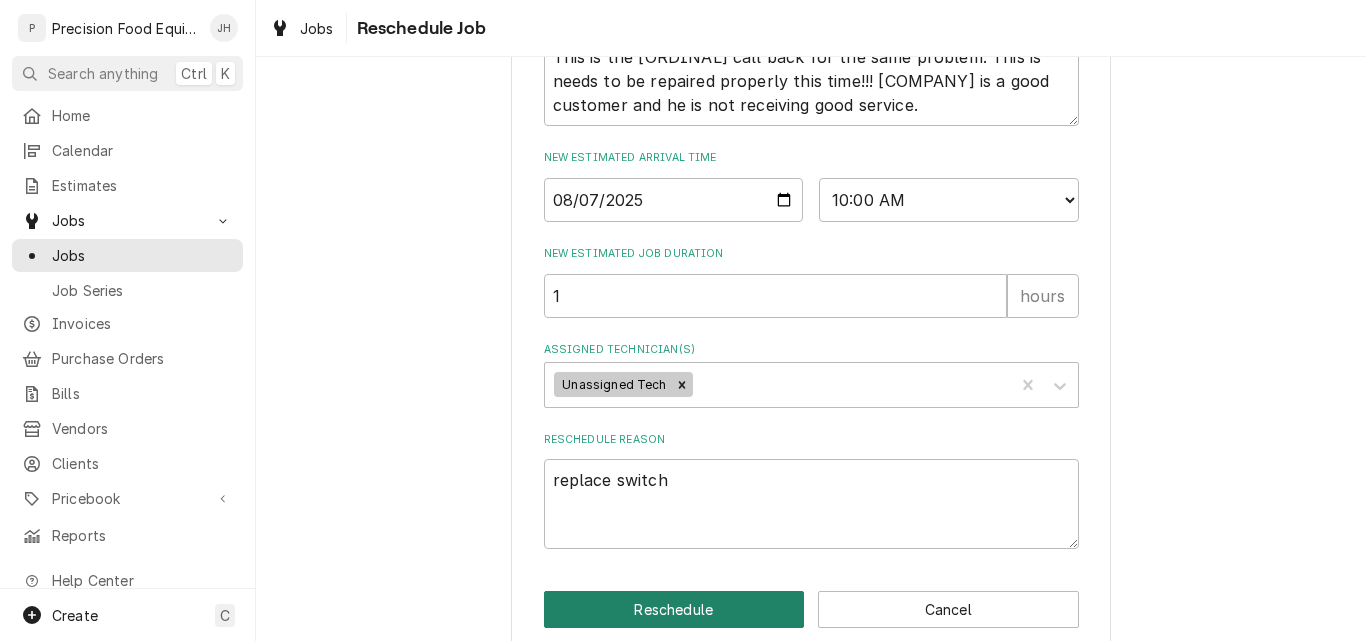 click on "Reschedule" at bounding box center [674, 609] 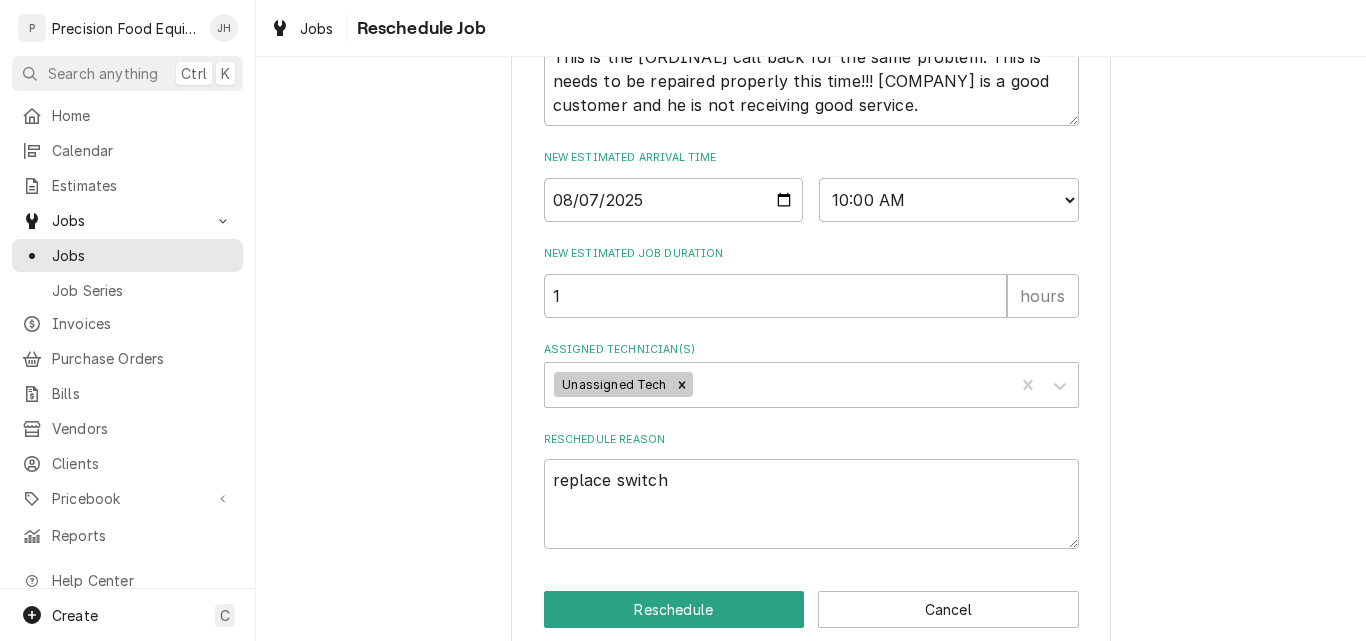 type on "x" 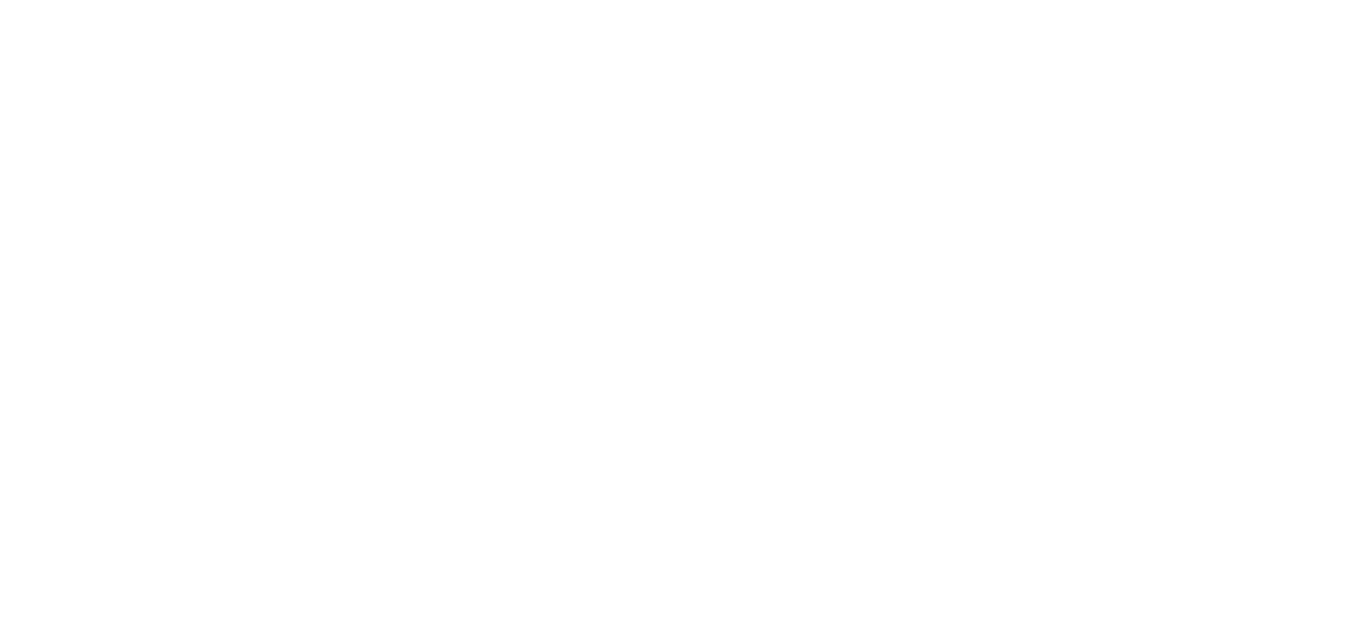 scroll, scrollTop: 0, scrollLeft: 0, axis: both 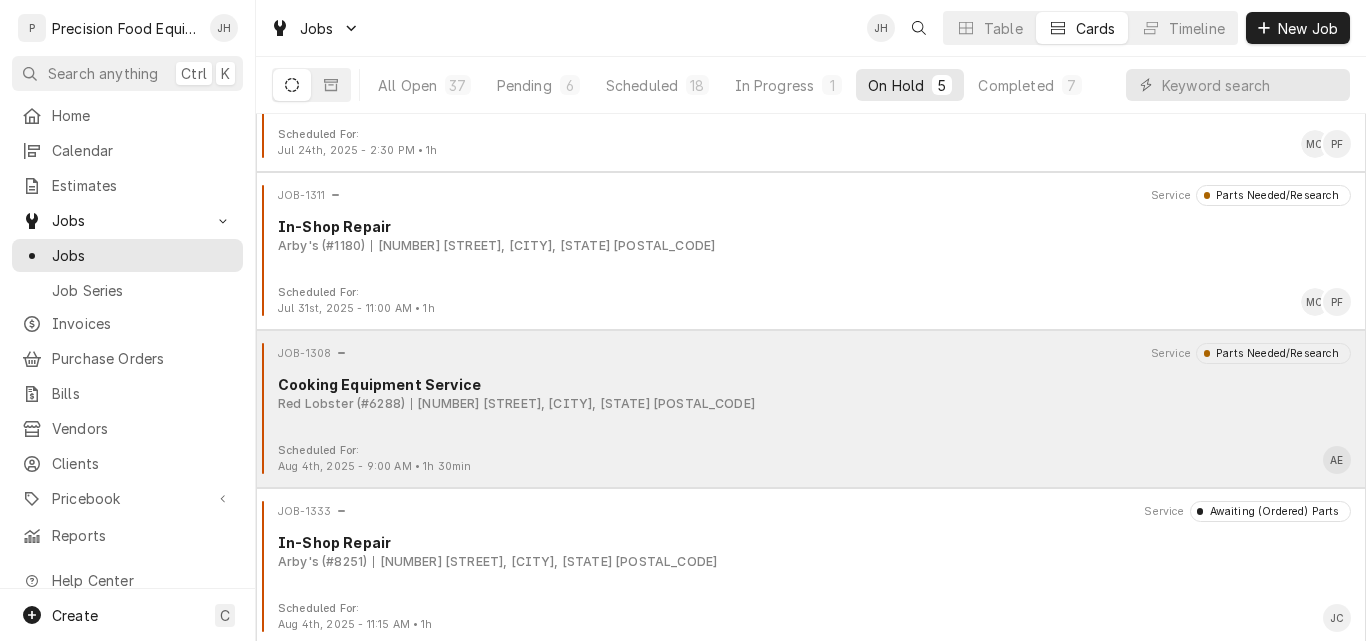 click on "Cooking Equipment Service" at bounding box center (814, 384) 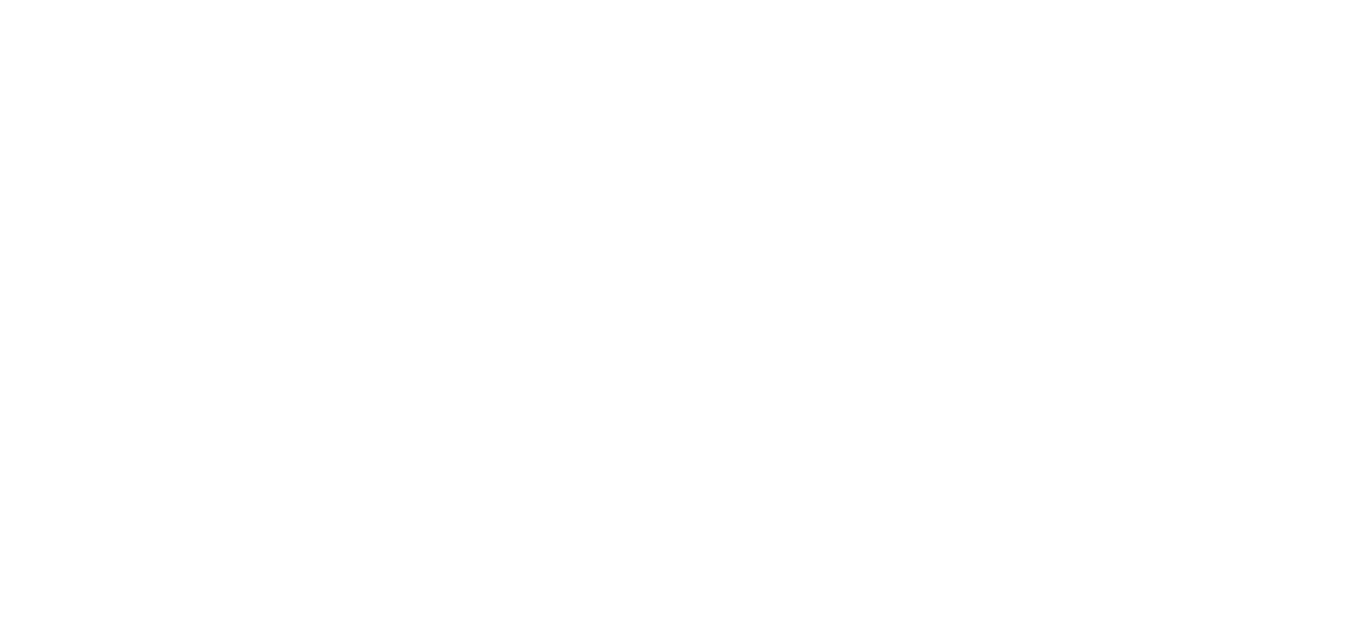 scroll, scrollTop: 0, scrollLeft: 0, axis: both 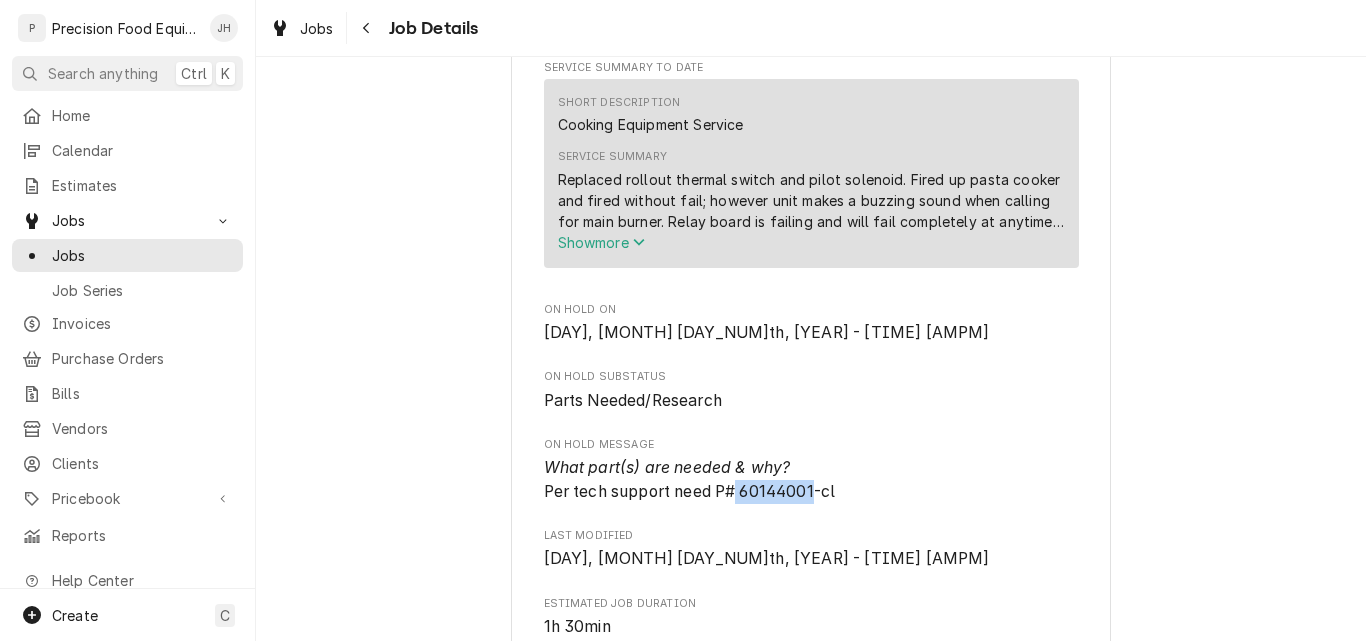drag, startPoint x: 732, startPoint y: 492, endPoint x: 810, endPoint y: 501, distance: 78.51752 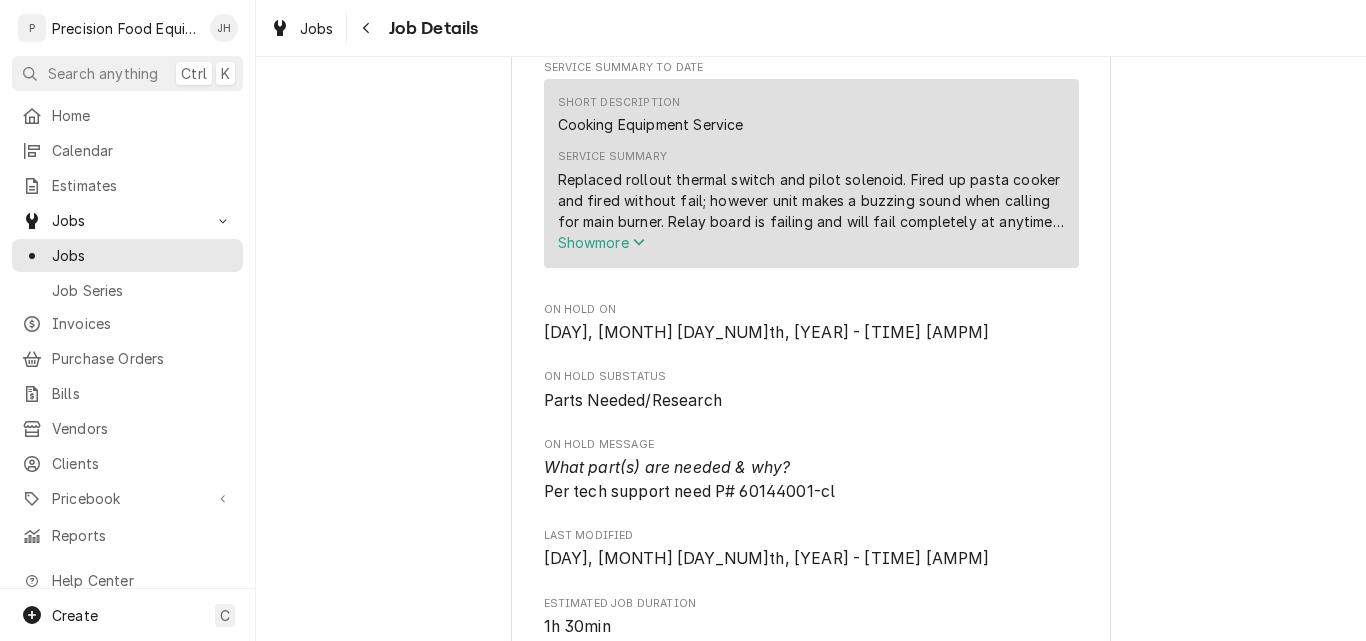 click on "What part(s) are needed & why? Per tech support need P# 60144001-cl" at bounding box center (811, 479) 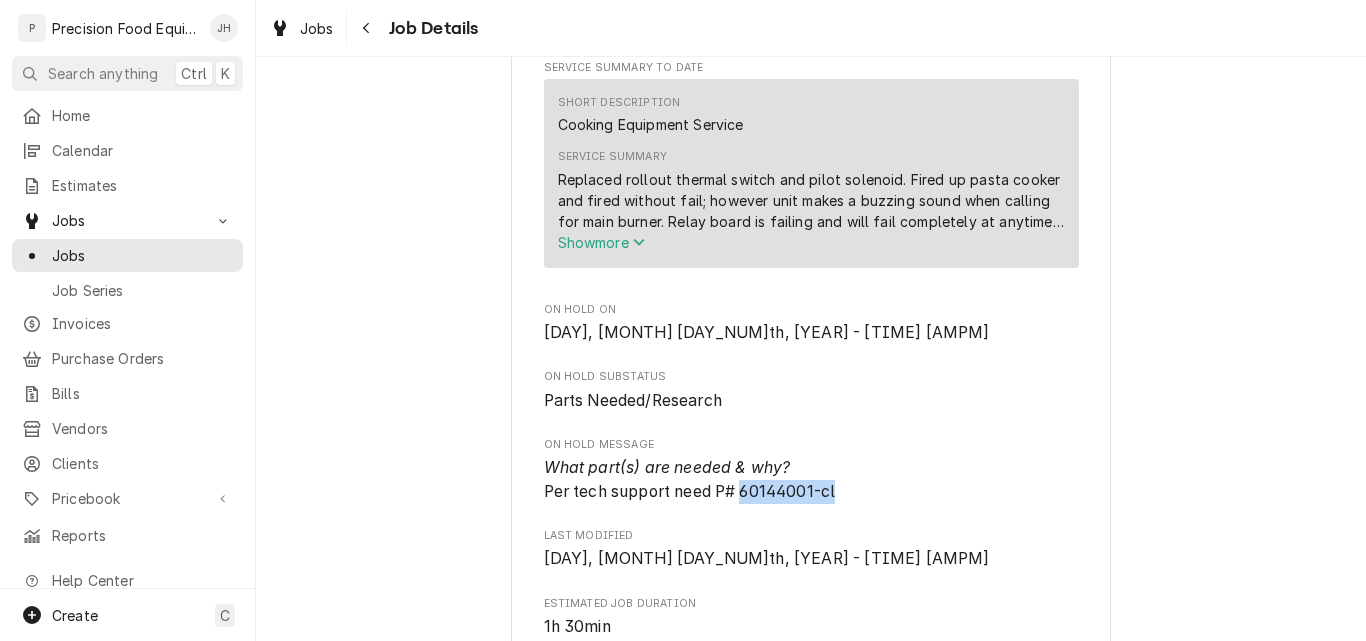 drag, startPoint x: 832, startPoint y: 489, endPoint x: 737, endPoint y: 498, distance: 95.42536 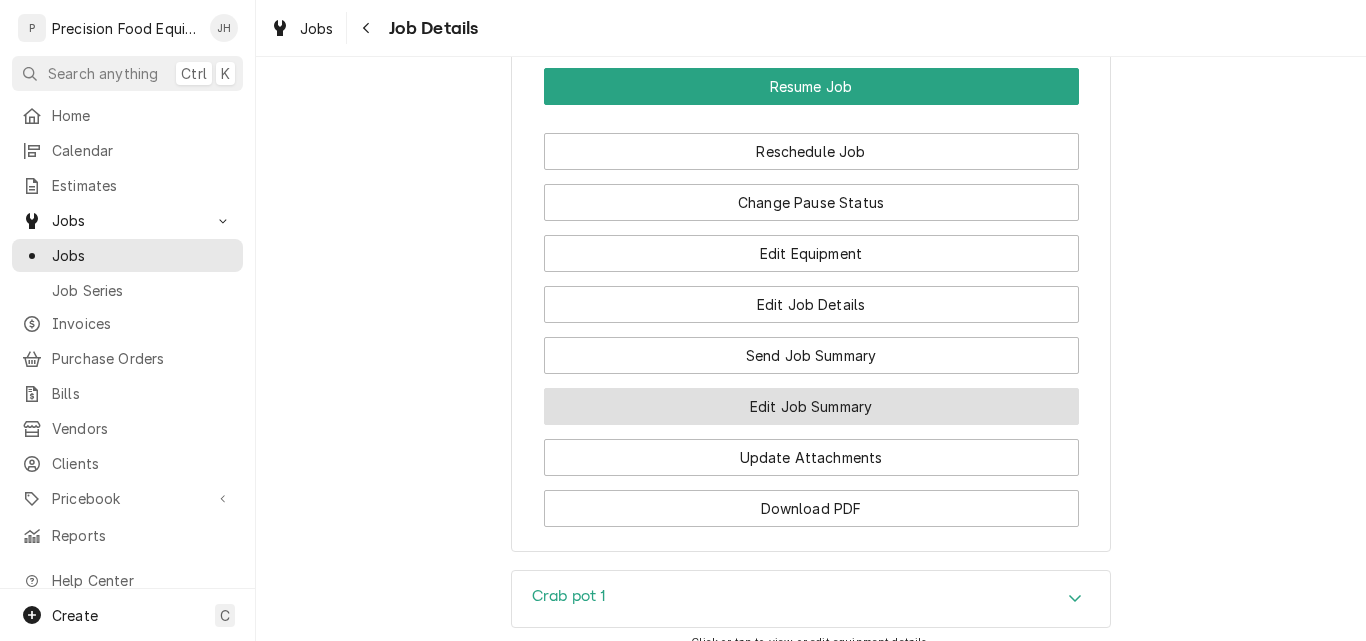 scroll, scrollTop: 2000, scrollLeft: 0, axis: vertical 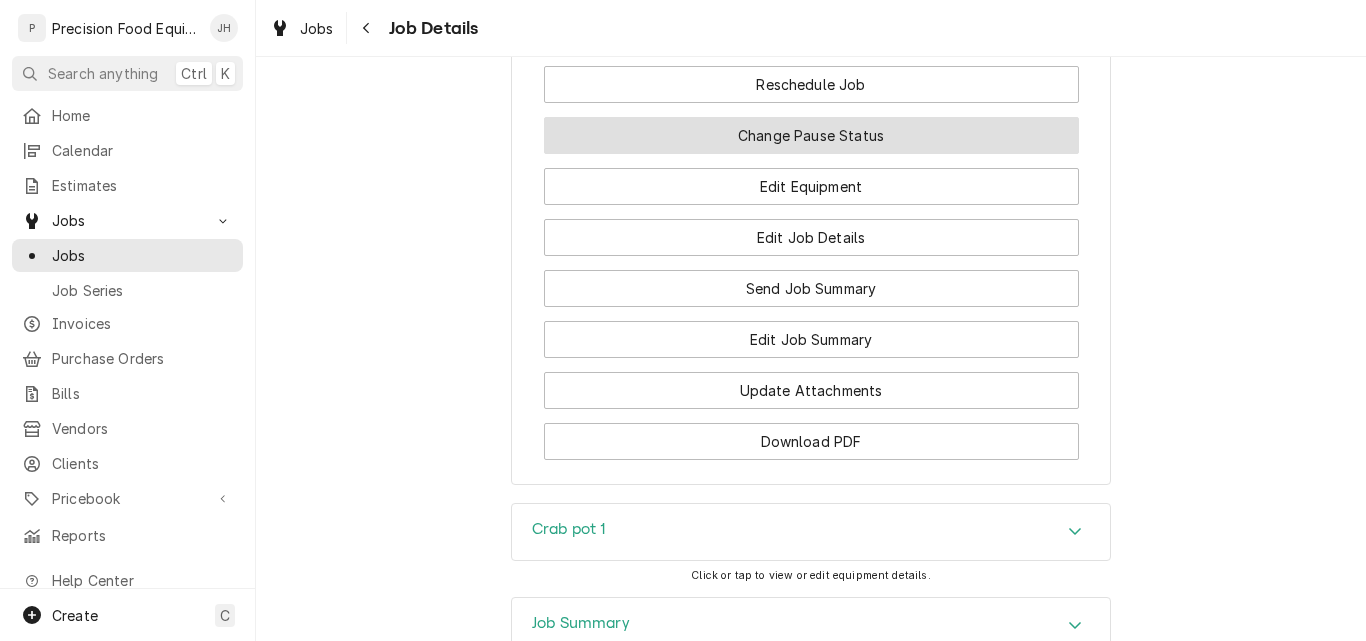 click on "Change Pause Status" at bounding box center [811, 135] 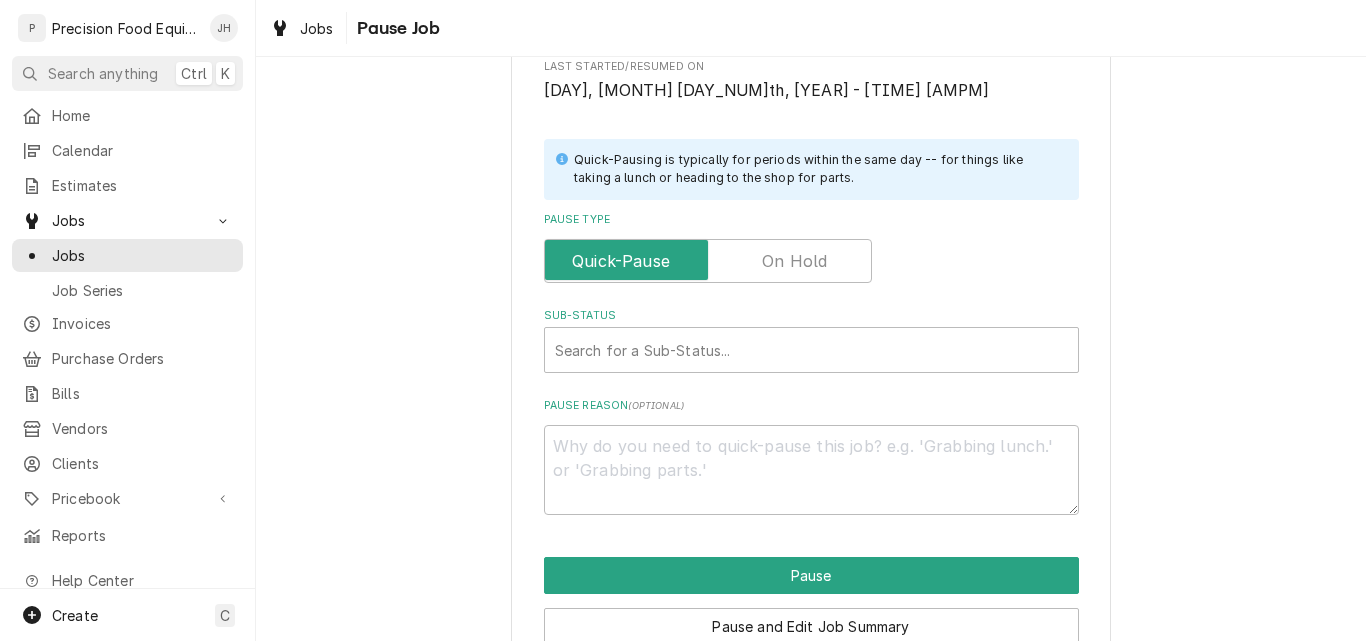 scroll, scrollTop: 479, scrollLeft: 0, axis: vertical 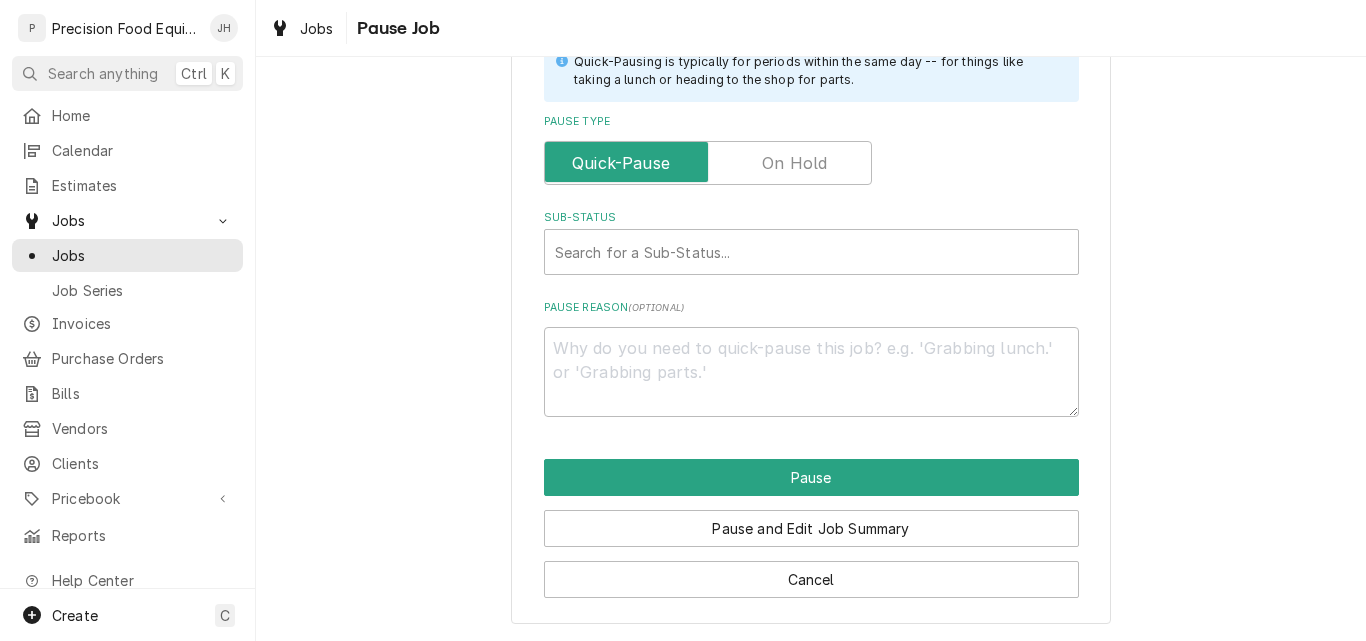 click at bounding box center [708, 163] 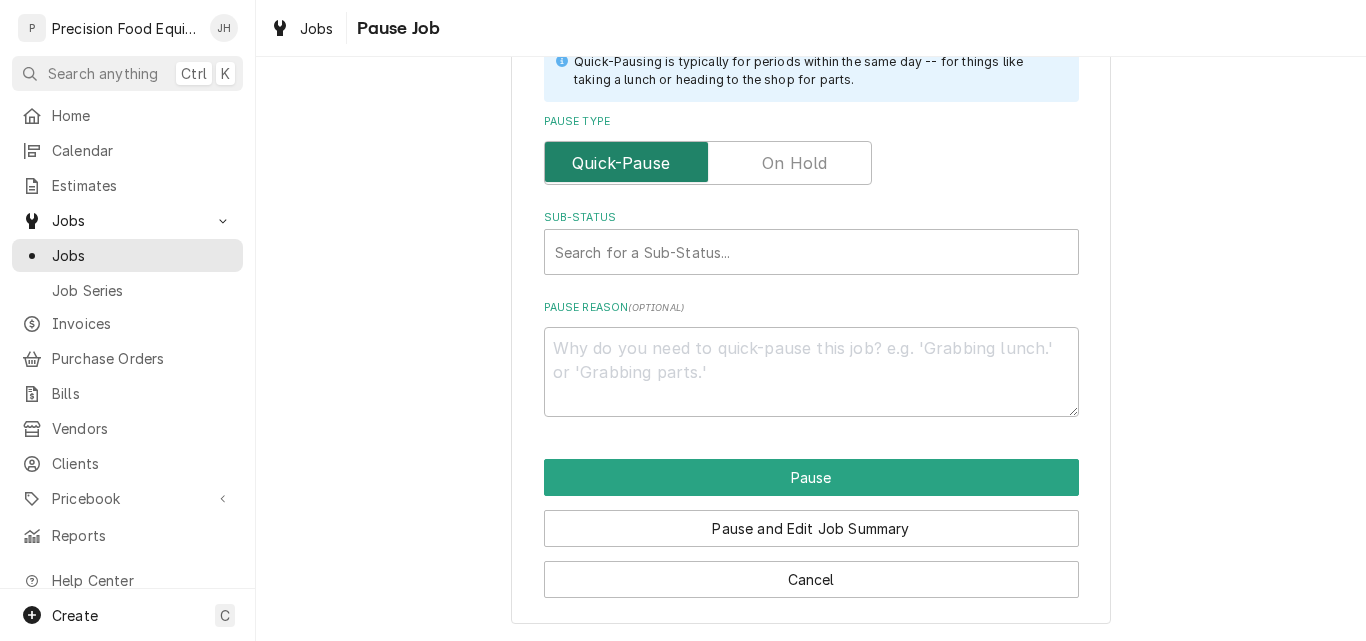 click at bounding box center (708, 163) 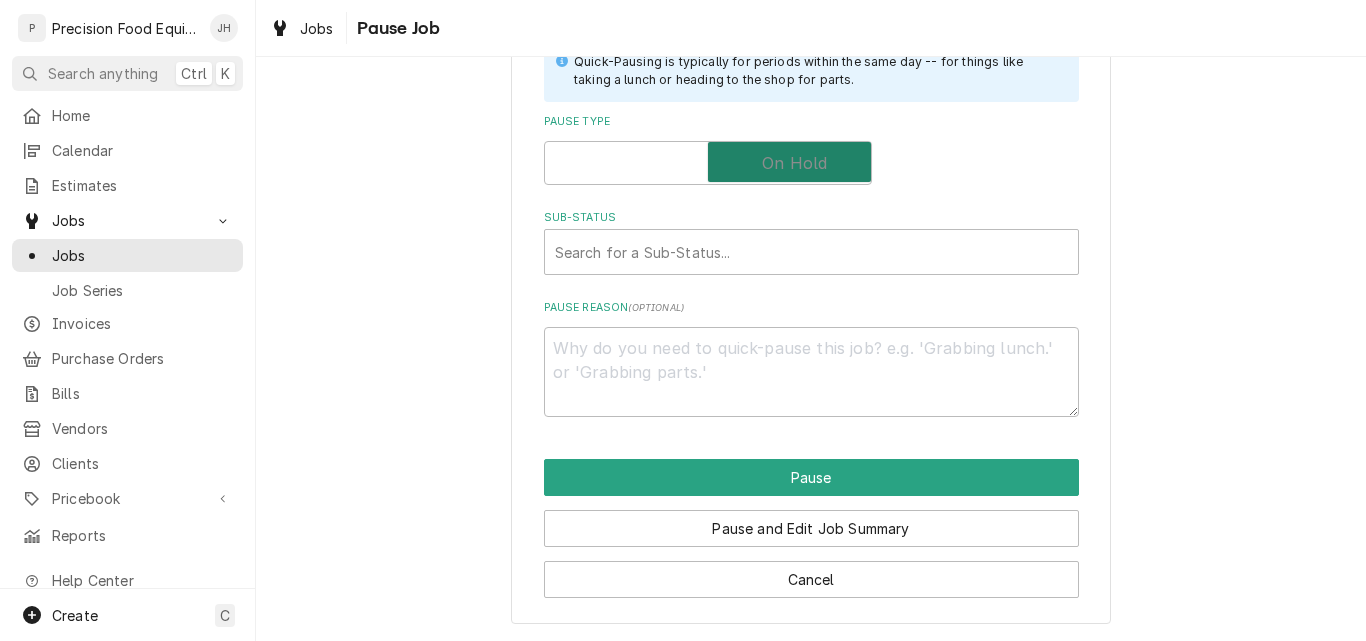 checkbox on "true" 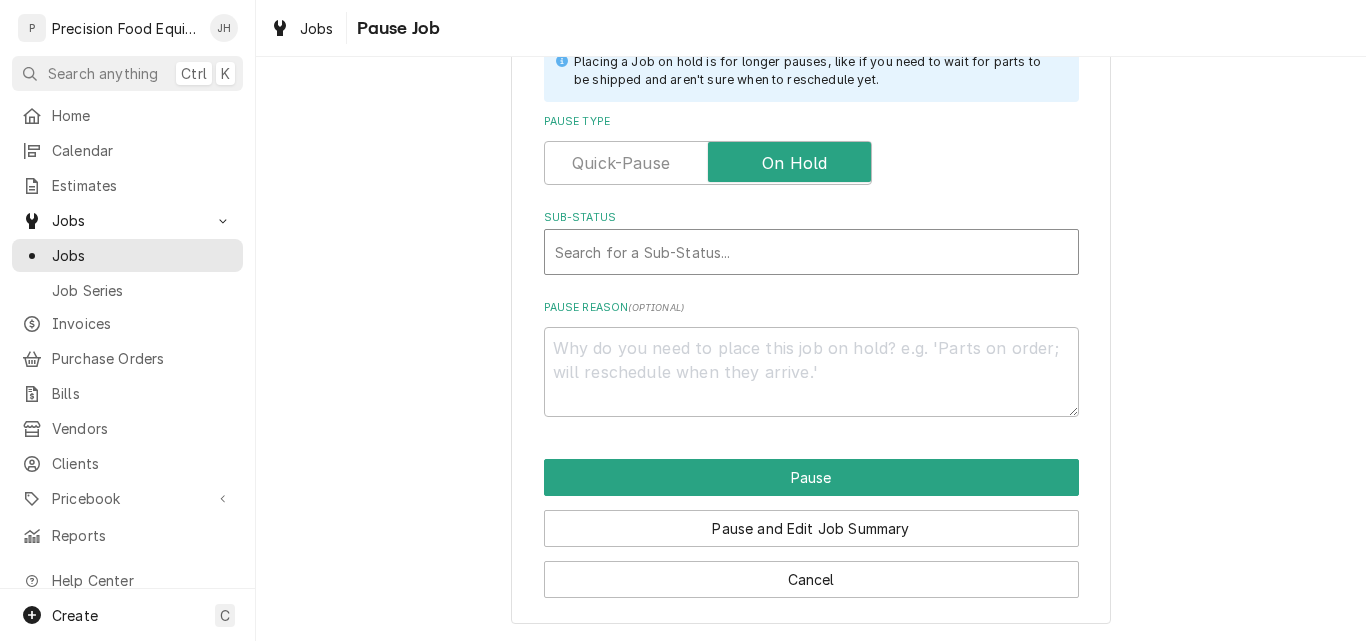 click at bounding box center [811, 252] 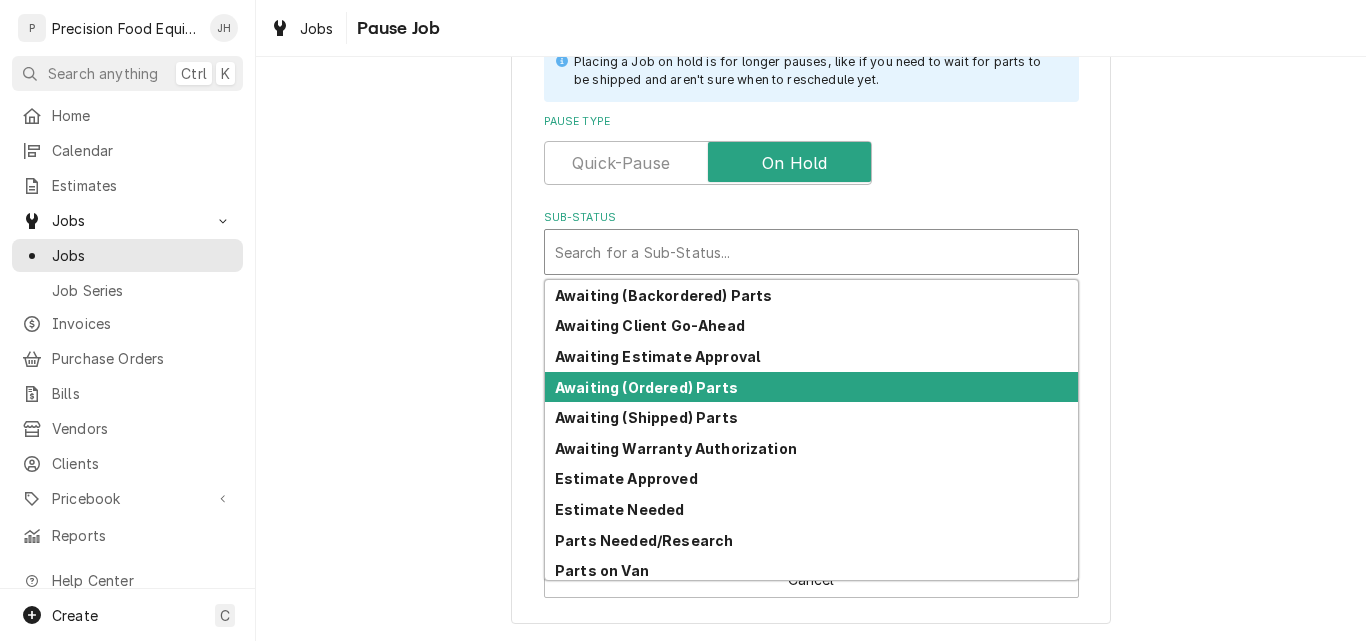 click on "Awaiting (Ordered) Parts" at bounding box center (646, 387) 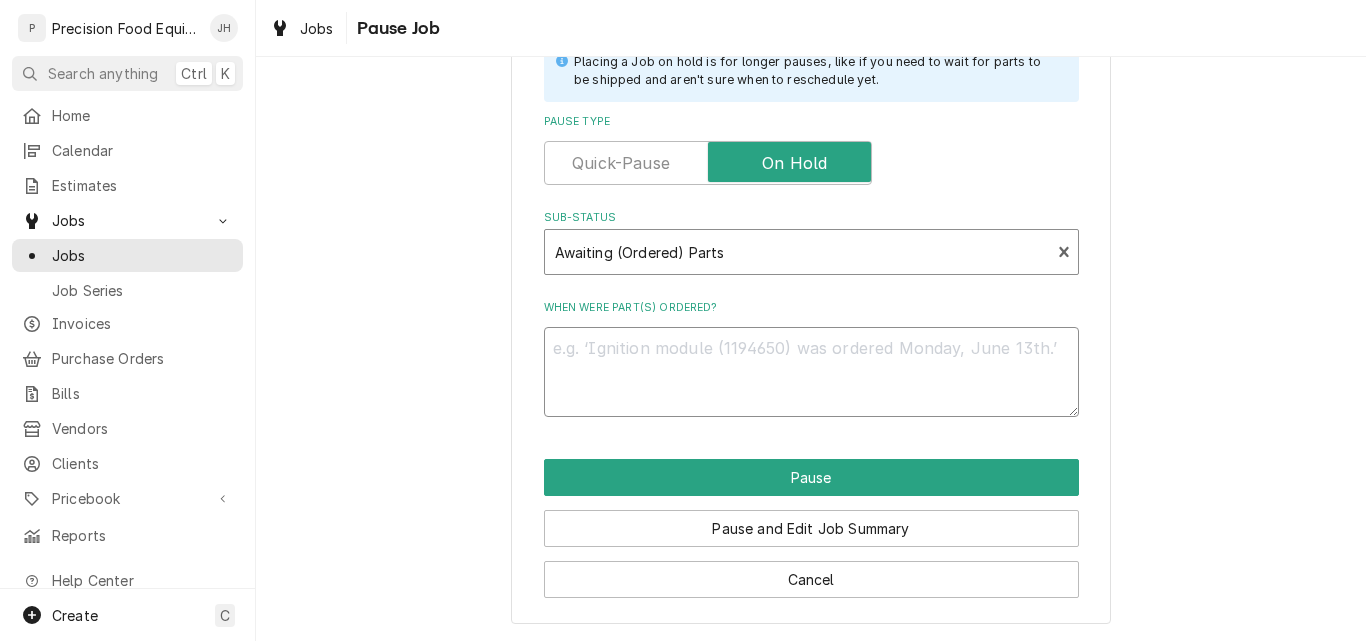 click on "When were part(s) ordered?" at bounding box center [811, 372] 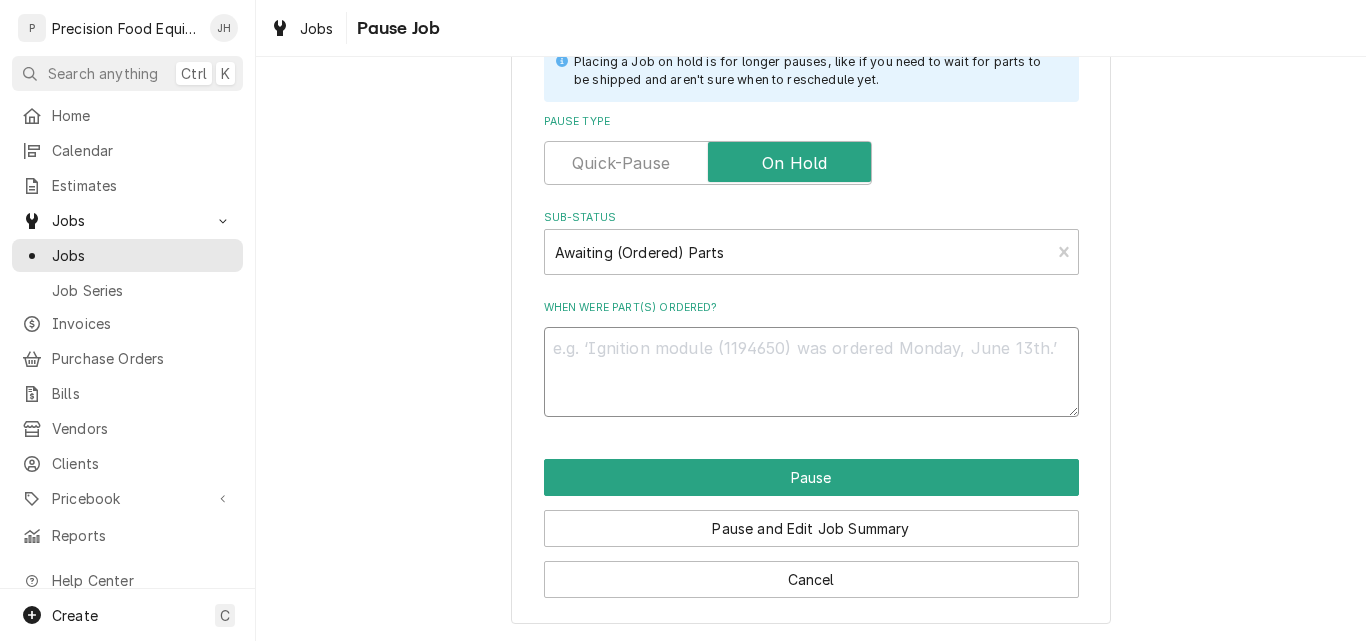 type on "x" 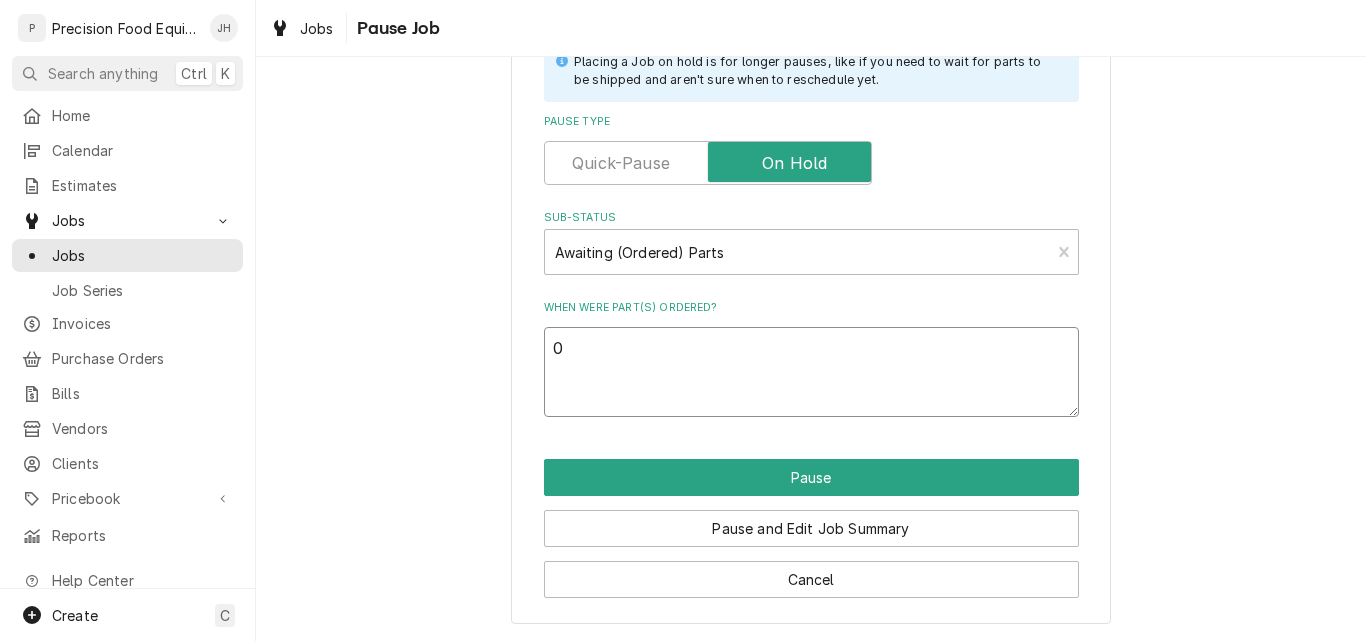 type on "x" 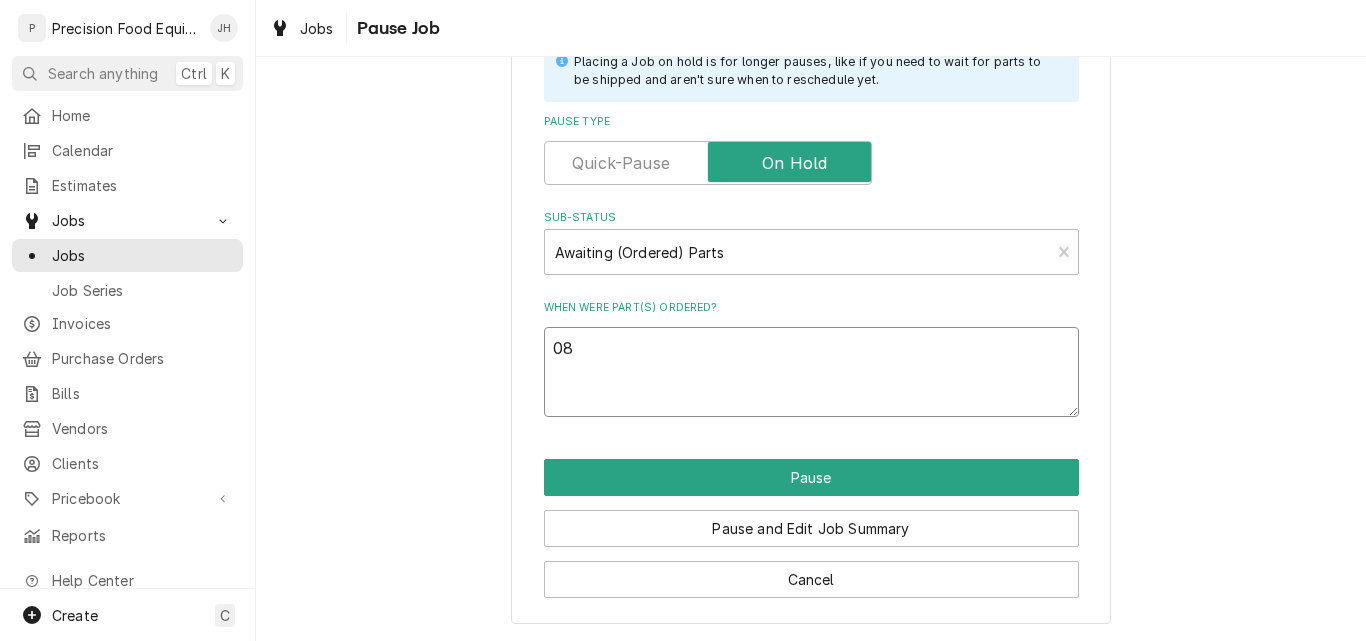 type on "x" 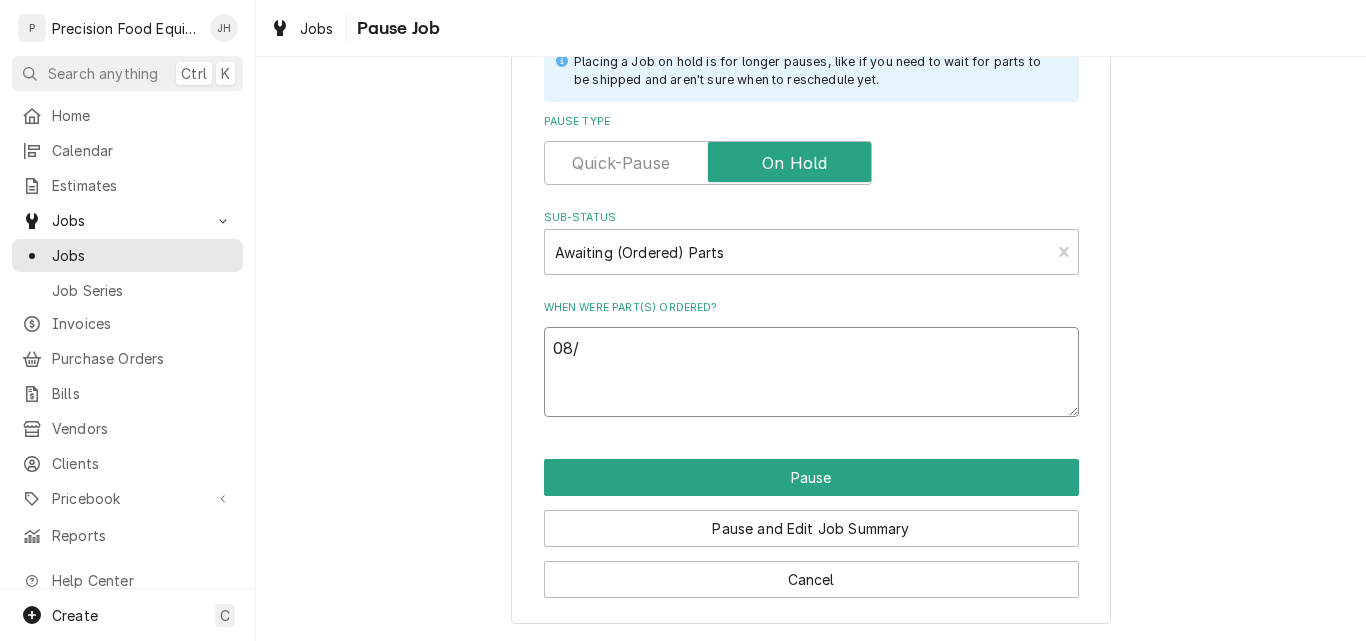 type on "x" 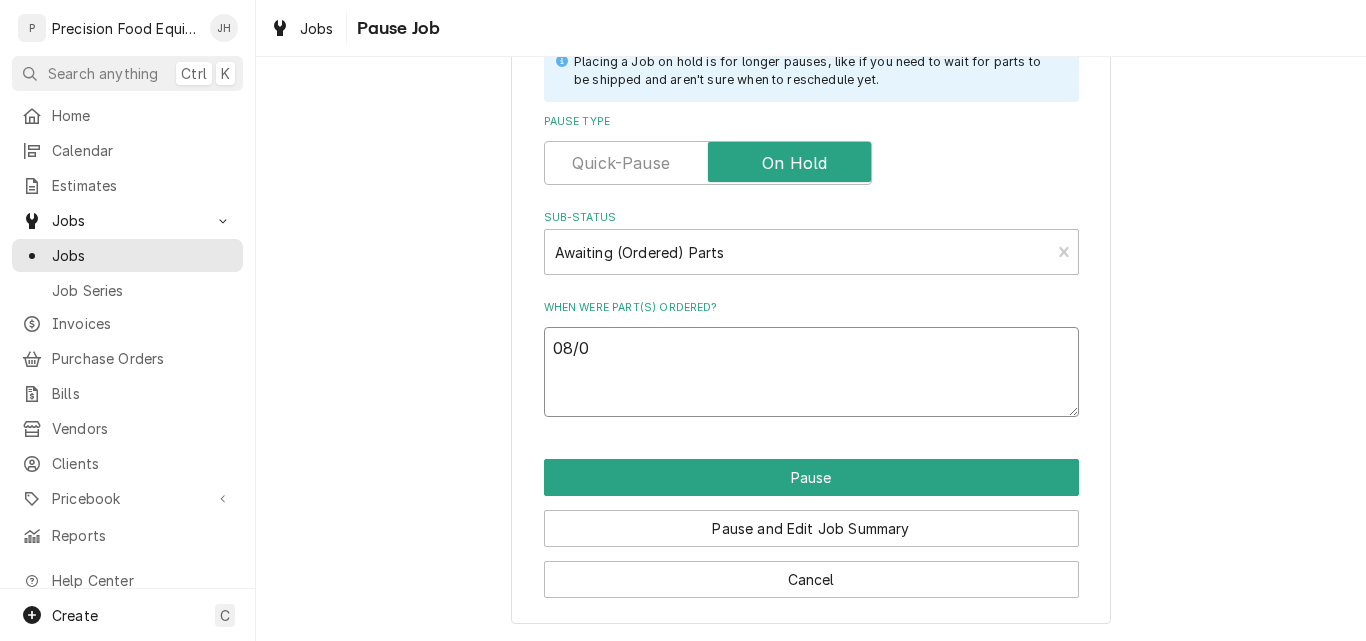 type on "x" 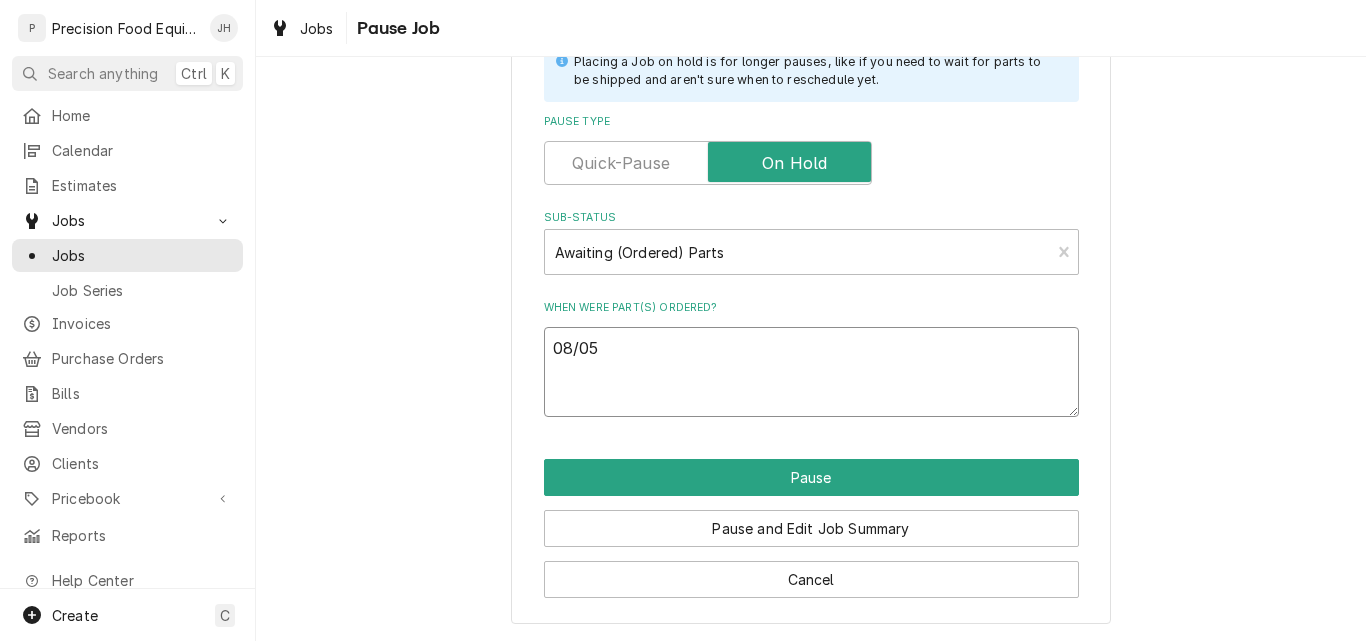 type on "x" 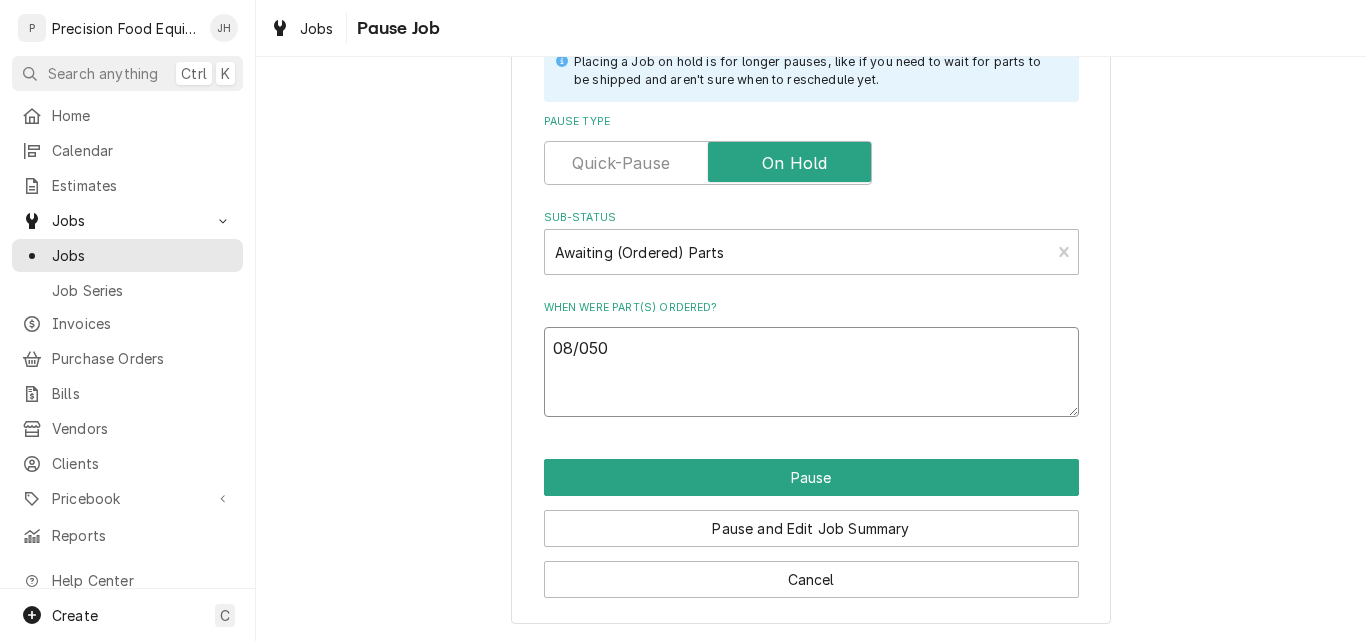 type on "x" 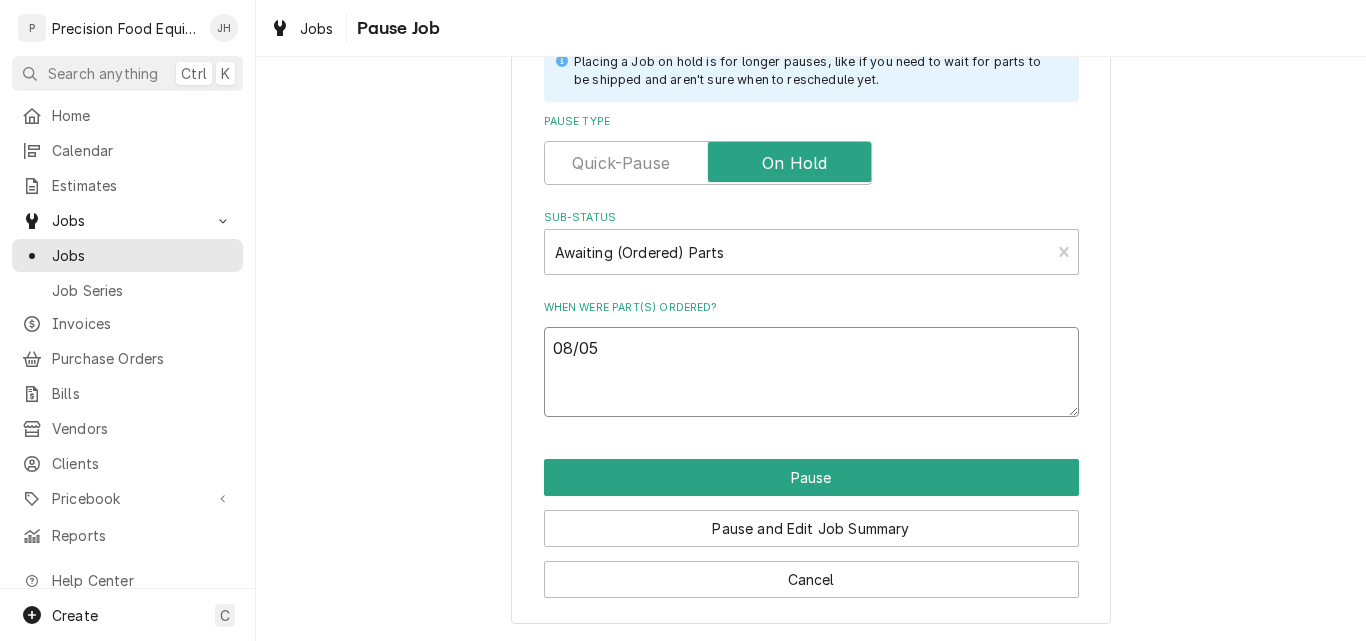 type on "x" 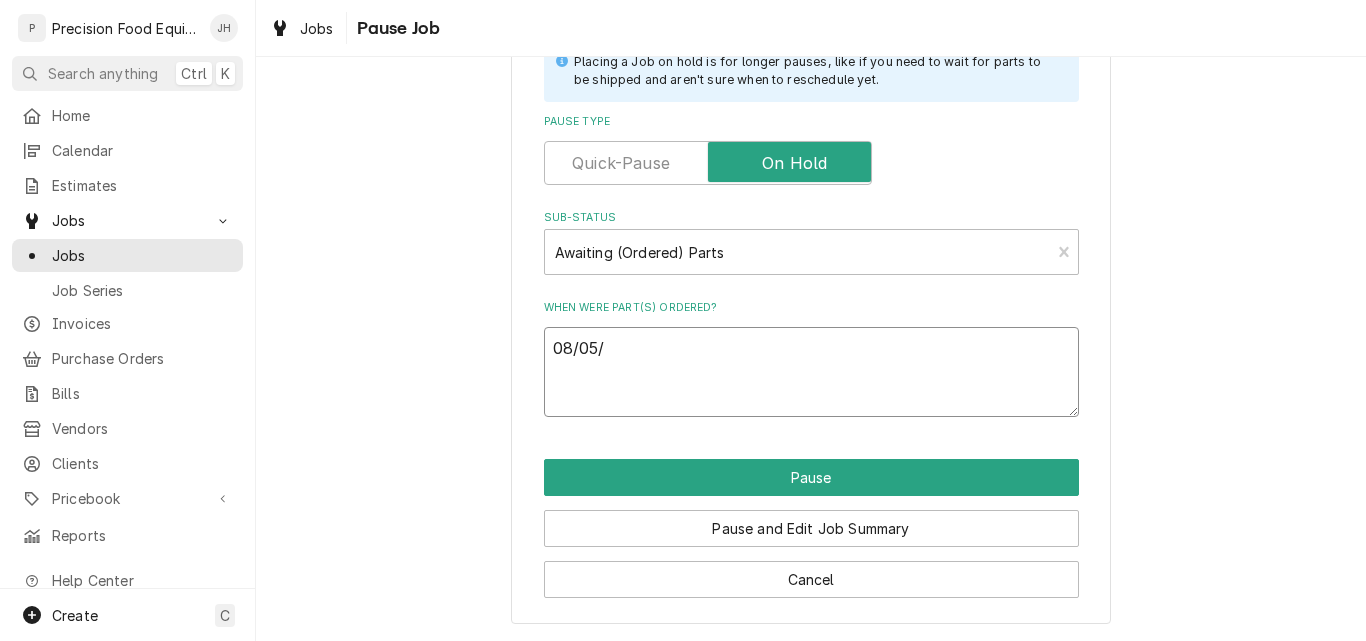 type on "x" 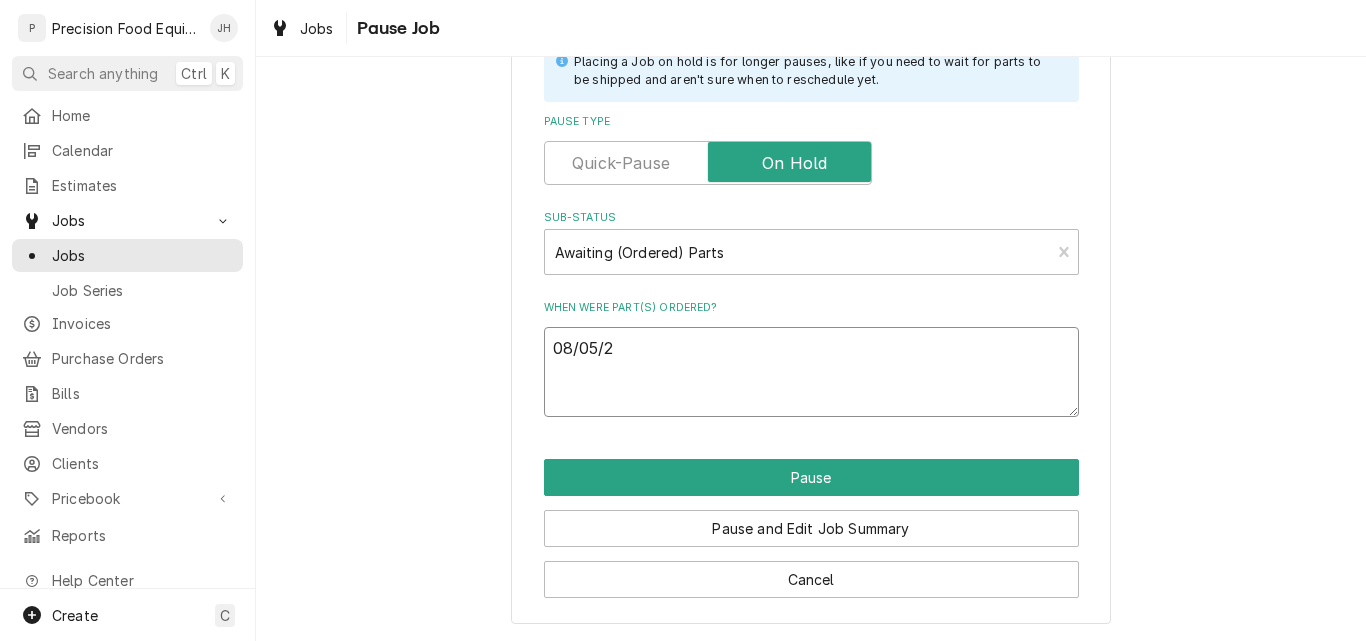 type on "x" 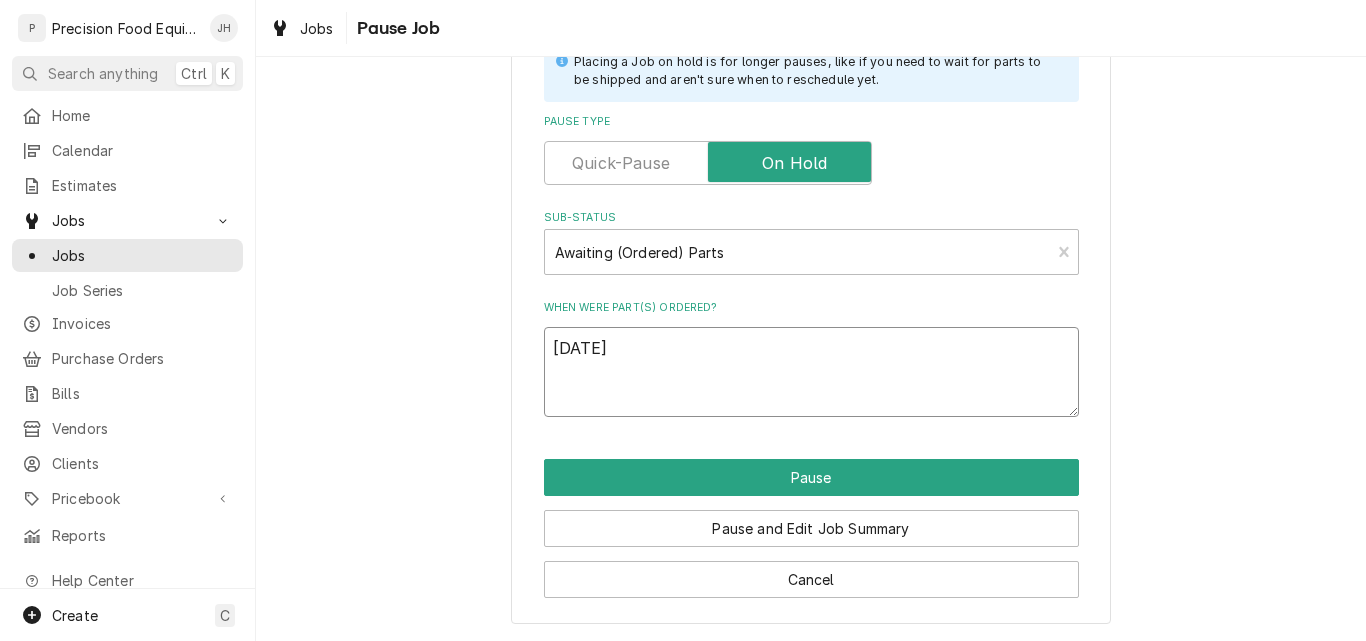 type on "x" 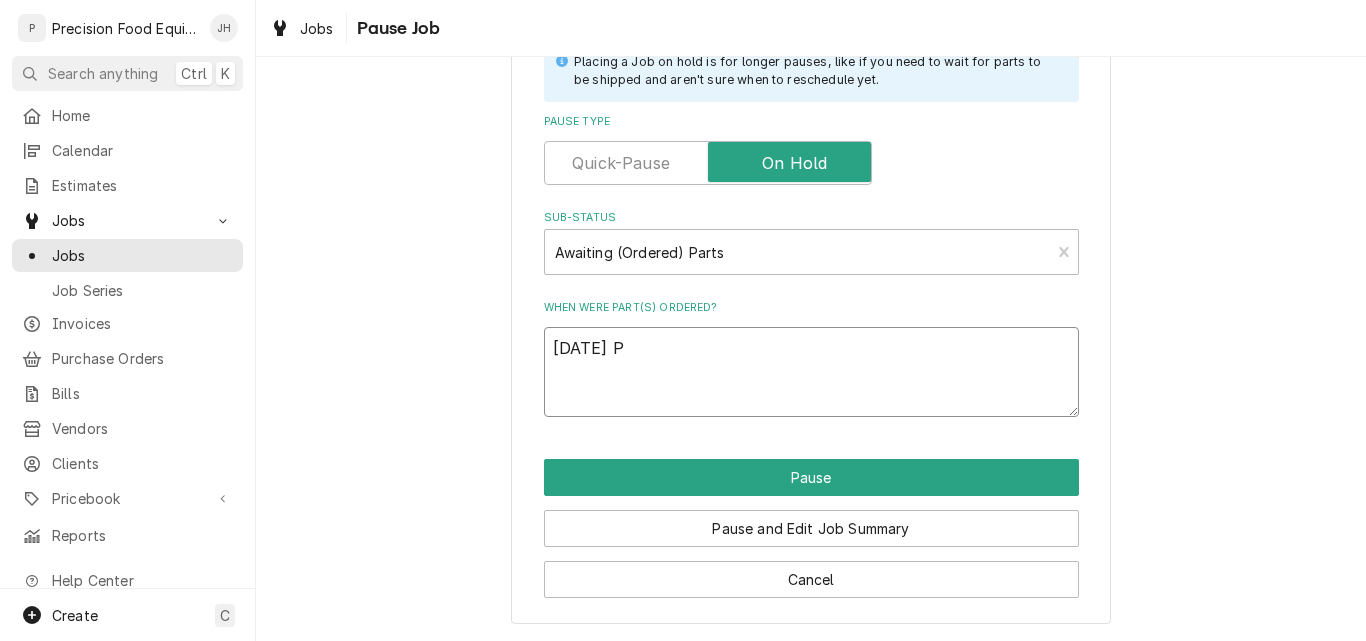 type on "x" 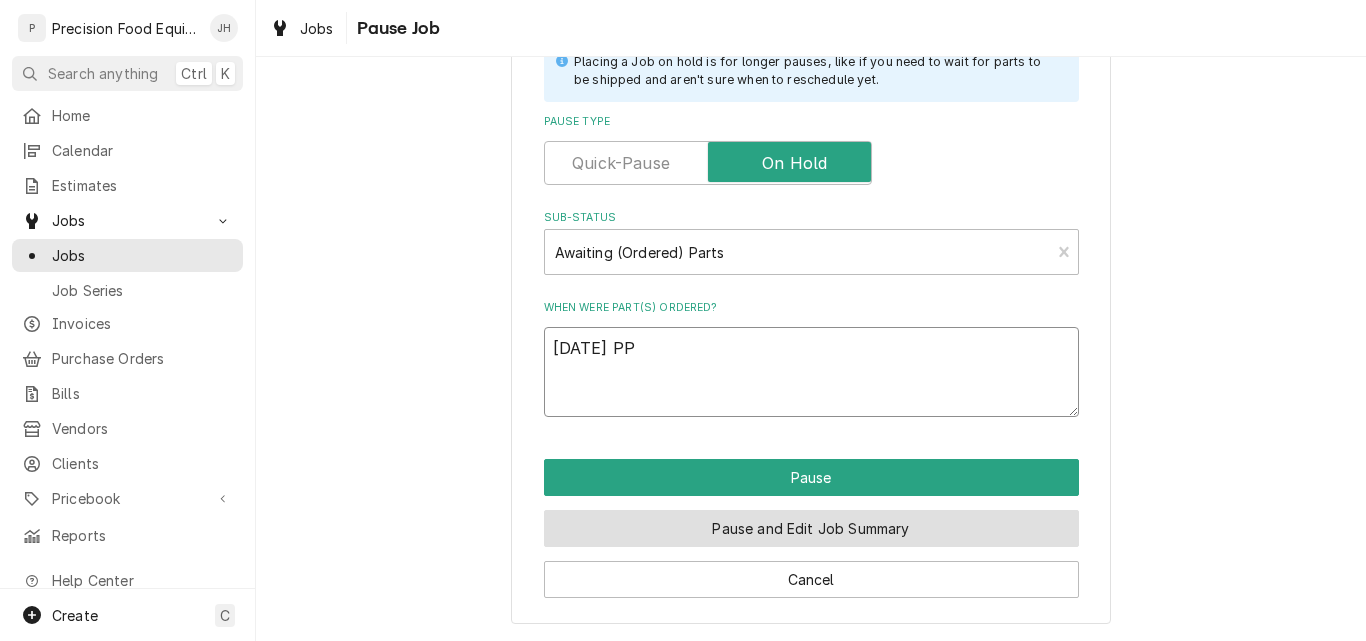 type on "08/05/25 PP" 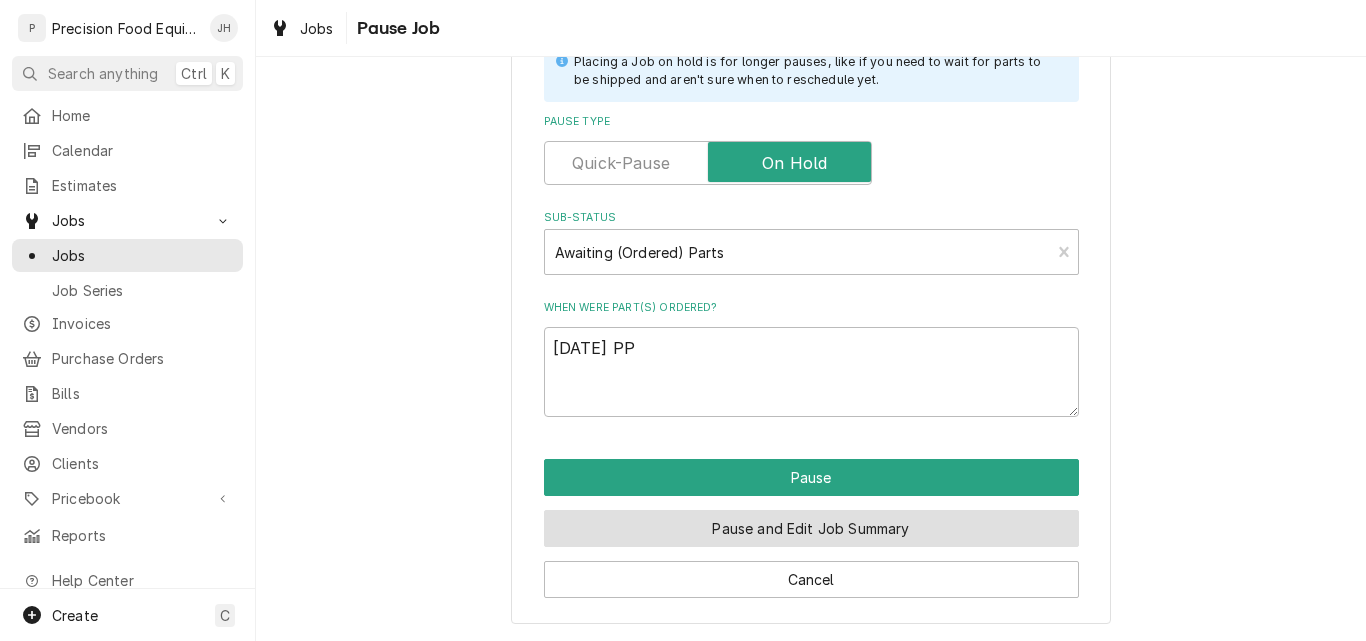 click on "Pause and Edit Job Summary" at bounding box center [811, 528] 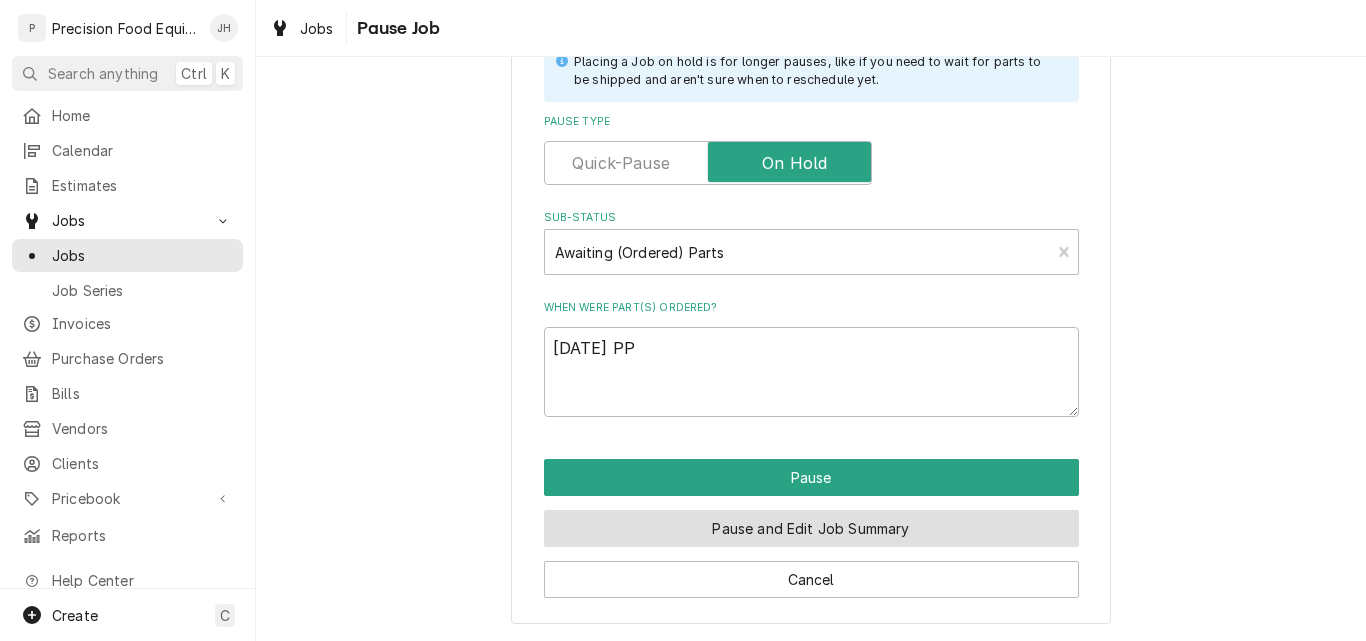 type on "x" 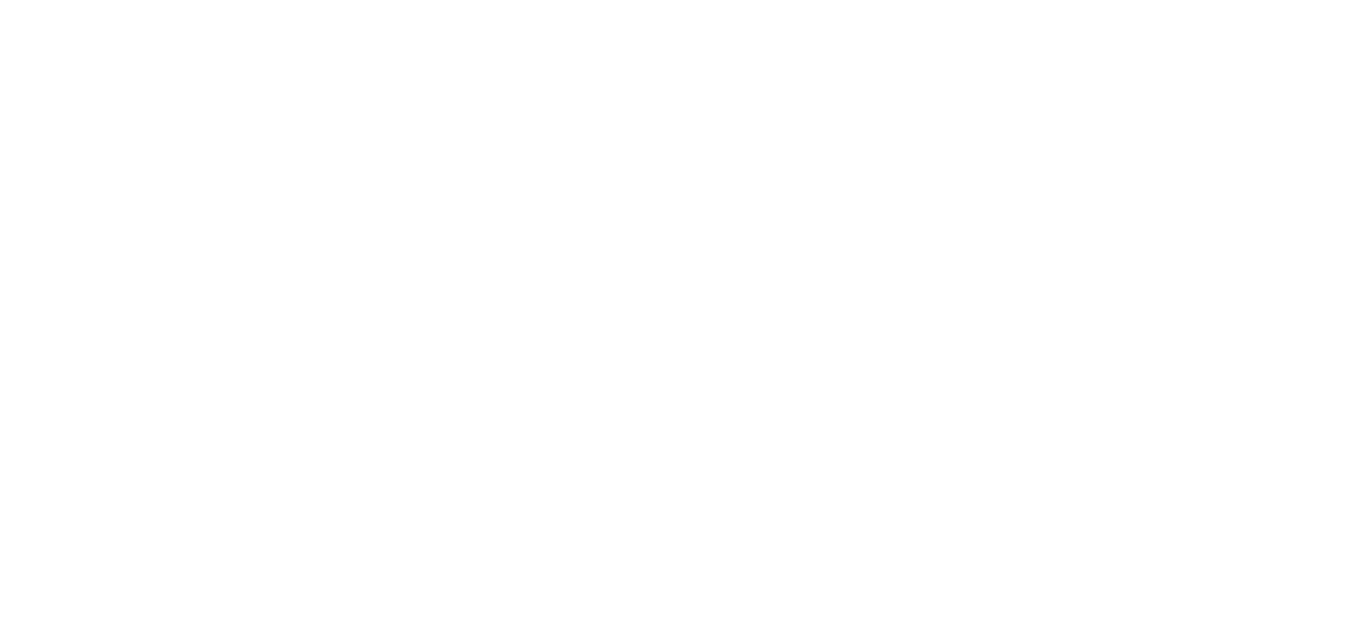 scroll, scrollTop: 0, scrollLeft: 0, axis: both 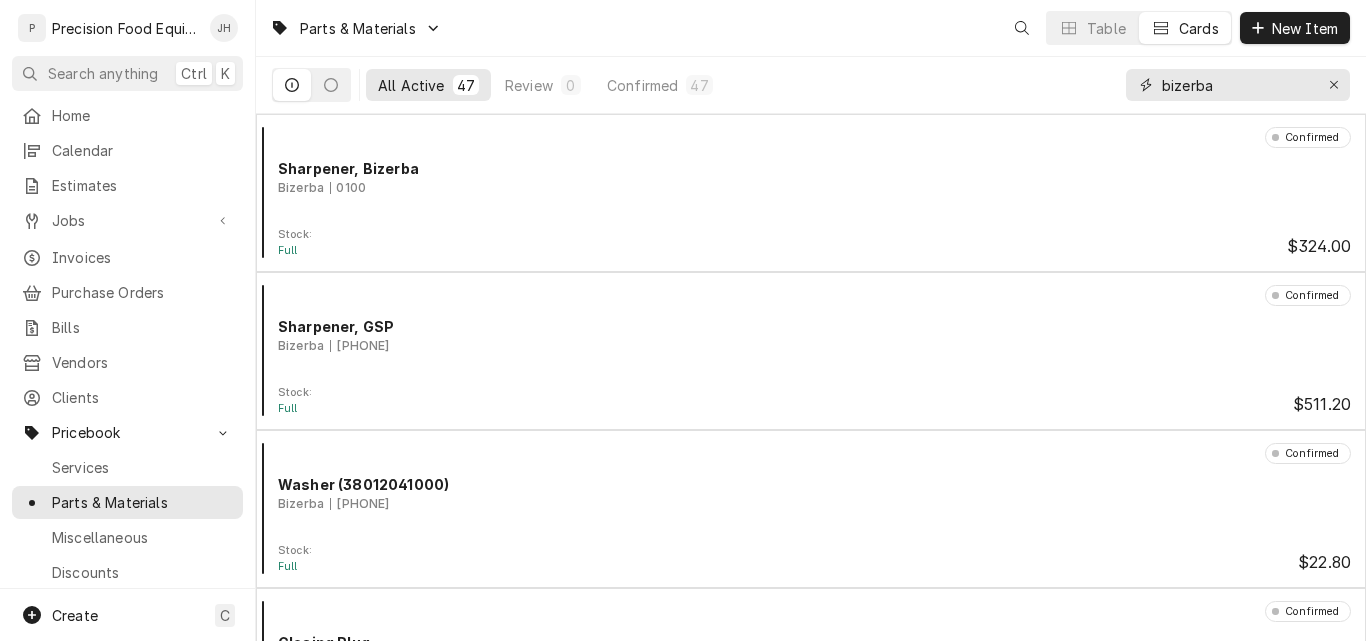 click on "bizerba" at bounding box center (1237, 85) 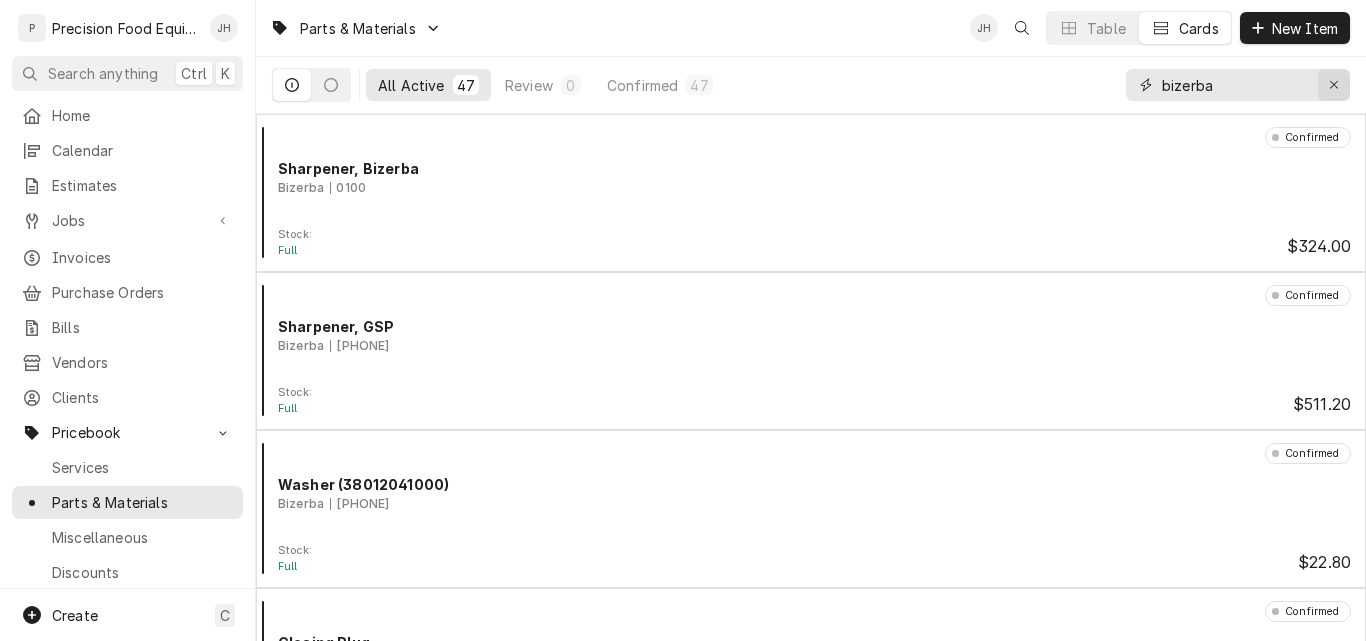 click 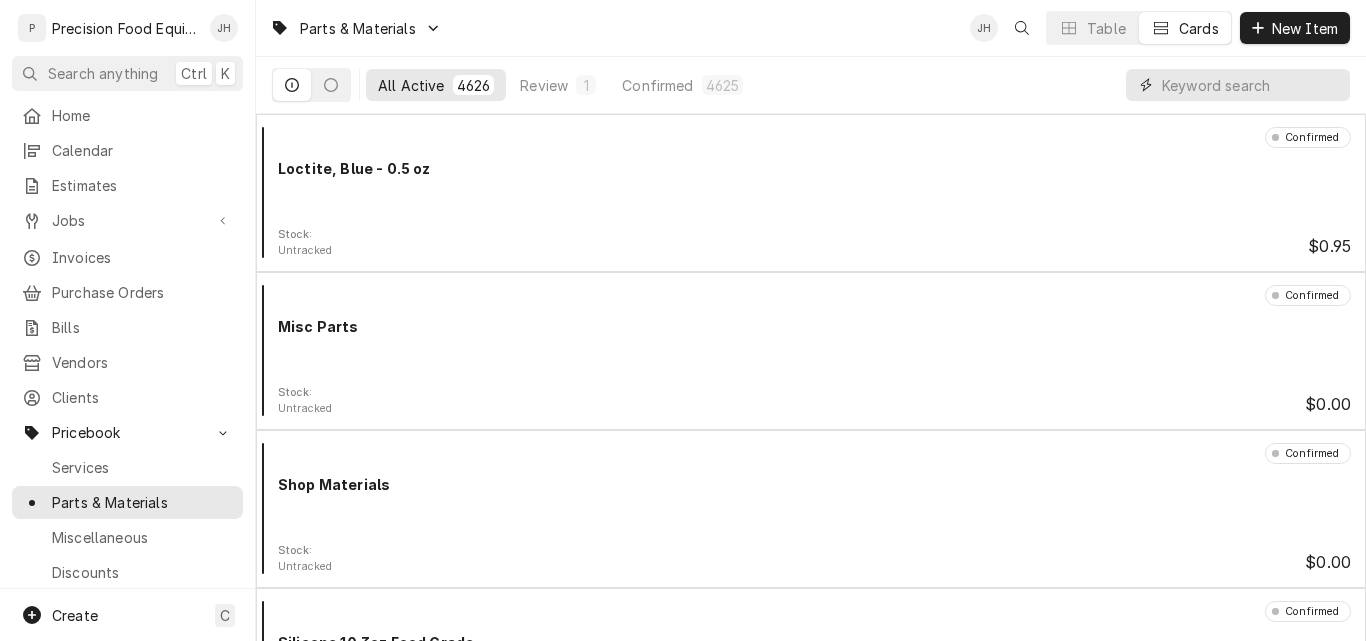 paste on "60144001-cl" 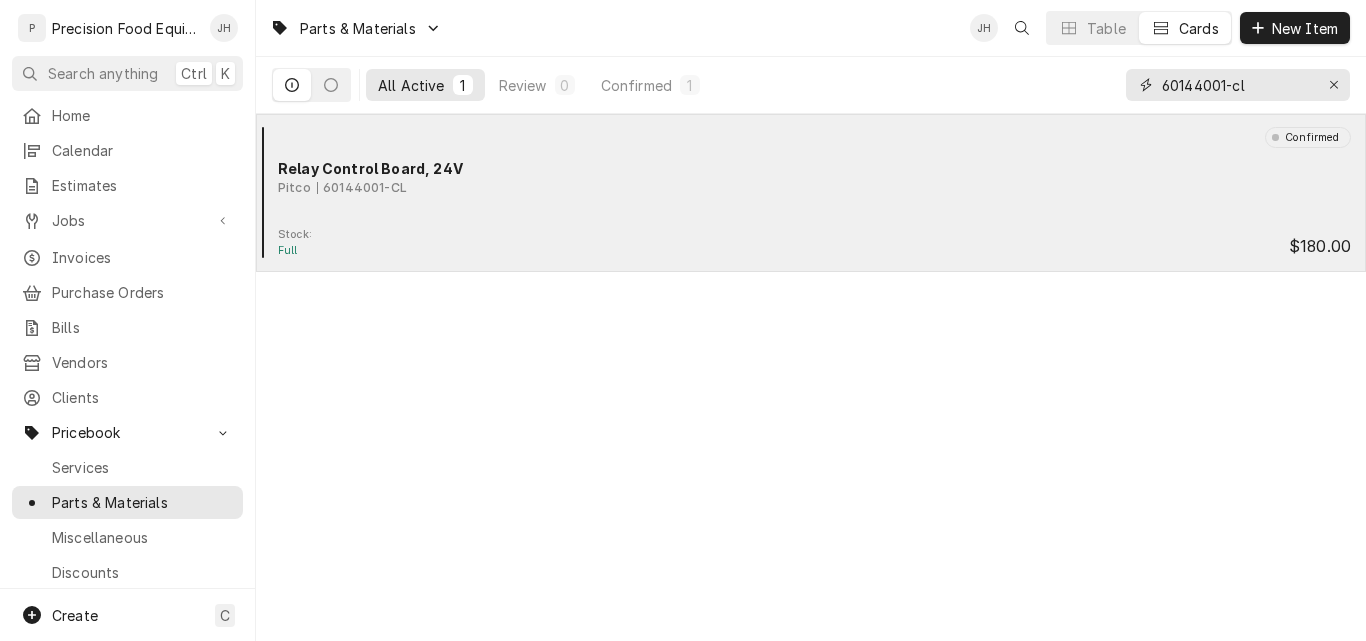 type on "60144001-cl" 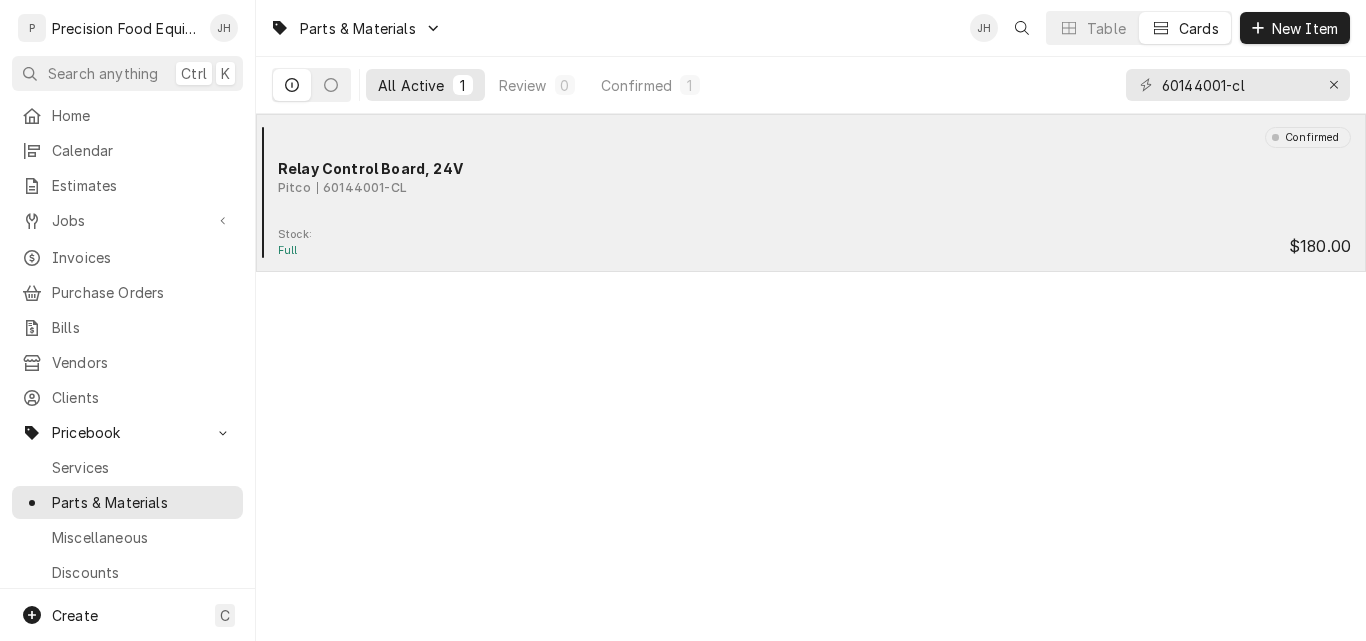 click on "Stock: Full $180.00" at bounding box center [811, 243] 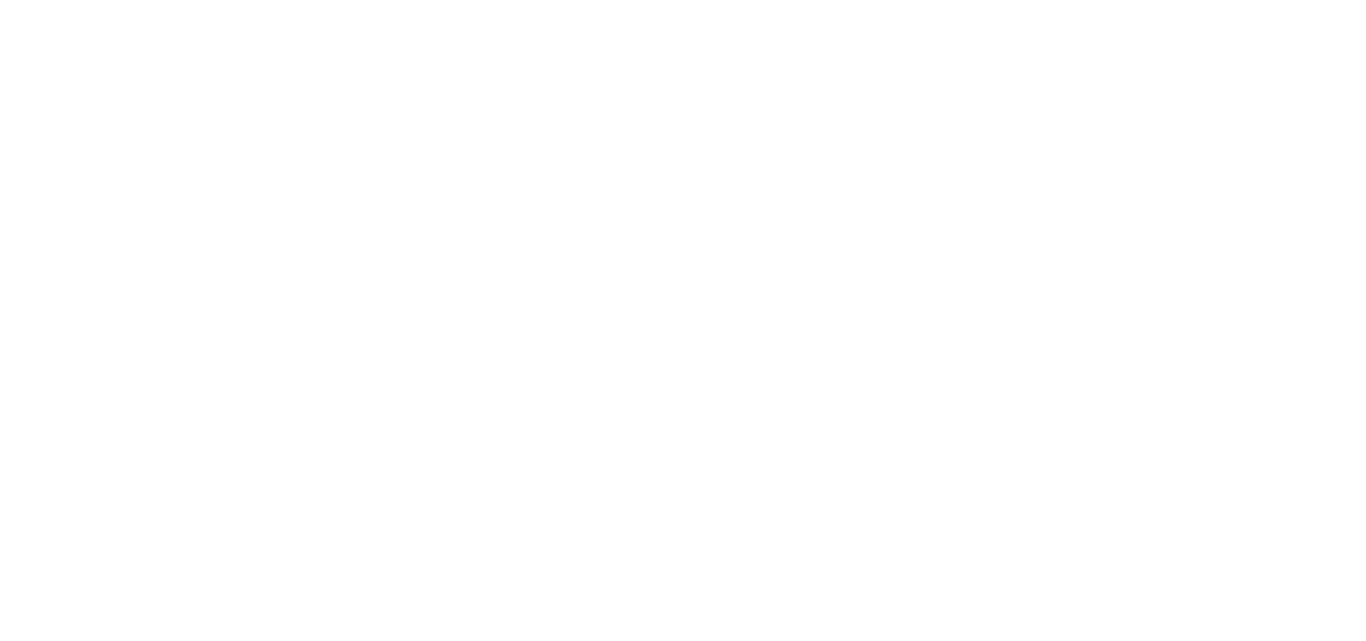 scroll, scrollTop: 0, scrollLeft: 0, axis: both 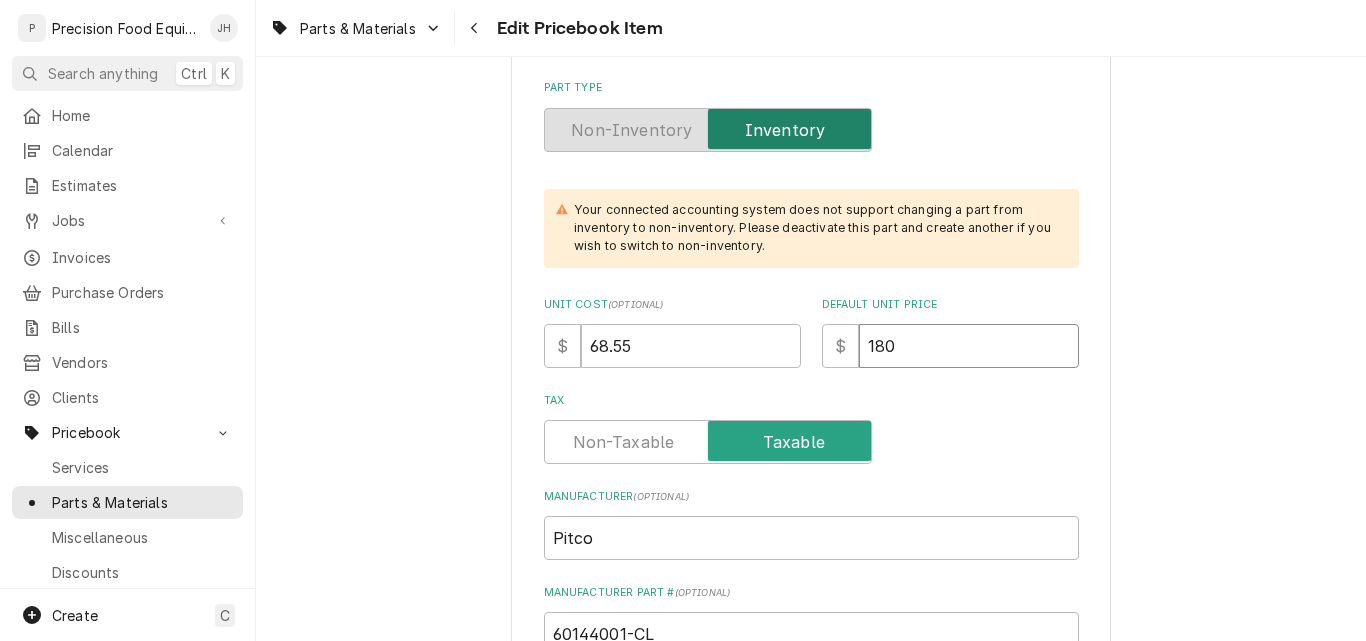 drag, startPoint x: 931, startPoint y: 356, endPoint x: 733, endPoint y: 359, distance: 198.02272 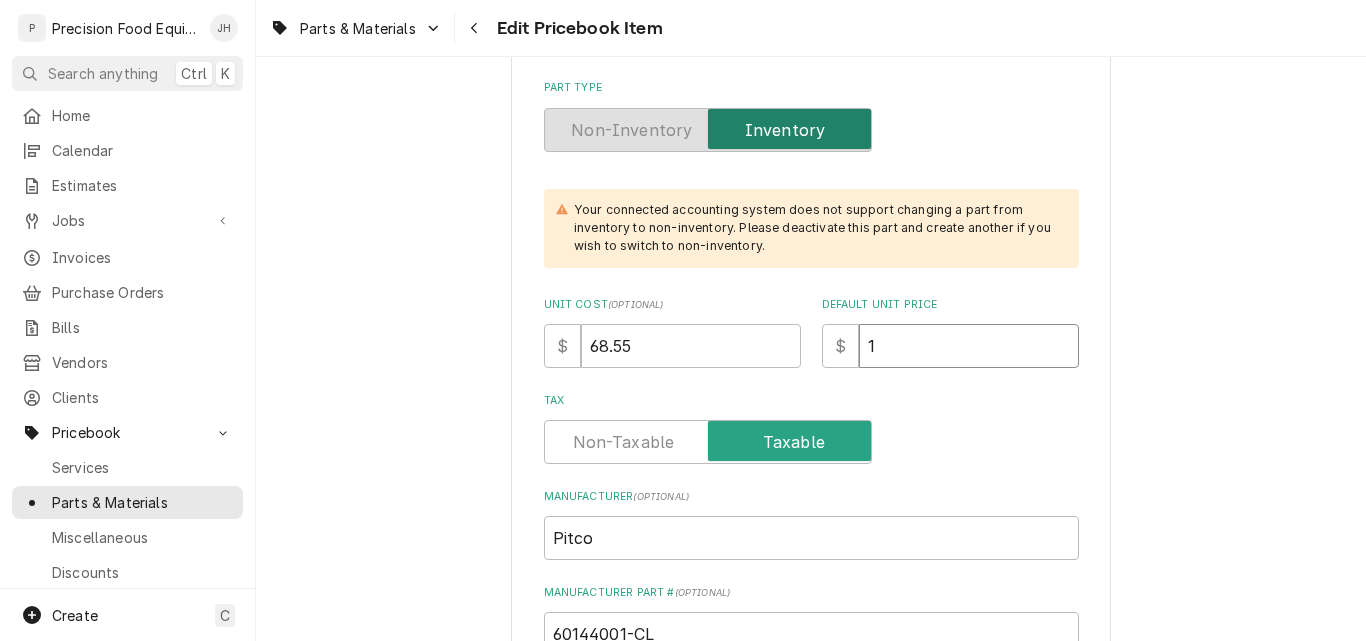 type on "x" 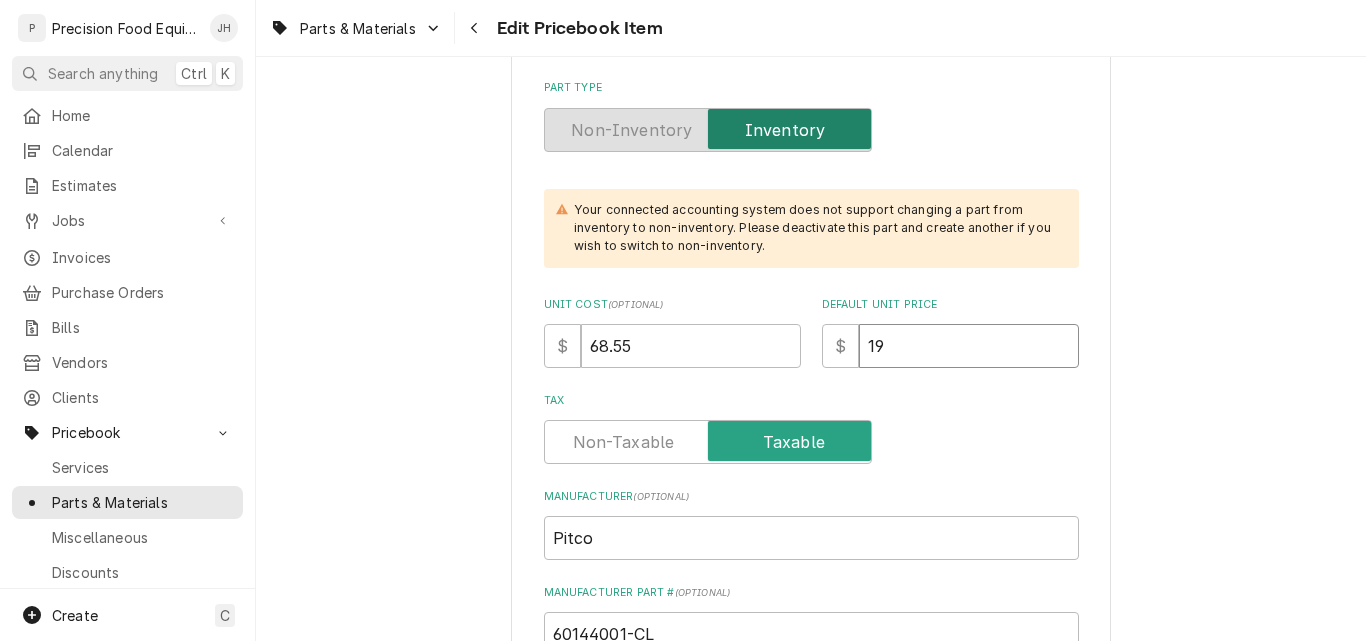 type on "x" 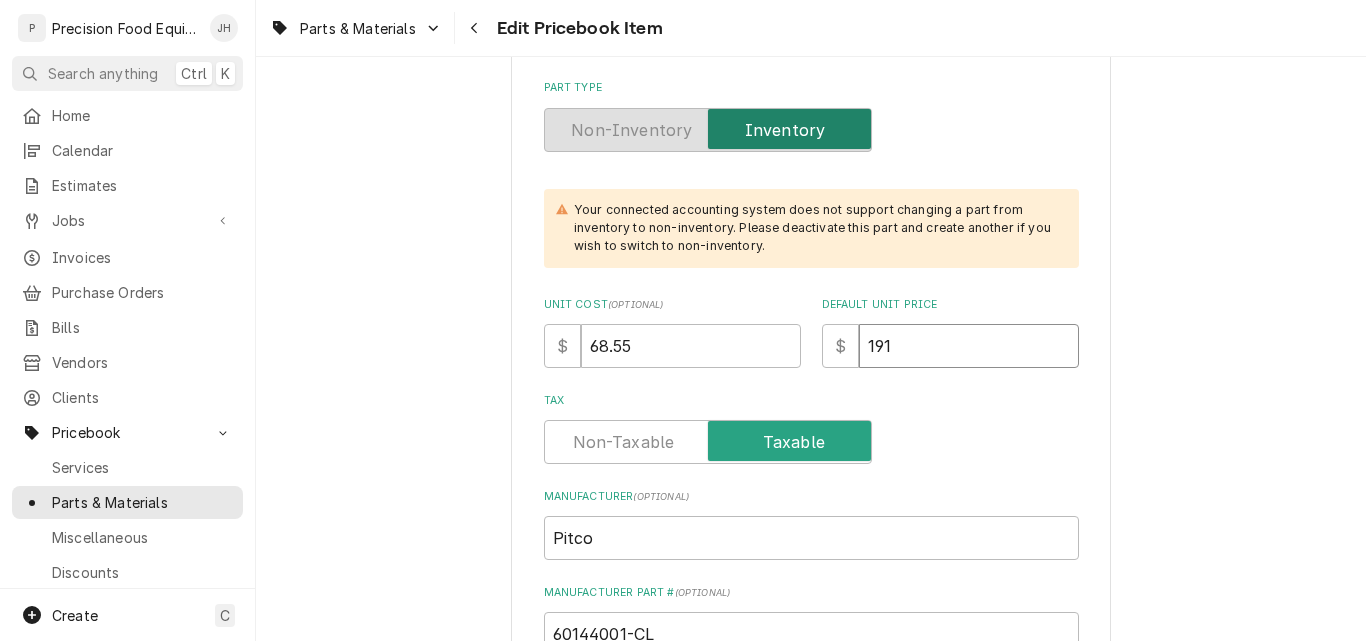 type on "191" 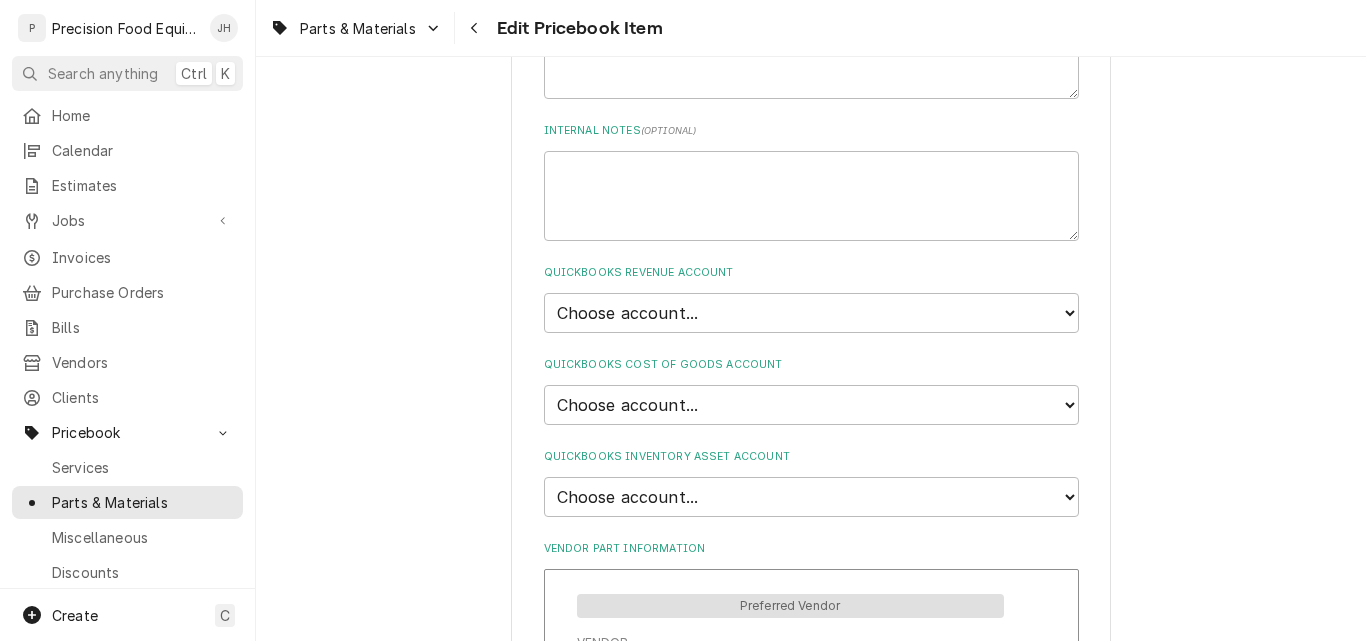 scroll, scrollTop: 1200, scrollLeft: 0, axis: vertical 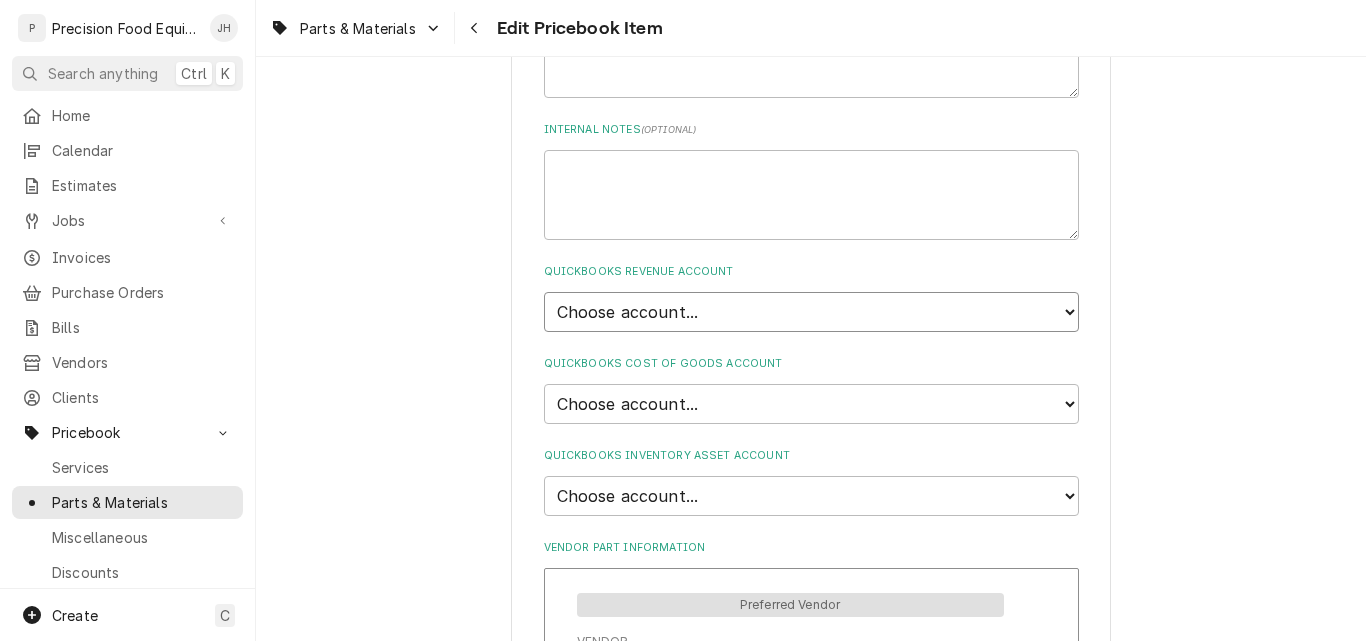 click on "Choose account... Discount Income Misc Income Non taxable issues 46600: Parts and Materials Sales 48700: Services Income" at bounding box center [811, 312] 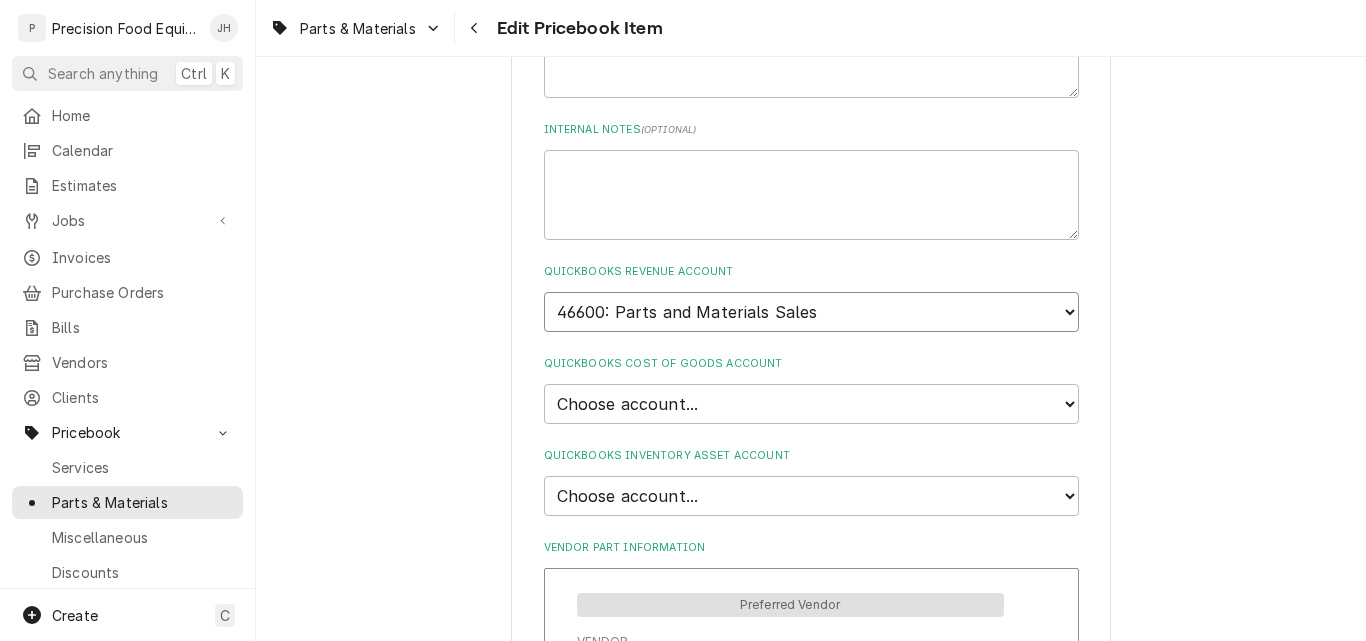click on "Choose account... Discount Income Misc Income Non taxable issues 46600: Parts and Materials Sales 48700: Services Income" at bounding box center [811, 312] 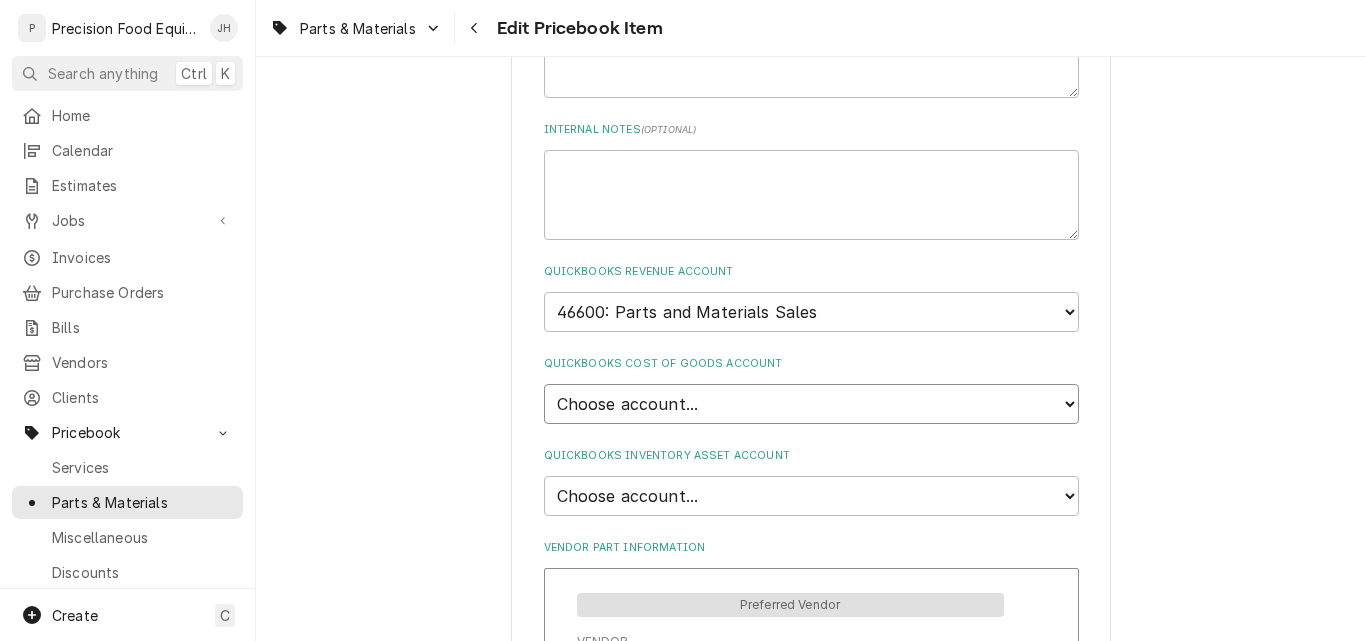click on "Choose account... Loss Expense Loss Expense 11/3/2014 Loss Expense 11/4/2014 Cost of Goods Sold Purchases - Parts and Materials Cost of Sales - Labor" at bounding box center (811, 404) 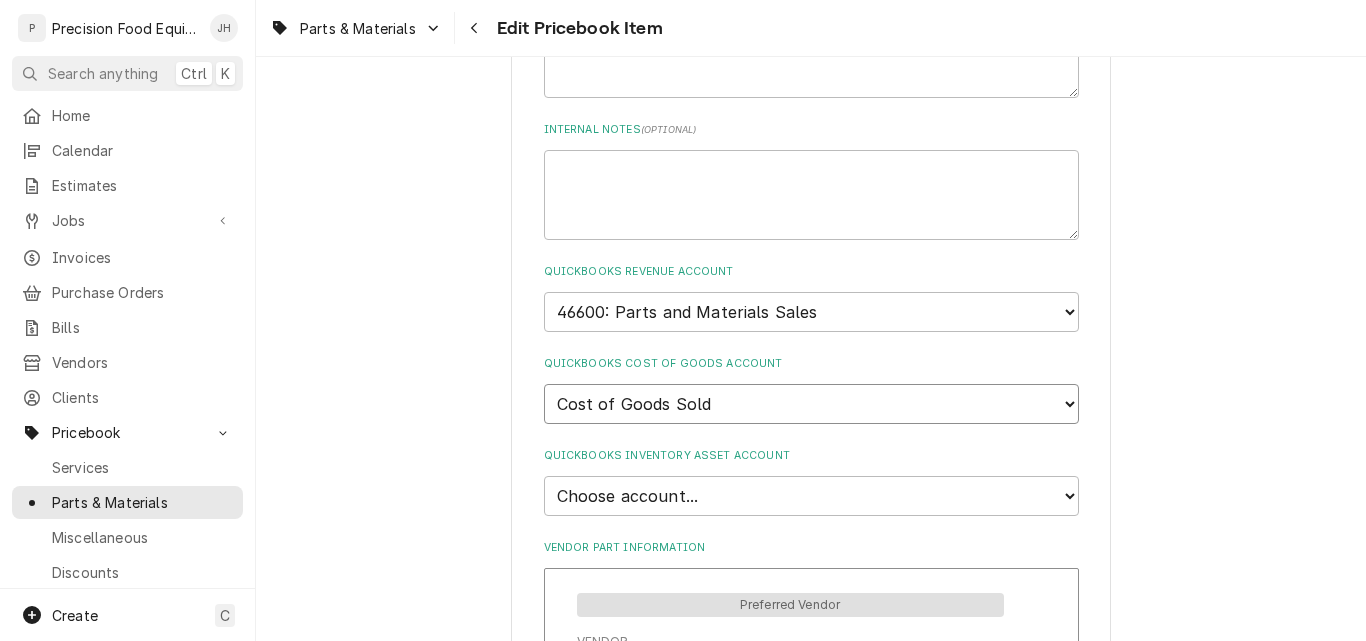 click on "Choose account... Loss Expense Loss Expense 11/3/2014 Loss Expense 11/4/2014 Cost of Goods Sold Purchases - Parts and Materials Cost of Sales - Labor" at bounding box center (811, 404) 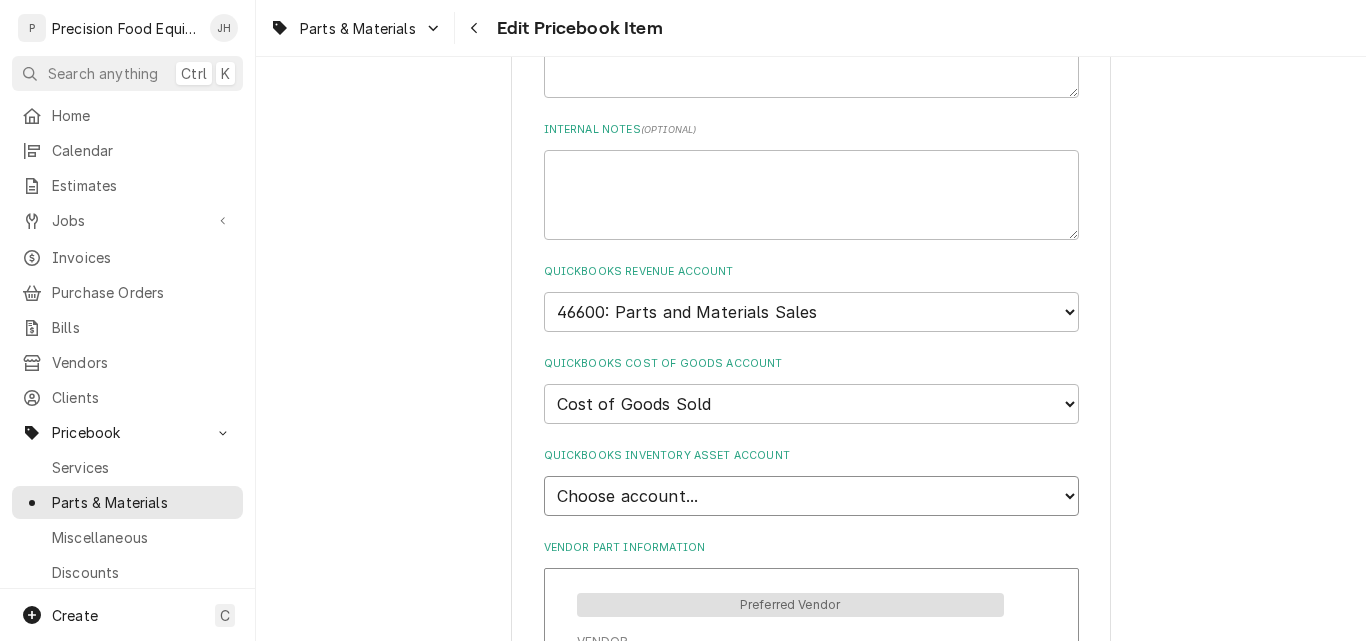 click on "Choose account... Undeposited Funds Inventory Asset Payroll Asset" at bounding box center [811, 496] 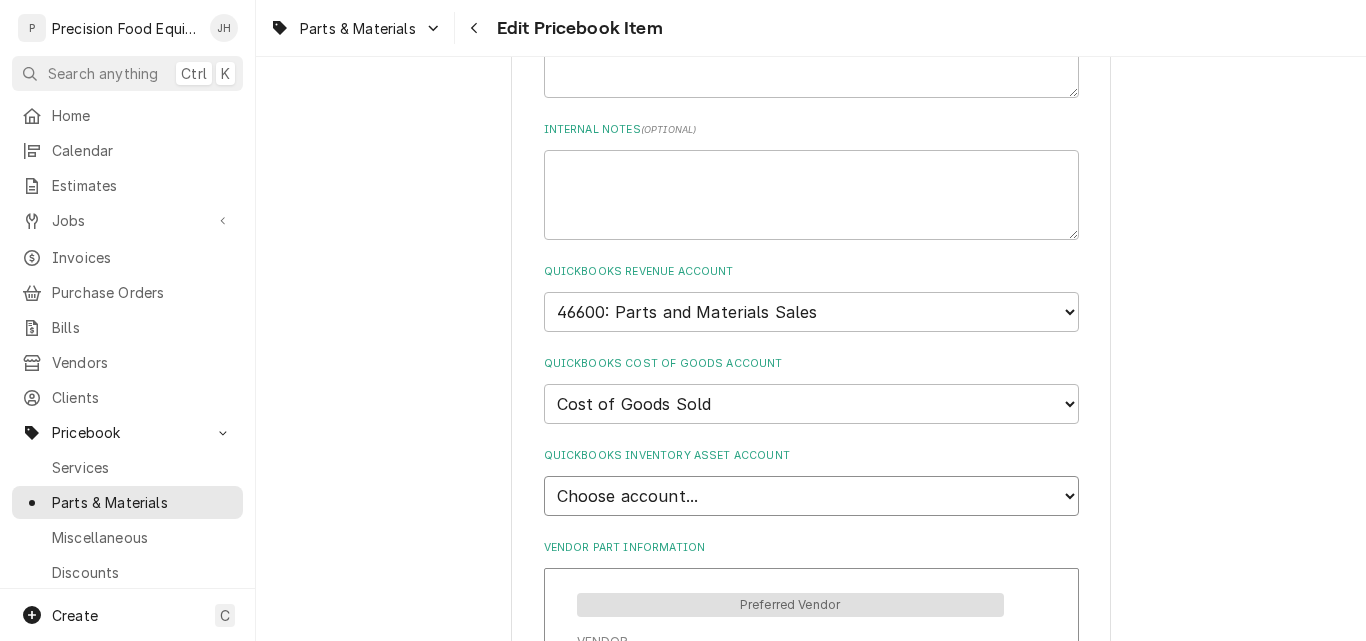 select on "80000022-1210145225" 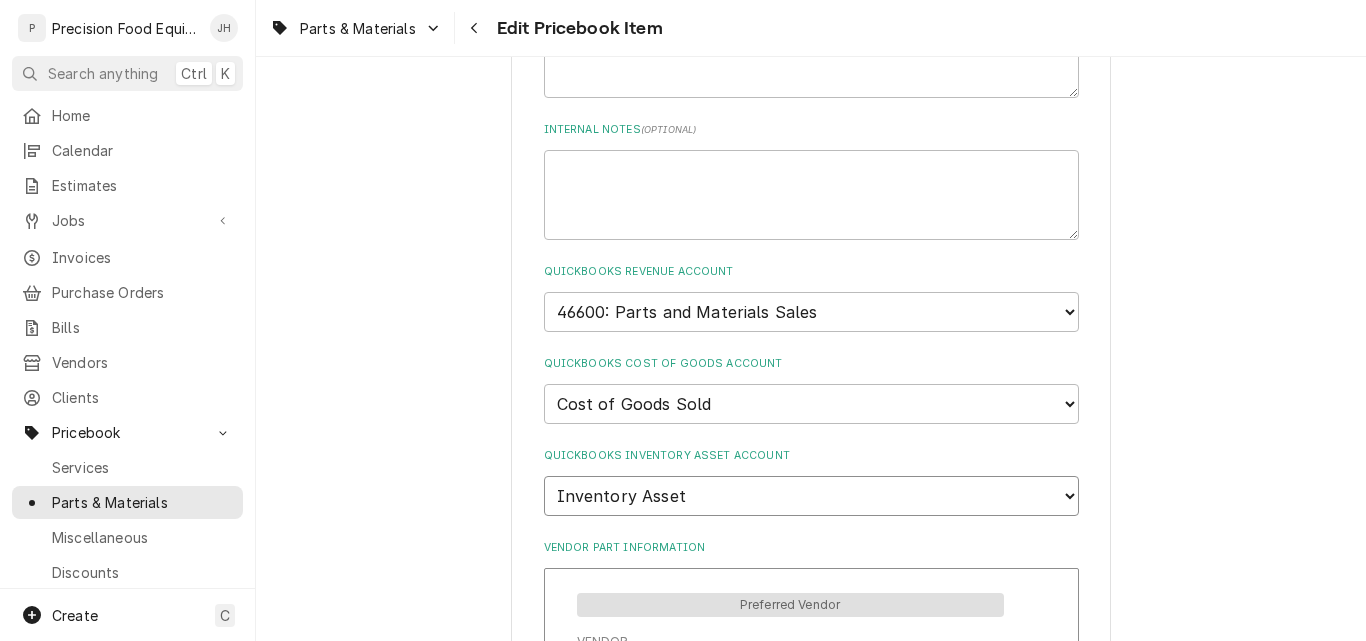 click on "Choose account... Undeposited Funds Inventory Asset Payroll Asset" at bounding box center [811, 496] 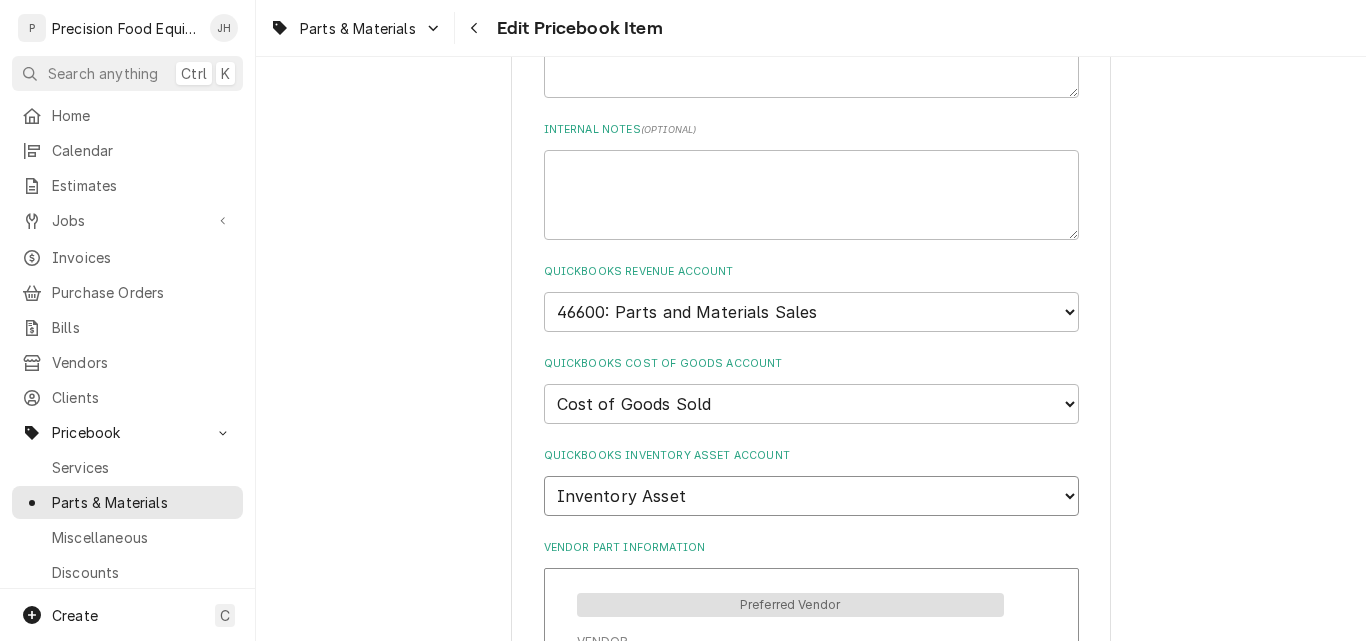 scroll, scrollTop: 1600, scrollLeft: 0, axis: vertical 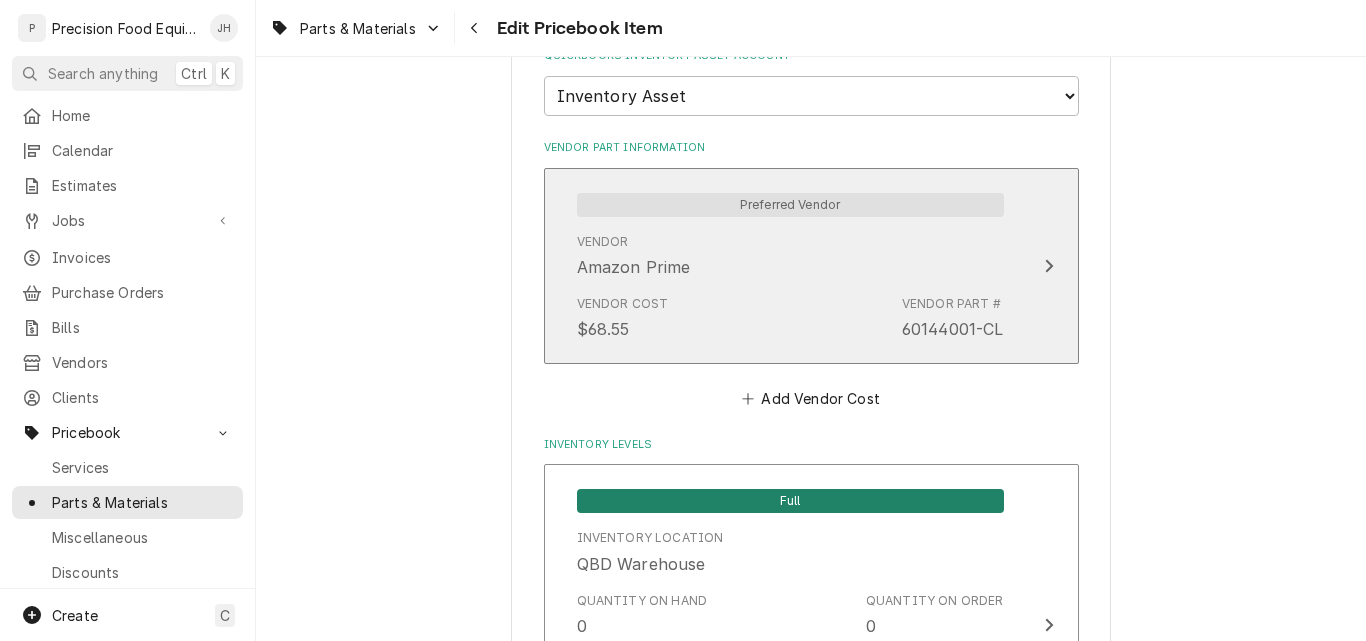 click on "Vendor Amazon Prime" at bounding box center [790, 256] 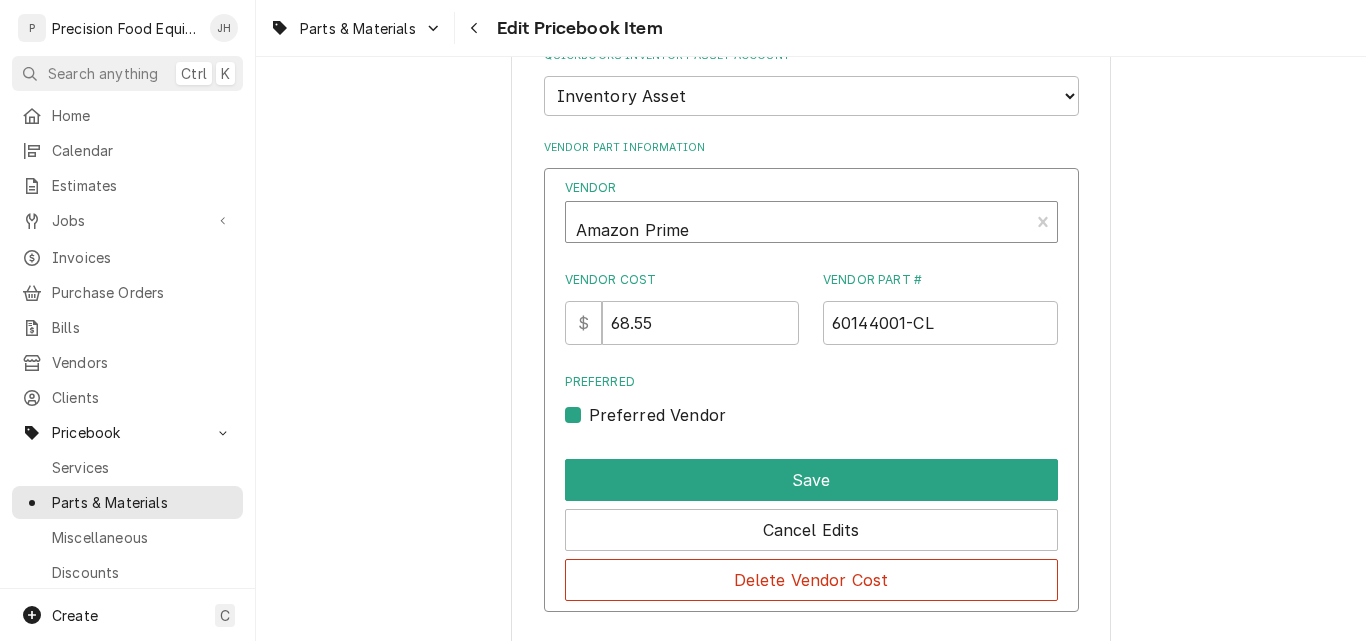 type on "x" 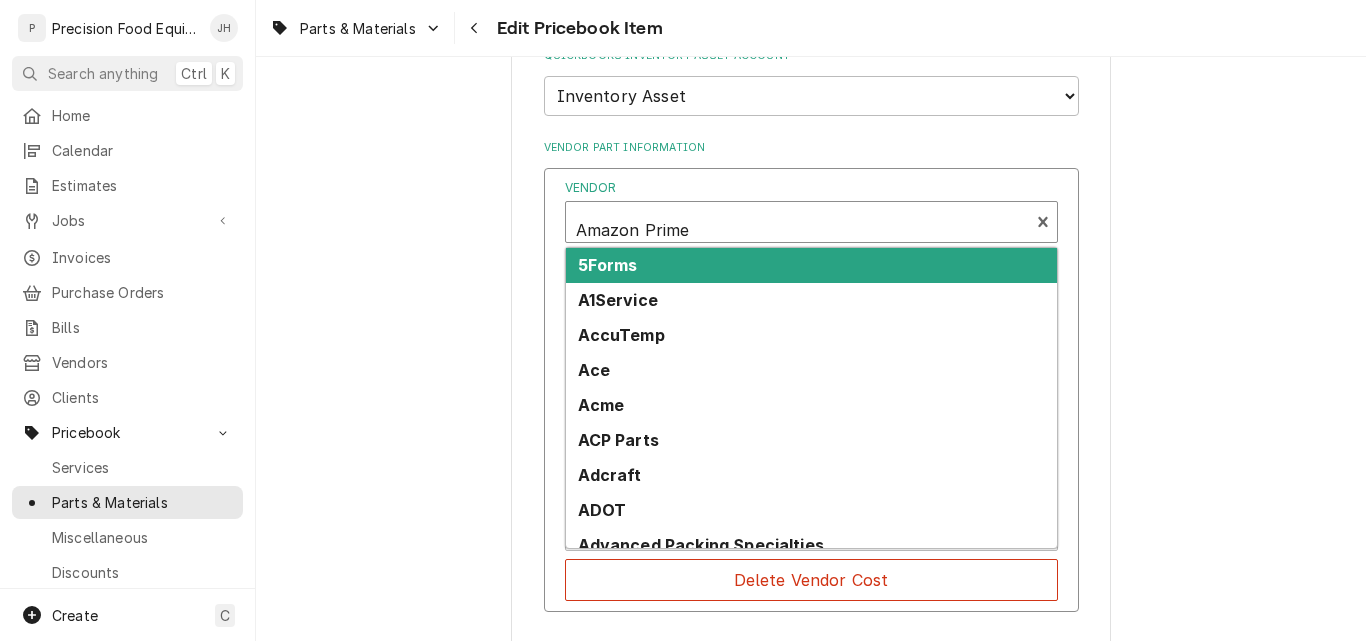 scroll, scrollTop: 6, scrollLeft: 0, axis: vertical 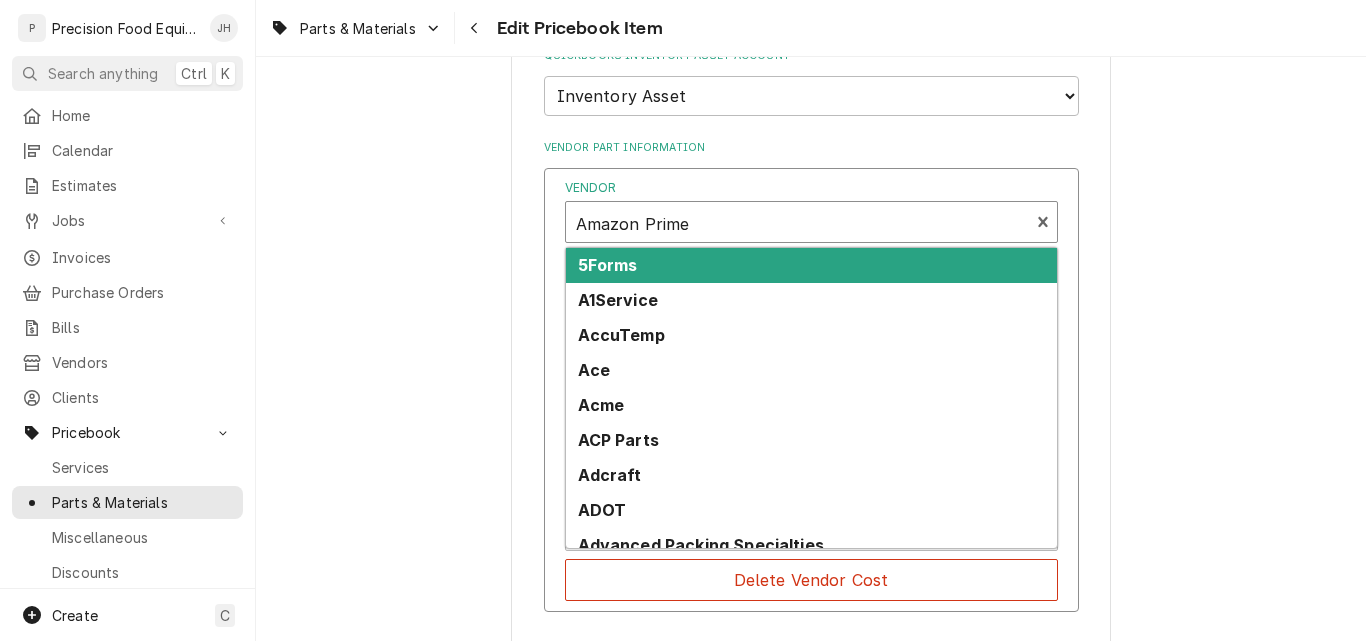 click at bounding box center [797, 224] 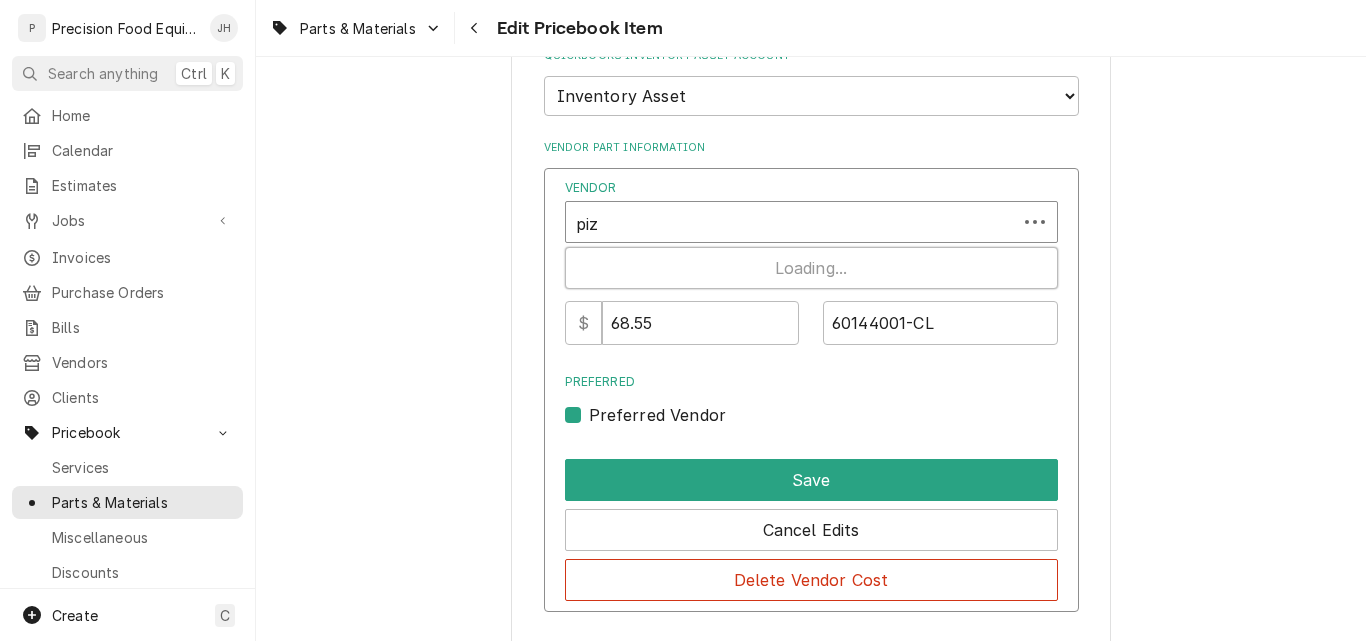 type on "pizz" 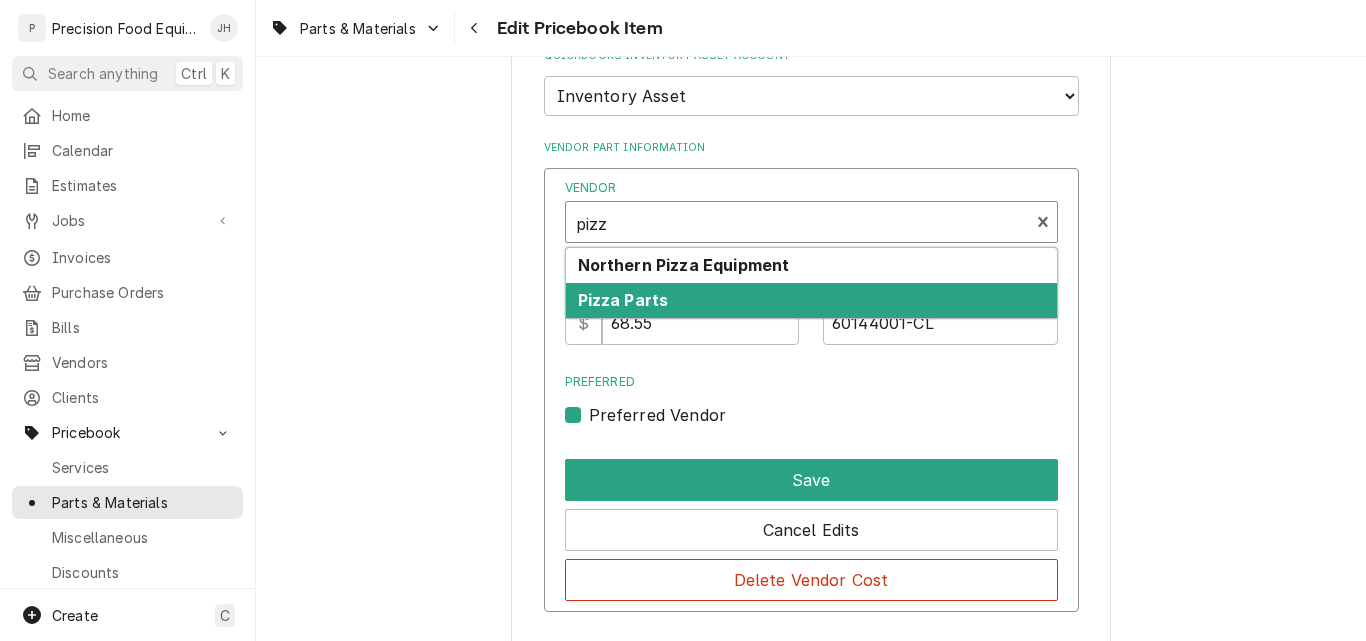 click on "Pizza Parts" at bounding box center (811, 300) 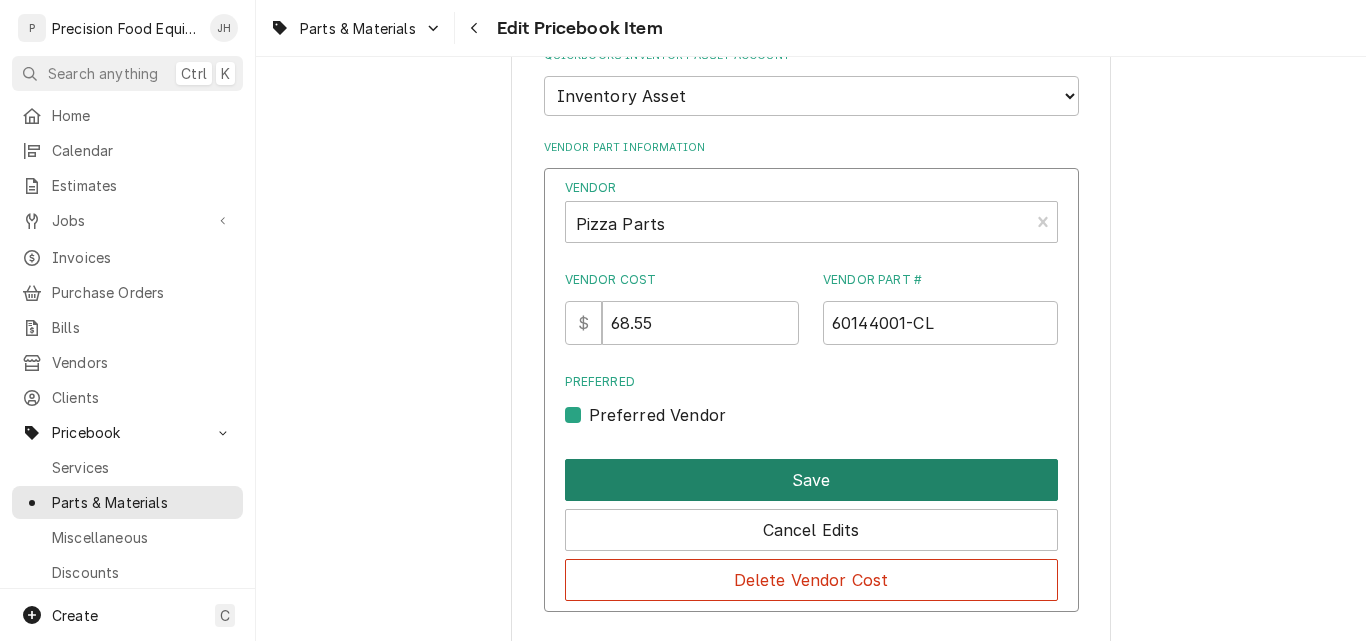 click on "Save" at bounding box center (811, 480) 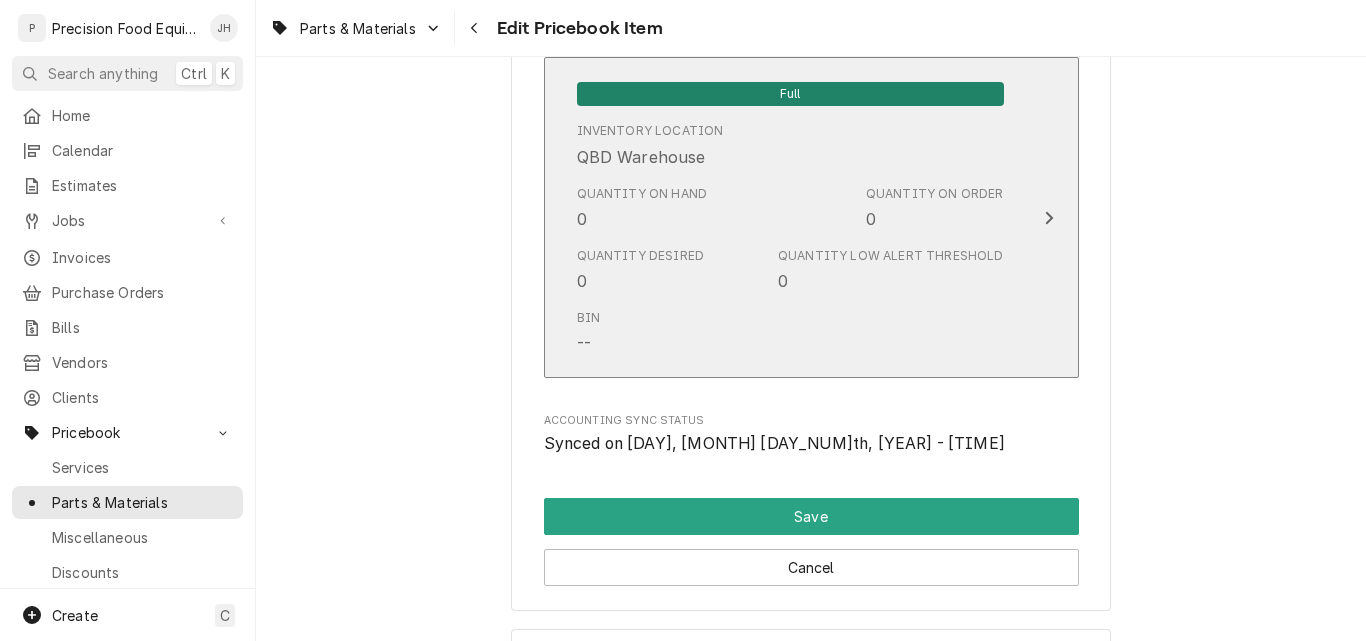 scroll, scrollTop: 2100, scrollLeft: 0, axis: vertical 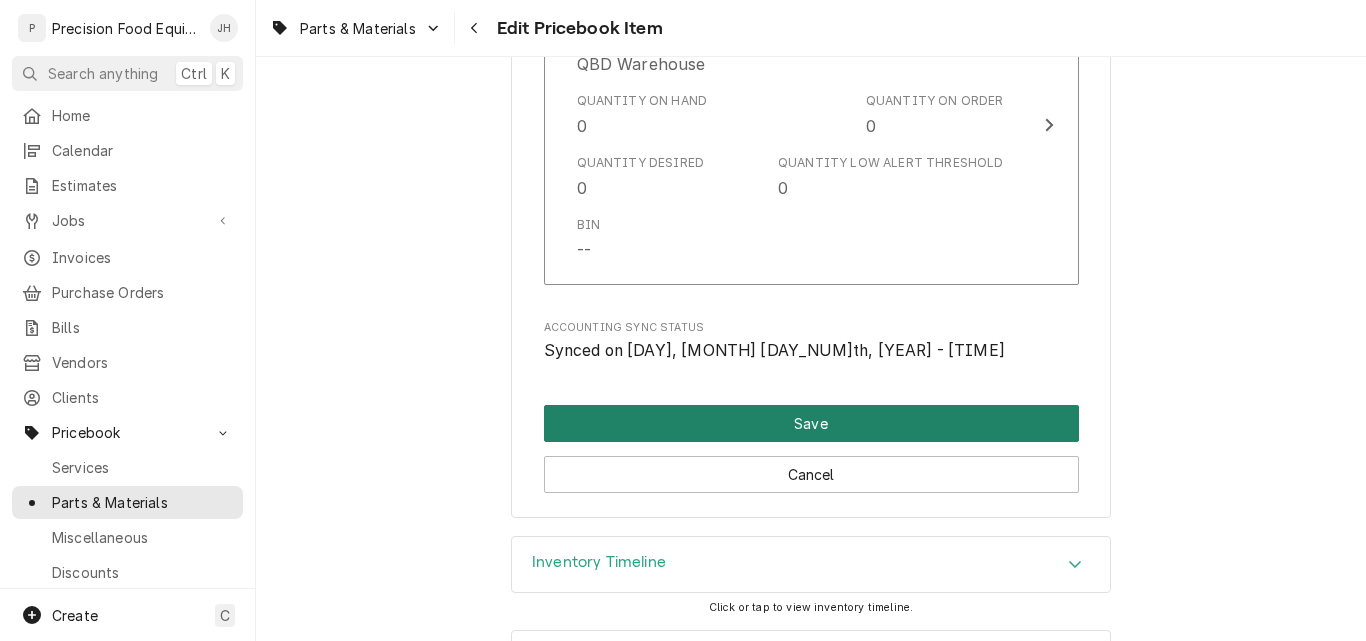 click on "Save" at bounding box center (811, 423) 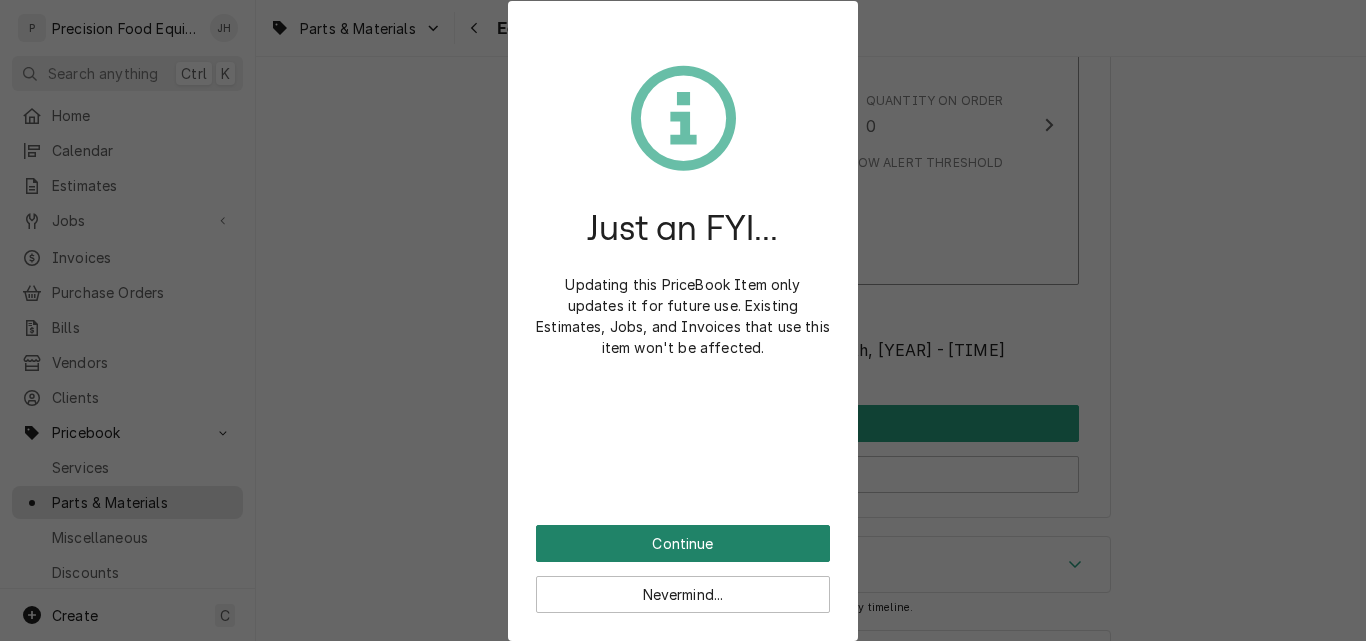click on "Continue" at bounding box center [683, 543] 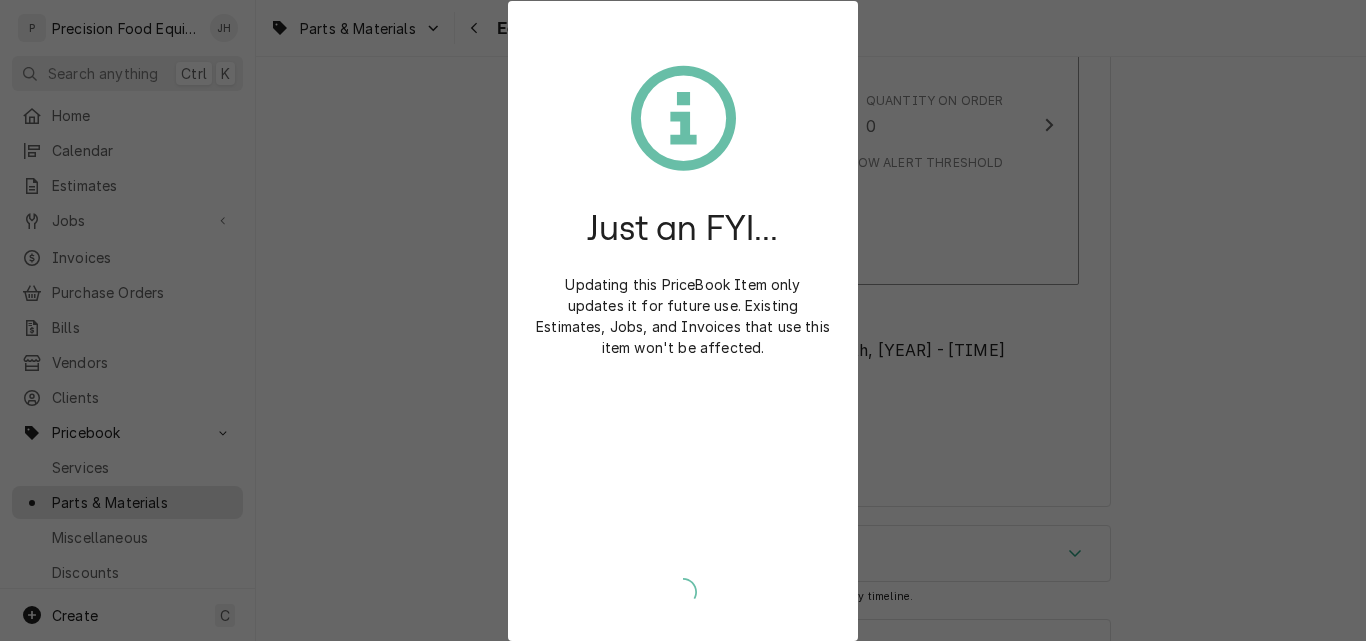 type on "x" 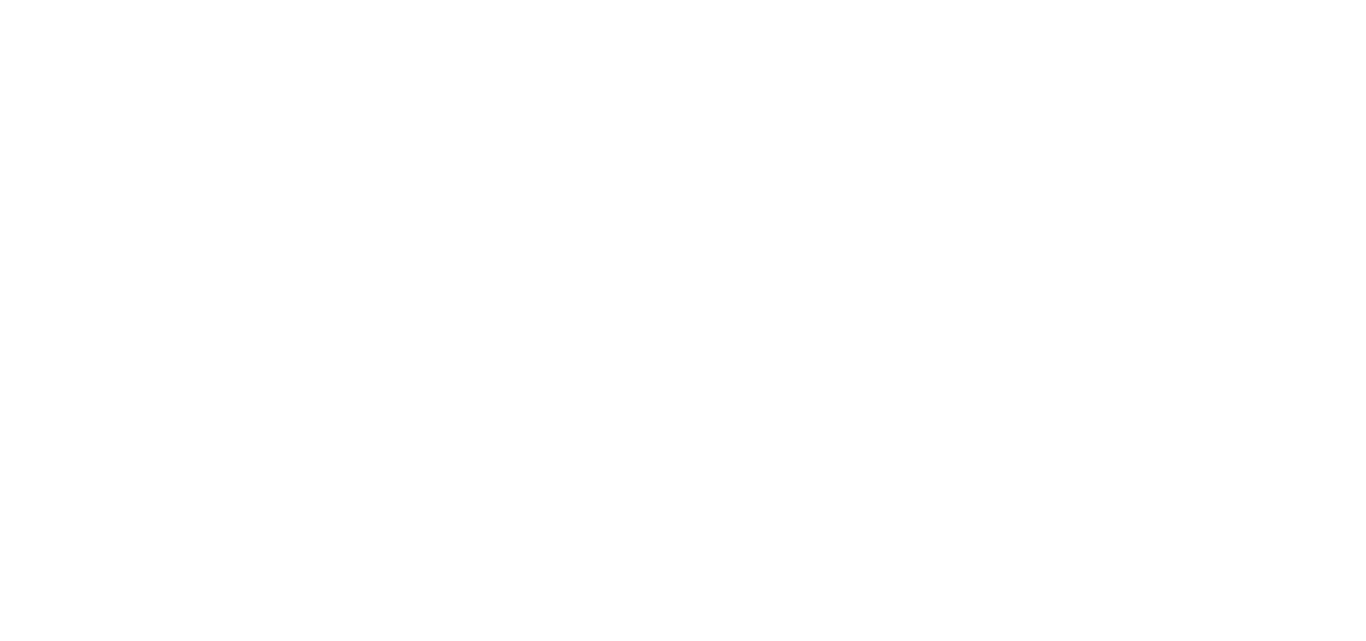 scroll, scrollTop: 0, scrollLeft: 0, axis: both 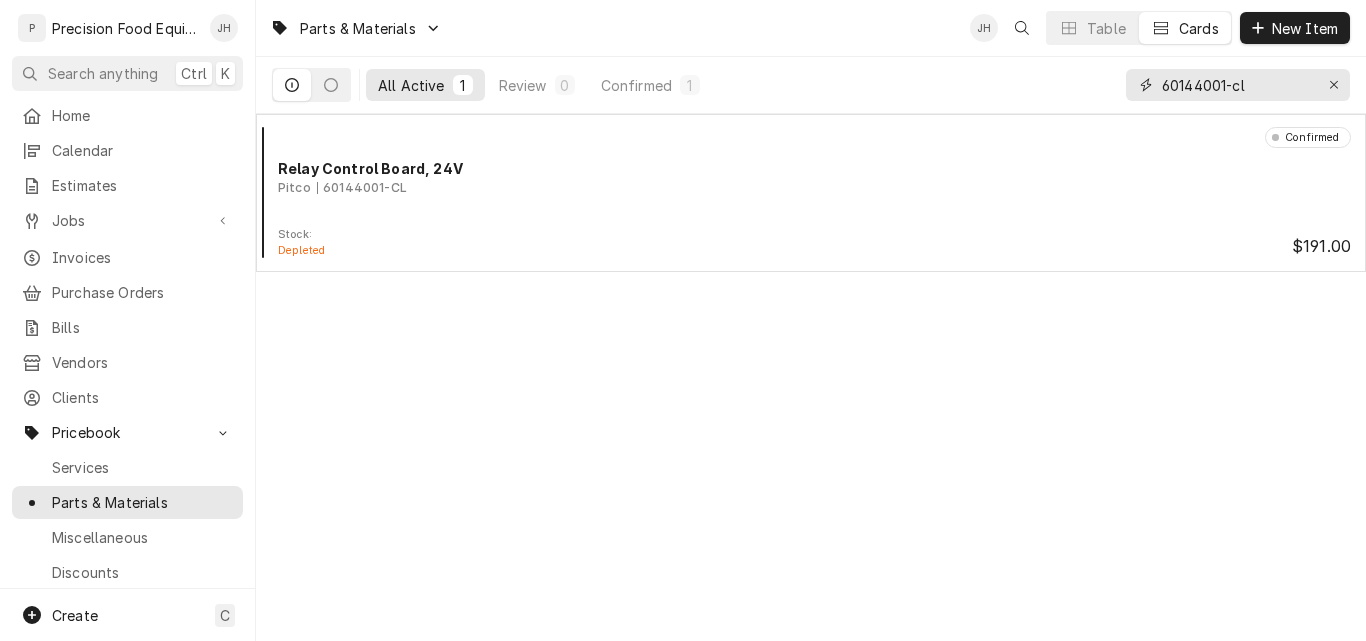 drag, startPoint x: 1270, startPoint y: 88, endPoint x: 998, endPoint y: 107, distance: 272.66278 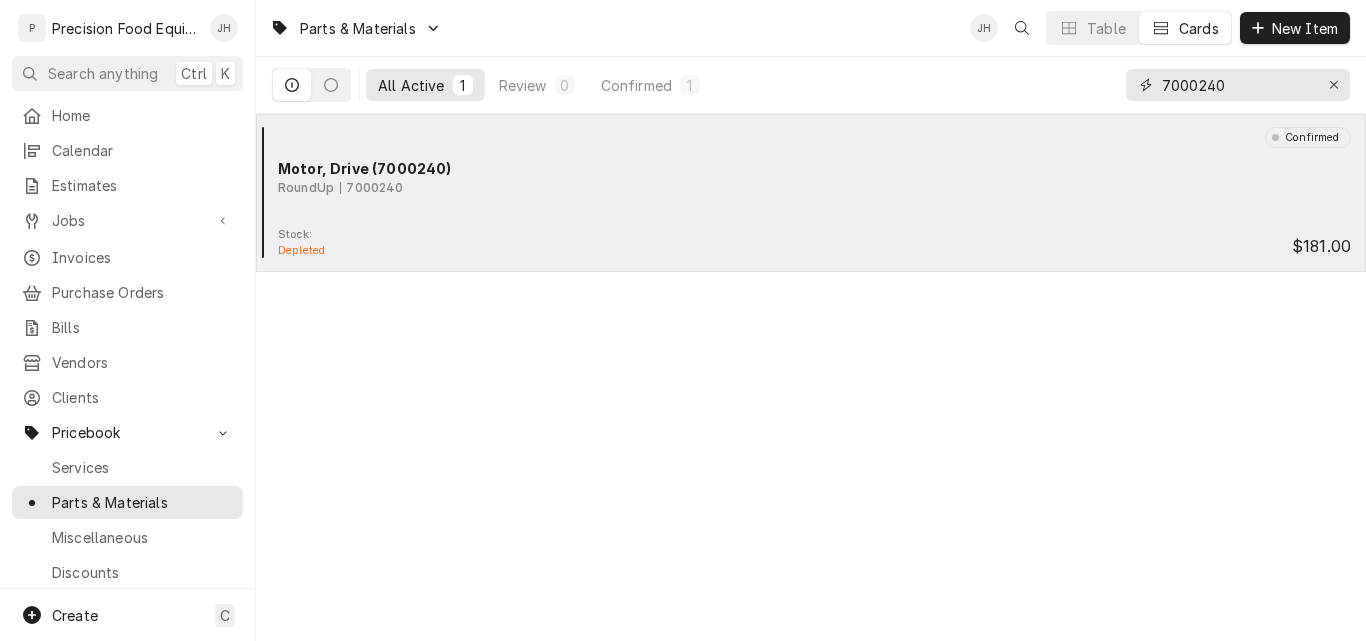 type on "7000240" 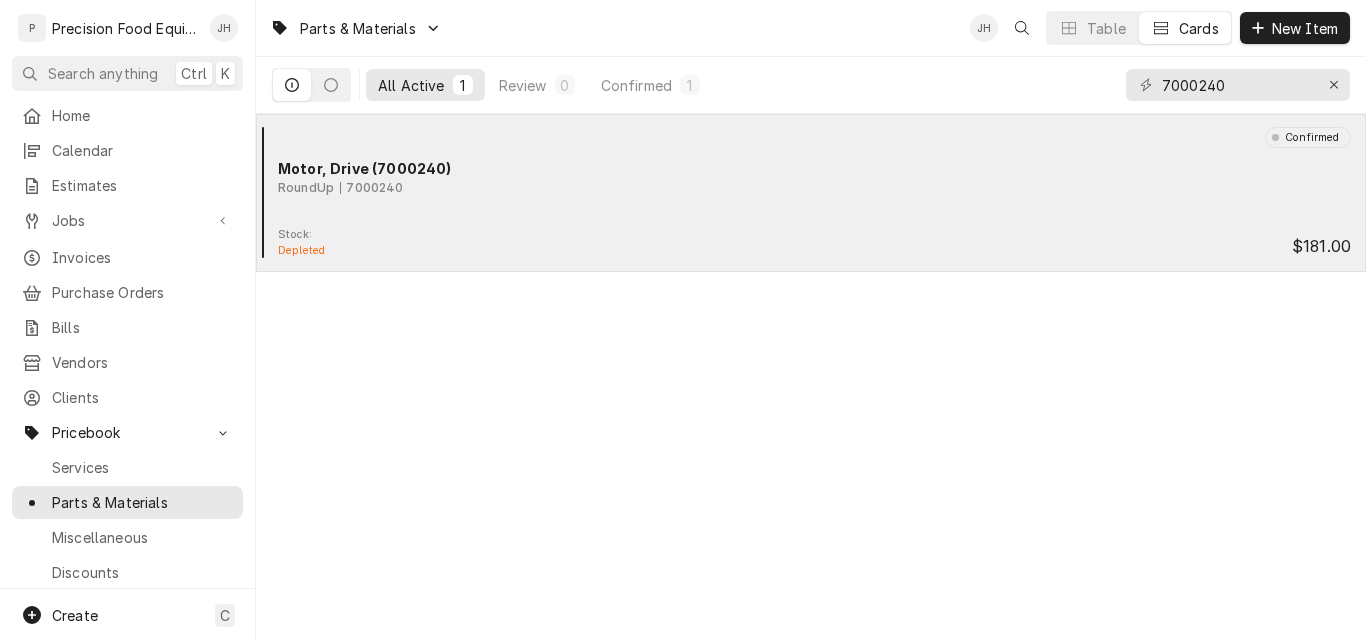 click on "Motor, Drive (7000240)" at bounding box center [814, 168] 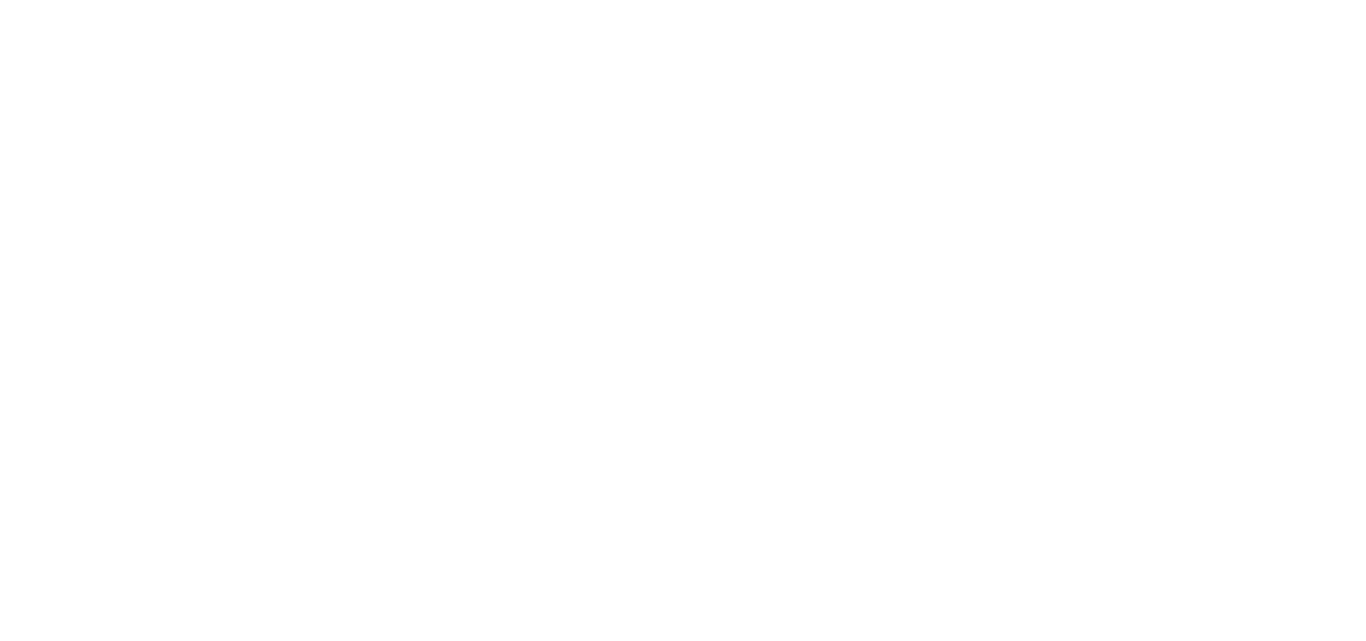 scroll, scrollTop: 0, scrollLeft: 0, axis: both 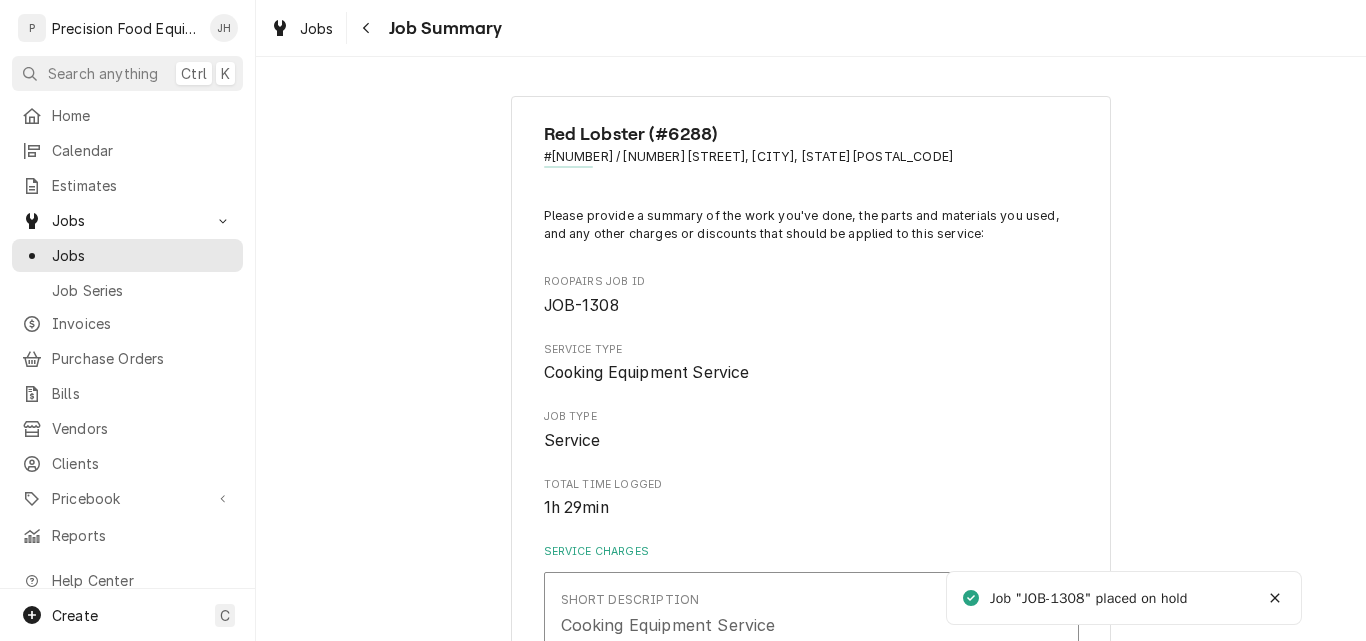 type on "x" 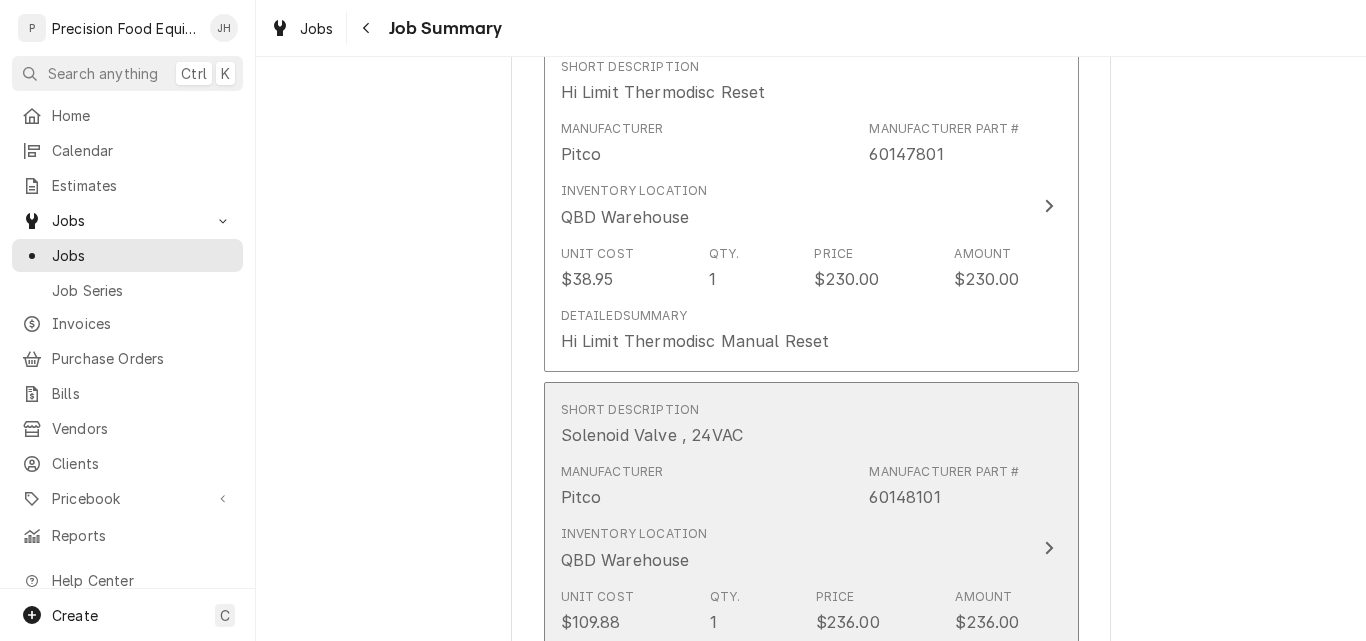 scroll, scrollTop: 1300, scrollLeft: 0, axis: vertical 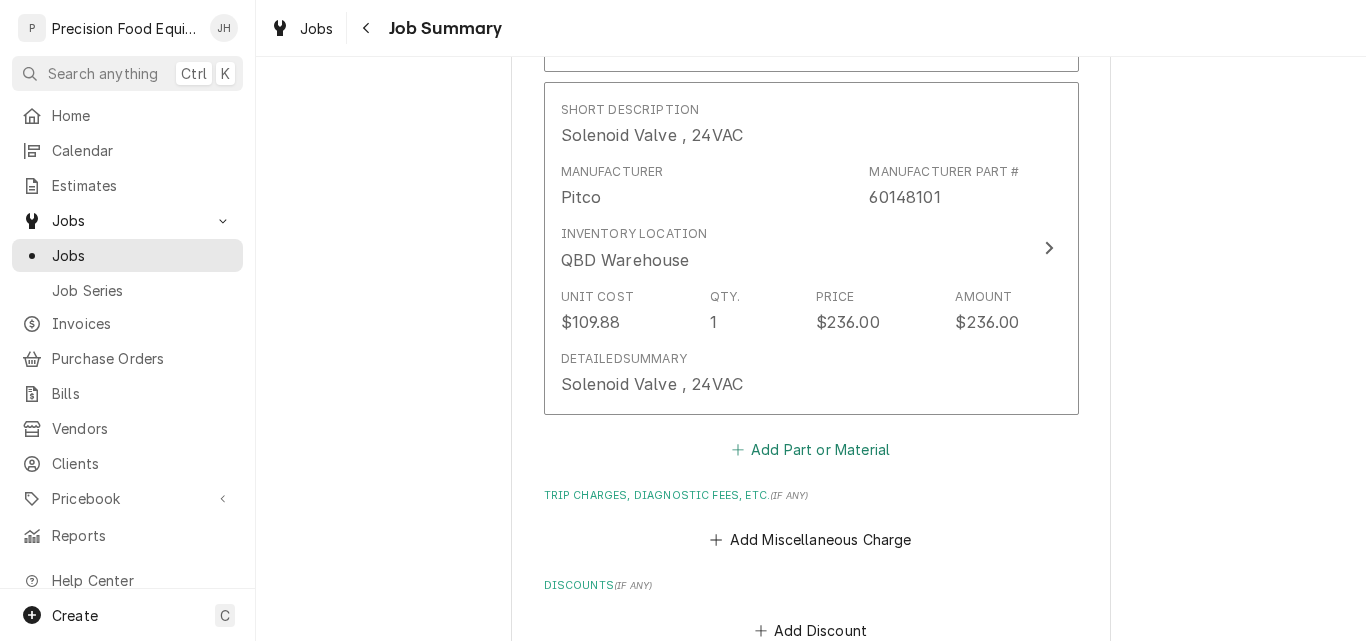 click on "Add Part or Material" at bounding box center [810, 449] 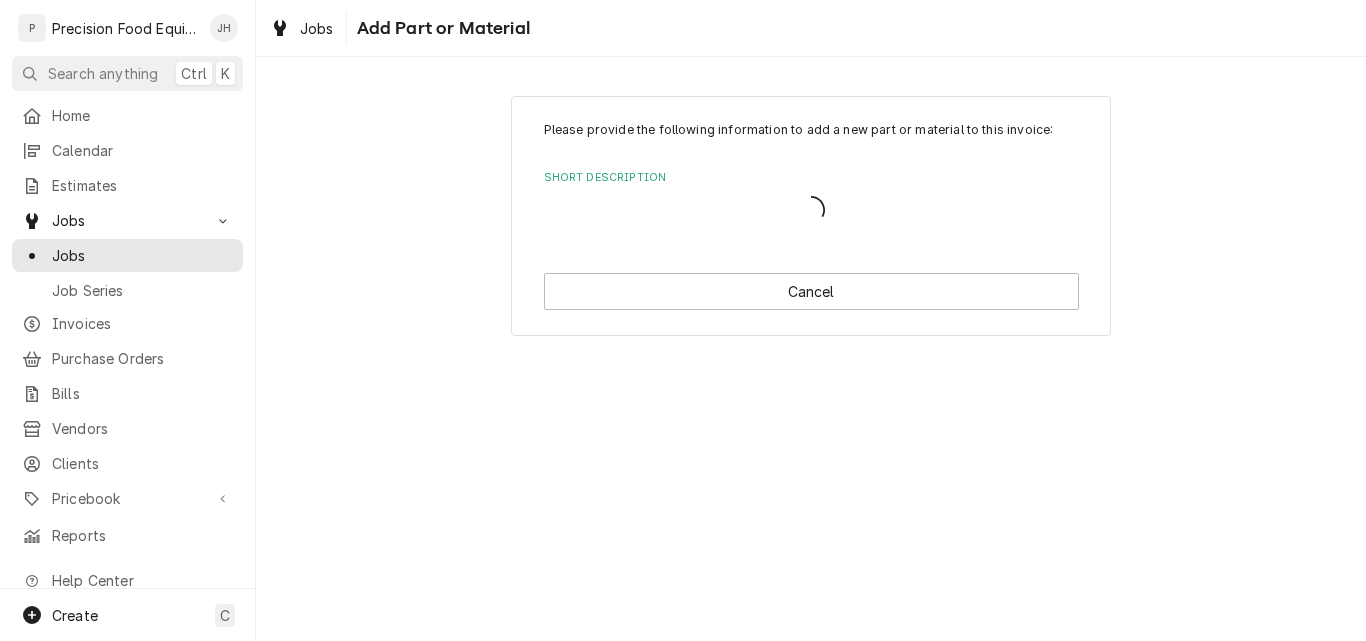 scroll, scrollTop: 0, scrollLeft: 0, axis: both 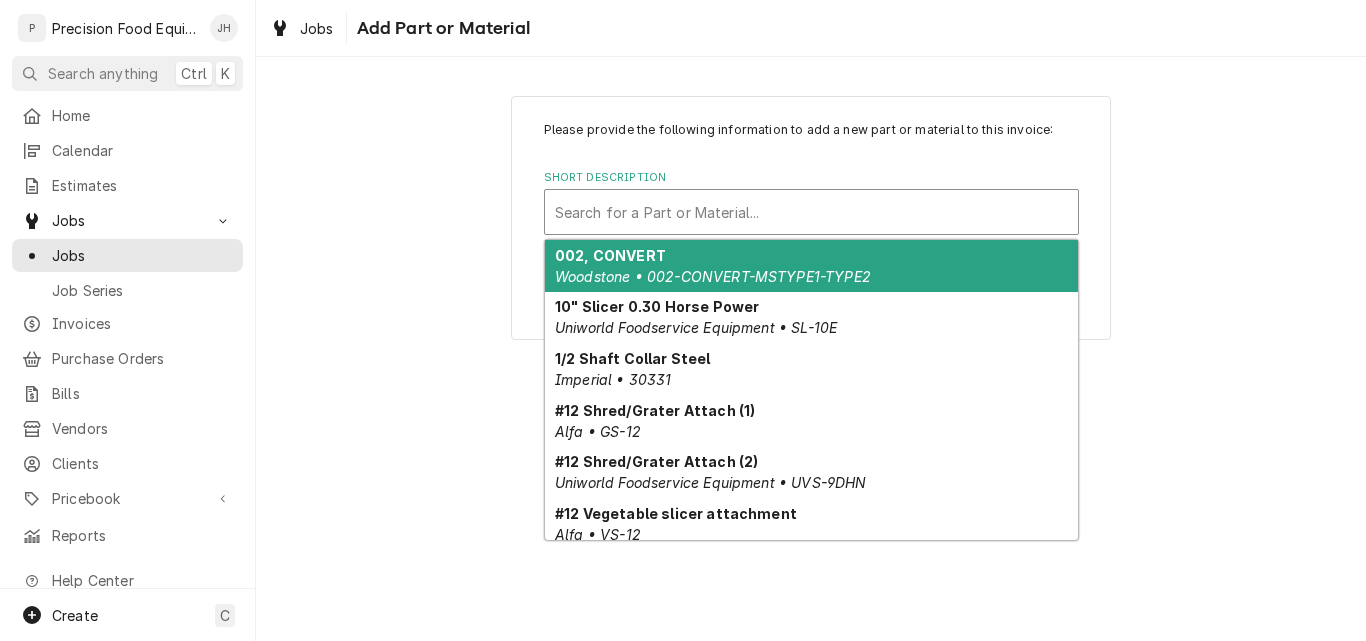 drag, startPoint x: 650, startPoint y: 208, endPoint x: 594, endPoint y: 213, distance: 56.22277 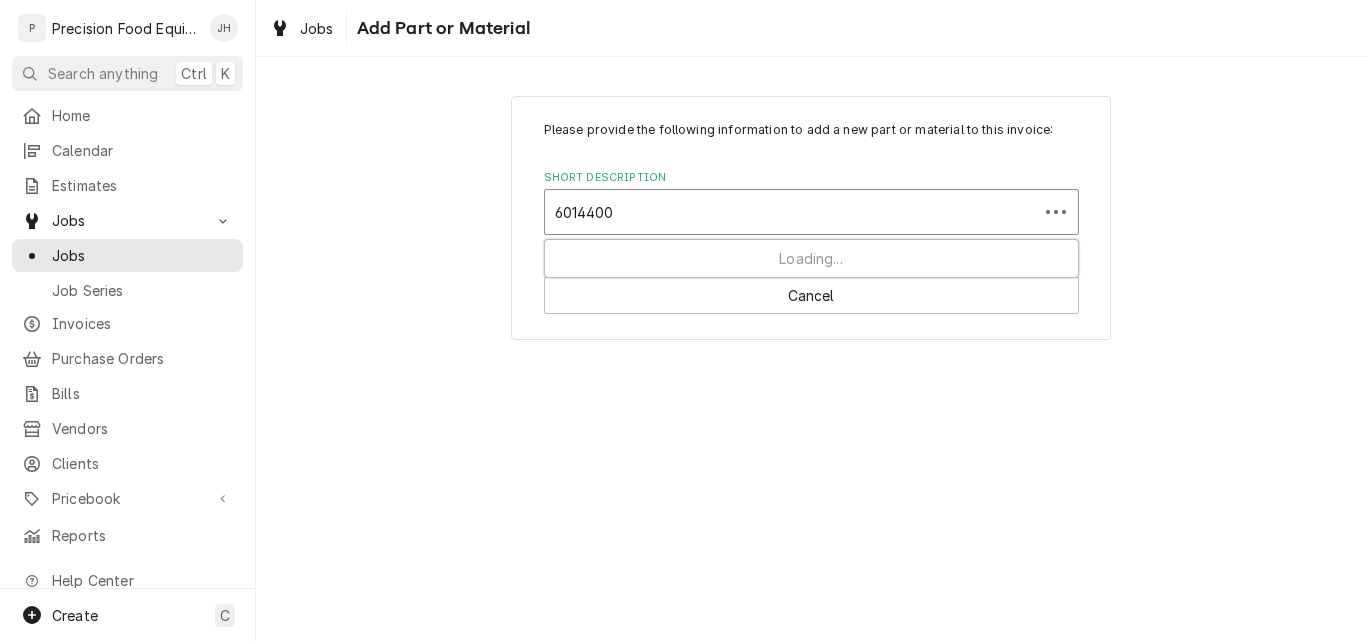 type on "60144001" 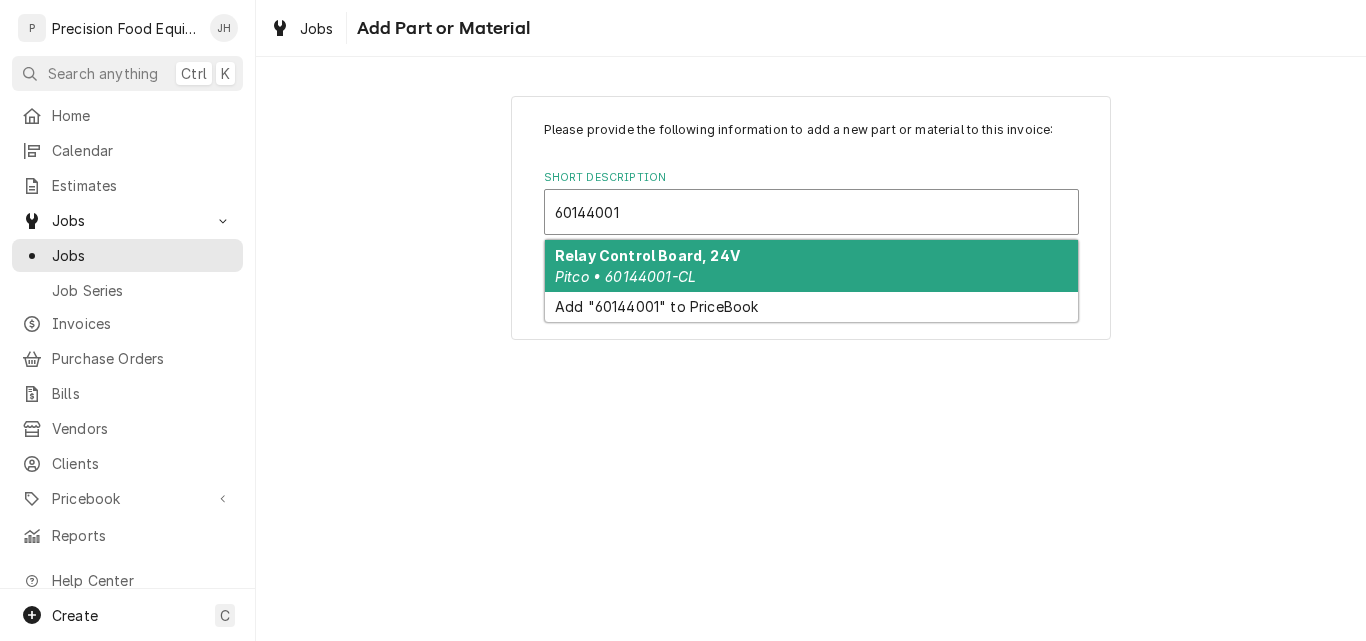 click on "Relay Control Board, 24V Pitco • 60144001-CL" at bounding box center [811, 266] 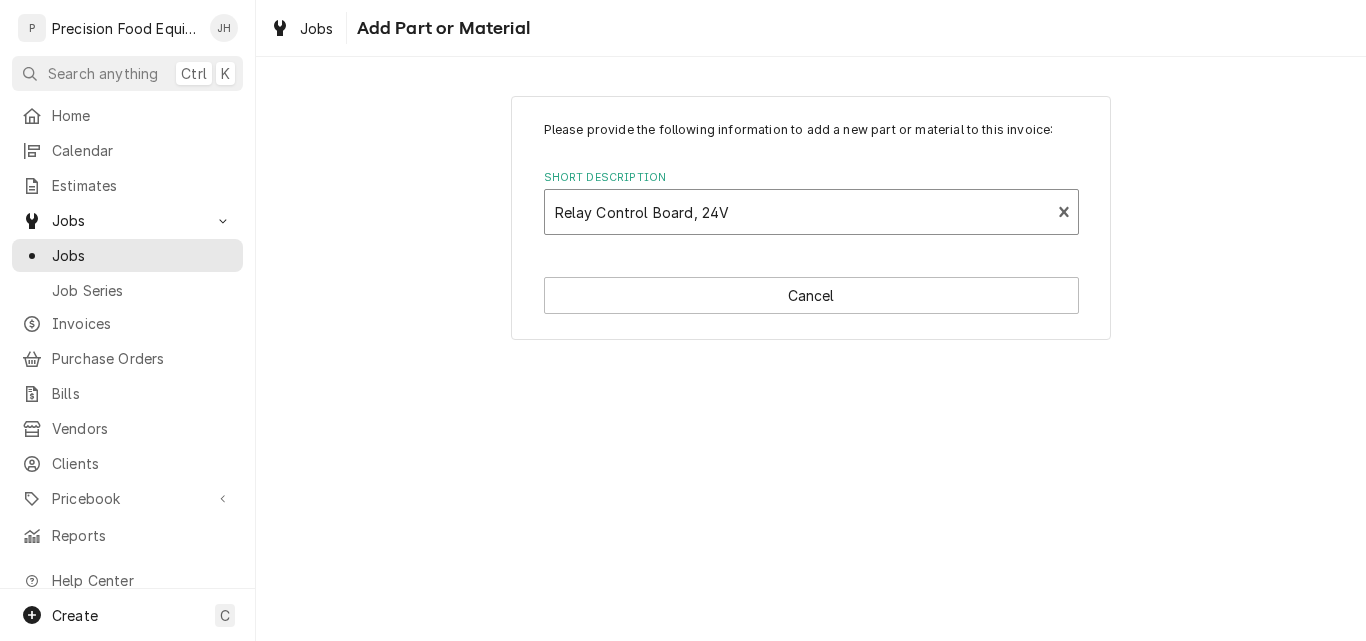 type on "x" 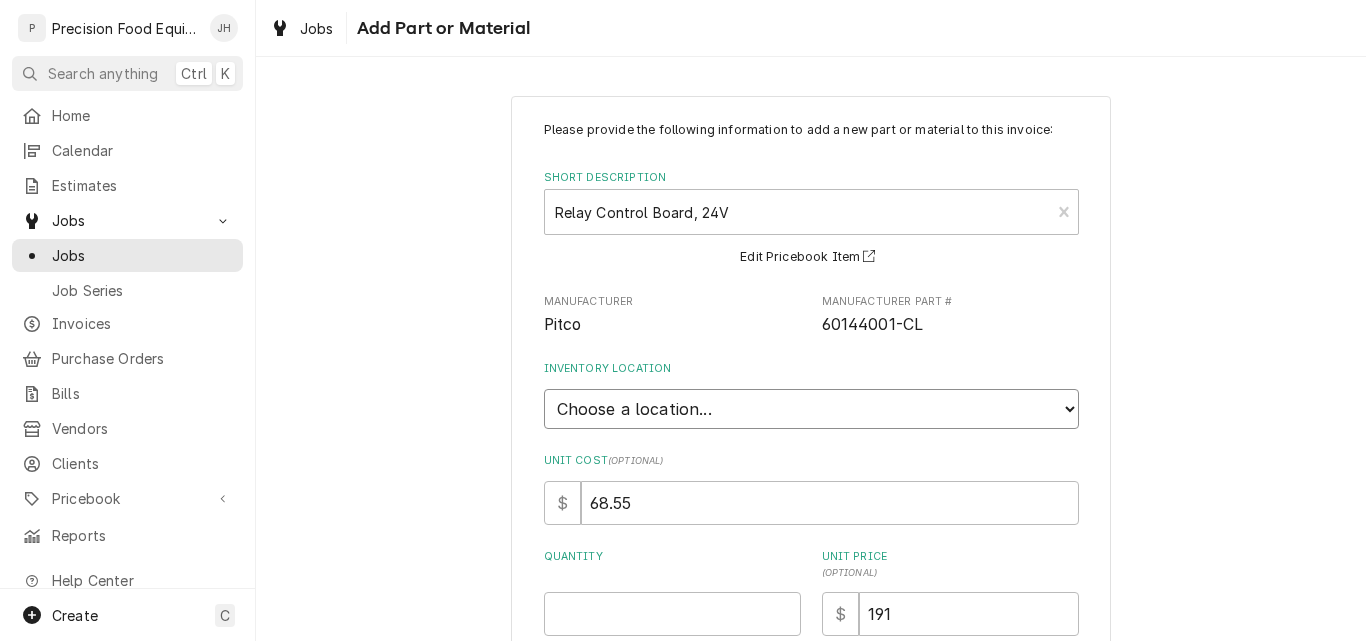 click on "Choose a location... QBD Warehouse" at bounding box center [811, 409] 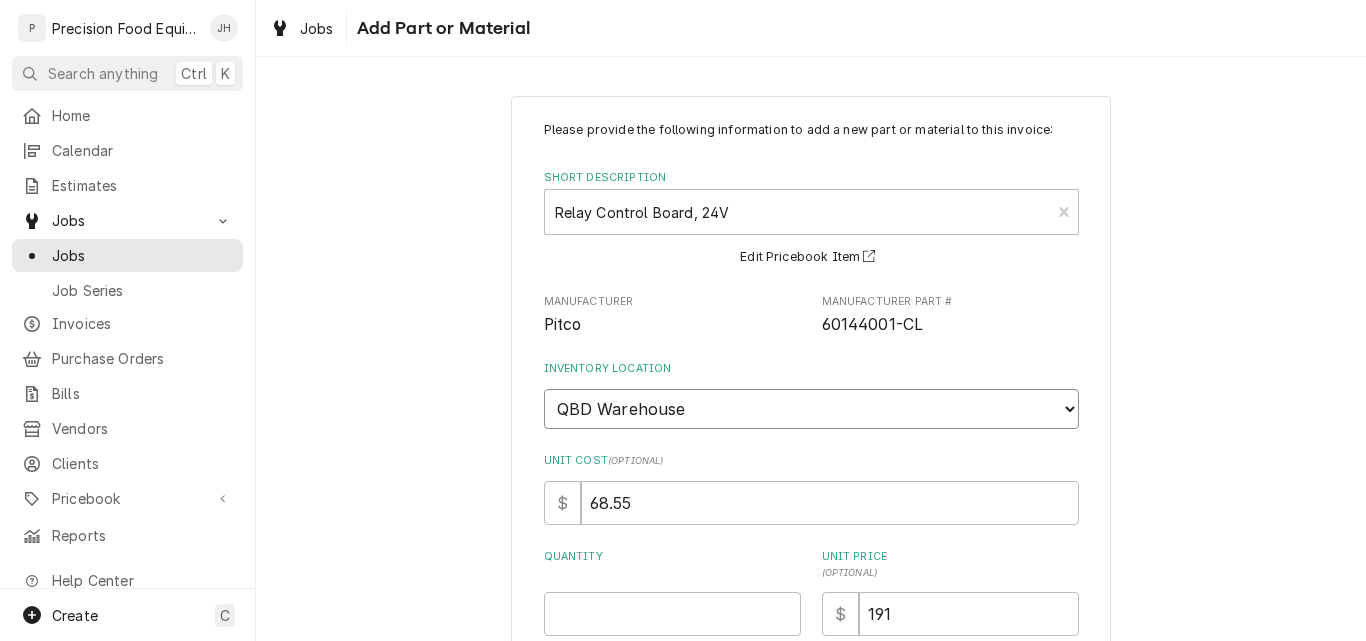 click on "Choose a location... QBD Warehouse" at bounding box center (811, 409) 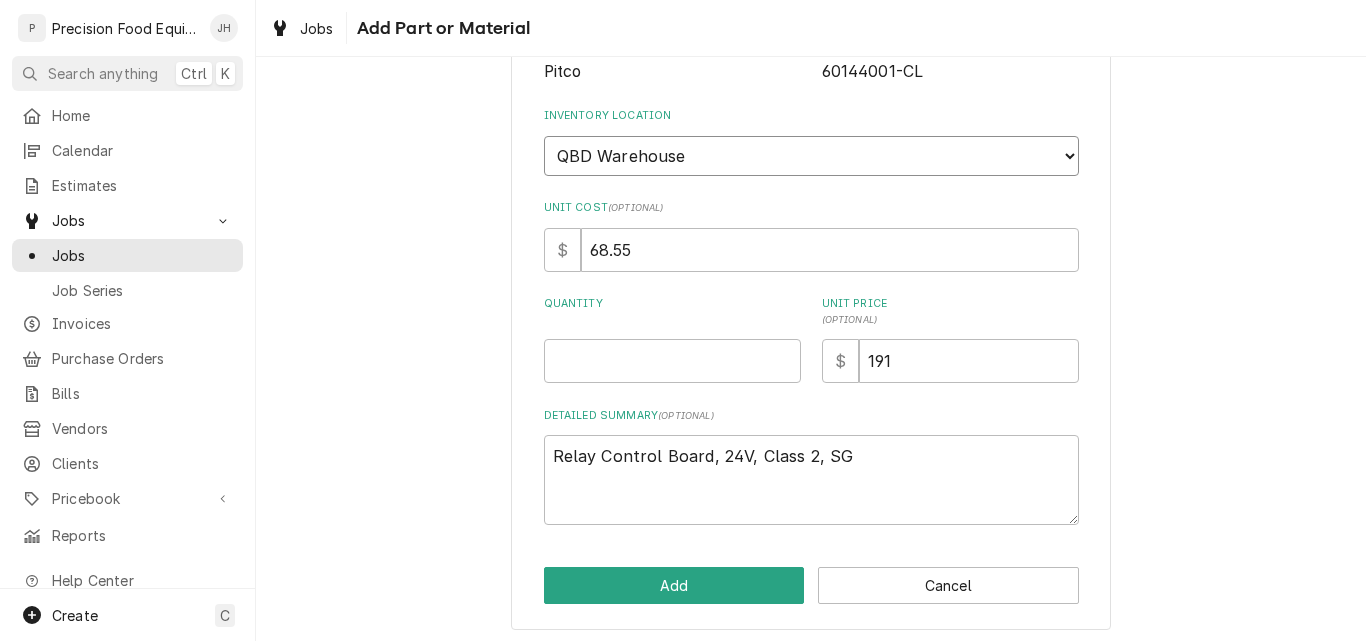 scroll, scrollTop: 259, scrollLeft: 0, axis: vertical 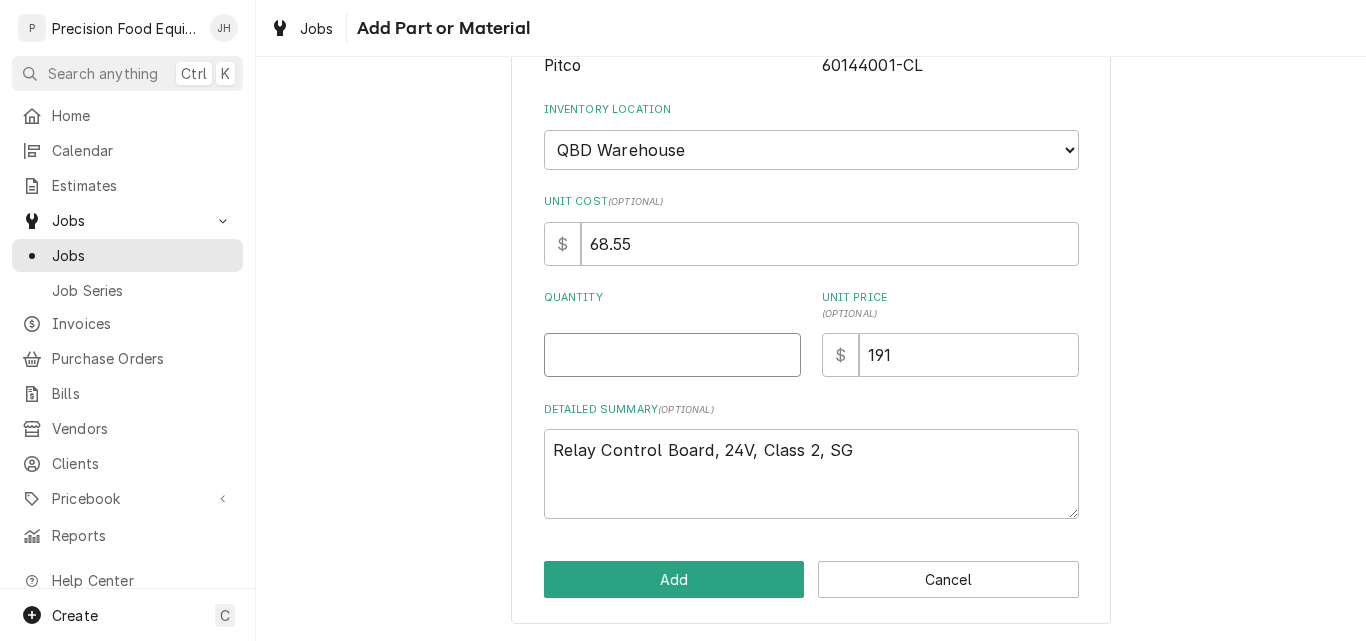 click on "Quantity" at bounding box center (672, 355) 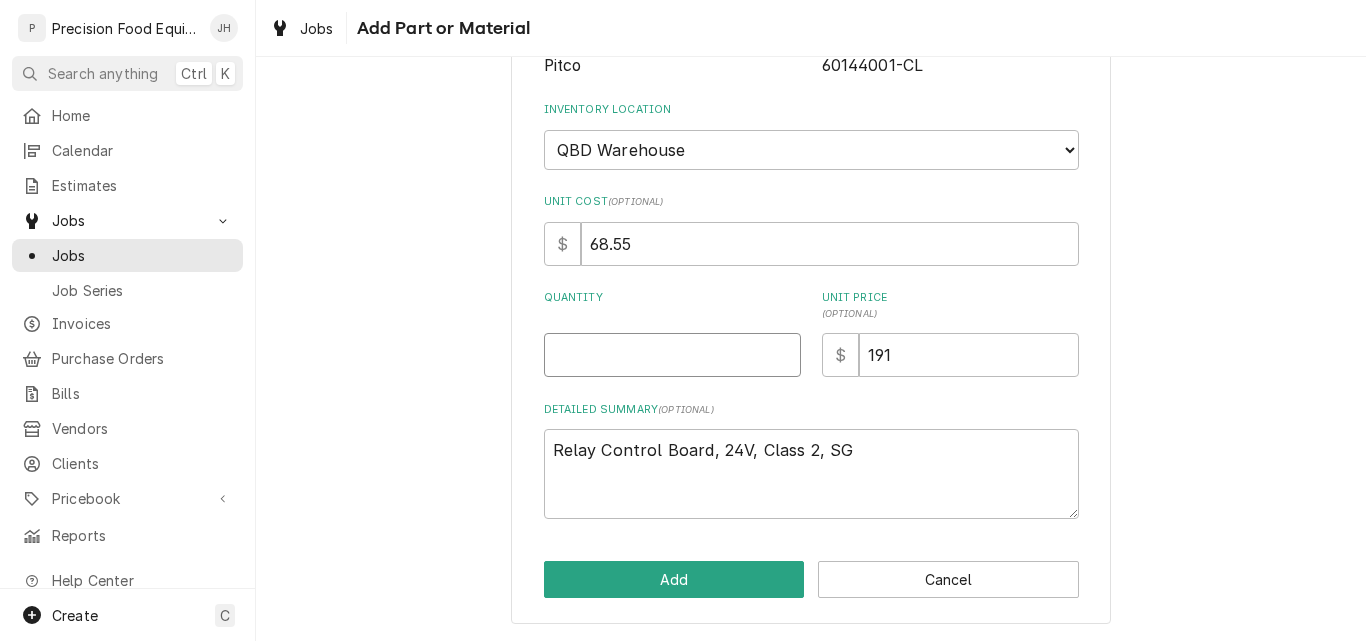 type on "x" 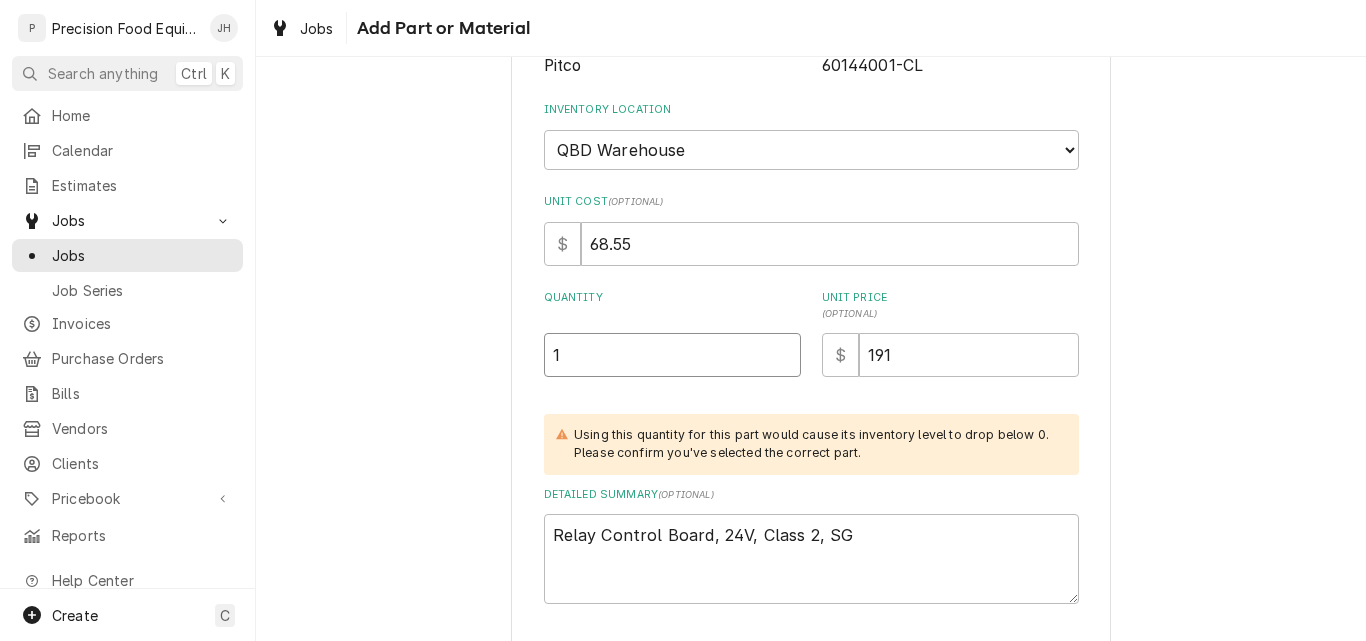 type on "1" 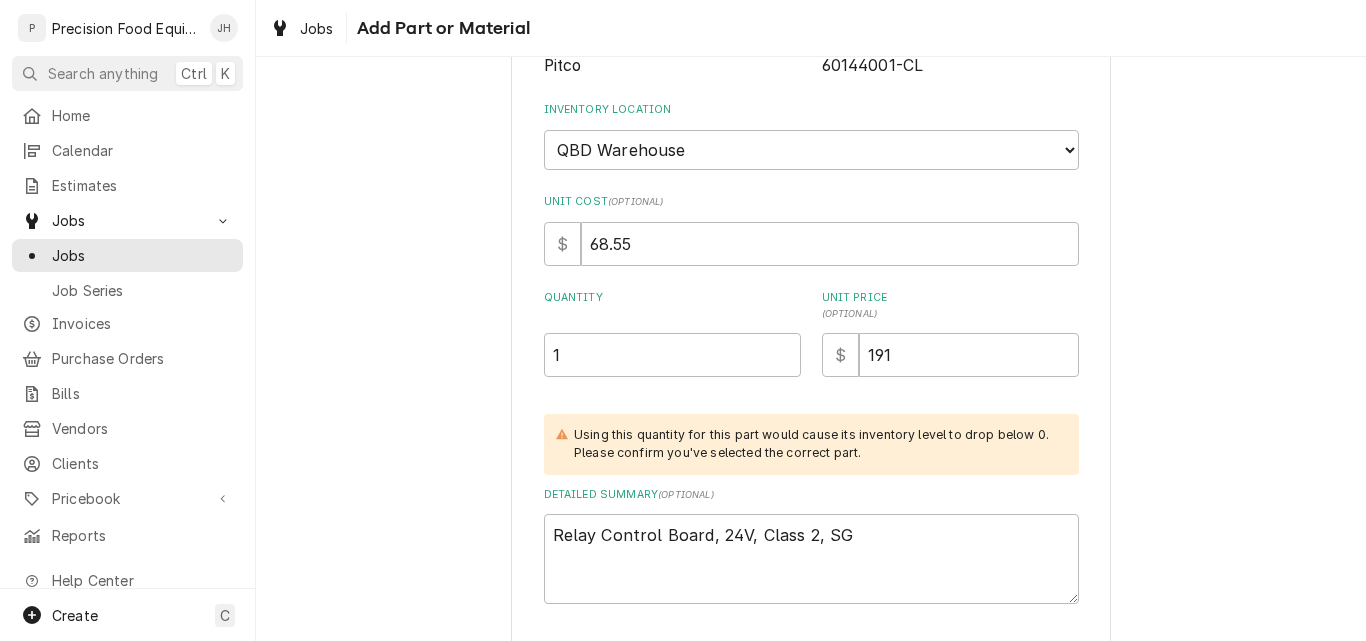 scroll, scrollTop: 344, scrollLeft: 0, axis: vertical 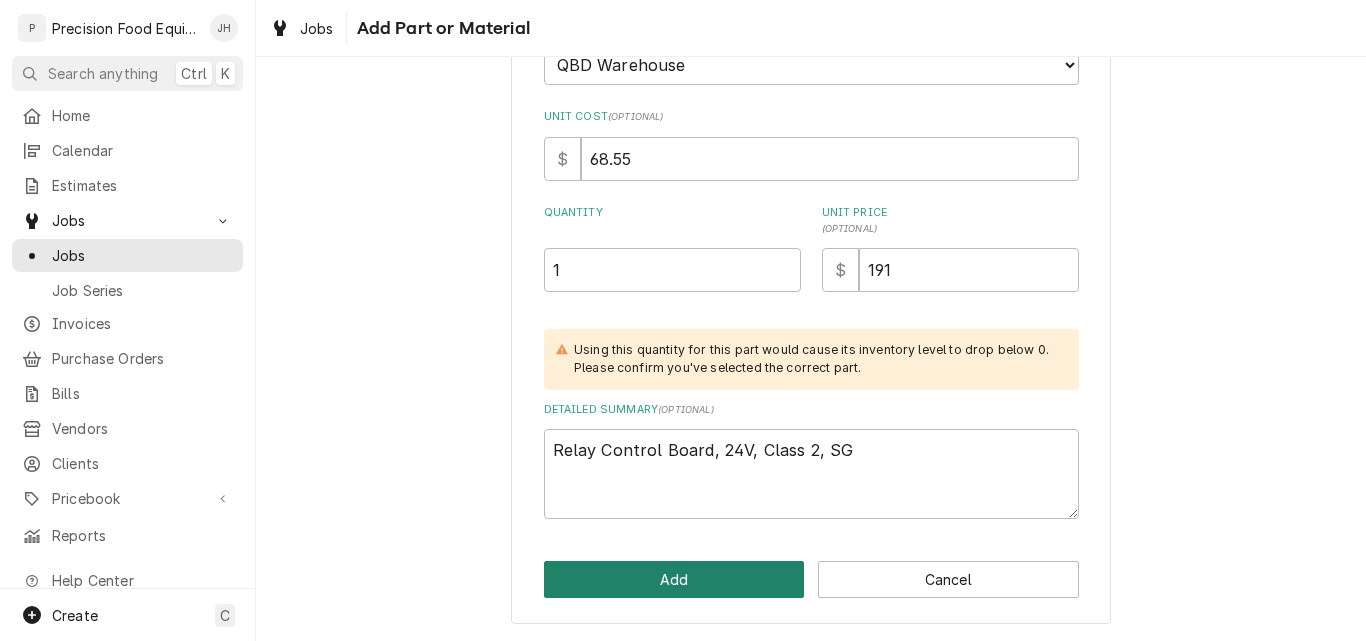 click on "Add" at bounding box center (674, 579) 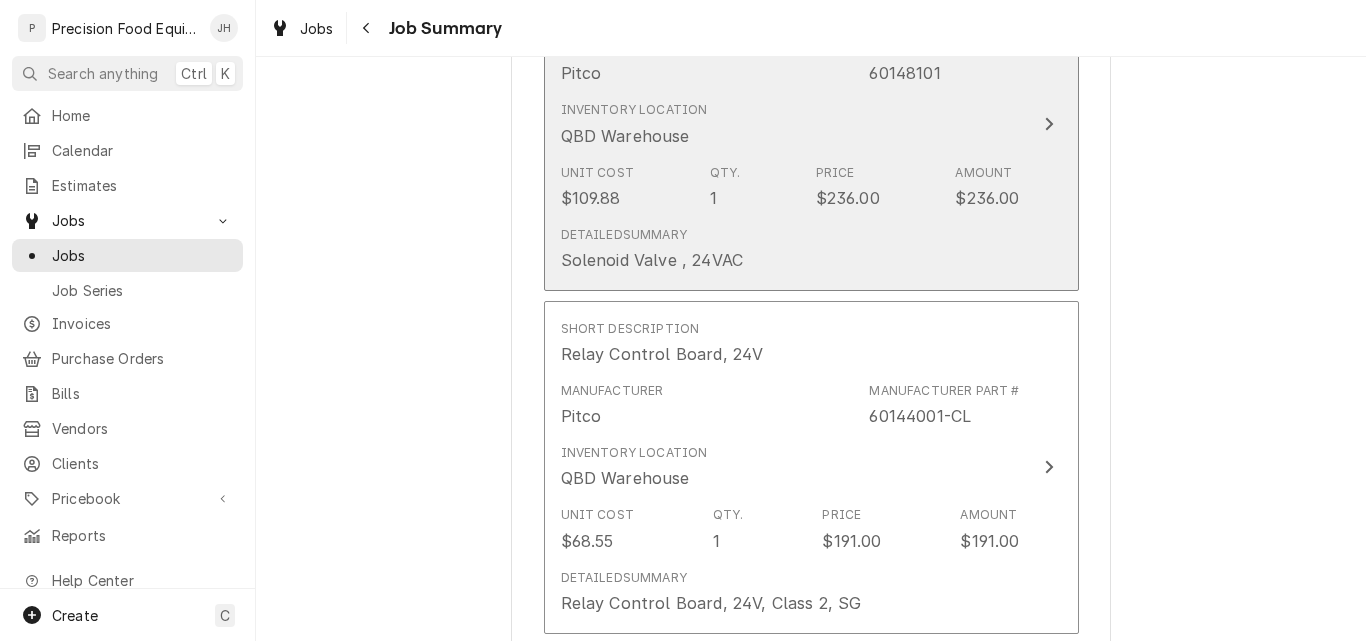 scroll, scrollTop: 1700, scrollLeft: 0, axis: vertical 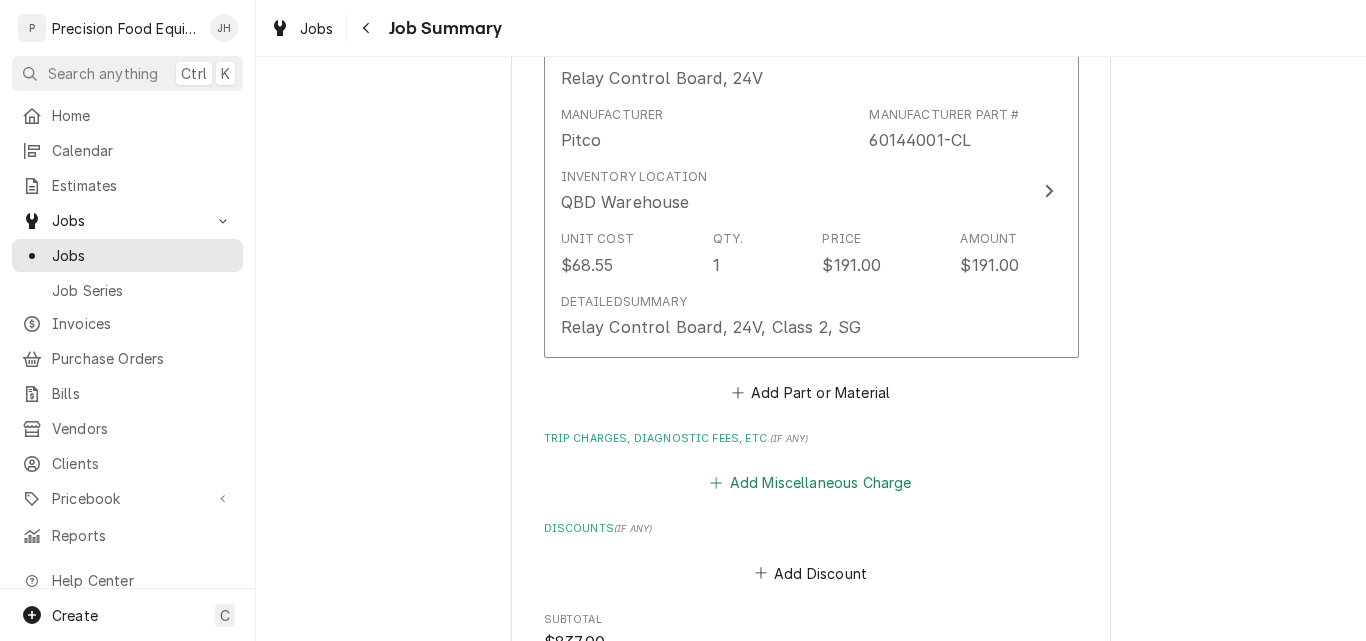 click on "Add Miscellaneous Charge" at bounding box center (811, 483) 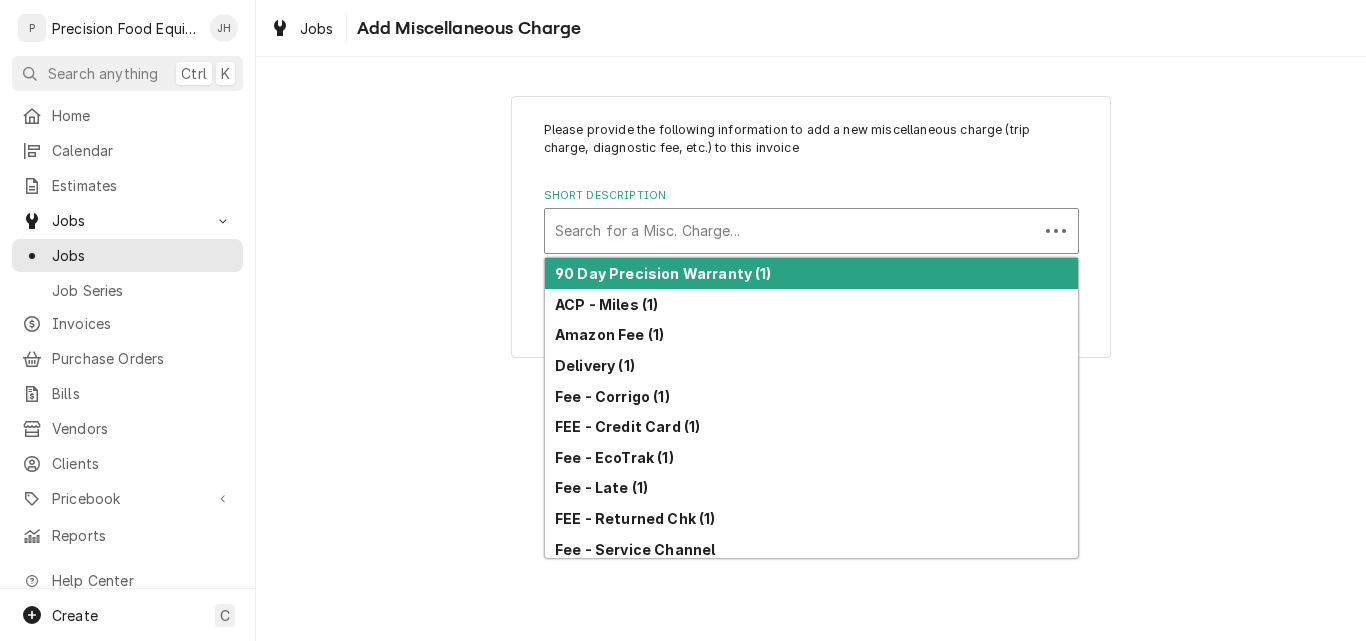 click at bounding box center (791, 231) 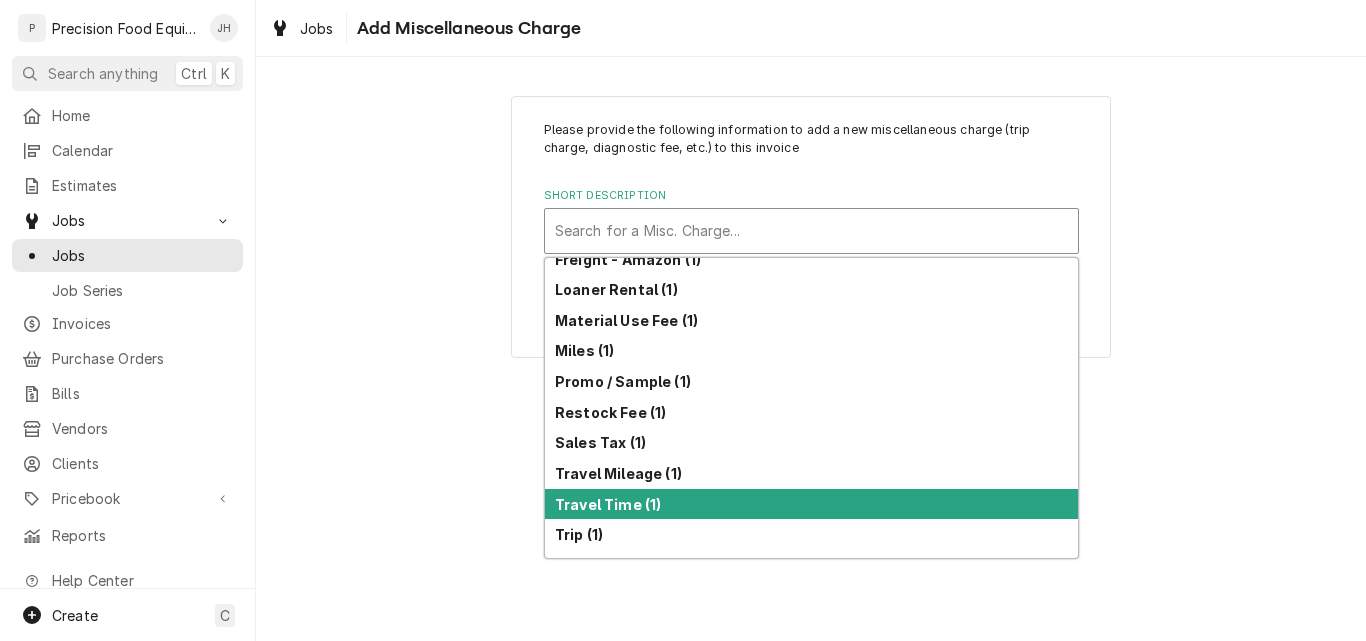 scroll, scrollTop: 413, scrollLeft: 0, axis: vertical 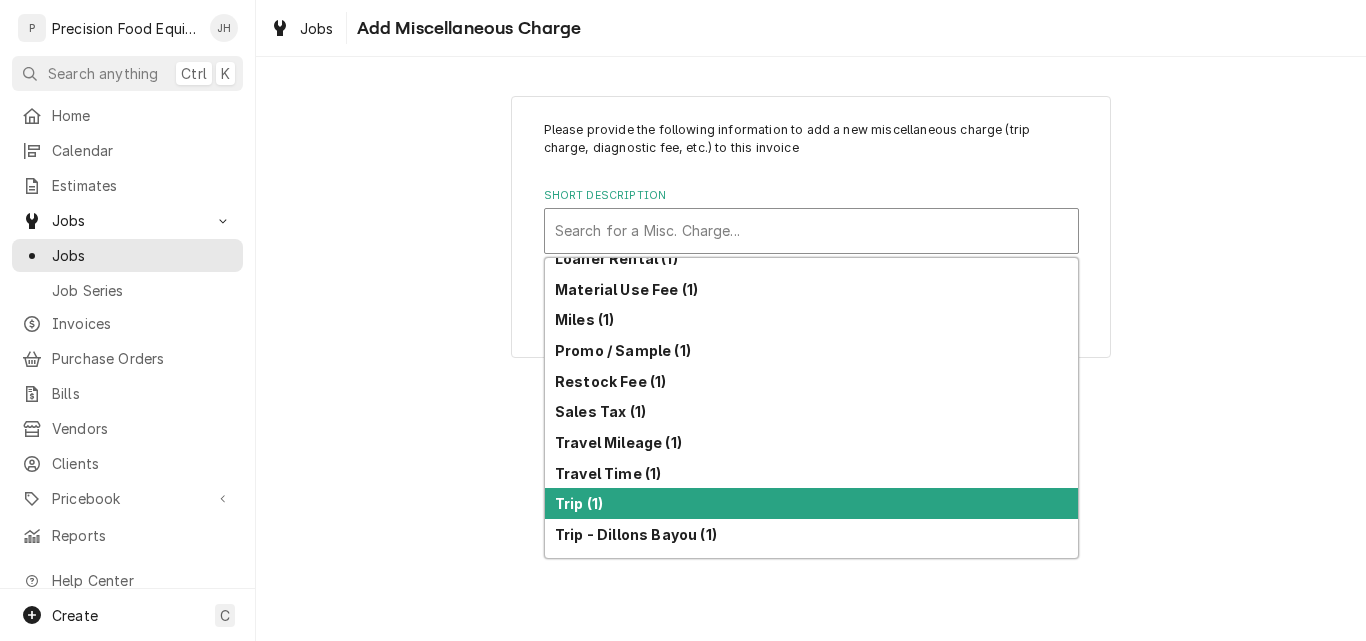 click on "Trip (1)" at bounding box center (579, 503) 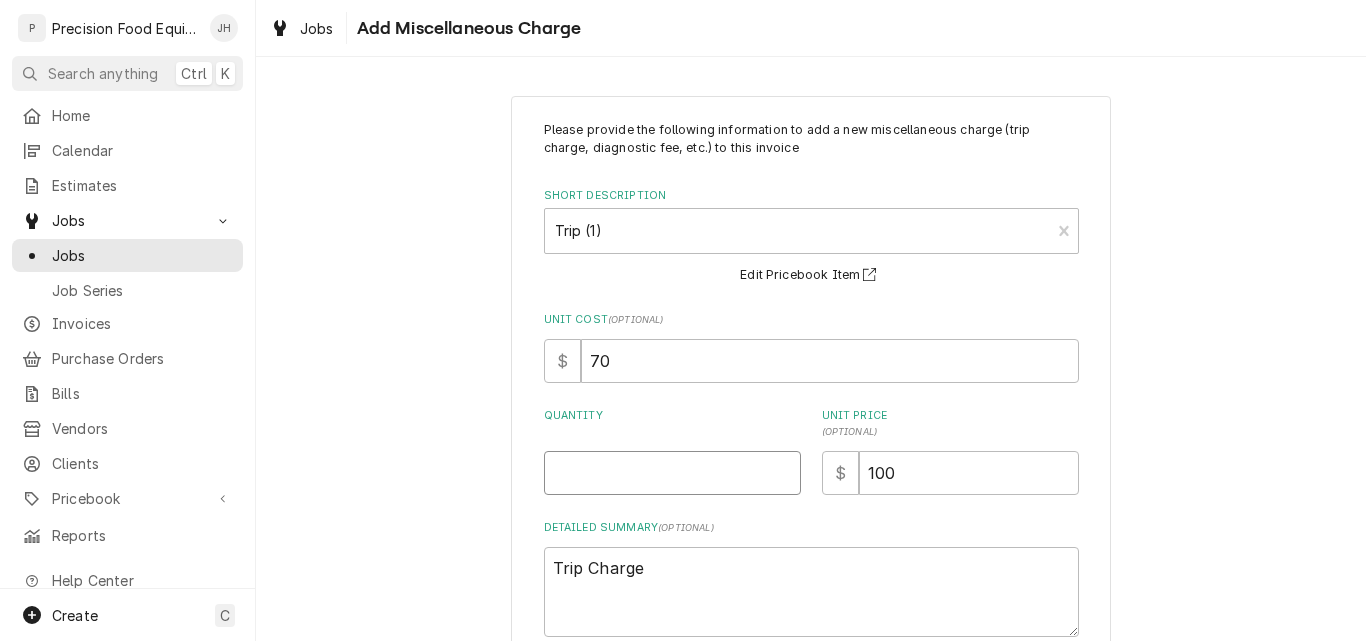 click on "Quantity" at bounding box center [672, 473] 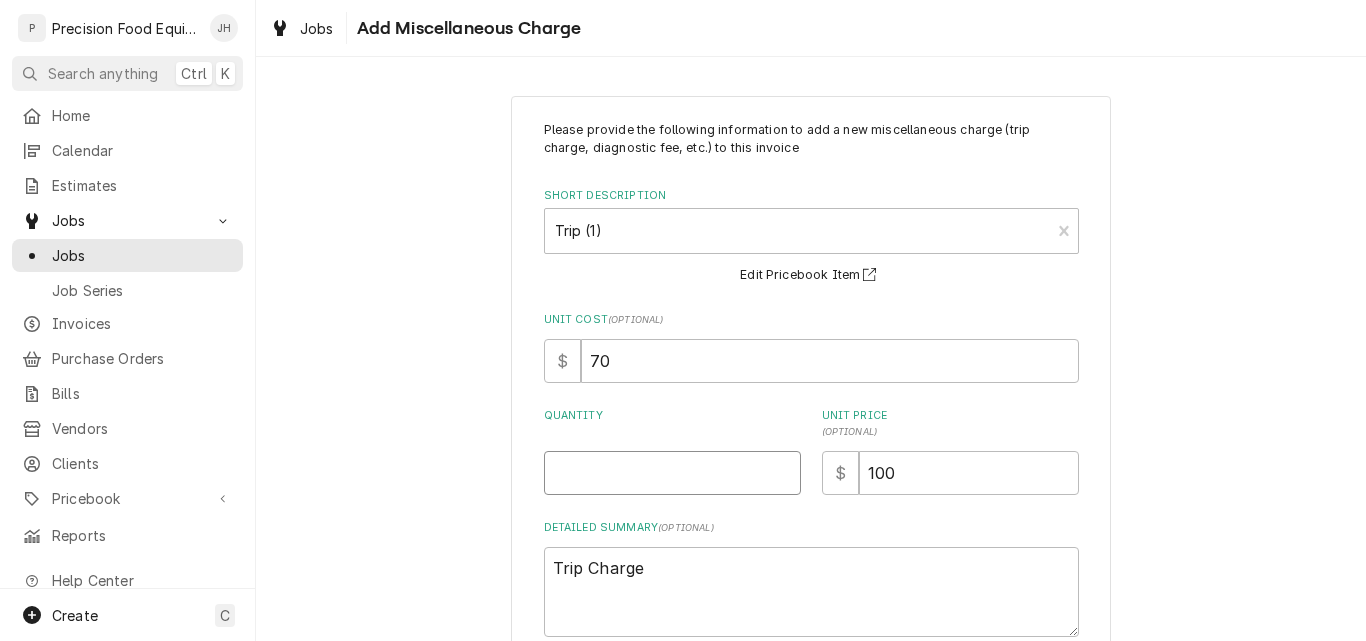 click on "Quantity" at bounding box center [672, 473] 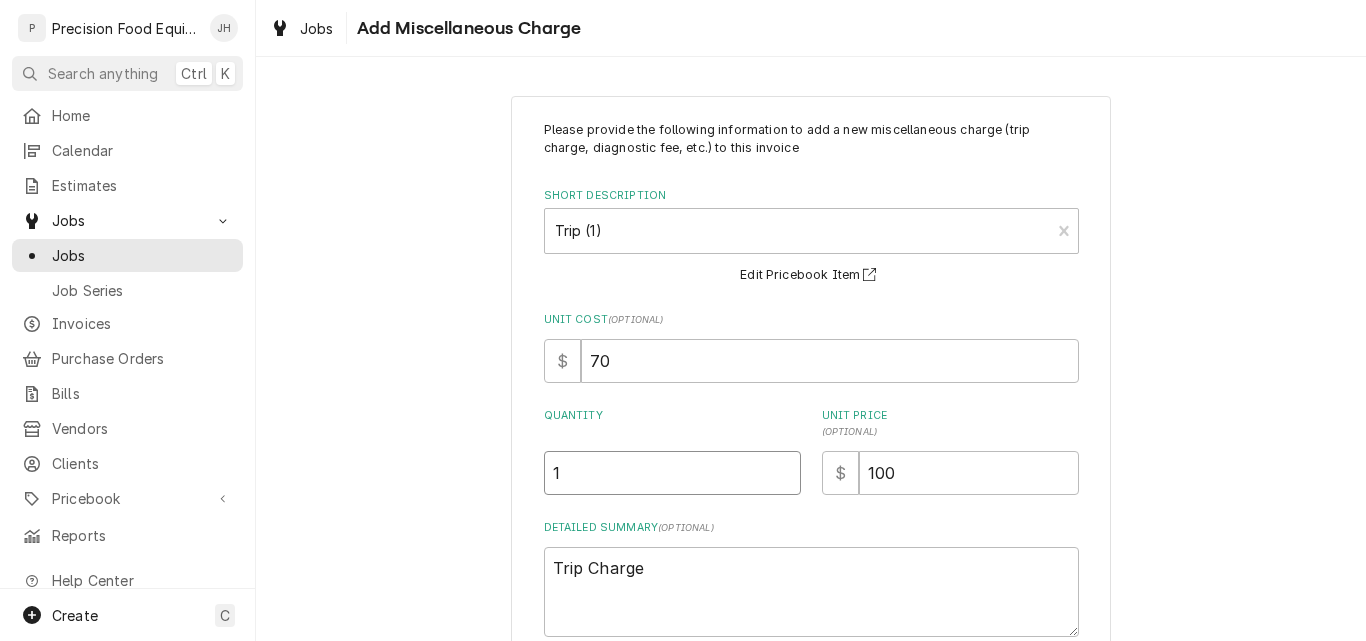 type on "1" 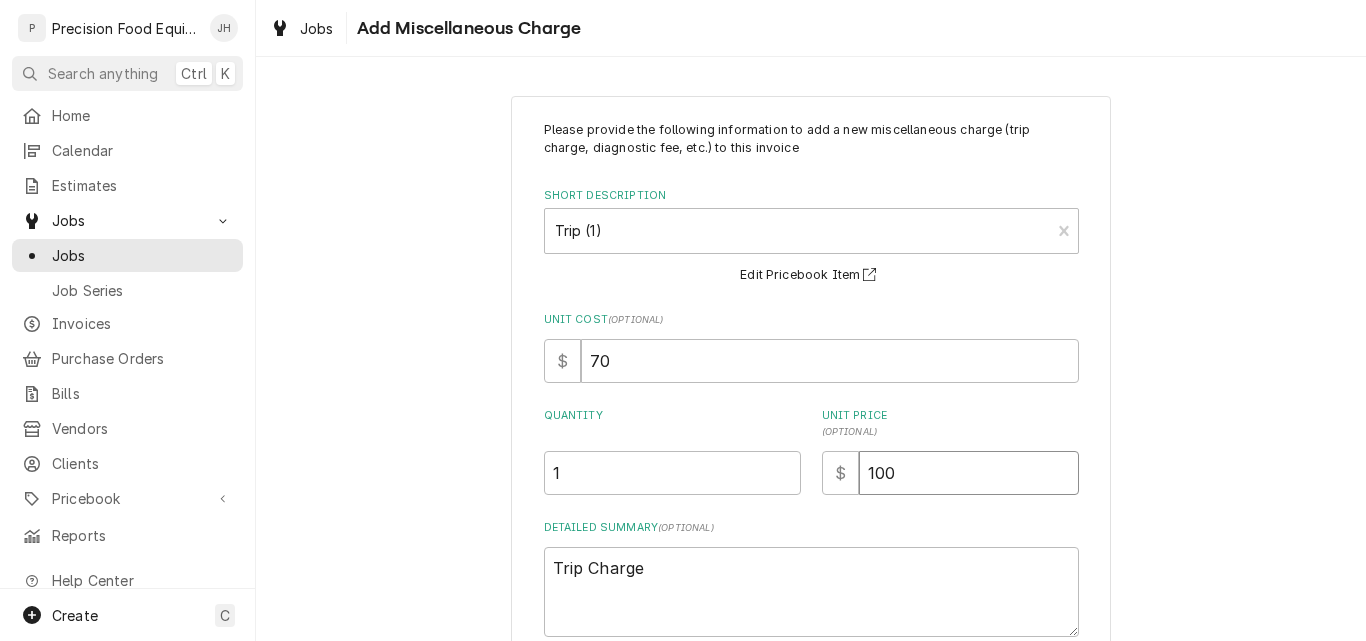 type on "x" 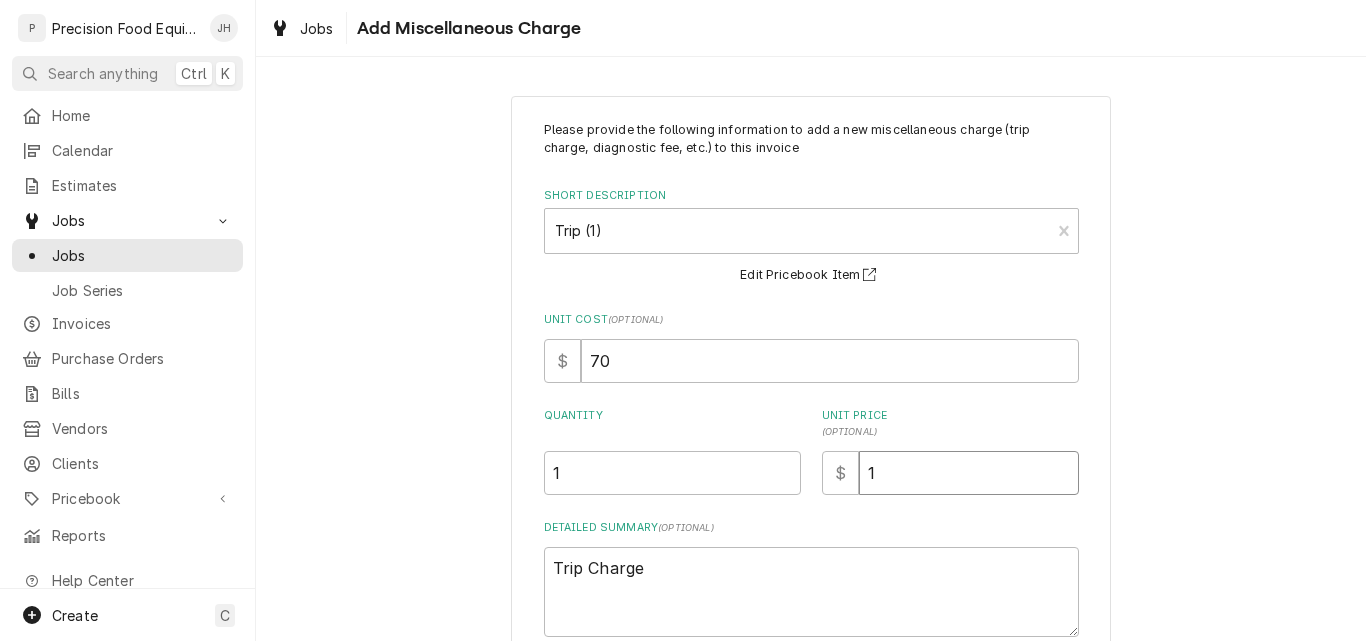 type on "x" 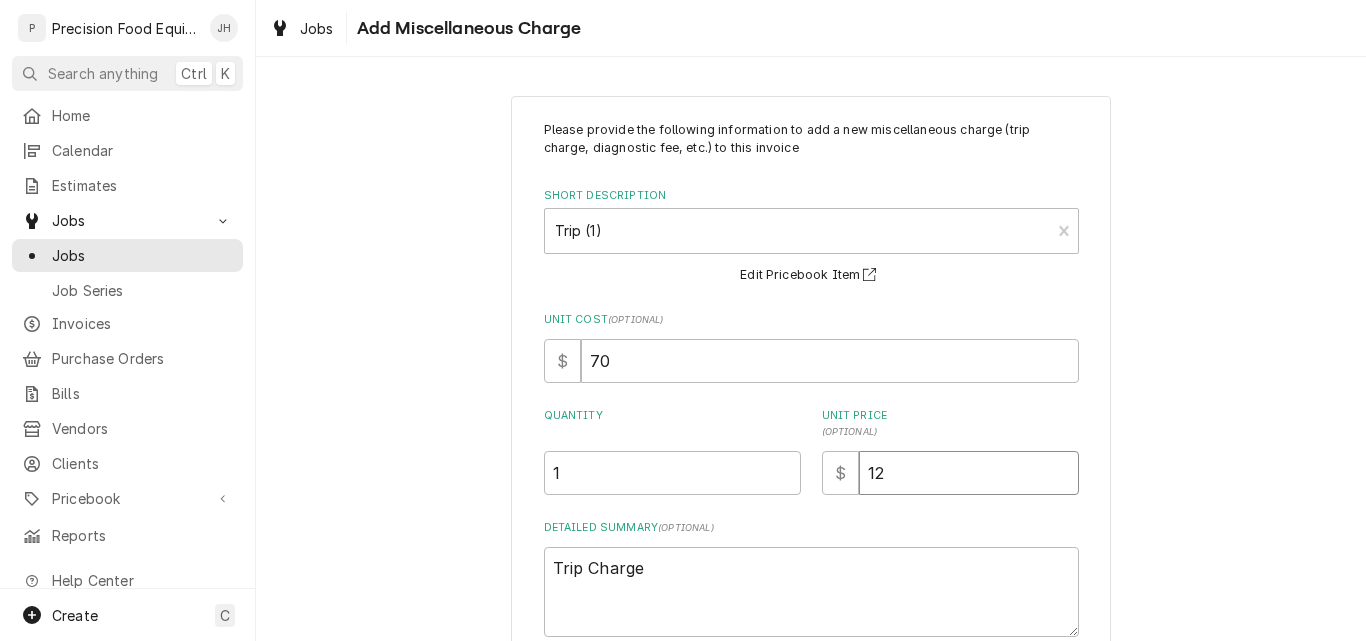 type on "x" 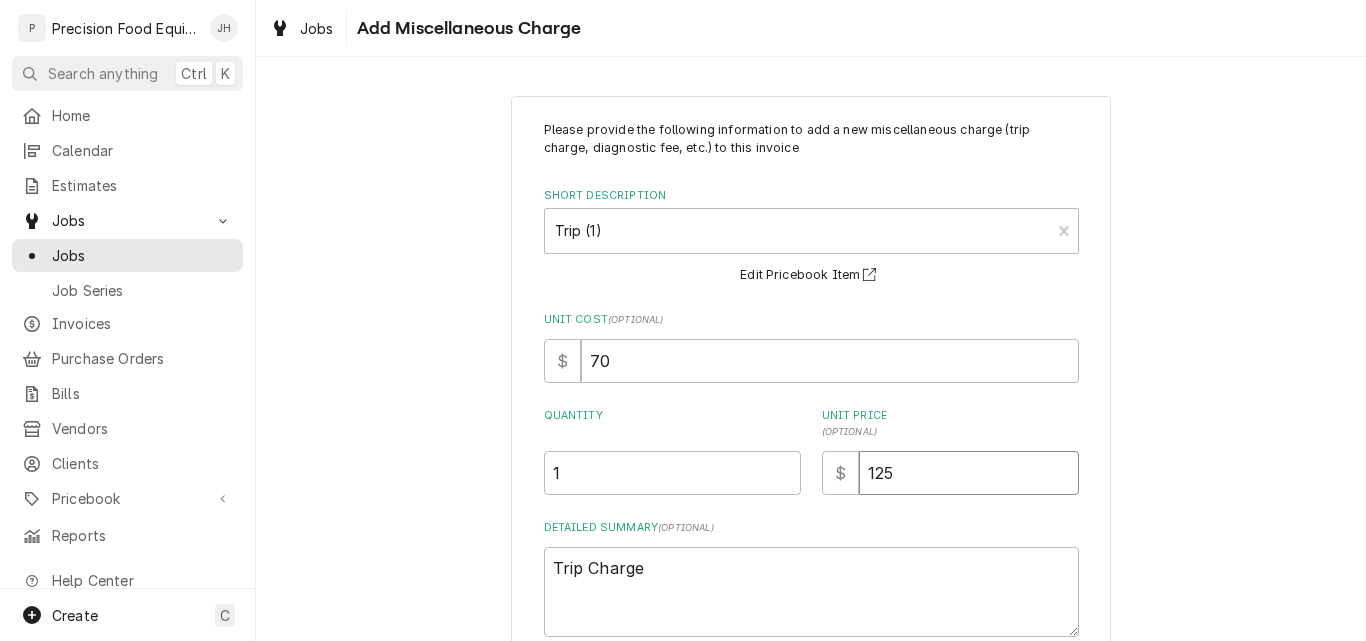 type on "125" 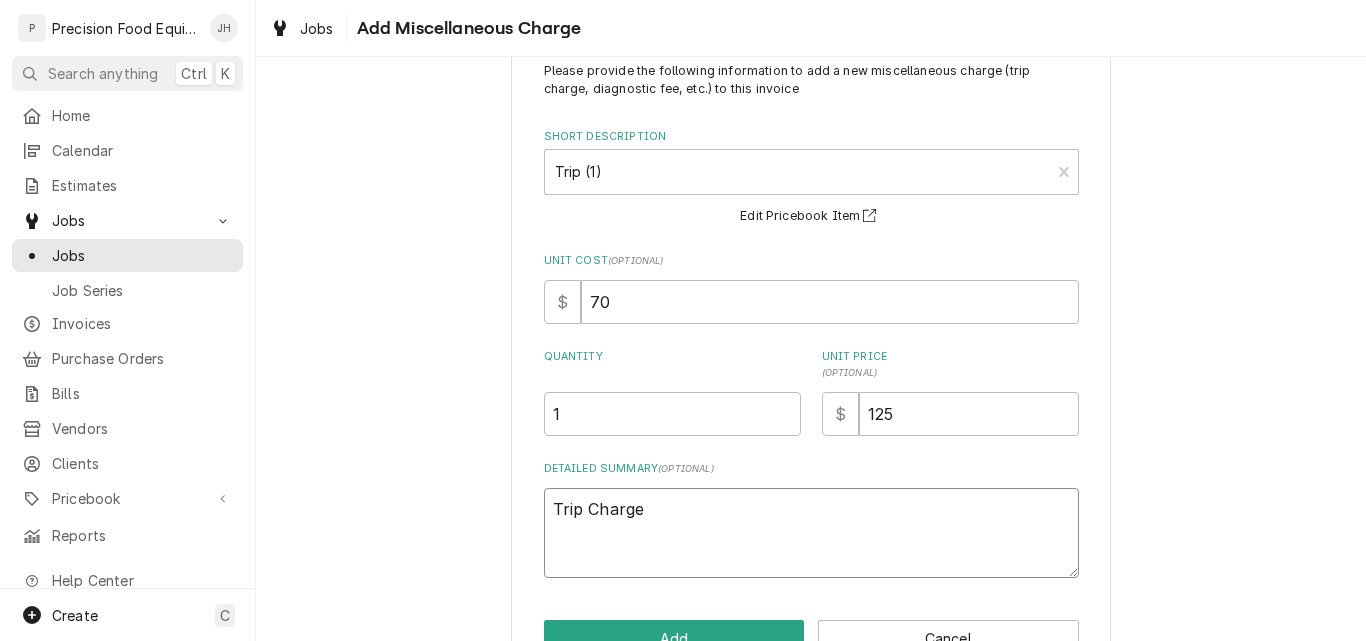 scroll, scrollTop: 118, scrollLeft: 0, axis: vertical 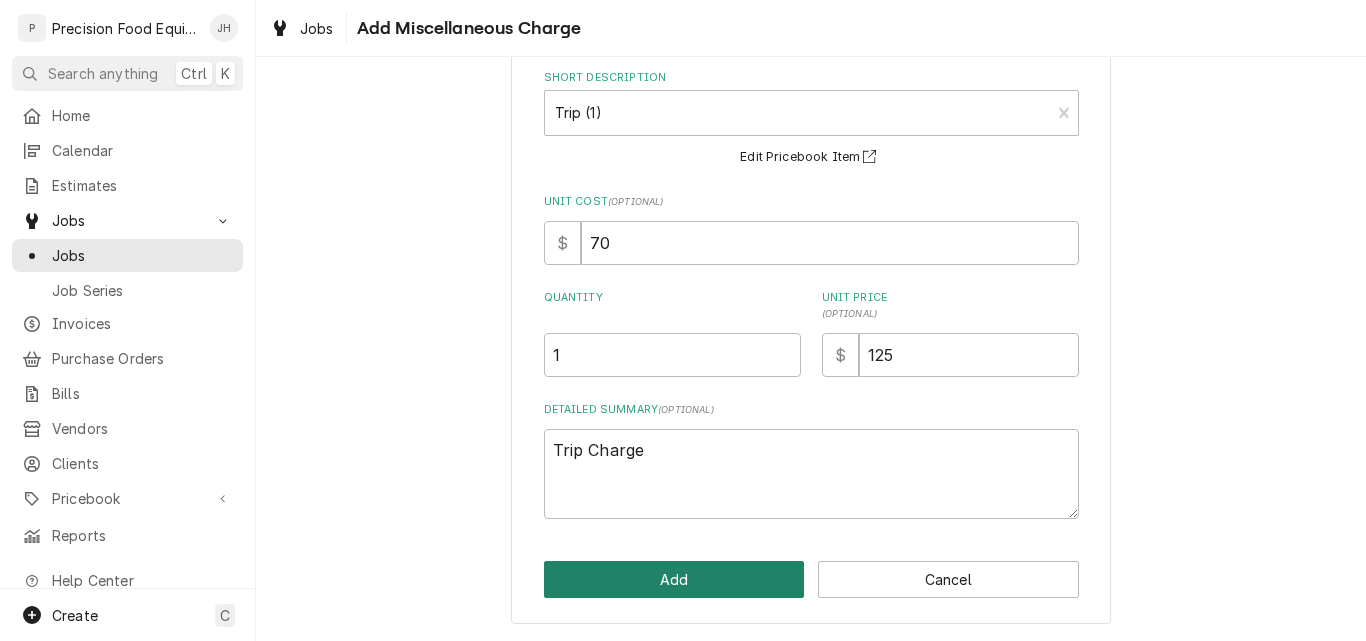 click on "Add" at bounding box center (674, 579) 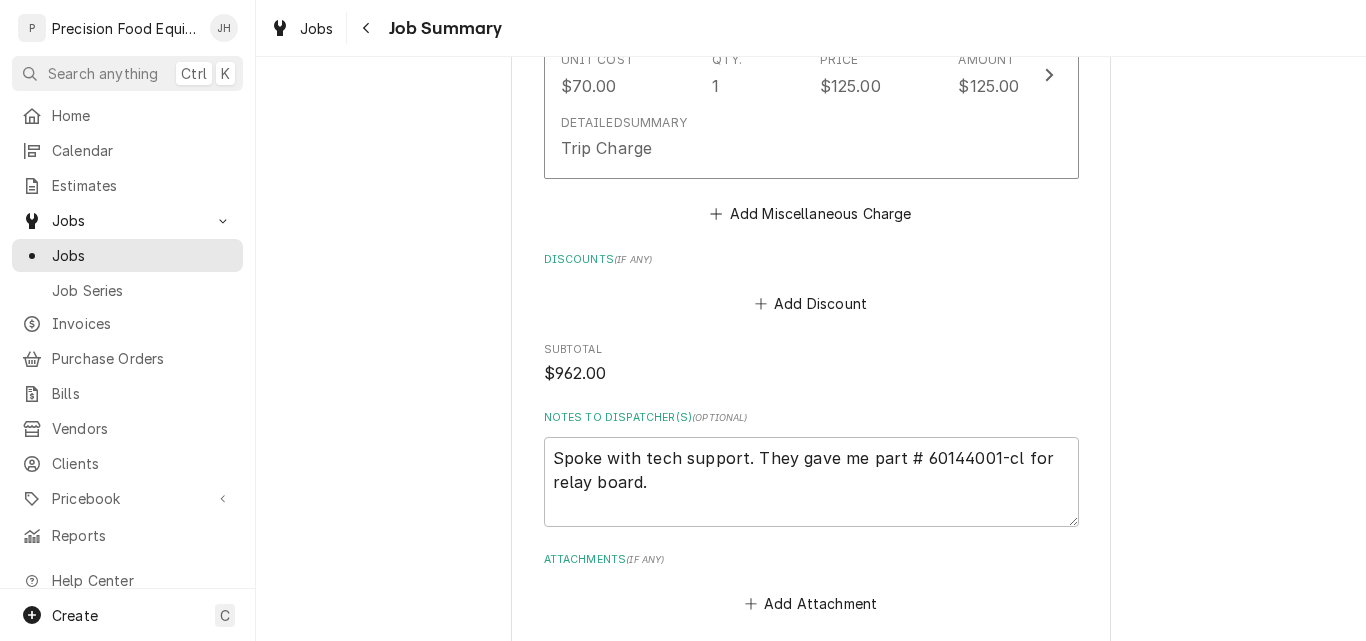 scroll, scrollTop: 2151, scrollLeft: 0, axis: vertical 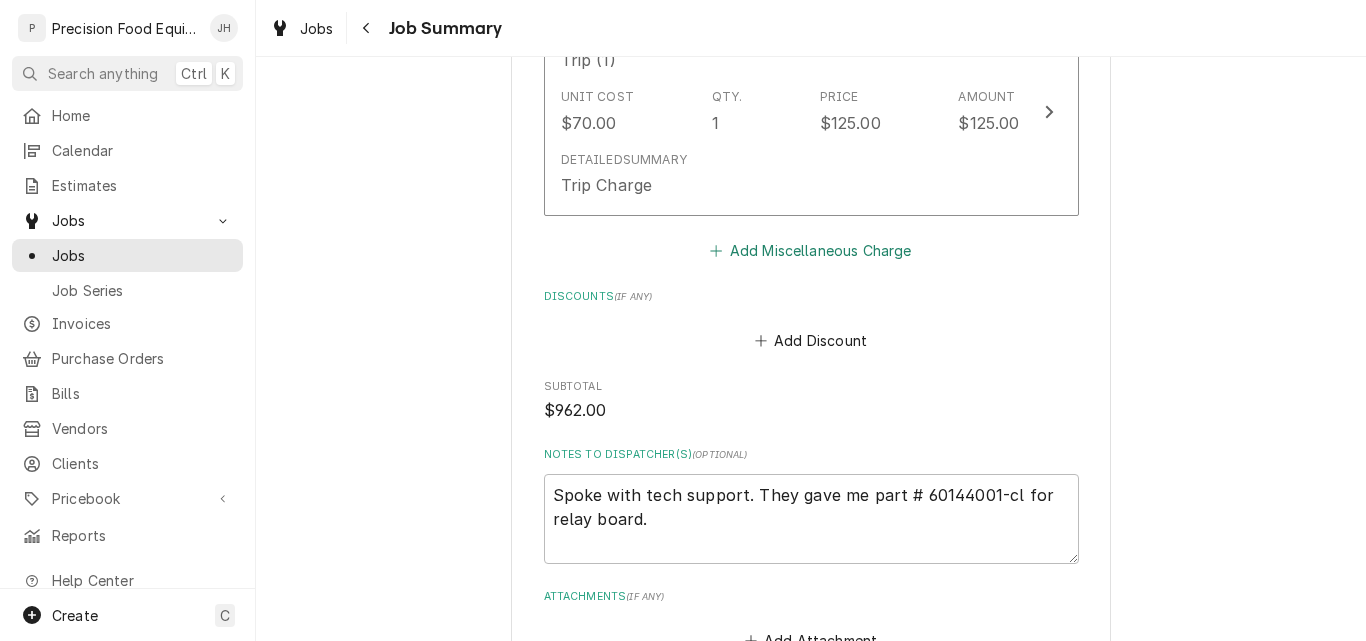 click on "Add Miscellaneous Charge" at bounding box center (811, 250) 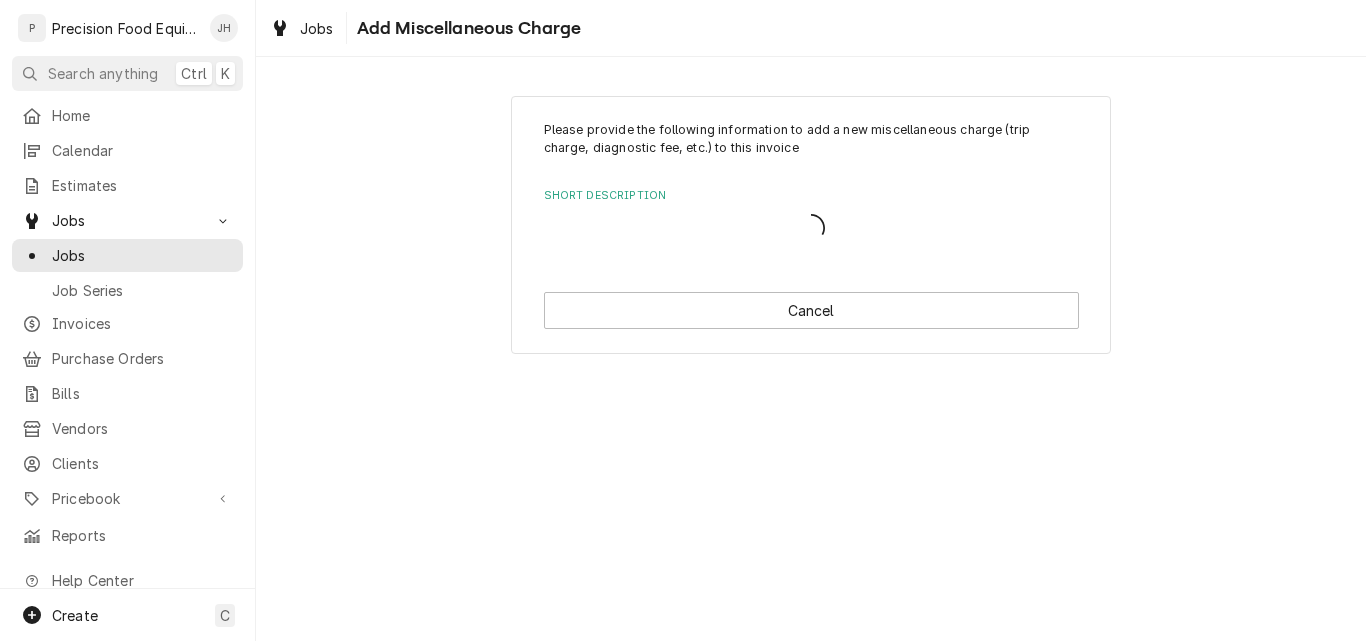 scroll, scrollTop: 0, scrollLeft: 0, axis: both 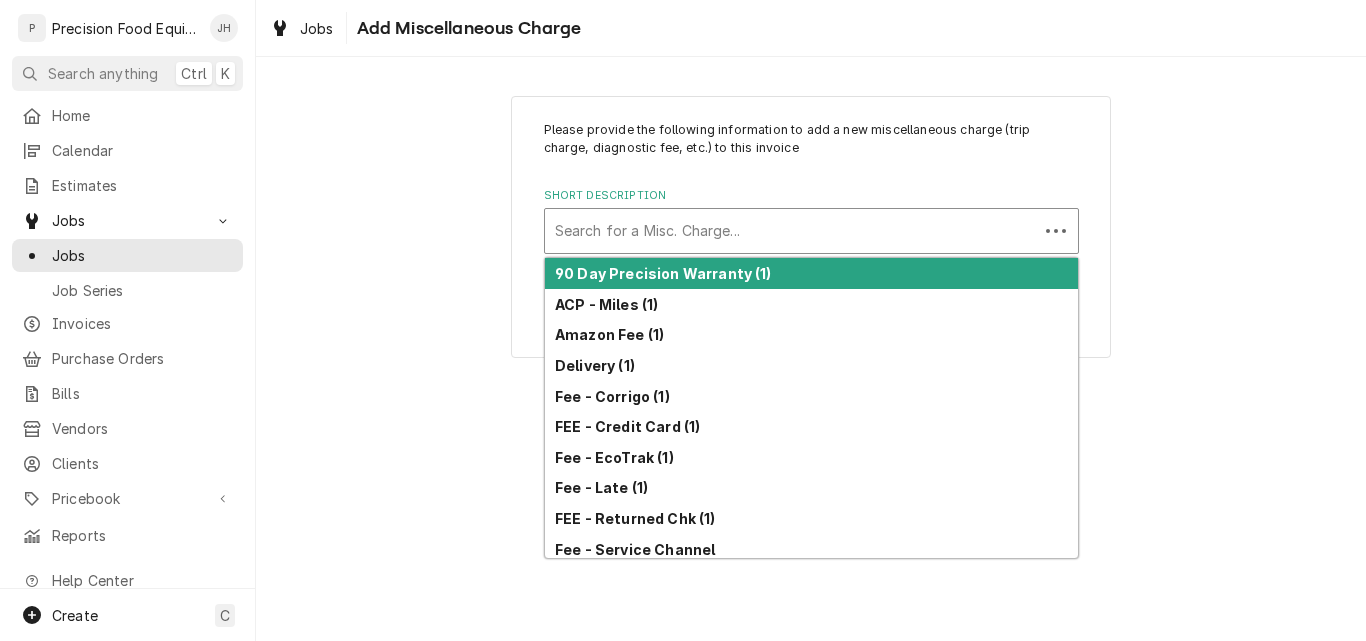 click at bounding box center [791, 231] 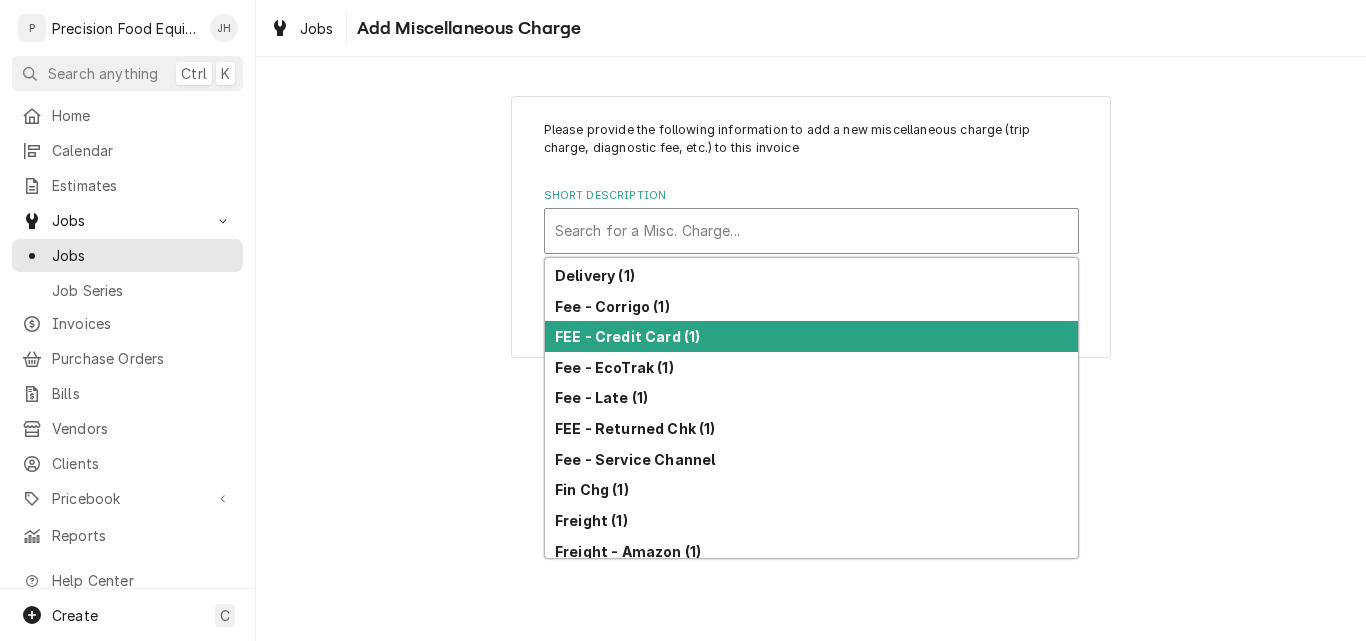 scroll, scrollTop: 200, scrollLeft: 0, axis: vertical 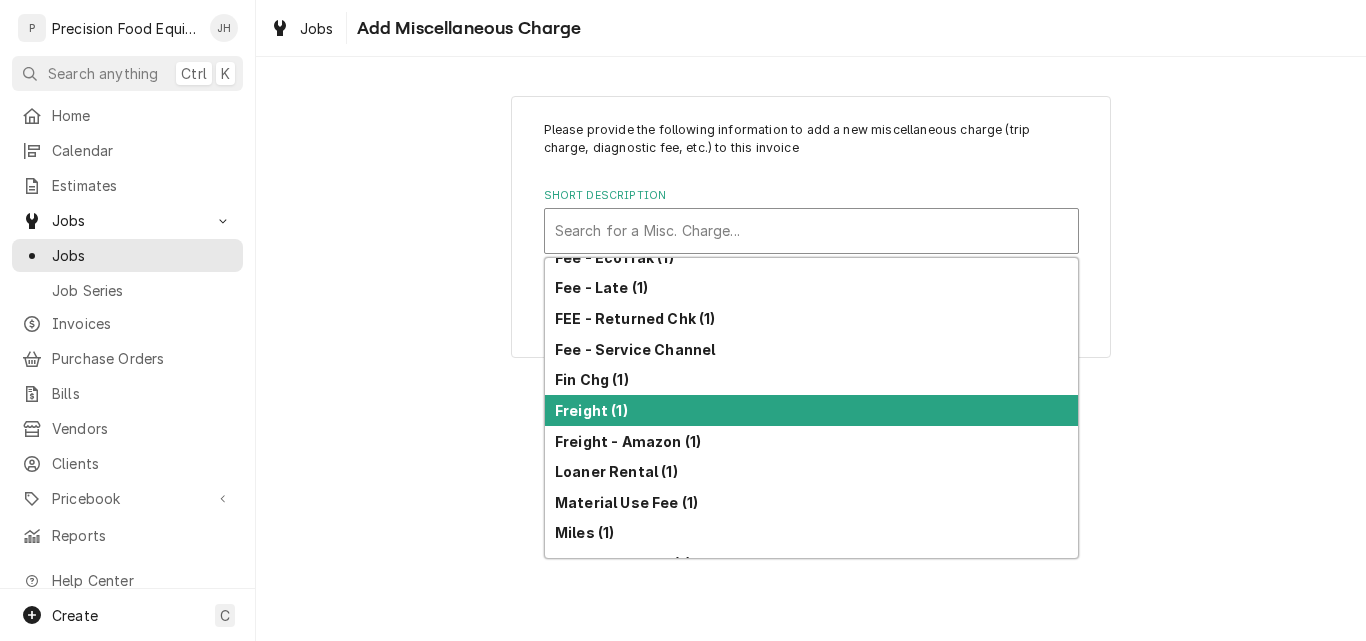 click on "Freight (1)" at bounding box center (591, 410) 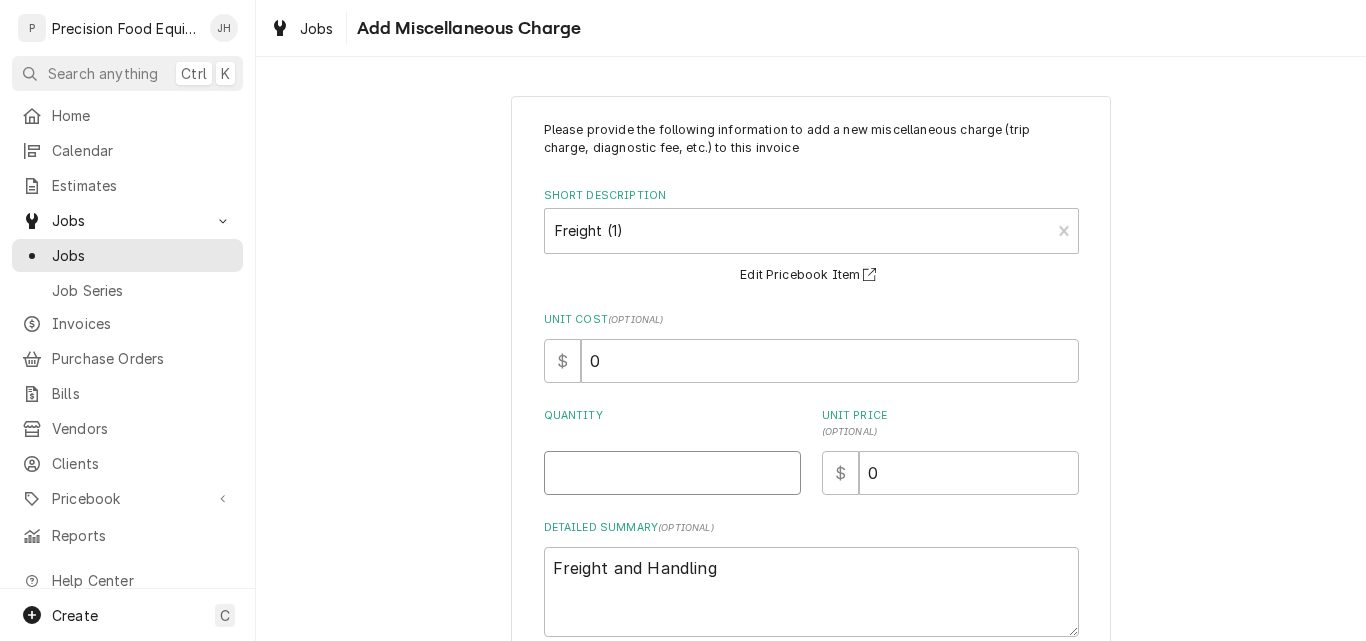 click on "Quantity" at bounding box center [672, 473] 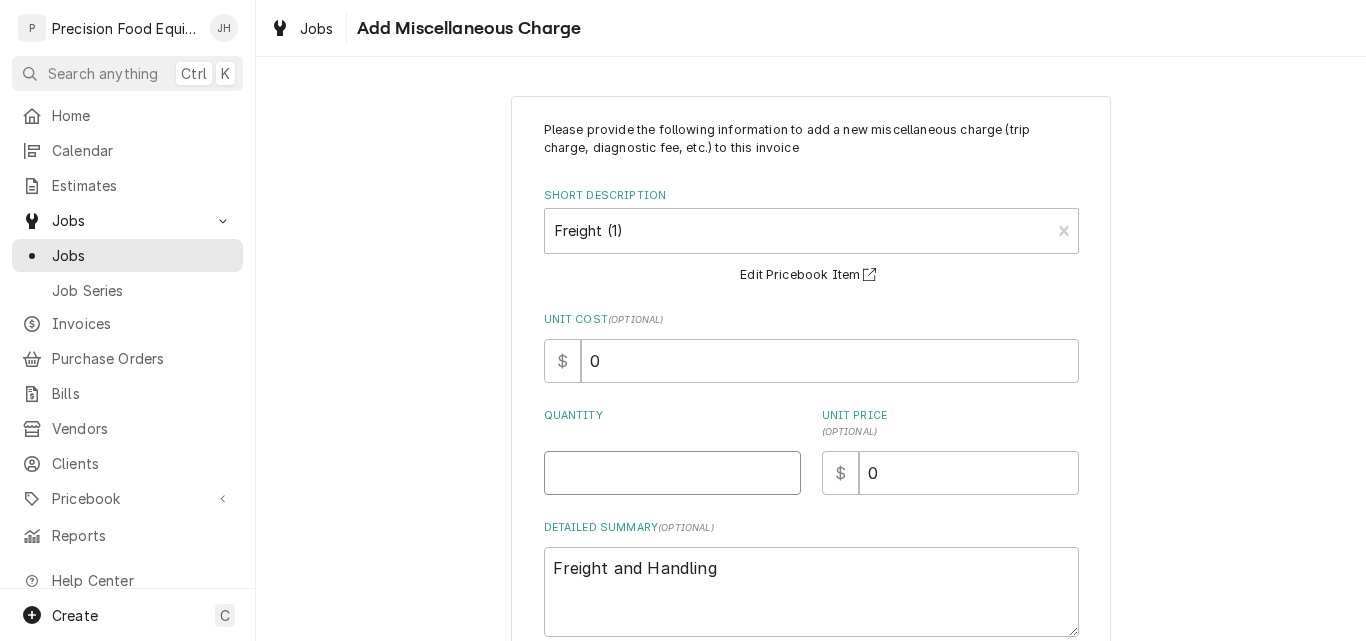 type on "x" 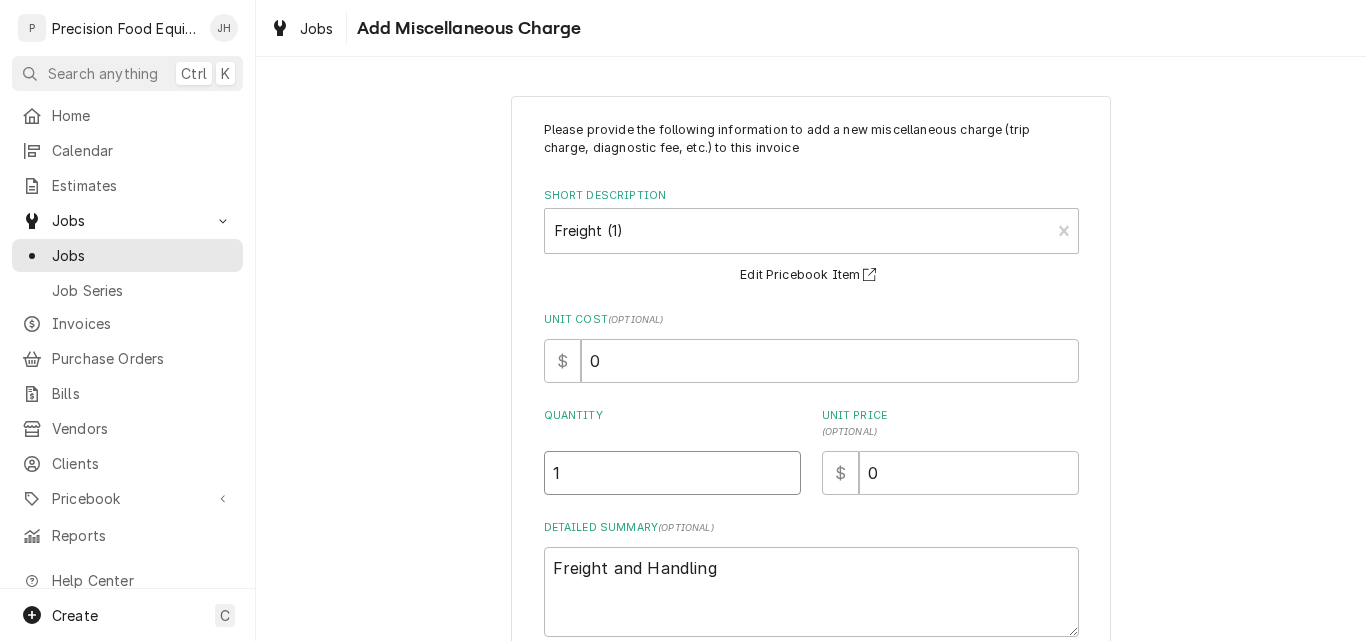 type on "1" 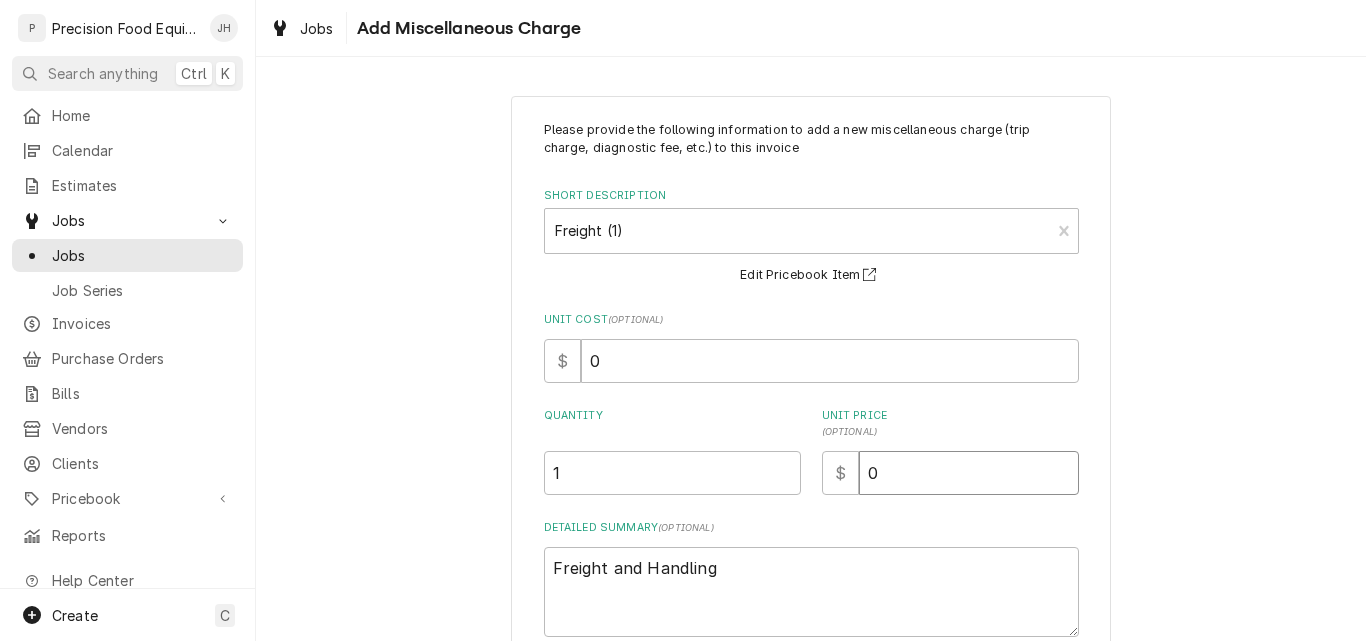 type on "x" 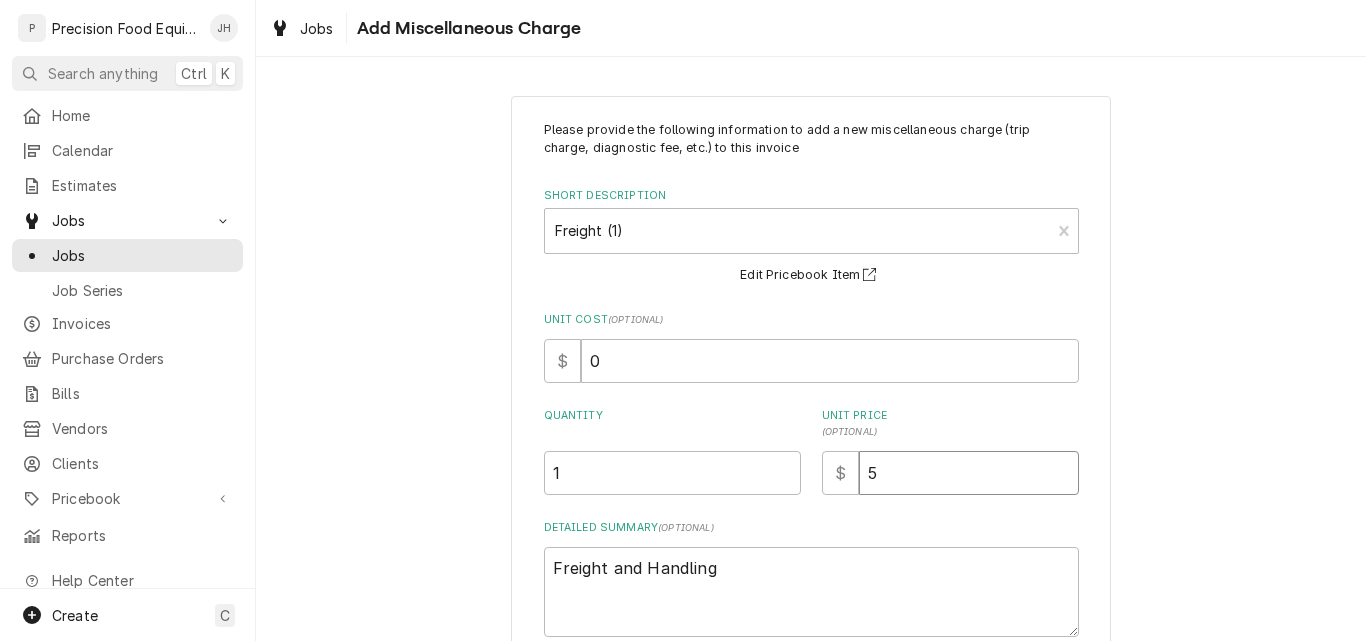 type on "x" 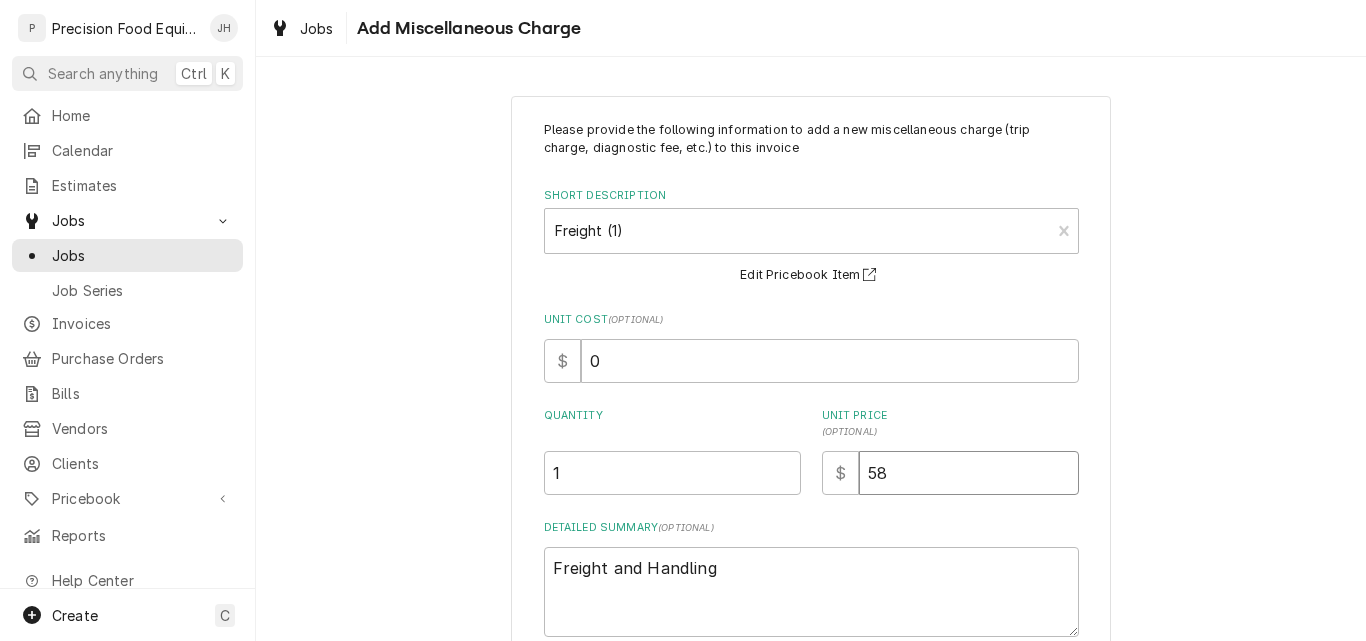 type on "x" 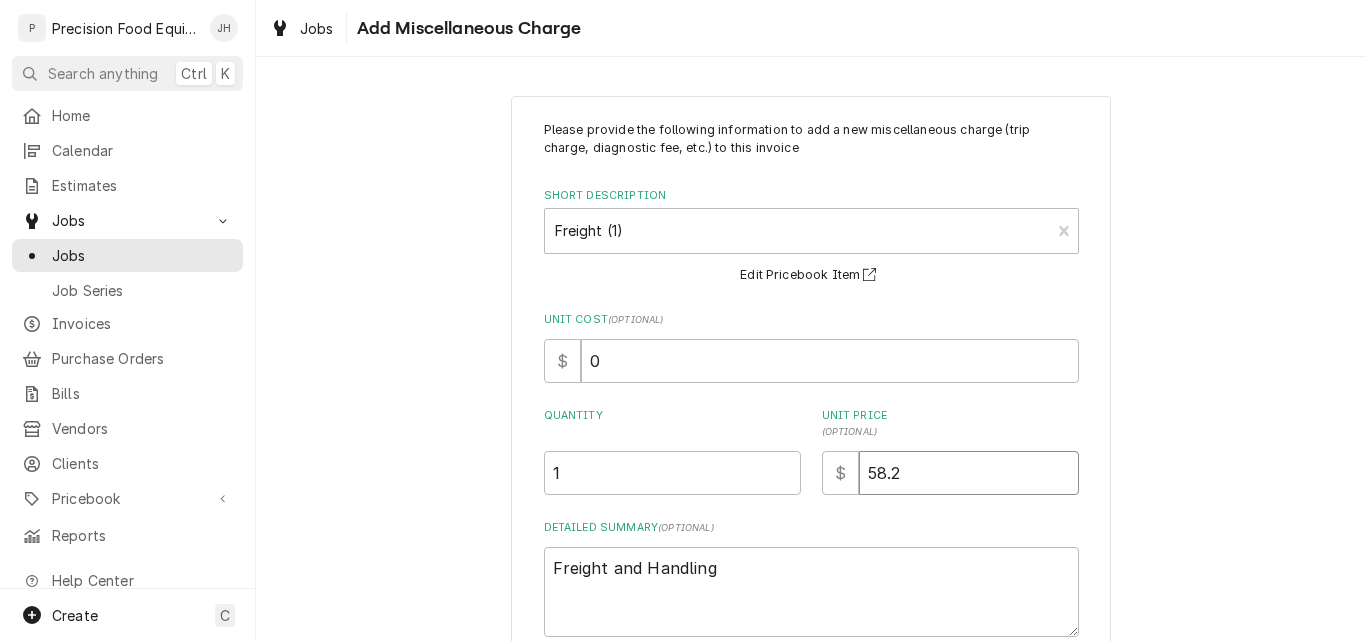 type on "x" 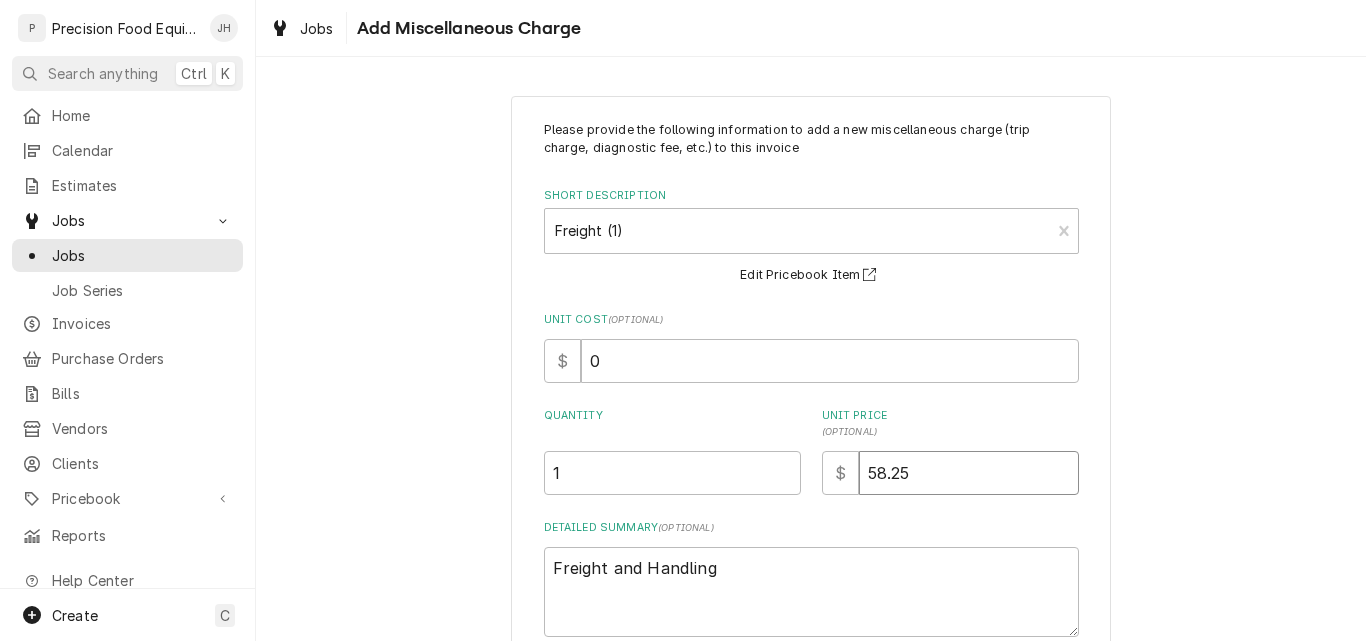 type on "58.25" 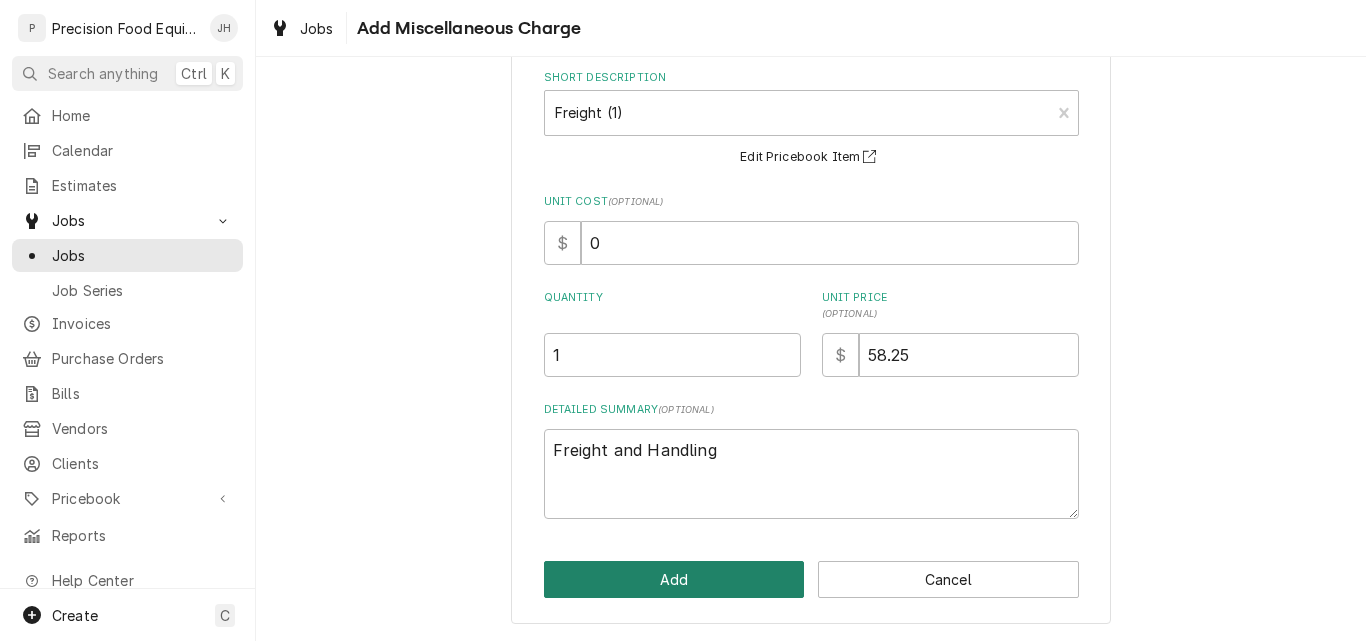 click on "Add" at bounding box center [674, 579] 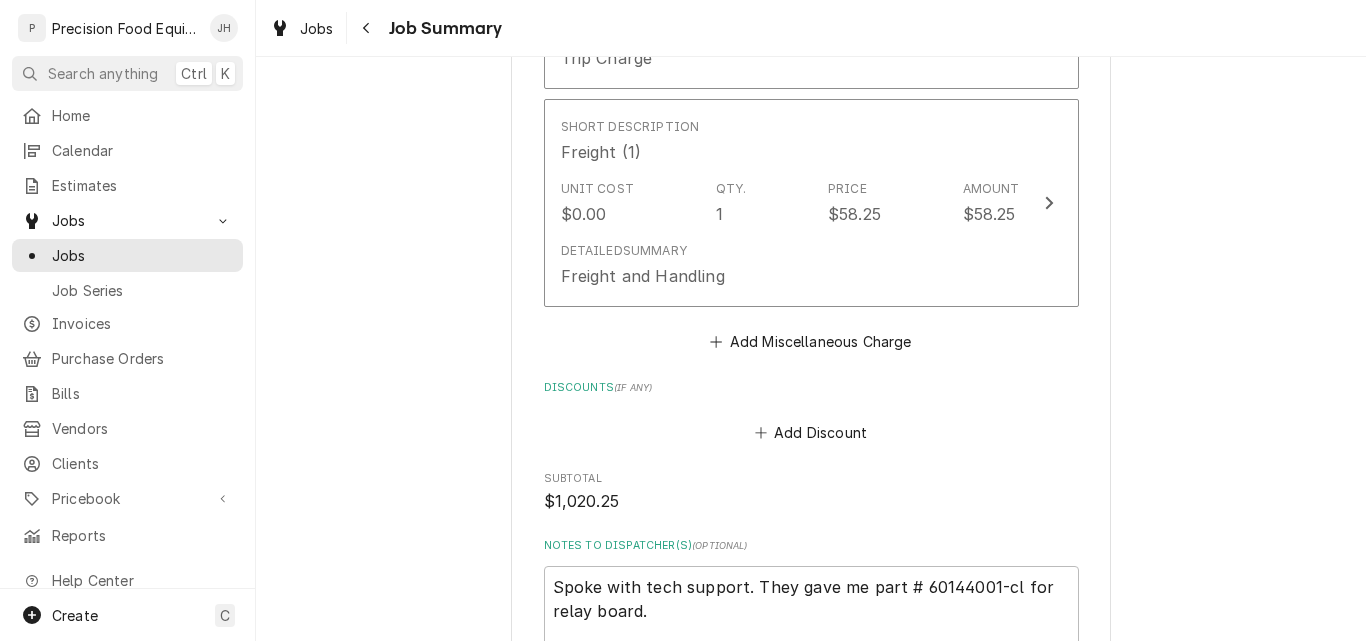 scroll, scrollTop: 2551, scrollLeft: 0, axis: vertical 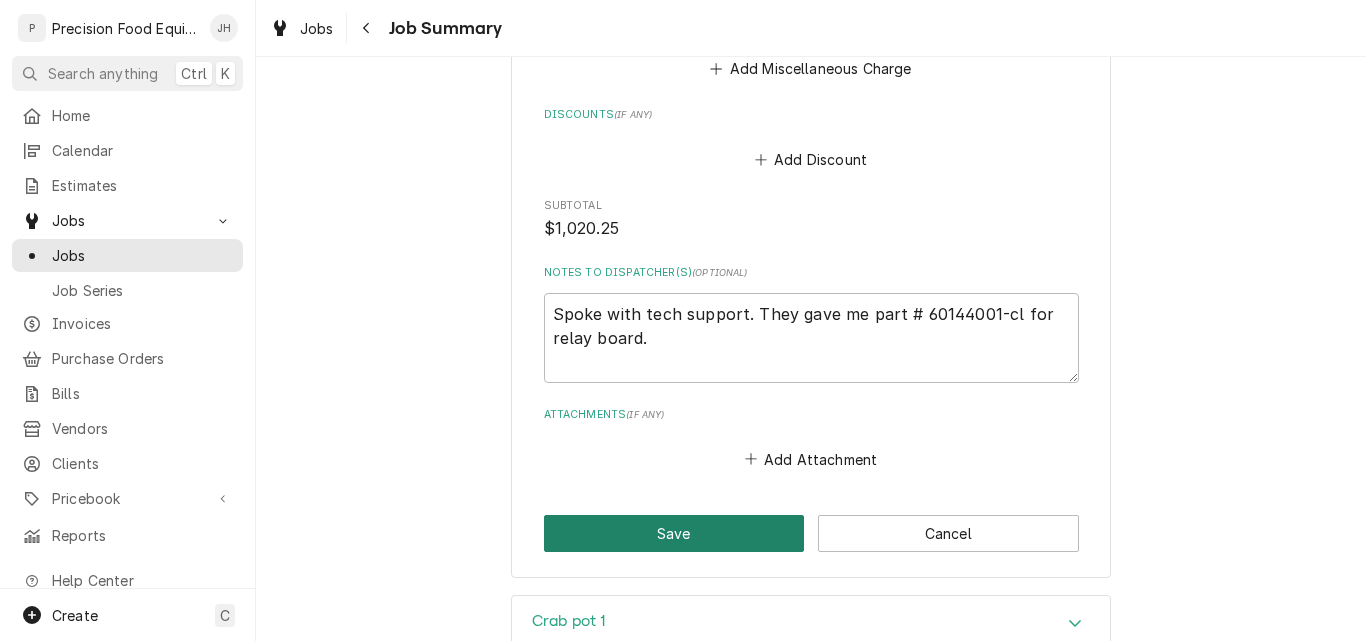 click on "Save" at bounding box center [674, 533] 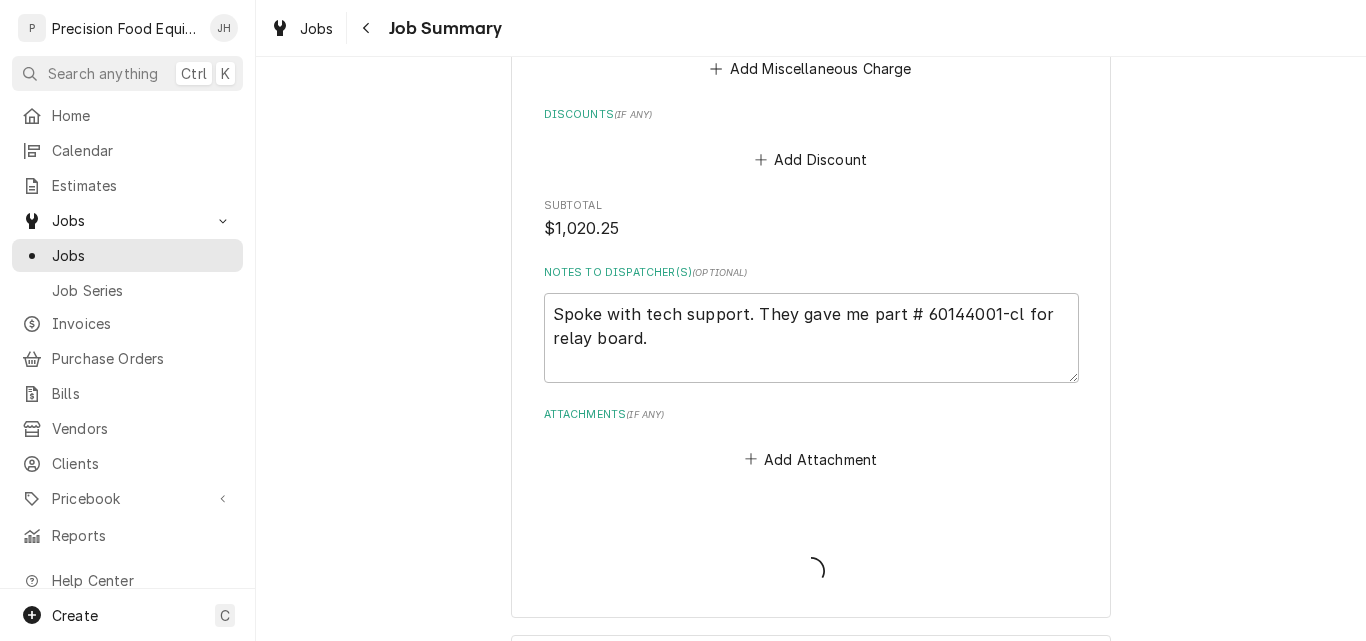 type on "x" 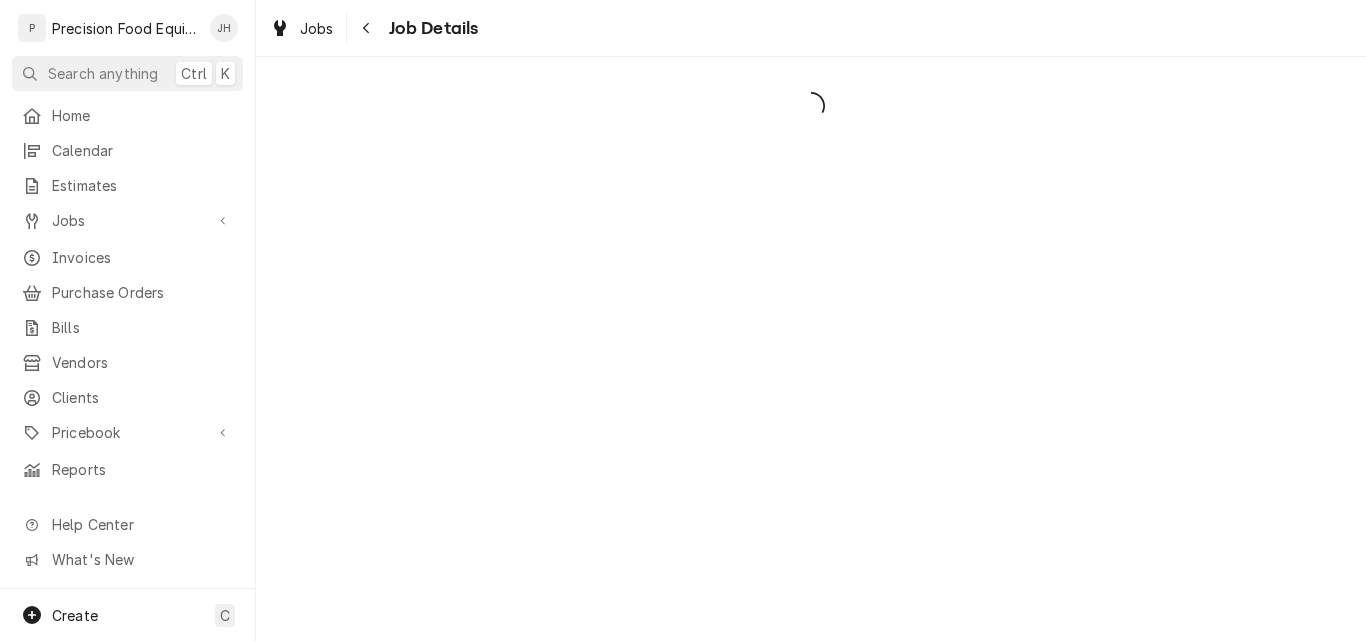 scroll, scrollTop: 0, scrollLeft: 0, axis: both 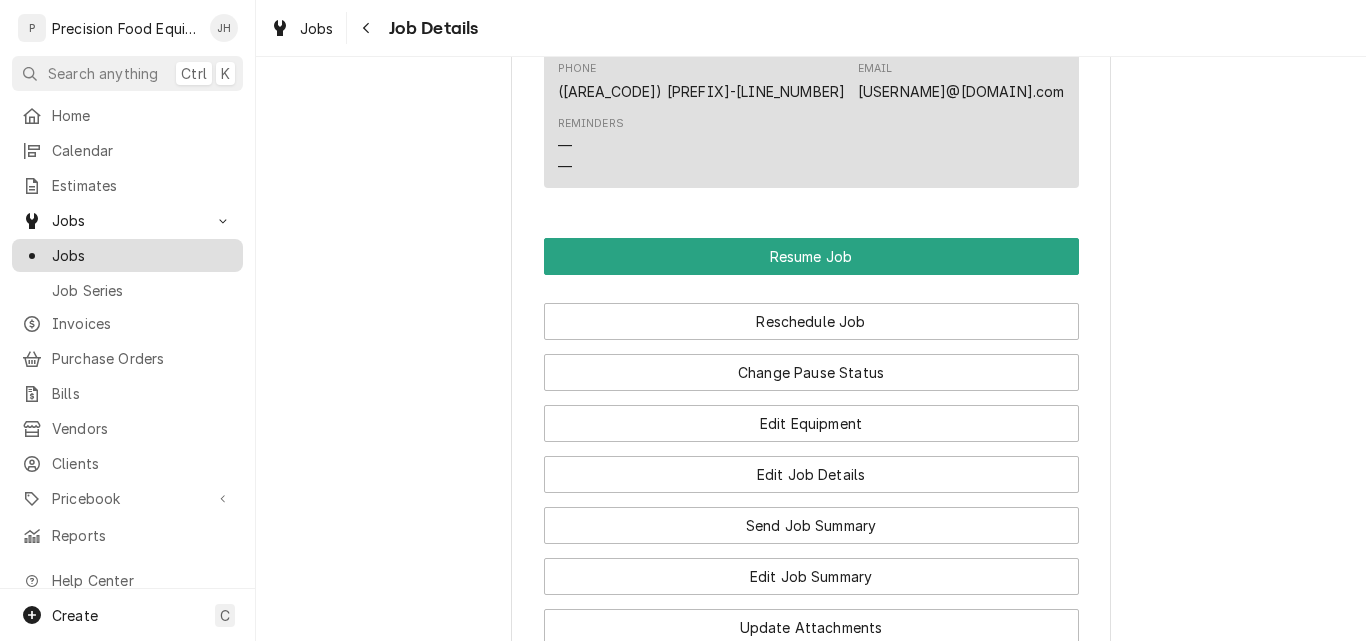 click on "Jobs" at bounding box center [142, 255] 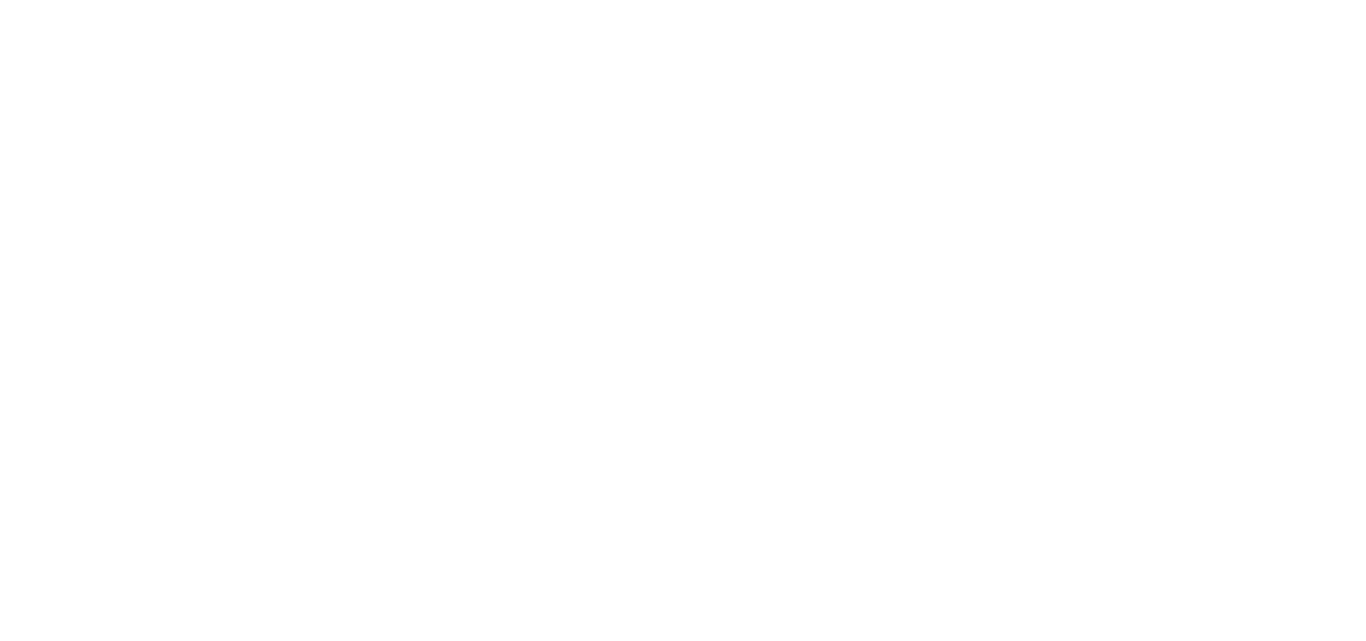scroll, scrollTop: 0, scrollLeft: 0, axis: both 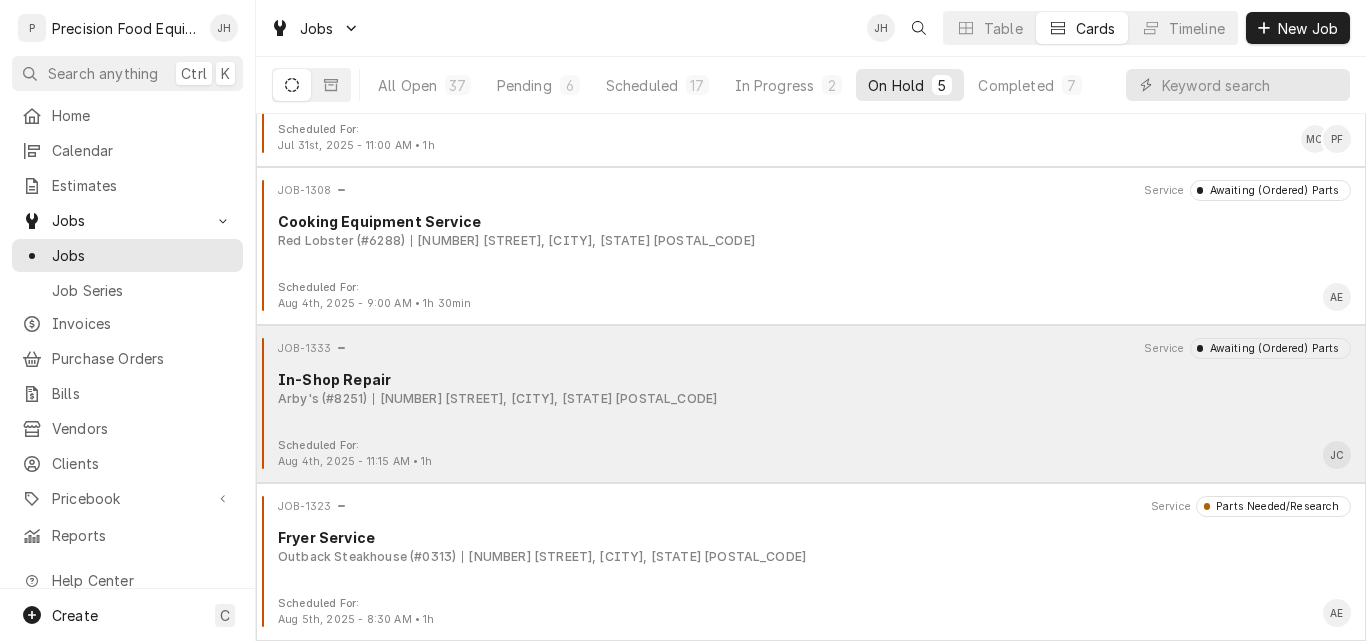 click on "JOB-1333 Service Awaiting (Ordered) Parts In-Shop Repair Arby's (#8251) 1720 W Thatcher Blvd, Safford, AZ 85546" at bounding box center (811, 388) 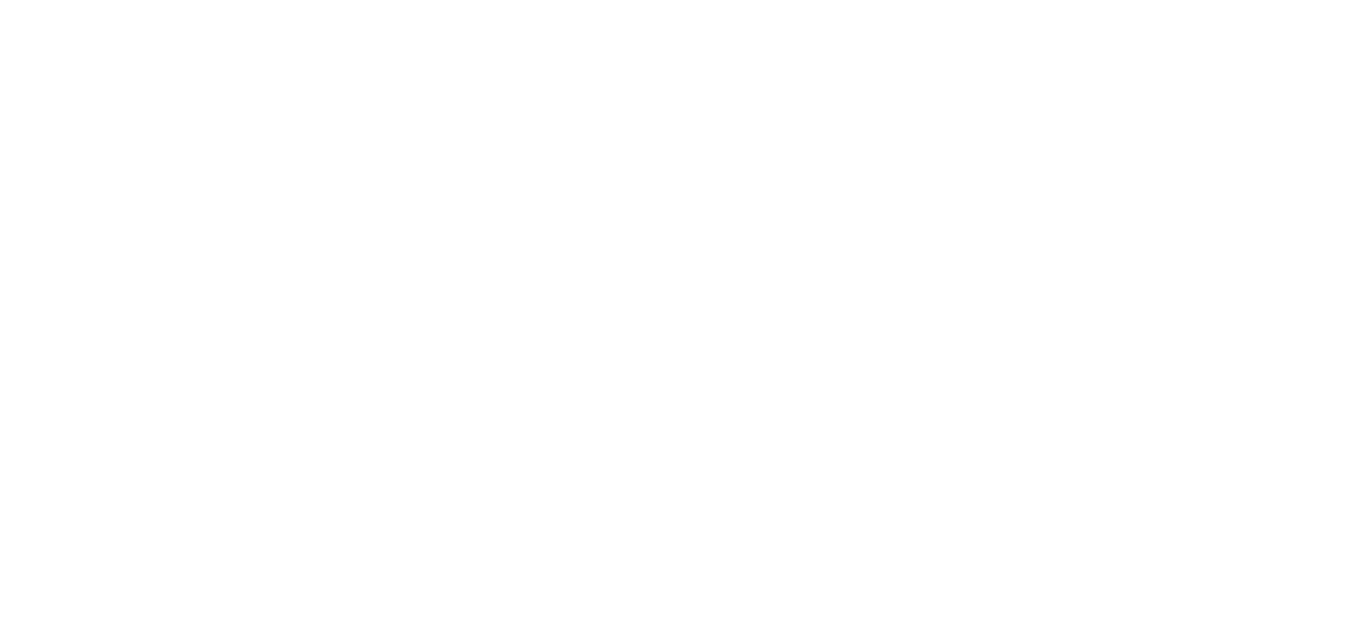 scroll, scrollTop: 0, scrollLeft: 0, axis: both 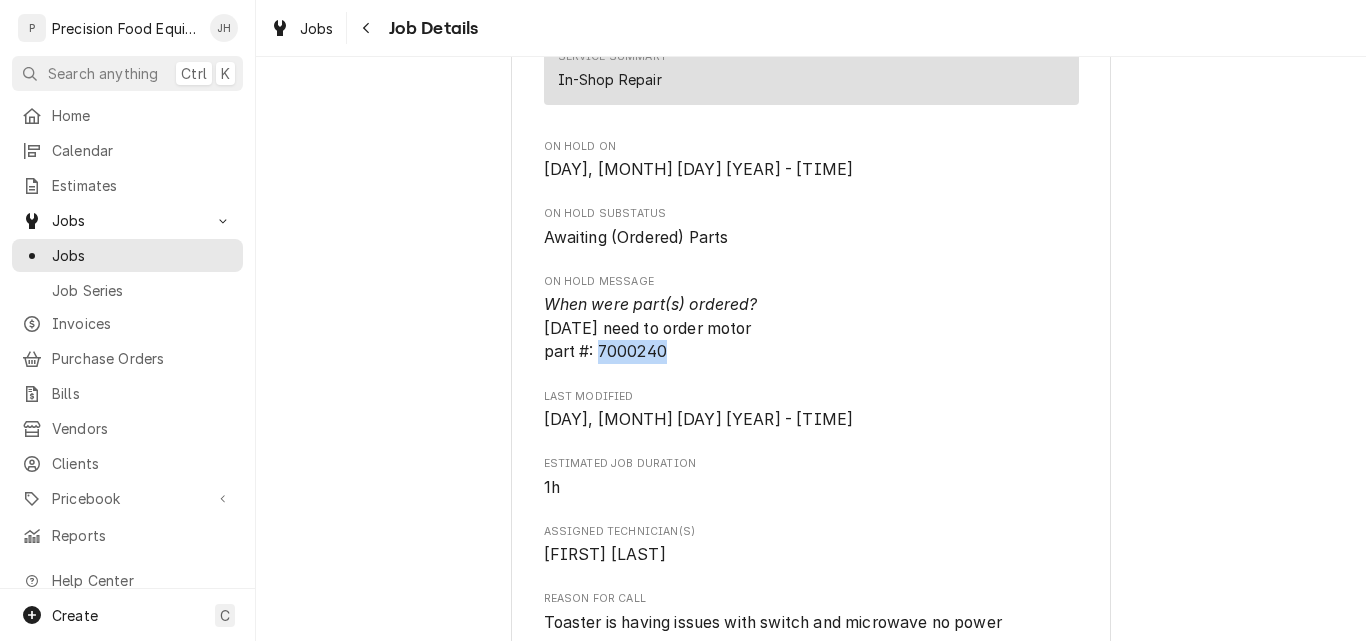 drag, startPoint x: 660, startPoint y: 351, endPoint x: 591, endPoint y: 353, distance: 69.02898 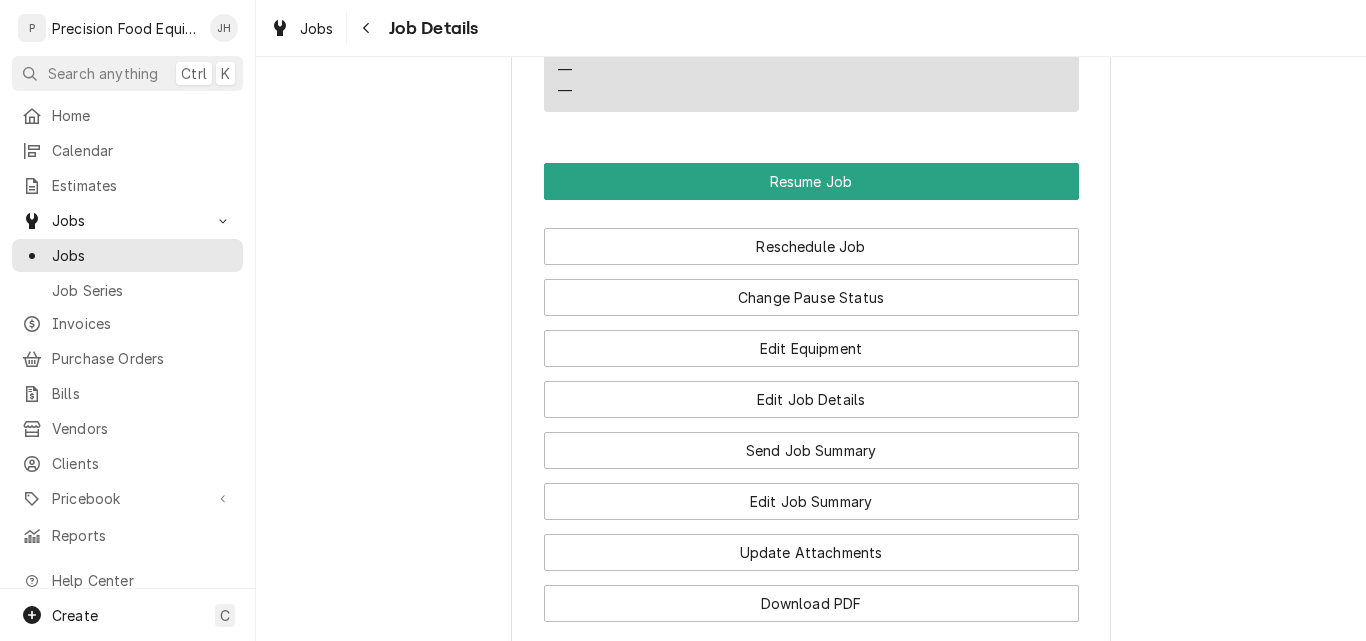 scroll, scrollTop: 1800, scrollLeft: 0, axis: vertical 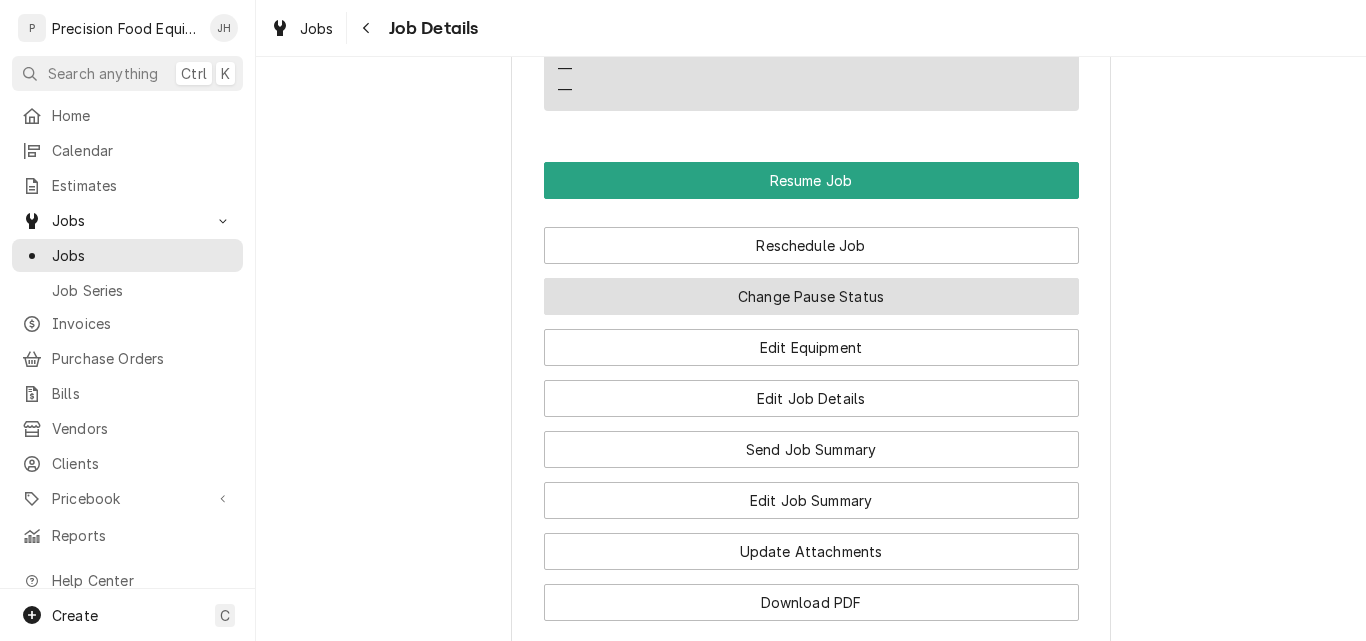 click on "Change Pause Status" at bounding box center (811, 296) 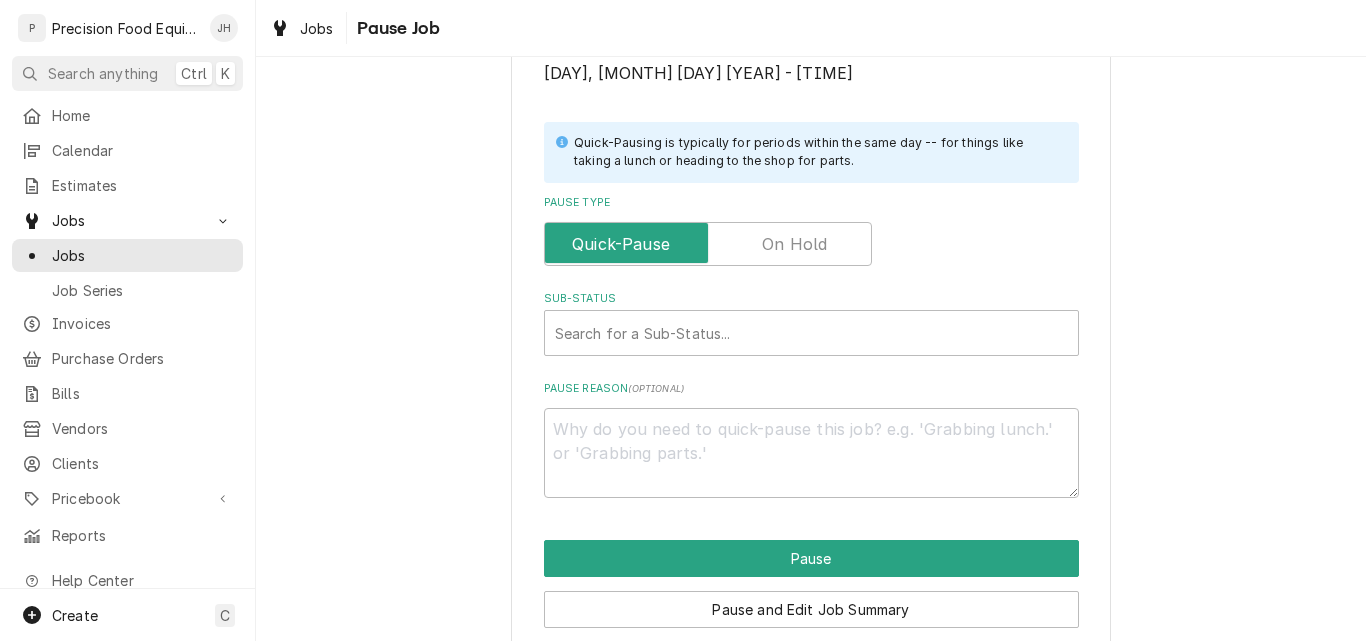 scroll, scrollTop: 400, scrollLeft: 0, axis: vertical 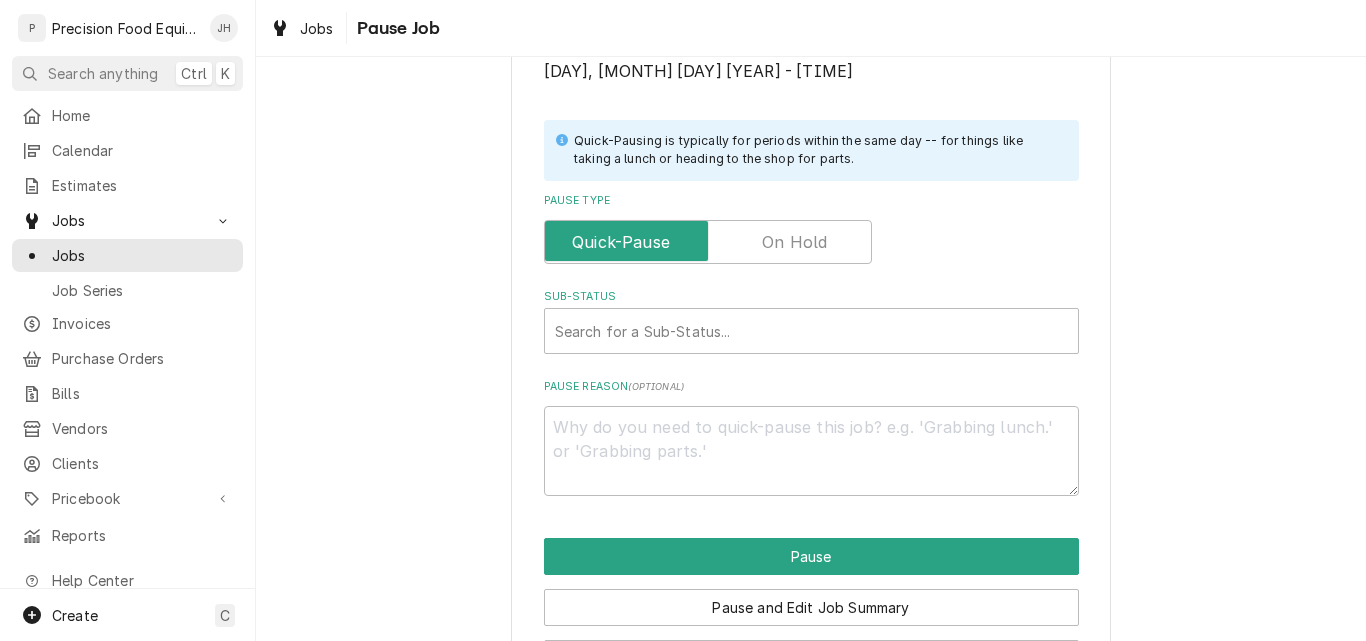 click at bounding box center [708, 242] 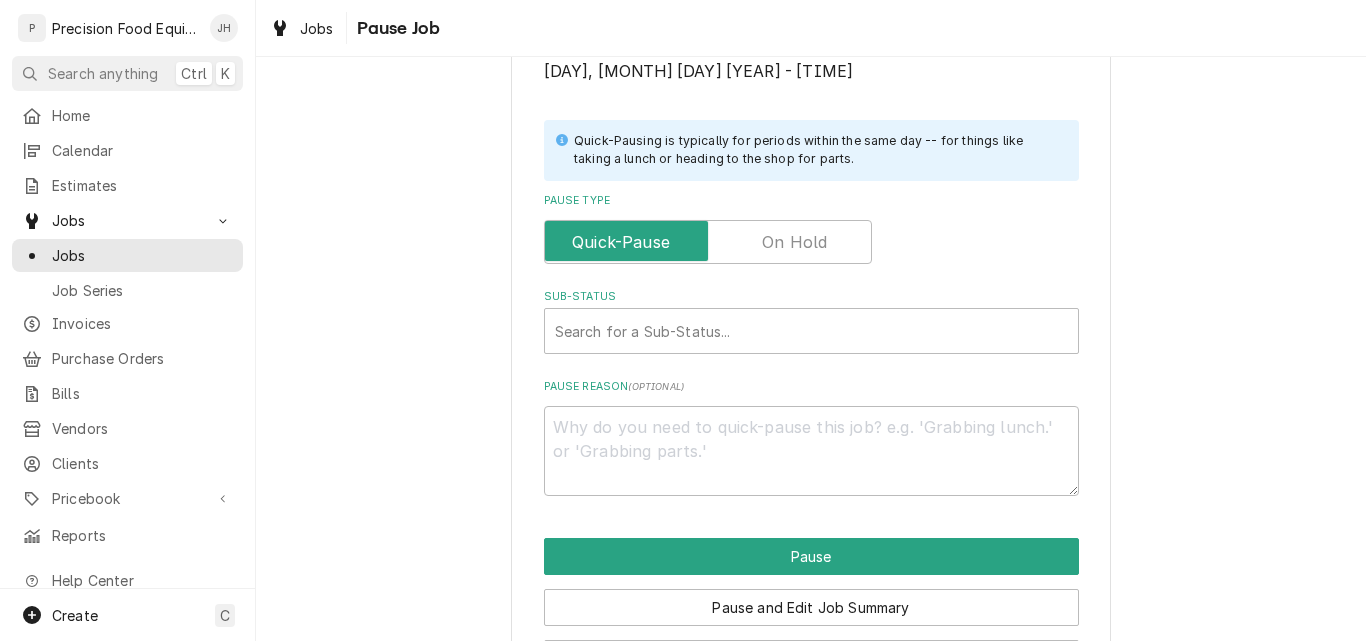 click at bounding box center (708, 242) 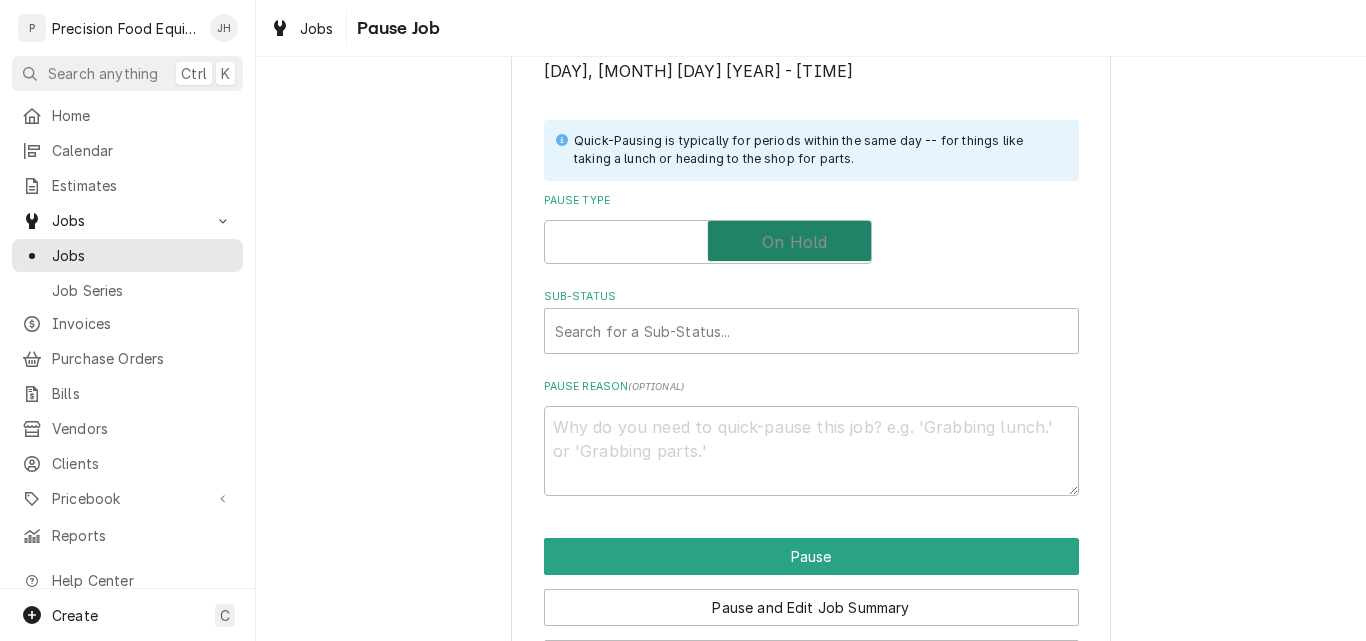 checkbox on "true" 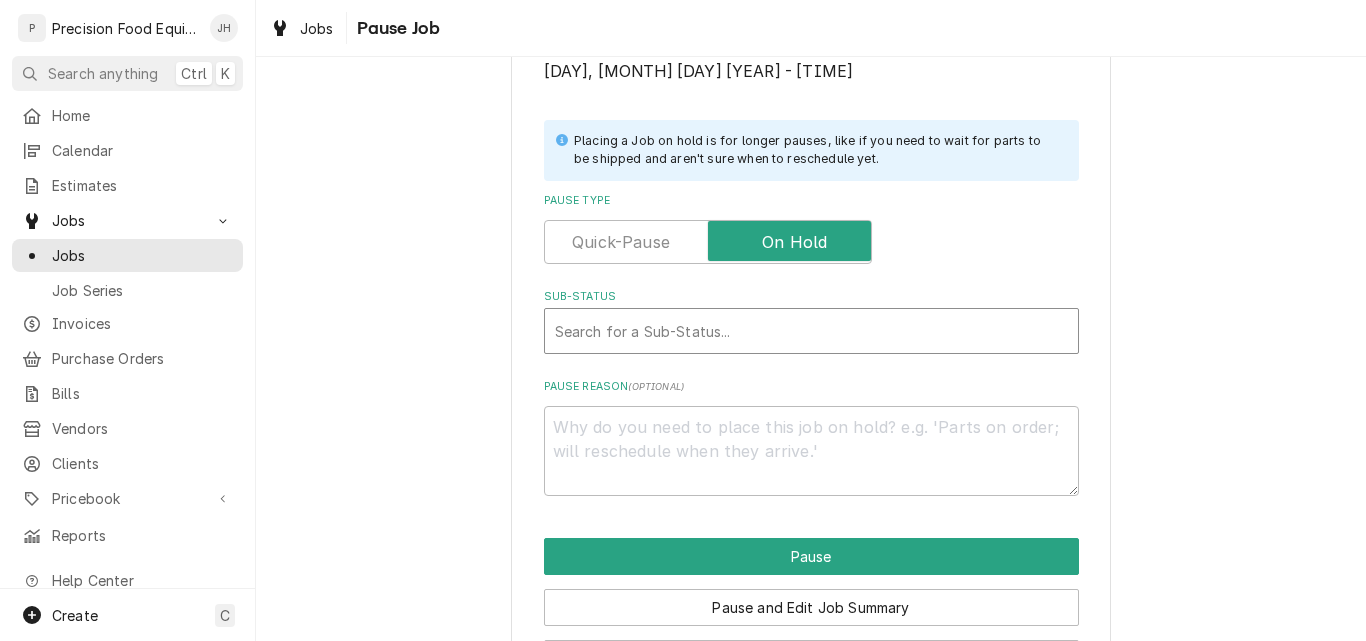 click on "Search for a Sub-Status..." at bounding box center [811, 331] 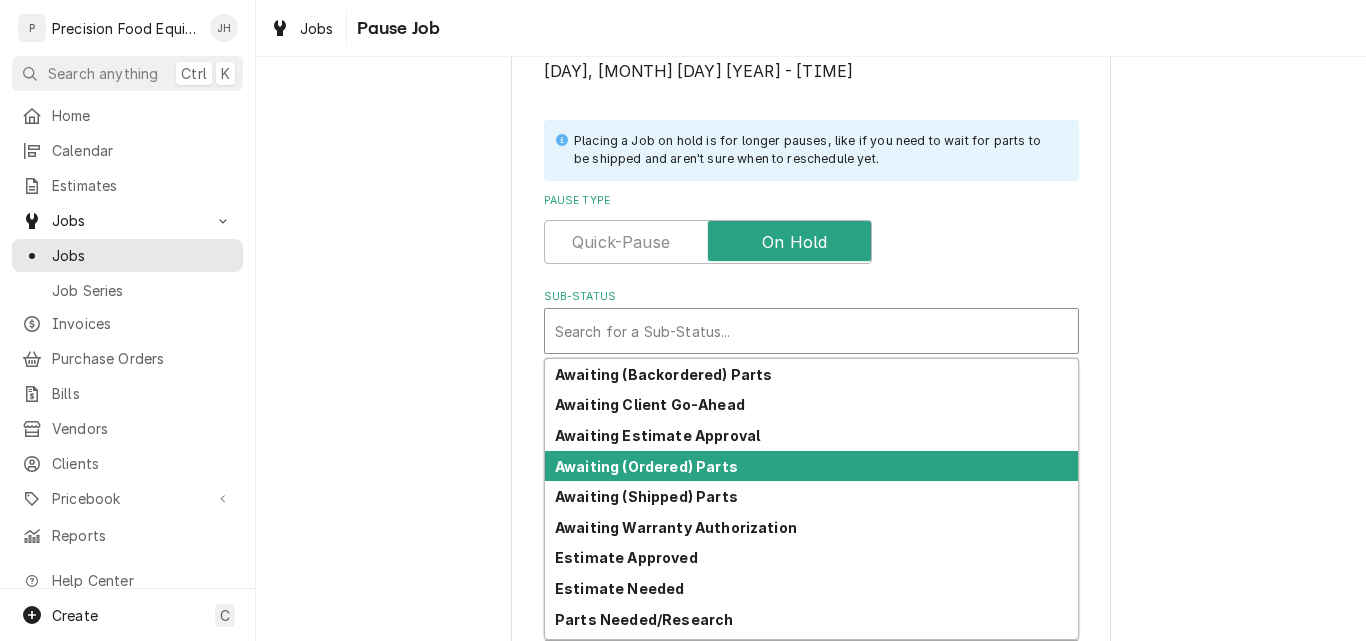 click on "Awaiting (Ordered) Parts" at bounding box center [646, 466] 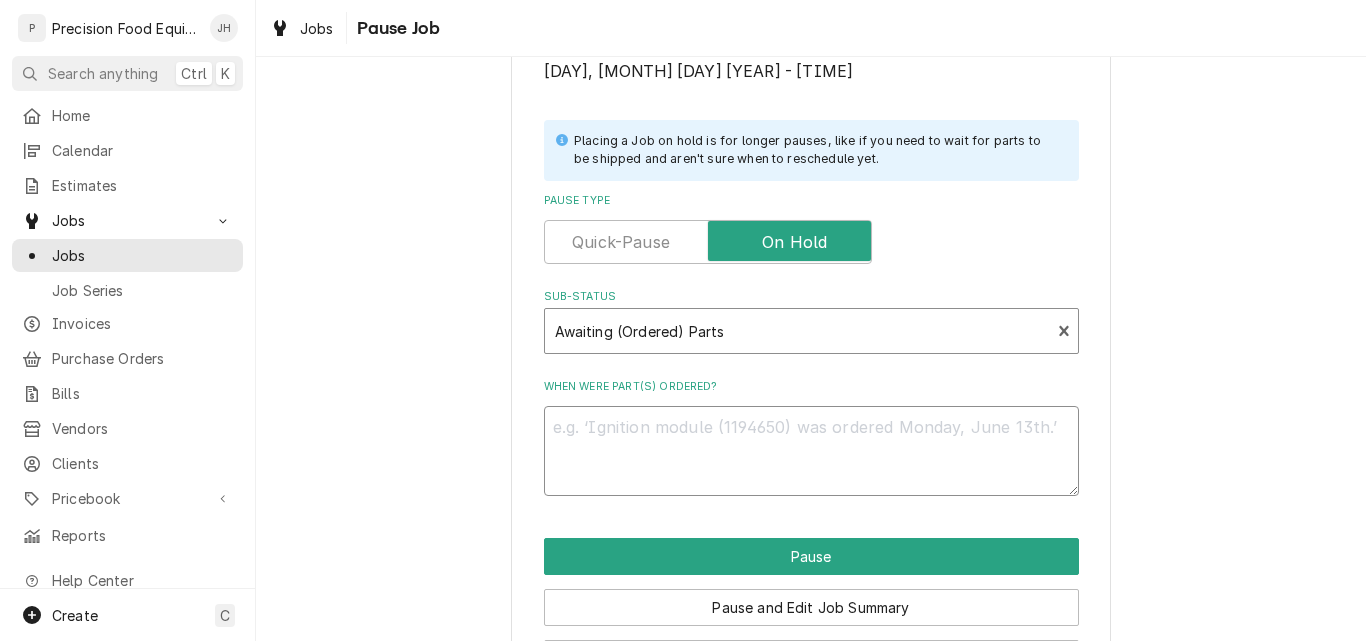 click on "When were part(s) ordered?" at bounding box center (811, 451) 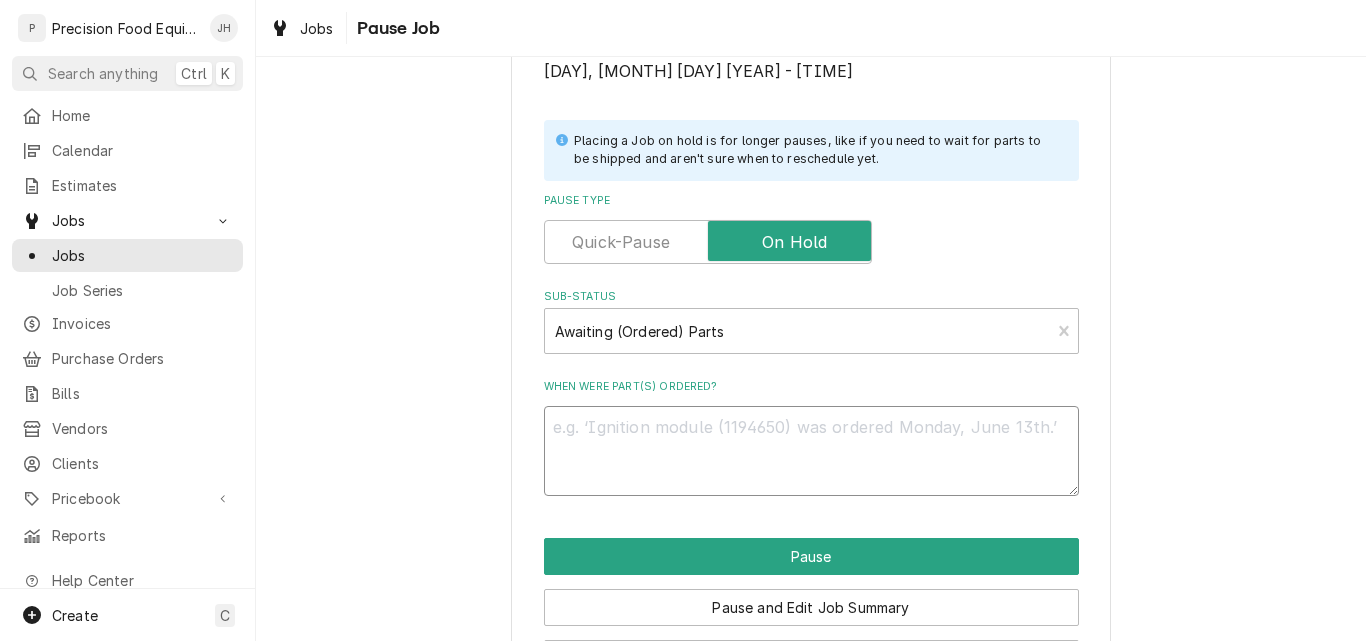 type on "x" 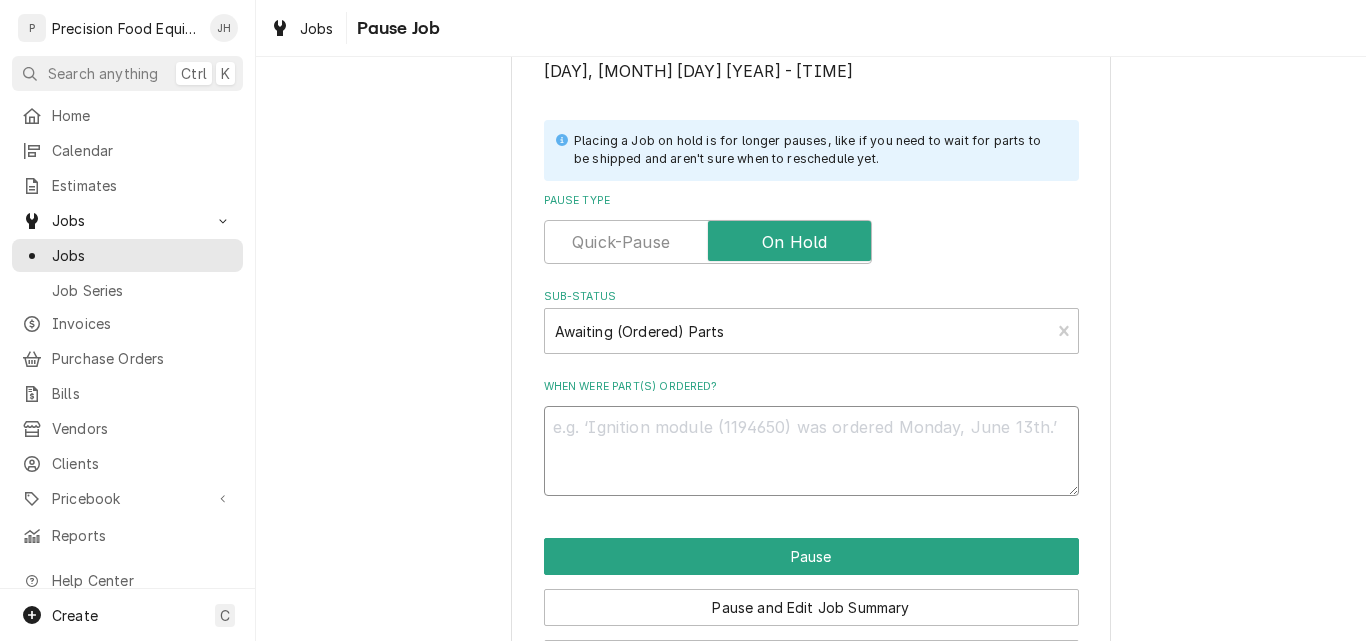 type on "0" 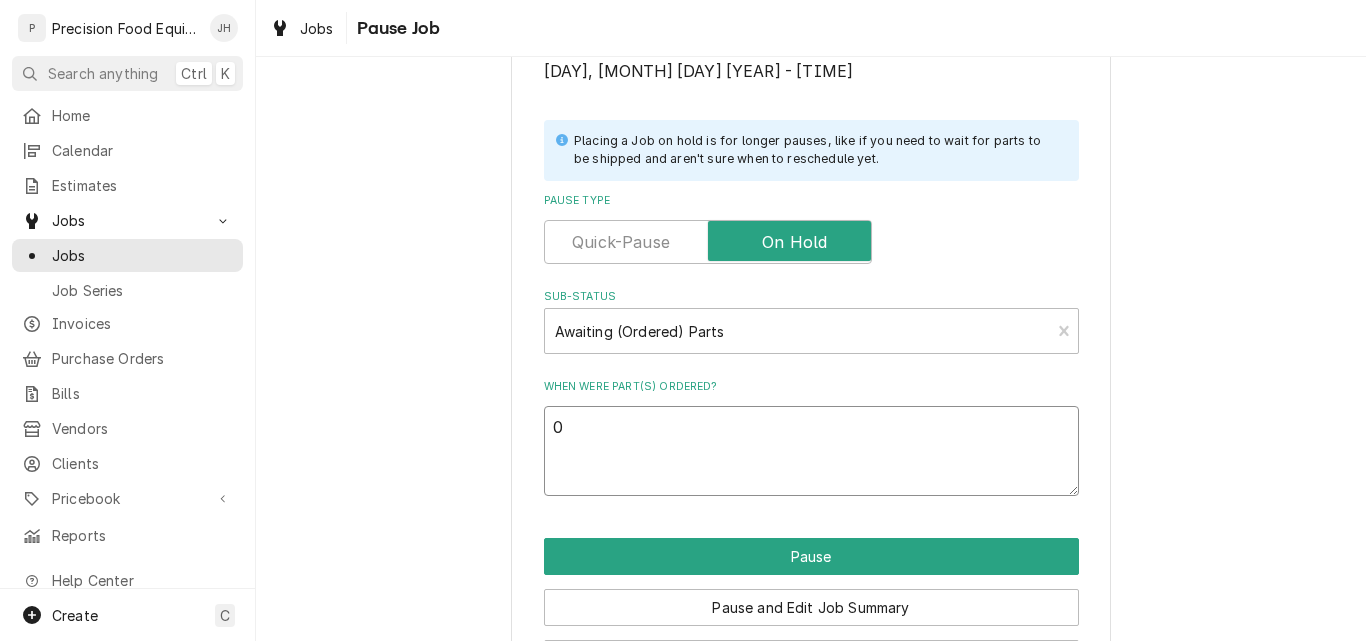 type on "x" 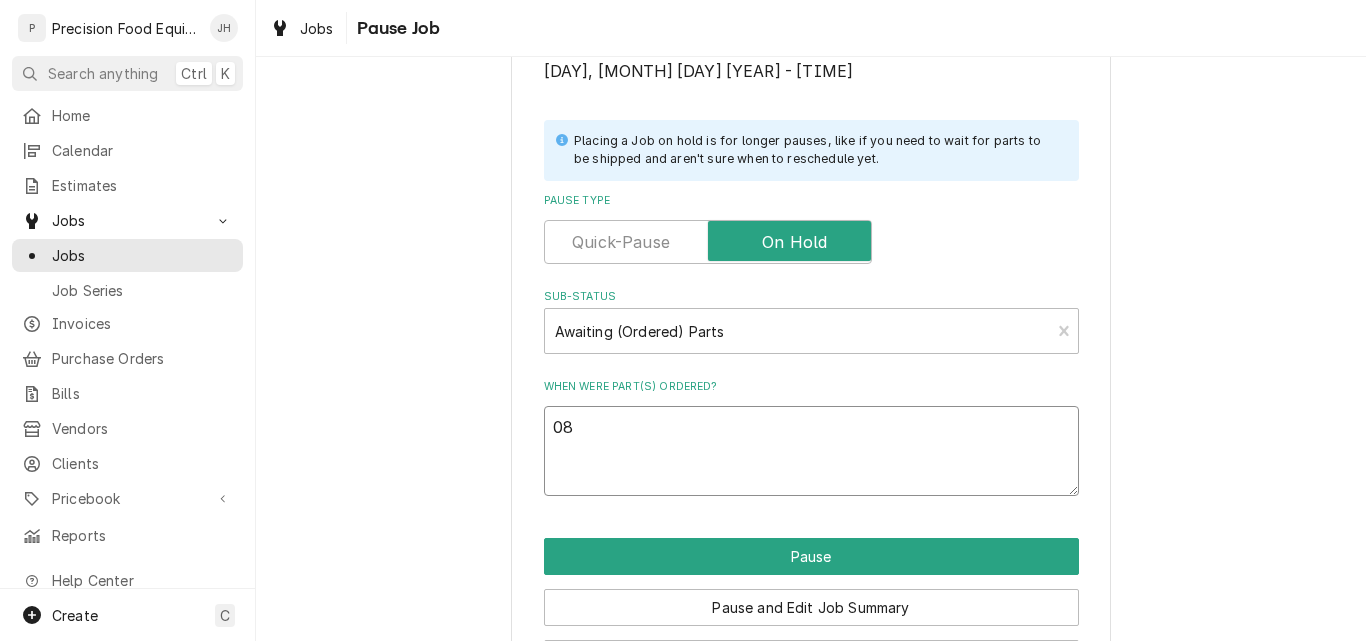 type on "x" 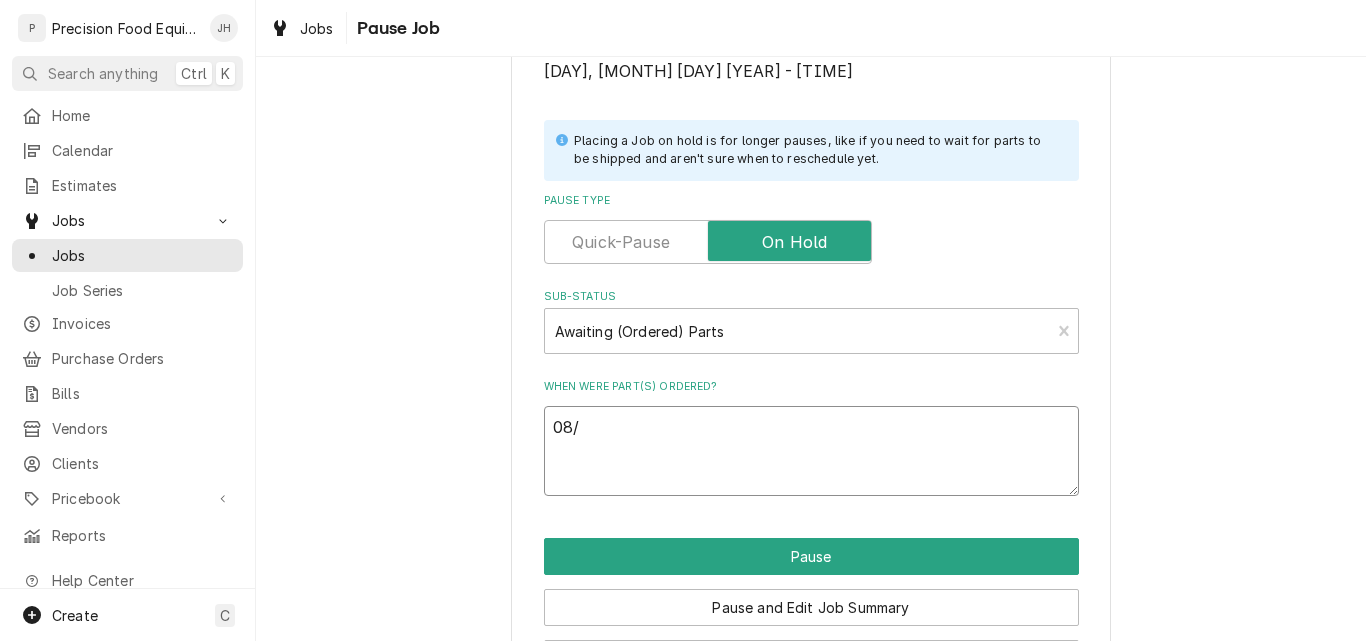 type on "x" 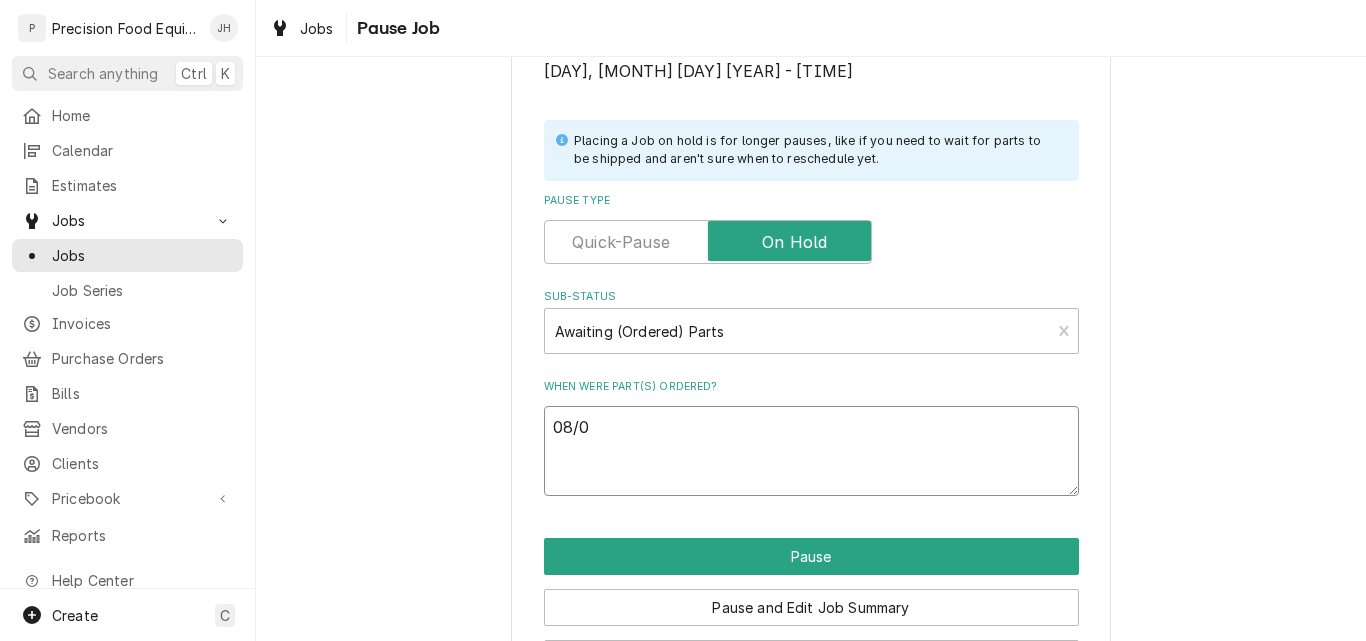 type on "x" 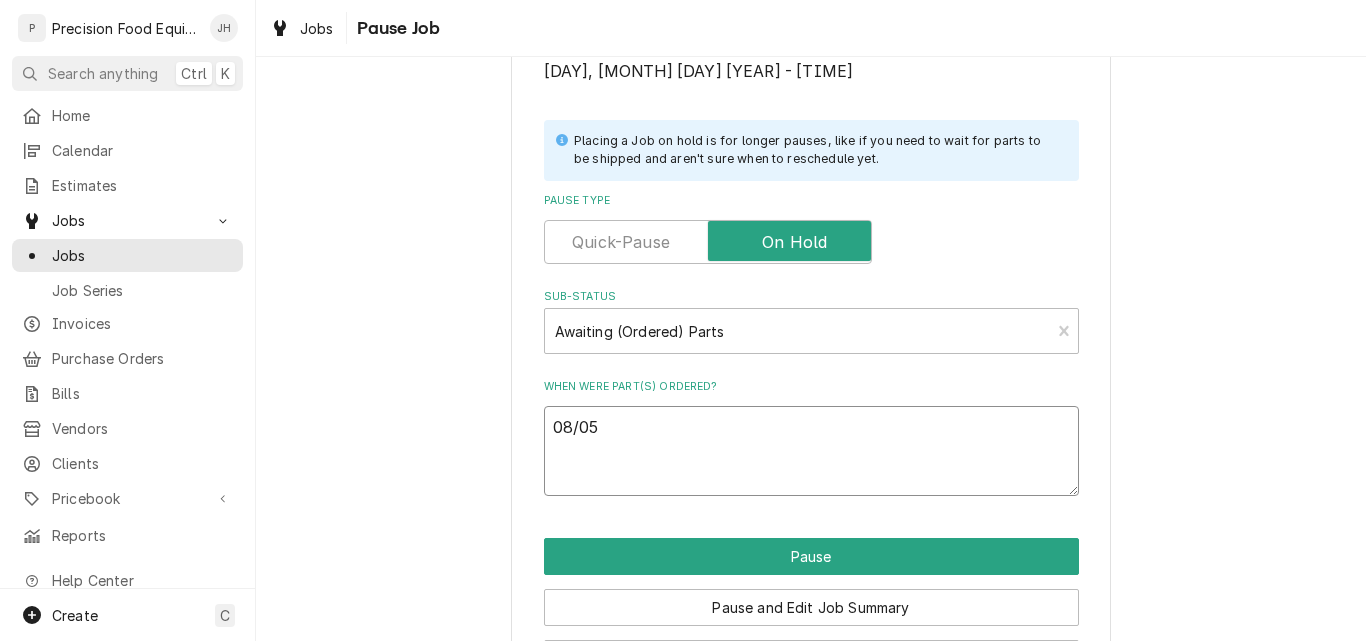 type on "x" 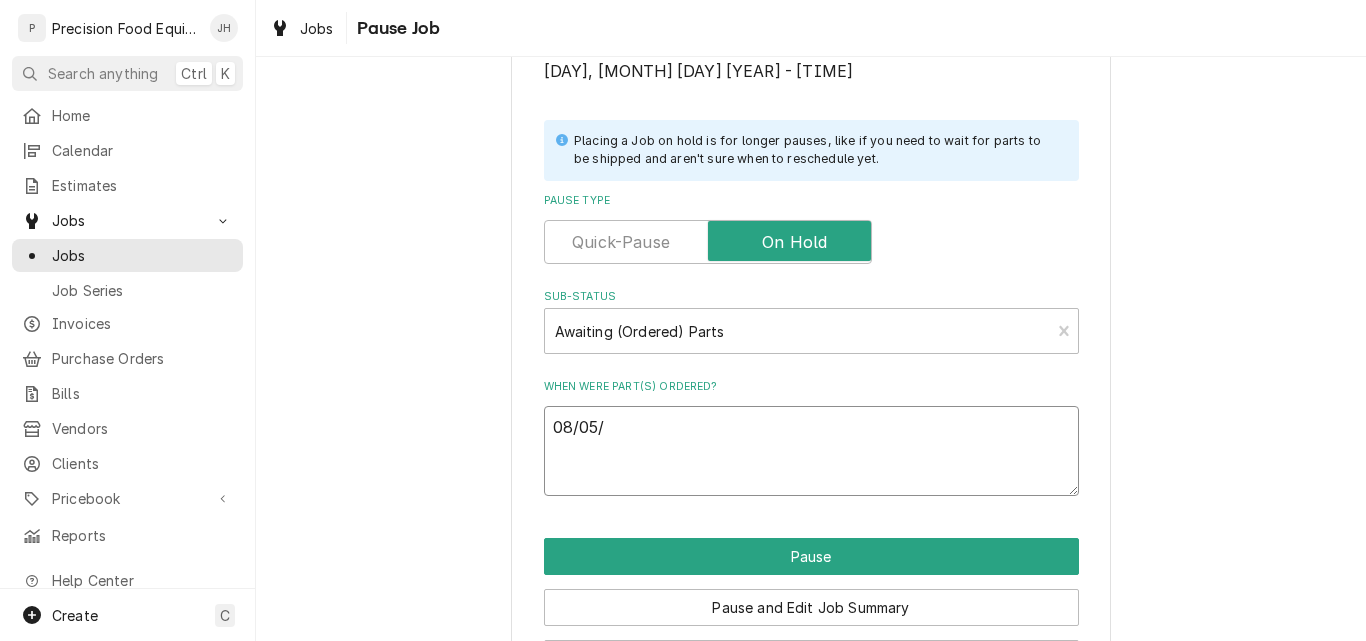 type on "x" 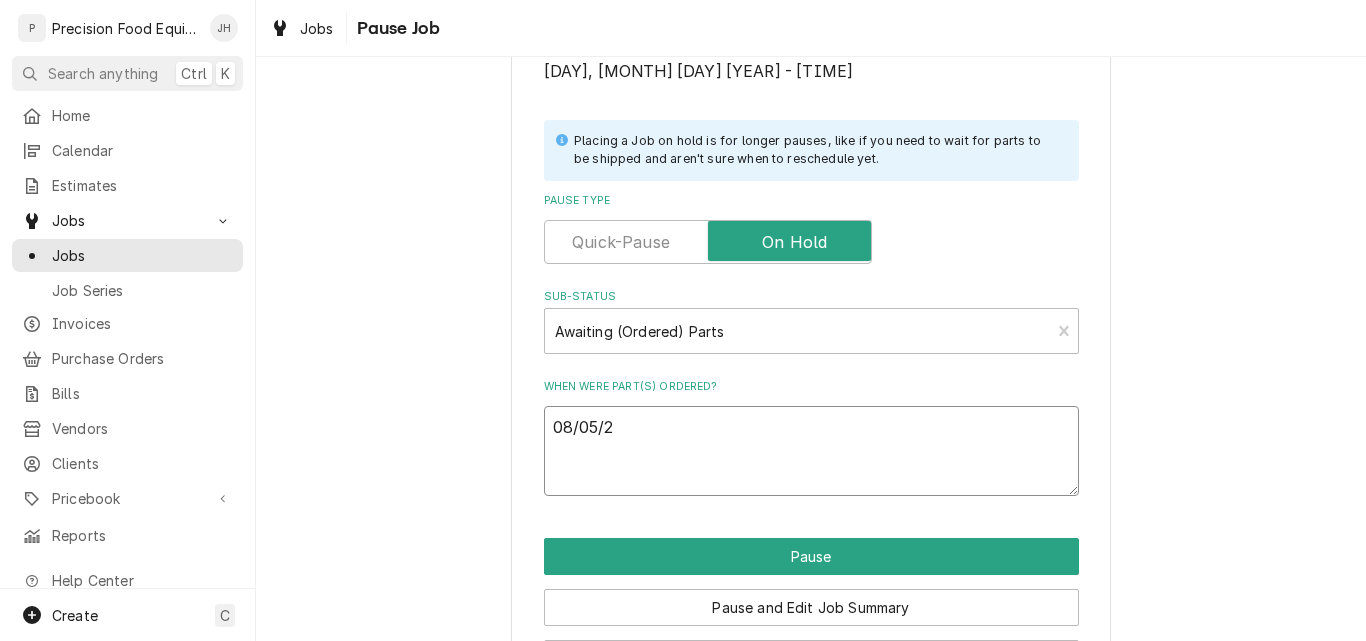 type on "x" 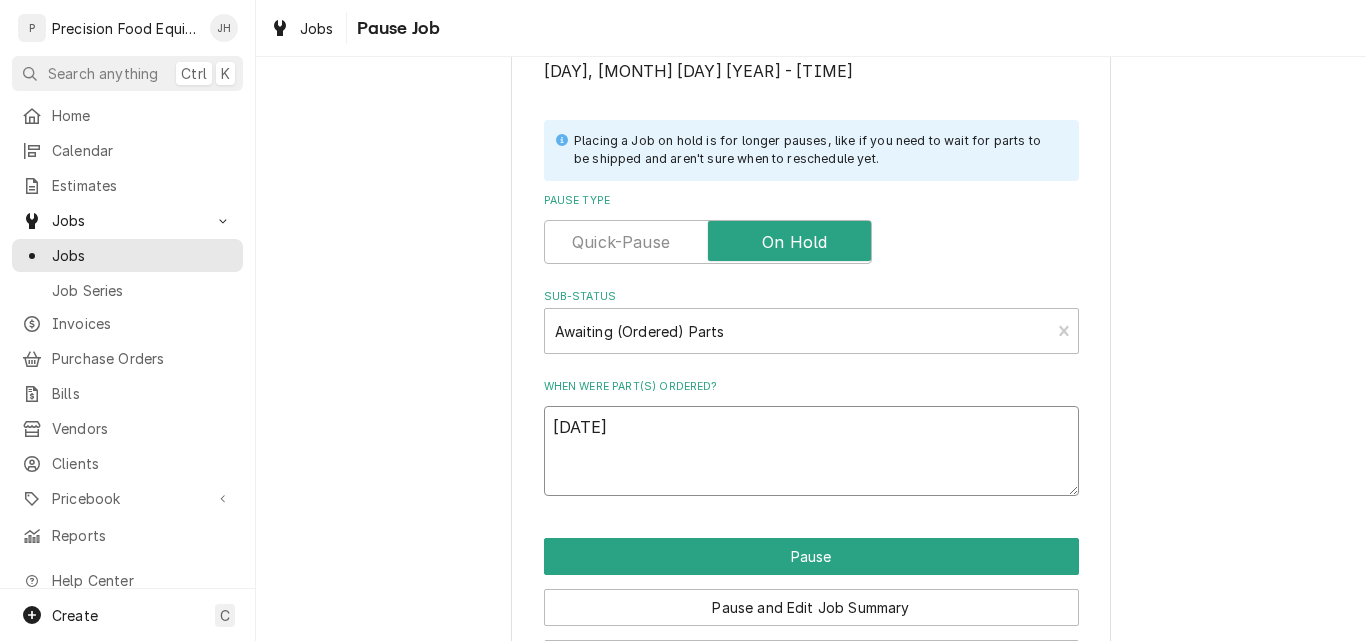 type on "x" 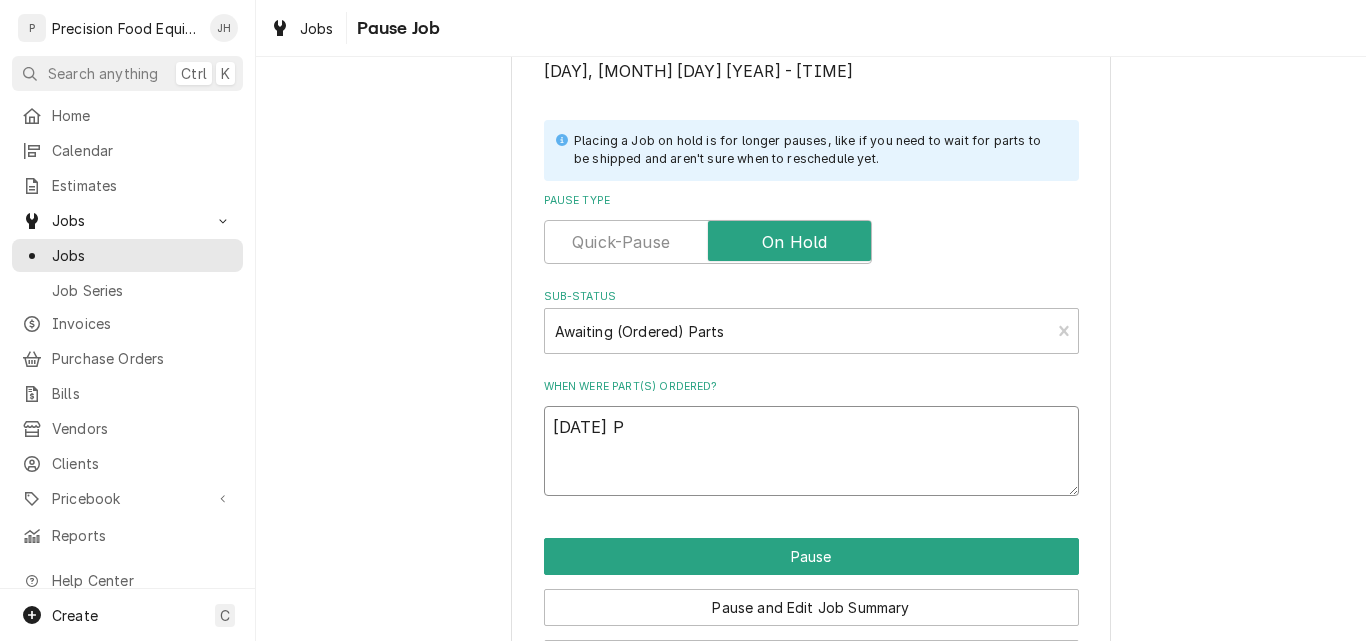type on "x" 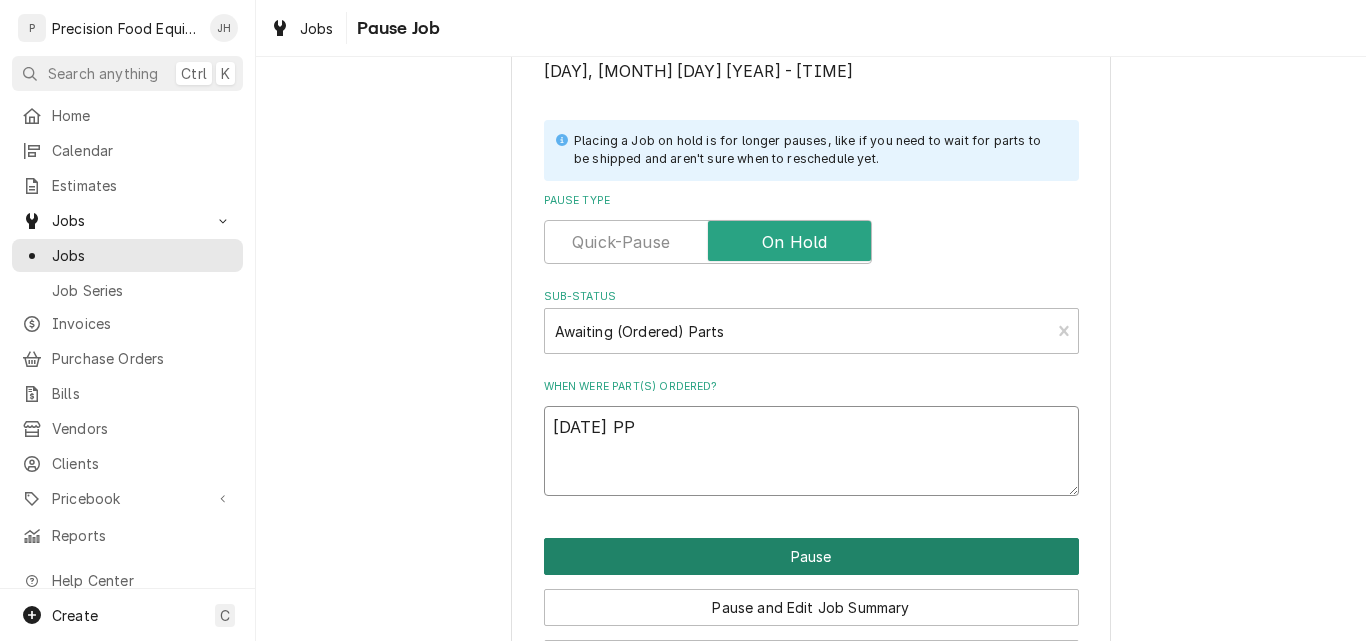 type on "08/05/25 PP" 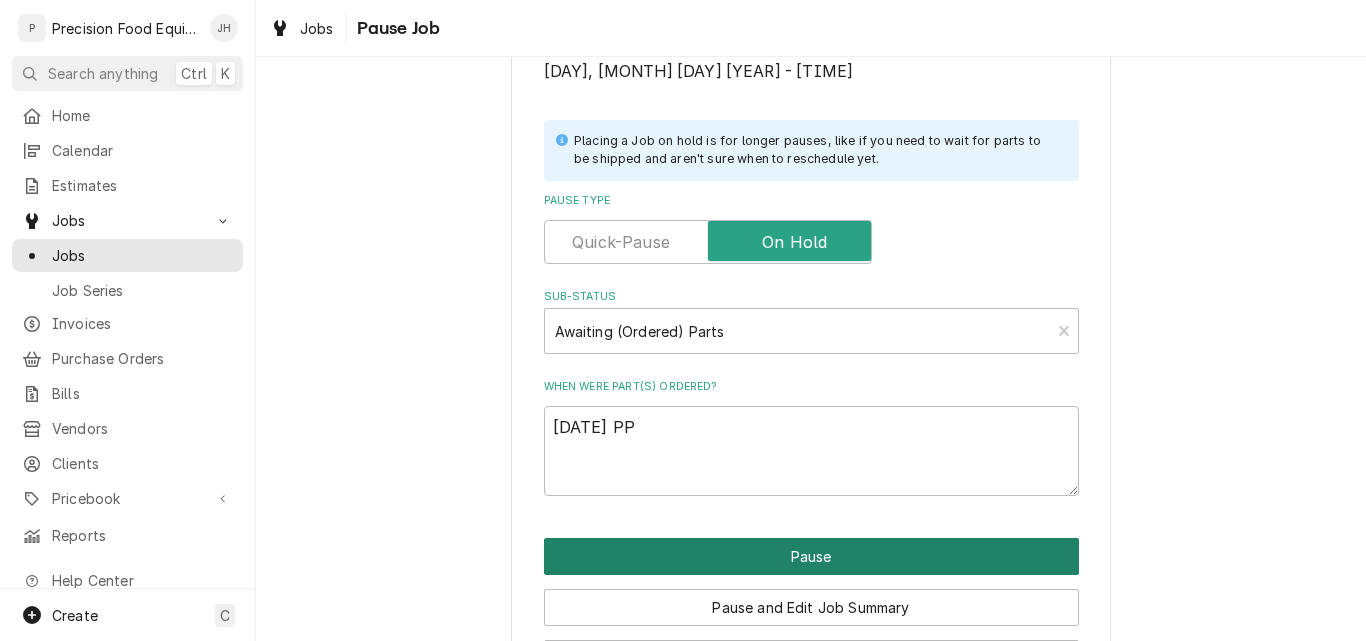 click on "Pause" at bounding box center (811, 556) 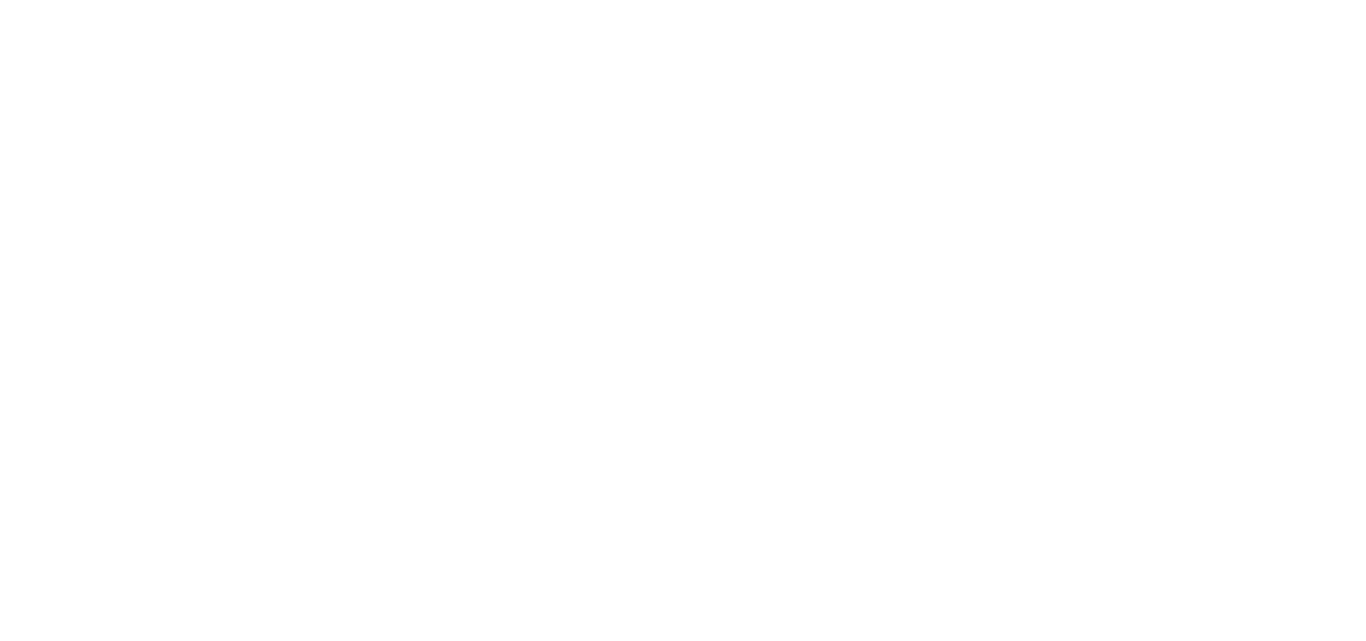 scroll, scrollTop: 0, scrollLeft: 0, axis: both 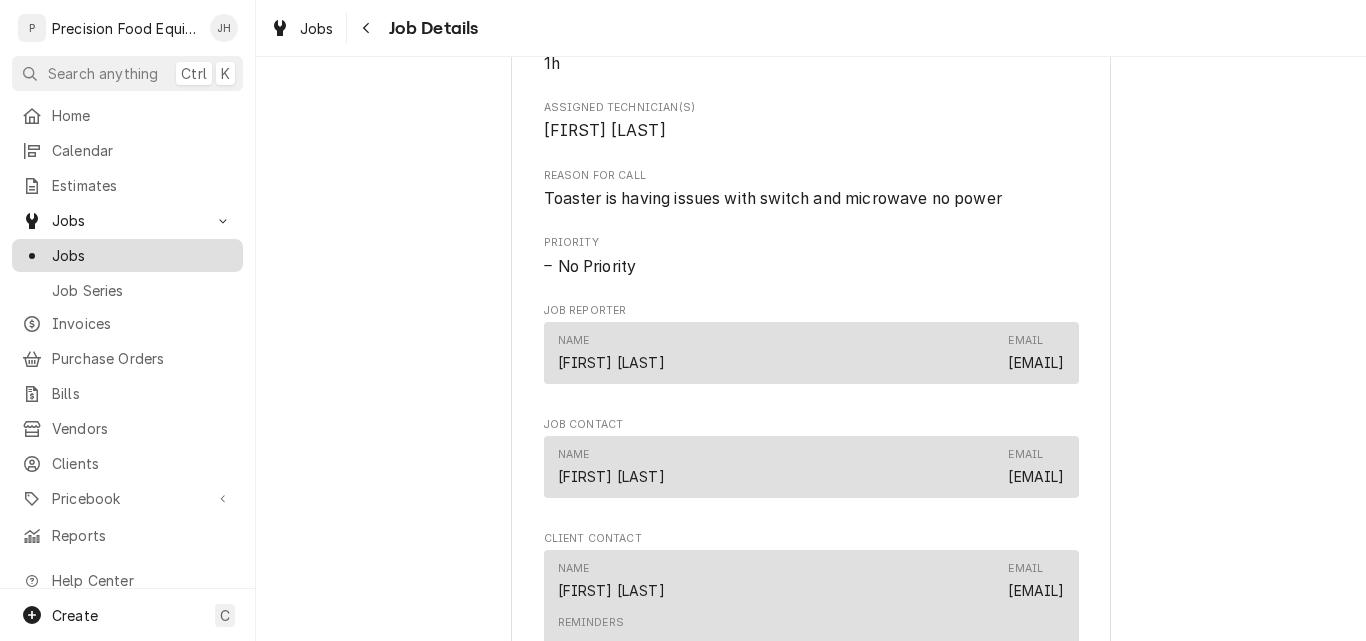 click on "Jobs" at bounding box center [142, 255] 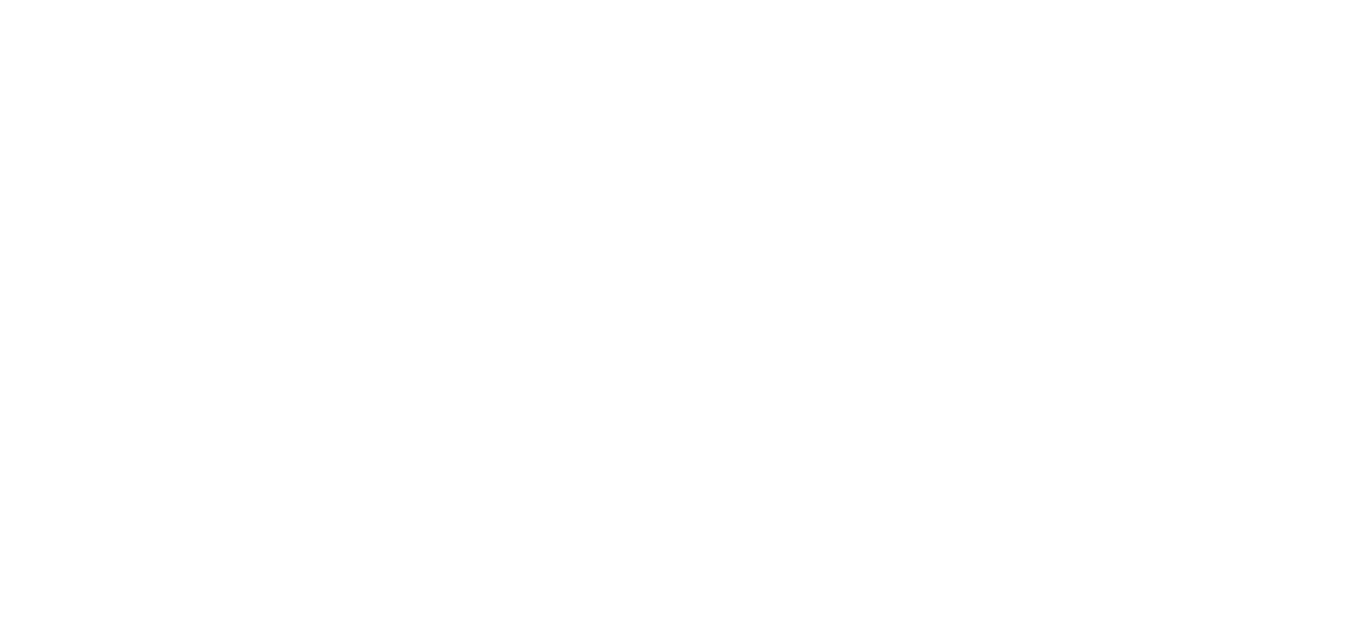 scroll, scrollTop: 0, scrollLeft: 0, axis: both 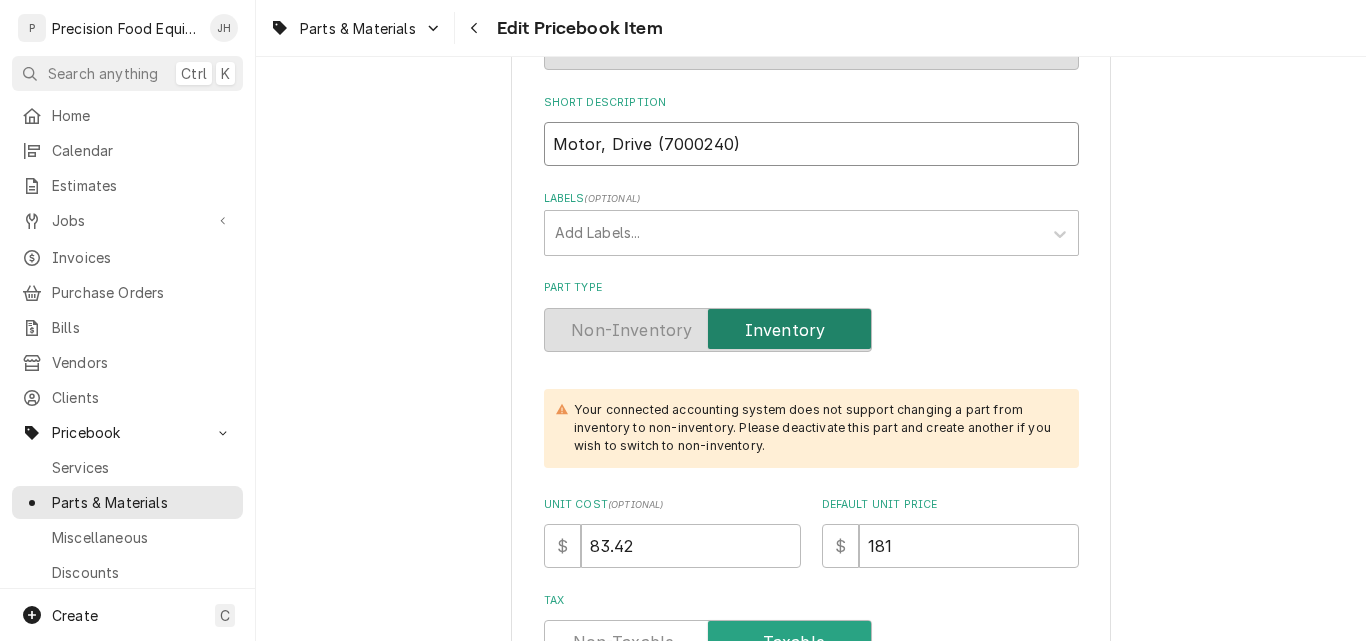 drag, startPoint x: 645, startPoint y: 143, endPoint x: 788, endPoint y: 146, distance: 143.03146 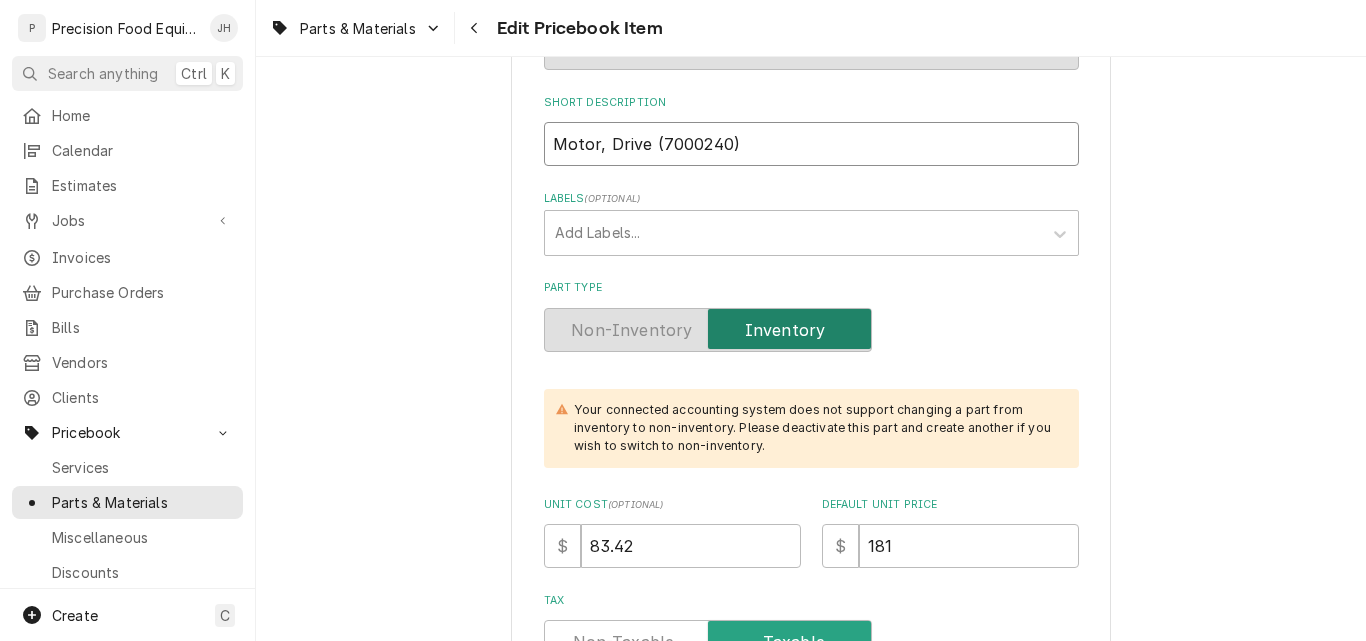 type on "x" 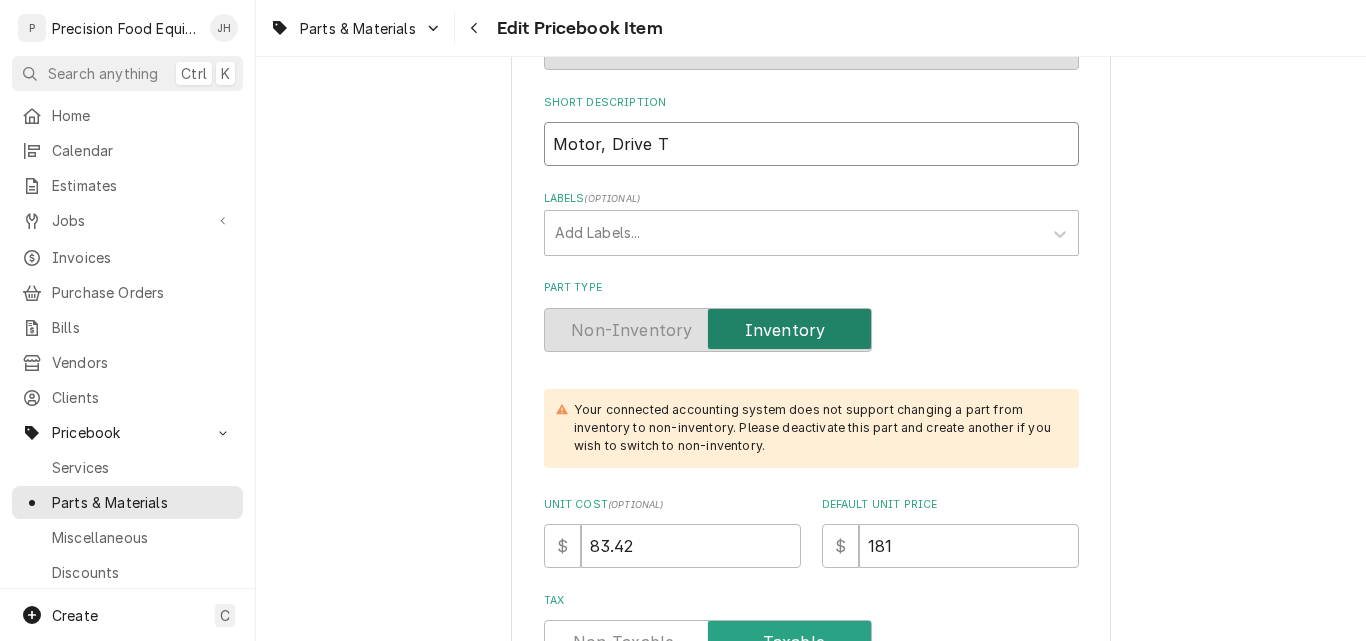 type on "x" 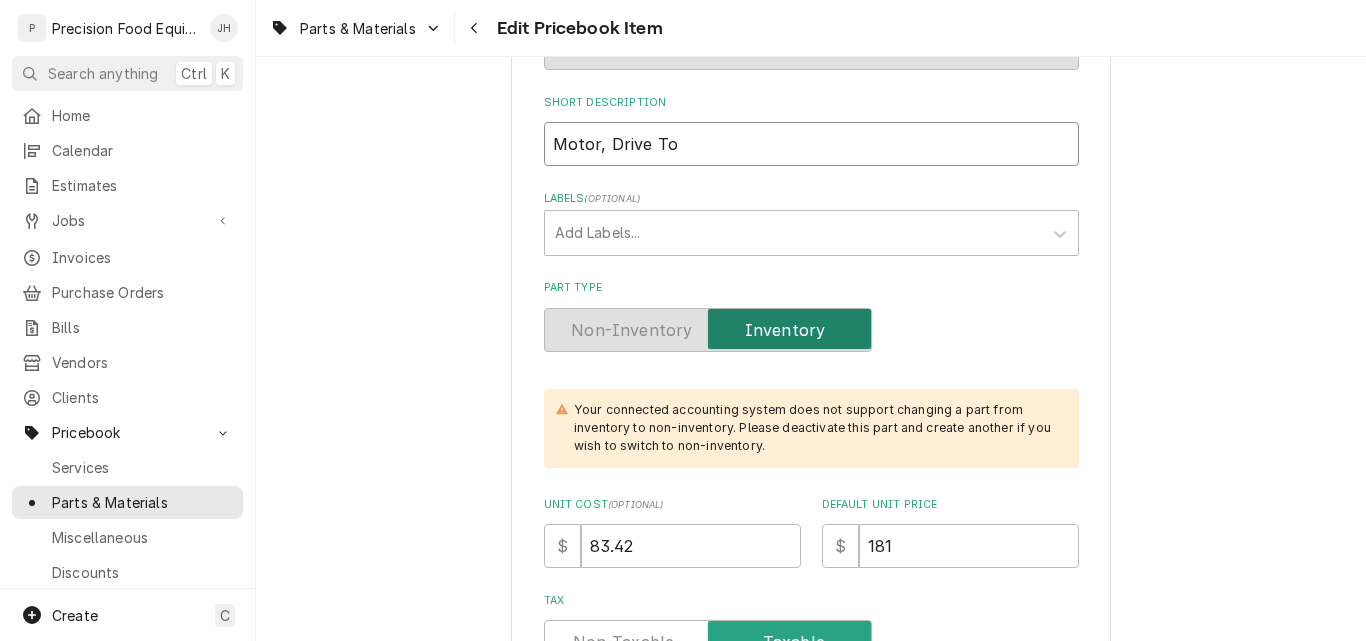 type on "x" 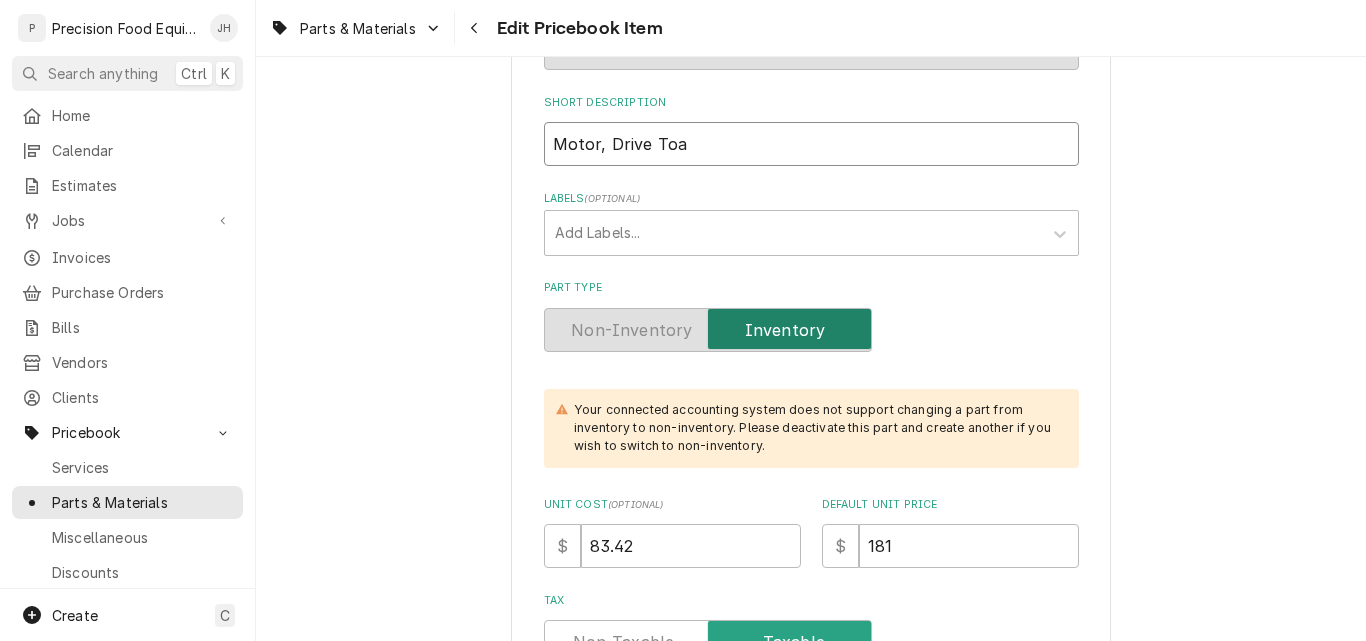 type on "x" 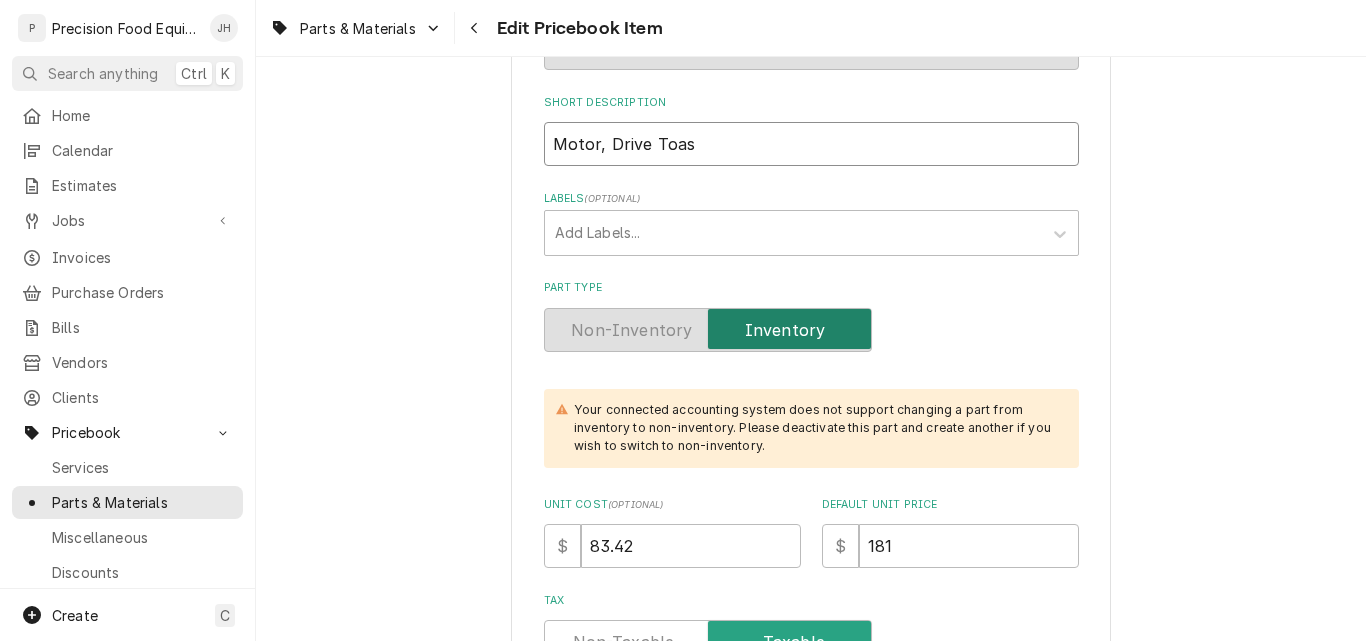 type on "x" 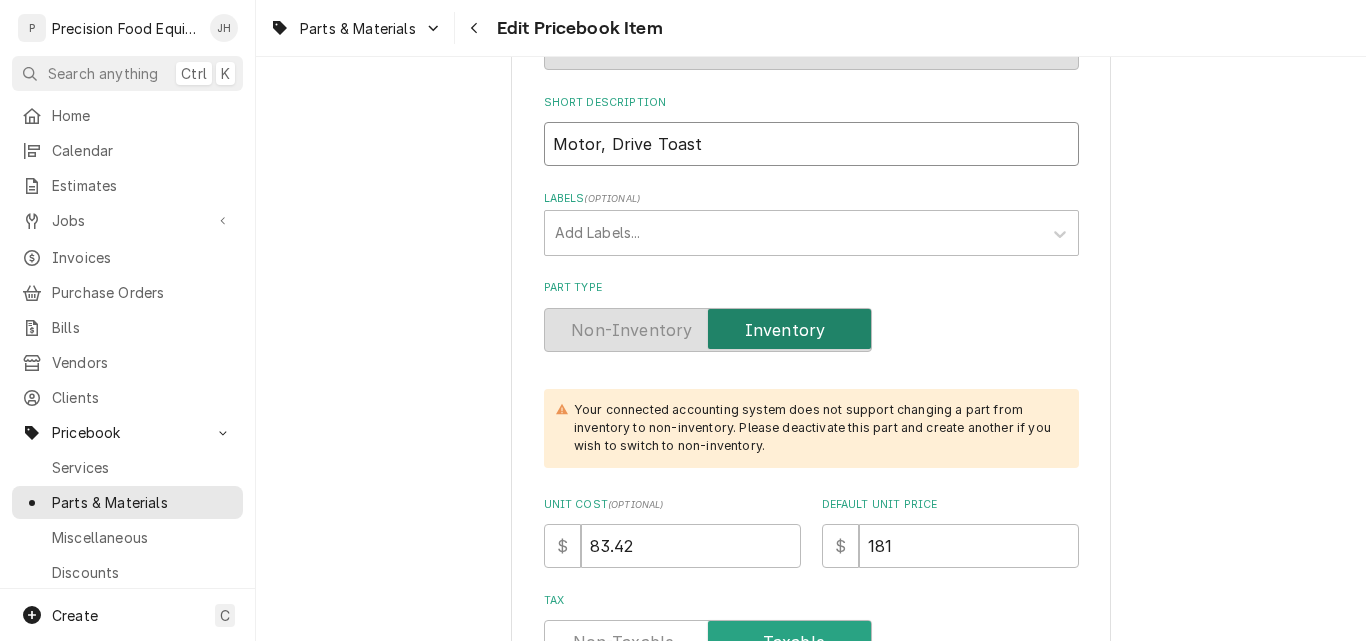 type on "x" 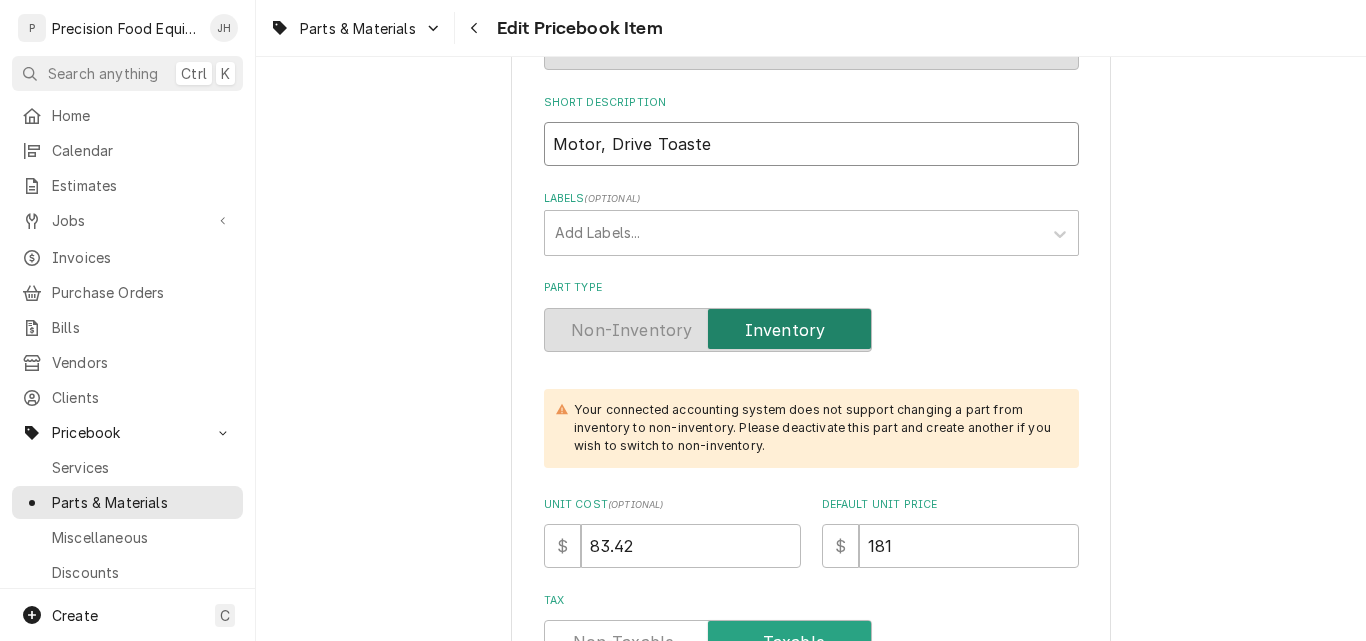 type on "x" 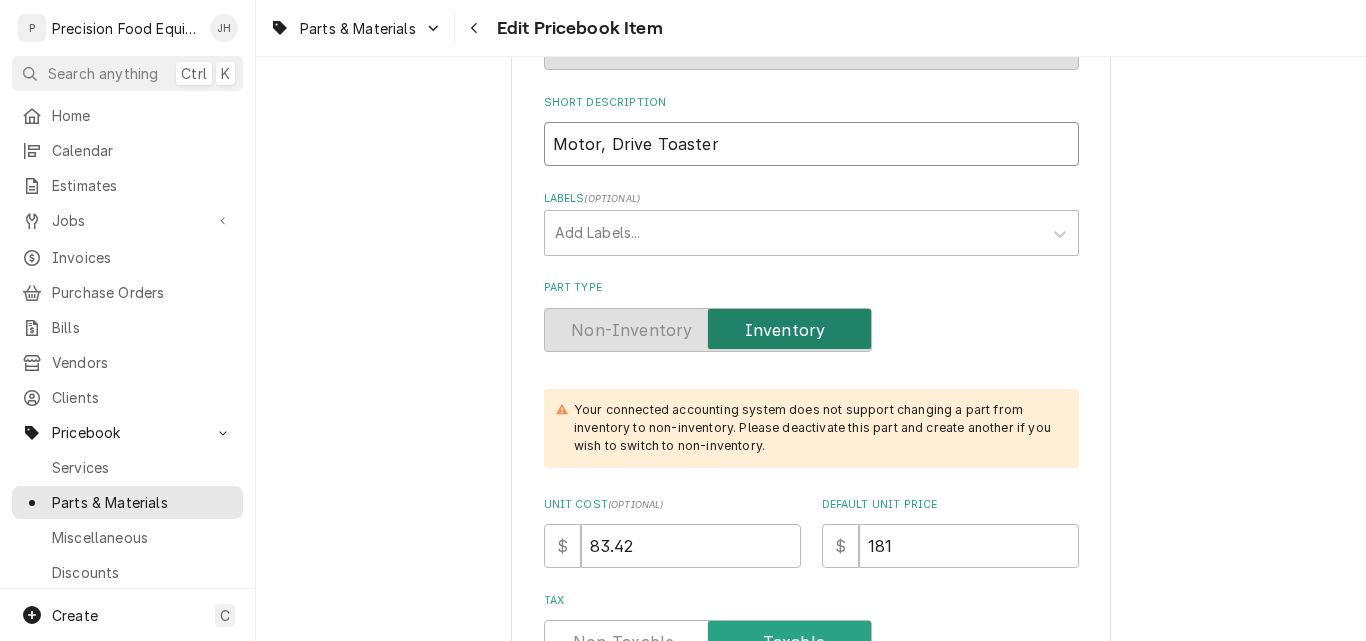 type on "x" 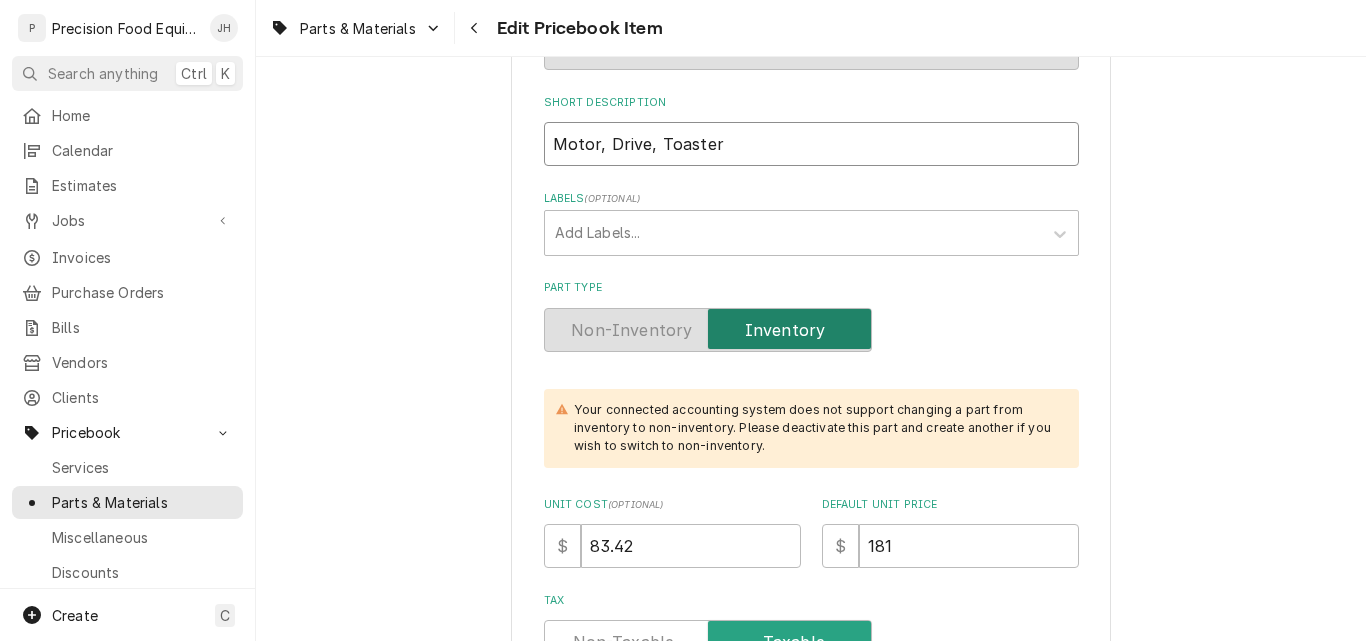 type on "Motor, Drive, Toaster" 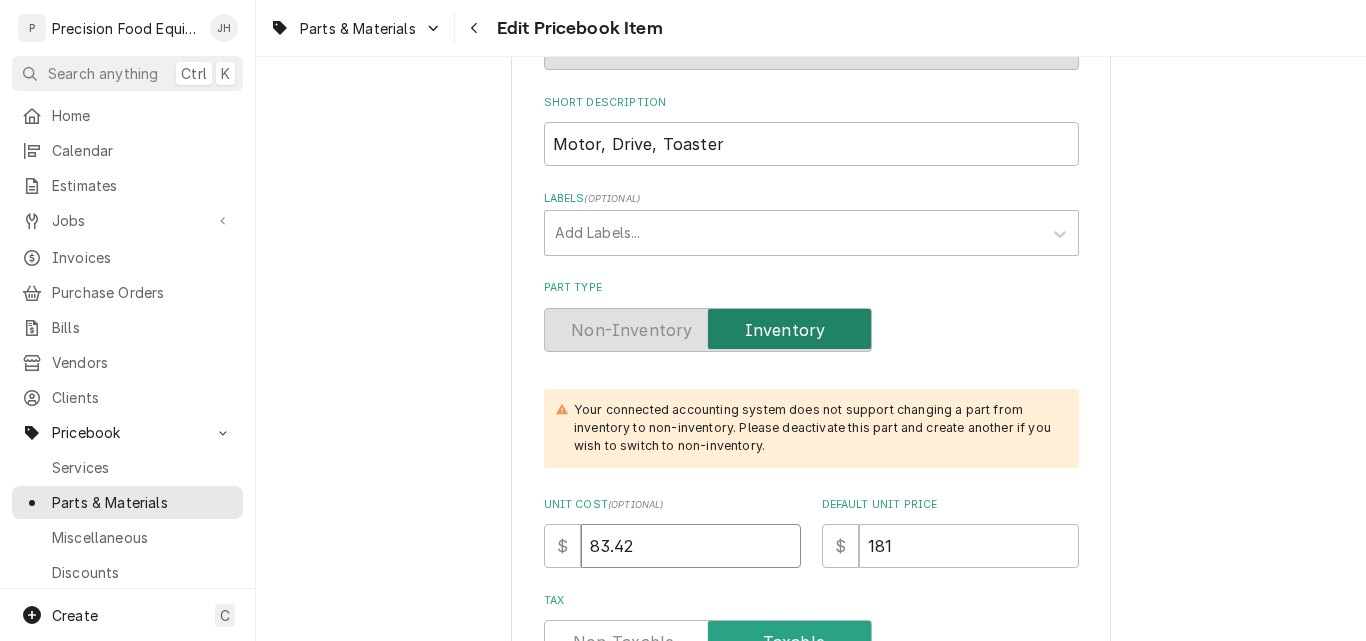 drag, startPoint x: 629, startPoint y: 540, endPoint x: 534, endPoint y: 540, distance: 95 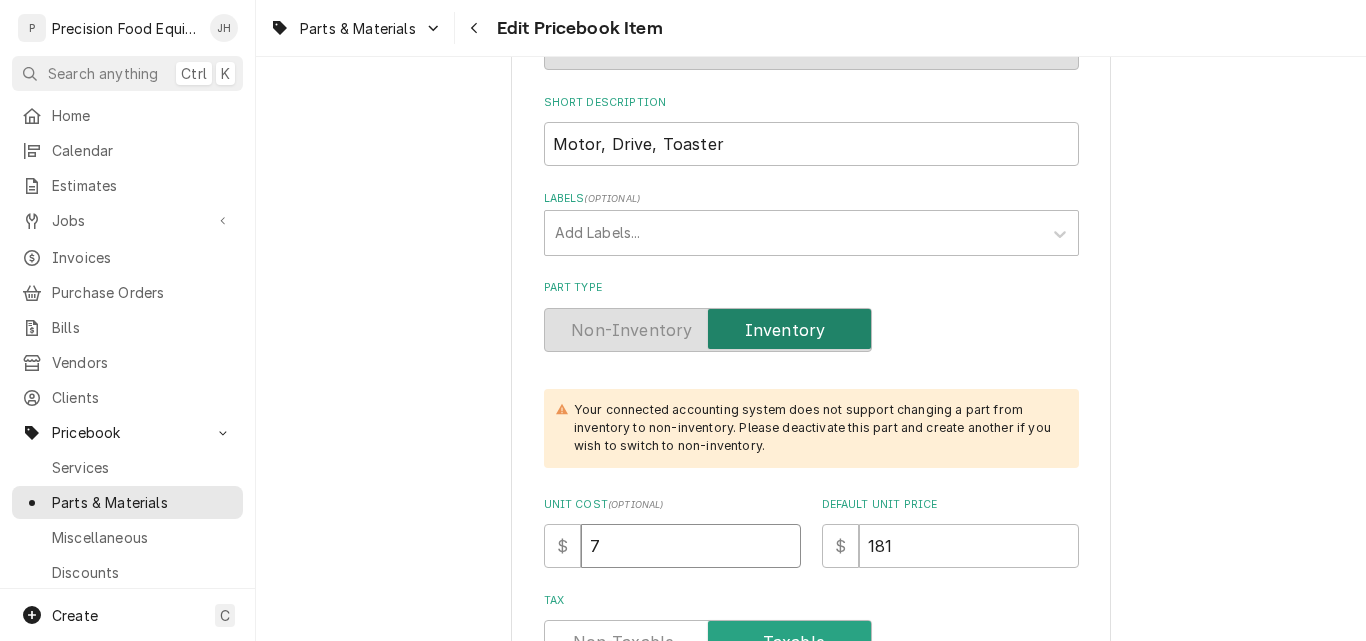 type on "x" 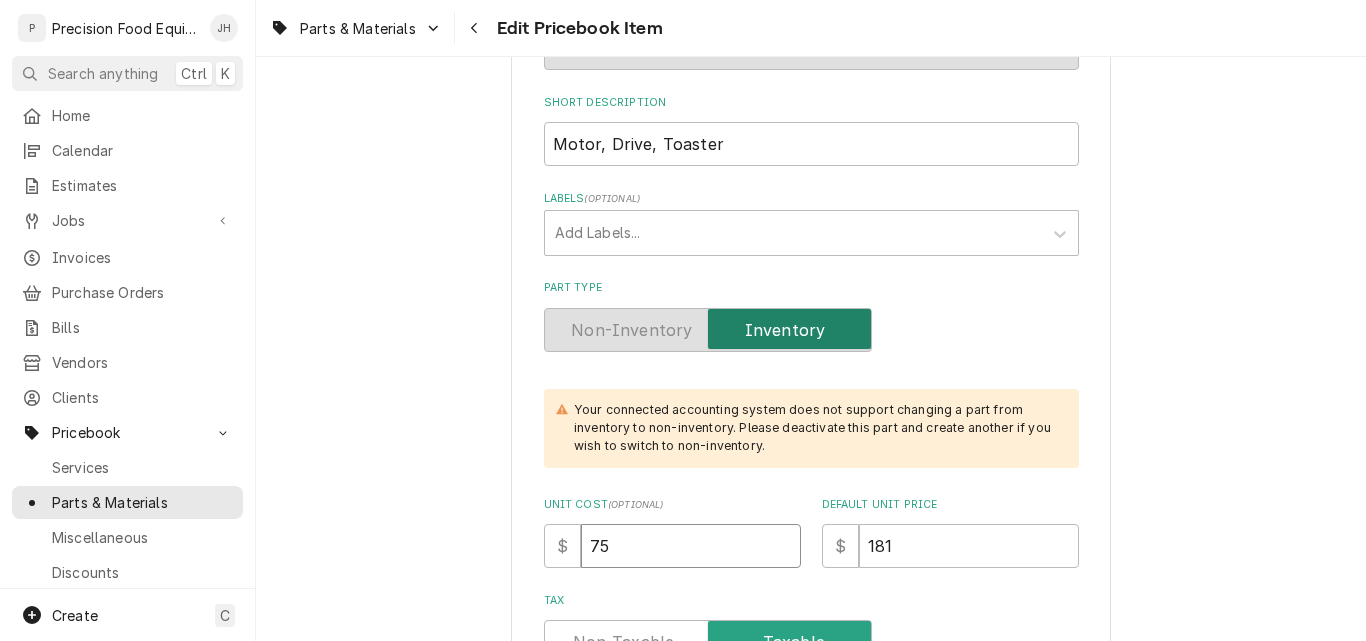 type on "x" 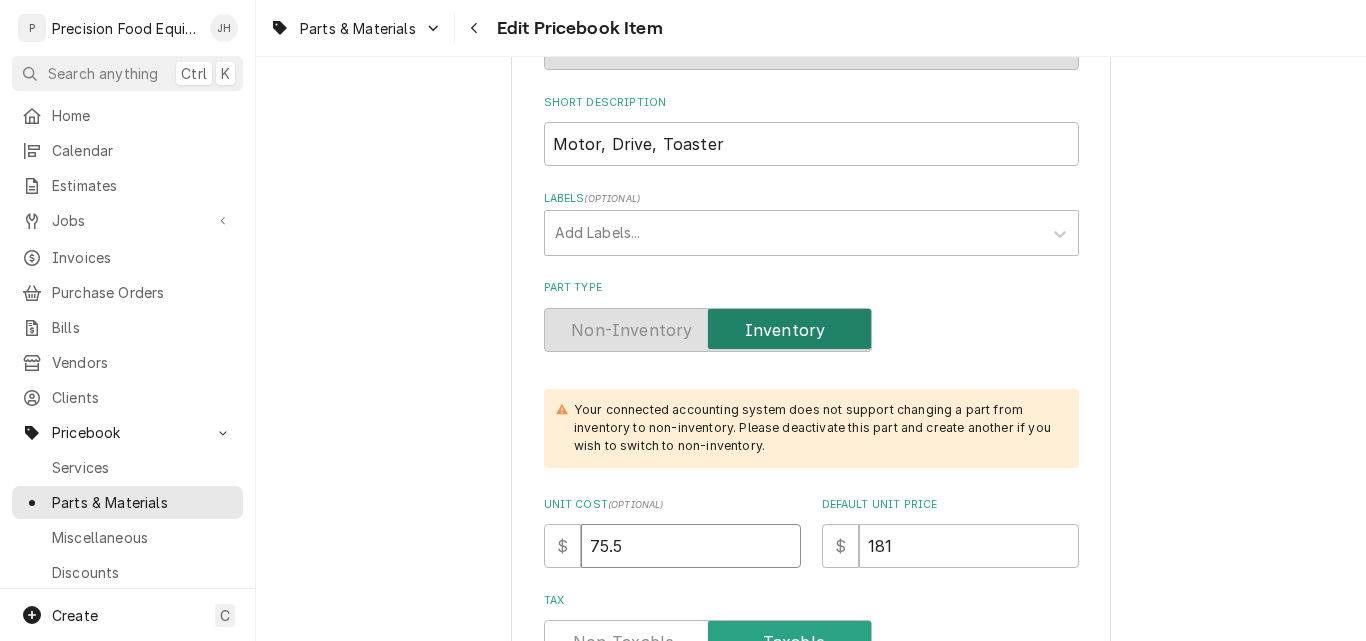 type on "75.5" 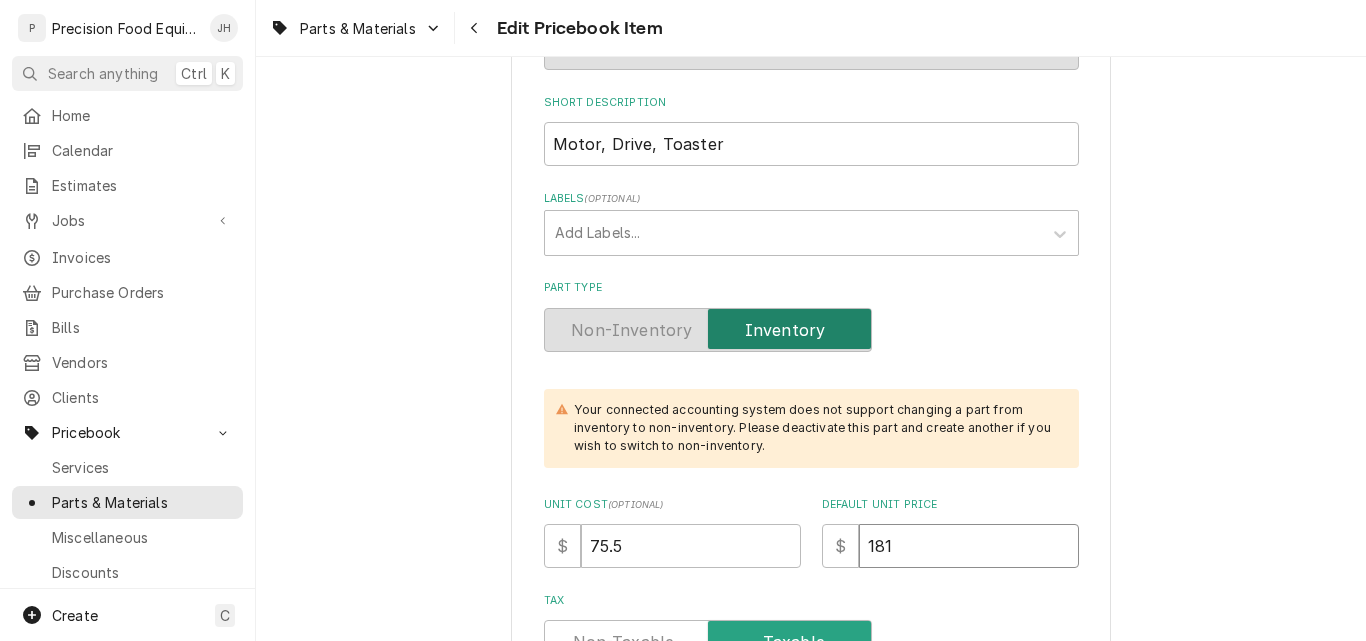 type on "x" 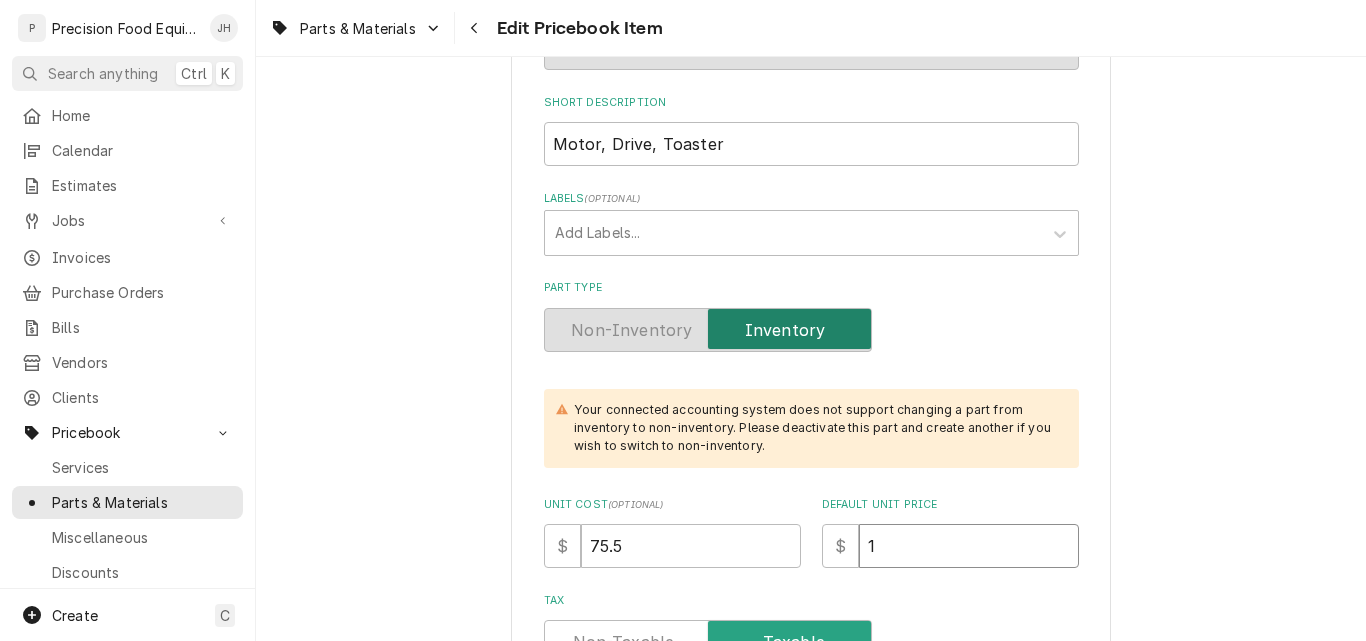 type on "x" 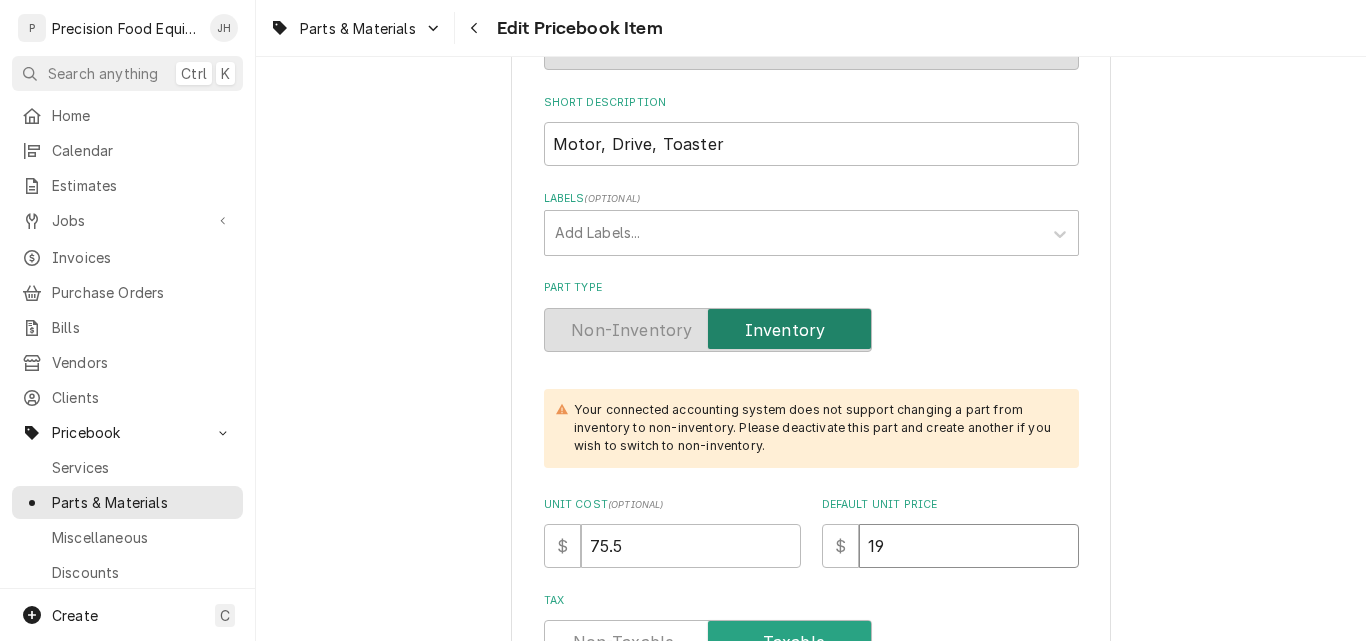 type on "x" 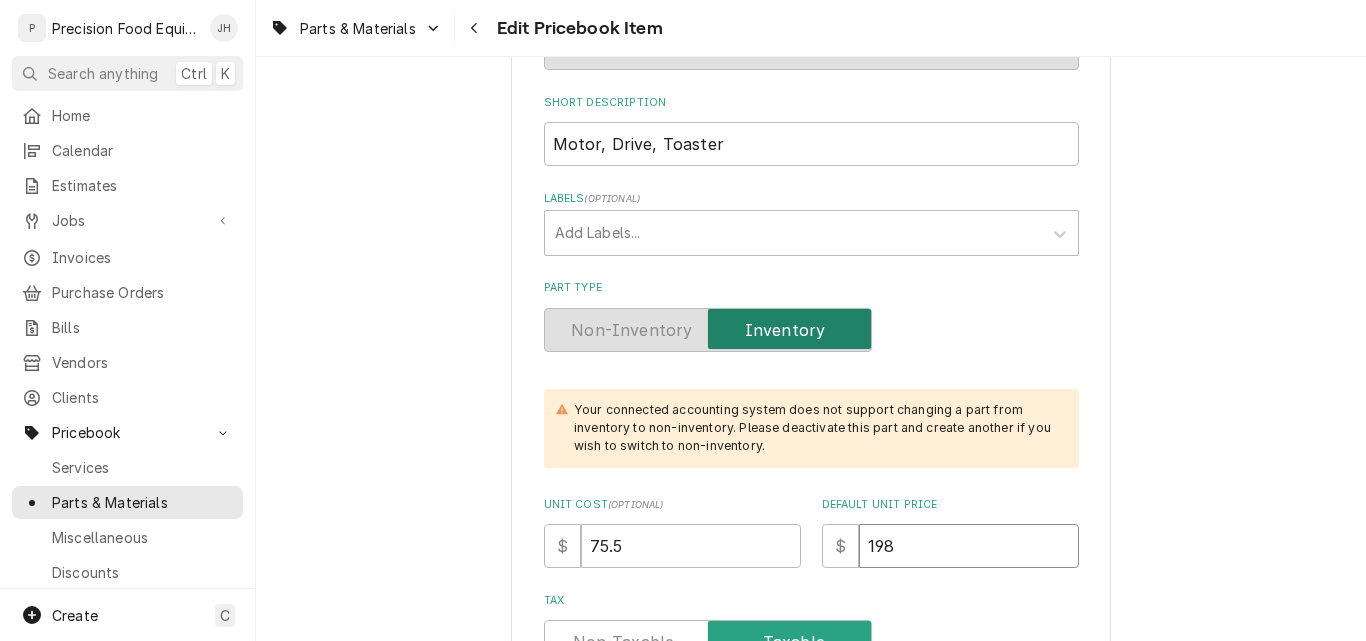 type on "198" 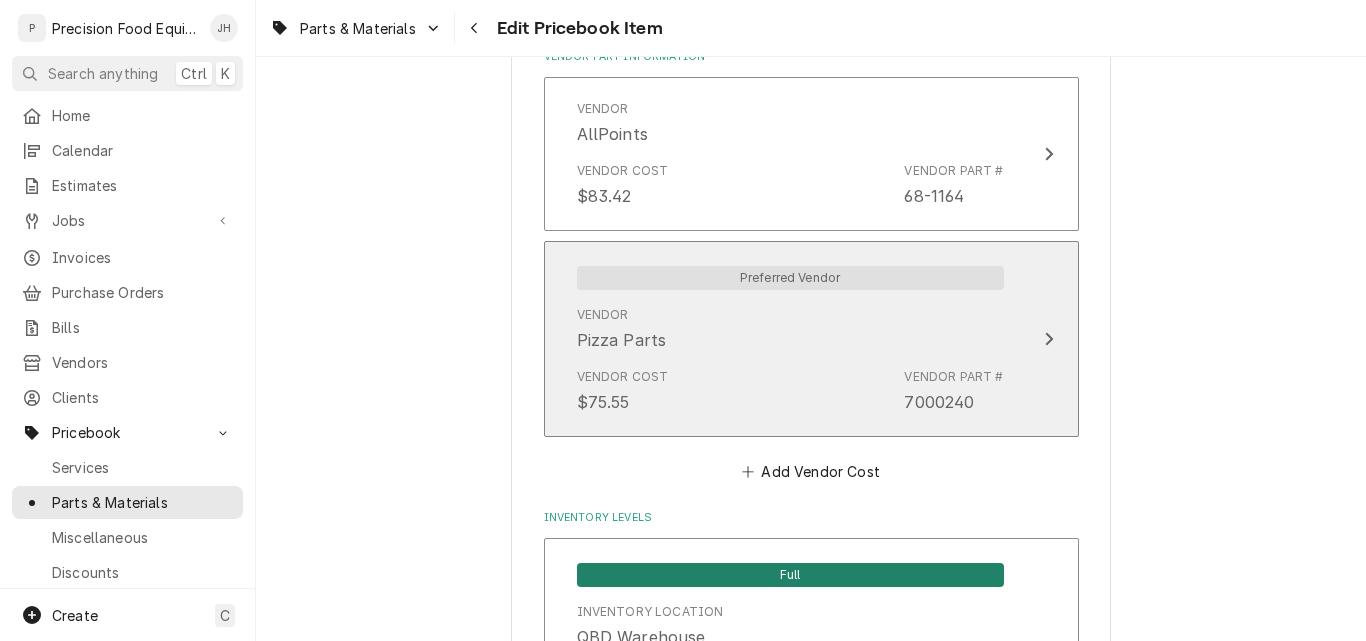 scroll, scrollTop: 1600, scrollLeft: 0, axis: vertical 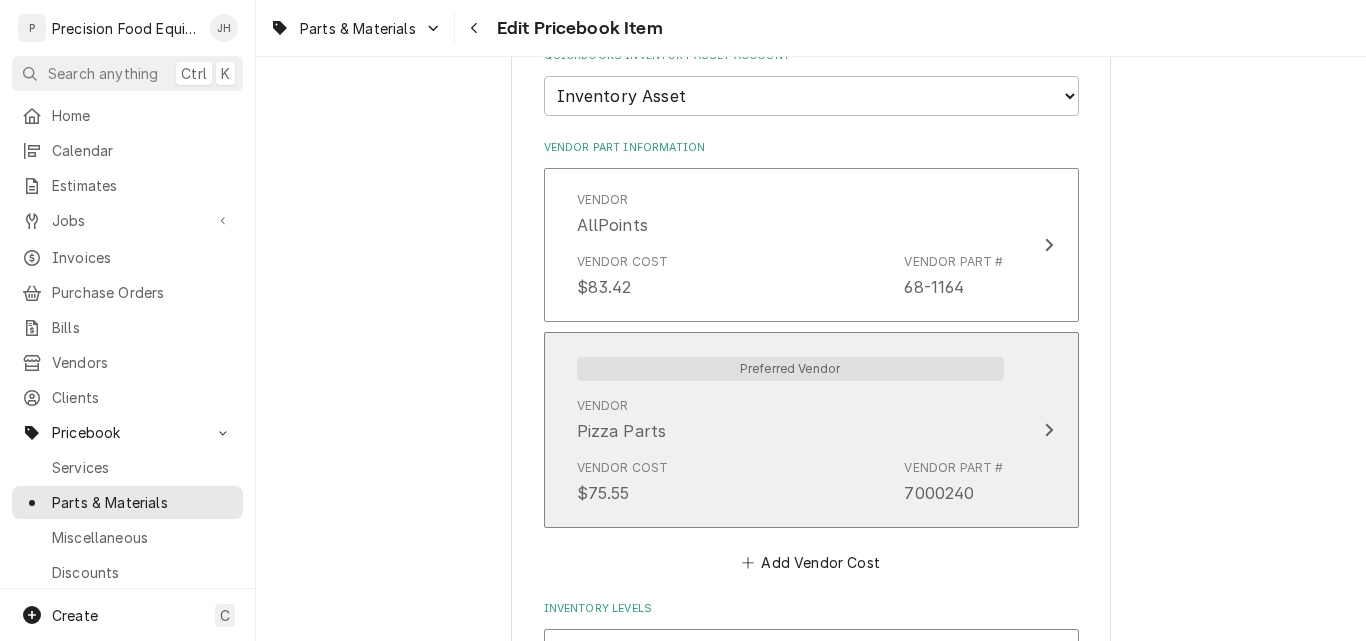 click on "Vendor Pizza Parts" at bounding box center (790, 420) 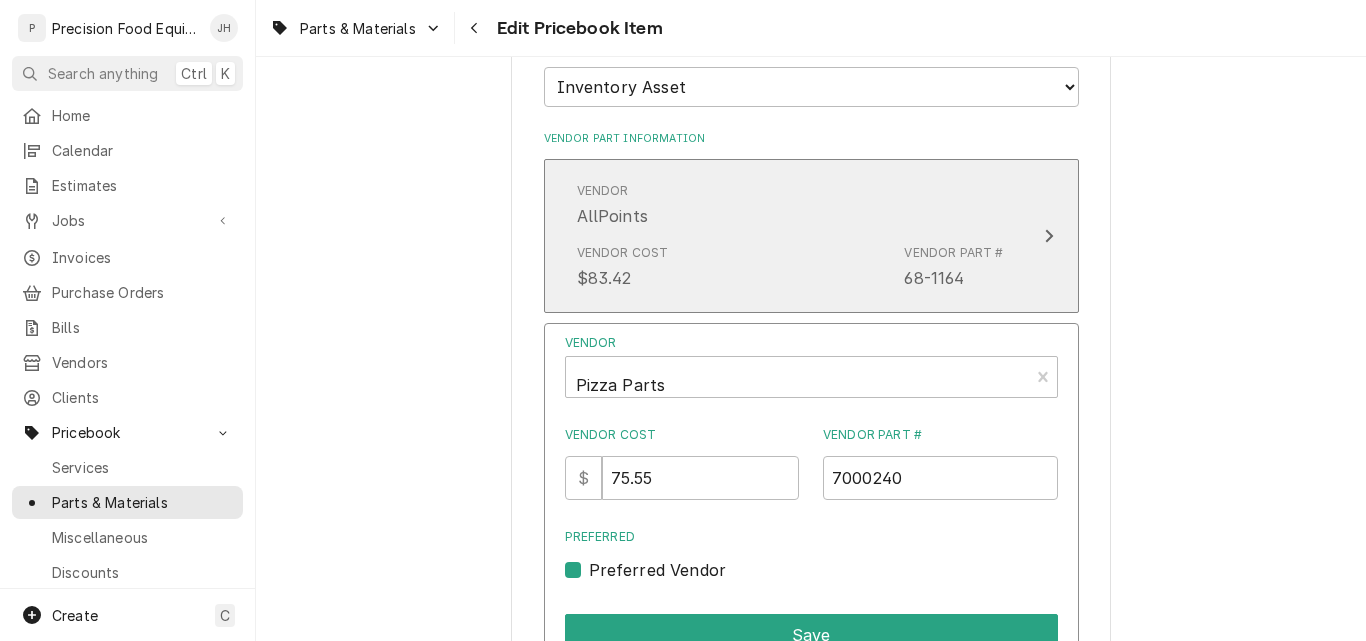 scroll, scrollTop: 1600, scrollLeft: 0, axis: vertical 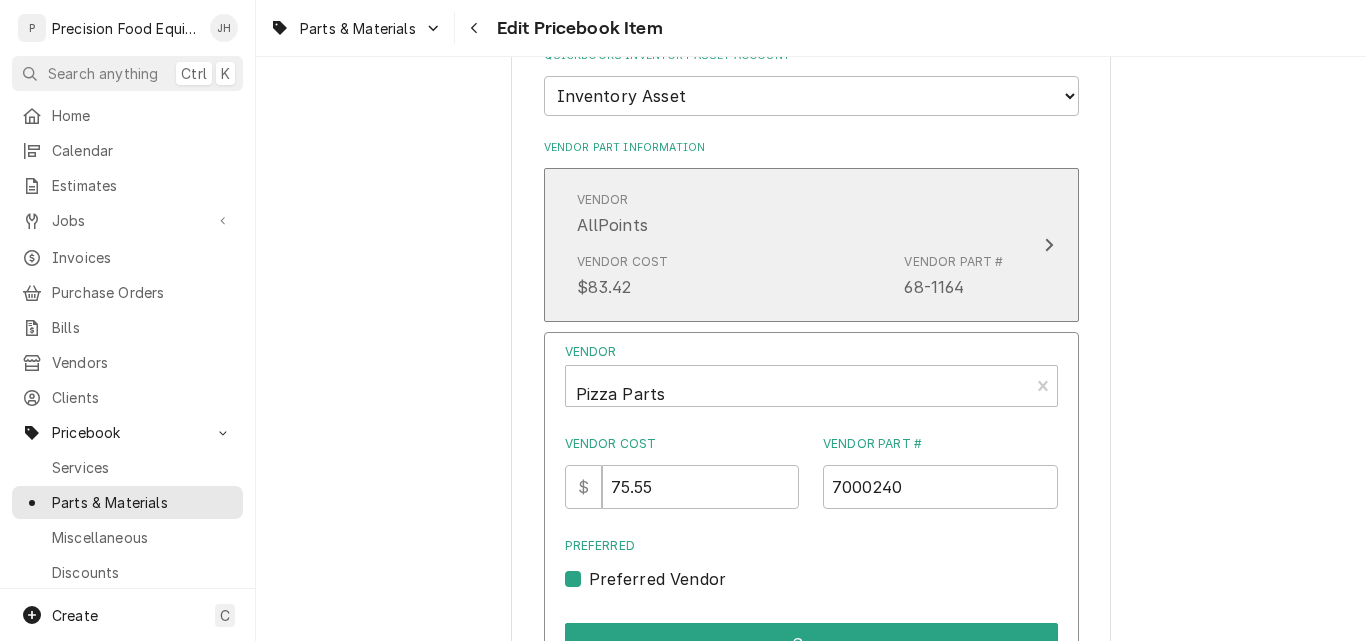 click on "Vendor Cost $83.42 Vendor Part # 68-1164" at bounding box center [790, 276] 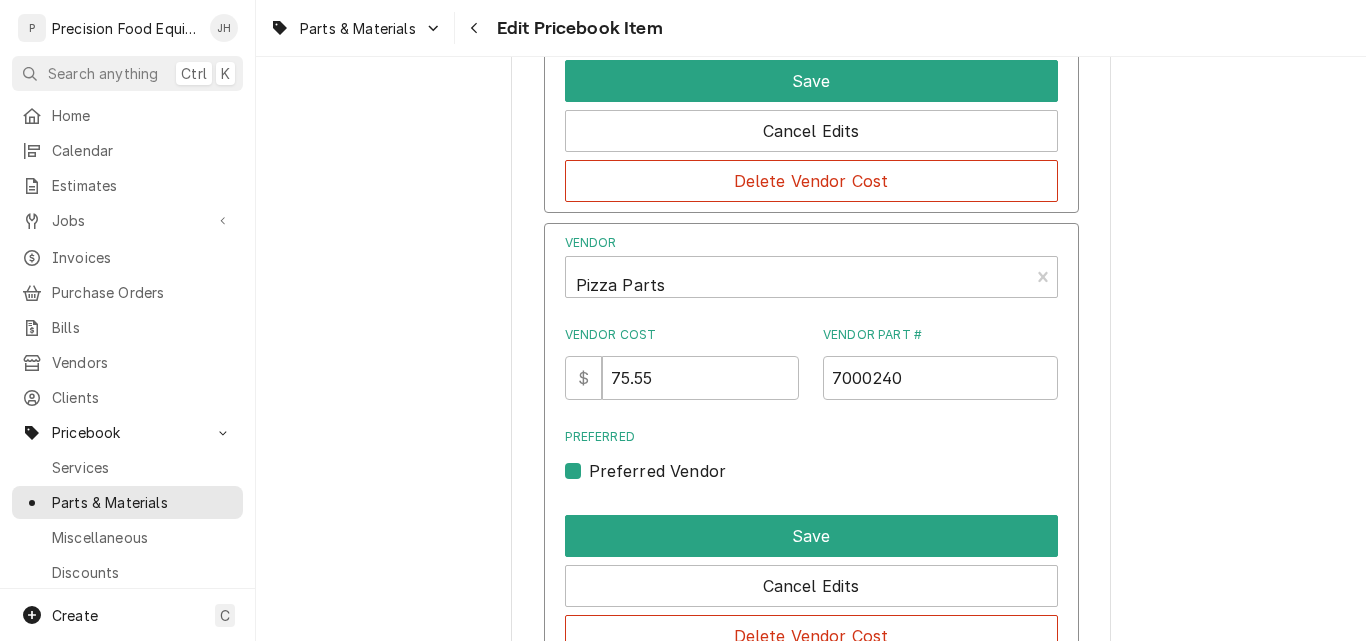 scroll, scrollTop: 2000, scrollLeft: 0, axis: vertical 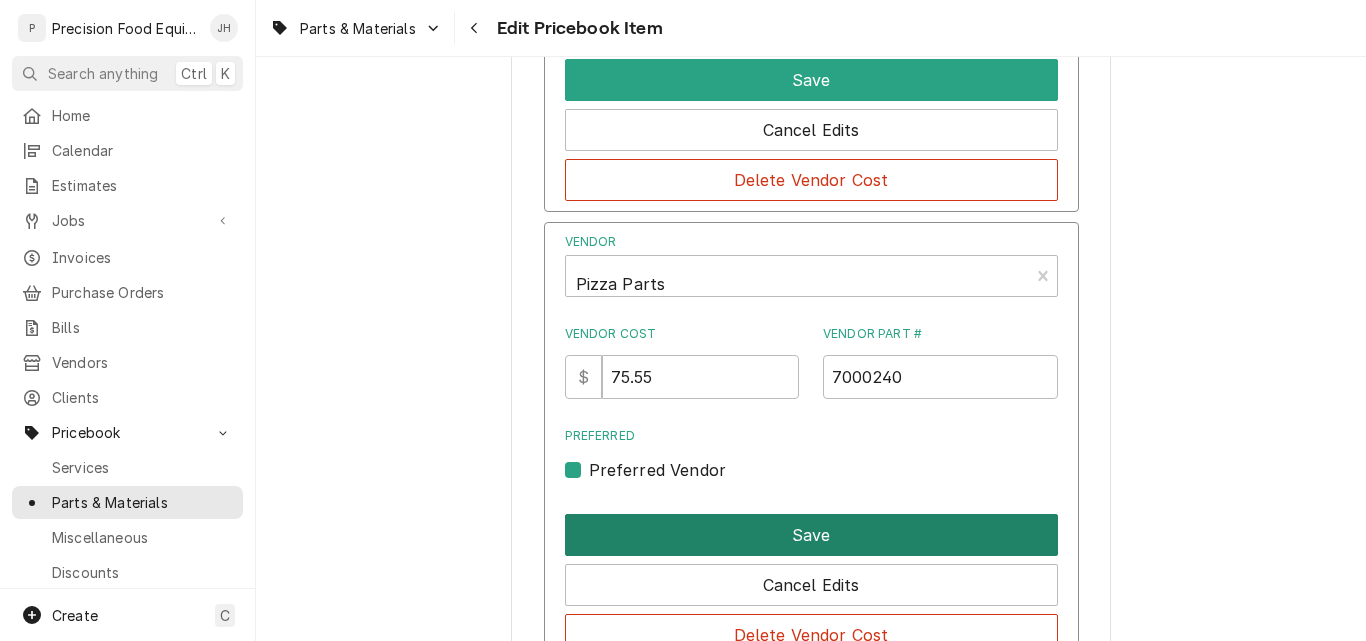 click on "Save" at bounding box center (811, 535) 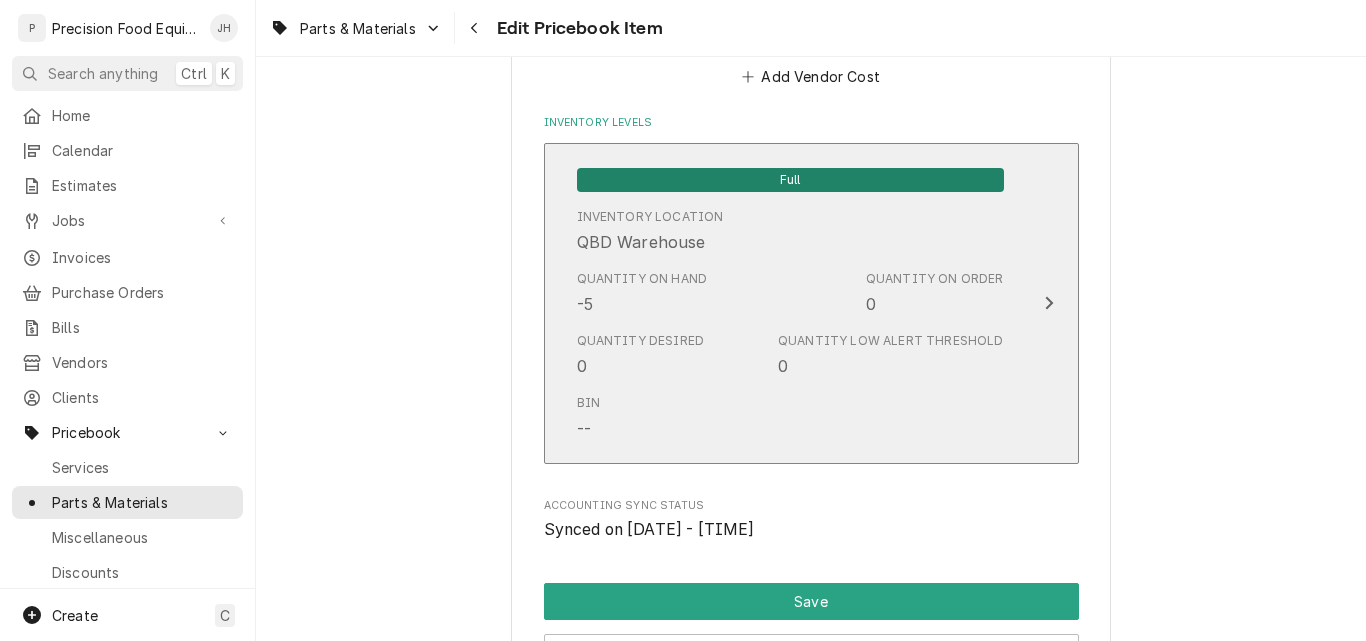 scroll, scrollTop: 2500, scrollLeft: 0, axis: vertical 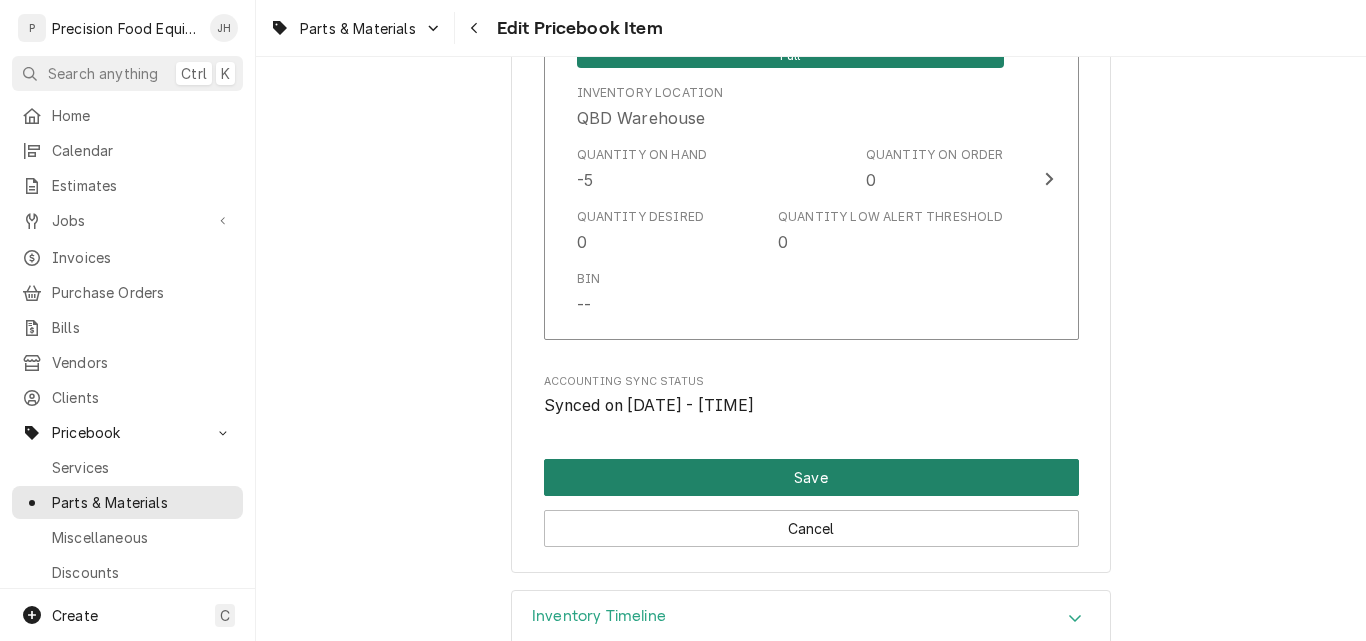 click on "Save" at bounding box center (811, 477) 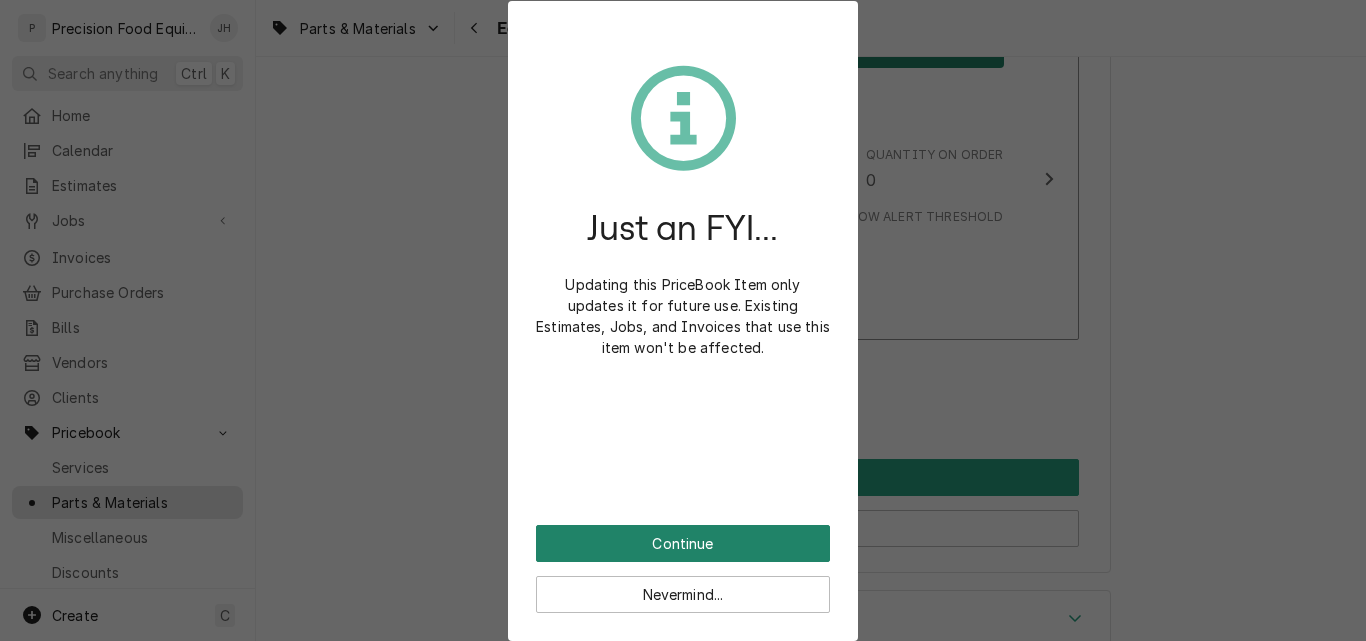 click on "Continue" at bounding box center [683, 543] 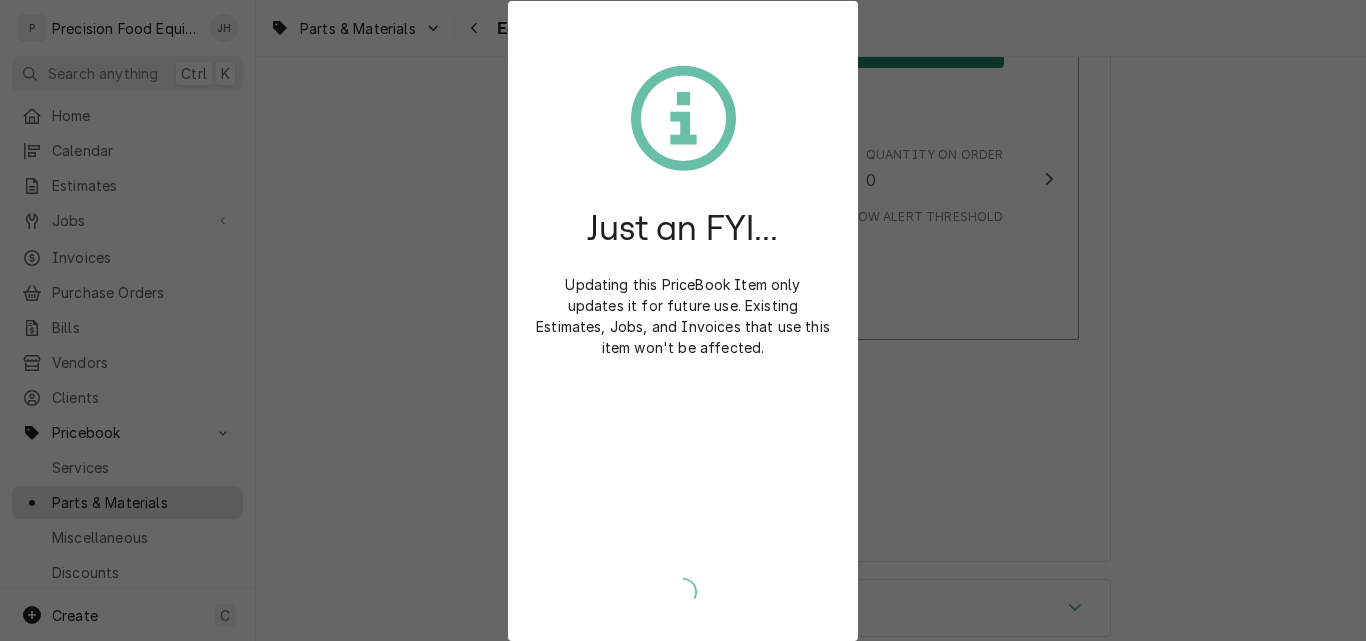 type on "x" 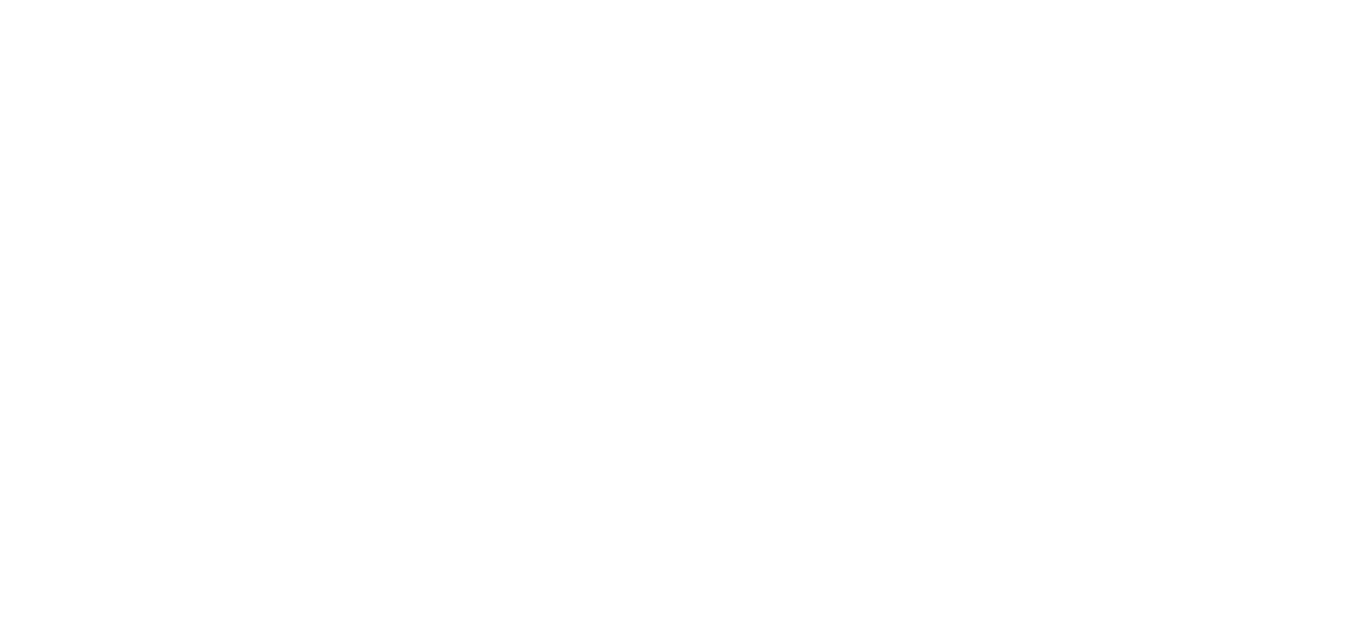 scroll, scrollTop: 0, scrollLeft: 0, axis: both 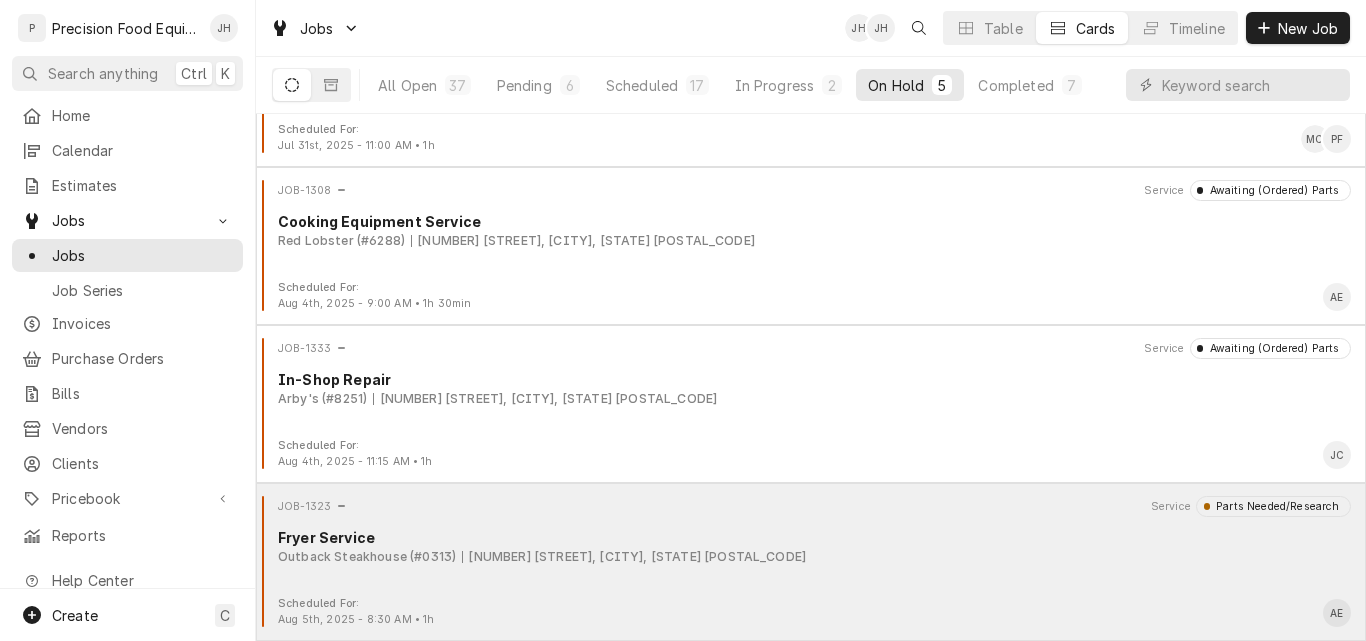 click on "JOB-1323 Service Parts Needed/Research Fryer Service Outback Steakhouse (#0313) 4715 E. Cactus Rd, Phoenix, AZ 85032" at bounding box center [811, 546] 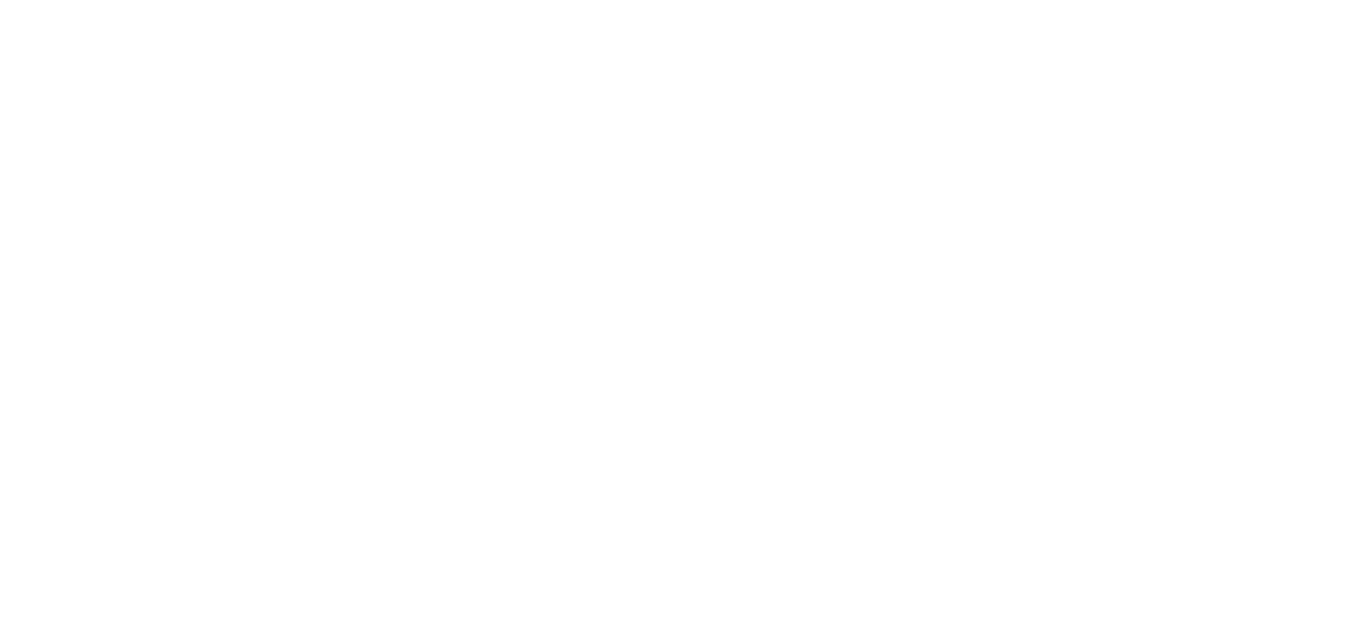 scroll, scrollTop: 0, scrollLeft: 0, axis: both 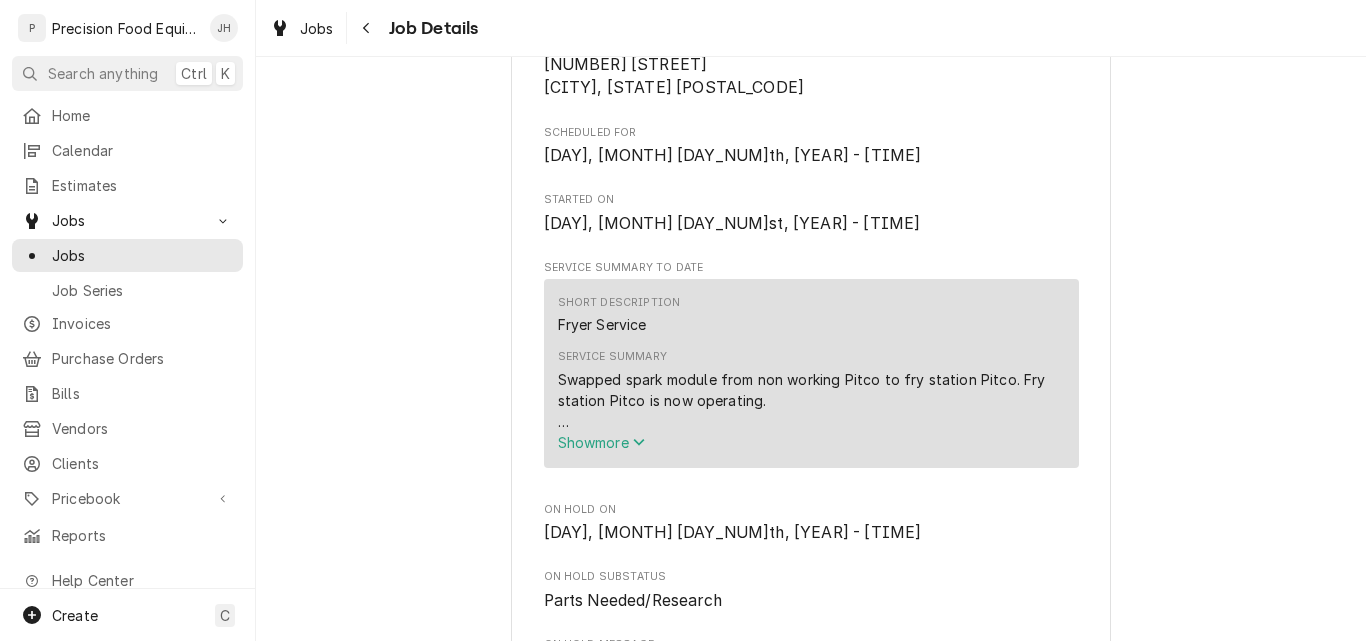 click on "Show  more" at bounding box center [602, 442] 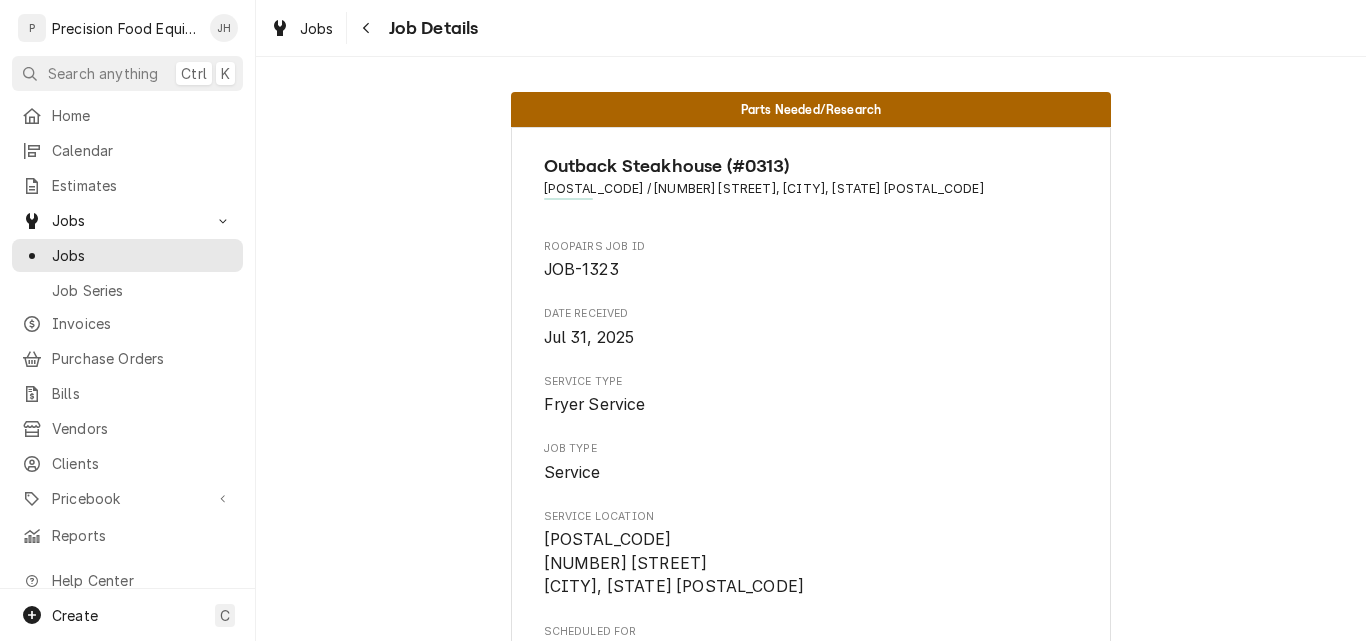 scroll, scrollTop: 0, scrollLeft: 0, axis: both 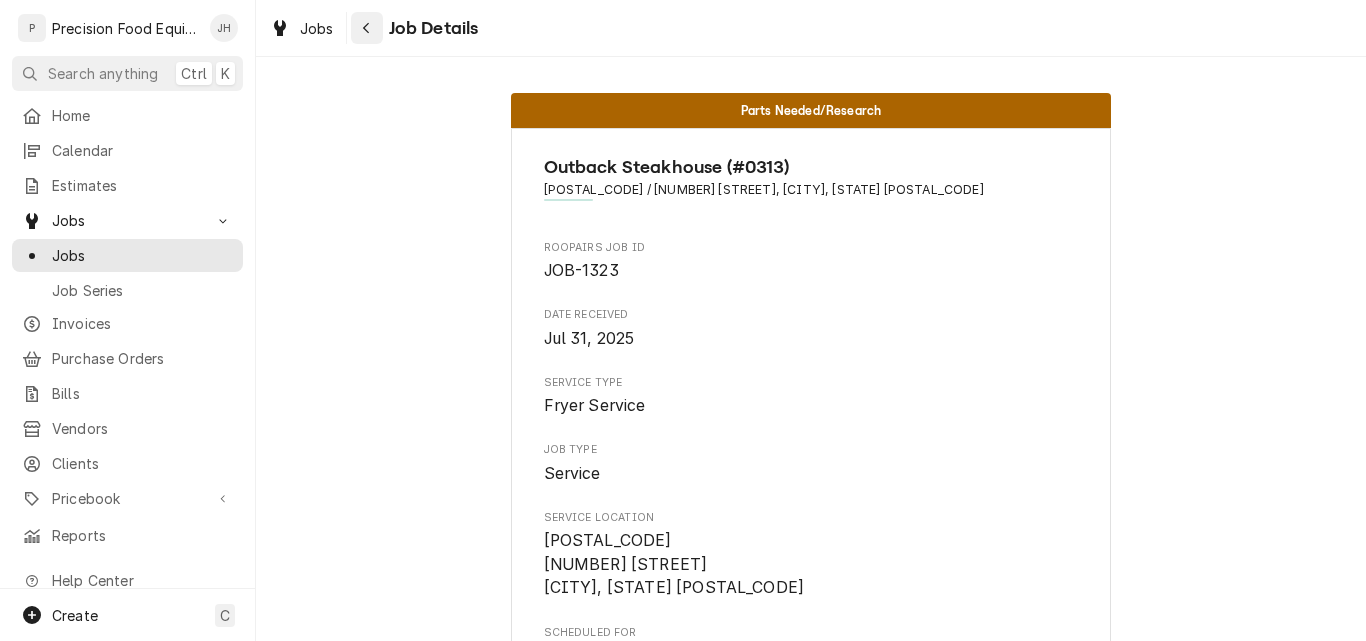 click at bounding box center (367, 28) 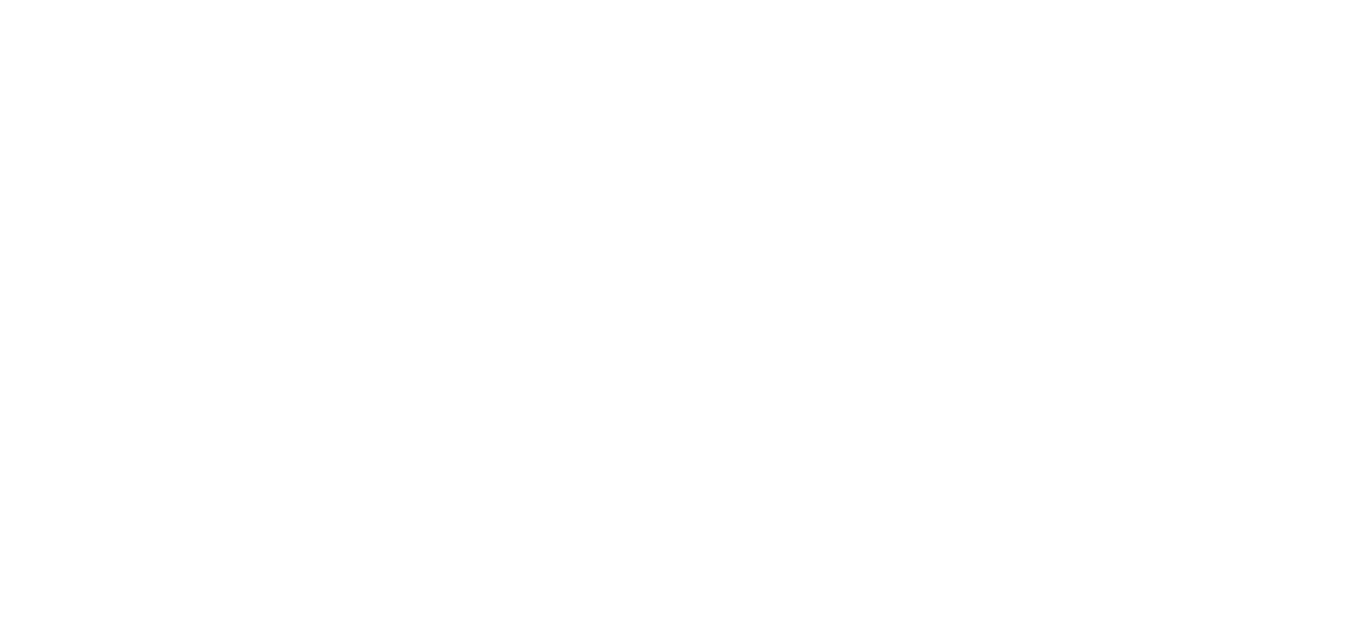 scroll, scrollTop: 0, scrollLeft: 0, axis: both 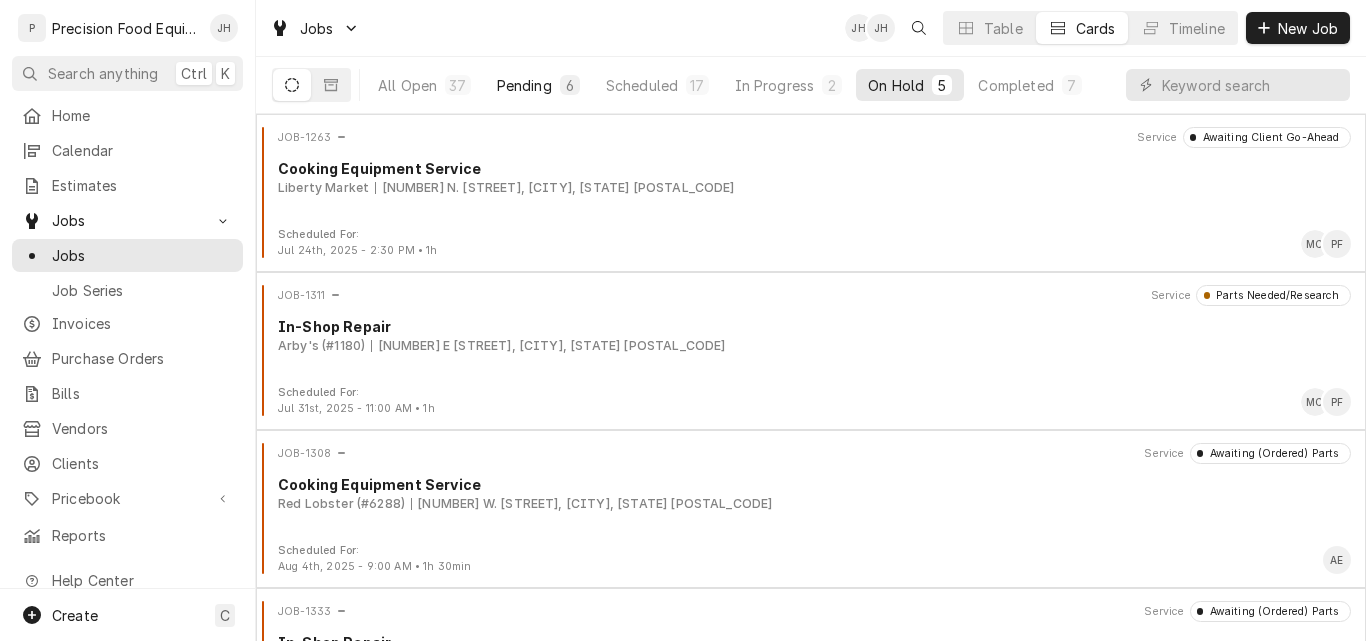 click on "Pending" at bounding box center [524, 85] 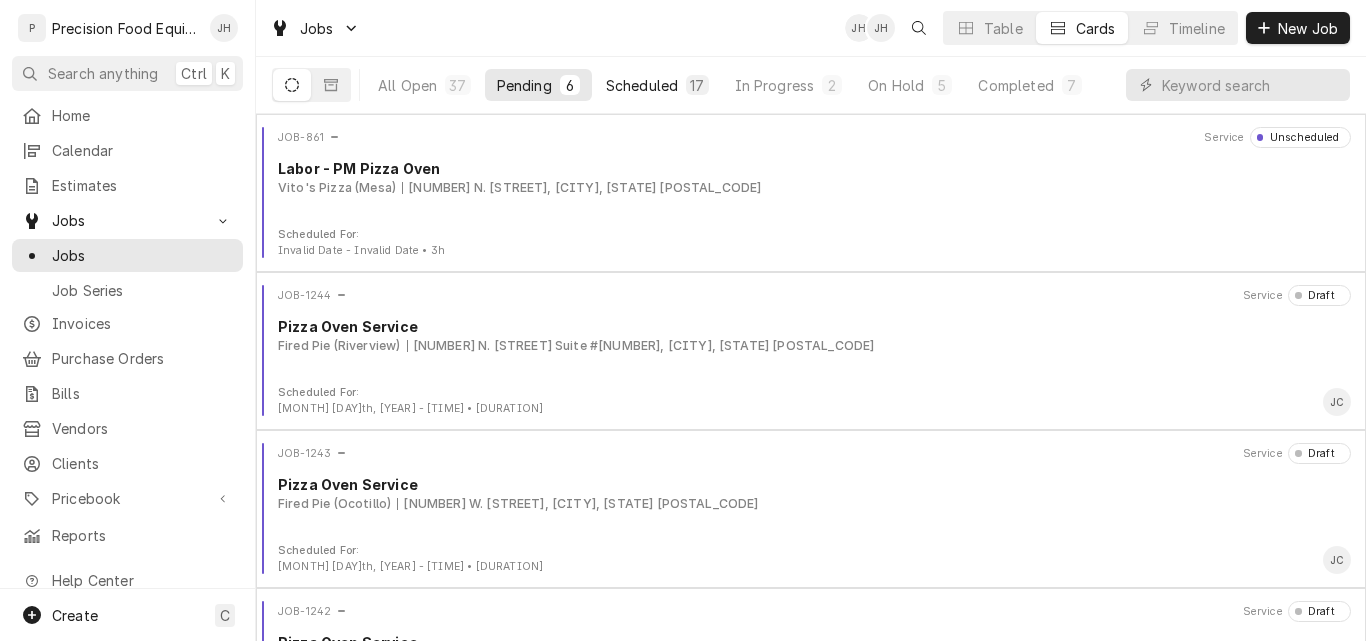 click on "Scheduled" at bounding box center [642, 85] 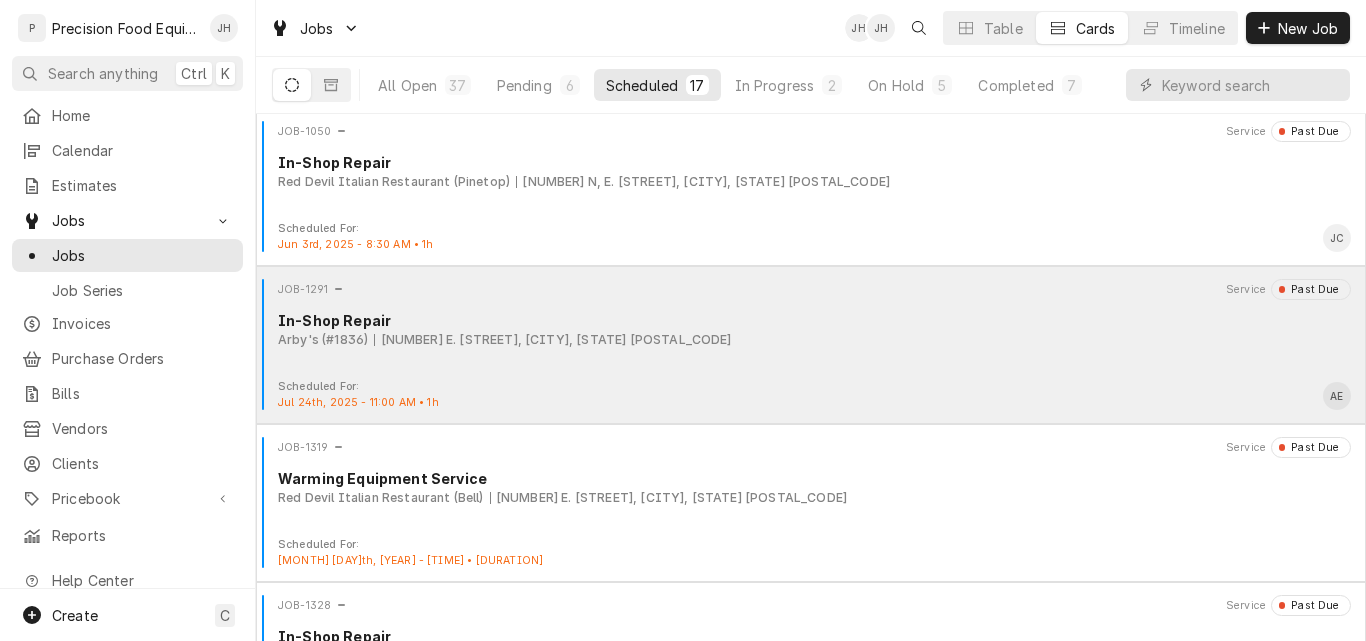 scroll, scrollTop: 0, scrollLeft: 0, axis: both 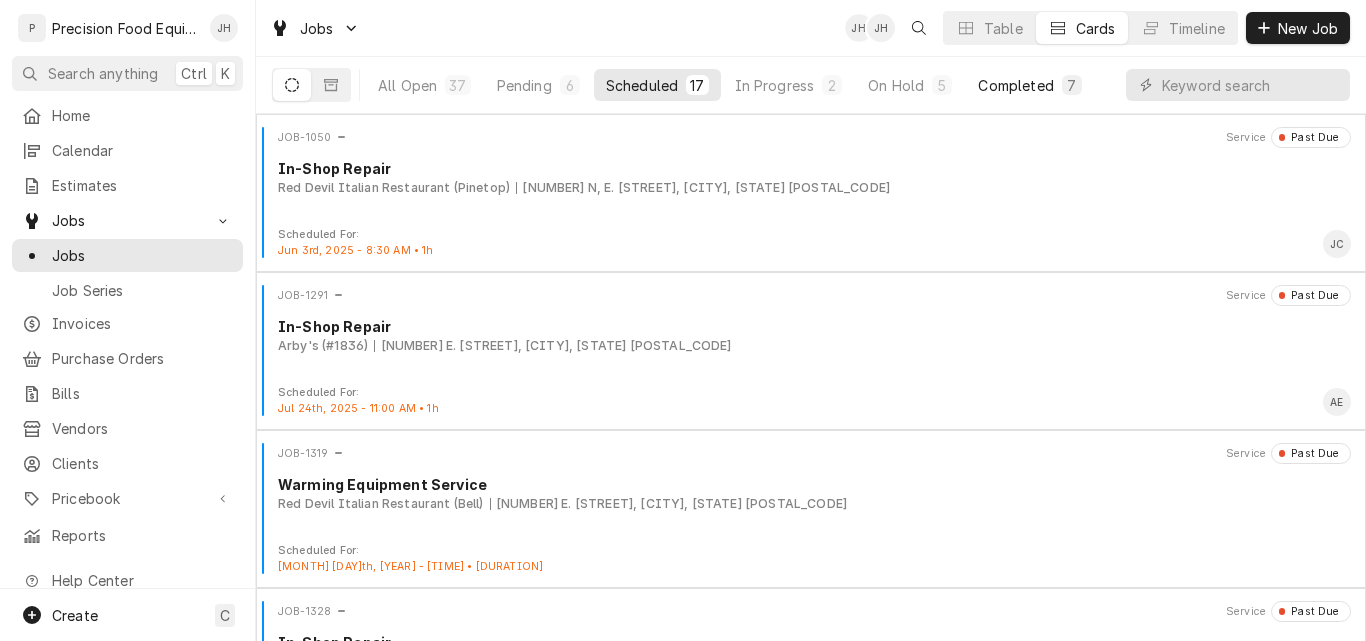 click on "Completed" at bounding box center (1015, 85) 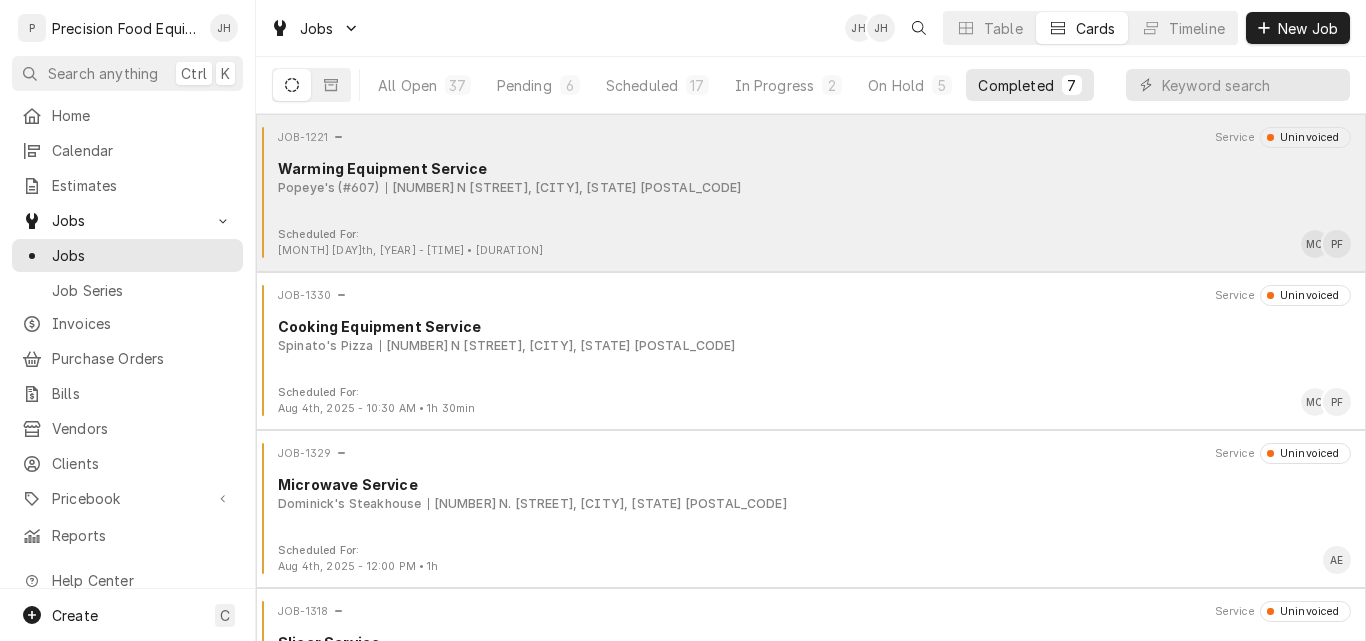 click on "JOB-1221 Service Uninvoiced Warming Equipment Service Popeye's (#607) 1299 N Arizona Ave, Gilbert, AZ 85233" at bounding box center (811, 177) 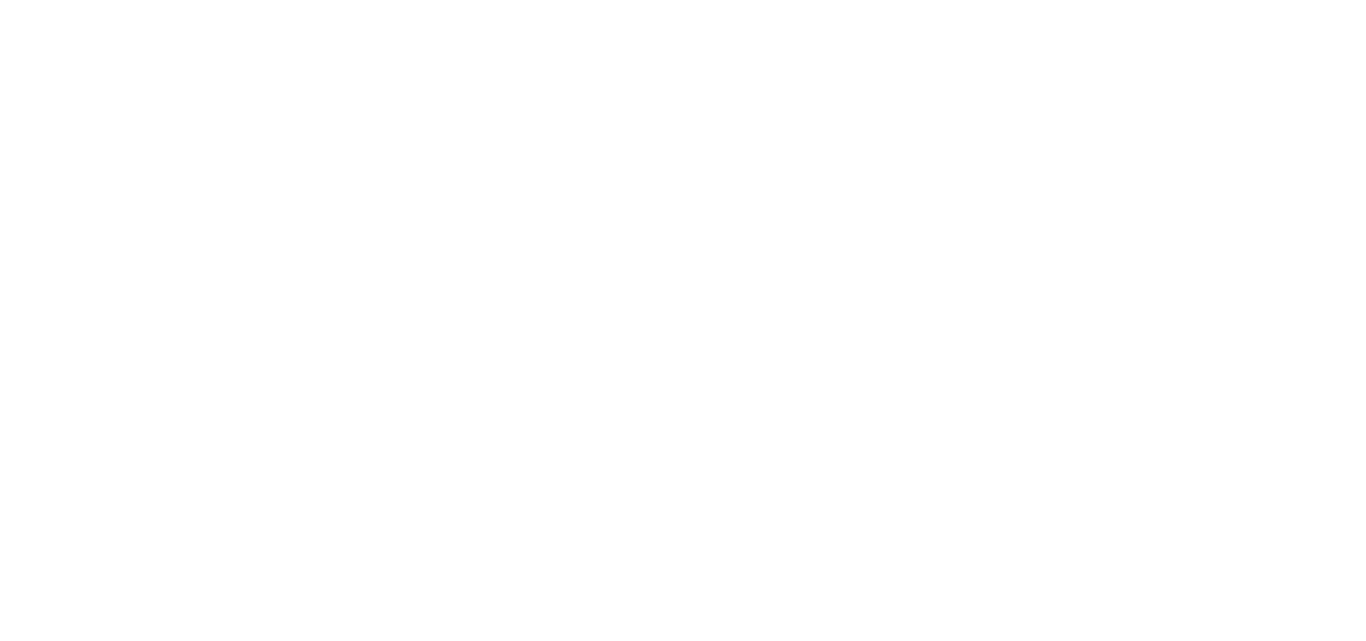 scroll, scrollTop: 0, scrollLeft: 0, axis: both 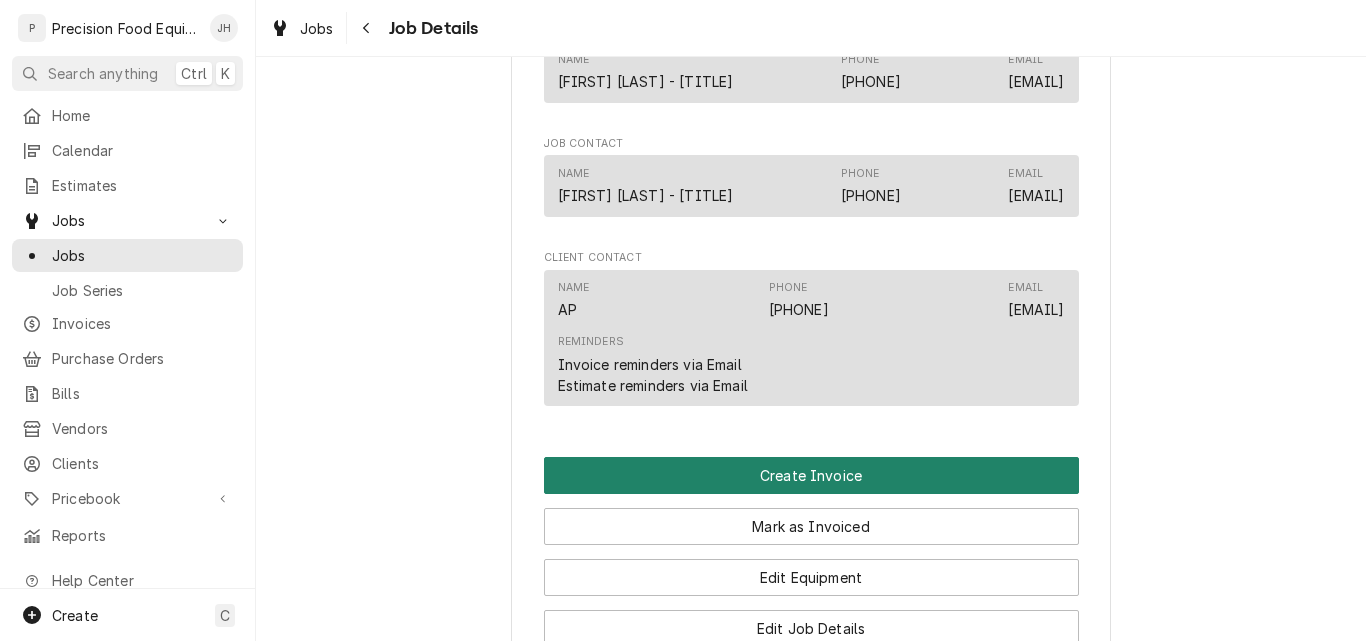 click on "Create Invoice" at bounding box center (811, 475) 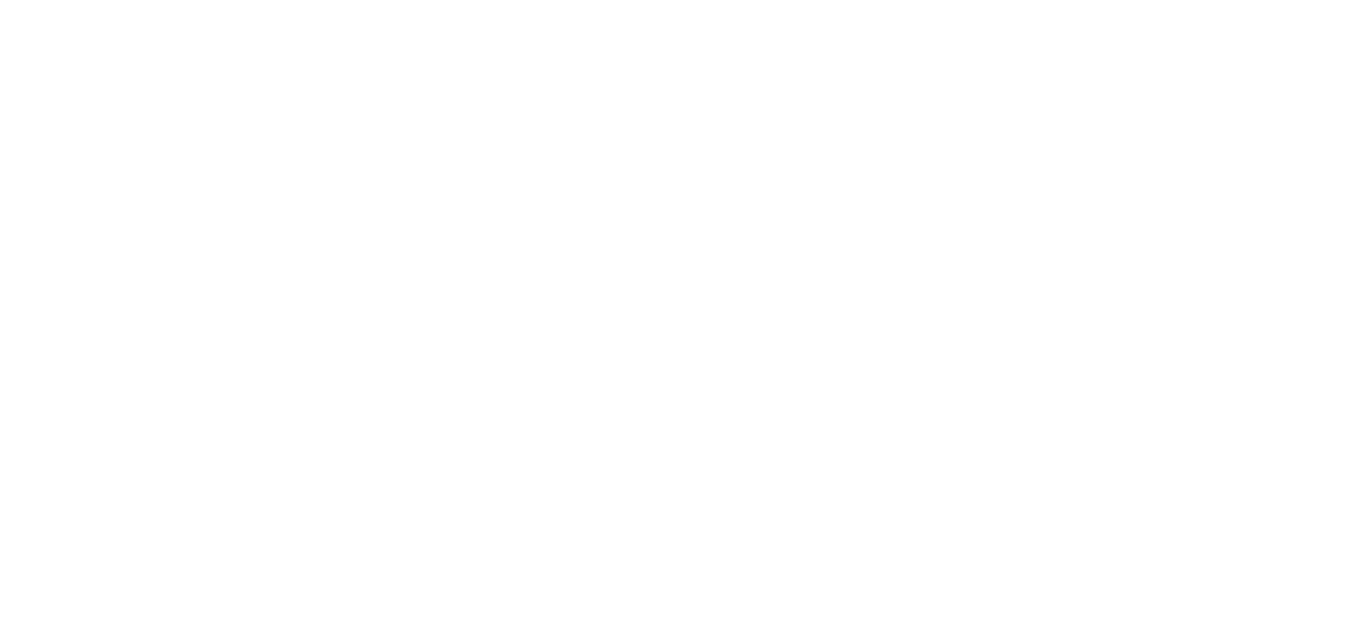 scroll, scrollTop: 0, scrollLeft: 0, axis: both 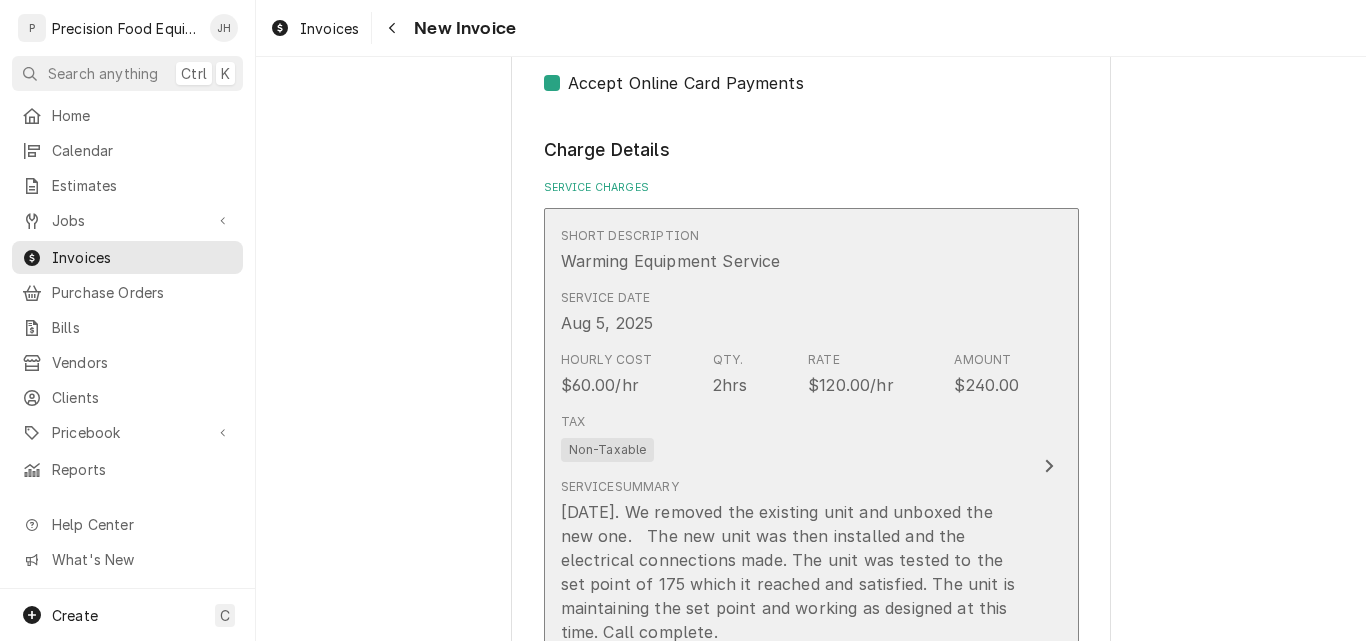 click on "Tax Non-Taxable" at bounding box center (790, 437) 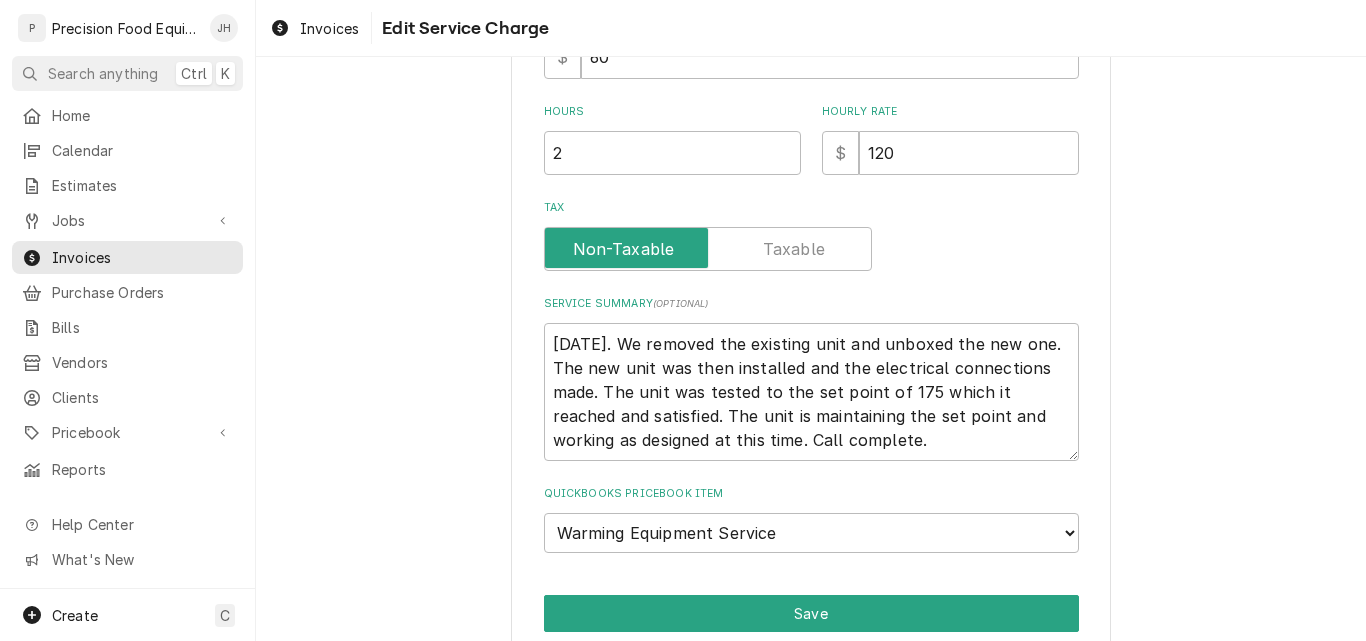 scroll, scrollTop: 330, scrollLeft: 0, axis: vertical 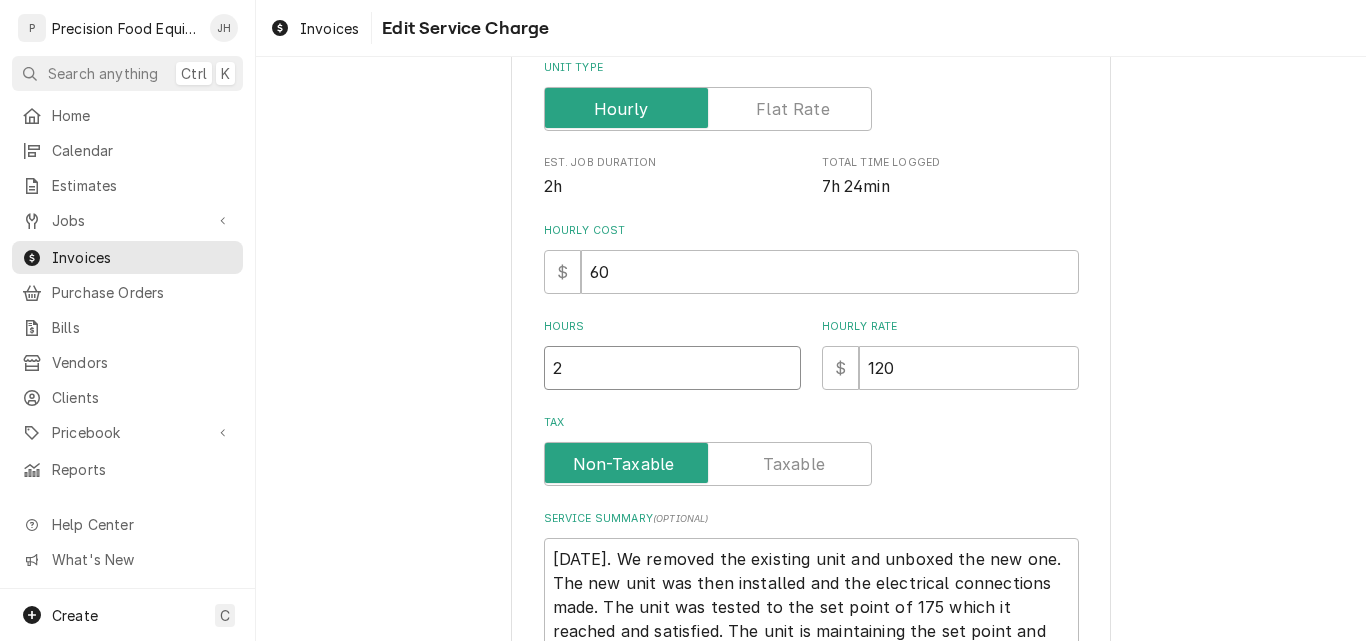 drag, startPoint x: 462, startPoint y: 365, endPoint x: 441, endPoint y: 365, distance: 21 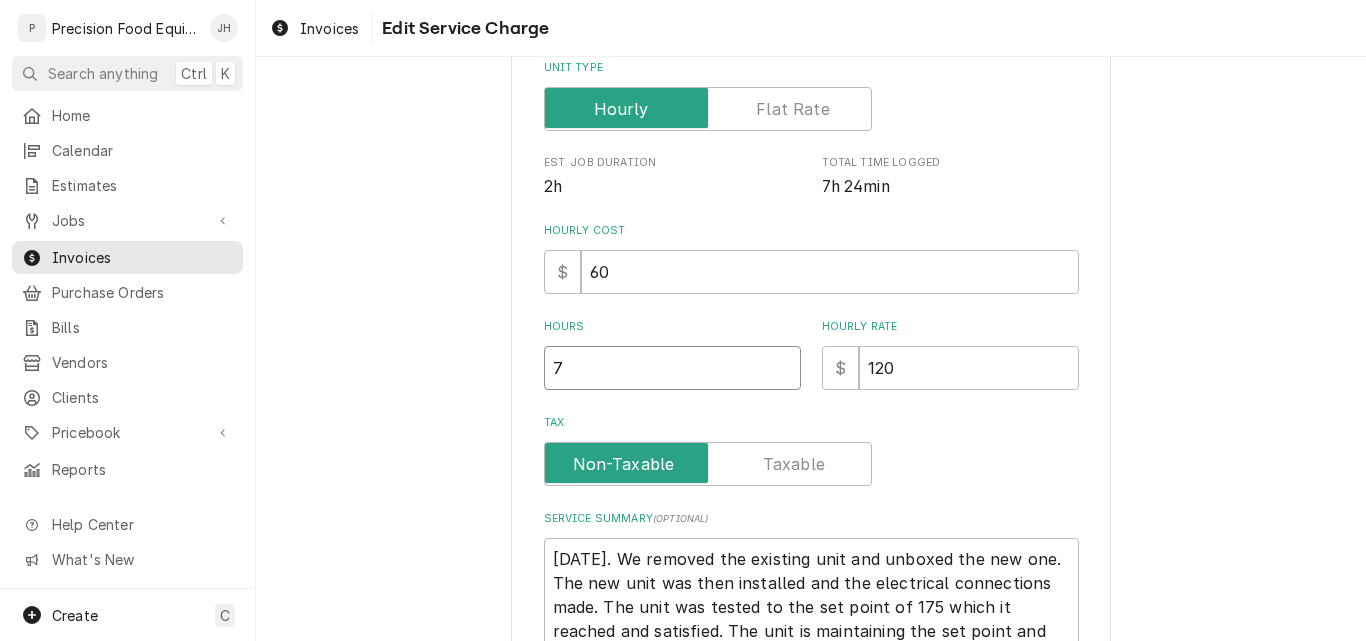 type on "x" 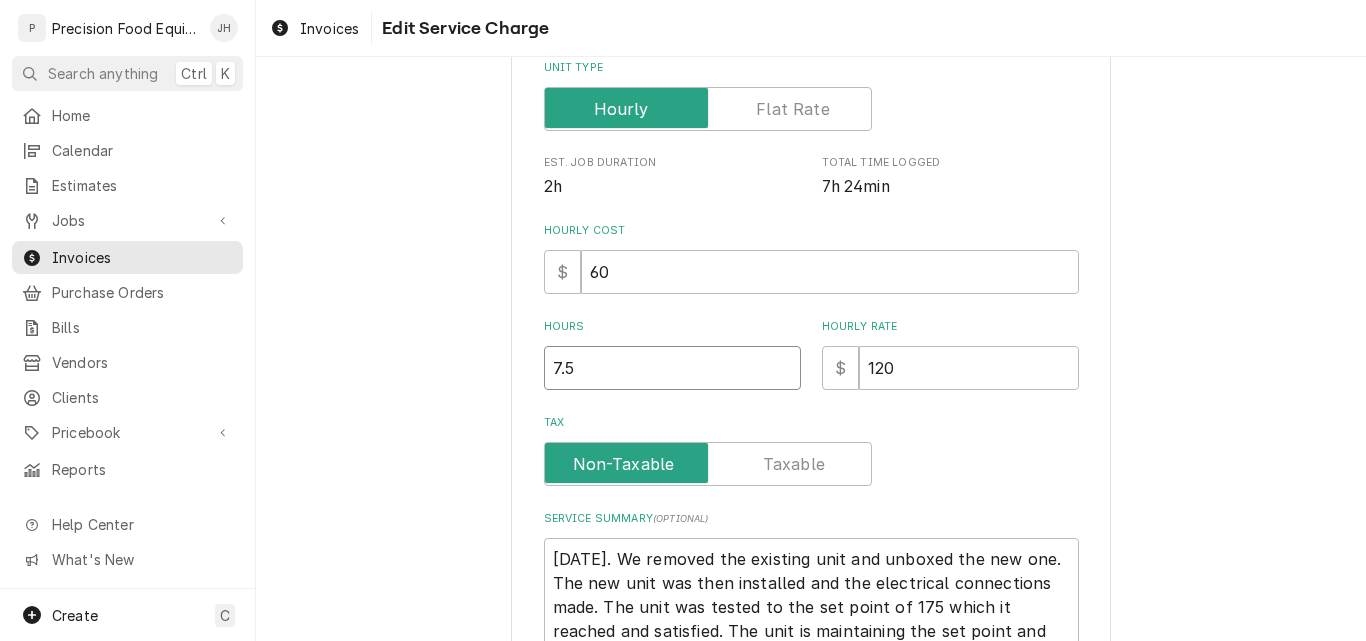 type on "7.5" 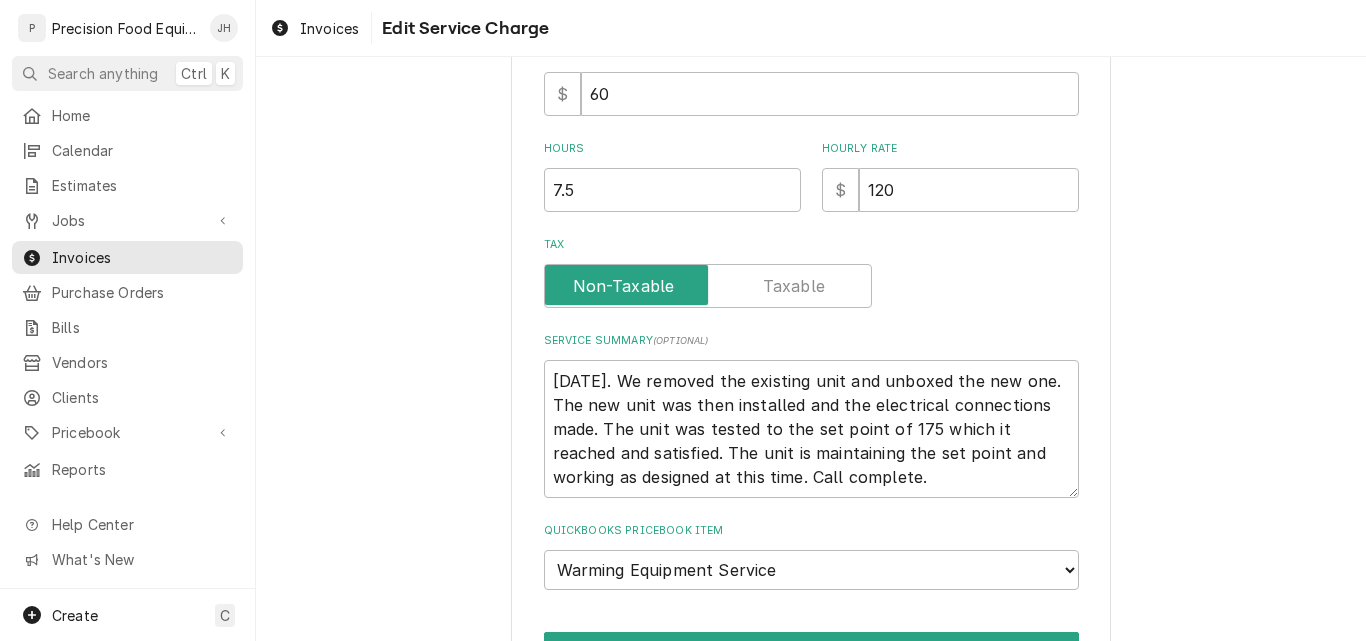 scroll, scrollTop: 630, scrollLeft: 0, axis: vertical 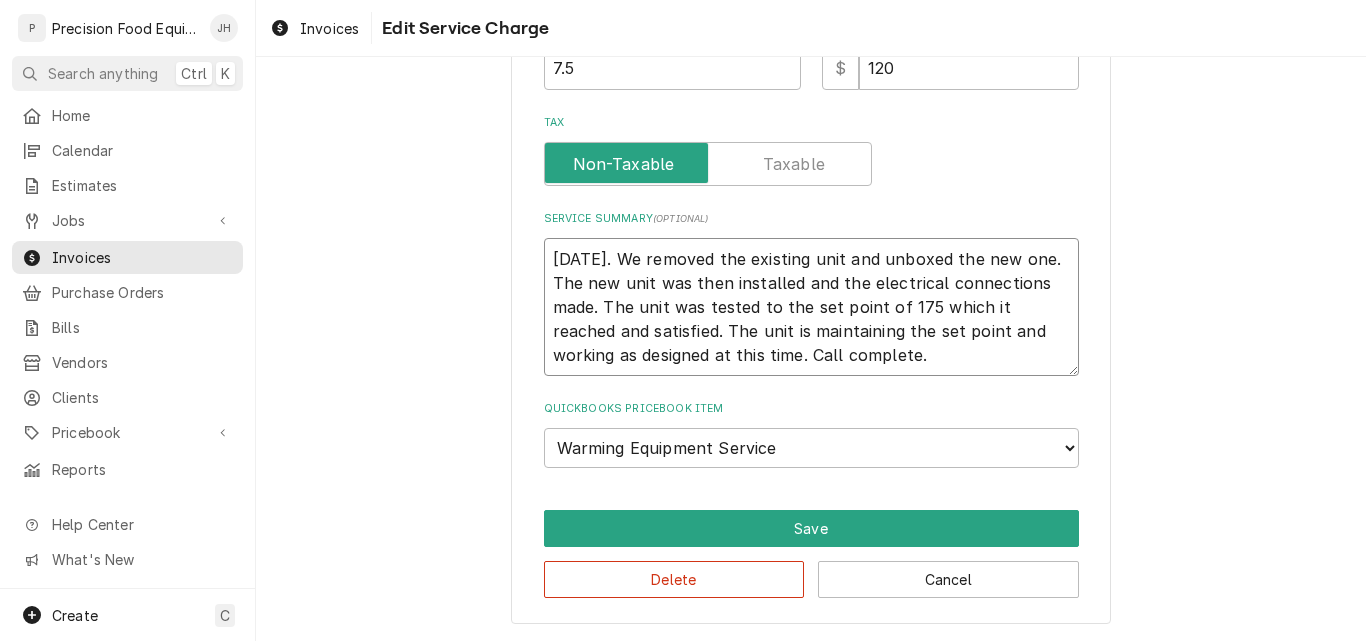 click on "8-5-25. We removed the existing unit and unboxed the new one.   The new unit was then installed and the electrical connections made. The unit was tested to the set point of 175 which it reached and satisfied. The unit is maintaining the set point and working as designed at this time. Call complete." at bounding box center [811, 307] 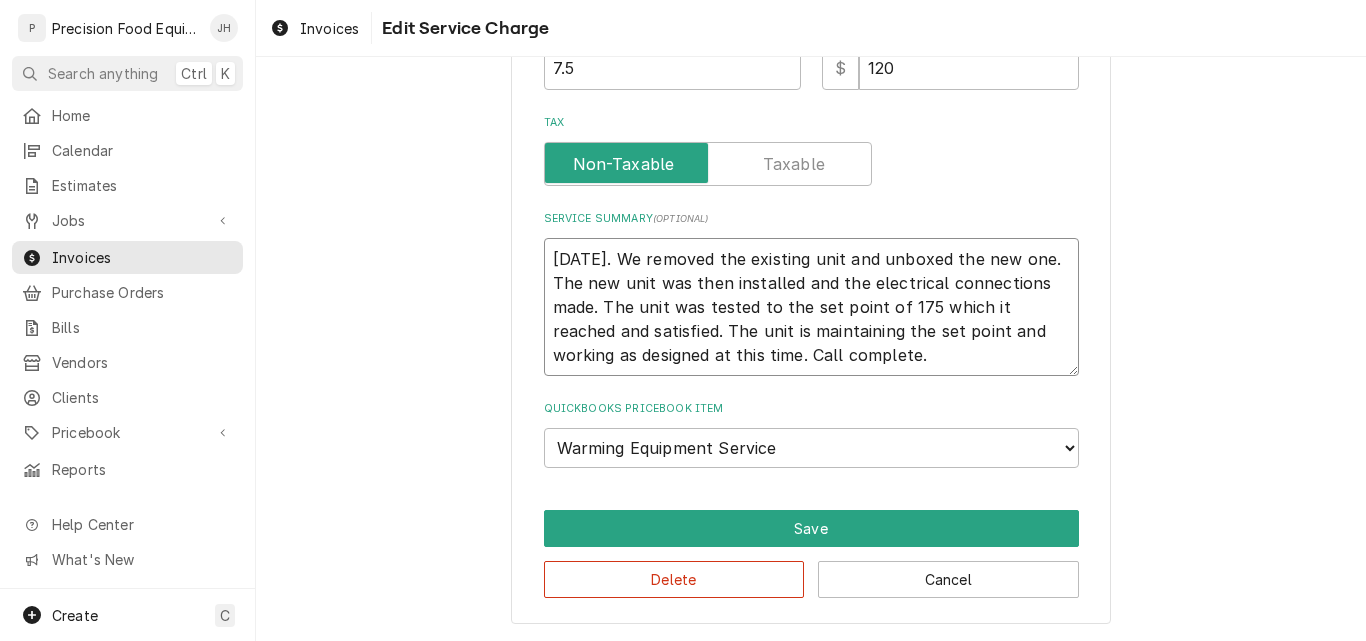 type on "x" 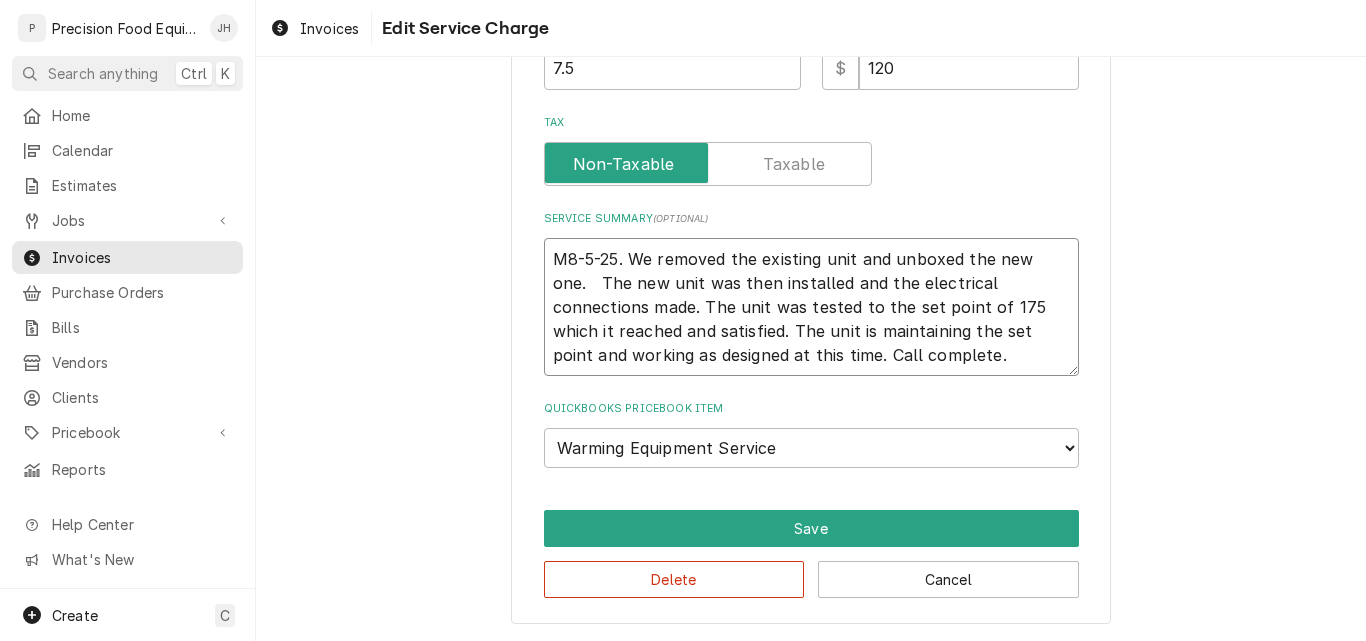 type on "x" 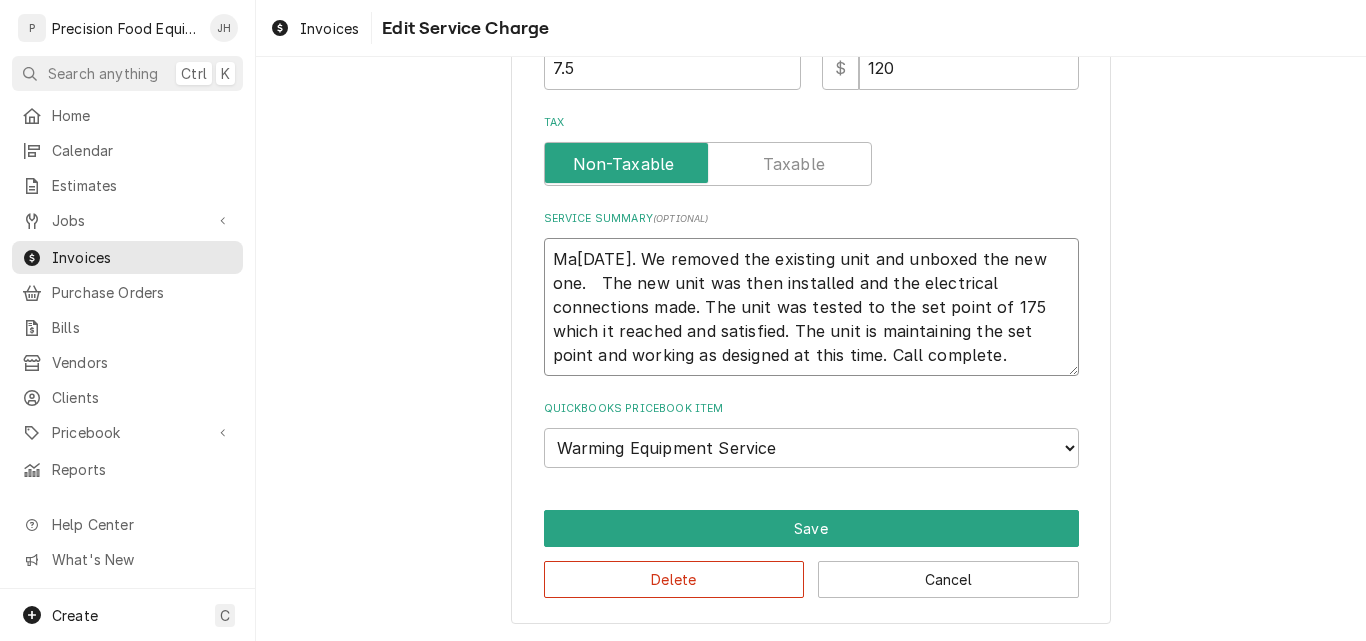 type on "x" 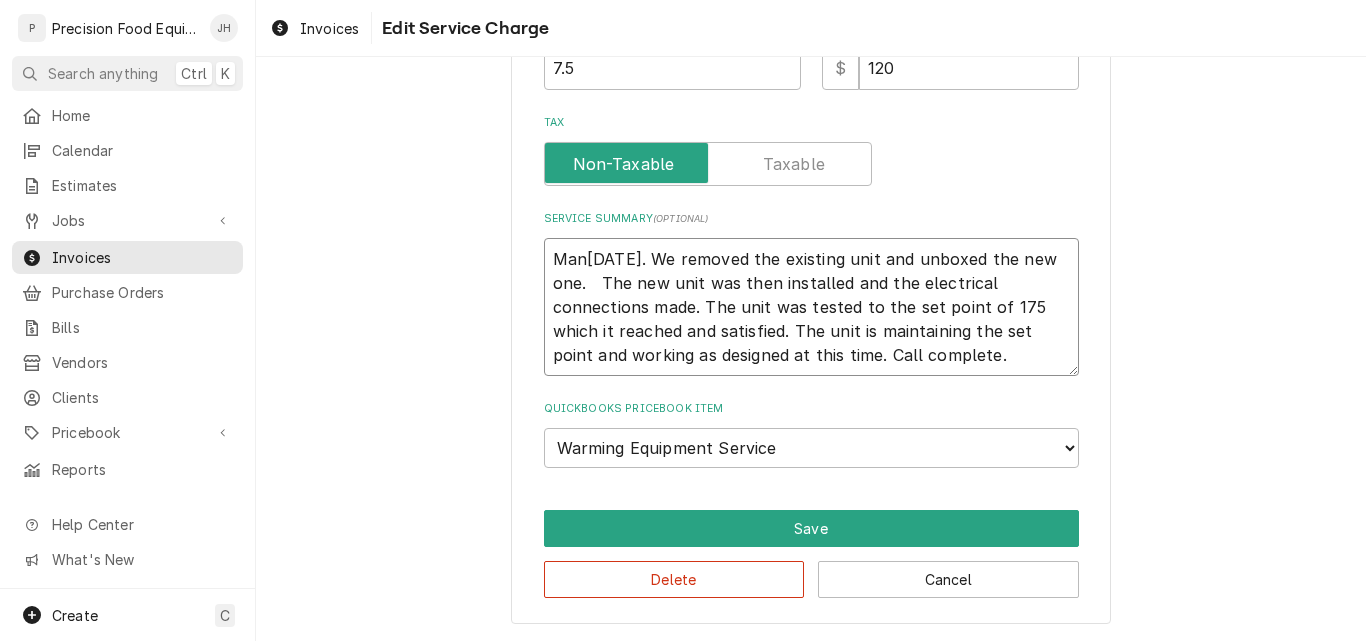 type on "x" 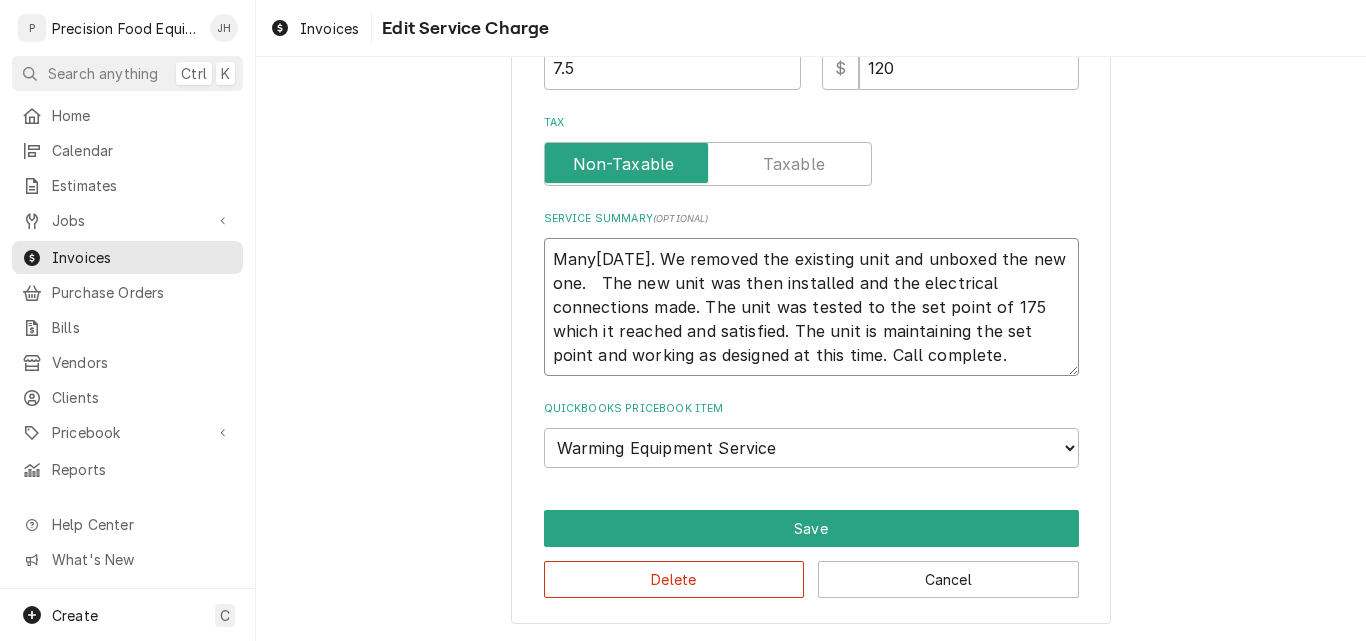type on "x" 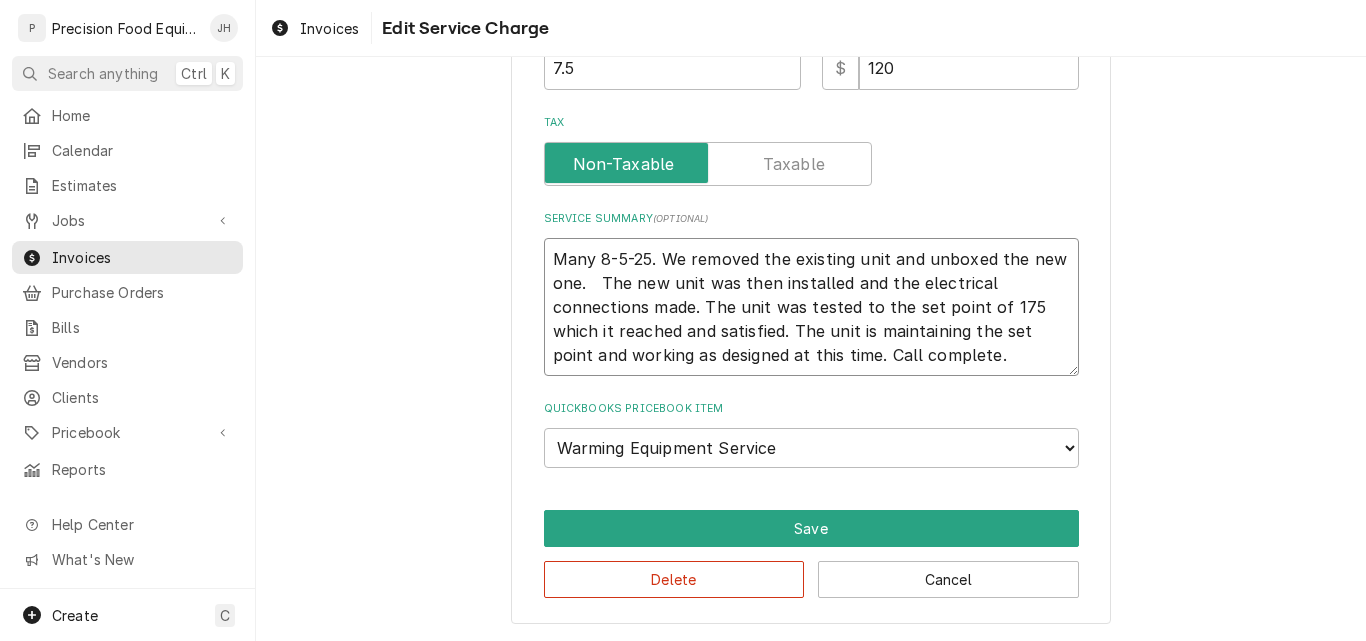 type on "x" 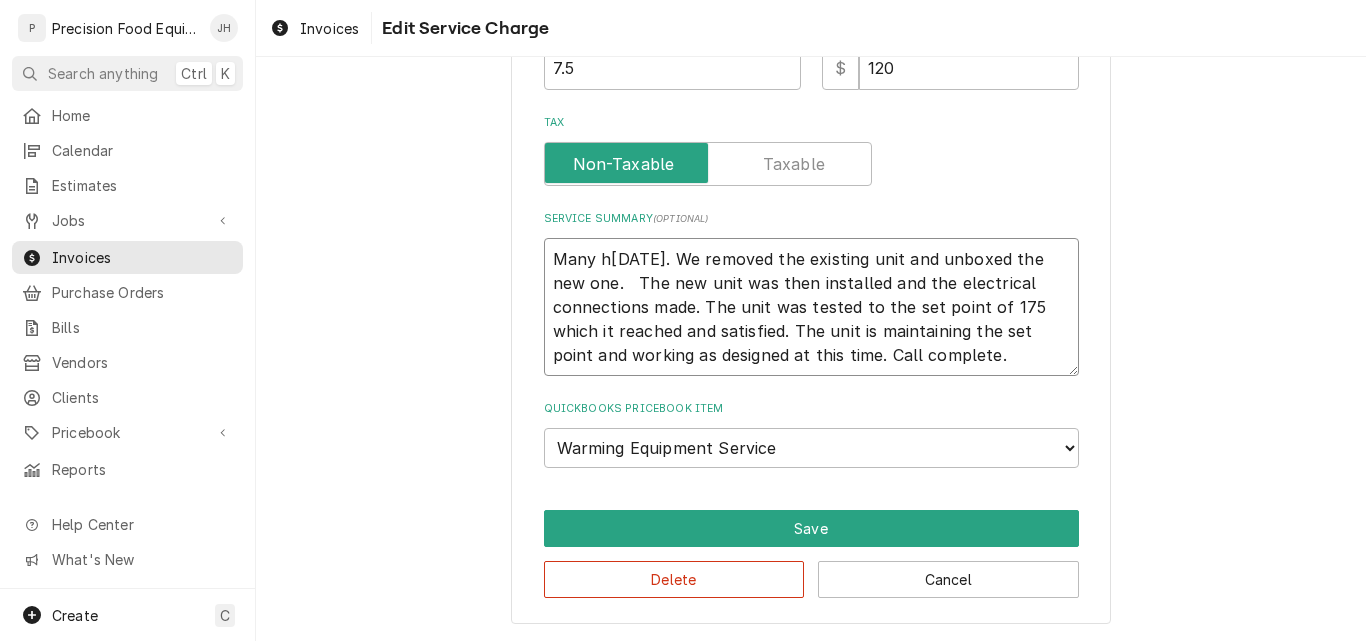 type on "x" 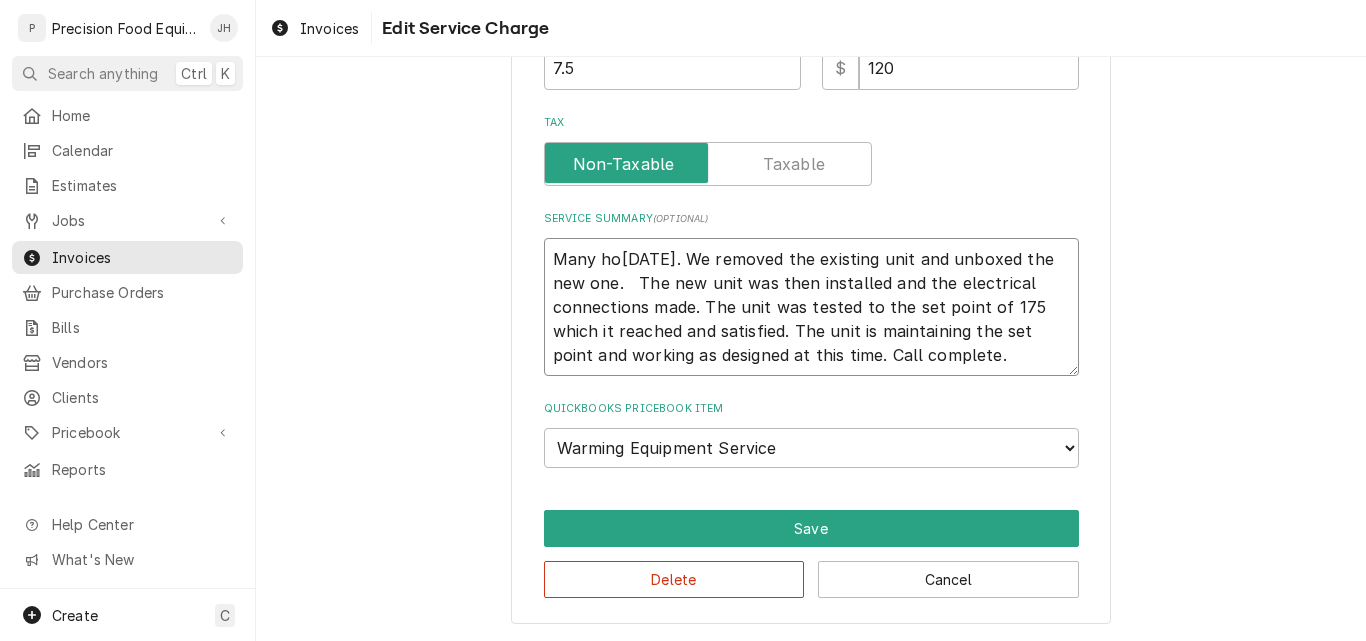 type on "Many hou8-5-25. We removed the existing unit and unboxed the new one.   The new unit was then installed and the electrical connections made. The unit was tested to the set point of 175 which it reached and satisfied. The unit is maintaining the set point and working as designed at this time. Call complete." 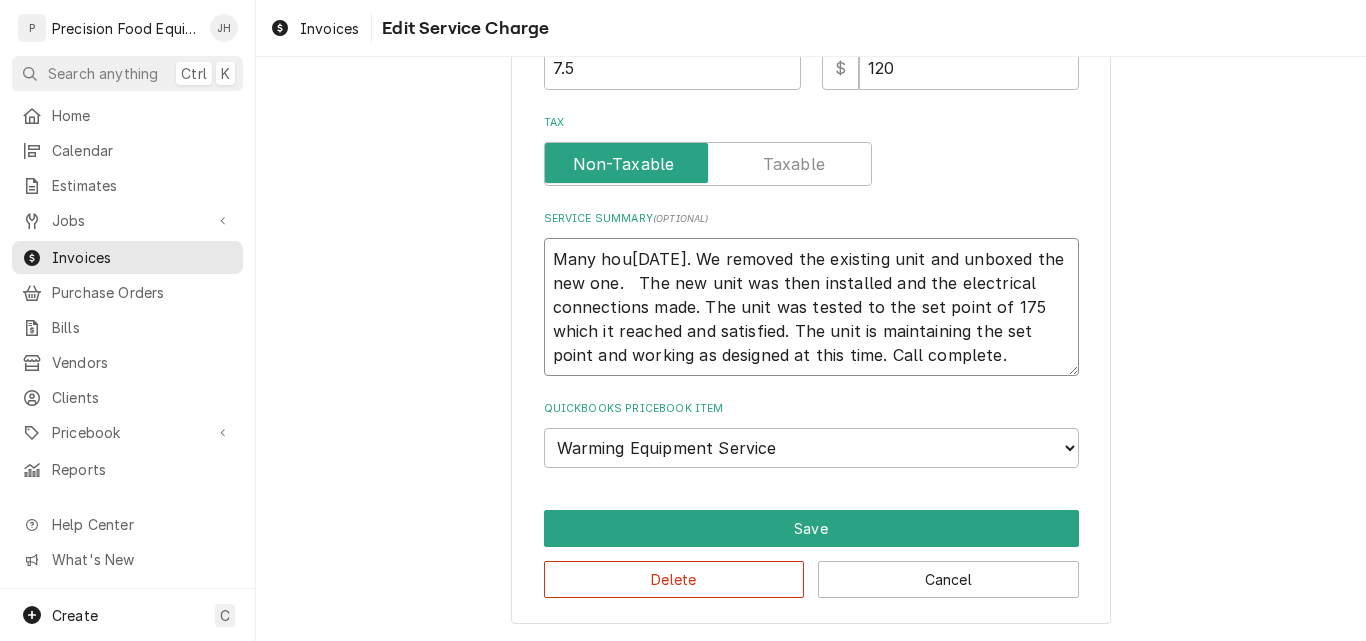 type on "x" 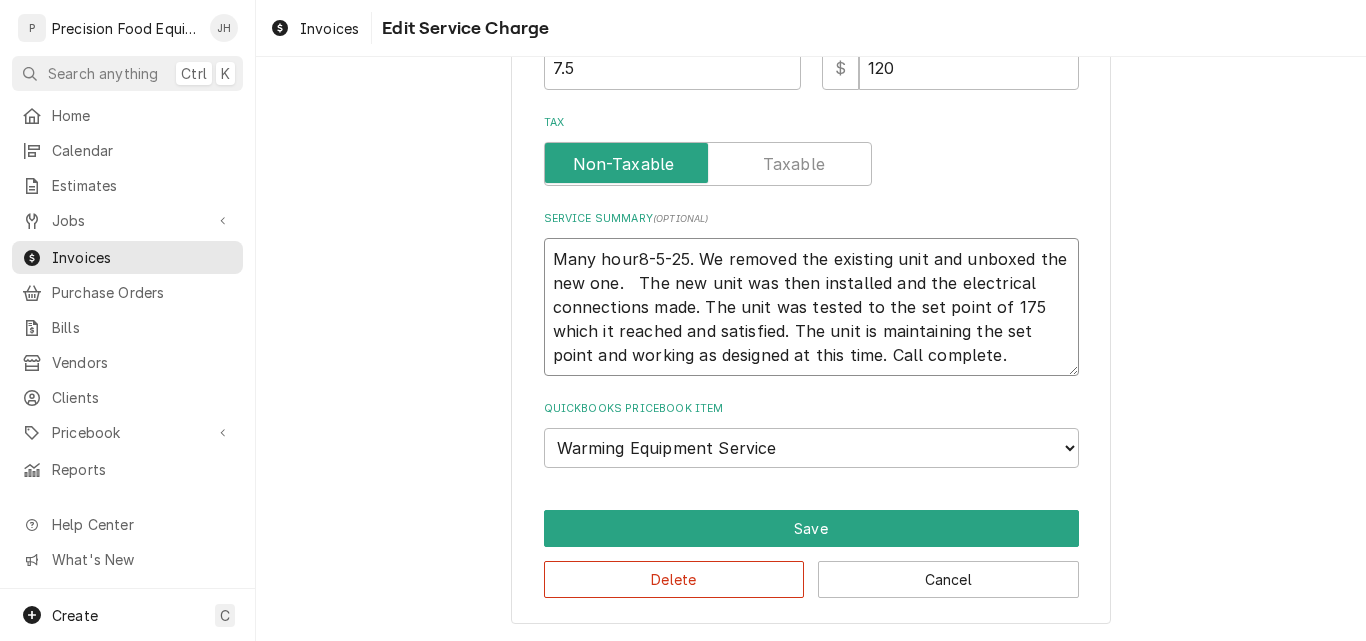 type on "x" 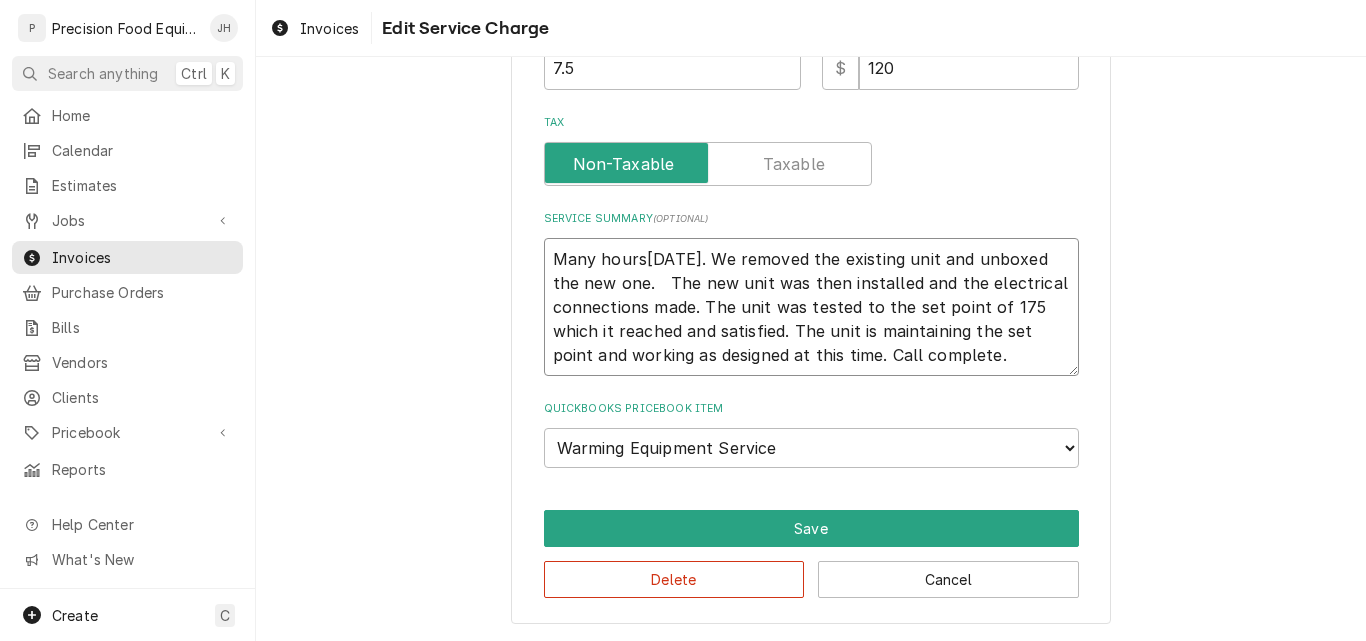 type on "x" 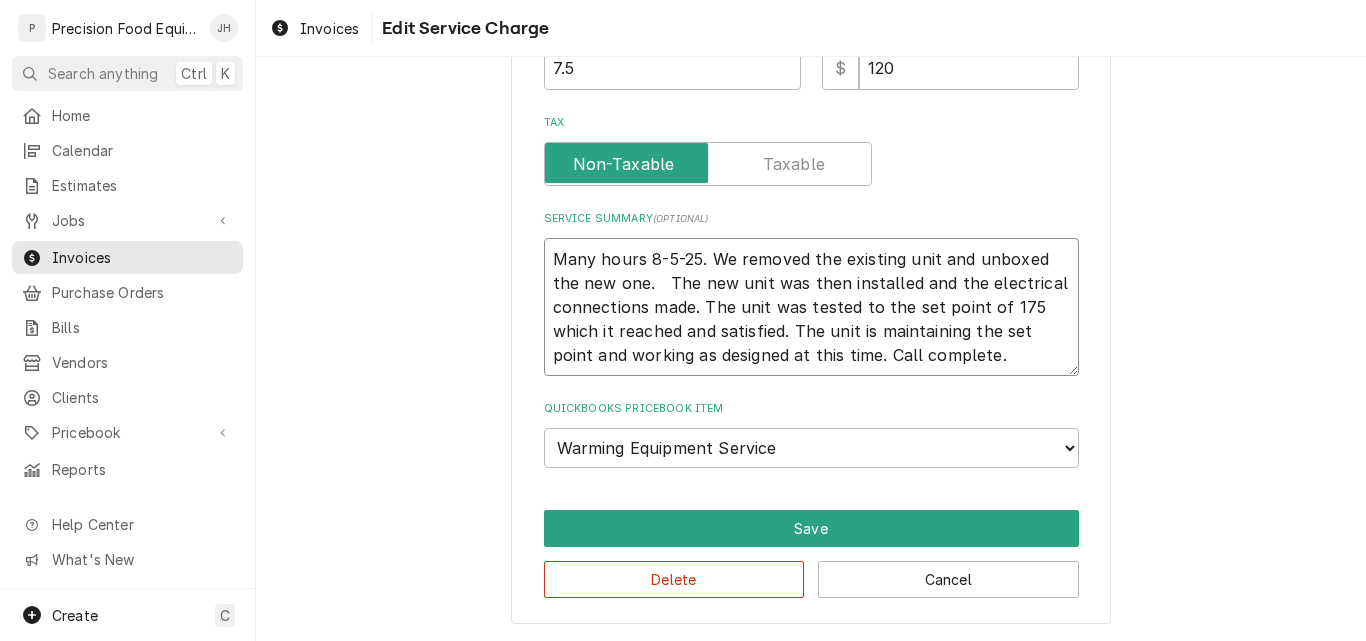 type on "x" 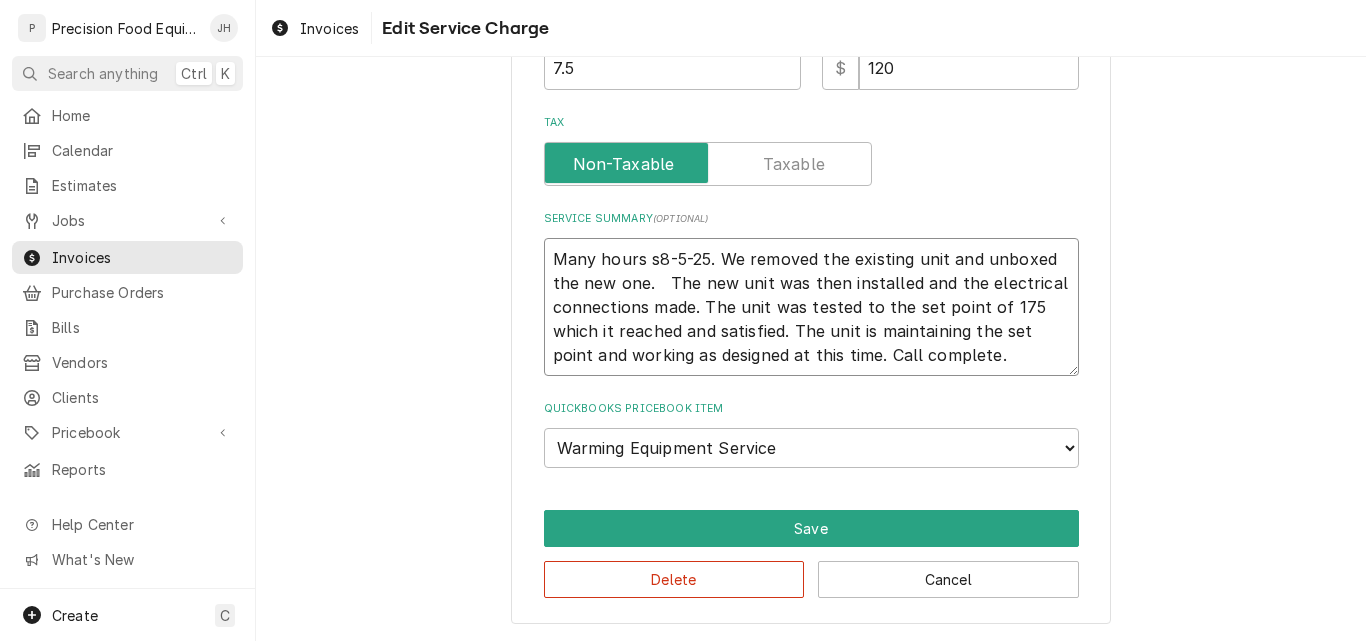 type on "x" 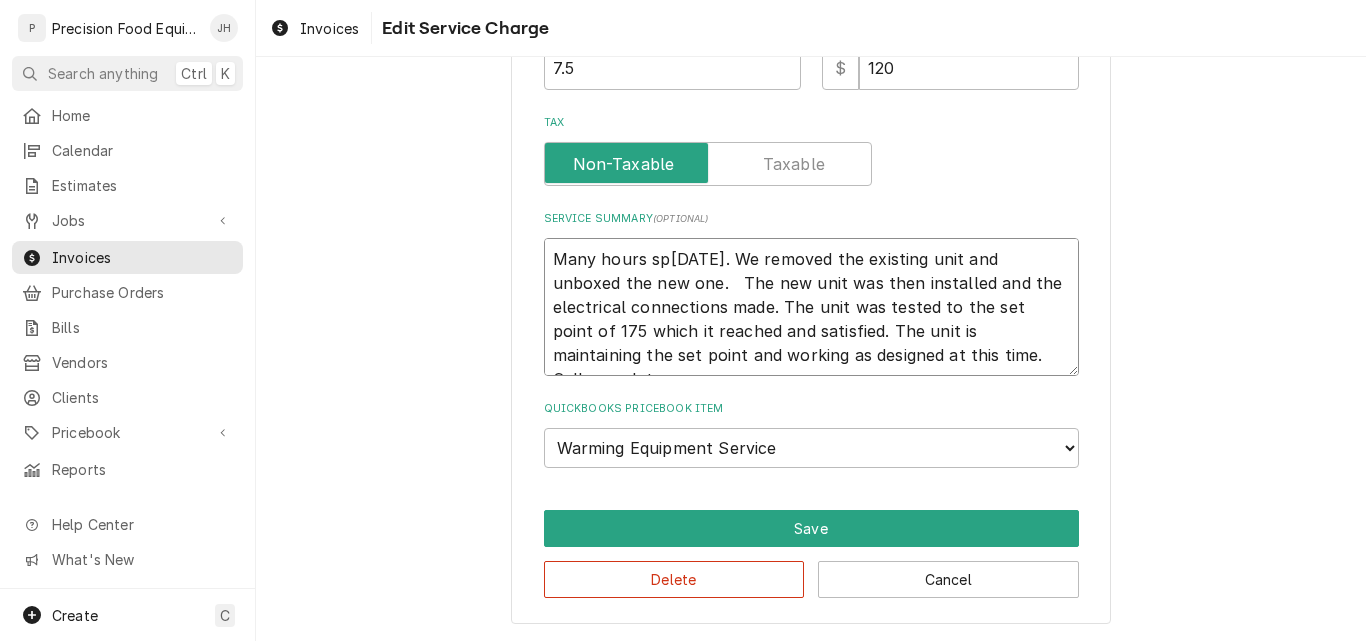 type on "x" 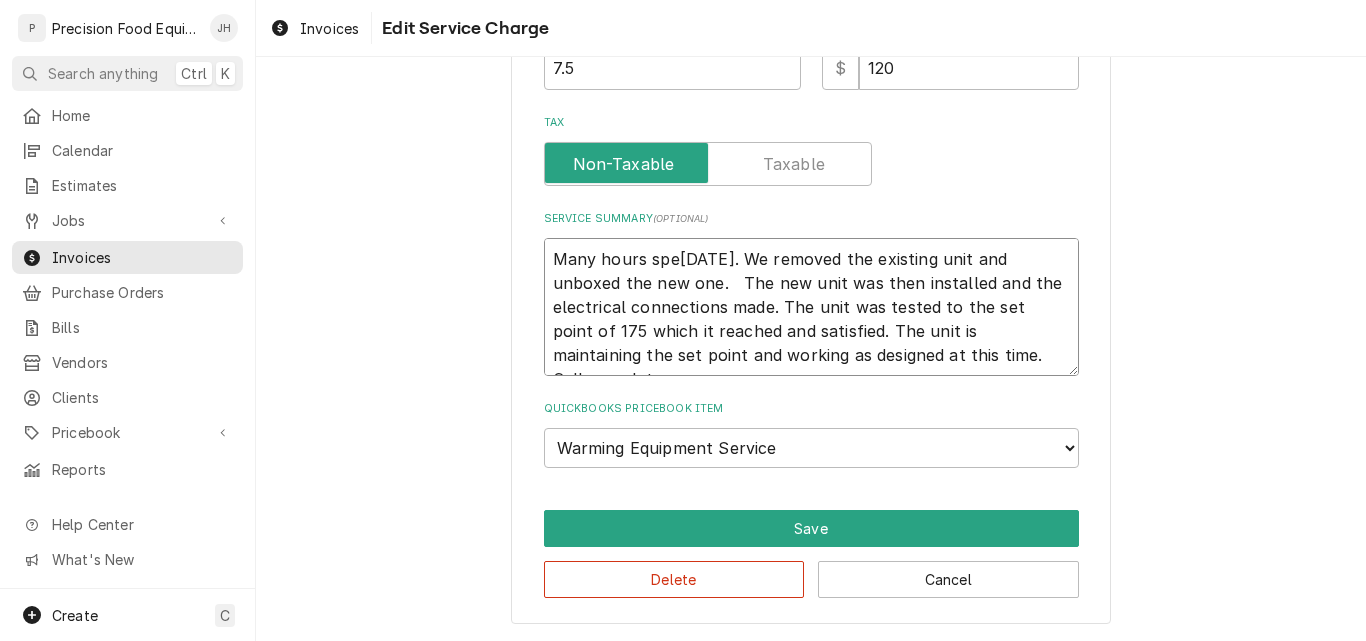 type on "x" 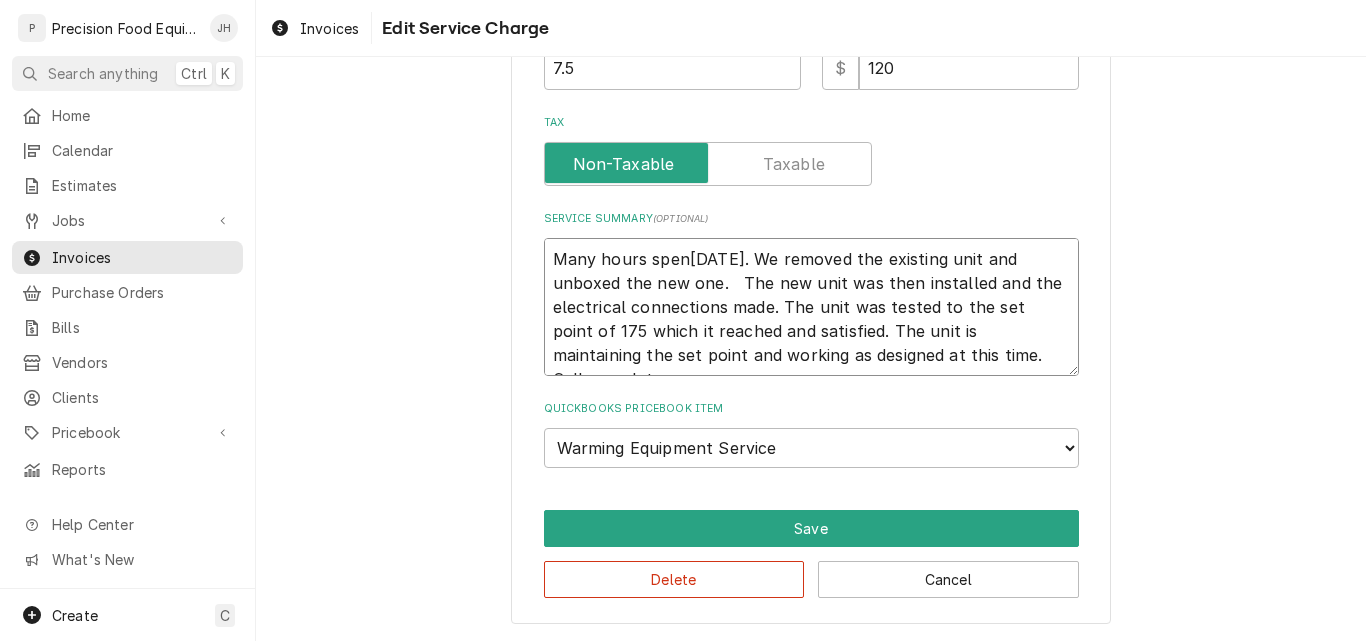 type on "x" 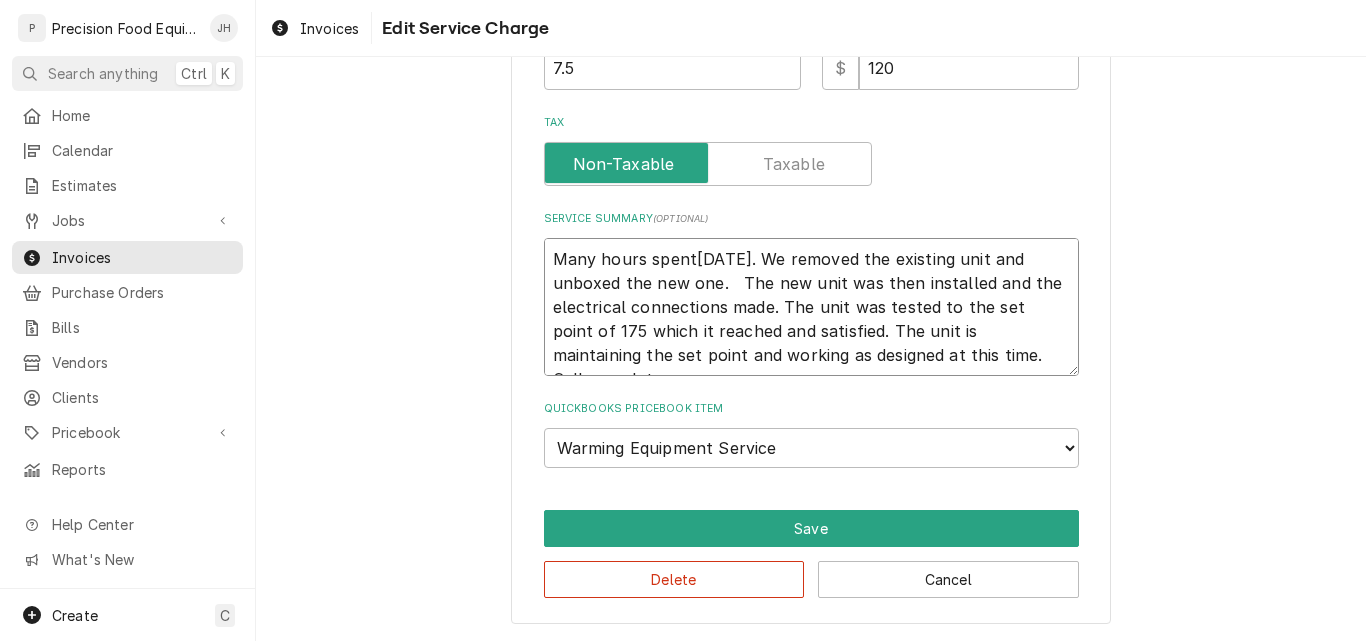 type on "x" 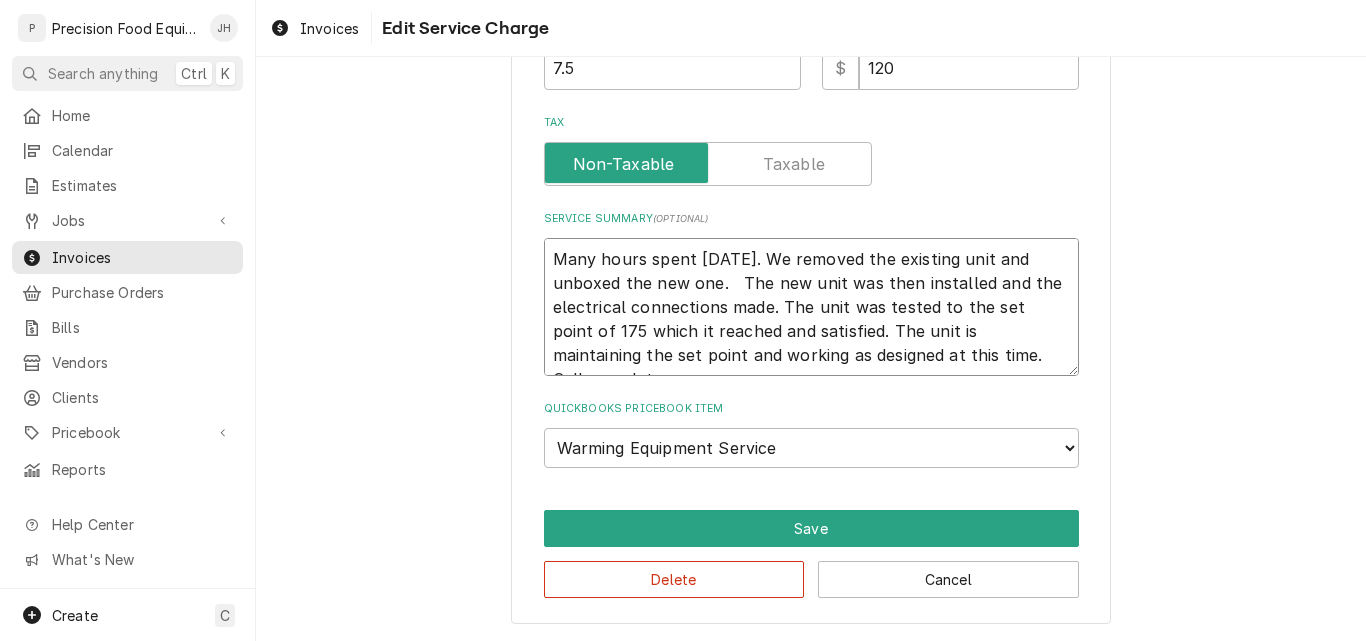 type on "x" 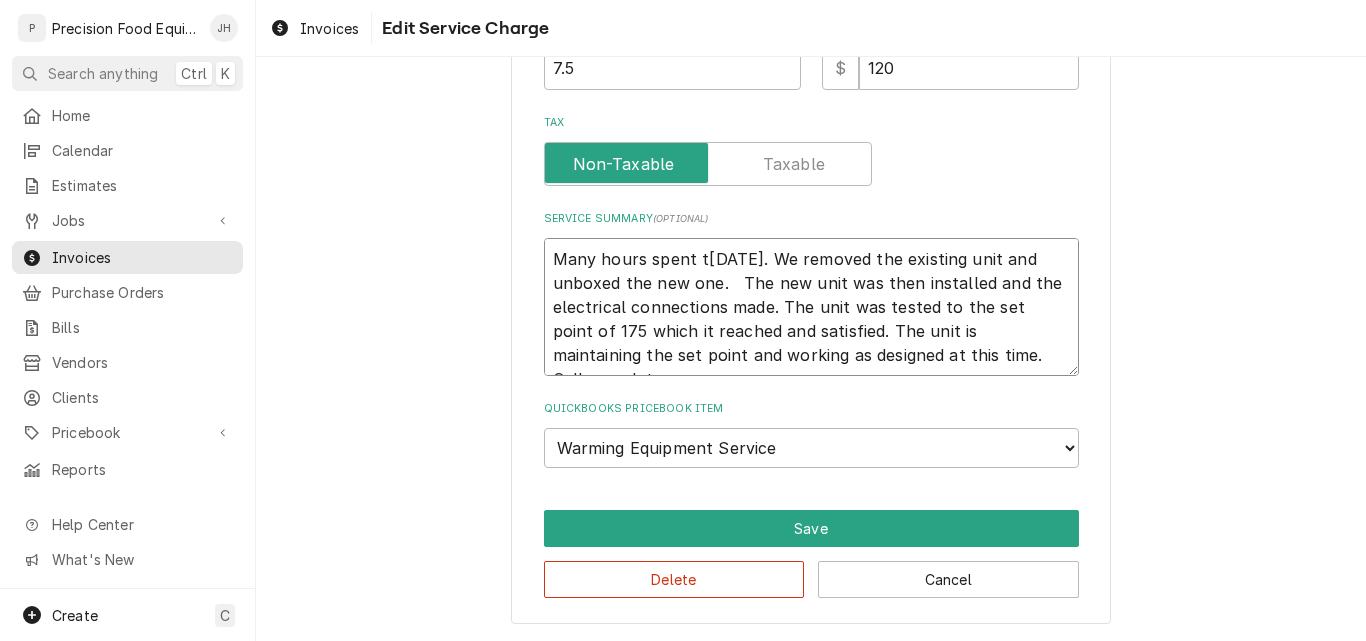 type on "x" 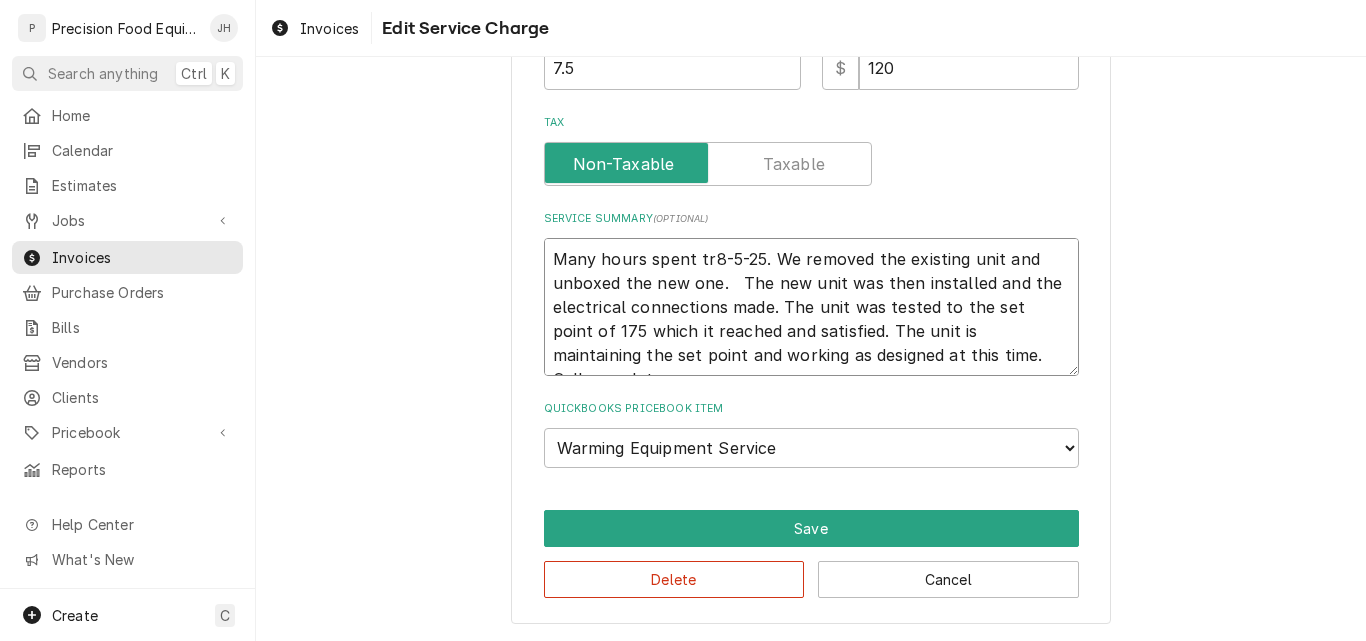 type on "x" 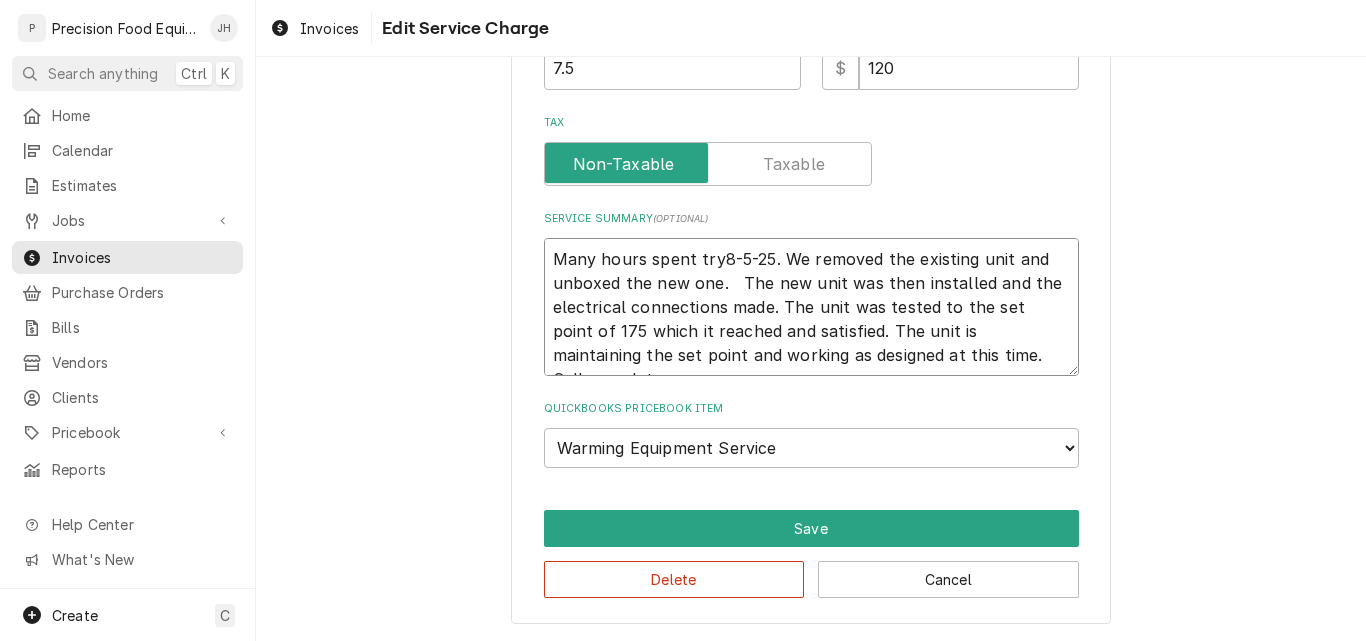 type on "x" 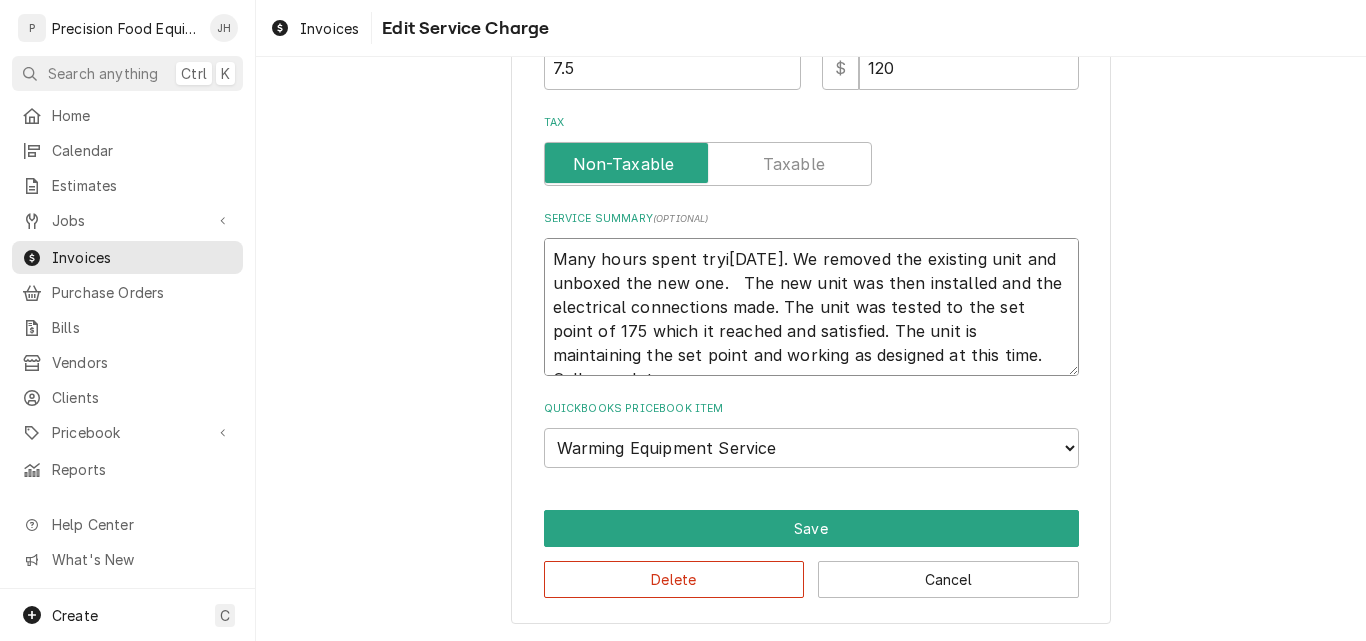 type on "x" 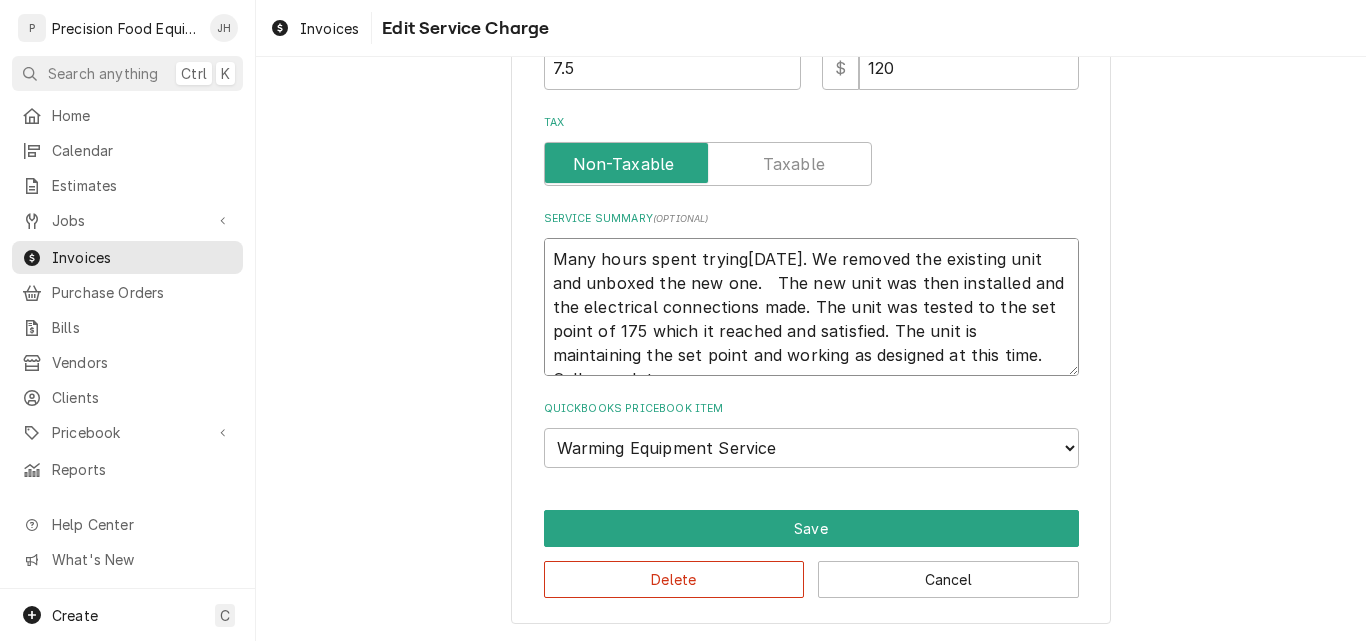 type on "x" 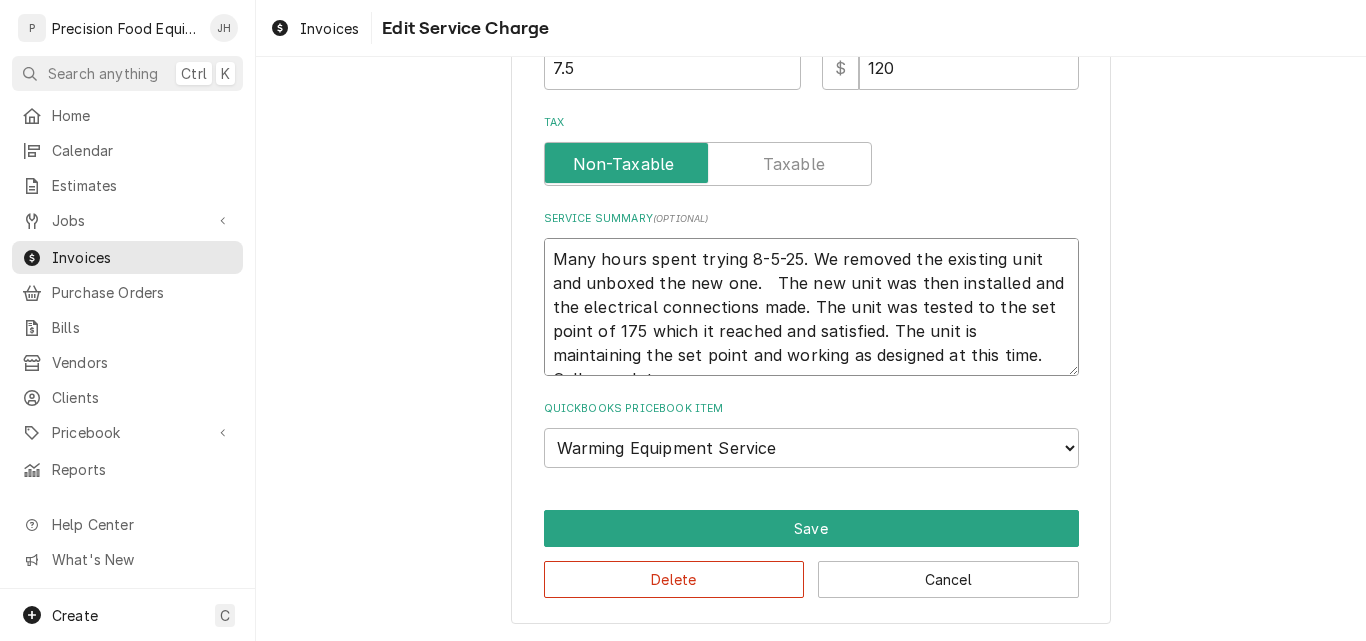 type on "x" 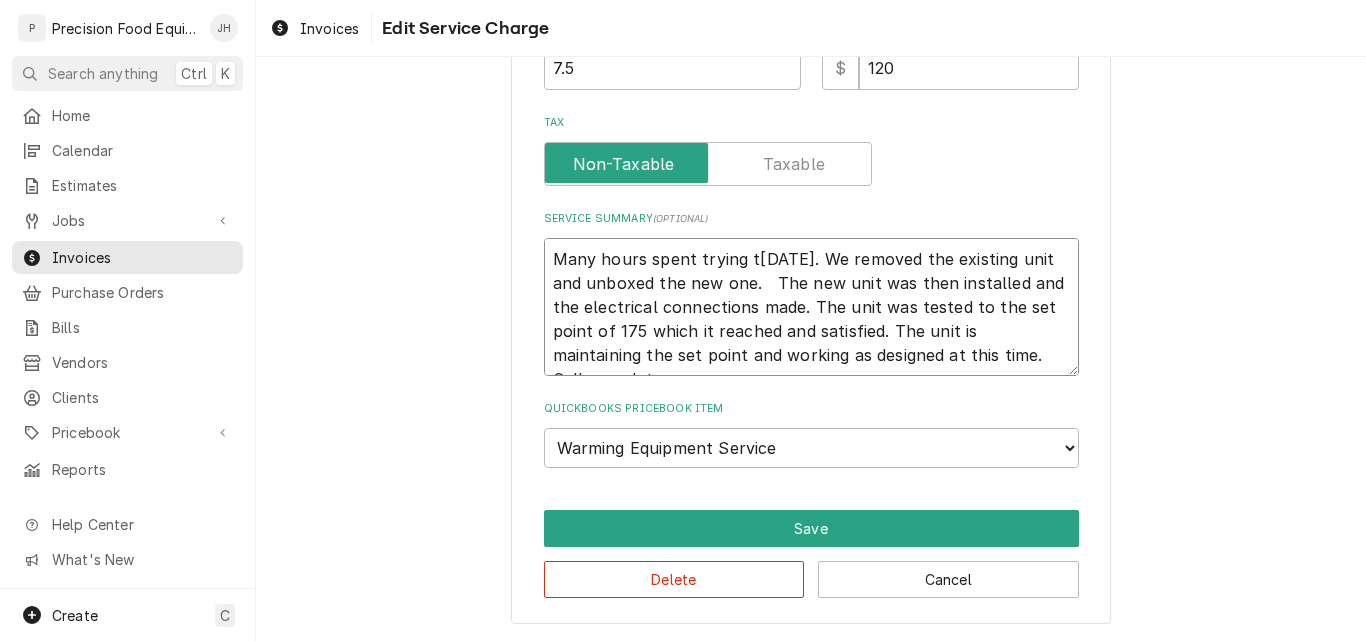 type on "x" 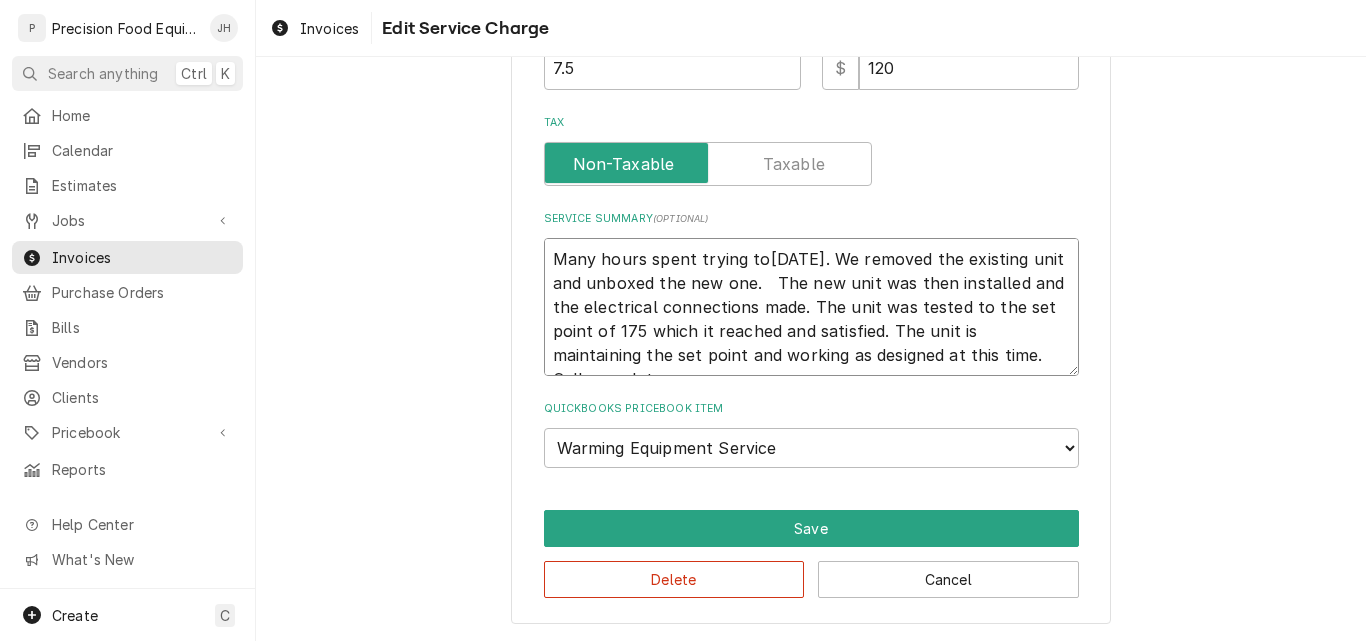 type on "x" 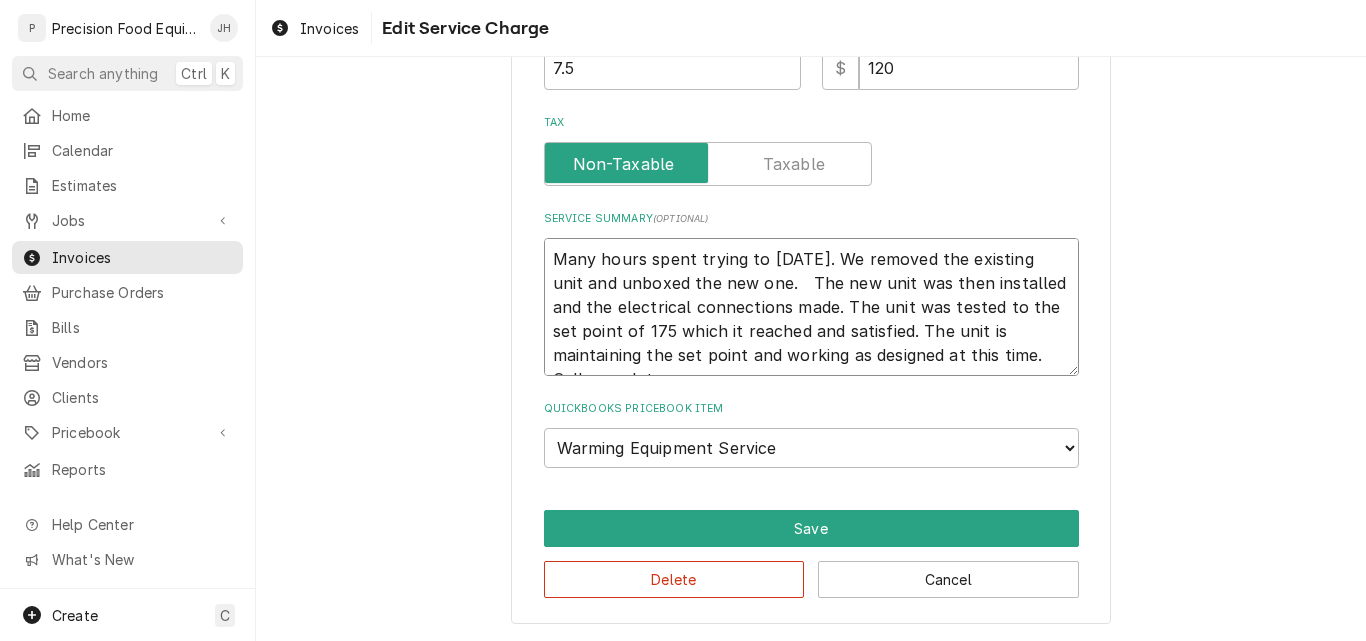 type on "x" 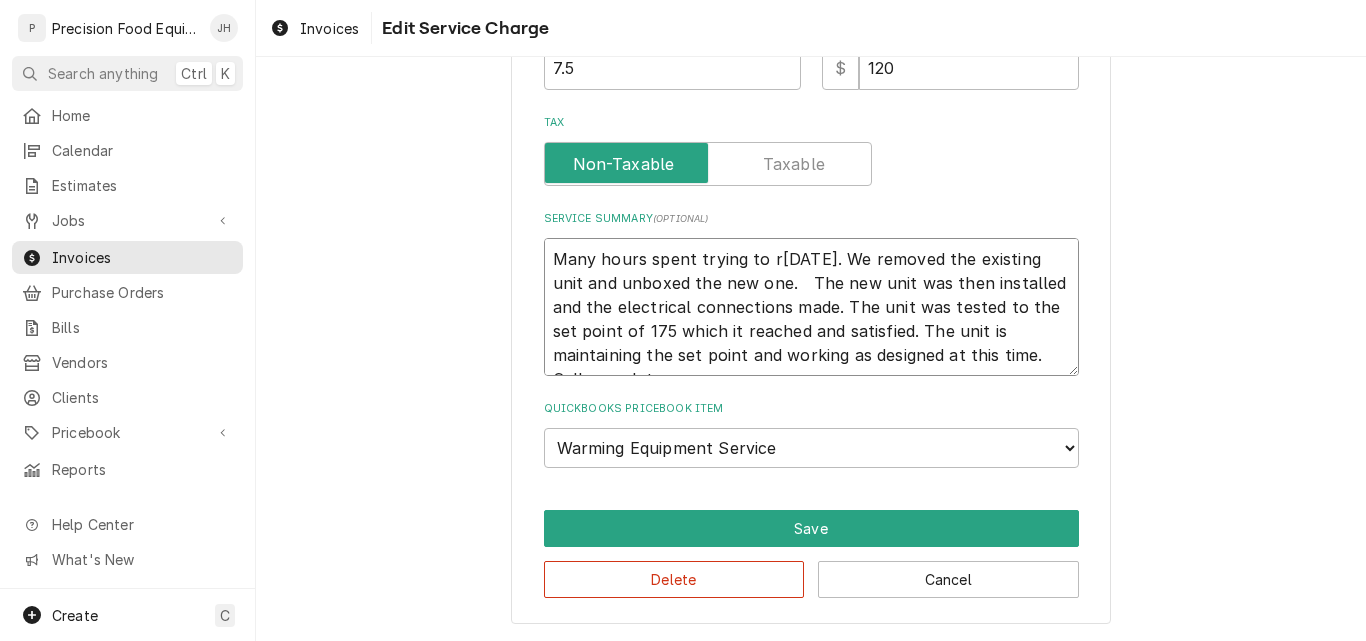 type on "x" 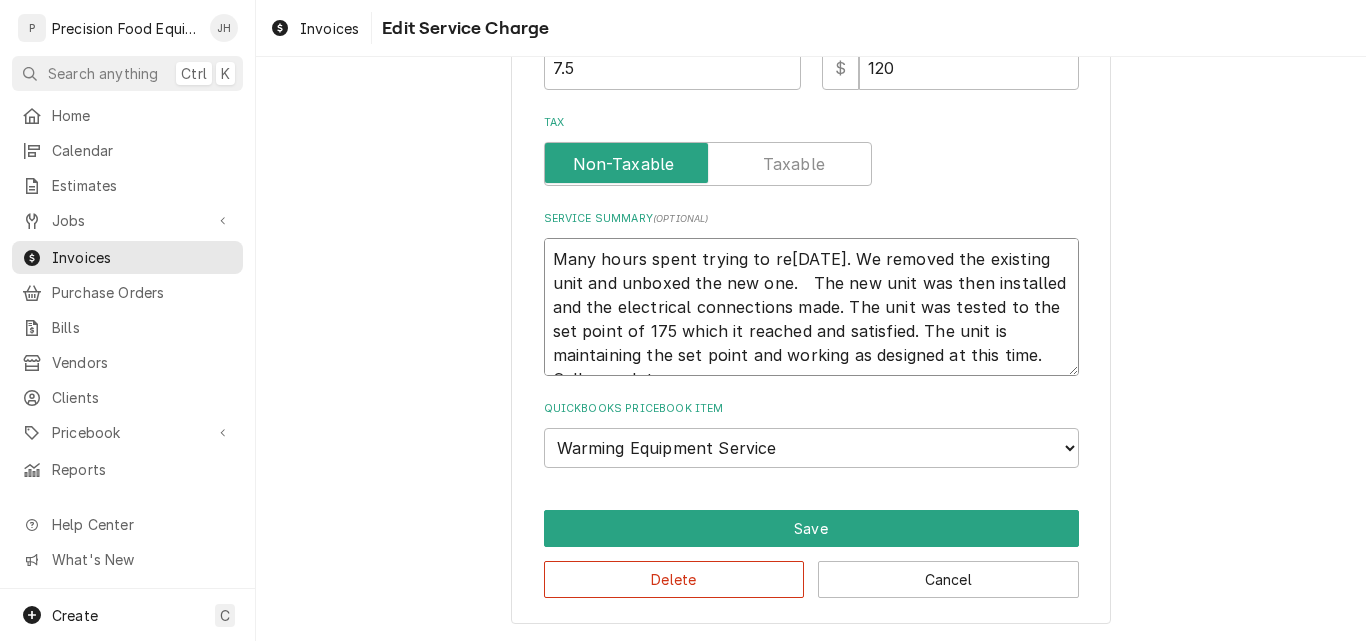 type on "x" 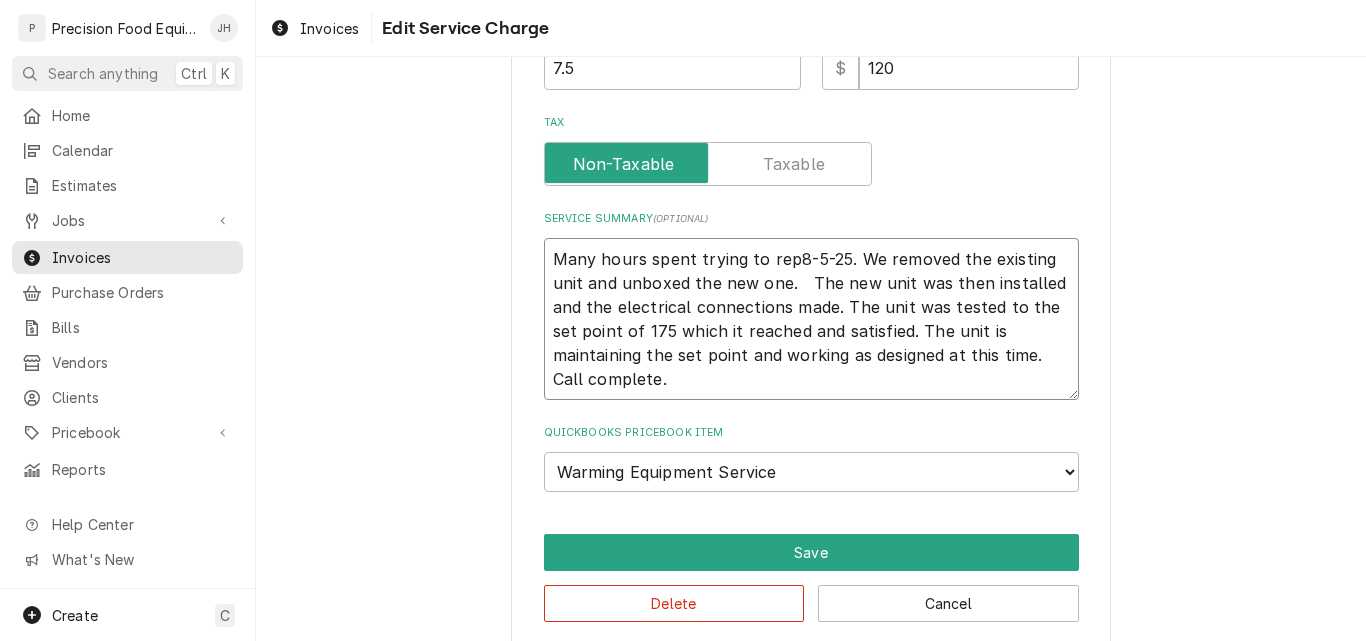 type on "x" 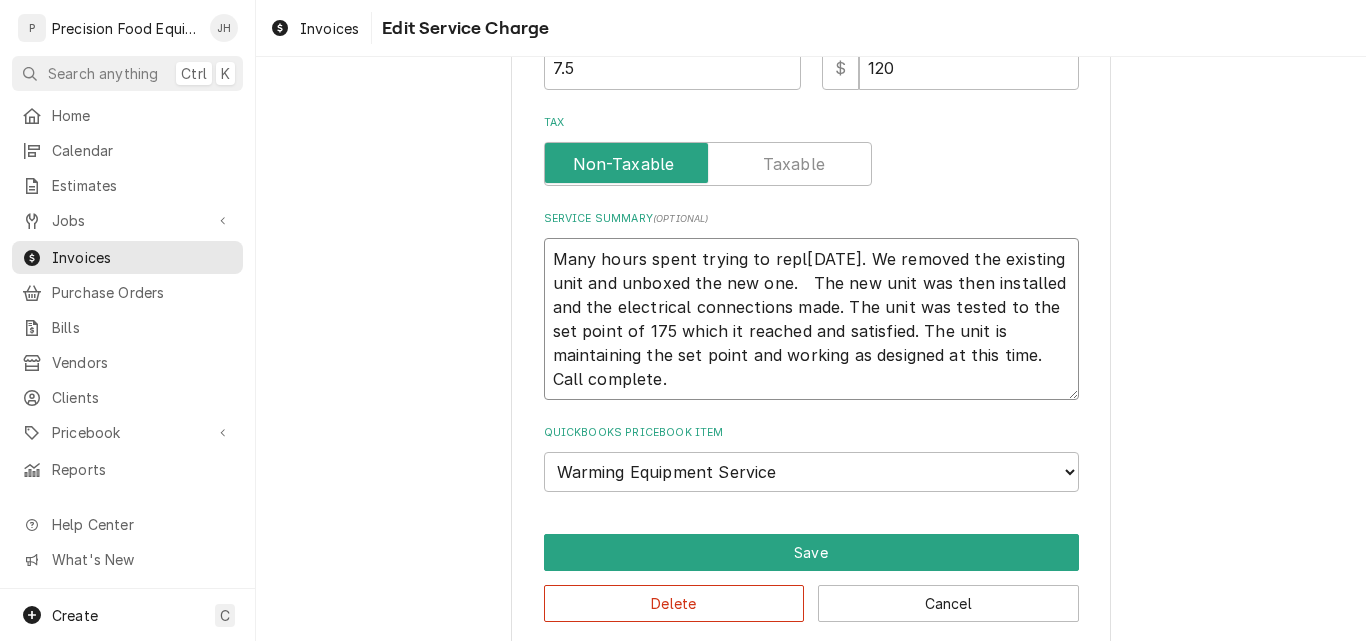 type on "x" 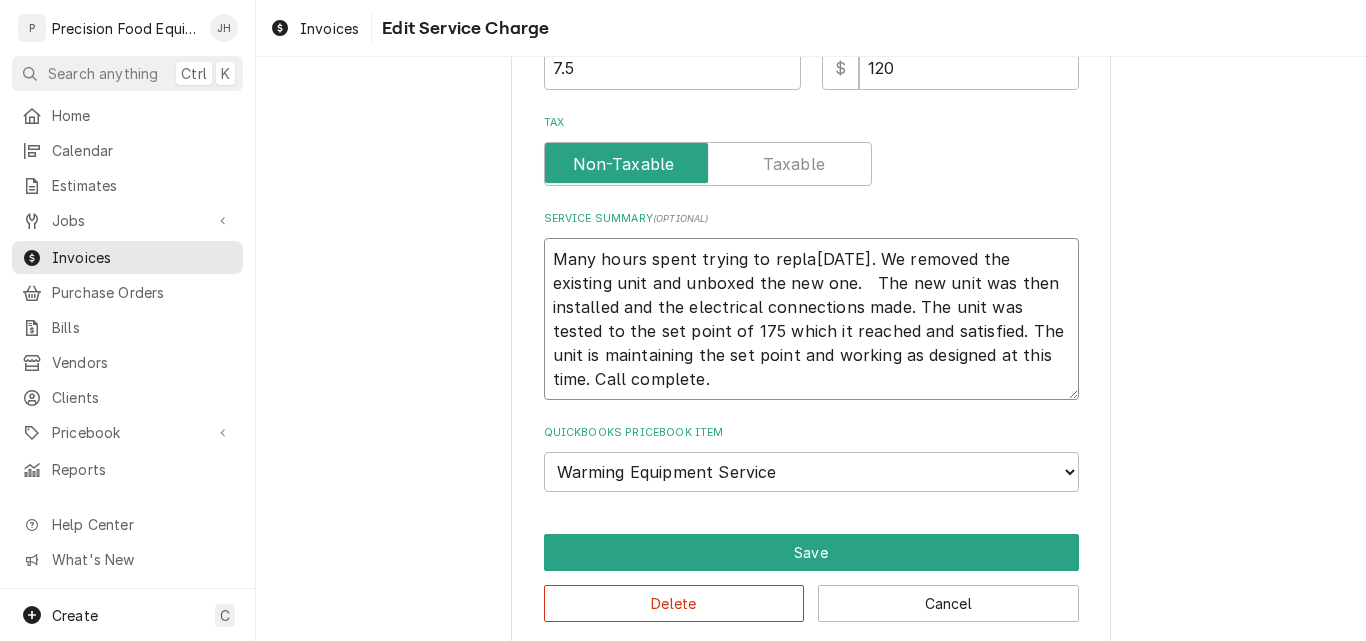 type on "x" 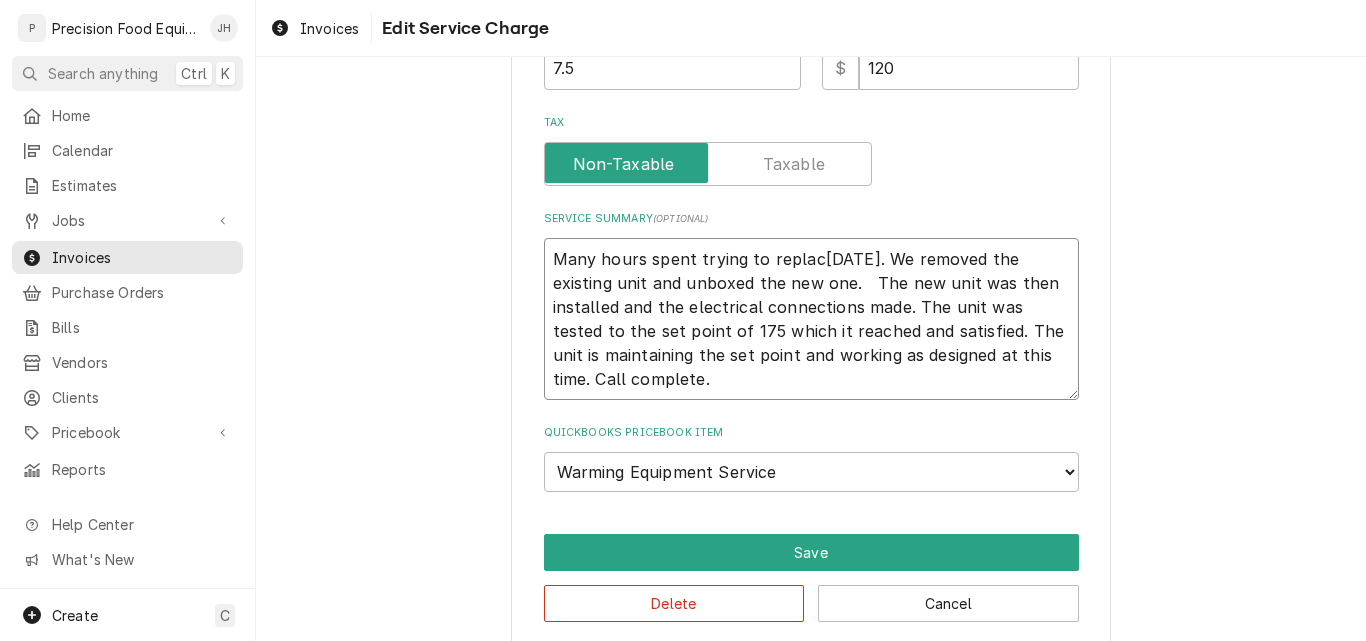 type on "x" 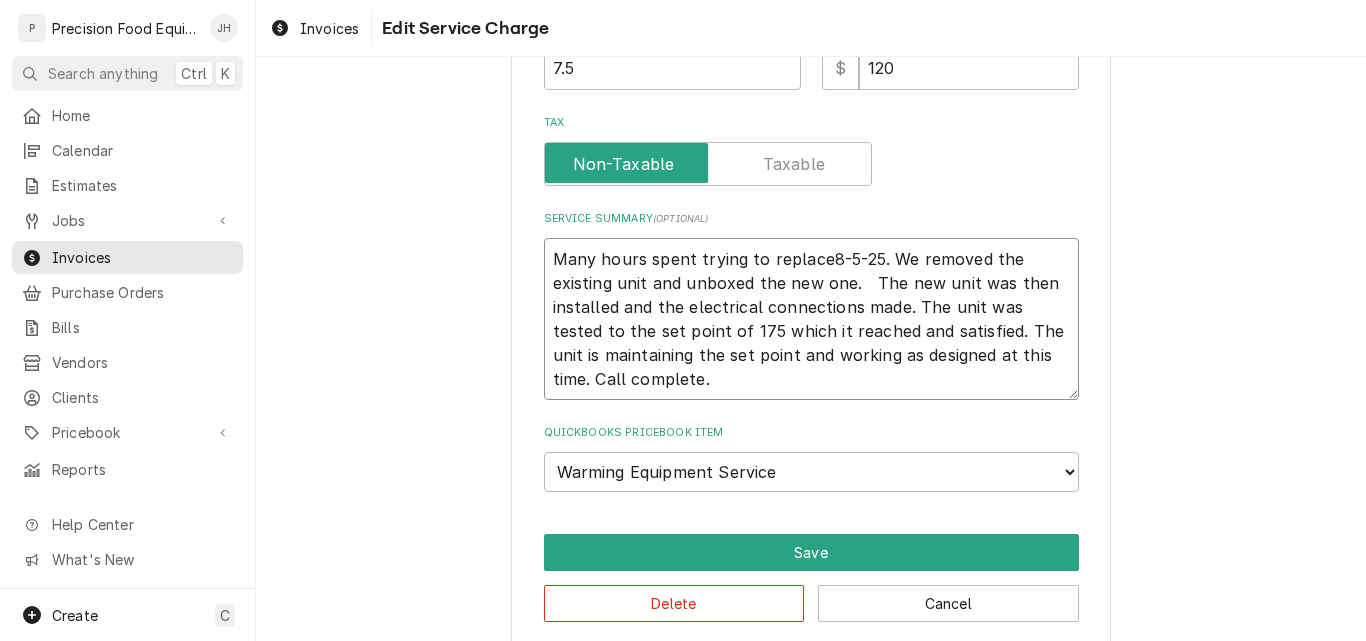 type on "x" 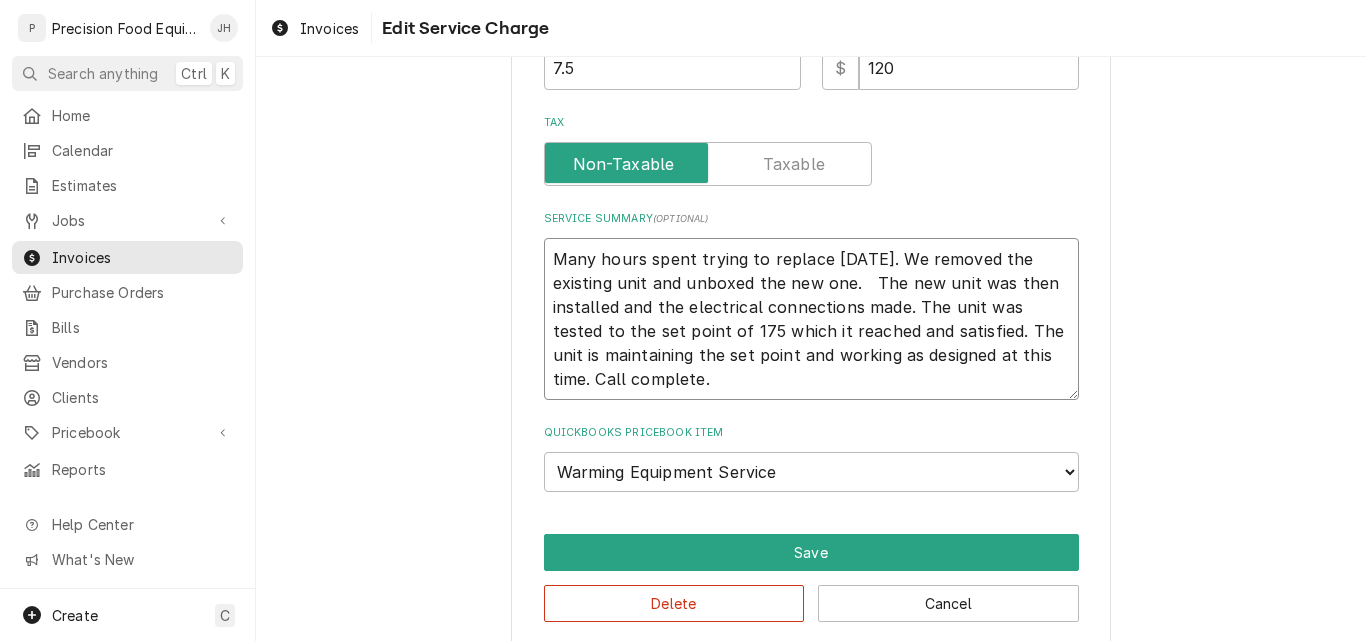 type on "x" 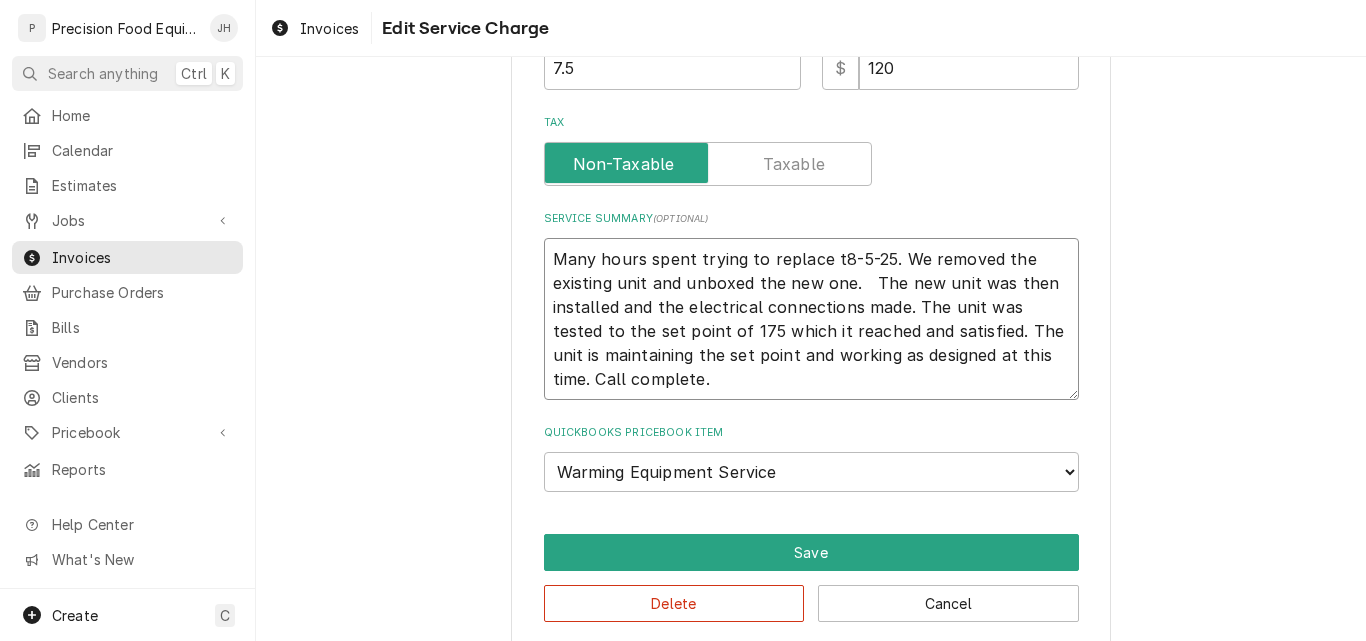 type on "x" 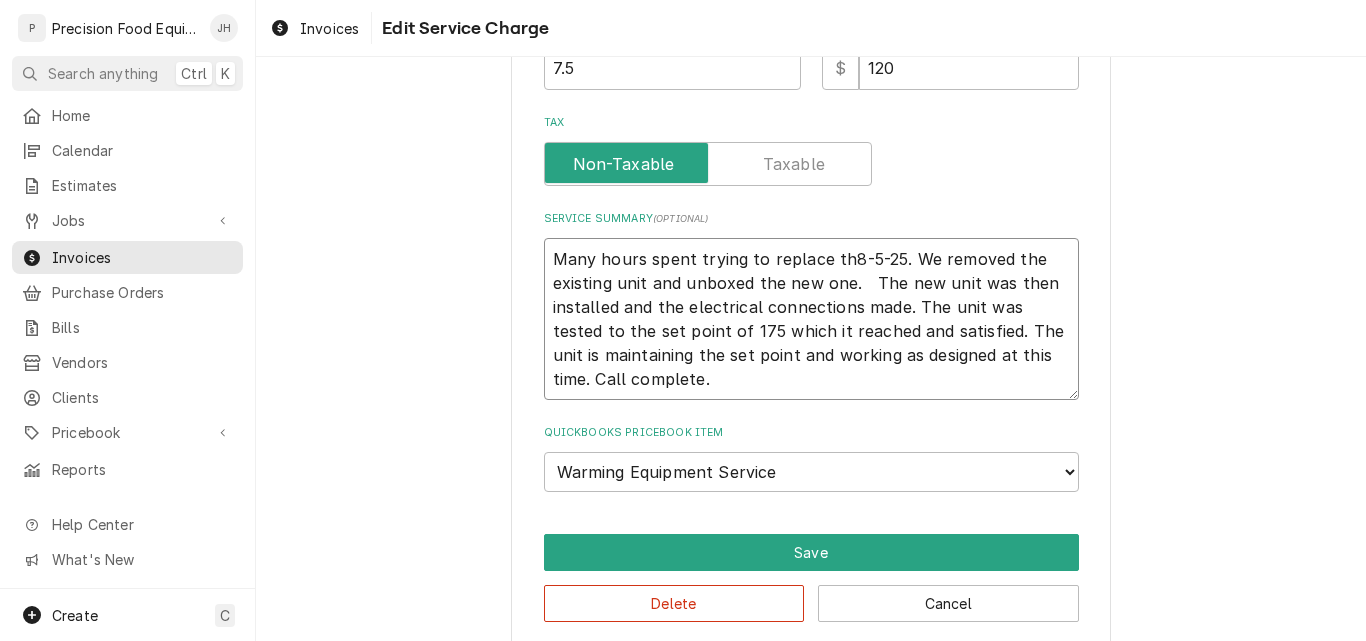 type on "x" 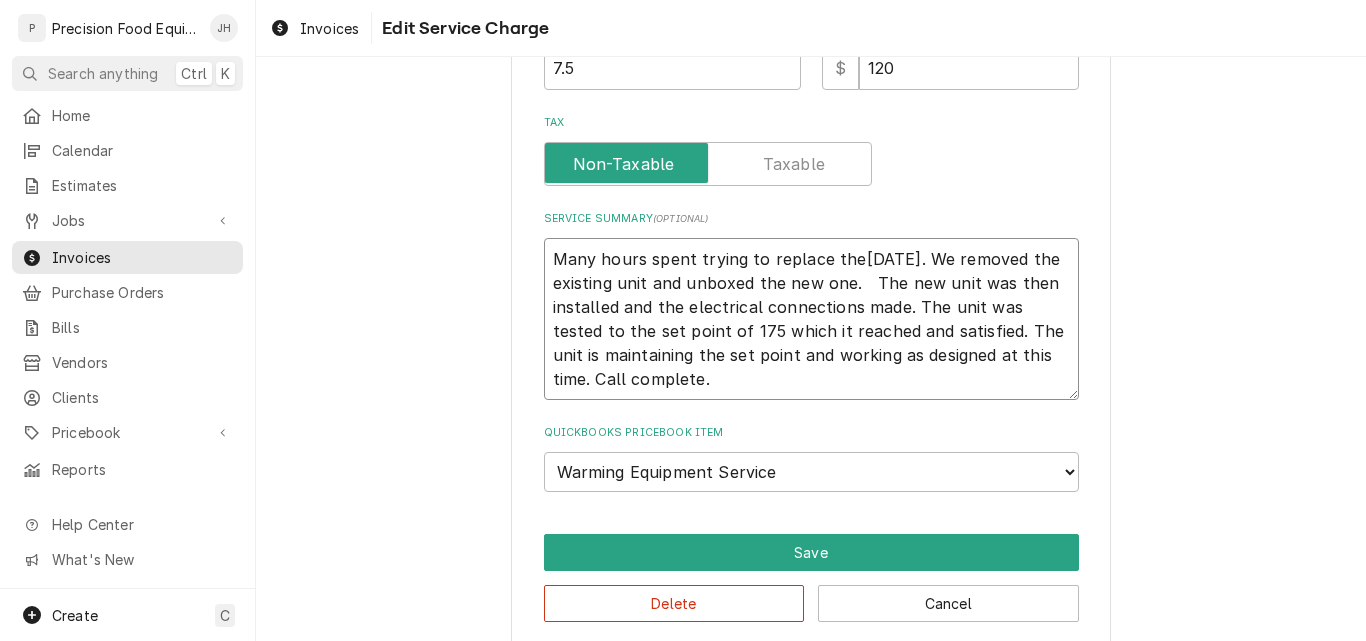 type on "x" 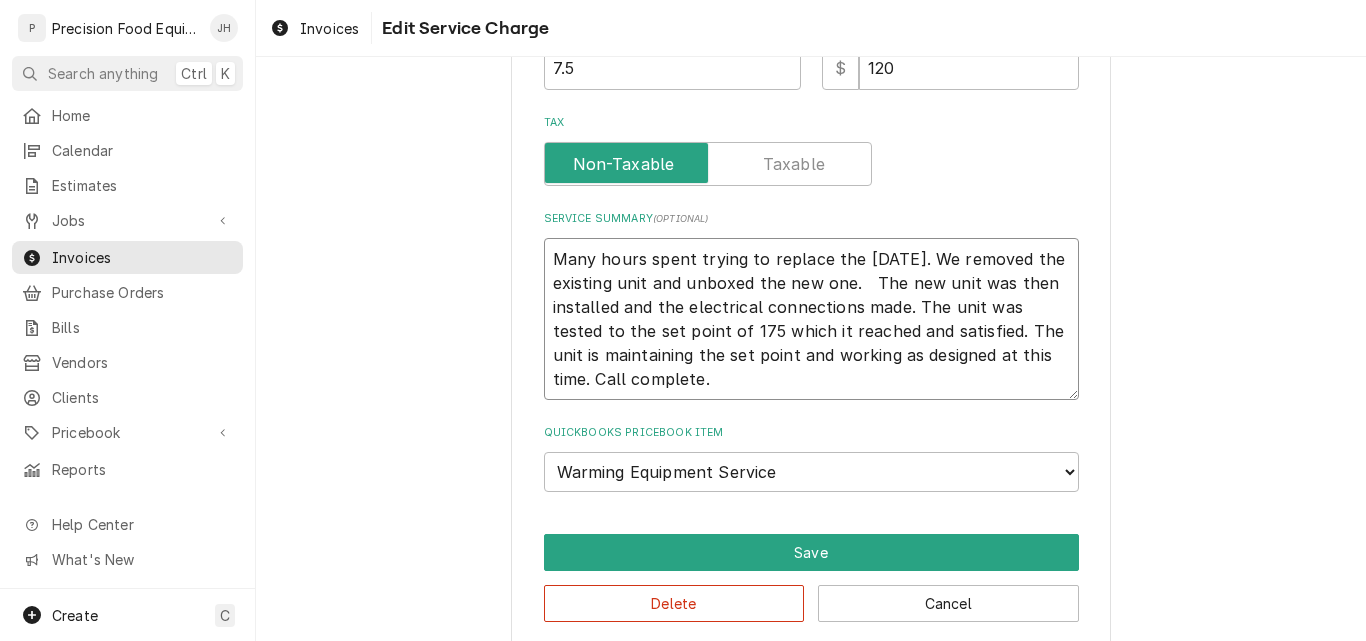 type on "x" 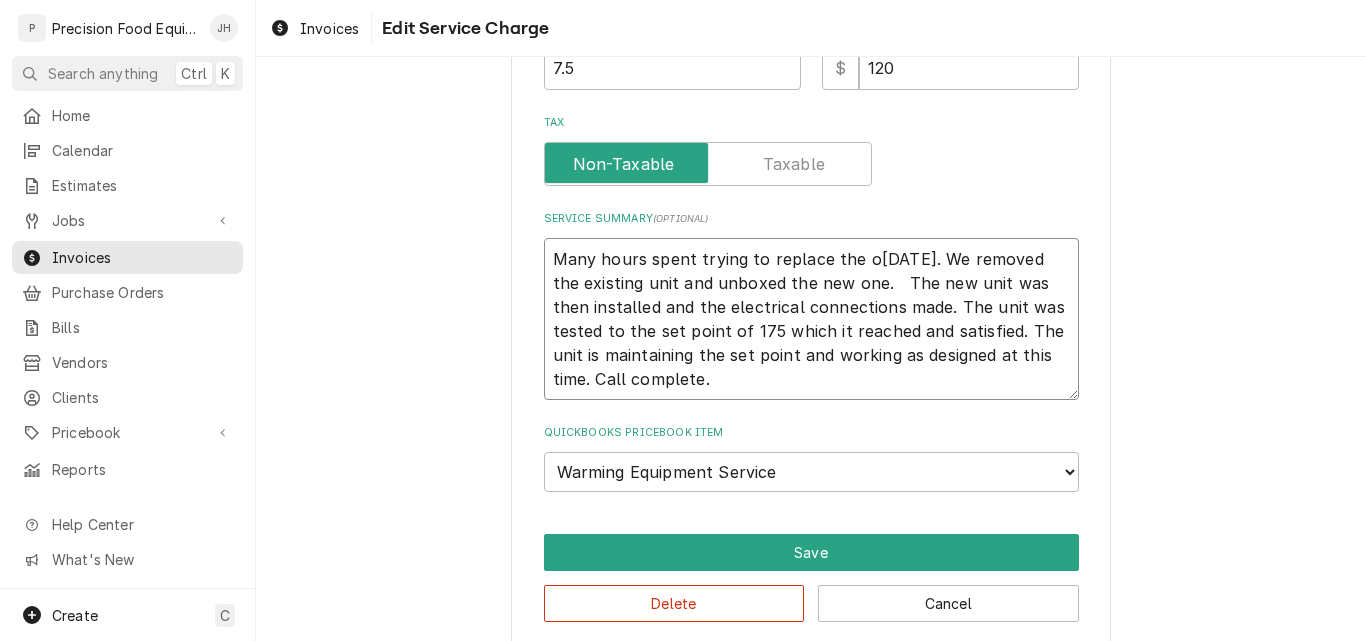 type on "x" 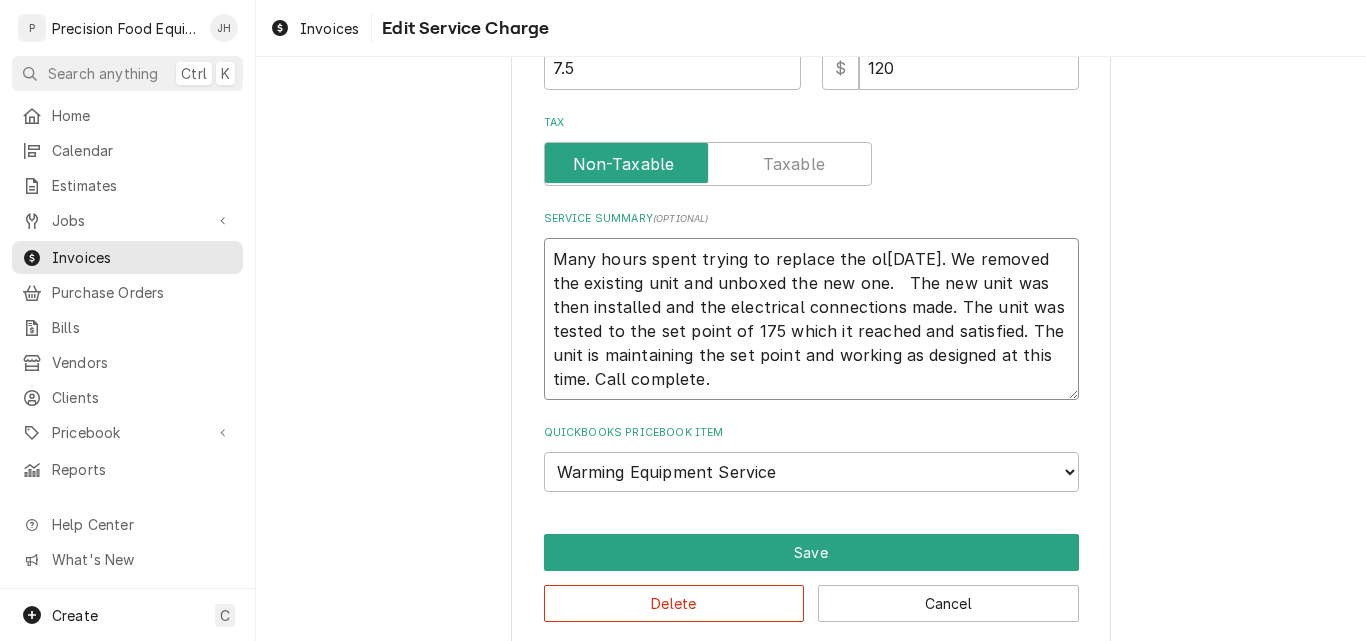 type on "x" 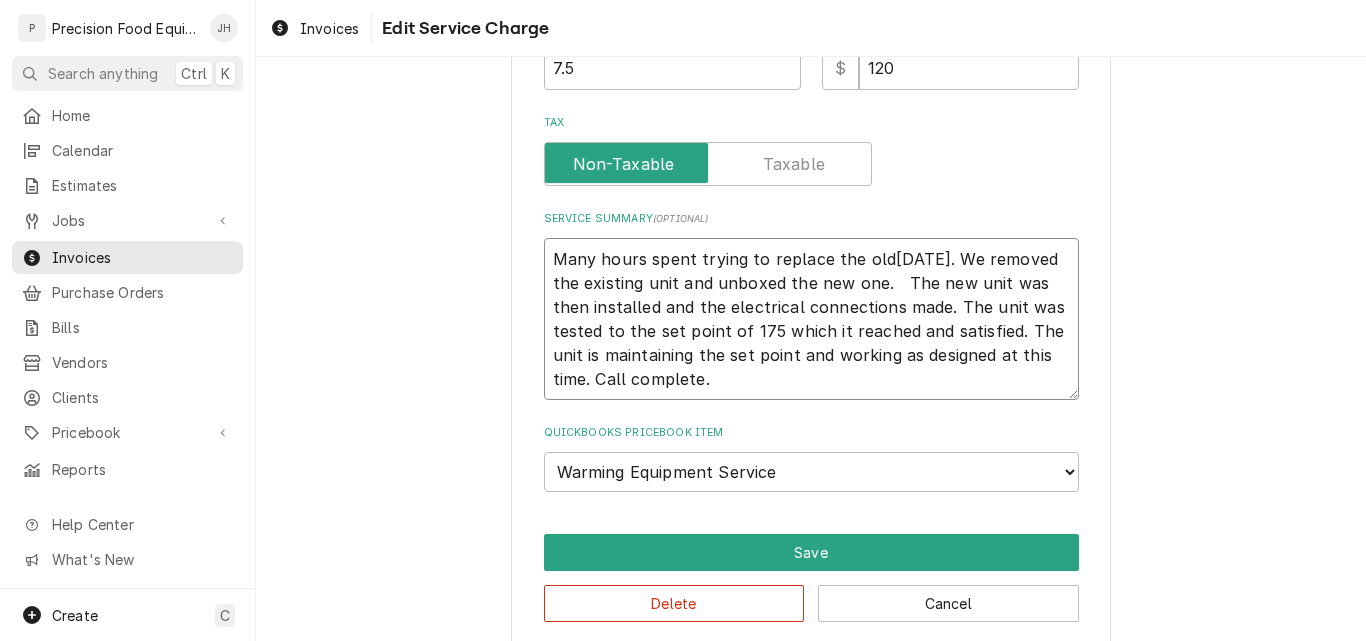 type on "x" 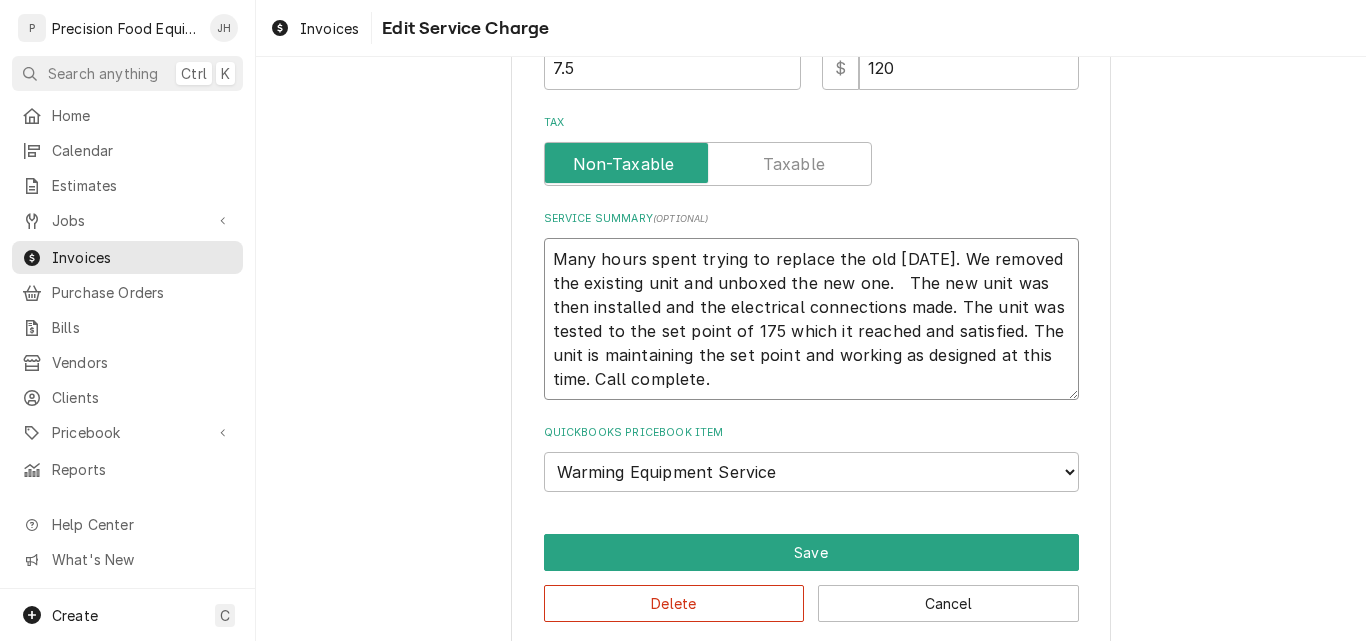 type on "x" 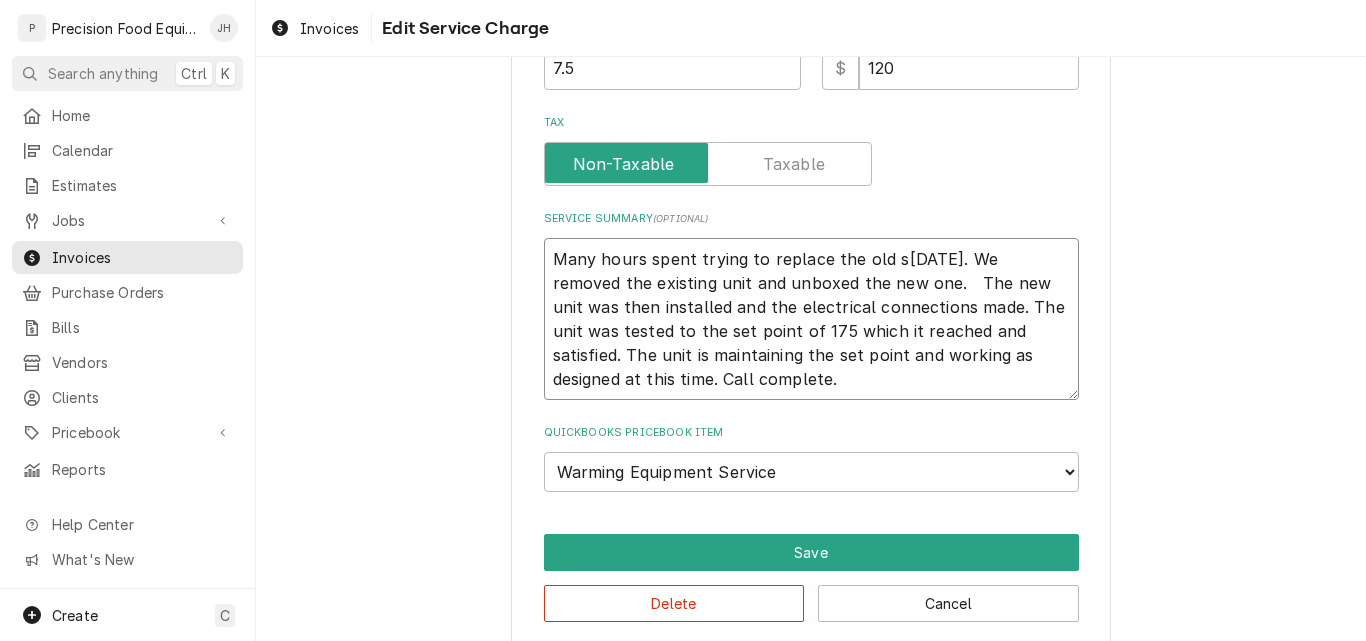 type on "x" 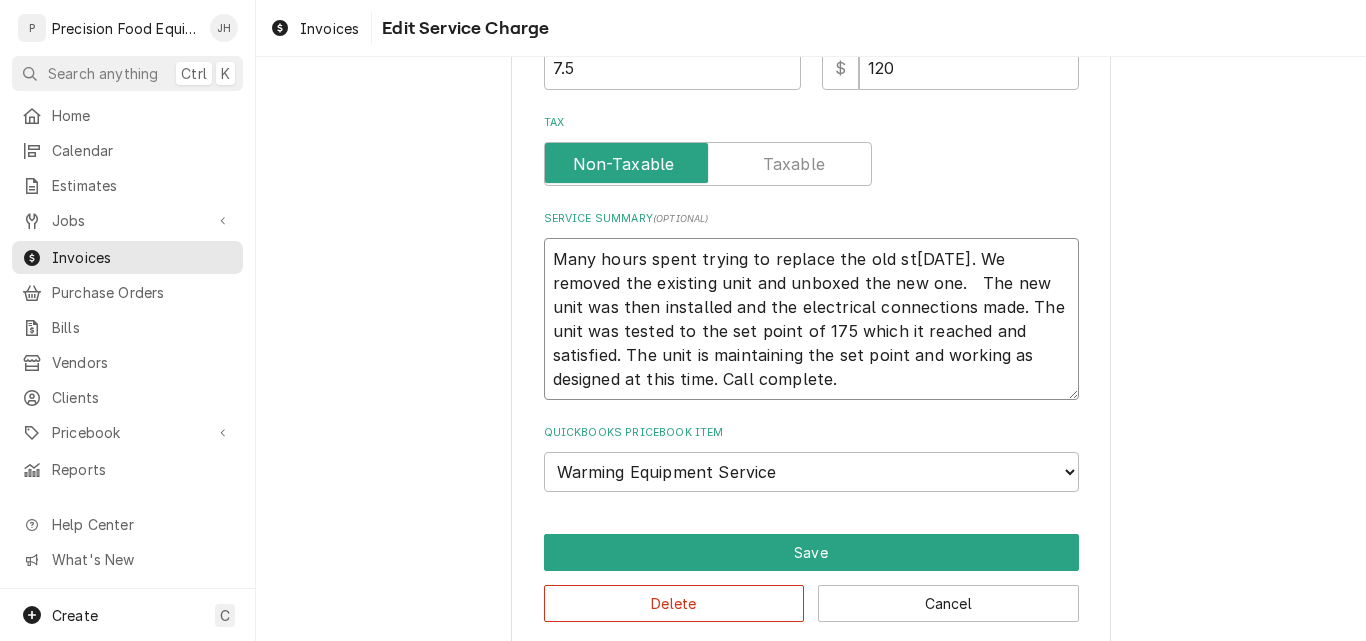 type on "x" 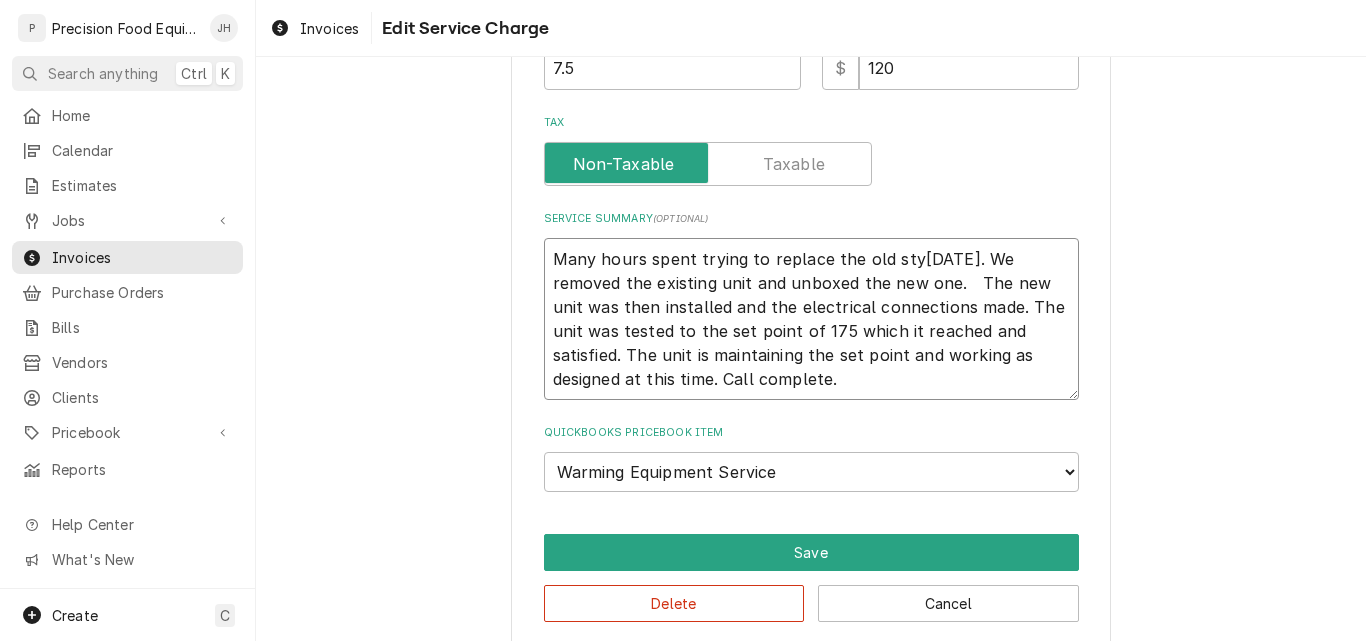 type on "x" 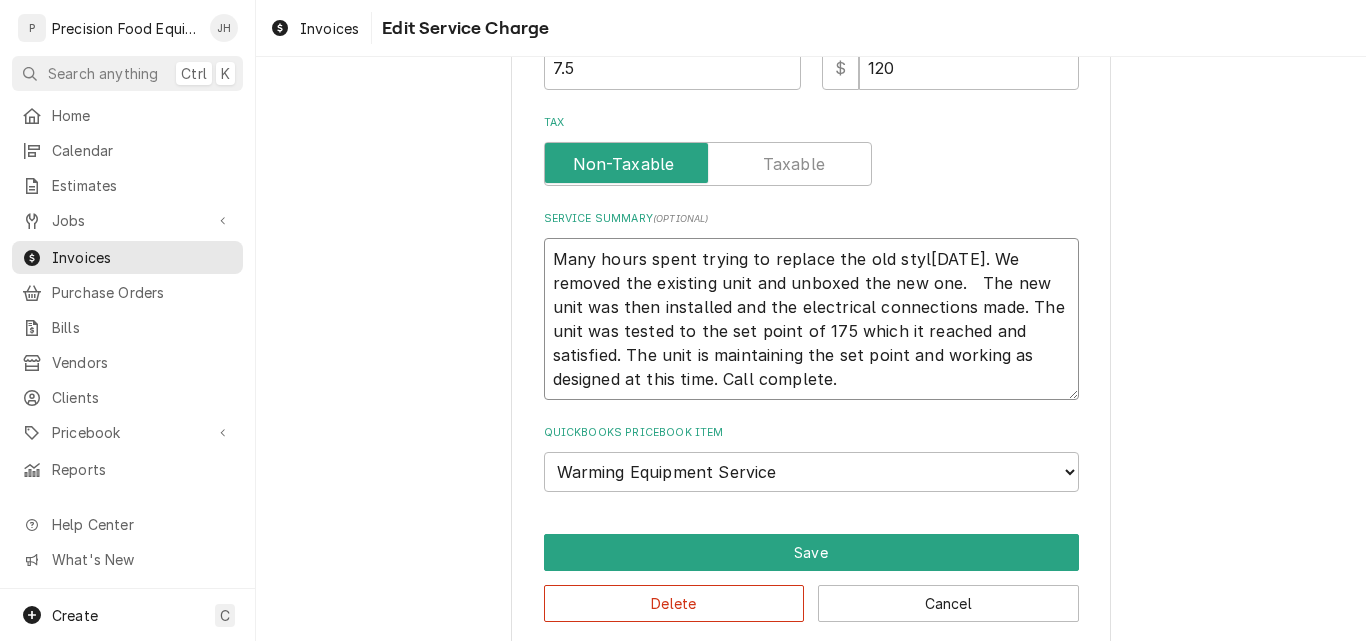 type on "x" 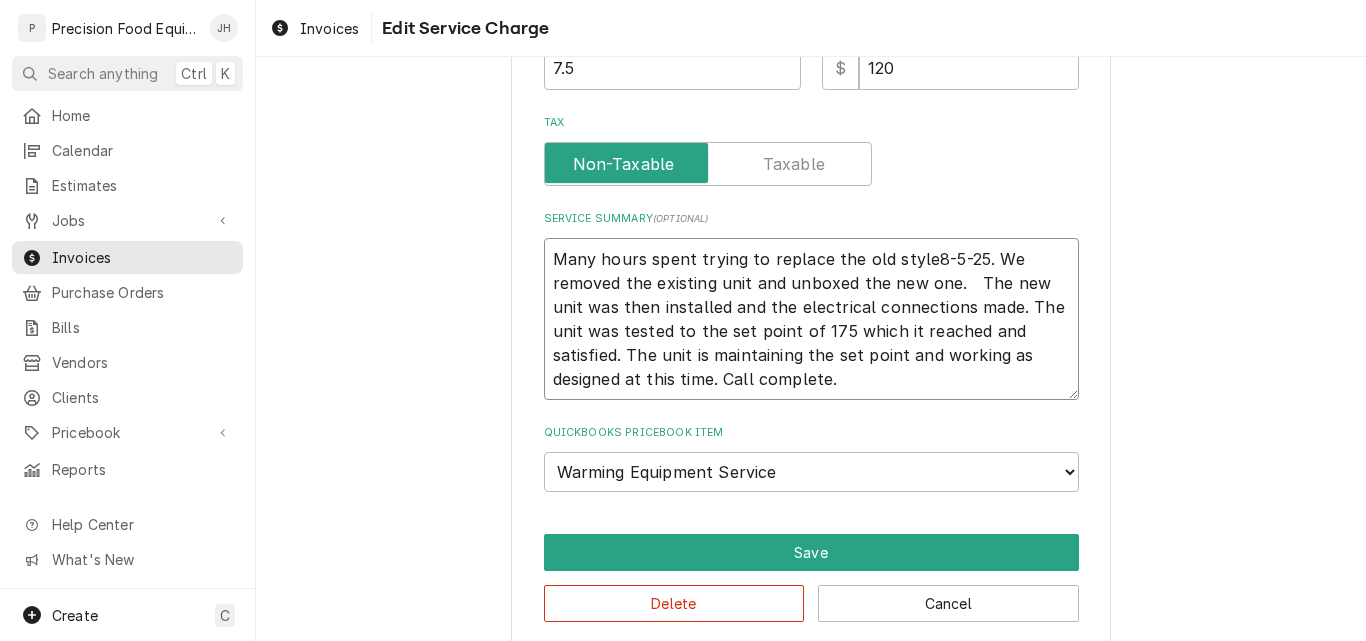 type on "x" 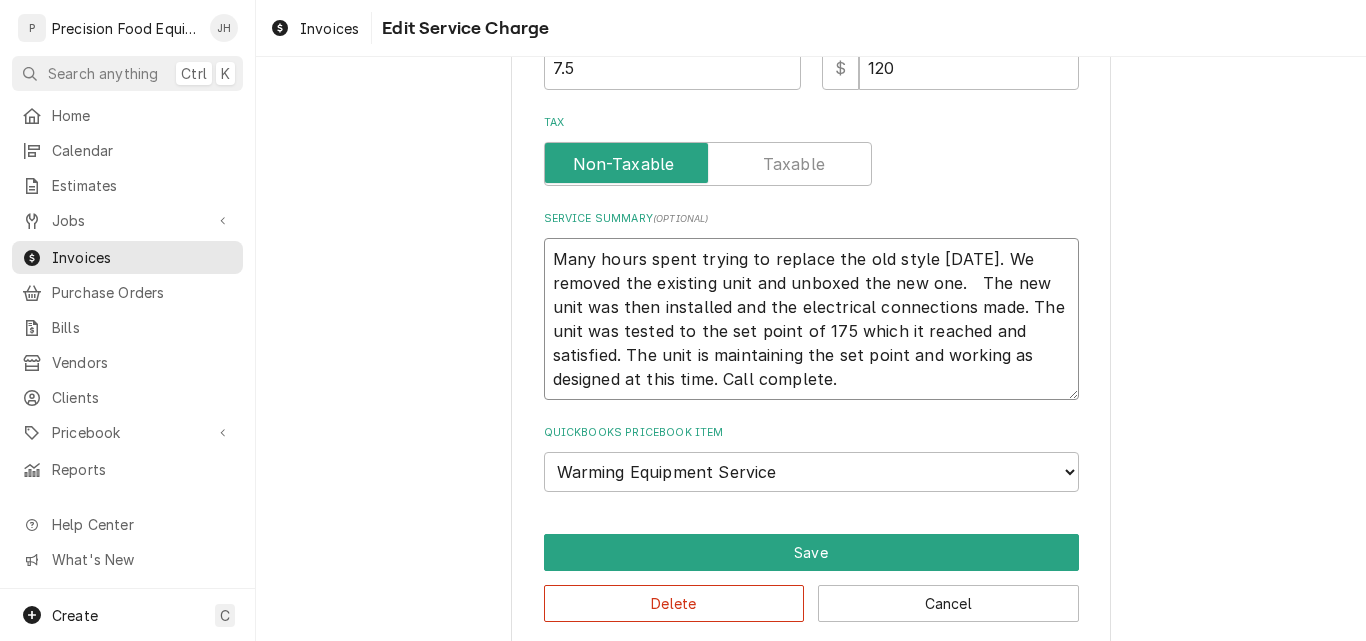 type on "x" 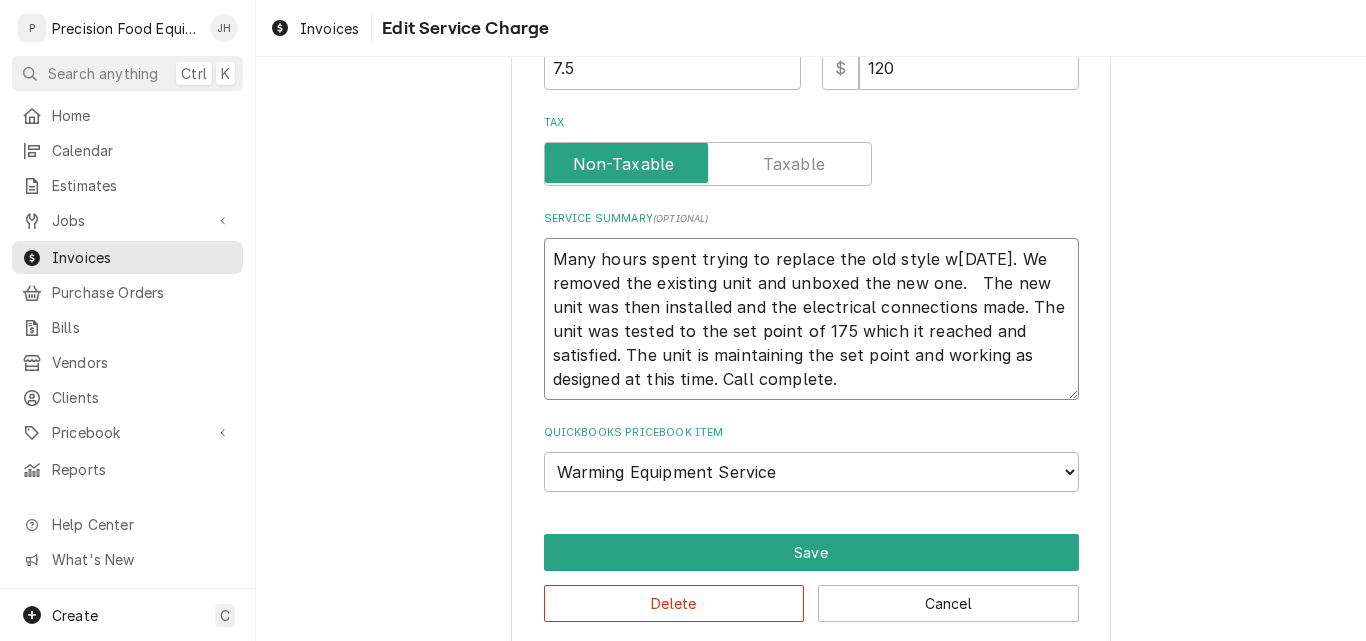 type on "x" 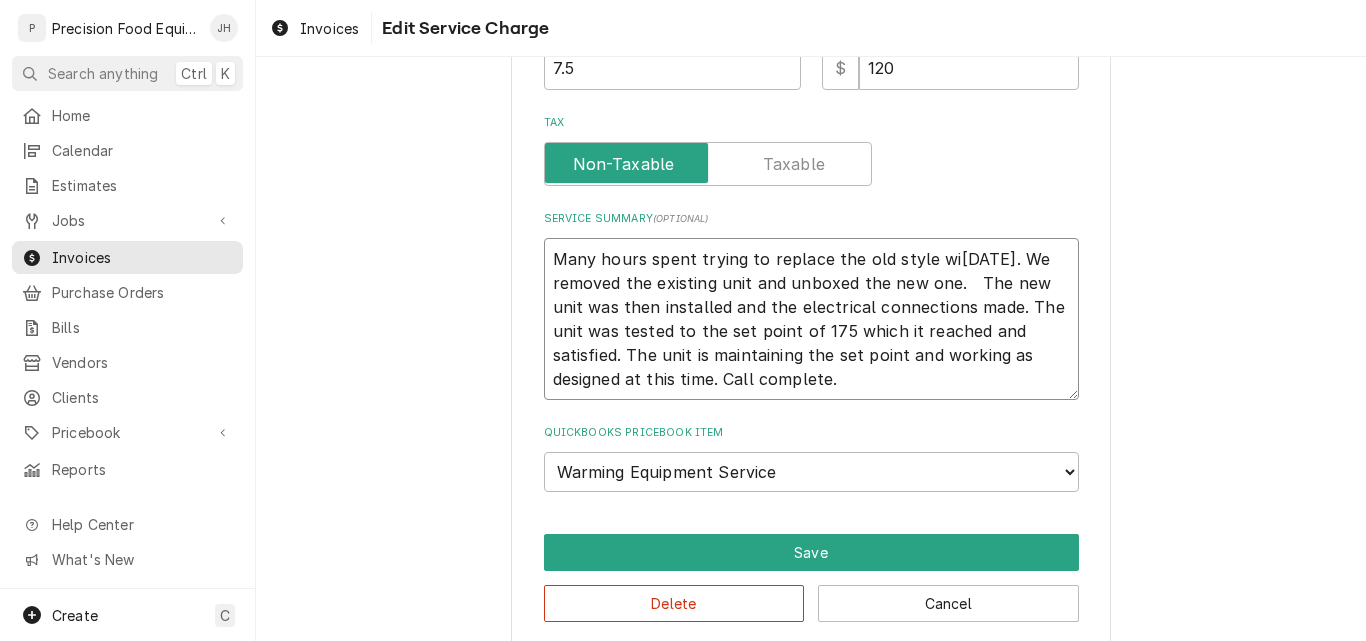 type on "x" 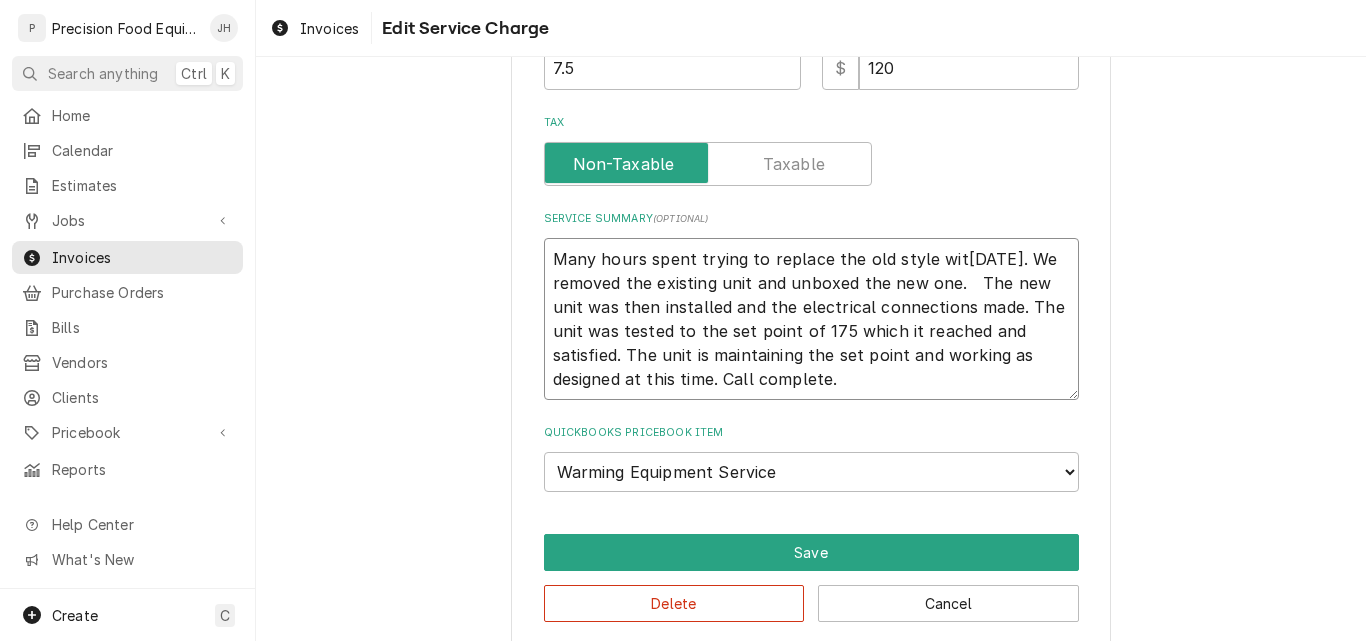 type on "x" 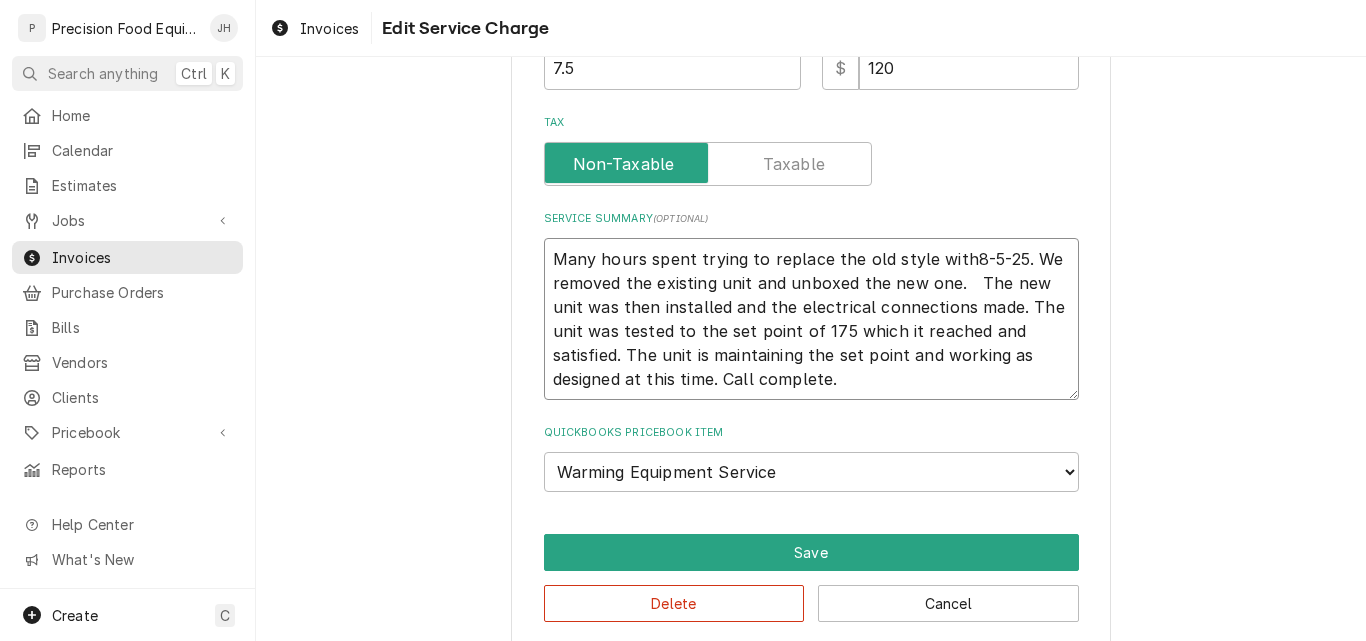 type on "x" 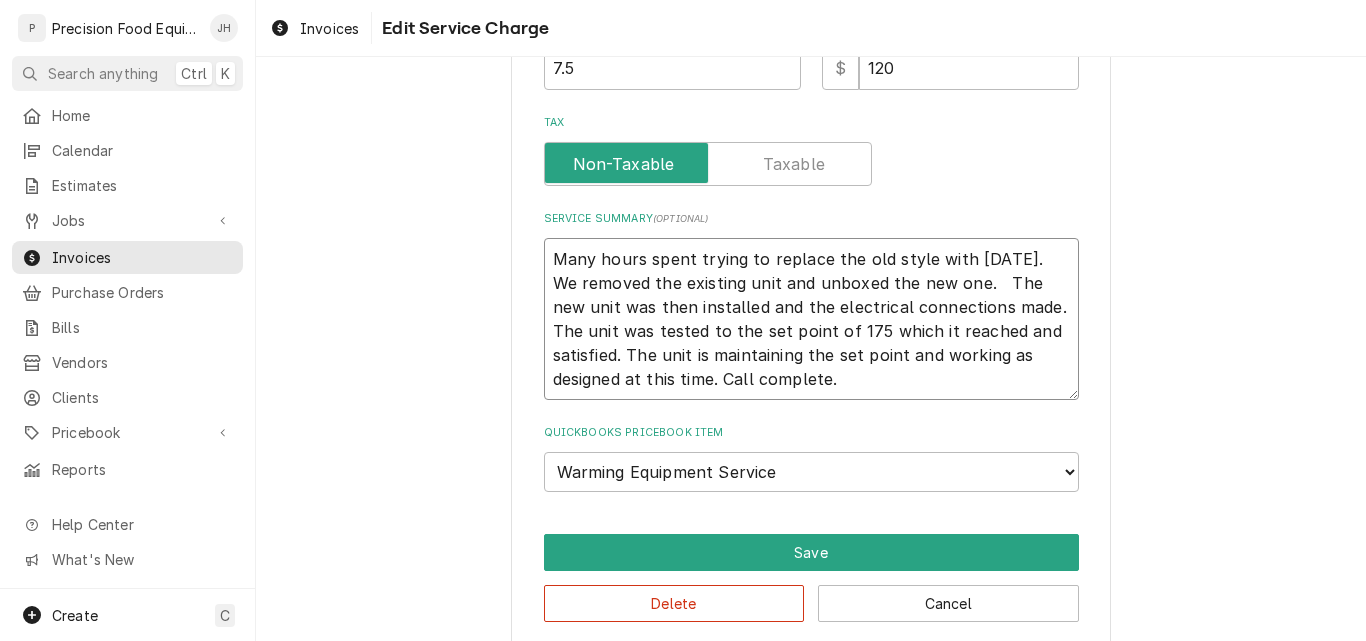 type on "x" 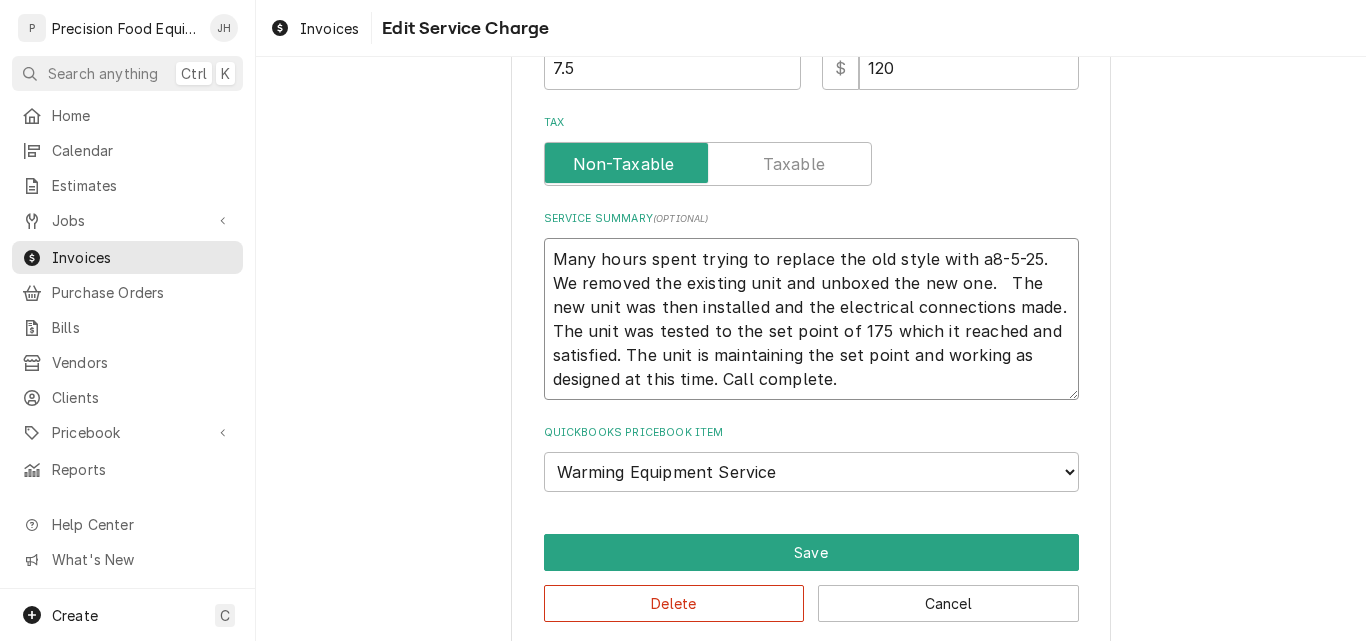 type on "x" 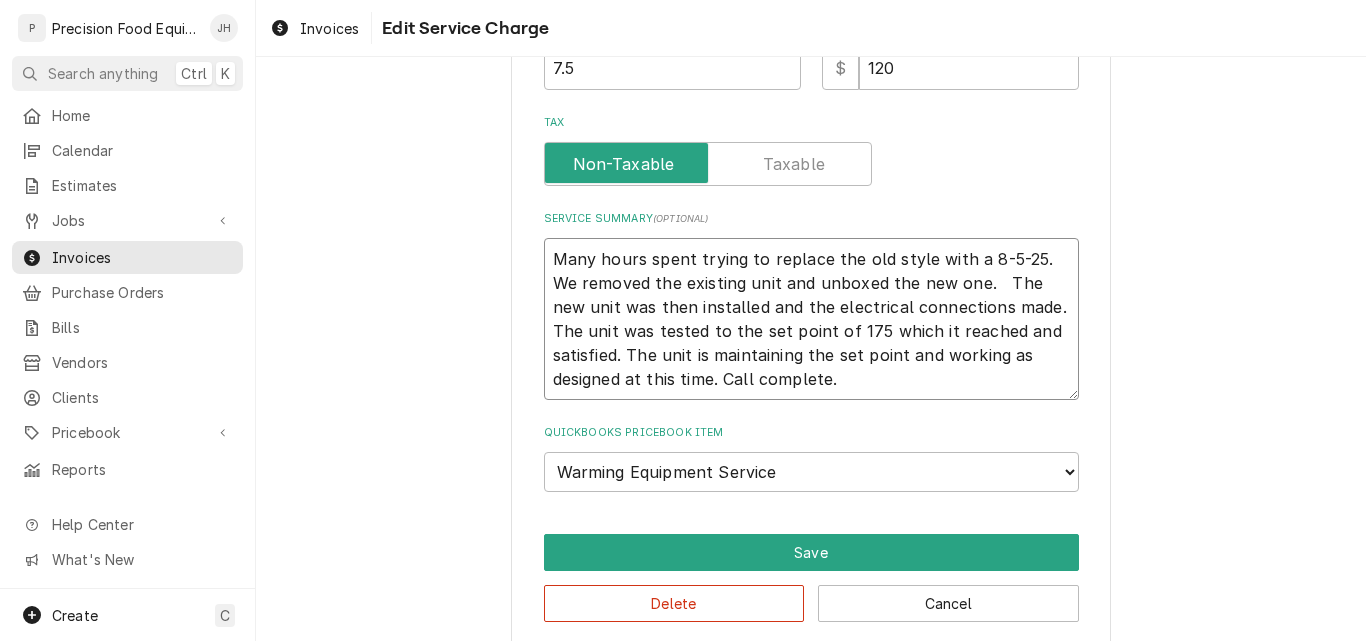 type on "x" 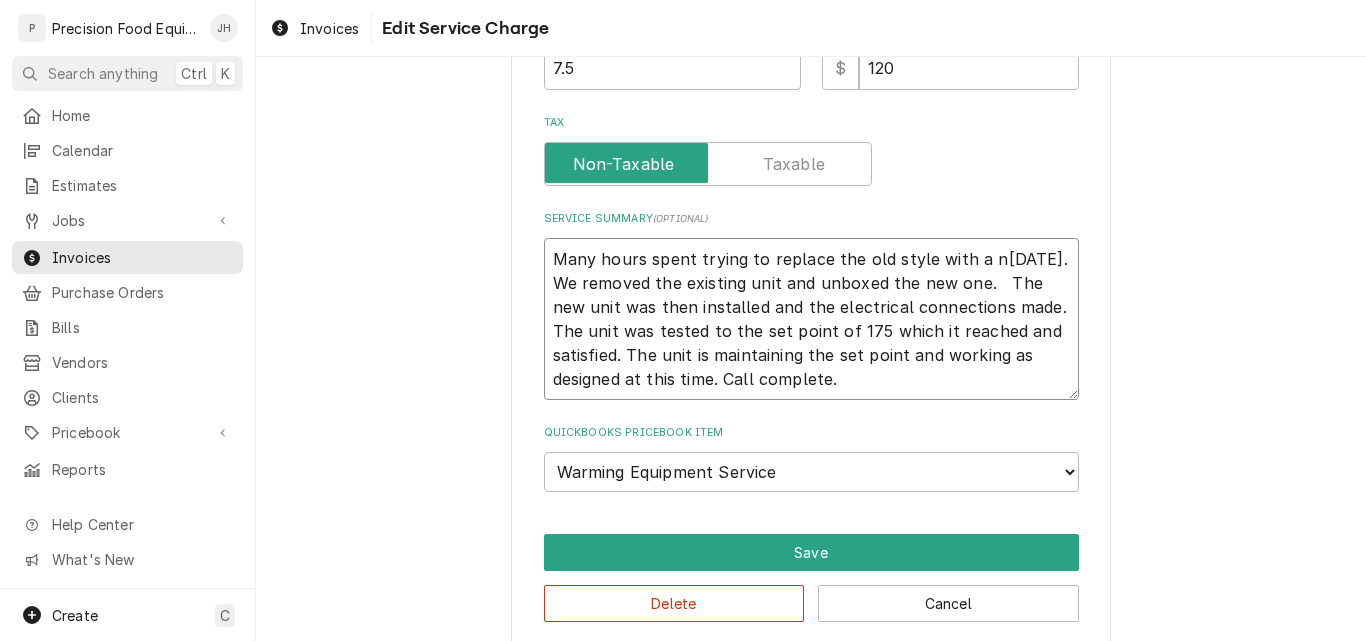 type on "x" 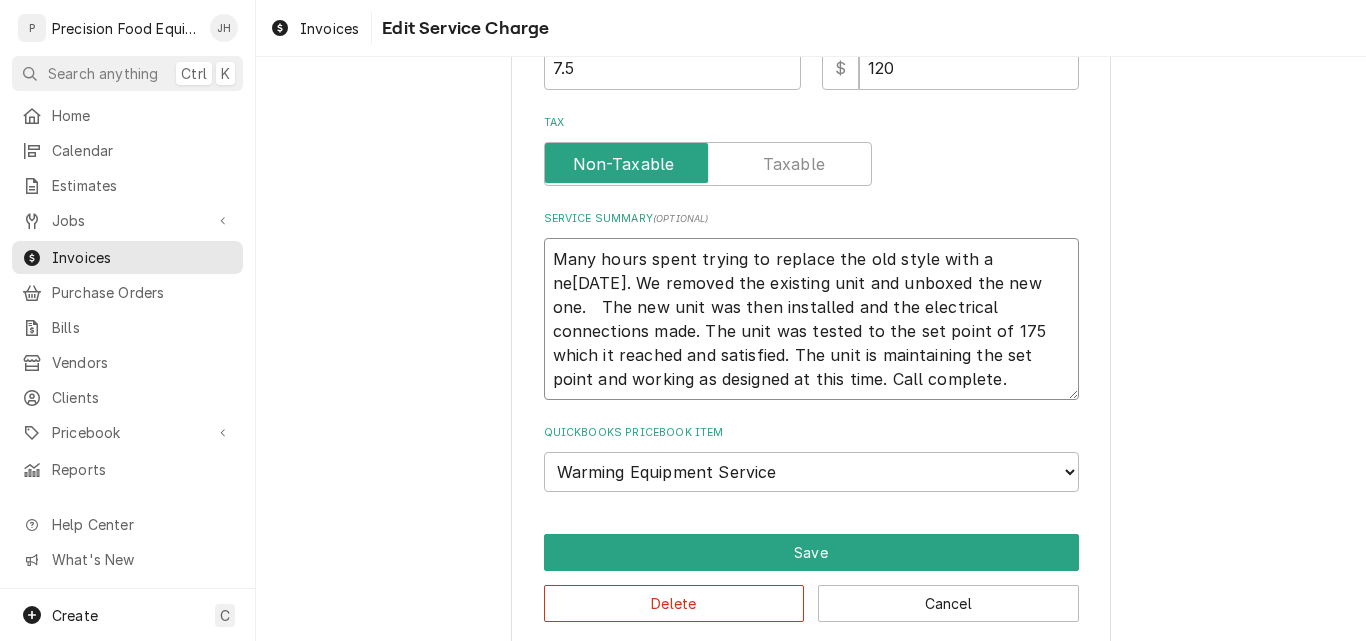 type on "x" 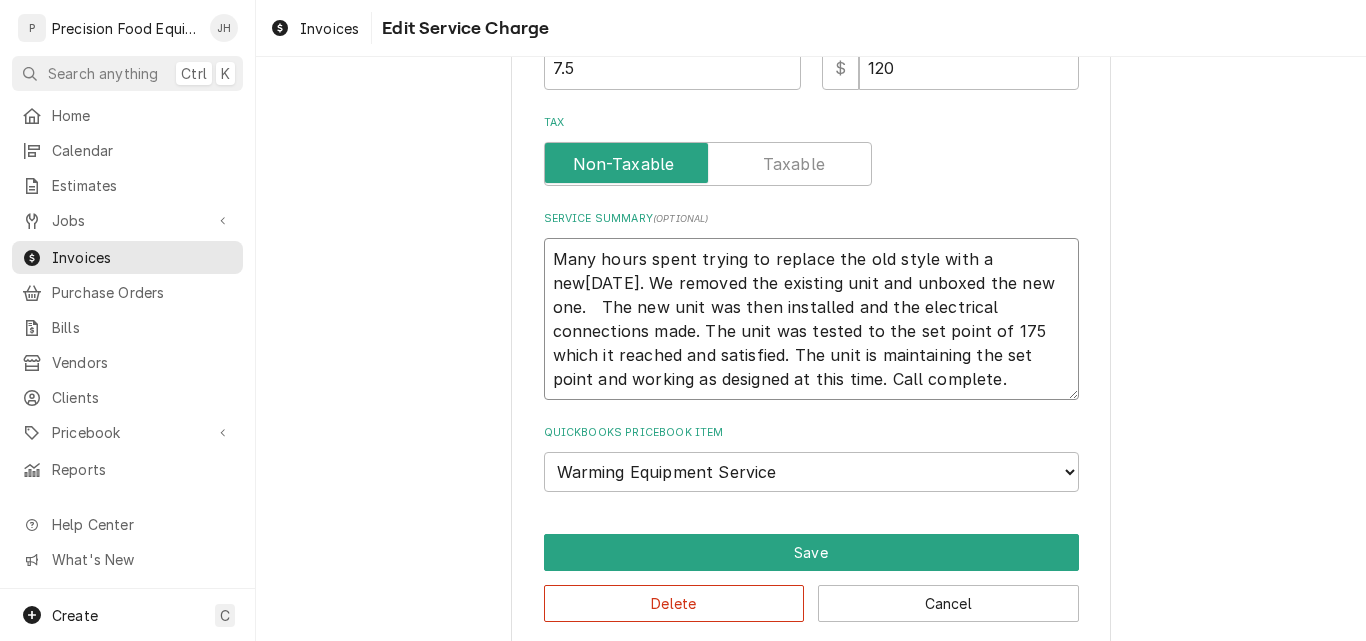 type on "x" 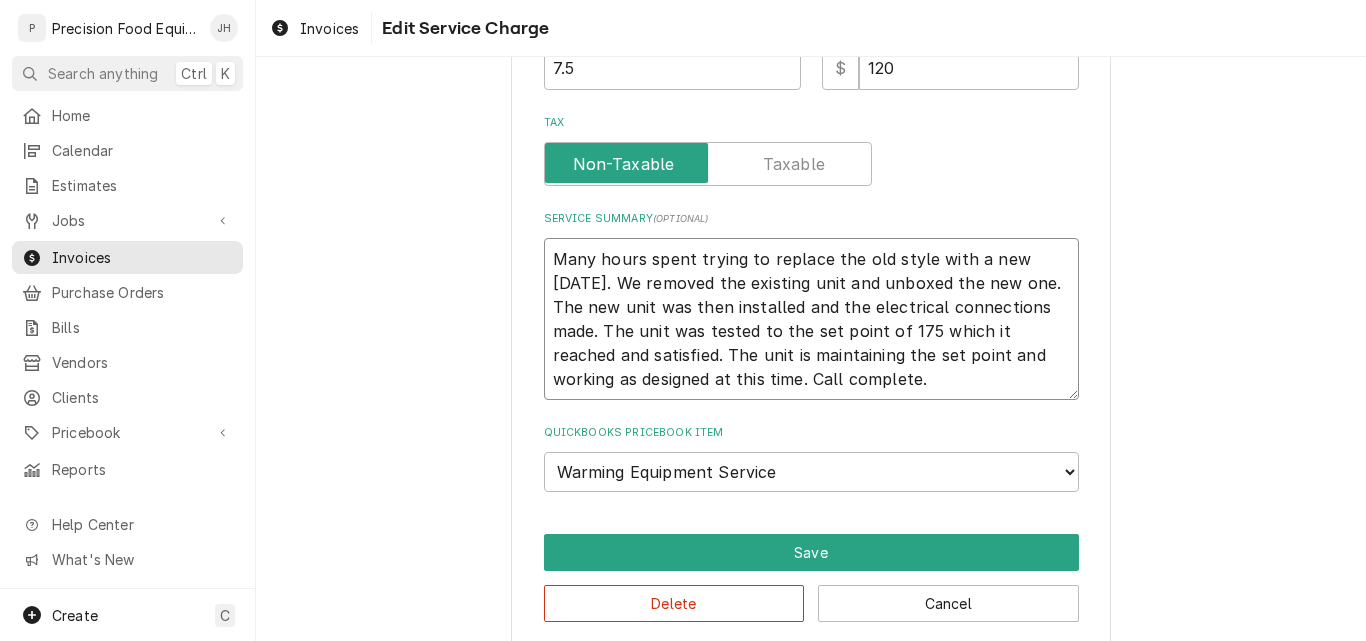 type on "x" 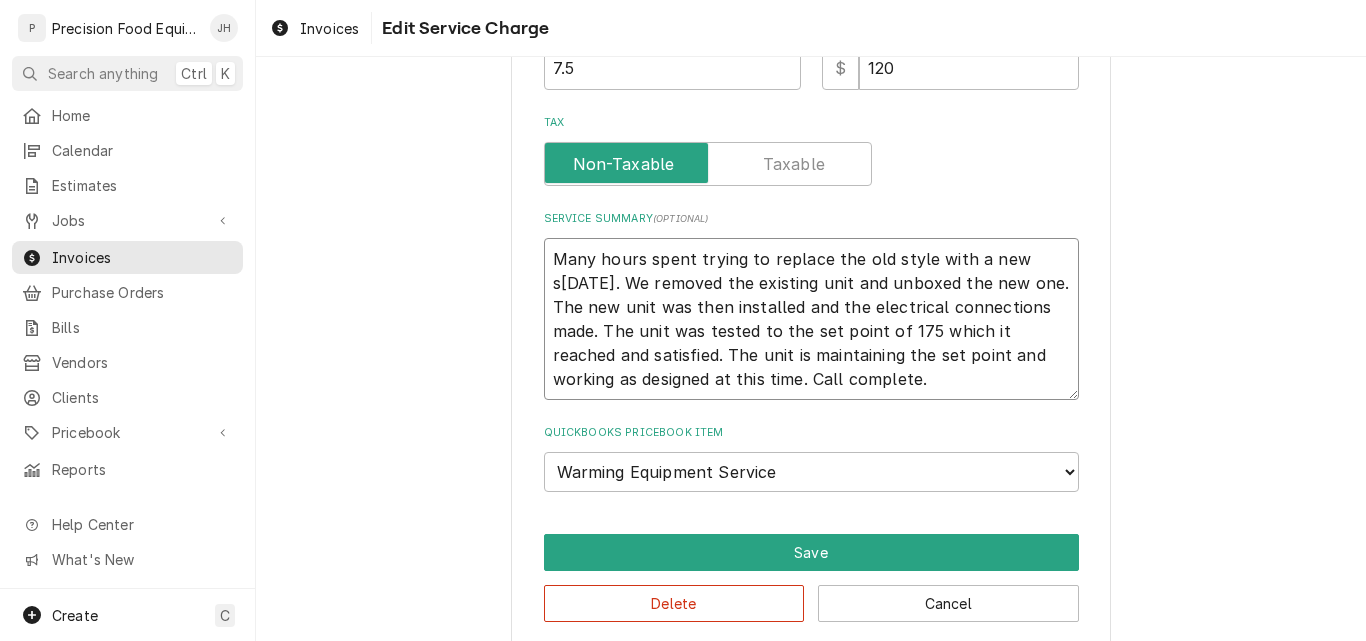 type on "x" 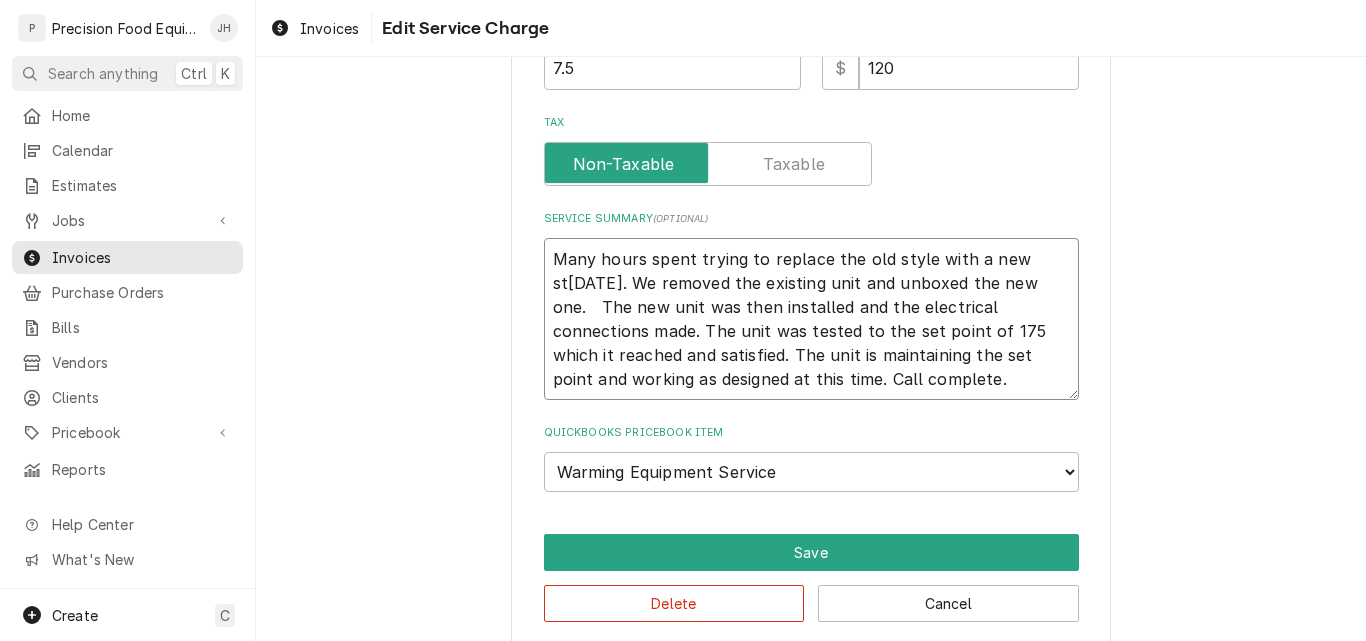 type on "x" 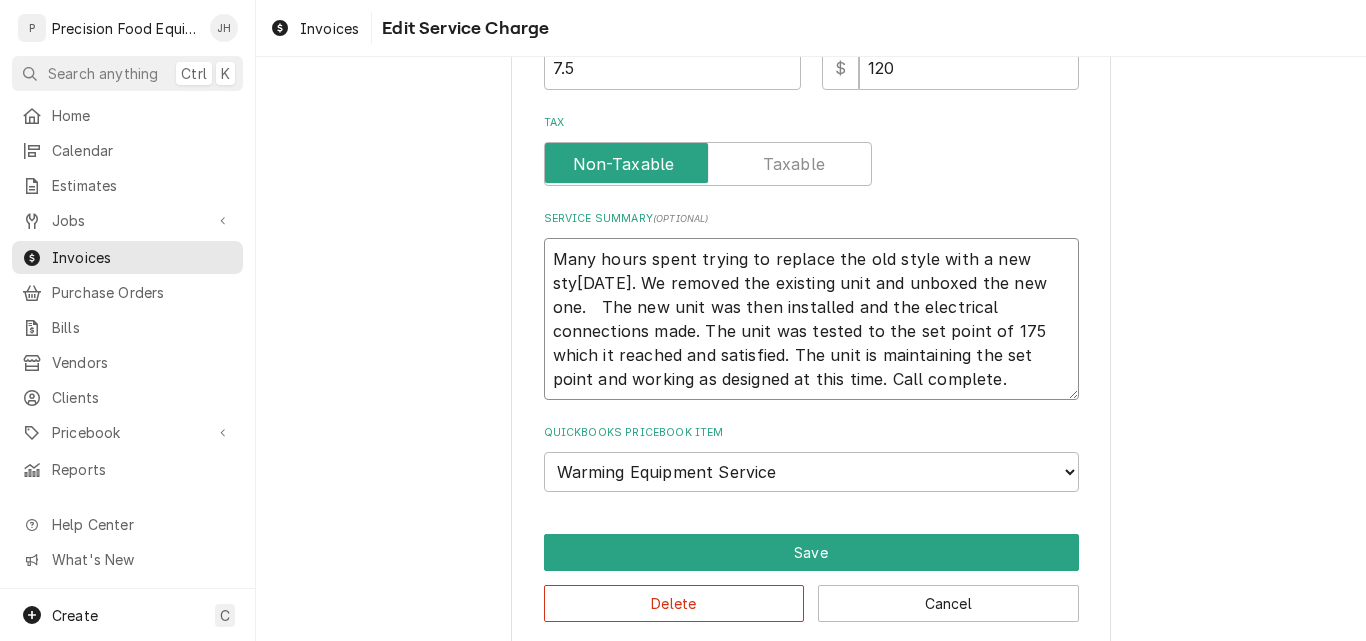 type on "x" 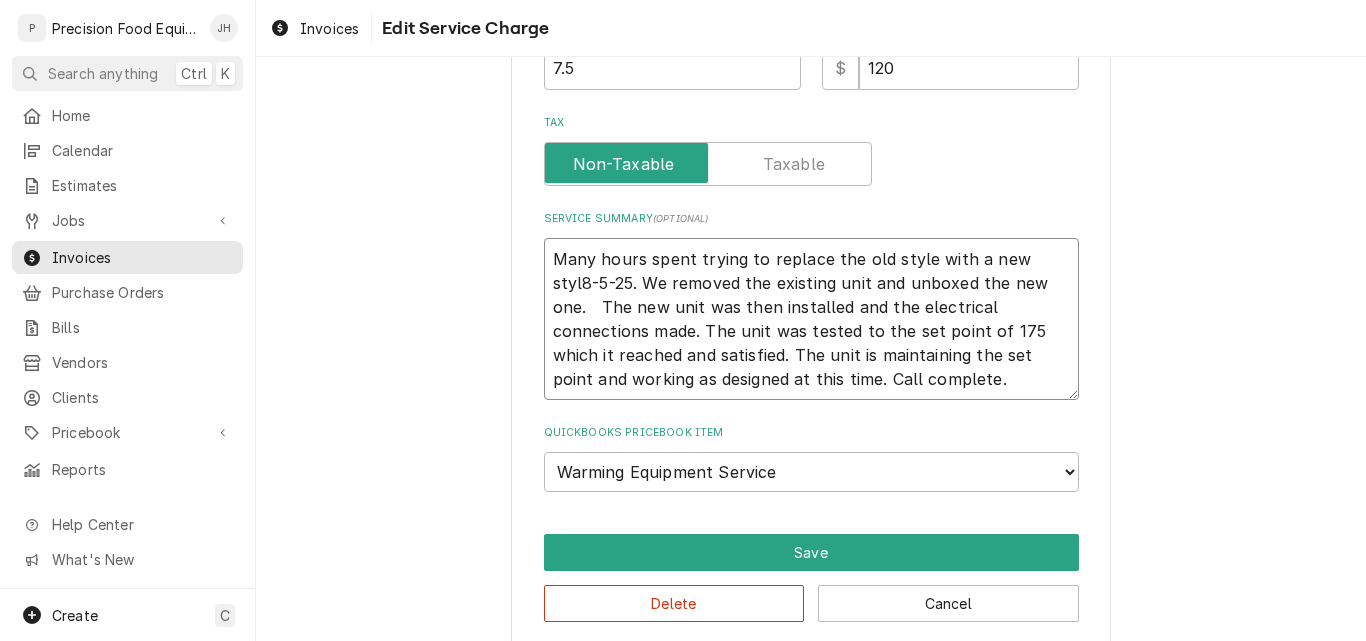 type on "x" 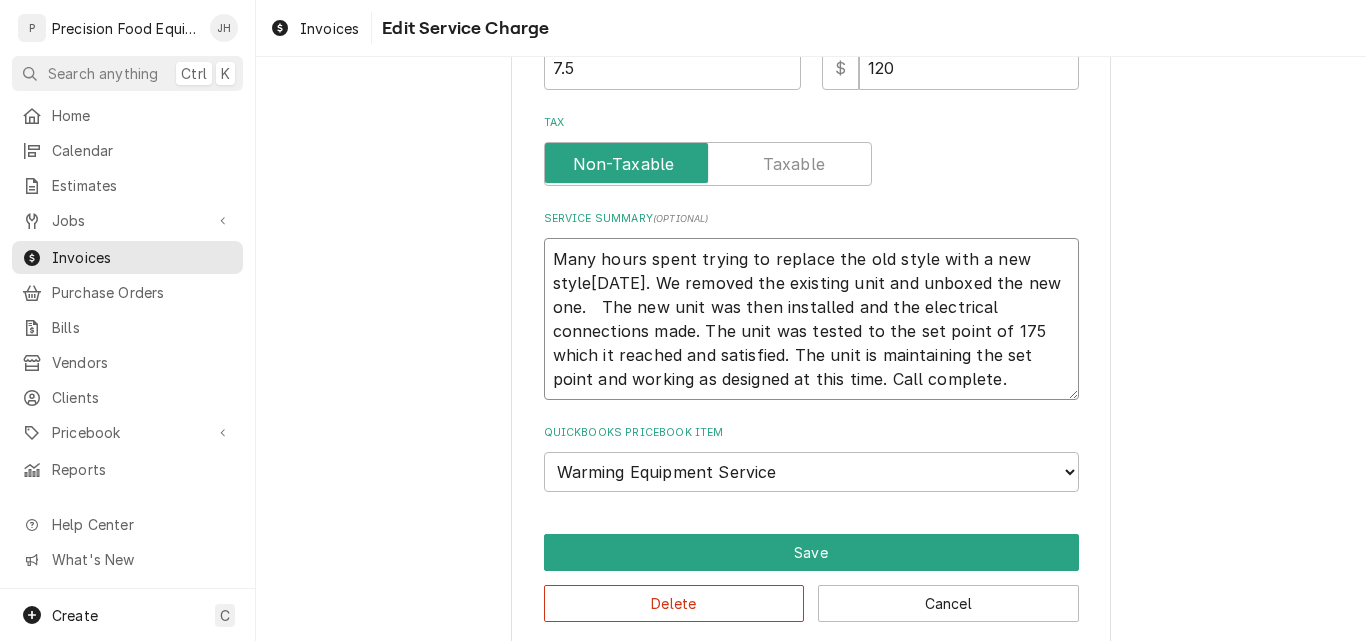 type on "x" 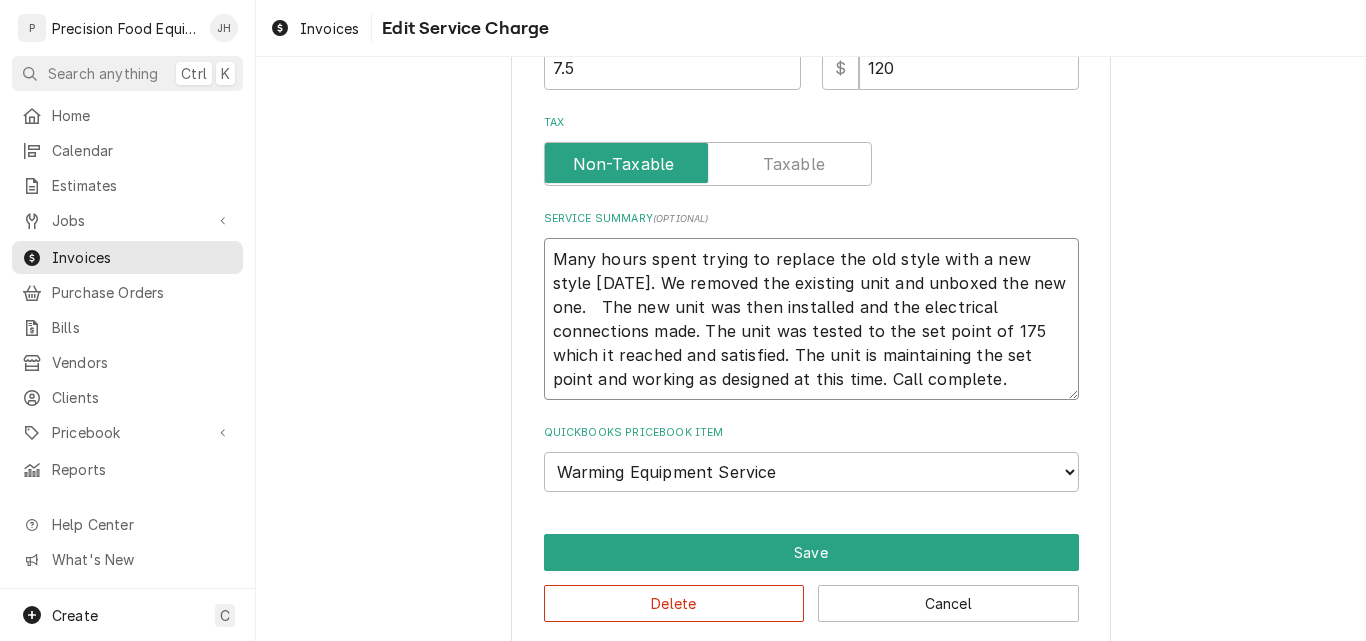 type on "x" 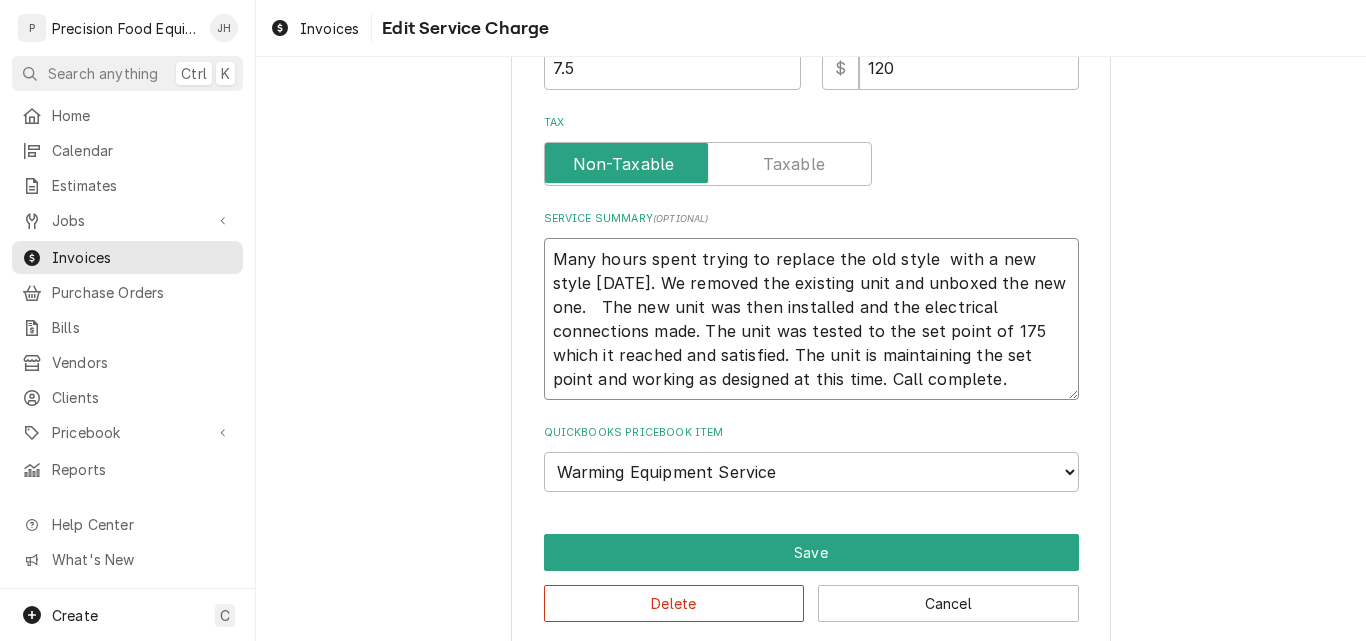 type on "x" 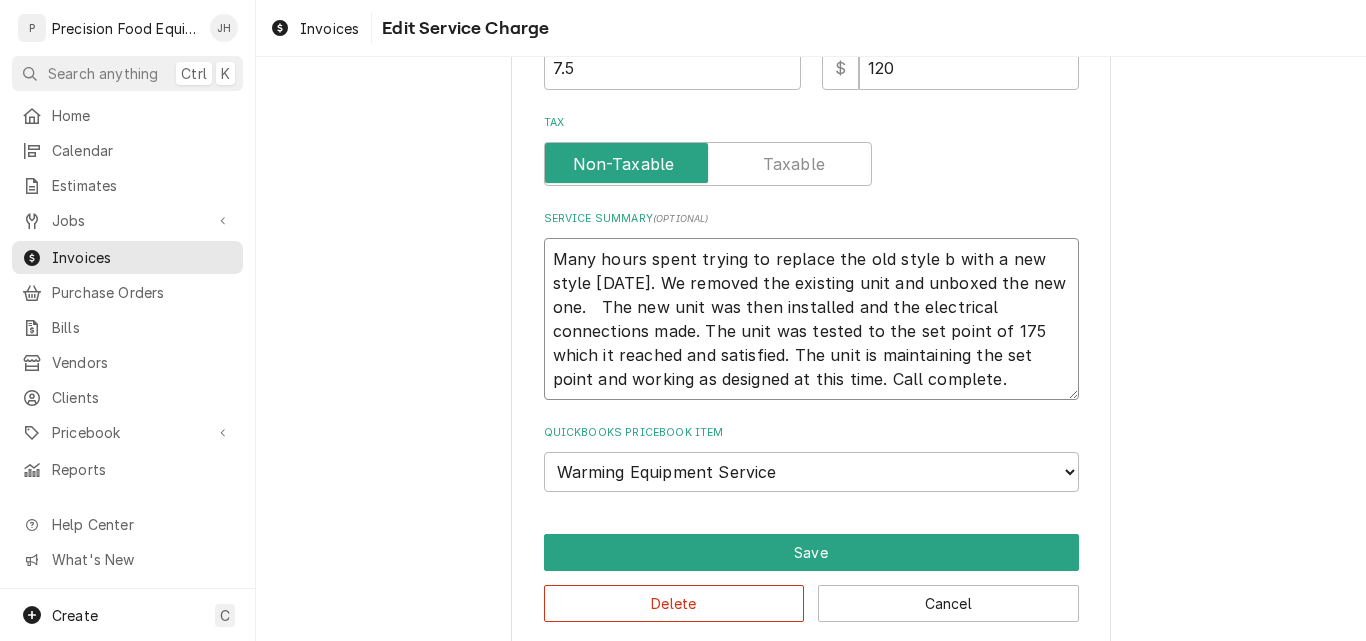 type on "x" 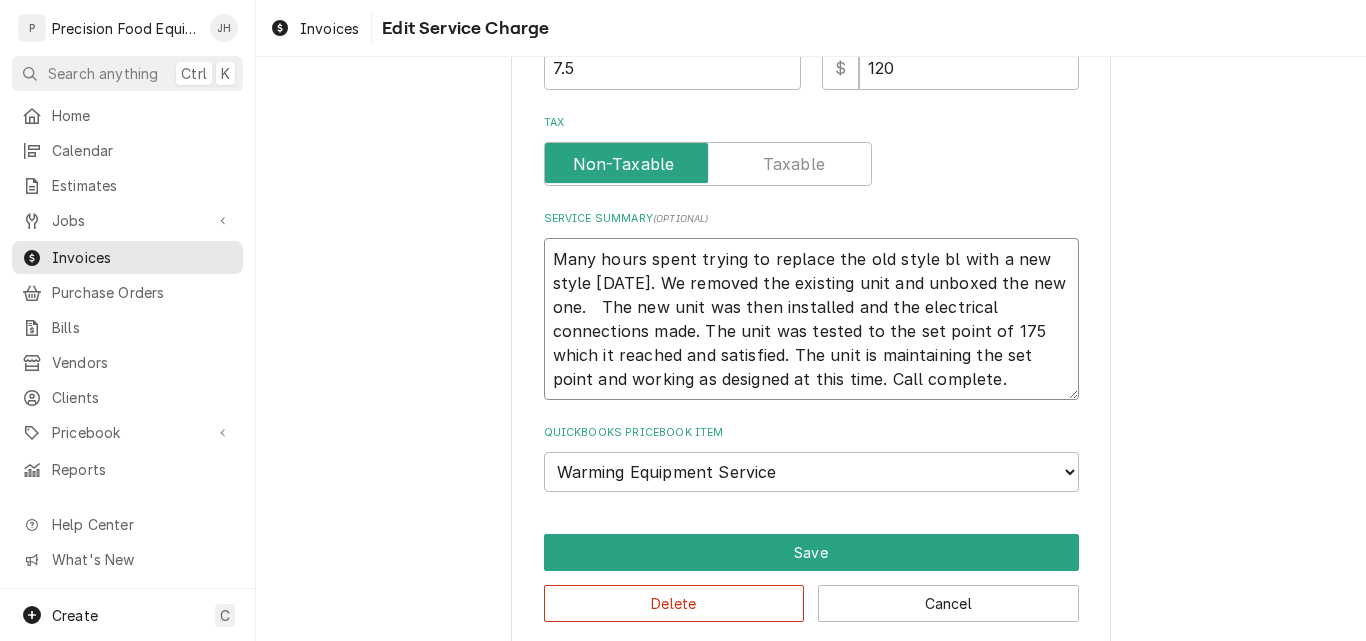 type on "x" 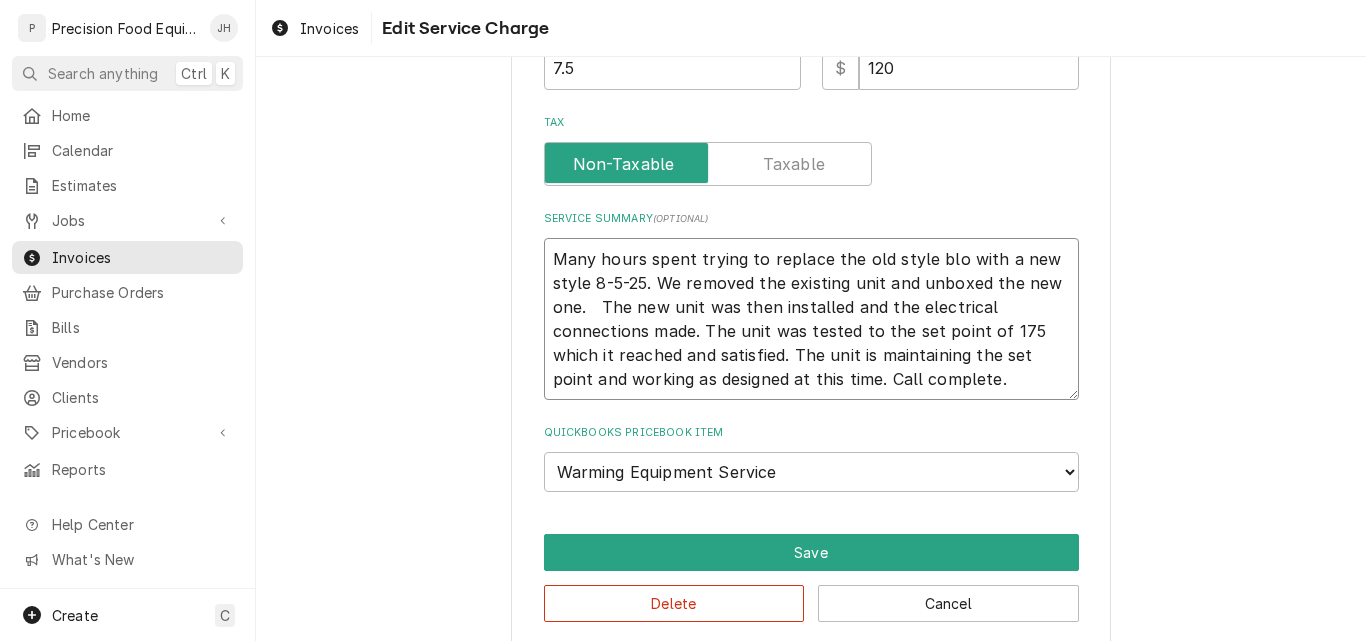 type on "x" 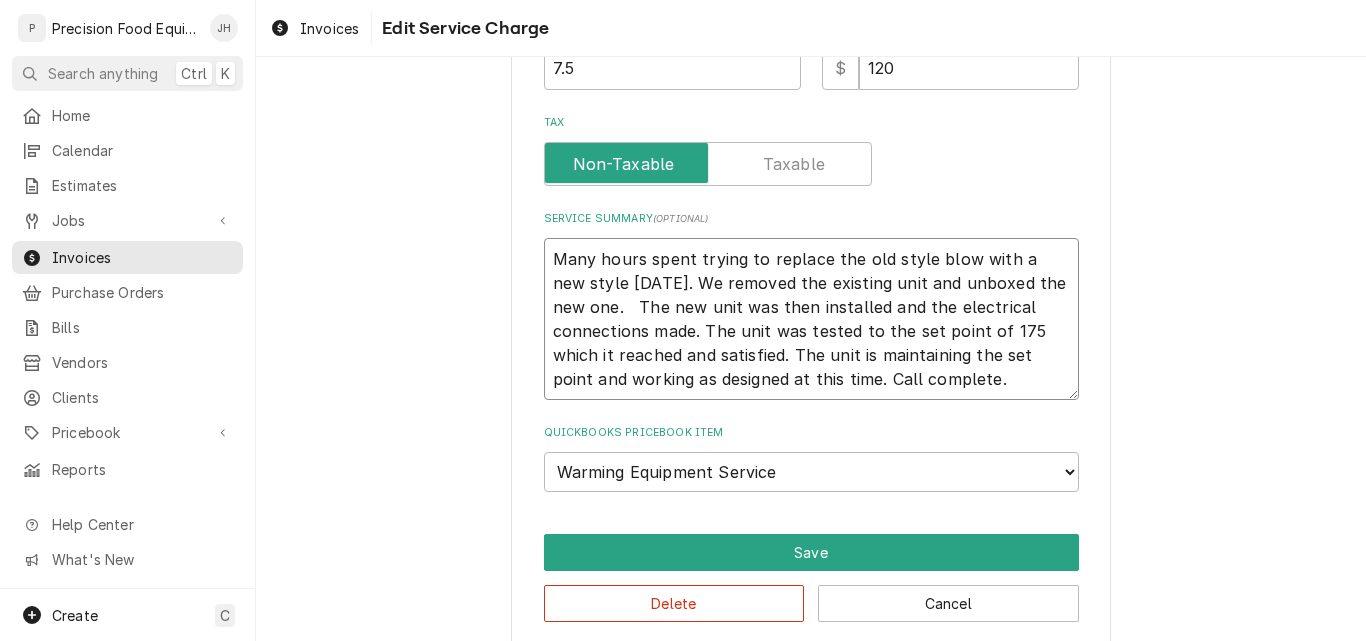 type on "x" 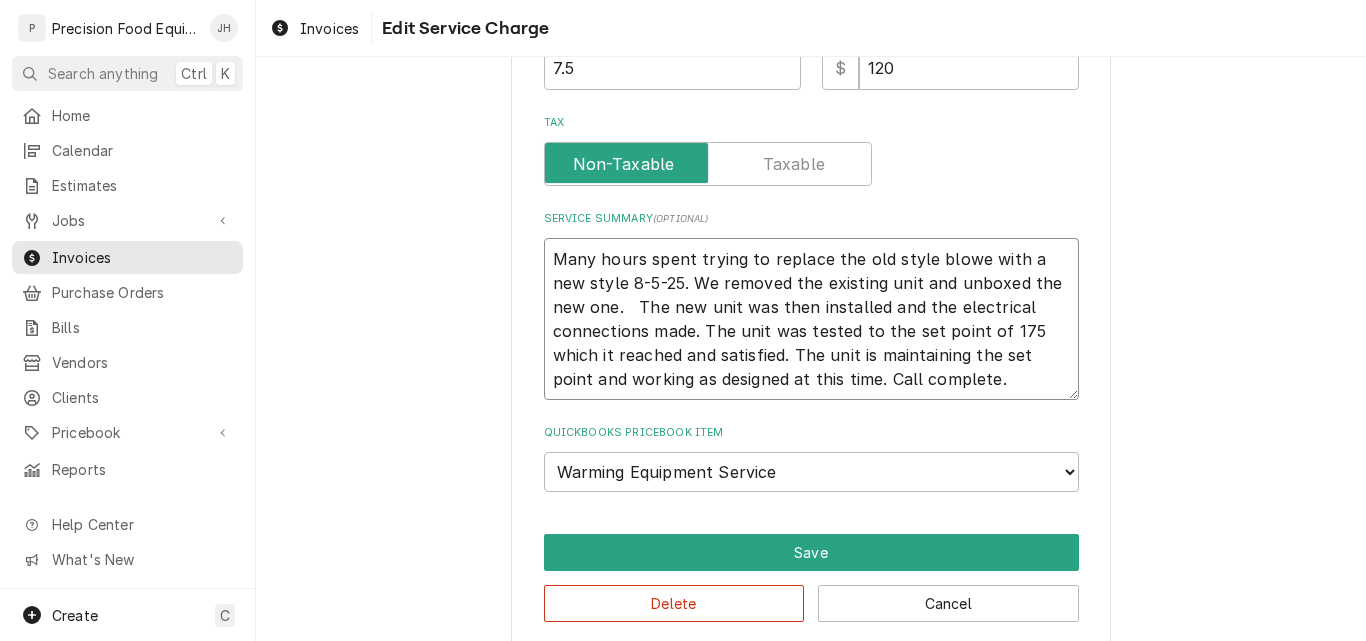 type on "x" 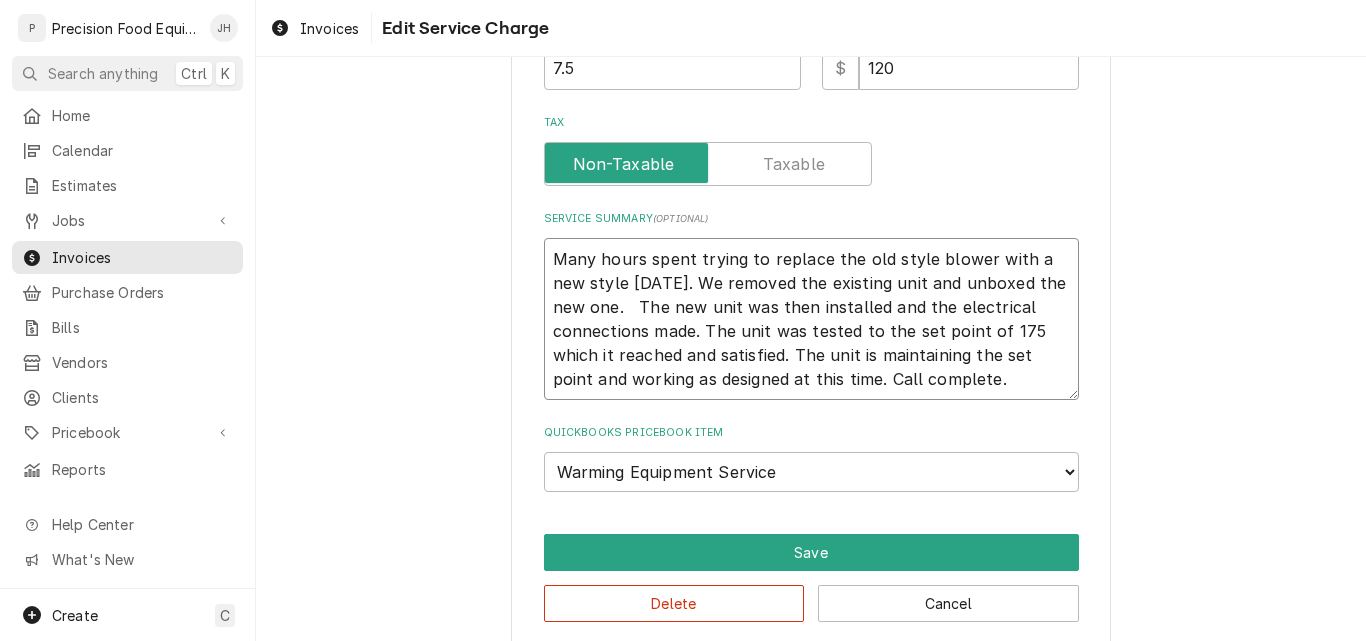 type on "x" 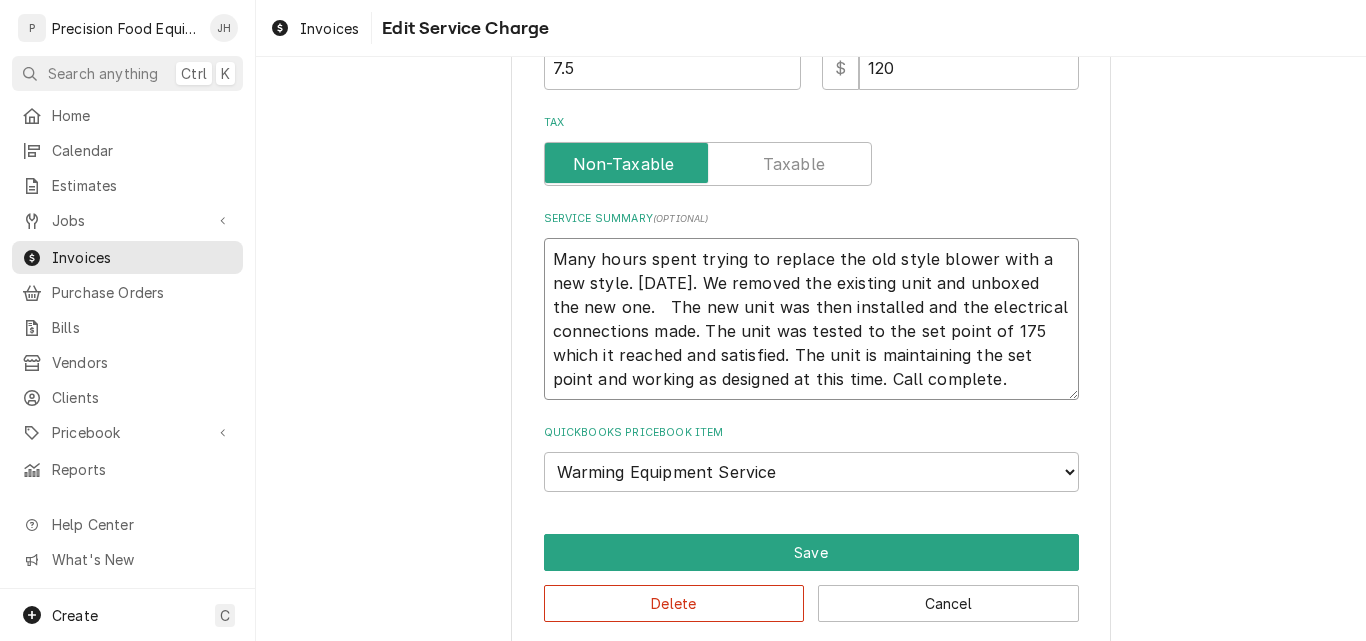 type on "x" 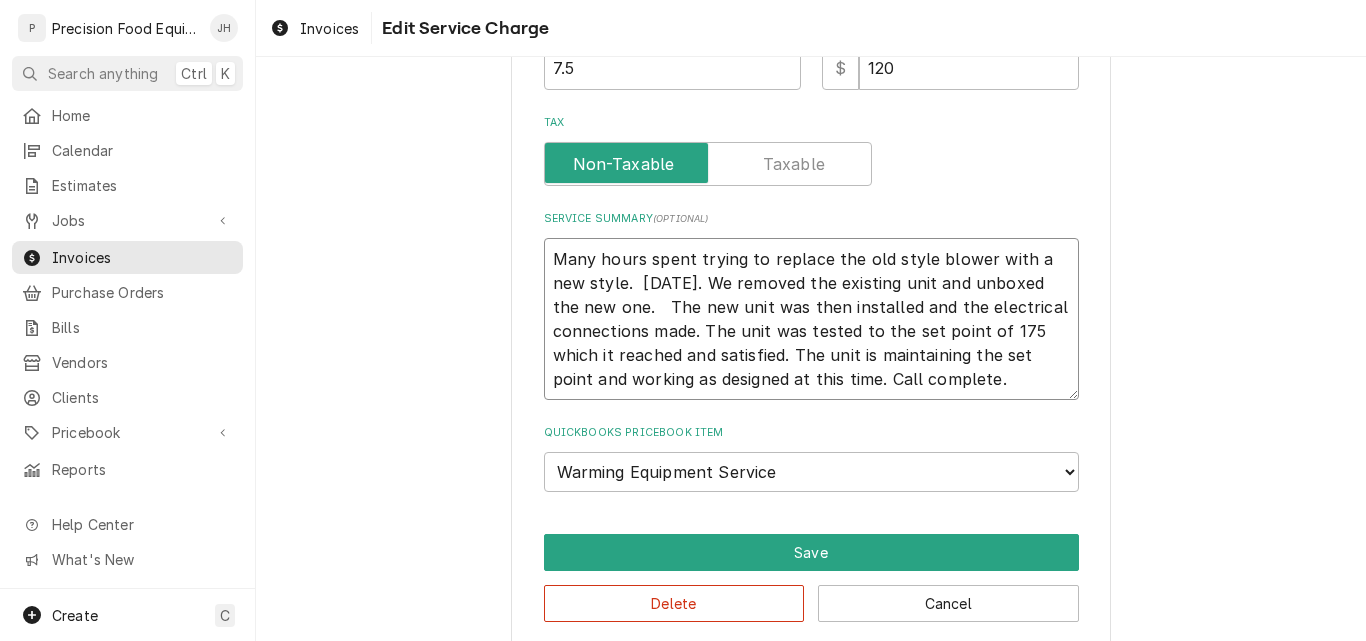 type on "x" 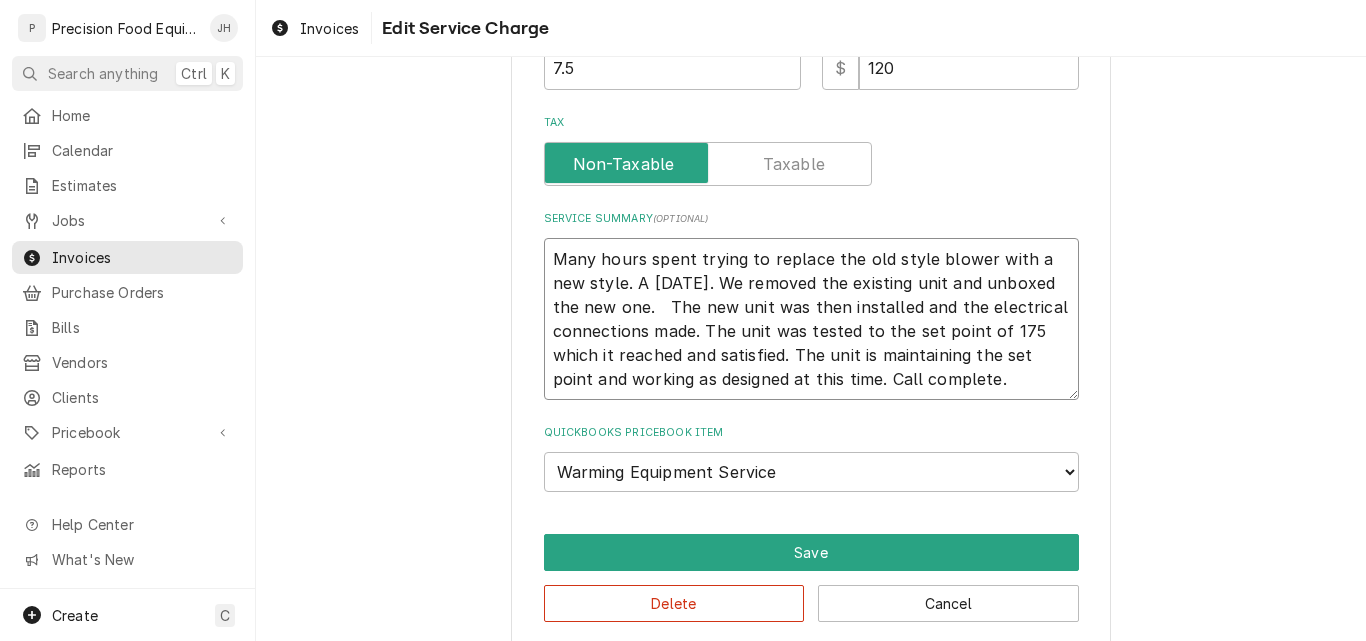 type on "x" 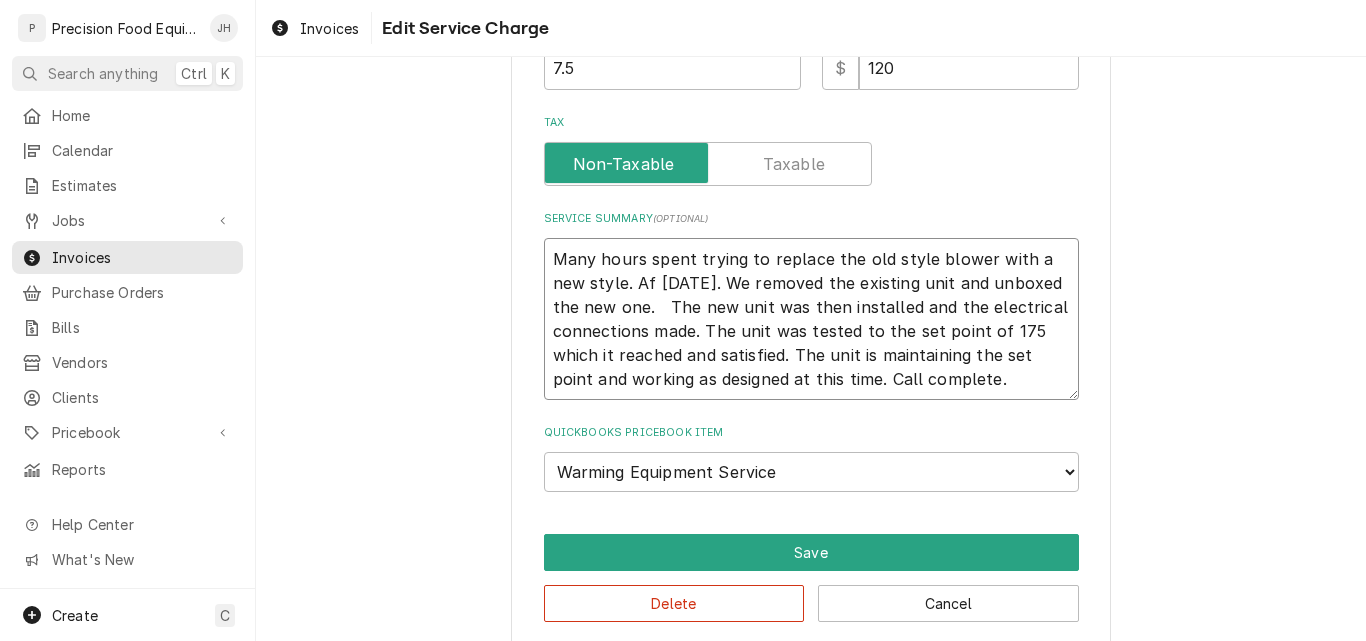 type on "x" 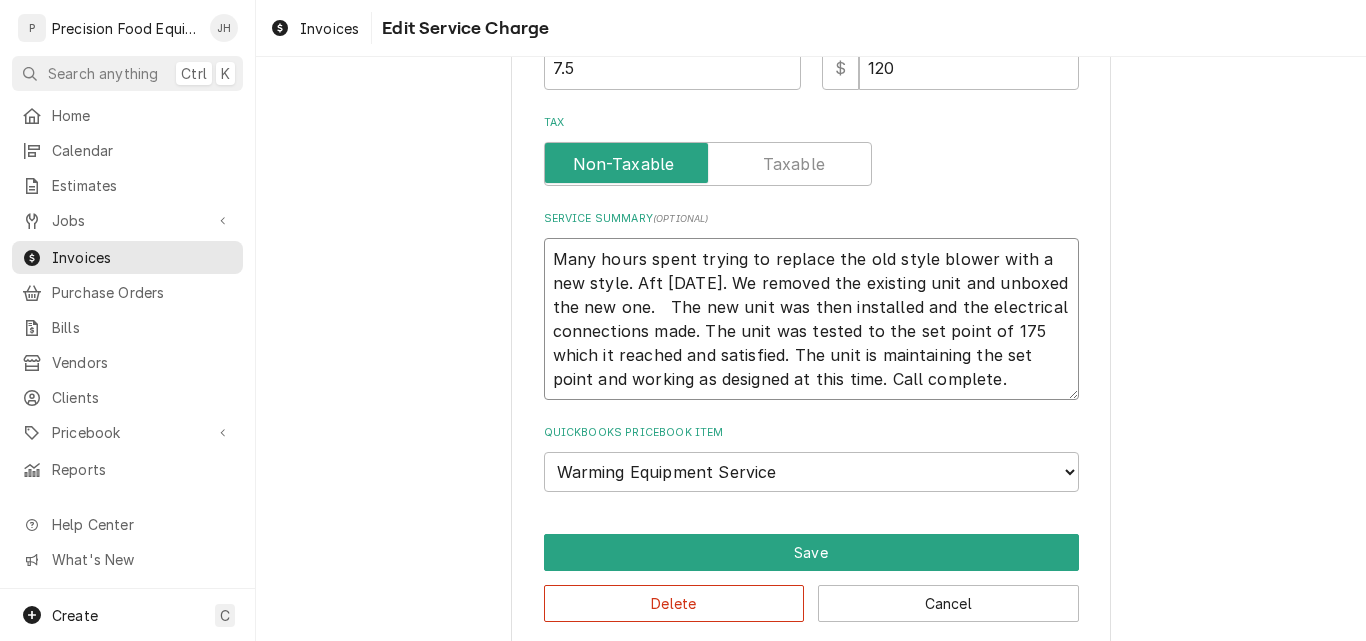 type on "x" 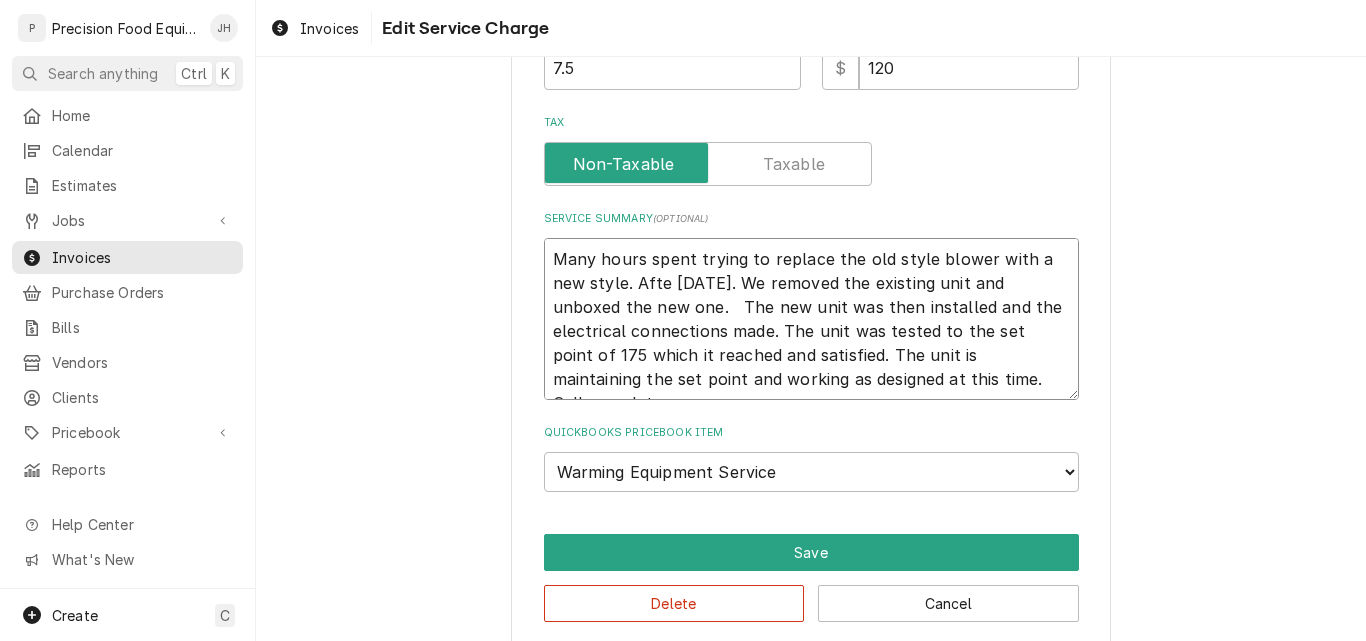 type on "x" 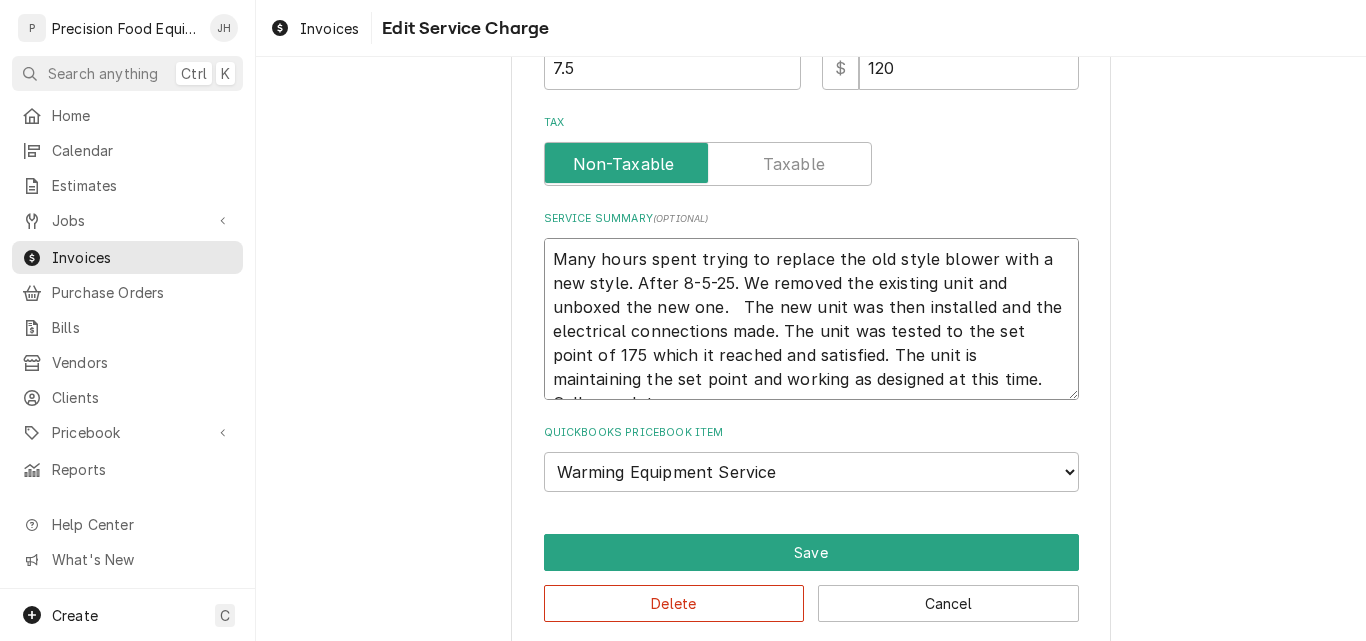 type on "x" 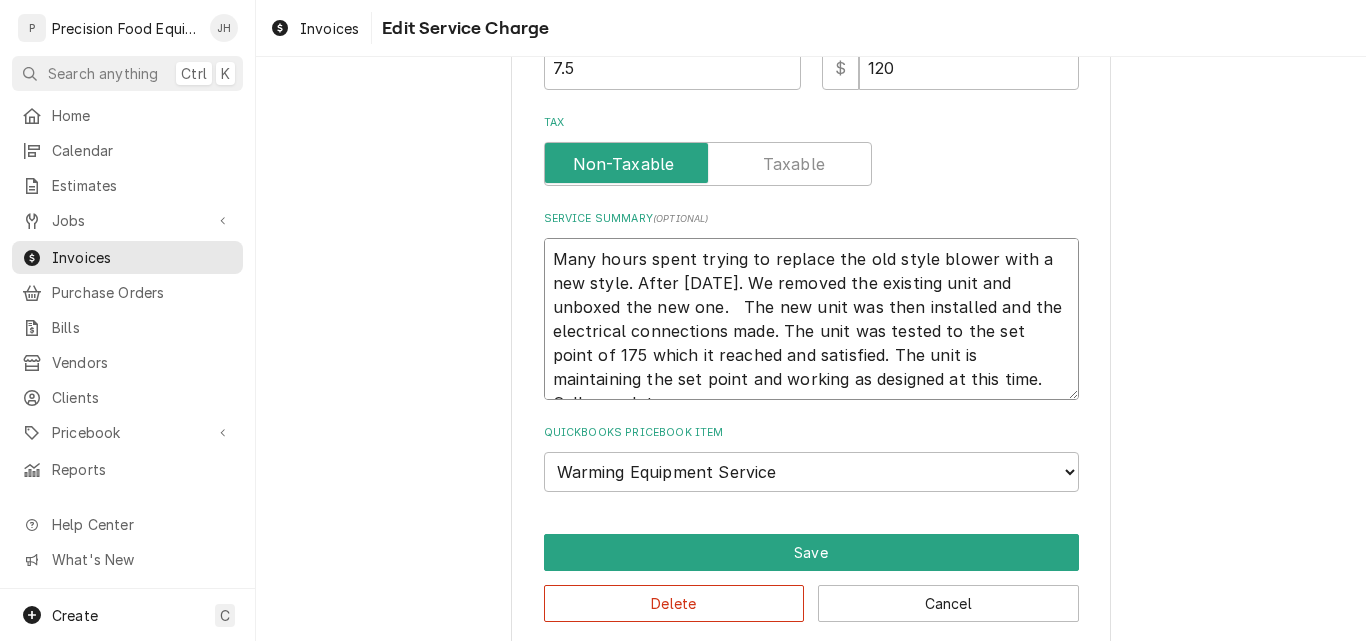 type on "x" 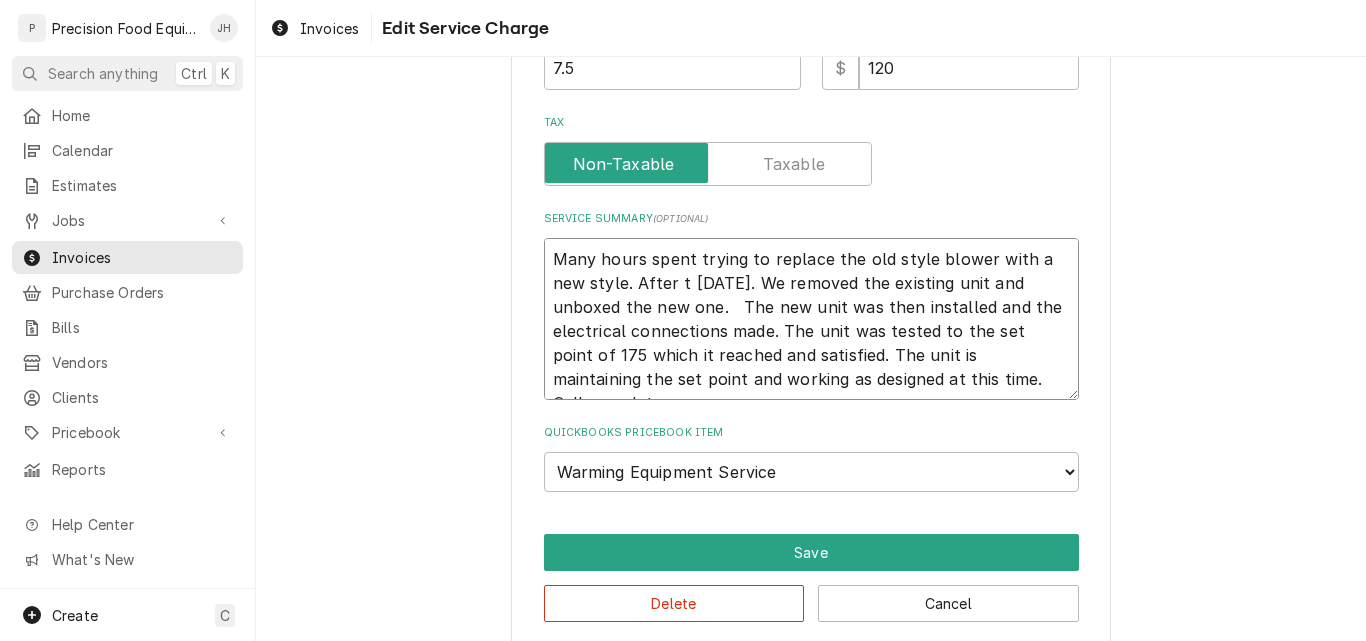 type on "x" 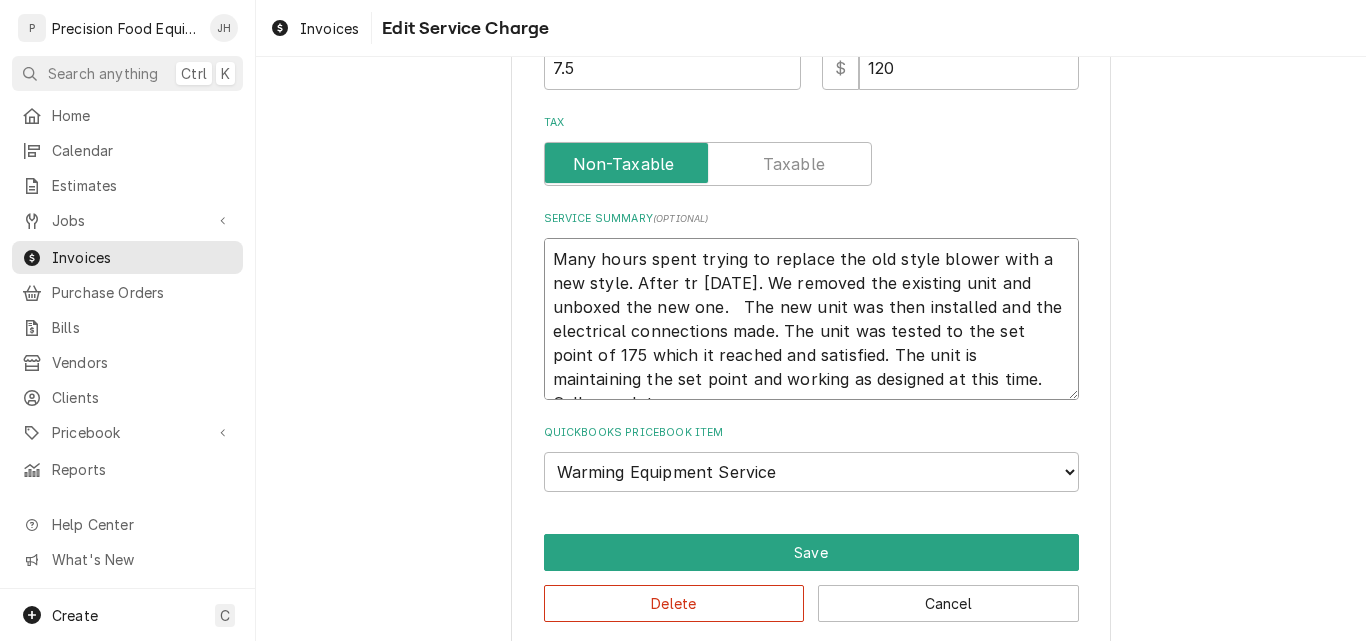 type on "x" 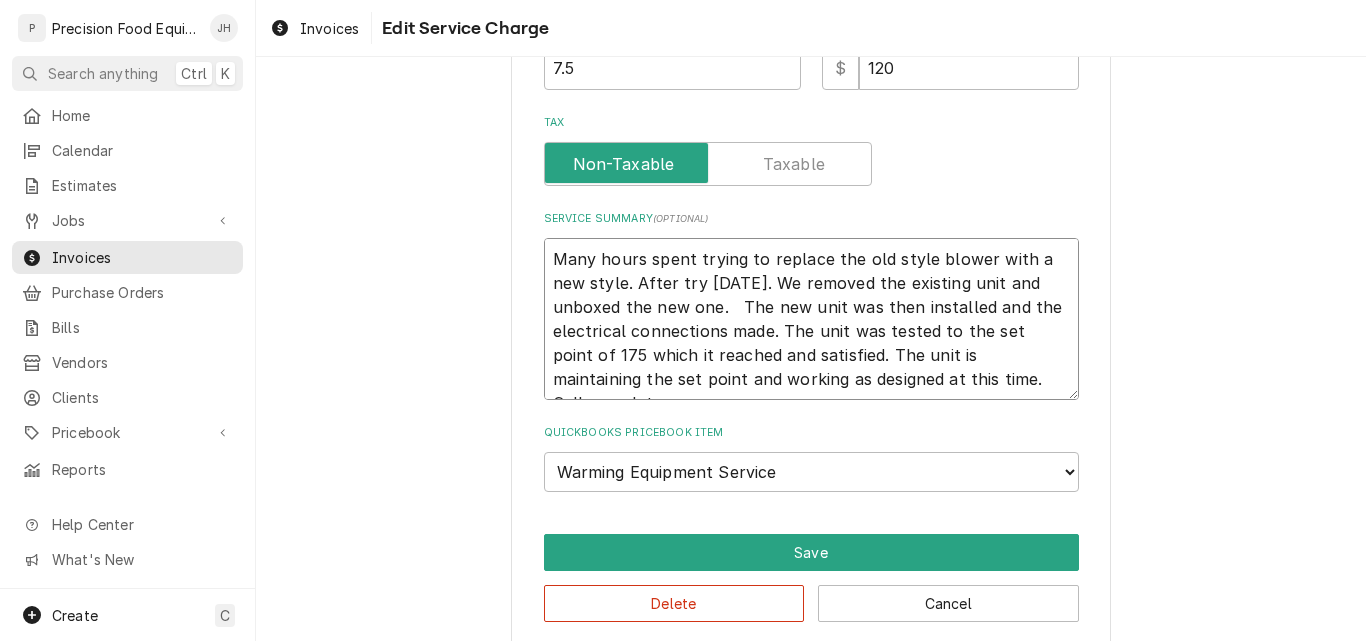 type on "x" 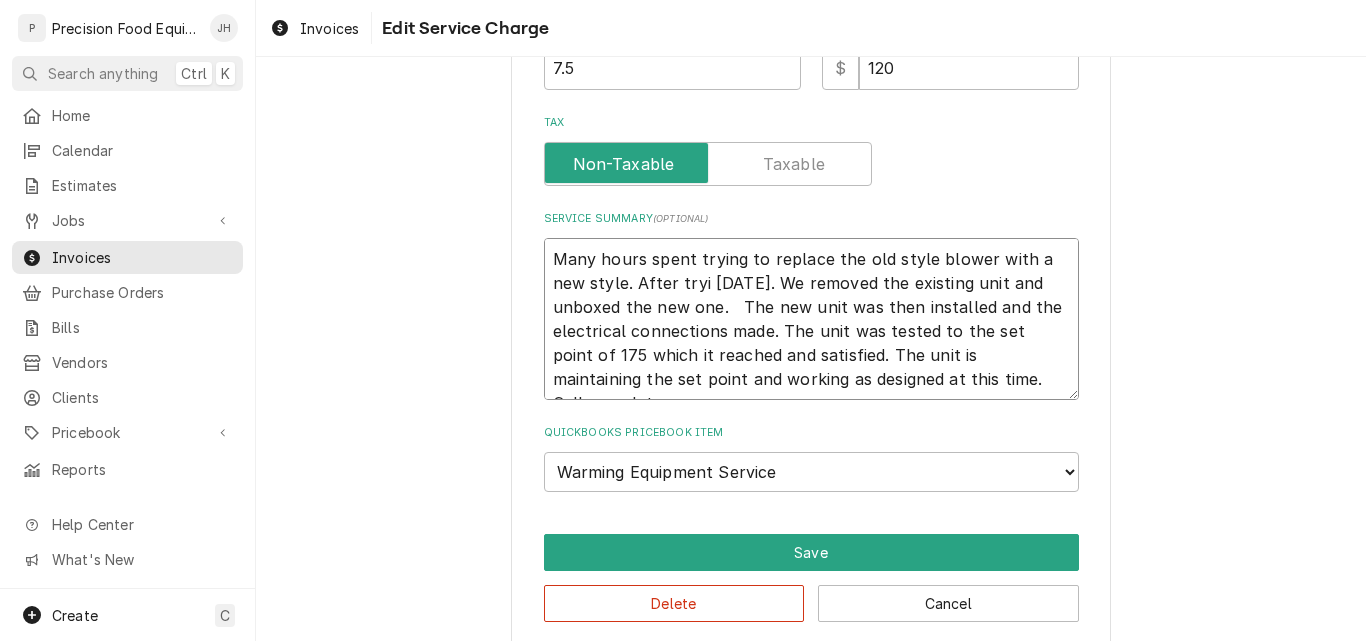 type on "x" 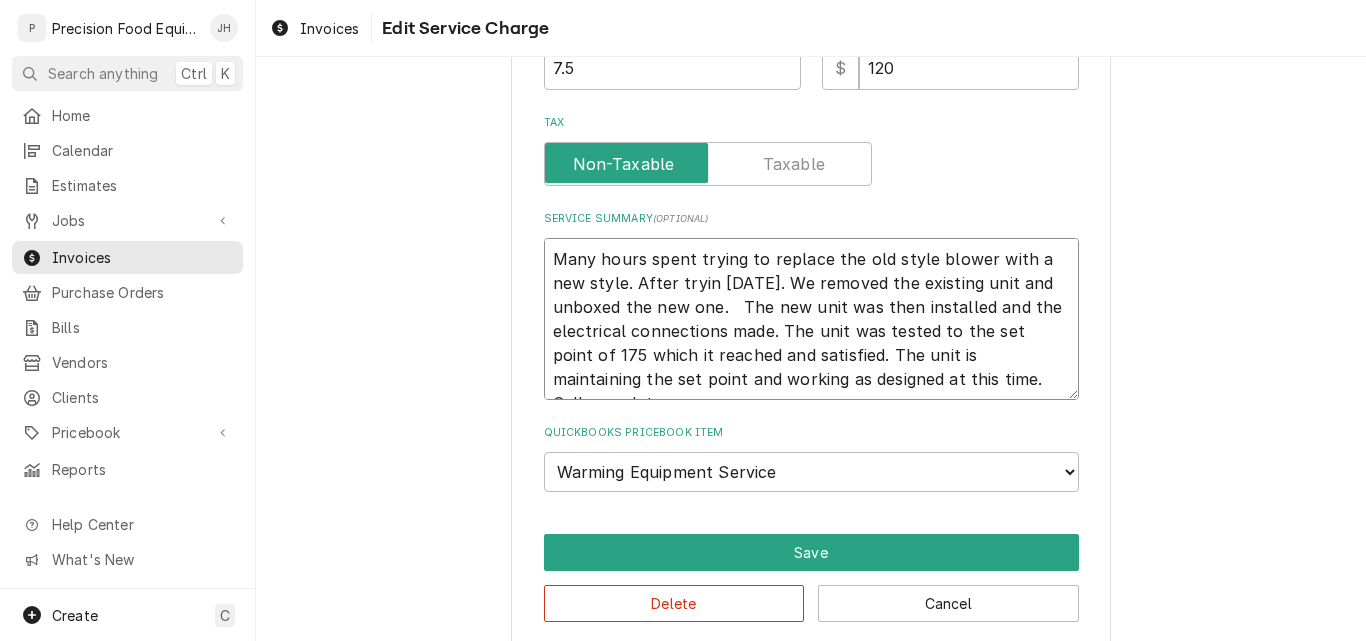 type on "x" 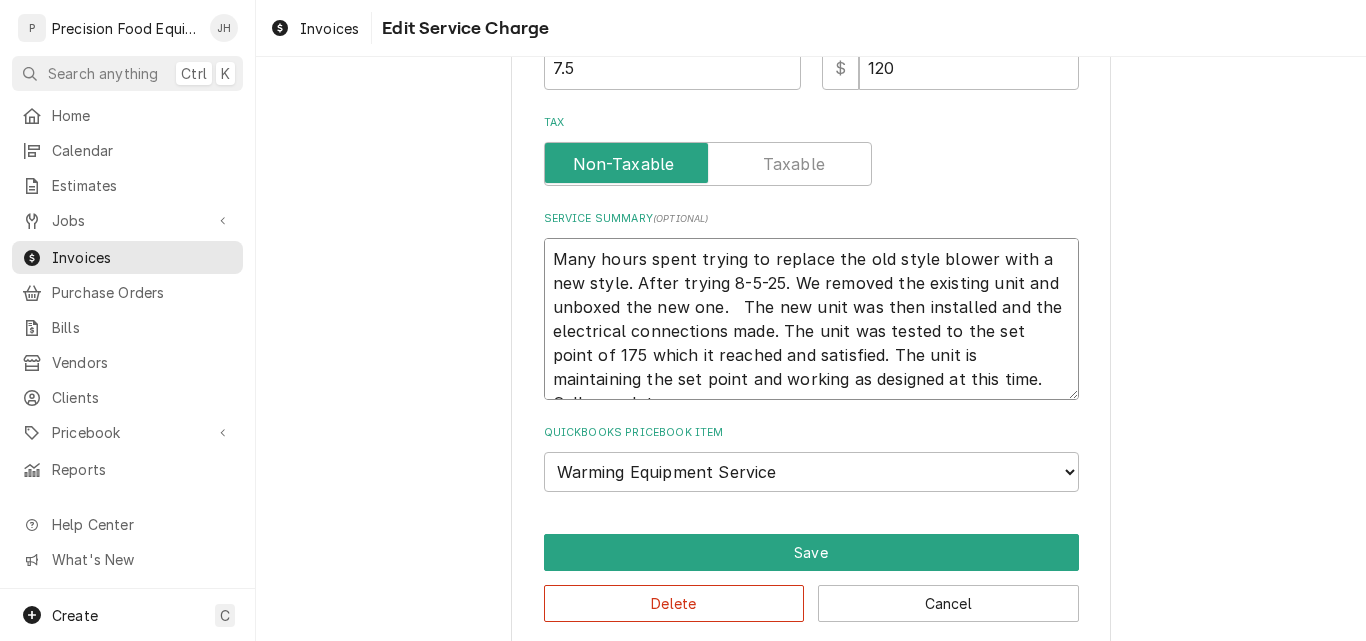 type on "x" 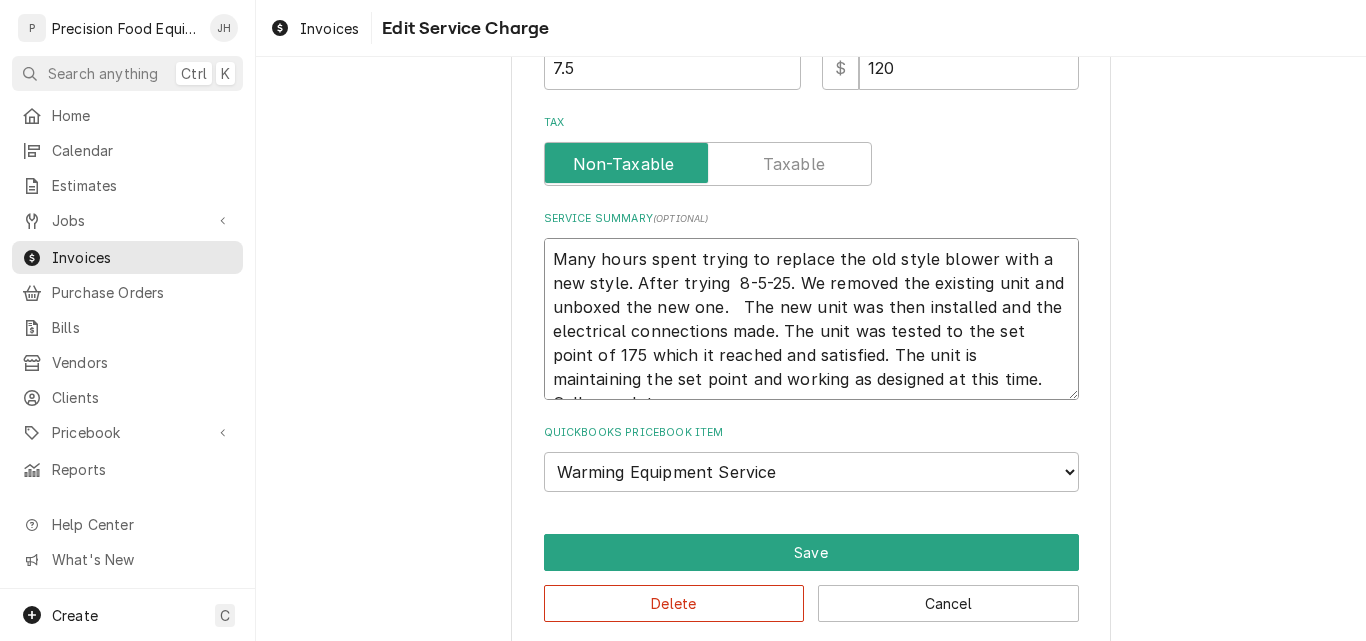 type on "x" 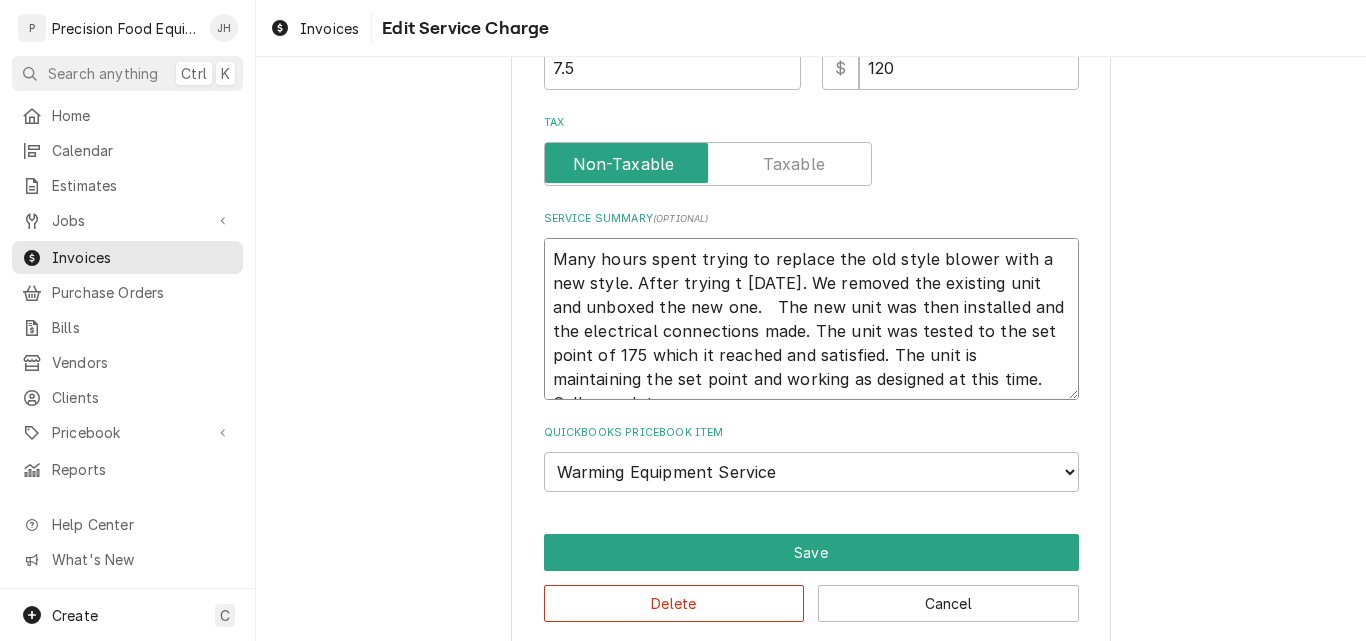 type on "x" 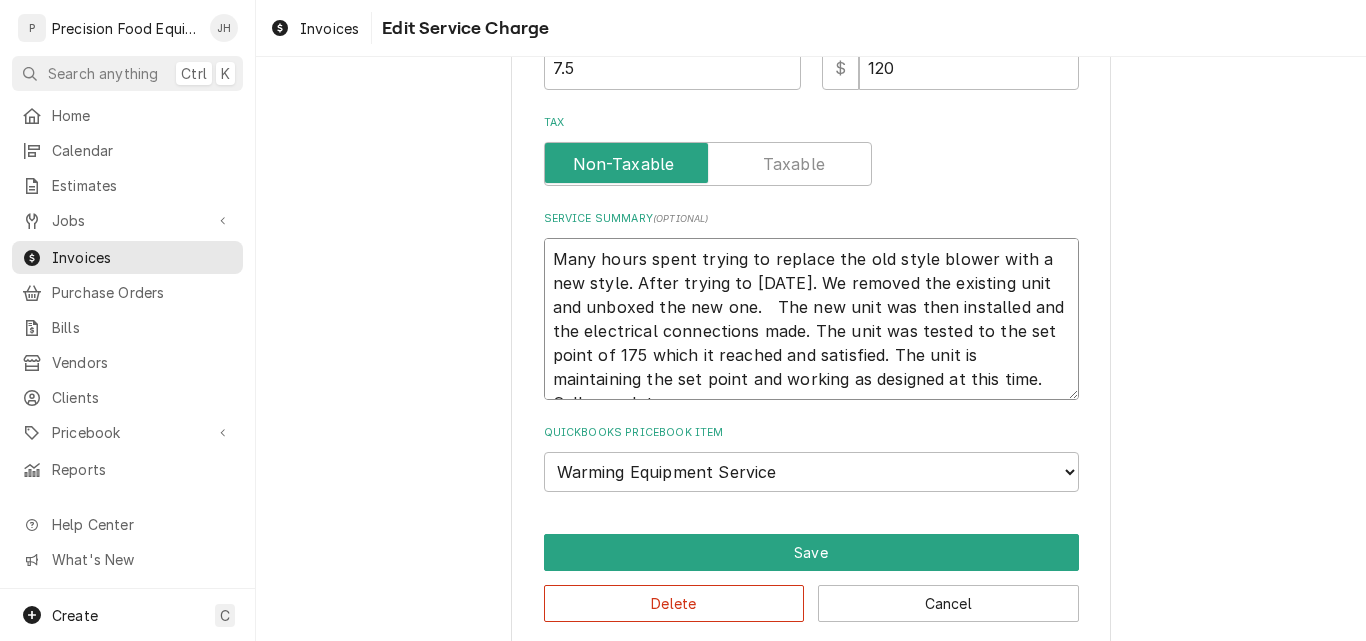 type on "x" 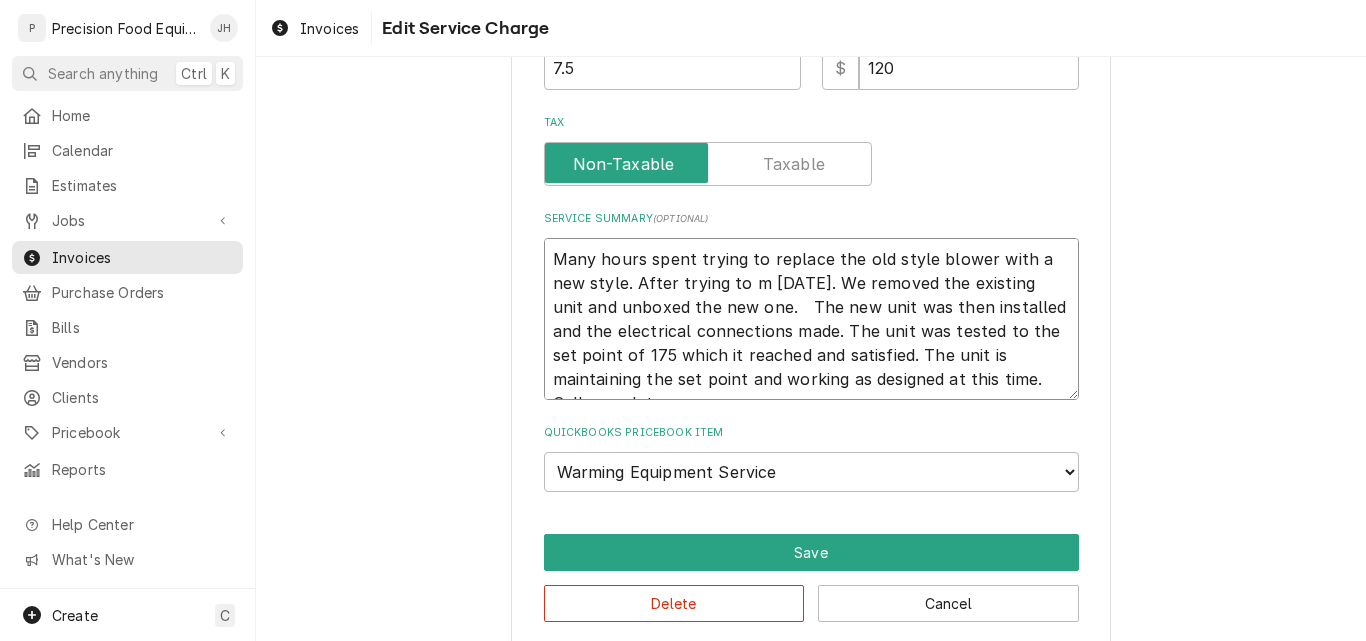 type on "x" 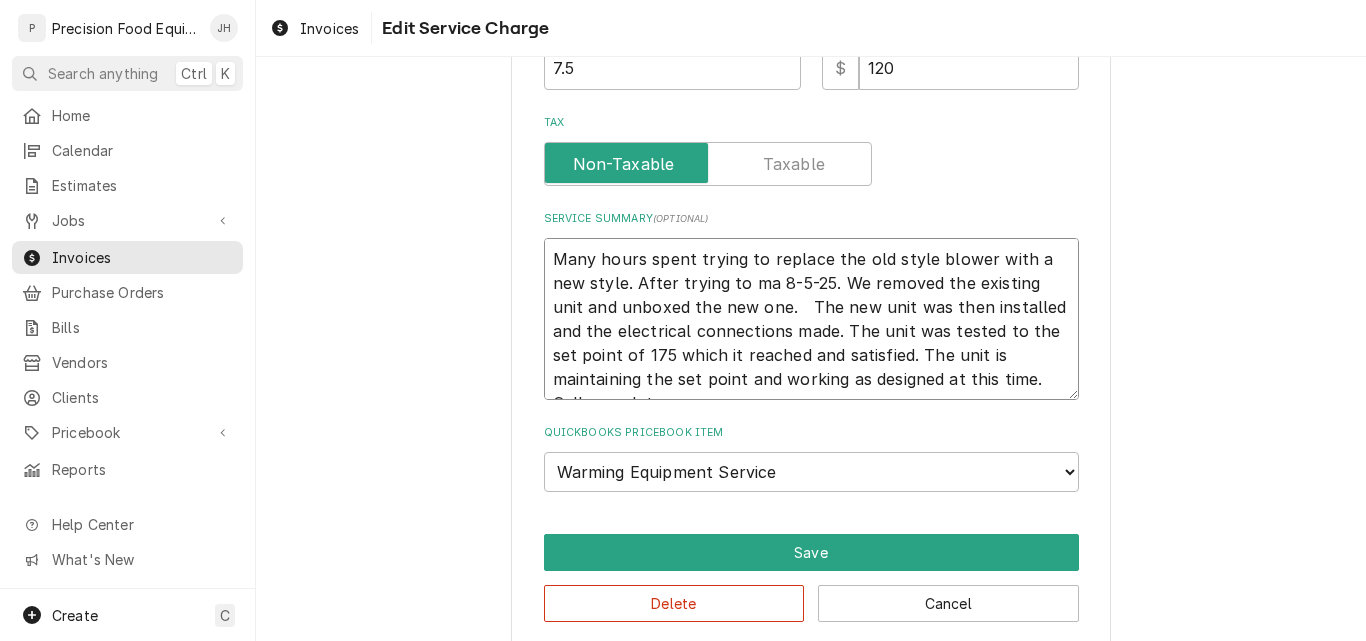 type on "x" 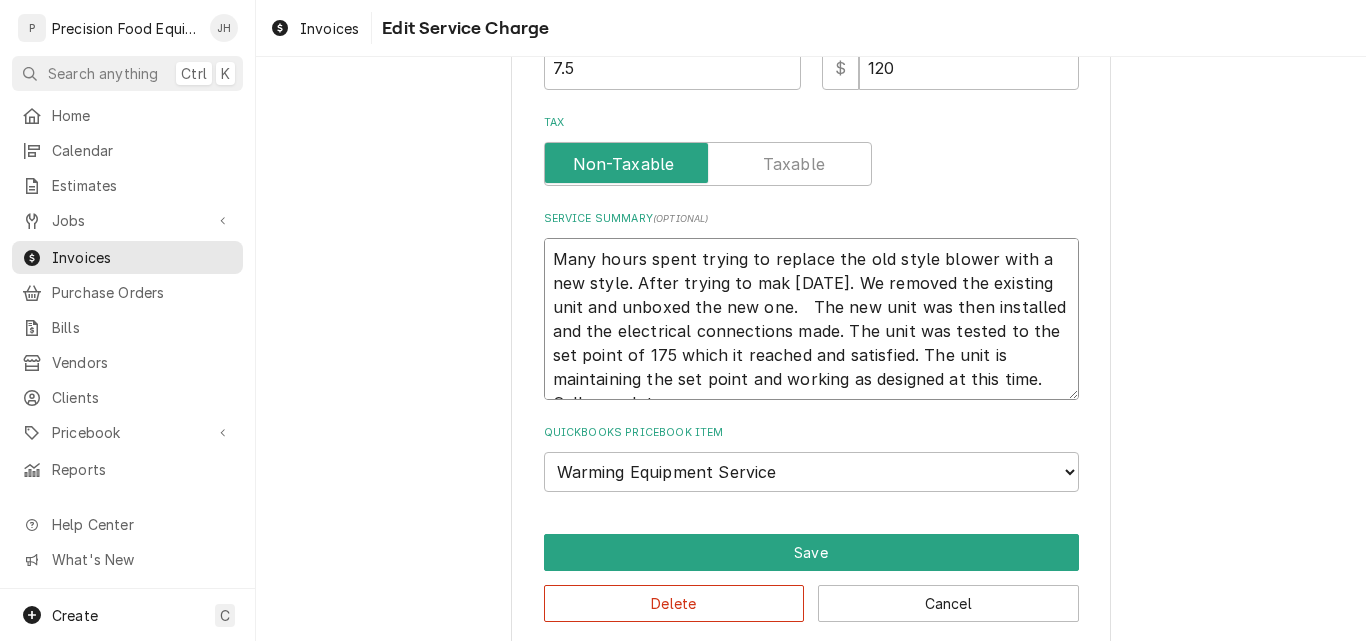type on "x" 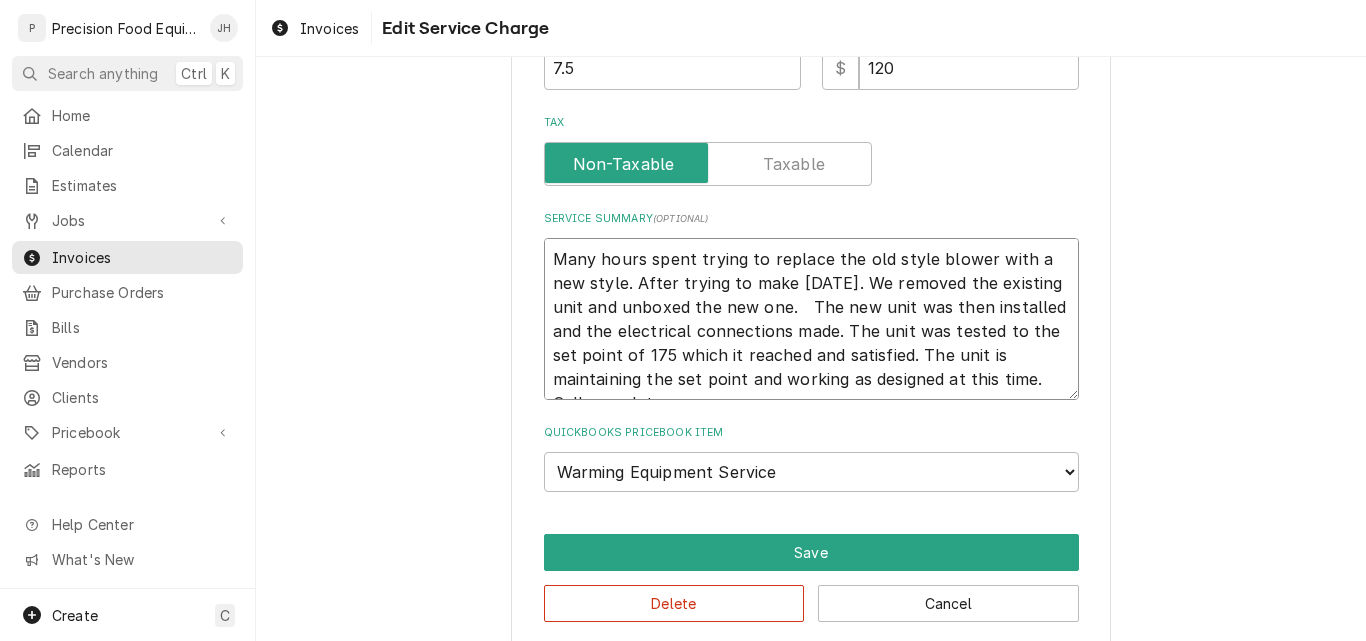 type on "x" 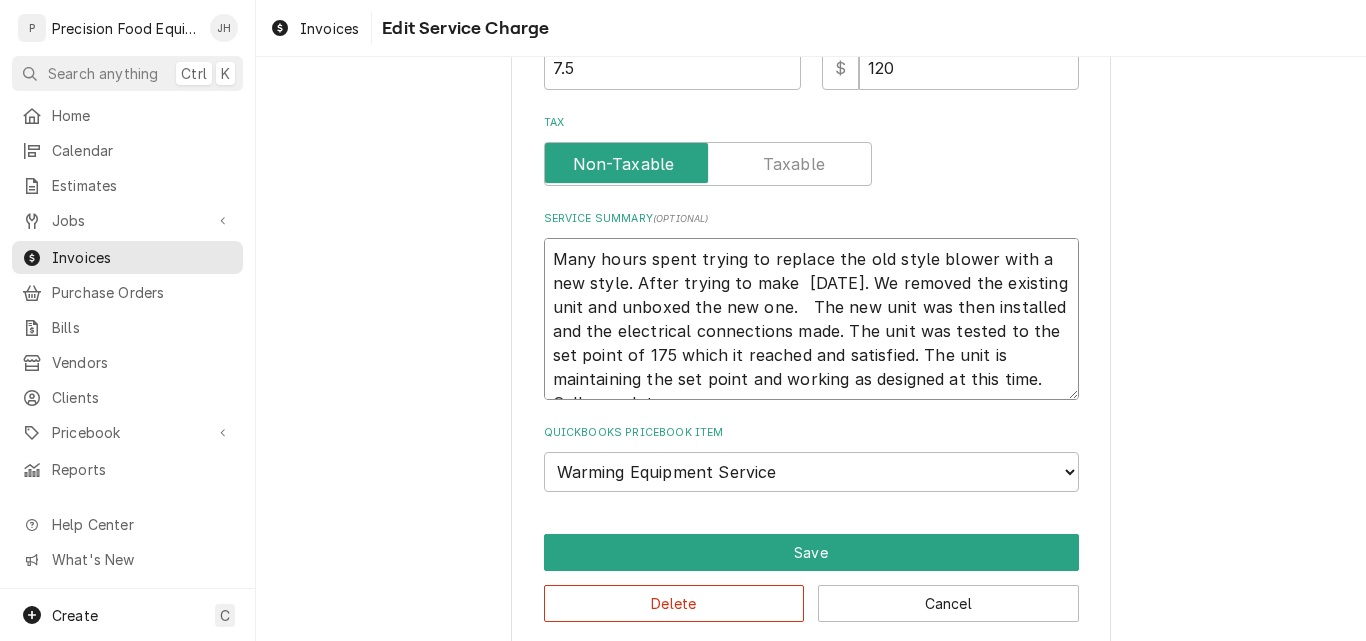type on "x" 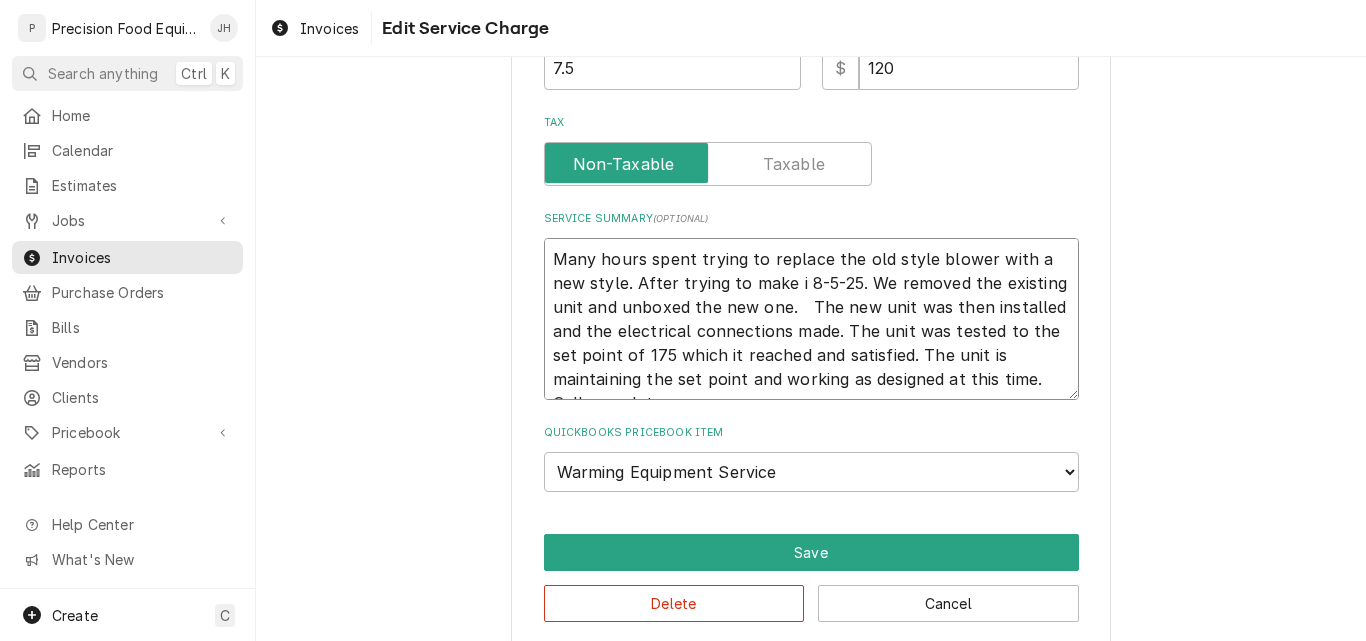 type on "x" 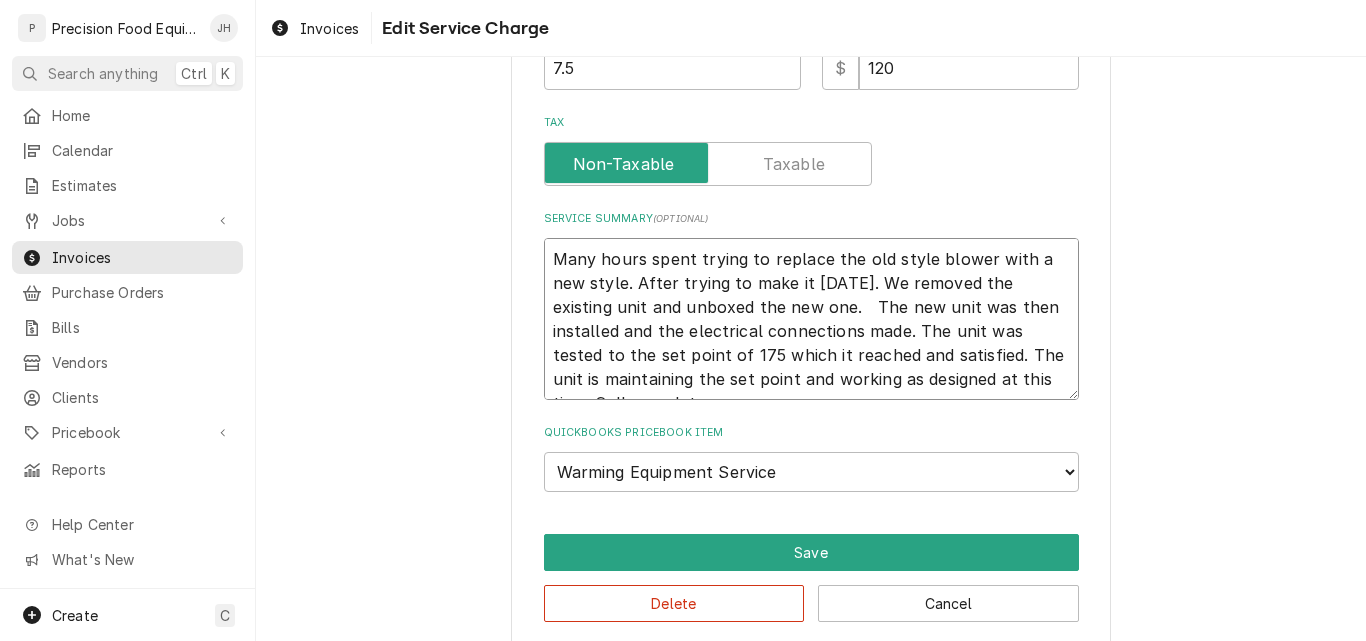 type on "x" 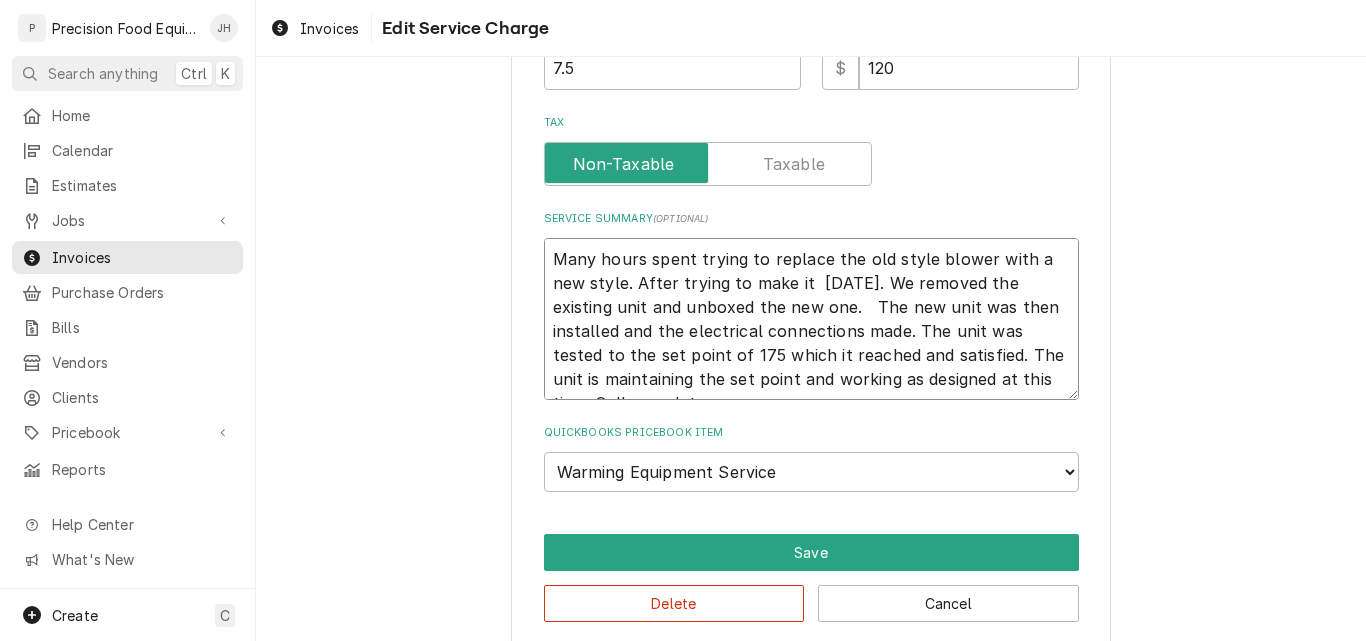 type 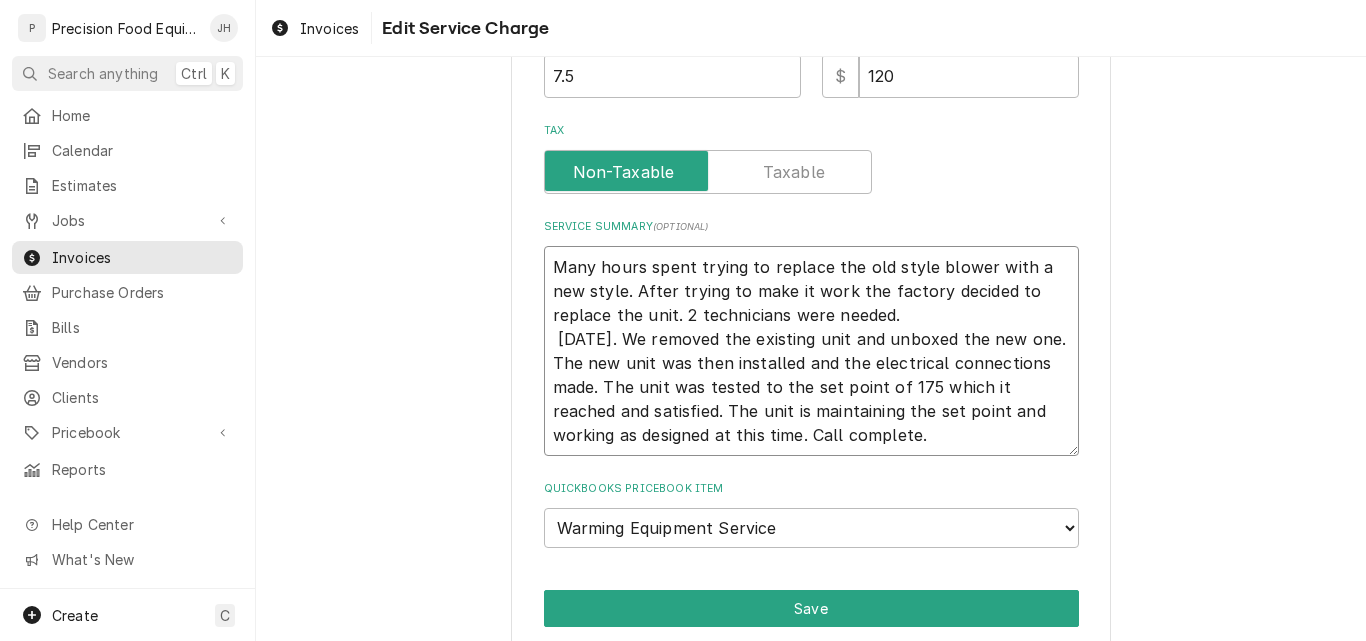 scroll, scrollTop: 402, scrollLeft: 0, axis: vertical 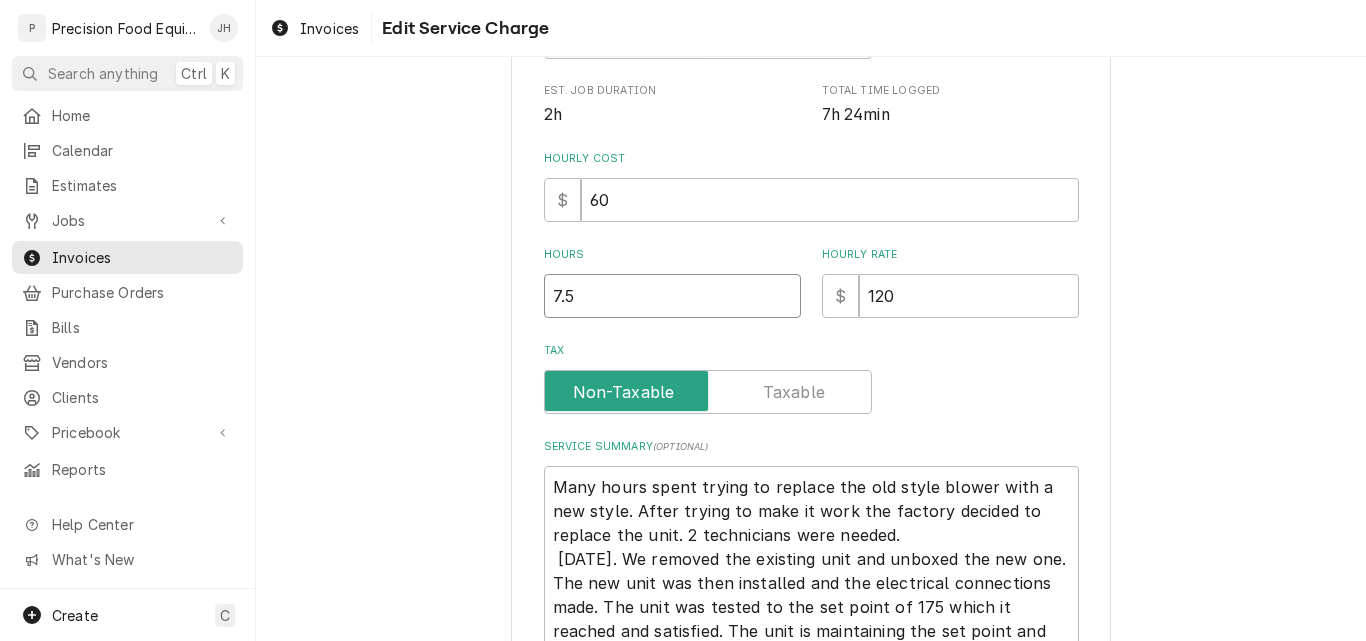 drag, startPoint x: 599, startPoint y: 292, endPoint x: 448, endPoint y: 315, distance: 152.74161 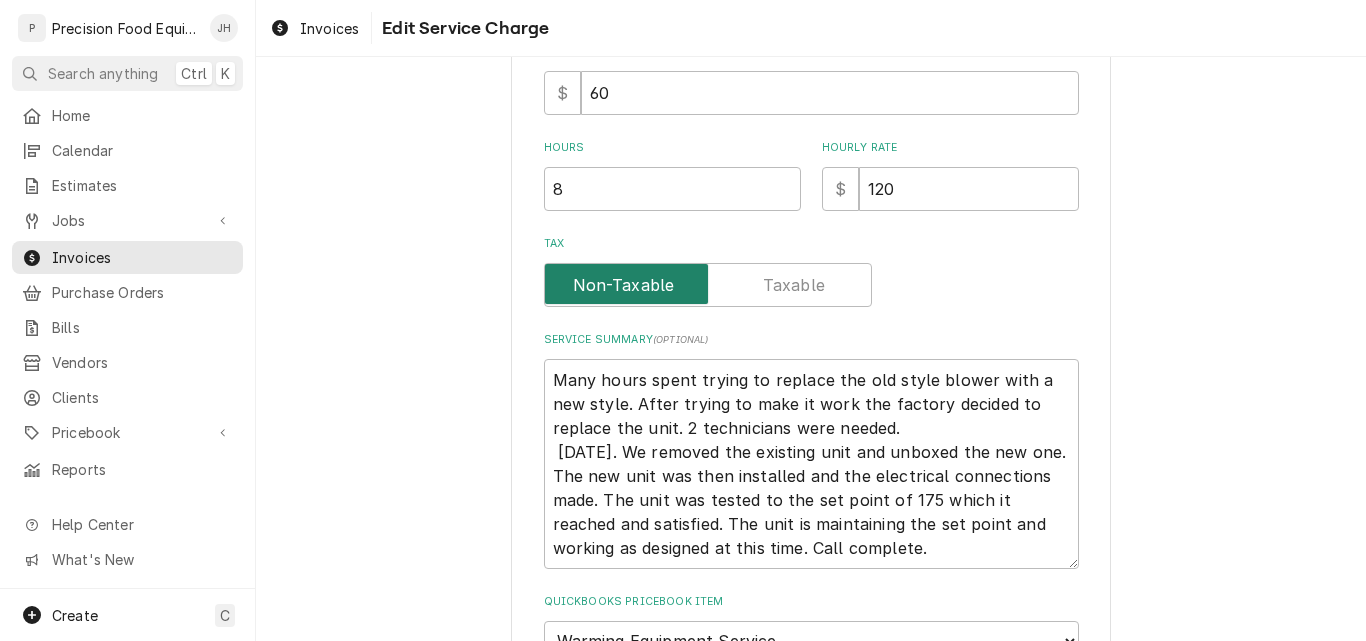 scroll, scrollTop: 702, scrollLeft: 0, axis: vertical 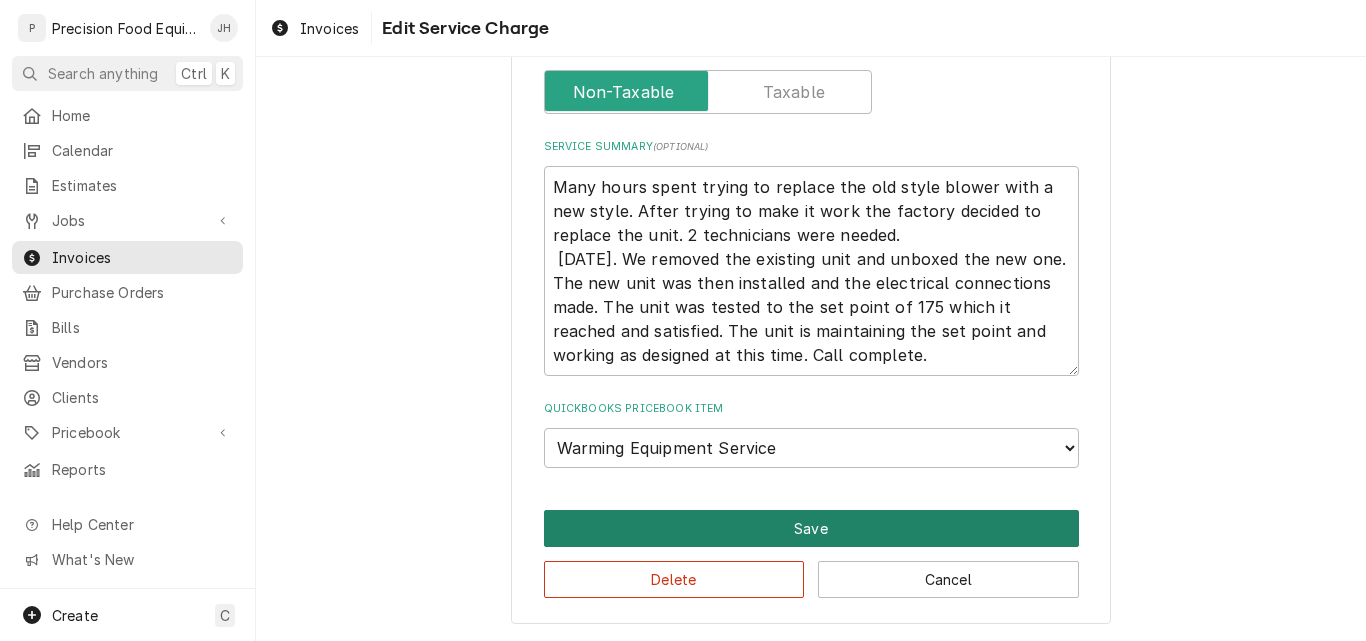click on "Save" at bounding box center [811, 528] 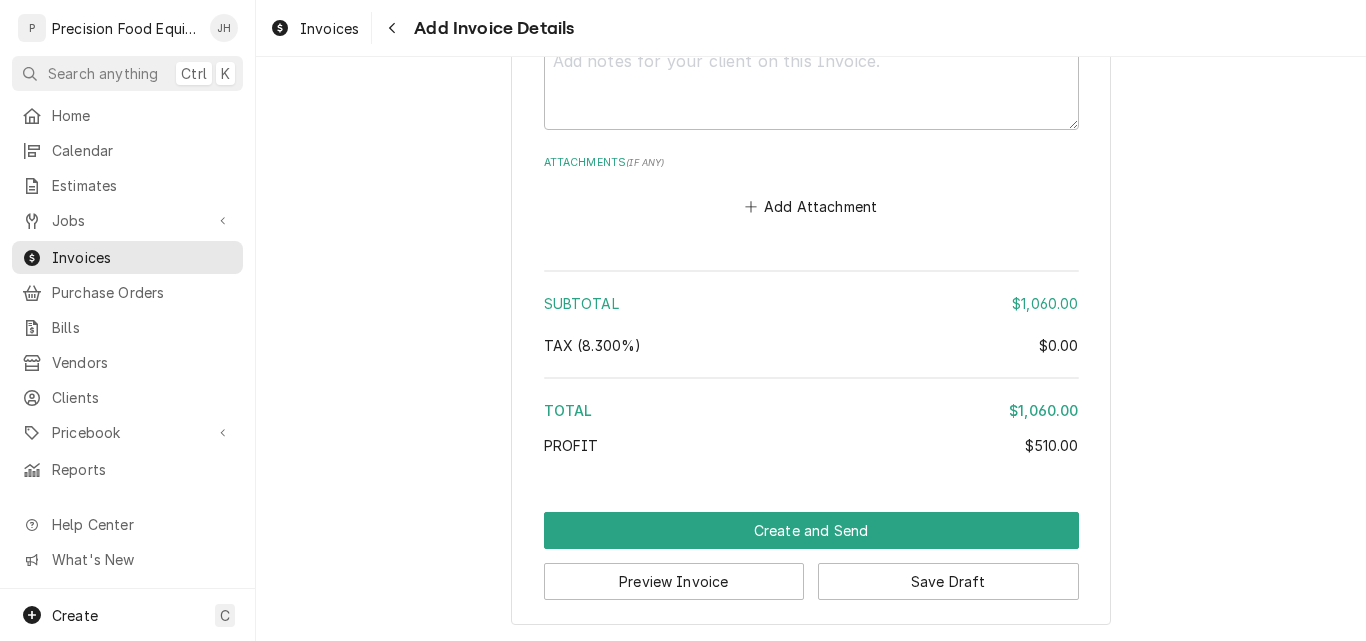 scroll, scrollTop: 3099, scrollLeft: 0, axis: vertical 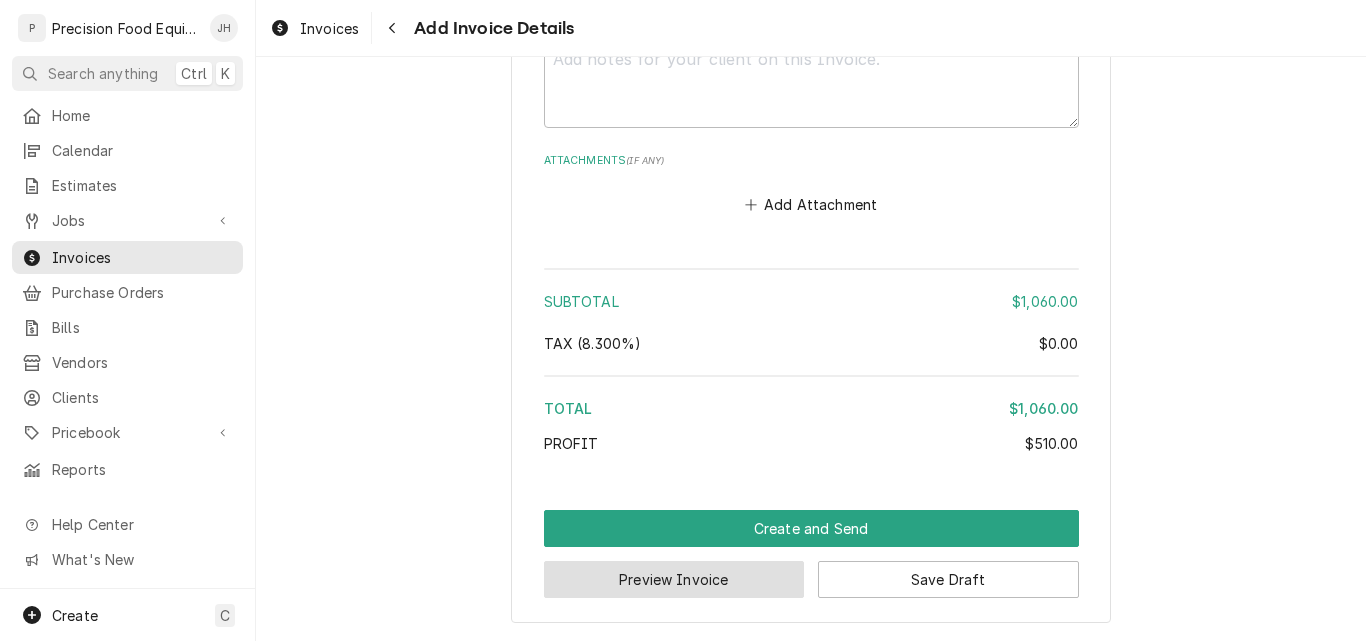 click on "Preview Invoice" at bounding box center [674, 579] 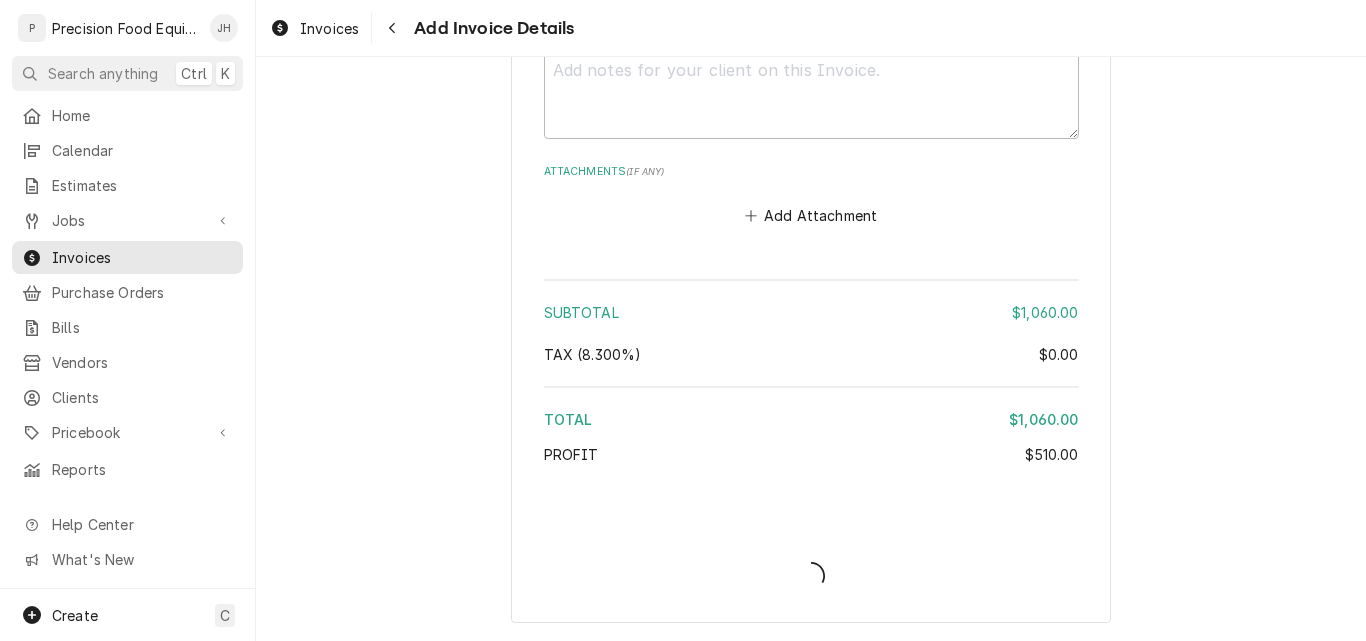 scroll, scrollTop: 3088, scrollLeft: 0, axis: vertical 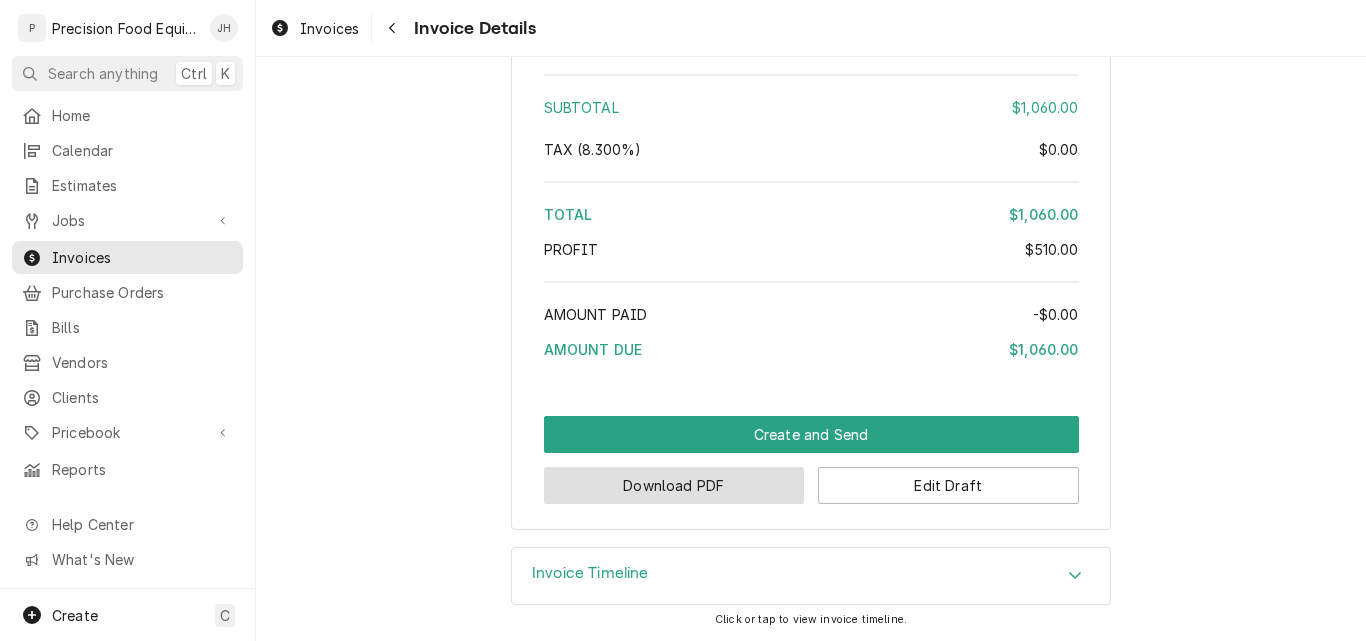 click on "Download PDF" at bounding box center [674, 485] 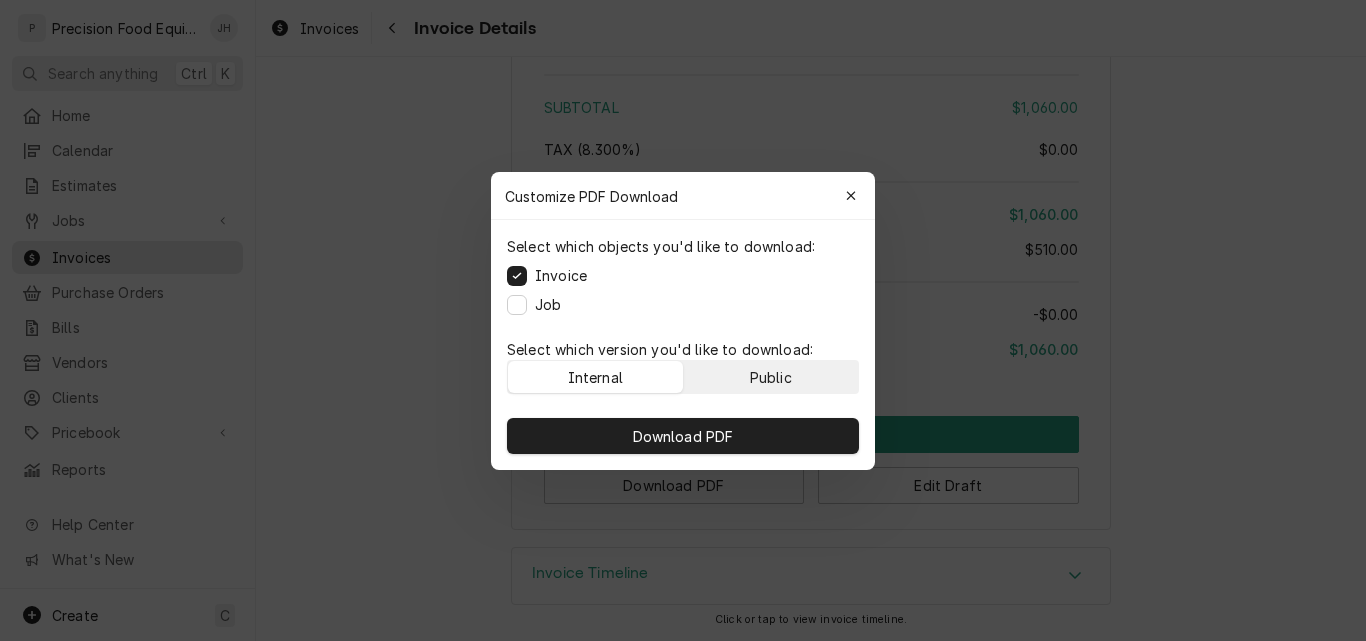 click on "Public" at bounding box center (771, 376) 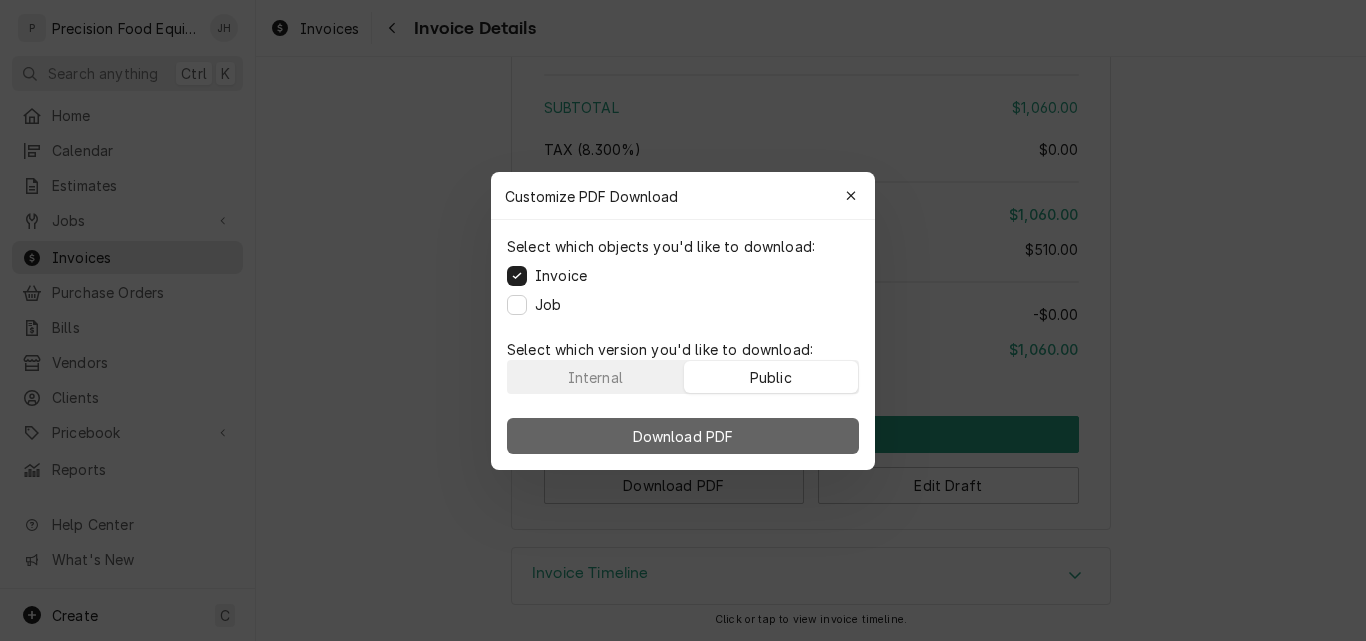 click on "Download PDF" at bounding box center (683, 435) 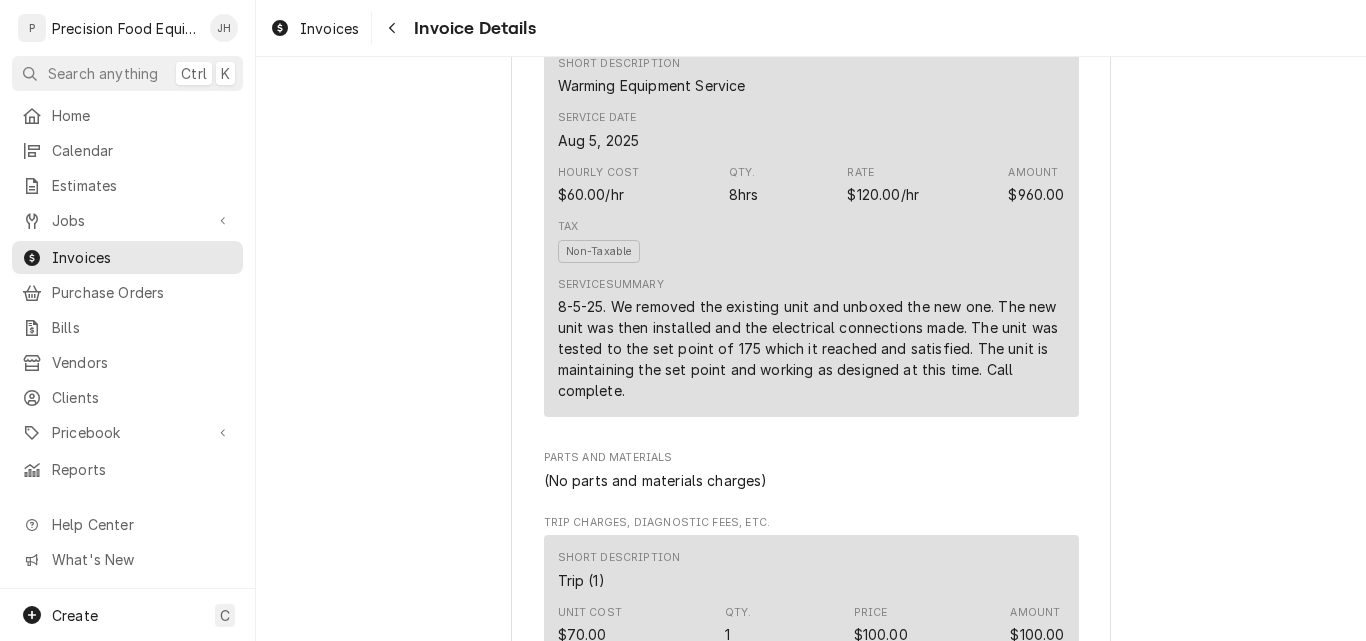 scroll, scrollTop: 1048, scrollLeft: 0, axis: vertical 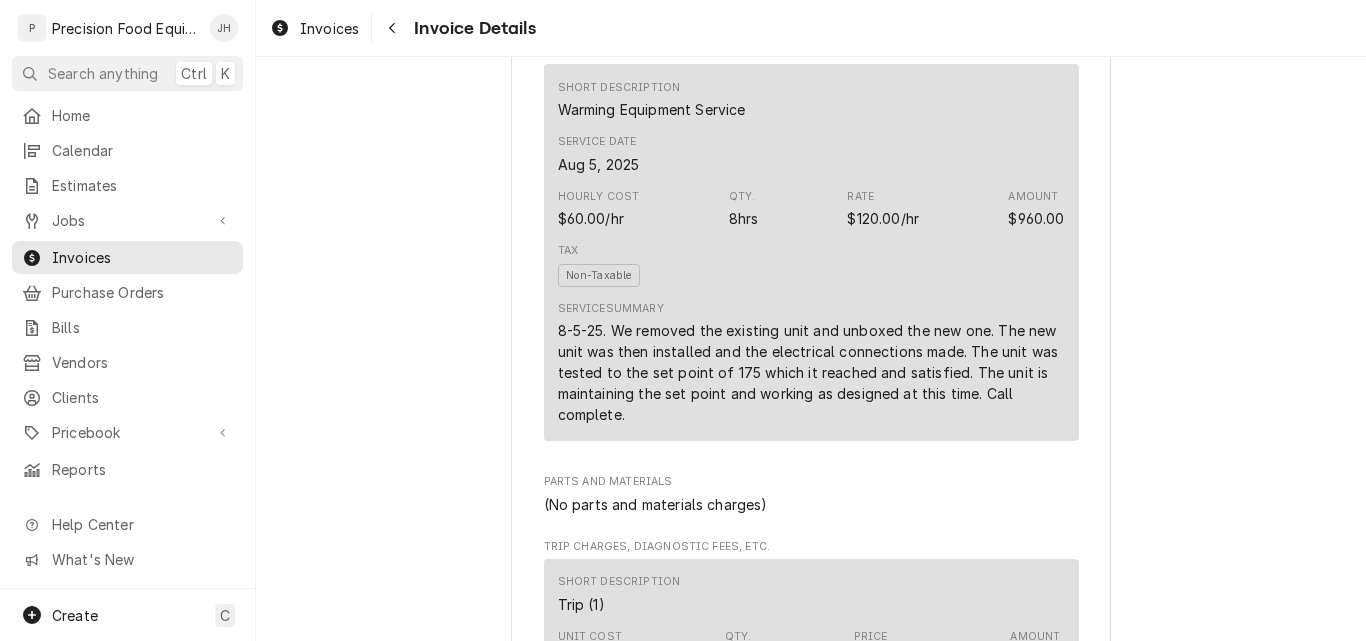 click on "8-5-25. We removed the existing unit and unboxed the new one. The new unit was then installed and the electrical connections made. The unit was tested to the set point of 175 which it reached and satisfied. The unit is maintaining the set point and working as designed at this time. Call complete." at bounding box center [811, 372] 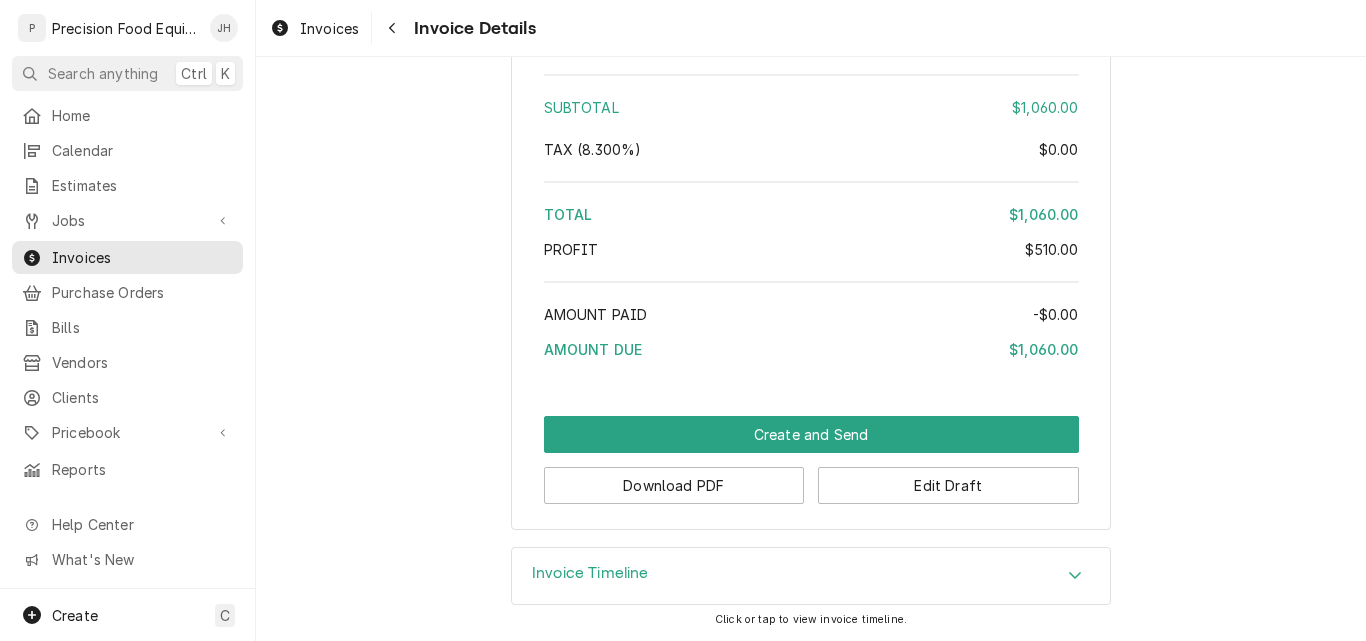 scroll, scrollTop: 2248, scrollLeft: 0, axis: vertical 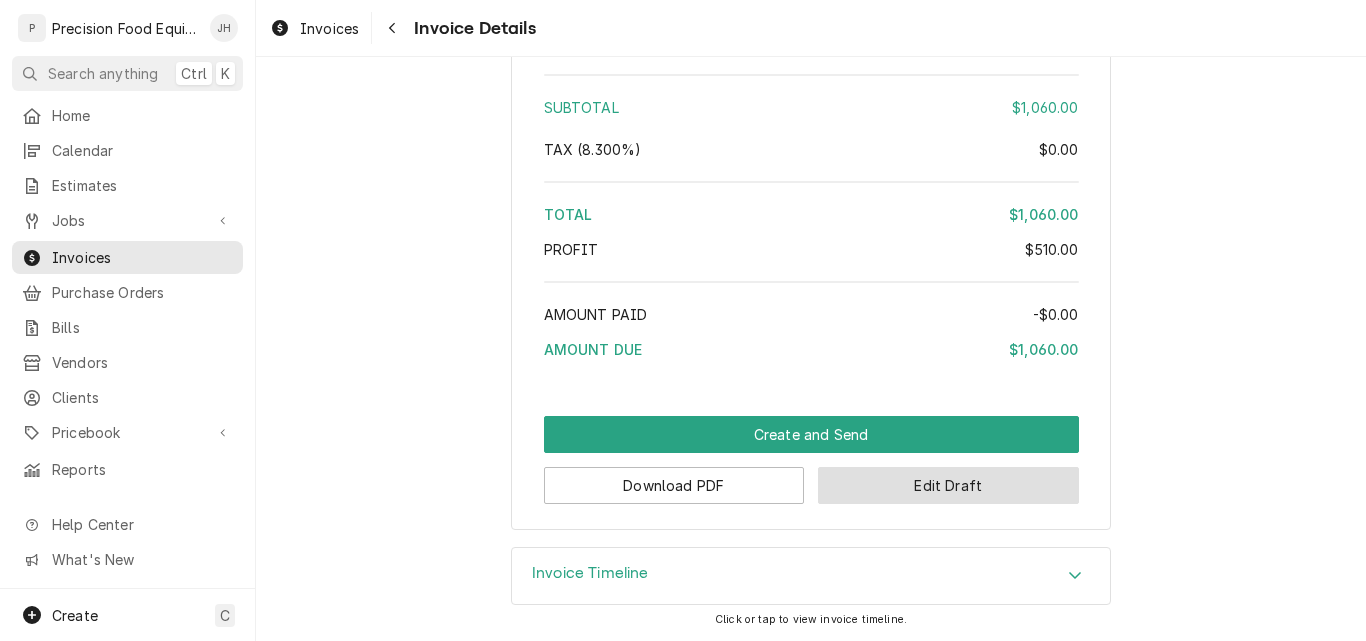 click on "Edit Draft" at bounding box center (948, 485) 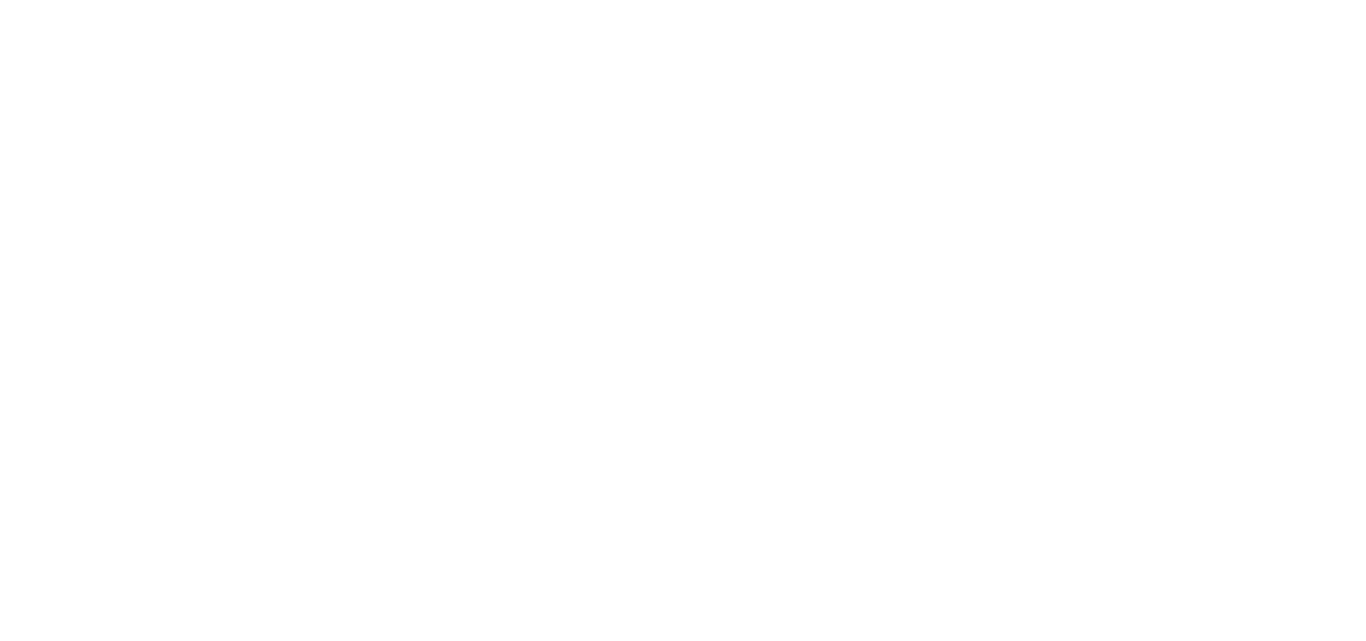 scroll, scrollTop: 0, scrollLeft: 0, axis: both 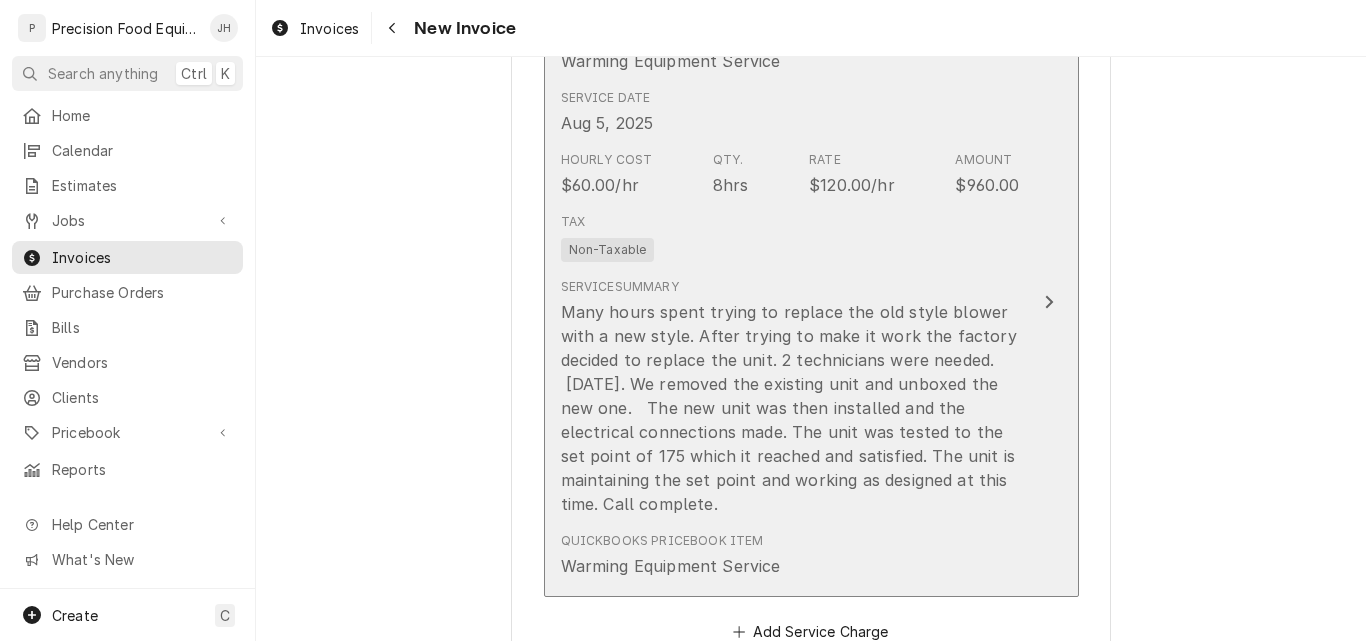 click on "Many hours spent trying to replace the old style blower with a new style. After trying to make it work the factory decided to replace the unit. 2 technicians were needed.
[DATE]. We removed the existing unit and unboxed the new one.   The new unit was then installed and the electrical connections made. The unit was tested to the set point of 175 which it reached and satisfied. The unit is maintaining the set point and working as designed at this time. Call complete." at bounding box center [790, 408] 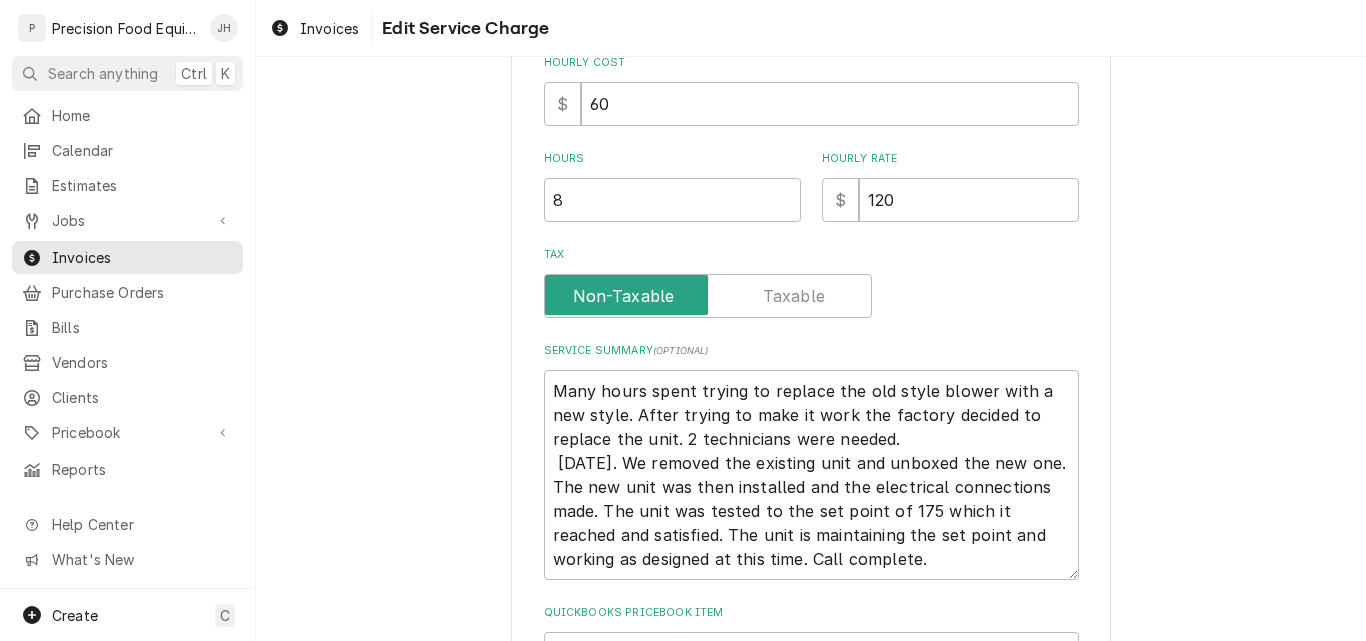scroll, scrollTop: 500, scrollLeft: 0, axis: vertical 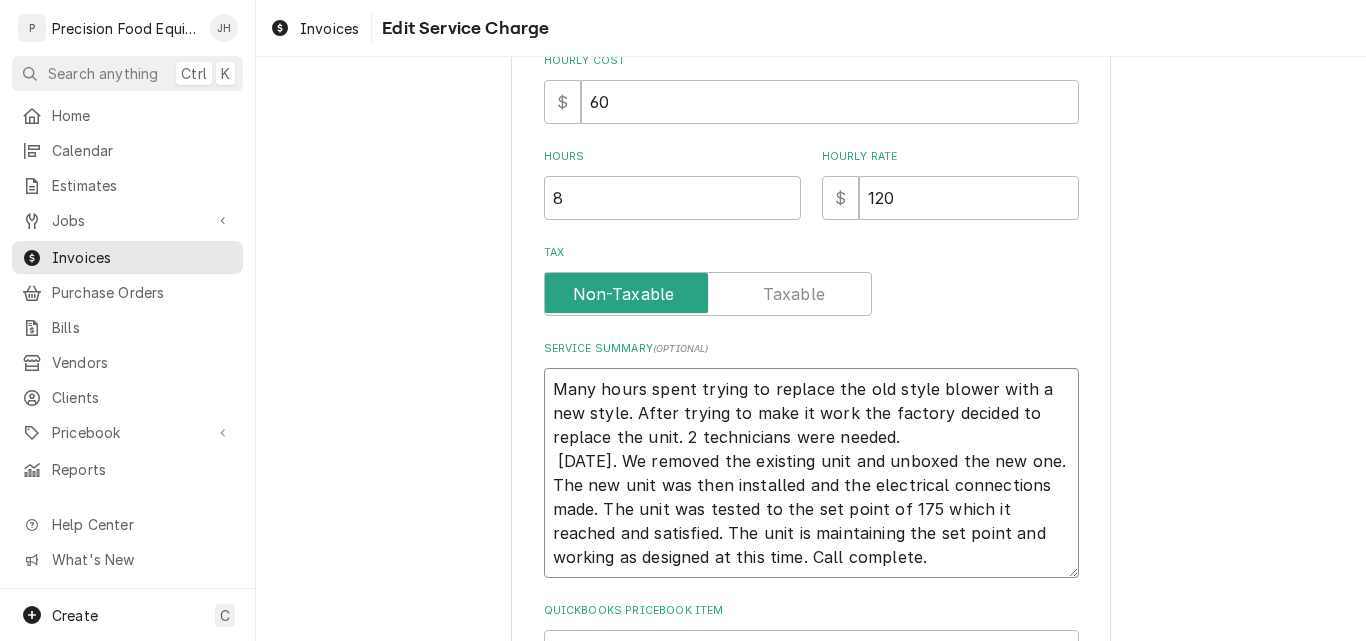 click on "Many hours spent trying to replace the old style blower with a new style. After trying to make it work the factory decided to replace the unit. 2 technicians were needed.
[DATE]. We removed the existing unit and unboxed the new one.   The new unit was then installed and the electrical connections made. The unit was tested to the set point of 175 which it reached and satisfied. The unit is maintaining the set point and working as designed at this time. Call complete." at bounding box center (811, 473) 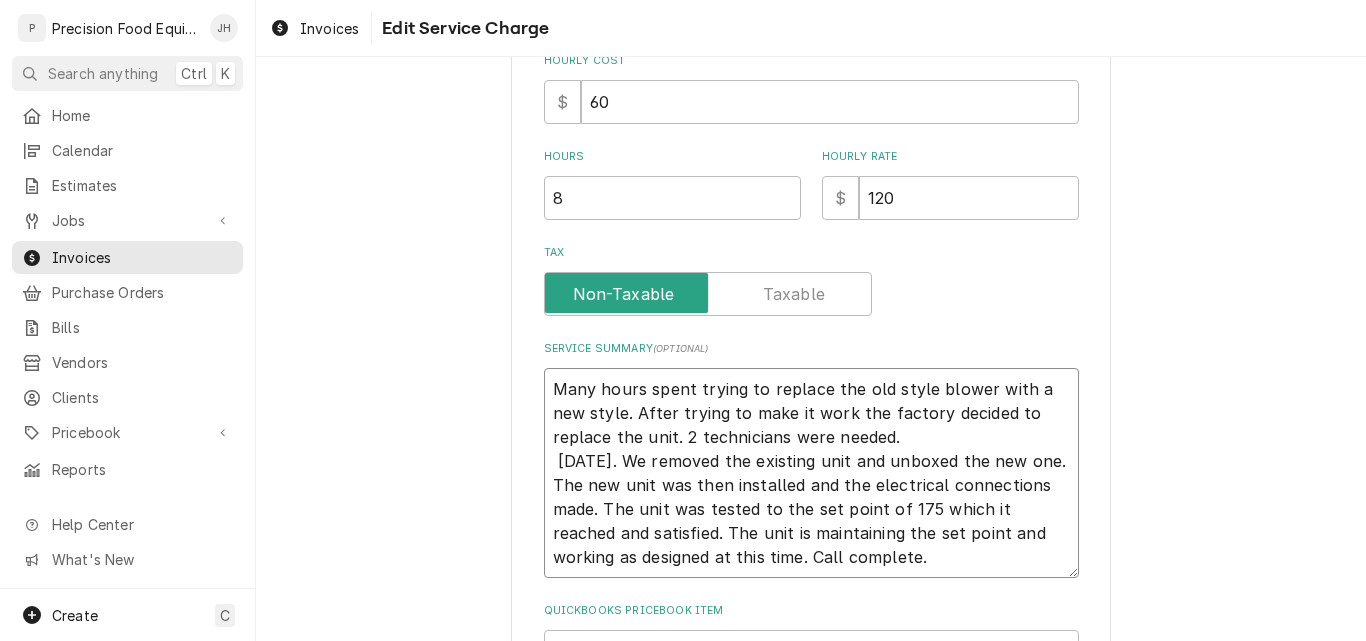 type on "x" 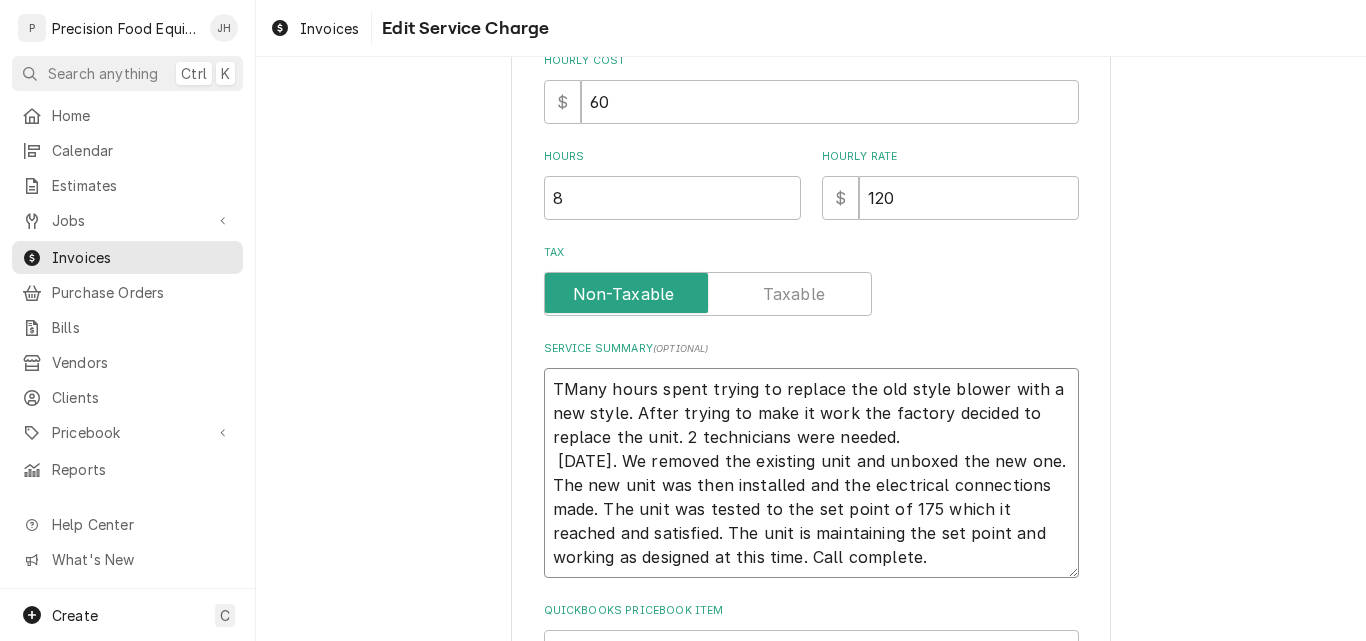type on "x" 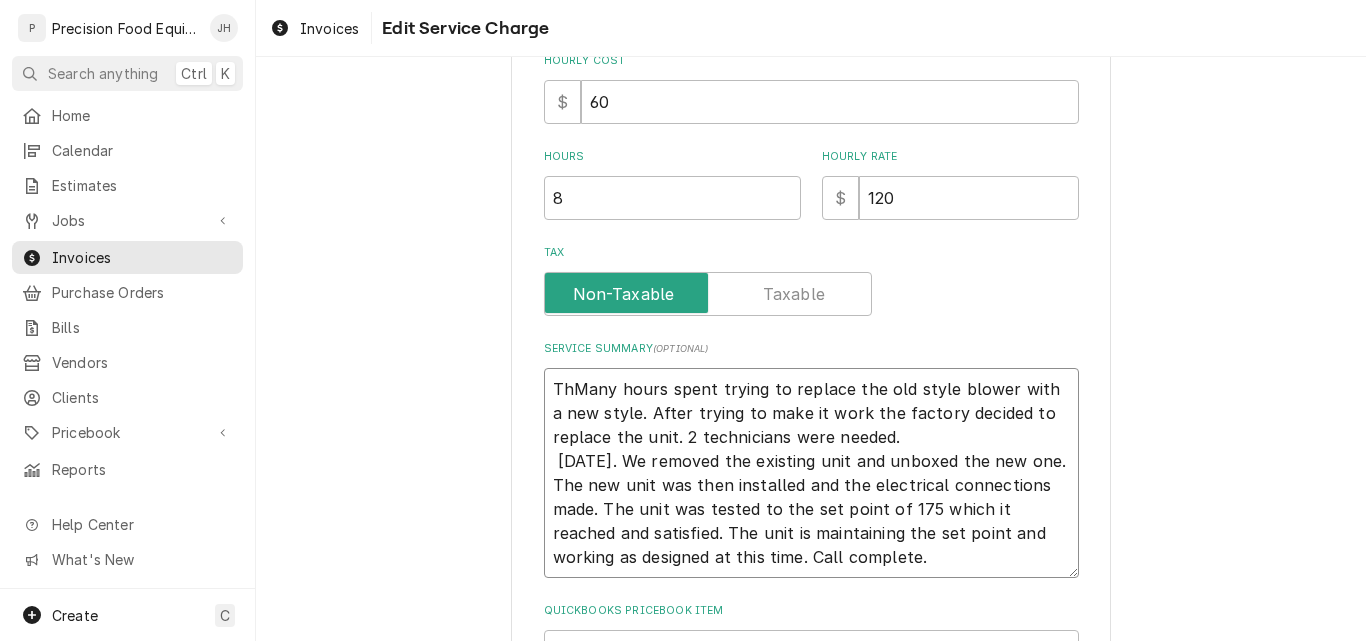 type on "x" 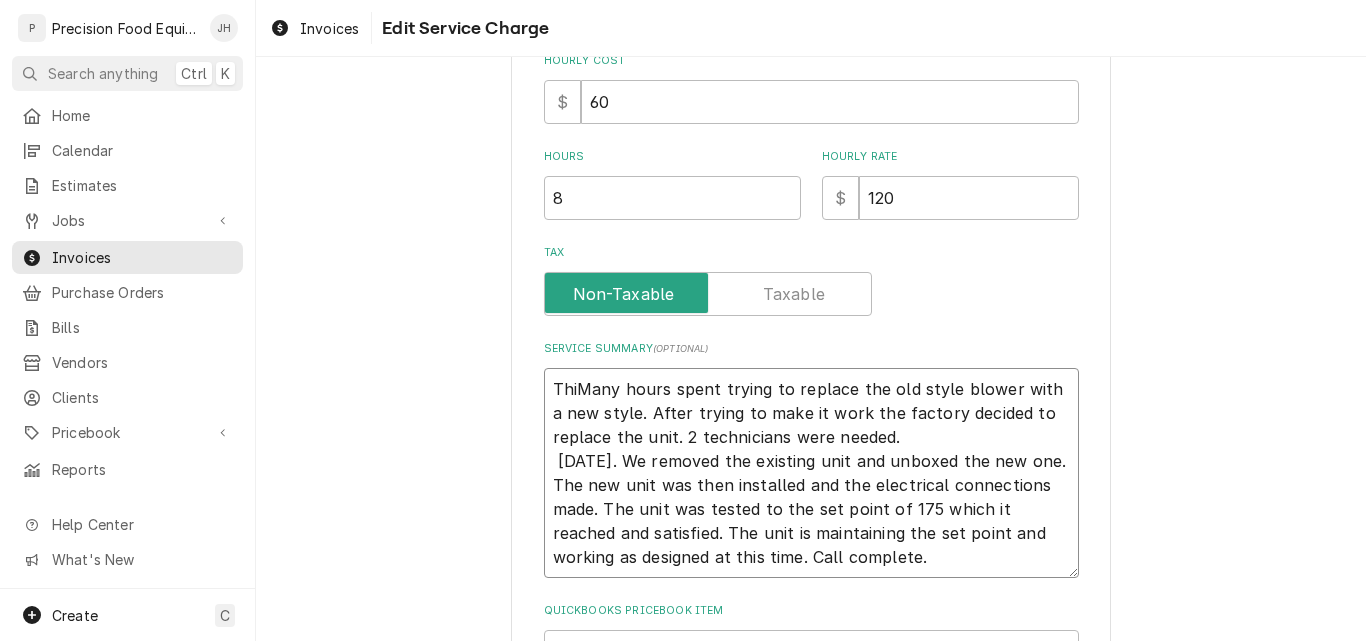 type on "x" 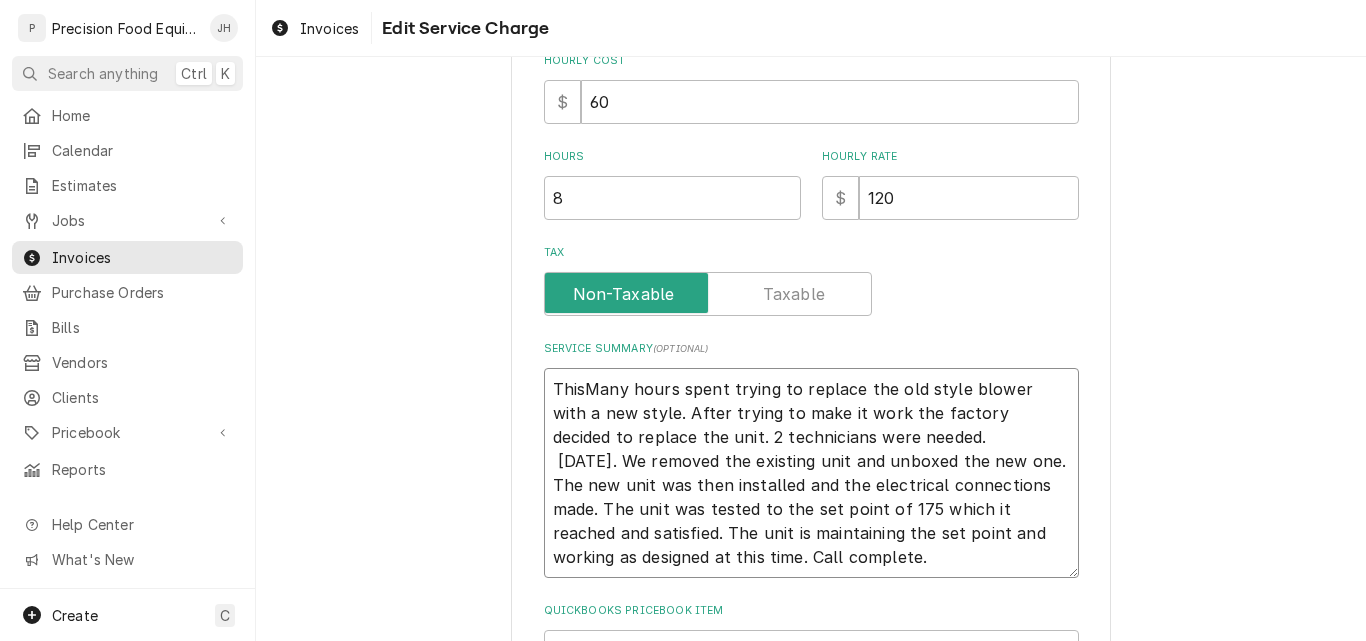type on "x" 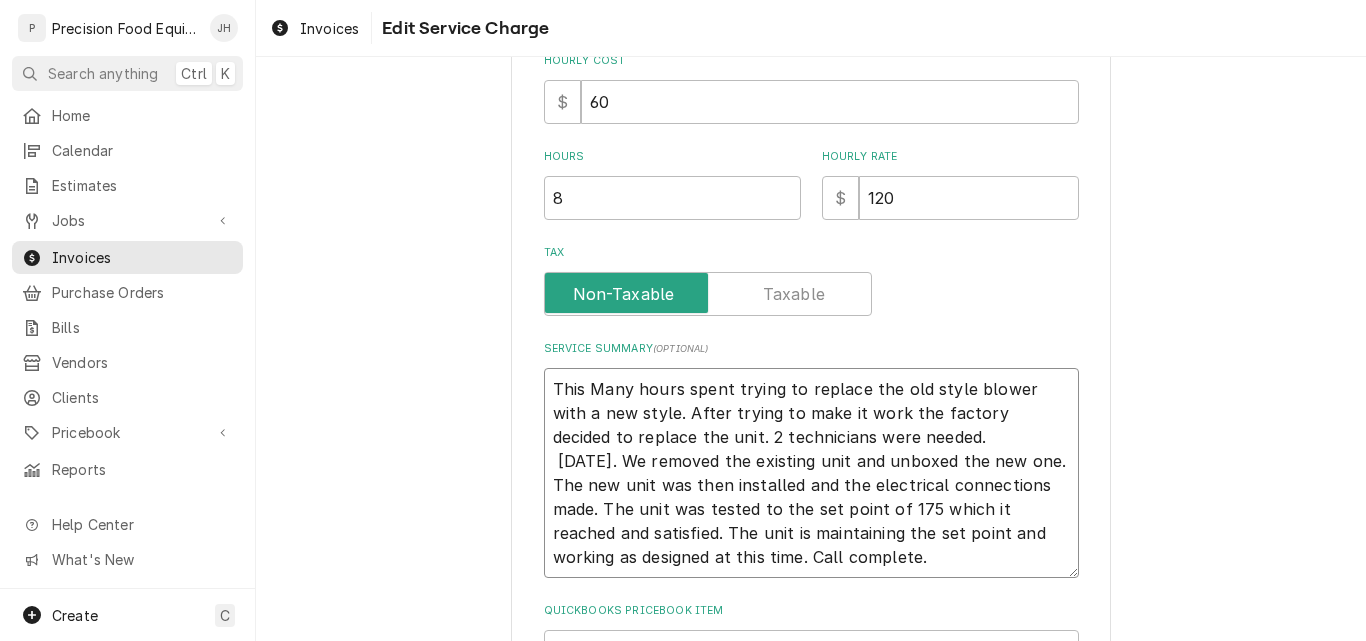 type on "x" 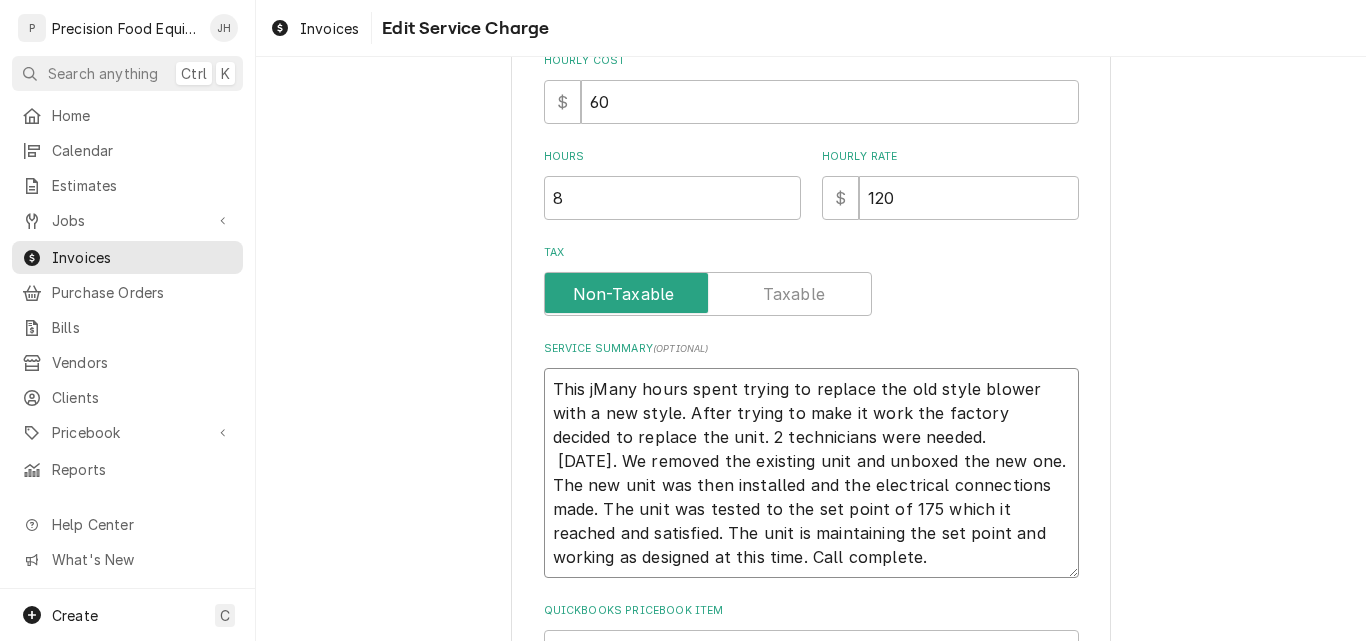 type on "x" 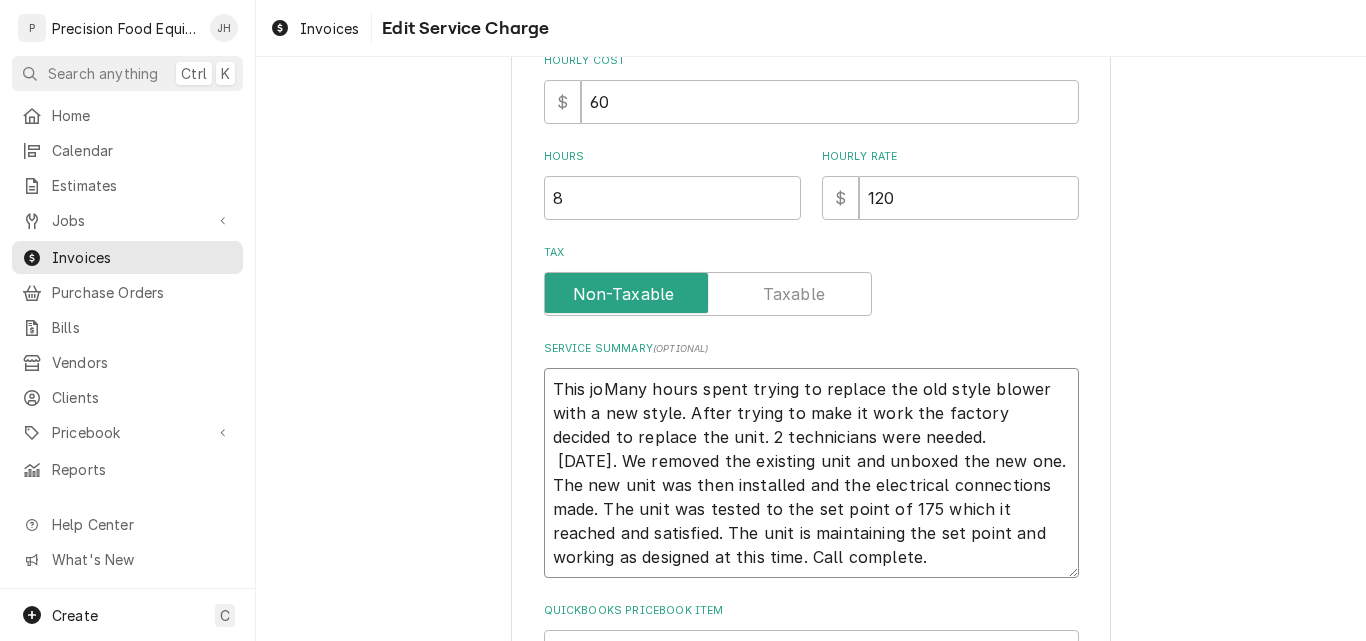 type on "x" 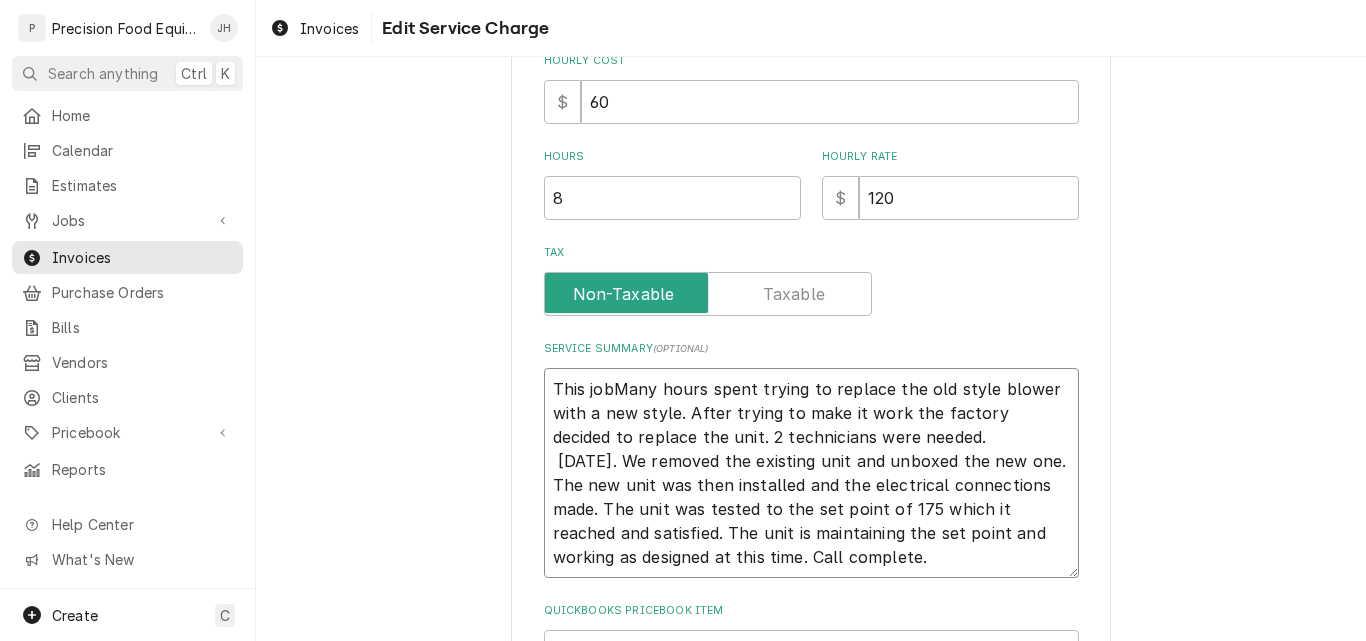 type on "x" 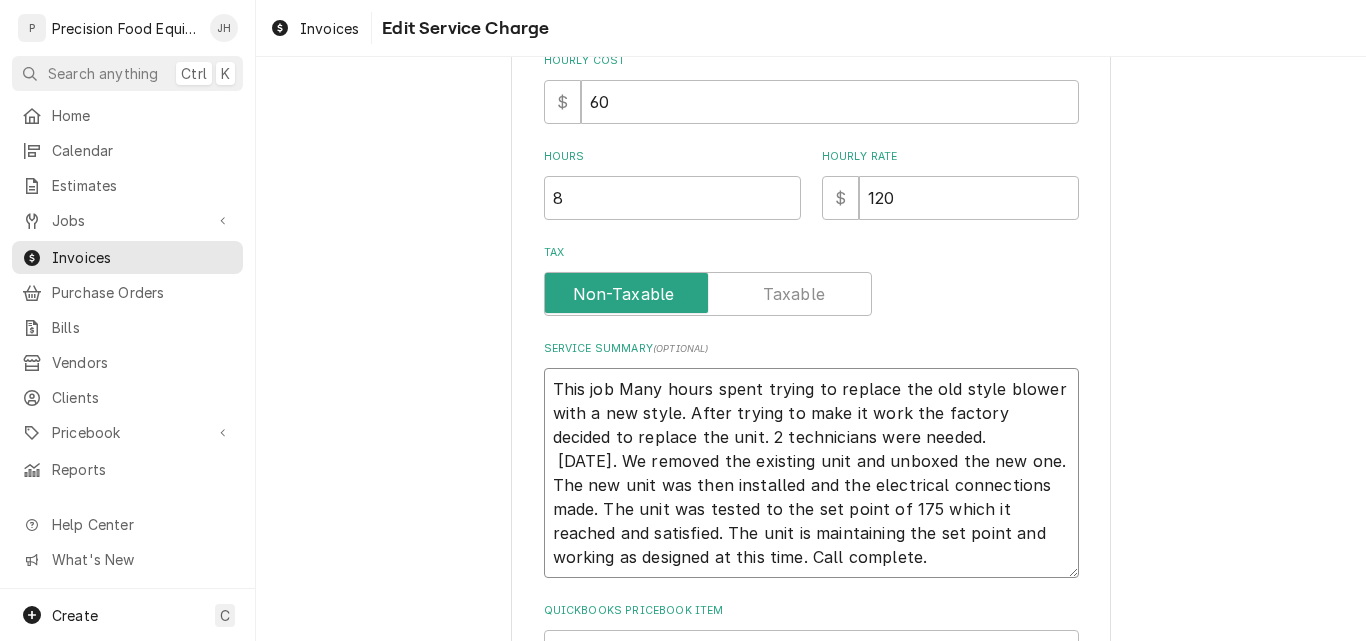 type on "x" 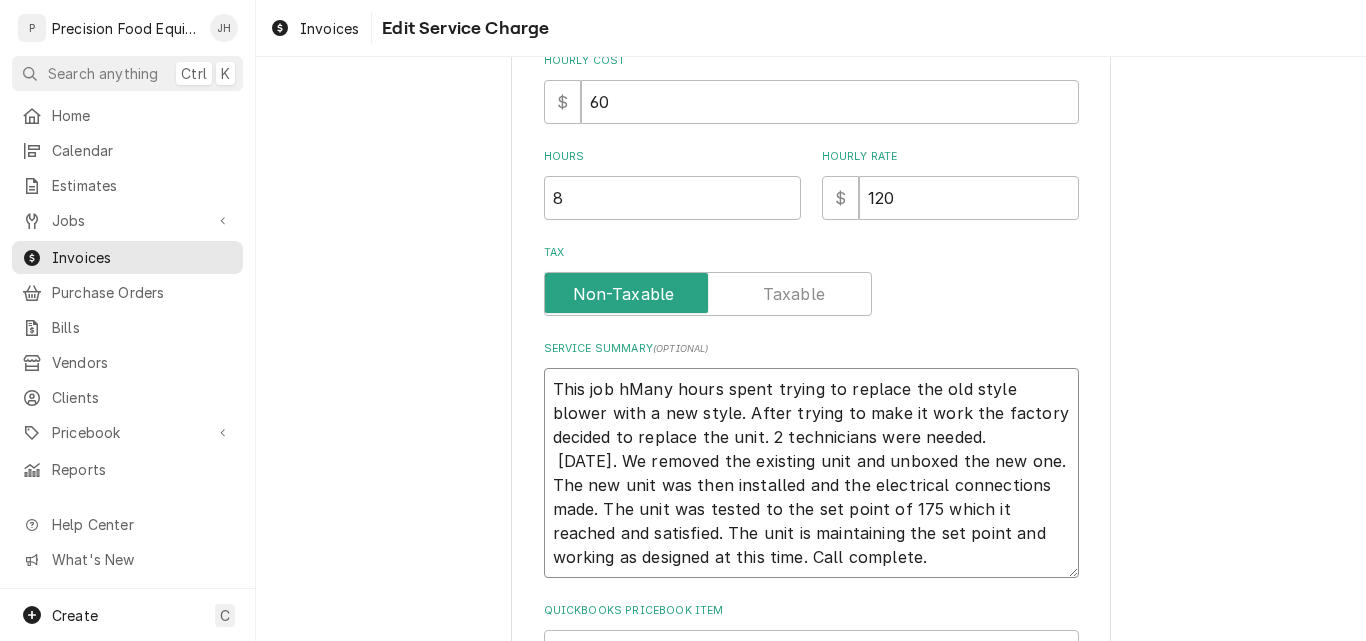 type on "x" 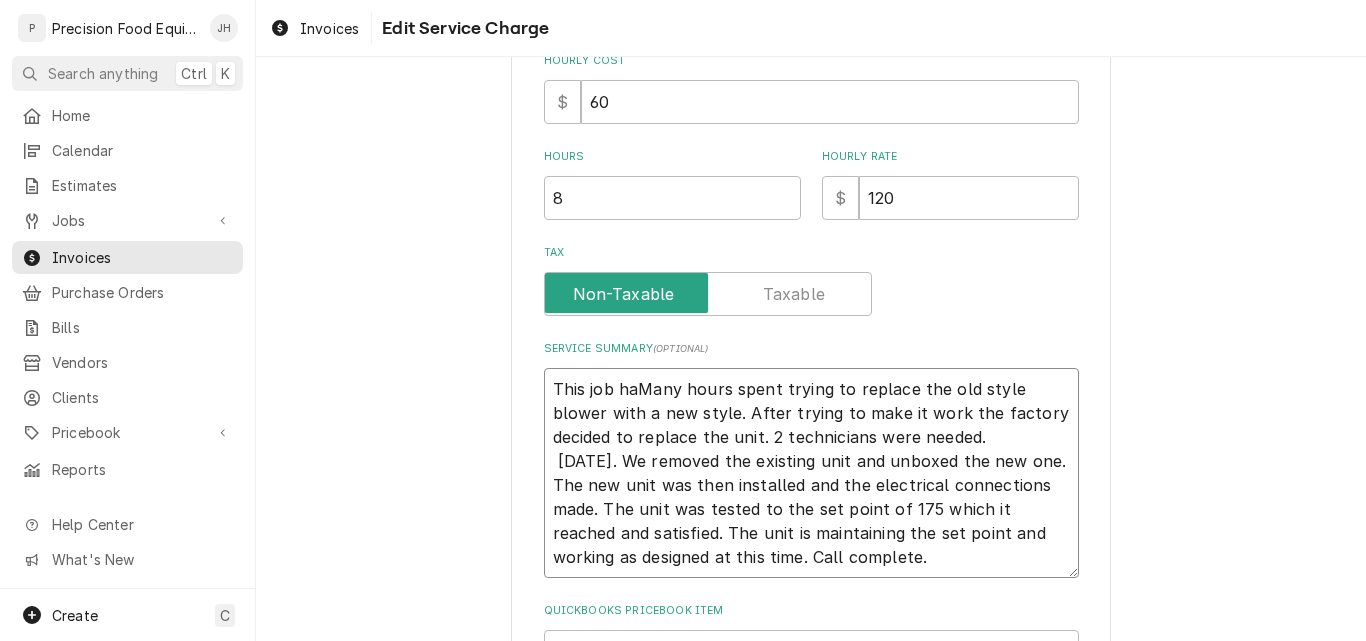 type on "x" 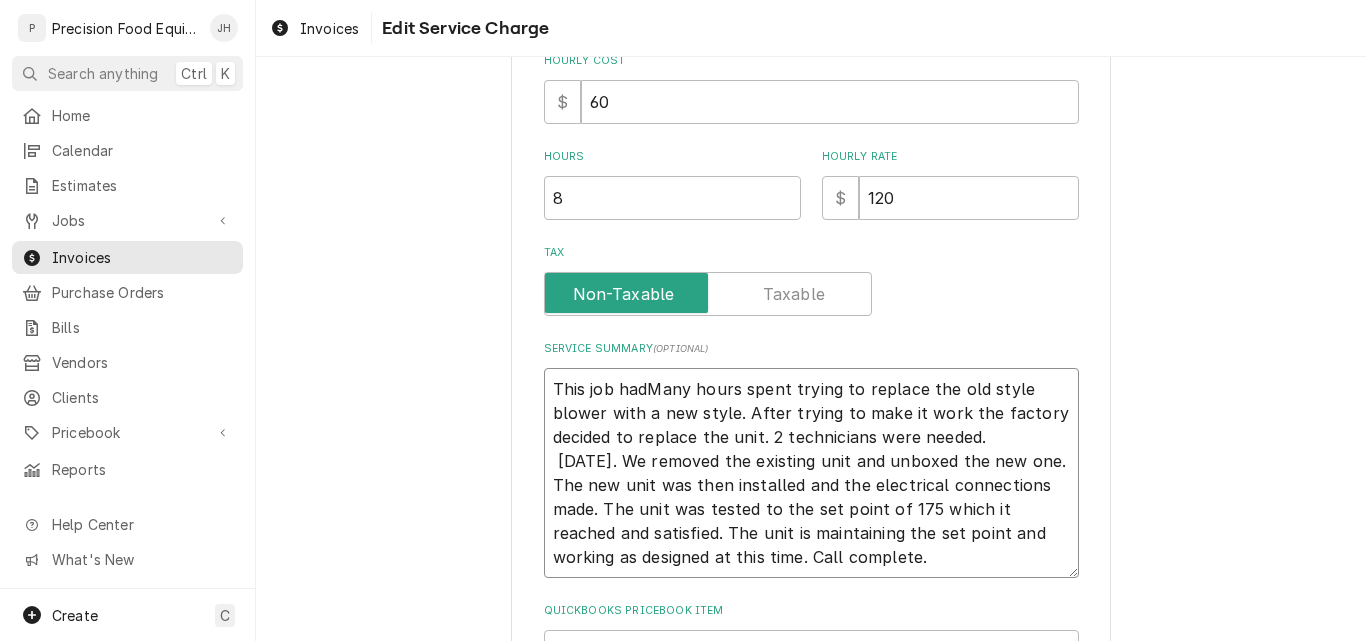 type on "x" 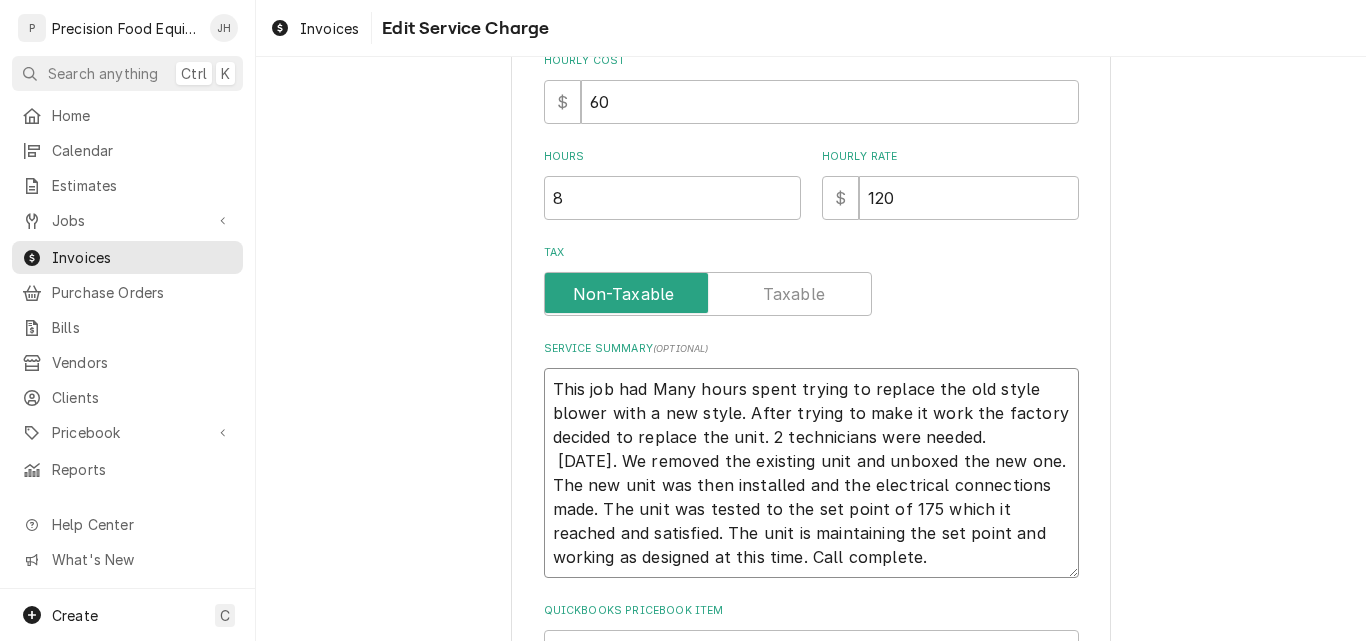 type on "x" 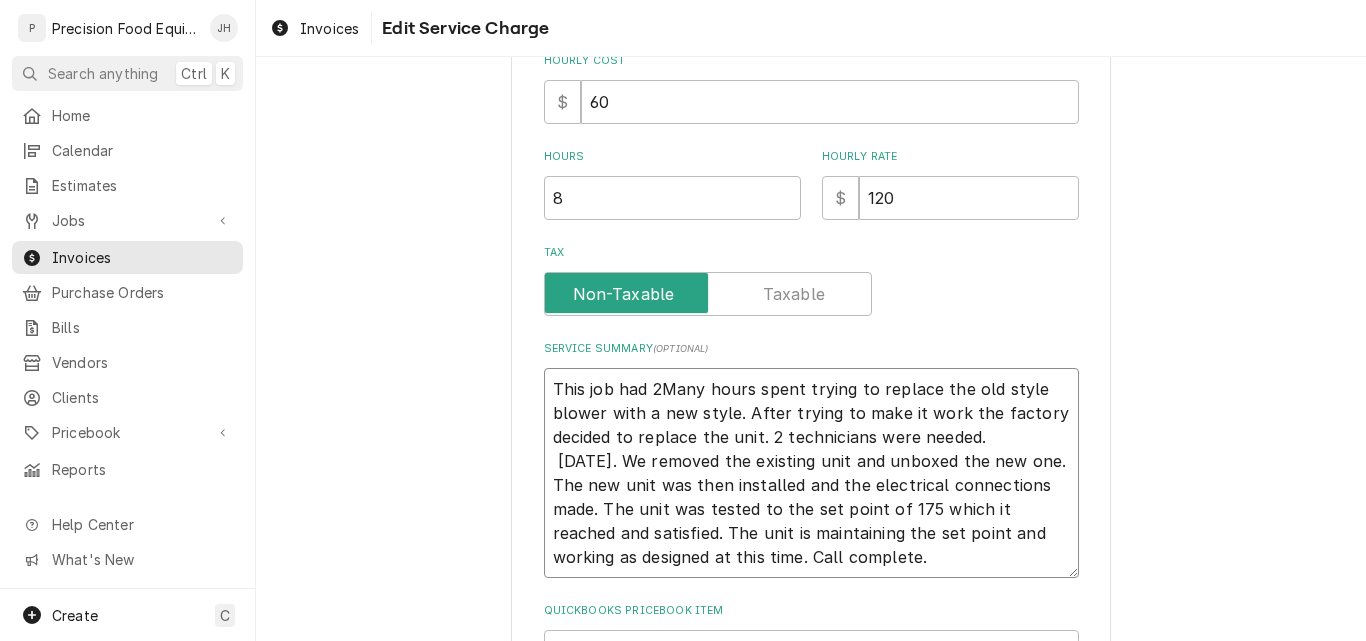 type on "x" 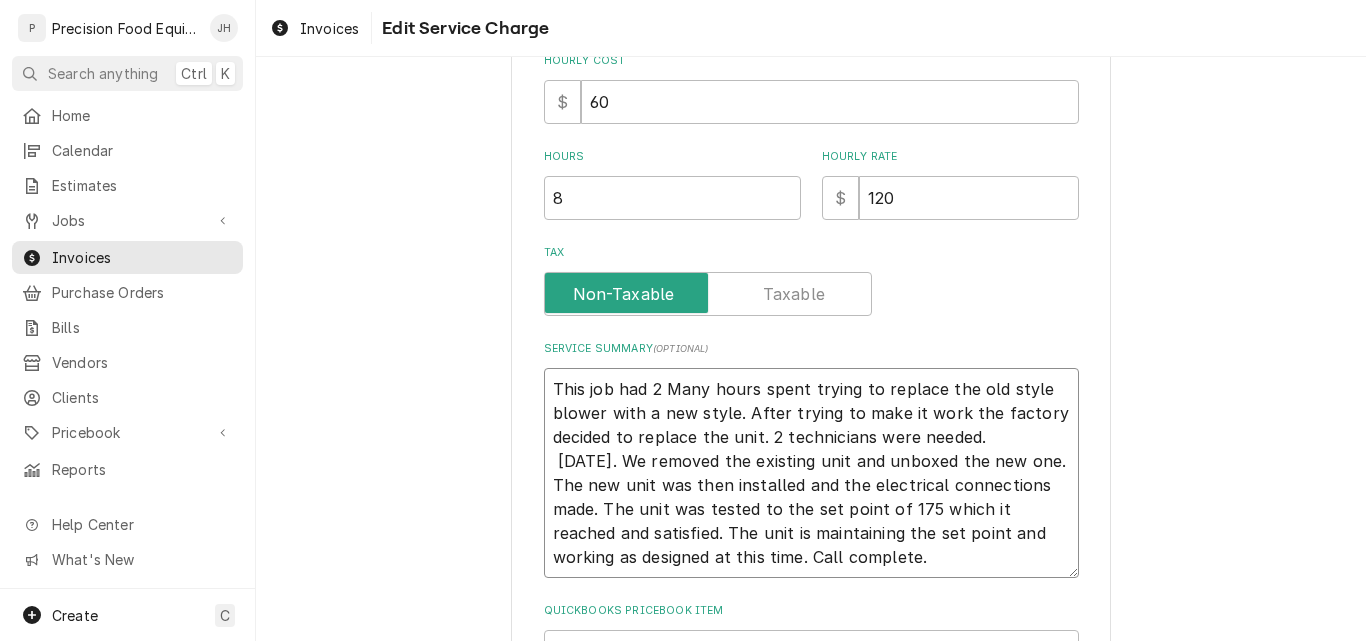 type on "x" 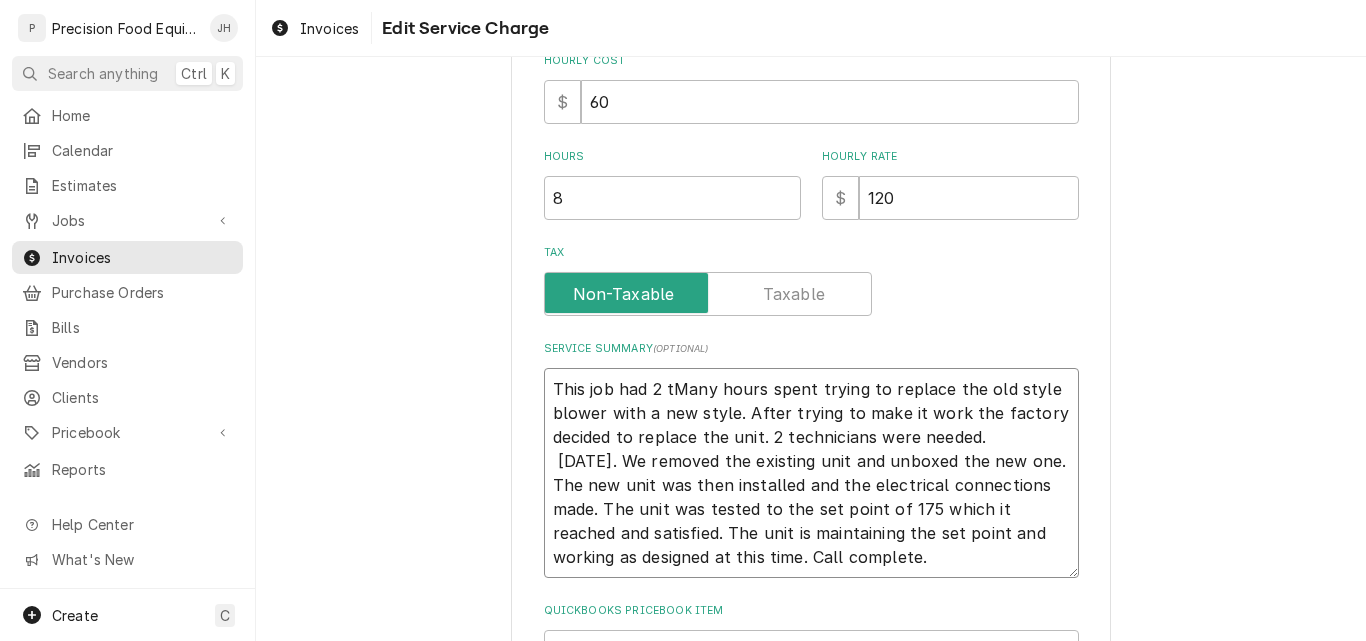 type on "x" 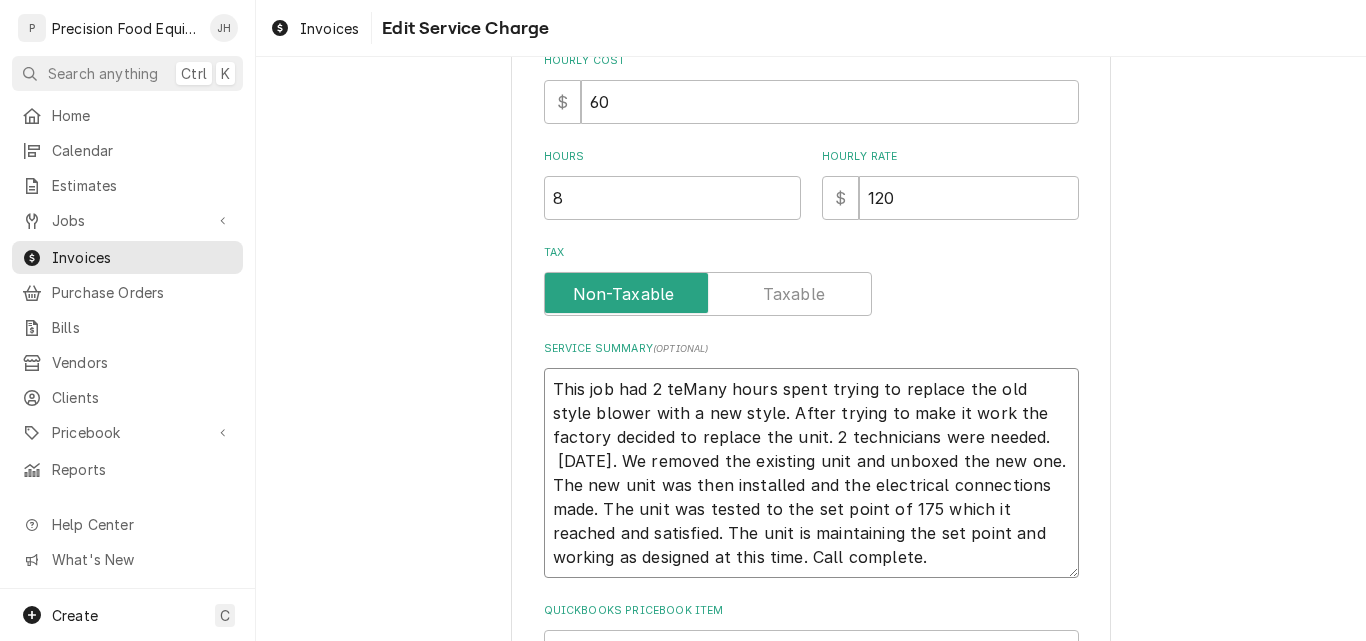 type on "x" 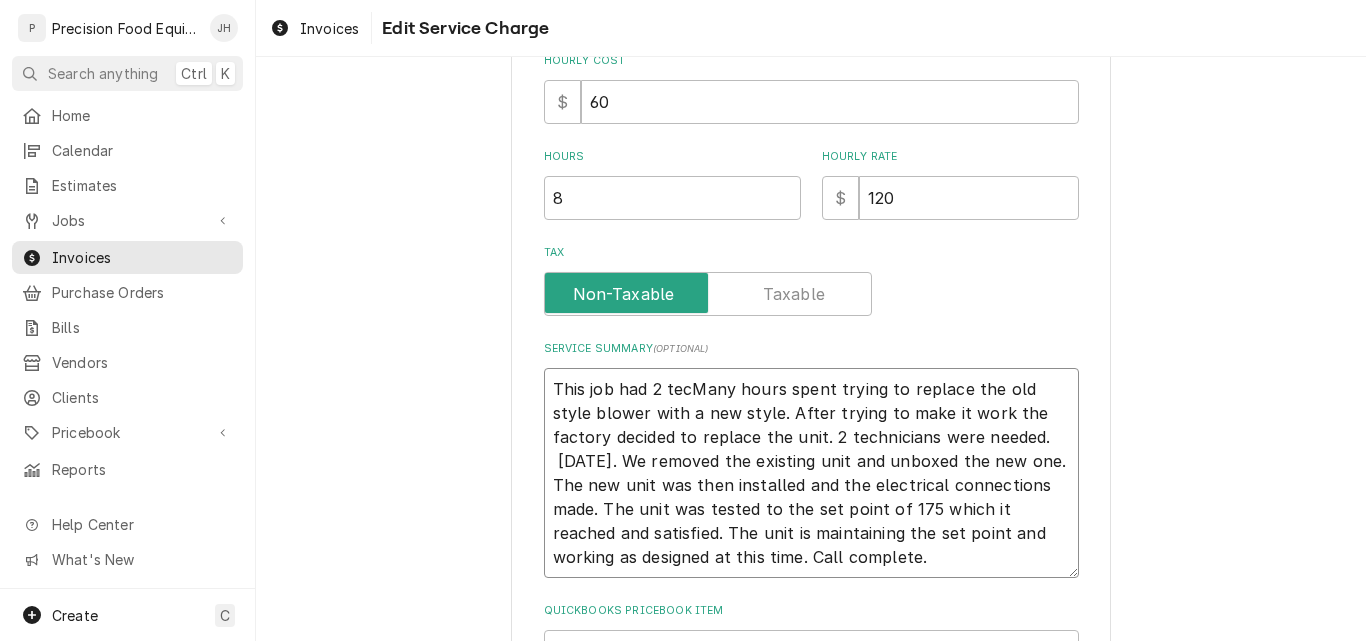 type on "x" 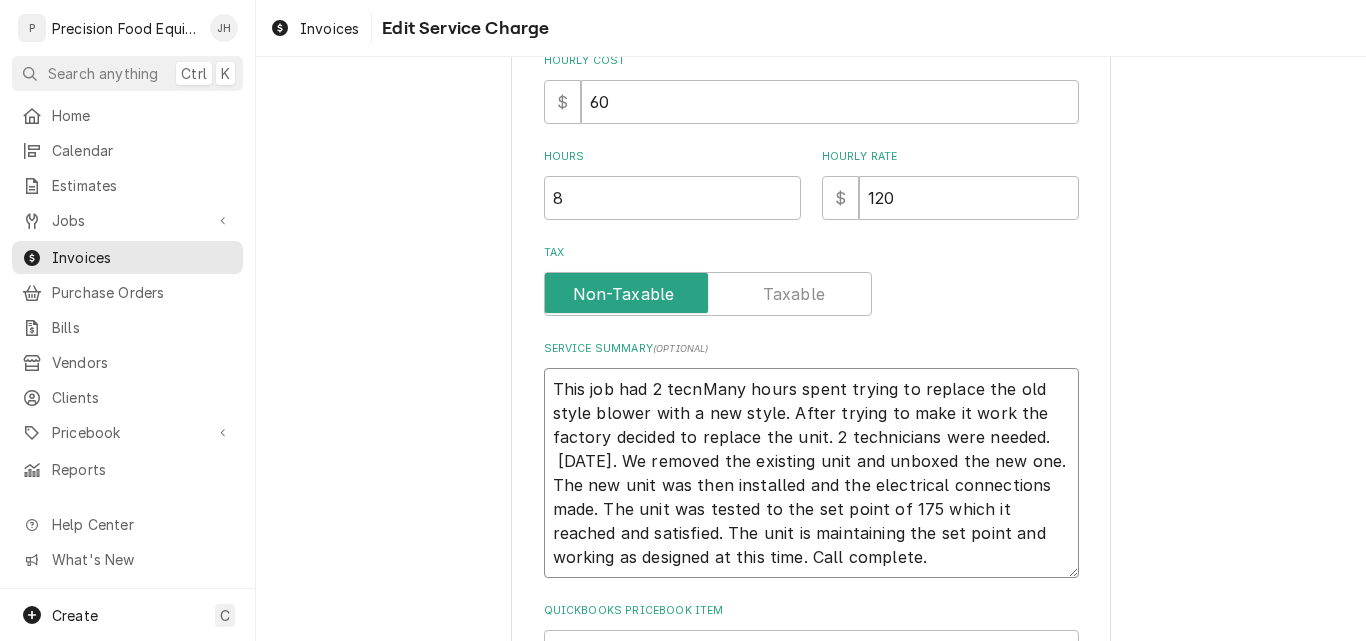 type on "x" 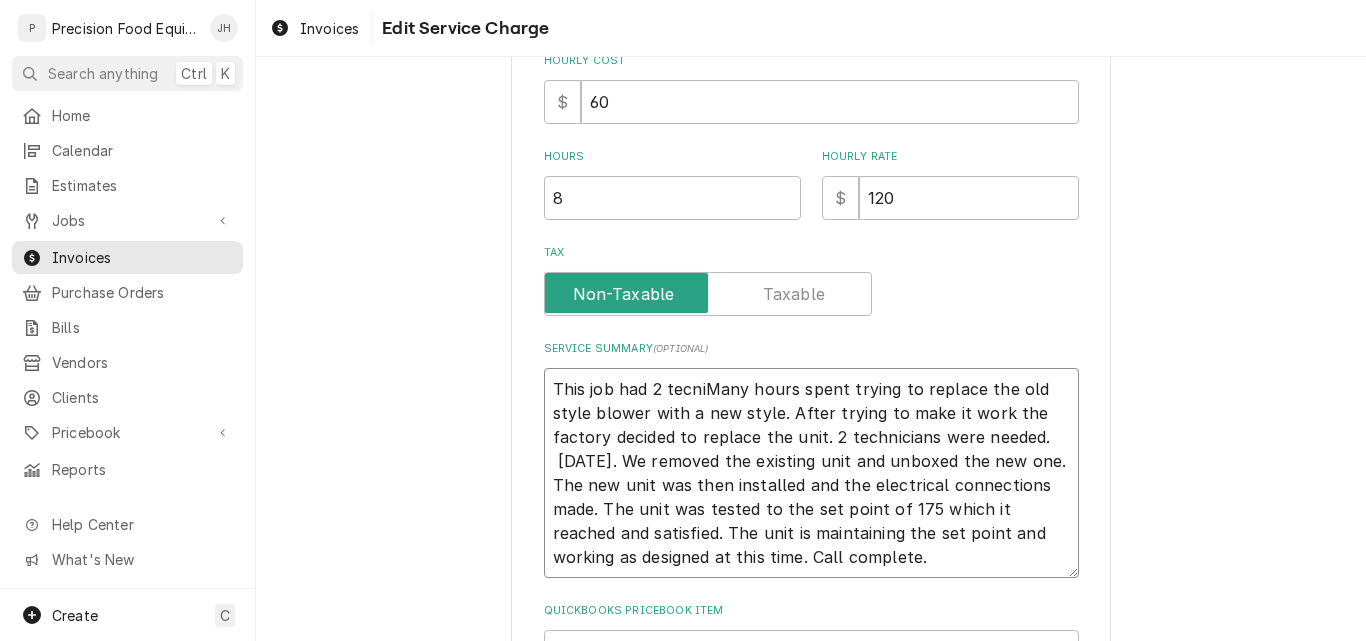 type on "x" 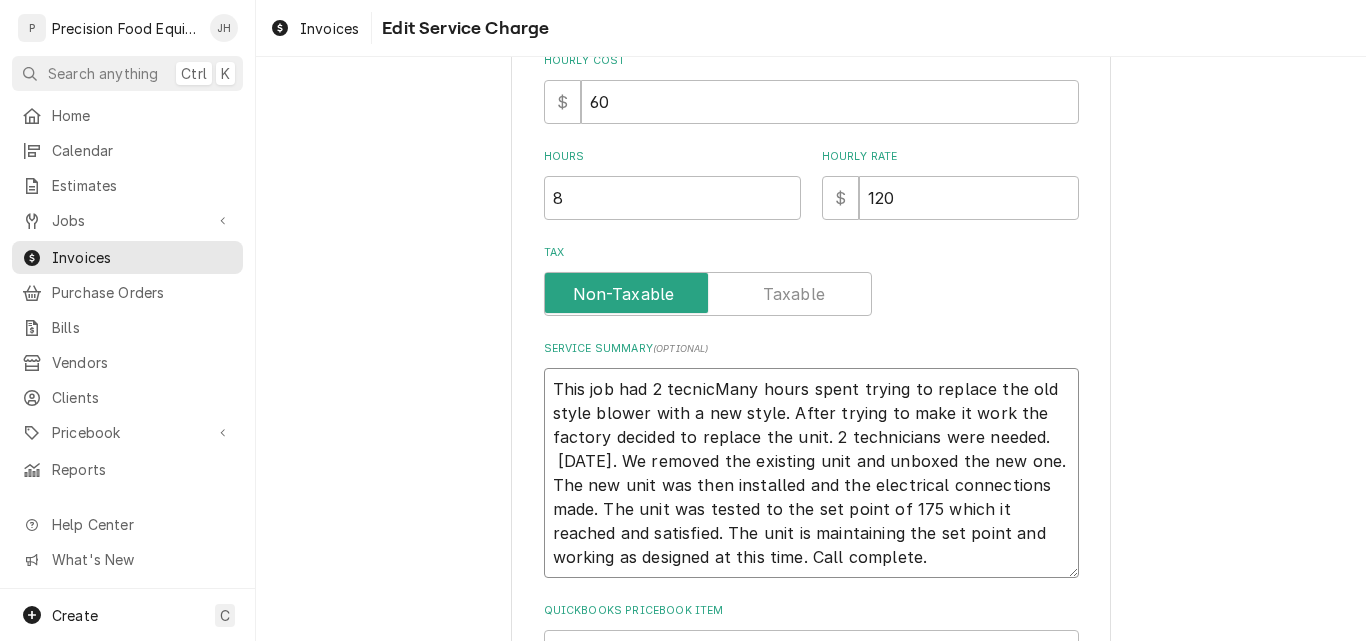 type on "x" 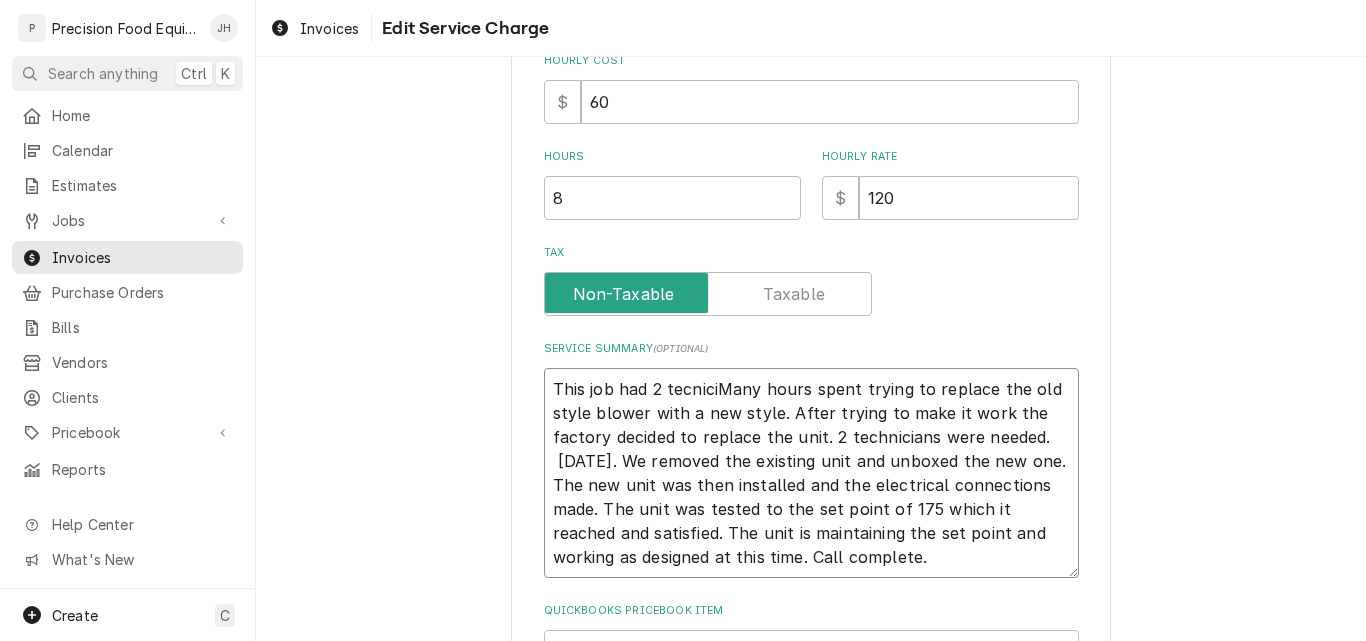 type on "x" 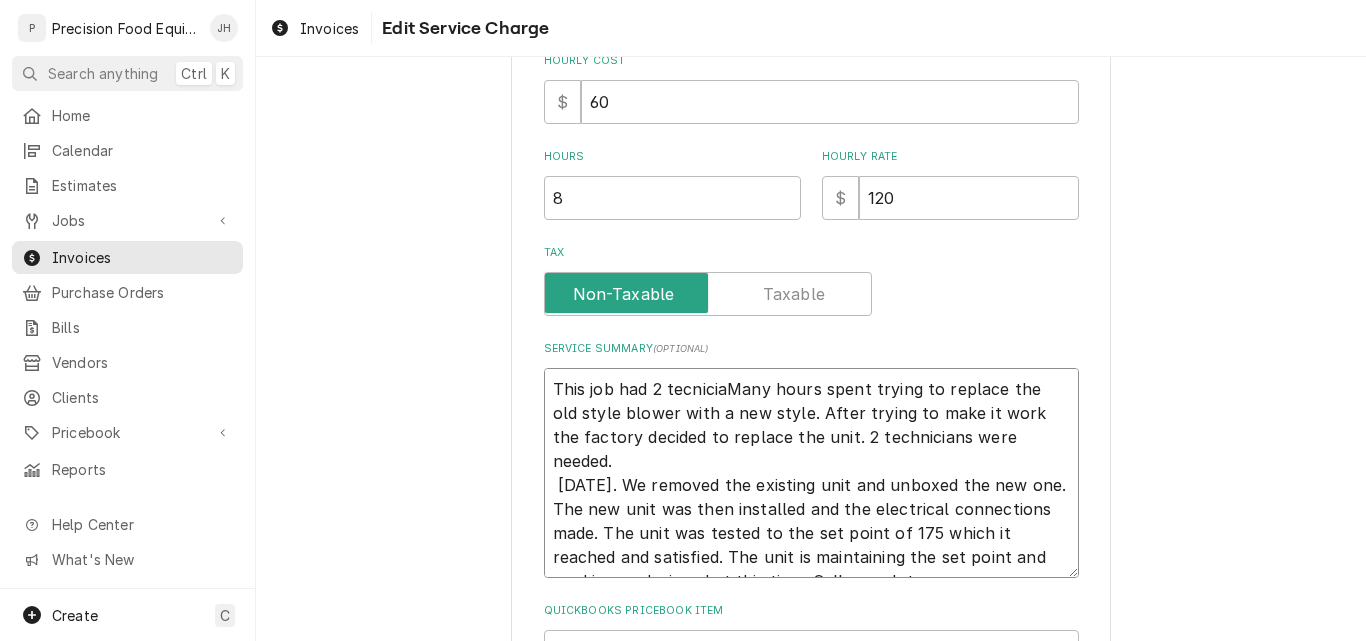 type on "x" 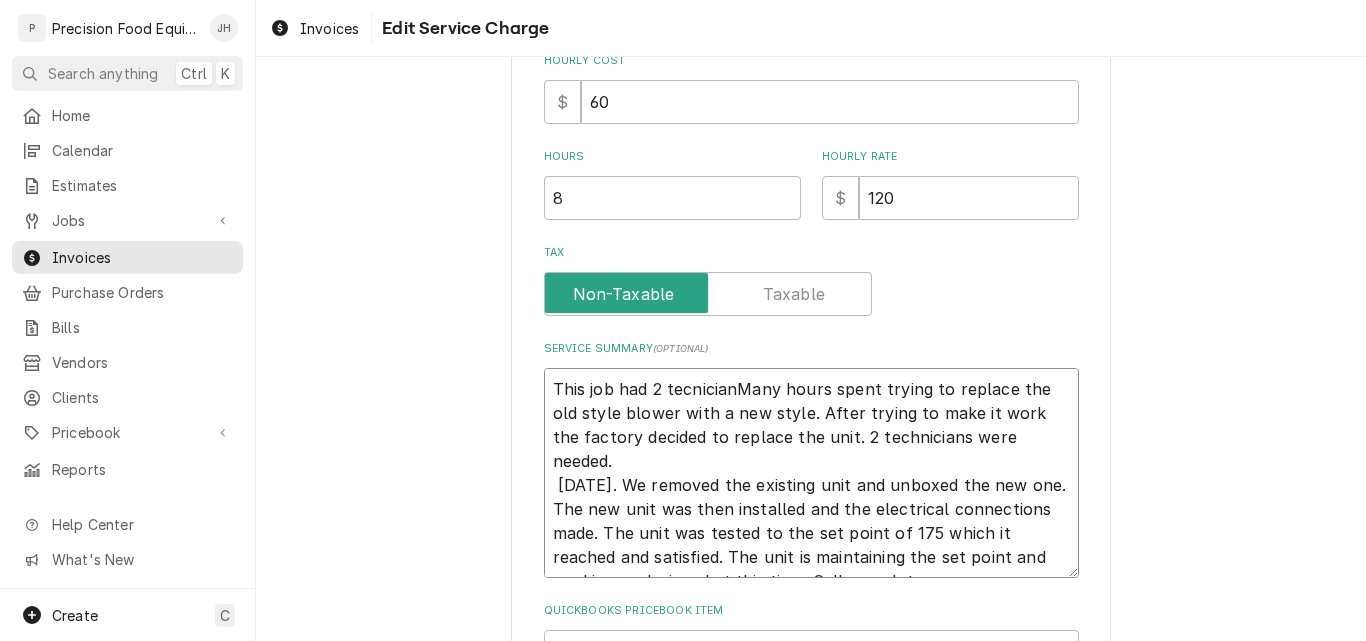 type on "x" 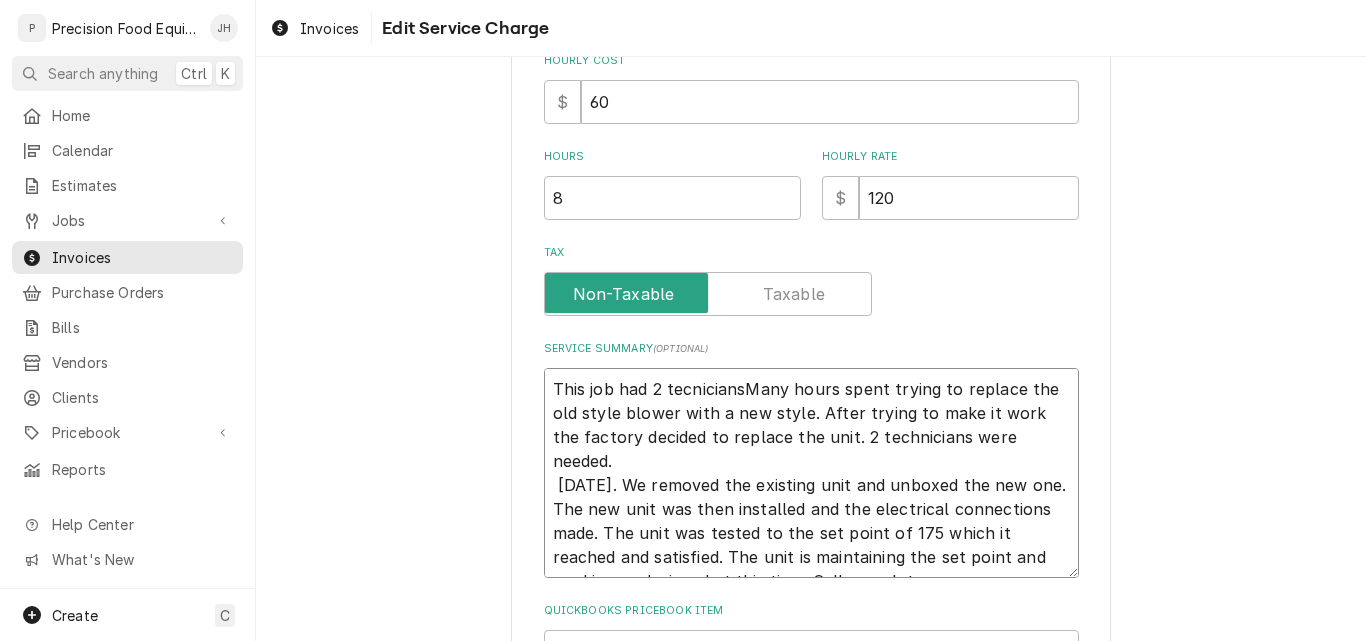 type on "x" 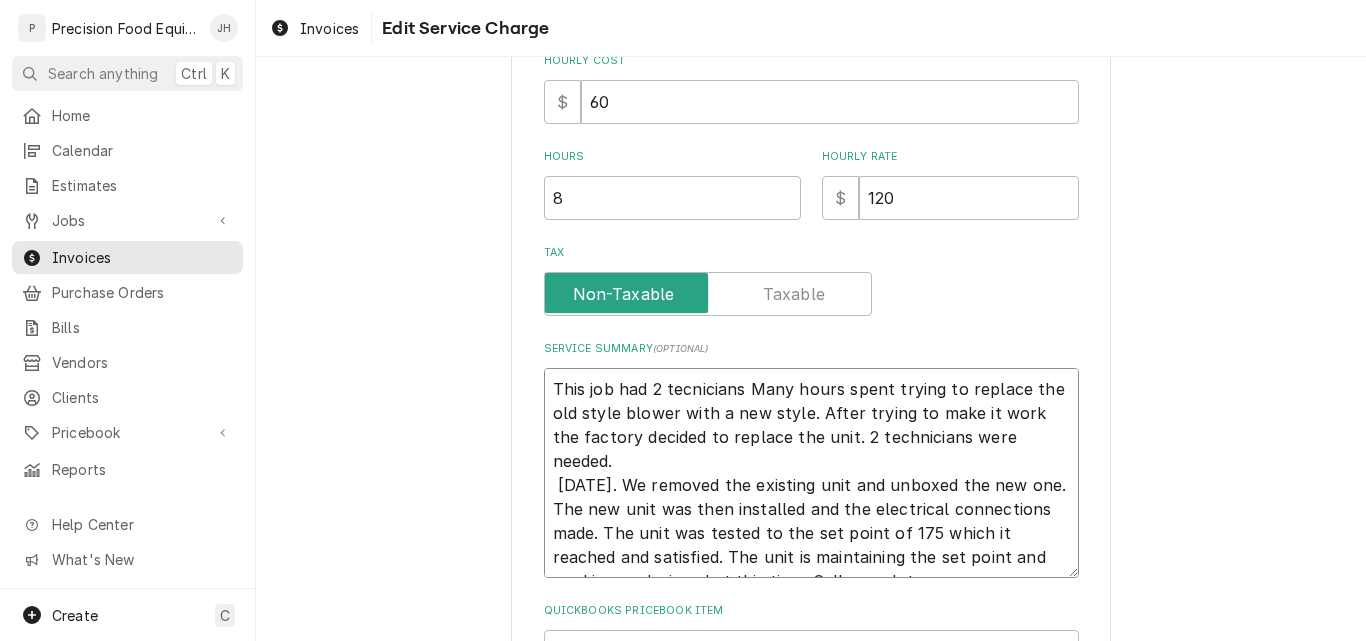 type on "x" 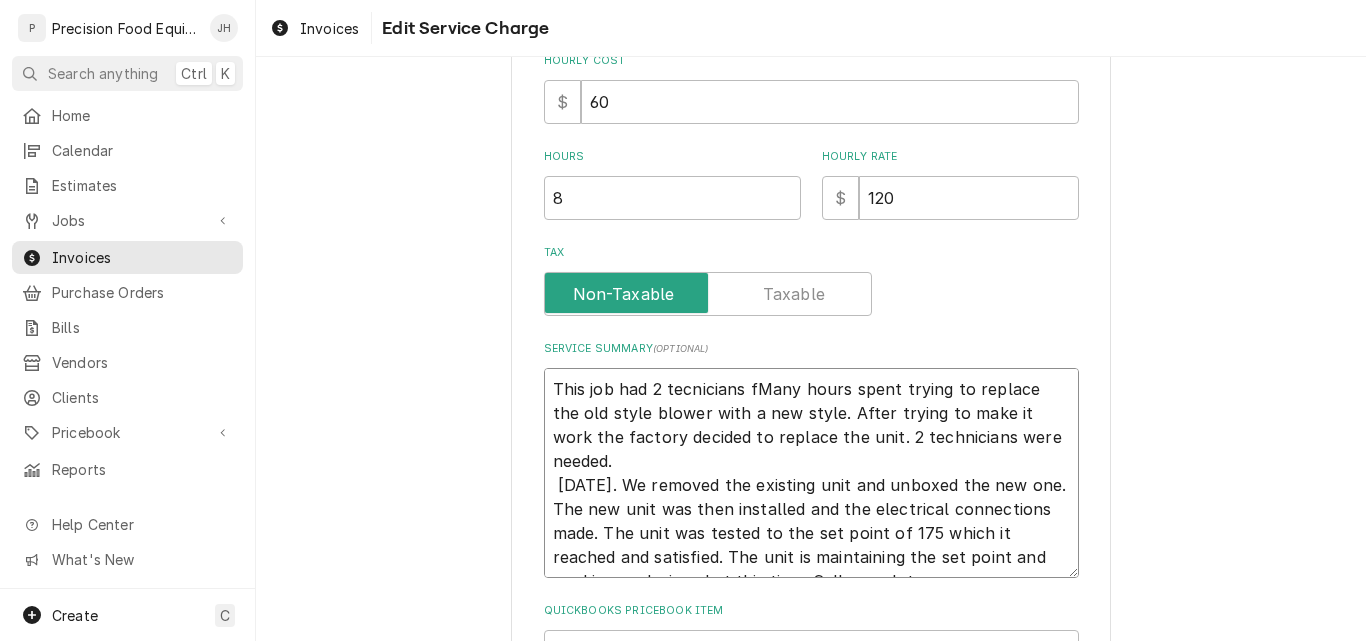 type on "x" 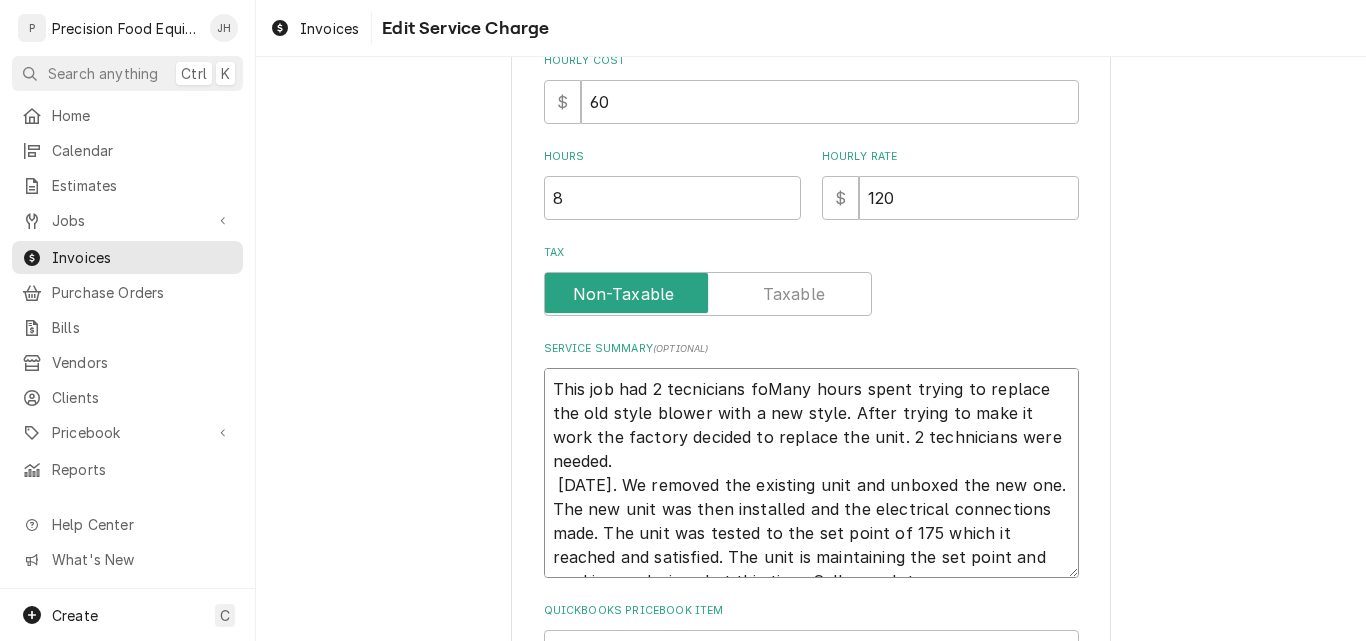 type on "x" 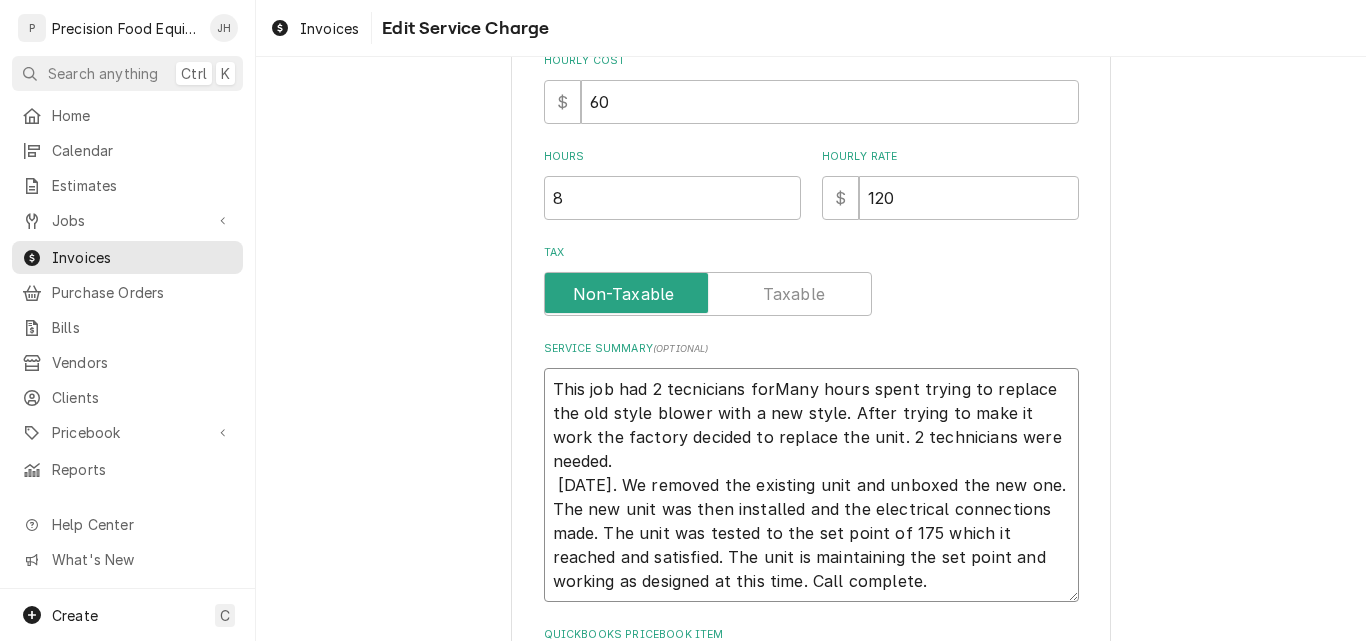 type on "x" 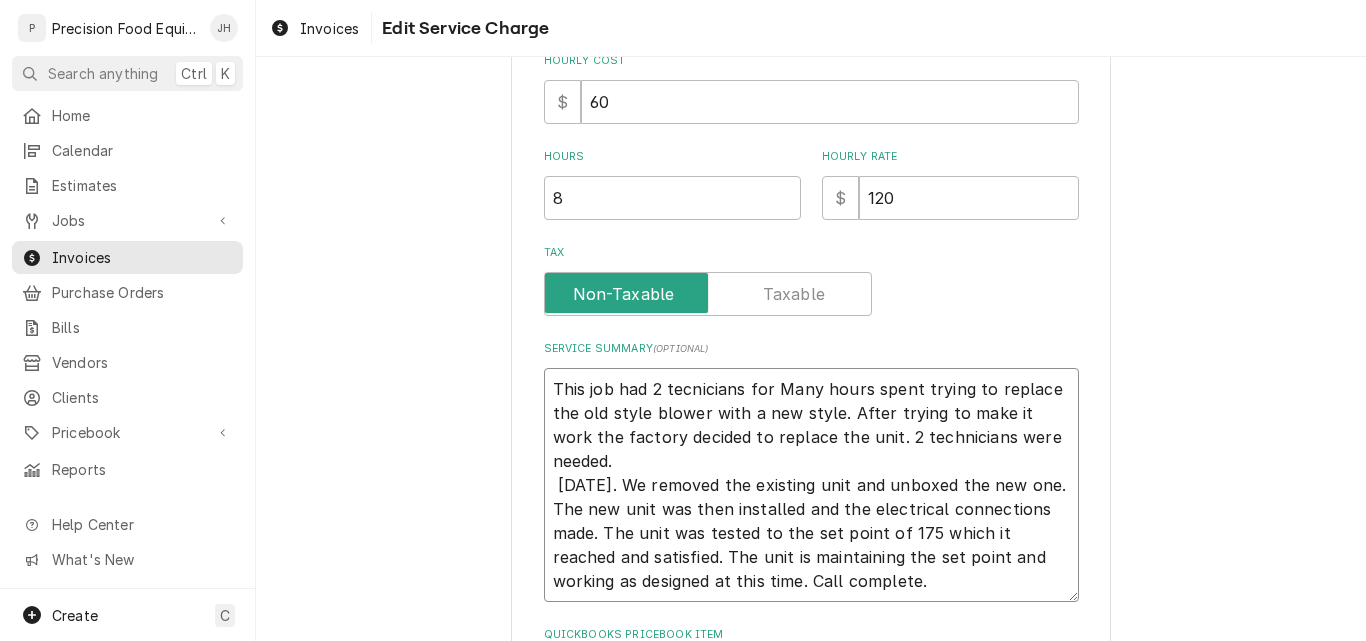 type on "x" 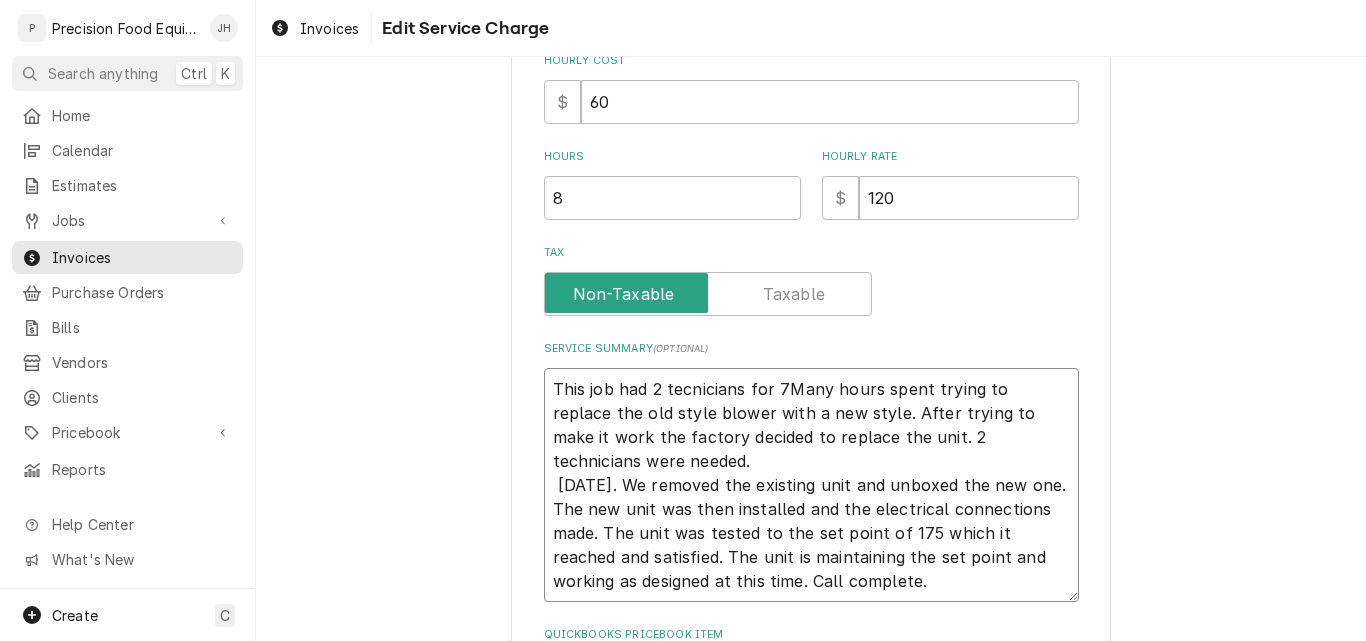 type on "x" 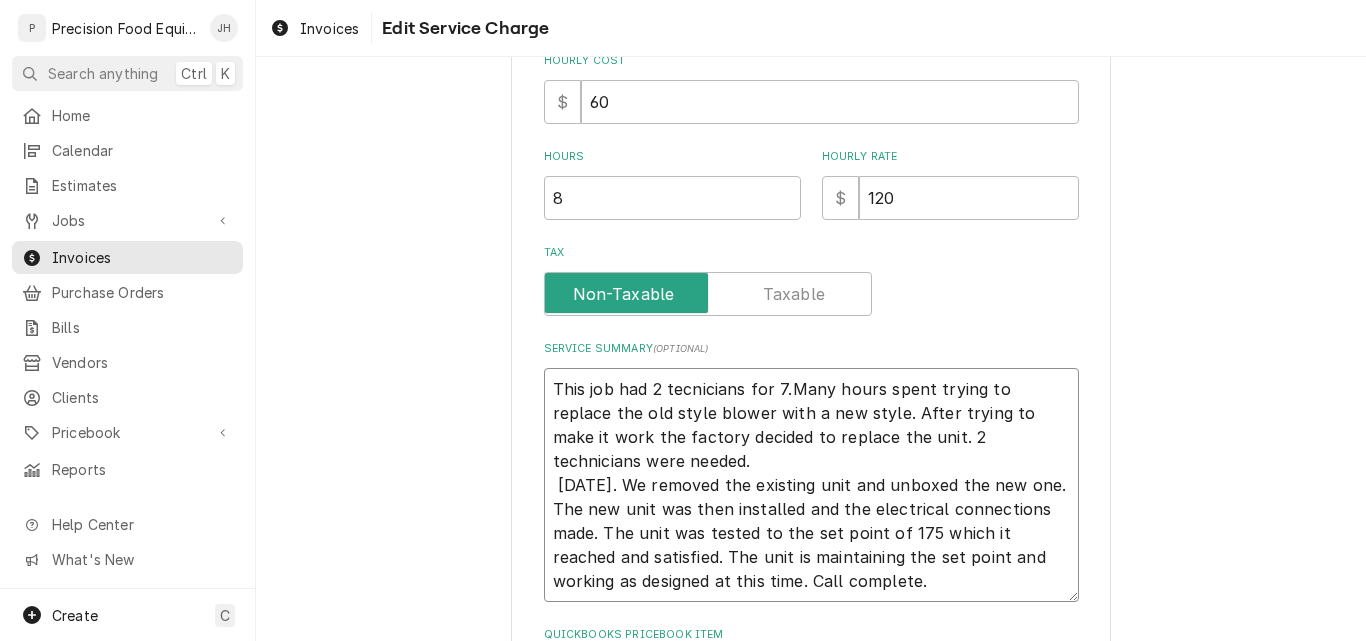 type on "x" 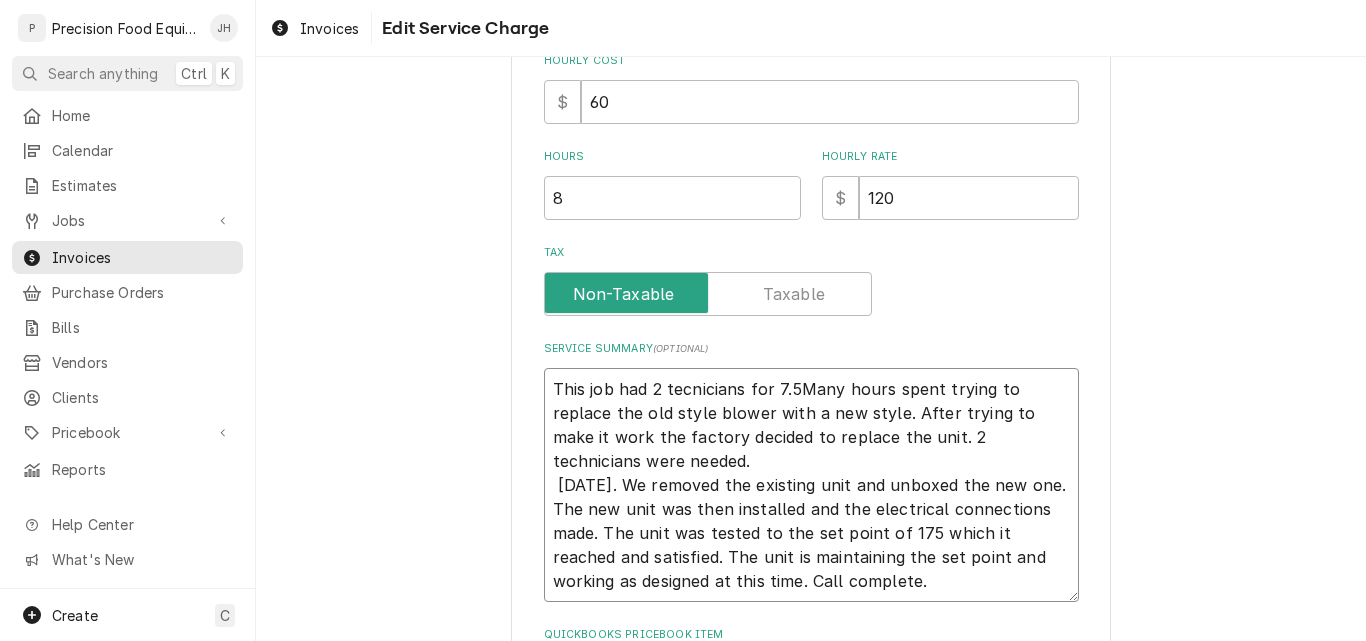 type on "x" 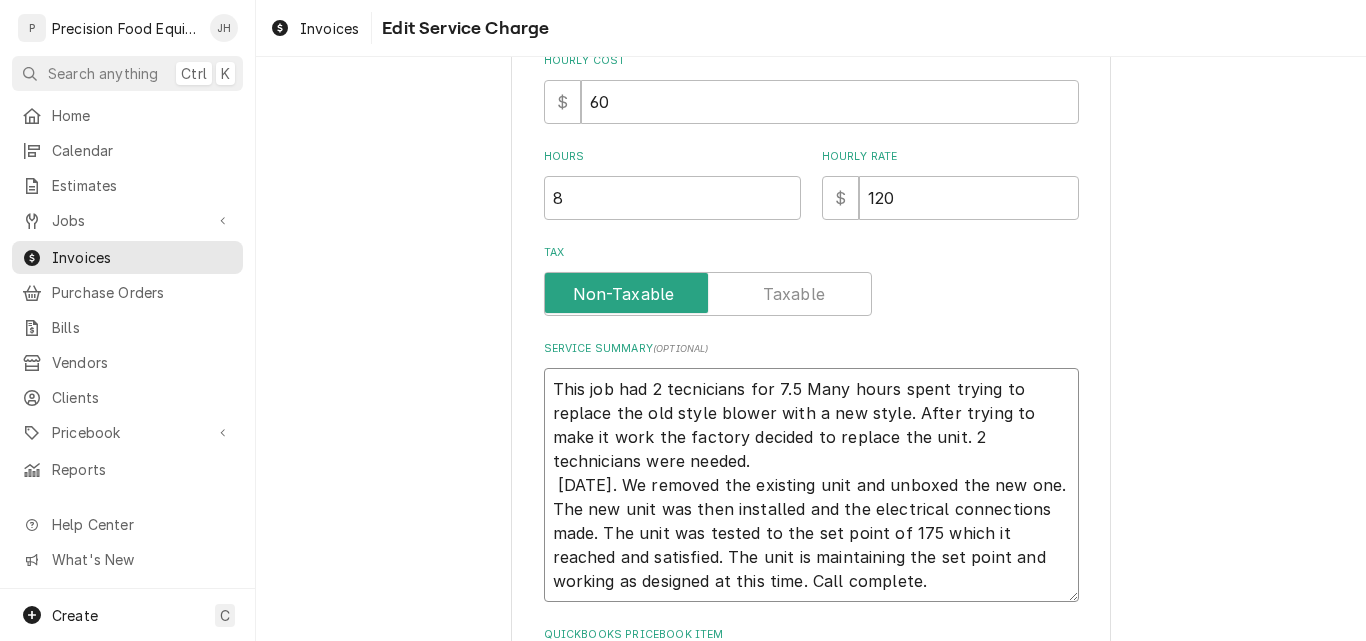 type on "x" 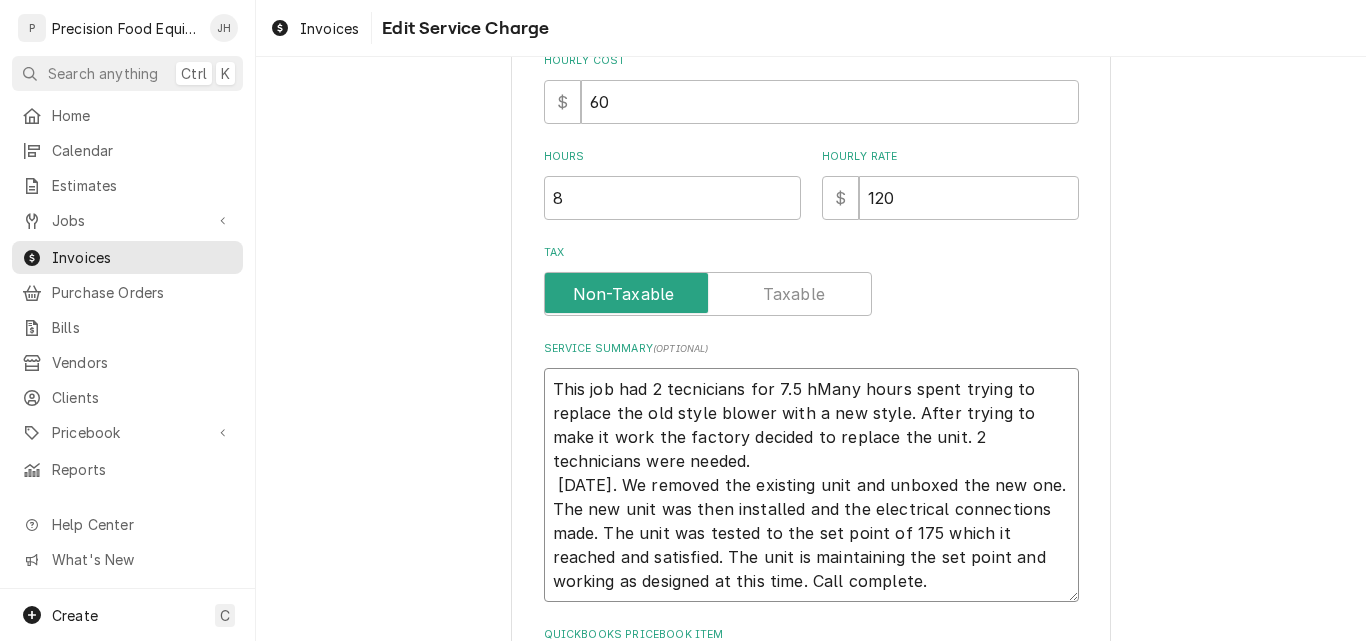 type on "x" 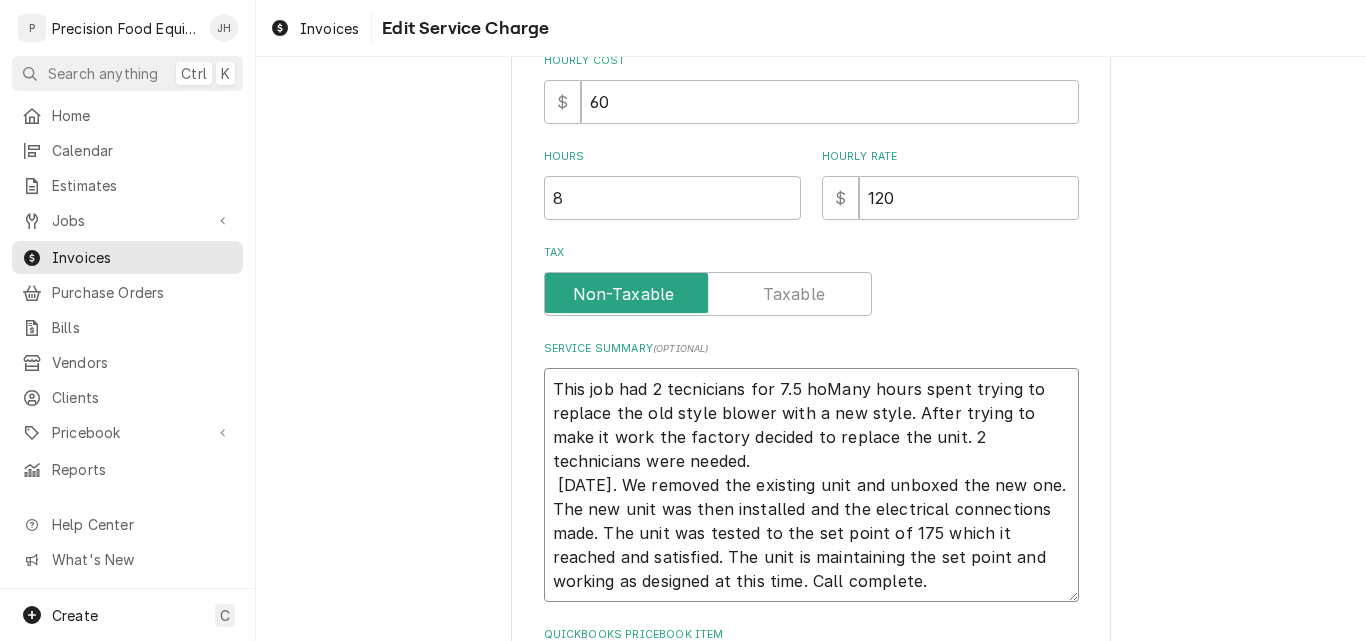 type on "x" 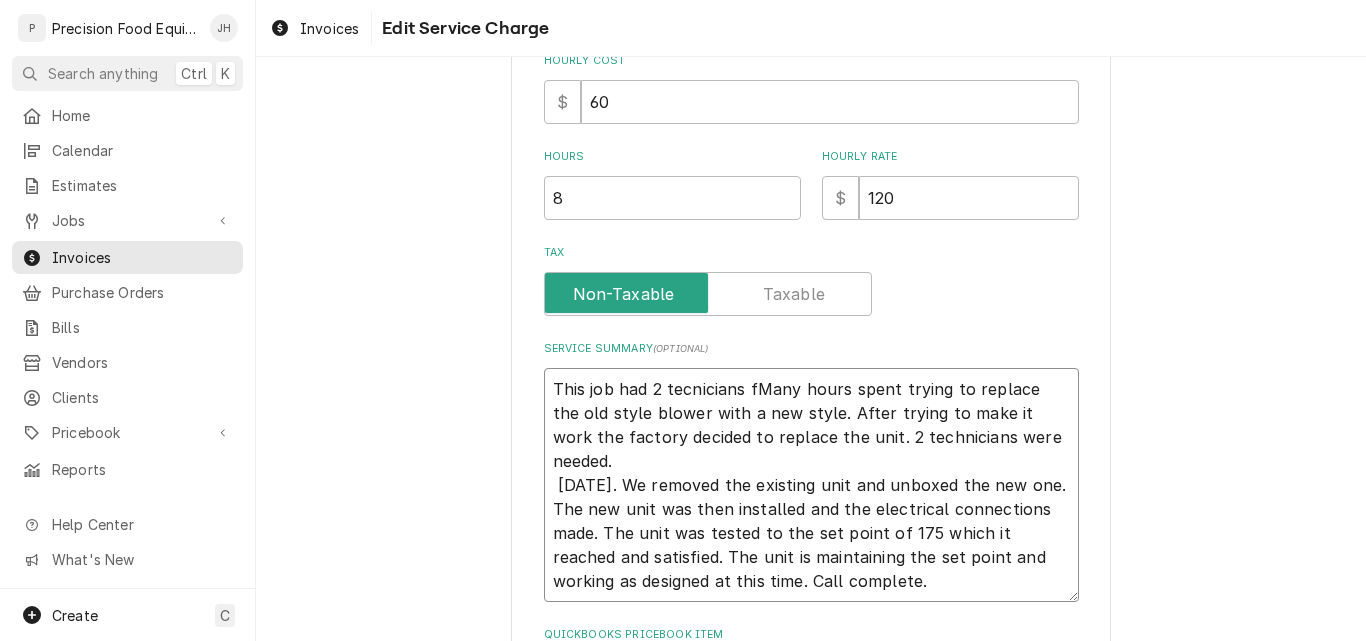 type on "x" 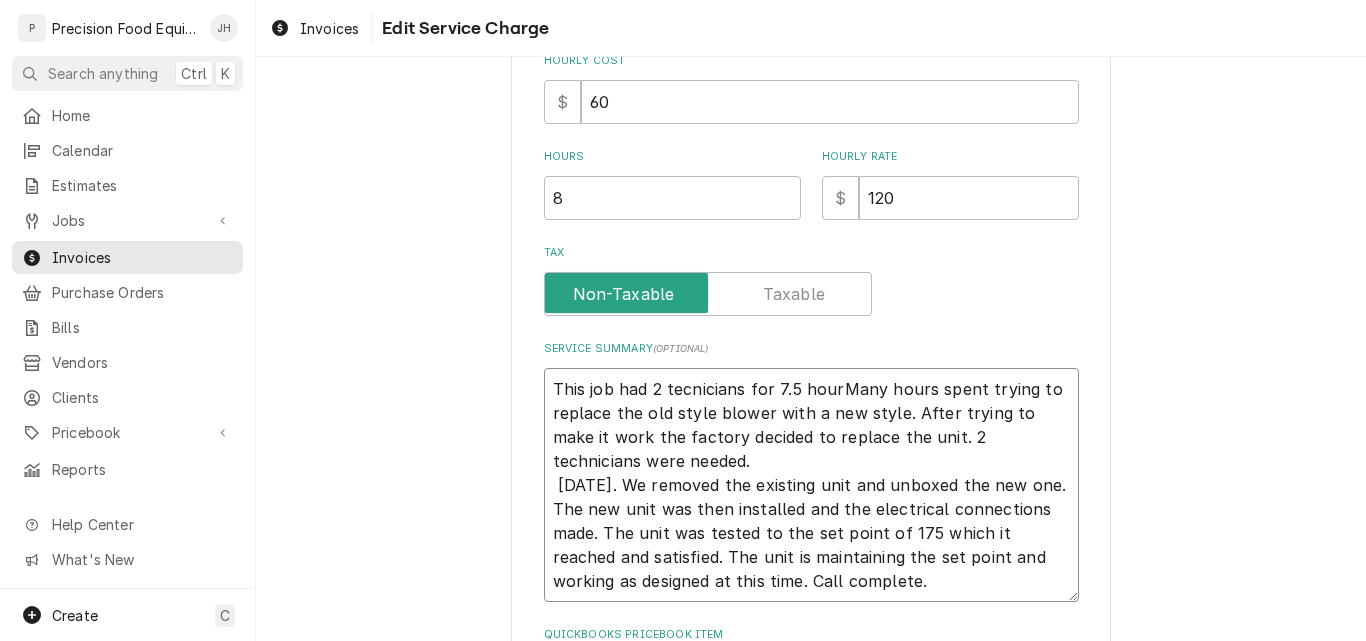 type on "x" 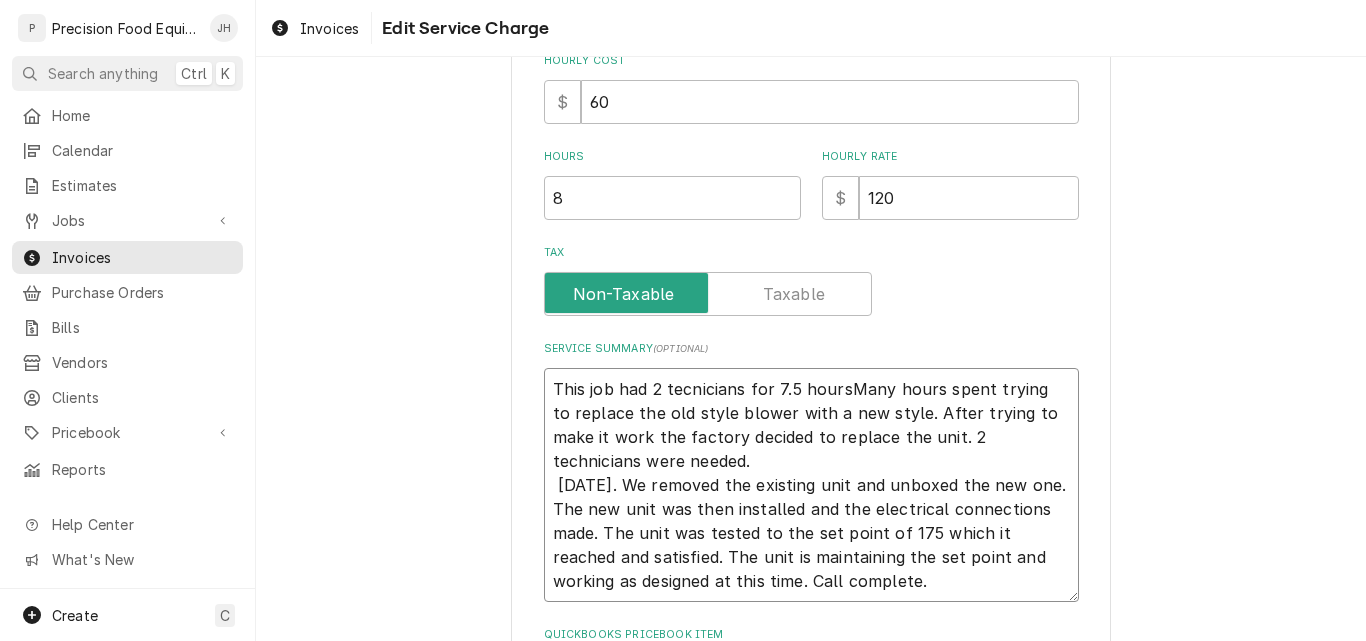 type on "x" 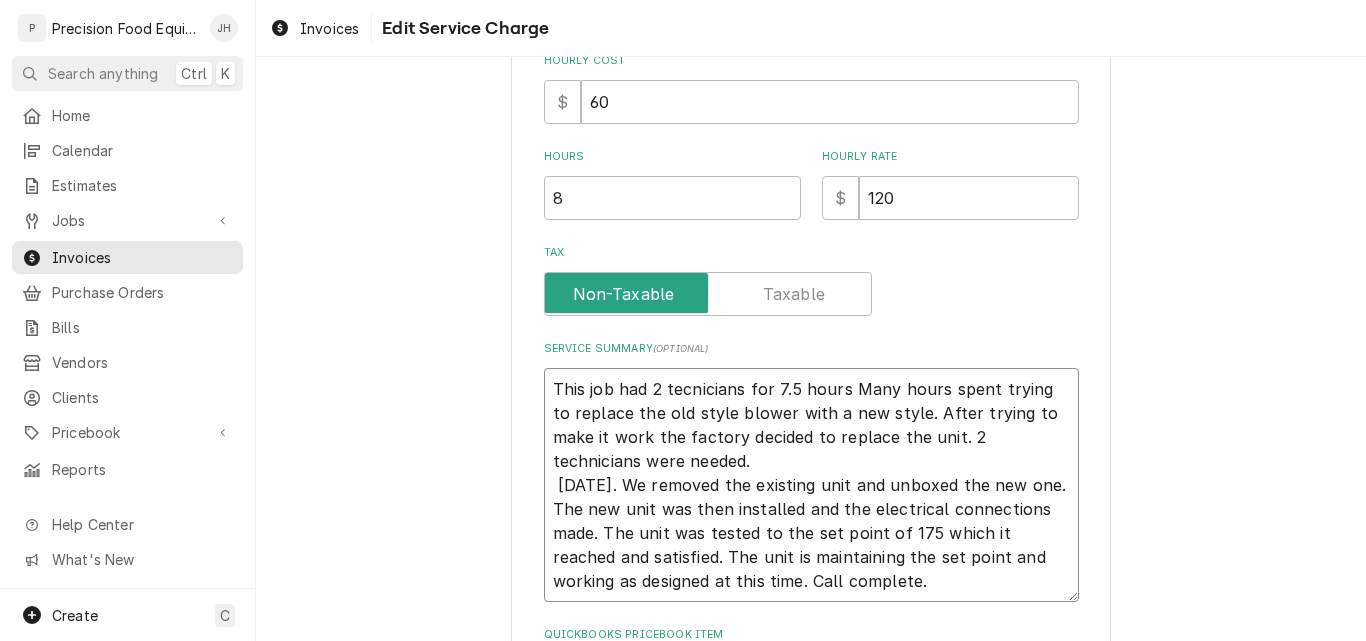 type on "x" 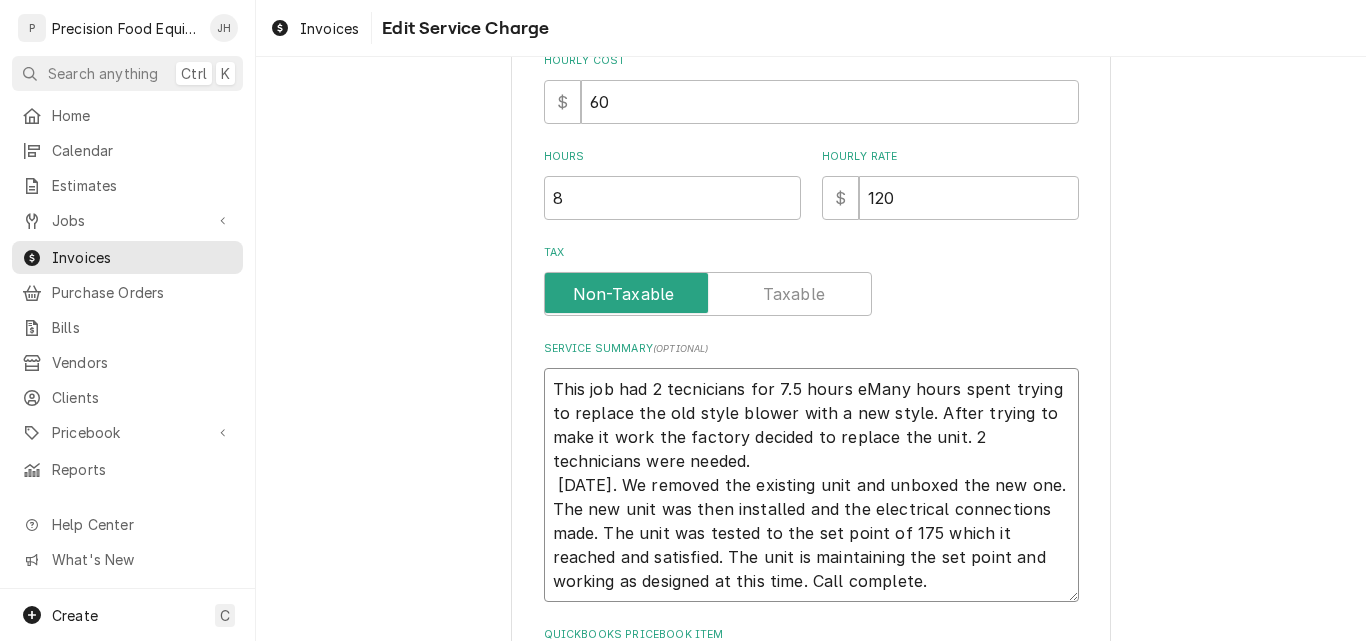 type on "x" 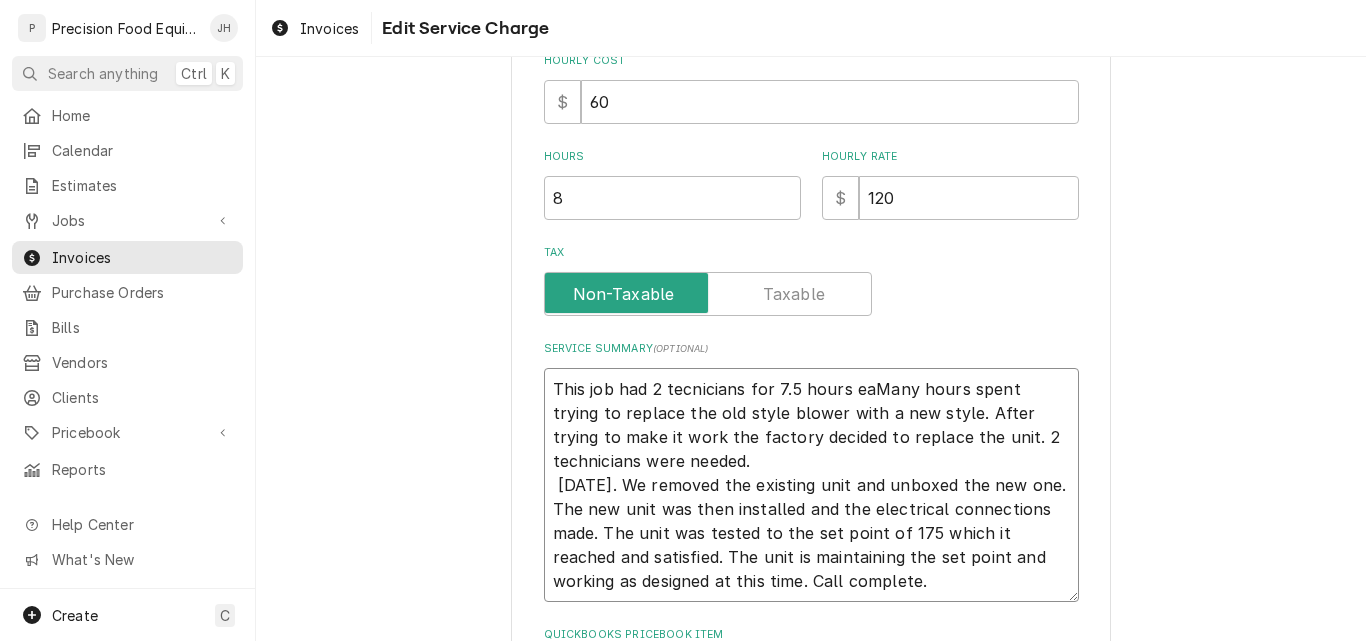 type on "x" 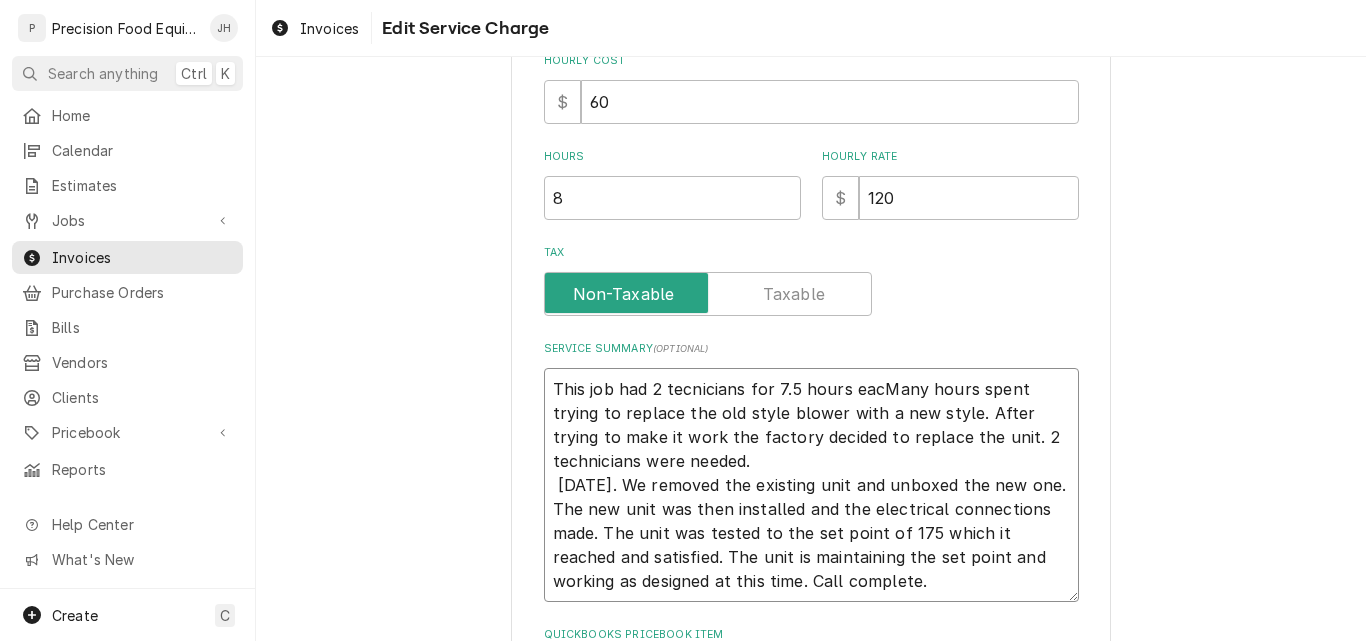 type on "x" 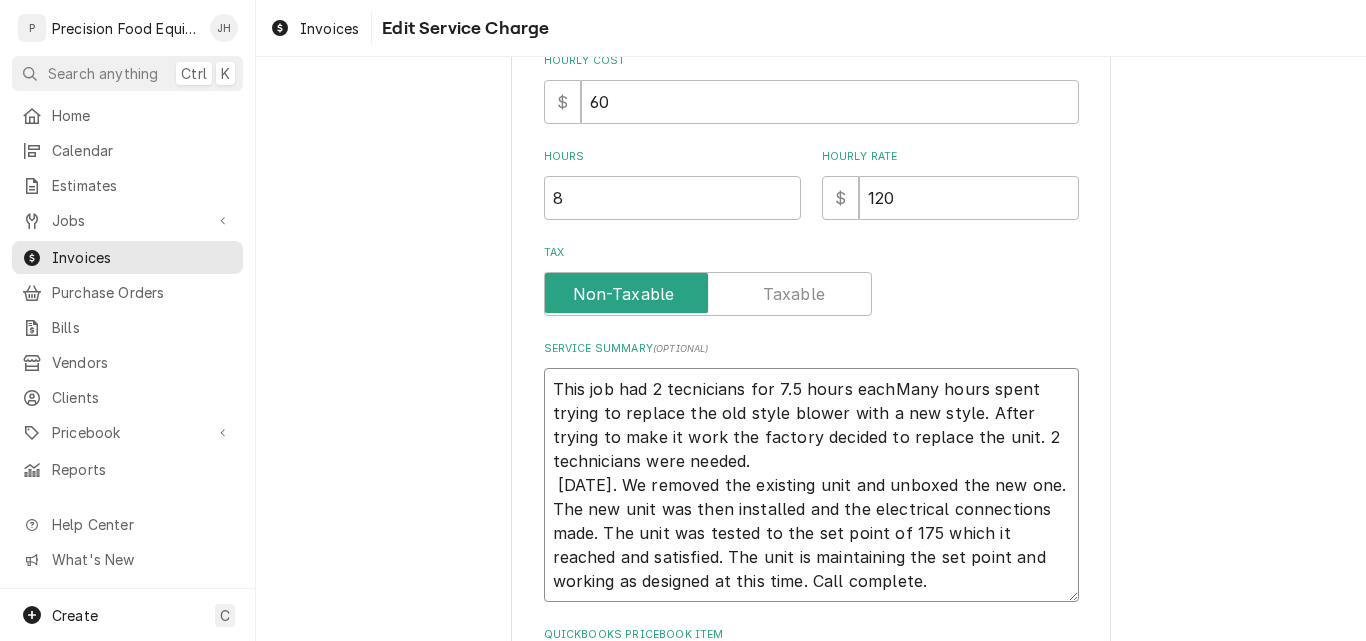 drag, startPoint x: 679, startPoint y: 390, endPoint x: 708, endPoint y: 390, distance: 29 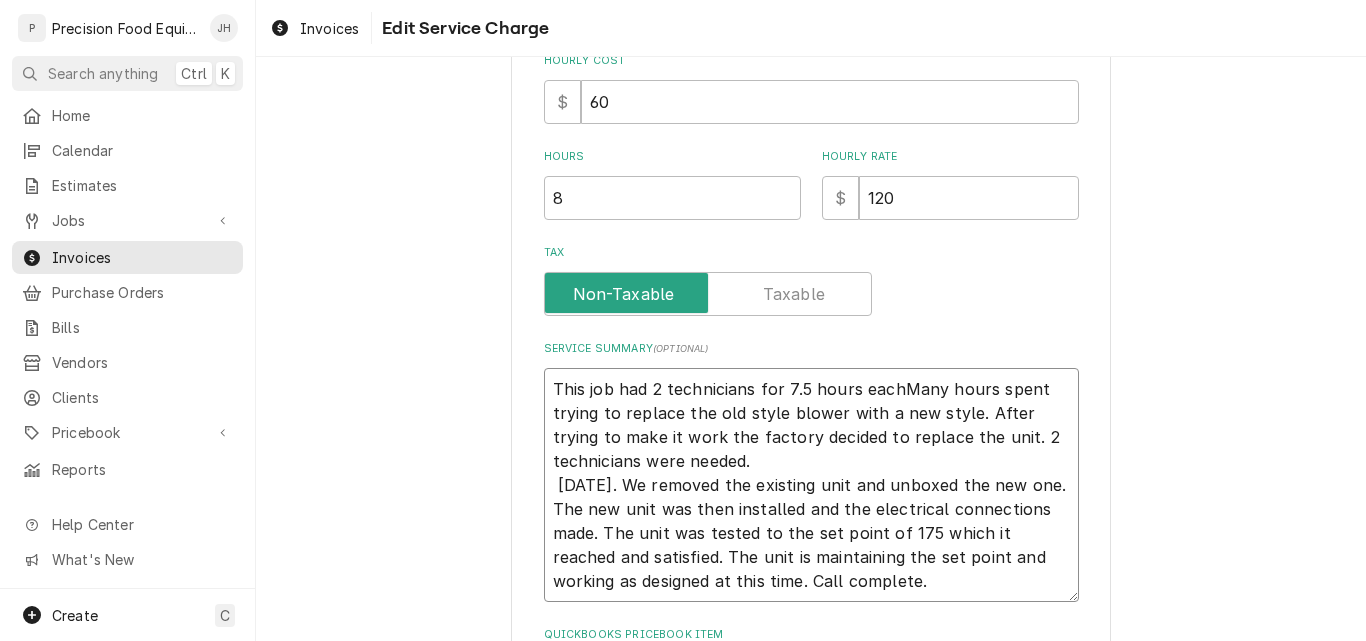click on "This job had 2 technicians for 7.5 hours eachMany hours spent trying to replace the old style blower with a new style. After trying to make it work the factory decided to replace the unit. 2 technicians were needed.
[DATE]. We removed the existing unit and unboxed the new one.   The new unit was then installed and the electrical connections made. The unit was tested to the set point of 175 which it reached and satisfied. The unit is maintaining the set point and working as designed at this time. Call complete." at bounding box center [811, 485] 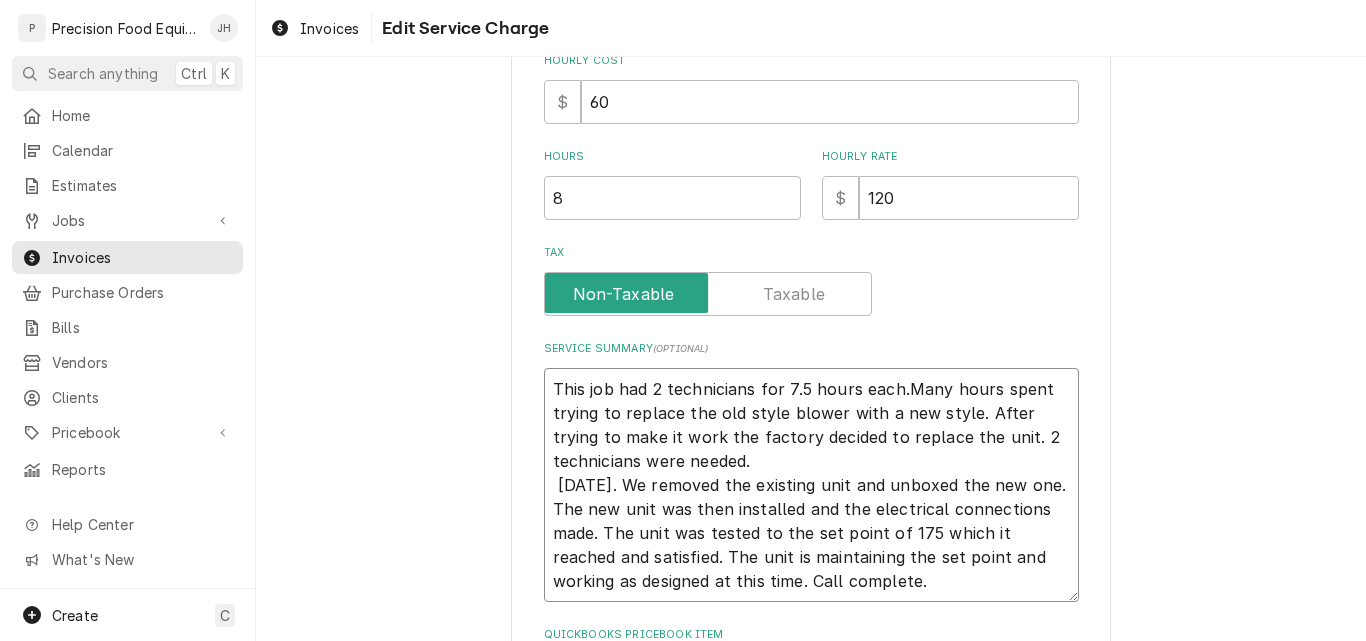 type on "x" 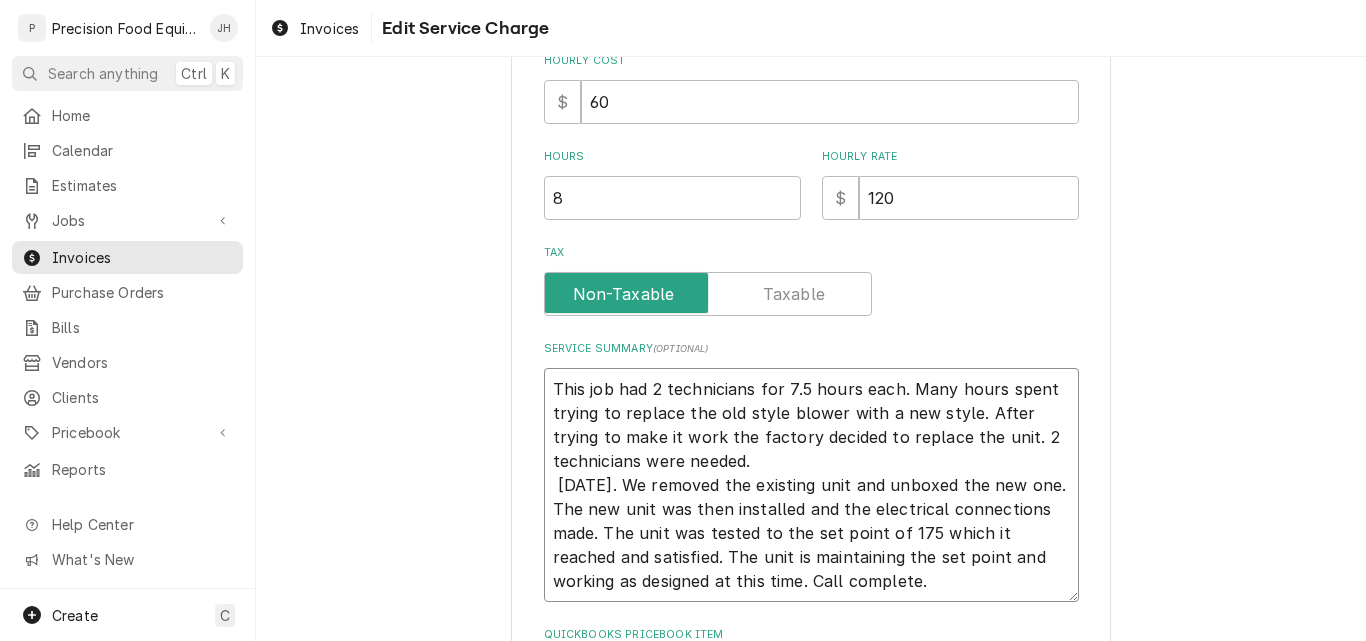 type on "x" 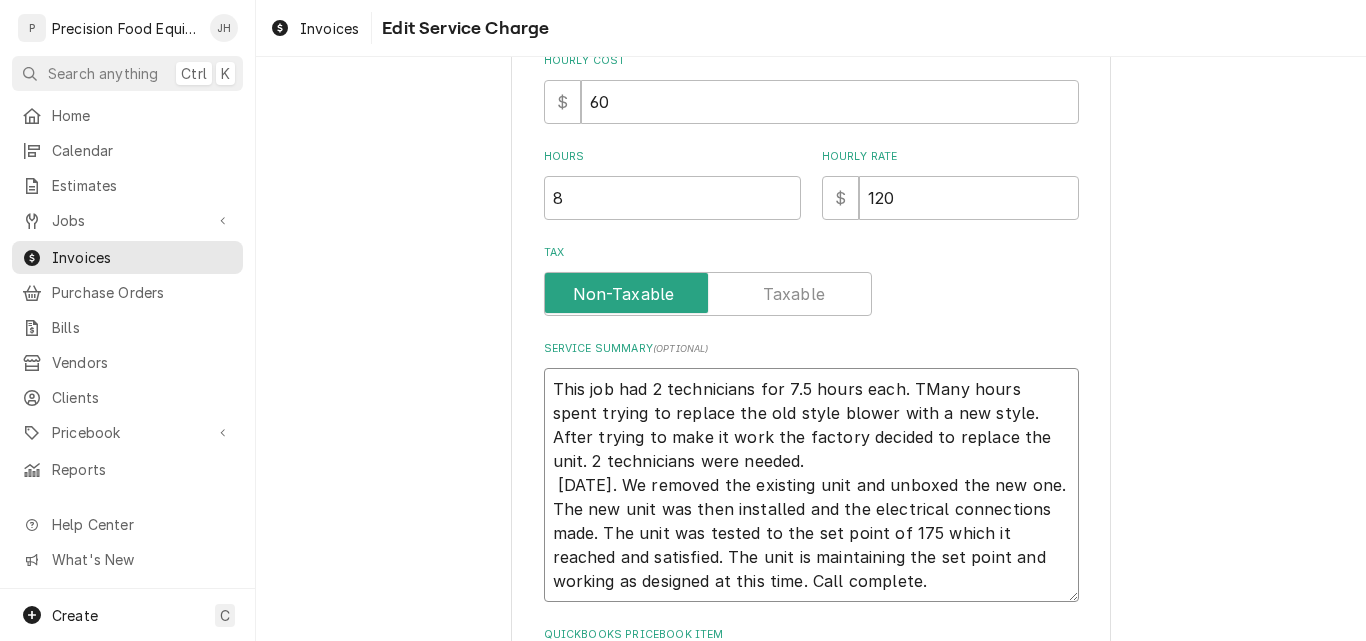 type on "x" 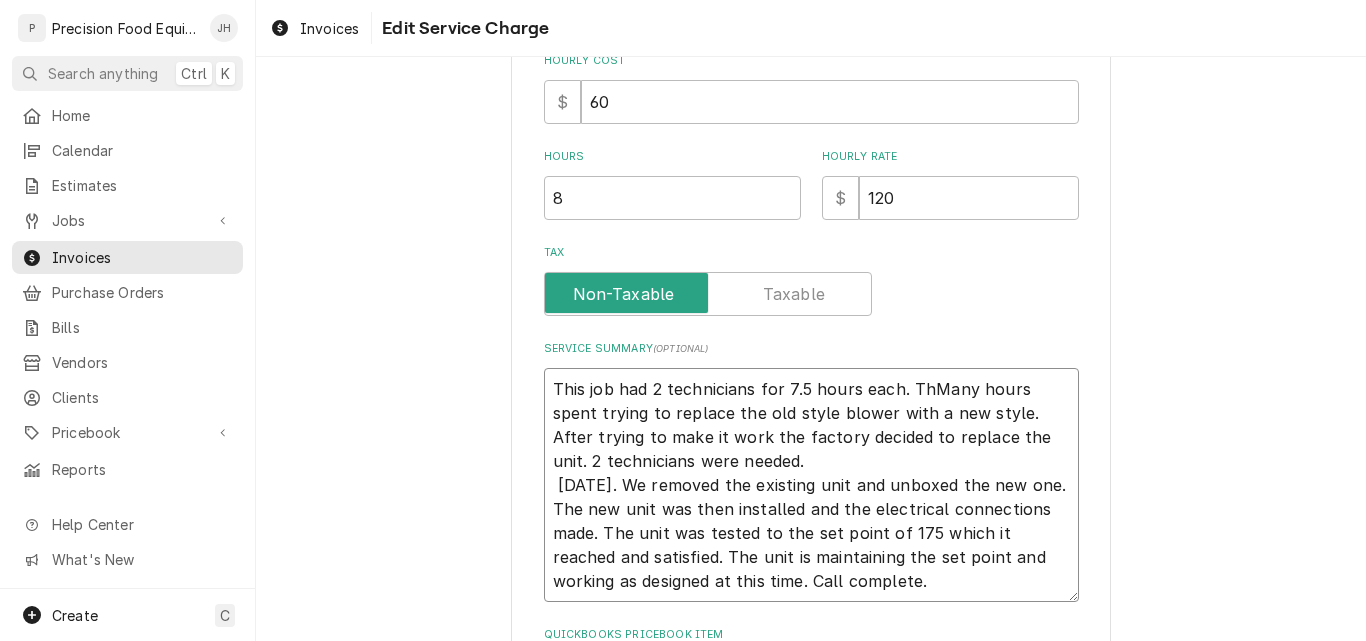 type on "x" 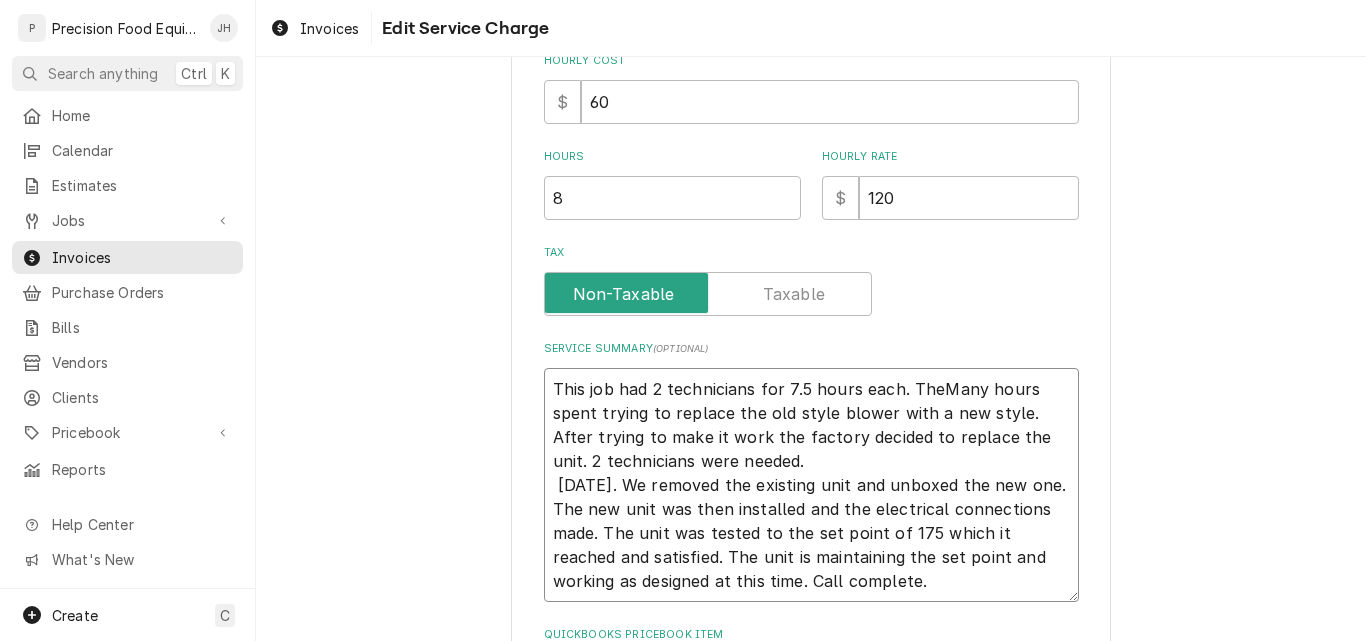 type on "x" 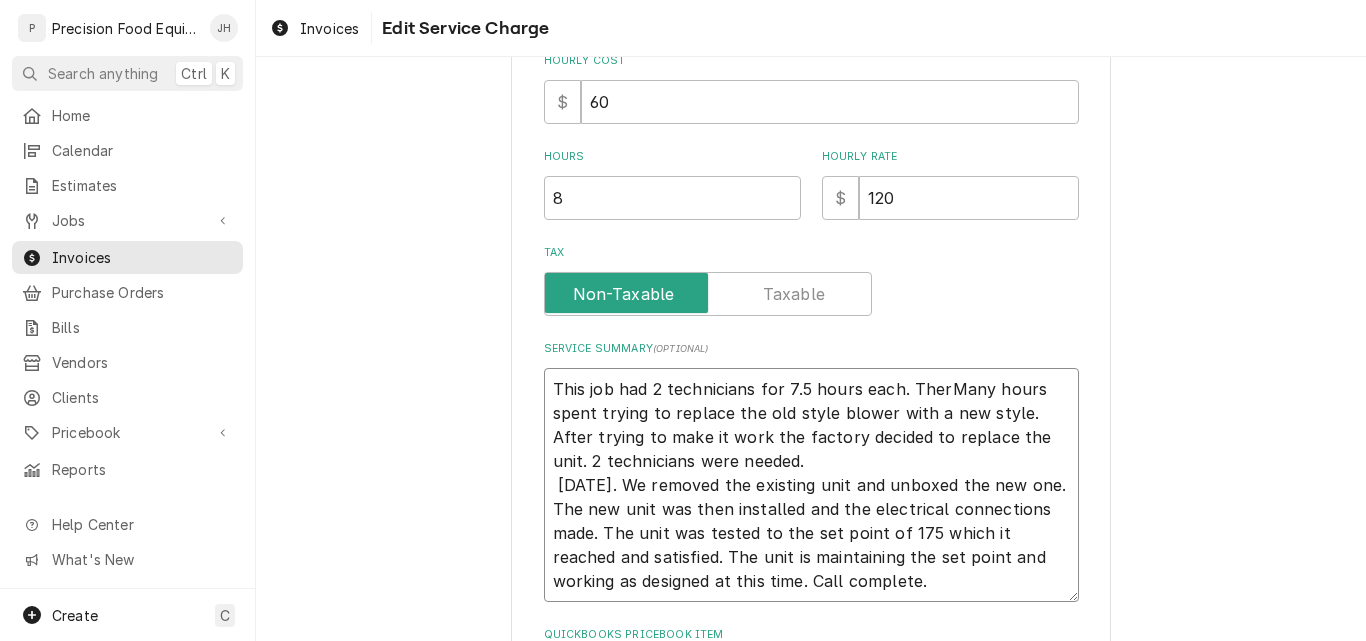 type on "x" 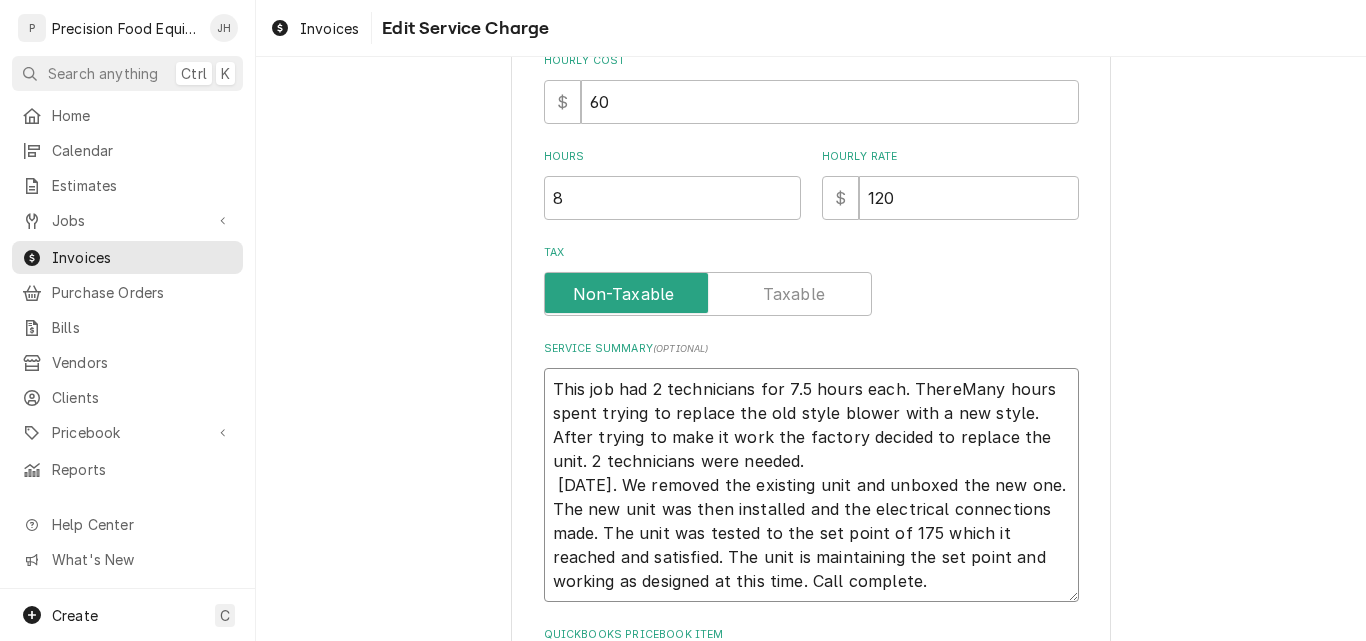 type on "x" 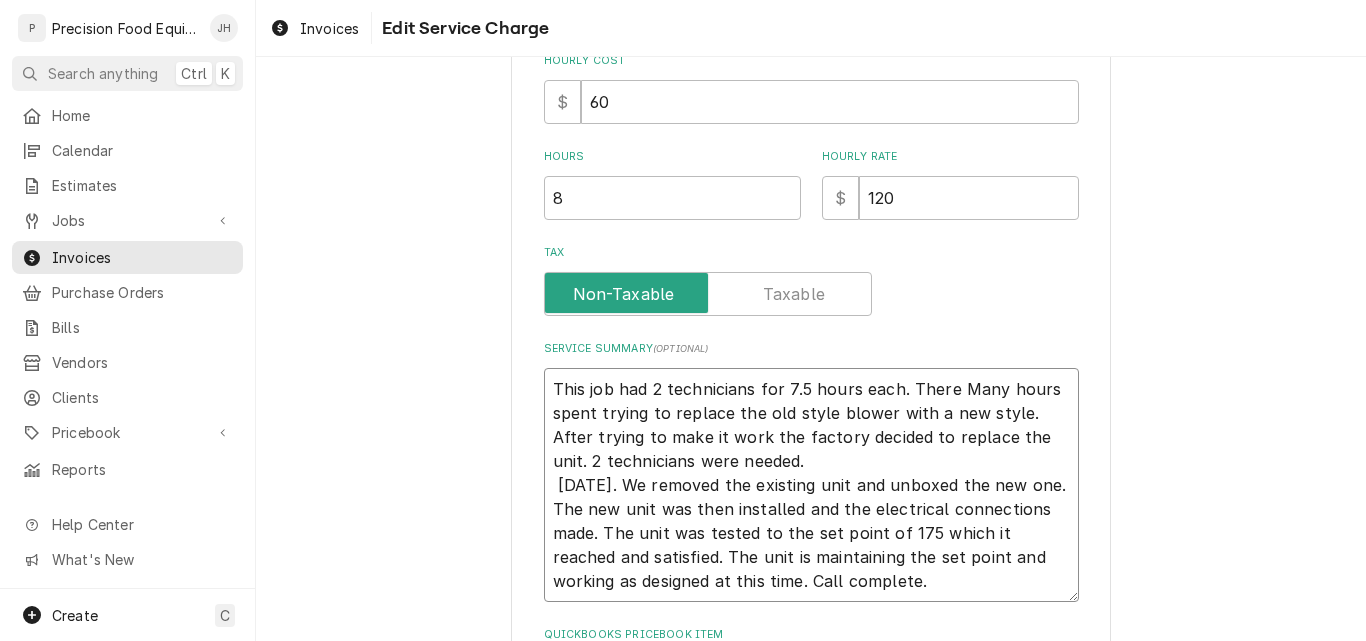 type on "x" 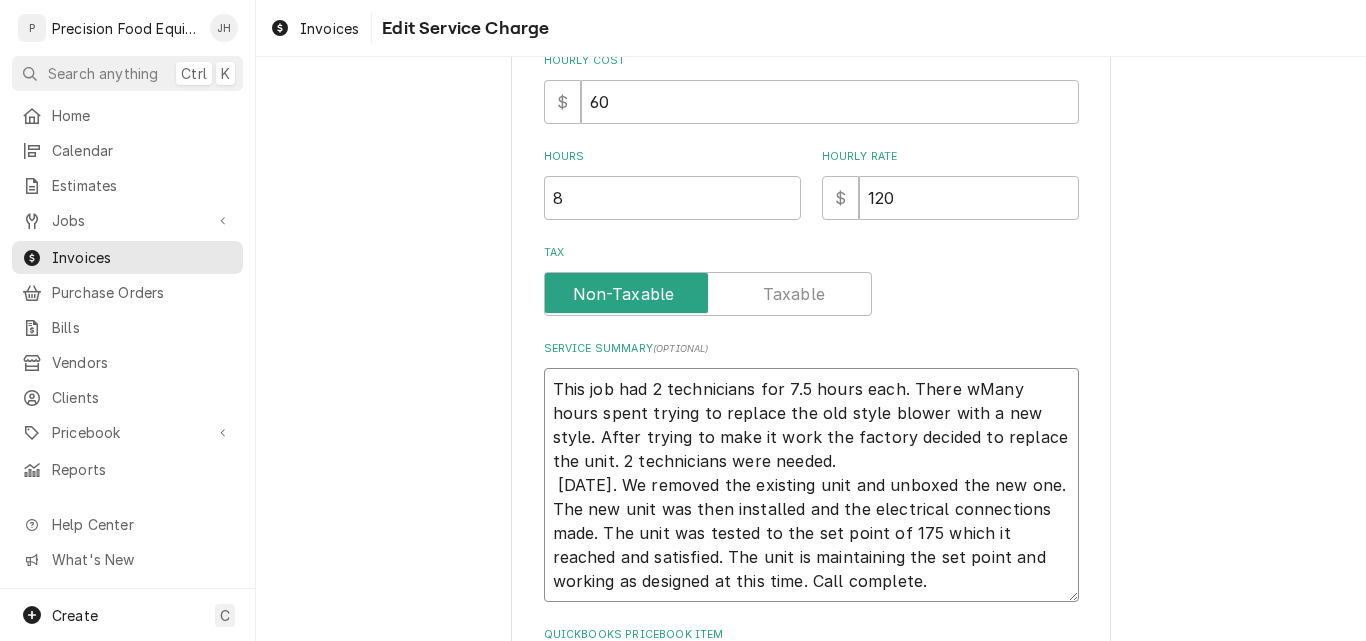 type on "x" 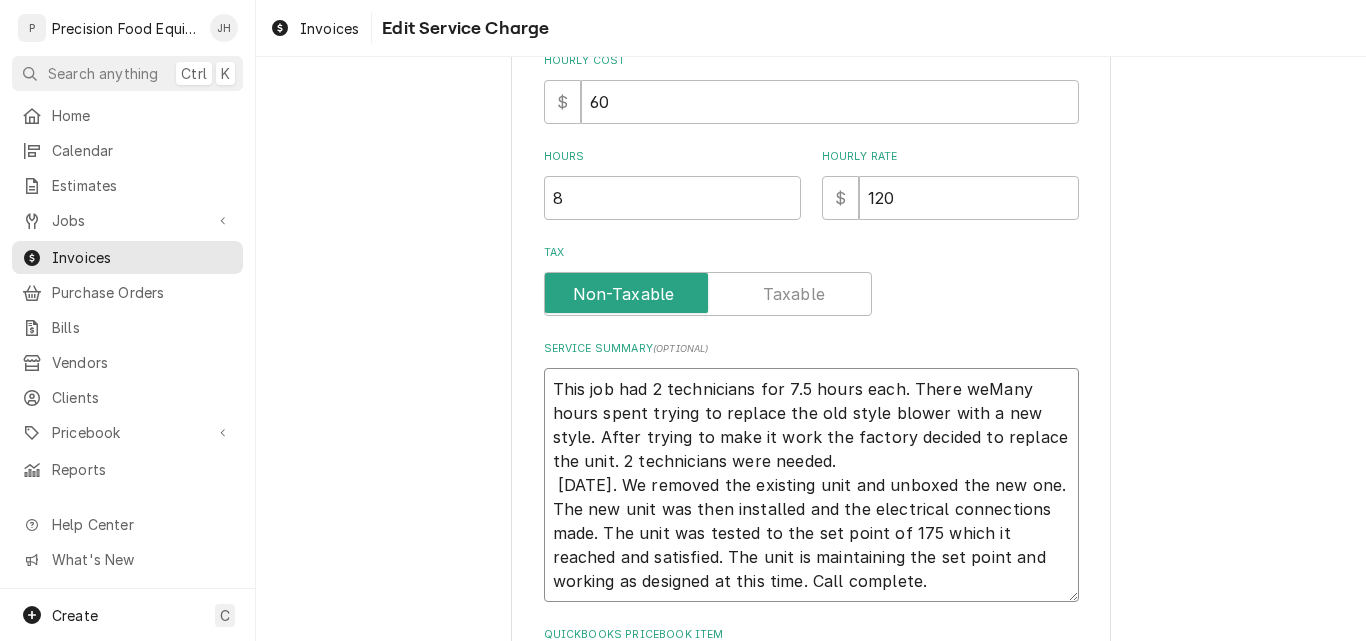 type on "This job had 2 technicians for 7.5 hours each. There werMany hours spent trying to replace the old style blower with a new style. After trying to make it work the factory decided to replace the unit. 2 technicians were needed.
[DATE]. We removed the existing unit and unboxed the new one.   The new unit was then installed and the electrical connections made. The unit was tested to the set point of 175 which it reached and satisfied. The unit is maintaining the set point and working as designed at this time. Call complete." 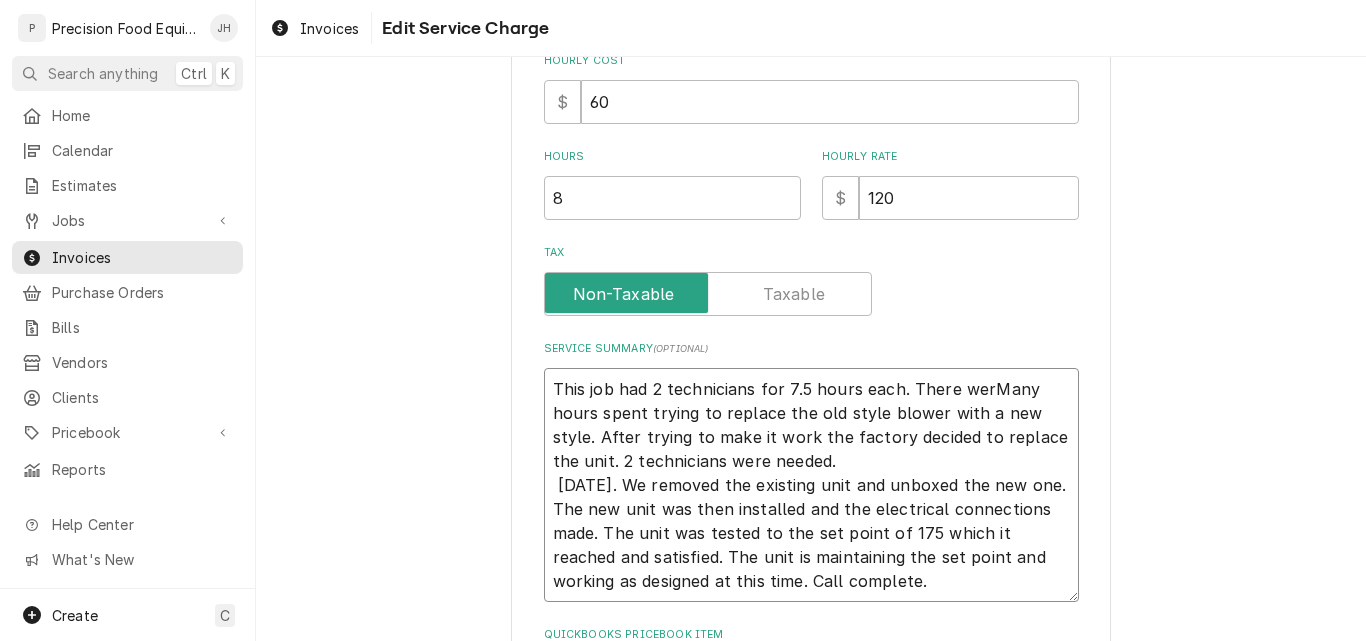 type on "x" 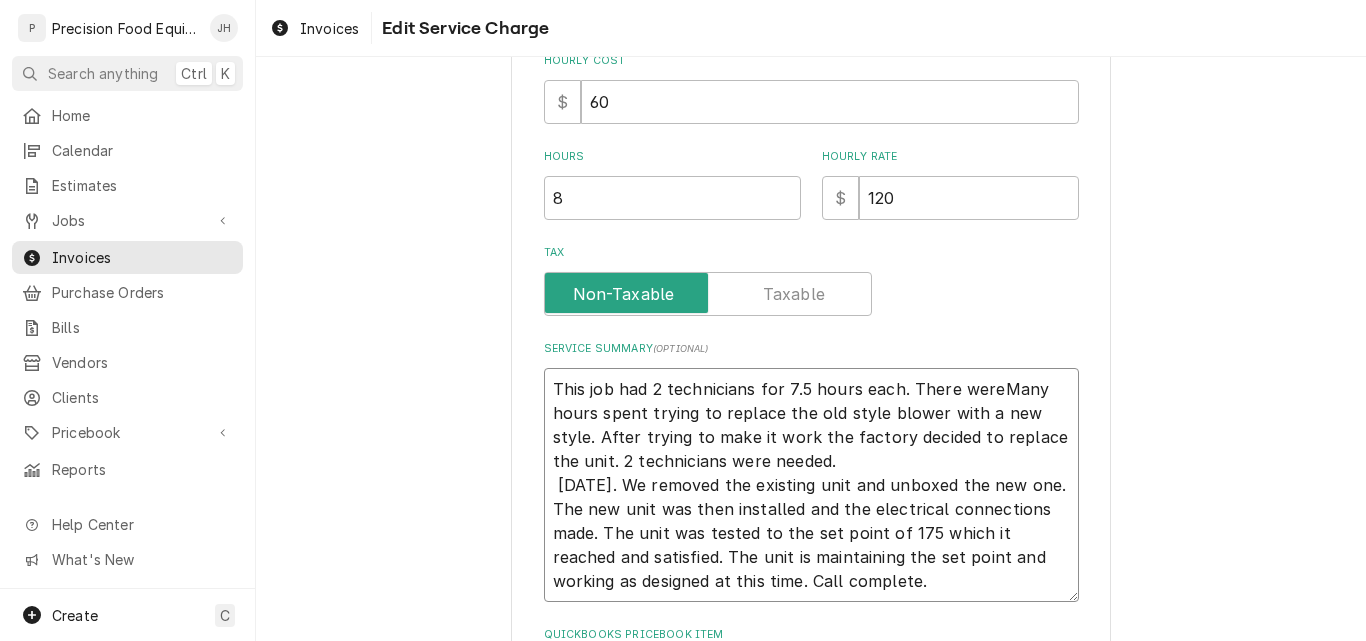 type on "x" 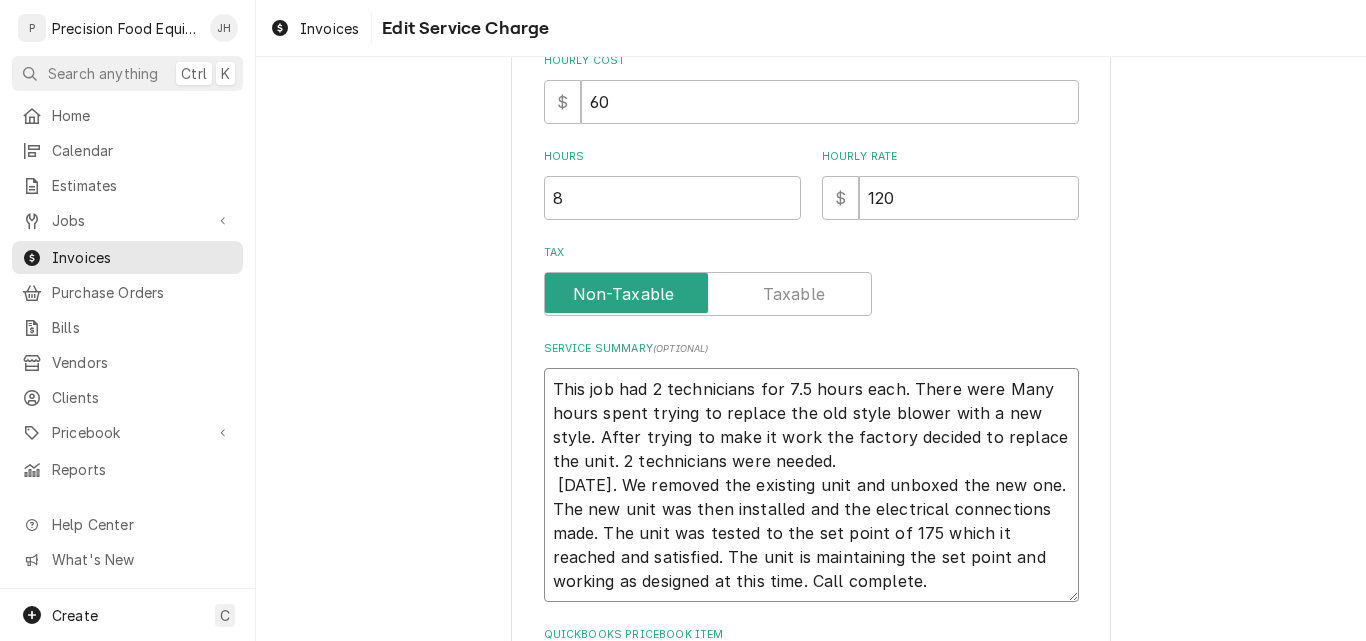 type on "x" 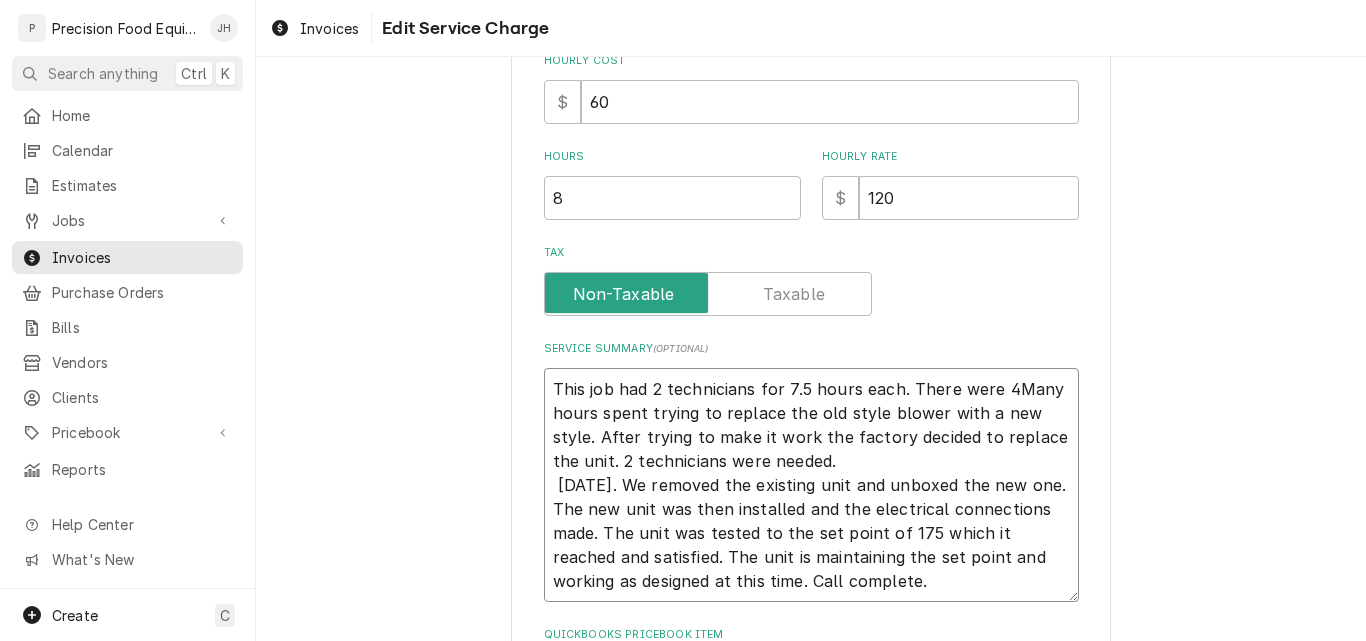 type on "x" 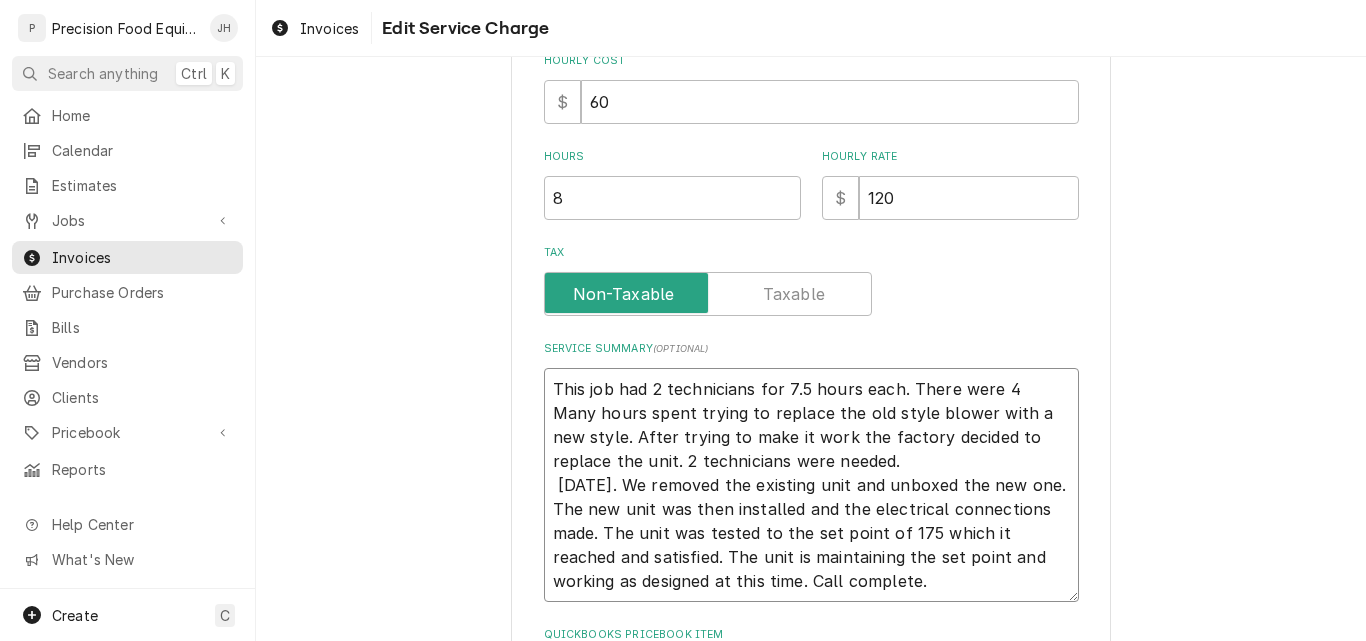 type on "x" 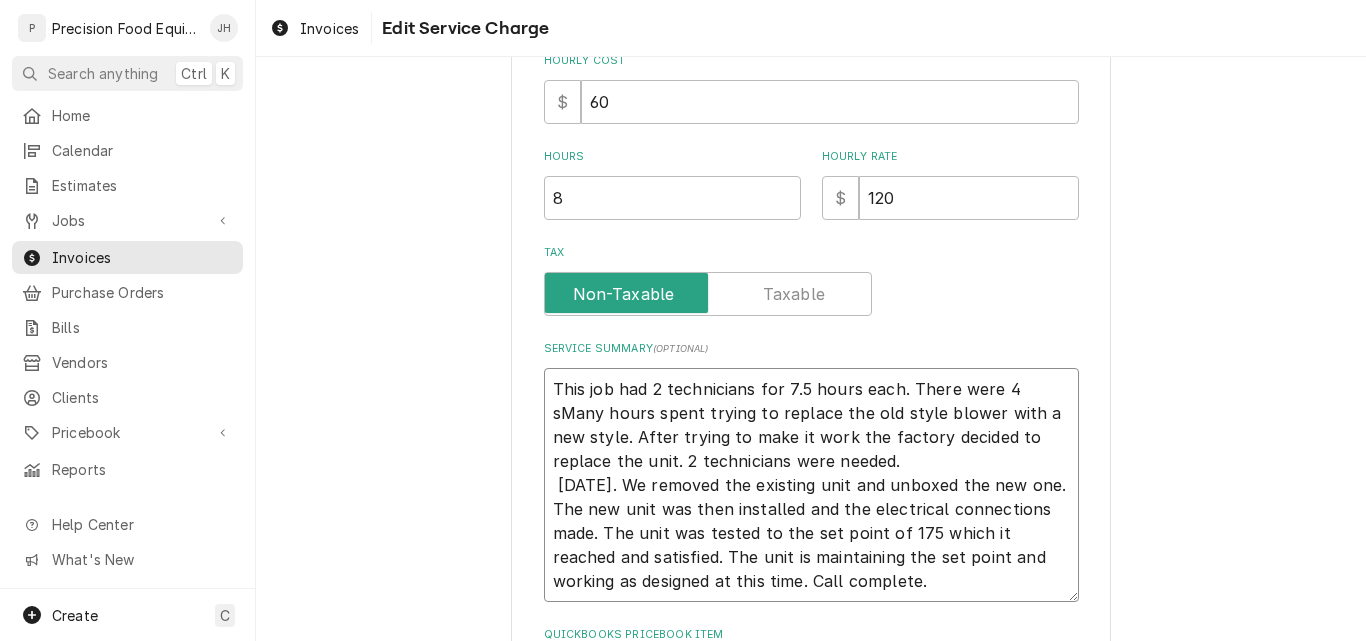 type on "x" 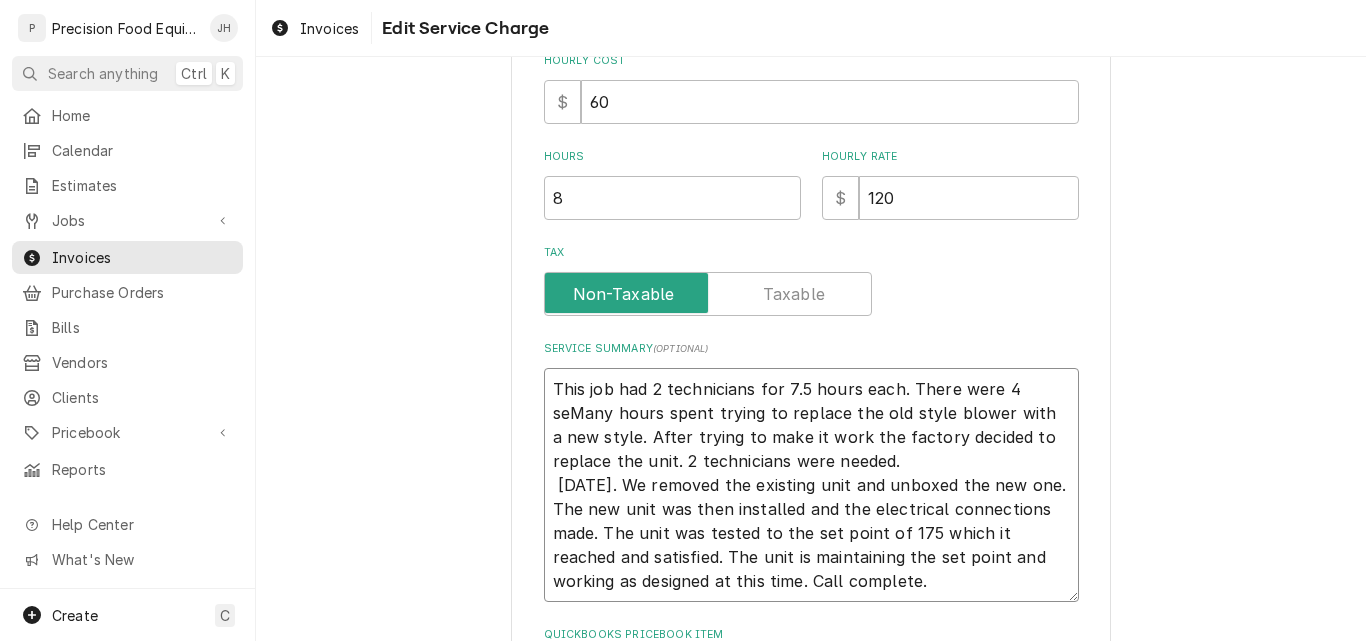 type on "x" 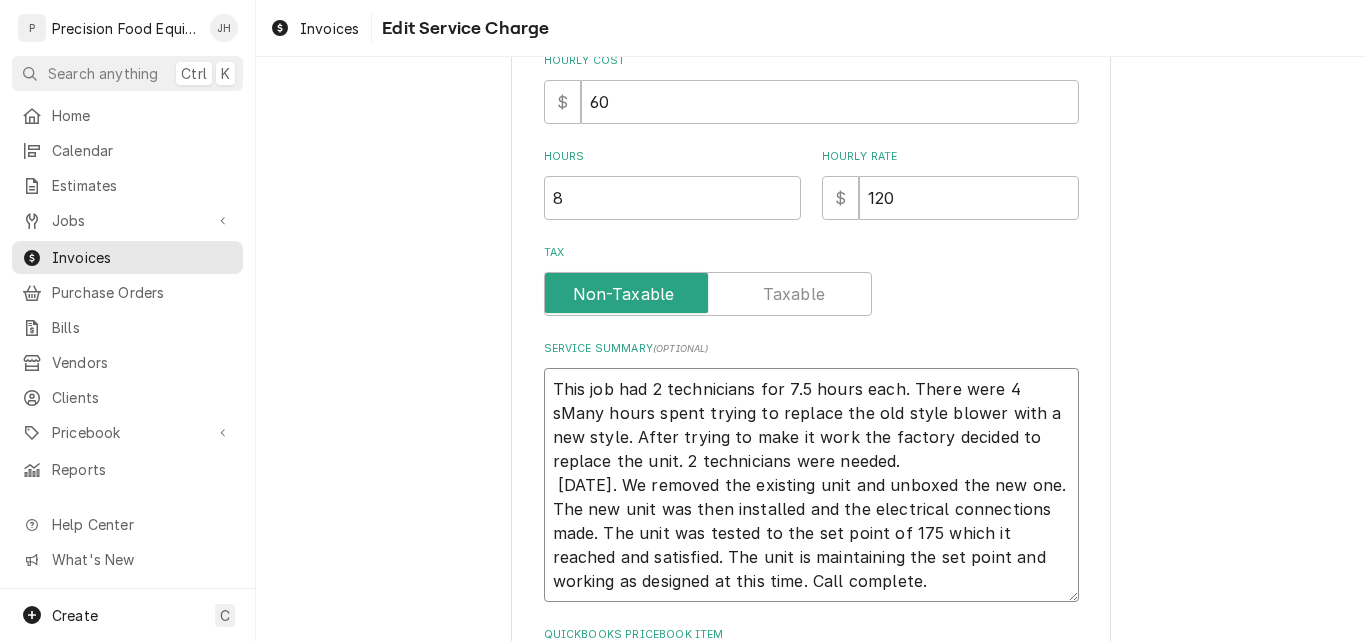 type on "x" 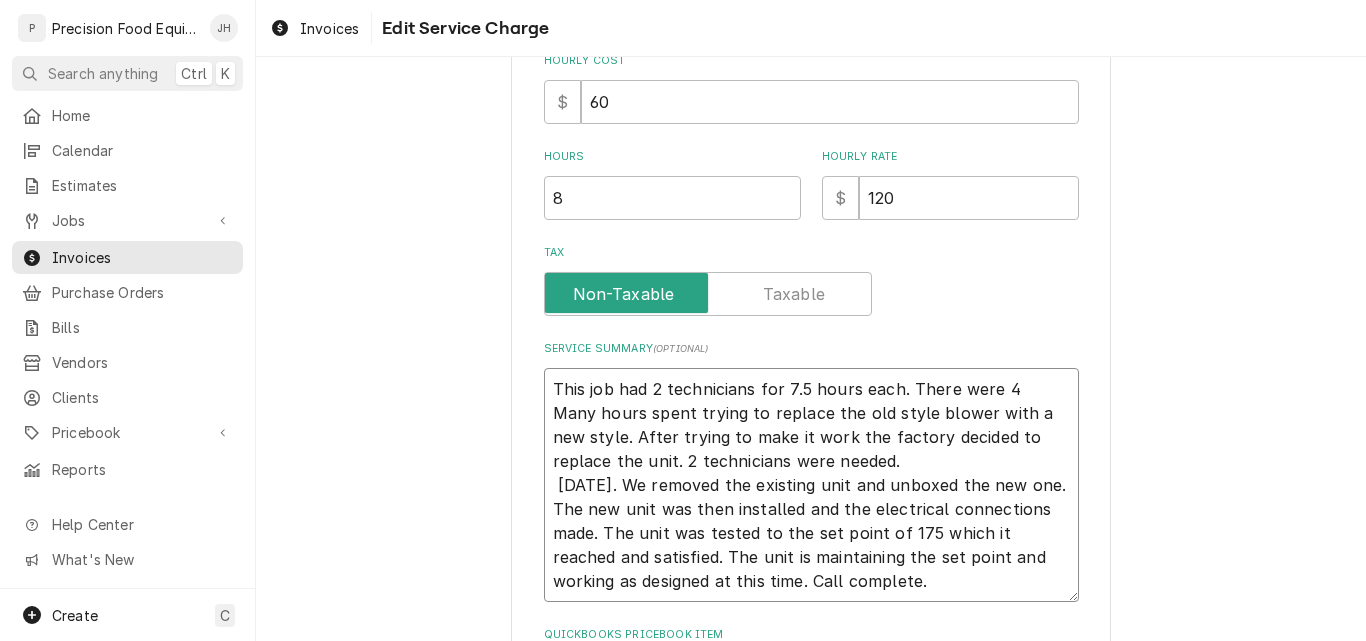 type on "x" 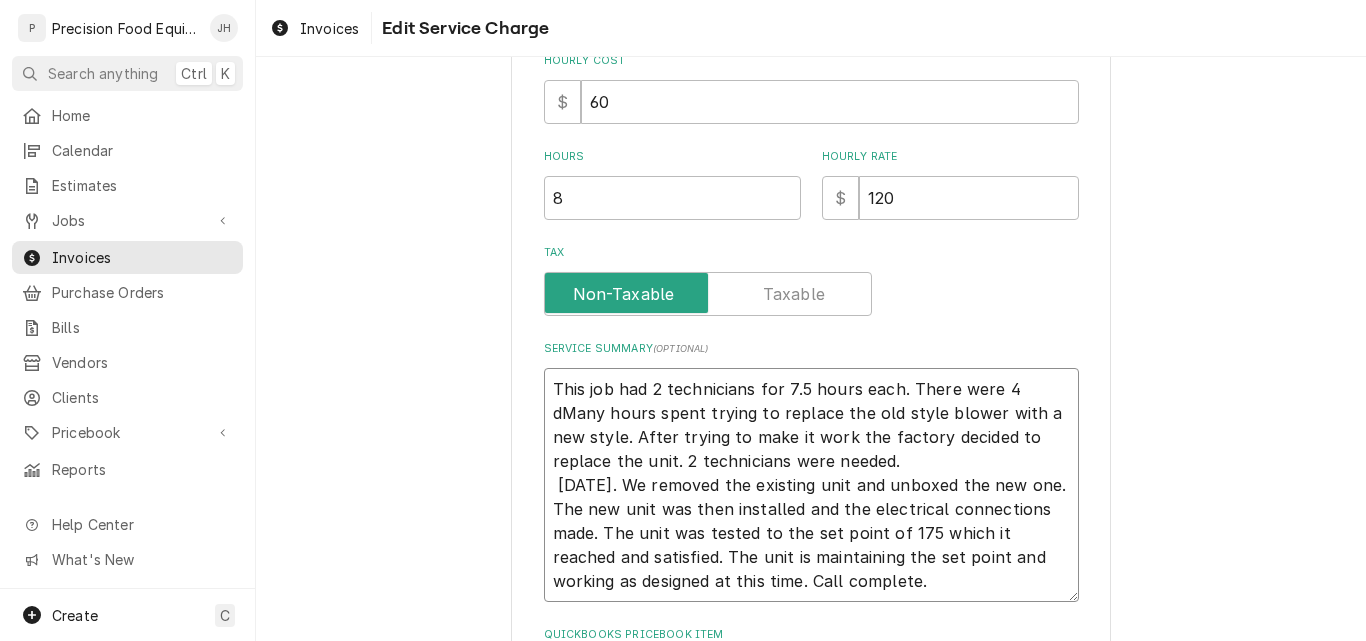 type on "x" 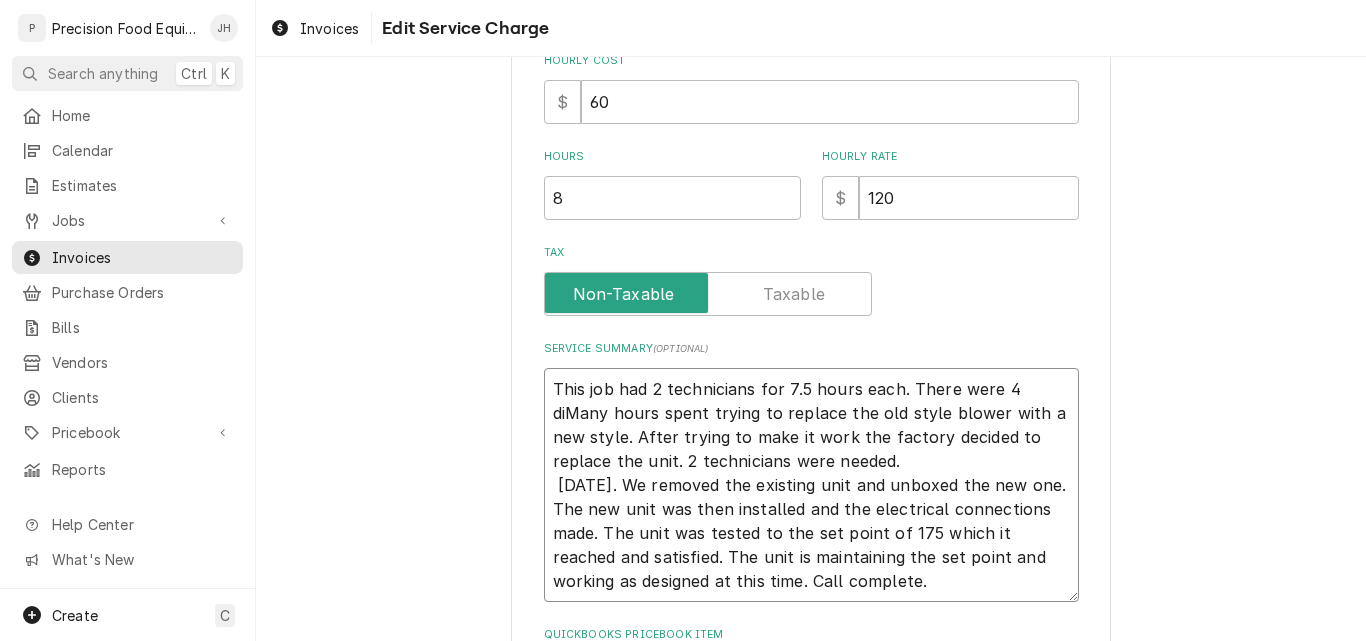 type on "x" 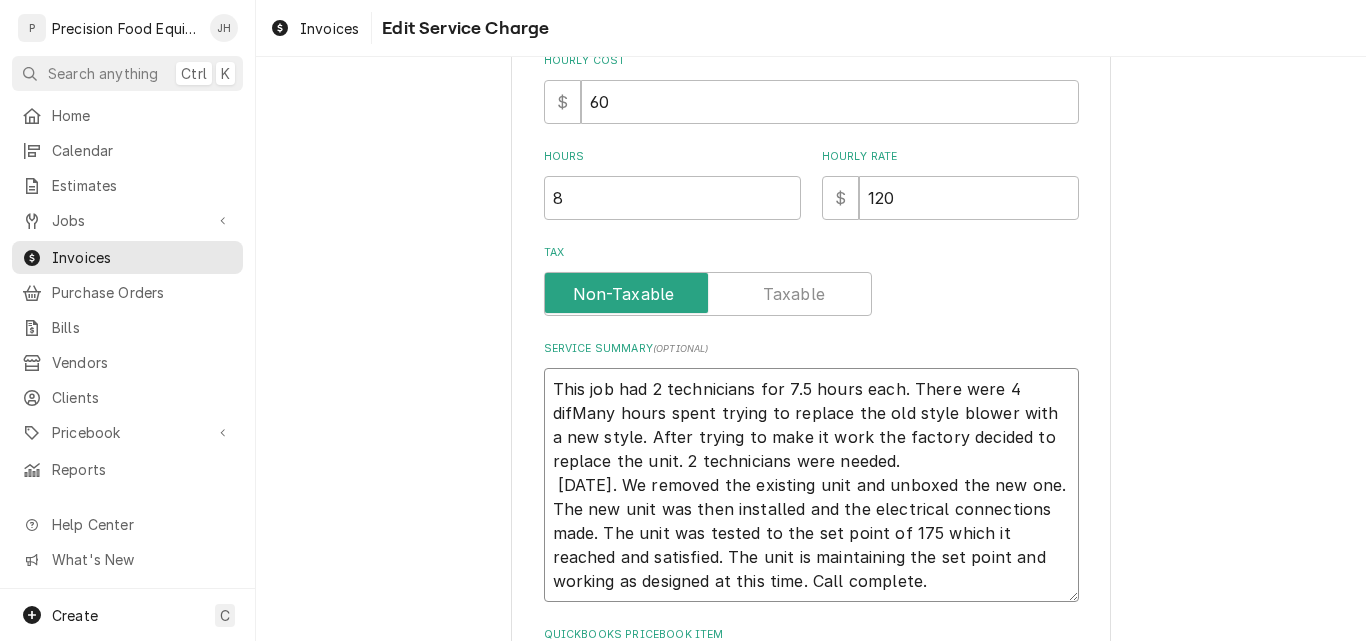 type on "x" 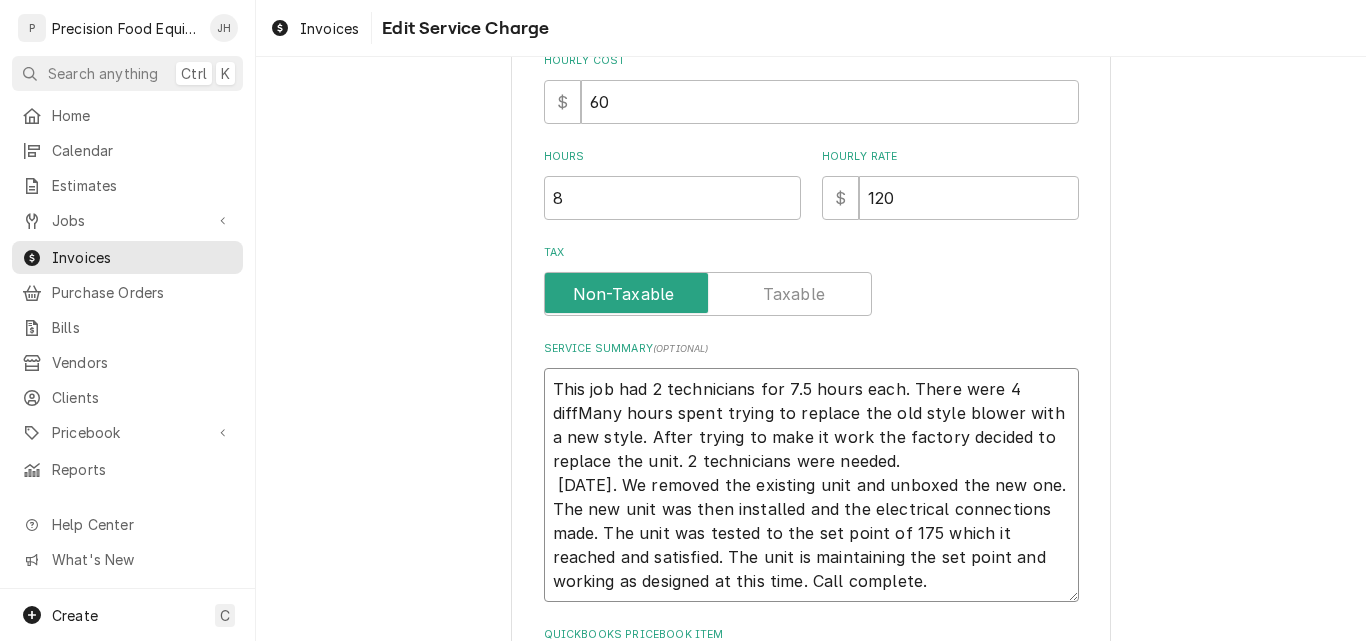 type on "x" 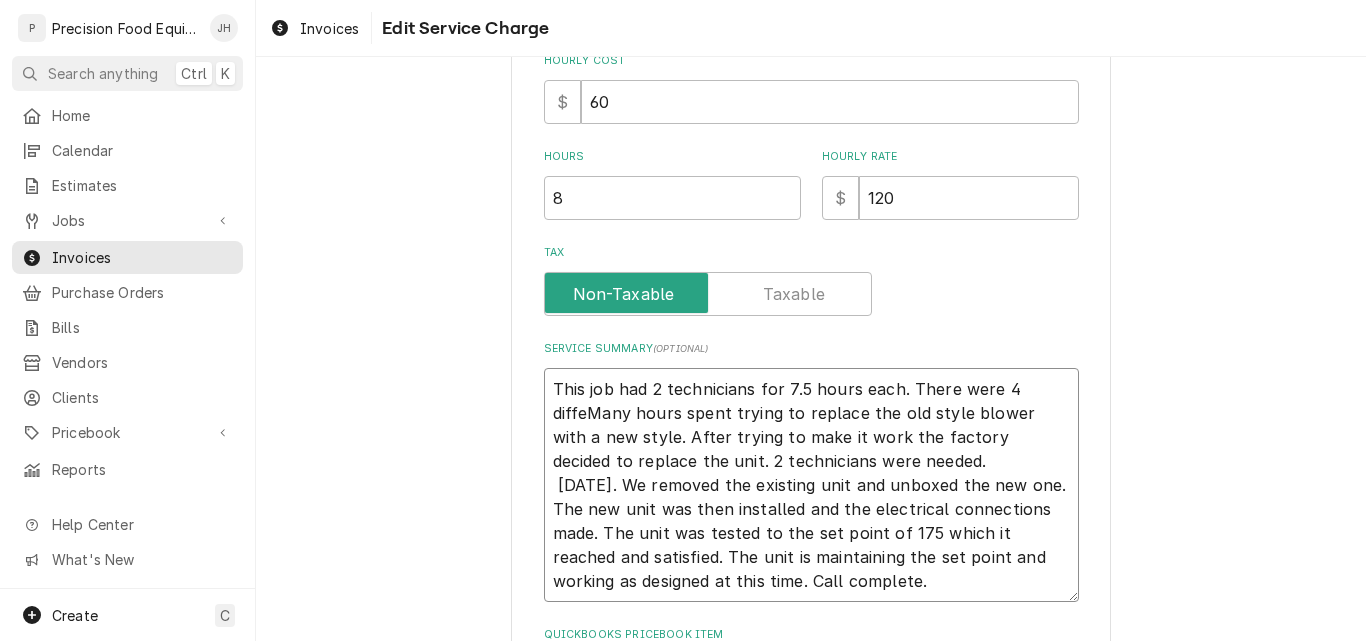type on "x" 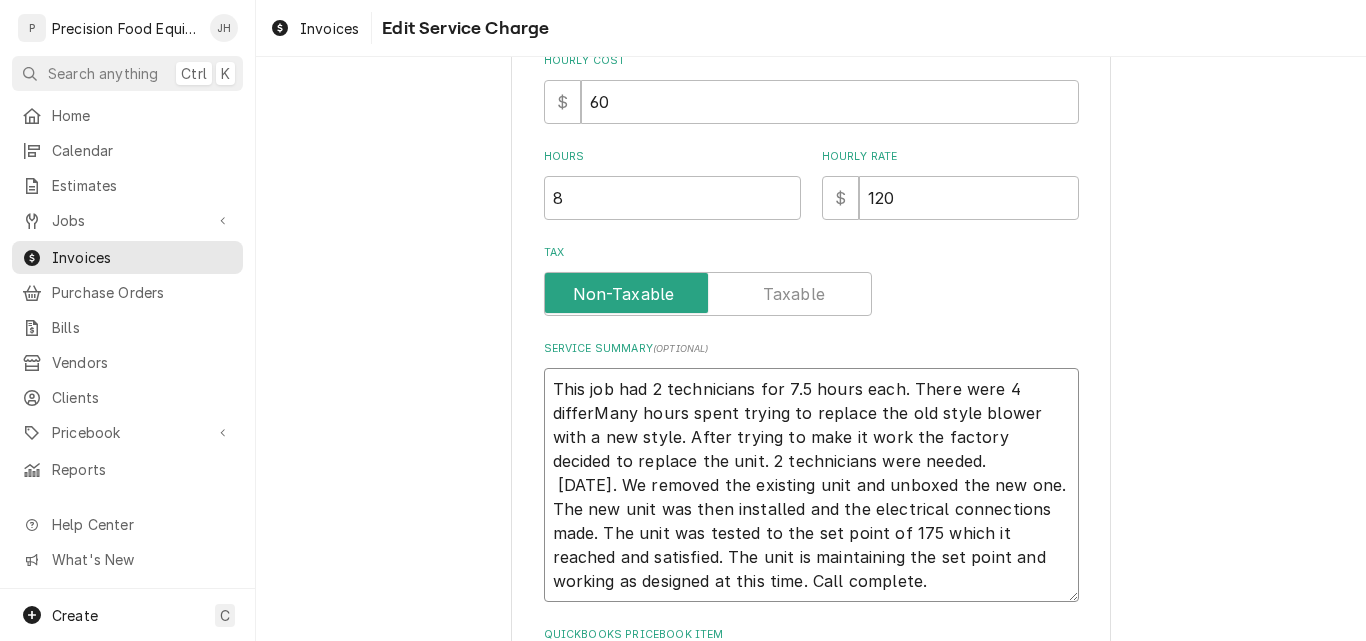 type on "x" 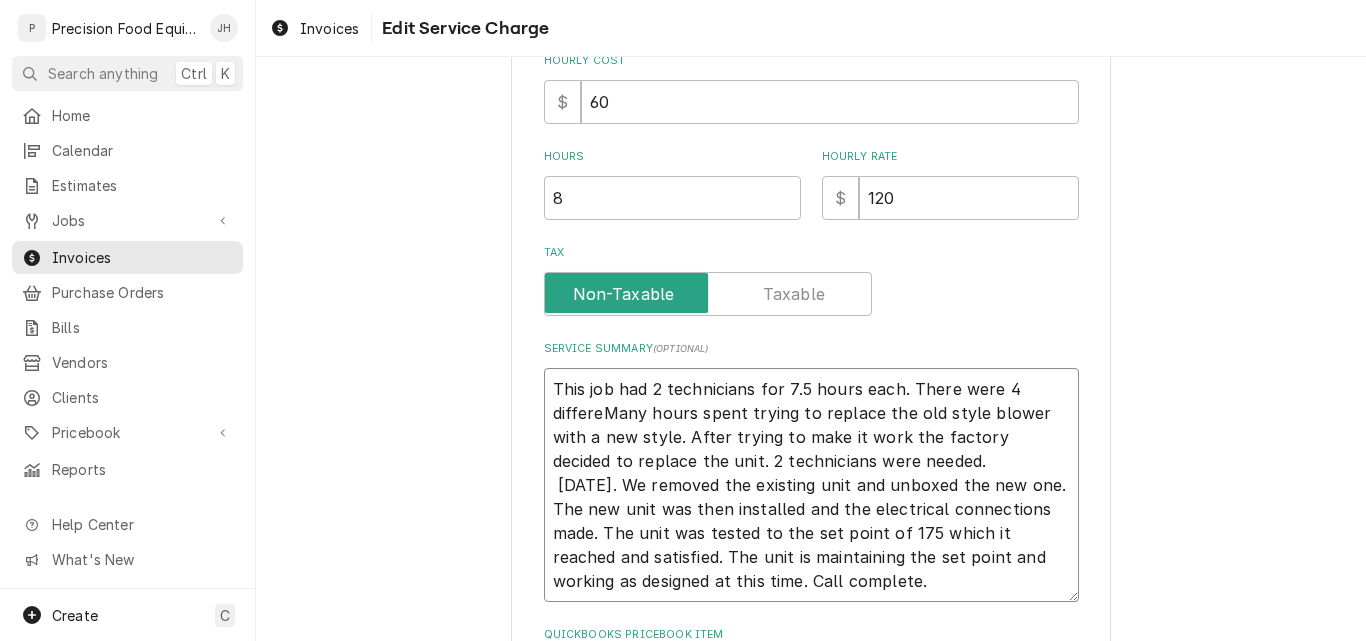 type on "x" 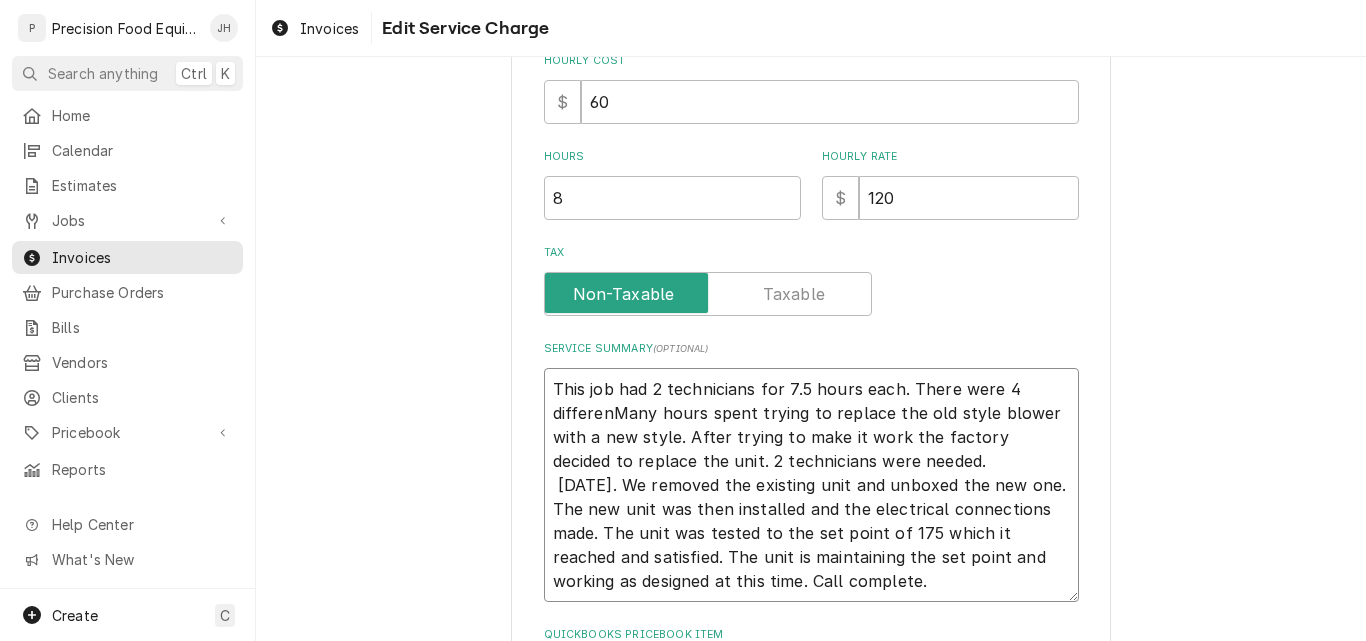 type on "x" 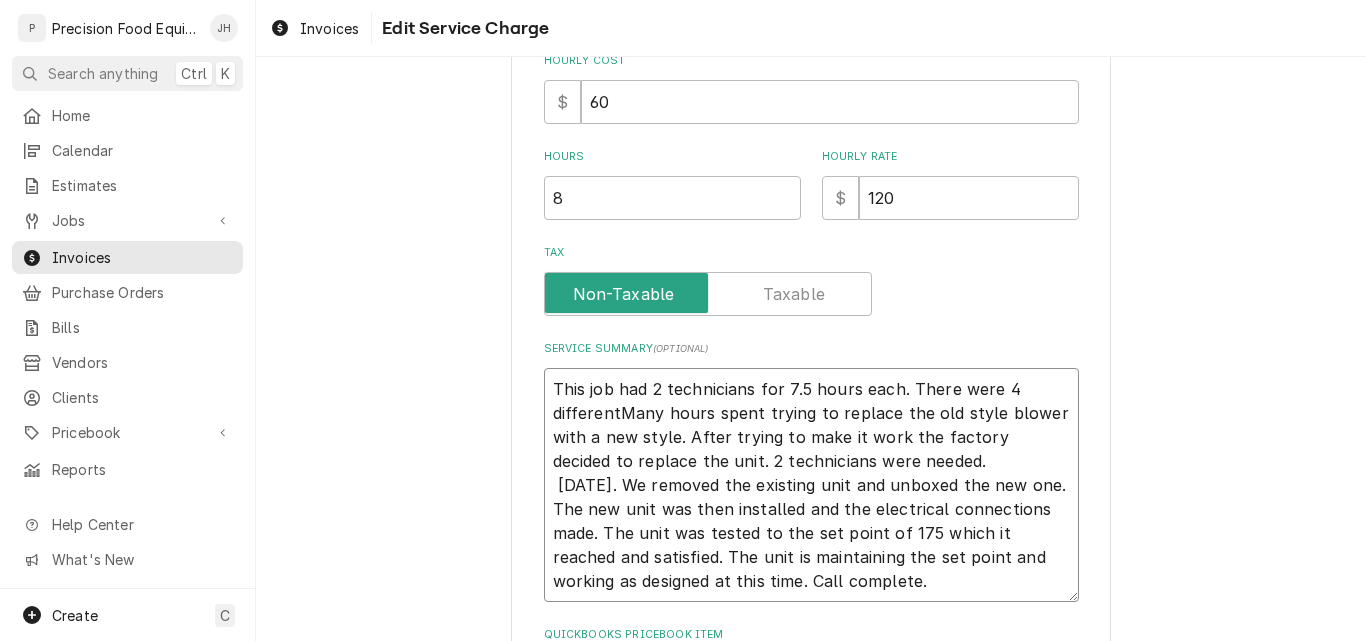 type on "This job had 2 technicians for 7.5 hours each. There were 4 different Many hours spent trying to replace the old style blower with a new style. After trying to make it work the factory decided to replace the unit. 2 technicians were needed.
[DATE]. We removed the existing unit and unboxed the new one.   The new unit was then installed and the electrical connections made. The unit was tested to the set point of 175 which it reached and satisfied. The unit is maintaining the set point and working as designed at this time. Call complete." 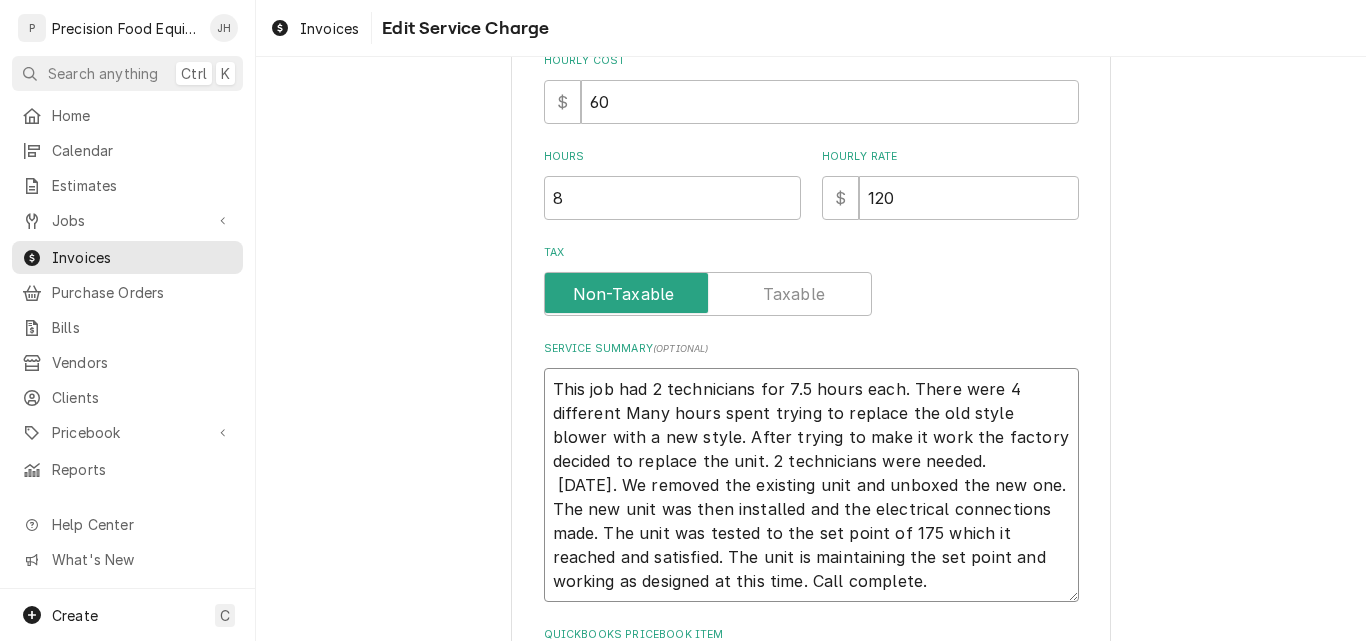 type on "x" 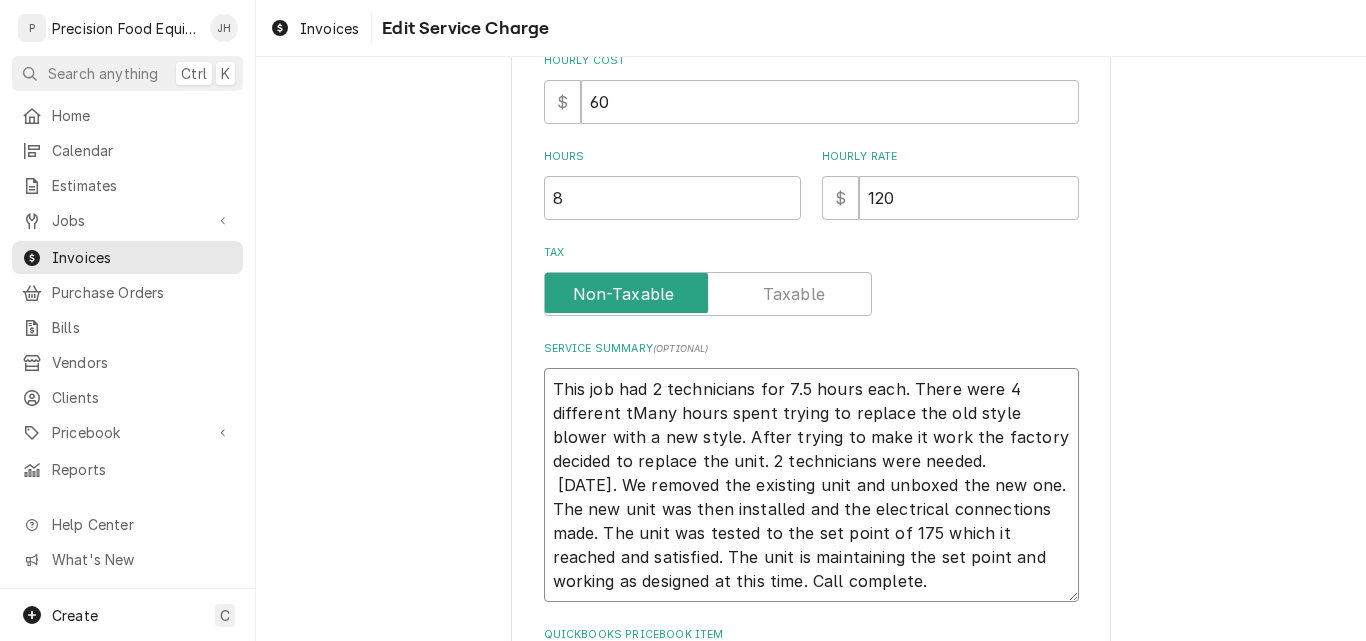 type on "x" 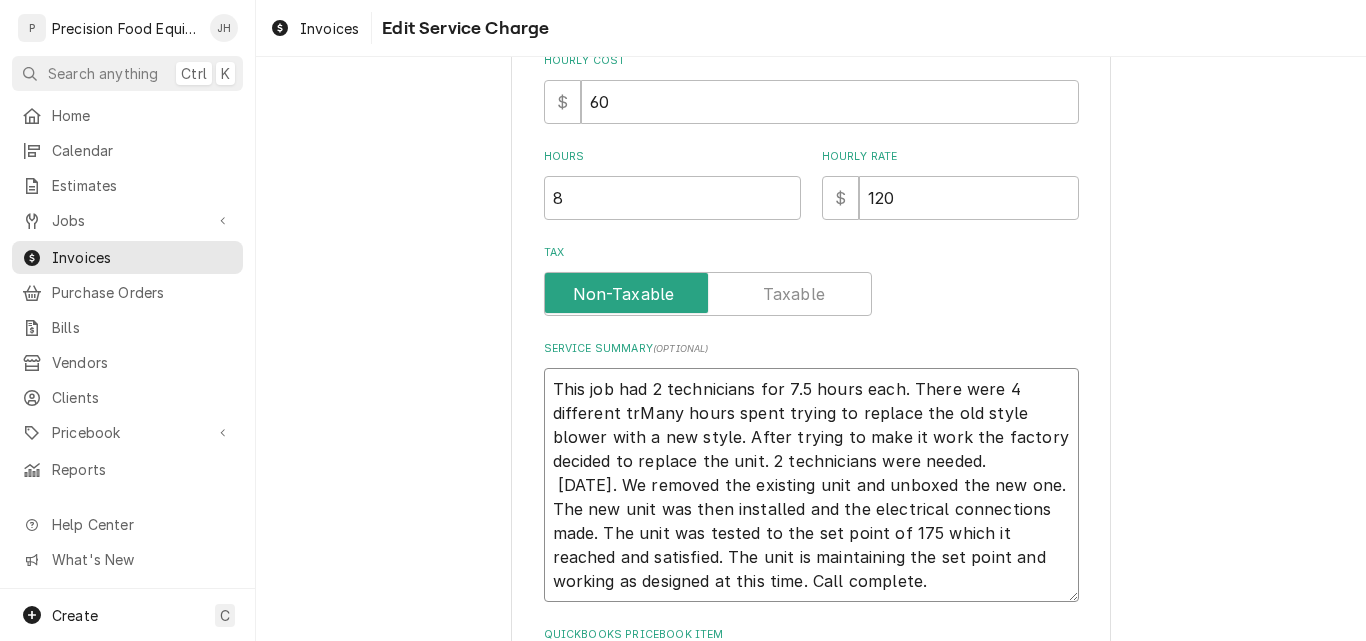 type on "x" 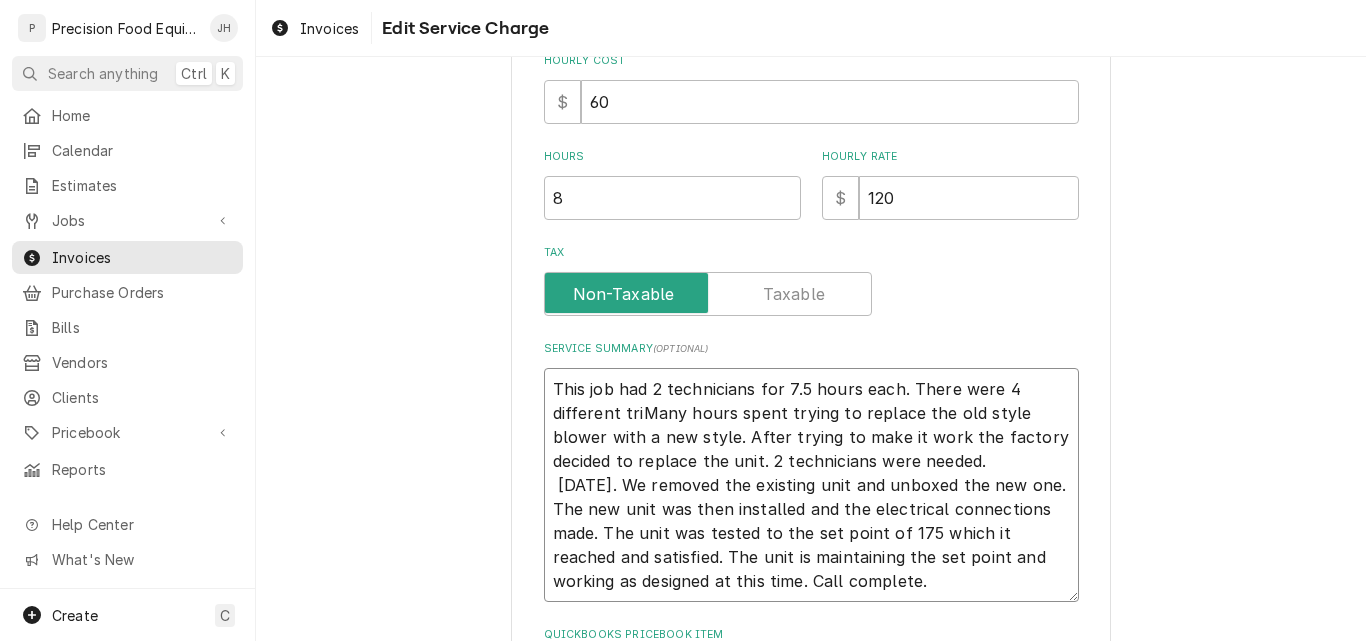 type on "x" 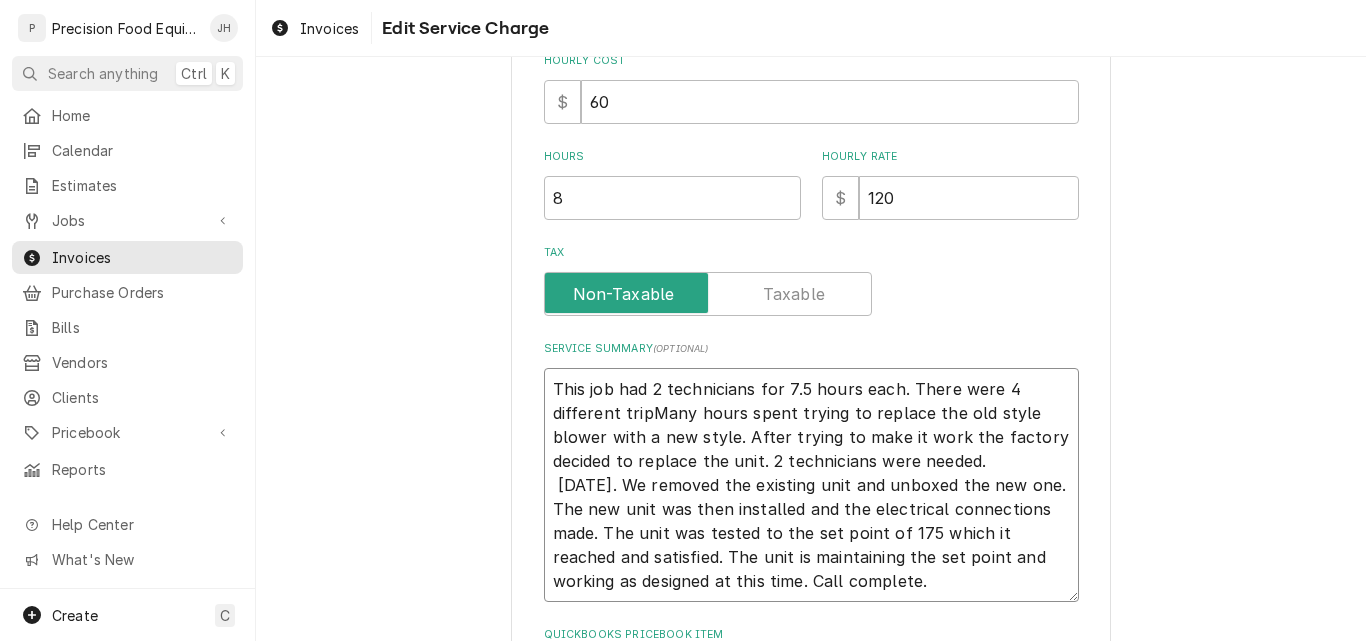 type on "x" 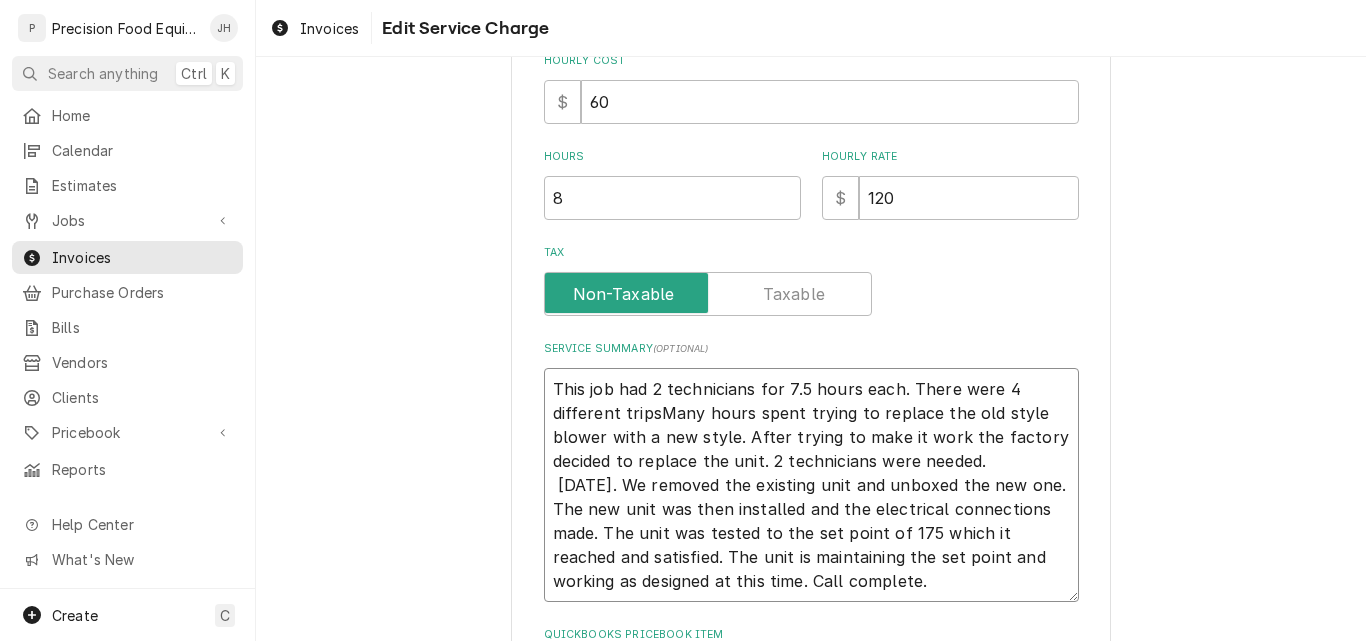 type on "x" 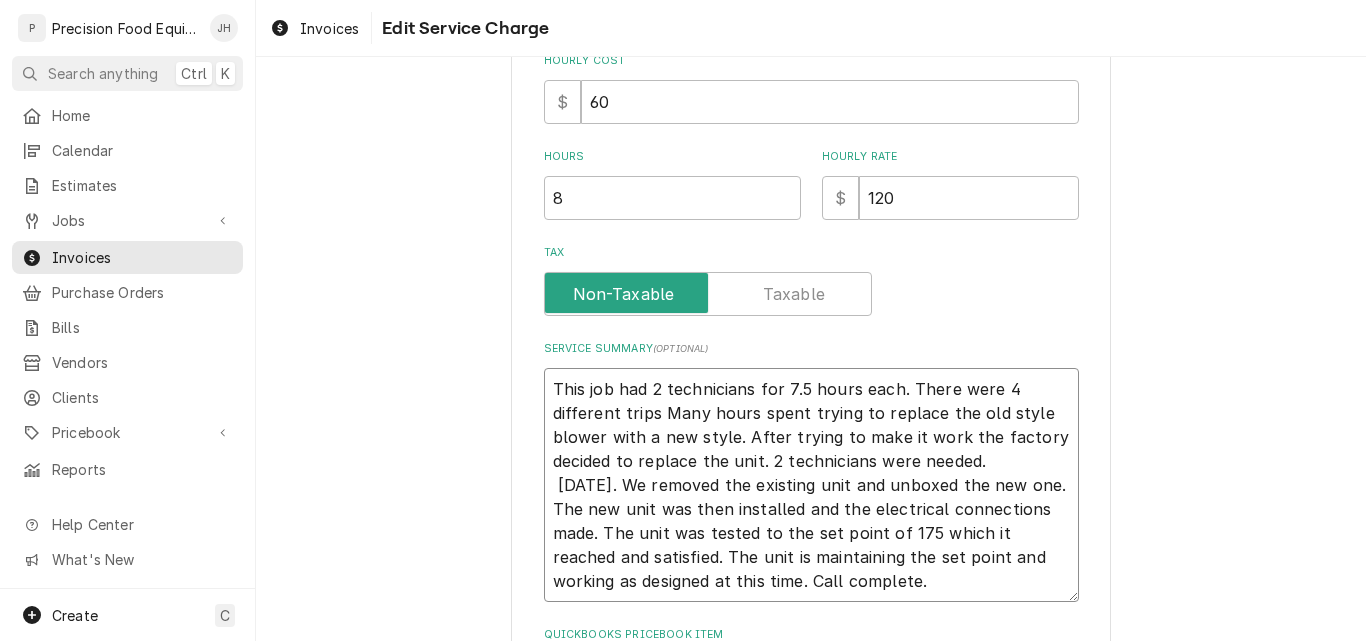 type on "x" 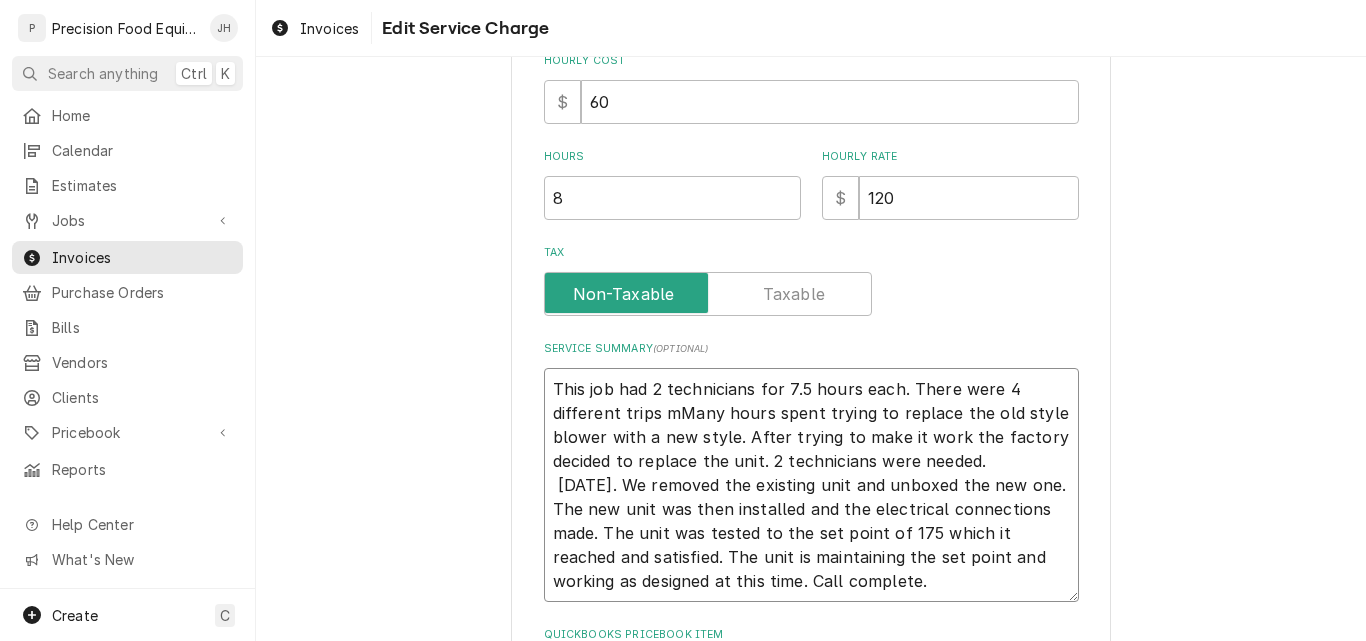type on "x" 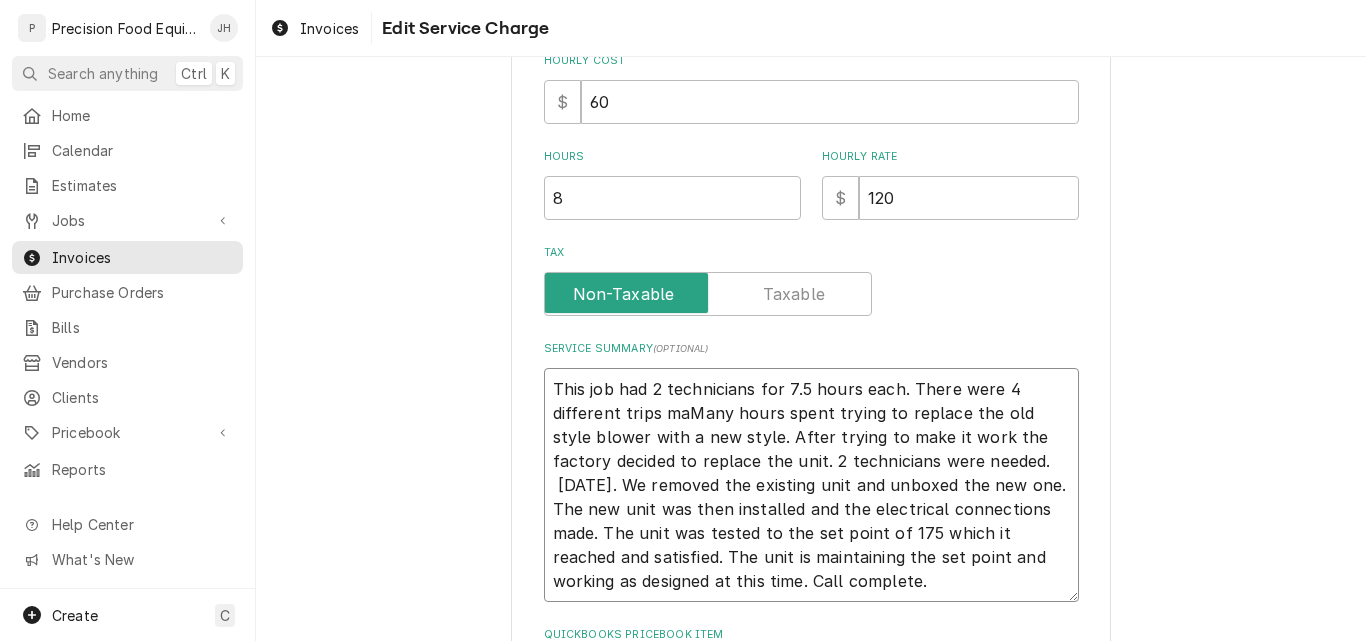 type on "x" 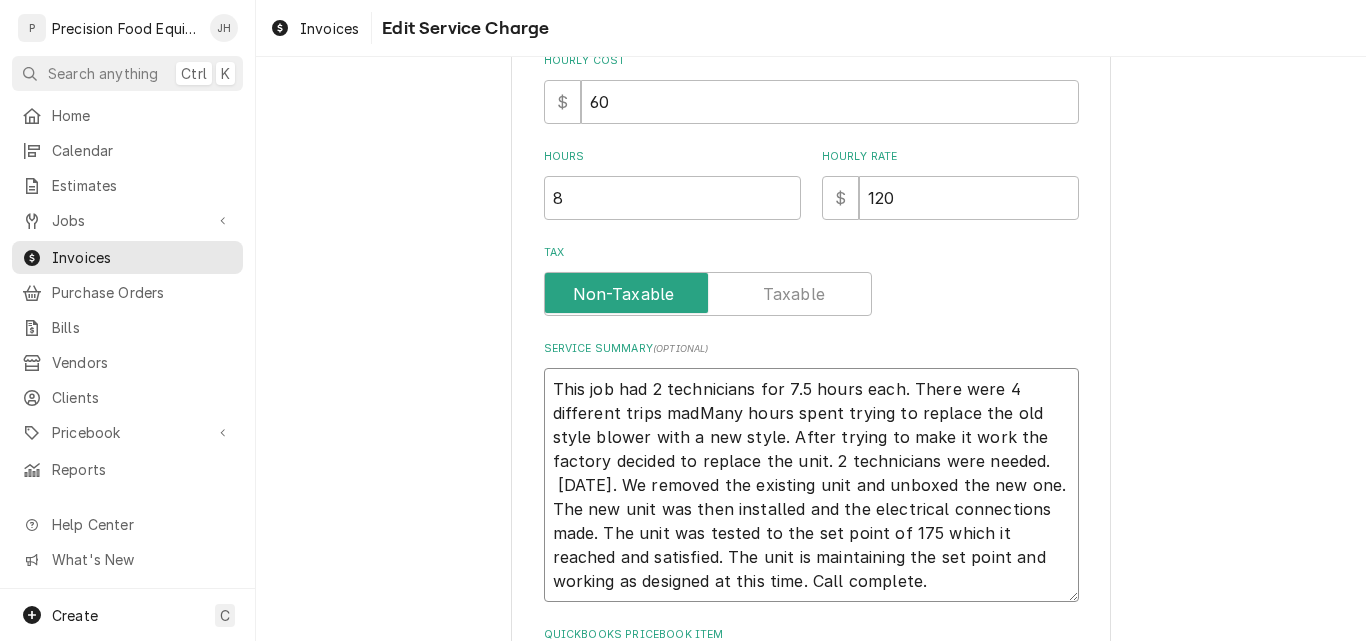 type on "x" 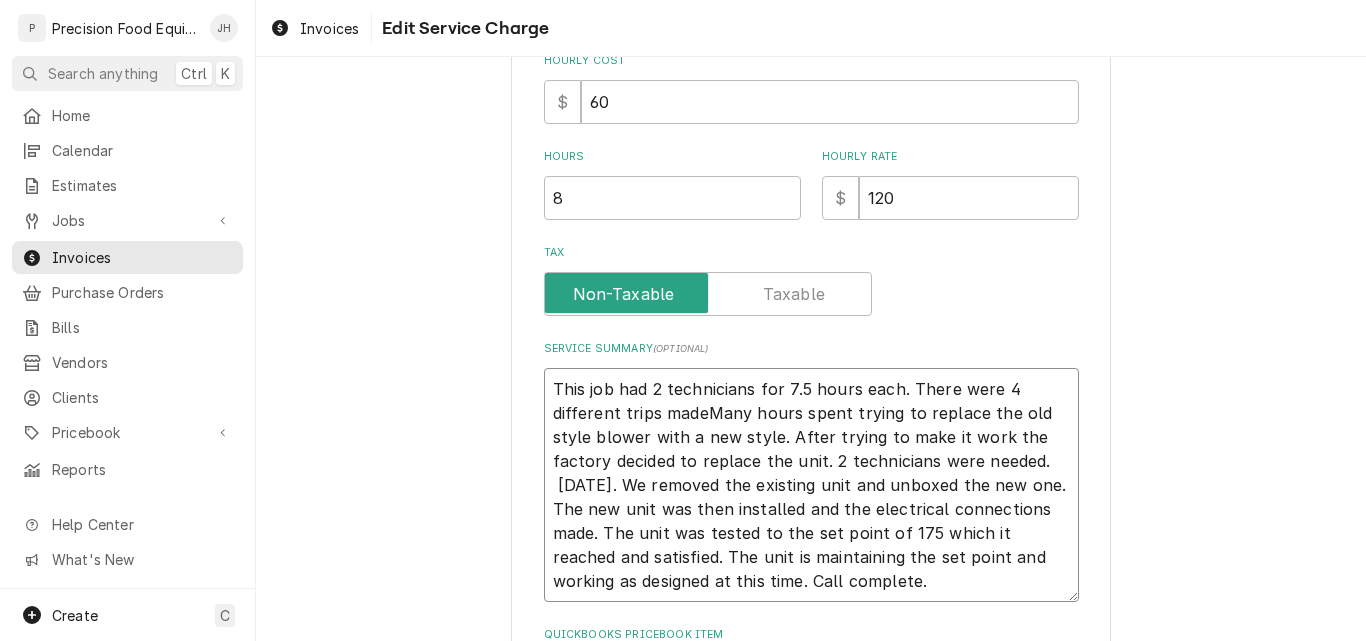 type on "x" 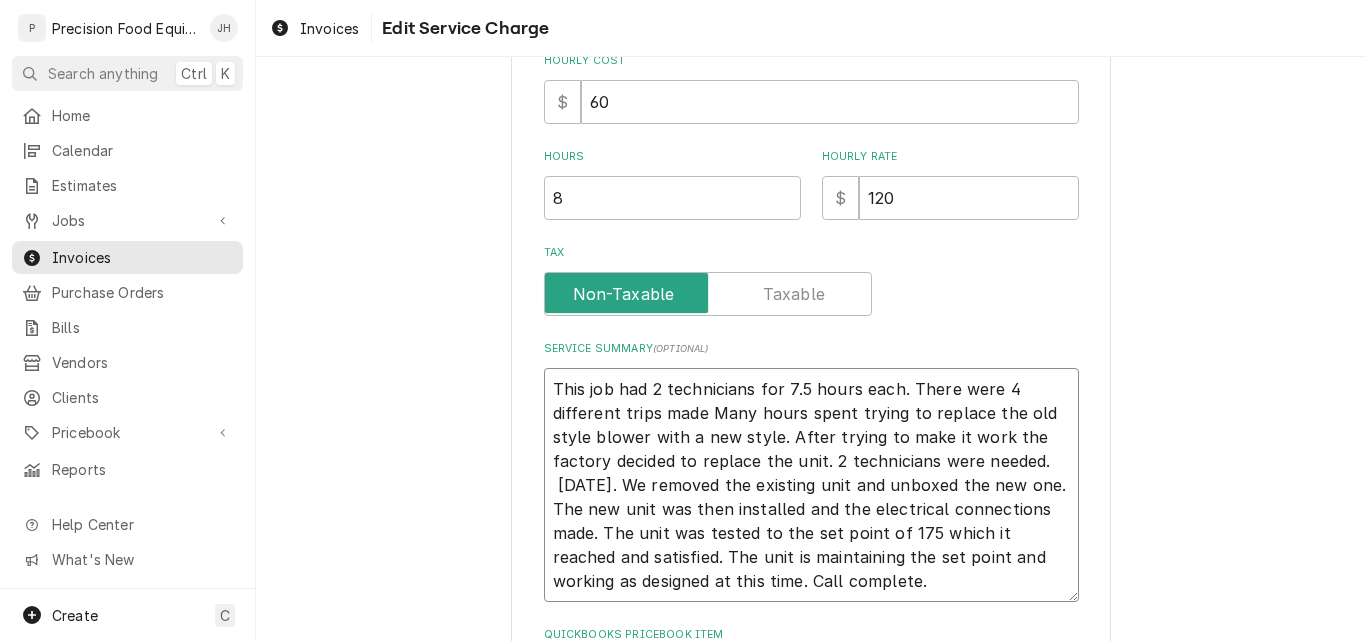 type on "x" 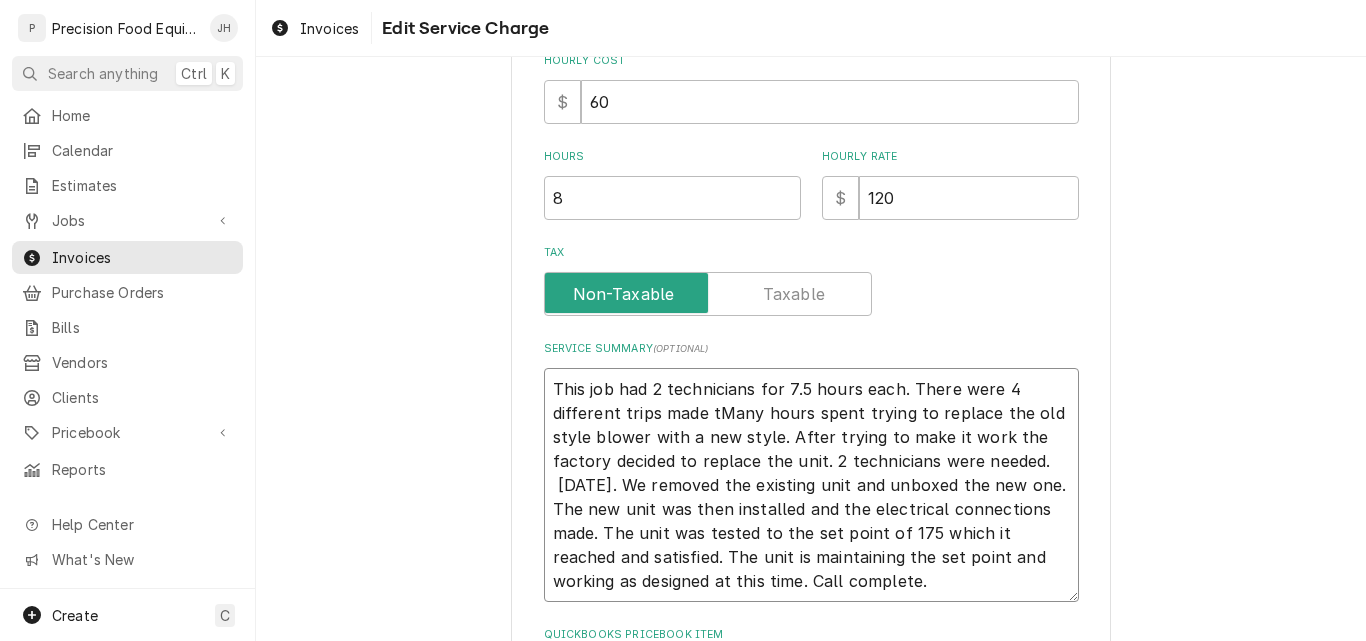 type on "x" 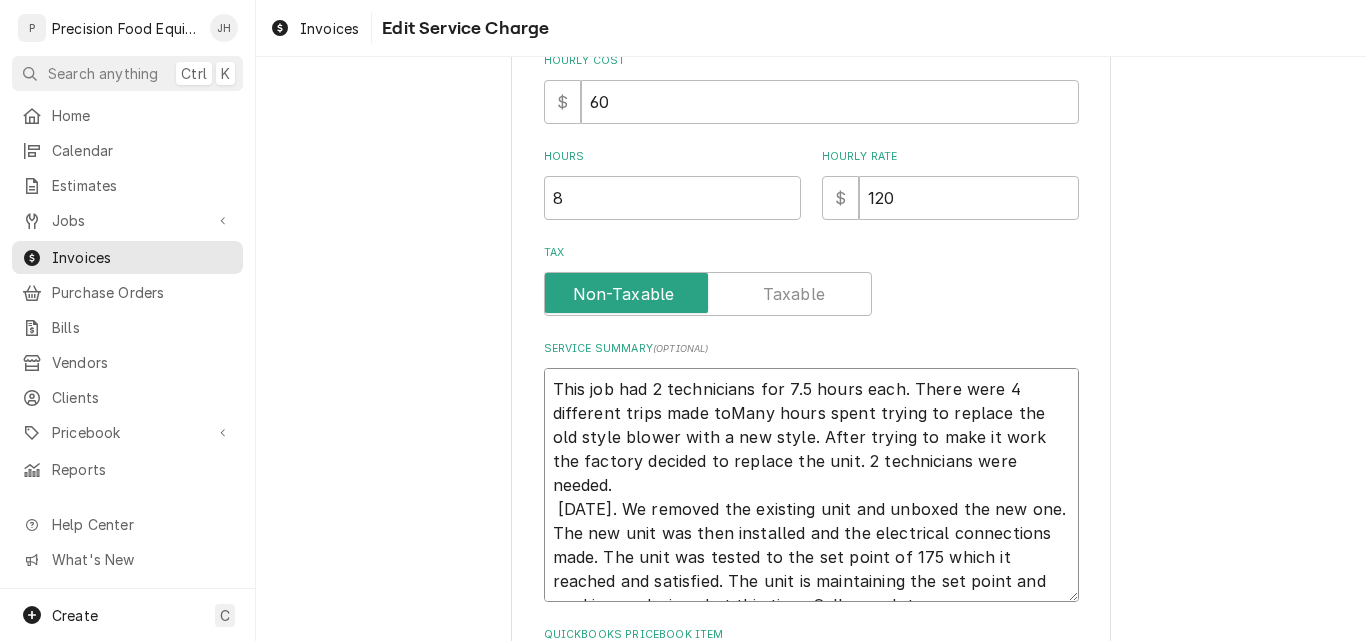 type on "x" 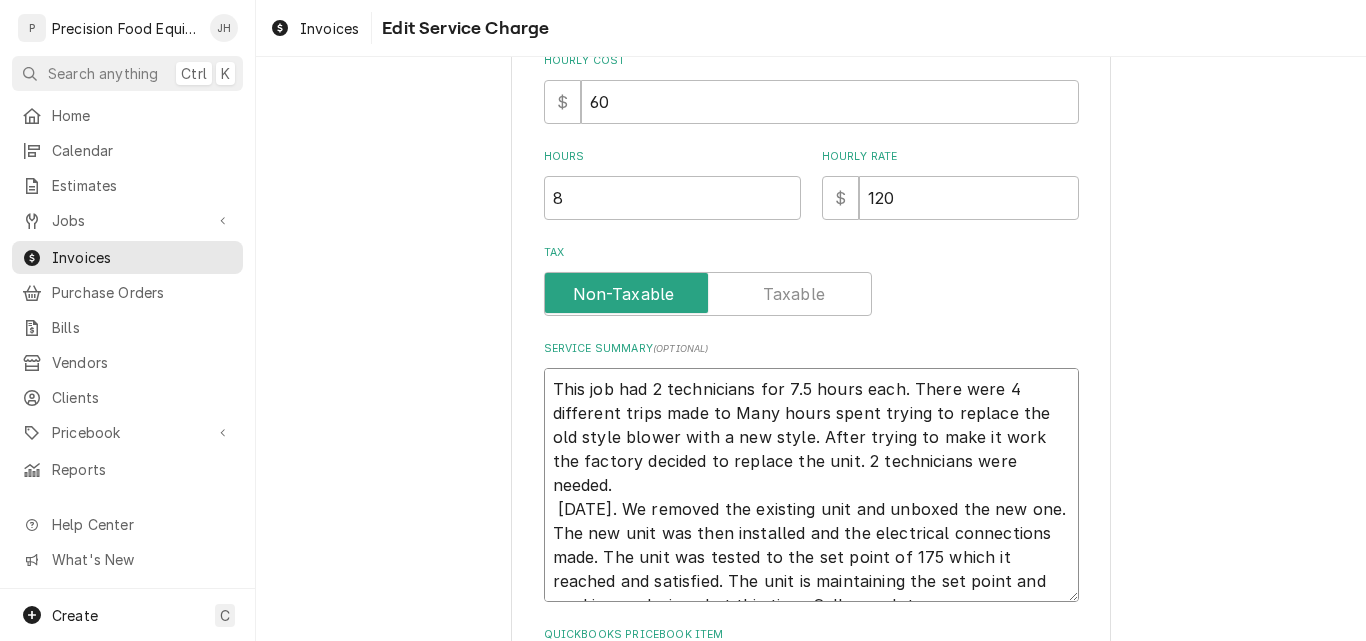 type on "x" 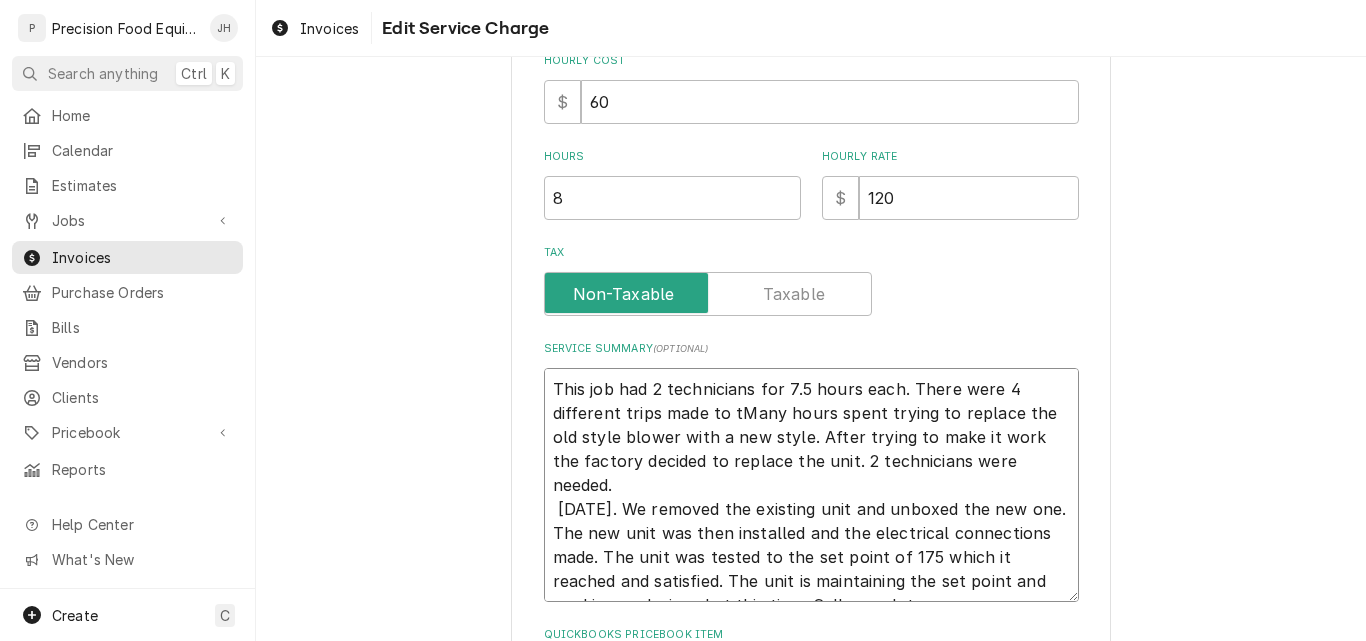 type on "x" 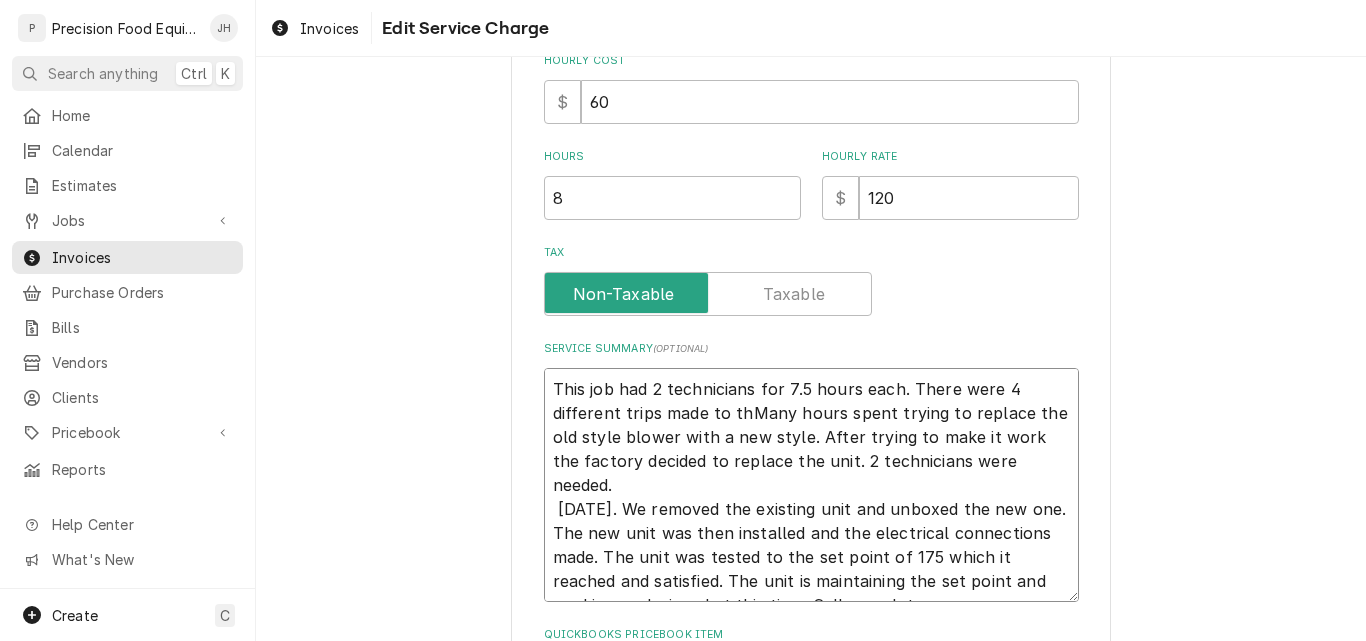 type on "x" 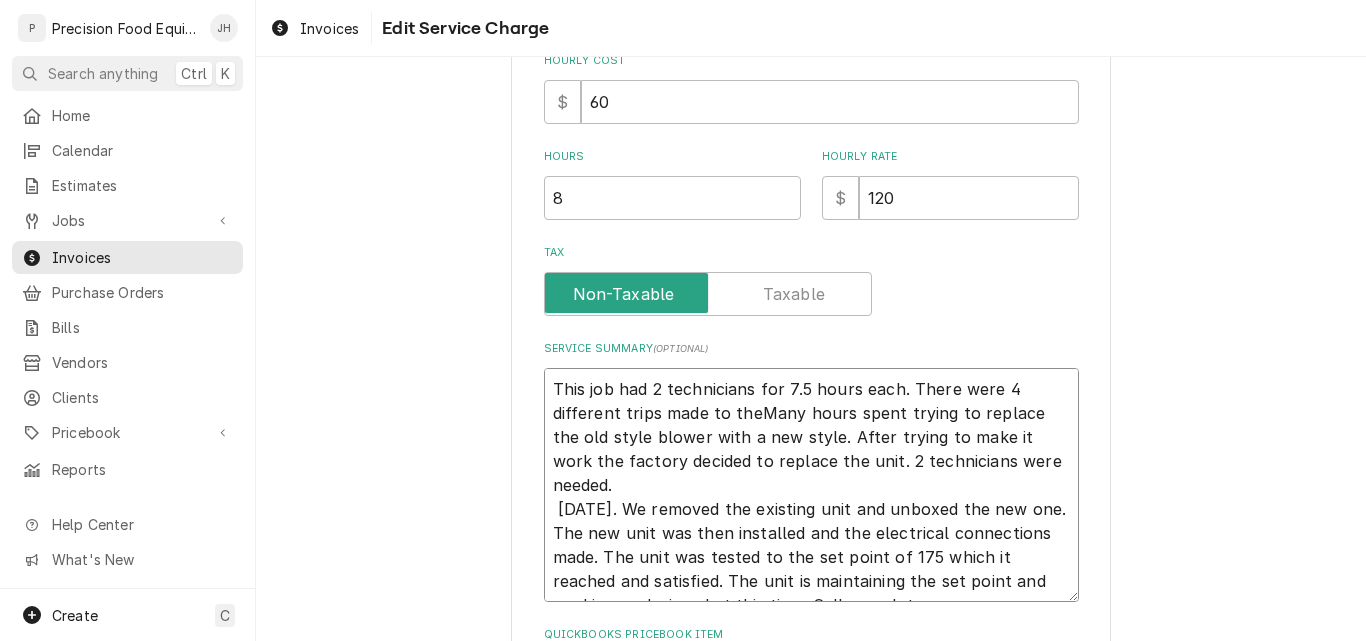 type on "x" 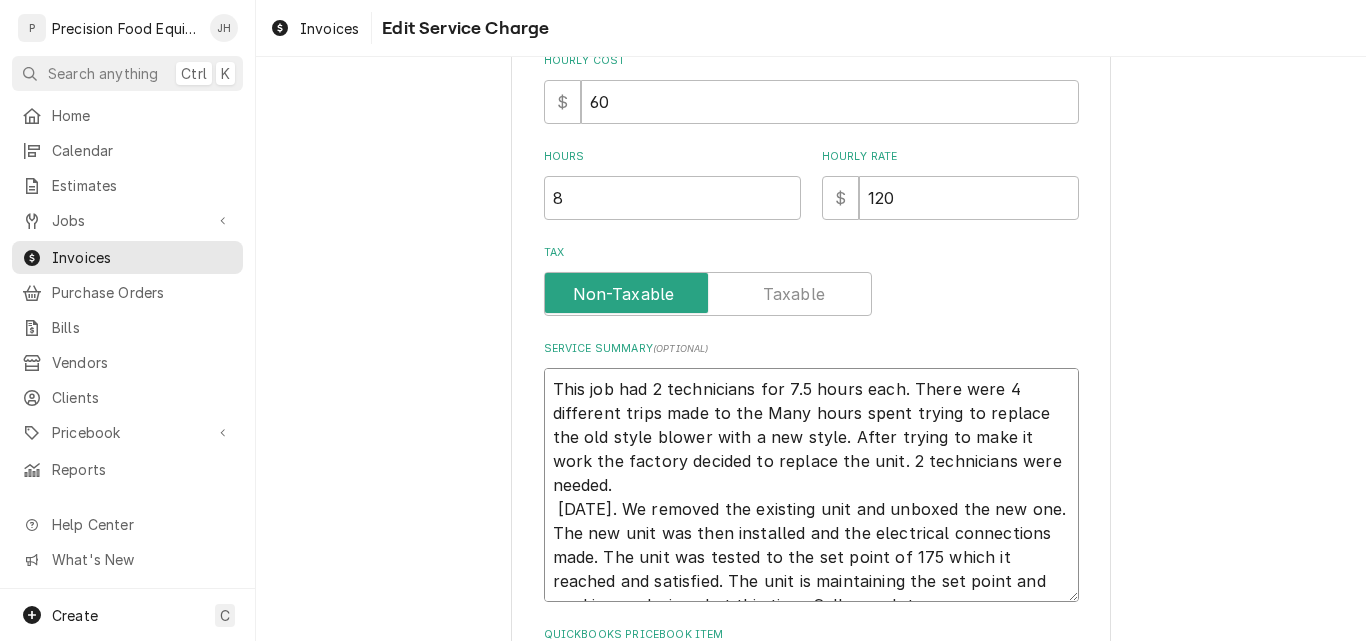 type on "x" 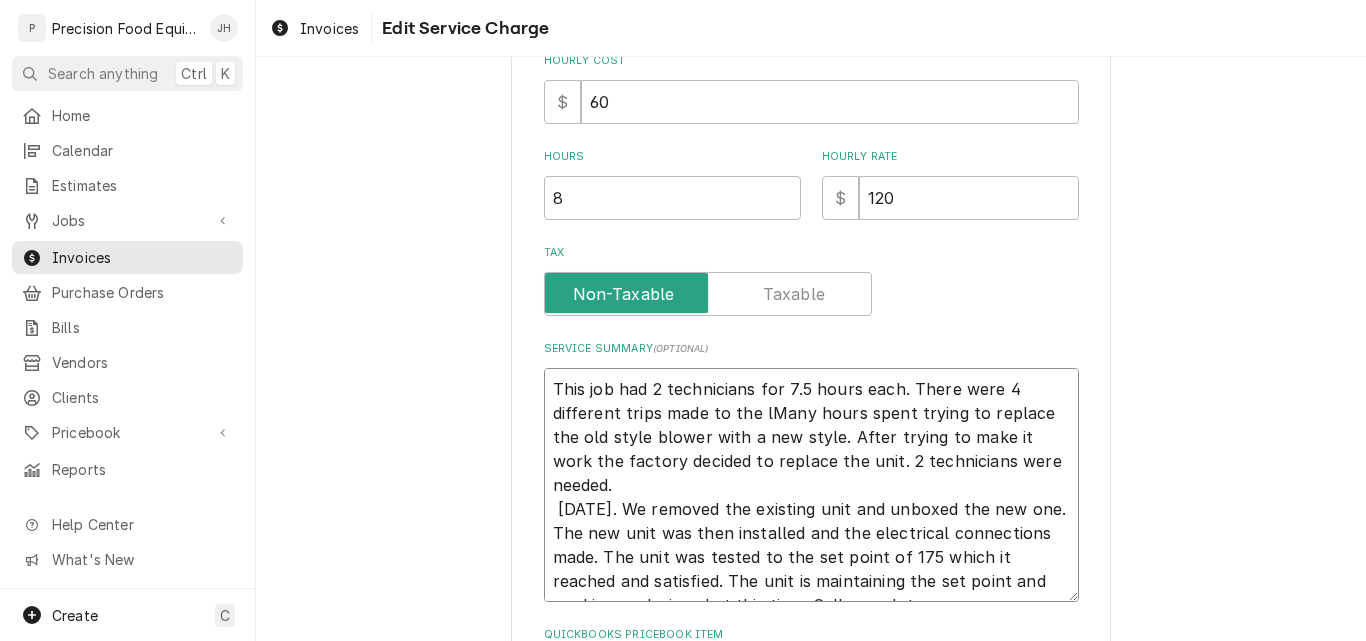type on "x" 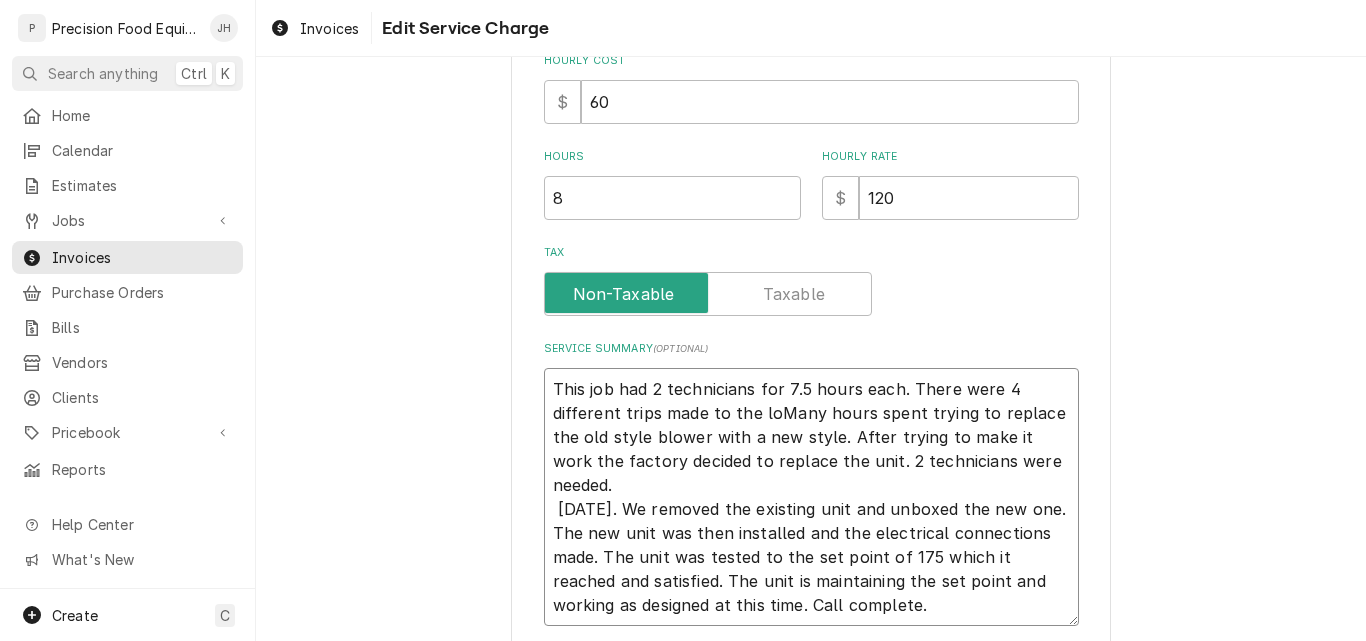 type on "x" 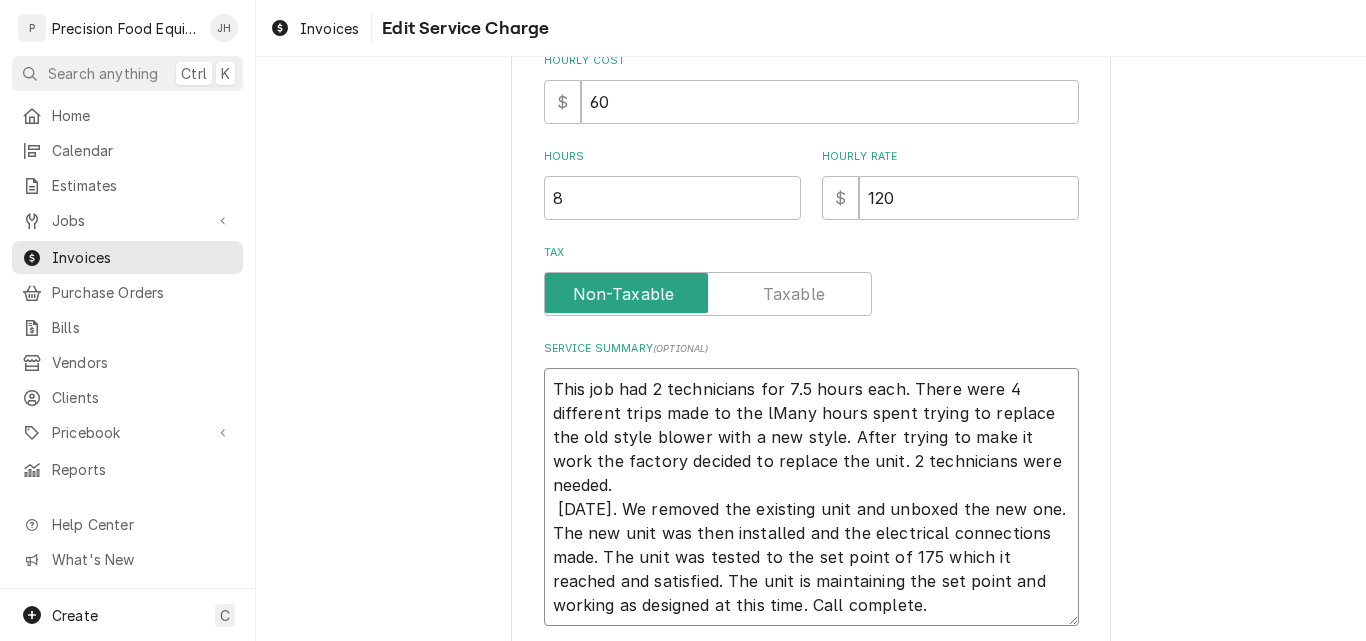 type on "x" 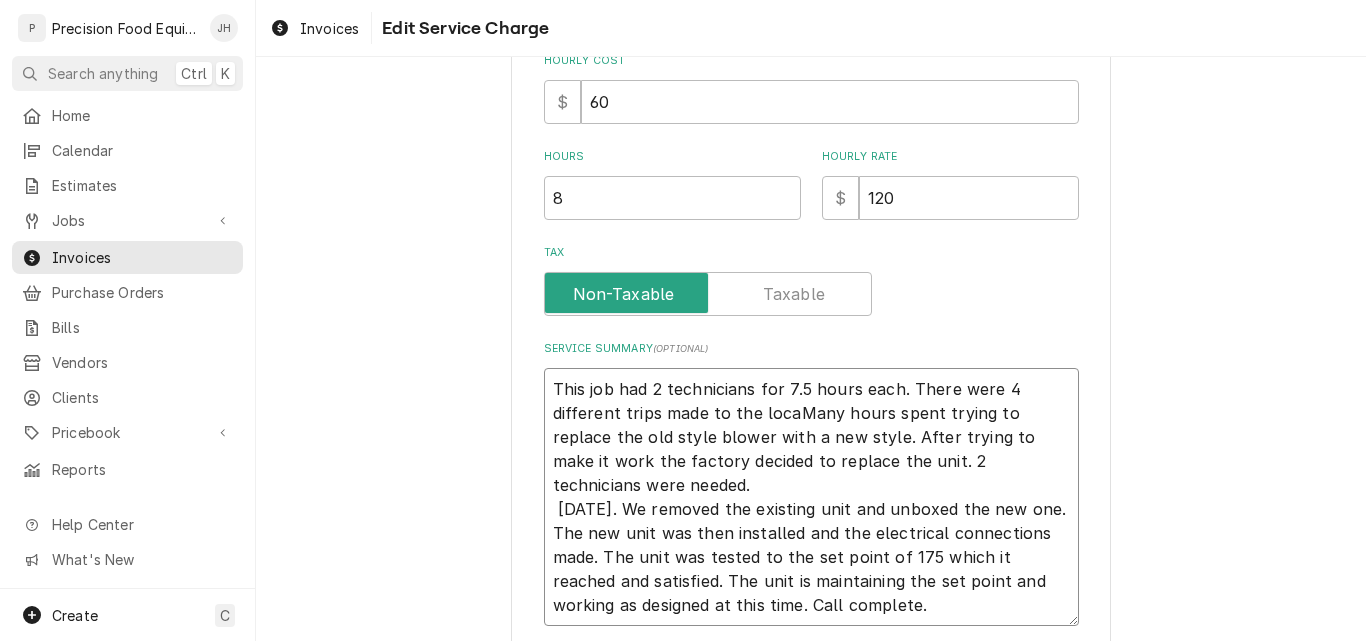type on "x" 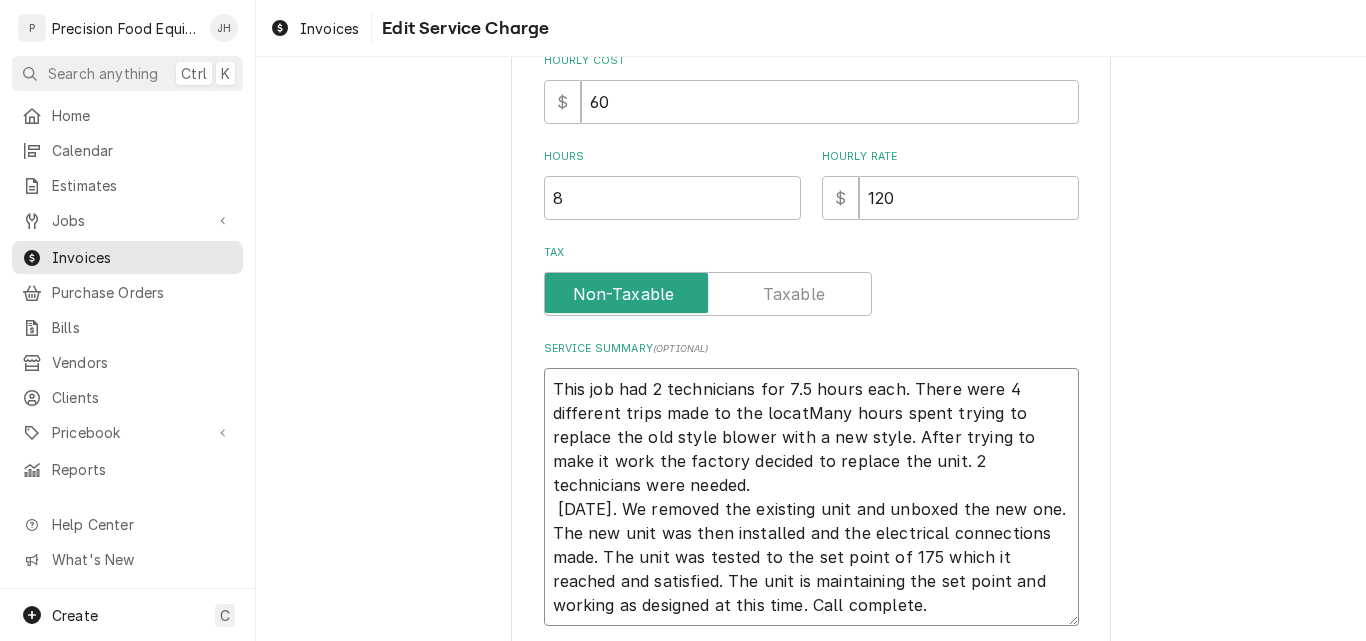 type on "x" 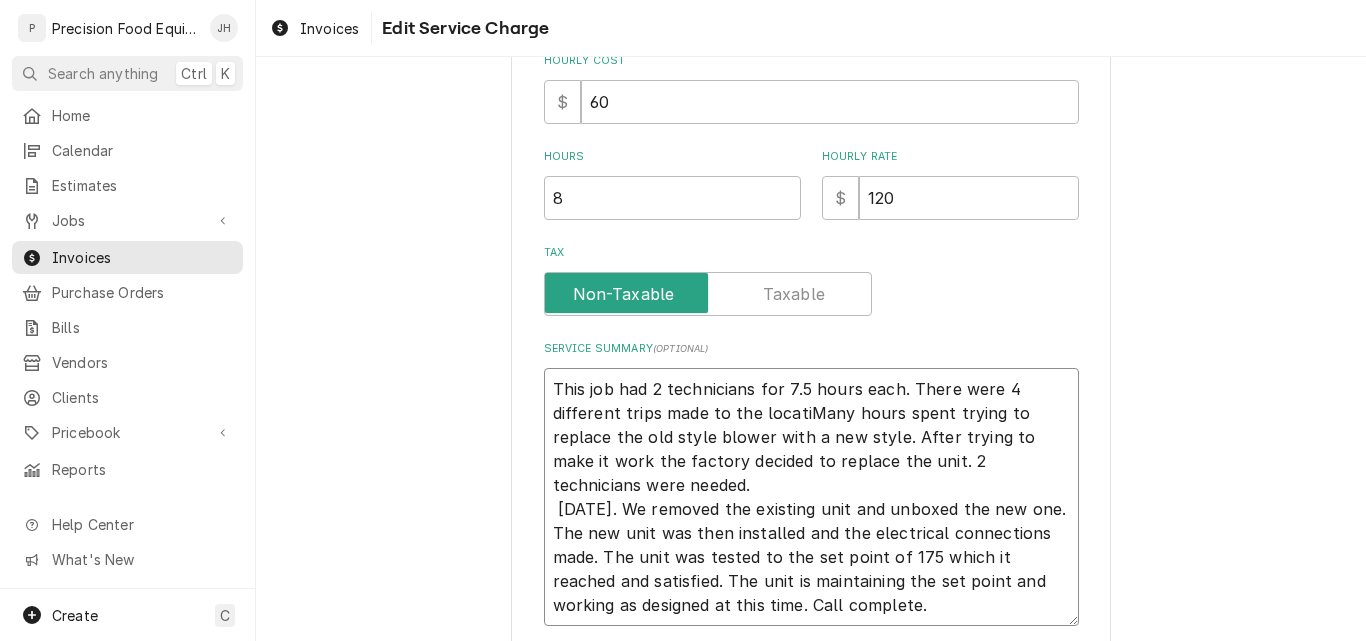 type on "x" 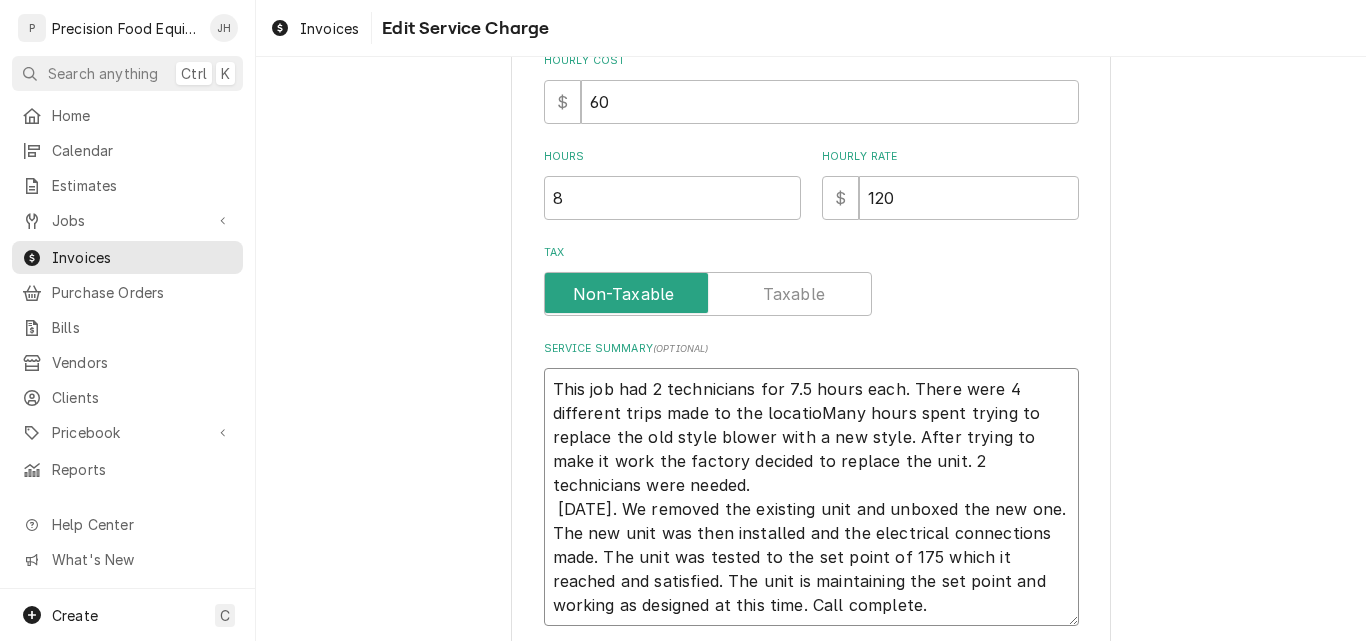type on "x" 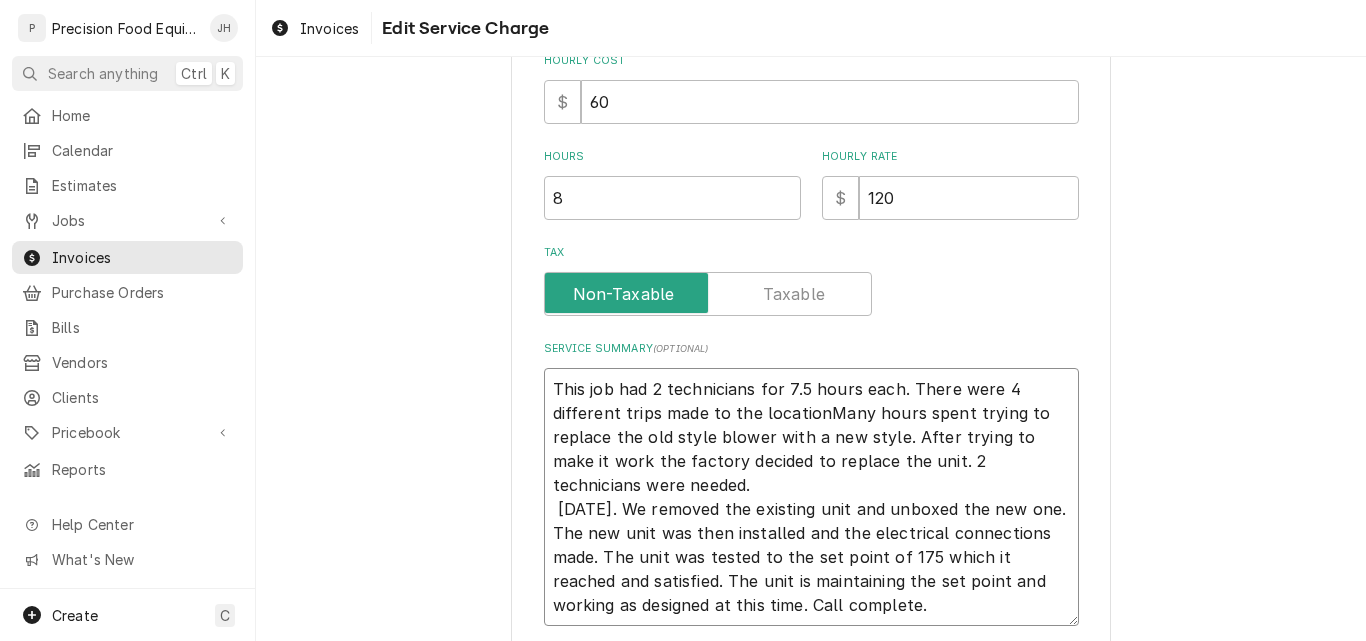 type on "x" 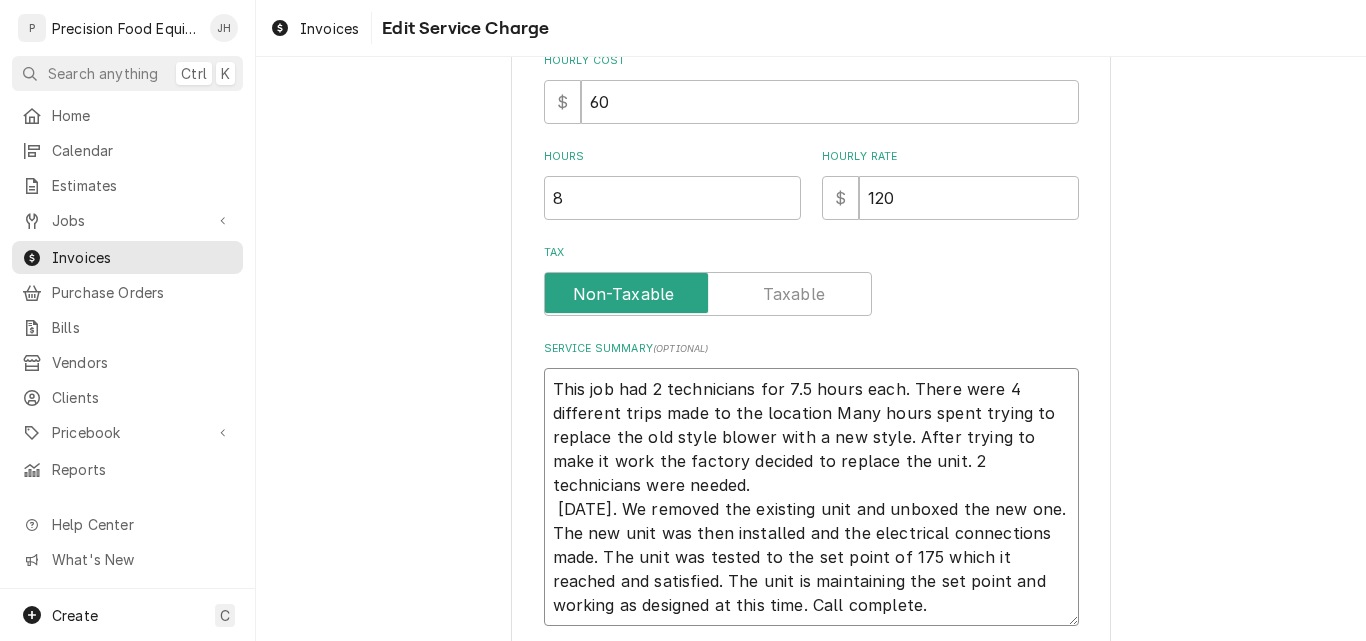 type on "x" 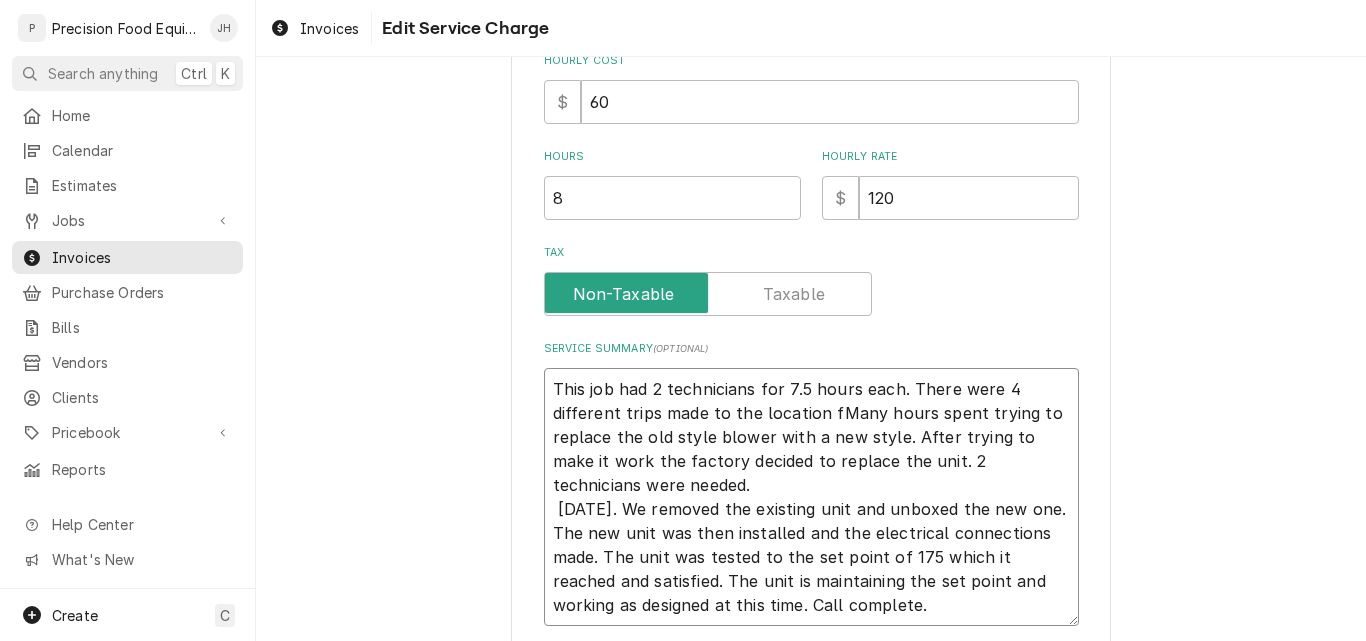 type 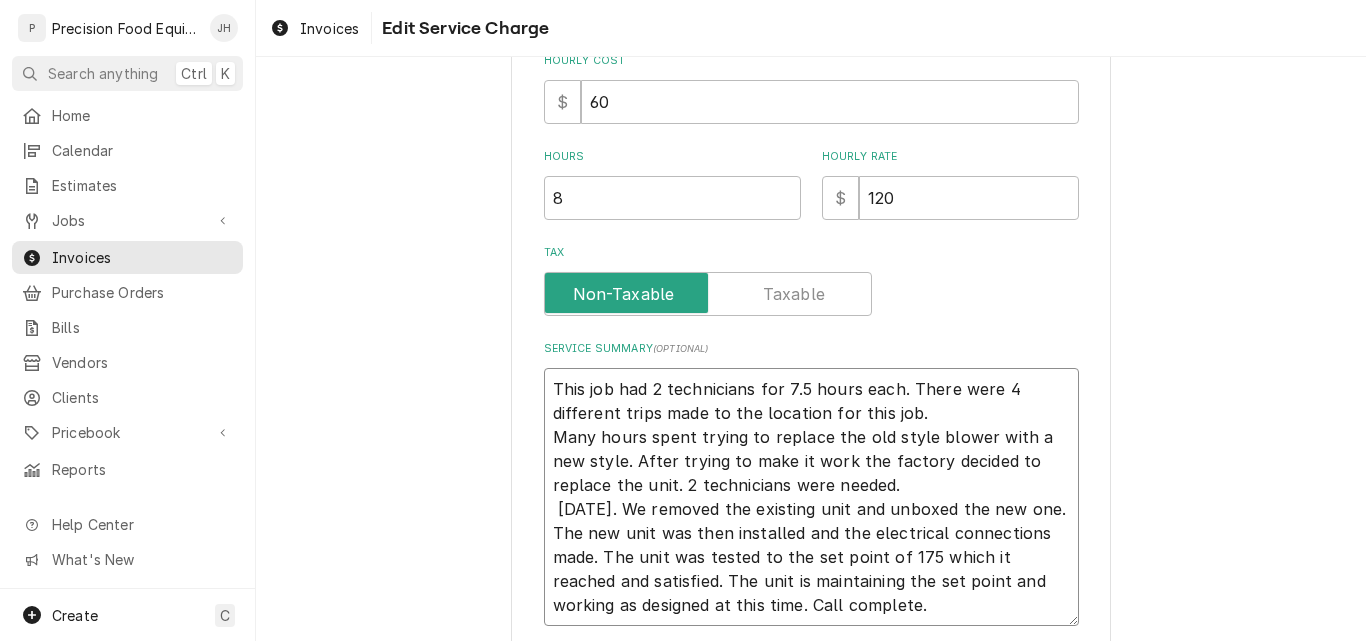 click on "This job had 2 technicians for 7.5 hours each. There were 4 different trips made to the location for this job.
Many hours spent trying to replace the old style blower with a new style. After trying to make it work the factory decided to replace the unit. 2 technicians were needed.
8-5-25. We removed the existing unit and unboxed the new one.   The new unit was then installed and the electrical connections made. The unit was tested to the set point of 175 which it reached and satisfied. The unit is maintaining the set point and working as designed at this time. Call complete." at bounding box center [811, 497] 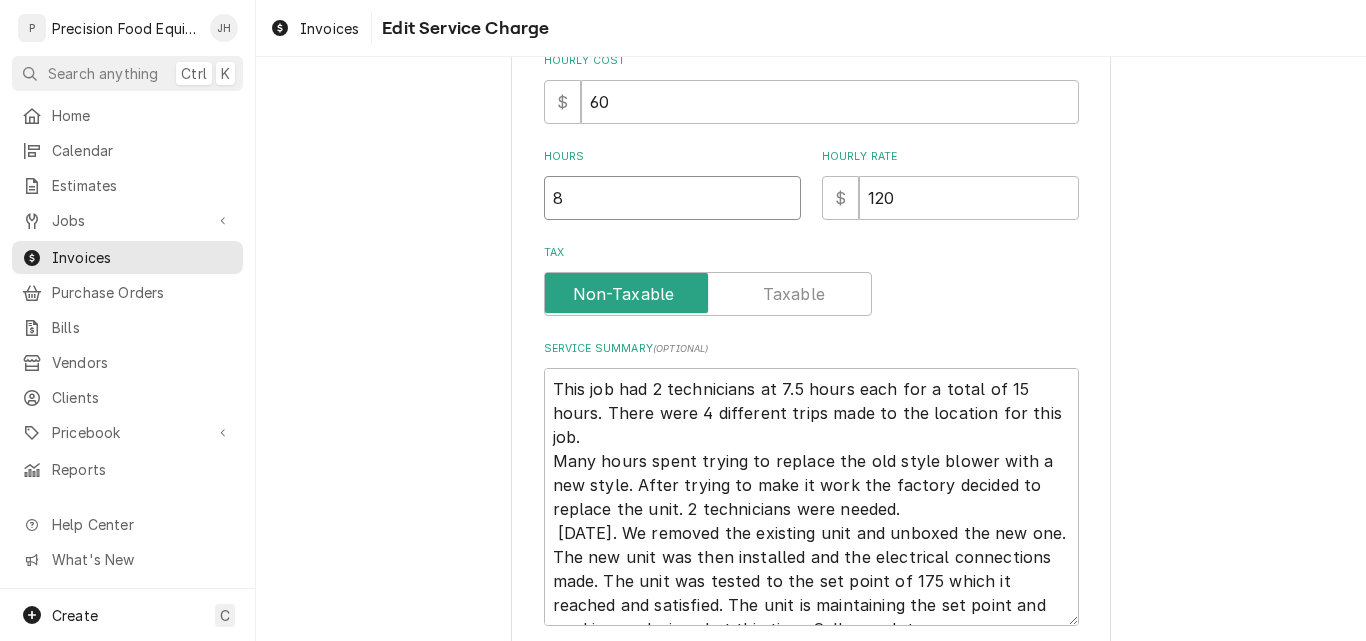 drag, startPoint x: 566, startPoint y: 195, endPoint x: 508, endPoint y: 196, distance: 58.00862 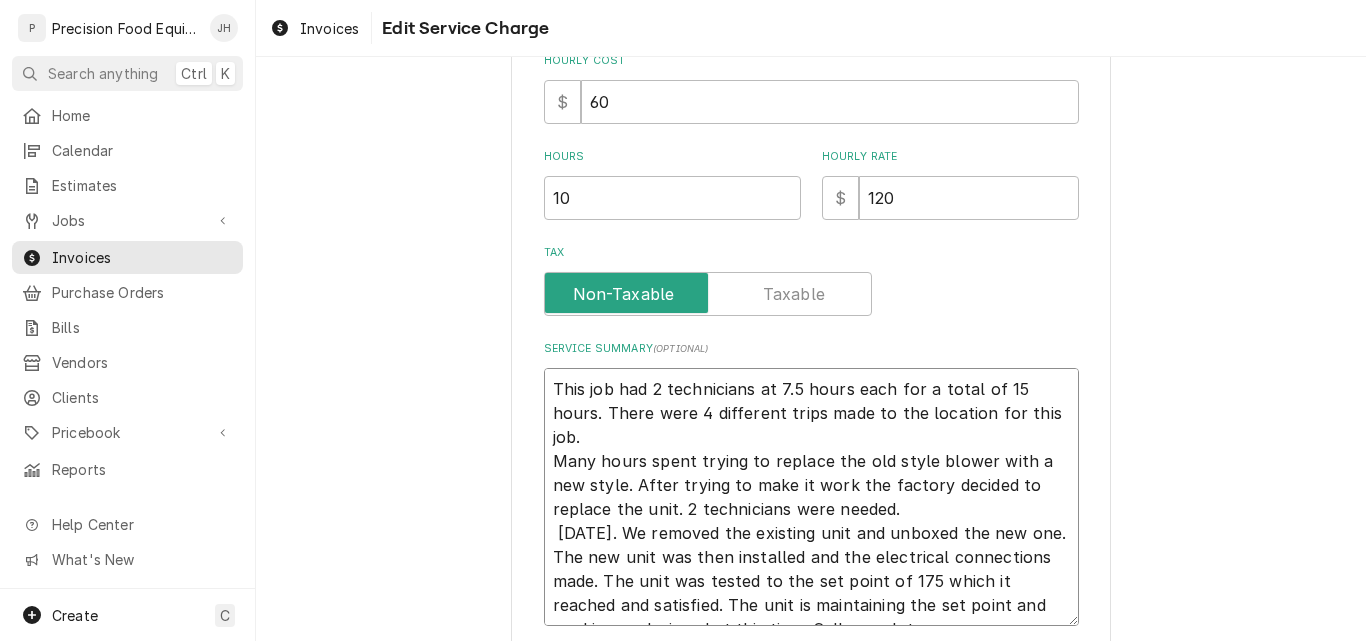 click on "This job had 2 technicians at 7.5 hours each for a total of 15 hours. There were 4 different trips made to the location for this job.
Many hours spent trying to replace the old style blower with a new style. After trying to make it work the factory decided to replace the unit. 2 technicians were needed.
8-5-25. We removed the existing unit and unboxed the new one.   The new unit was then installed and the electrical connections made. The unit was tested to the set point of 175 which it reached and satisfied. The unit is maintaining the set point and working as designed at this time. Call complete." at bounding box center [811, 497] 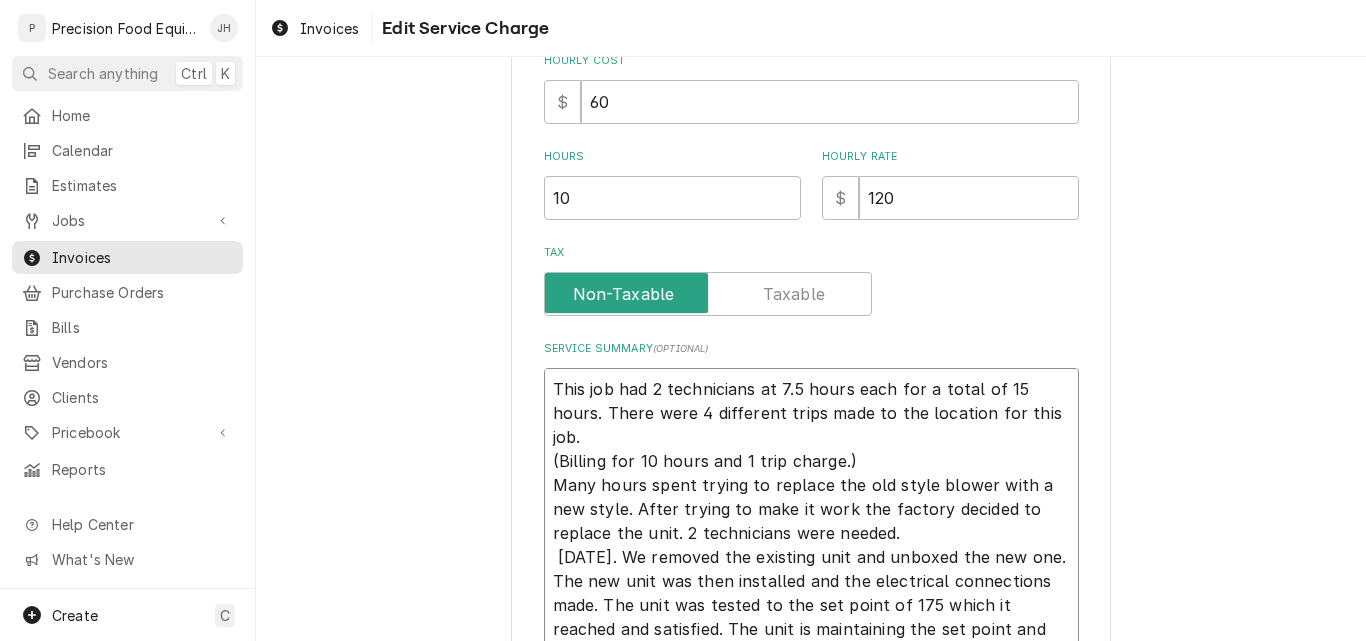 scroll, scrollTop: 24, scrollLeft: 0, axis: vertical 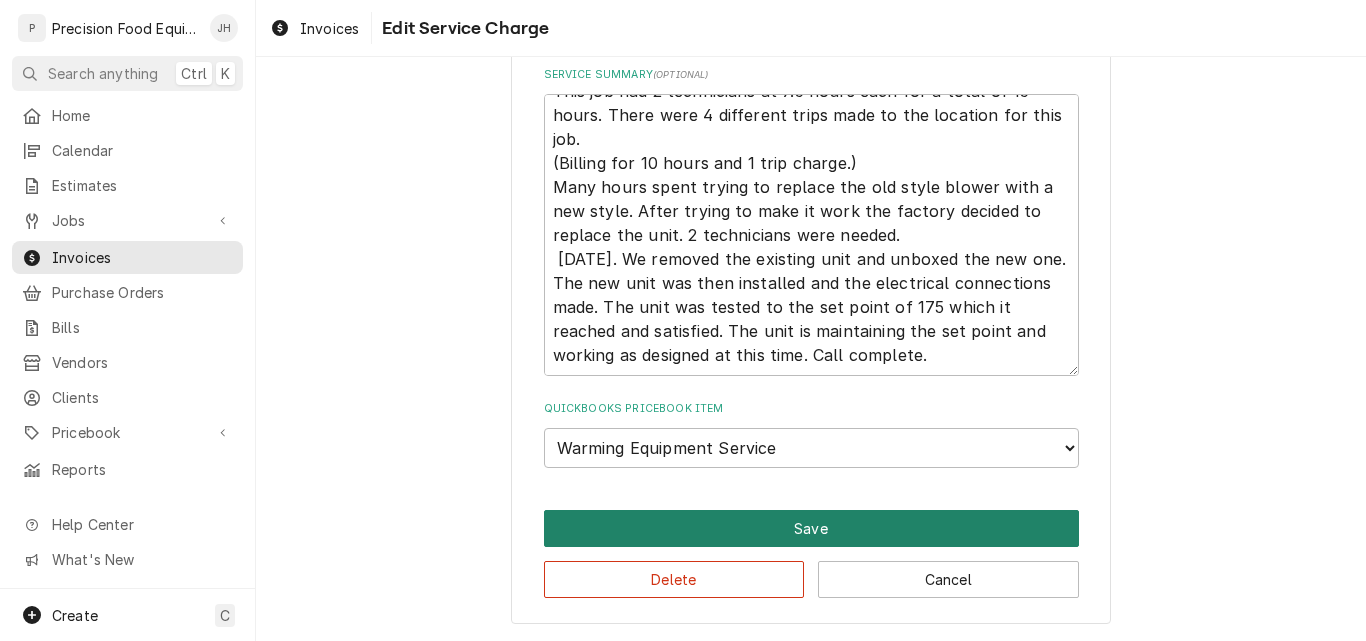 click on "Save" at bounding box center (811, 528) 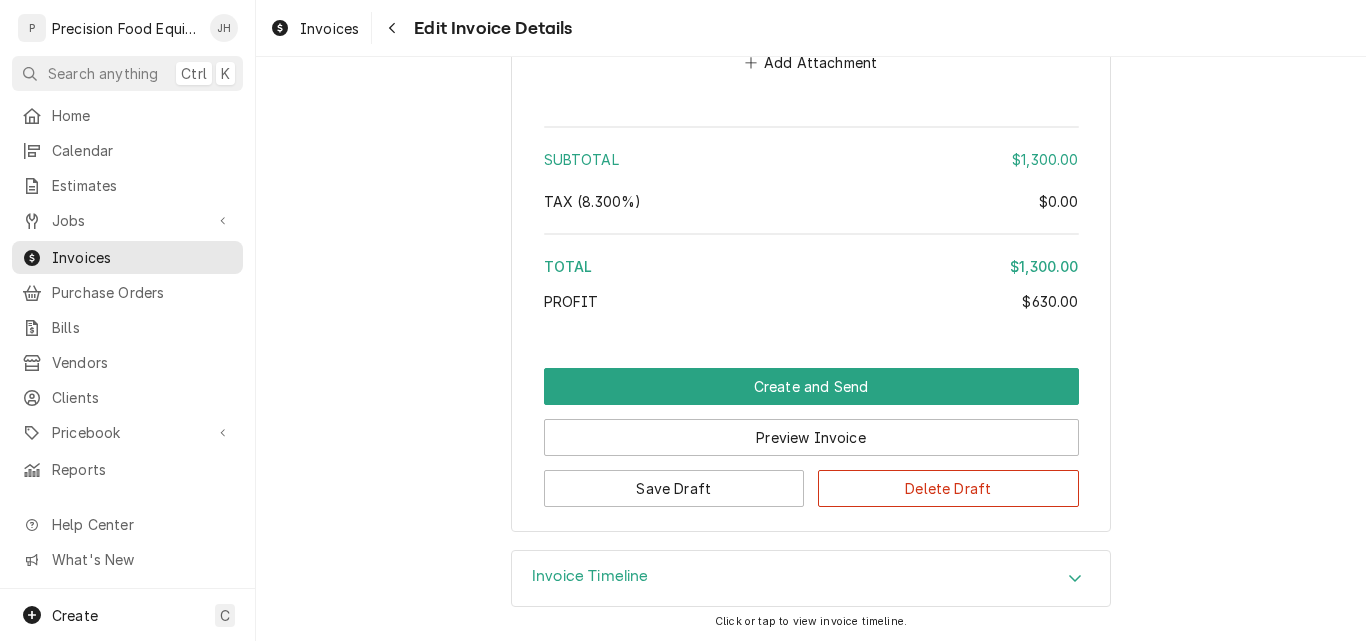 scroll, scrollTop: 3340, scrollLeft: 0, axis: vertical 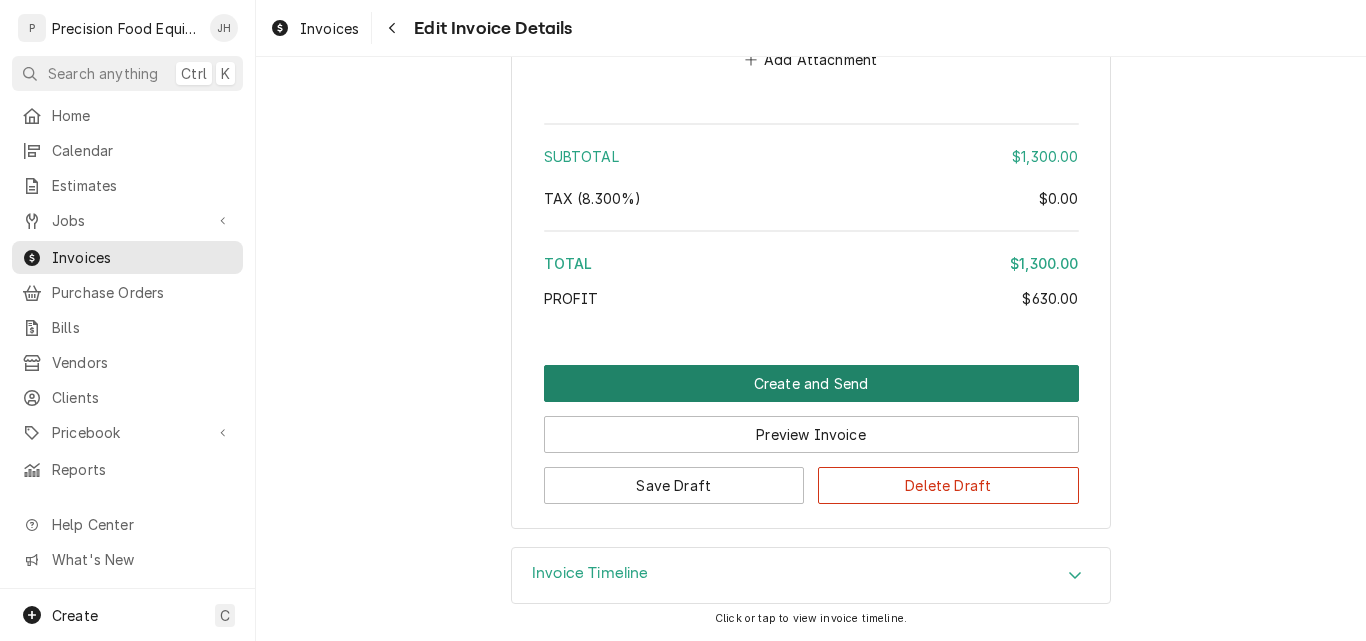 click on "Create and Send" at bounding box center (811, 383) 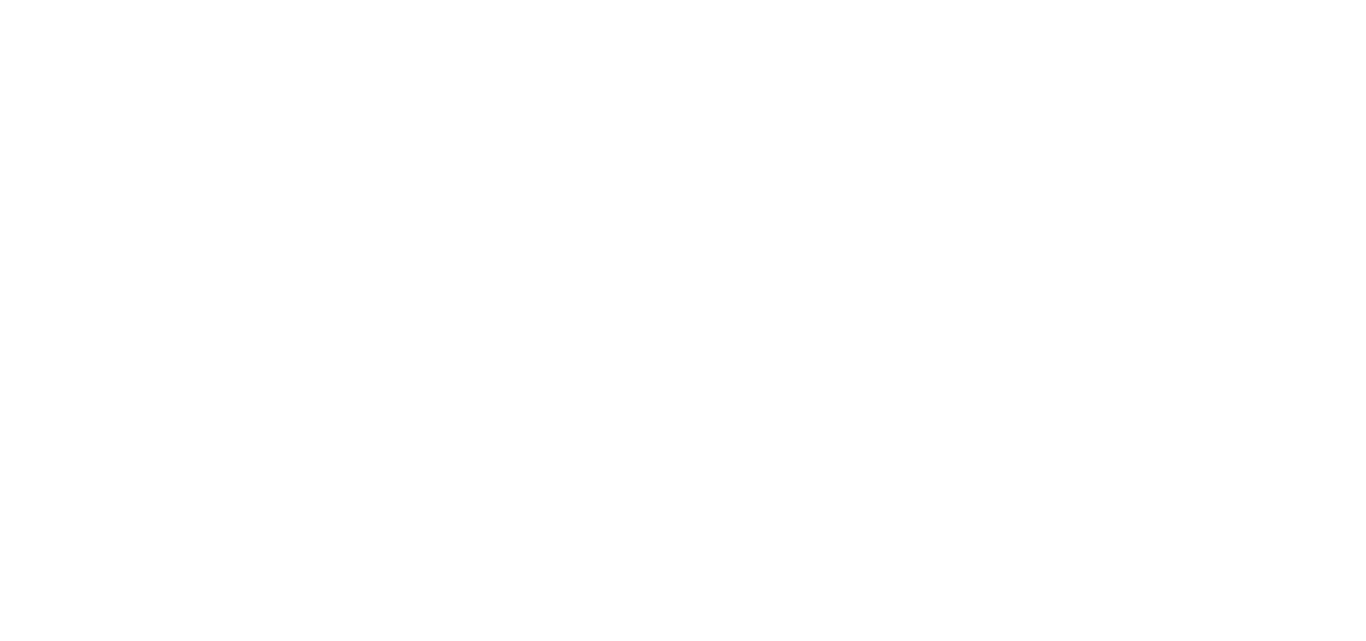 scroll, scrollTop: 0, scrollLeft: 0, axis: both 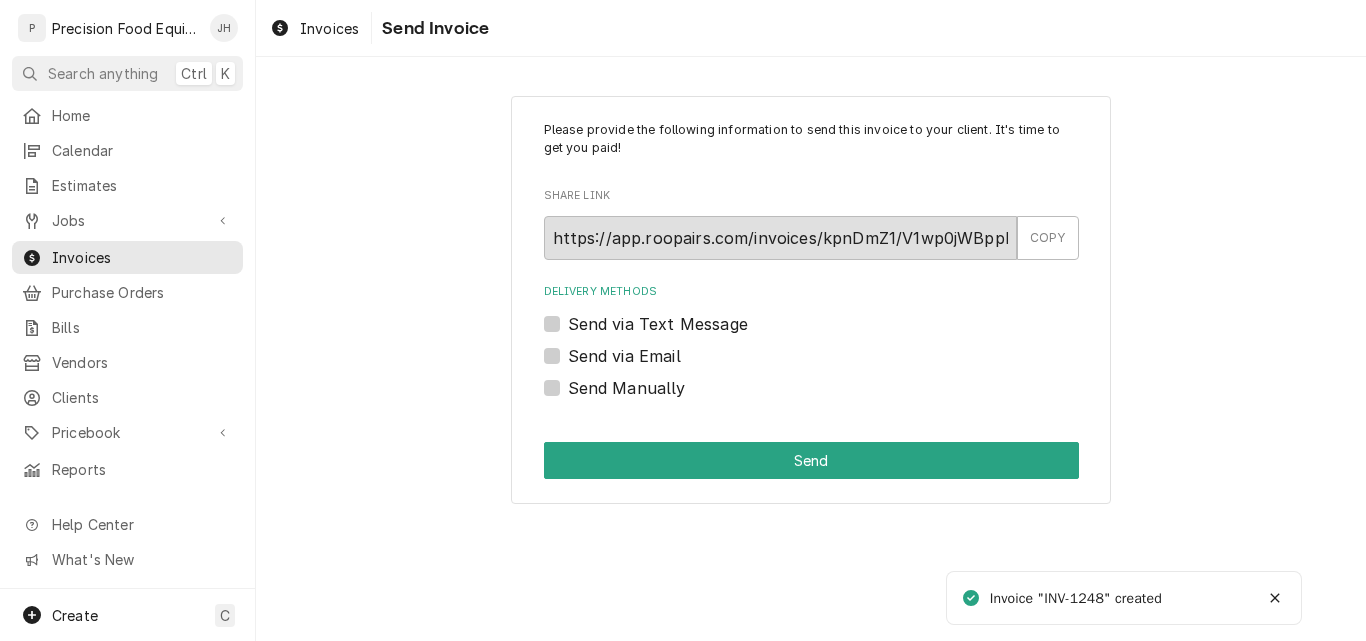 click on "Send Manually" at bounding box center [627, 388] 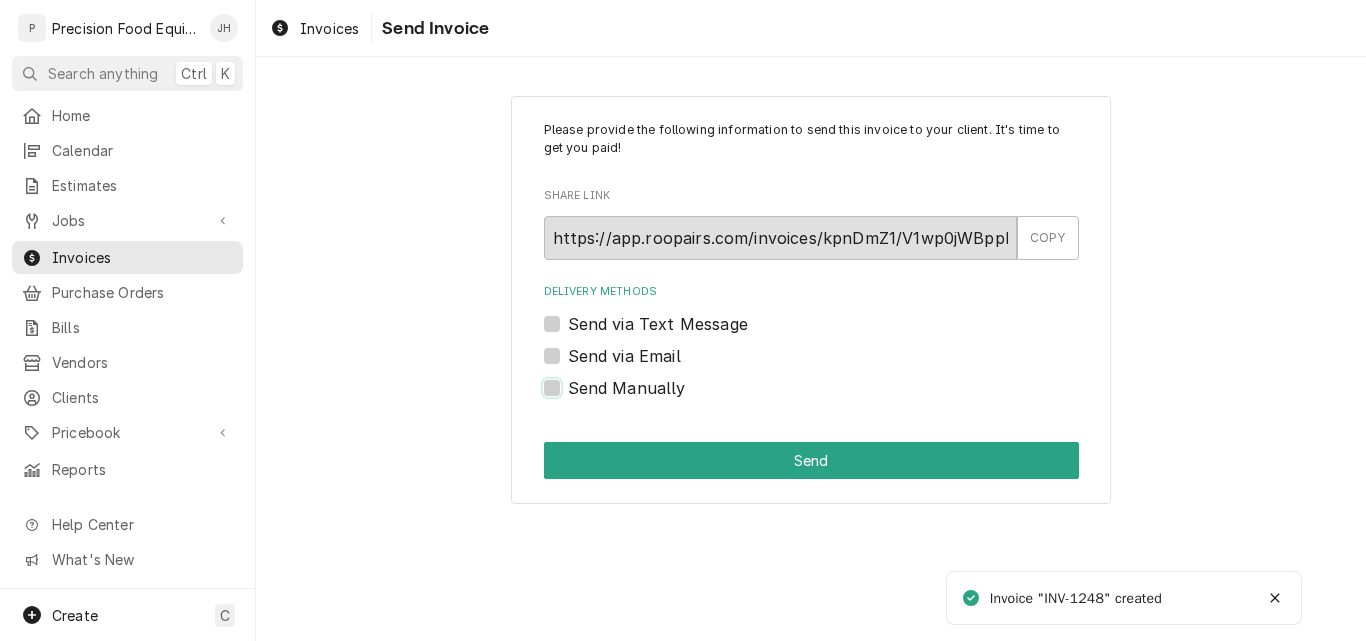 checkbox on "true" 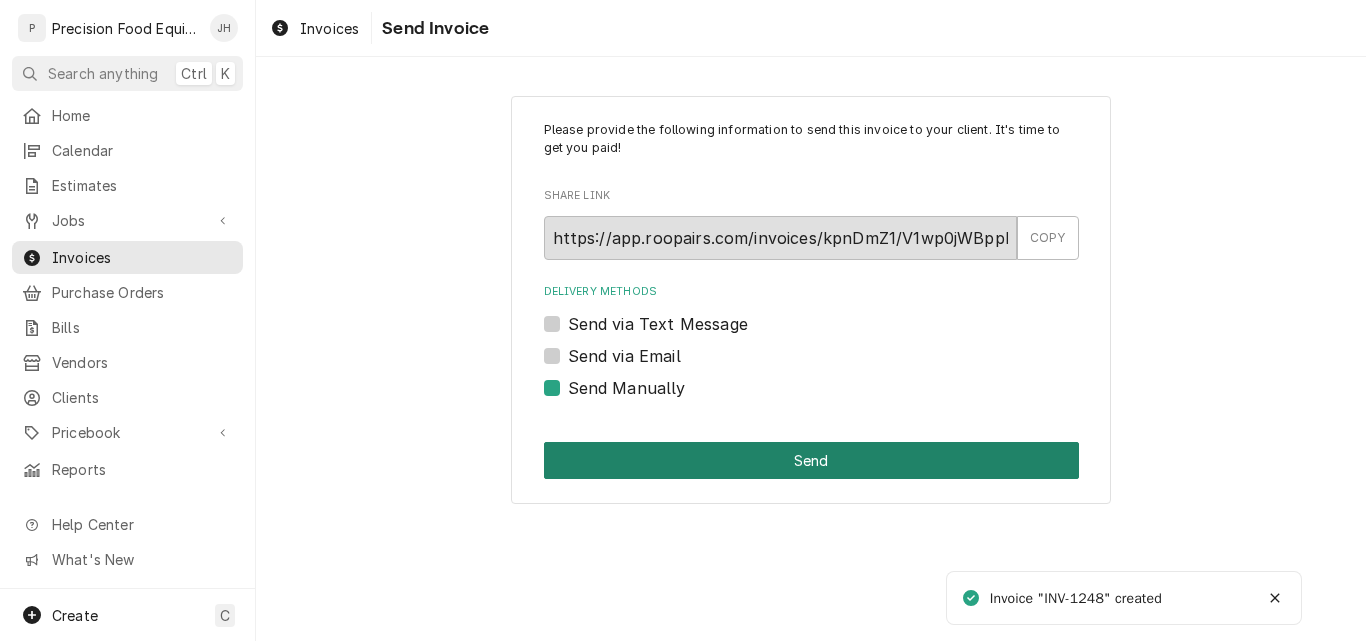 click on "Send" at bounding box center (811, 460) 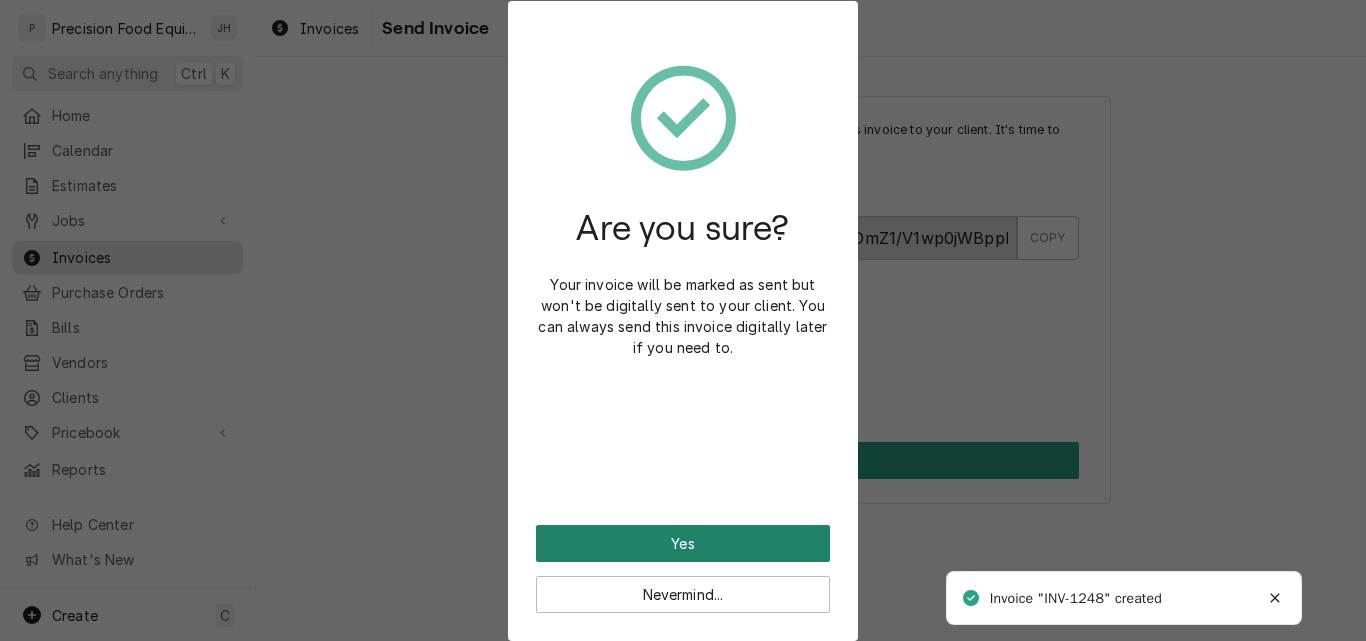 click on "Yes" at bounding box center (683, 543) 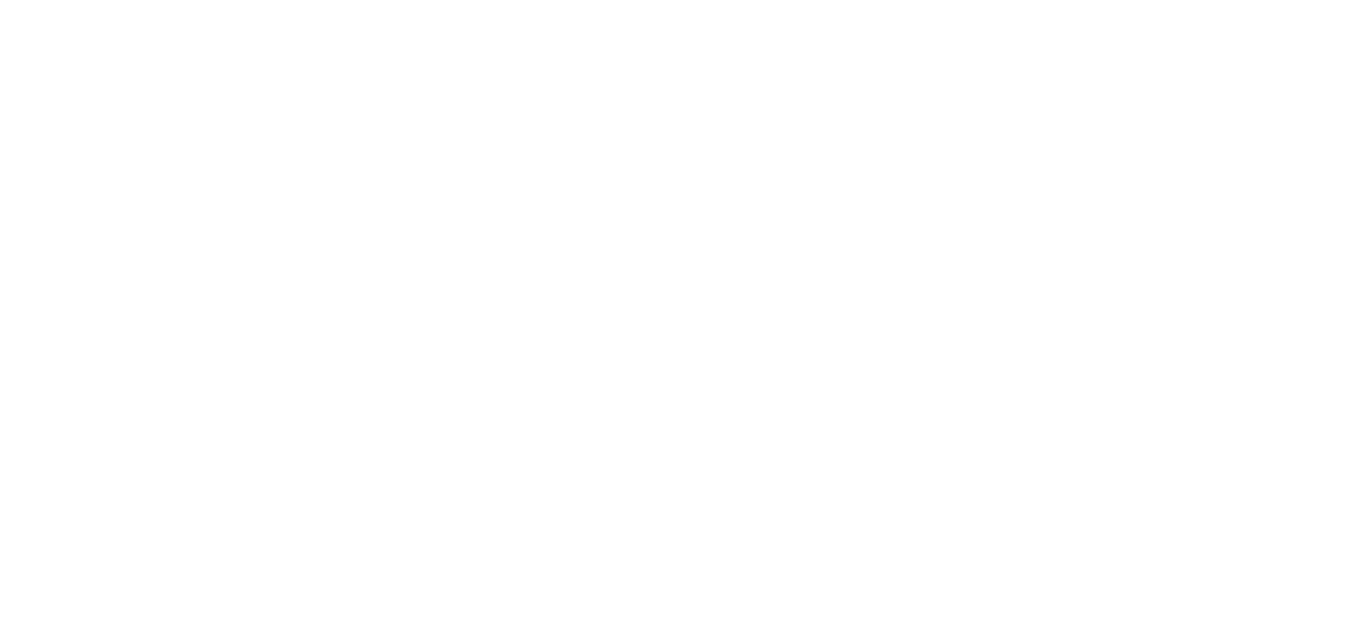 scroll, scrollTop: 0, scrollLeft: 0, axis: both 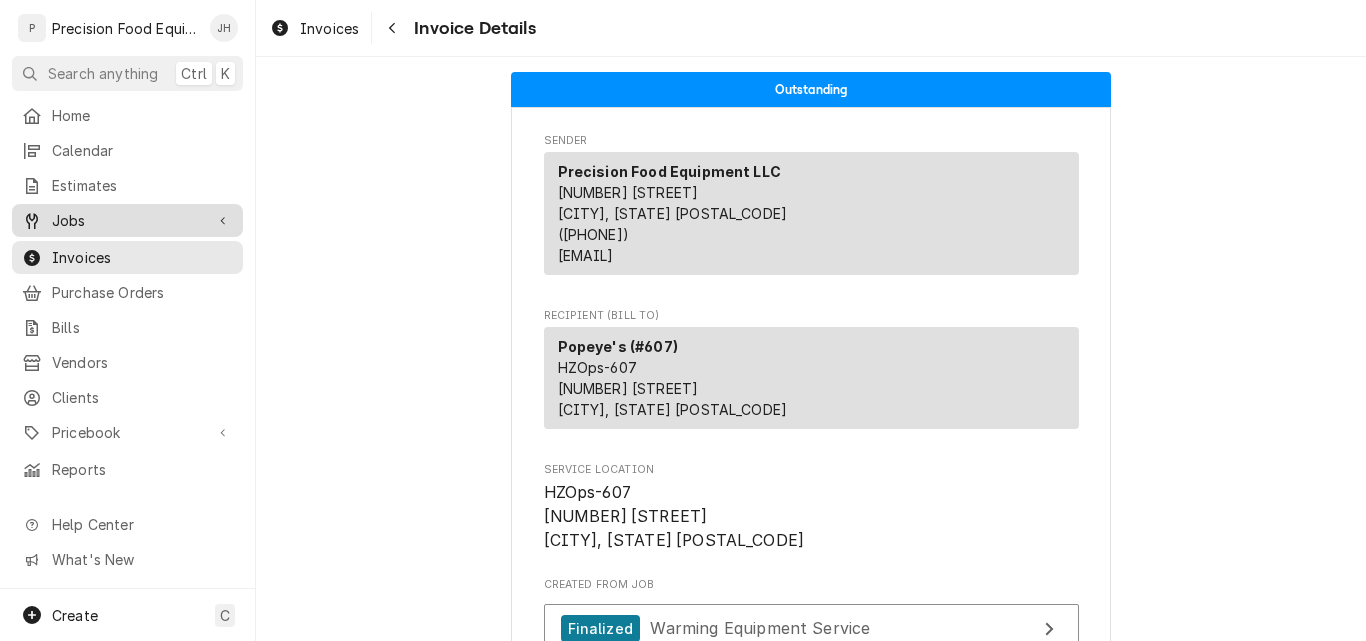 click on "Jobs" at bounding box center (127, 220) 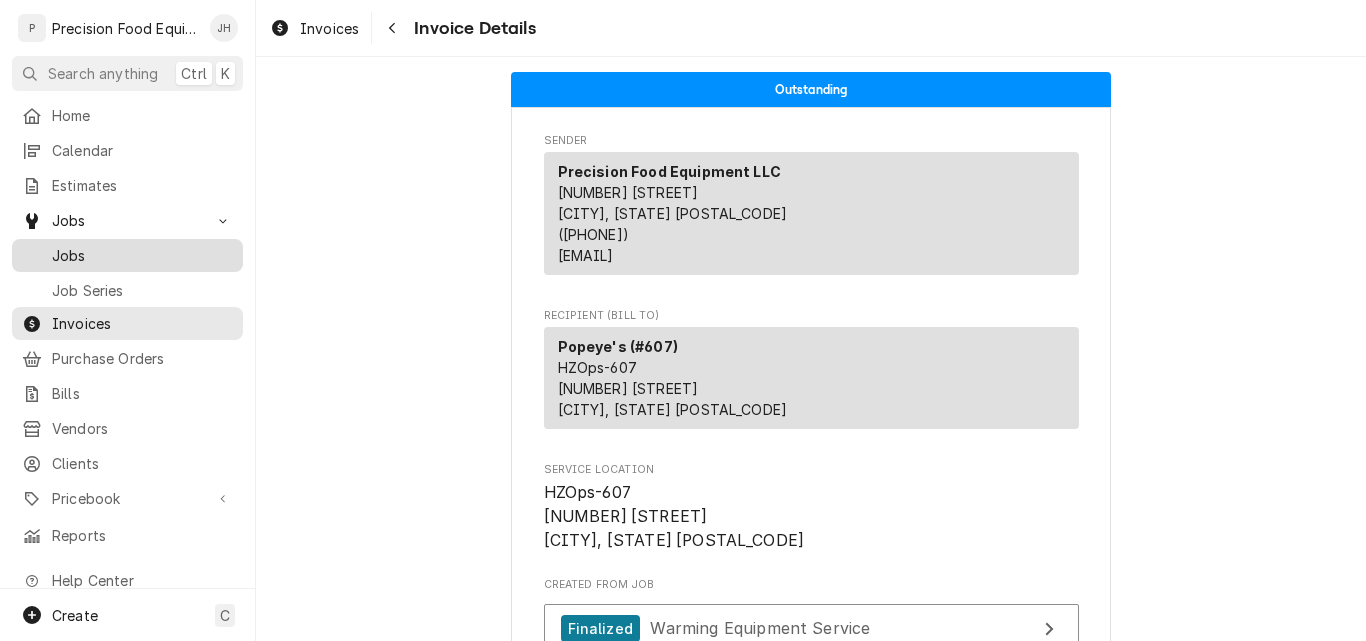 click on "Jobs" at bounding box center [142, 255] 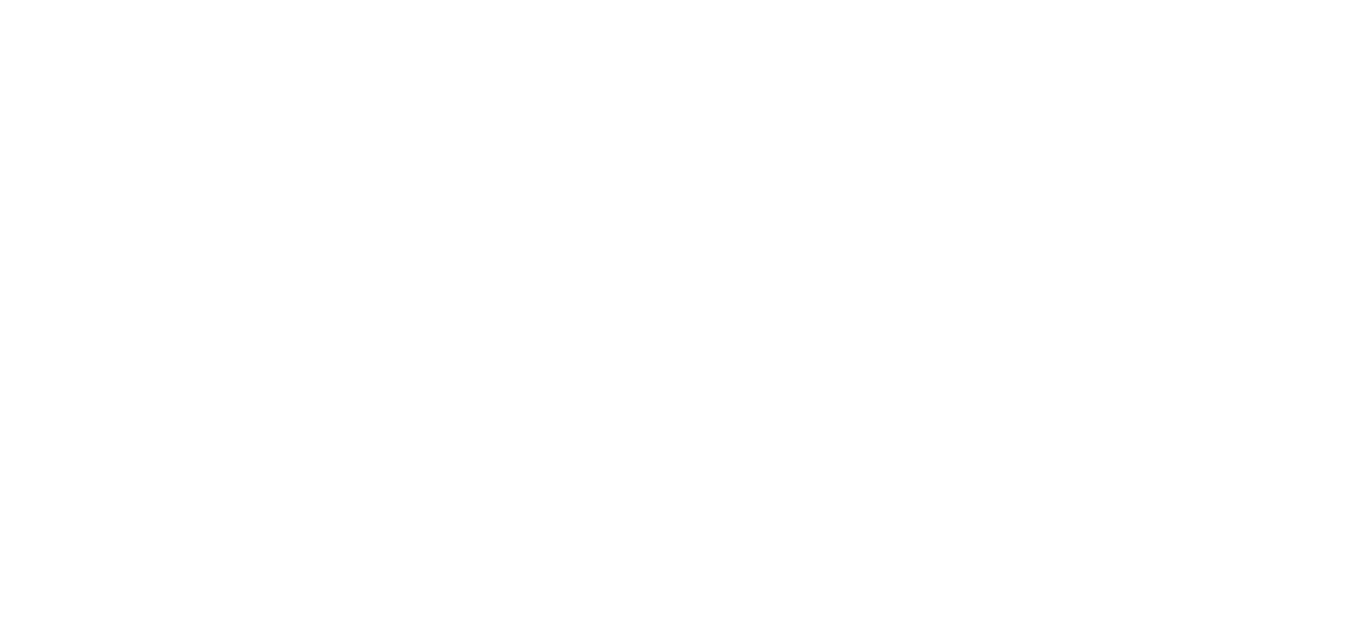 scroll, scrollTop: 0, scrollLeft: 0, axis: both 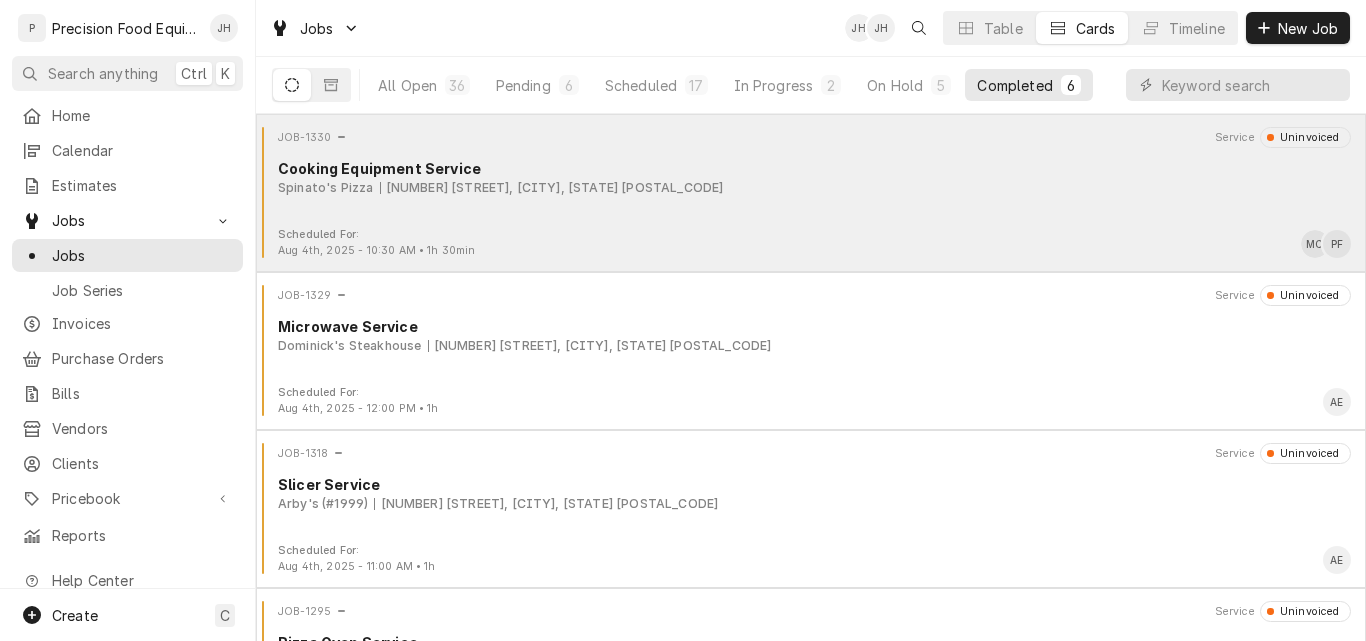 click on "JOB-1330 Service Uninvoiced Cooking Equipment Service Spinato's Pizza [NUMBER] [STREET], [CITY], [STATE] [POSTAL_CODE]" at bounding box center (811, 177) 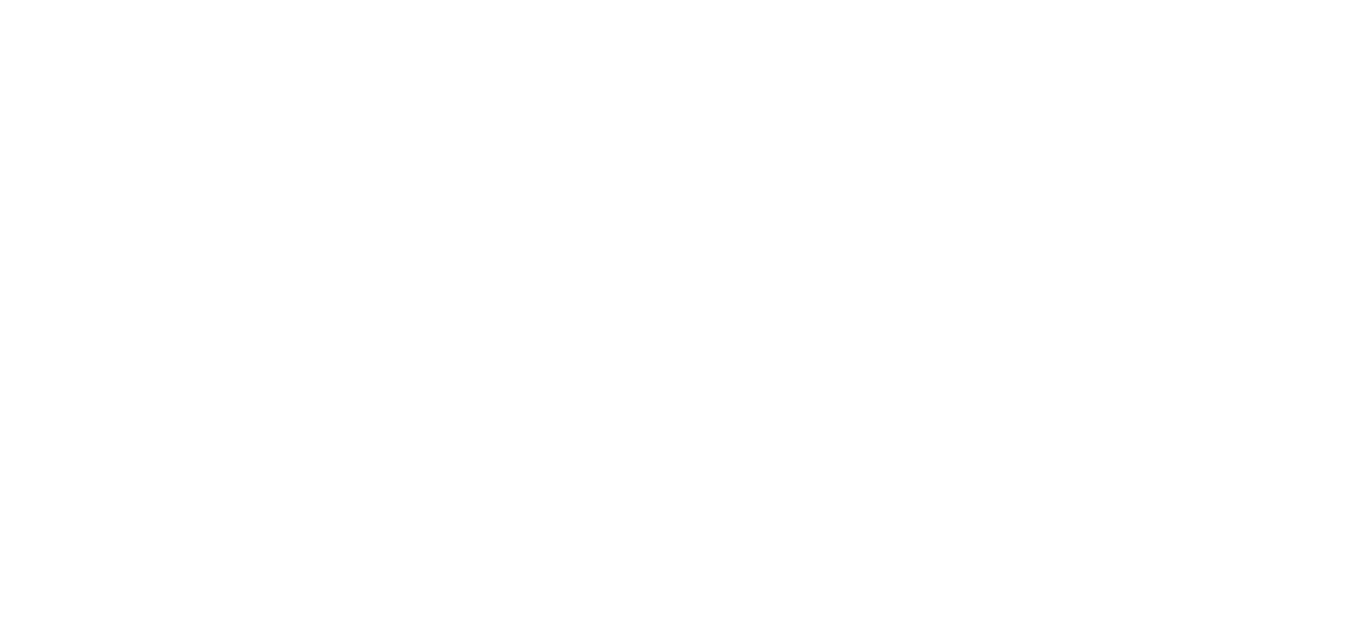 scroll, scrollTop: 0, scrollLeft: 0, axis: both 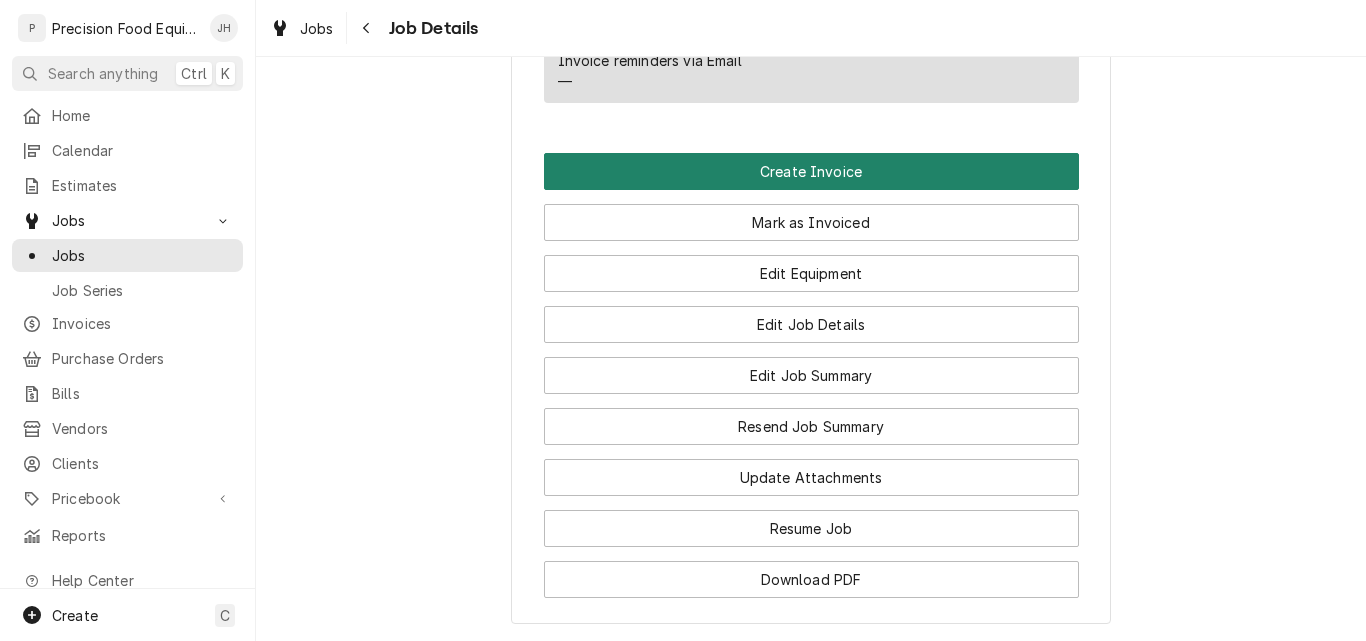 click on "Create Invoice" at bounding box center (811, 171) 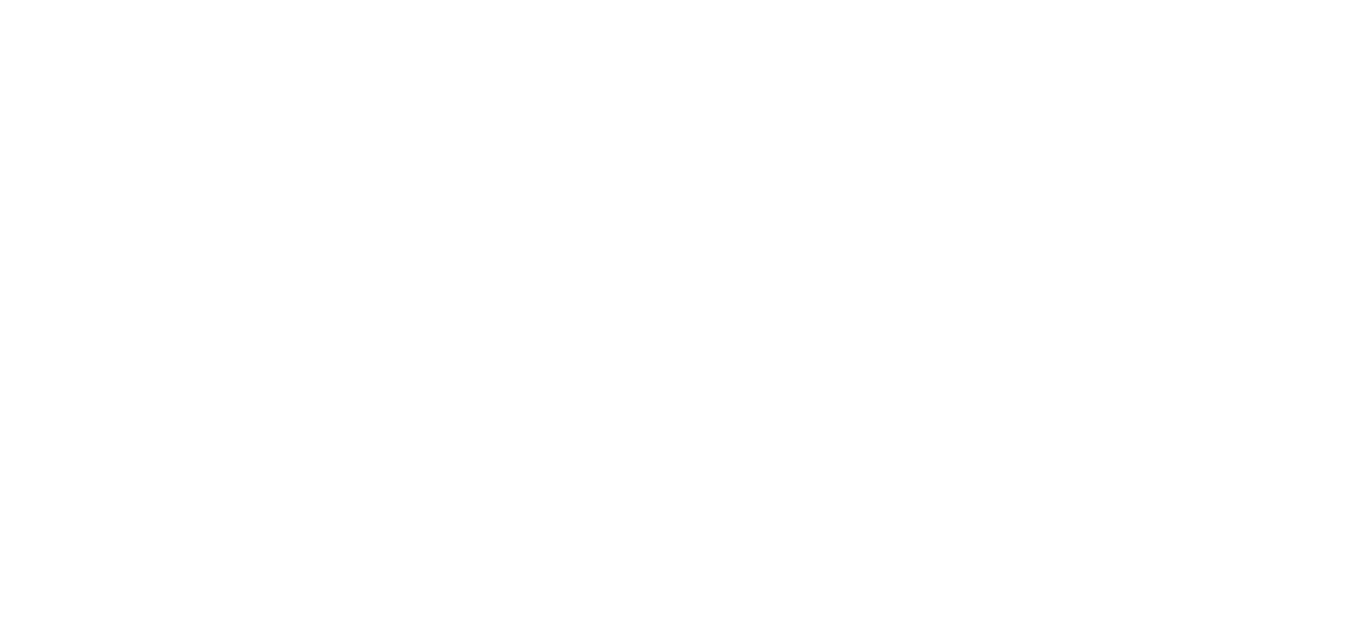 scroll, scrollTop: 0, scrollLeft: 0, axis: both 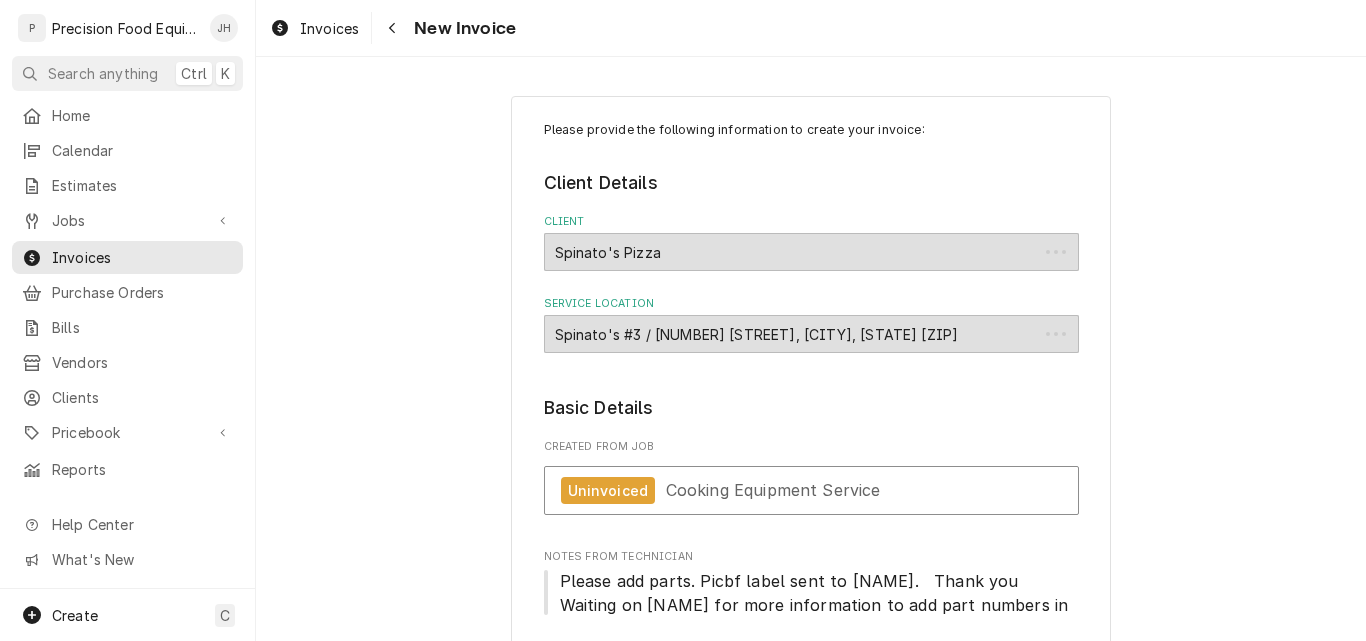 type on "x" 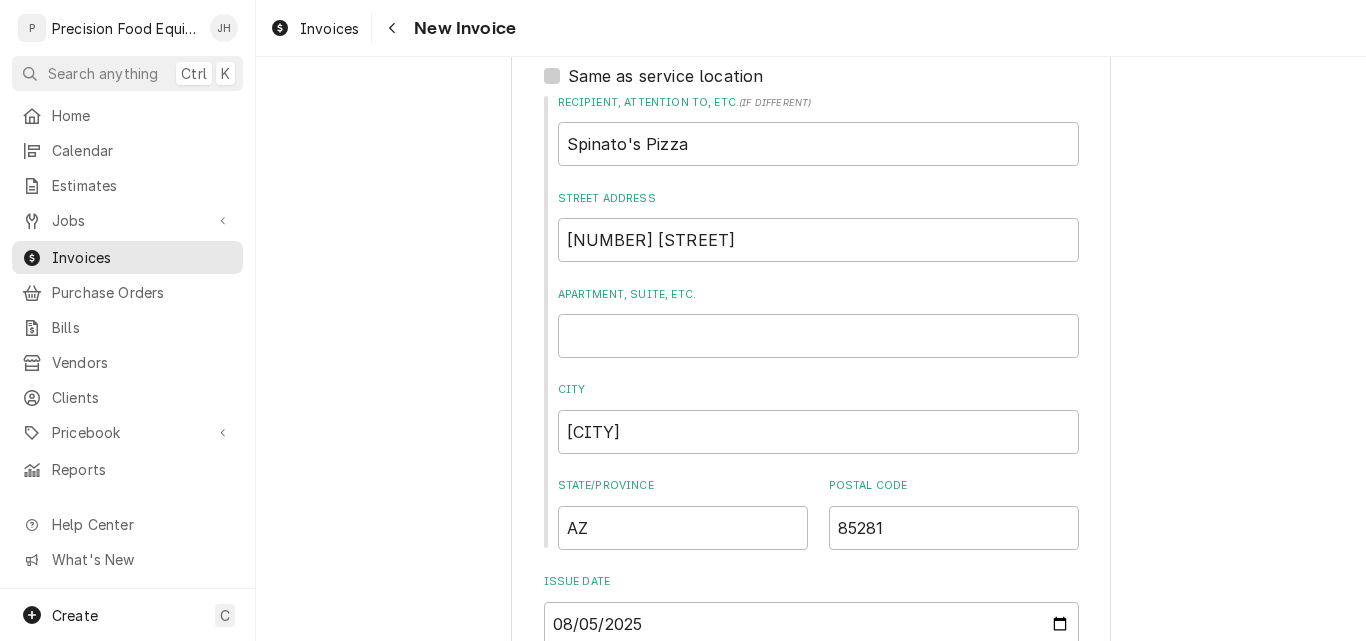 scroll, scrollTop: 500, scrollLeft: 0, axis: vertical 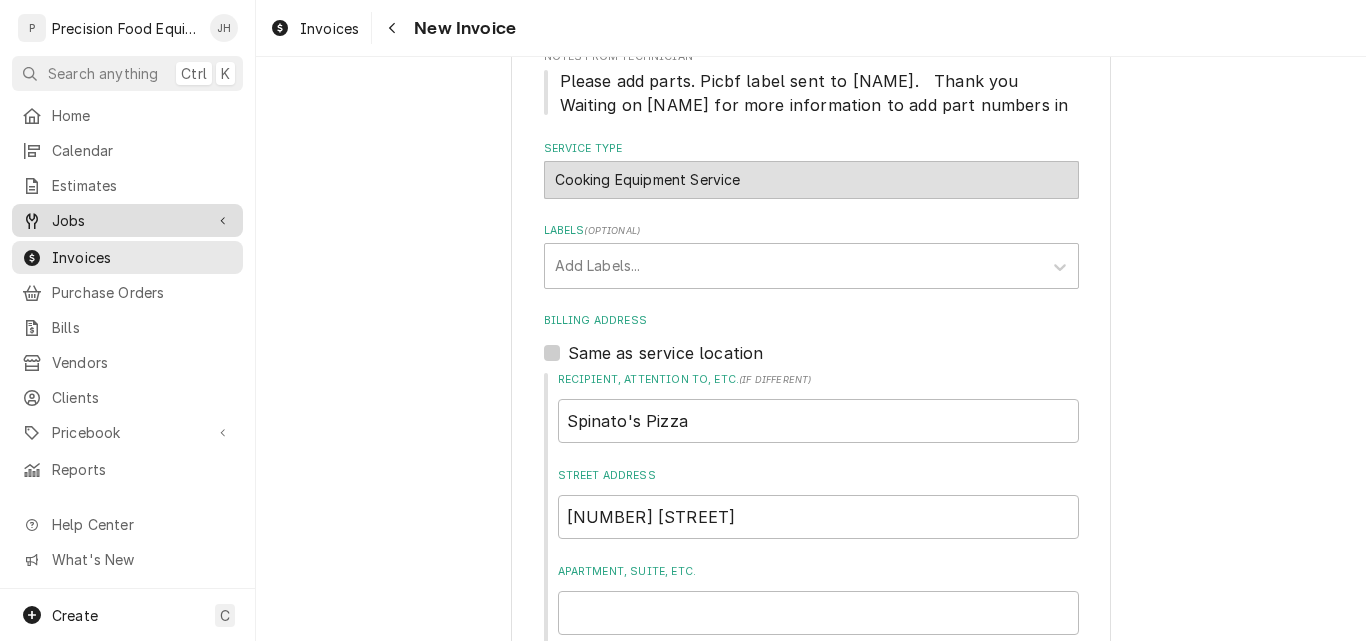 click on "Jobs" at bounding box center (127, 220) 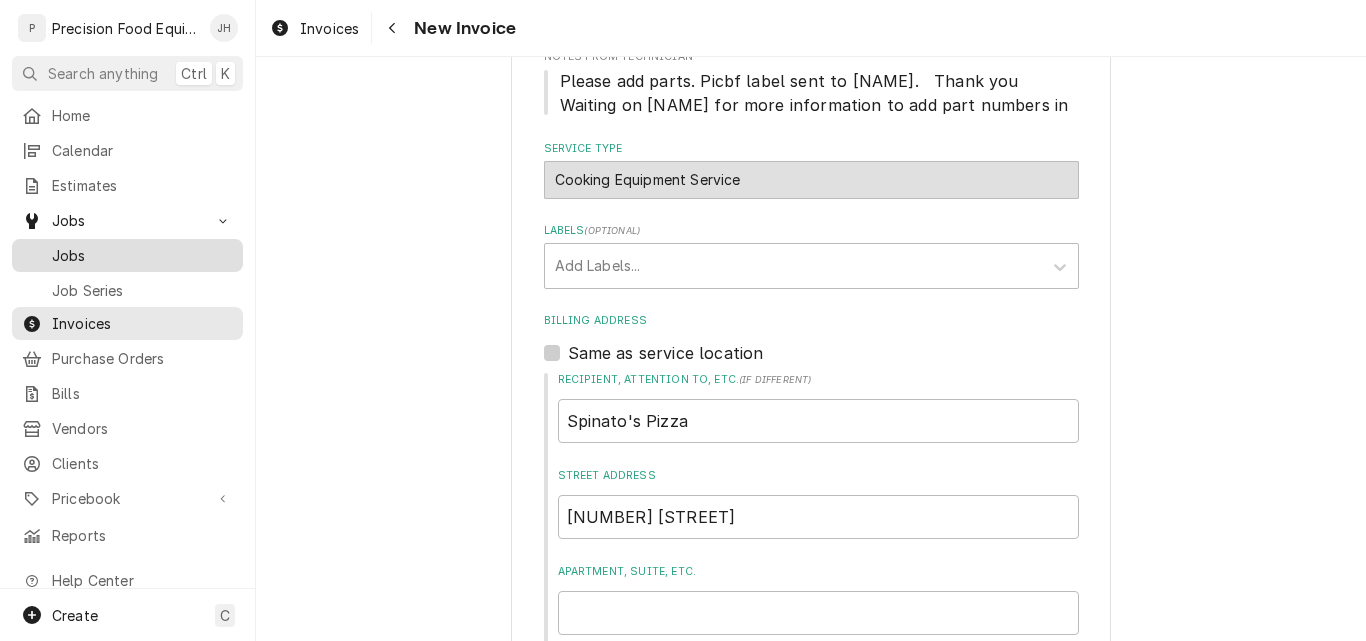 click on "Jobs" at bounding box center [142, 255] 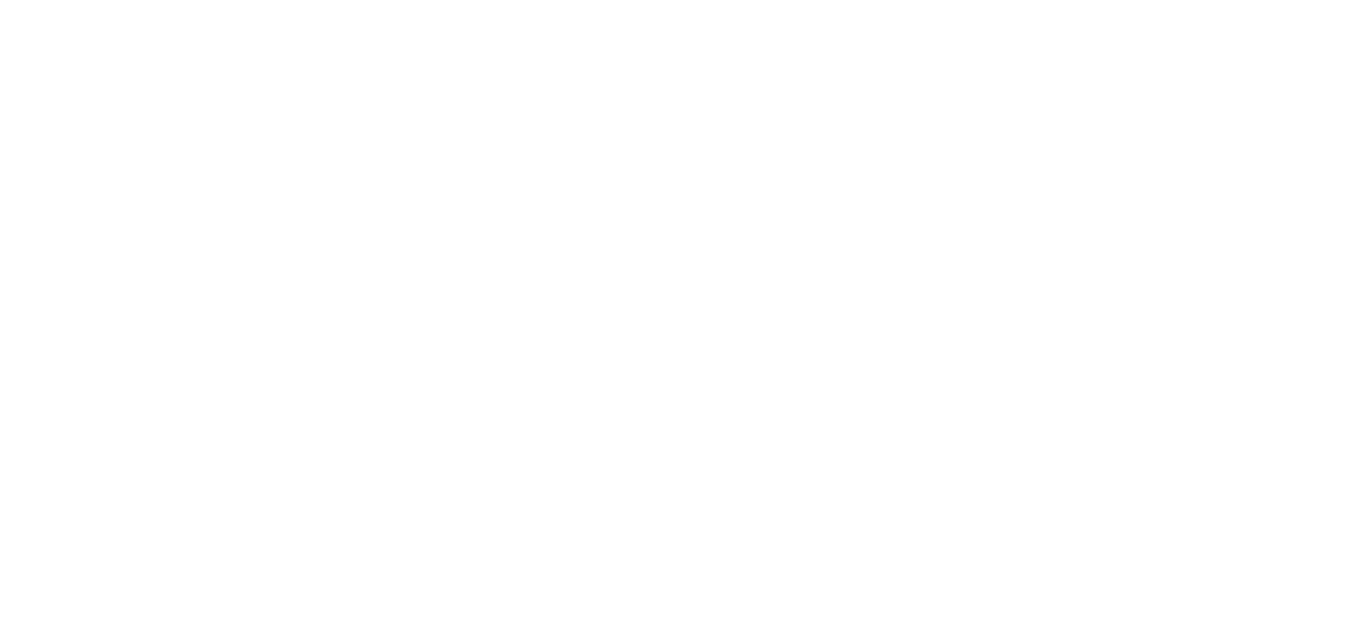 scroll, scrollTop: 0, scrollLeft: 0, axis: both 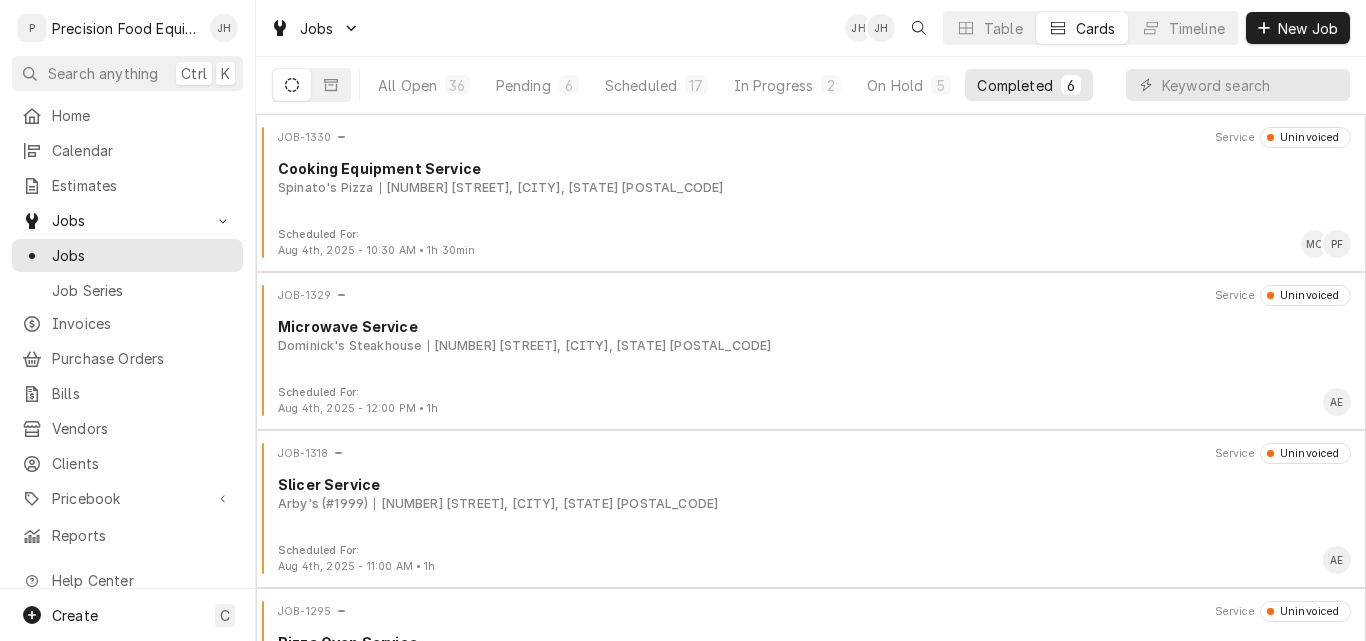 click on "Completed" at bounding box center (1014, 85) 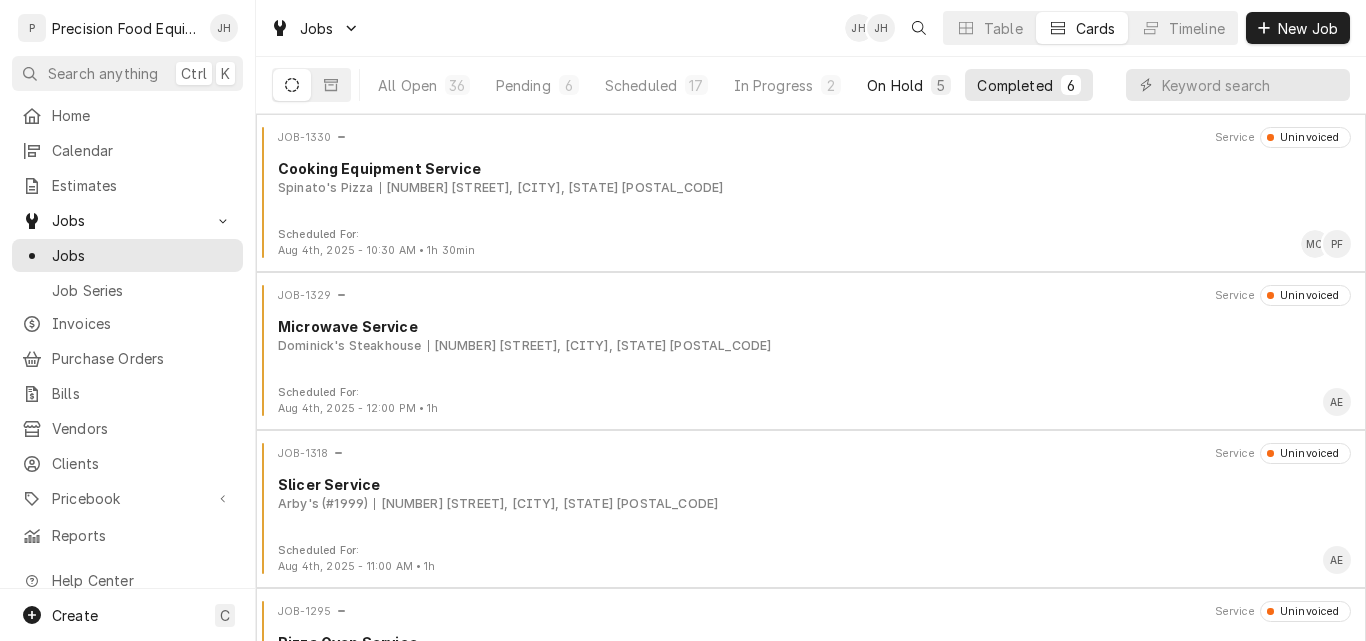 click on "On Hold" at bounding box center (895, 85) 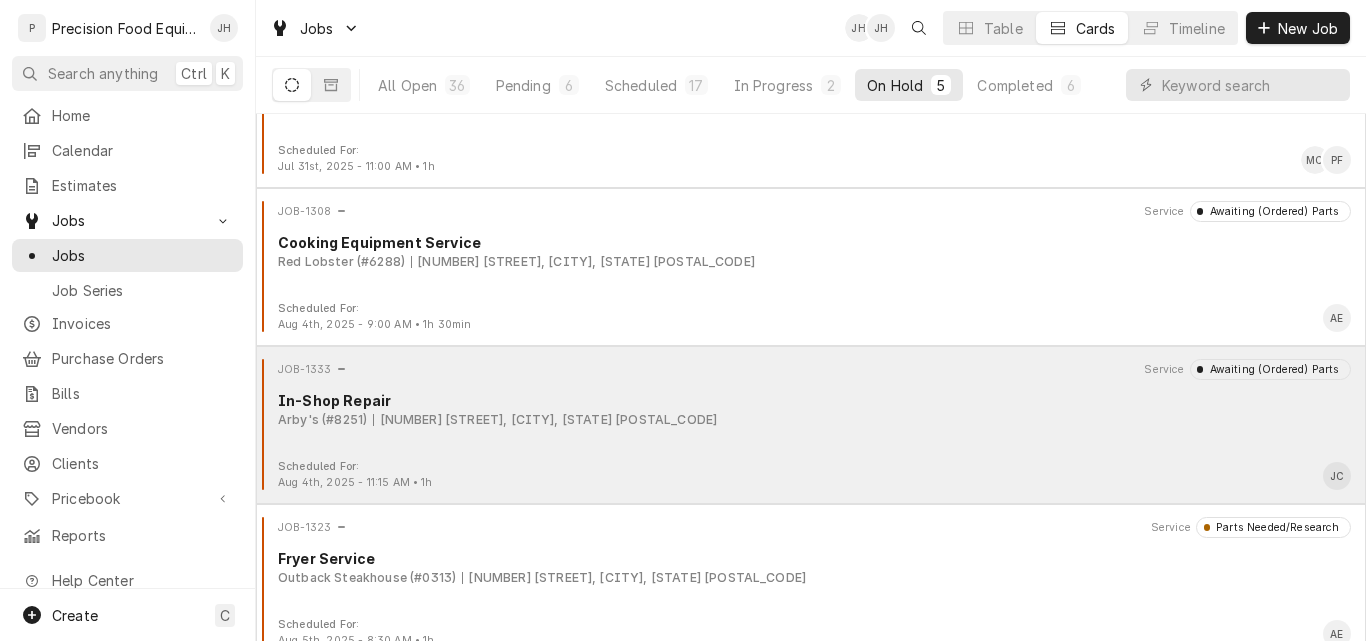 scroll, scrollTop: 263, scrollLeft: 0, axis: vertical 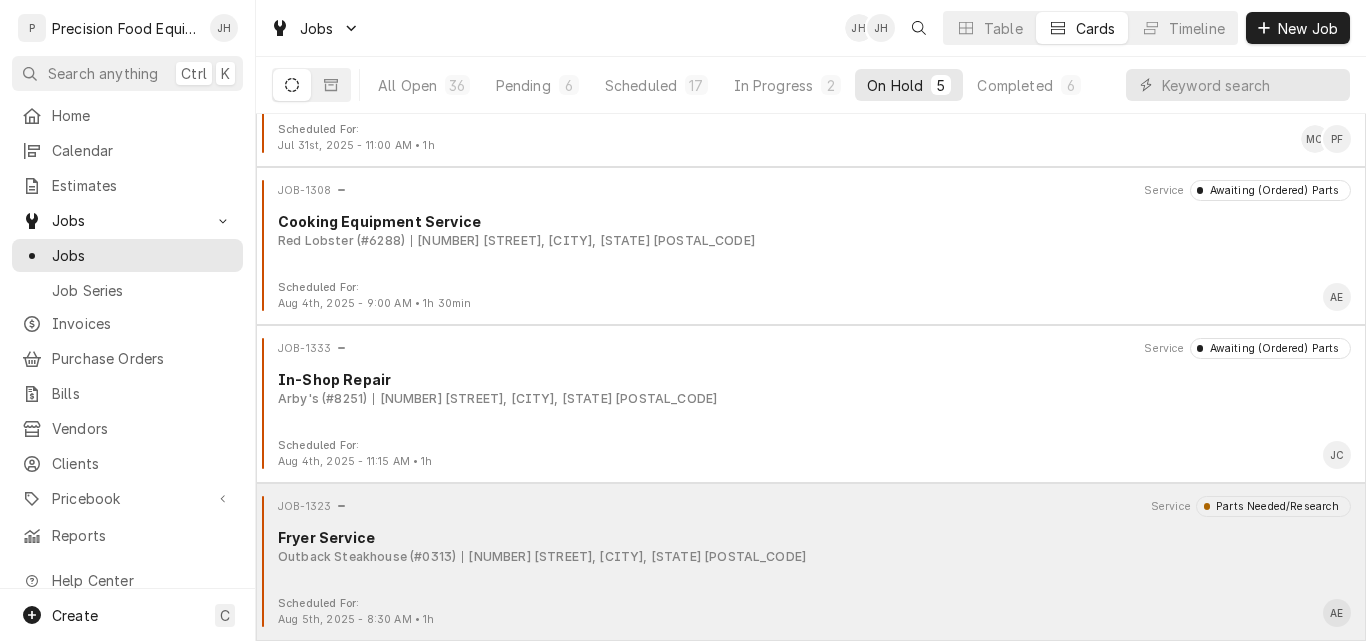 click on "JOB-1323 Service Parts Needed/Research Fryer Service Outback Steakhouse (#0313) [NUMBER] [STREET], [CITY], [STATE] [POSTAL_CODE]" at bounding box center [811, 546] 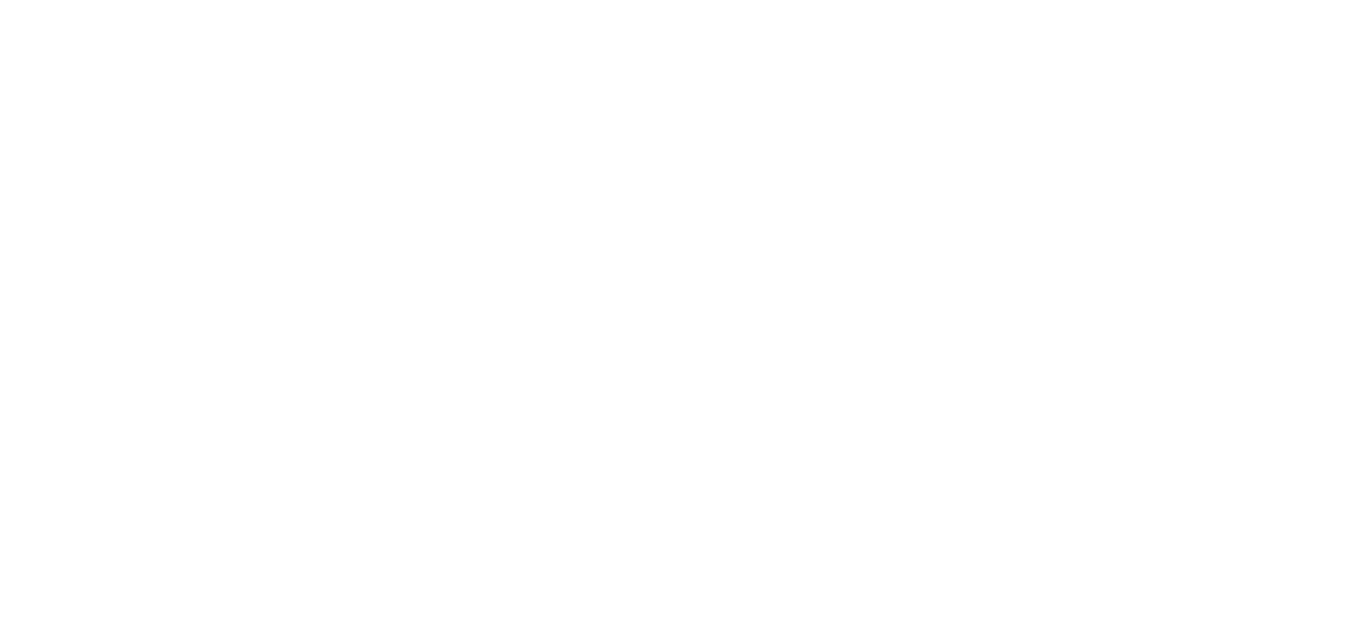 scroll, scrollTop: 0, scrollLeft: 0, axis: both 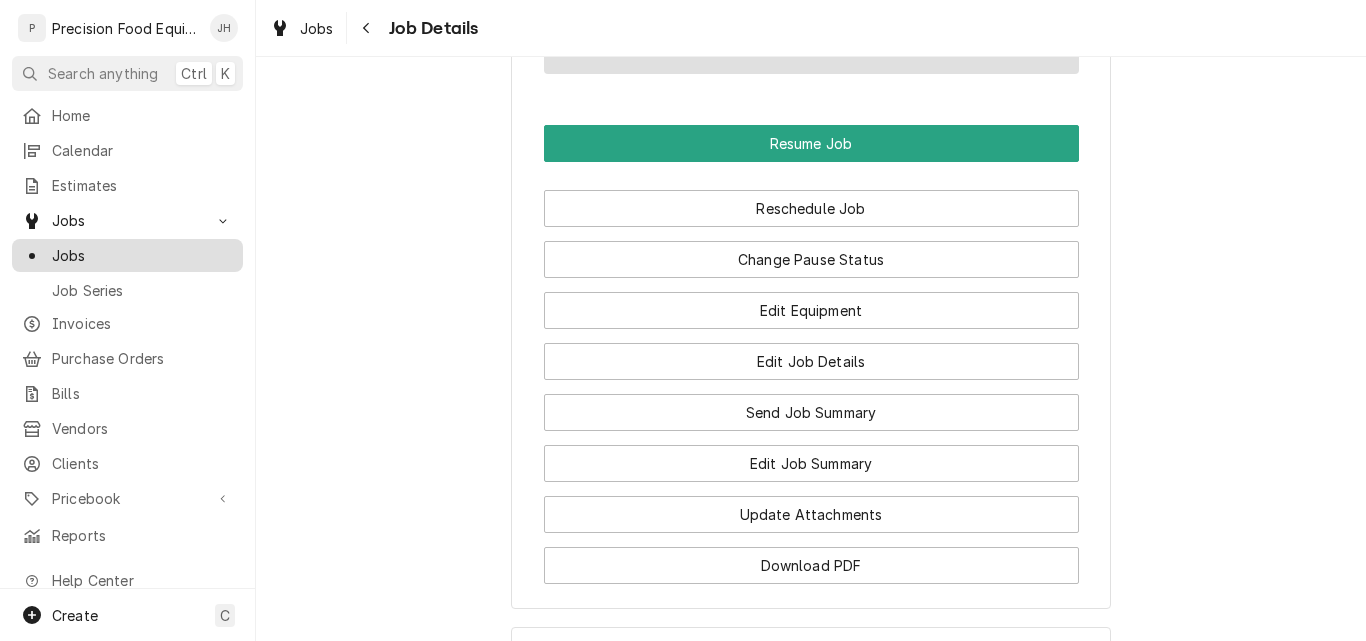 click on "Jobs" at bounding box center (142, 255) 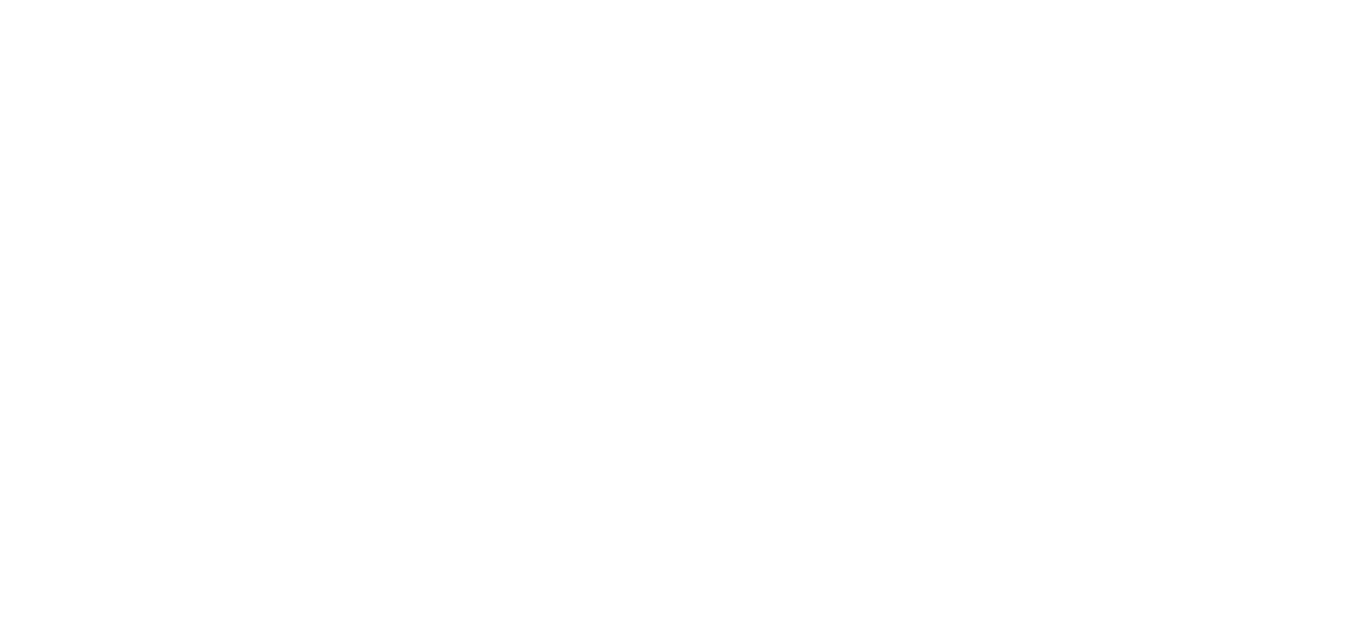 scroll, scrollTop: 0, scrollLeft: 0, axis: both 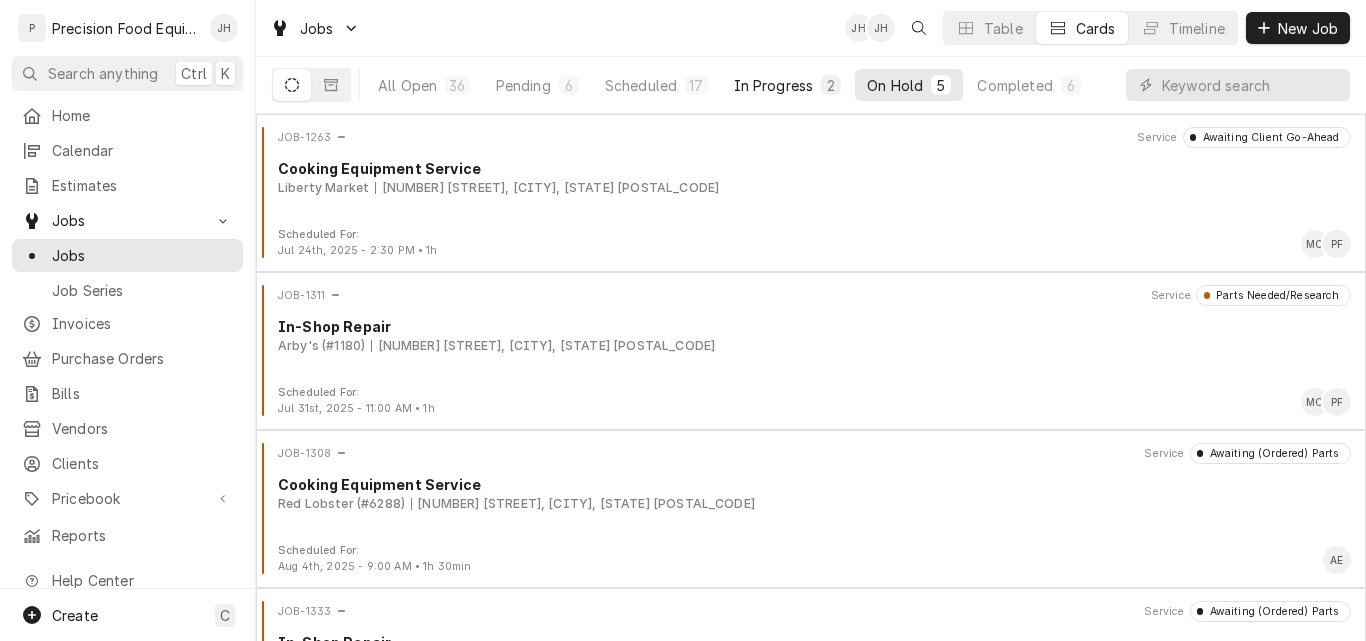 click on "In Progress" at bounding box center [774, 85] 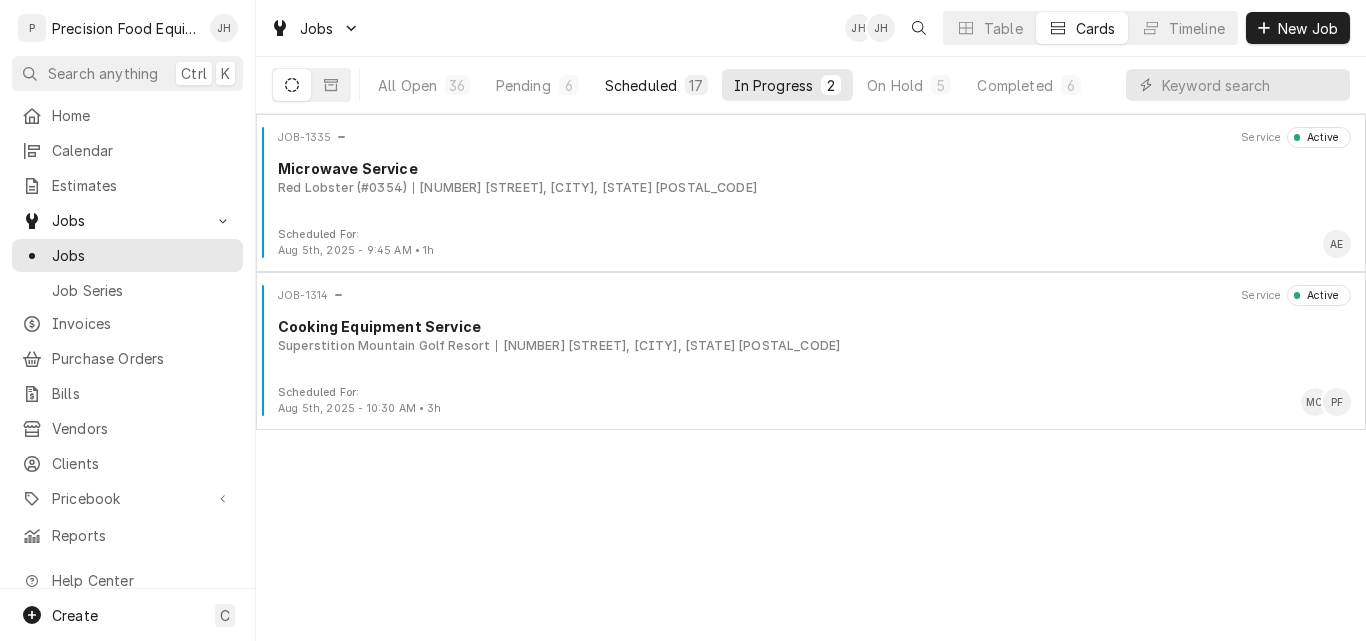 click on "Scheduled" at bounding box center [641, 85] 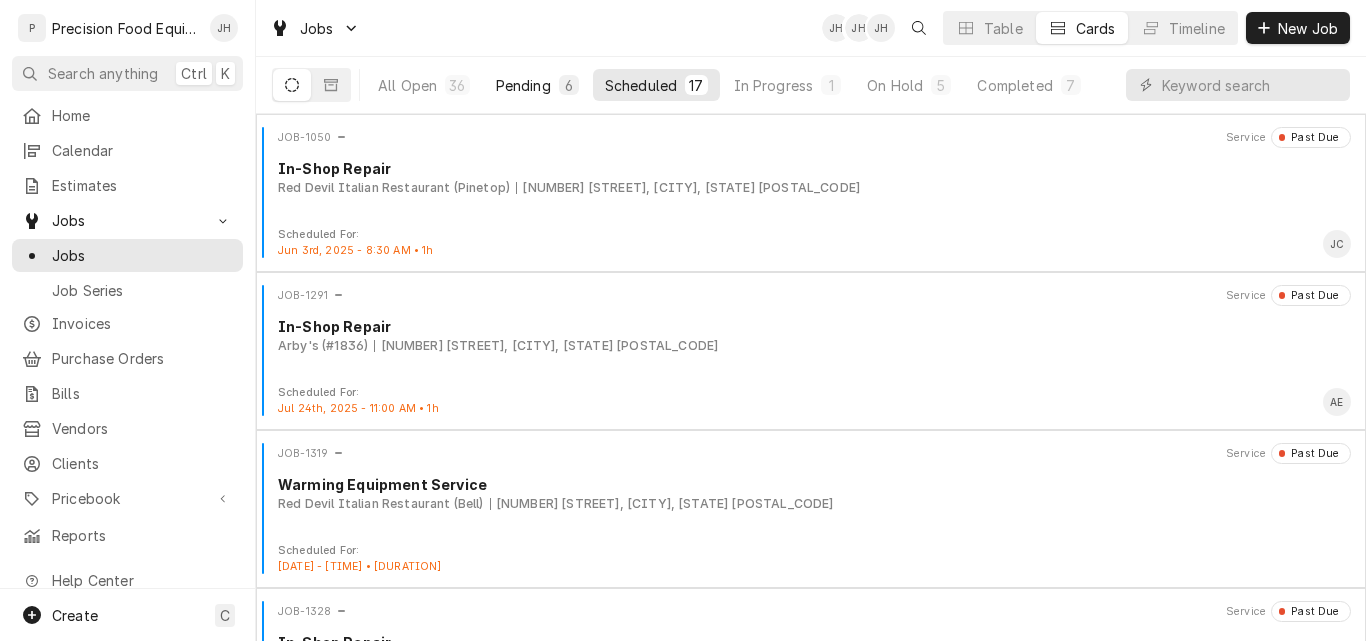 click on "Pending" at bounding box center [523, 85] 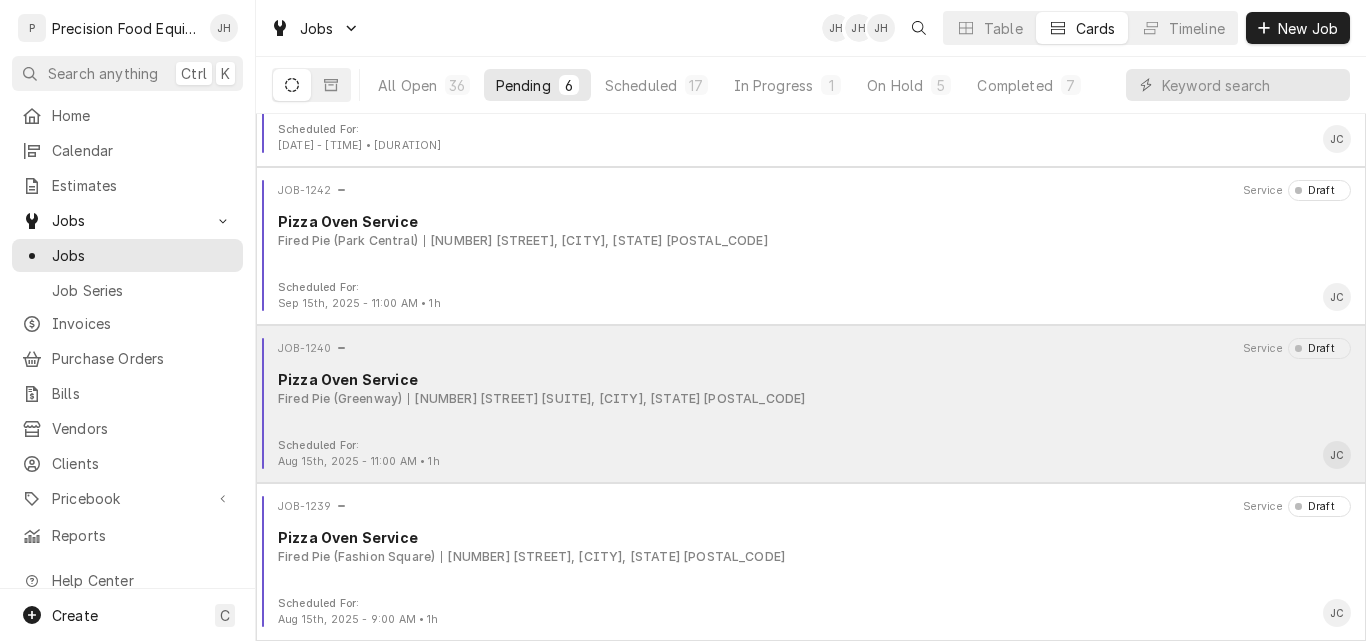 scroll, scrollTop: 0, scrollLeft: 0, axis: both 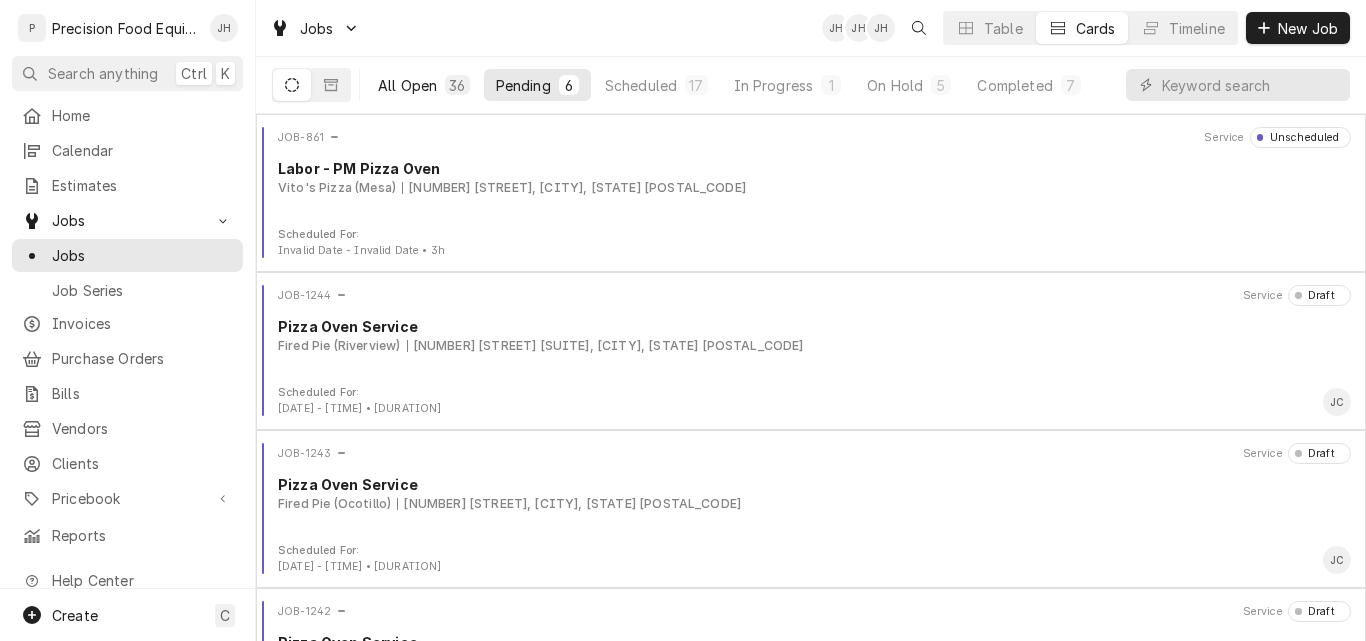 click on "All Open" at bounding box center [407, 85] 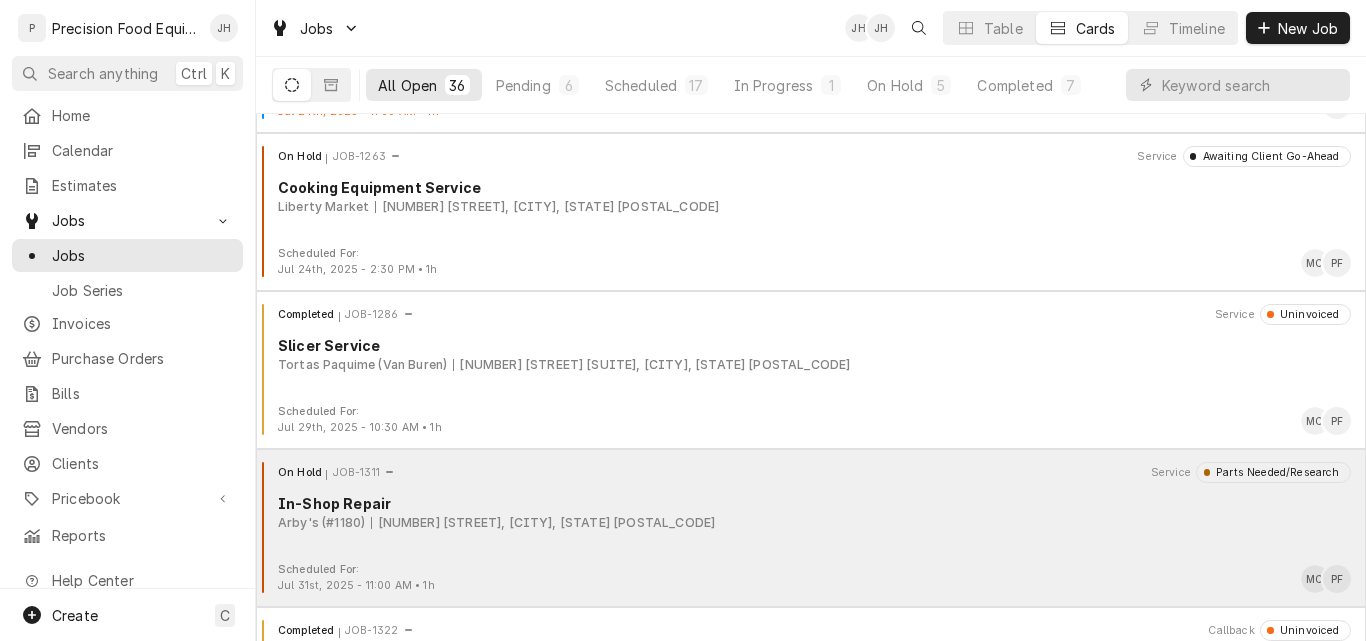 scroll, scrollTop: 300, scrollLeft: 0, axis: vertical 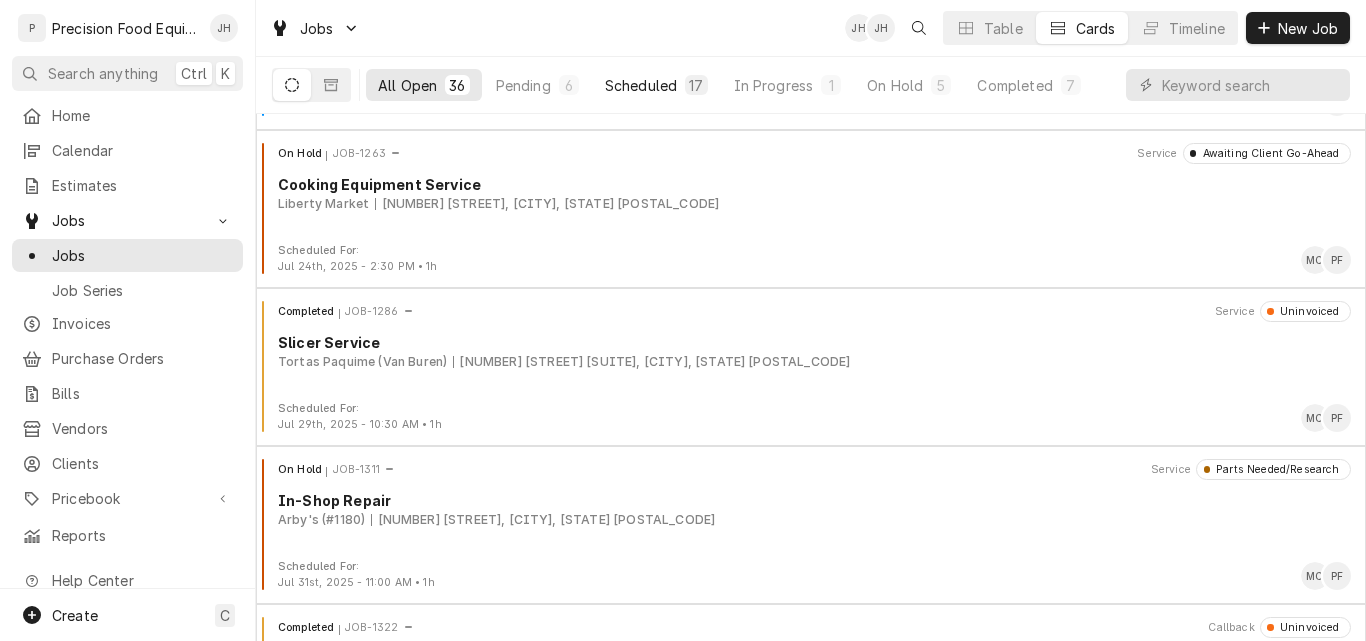 click on "Scheduled" at bounding box center [641, 85] 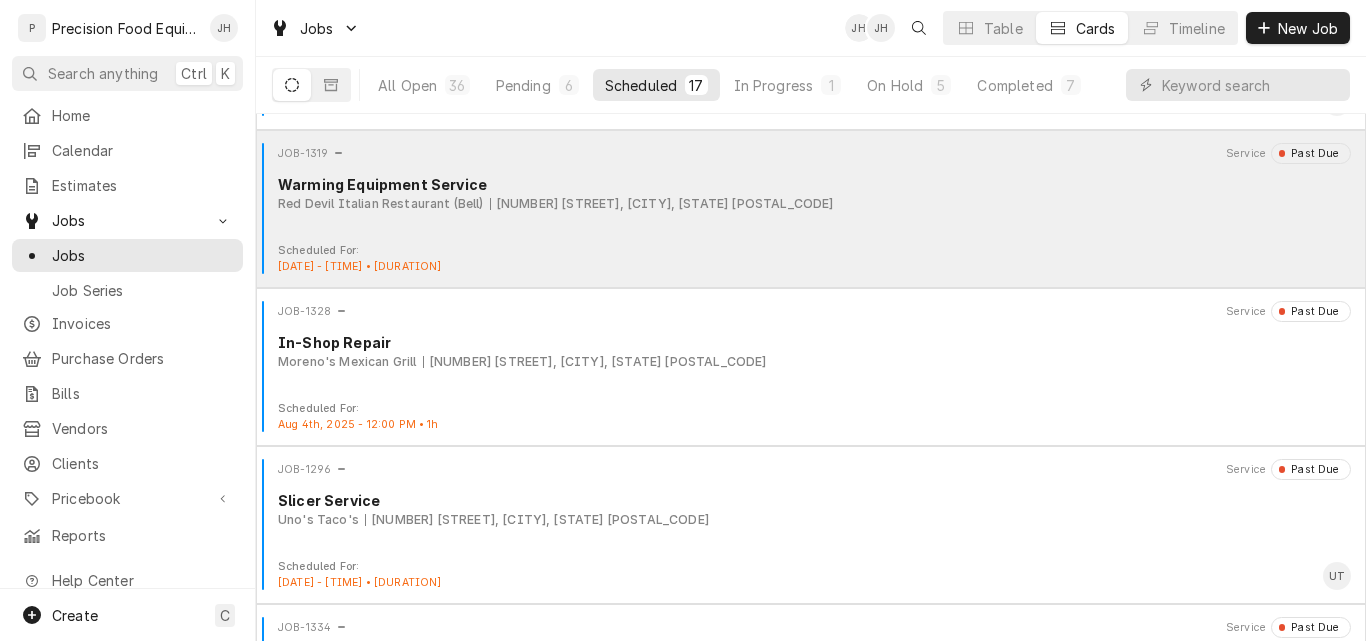 click on "JOB-1319 Service Past Due Warming Equipment Service Red Devil Italian Restaurant (Bell) 3004 E. Bell Rd, Phoenix, AZ 85032" at bounding box center [811, 193] 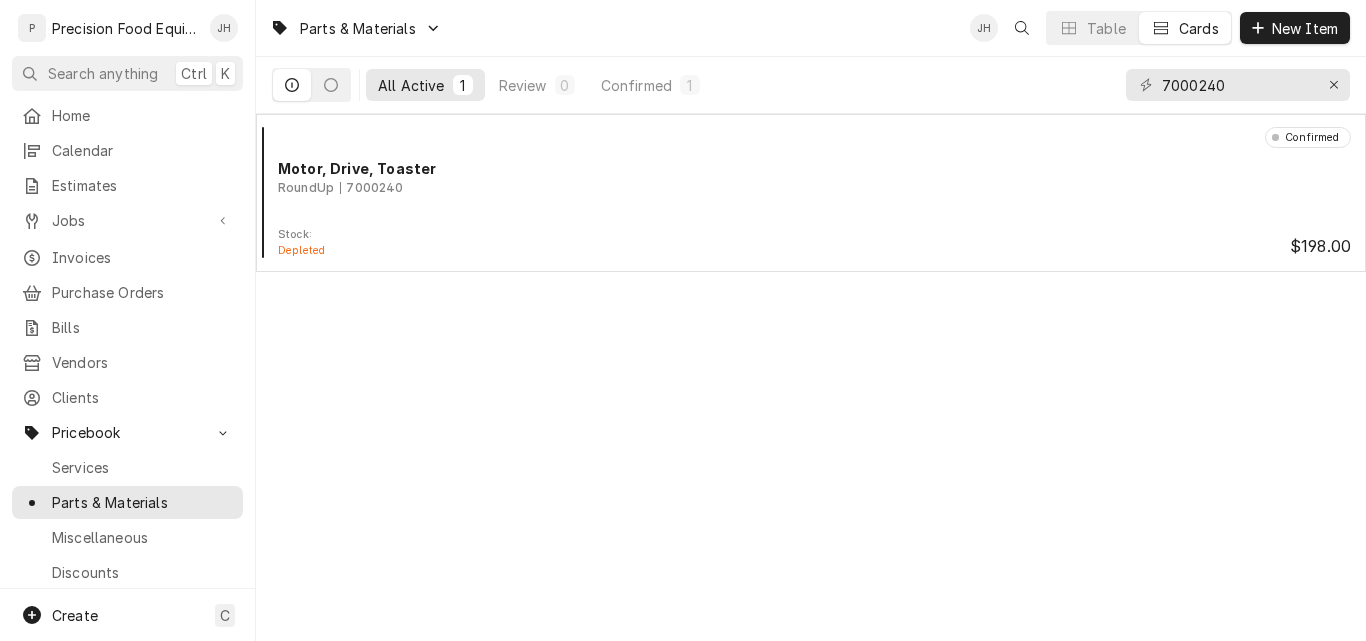 scroll, scrollTop: 0, scrollLeft: 0, axis: both 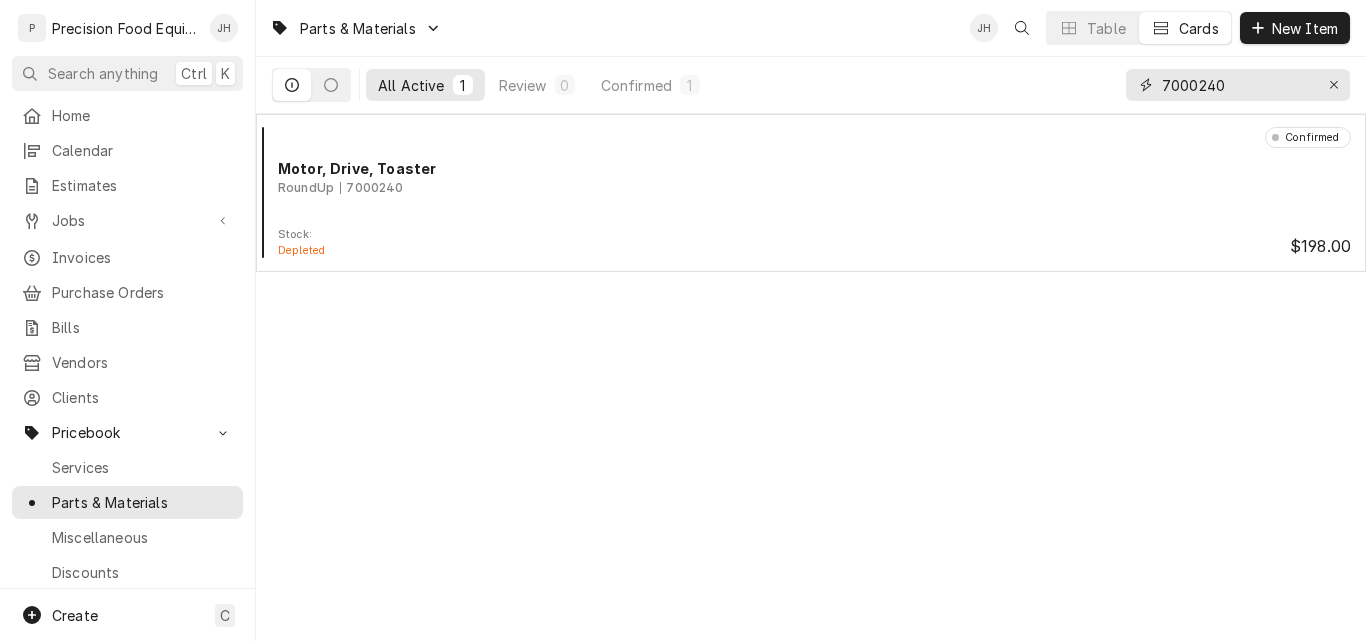 drag, startPoint x: 1229, startPoint y: 93, endPoint x: 999, endPoint y: 88, distance: 230.05434 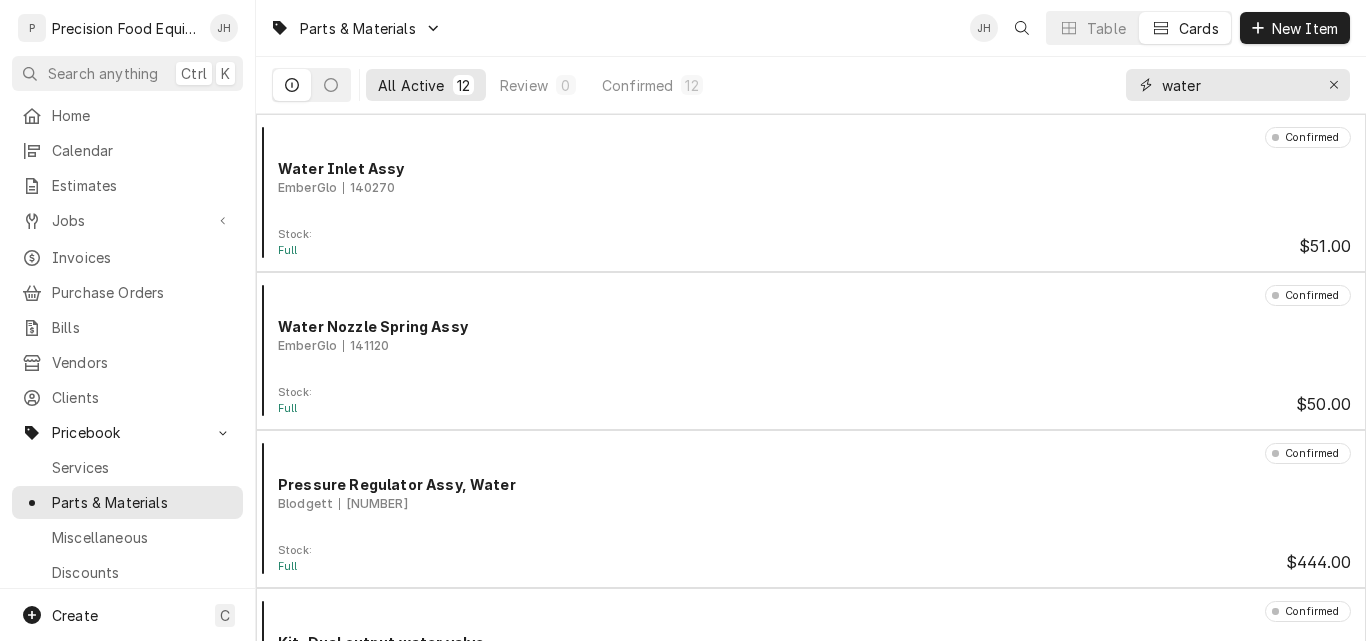 click on "water" at bounding box center (1237, 85) 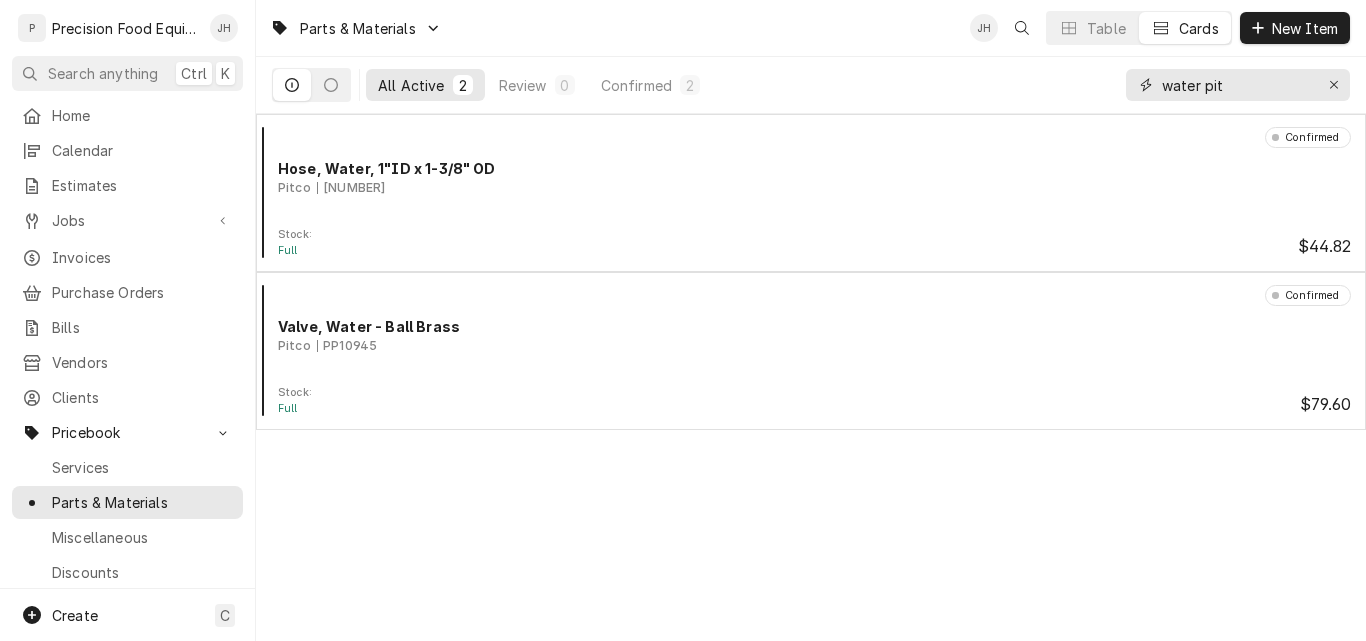 type on "water pit" 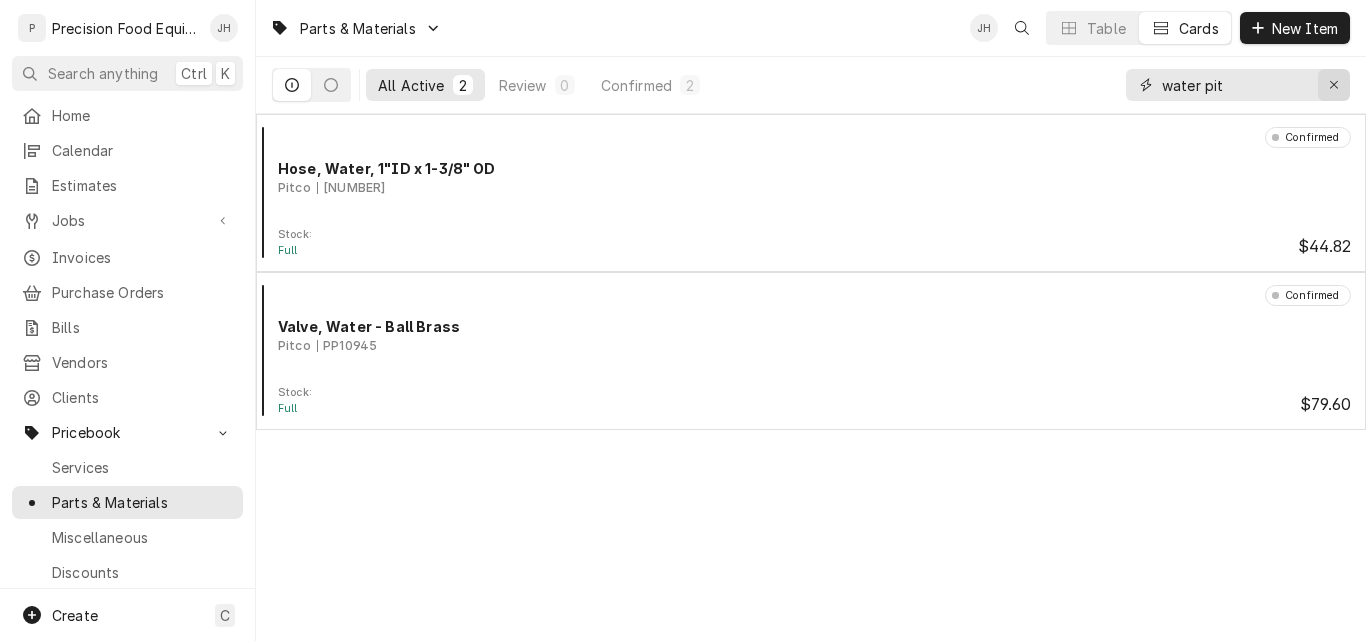 click 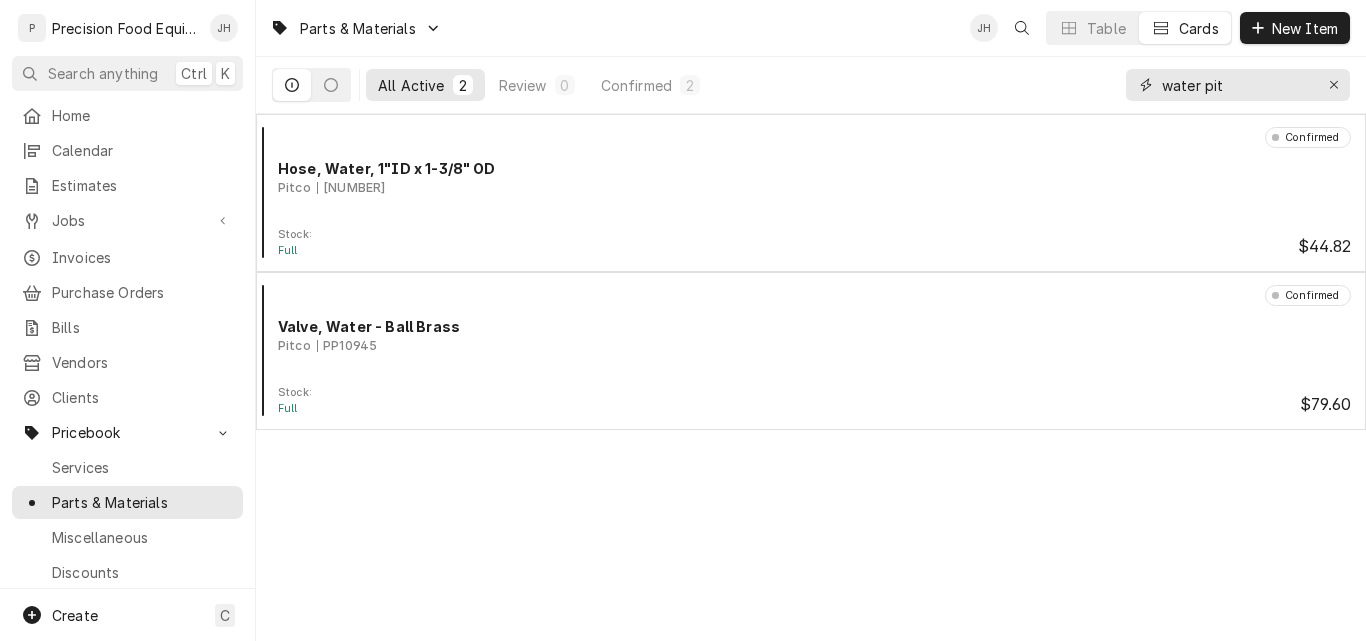 type 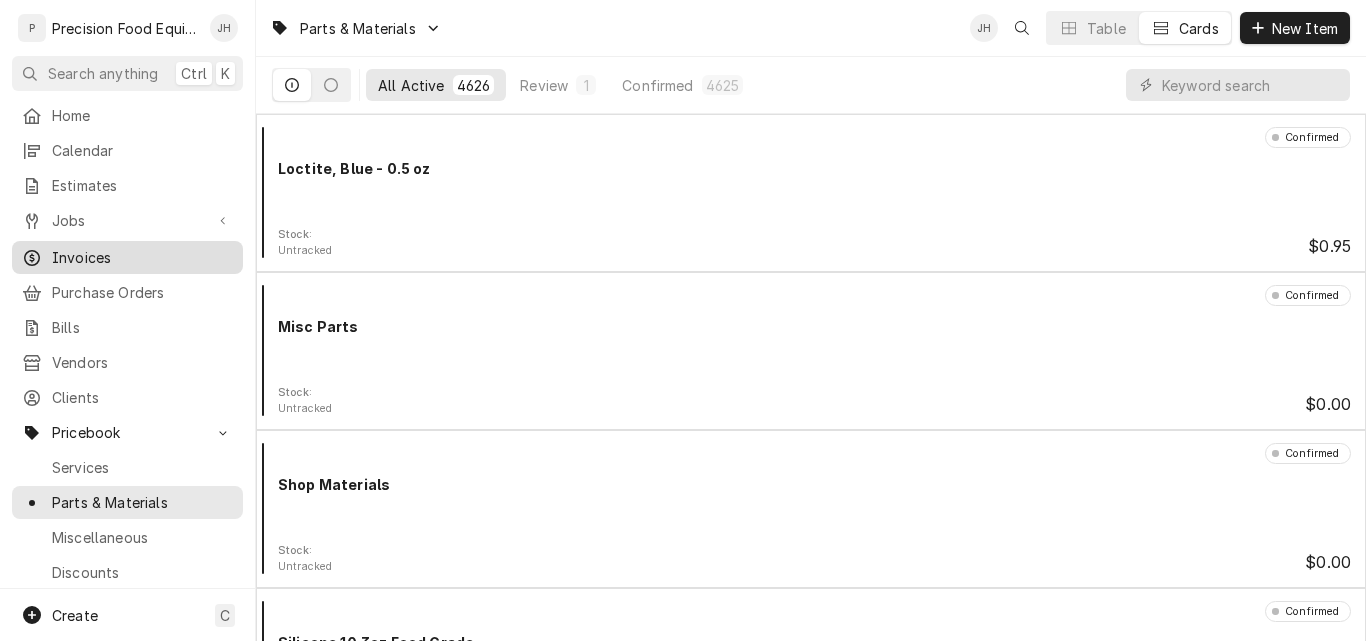 click on "Invoices" at bounding box center [142, 257] 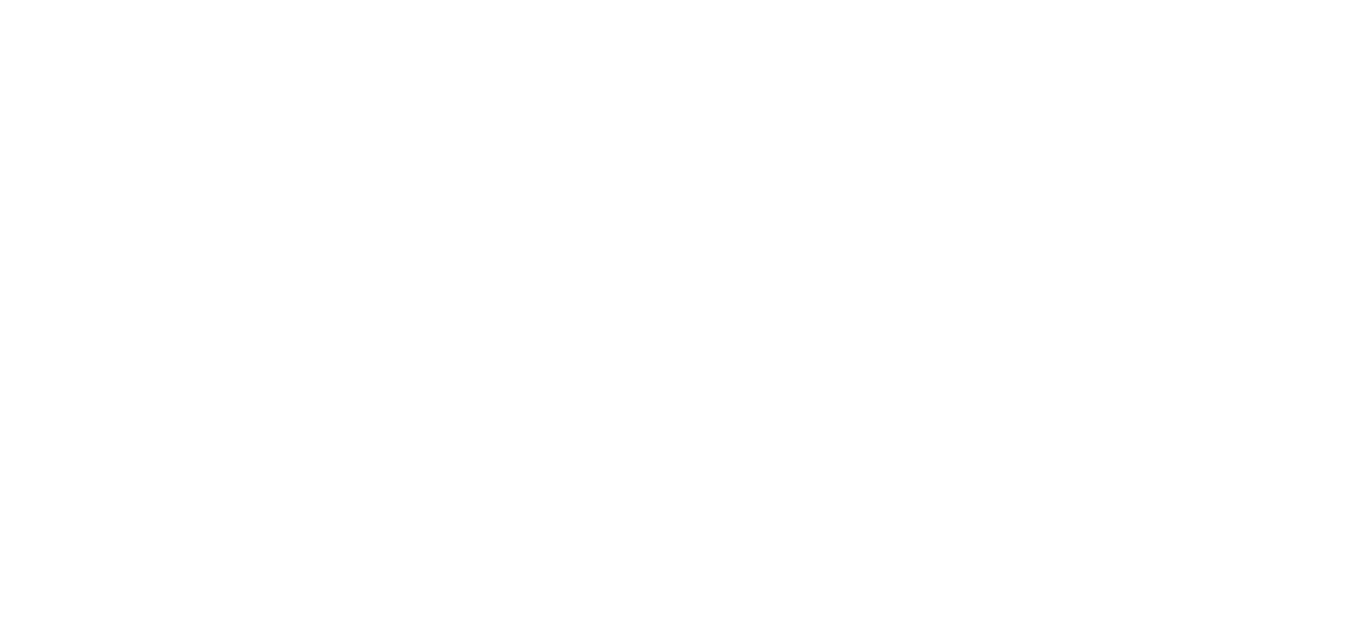 scroll, scrollTop: 0, scrollLeft: 0, axis: both 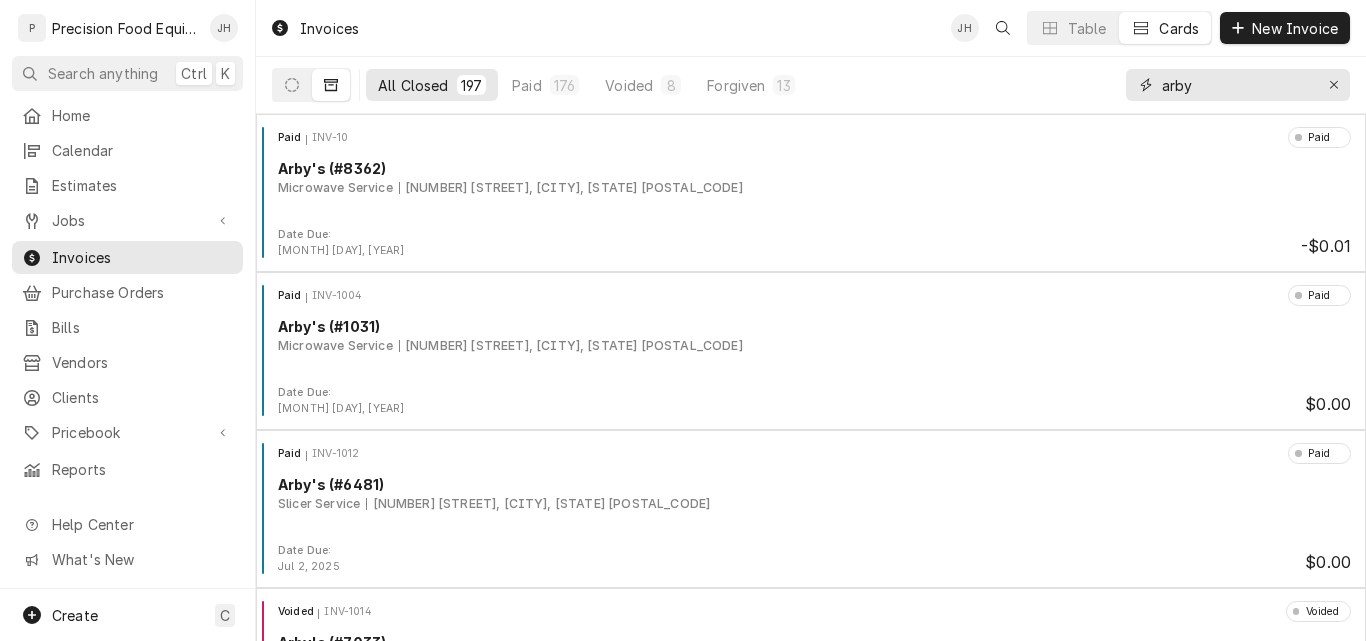 drag, startPoint x: 1194, startPoint y: 84, endPoint x: 1157, endPoint y: 87, distance: 37.12142 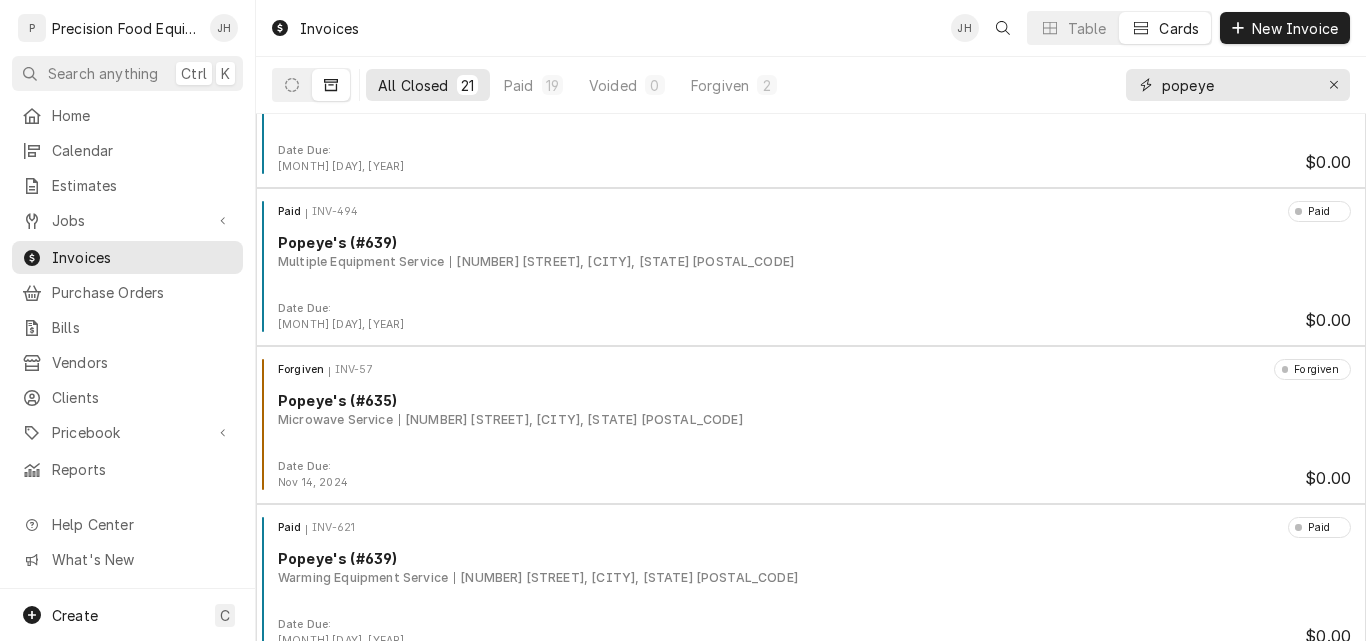 scroll, scrollTop: 1200, scrollLeft: 0, axis: vertical 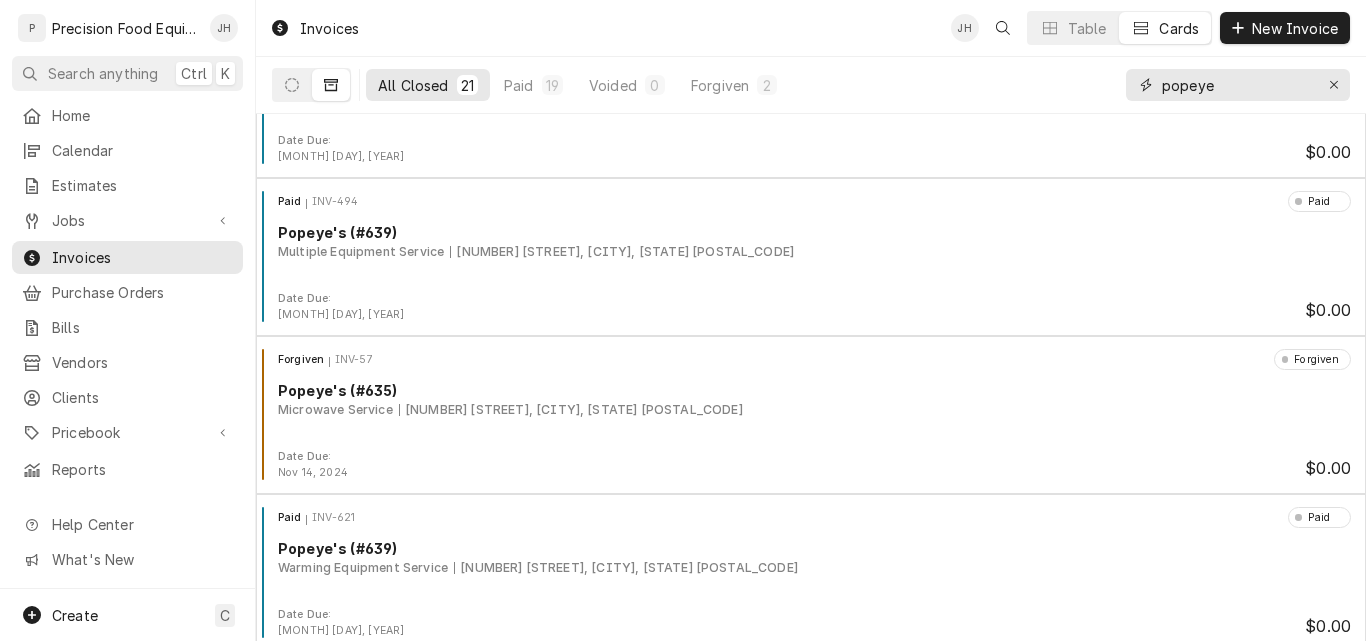 click on "popeye" at bounding box center [1237, 85] 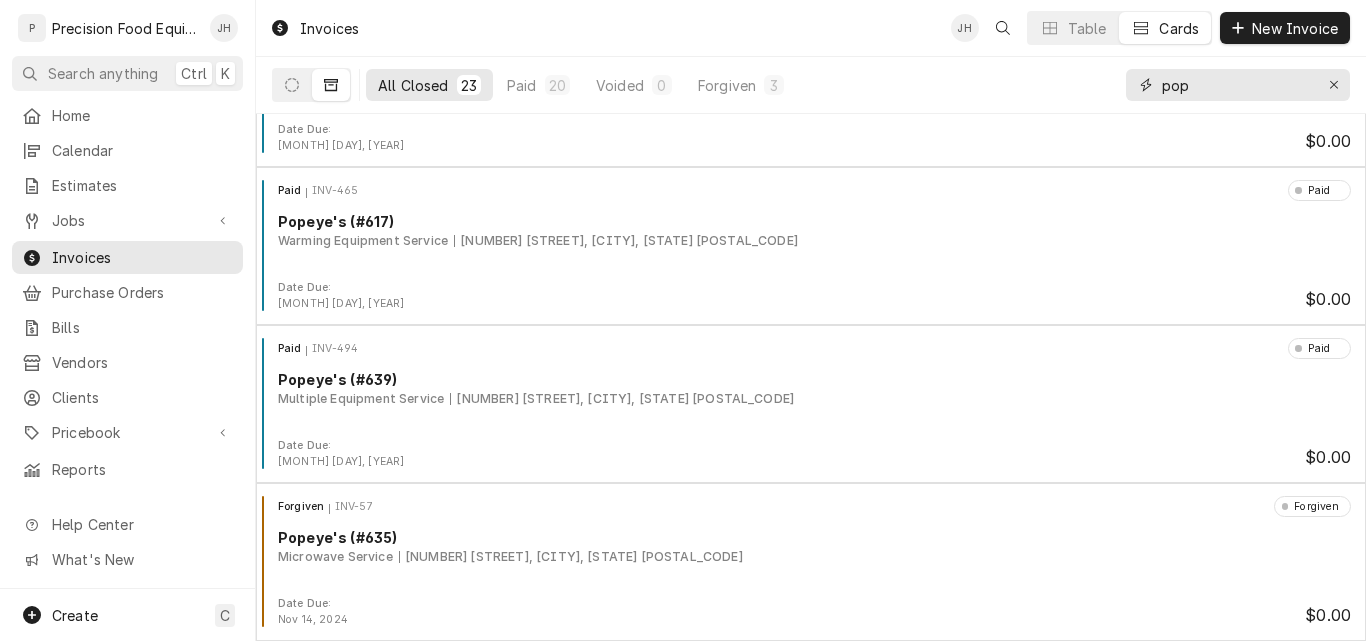 scroll, scrollTop: 1053, scrollLeft: 0, axis: vertical 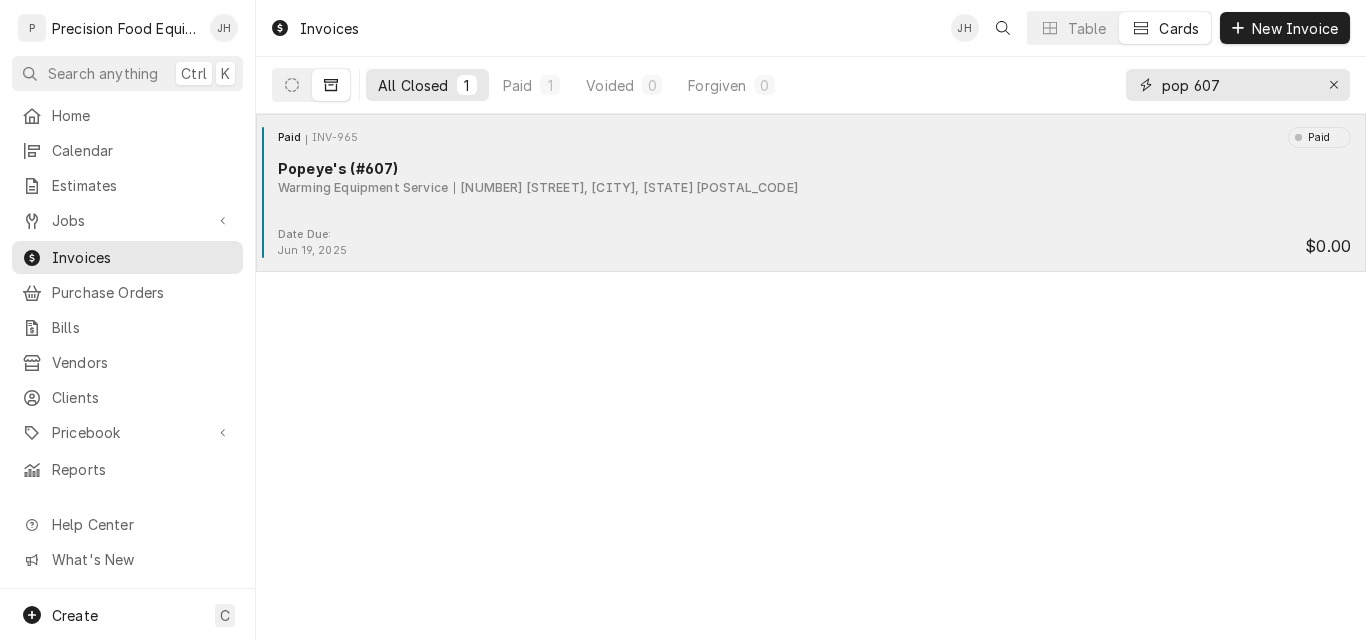 type on "pop 607" 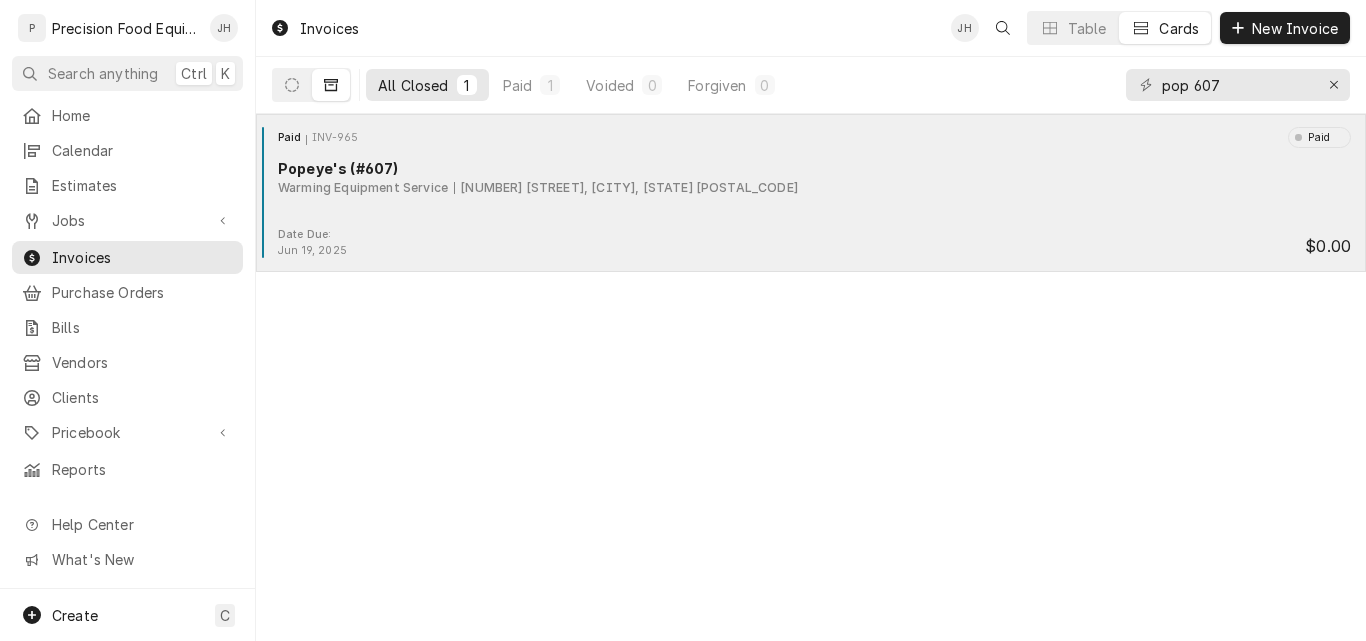 click on "Warming Equipment Service 1299 N Arizona Ave, Gilbert, AZ 85233" at bounding box center (814, 188) 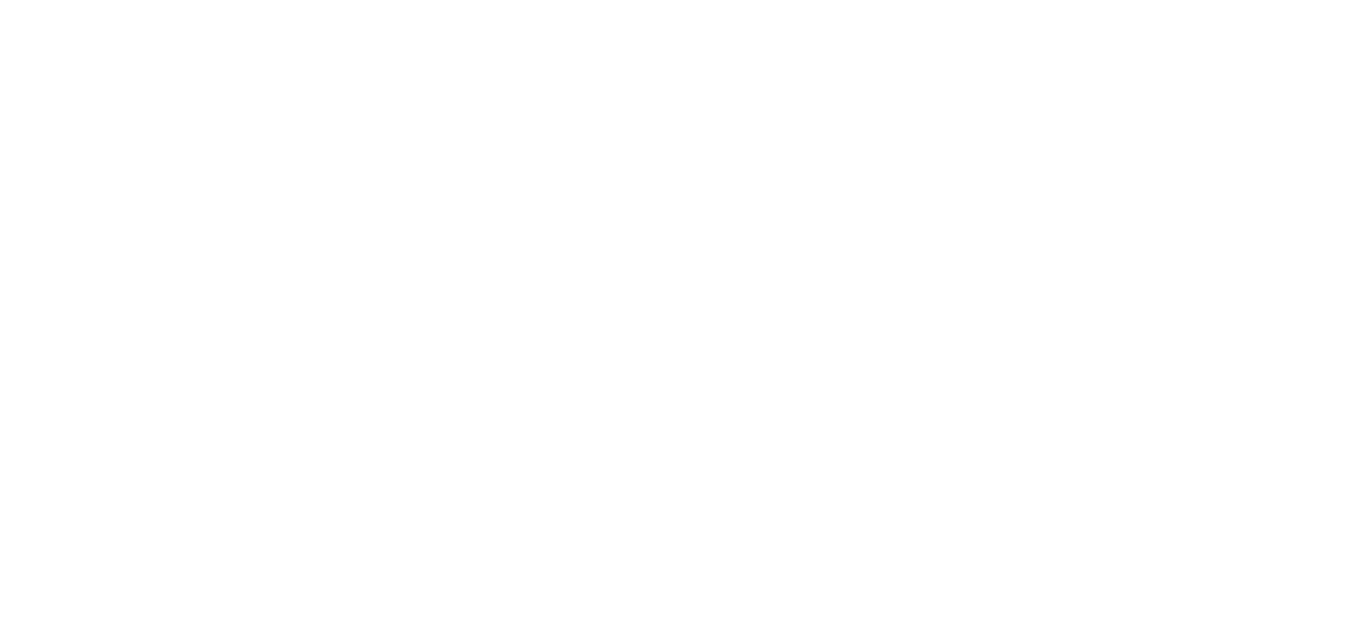 scroll, scrollTop: 0, scrollLeft: 0, axis: both 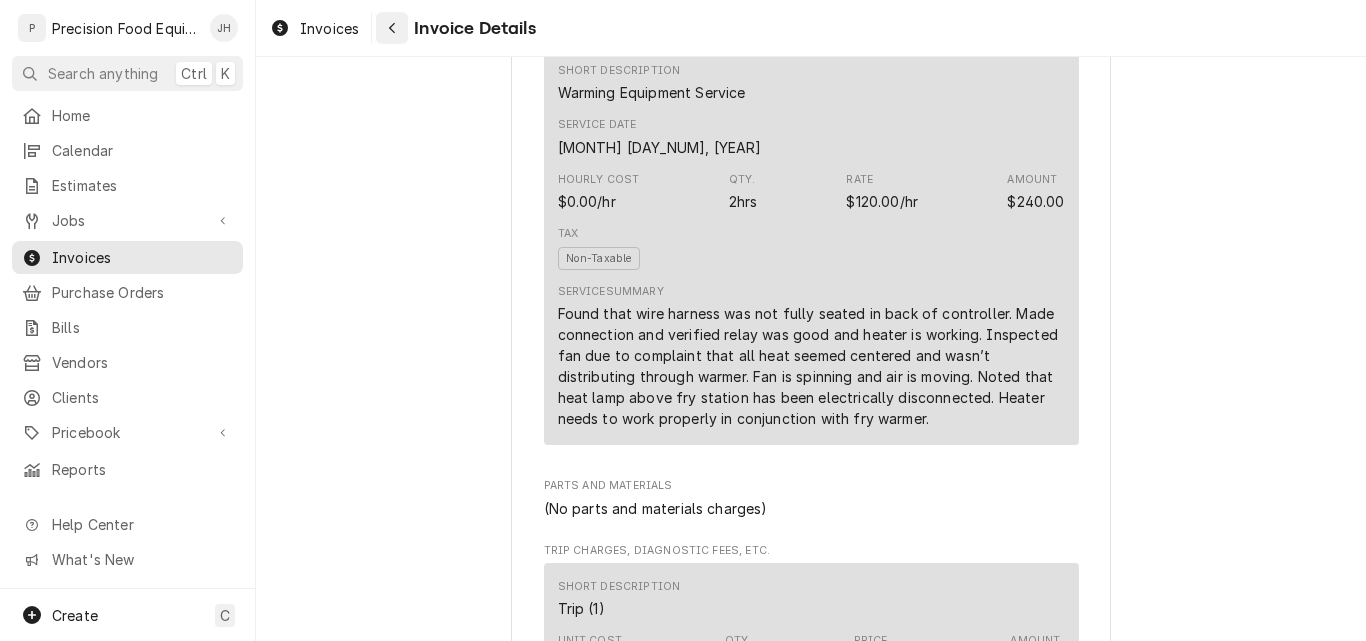 click at bounding box center (392, 28) 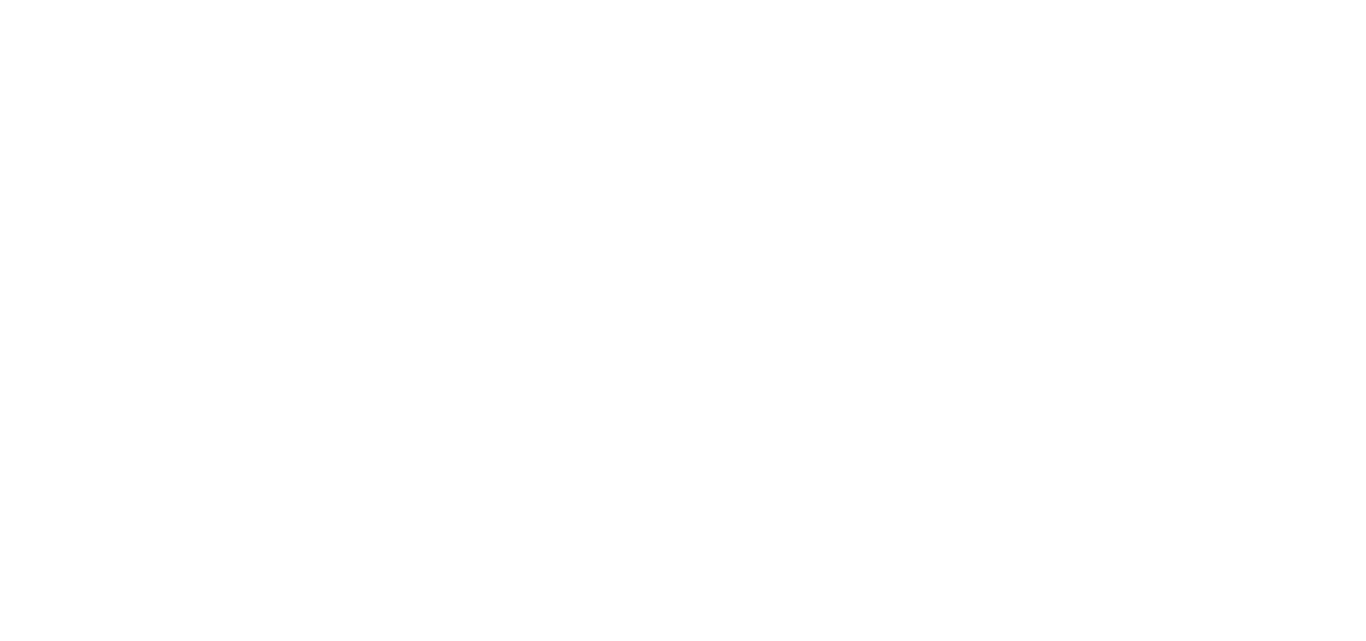 scroll, scrollTop: 0, scrollLeft: 0, axis: both 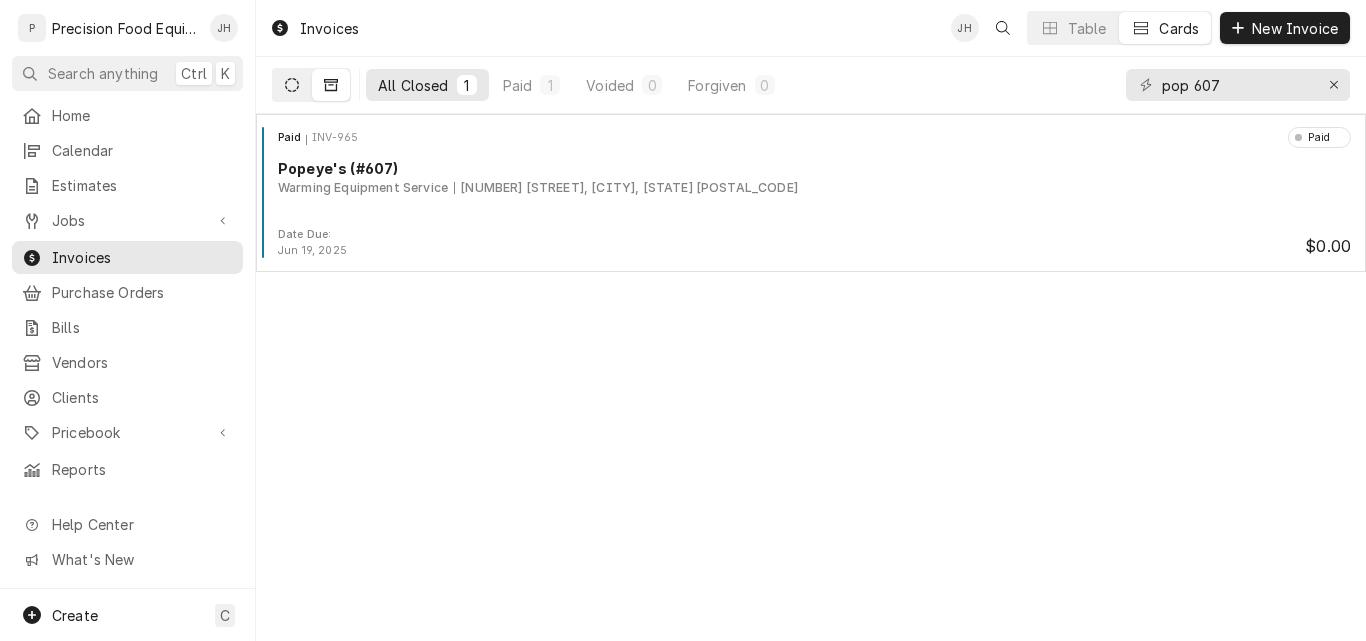 click 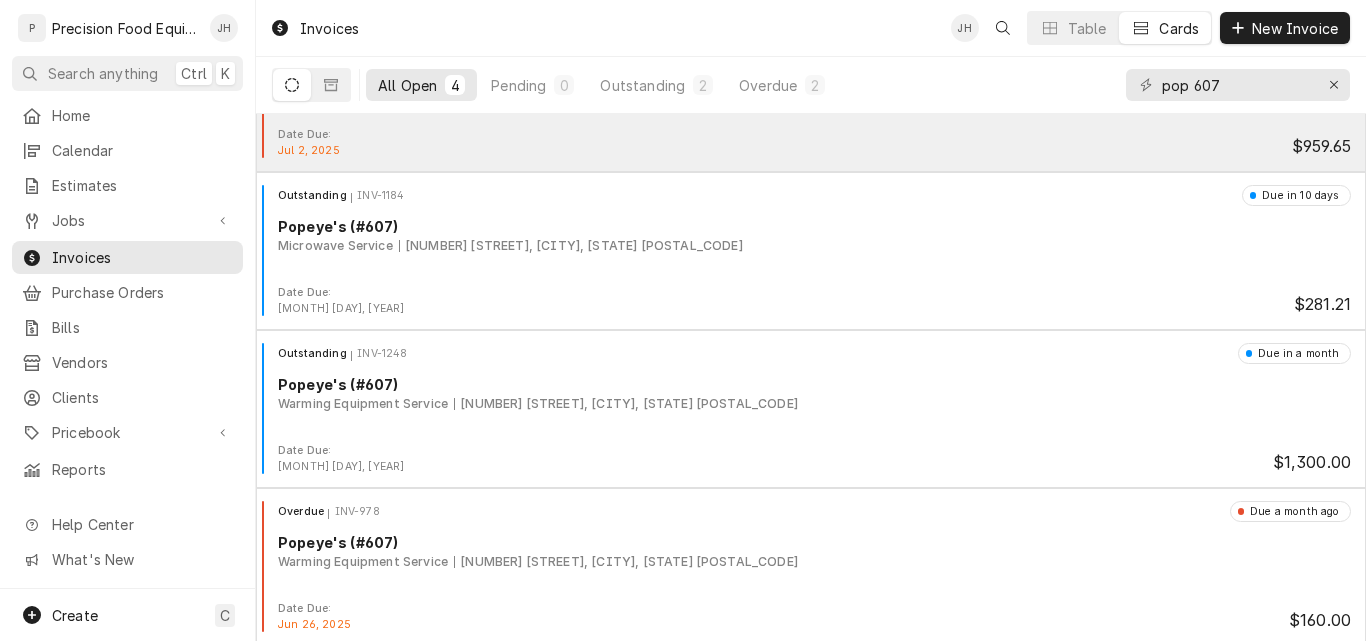scroll, scrollTop: 105, scrollLeft: 0, axis: vertical 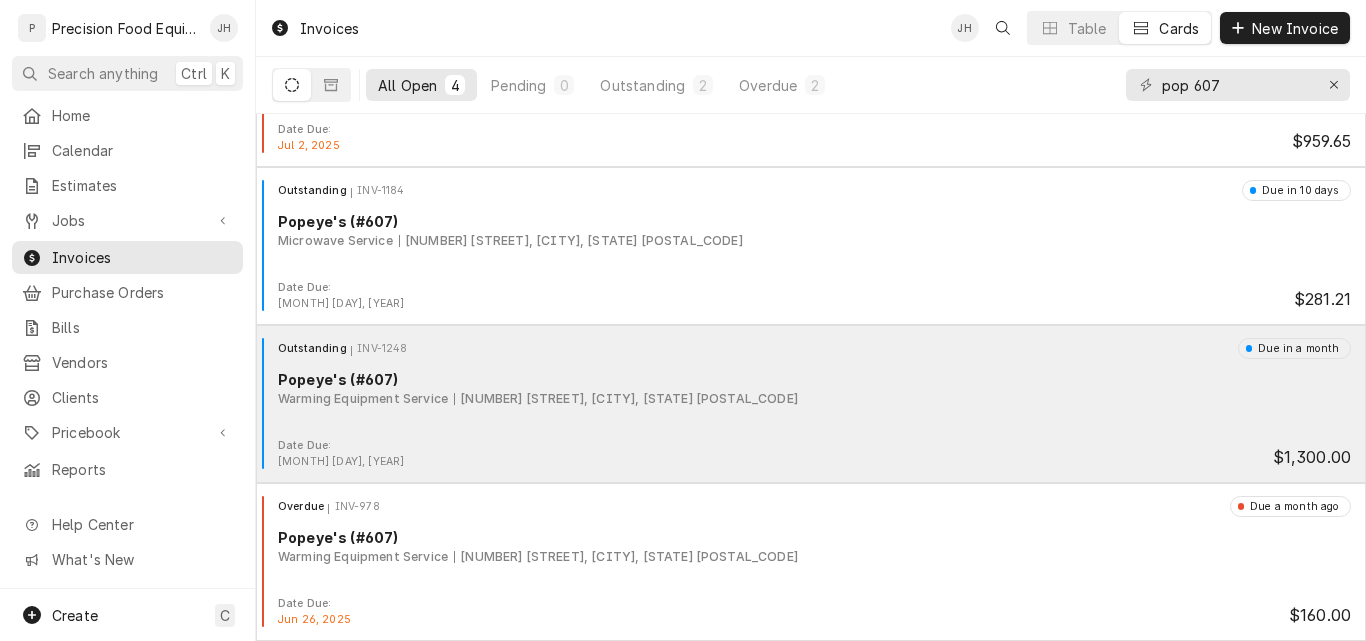 click on "Warming Equipment Service [NUMBER] [STREET], [CITY], [STATE] [POSTAL_CODE]" at bounding box center [814, 399] 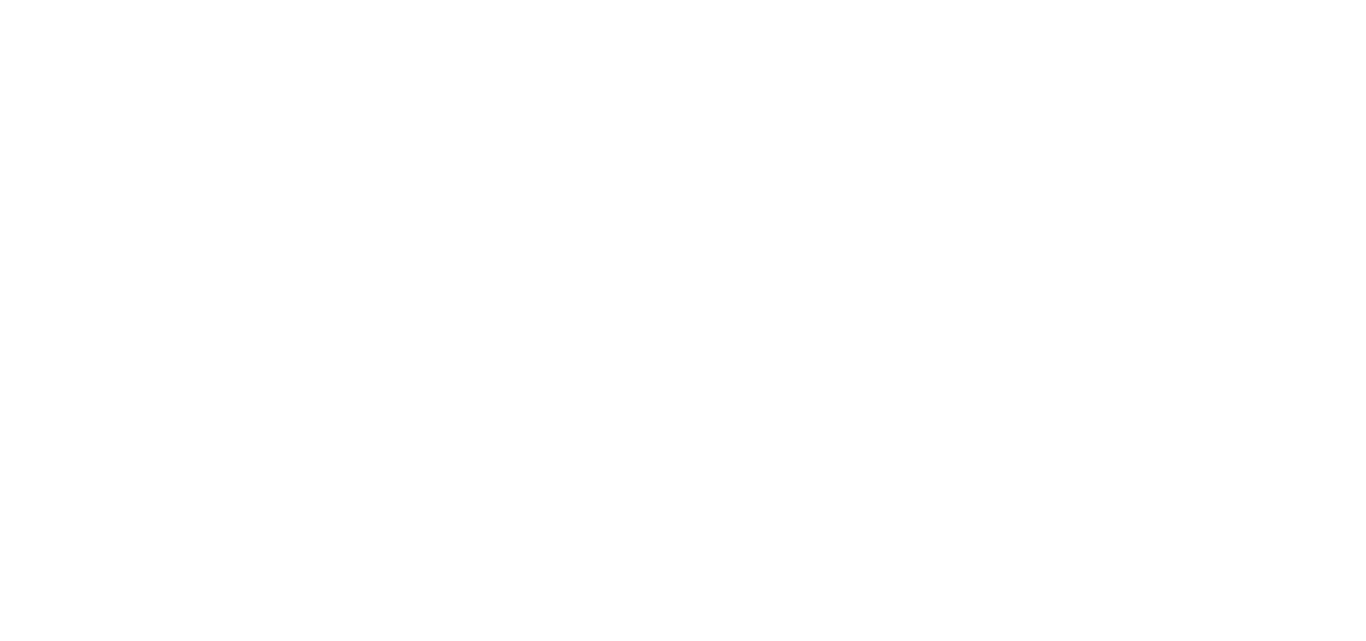 scroll, scrollTop: 0, scrollLeft: 0, axis: both 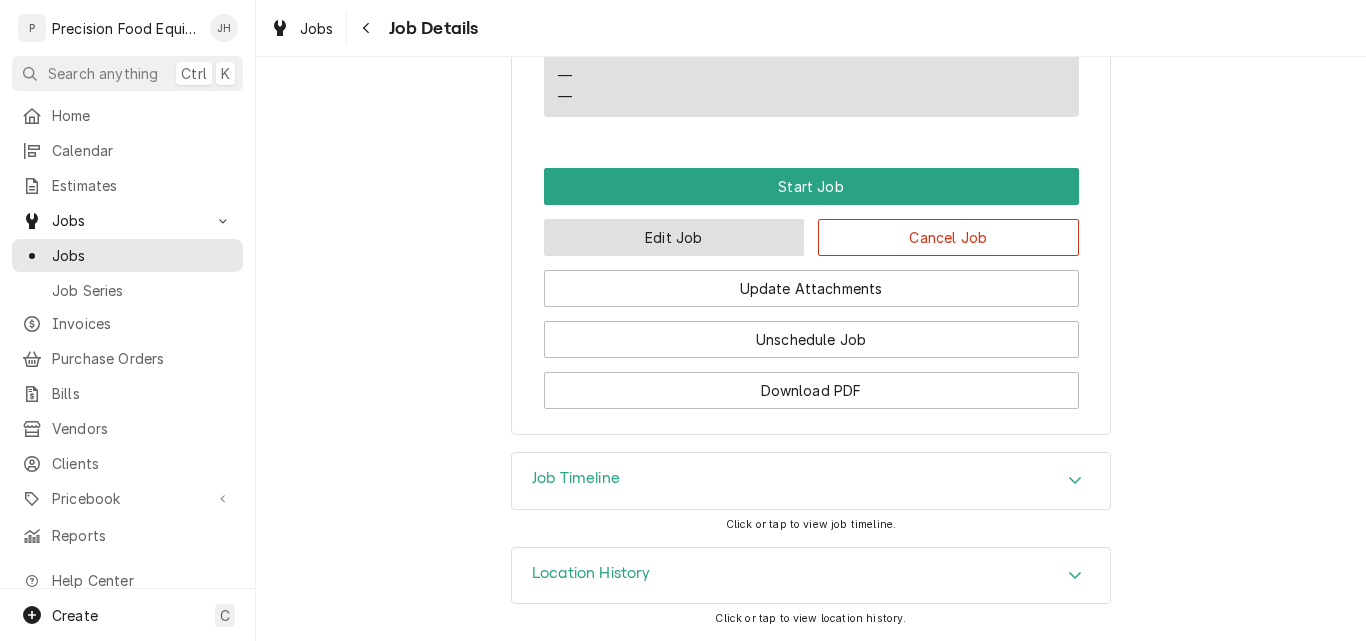 click on "Edit Job" at bounding box center (674, 237) 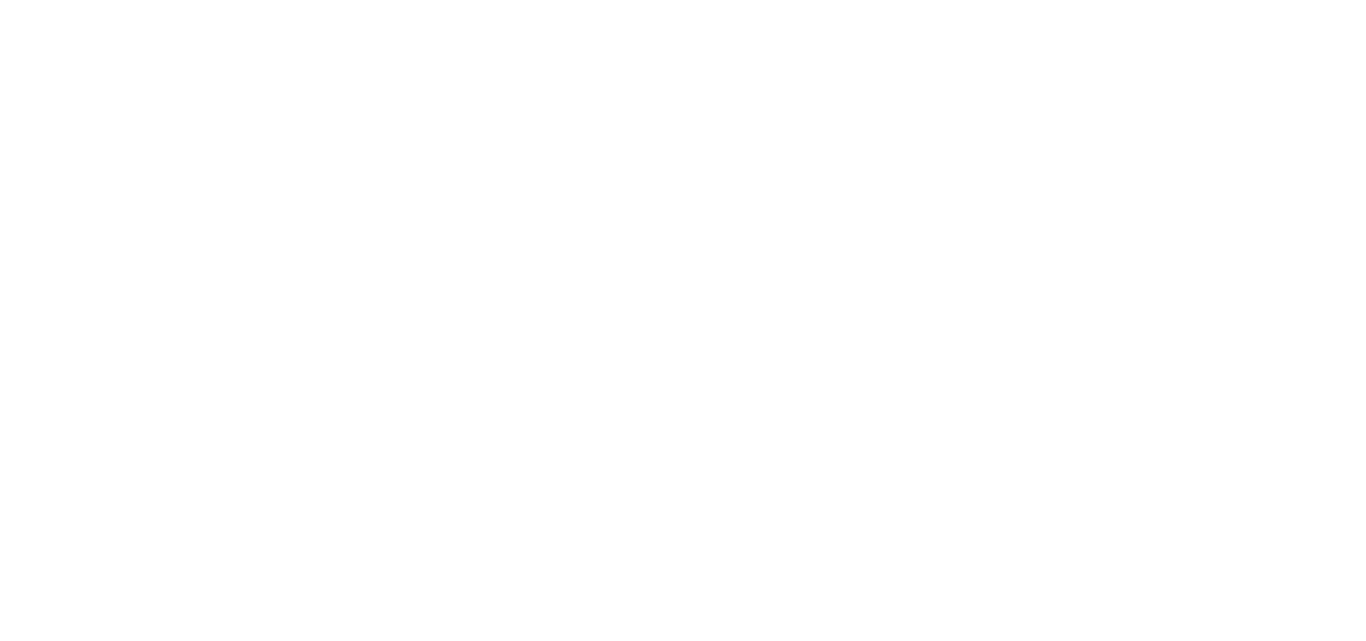 scroll, scrollTop: 0, scrollLeft: 0, axis: both 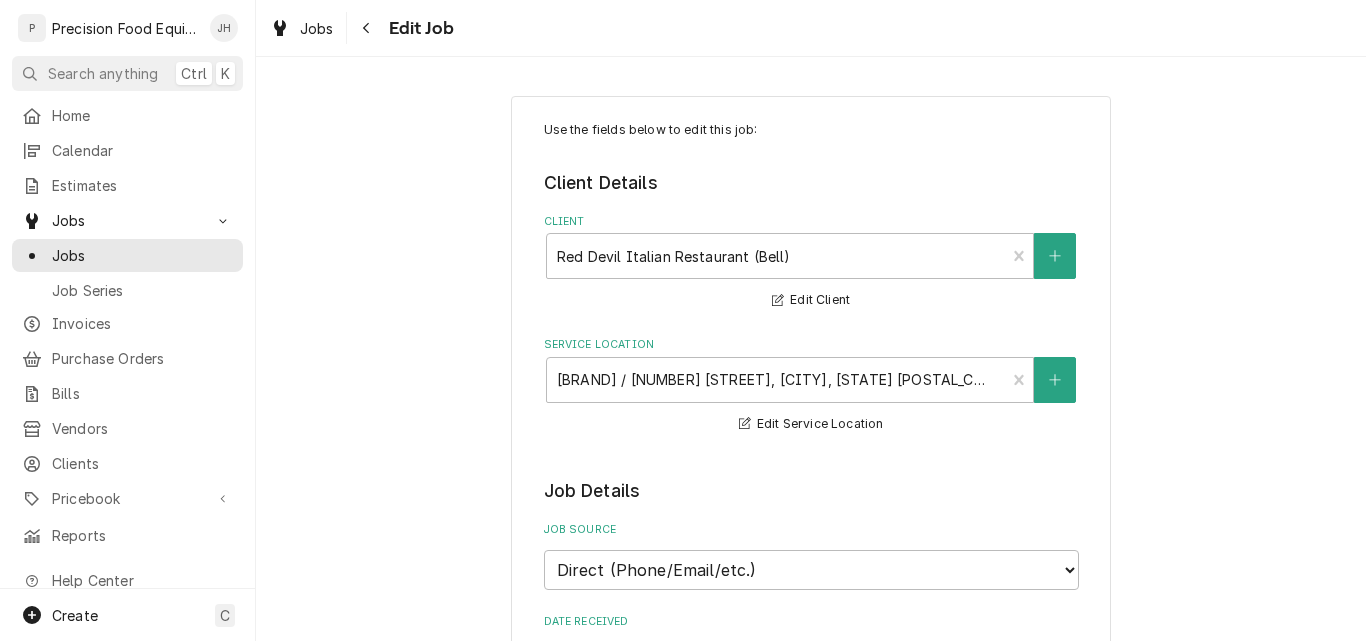 type on "x" 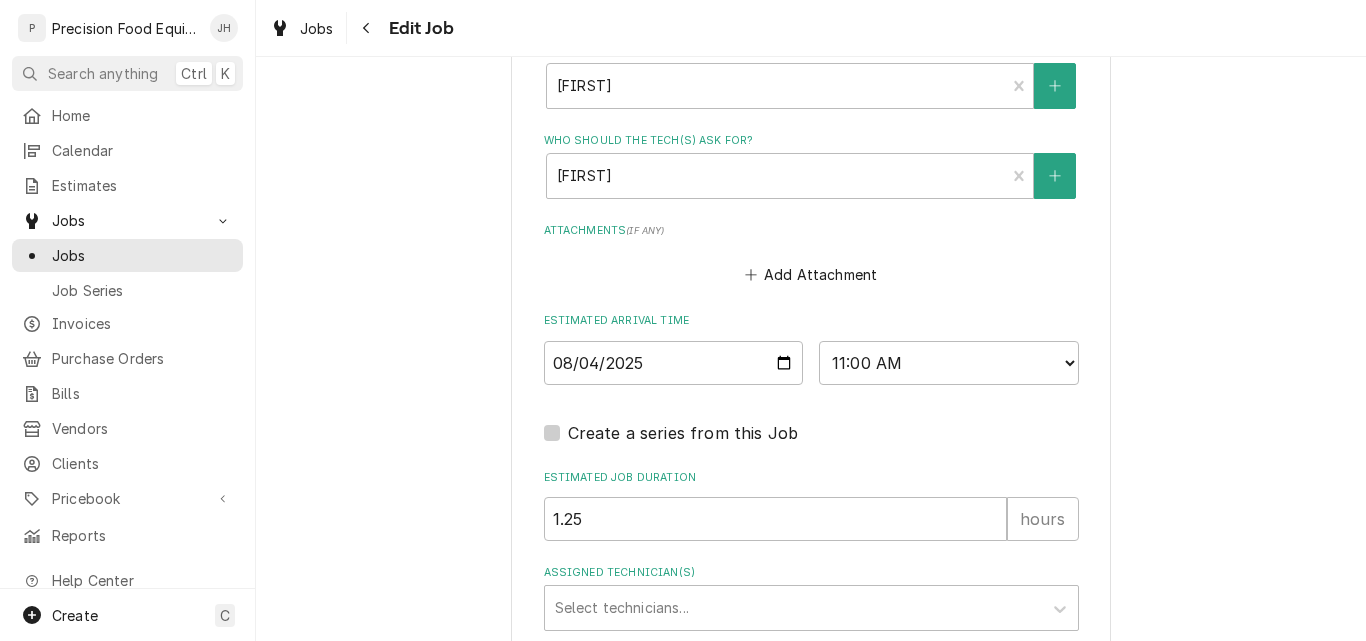 scroll, scrollTop: 1540, scrollLeft: 0, axis: vertical 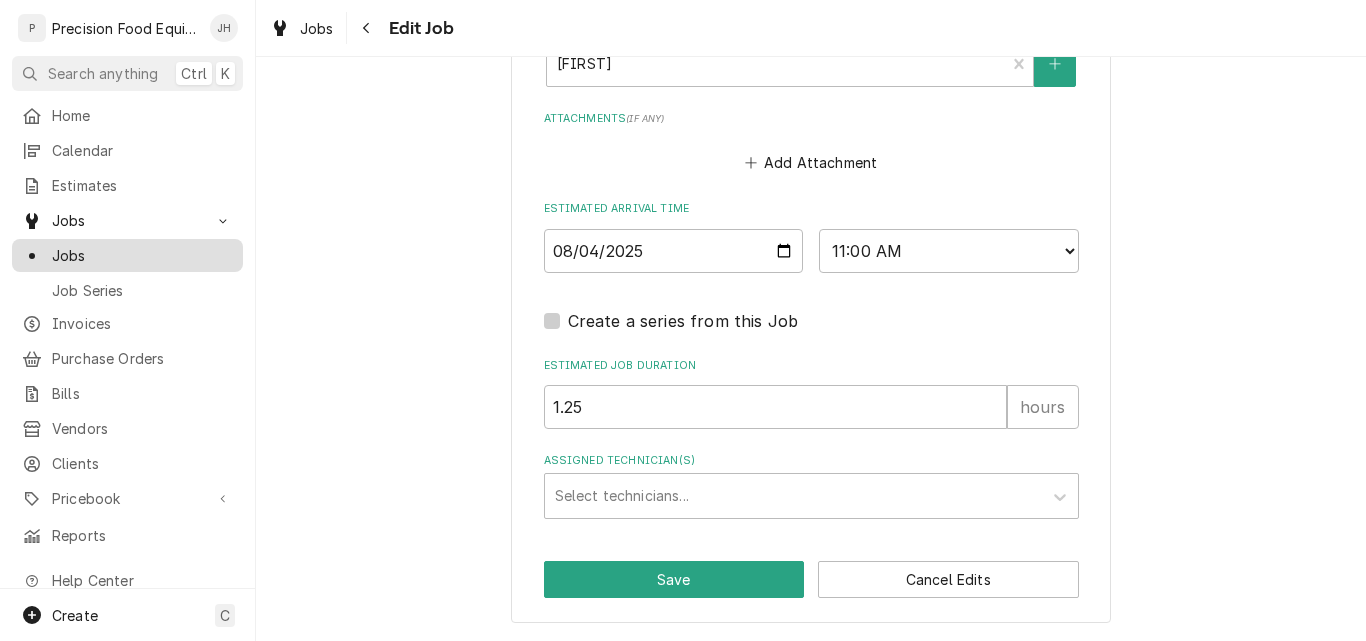 click on "Jobs" at bounding box center [142, 255] 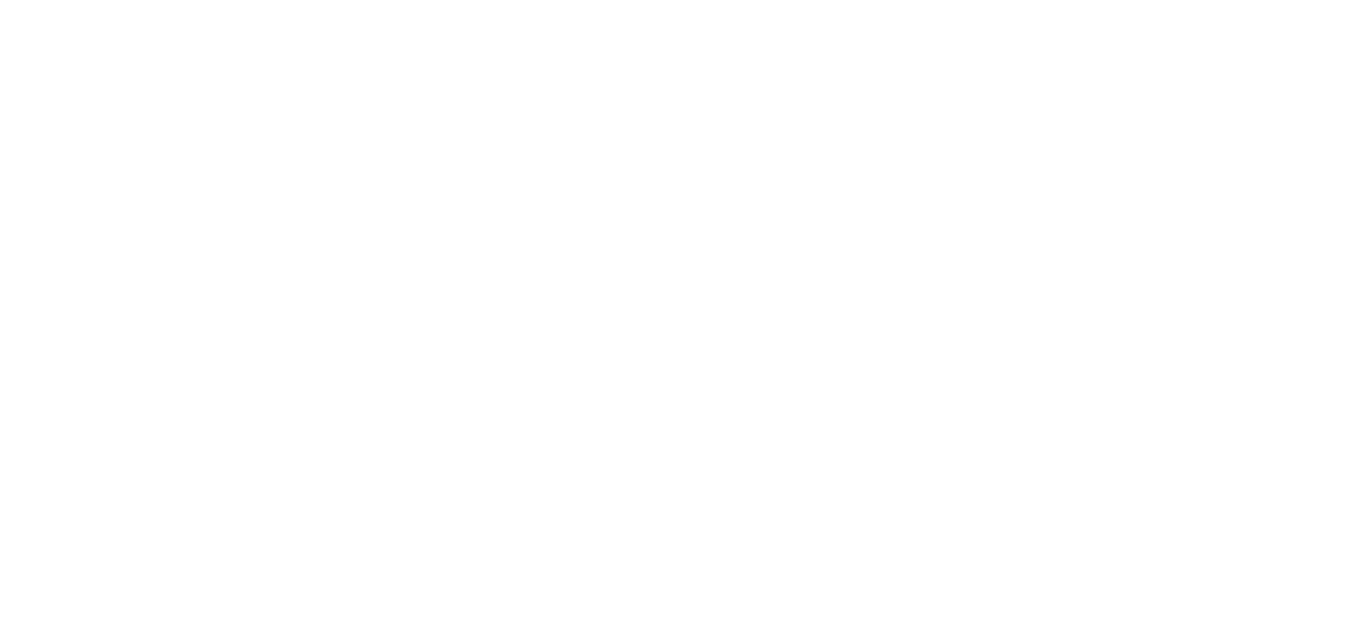 scroll, scrollTop: 0, scrollLeft: 0, axis: both 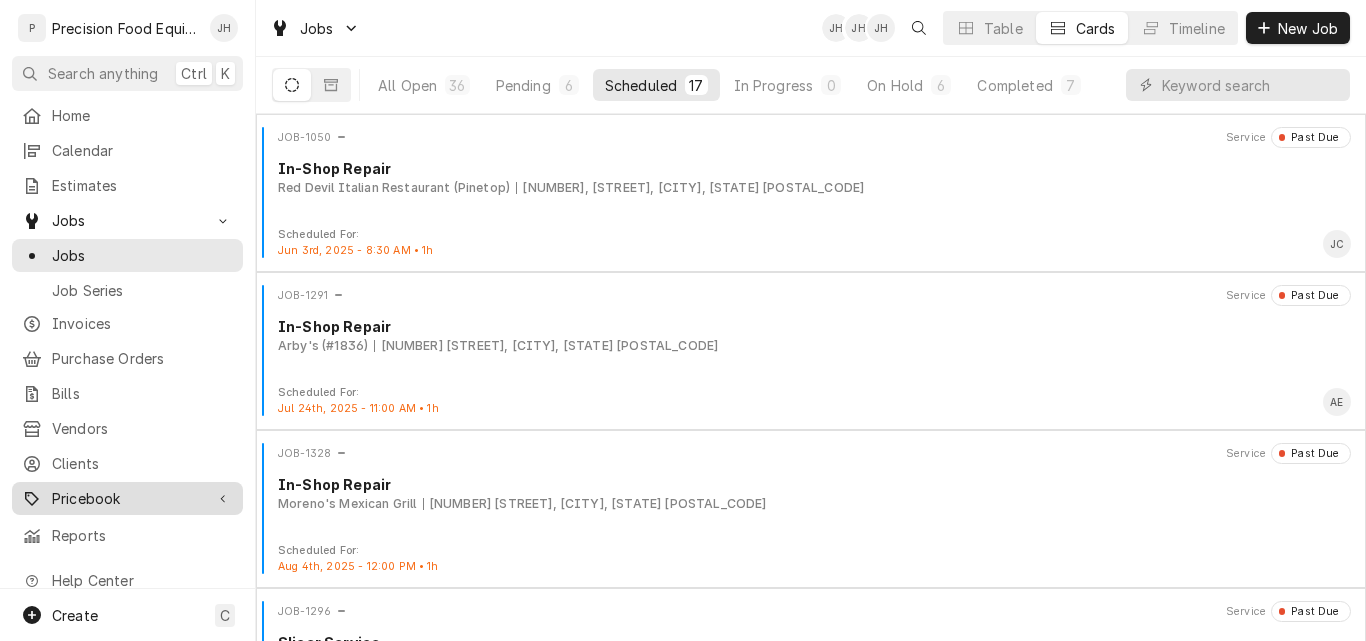 click on "Pricebook" at bounding box center [127, 498] 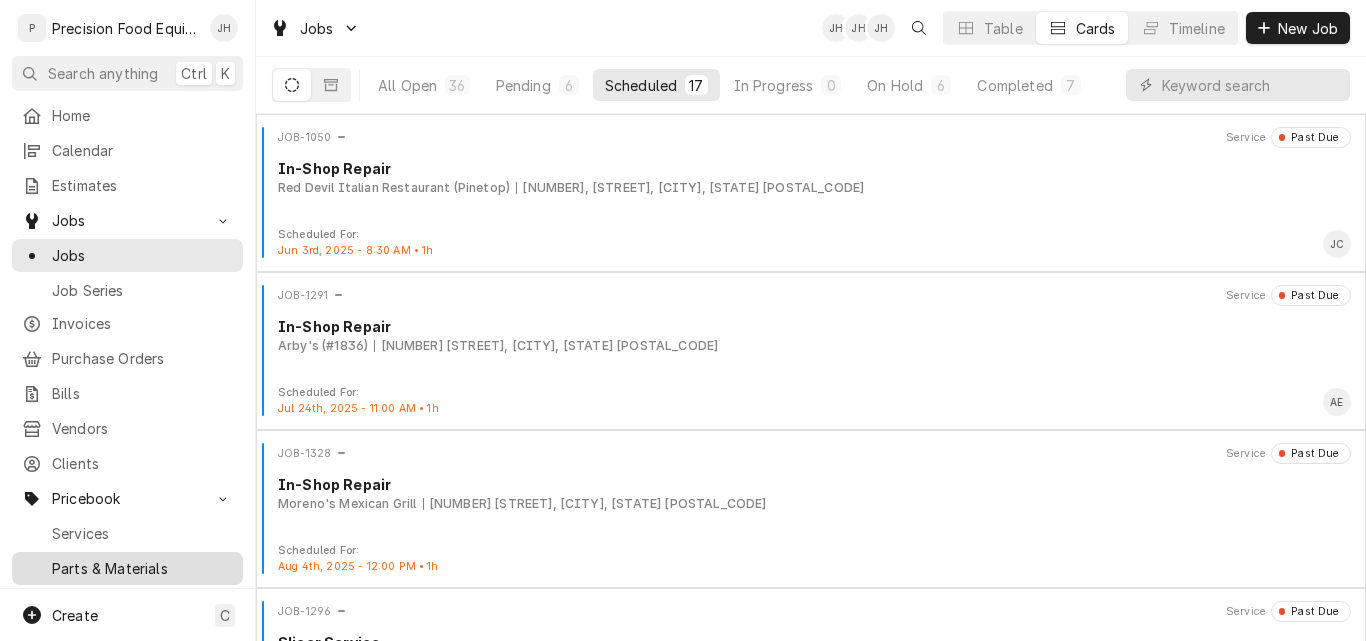 click on "Parts & Materials" at bounding box center [142, 568] 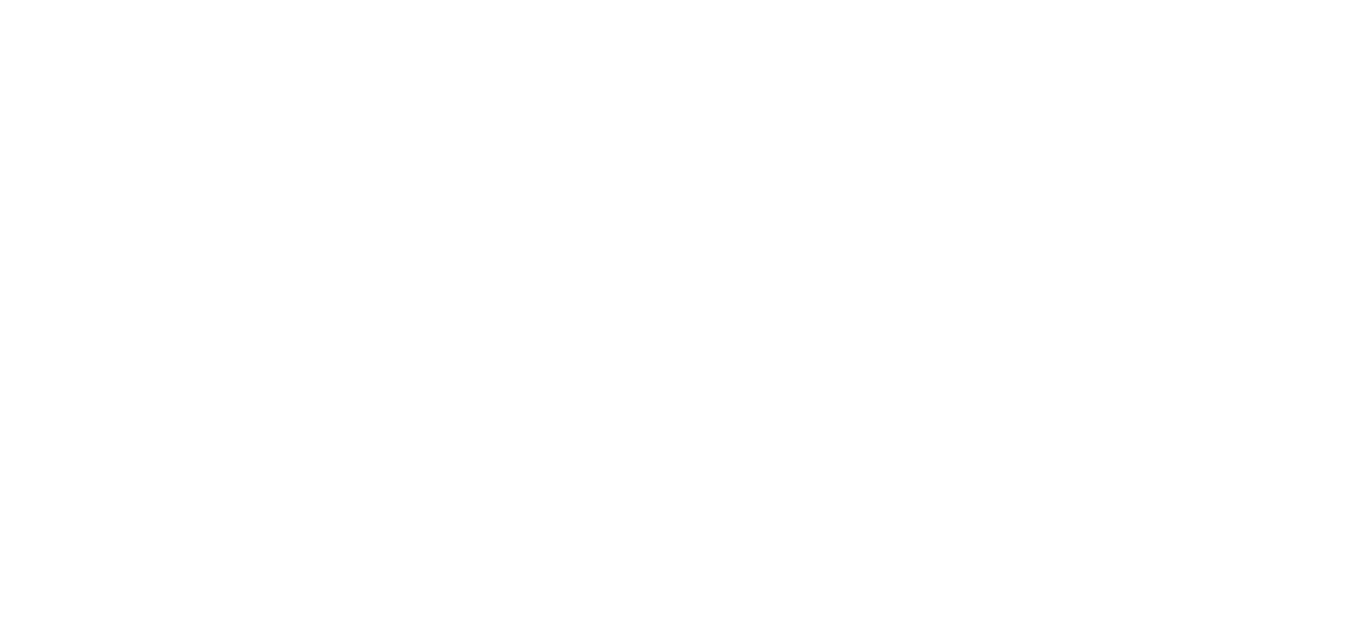 scroll, scrollTop: 0, scrollLeft: 0, axis: both 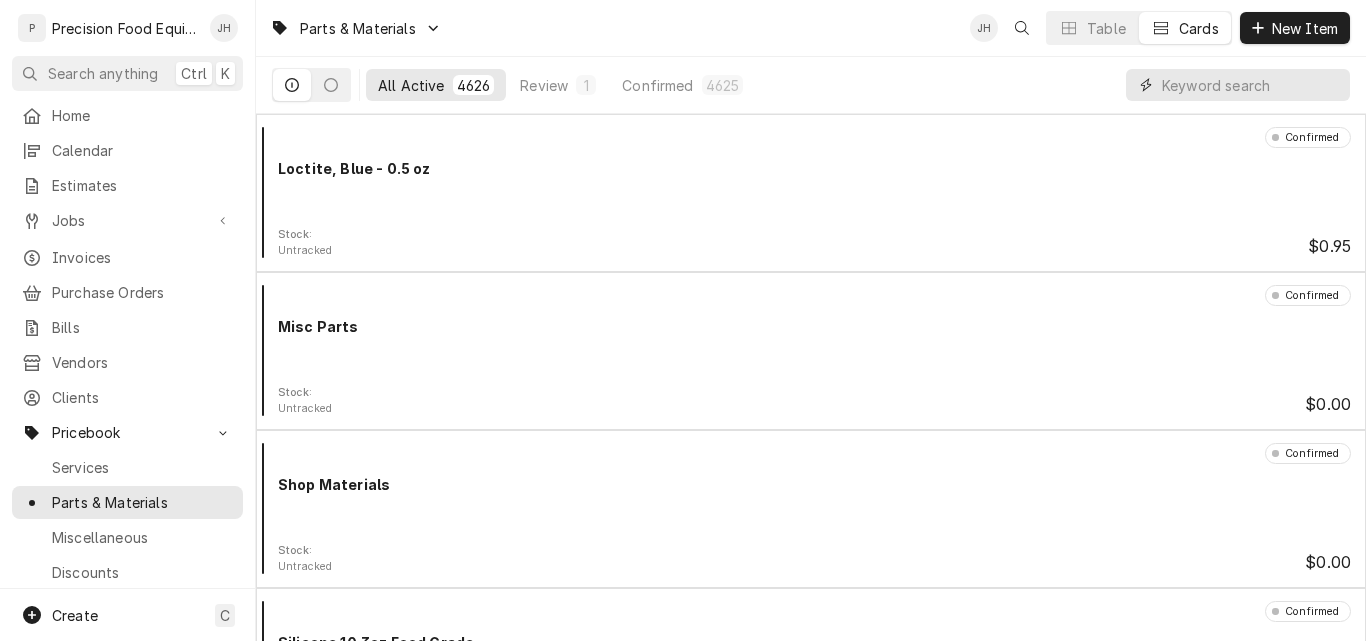 click at bounding box center [1251, 85] 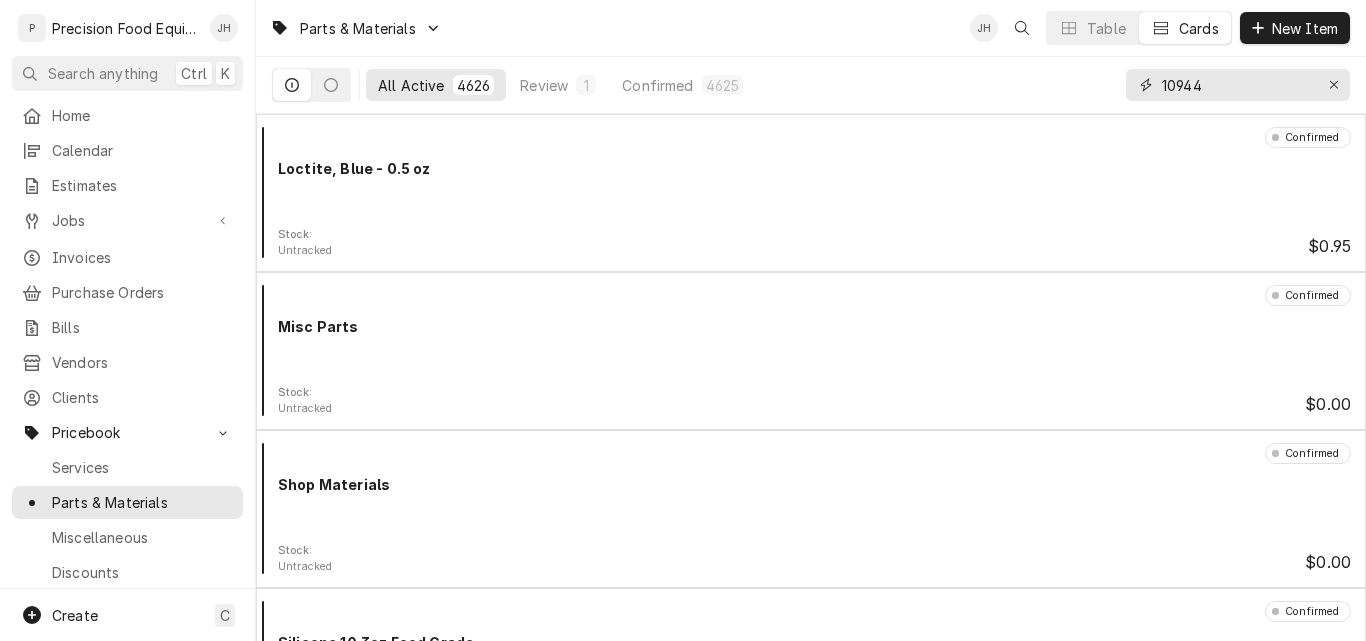 type on "10944" 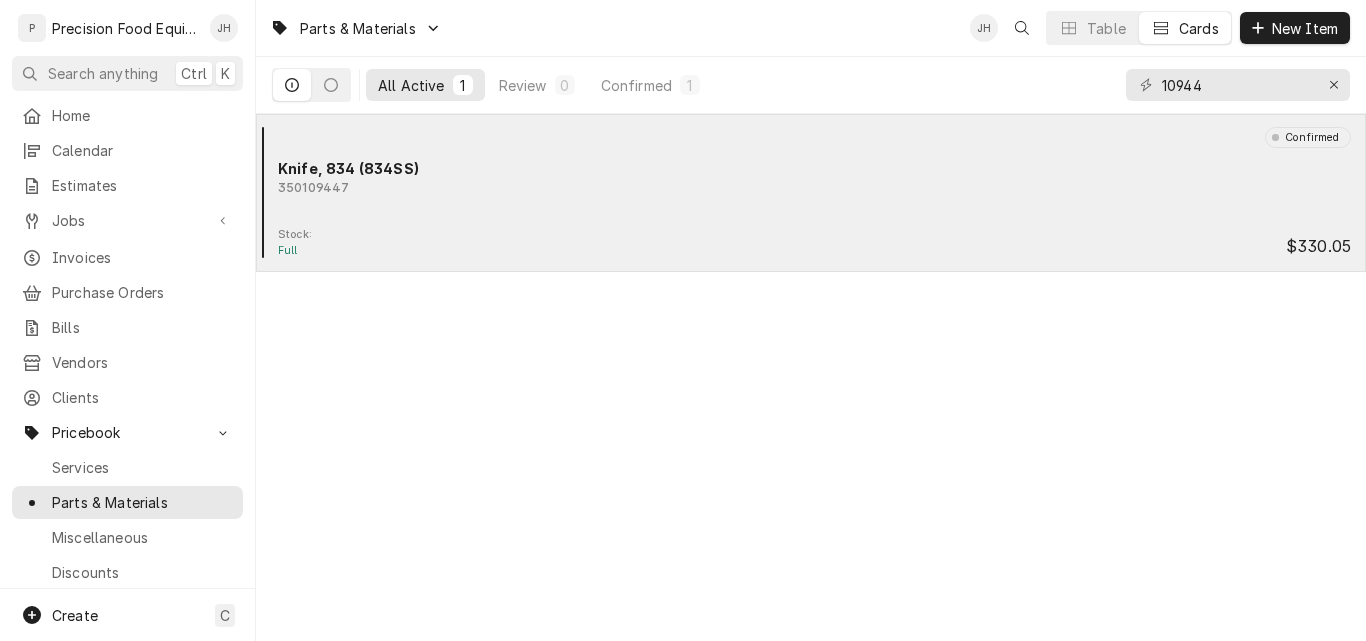 click on "350109447" at bounding box center [814, 188] 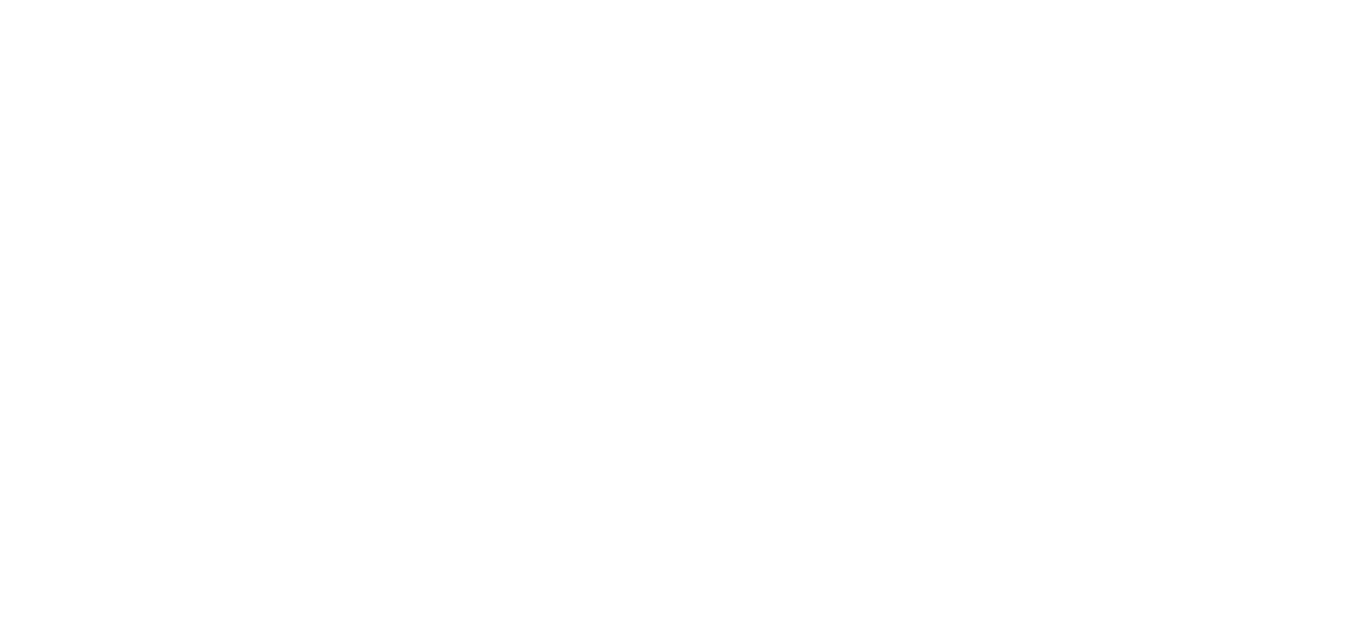scroll, scrollTop: 0, scrollLeft: 0, axis: both 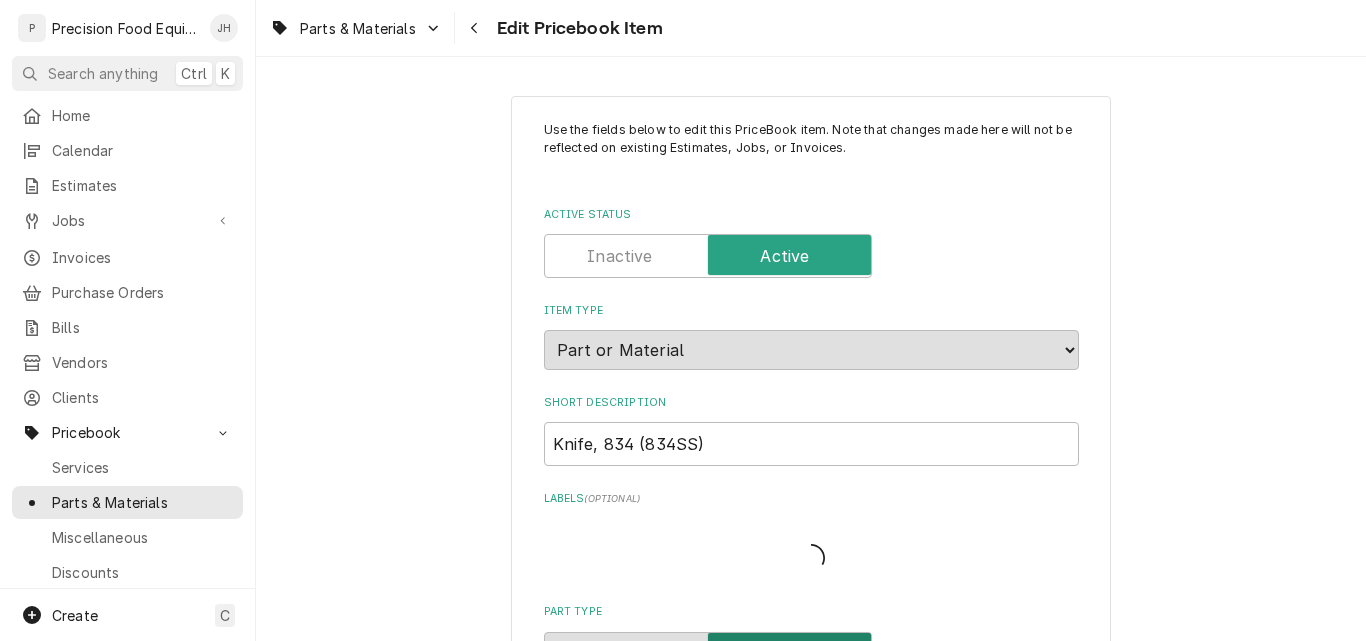 type on "x" 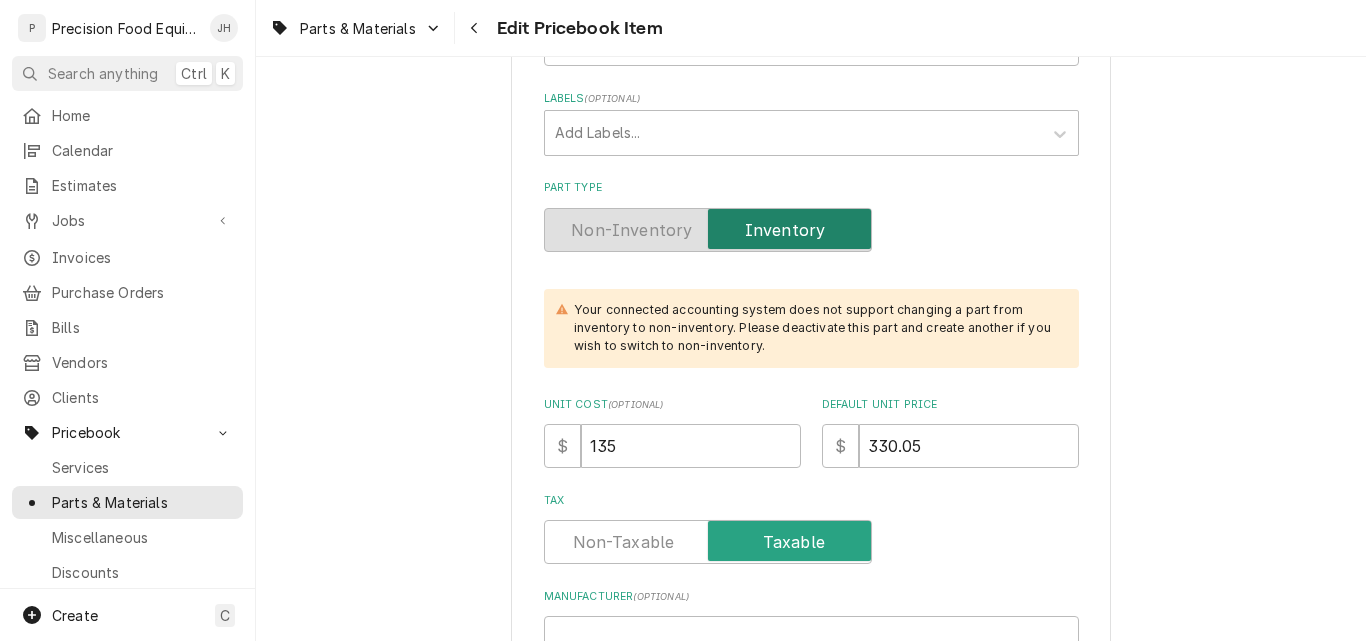 scroll, scrollTop: 800, scrollLeft: 0, axis: vertical 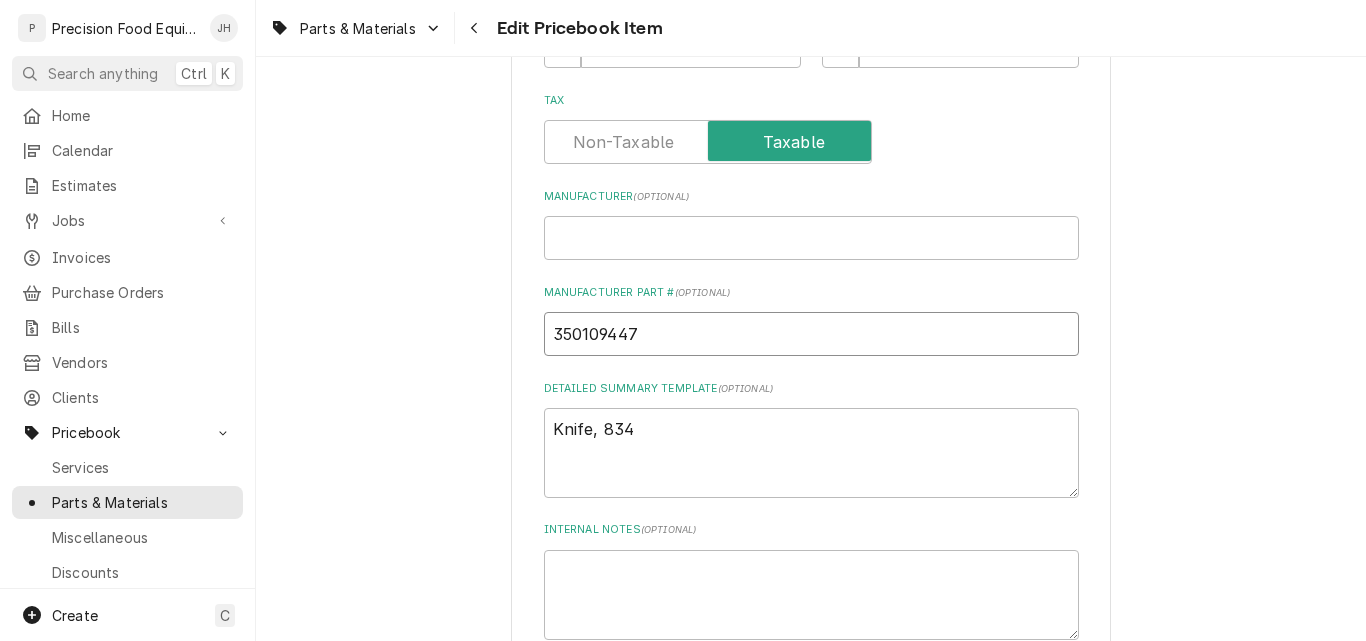drag, startPoint x: 632, startPoint y: 336, endPoint x: 547, endPoint y: 350, distance: 86.145226 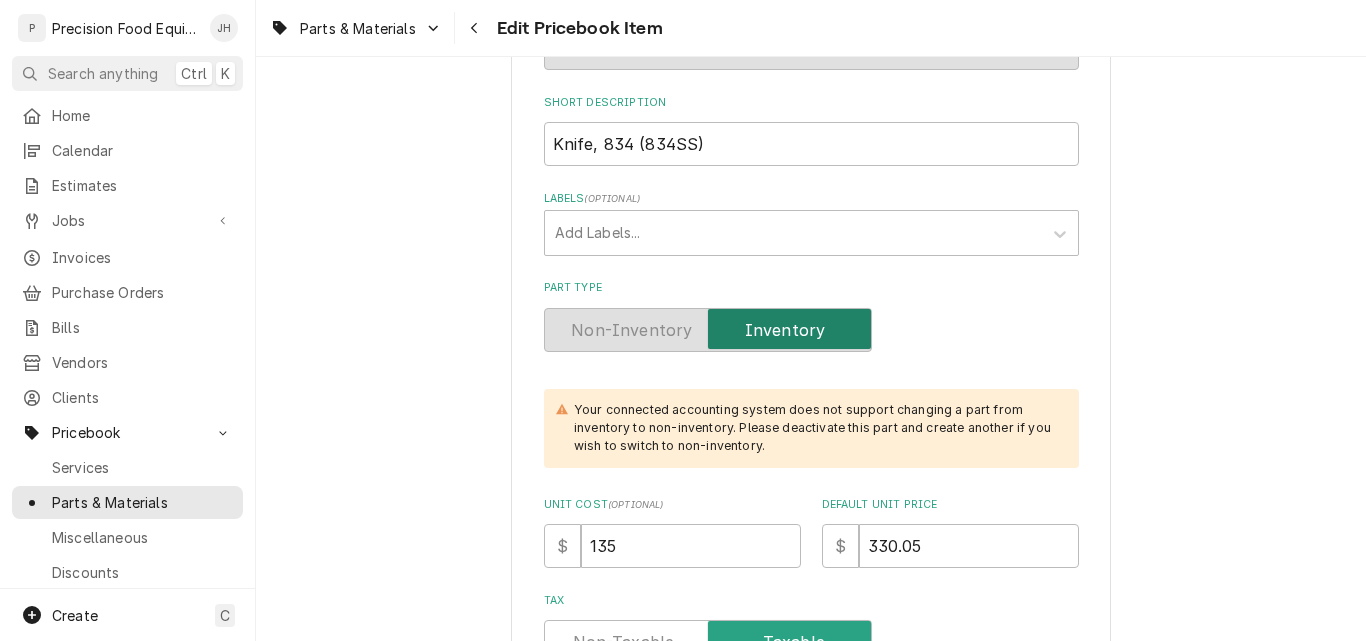 scroll, scrollTop: 0, scrollLeft: 0, axis: both 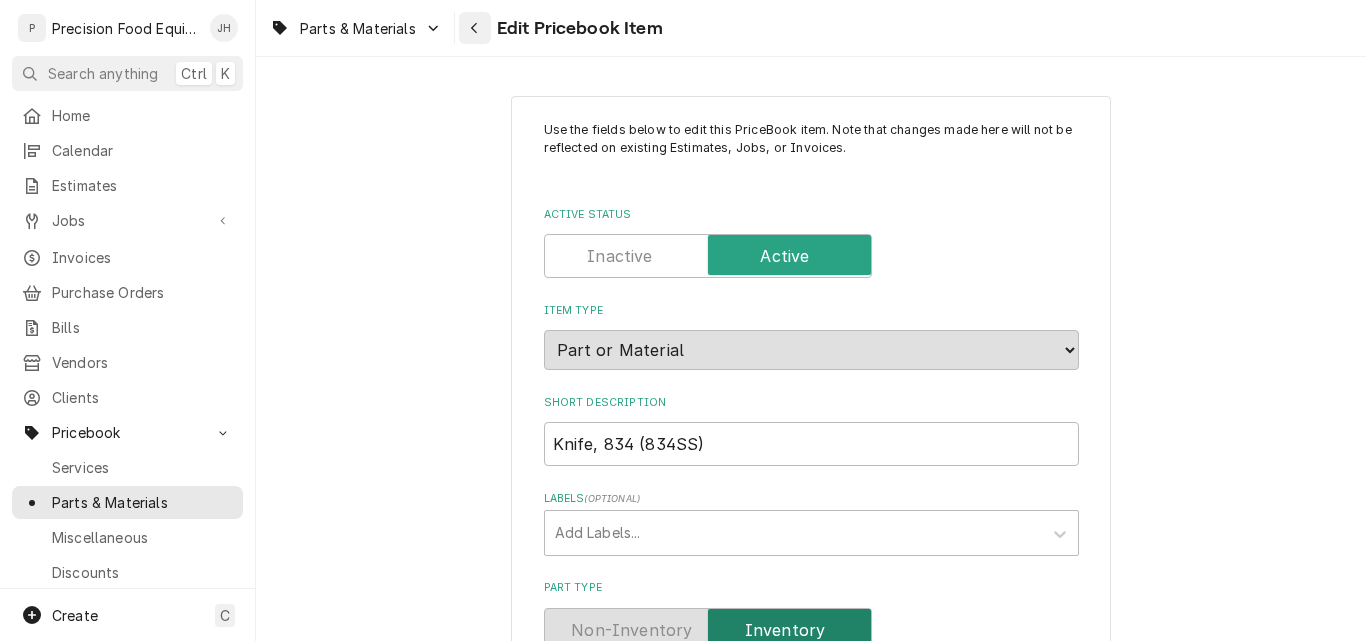 click 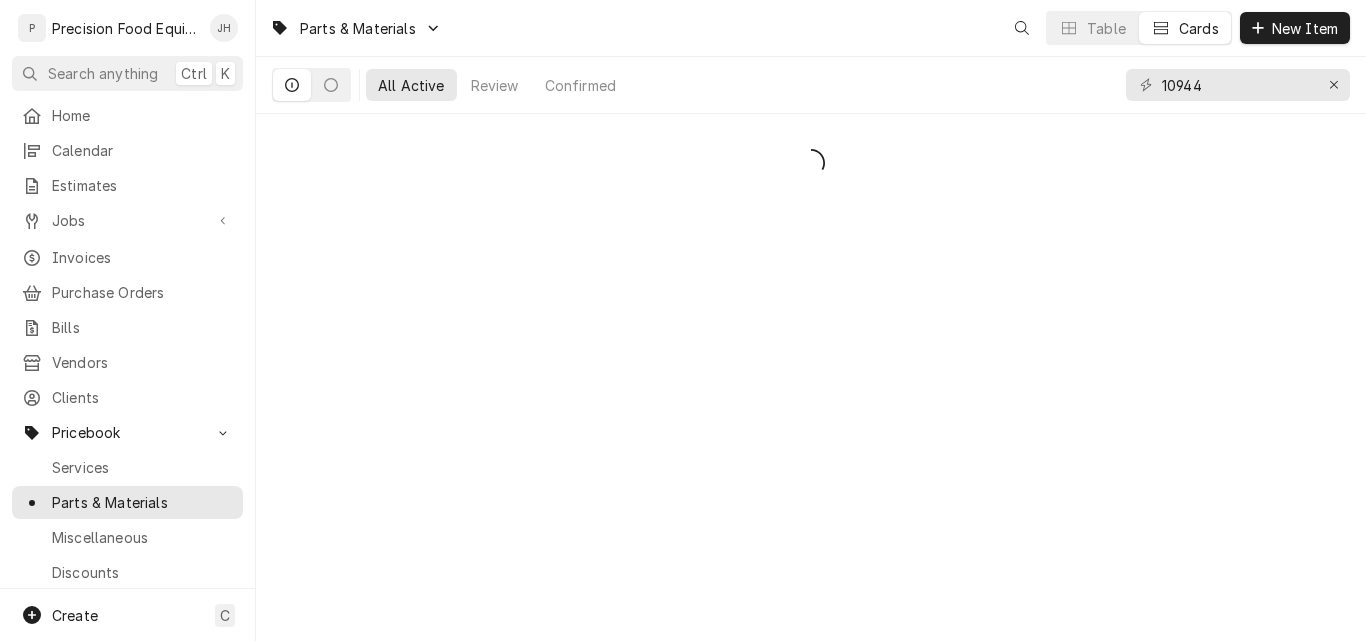 scroll, scrollTop: 0, scrollLeft: 0, axis: both 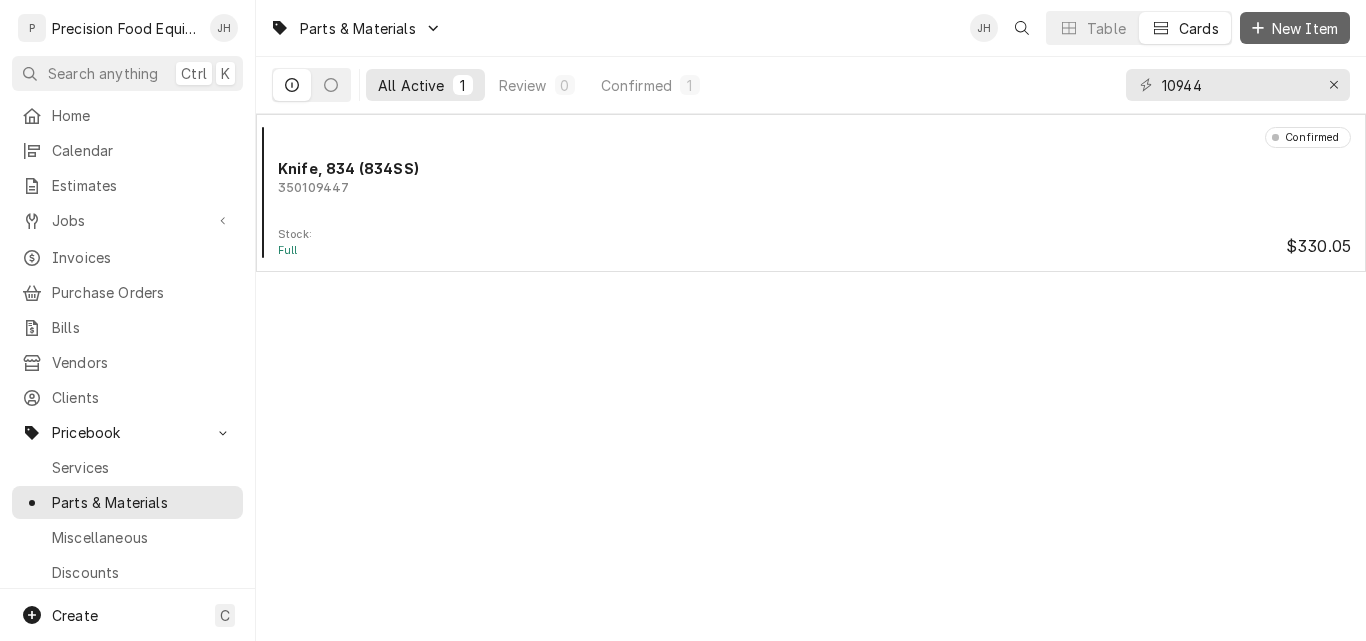 click on "New Item" at bounding box center (1305, 28) 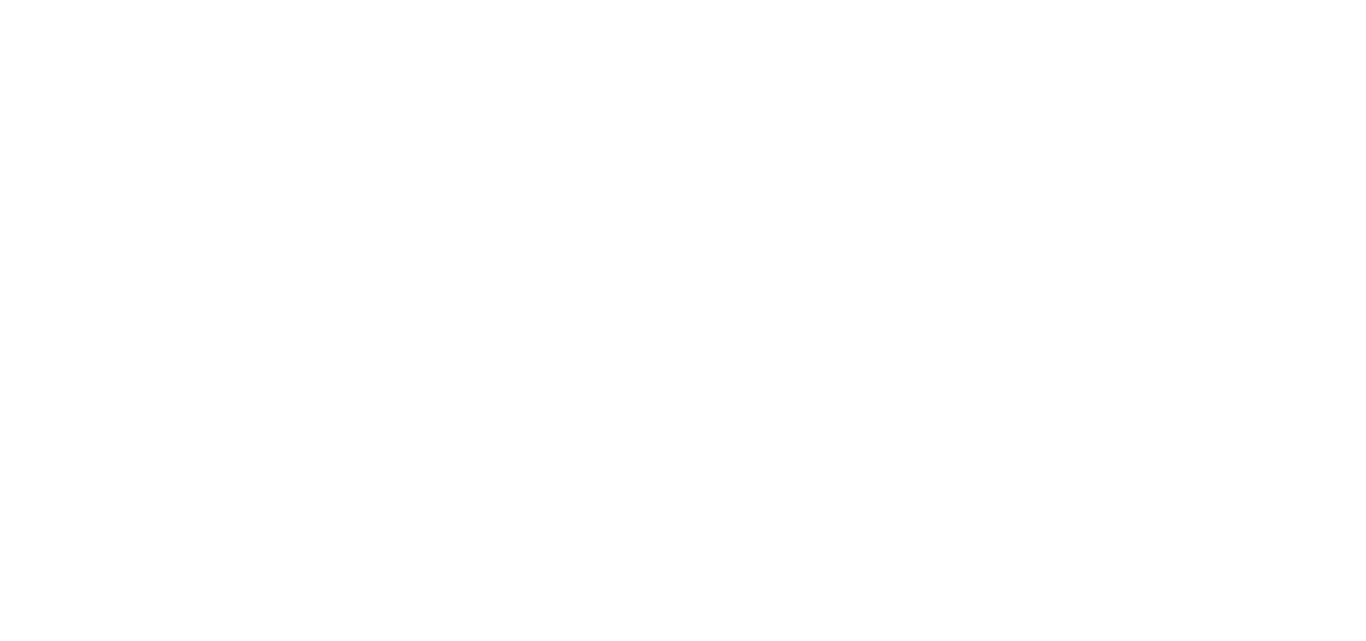 scroll, scrollTop: 0, scrollLeft: 0, axis: both 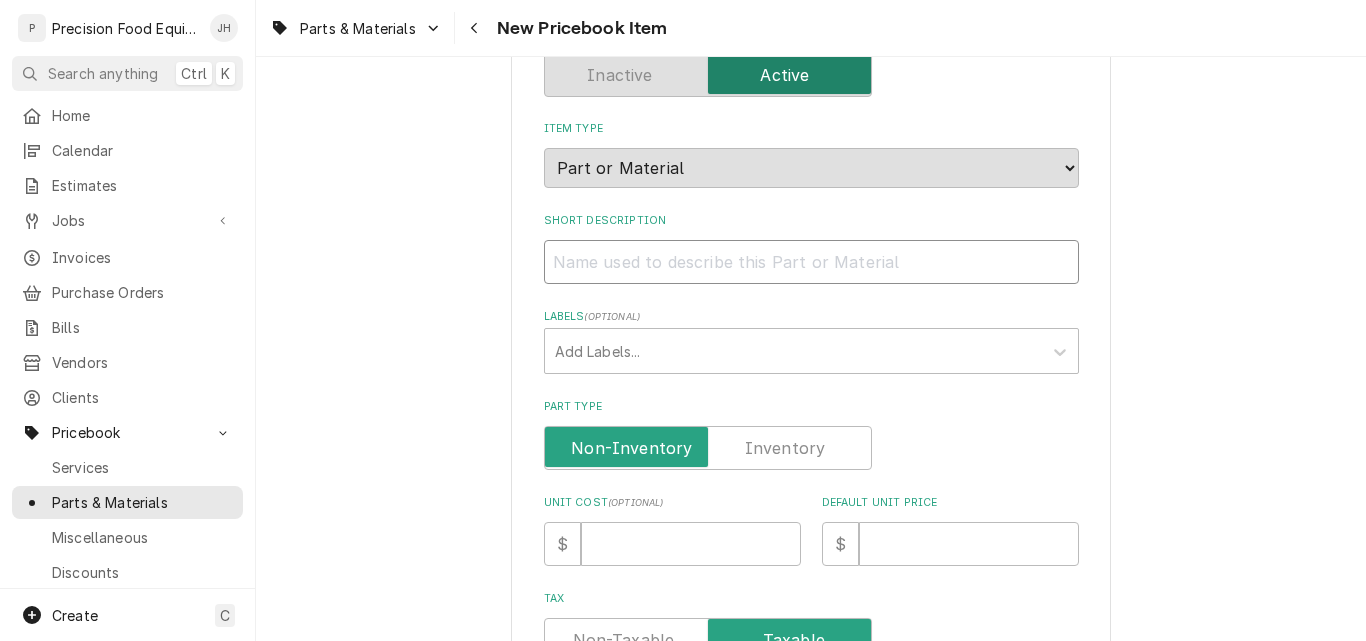 paste on "Knob, Manual Refill Valve" 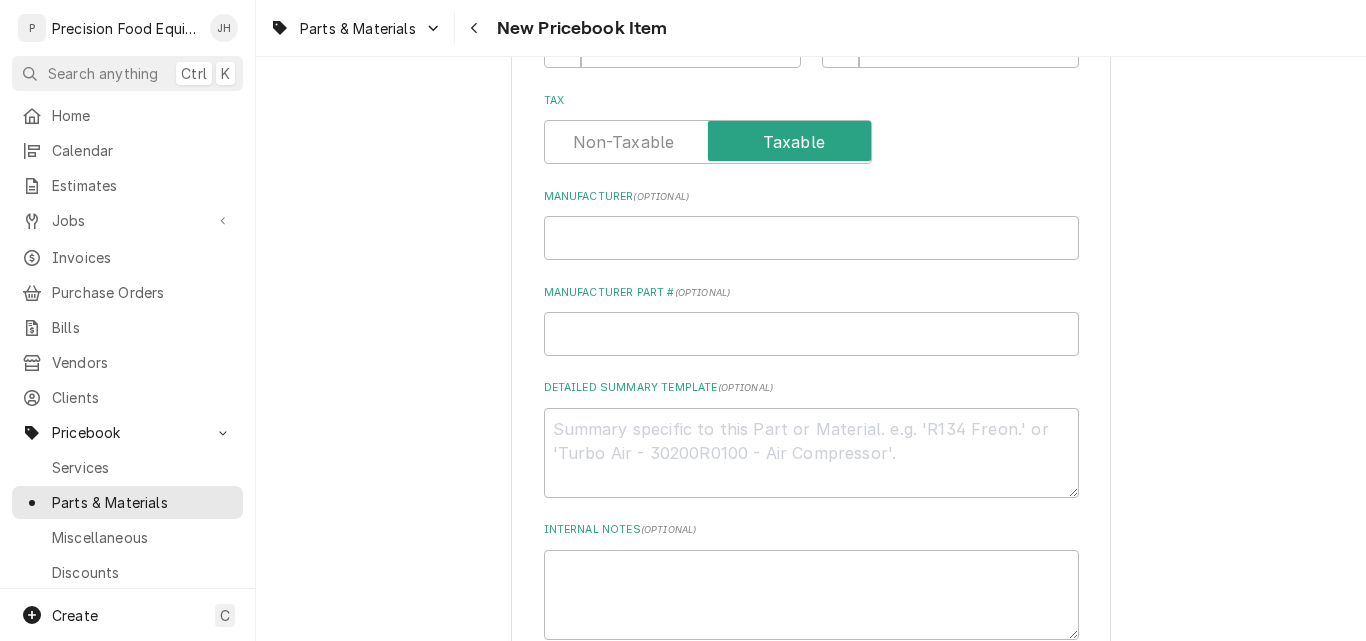 scroll, scrollTop: 700, scrollLeft: 0, axis: vertical 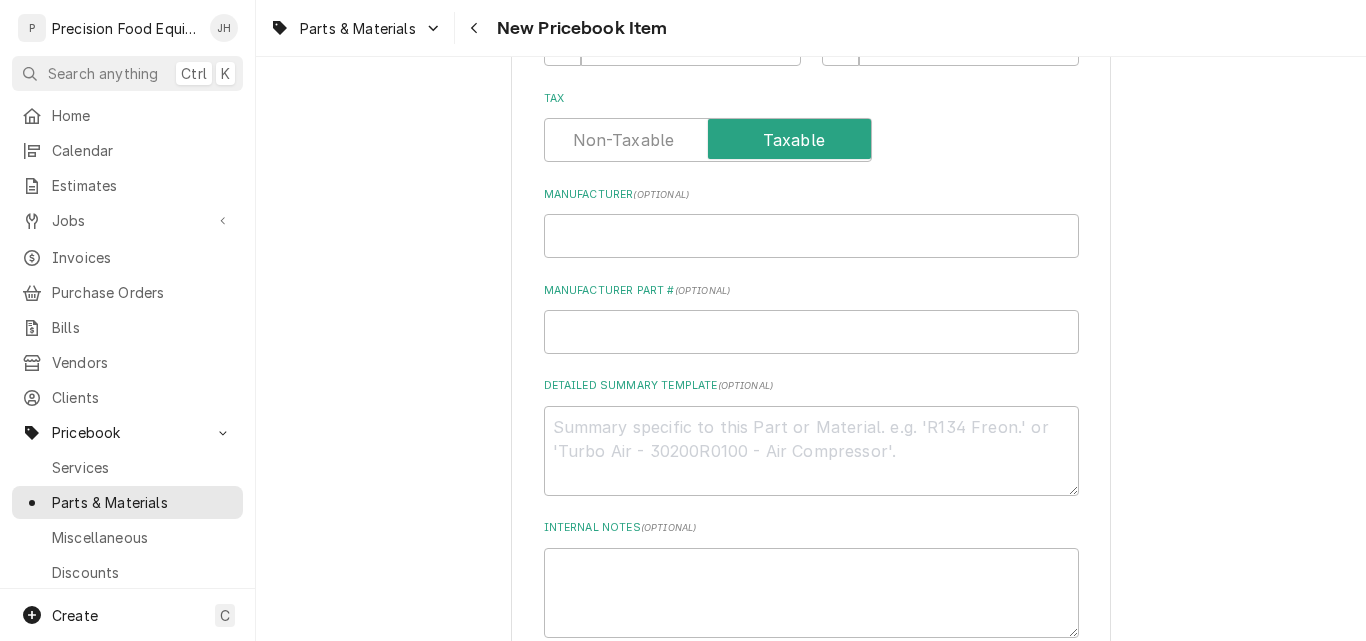 type on "Knob, Manual Refill Valve" 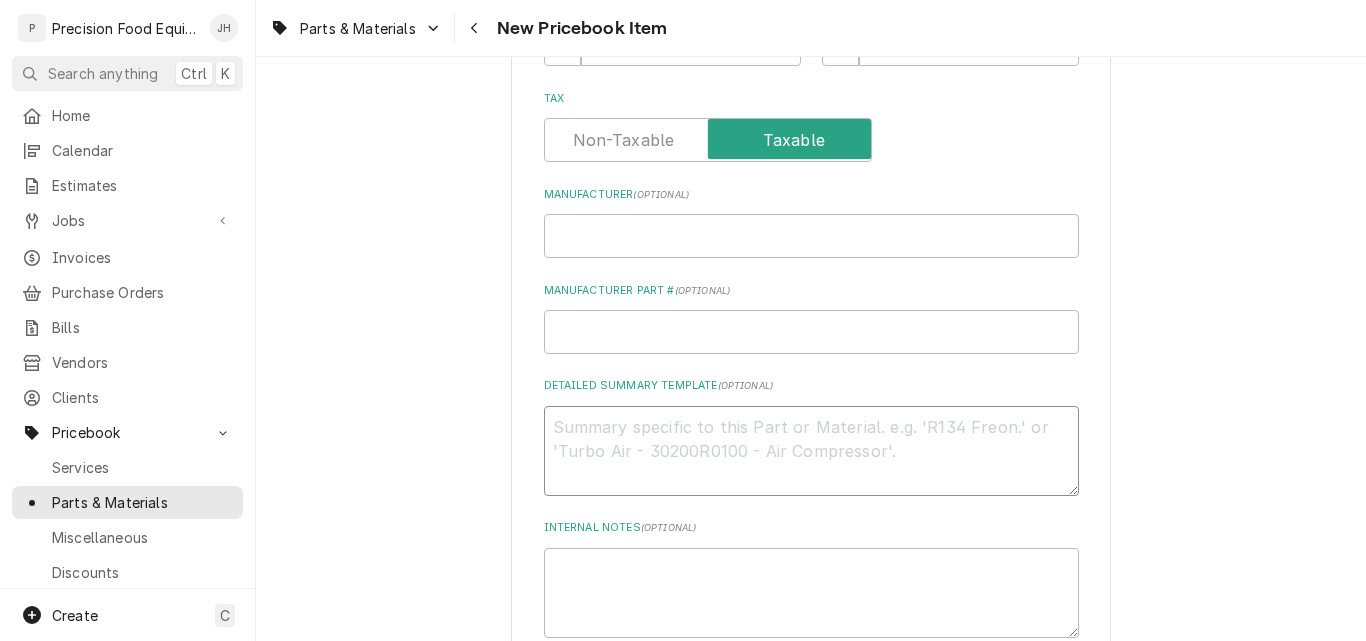 click on "Detailed Summary Template  ( optional )" at bounding box center [811, 451] 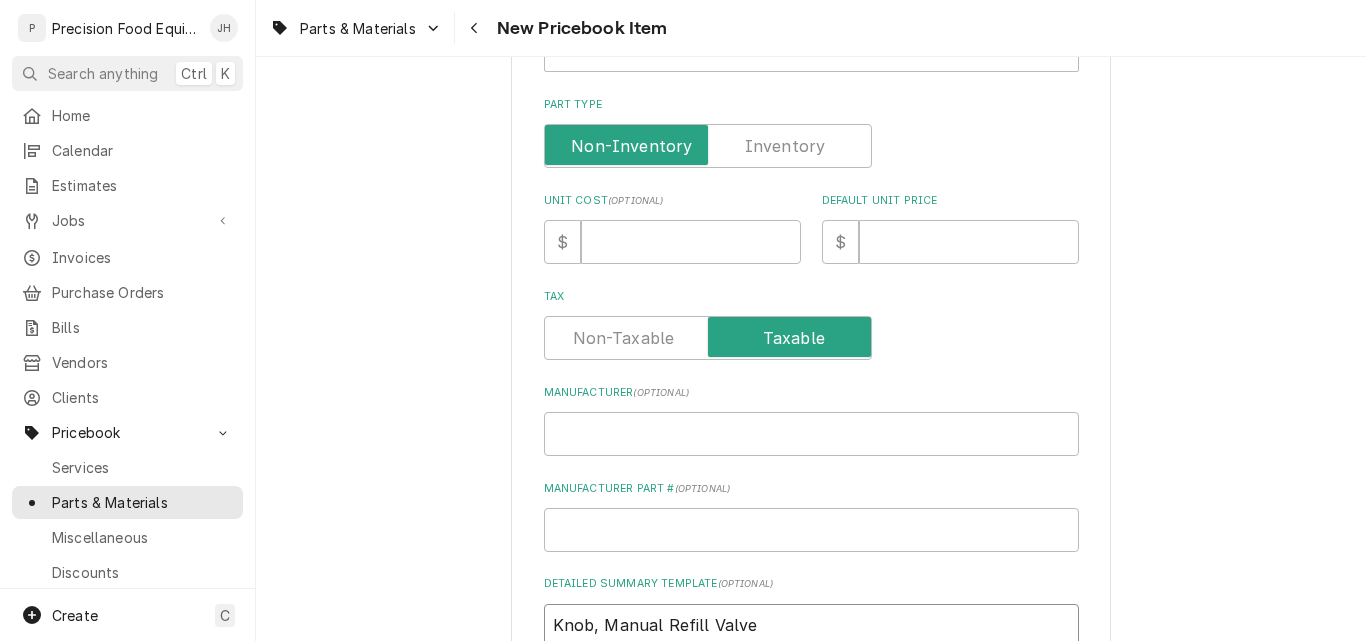 scroll, scrollTop: 500, scrollLeft: 0, axis: vertical 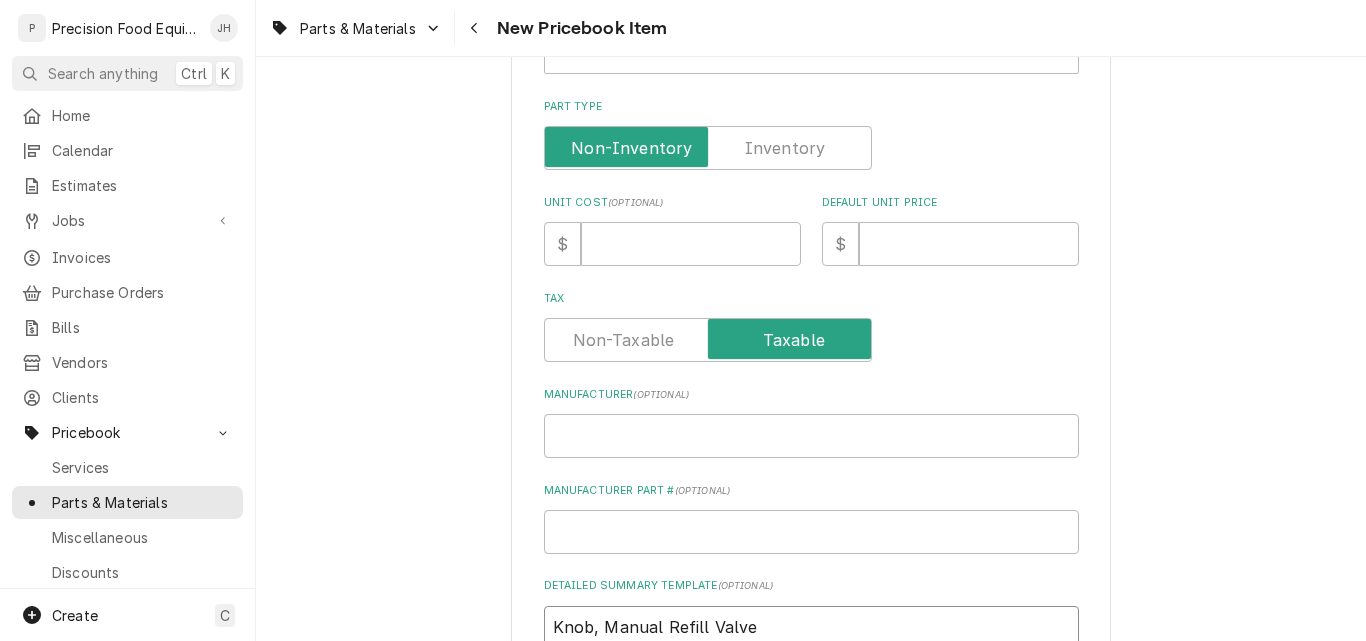 type on "Knob, Manual Refill Valve" 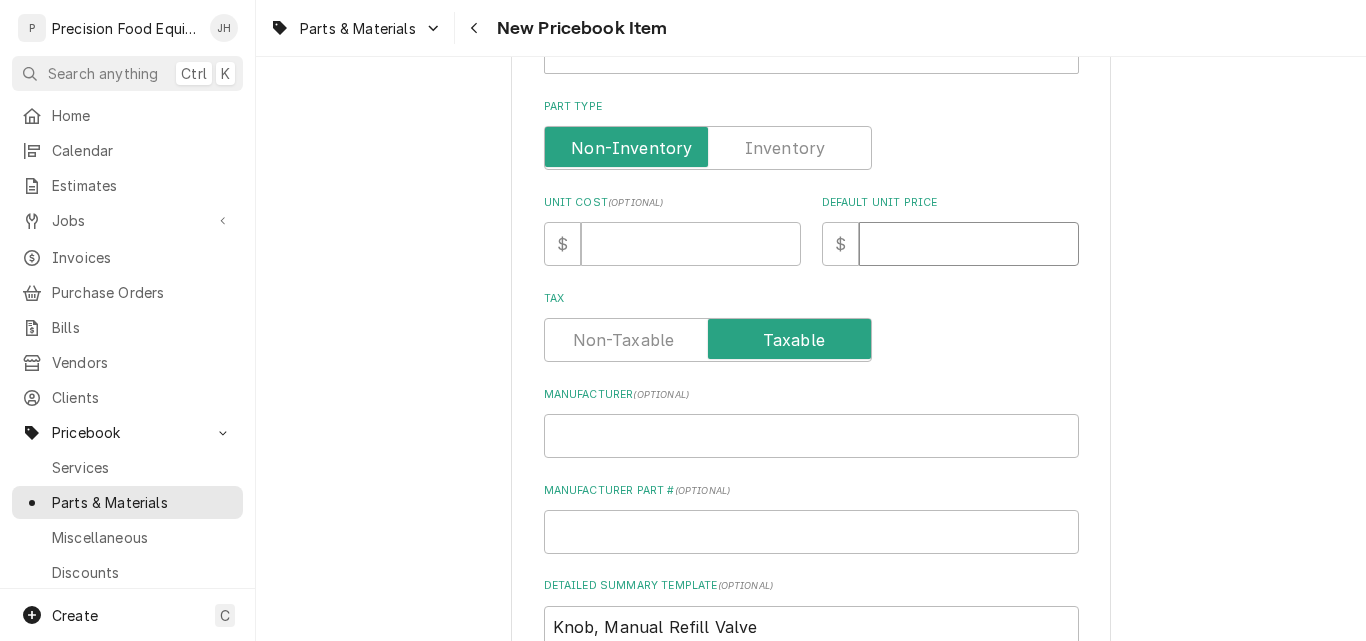 click on "Default Unit Price" at bounding box center [969, 244] 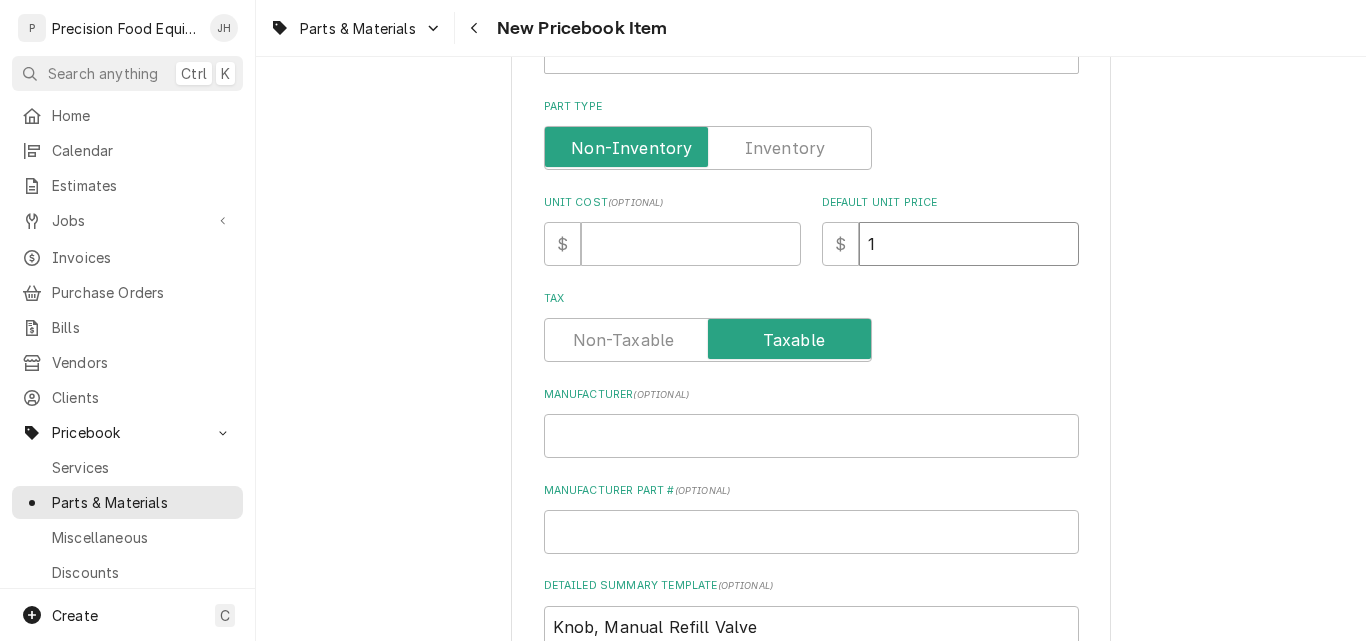 type on "x" 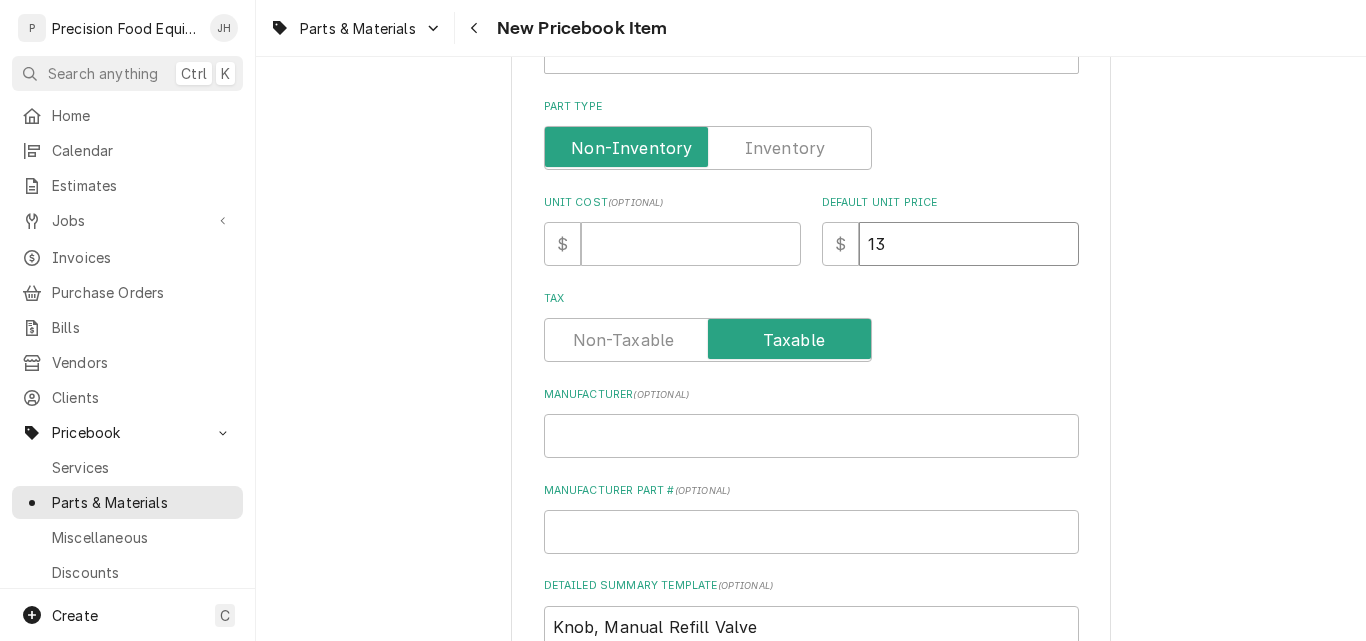 type on "x" 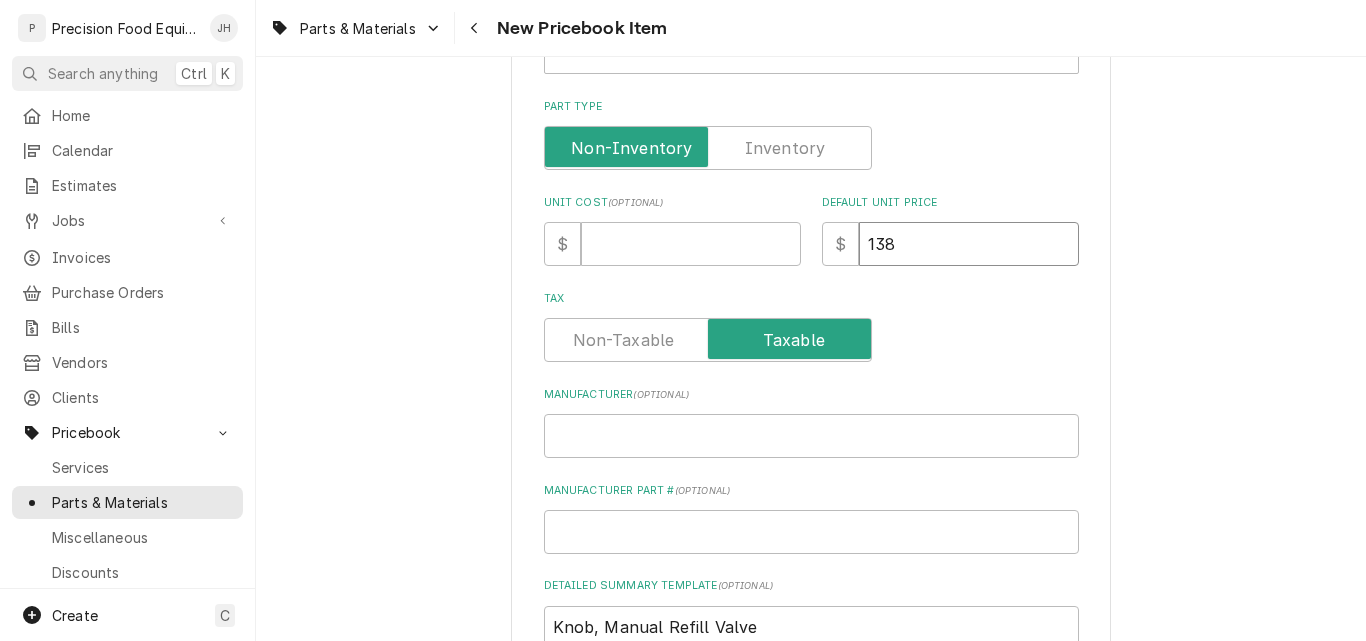 type on "138" 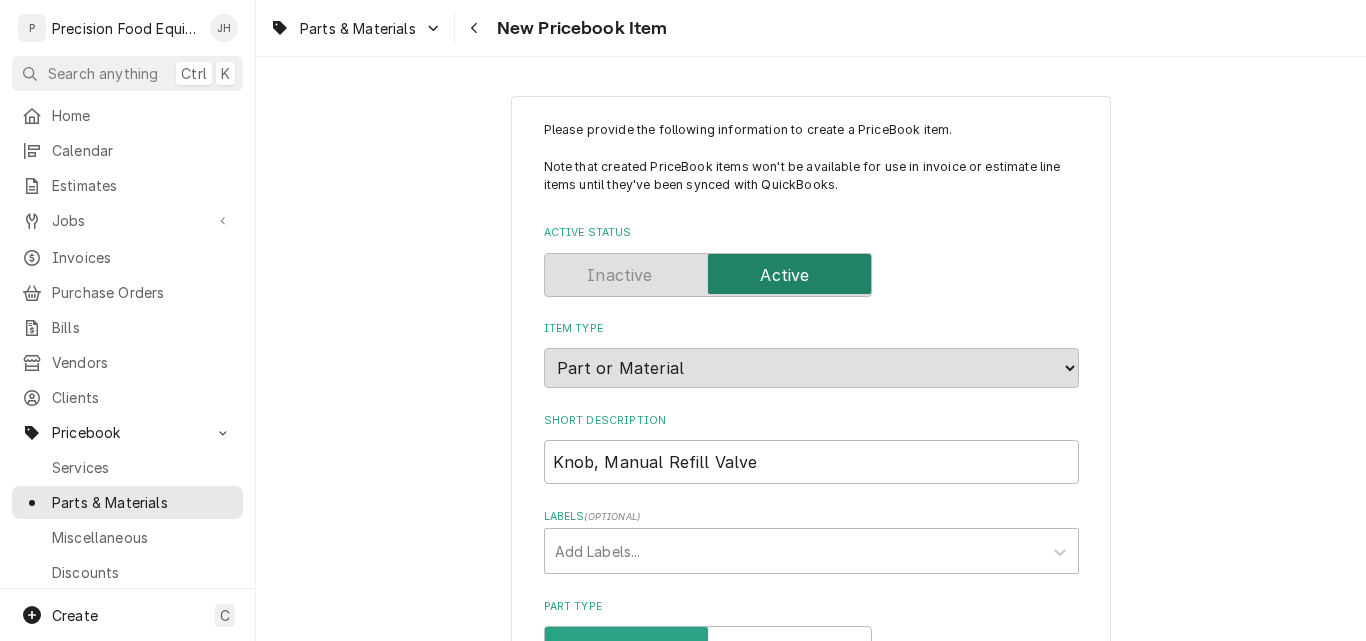 scroll, scrollTop: 300, scrollLeft: 0, axis: vertical 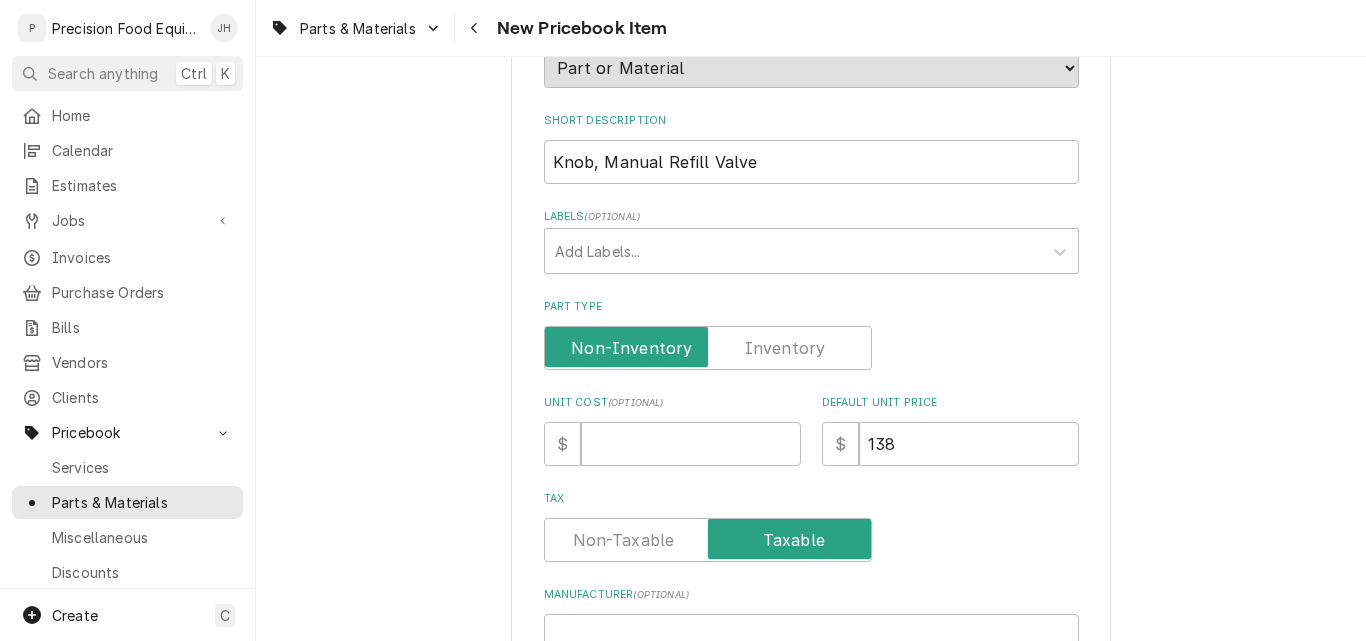 click at bounding box center [708, 348] 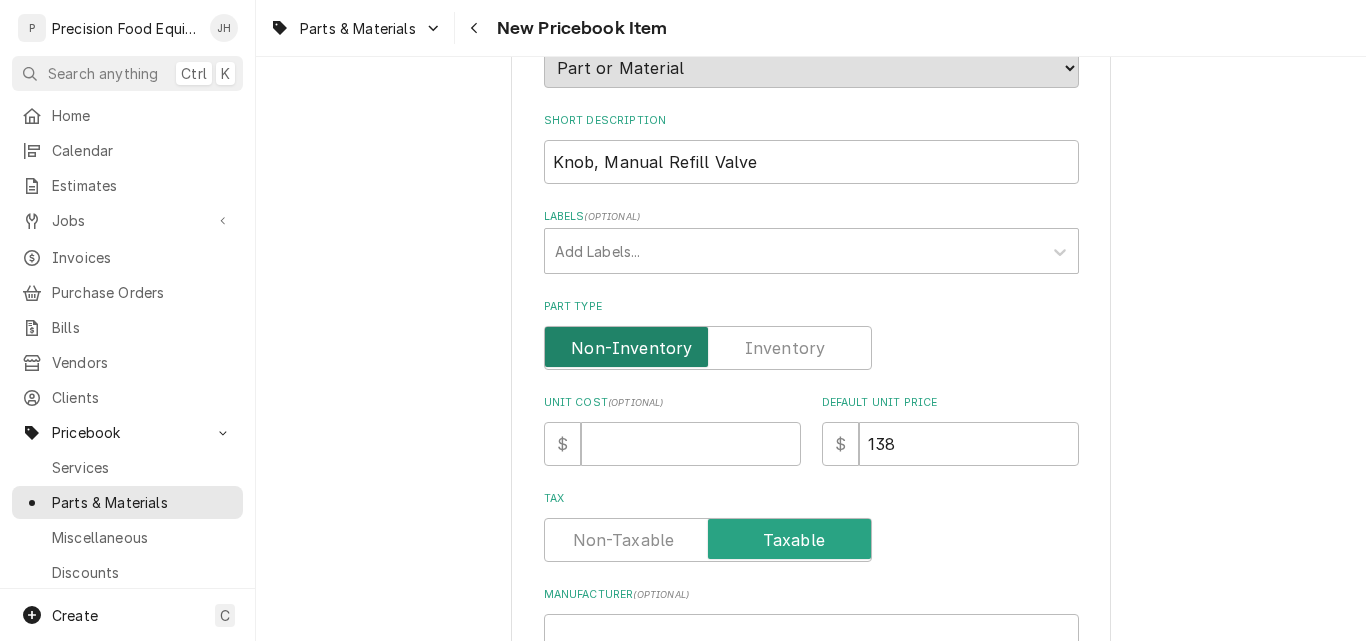 click at bounding box center [708, 348] 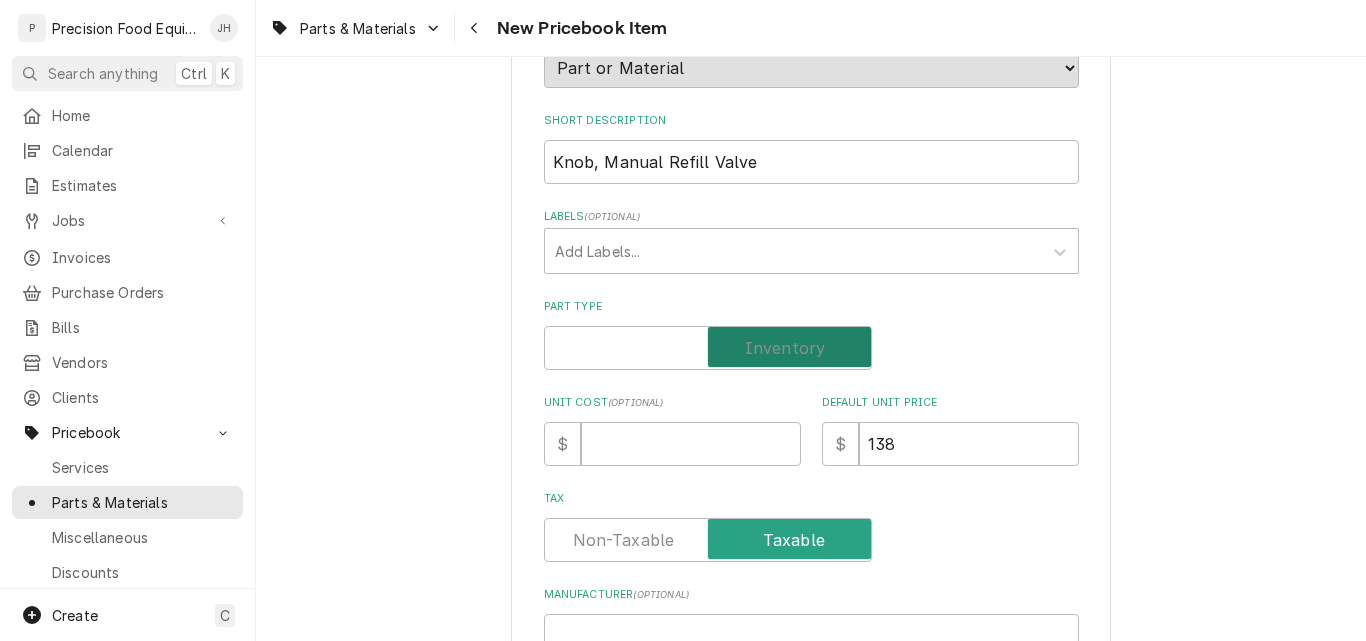 checkbox on "true" 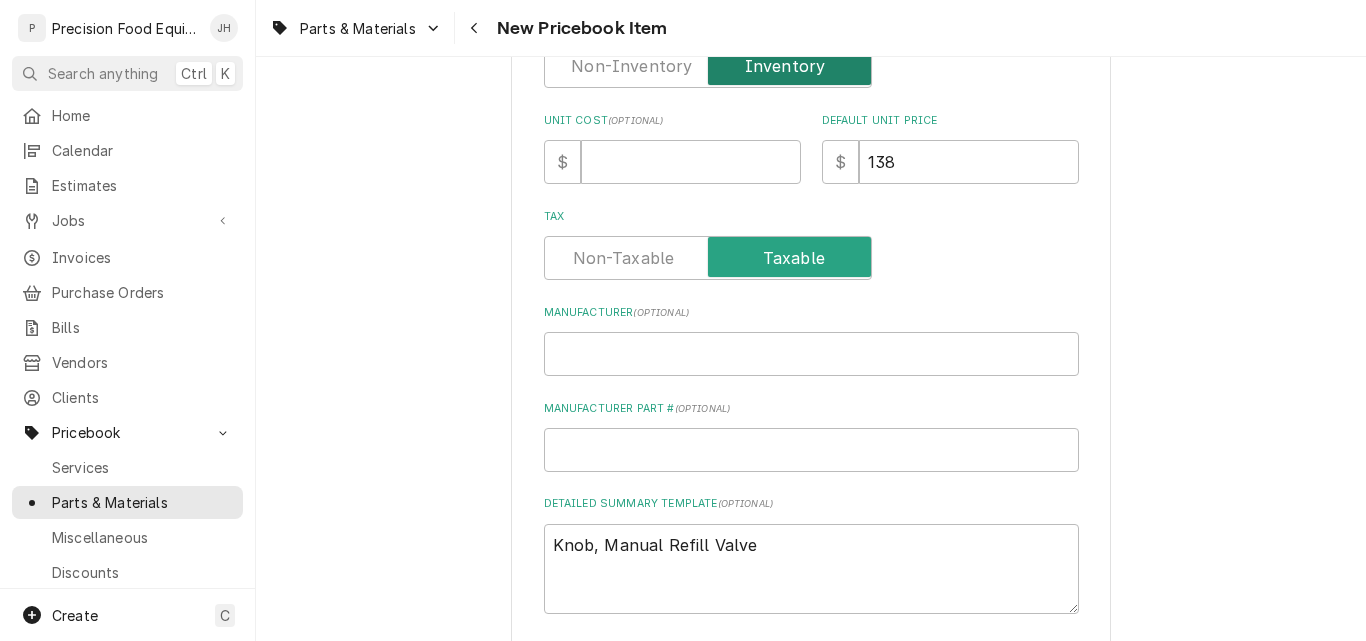 scroll, scrollTop: 600, scrollLeft: 0, axis: vertical 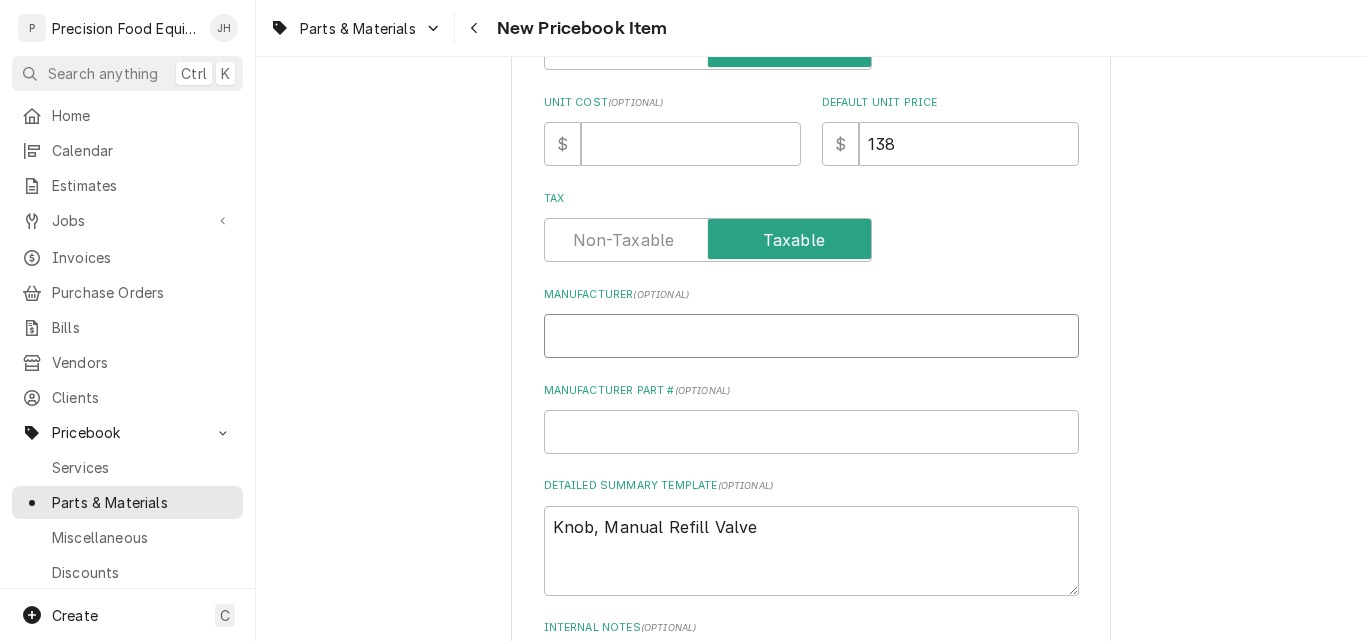 click on "Manufacturer  ( optional )" at bounding box center (811, 336) 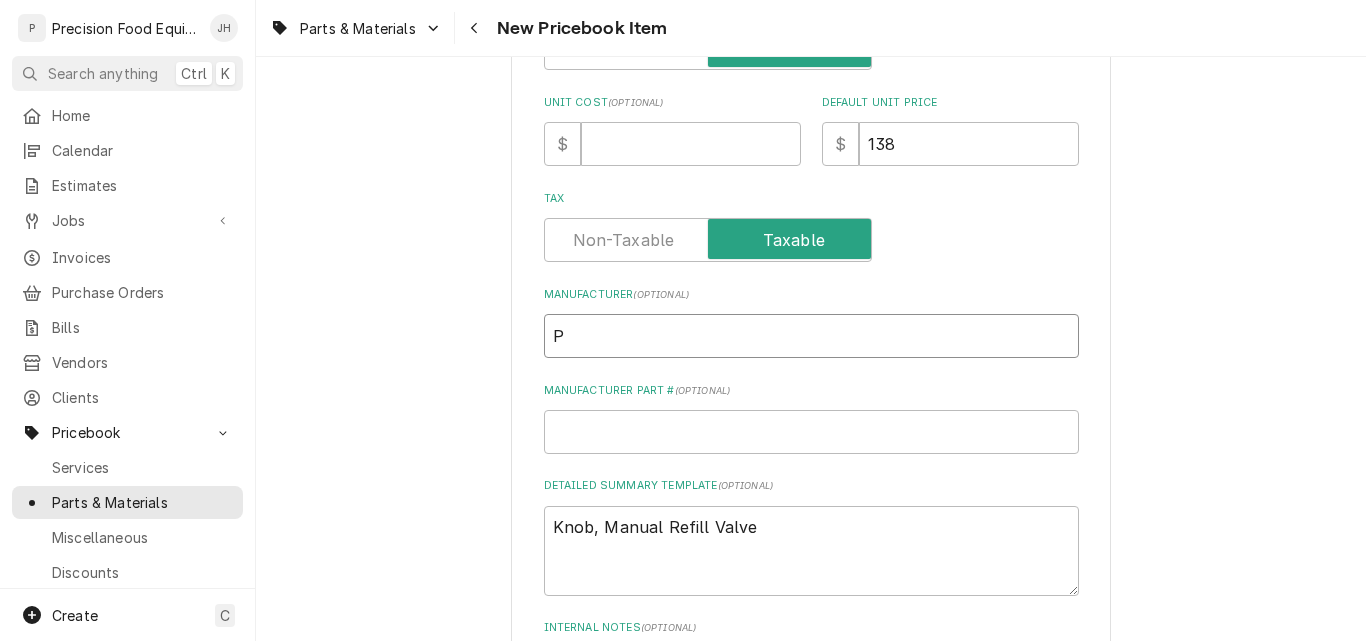 type on "x" 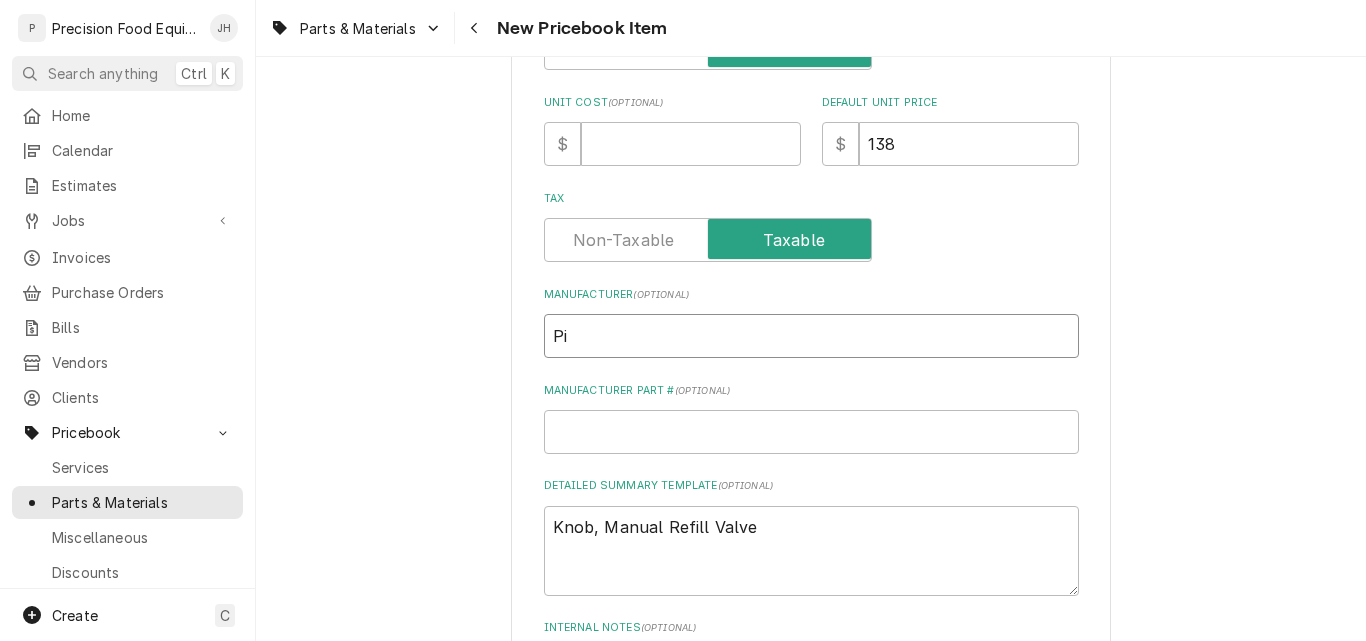 type on "x" 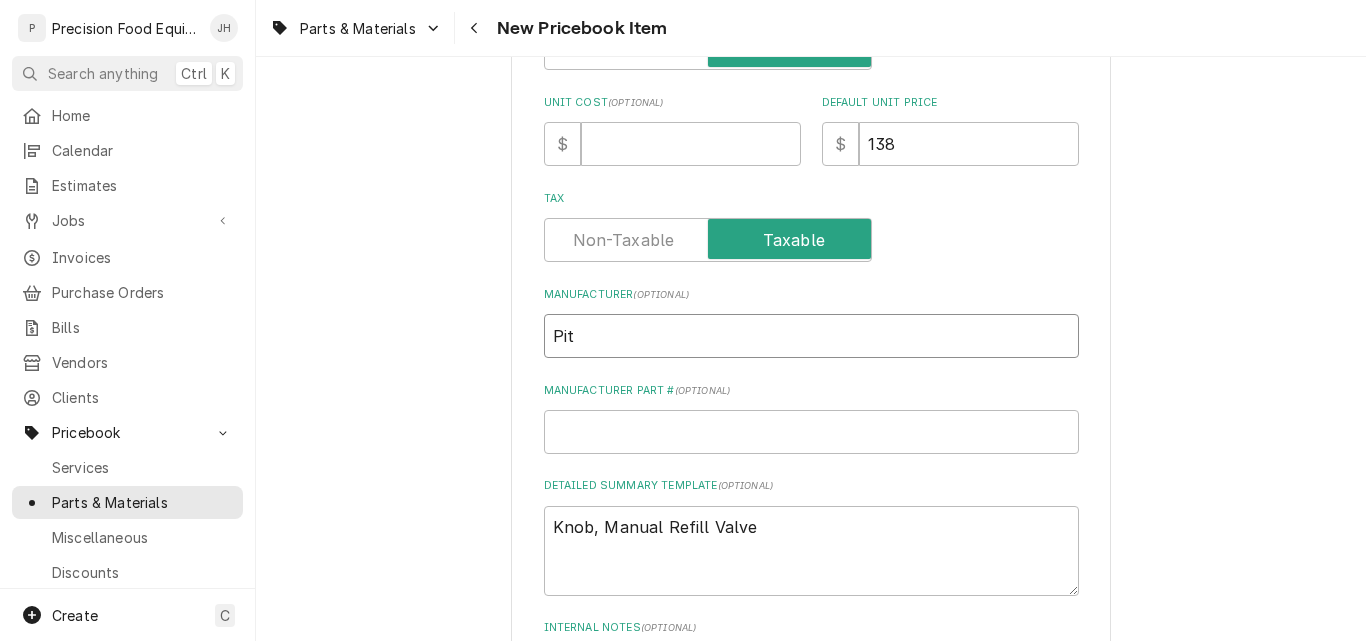 type on "x" 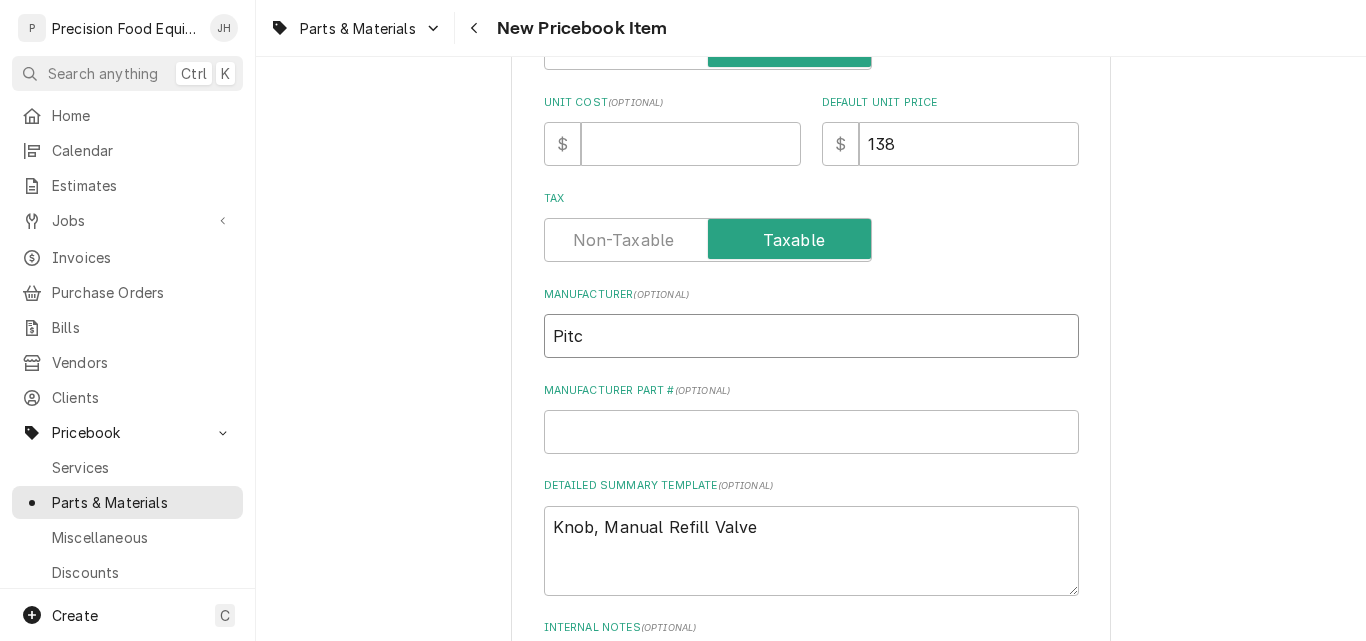 type on "x" 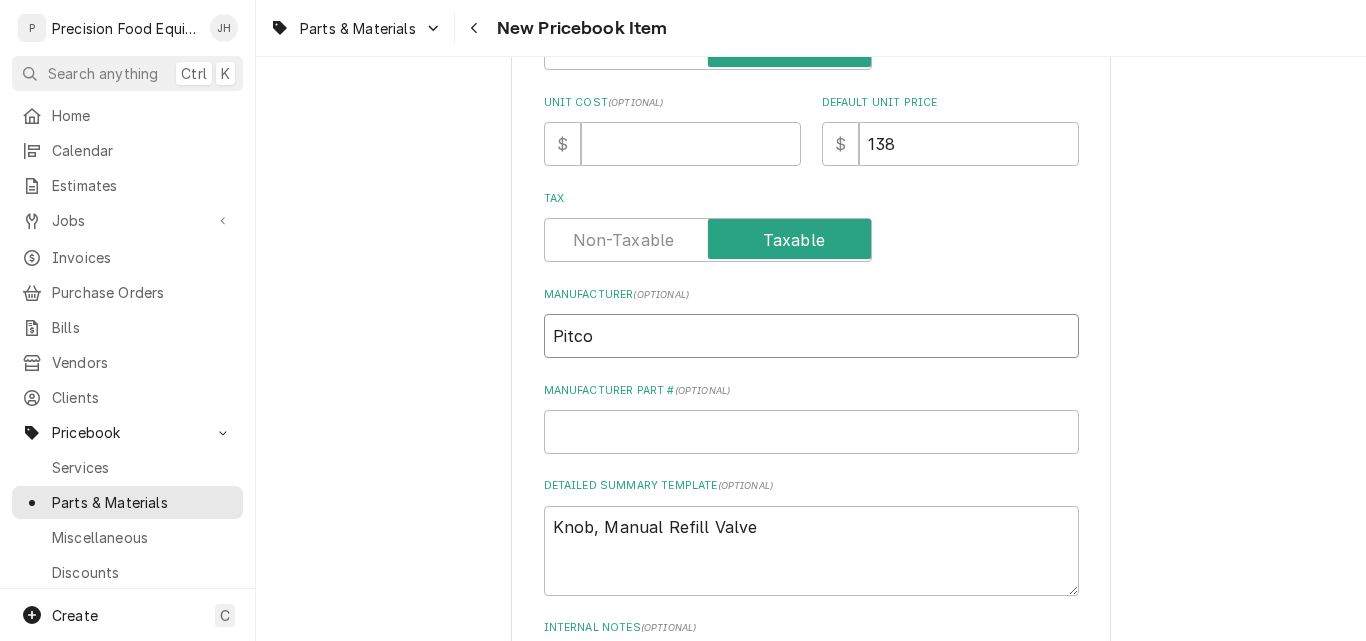 type on "Pitco" 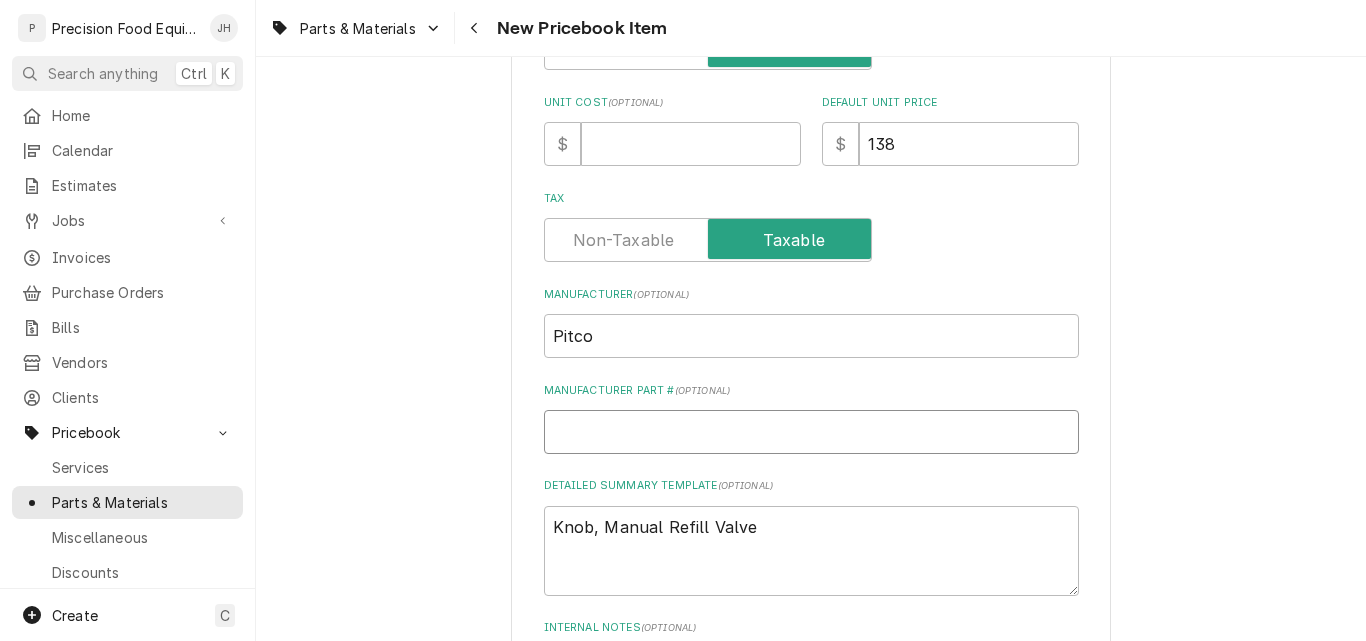 paste on "PP10944" 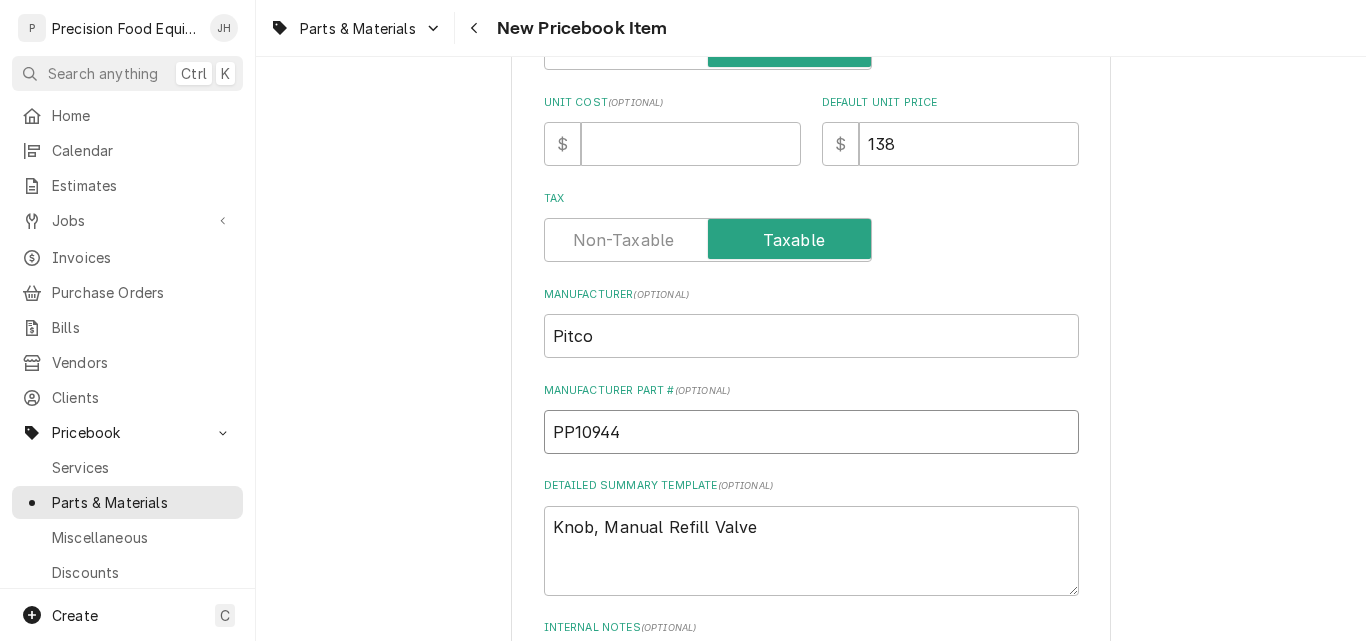 type on "PP10944" 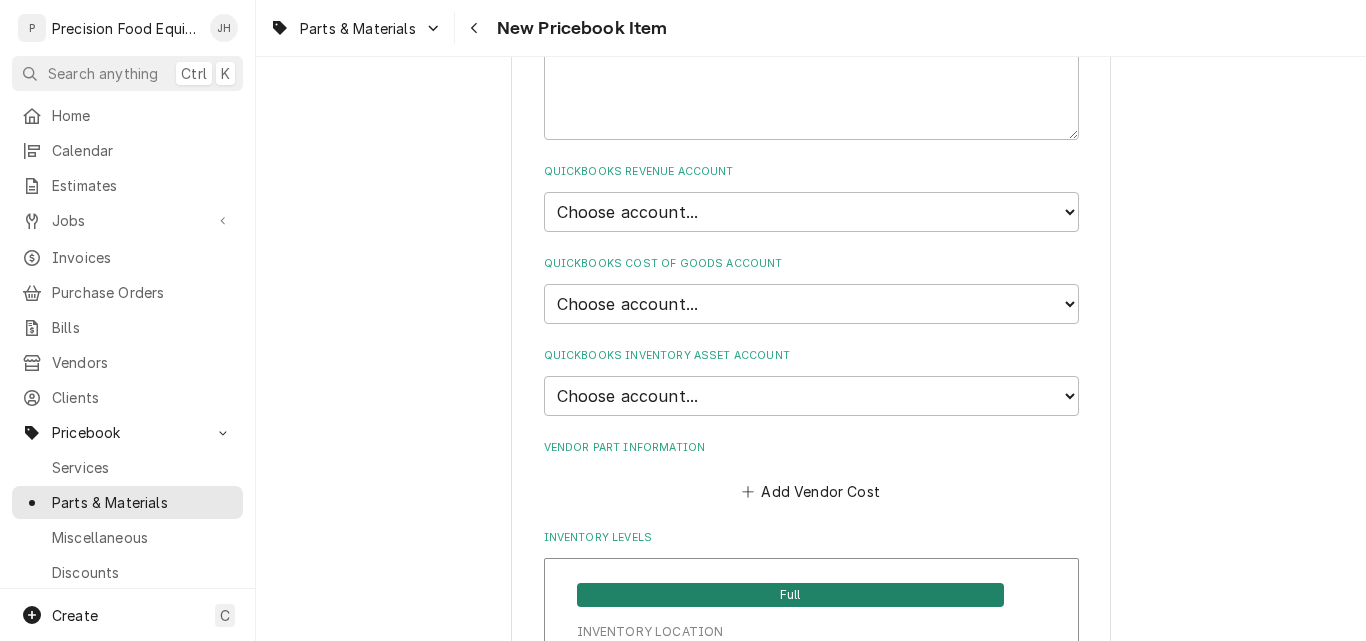 scroll, scrollTop: 1200, scrollLeft: 0, axis: vertical 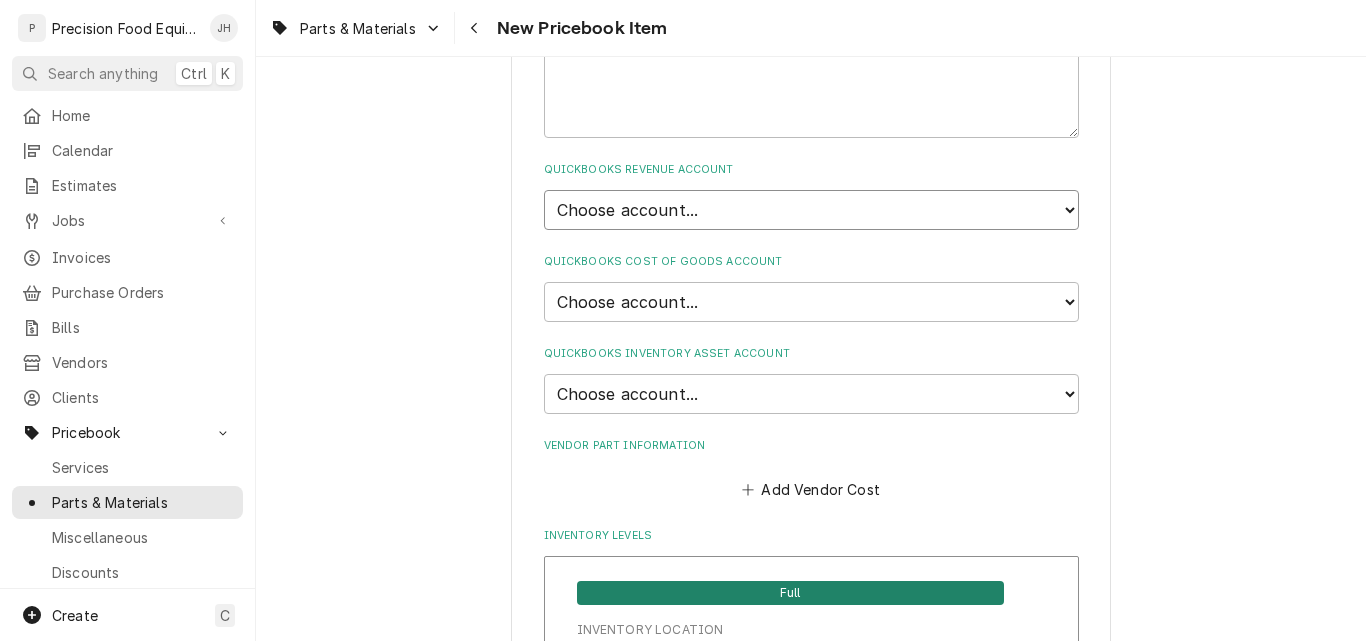 click on "Choose account... Discount Income Misc Income Non taxable issues 46600: Parts and Materials Sales 48700: Services Income" at bounding box center [811, 210] 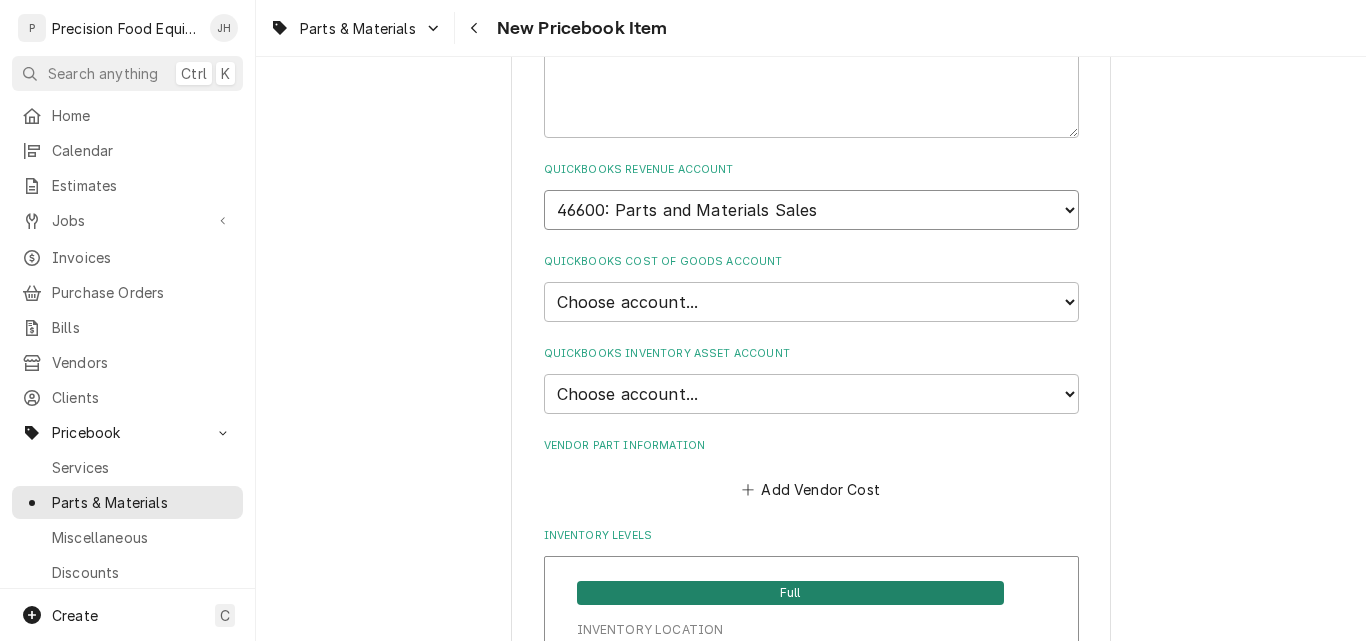 click on "Choose account... Discount Income Misc Income Non taxable issues 46600: Parts and Materials Sales 48700: Services Income" at bounding box center (811, 210) 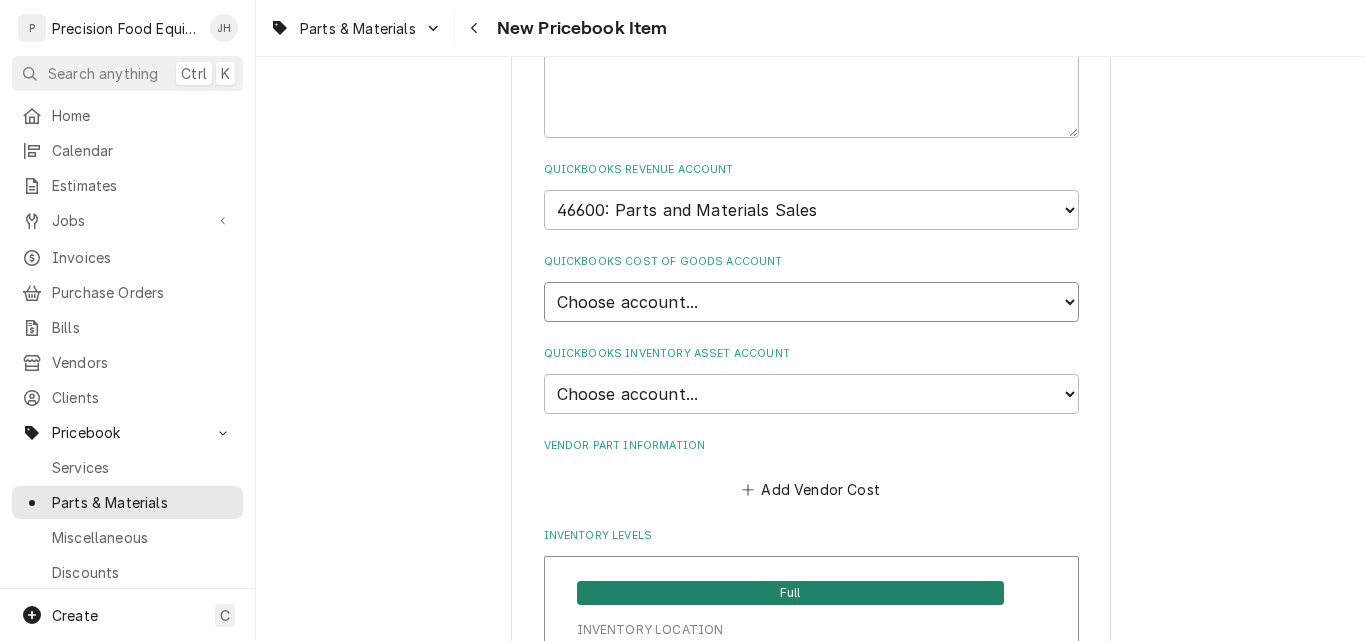 click on "Choose account... Loss Expense Loss Expense 11/3/2014 Loss Expense 11/4/2014 Cost of Goods Sold Purchases - Parts and Materials Cost of Sales - Labor" at bounding box center (811, 302) 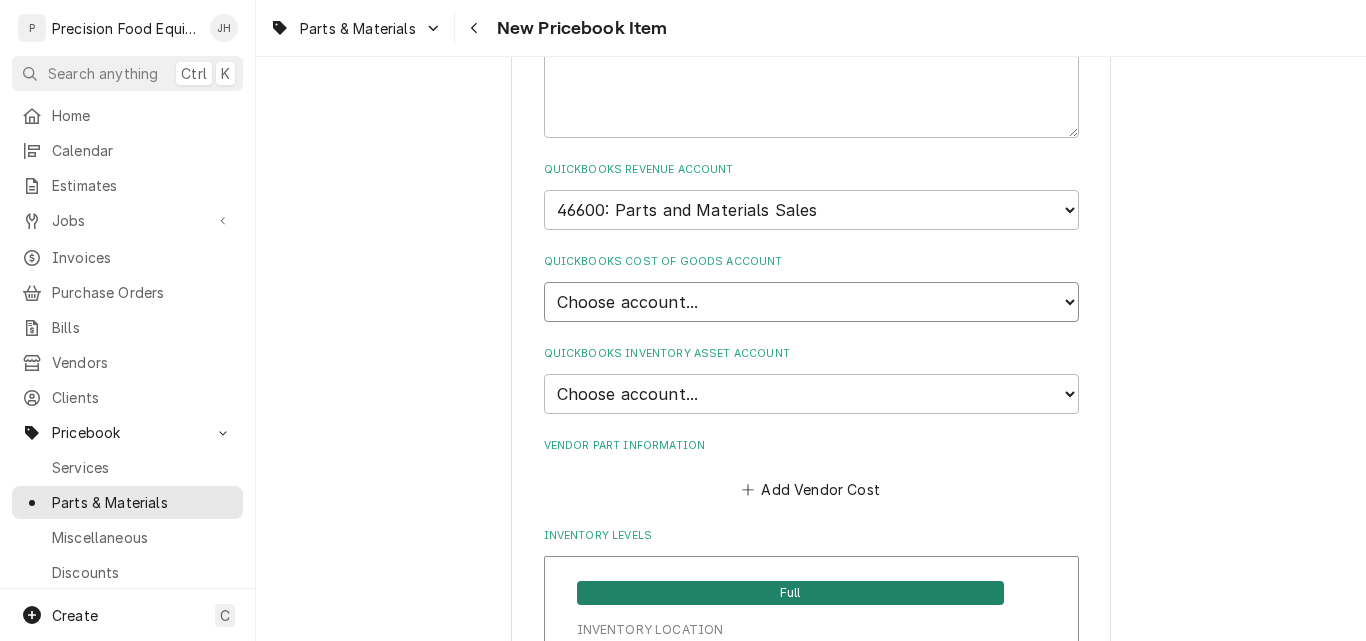 select on "80000023-1210145225" 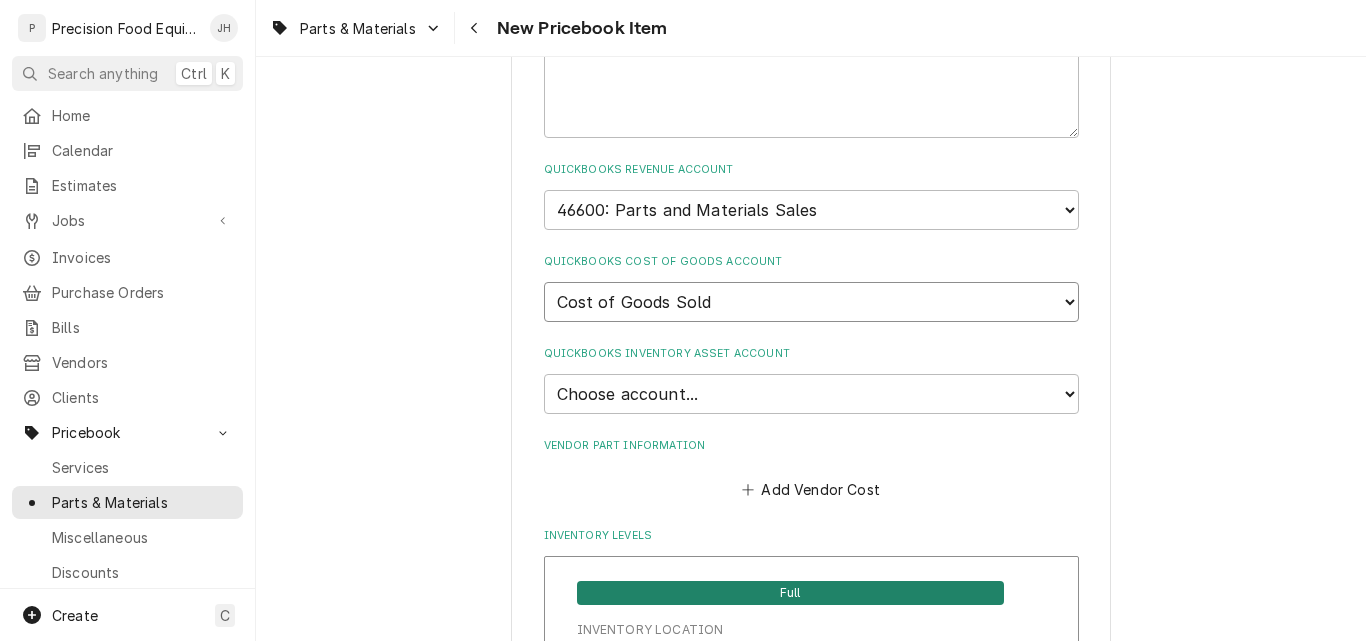 click on "Choose account... Loss Expense Loss Expense 11/3/2014 Loss Expense 11/4/2014 Cost of Goods Sold Purchases - Parts and Materials Cost of Sales - Labor" at bounding box center [811, 302] 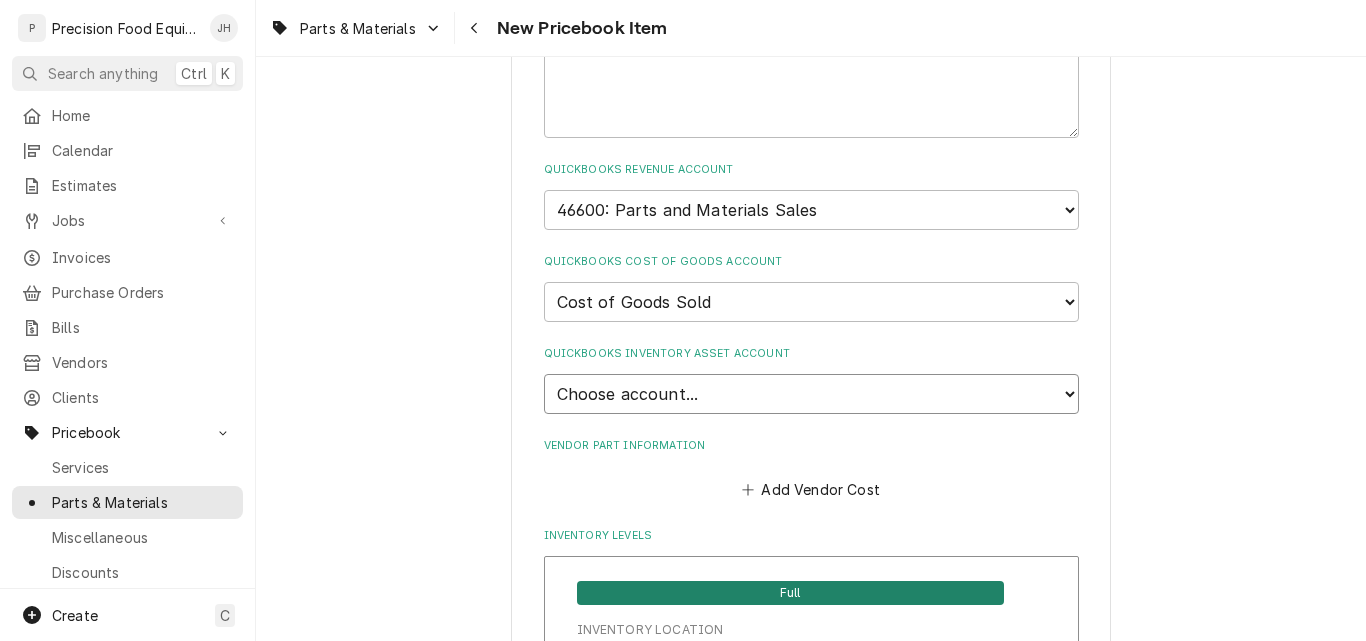 click on "Choose account... Undeposited Funds Inventory Asset Payroll Asset" at bounding box center (811, 394) 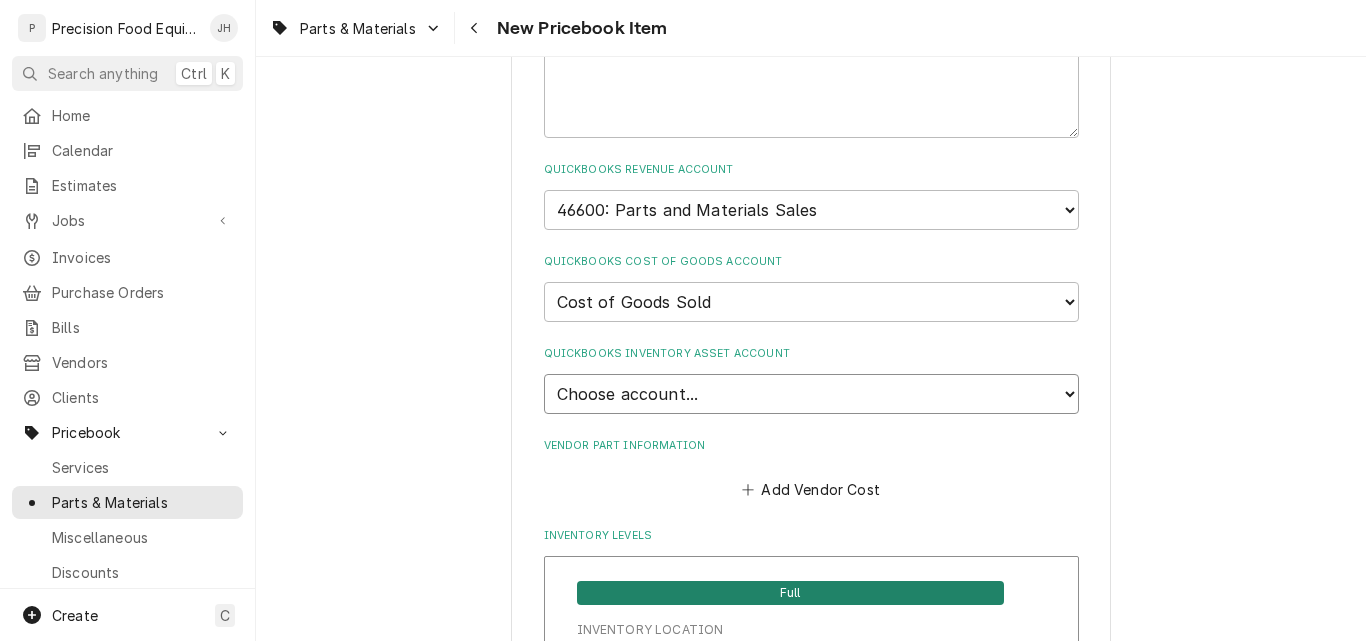 select on "80000022-1210145225" 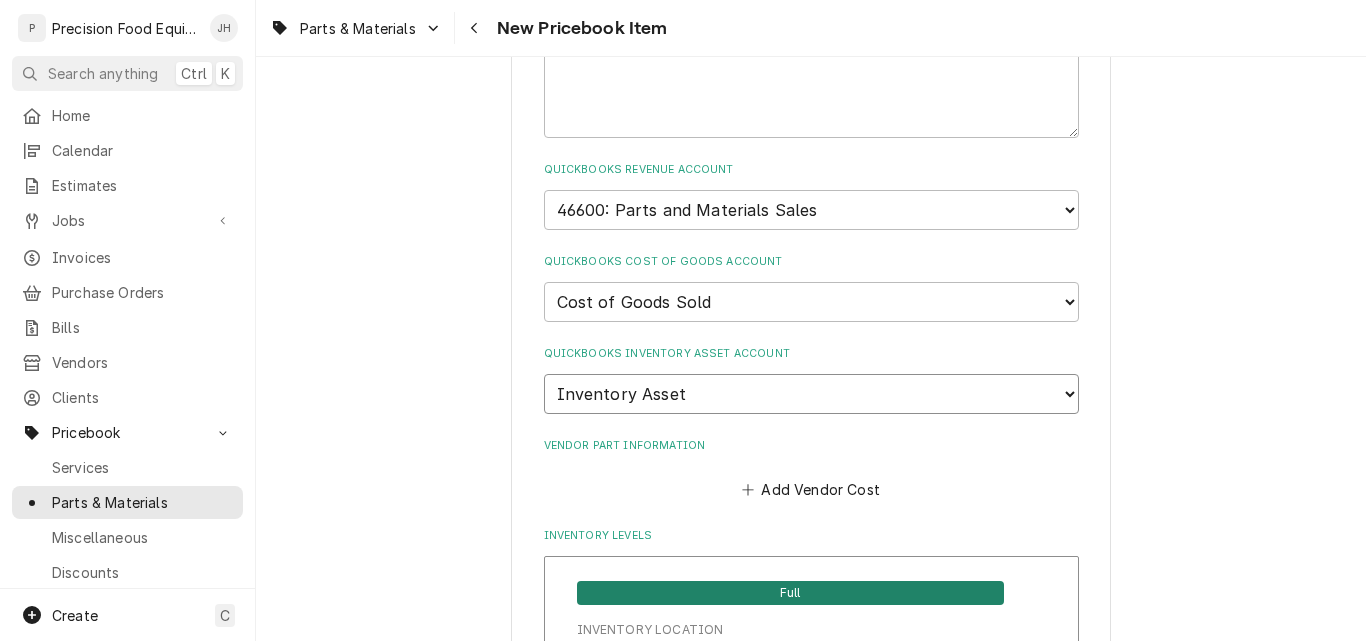 click on "Choose account... Undeposited Funds Inventory Asset Payroll Asset" at bounding box center (811, 394) 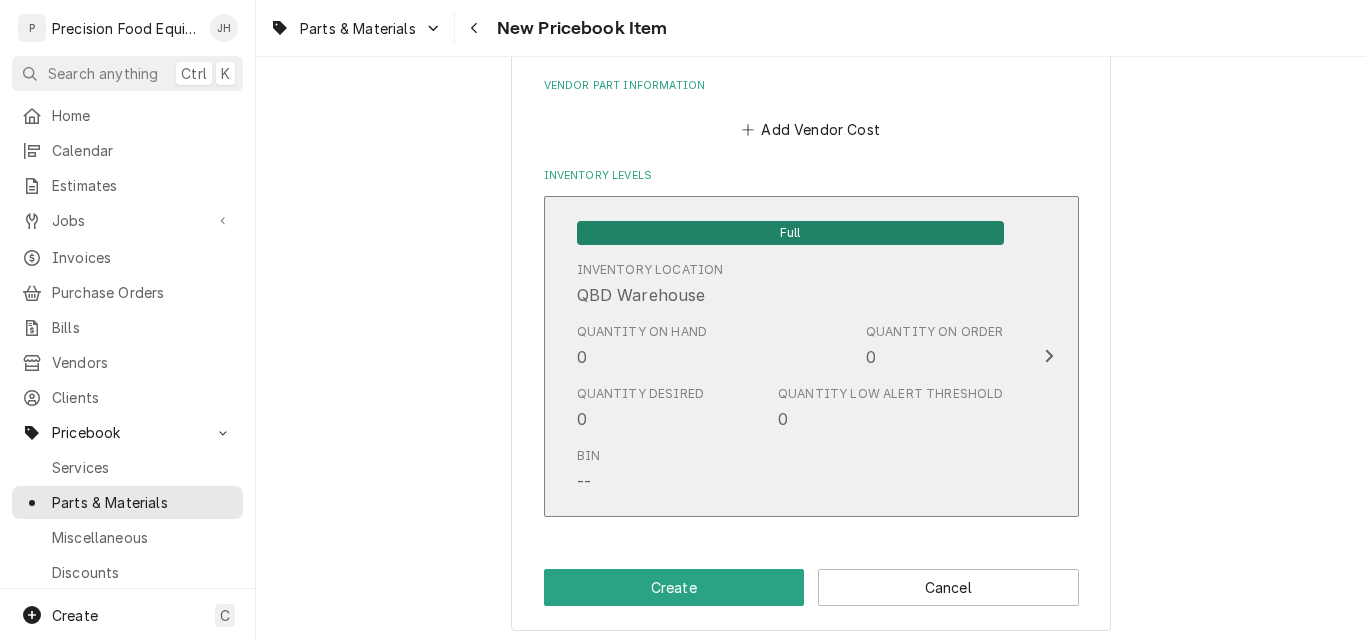 scroll, scrollTop: 1568, scrollLeft: 0, axis: vertical 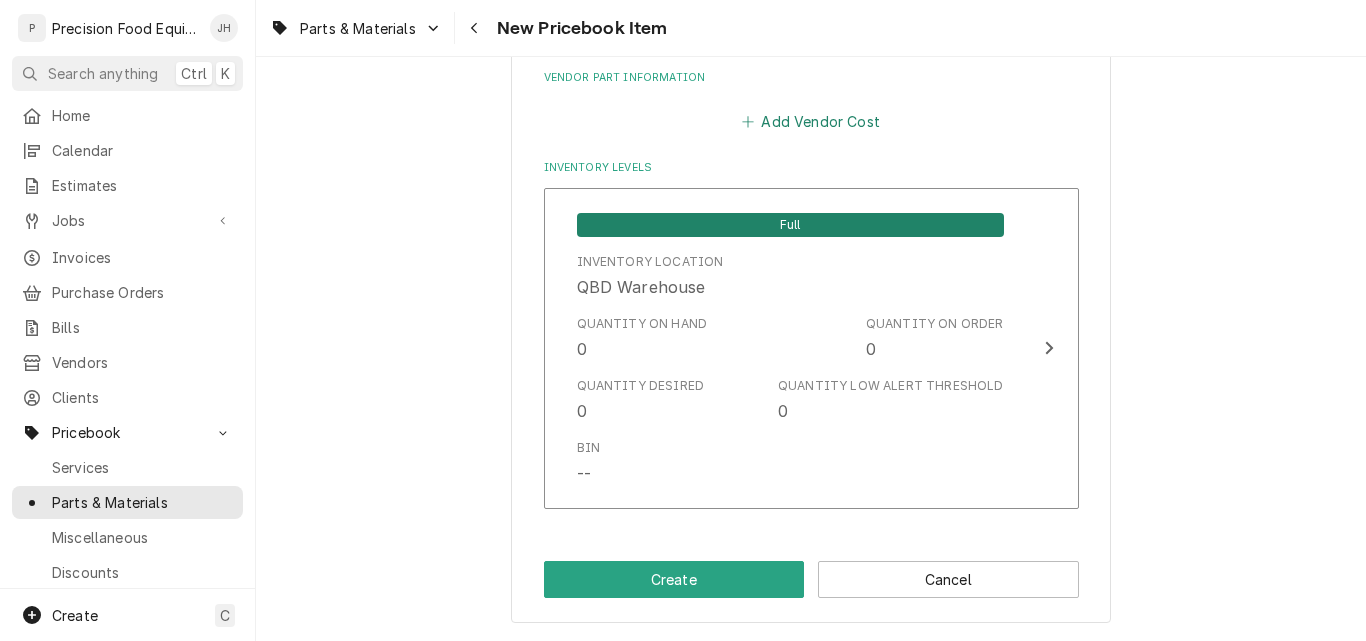 click on "Add Vendor Cost" at bounding box center (811, 122) 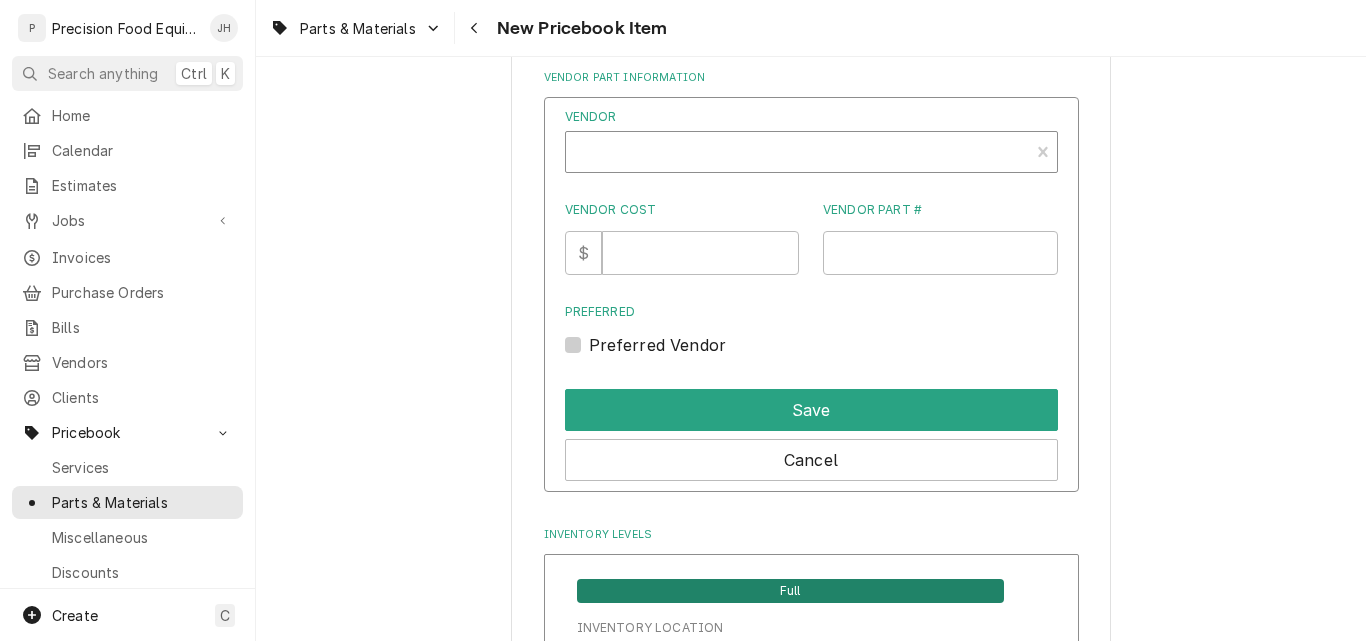 type on "x" 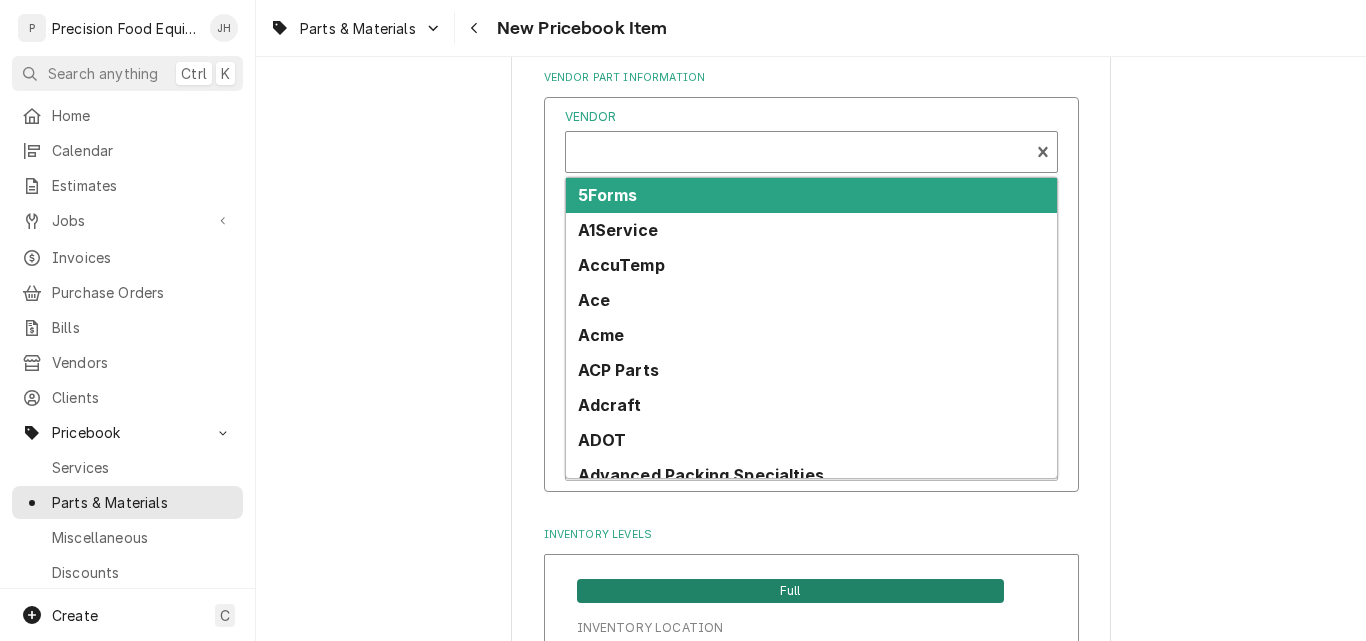 click at bounding box center (797, 160) 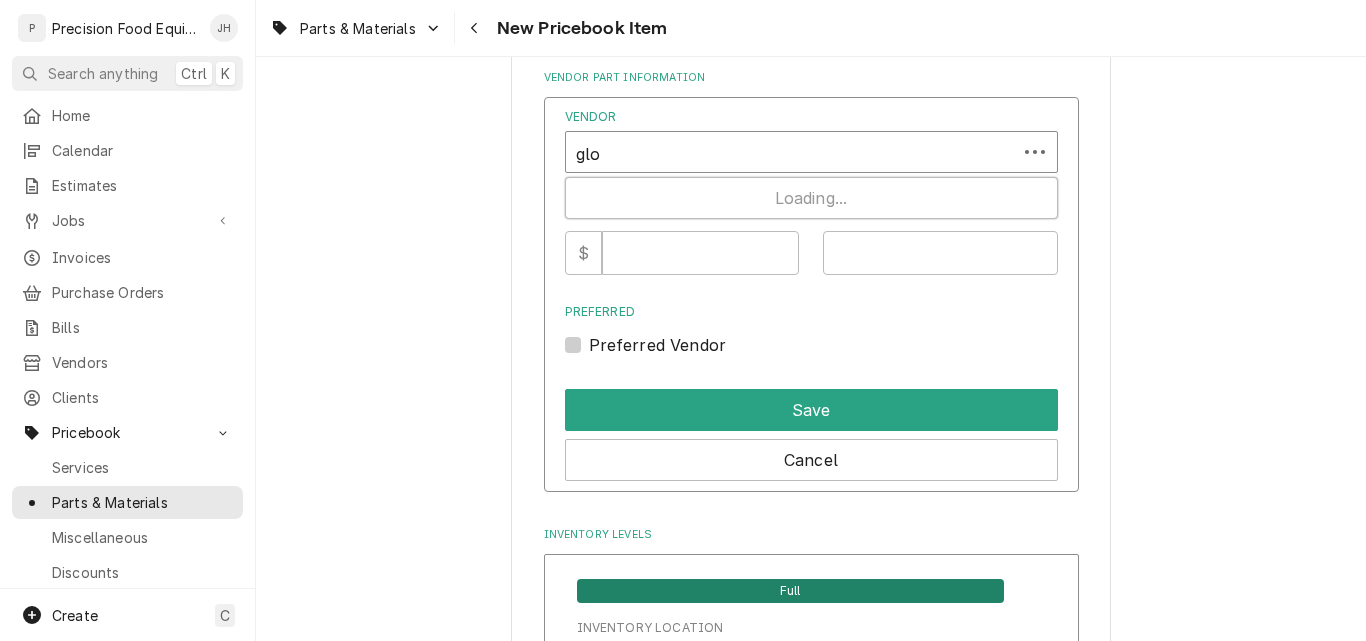 type on "glob" 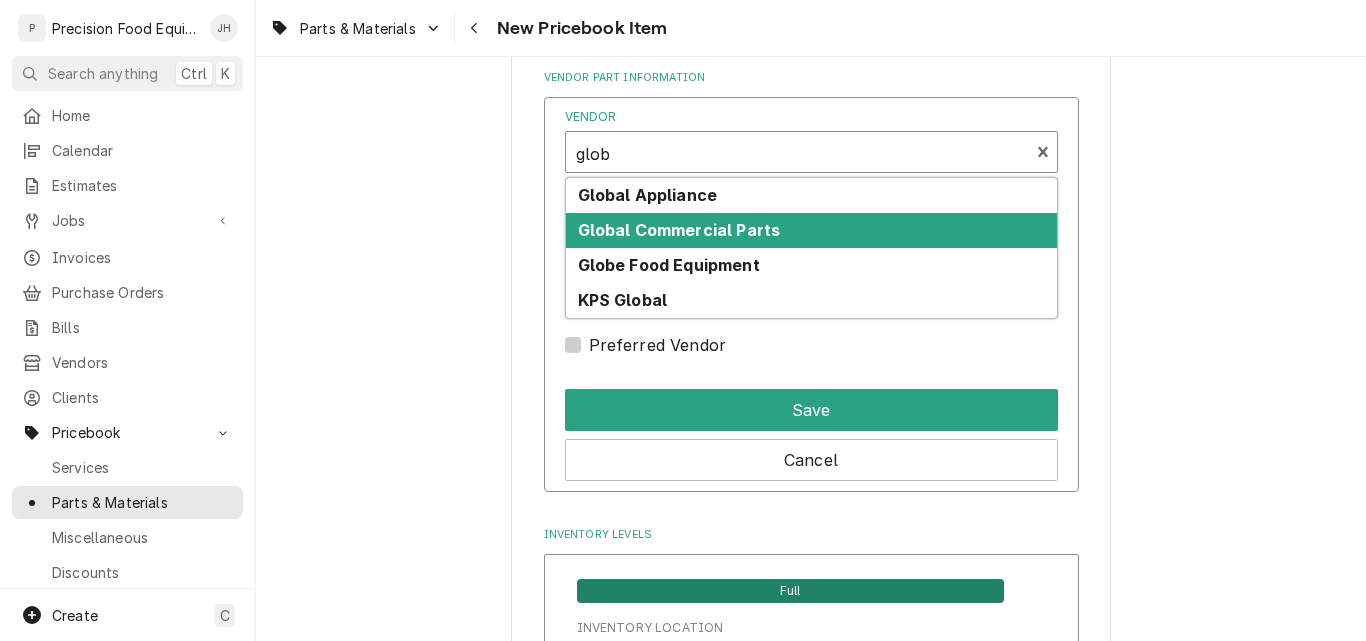 click on "Global Commercial Parts" at bounding box center [679, 230] 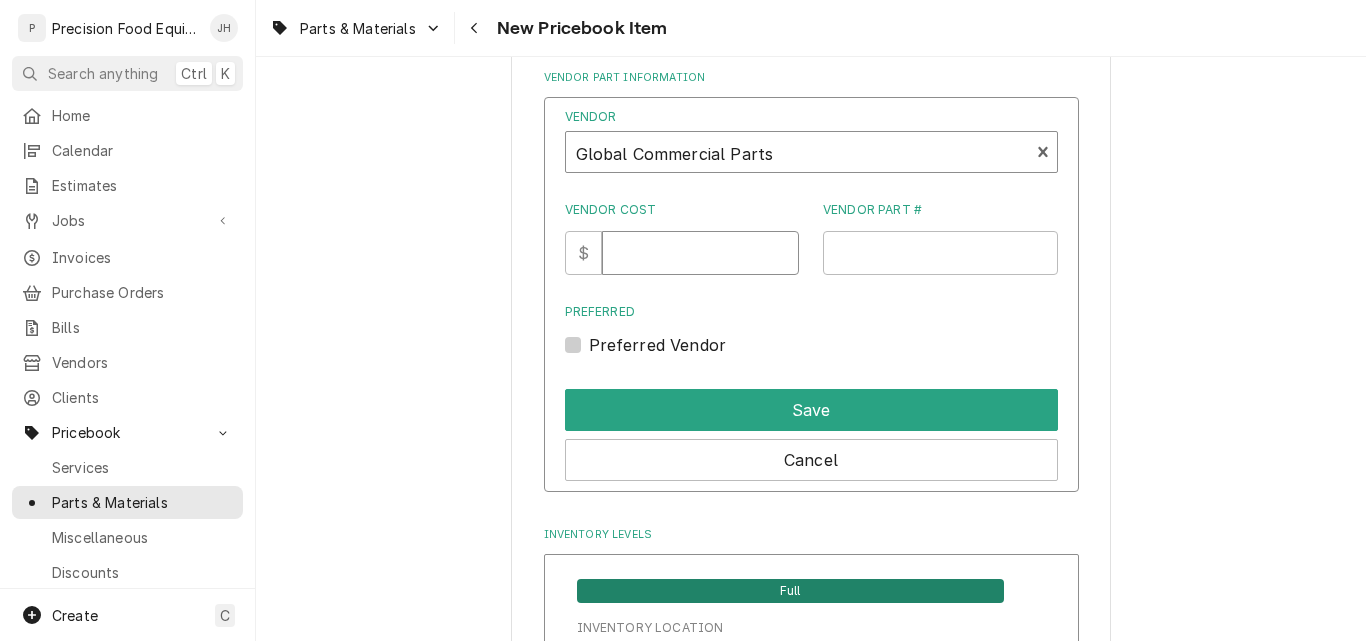 click on "Vendor Cost" at bounding box center [700, 253] 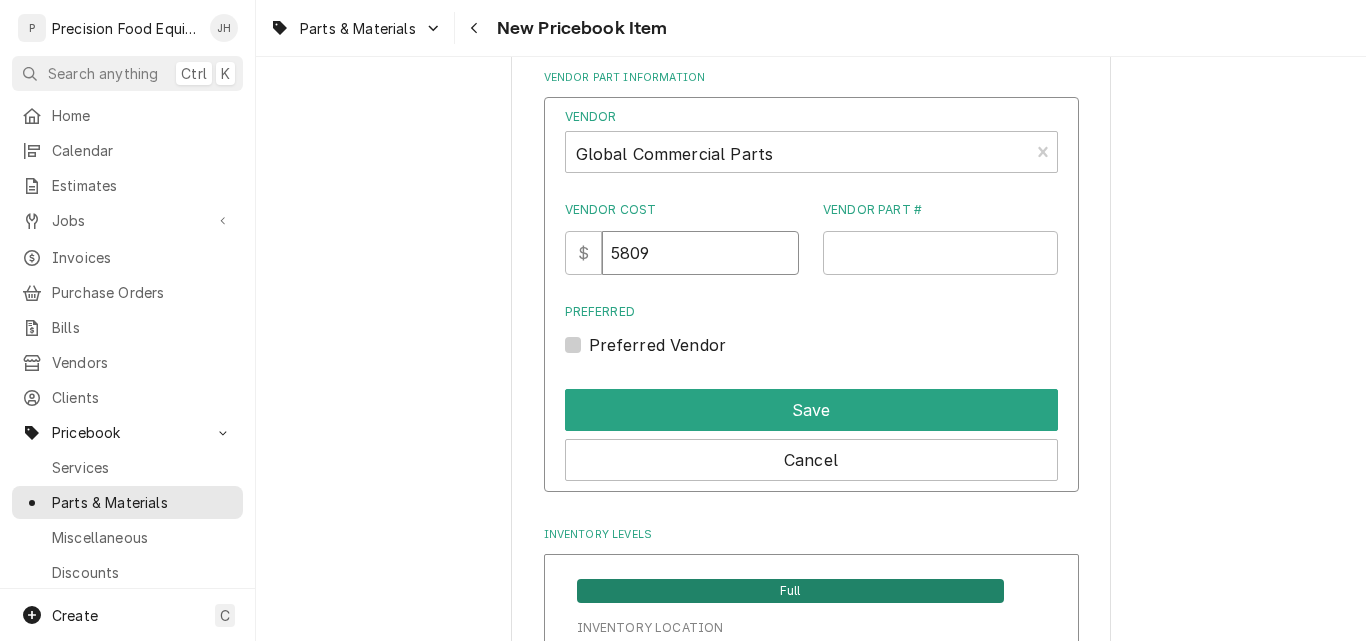 click on "5809" at bounding box center (700, 253) 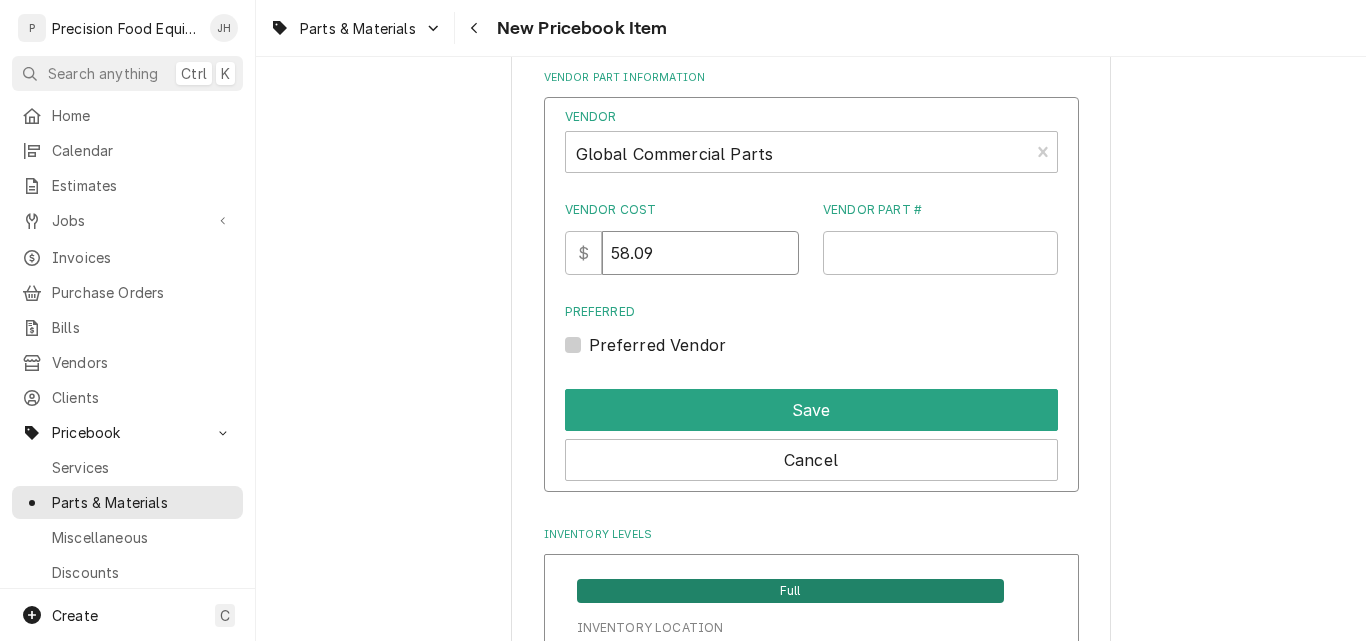 type on "58.09" 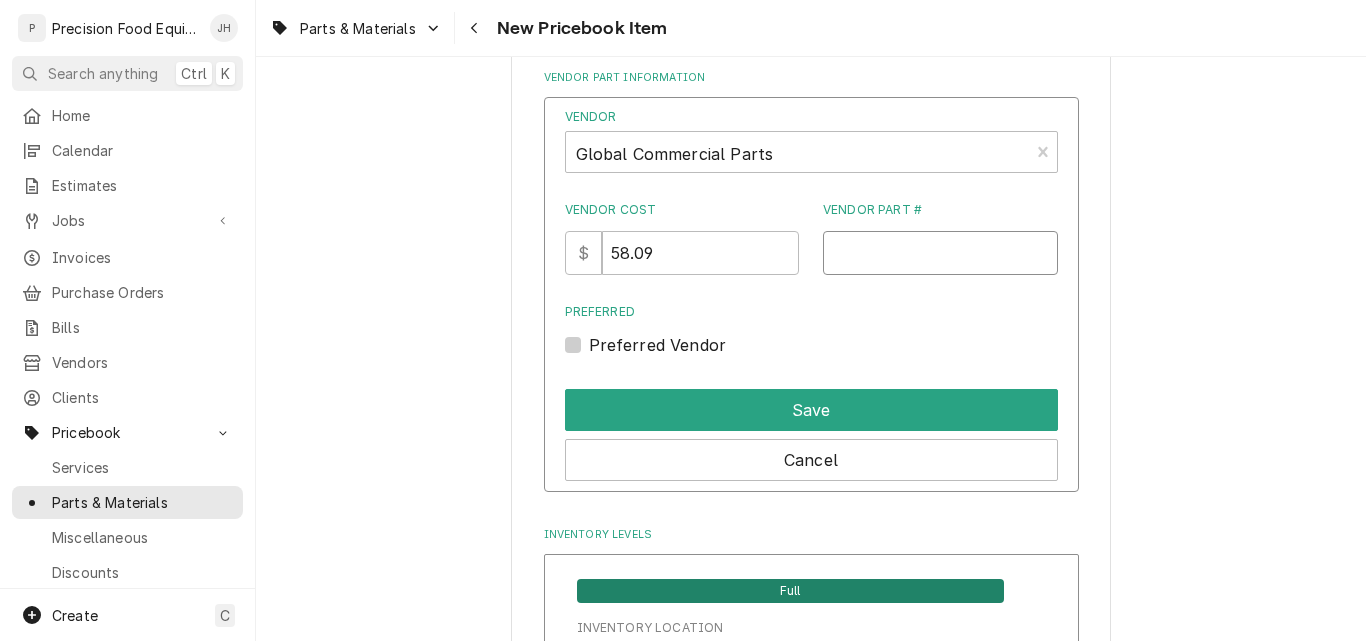 click on "Vendor Part #" at bounding box center [940, 253] 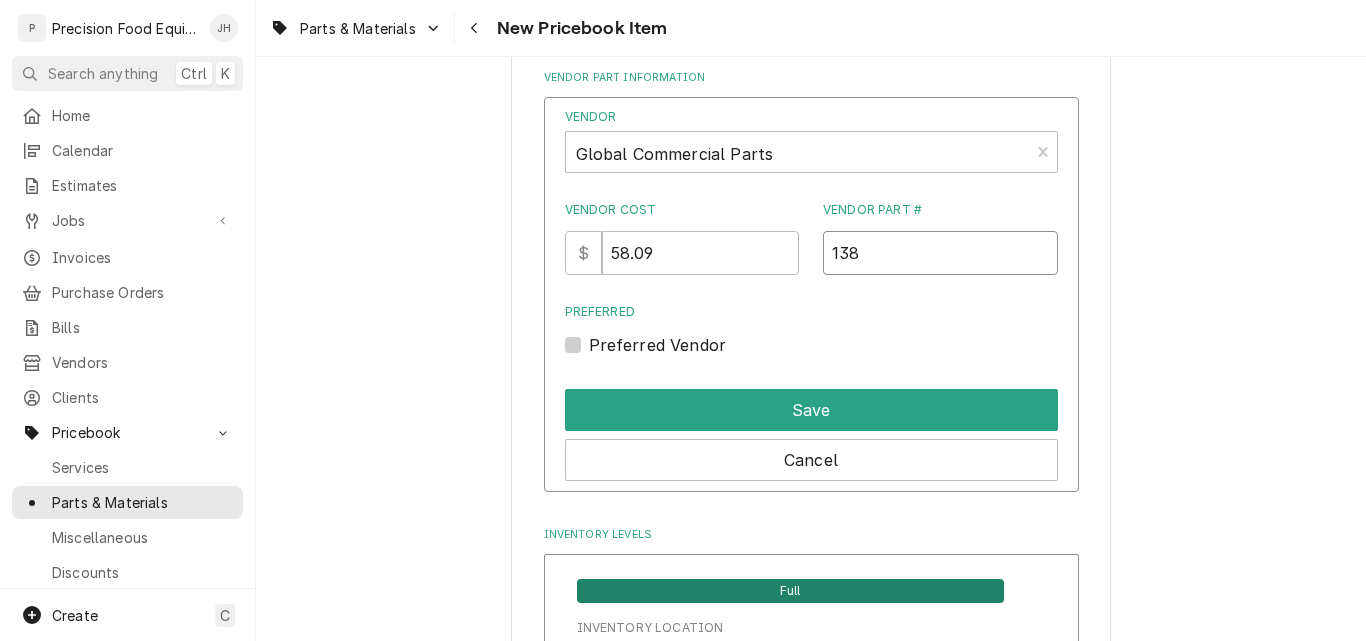 type on "138" 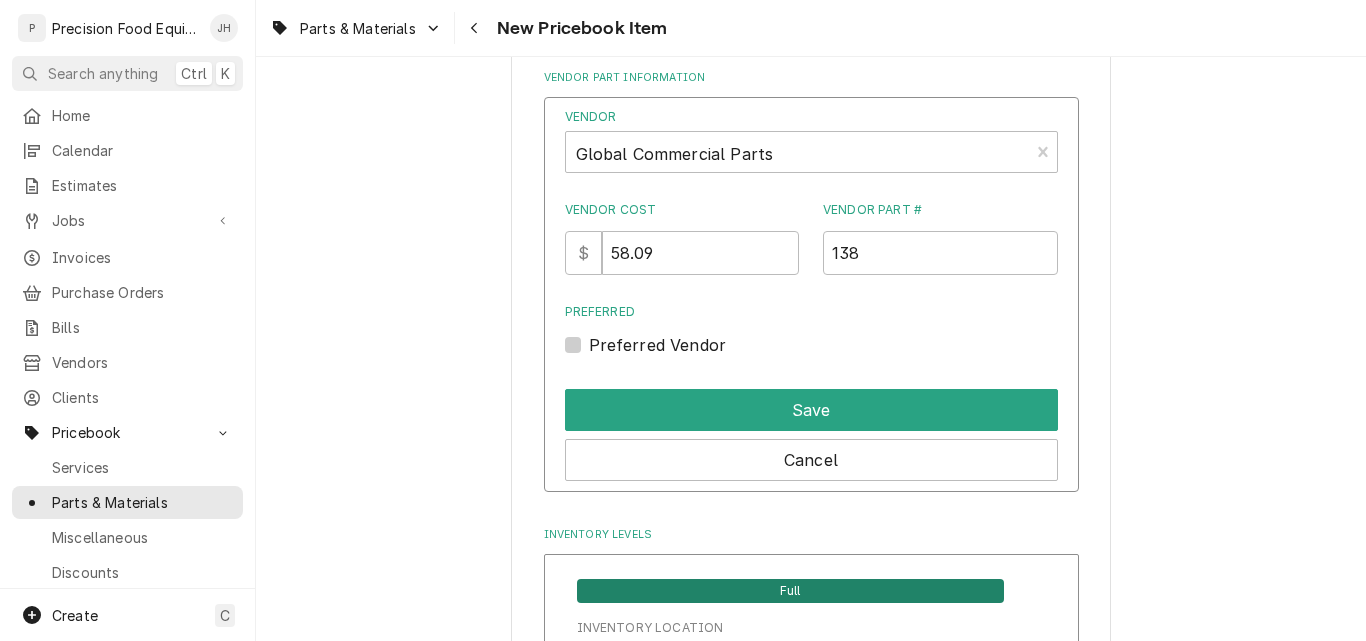 click on "Preferred Vendor" at bounding box center (658, 345) 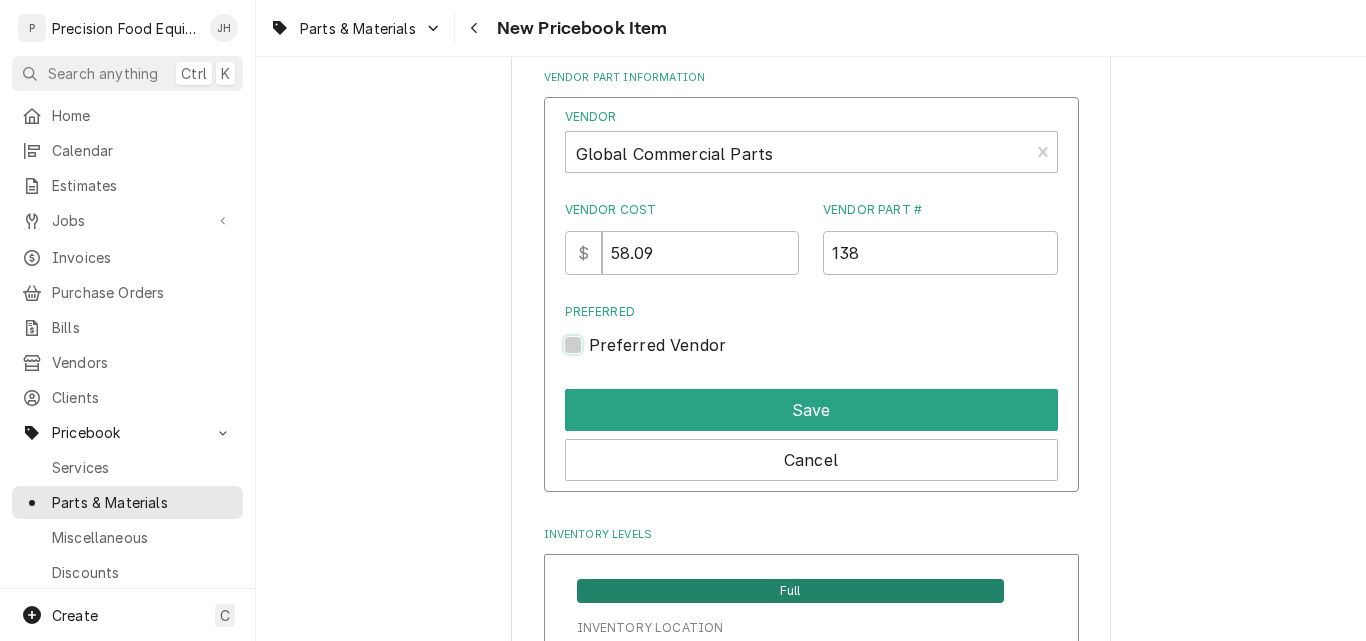 click on "Preferred" at bounding box center (835, 355) 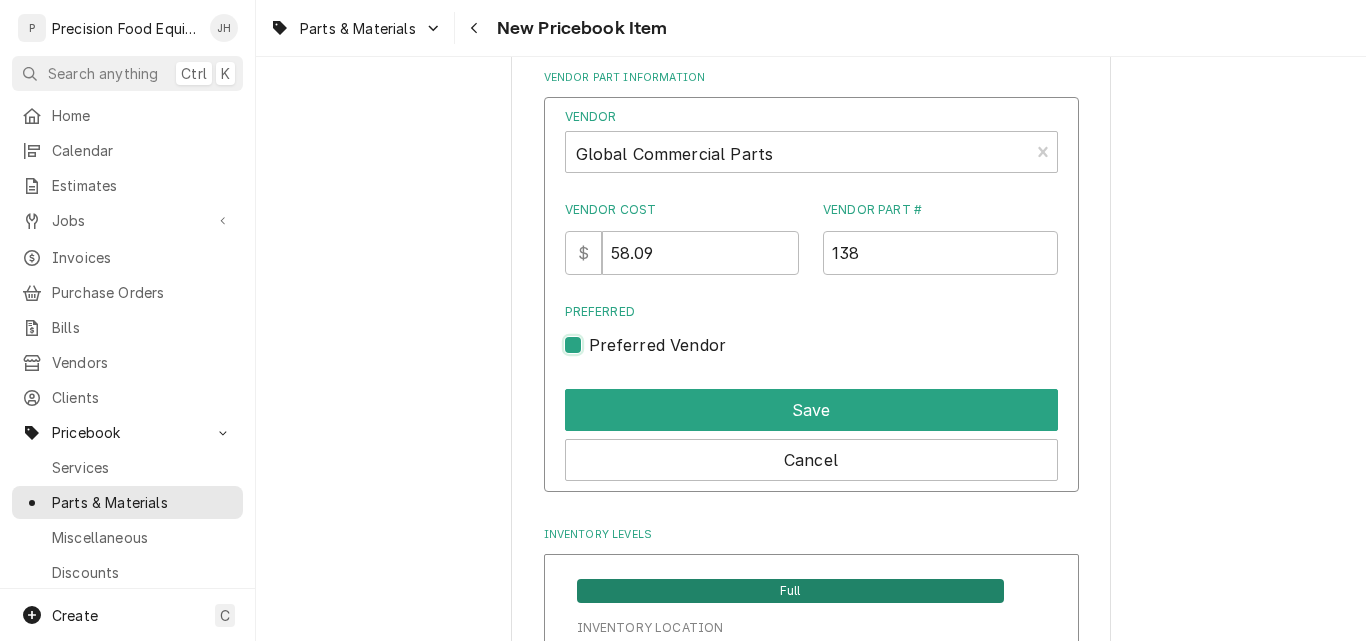 checkbox on "true" 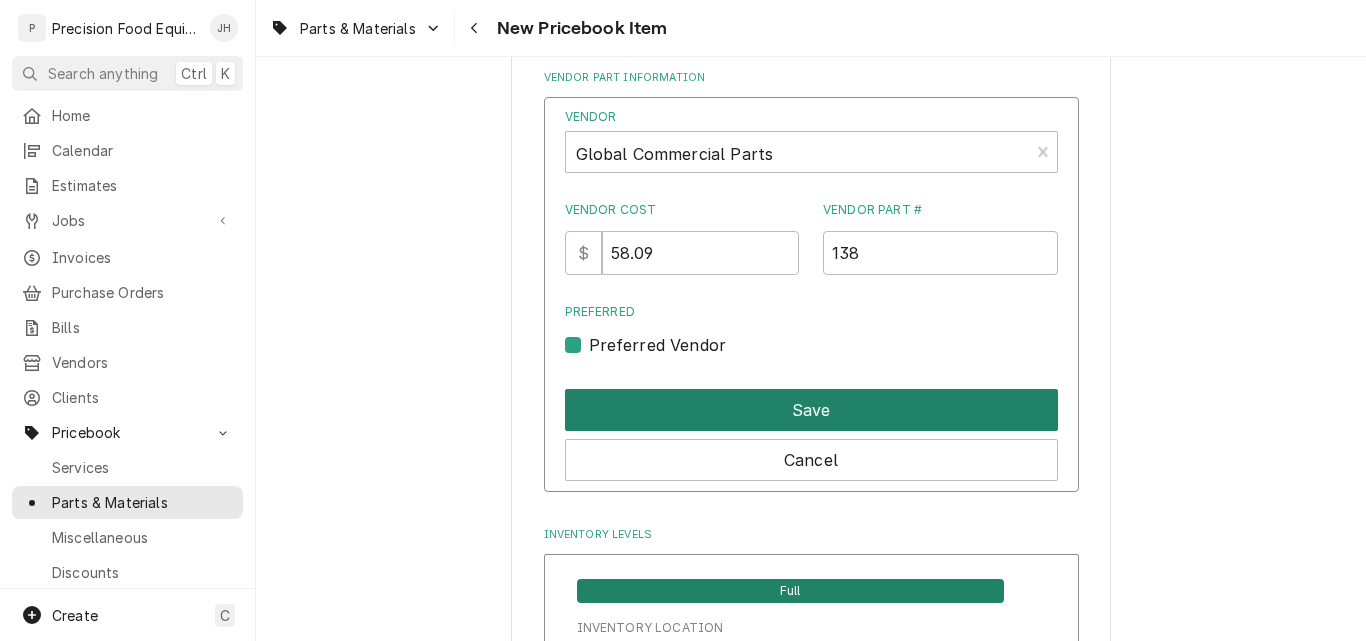 click on "Save" at bounding box center (811, 410) 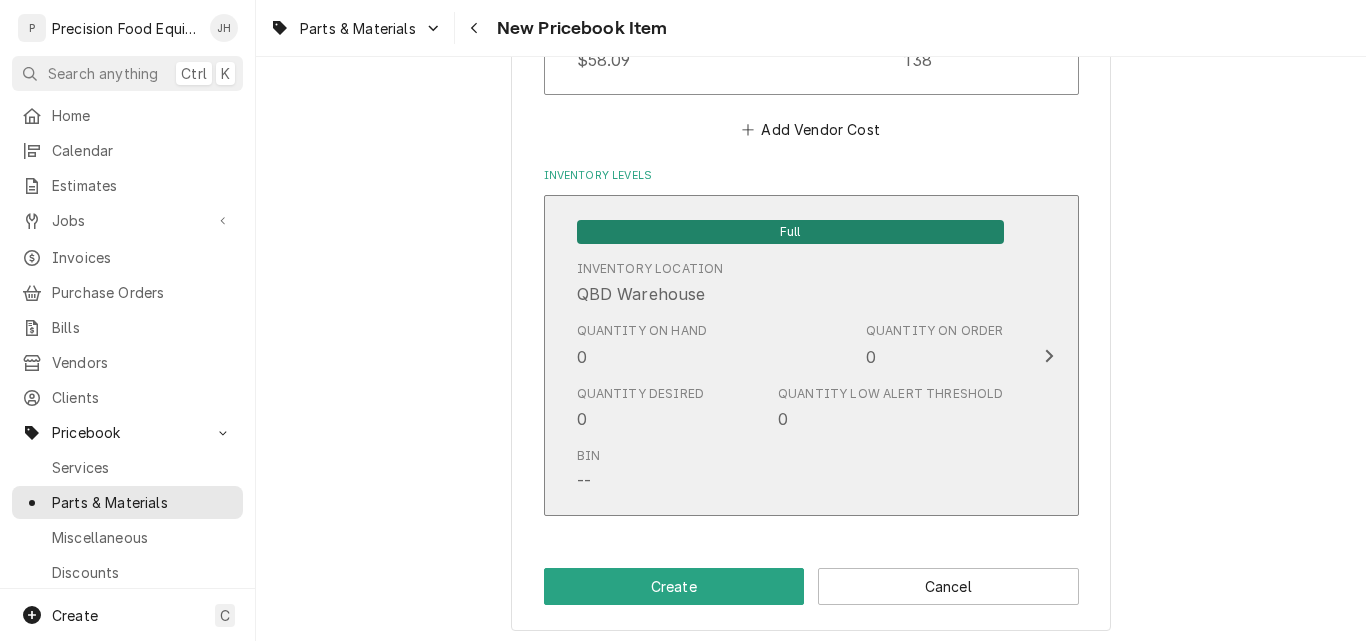 scroll, scrollTop: 1774, scrollLeft: 0, axis: vertical 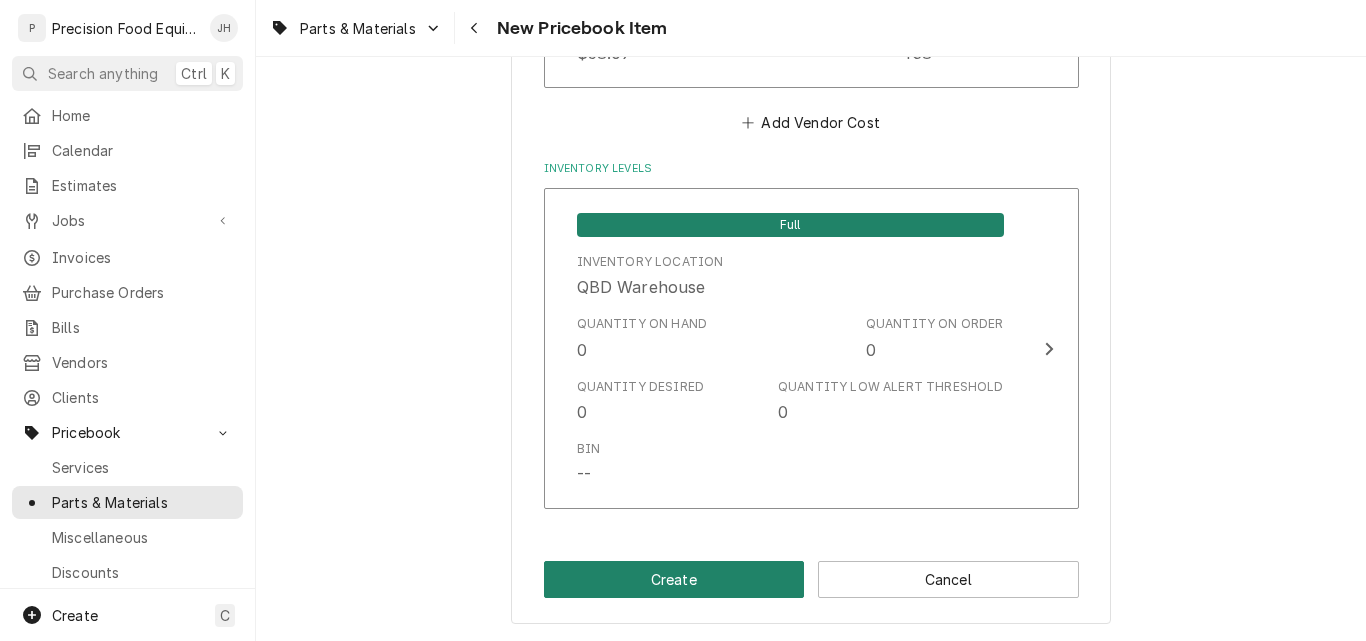 click on "Create" at bounding box center (674, 579) 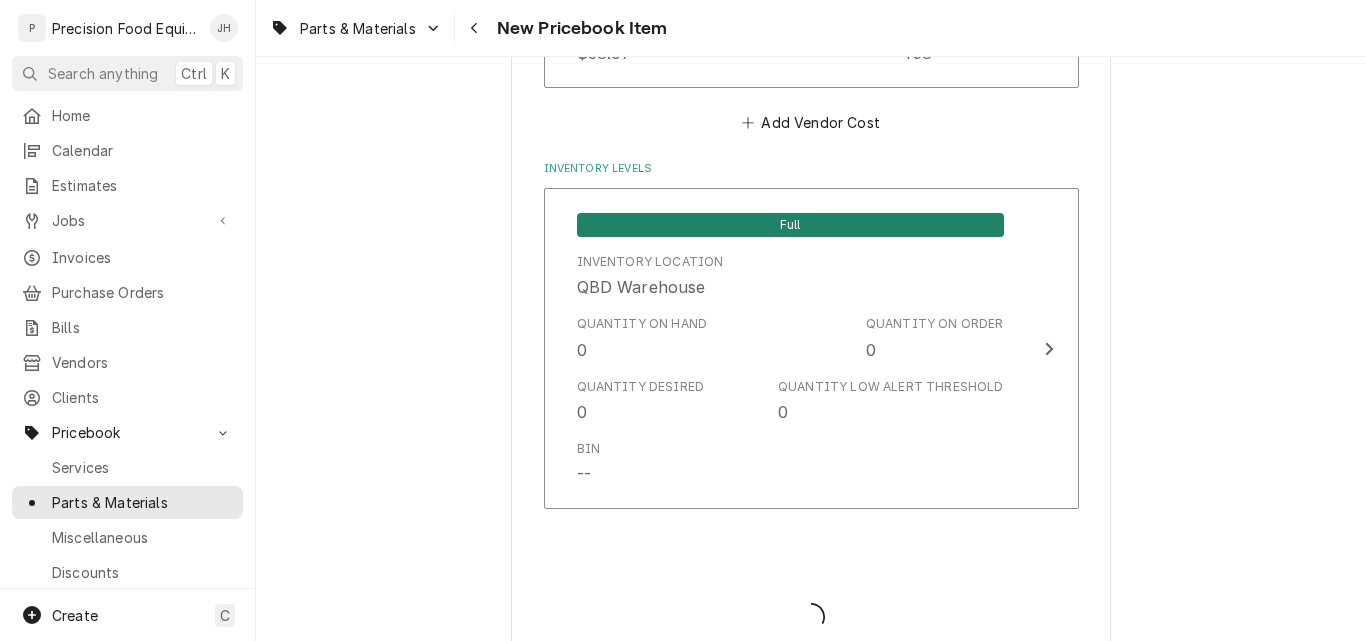 type on "x" 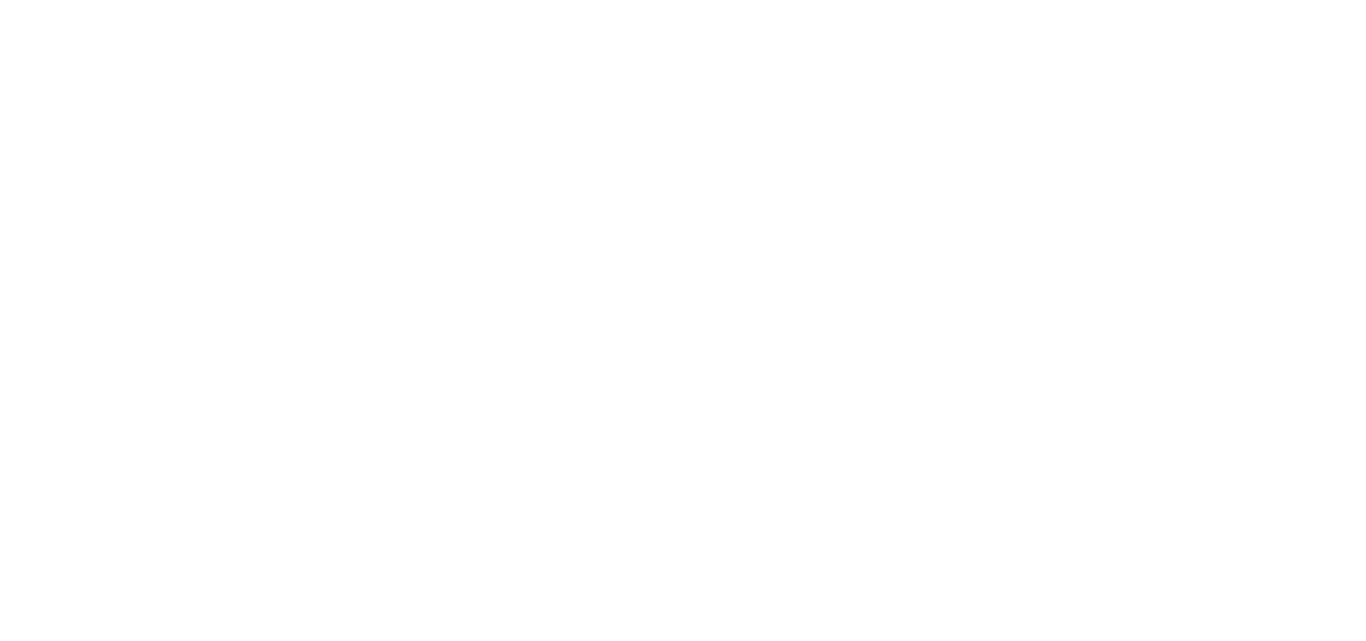 scroll, scrollTop: 0, scrollLeft: 0, axis: both 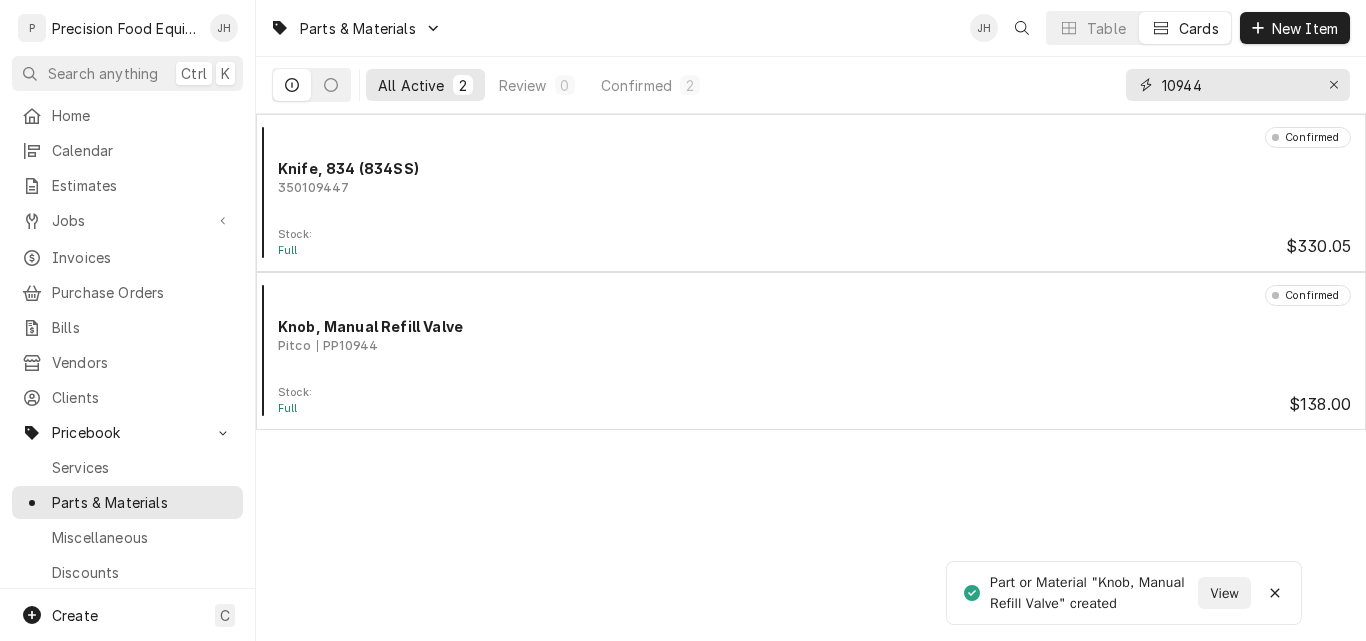 click on "10944" at bounding box center (1237, 85) 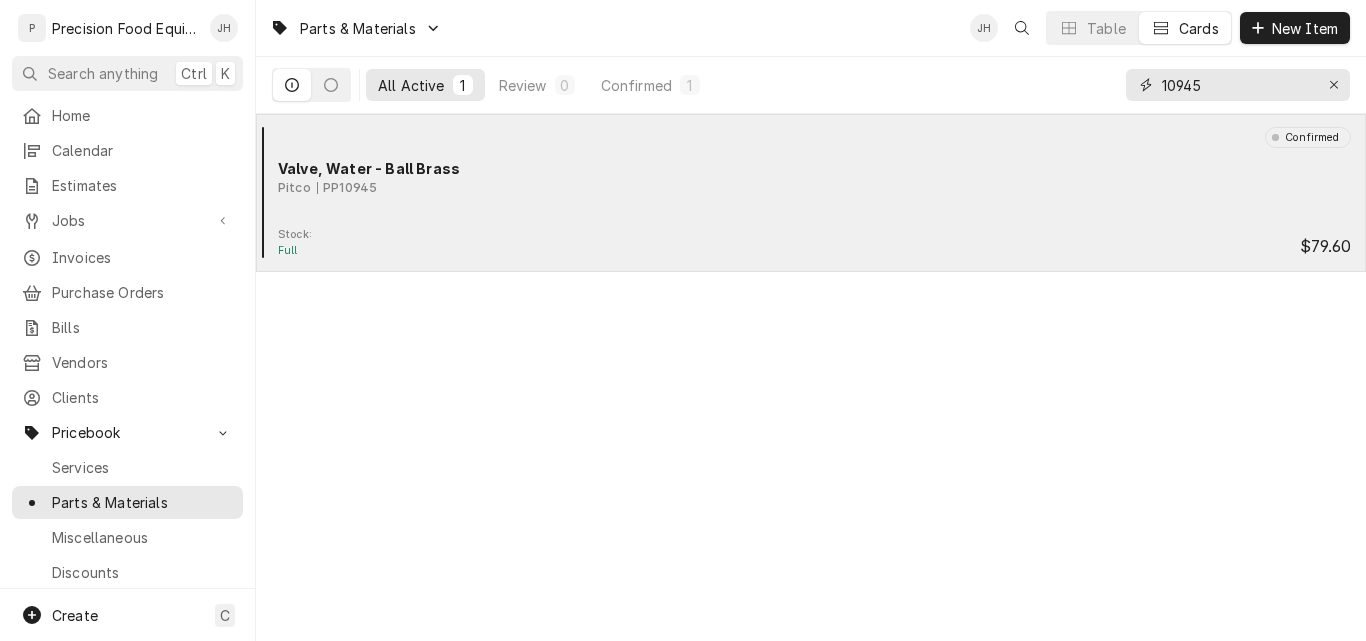 type on "10945" 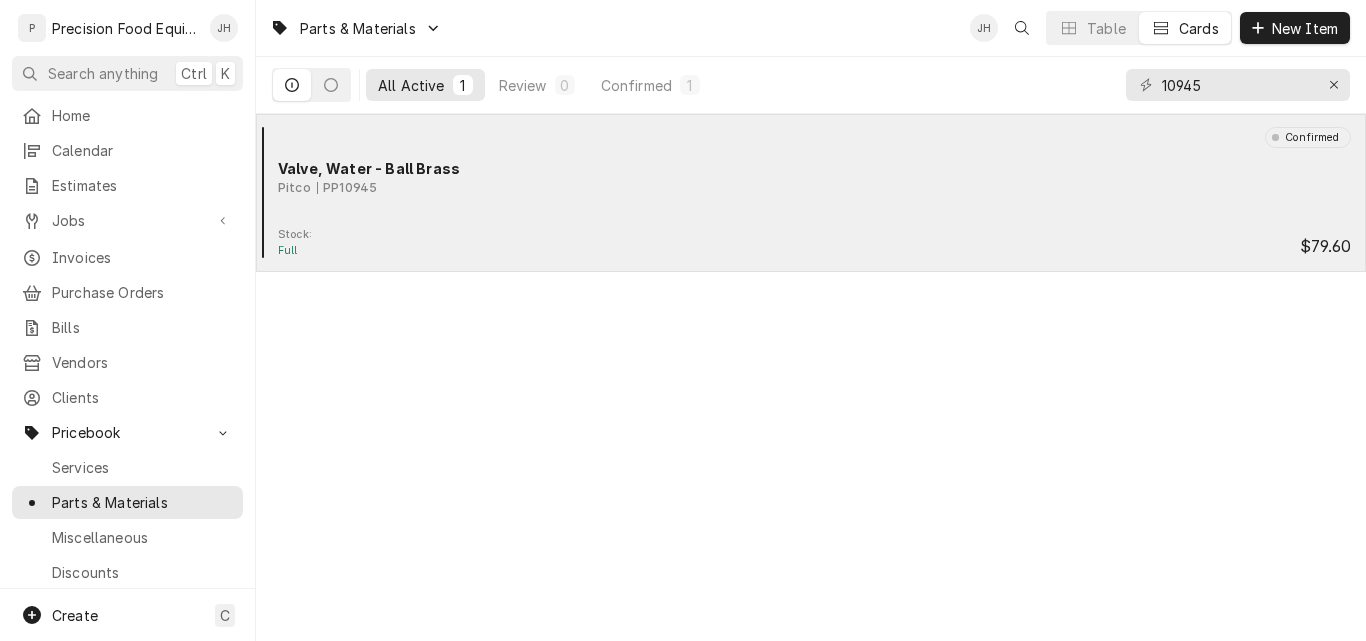 click on "Confirmed Valve, Water - Ball Brass Pitco PP10945" at bounding box center [811, 177] 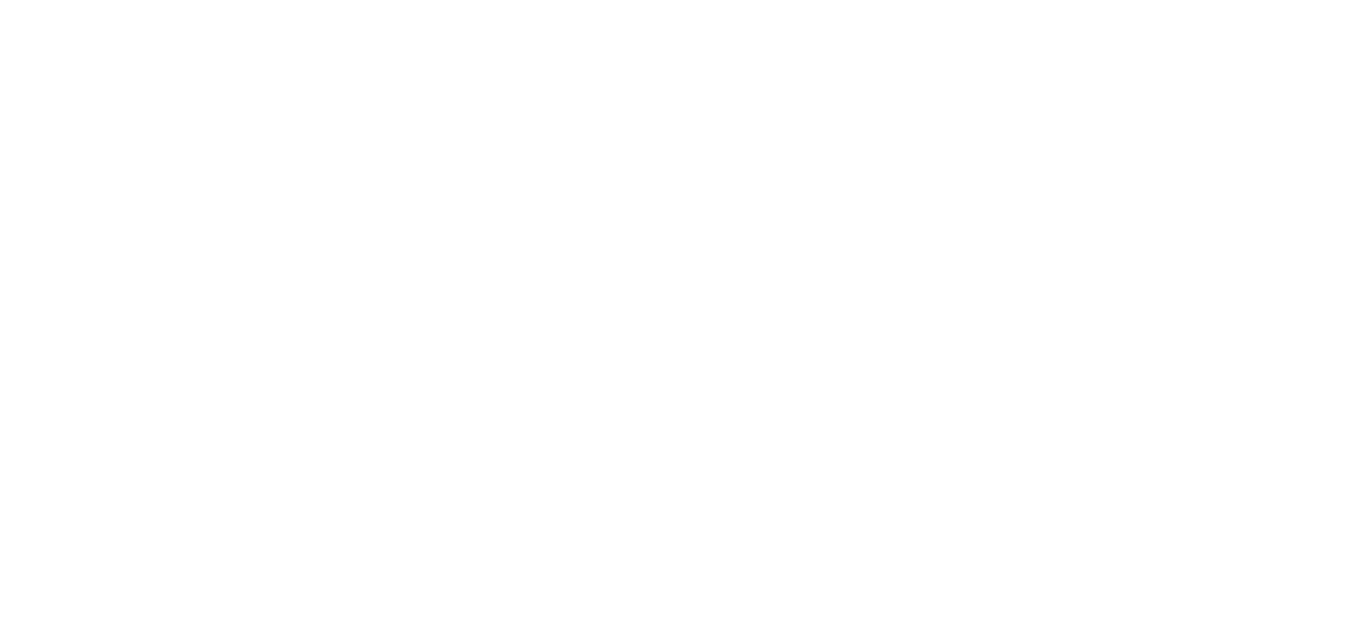 scroll, scrollTop: 0, scrollLeft: 0, axis: both 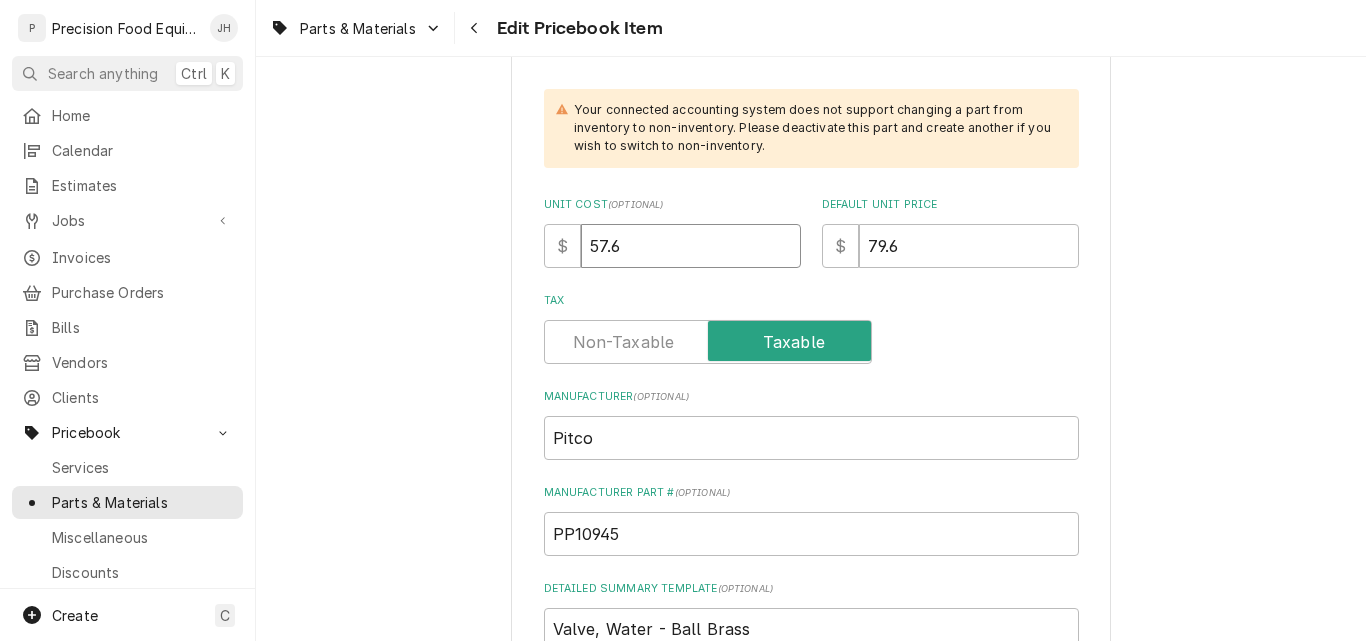 drag, startPoint x: 589, startPoint y: 253, endPoint x: 654, endPoint y: 253, distance: 65 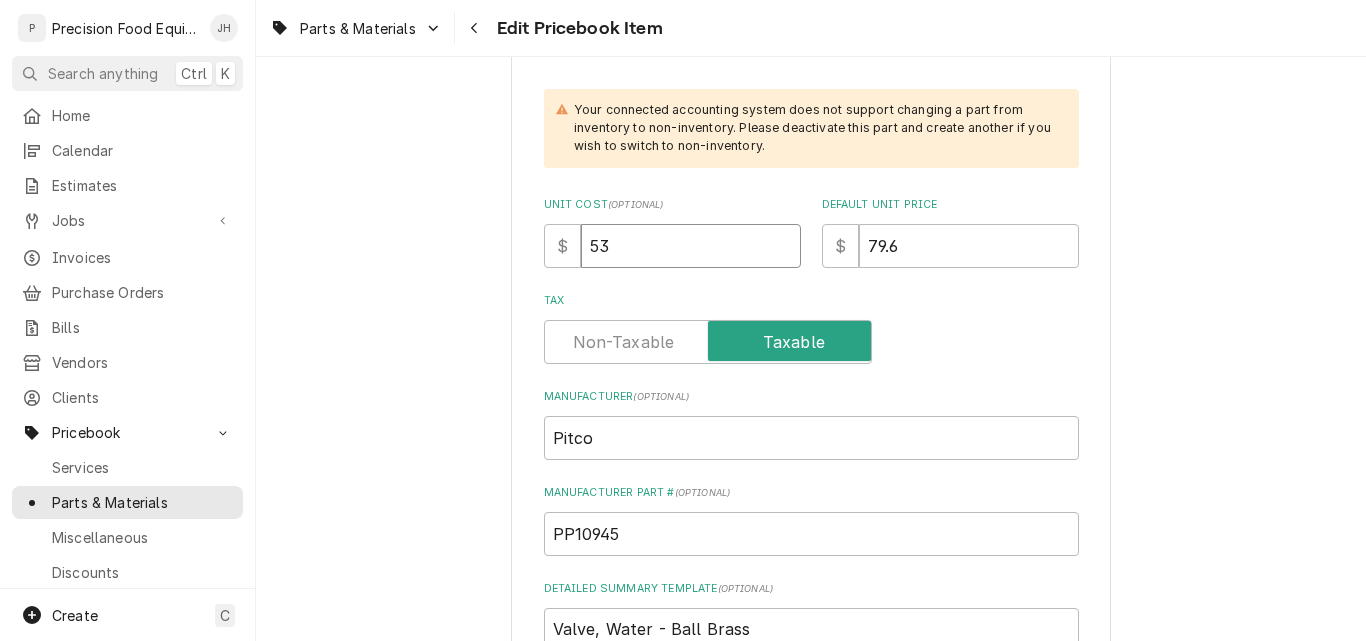 type on "x" 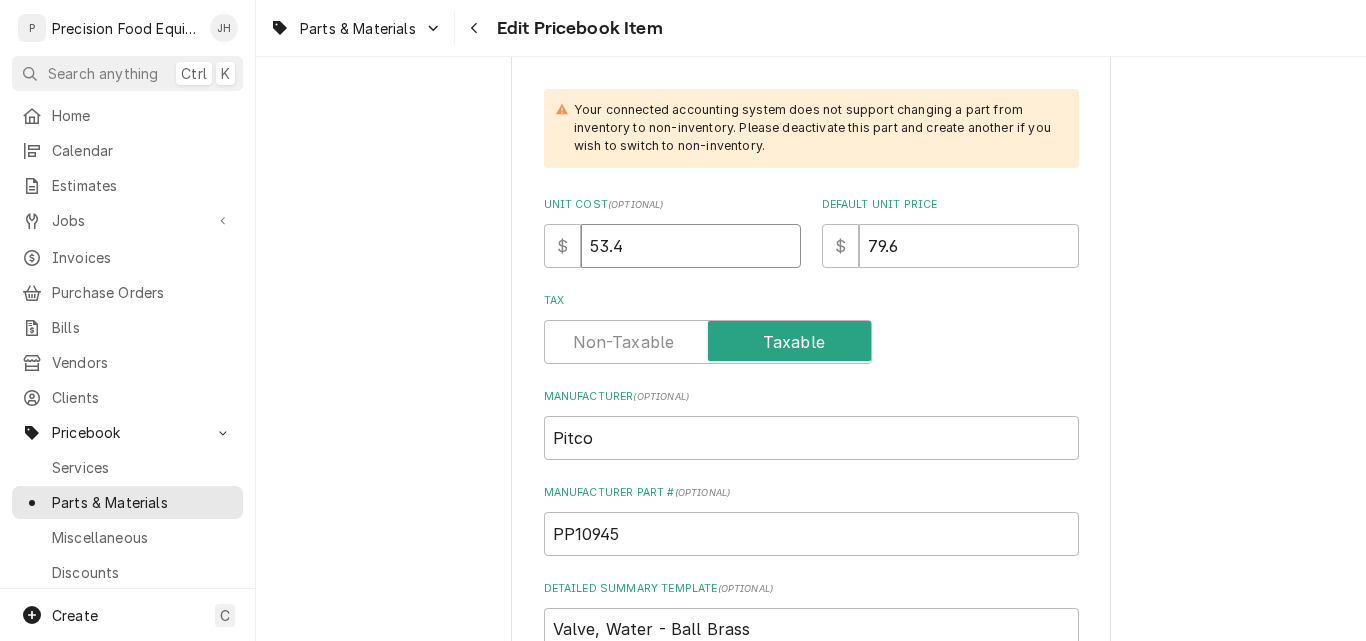 type on "x" 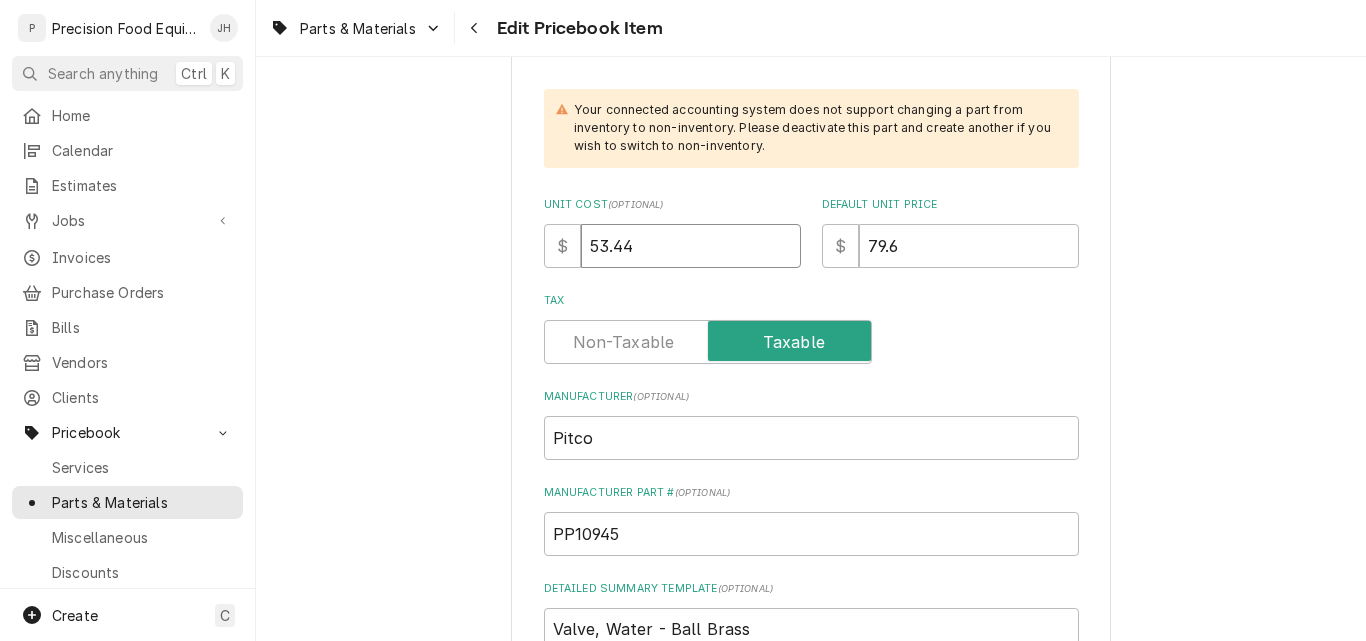 type on "53.44" 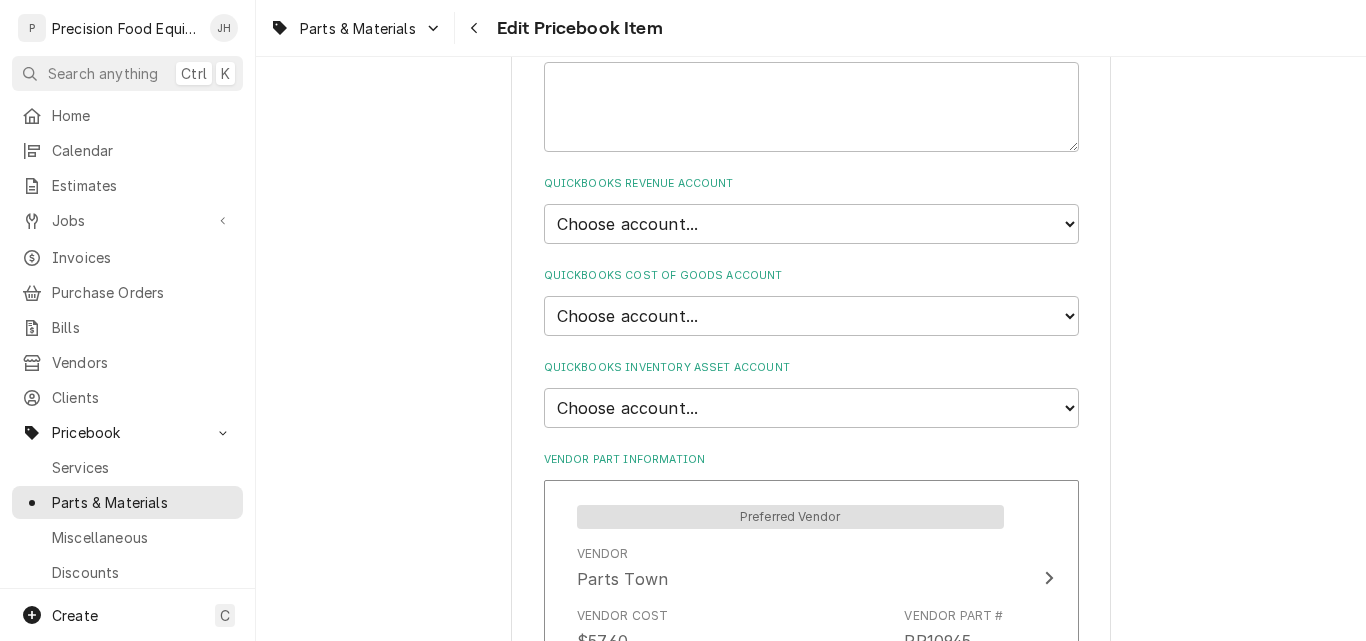 scroll, scrollTop: 1300, scrollLeft: 0, axis: vertical 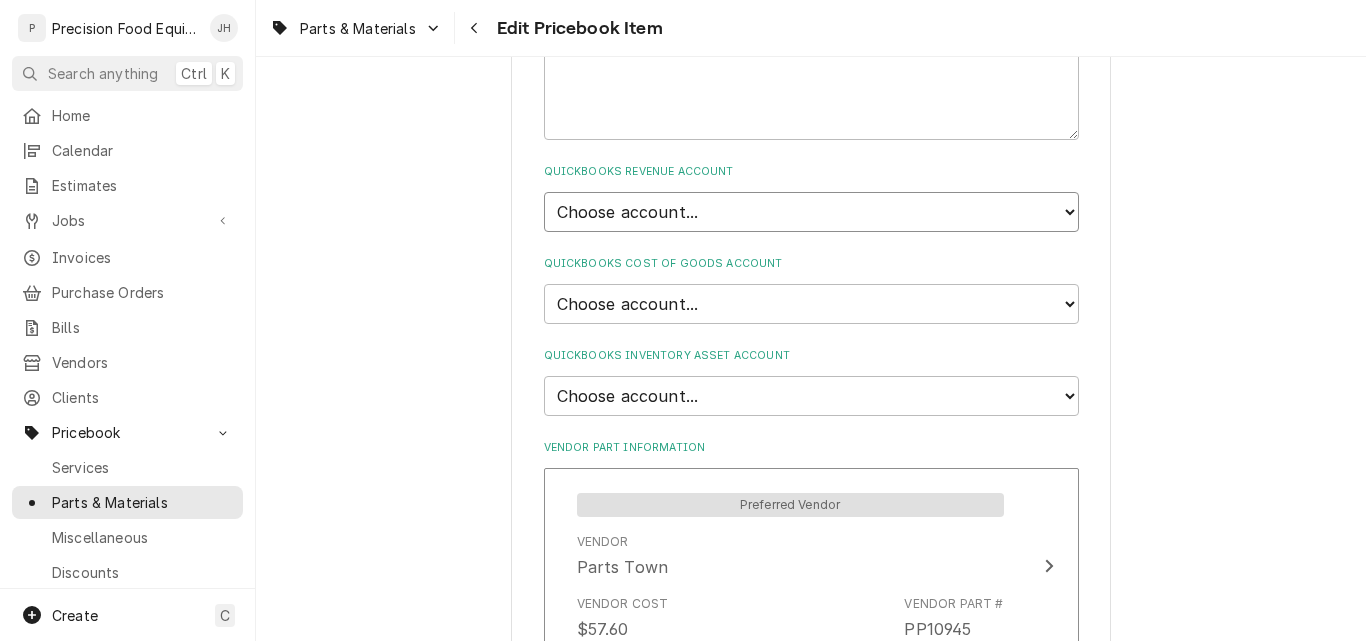 click on "Choose account... Discount Income Misc Income Non taxable issues 46600: Parts and Materials Sales 48700: Services Income" at bounding box center [811, 212] 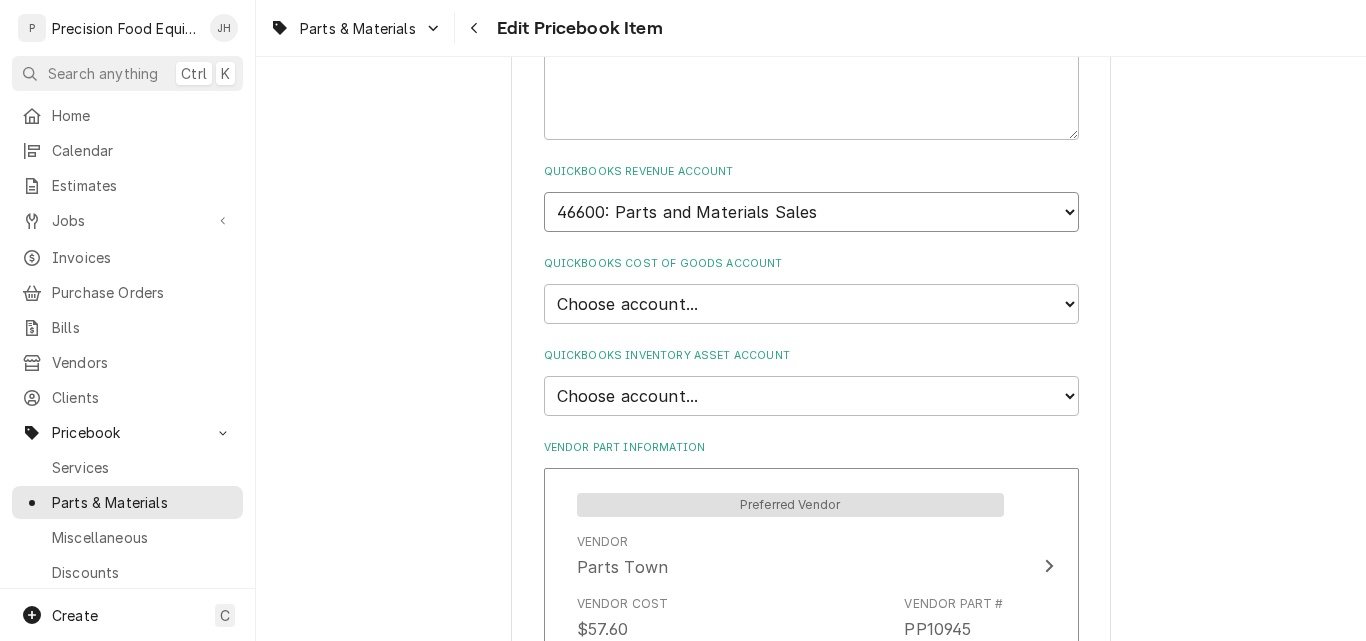 click on "Choose account... Discount Income Misc Income Non taxable issues 46600: Parts and Materials Sales 48700: Services Income" at bounding box center [811, 212] 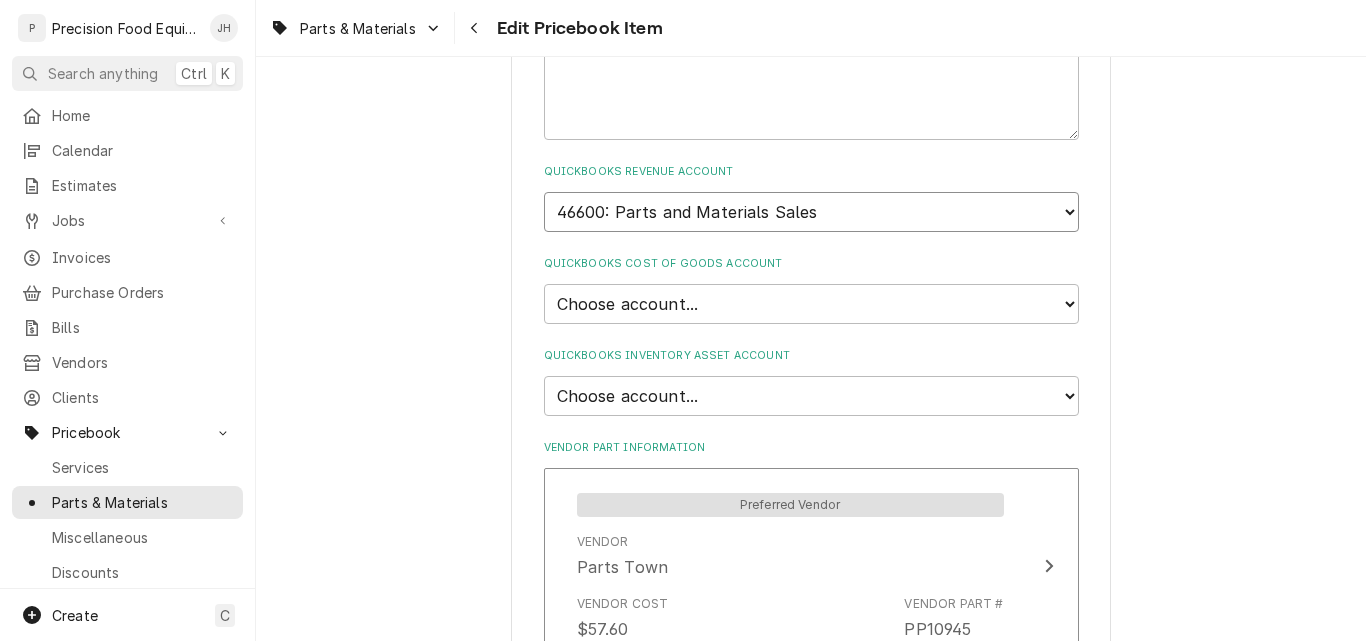 type on "x" 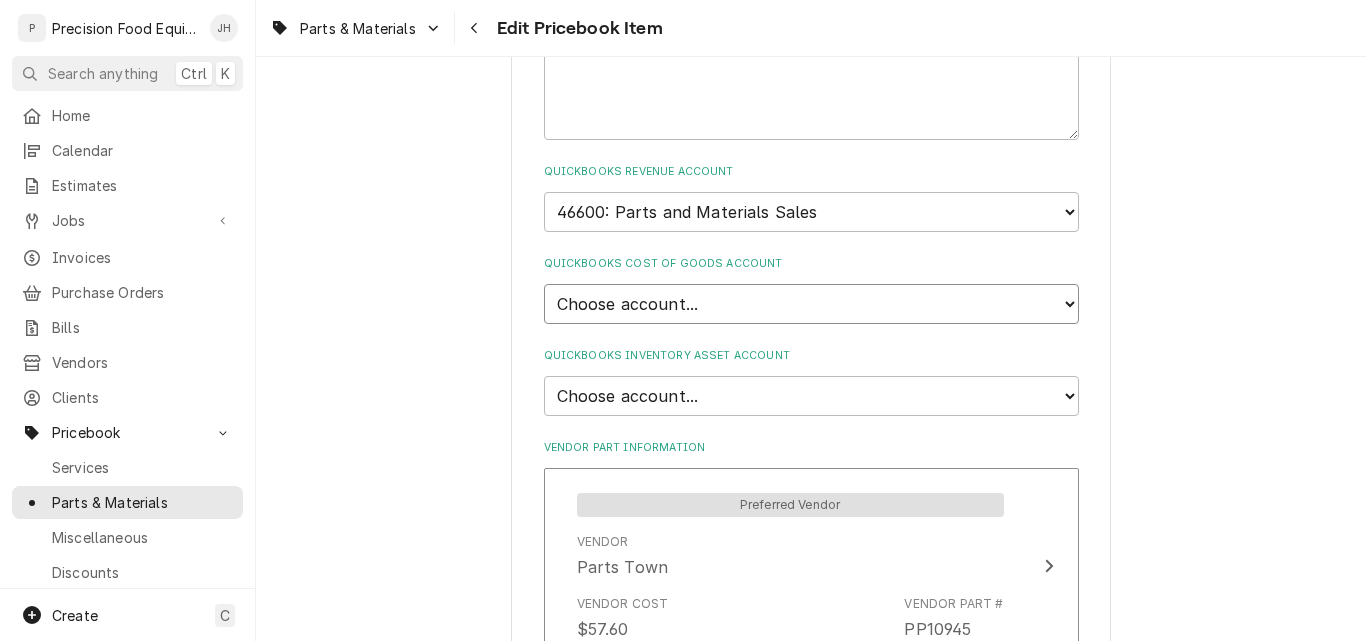 click on "Choose account... Loss Expense Loss Expense 11/3/2014 Loss Expense 11/4/2014 Cost of Goods Sold Purchases - Parts and Materials Cost of Sales - Labor" at bounding box center [811, 304] 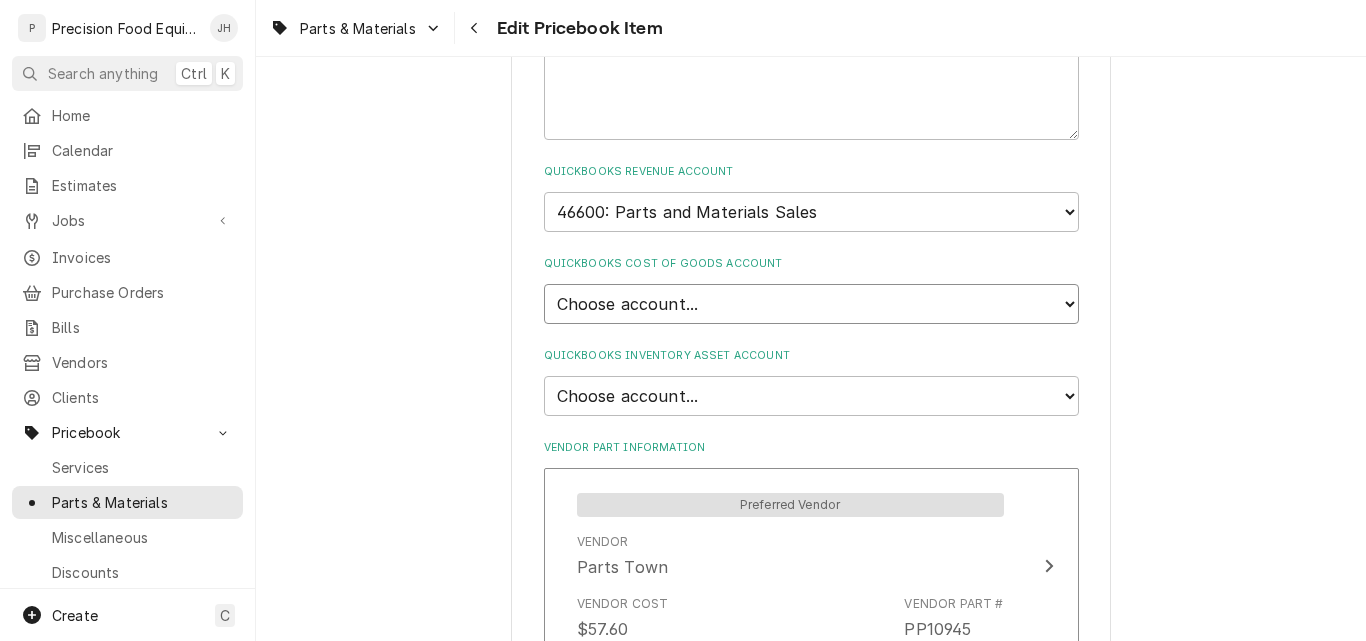 select on "80000023-1210145225" 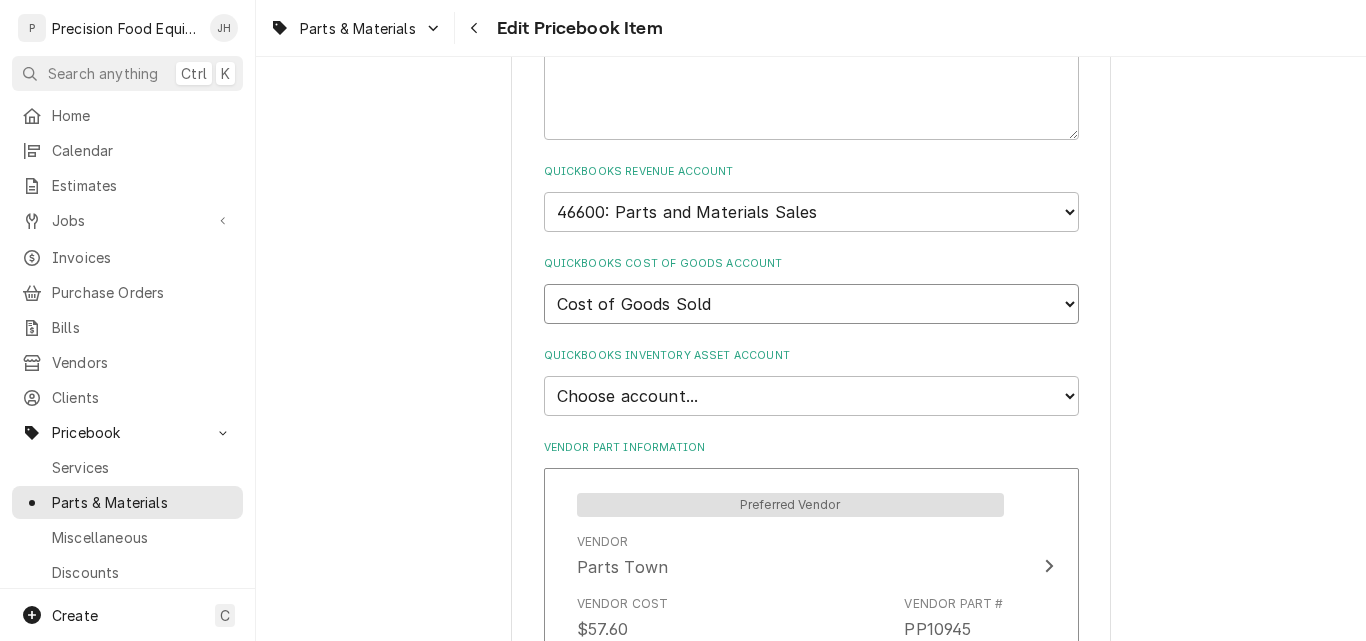 click on "Choose account... Loss Expense Loss Expense [DATE] Loss Expense [DATE] Cost of Goods Sold Purchases - Parts and Materials Cost of Sales - Labor" at bounding box center (811, 304) 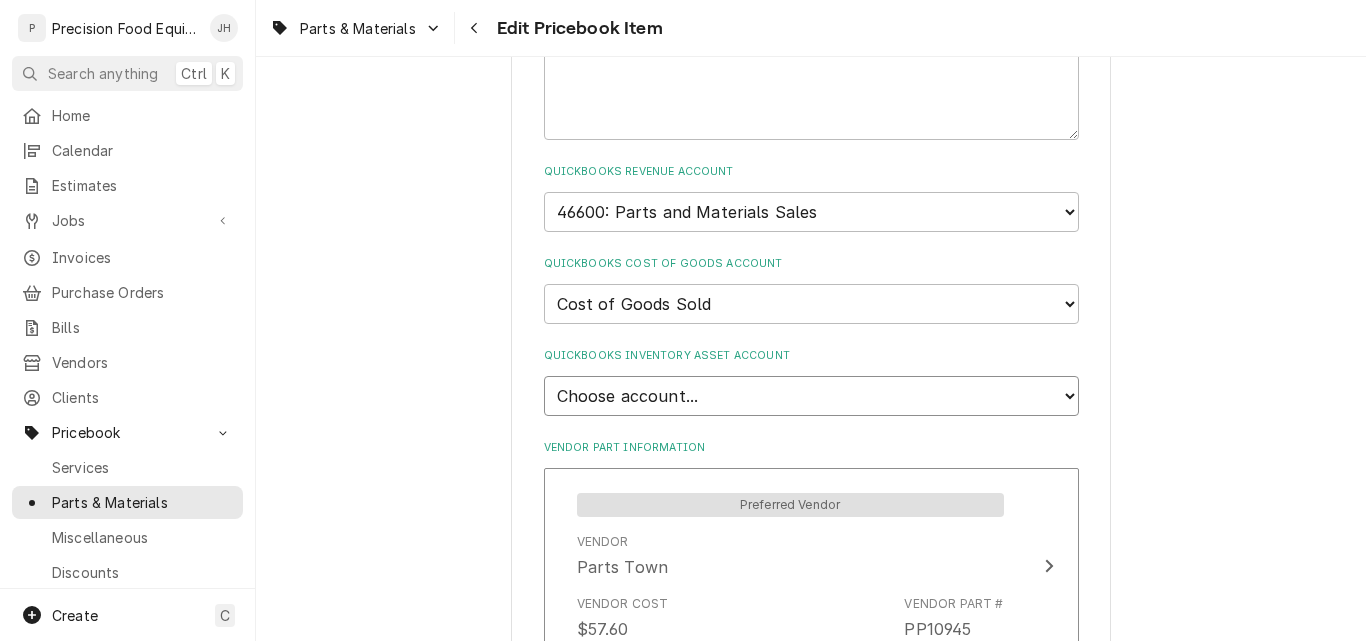 click on "Choose account... Undeposited Funds Inventory Asset Payroll Asset" at bounding box center [811, 396] 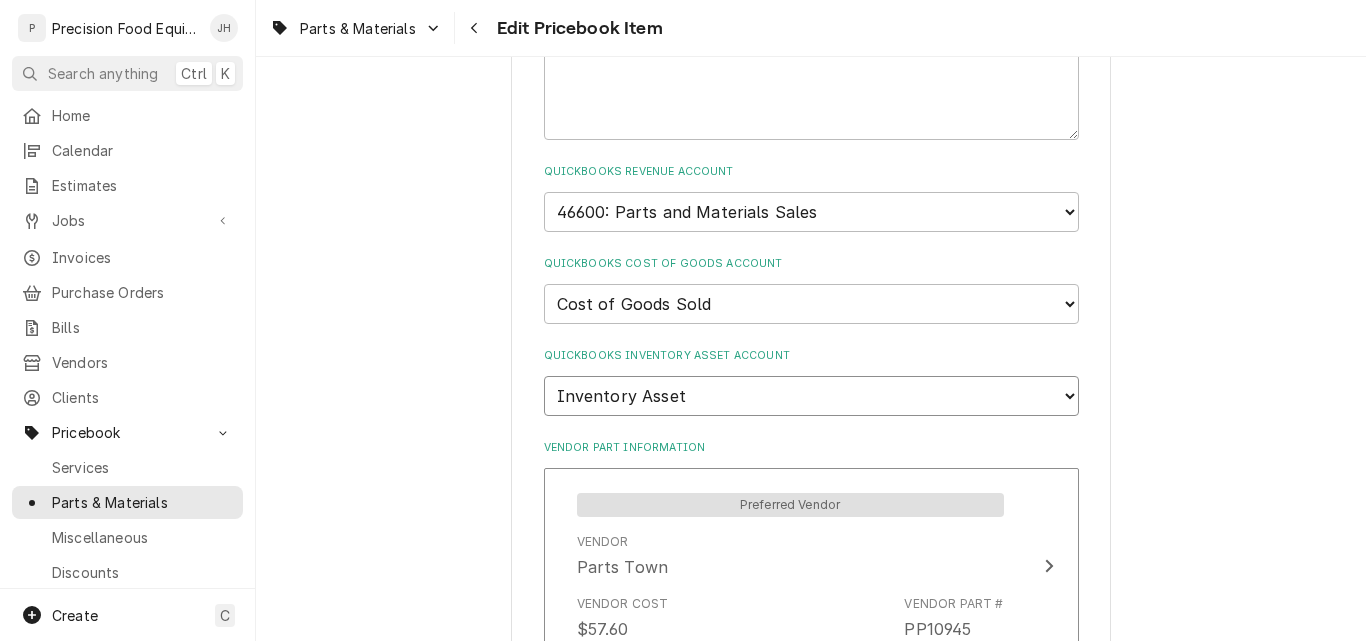 click on "Choose account... Undeposited Funds Inventory Asset Payroll Asset" at bounding box center [811, 396] 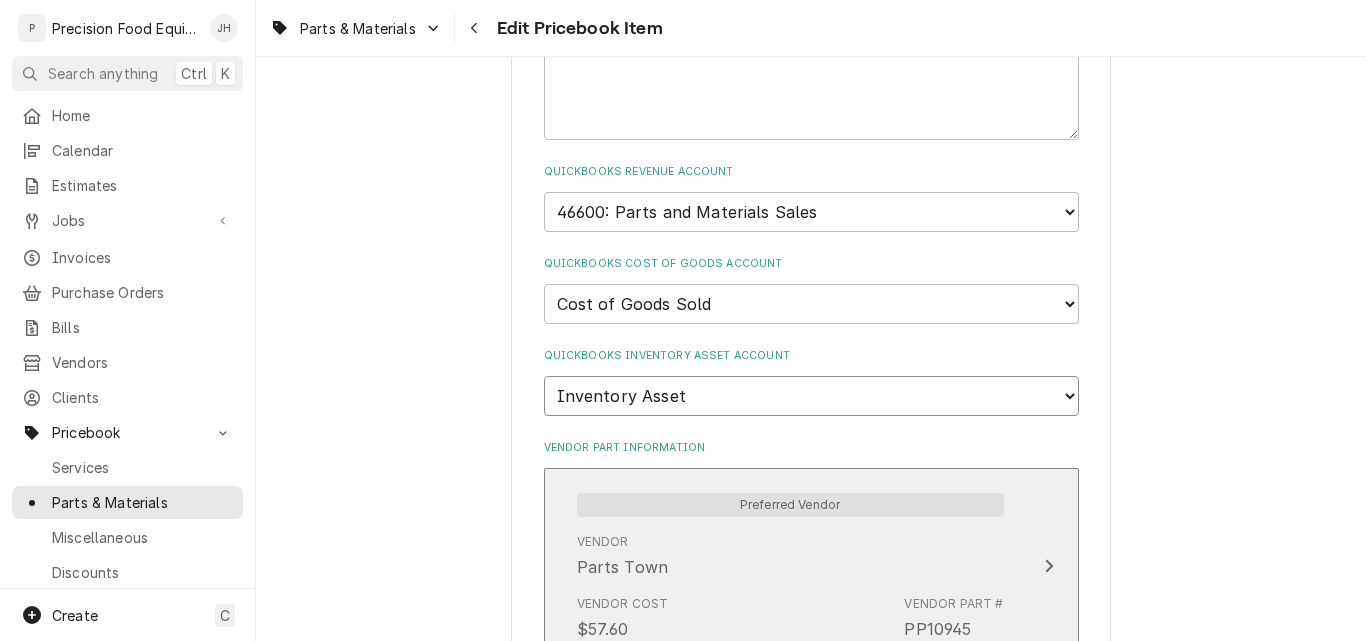 type on "x" 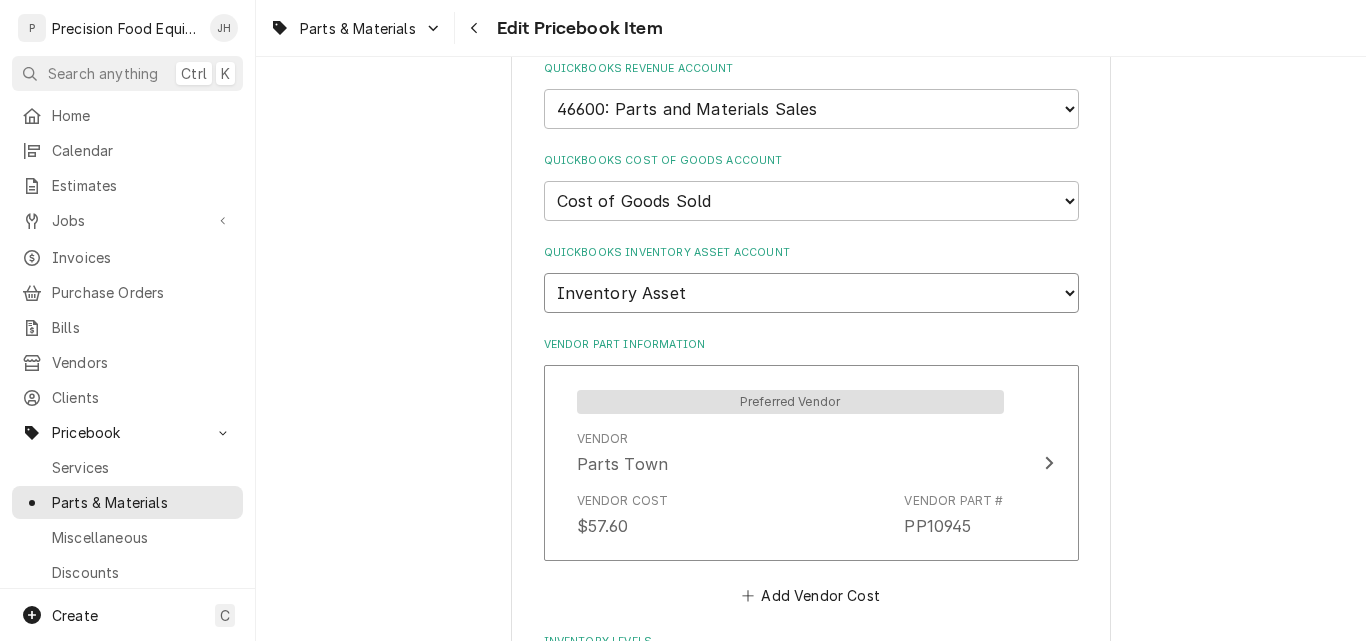 scroll, scrollTop: 1700, scrollLeft: 0, axis: vertical 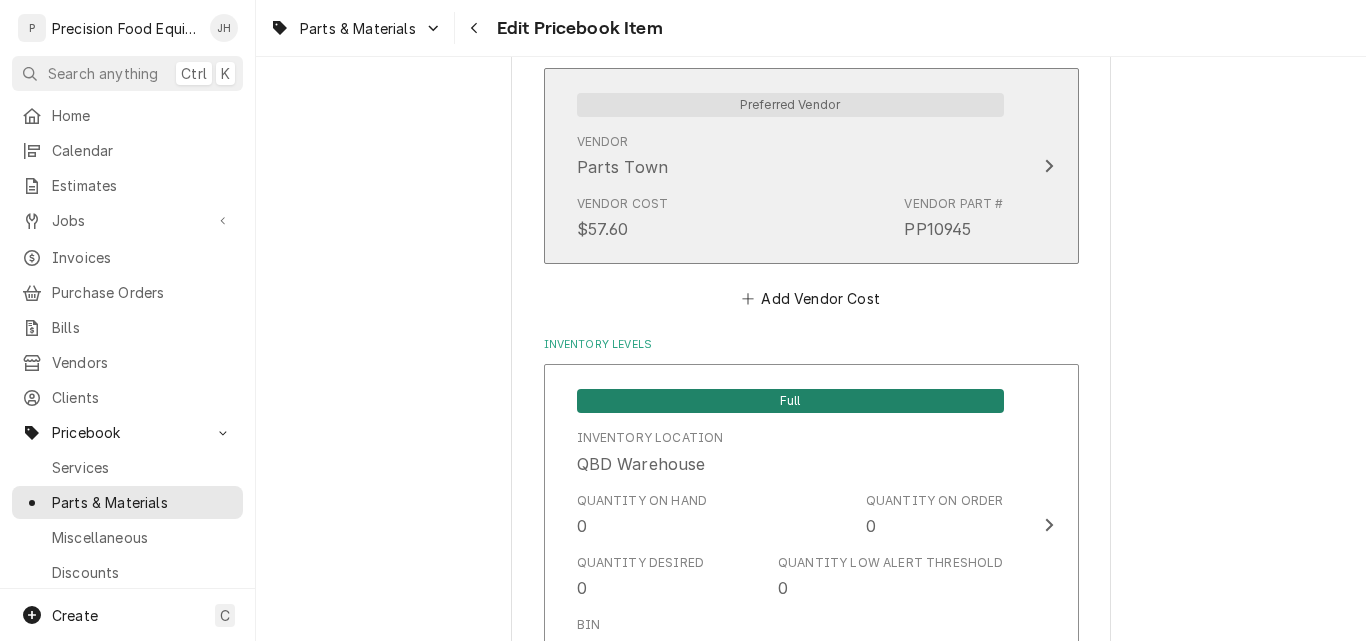 click on "Vendor Parts Town" at bounding box center [790, 156] 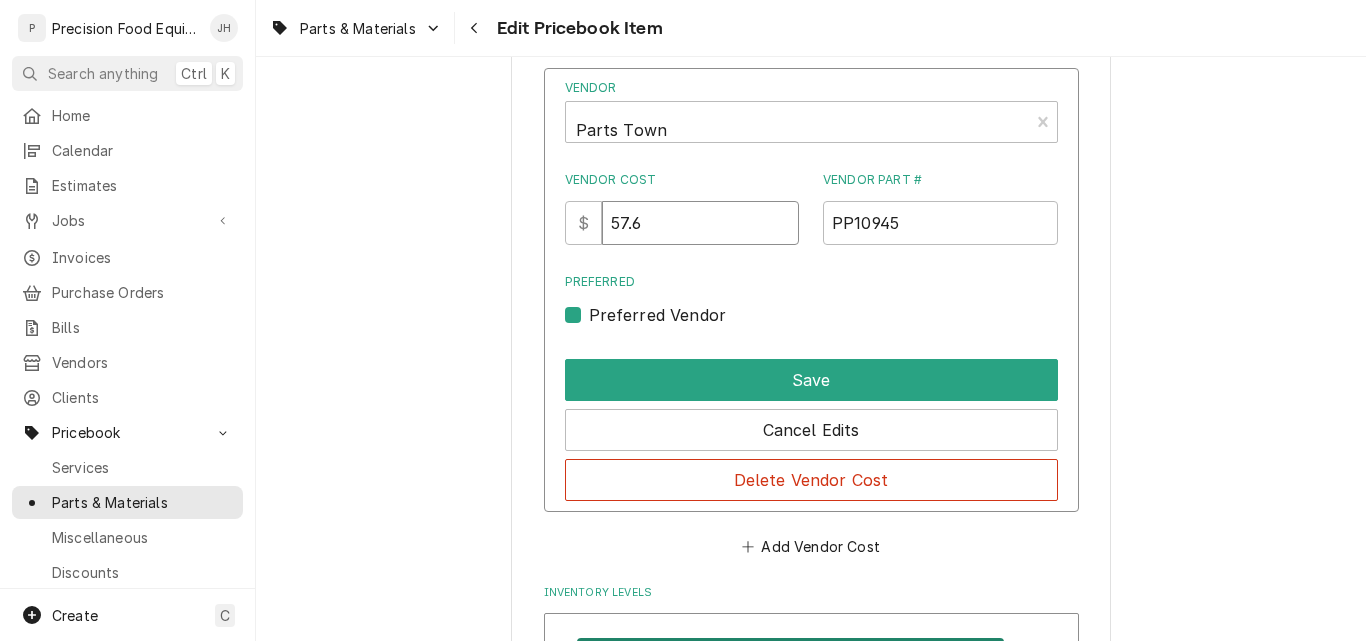 drag, startPoint x: 658, startPoint y: 227, endPoint x: 608, endPoint y: 225, distance: 50.039986 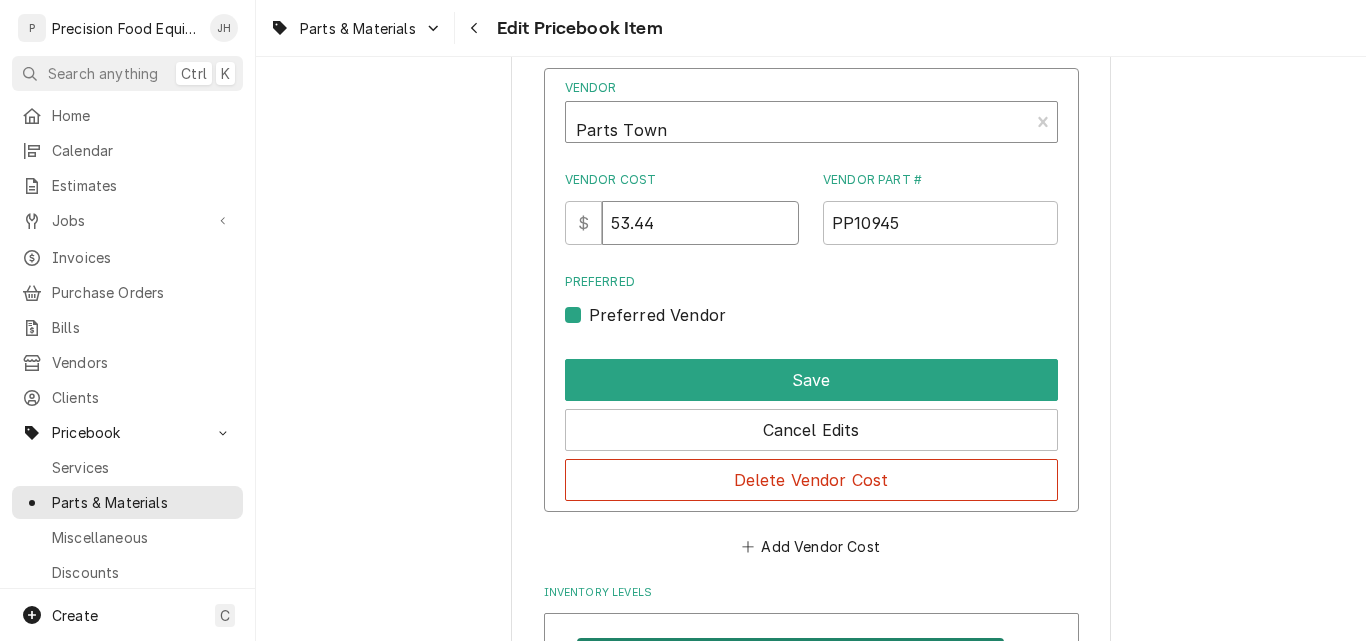 type on "53.44" 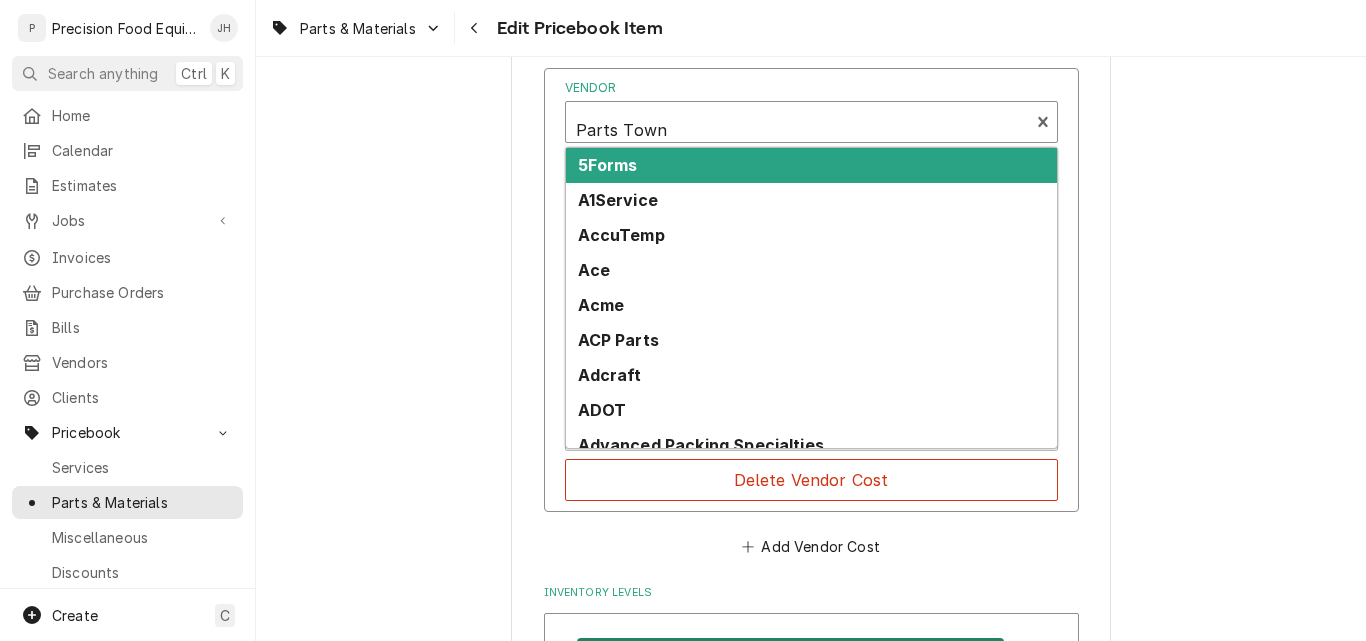 type on "x" 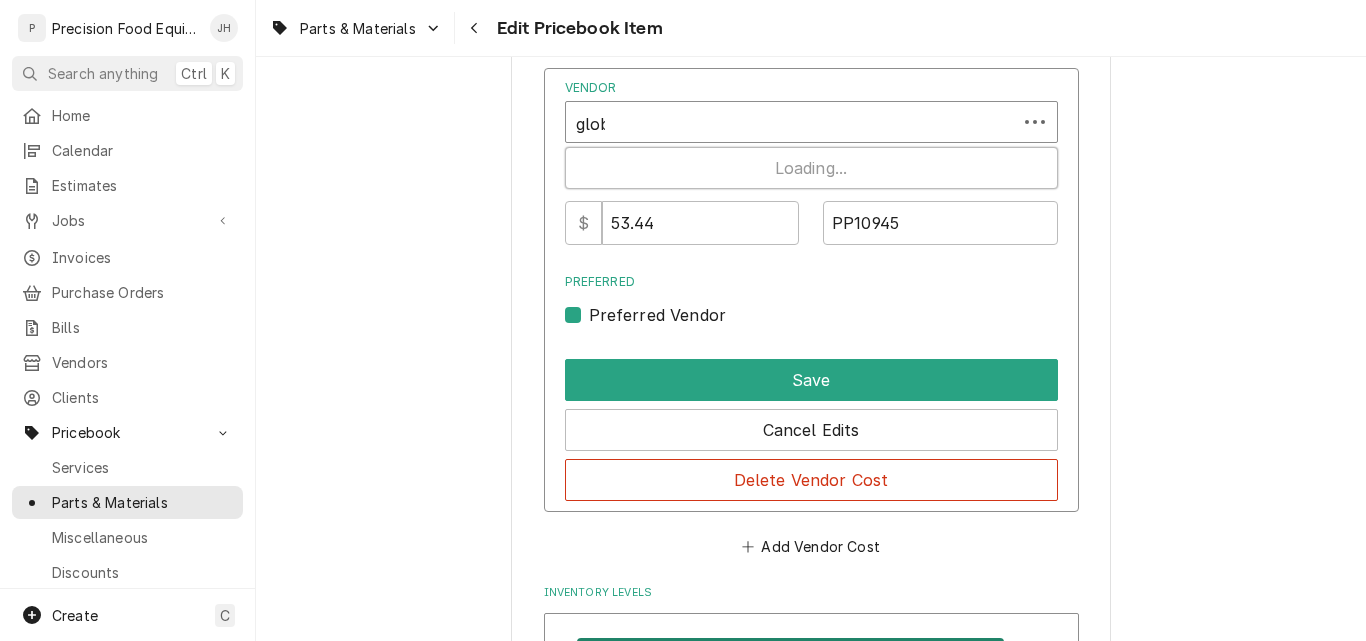 type on "globa" 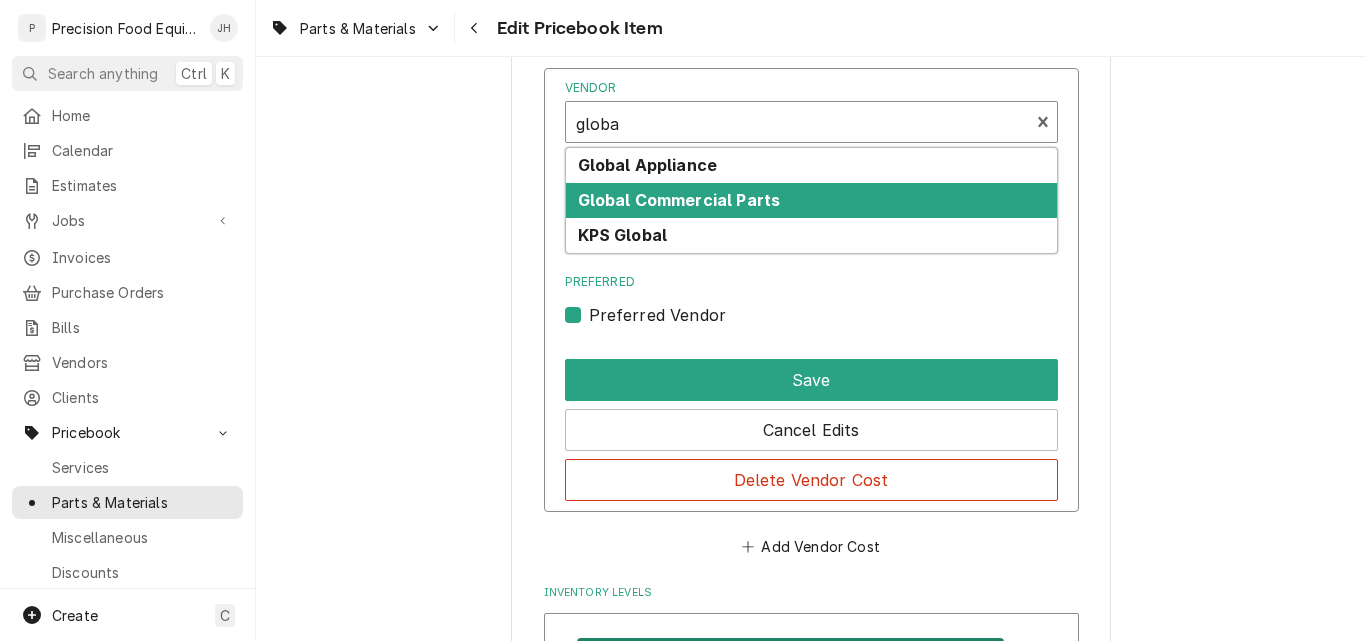 click on "Global Commercial Parts" at bounding box center [679, 200] 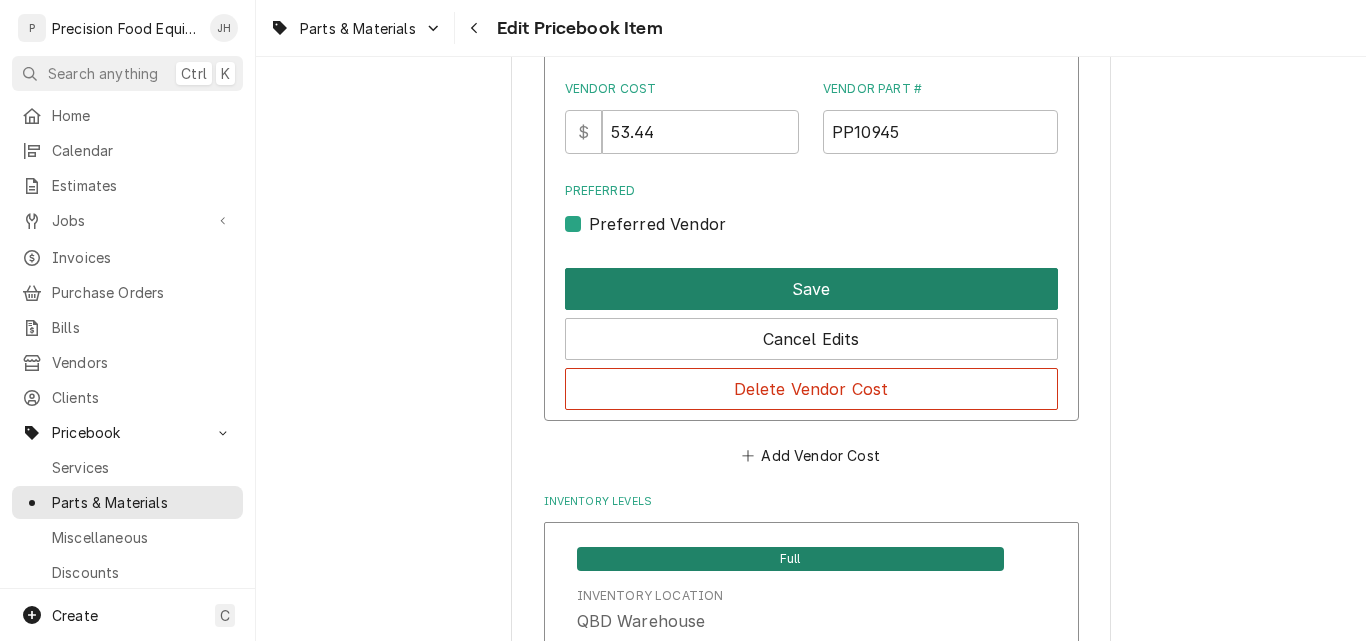 scroll, scrollTop: 1800, scrollLeft: 0, axis: vertical 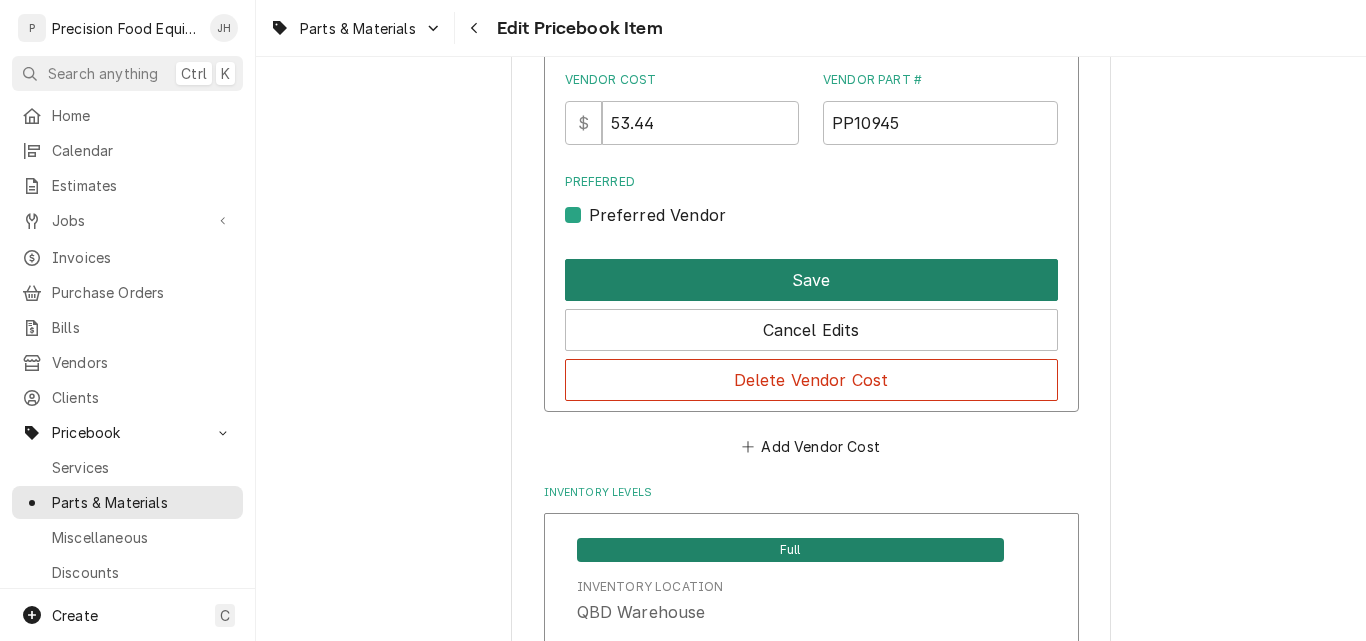 click on "Save" at bounding box center (811, 280) 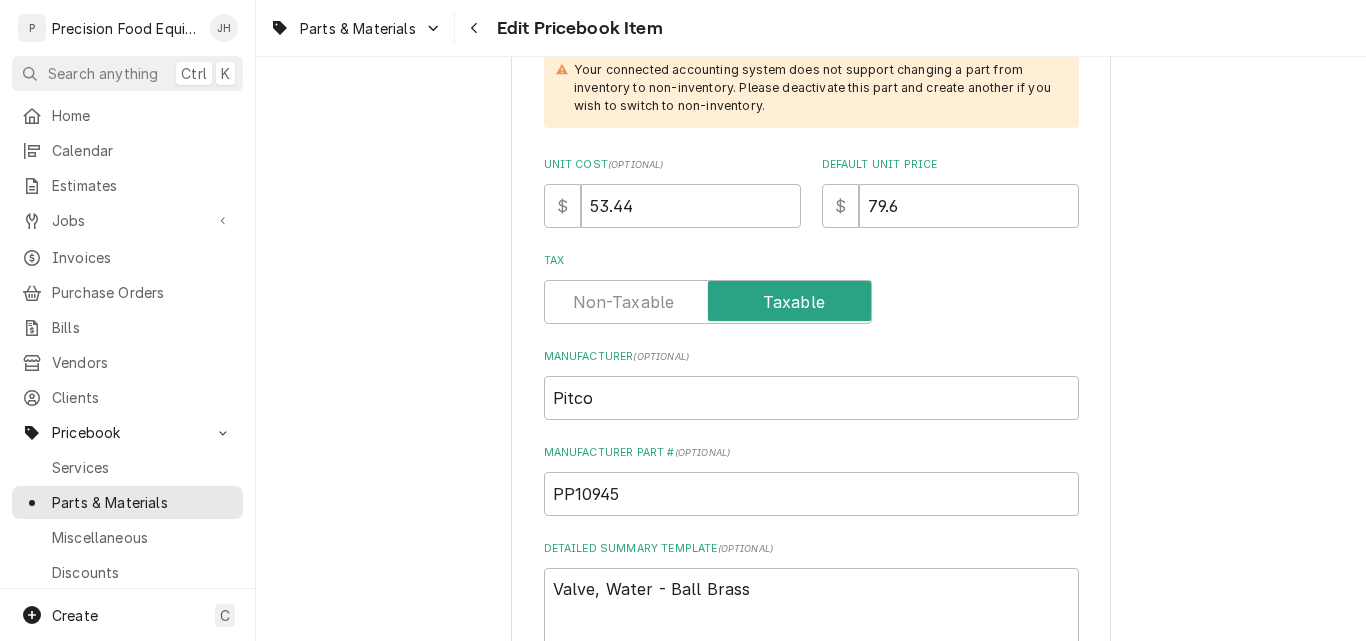 scroll, scrollTop: 600, scrollLeft: 0, axis: vertical 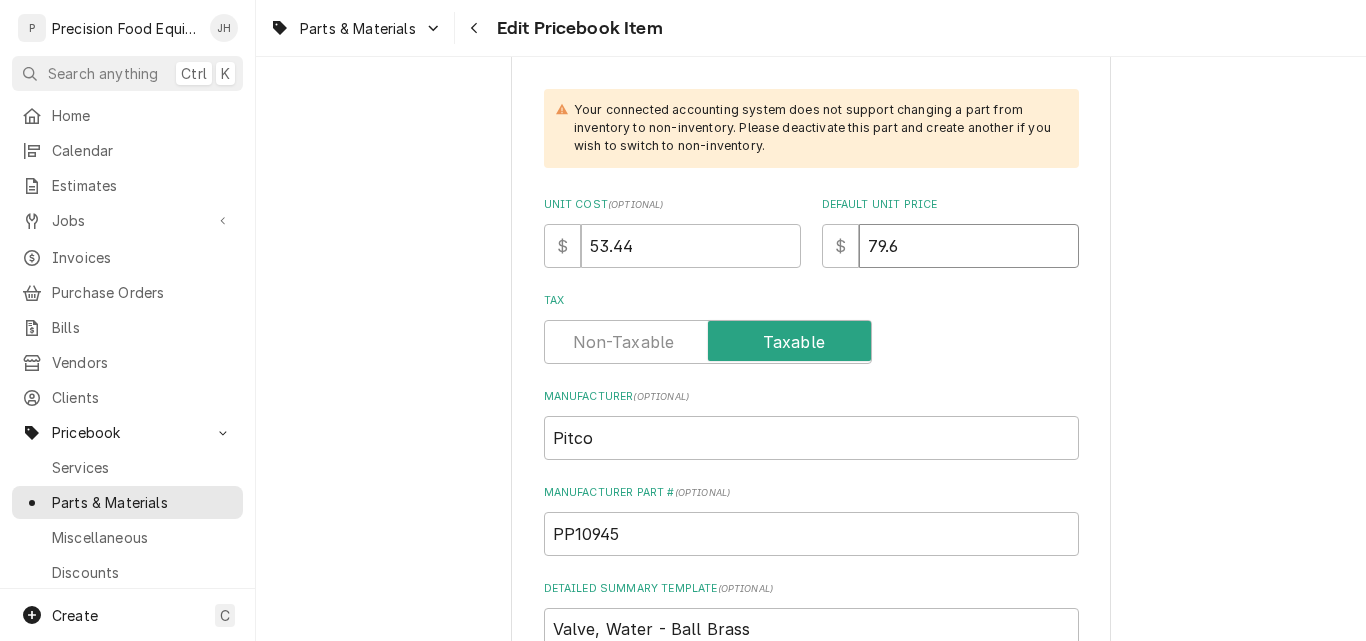 click on "79.6" at bounding box center [969, 246] 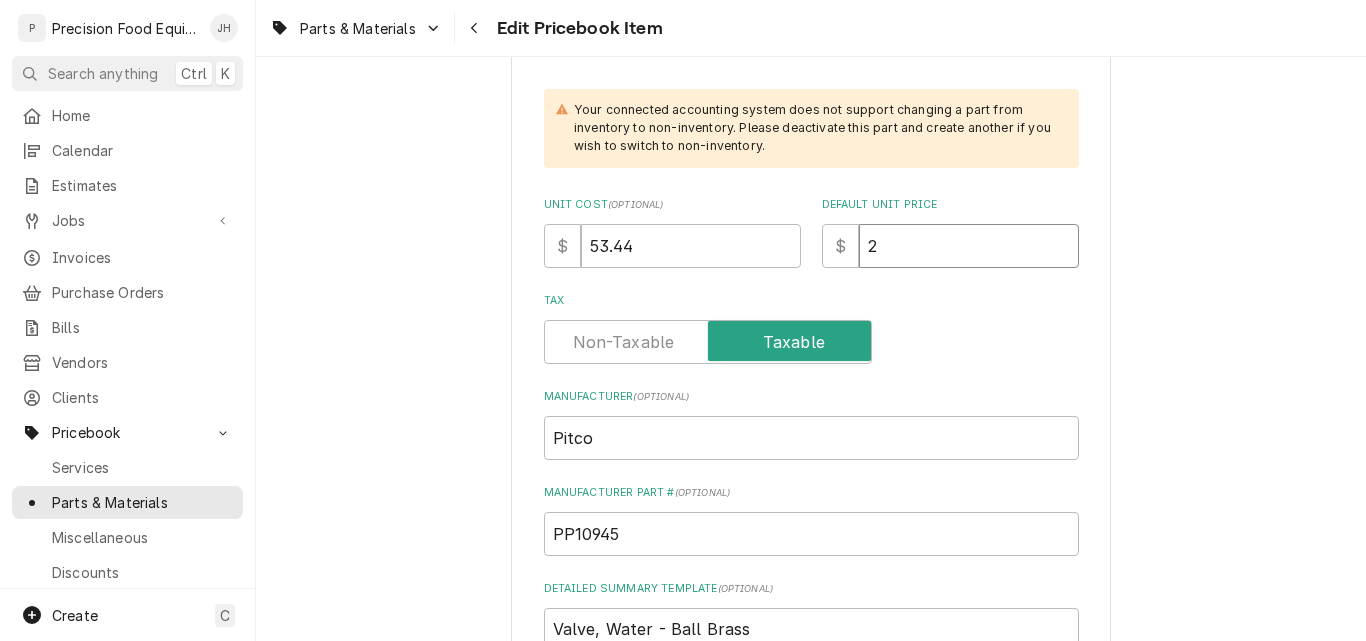 type on "x" 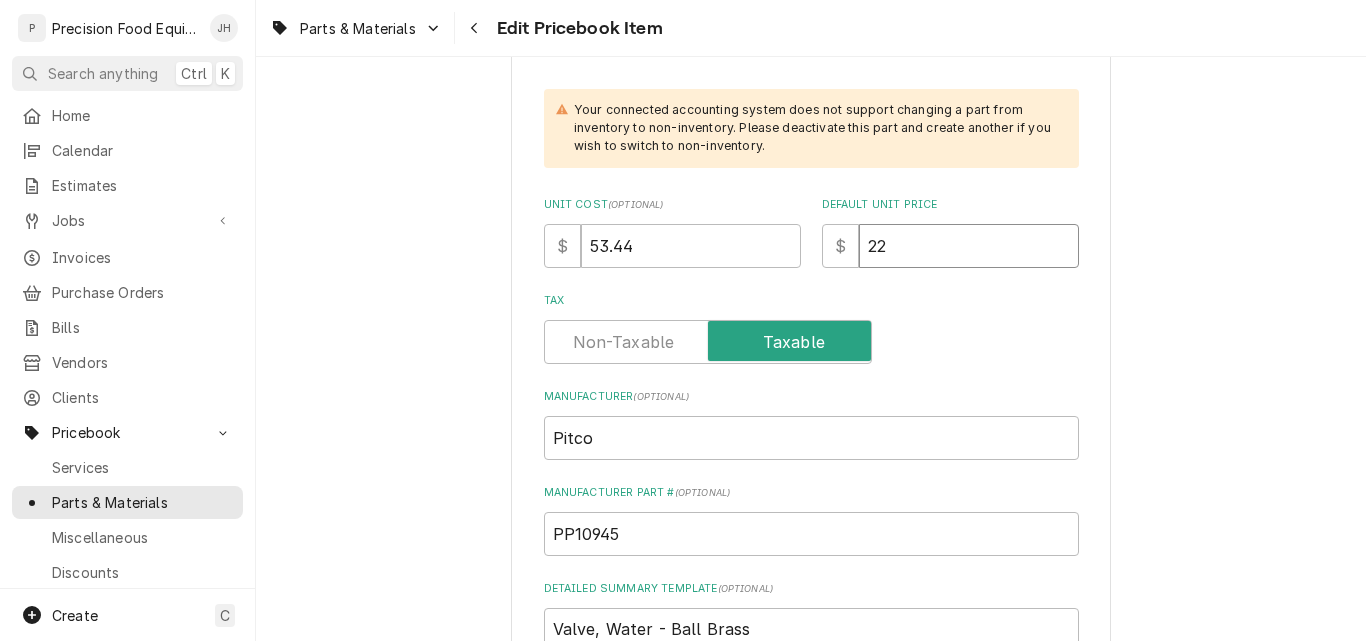 type on "x" 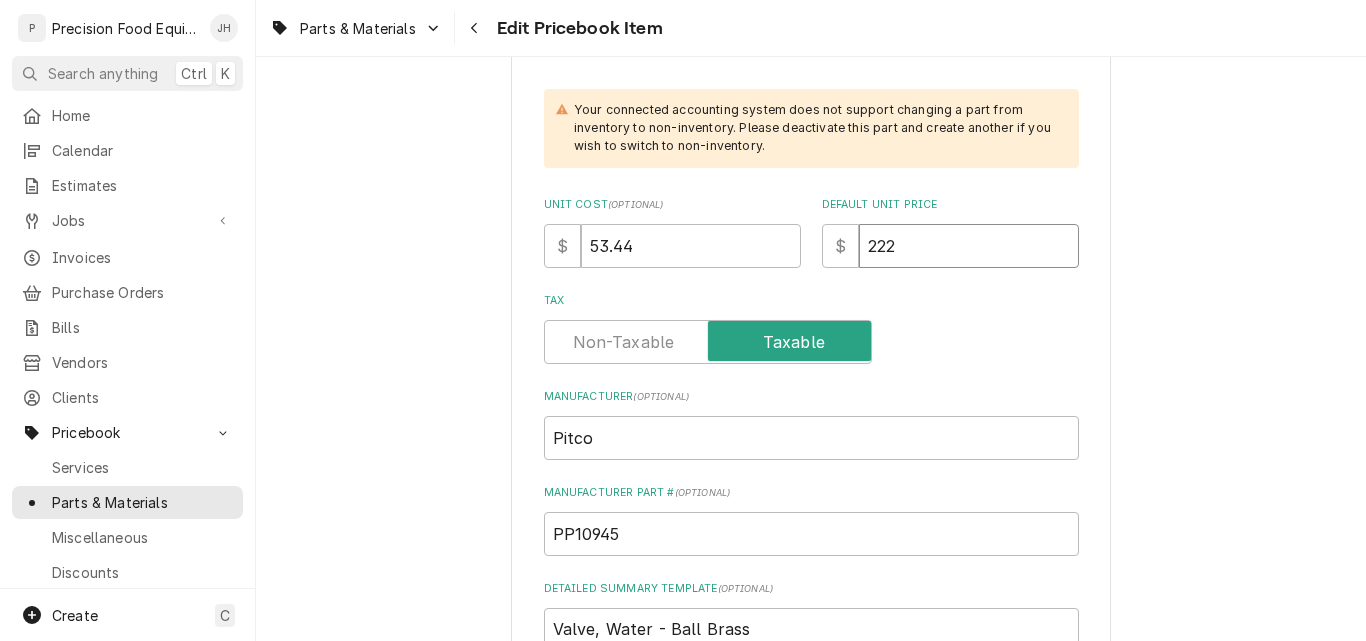 type on "222" 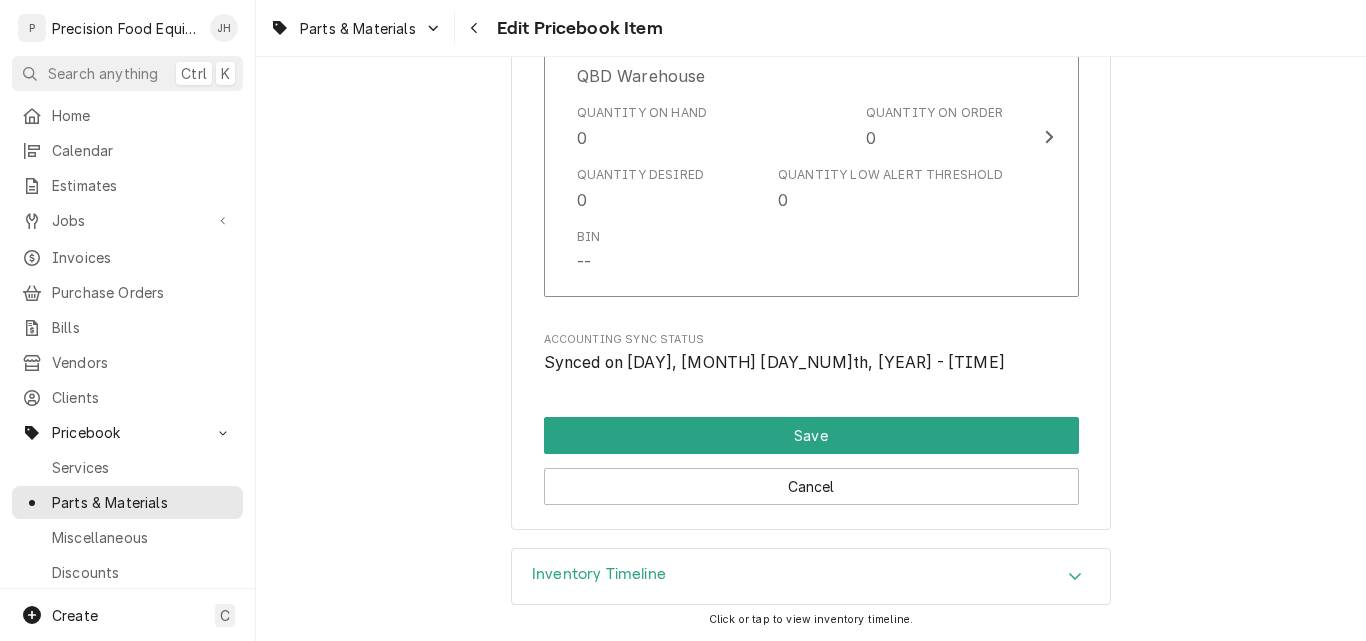 scroll, scrollTop: 2183, scrollLeft: 0, axis: vertical 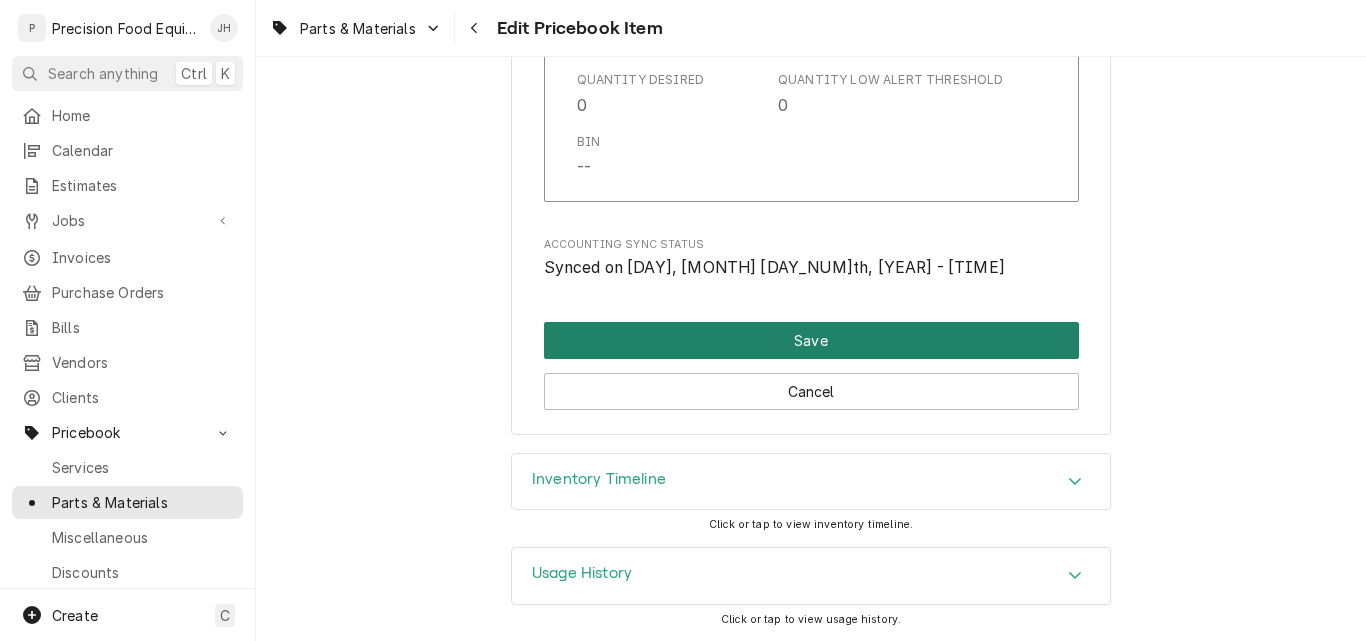 click on "Save" at bounding box center [811, 340] 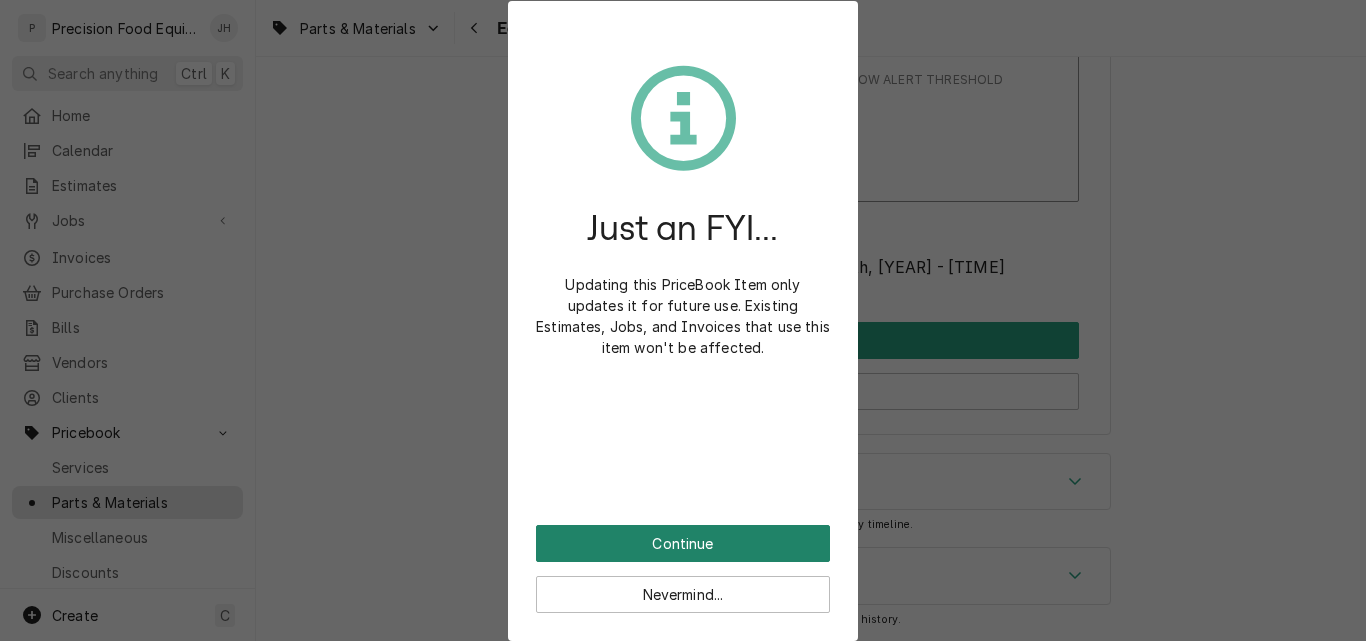 click on "Continue" at bounding box center [683, 543] 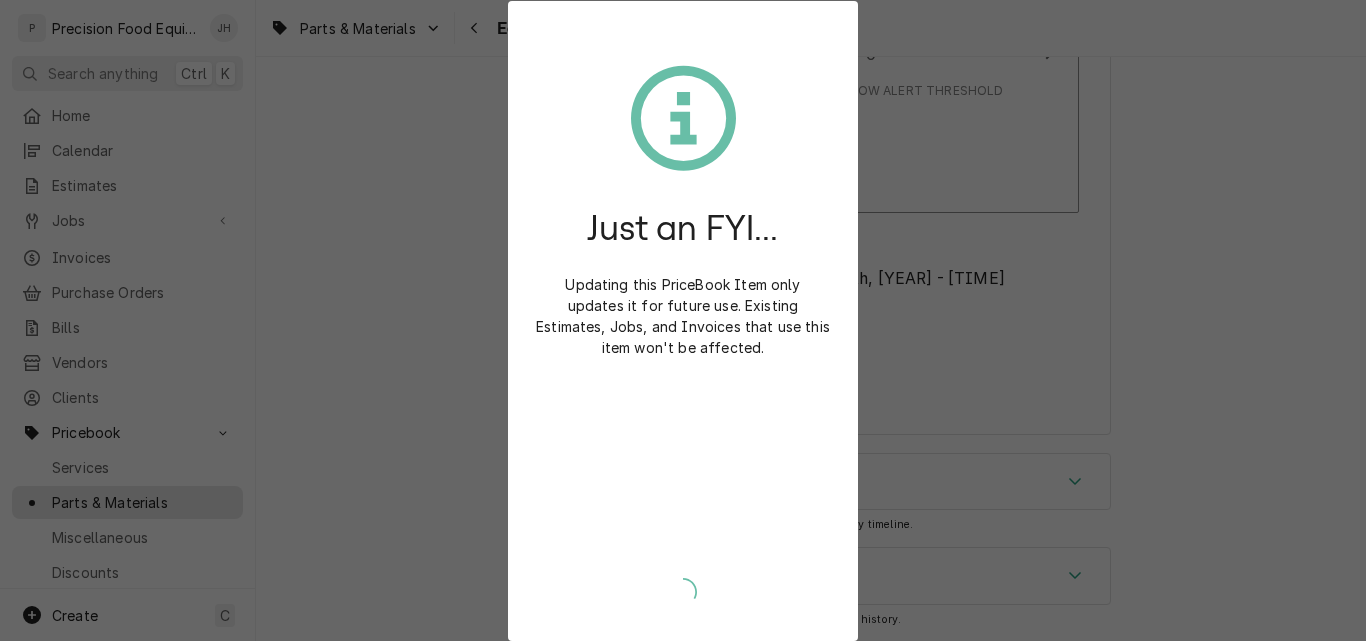 scroll, scrollTop: 2172, scrollLeft: 0, axis: vertical 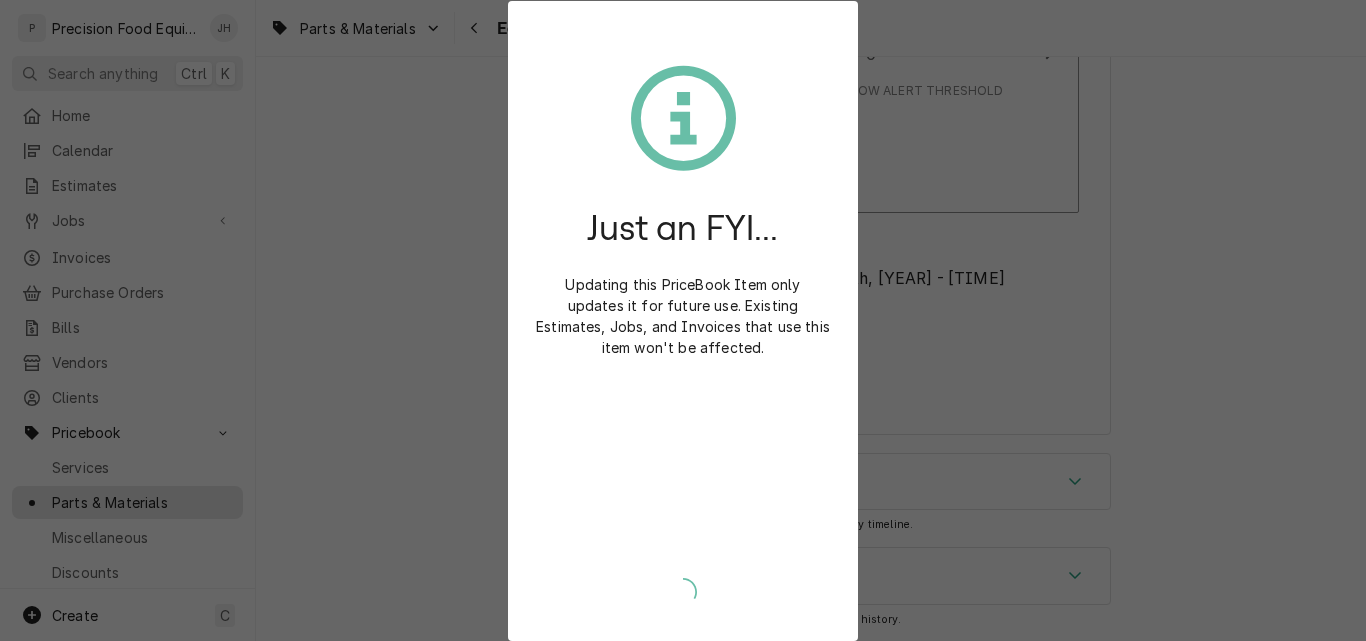 type on "x" 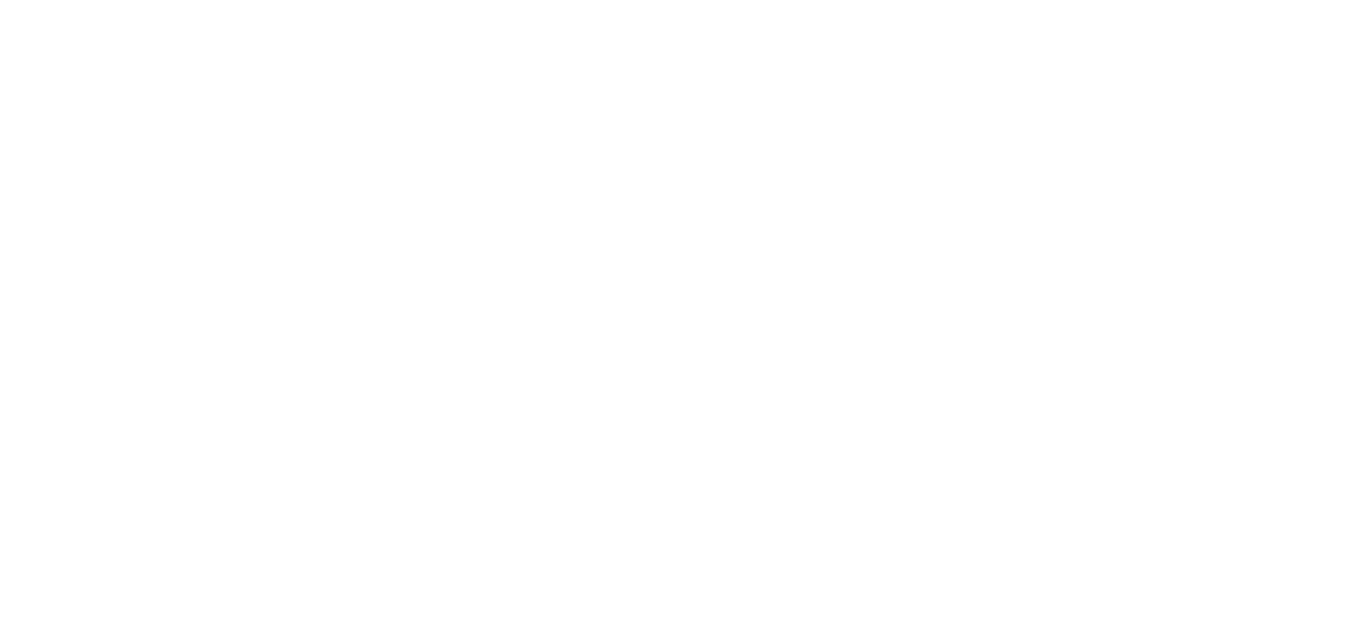scroll, scrollTop: 0, scrollLeft: 0, axis: both 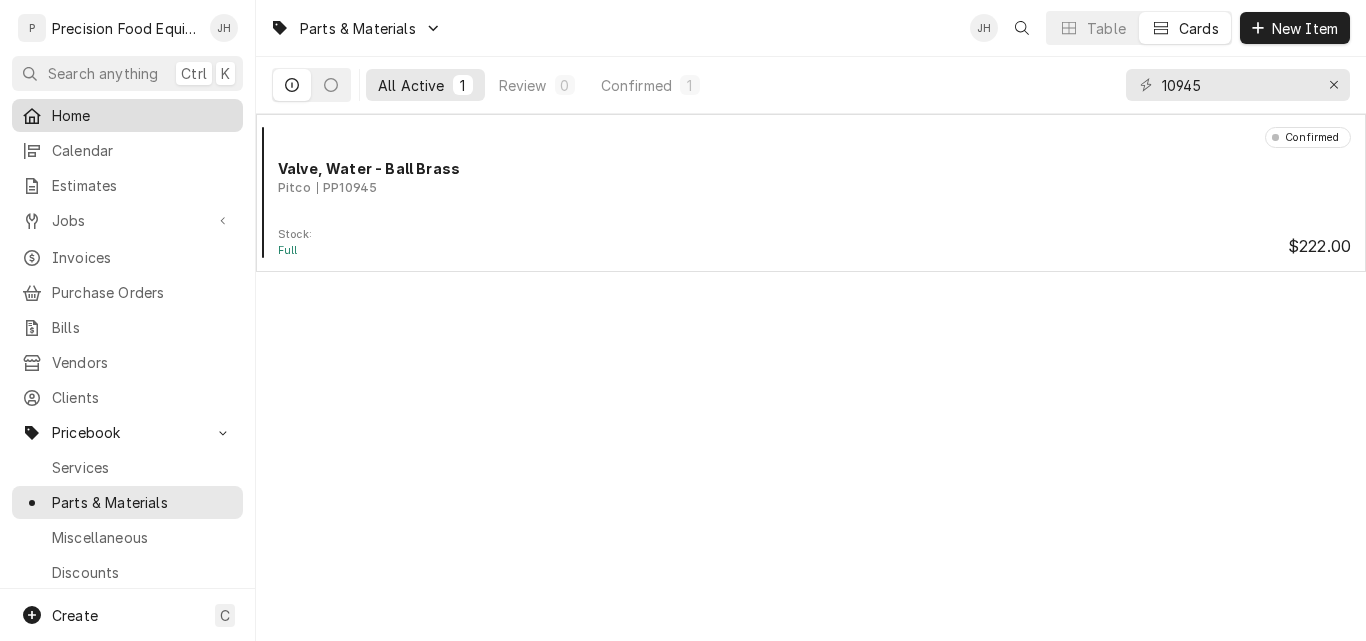 click on "Home" at bounding box center [142, 115] 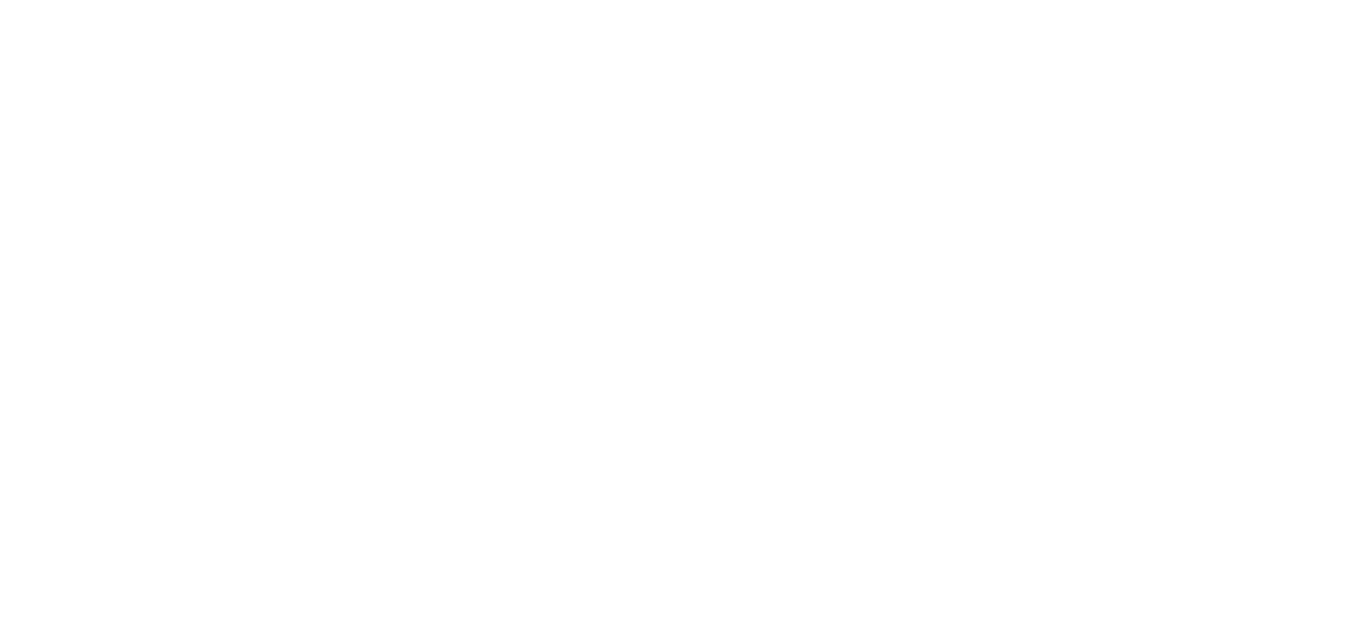 scroll, scrollTop: 0, scrollLeft: 0, axis: both 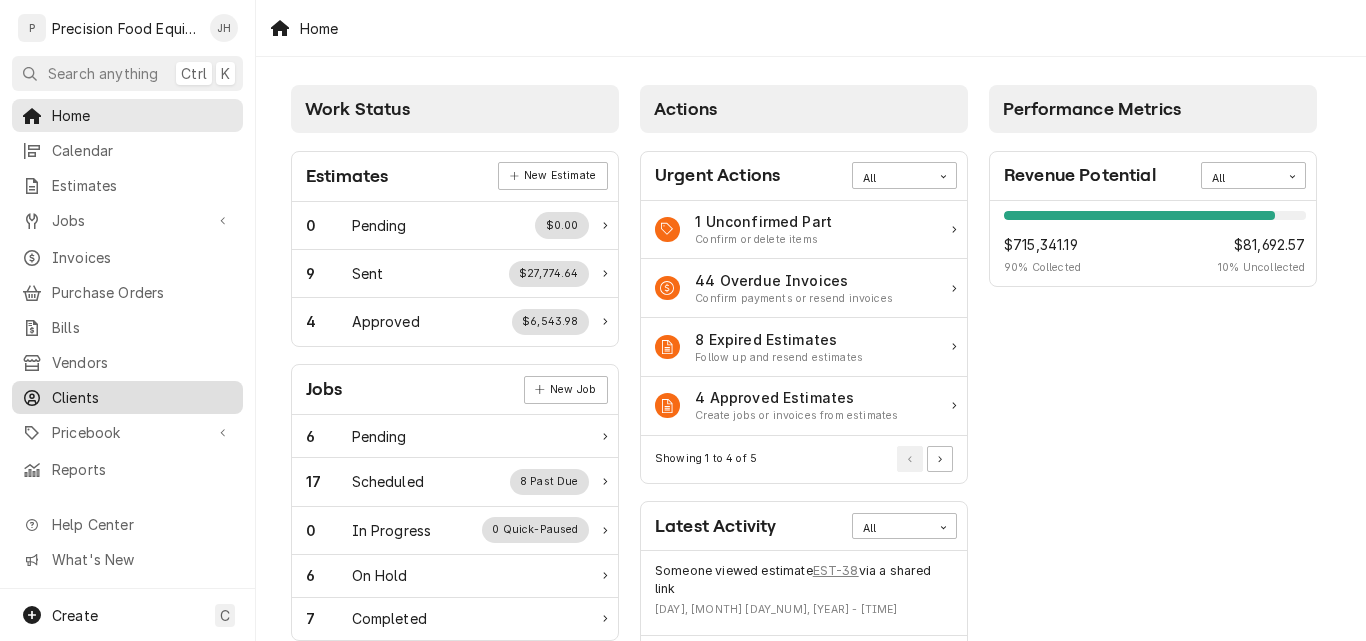 click on "Clients" at bounding box center [142, 397] 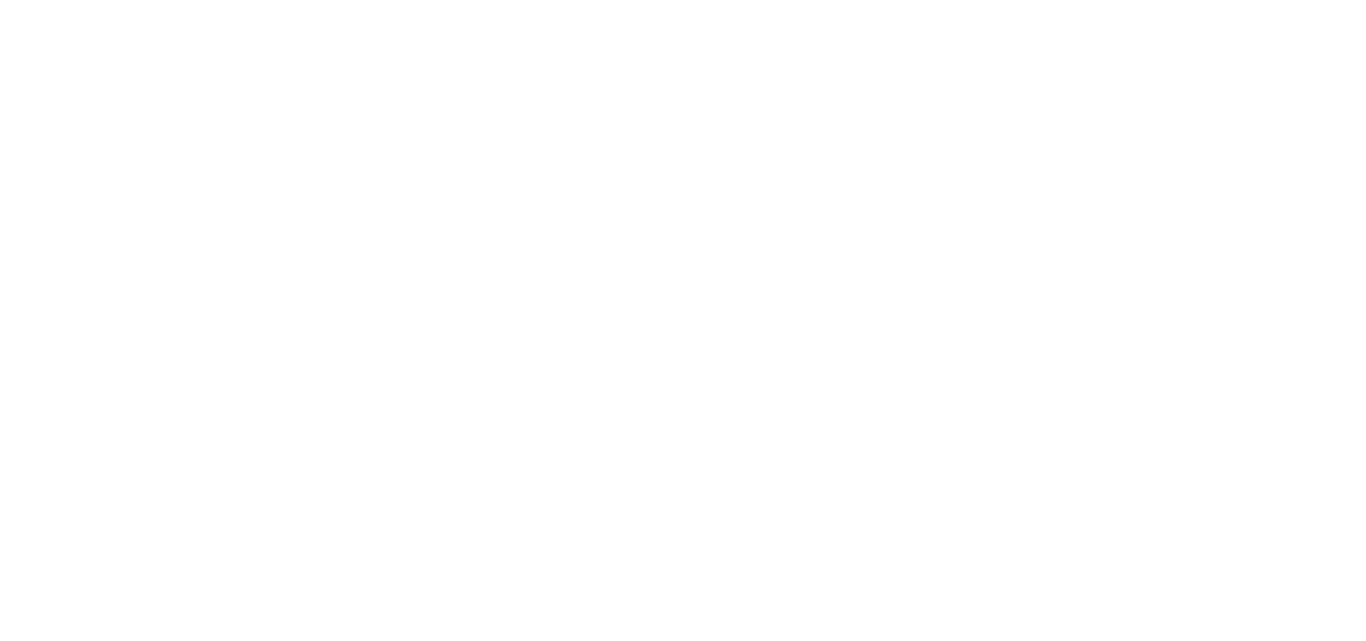 scroll, scrollTop: 0, scrollLeft: 0, axis: both 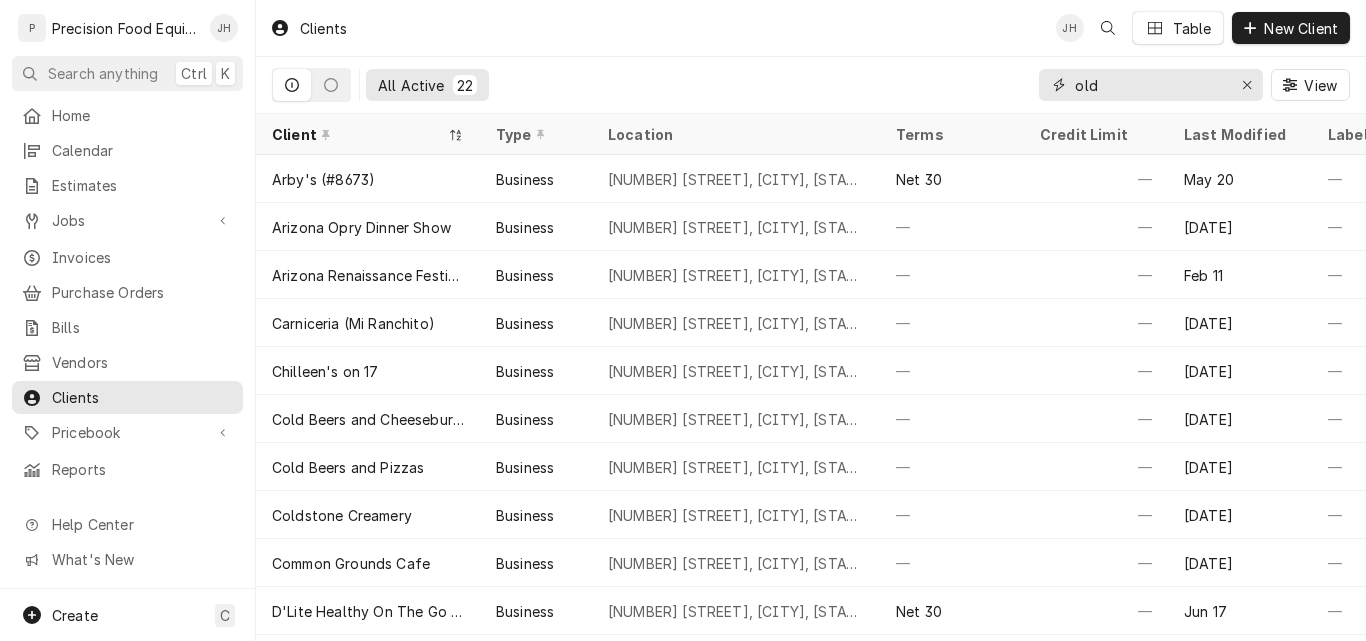 drag, startPoint x: 1109, startPoint y: 91, endPoint x: 1055, endPoint y: 88, distance: 54.08327 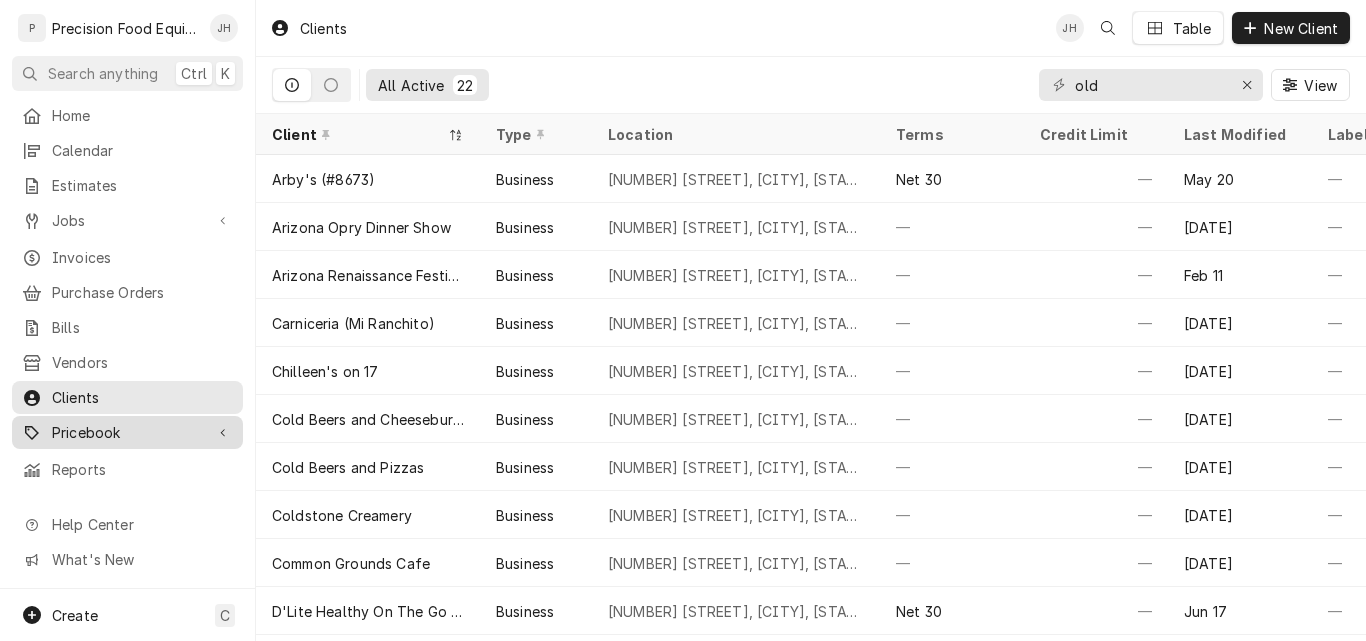 click on "Pricebook" at bounding box center [127, 432] 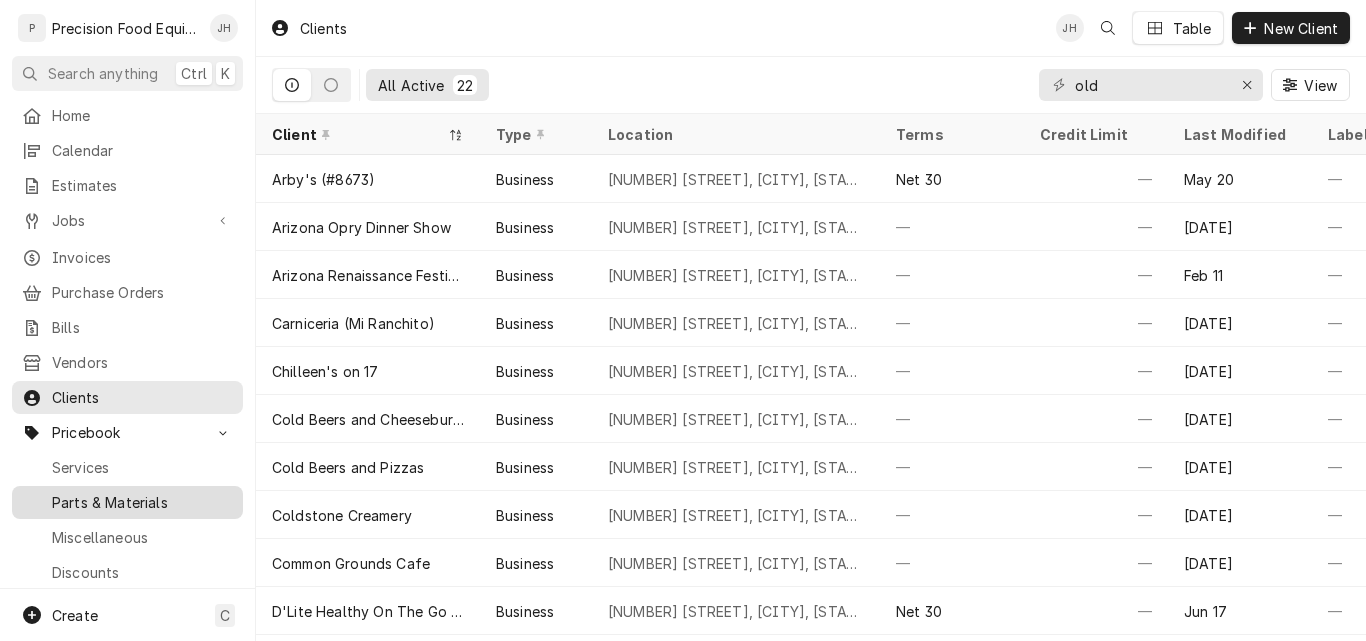 click on "Parts & Materials" at bounding box center [142, 502] 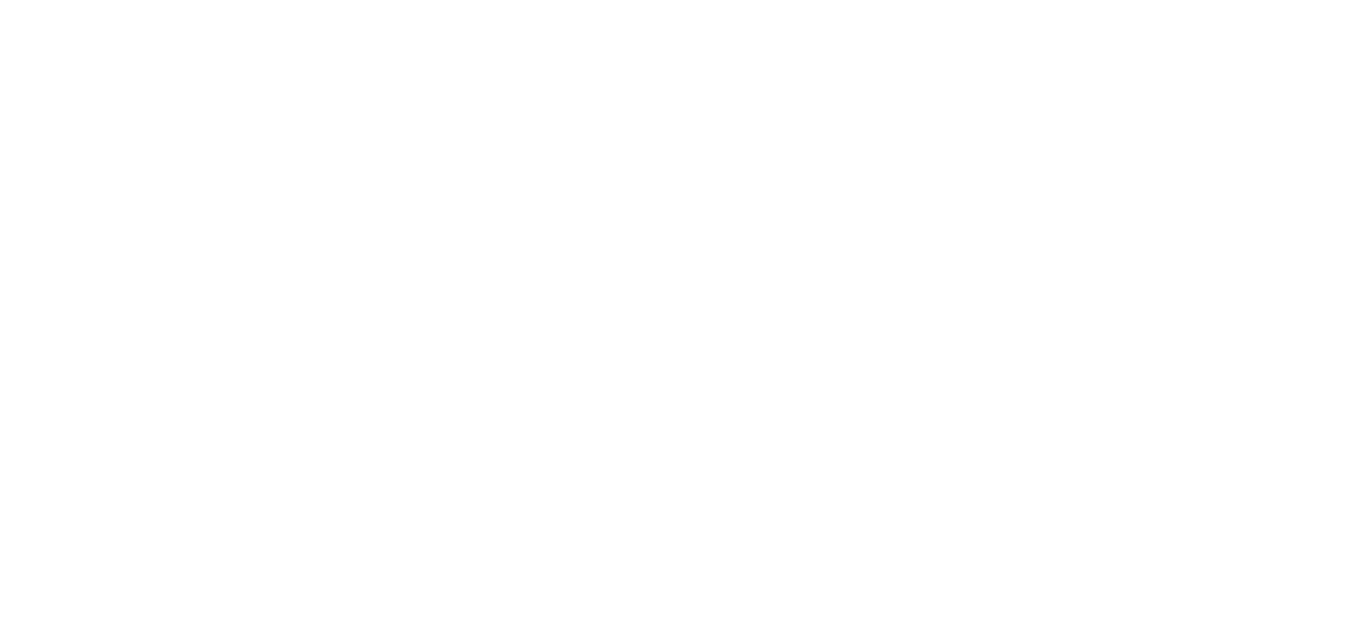 scroll, scrollTop: 0, scrollLeft: 0, axis: both 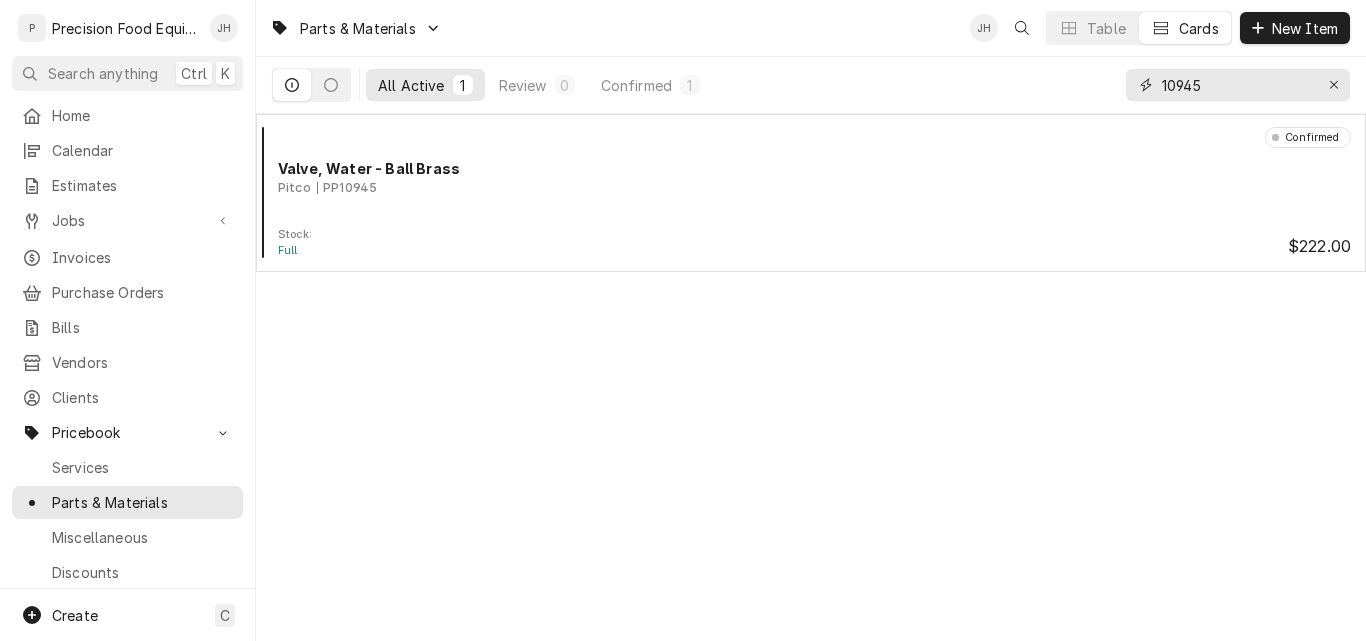 drag, startPoint x: 1220, startPoint y: 79, endPoint x: 1050, endPoint y: 84, distance: 170.07352 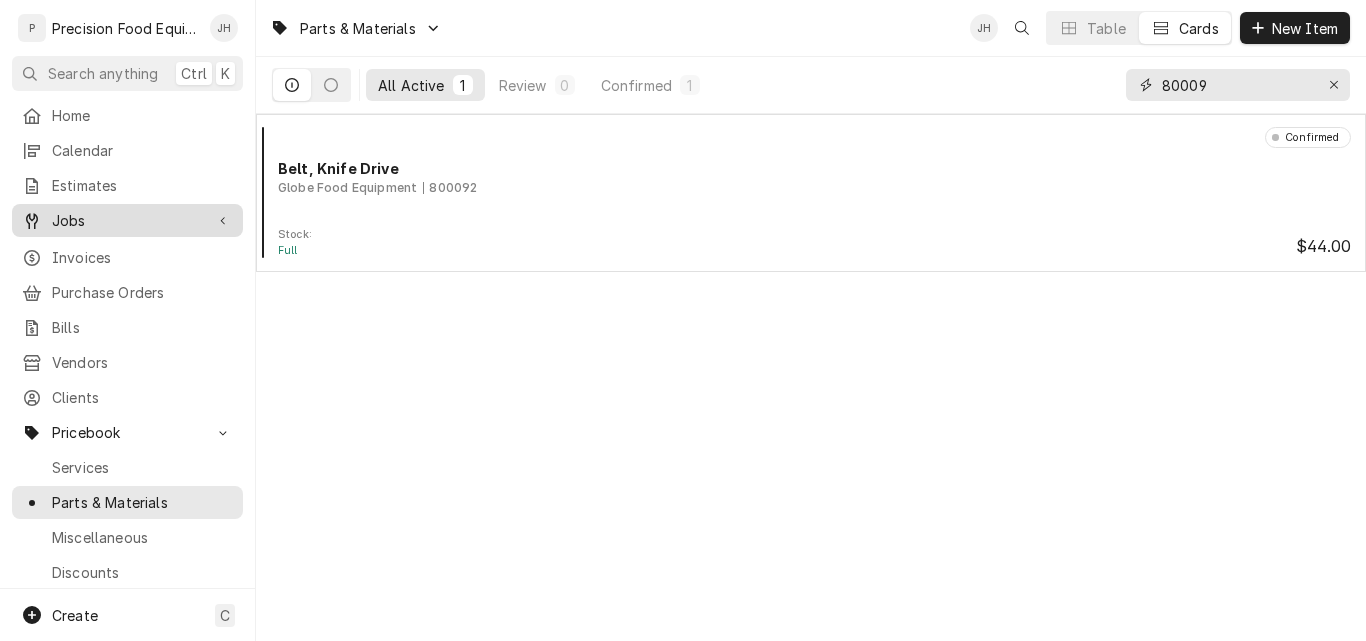 type on "80009" 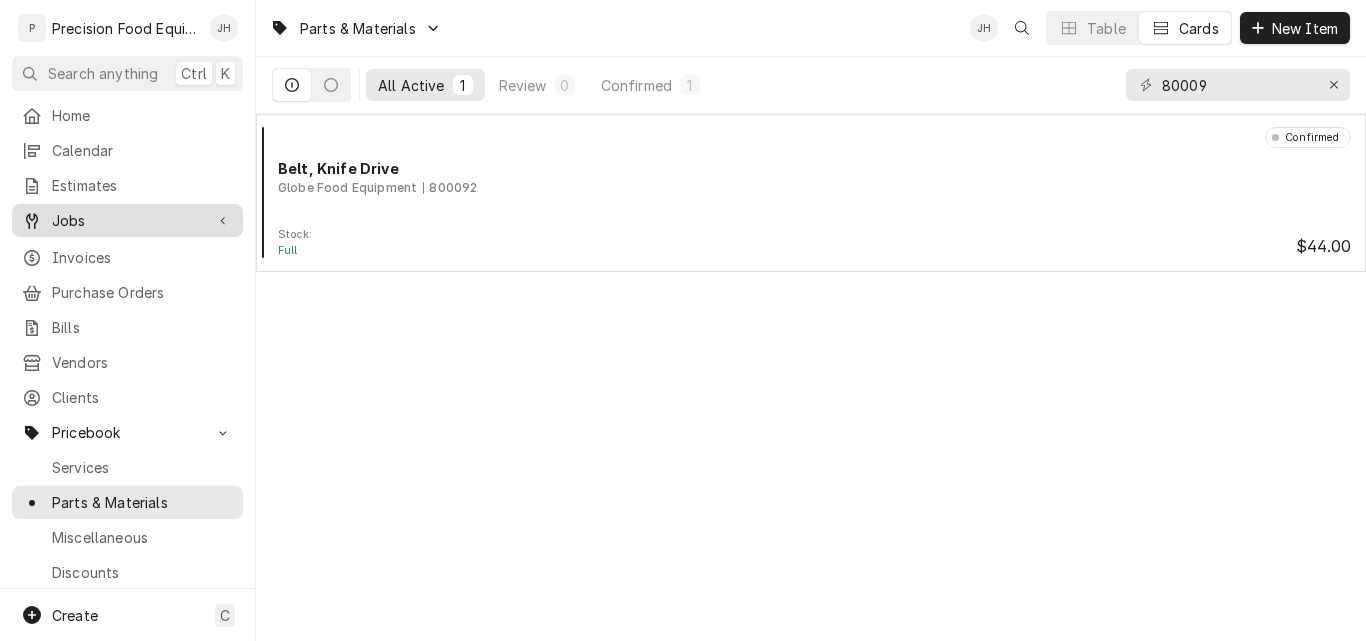click on "Jobs" at bounding box center [127, 220] 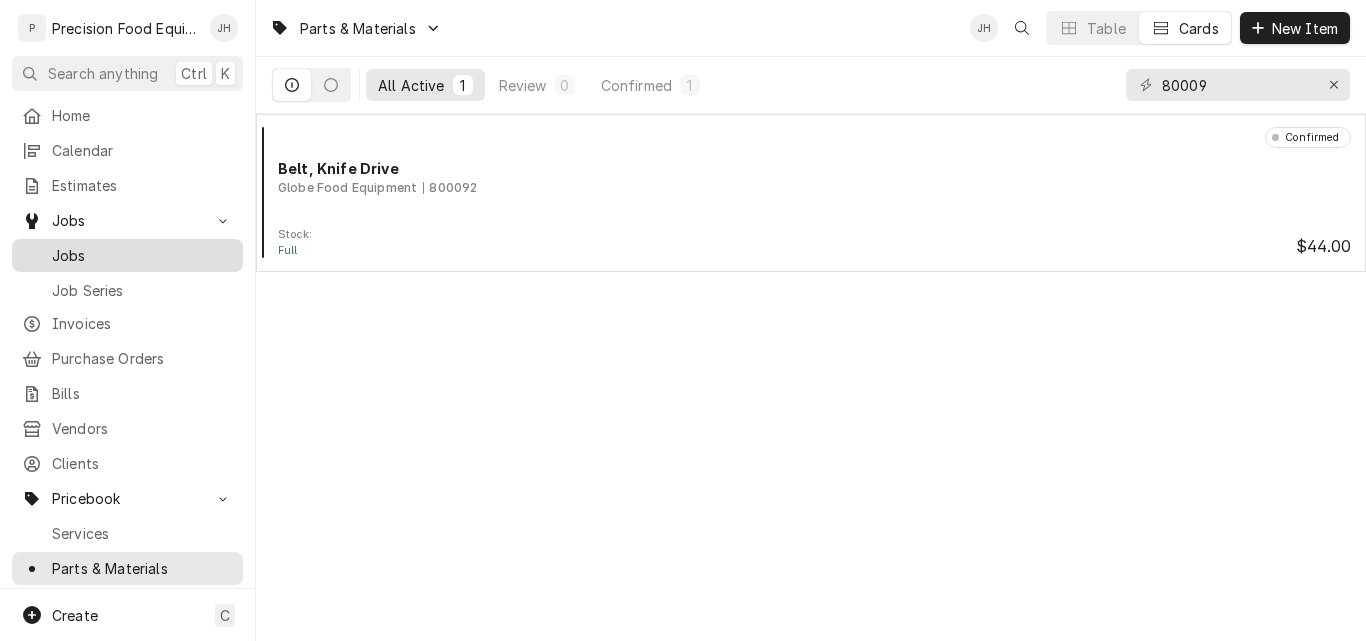 click on "Jobs" at bounding box center (142, 255) 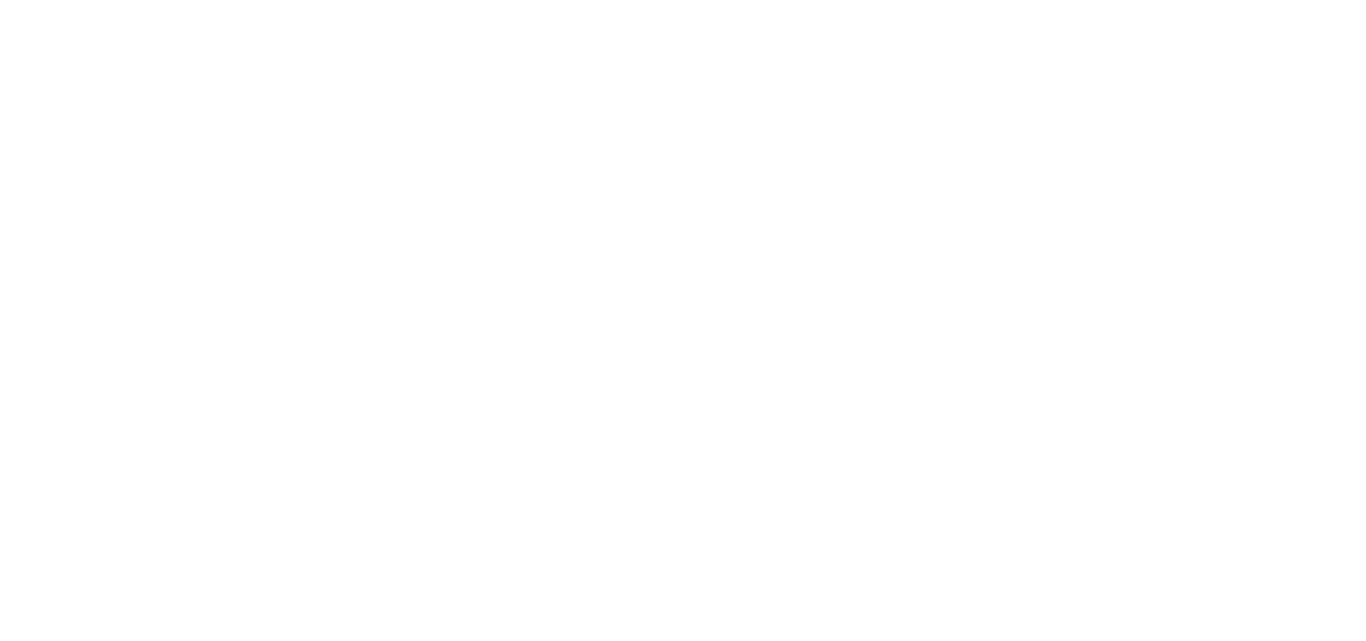 scroll, scrollTop: 0, scrollLeft: 0, axis: both 